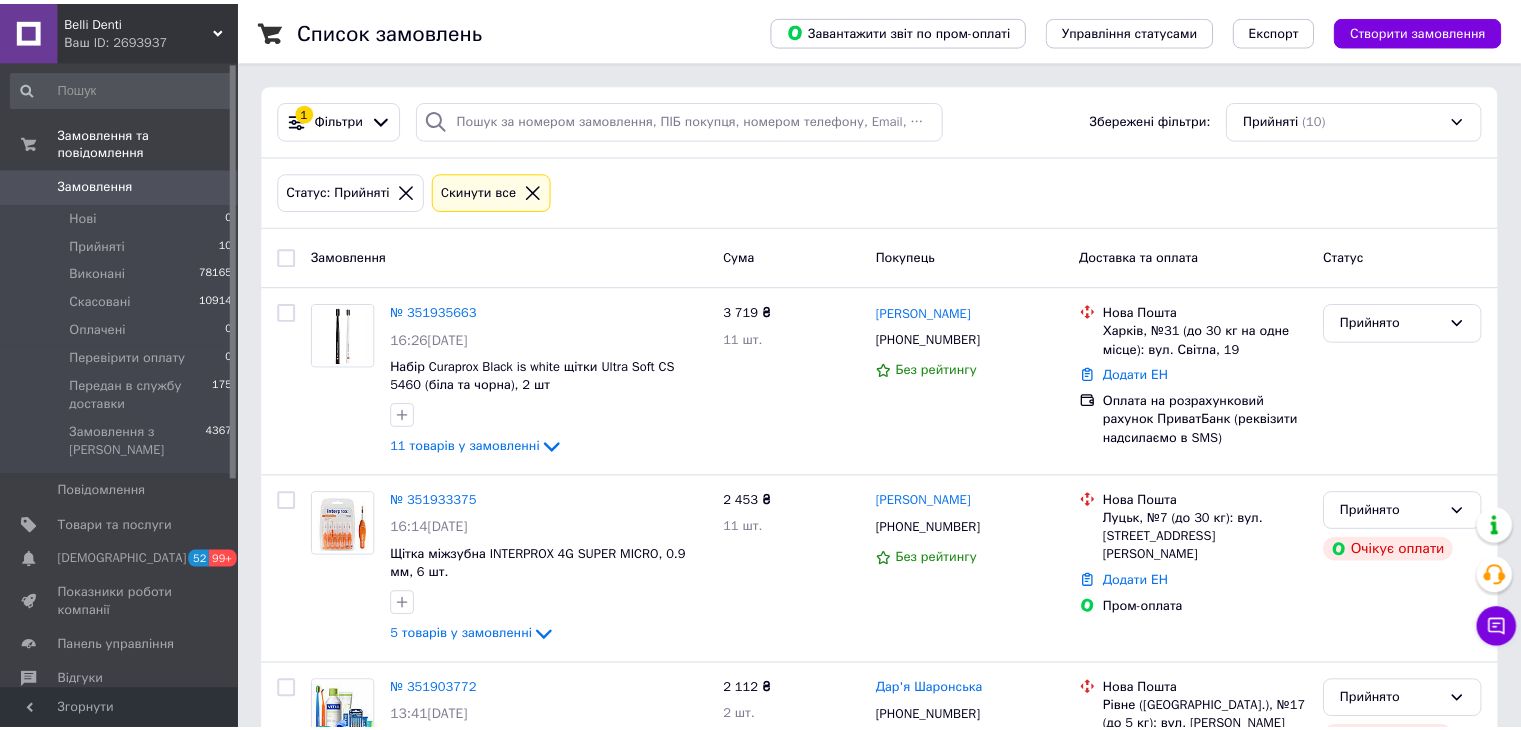 scroll, scrollTop: 0, scrollLeft: 0, axis: both 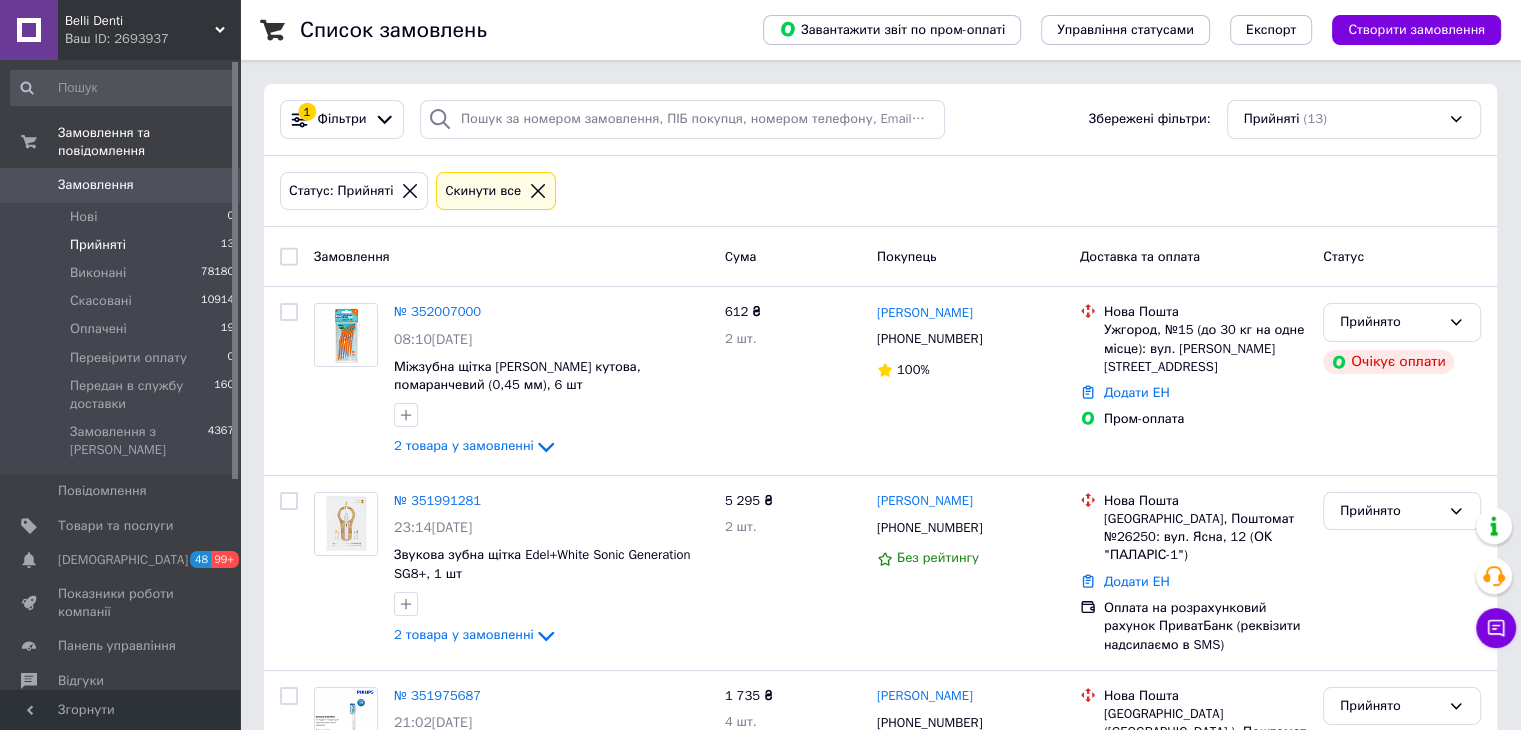click 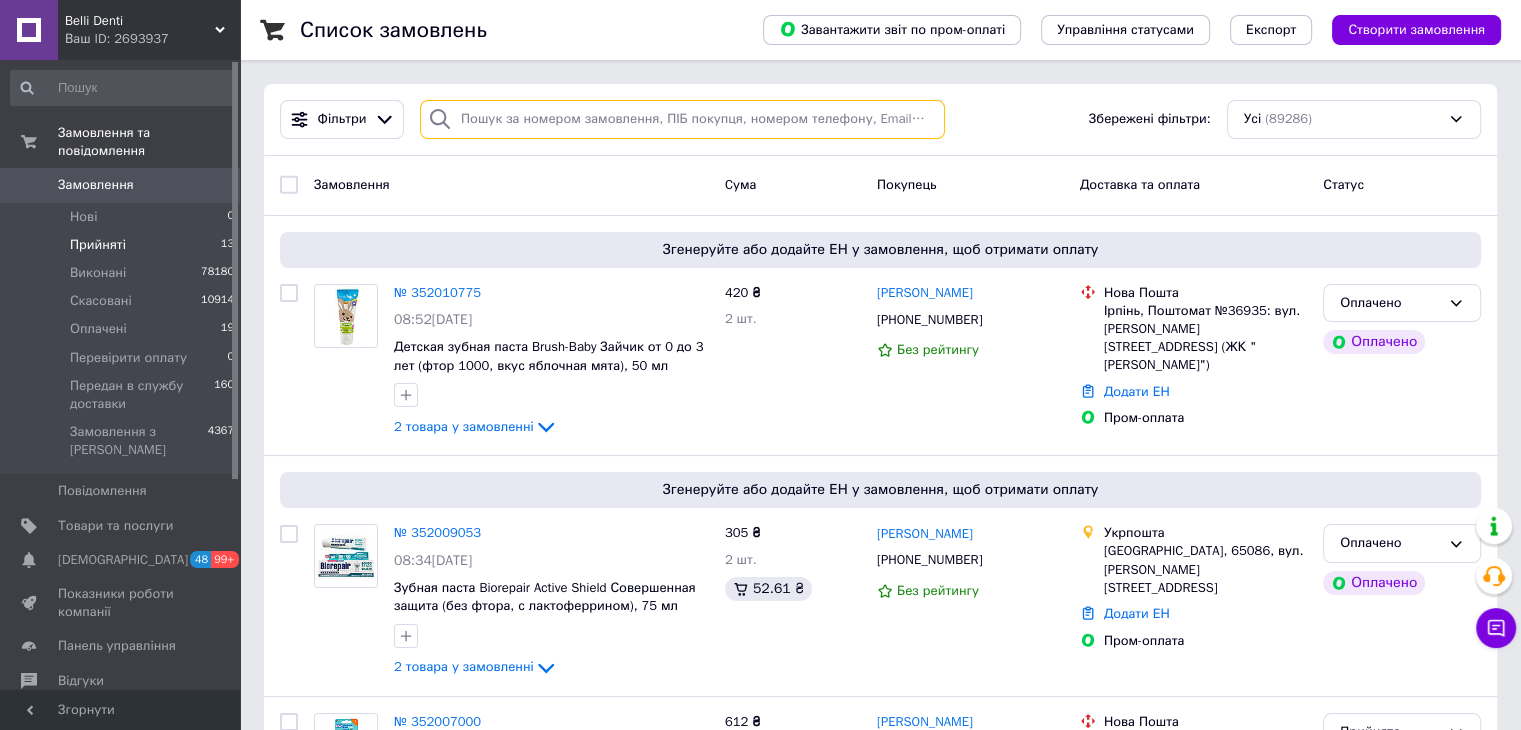 click at bounding box center [682, 119] 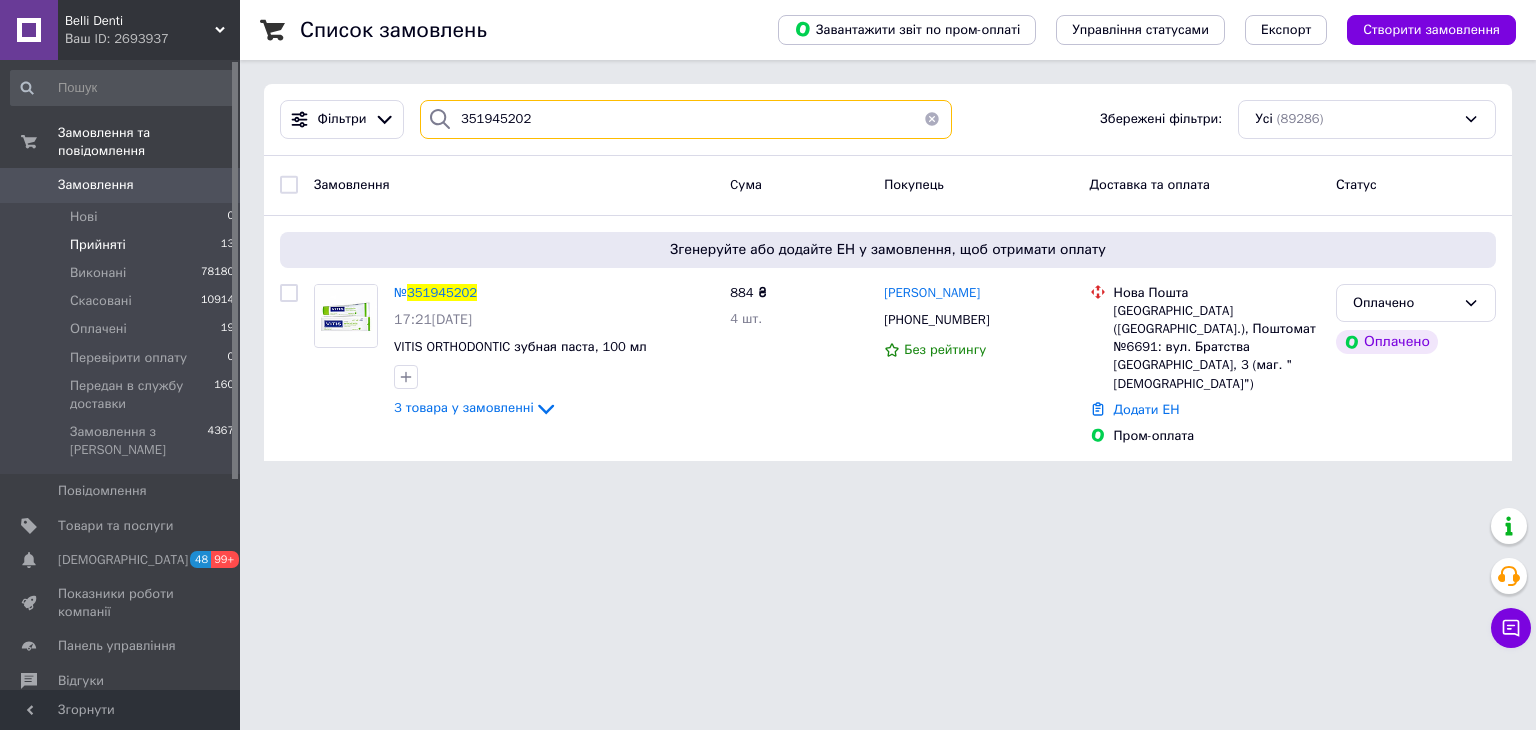 click on "Фільтри 351945202 Збережені фільтри: Усі (89286) Замовлення Cума Покупець Доставка та оплата Статус Згенеруйте або додайте ЕН у замовлення, щоб отримати оплату №  351945202 17:21, 09.07.2025 VITIS ORTHODONTIC зубная паста, 100 мл 3 товара у замовленні 884 ₴ 4 шт. Поліна Колот +380661532023 Без рейтингу Нова Пошта Київ (Київська обл.), Поштомат №6691: вул. Братства Тарасівців, 3 (маг. "Фора") Додати ЕН Пром-оплата Оплачено Оплачено" at bounding box center (888, 272) 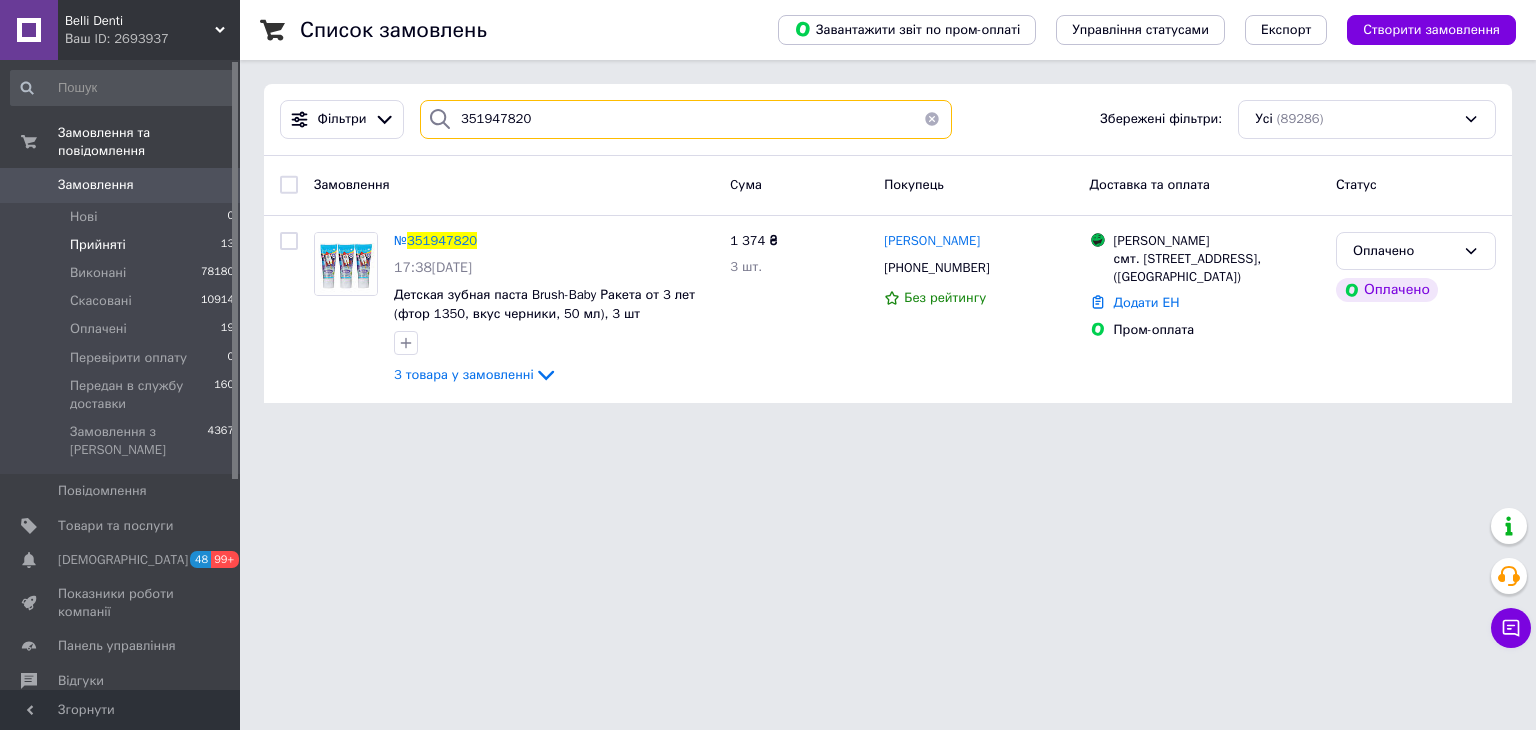 drag, startPoint x: 550, startPoint y: 106, endPoint x: 396, endPoint y: 168, distance: 166.01205 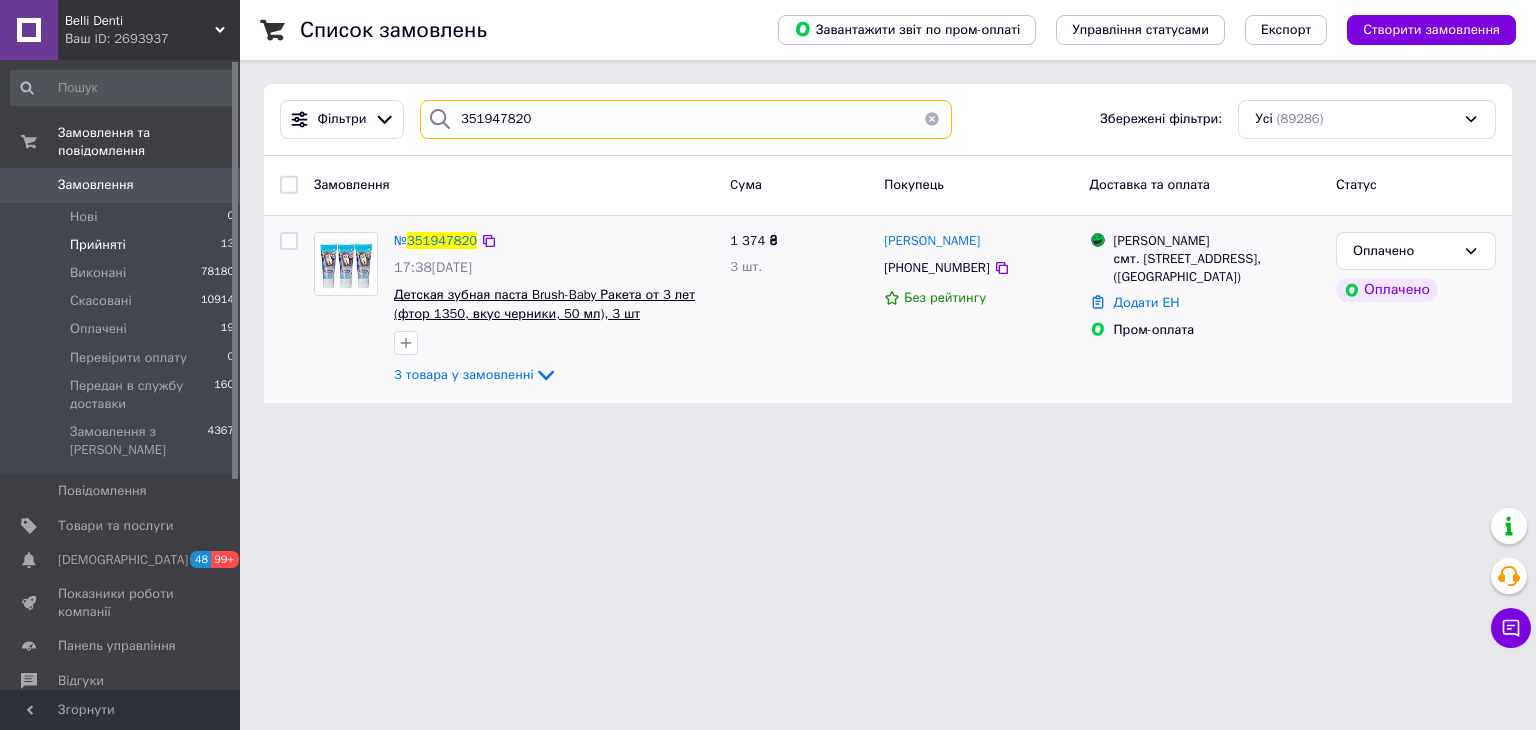 paste on "53112" 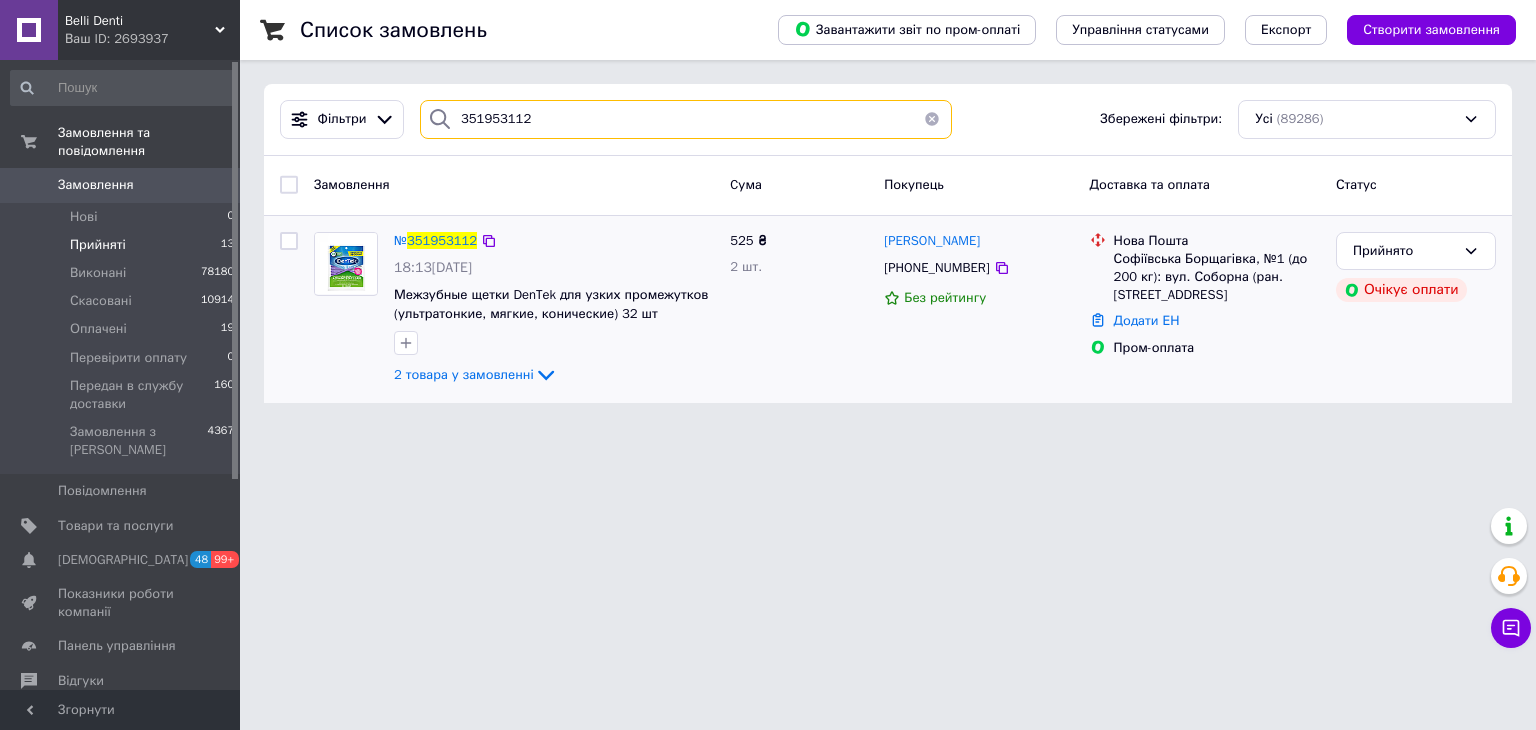 click on "Фільтри 351953112 Збережені фільтри: Усі (89286) Замовлення Cума Покупець Доставка та оплата Статус №  351953112 18:13, 09.07.2025 Межзубные щетки DenTek для узких промежутков (ультратонкие, мягкие, конические) 32 шт 2 товара у замовленні 525 ₴ 2 шт. Марина Сігарєва +380506258920 Без рейтингу Нова Пошта Софіївська Борщагівка, №1 (до 200 кг): вул. Соборна (ран. Леніна), 21а Додати ЕН Пром-оплата Прийнято Очікує оплати" at bounding box center (888, 243) 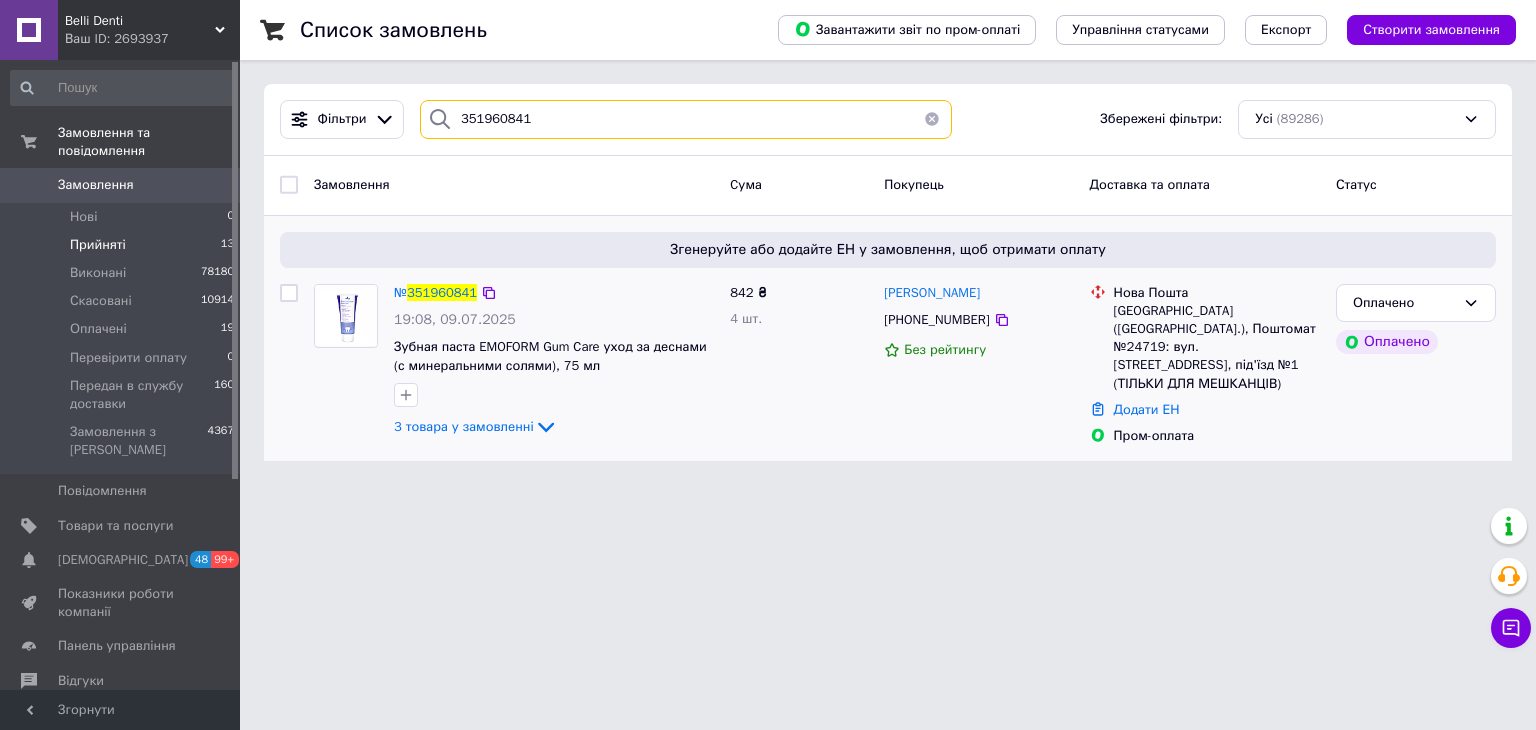 drag, startPoint x: 518, startPoint y: 122, endPoint x: 302, endPoint y: 220, distance: 237.19191 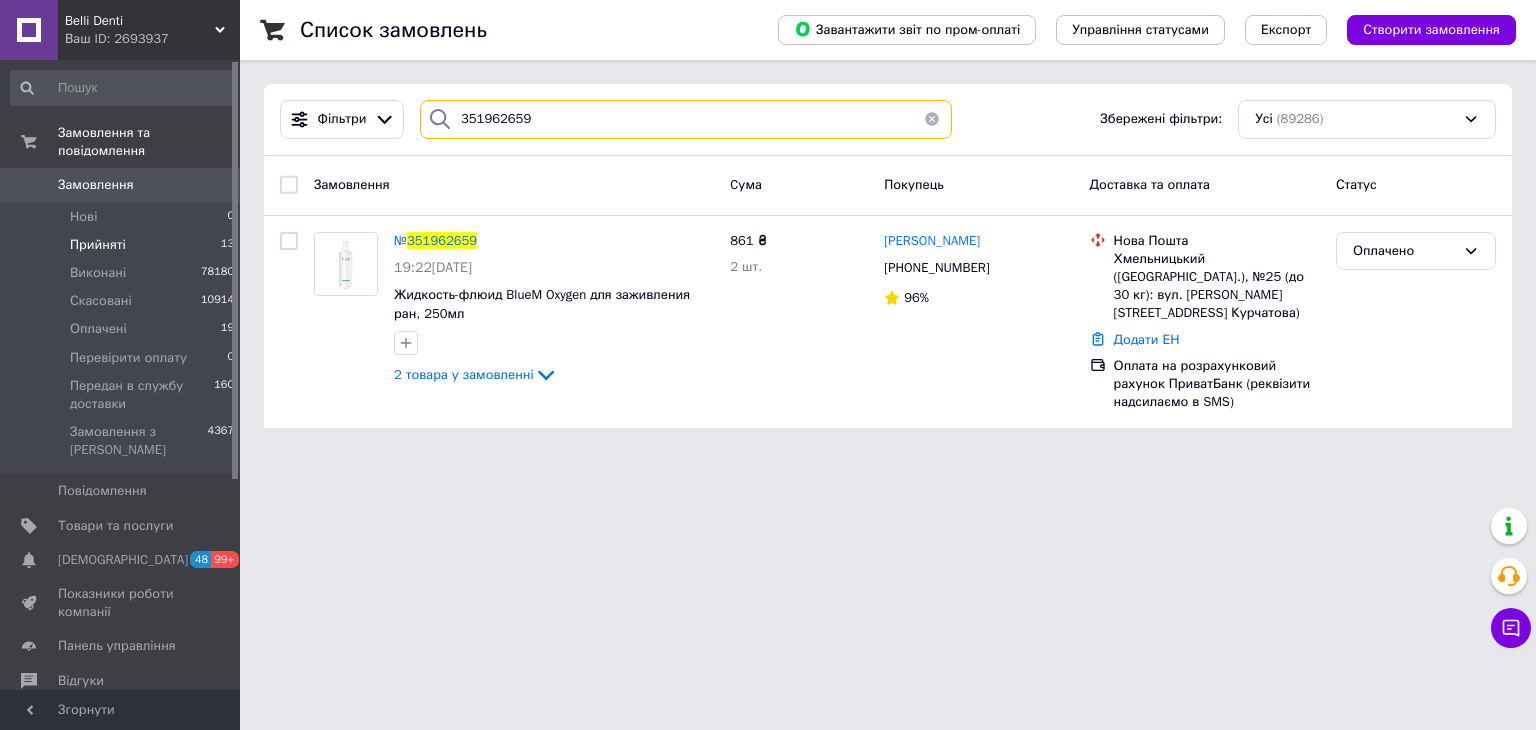 drag, startPoint x: 536, startPoint y: 128, endPoint x: 394, endPoint y: 185, distance: 153.01308 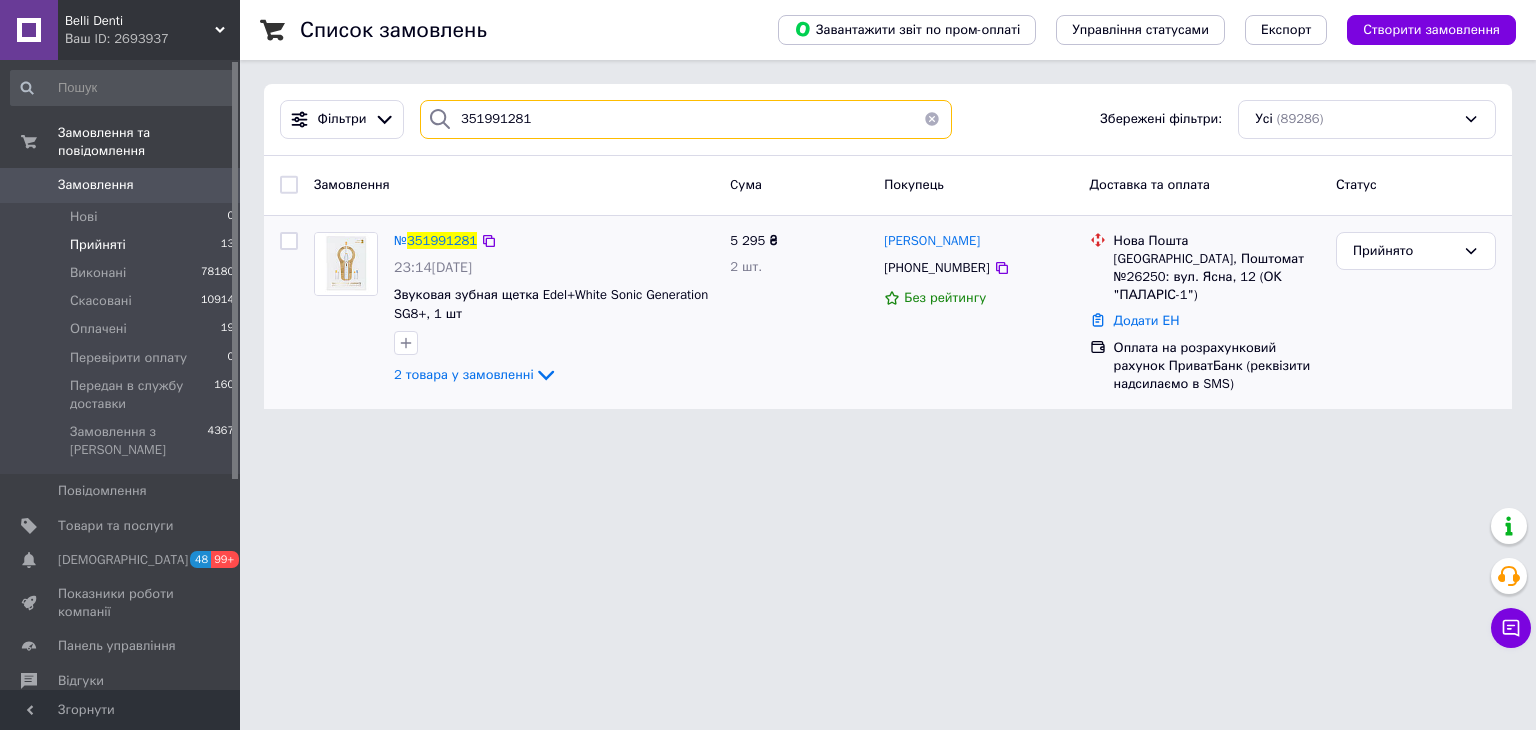 drag, startPoint x: 576, startPoint y: 130, endPoint x: 321, endPoint y: 223, distance: 271.42953 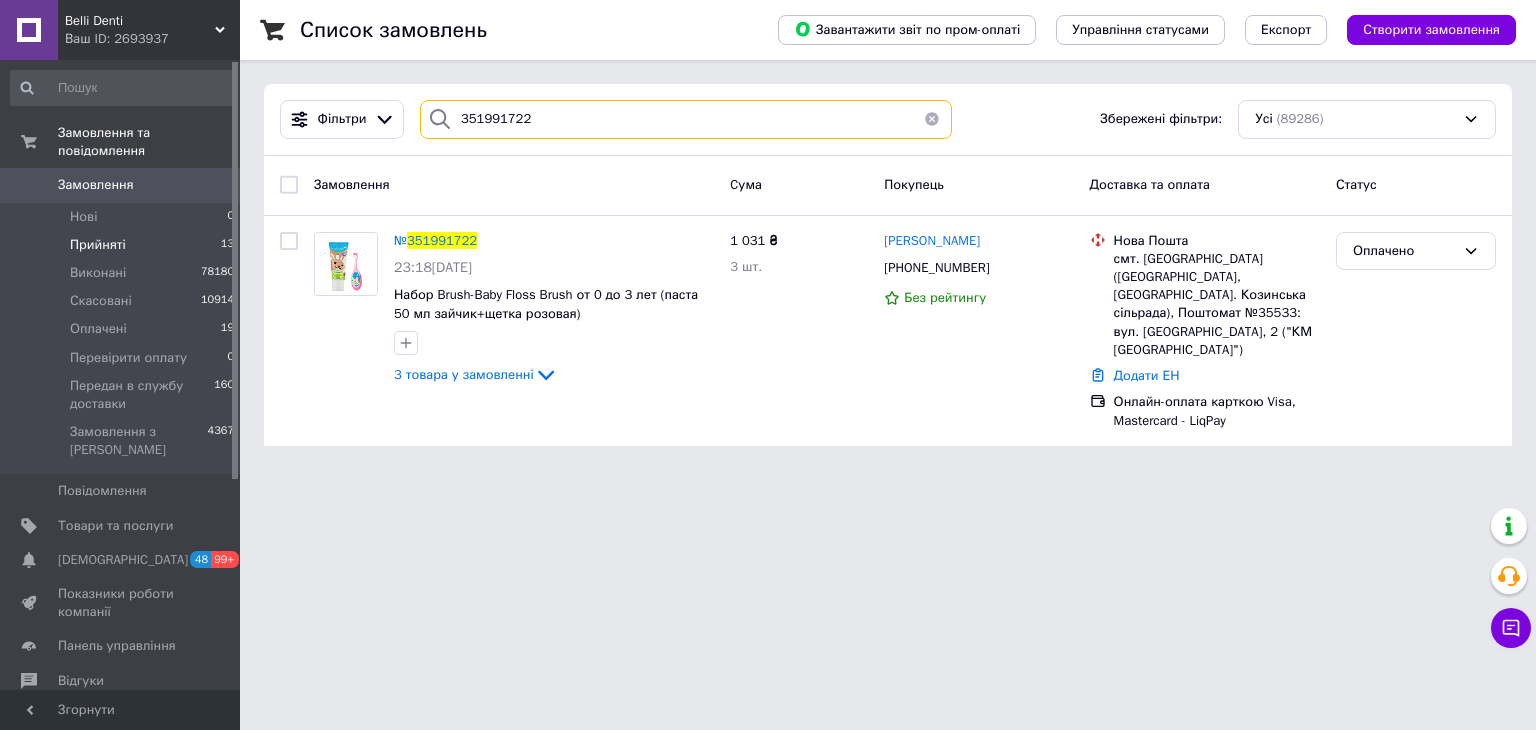 click on "Список замовлень   Завантажити звіт по пром-оплаті Управління статусами Експорт Створити замовлення Фільтри 351991722 Збережені фільтри: Усі (89286) Замовлення Cума Покупець Доставка та оплата Статус №  351991722 23:18, 09.07.2025 Набор Brush-Baby Floss Brush  от 0 до 3 лет (паста 50 мл зайчик+щетка розовая) 3 товара у замовленні 1 031 ₴ 3 шт. Юлія Звонікова +380958873393 Без рейтингу Нова Пошта смт. Козин (Київська обл., Обухівський р-н. Козинська сільрада), Поштомат №35533: вул. Київська, 2 ("КМ Романово") Додати ЕН Онлайн-оплата карткою Visa, Mastercard - LiqPay Оплачено" at bounding box center (888, 235) 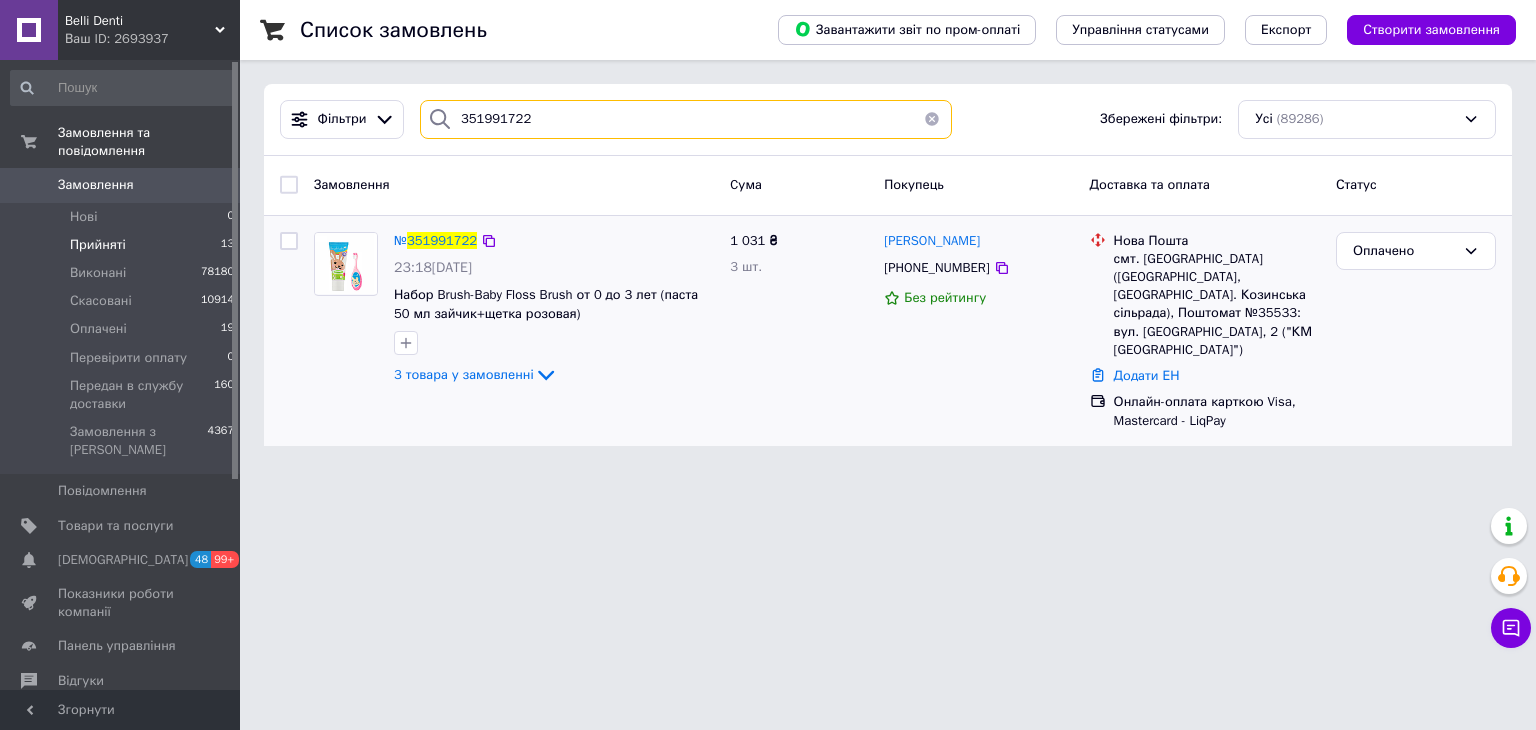 paste on "8906" 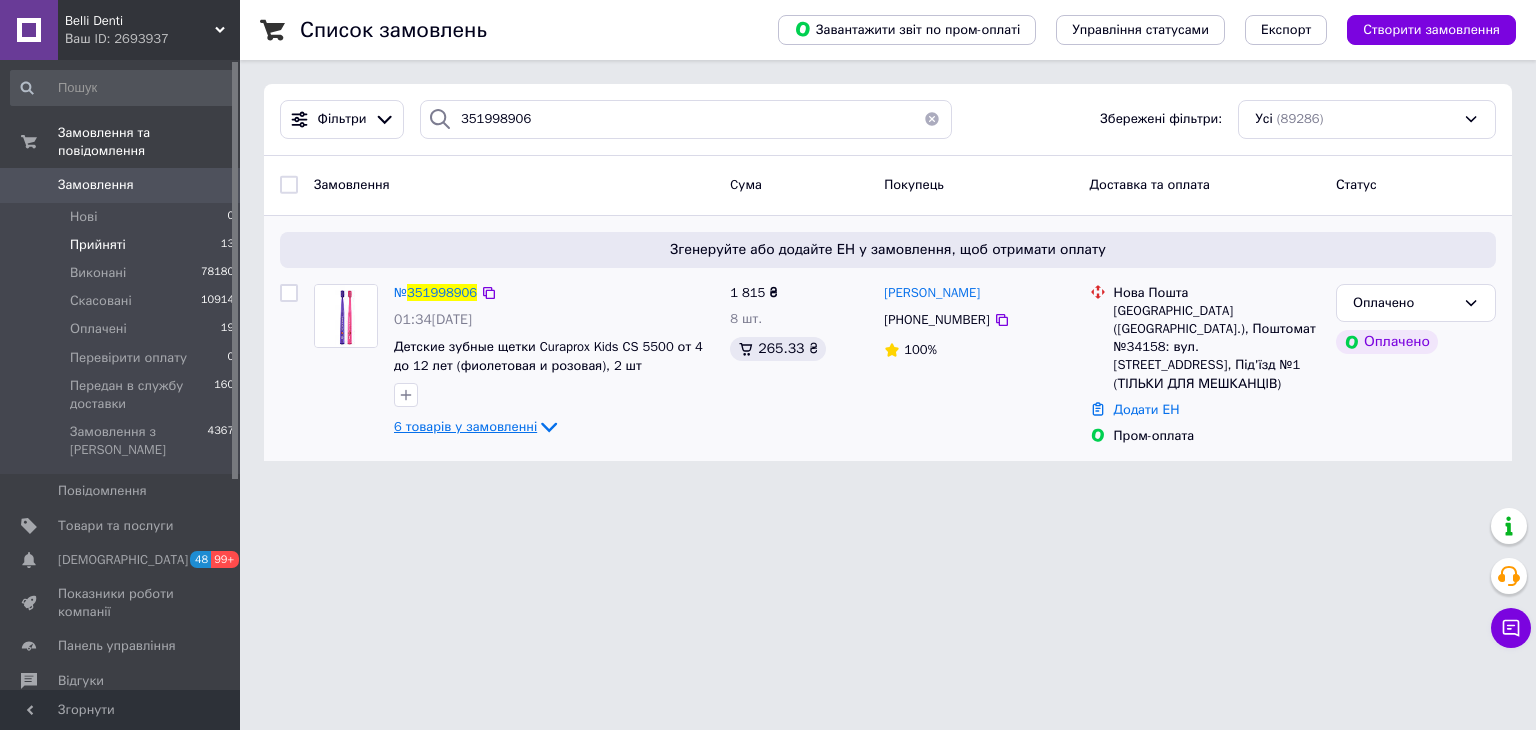 click on "6 товарів у замовленні" at bounding box center [465, 426] 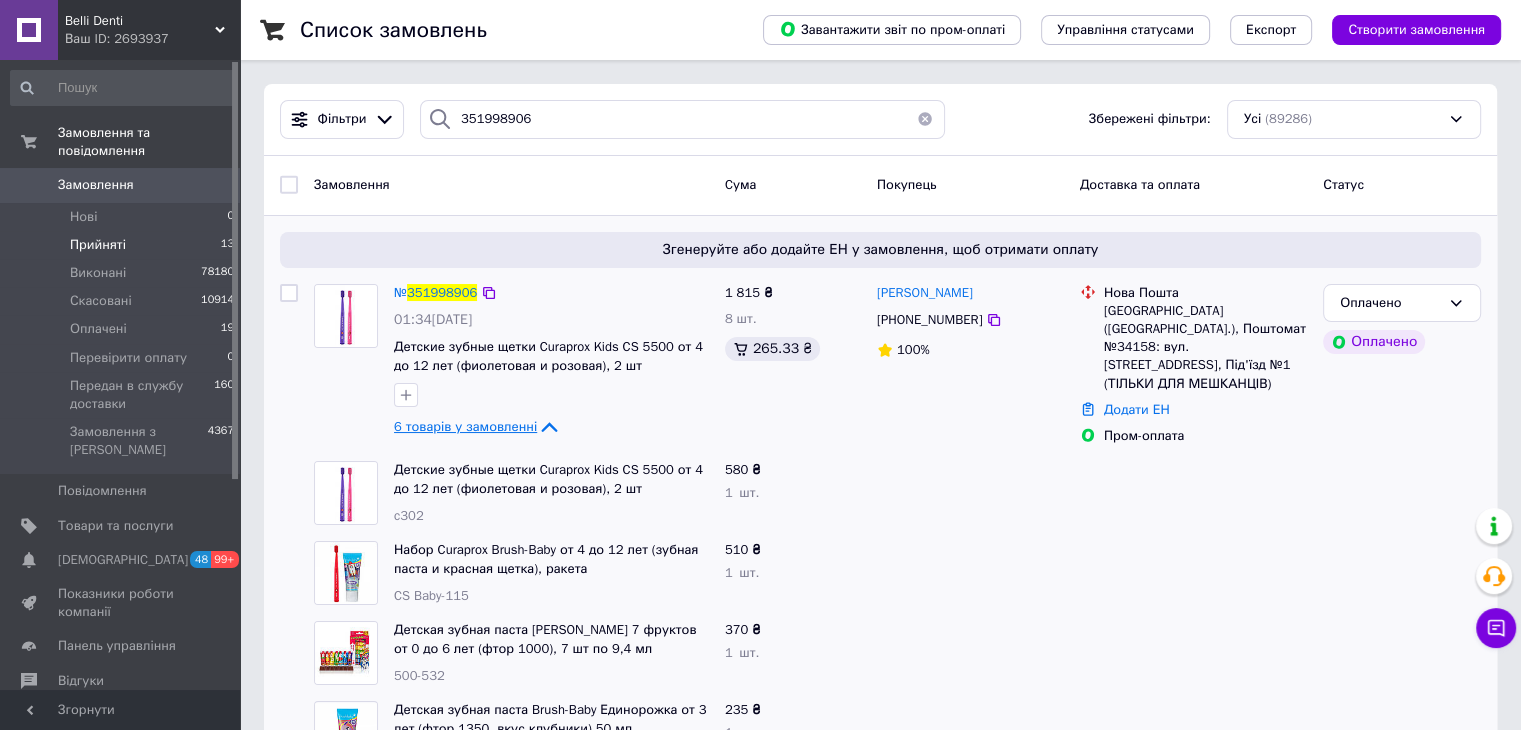 click on "6 товарів у замовленні" at bounding box center (465, 426) 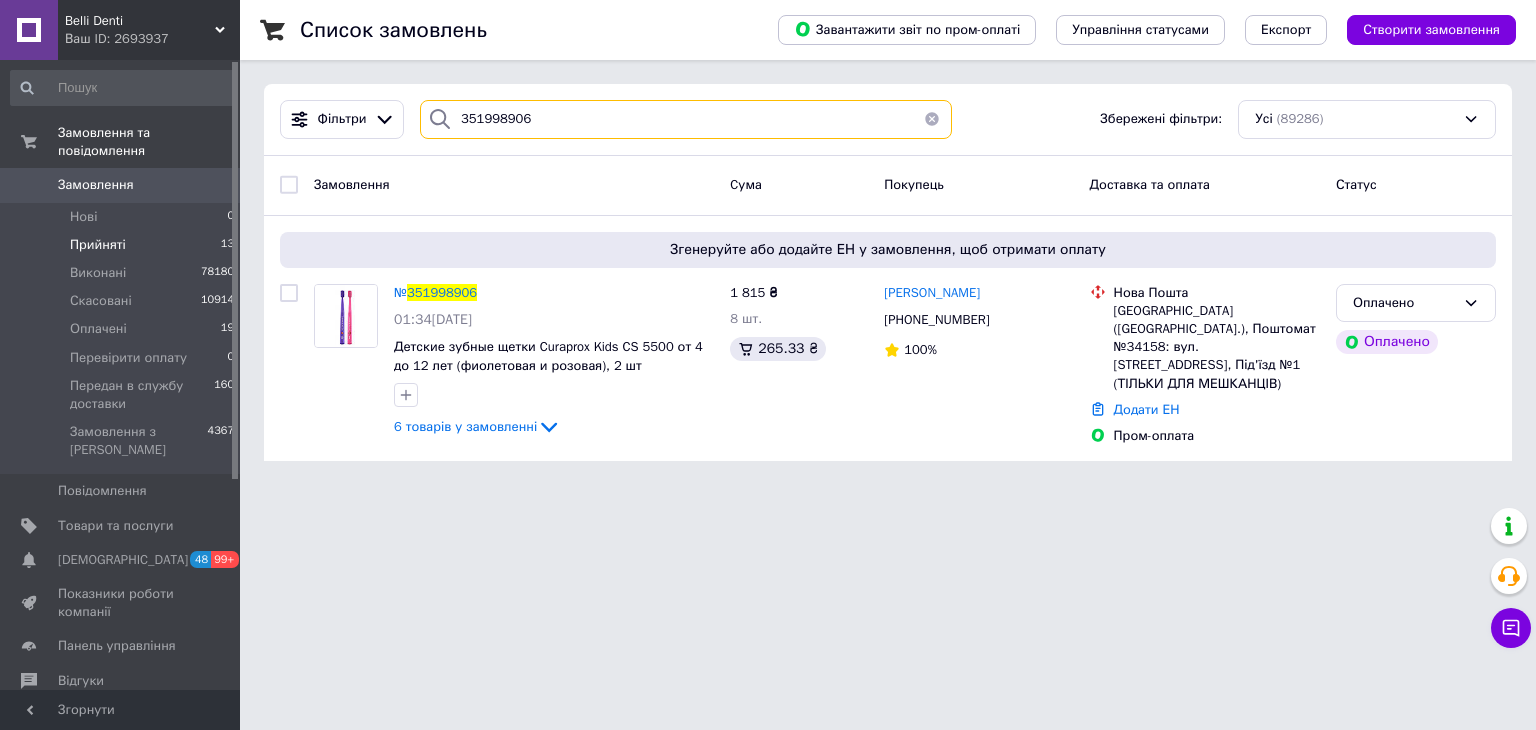 drag, startPoint x: 638, startPoint y: 95, endPoint x: 354, endPoint y: 193, distance: 300.433 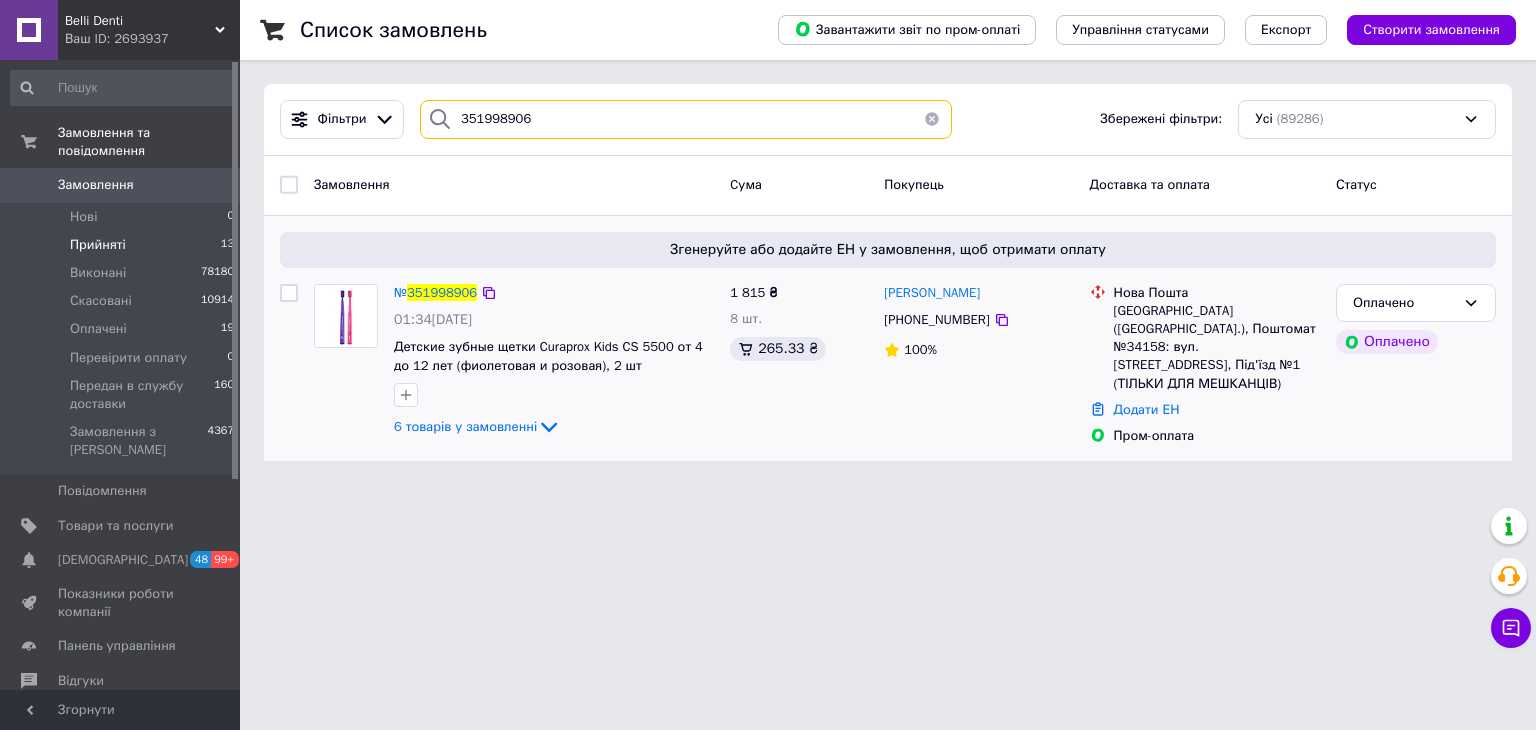 paste on "2007000" 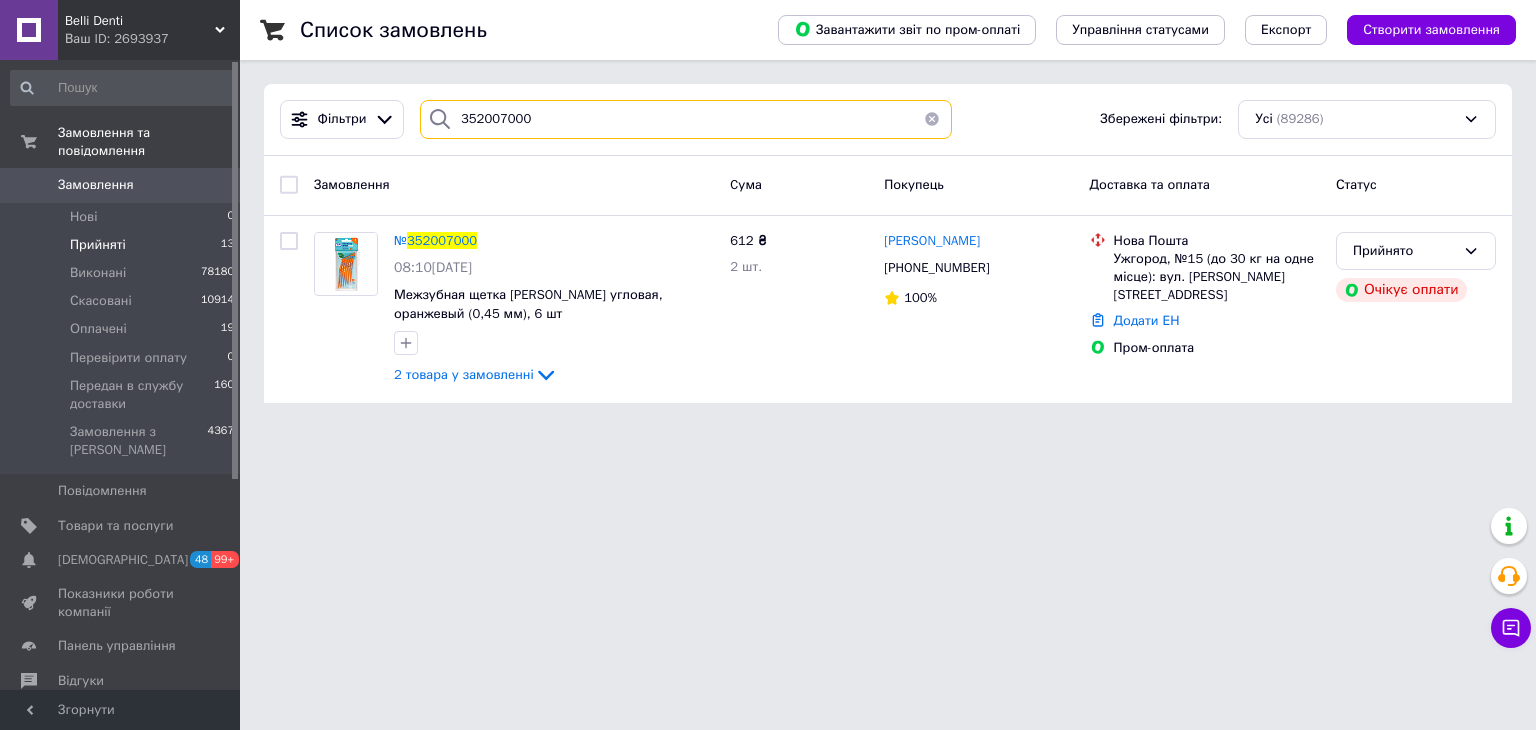 drag, startPoint x: 565, startPoint y: 109, endPoint x: 336, endPoint y: 201, distance: 246.78938 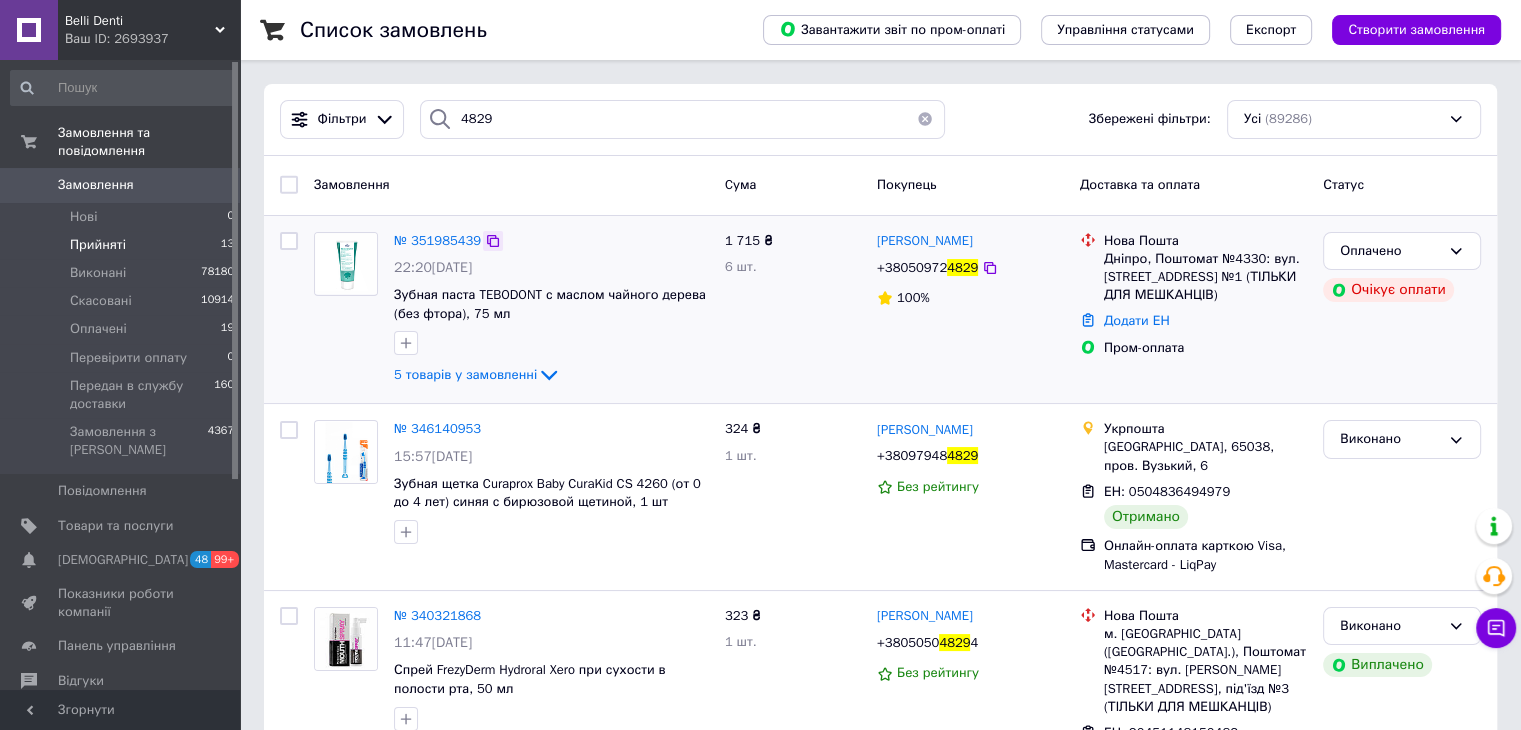 click 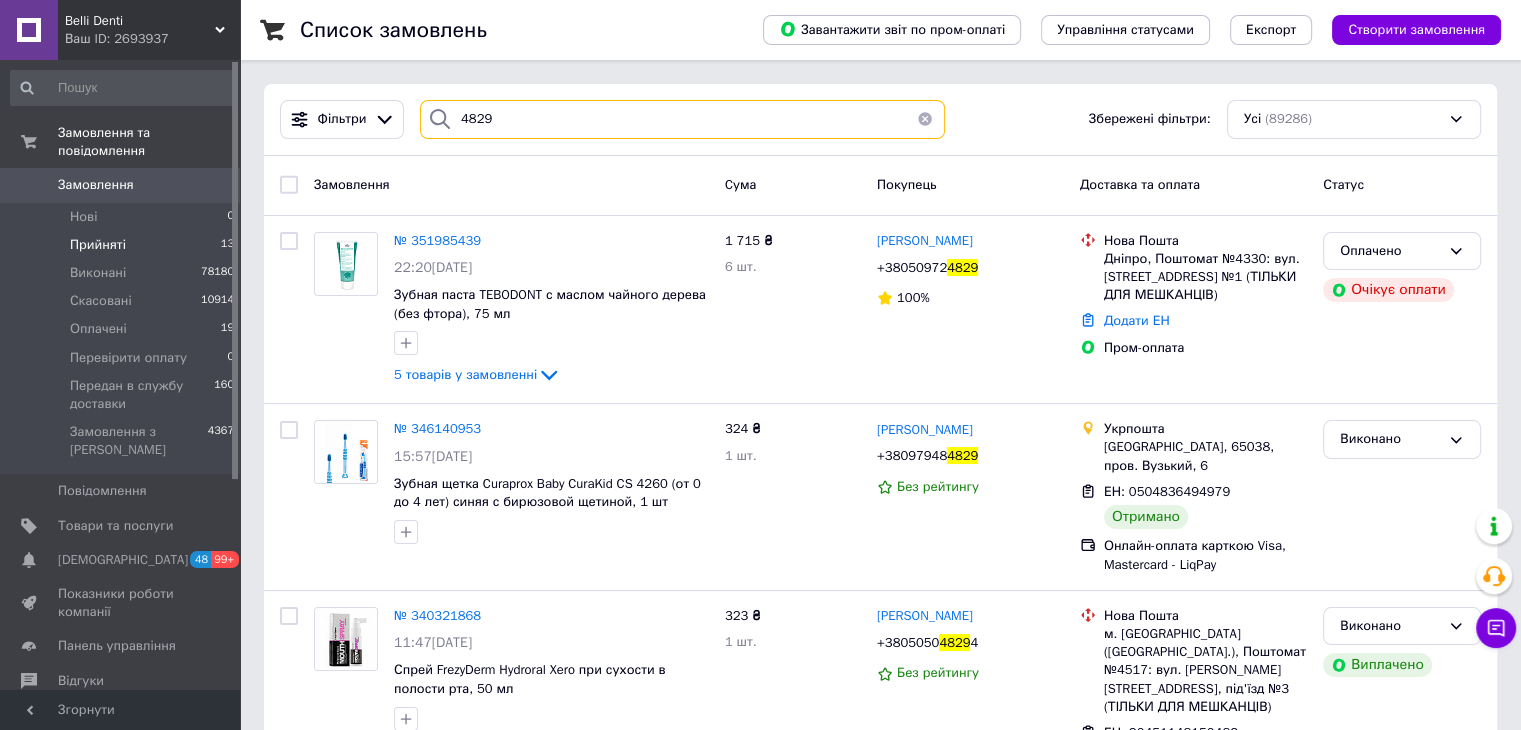 drag, startPoint x: 516, startPoint y: 120, endPoint x: 441, endPoint y: 161, distance: 85.47514 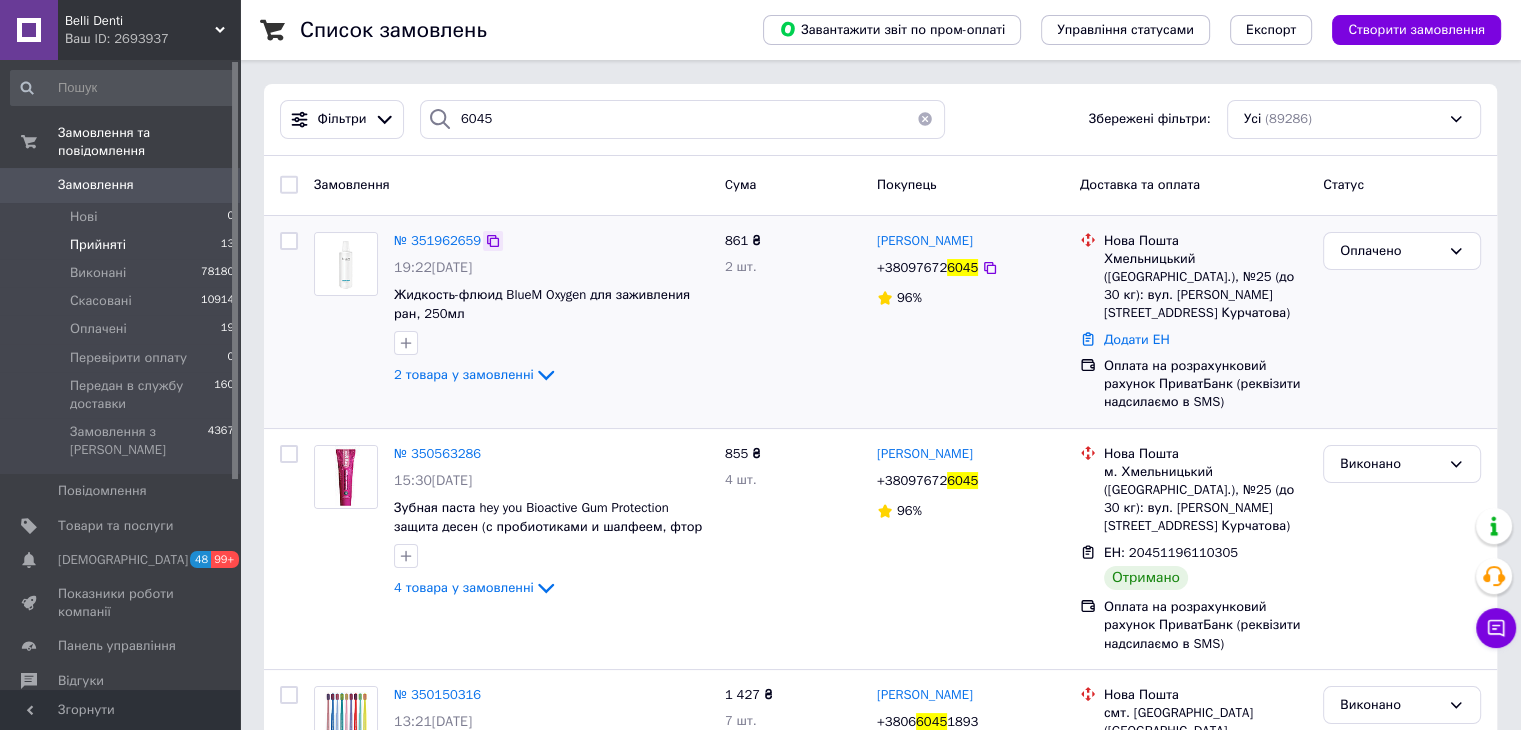 click 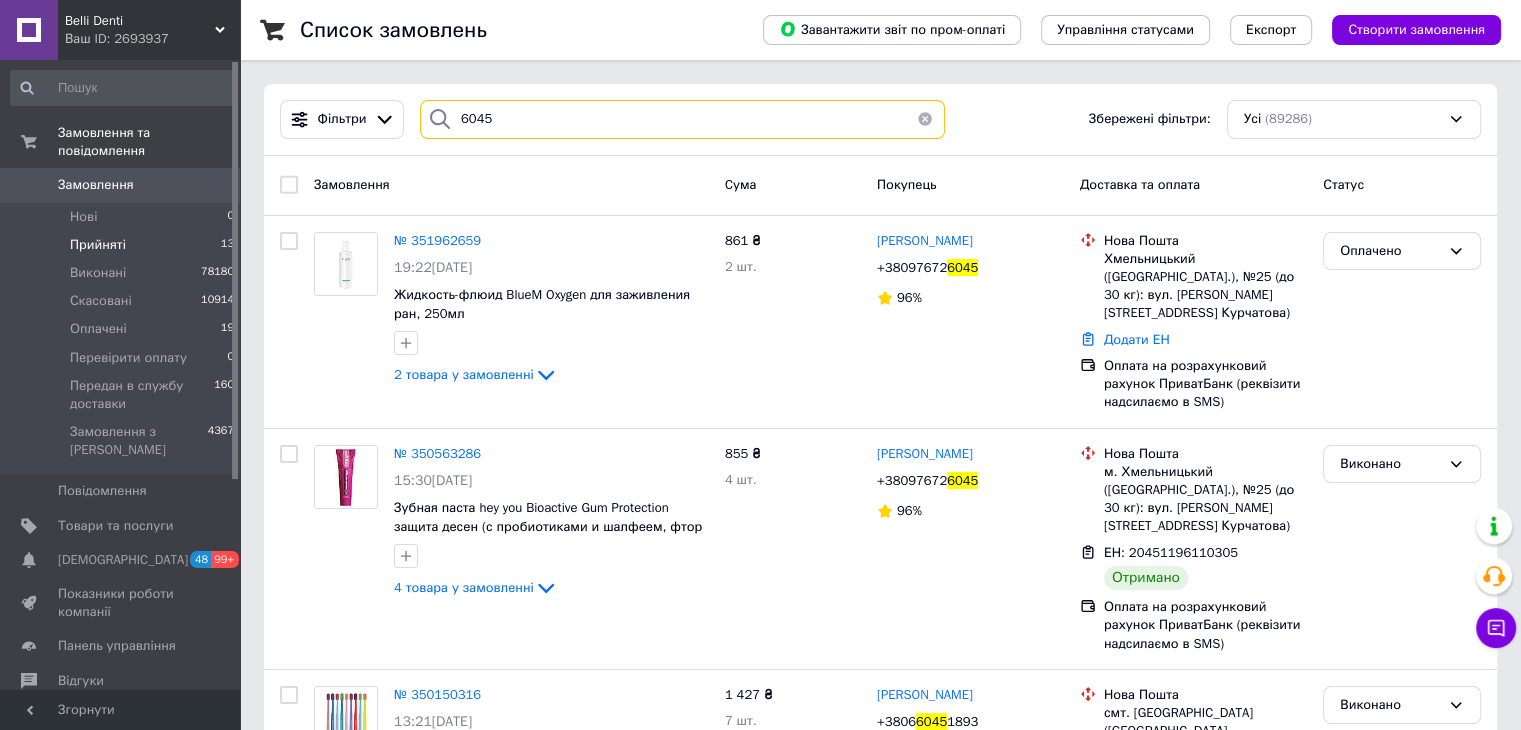 drag, startPoint x: 435, startPoint y: 141, endPoint x: 306, endPoint y: 178, distance: 134.20134 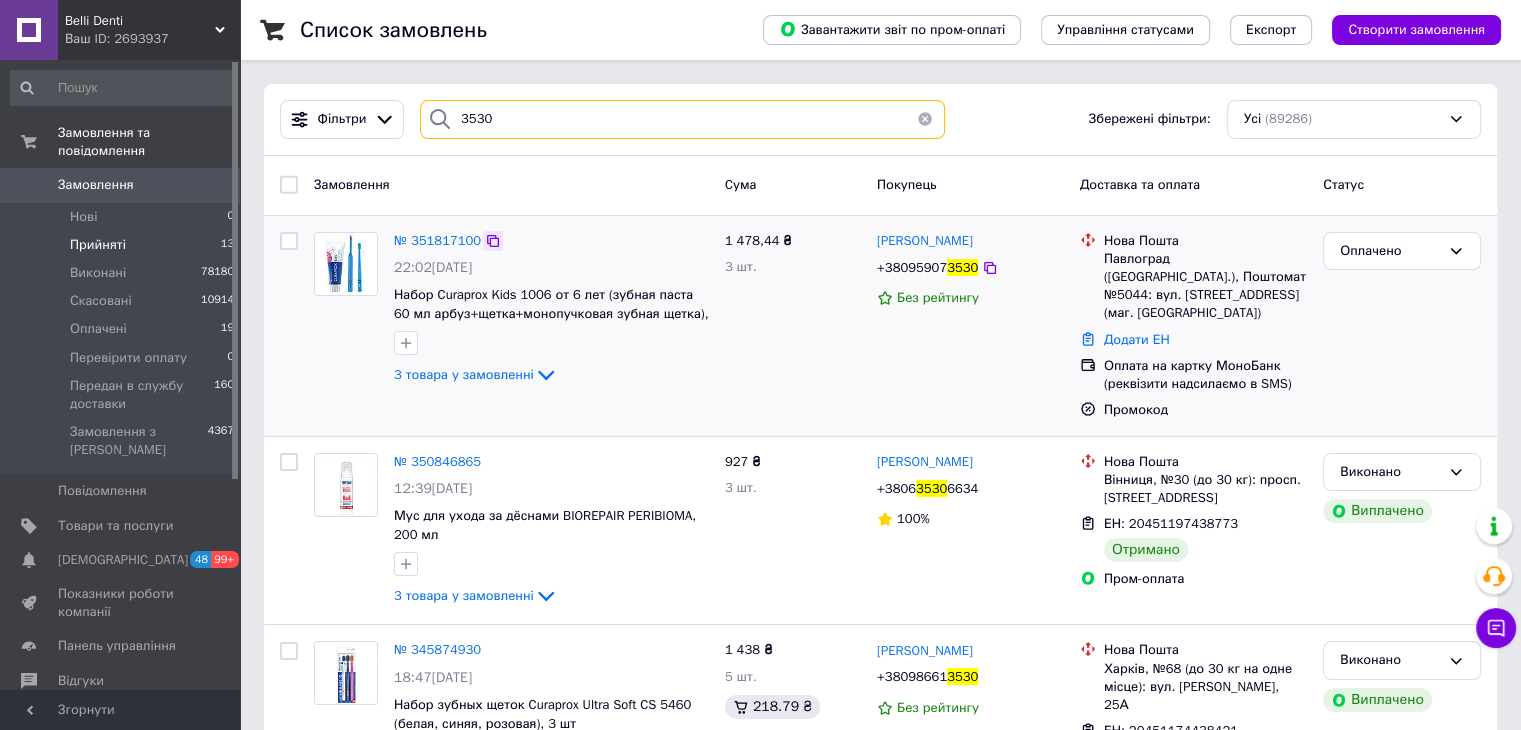 type on "3530" 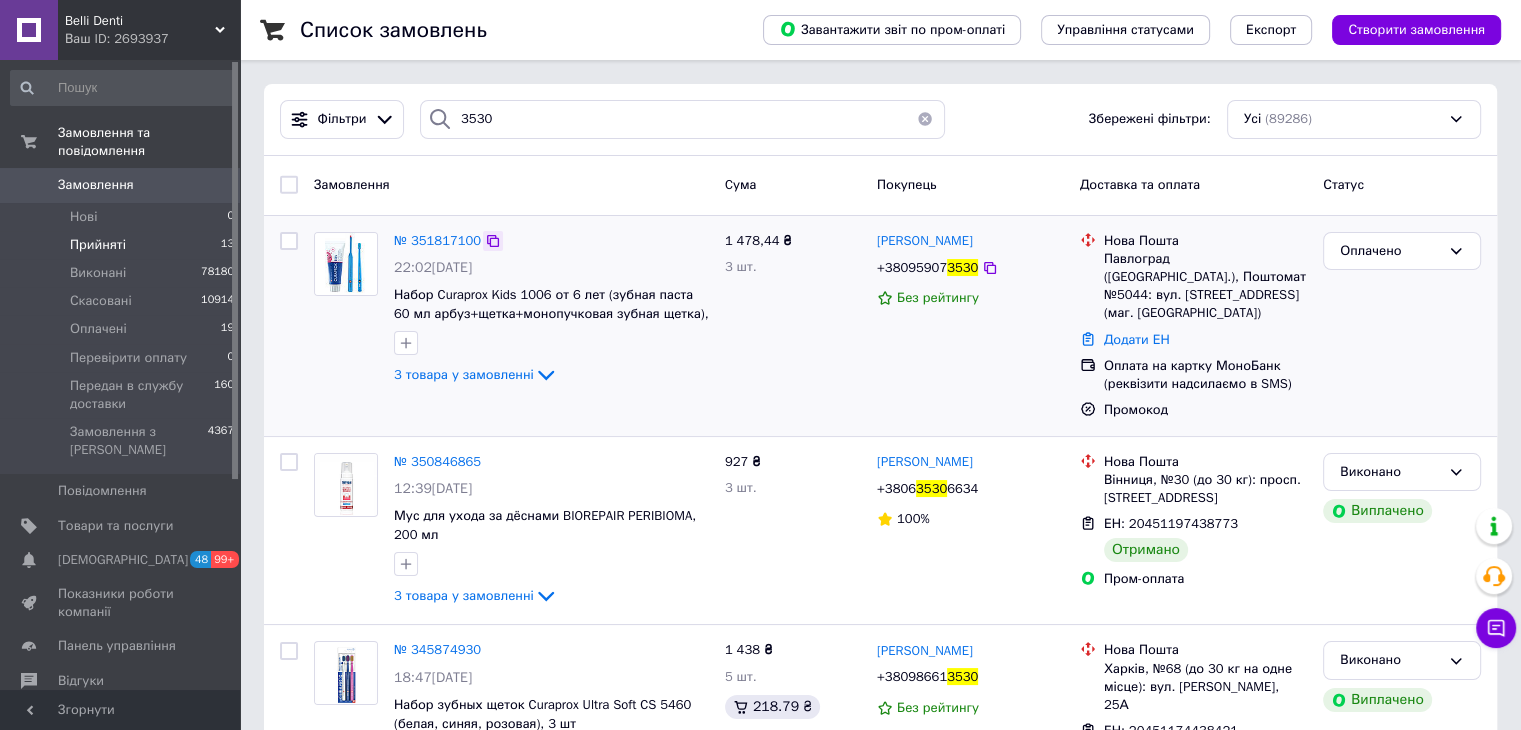 click 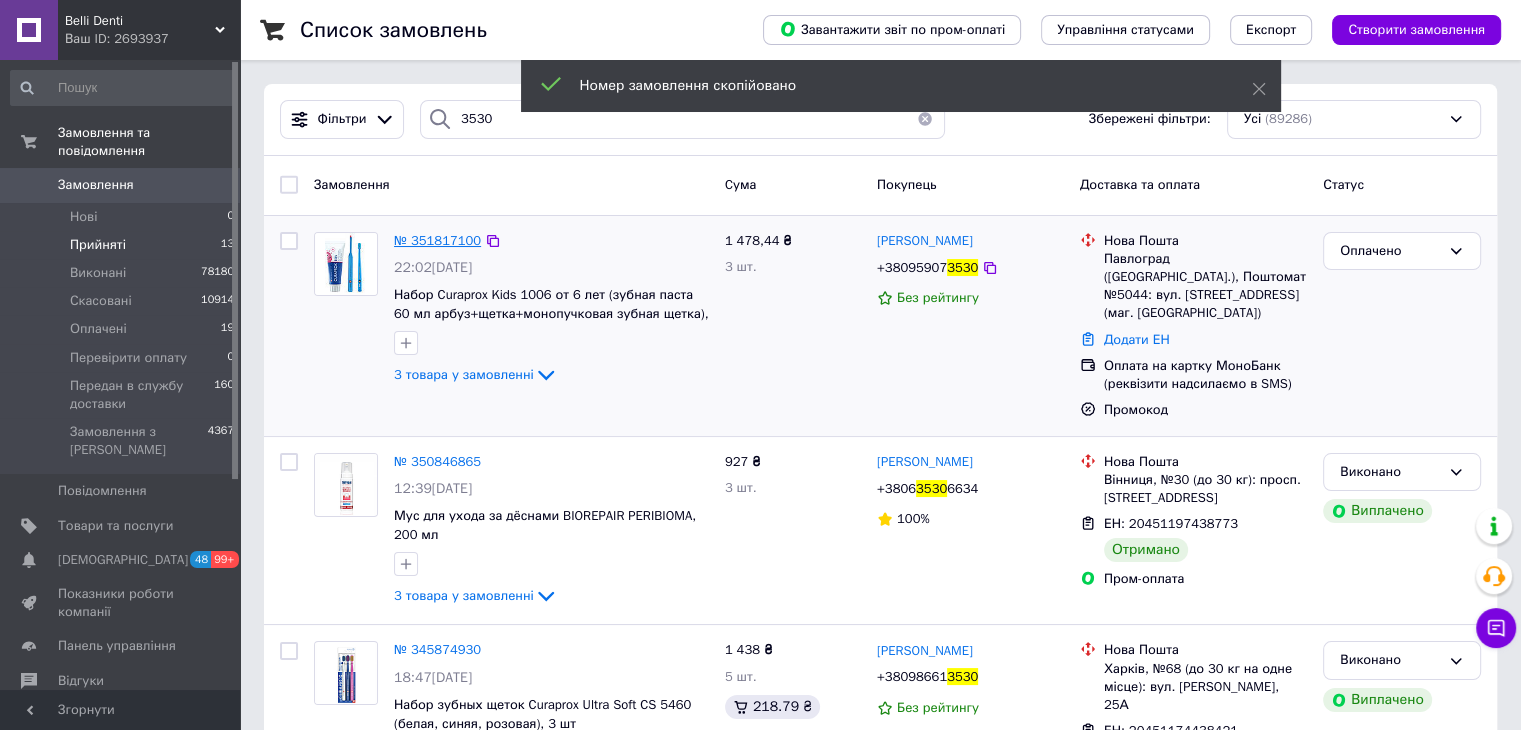 click on "№ 351817100" at bounding box center (437, 240) 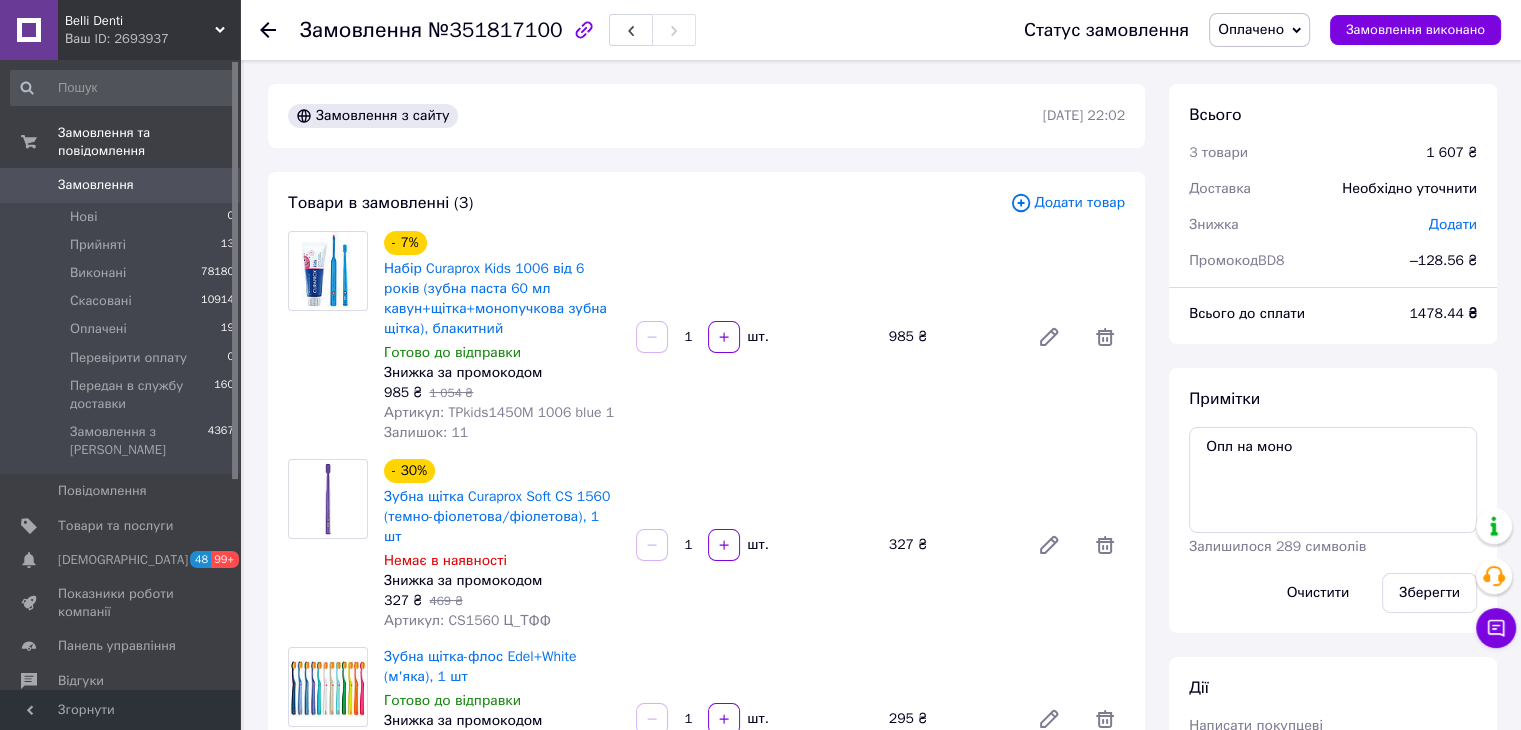 click 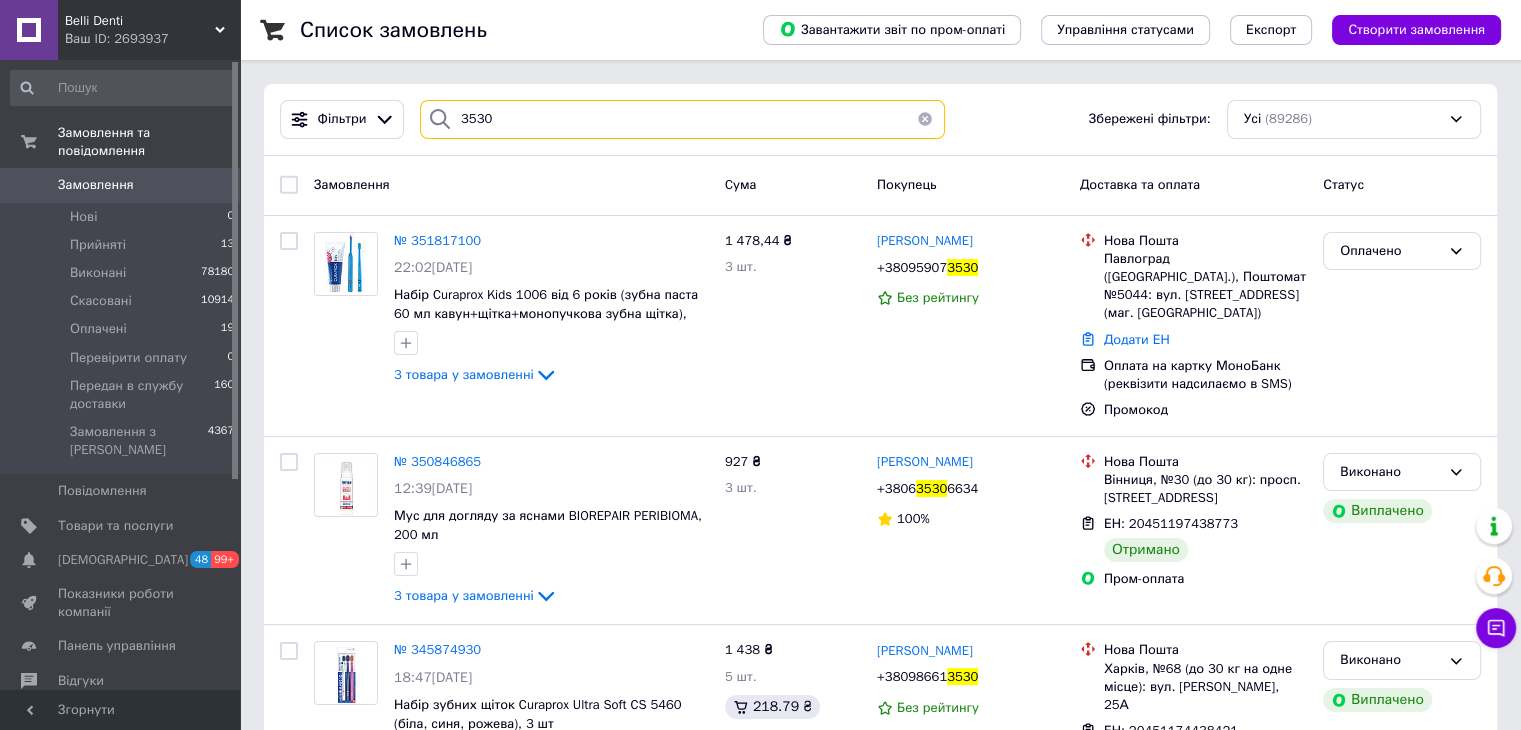 drag, startPoint x: 540, startPoint y: 118, endPoint x: 324, endPoint y: 191, distance: 228.0022 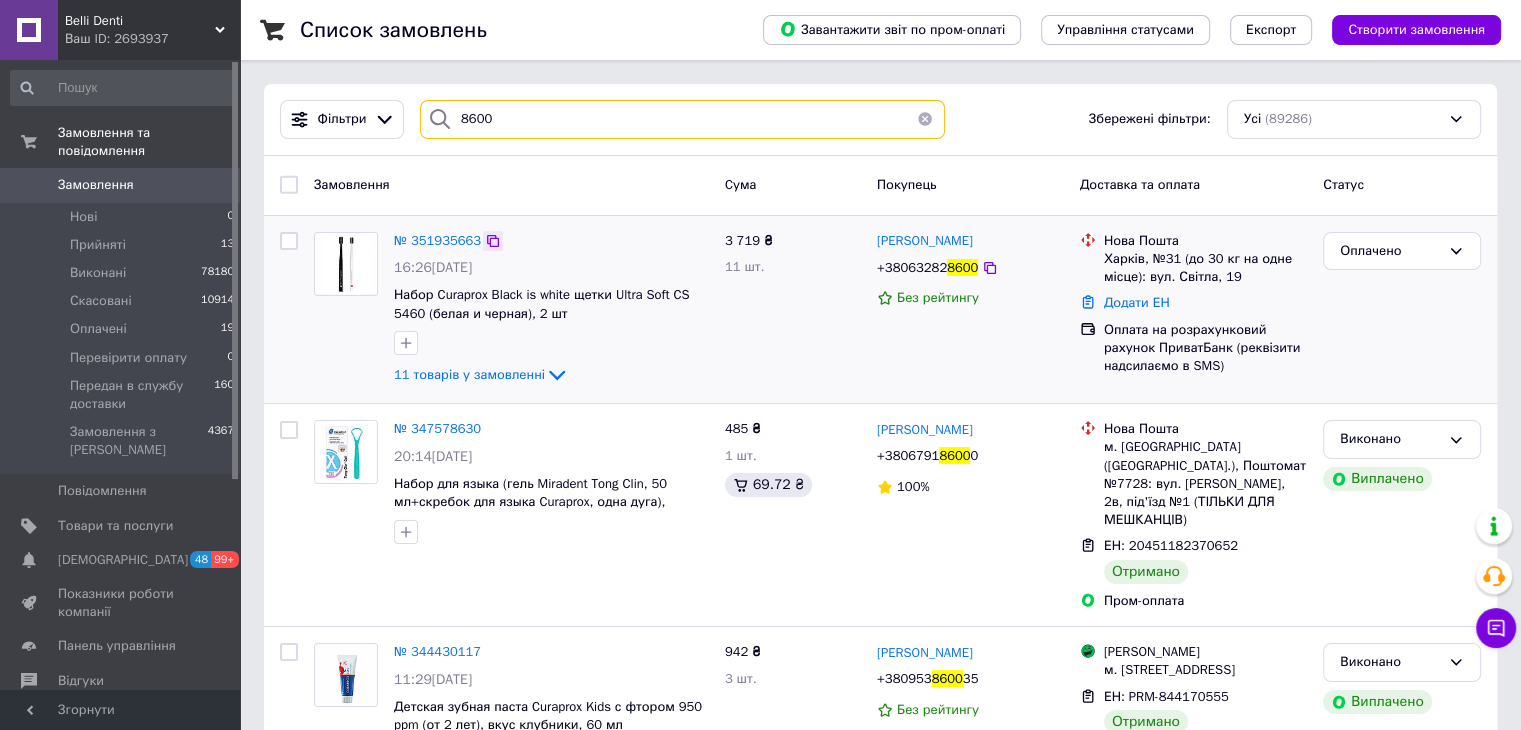 type on "8600" 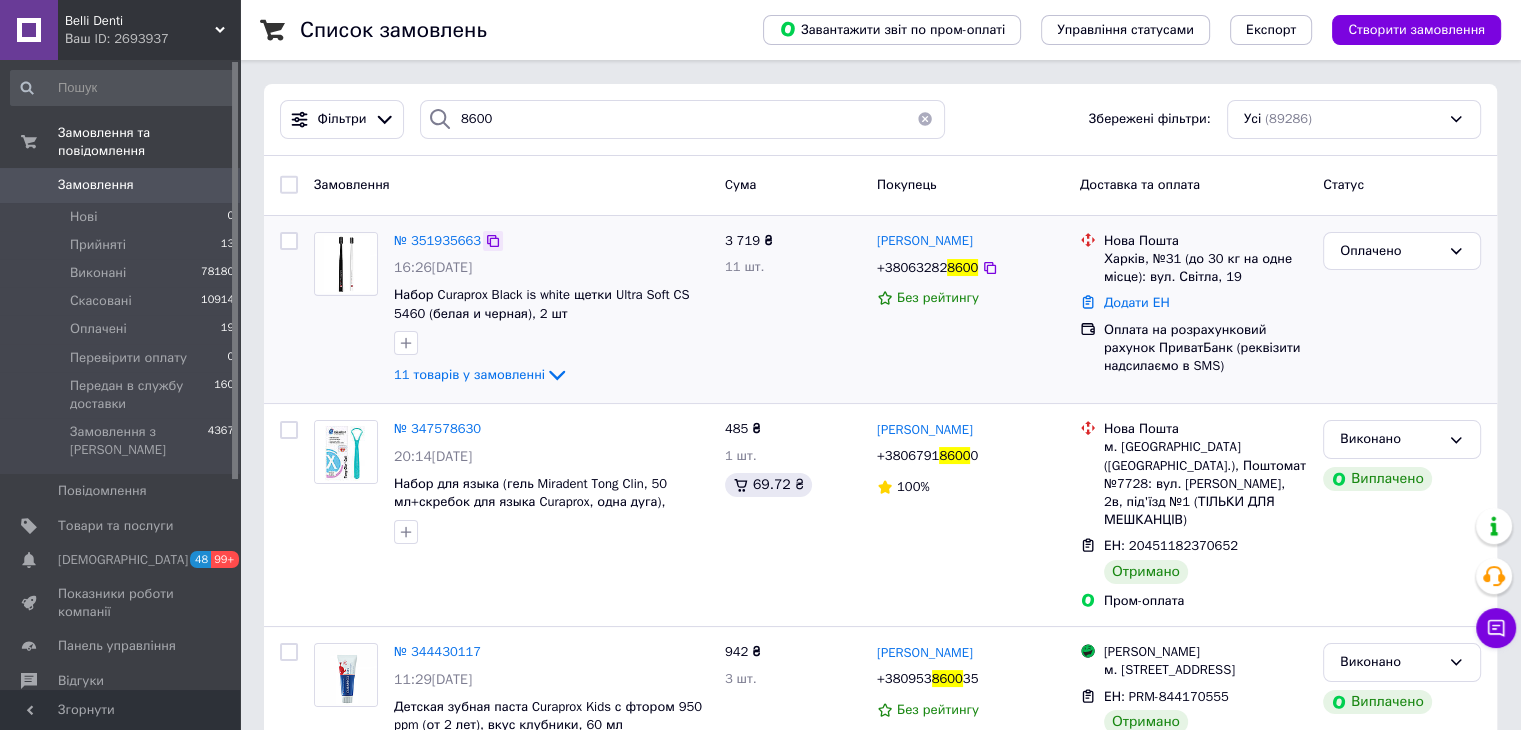 click 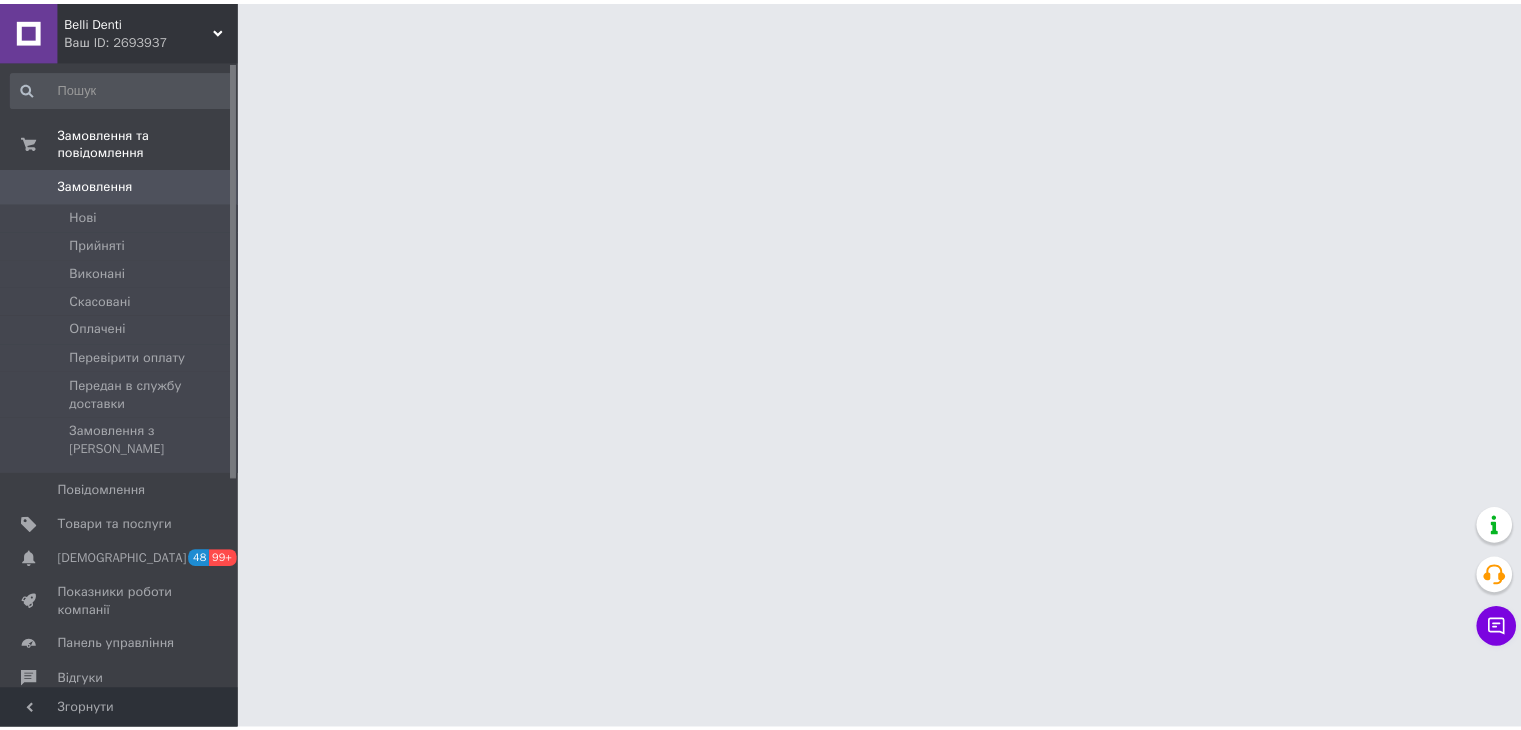 scroll, scrollTop: 0, scrollLeft: 0, axis: both 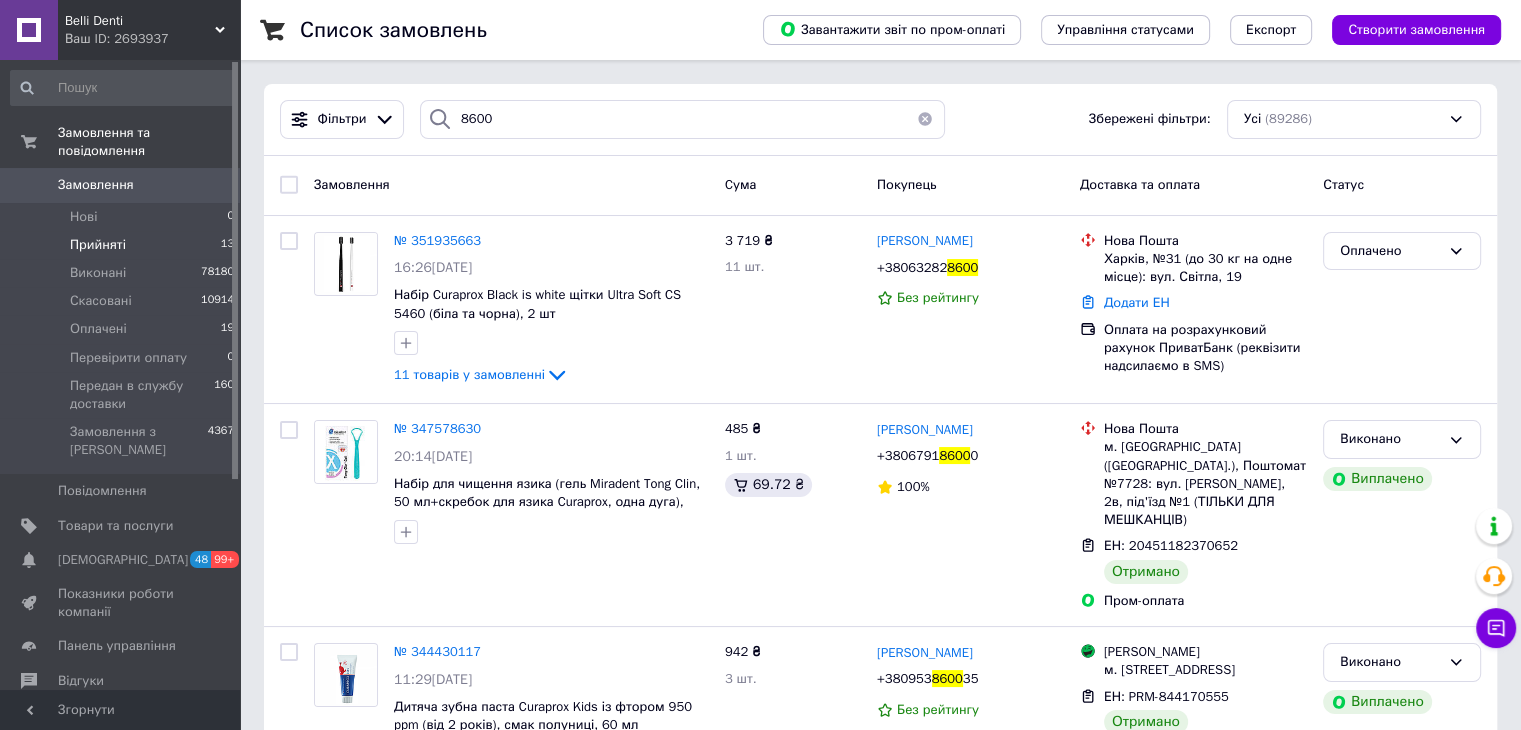 click on "Прийняті 13" at bounding box center (123, 245) 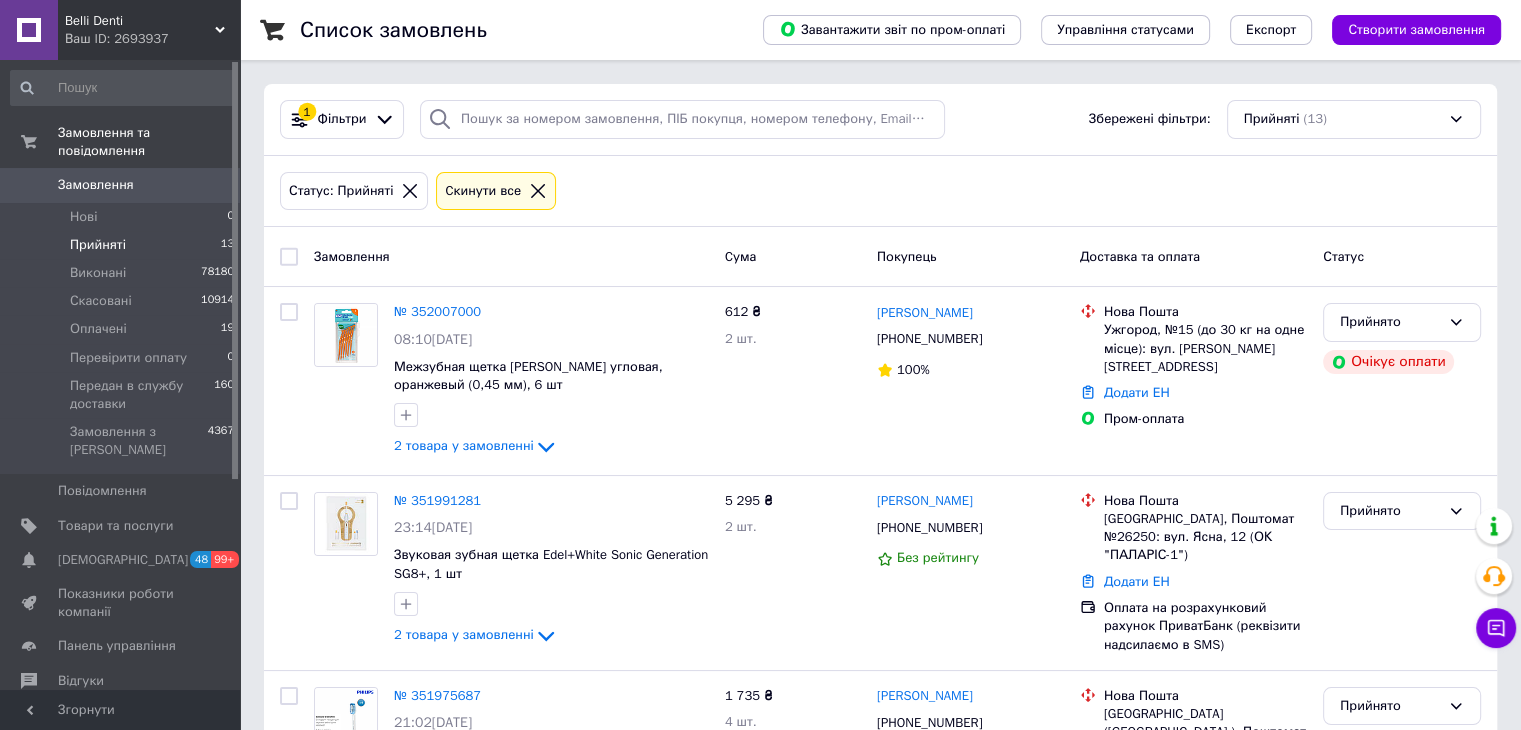 scroll, scrollTop: 1992, scrollLeft: 0, axis: vertical 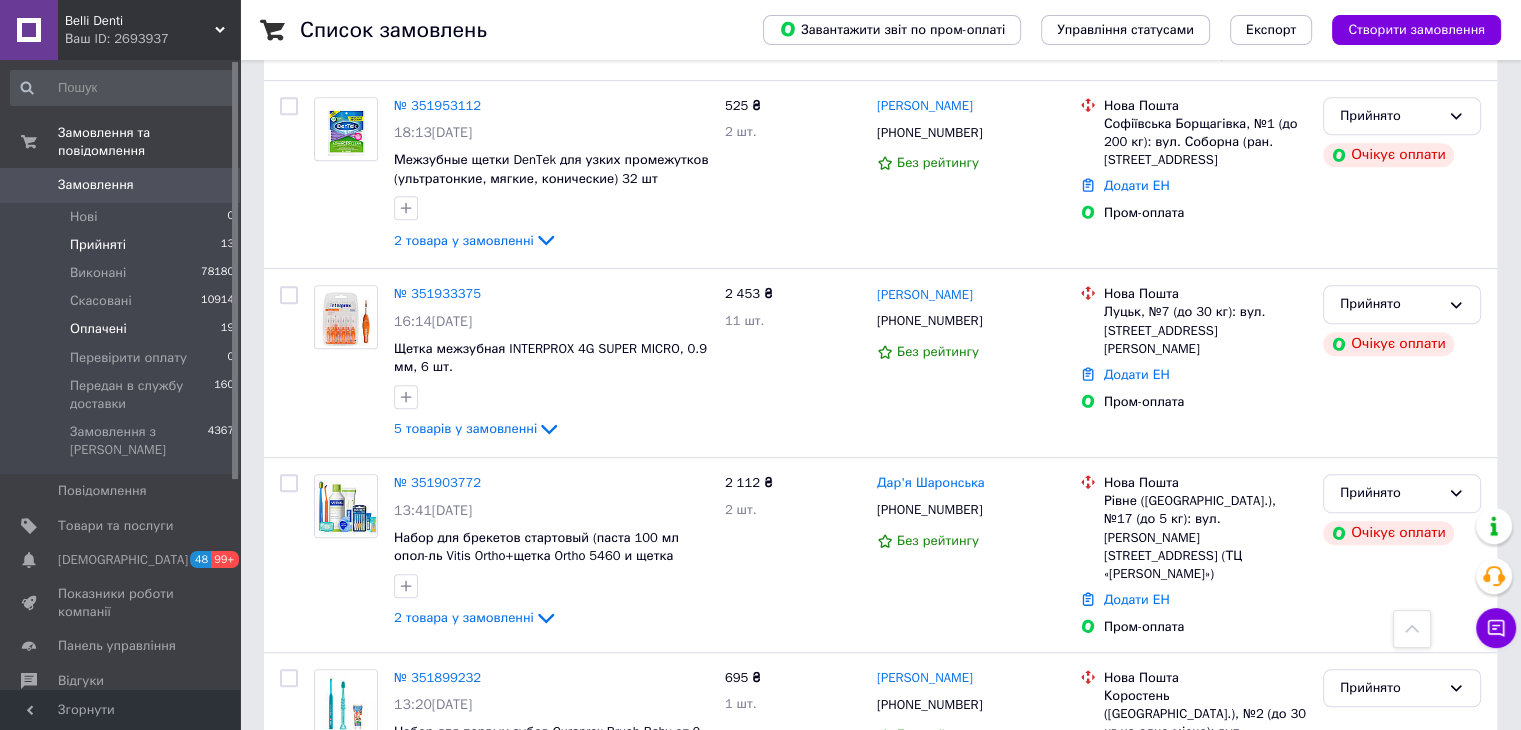 click on "Оплачені 19" at bounding box center [123, 329] 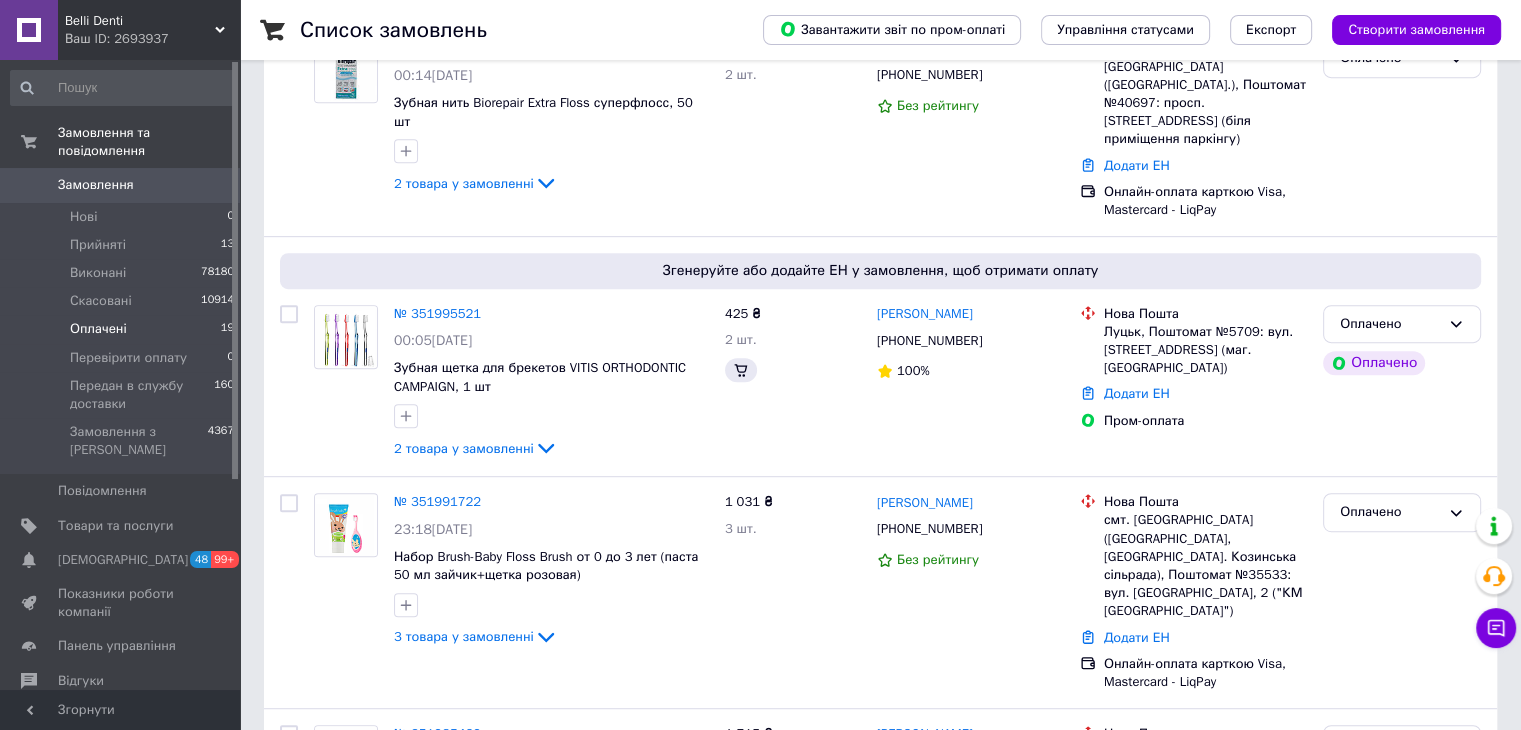 scroll, scrollTop: 0, scrollLeft: 0, axis: both 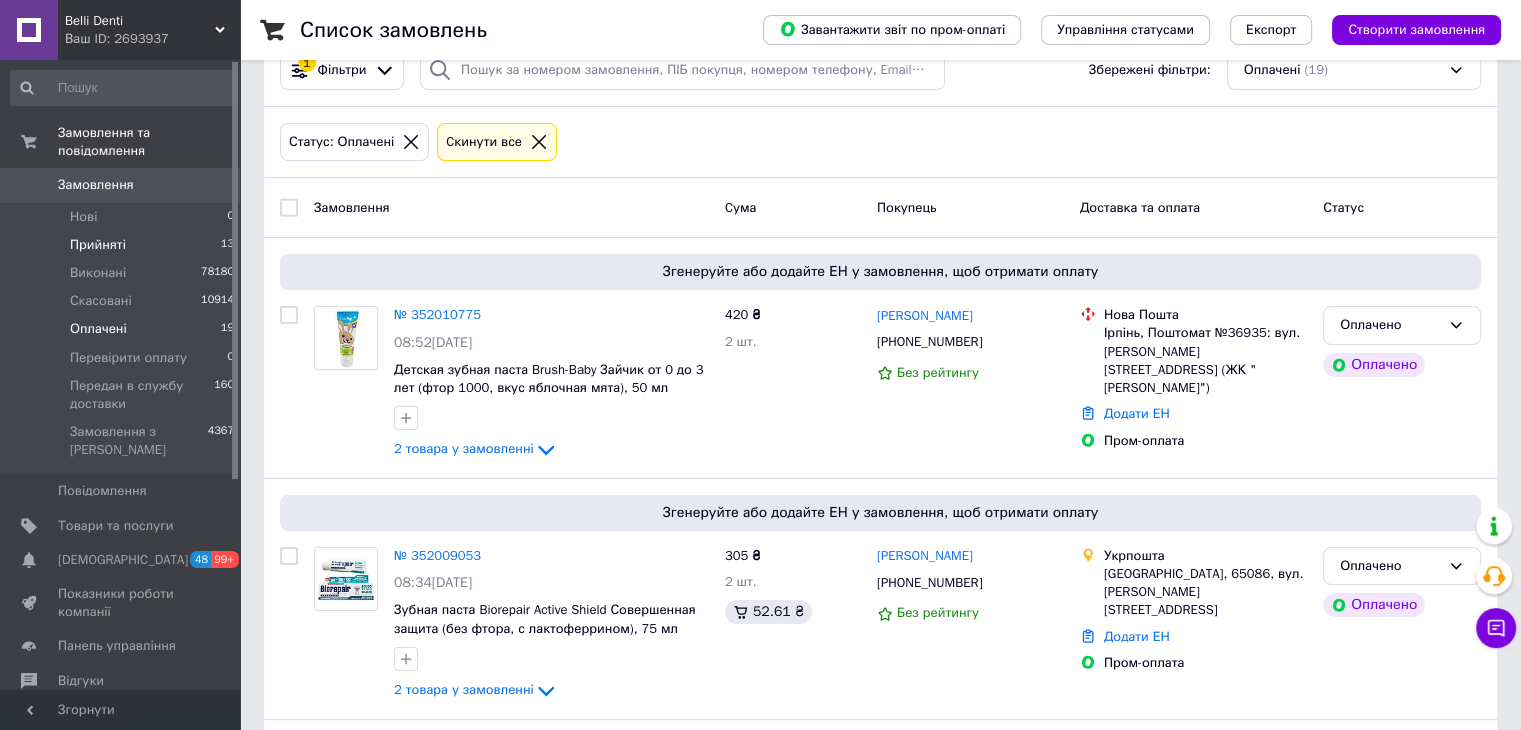 click on "Прийняті" at bounding box center (98, 245) 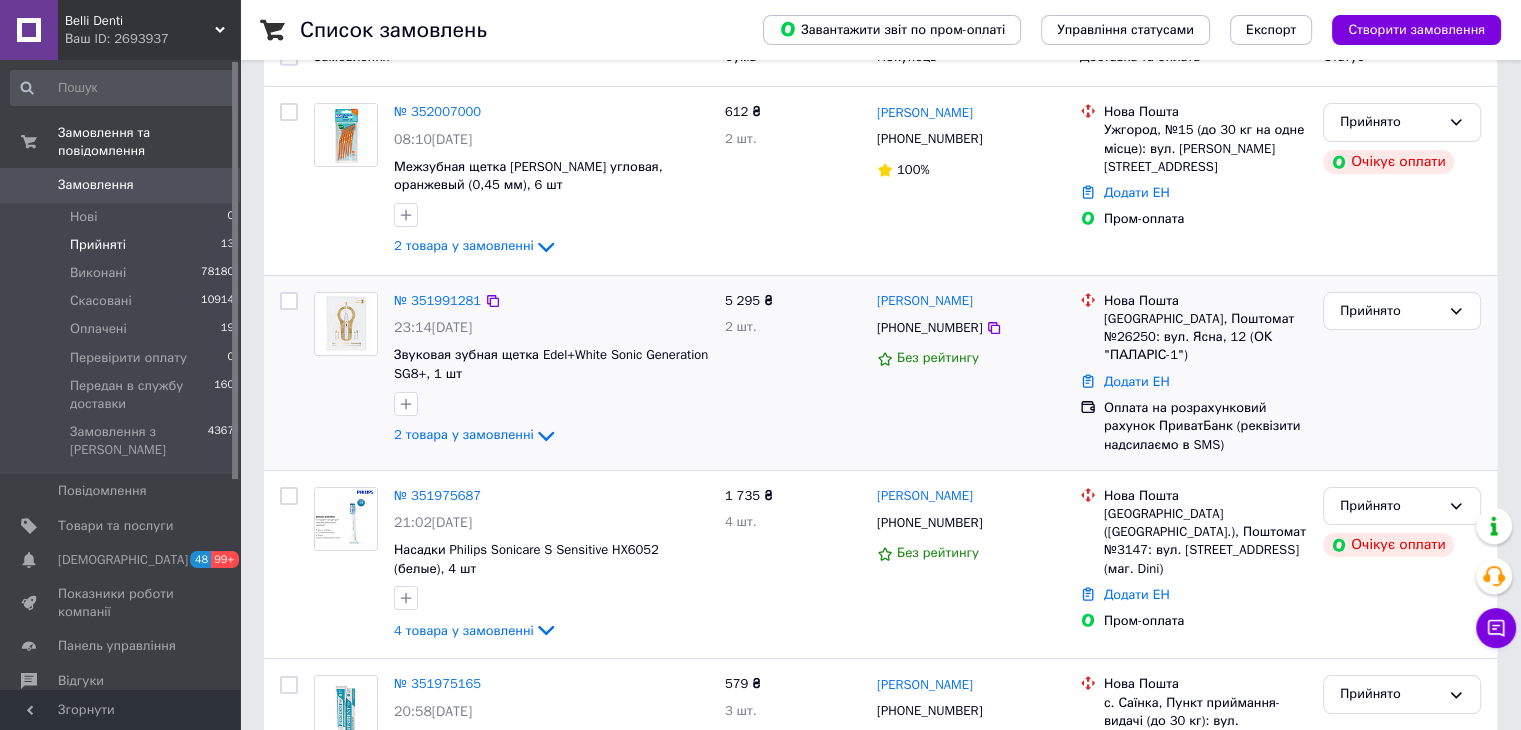 scroll, scrollTop: 0, scrollLeft: 0, axis: both 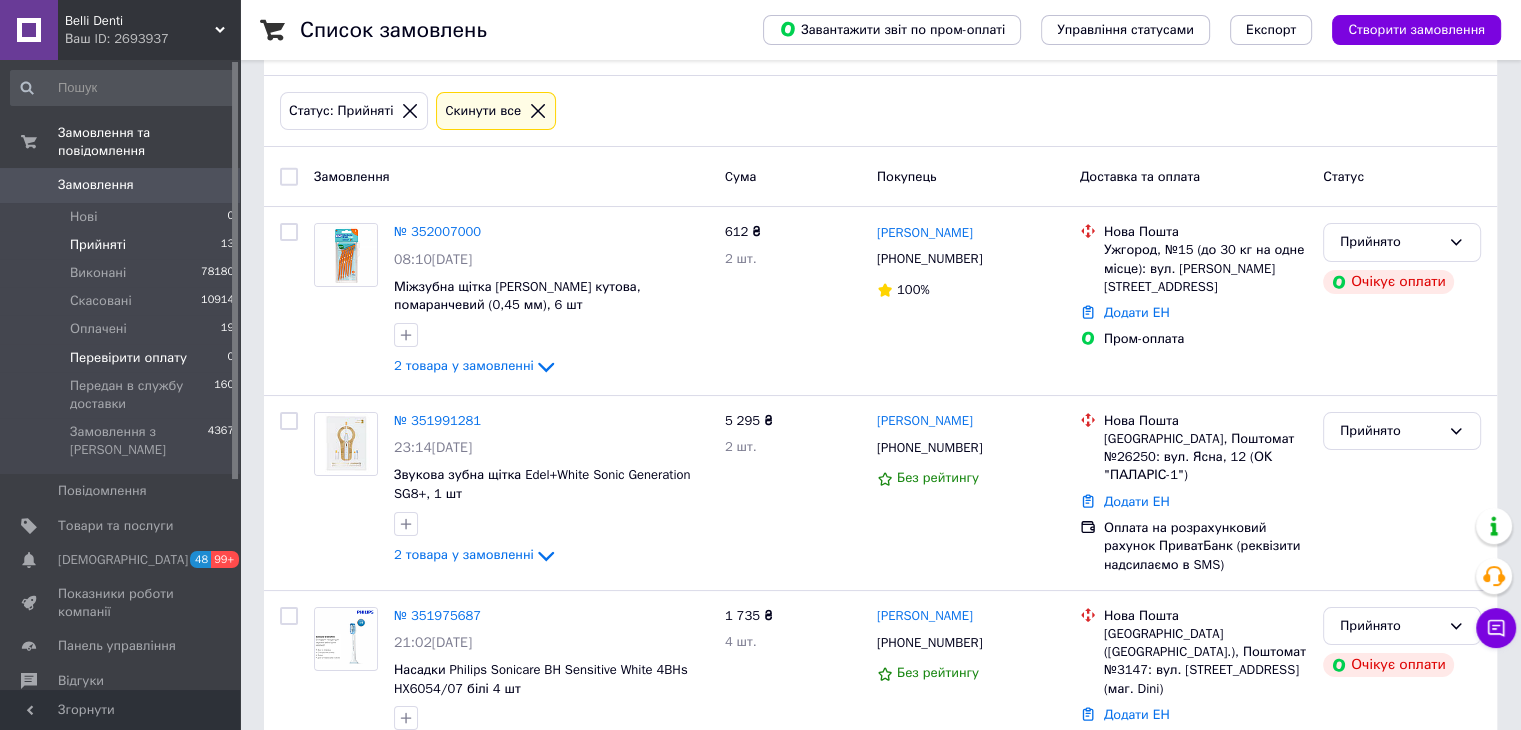 click on "Перевірити оплату  0" at bounding box center (123, 358) 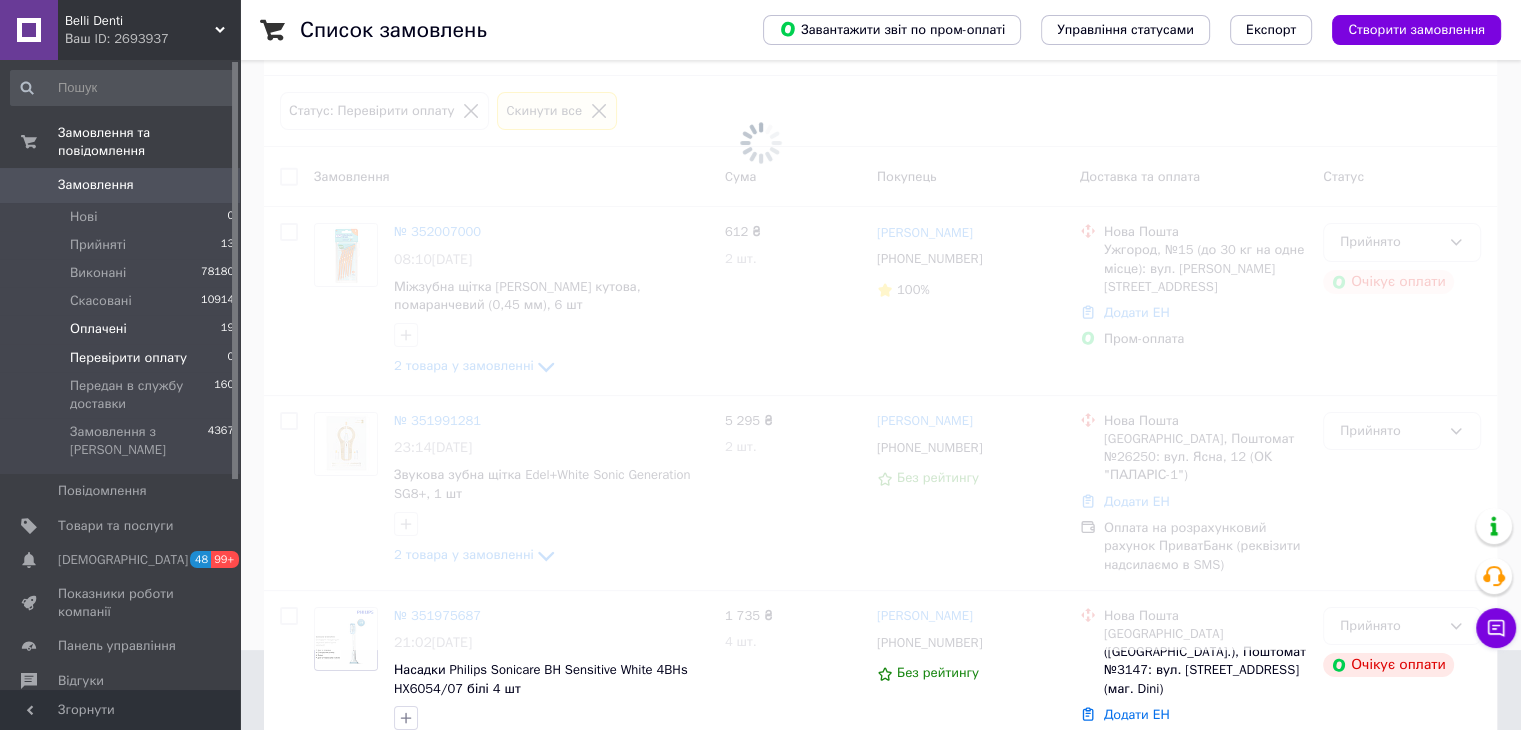 scroll, scrollTop: 0, scrollLeft: 0, axis: both 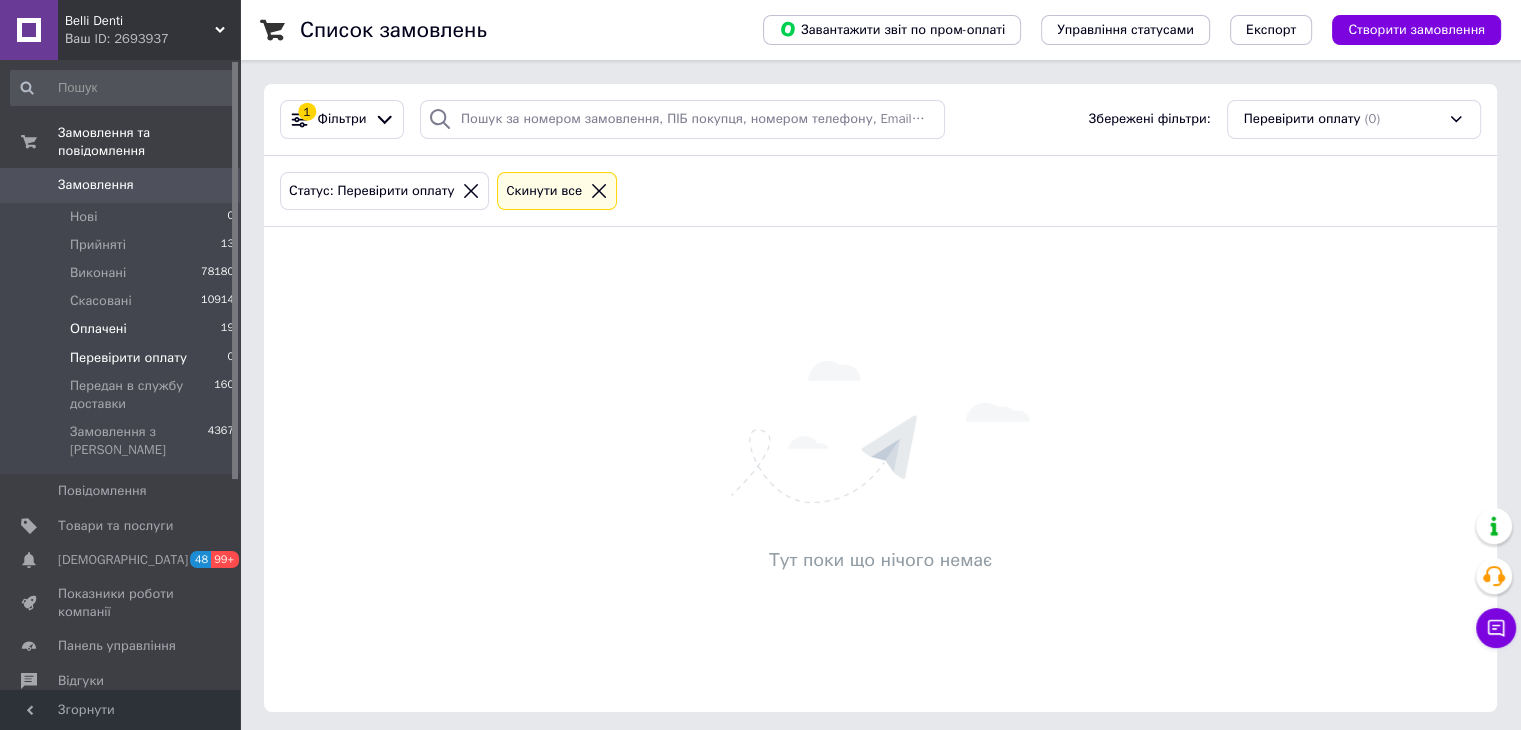 click on "Оплачені" at bounding box center (98, 329) 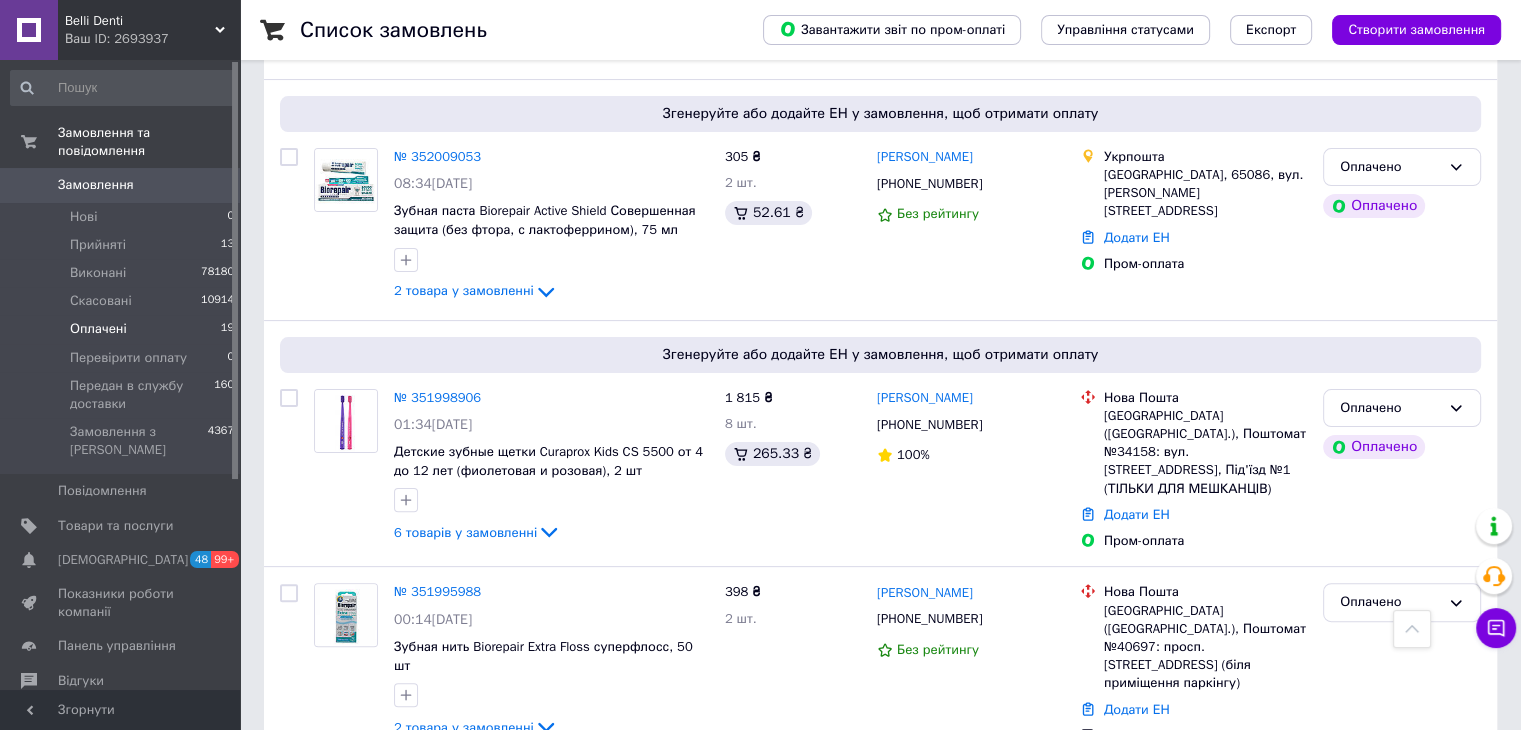 scroll, scrollTop: 280, scrollLeft: 0, axis: vertical 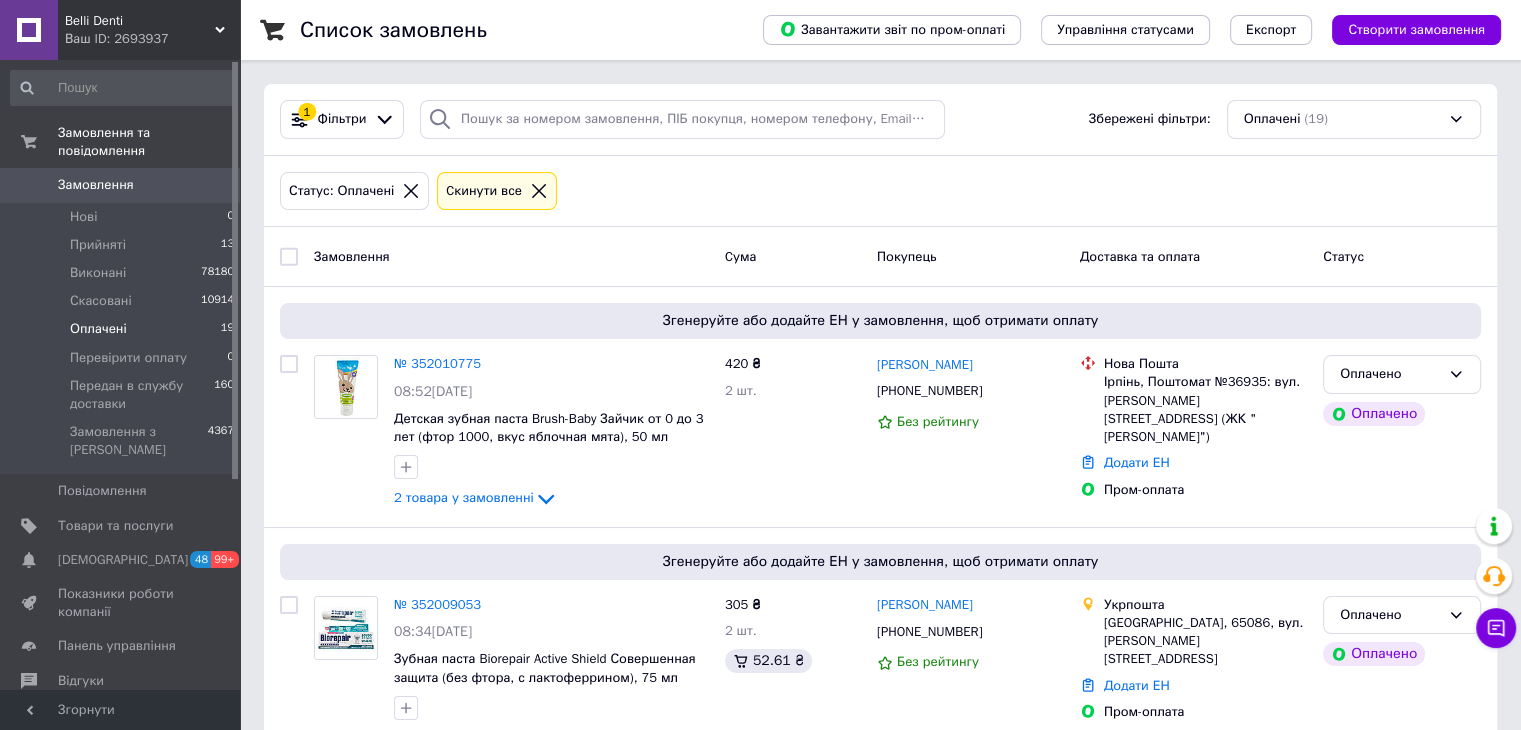 click on "Cкинути все" at bounding box center [497, 191] 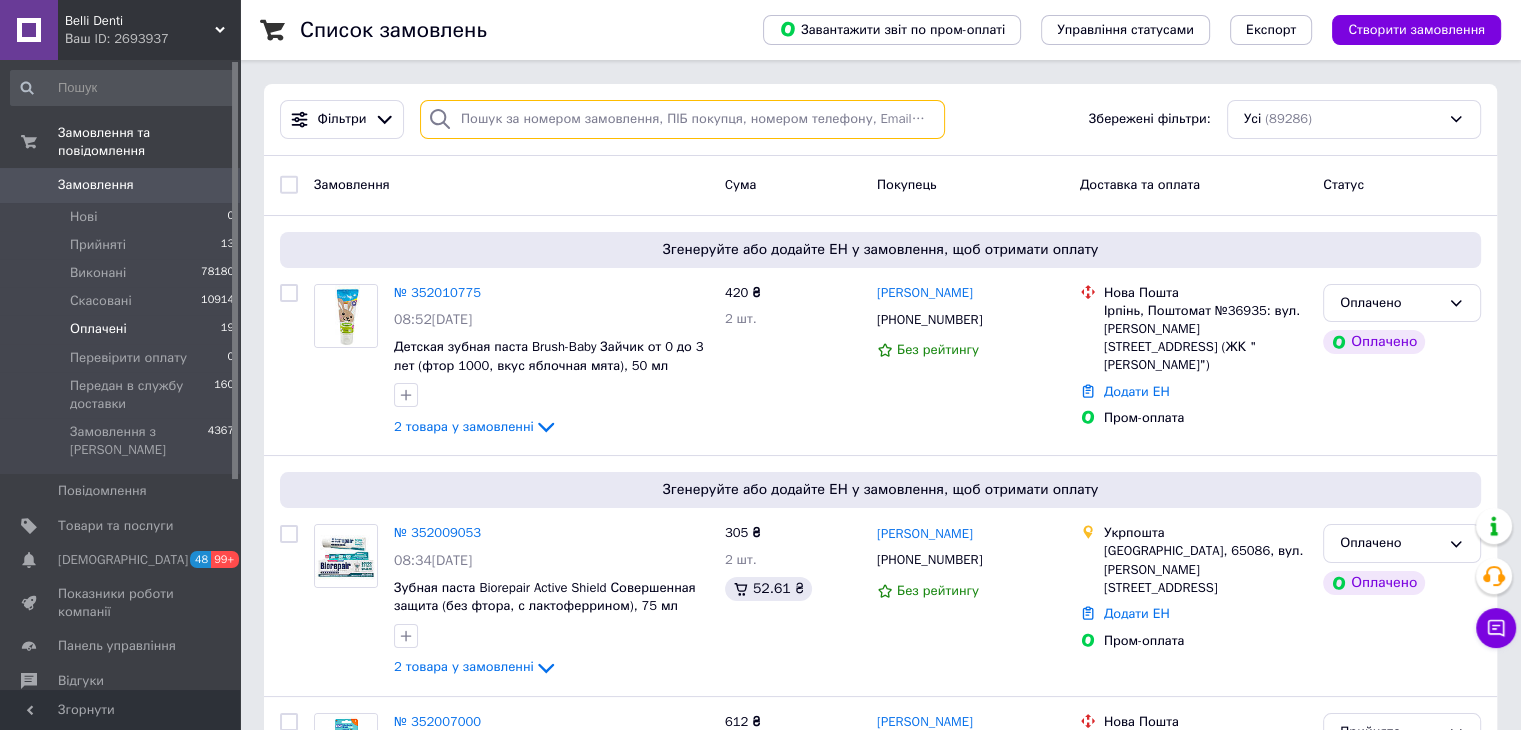 click at bounding box center [682, 119] 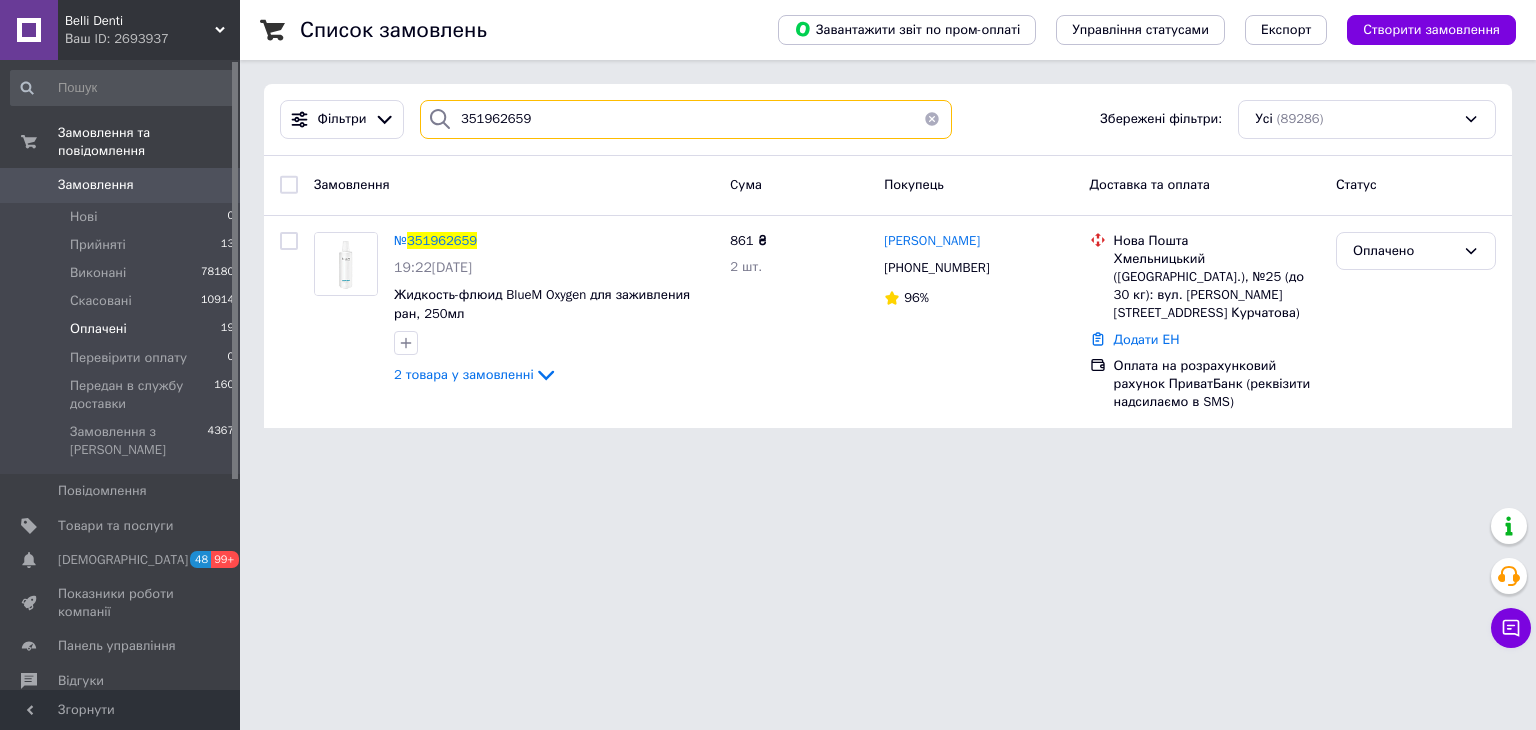 drag, startPoint x: 262, startPoint y: 201, endPoint x: 243, endPoint y: 207, distance: 19.924858 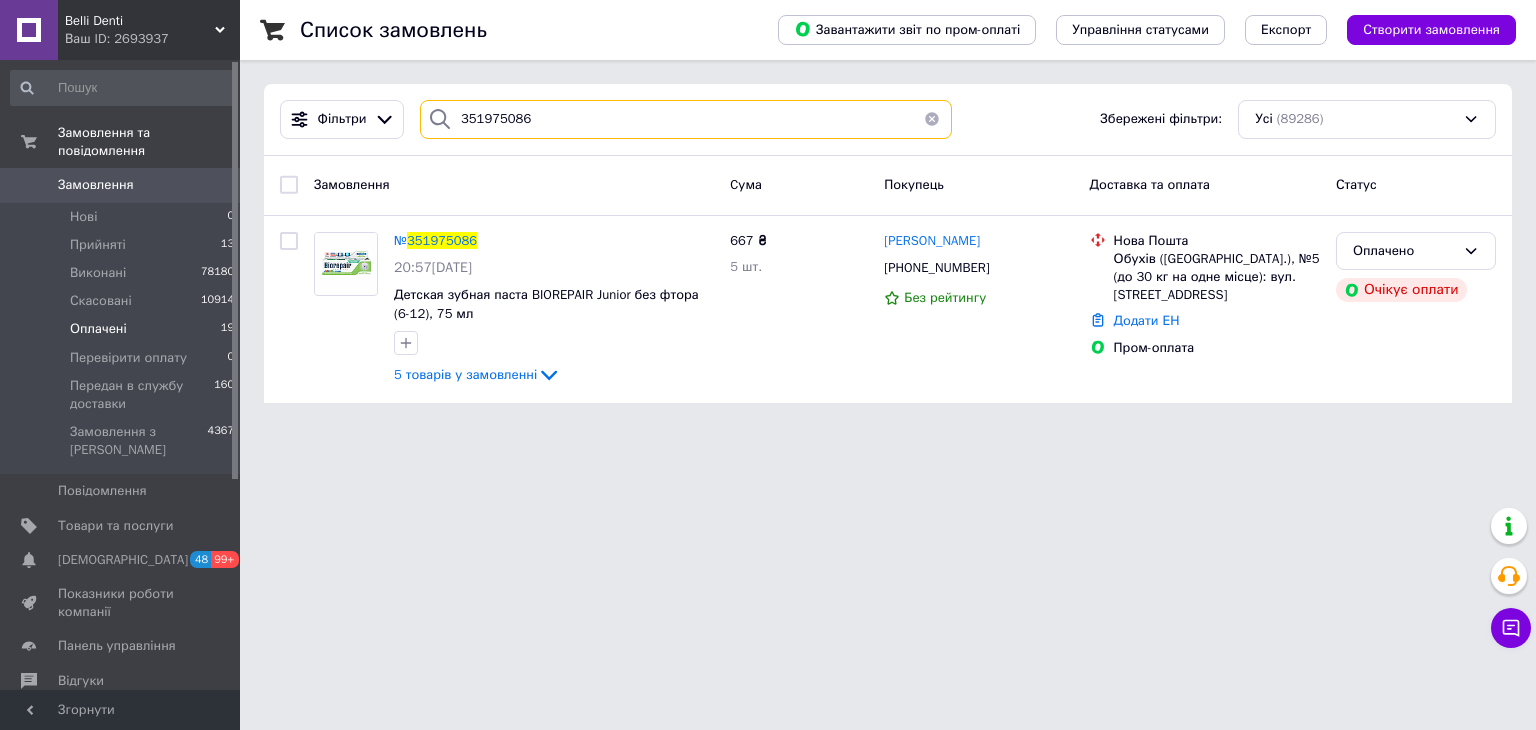 drag, startPoint x: 587, startPoint y: 118, endPoint x: 350, endPoint y: 213, distance: 255.33116 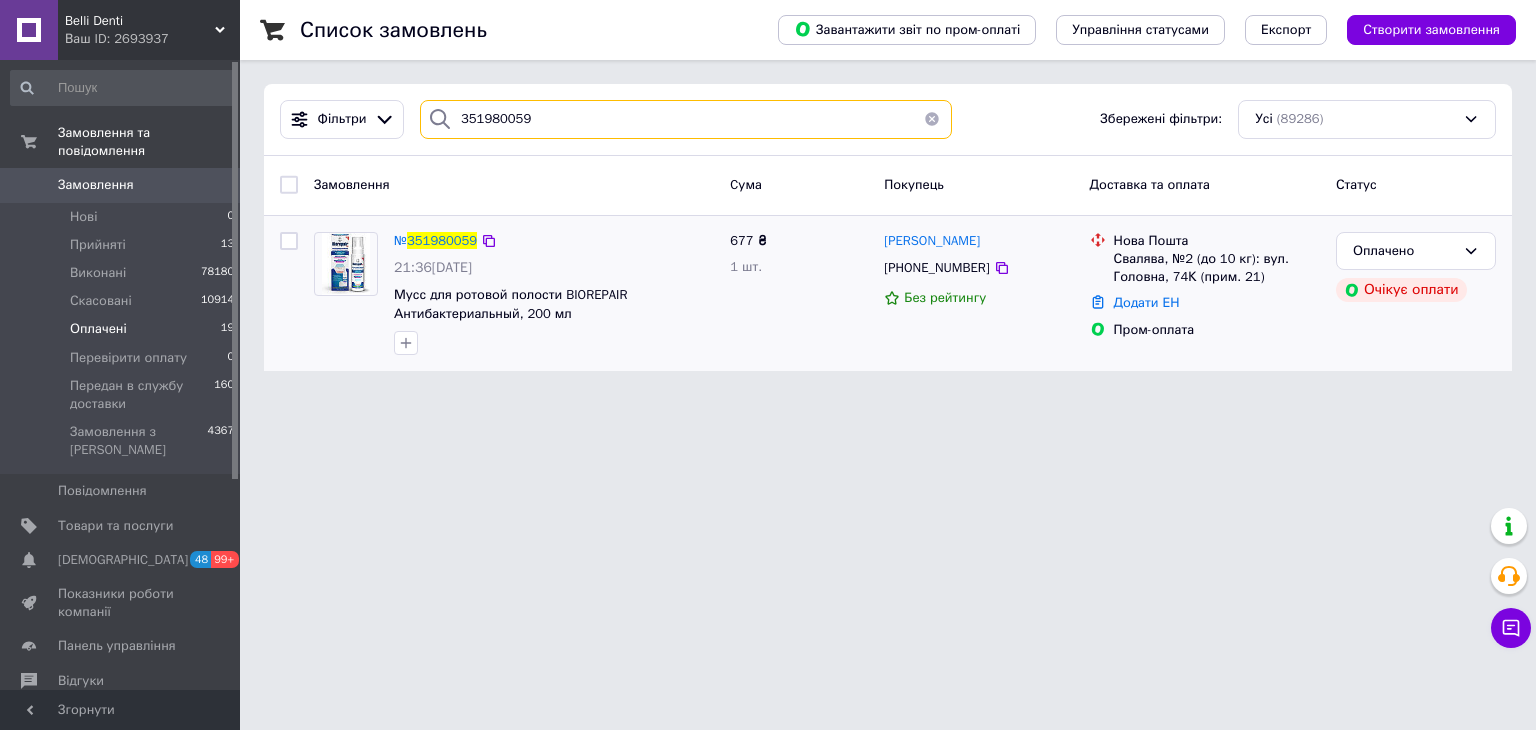 drag, startPoint x: 321, startPoint y: 215, endPoint x: 289, endPoint y: 225, distance: 33.526108 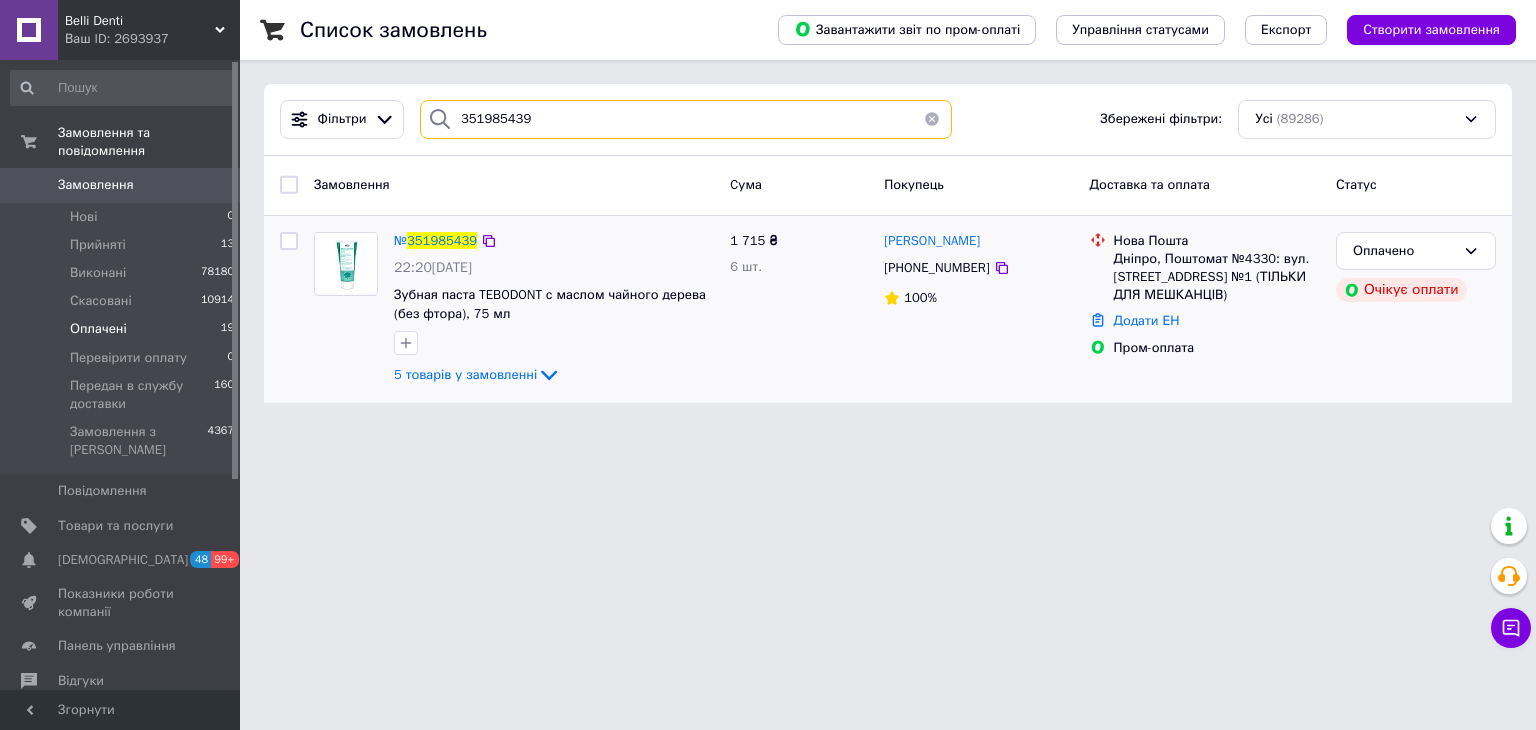 drag, startPoint x: 557, startPoint y: 111, endPoint x: 382, endPoint y: 215, distance: 203.57063 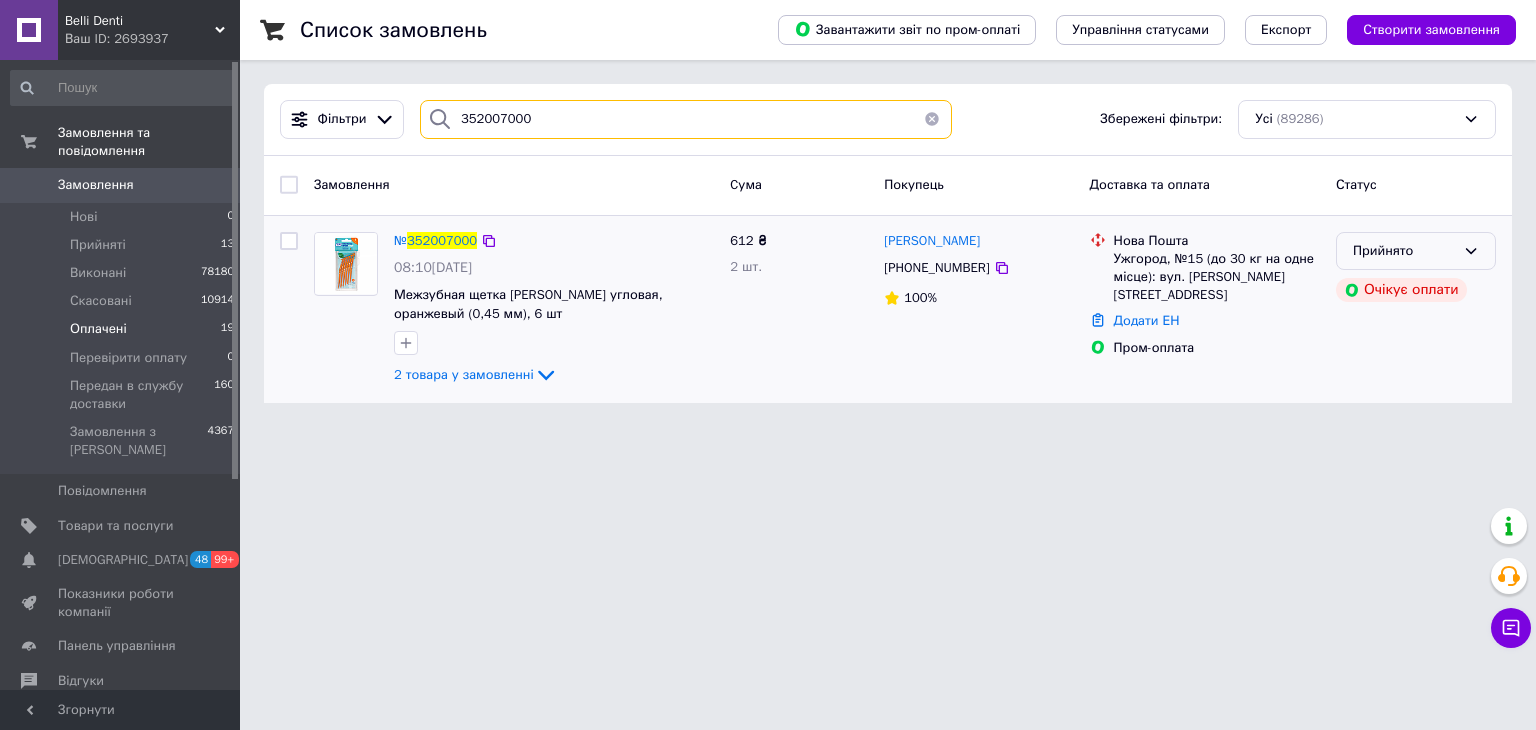 type on "352007000" 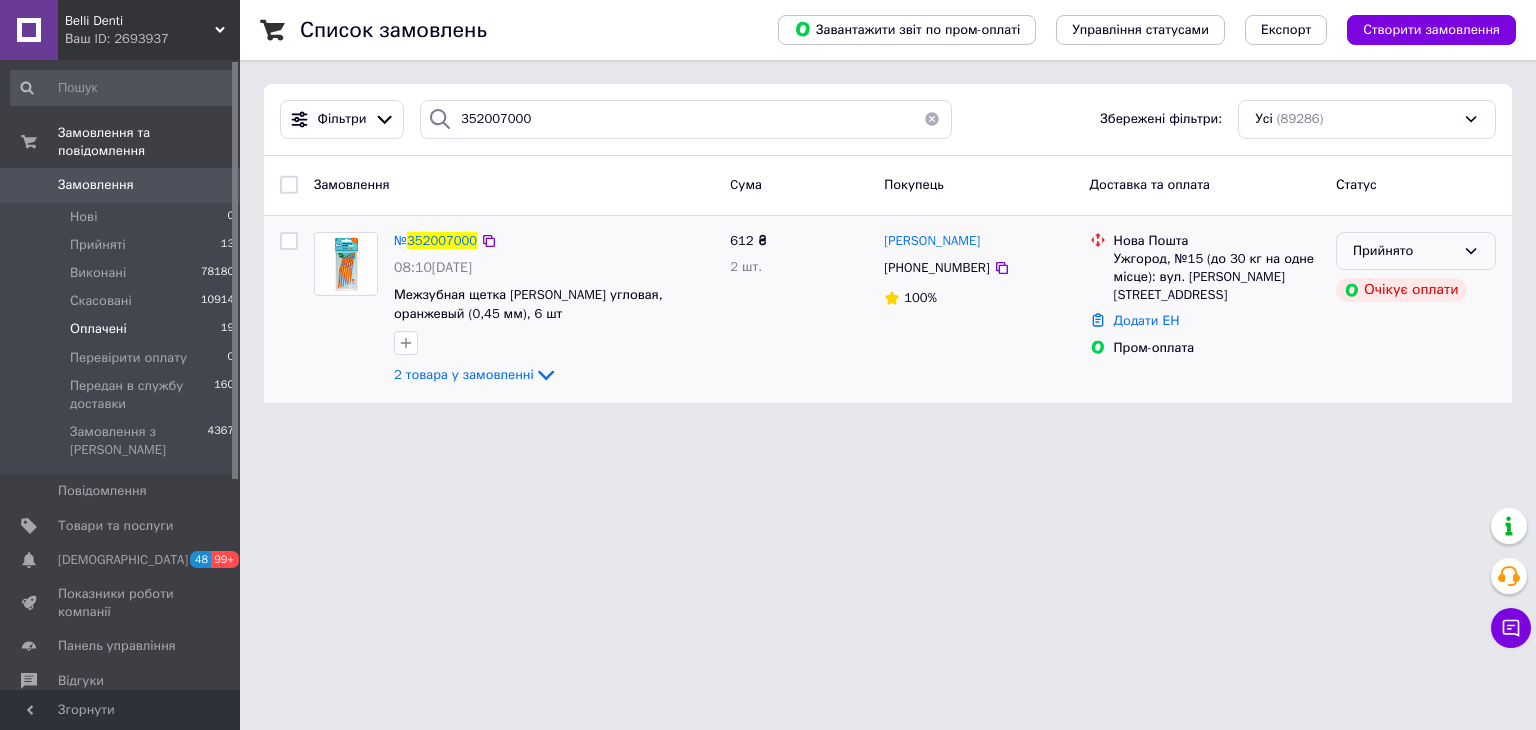 click on "Прийнято" at bounding box center [1416, 251] 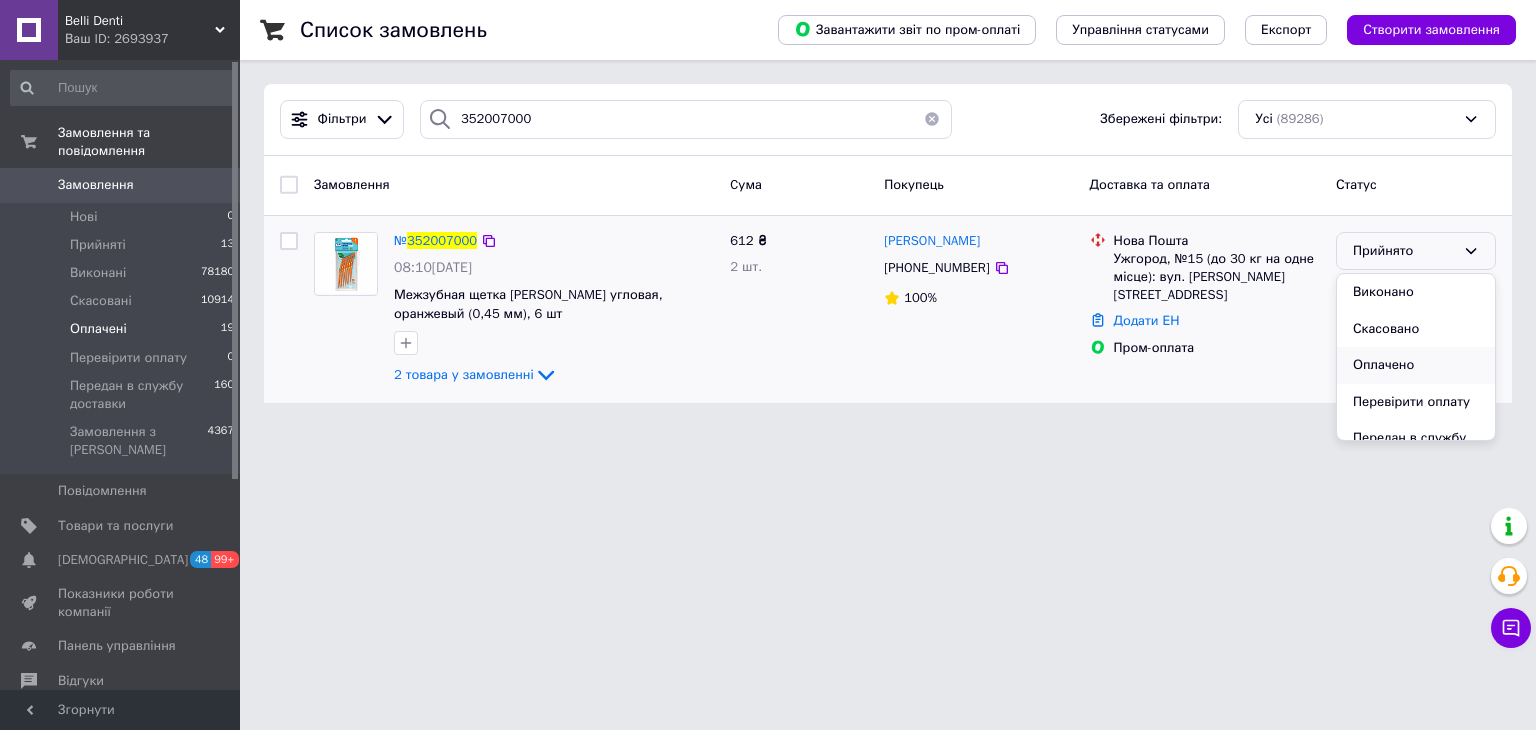 click on "Оплачено" at bounding box center (1416, 365) 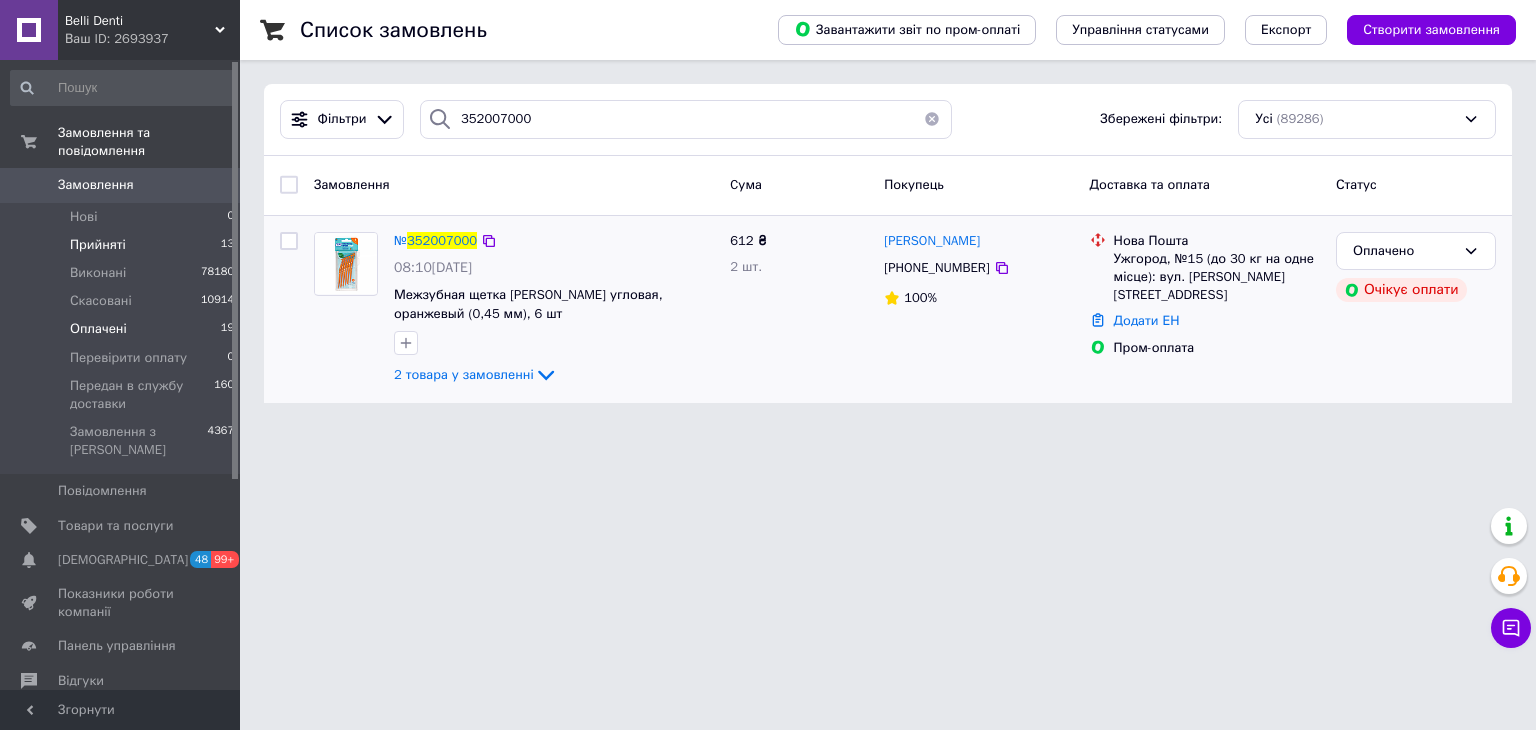 click on "Прийняті 13" at bounding box center [123, 245] 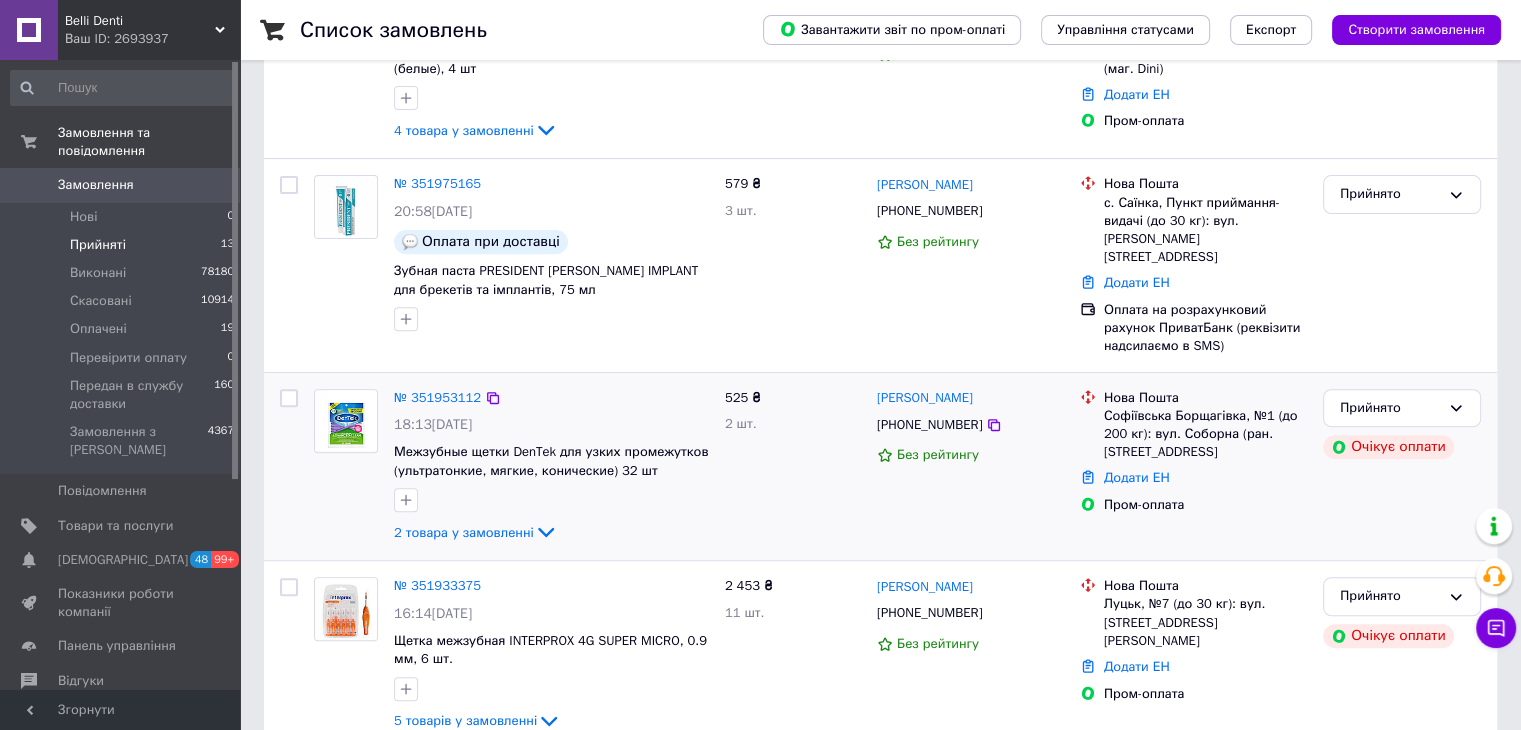 scroll, scrollTop: 1000, scrollLeft: 0, axis: vertical 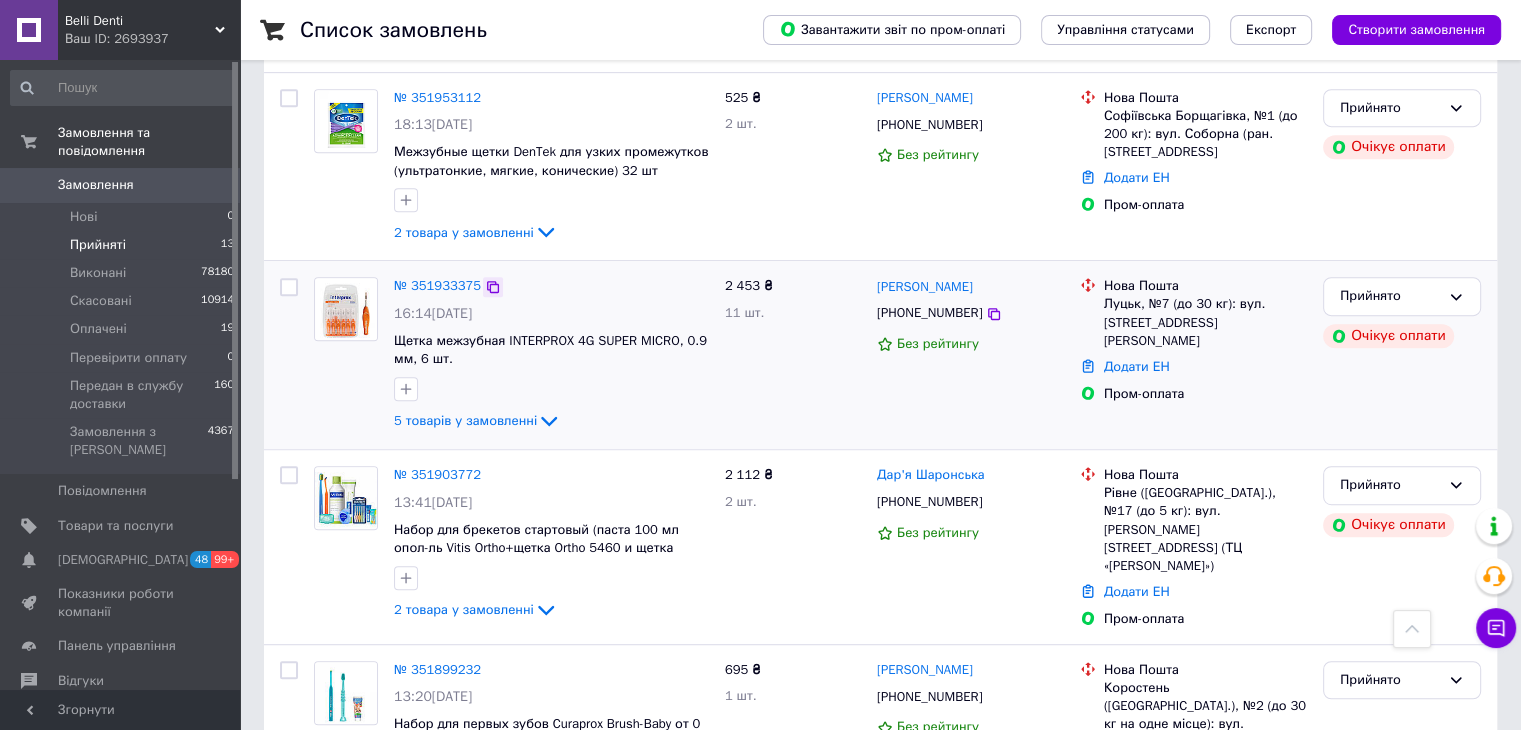 click 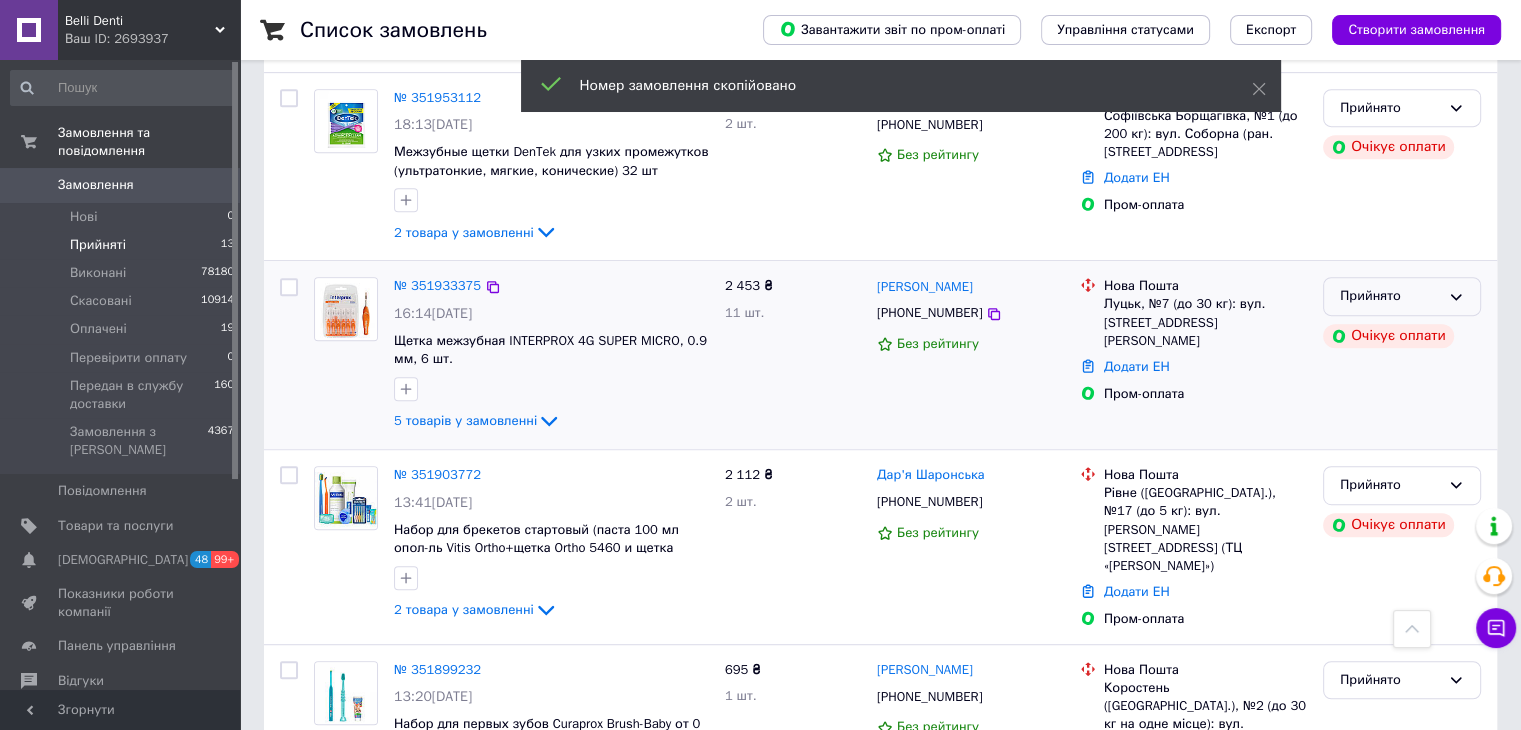 click on "Прийнято" at bounding box center (1390, 296) 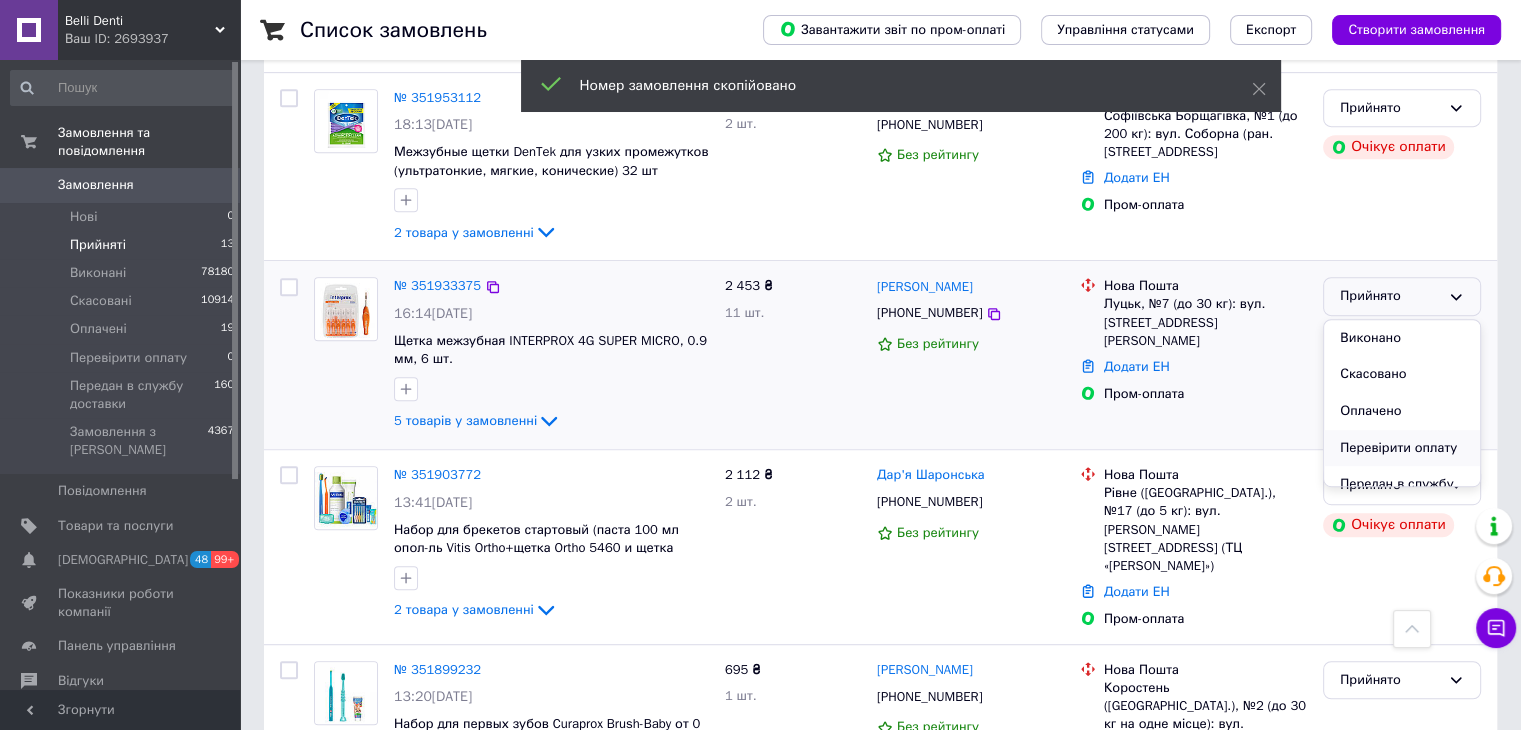 click on "Перевірити оплату" at bounding box center (1402, 448) 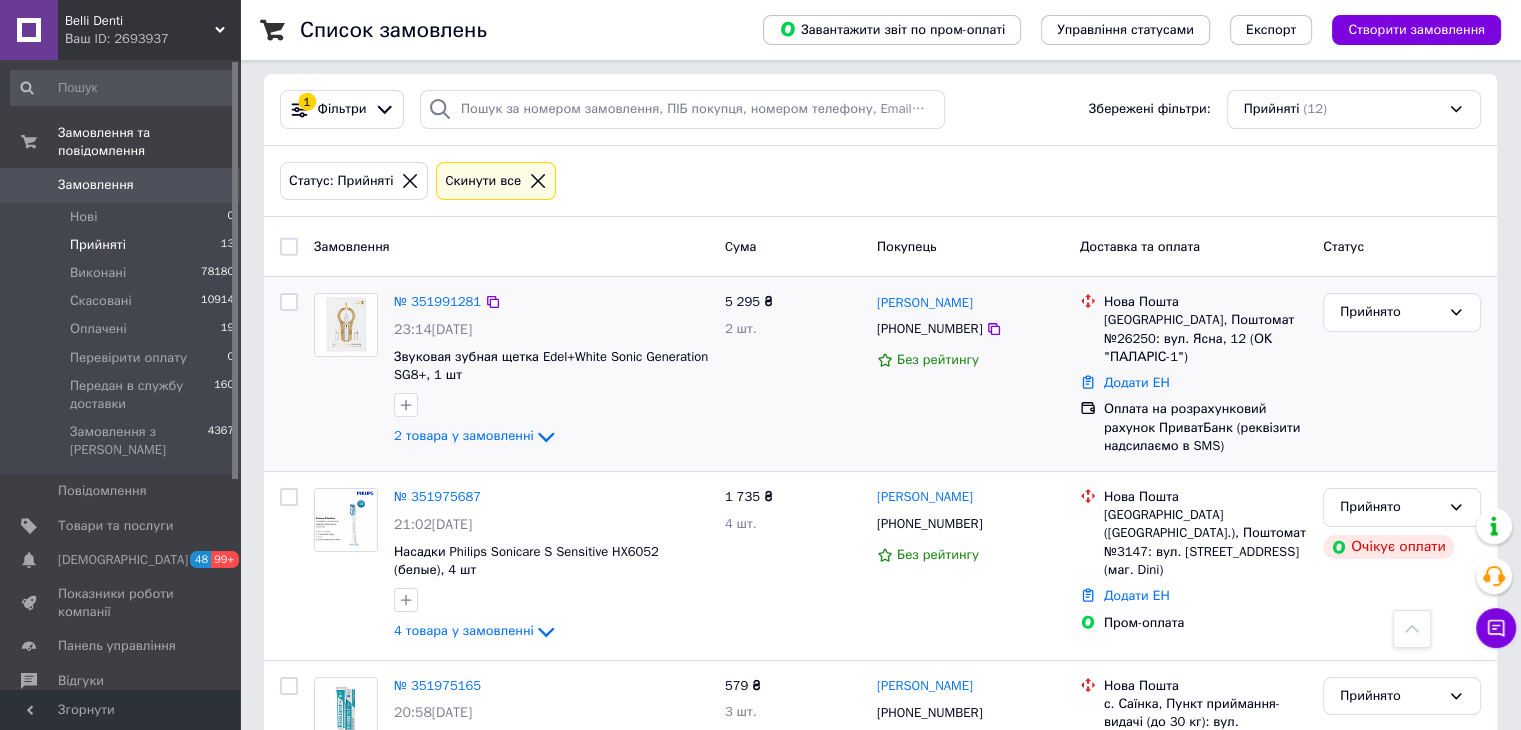 scroll, scrollTop: 0, scrollLeft: 0, axis: both 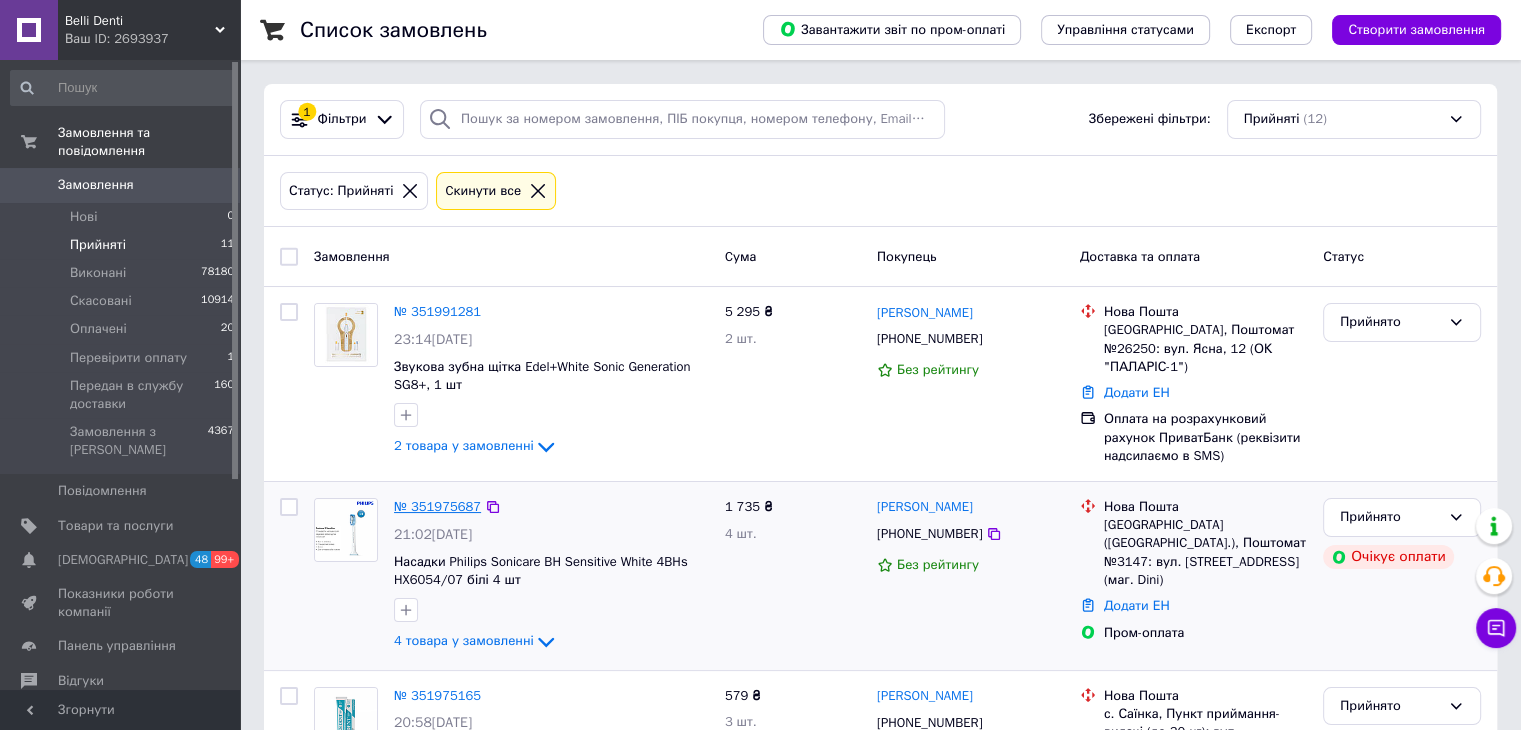 click on "№ 351975687" at bounding box center (437, 506) 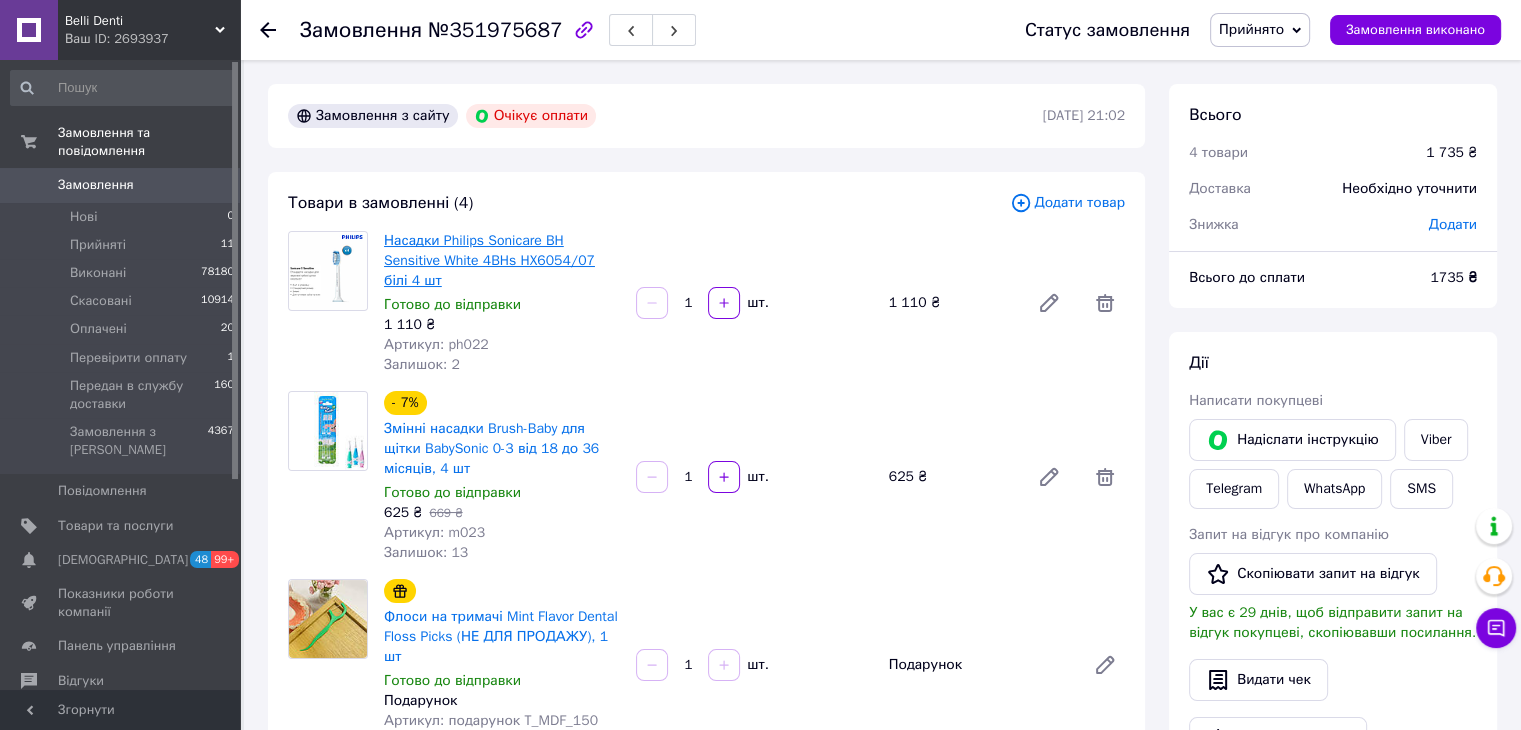 click on "Насадки Philips Sonicare BH Sensitive White 4BHs HX6054/07 білі 4 шт" at bounding box center (489, 260) 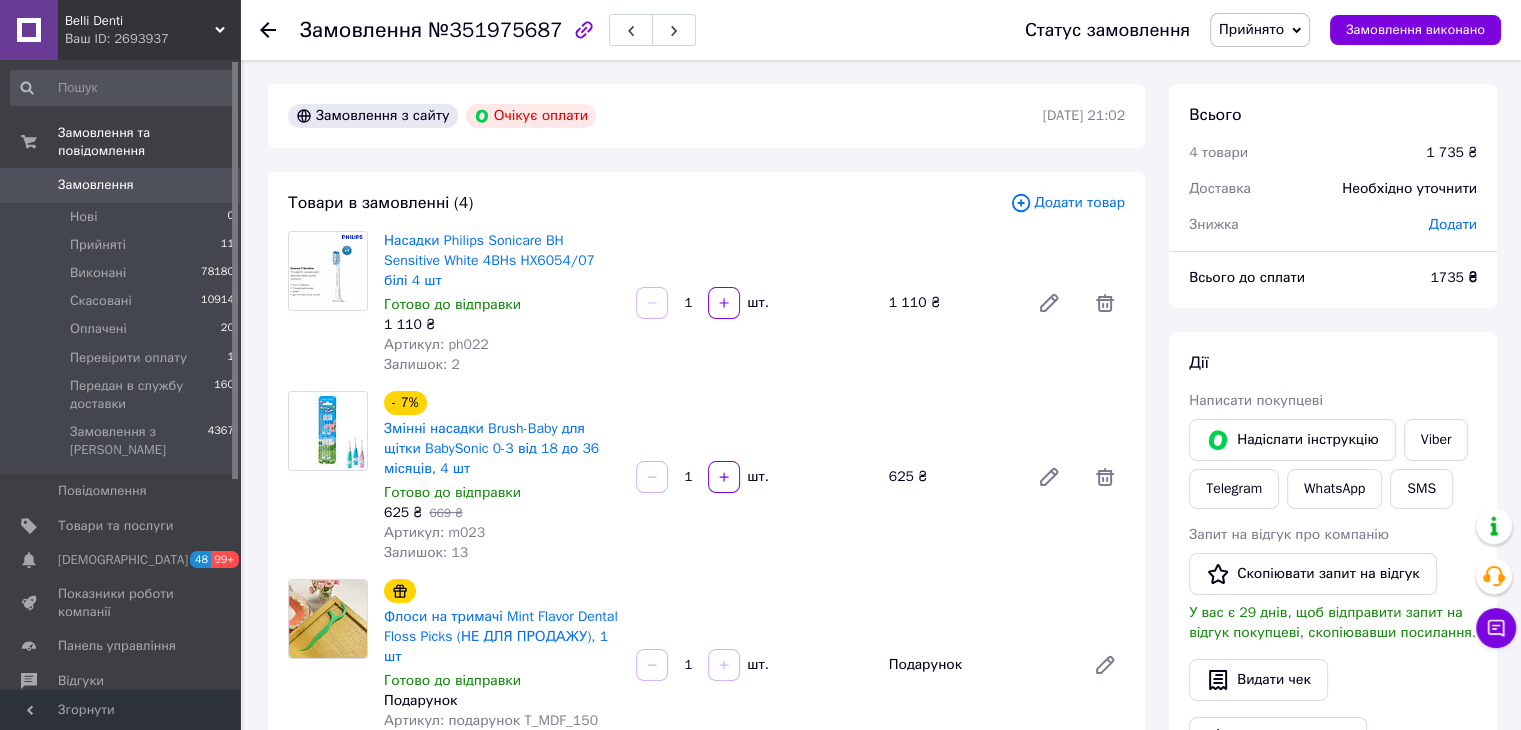 click 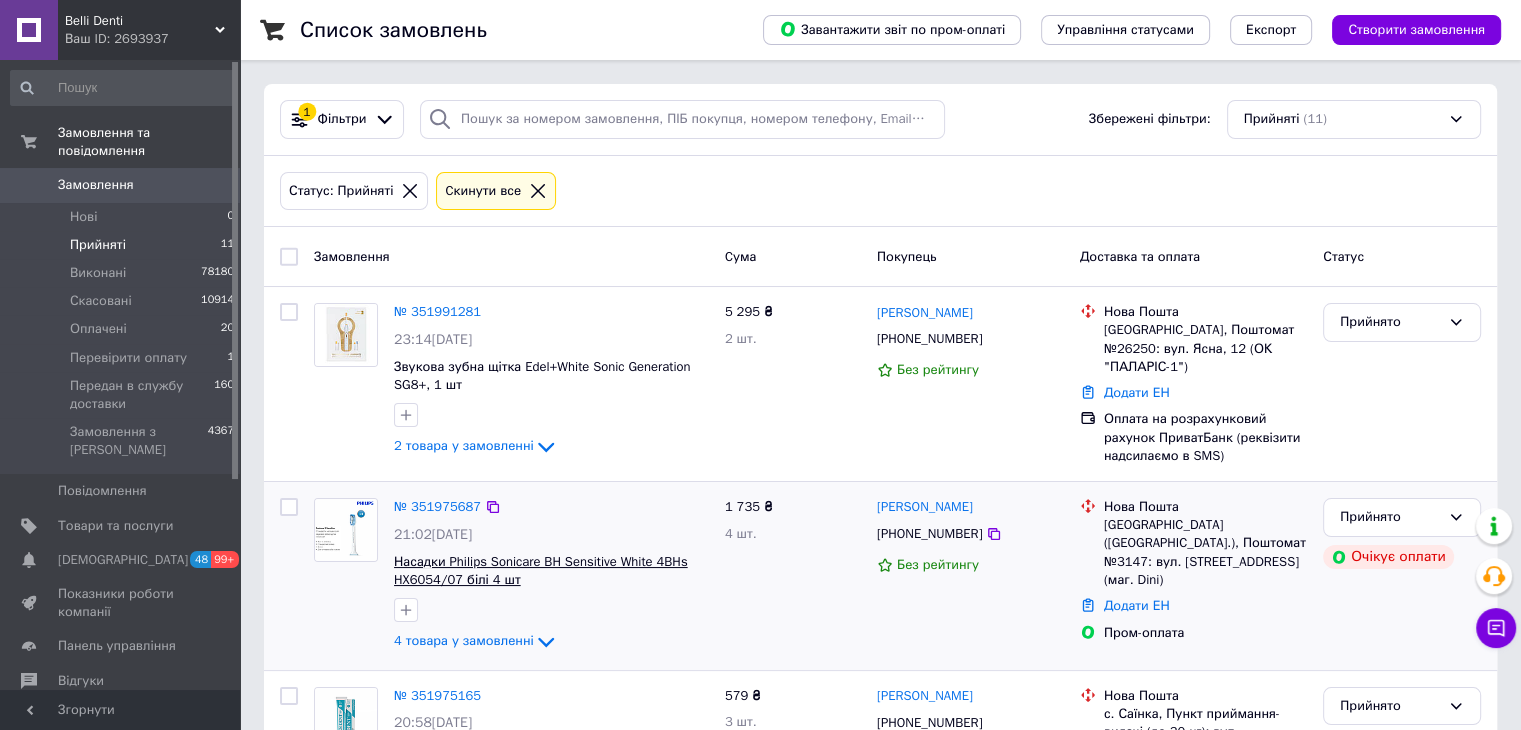 click on "Насадки Philips Sonicare BH Sensitive White 4BHs HX6054/07 білі 4 шт" at bounding box center (541, 571) 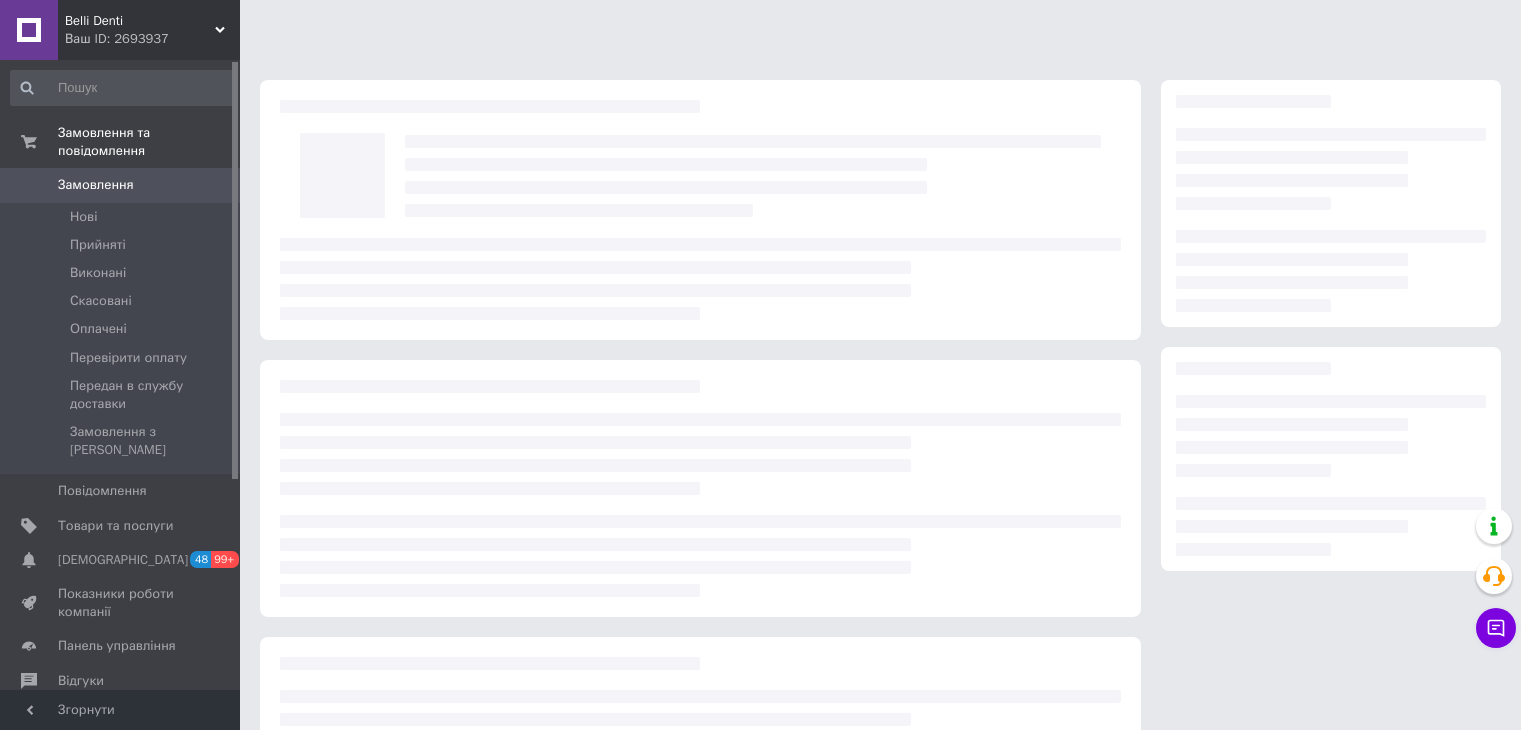 scroll, scrollTop: 0, scrollLeft: 0, axis: both 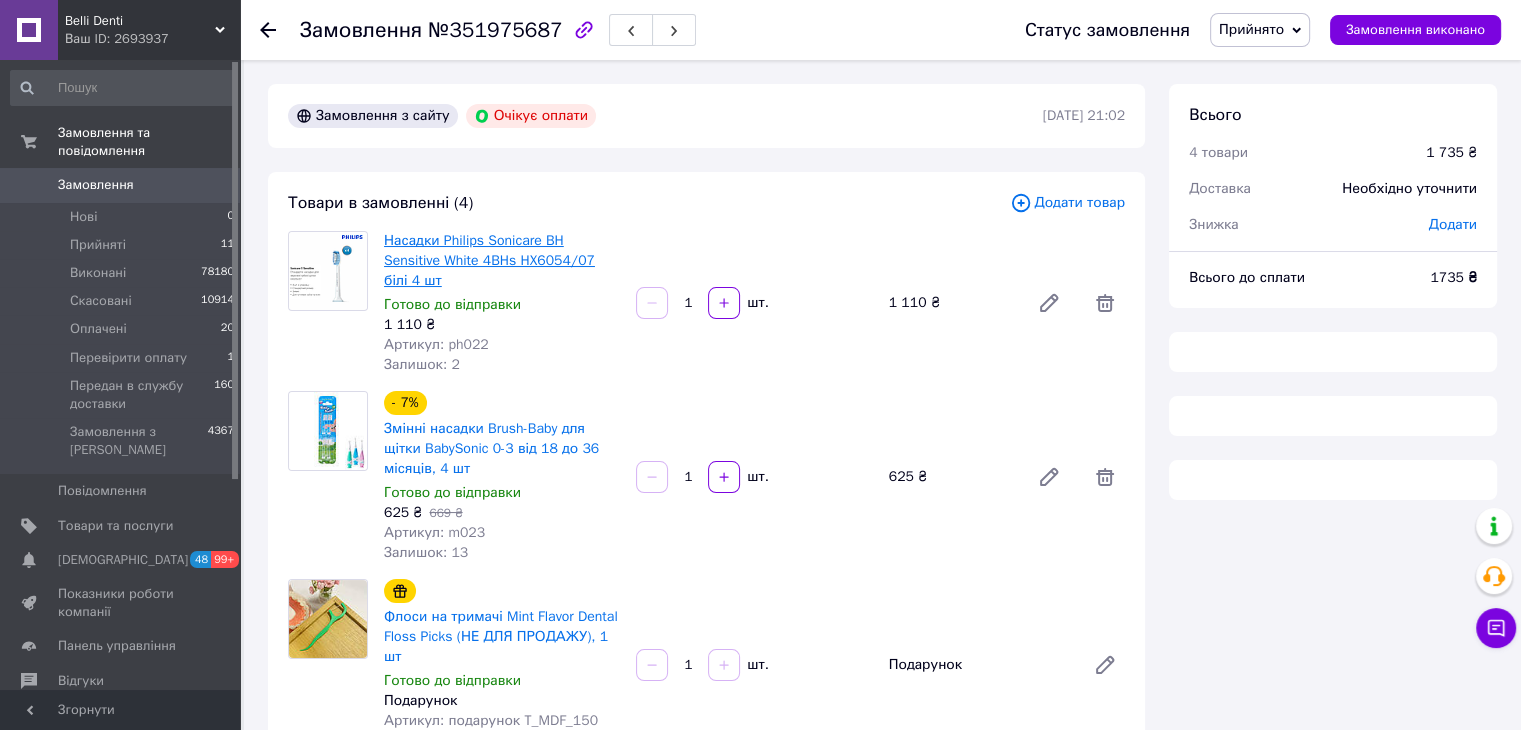 click on "Насадки Philips Sonicare BH Sensitive White 4BHs HX6054/07 білі 4 шт" at bounding box center (489, 260) 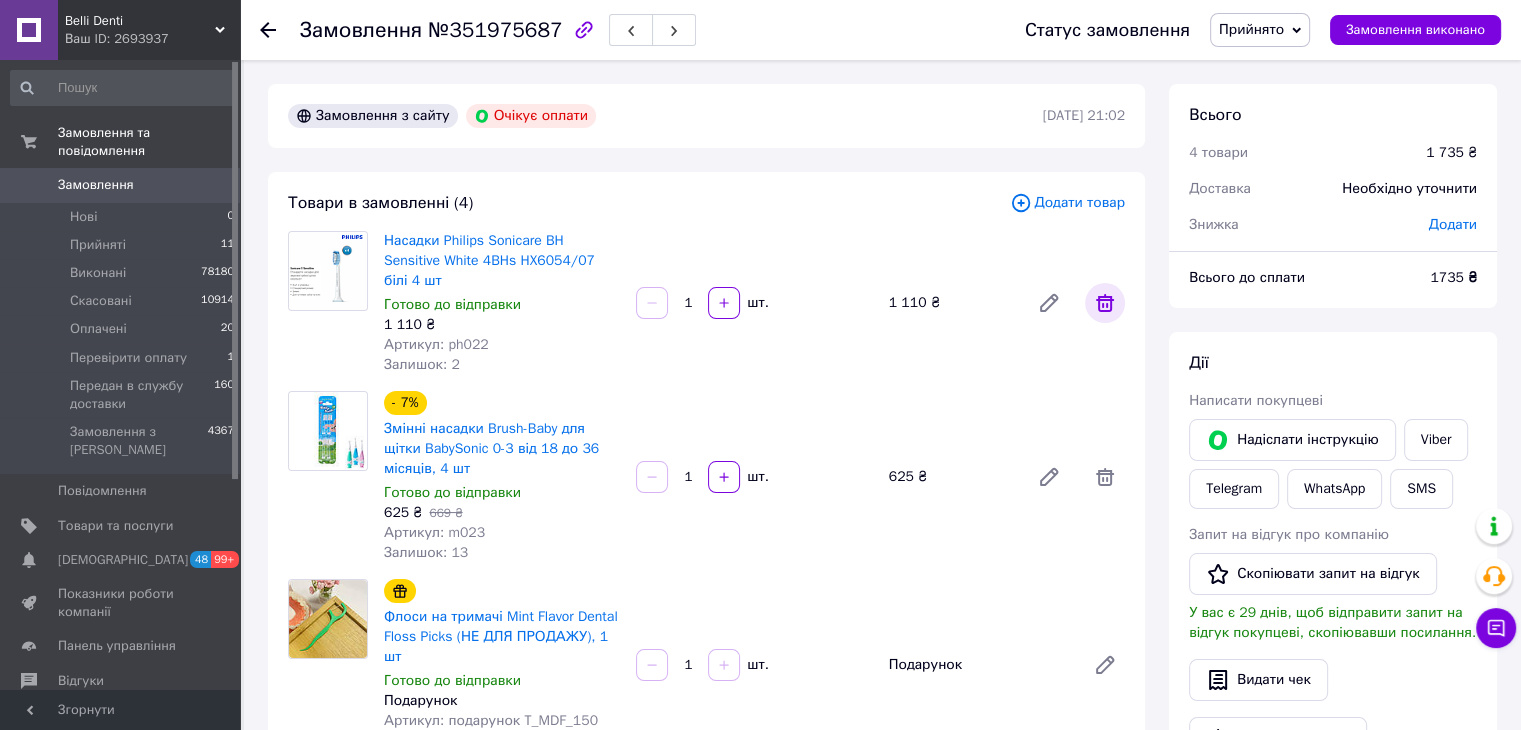 click 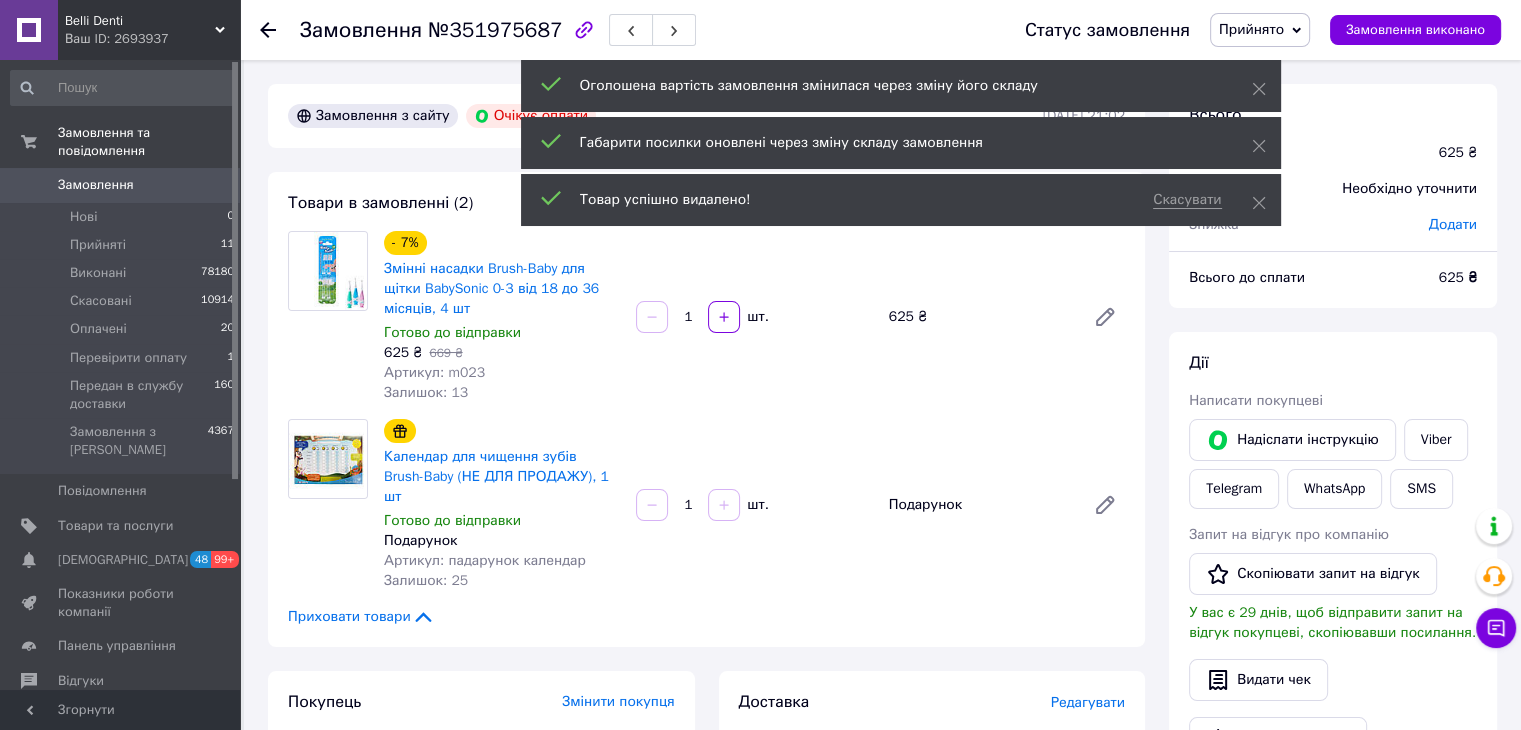 click on "Замовлення №351975687" at bounding box center (498, 30) 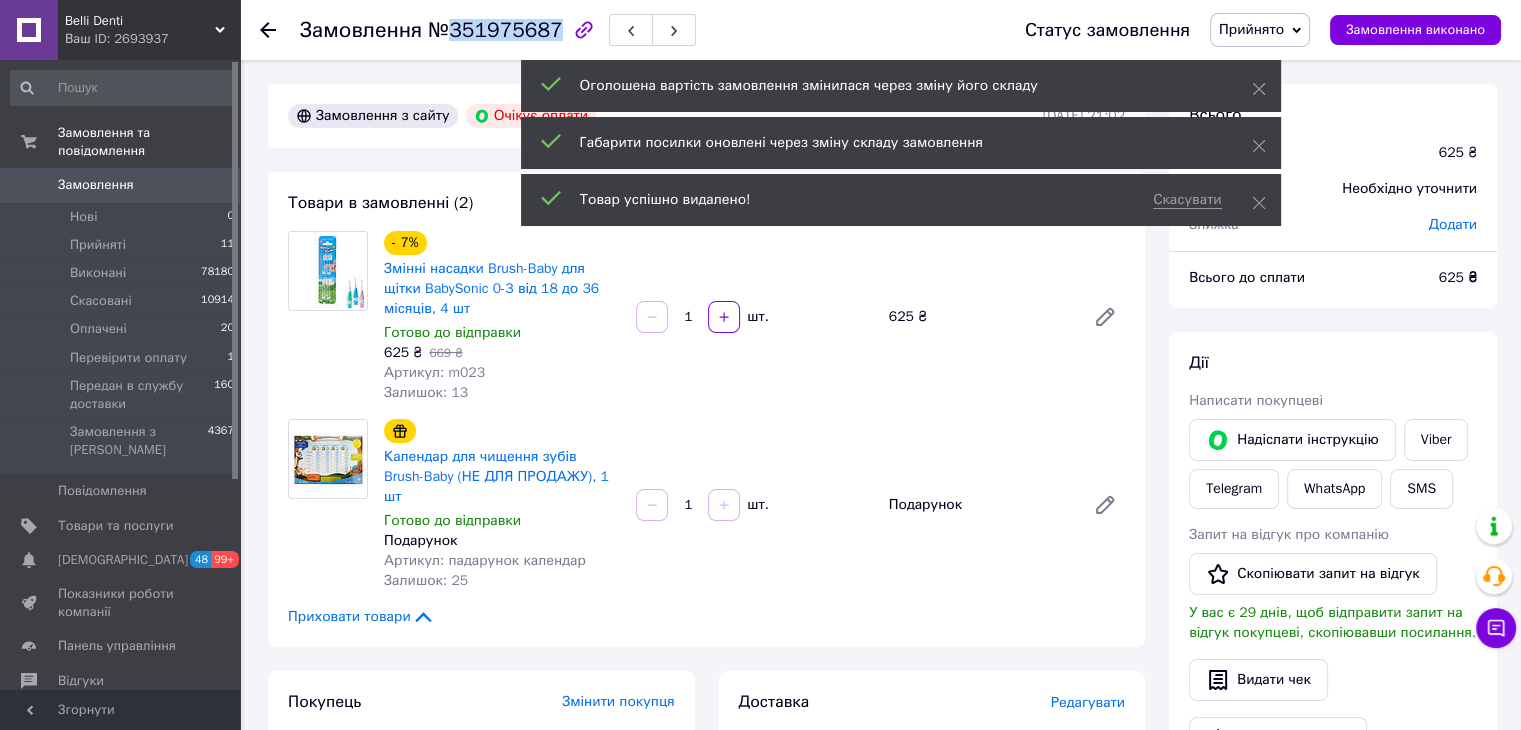 click on "Замовлення №351975687" at bounding box center [498, 30] 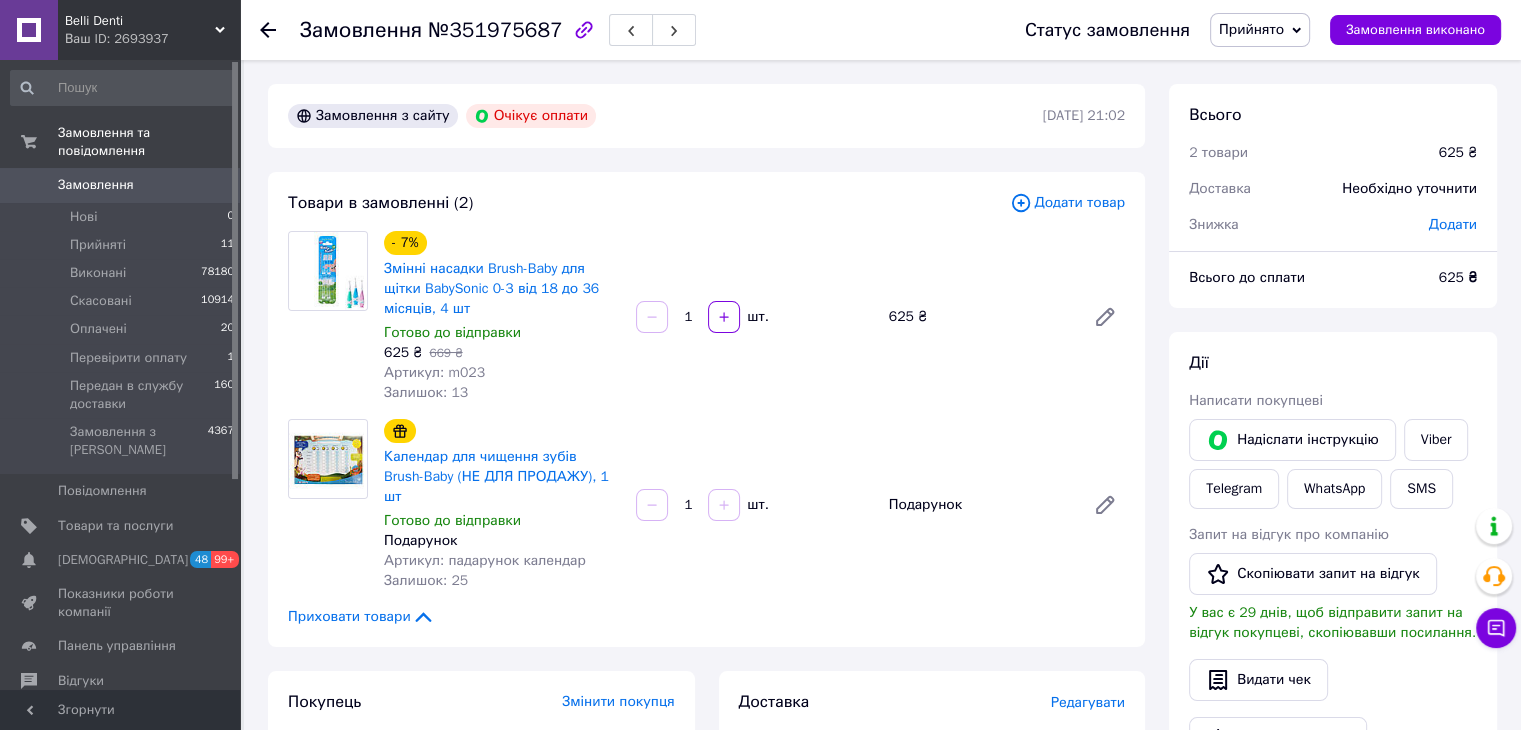 click 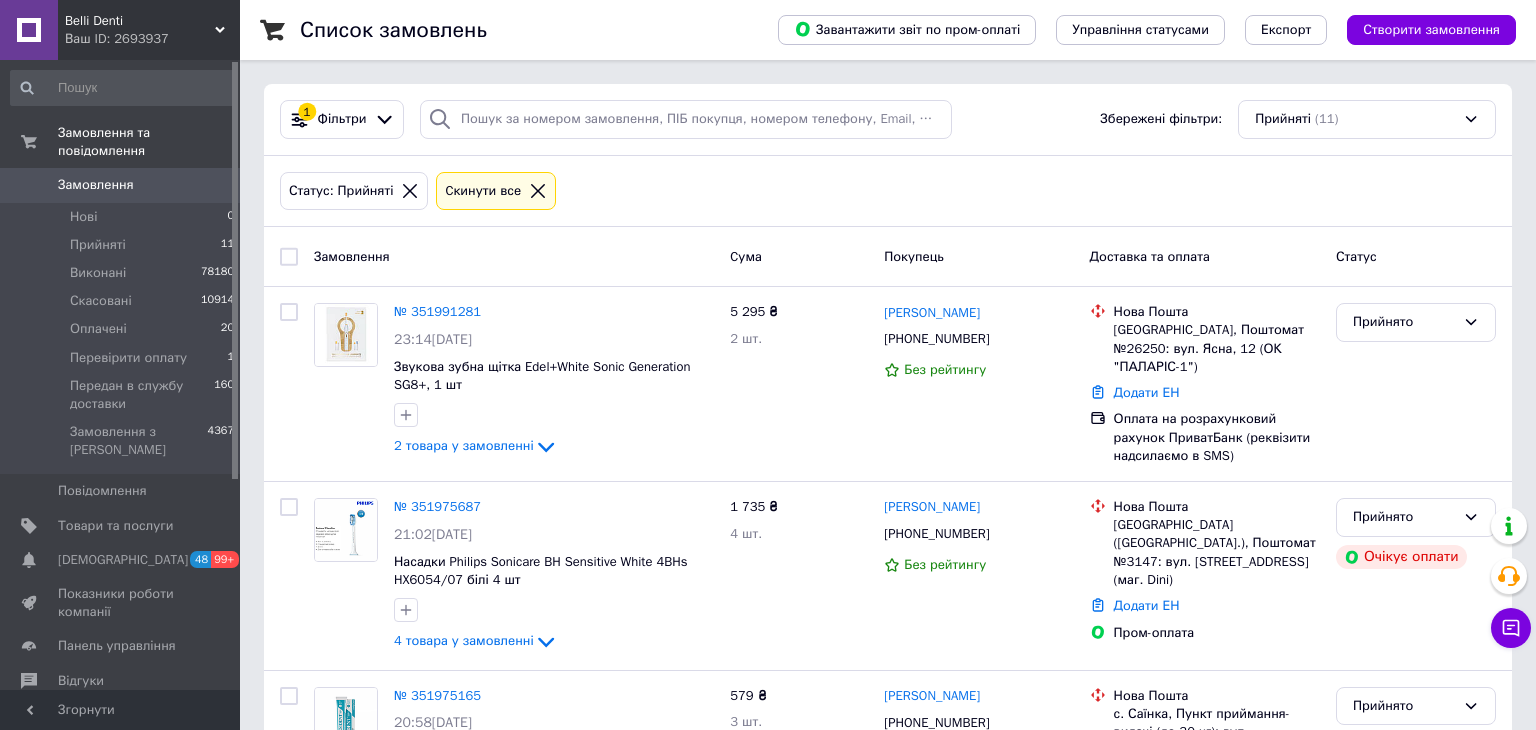 scroll, scrollTop: 0, scrollLeft: 0, axis: both 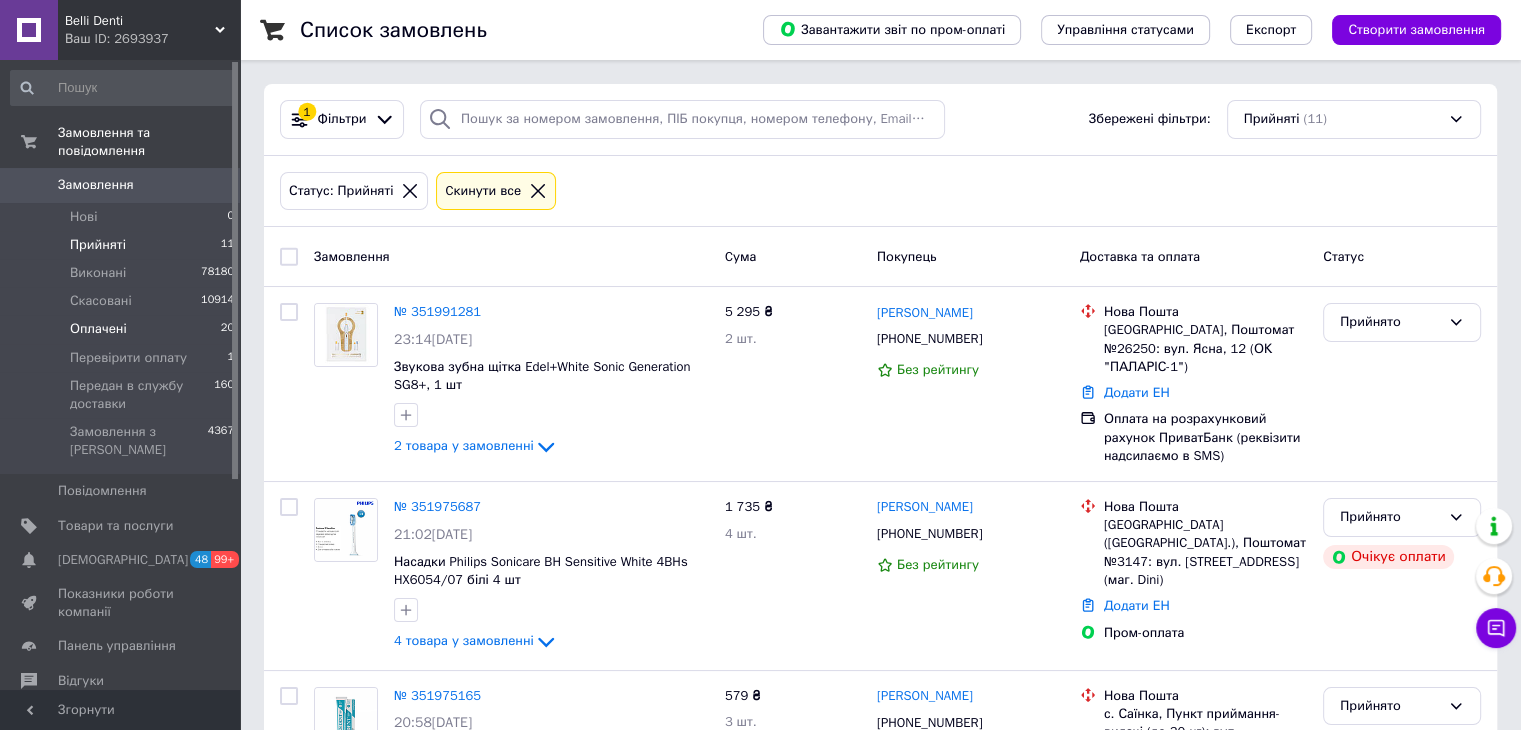 click on "Оплачені 20" at bounding box center [123, 329] 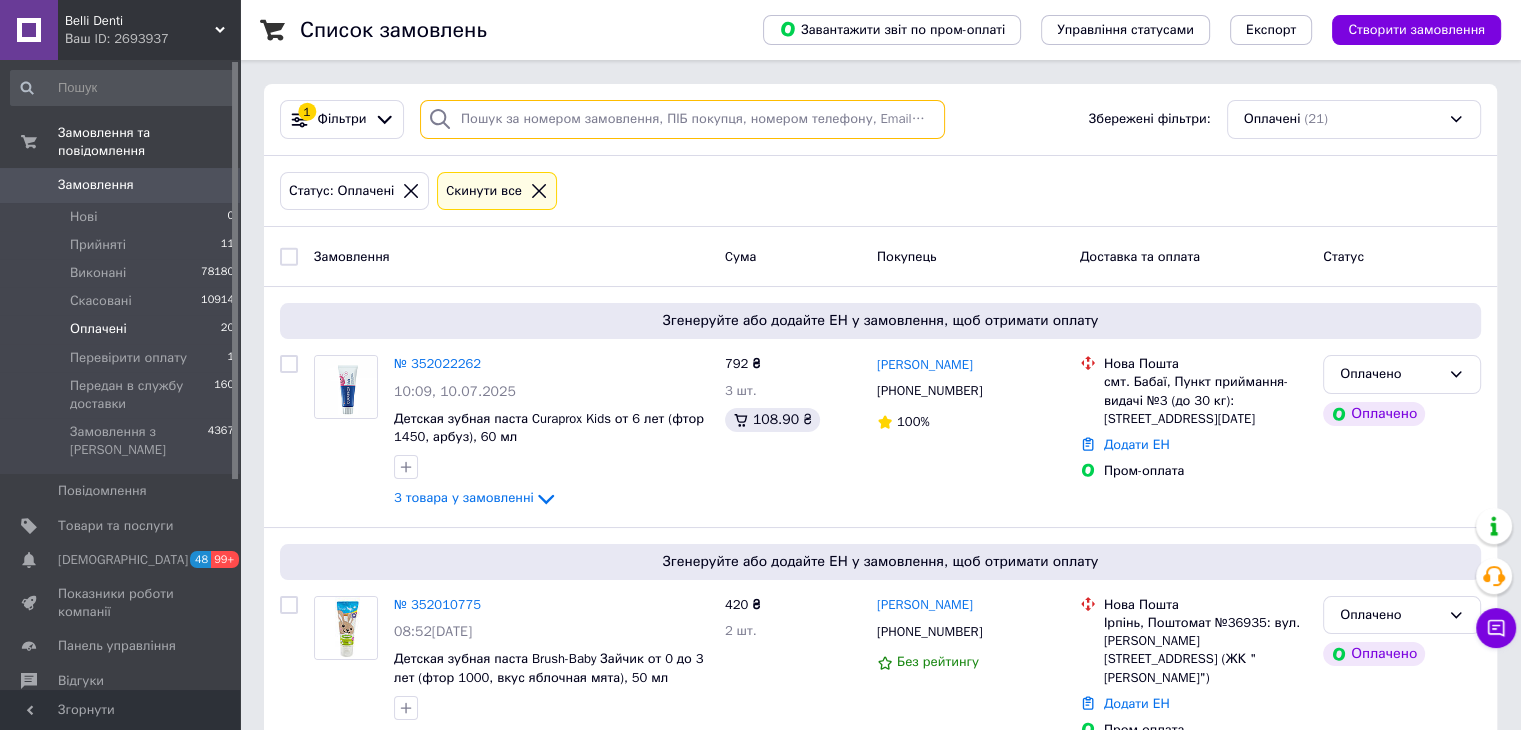 click at bounding box center [682, 119] 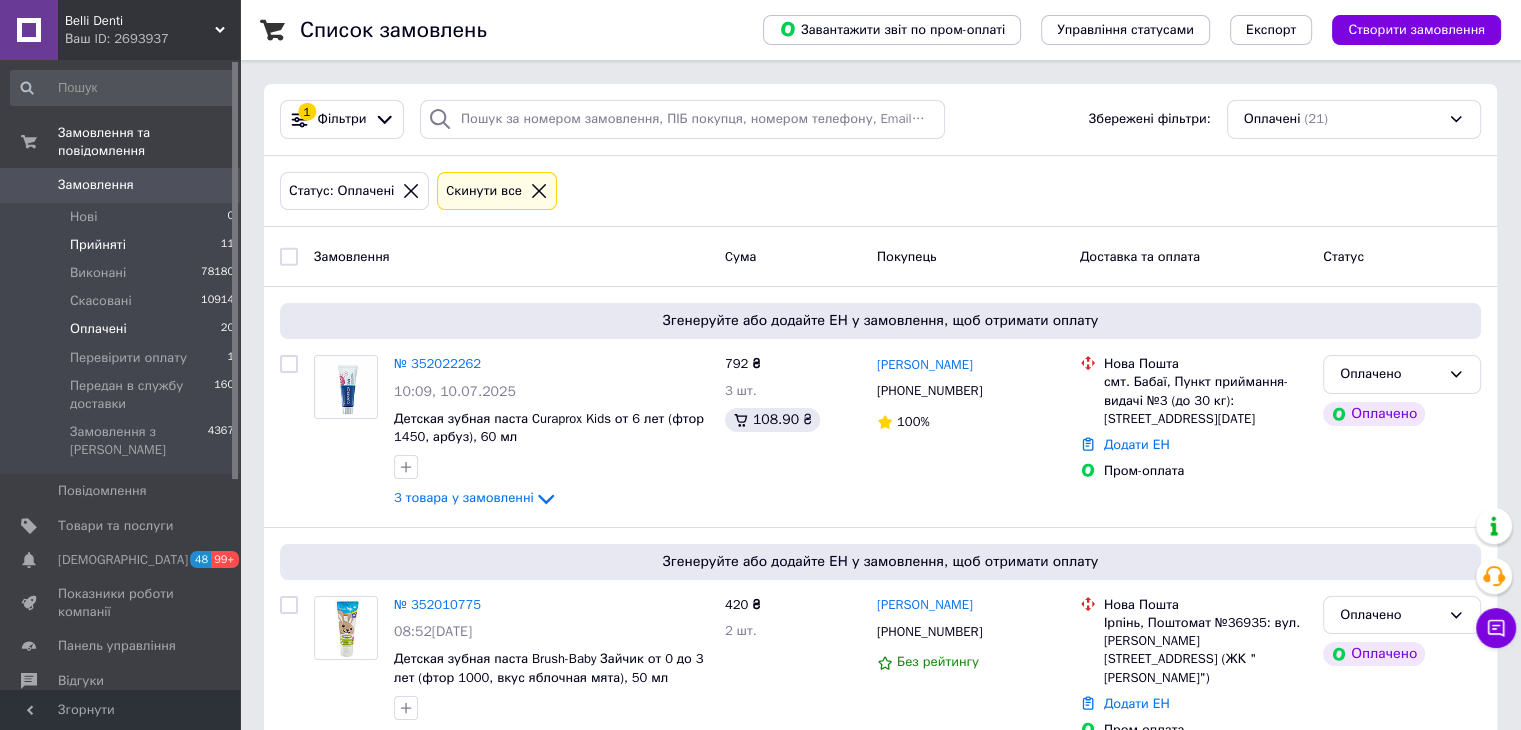 click on "Прийняті 11" at bounding box center [123, 245] 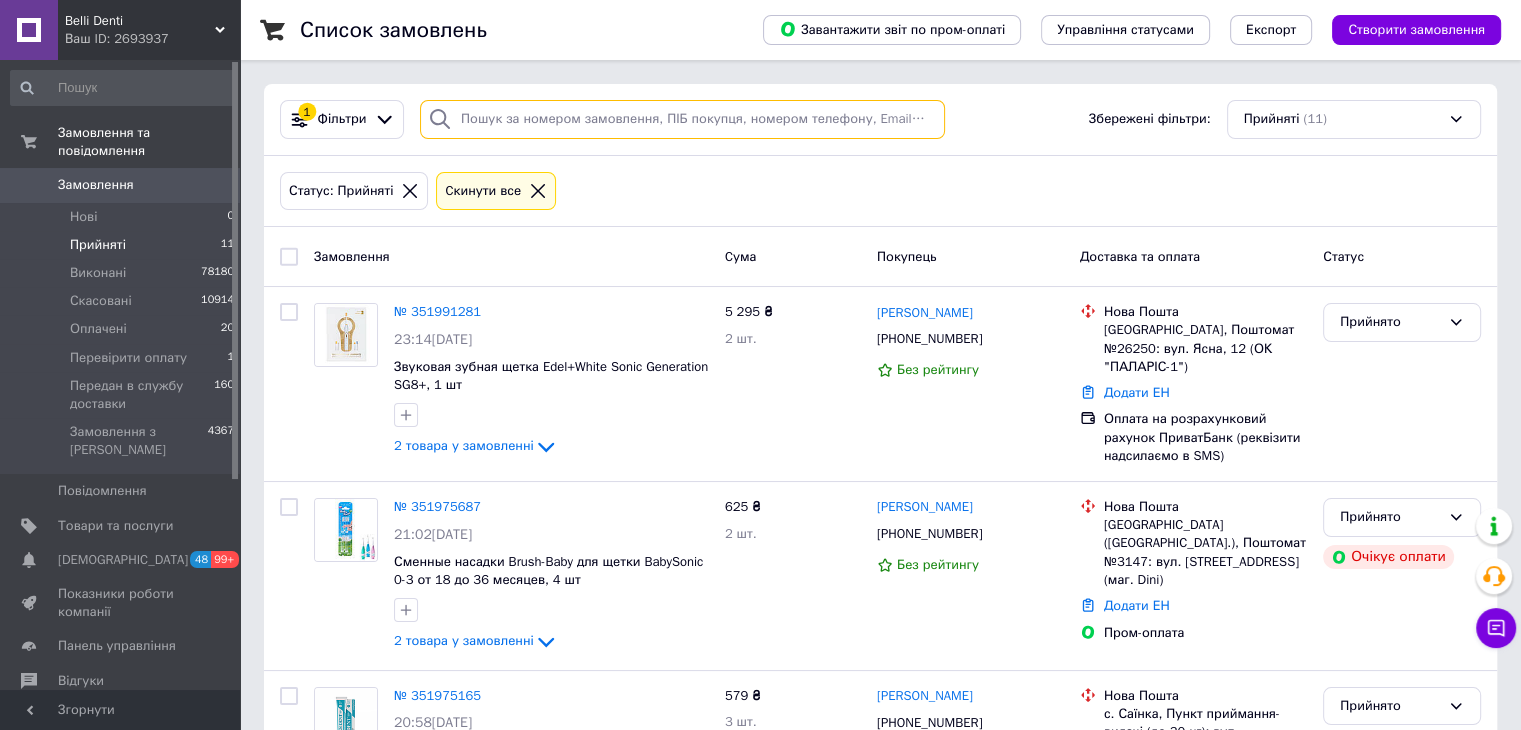 click at bounding box center (682, 119) 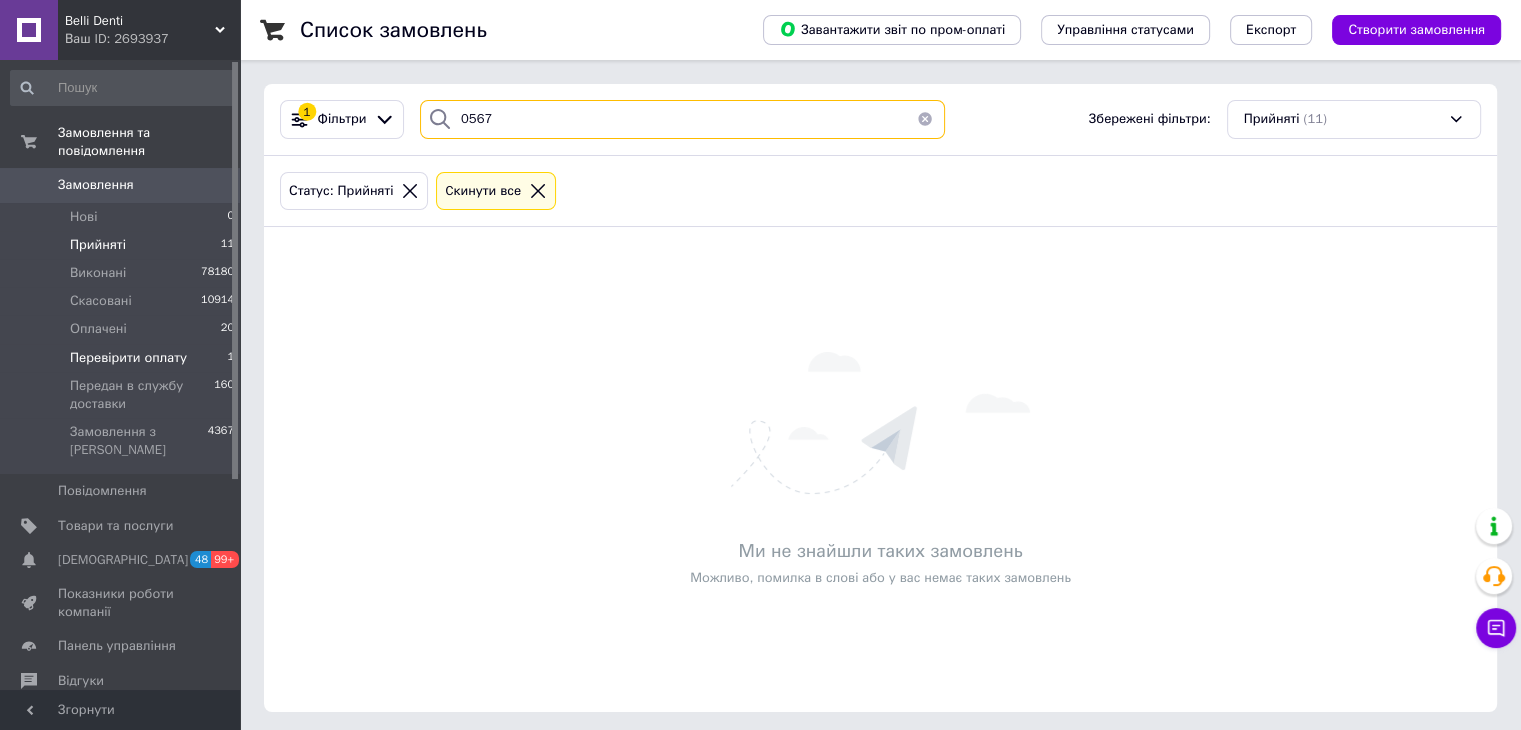 type on "0567" 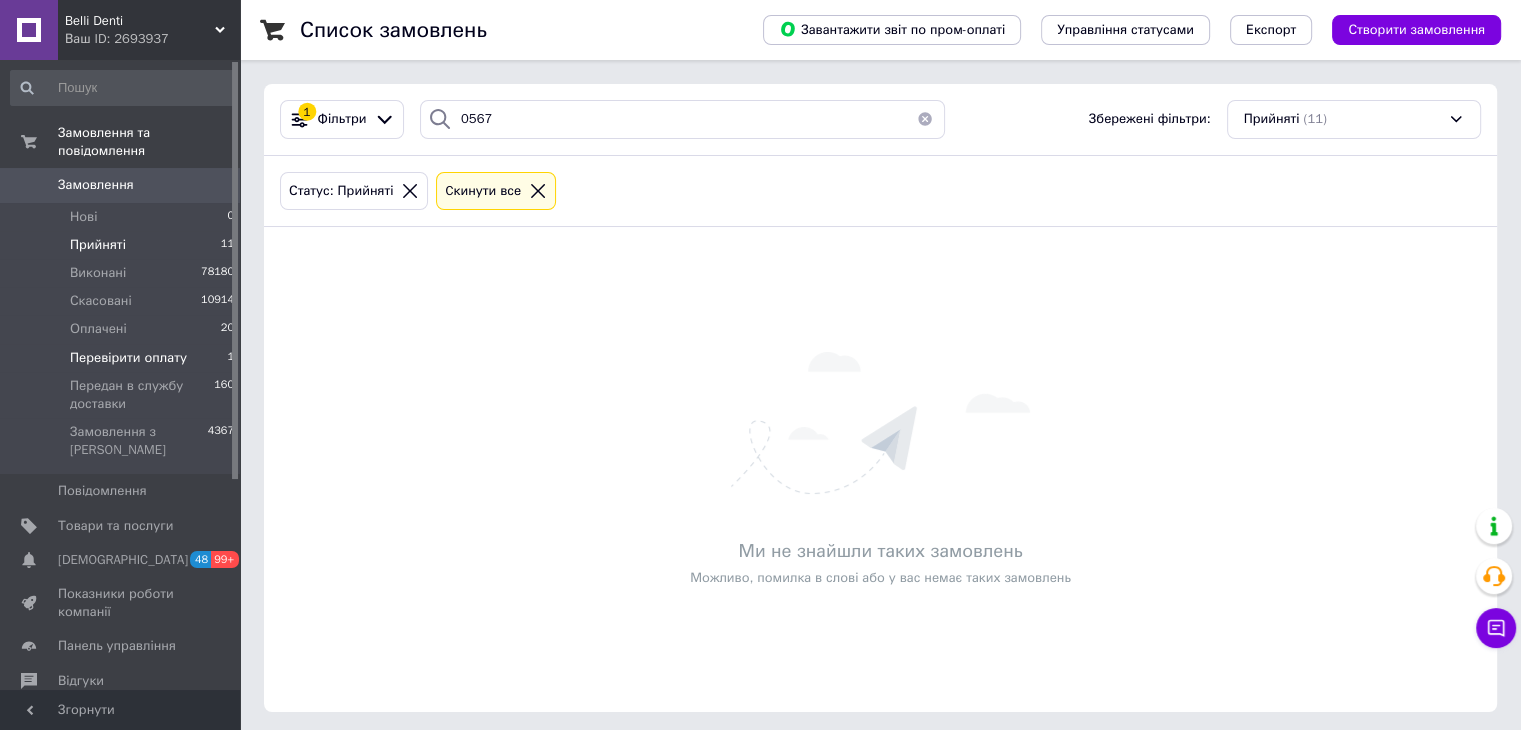 click on "Перевірити оплату  1" at bounding box center (123, 358) 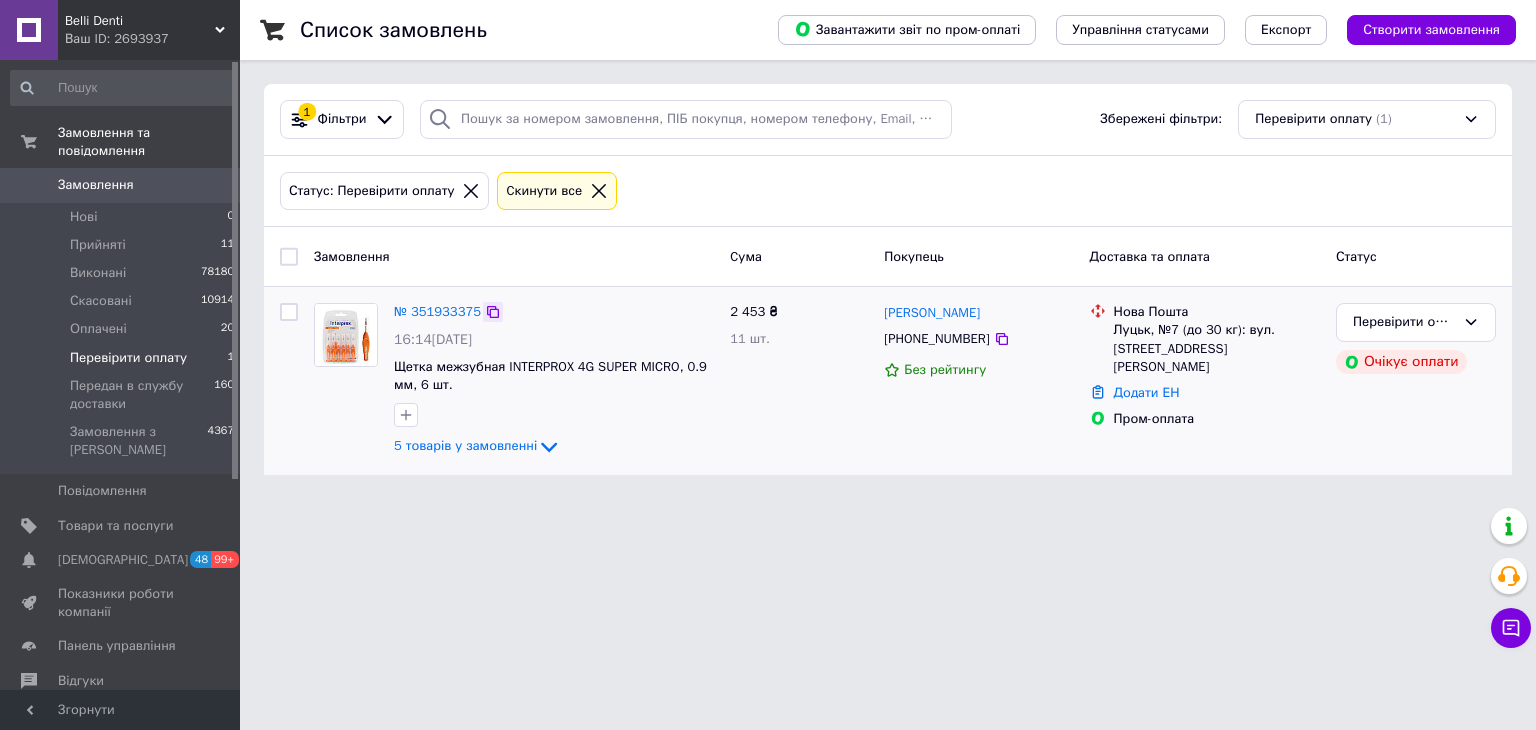click 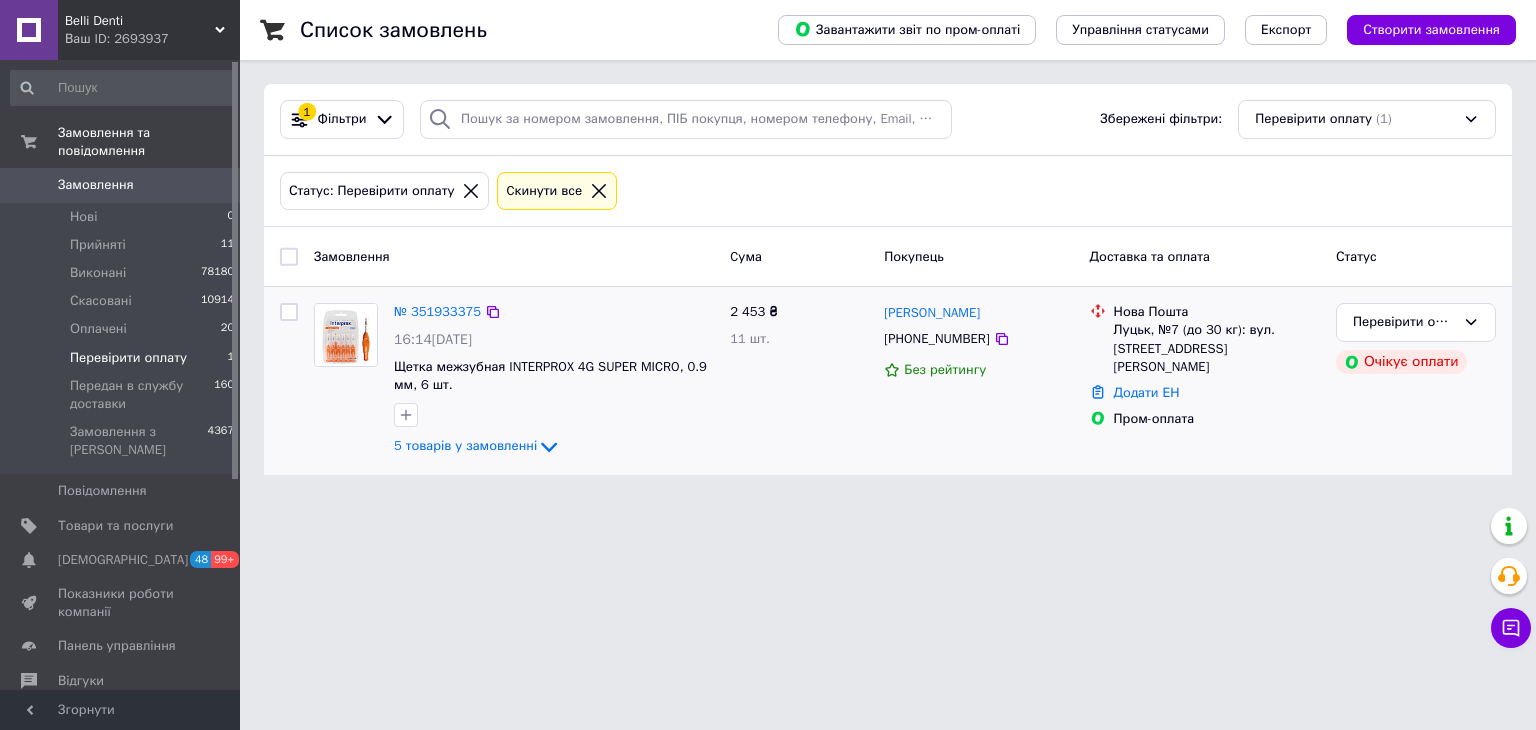 drag, startPoint x: 484, startPoint y: 309, endPoint x: 492, endPoint y: 337, distance: 29.12044 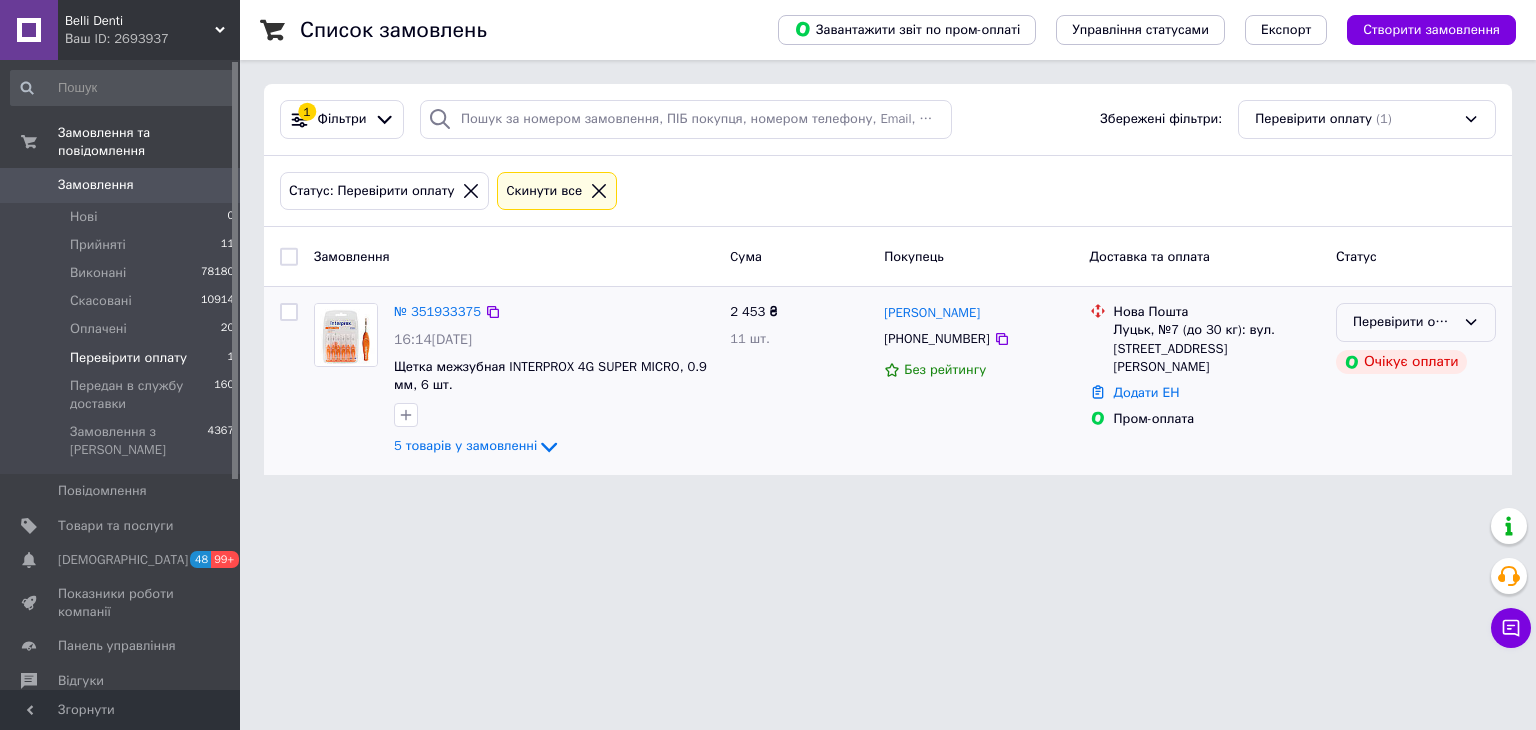 click on "Перевірити оплату" at bounding box center [1416, 322] 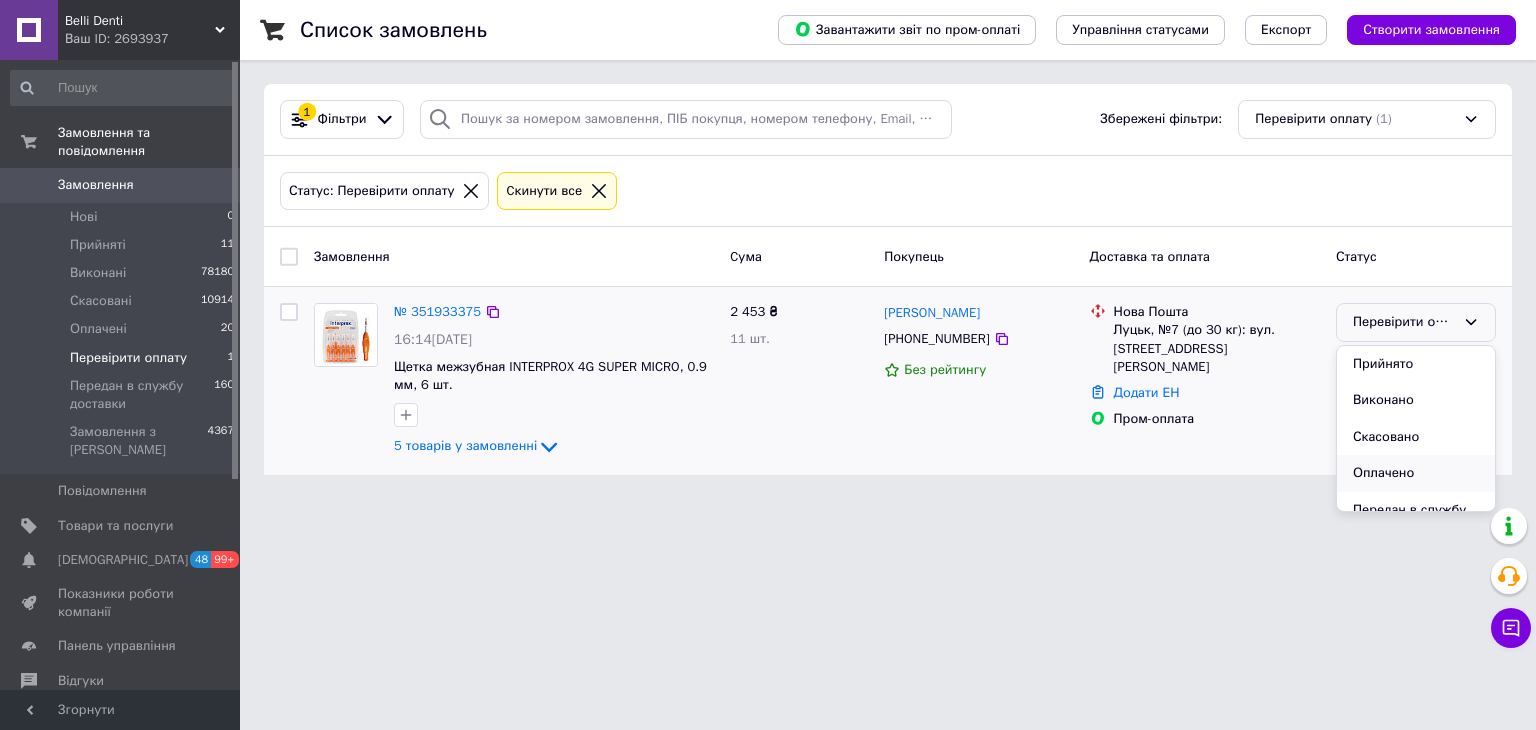 click on "Оплачено" at bounding box center [1416, 473] 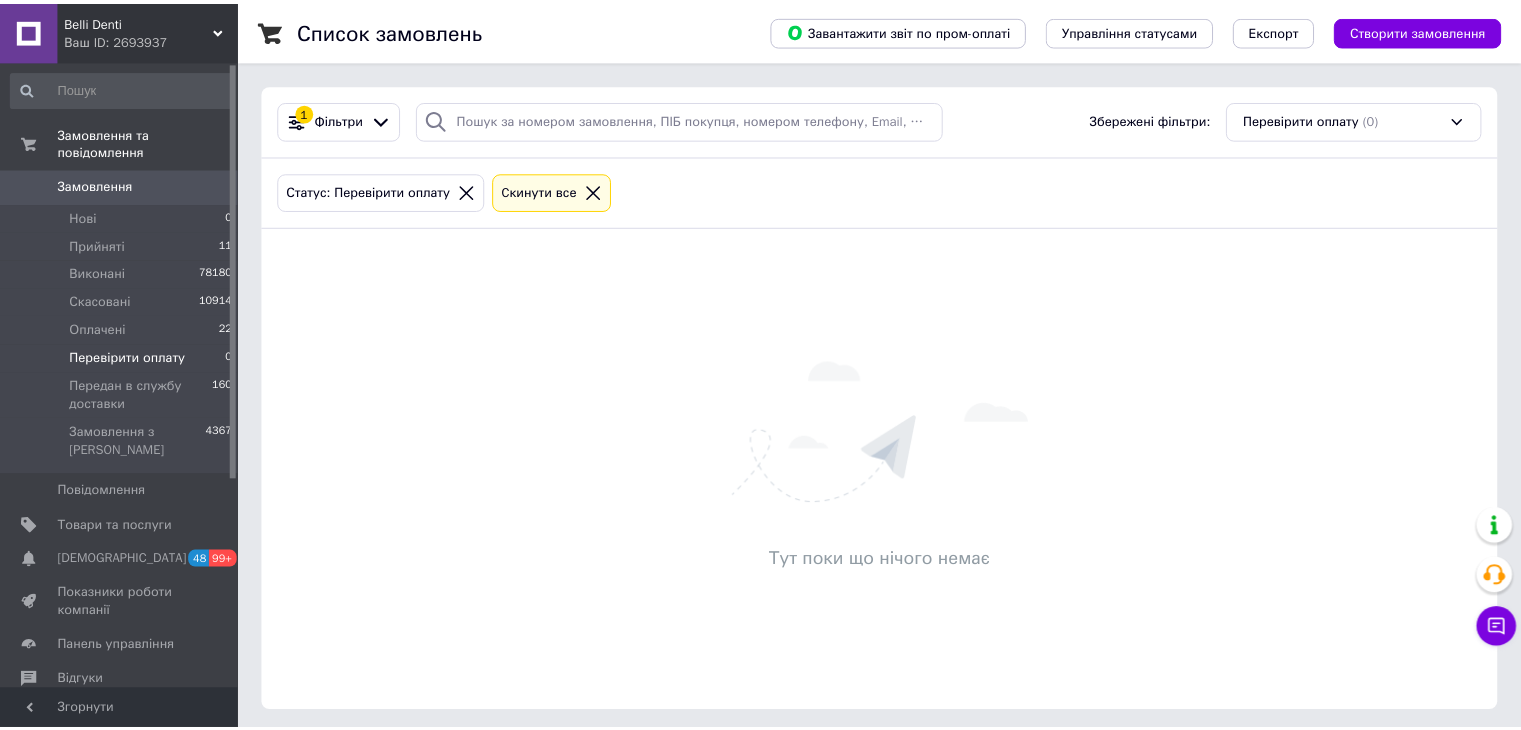 scroll, scrollTop: 0, scrollLeft: 0, axis: both 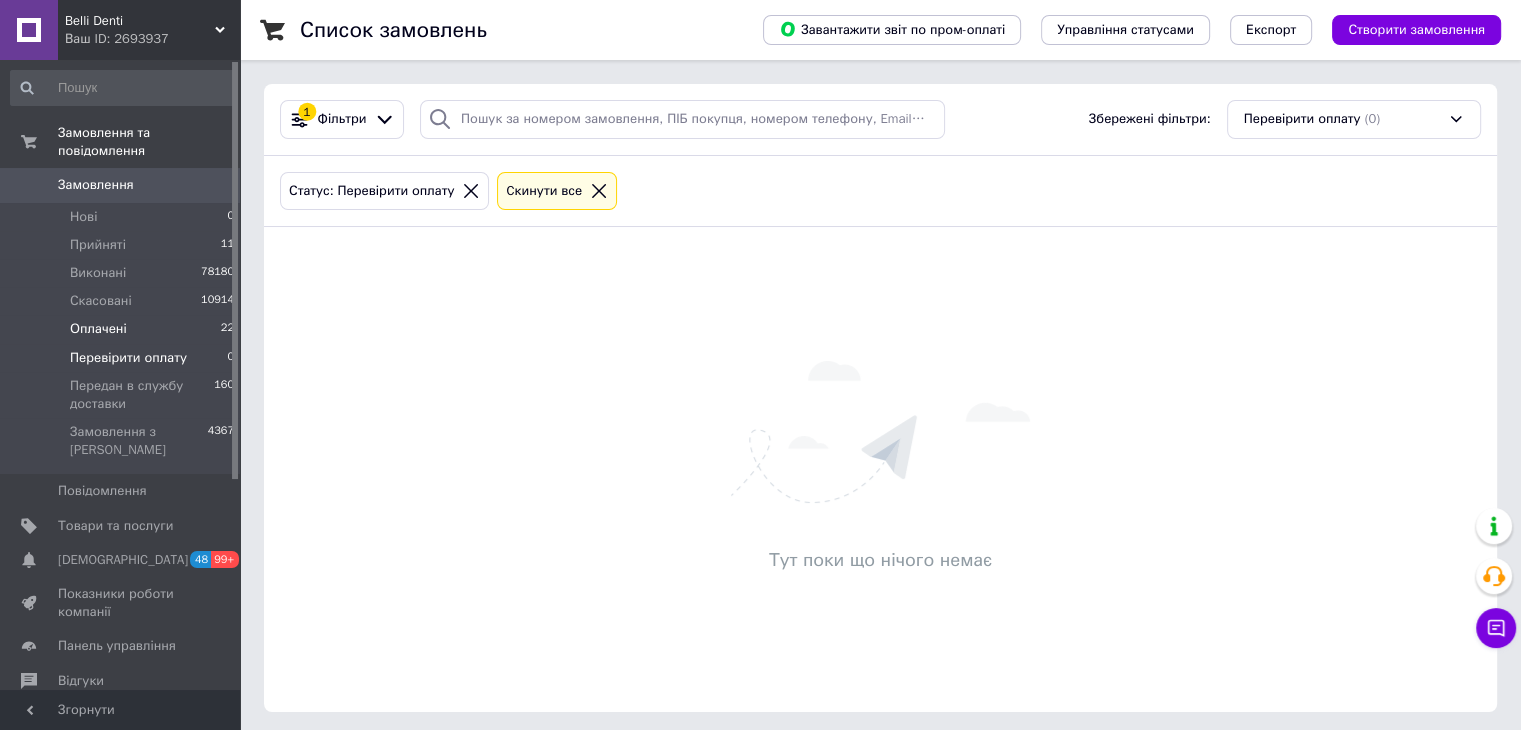 click on "Оплачені 22" at bounding box center (123, 329) 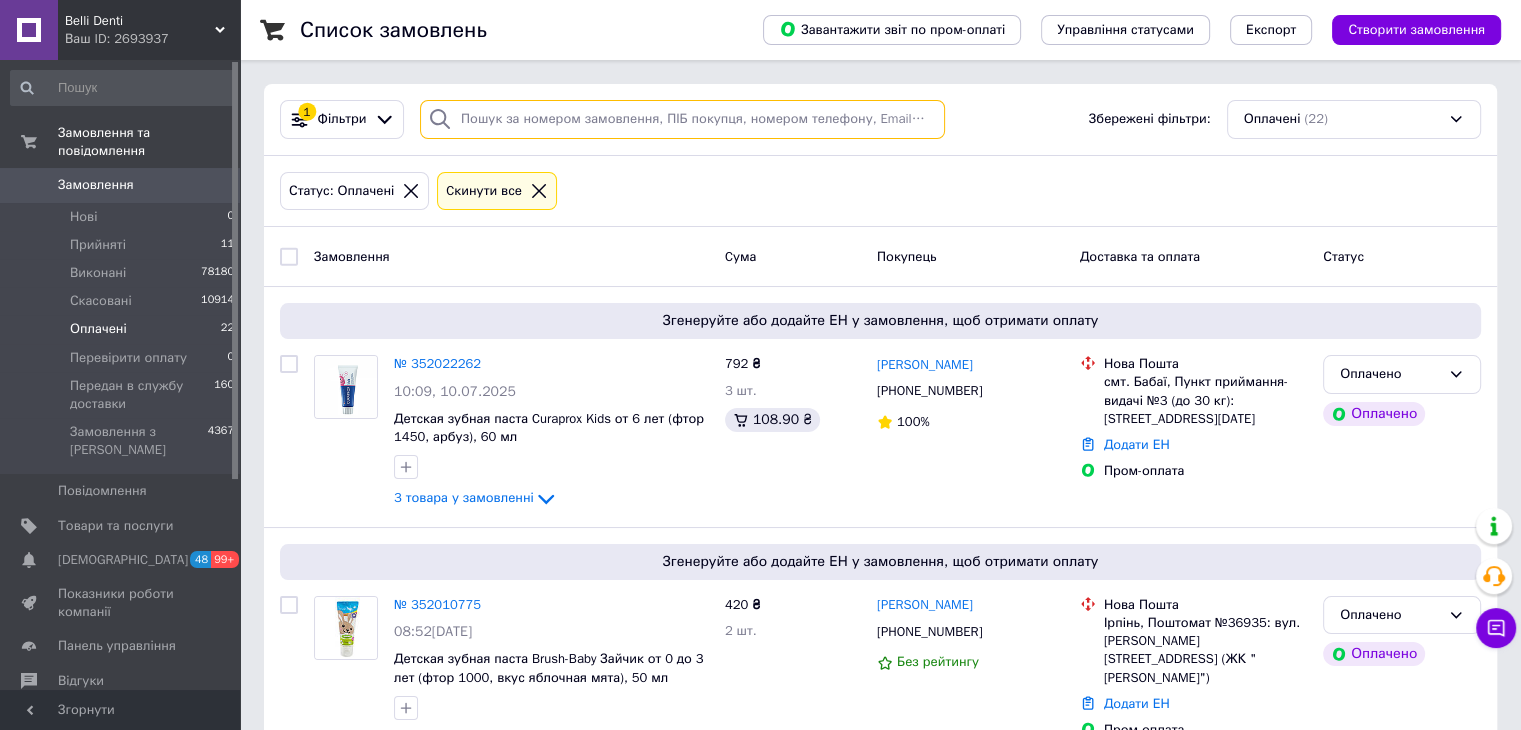 click at bounding box center (682, 119) 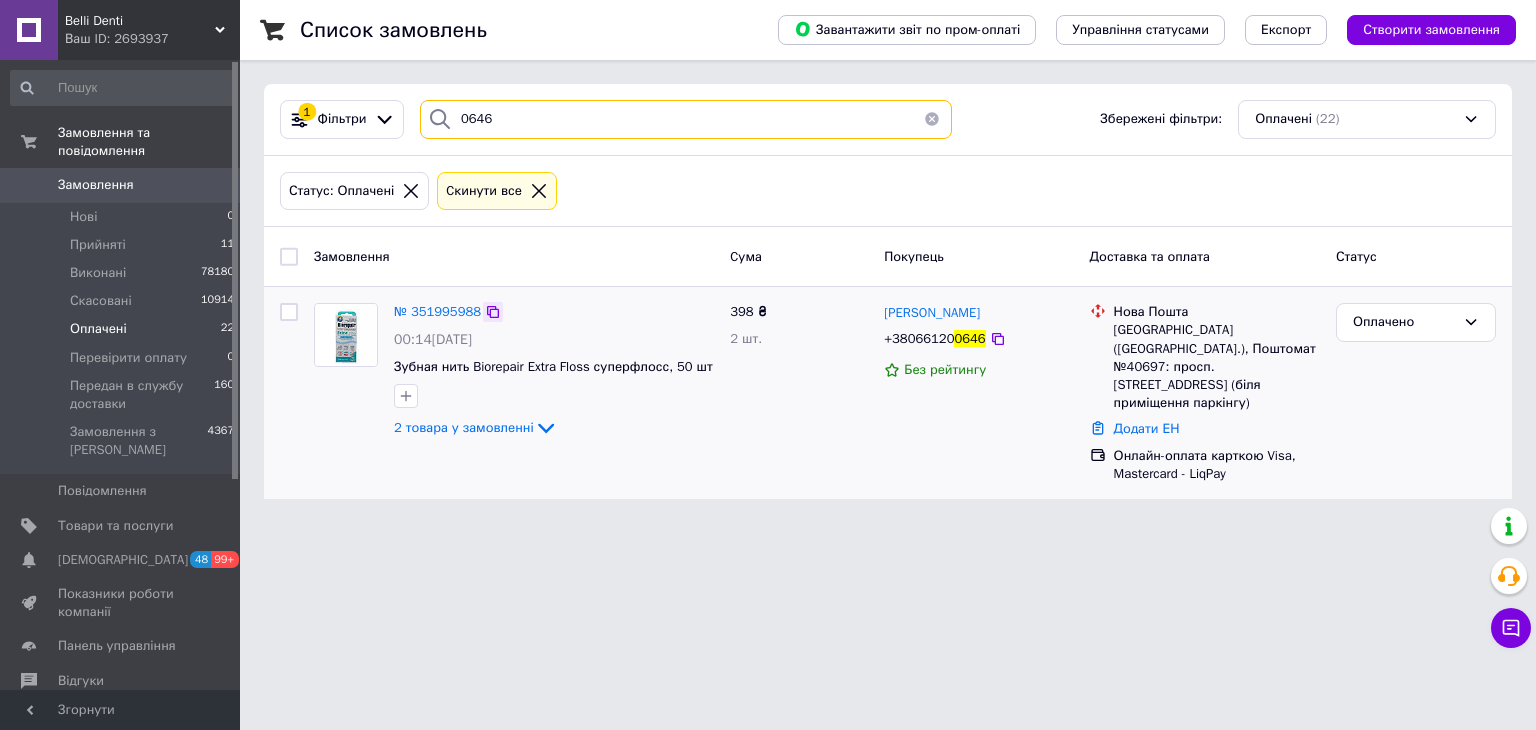 type on "0646" 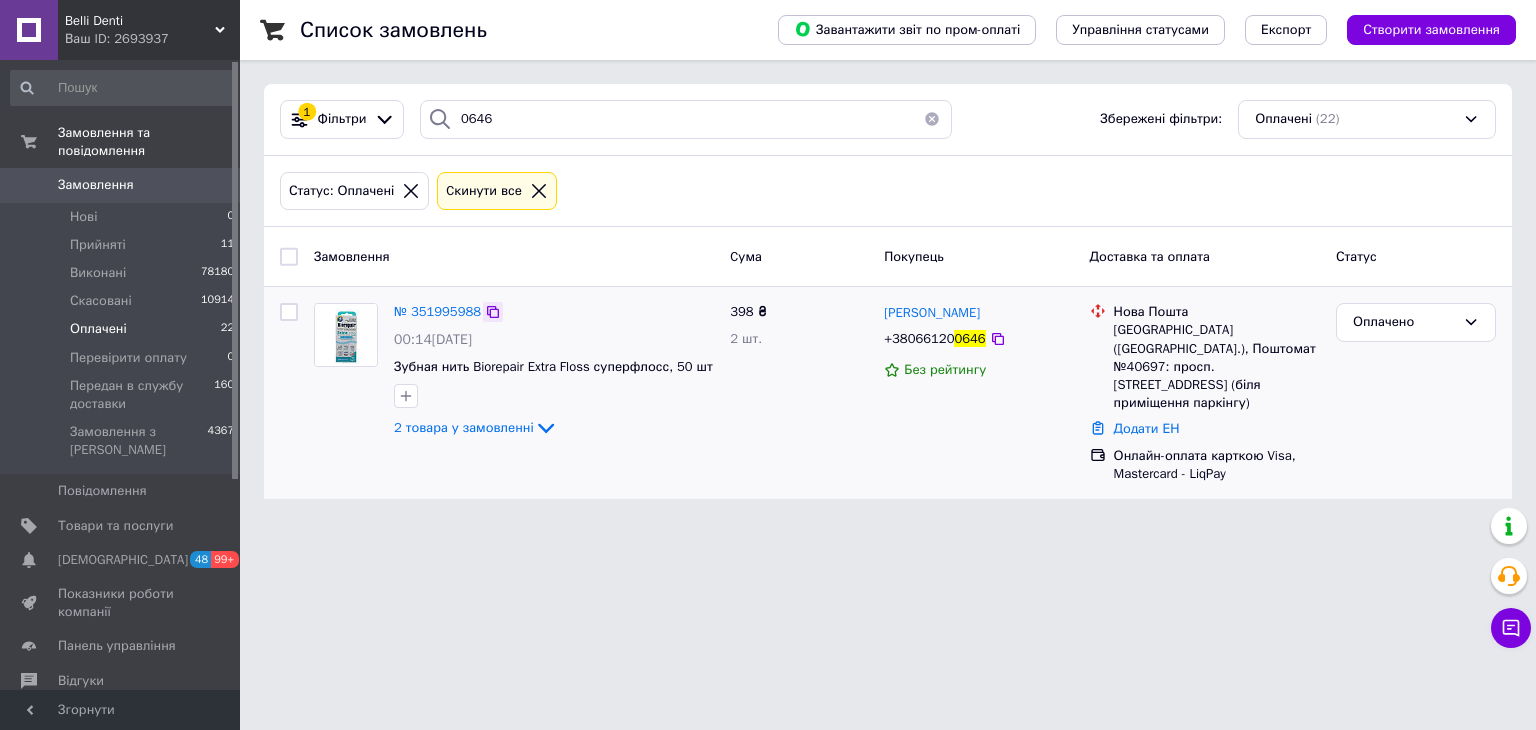 click 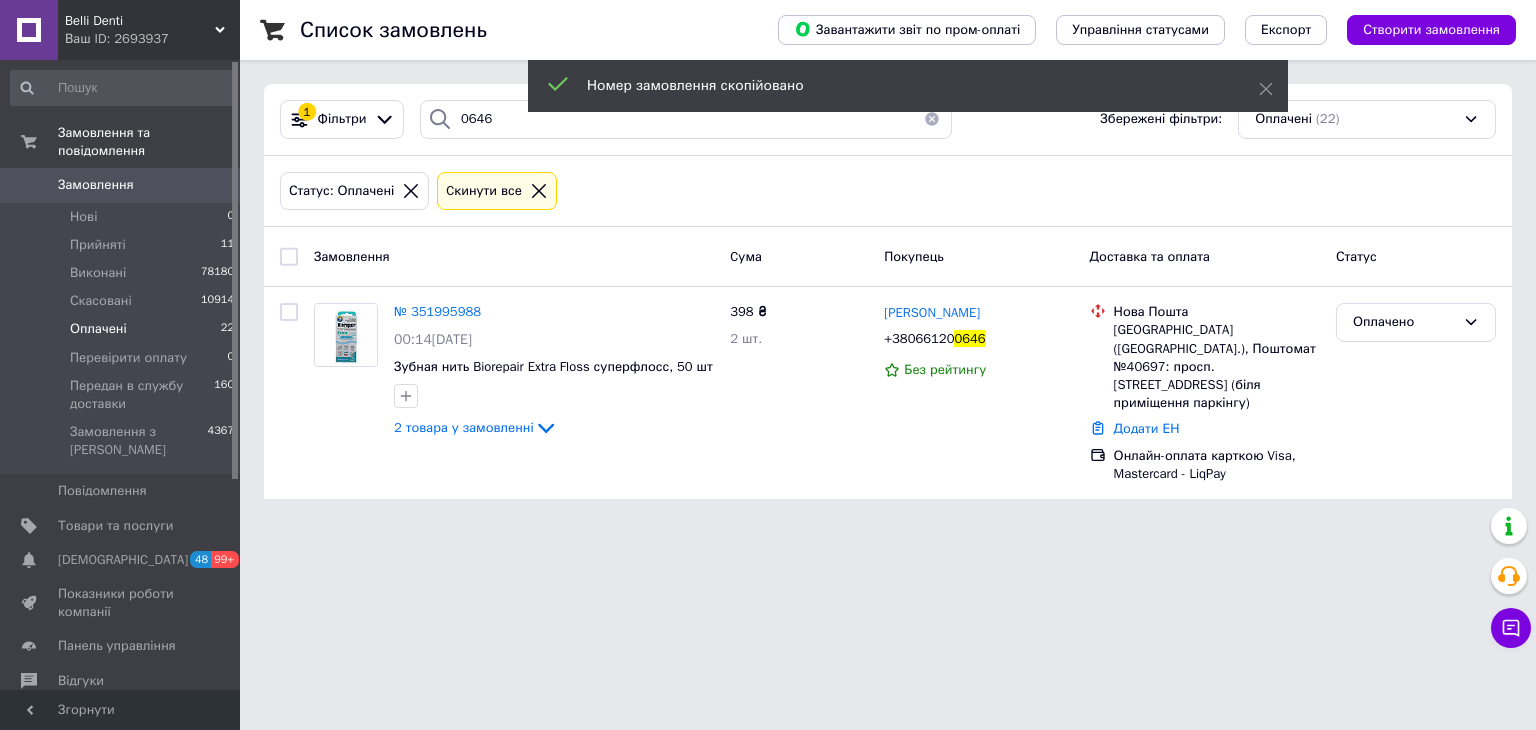 click on "№ 351995988" at bounding box center [437, 311] 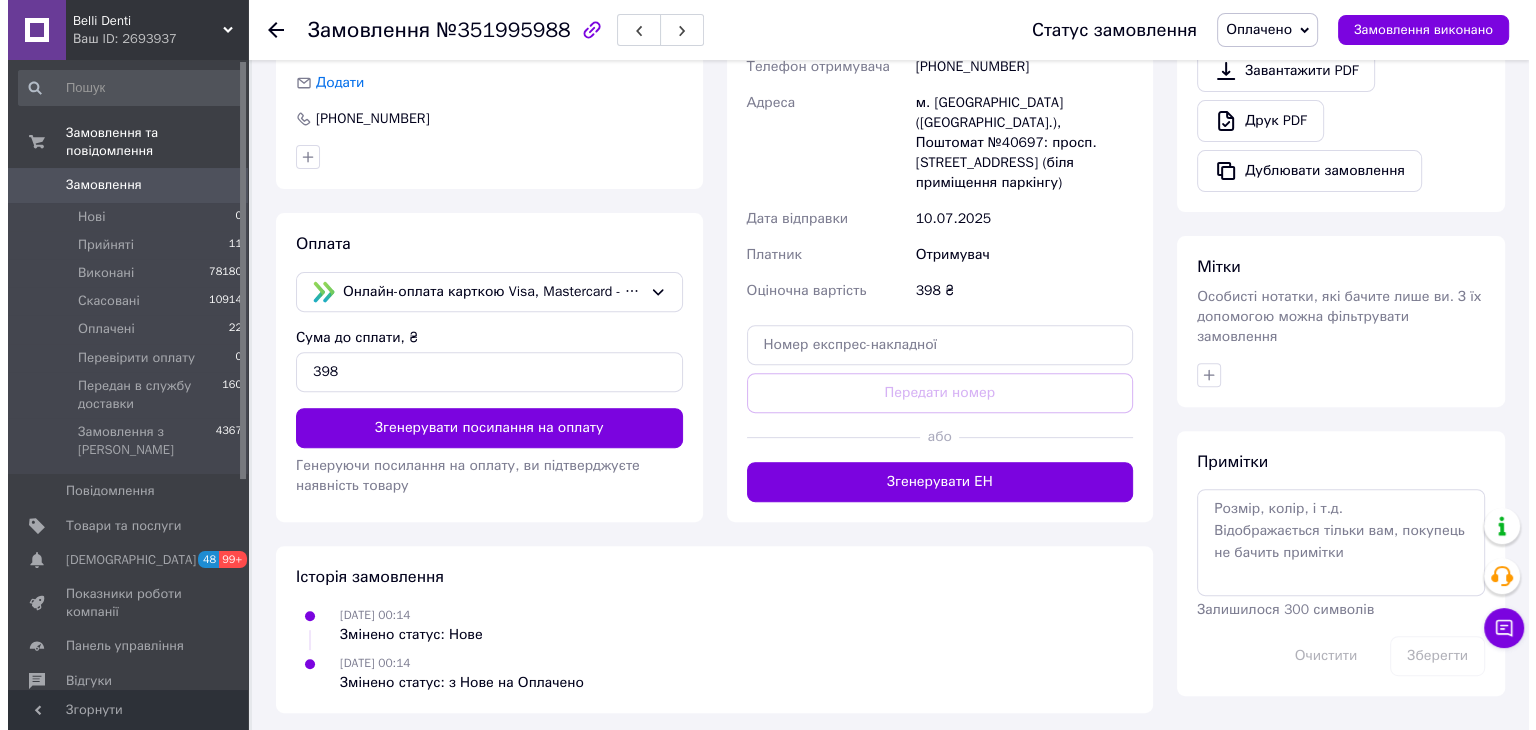 scroll, scrollTop: 465, scrollLeft: 0, axis: vertical 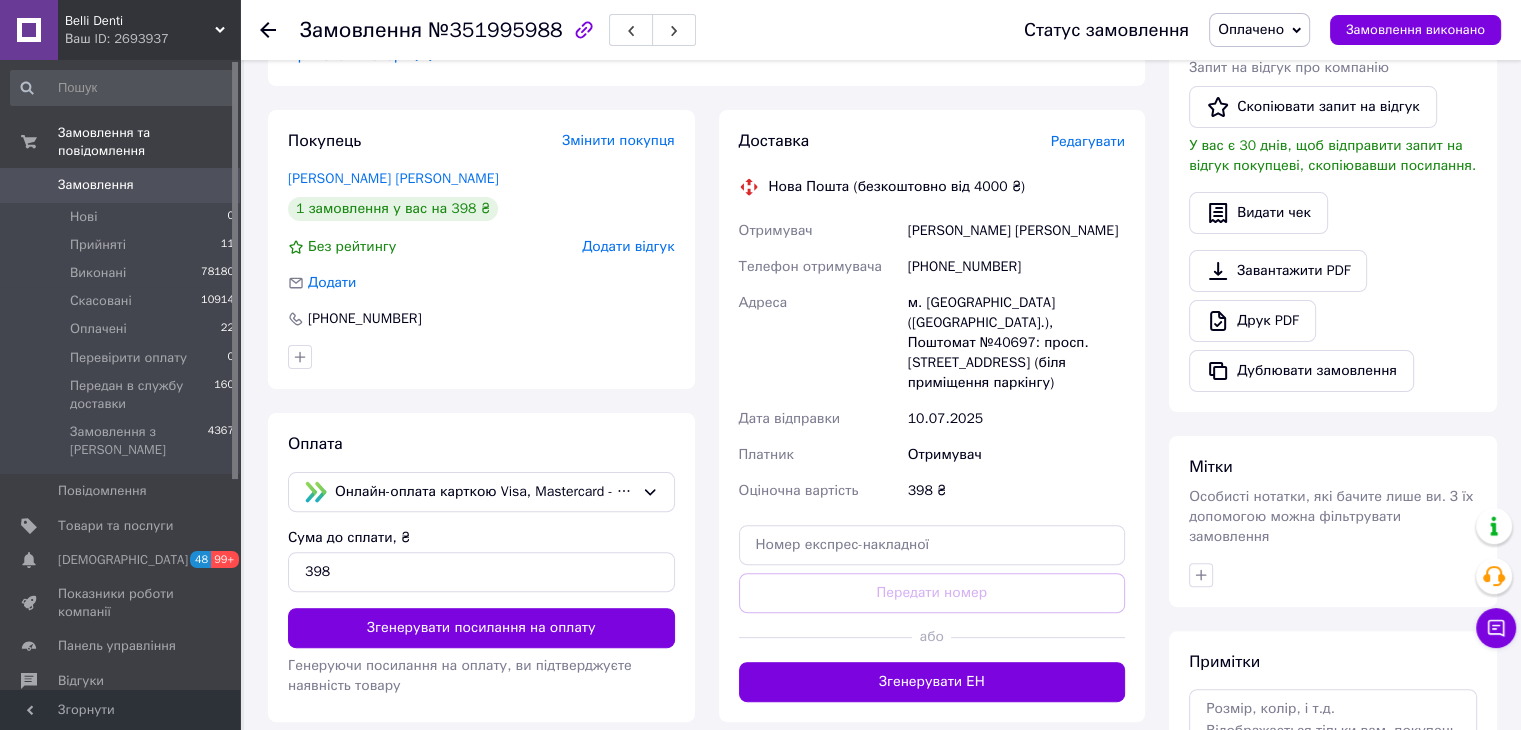 click on "Редагувати" at bounding box center (1088, 141) 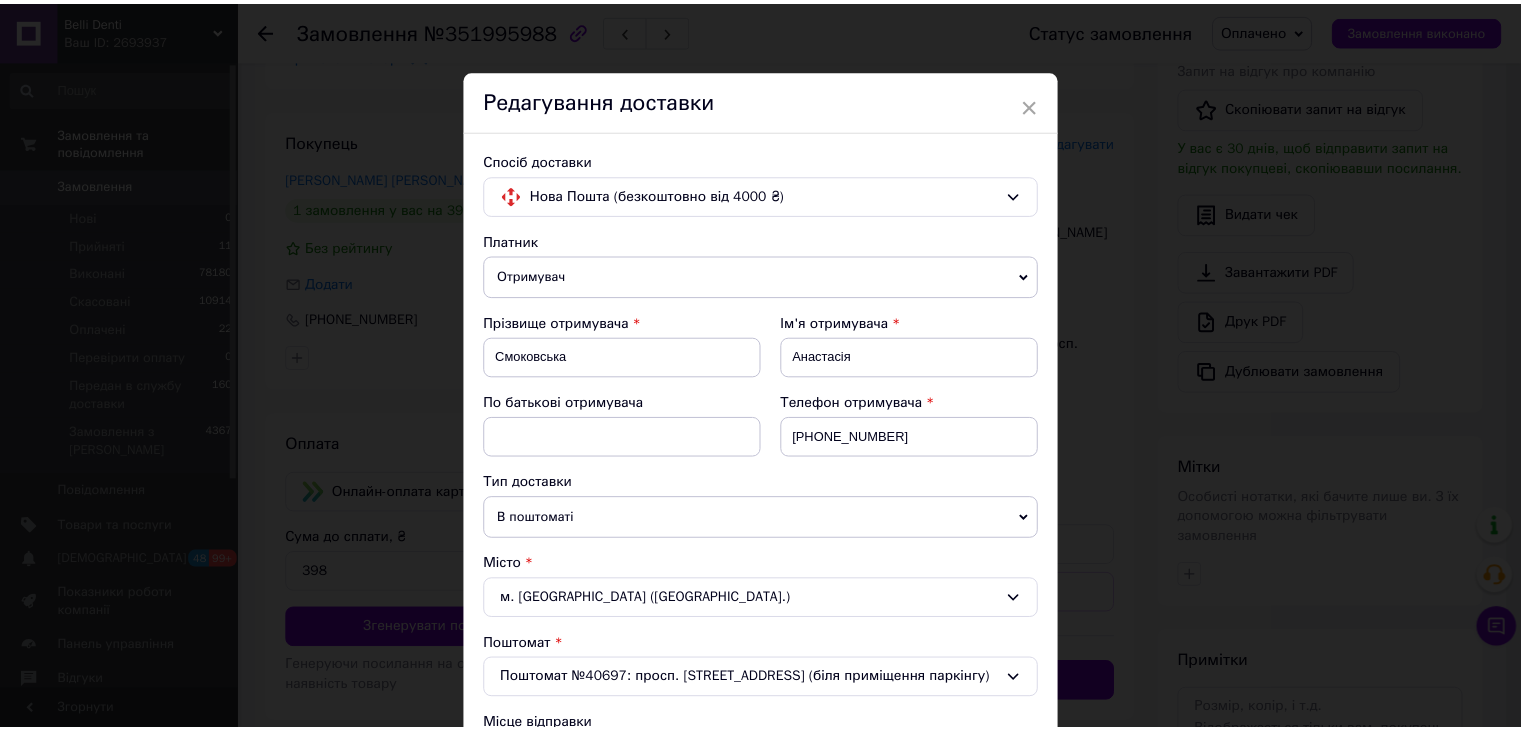 scroll, scrollTop: 628, scrollLeft: 0, axis: vertical 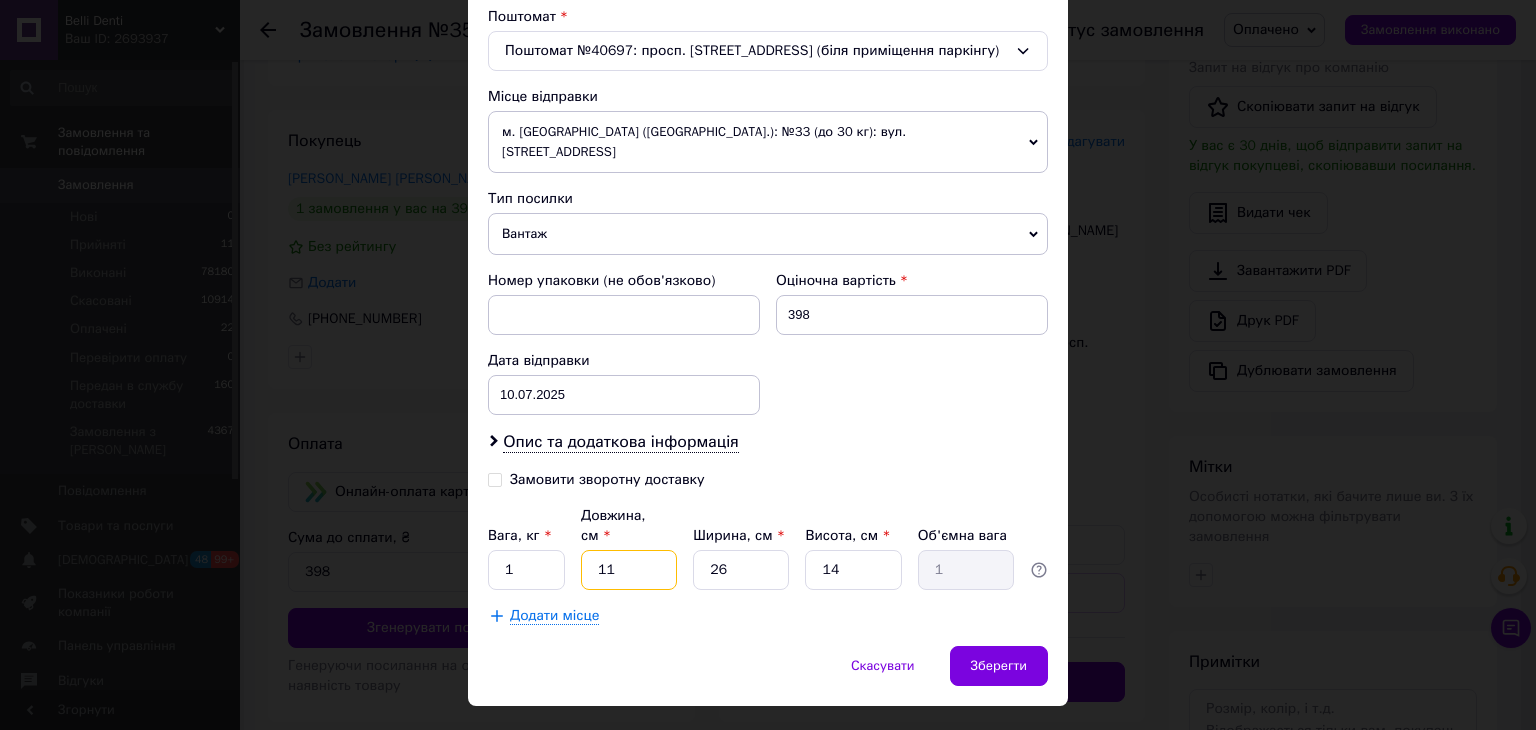 drag, startPoint x: 612, startPoint y: 536, endPoint x: 562, endPoint y: 553, distance: 52.810986 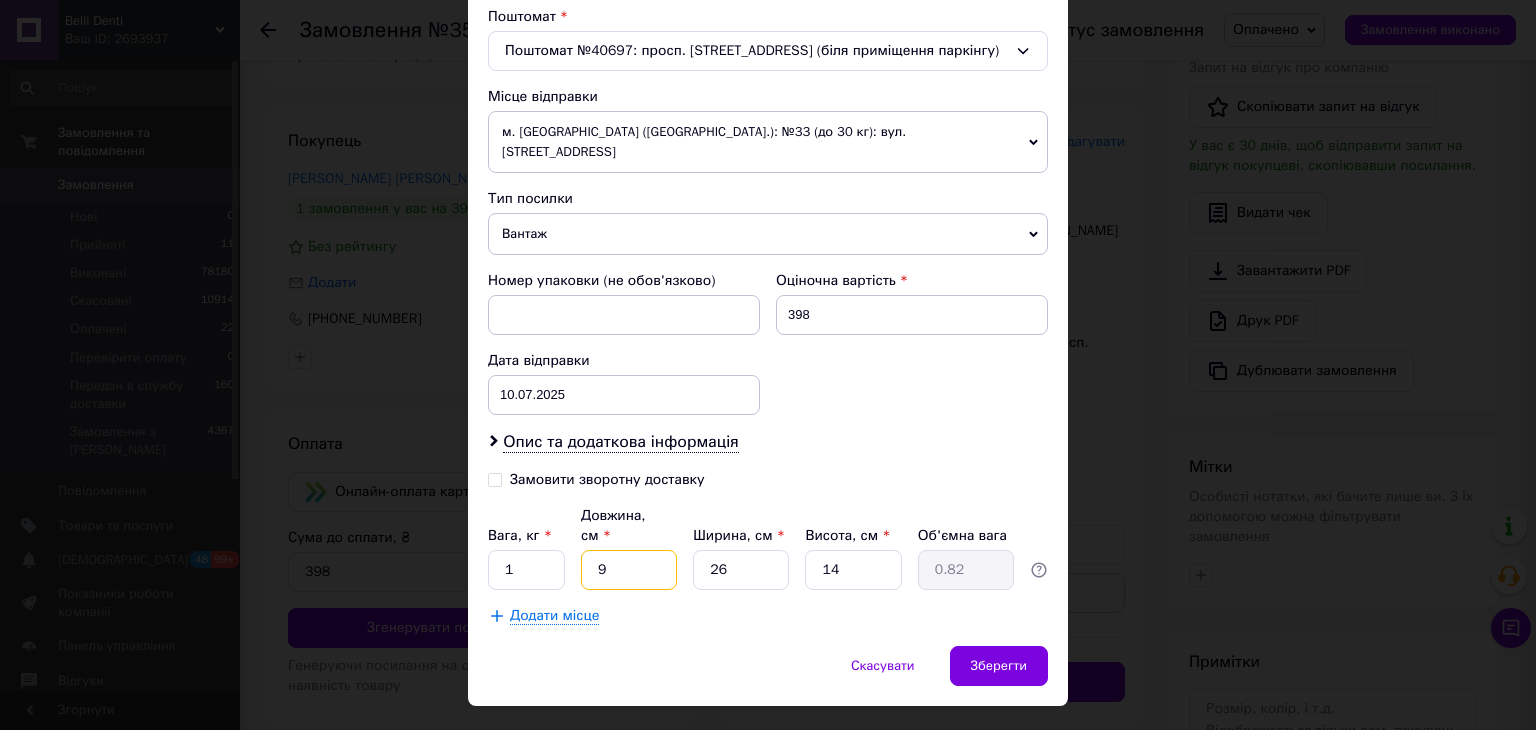 type on "9" 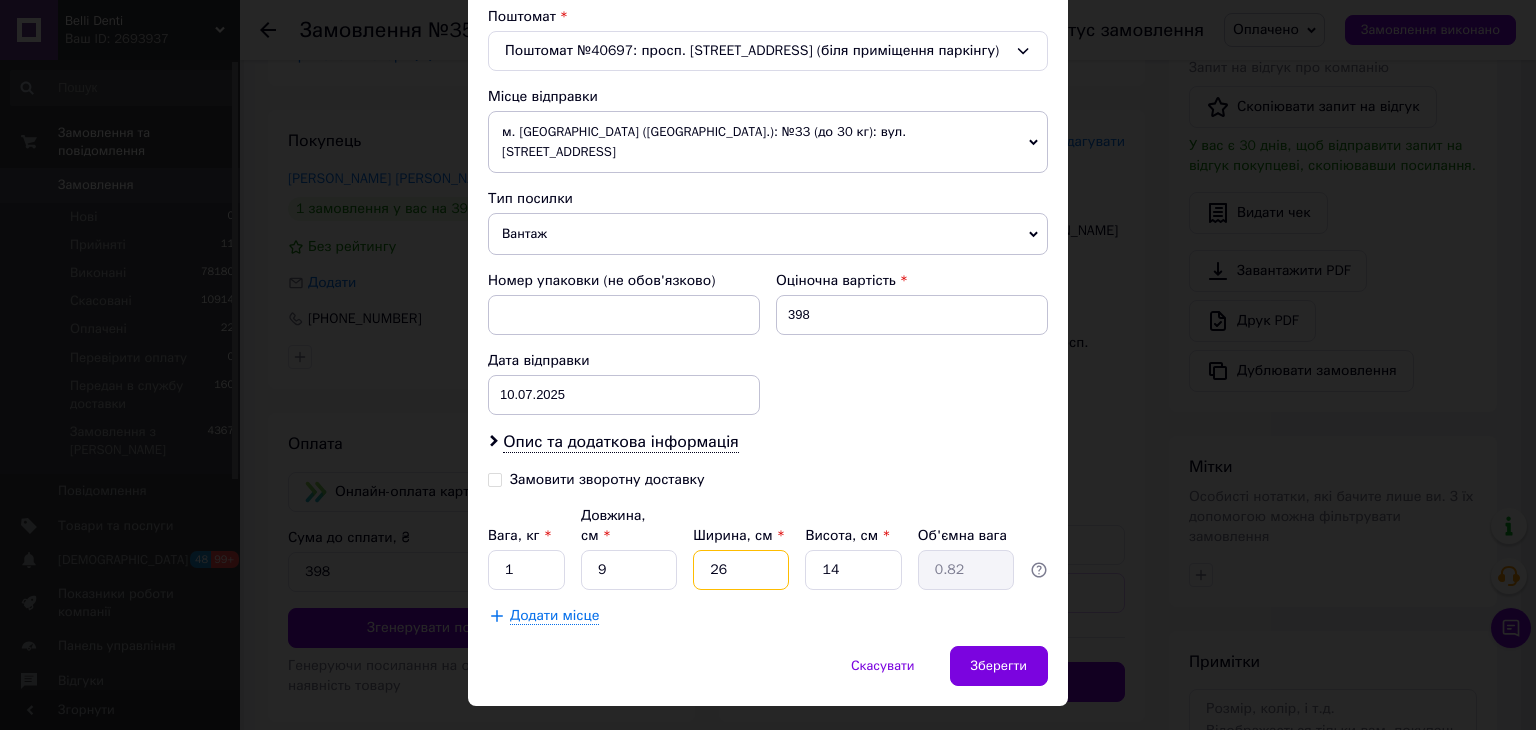 drag, startPoint x: 722, startPoint y: 529, endPoint x: 794, endPoint y: 541, distance: 72.99315 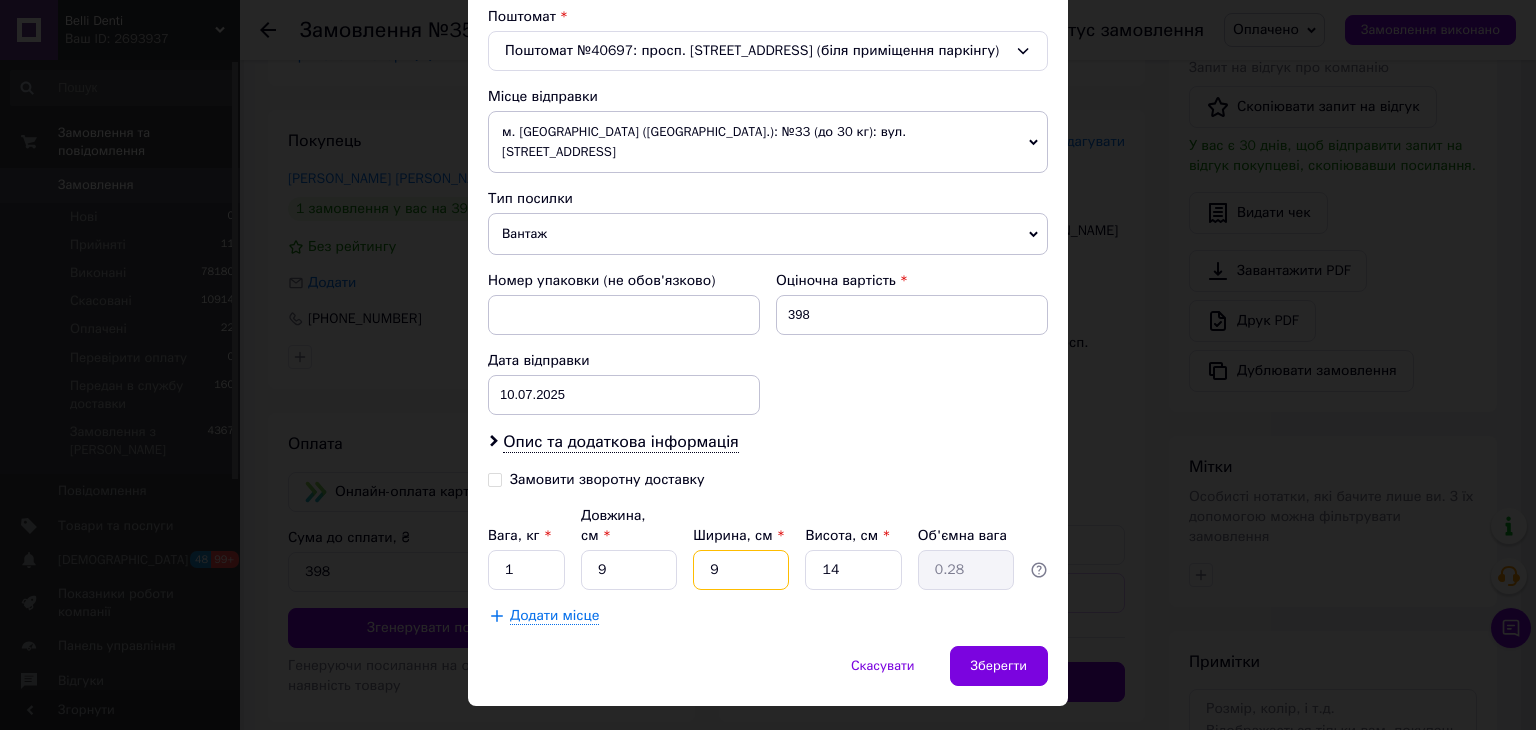 type on "9" 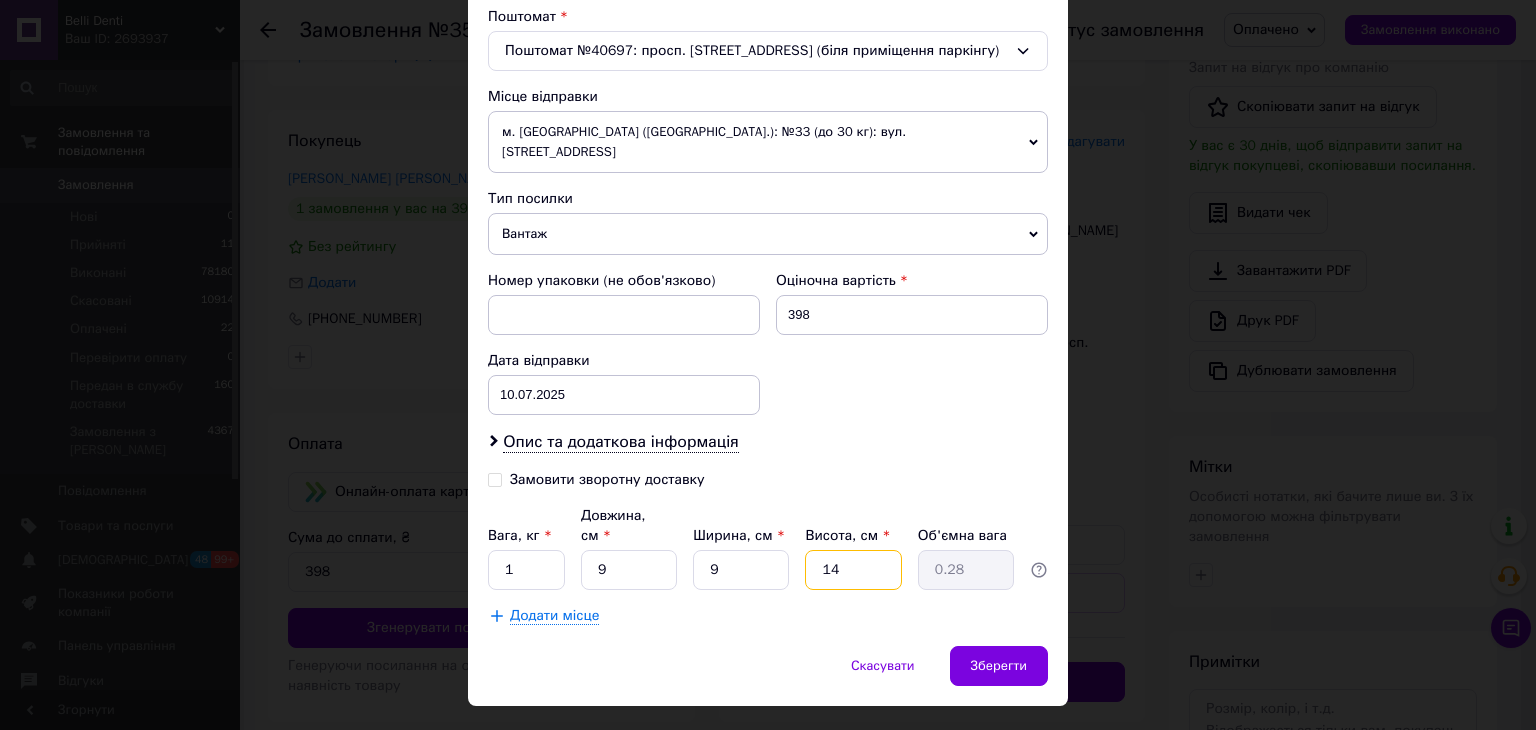 drag, startPoint x: 819, startPoint y: 529, endPoint x: 858, endPoint y: 588, distance: 70.724815 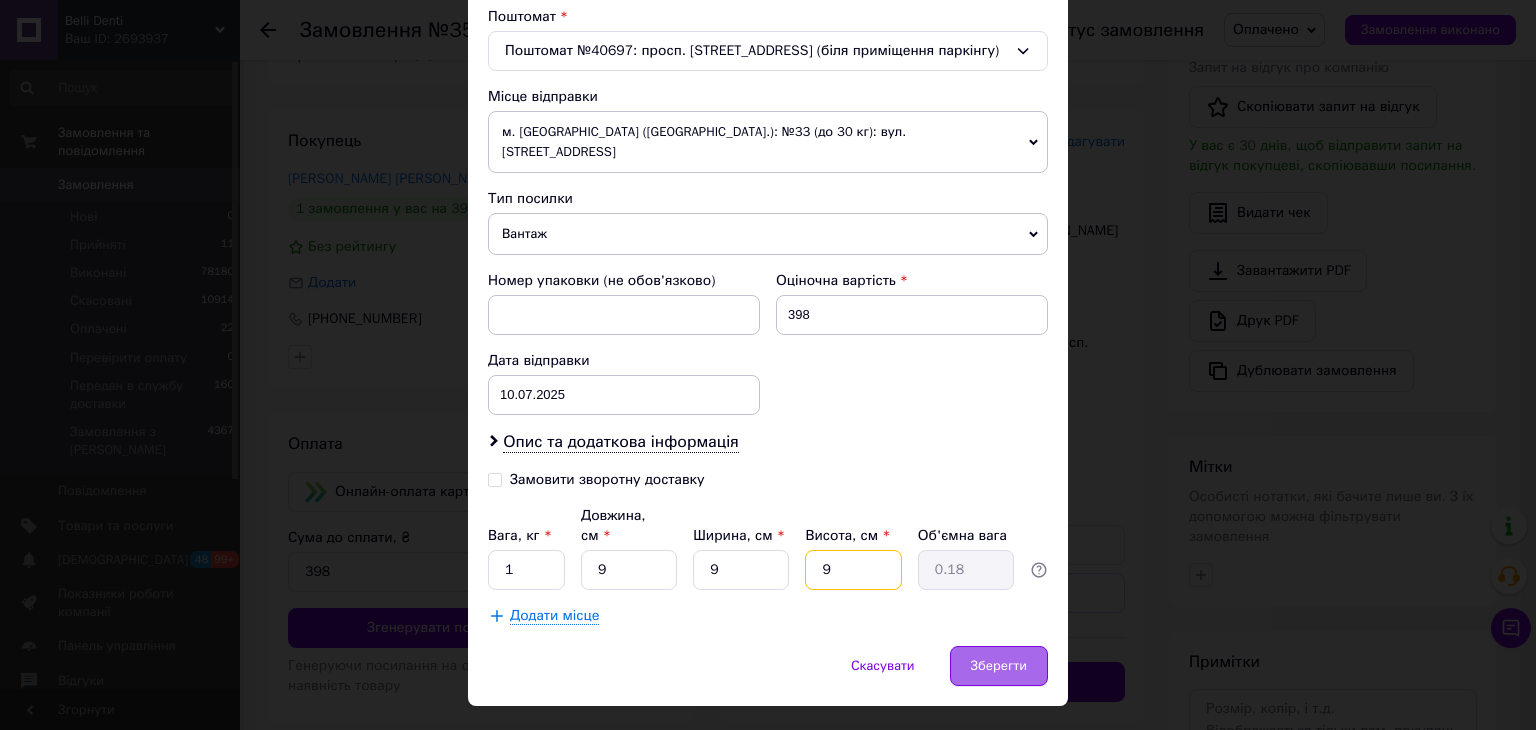 type on "9" 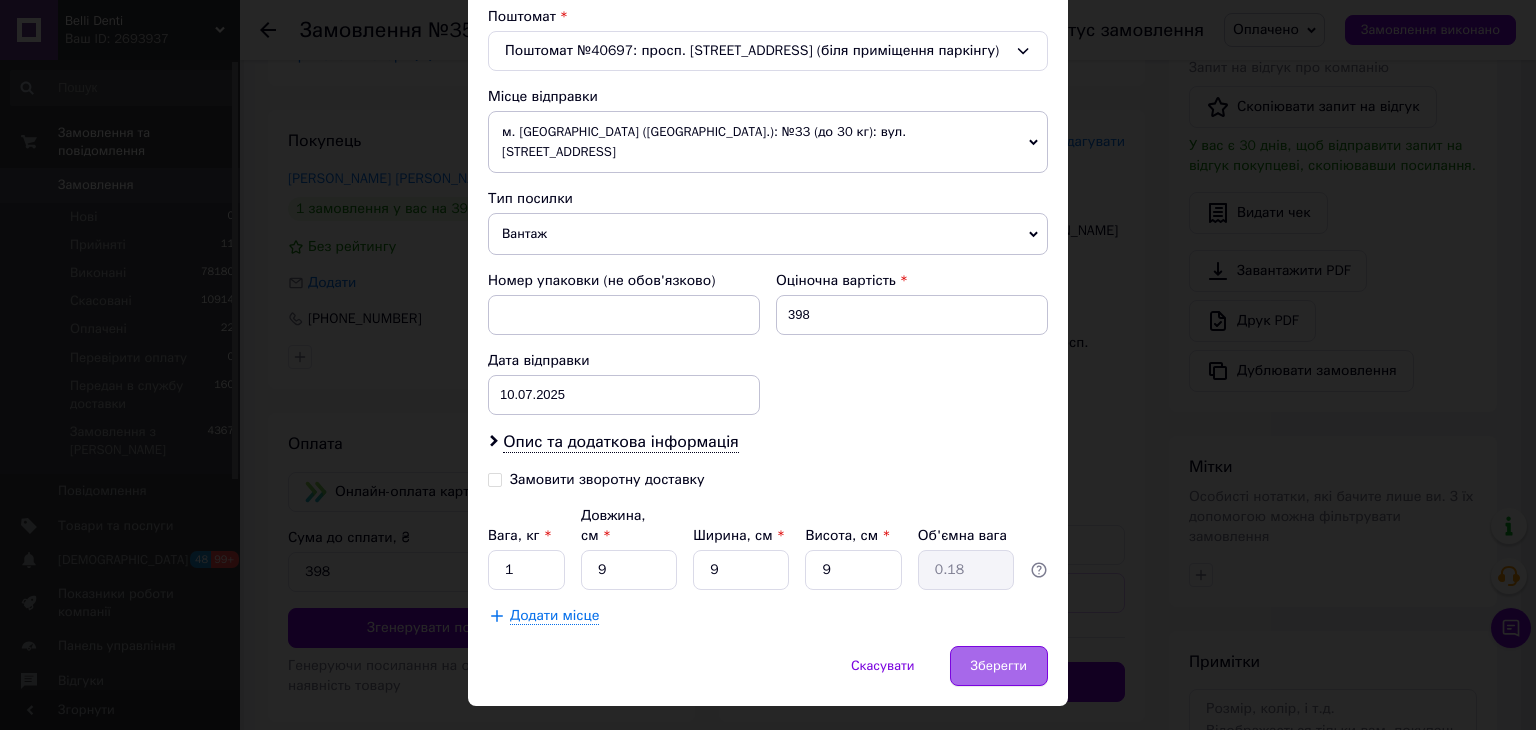click on "Зберегти" at bounding box center [999, 666] 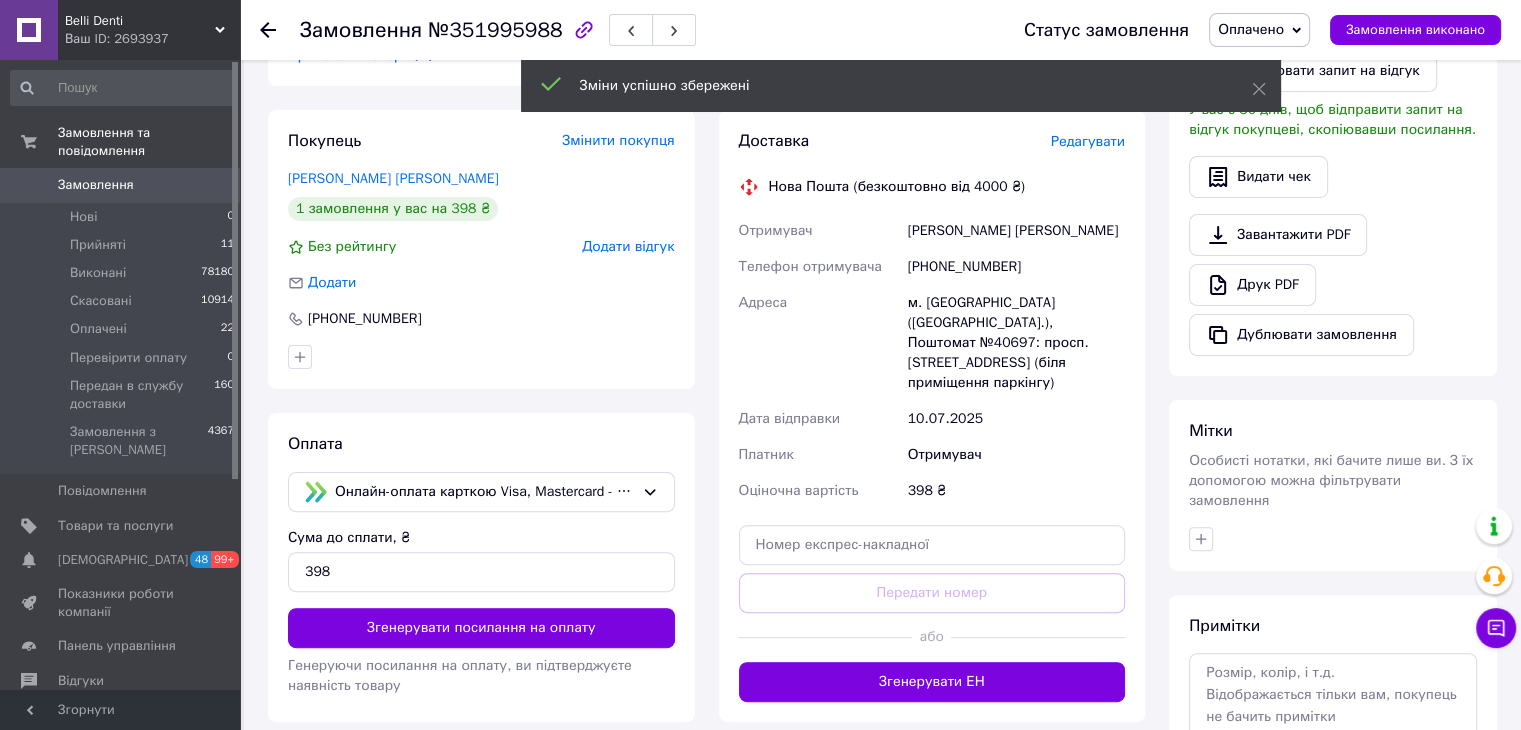 drag, startPoint x: 984, startPoint y: 657, endPoint x: 884, endPoint y: 661, distance: 100.07997 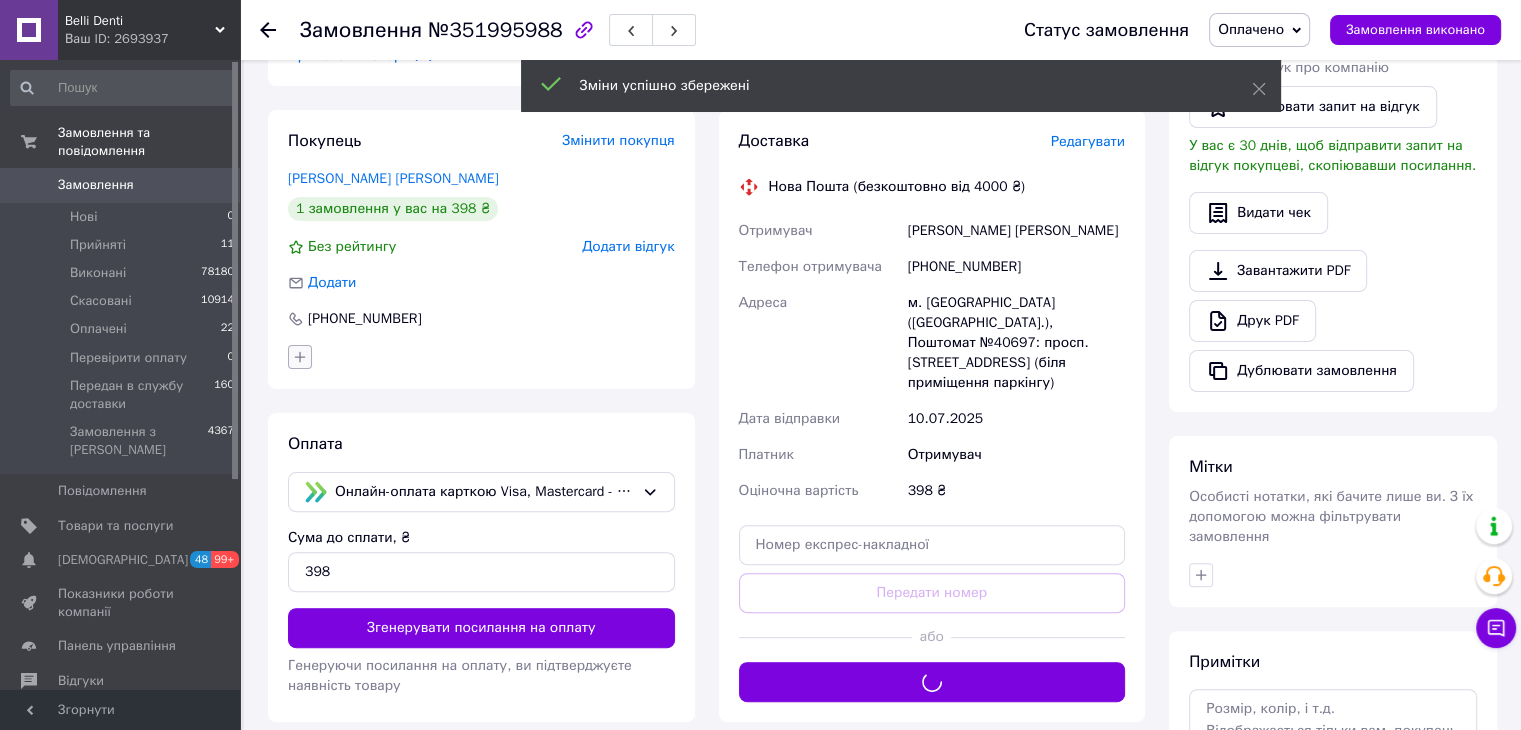 click 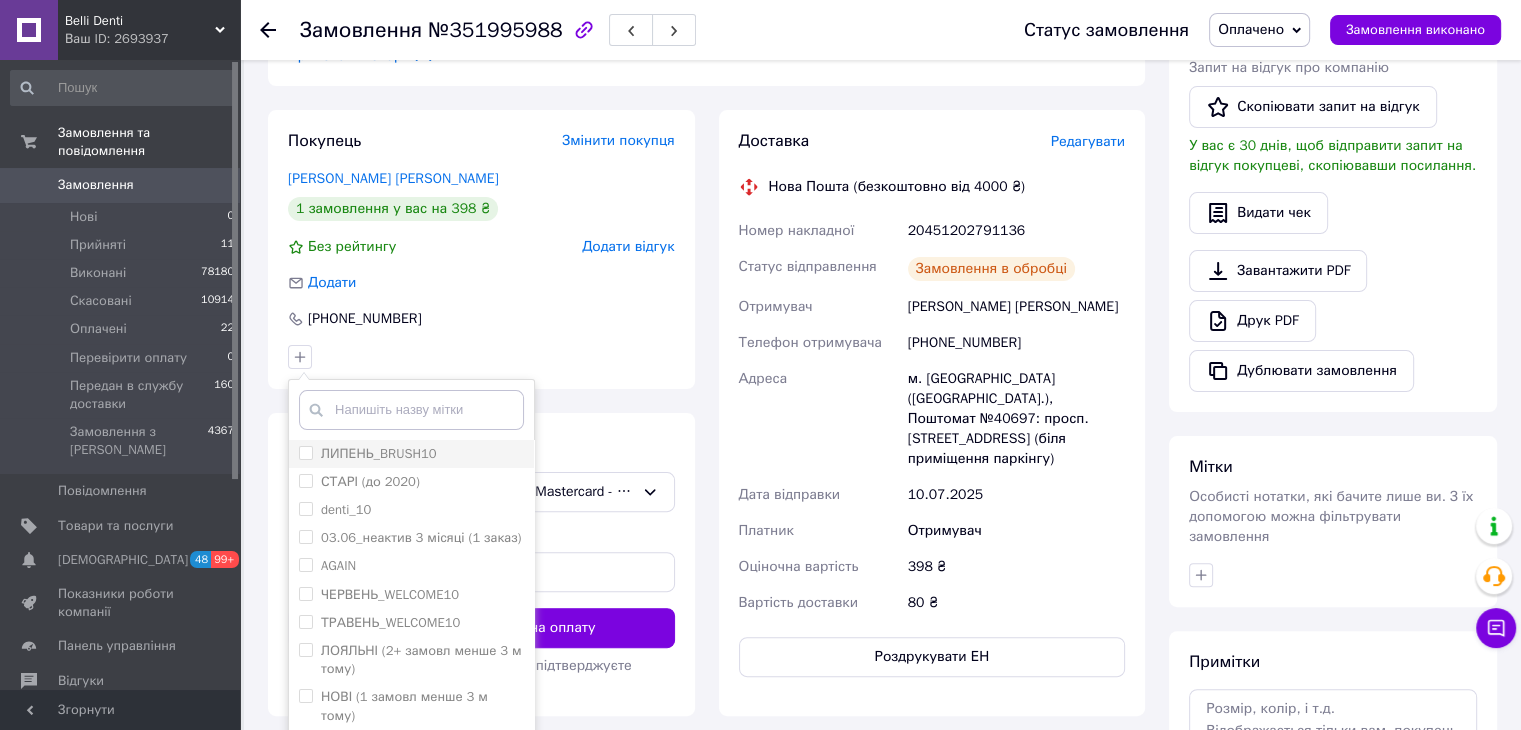 click on "ЛИПЕНЬ_BRUSH10" at bounding box center [379, 453] 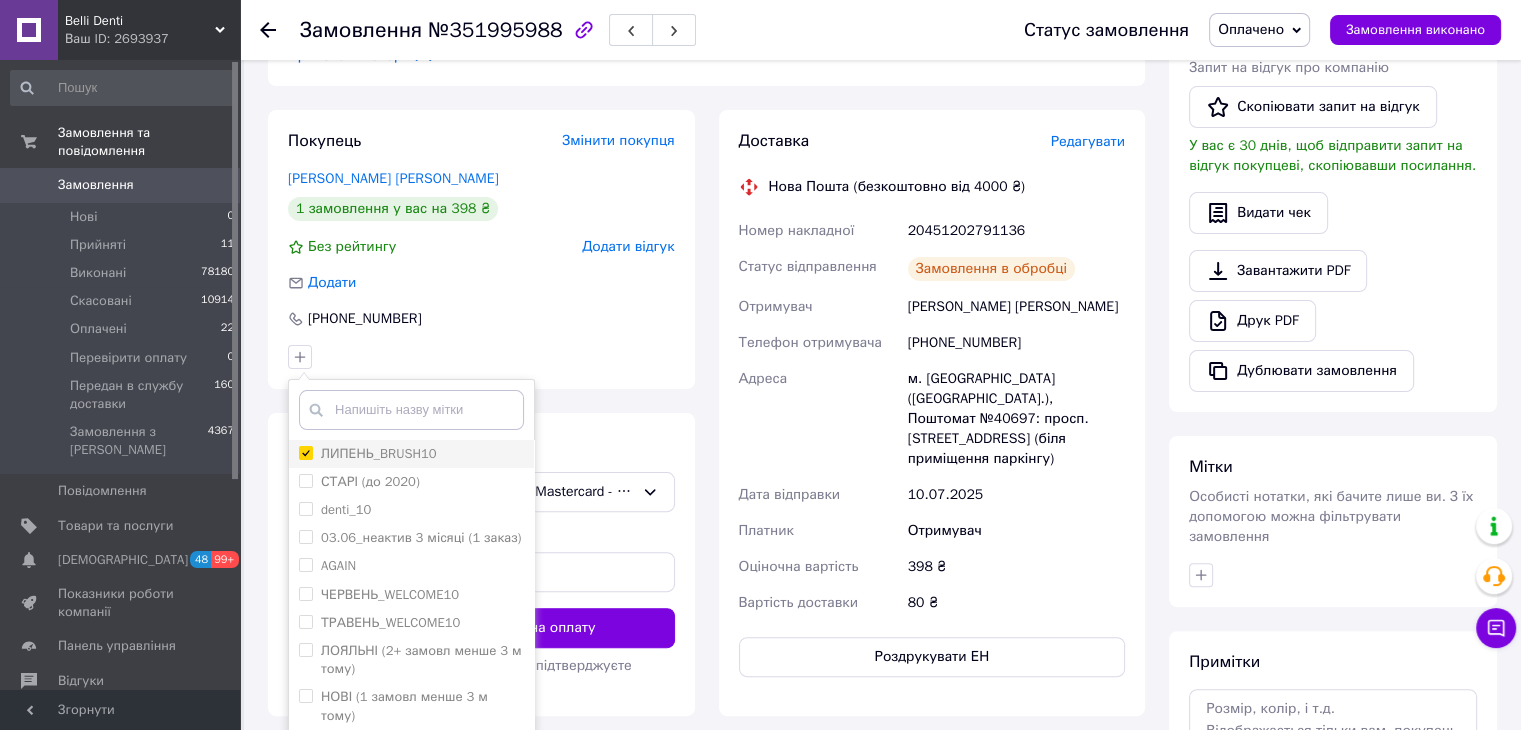 checkbox on "true" 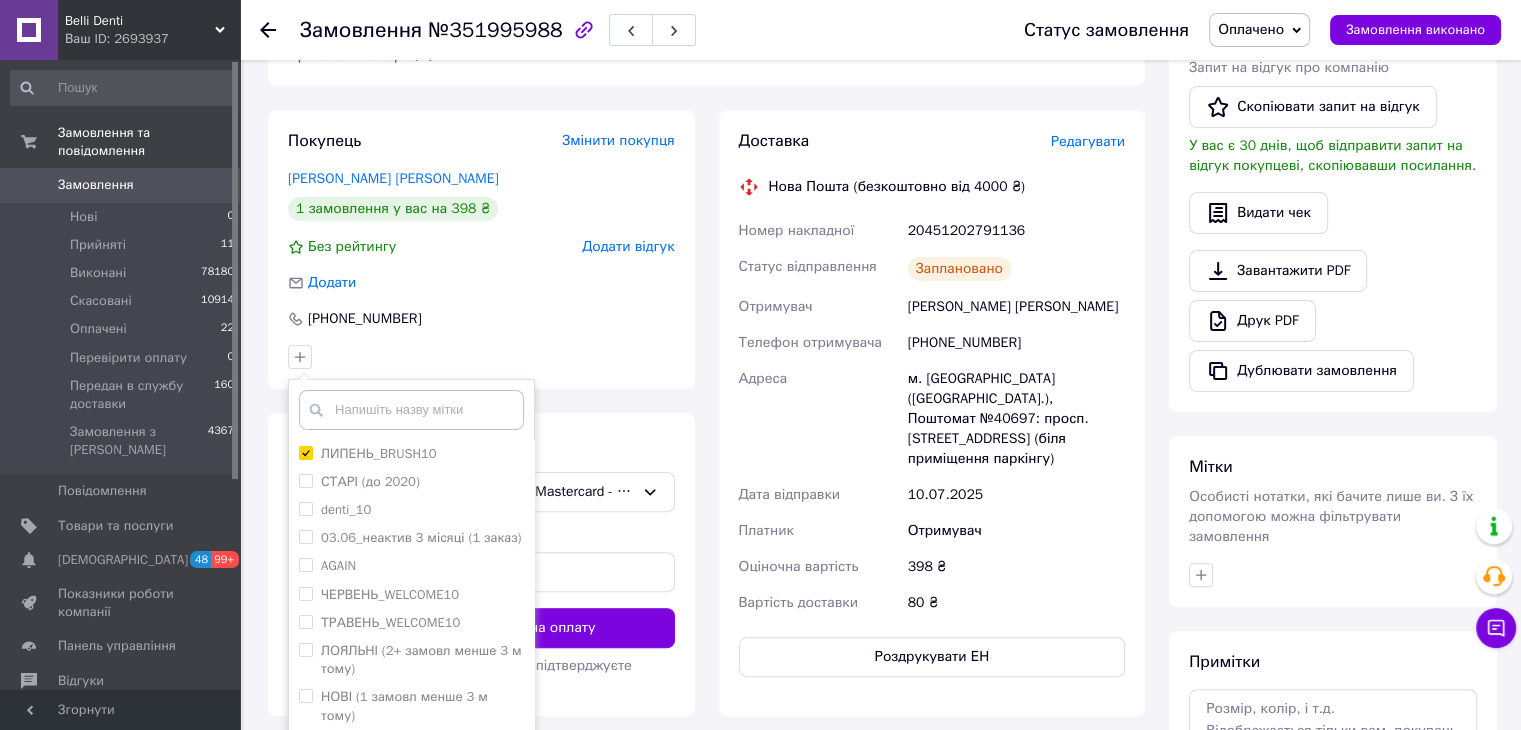scroll, scrollTop: 197, scrollLeft: 0, axis: vertical 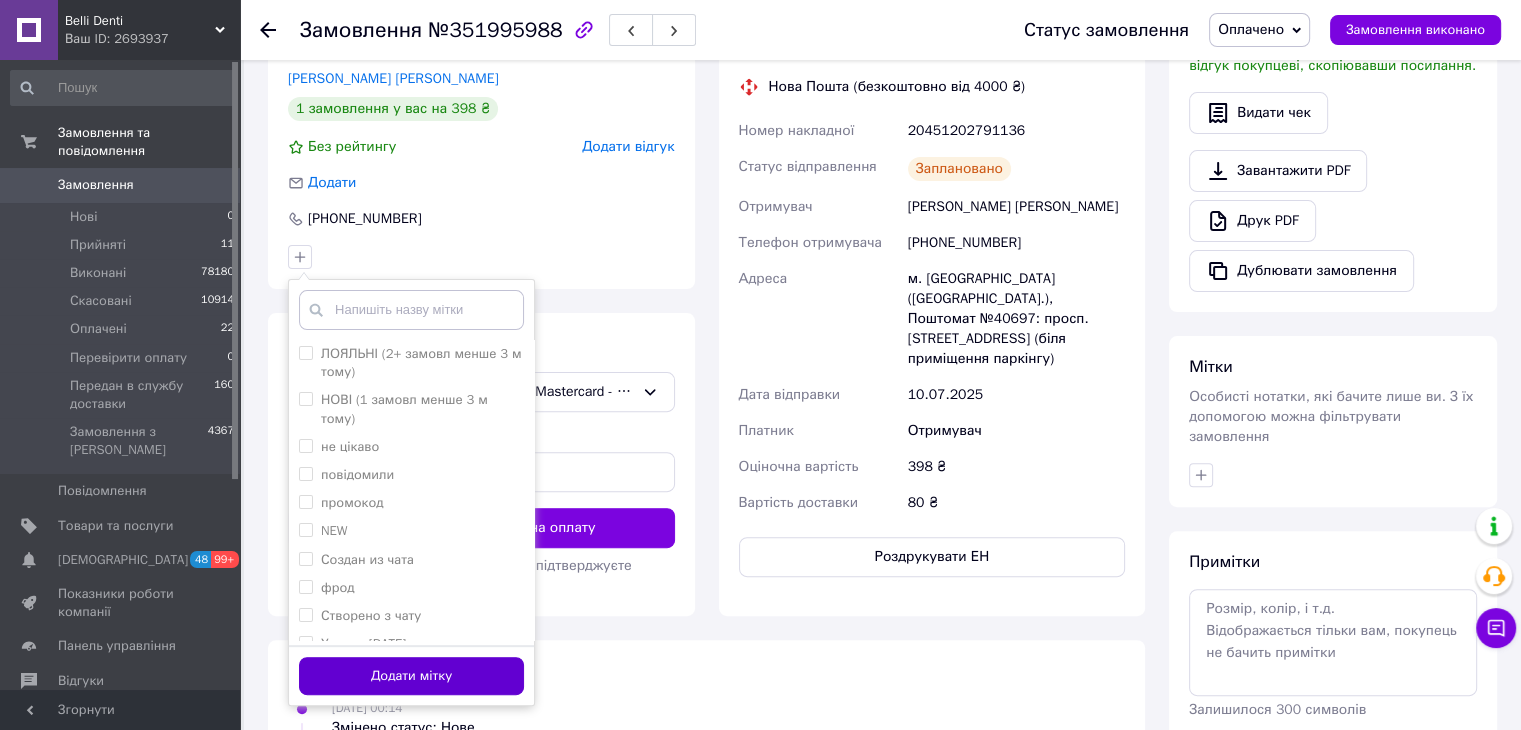 click on "Додати мітку" at bounding box center [411, 676] 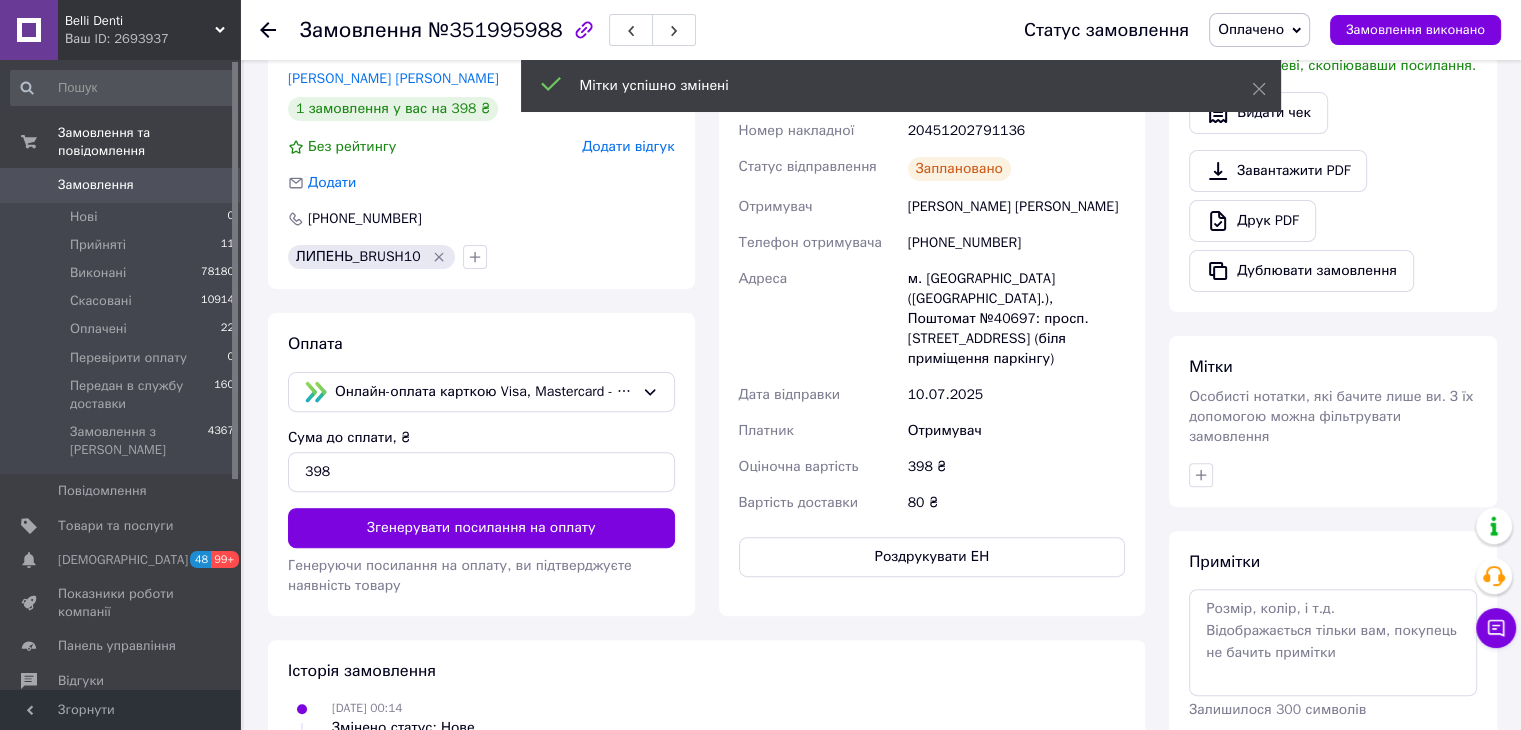 scroll, scrollTop: 365, scrollLeft: 0, axis: vertical 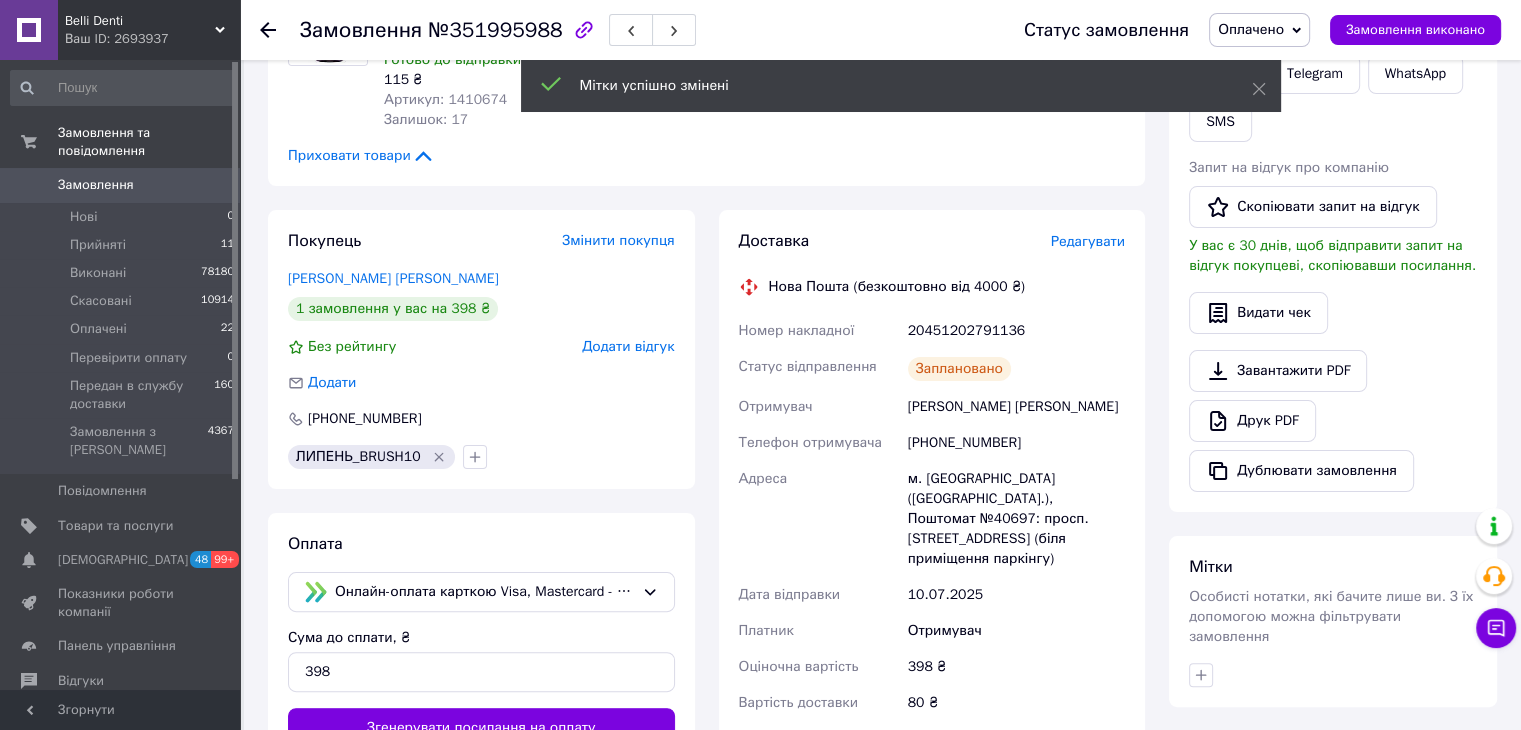 drag, startPoint x: 1269, startPoint y: 26, endPoint x: 1353, endPoint y: 129, distance: 132.90974 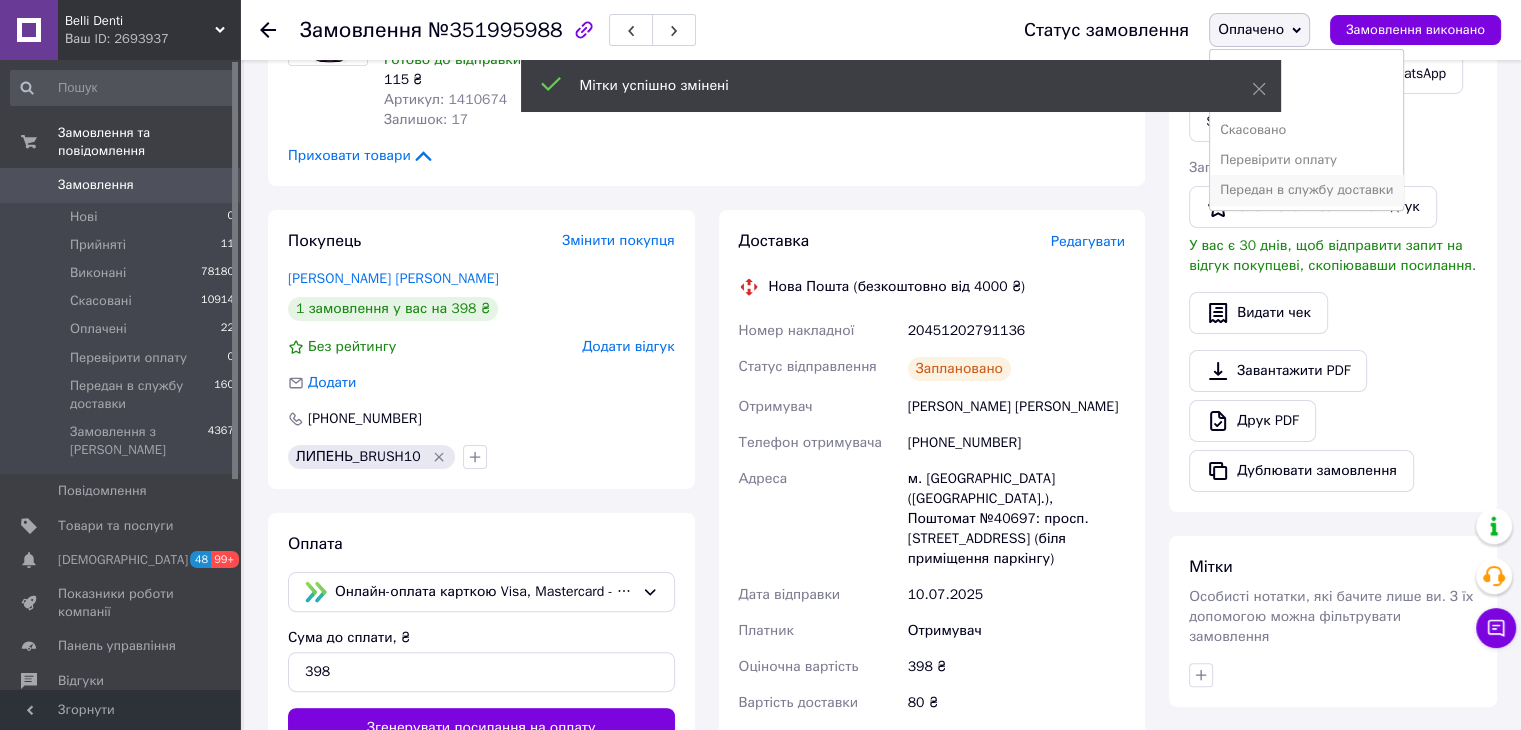 click on "Передан в службу доставки" at bounding box center [1306, 190] 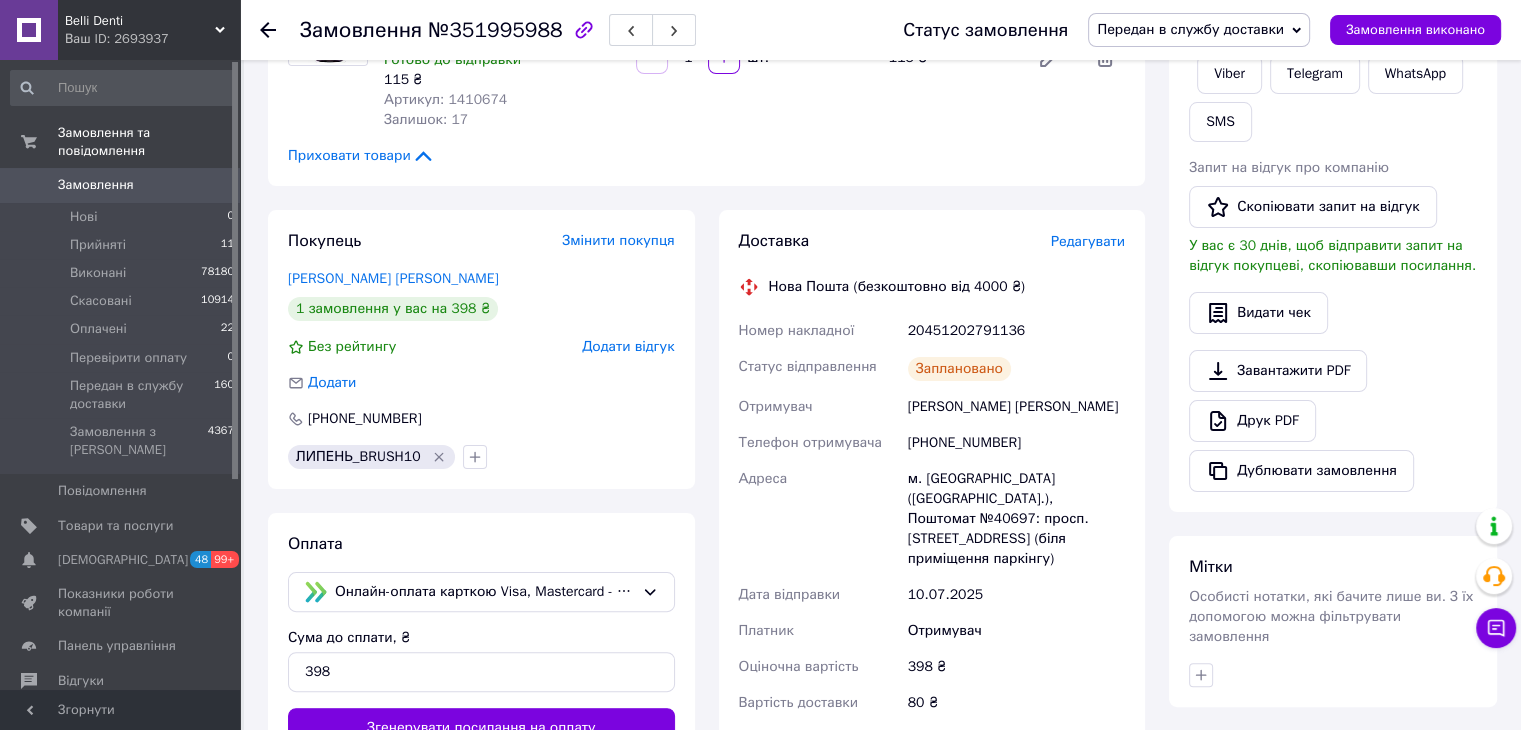 click 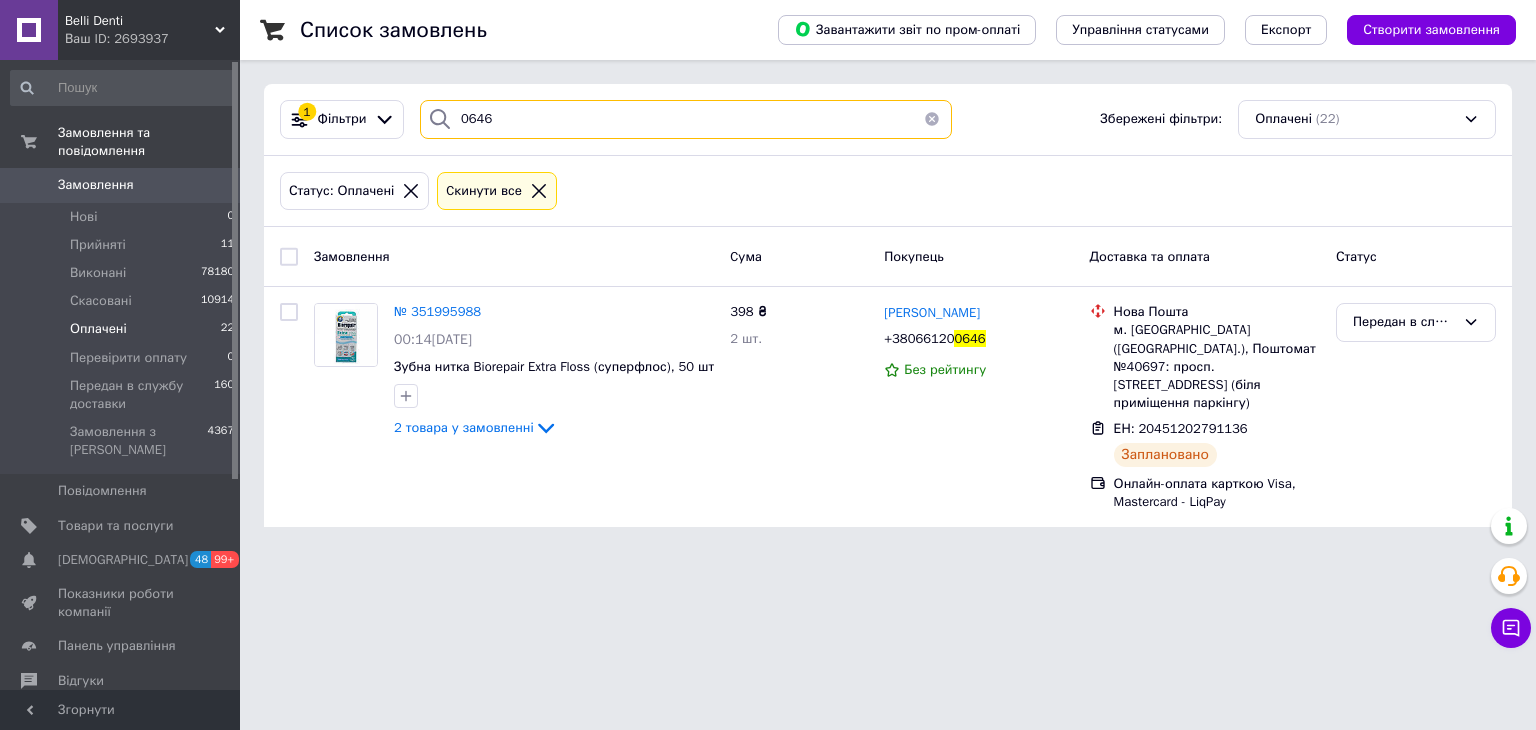 click on "1 Фільтри 0646 Збережені фільтри: Оплачені (22) Статус: Оплачені Cкинути все Замовлення Cума Покупець Доставка та оплата Статус № 351995988 00:14, 10.07.2025 Зубна нитка Biorepair Extra Floss (суперфлос), 50 шт 2 товара у замовленні 398 ₴ 2 шт. Анастасія Смоковська +38066120 0646 Без рейтингу Нова Пошта м. Київ (Київська обл.), Поштомат №40697: просп. Правди, 31А (біля приміщення паркінгу) ЕН: 20451202791136 Заплановано Онлайн-оплата карткою Visa, Mastercard - LiqPay Передан в службу доставки" at bounding box center (888, 305) 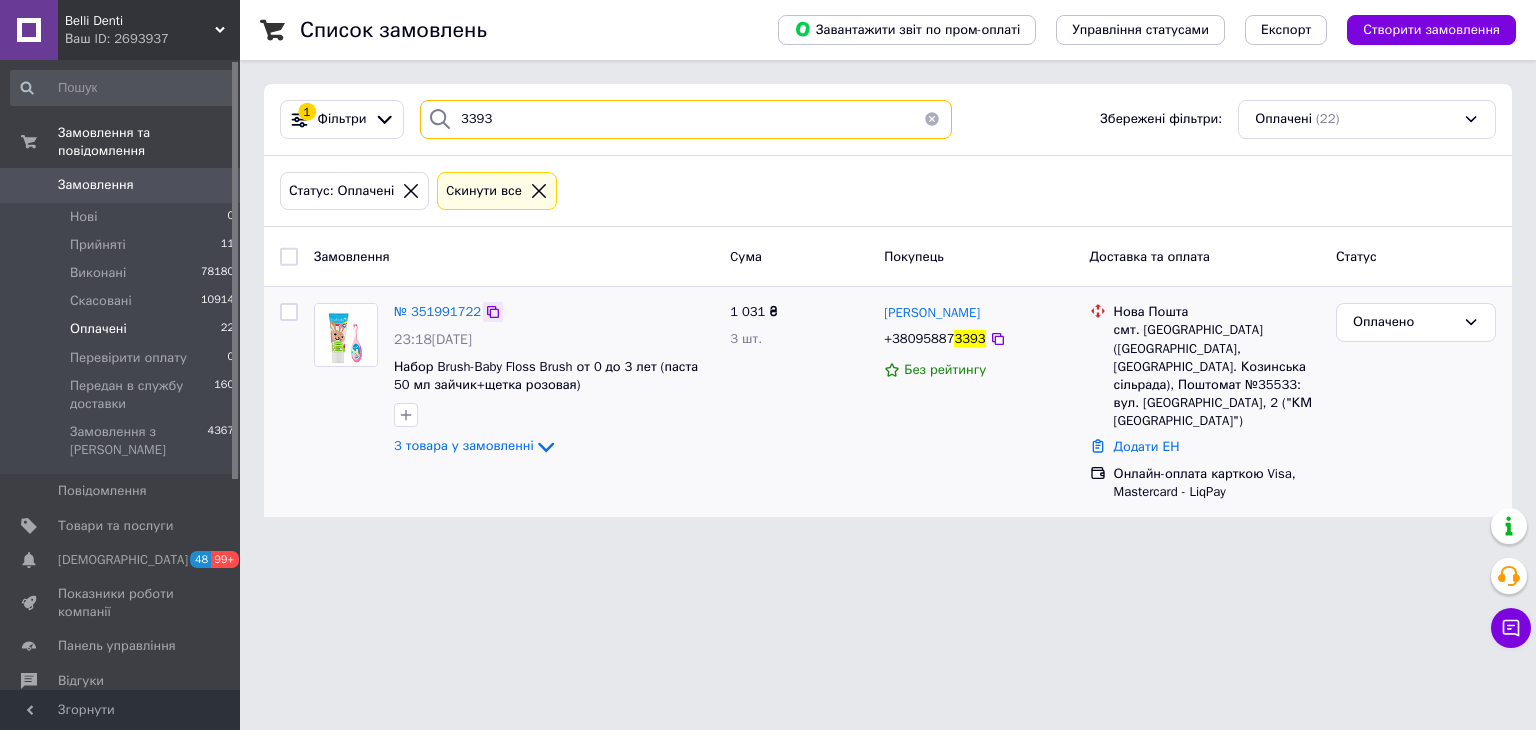 type on "3393" 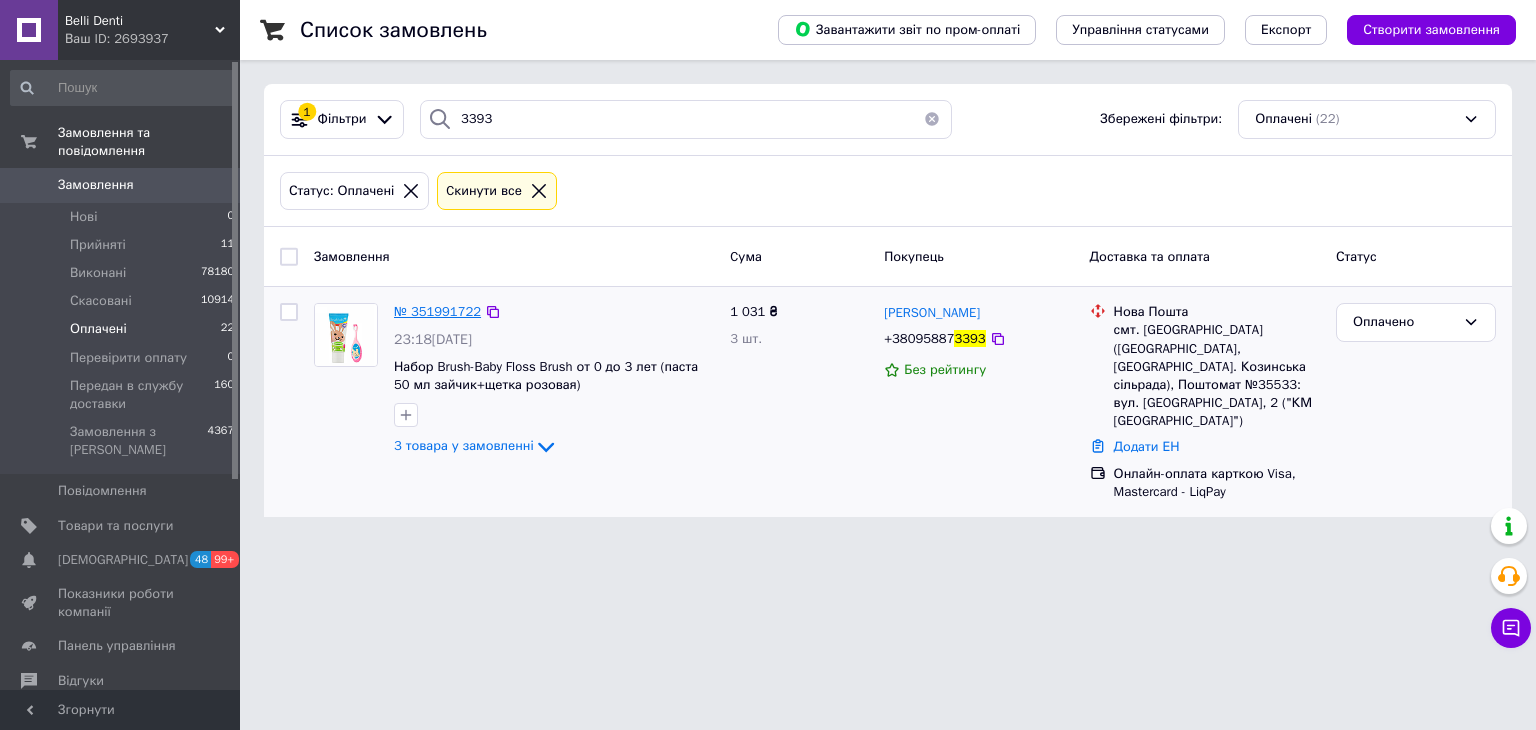 drag, startPoint x: 482, startPoint y: 308, endPoint x: 458, endPoint y: 310, distance: 24.083189 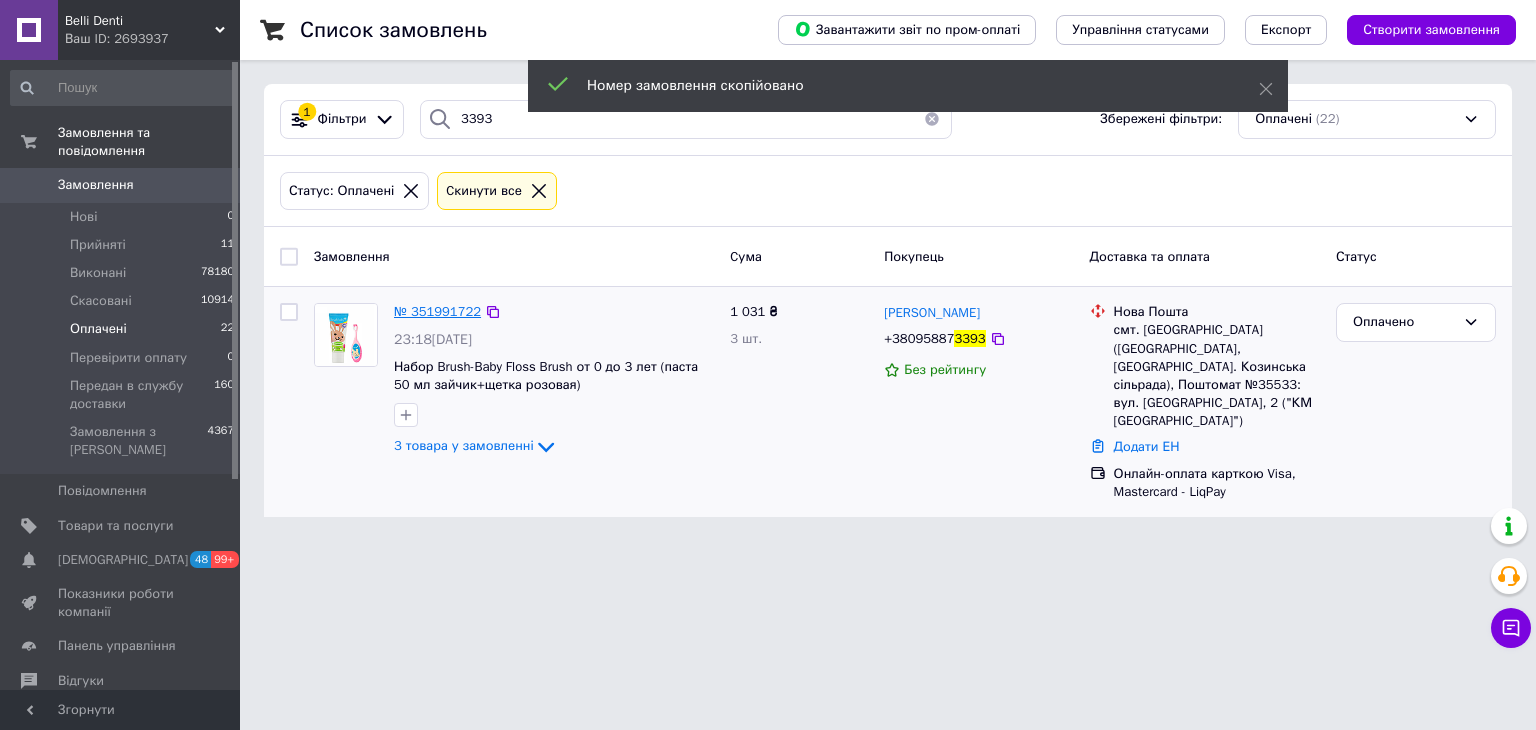 click on "№ 351991722" at bounding box center (437, 311) 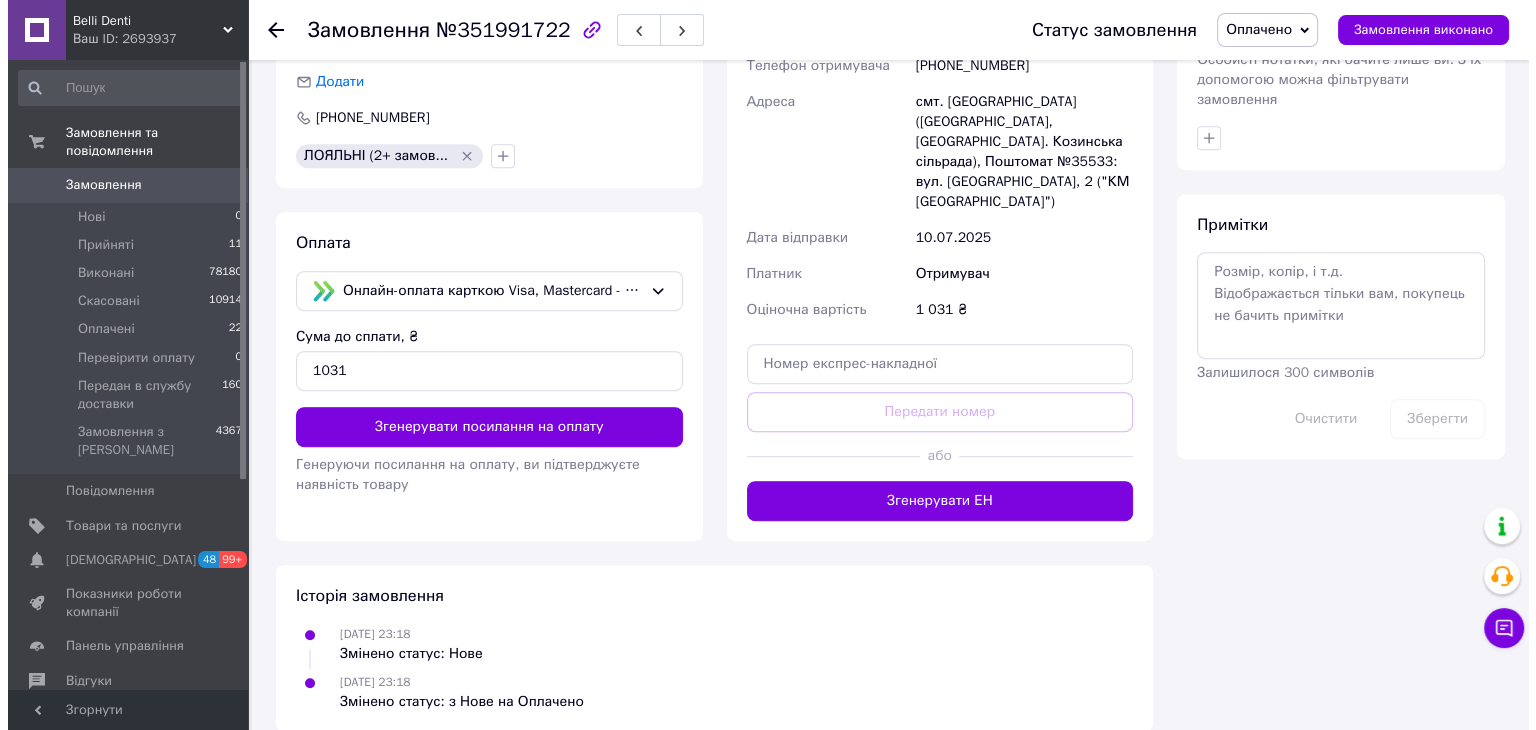 scroll, scrollTop: 602, scrollLeft: 0, axis: vertical 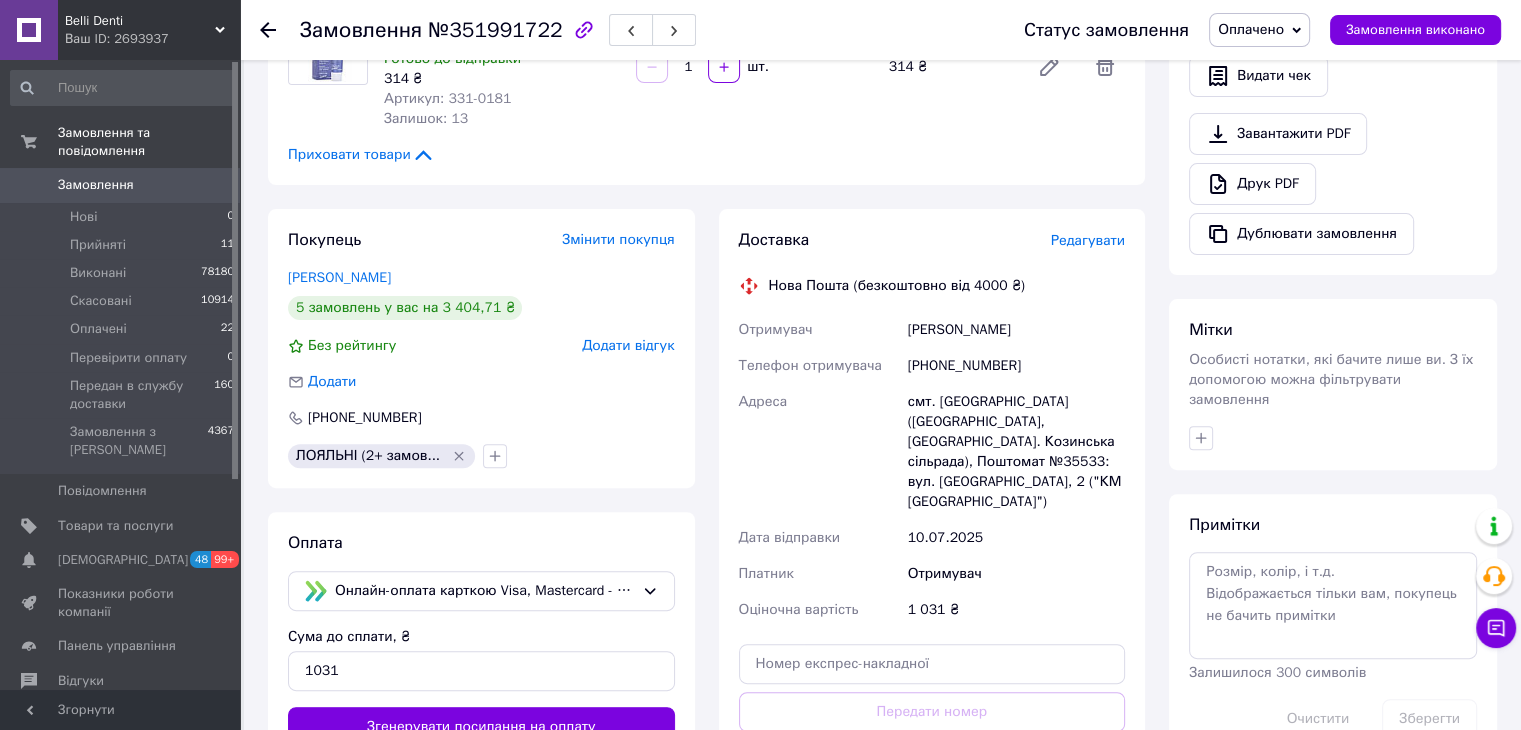 click on "Редагувати" at bounding box center (1088, 240) 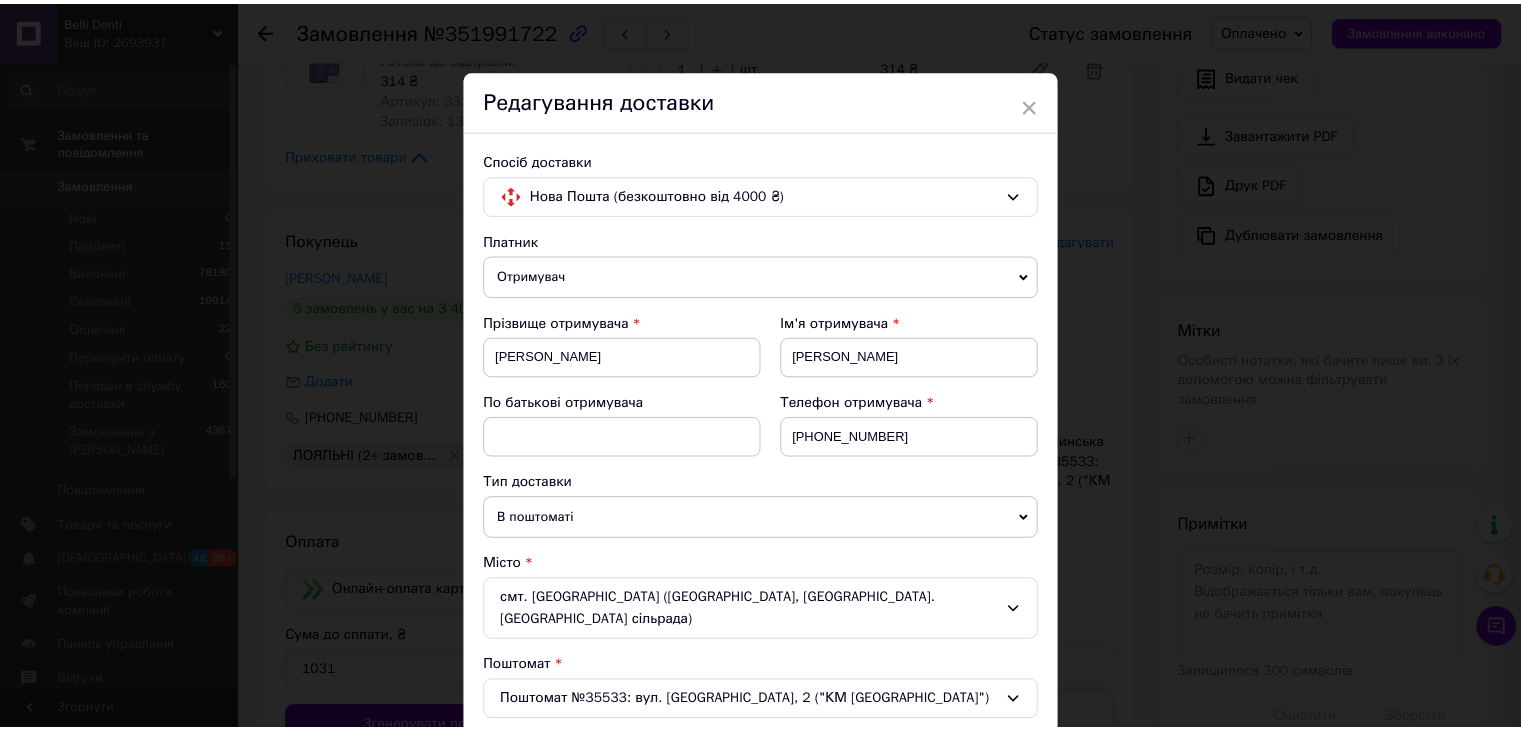 scroll, scrollTop: 628, scrollLeft: 0, axis: vertical 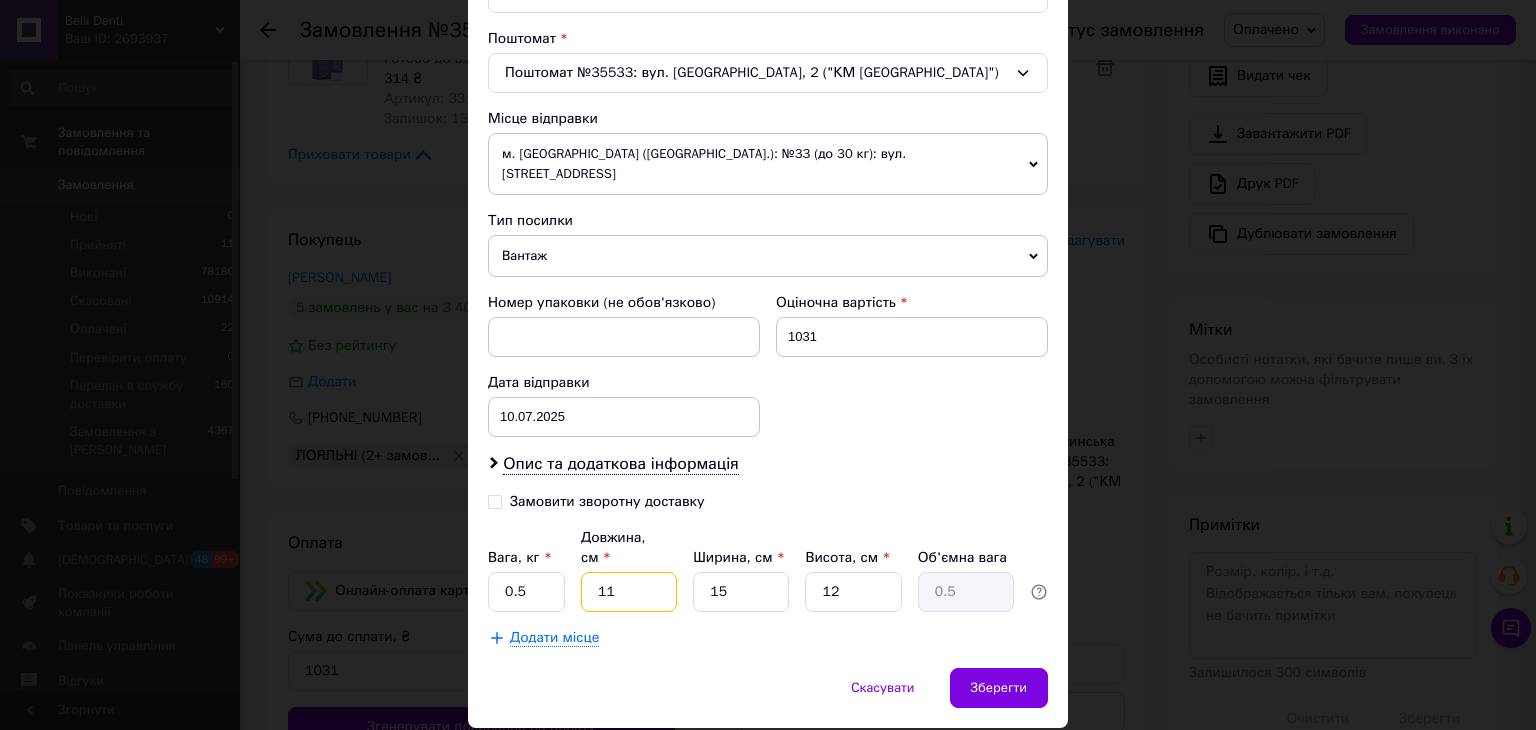 drag, startPoint x: 623, startPoint y: 521, endPoint x: 555, endPoint y: 546, distance: 72.44998 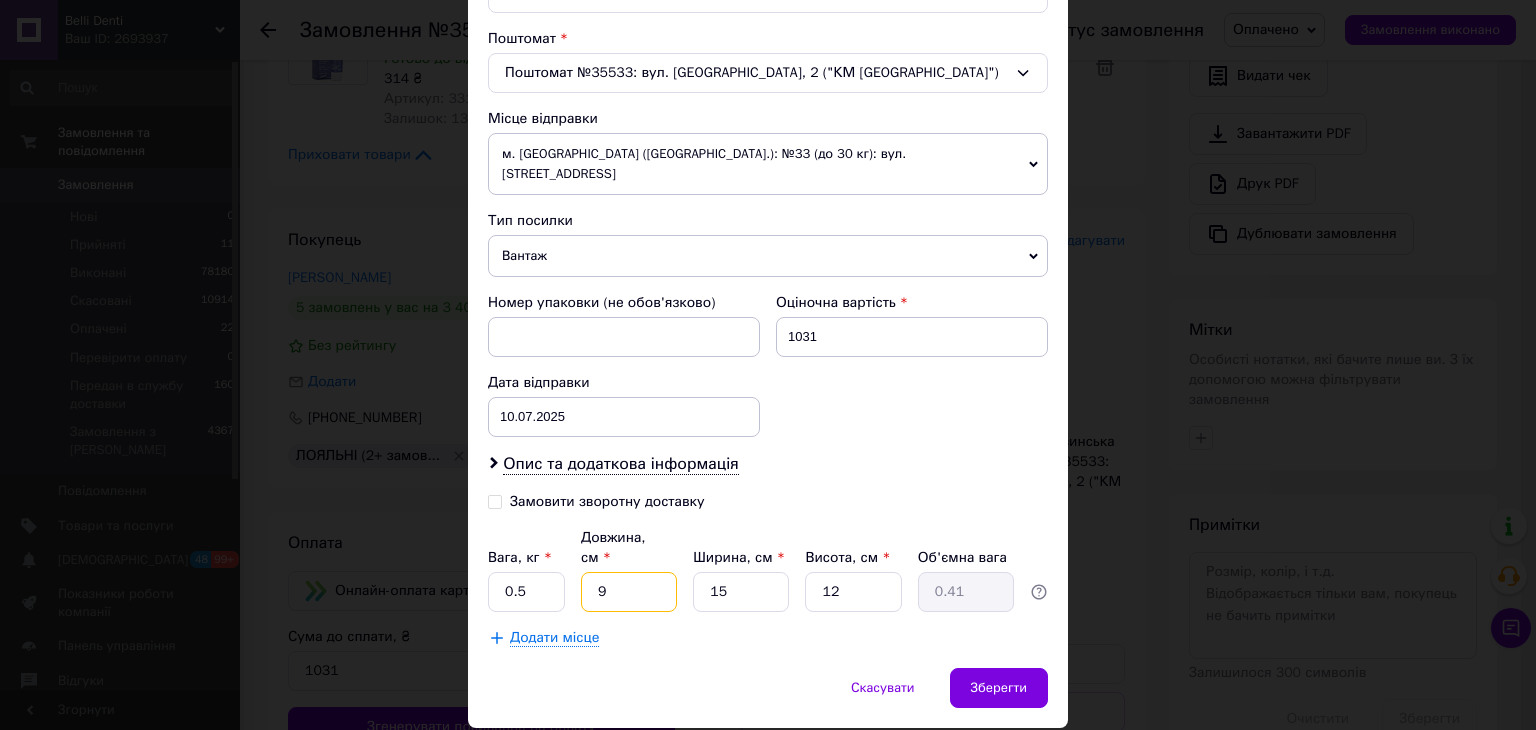 type on "9" 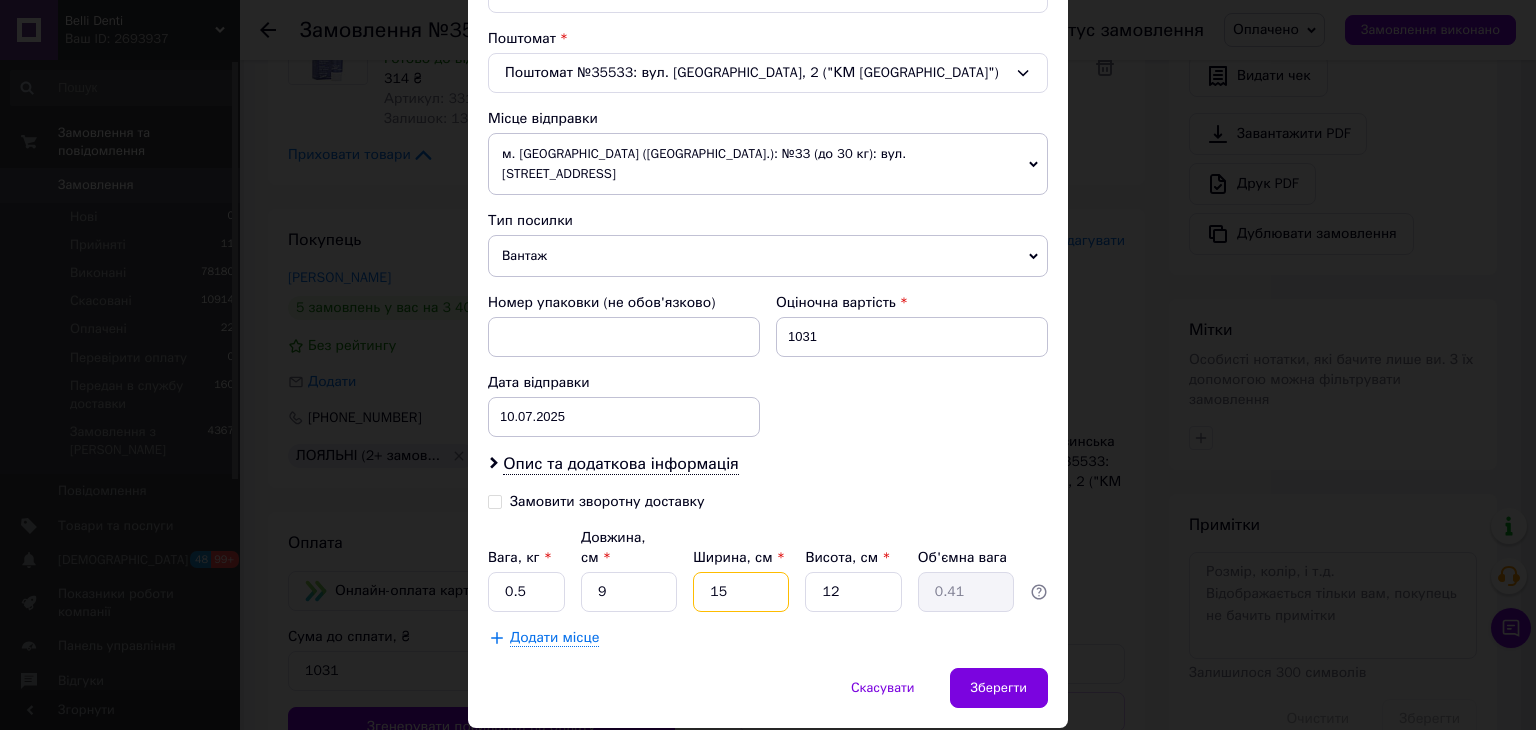 drag, startPoint x: 726, startPoint y: 537, endPoint x: 712, endPoint y: 565, distance: 31.304953 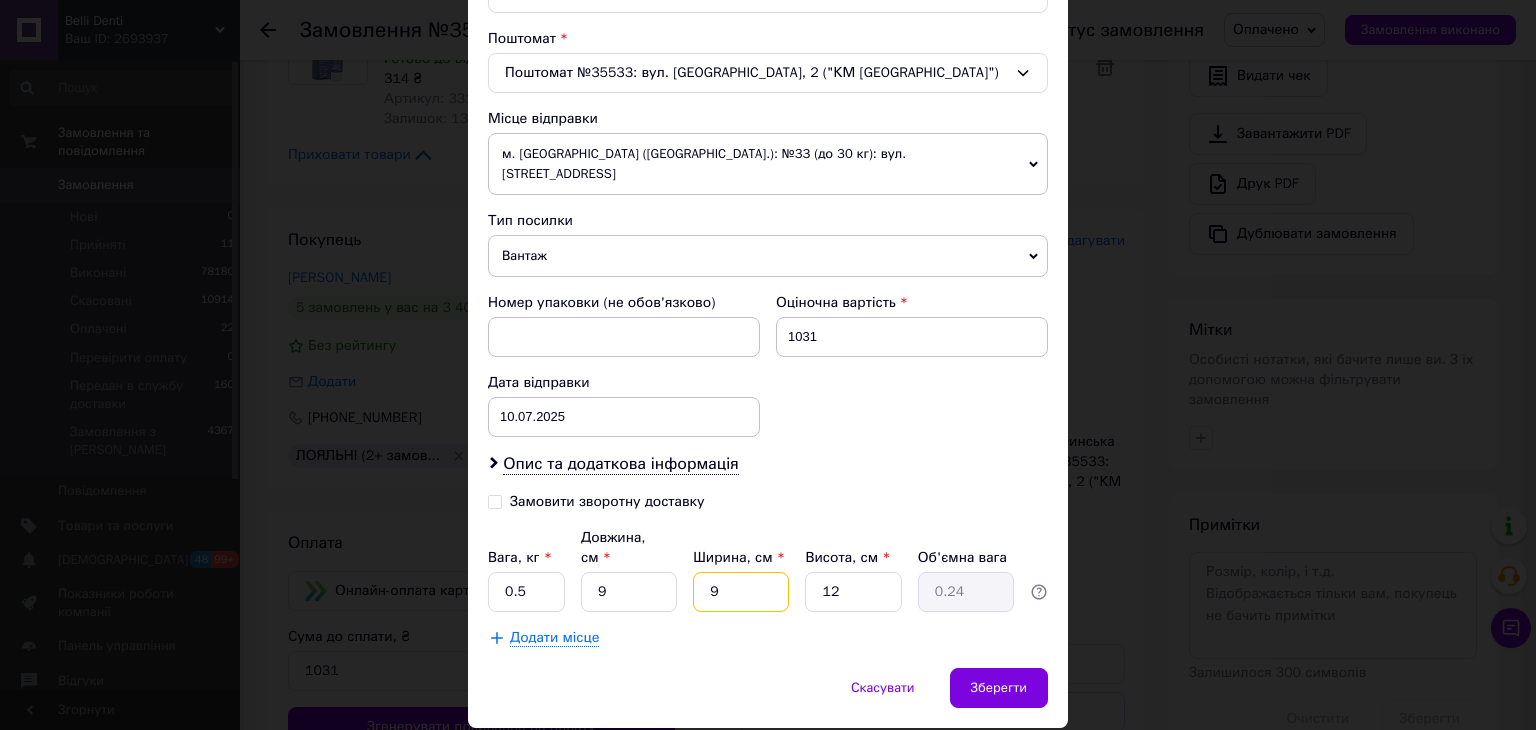 type on "9" 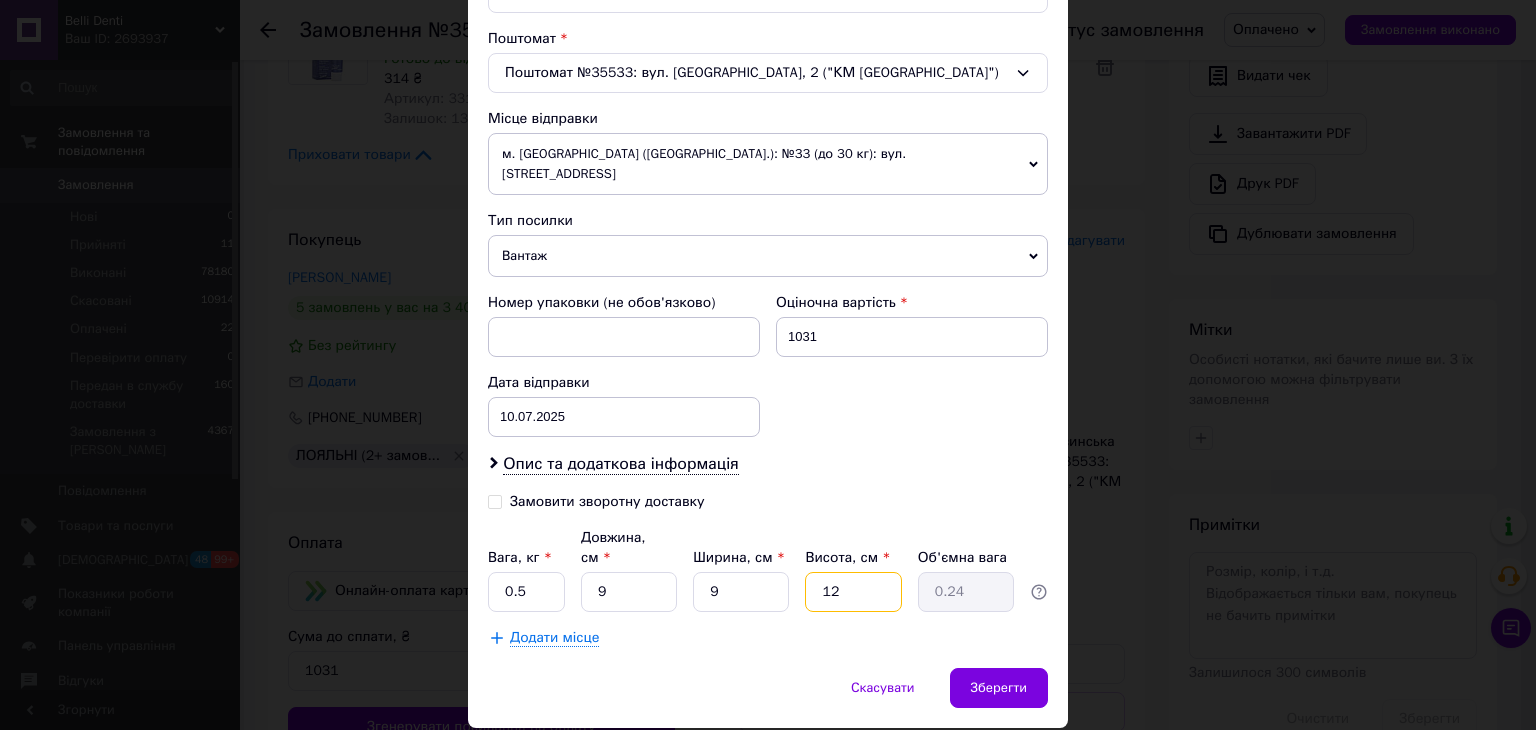 drag, startPoint x: 799, startPoint y: 569, endPoint x: 791, endPoint y: 581, distance: 14.422205 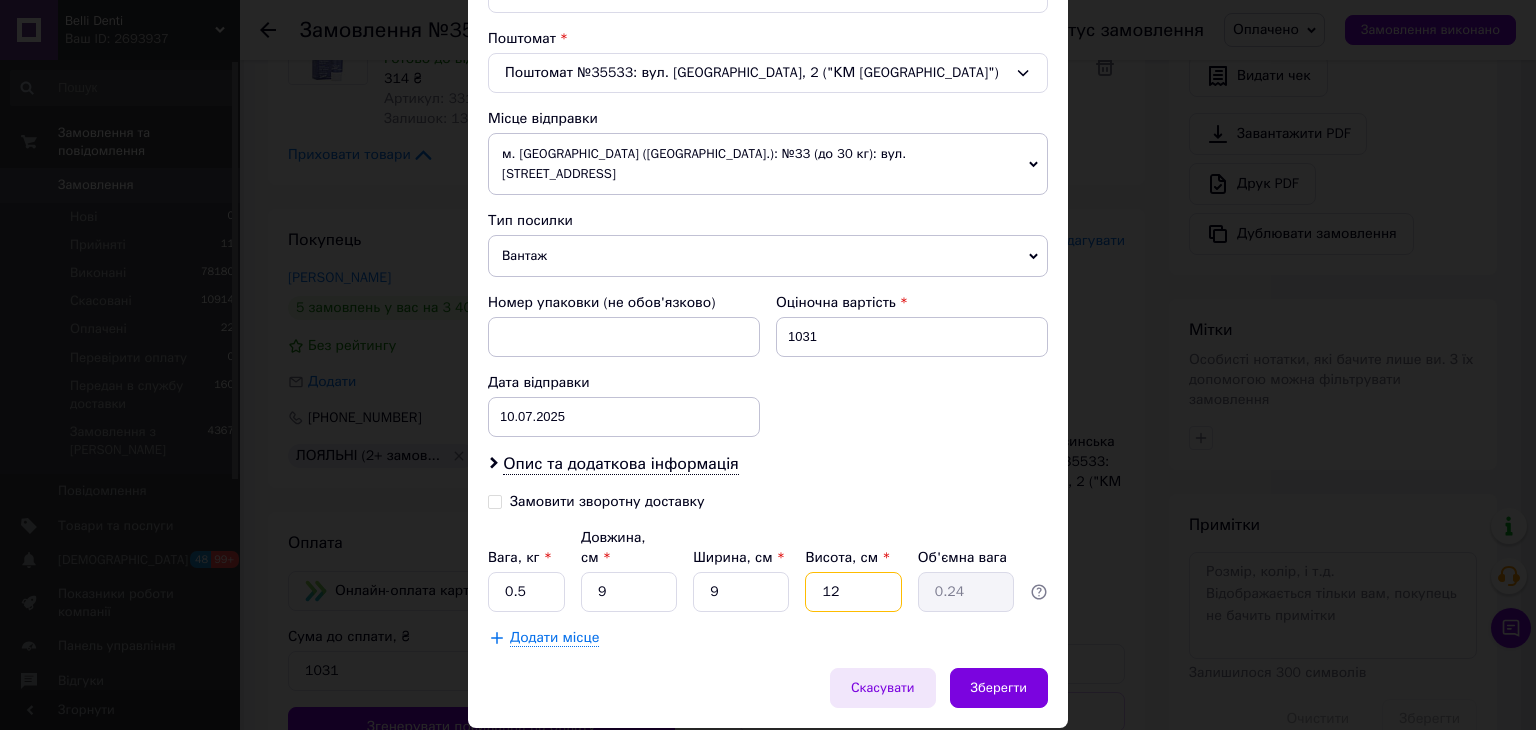 type on "9" 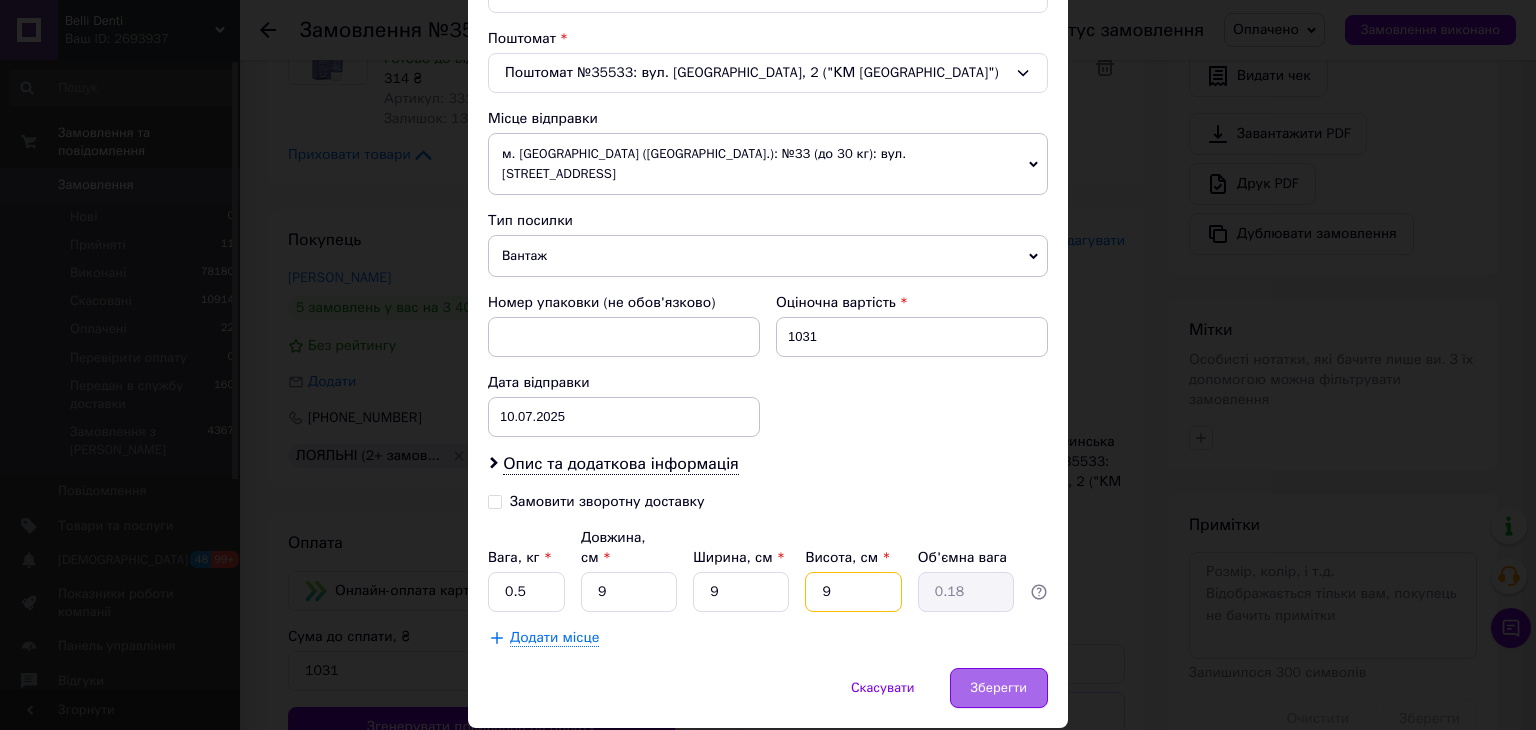 type on "9" 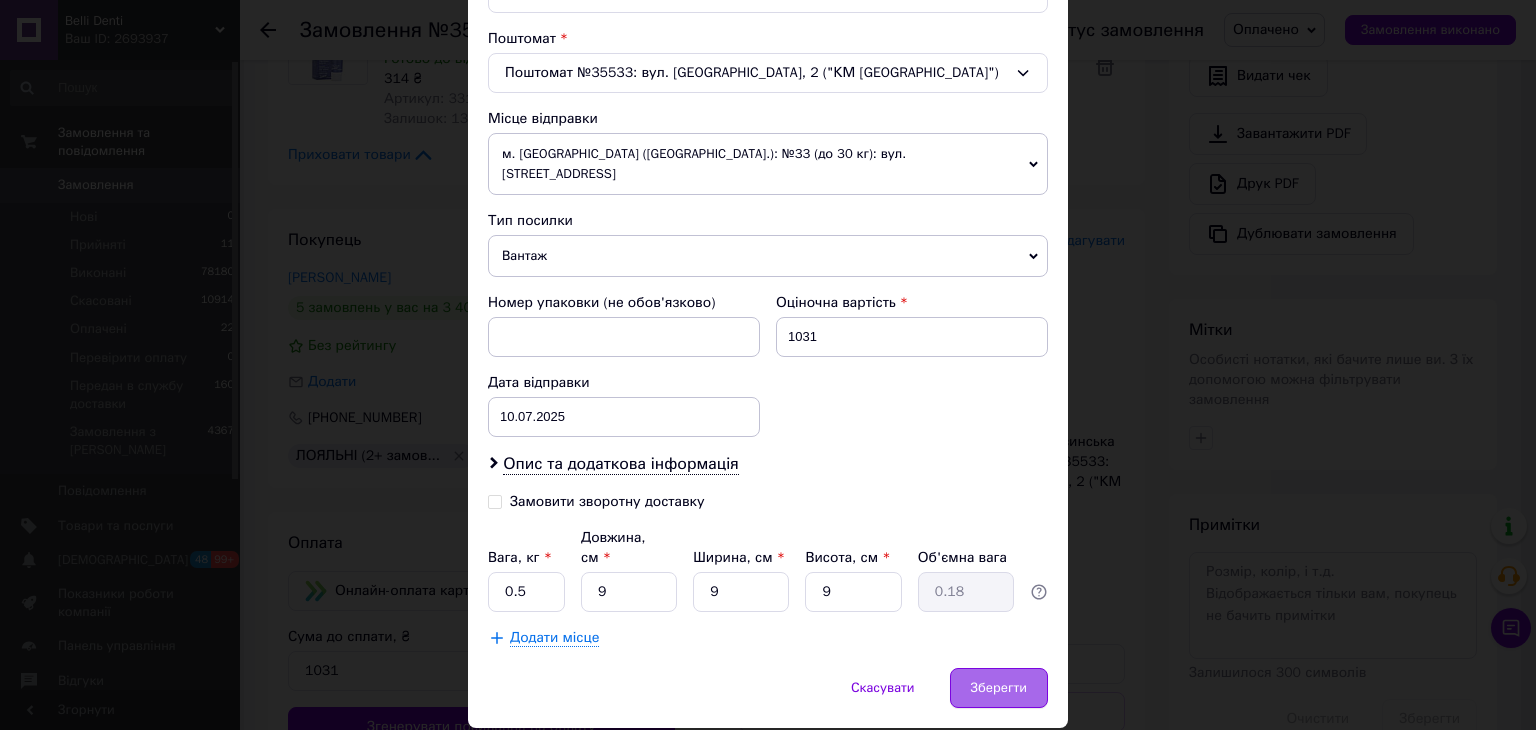 click on "Зберегти" at bounding box center (999, 688) 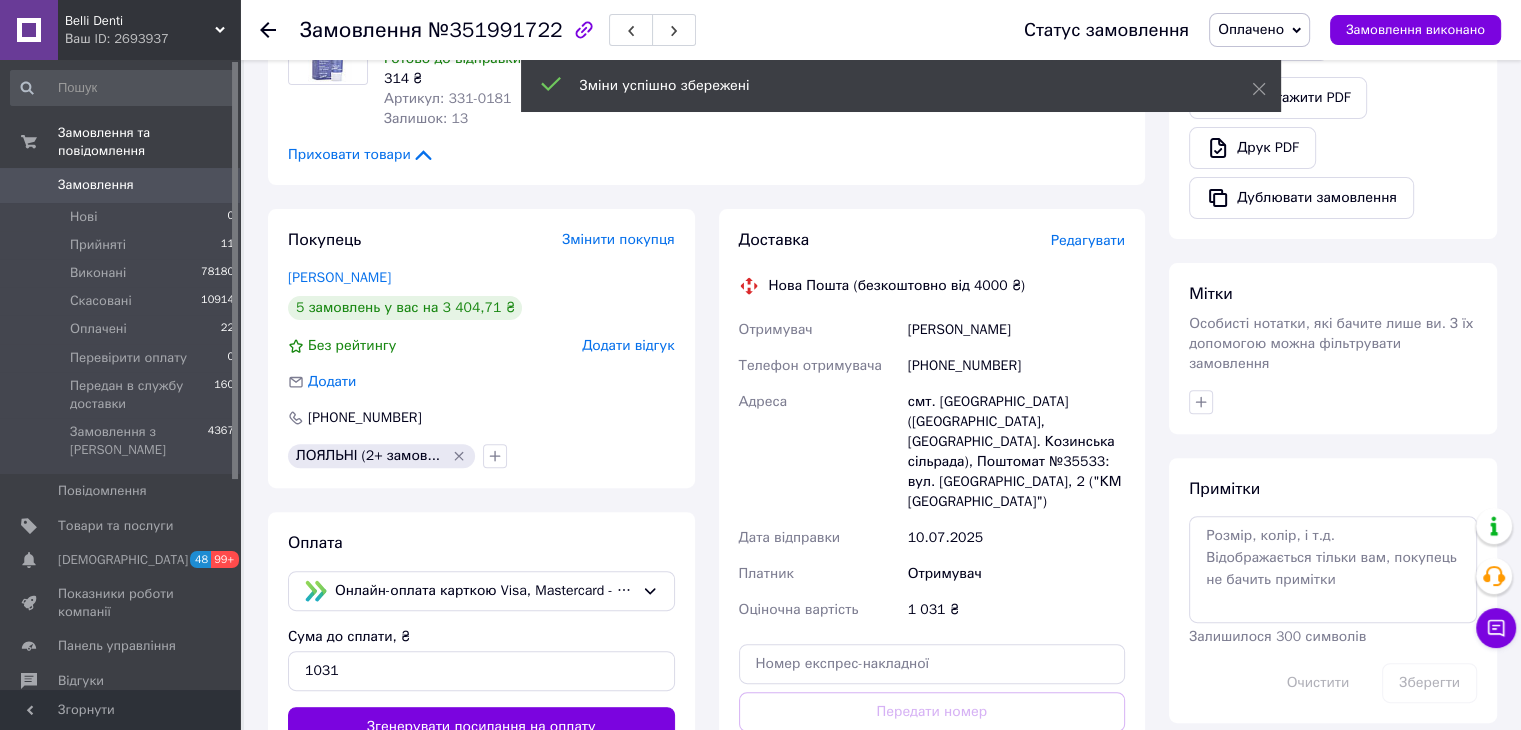 scroll, scrollTop: 702, scrollLeft: 0, axis: vertical 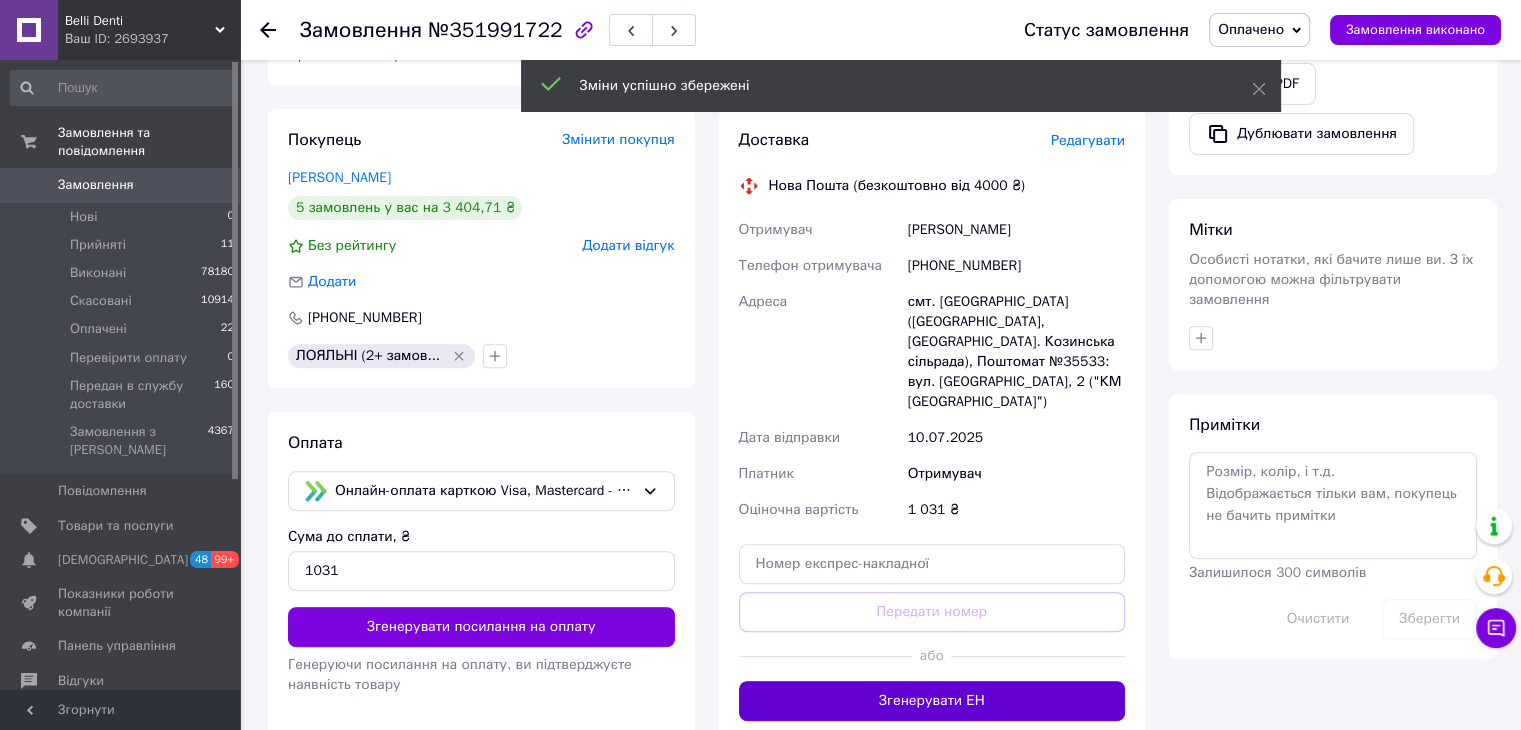 click on "Згенерувати ЕН" at bounding box center [932, 701] 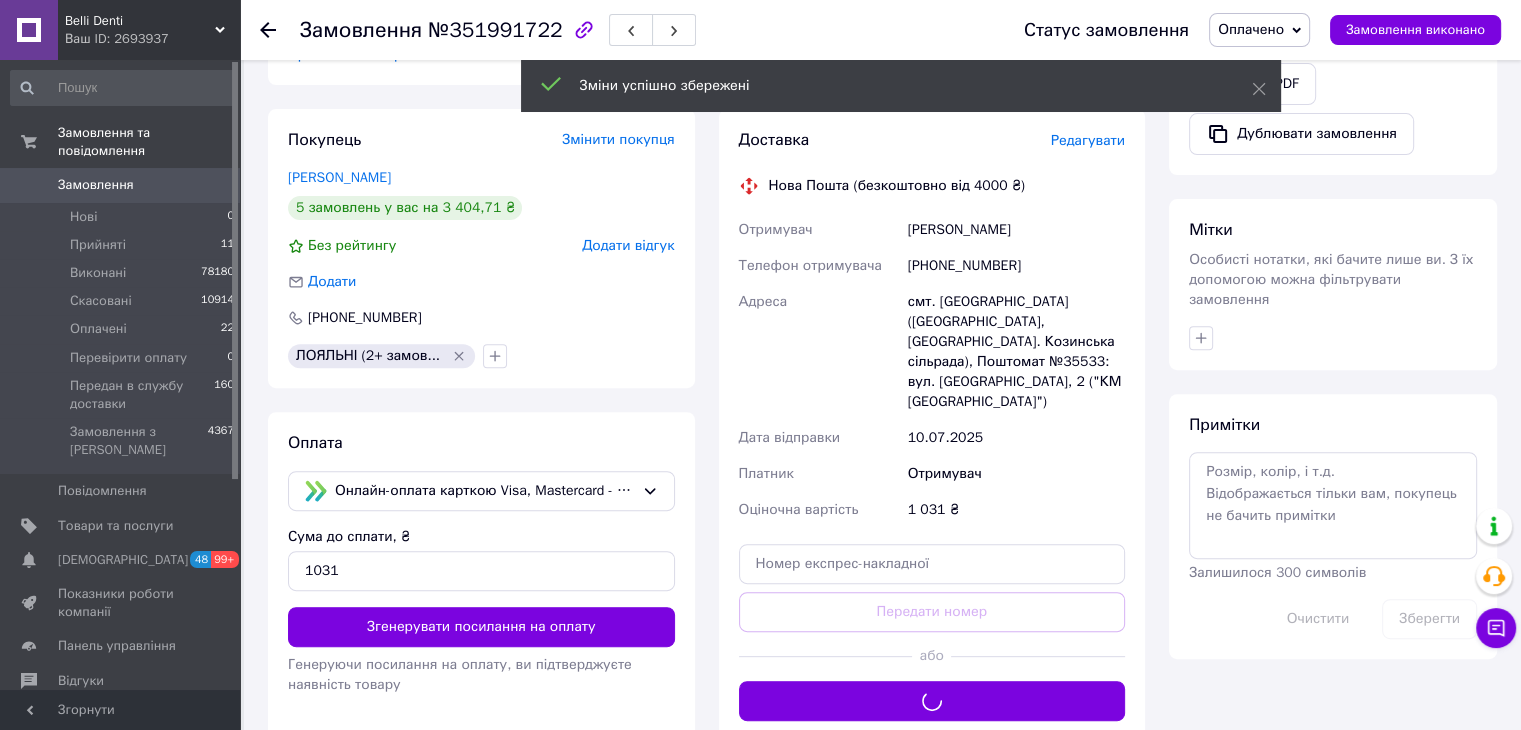 click 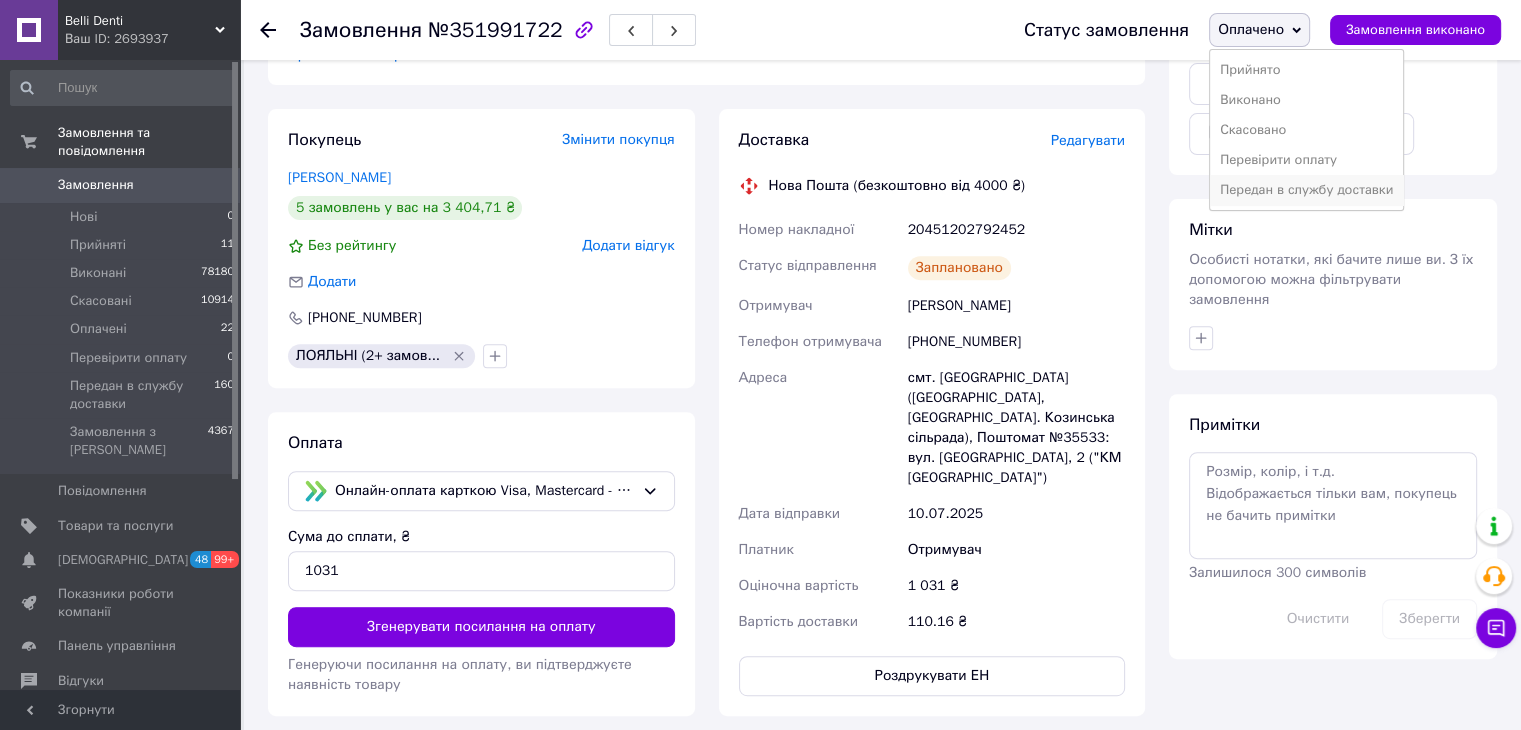 click on "Передан в службу доставки" at bounding box center [1306, 190] 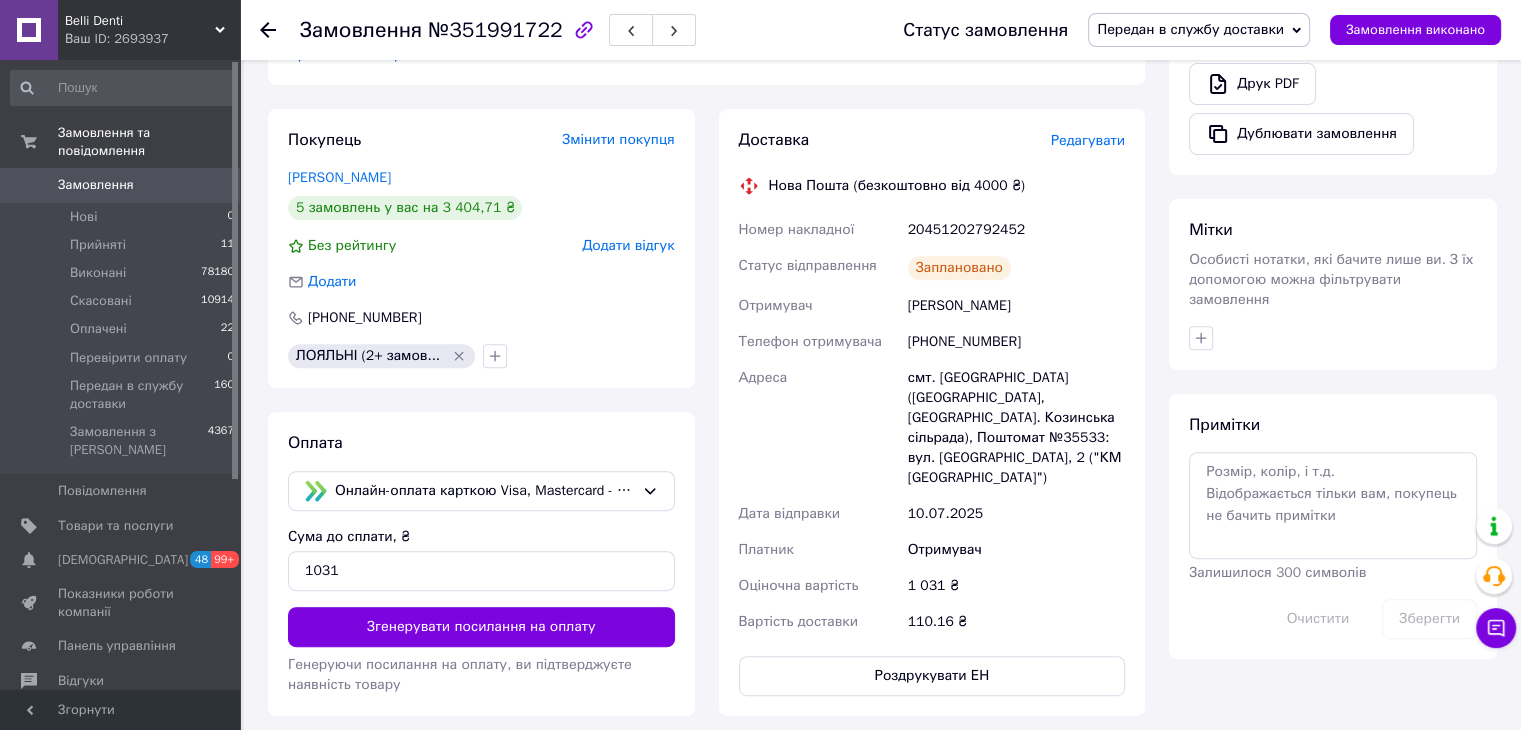 click 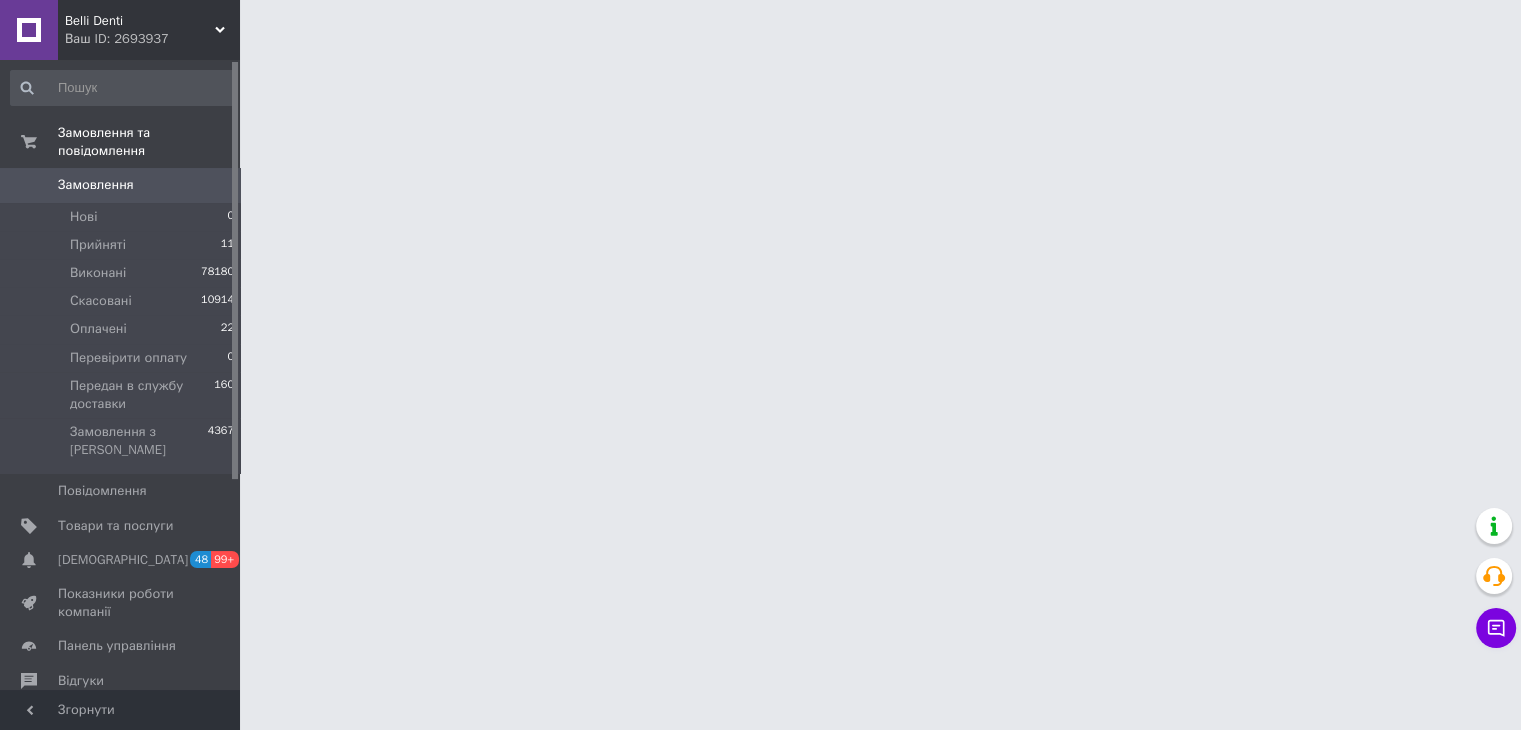 scroll, scrollTop: 0, scrollLeft: 0, axis: both 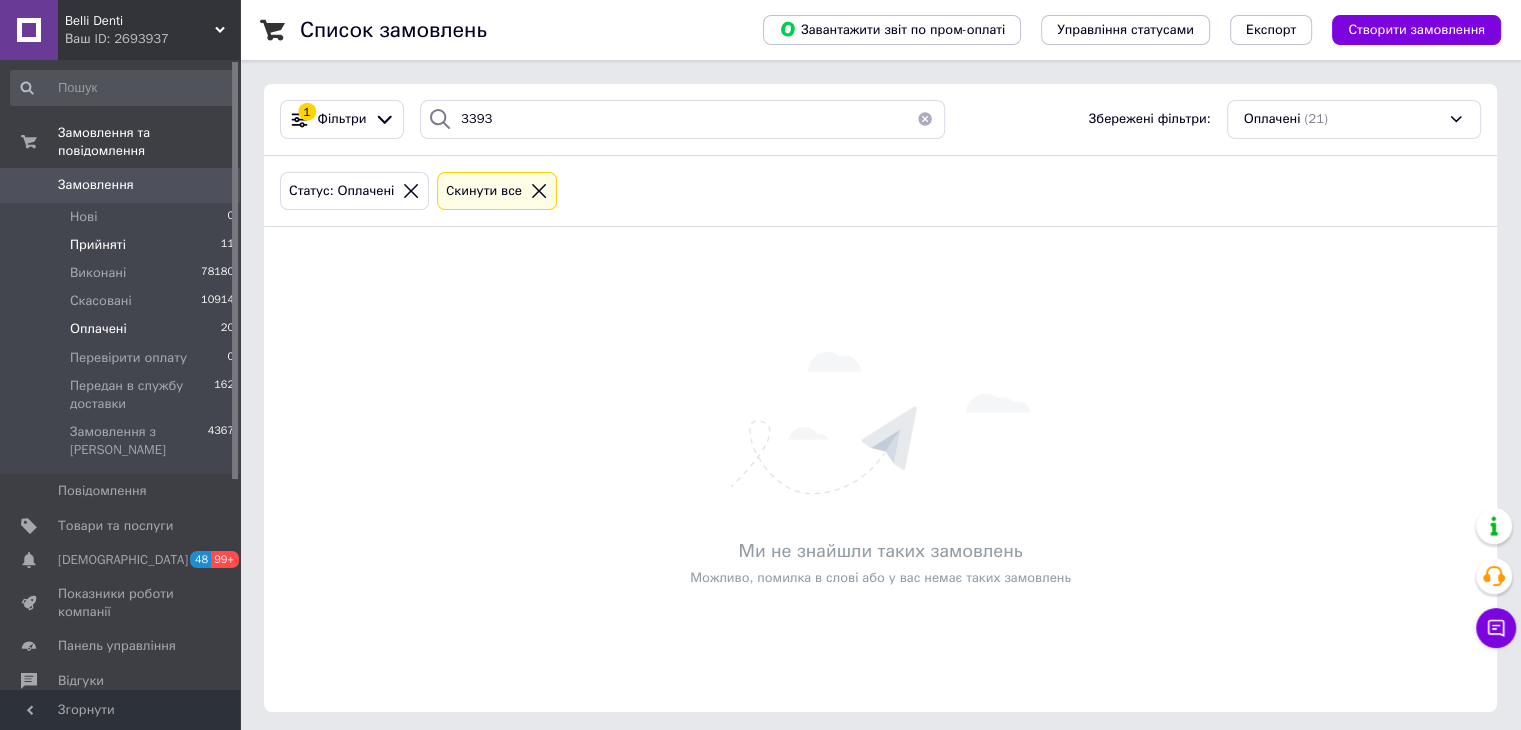 click on "Прийняті 11" at bounding box center [123, 245] 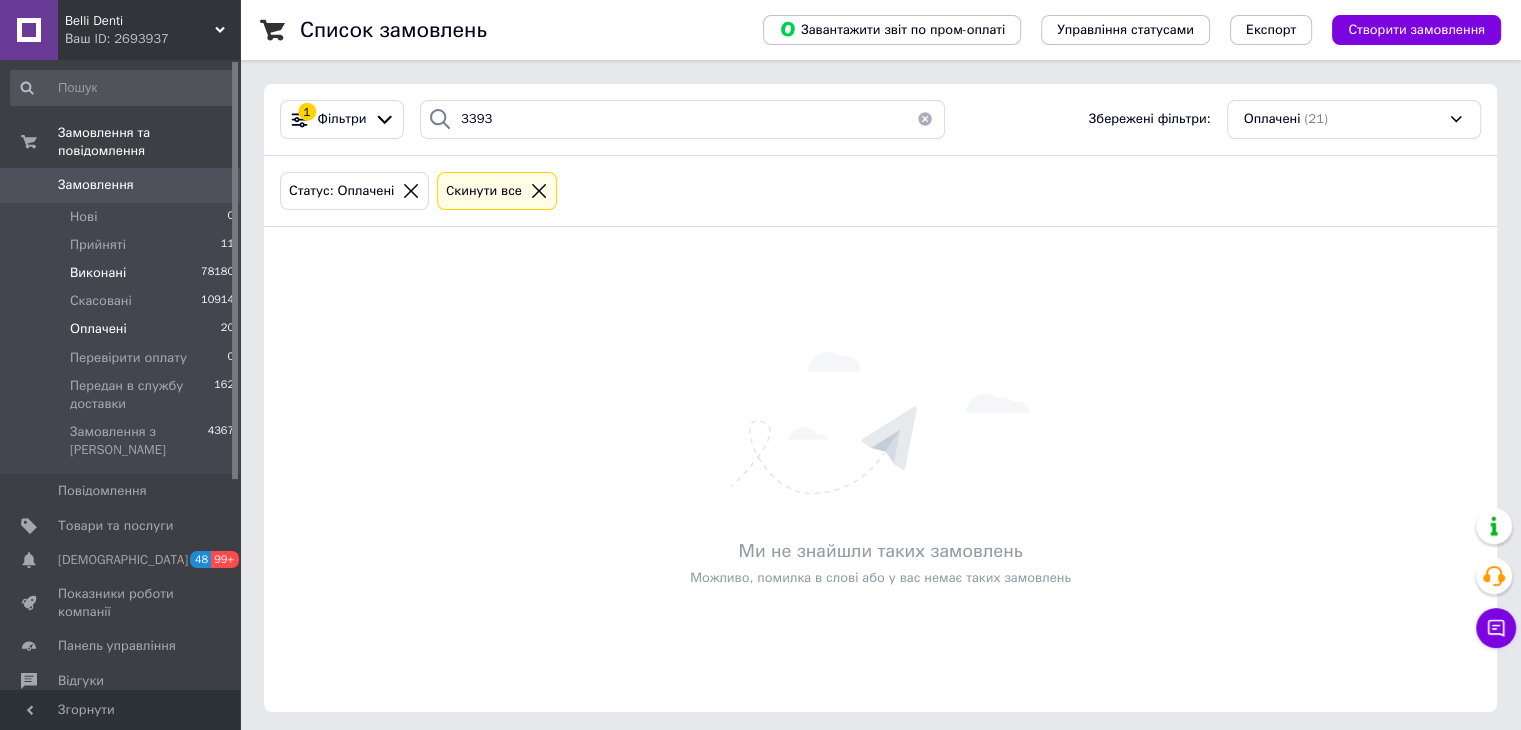 type 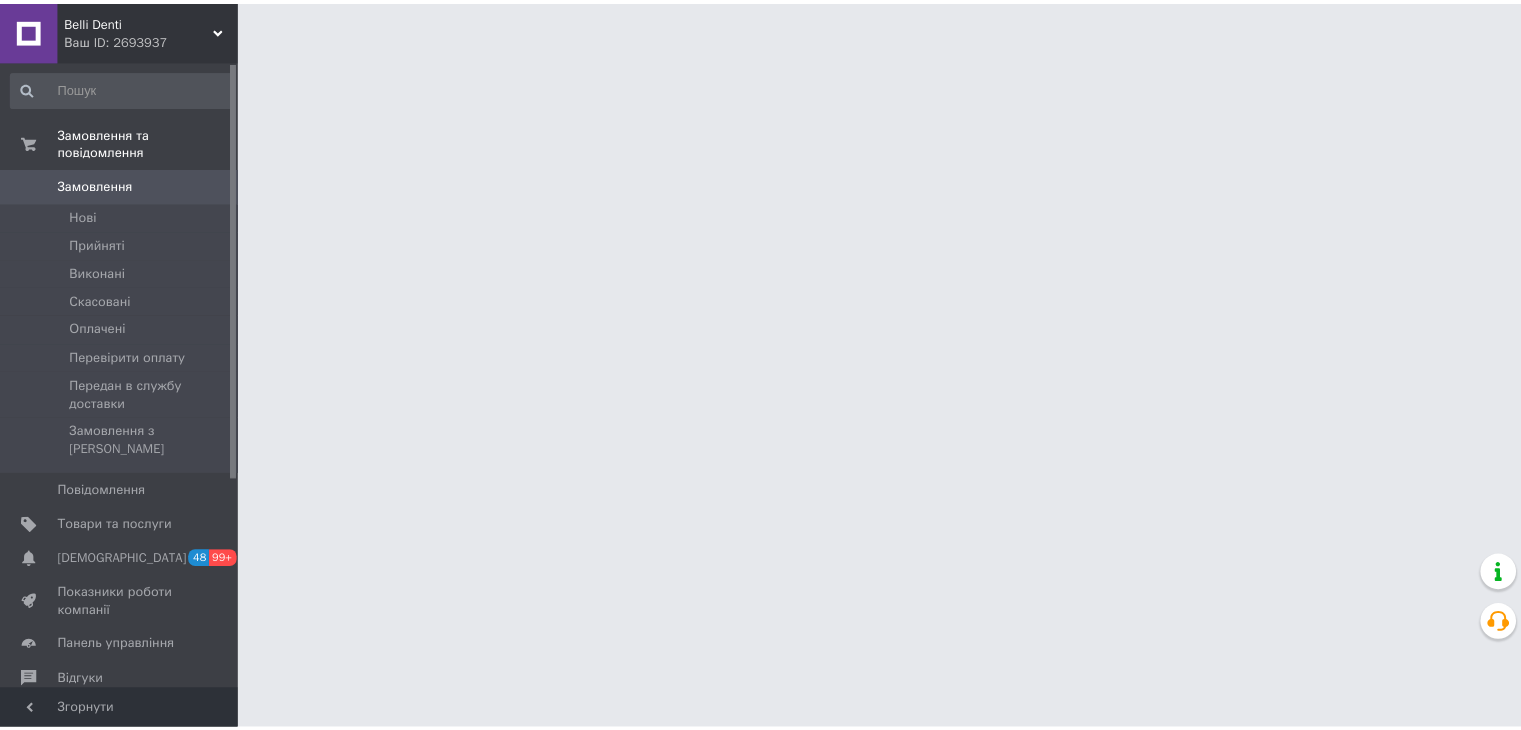 scroll, scrollTop: 0, scrollLeft: 0, axis: both 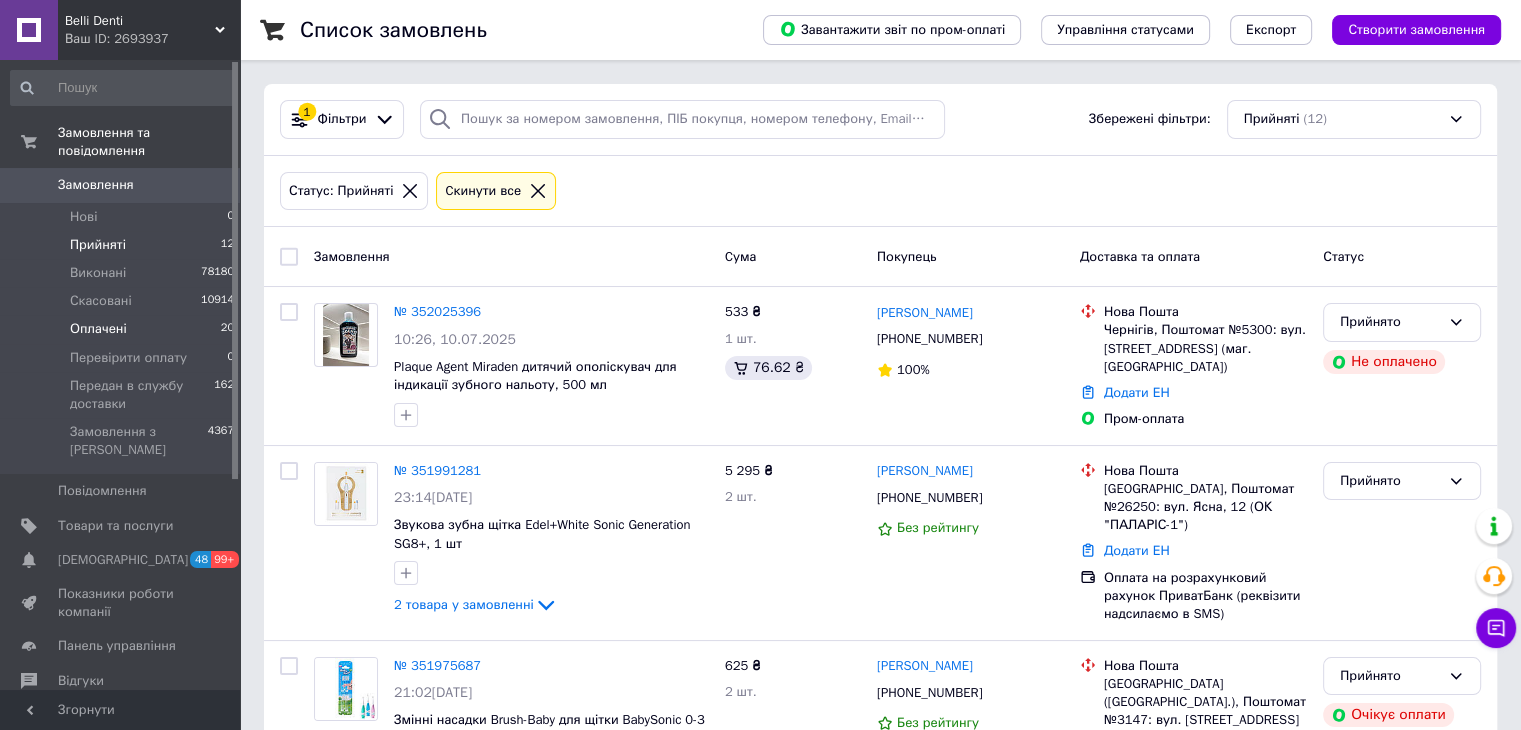 click on "Оплачені 20" at bounding box center (123, 329) 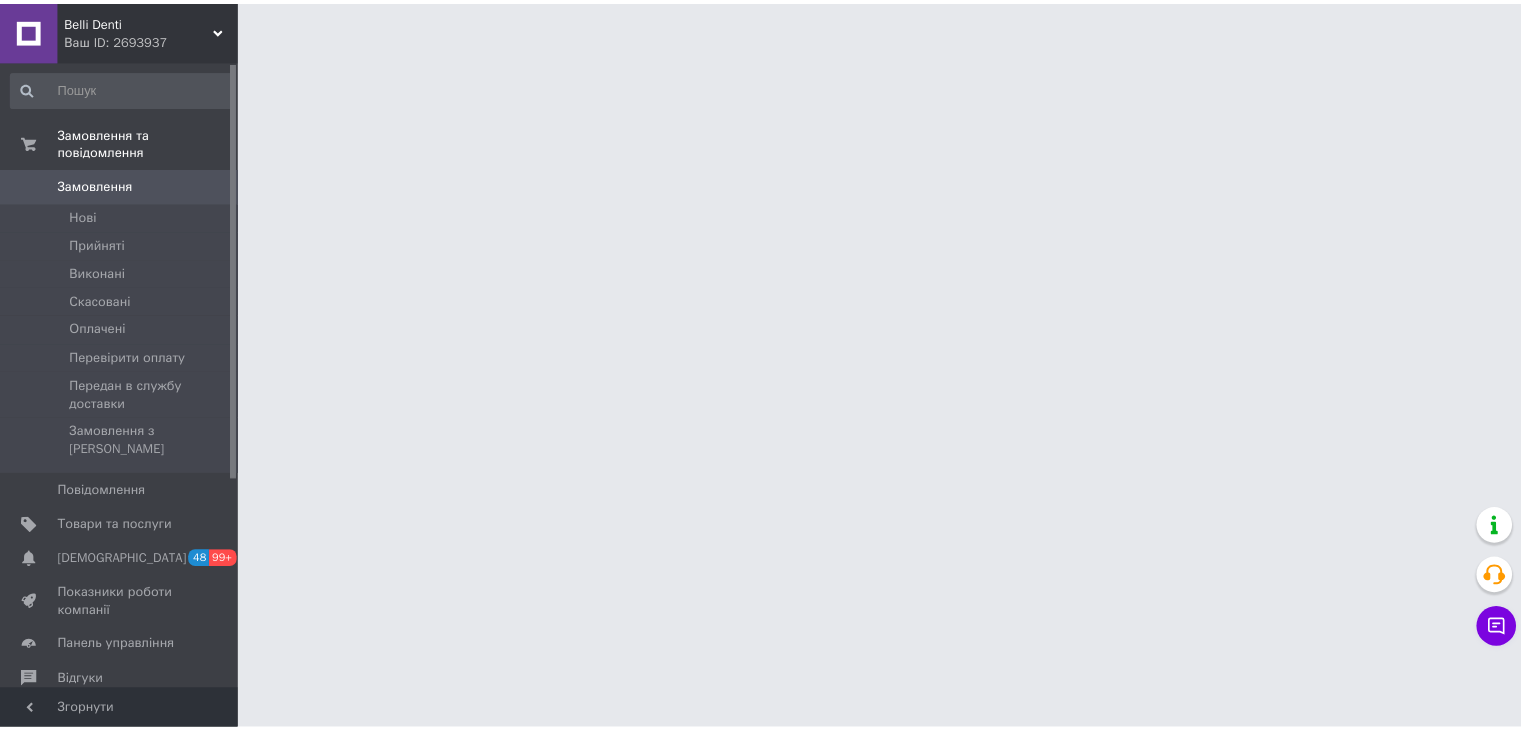 scroll, scrollTop: 0, scrollLeft: 0, axis: both 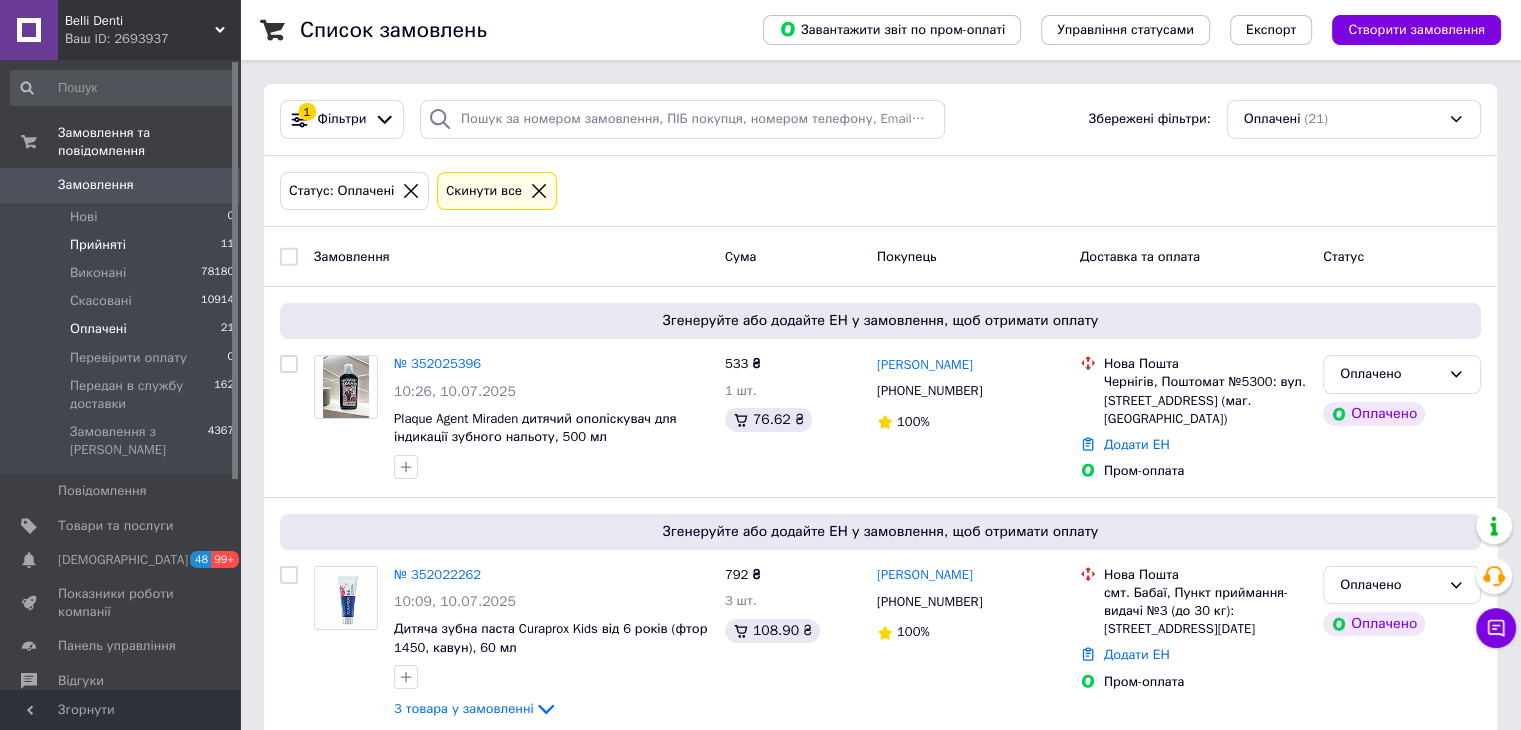 click on "Прийняті 11" at bounding box center [123, 245] 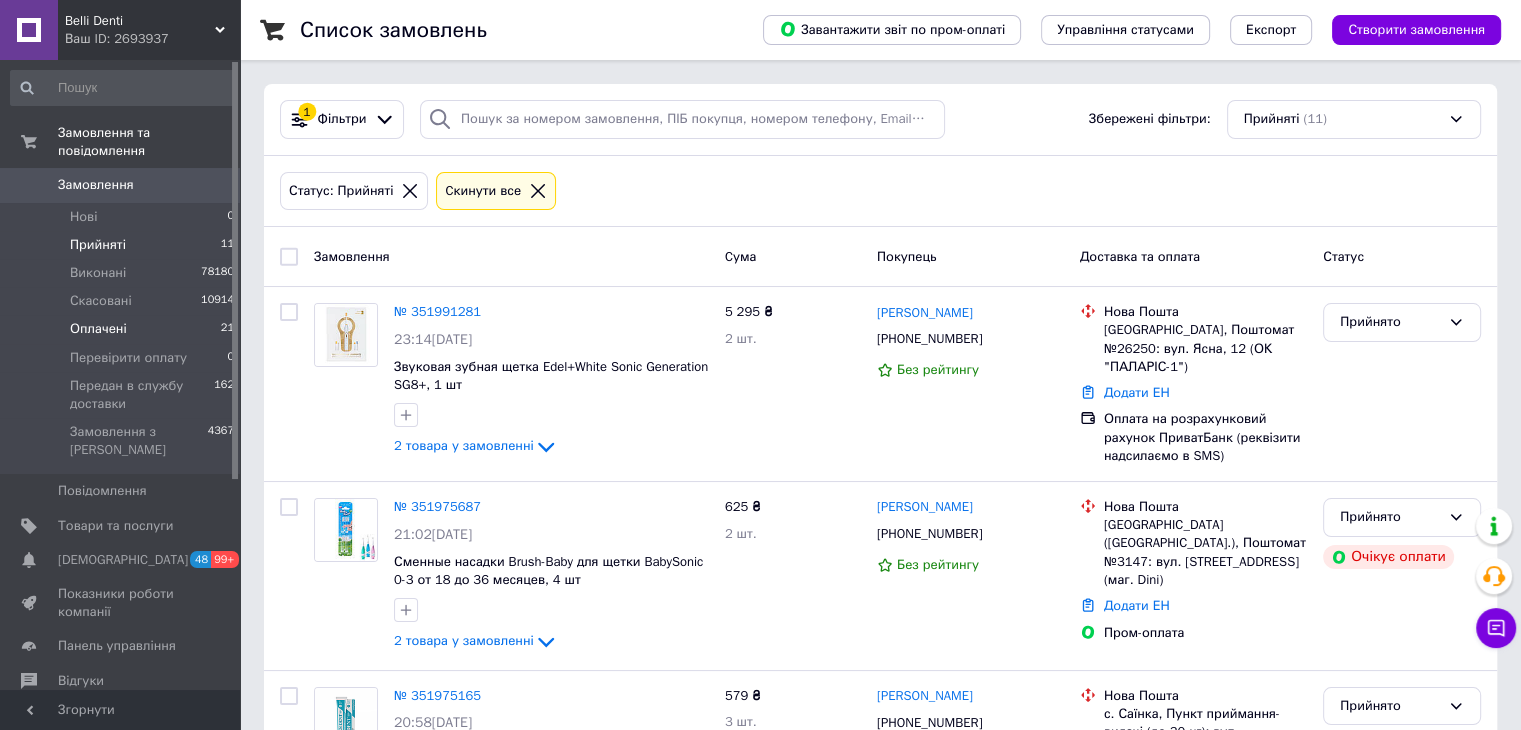 click on "Оплачені 21" at bounding box center (123, 329) 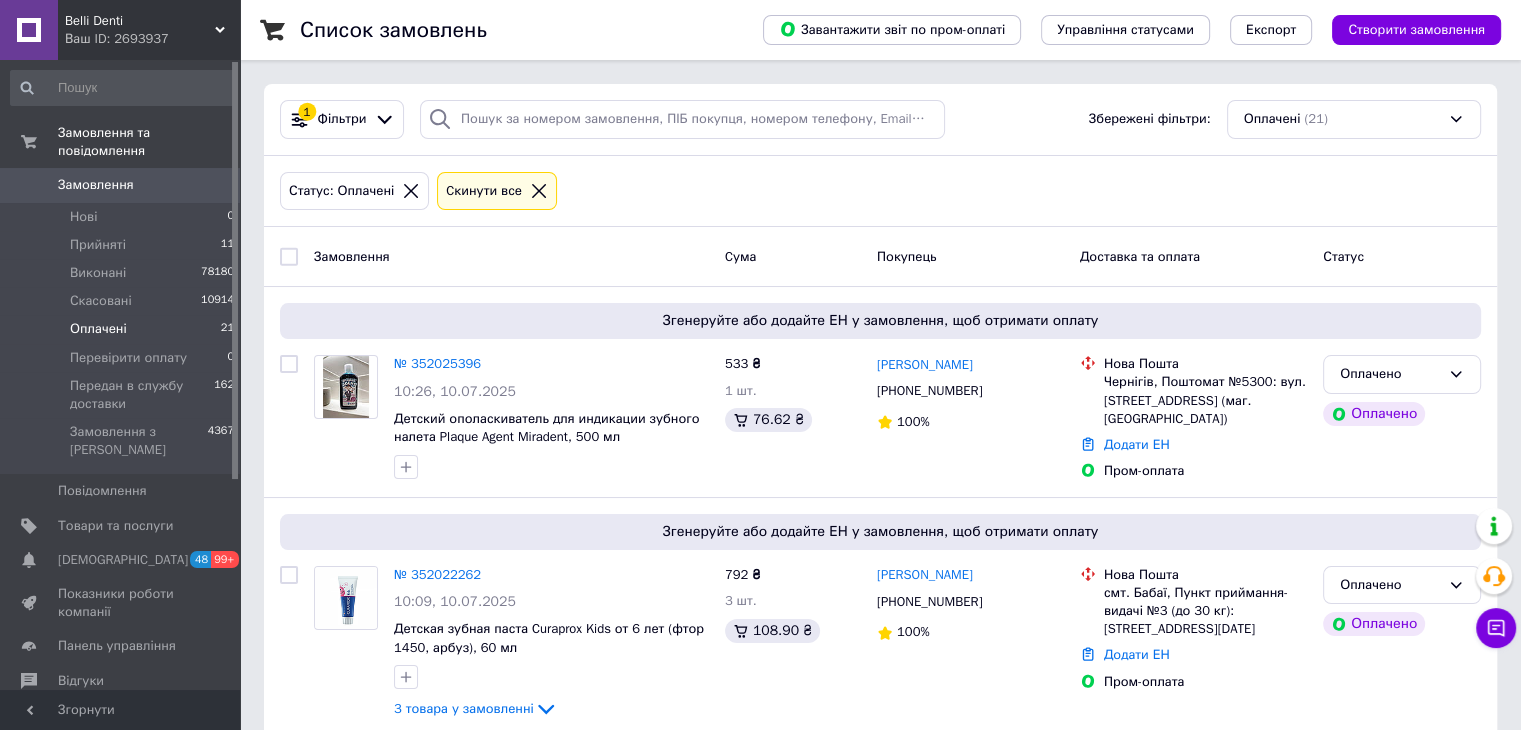 click on "1 Фільтри Збережені фільтри: Оплачені (21)" at bounding box center [880, 120] 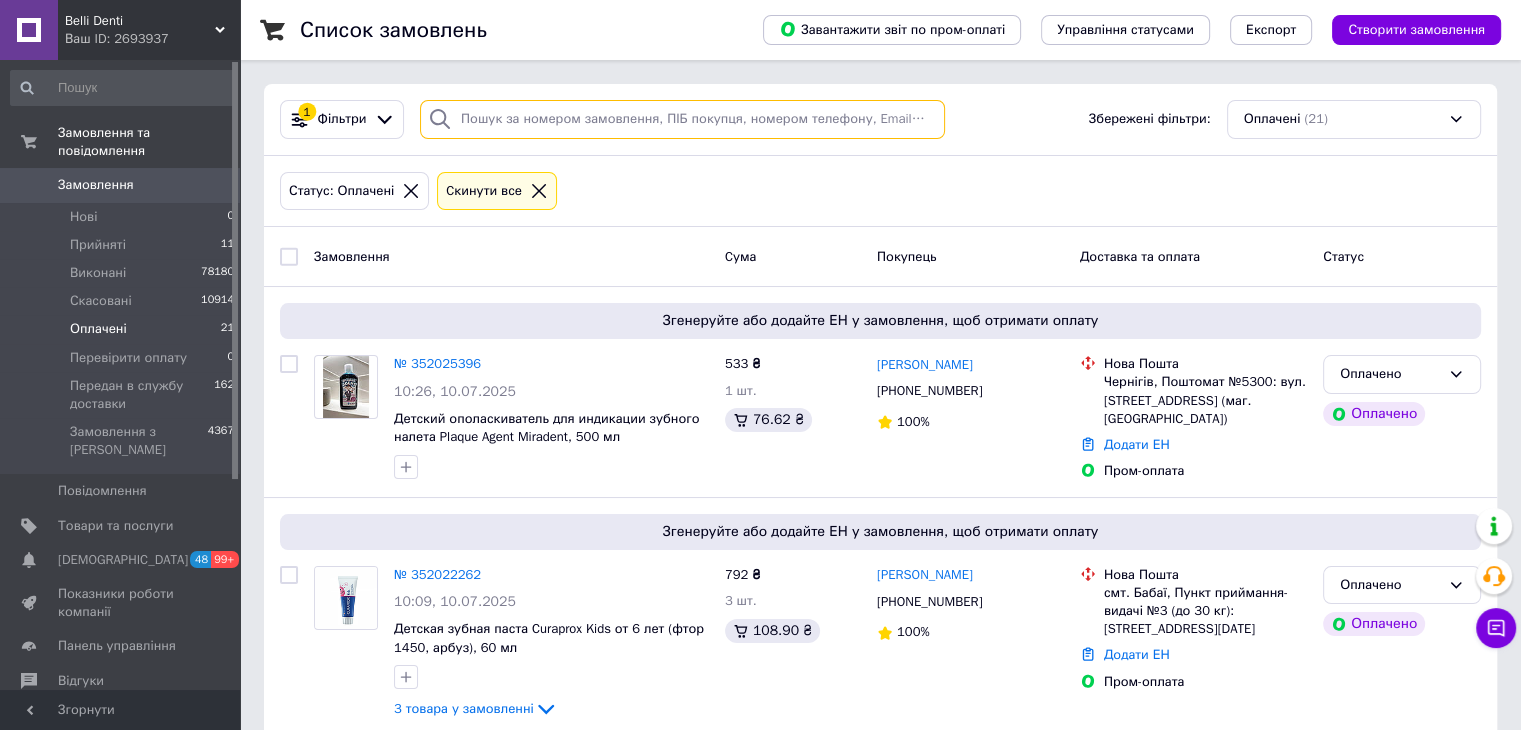 click at bounding box center [682, 119] 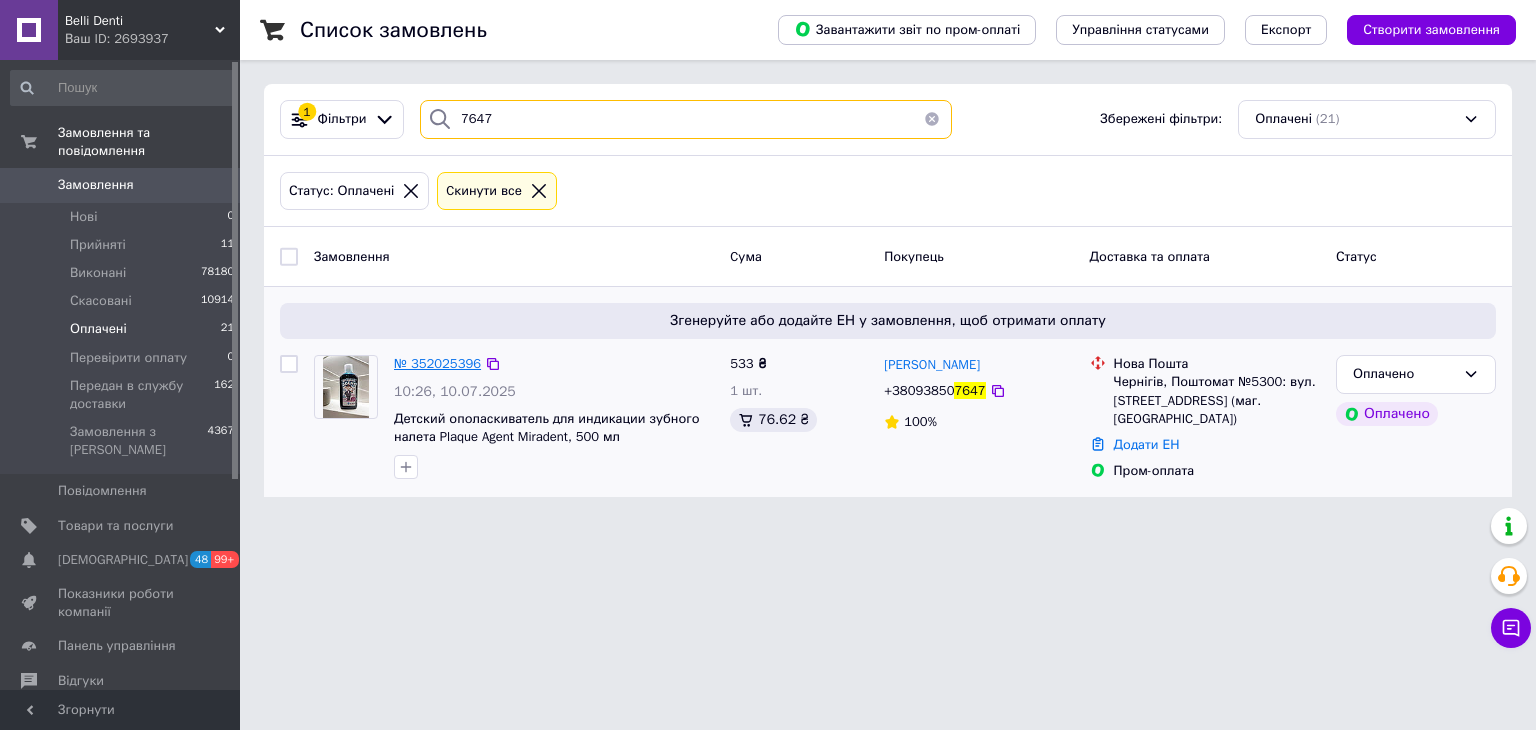 type on "7647" 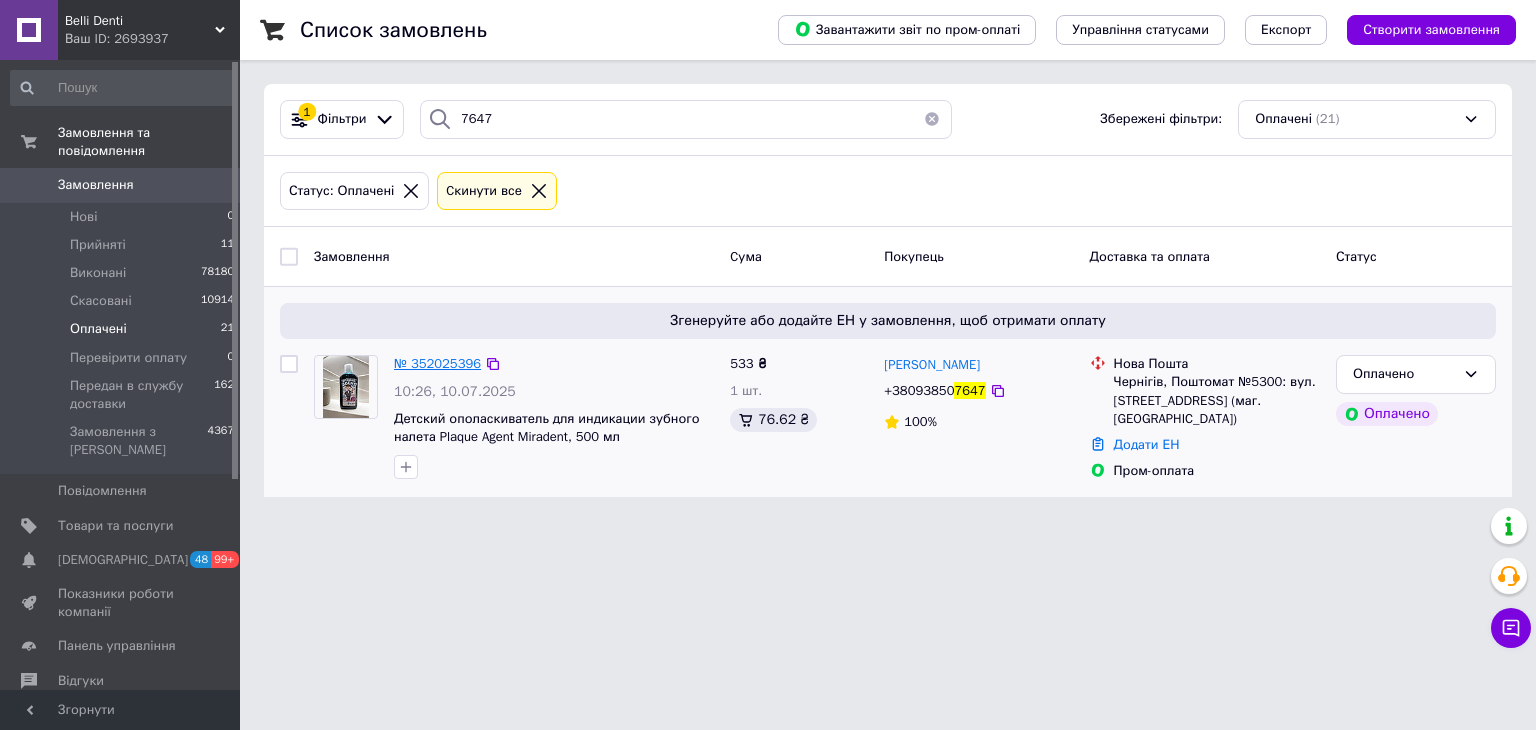 click on "№ 352025396" at bounding box center [437, 363] 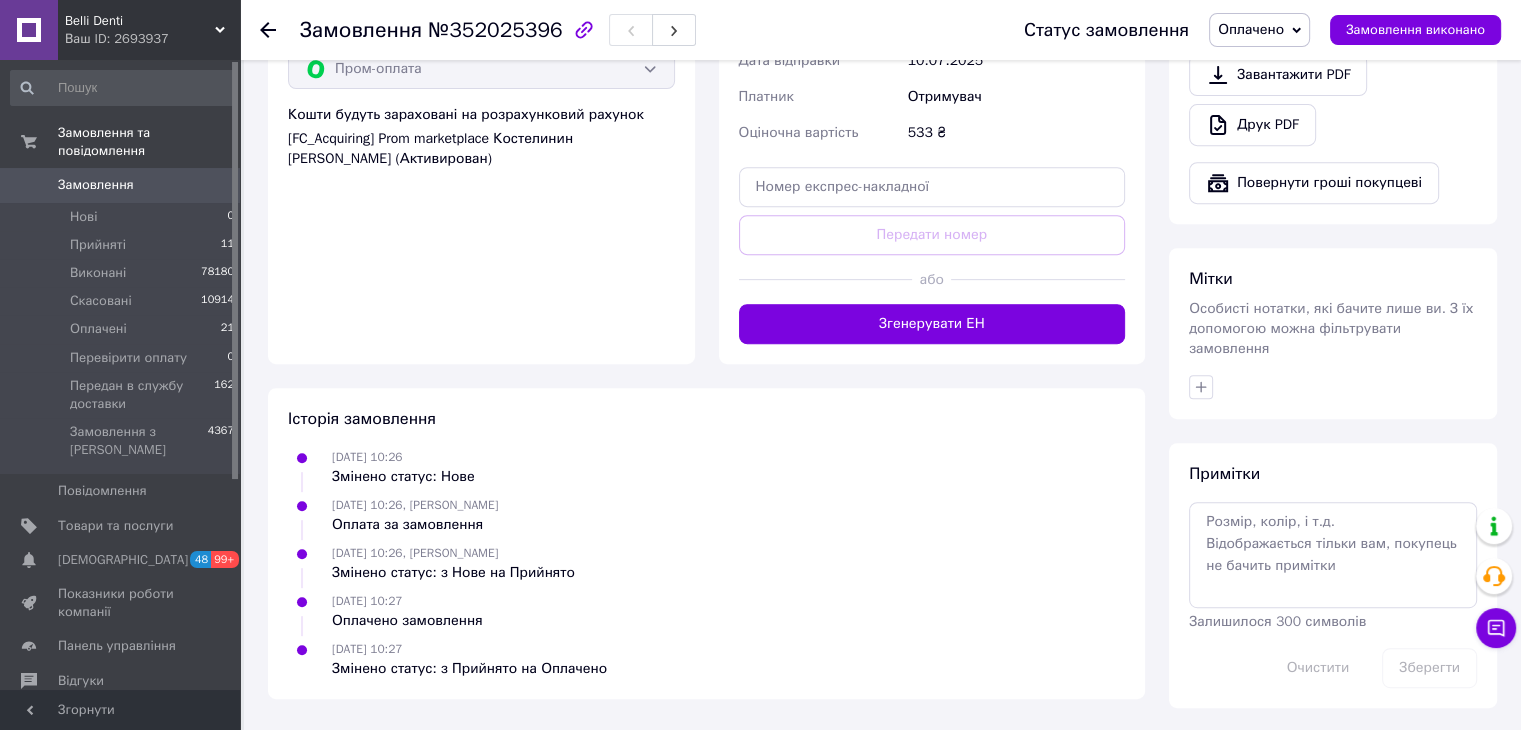 scroll, scrollTop: 507, scrollLeft: 0, axis: vertical 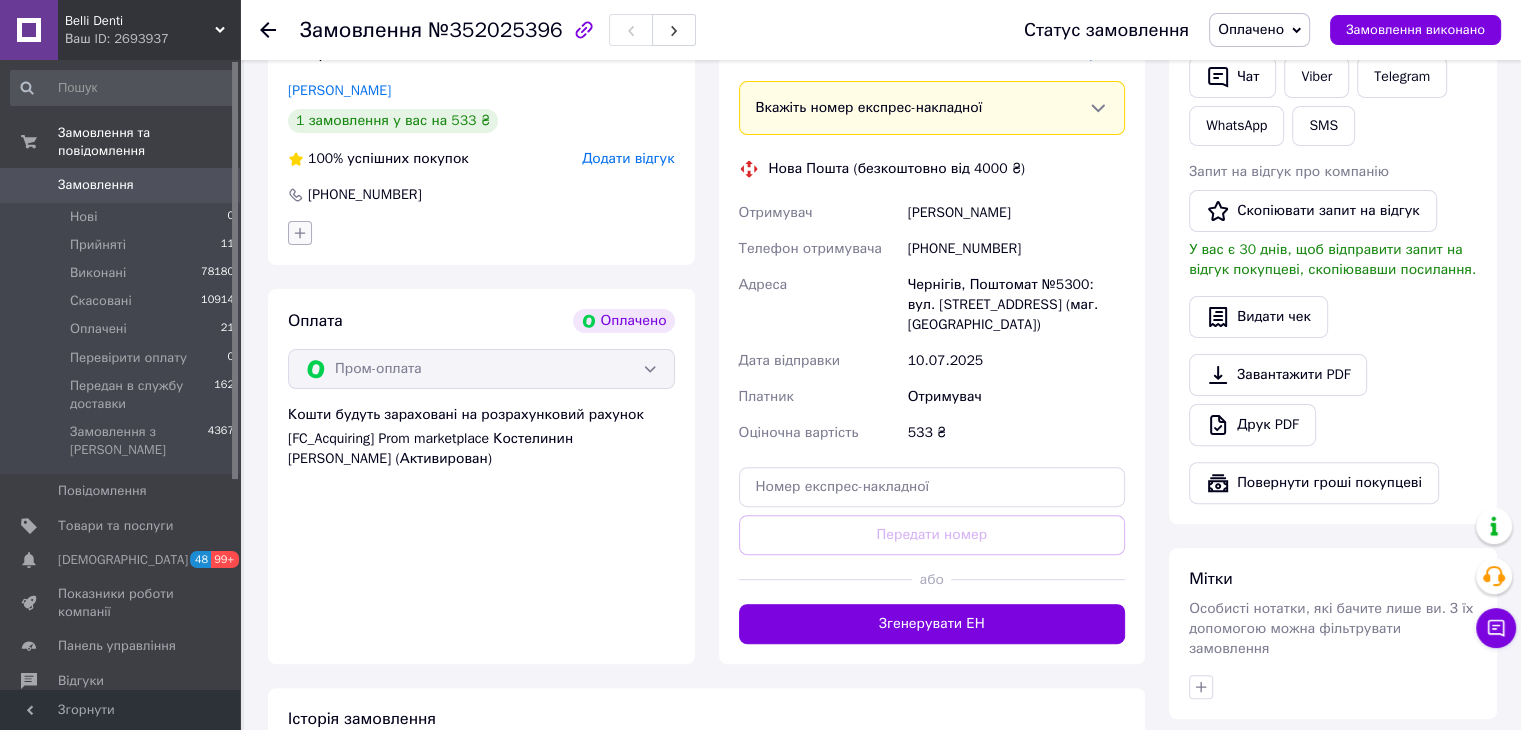 click 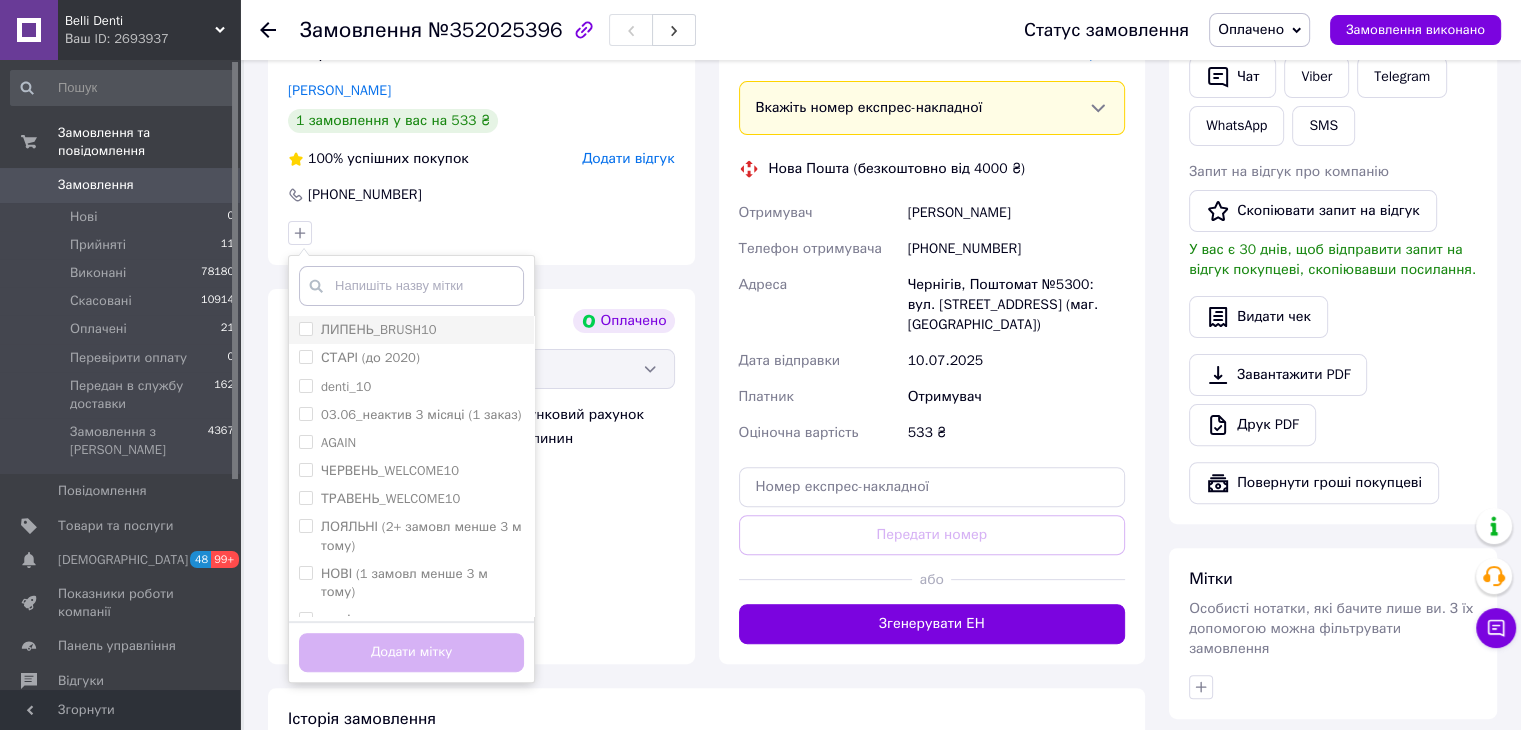 click on "ЛИПЕНЬ_BRUSH10" at bounding box center (379, 329) 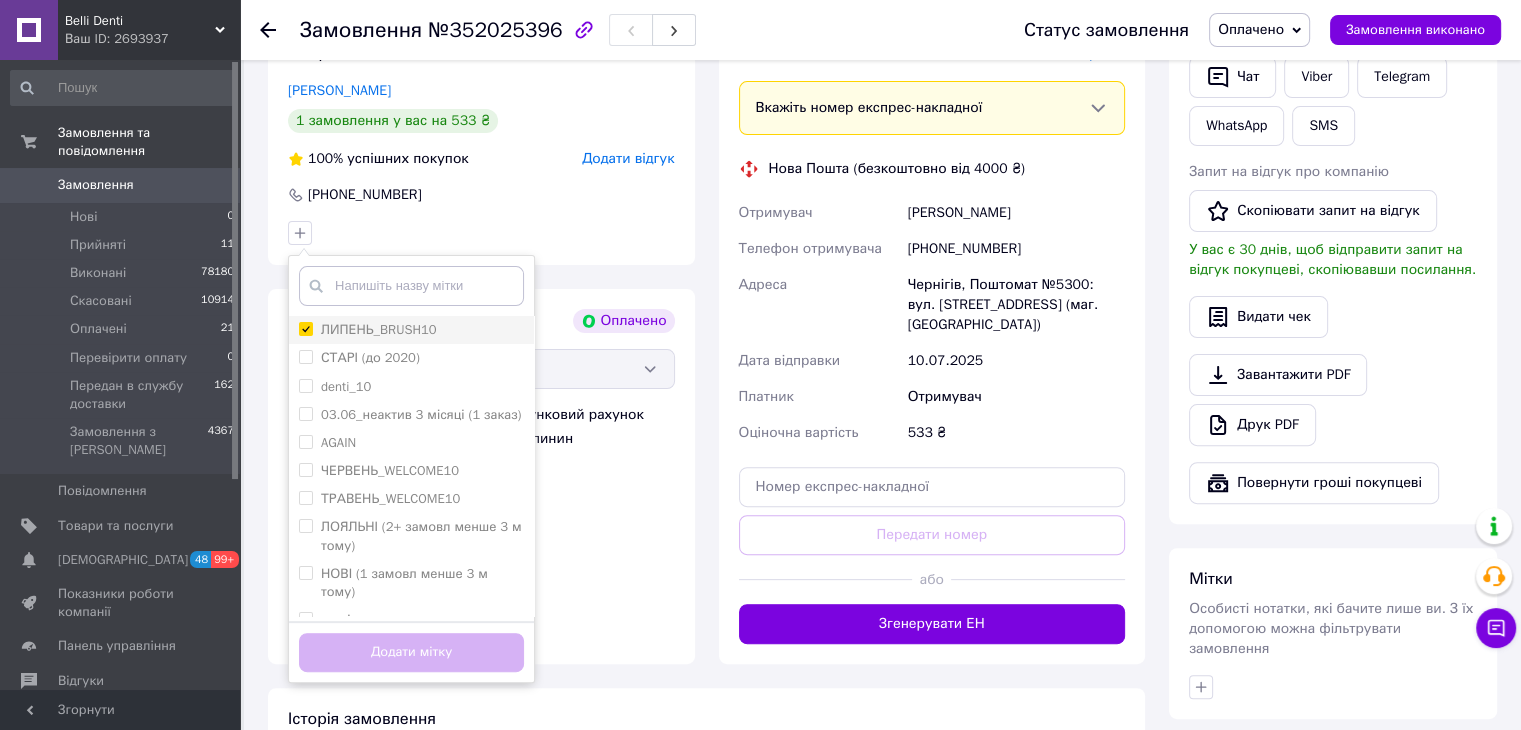 checkbox on "true" 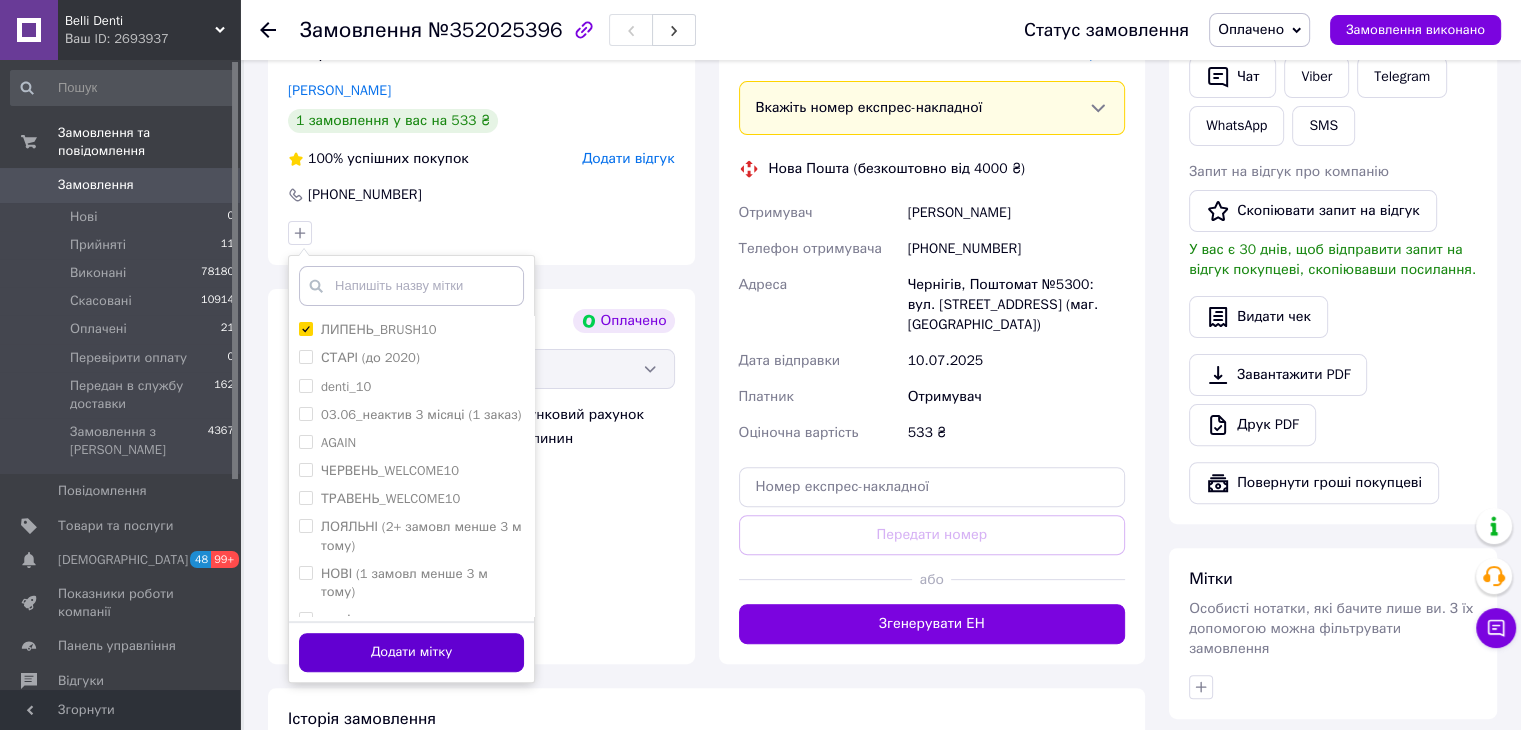 click on "Додати мітку" at bounding box center [411, 652] 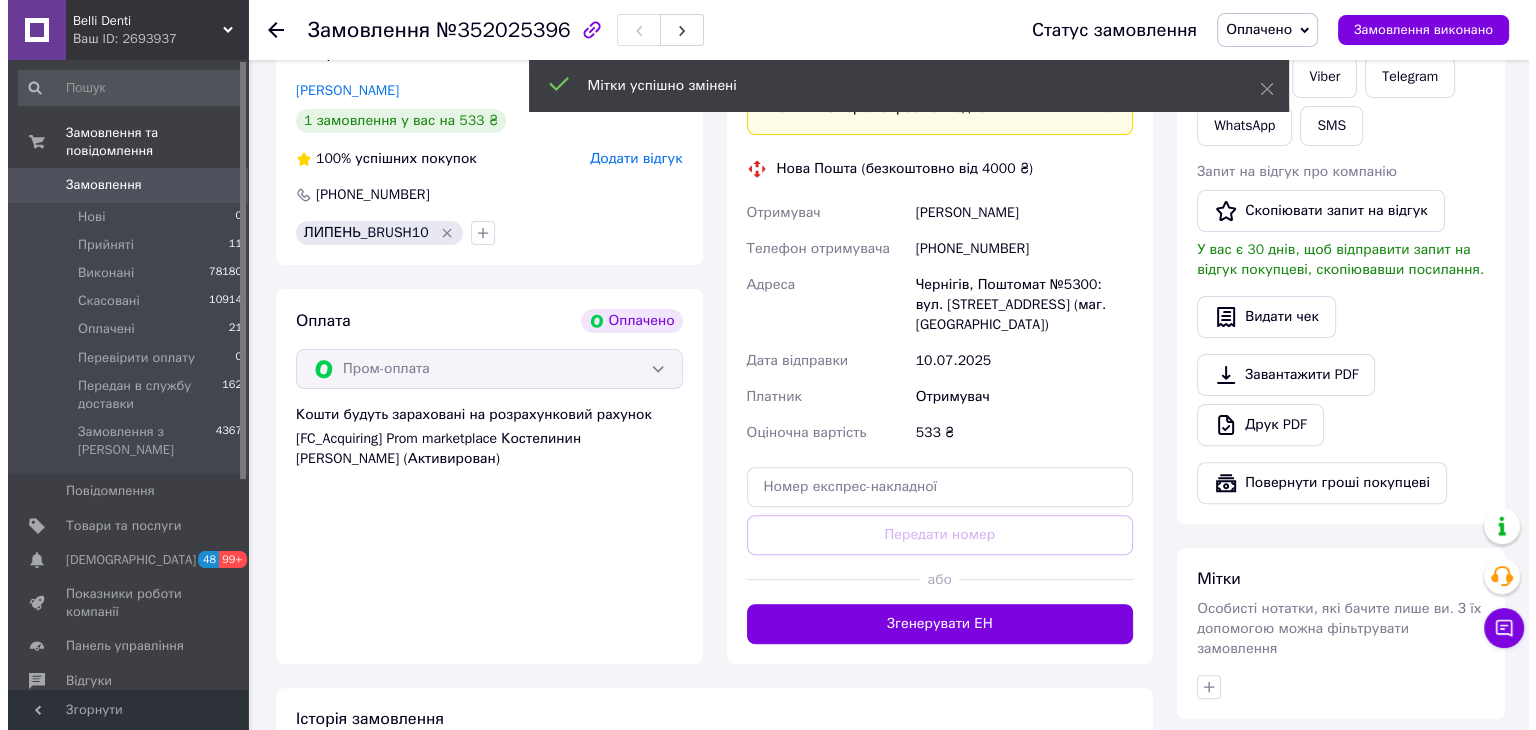 scroll, scrollTop: 407, scrollLeft: 0, axis: vertical 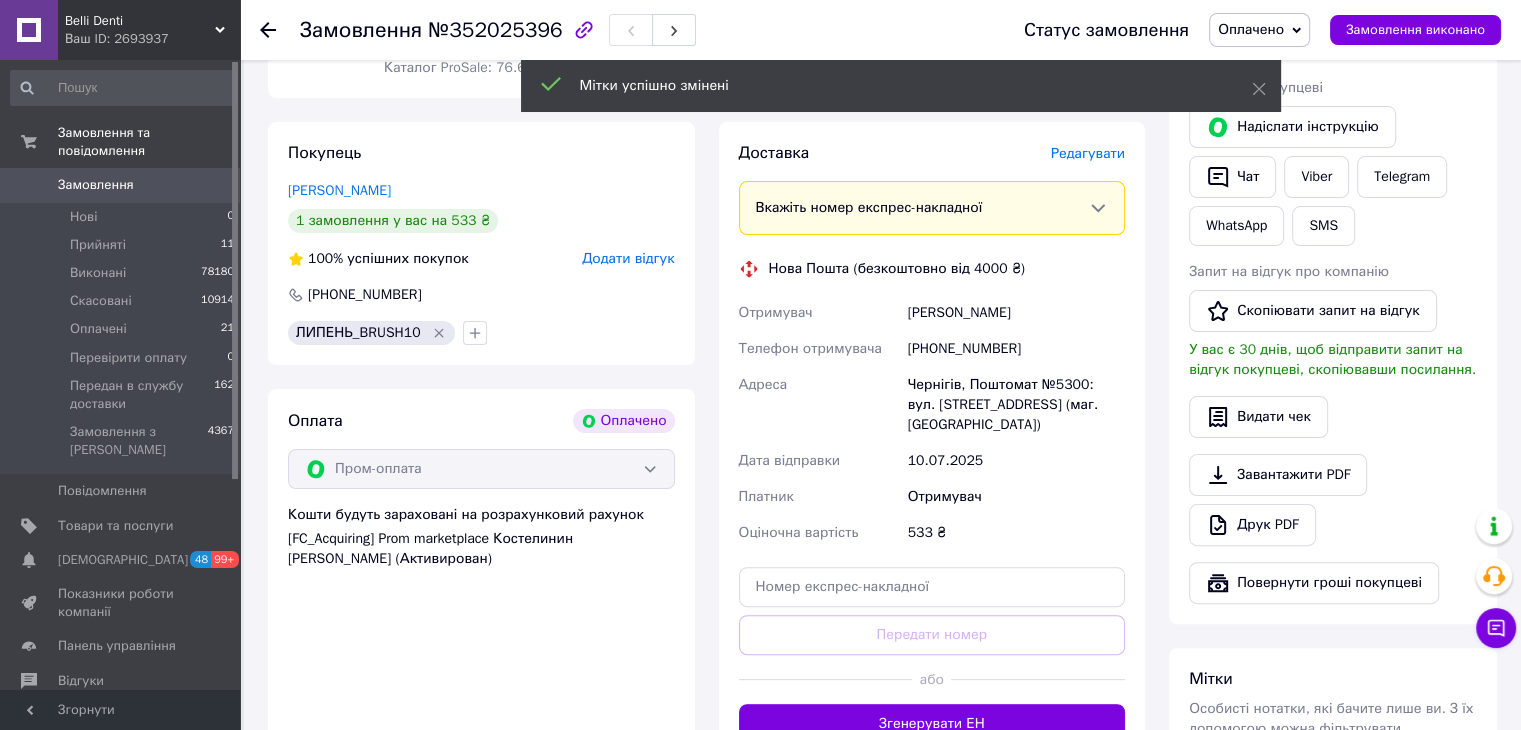 click on "Редагувати" at bounding box center (1088, 153) 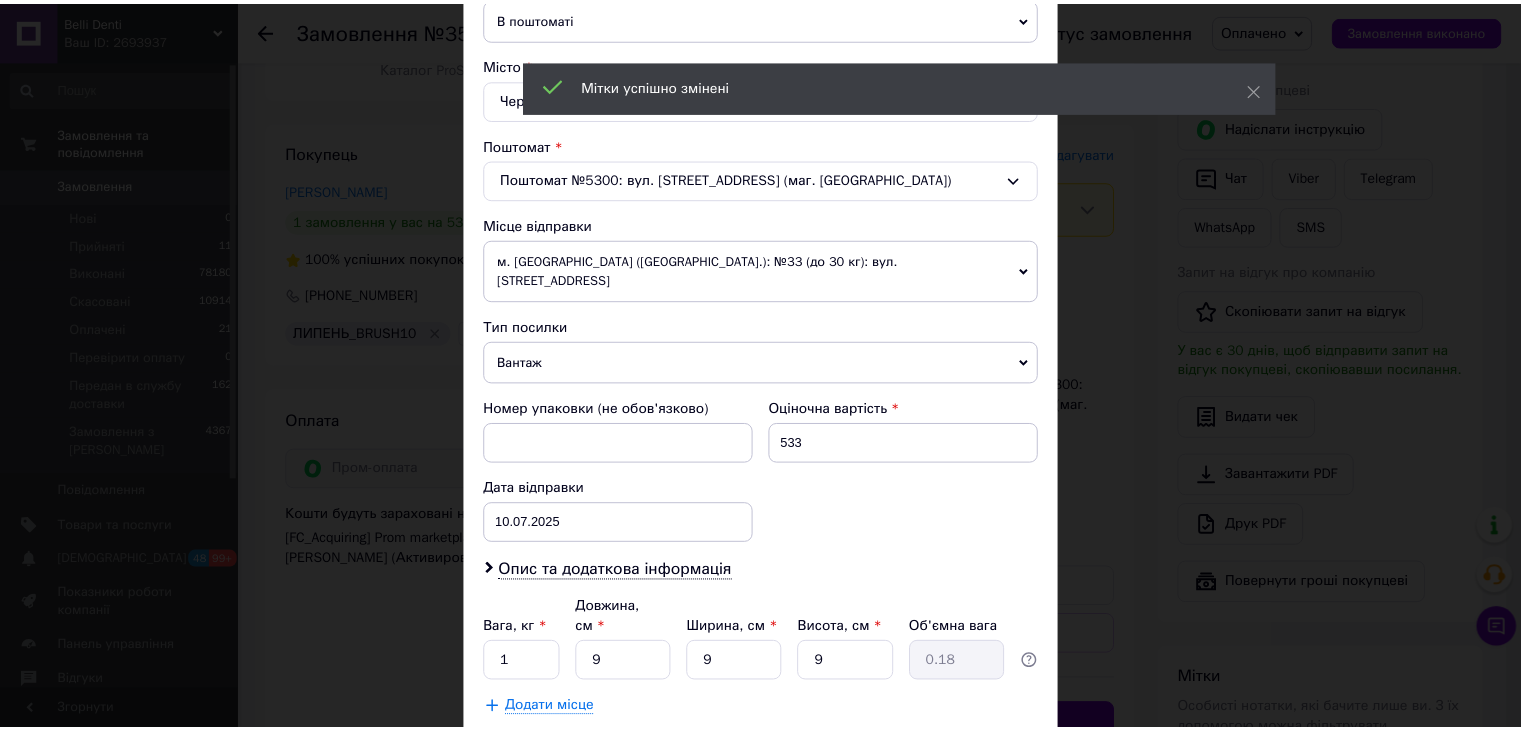 scroll, scrollTop: 592, scrollLeft: 0, axis: vertical 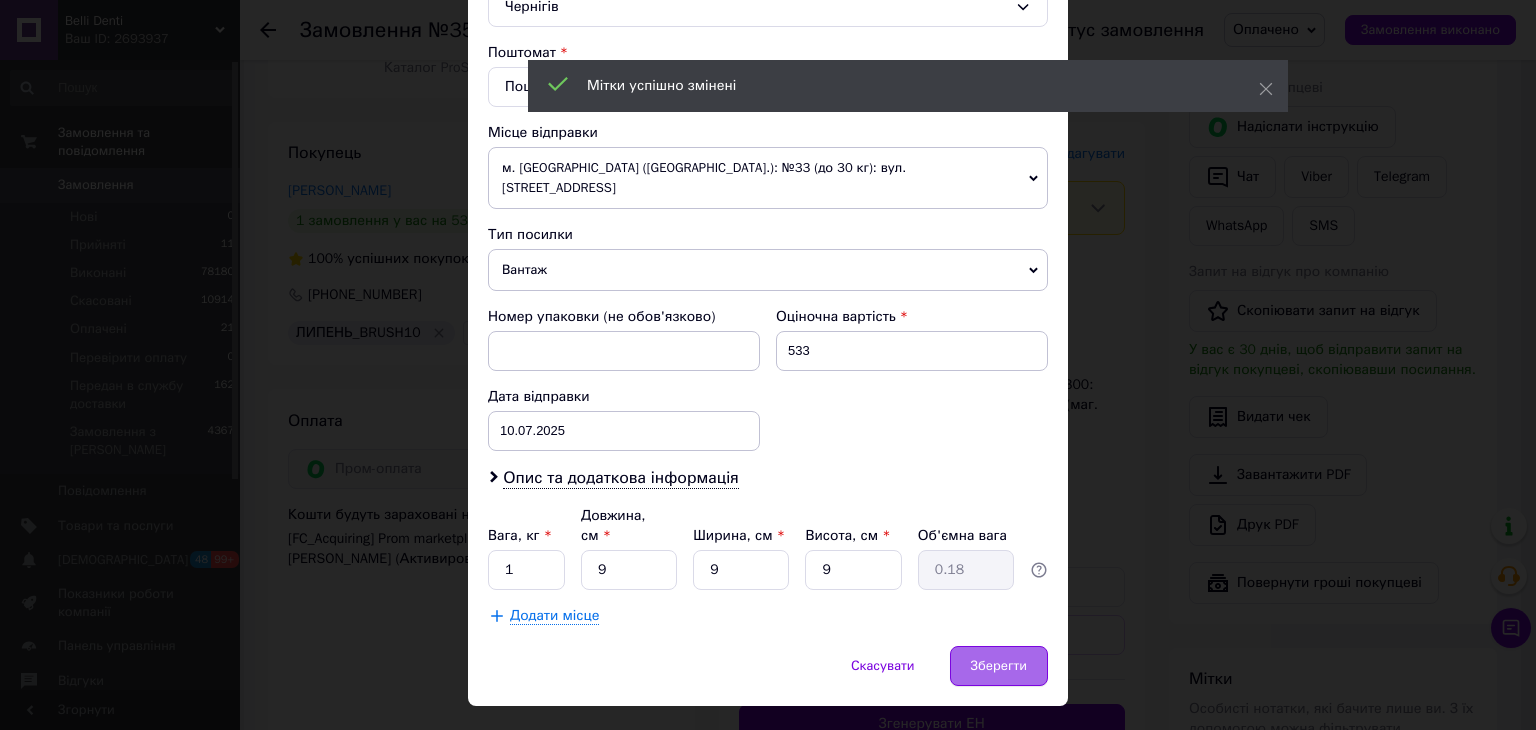 click on "Зберегти" at bounding box center [999, 666] 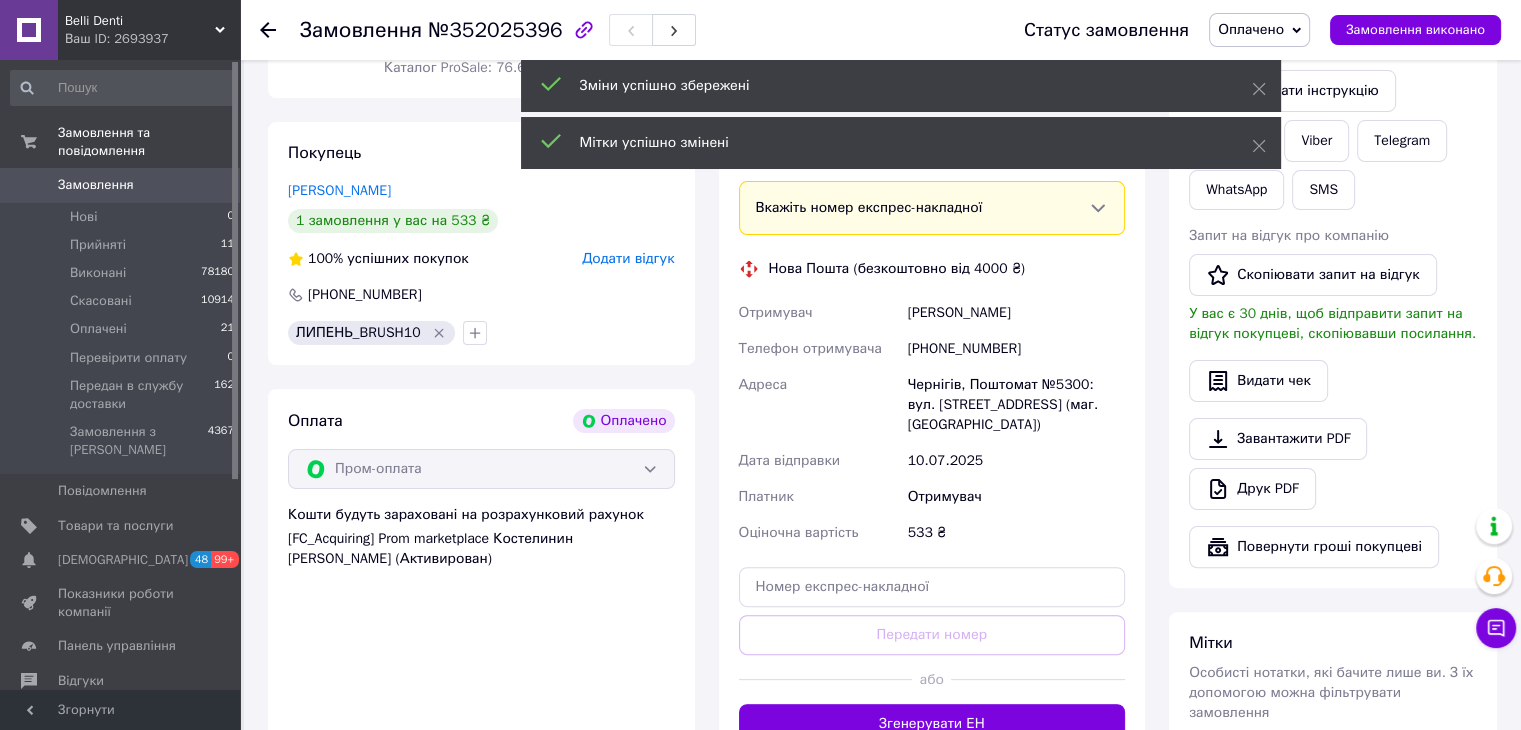 click on "Згенерувати ЕН" at bounding box center [932, 724] 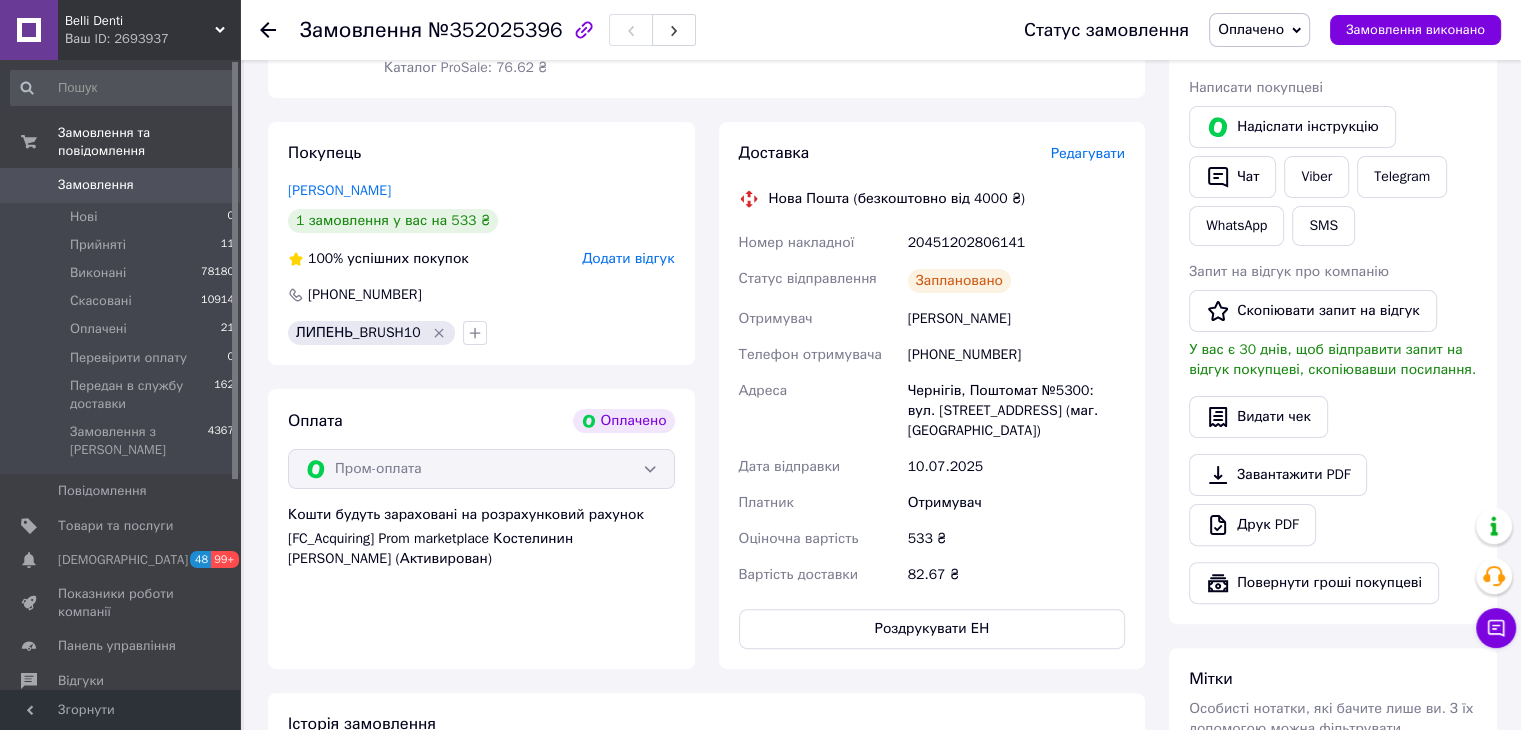 click 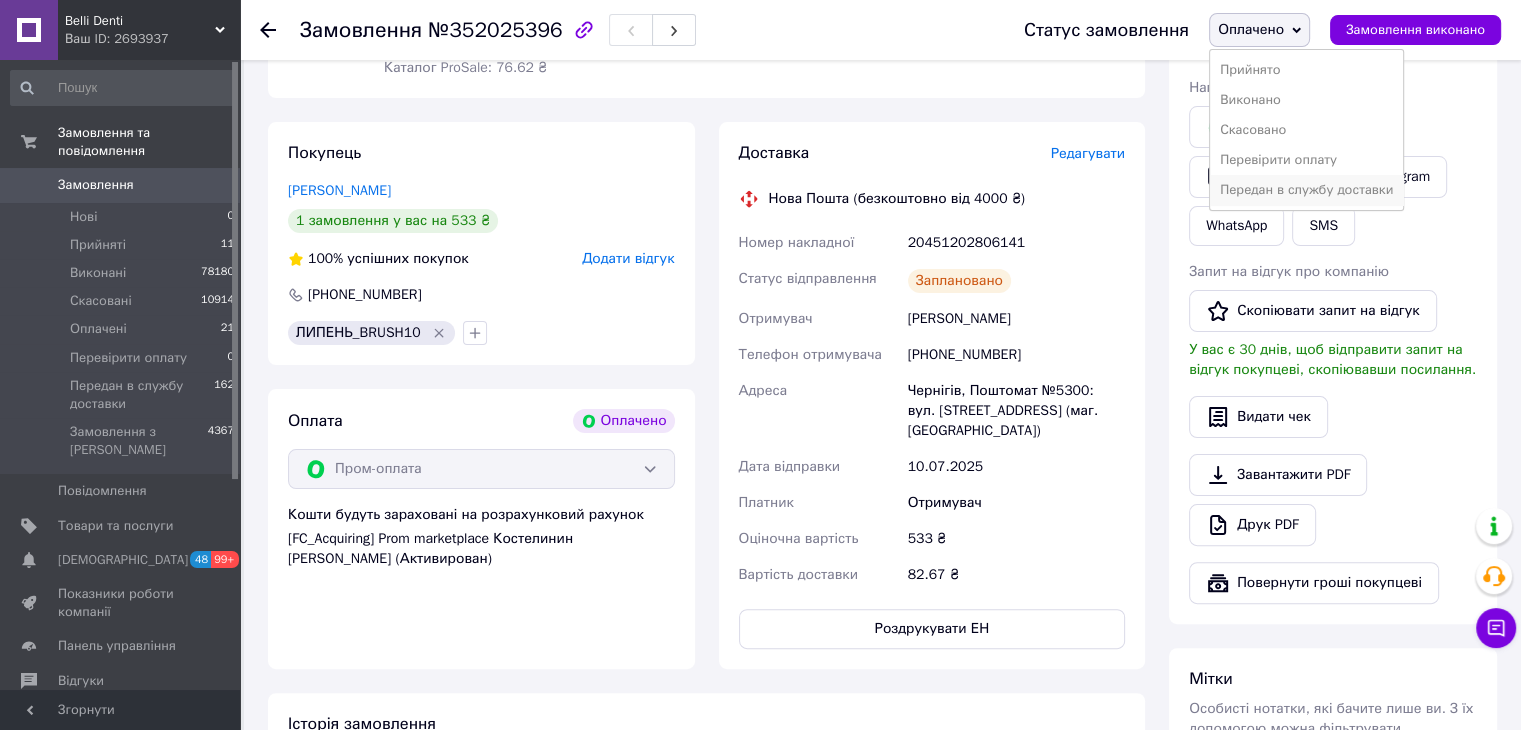 click on "Передан в службу доставки" at bounding box center [1306, 190] 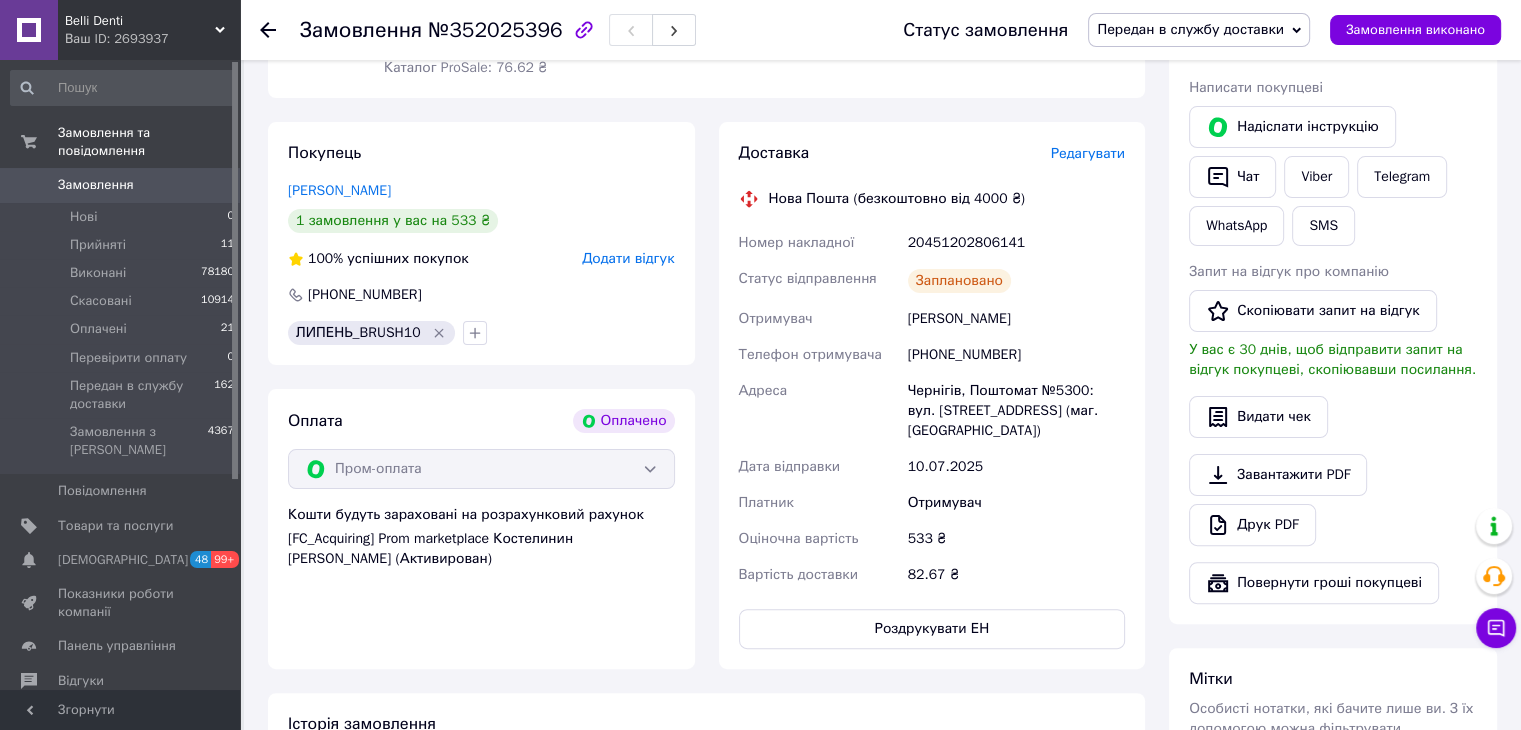 click 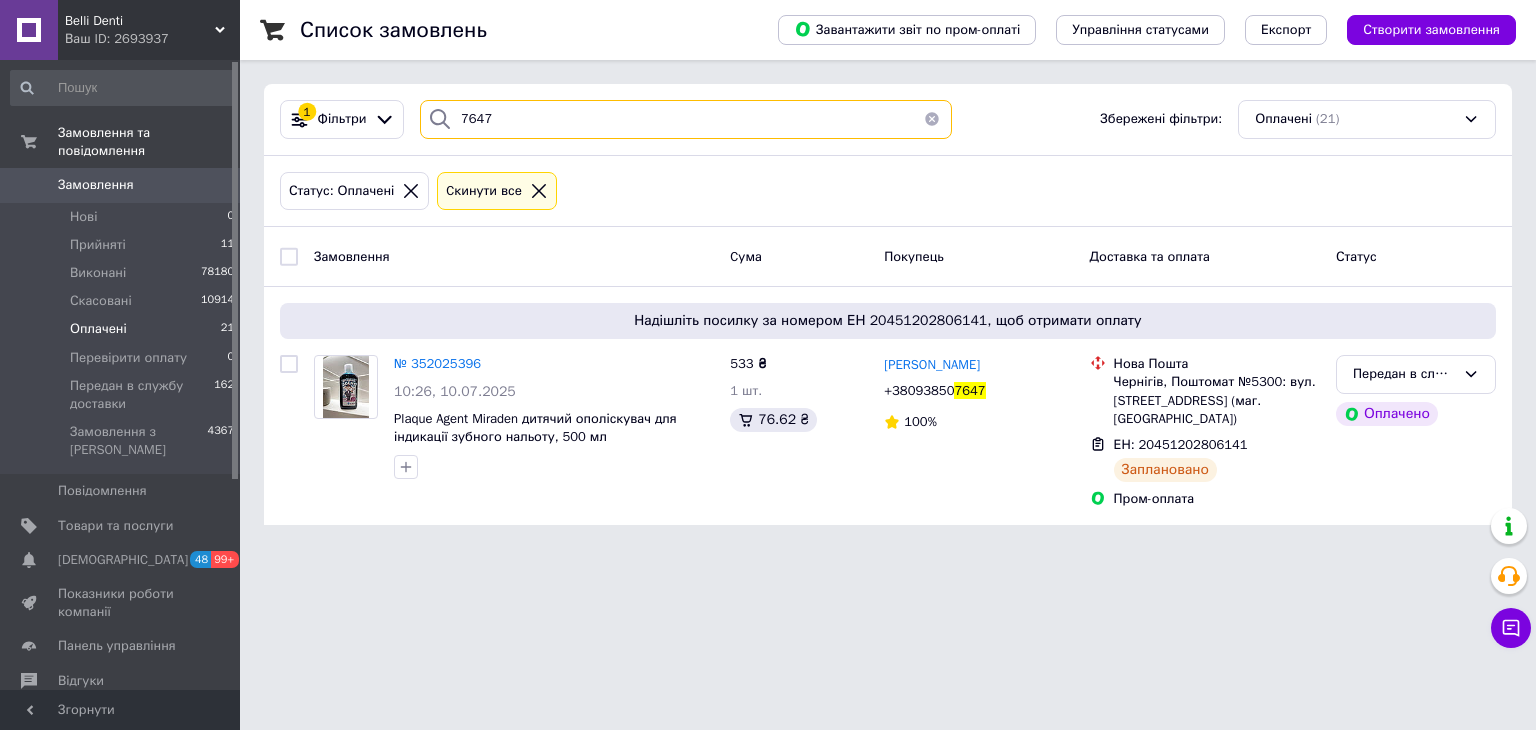 click on "1 Фільтри 7647 Збережені фільтри: Оплачені (21) Статус: Оплачені Cкинути все Замовлення Cума Покупець Доставка та оплата Статус Надішліть посилку за номером ЕН 20451202806141, щоб отримати оплату № 352025396 10:26, 10.07.2025 Plaque Agent Miraden дитячий ополіскувач для індикації зубного нальоту, 500 мл 533 ₴ 1 шт. 76.62 ₴ Катерина Шокина +38093850 7647 100% Нова Пошта Чернігів, Поштомат №5300: вул. Льотна, 6а (маг. АТБ) ЕН: 20451202806141 Заплановано Пром-оплата Передан в службу доставки Оплачено" at bounding box center (888, 304) 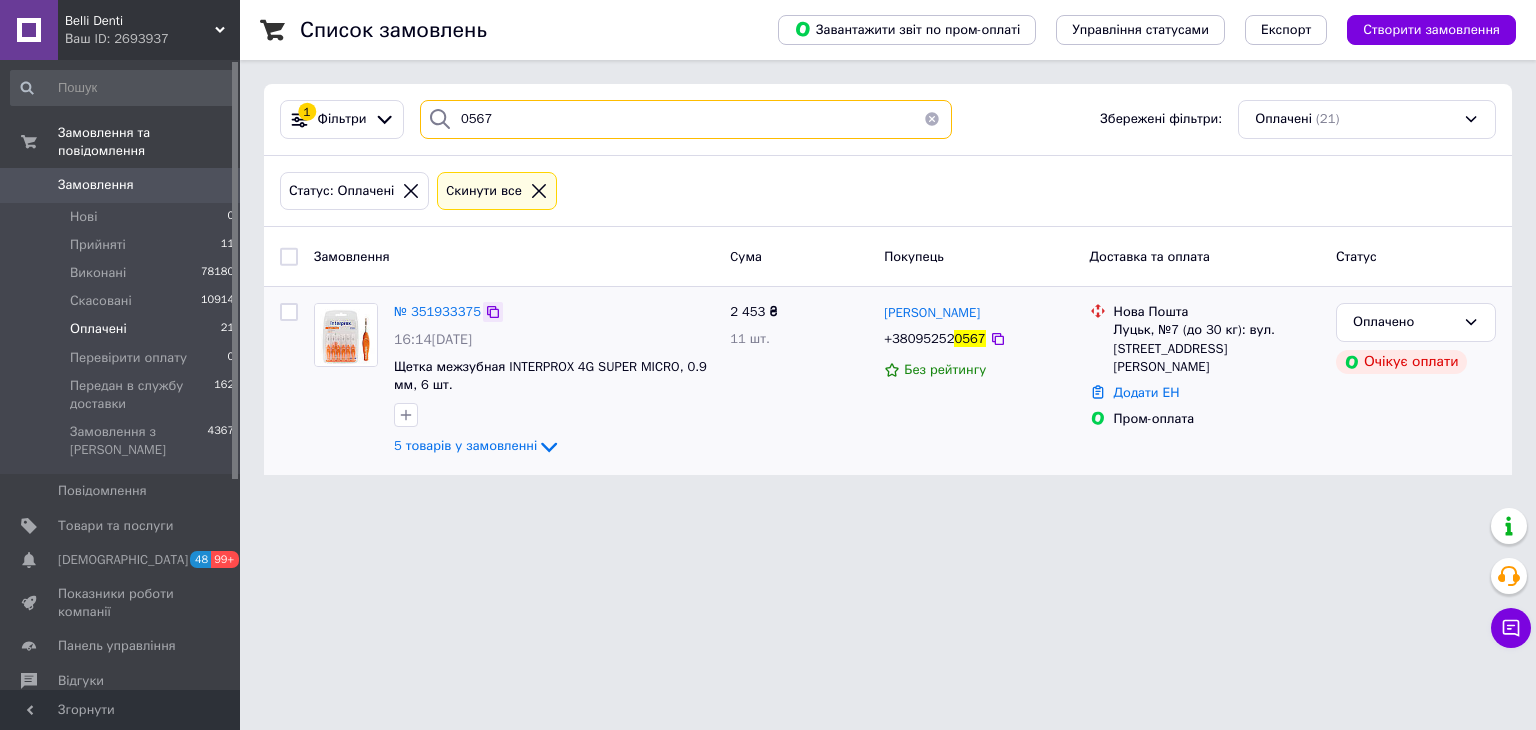 type on "0567" 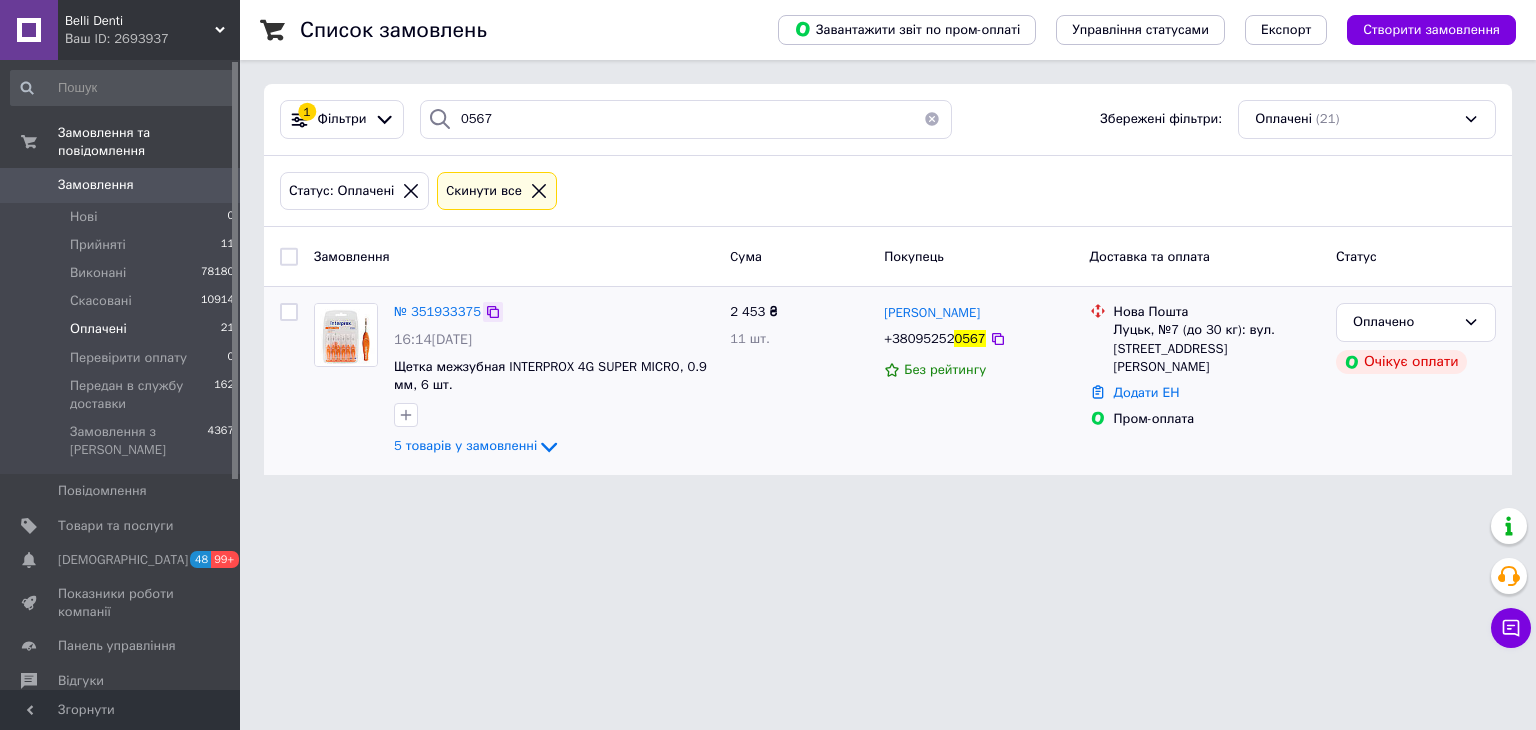 click 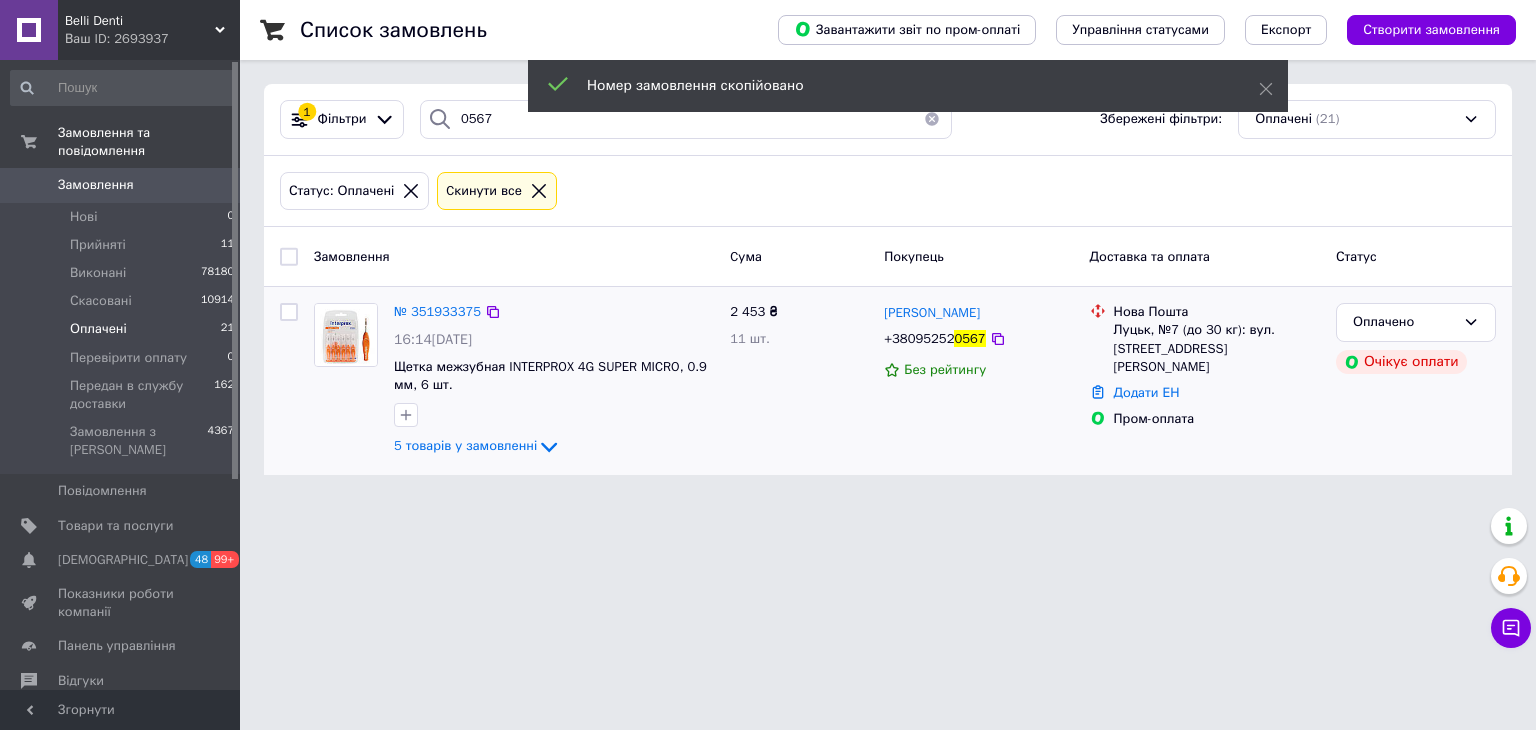 click on "№ 351933375 16:14, 09.07.2025 Щетка межзубная INTERPROX 4G SUPER MICRO, 0.9 мм, 6 шт. 5 товарів у замовленні" at bounding box center (554, 381) 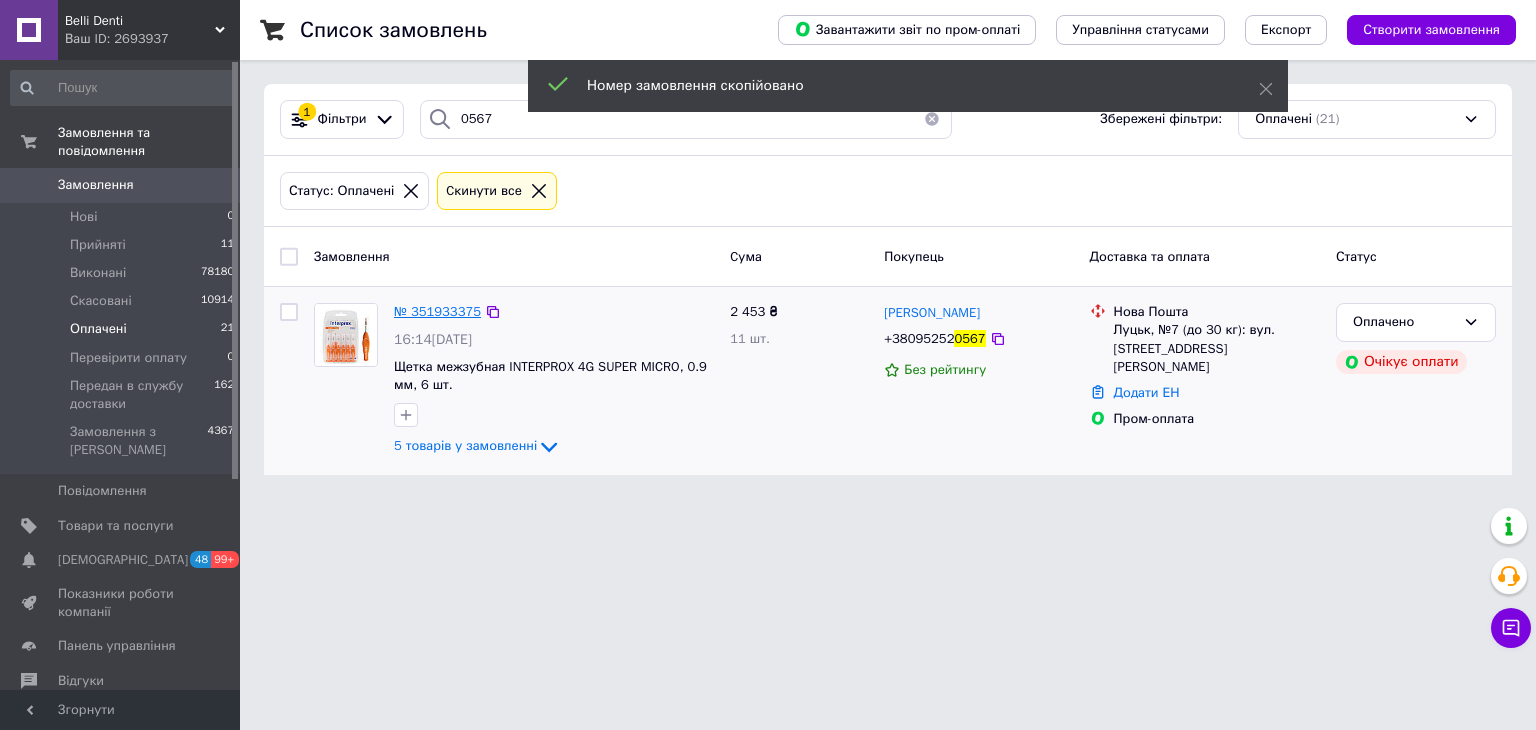 click on "№ 351933375" at bounding box center [437, 311] 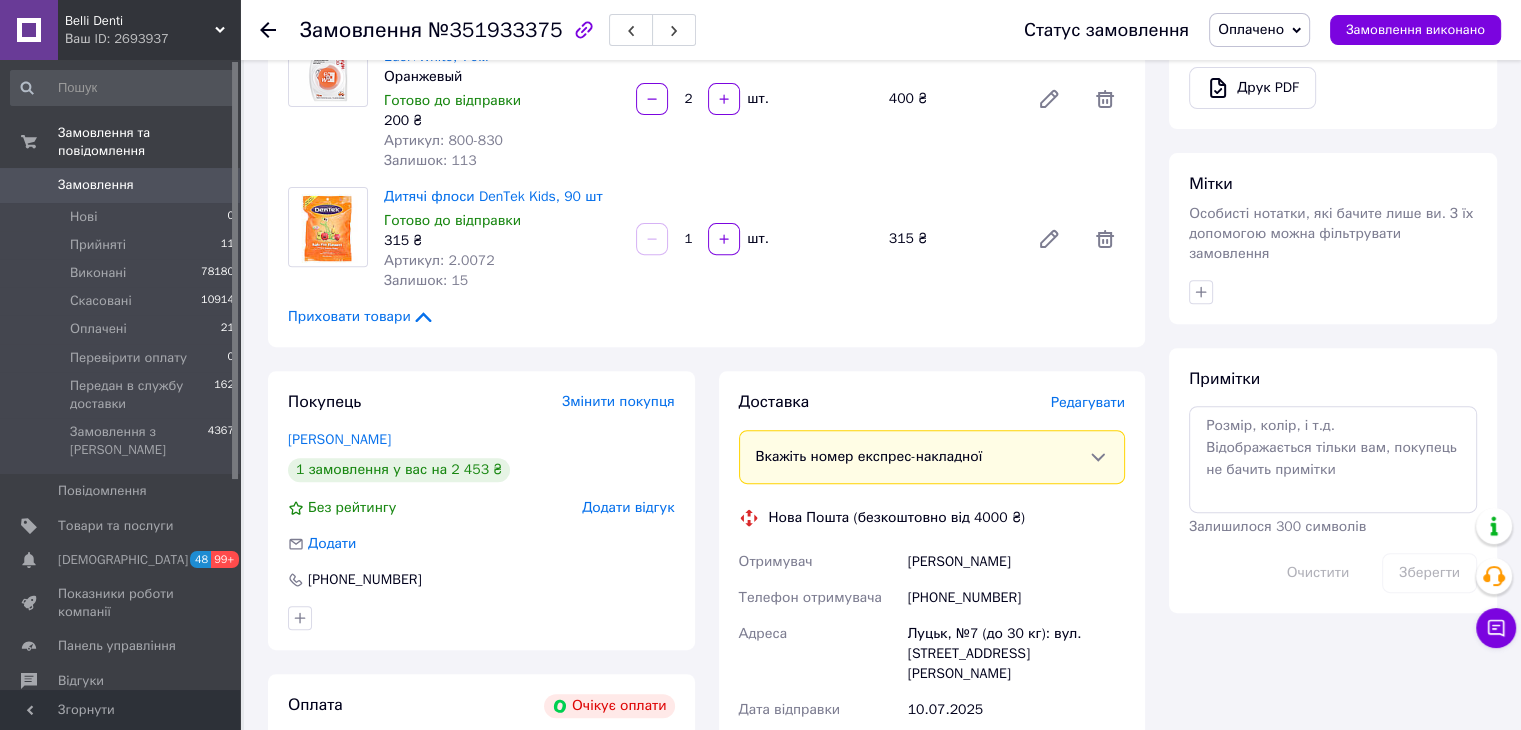 scroll, scrollTop: 900, scrollLeft: 0, axis: vertical 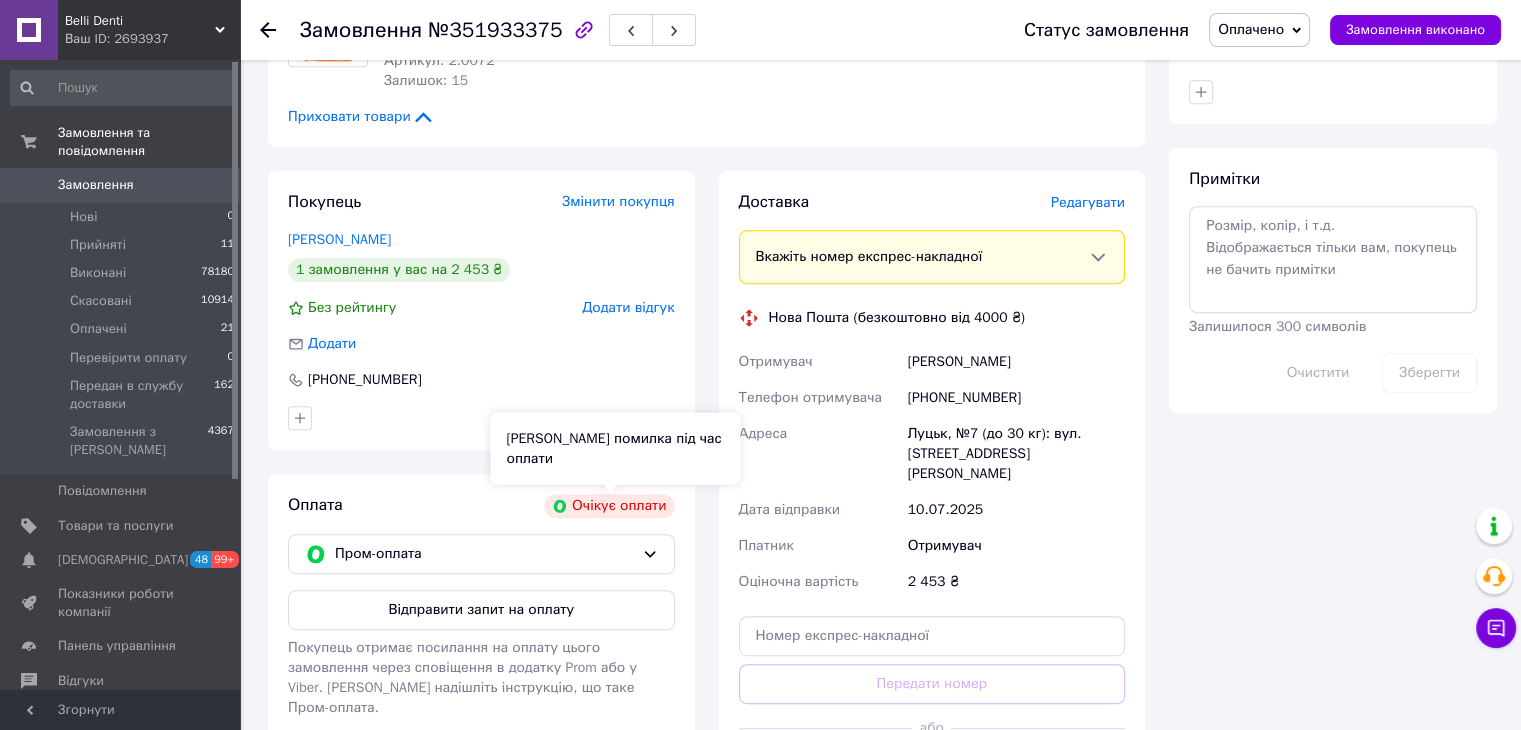 click on "Оплата Очікує оплати Пром-оплата Відправити запит на оплату Покупець отримає посилання на оплату цього замовлення через сповіщення в додатку Prom або у Viber. Або надішліть інструкцію, що таке Пром-оплата." at bounding box center (481, 643) 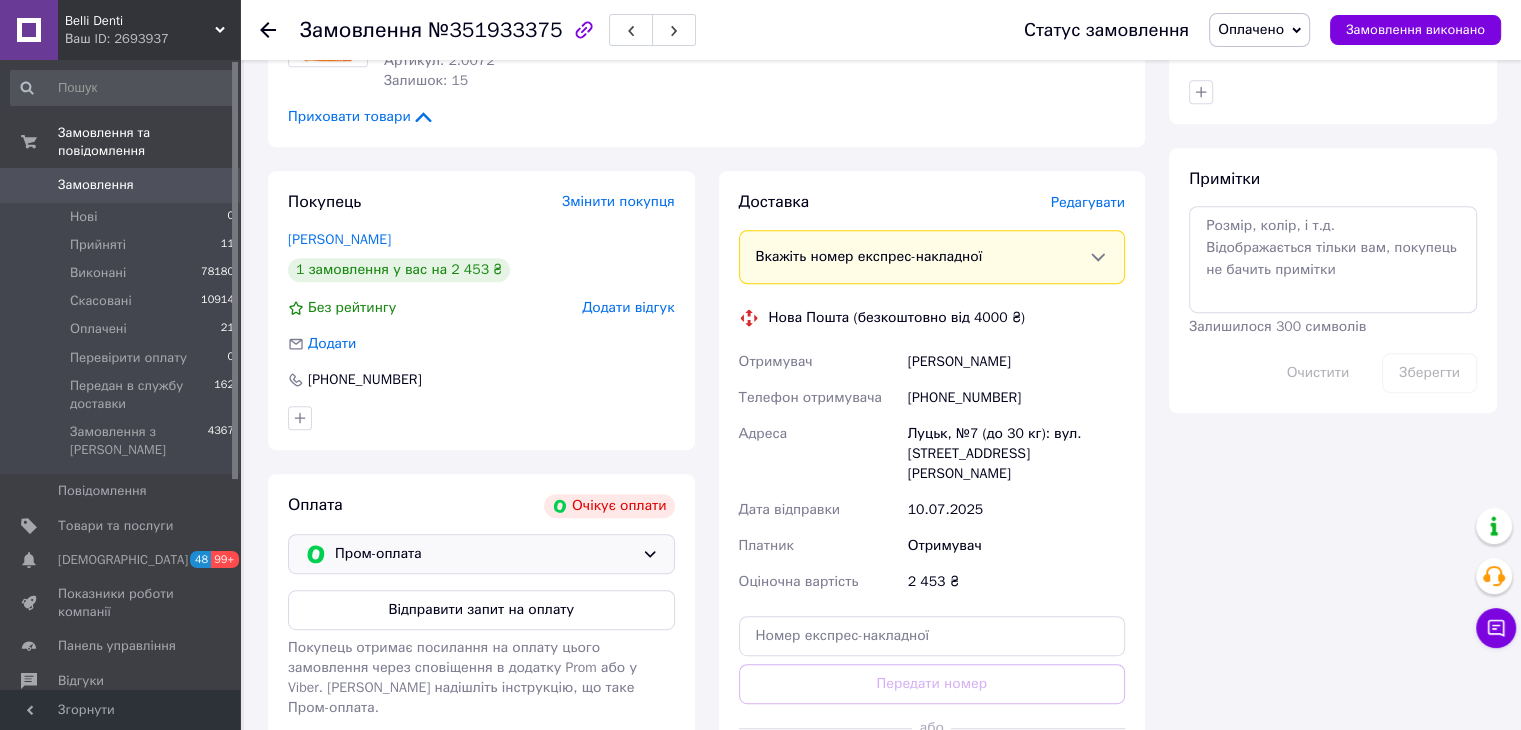 click on "Пром-оплата" at bounding box center [481, 554] 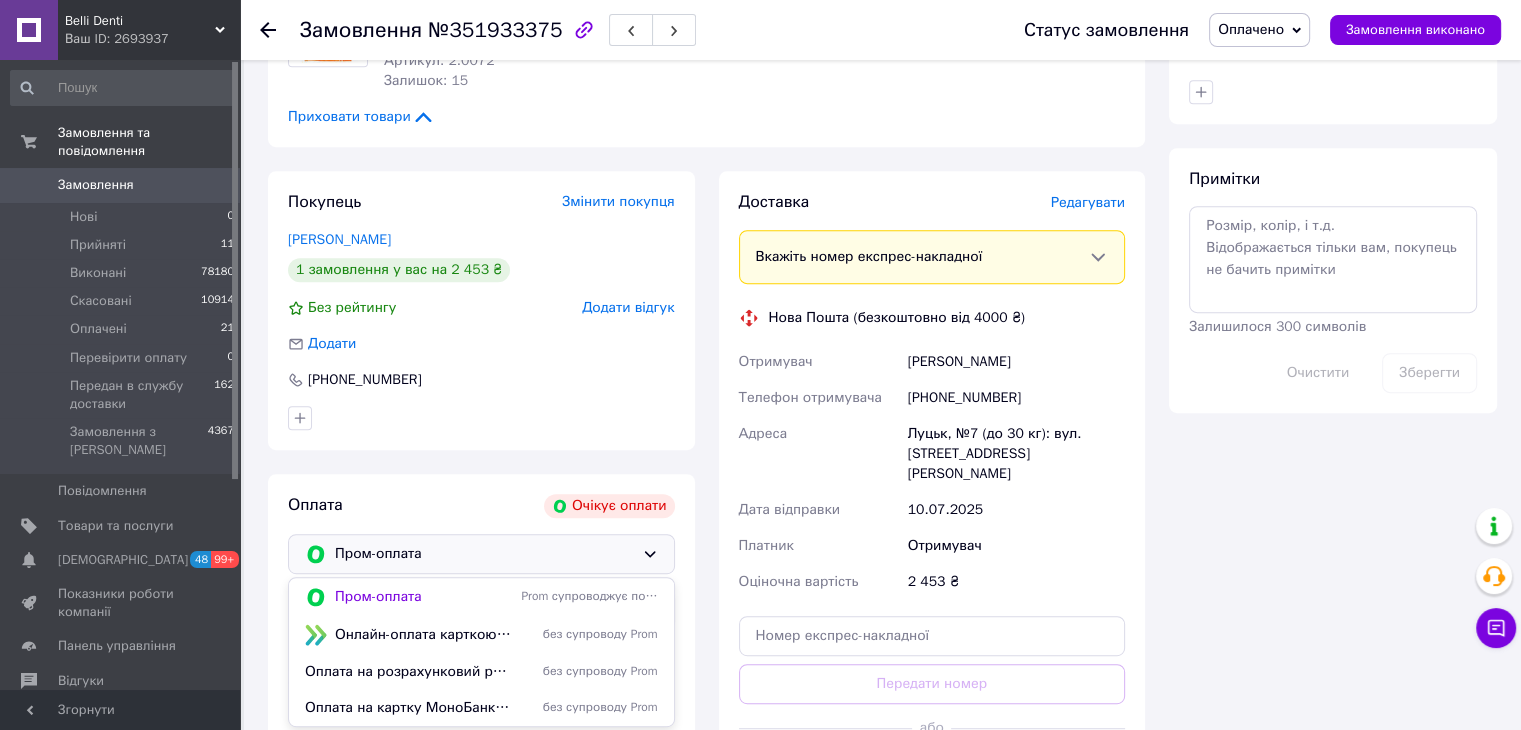 click on "Пром-оплата" at bounding box center [484, 554] 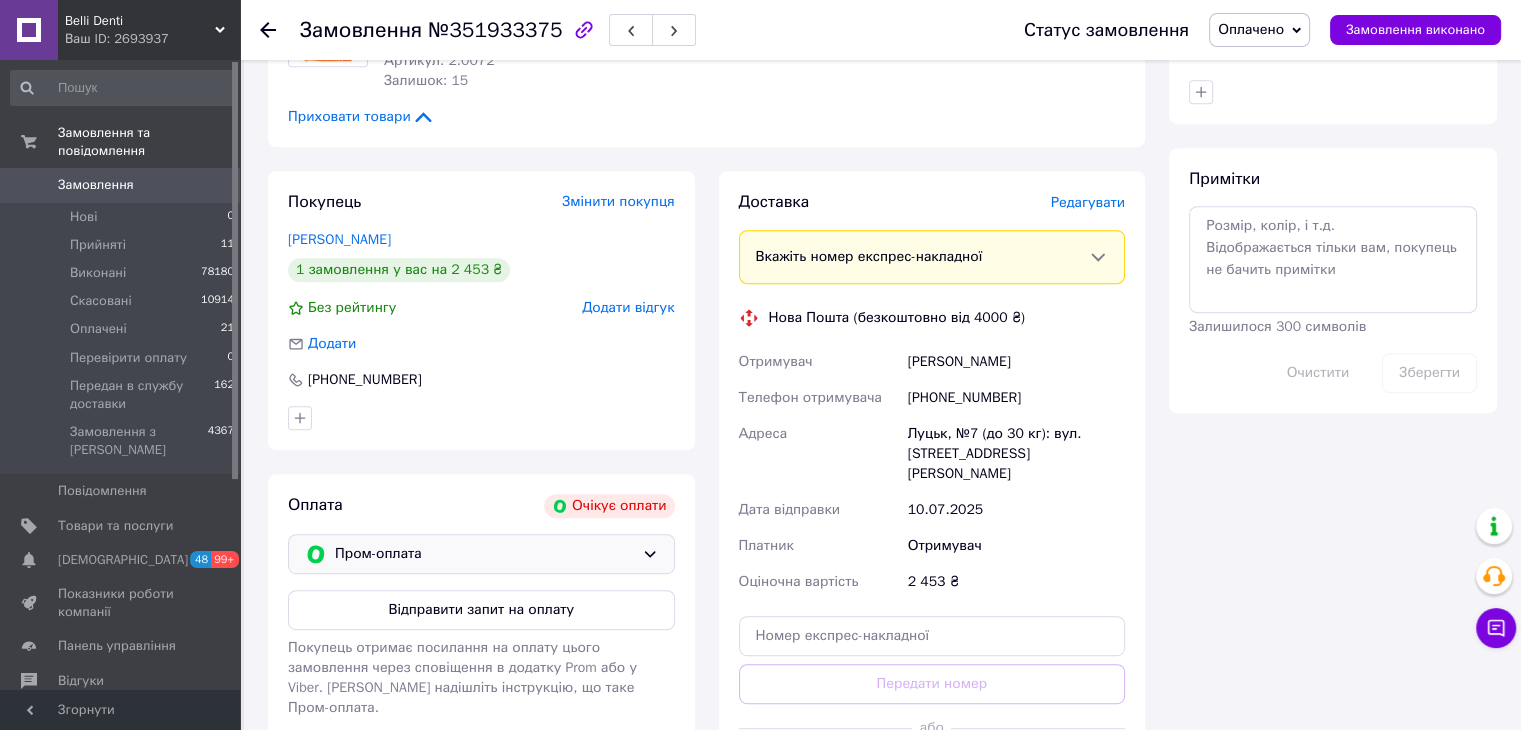 click on "Пром-оплата" at bounding box center [484, 554] 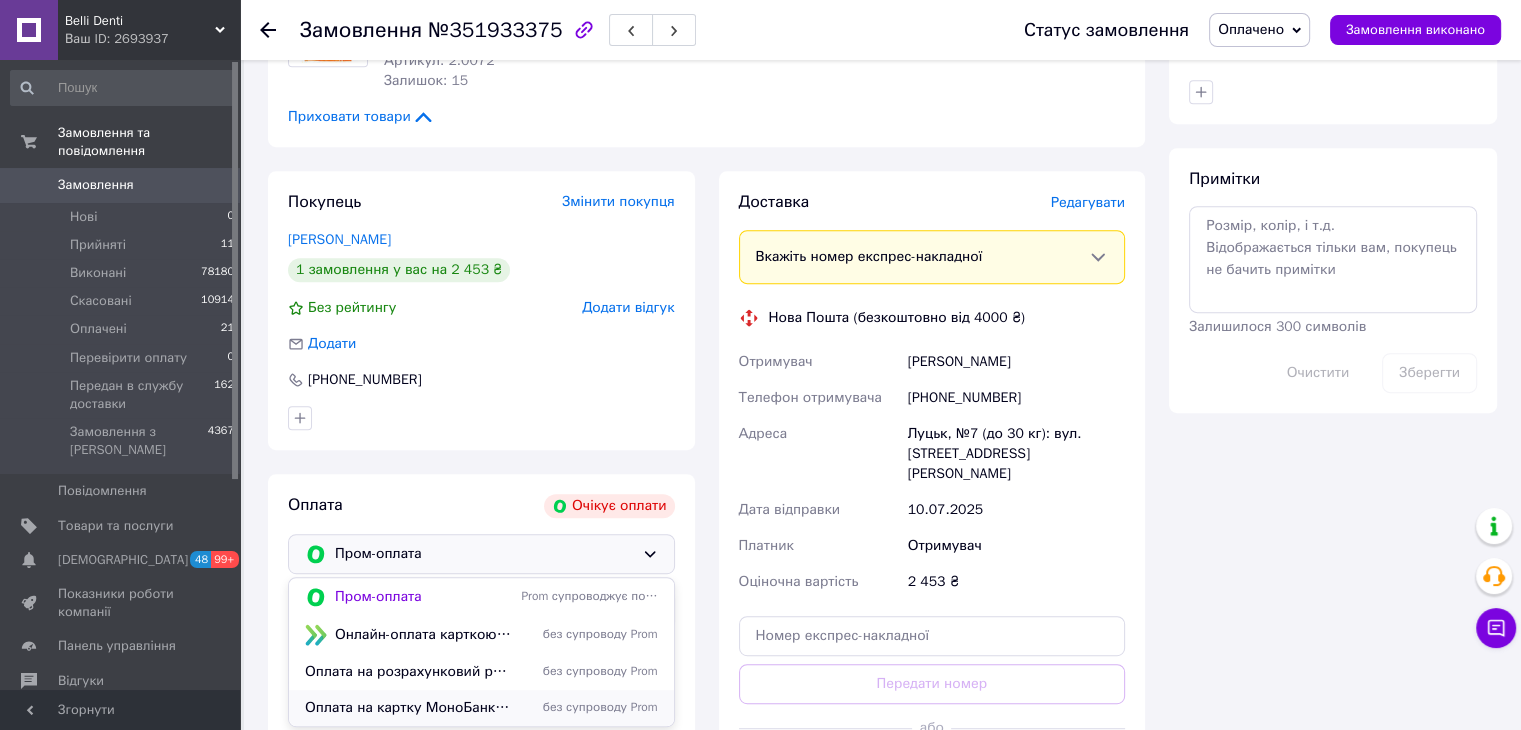 click on "Оплата на картку МоноБанк  (реквізити надсилаємо в SMS)" at bounding box center [409, 708] 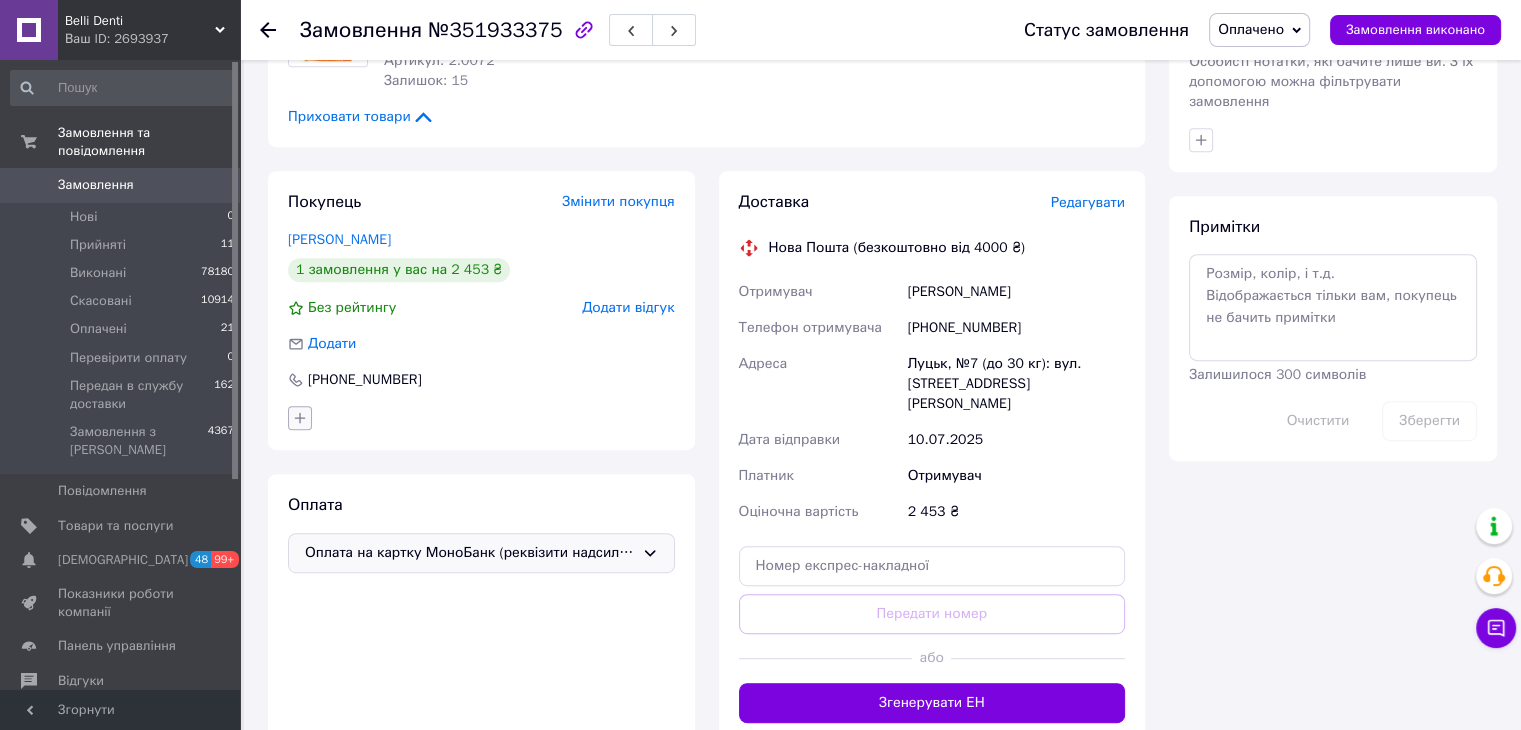 click at bounding box center [300, 418] 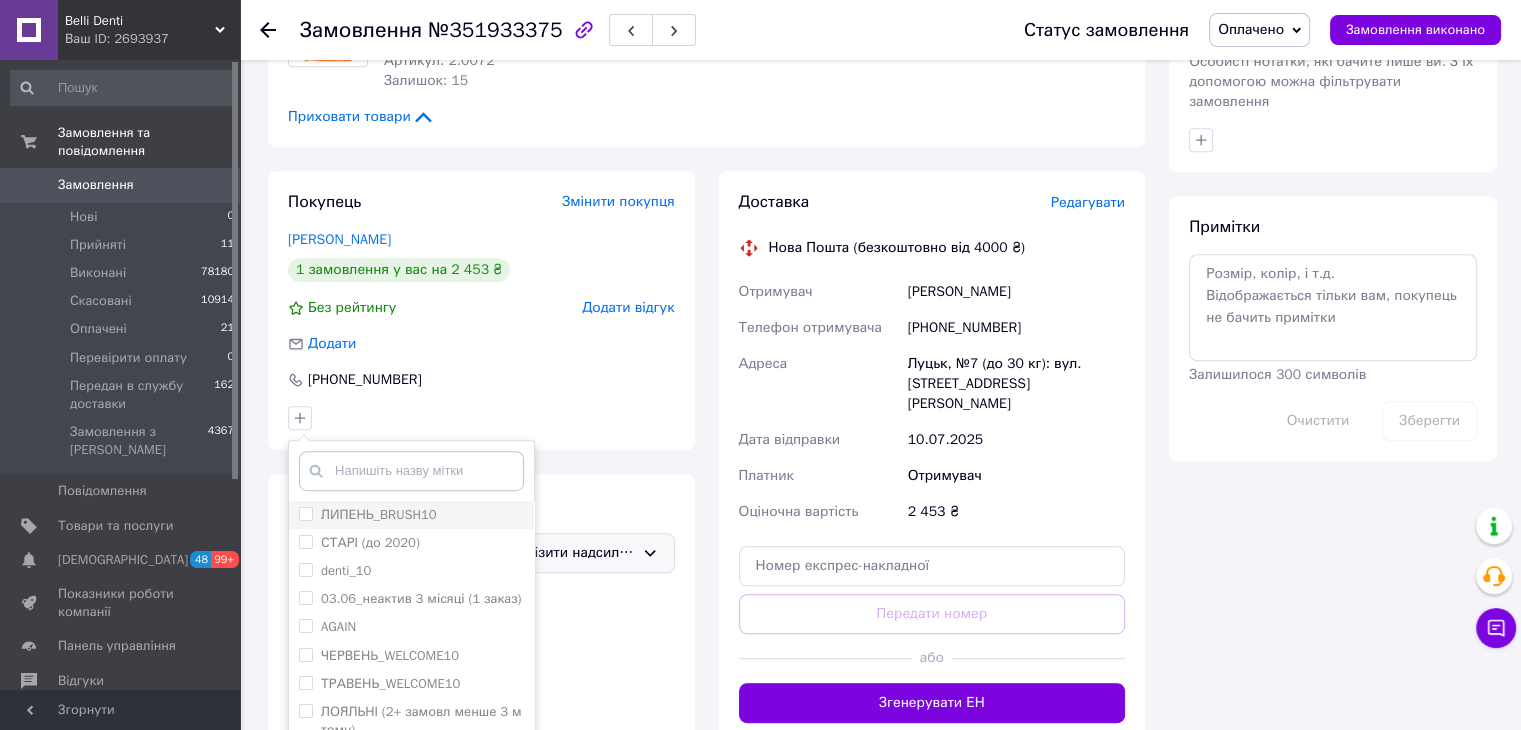 click on "ЛИПЕНЬ_BRUSH10" at bounding box center [379, 514] 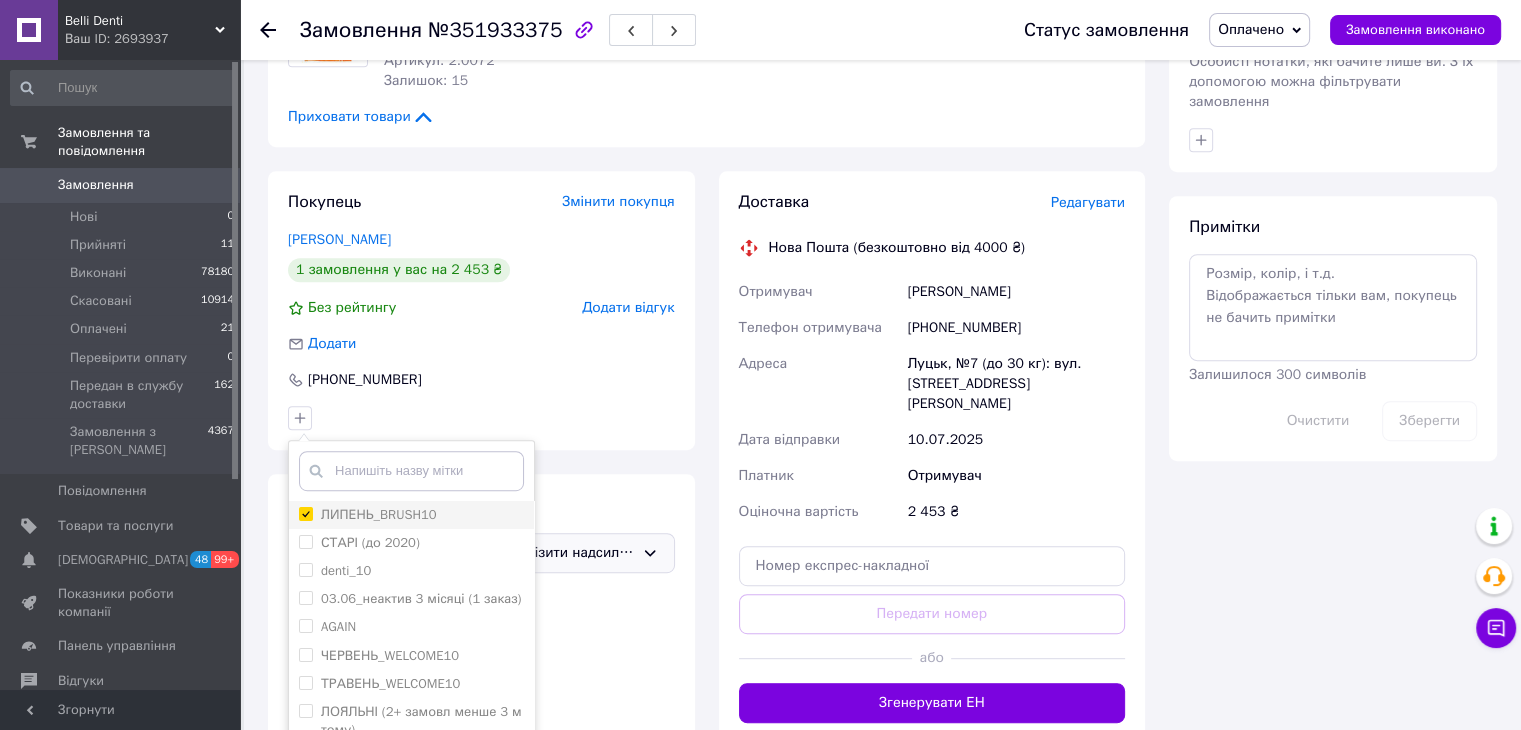 checkbox on "true" 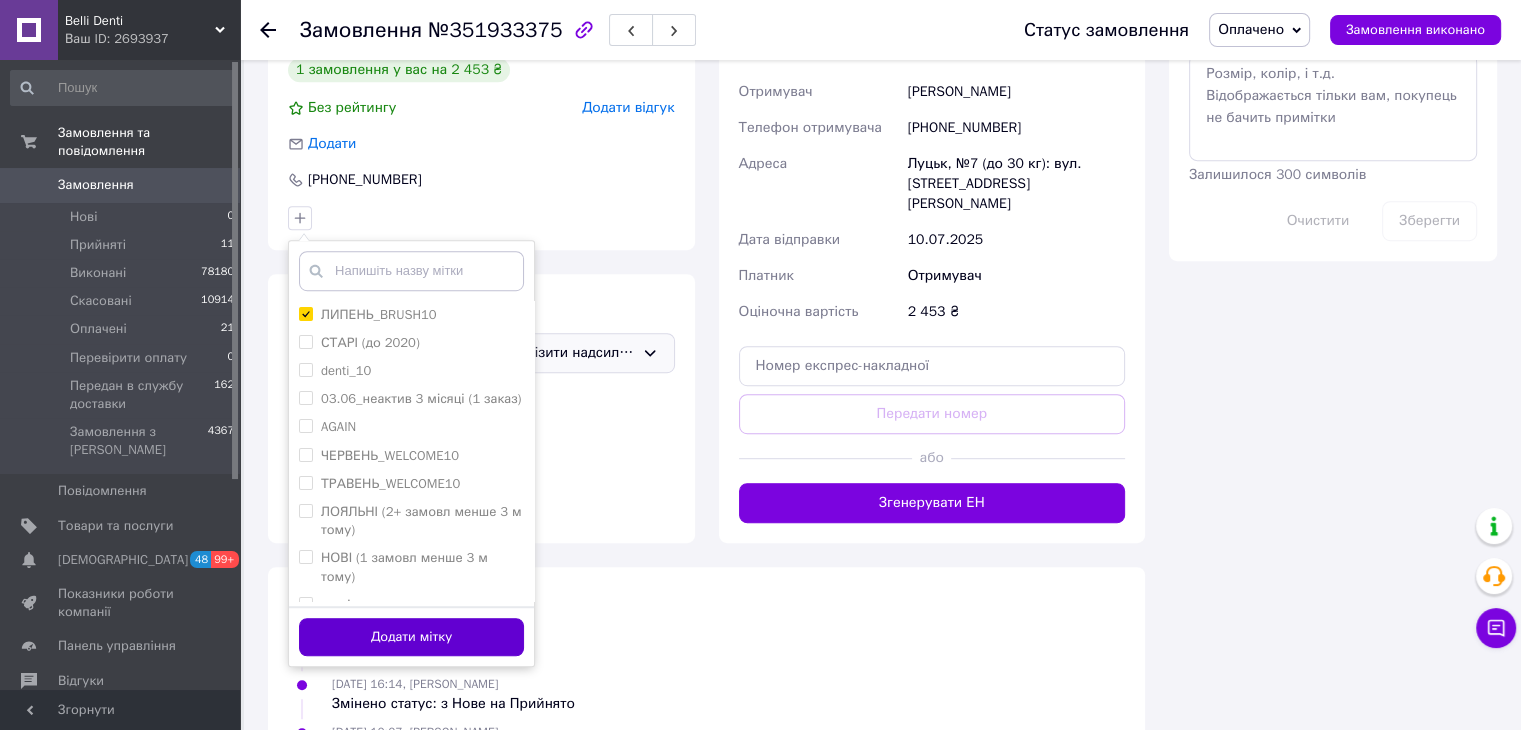 click on "Додати мітку" at bounding box center [411, 637] 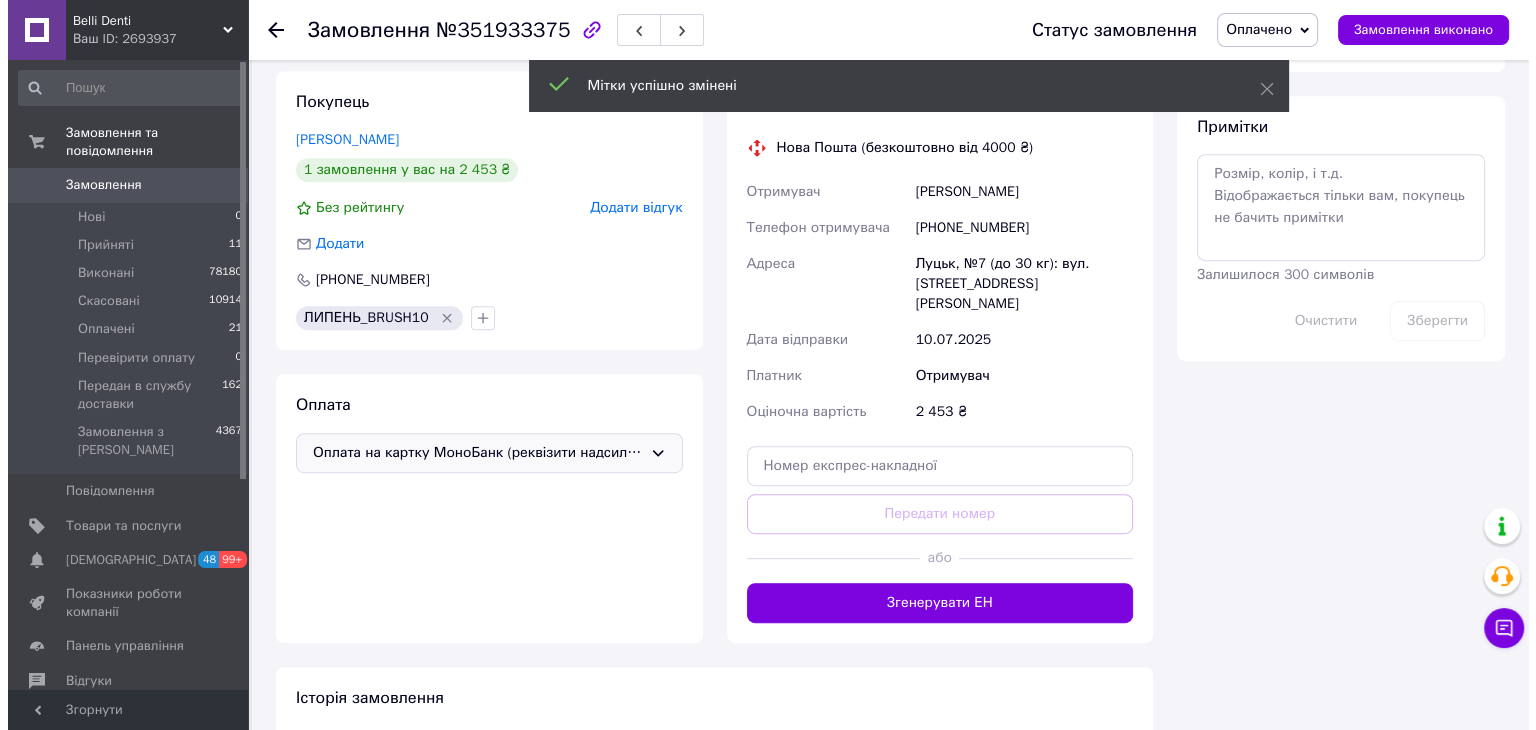 scroll, scrollTop: 900, scrollLeft: 0, axis: vertical 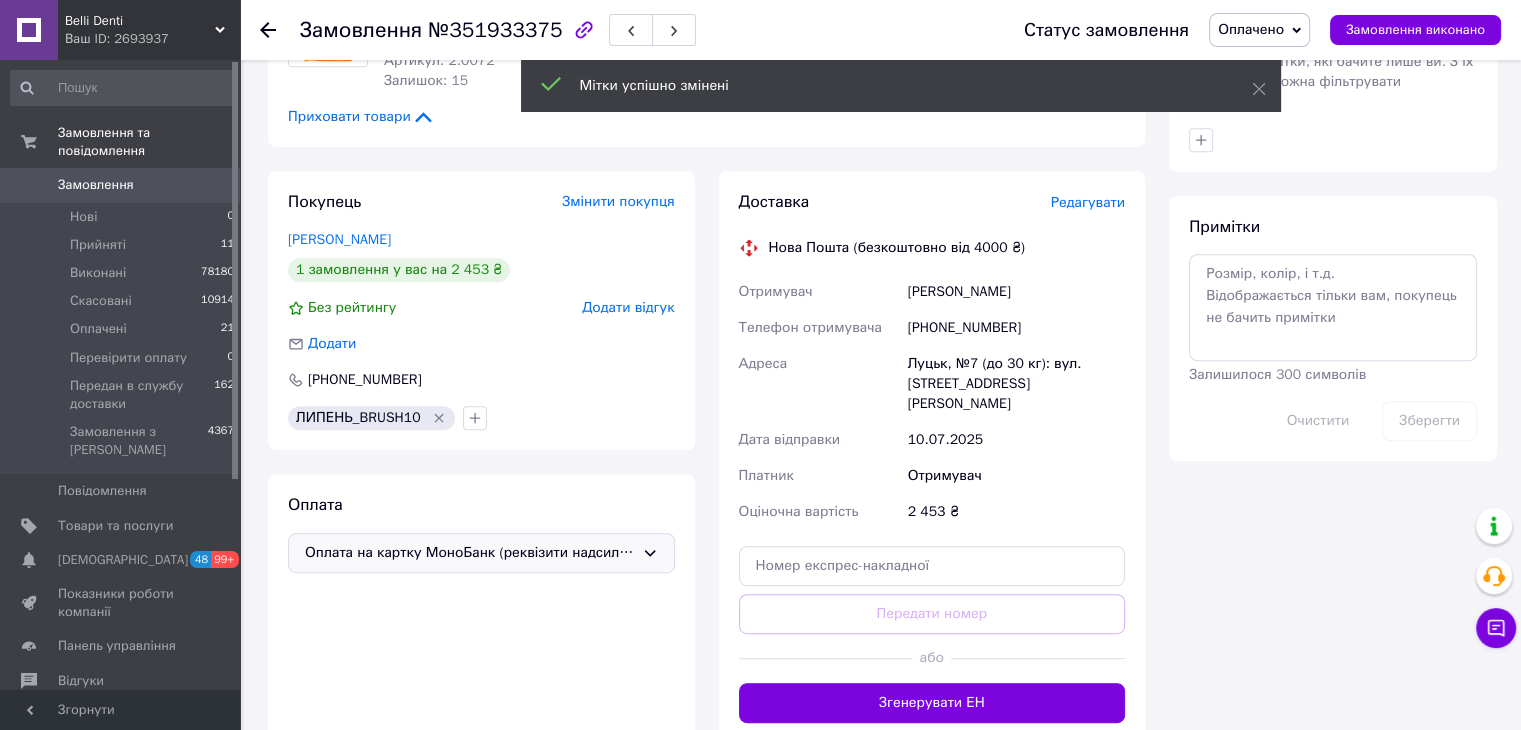 click on "Редагувати" at bounding box center (1088, 202) 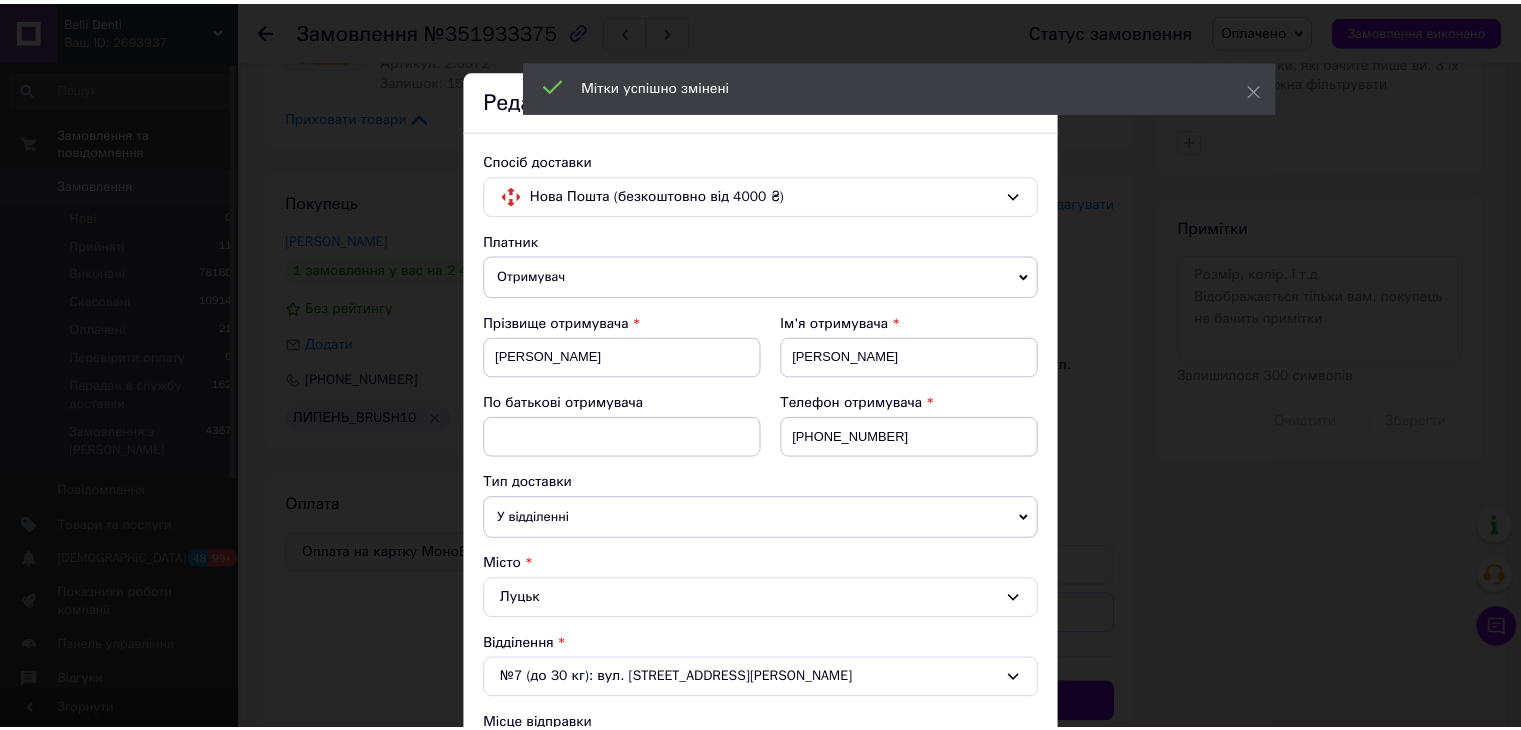 scroll, scrollTop: 628, scrollLeft: 0, axis: vertical 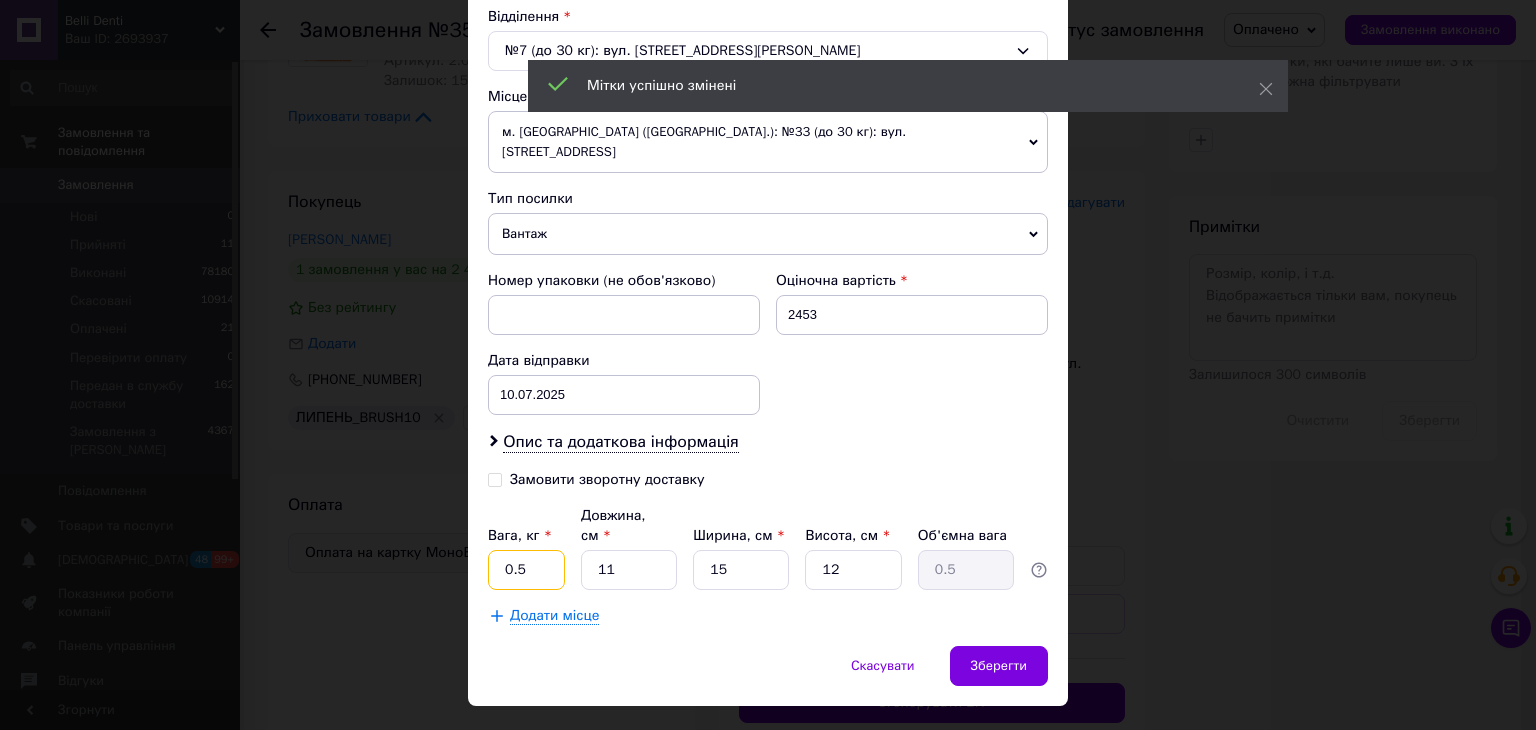 click on "0.5" at bounding box center [526, 570] 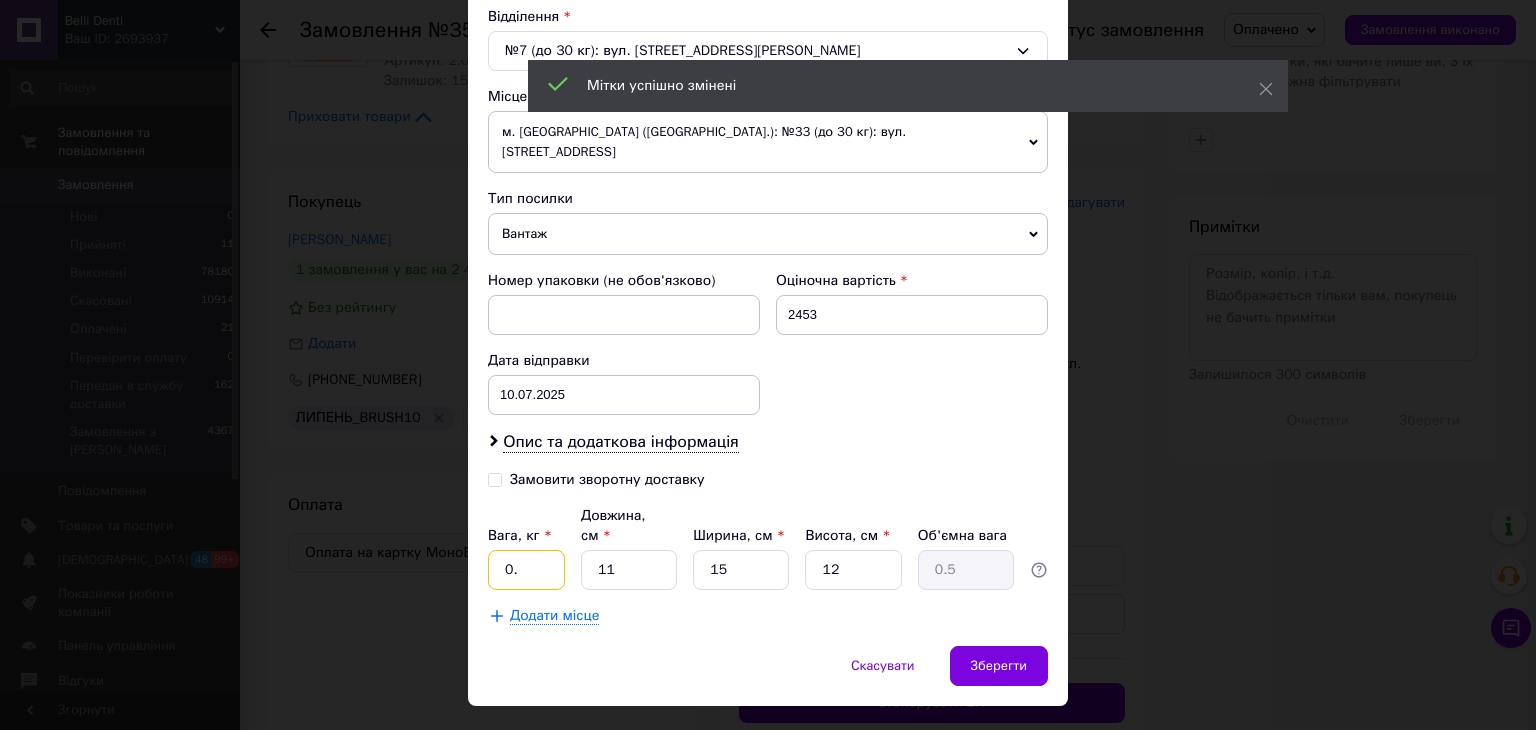 type on "0" 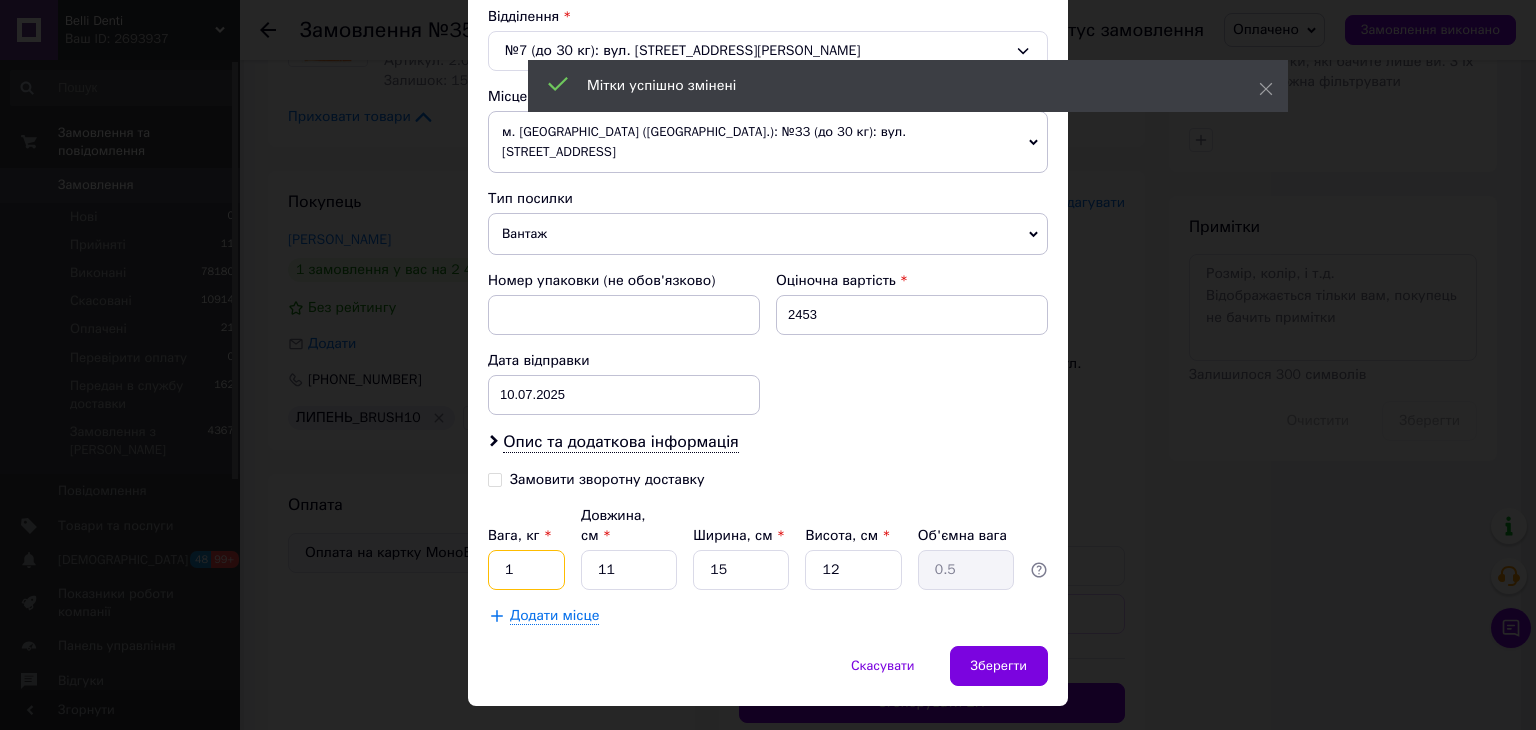 type on "1" 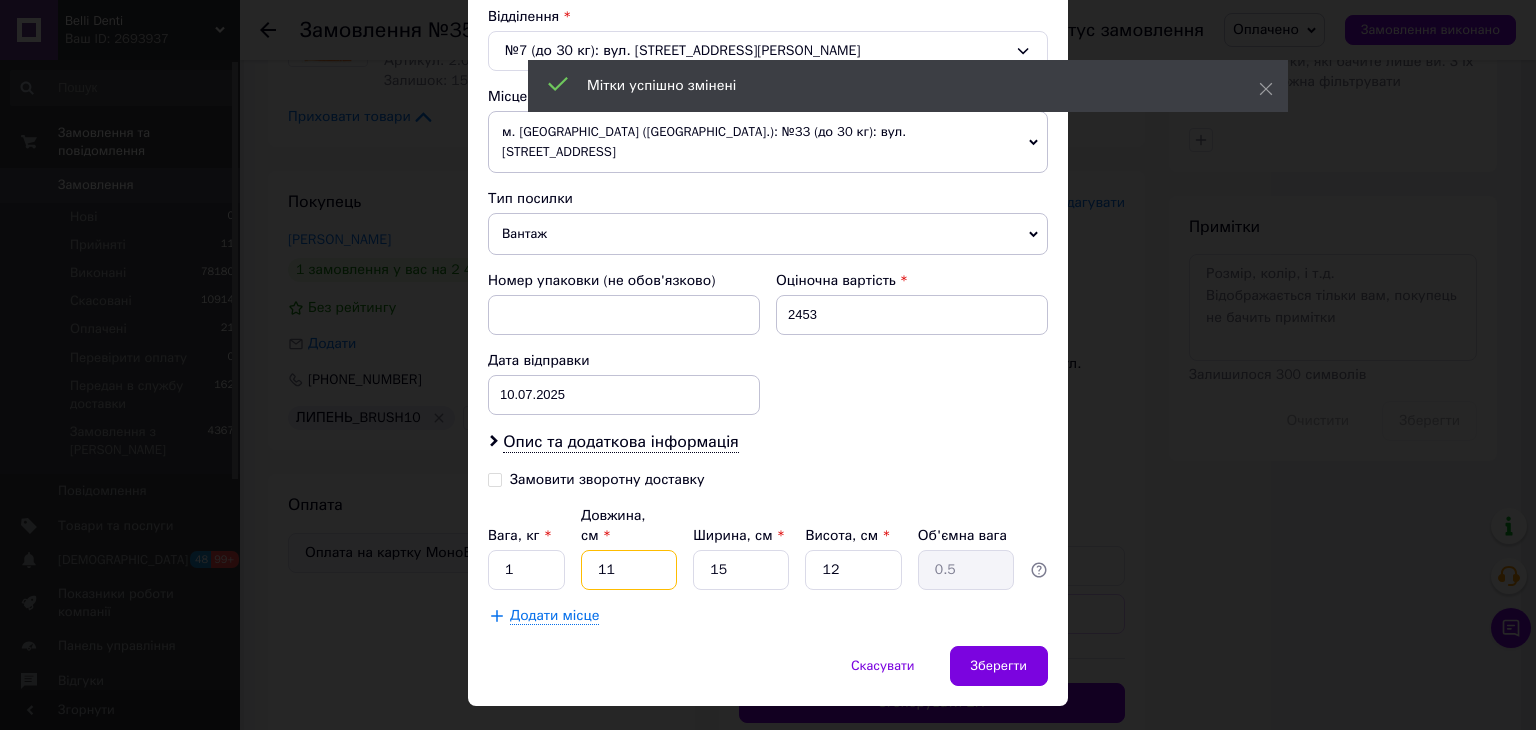 drag, startPoint x: 620, startPoint y: 521, endPoint x: 560, endPoint y: 557, distance: 69.97142 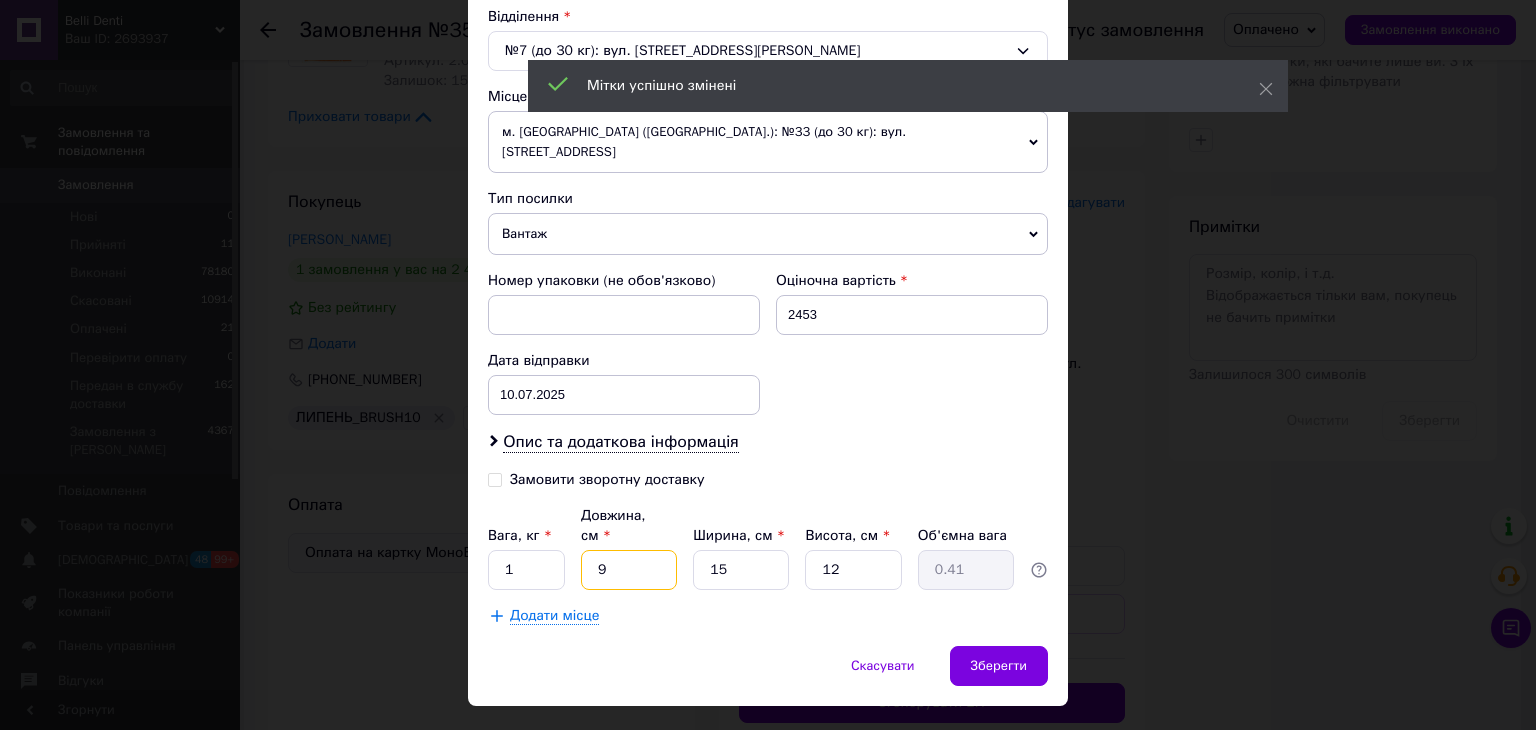type on "9" 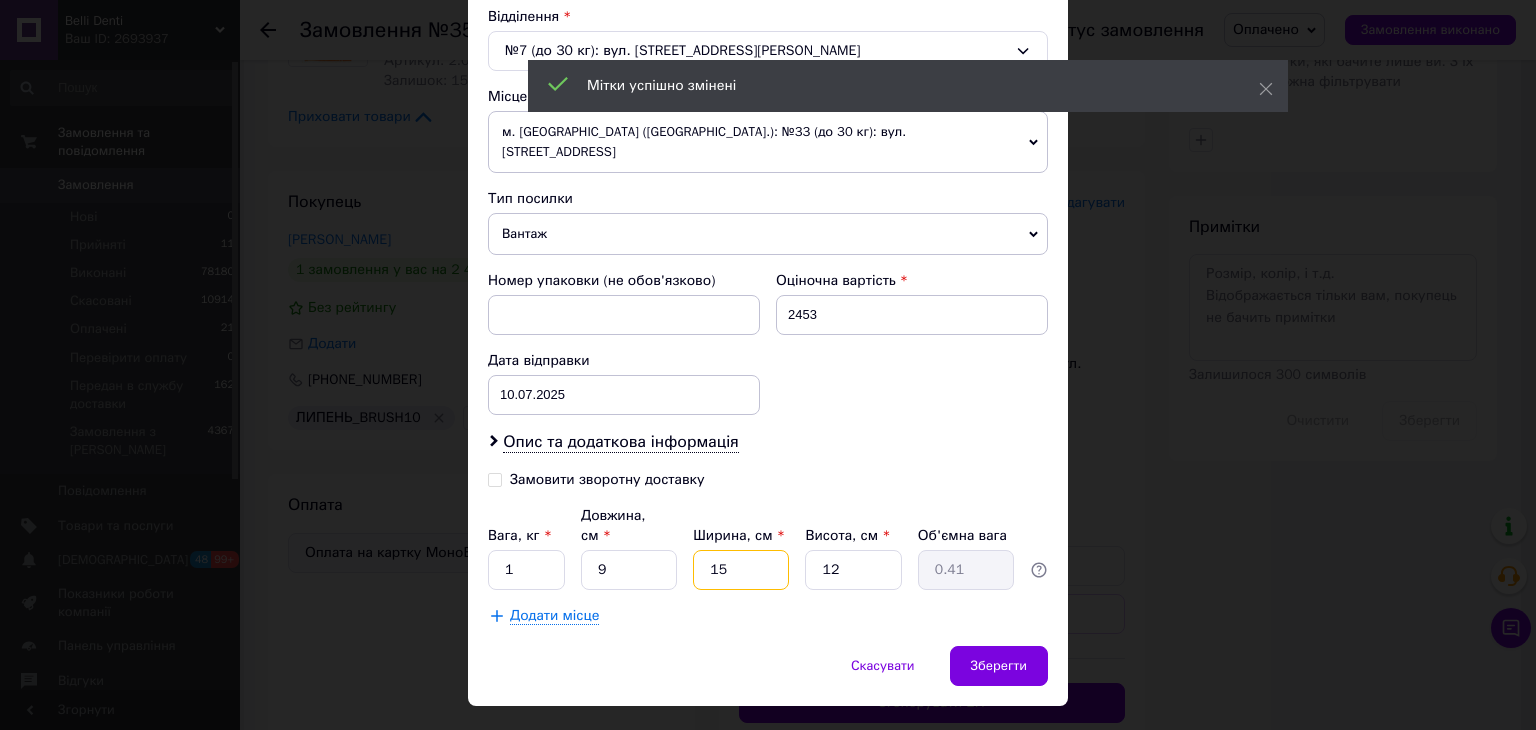 drag, startPoint x: 741, startPoint y: 517, endPoint x: 776, endPoint y: 547, distance: 46.09772 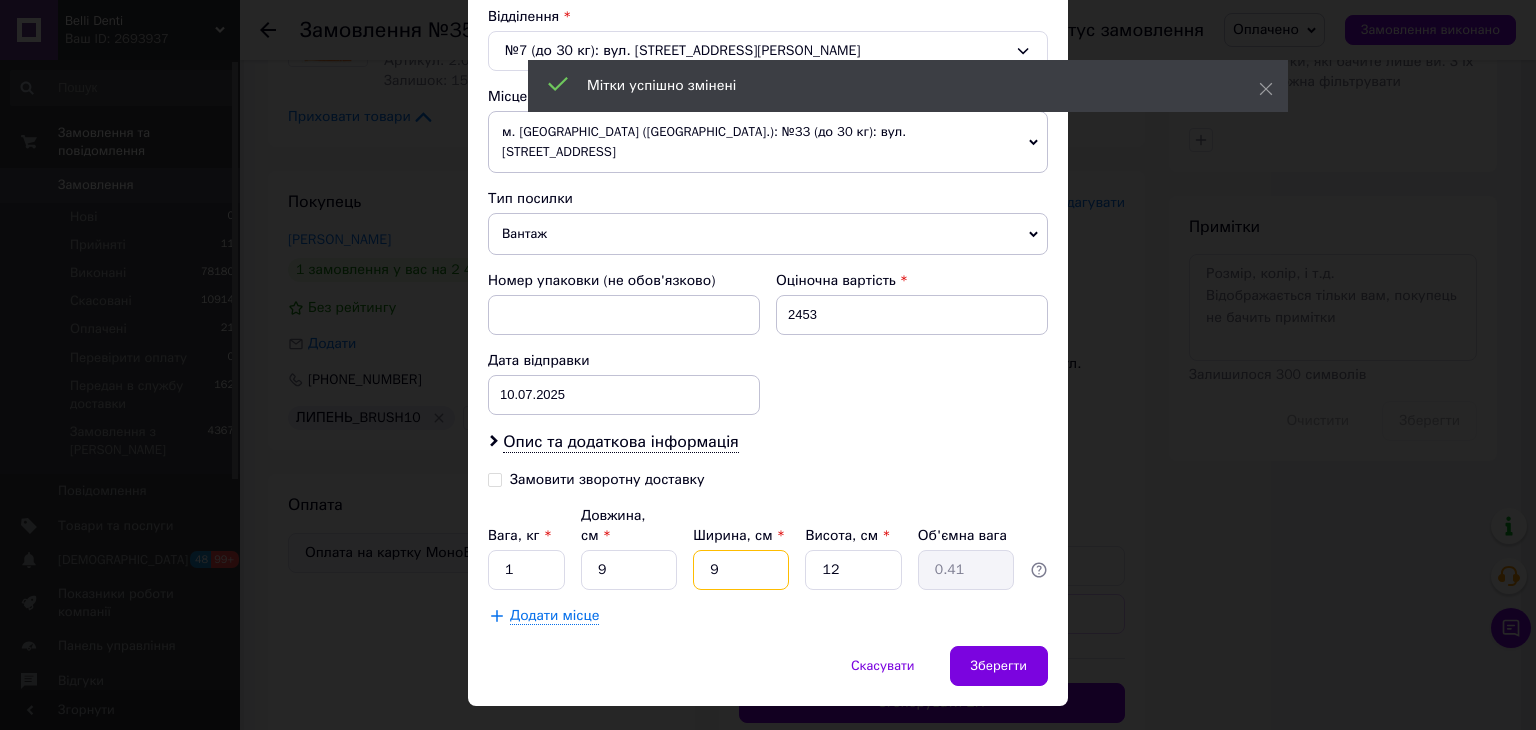 type on "0.24" 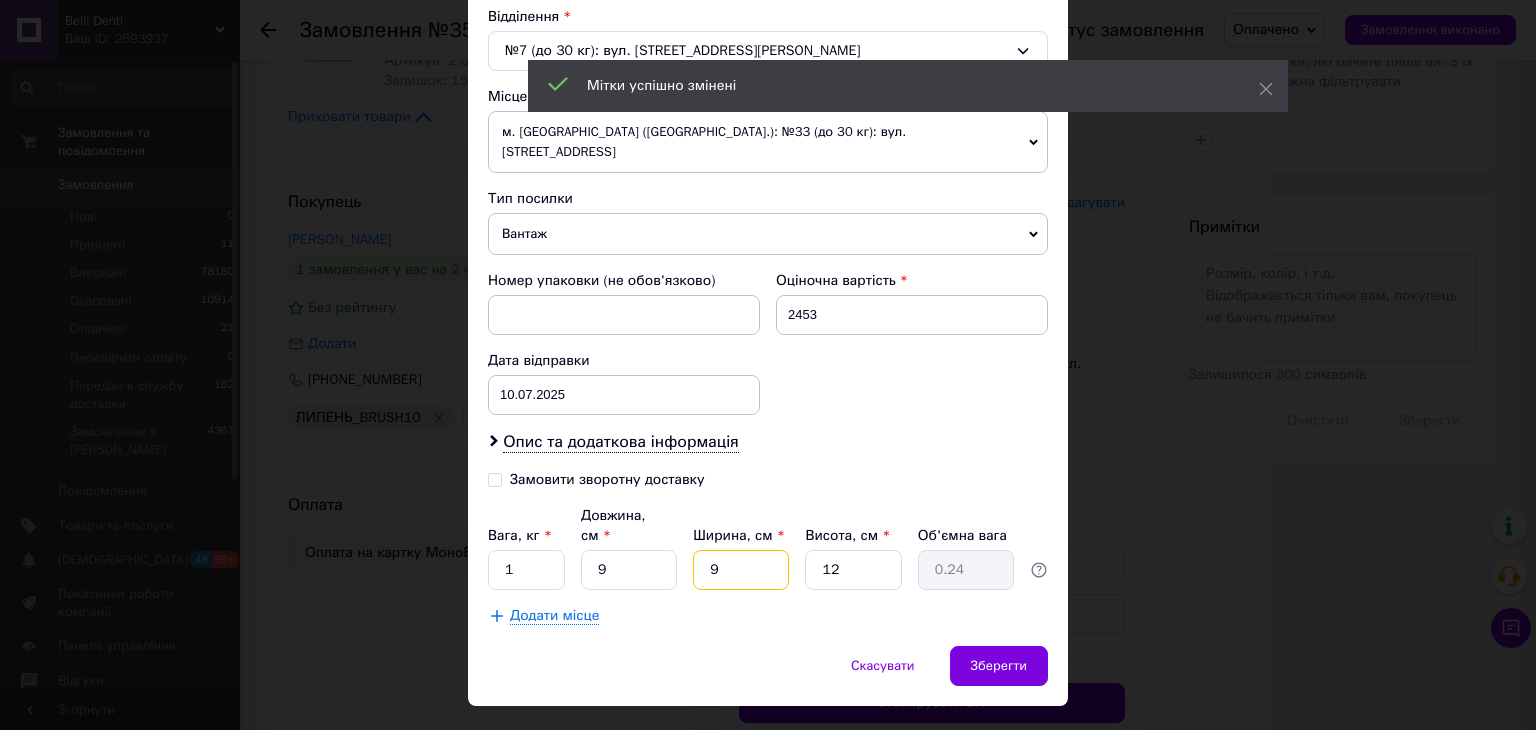type on "9" 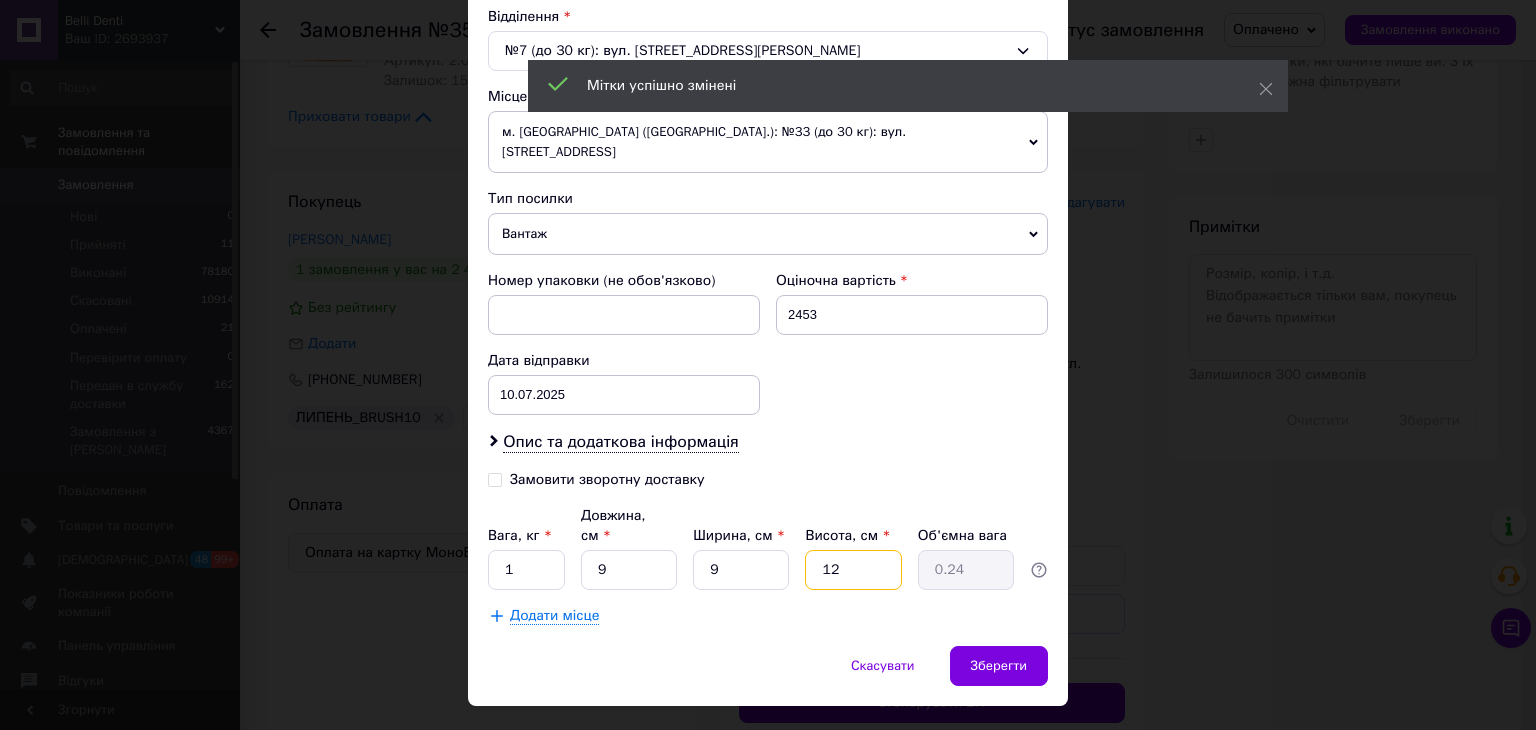 drag, startPoint x: 833, startPoint y: 529, endPoint x: 786, endPoint y: 572, distance: 63.702435 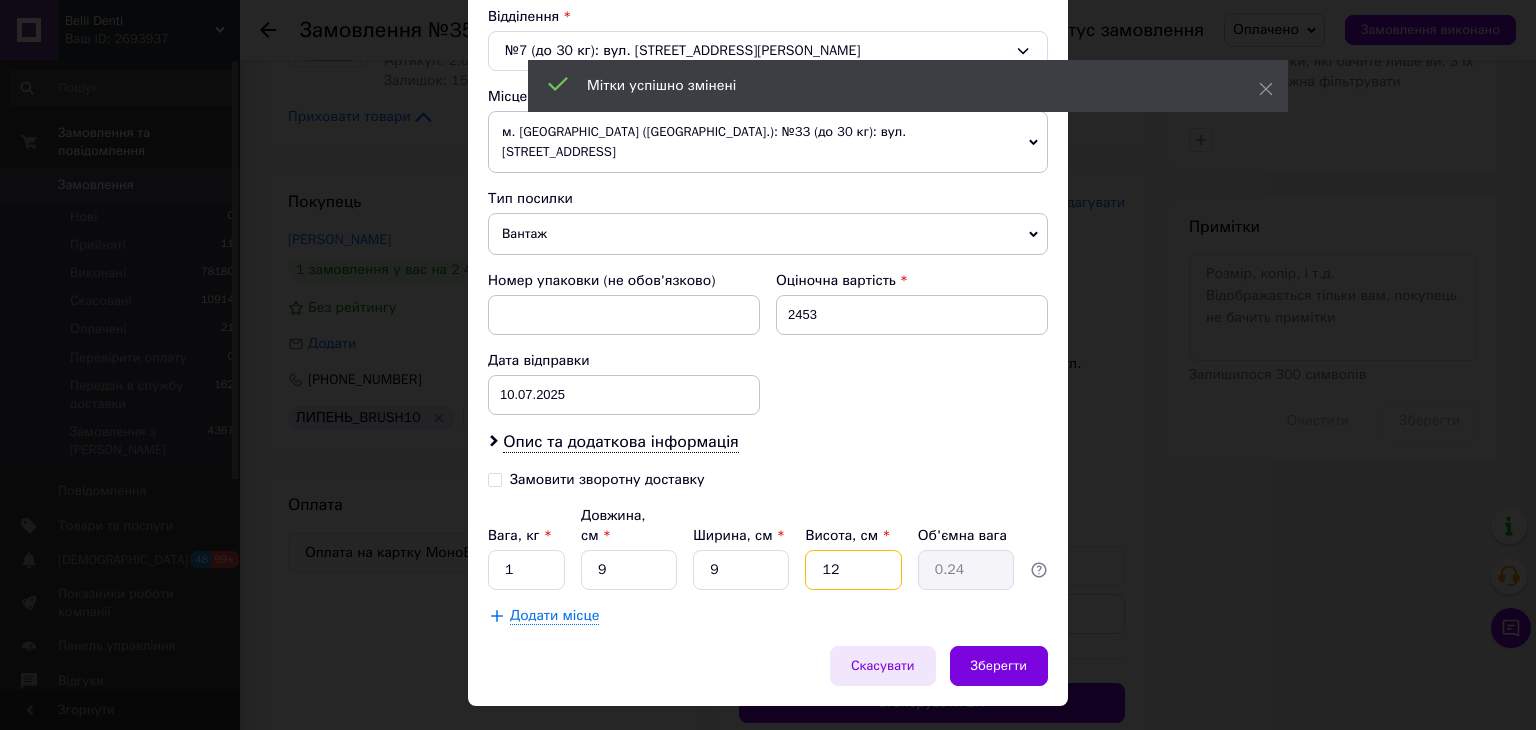 type on "9" 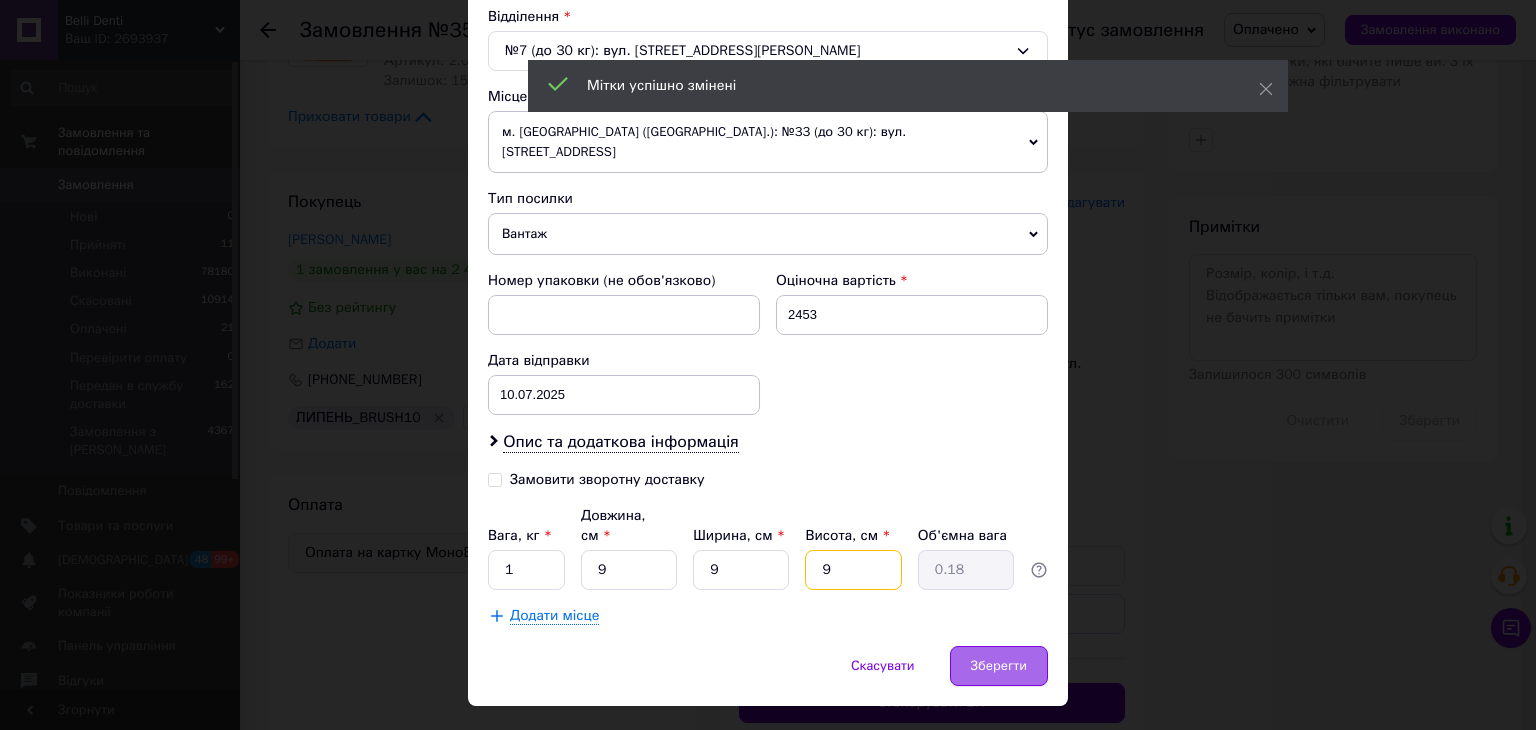 type on "9" 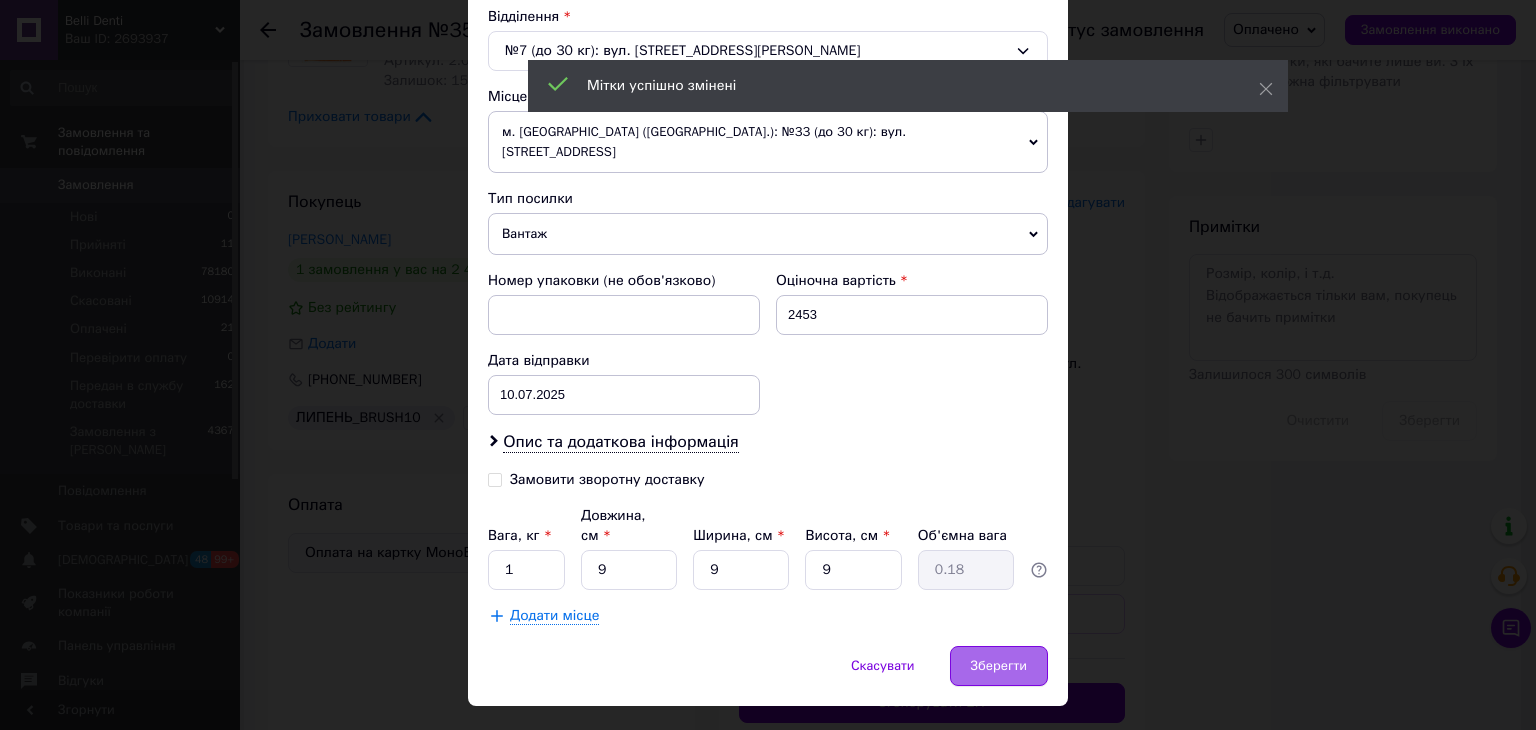 click on "Зберегти" at bounding box center [999, 666] 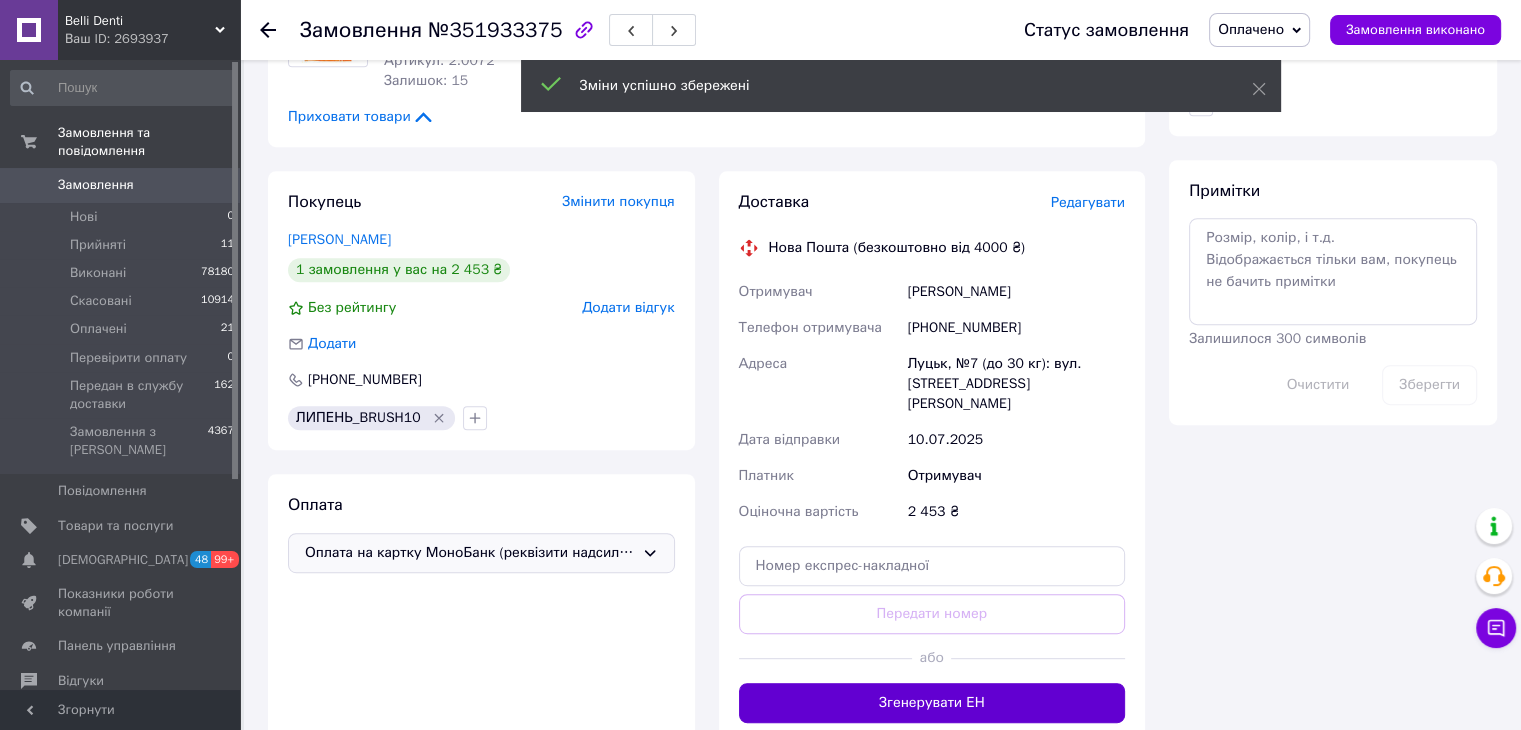 click on "Згенерувати ЕН" at bounding box center (932, 703) 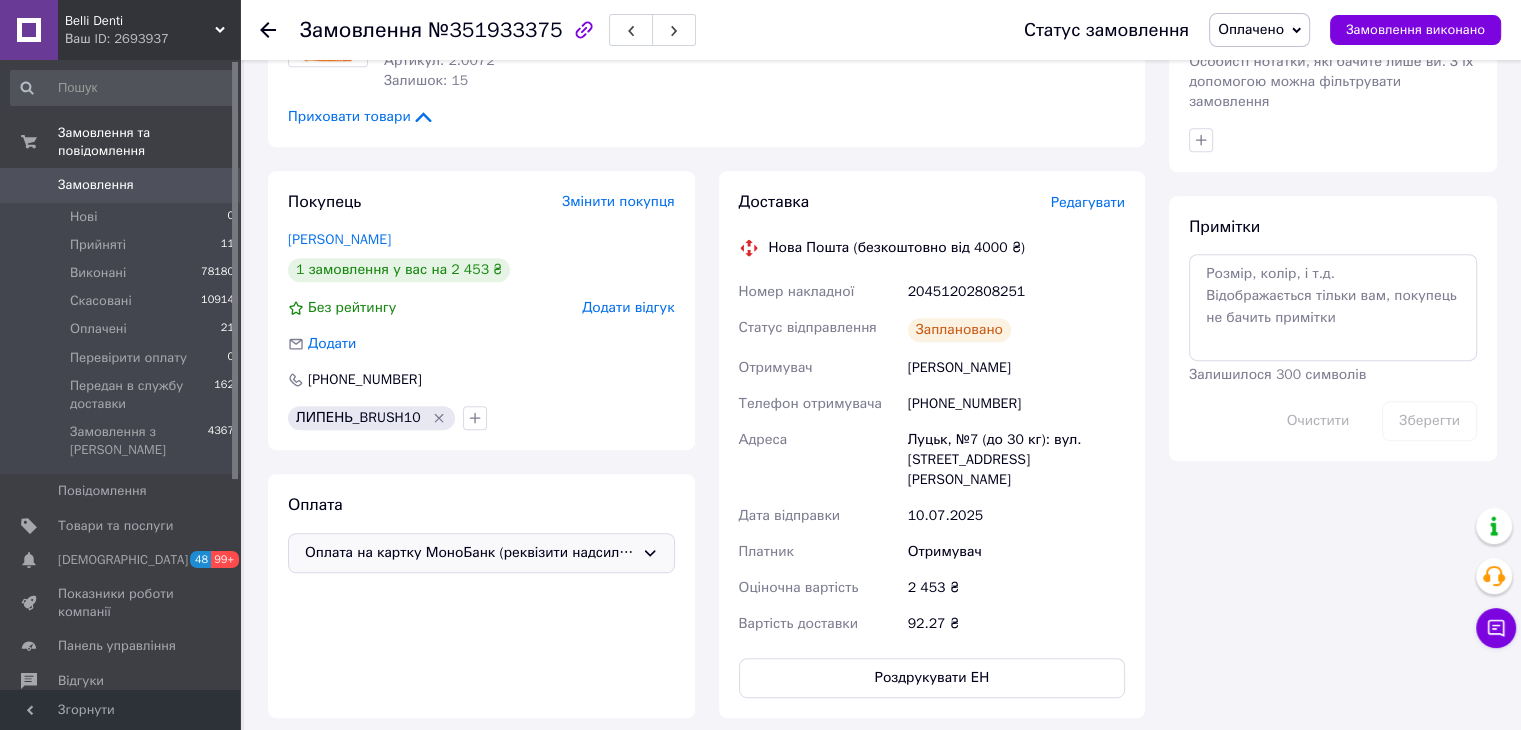 click on "Оплачено" at bounding box center (1251, 29) 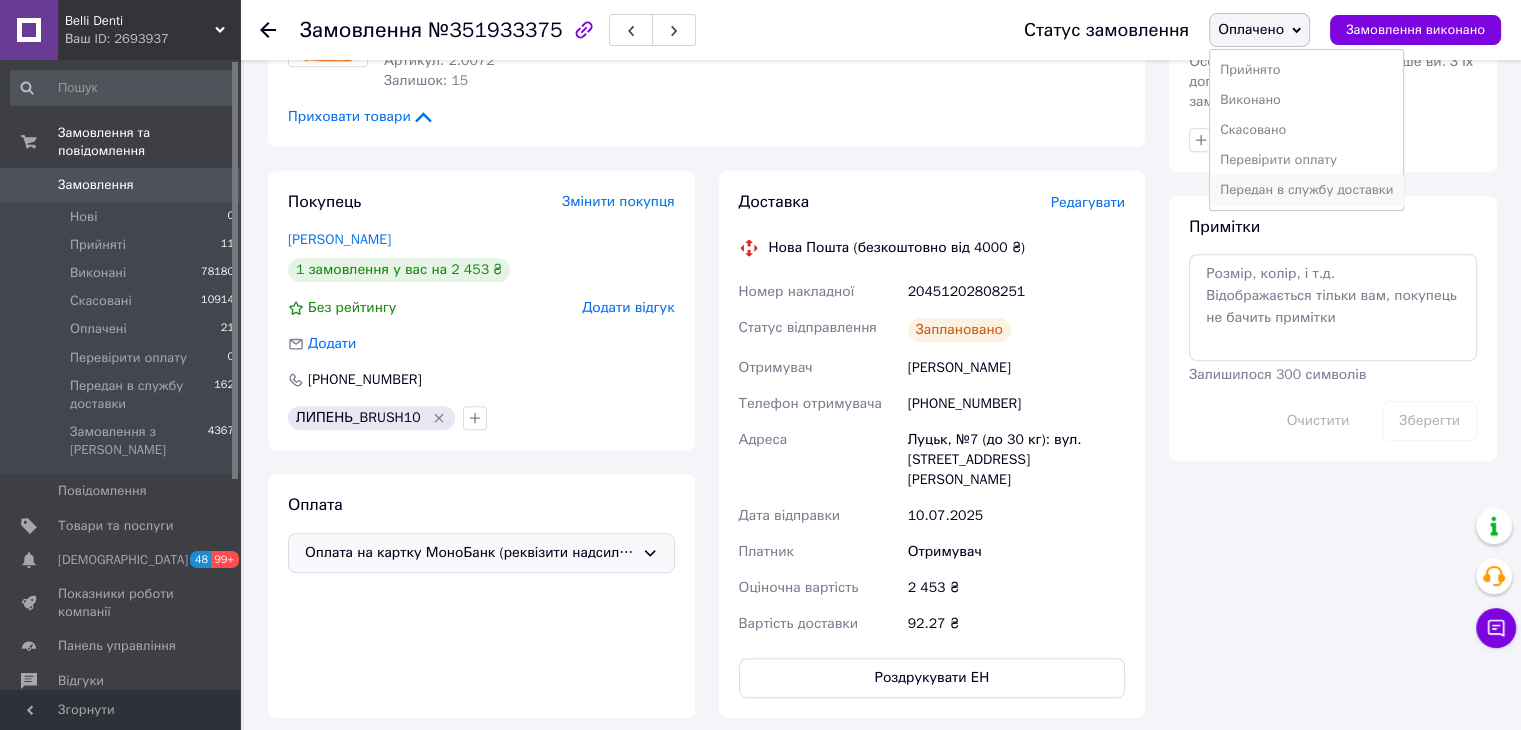 click on "Передан в службу доставки" at bounding box center [1306, 190] 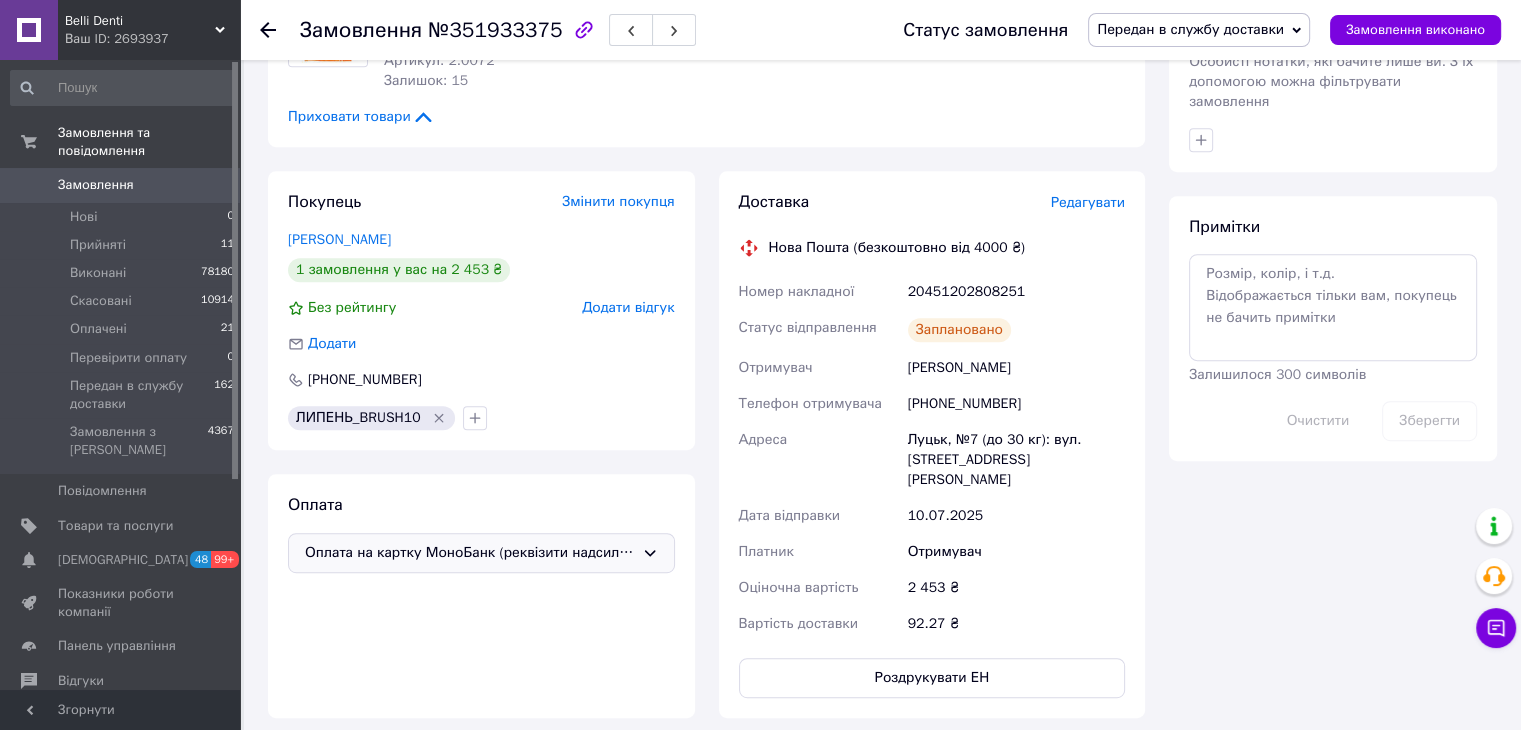 click 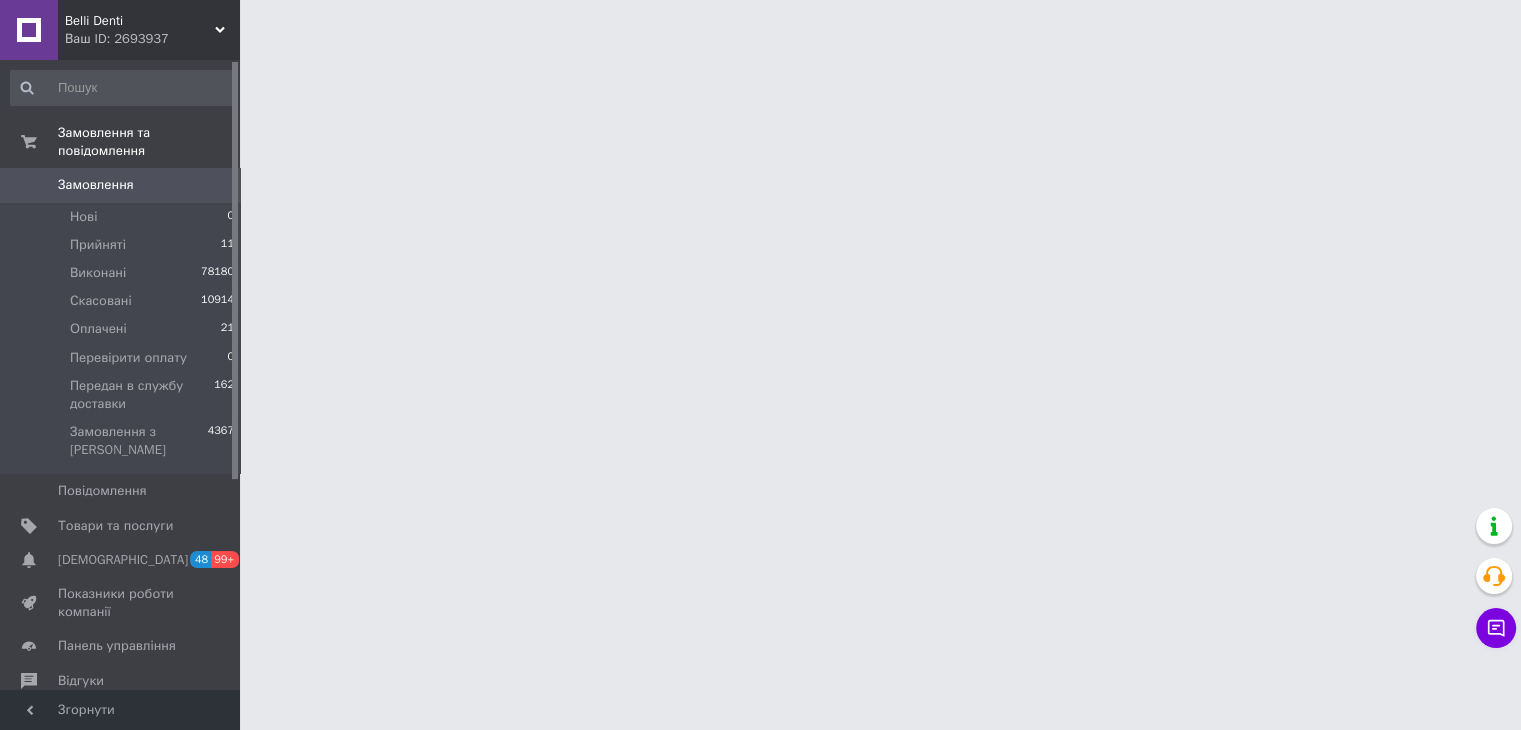 scroll, scrollTop: 0, scrollLeft: 0, axis: both 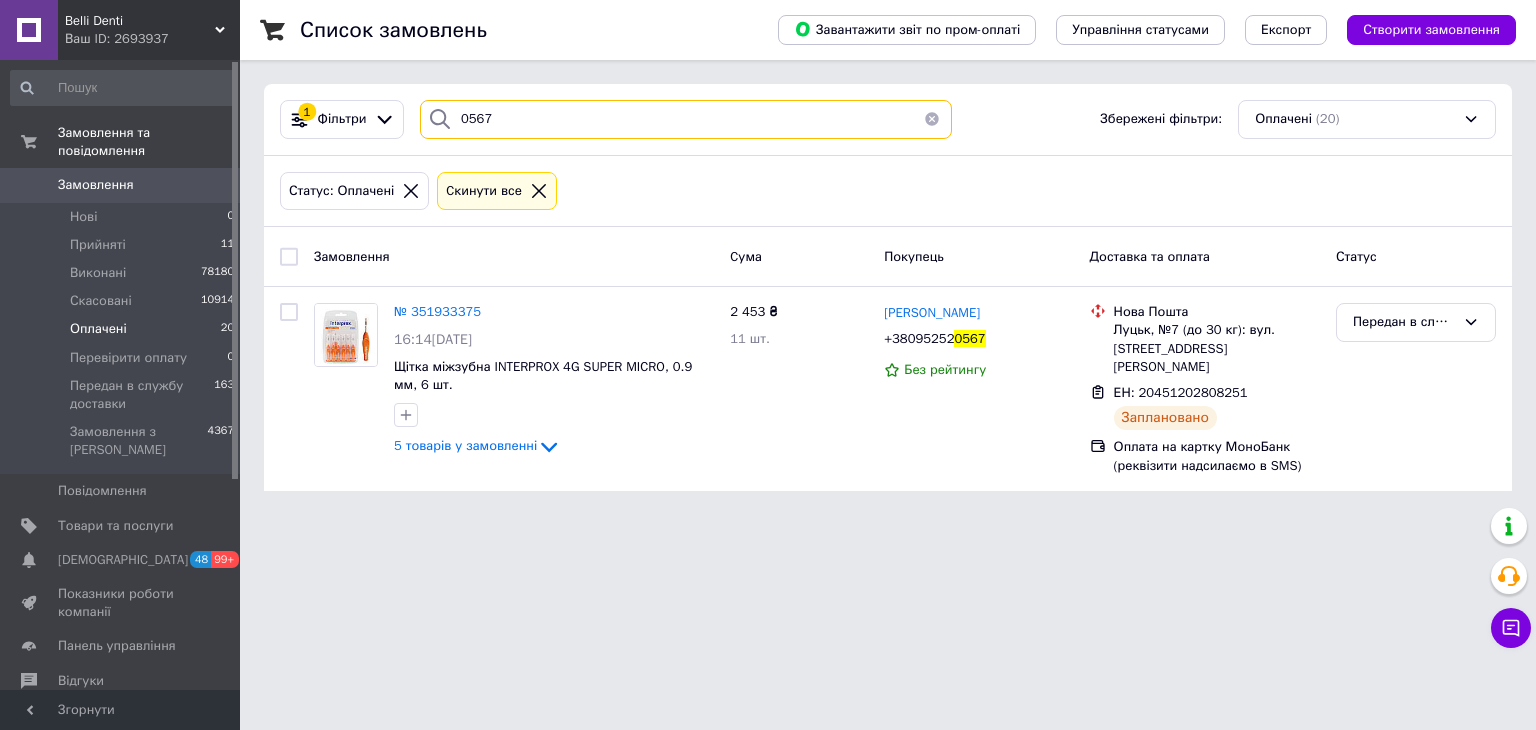 drag, startPoint x: 478, startPoint y: 133, endPoint x: 426, endPoint y: 148, distance: 54.120235 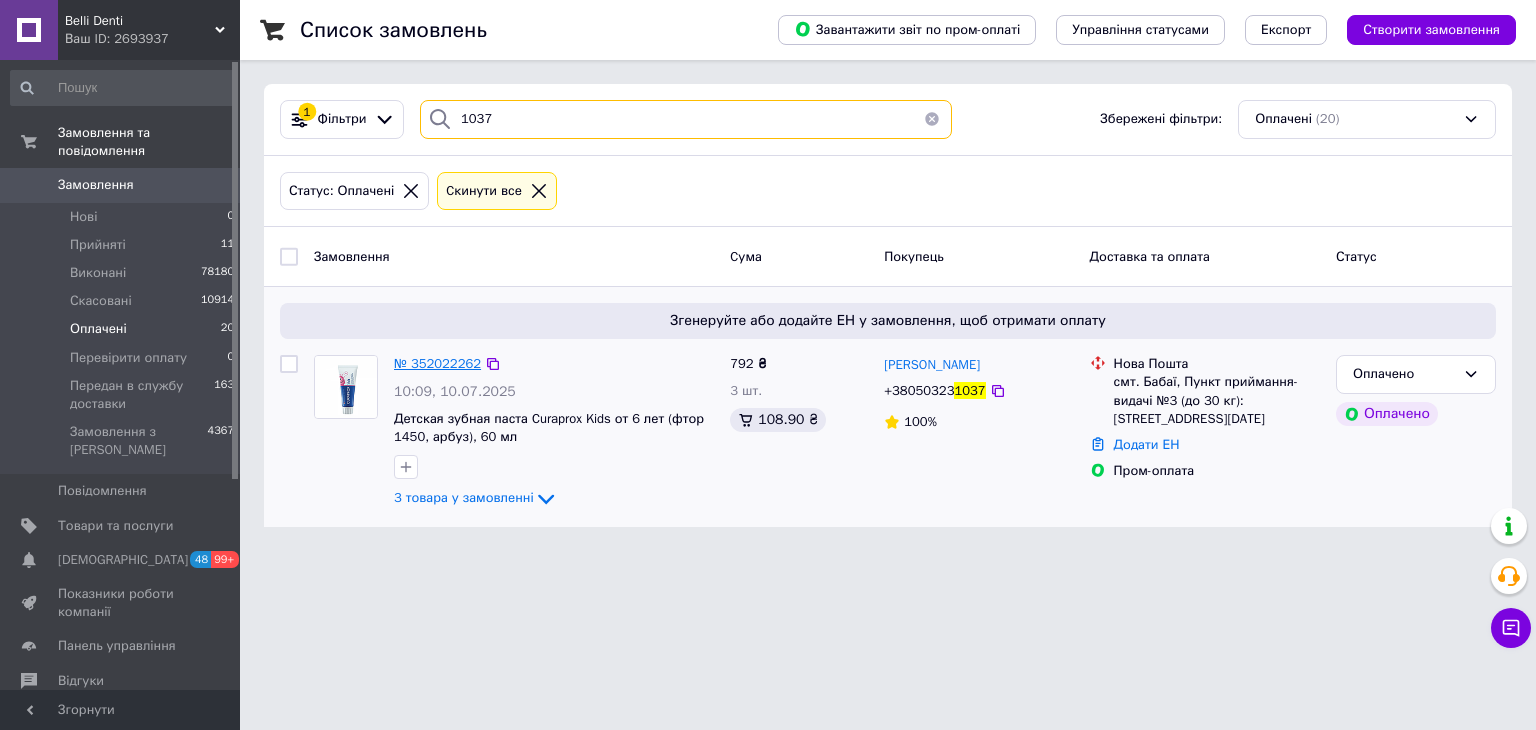 type on "1037" 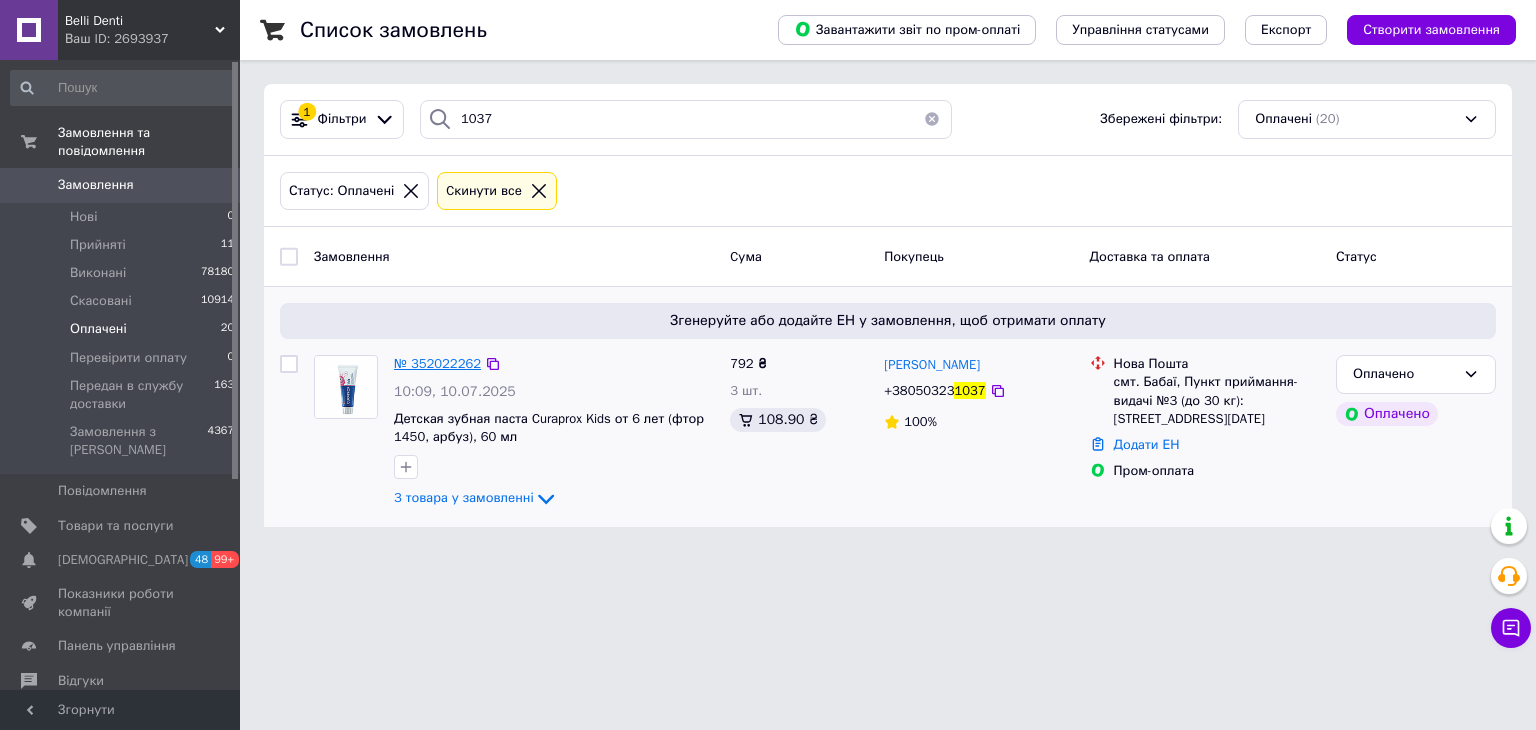 click on "№ 352022262" at bounding box center (437, 363) 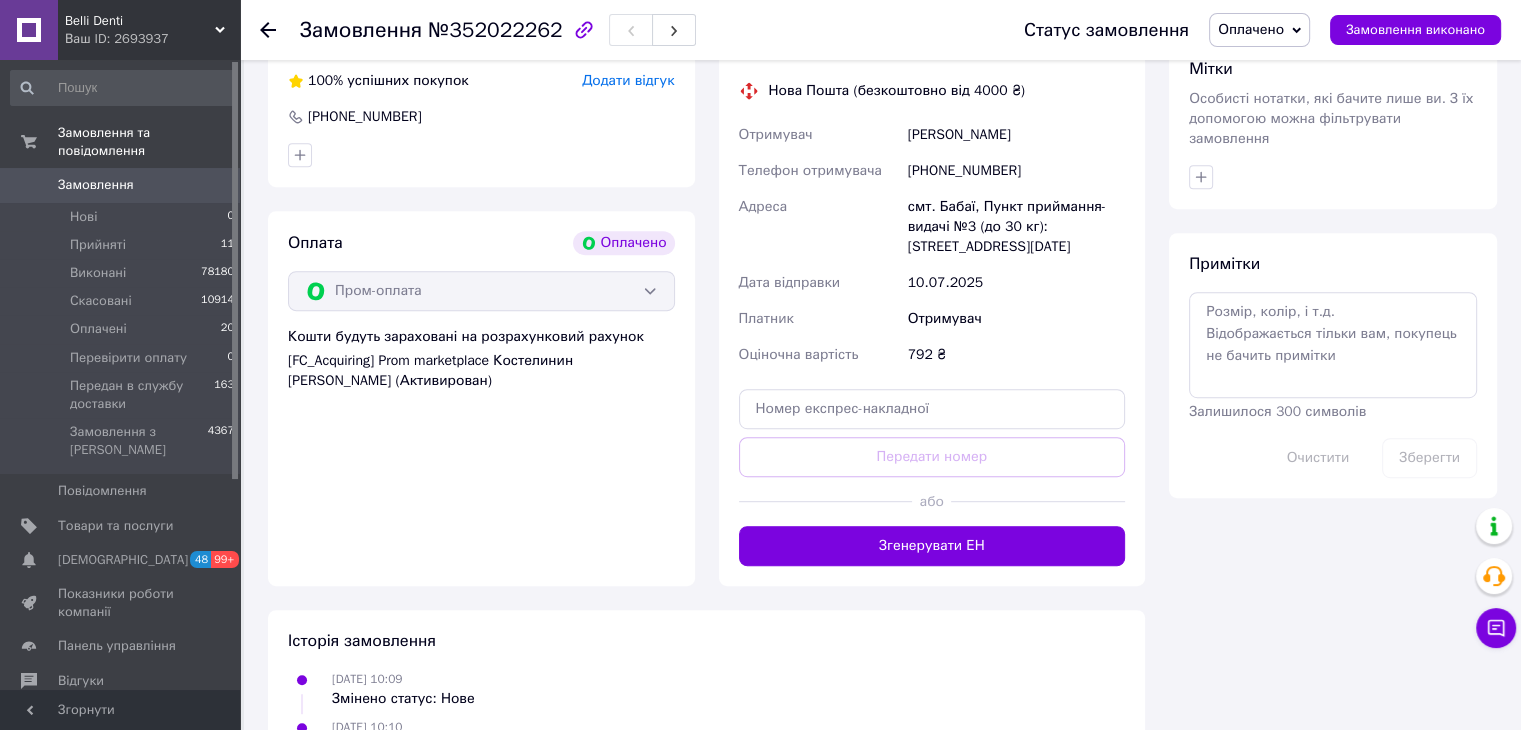 scroll, scrollTop: 917, scrollLeft: 0, axis: vertical 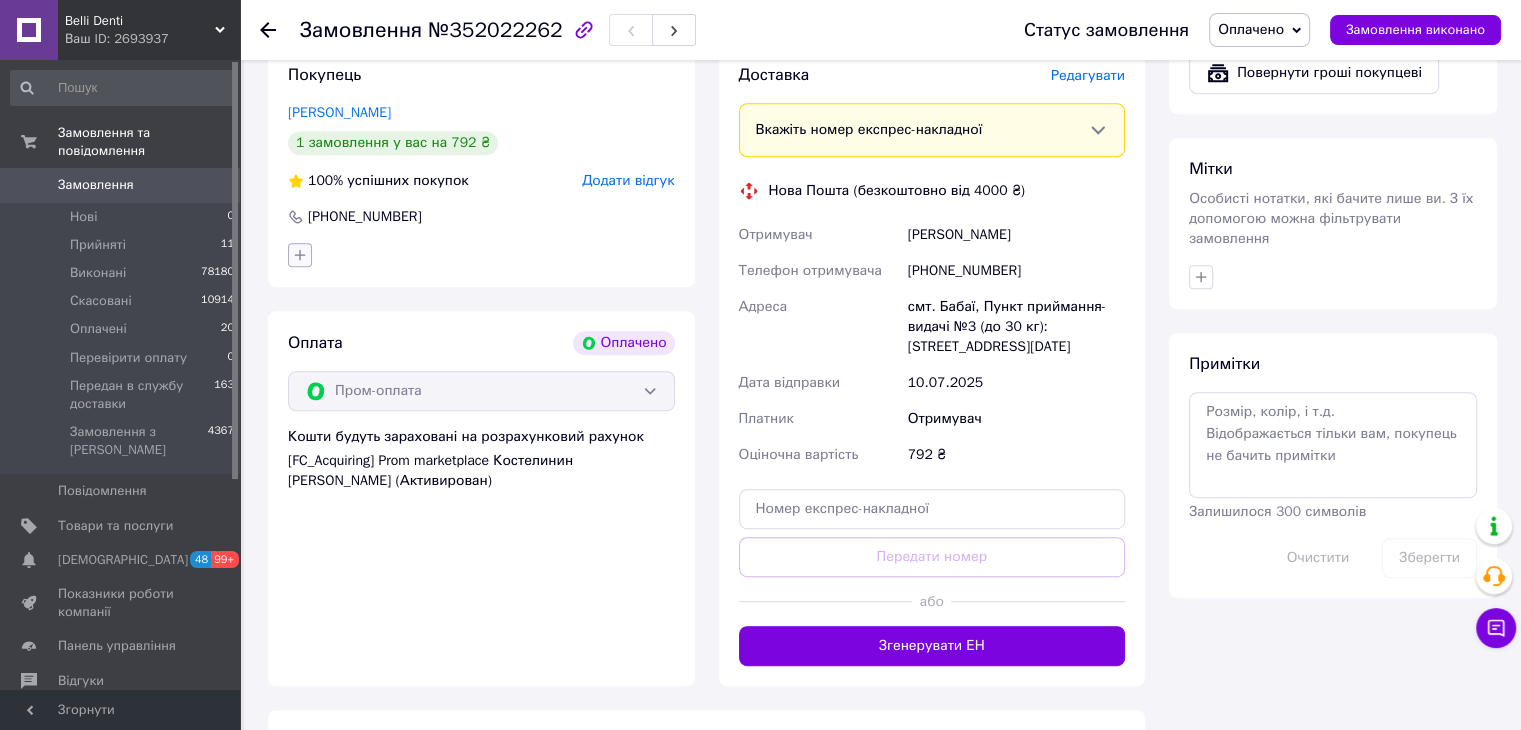 click 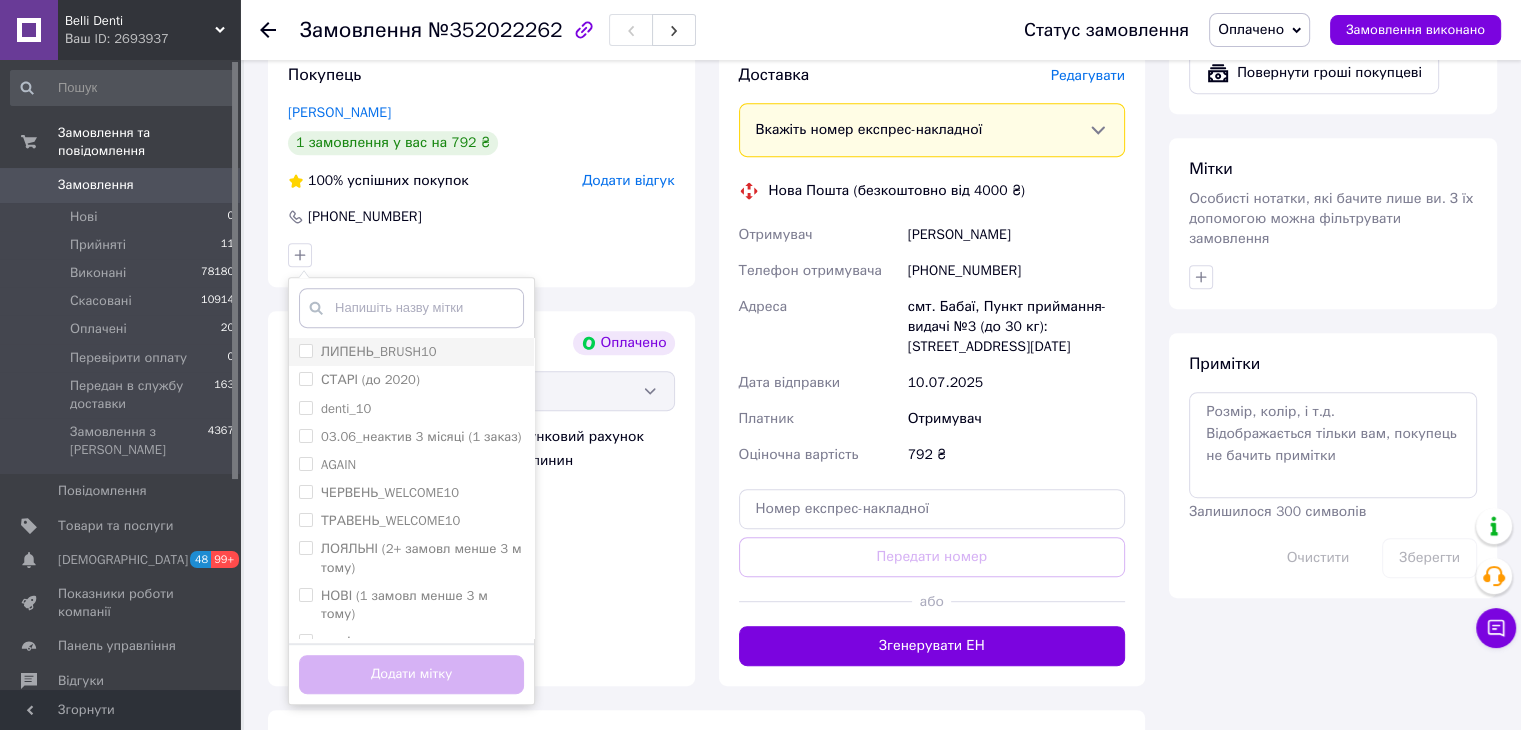 click on "ЛИПЕНЬ_BRUSH10" at bounding box center (379, 351) 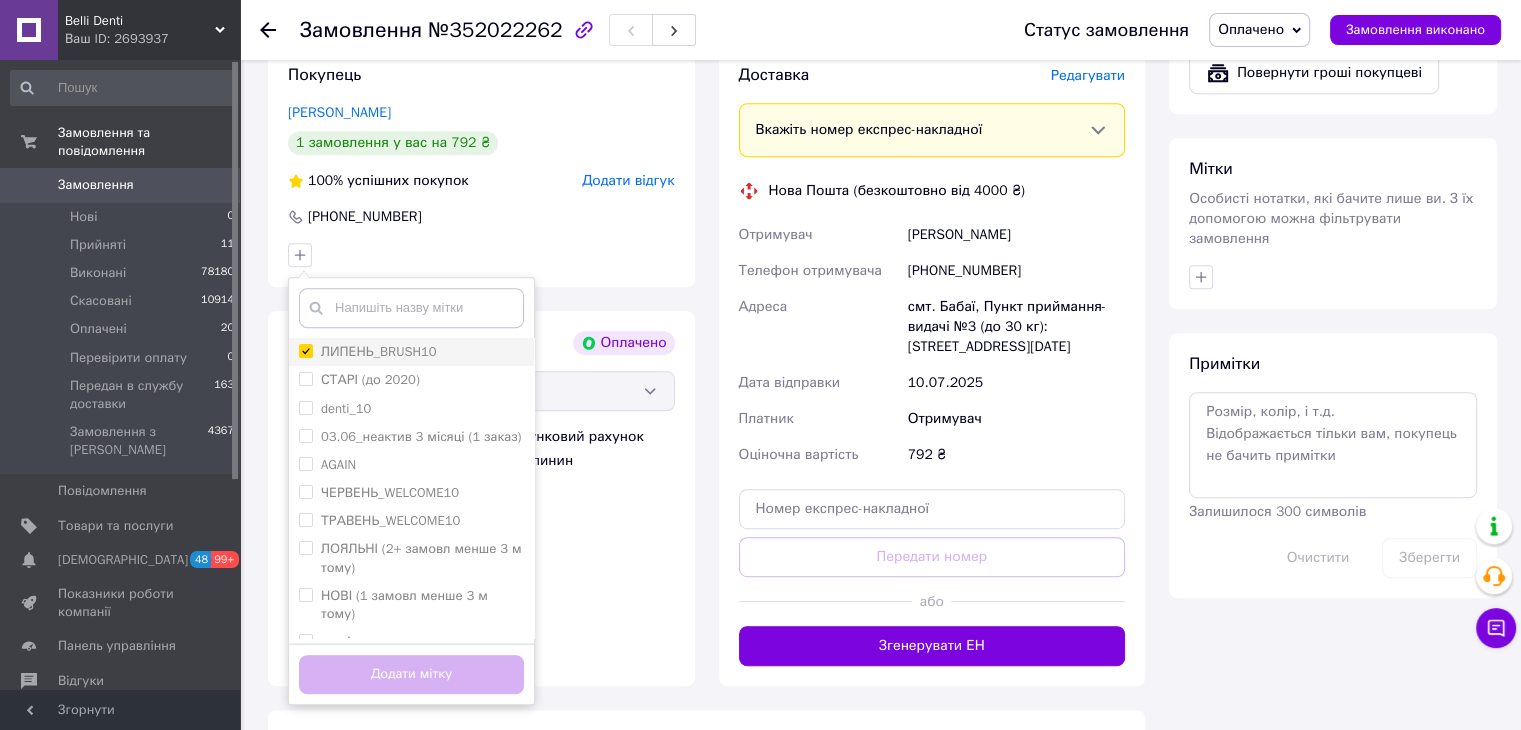 checkbox on "true" 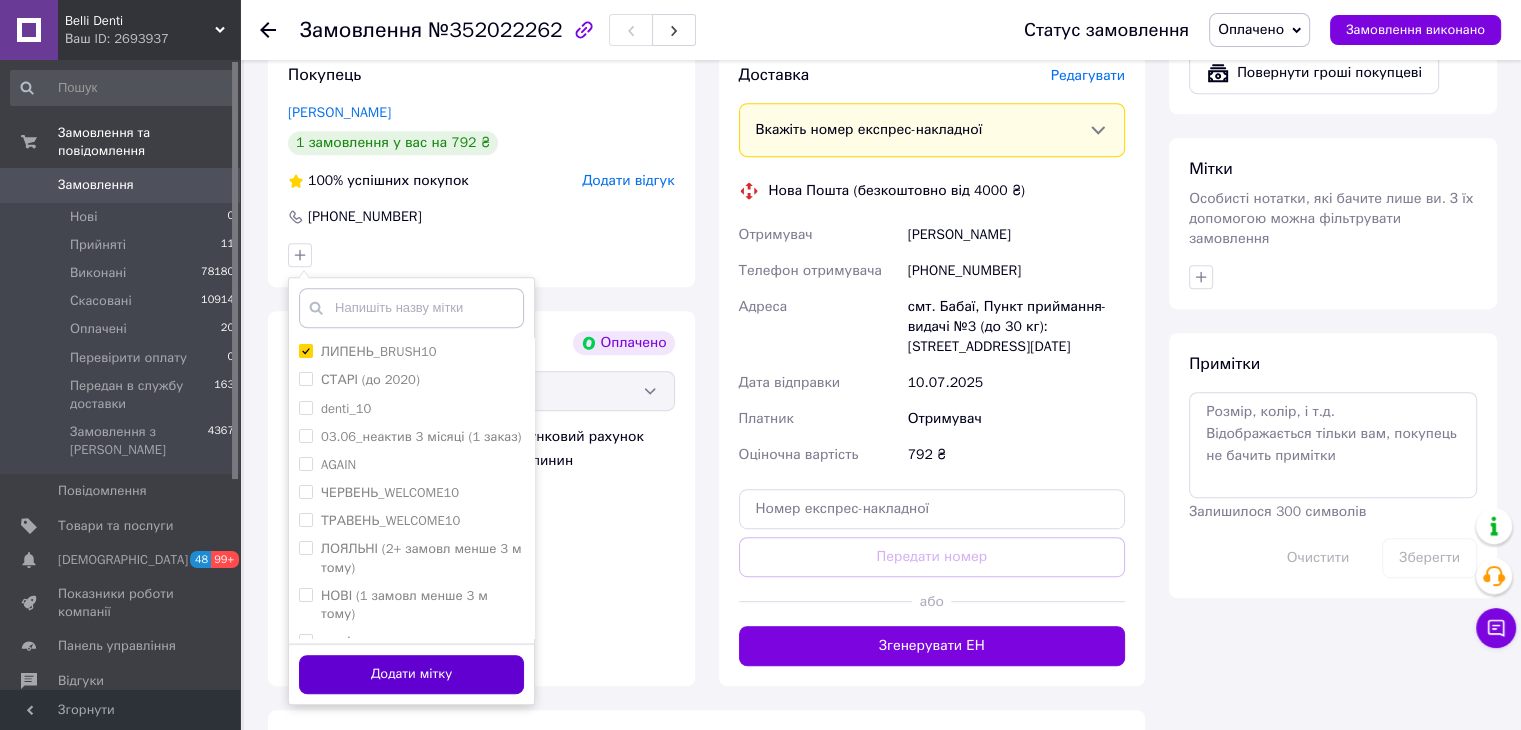 click on "Додати мітку" at bounding box center (411, 674) 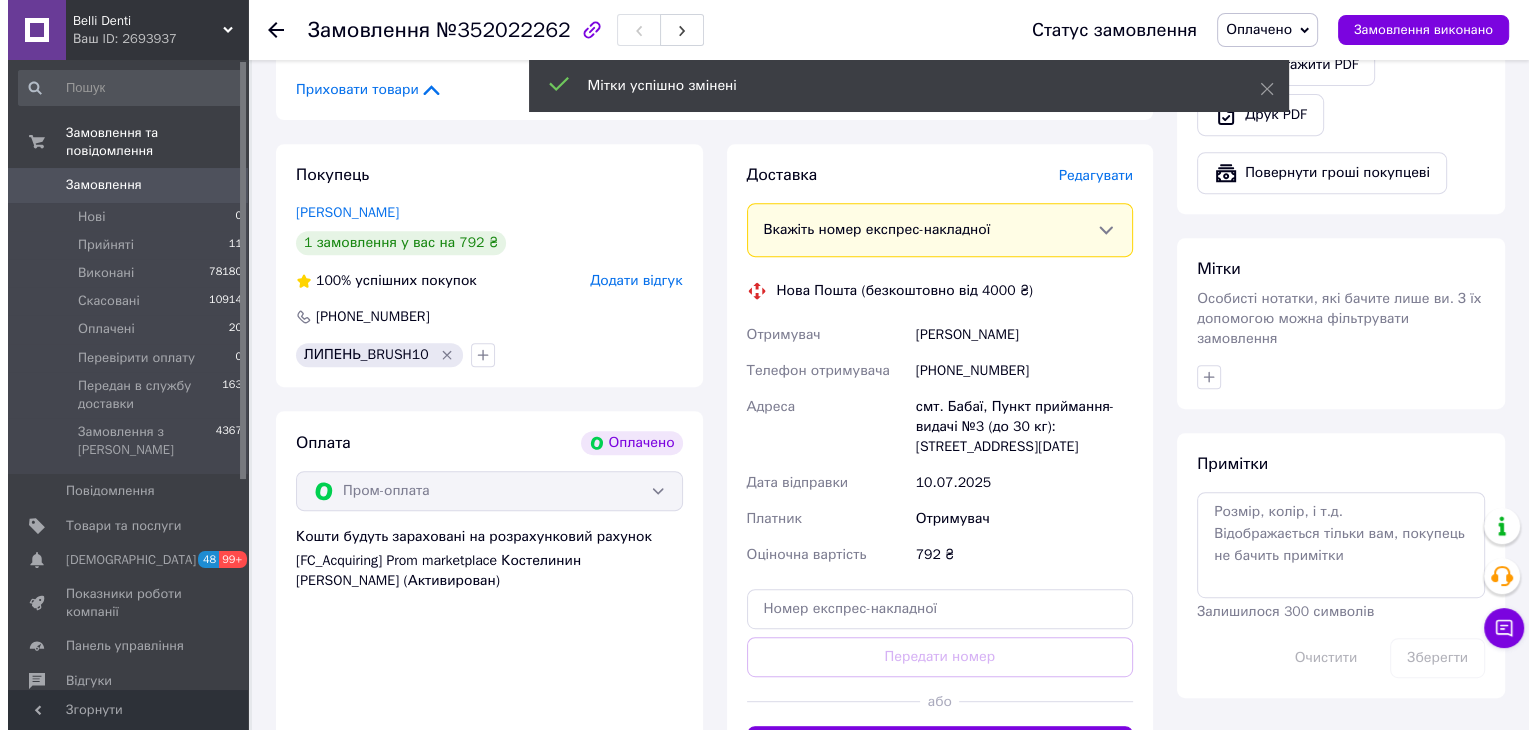 scroll, scrollTop: 717, scrollLeft: 0, axis: vertical 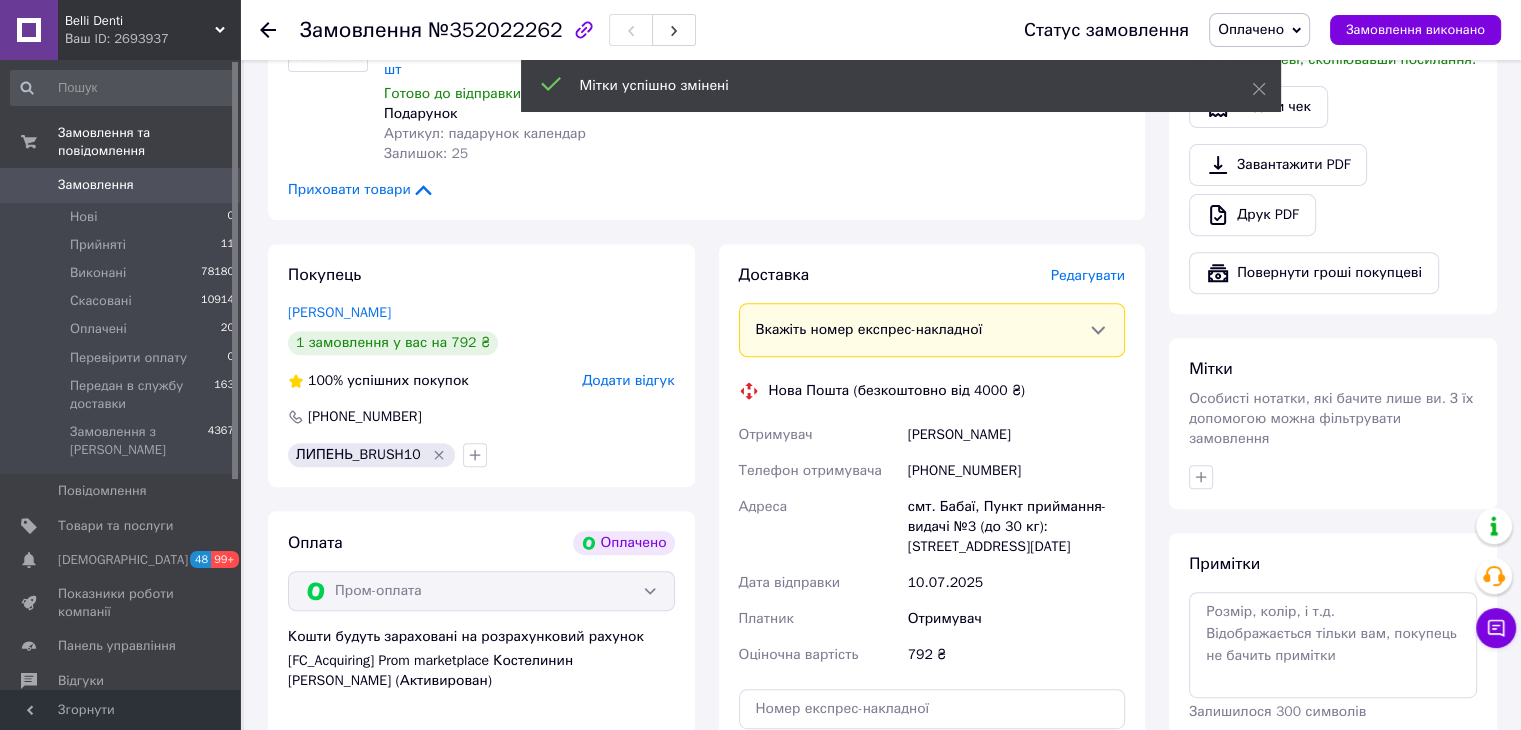 click on "Редагувати" at bounding box center [1088, 275] 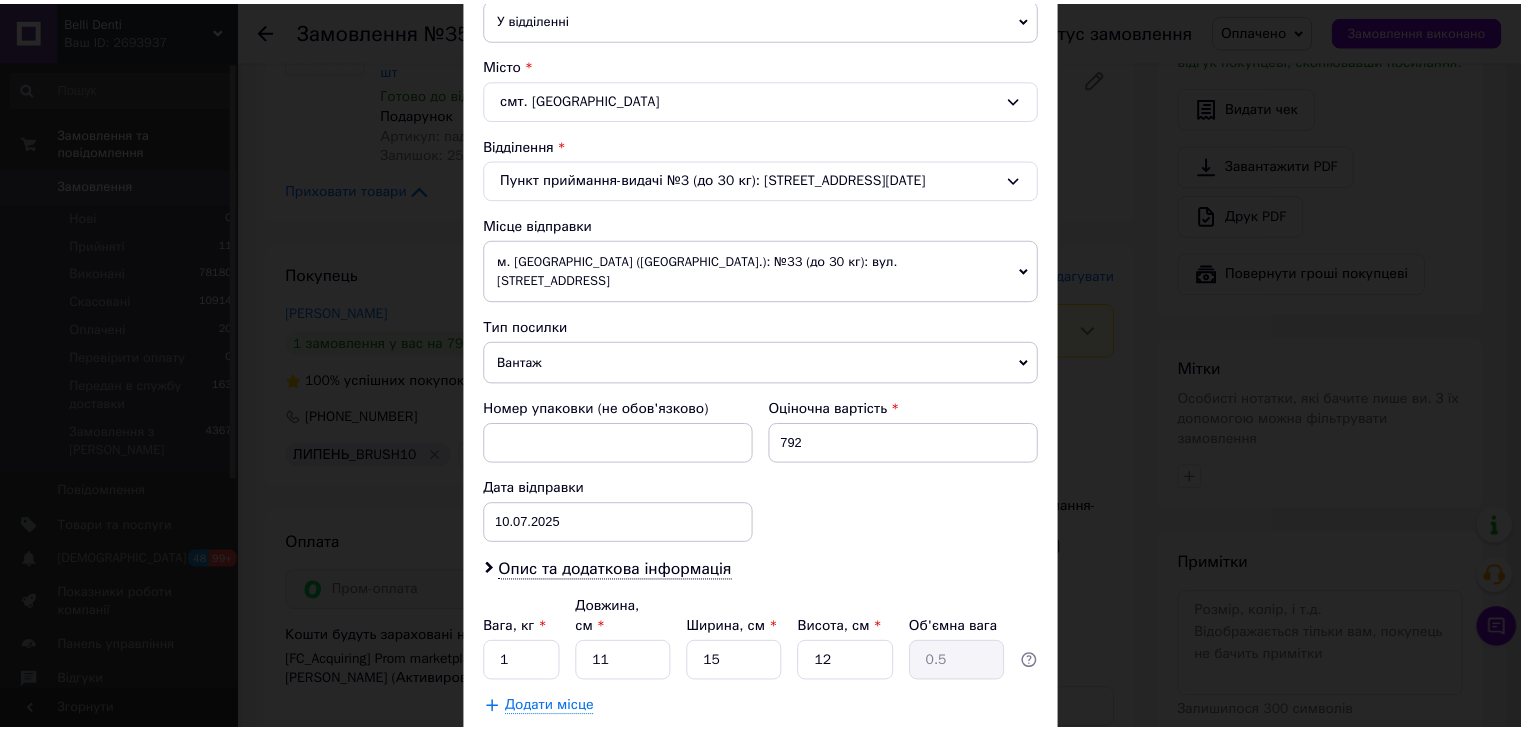 scroll, scrollTop: 592, scrollLeft: 0, axis: vertical 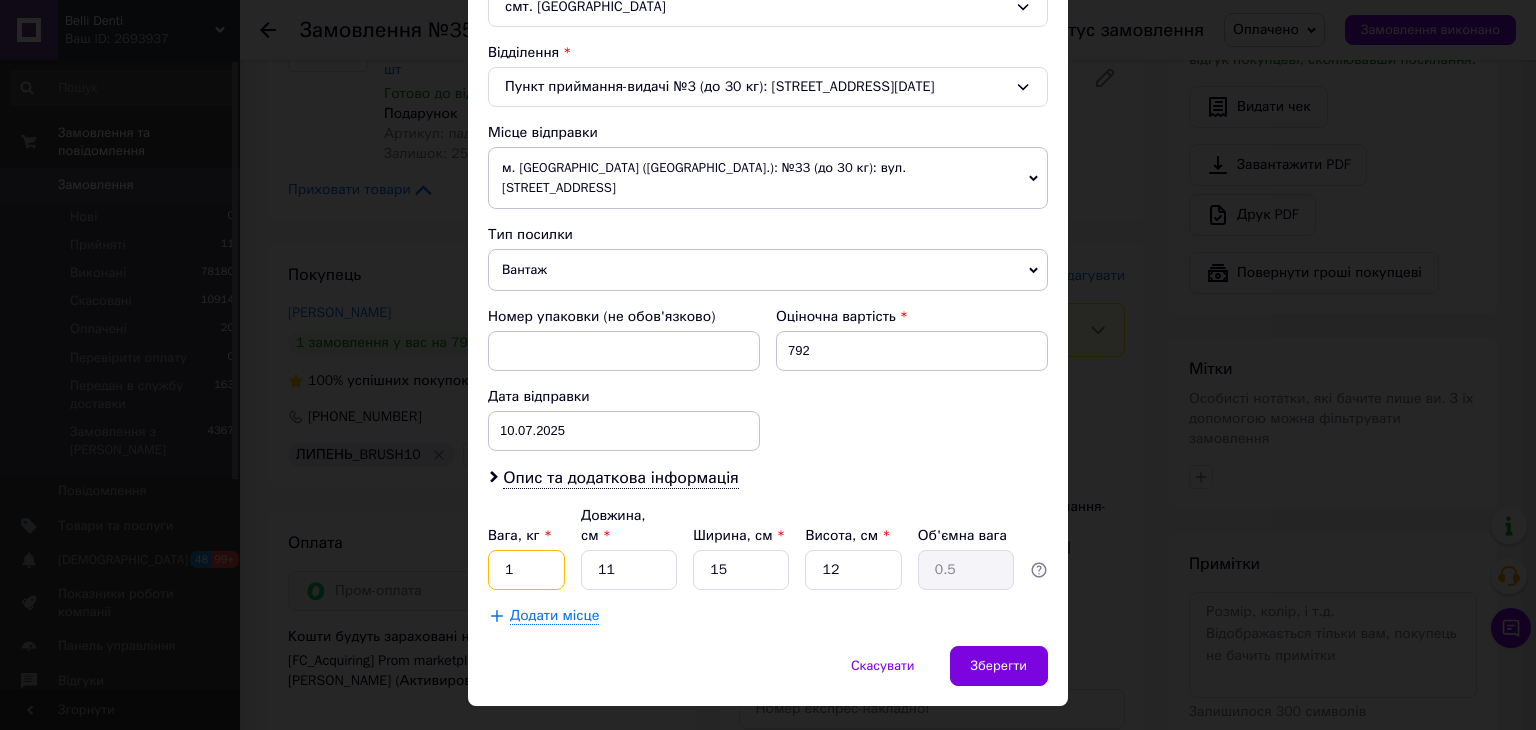 click on "1" at bounding box center [526, 570] 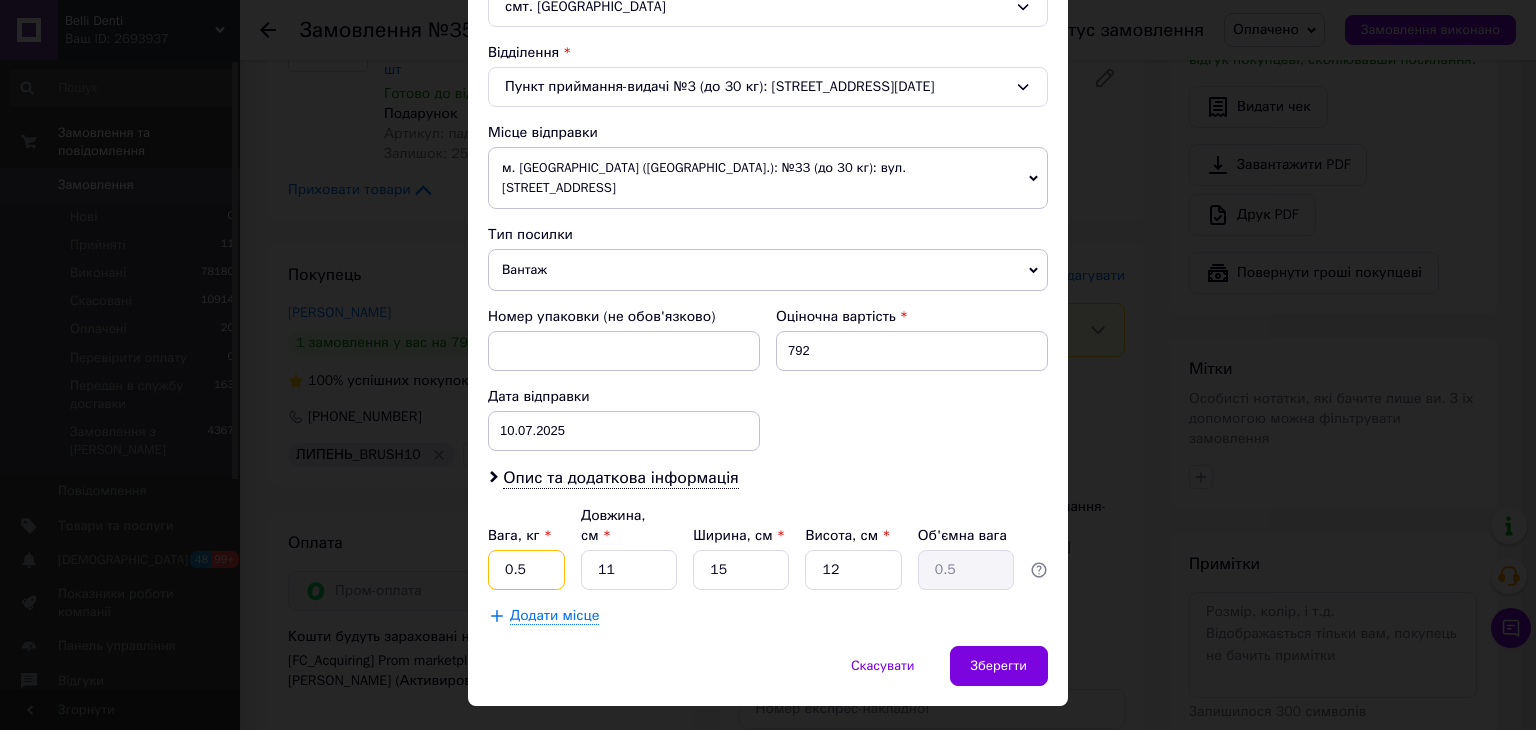 type on "0.5" 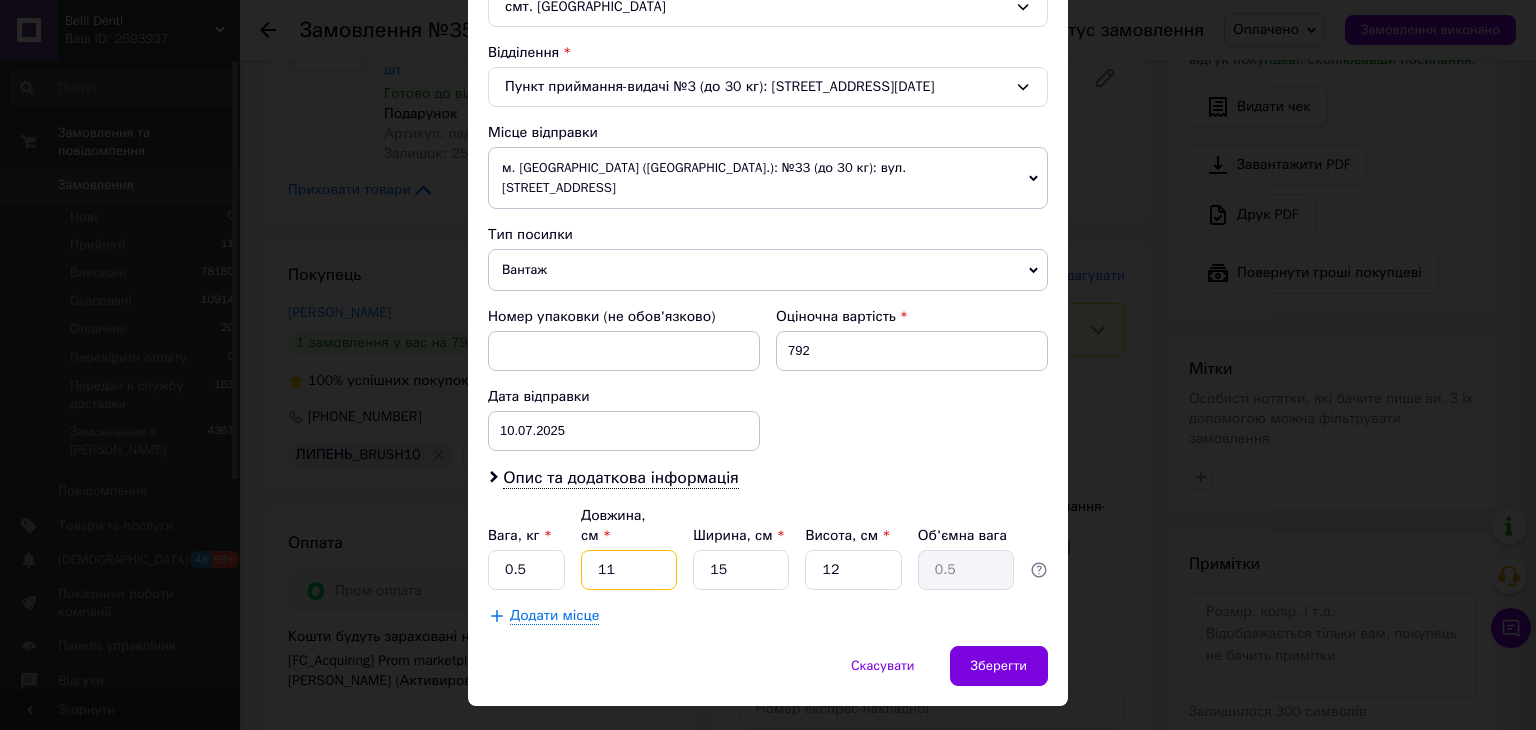 drag, startPoint x: 624, startPoint y: 522, endPoint x: 557, endPoint y: 560, distance: 77.02597 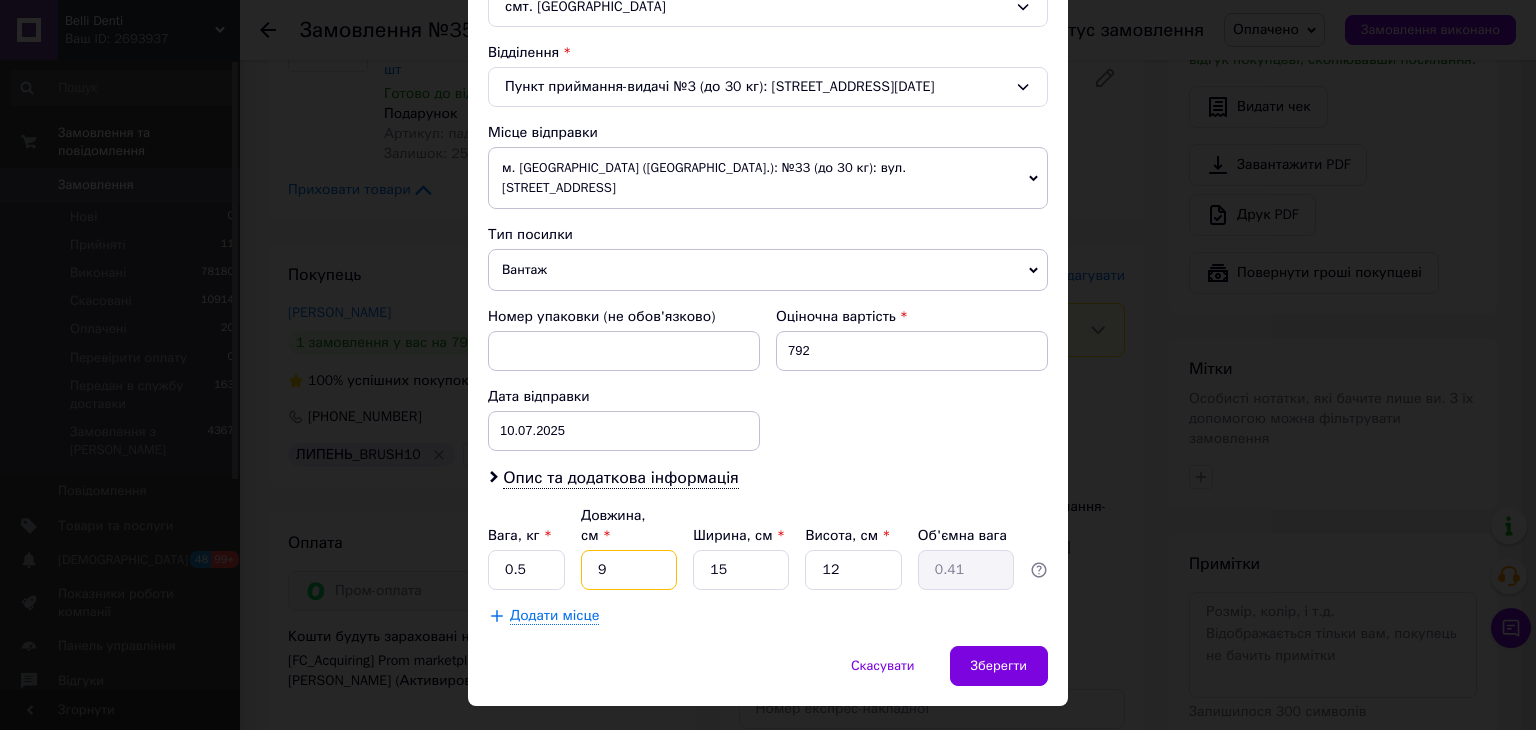 type on "9" 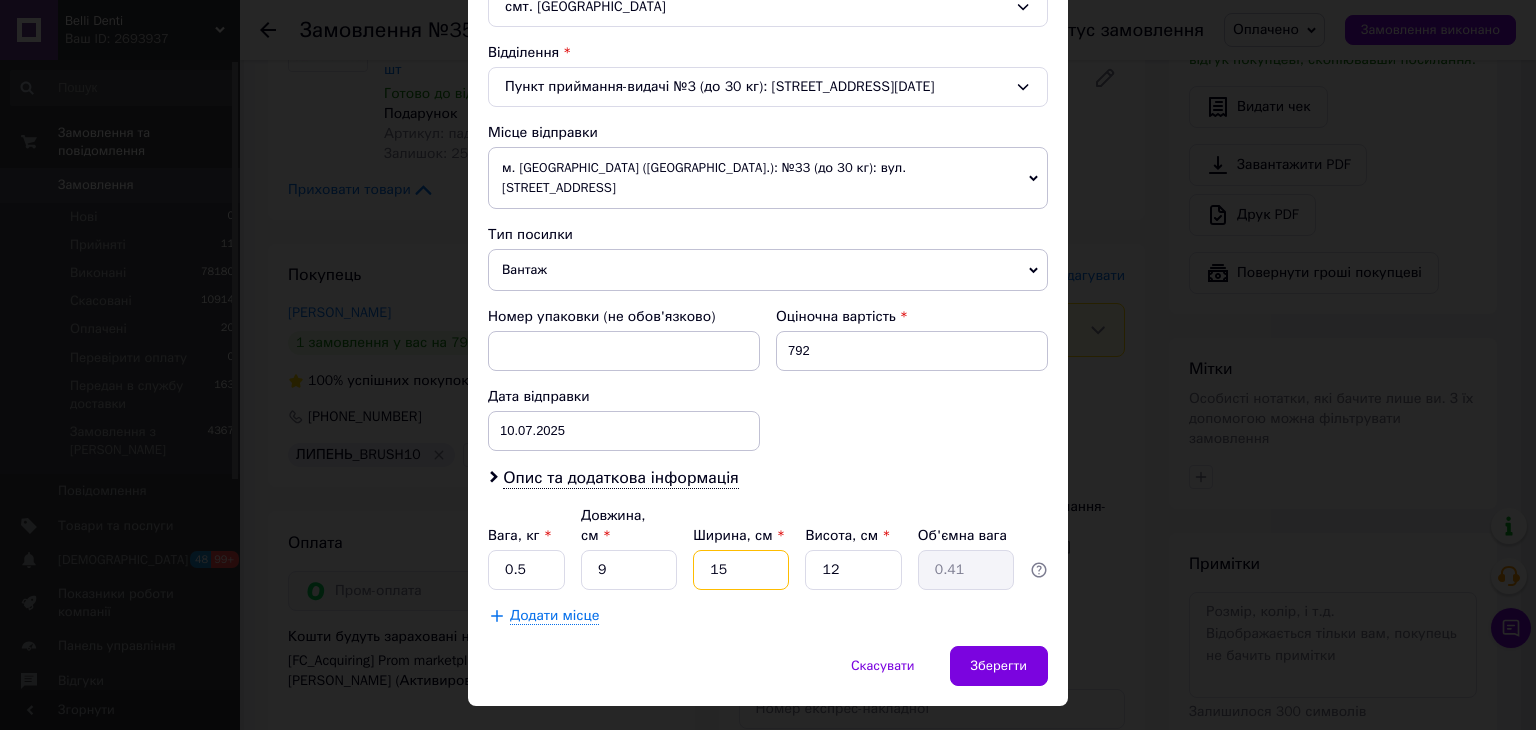drag, startPoint x: 736, startPoint y: 517, endPoint x: 759, endPoint y: 554, distance: 43.56604 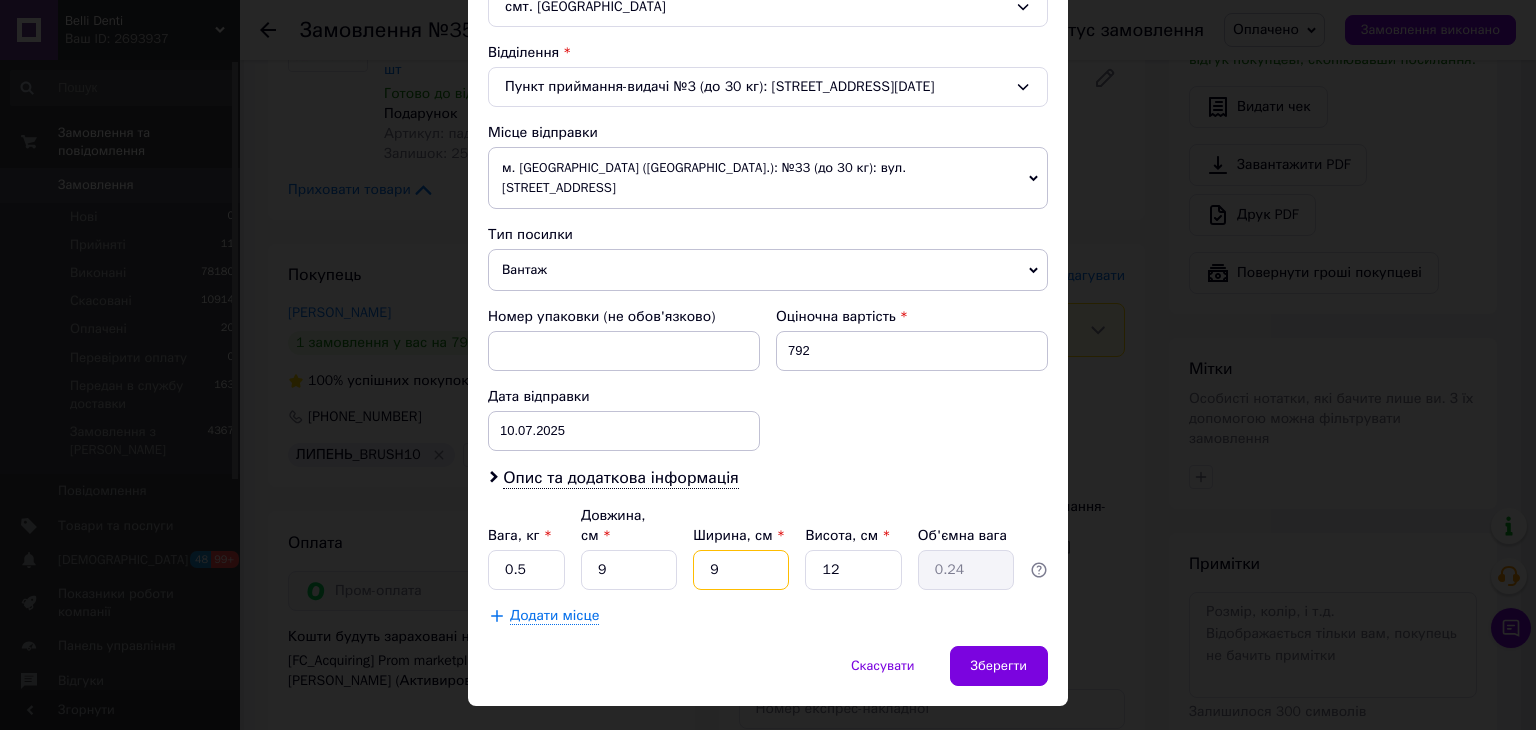 type on "9" 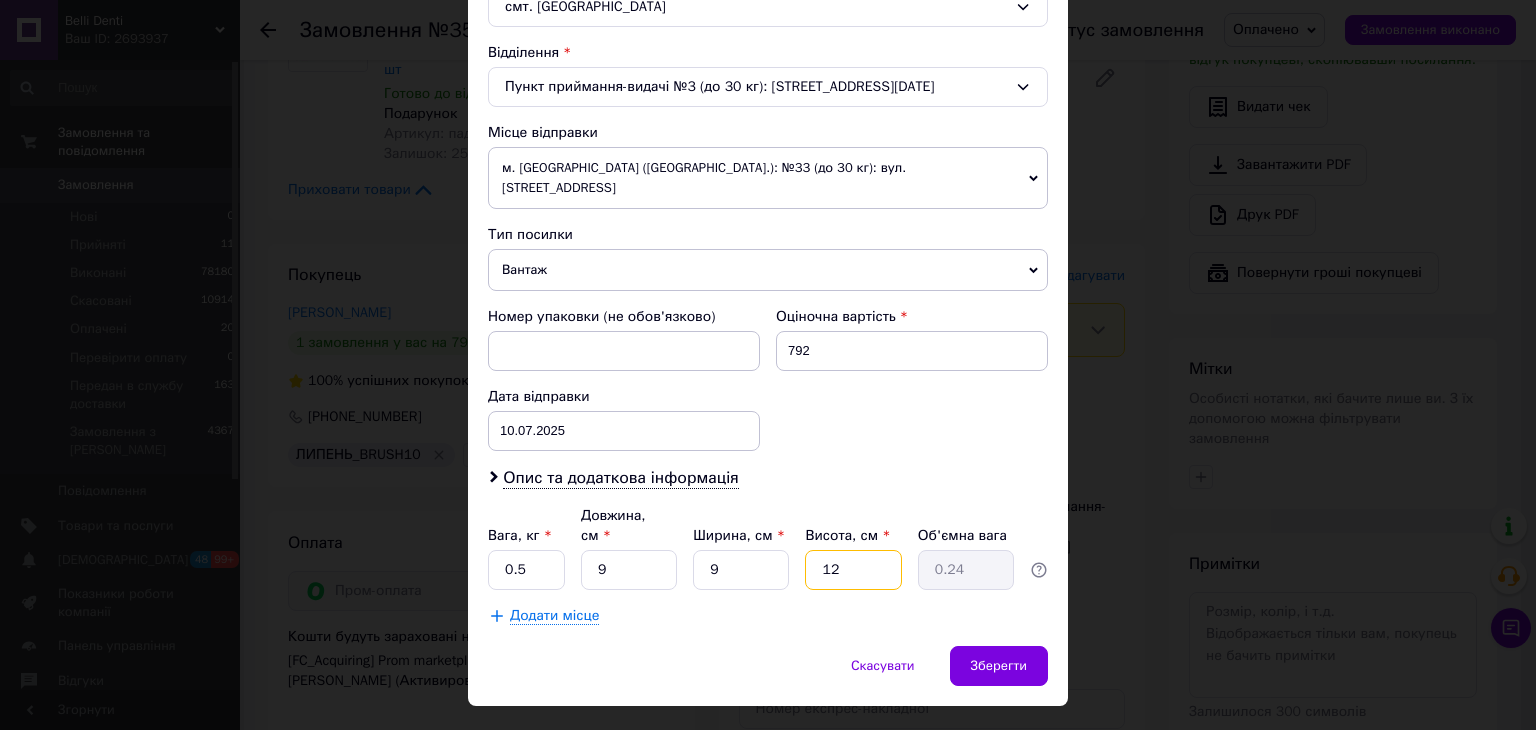 drag, startPoint x: 816, startPoint y: 534, endPoint x: 940, endPoint y: 593, distance: 137.32079 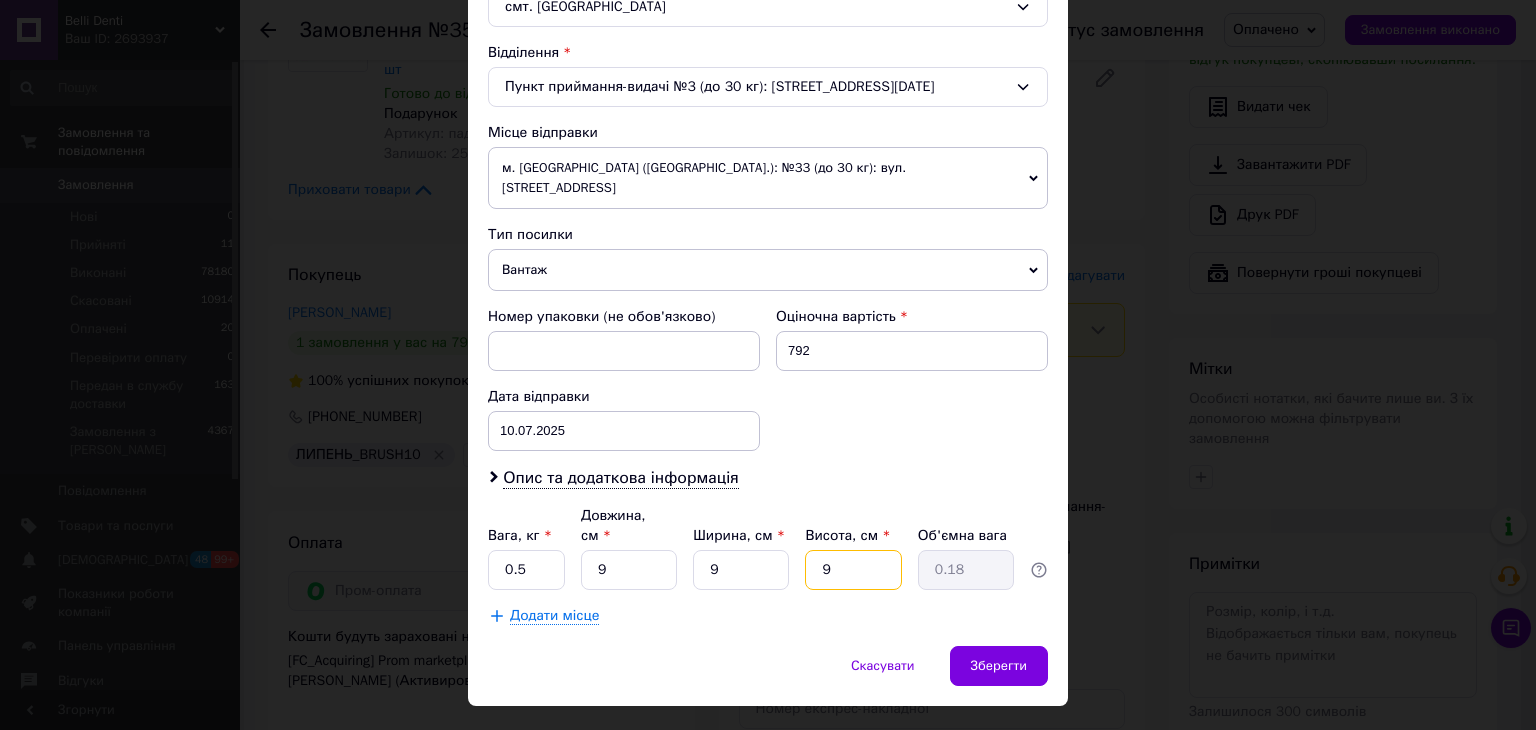 type on "9" 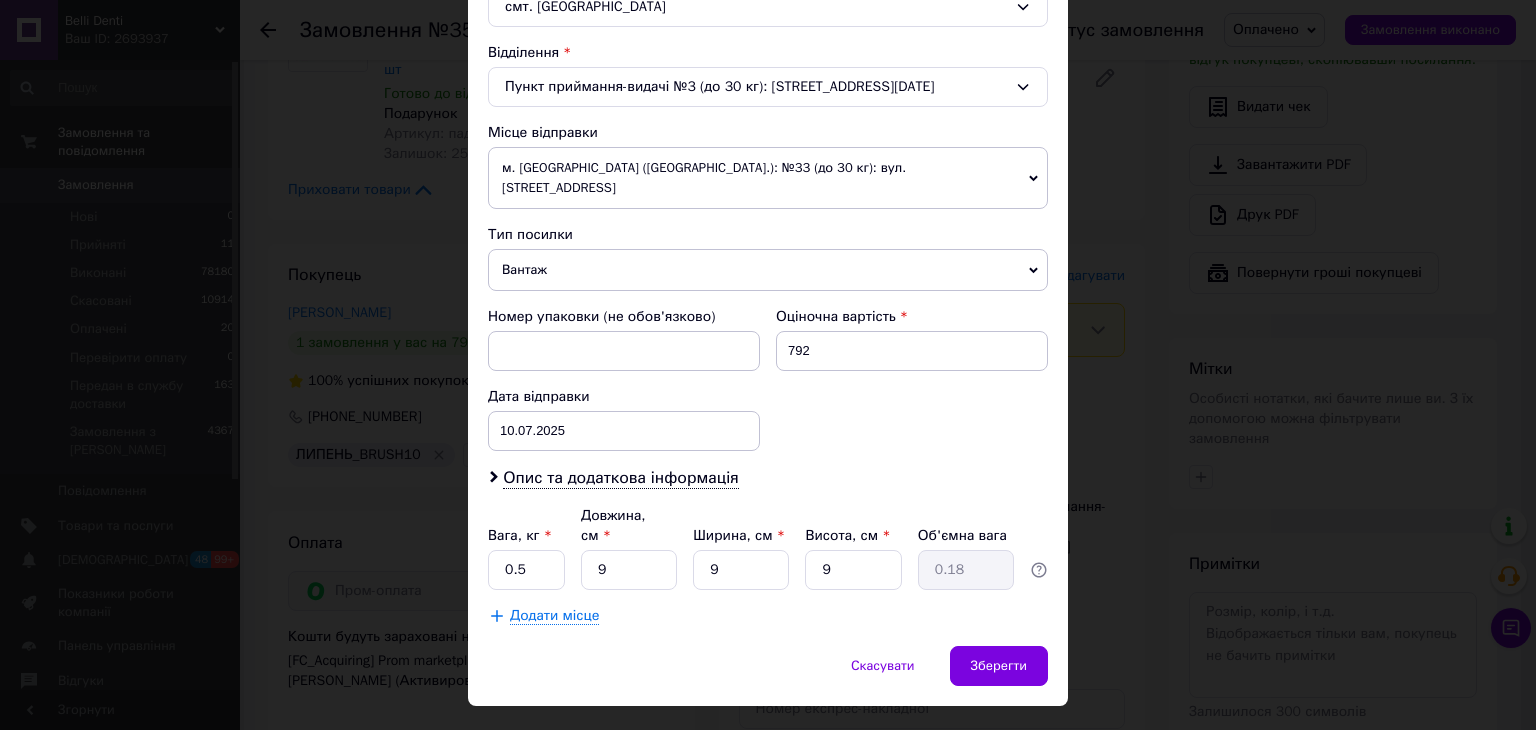 click on "Спосіб доставки Нова Пошта (безкоштовно від 4000 ₴) Платник Отримувач Відправник Прізвище отримувача Чурілов Ім'я отримувача Ігор По батькові отримувача Телефон отримувача +380503231037 Тип доставки У відділенні Кур'єром В поштоматі Місто смт. Бабаї Відділення Пункт приймання-видачі №3 (до 30 кг): вул. 1-го травня, 41а Місце відправки м. Львів (Львівська обл.): №33 (до 30 кг): вул. Кульпарківська, 59 Немає збігів. Спробуйте змінити умови пошуку Додати ще місце відправки Тип посилки Вантаж Документи Номер упаковки (не обов'язково) Оціночна вартість 792 Дата відправки 10.07.2025 <" at bounding box center (768, 92) 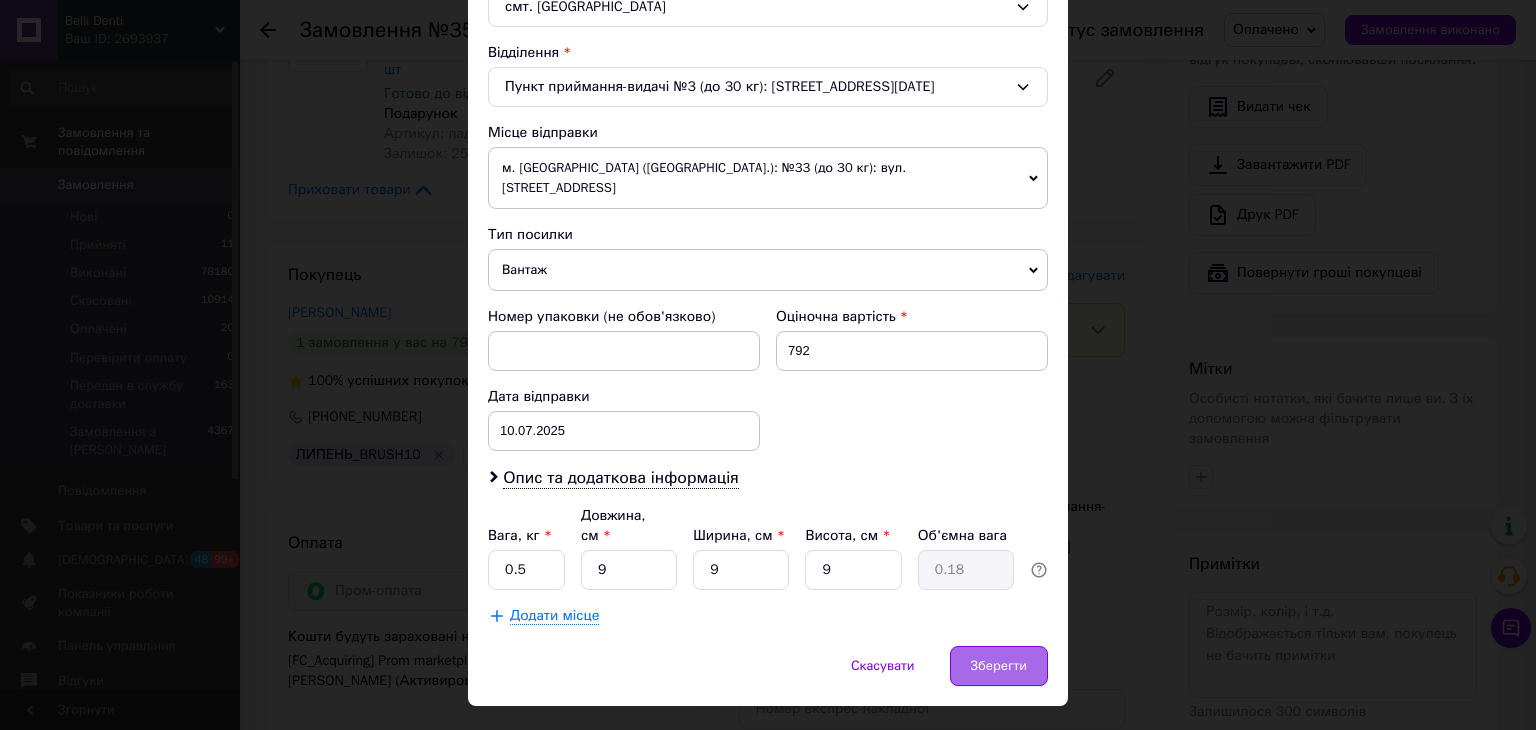 click on "Зберегти" at bounding box center [999, 666] 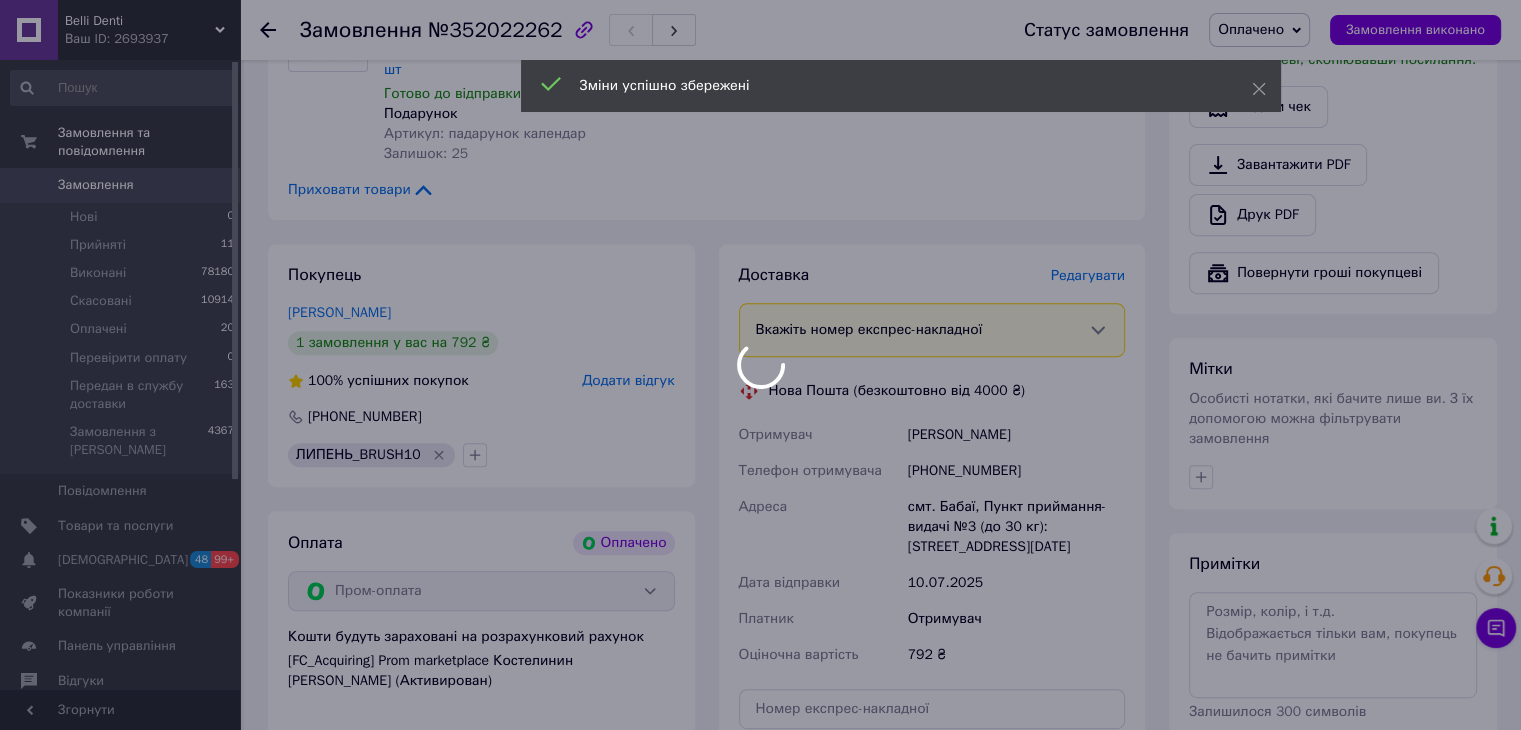 scroll, scrollTop: 917, scrollLeft: 0, axis: vertical 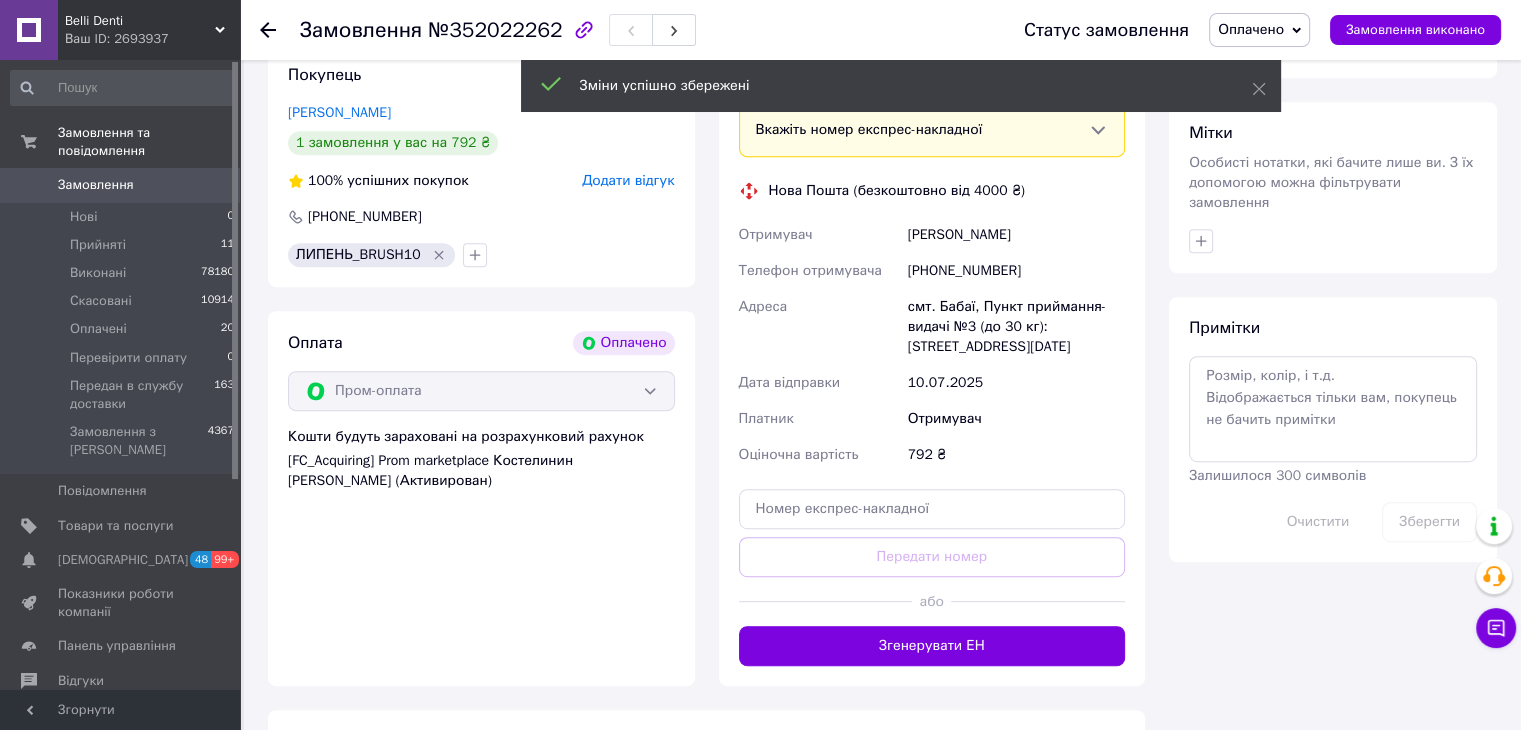 click on "Згенерувати ЕН" at bounding box center (932, 646) 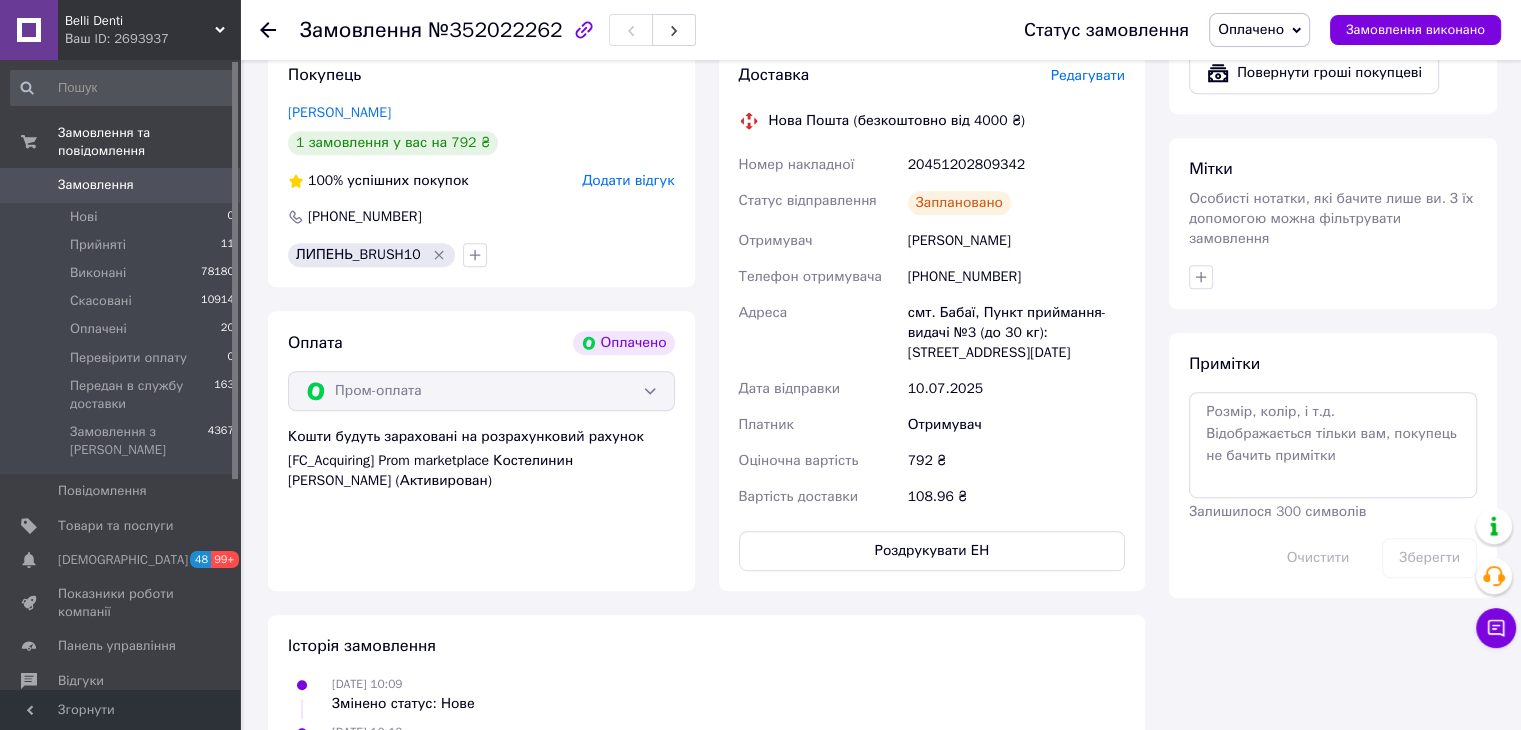 click on "Оплачено" at bounding box center [1251, 29] 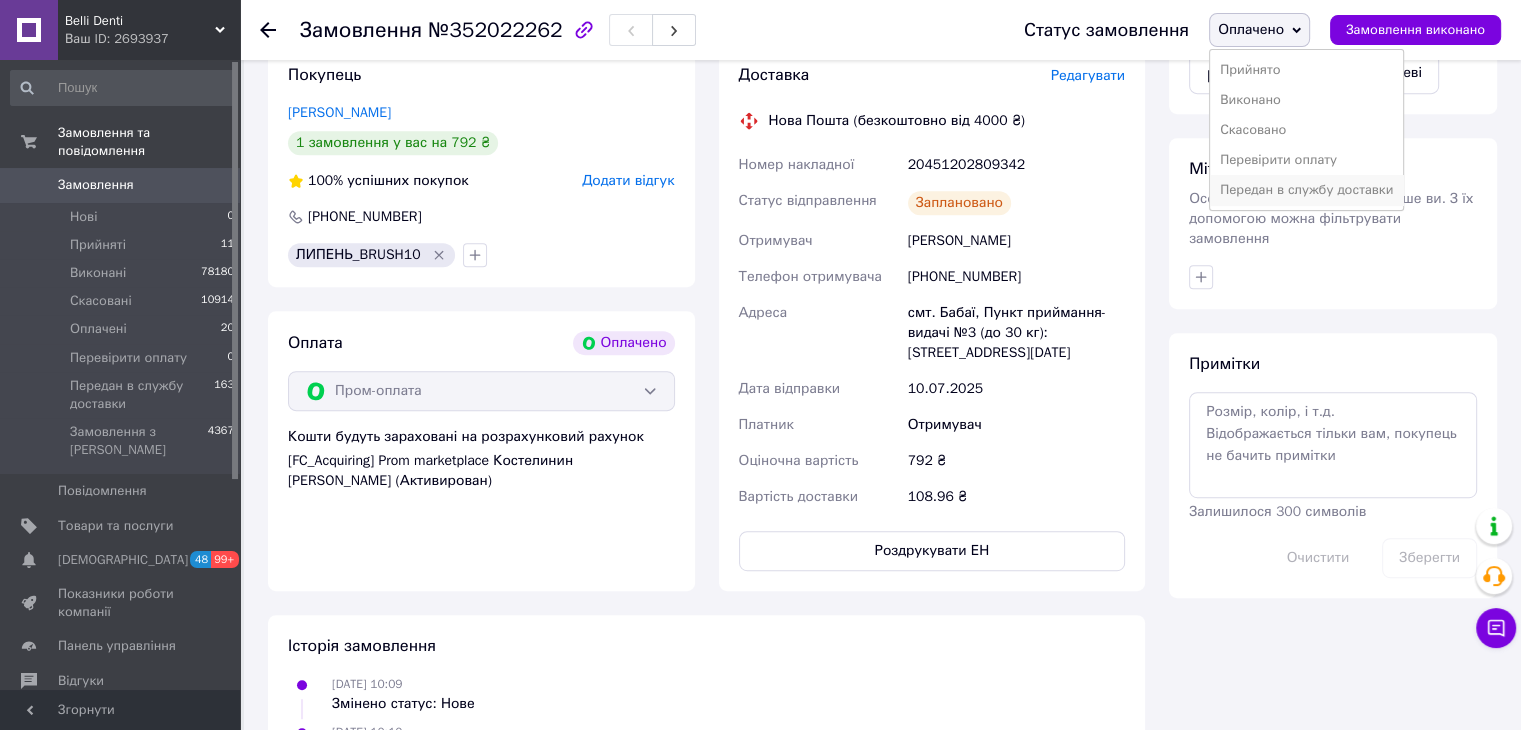 click on "Передан в службу доставки" at bounding box center (1306, 190) 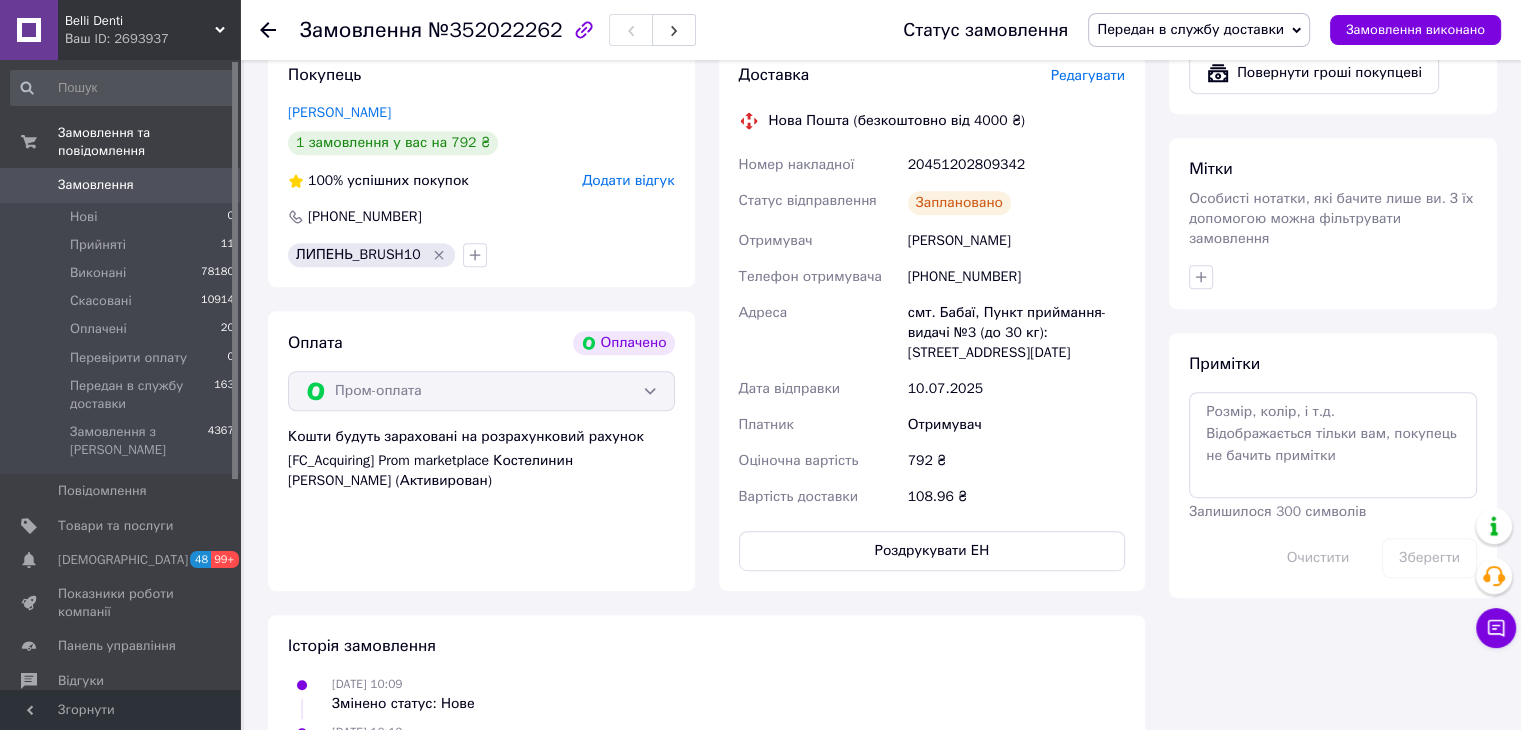 click 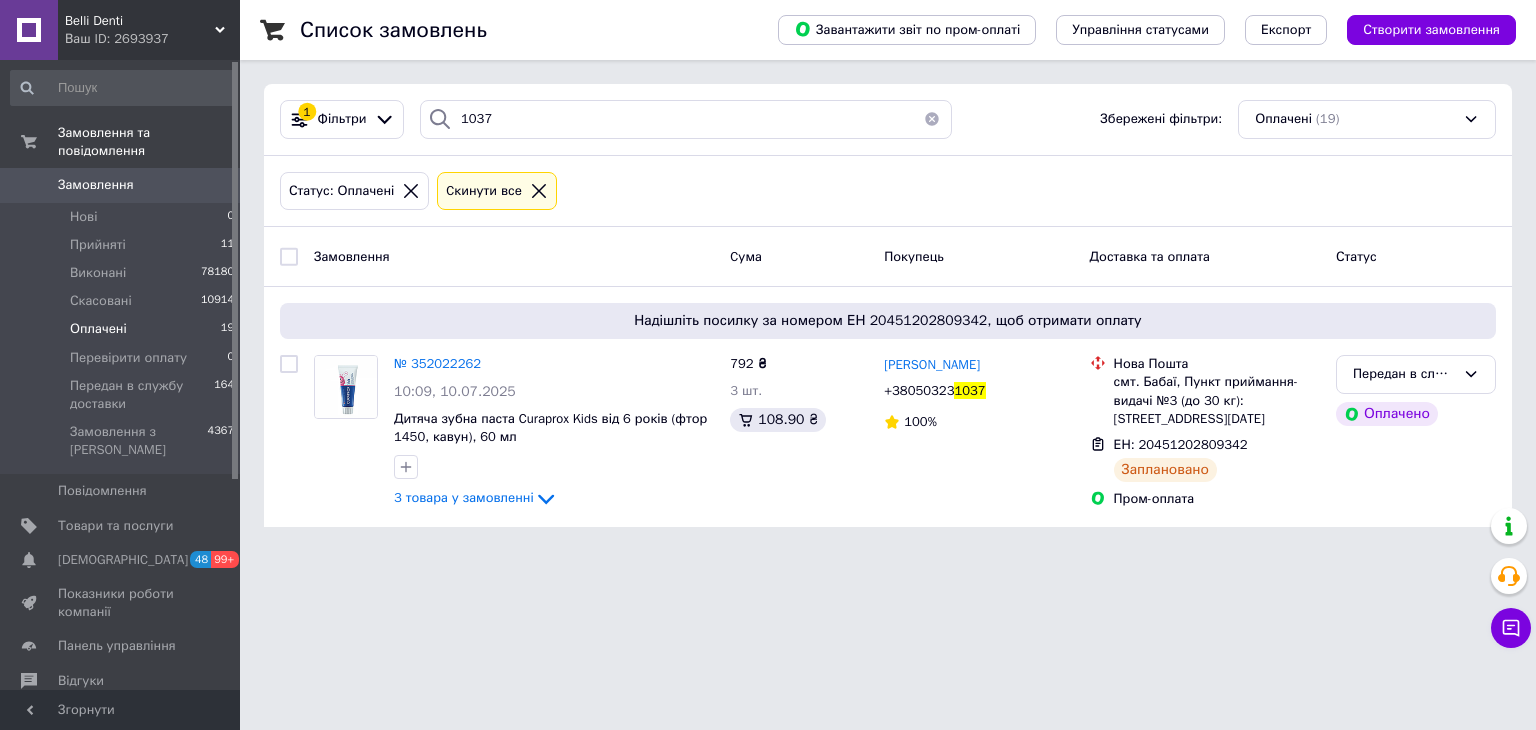 drag, startPoint x: 524, startPoint y: 144, endPoint x: 409, endPoint y: 173, distance: 118.60017 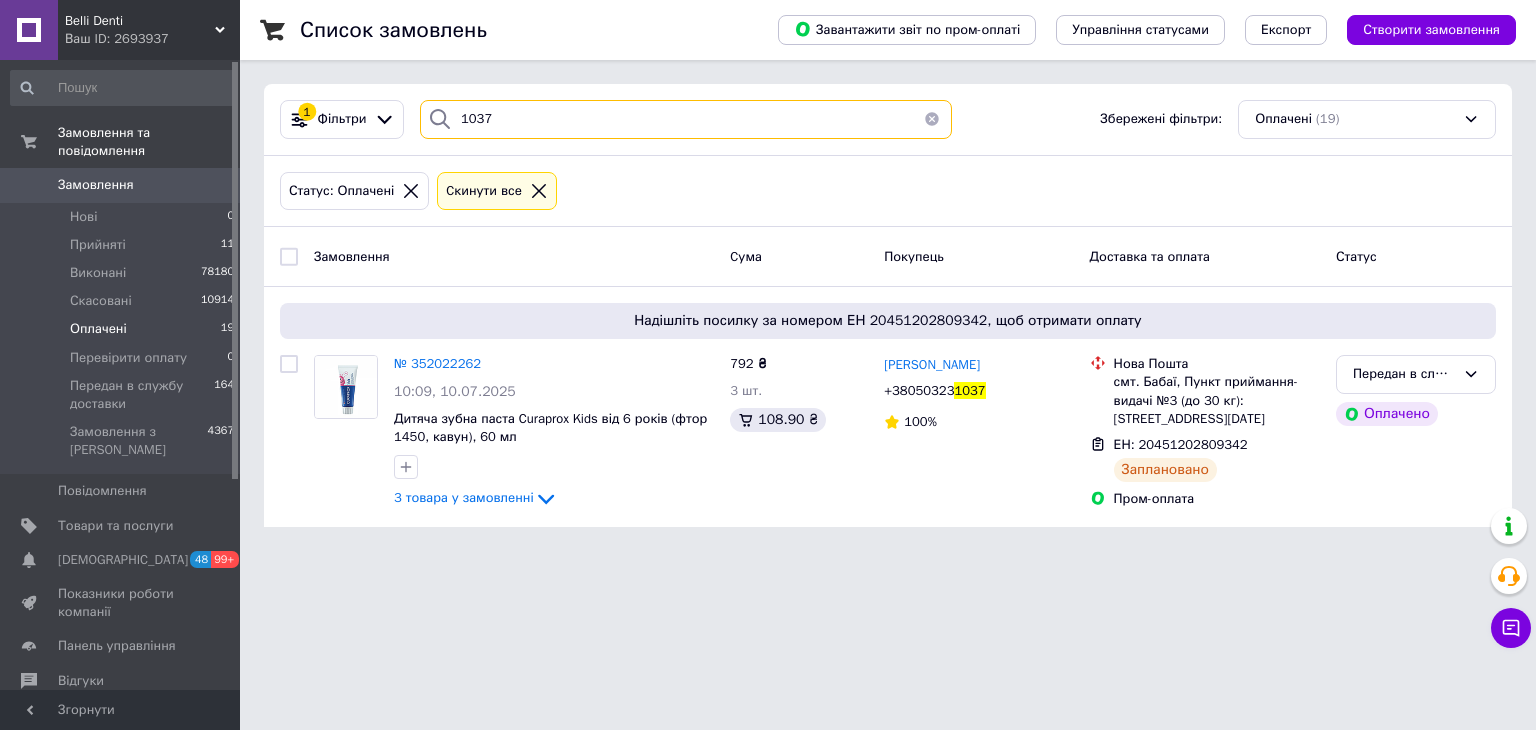 click on "1 Фільтри 1037 Збережені фільтри: Оплачені (19) Статус: Оплачені Cкинути все Замовлення Cума Покупець Доставка та оплата Статус Надішліть посилку за номером ЕН 20451202809342, щоб отримати оплату № 352022262 10:09, 10.07.2025 Дитяча зубна паста Curaprox Kids від 6 років (фтор 1450, кавун), 60 мл 3 товара у замовленні 792 ₴ 3 шт. 108.90 ₴ Ігор Чурілов +38050323 1037 100% Нова Пошта смт. Бабаї, Пункт приймання-видачі №3 (до 30 кг): вул. 1-го травня, 41а ЕН: 20451202809342 Заплановано Пром-оплата Передан в службу доставки Оплачено" at bounding box center [888, 305] 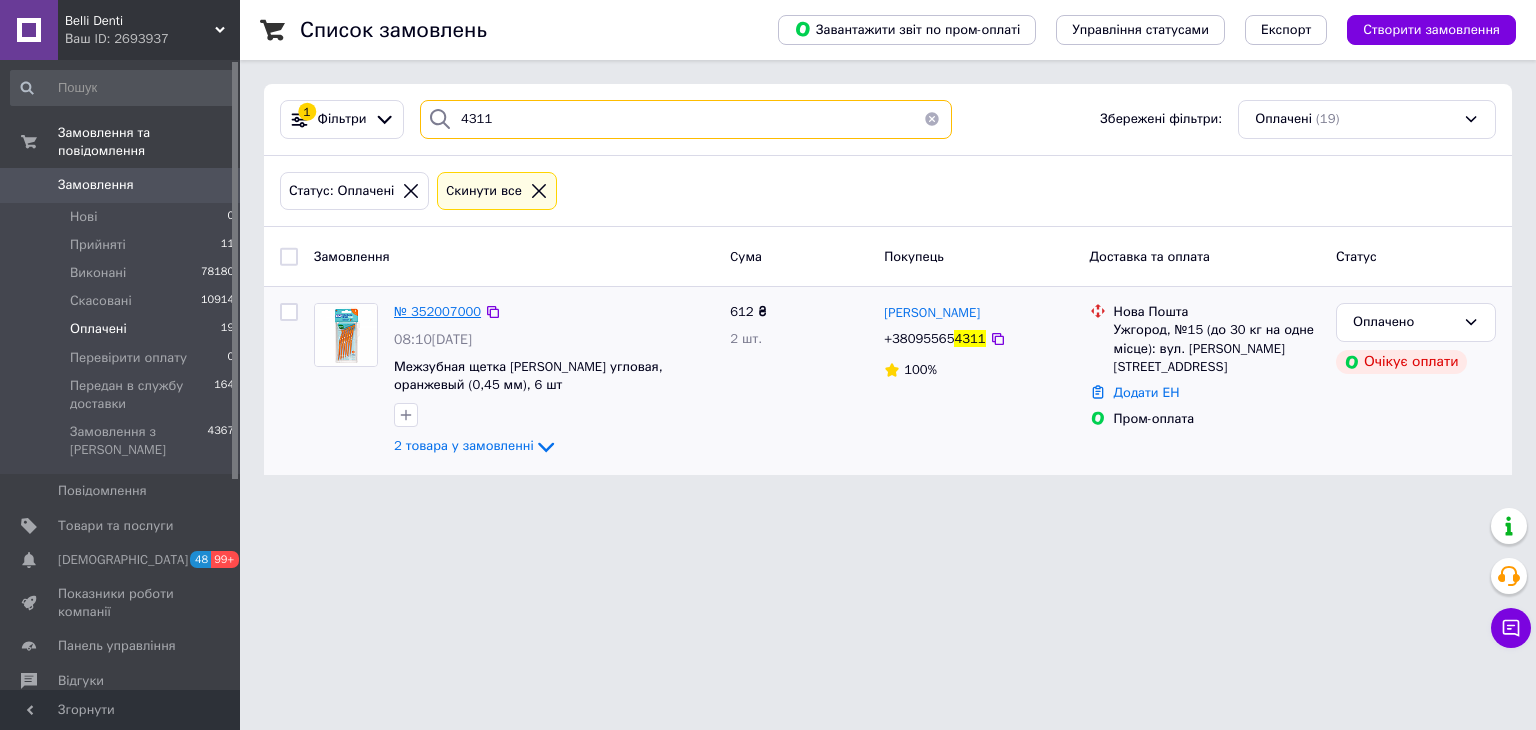 type on "4311" 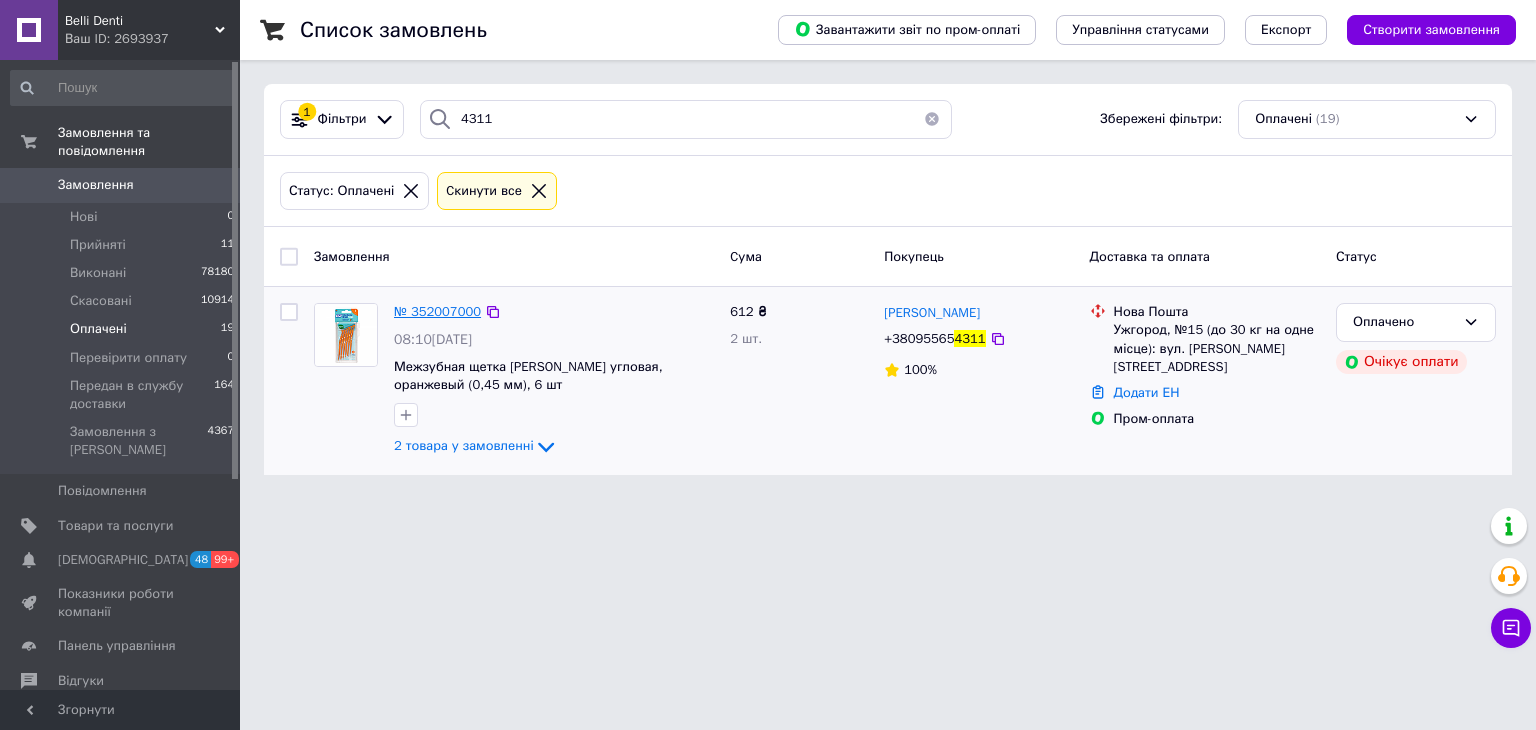 click on "№ 352007000" at bounding box center [437, 311] 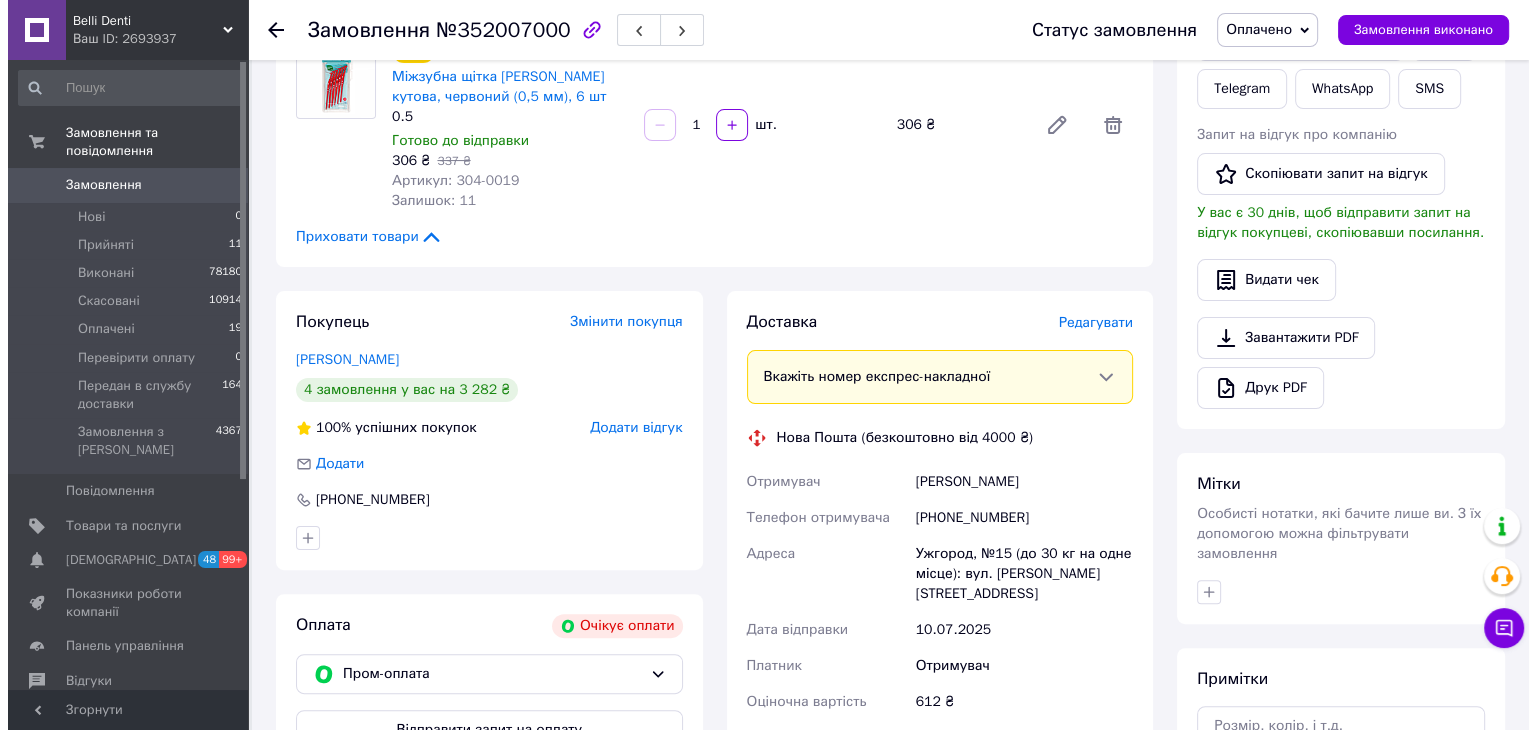 scroll, scrollTop: 500, scrollLeft: 0, axis: vertical 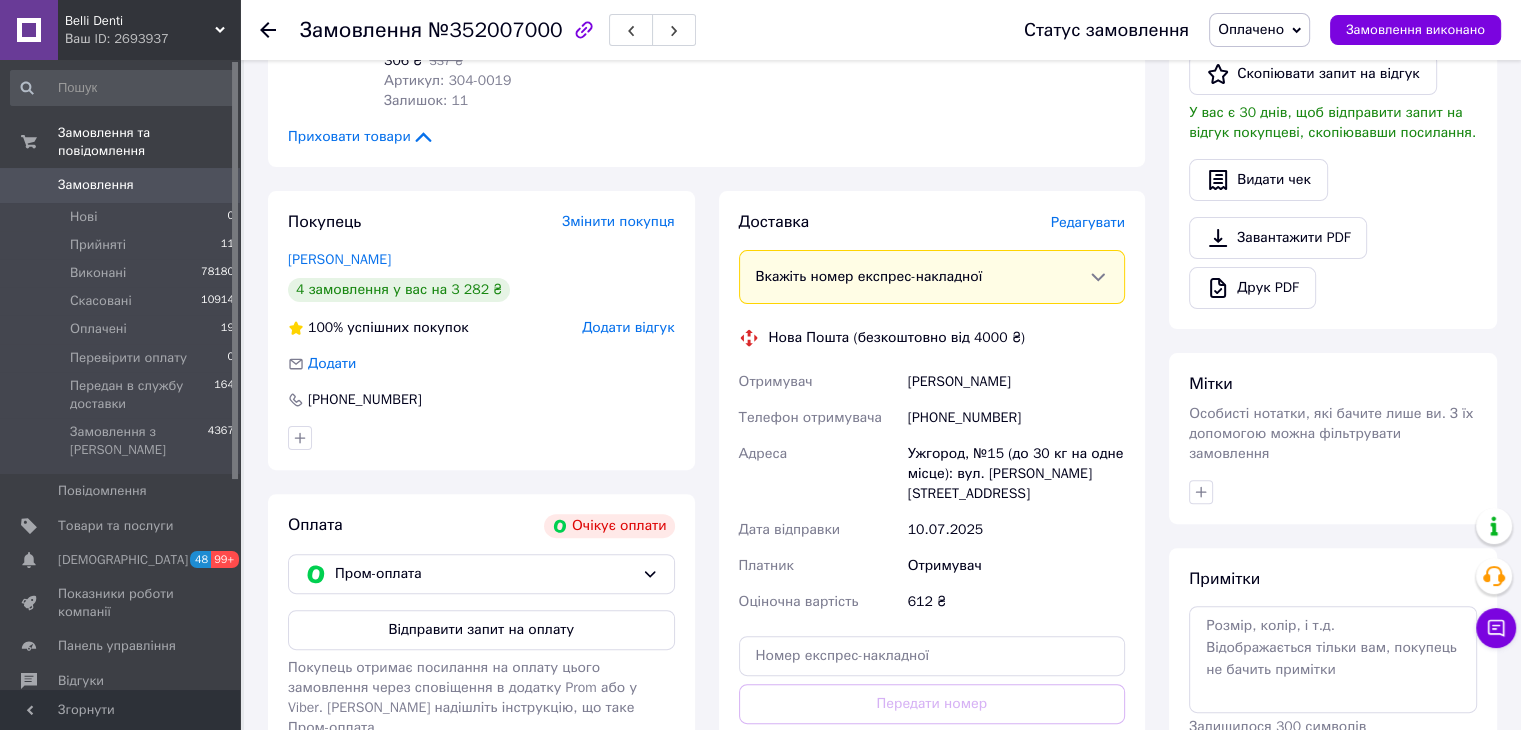 click on "Пром-оплата" at bounding box center [481, 574] 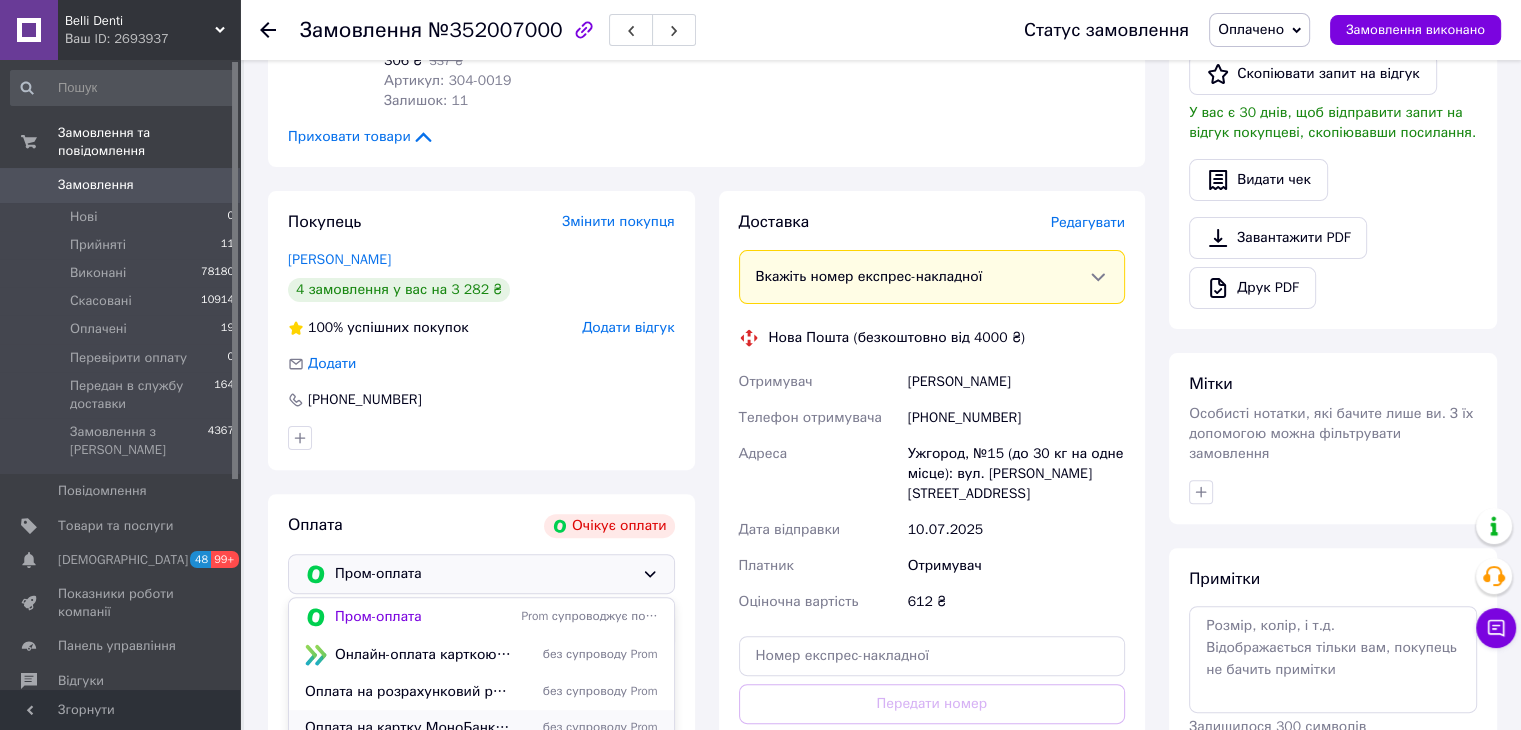 click on "Оплата на картку МоноБанк  (реквізити надсилаємо в SMS) без супроводу Prom" at bounding box center (481, 728) 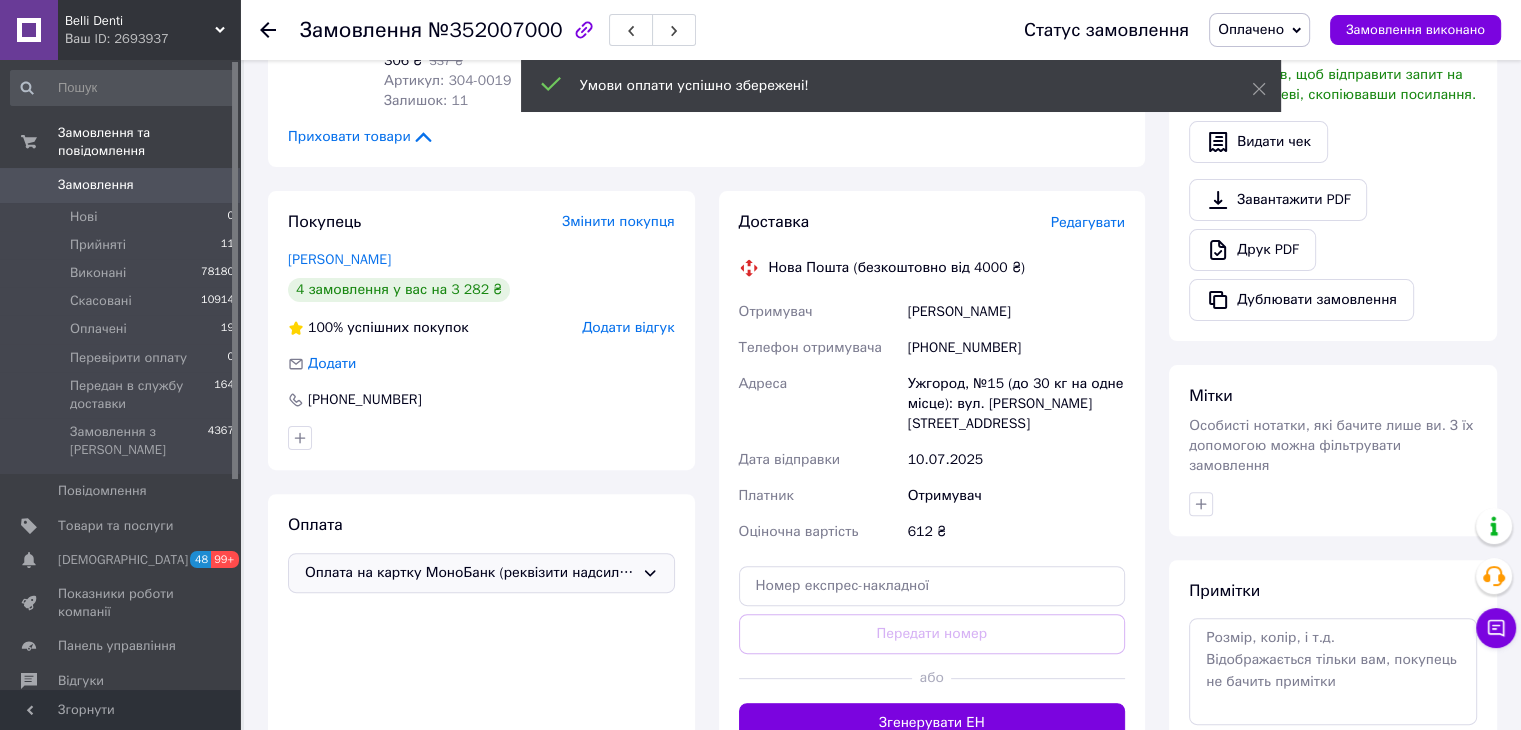 click on "Редагувати" at bounding box center [1088, 222] 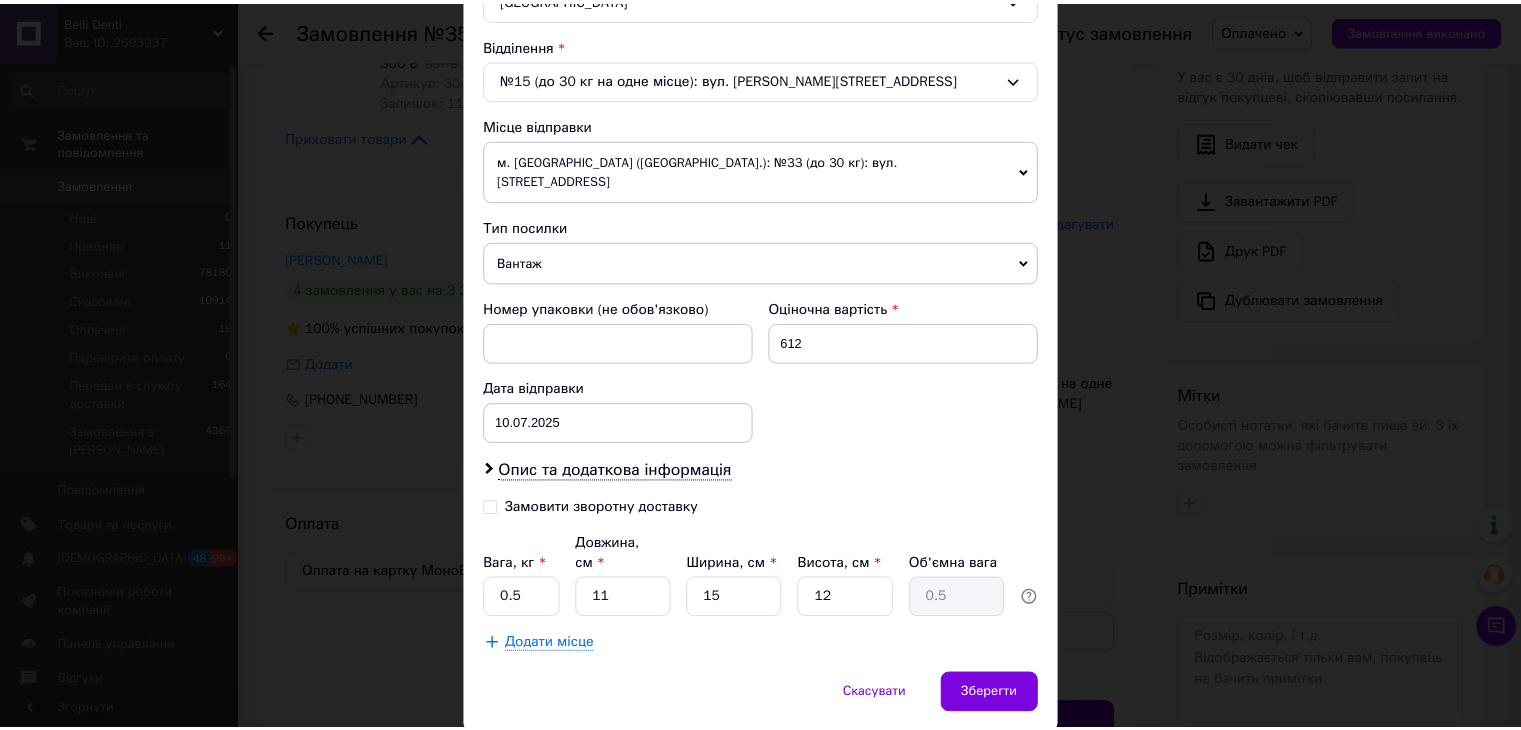 scroll, scrollTop: 628, scrollLeft: 0, axis: vertical 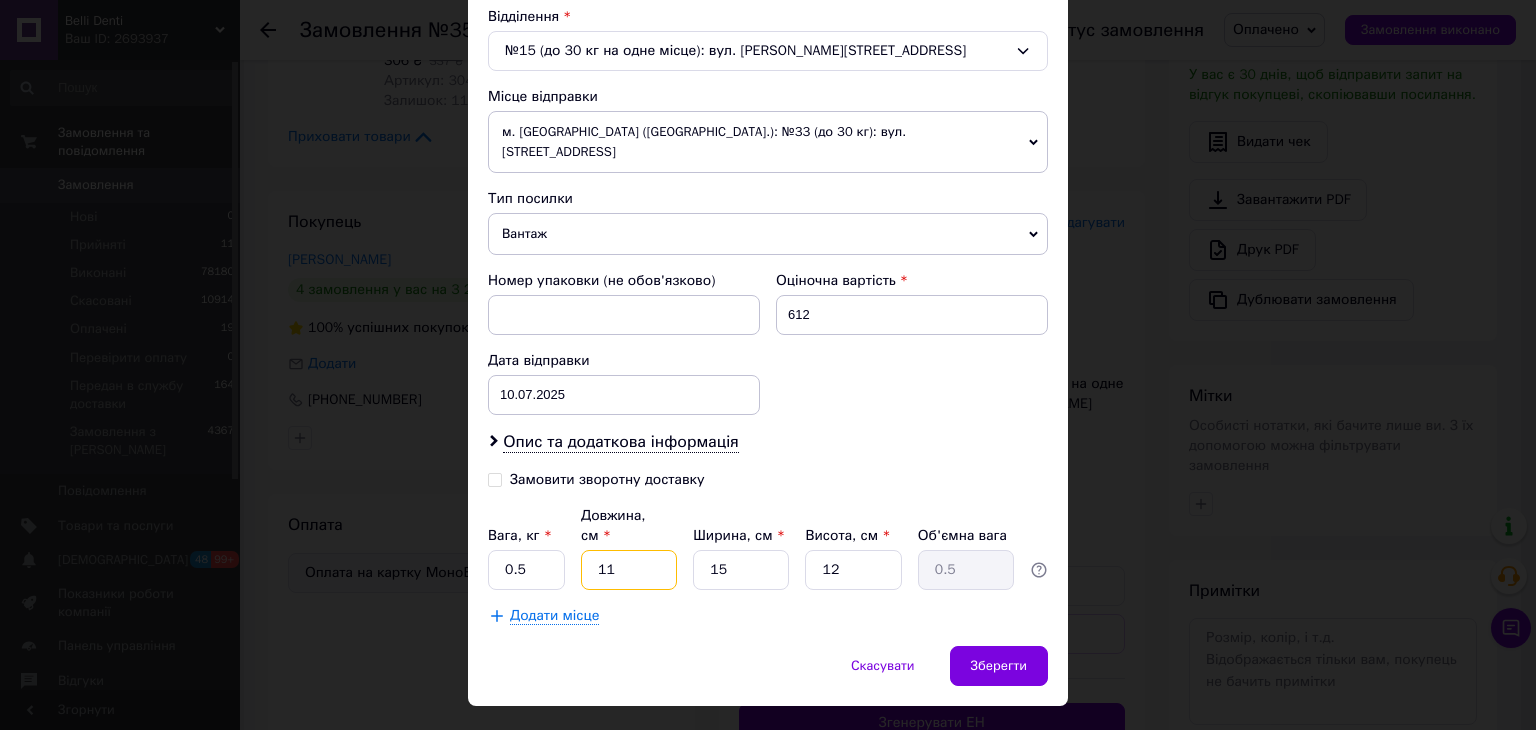 drag, startPoint x: 586, startPoint y: 541, endPoint x: 555, endPoint y: 539, distance: 31.06445 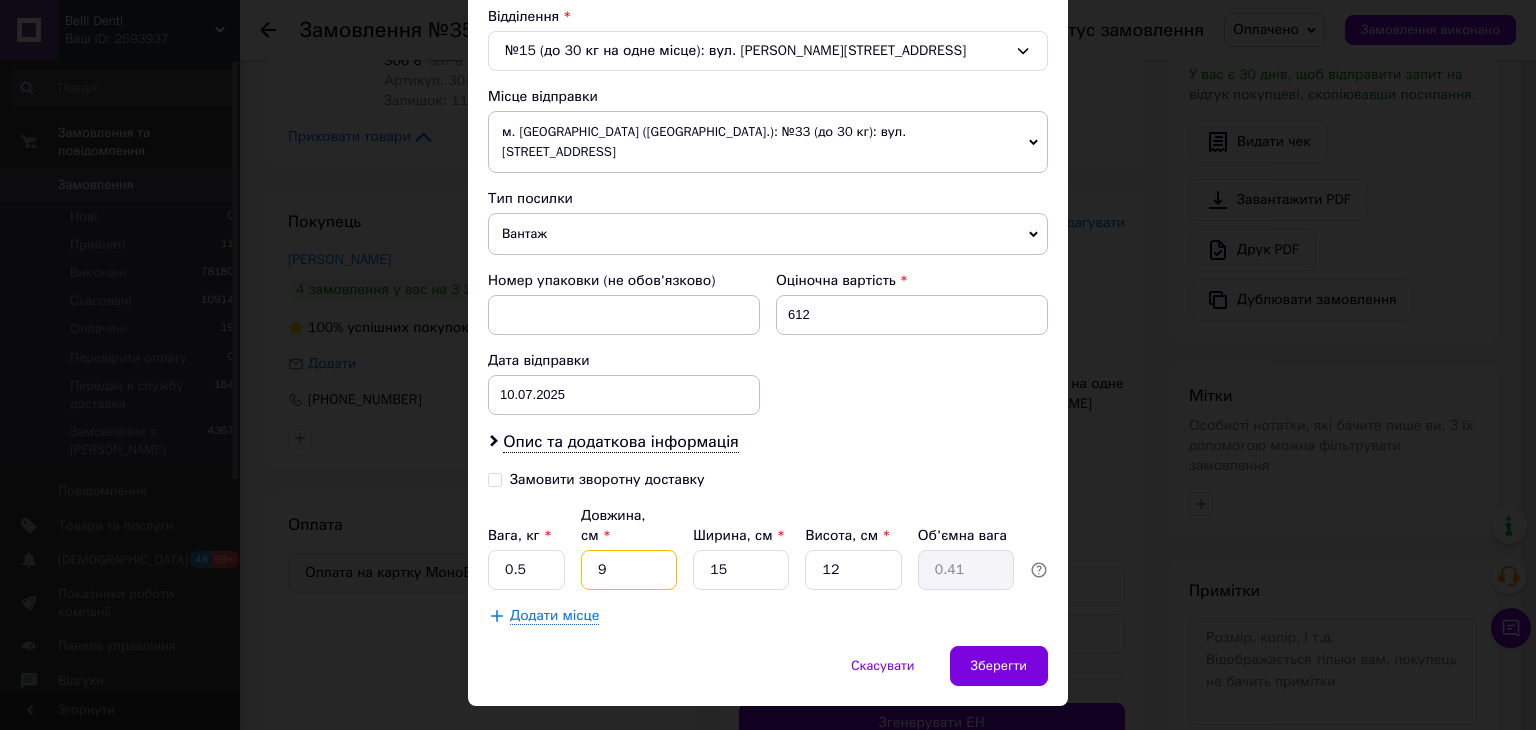 type on "9" 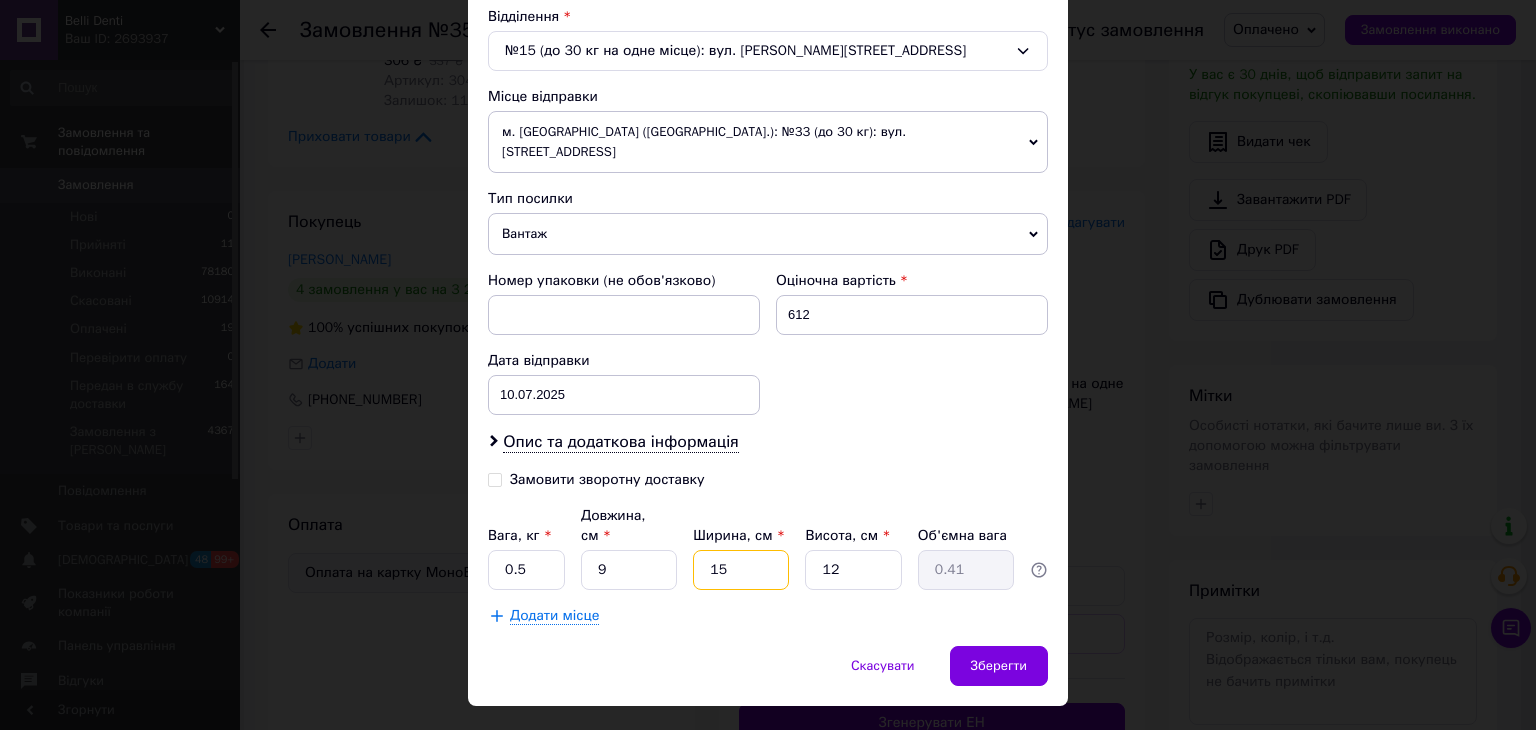drag, startPoint x: 724, startPoint y: 531, endPoint x: 680, endPoint y: 556, distance: 50.606323 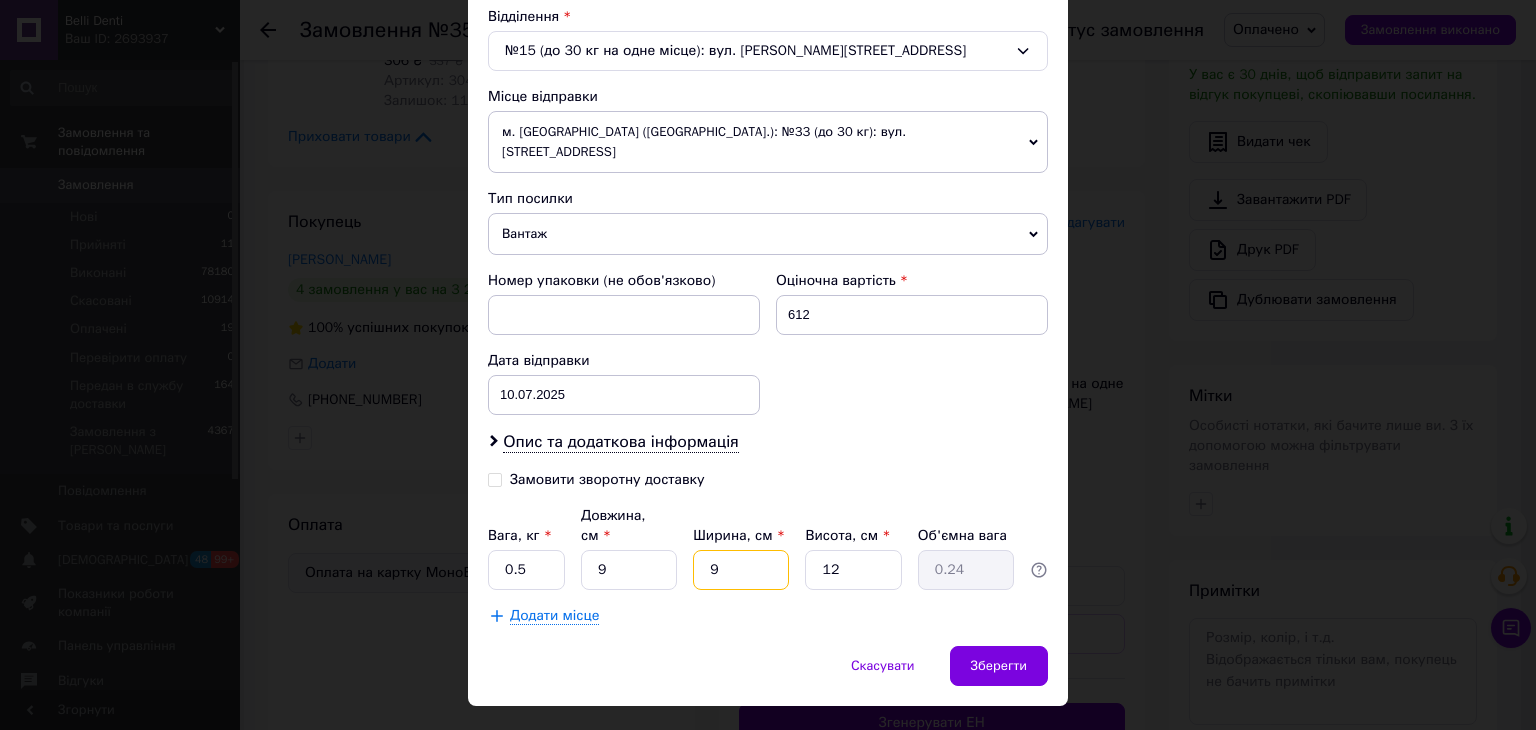 type on "9" 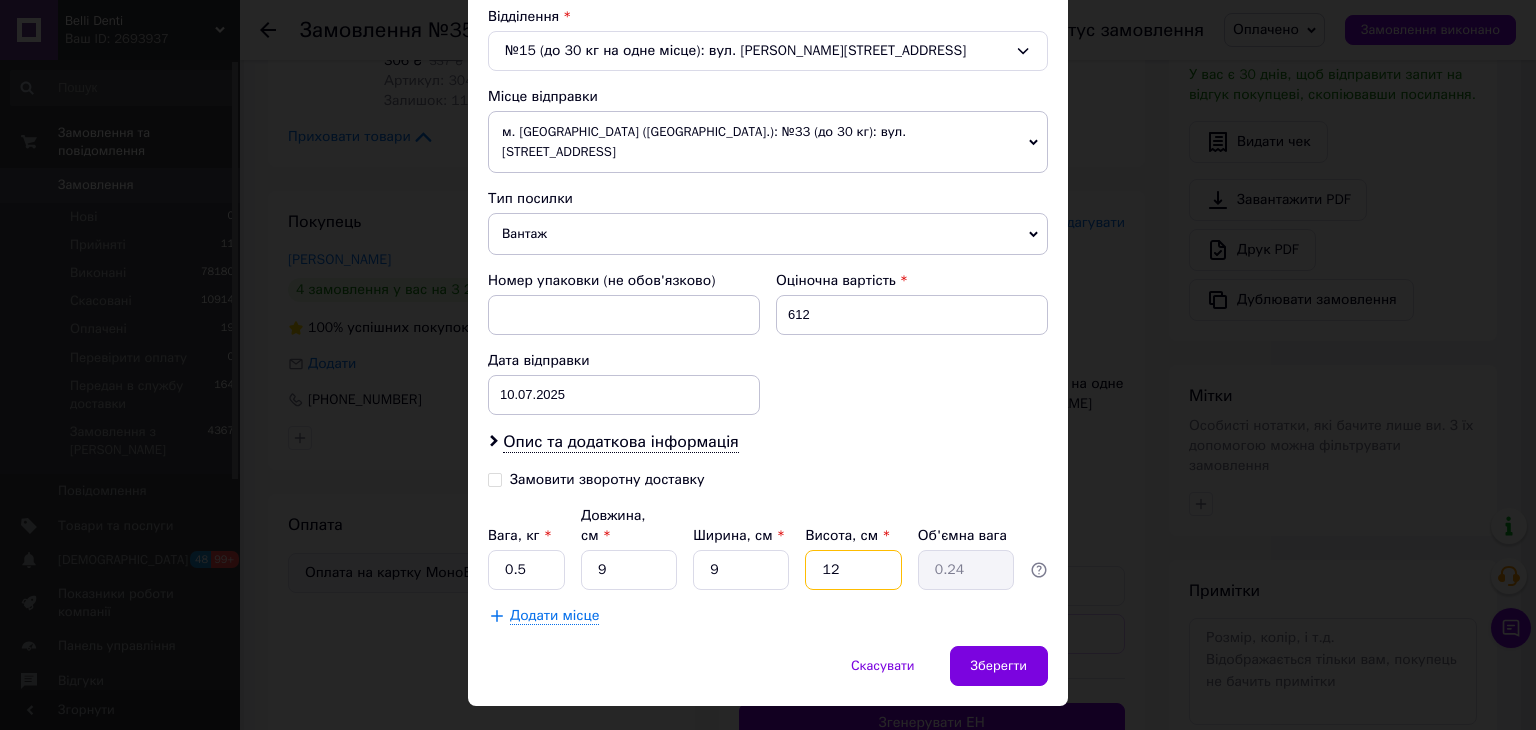 drag, startPoint x: 830, startPoint y: 524, endPoint x: 806, endPoint y: 545, distance: 31.890438 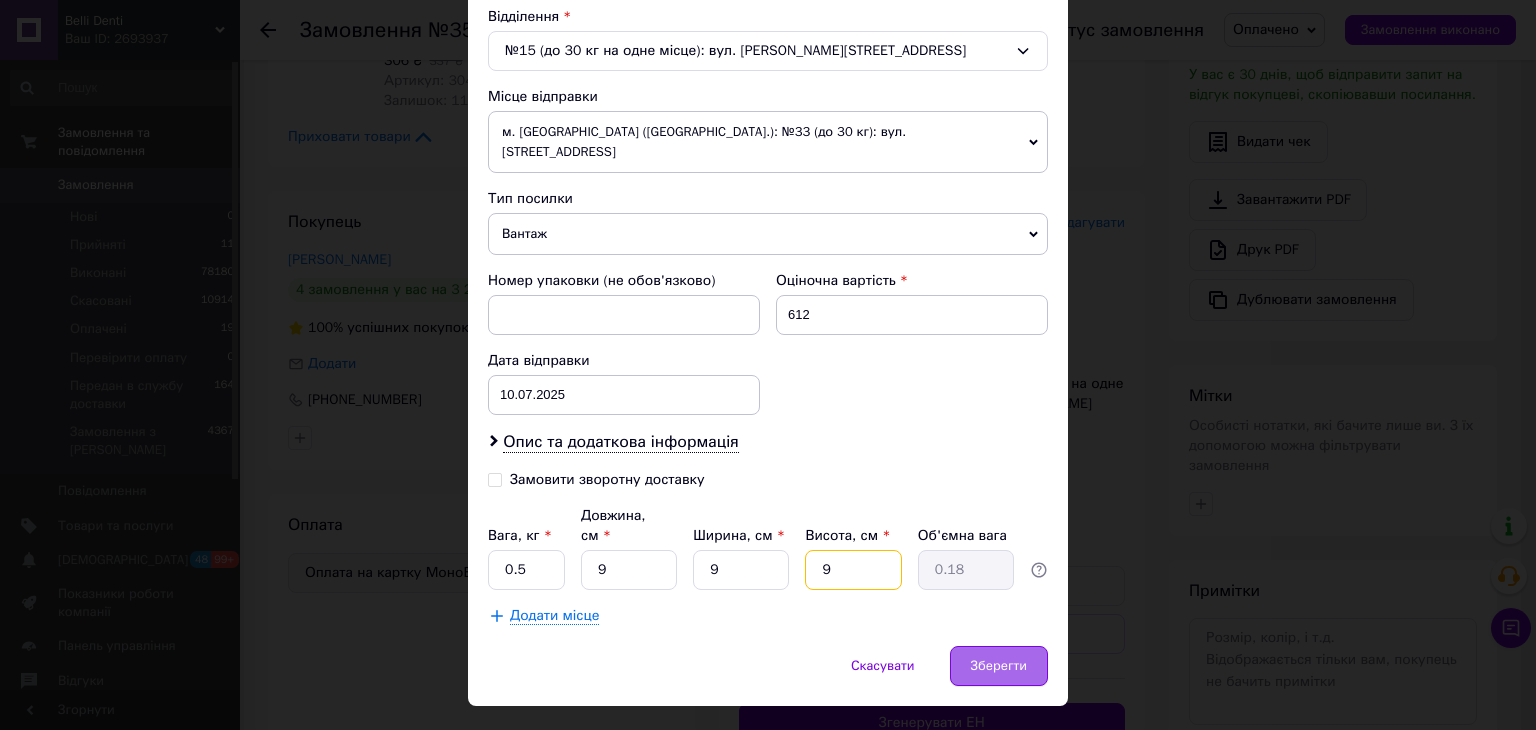type on "9" 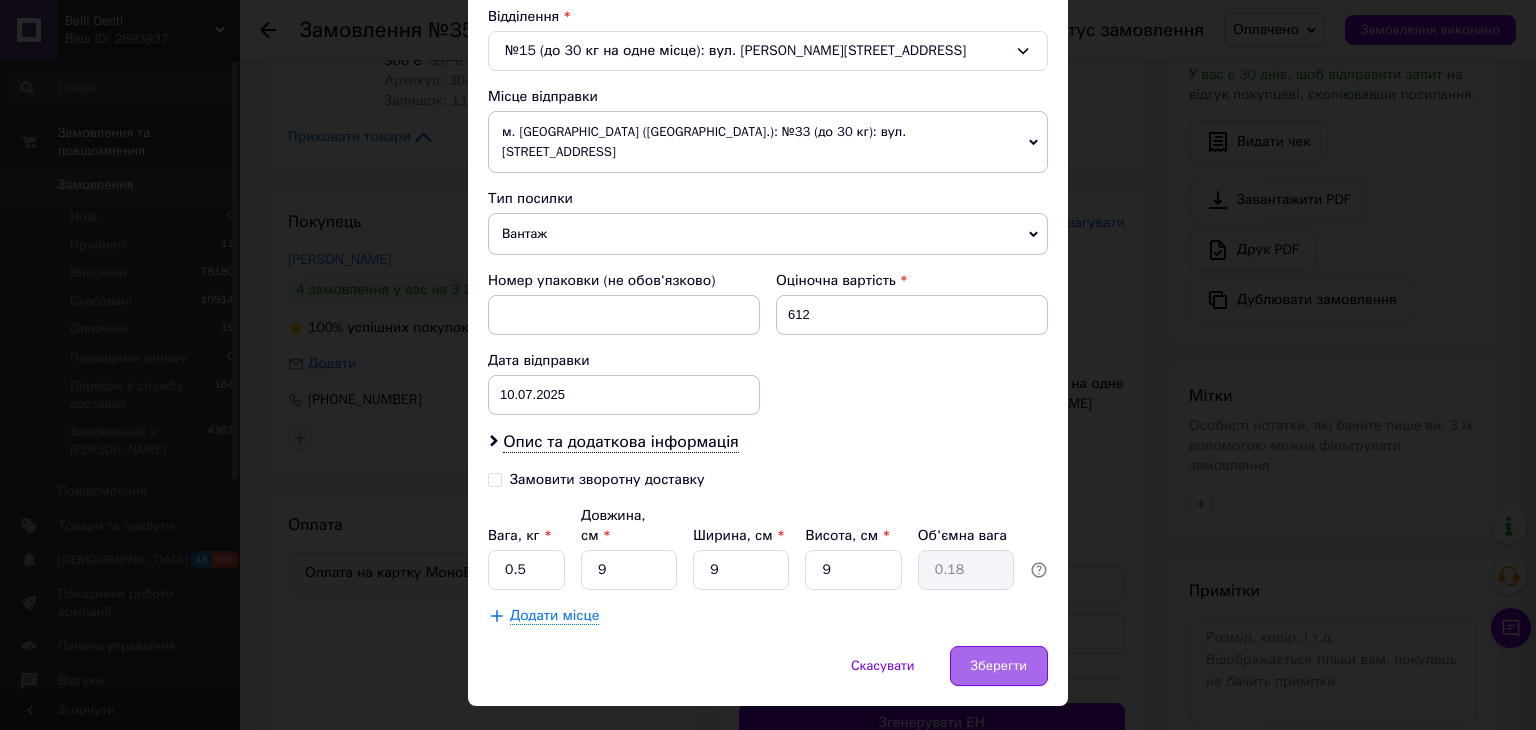 click on "Зберегти" at bounding box center [999, 666] 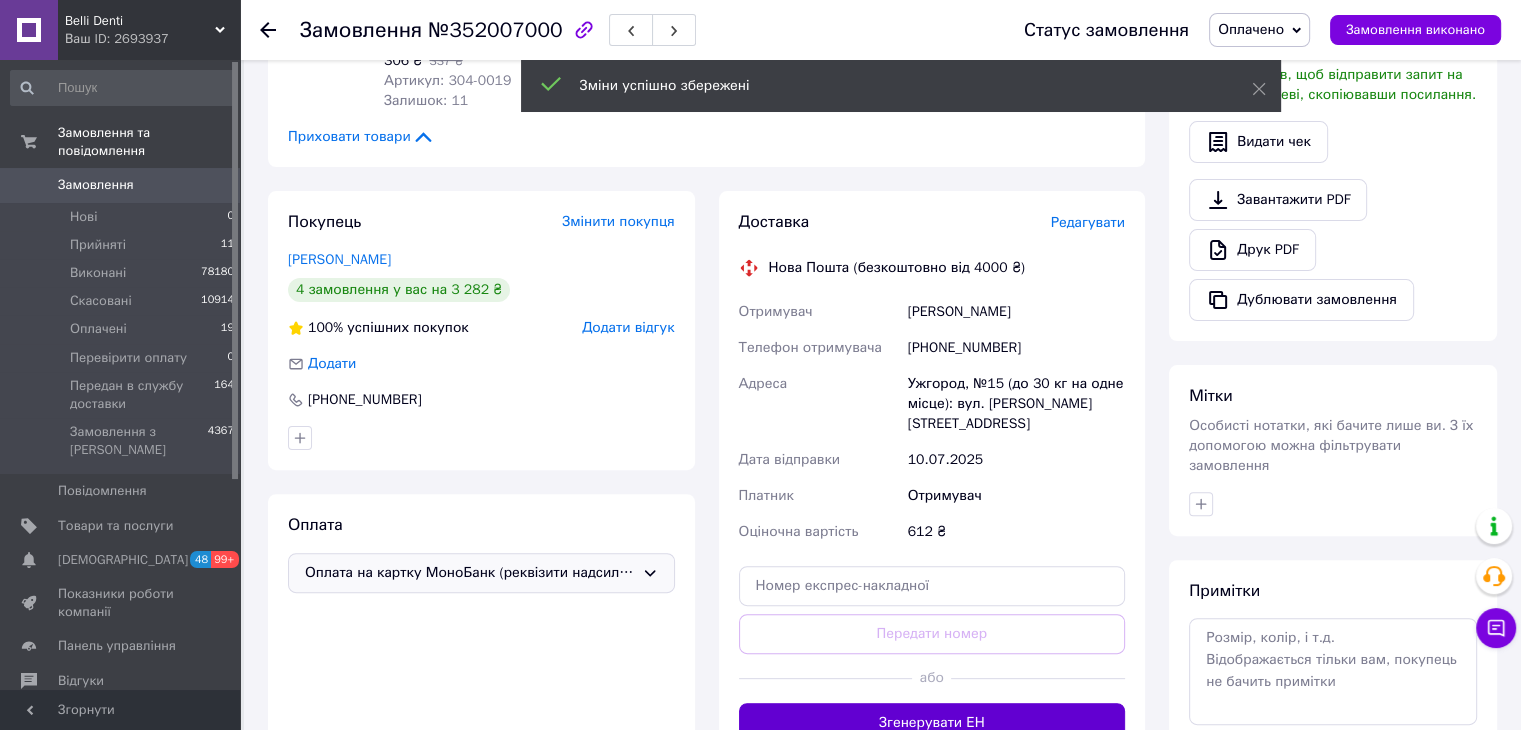 click on "Згенерувати ЕН" at bounding box center (932, 723) 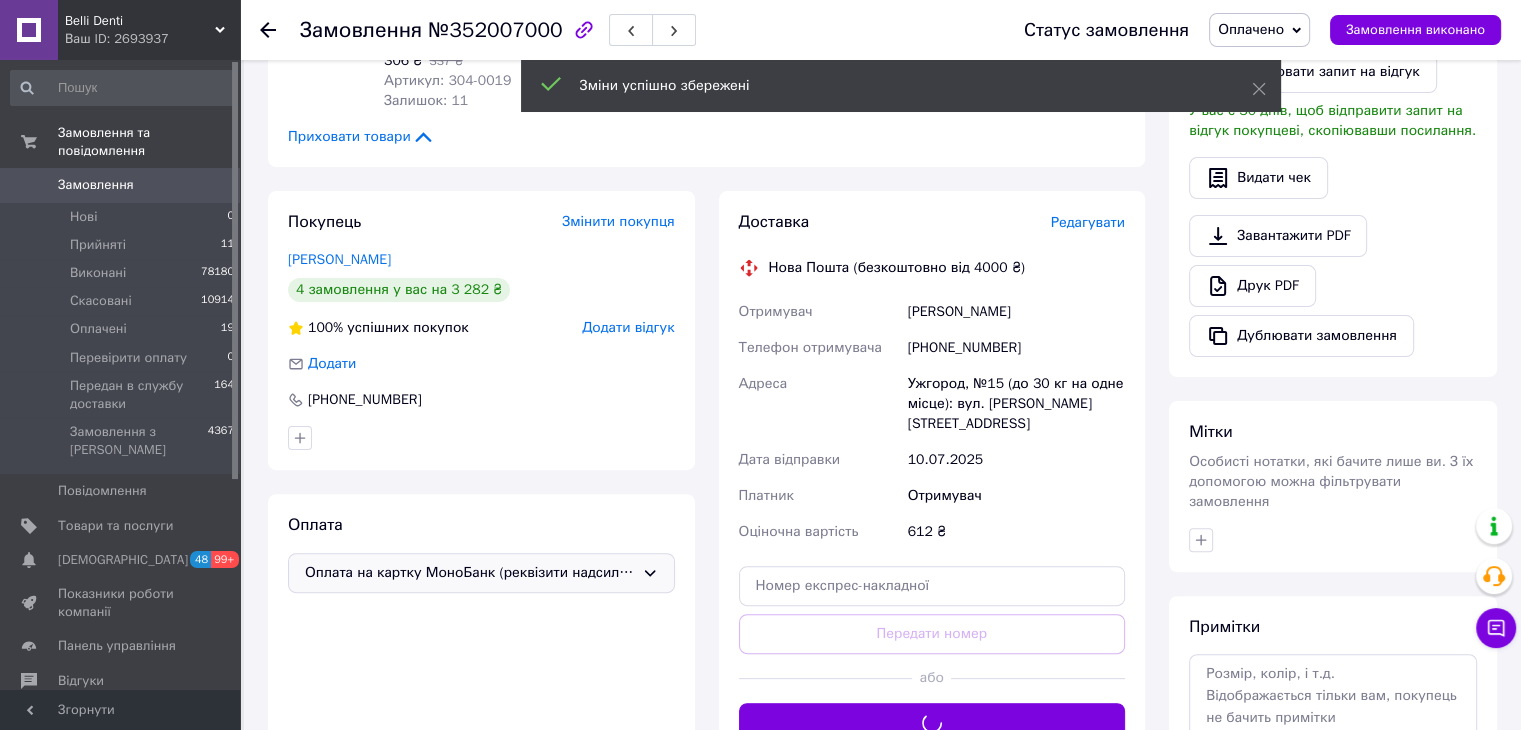 click on "Оплачено" at bounding box center [1251, 29] 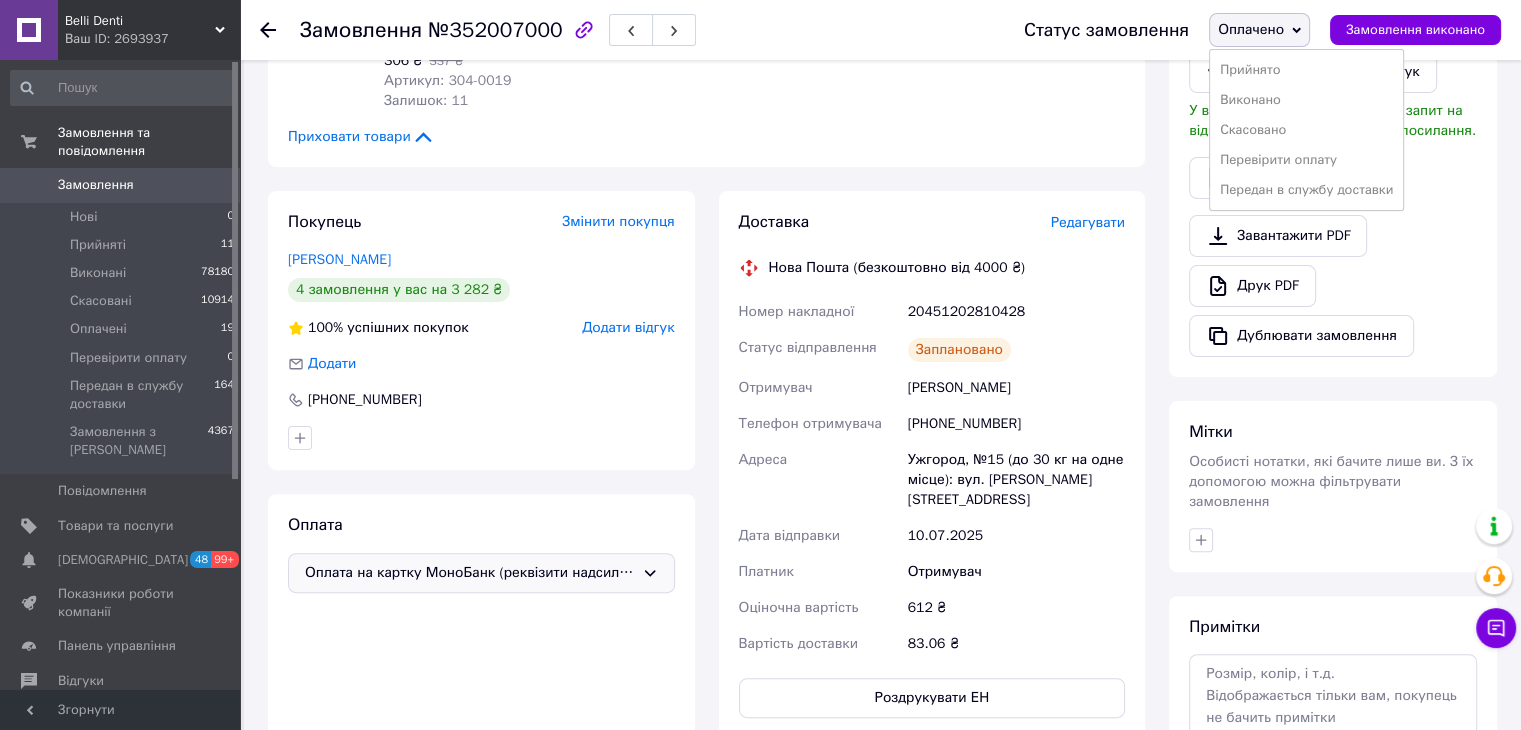 click on "Передан в службу доставки" at bounding box center (1306, 190) 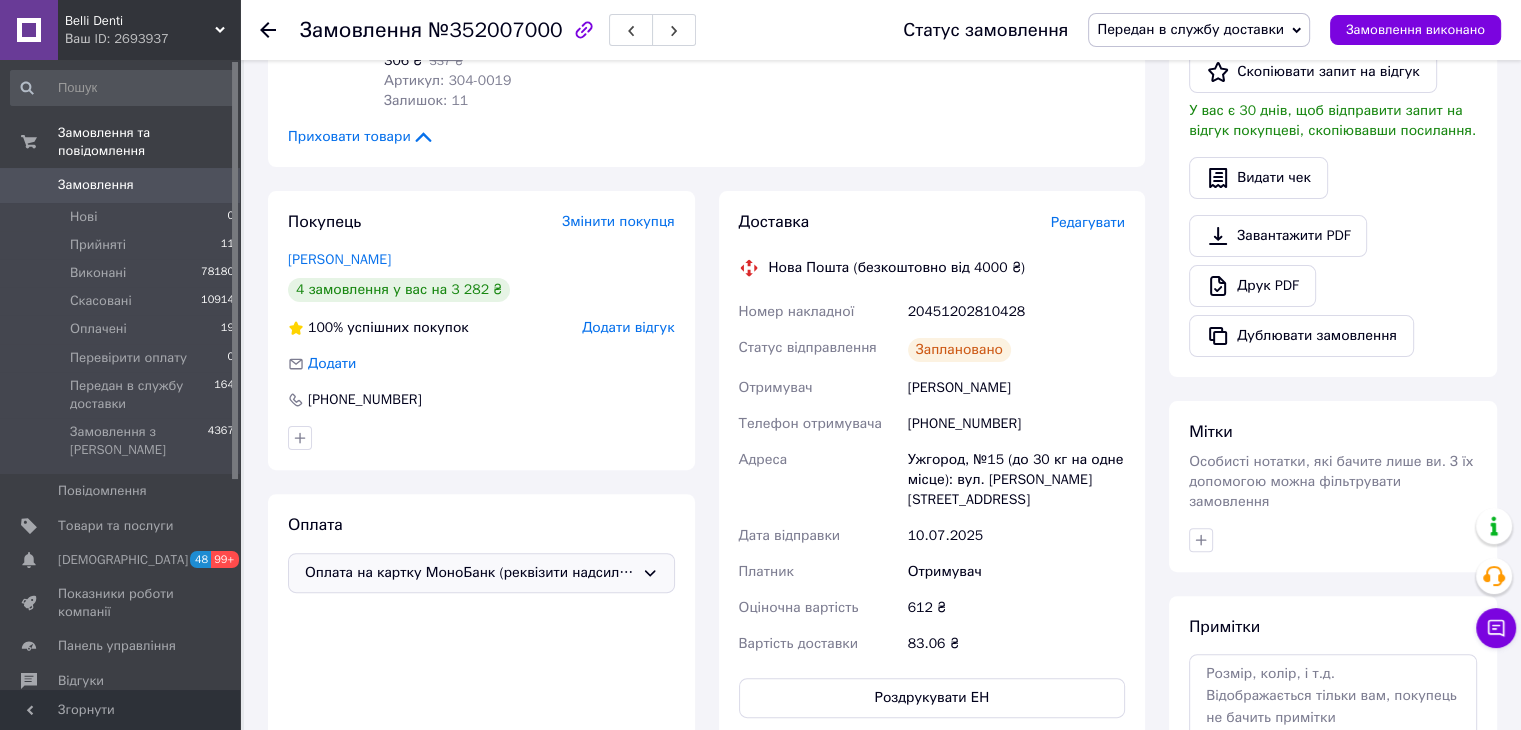 click 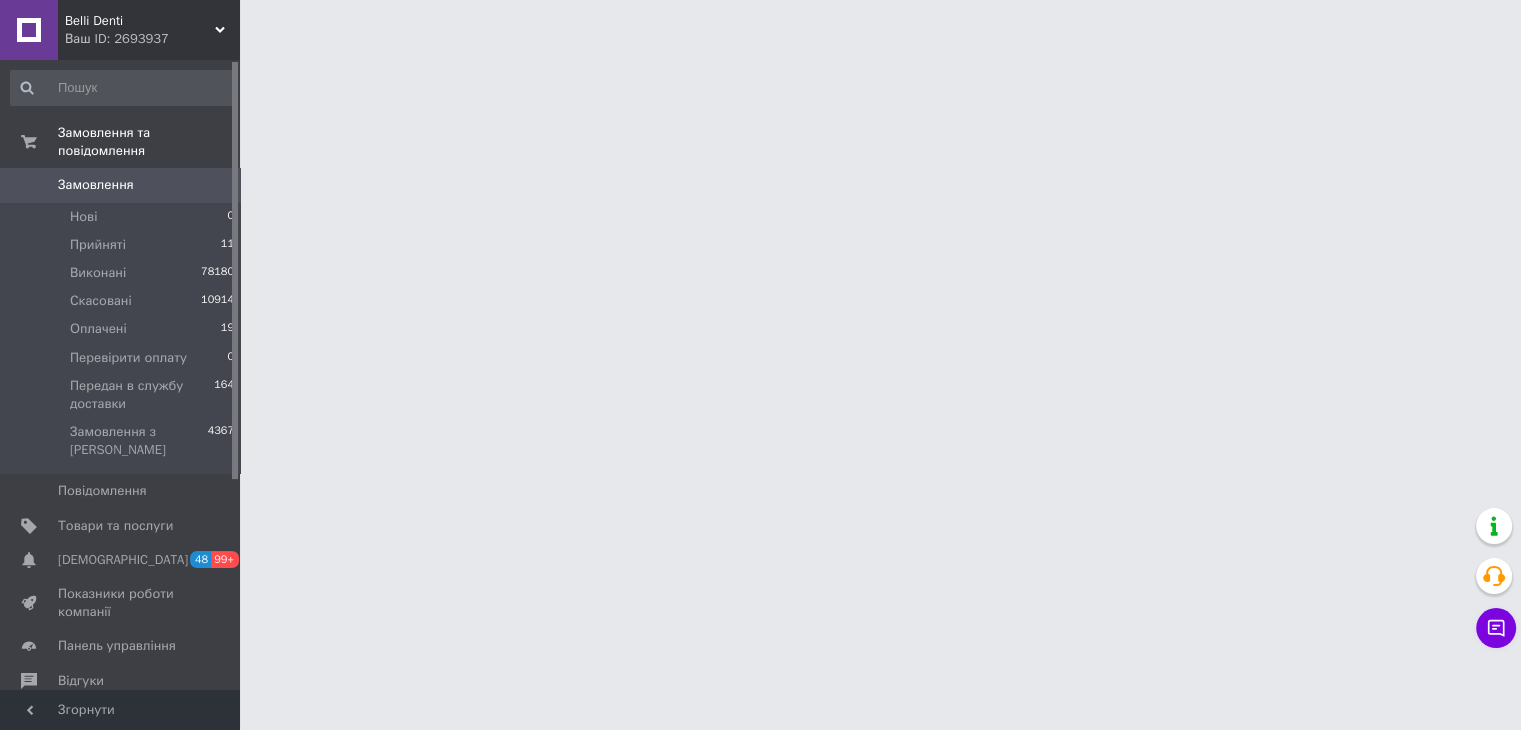 scroll, scrollTop: 0, scrollLeft: 0, axis: both 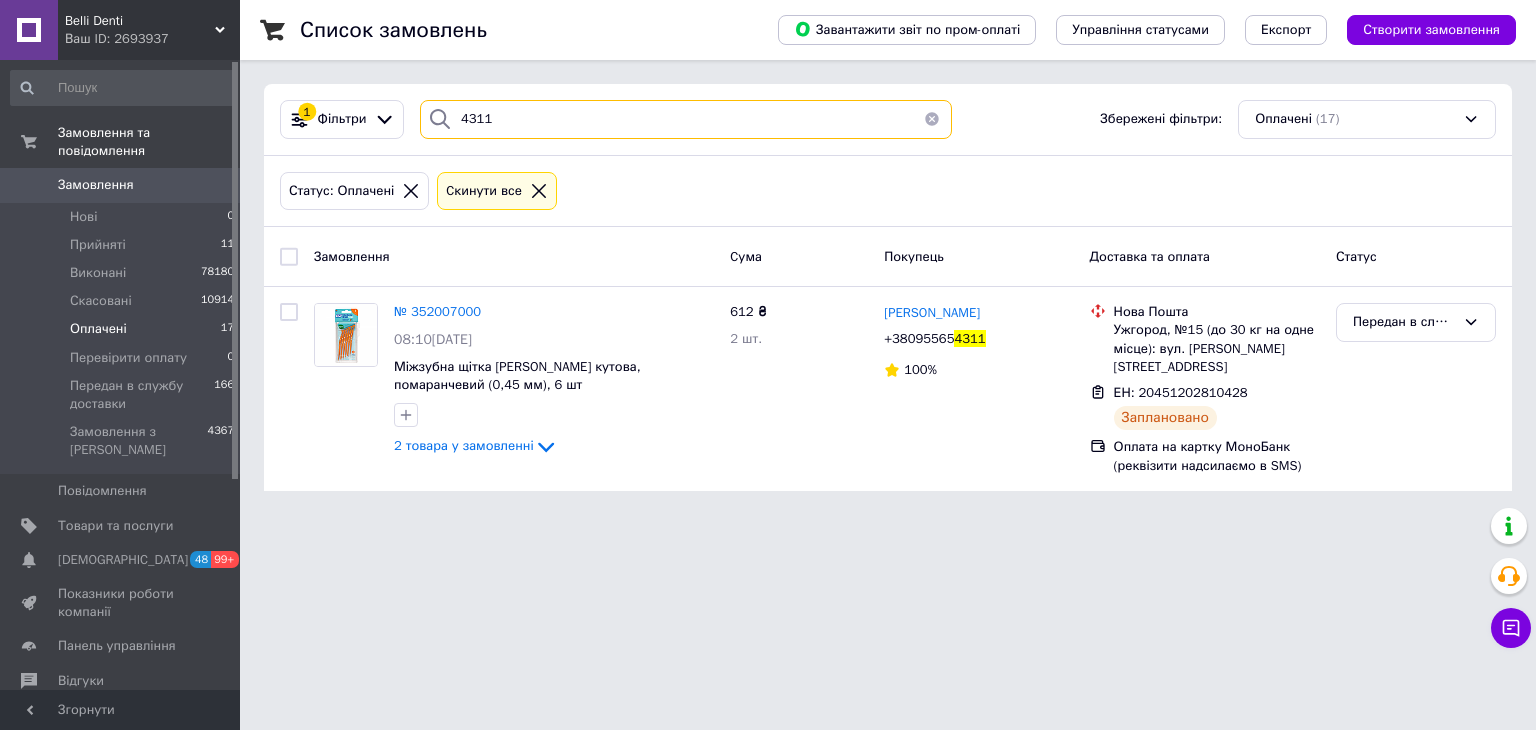 click on "1 Фільтри 4311 Збережені фільтри: Оплачені (17) Статус: Оплачені Cкинути все Замовлення Cума Покупець Доставка та оплата Статус № 352007000 08:10, 10.07.2025 Міжзубна щітка TePe Angle кутова, помаранчевий (0,45 мм), 6 шт 2 товара у замовленні 612 ₴ 2 шт. Ольга Товтик +38095565 4311 100% Нова Пошта Ужгород, №15 (до 30 кг на одне місце): вул. Олега Куцина, 12Г ЕН: 20451202810428 Заплановано Оплата на картку МоноБанк  (реквізити надсилаємо в SMS) Передан в службу доставки" at bounding box center [888, 287] 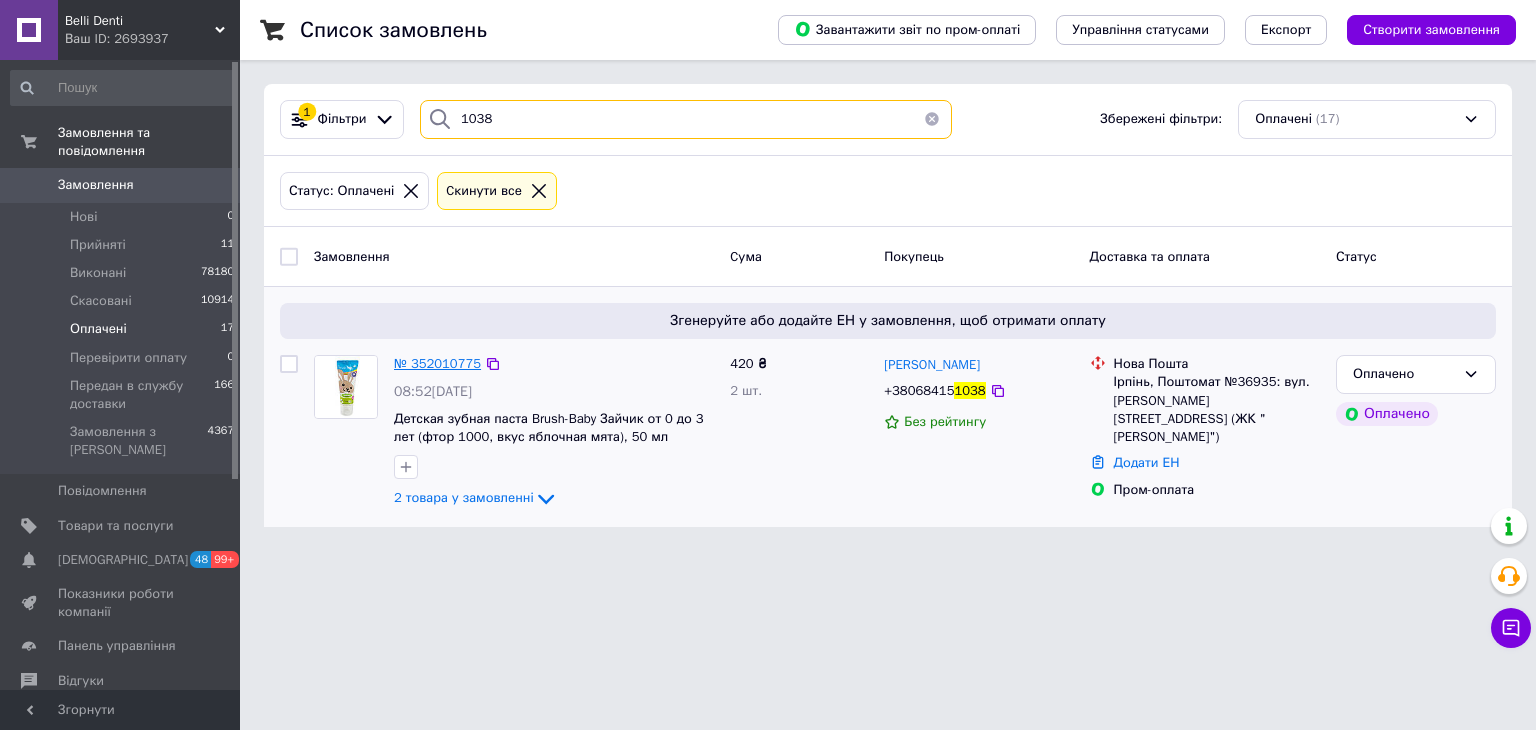 type on "1038" 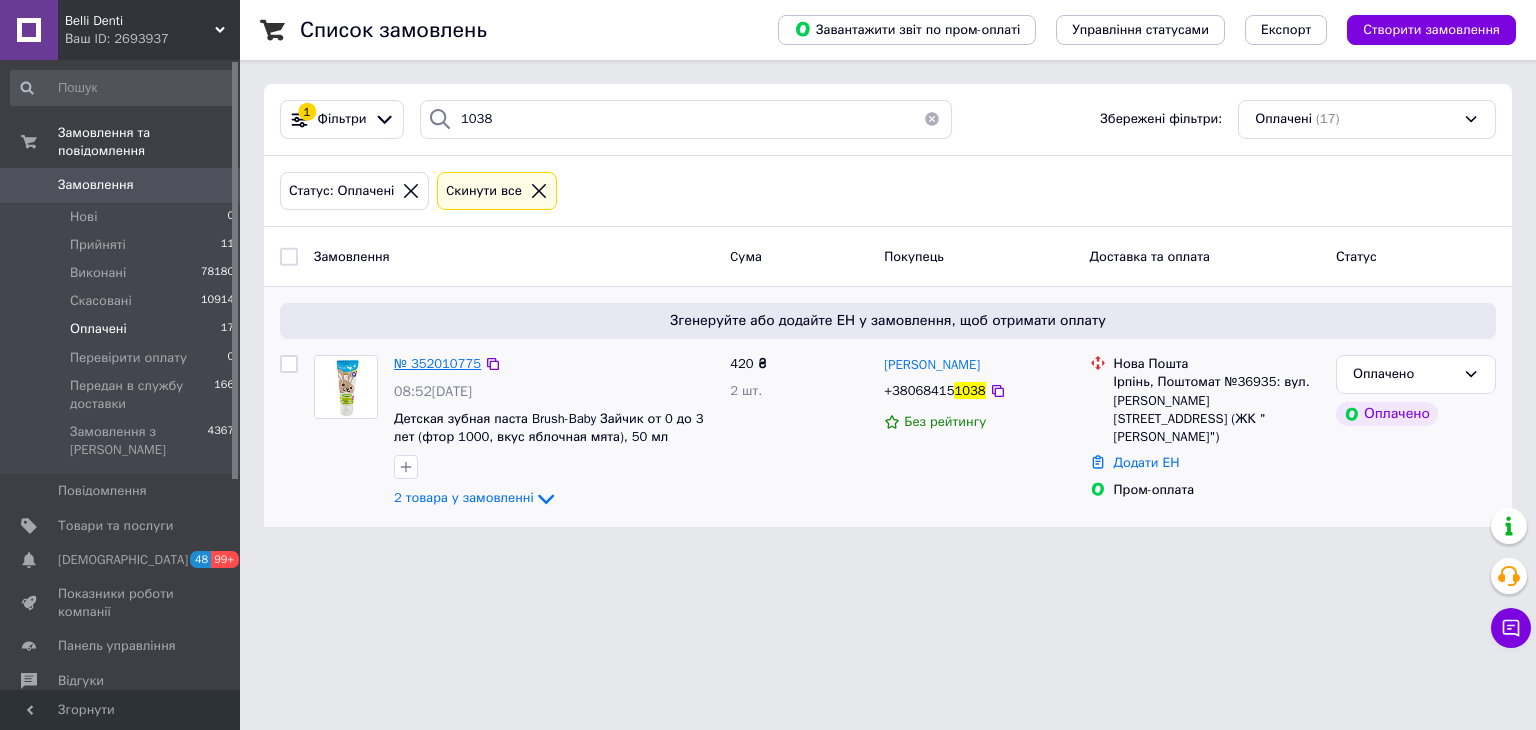 click on "№ 352010775" at bounding box center [437, 363] 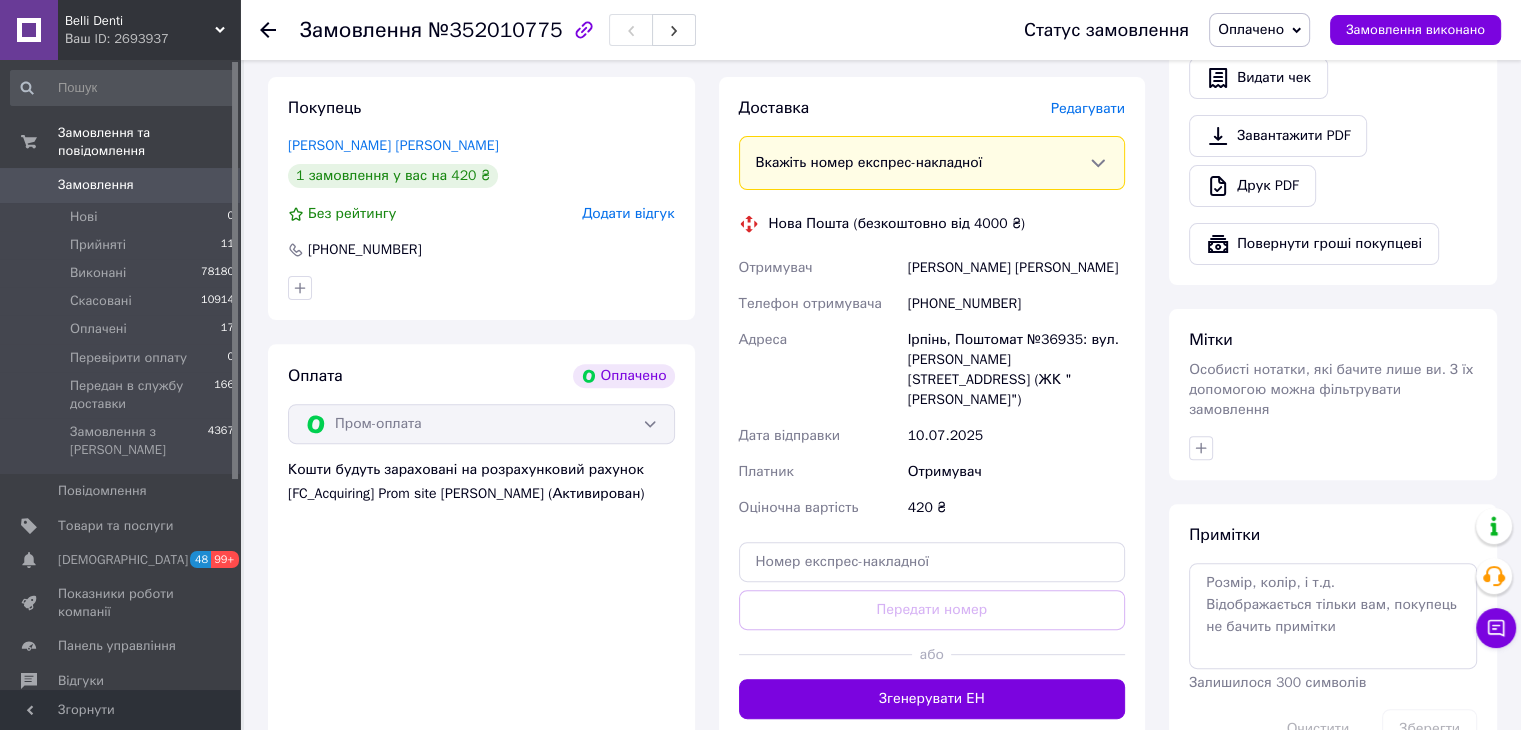 scroll, scrollTop: 528, scrollLeft: 0, axis: vertical 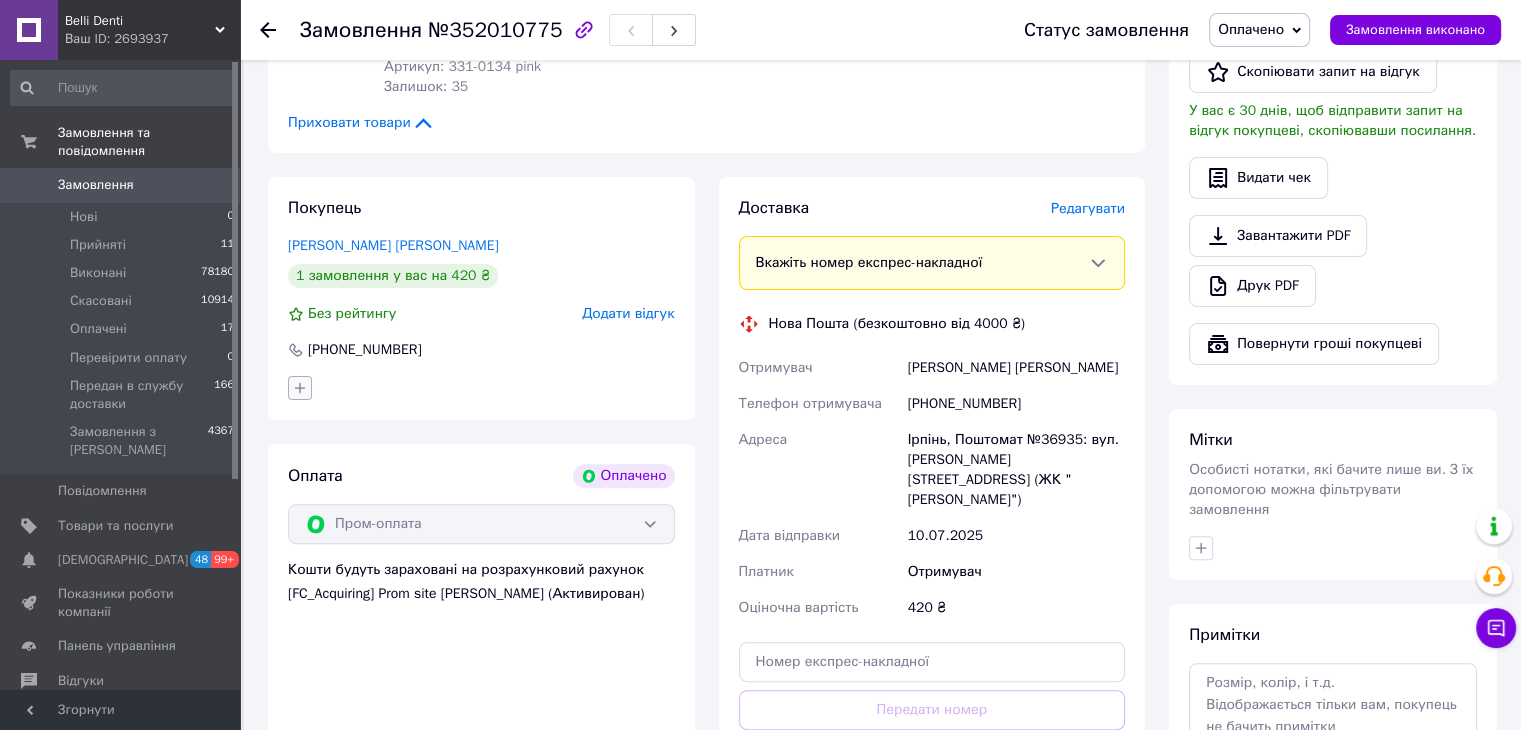 click 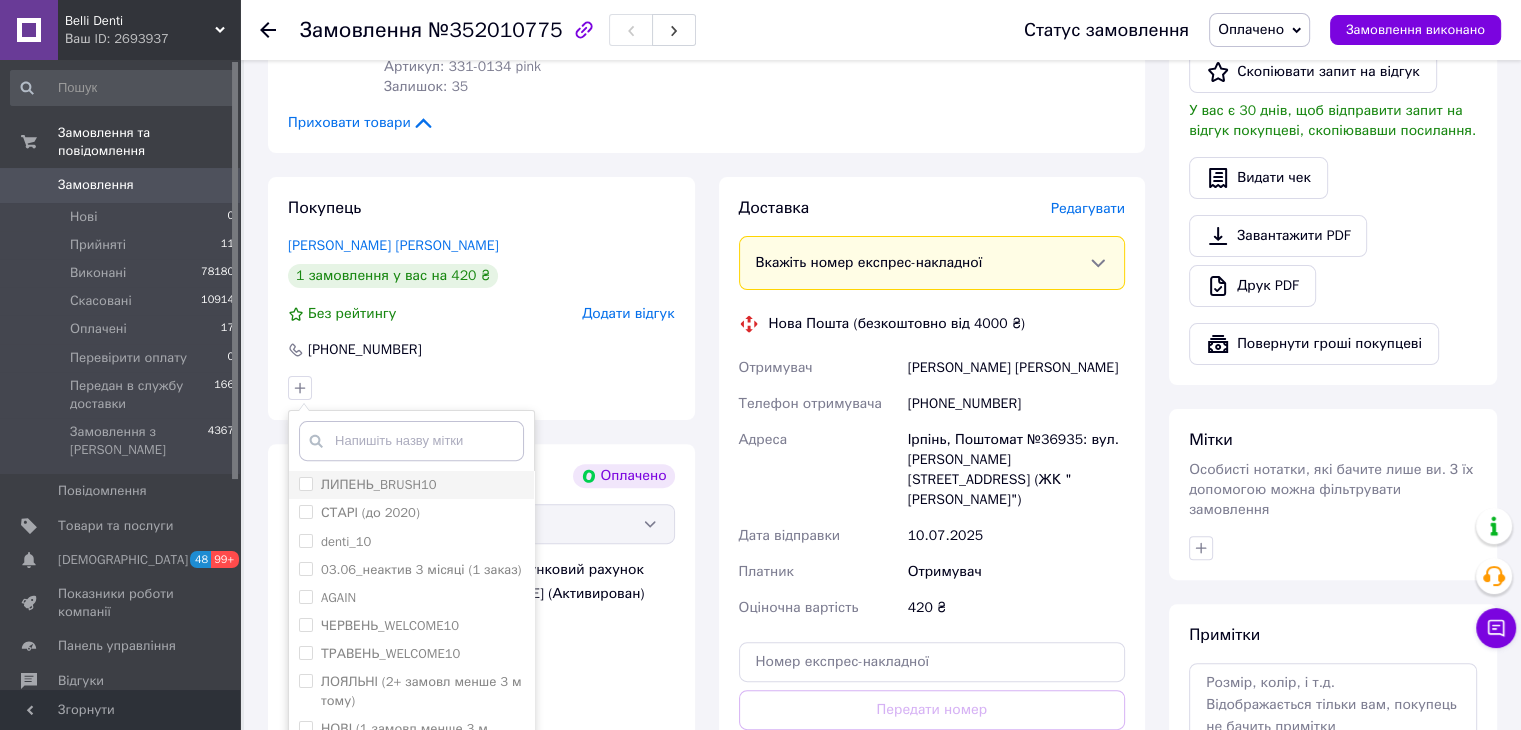 click on "ЛИПЕНЬ_BRUSH10" at bounding box center [379, 484] 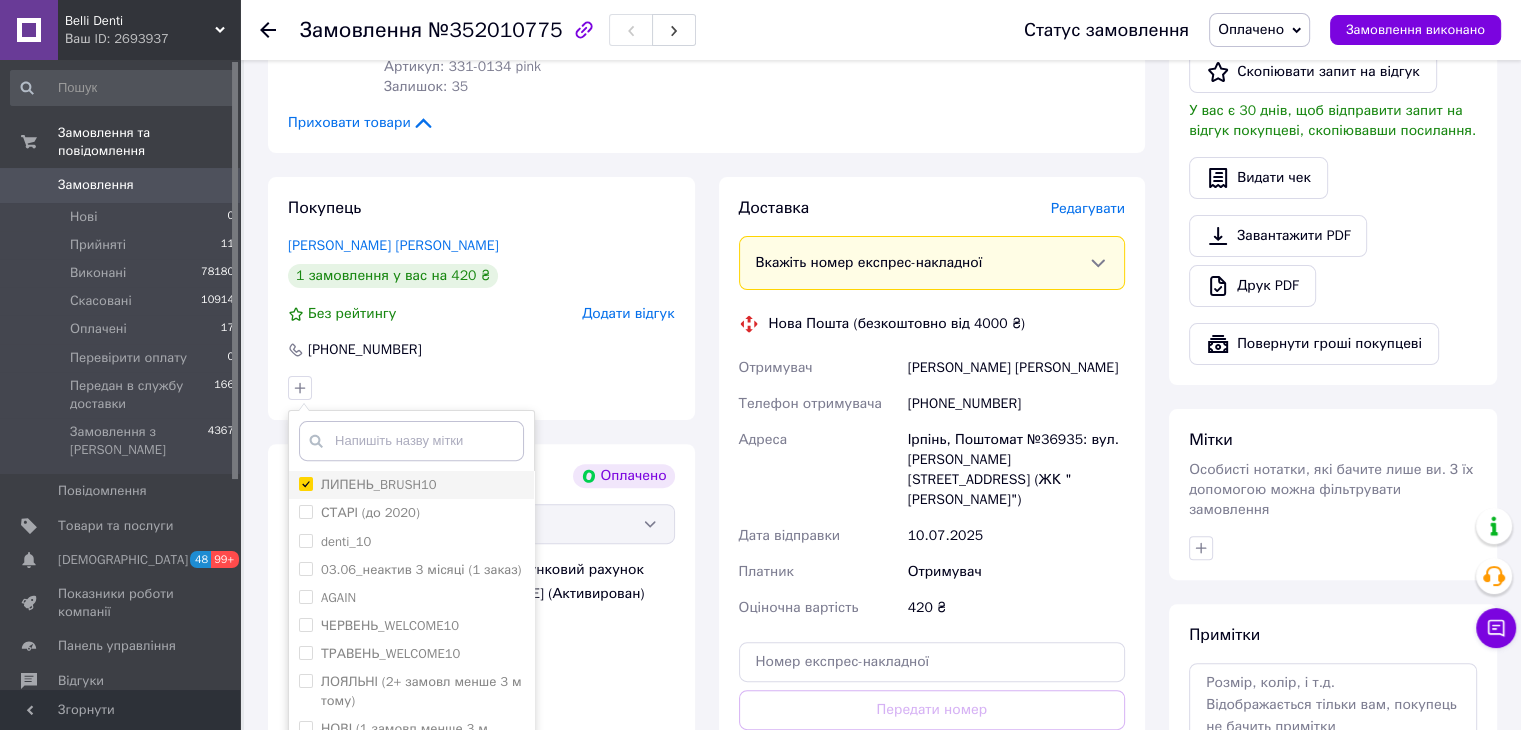 checkbox on "true" 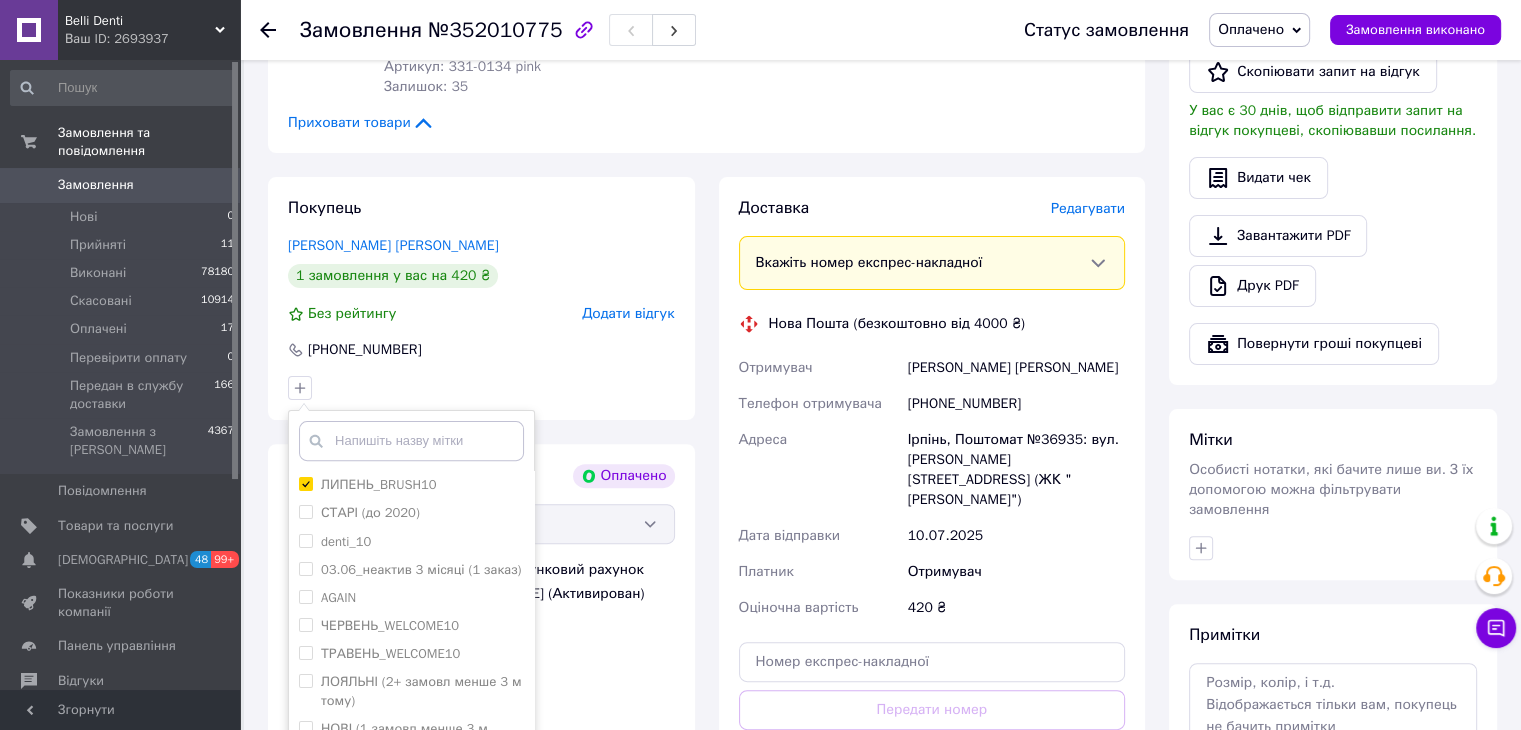 scroll, scrollTop: 728, scrollLeft: 0, axis: vertical 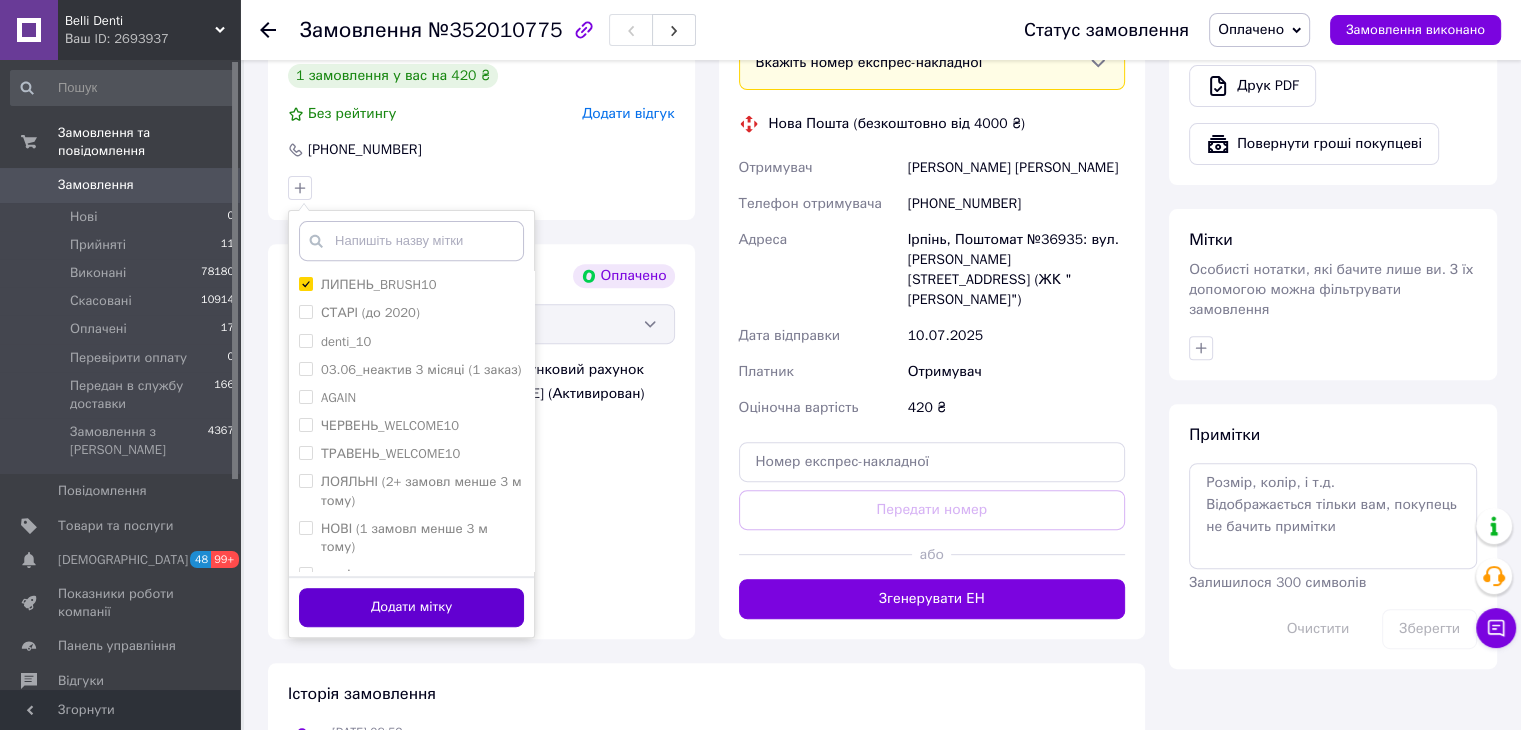 click on "Додати мітку" at bounding box center [411, 607] 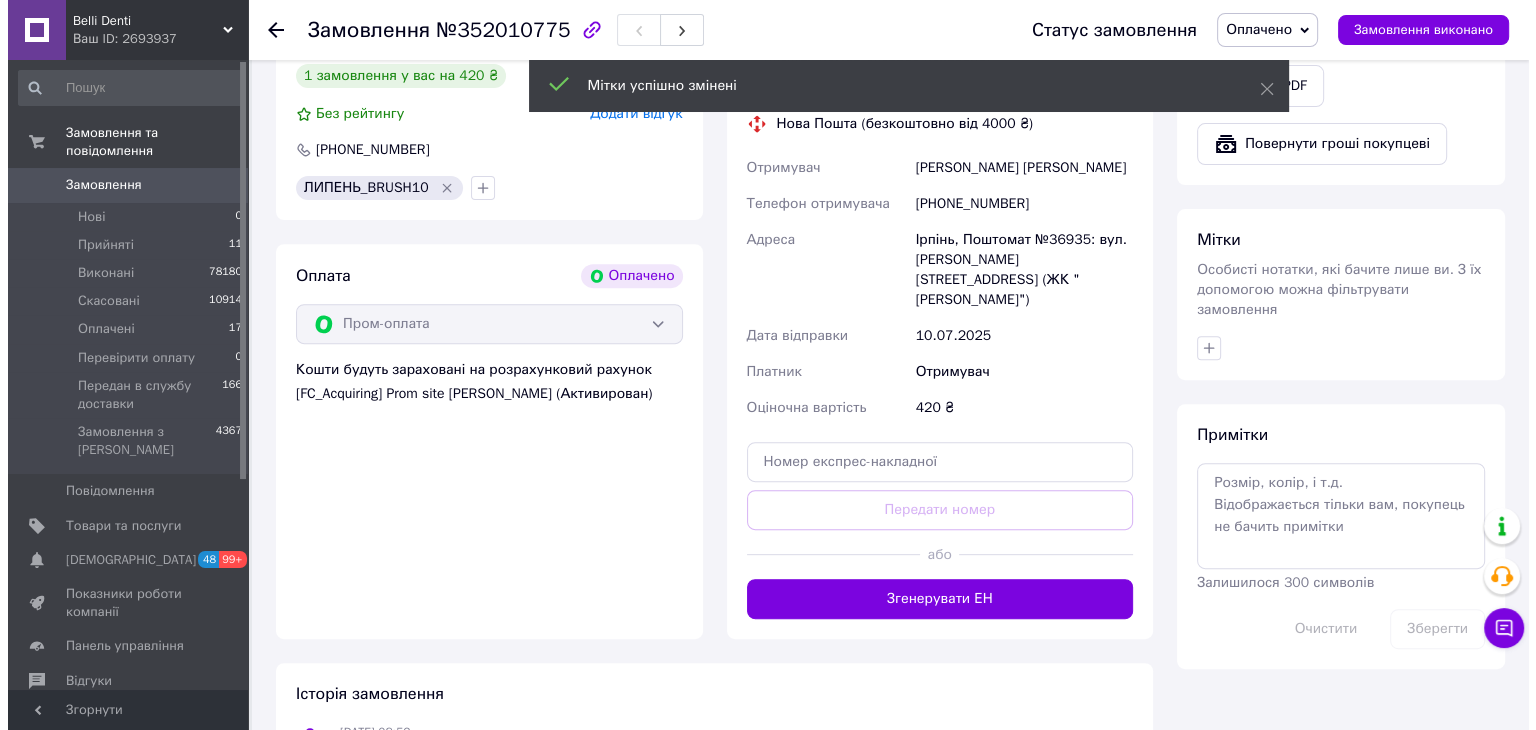 scroll, scrollTop: 528, scrollLeft: 0, axis: vertical 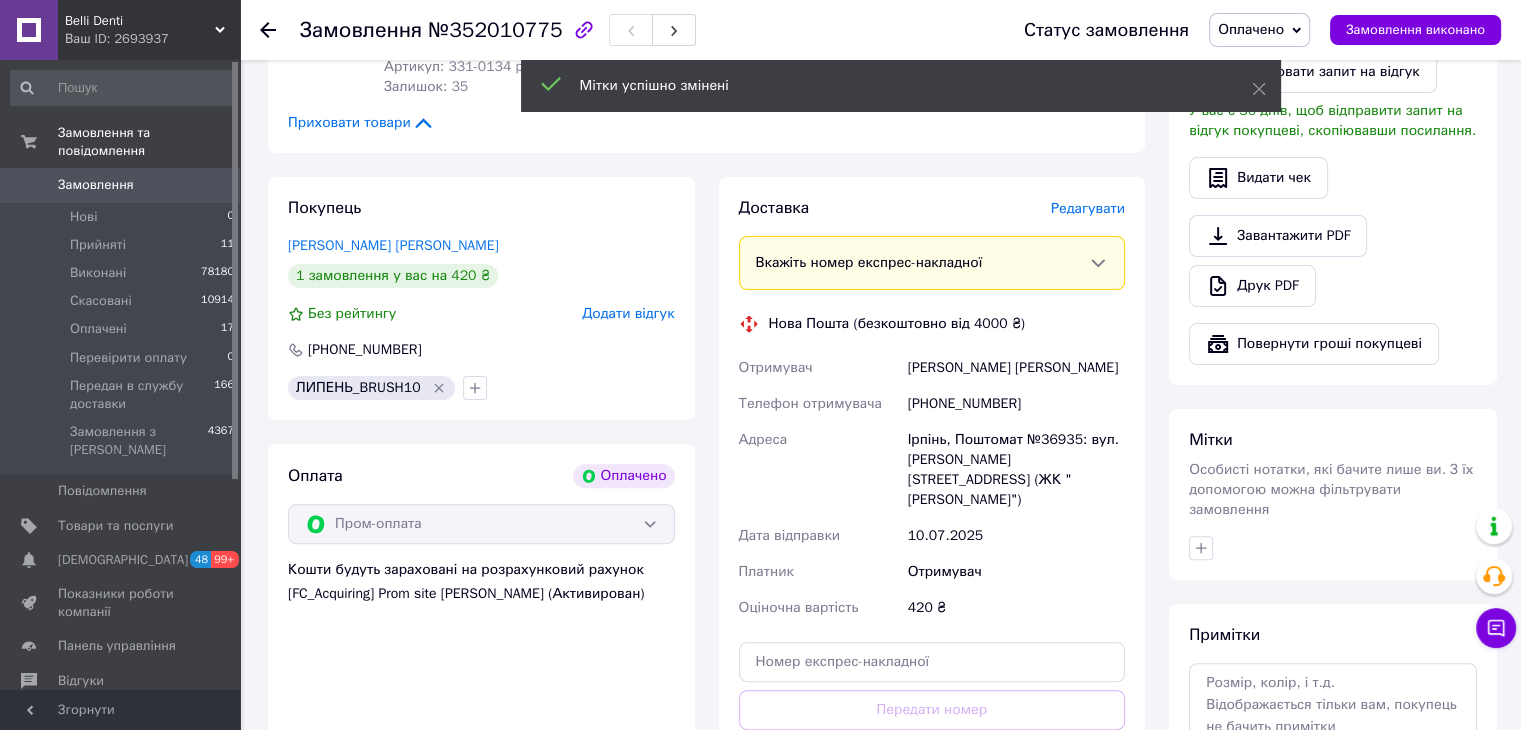 click on "Редагувати" at bounding box center [1088, 208] 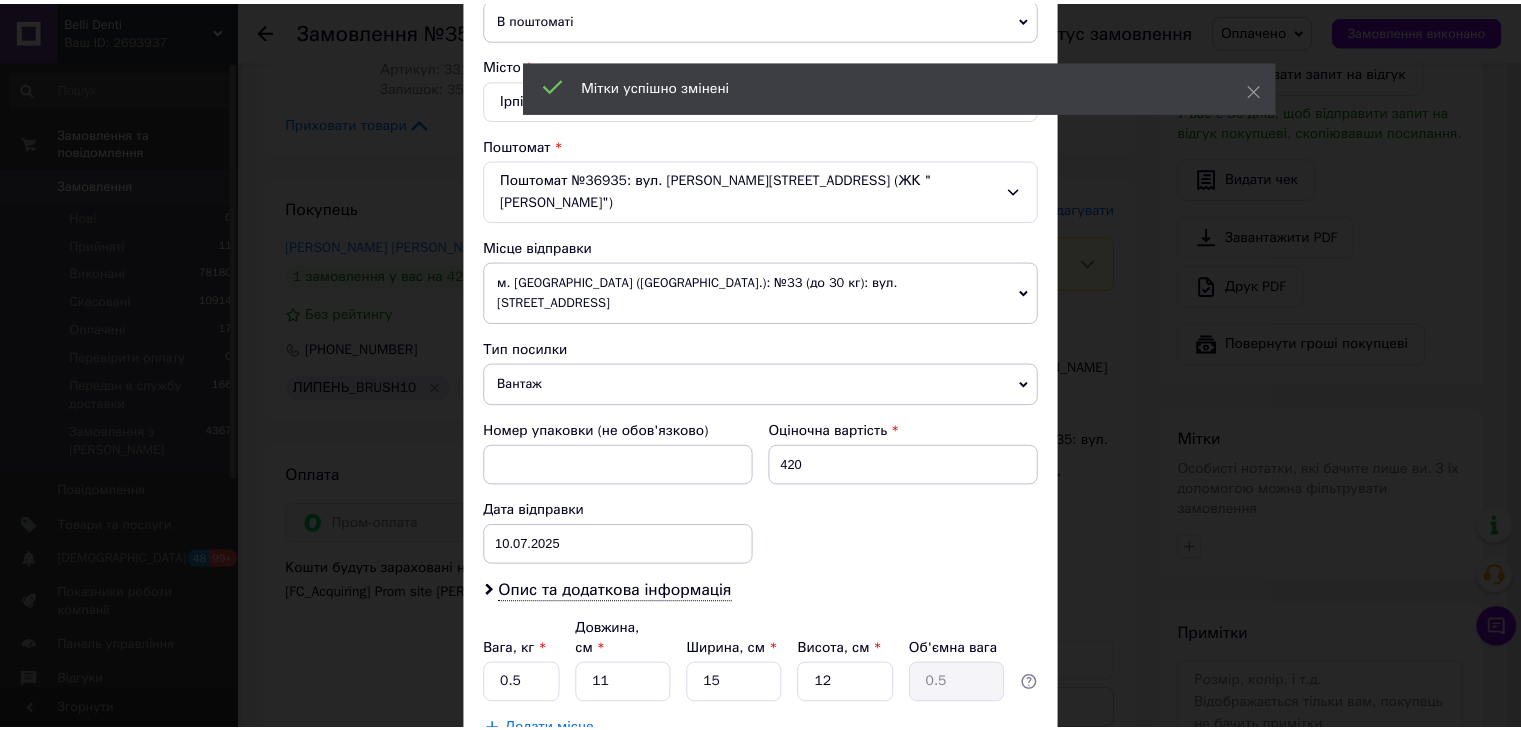 scroll, scrollTop: 592, scrollLeft: 0, axis: vertical 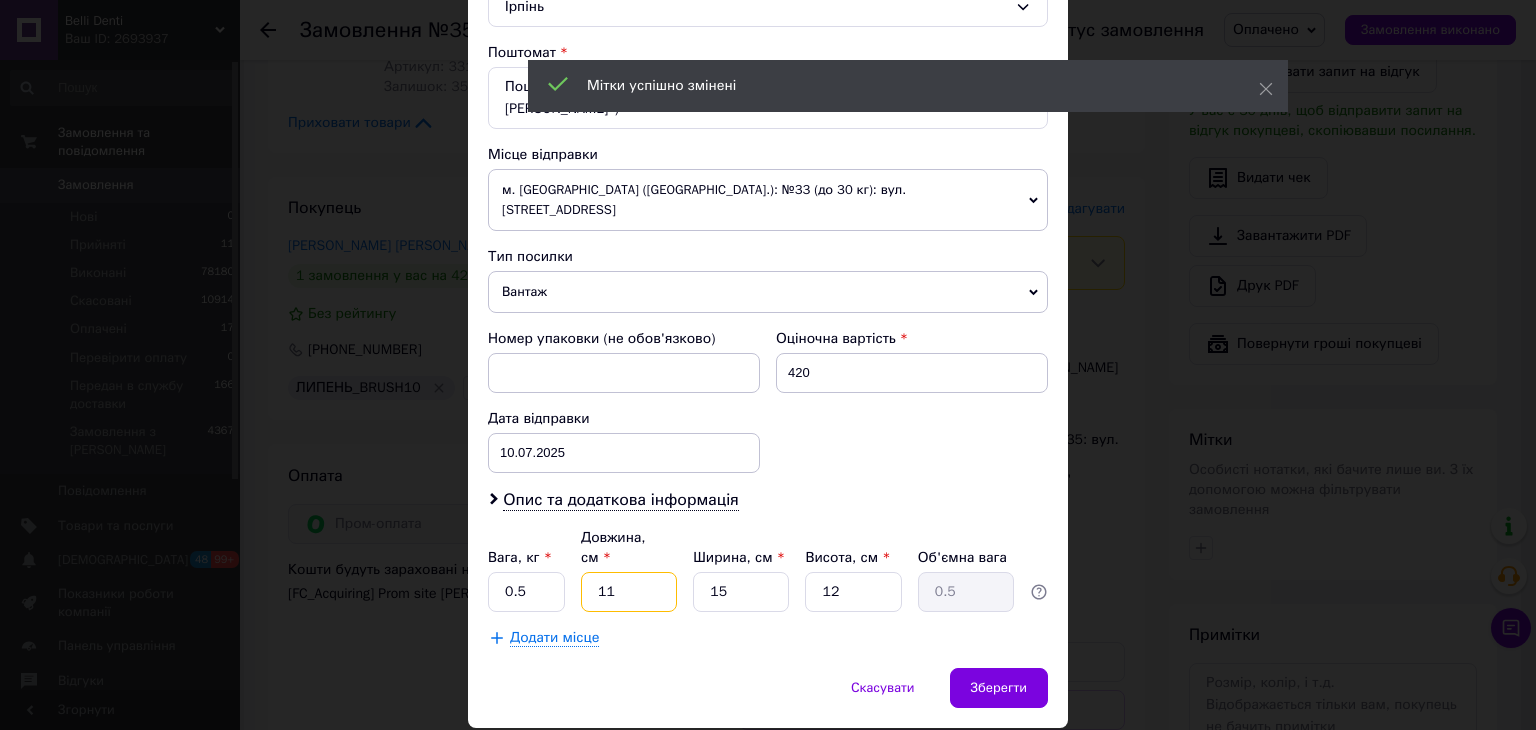click on "Платник Отримувач Відправник Прізвище отримувача Карповець Ім'я отримувача Анатойлі По батькові отримувача Телефон отримувача +380684151038 Тип доставки В поштоматі У відділенні Кур'єром Місто Ірпінь Поштомат Поштомат №36935: вул. Котляревського, 31б (ЖК "Котляревський") Місце відправки м. Львів (Львівська обл.): №33 (до 30 кг): вул. Кульпарківська, 59 Немає збігів. Спробуйте змінити умови пошуку Додати ще місце відправки Тип посилки Вантаж Документи Номер упаковки (не обов'язково) Оціночна вартість 420 Дата відправки 10.07.2025 < 2025 > < Июль > Пн Вт Ср Чт Пт Сб Вс 30 1 2 3 4 5 6 7 8 9 10 11" at bounding box center [768, 143] 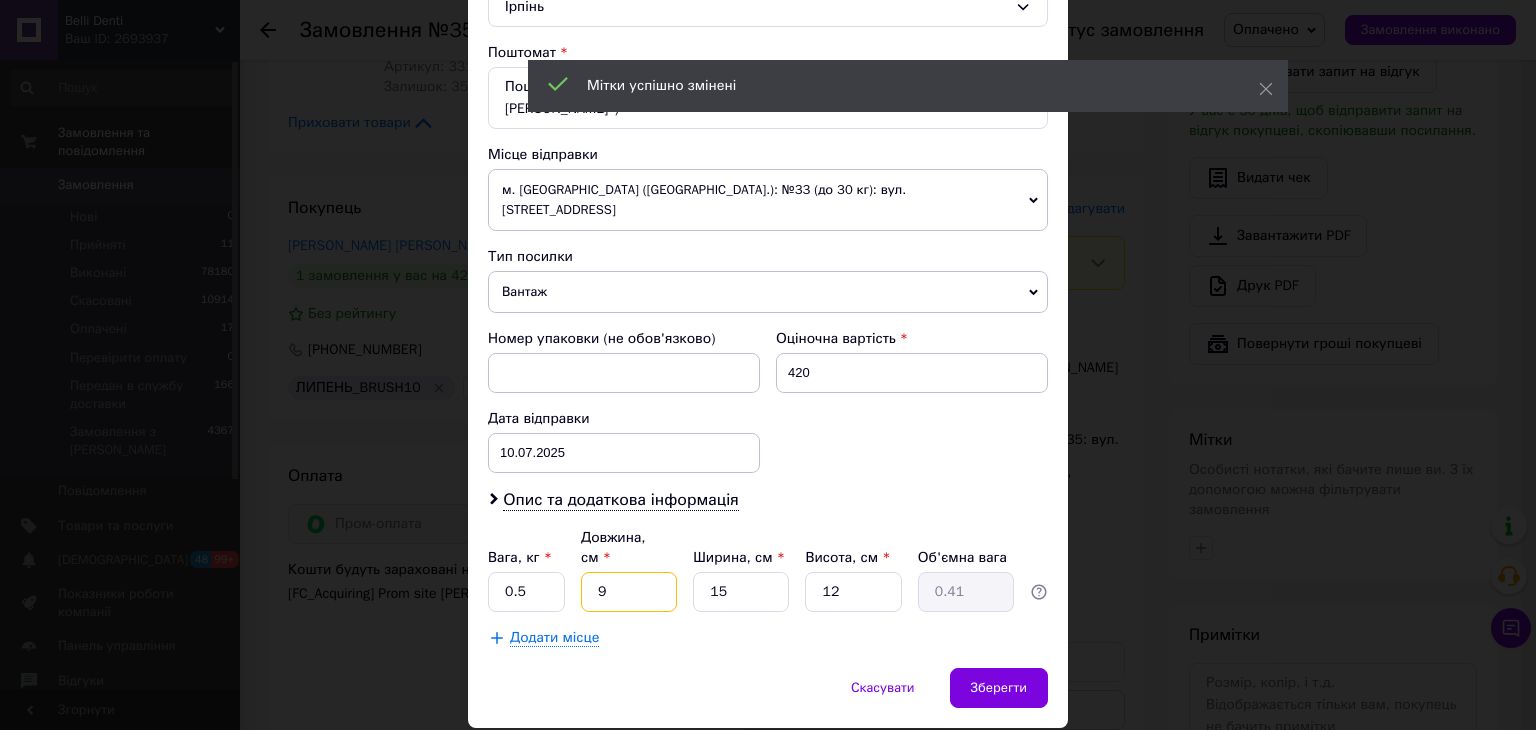 type on "9" 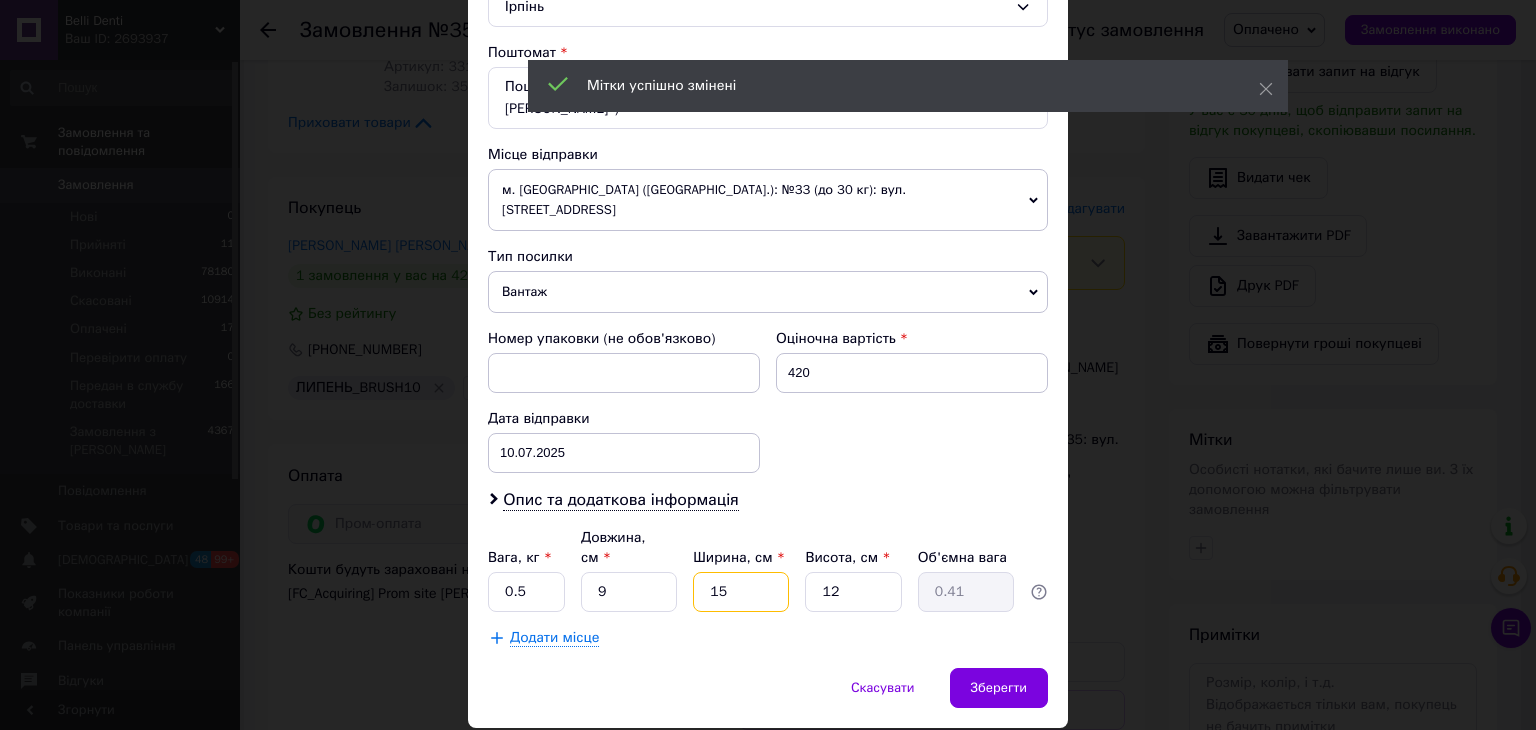 click on "Платник Отримувач Відправник Прізвище отримувача Карповець Ім'я отримувача Анатойлі По батькові отримувача Телефон отримувача +380684151038 Тип доставки В поштоматі У відділенні Кур'єром Місто Ірпінь Поштомат Поштомат №36935: вул. Котляревського, 31б (ЖК "Котляревський") Місце відправки м. Львів (Львівська обл.): №33 (до 30 кг): вул. Кульпарківська, 59 Немає збігів. Спробуйте змінити умови пошуку Додати ще місце відправки Тип посилки Вантаж Документи Номер упаковки (не обов'язково) Оціночна вартість 420 Дата відправки 10.07.2025 < 2025 > < Июль > Пн Вт Ср Чт Пт Сб Вс 30 1 2 3 4 5 6 7 8 9 10 11" at bounding box center [768, 143] 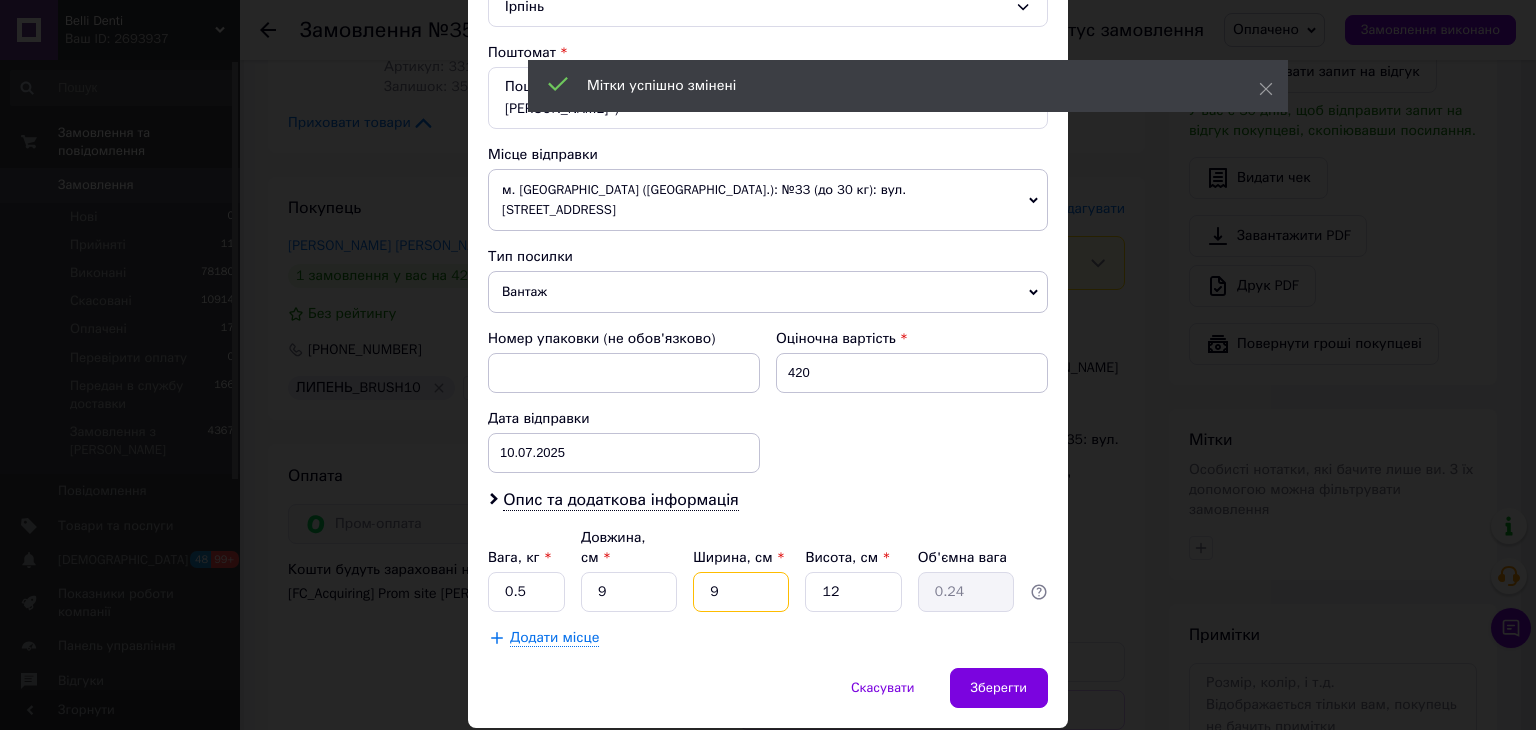 type on "9" 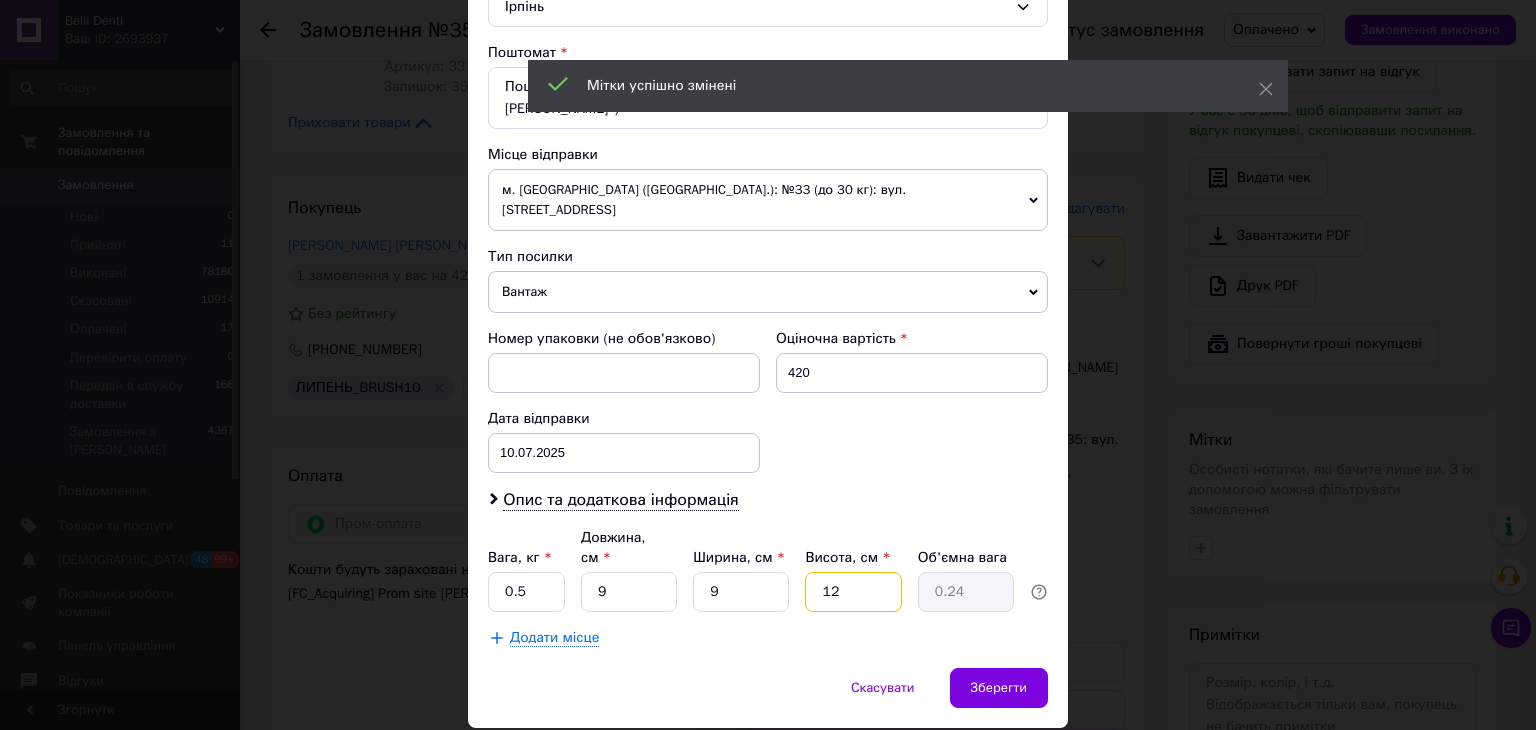 drag, startPoint x: 780, startPoint y: 561, endPoint x: 784, endPoint y: 572, distance: 11.7046995 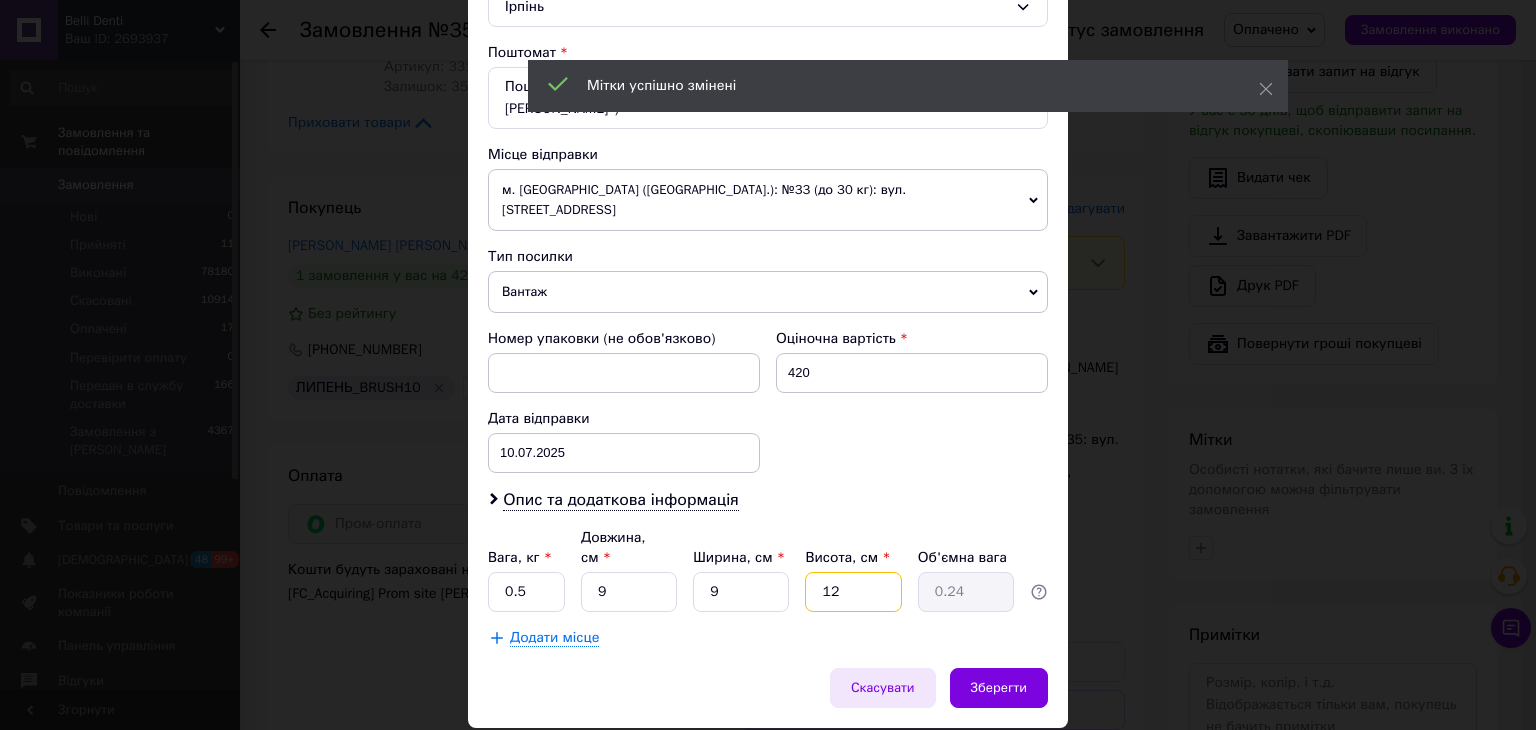type on "9" 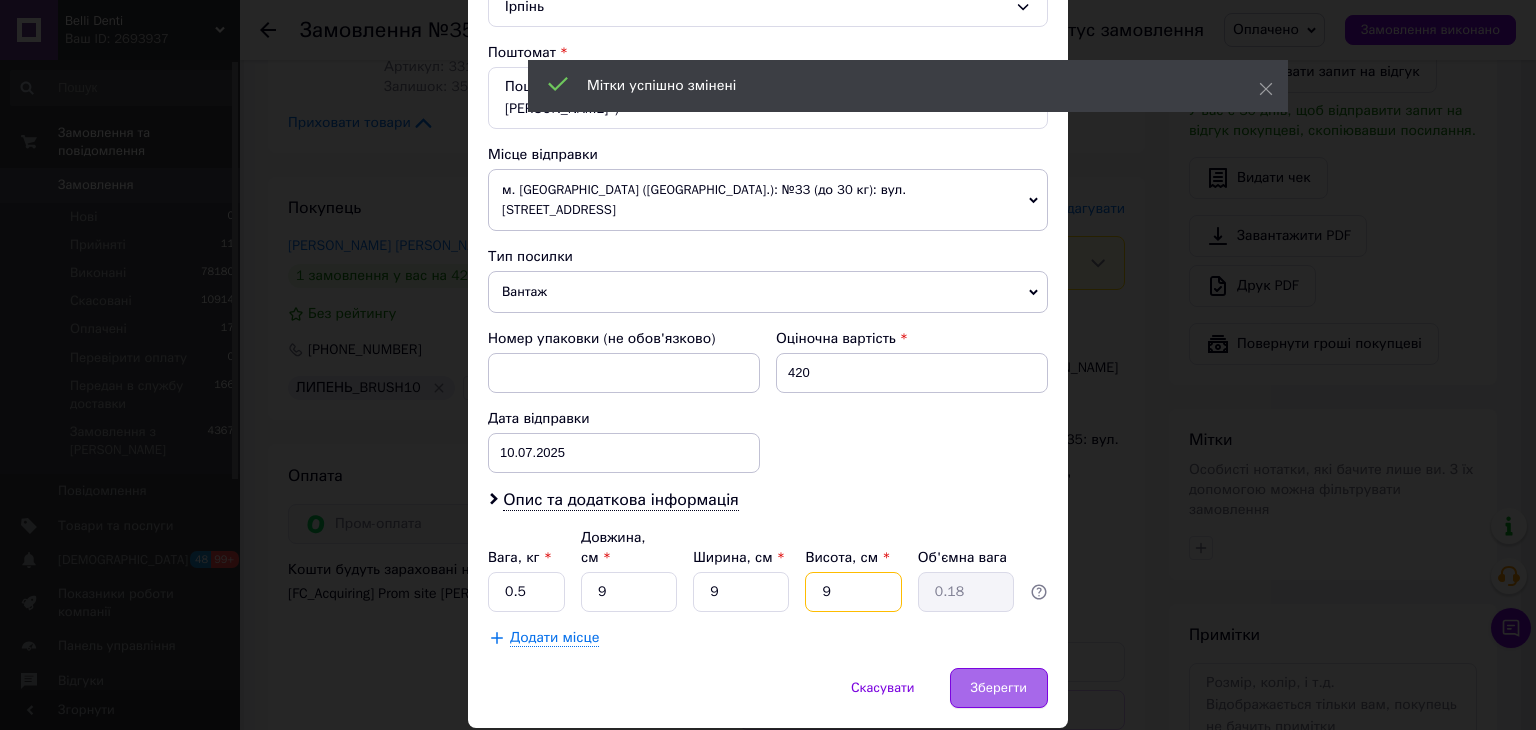 type on "9" 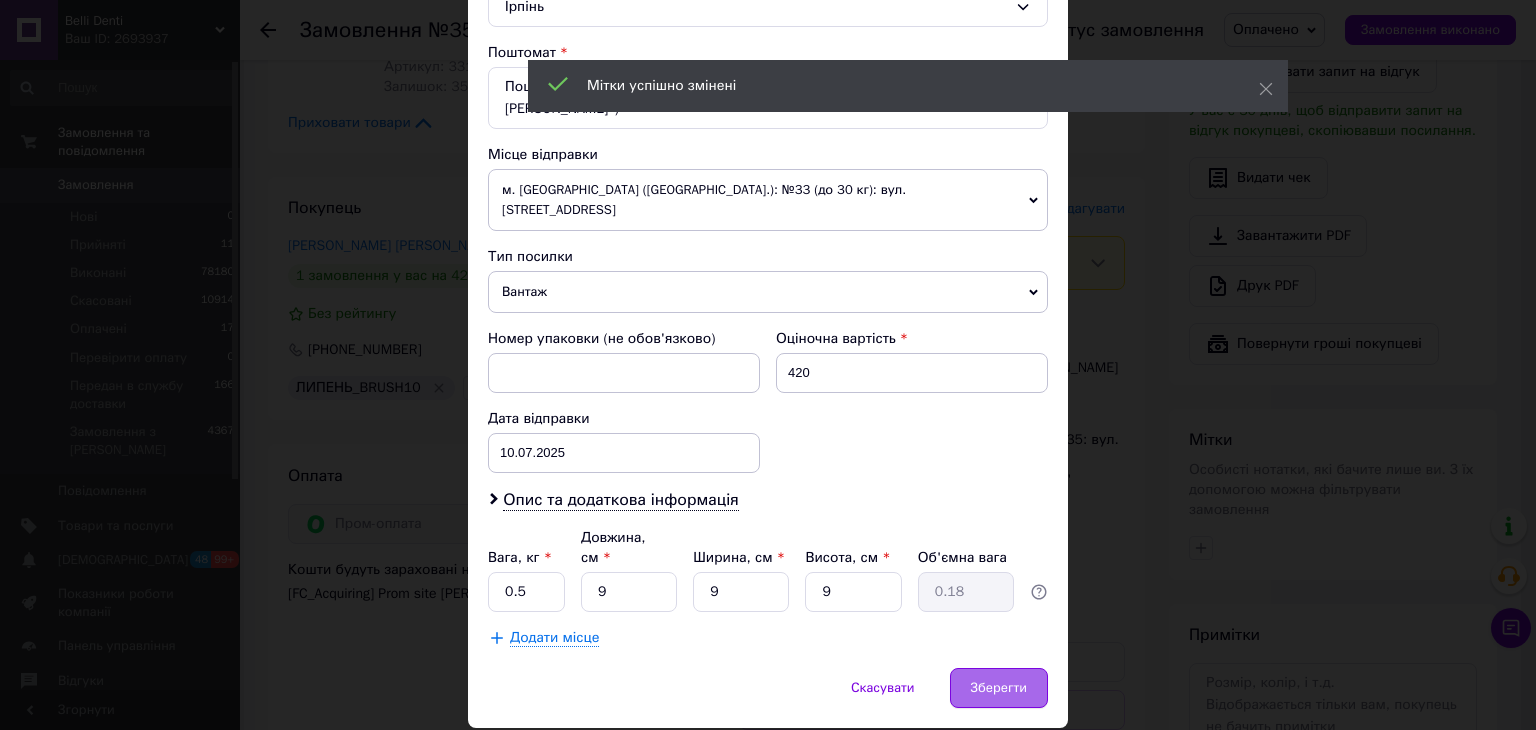 click on "Зберегти" at bounding box center [999, 688] 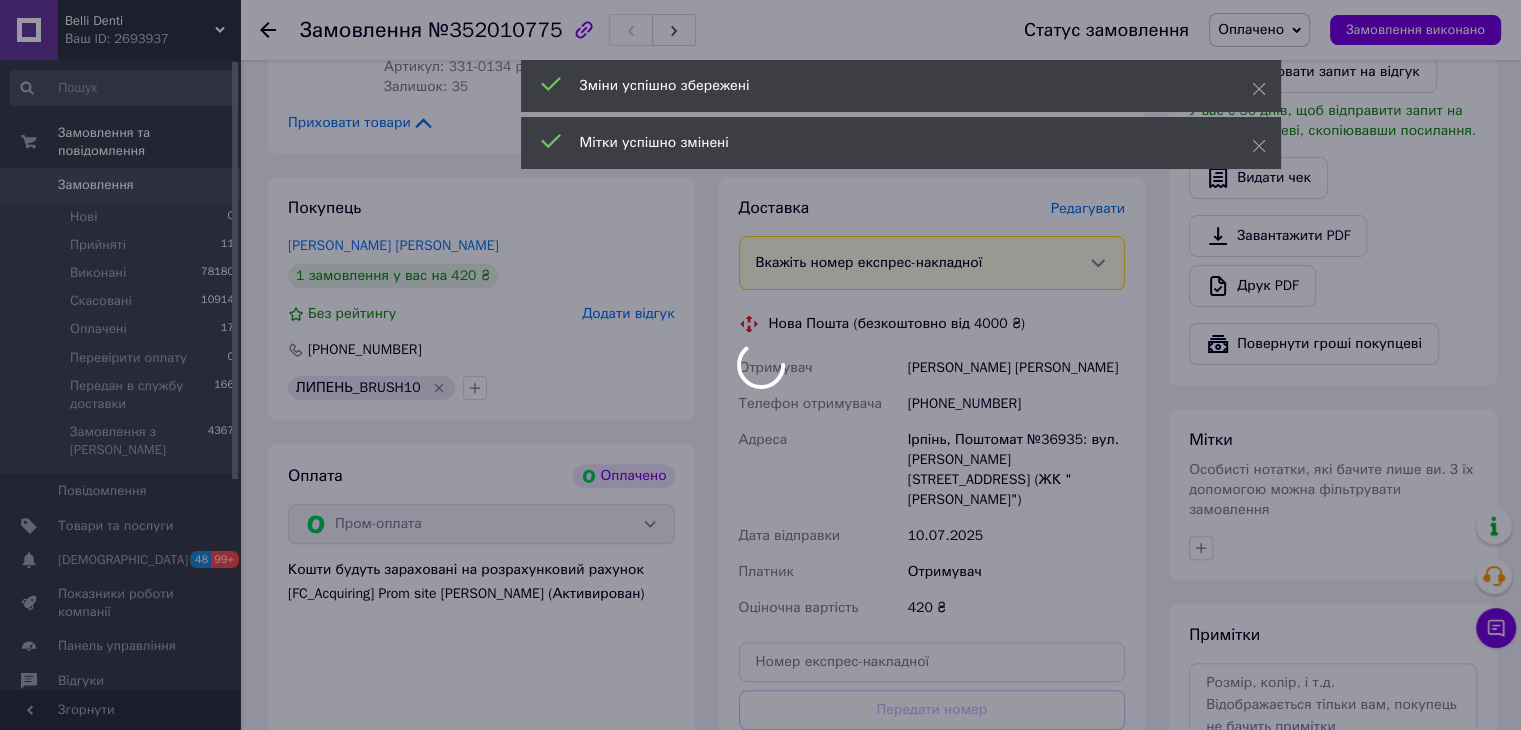 scroll, scrollTop: 728, scrollLeft: 0, axis: vertical 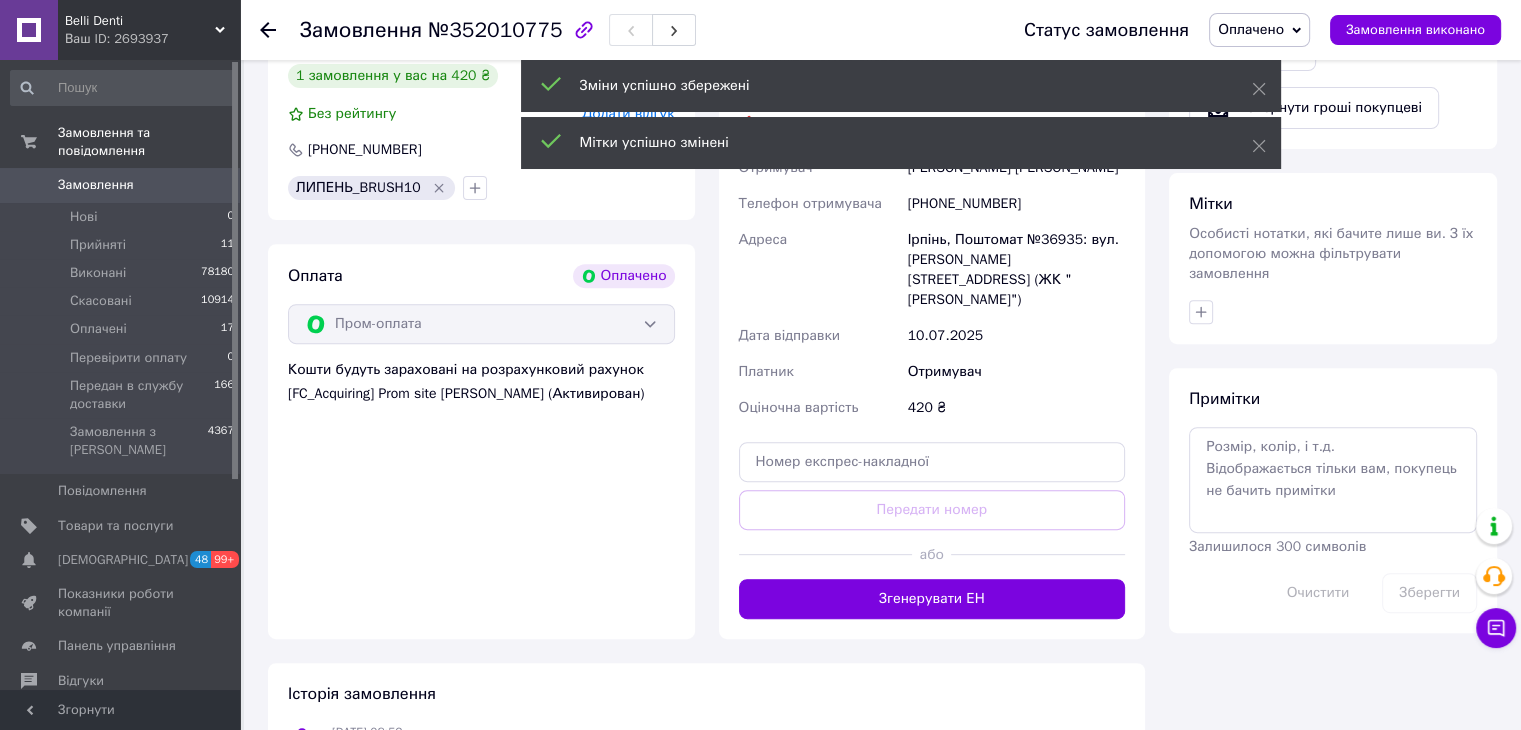 click on "Згенерувати ЕН" at bounding box center (932, 599) 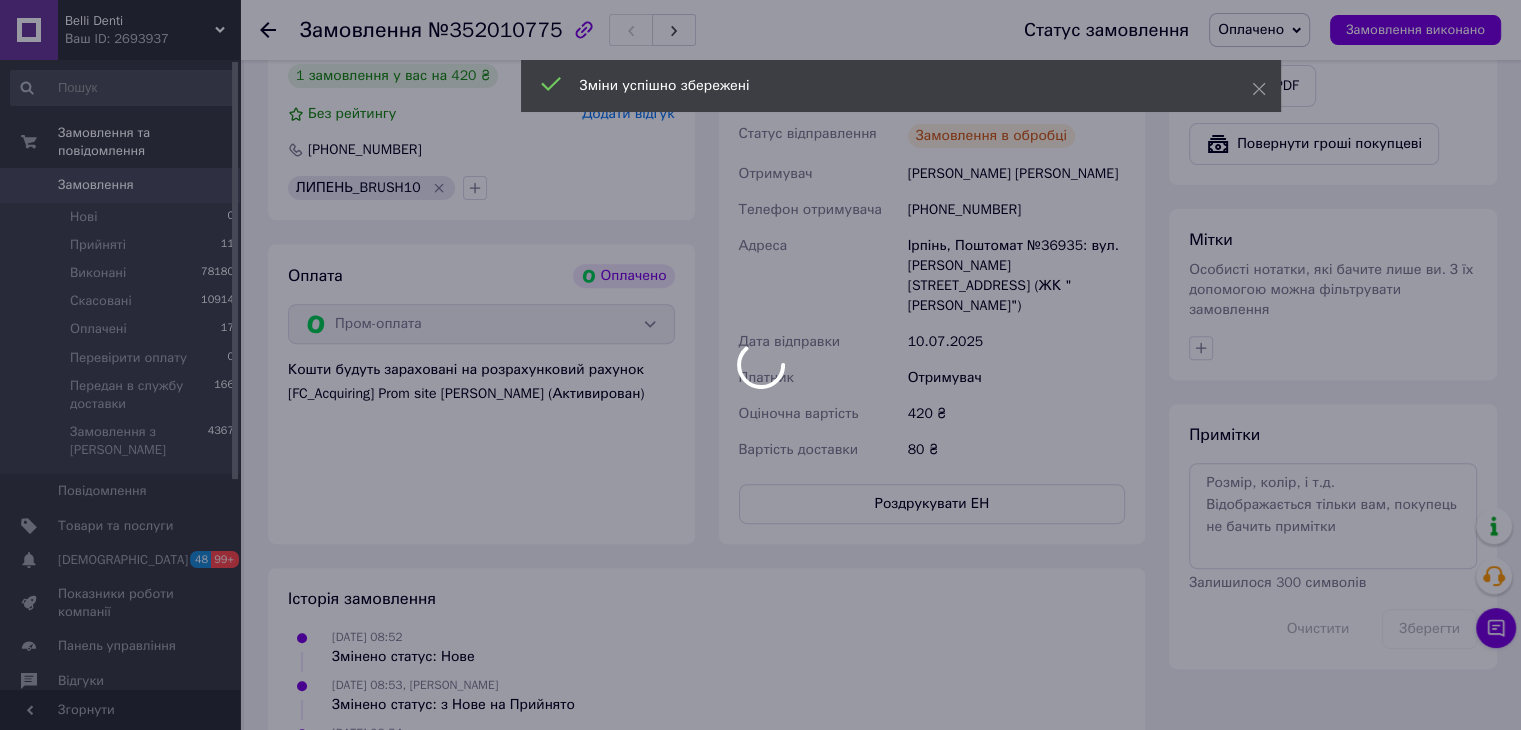 click 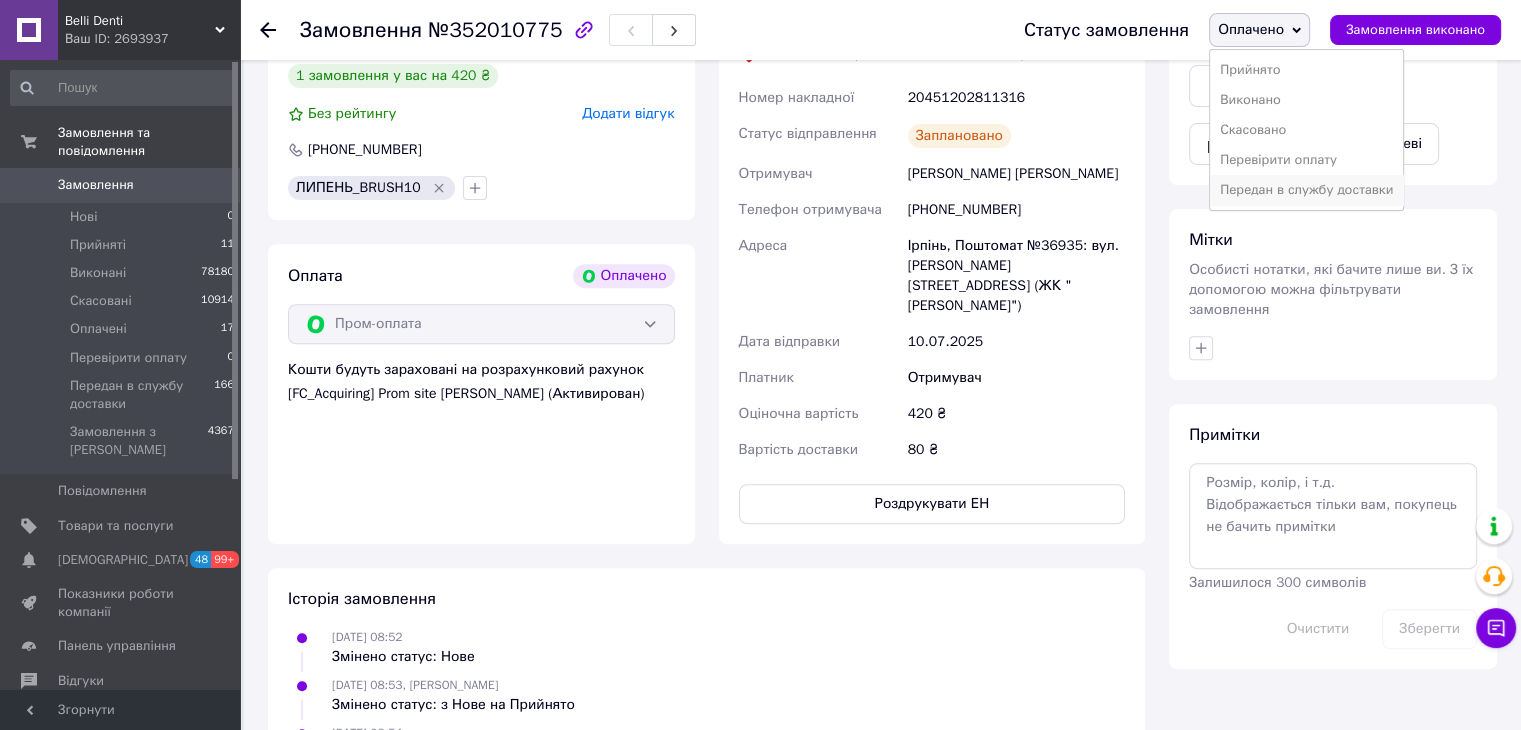 click on "Передан в службу доставки" at bounding box center [1306, 190] 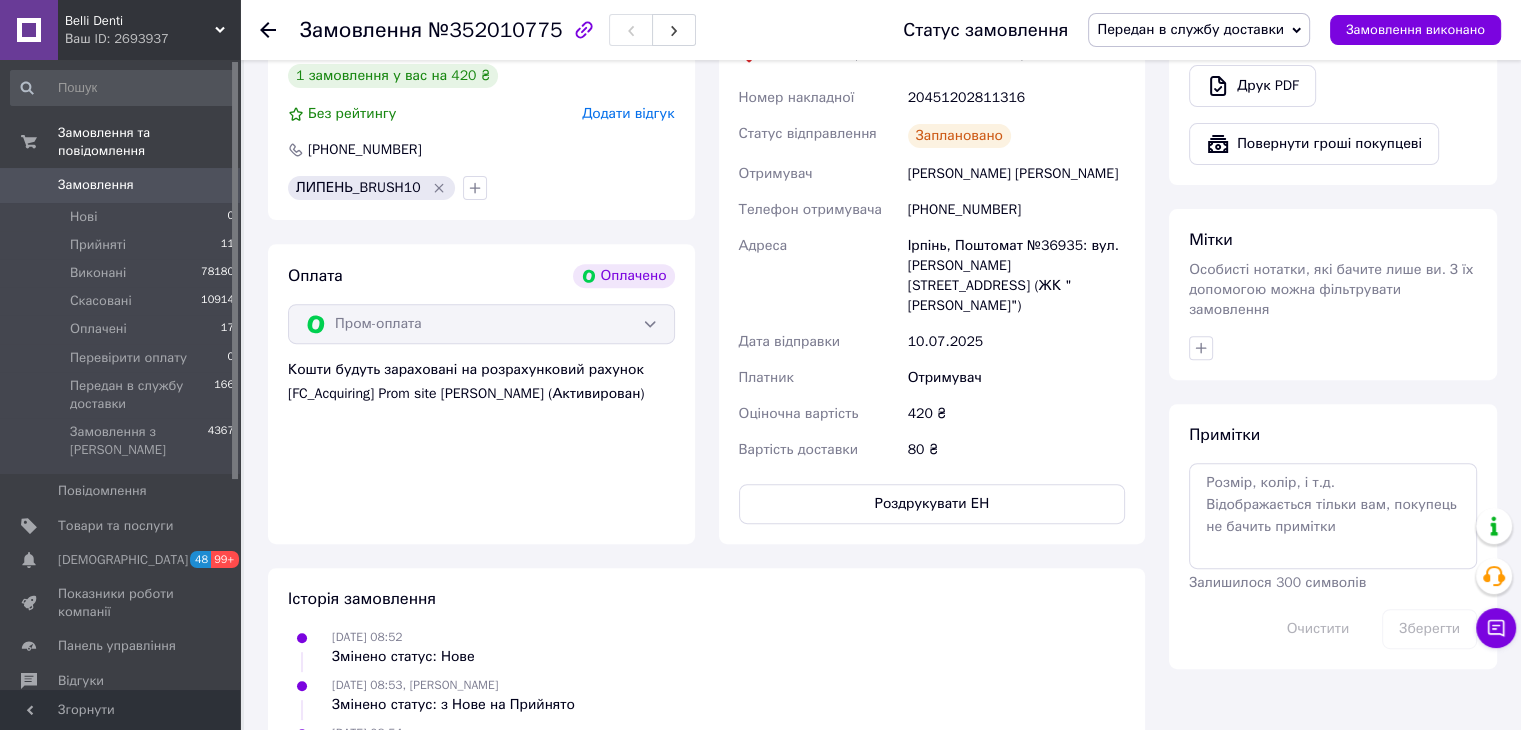click 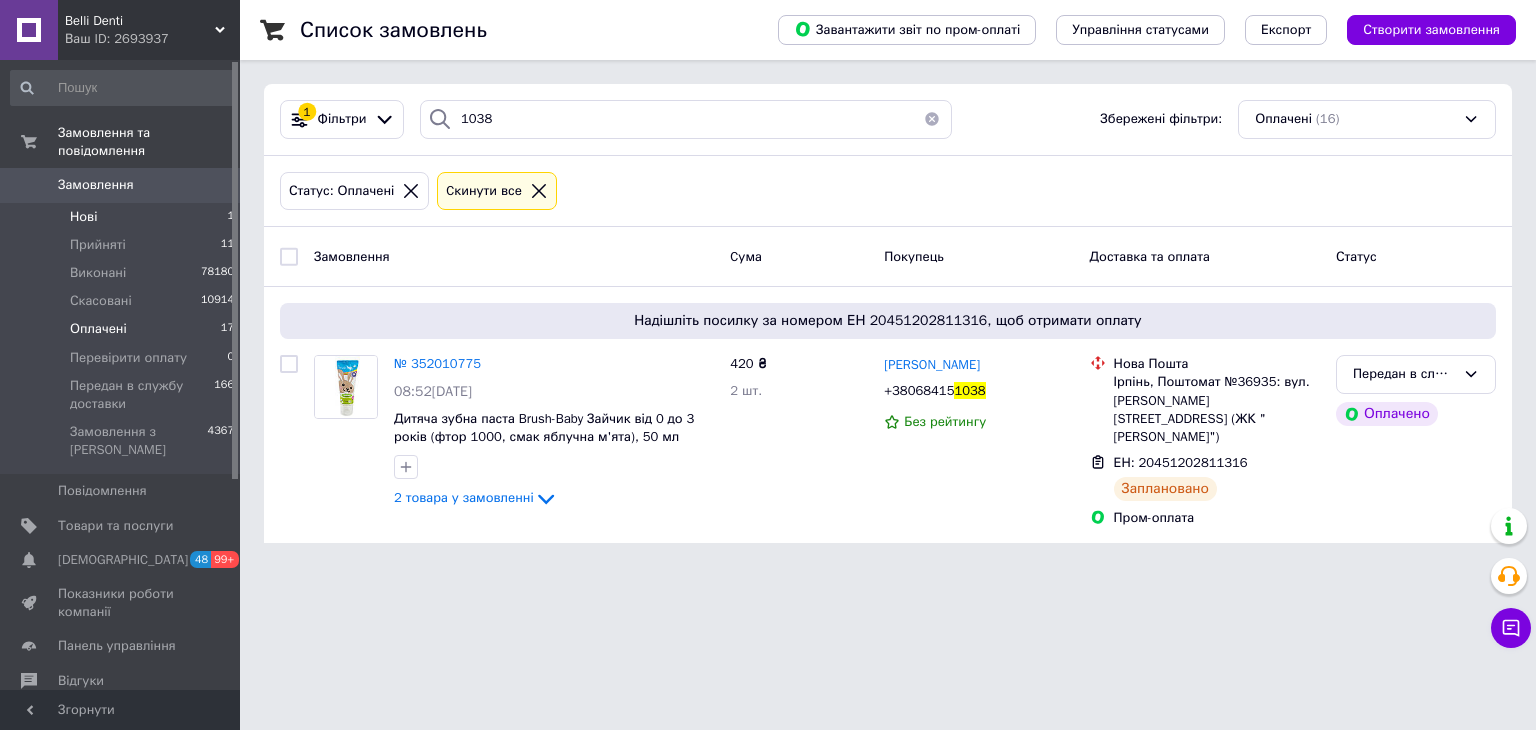 click on "Нові 1" at bounding box center [123, 217] 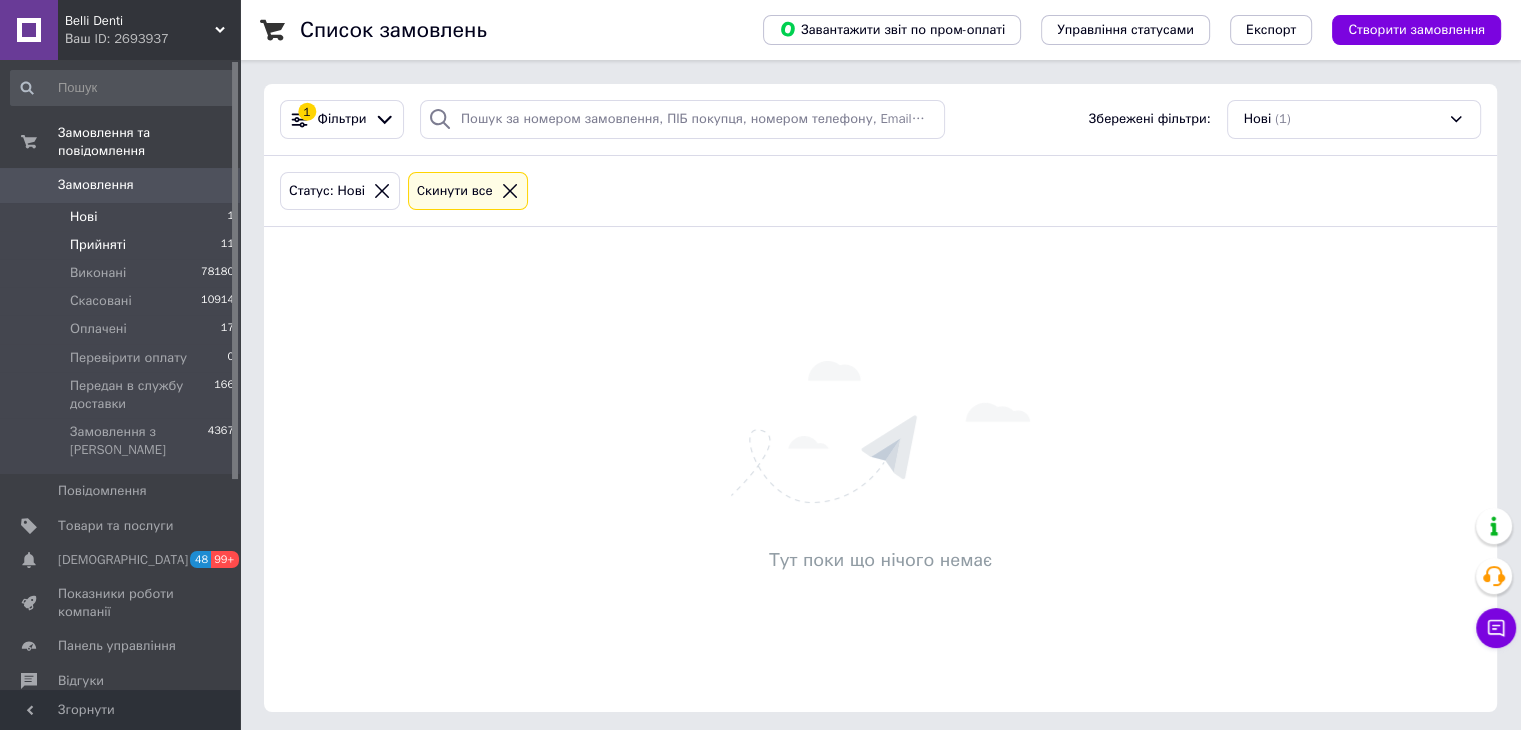 click on "Прийняті 11" at bounding box center [123, 245] 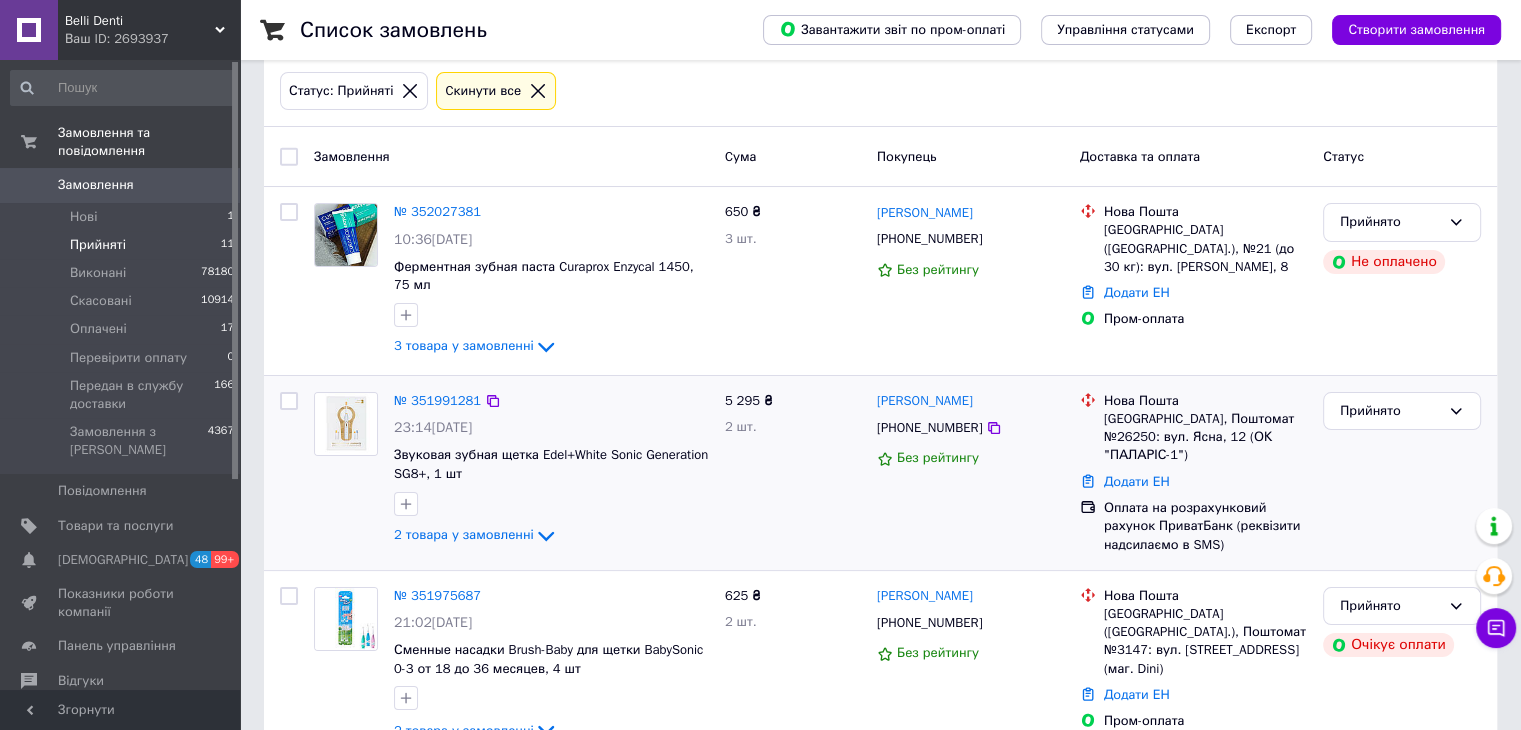 scroll, scrollTop: 300, scrollLeft: 0, axis: vertical 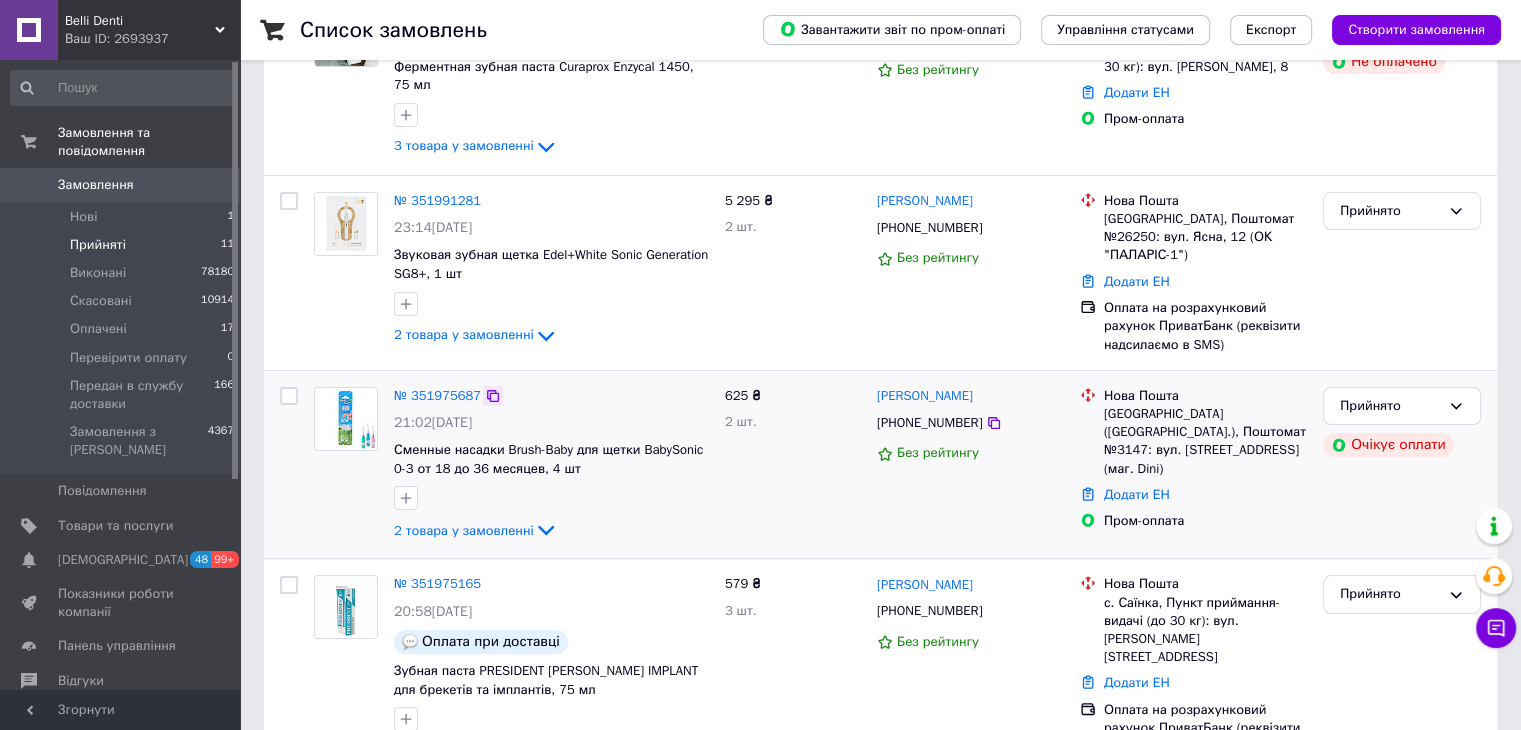 click 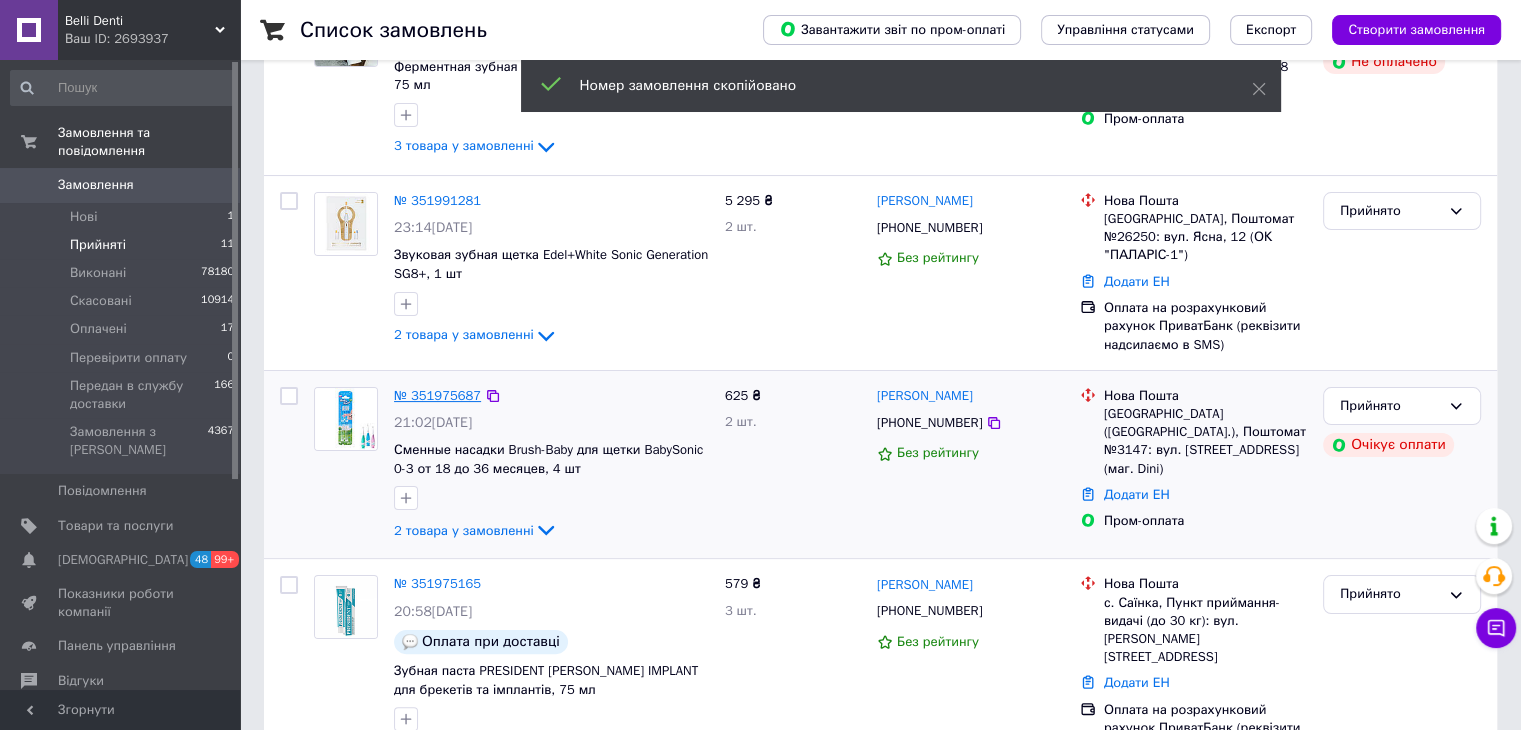 click on "№ 351975687" at bounding box center (437, 395) 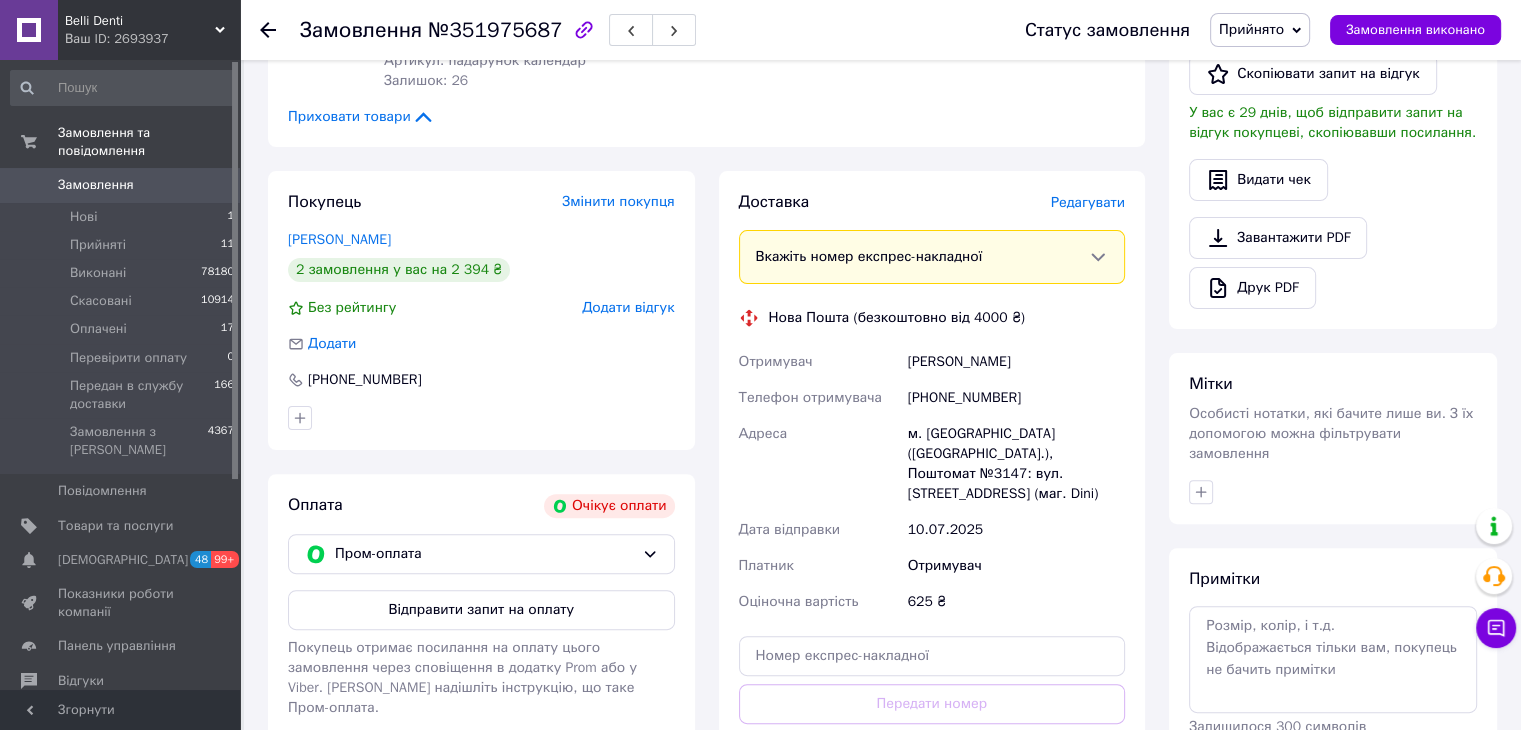 scroll, scrollTop: 600, scrollLeft: 0, axis: vertical 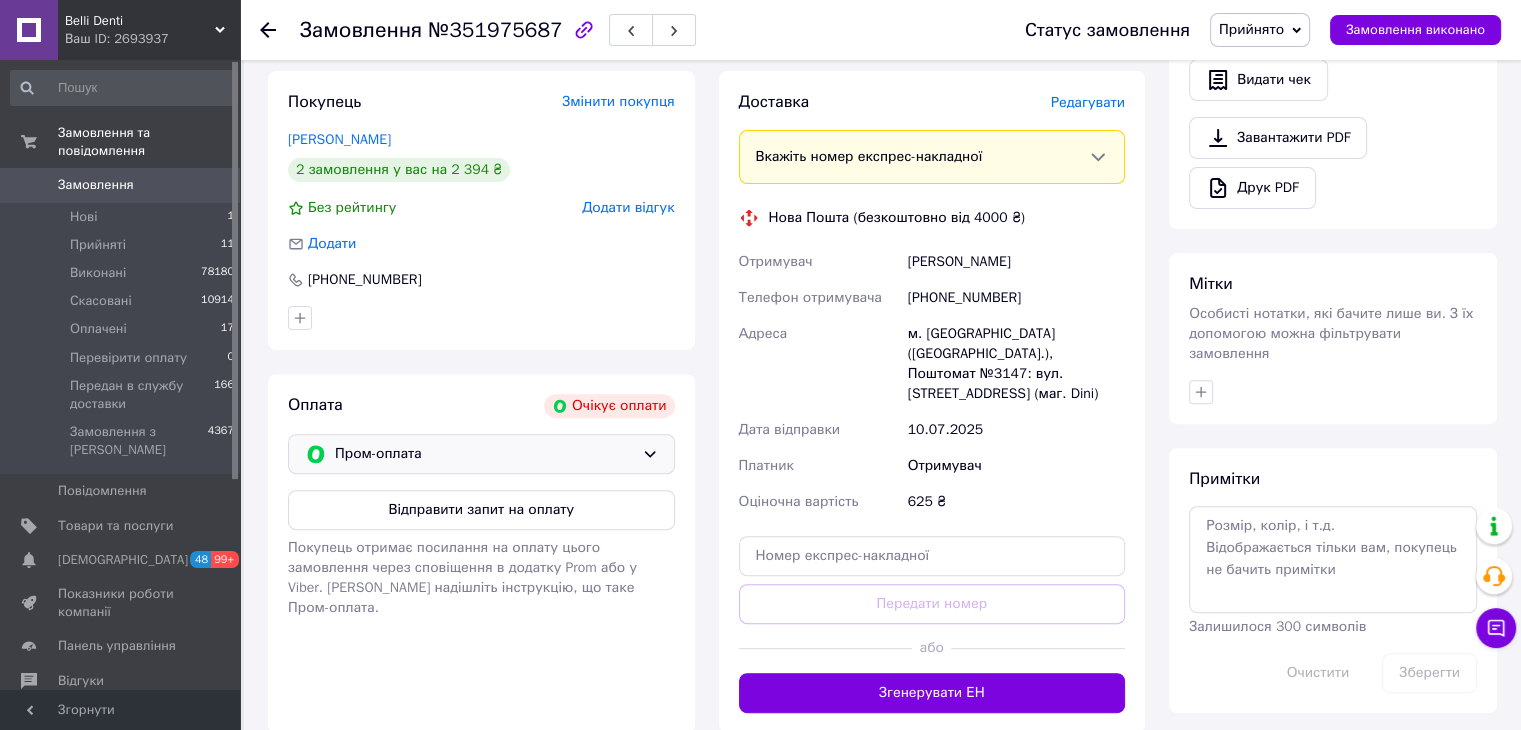 click on "Пром-оплата" at bounding box center [481, 454] 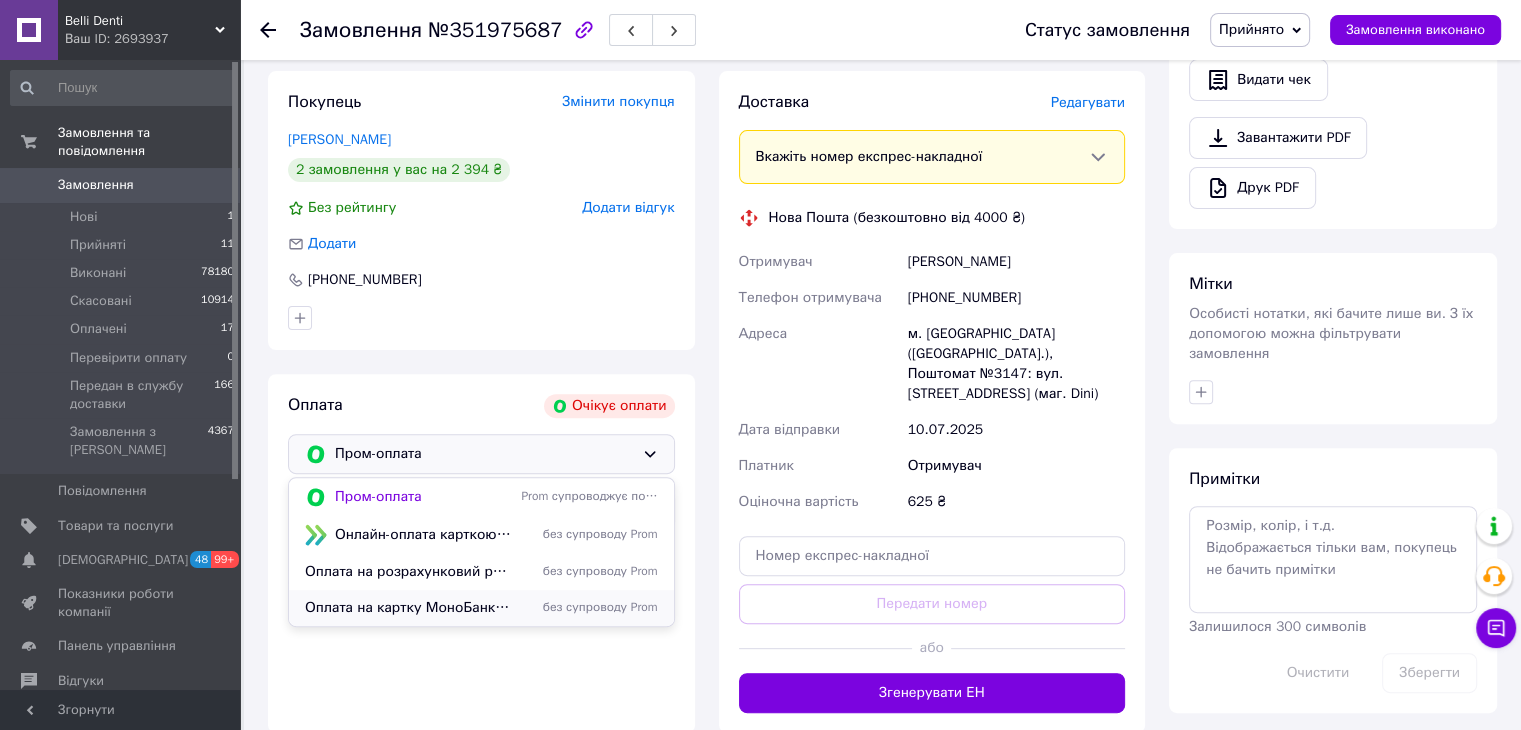 click on "Оплата на картку МоноБанк  (реквізити надсилаємо в SMS)" at bounding box center [409, 608] 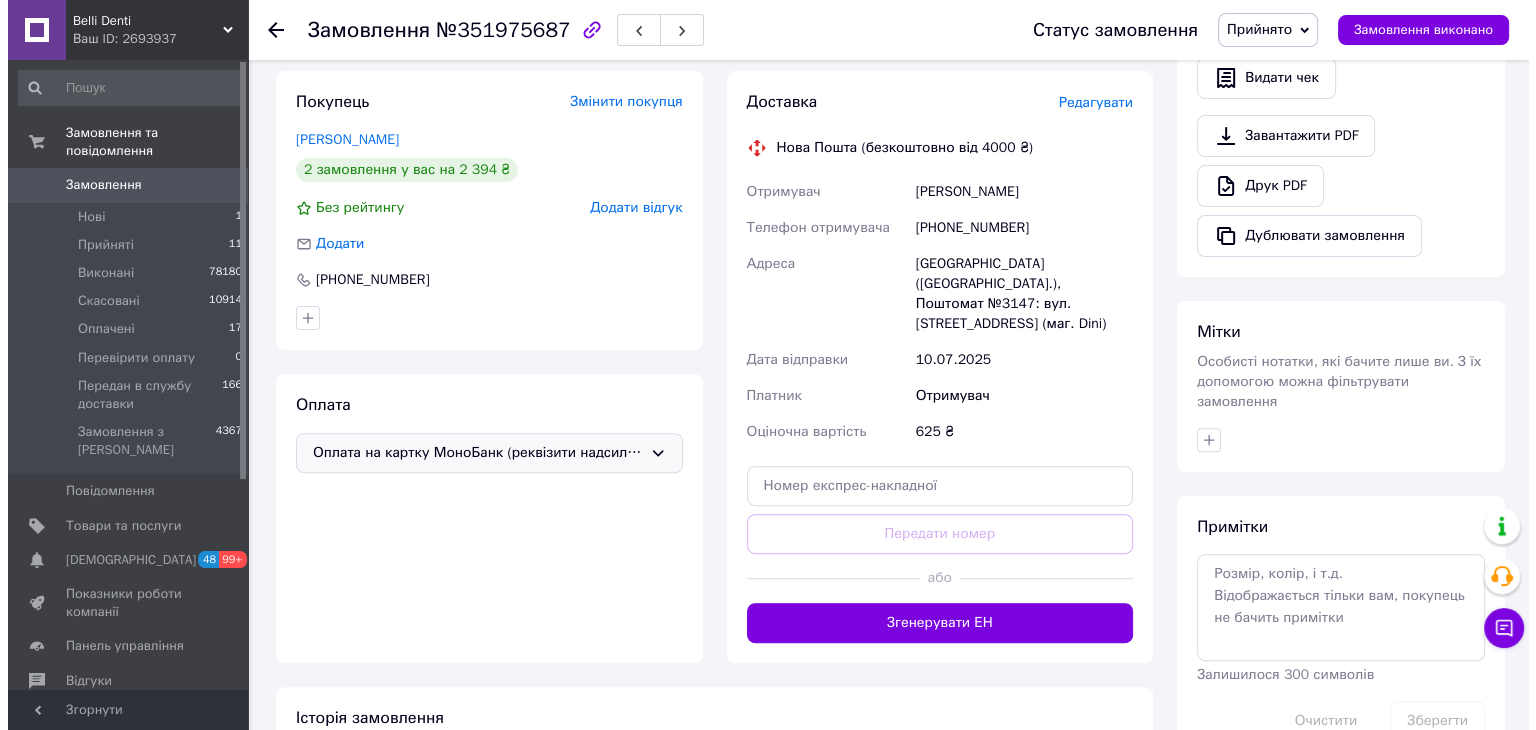 scroll, scrollTop: 500, scrollLeft: 0, axis: vertical 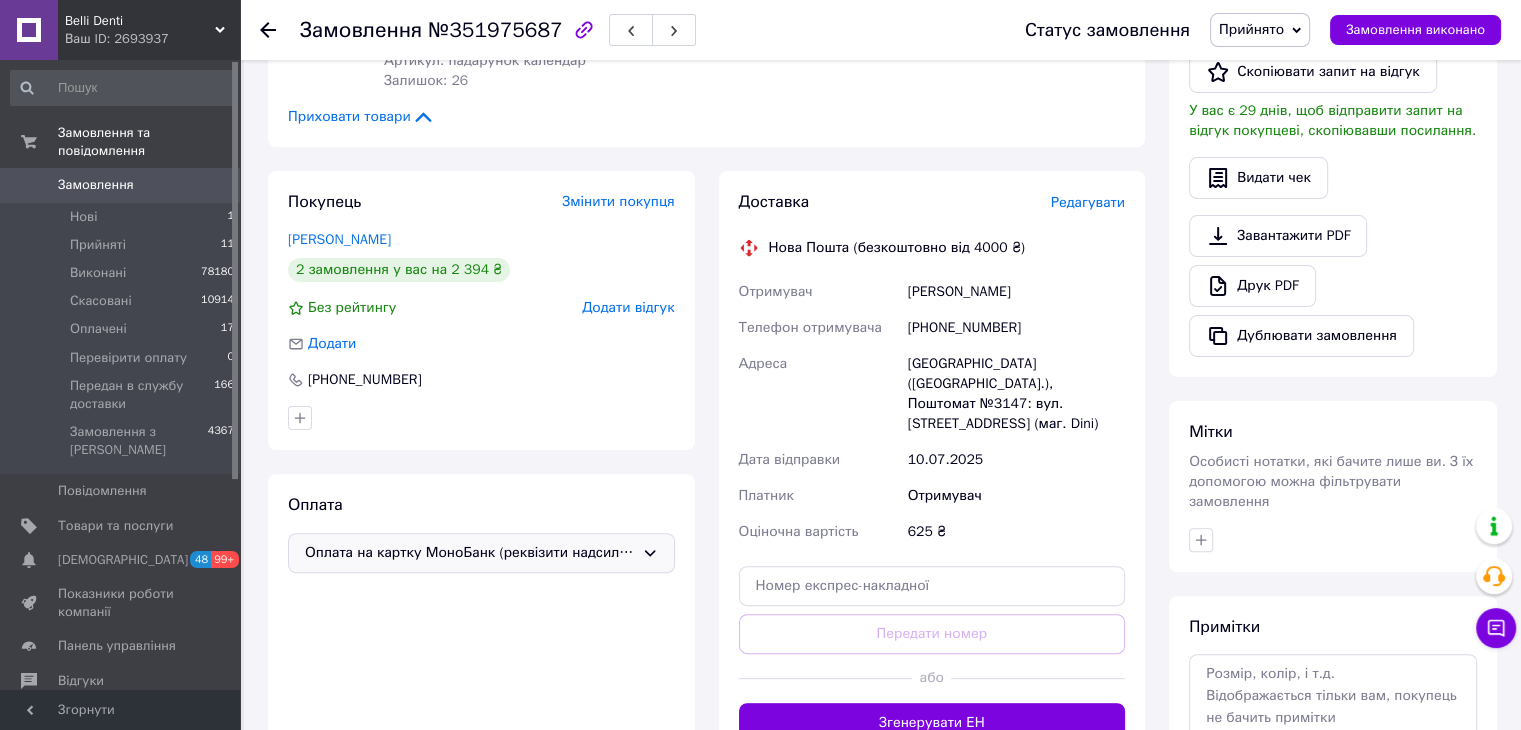 click on "Редагувати" at bounding box center (1088, 202) 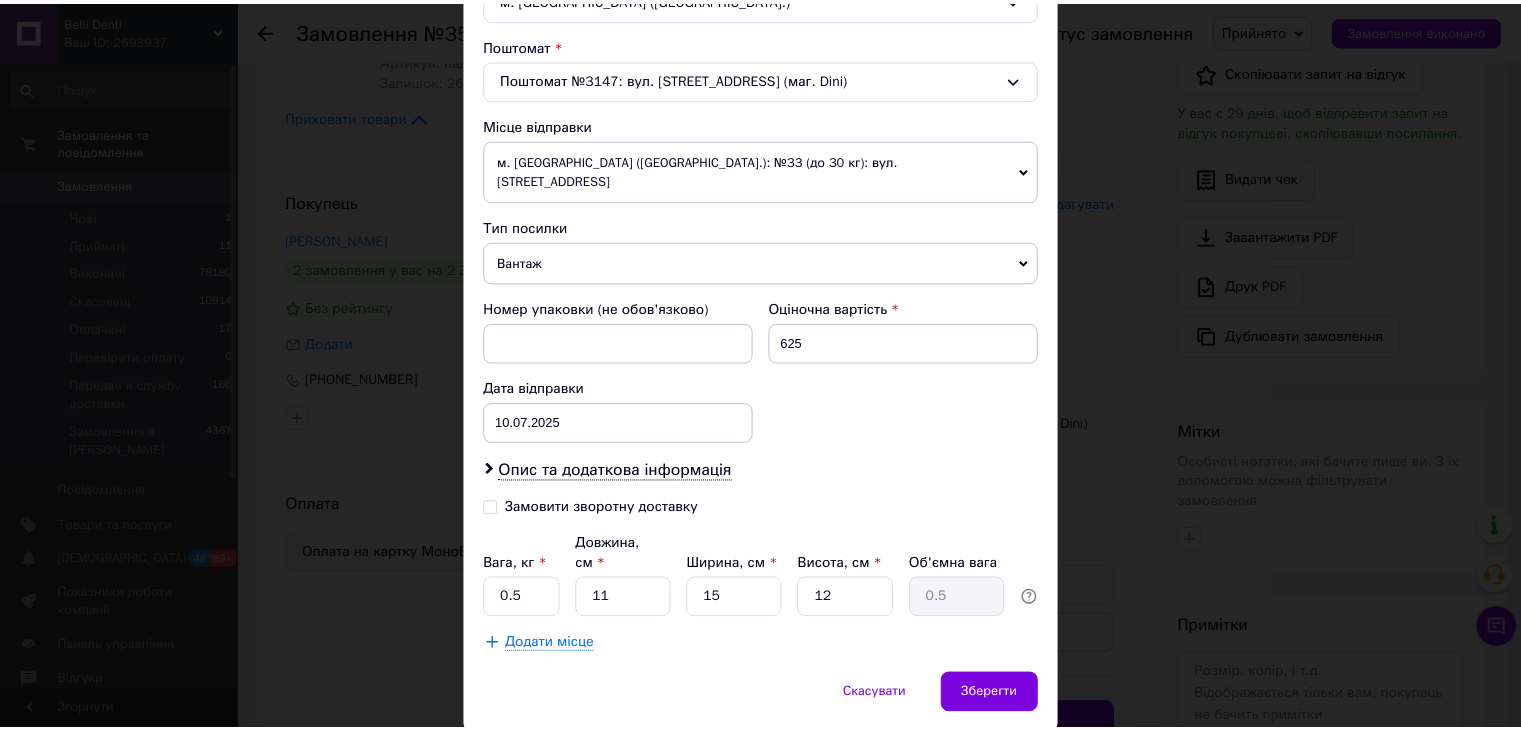 scroll, scrollTop: 628, scrollLeft: 0, axis: vertical 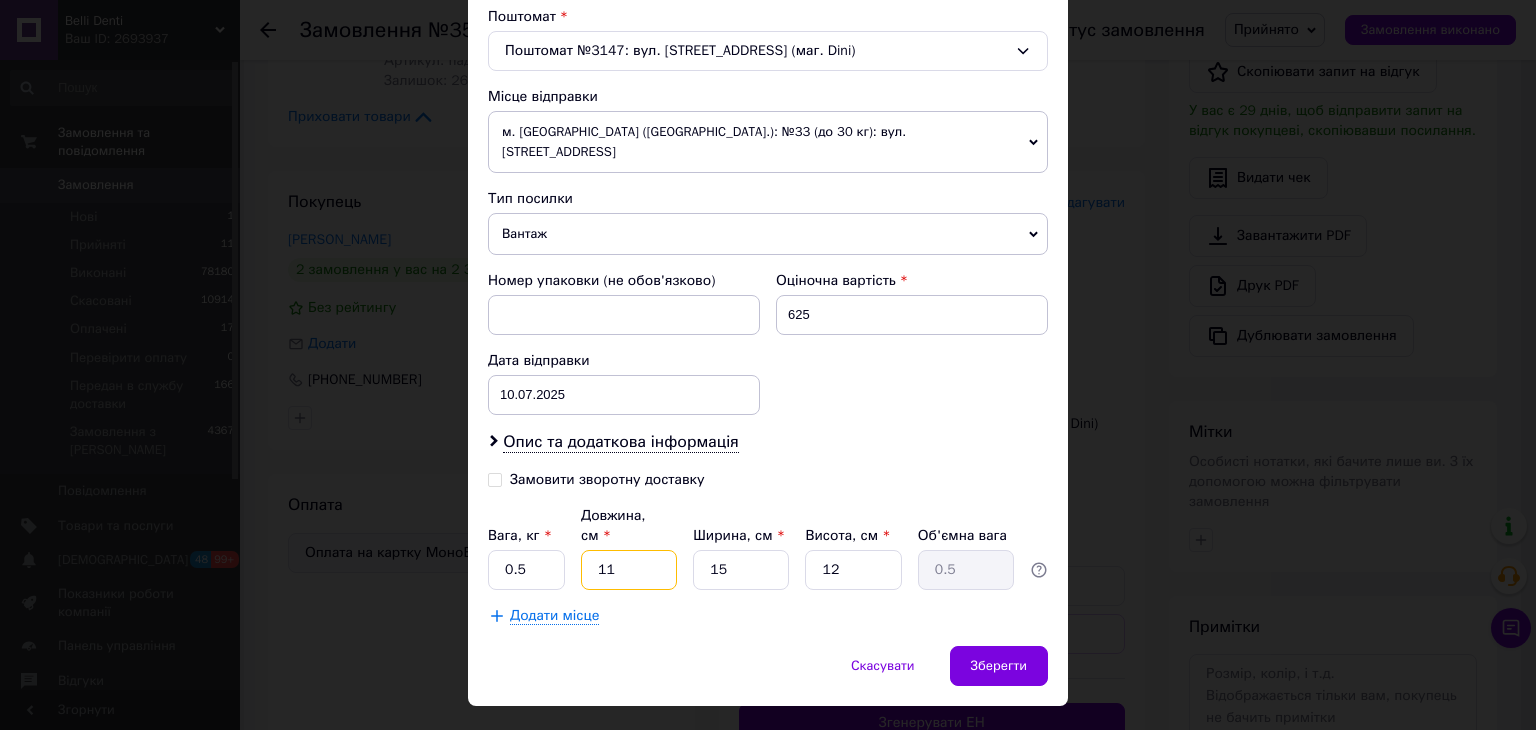 drag, startPoint x: 604, startPoint y: 524, endPoint x: 584, endPoint y: 548, distance: 31.241 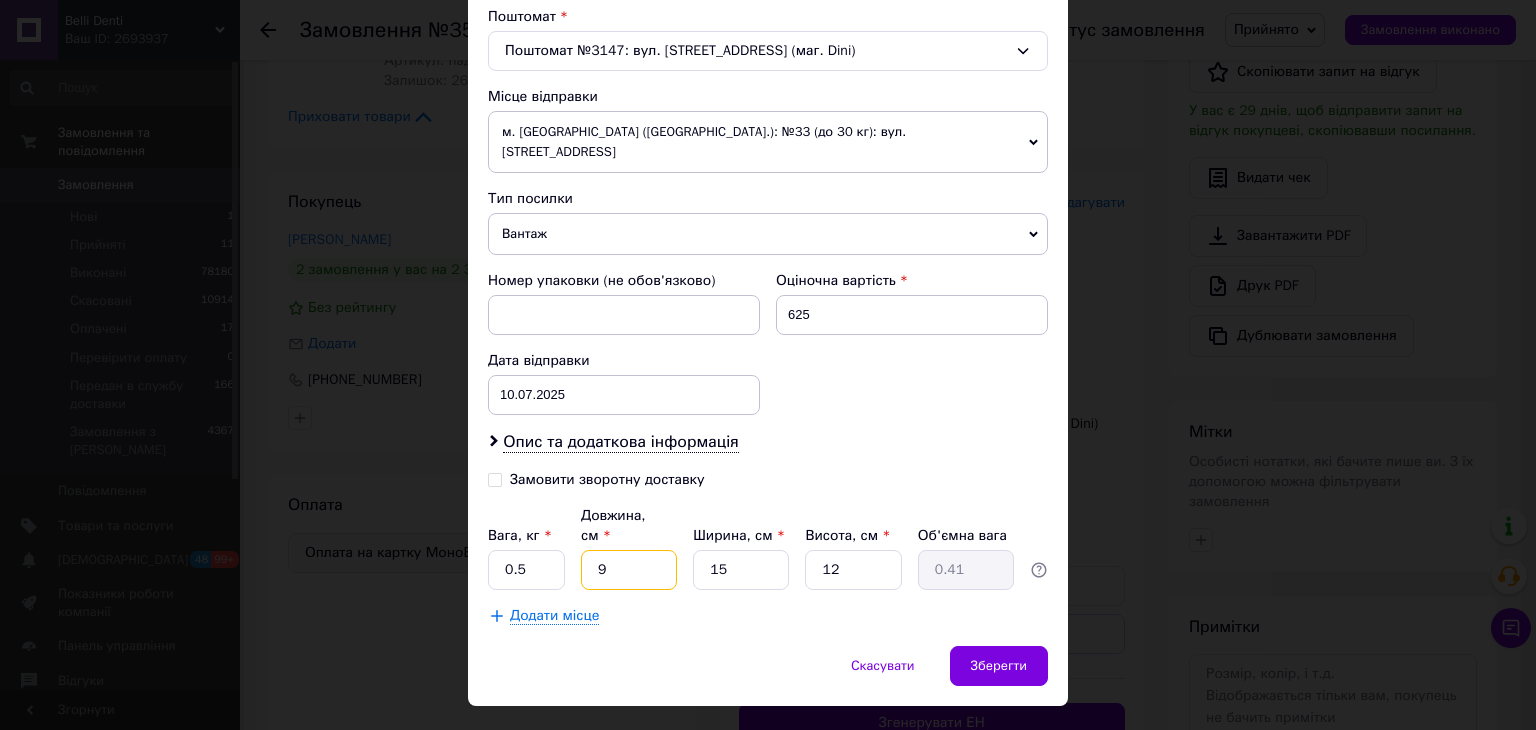 type on "9" 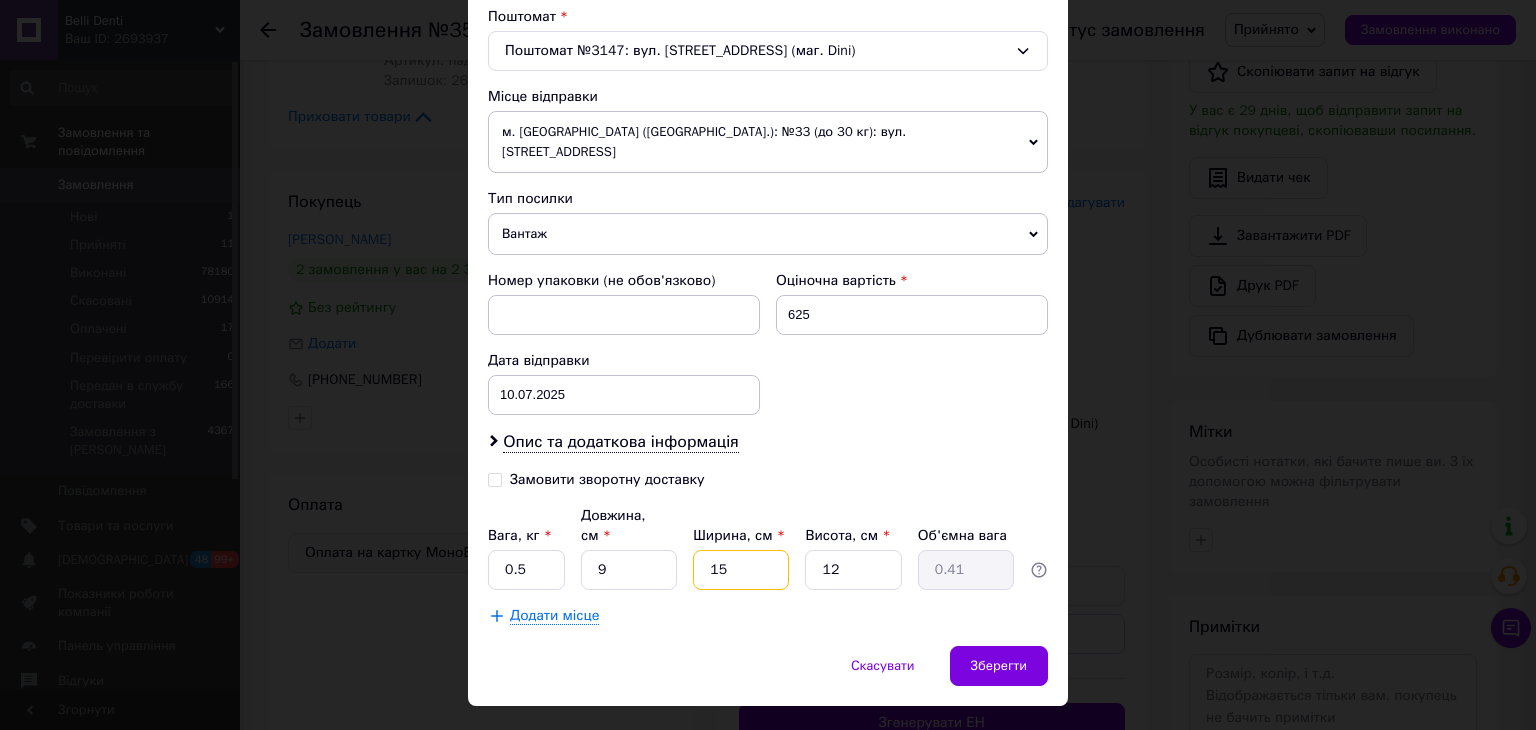 drag, startPoint x: 719, startPoint y: 542, endPoint x: 698, endPoint y: 558, distance: 26.400757 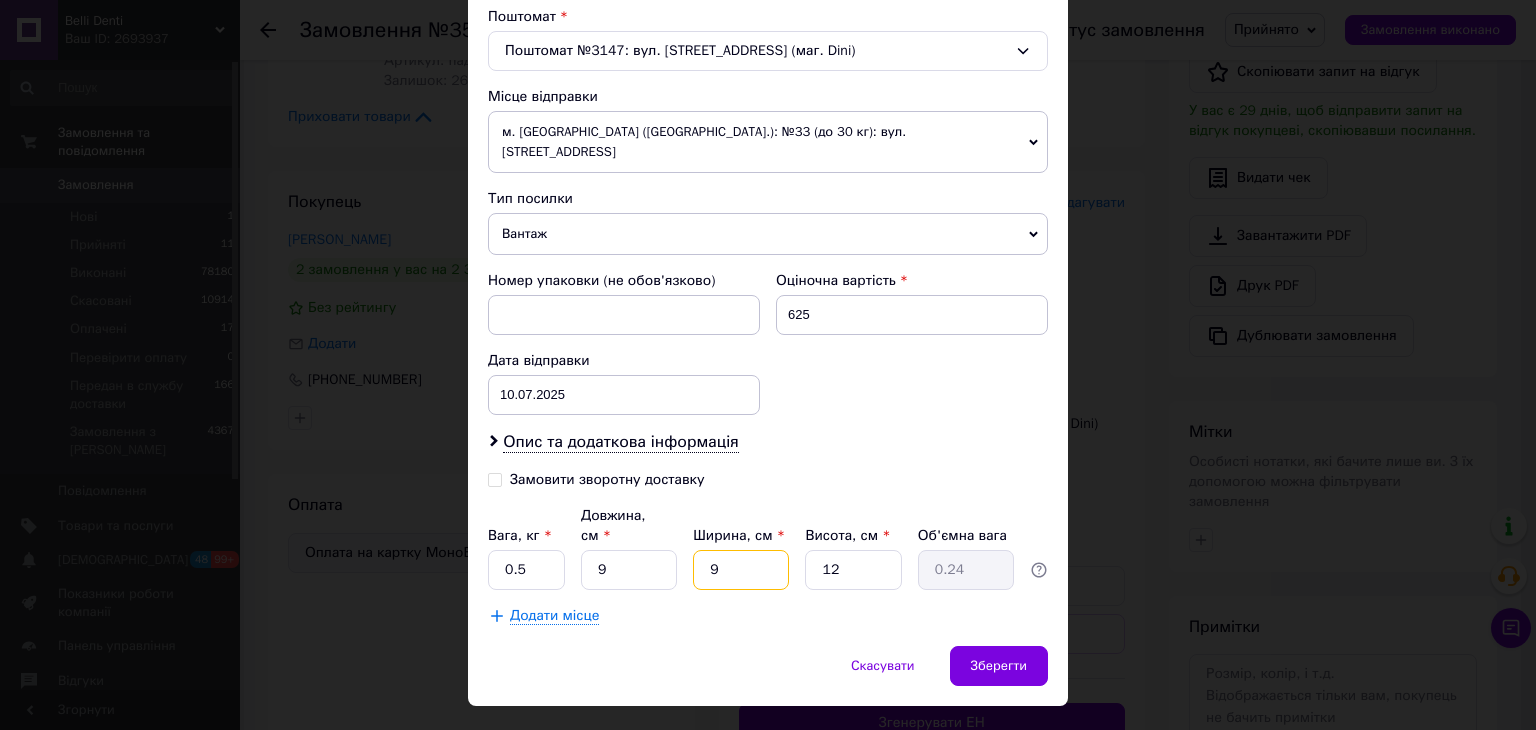 type on "9" 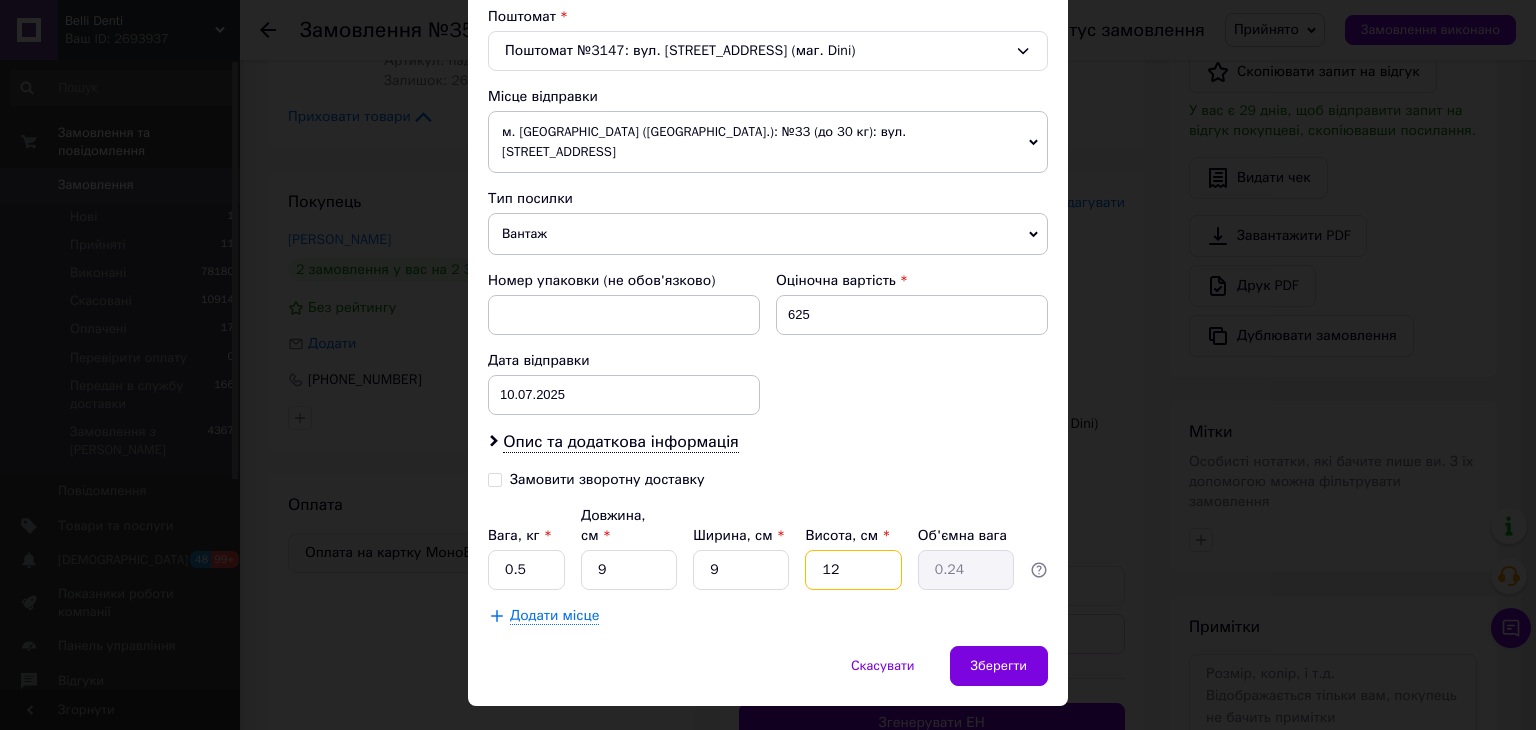 drag, startPoint x: 780, startPoint y: 557, endPoint x: 816, endPoint y: 540, distance: 39.812057 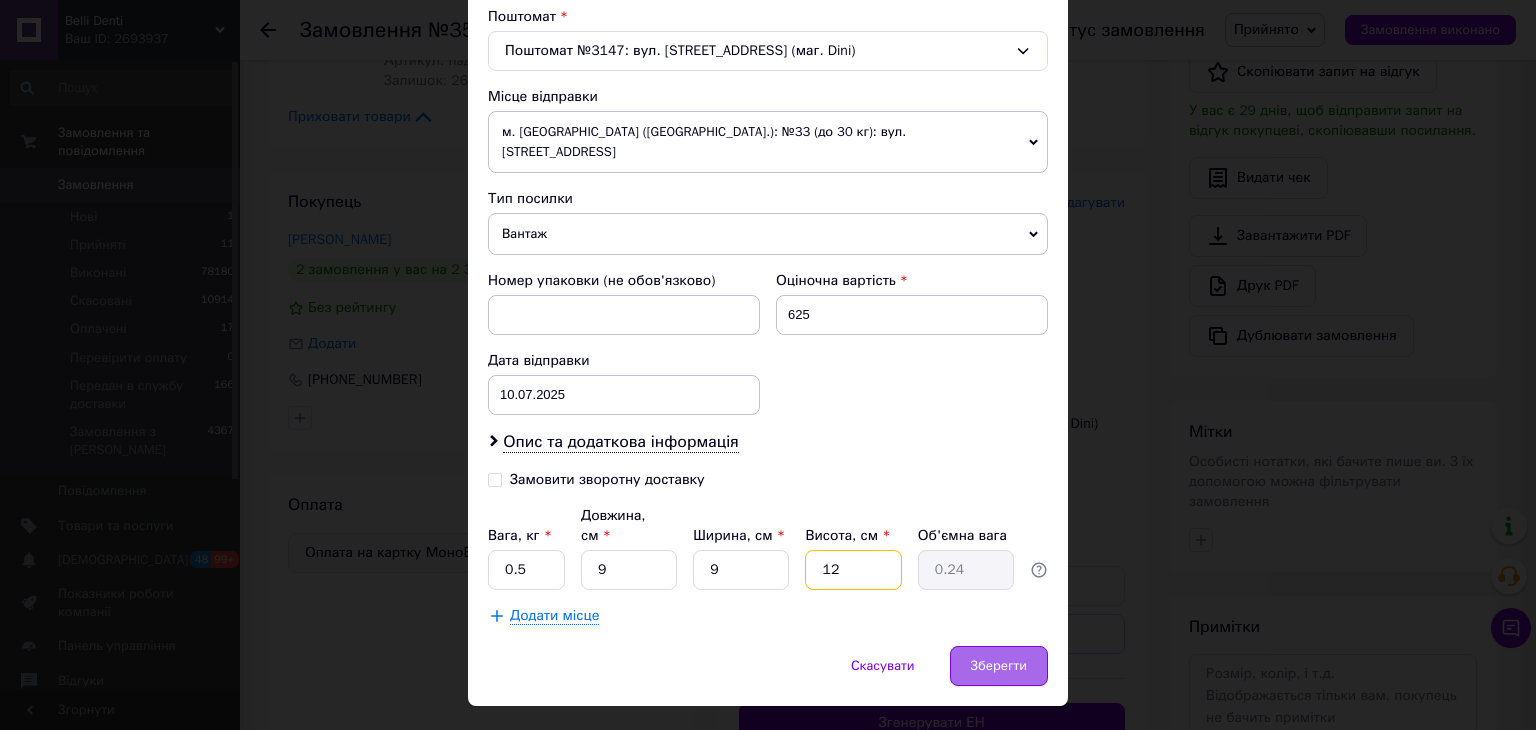 type on "9" 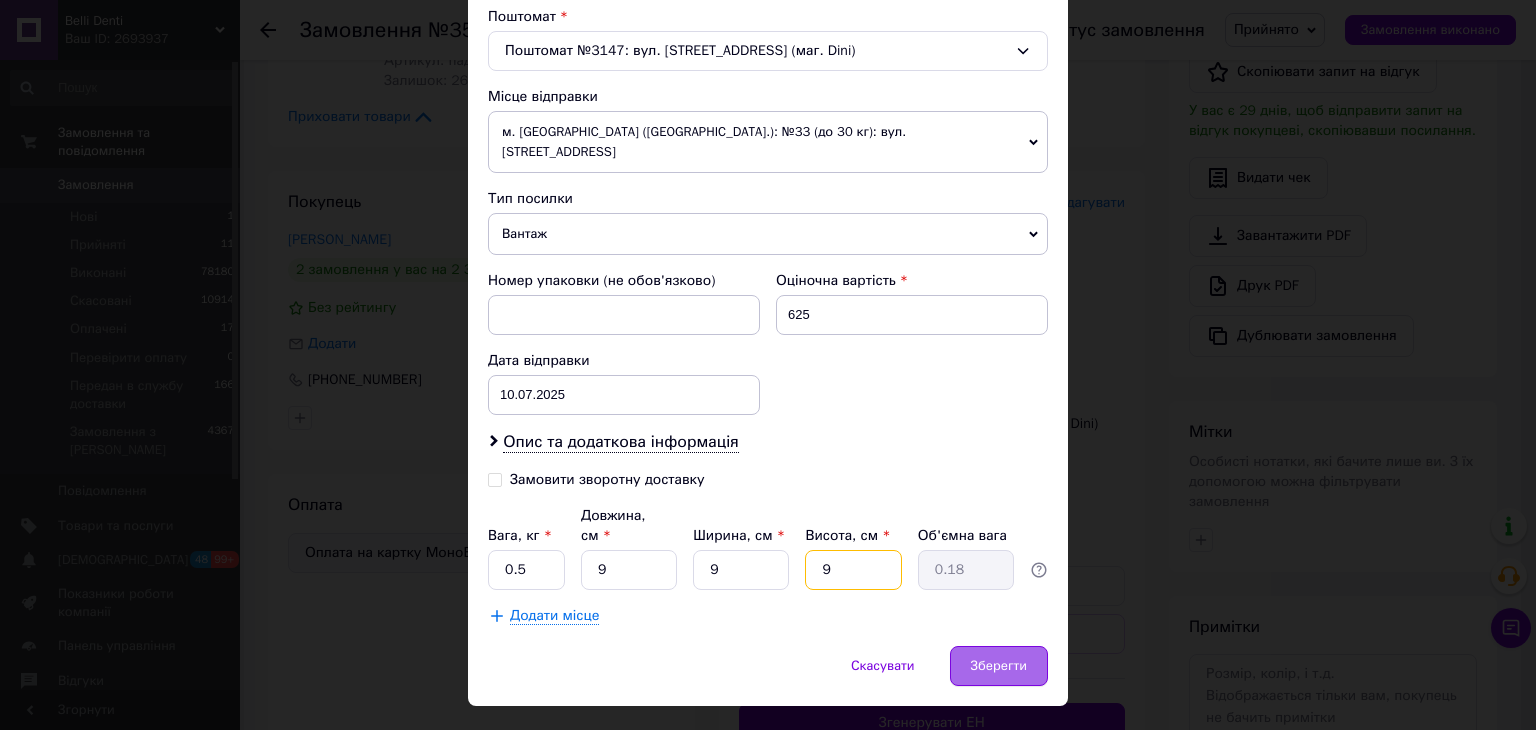 type on "9" 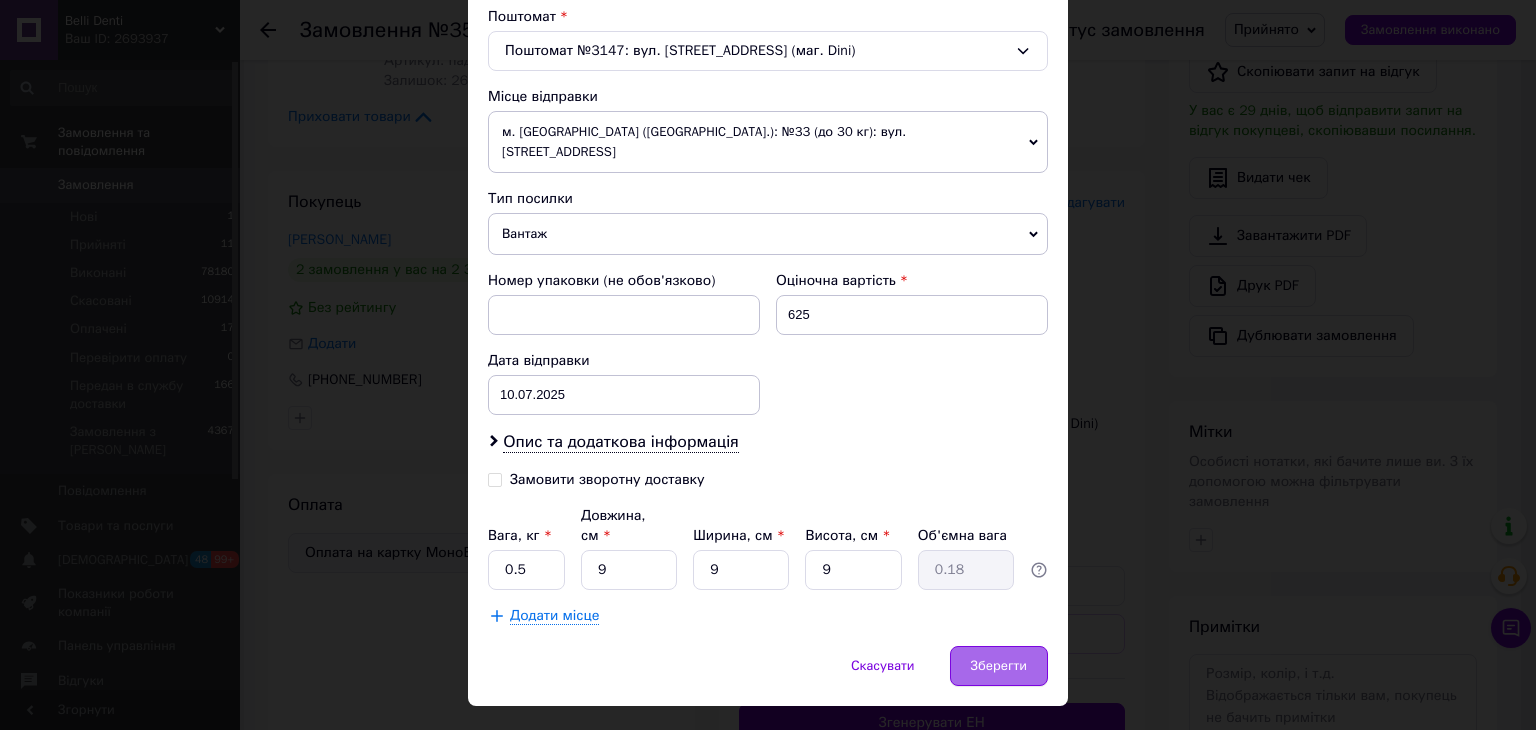 click on "Зберегти" at bounding box center (999, 666) 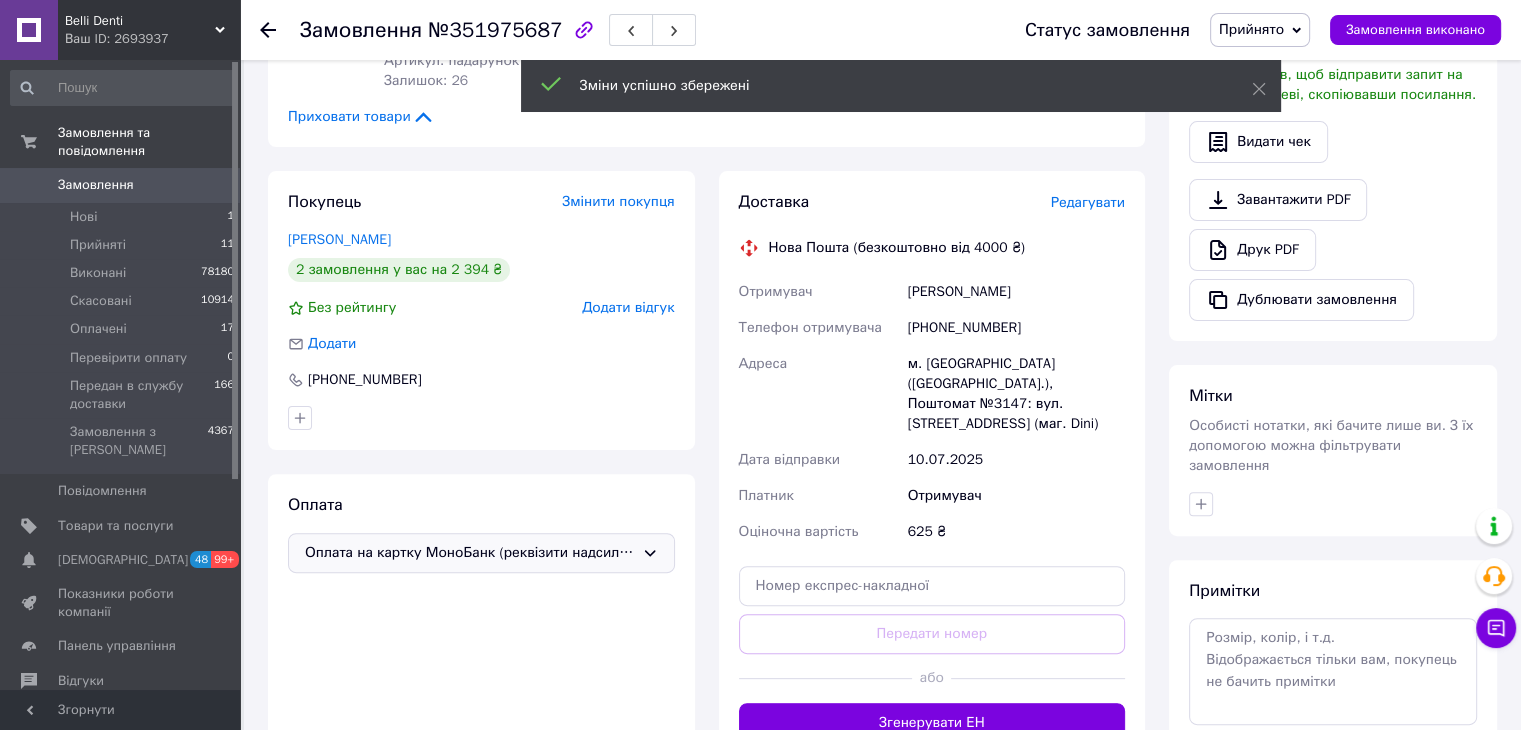 click on "Згенерувати ЕН" at bounding box center [932, 723] 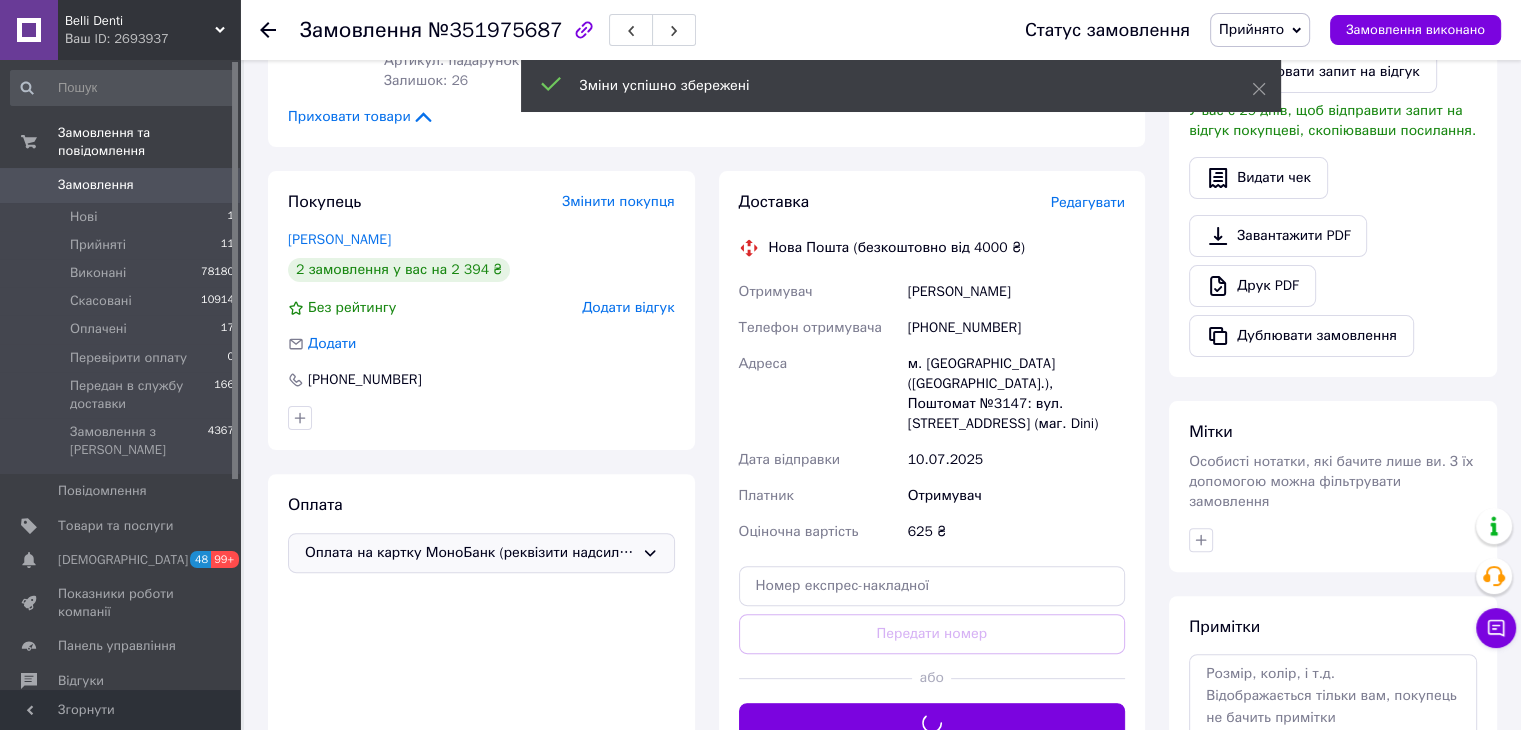 click on "Прийнято" at bounding box center [1251, 29] 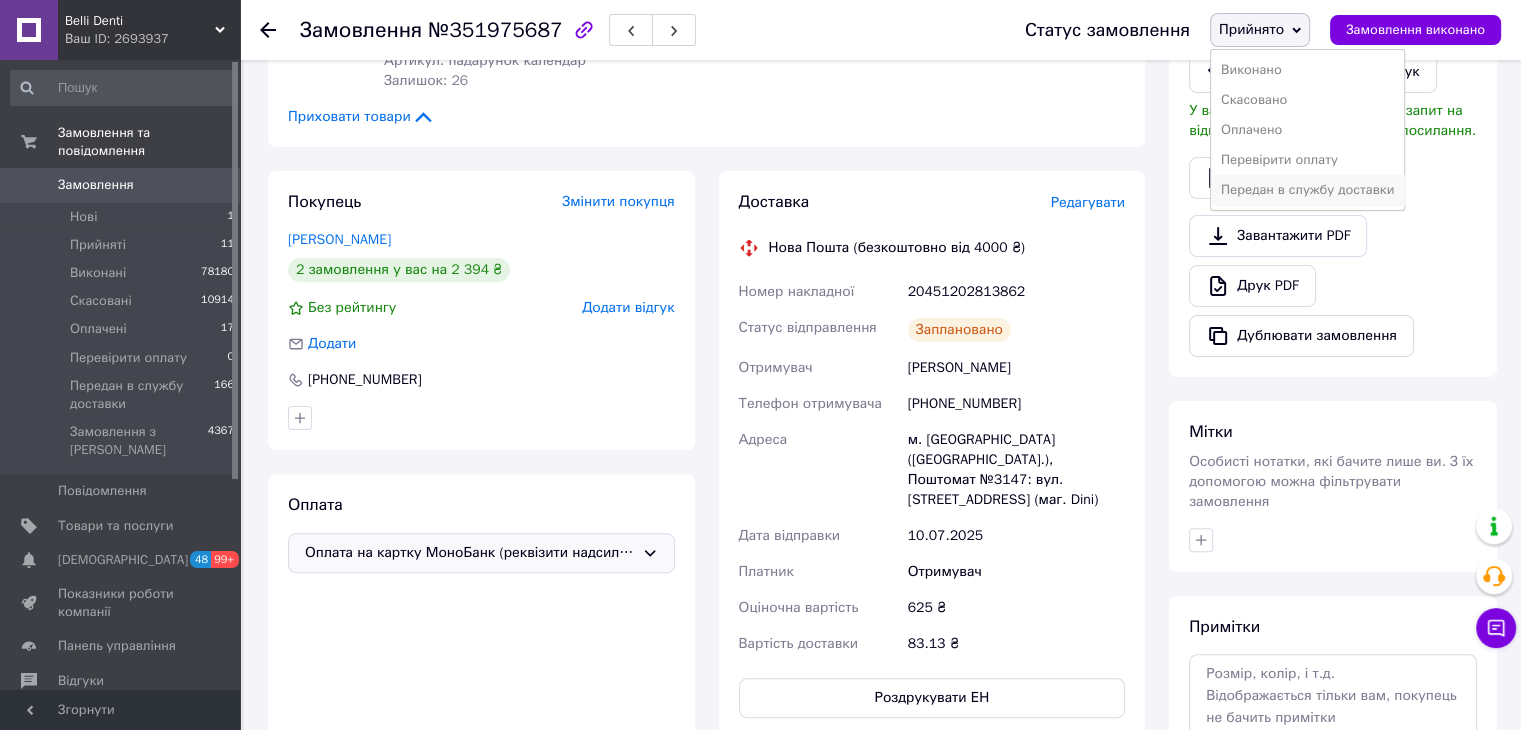 click on "Передан в службу доставки" at bounding box center [1307, 190] 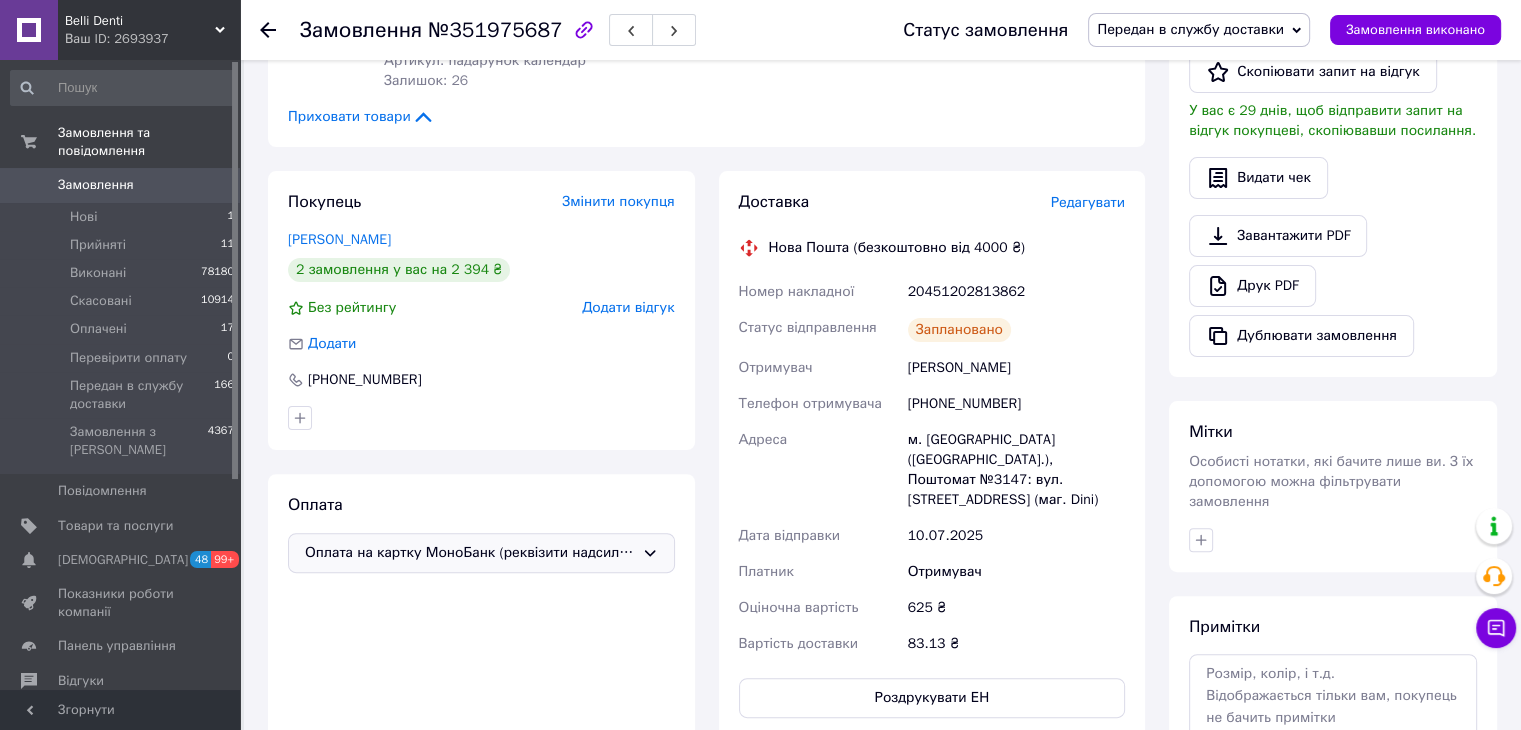 click on "20451202813862" at bounding box center (1016, 292) 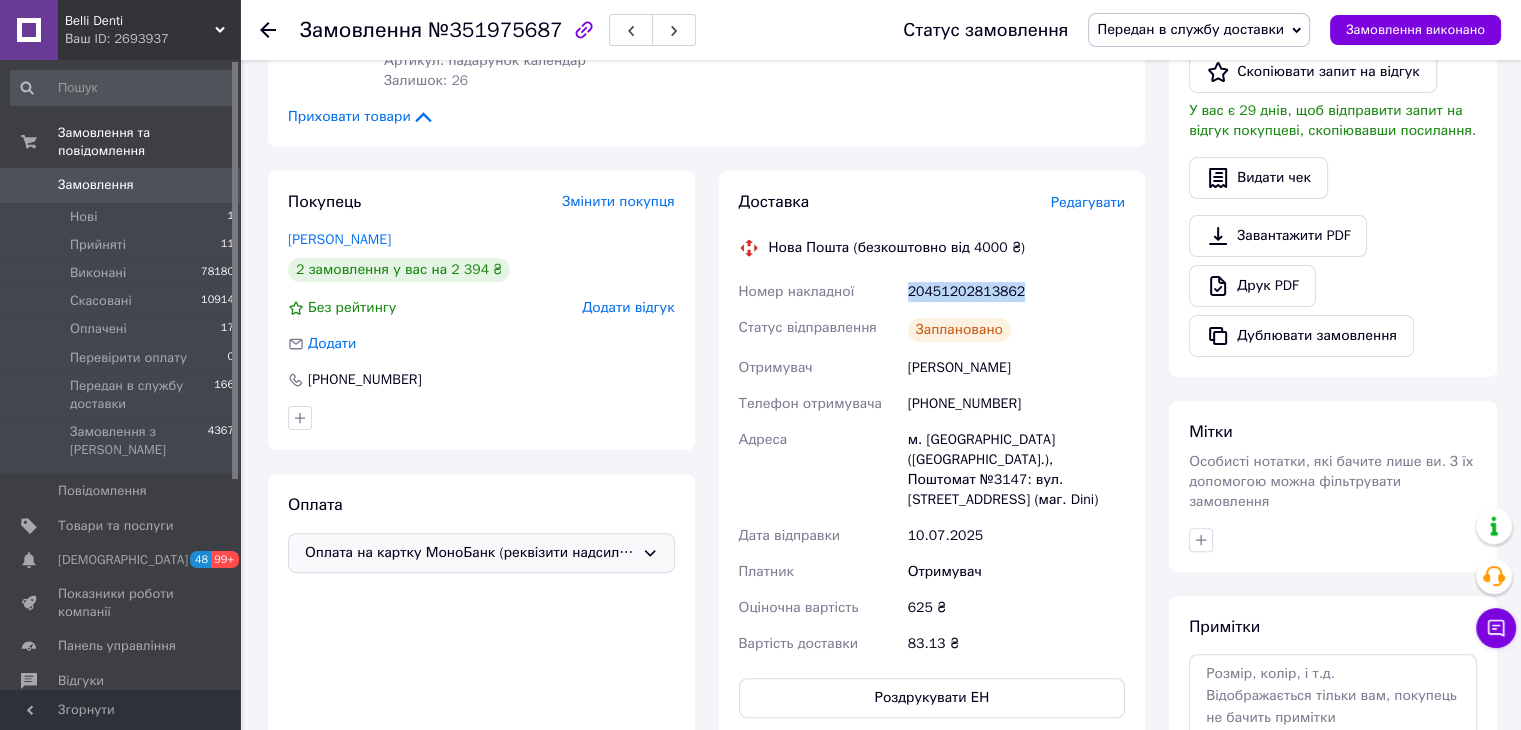 click on "20451202813862" at bounding box center [1016, 292] 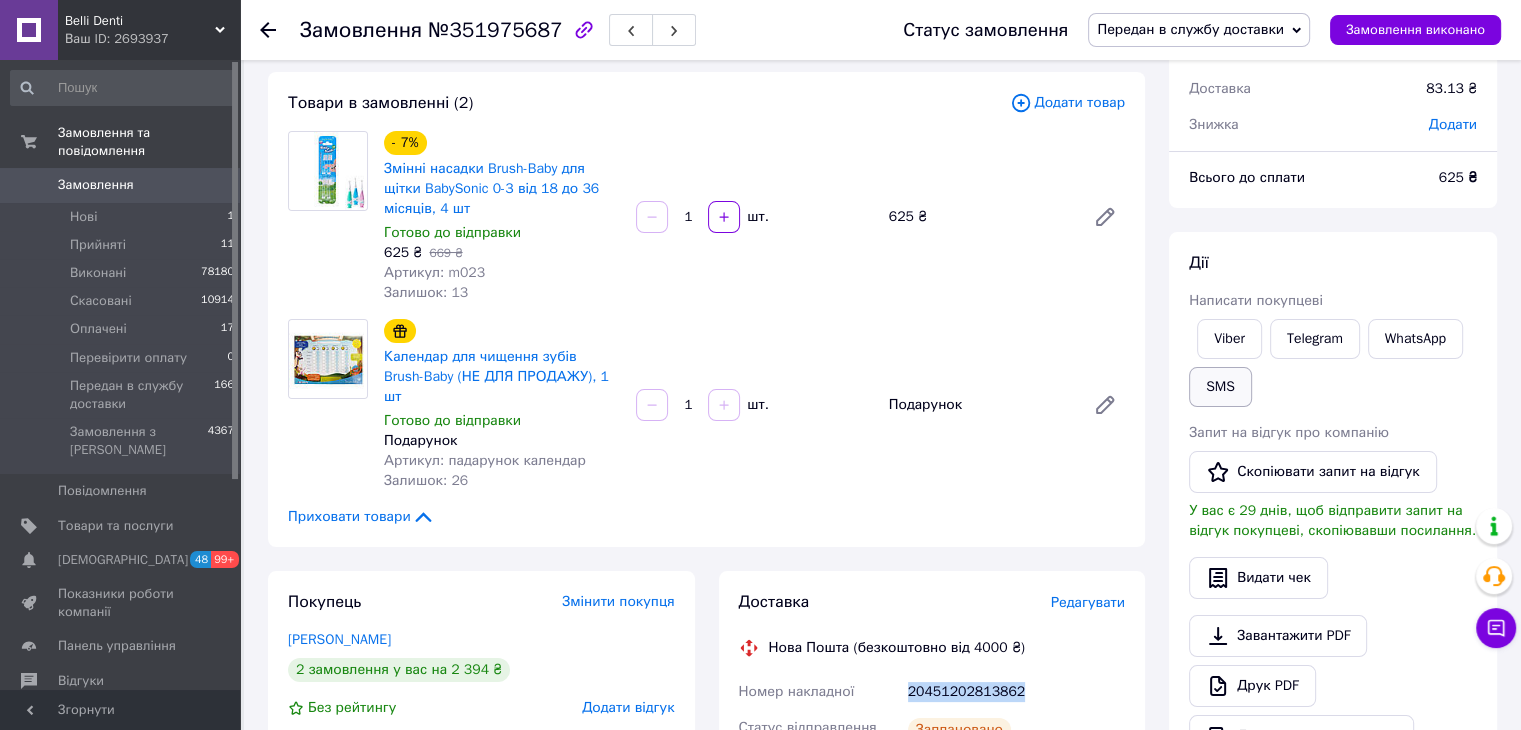 click on "SMS" at bounding box center [1220, 387] 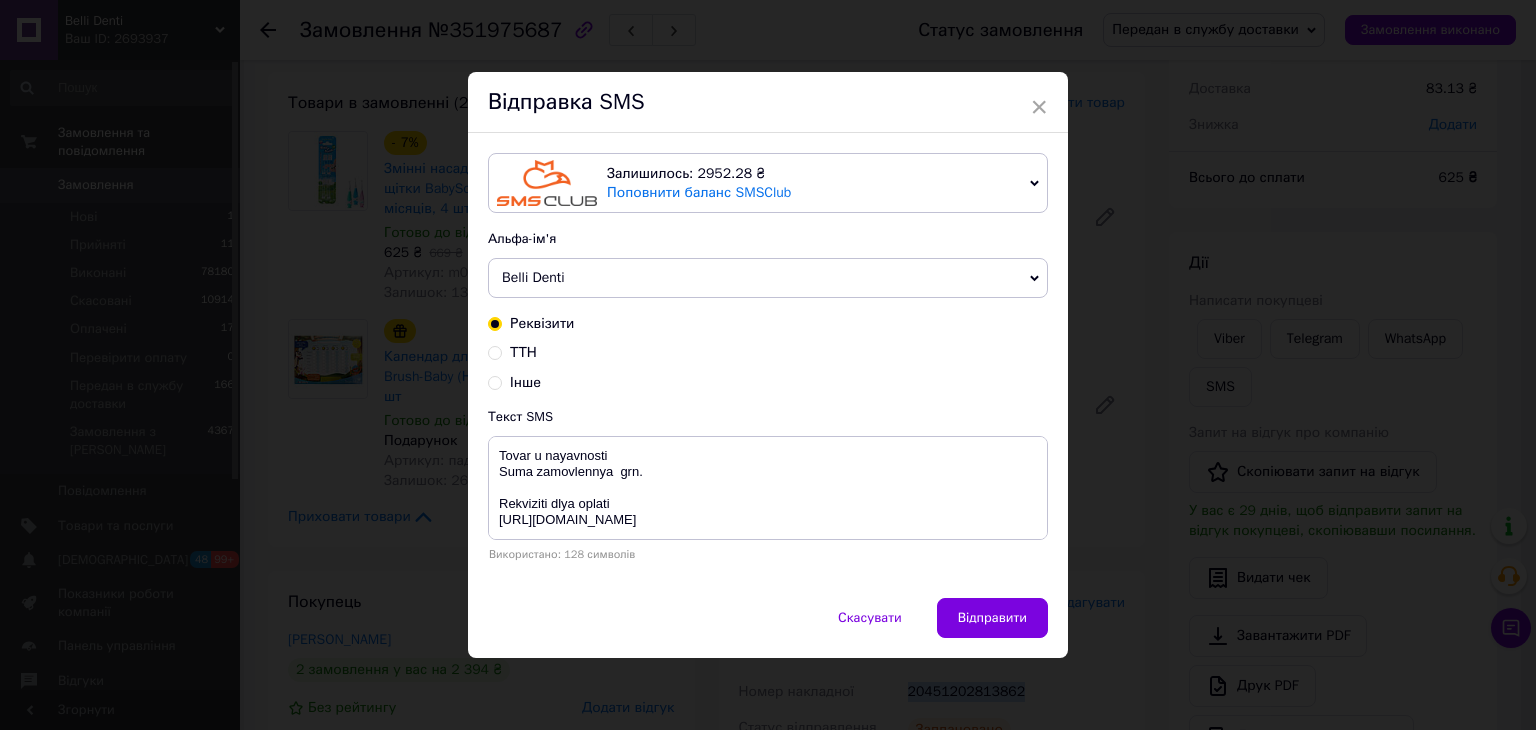 click on "ТТН" at bounding box center (523, 352) 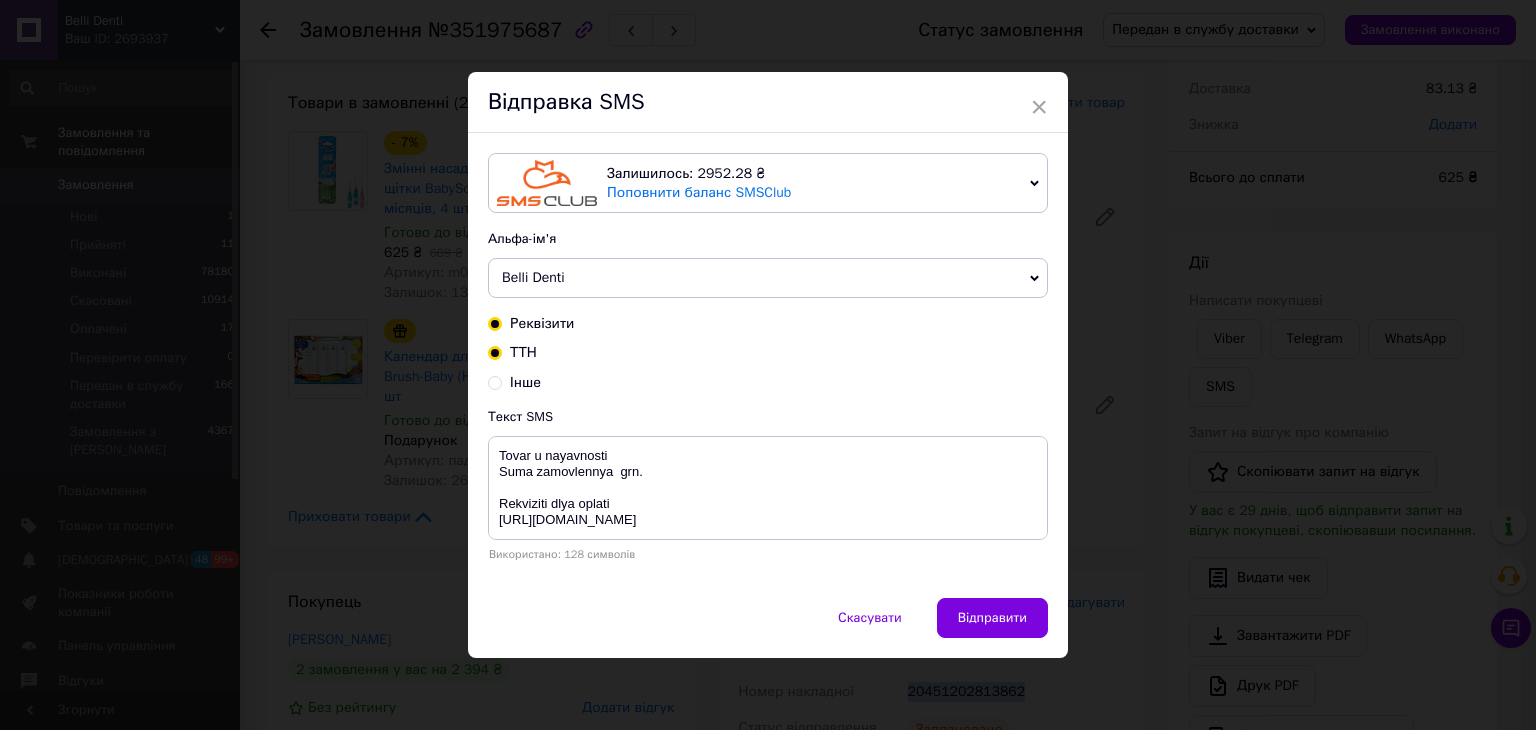 radio on "true" 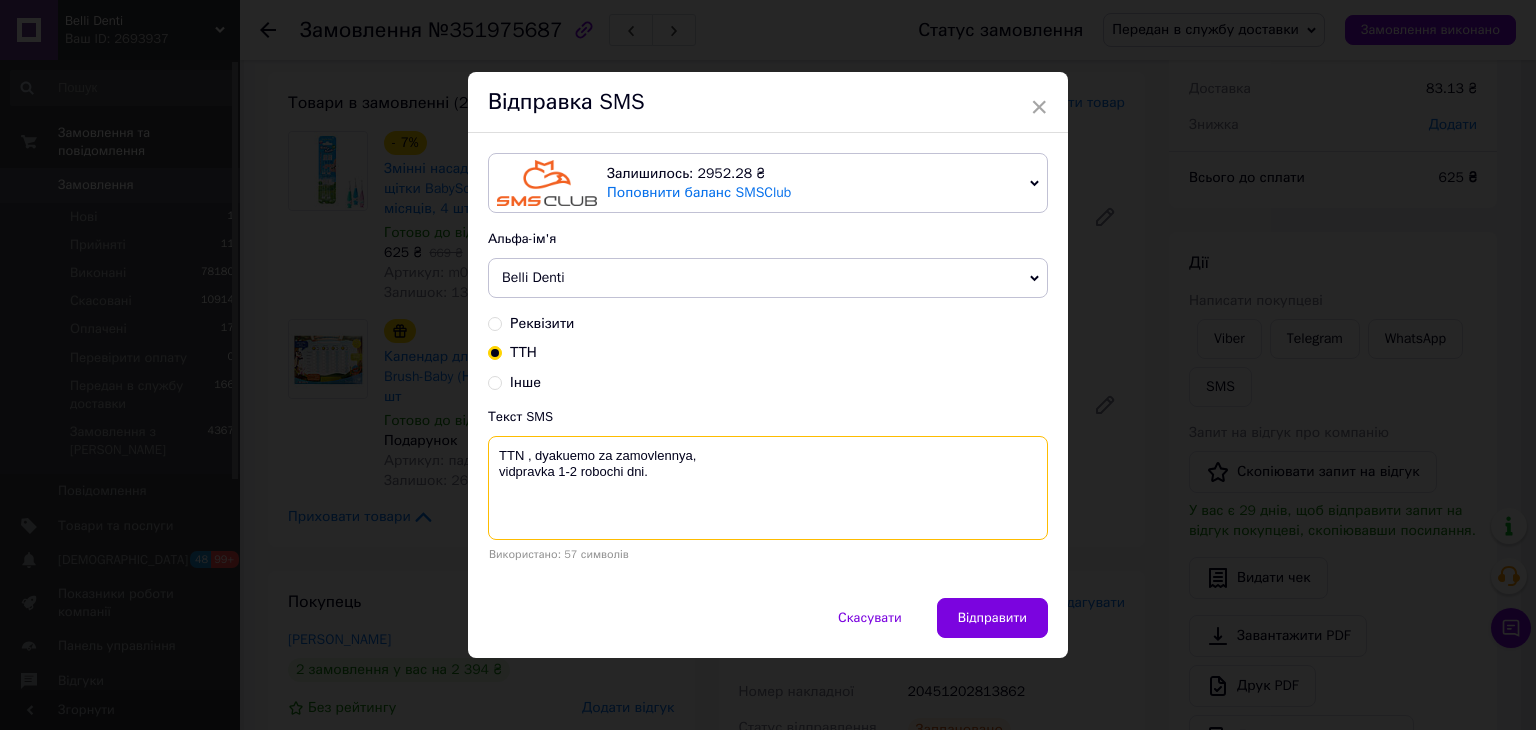 click on "TTN , dyakuemo za zamovlennya,
vidpravka 1-2 robochi dni." at bounding box center (768, 488) 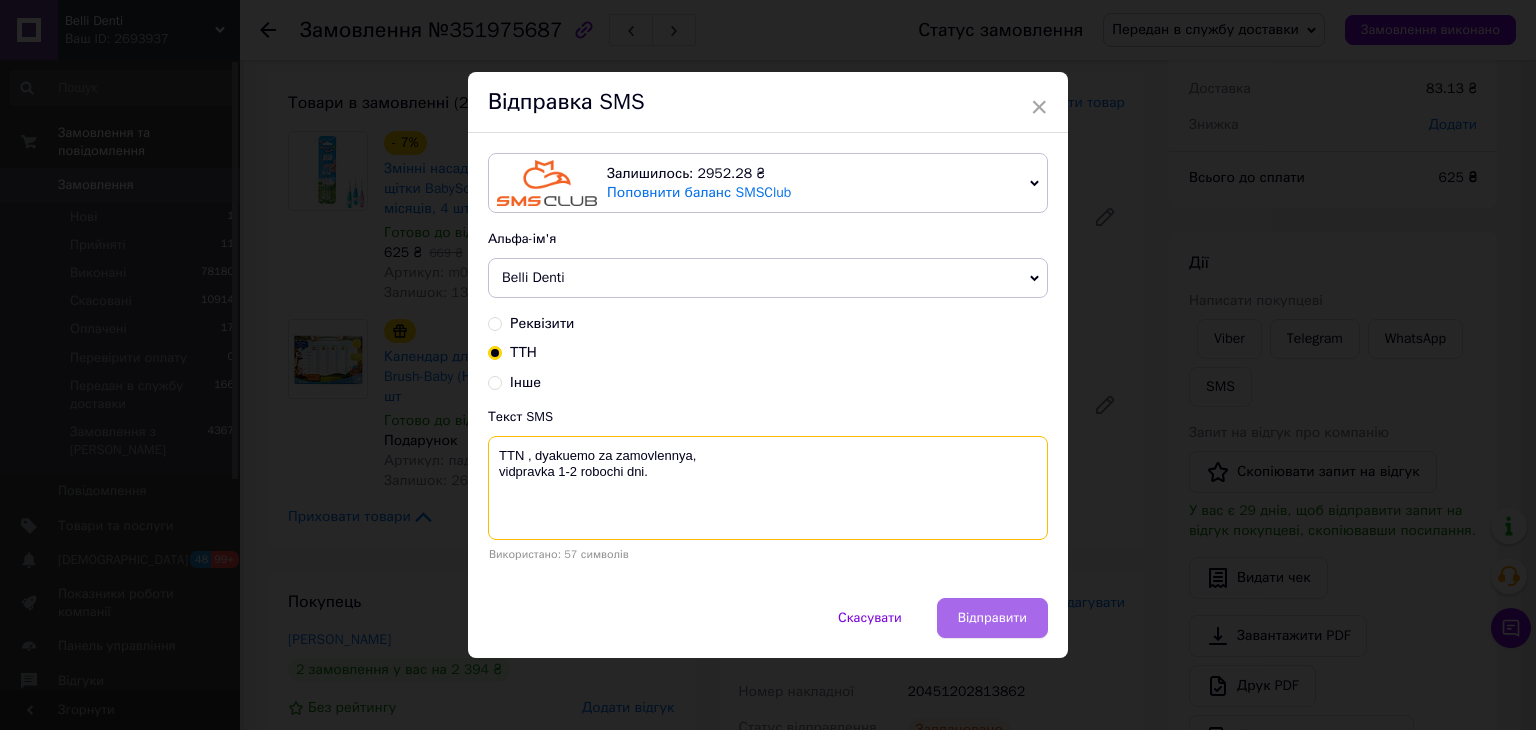 paste on "20451202813862" 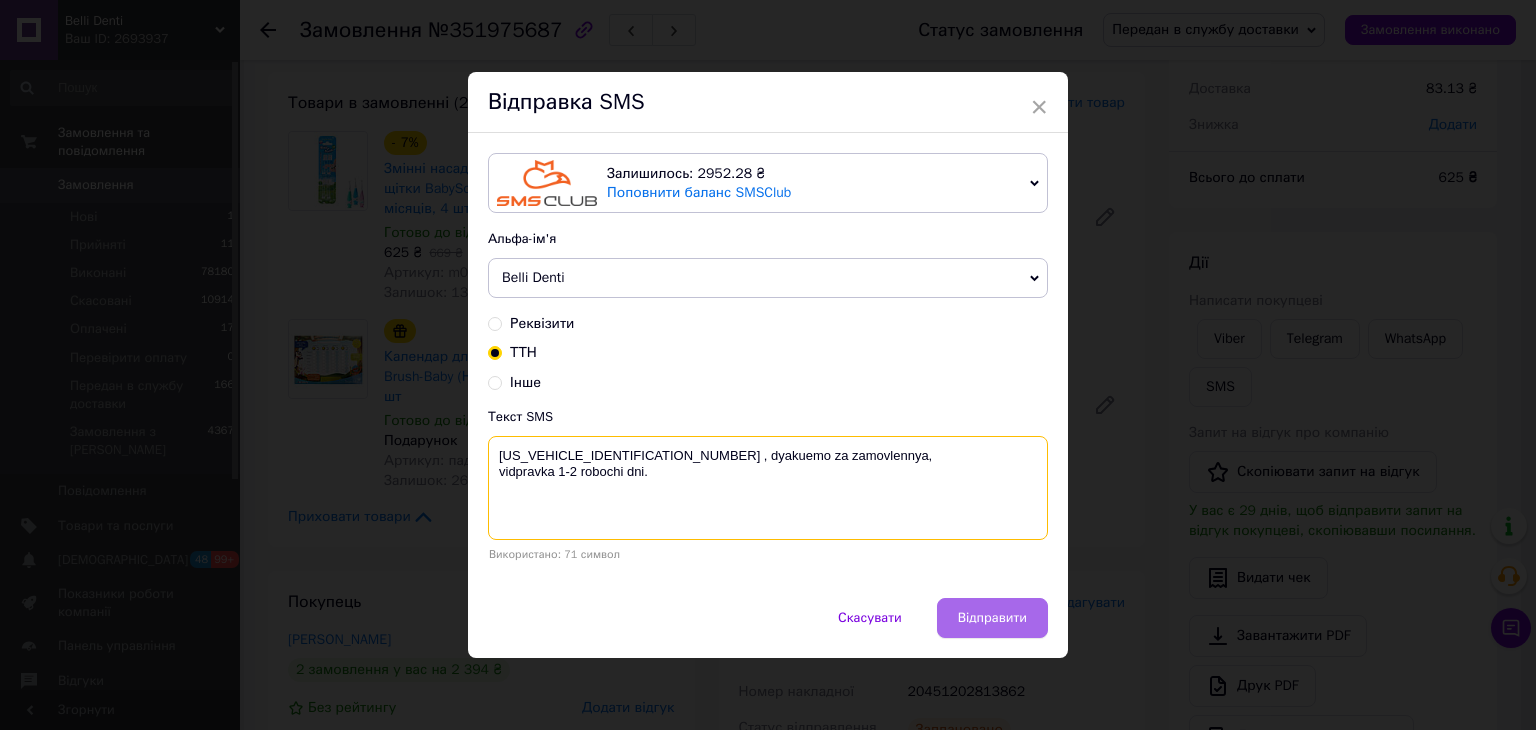 type on "TTN20451202813862 , dyakuemo za zamovlennya,
vidpravka 1-2 robochi dni." 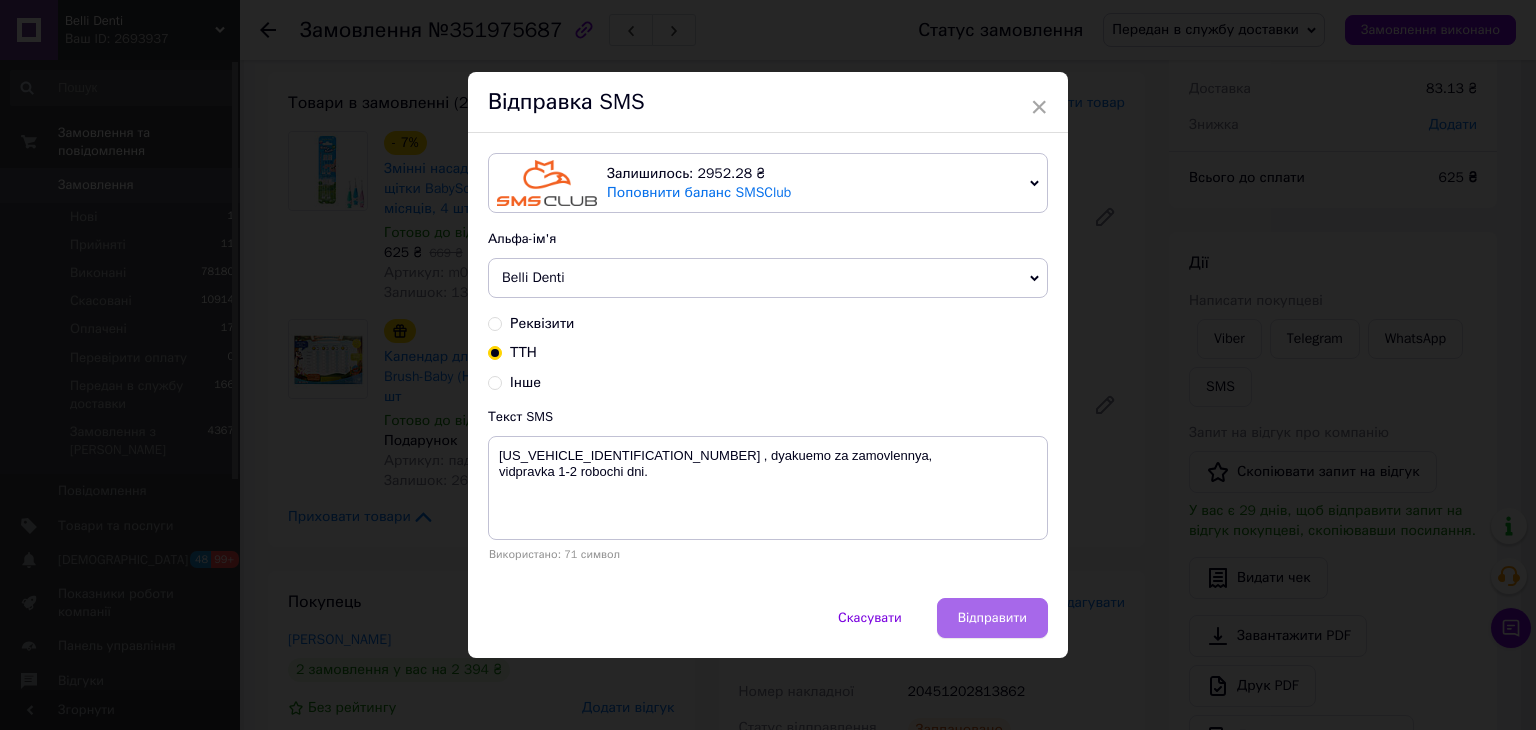 click on "Відправити" at bounding box center (992, 618) 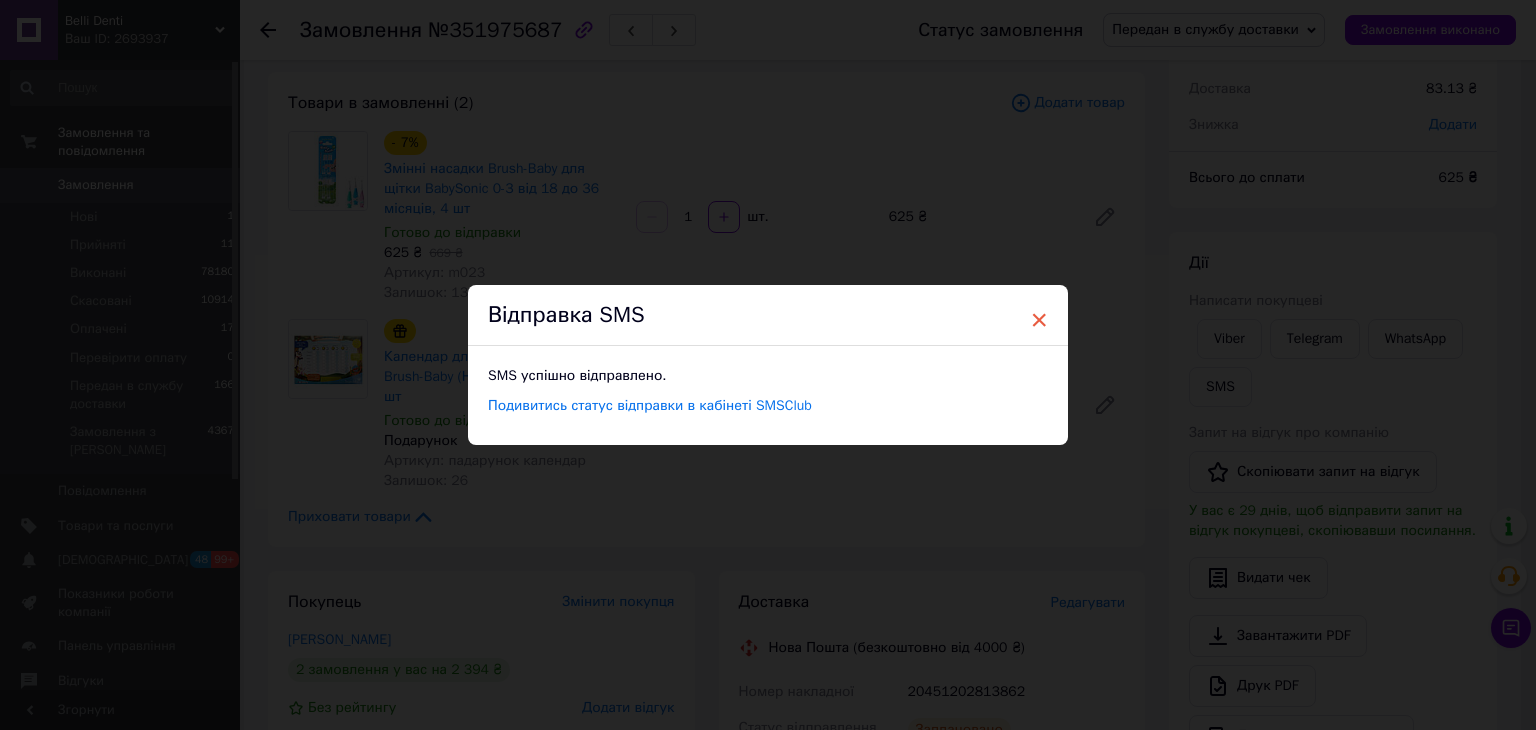 click on "×" at bounding box center [1039, 320] 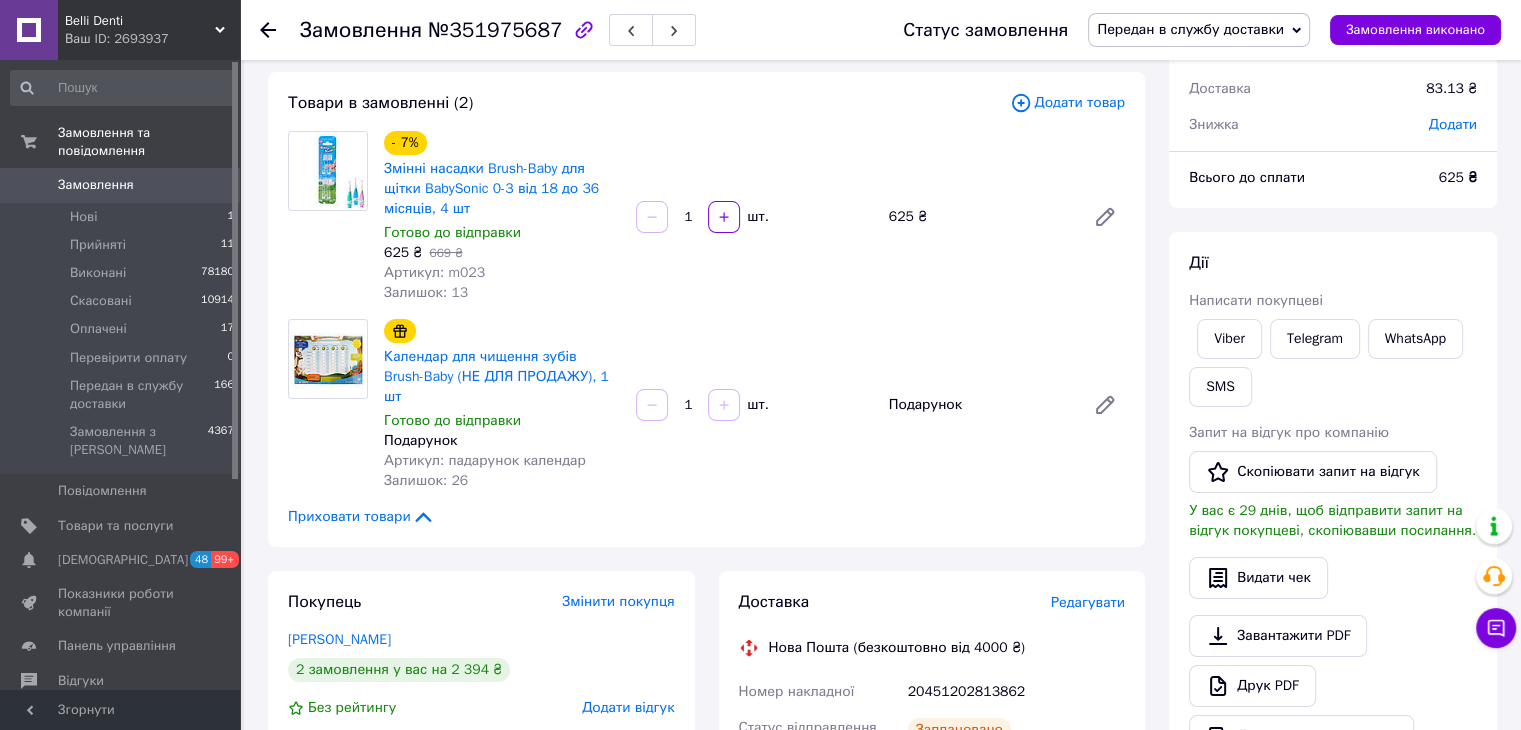 click 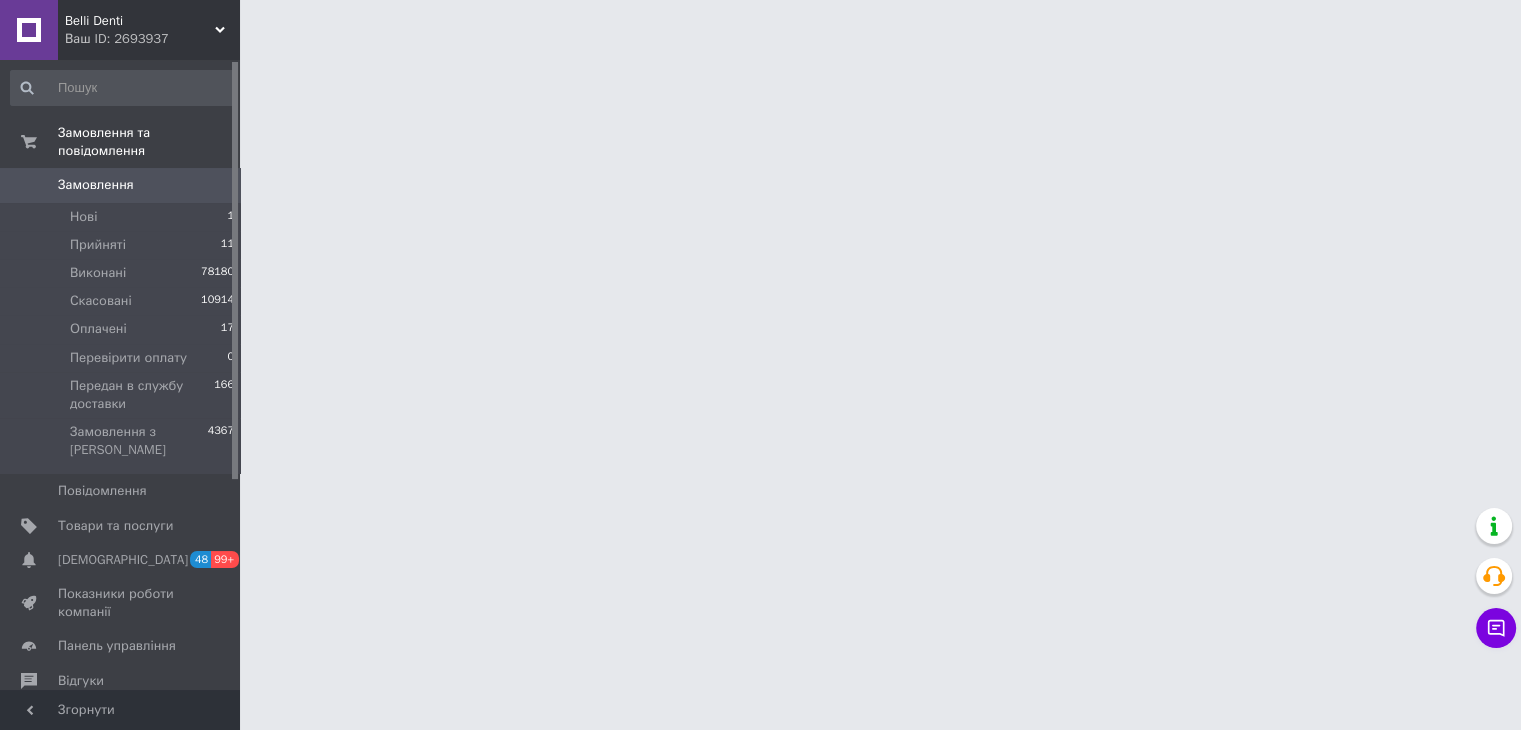 scroll, scrollTop: 0, scrollLeft: 0, axis: both 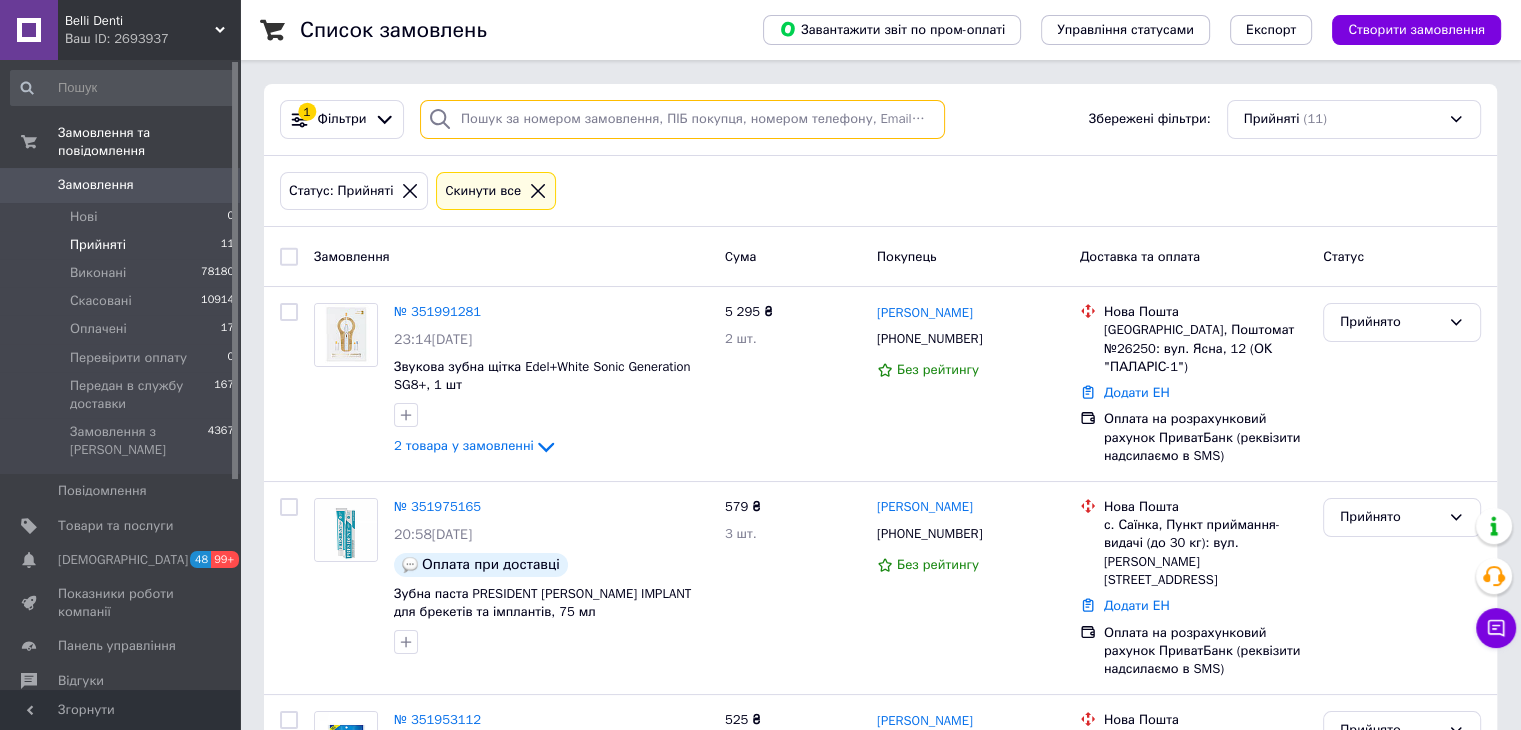 click at bounding box center (682, 119) 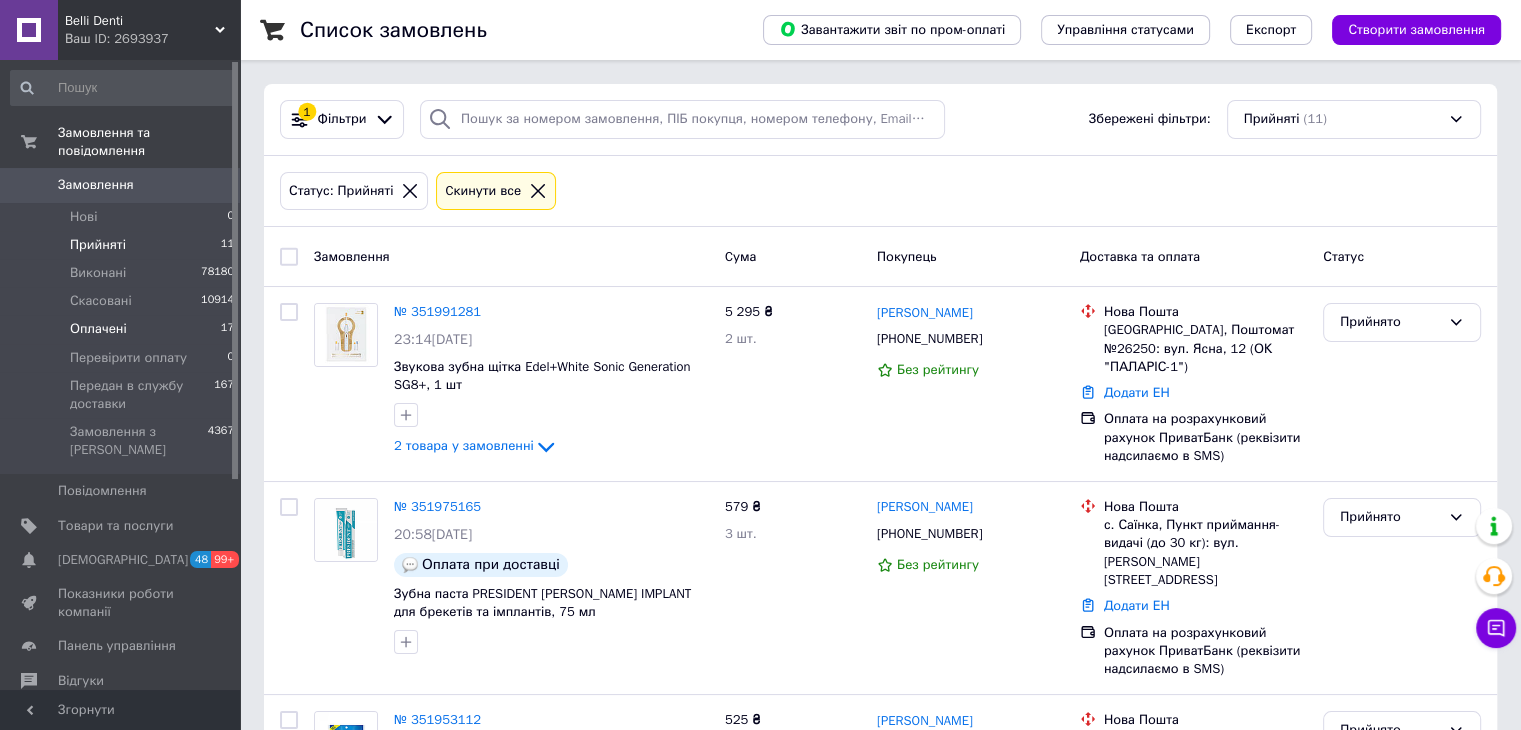 click on "Оплачені 17" at bounding box center (123, 329) 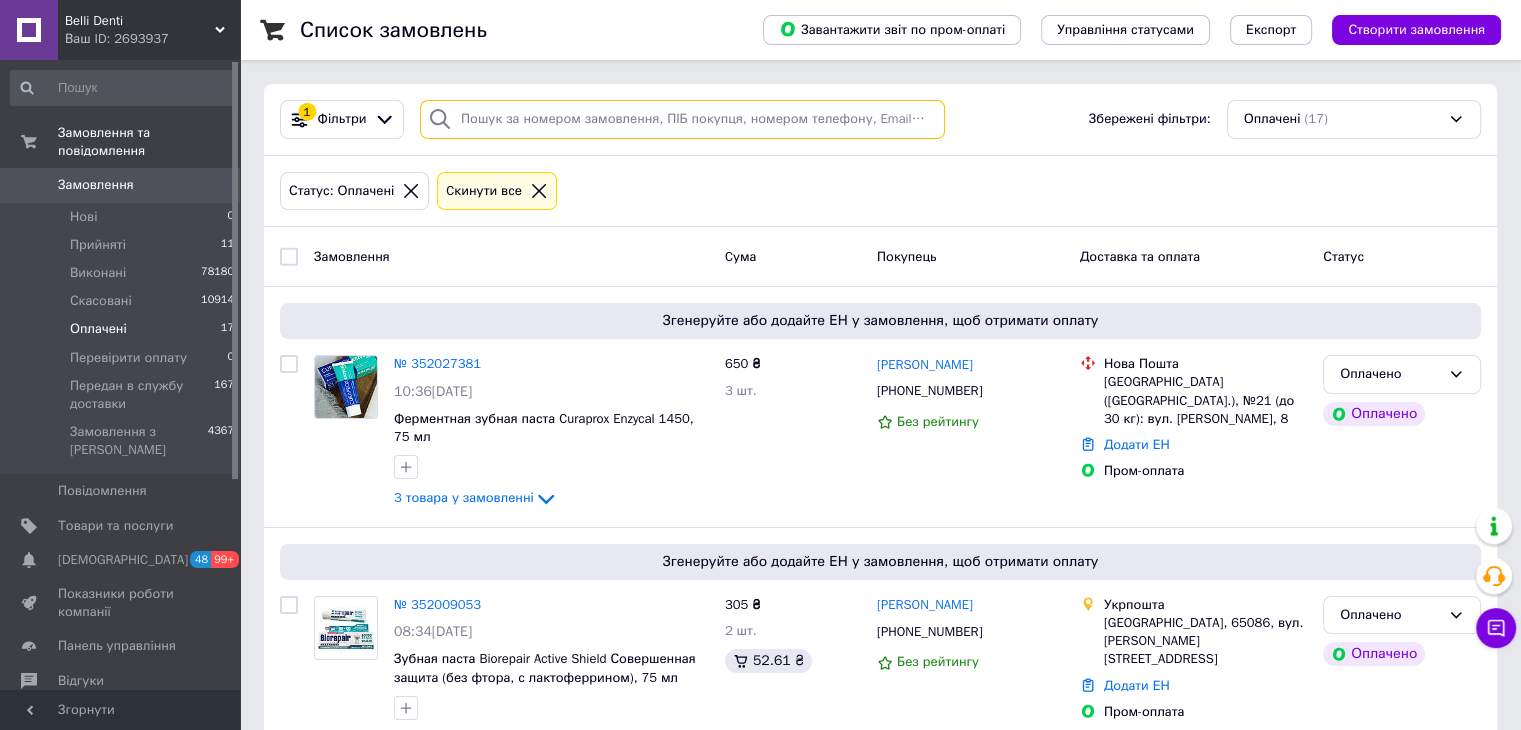 click at bounding box center [682, 119] 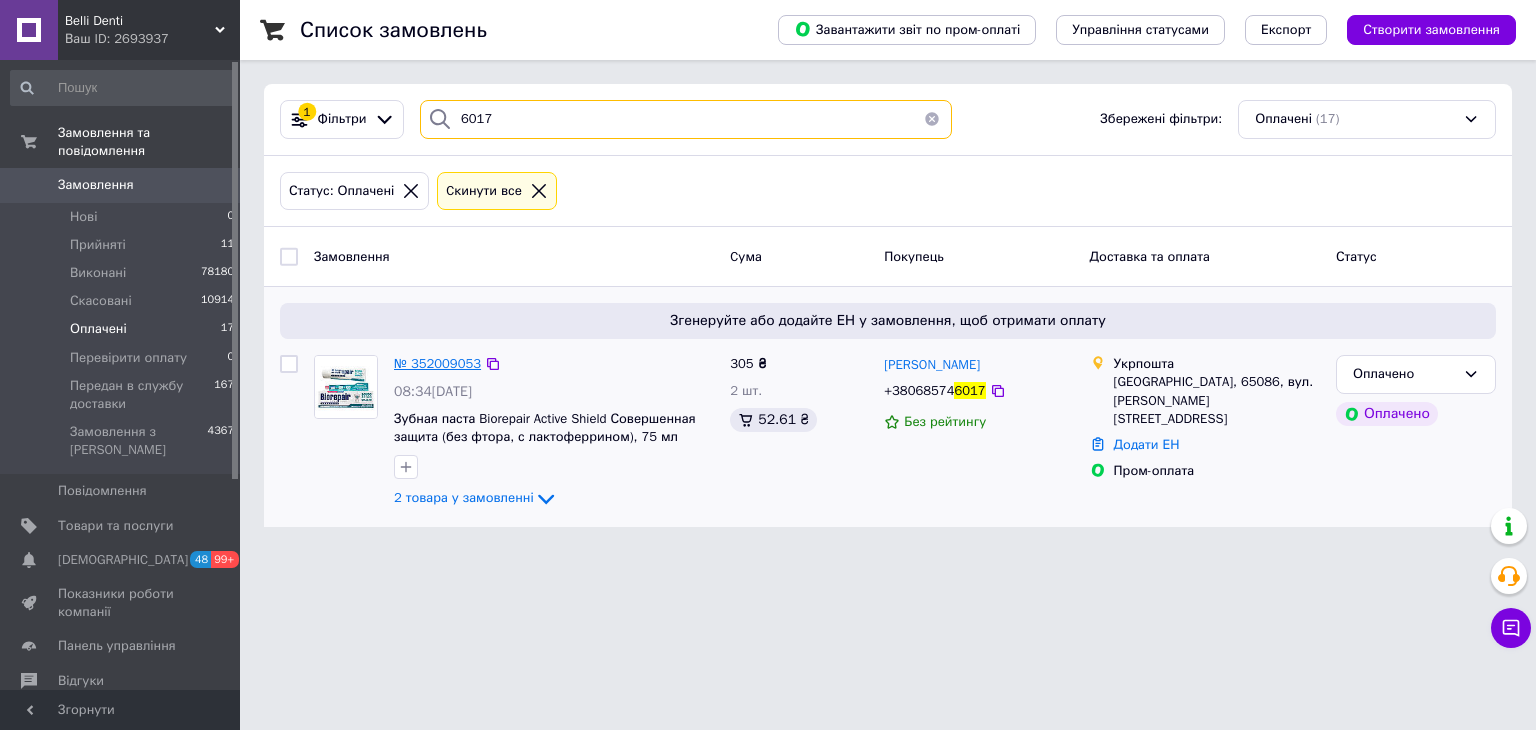 type on "6017" 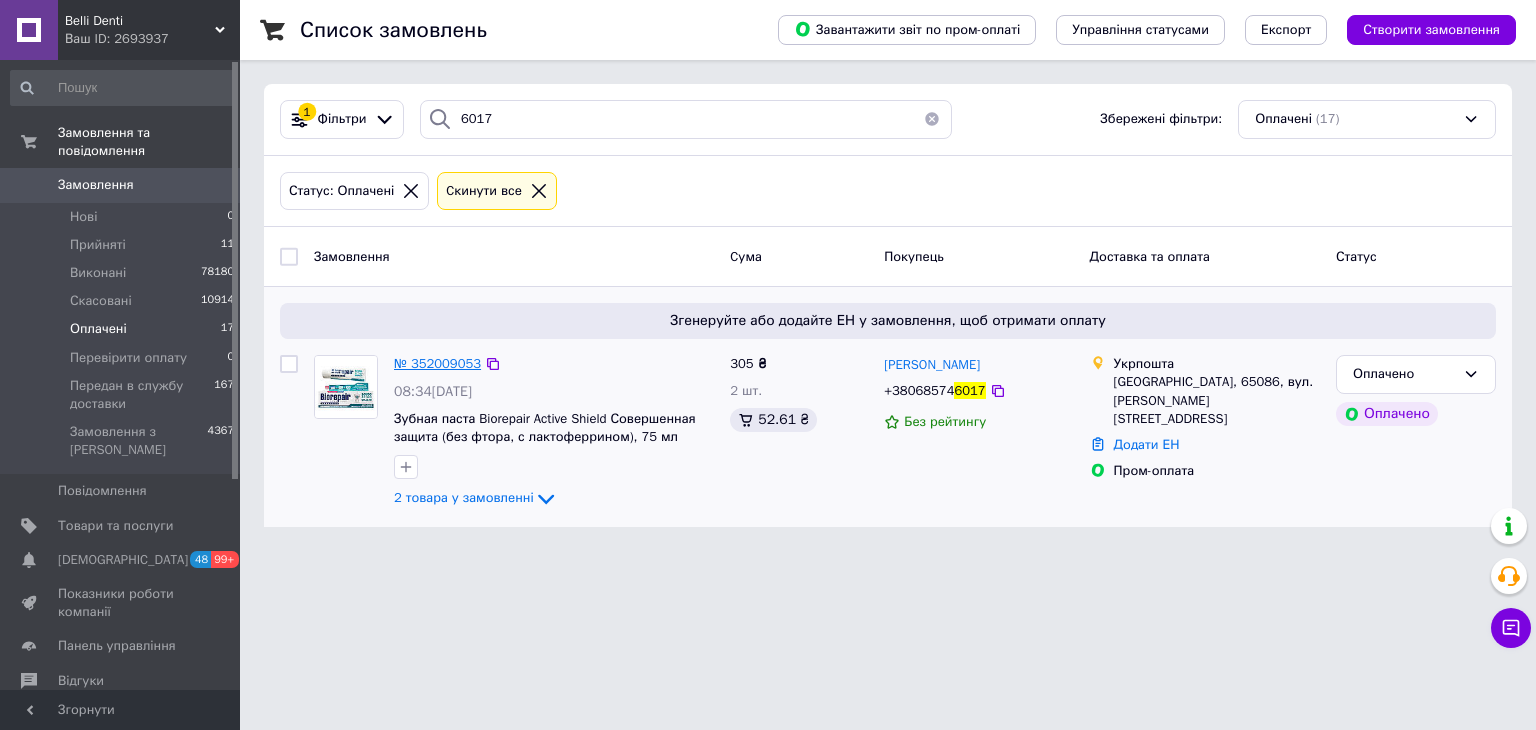 click on "№ 352009053" at bounding box center [437, 363] 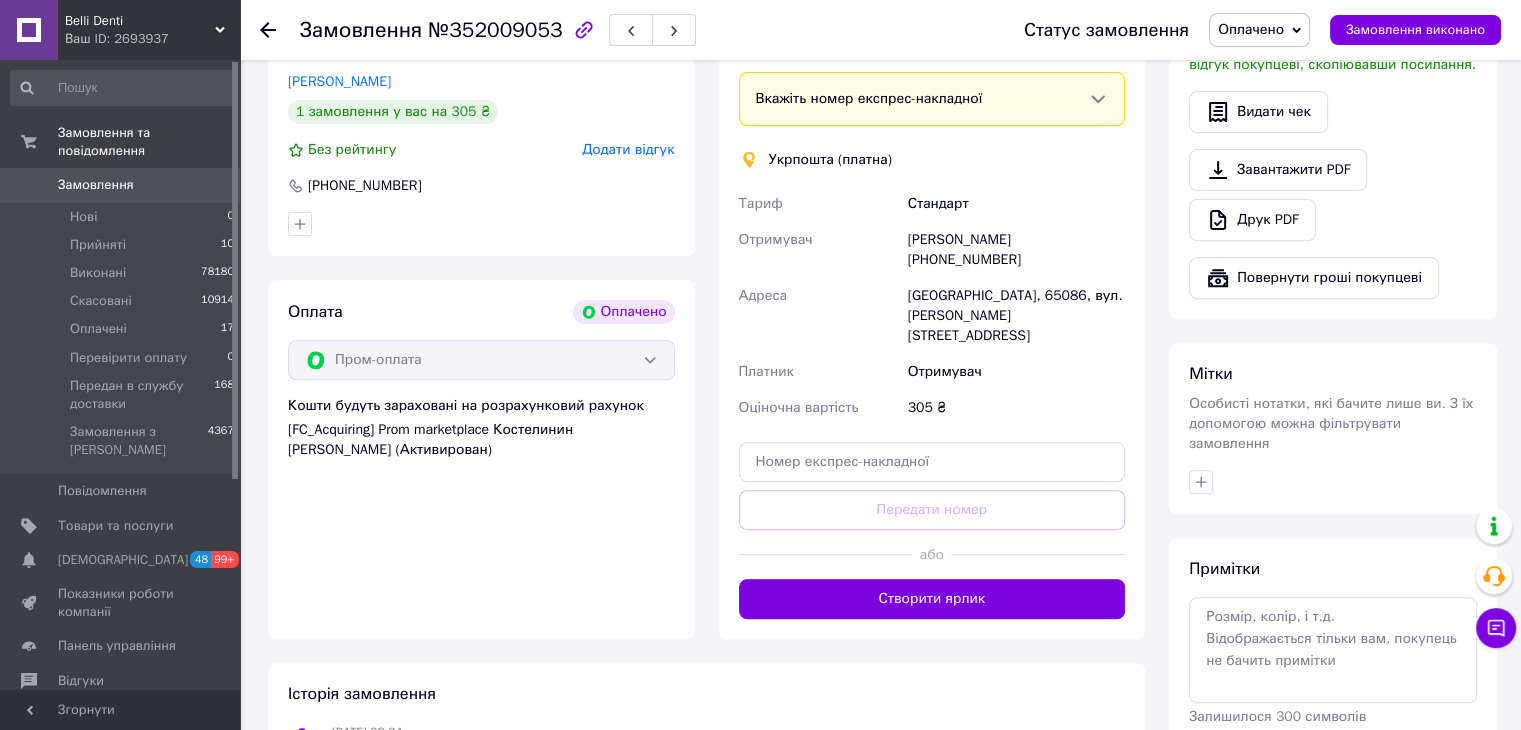 scroll, scrollTop: 612, scrollLeft: 0, axis: vertical 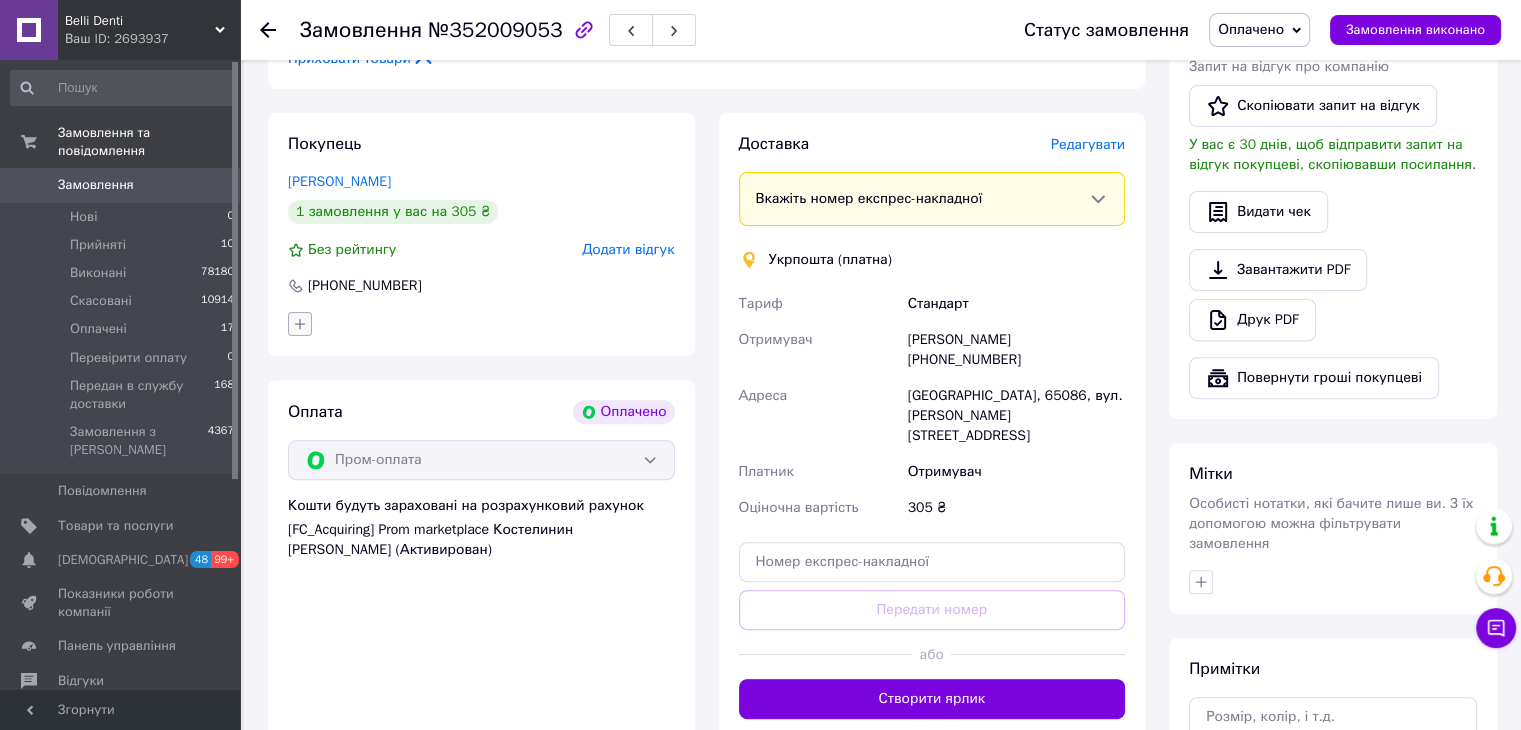 click at bounding box center [300, 324] 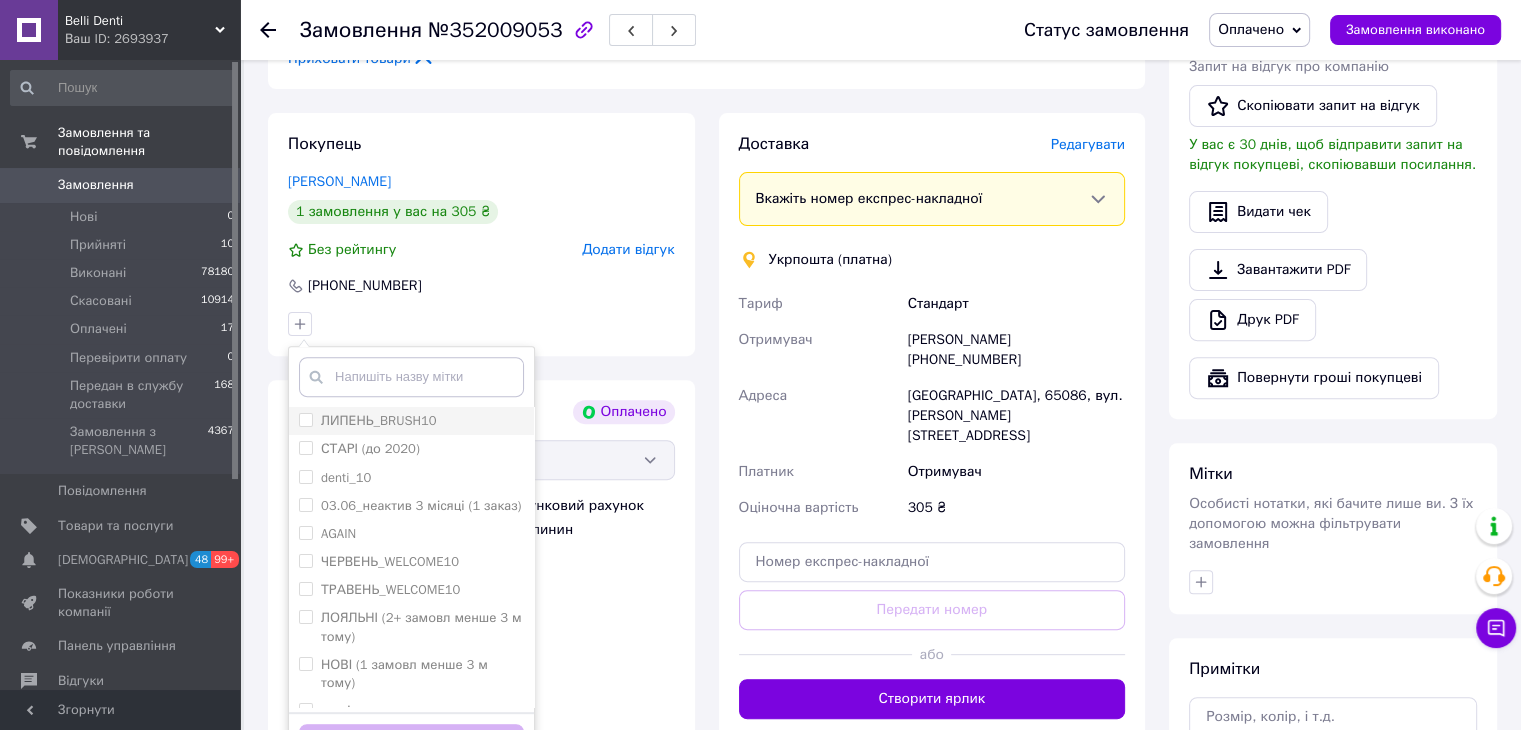 click on "ЛИПЕНЬ_BRUSH10" at bounding box center [379, 420] 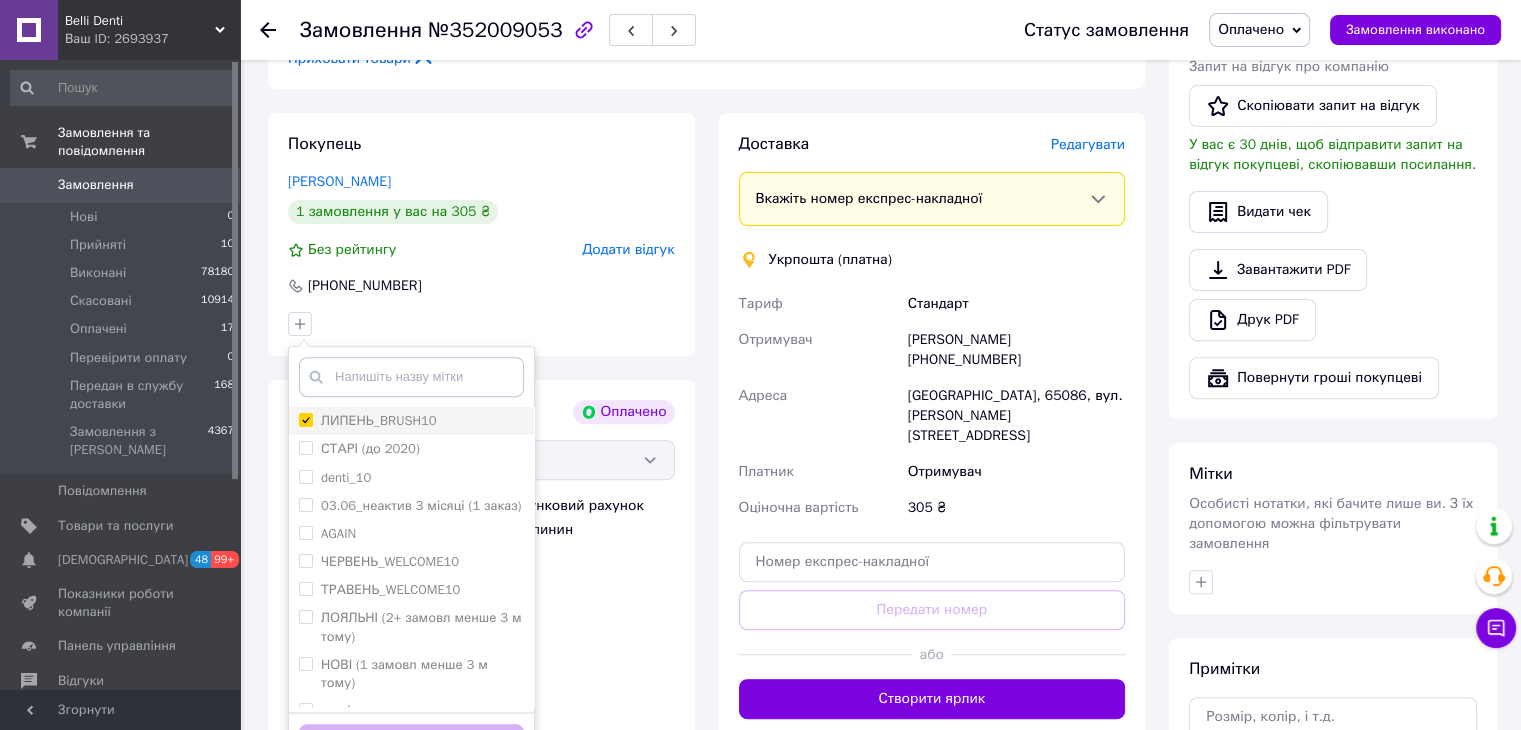 checkbox on "true" 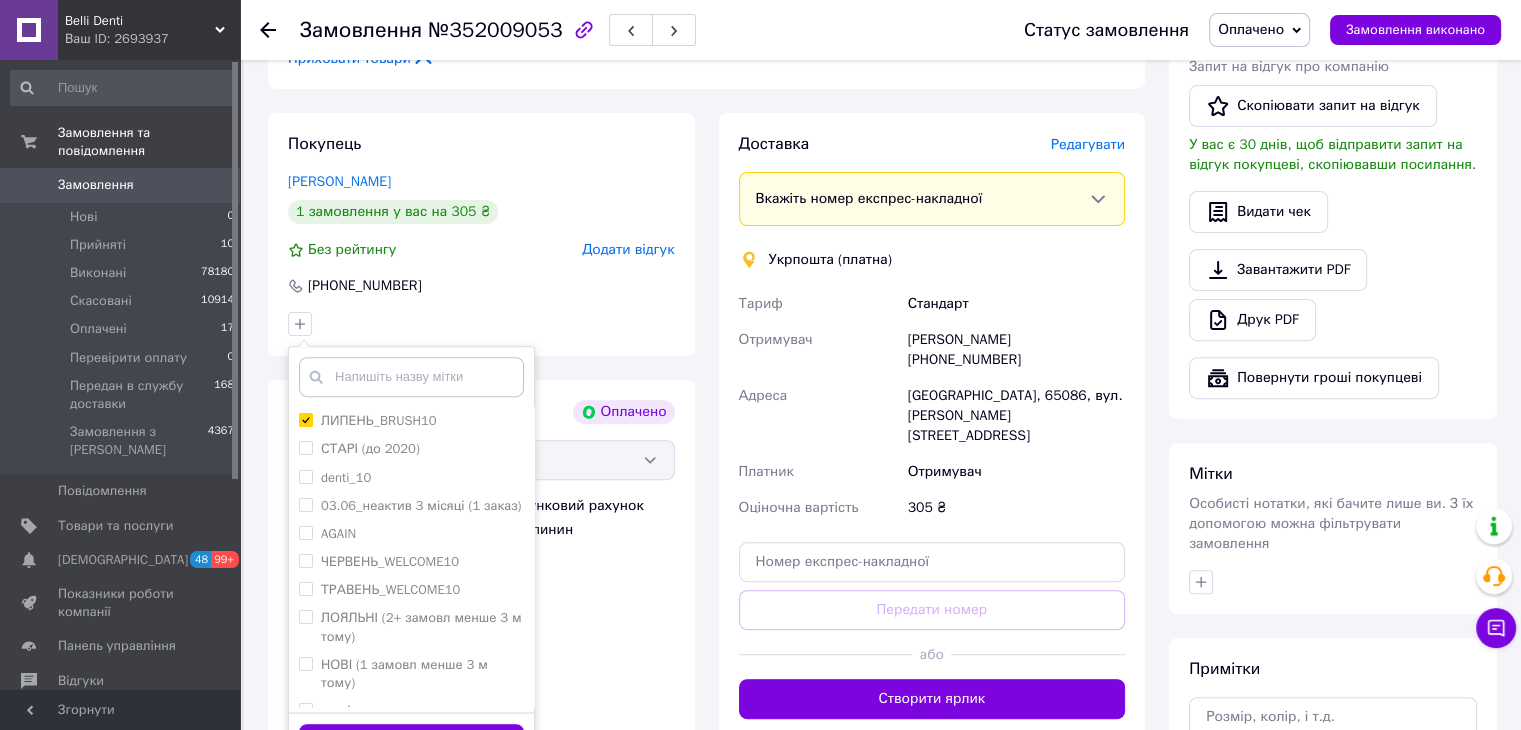 scroll, scrollTop: 100, scrollLeft: 0, axis: vertical 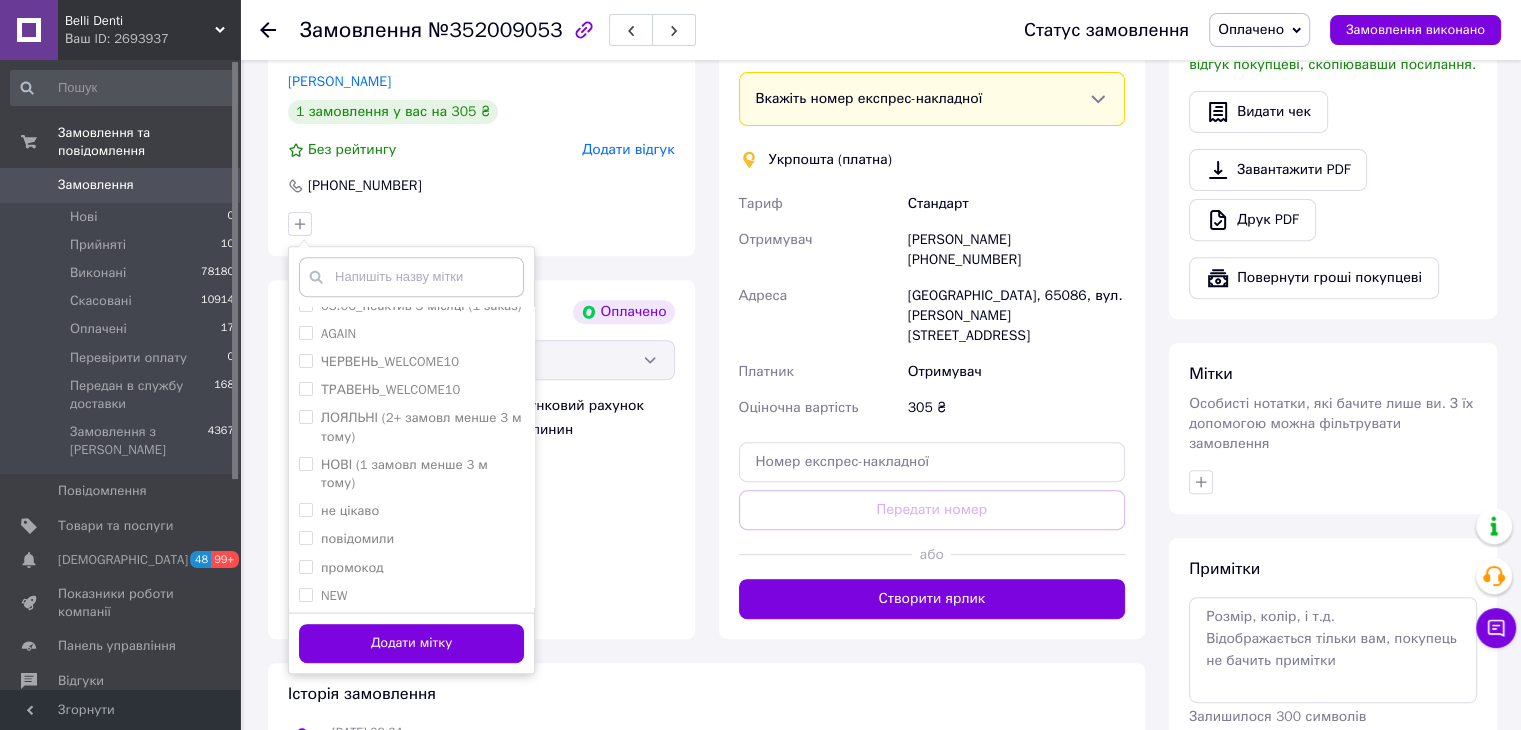 drag, startPoint x: 487, startPoint y: 628, endPoint x: 488, endPoint y: 601, distance: 27.018513 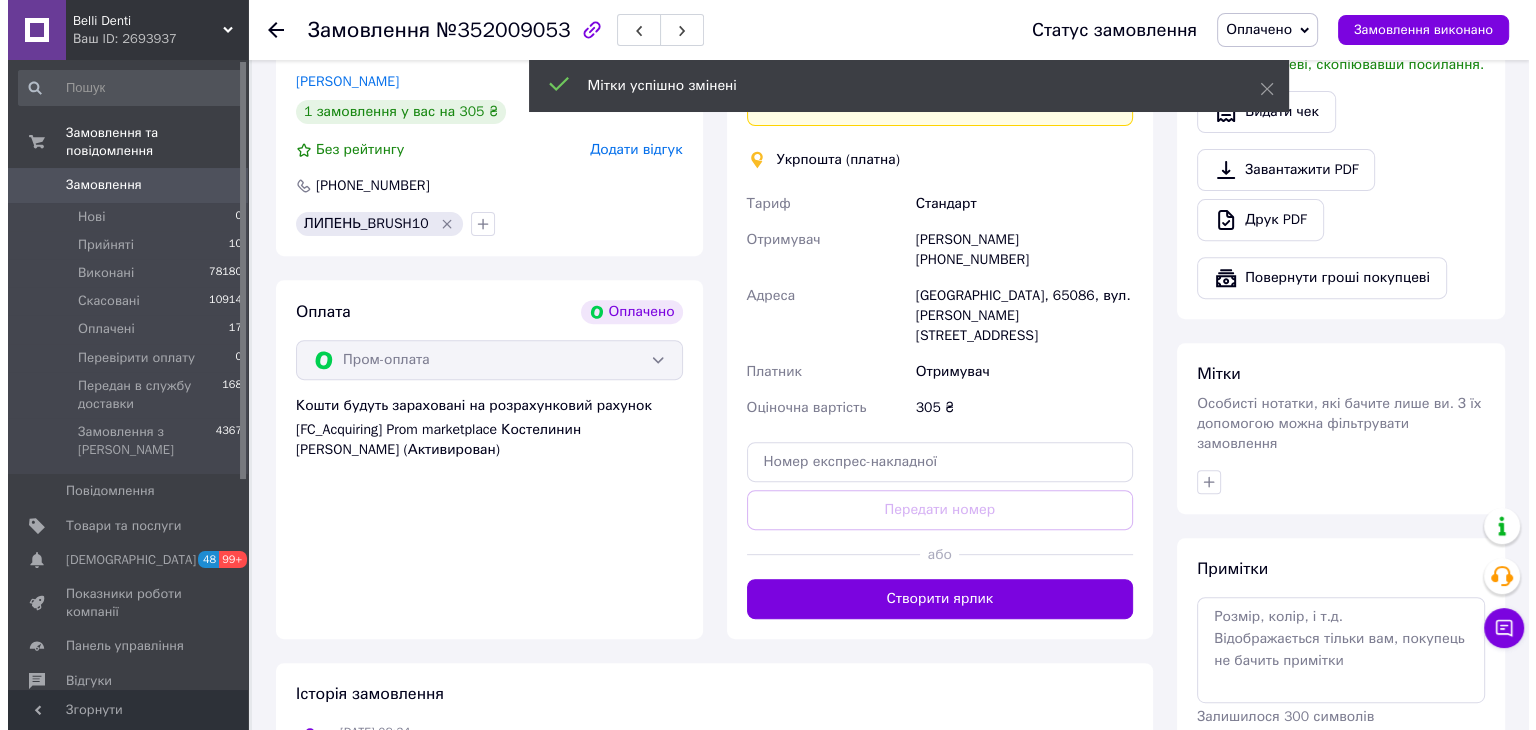 scroll, scrollTop: 612, scrollLeft: 0, axis: vertical 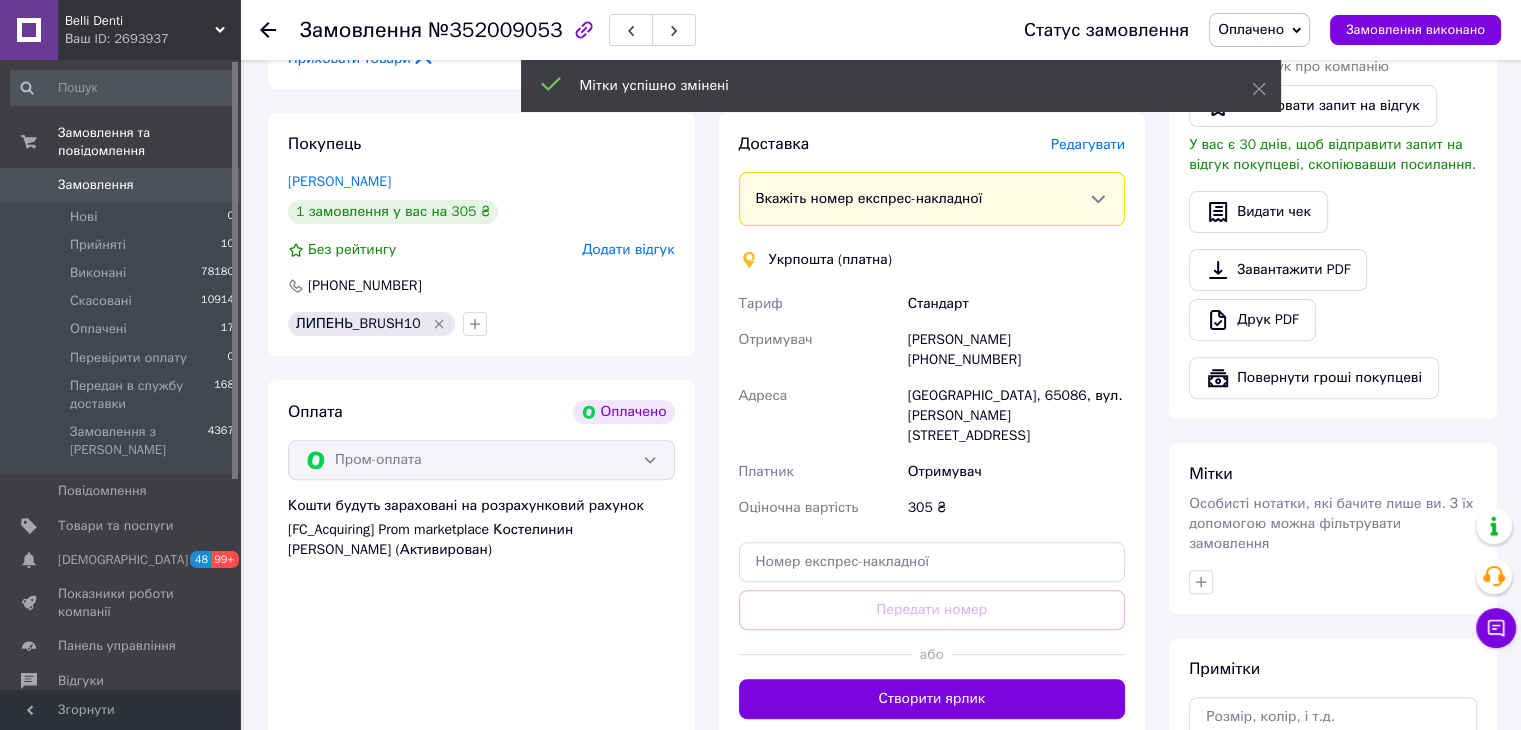 click on "Редагувати" at bounding box center (1088, 144) 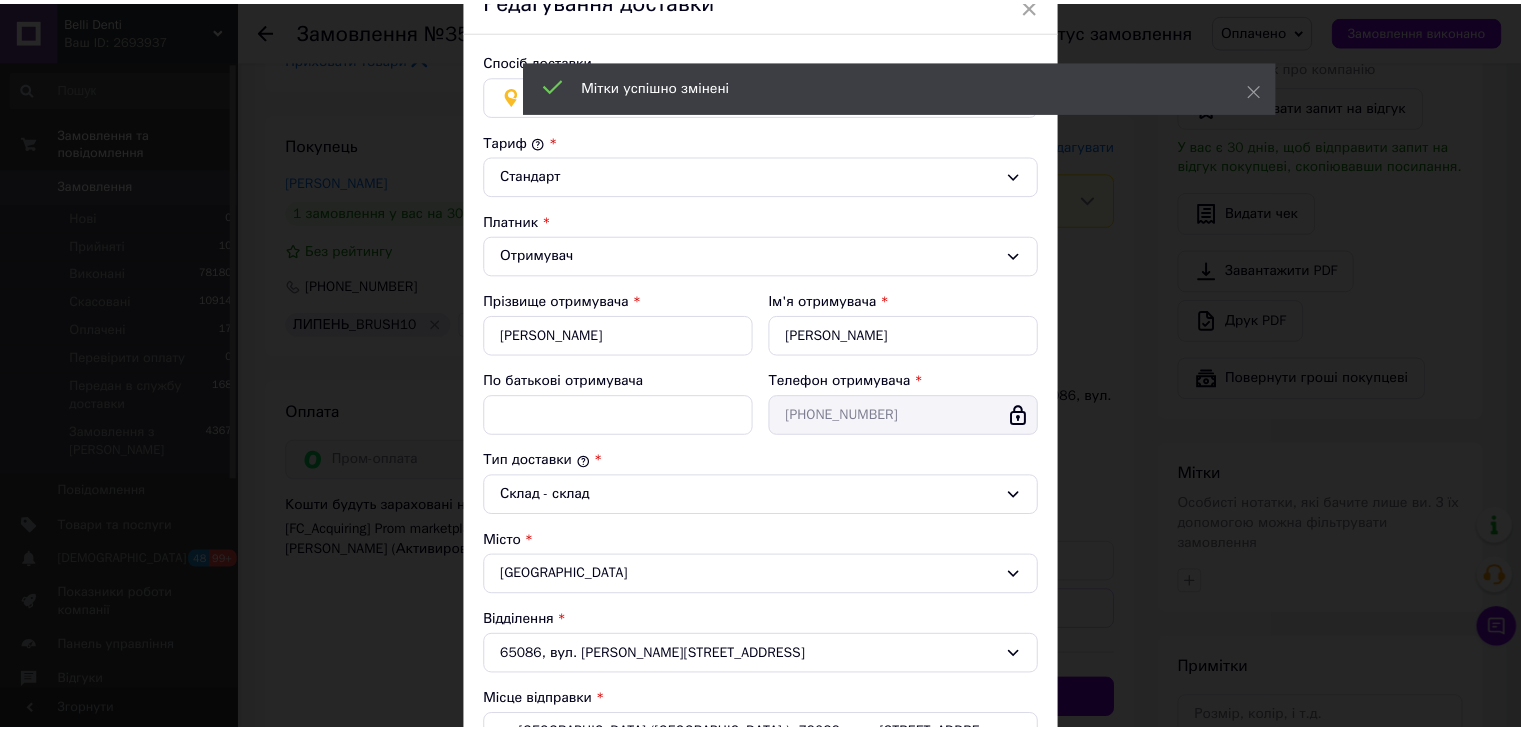 scroll, scrollTop: 516, scrollLeft: 0, axis: vertical 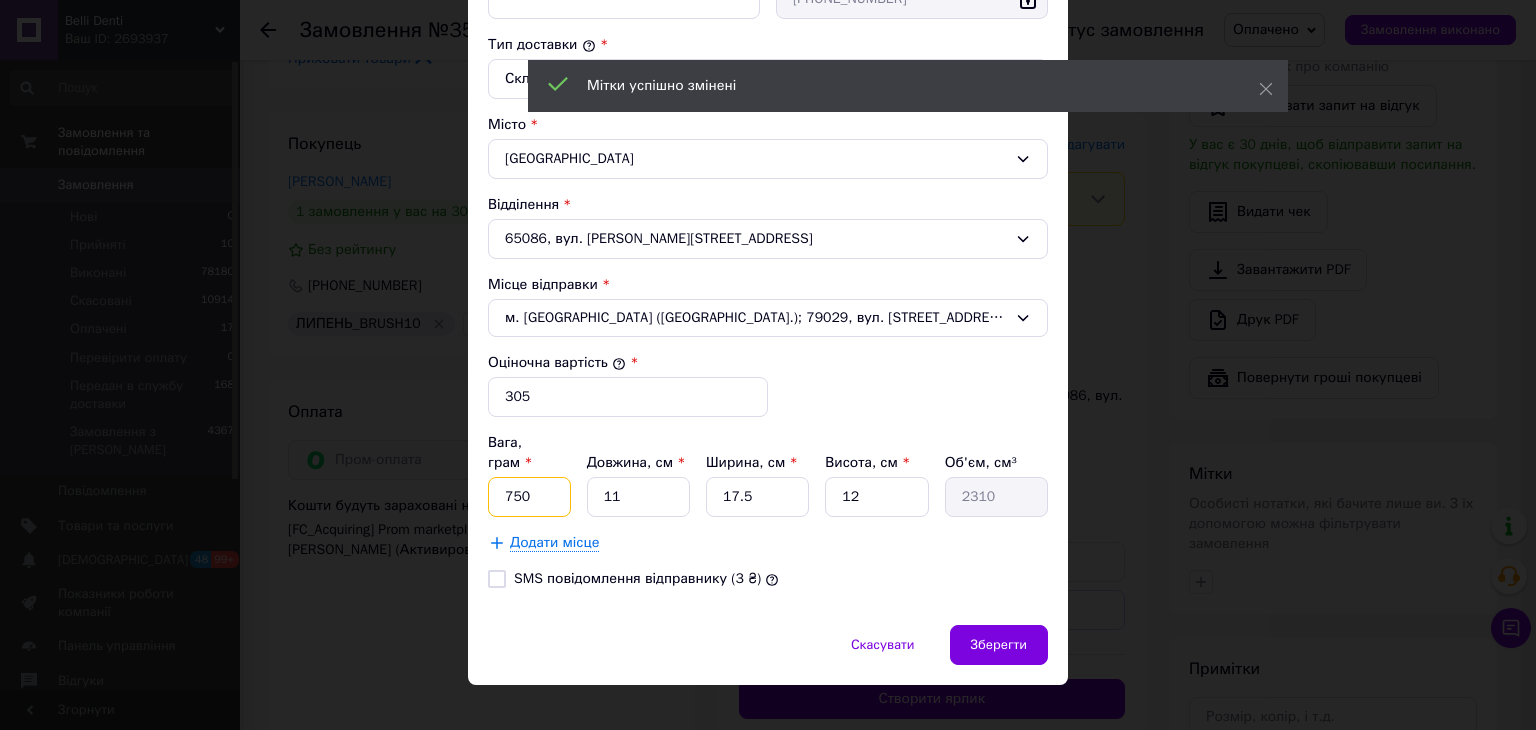 click on "750" at bounding box center [529, 497] 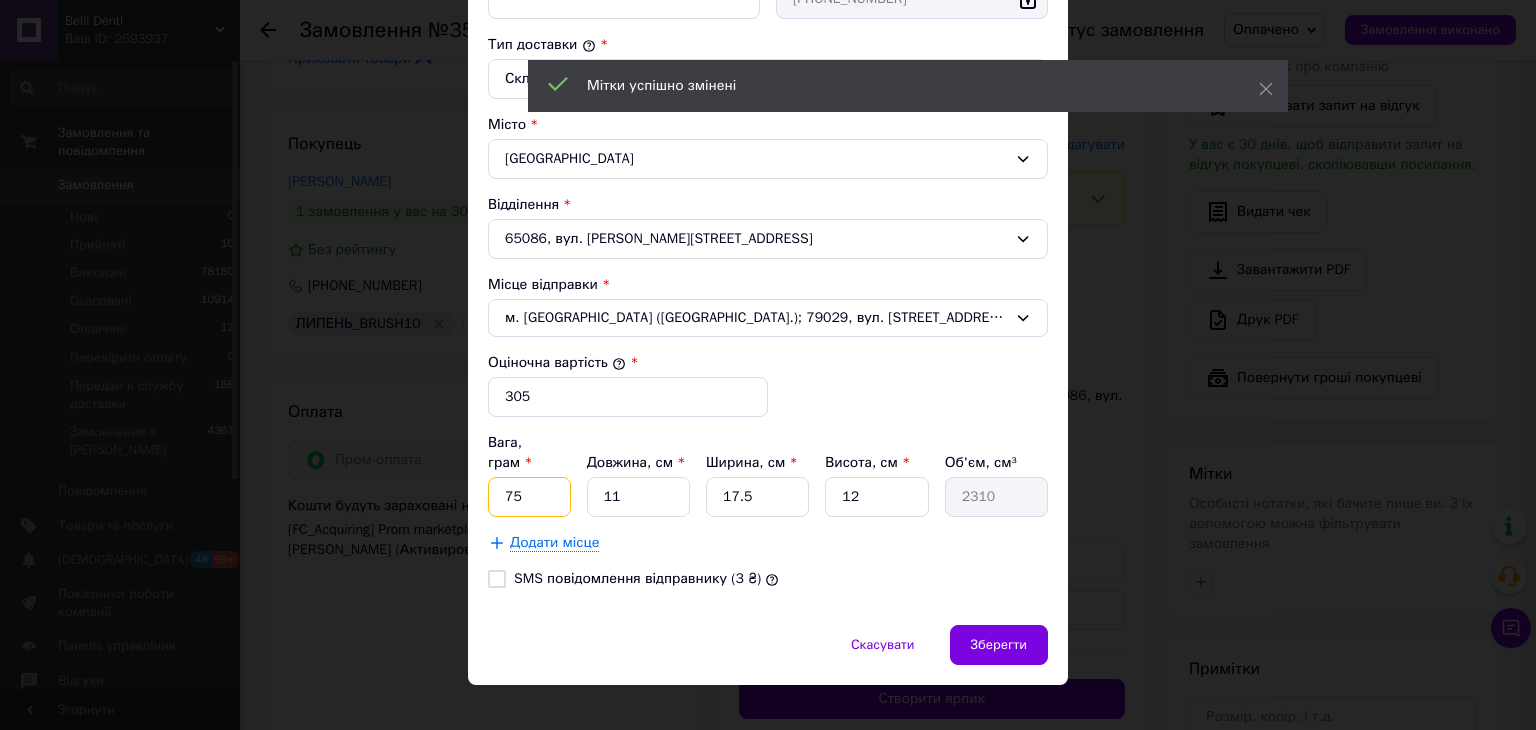 type on "7" 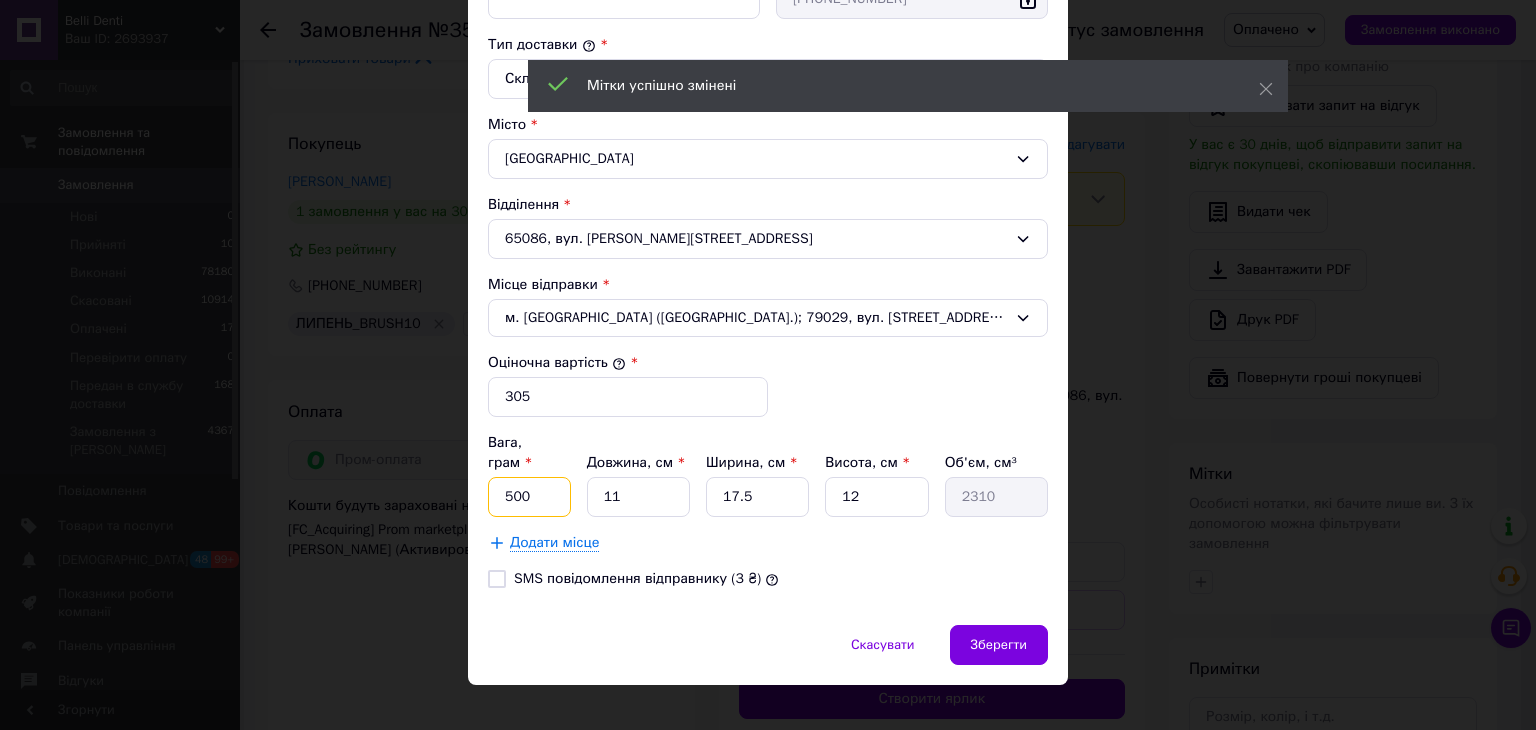 type on "500" 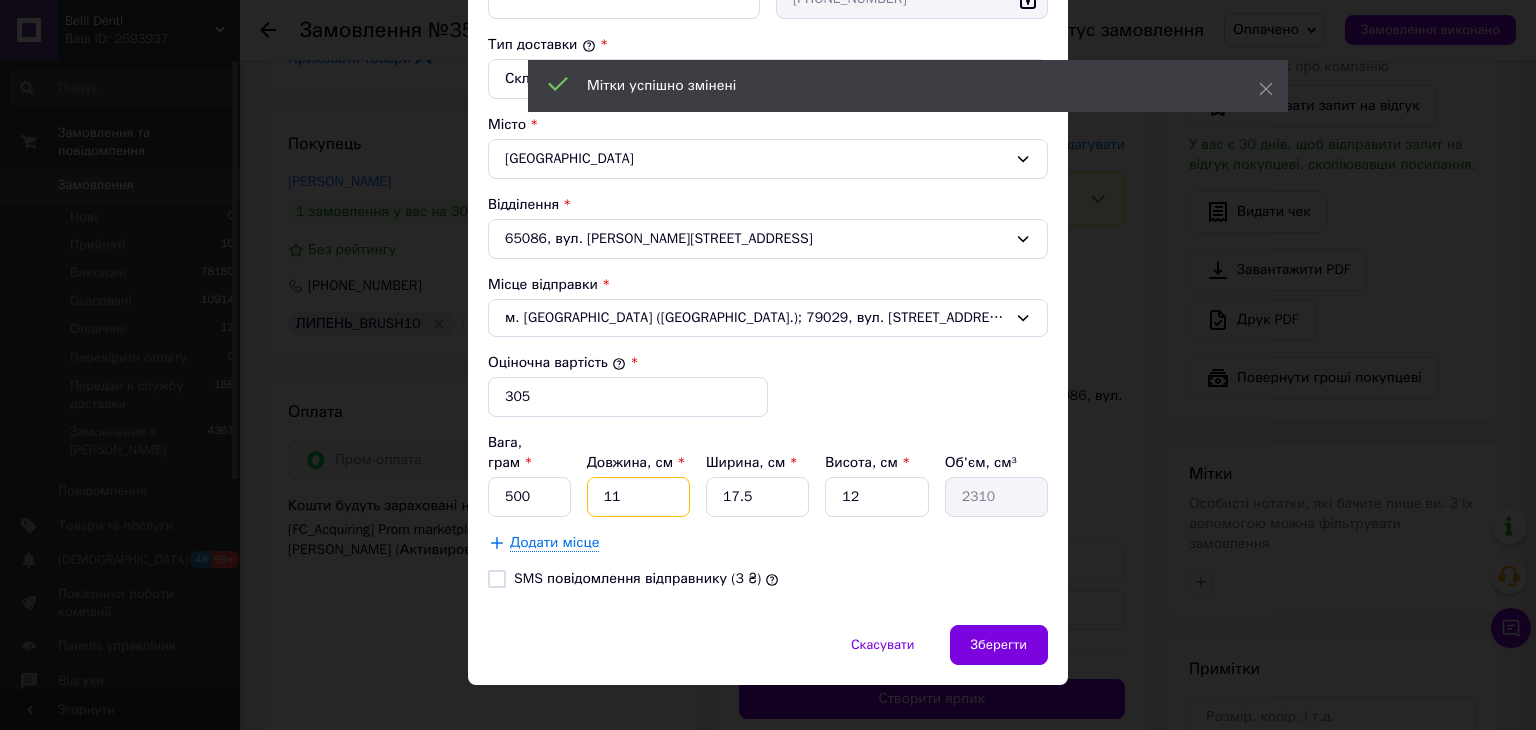 click on "Тариф     * Стандарт Платник   * Отримувач Прізвище отримувача   * Сиротюк Ім'я отримувача   * Анастасия По батькові отримувача Телефон отримувача   * +380685746017 Тип доставки     * Склад - склад Місто Одеса Відділення 65086, вул. Владислава Бувалкіна, 50 Місце відправки   * м. Львів (Львівська обл.); 79029, вул. Героїв УПА, 77 Оціночна вартість     * 305 Вага, грам   * 500 Довжина, см   * 11 Ширина, см   * 17.5 Висота, см   * 12 Об'єм, см³ 2310 Додати місце SMS повідомлення відправнику (3 ₴)" at bounding box center [768, 160] 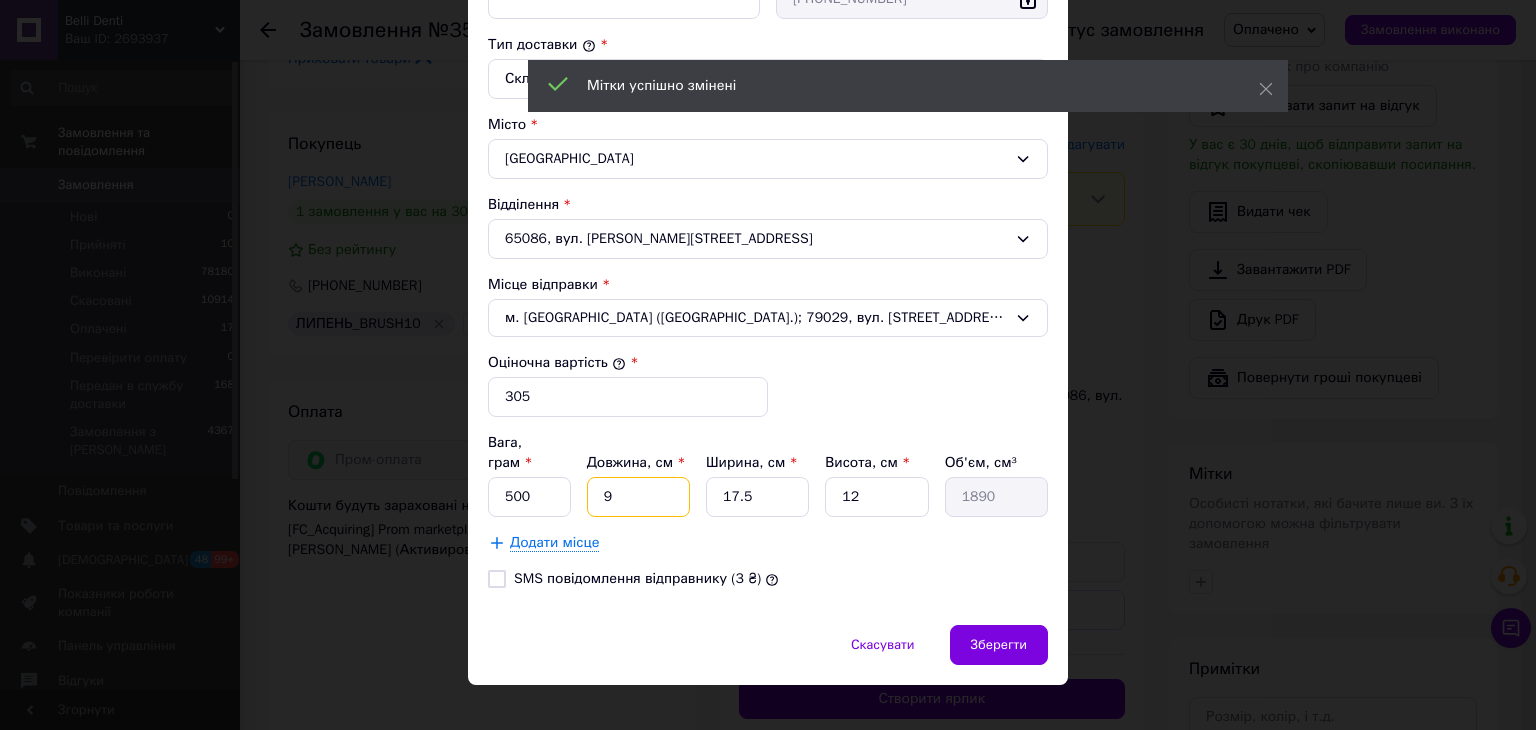 type on "9" 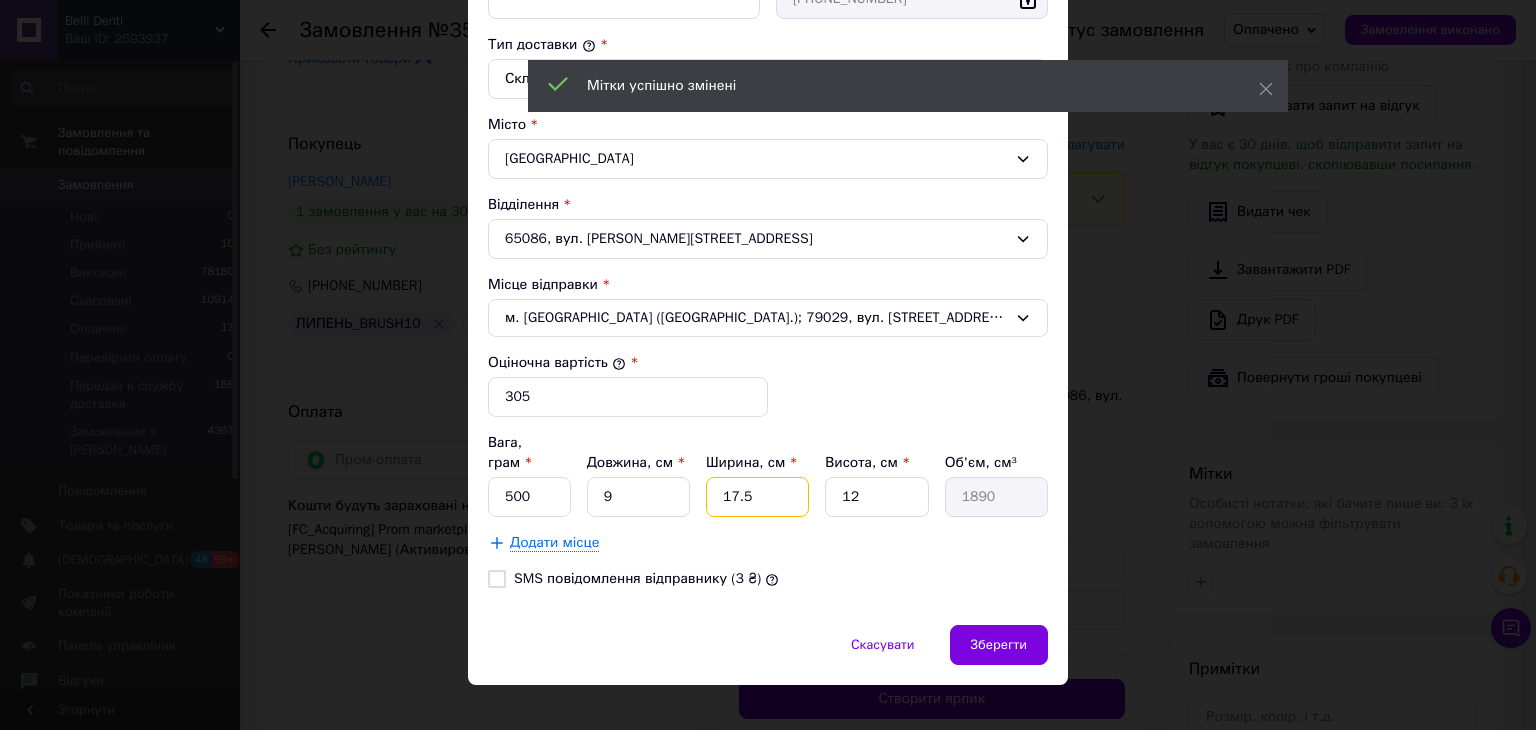 drag, startPoint x: 730, startPoint y: 482, endPoint x: 717, endPoint y: 493, distance: 17.029387 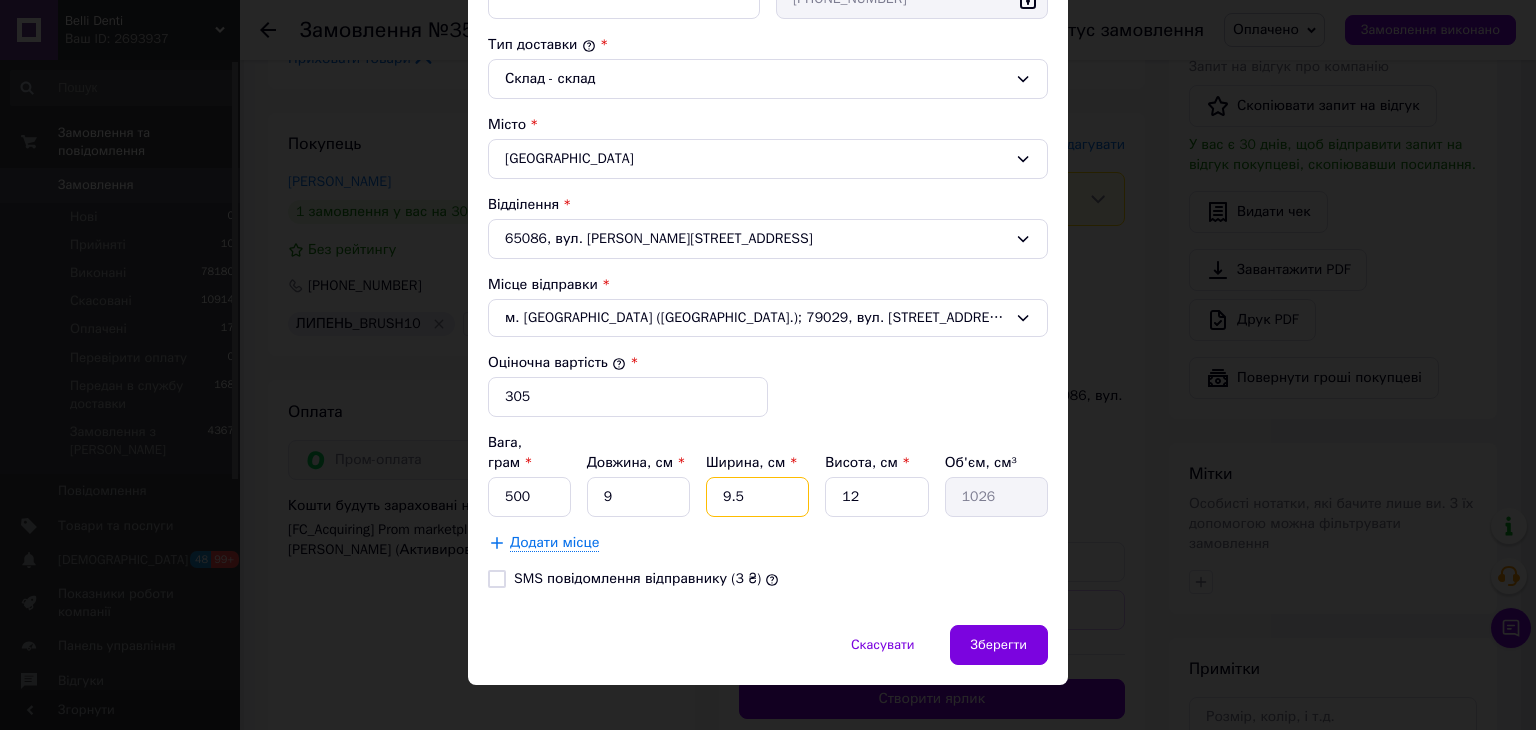 drag, startPoint x: 684, startPoint y: 509, endPoint x: 766, endPoint y: 505, distance: 82.0975 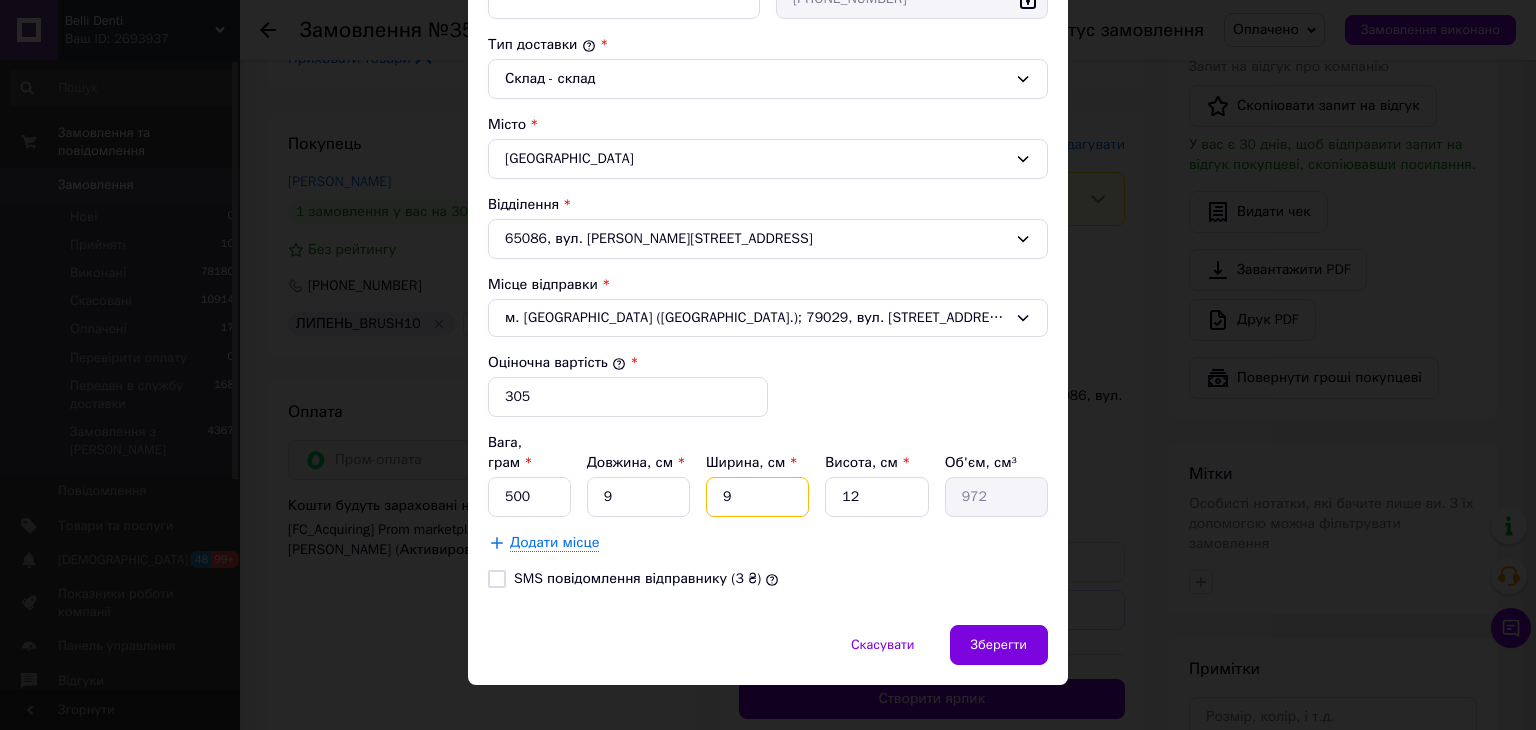 type on "9" 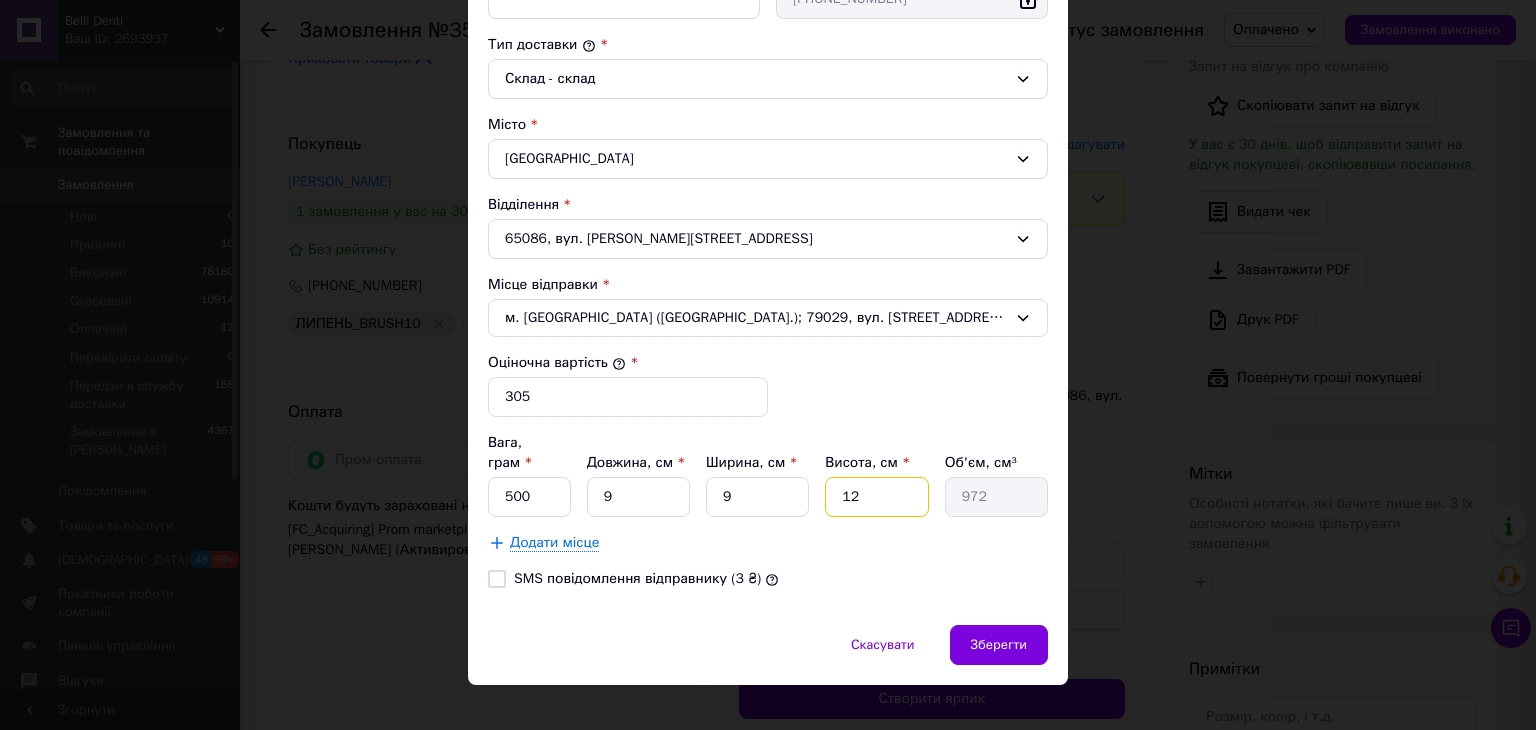 drag, startPoint x: 782, startPoint y: 510, endPoint x: 808, endPoint y: 517, distance: 26.925823 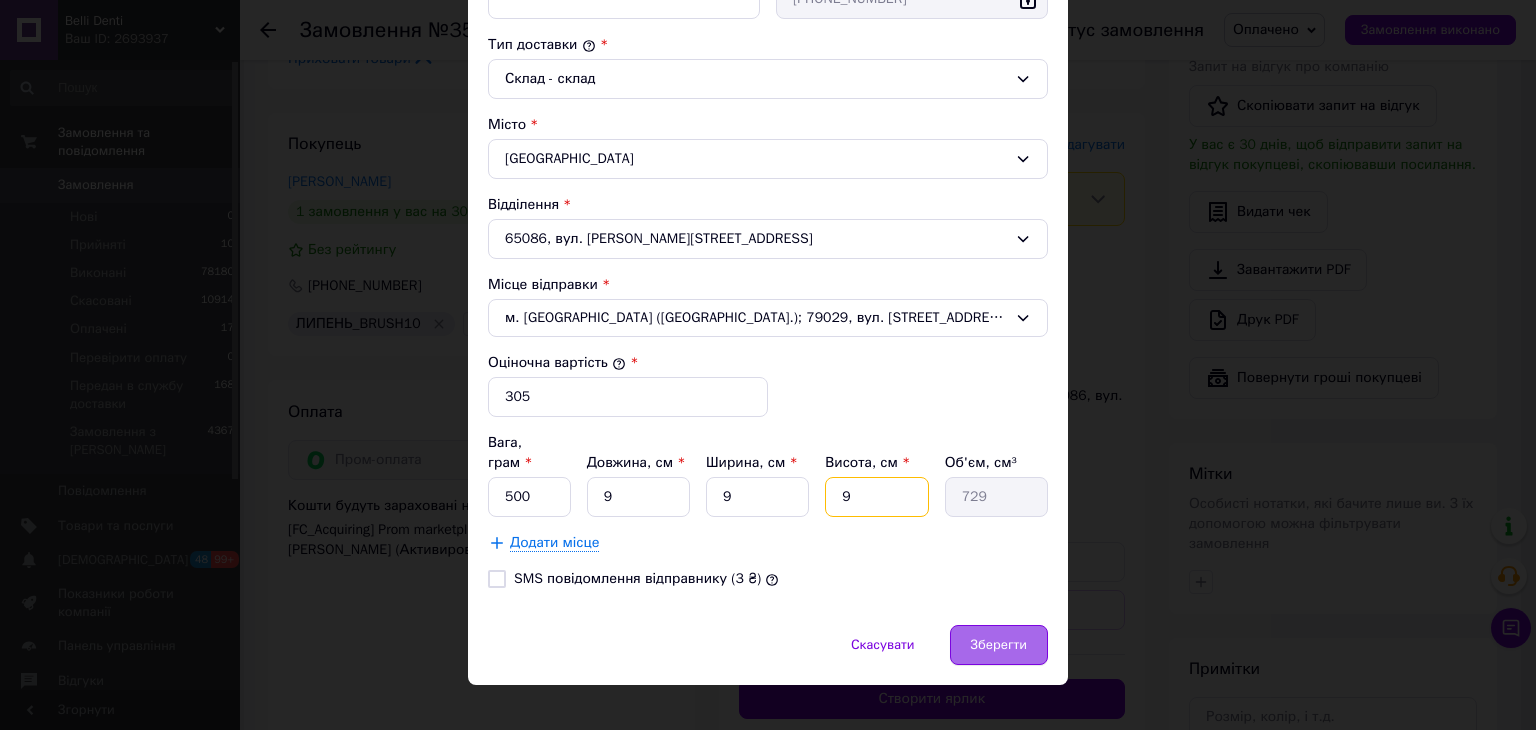type on "9" 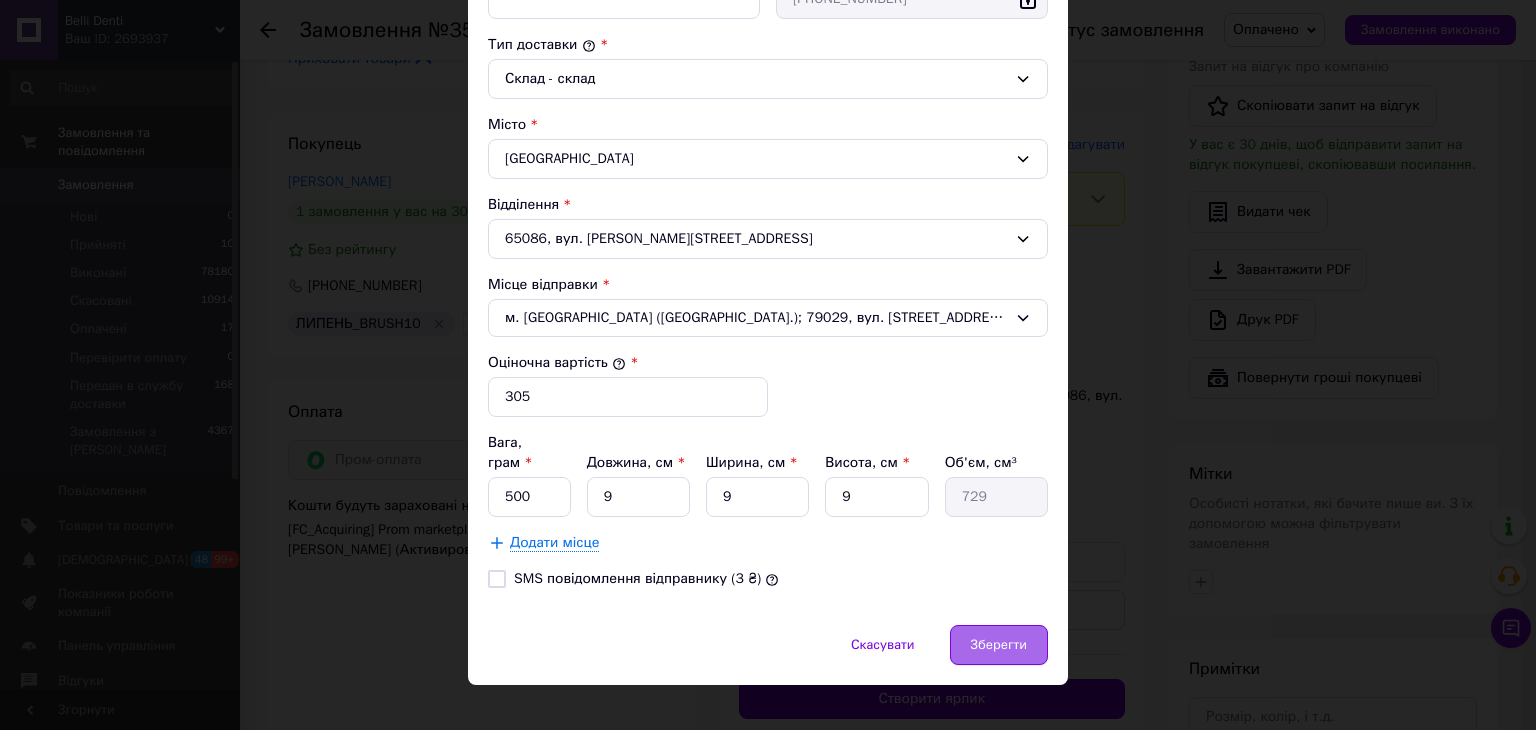 click on "Зберегти" at bounding box center (999, 645) 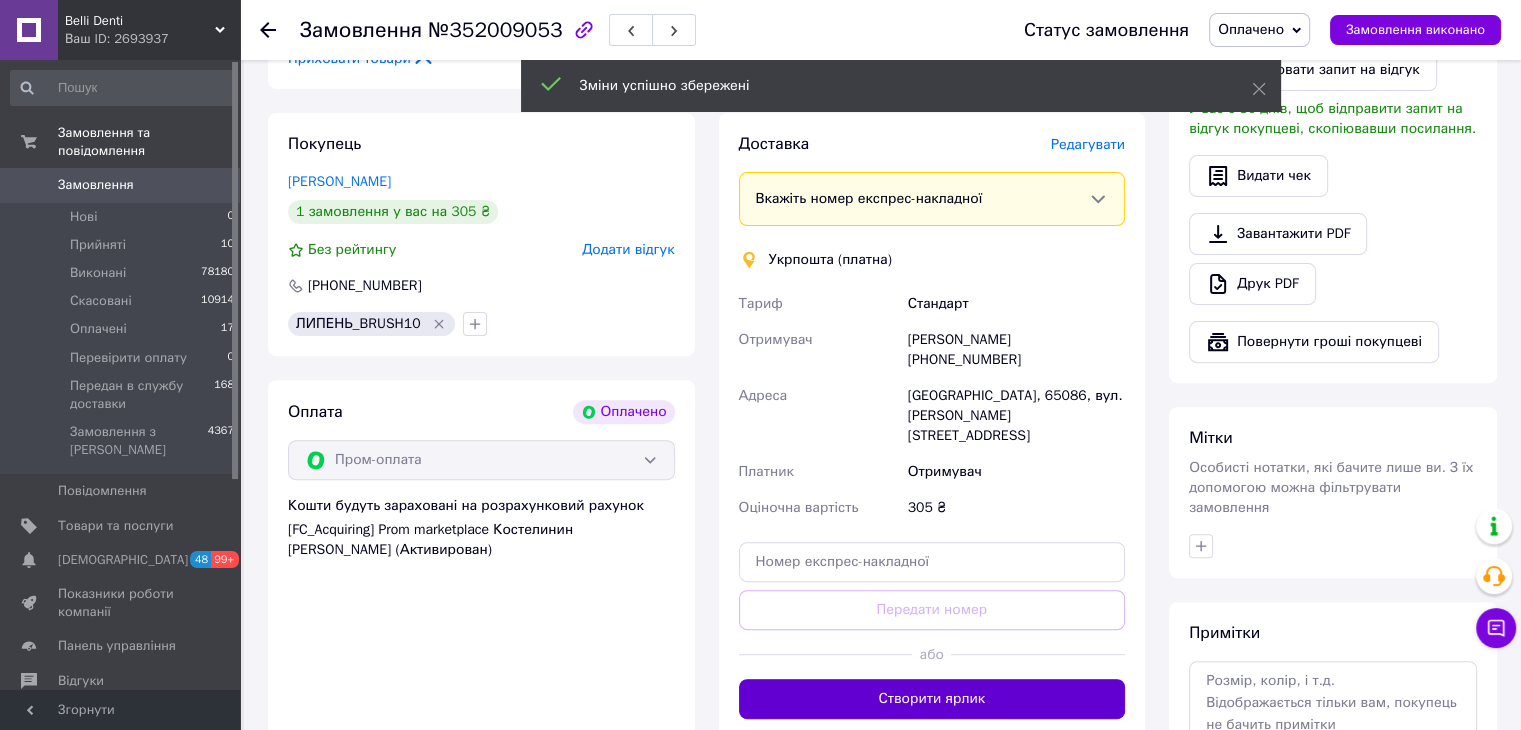 click on "Створити ярлик" at bounding box center [932, 699] 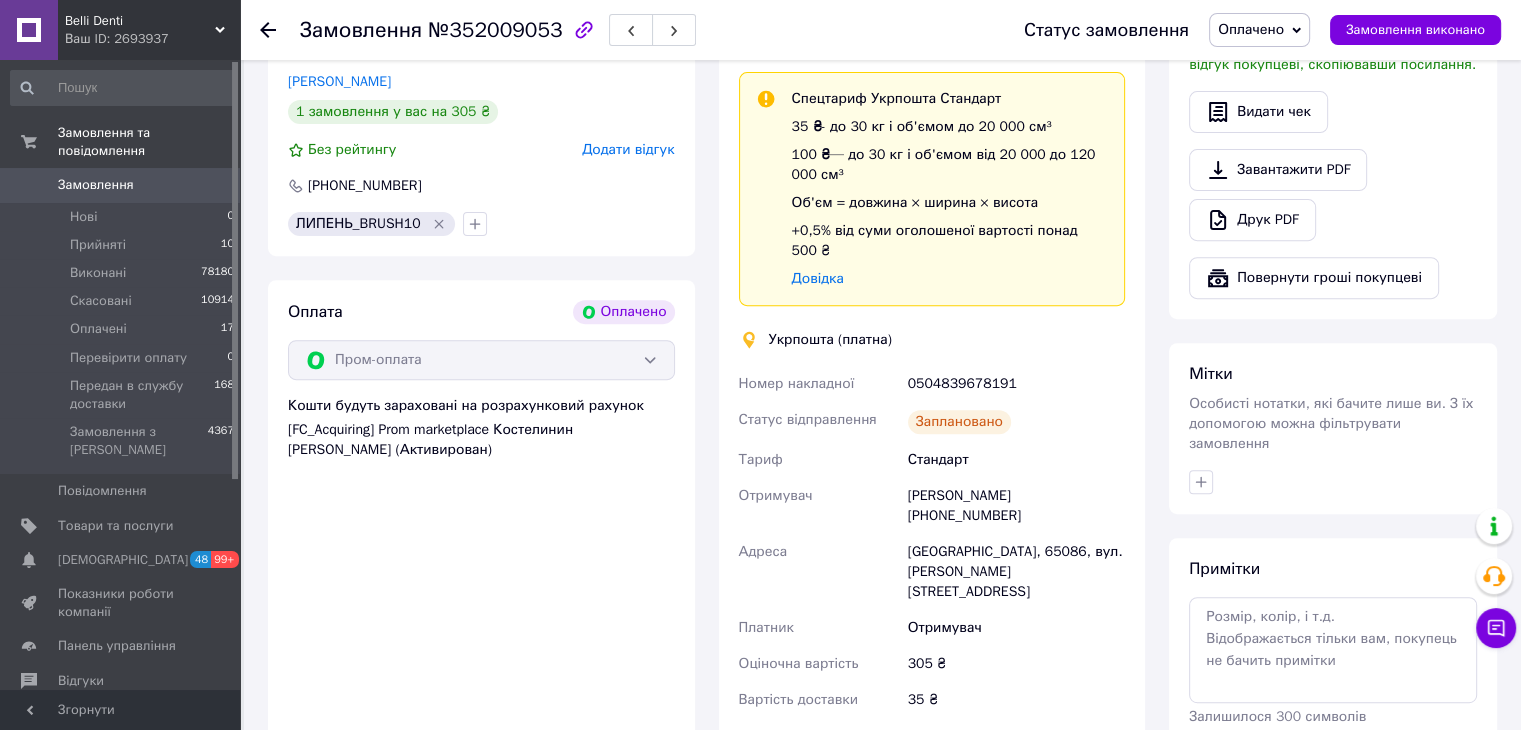 scroll, scrollTop: 812, scrollLeft: 0, axis: vertical 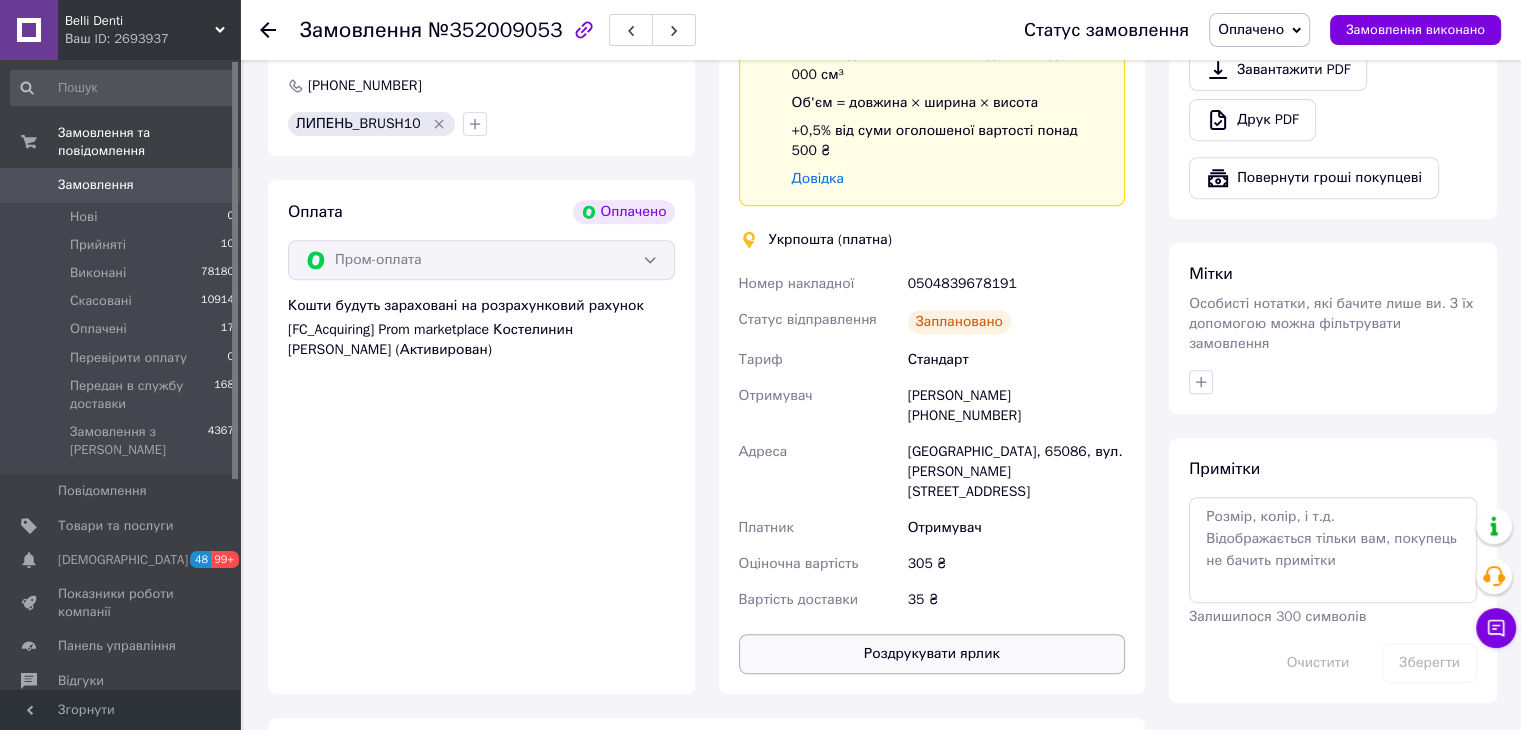 click on "Роздрукувати ярлик" at bounding box center [932, 654] 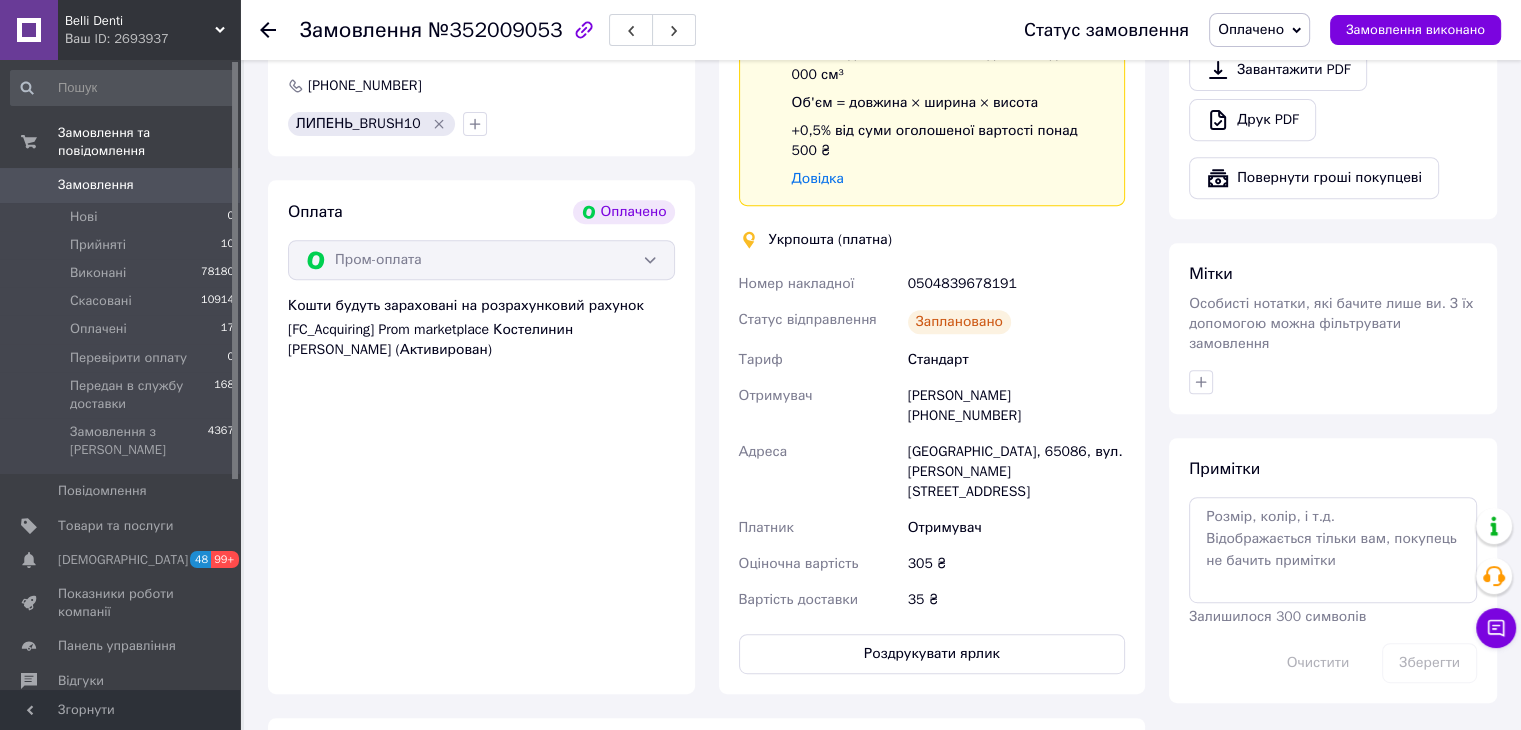 click on "Оплачено" at bounding box center (1251, 29) 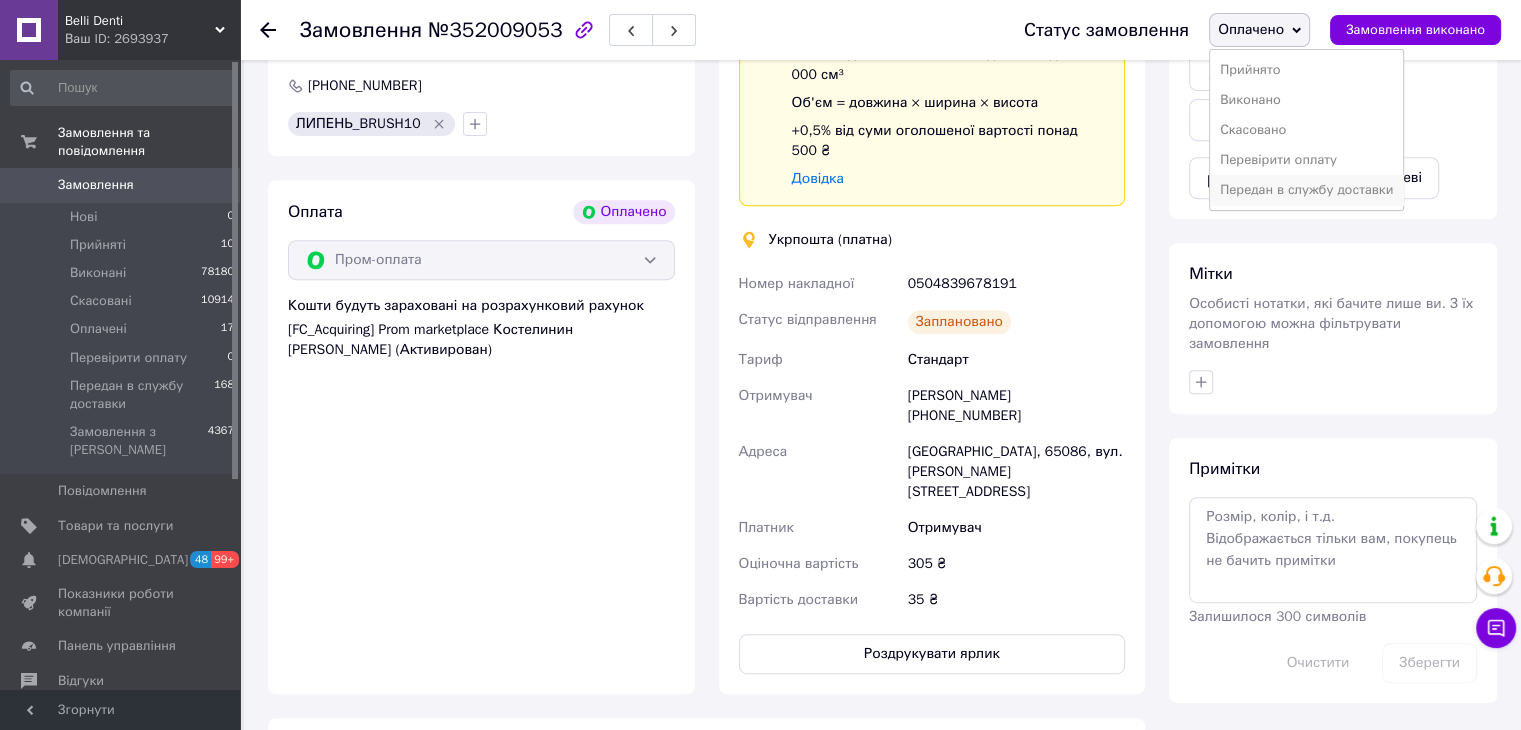 click on "Передан в службу доставки" at bounding box center [1306, 190] 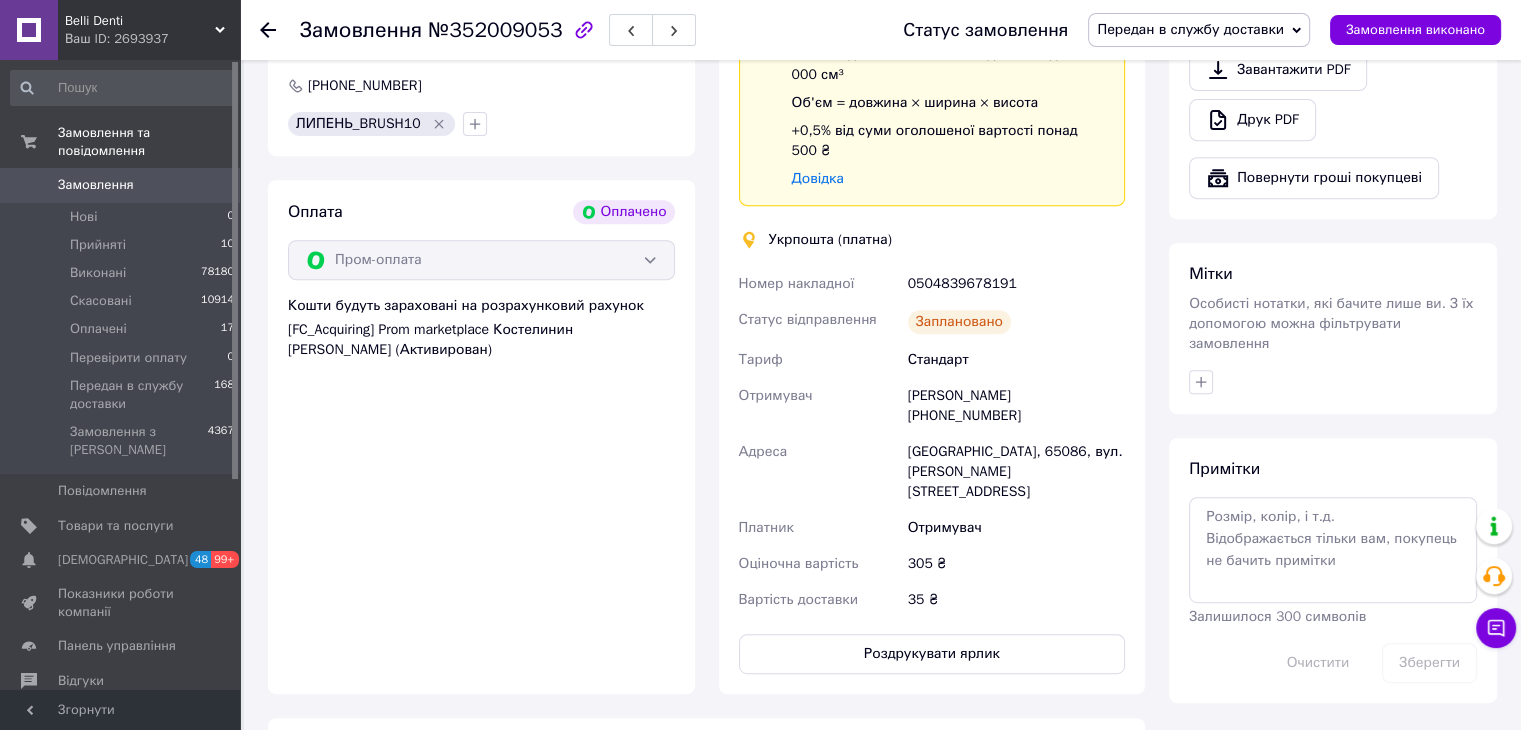 click 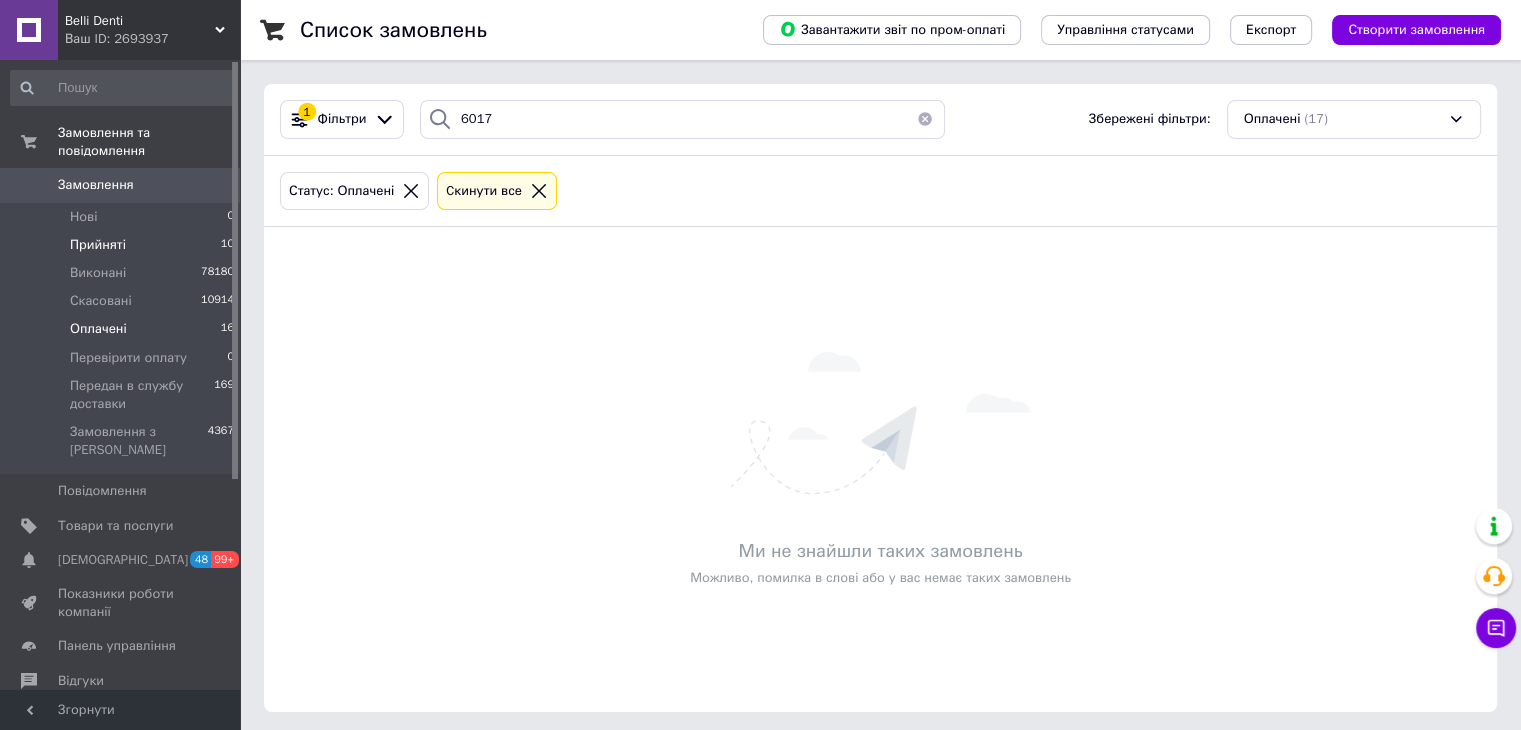click on "Прийняті 10" at bounding box center (123, 245) 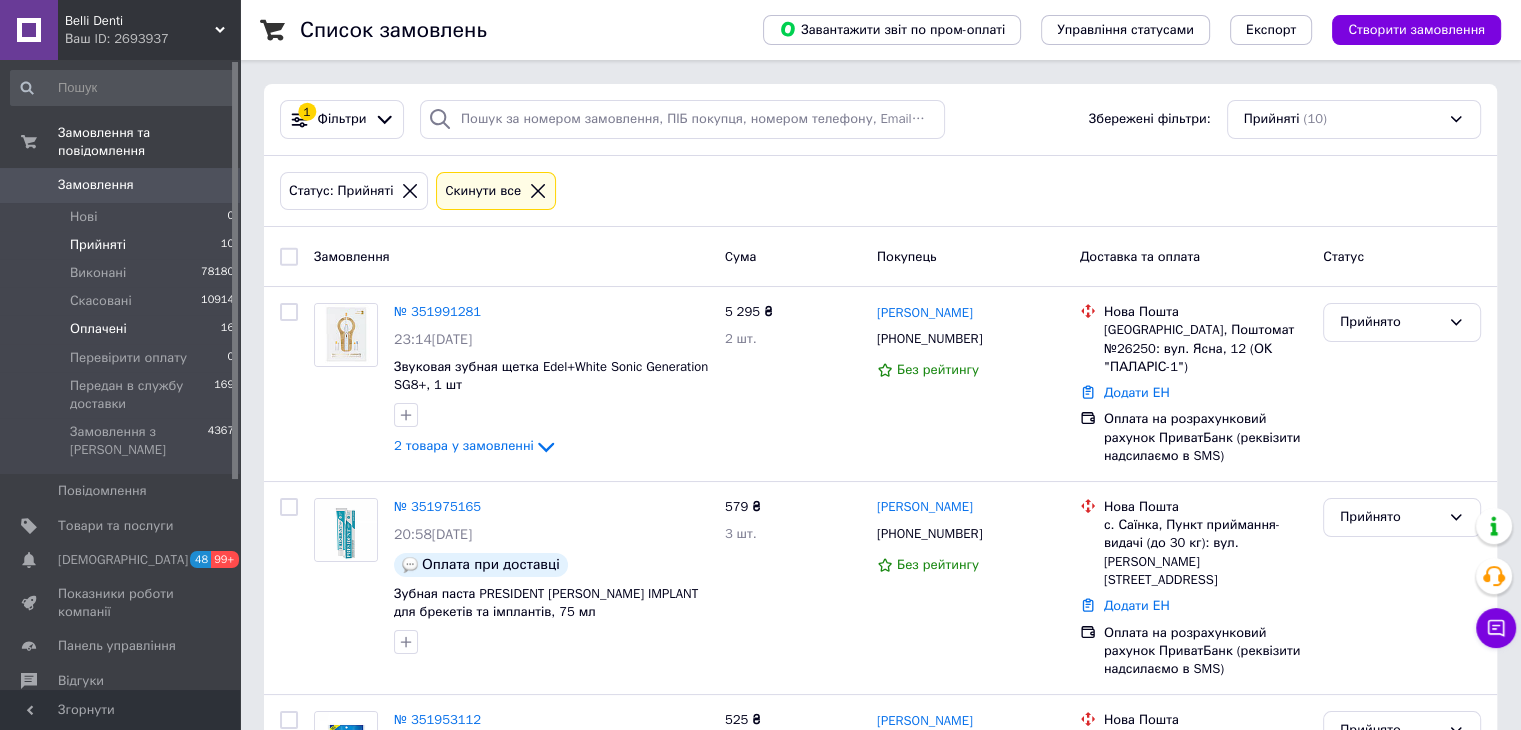 click on "Оплачені 16" at bounding box center [123, 329] 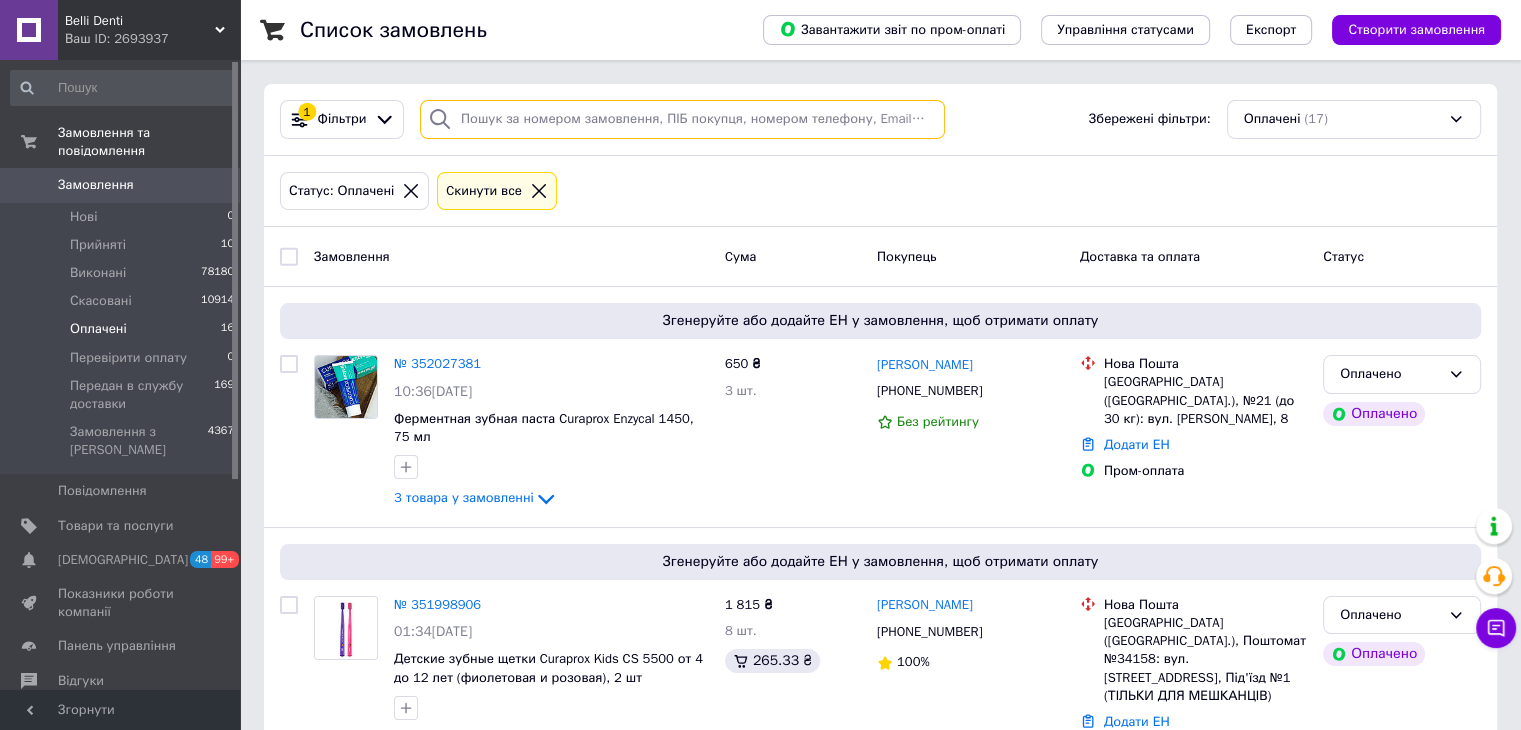 click at bounding box center (682, 119) 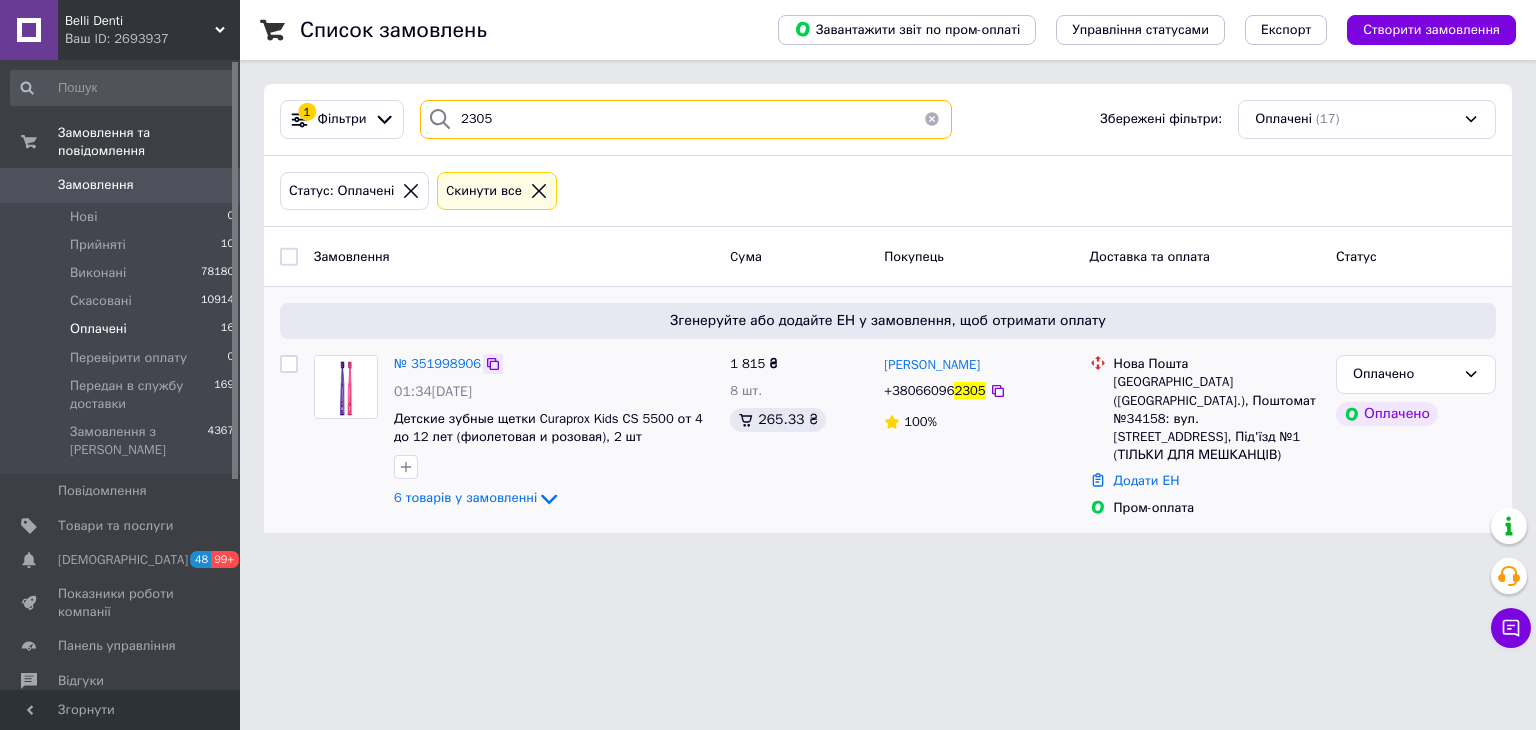 type on "2305" 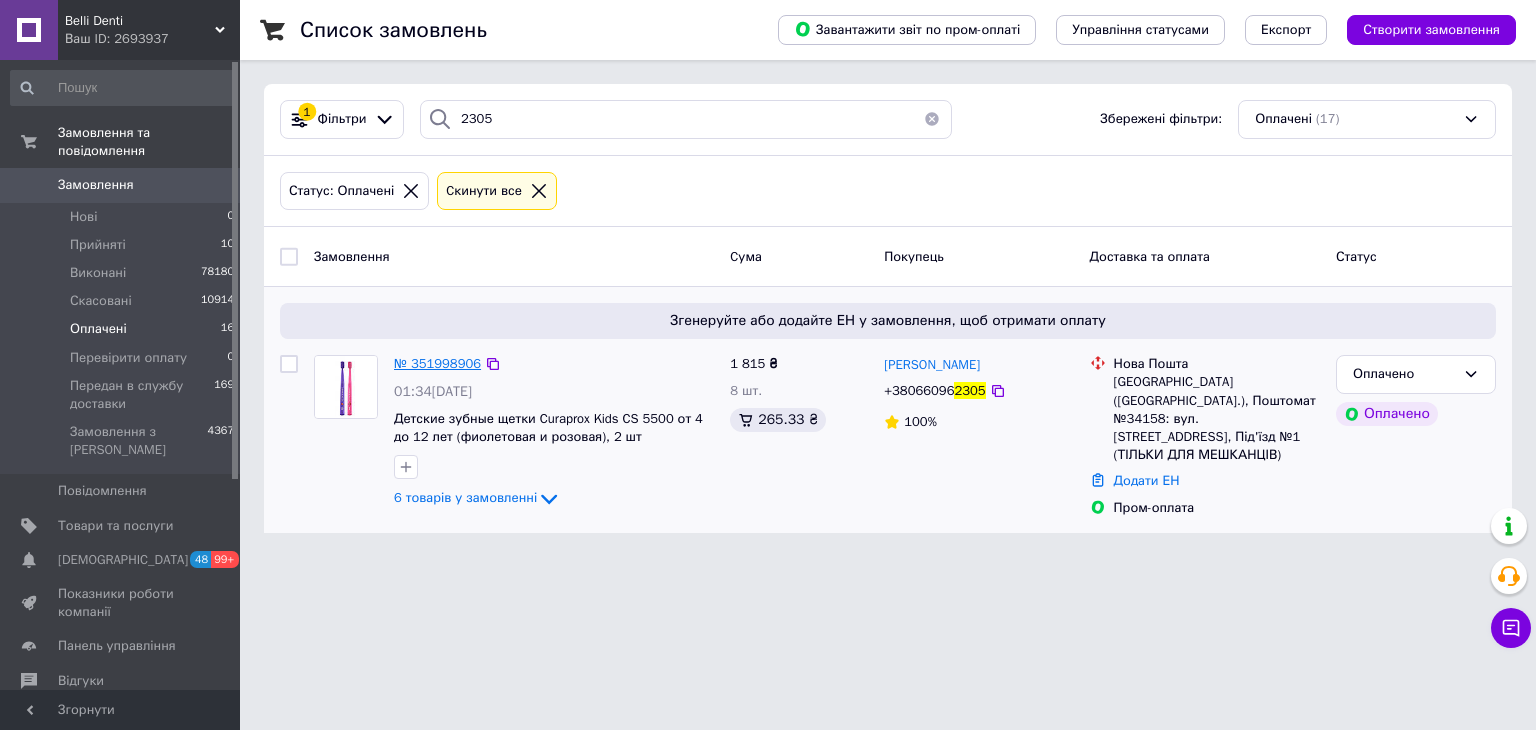 drag, startPoint x: 490, startPoint y: 361, endPoint x: 456, endPoint y: 368, distance: 34.713108 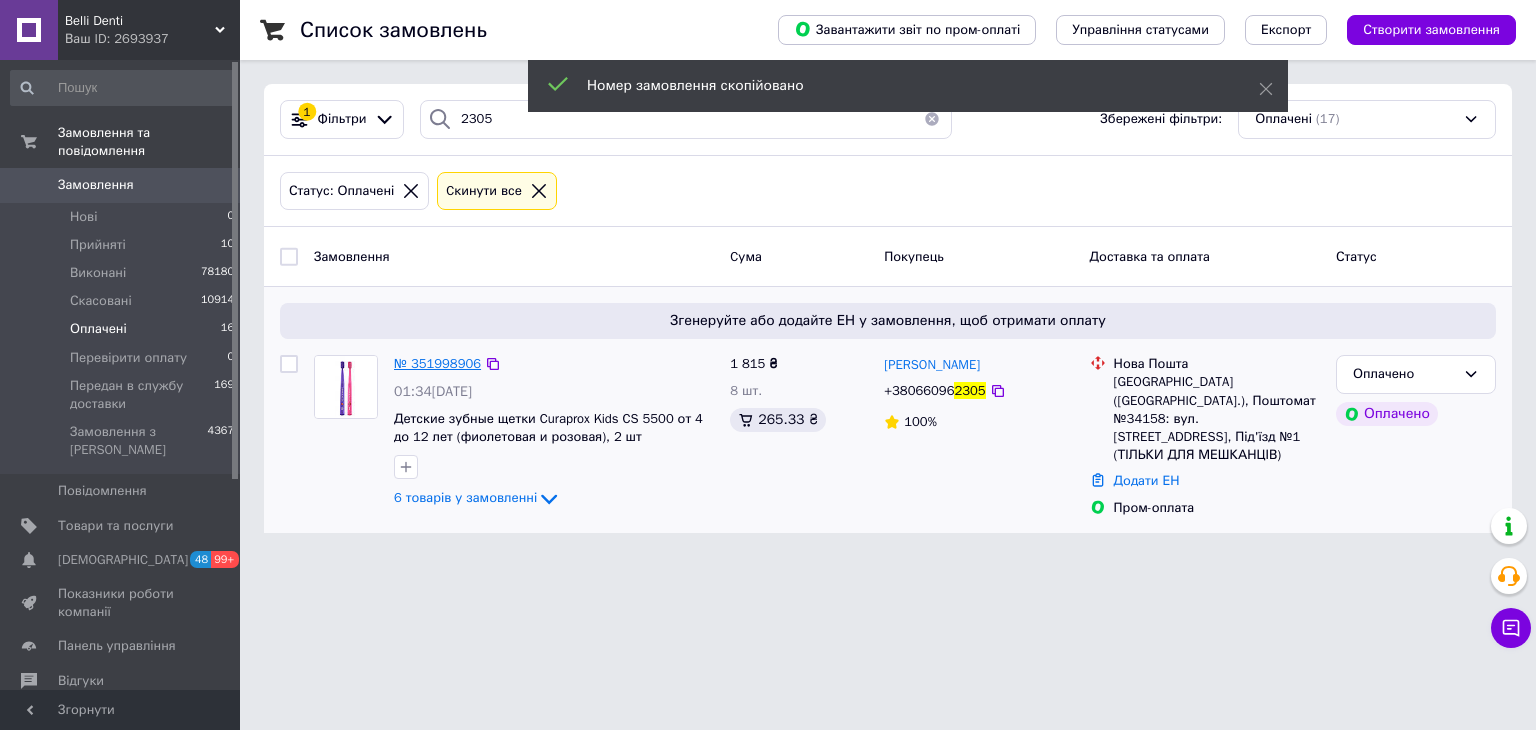 click on "№ 351998906" at bounding box center (437, 363) 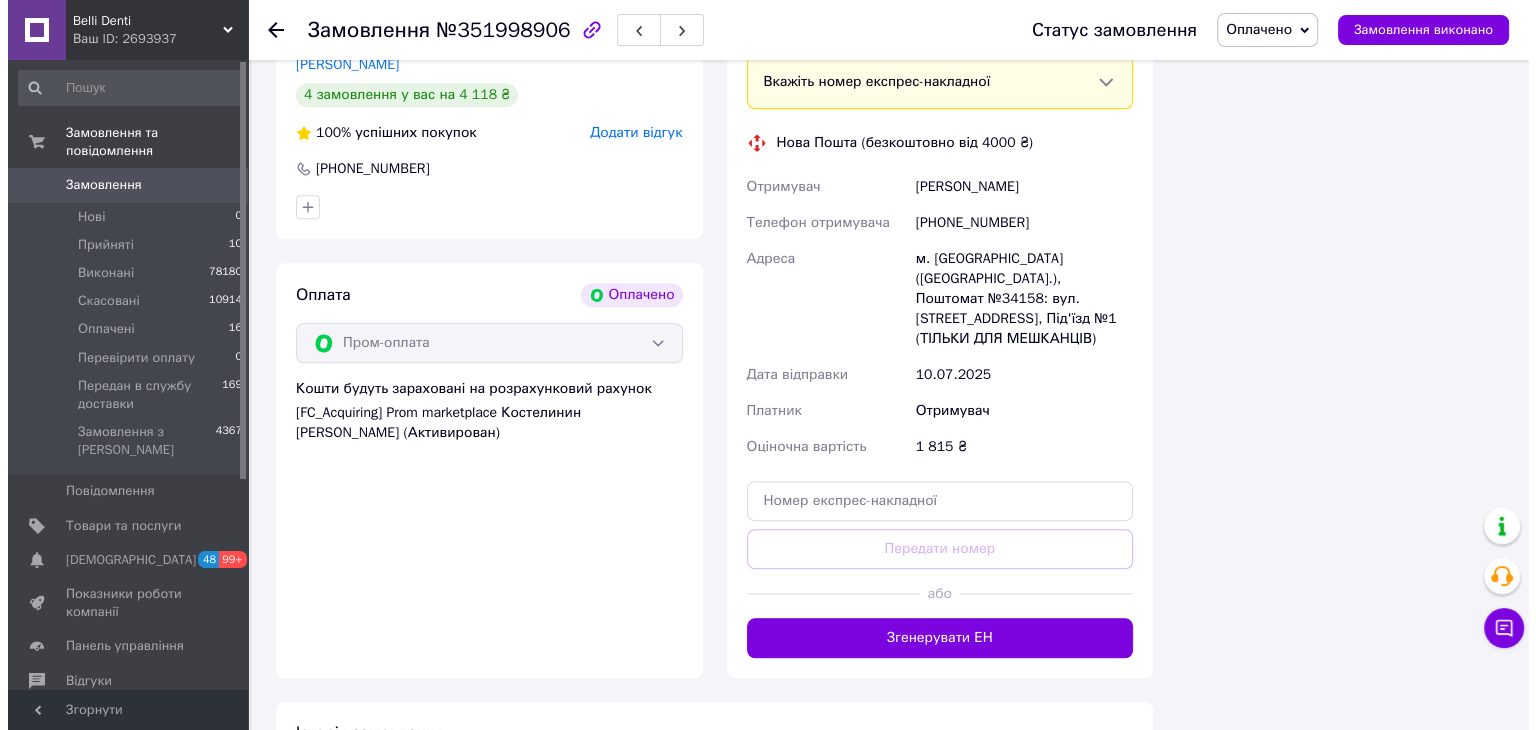 scroll, scrollTop: 1353, scrollLeft: 0, axis: vertical 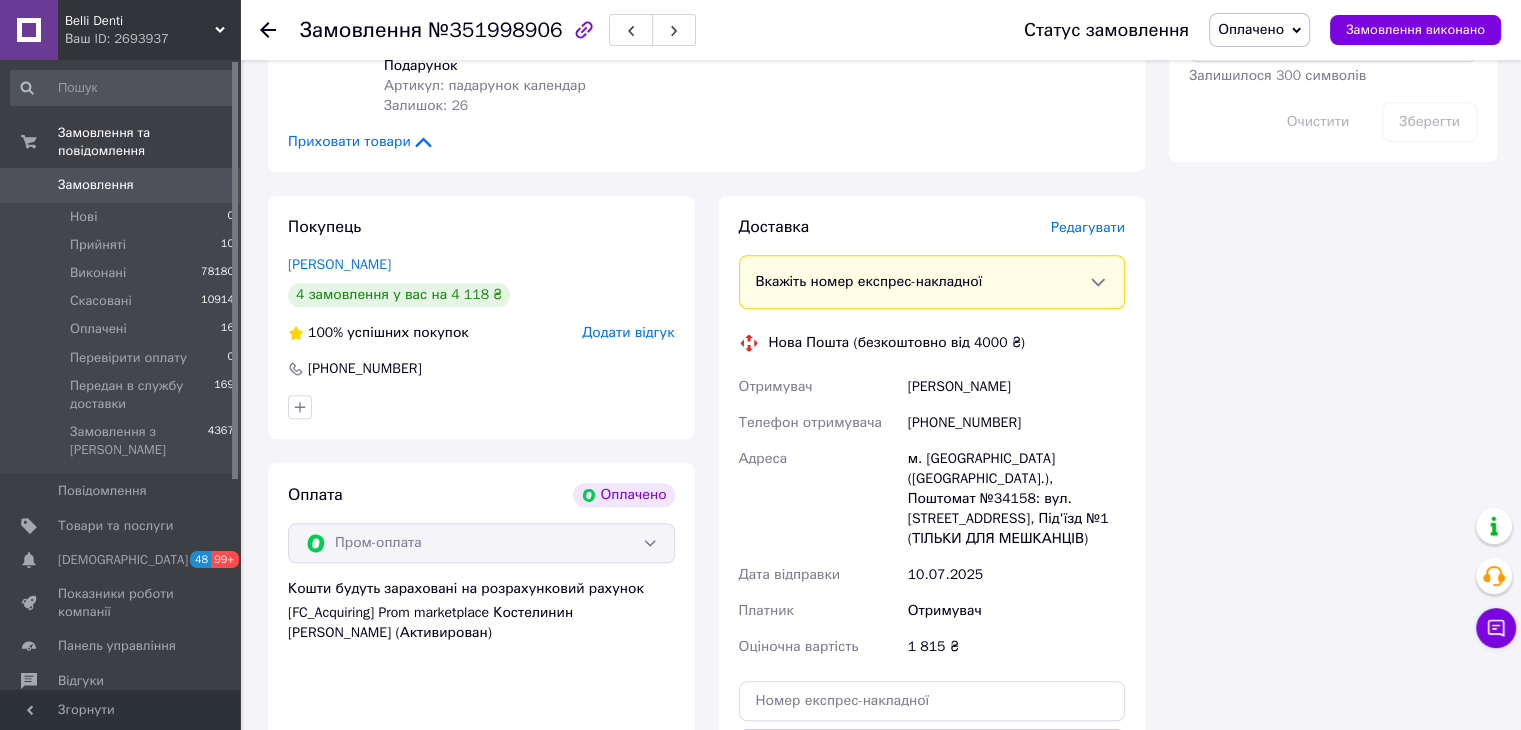 click on "Редагувати" at bounding box center (1088, 227) 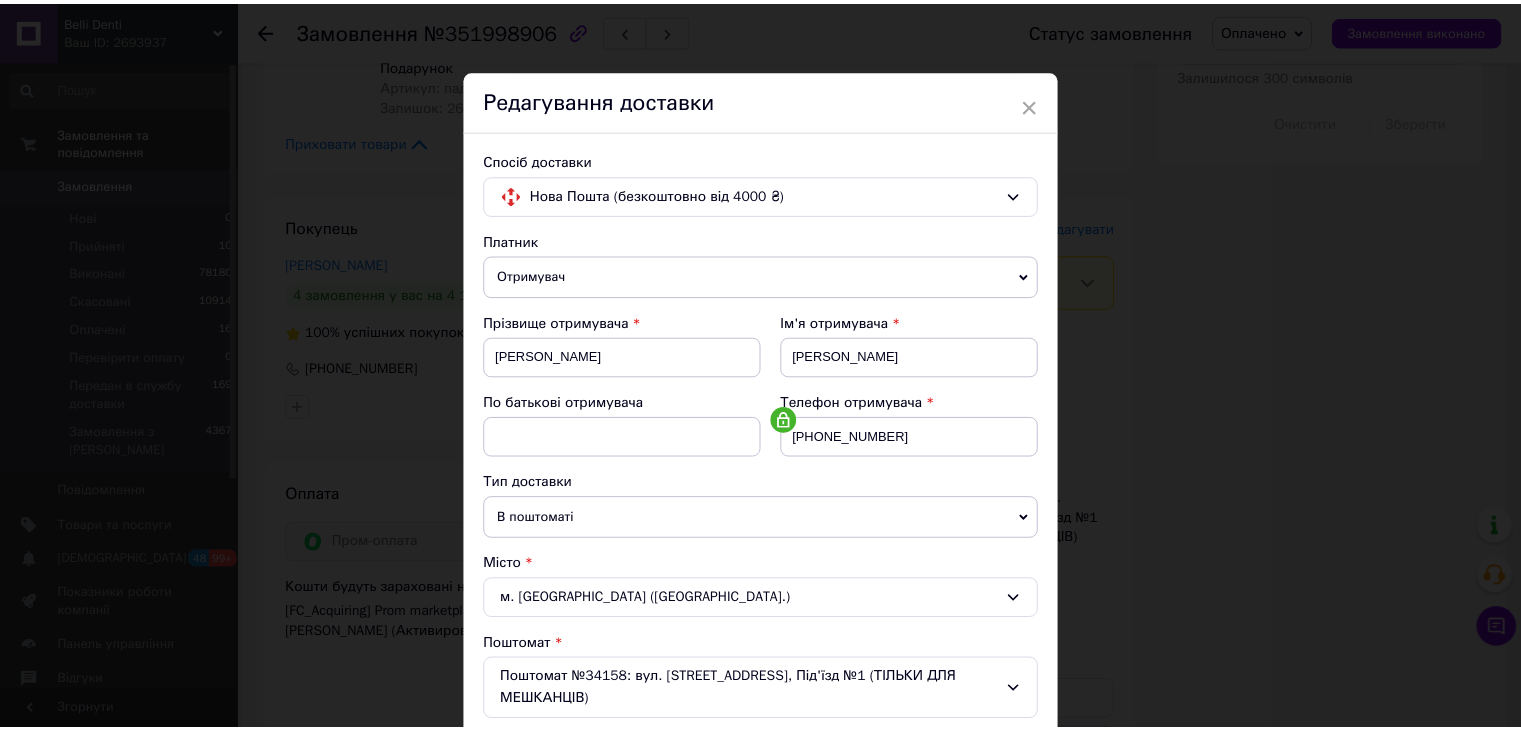 scroll, scrollTop: 615, scrollLeft: 0, axis: vertical 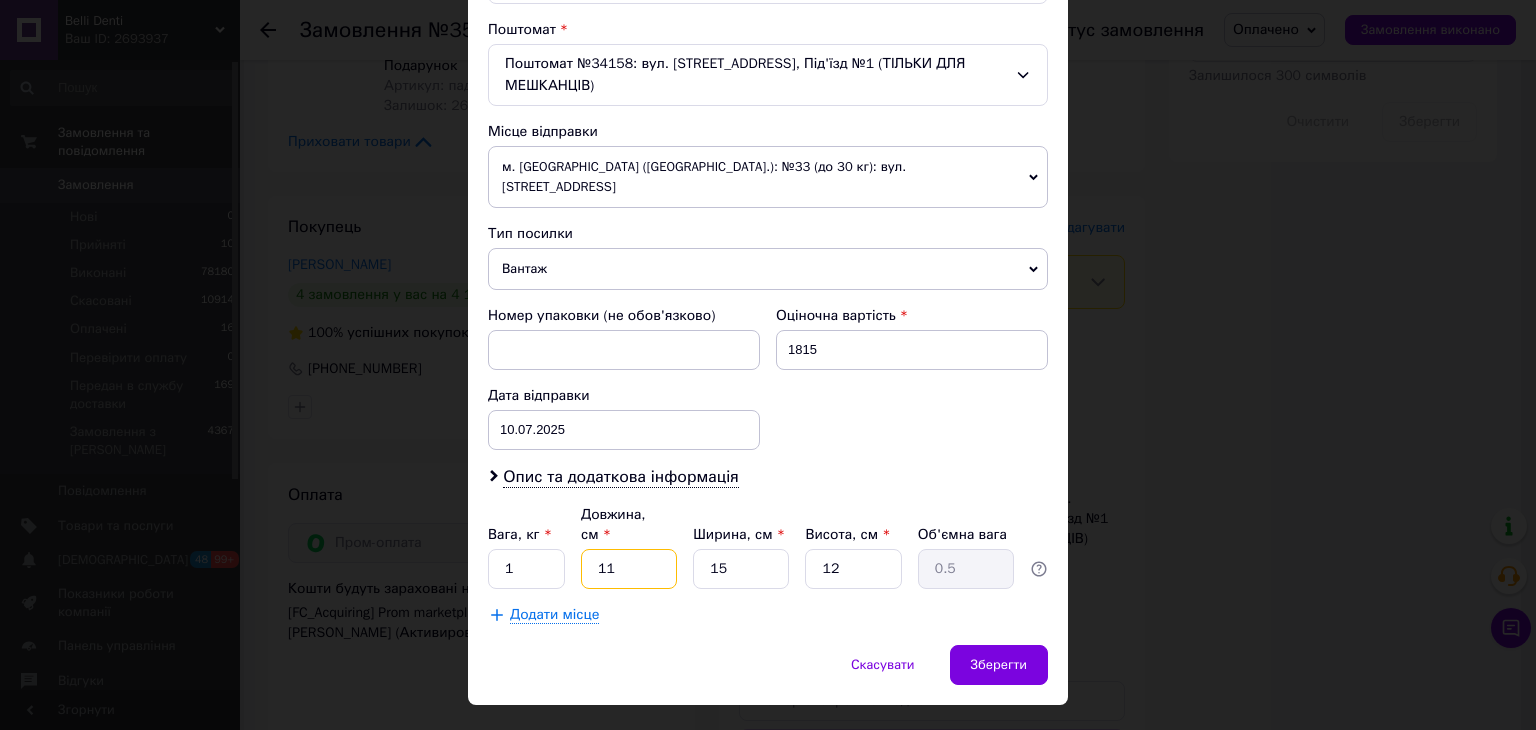 drag, startPoint x: 573, startPoint y: 540, endPoint x: 555, endPoint y: 545, distance: 18.681541 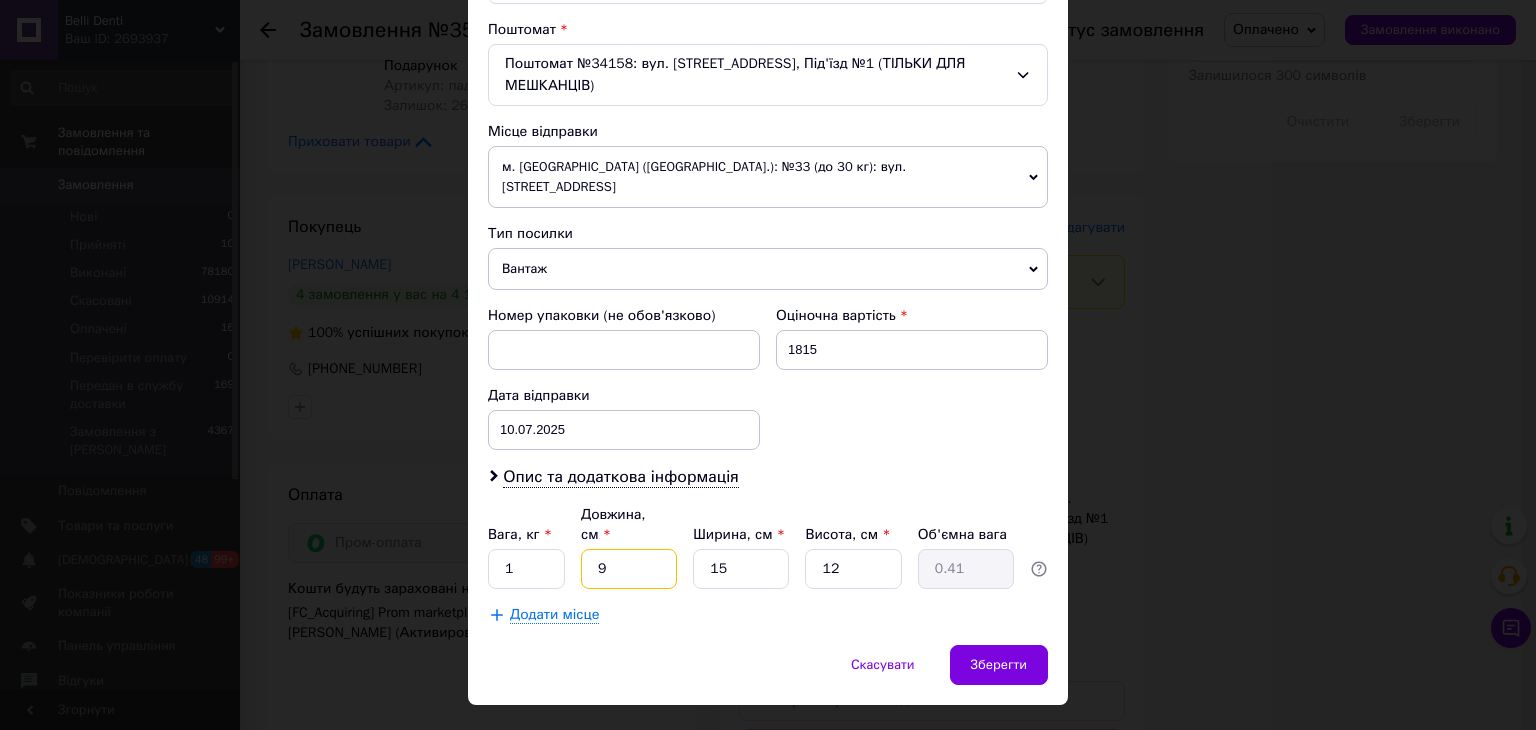 type on "9" 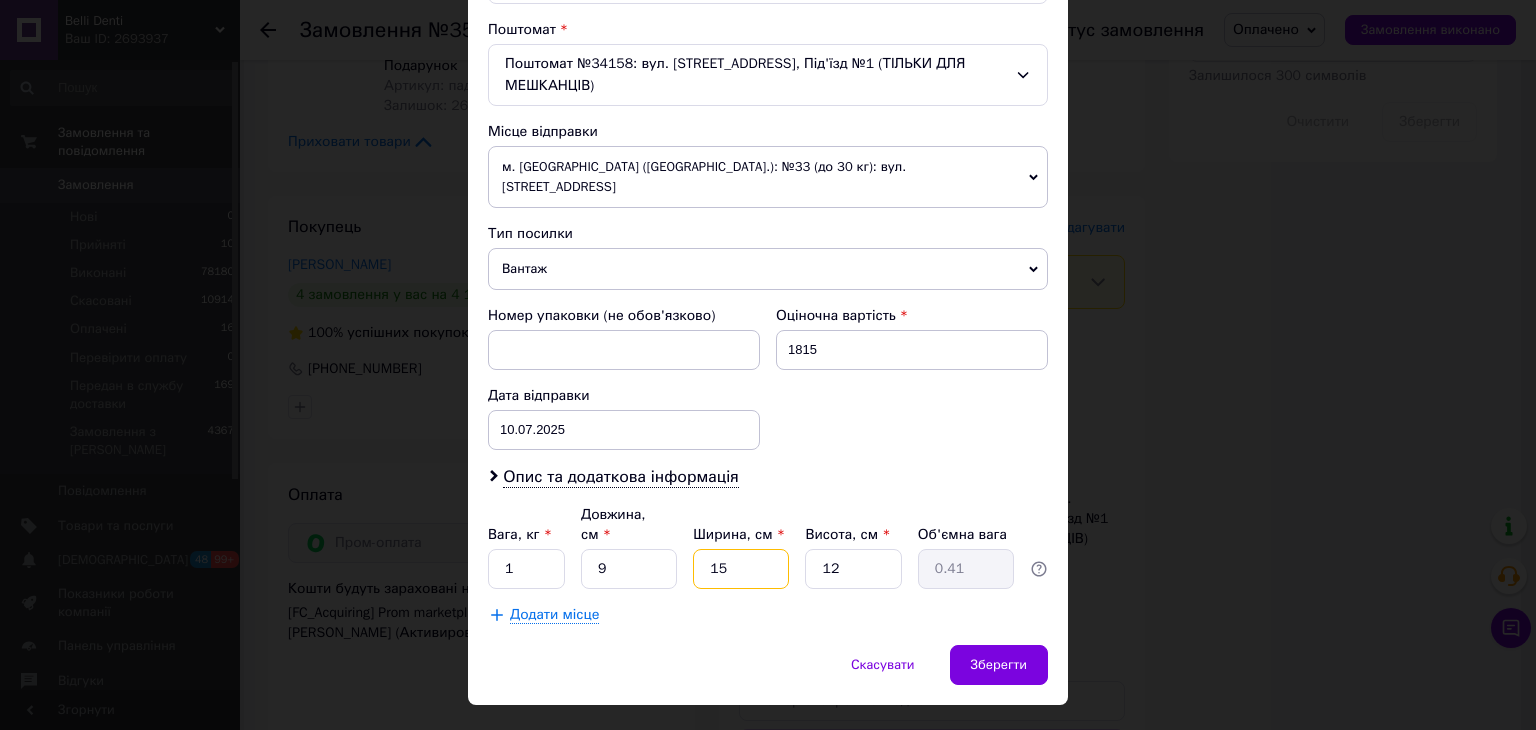 drag, startPoint x: 734, startPoint y: 521, endPoint x: 704, endPoint y: 550, distance: 41.725292 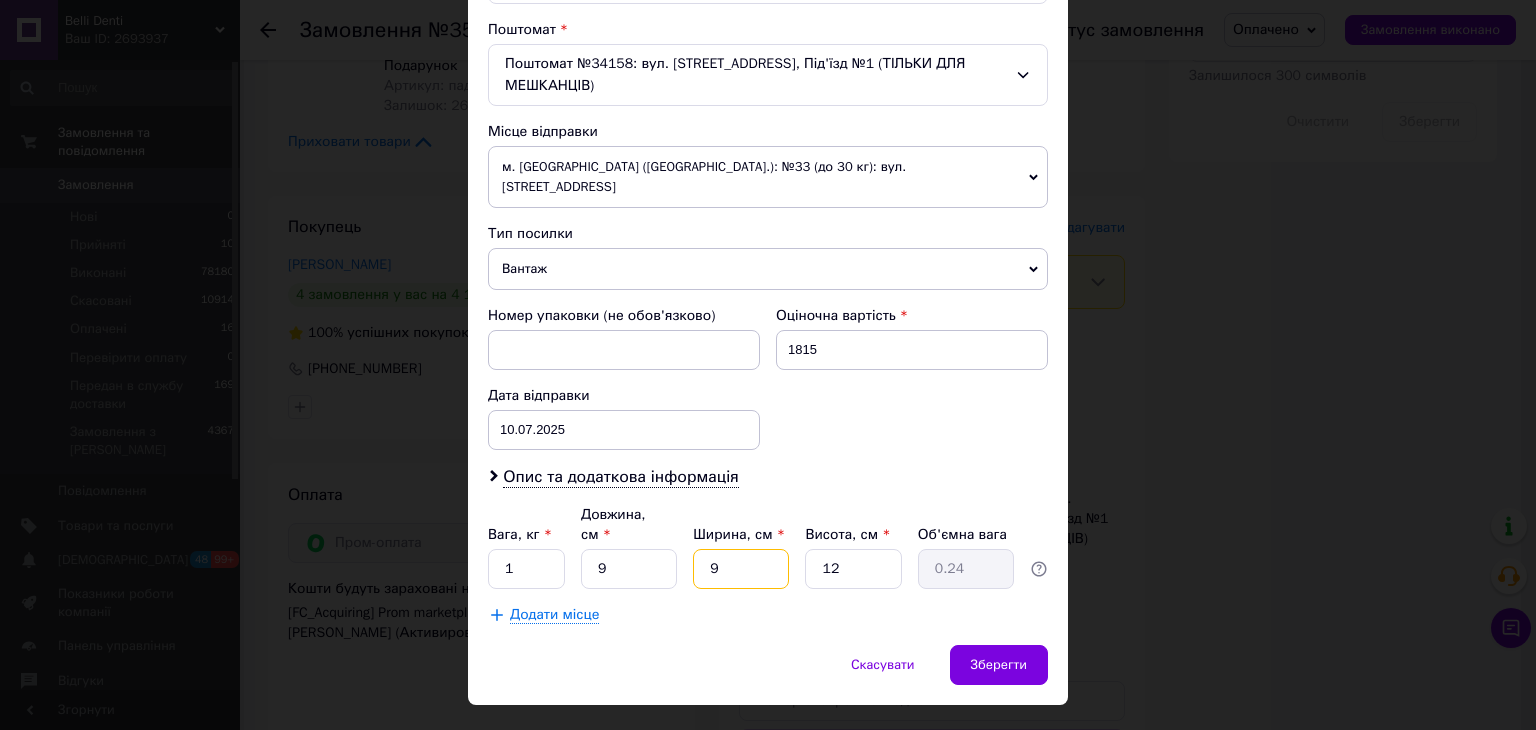 type on "9" 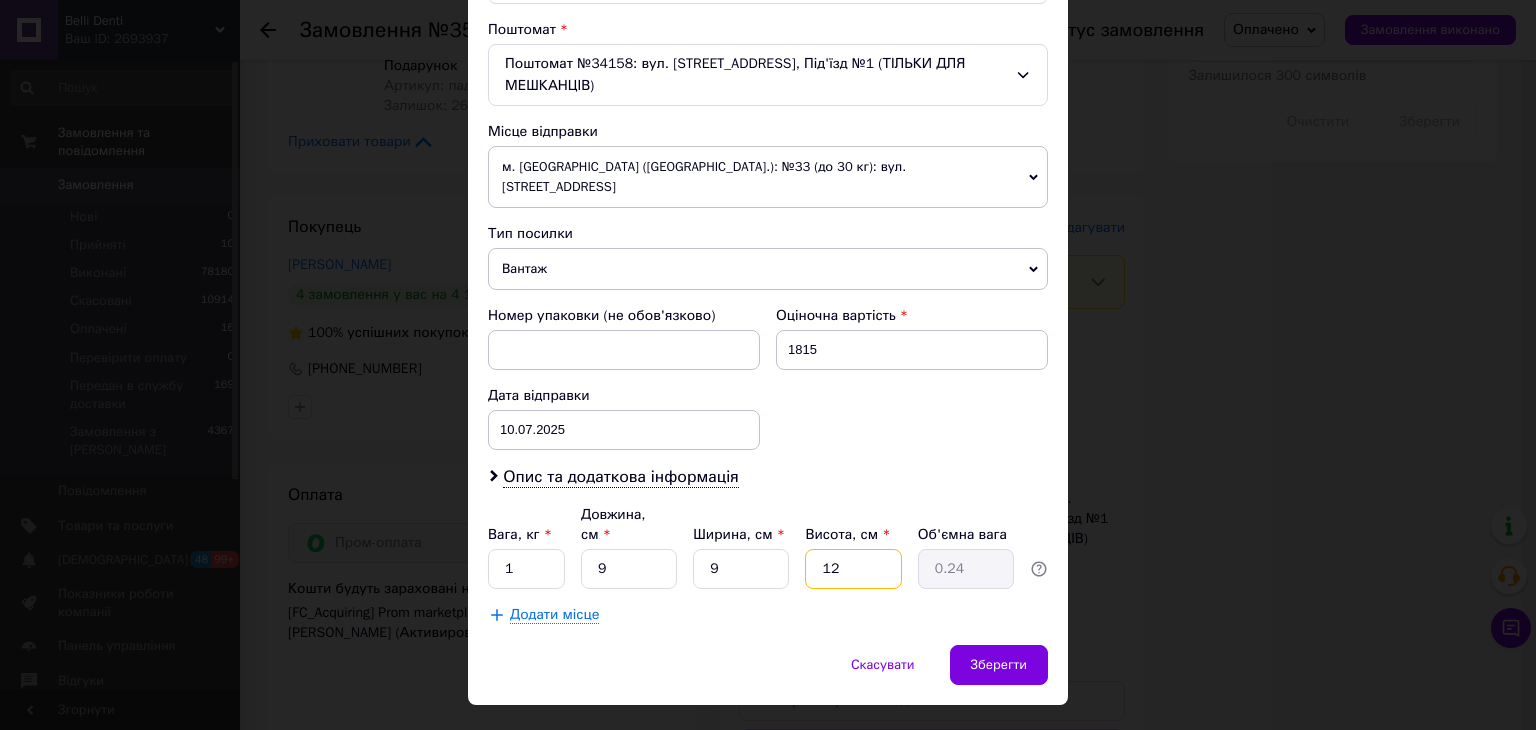 drag, startPoint x: 815, startPoint y: 535, endPoint x: 803, endPoint y: 559, distance: 26.832815 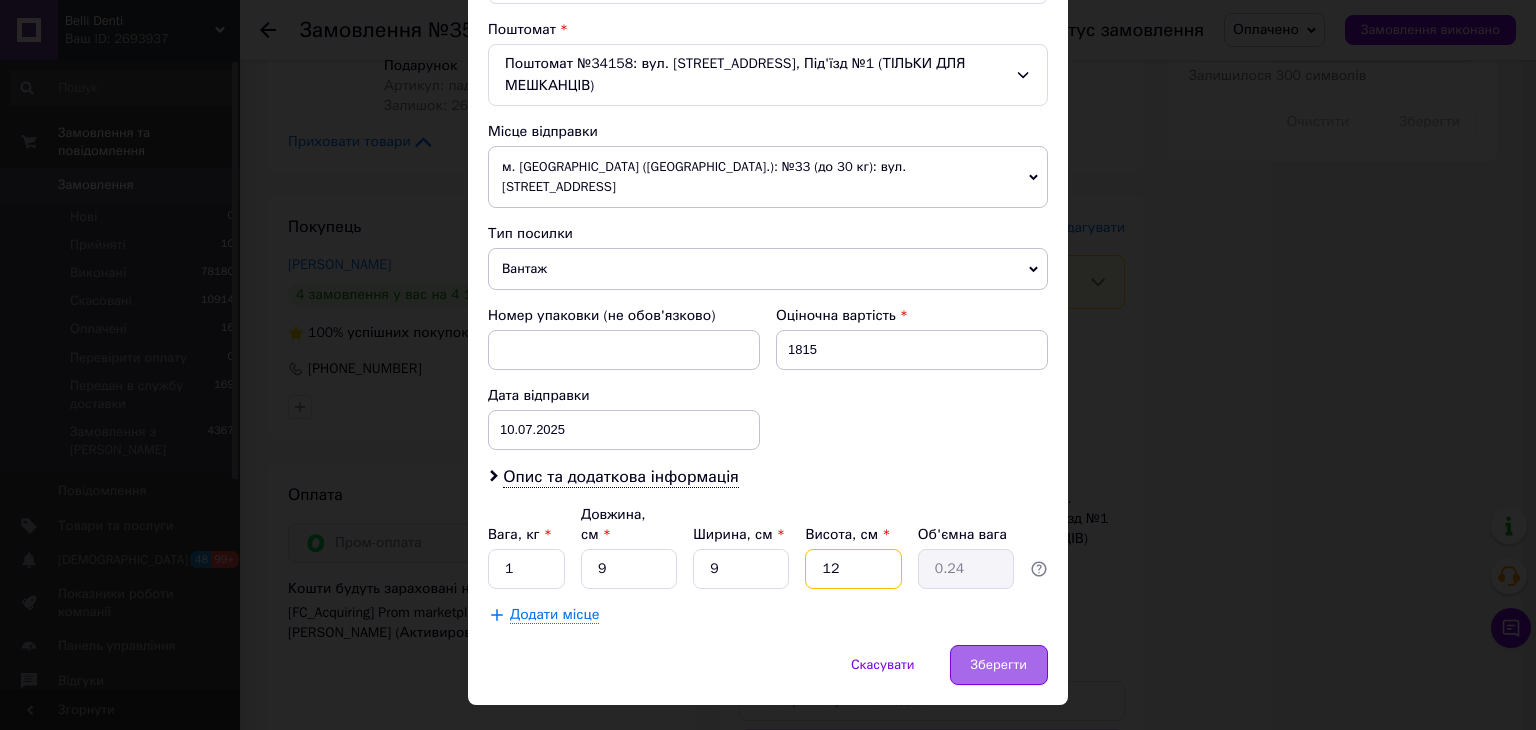 type on "9" 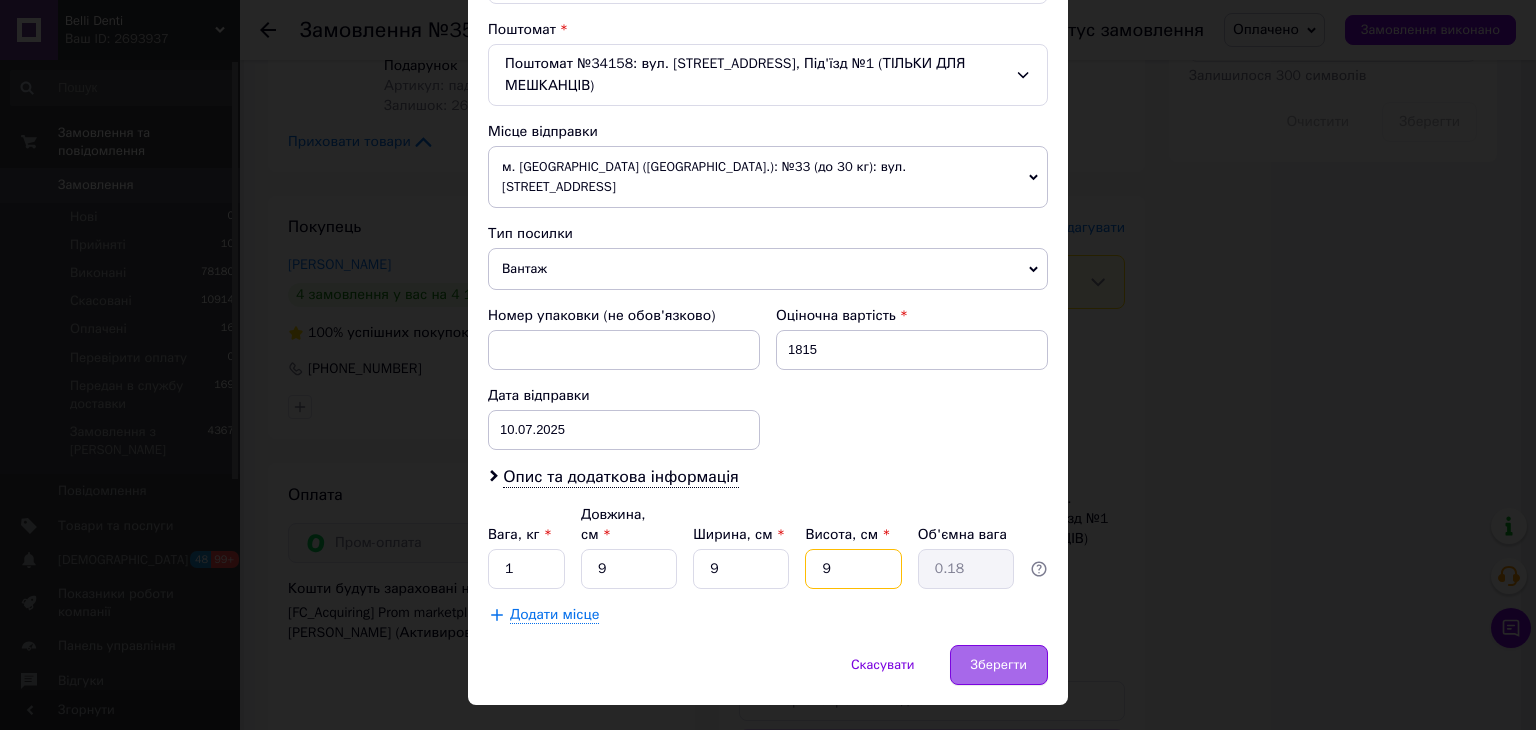 type on "9" 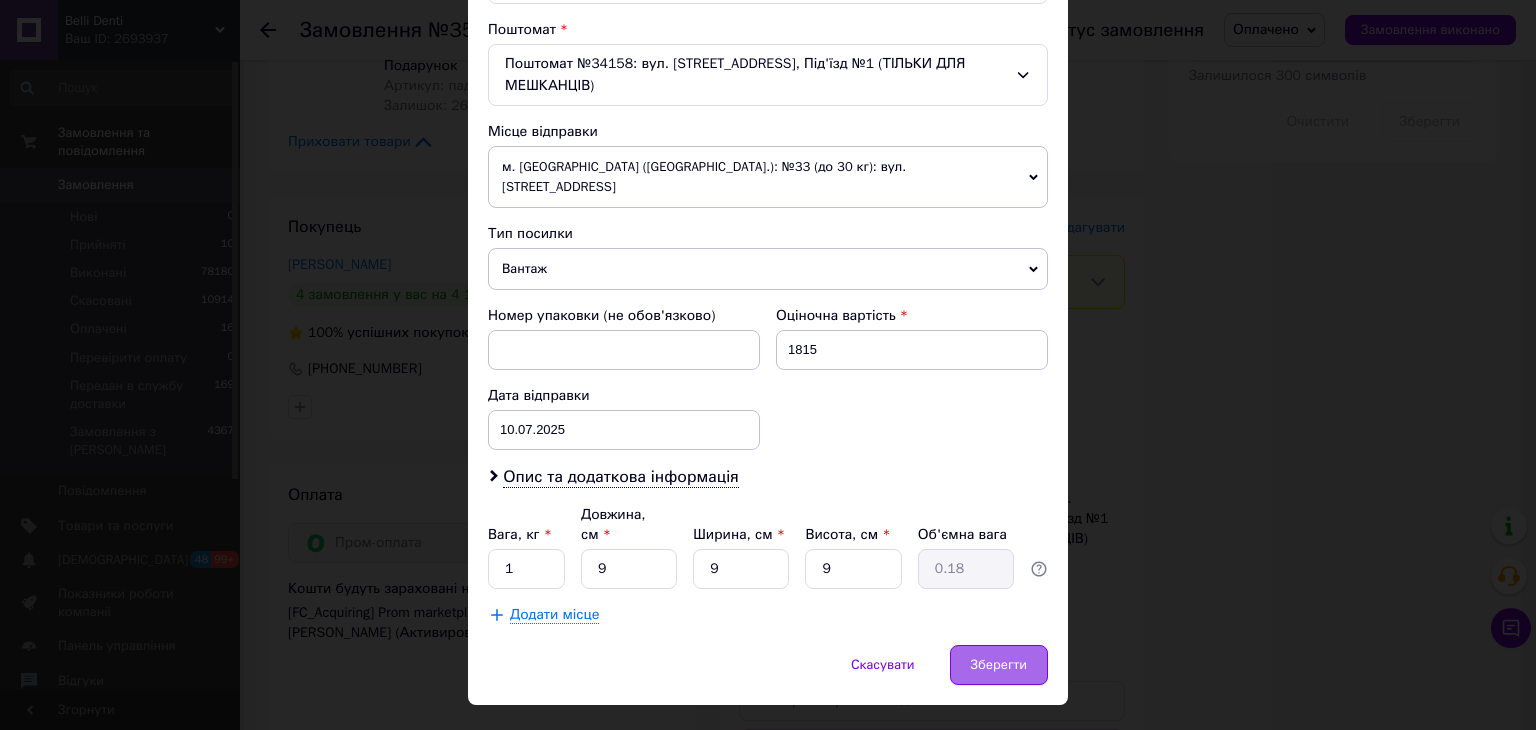 click on "Зберегти" at bounding box center (999, 665) 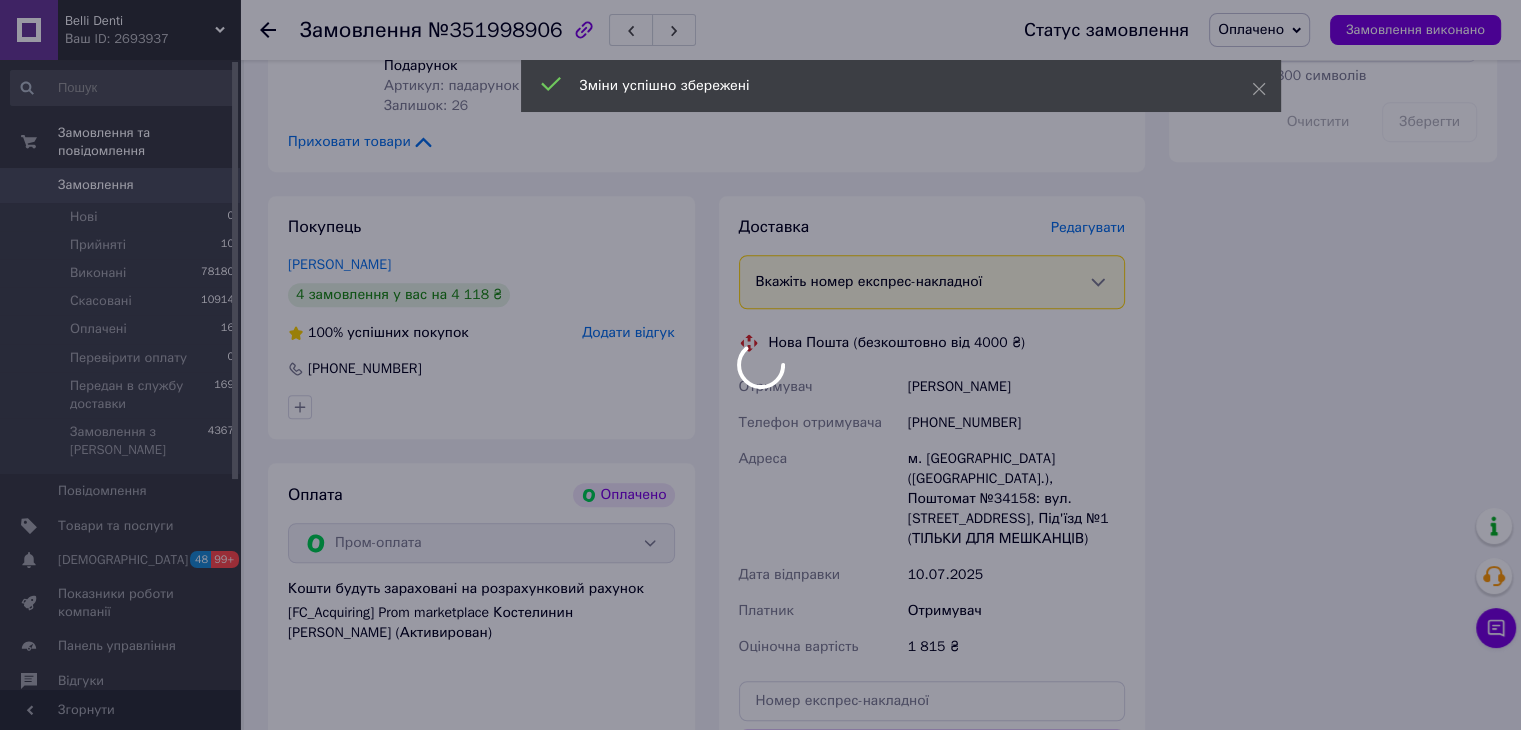 scroll, scrollTop: 1453, scrollLeft: 0, axis: vertical 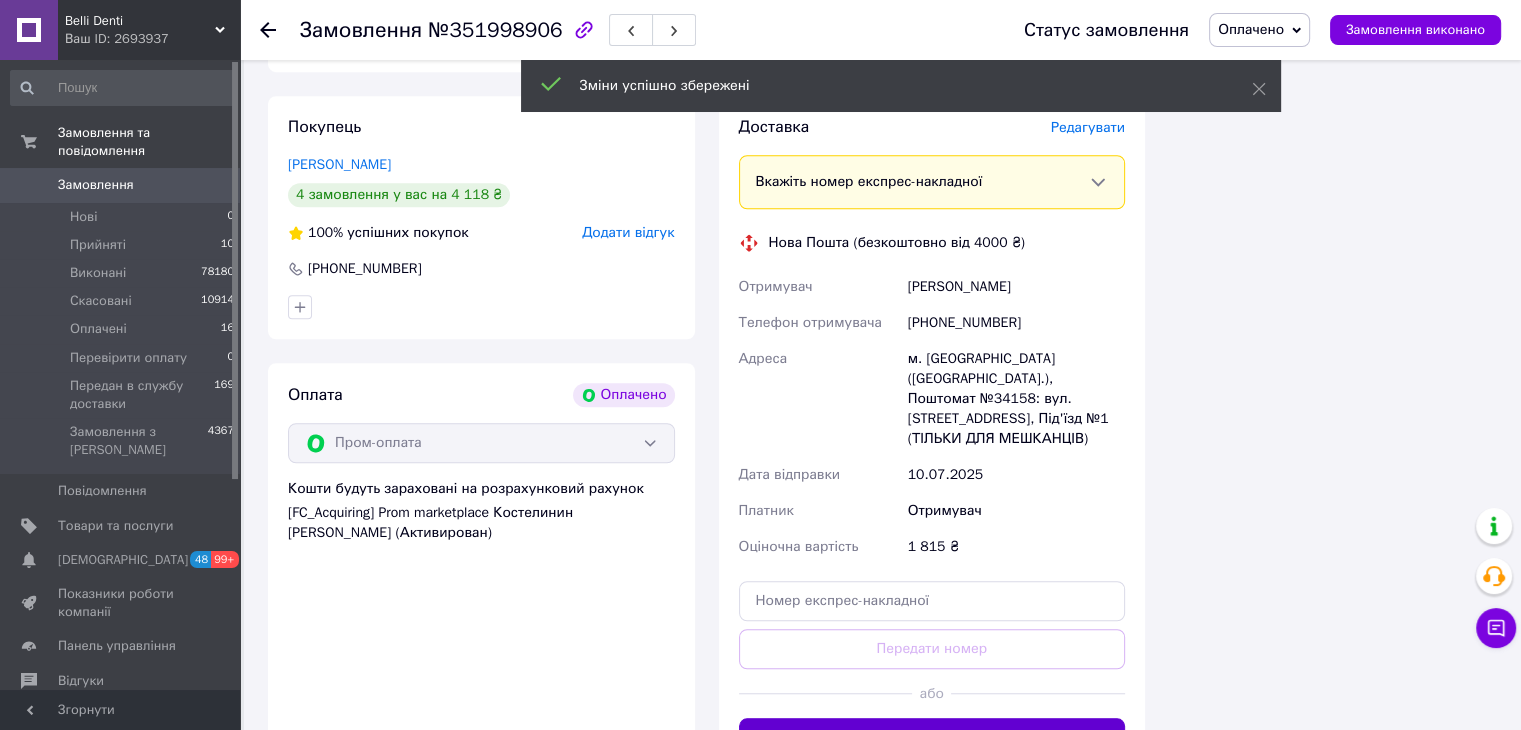 drag, startPoint x: 1028, startPoint y: 676, endPoint x: 1032, endPoint y: 661, distance: 15.524175 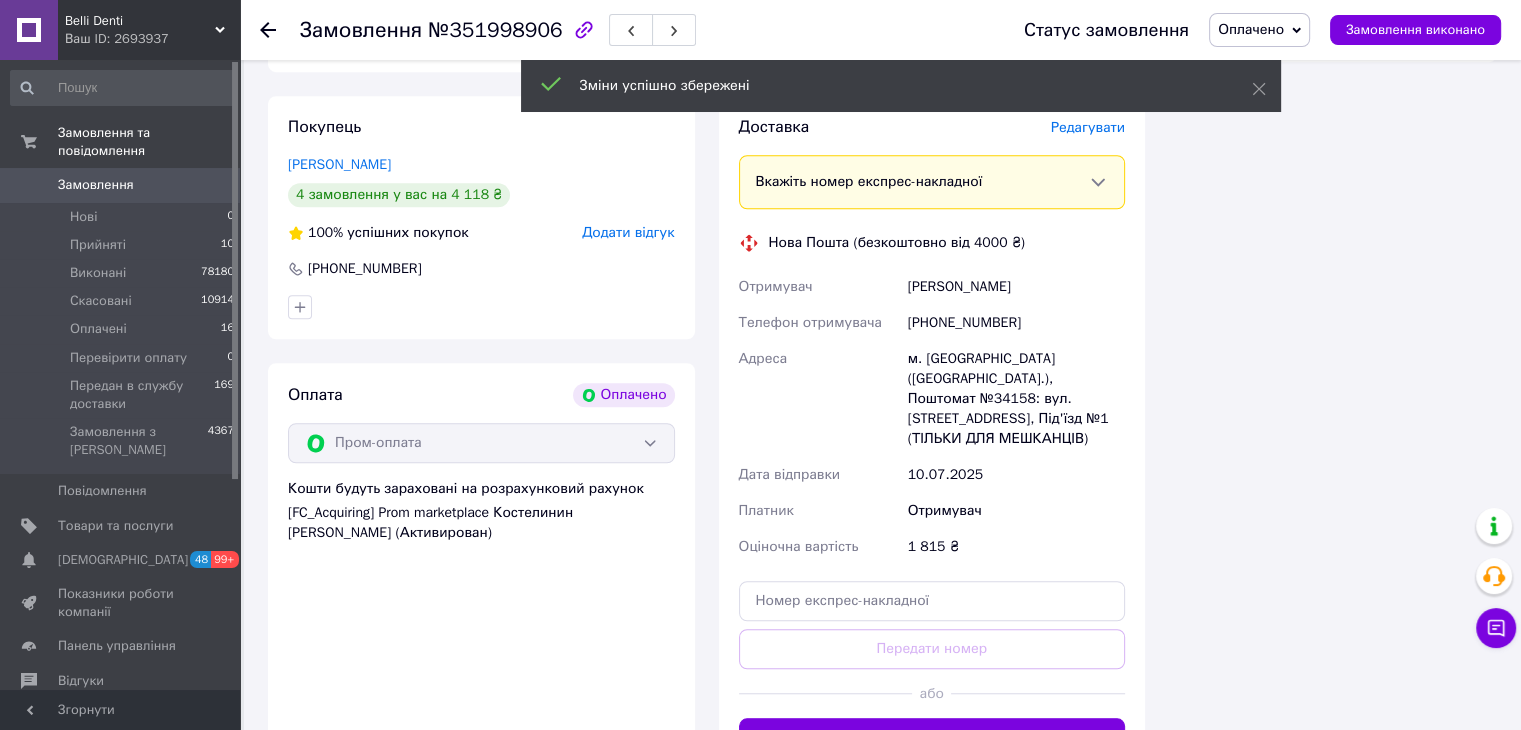 click on "Оплачено" at bounding box center [1251, 29] 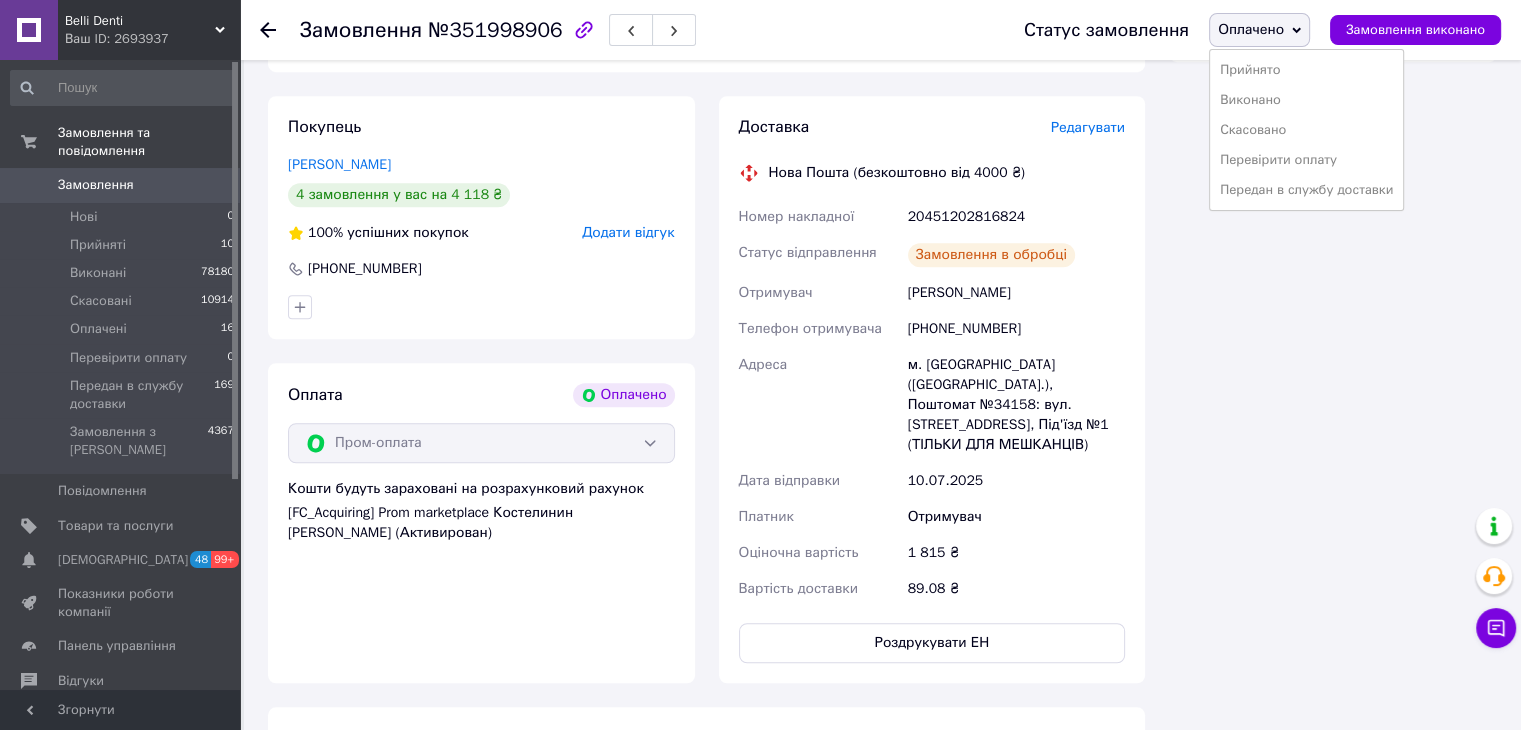 click on "Передан в службу доставки" at bounding box center [1306, 190] 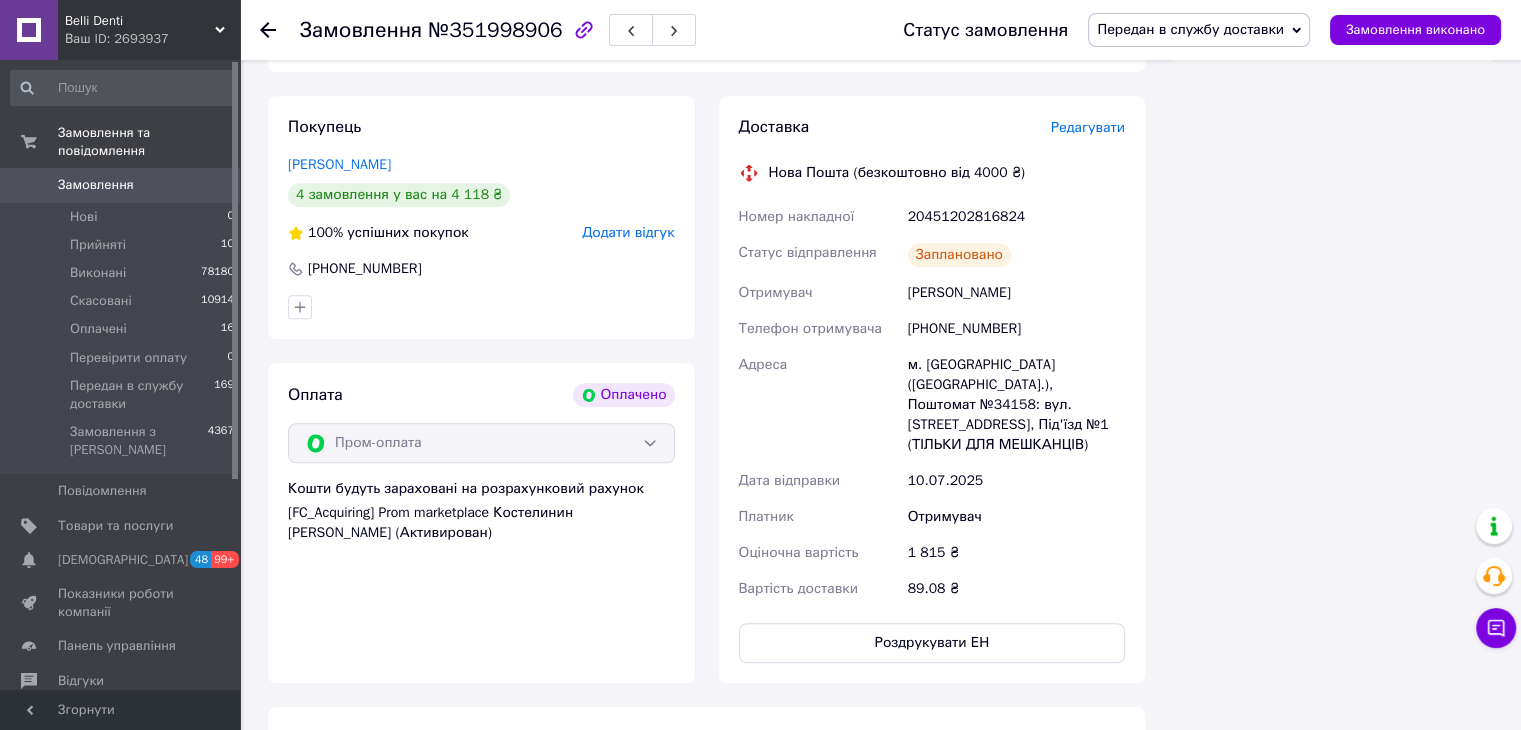 click 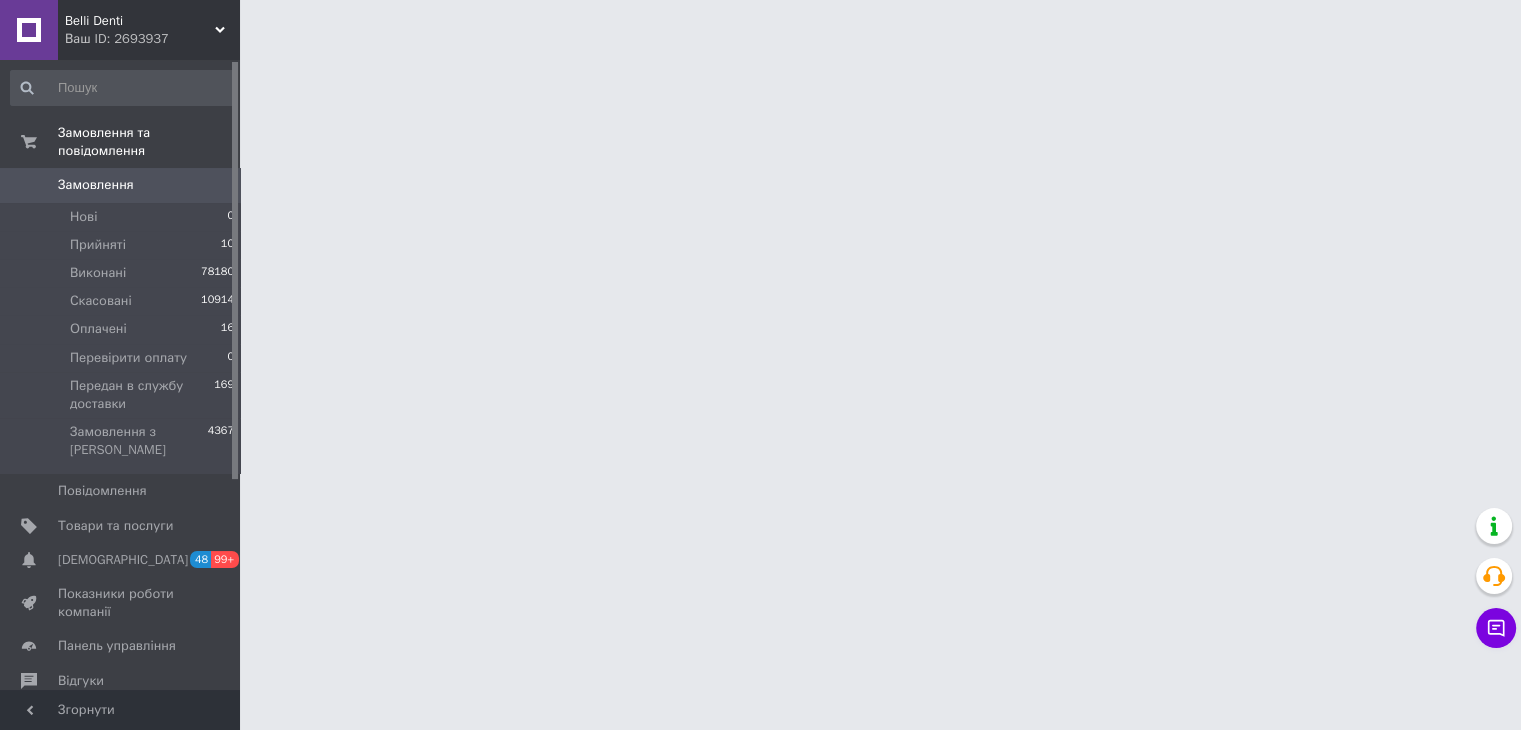 scroll, scrollTop: 0, scrollLeft: 0, axis: both 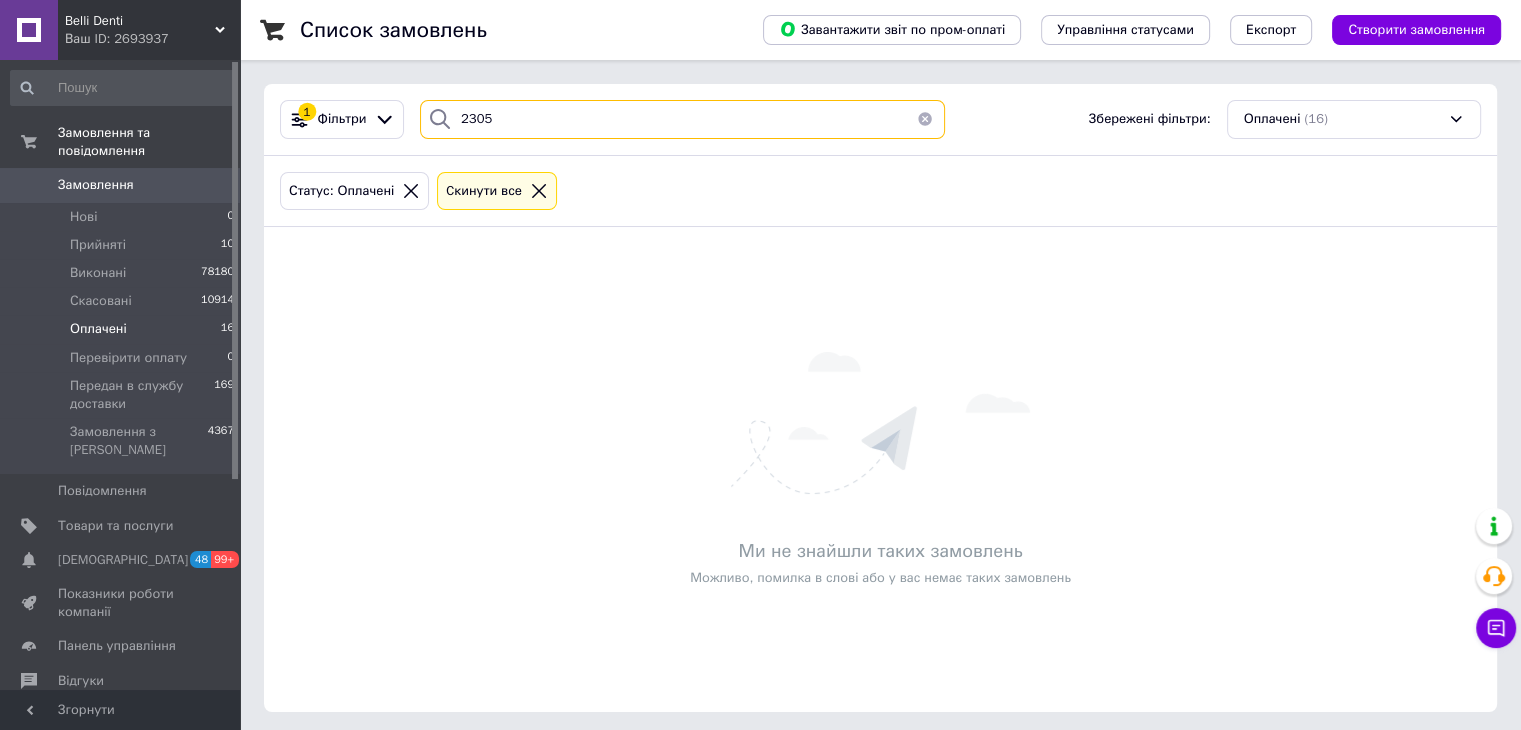 drag, startPoint x: 485, startPoint y: 141, endPoint x: 423, endPoint y: 155, distance: 63.560993 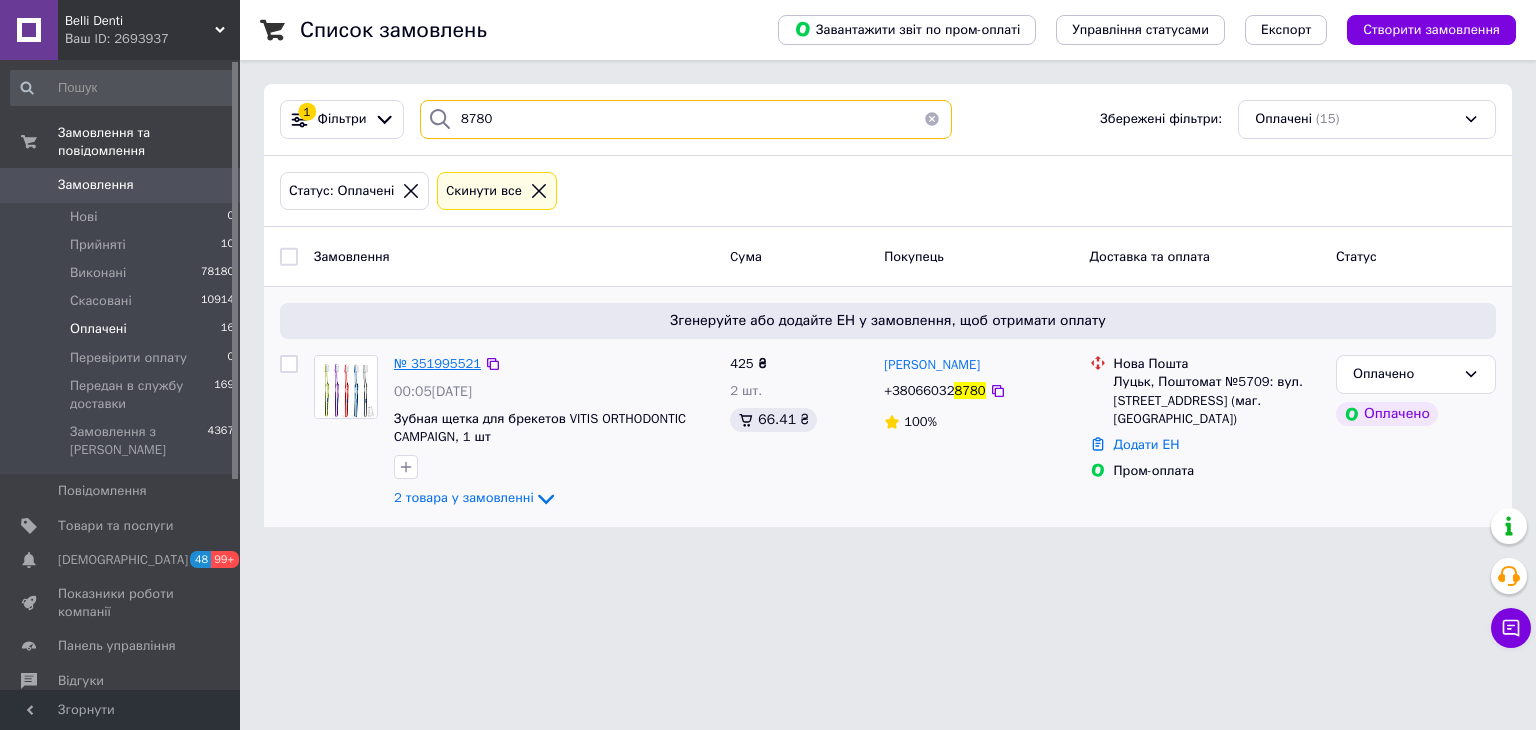 type on "8780" 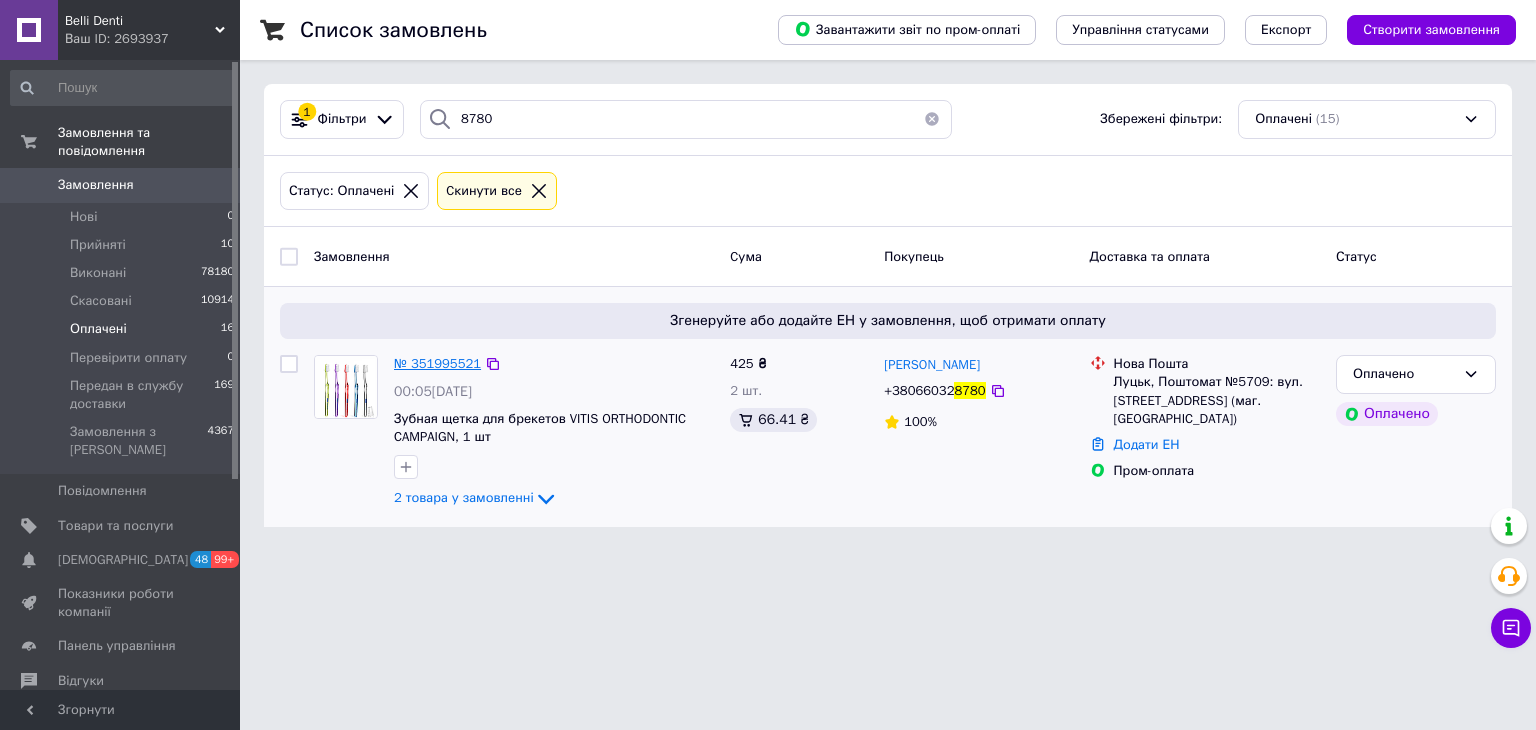 click on "№ 351995521" at bounding box center (437, 363) 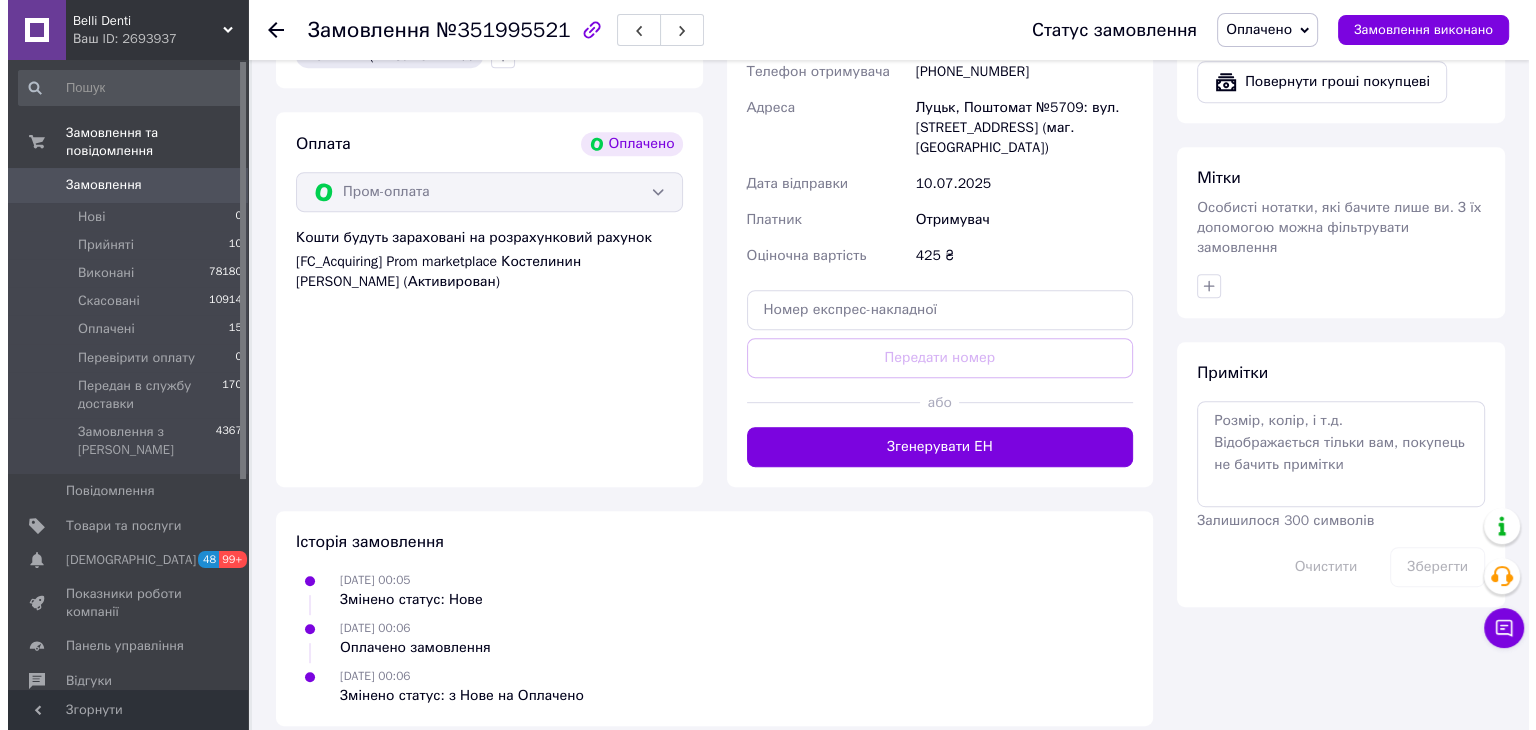 scroll, scrollTop: 608, scrollLeft: 0, axis: vertical 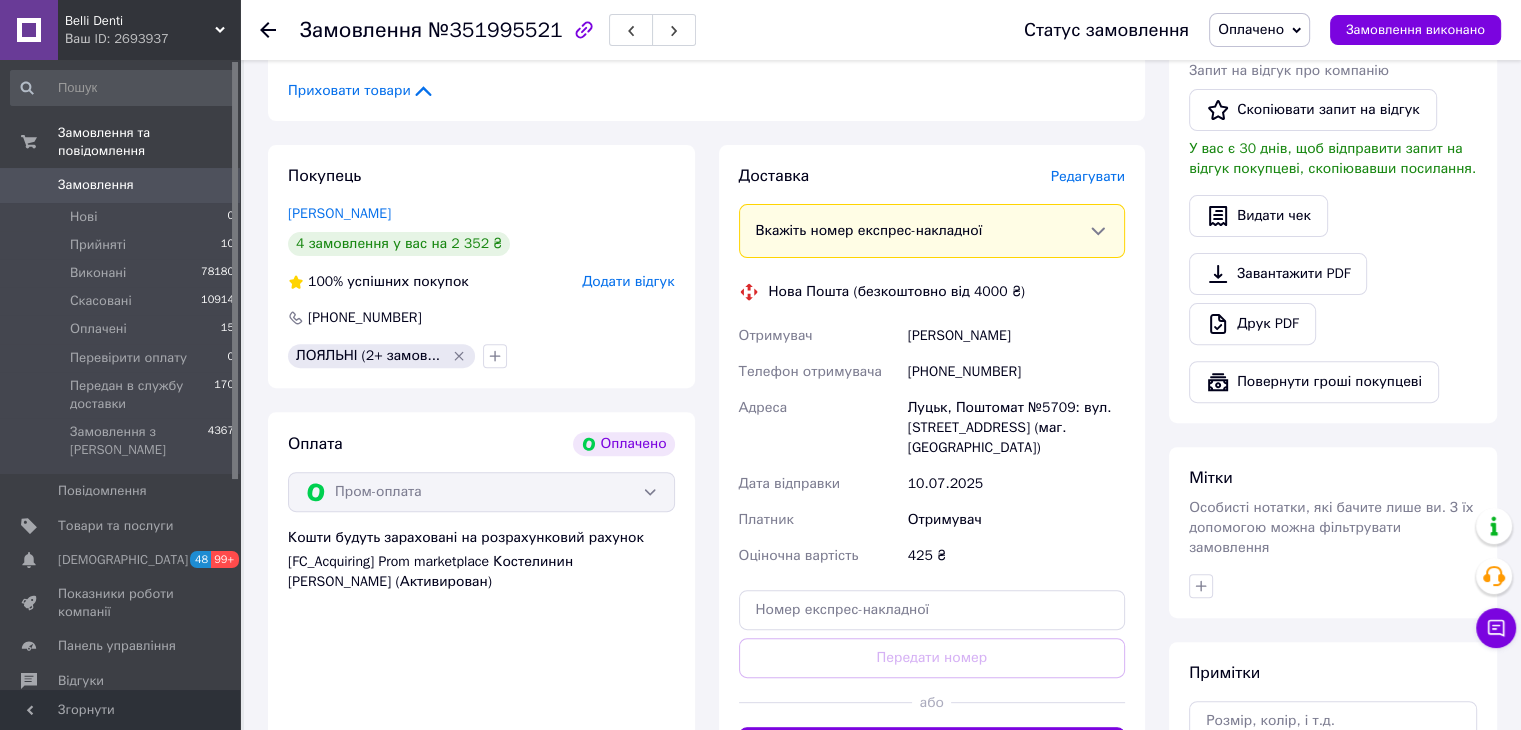 click on "Редагувати" at bounding box center [1088, 176] 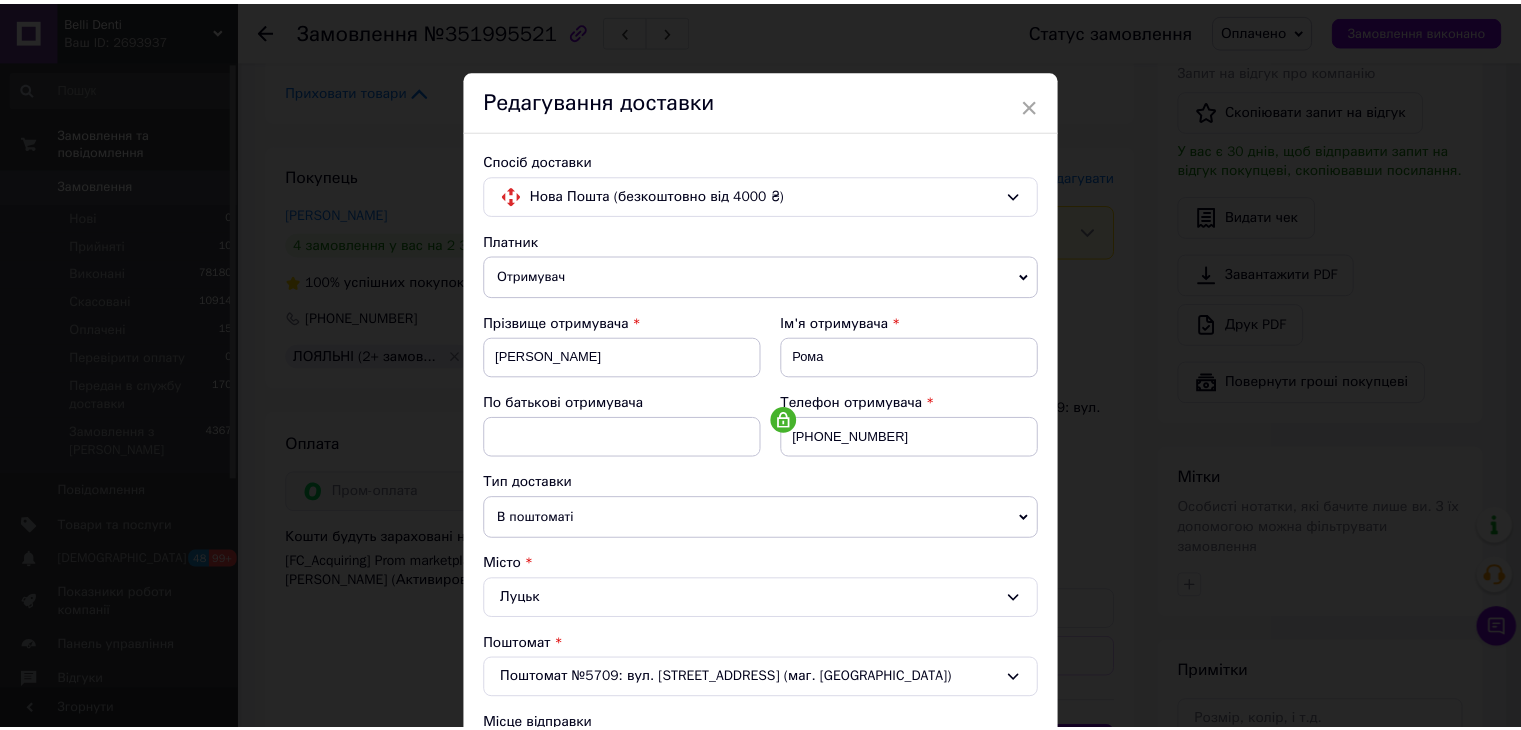 scroll, scrollTop: 592, scrollLeft: 0, axis: vertical 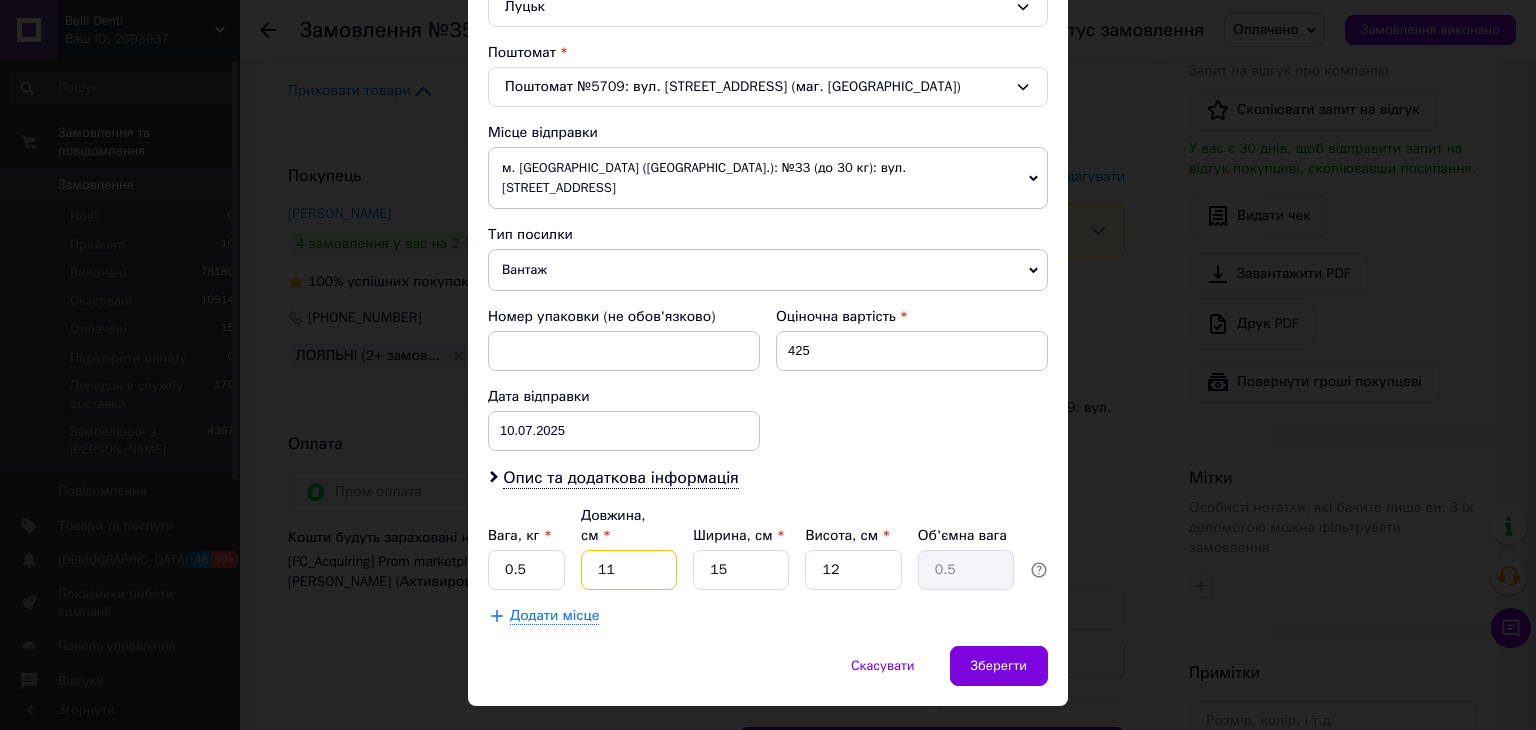 drag, startPoint x: 623, startPoint y: 517, endPoint x: 525, endPoint y: 508, distance: 98.4124 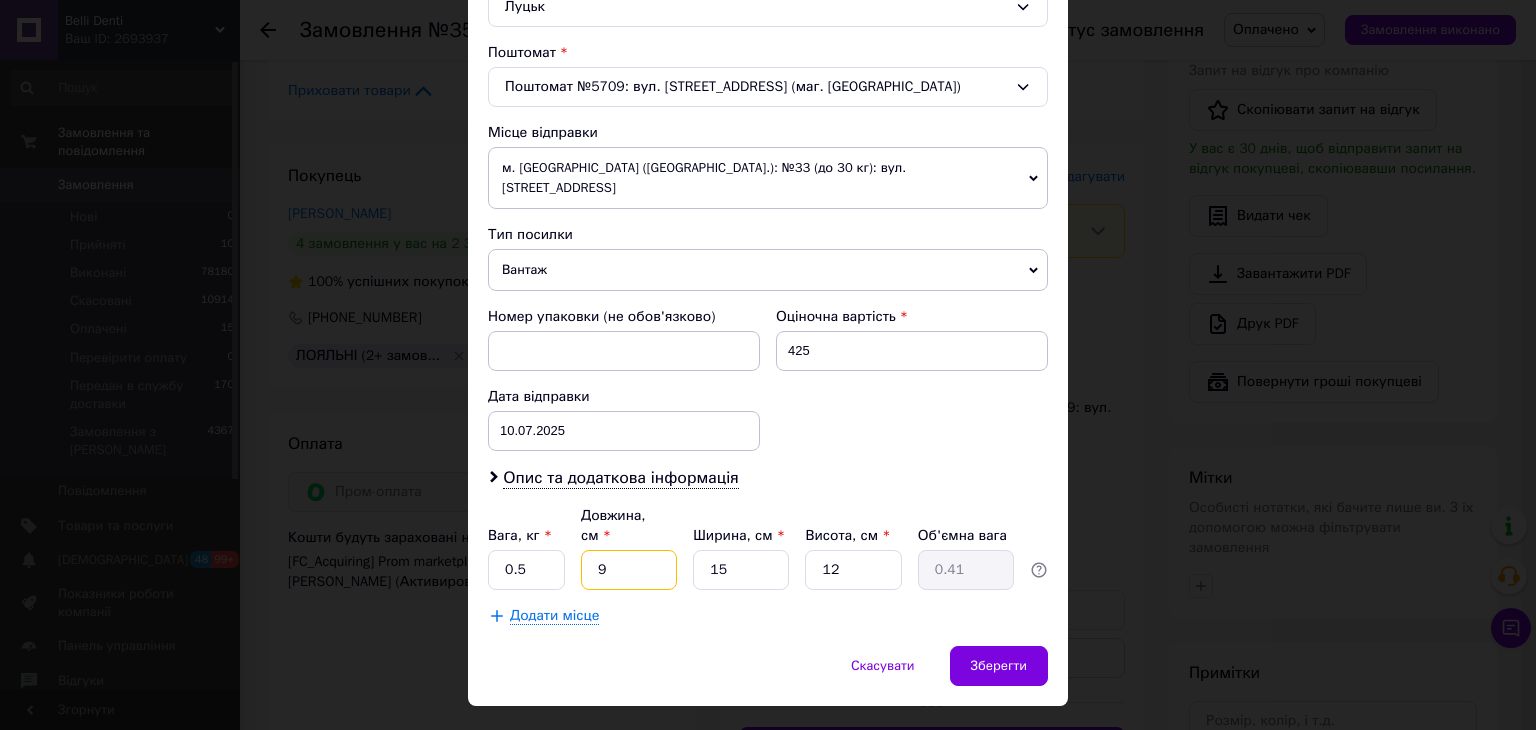 type on "9" 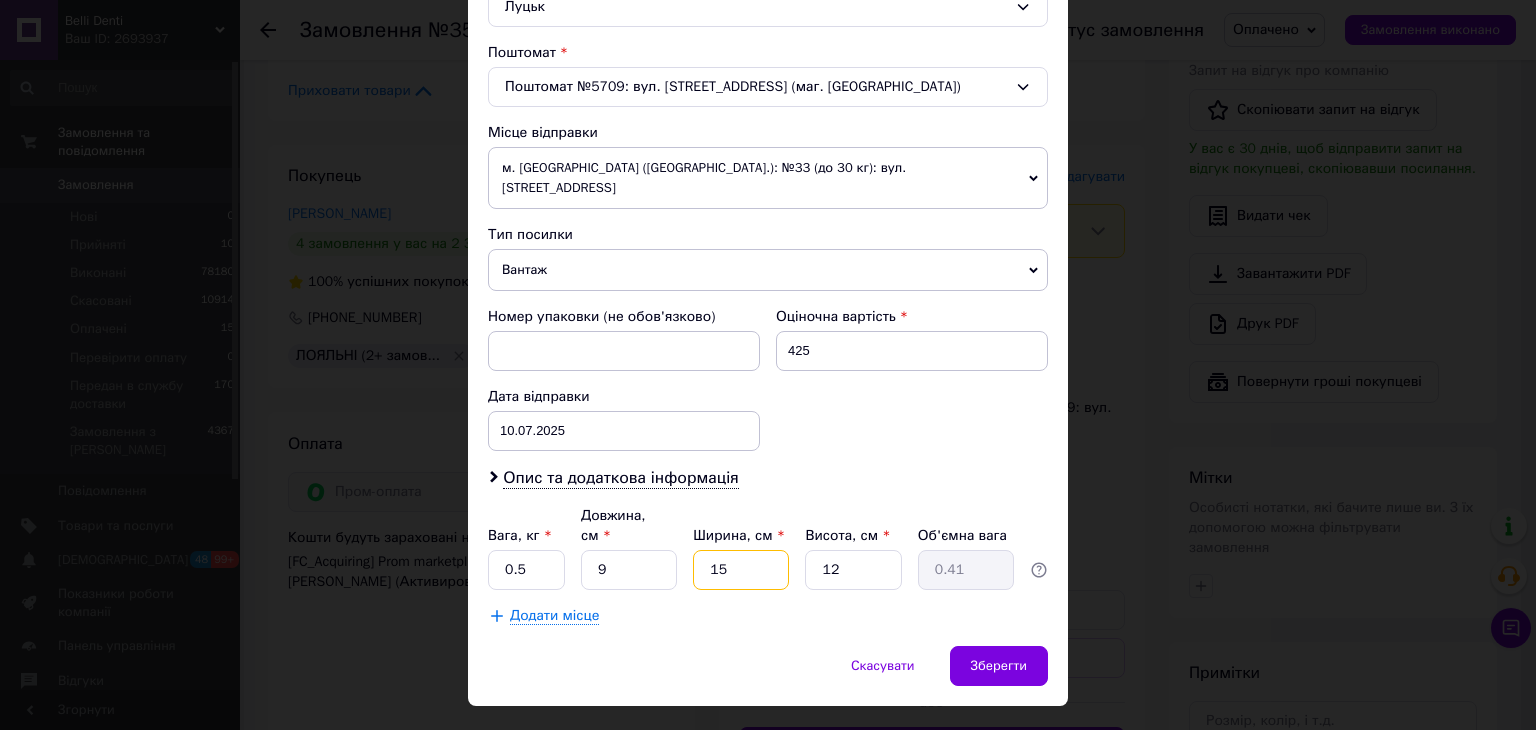 click on "Платник Отримувач Відправник Прізвище отримувача Романюк Ім'я отримувача Рома По батькові отримувача Телефон отримувача +380660328780 Тип доставки В поштоматі У відділенні Кур'єром Місто Луцьк Поштомат Поштомат №5709: вул. Львівська, 106 (маг. АТБ) Місце відправки м. Львів (Львівська обл.): №33 (до 30 кг): вул. Кульпарківська, 59 Немає збігів. Спробуйте змінити умови пошуку Додати ще місце відправки Тип посилки Вантаж Документи Номер упаковки (не обов'язково) Оціночна вартість 425 Дата відправки 10.07.2025 < 2025 > < Июль > Пн Вт Ср Чт Пт Сб Вс 30 1 2 3 4 5 6 7 8 9 10 11 12 13 14 15 16 17 18 19 20 21 22 23 24 25 26" at bounding box center (768, 132) 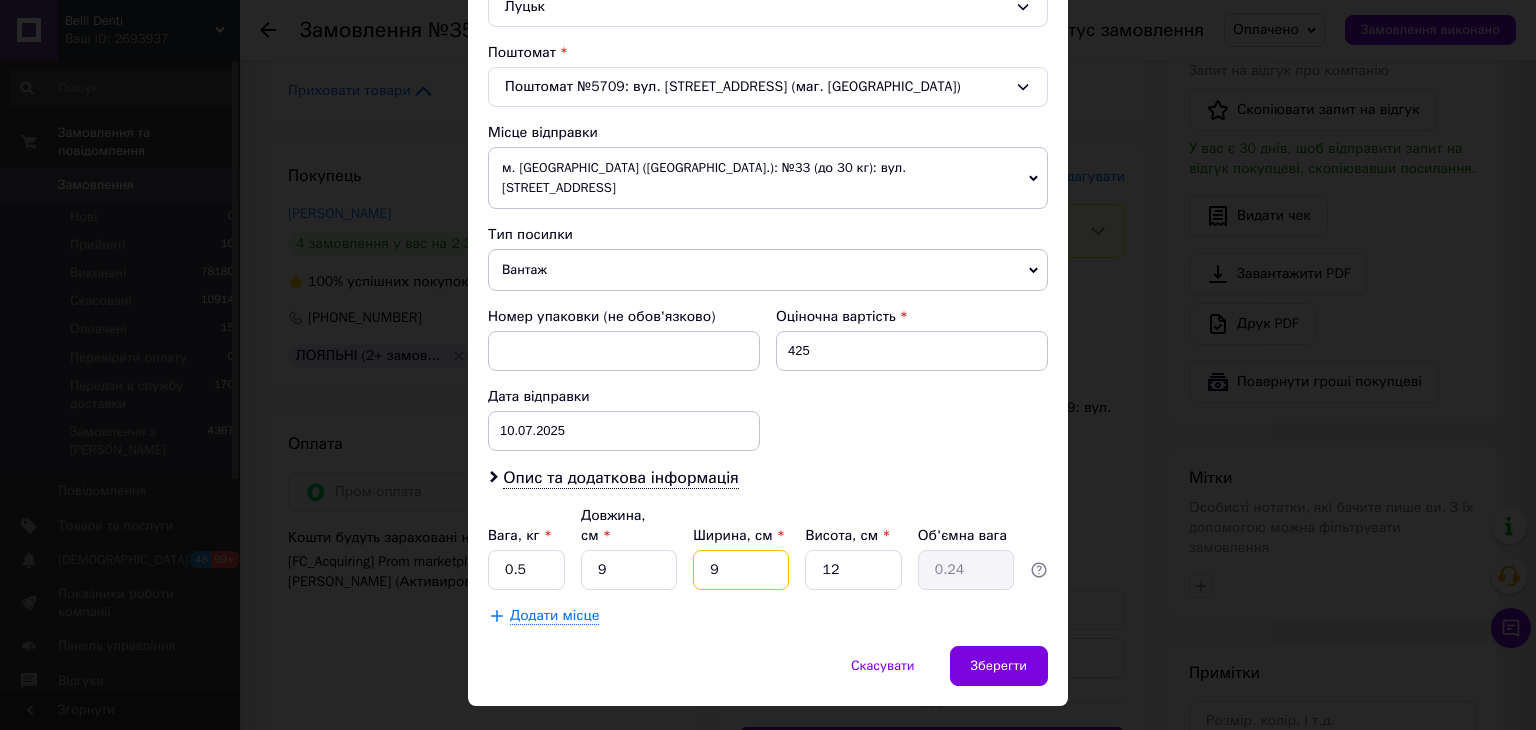 type on "9" 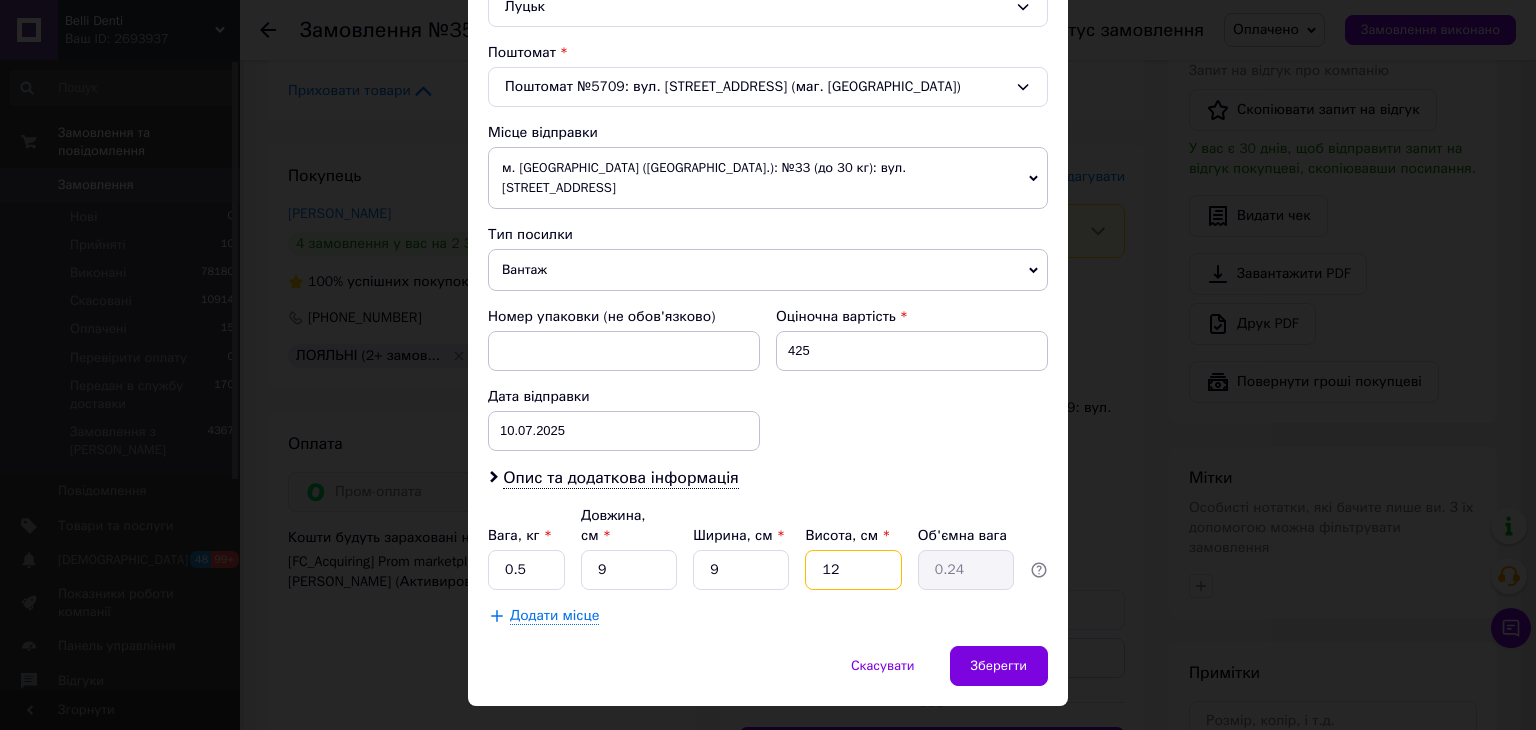 click on "12" at bounding box center [853, 570] 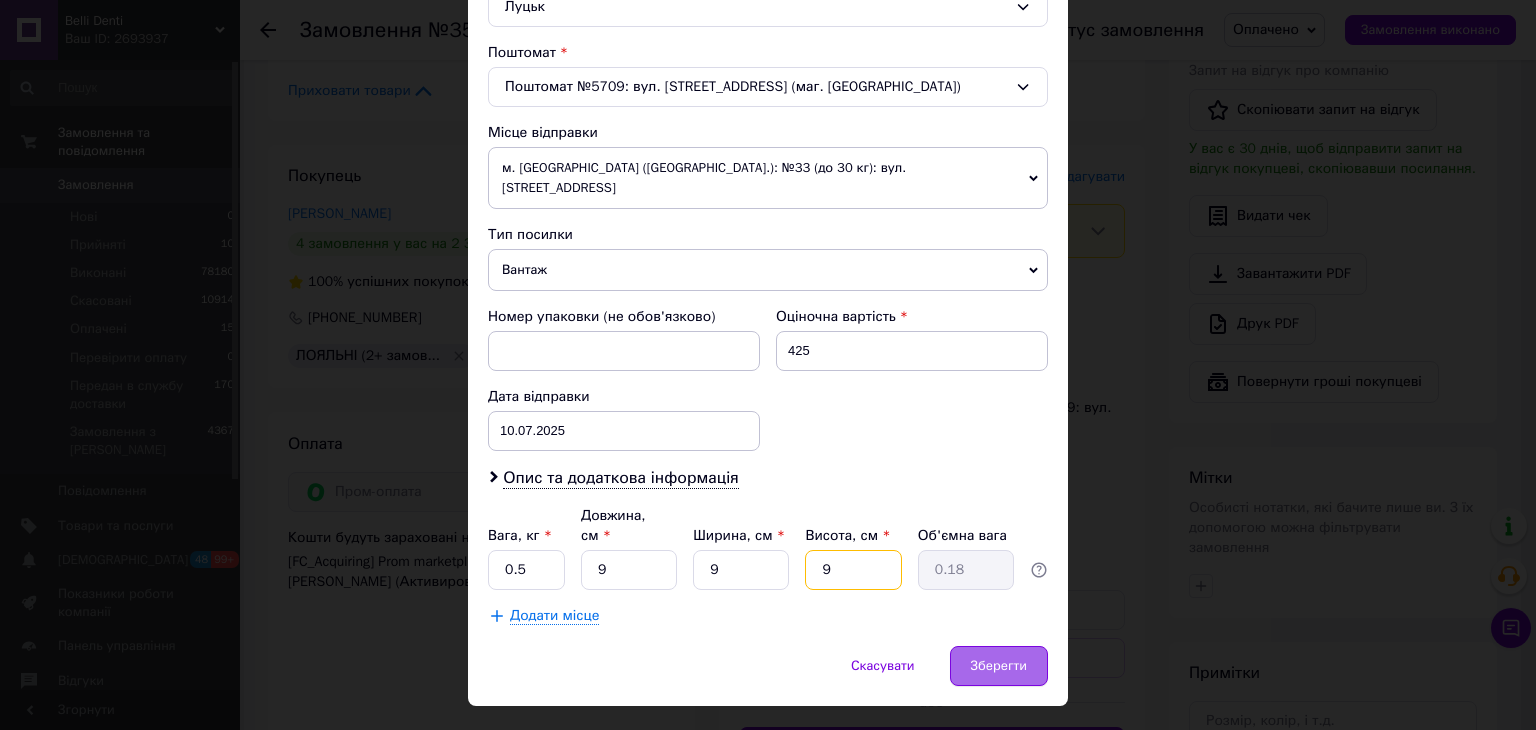 type on "9" 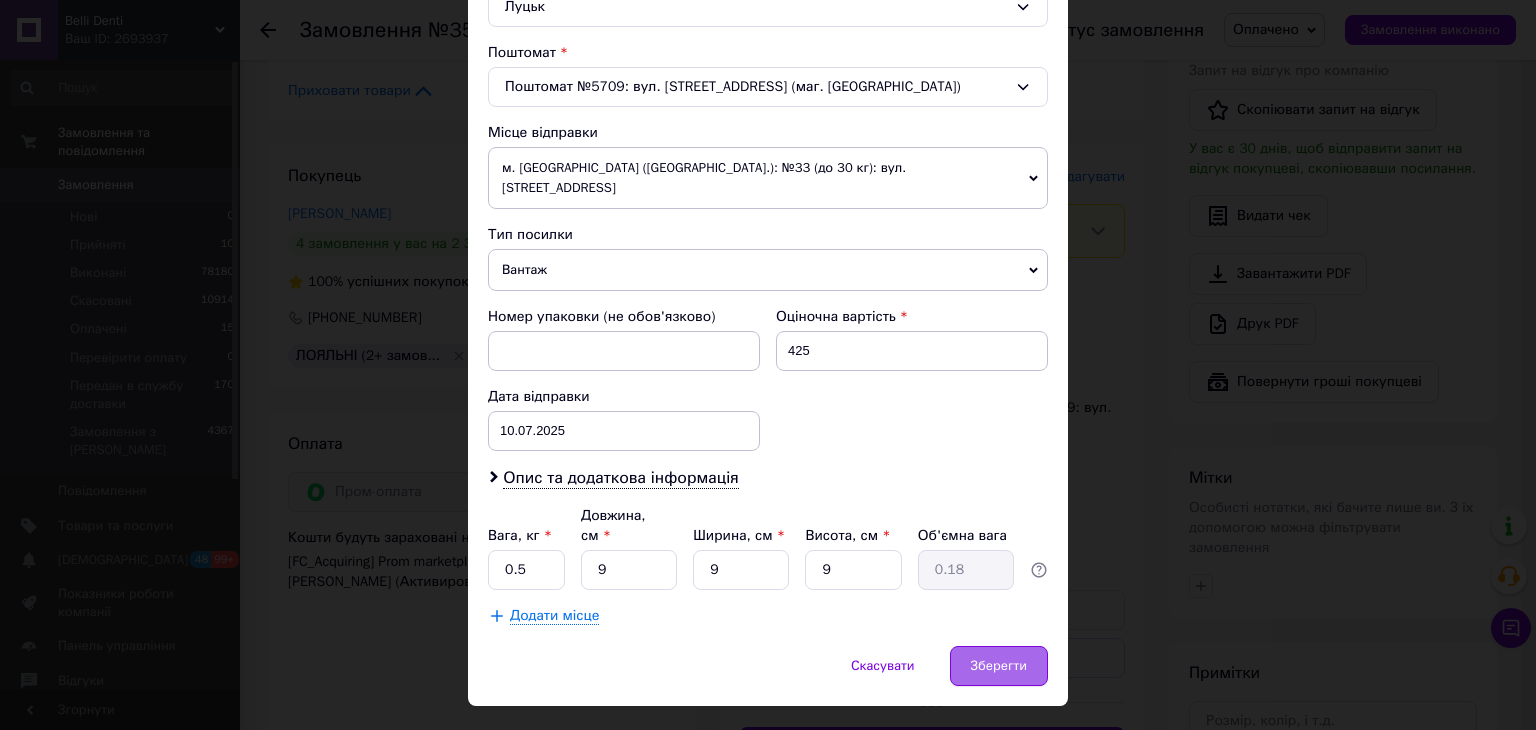 click on "Зберегти" at bounding box center (999, 666) 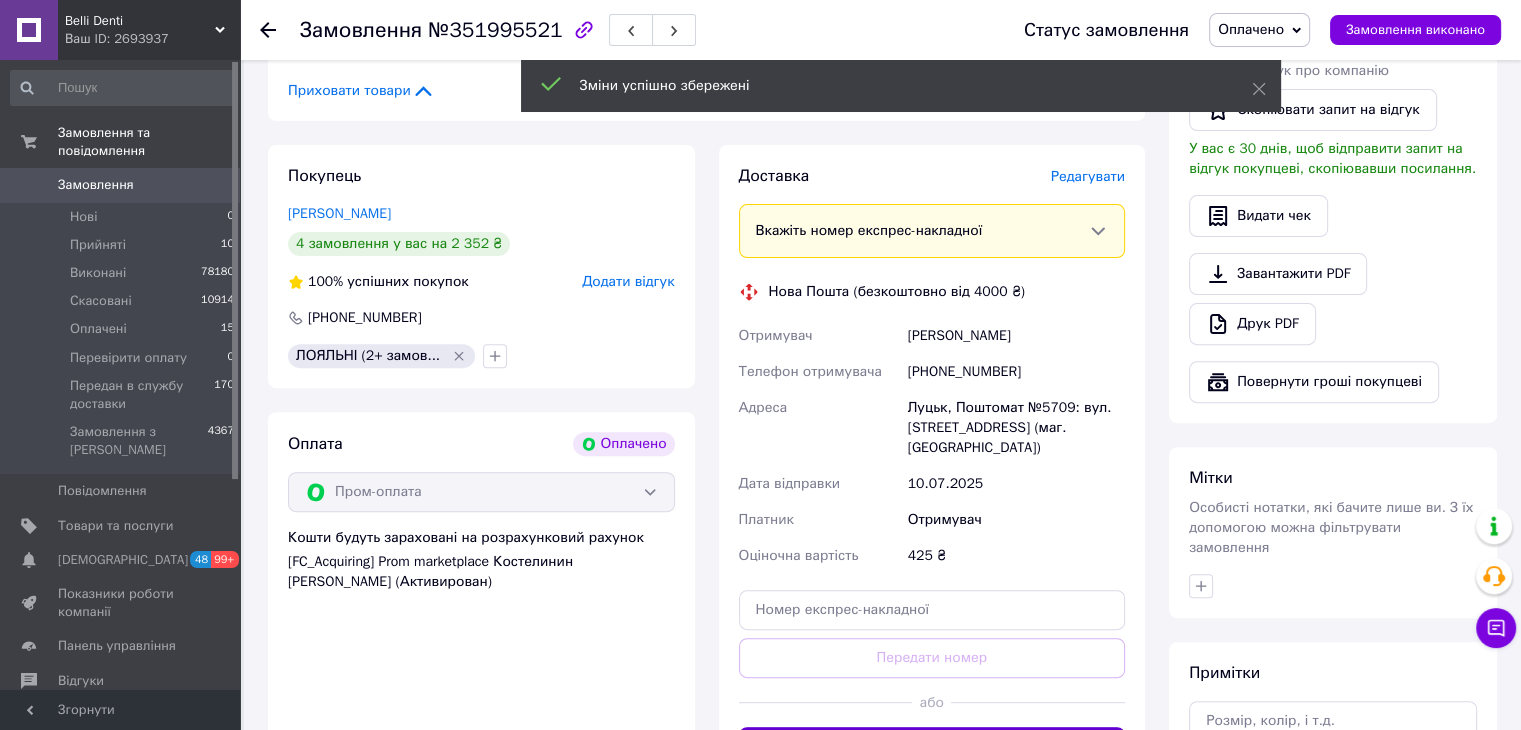 click on "Згенерувати ЕН" at bounding box center (932, 747) 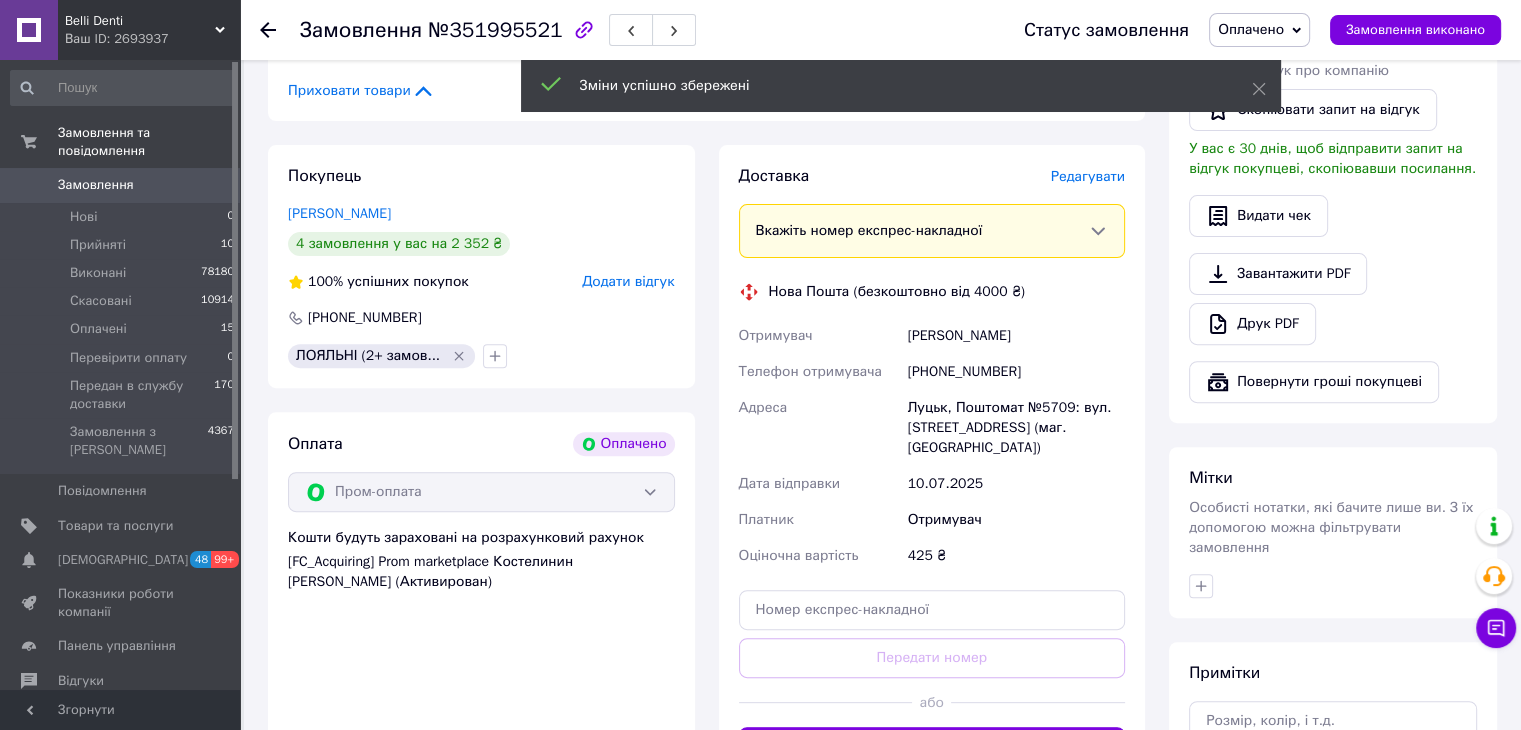 click on "Оплачено" at bounding box center [1251, 29] 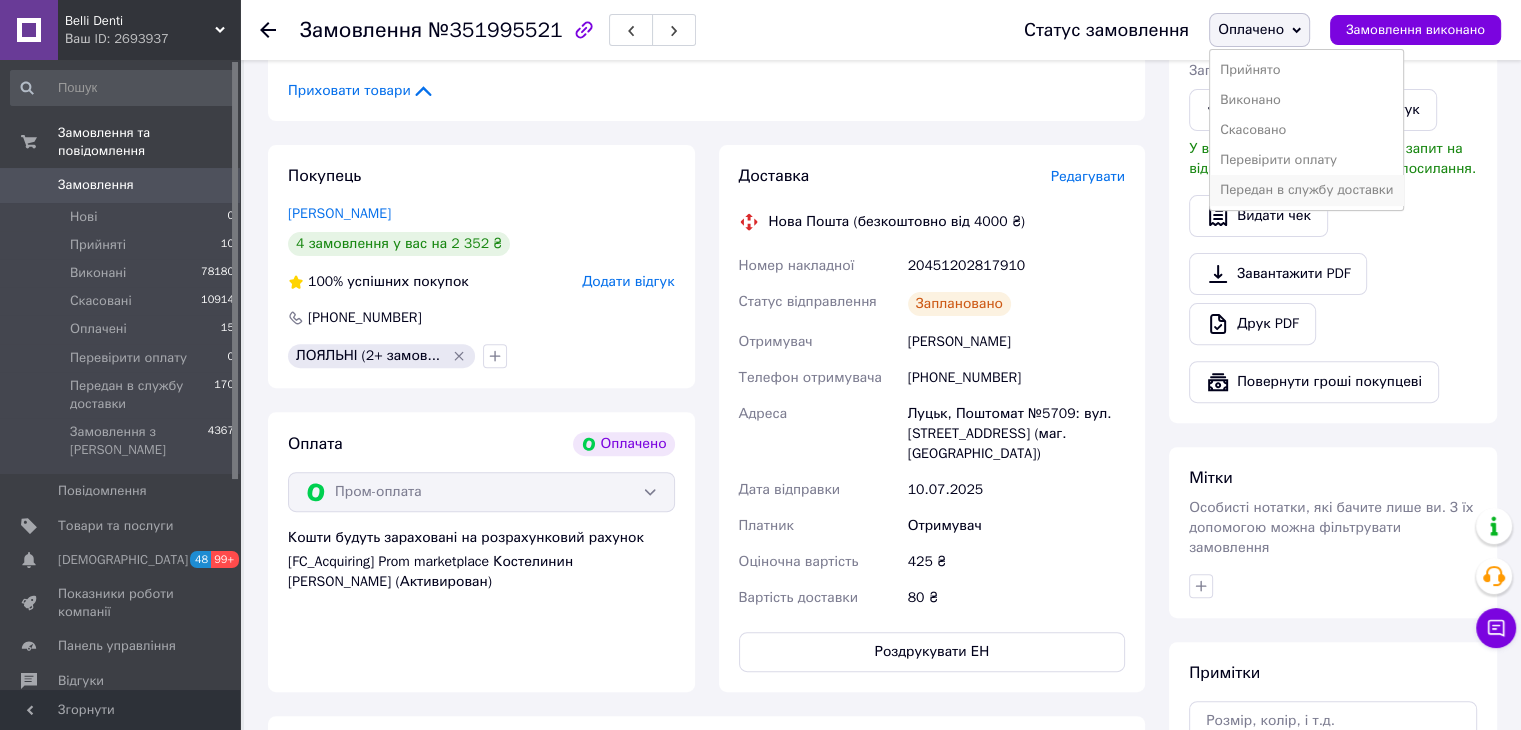 click on "Передан в службу доставки" at bounding box center [1306, 190] 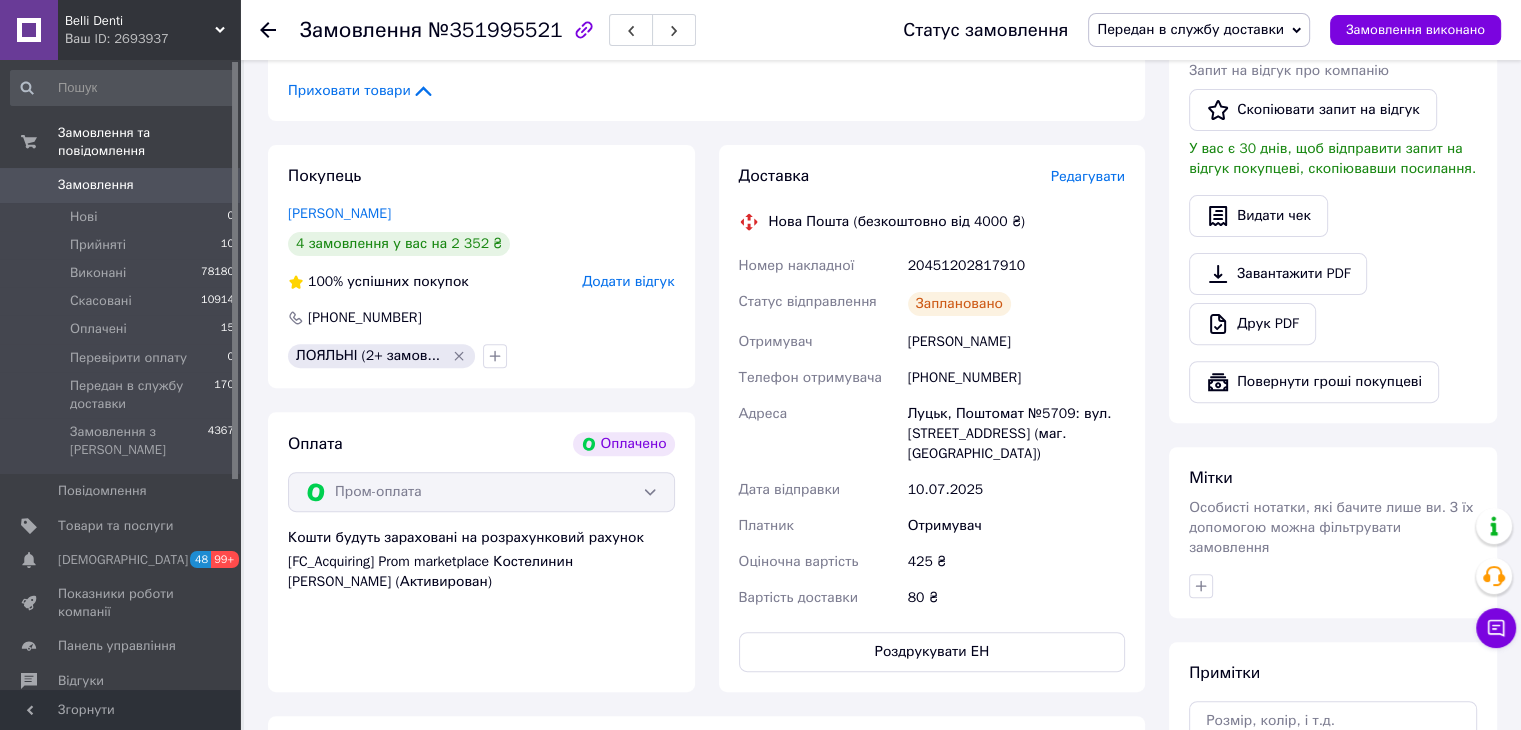 click 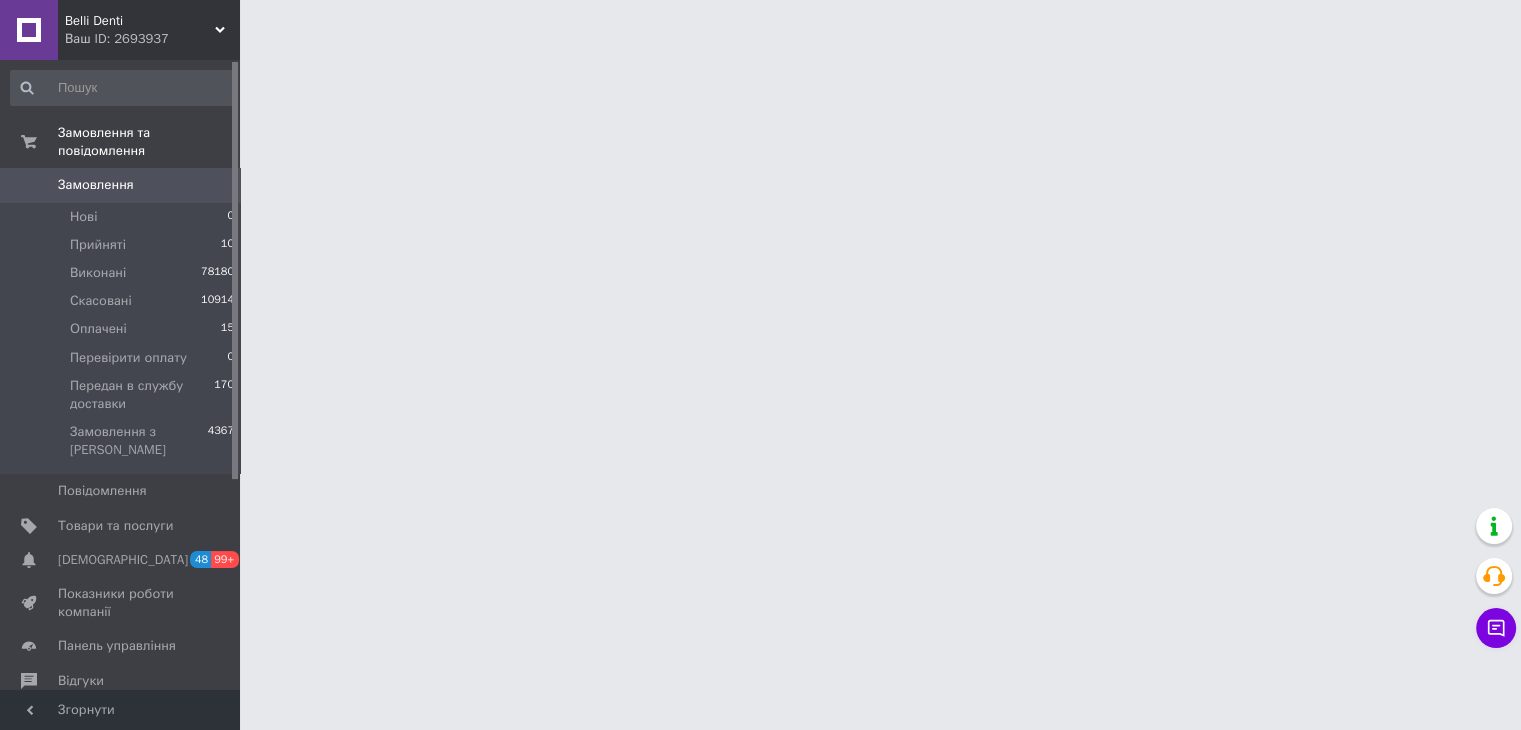 scroll, scrollTop: 0, scrollLeft: 0, axis: both 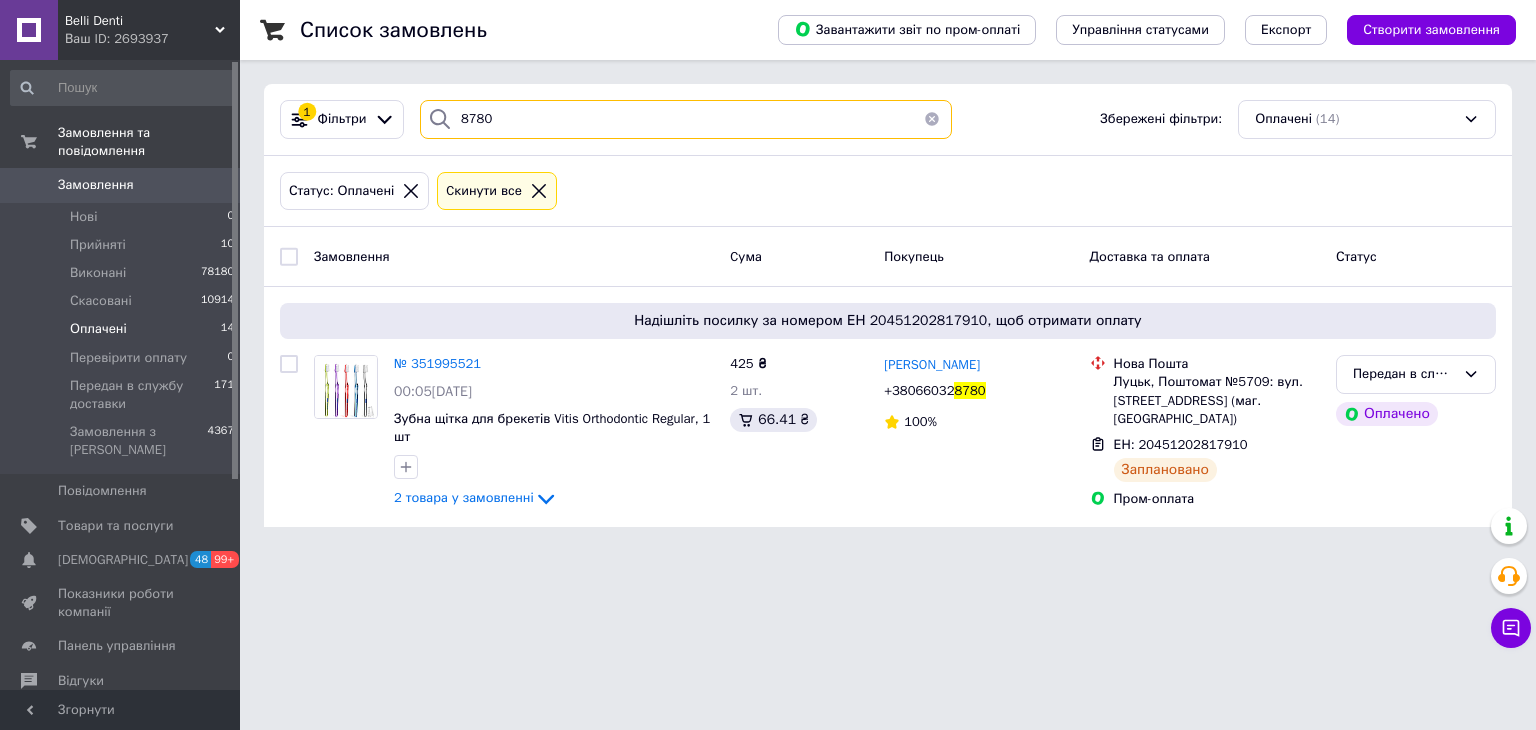 drag, startPoint x: 458, startPoint y: 135, endPoint x: 368, endPoint y: 161, distance: 93.680305 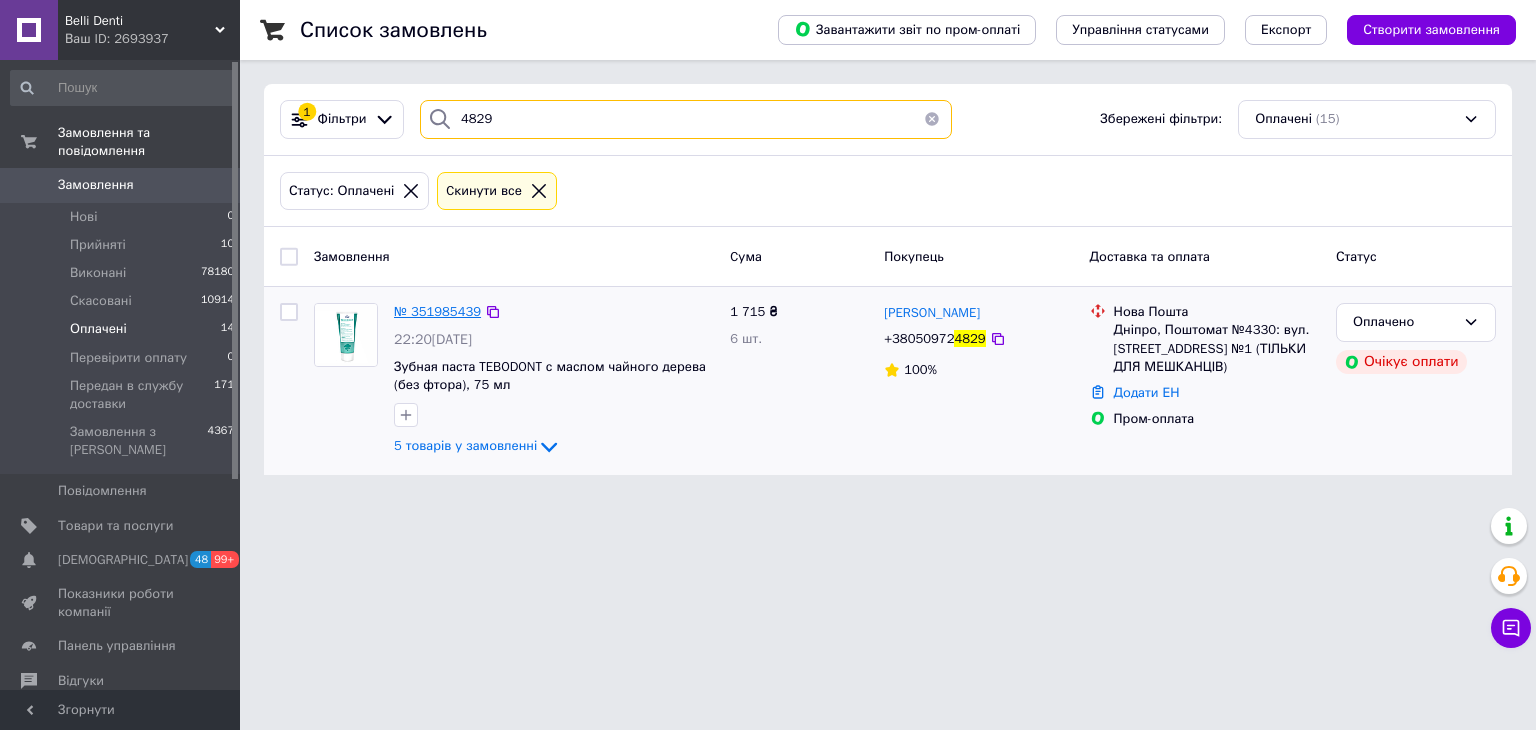 type on "4829" 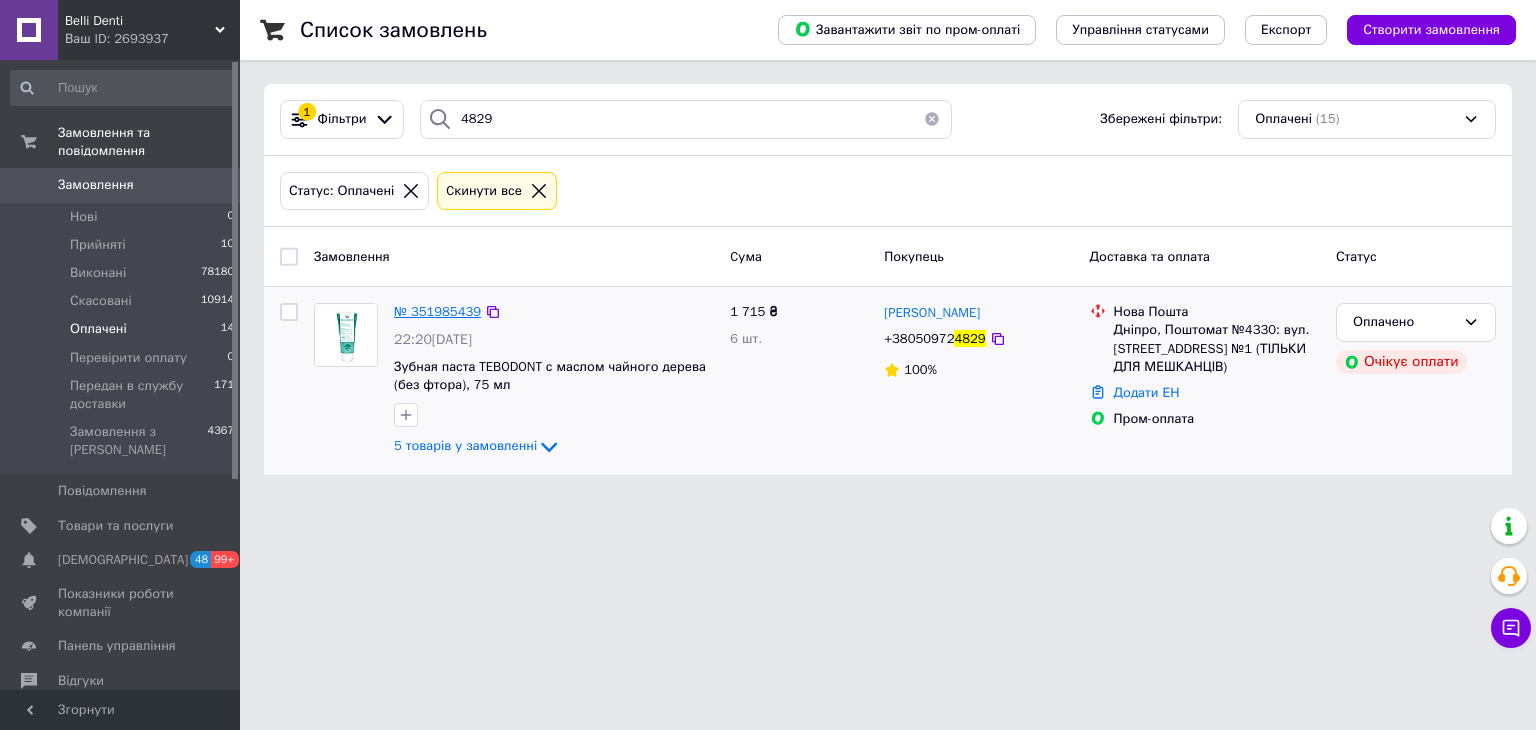 click on "№ 351985439" at bounding box center (437, 311) 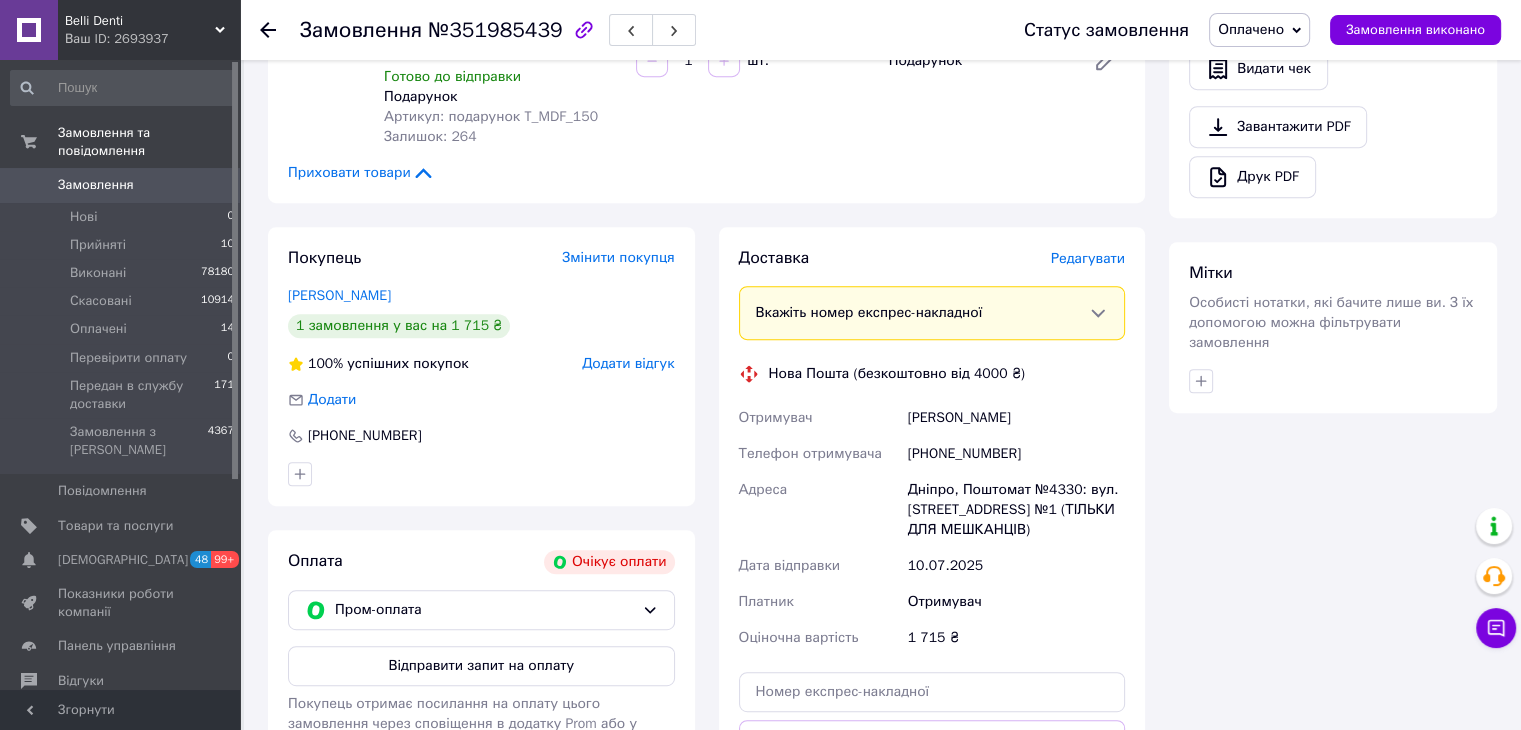 scroll, scrollTop: 1000, scrollLeft: 0, axis: vertical 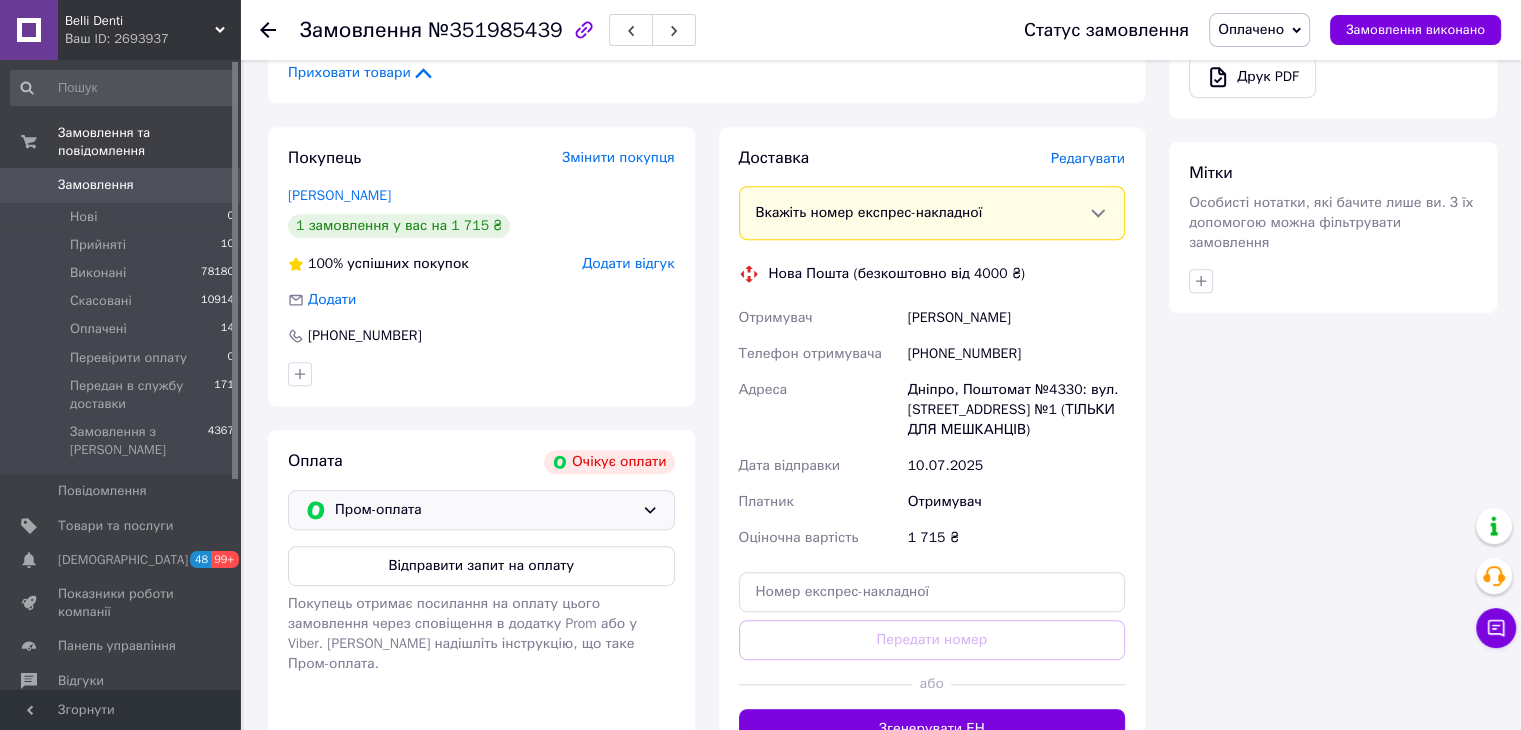 click on "Пром-оплата" at bounding box center [484, 510] 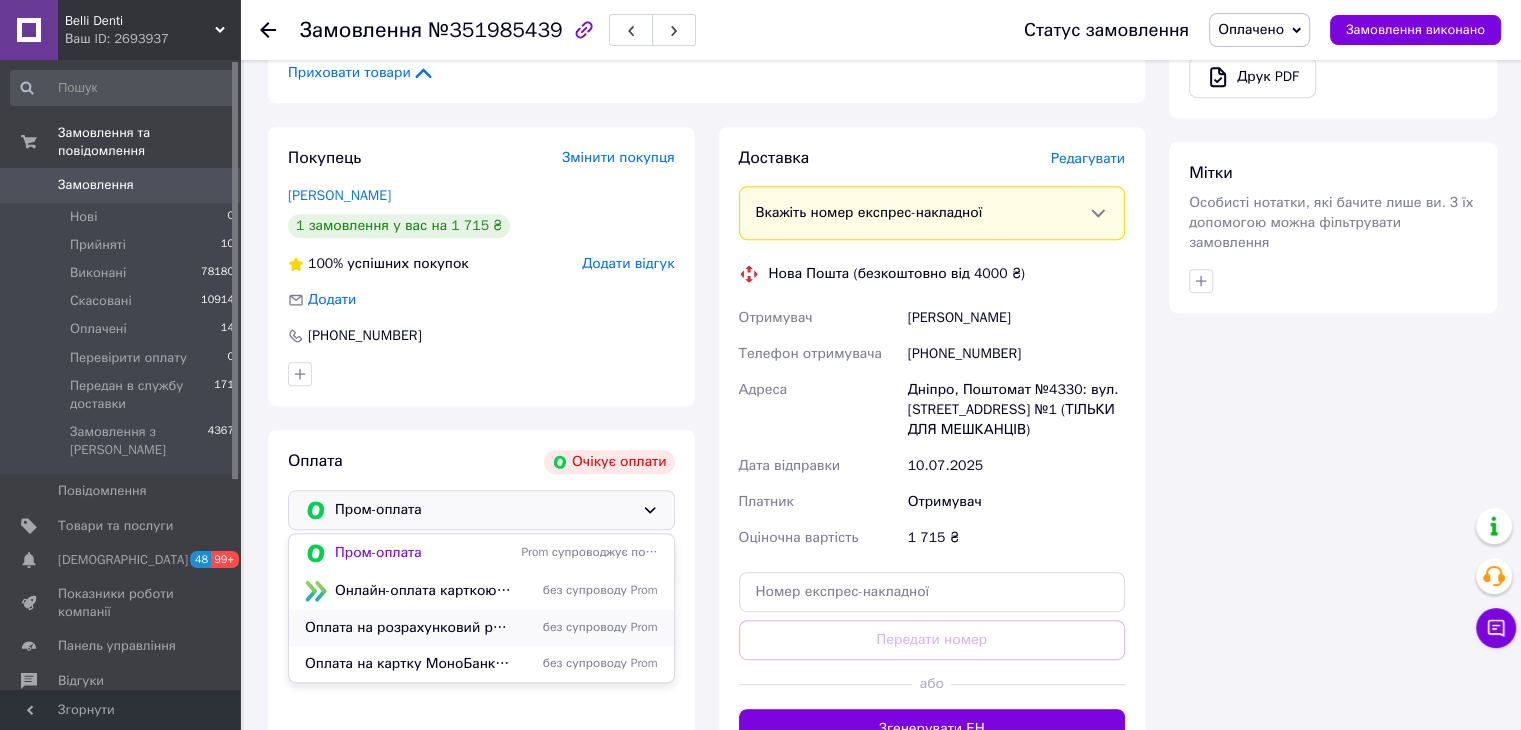 click on "Оплата на розрахунковий рахунок ПриватБанк (реквізити надсилаємо в SMS)" at bounding box center [409, 628] 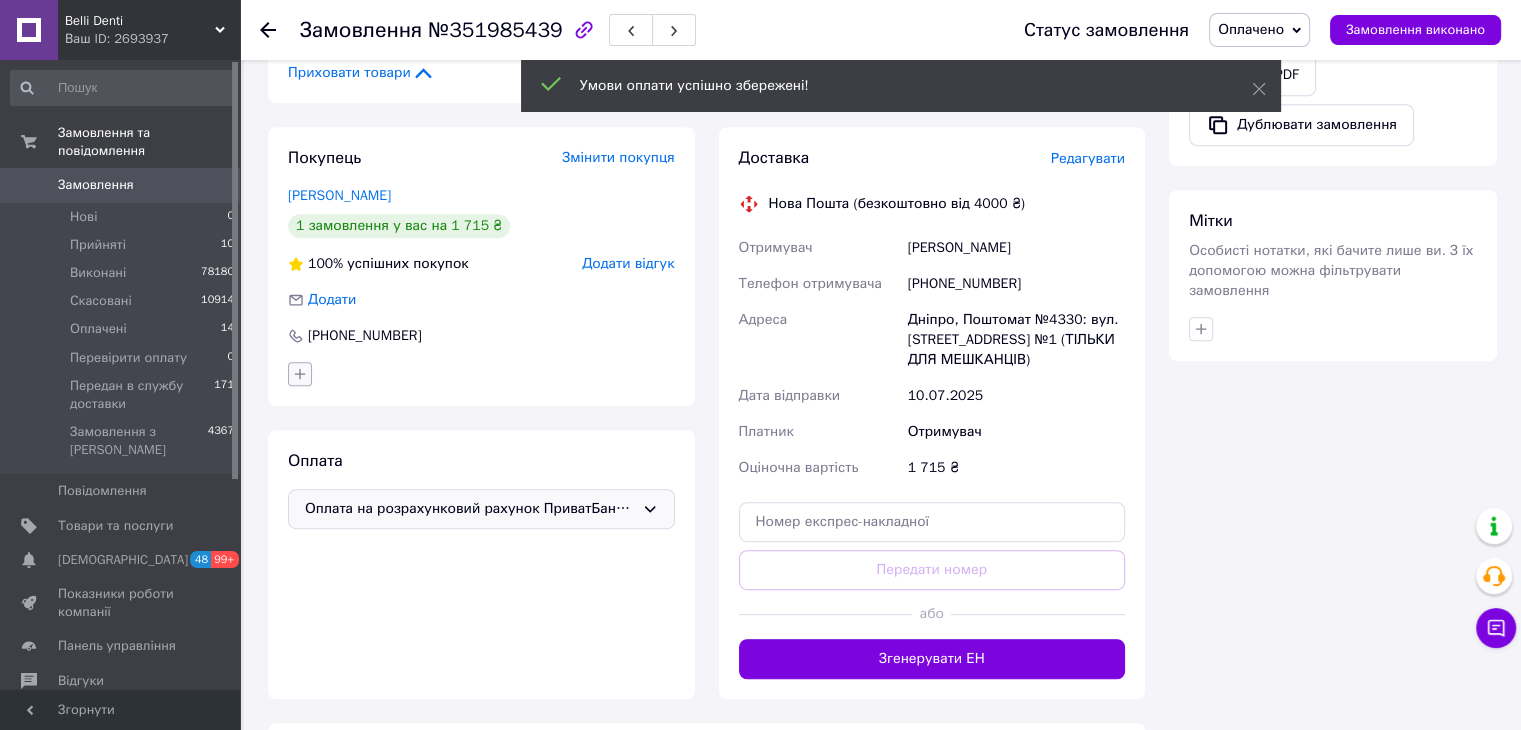 click 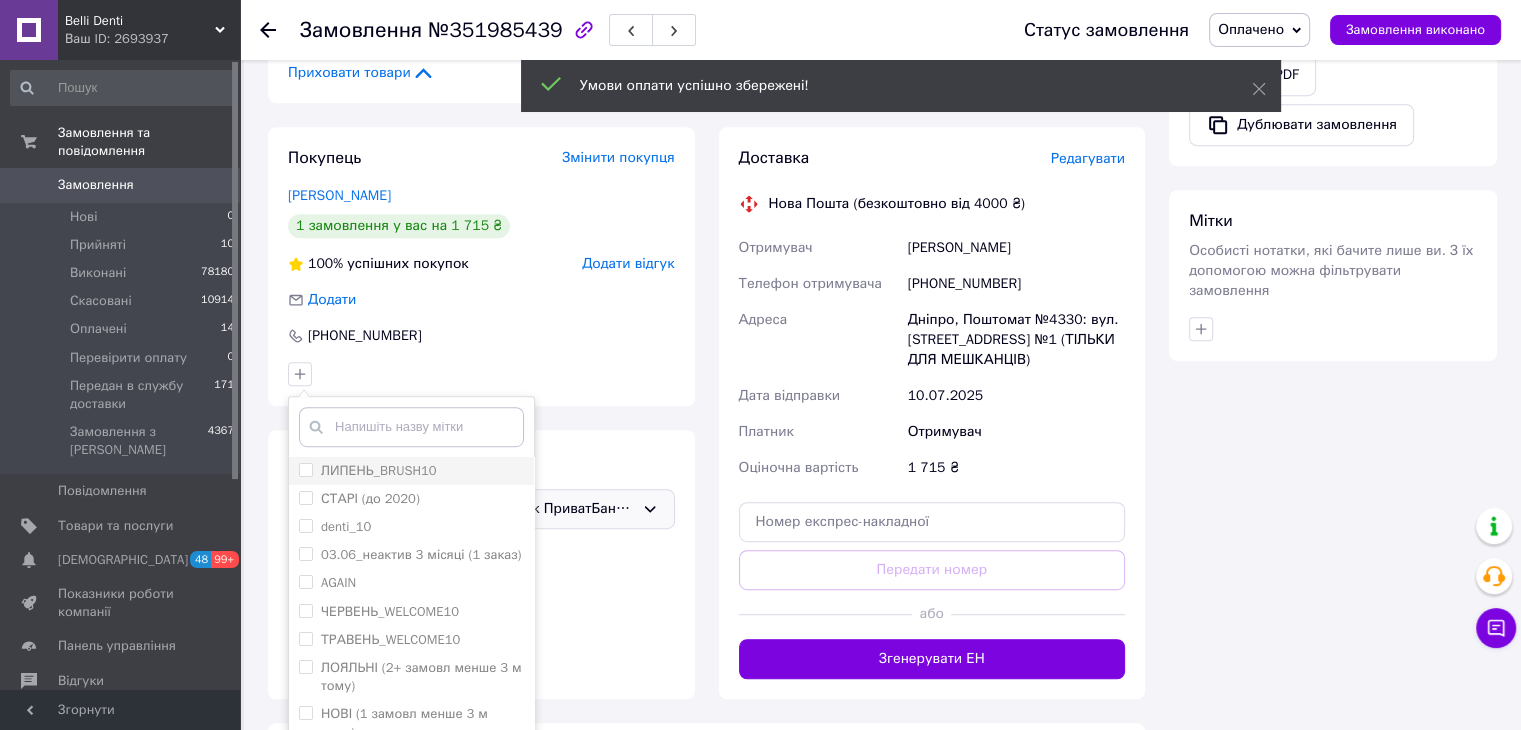 click on "ЛИПЕНЬ_BRUSH10" at bounding box center [379, 470] 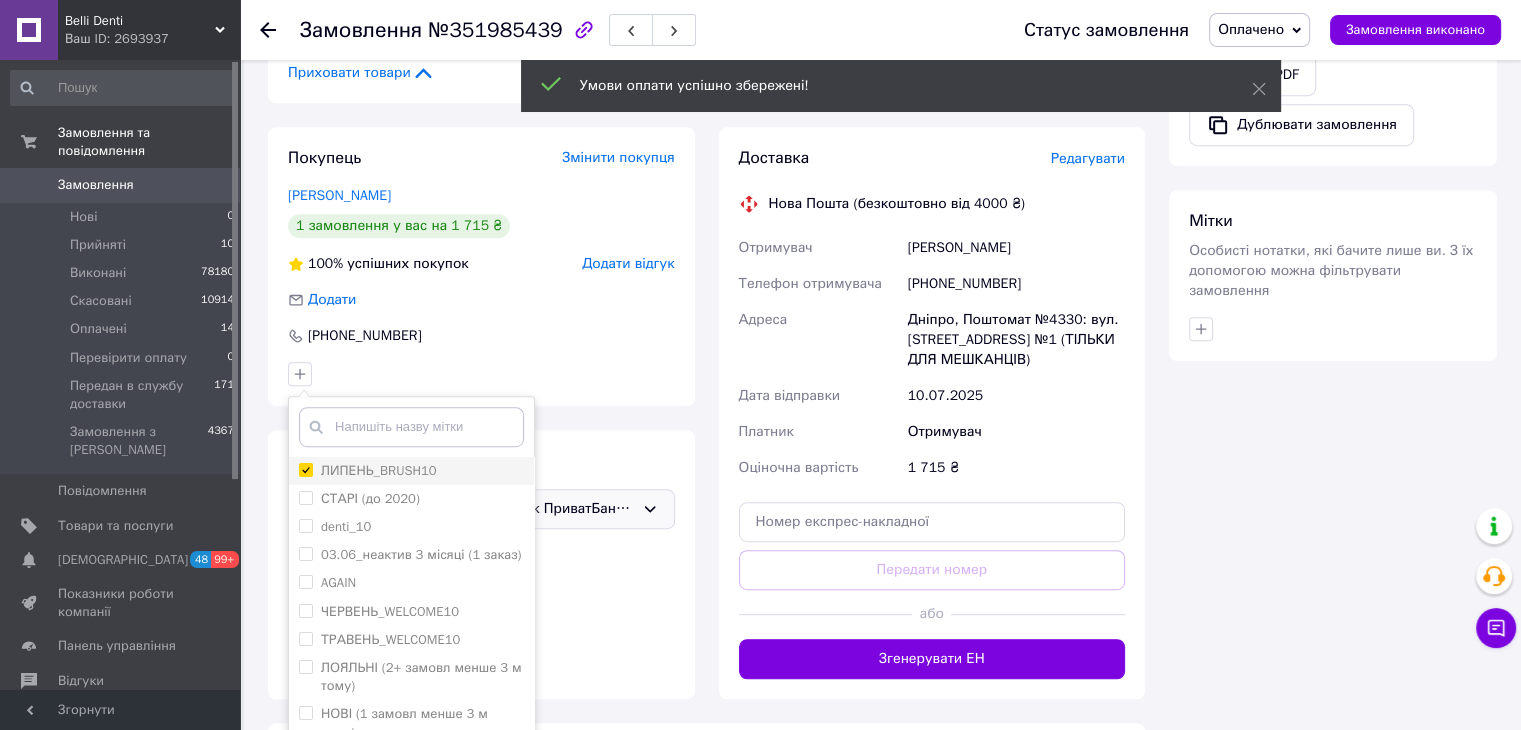 checkbox on "true" 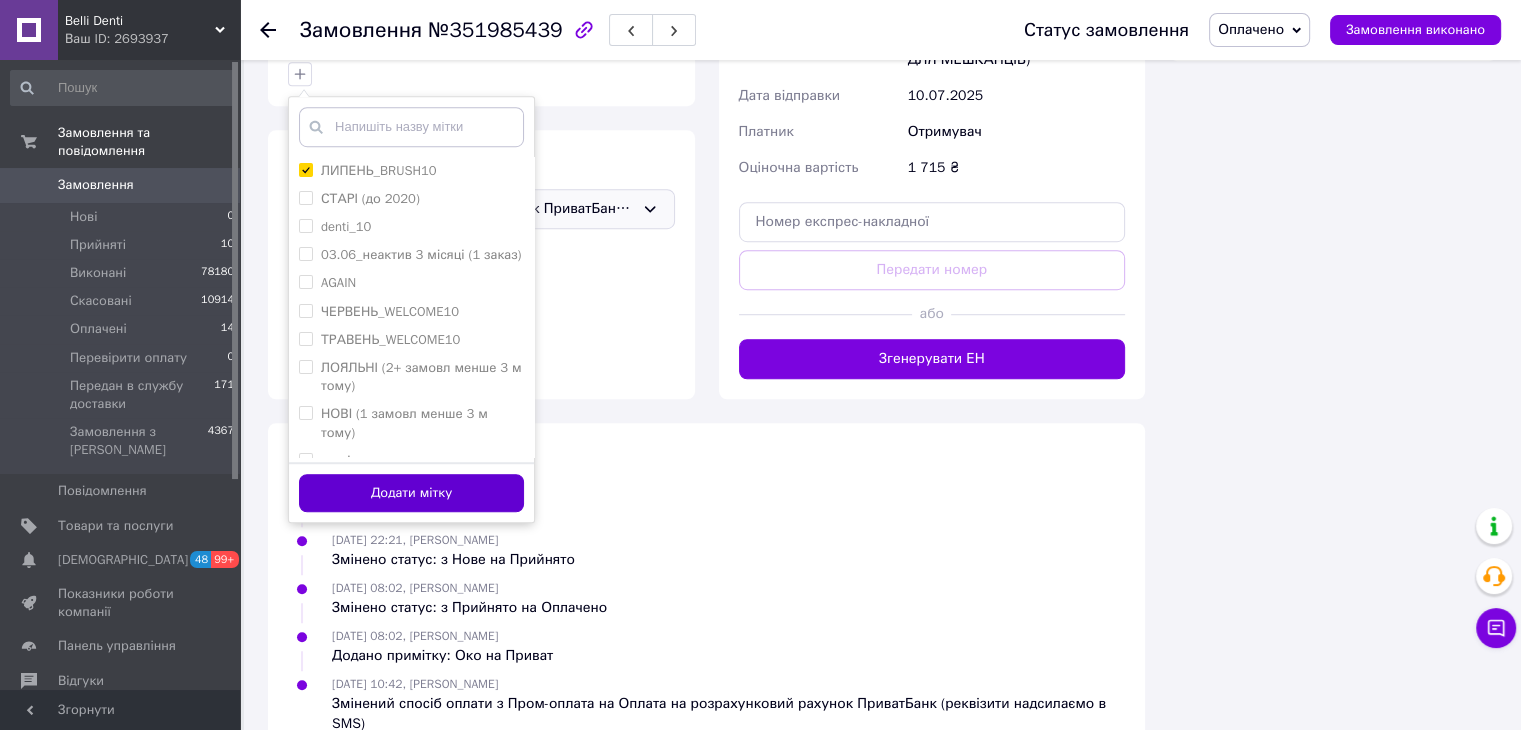 click on "Додати мітку" at bounding box center (411, 493) 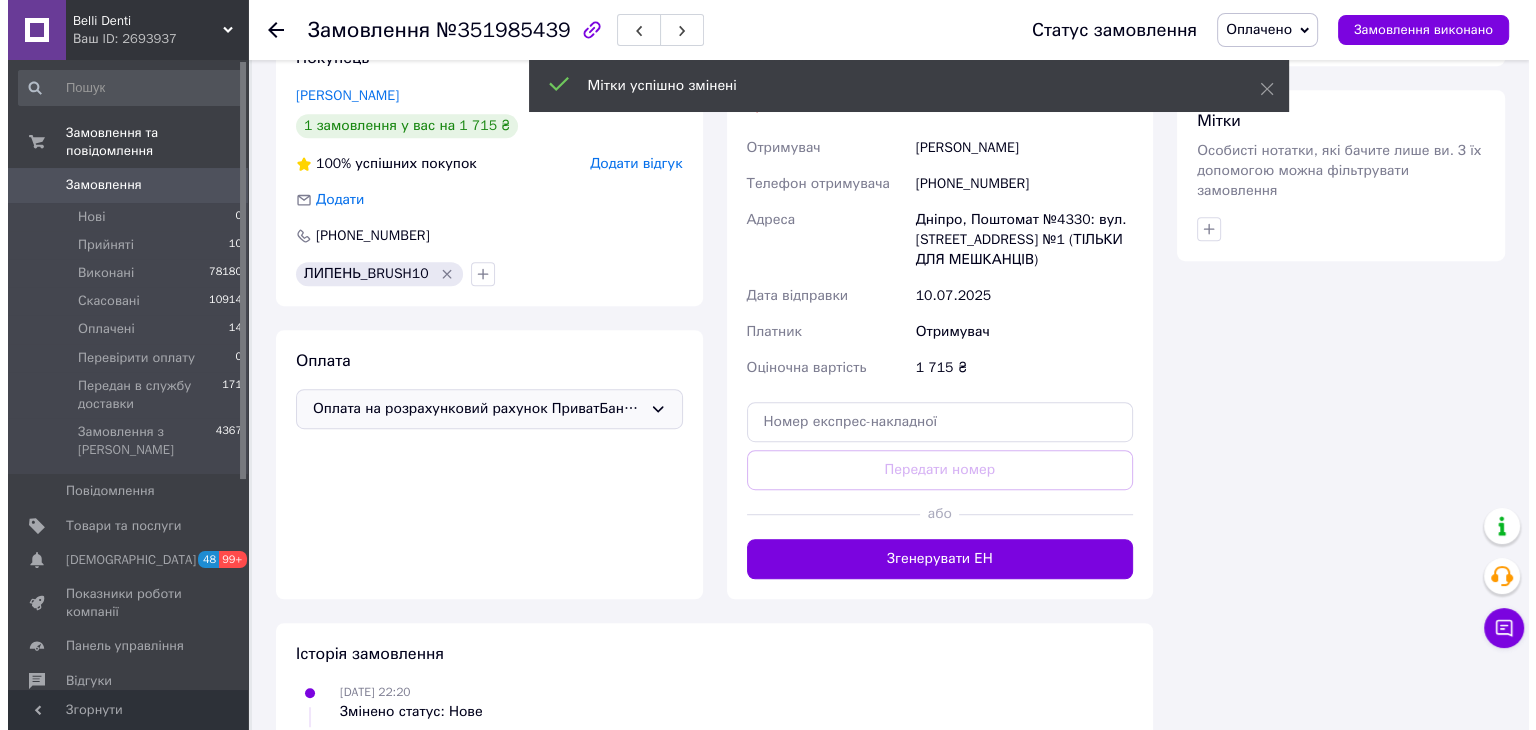 scroll, scrollTop: 900, scrollLeft: 0, axis: vertical 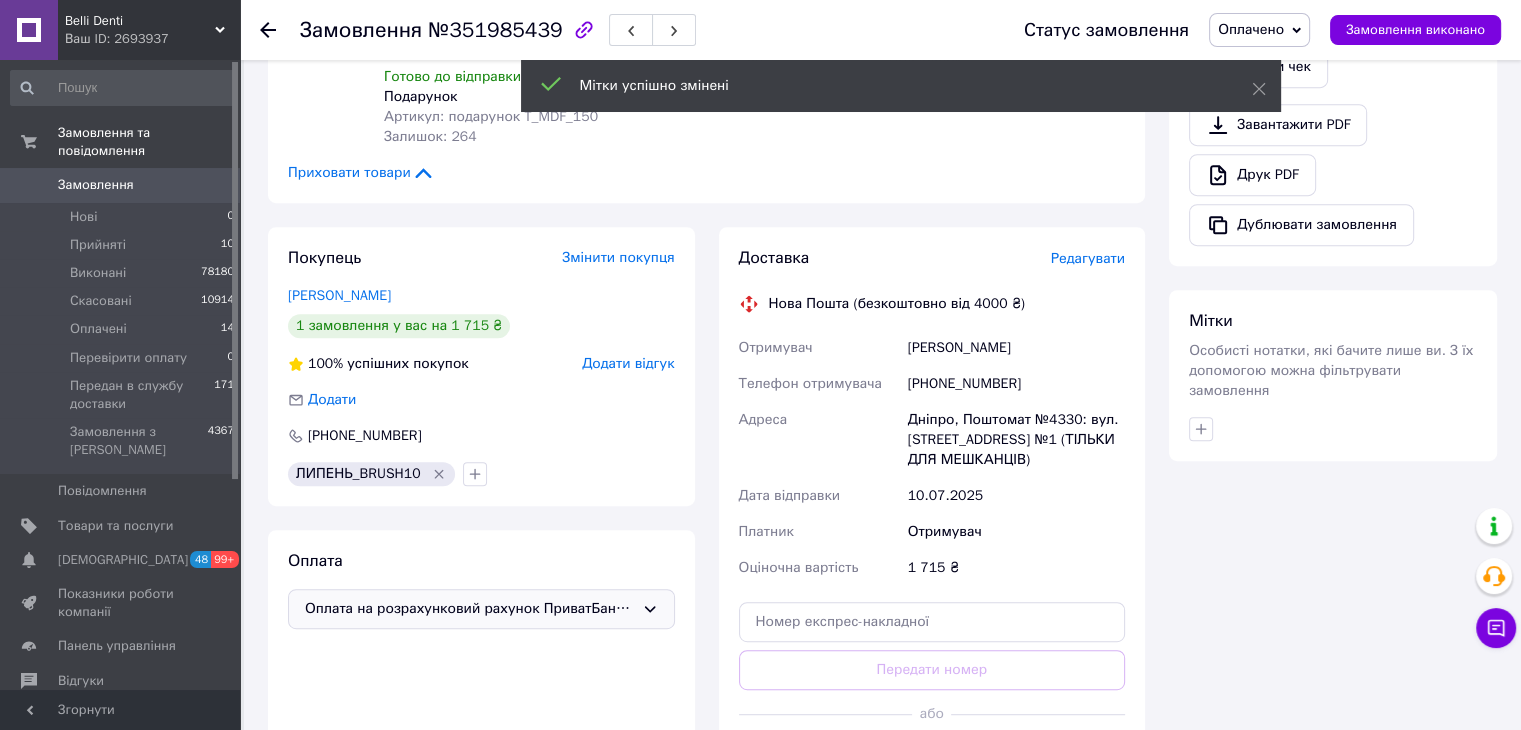 click on "Доставка Редагувати Нова Пошта (безкоштовно від 4000 ₴) Отримувач Сіра Марина Телефон отримувача +380509724829 Адреса Дніпро, Поштомат №4330: вул. Набережна Перемоги, 130, кор. 1, п. №1 (ТІЛЬКИ ДЛЯ МЕШКАНЦІВ) Дата відправки 10.07.2025 Платник Отримувач Оціночна вартість 1 715 ₴ Передати номер або Згенерувати ЕН" at bounding box center [932, 513] 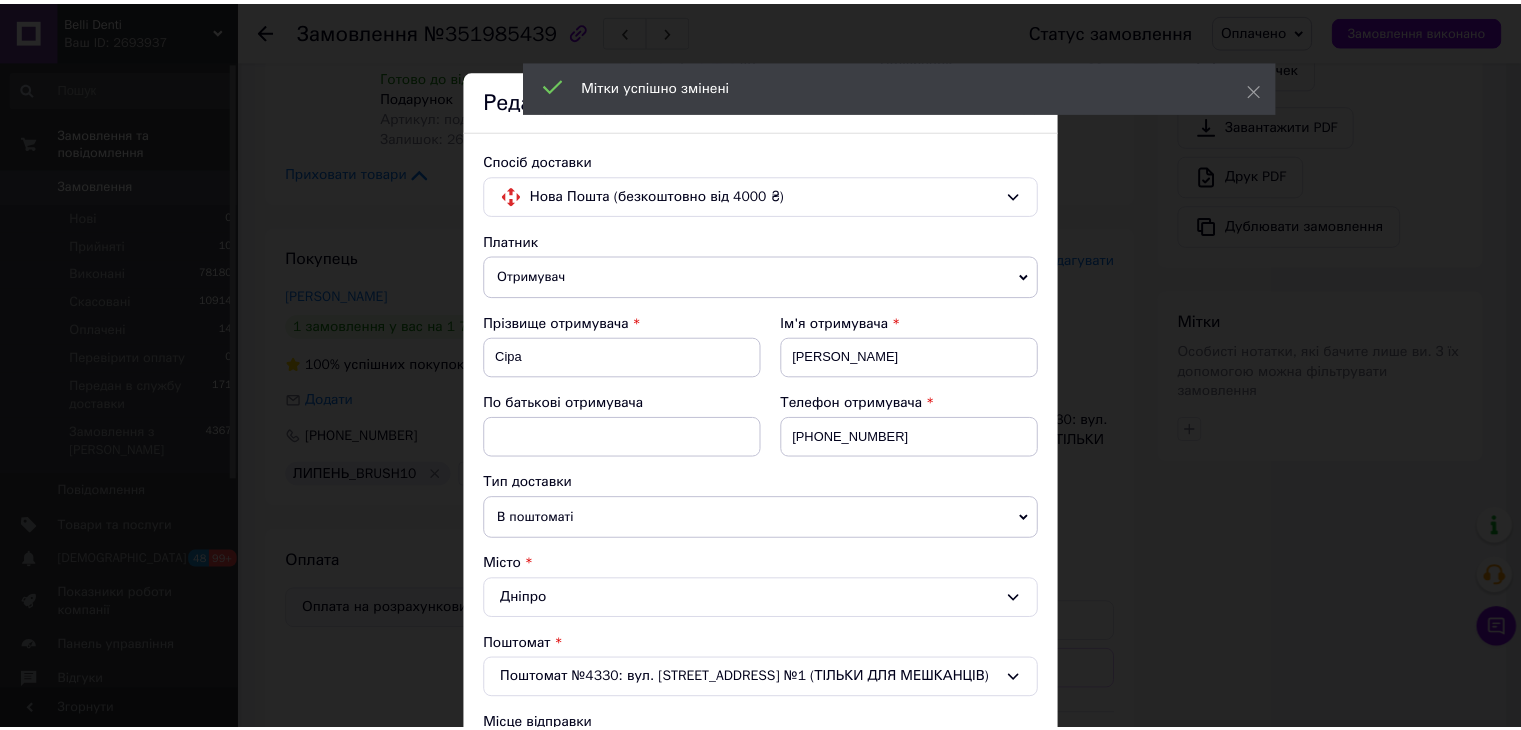 scroll, scrollTop: 651, scrollLeft: 0, axis: vertical 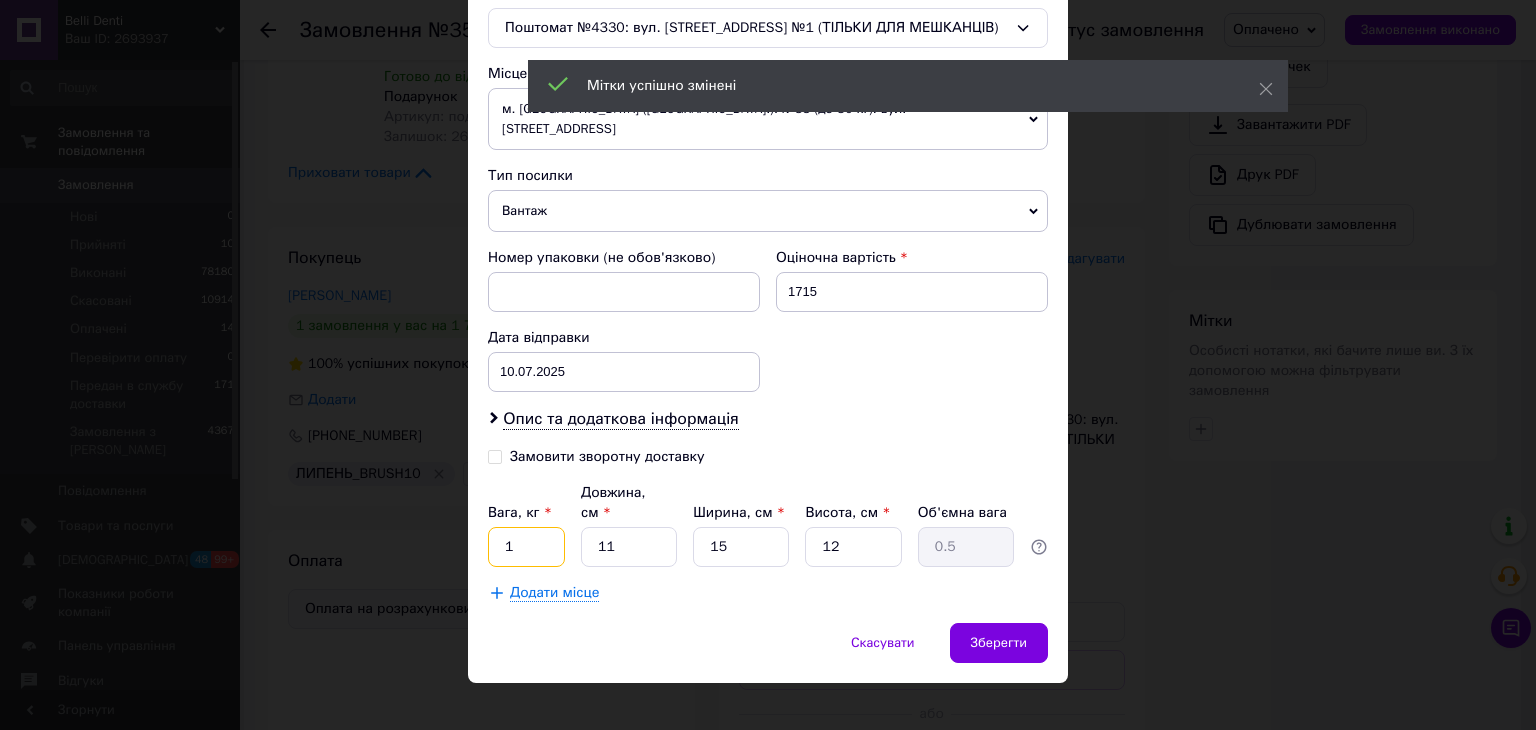 click on "1" at bounding box center [526, 547] 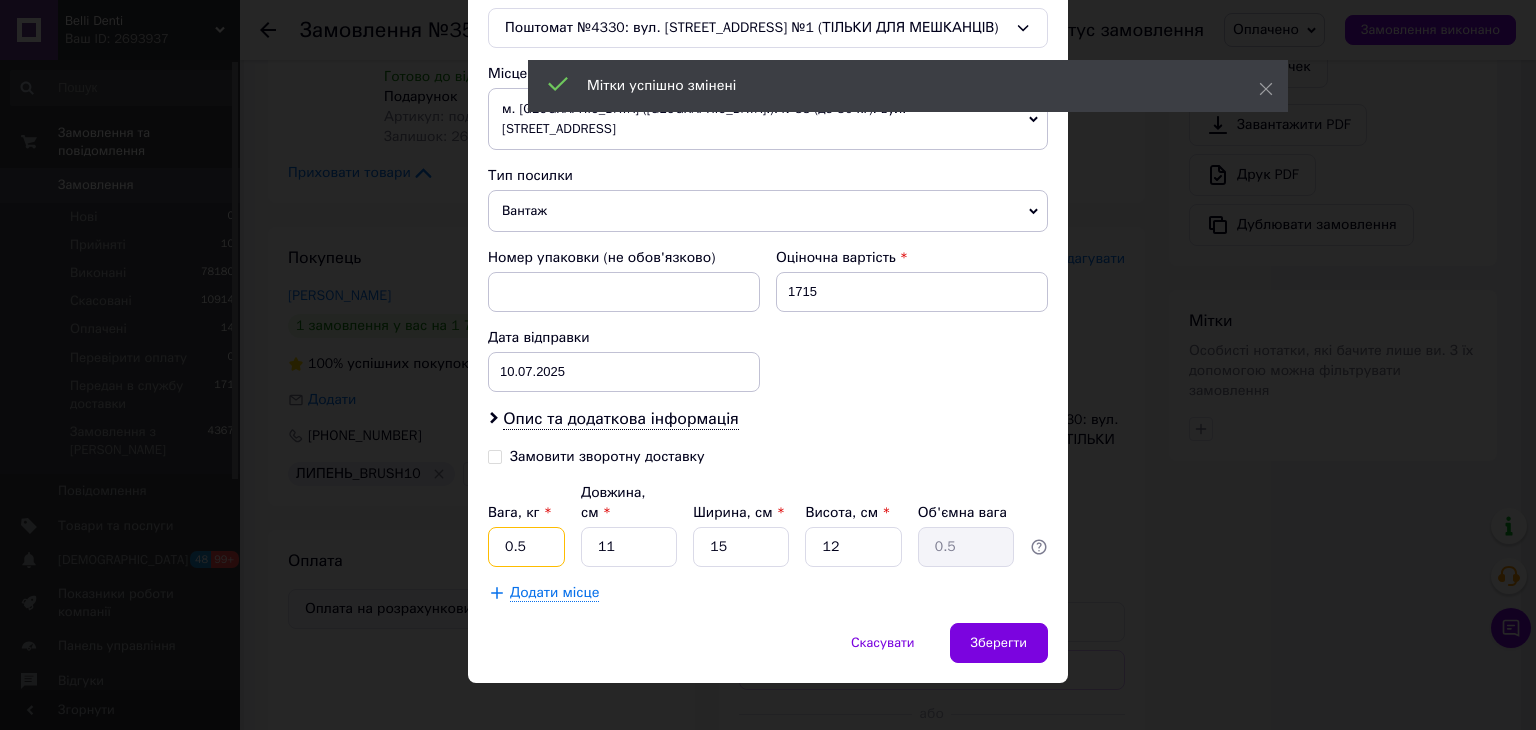 type on "0.5" 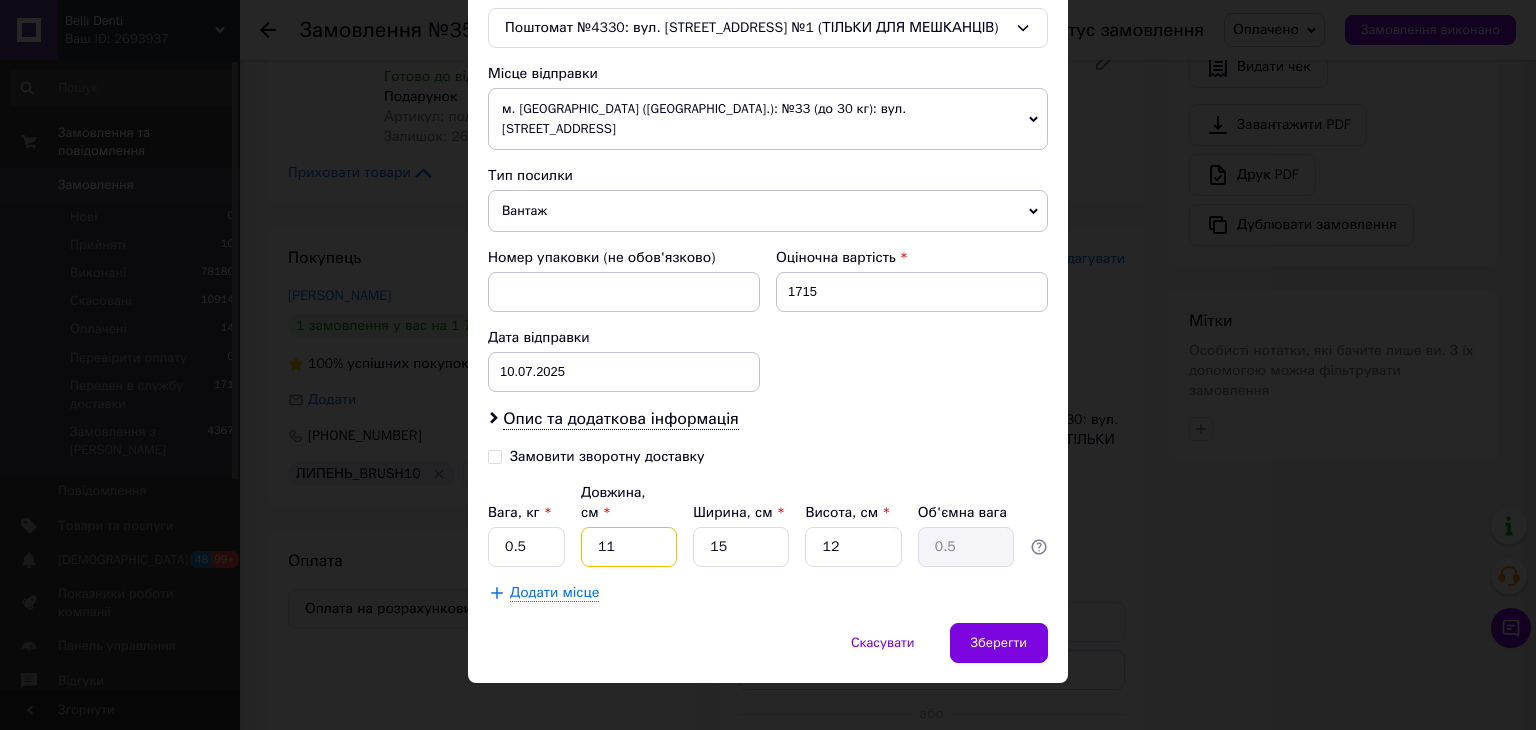 drag, startPoint x: 624, startPoint y: 525, endPoint x: 550, endPoint y: 563, distance: 83.18654 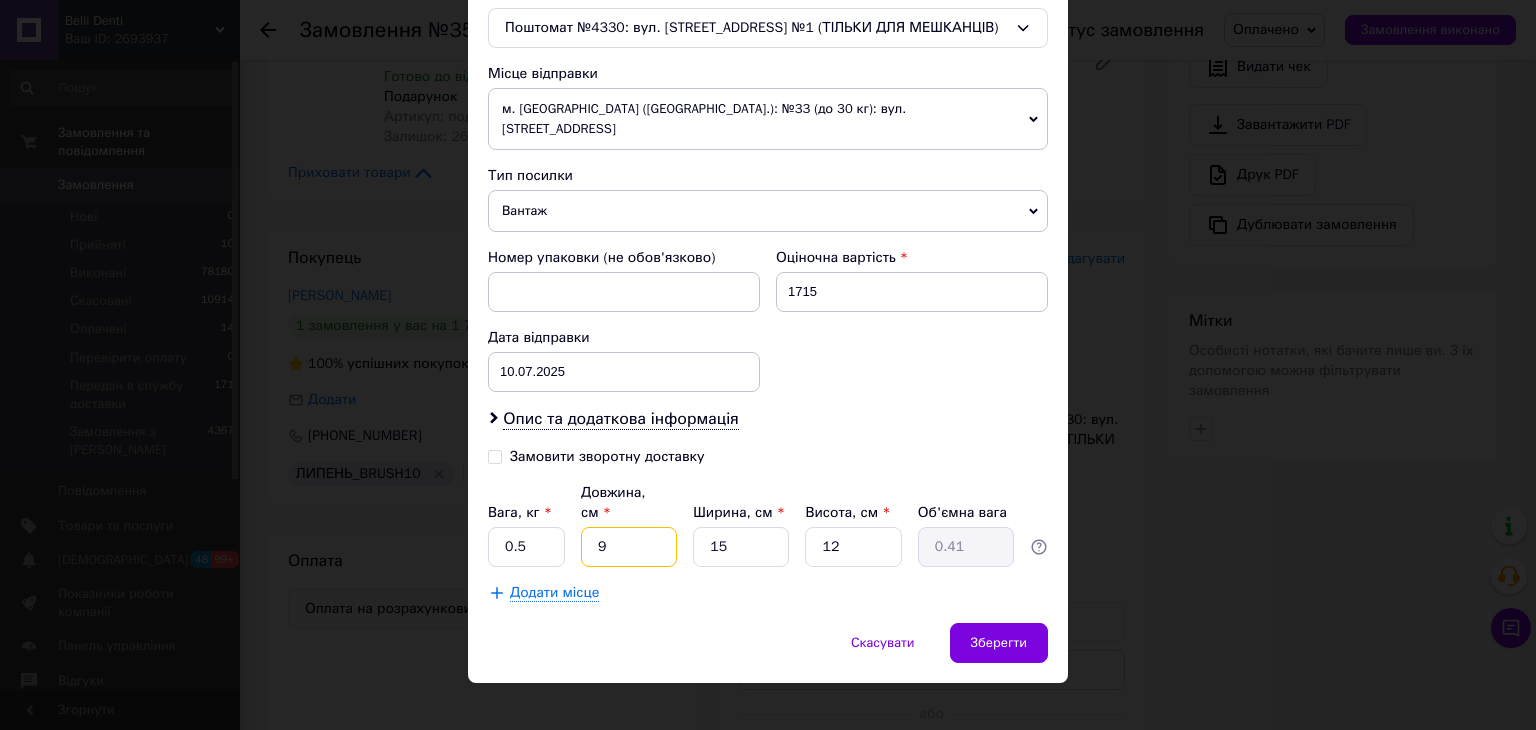 type on "9" 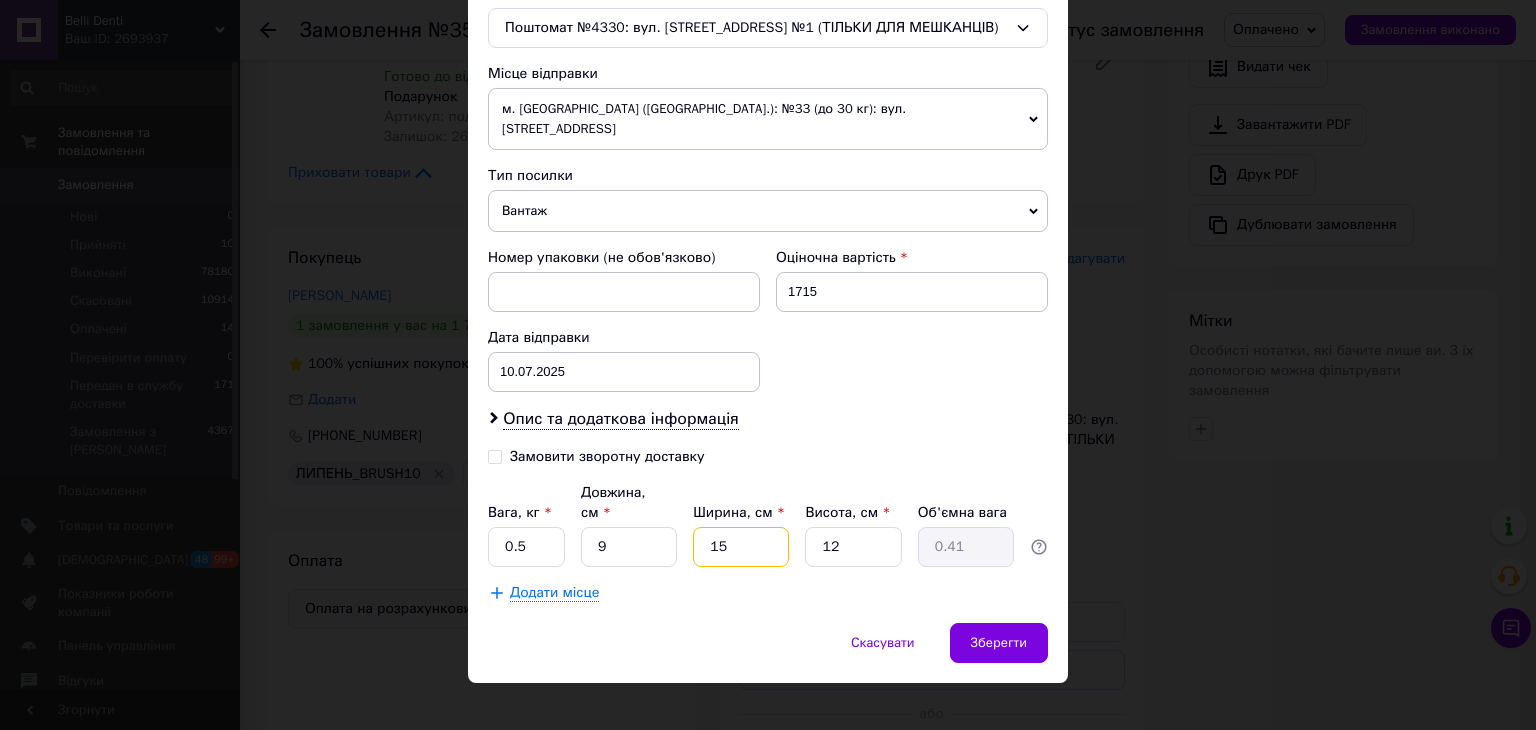 drag, startPoint x: 708, startPoint y: 540, endPoint x: 772, endPoint y: 532, distance: 64.49806 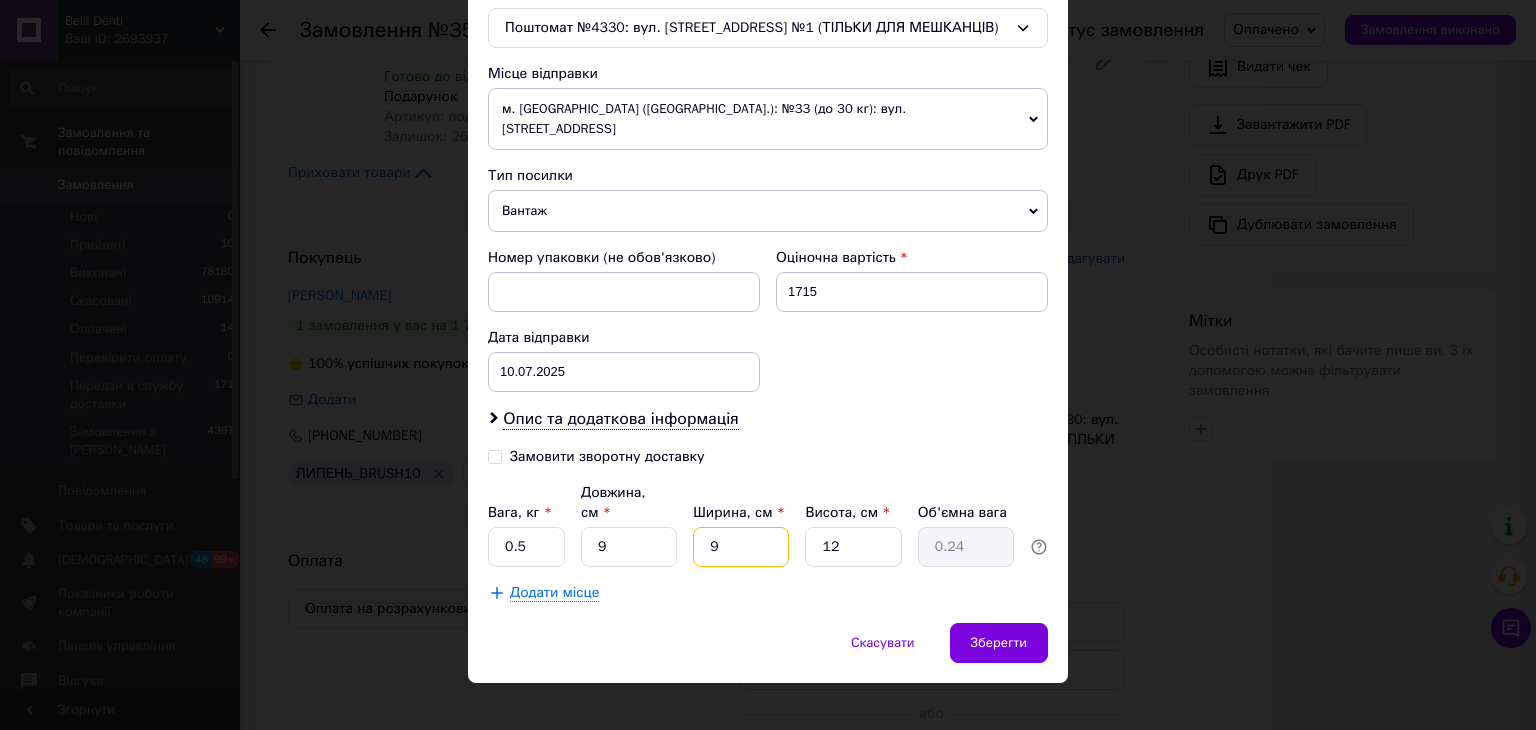 type on "9" 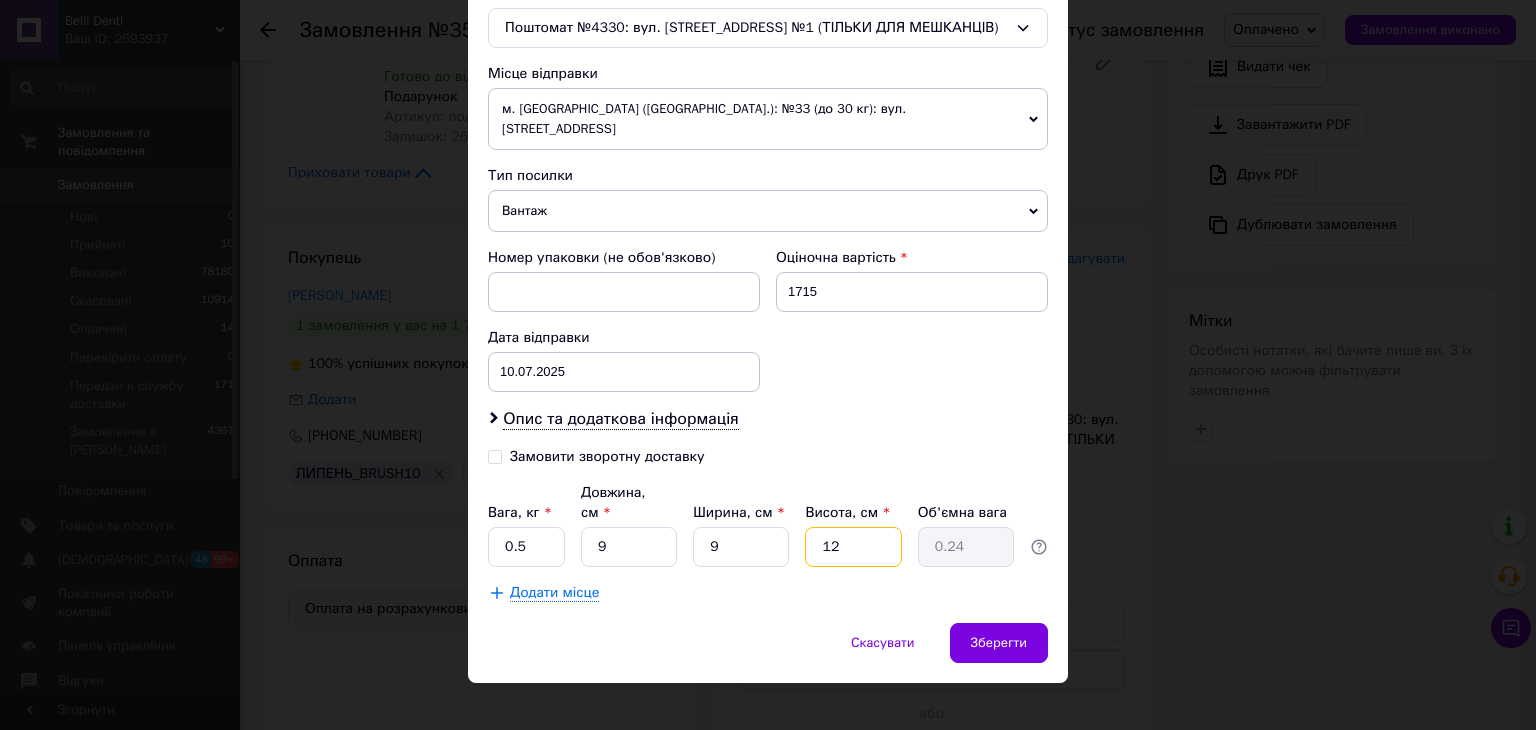 drag, startPoint x: 860, startPoint y: 516, endPoint x: 864, endPoint y: 594, distance: 78.10249 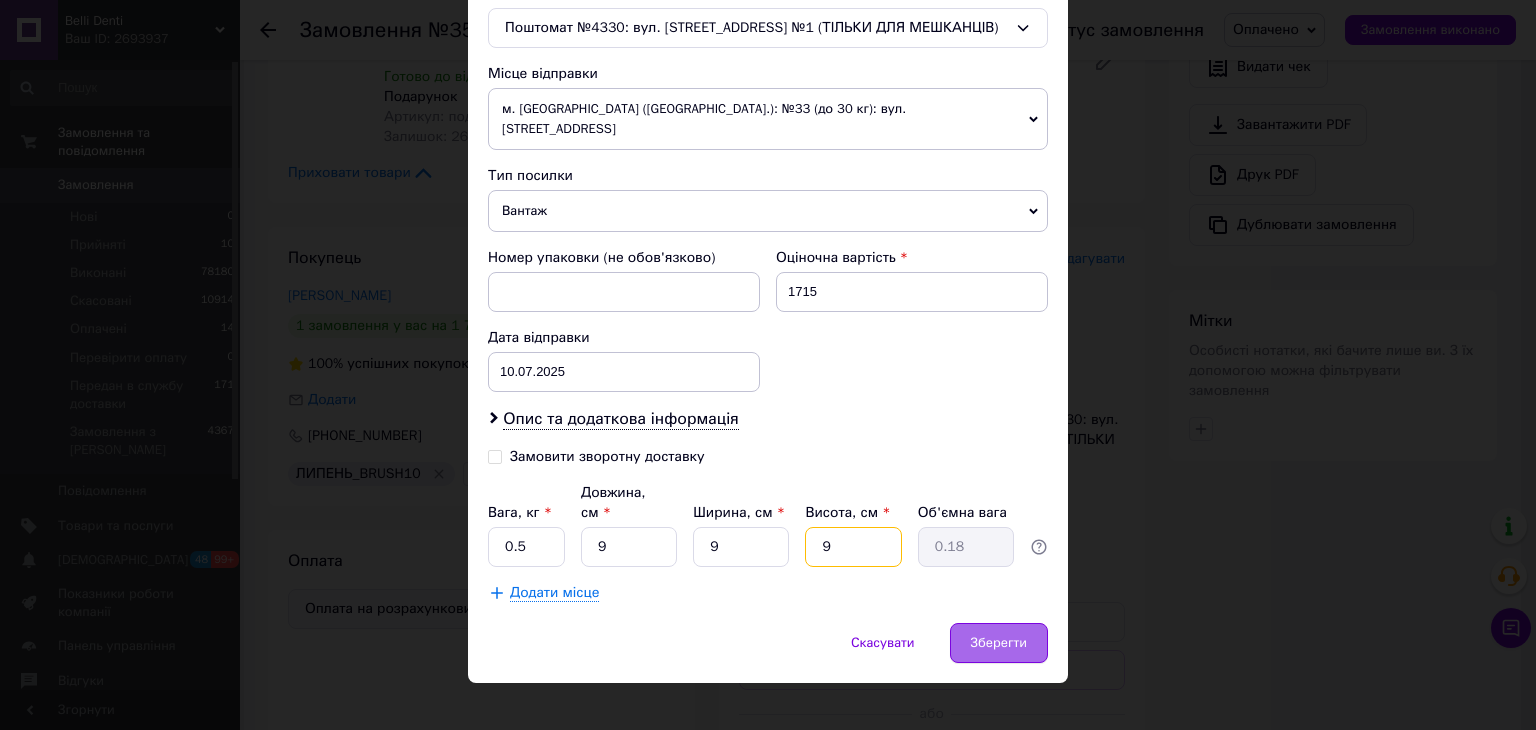 type on "9" 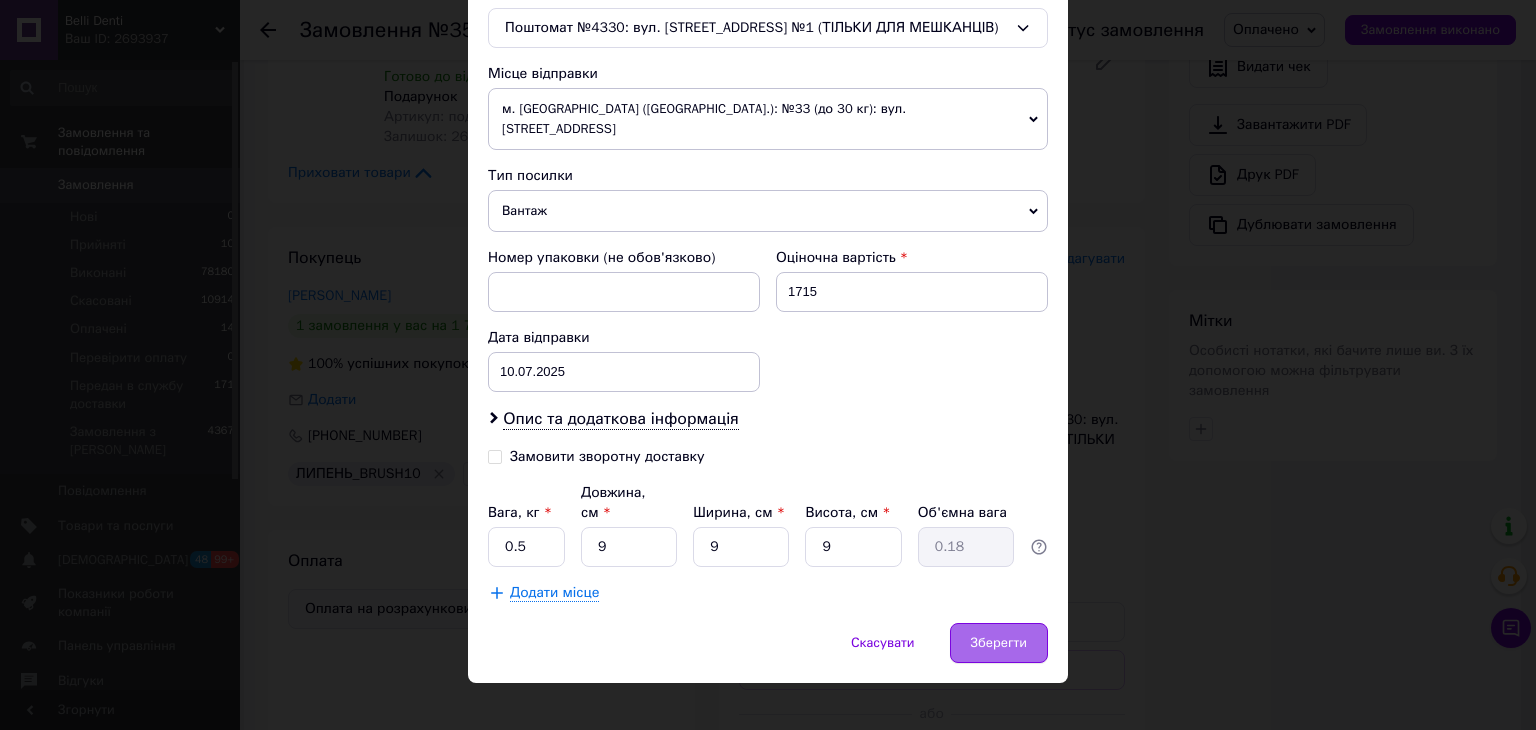 click on "Зберегти" at bounding box center [999, 643] 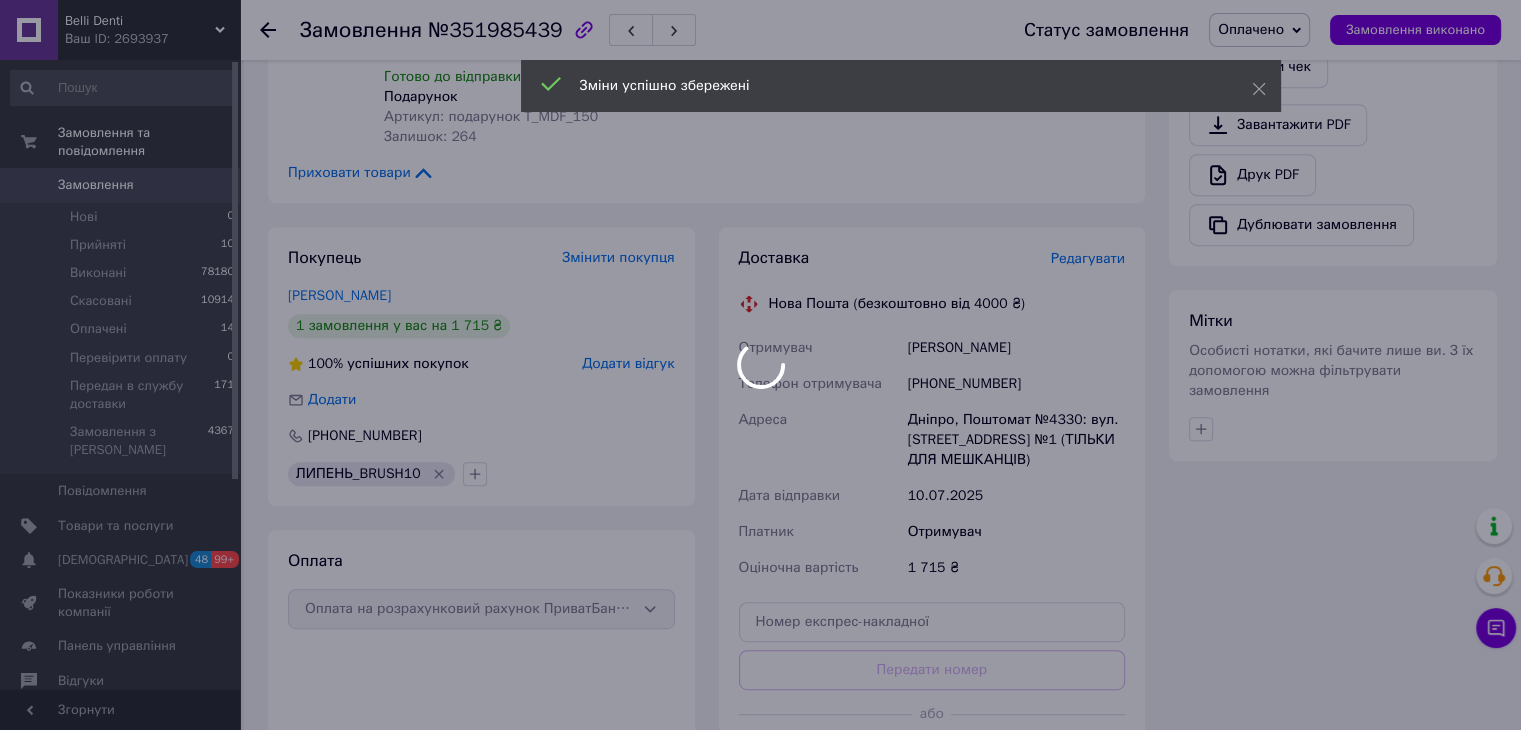 scroll, scrollTop: 1100, scrollLeft: 0, axis: vertical 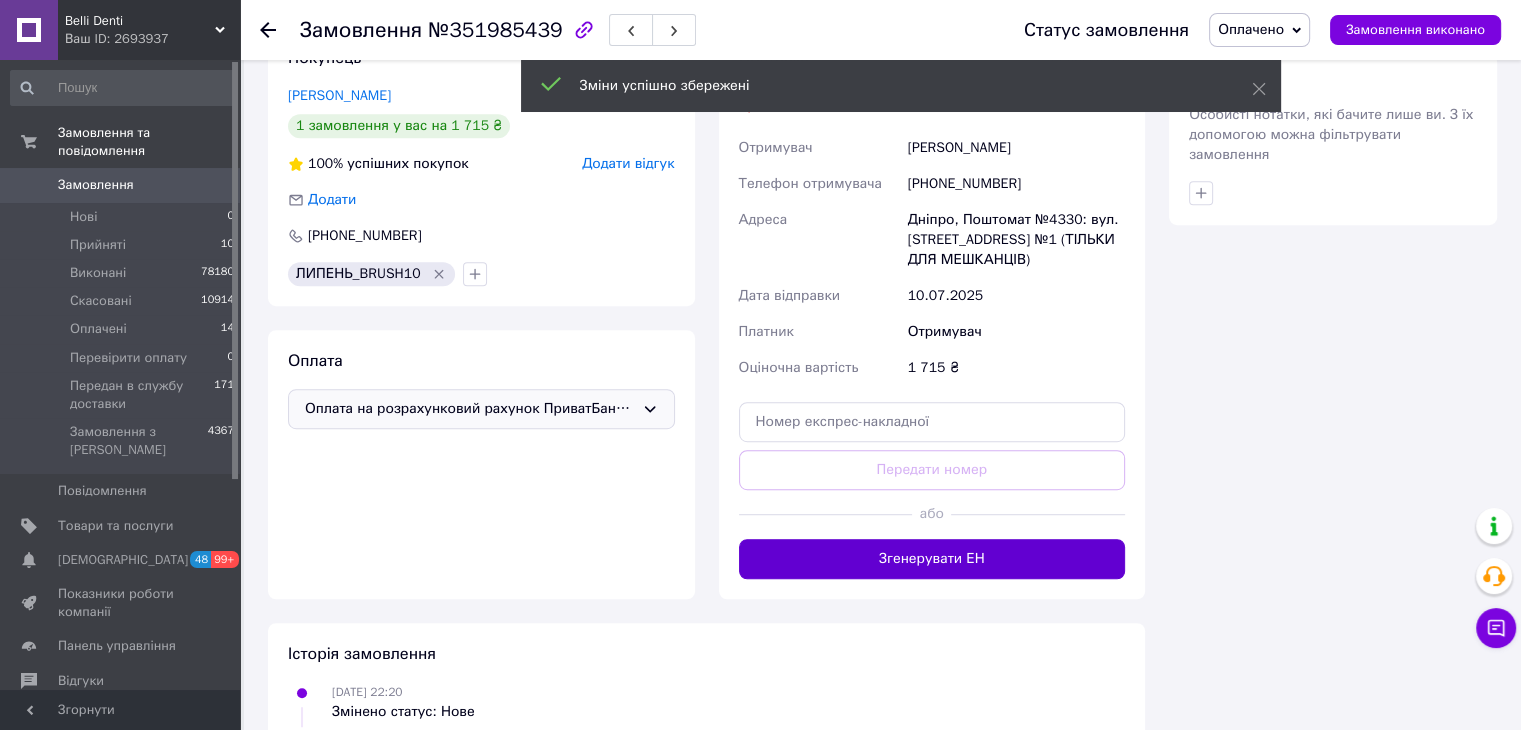 click on "Згенерувати ЕН" at bounding box center (932, 559) 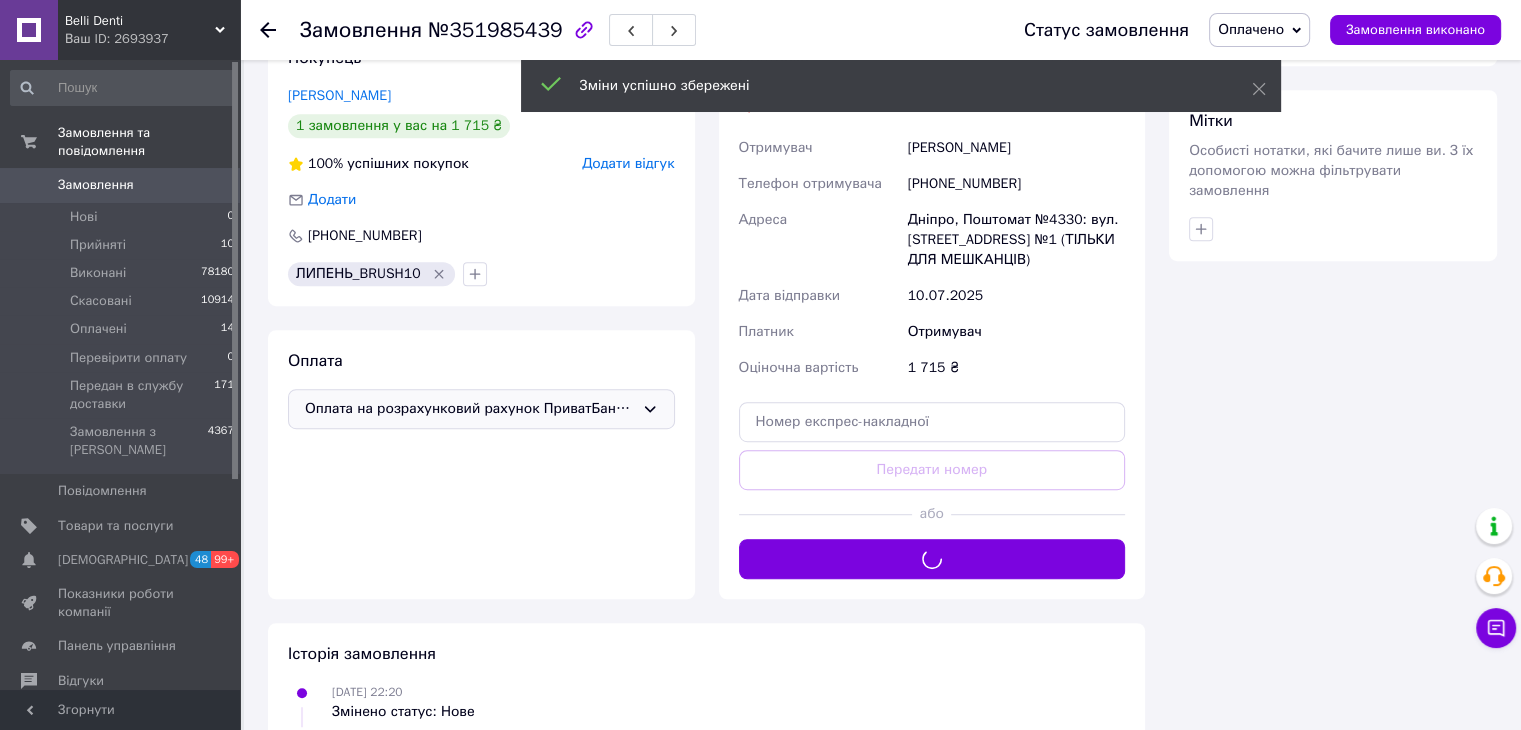 drag, startPoint x: 1301, startPoint y: 33, endPoint x: 1356, endPoint y: 131, distance: 112.37882 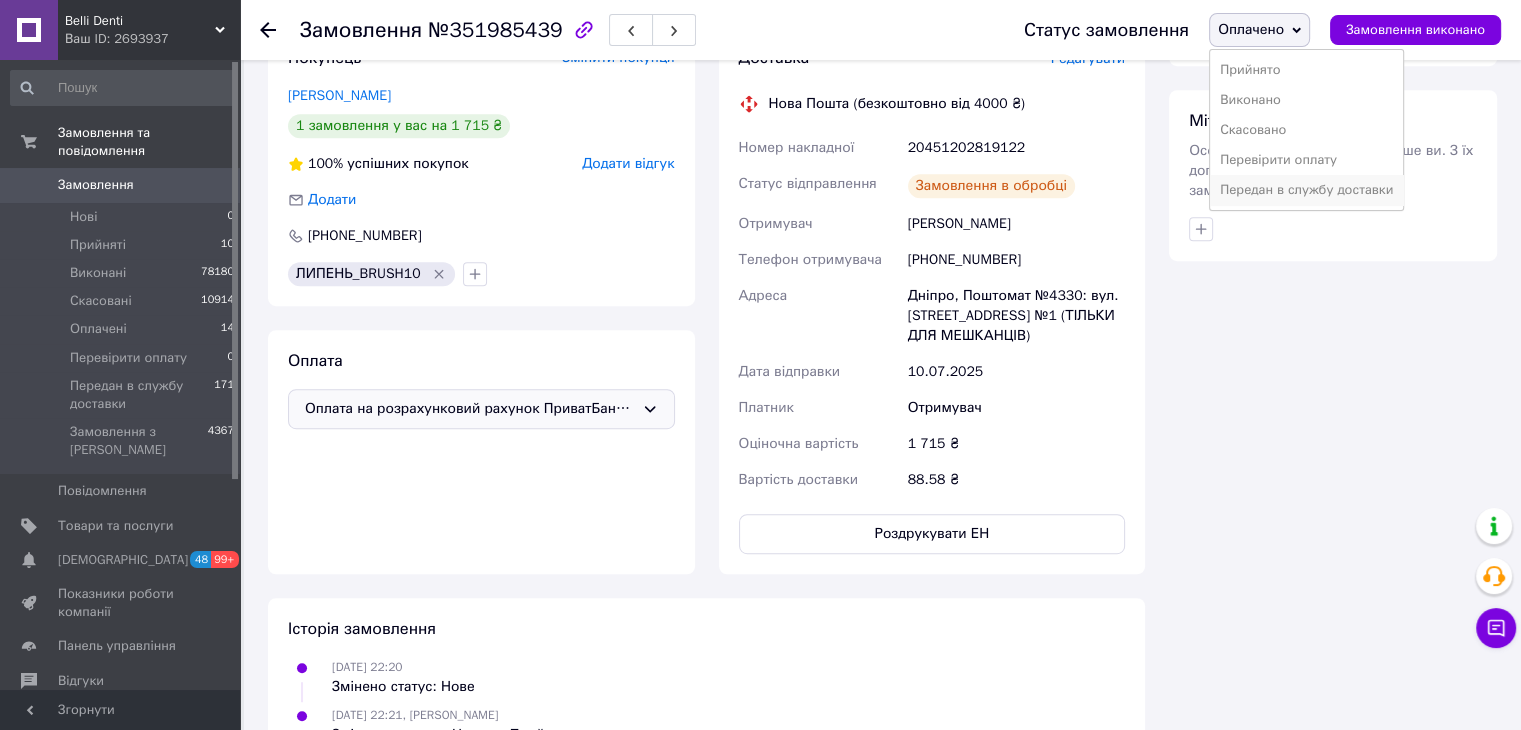 click on "Передан в службу доставки" at bounding box center [1306, 190] 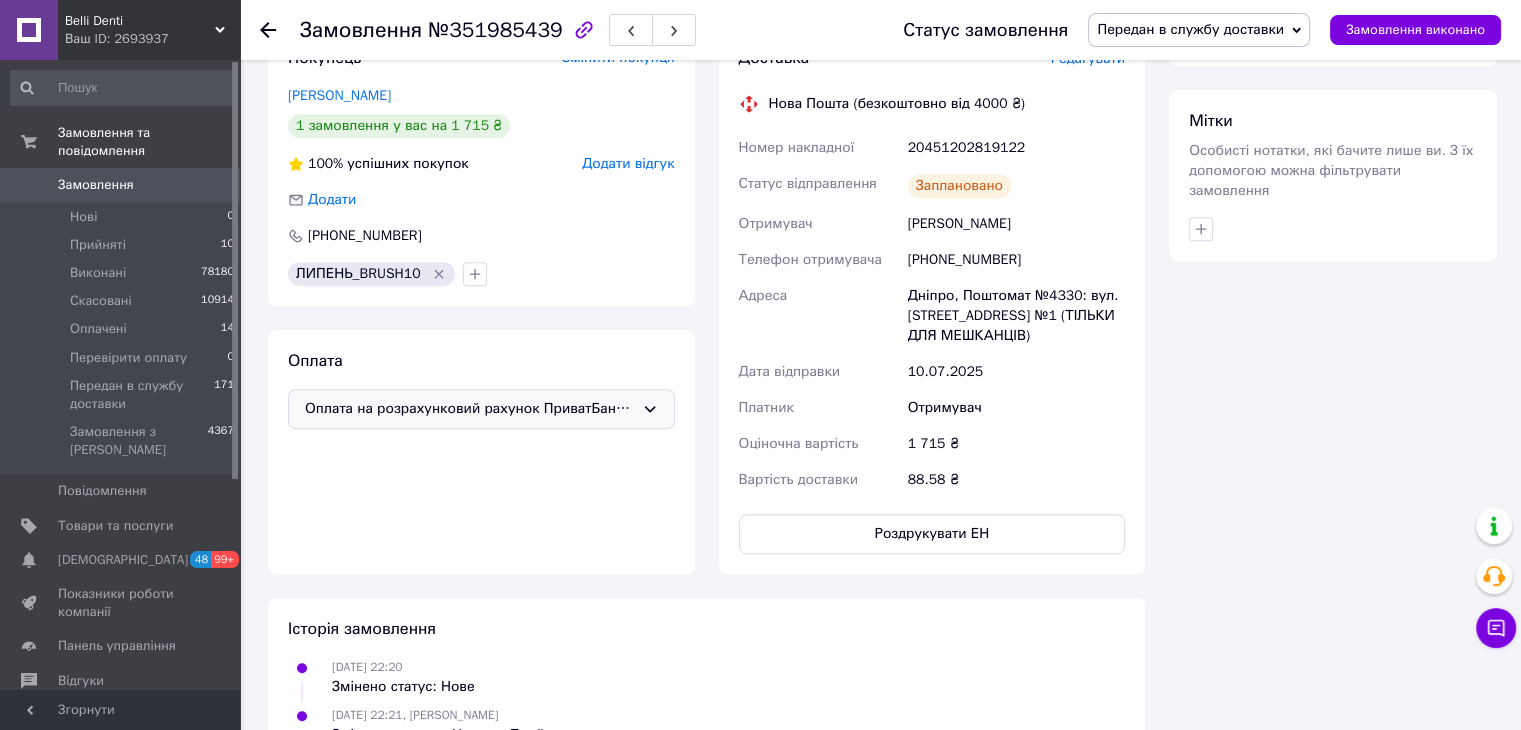 click 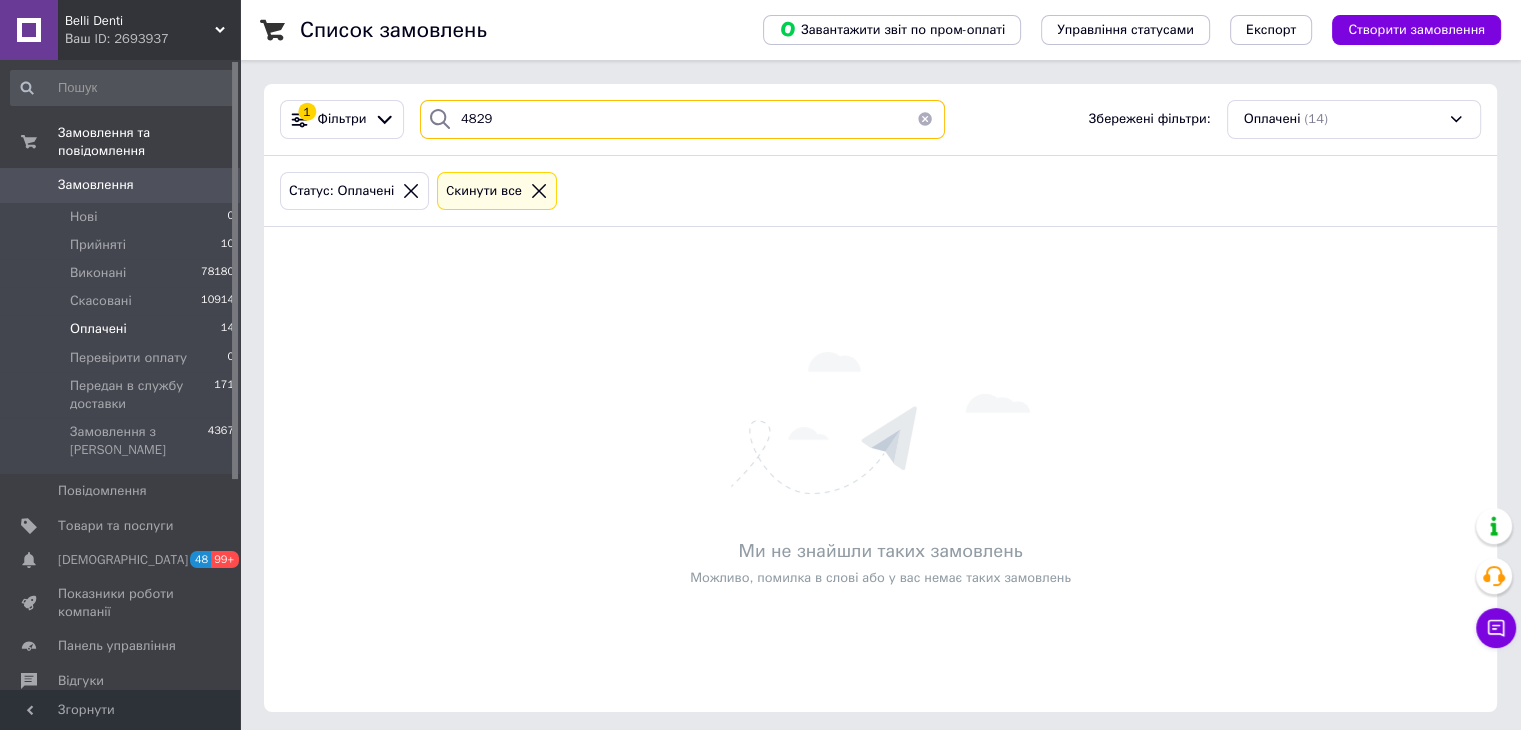 drag, startPoint x: 536, startPoint y: 113, endPoint x: 302, endPoint y: 184, distance: 244.53426 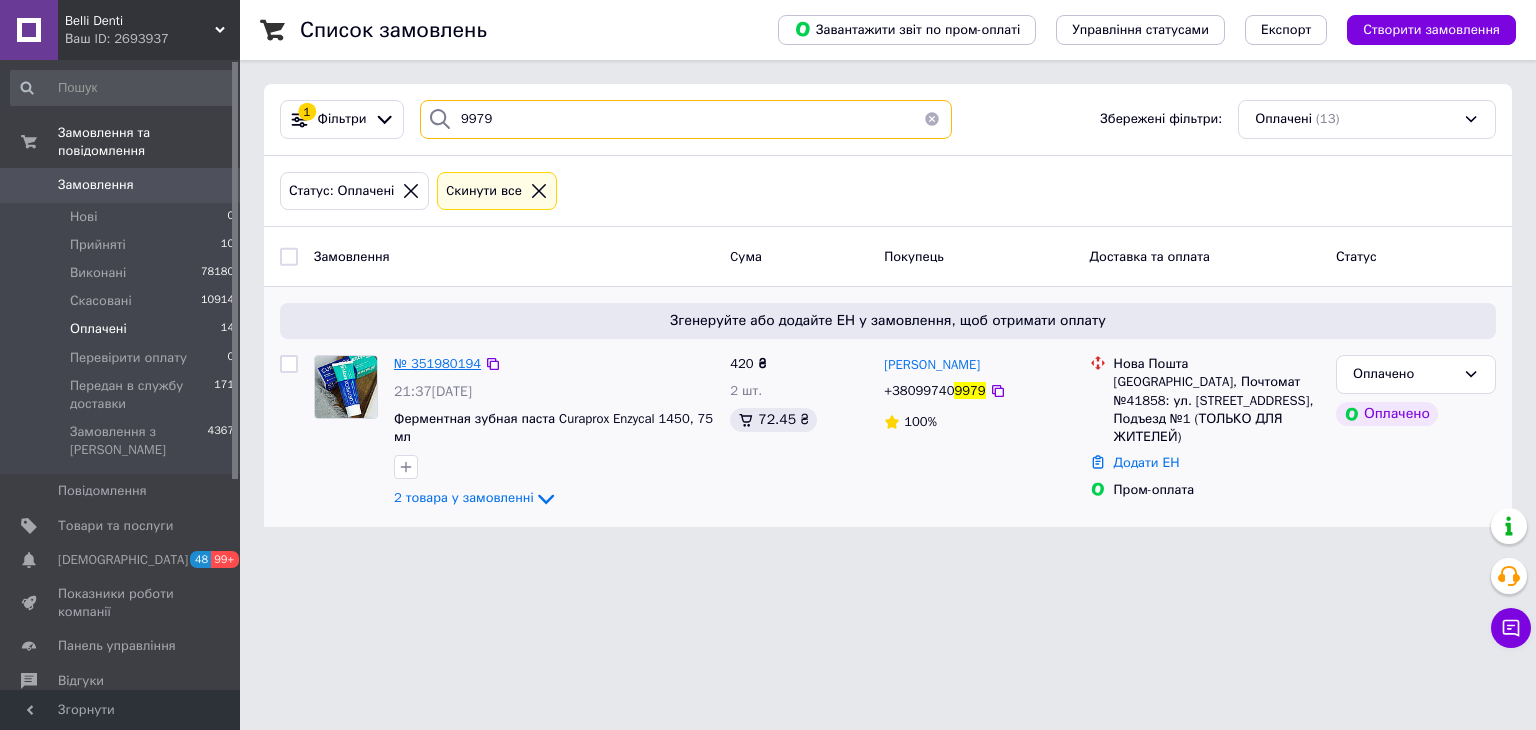 type on "9979" 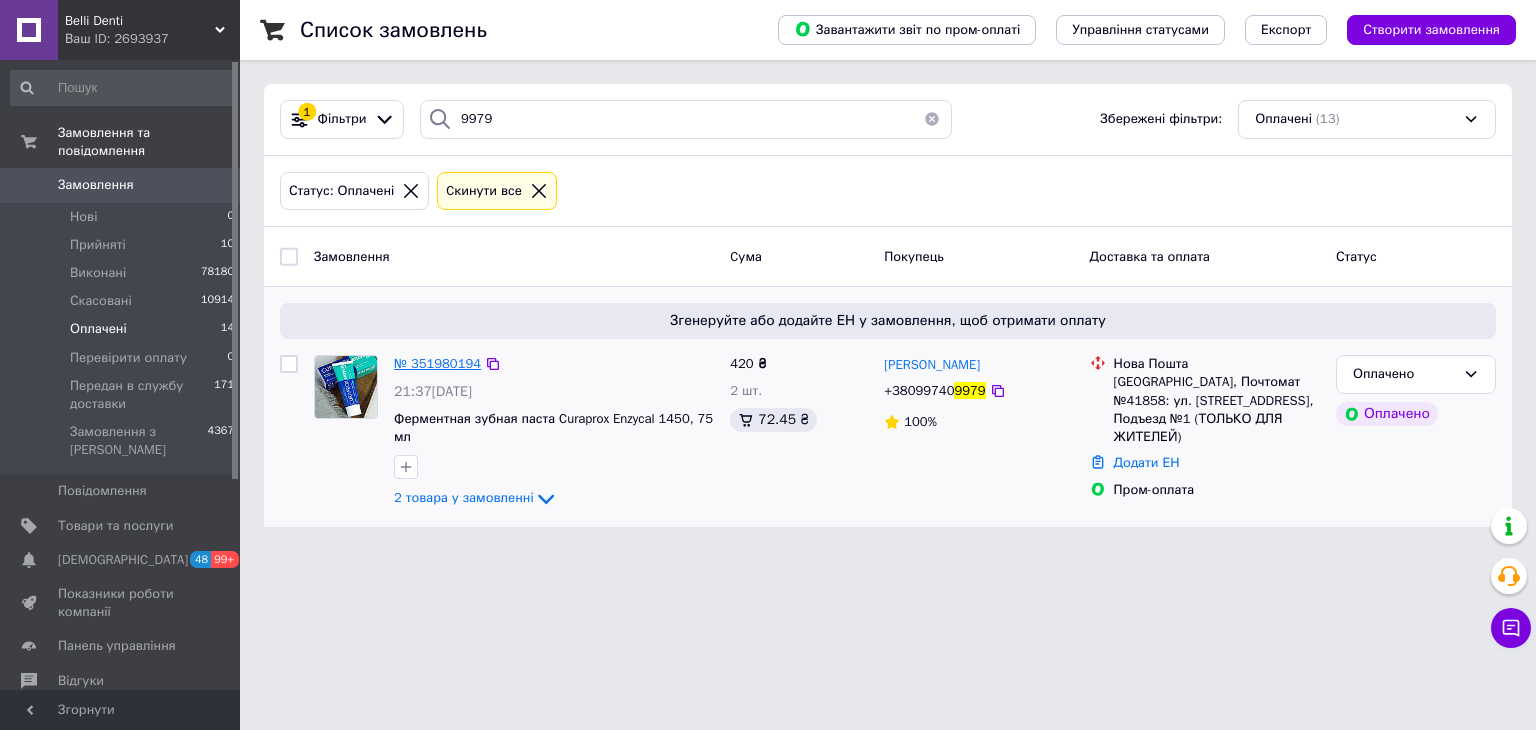 click on "№ 351980194" at bounding box center [437, 363] 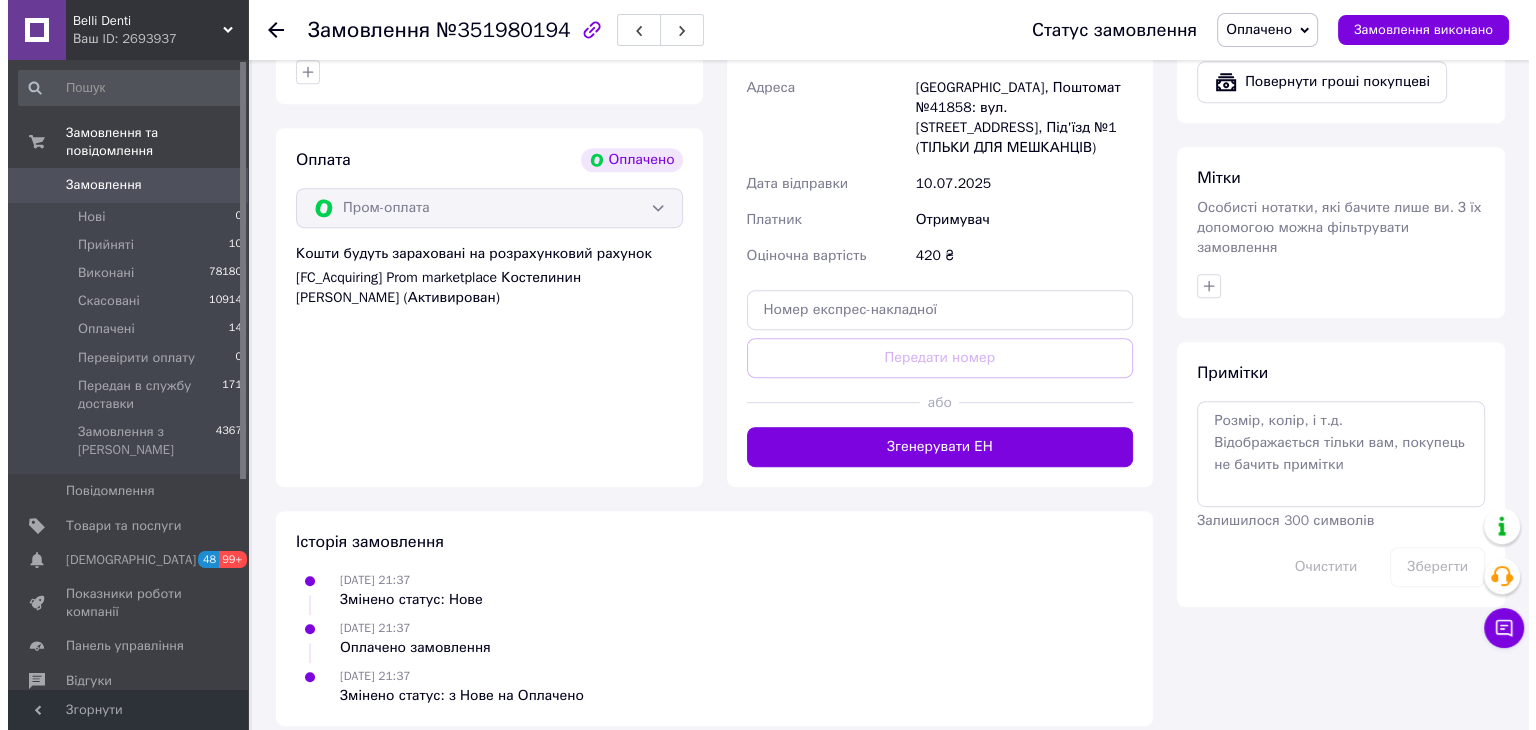 scroll, scrollTop: 708, scrollLeft: 0, axis: vertical 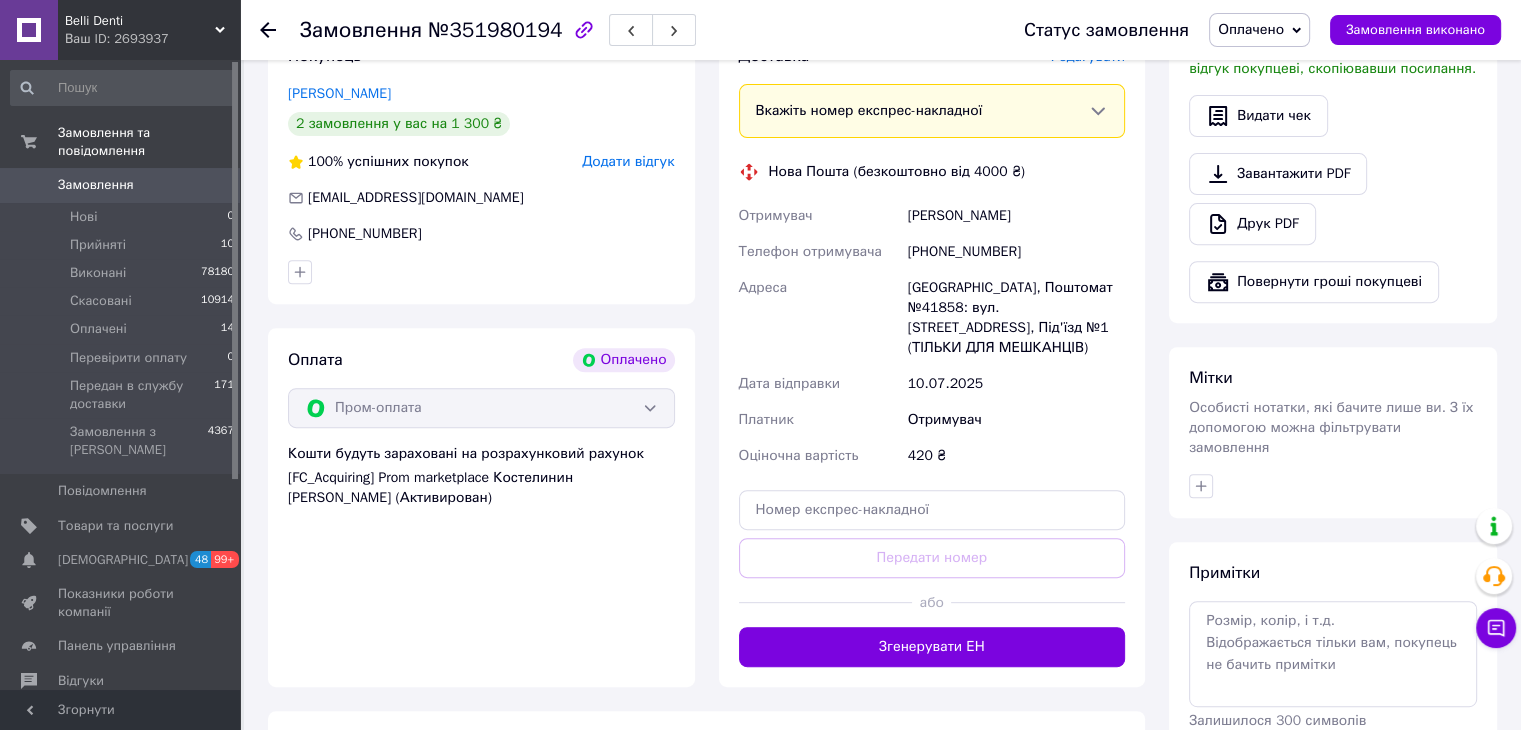 click on "Редагувати" at bounding box center (1088, 56) 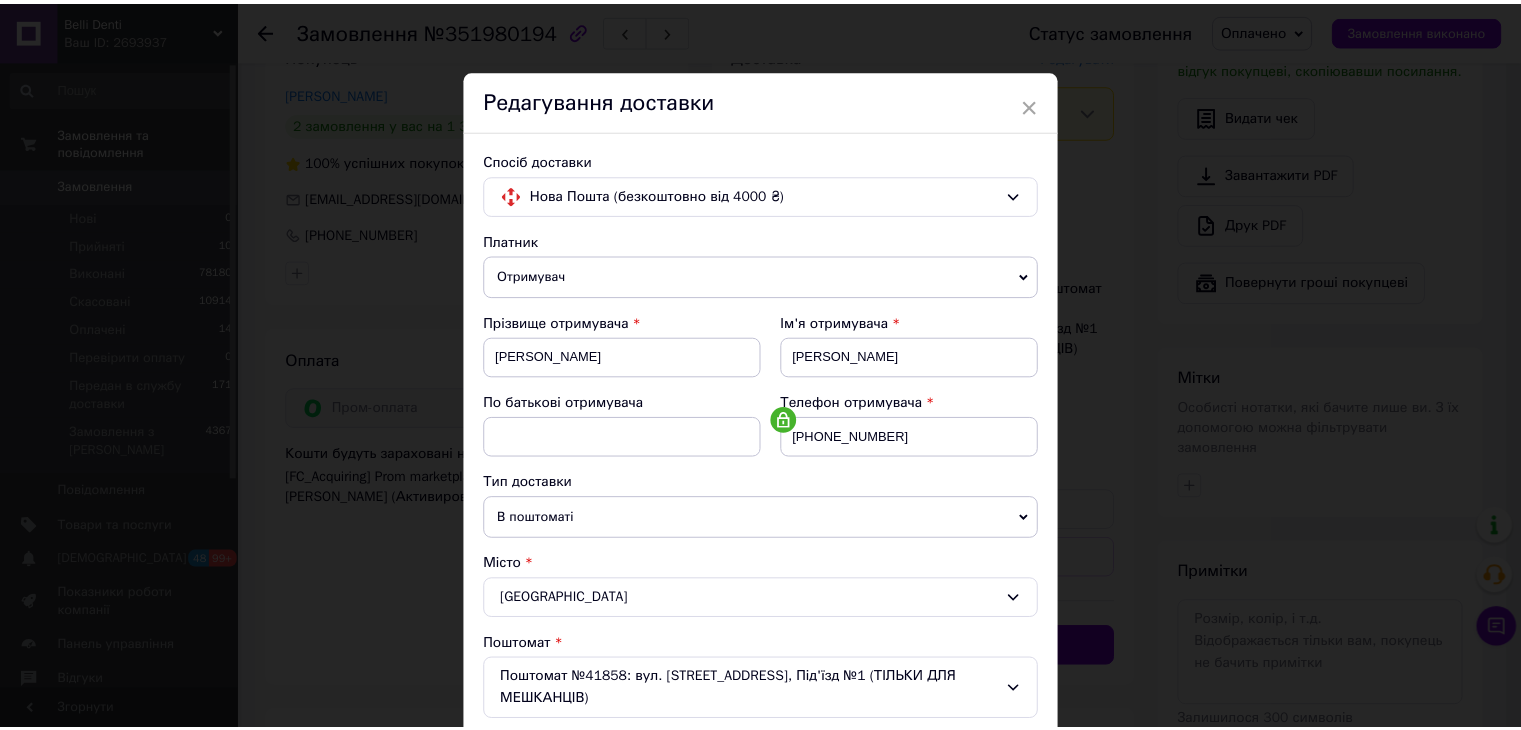 scroll, scrollTop: 615, scrollLeft: 0, axis: vertical 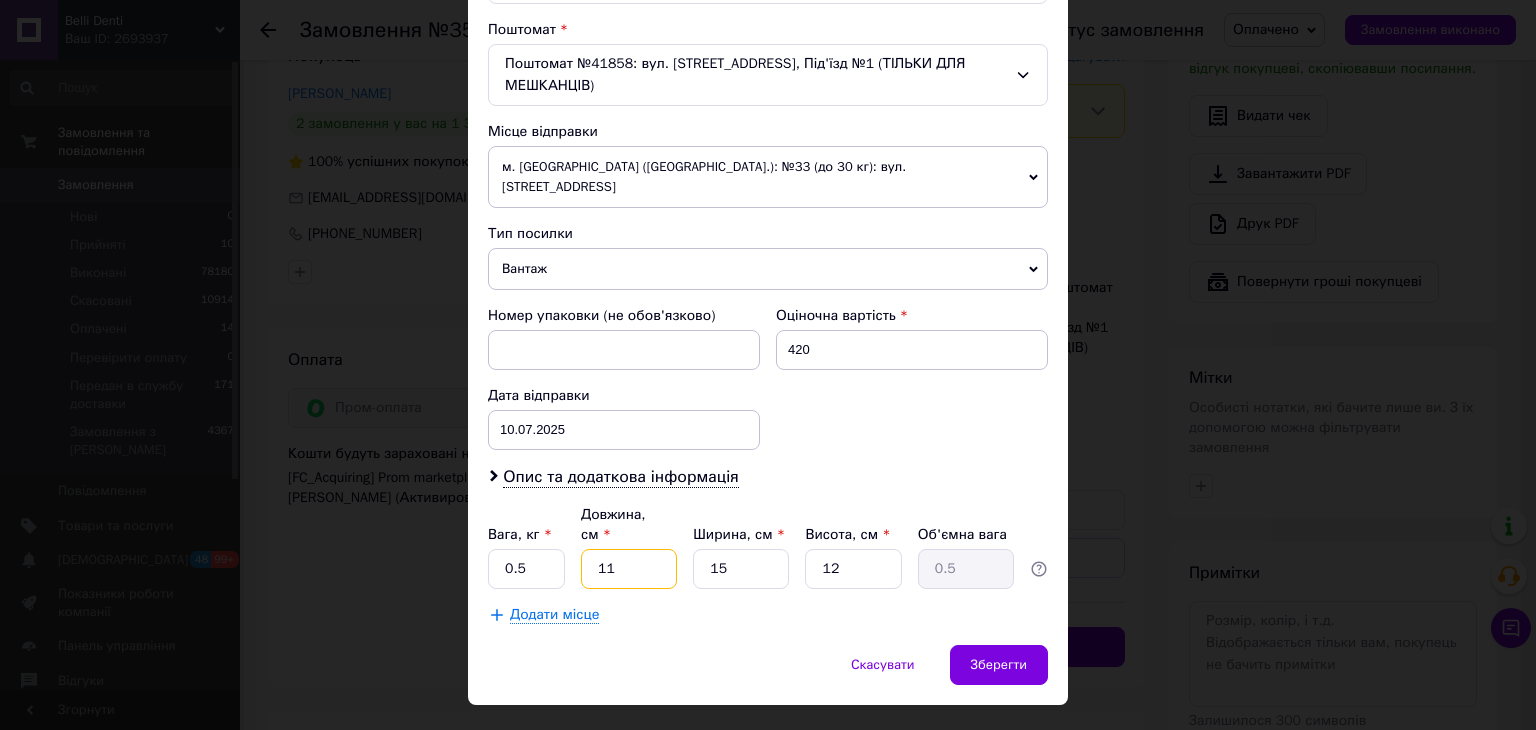 drag, startPoint x: 559, startPoint y: 560, endPoint x: 540, endPoint y: 567, distance: 20.248457 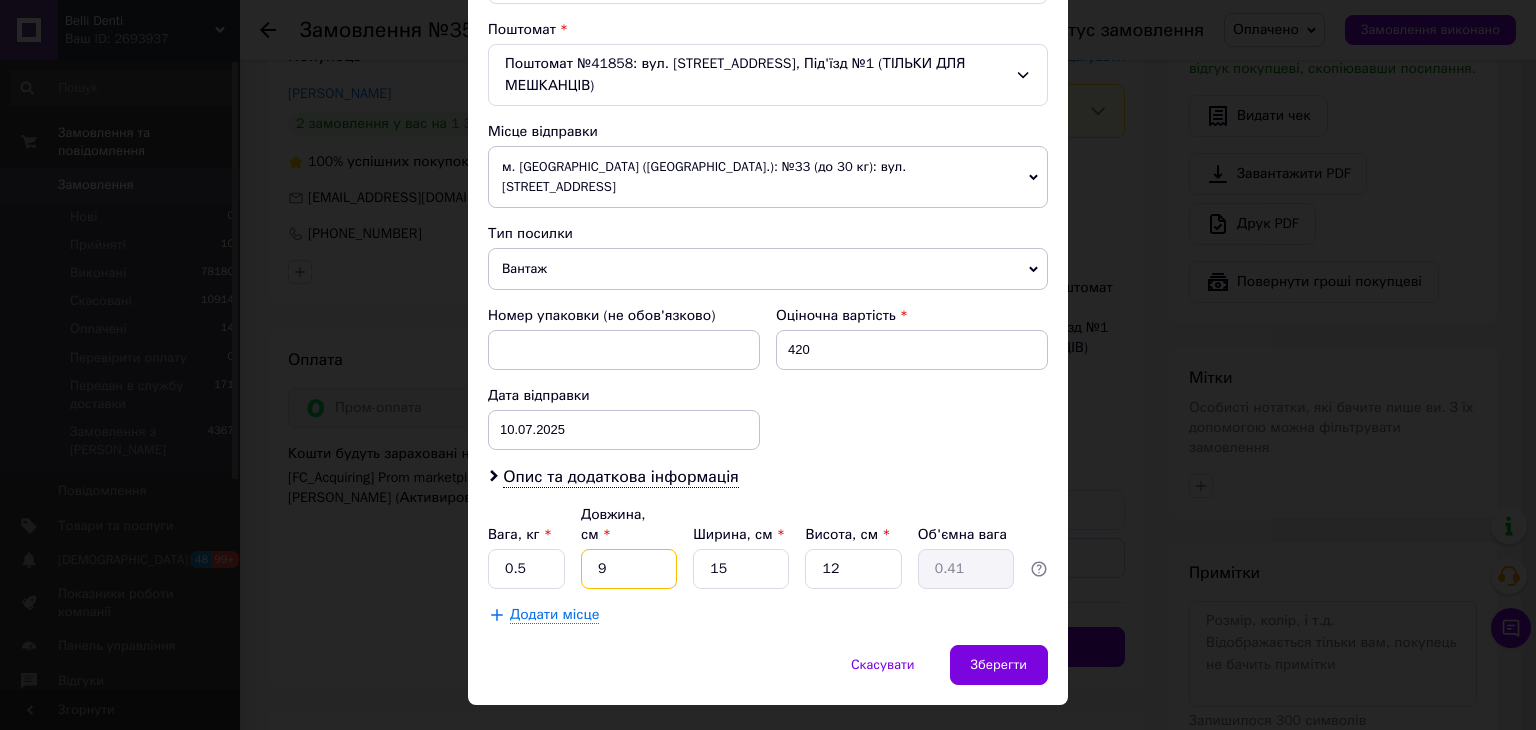type on "9" 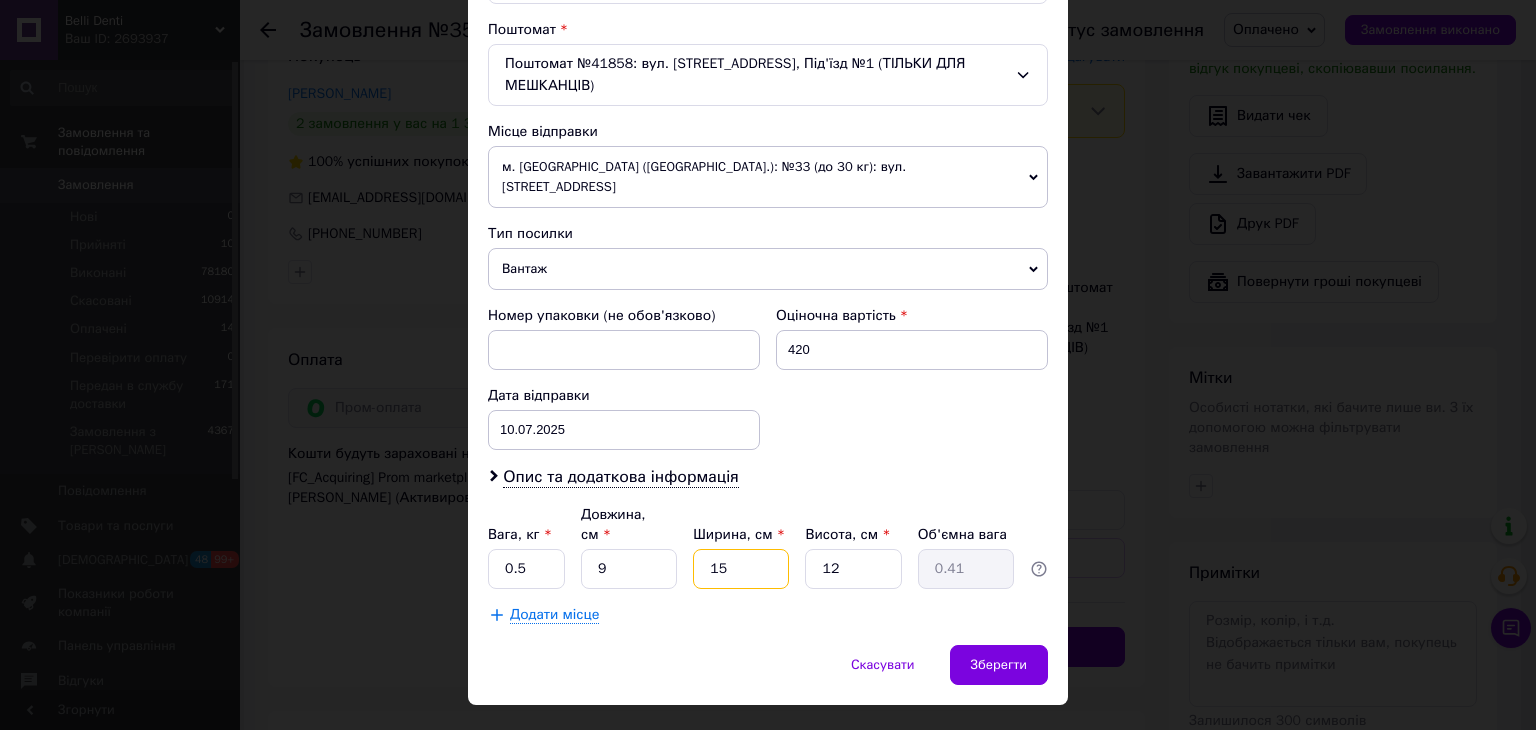drag, startPoint x: 728, startPoint y: 531, endPoint x: 819, endPoint y: 536, distance: 91.13726 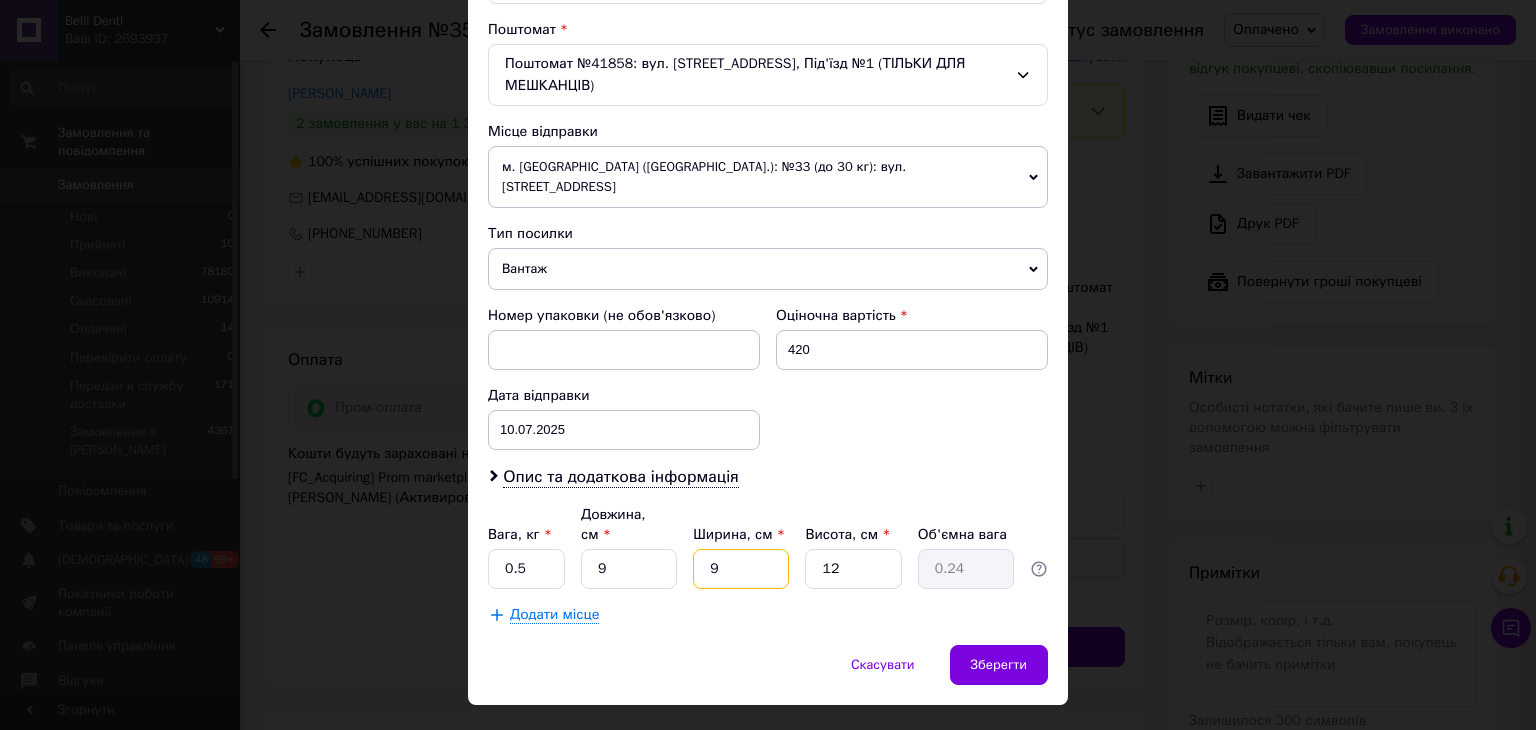 type on "9" 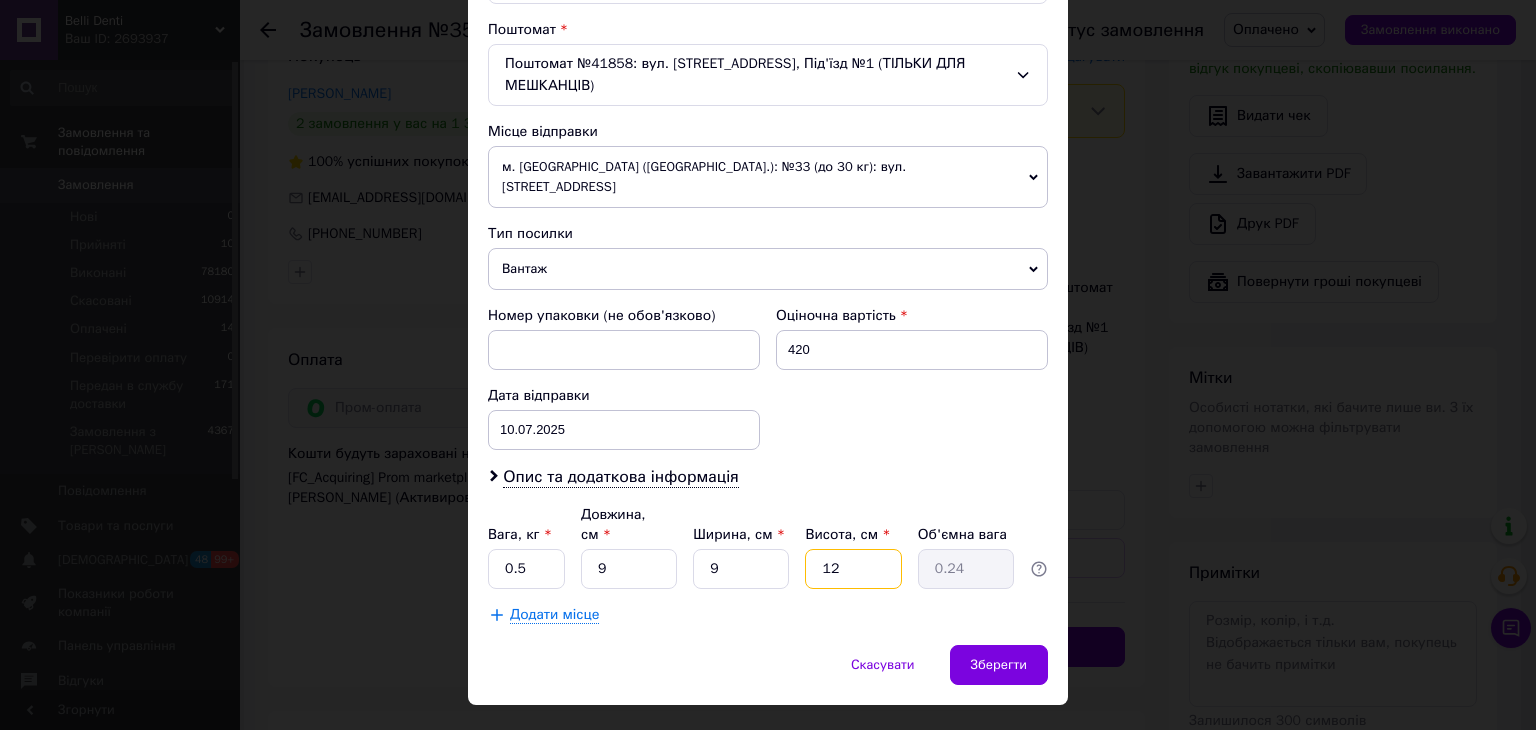 drag, startPoint x: 817, startPoint y: 538, endPoint x: 925, endPoint y: 594, distance: 121.65525 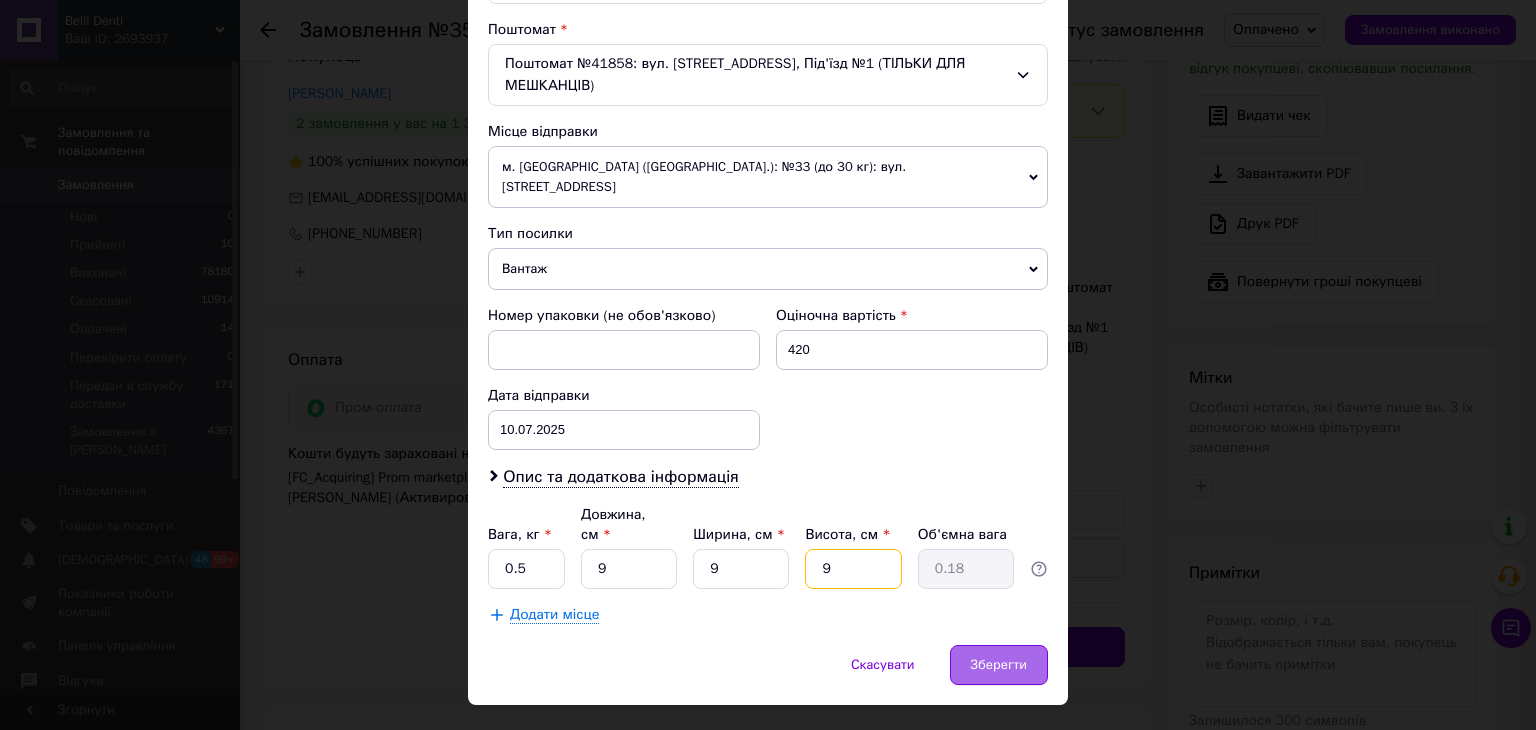type on "9" 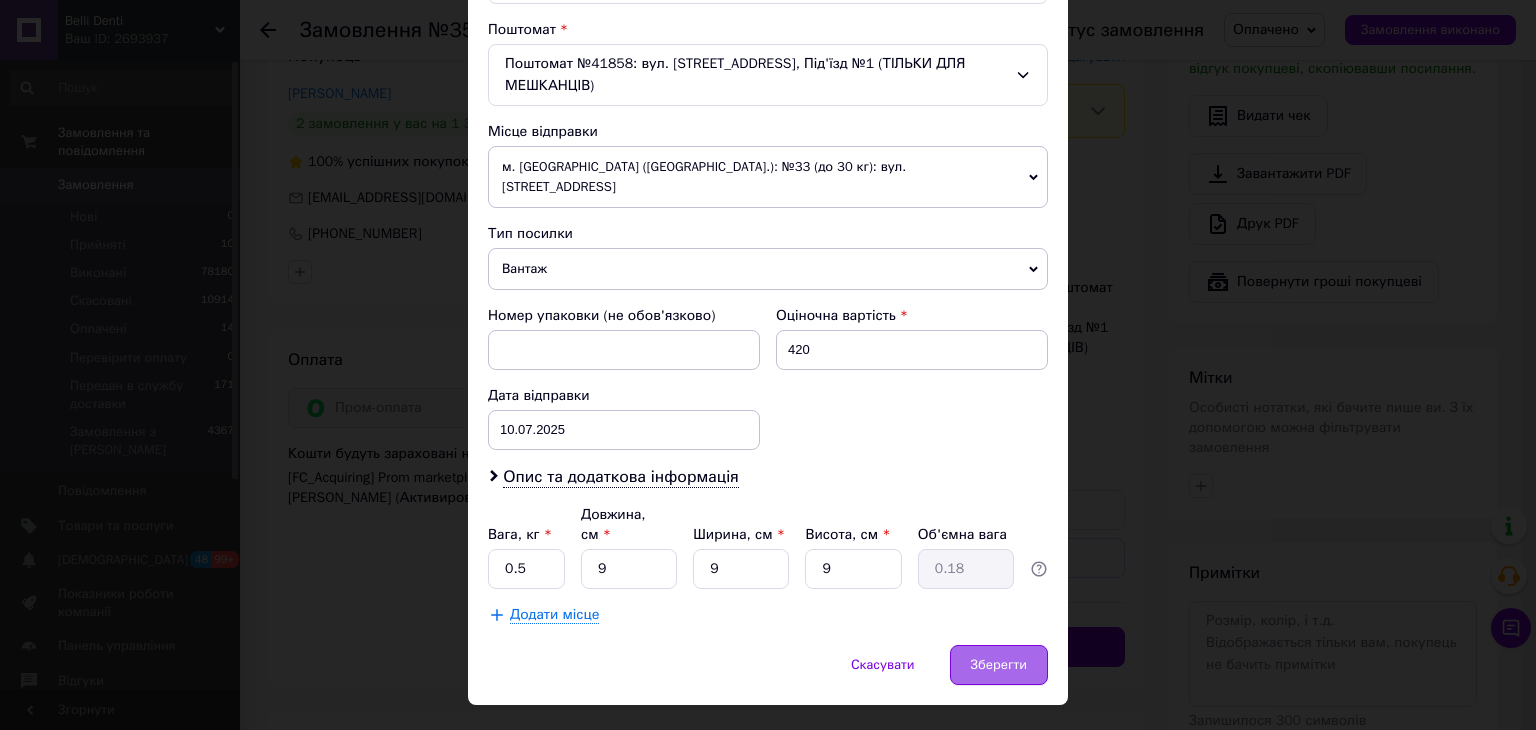 click on "Зберегти" at bounding box center (999, 665) 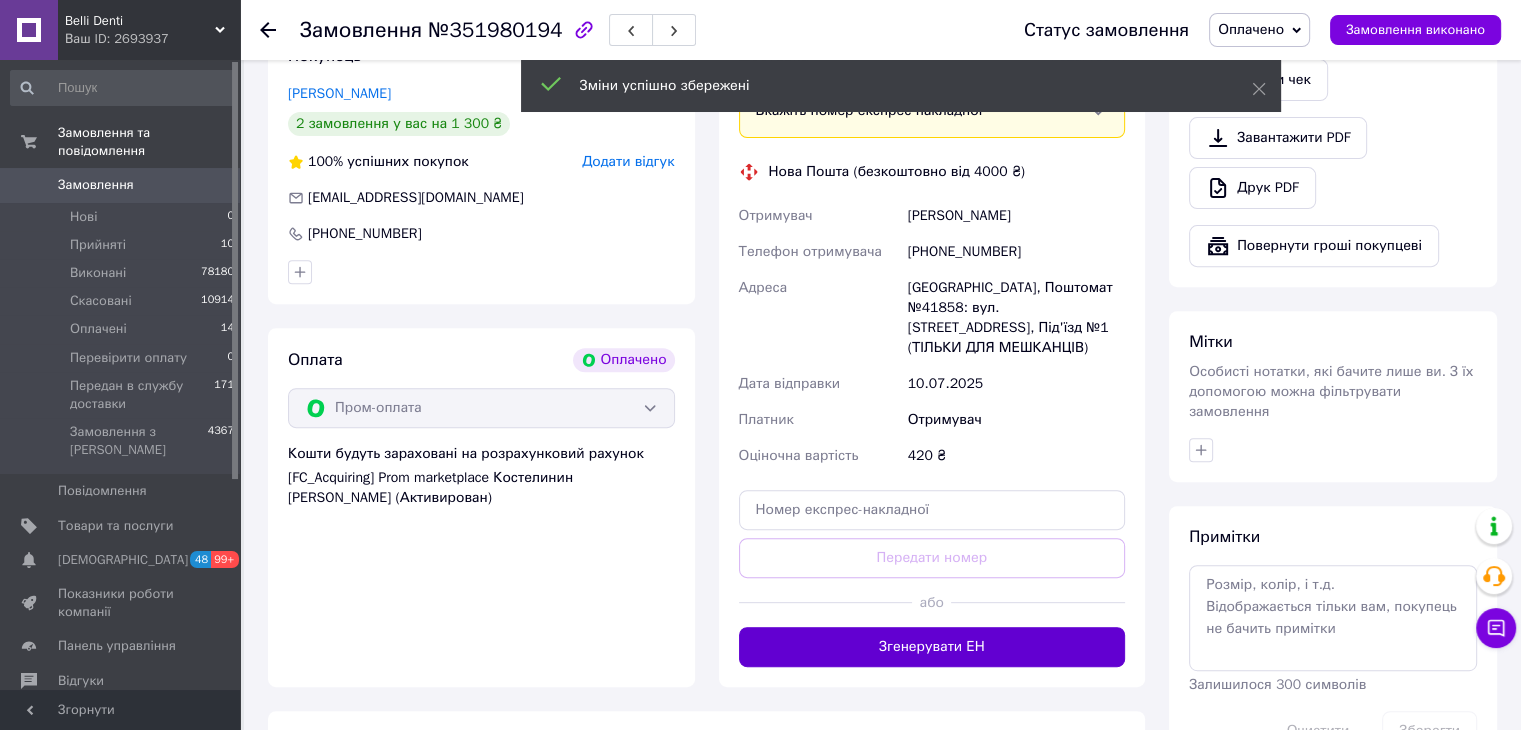 click on "Згенерувати ЕН" at bounding box center (932, 647) 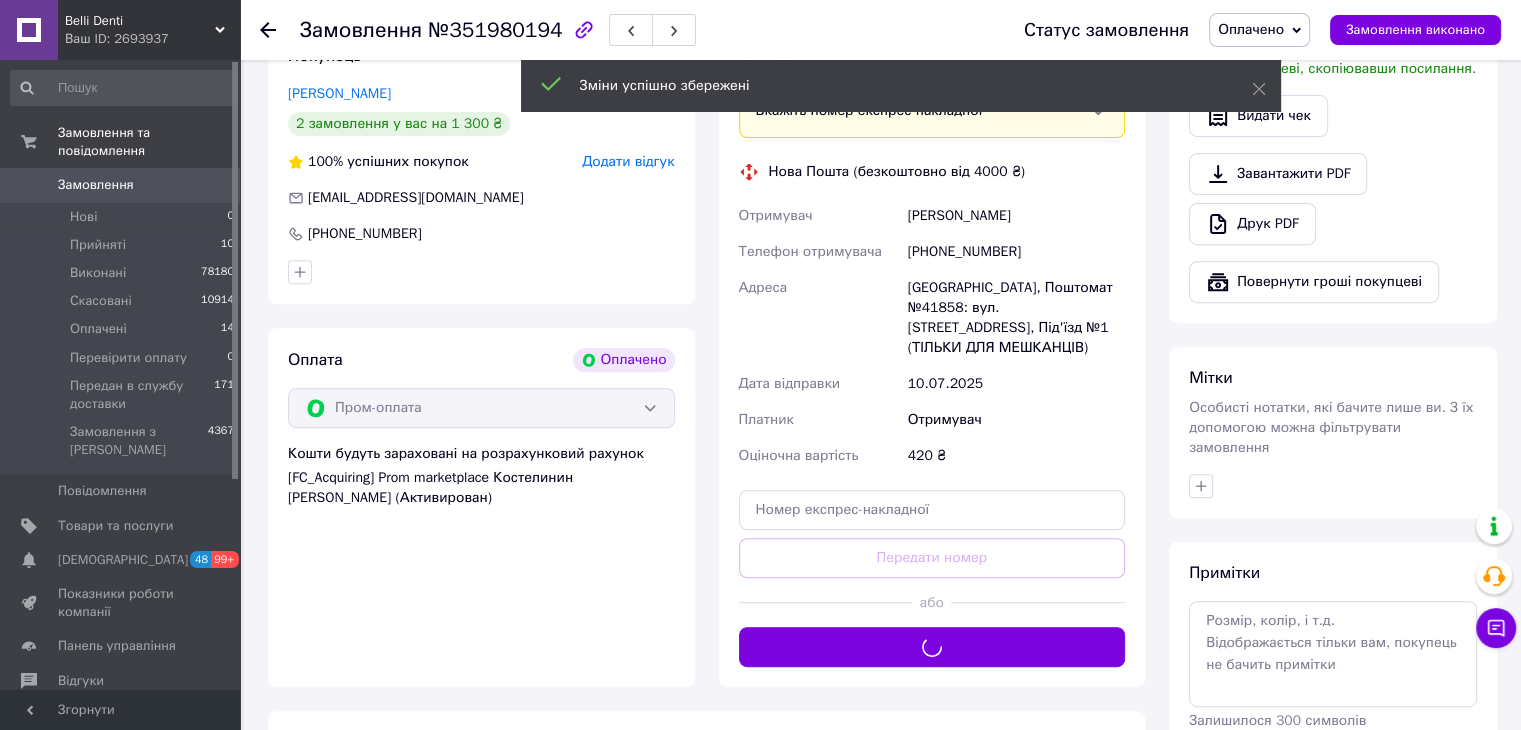 click on "Оплачено" at bounding box center (1259, 30) 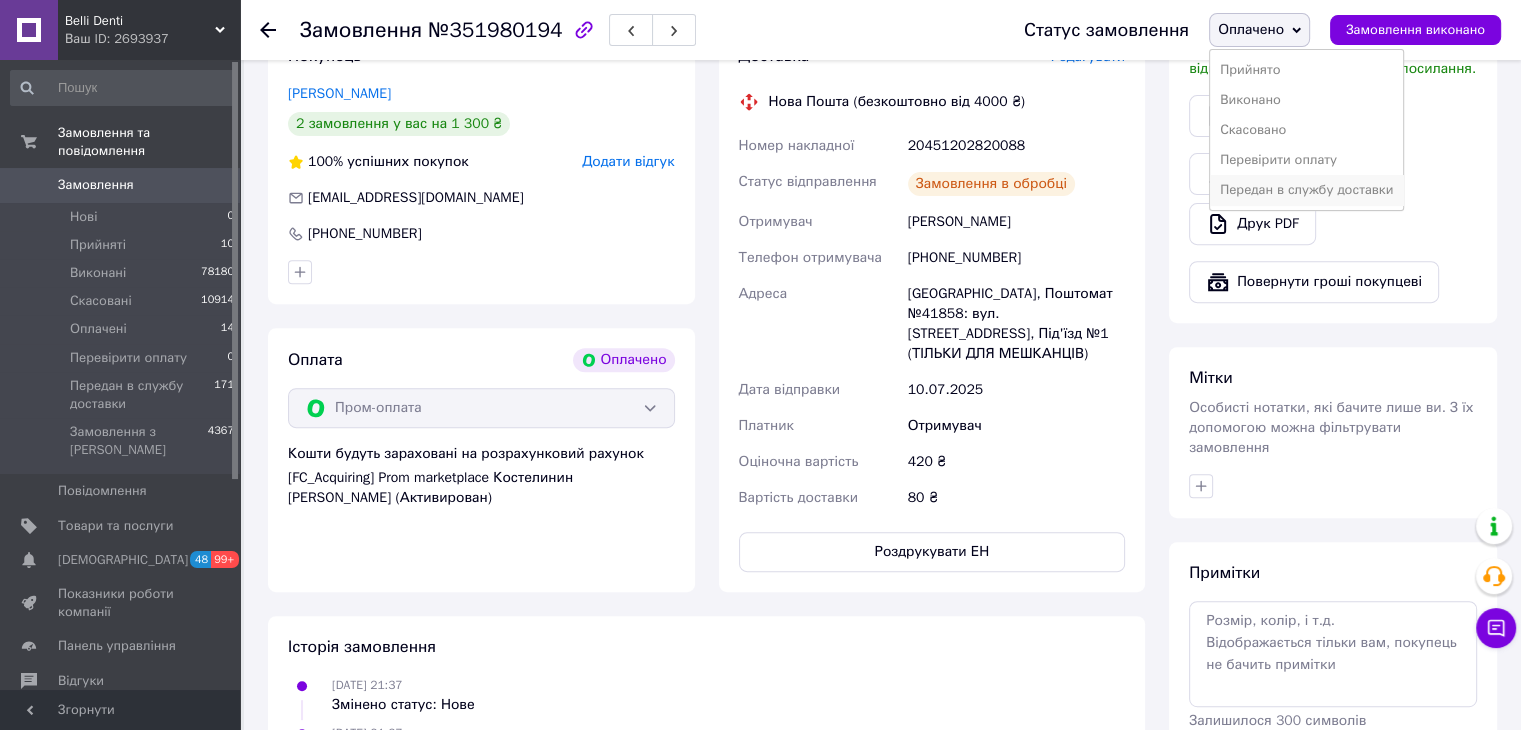 click on "Передан в службу доставки" at bounding box center [1306, 190] 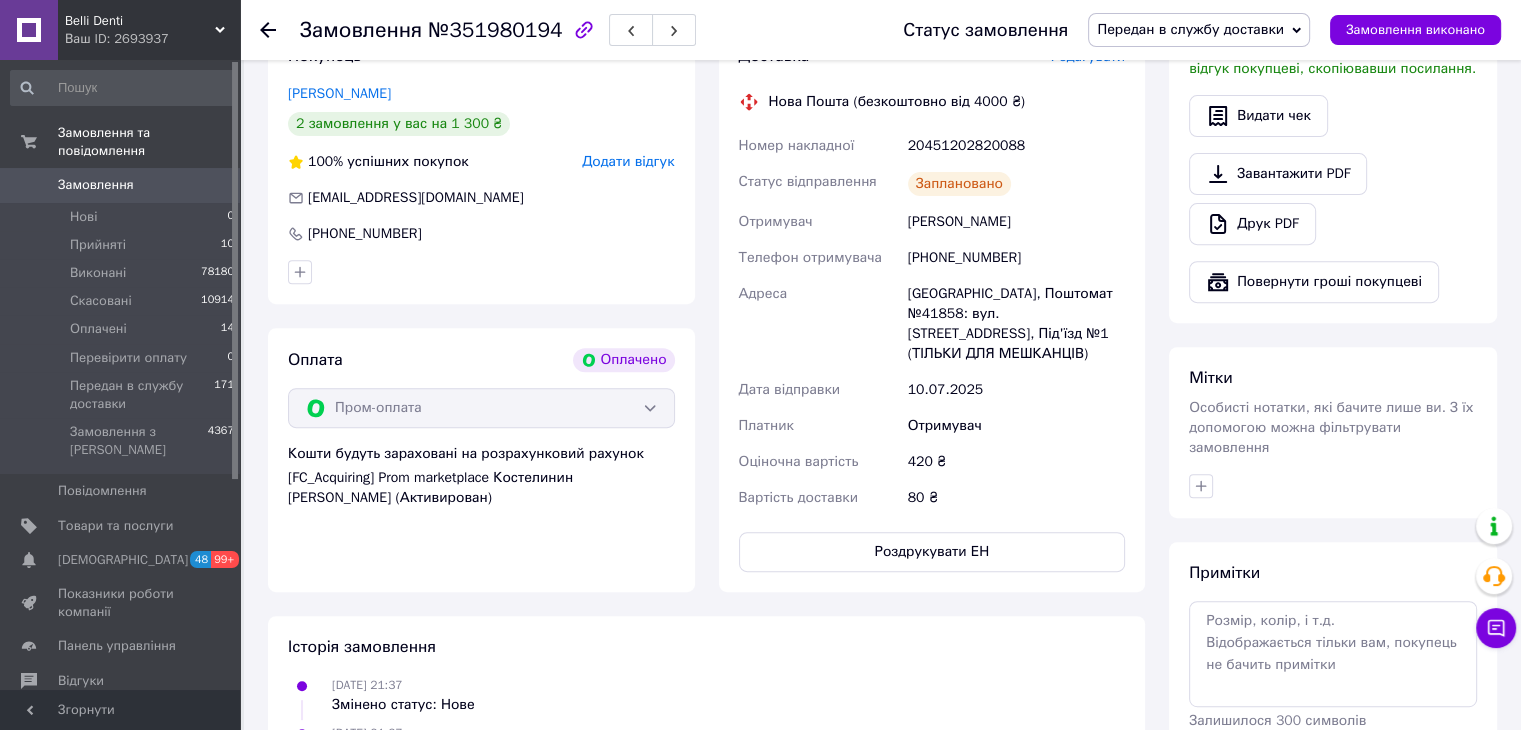 click on "Замовлення №351980194" at bounding box center [498, 30] 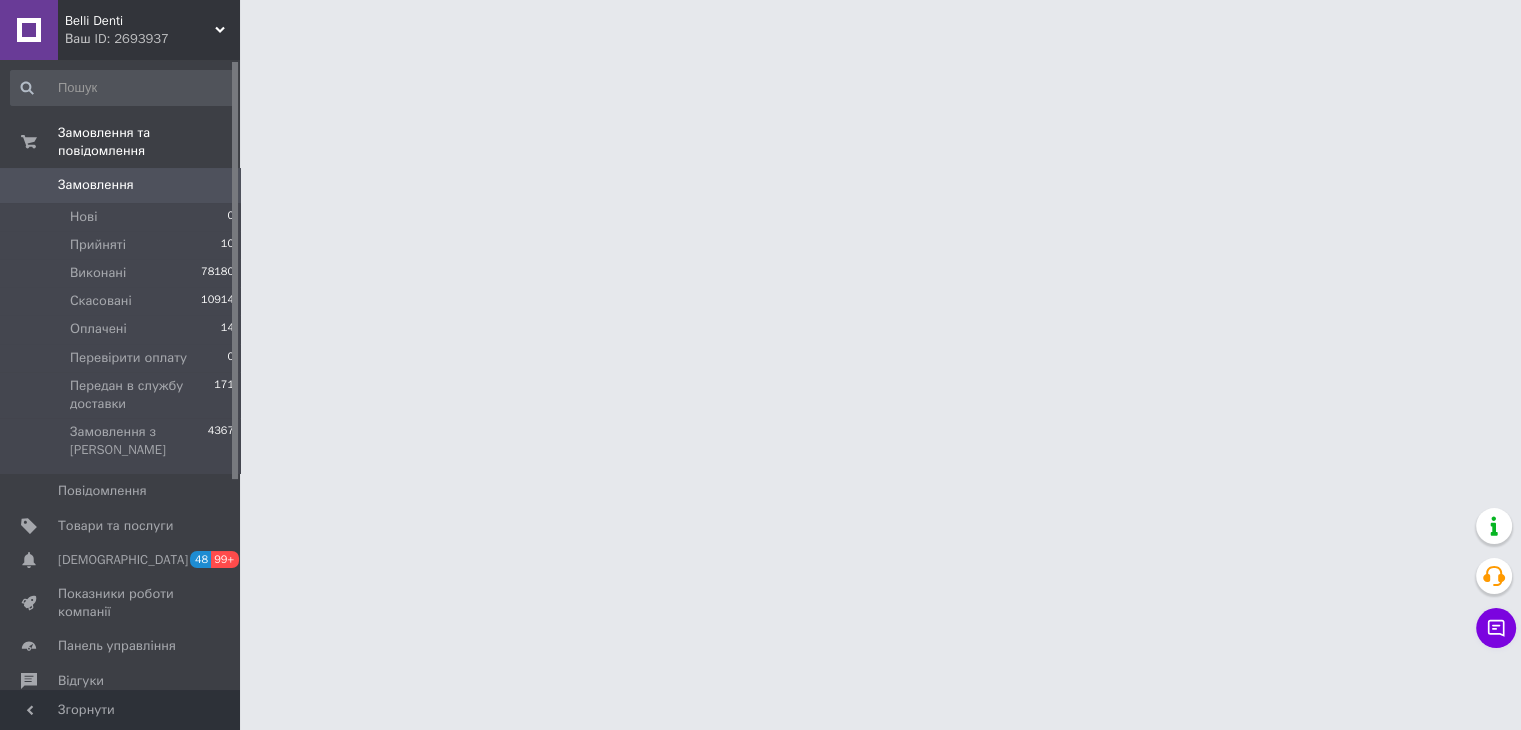 scroll, scrollTop: 0, scrollLeft: 0, axis: both 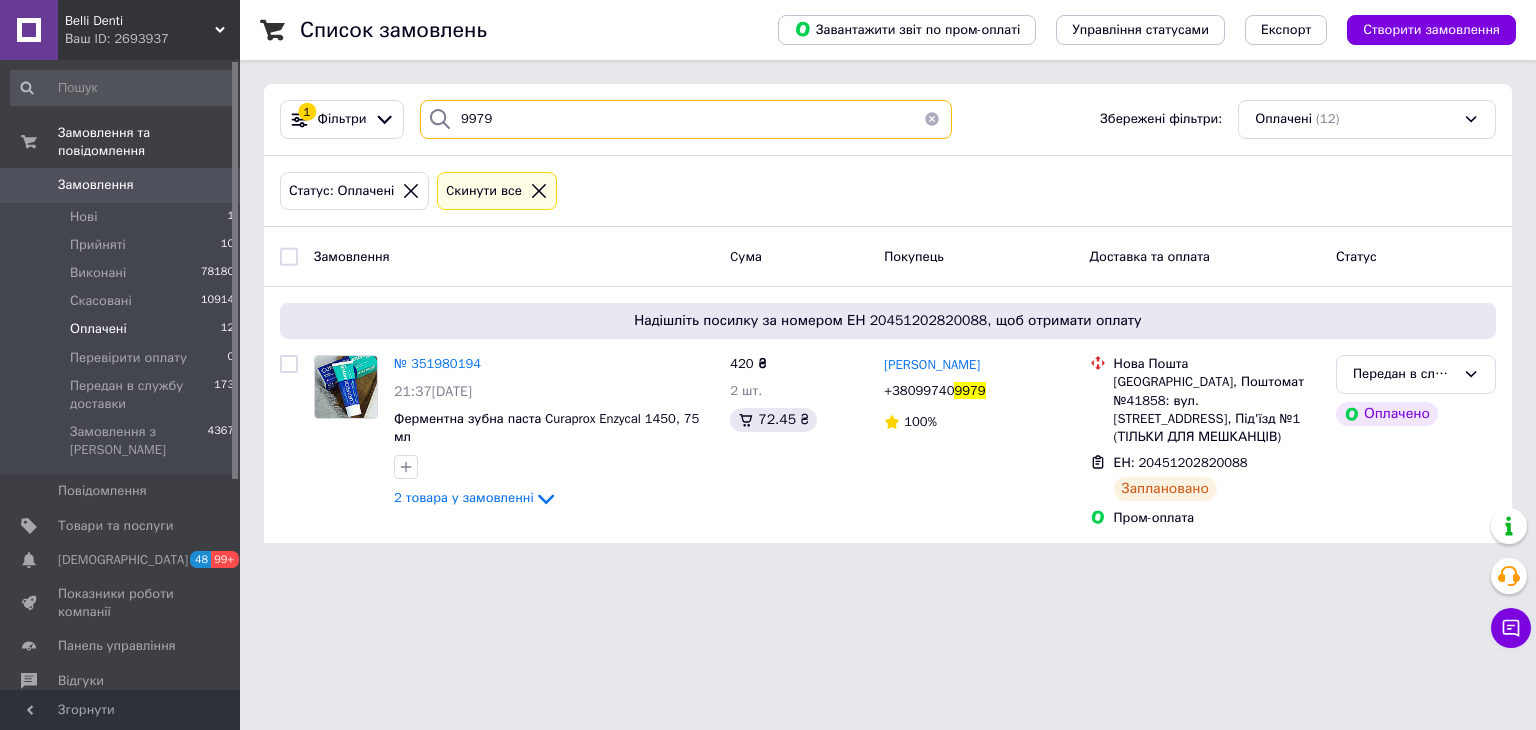 drag, startPoint x: 451, startPoint y: 153, endPoint x: 368, endPoint y: 189, distance: 90.47099 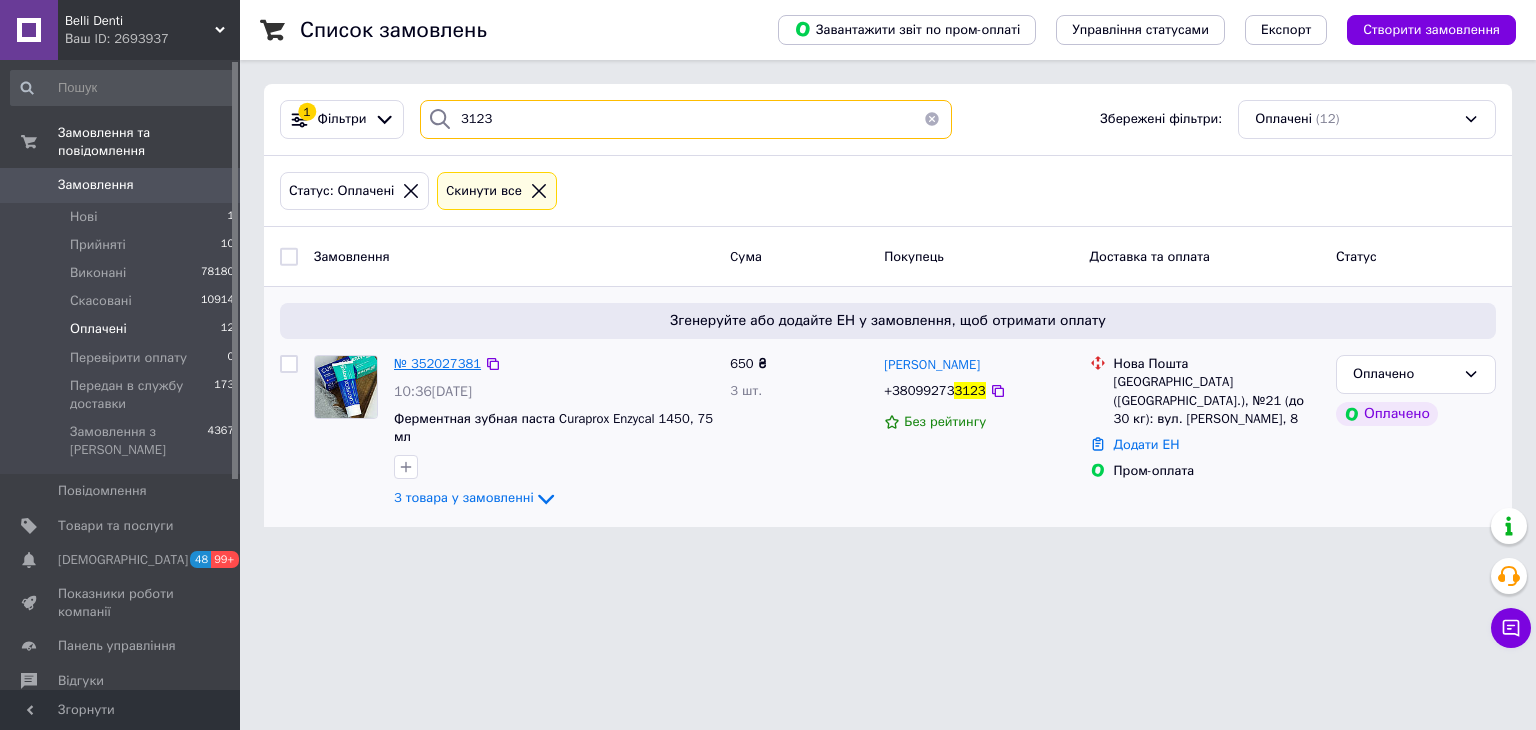 type on "3123" 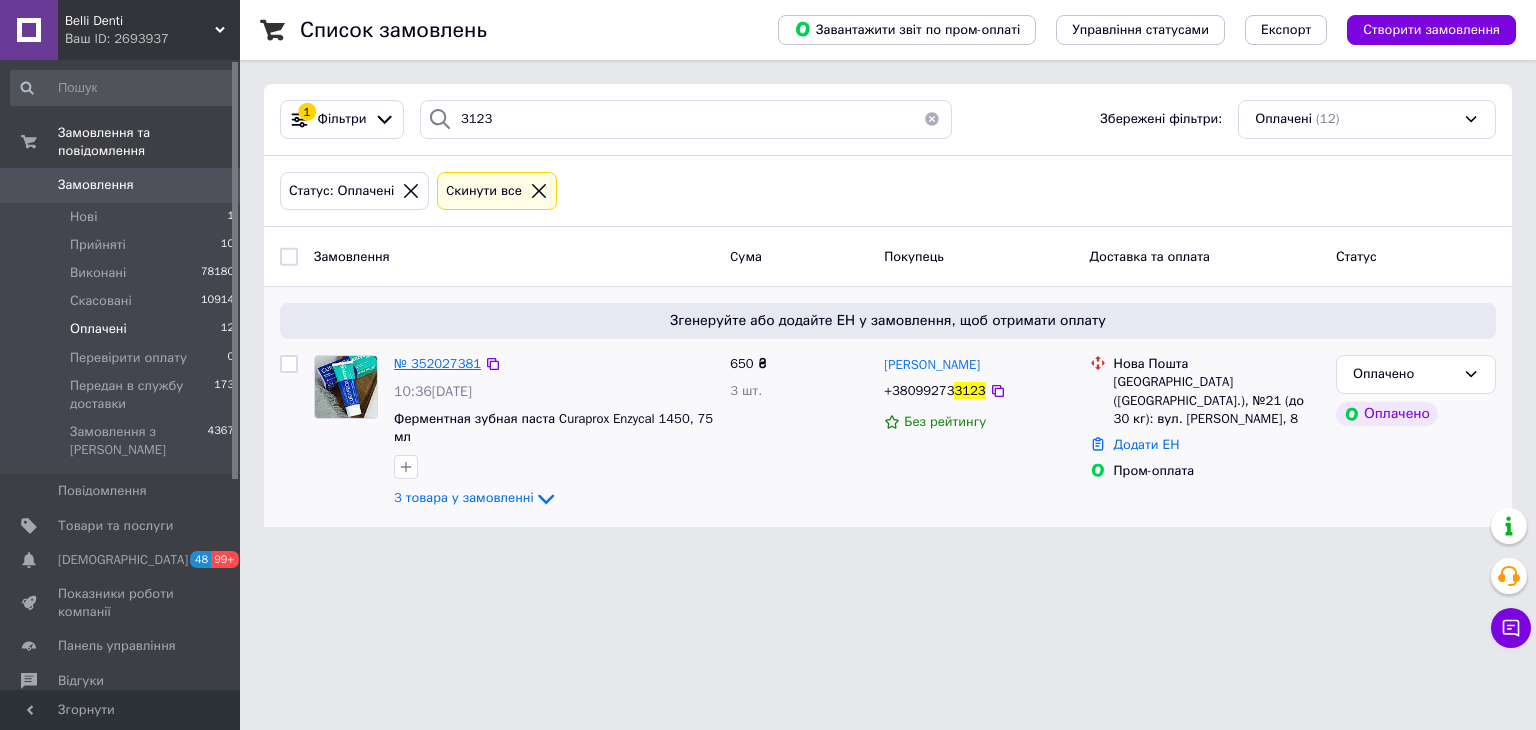 click on "№ 352027381" at bounding box center [437, 363] 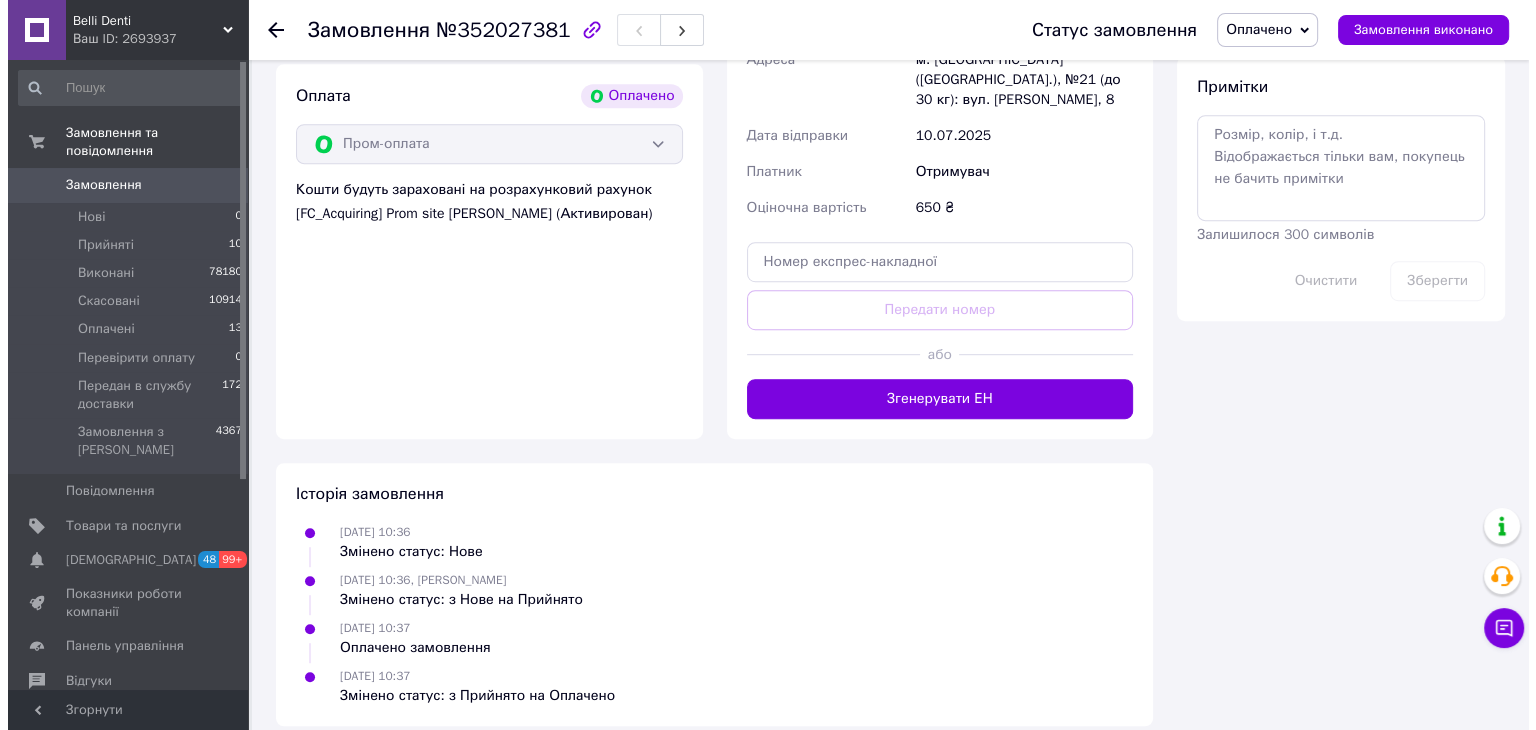 scroll, scrollTop: 776, scrollLeft: 0, axis: vertical 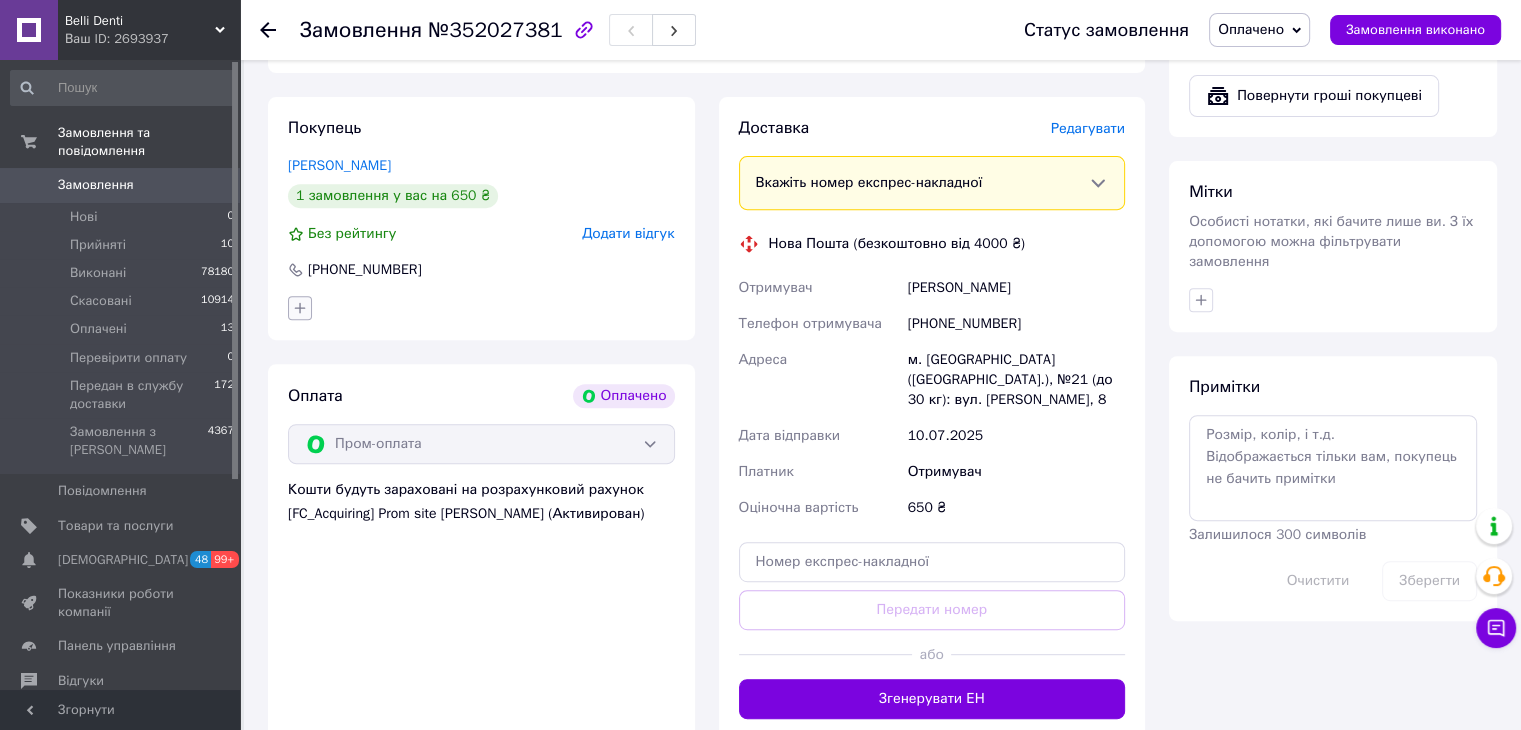 click 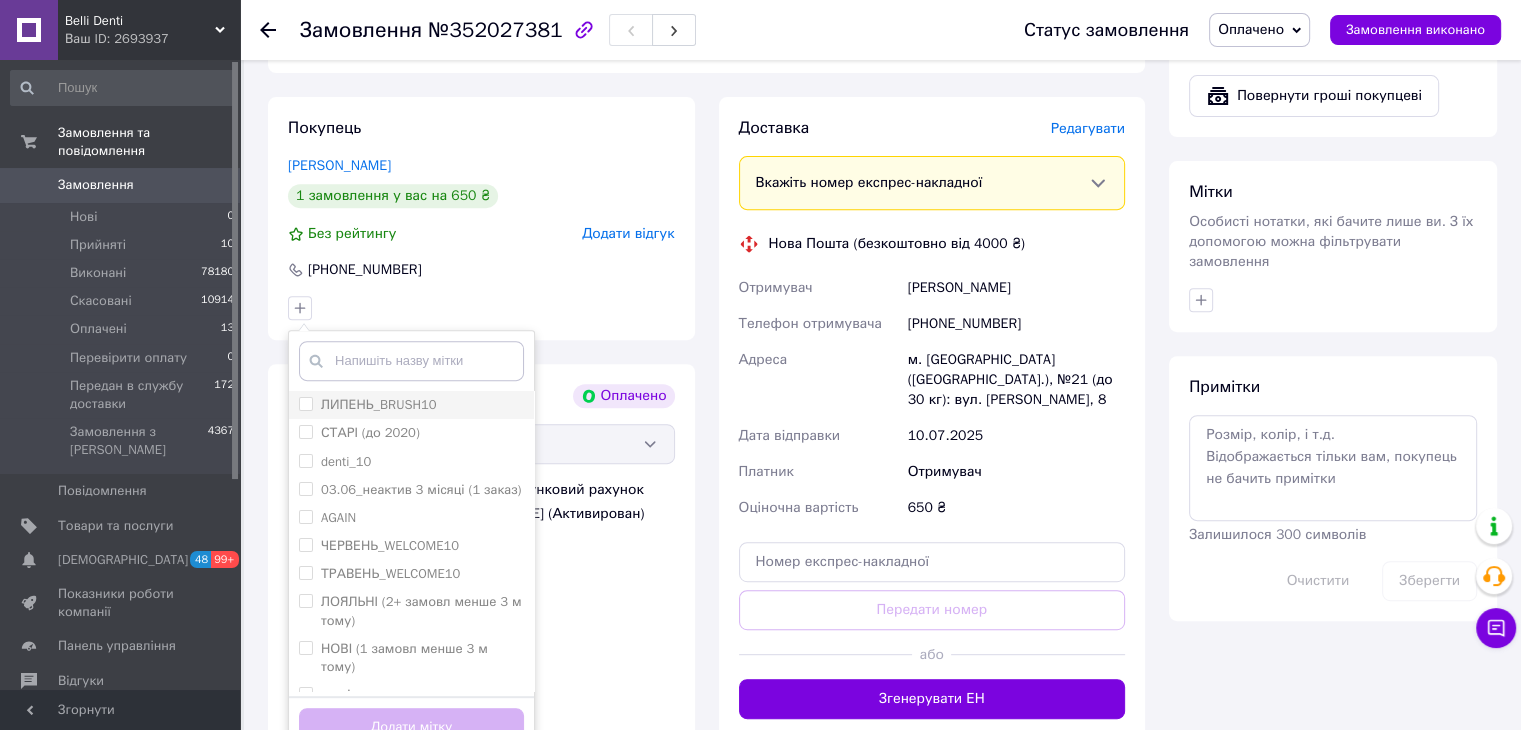 click on "ЛИПЕНЬ_BRUSH10" at bounding box center [379, 404] 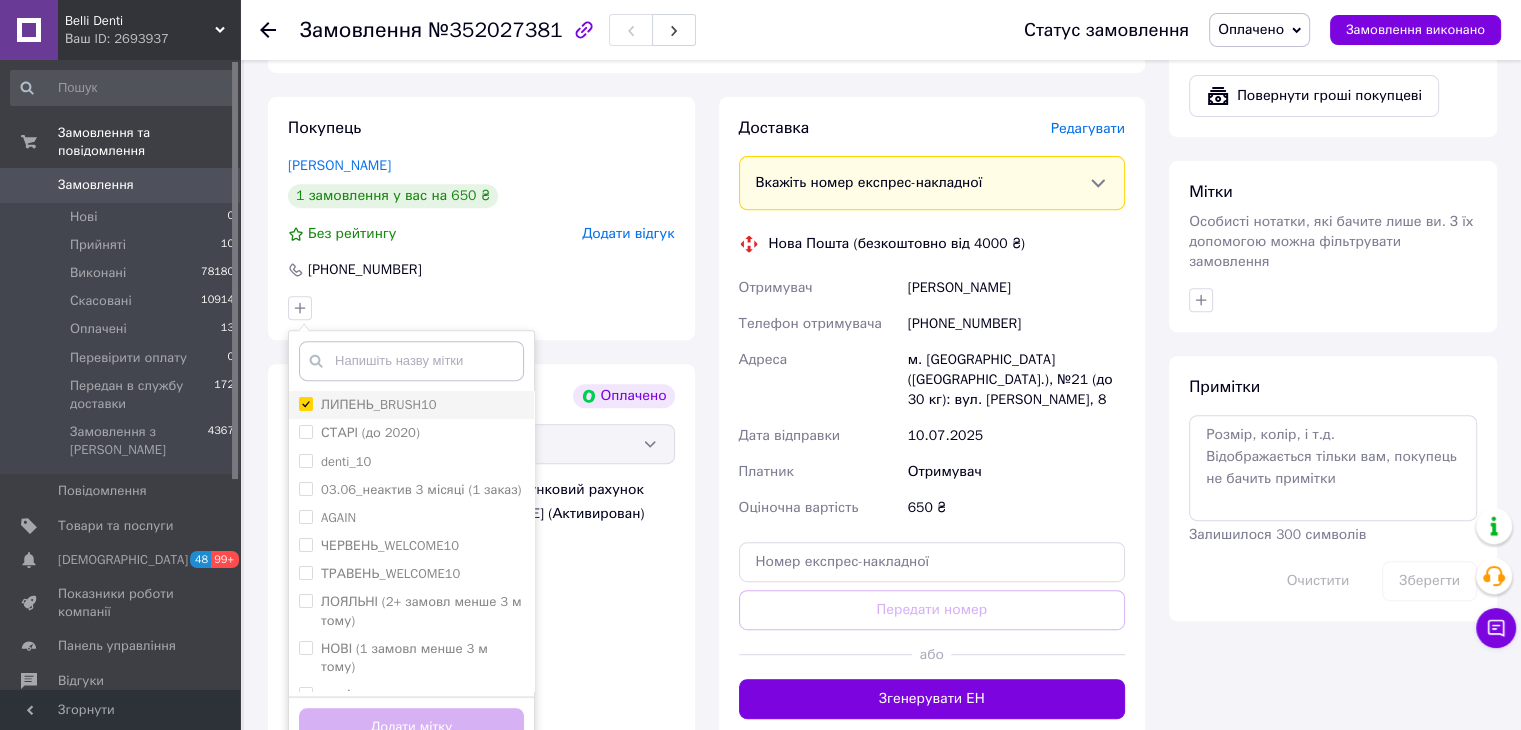 checkbox on "true" 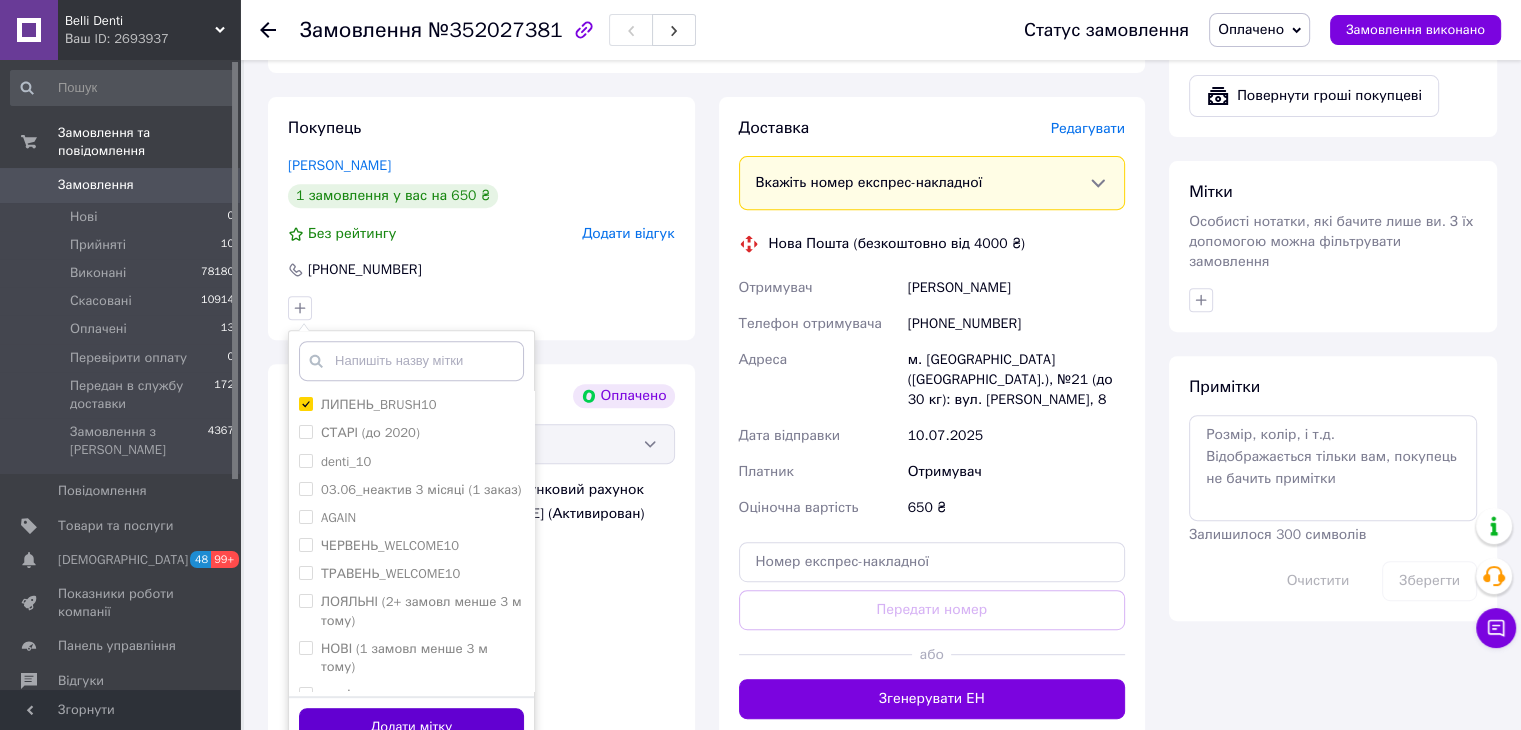 click on "Додати мітку" at bounding box center [411, 727] 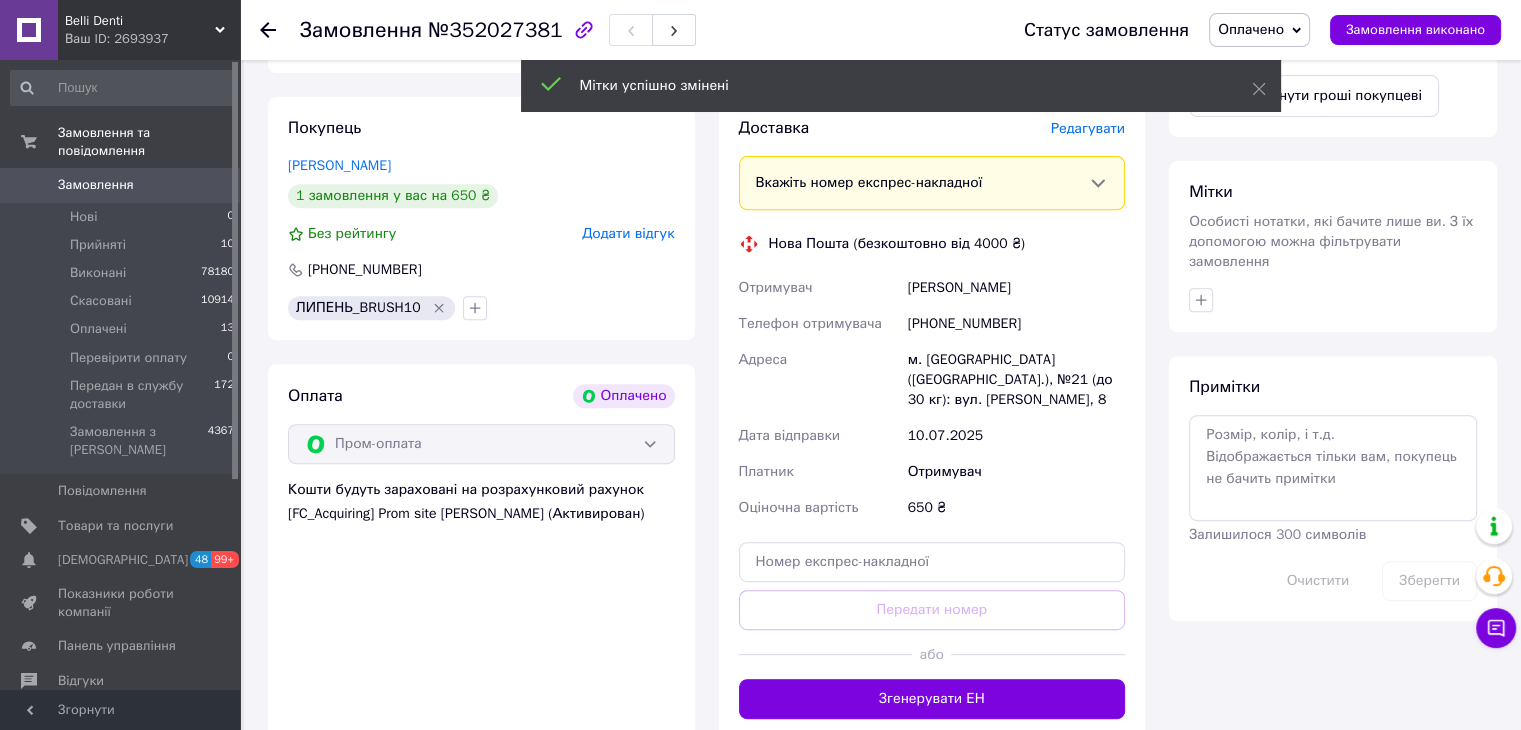 click on "Редагувати" at bounding box center (1088, 128) 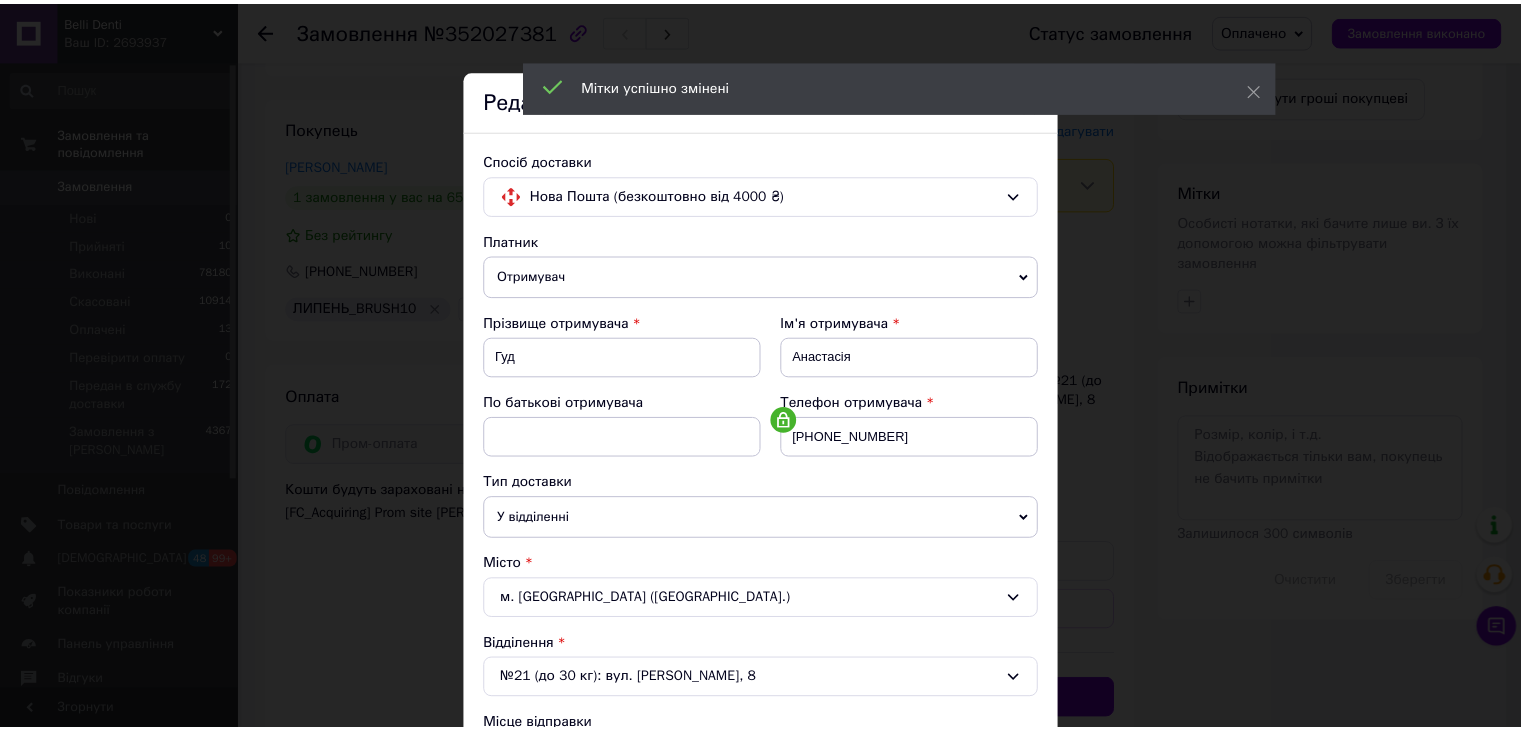 scroll, scrollTop: 592, scrollLeft: 0, axis: vertical 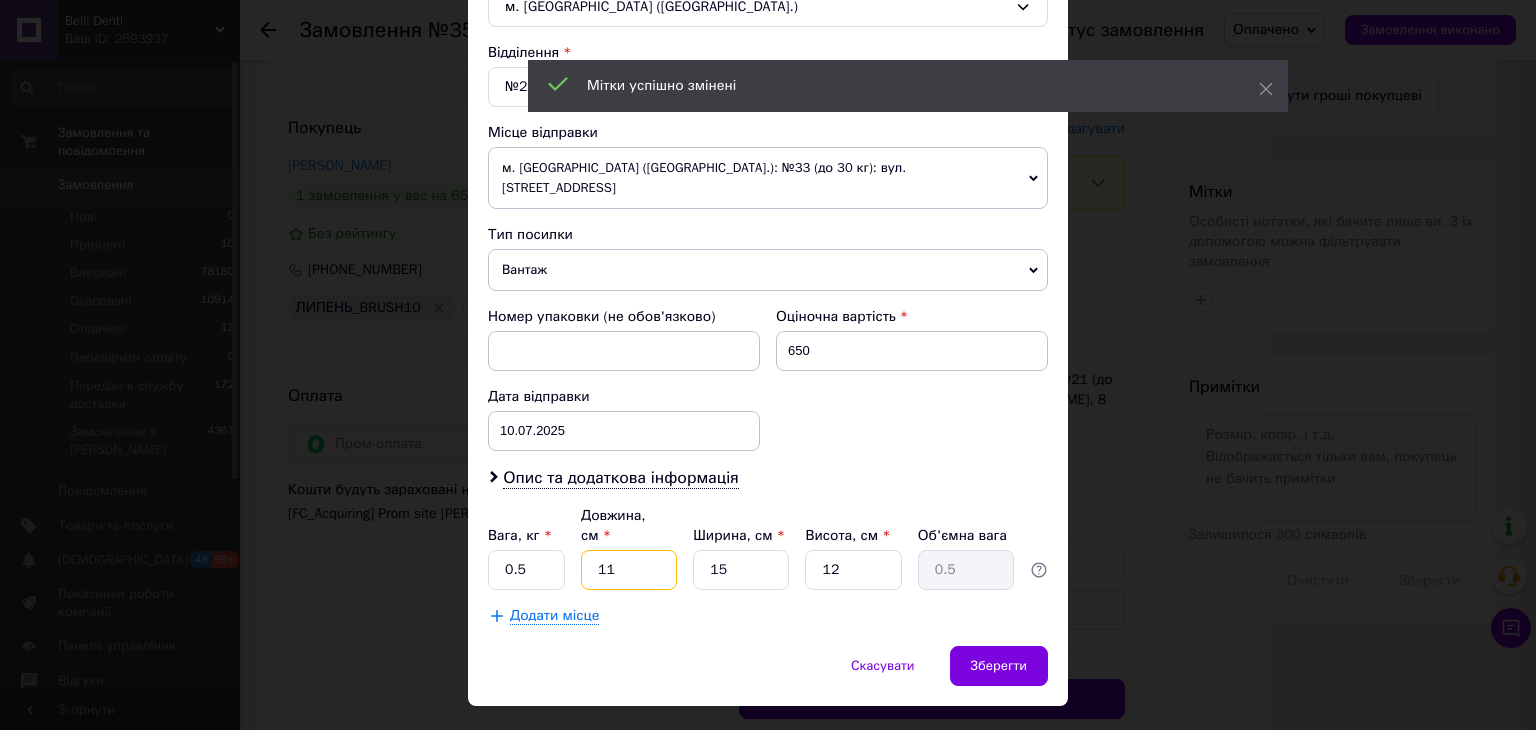 click on "Платник Отримувач Відправник Прізвище отримувача Гуд Ім'я отримувача Анастасія По батькові отримувача Телефон отримувача +380992733123 Тип доставки У відділенні Кур'єром В поштоматі Місто м. Київ (Київська обл.) Відділення №21 (до 30 кг): вул. Дмитра Луценко, 8 Місце відправки м. Львів (Львівська обл.): №33 (до 30 кг): вул. Кульпарківська, 59 Немає збігів. Спробуйте змінити умови пошуку Додати ще місце відправки Тип посилки Вантаж Документи Номер упаковки (не обов'язково) Оціночна вартість 650 Дата відправки 10.07.2025 < 2025 > < Июль > Пн Вт Ср Чт Пт Сб Вс 30 1 2 3 4 5 6 7 8 9 10 11 12 13 14 15 16 17 18 19" at bounding box center [768, 132] 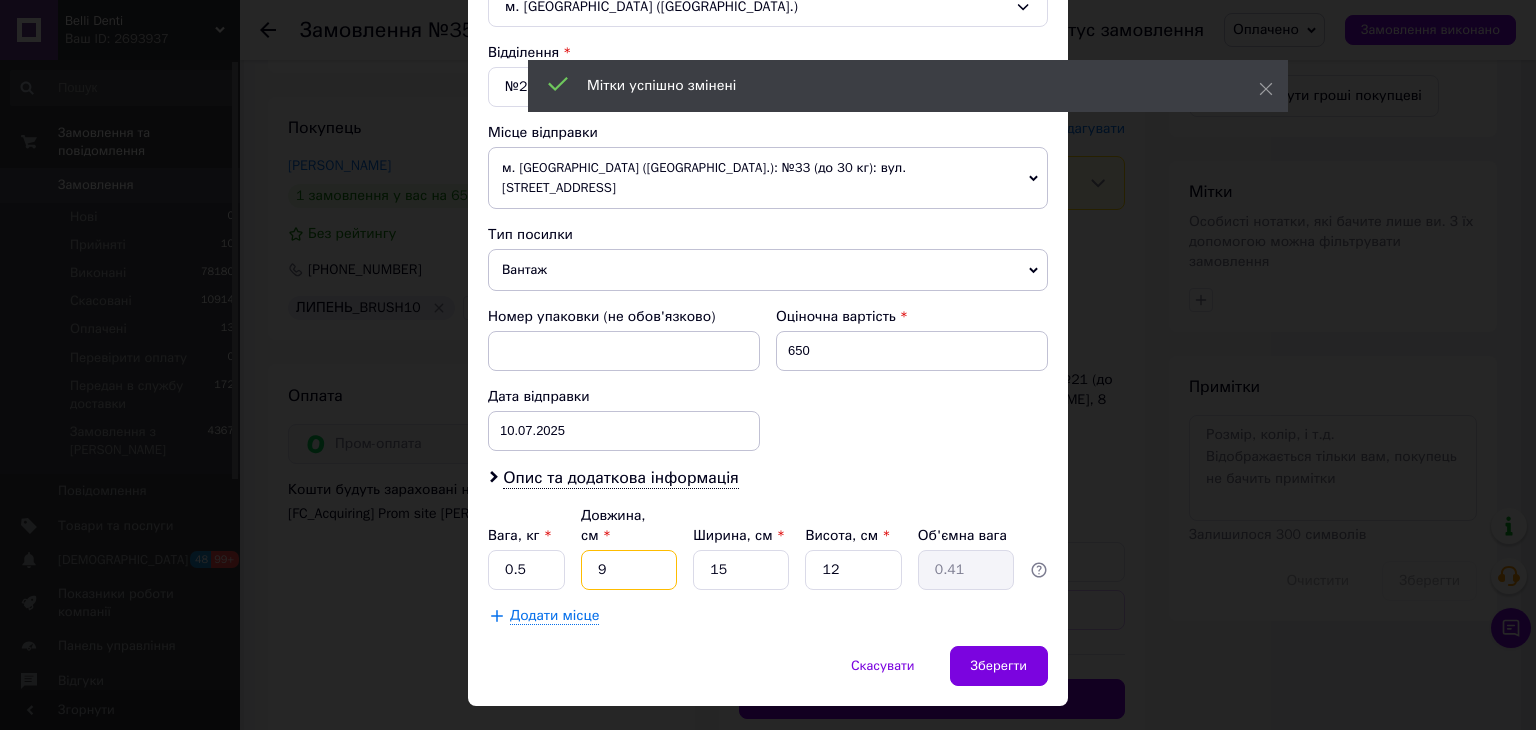 type on "9" 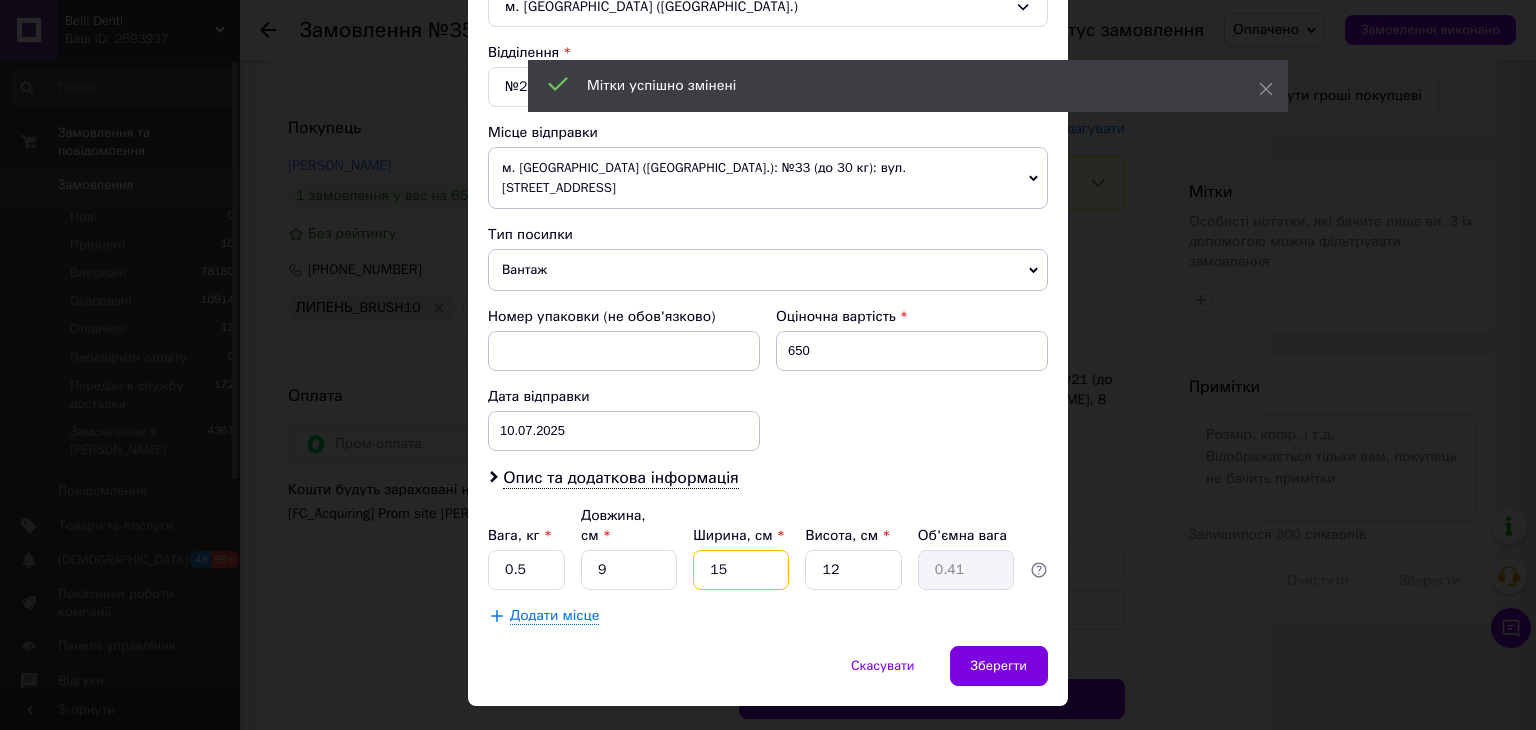 drag, startPoint x: 696, startPoint y: 546, endPoint x: 688, endPoint y: 558, distance: 14.422205 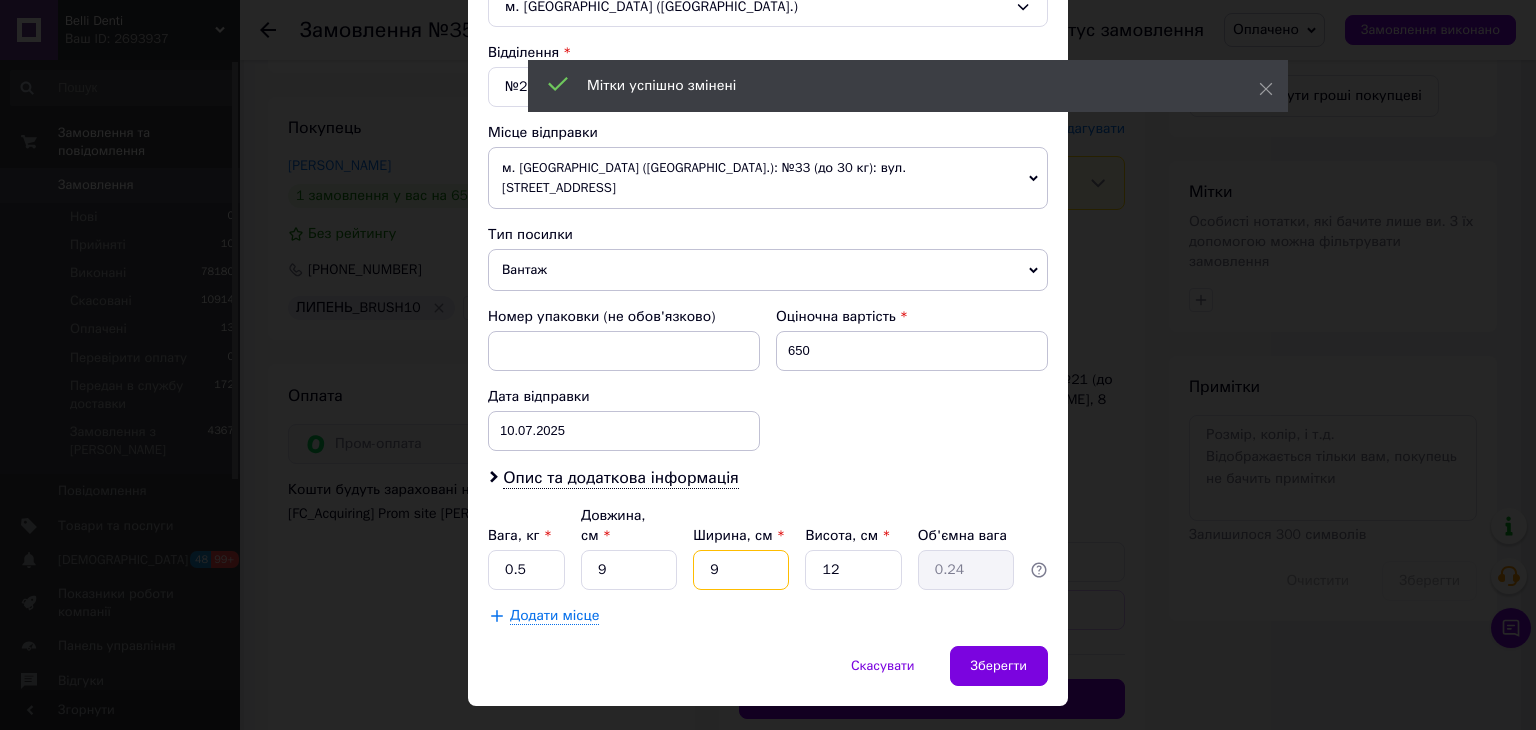 type on "9" 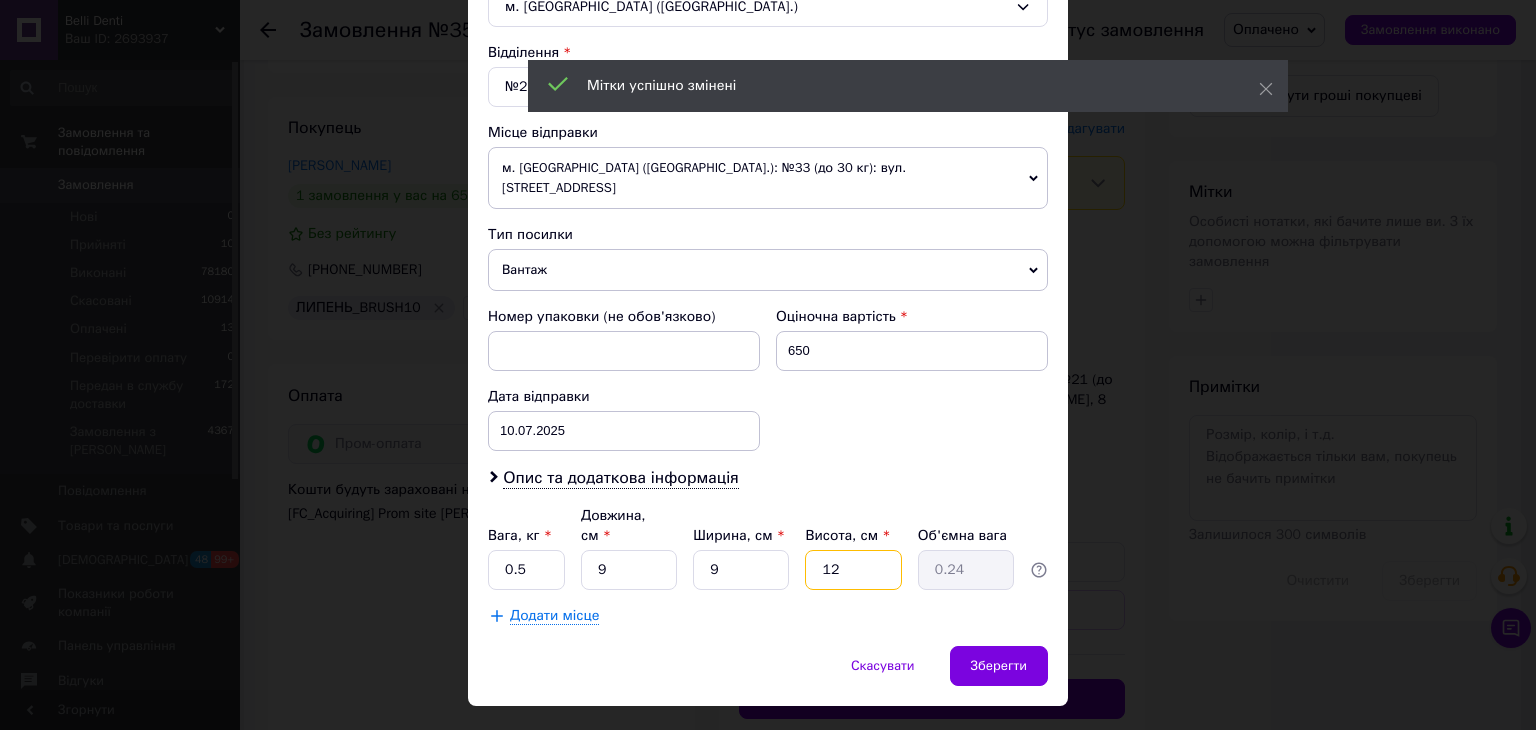 drag, startPoint x: 836, startPoint y: 538, endPoint x: 789, endPoint y: 581, distance: 63.702435 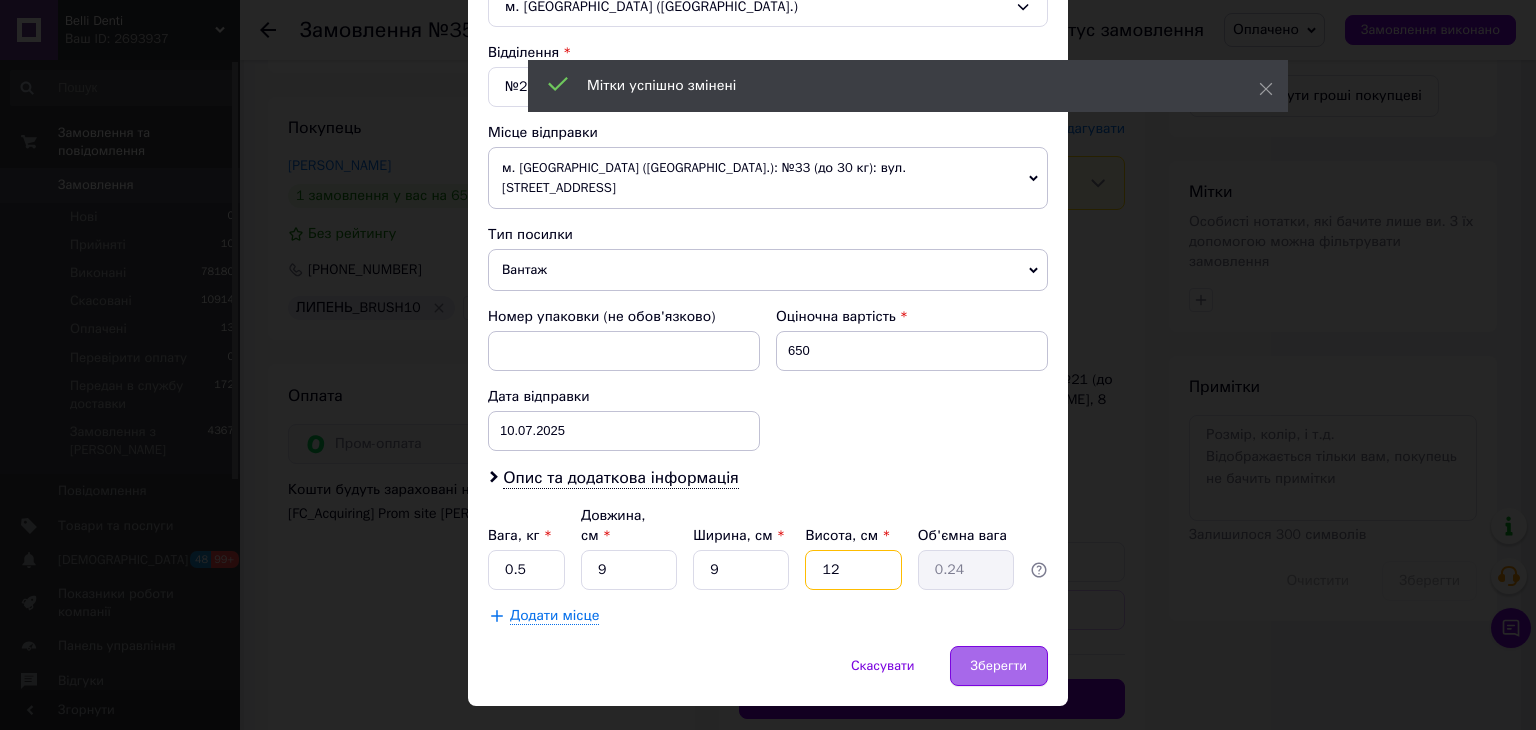 type on "9" 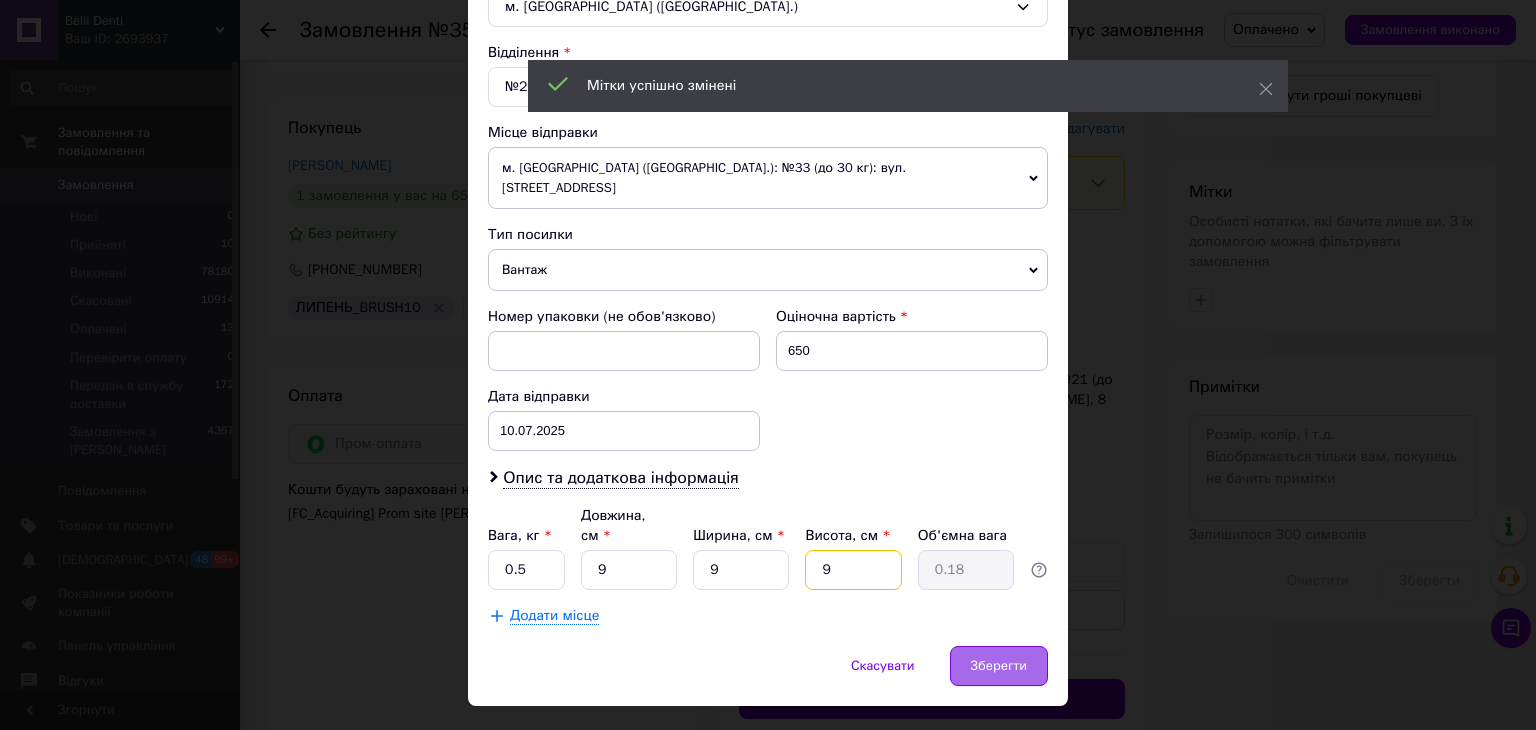 type on "9" 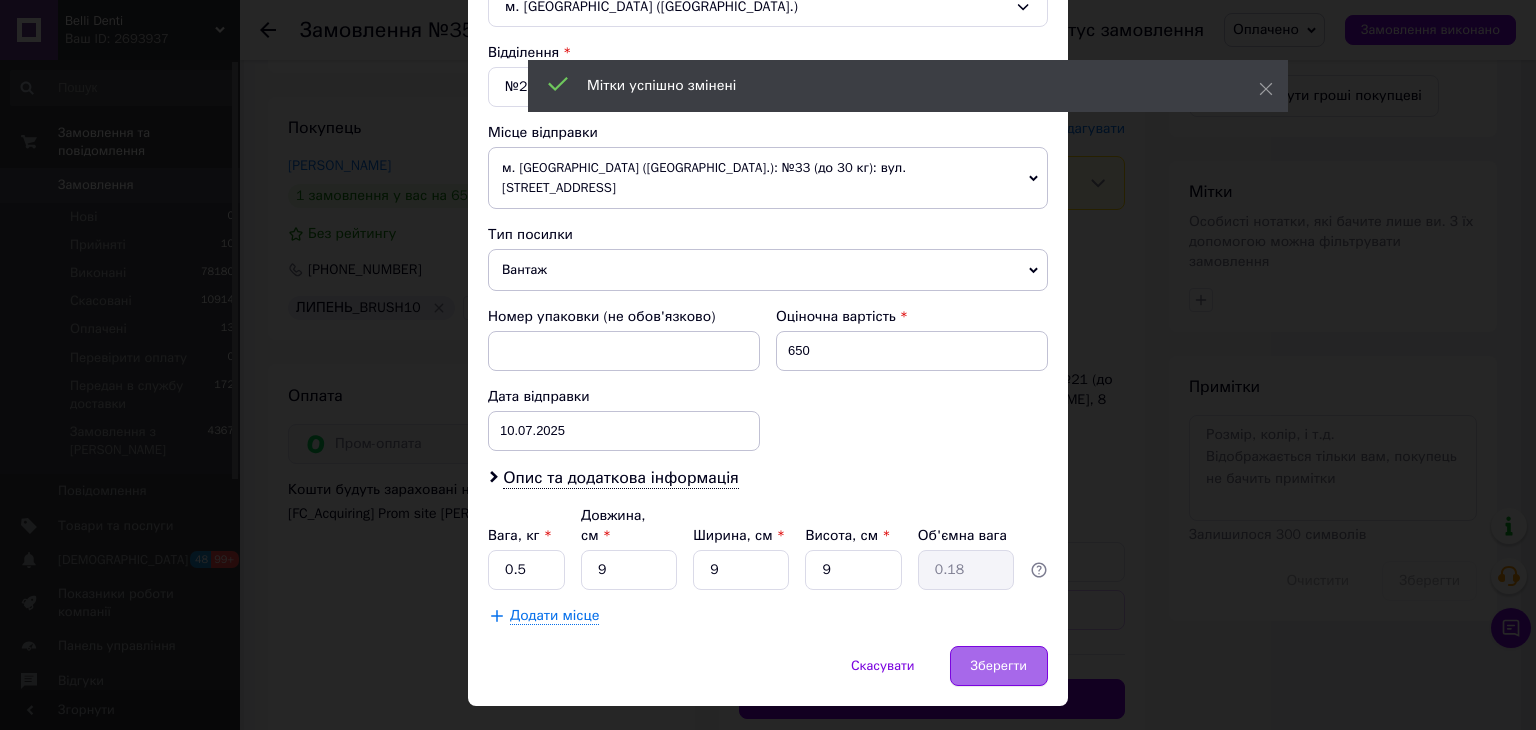 click on "Зберегти" at bounding box center (999, 666) 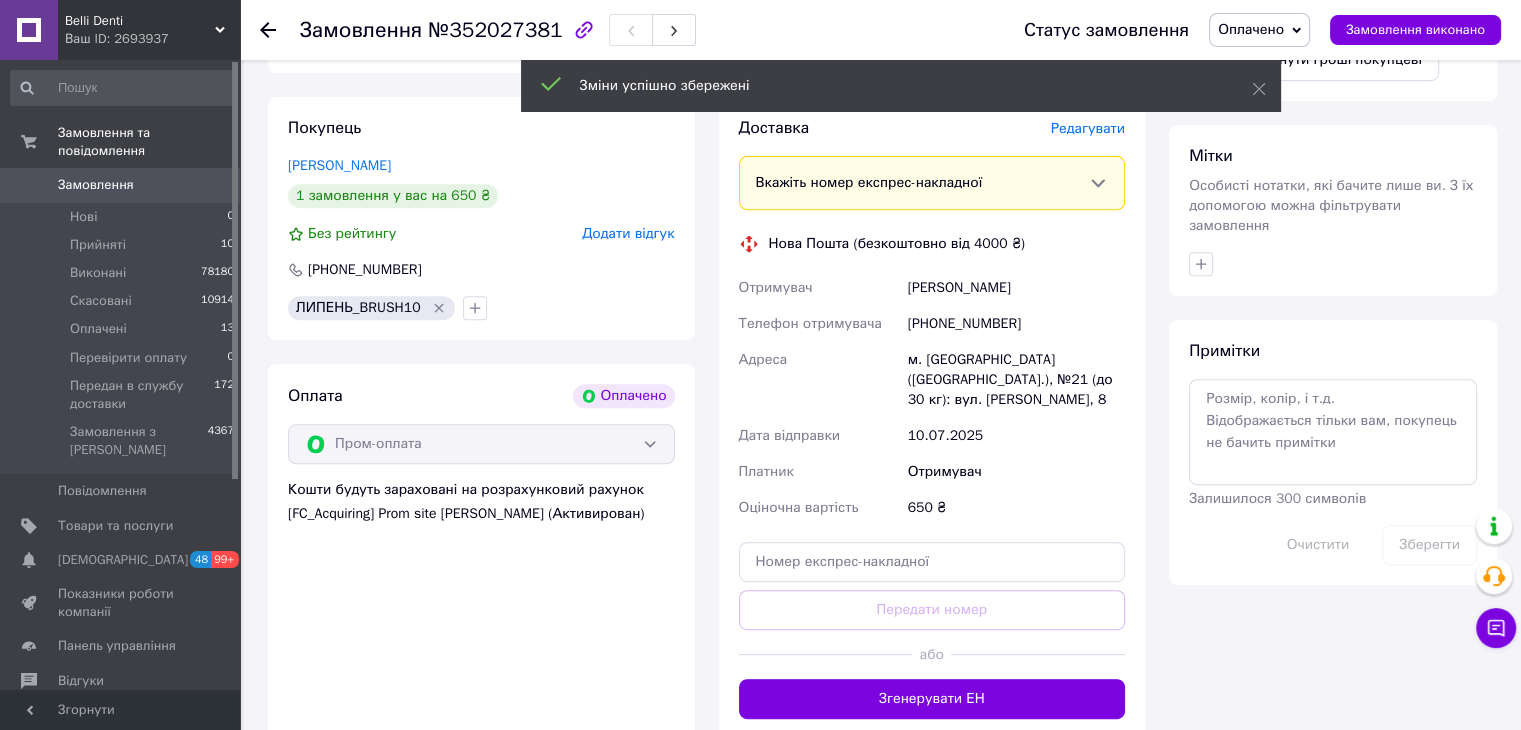 click on "Згенерувати ЕН" at bounding box center (932, 699) 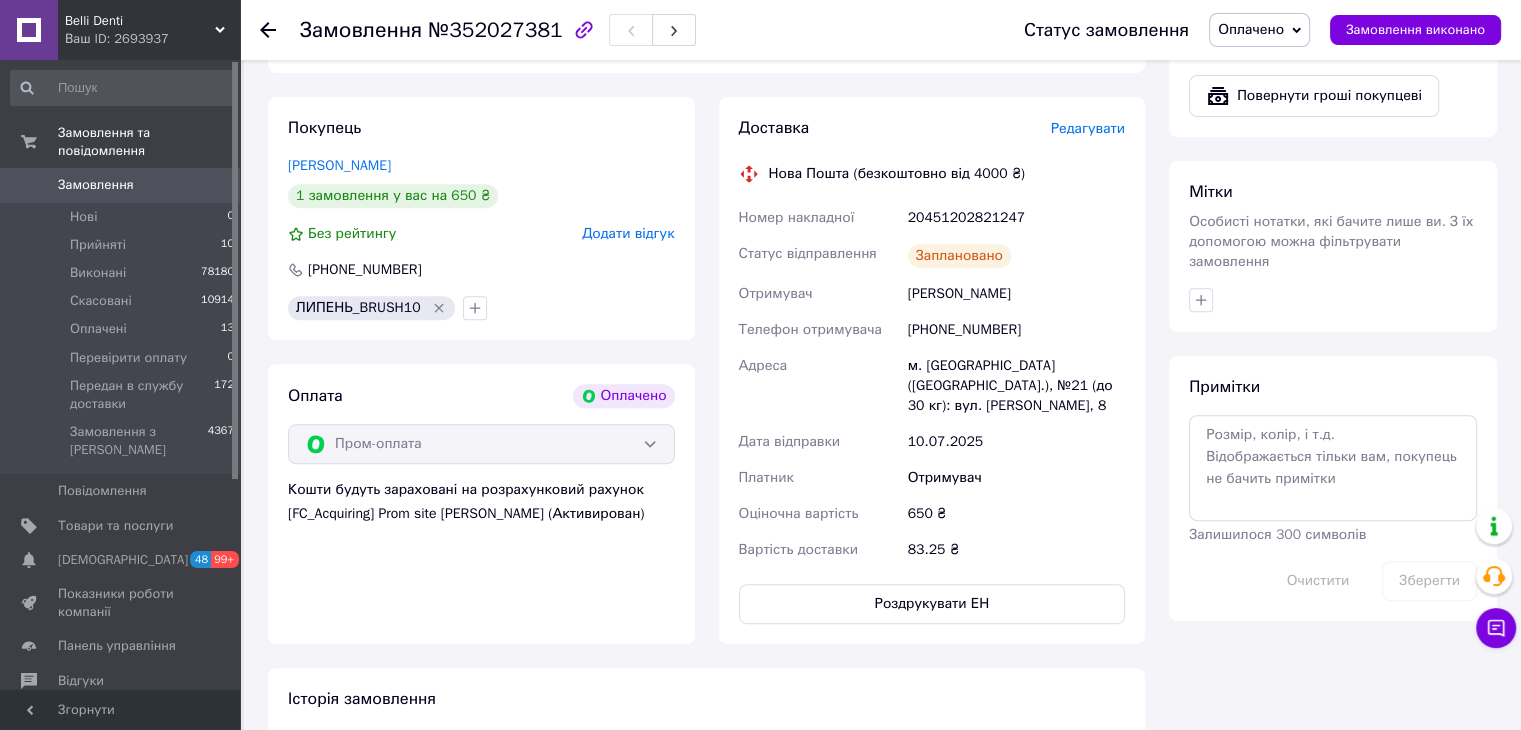 click on "Оплачено" at bounding box center [1251, 29] 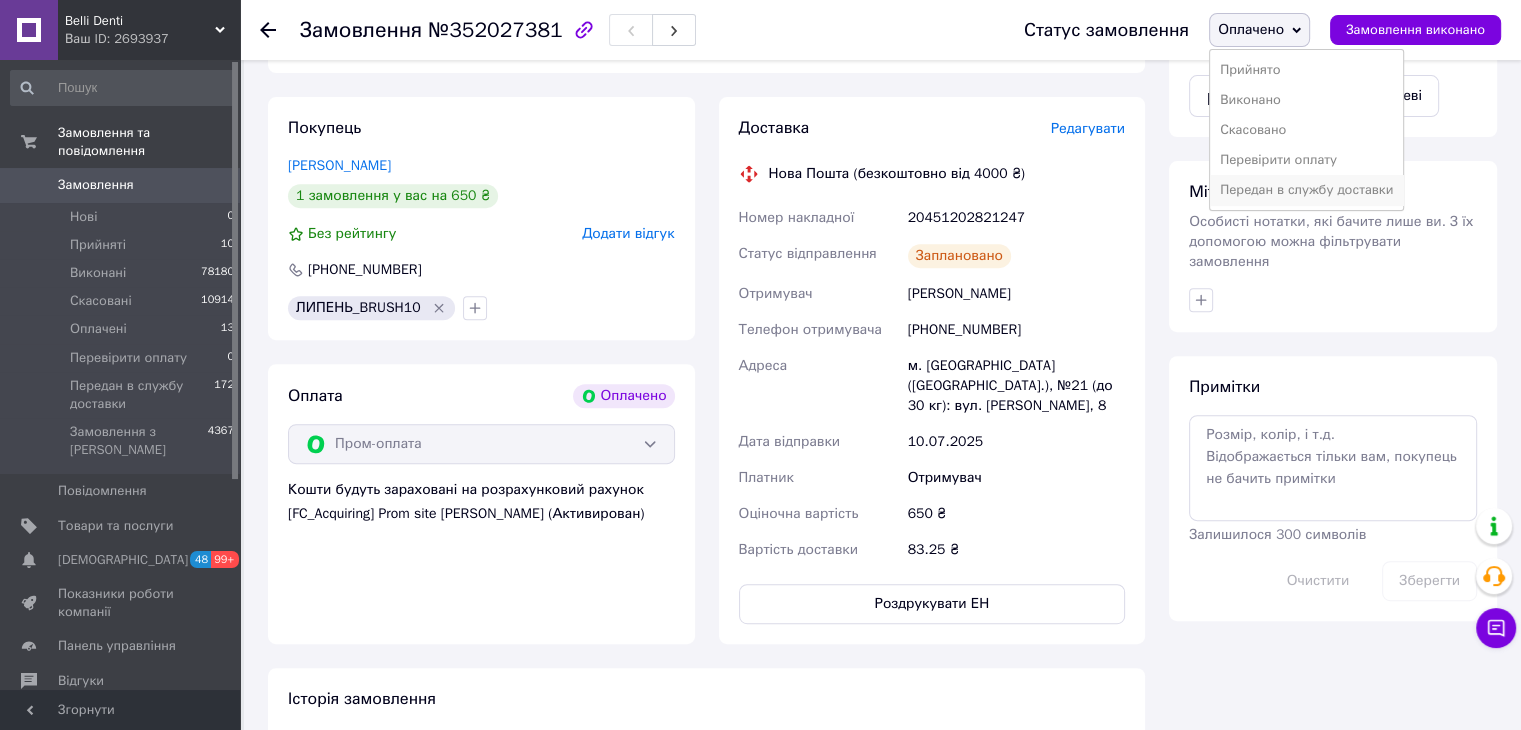click on "Передан в службу доставки" at bounding box center [1306, 190] 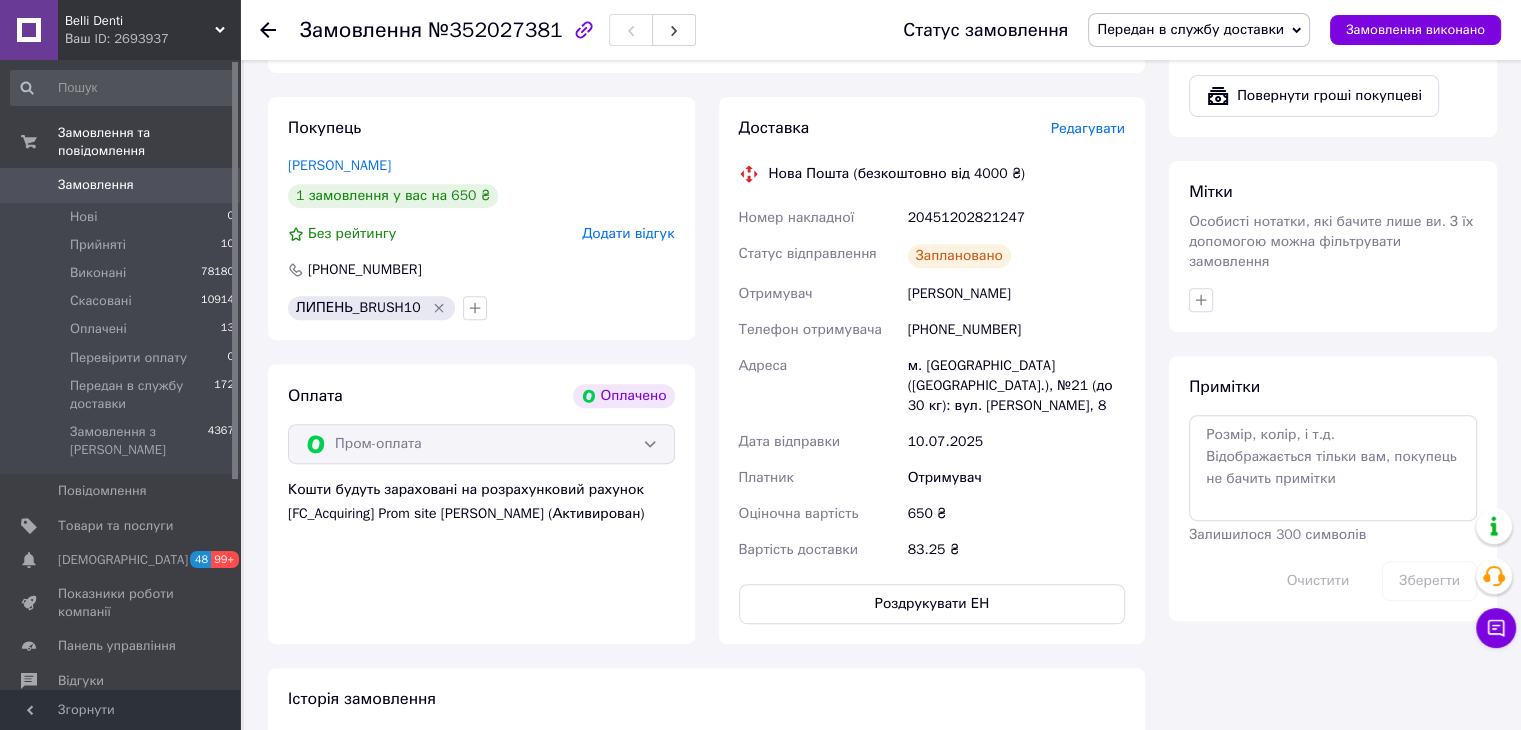 click 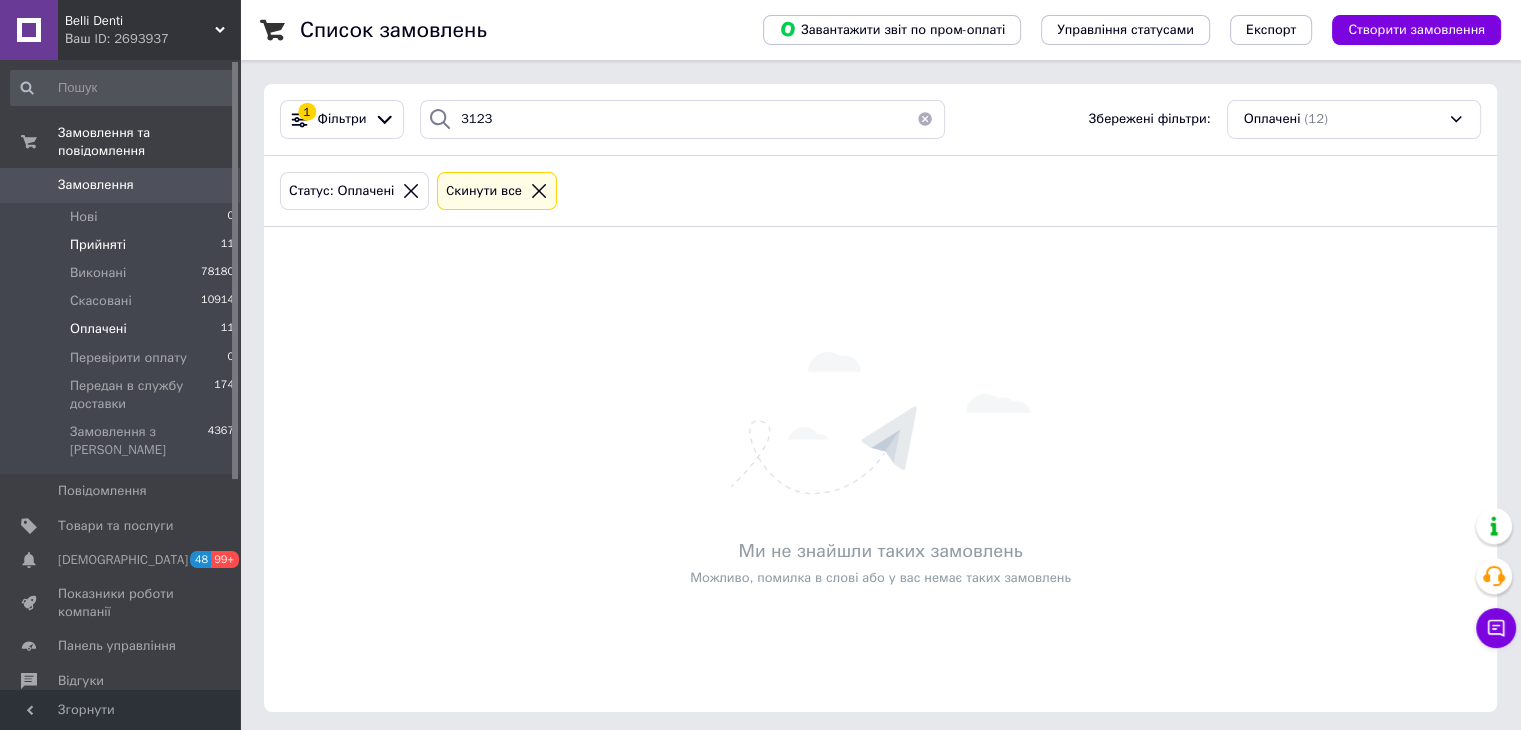 click on "Прийняті 11" at bounding box center (123, 245) 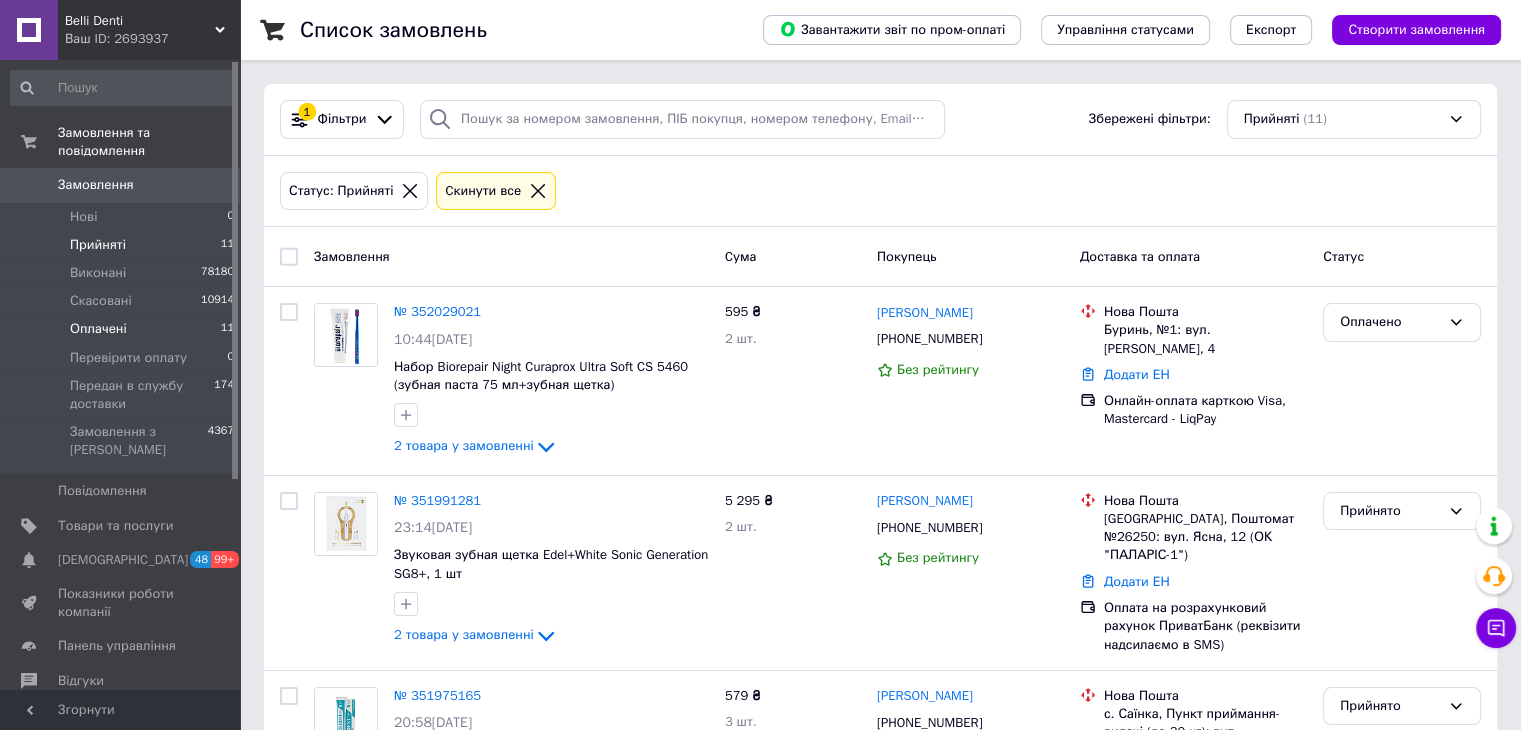 click on "11" at bounding box center [227, 329] 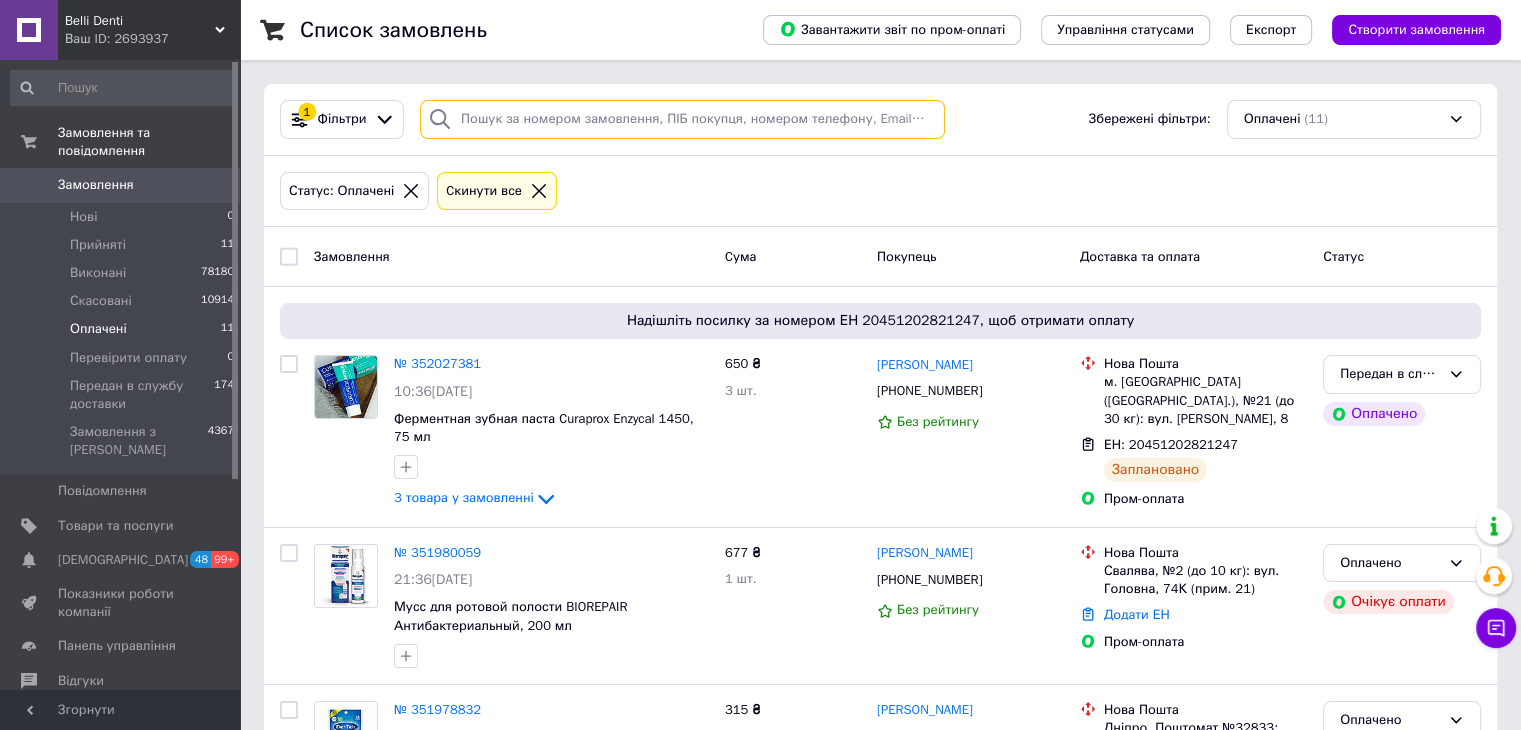 click at bounding box center [682, 119] 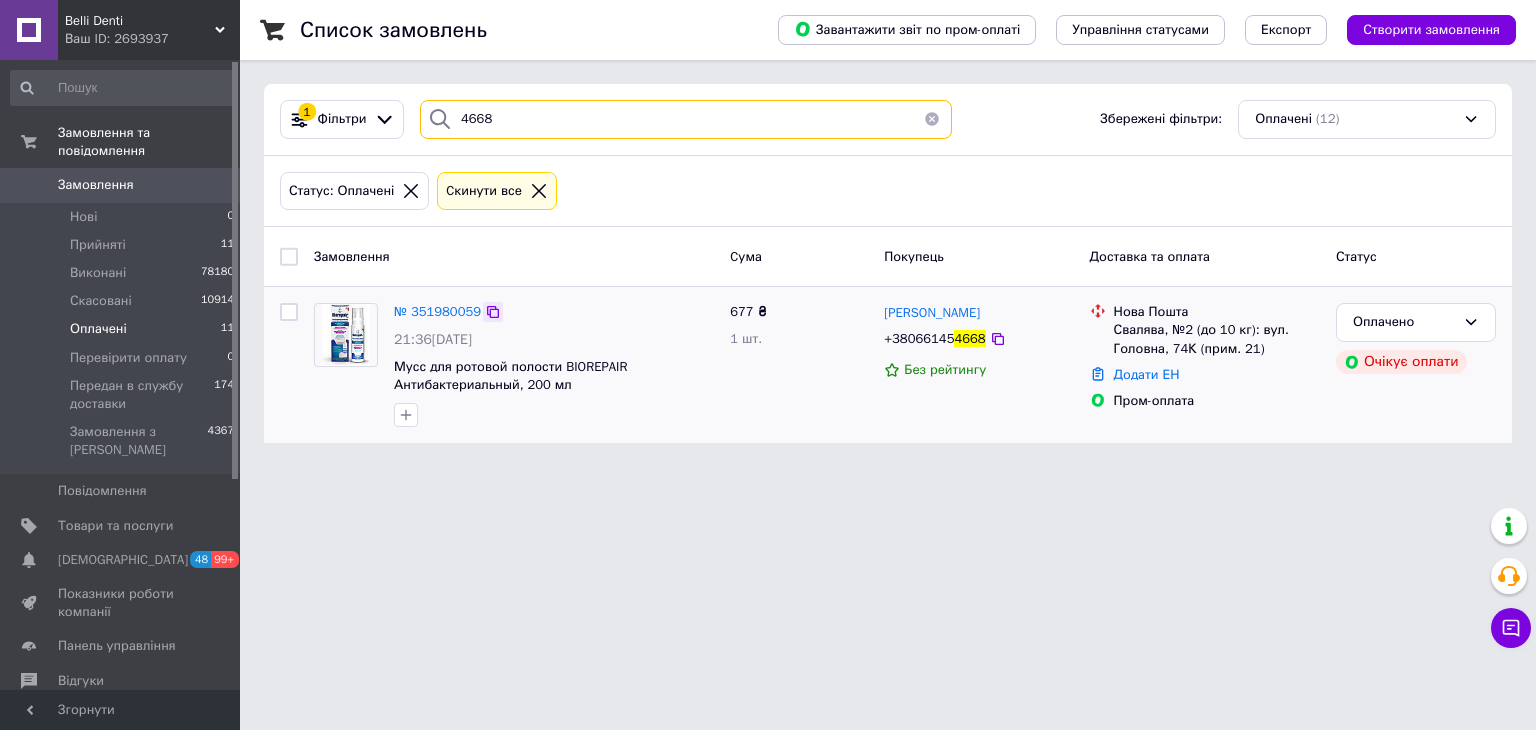 type on "4668" 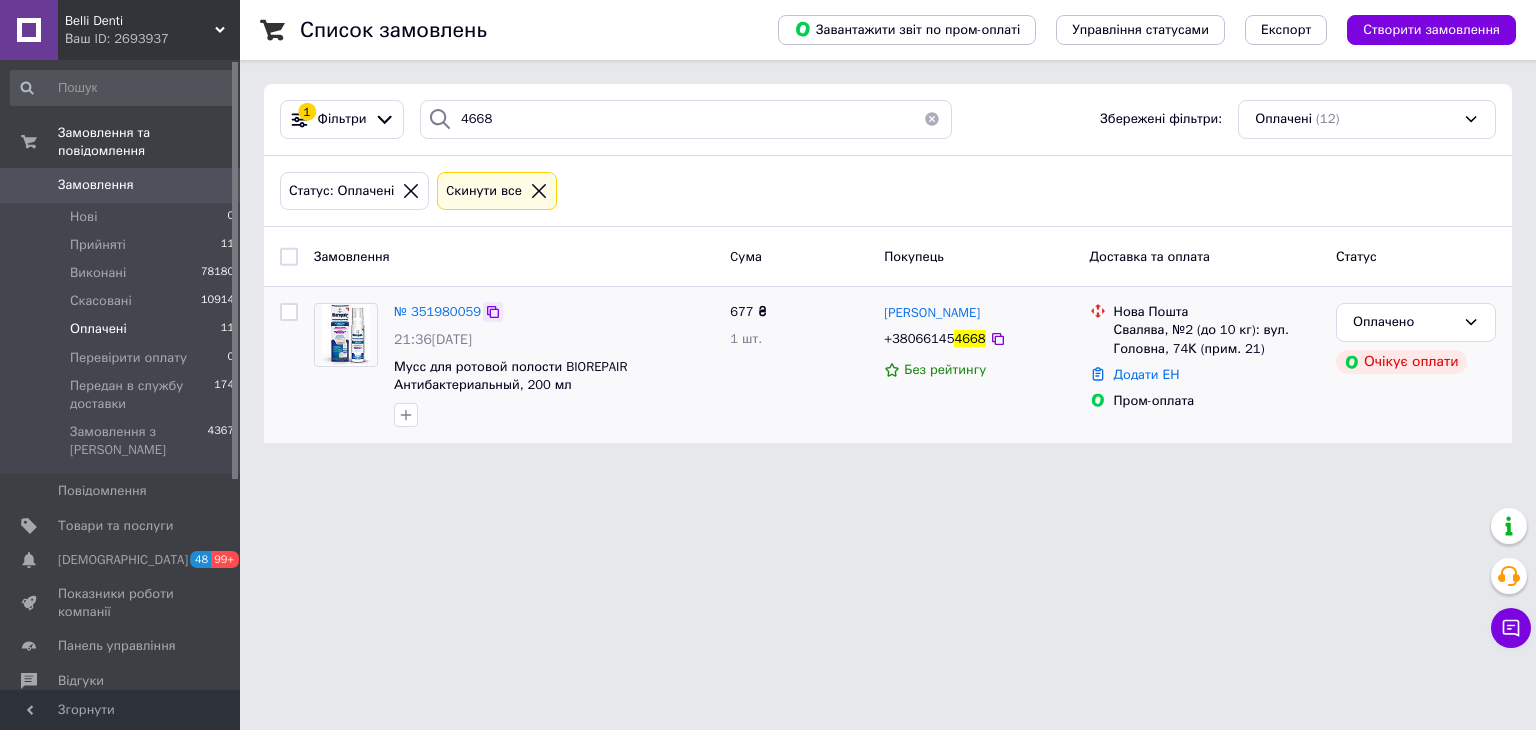 click 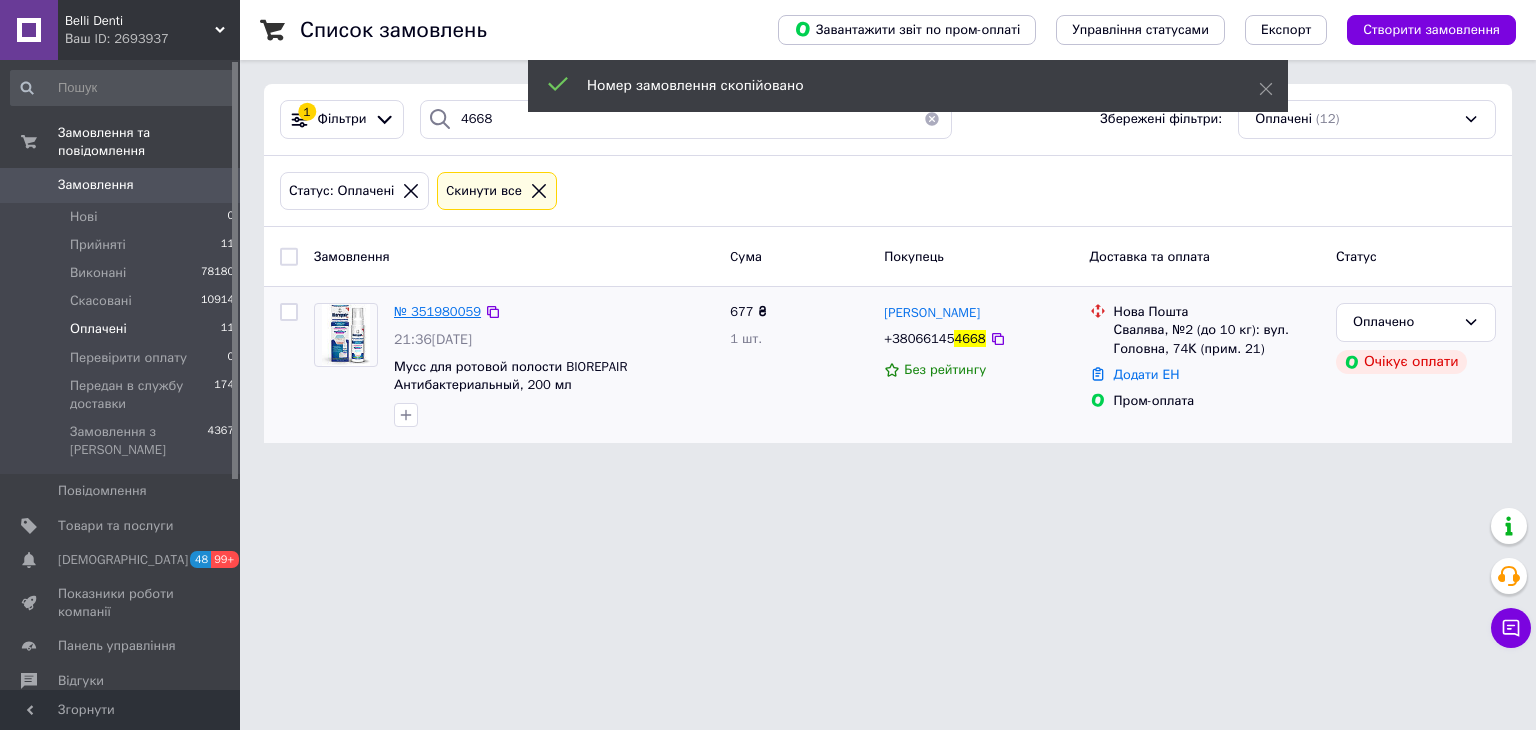 click on "№ 351980059" at bounding box center (437, 311) 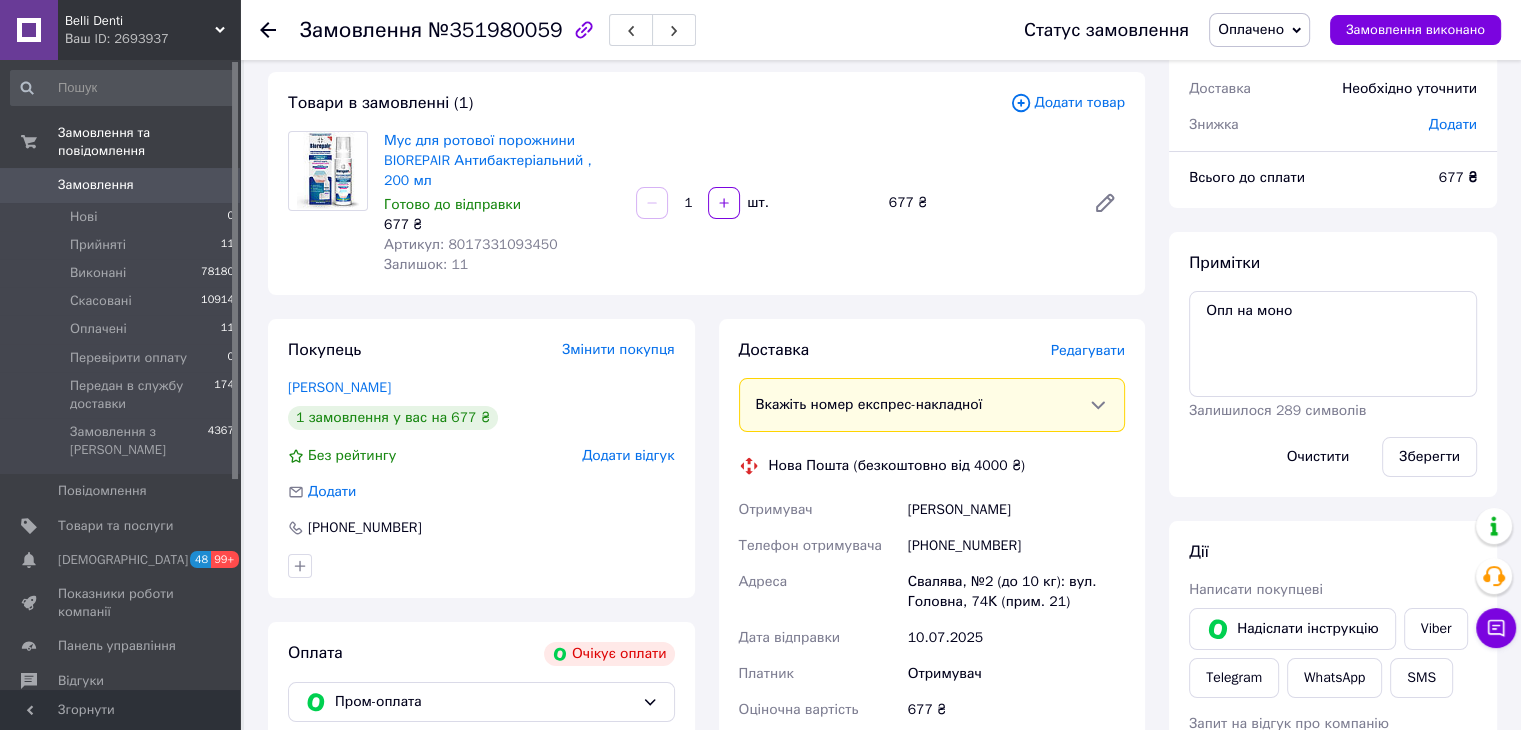 scroll, scrollTop: 300, scrollLeft: 0, axis: vertical 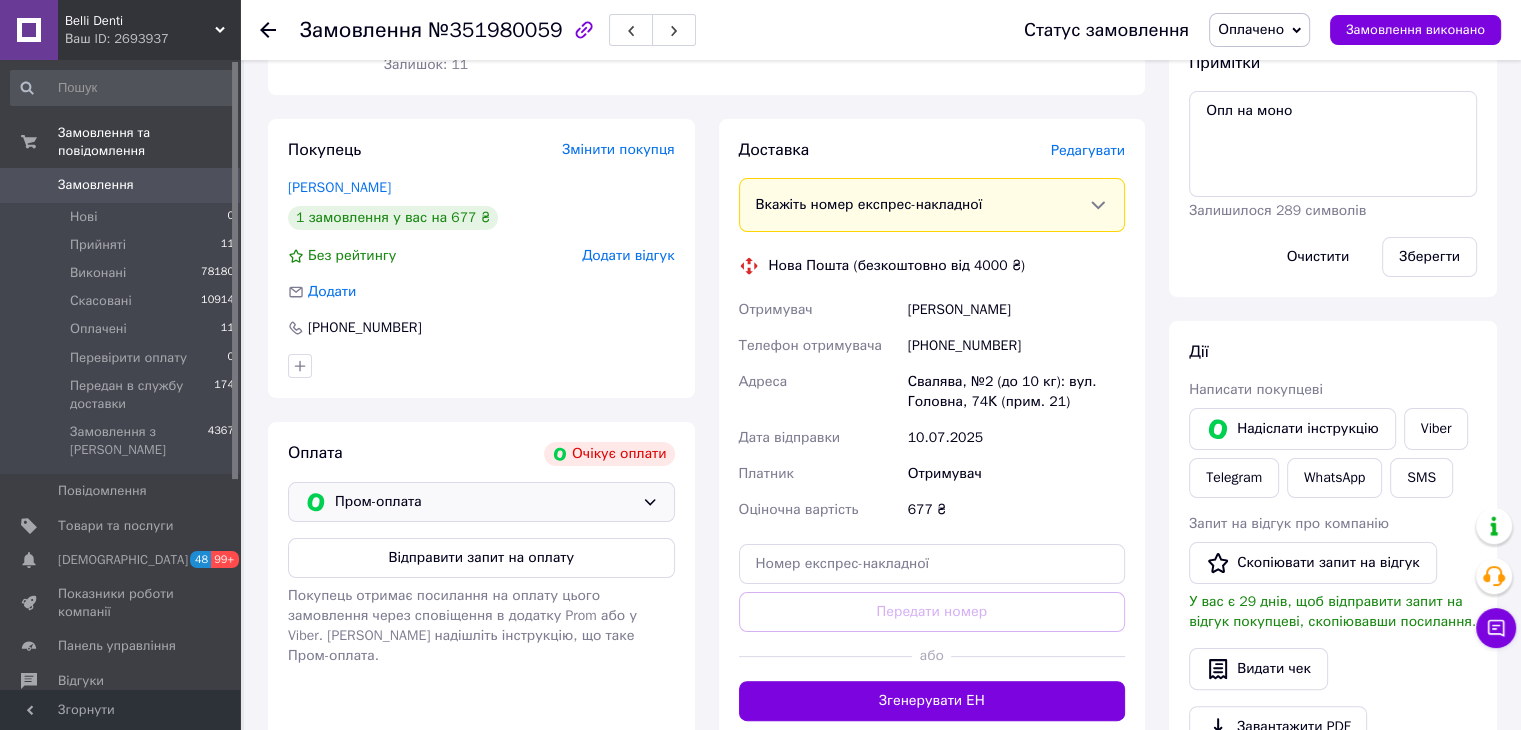 click on "Пром-оплата" at bounding box center [484, 502] 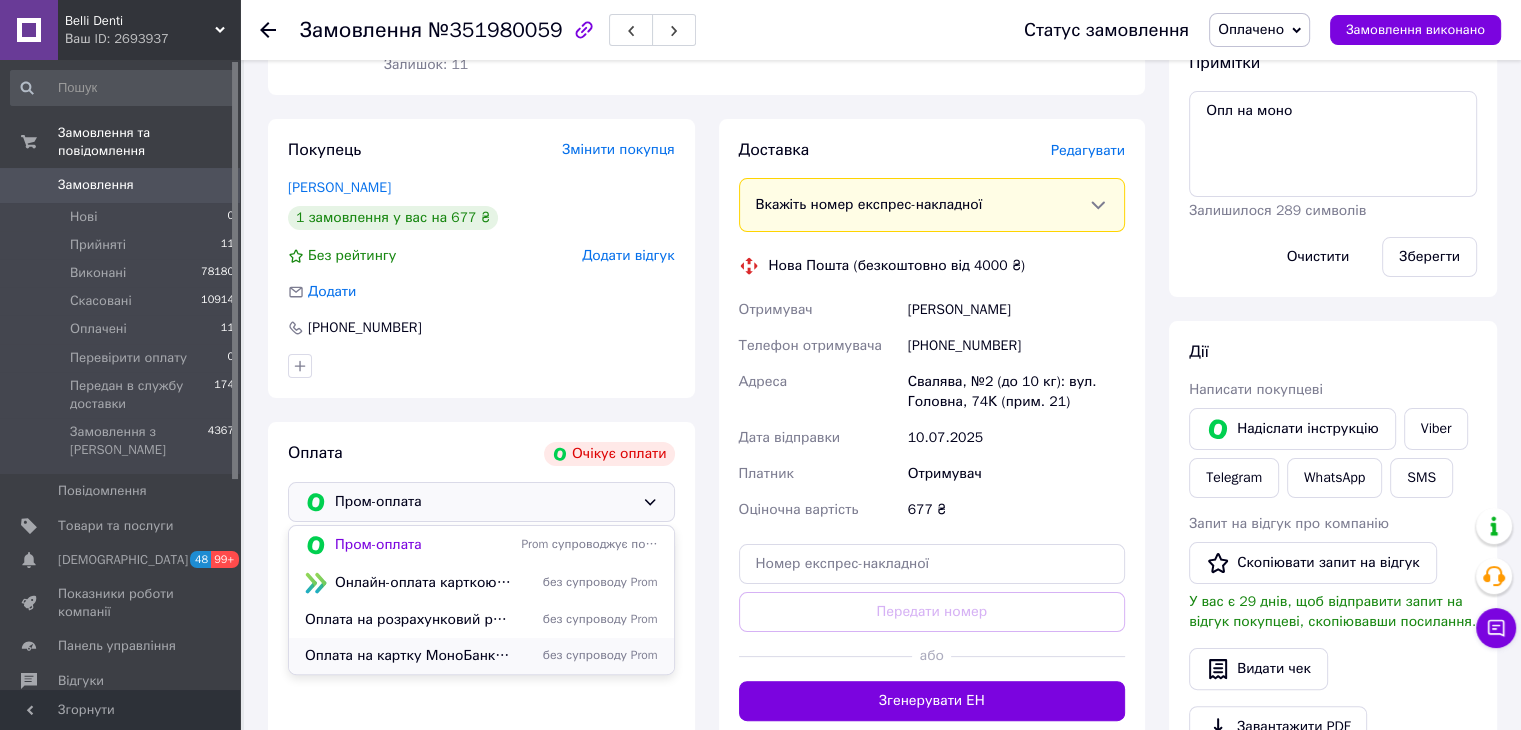 click on "Оплата на картку МоноБанк  (реквізити надсилаємо в SMS) без супроводу Prom" at bounding box center (481, 656) 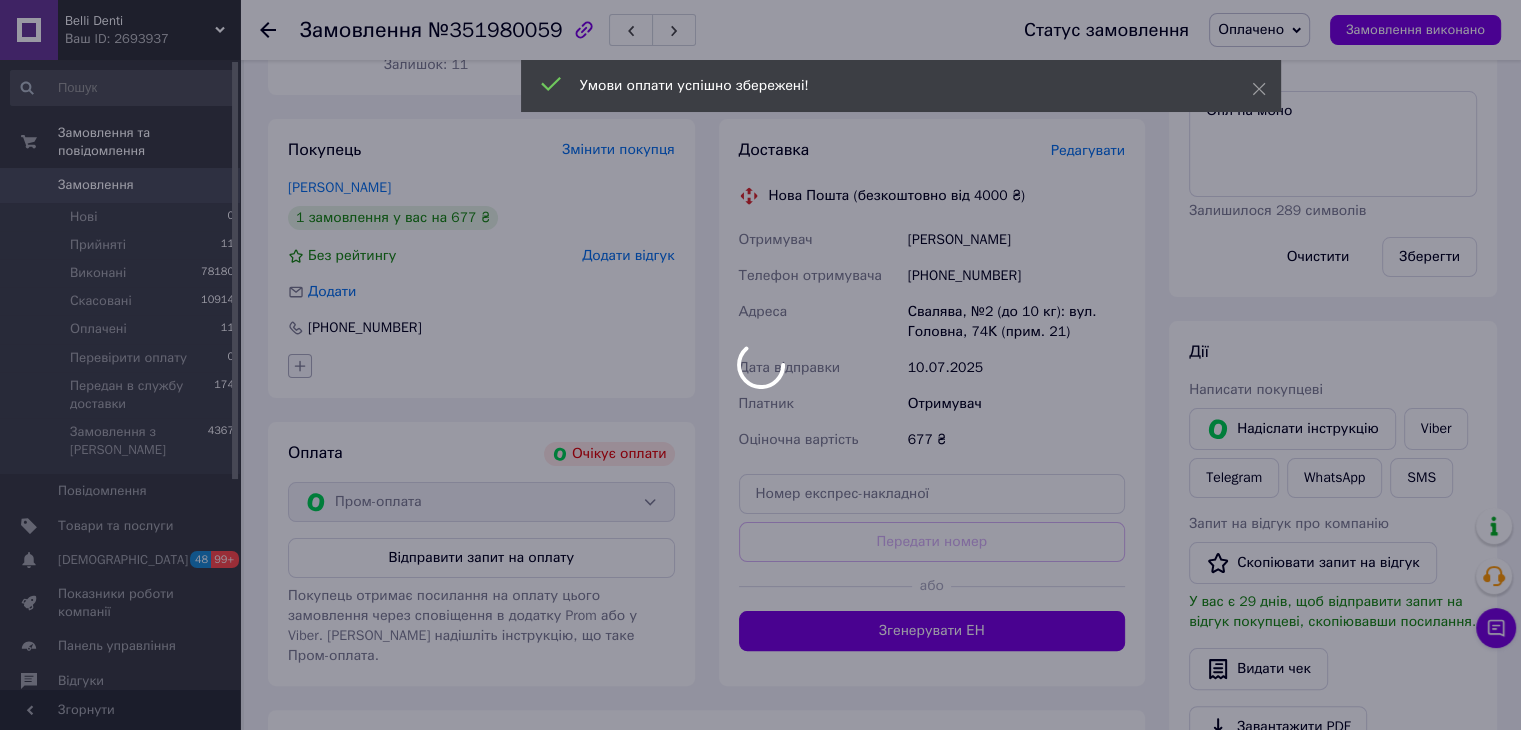 click at bounding box center [760, 365] 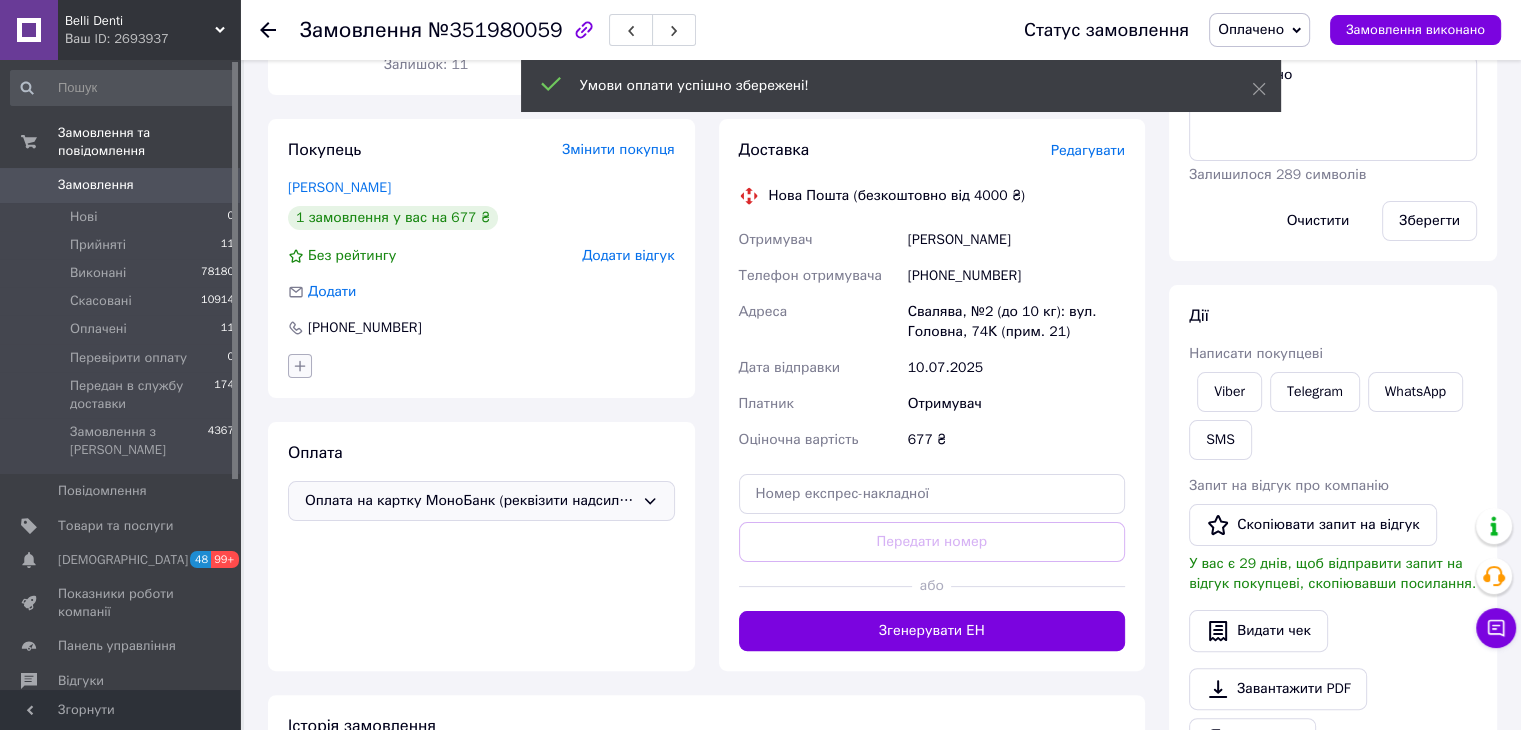 click 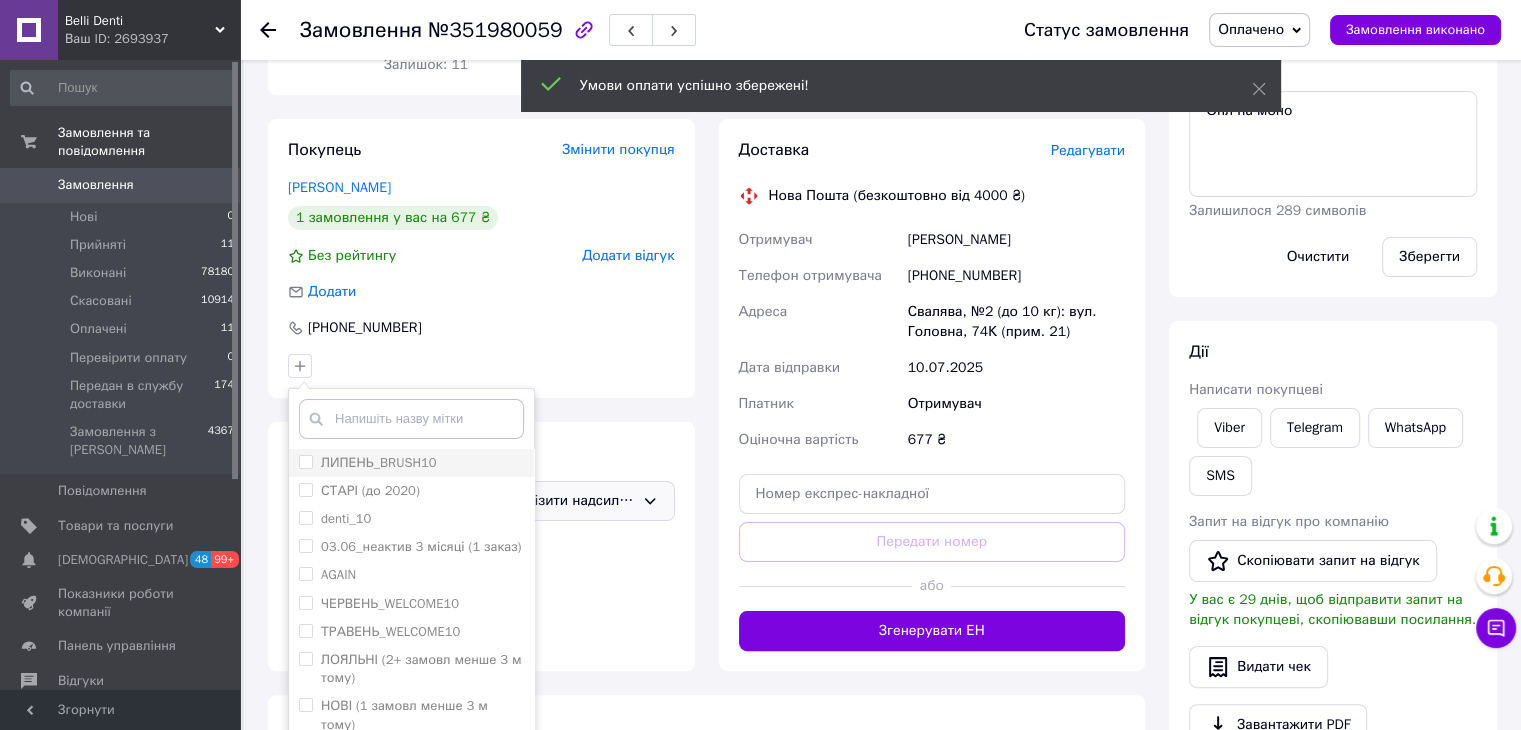 click on "ЛИПЕНЬ_BRUSH10" at bounding box center [379, 462] 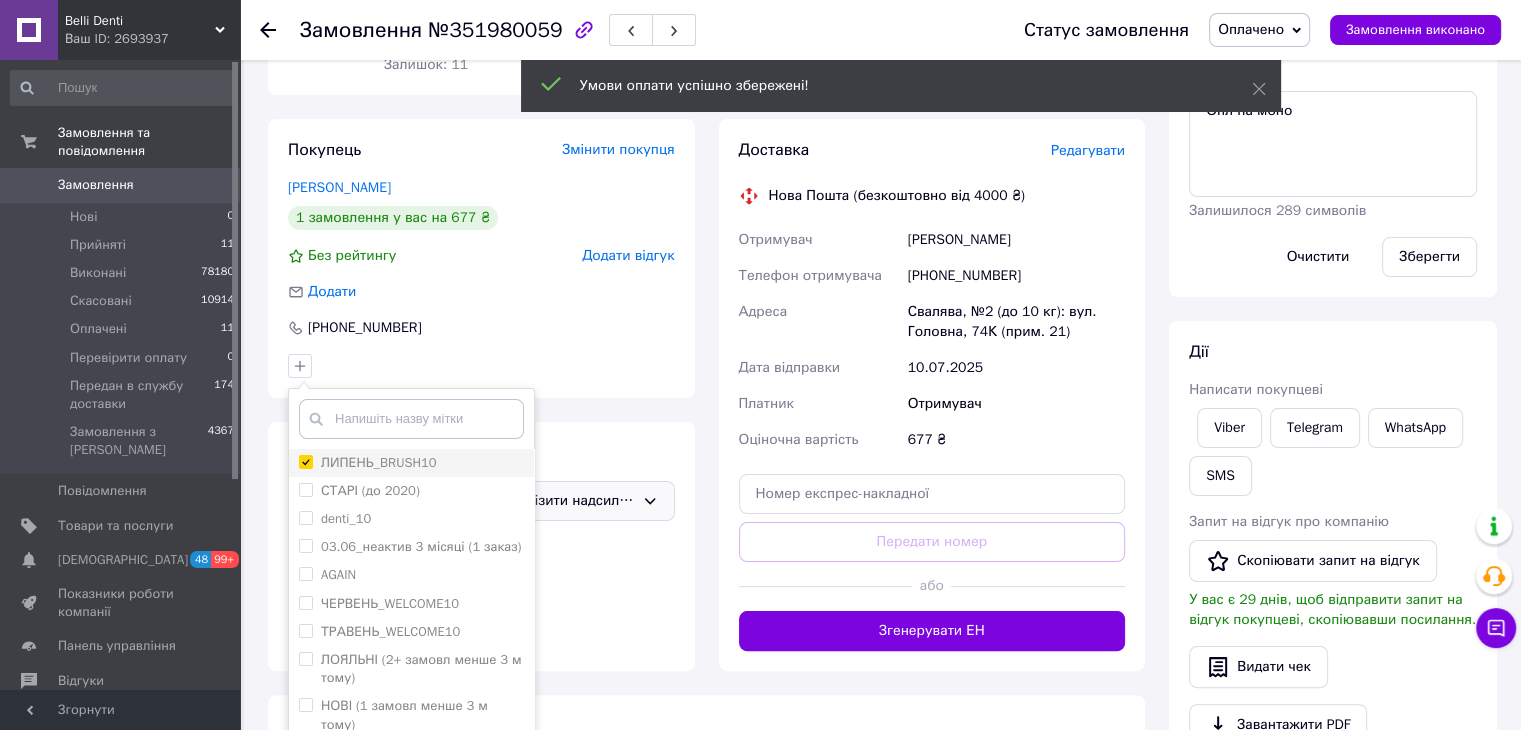 checkbox on "true" 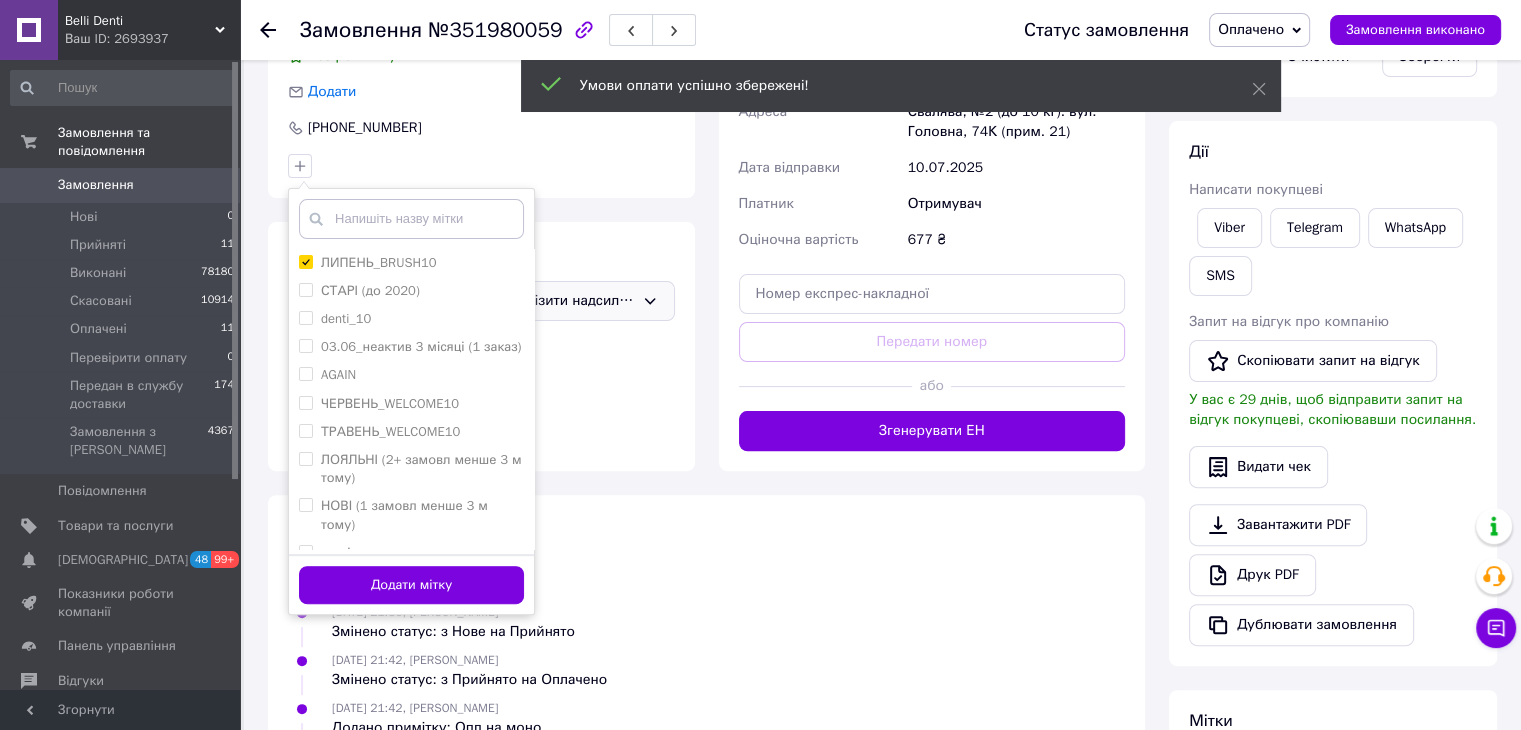 drag, startPoint x: 507, startPoint y: 585, endPoint x: 644, endPoint y: 472, distance: 177.58942 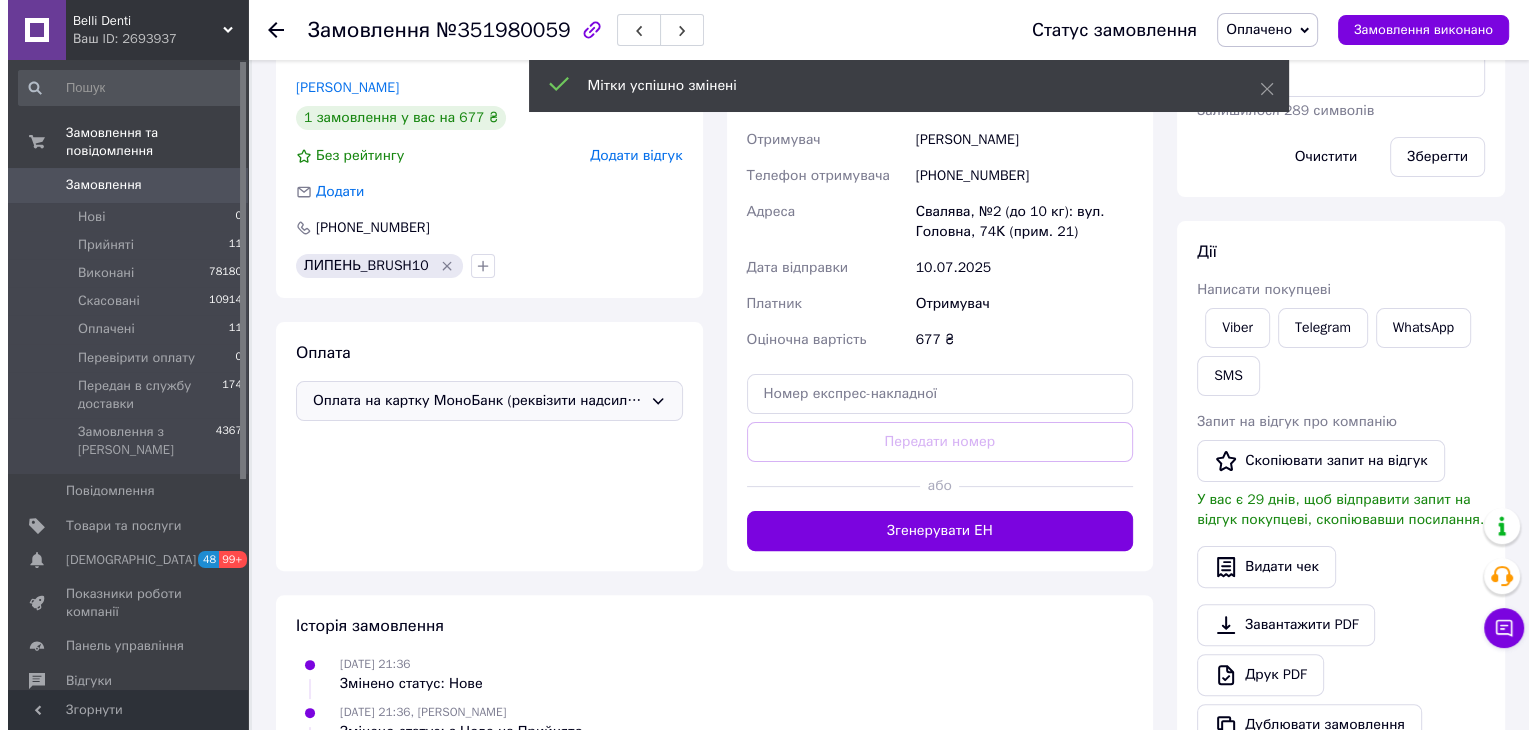 scroll, scrollTop: 300, scrollLeft: 0, axis: vertical 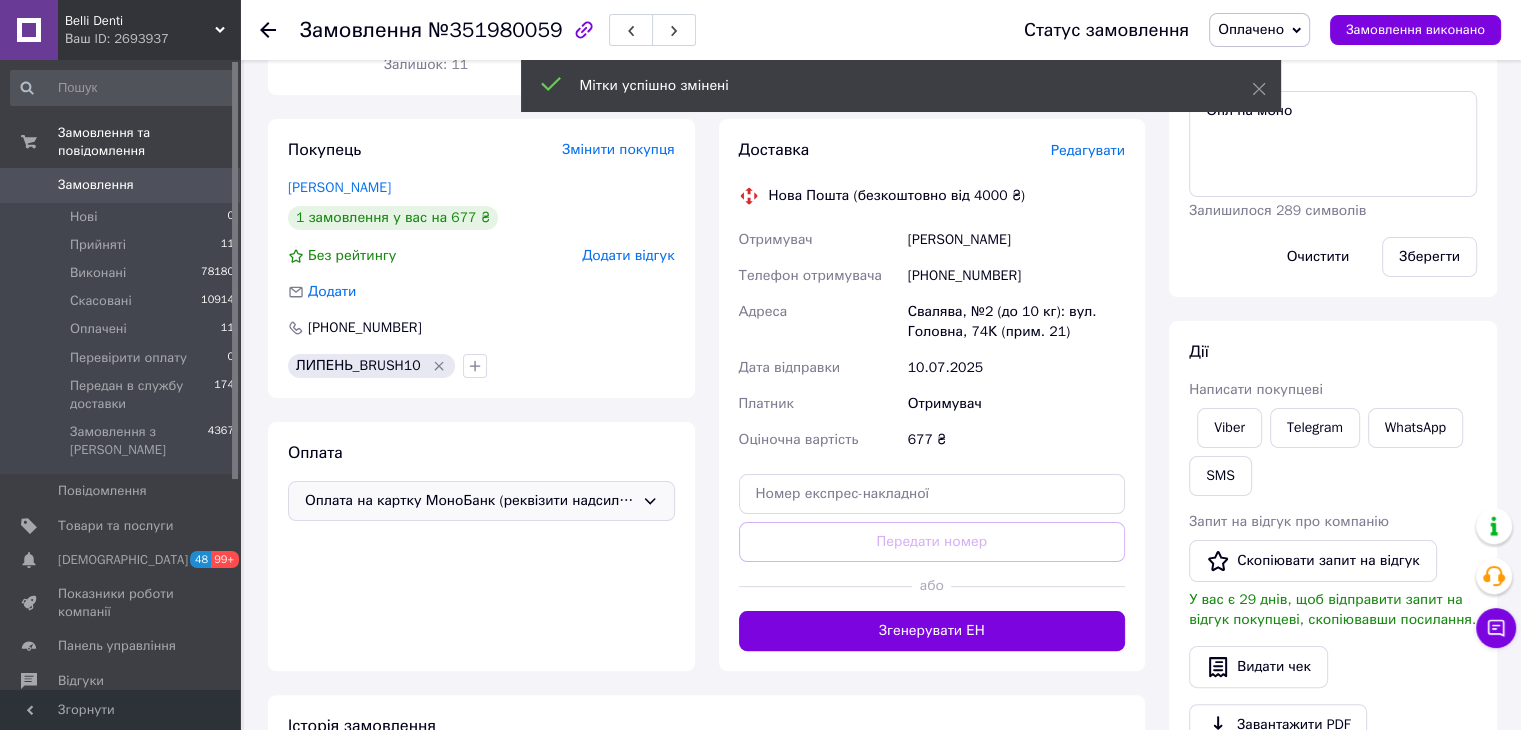 click on "Редагувати" at bounding box center [1088, 150] 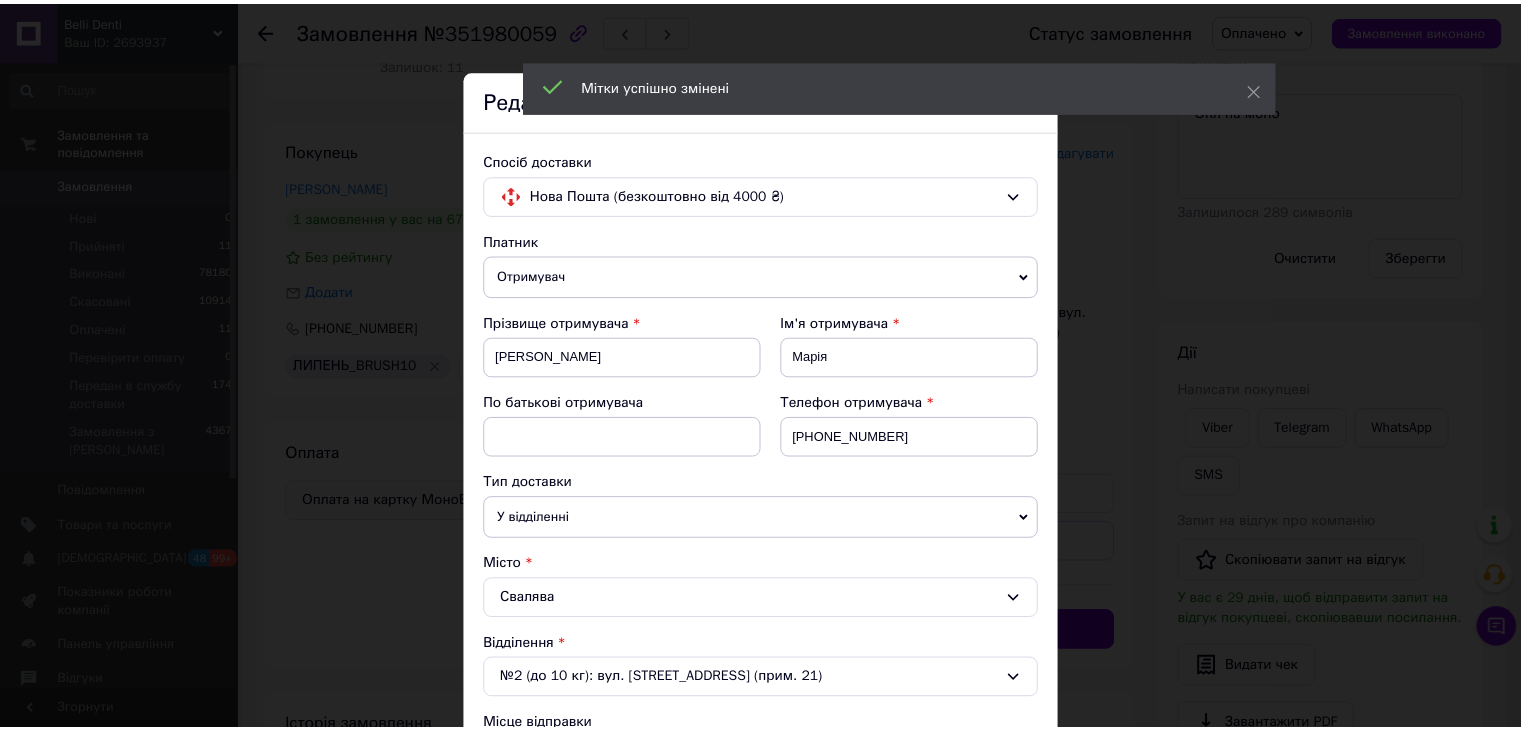 scroll, scrollTop: 628, scrollLeft: 0, axis: vertical 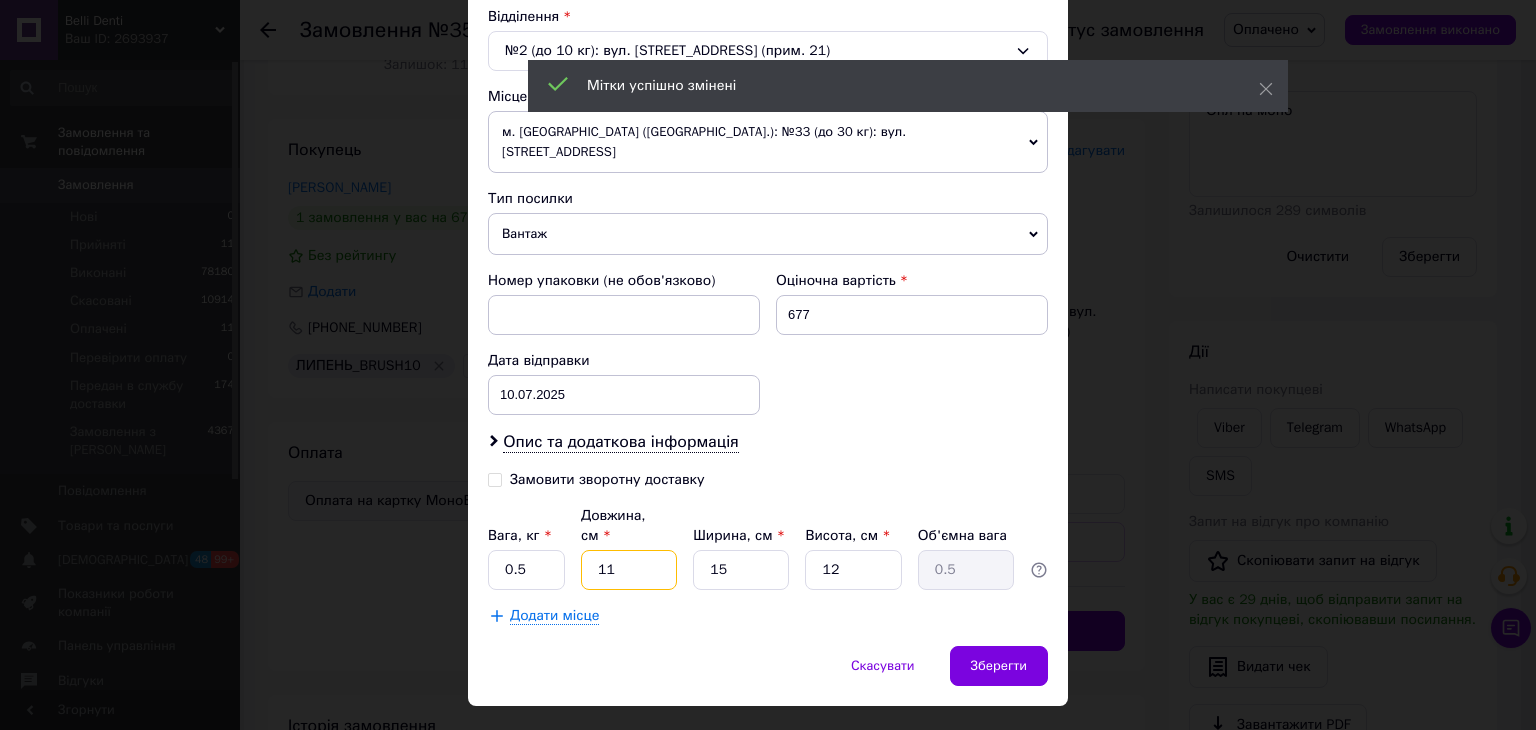 click on "Платник Отримувач Відправник Прізвище отримувача Сідак Ім'я отримувача Марія По батькові отримувача Телефон отримувача +380661454668 Тип доставки У відділенні Кур'єром В поштоматі Місто Свалява Відділення №2 (до 10 кг): вул. Головна, 74К (прим. 21) Місце відправки м. Львів (Львівська обл.): №33 (до 30 кг): вул. Кульпарківська, 59 Немає збігів. Спробуйте змінити умови пошуку Додати ще місце відправки Тип посилки Вантаж Документи Номер упаковки (не обов'язково) Оціночна вартість 677 Дата відправки 10.07.2025 < 2025 > < Июль > Пн Вт Ср Чт Пт Сб Вс 30 1 2 3 4 5 6 7 8 9 10 11 12 13 14 15 16 17 18 19 20 21 22 23 24 25 26 27" at bounding box center [768, 114] 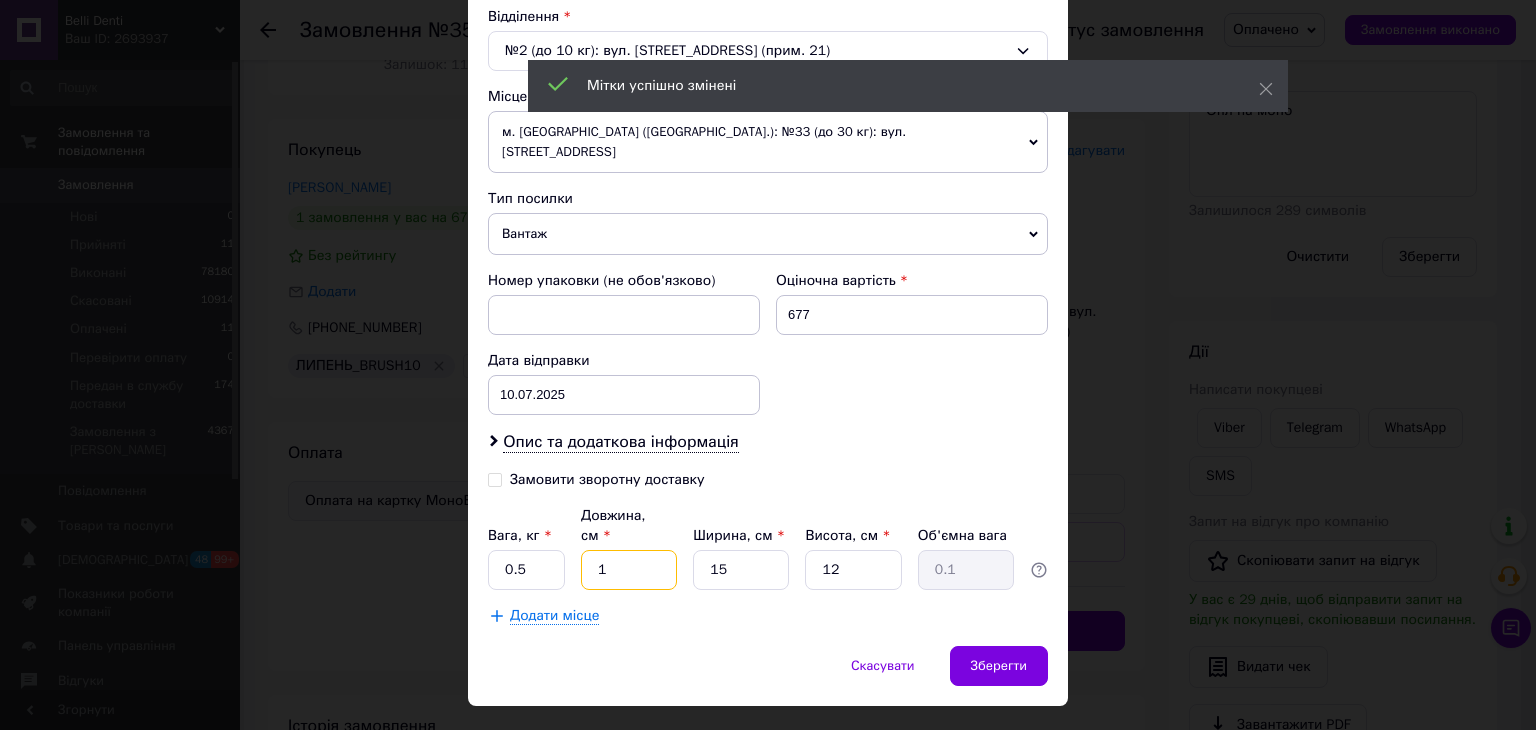 type 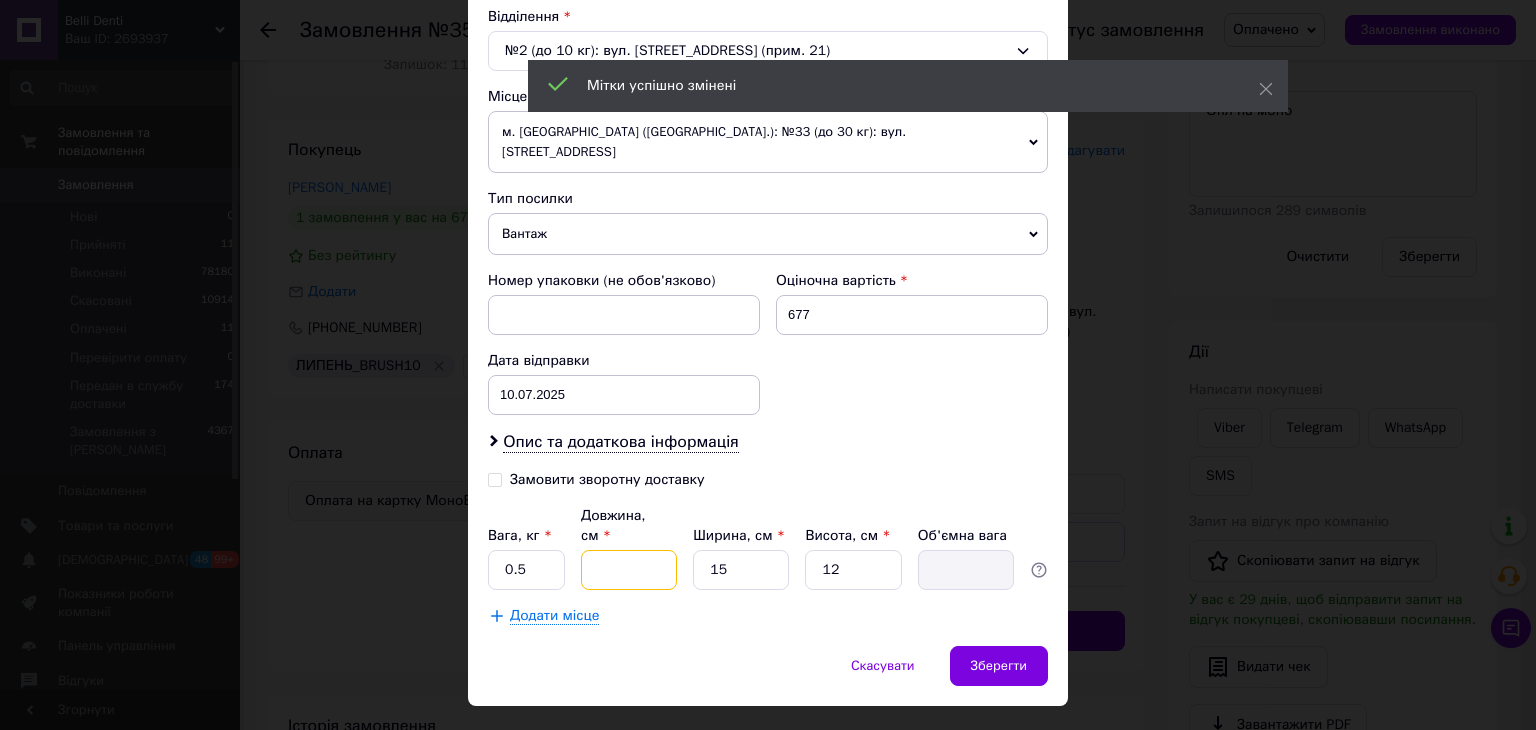 type on "9" 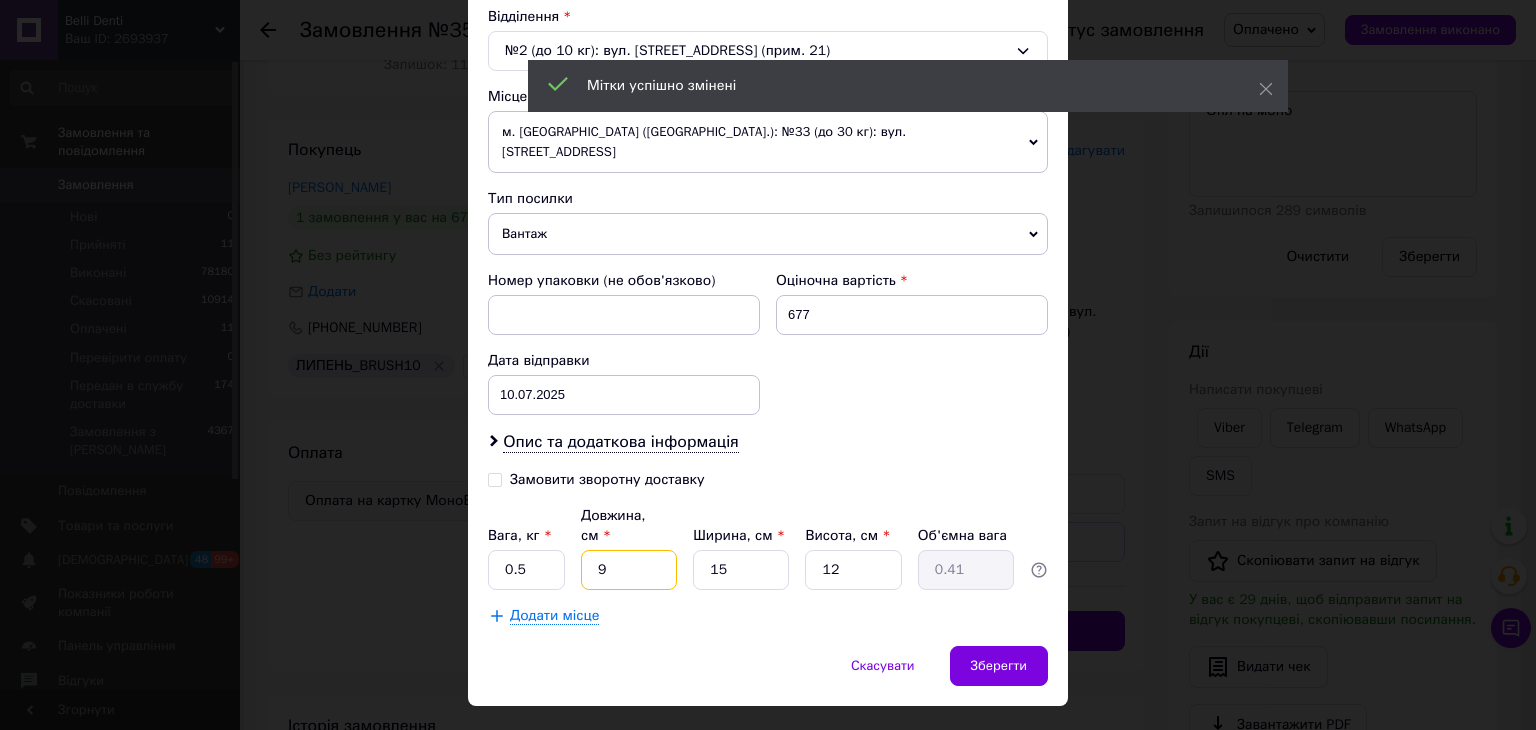 type on "9" 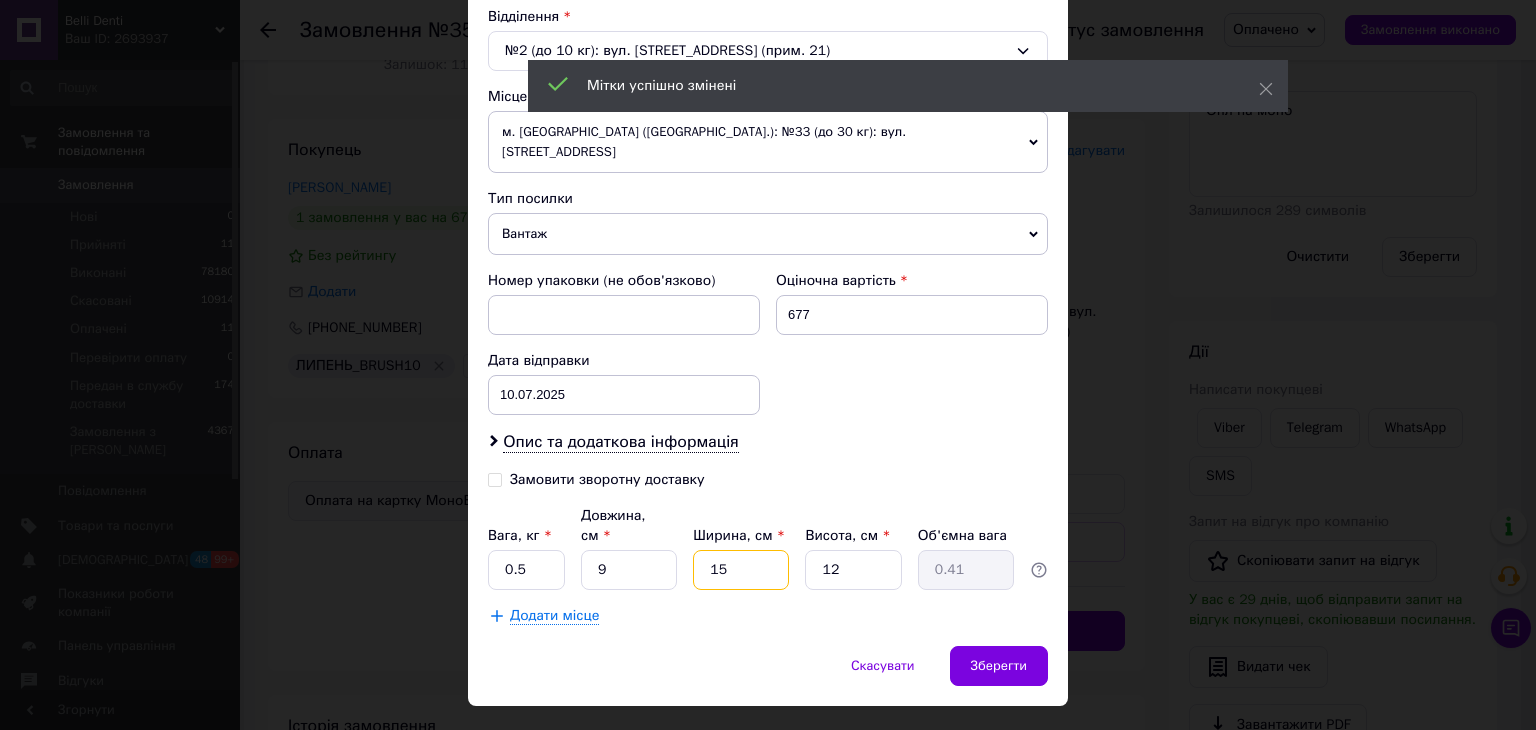 drag, startPoint x: 681, startPoint y: 553, endPoint x: 728, endPoint y: 550, distance: 47.095646 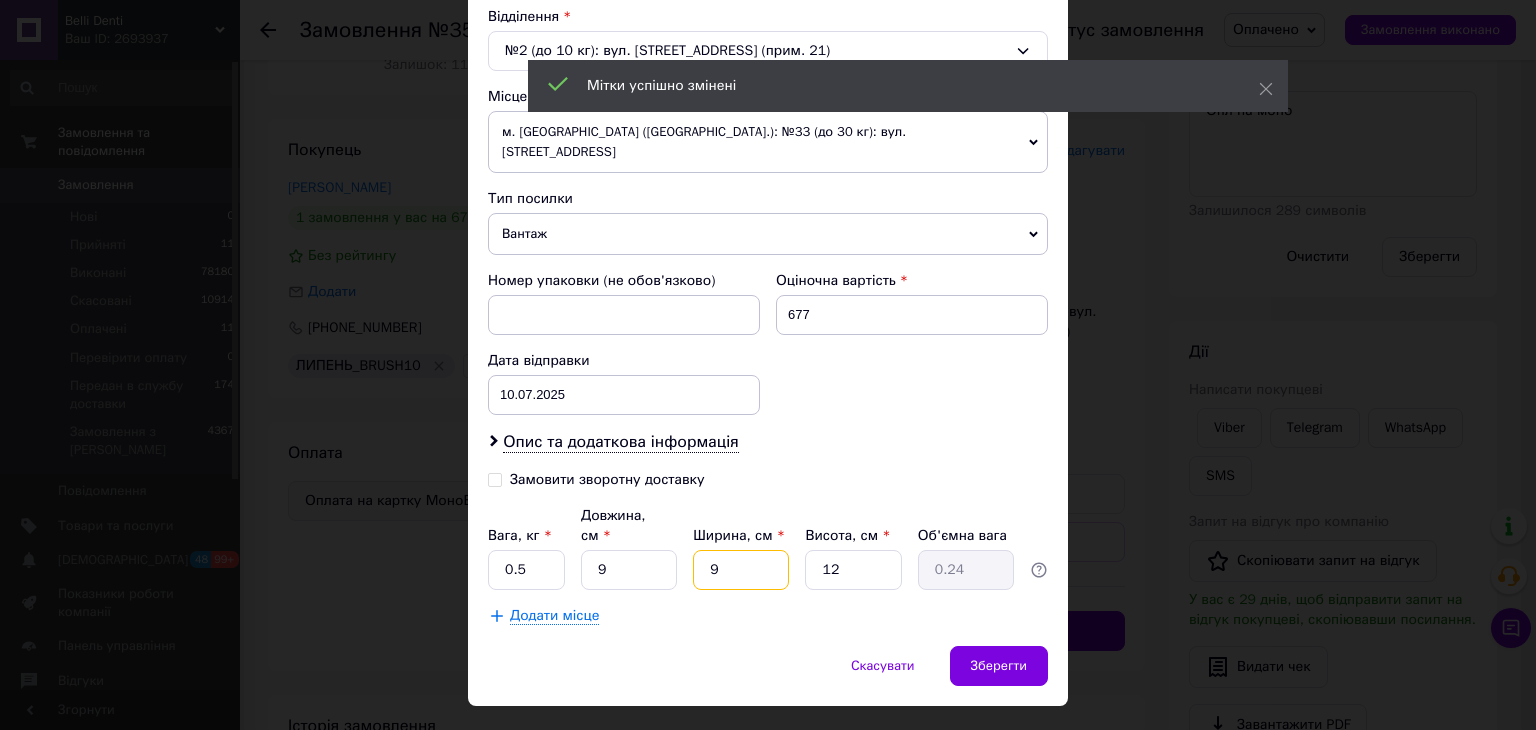 type on "9" 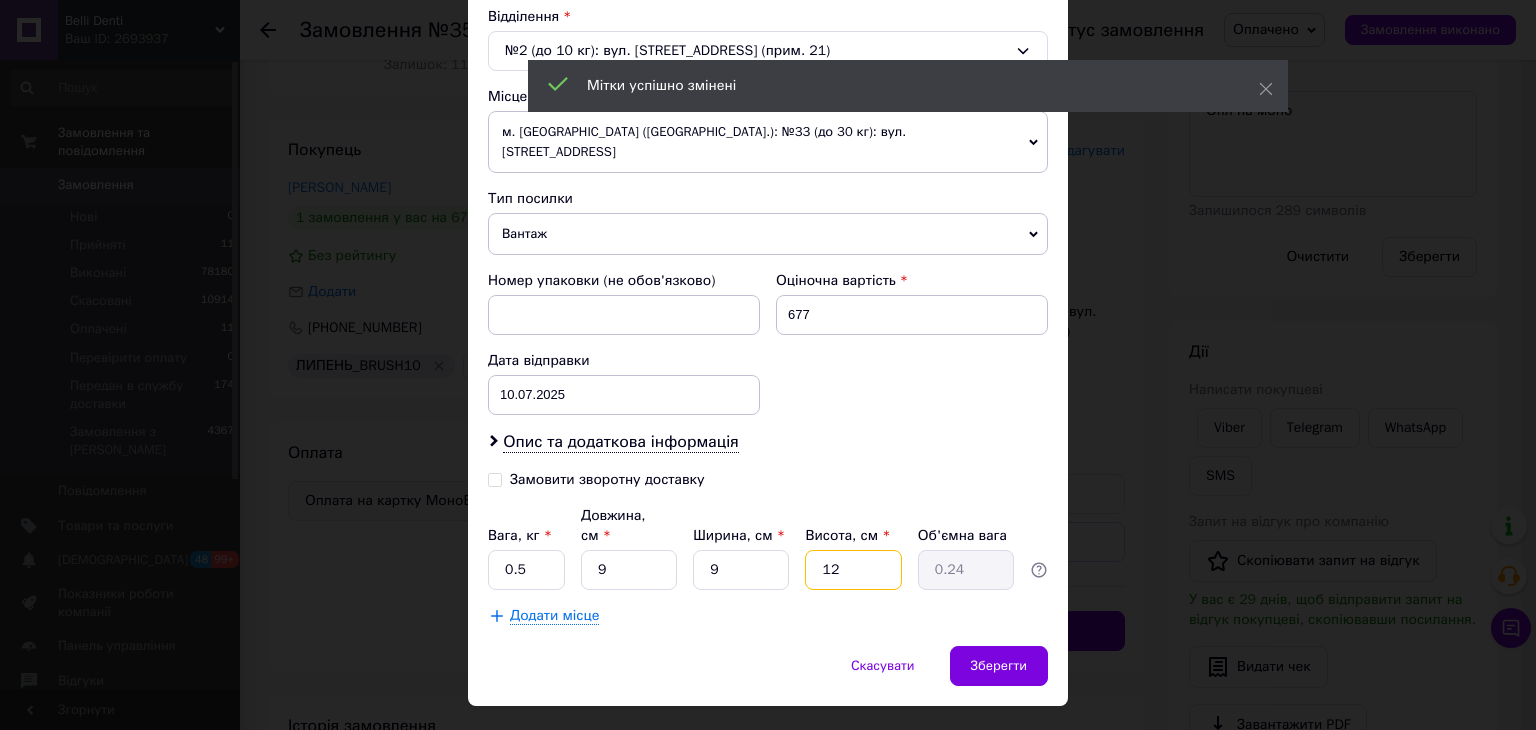 drag, startPoint x: 833, startPoint y: 531, endPoint x: 839, endPoint y: 569, distance: 38.470768 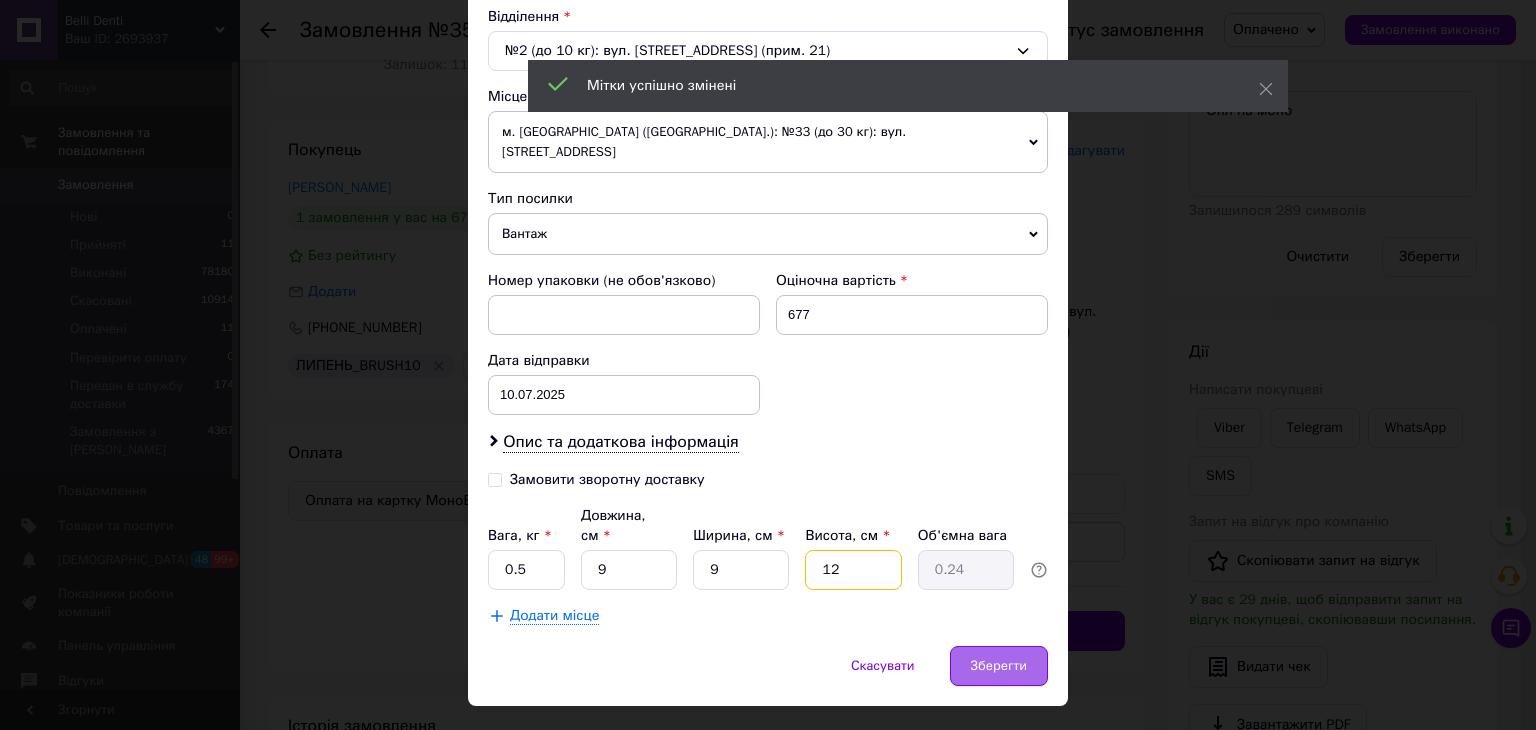 type on "9" 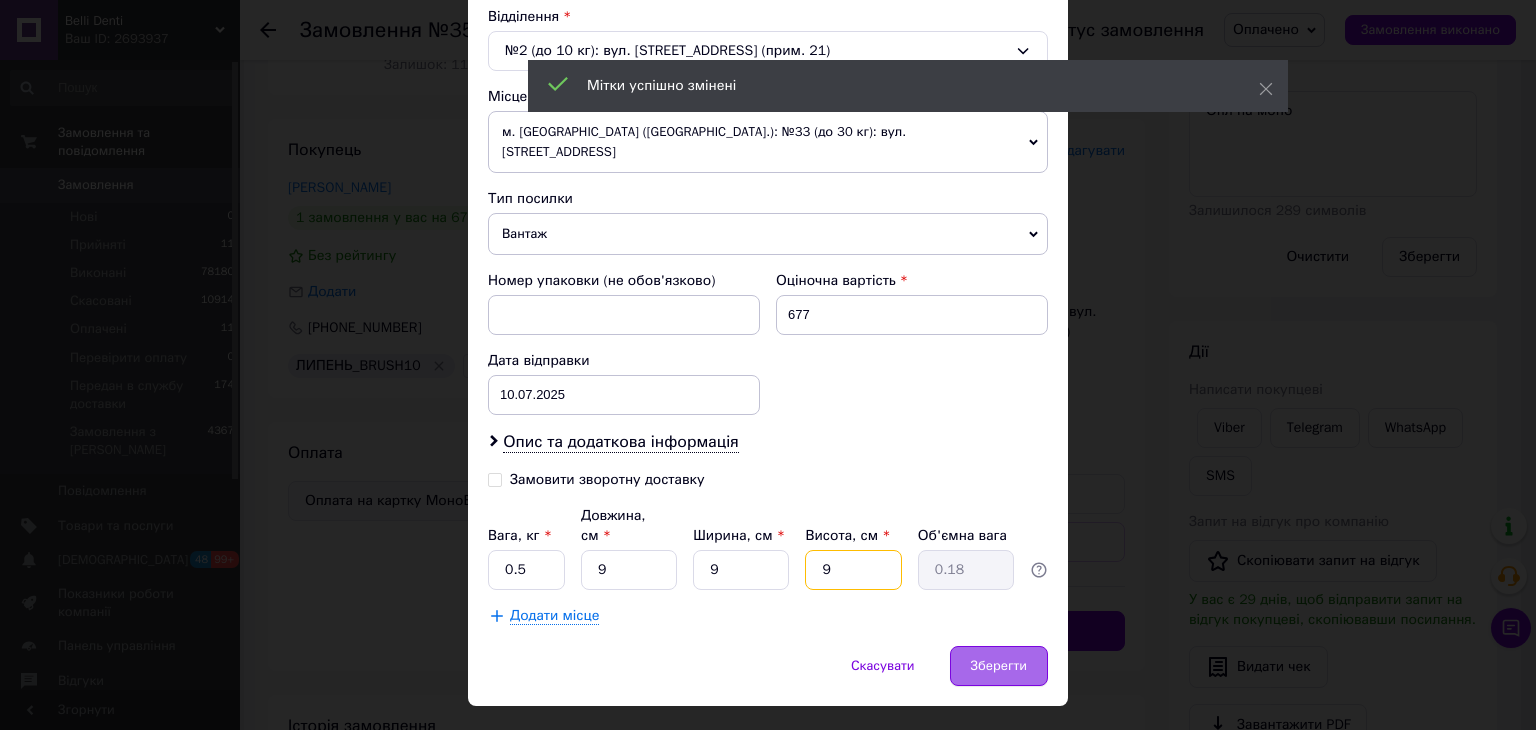 type on "9" 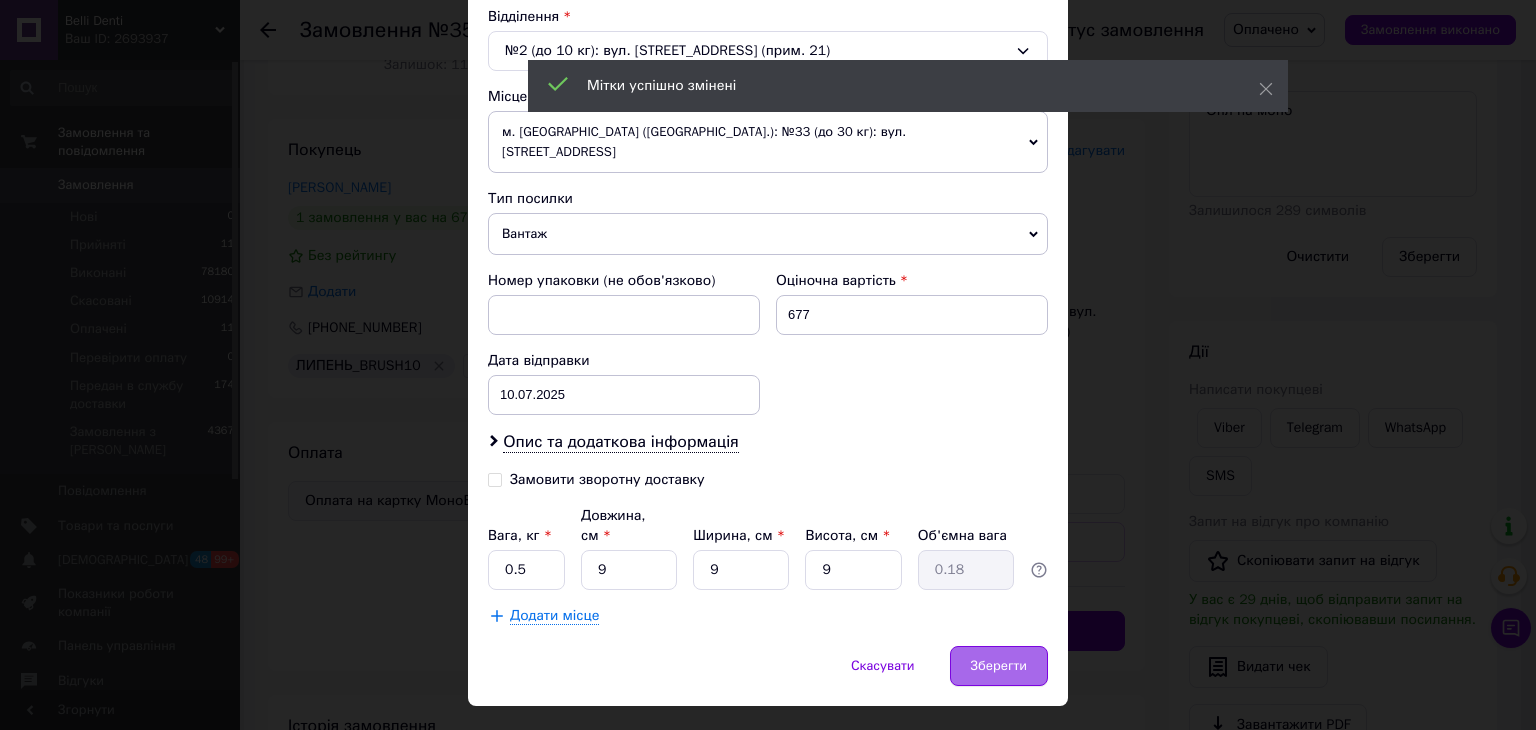 click on "Зберегти" at bounding box center (999, 666) 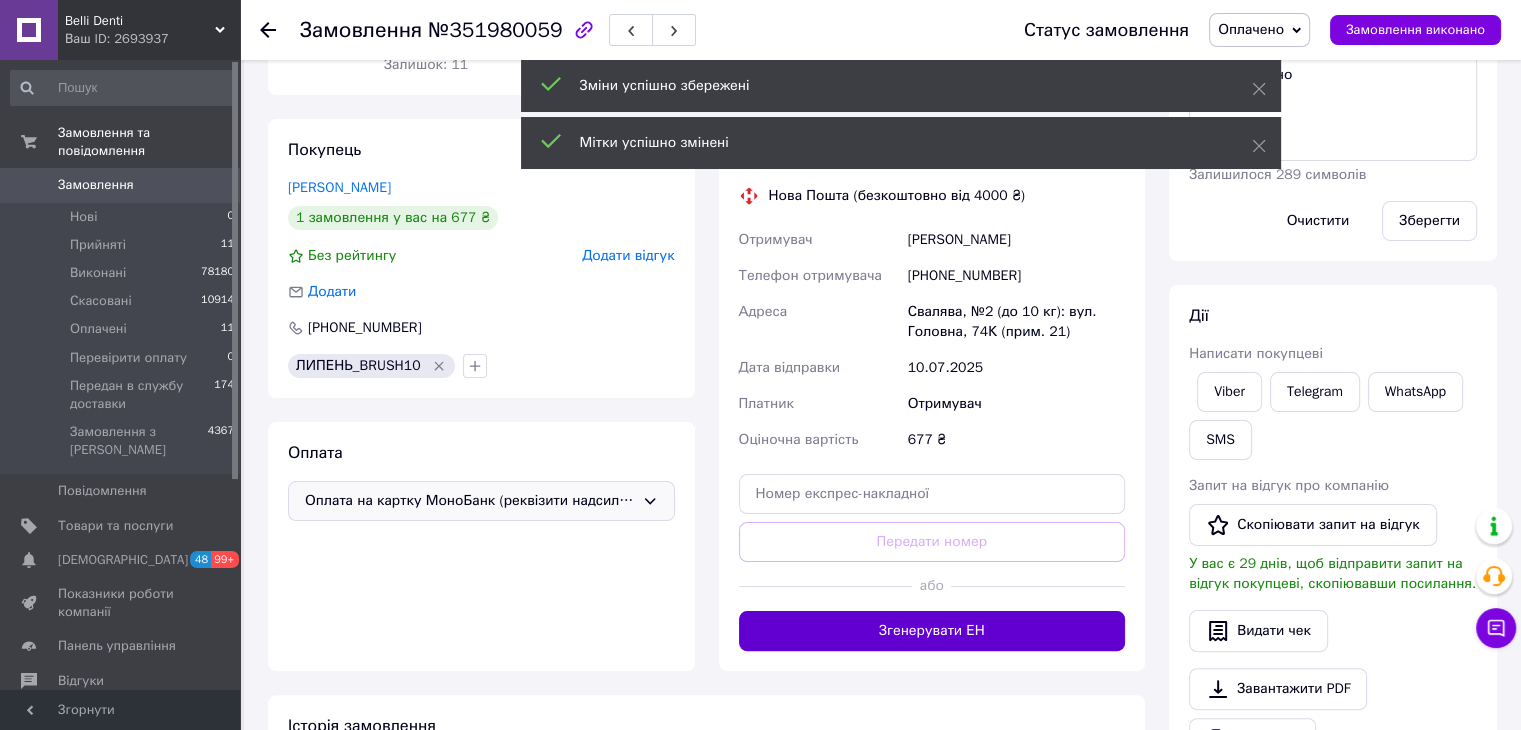 click on "Згенерувати ЕН" at bounding box center [932, 631] 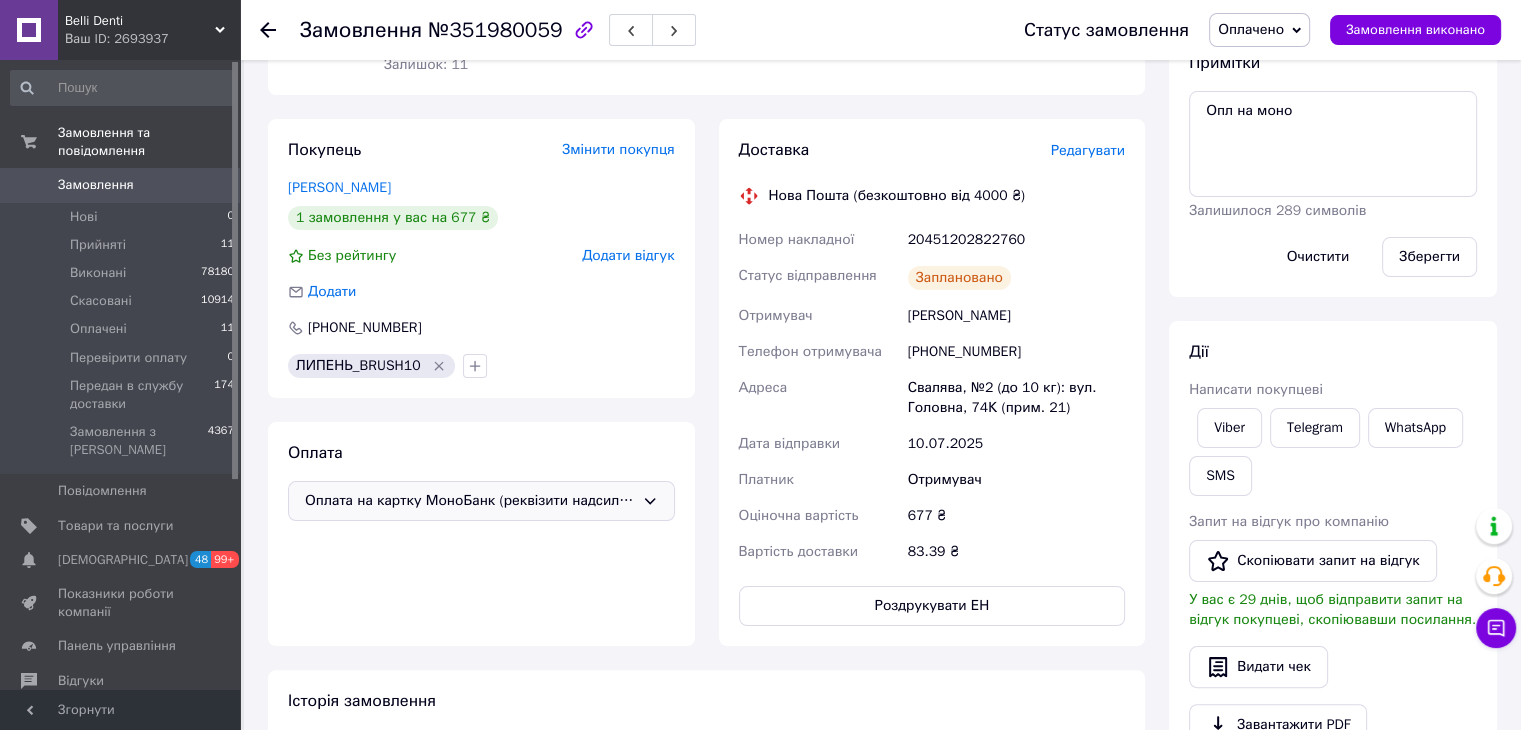 click on "Оплачено" at bounding box center [1251, 29] 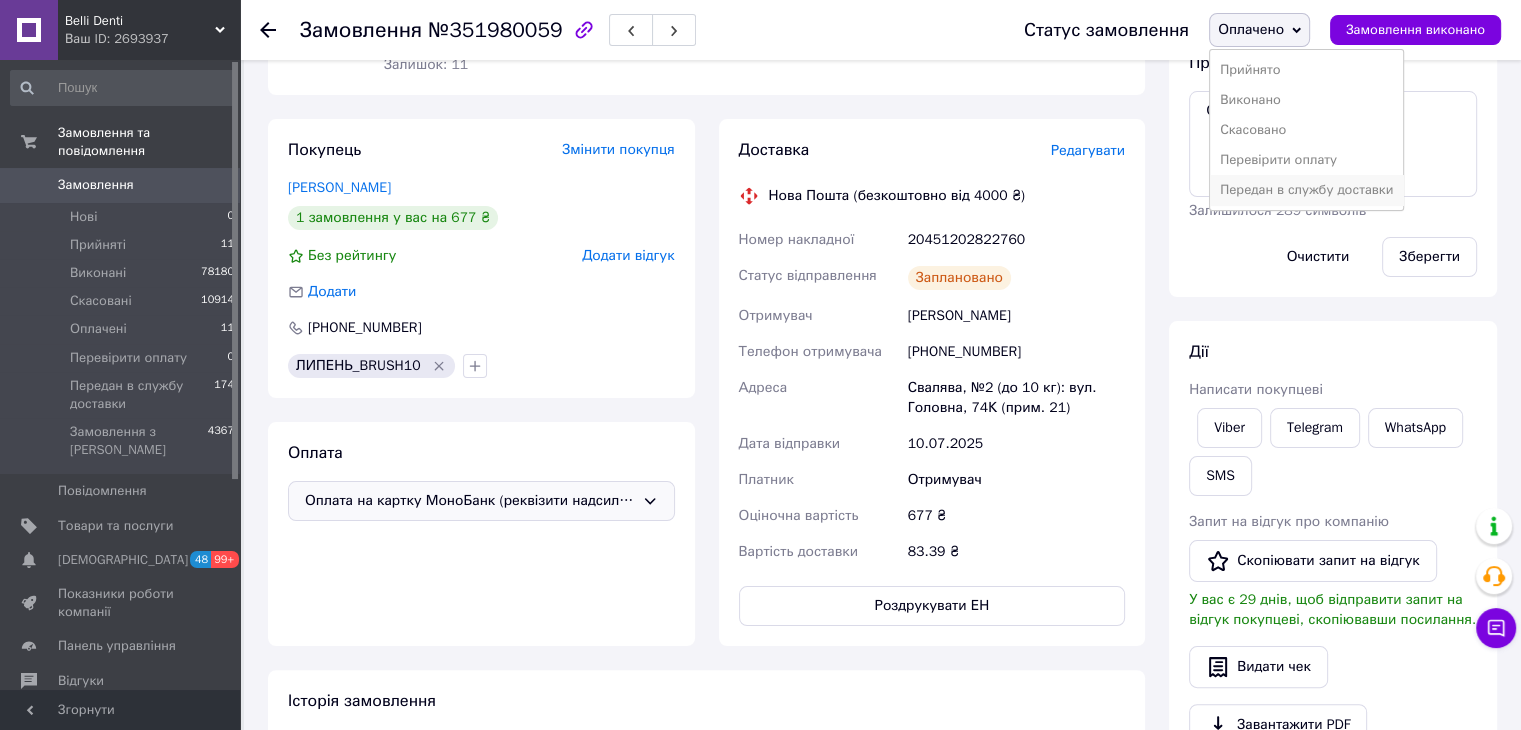 drag, startPoint x: 1274, startPoint y: 189, endPoint x: 1072, endPoint y: 315, distance: 238.07562 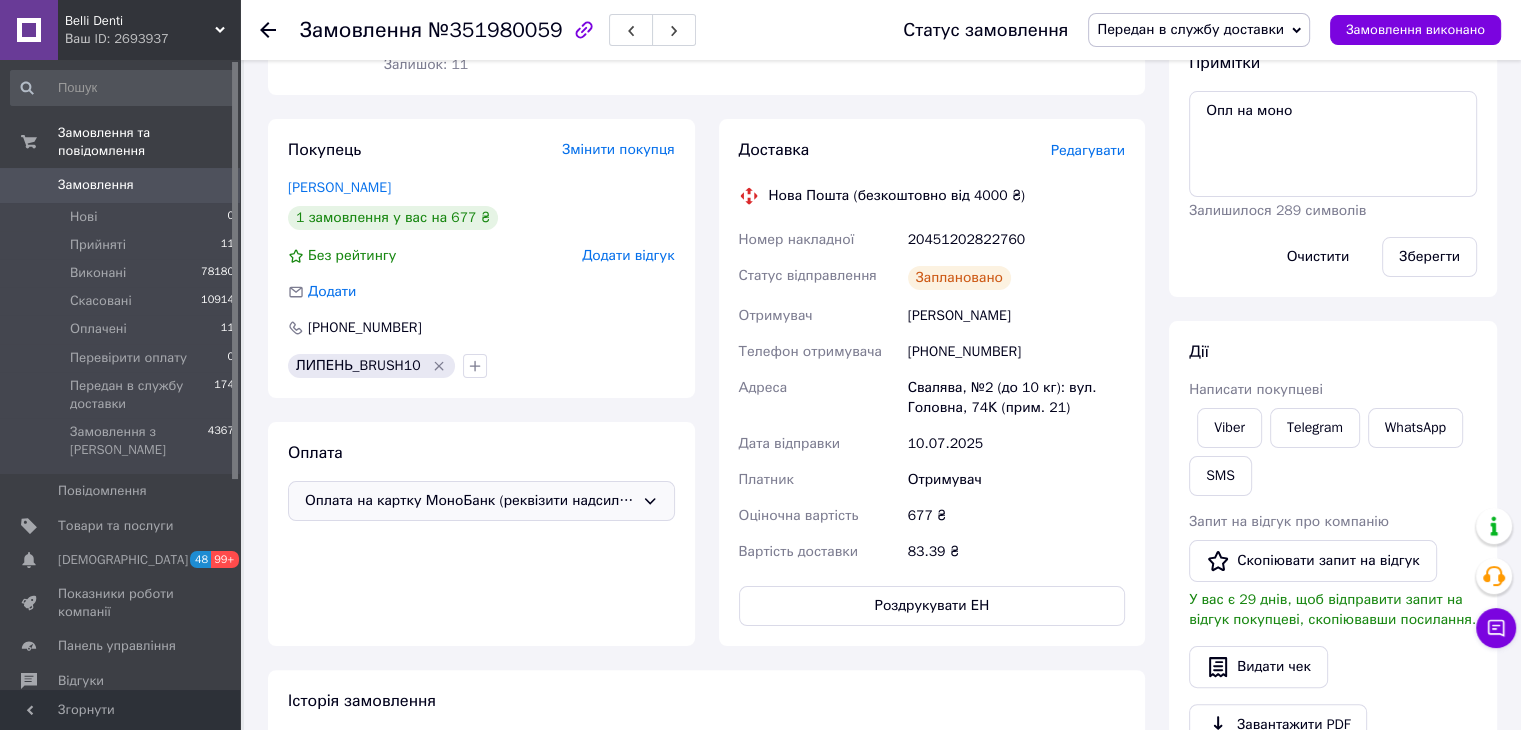 click 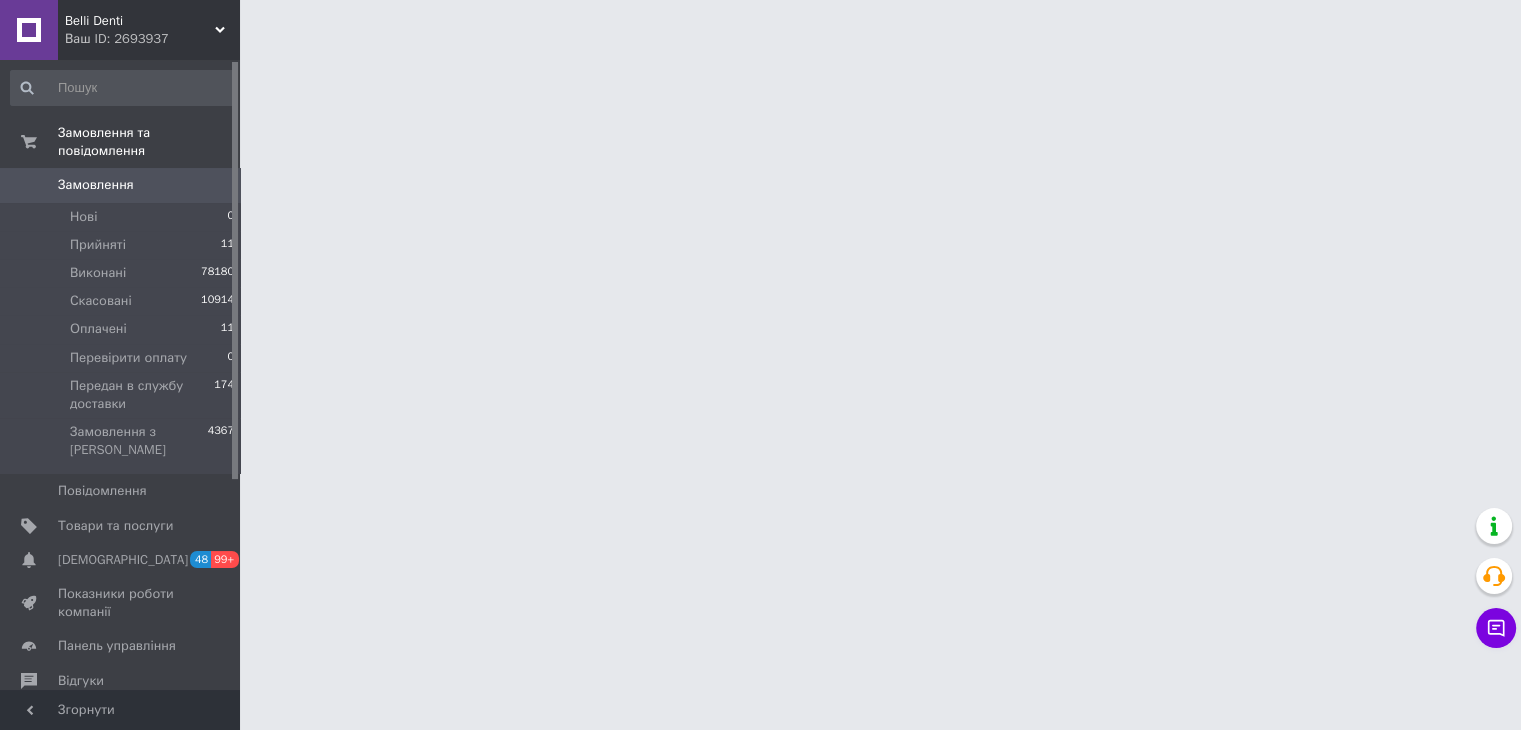 scroll, scrollTop: 0, scrollLeft: 0, axis: both 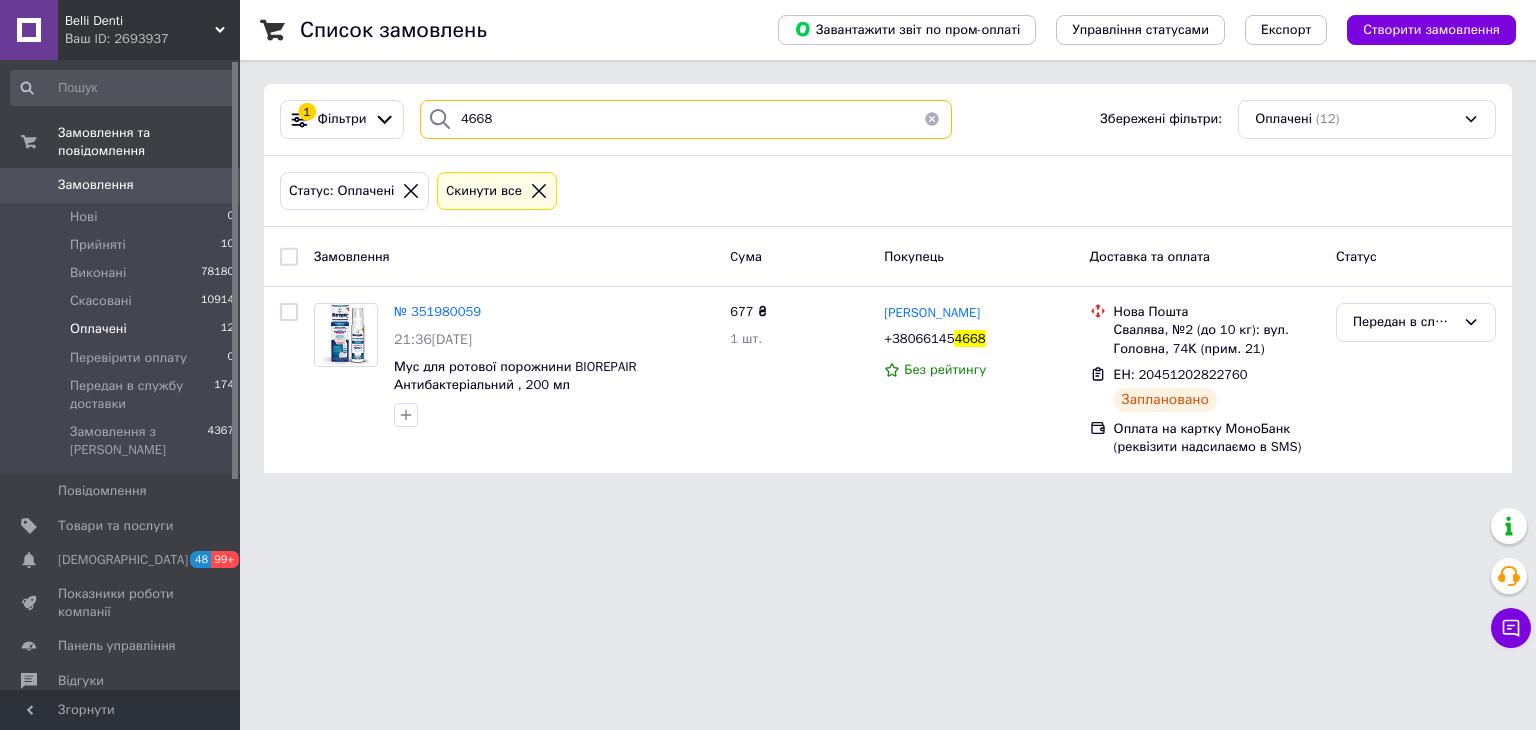 drag, startPoint x: 440, startPoint y: 149, endPoint x: 370, endPoint y: 175, distance: 74.672615 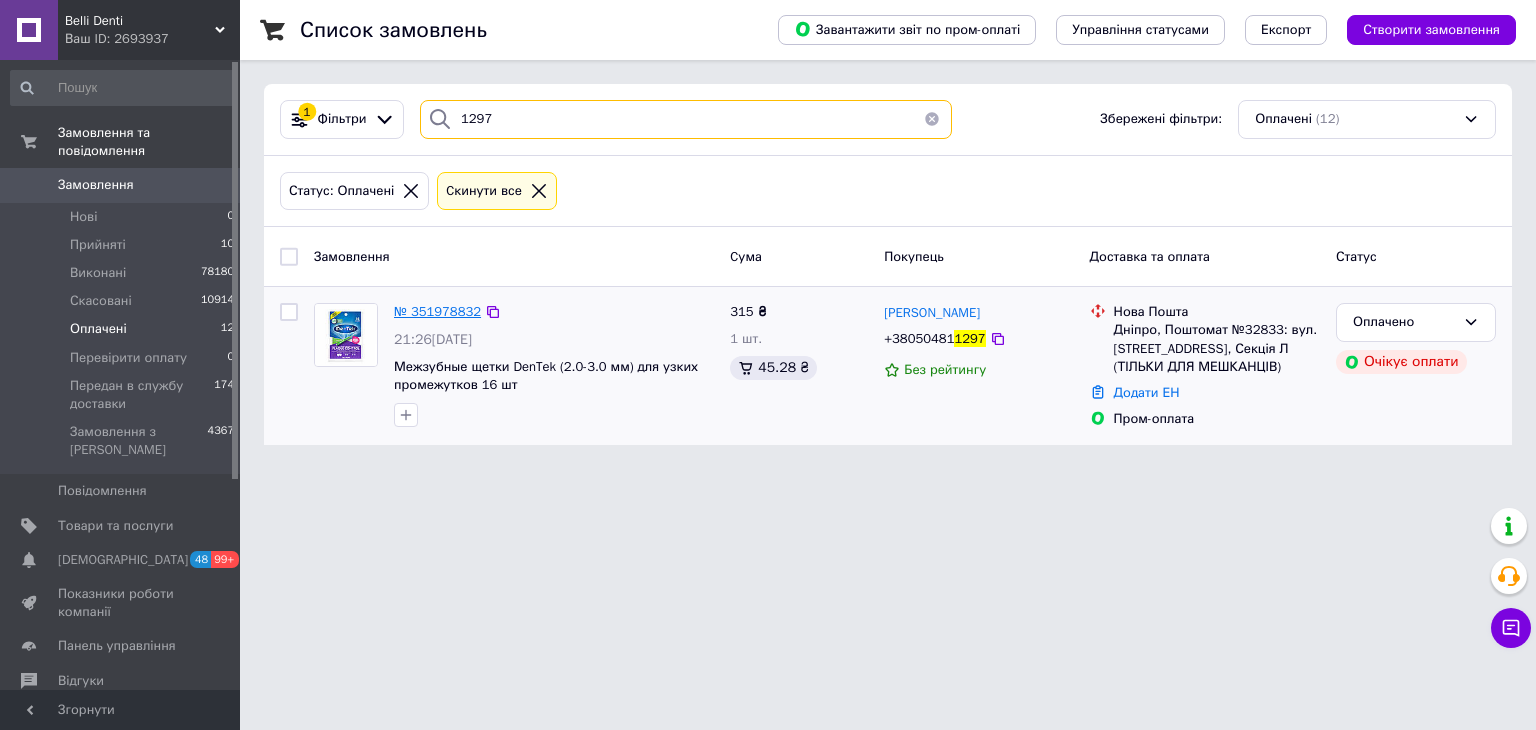 type on "1297" 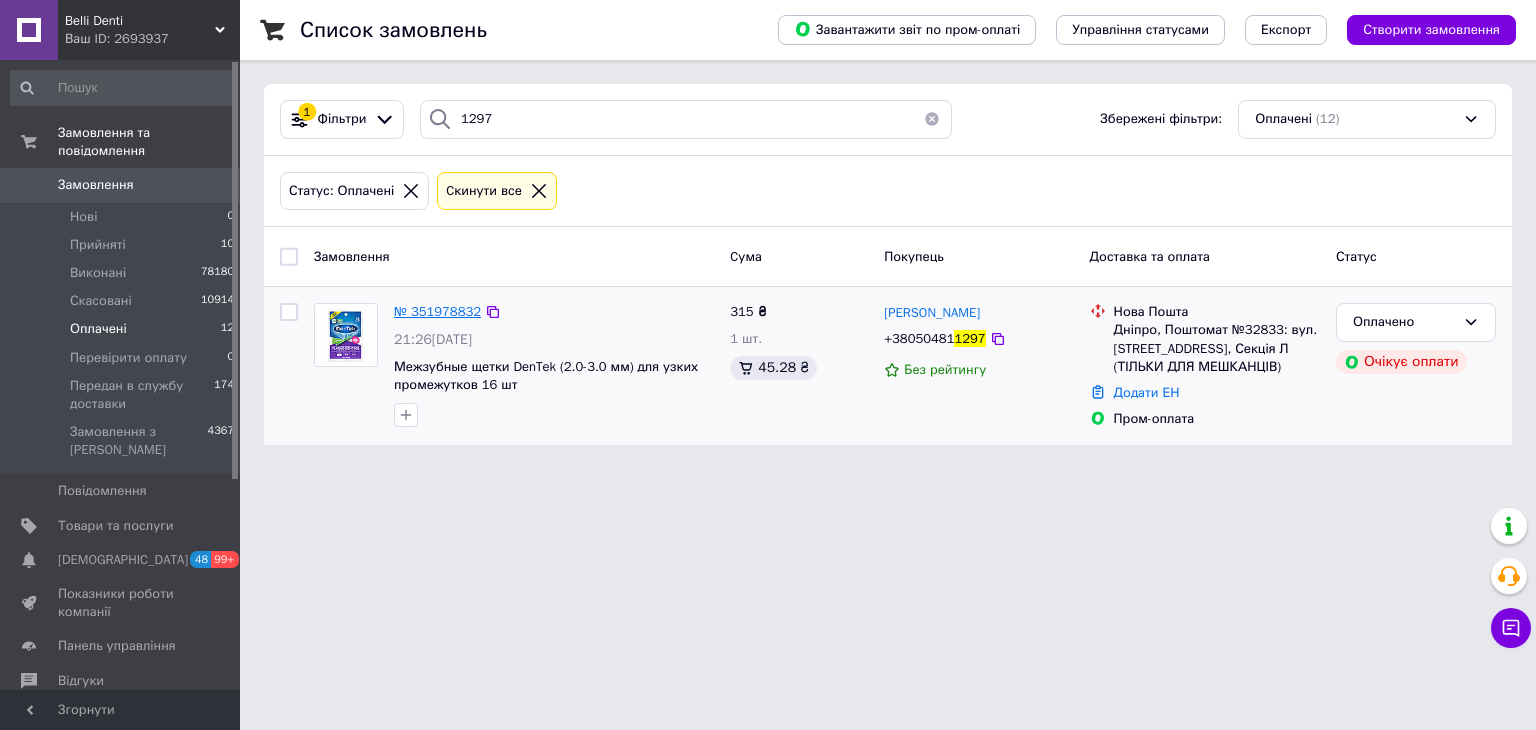 click on "№ 351978832" at bounding box center [437, 311] 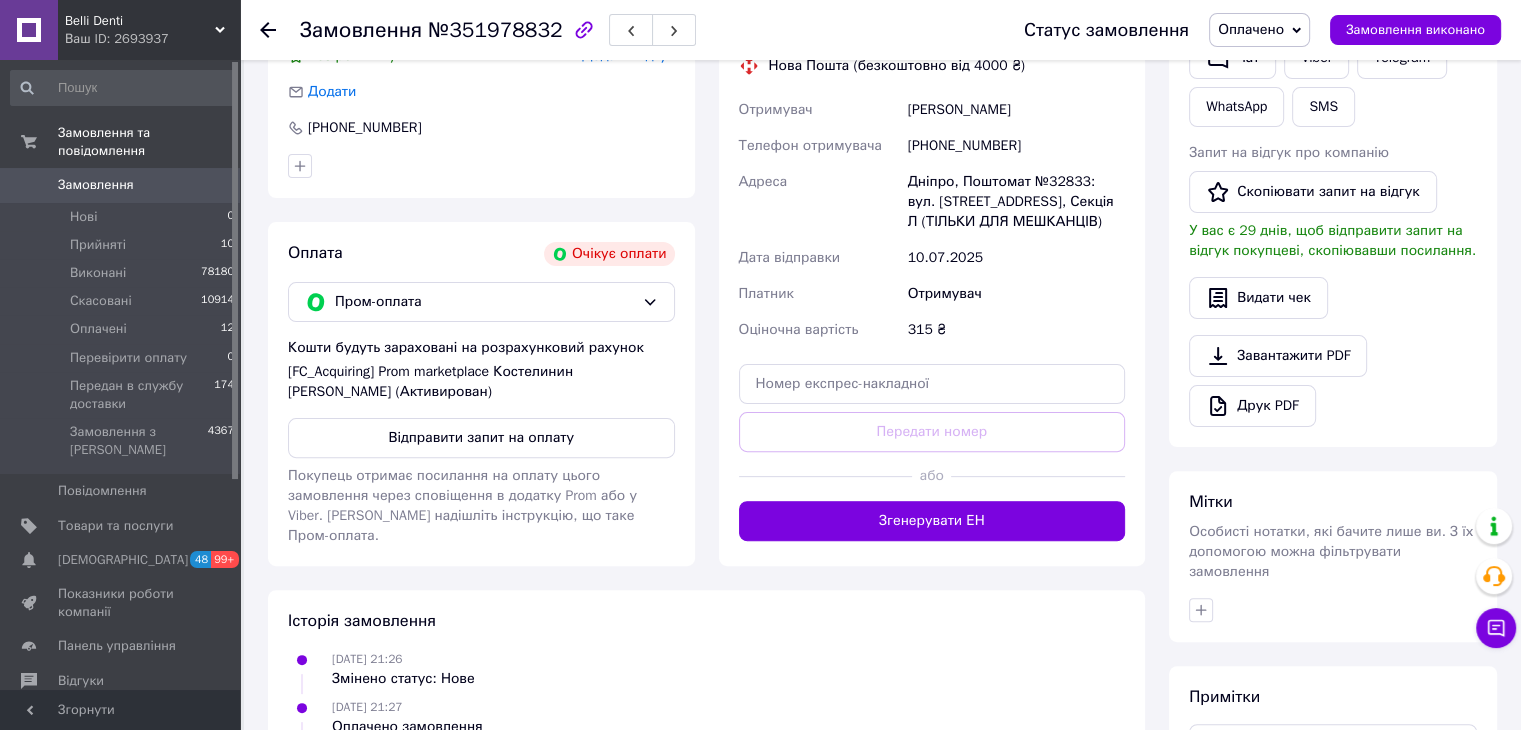scroll, scrollTop: 722, scrollLeft: 0, axis: vertical 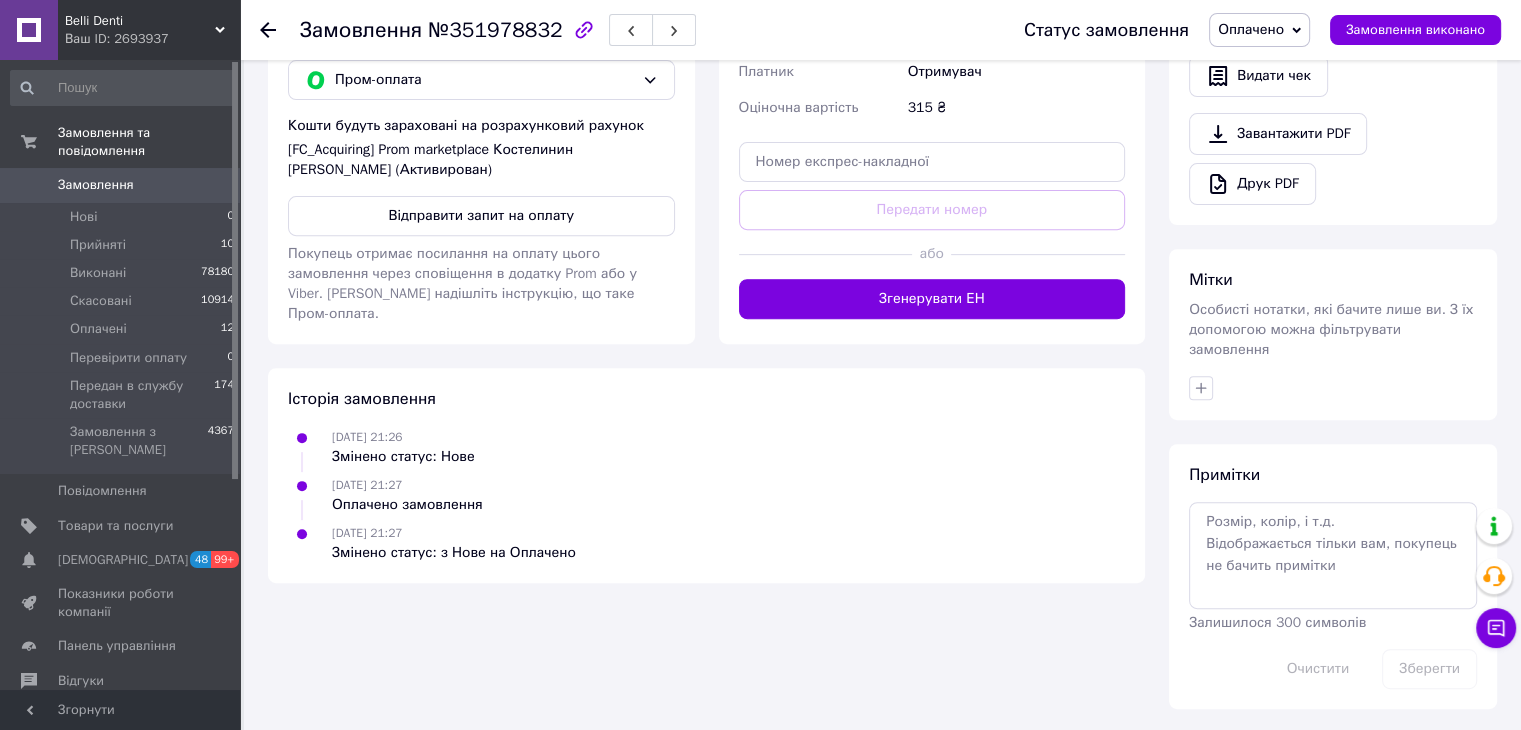 click 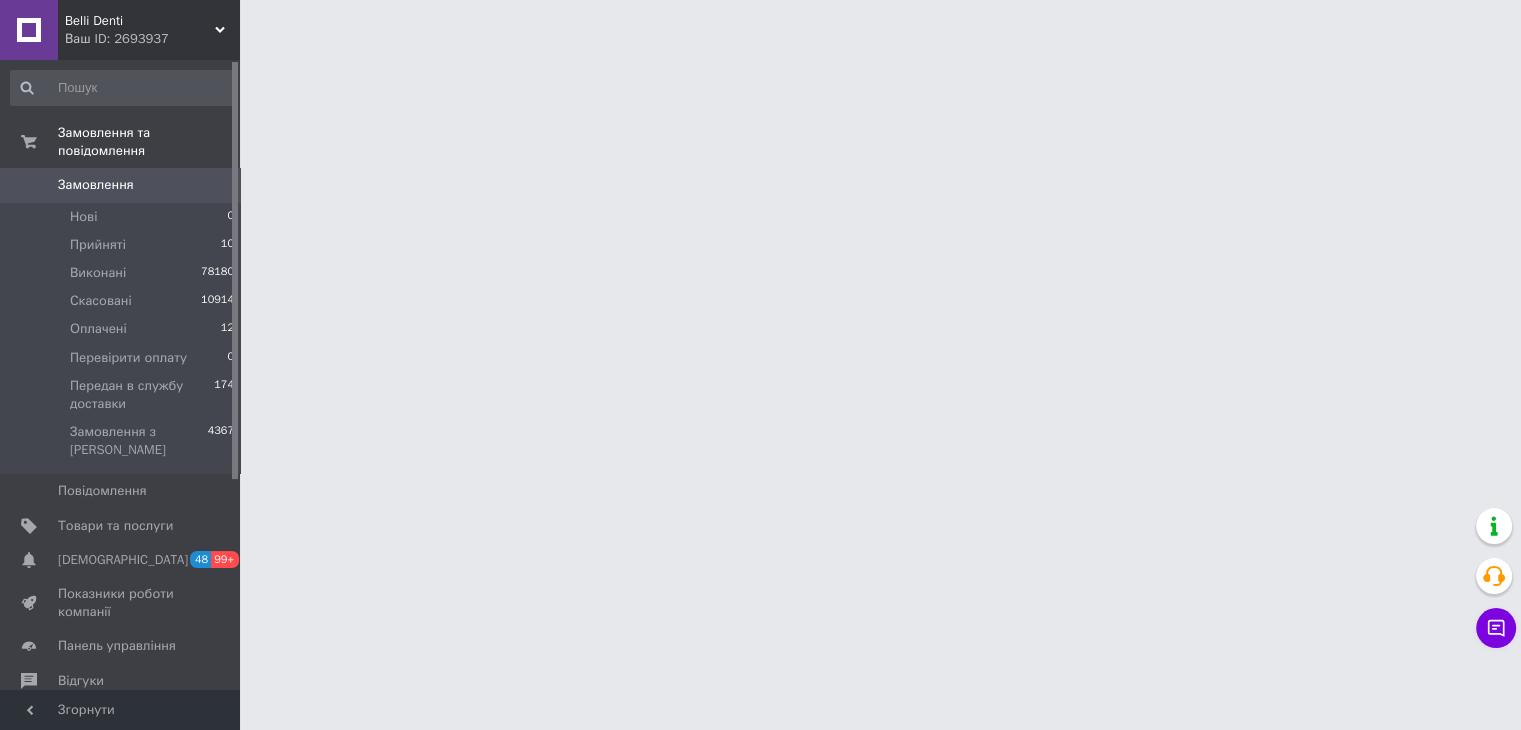scroll, scrollTop: 0, scrollLeft: 0, axis: both 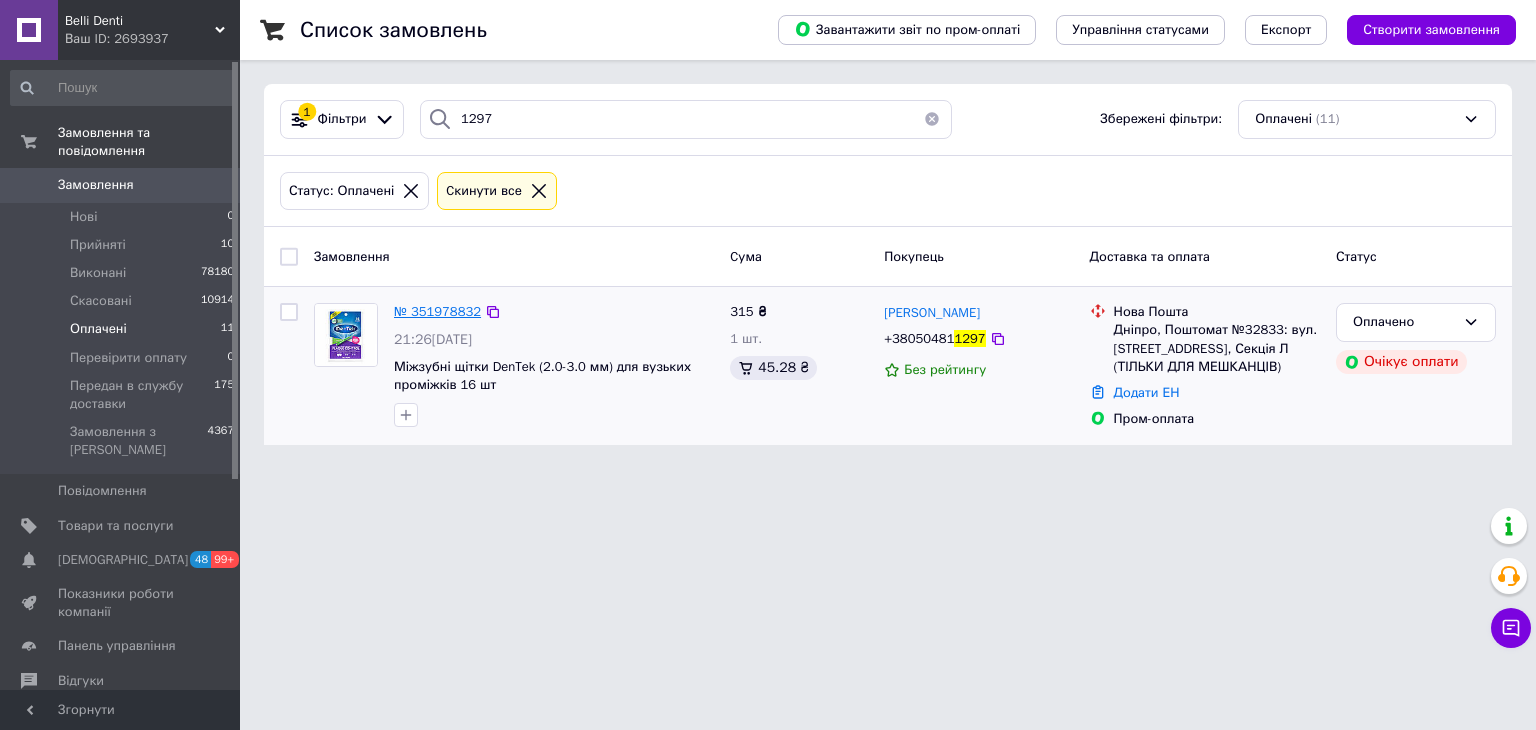 click on "№ 351978832" at bounding box center [437, 311] 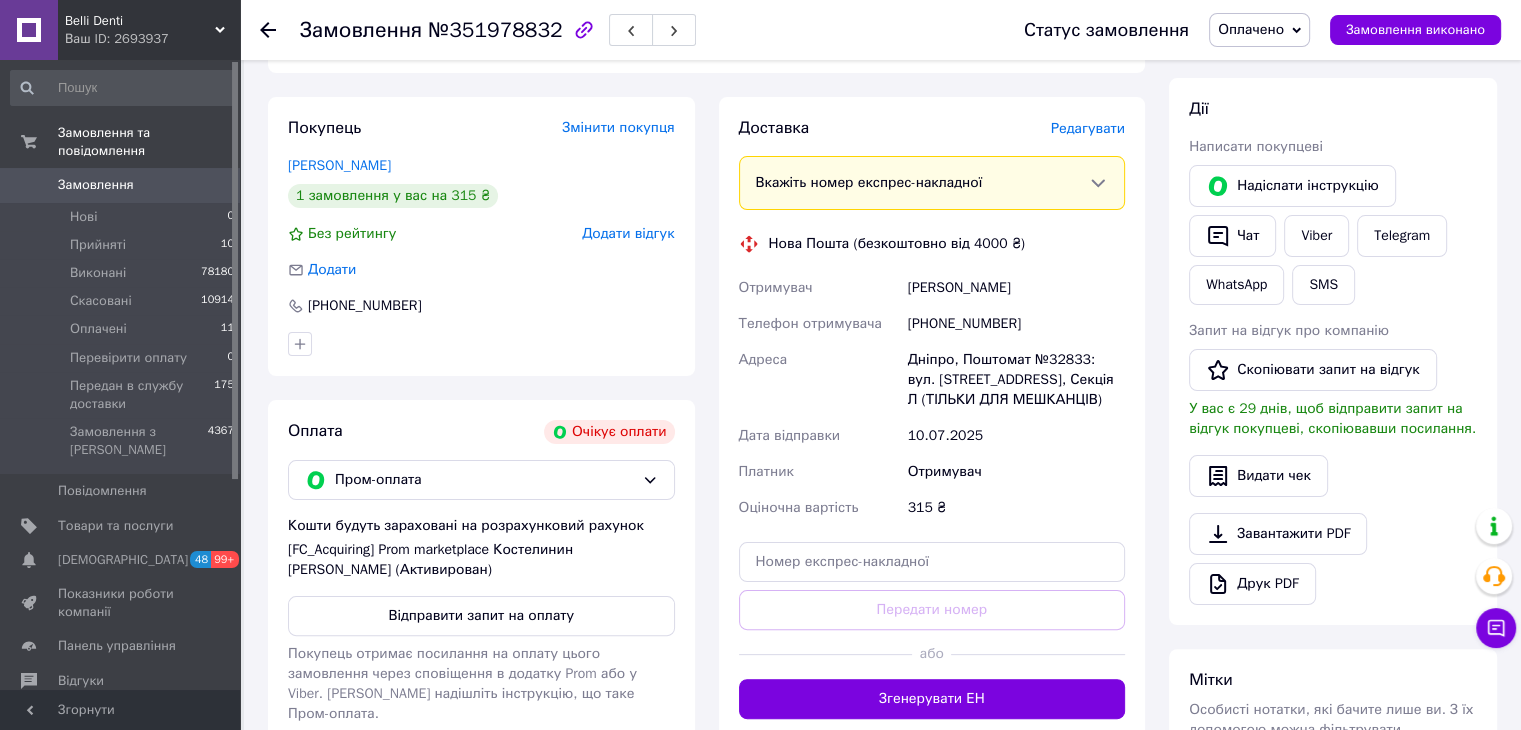 scroll, scrollTop: 0, scrollLeft: 0, axis: both 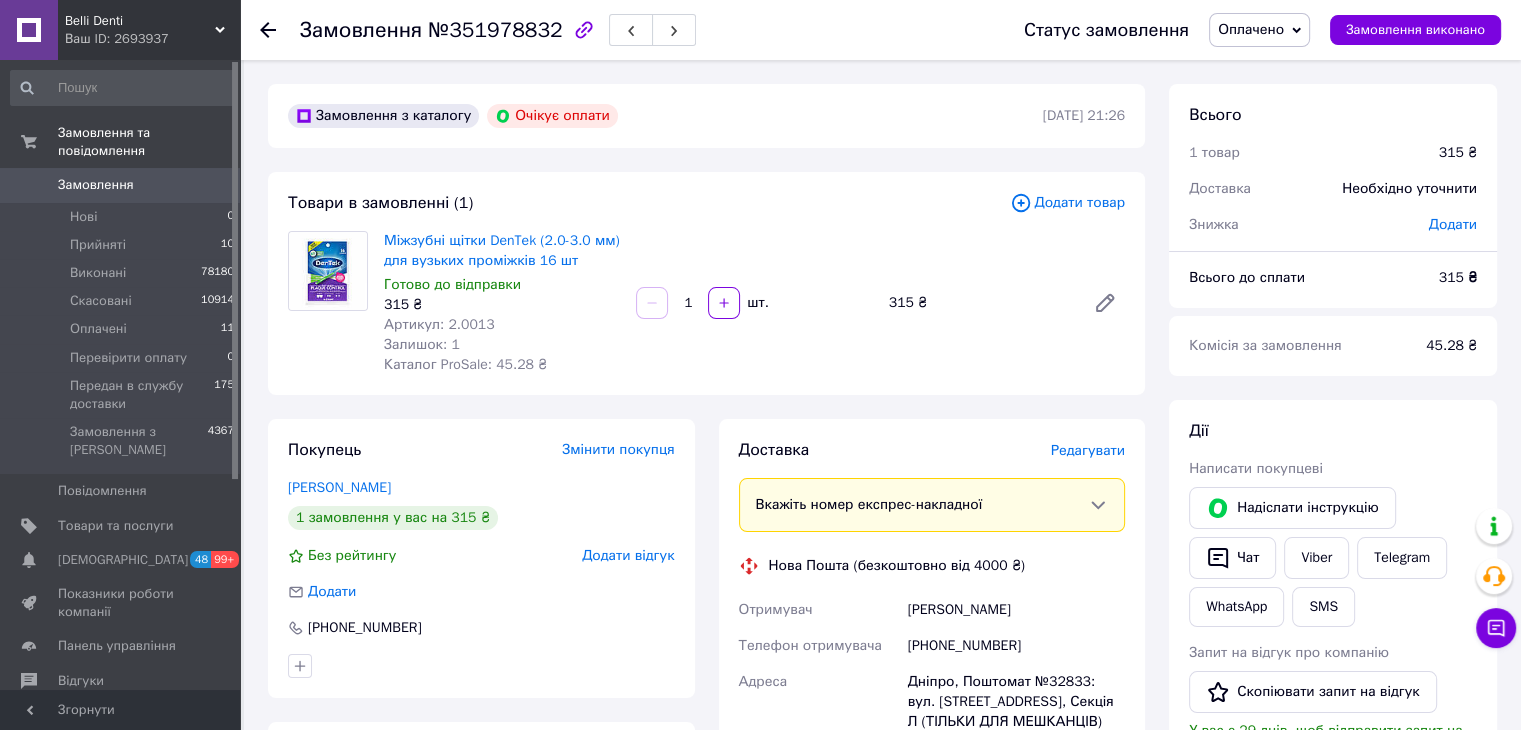 click 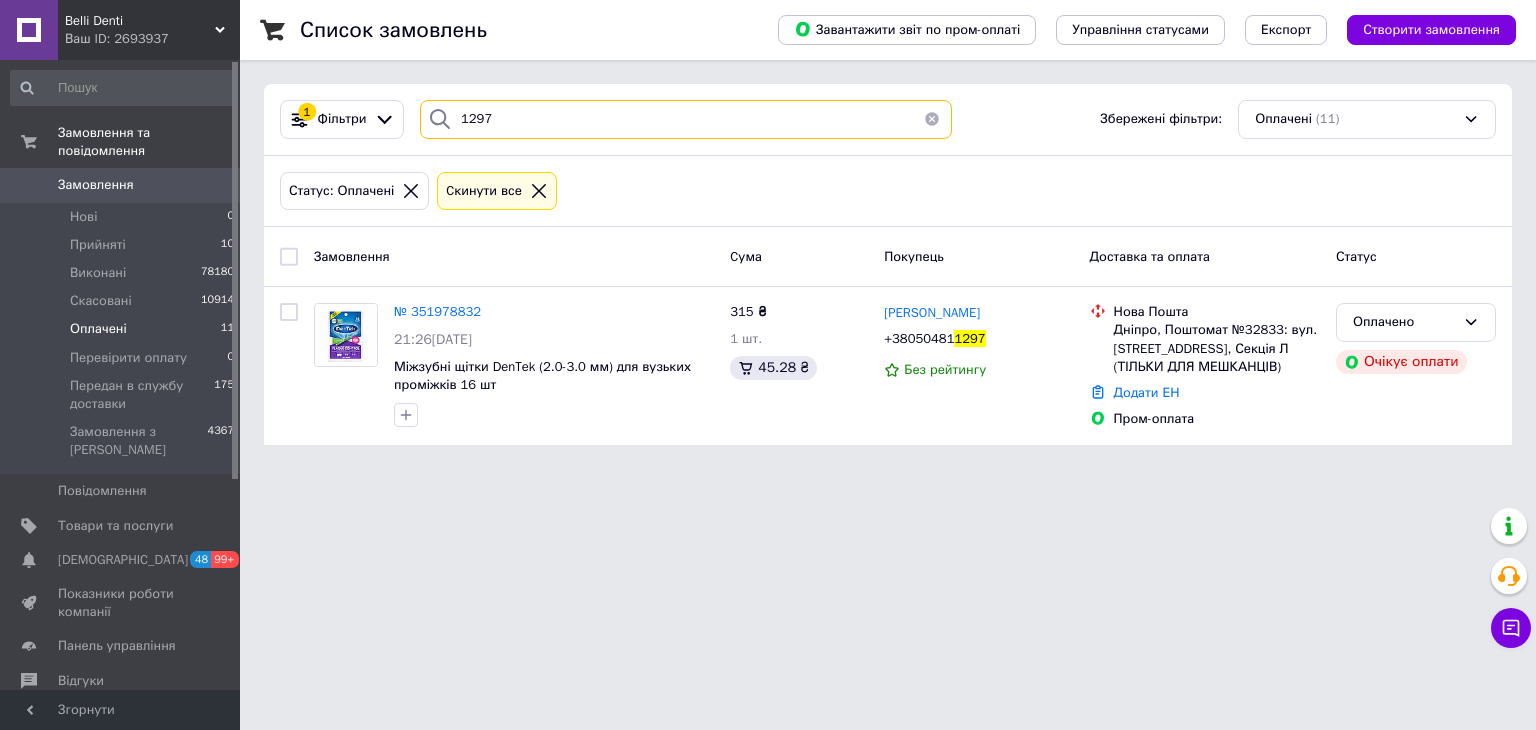 click on "1 Фільтри 1297 Збережені фільтри: Оплачені (11) Статус: Оплачені Cкинути все Замовлення Cума Покупець Доставка та оплата Статус № 351978832 21:26, 09.07.2025 Міжзубні щітки DenTek (2.0-3.0 мм) для вузьких проміжків 16 шт 315 ₴ 1 шт. 45.28 ₴ Юлія Трегуб +38050481 1297 Без рейтингу Нова Пошта Дніпро, Поштомат №32833: вул. Набережна Перемоги, 62, Секція Л (ТІЛЬКИ ДЛЯ МЕШКАНЦІВ) Додати ЕН Пром-оплата Оплачено Очікує оплати" at bounding box center [888, 264] 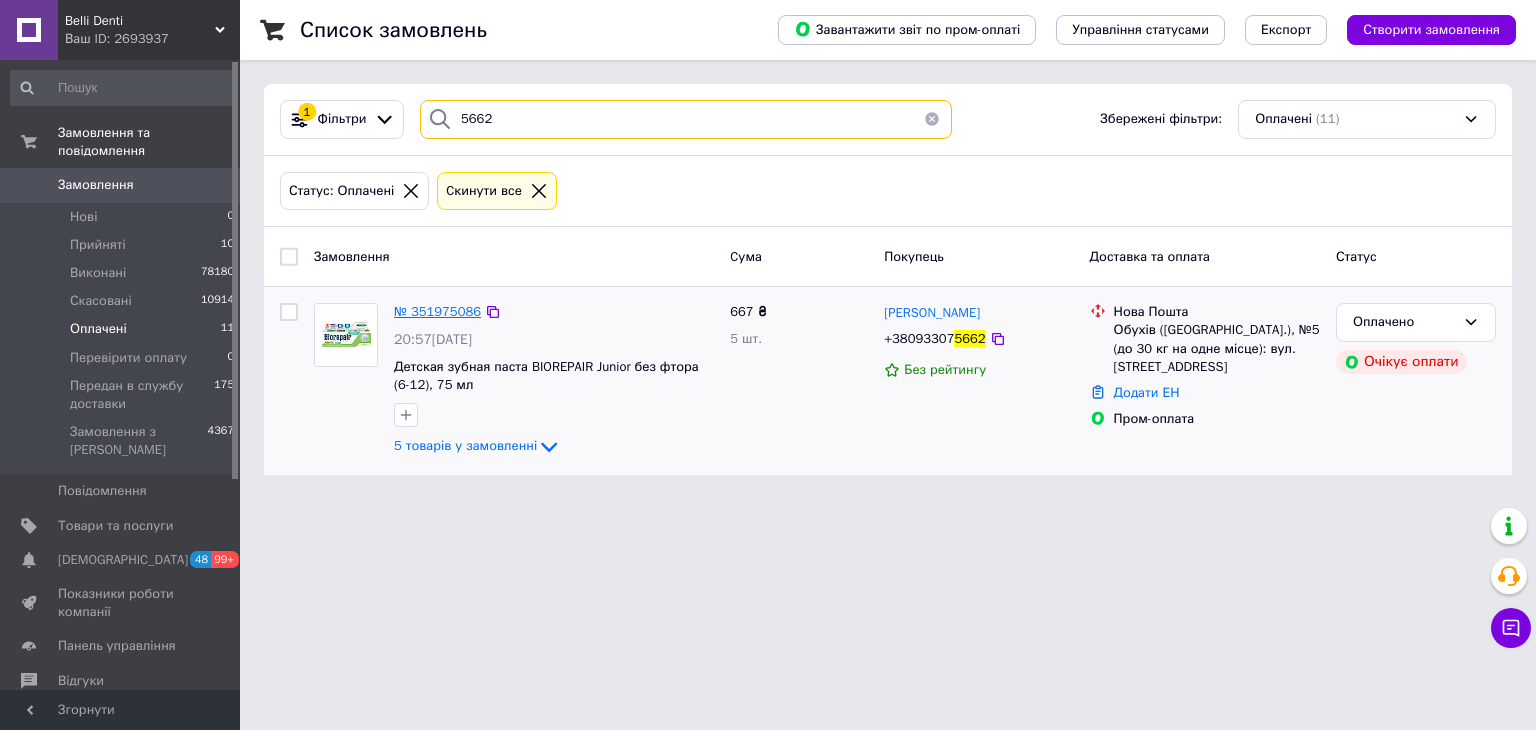 type on "5662" 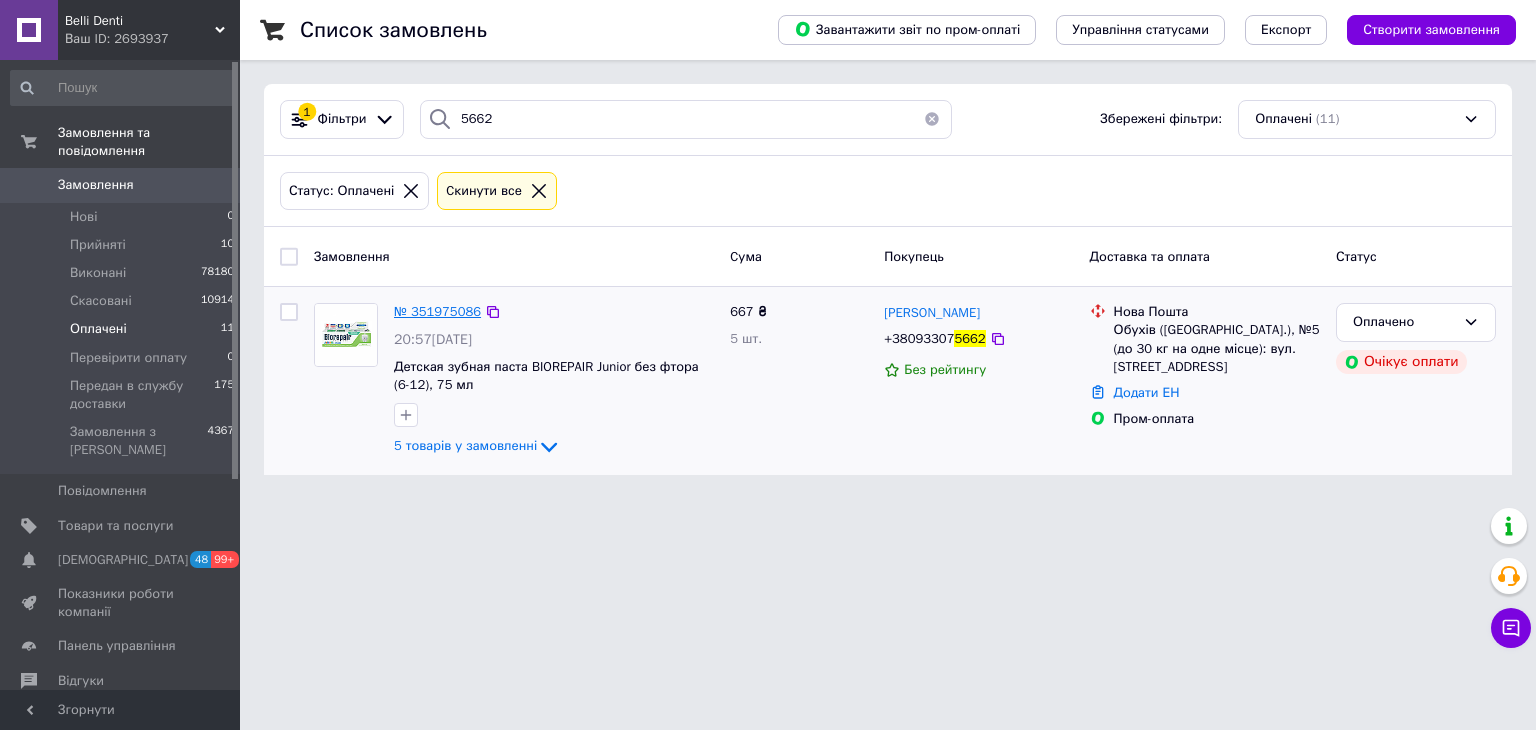 click on "№ 351975086" at bounding box center (437, 311) 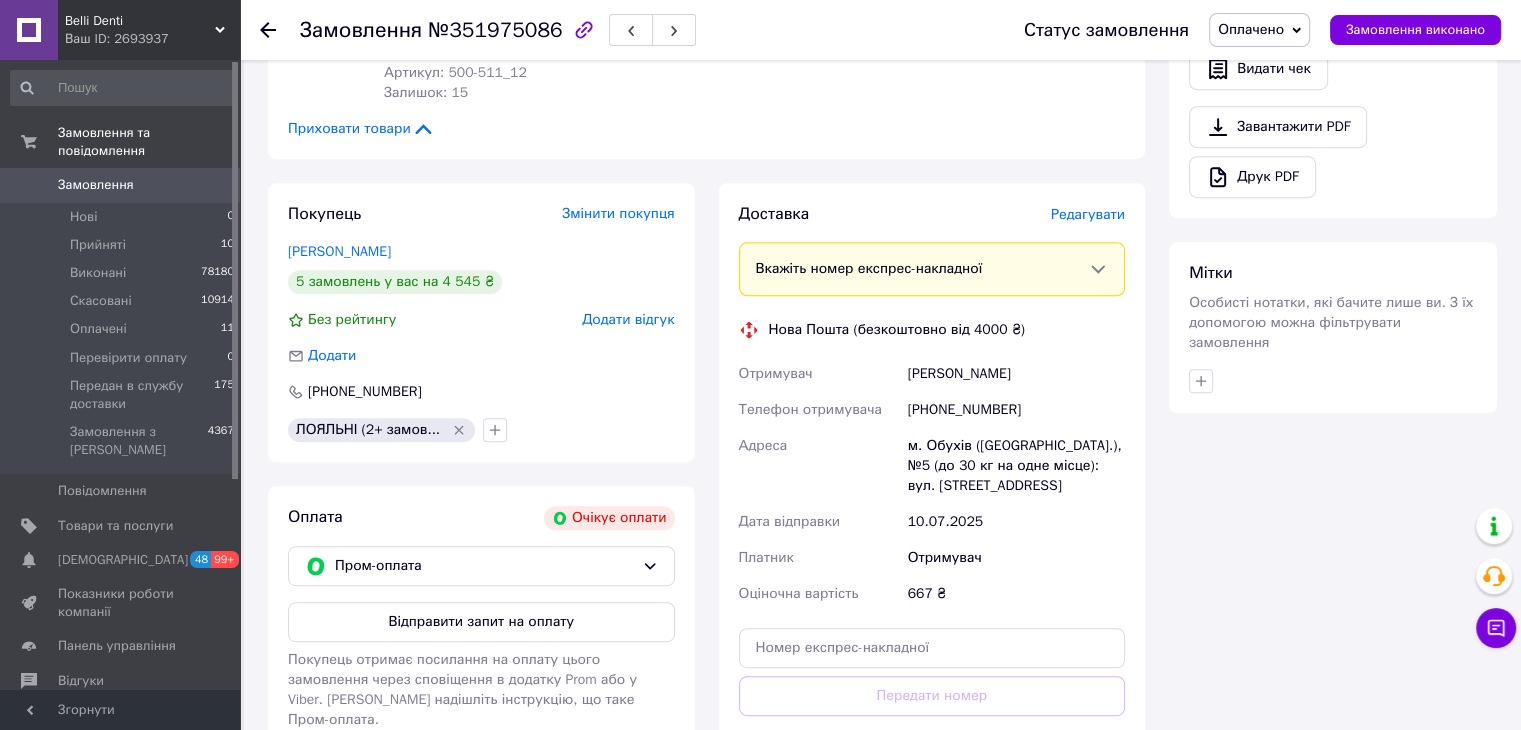 scroll, scrollTop: 1000, scrollLeft: 0, axis: vertical 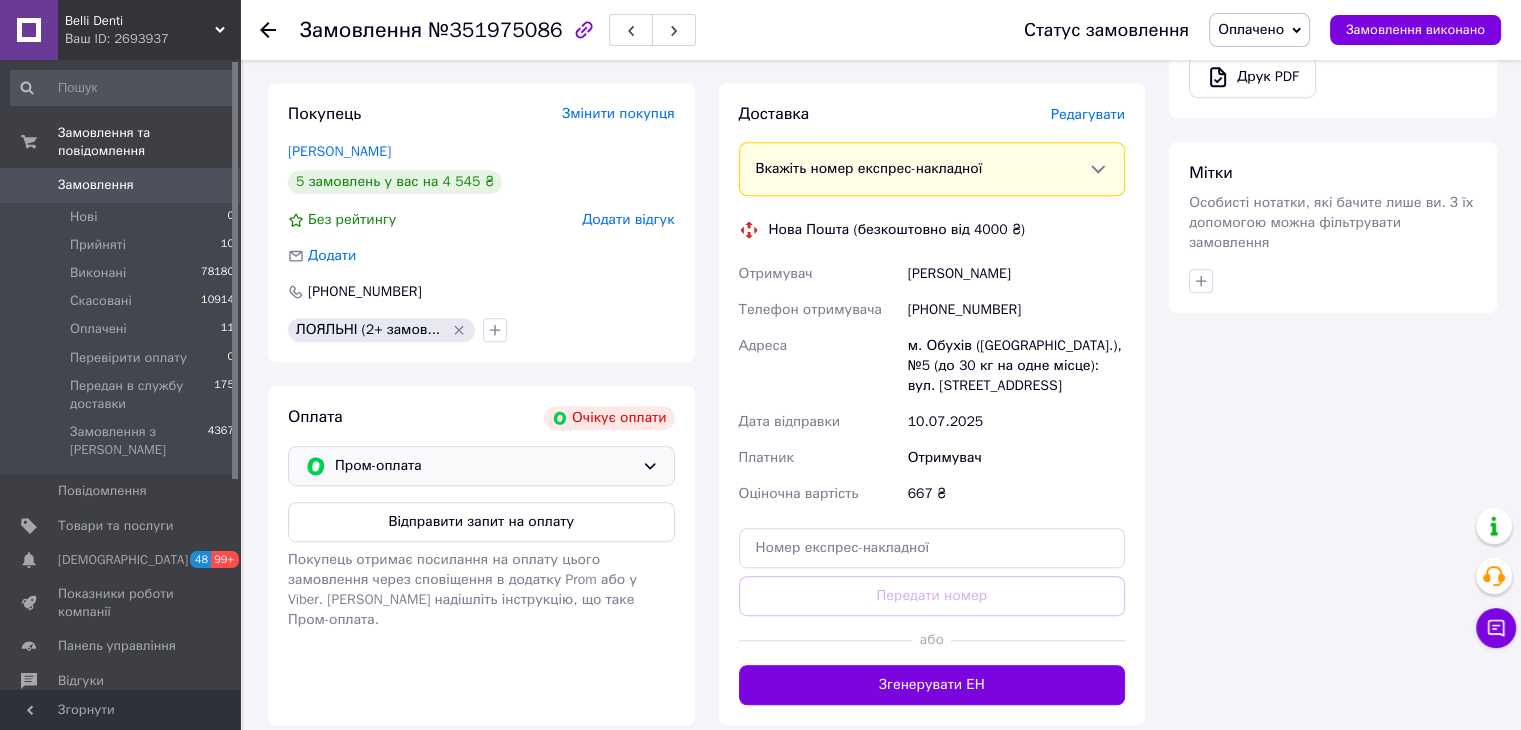 click on "Пром-оплата" at bounding box center [484, 466] 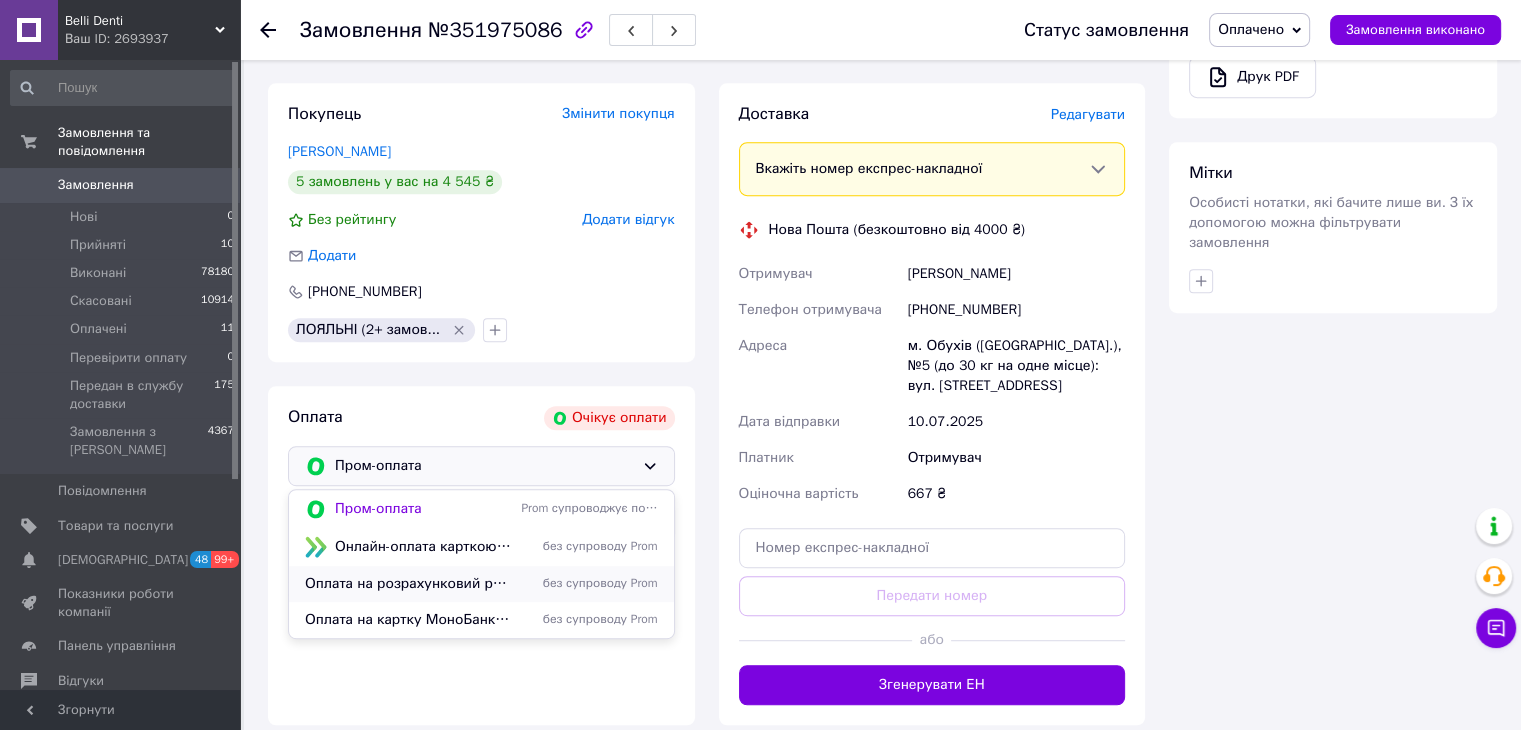 click on "Оплата на розрахунковий рахунок ПриватБанк (реквізити надсилаємо в SMS)" at bounding box center (409, 584) 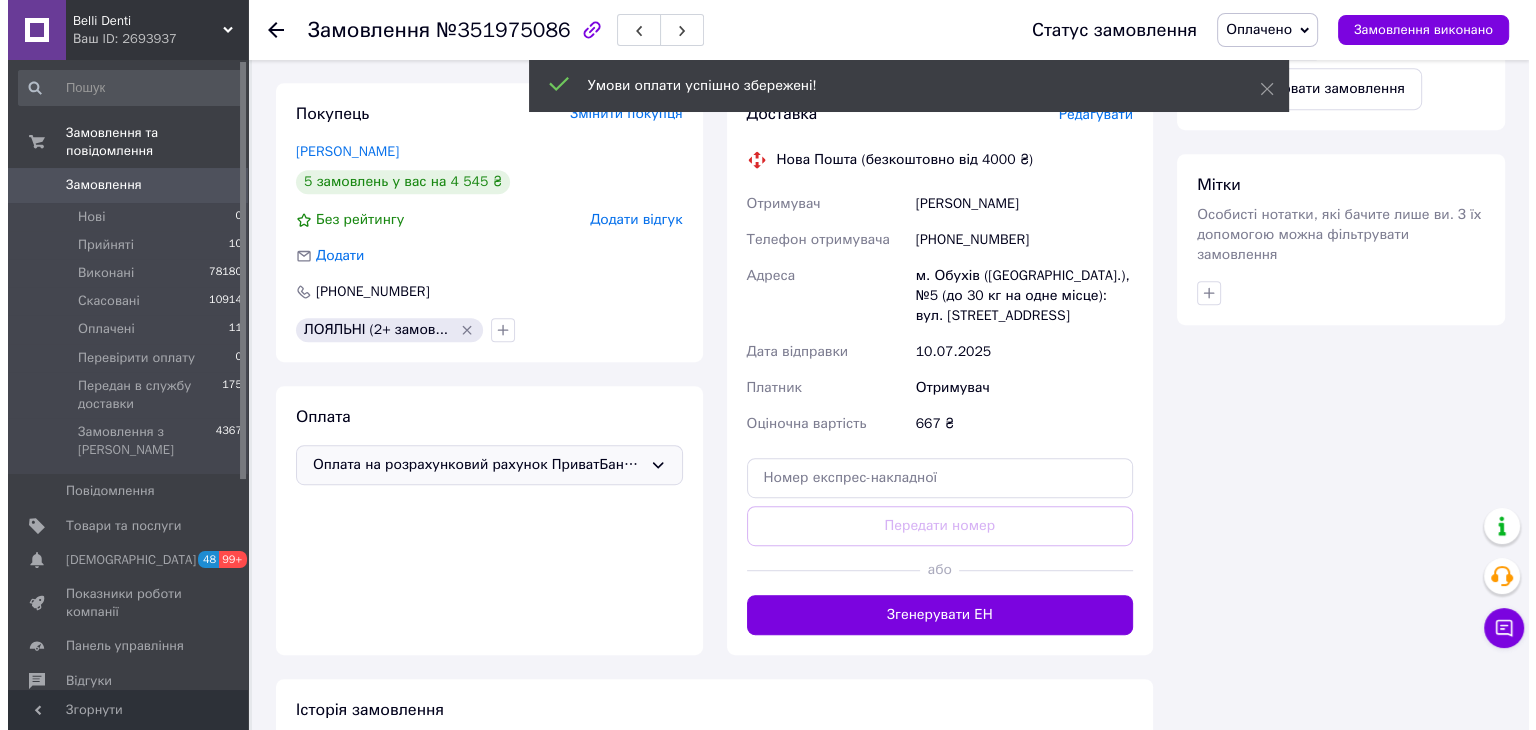 scroll, scrollTop: 900, scrollLeft: 0, axis: vertical 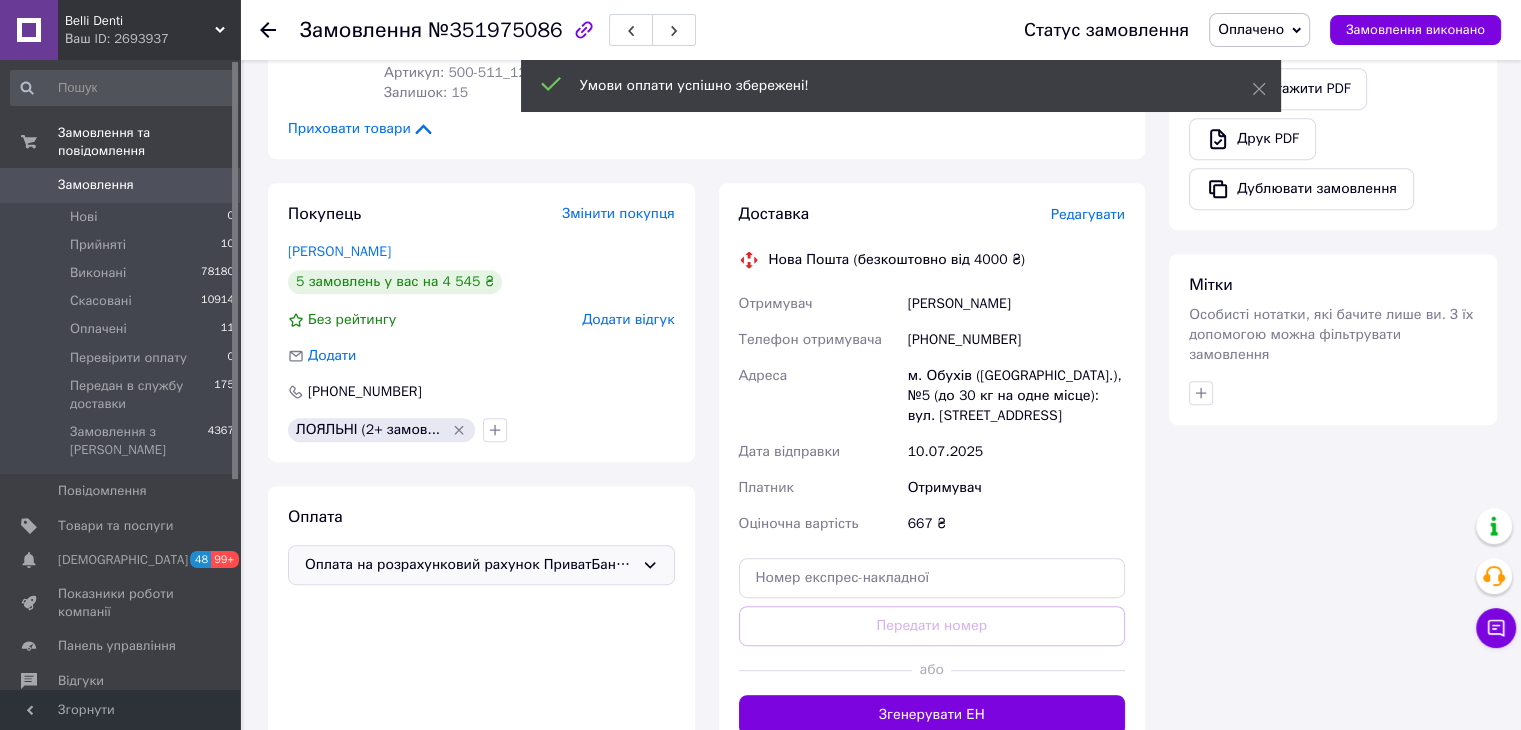 click on "Редагувати" at bounding box center [1088, 214] 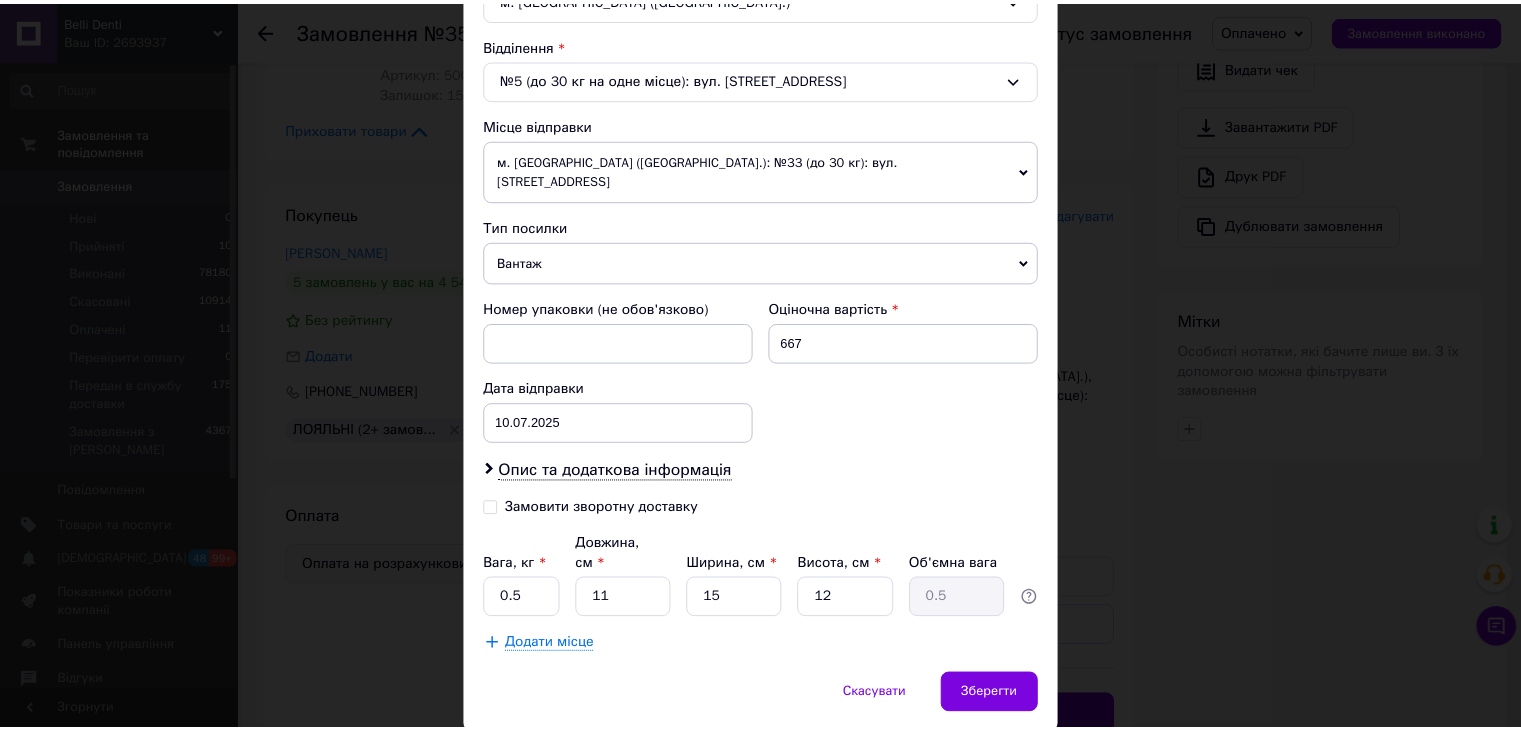 scroll, scrollTop: 628, scrollLeft: 0, axis: vertical 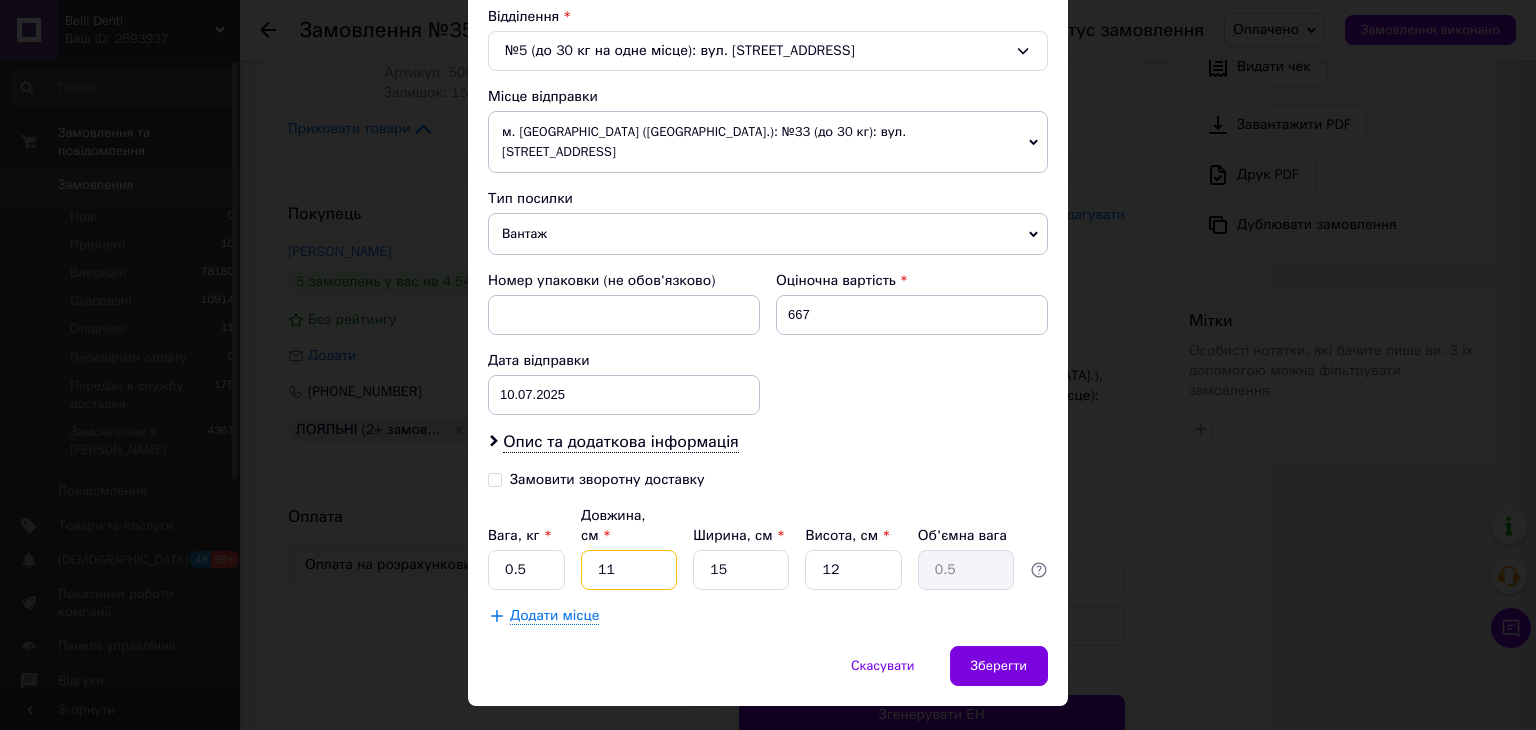 click on "Платник Отримувач Відправник Прізвище отримувача Коломієць Ім'я отримувача Ольга По батькові отримувача Телефон отримувача +380933075662 Тип доставки У відділенні Кур'єром В поштоматі Місто м. Обухів (Київська обл.) Відділення №5 (до 30 кг на одне місце): вул. Київська, 166К Місце відправки м. Львів (Львівська обл.): №33 (до 30 кг): вул. Кульпарківська, 59 Немає збігів. Спробуйте змінити умови пошуку Додати ще місце відправки Тип посилки Вантаж Документи Номер упаковки (не обов'язково) Оціночна вартість 667 Дата відправки 10.07.2025 < 2025 > < Июль > Пн Вт Ср Чт Пт Сб Вс 30 1 2 3 4 5 6 7 8 9 10 1" at bounding box center (768, 114) 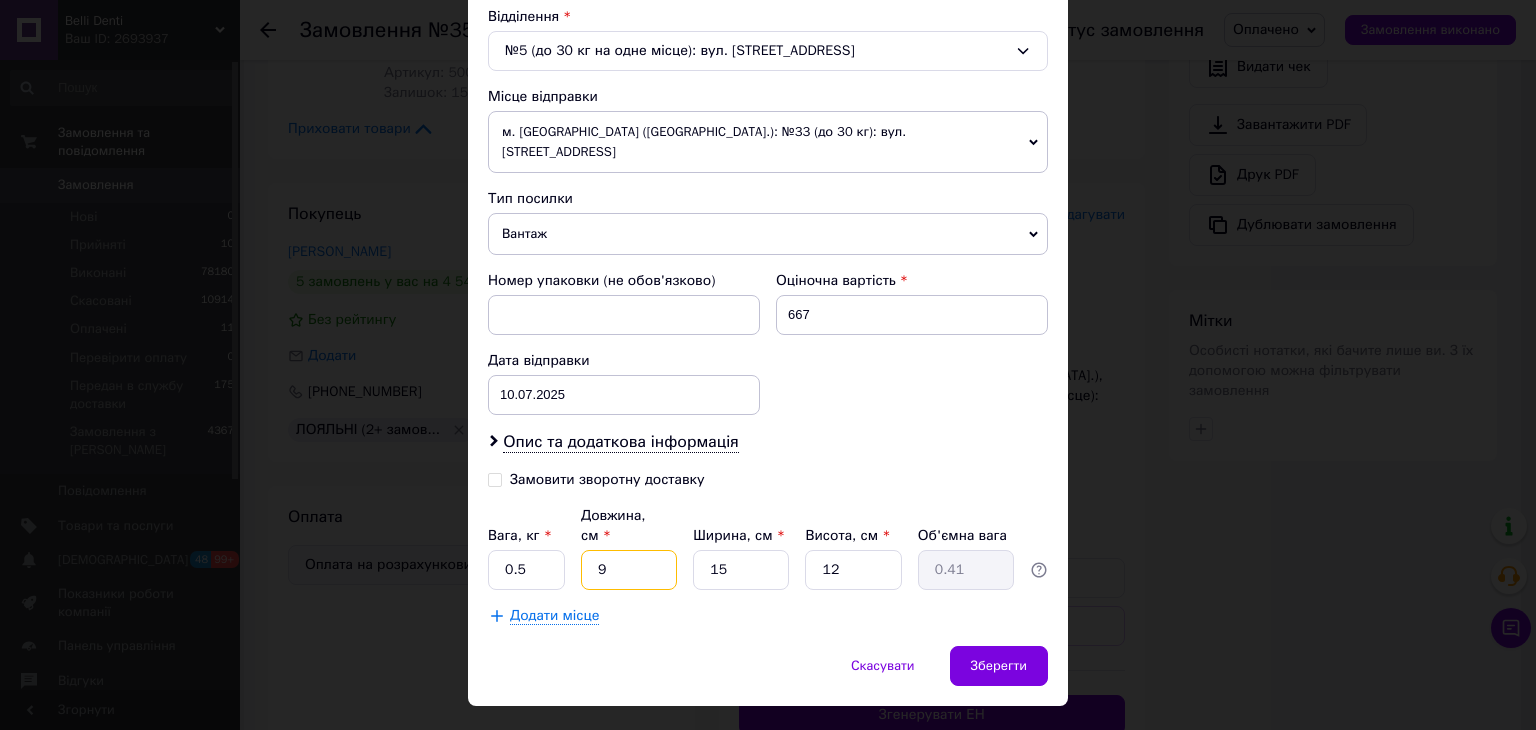 type on "9" 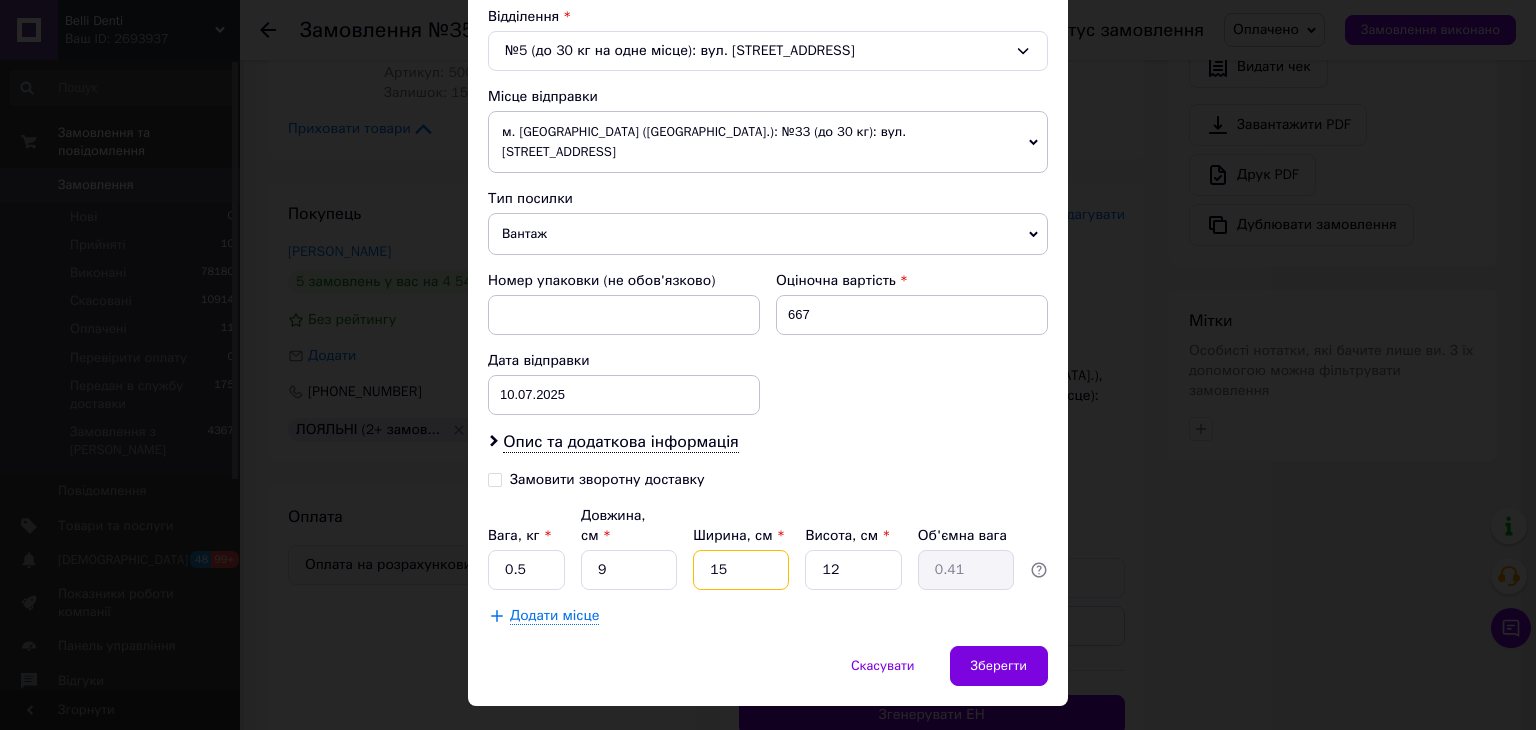 drag, startPoint x: 691, startPoint y: 550, endPoint x: 705, endPoint y: 557, distance: 15.652476 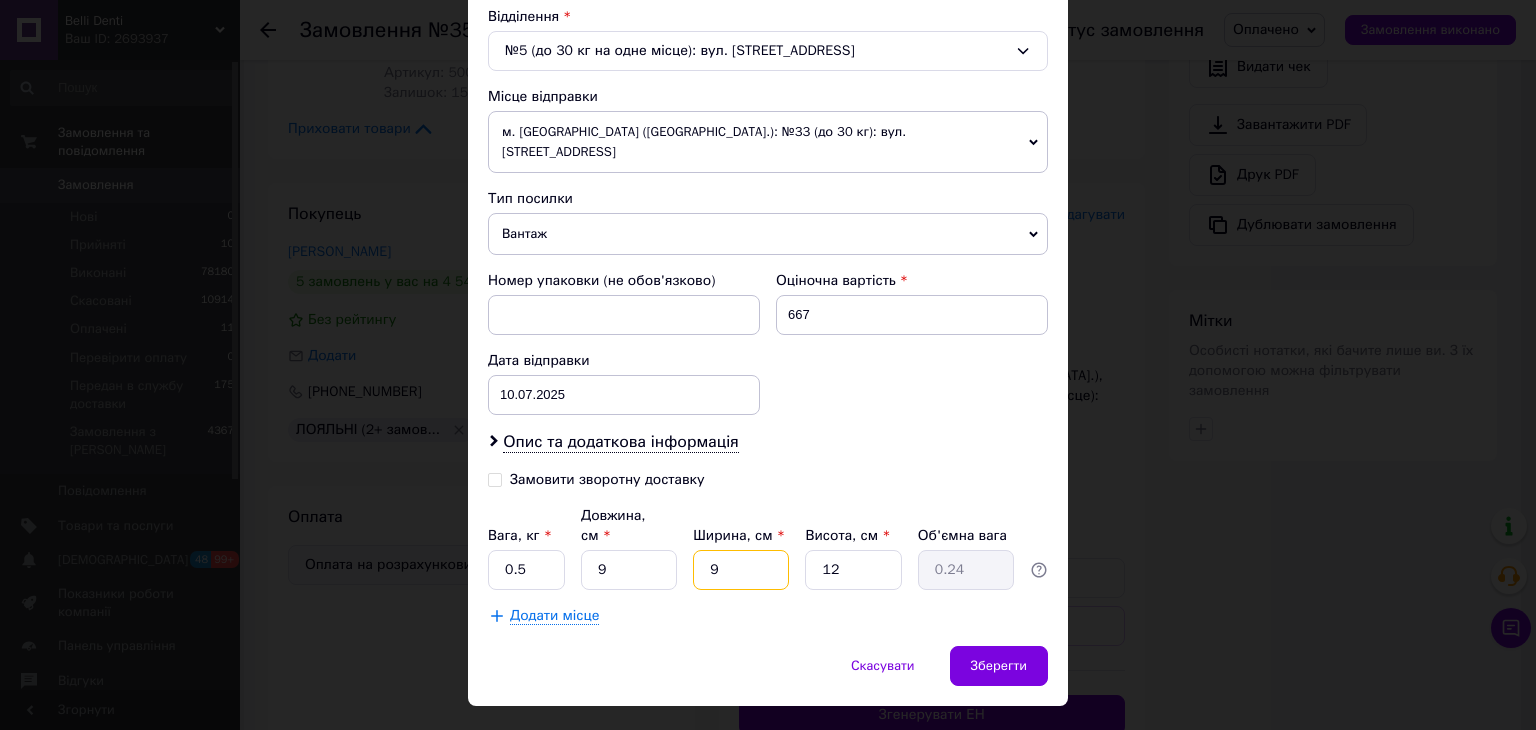 type on "9" 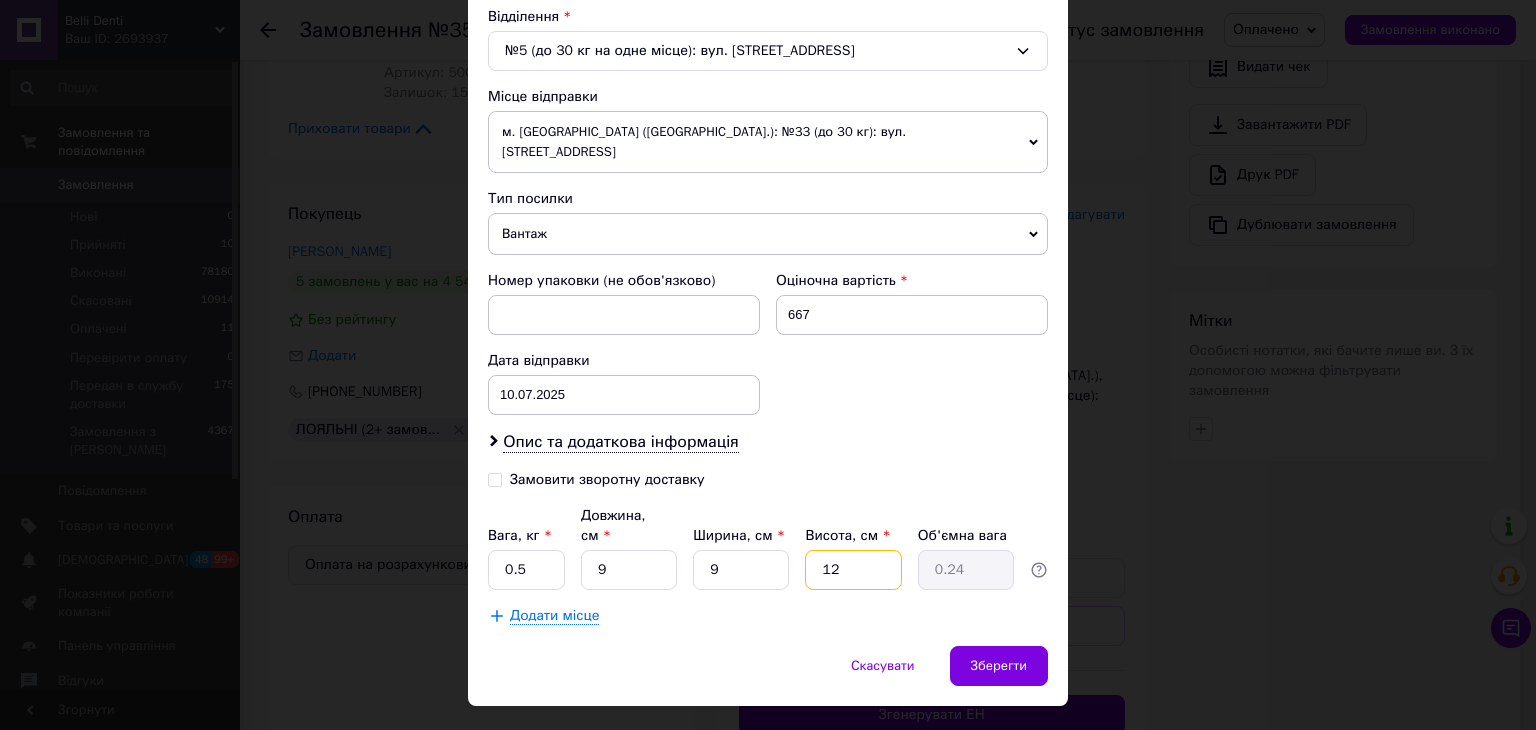 click on "Платник Отримувач Відправник Прізвище отримувача Коломієць Ім'я отримувача Ольга По батькові отримувача Телефон отримувача +380933075662 Тип доставки У відділенні Кур'єром В поштоматі Місто м. Обухів (Київська обл.) Відділення №5 (до 30 кг на одне місце): вул. Київська, 166К Місце відправки м. Львів (Львівська обл.): №33 (до 30 кг): вул. Кульпарківська, 59 Немає збігів. Спробуйте змінити умови пошуку Додати ще місце відправки Тип посилки Вантаж Документи Номер упаковки (не обов'язково) Оціночна вартість 667 Дата відправки 10.07.2025 < 2025 > < Июль > Пн Вт Ср Чт Пт Сб Вс 30 1 2 3 4 5 6 7 8 9 10 1" at bounding box center [768, 114] 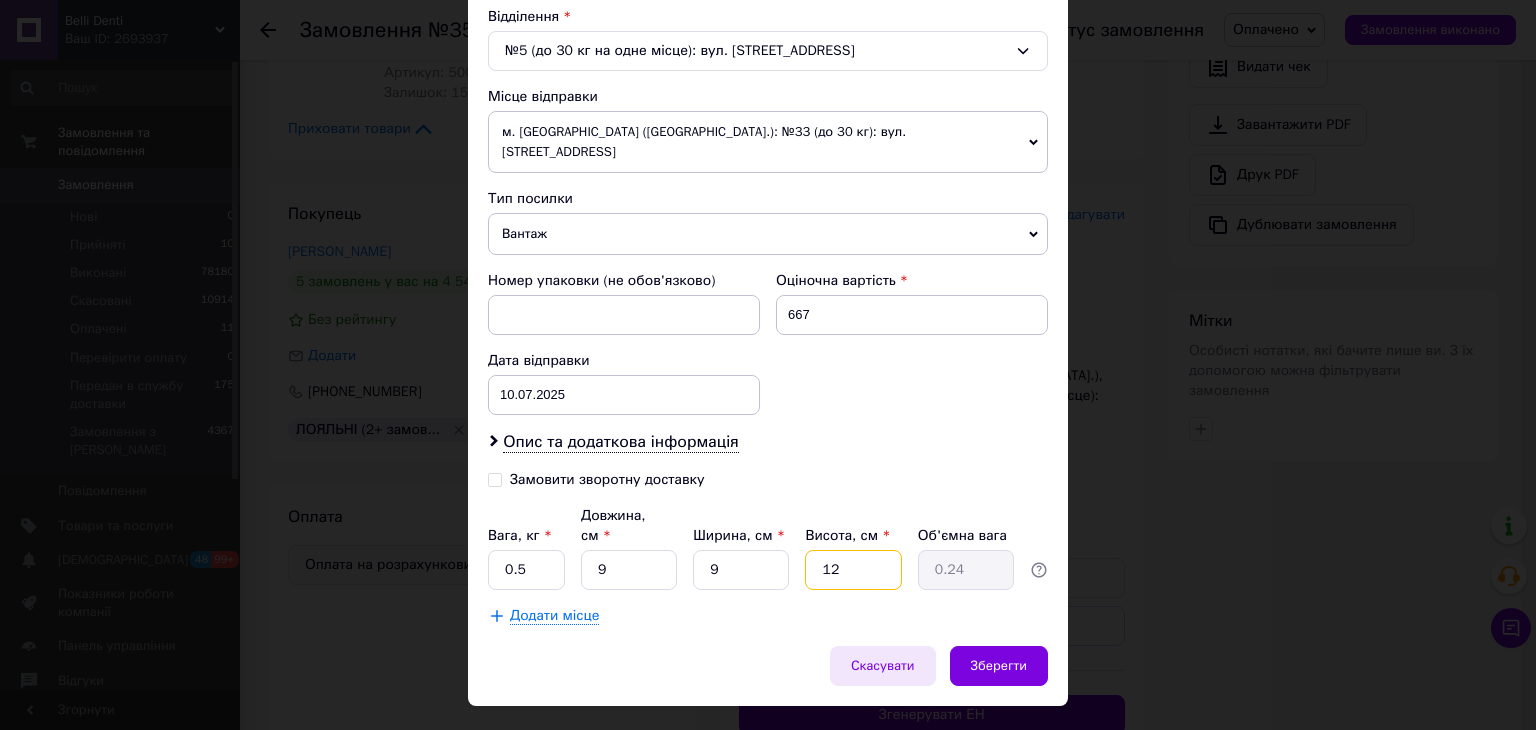 type on "9" 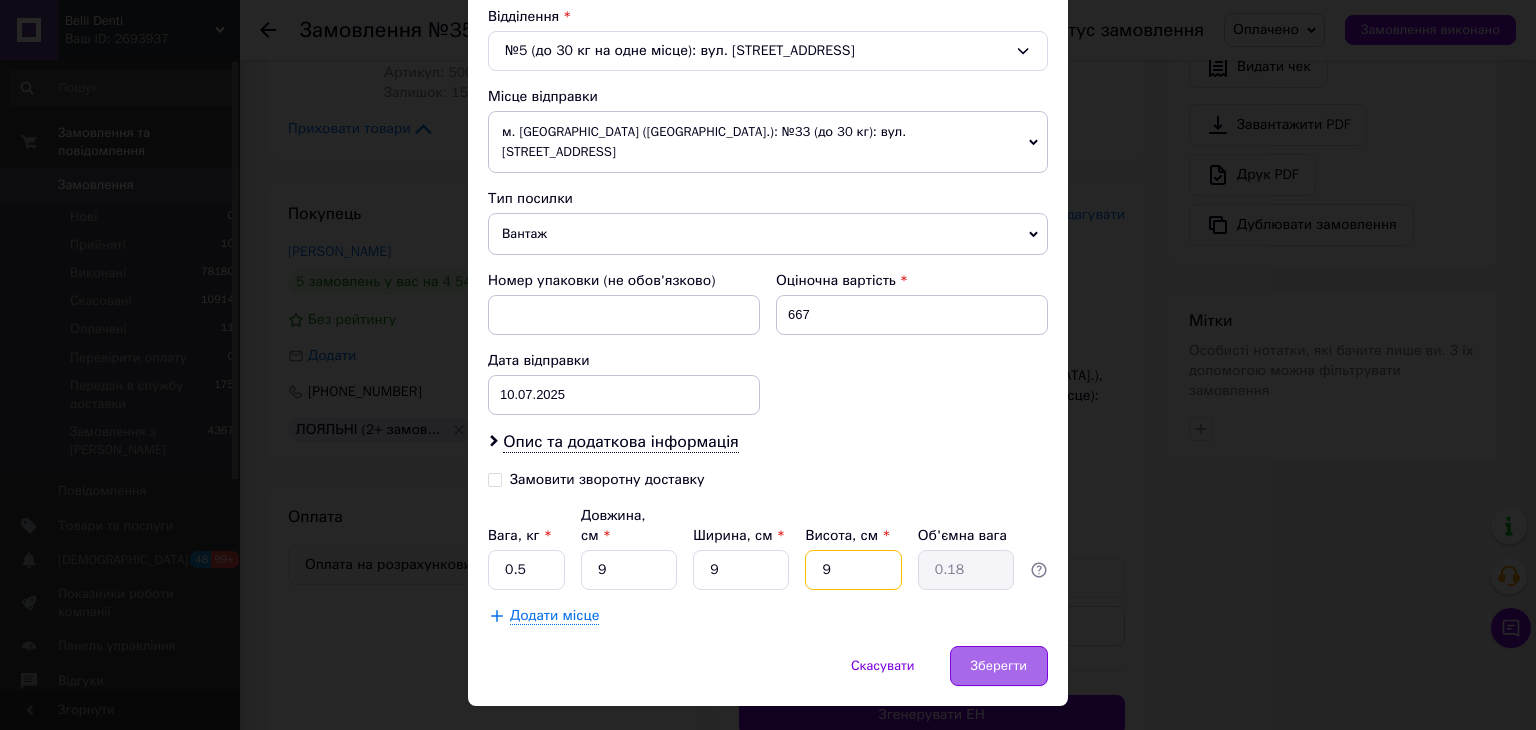 type on "9" 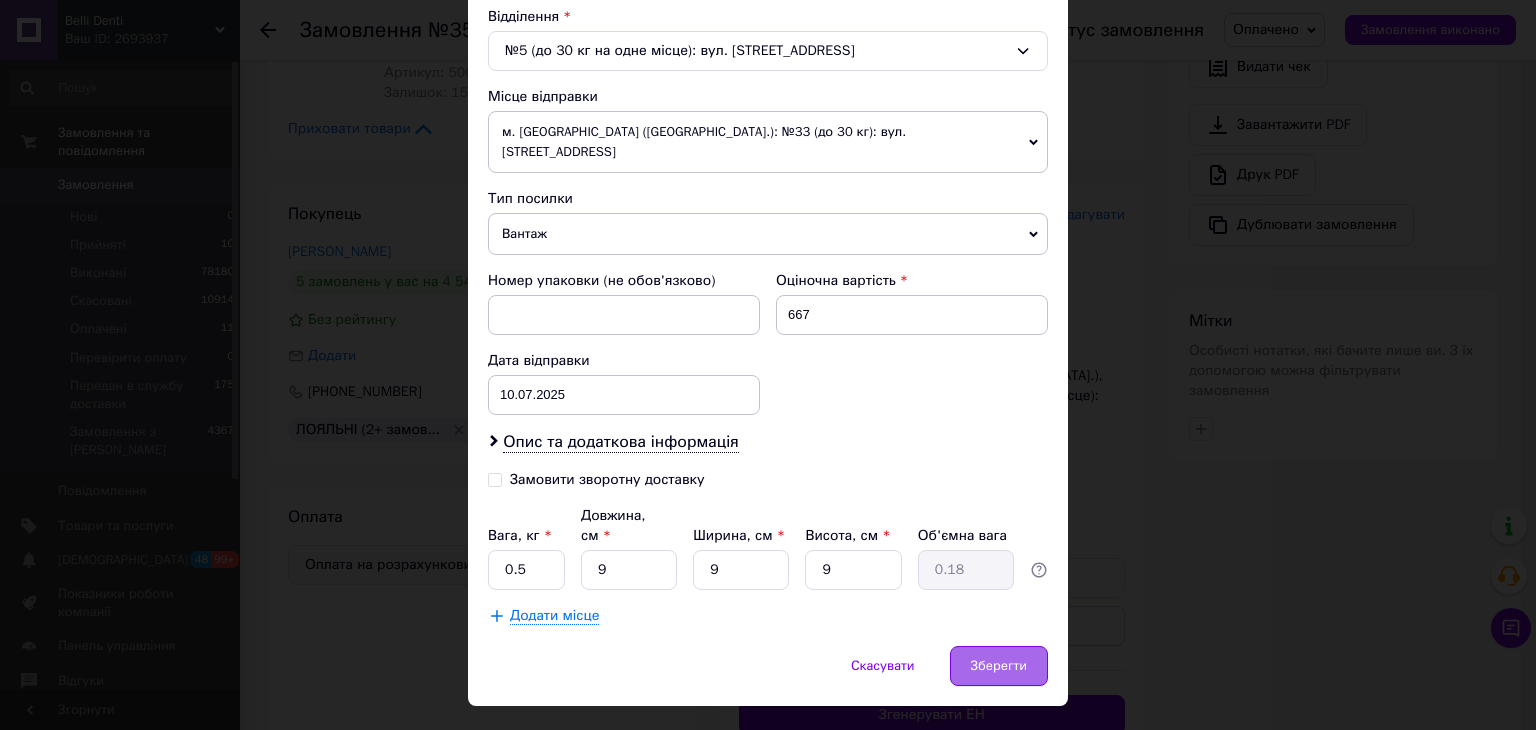 click on "Зберегти" at bounding box center [999, 666] 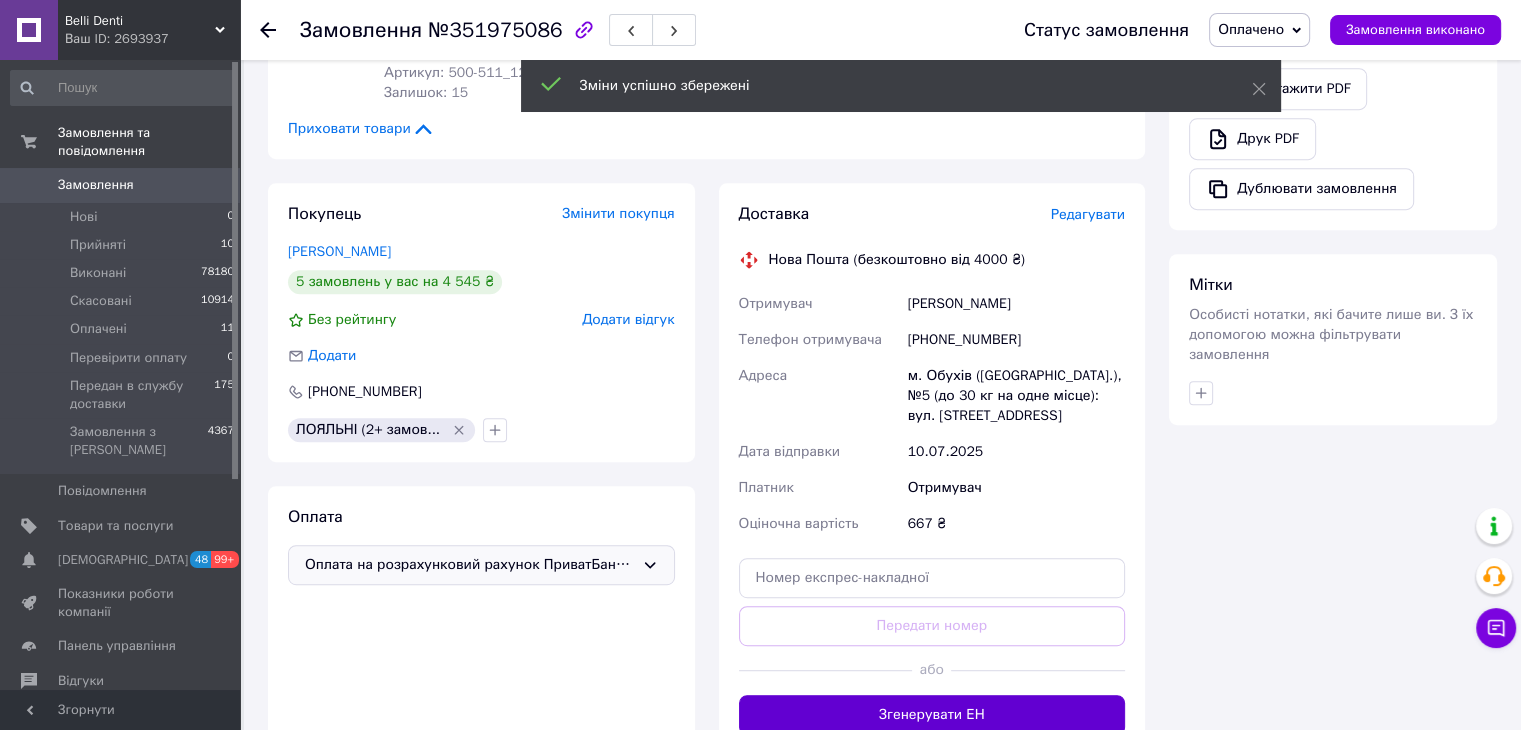 click on "Згенерувати ЕН" at bounding box center [932, 715] 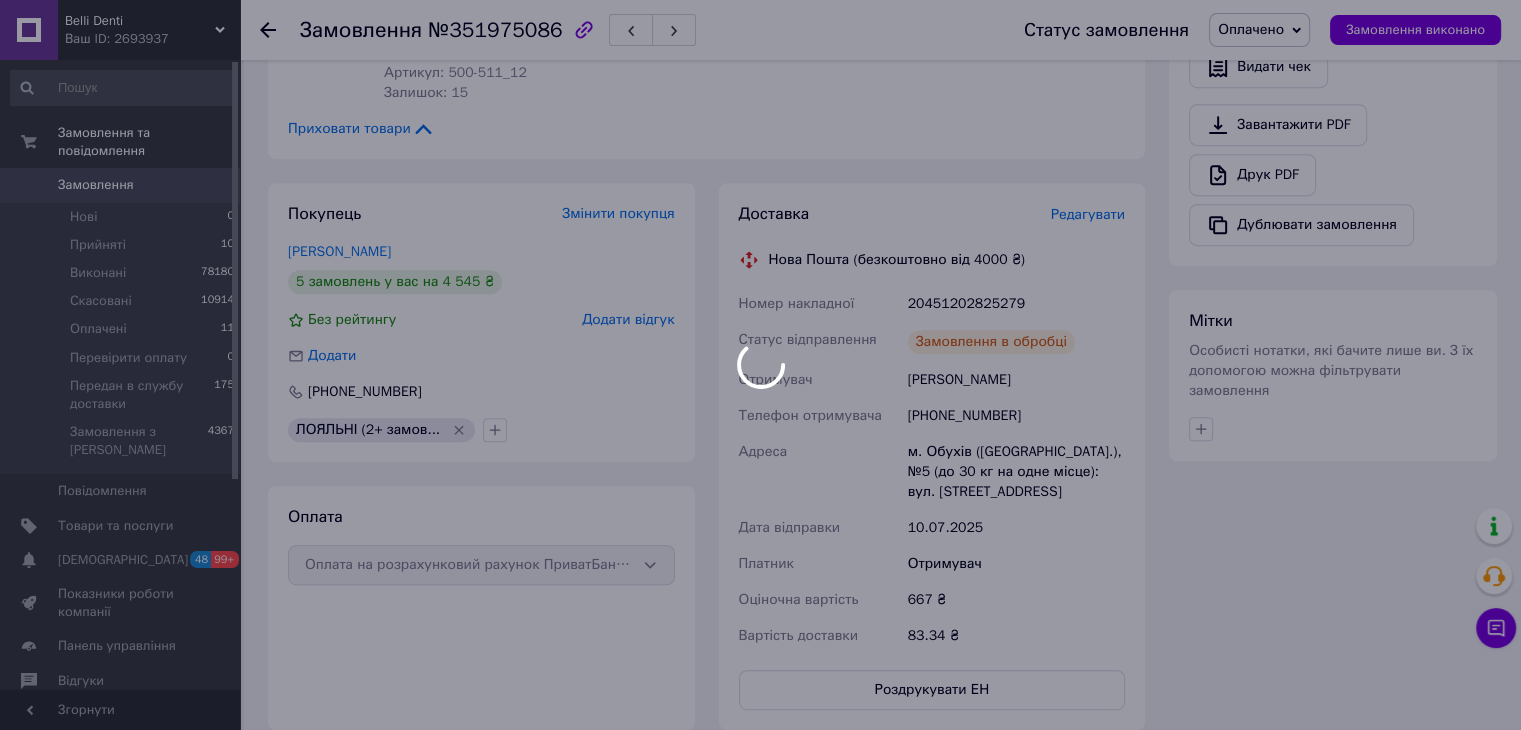 click at bounding box center [760, 365] 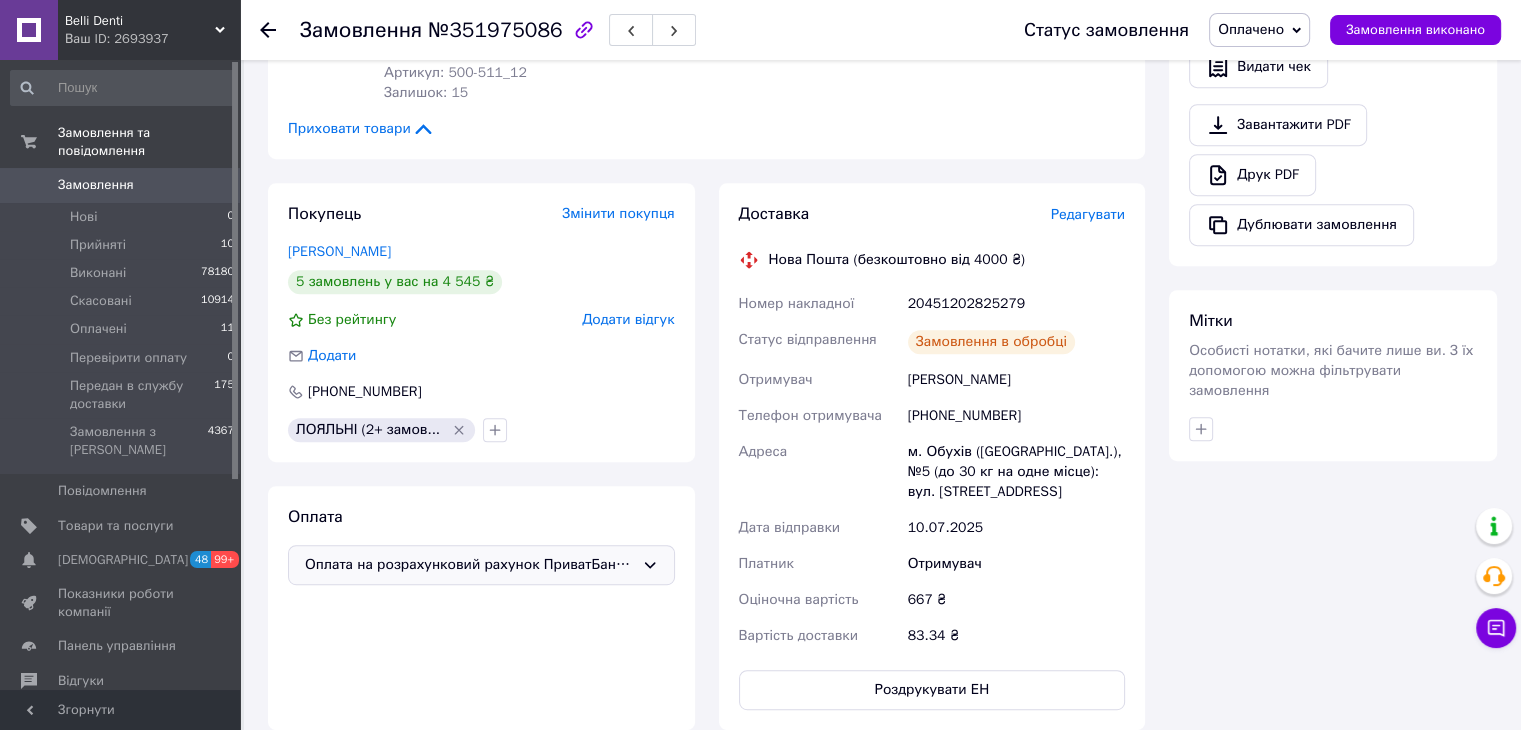 click on "Оплачено" at bounding box center (1259, 30) 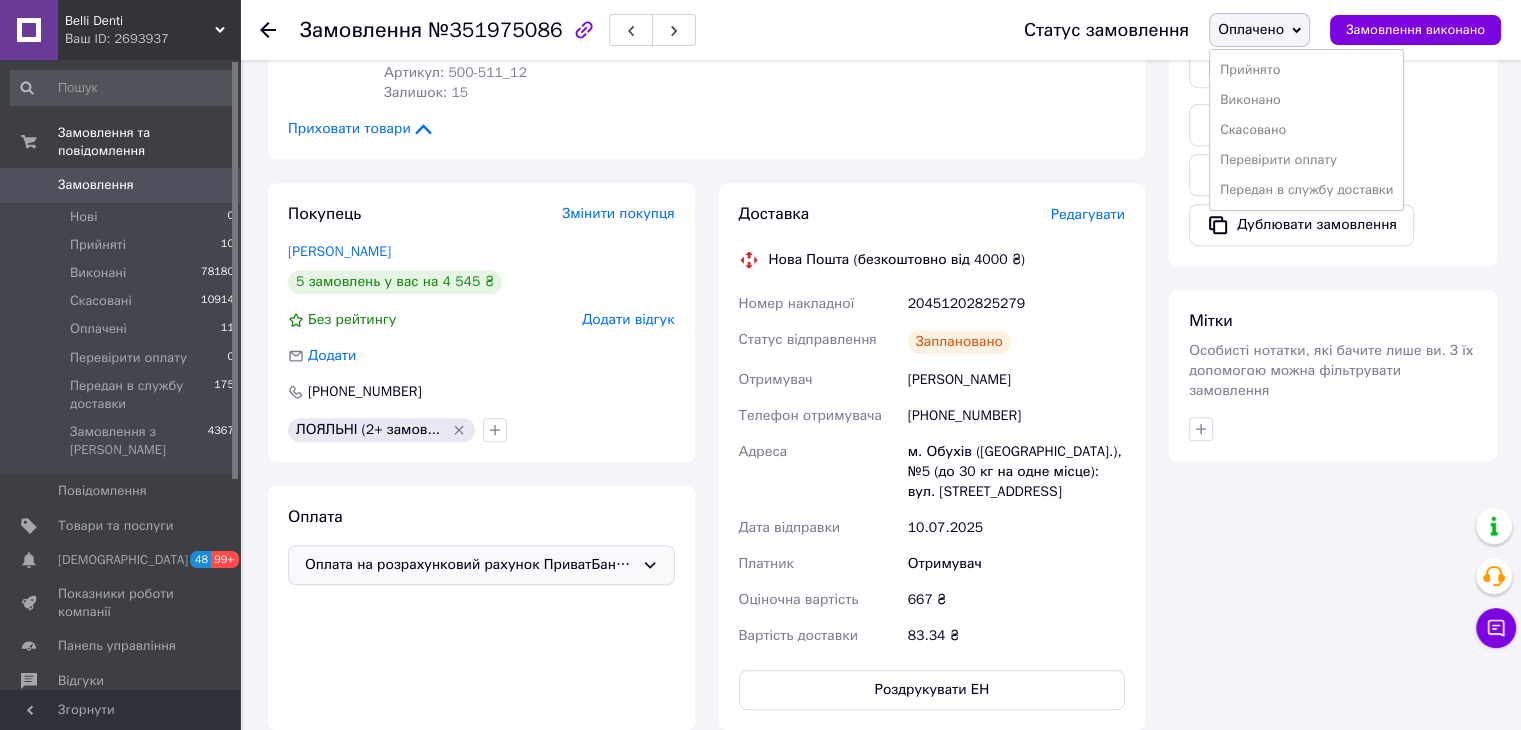 click on "Передан в службу доставки" at bounding box center [1306, 190] 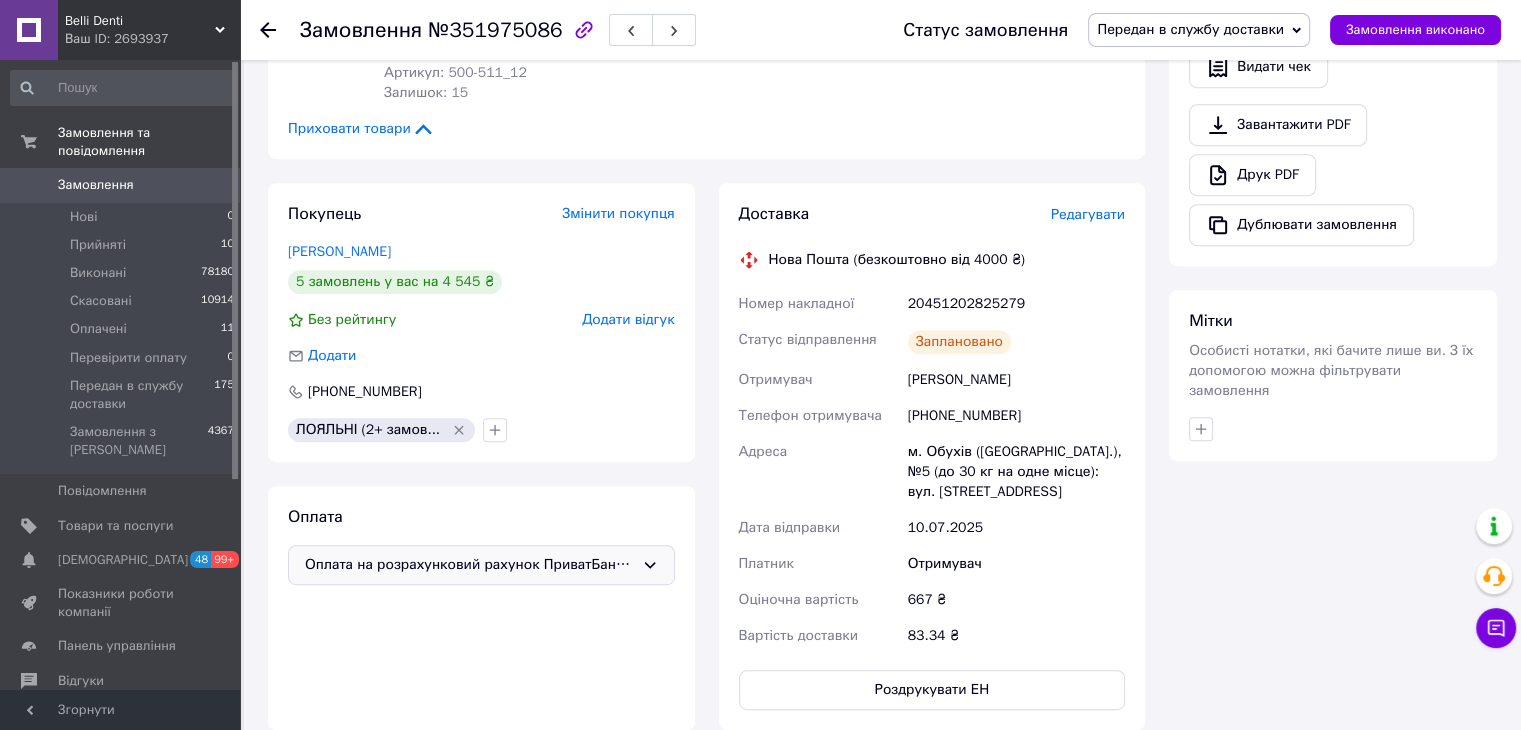 click 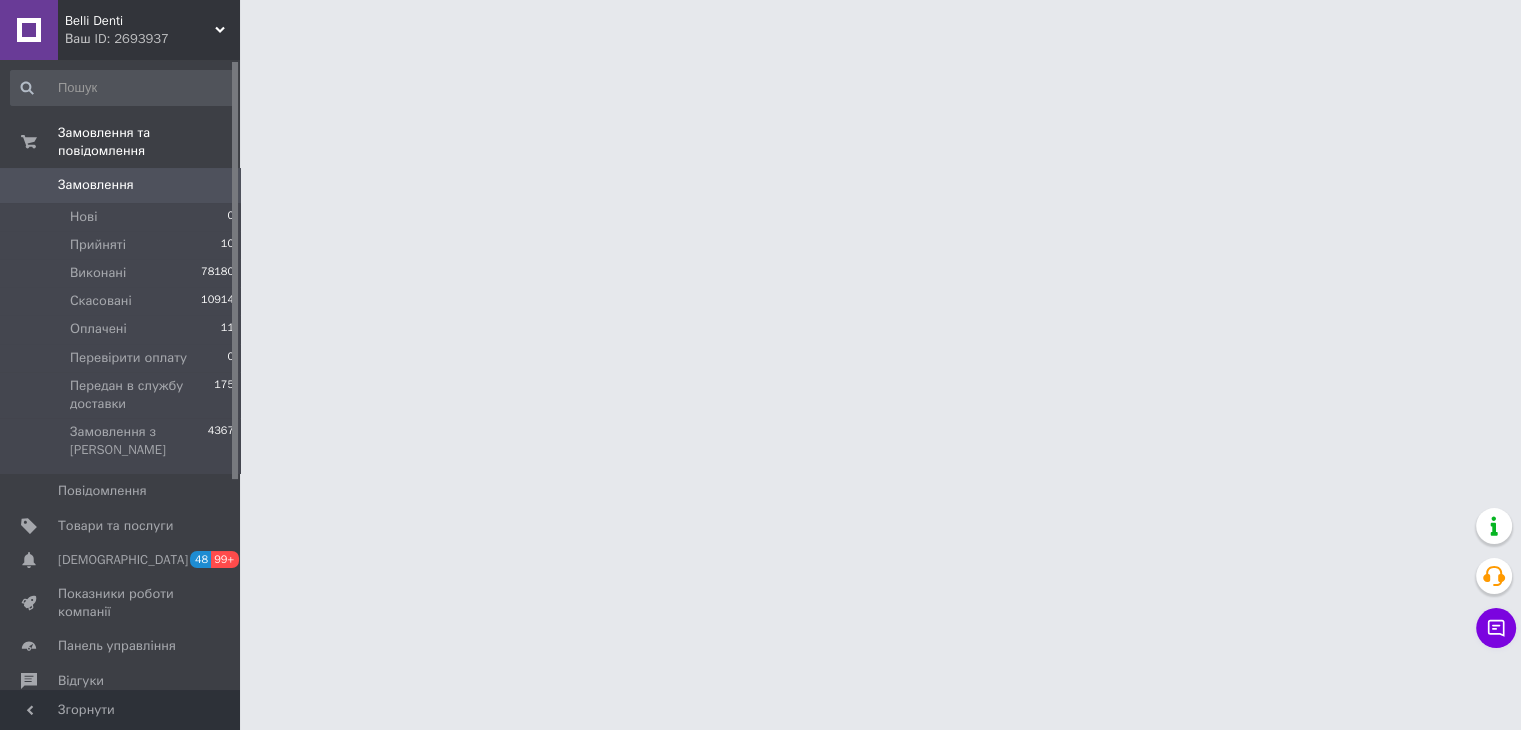 scroll, scrollTop: 0, scrollLeft: 0, axis: both 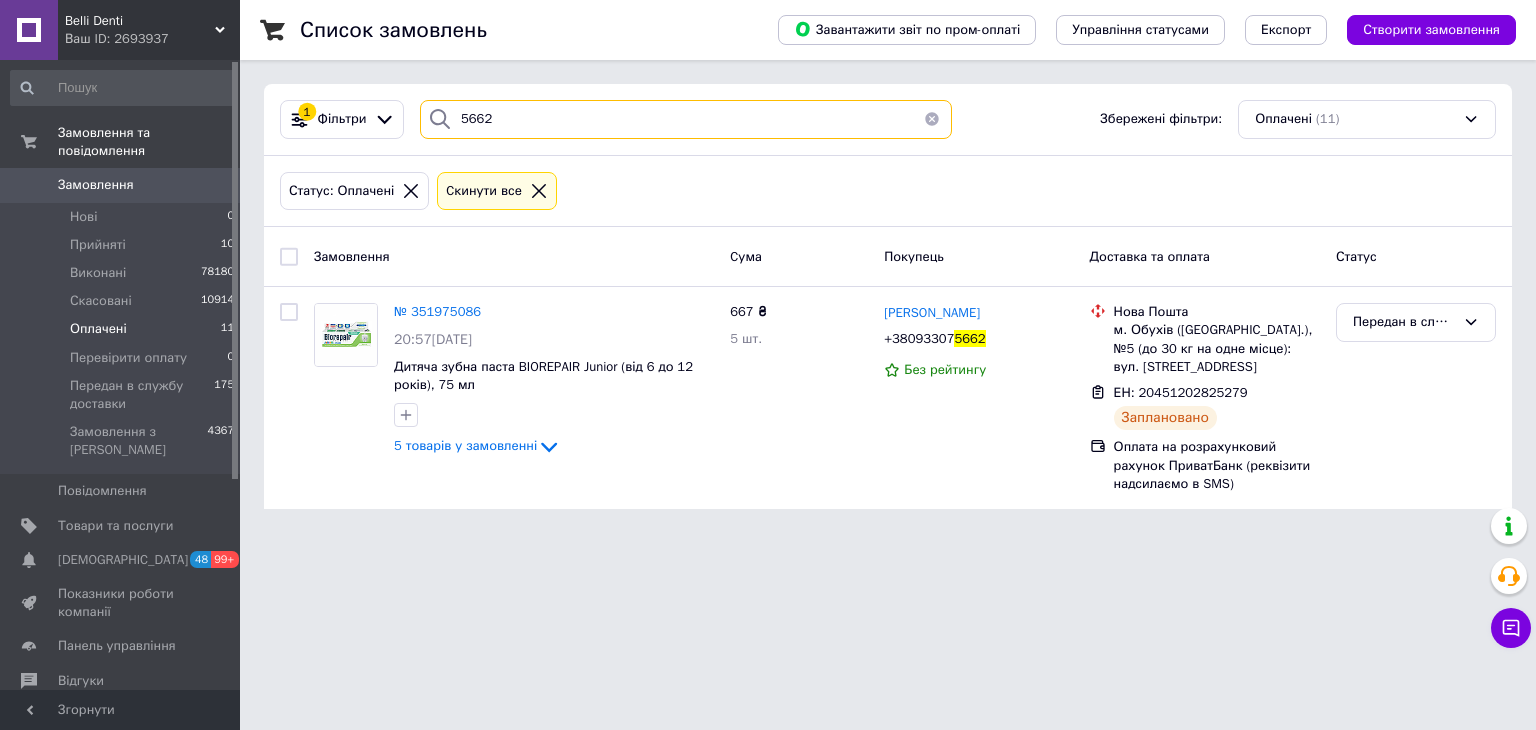 drag, startPoint x: 500, startPoint y: 128, endPoint x: 420, endPoint y: 156, distance: 84.758484 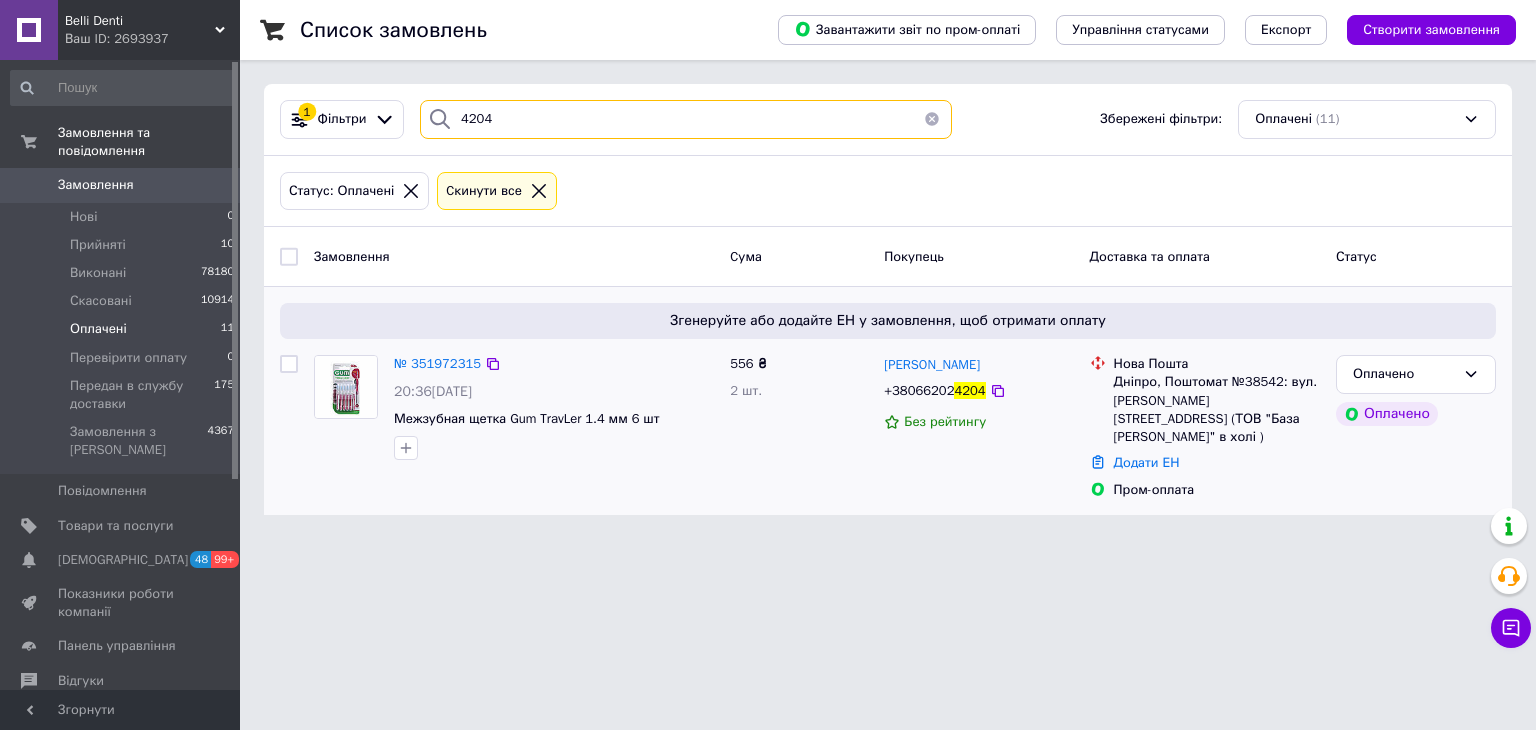 type on "4204" 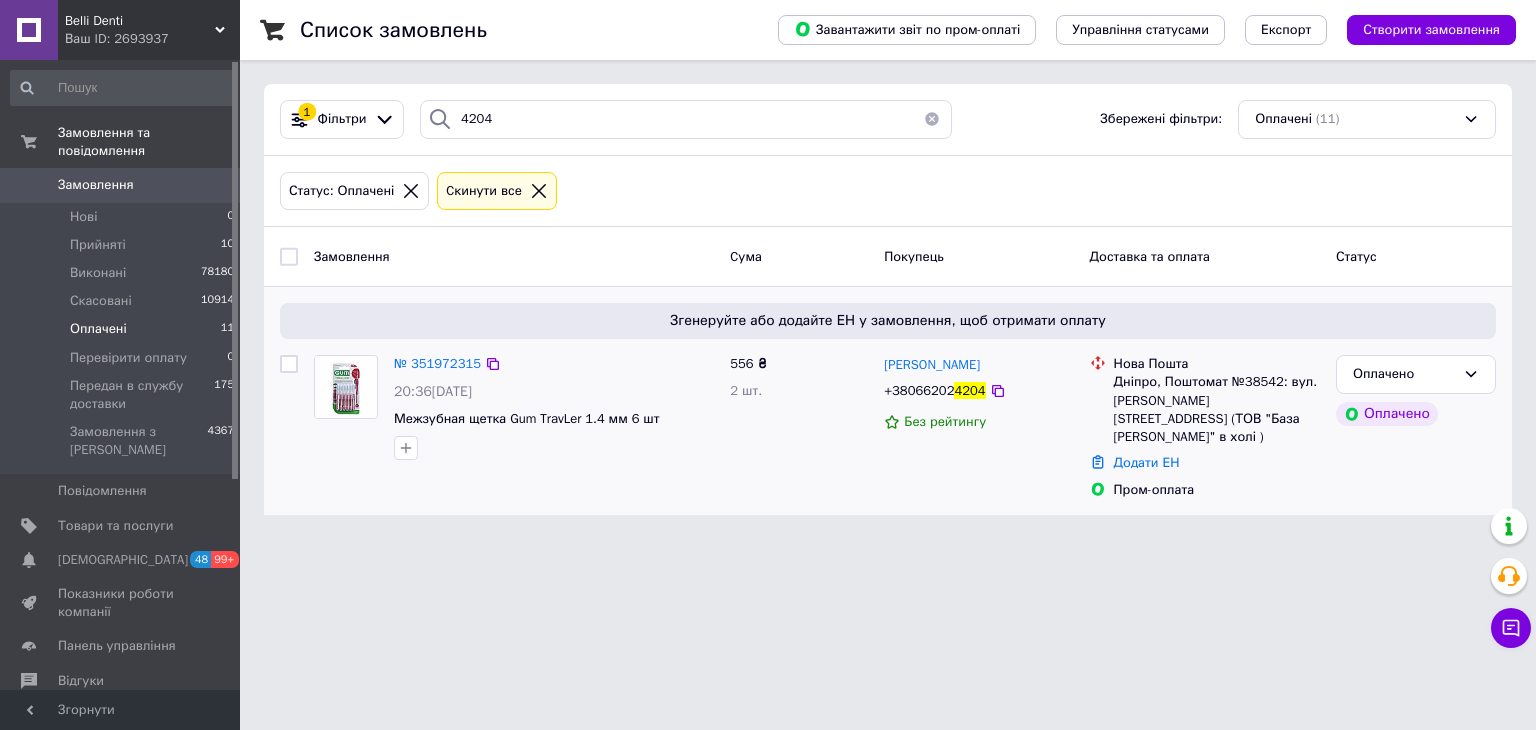 click on "№ 351972315" at bounding box center (437, 364) 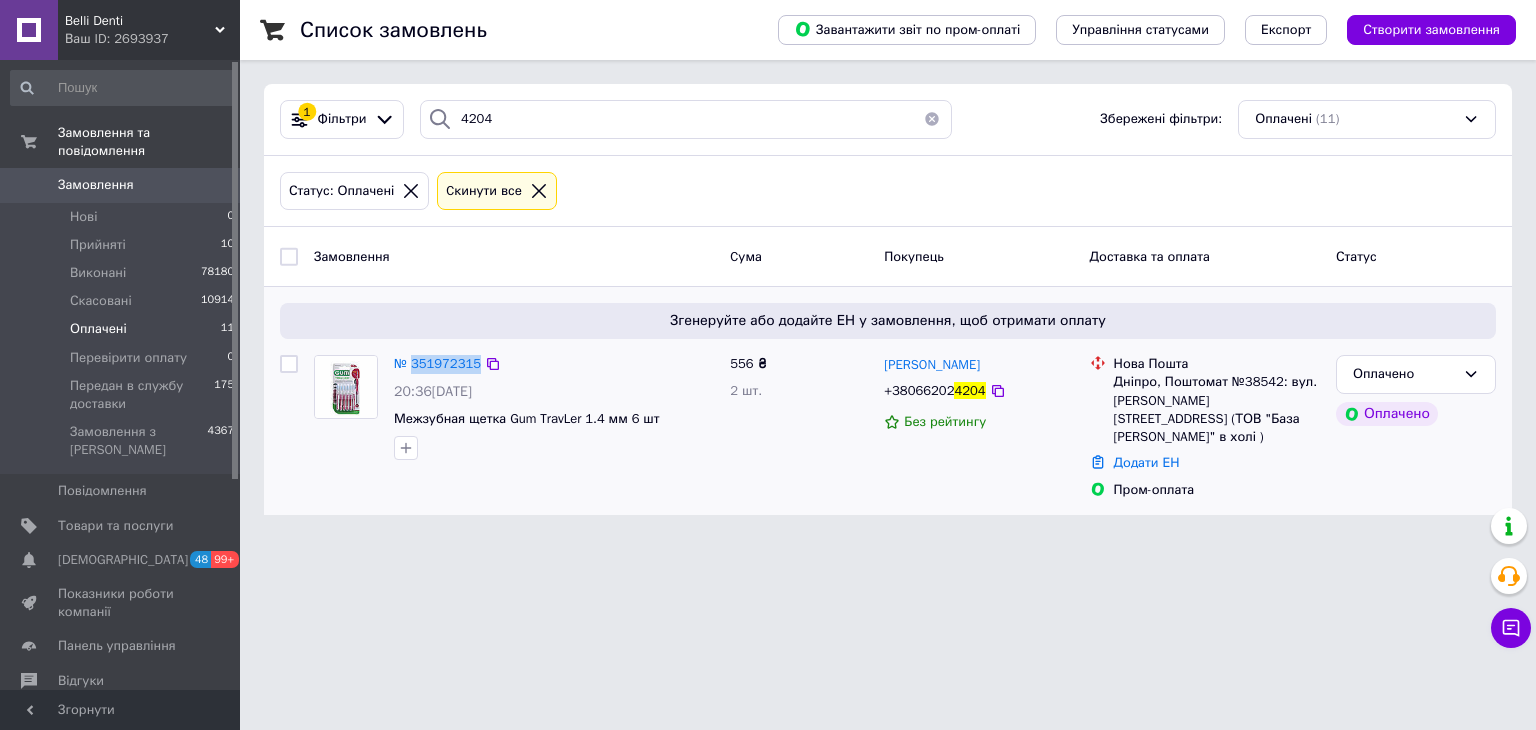 click on "№ 351972315" at bounding box center [437, 364] 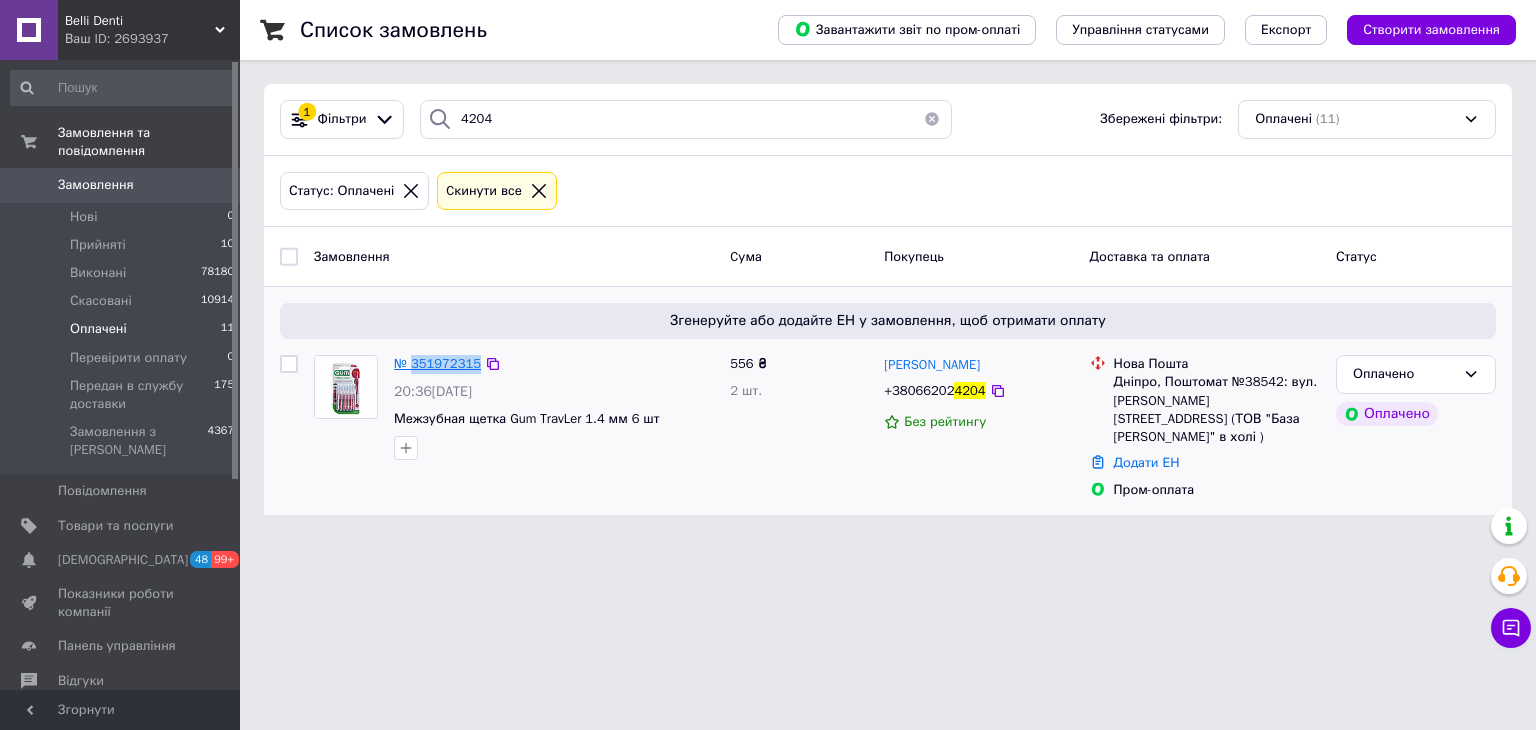 click on "№ 351972315" at bounding box center [437, 363] 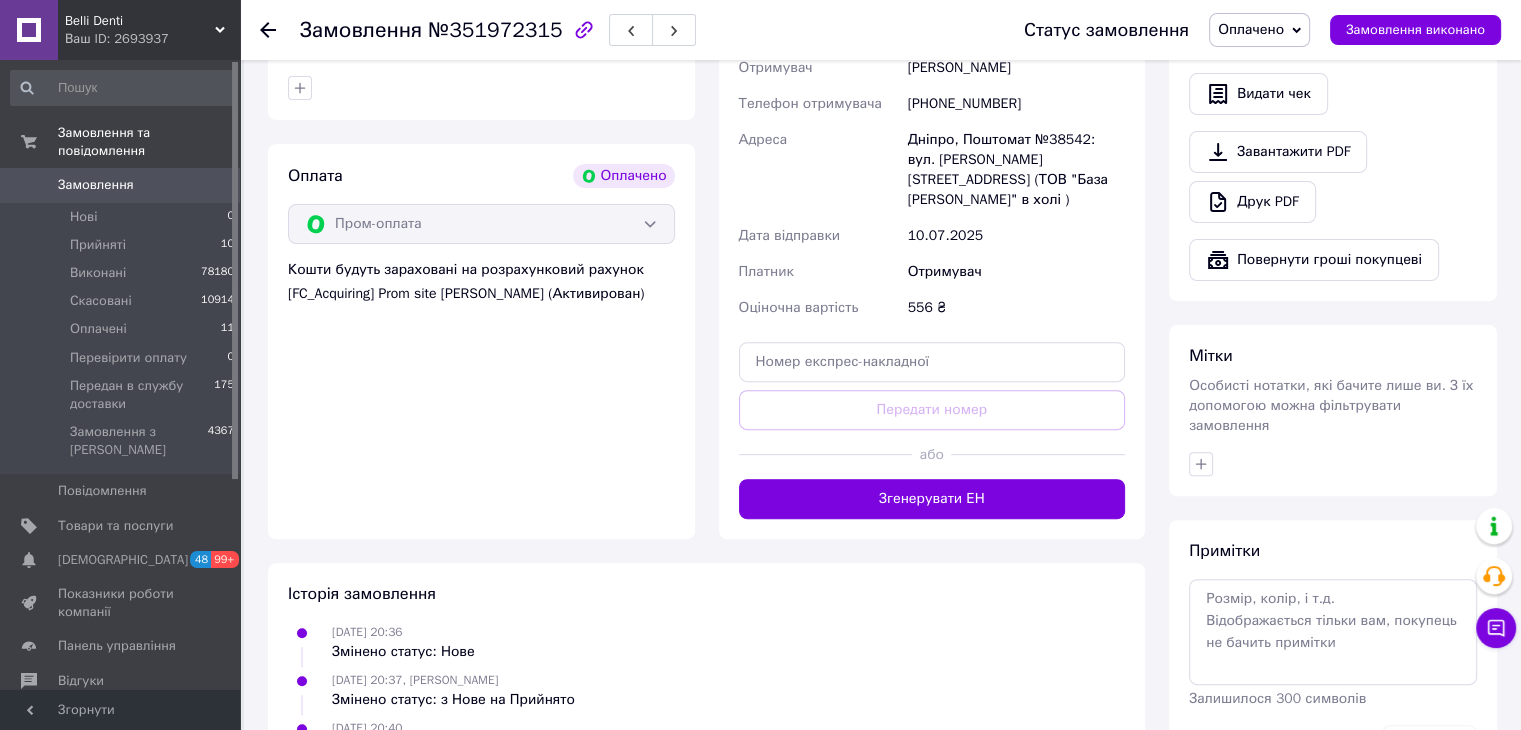scroll, scrollTop: 412, scrollLeft: 0, axis: vertical 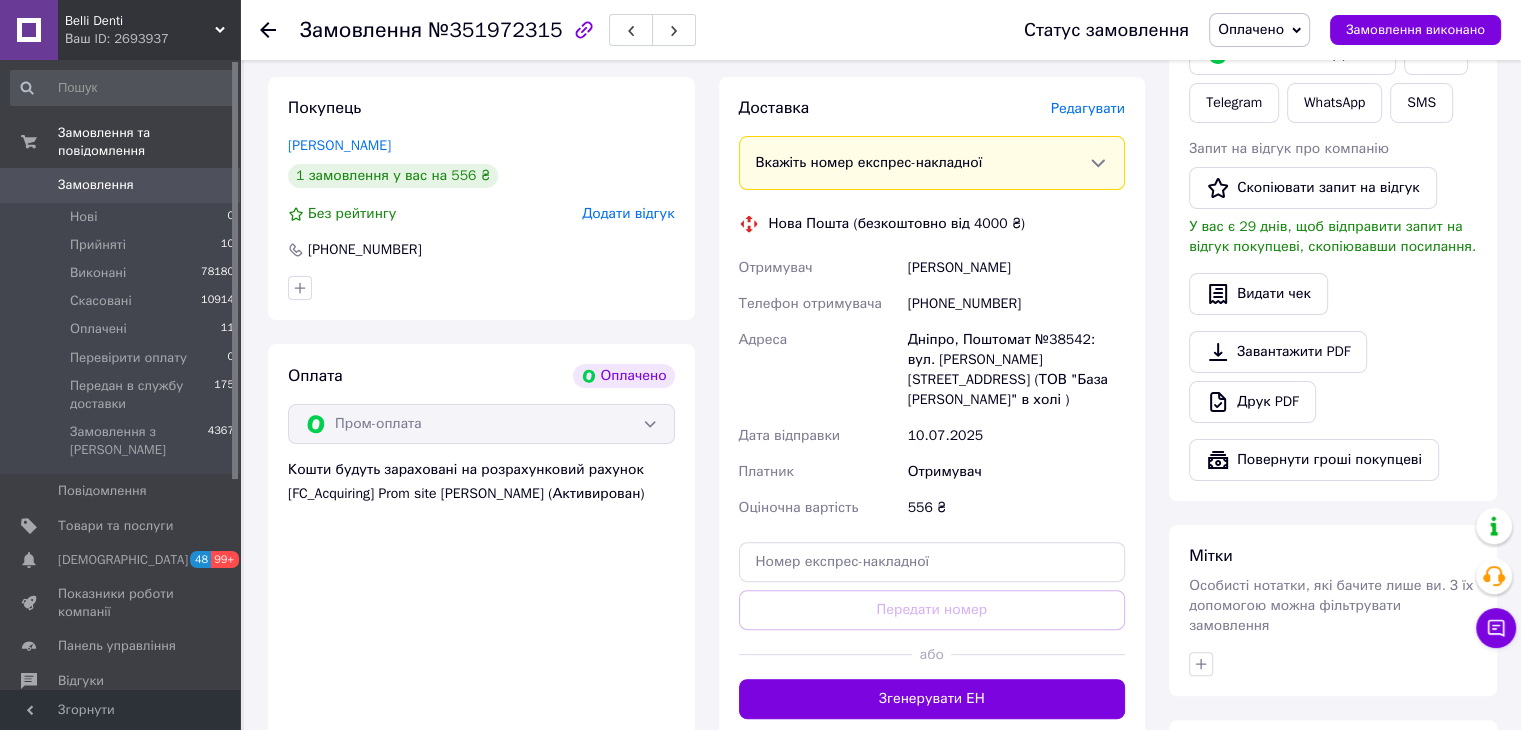 click on "Покупець Терновська  Алла  1 замовлення у вас на 556 ₴ Без рейтингу   Додати відгук +380662024204" at bounding box center [481, 198] 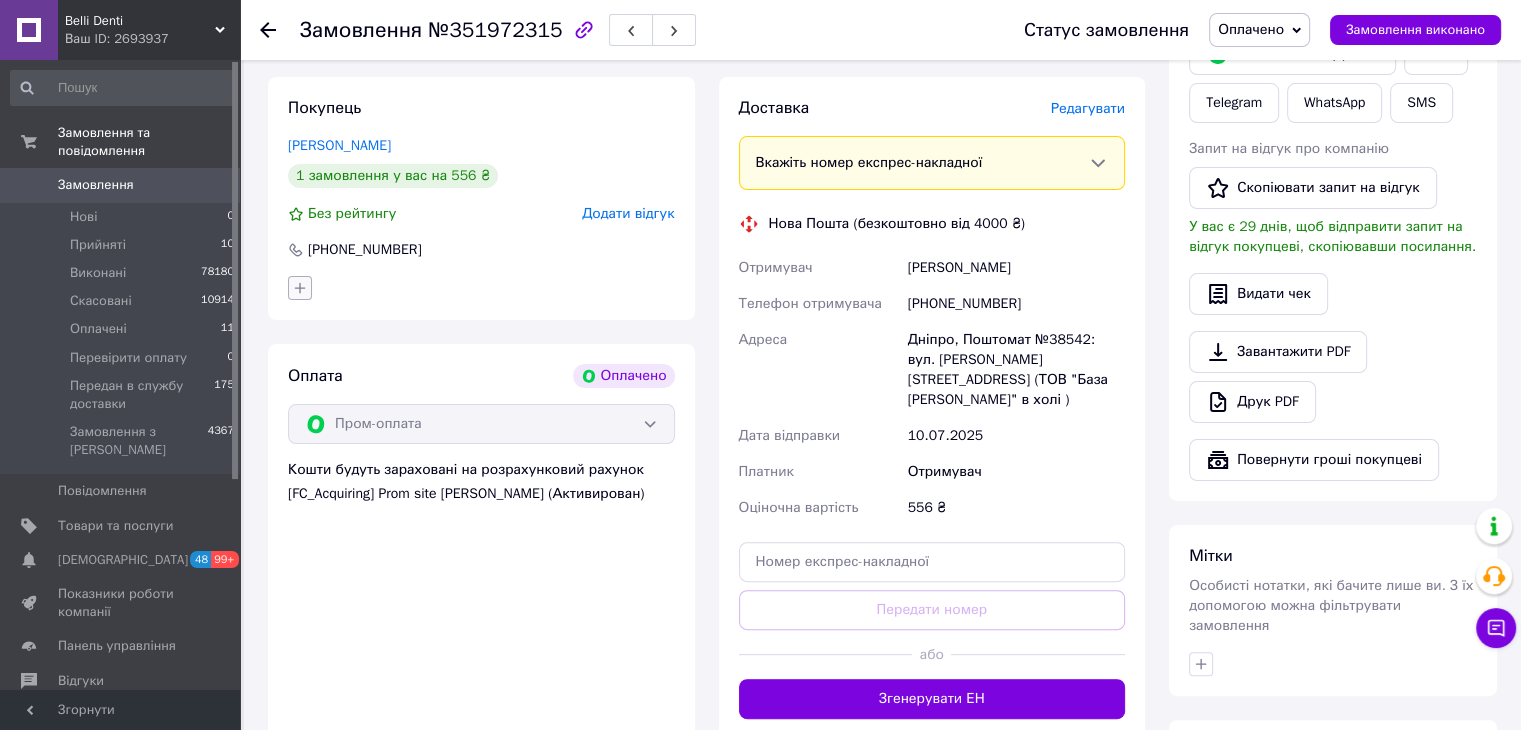 click 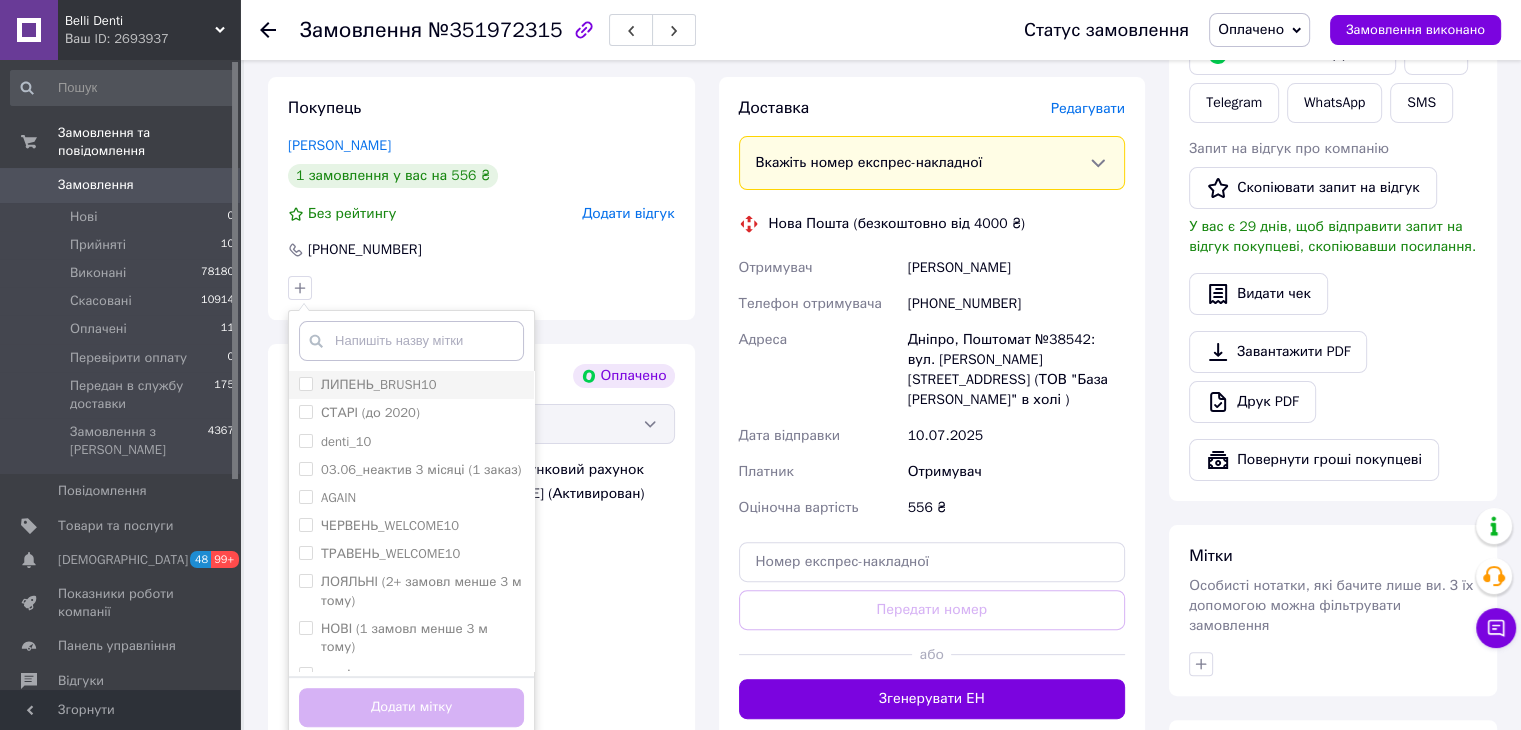 click on "ЛИПЕНЬ_BRUSH10" at bounding box center [379, 384] 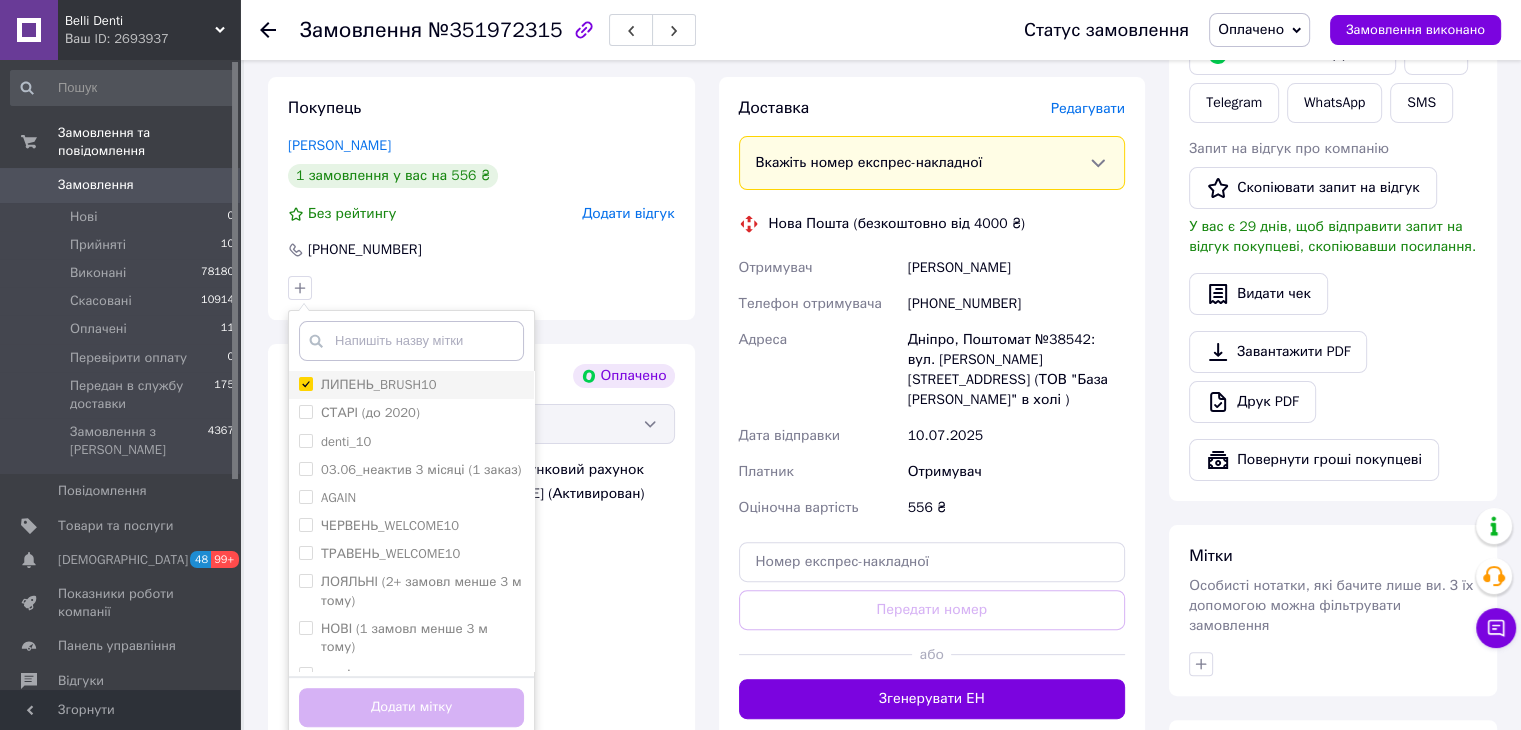checkbox on "true" 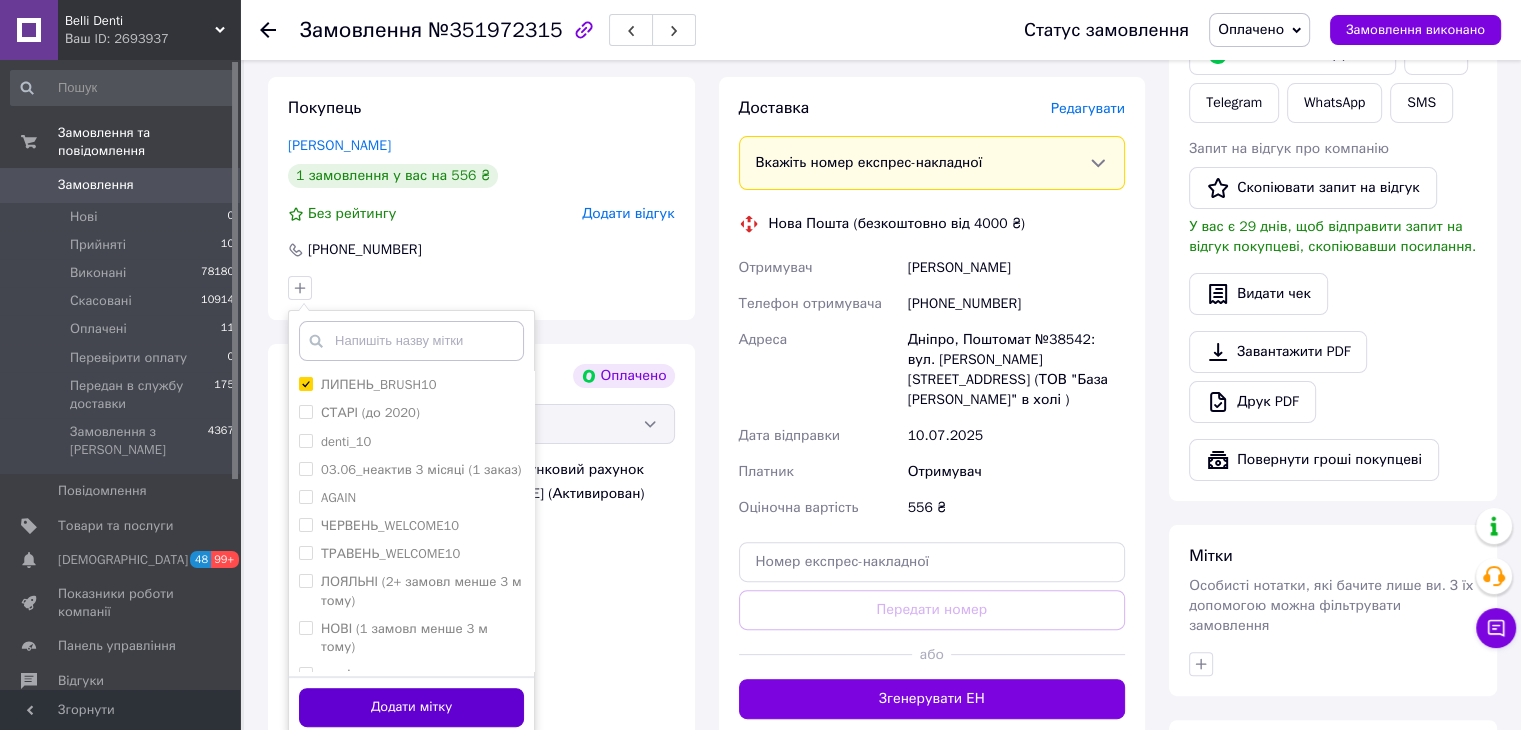 click on "Додати мітку" at bounding box center [411, 707] 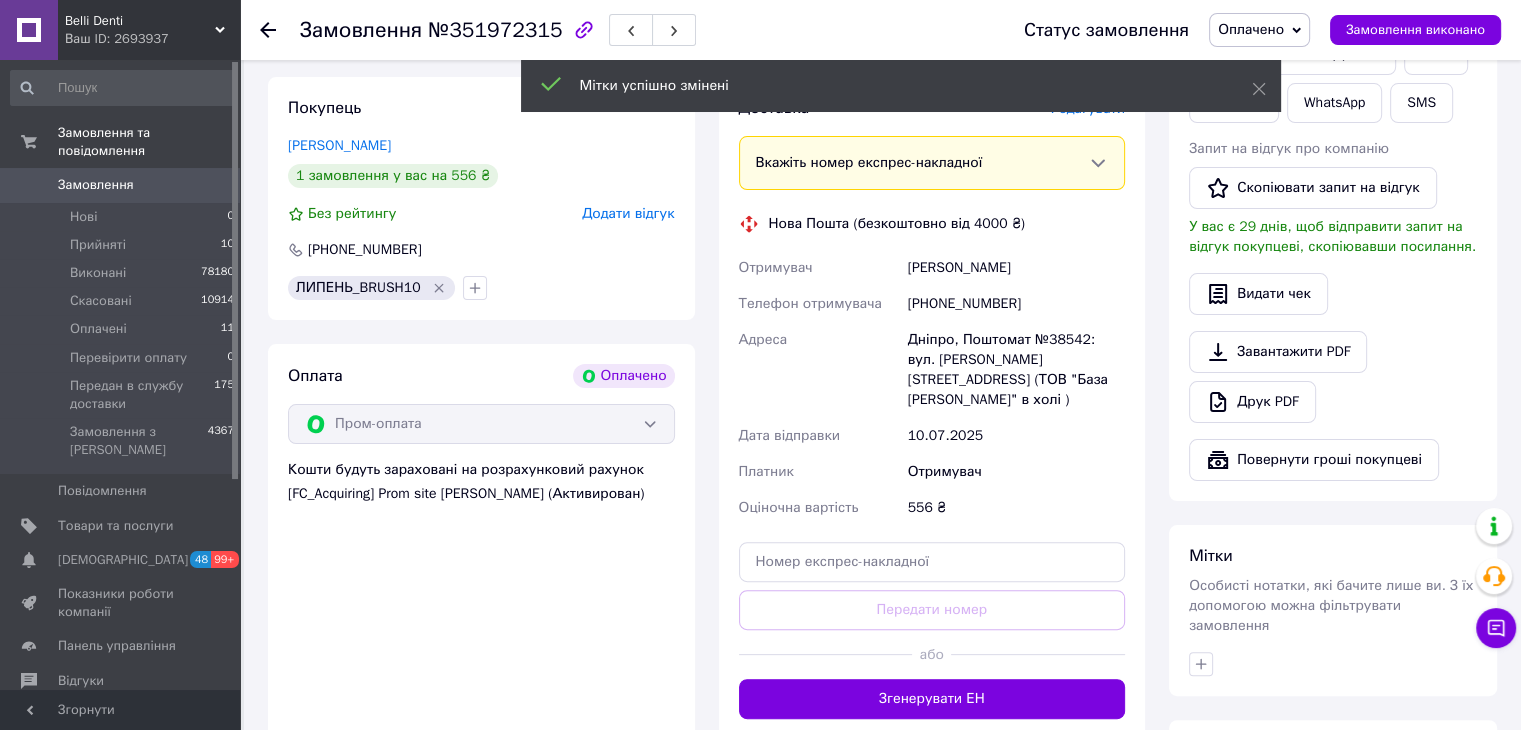 click on "Мітки успішно змінені" at bounding box center [901, 88] 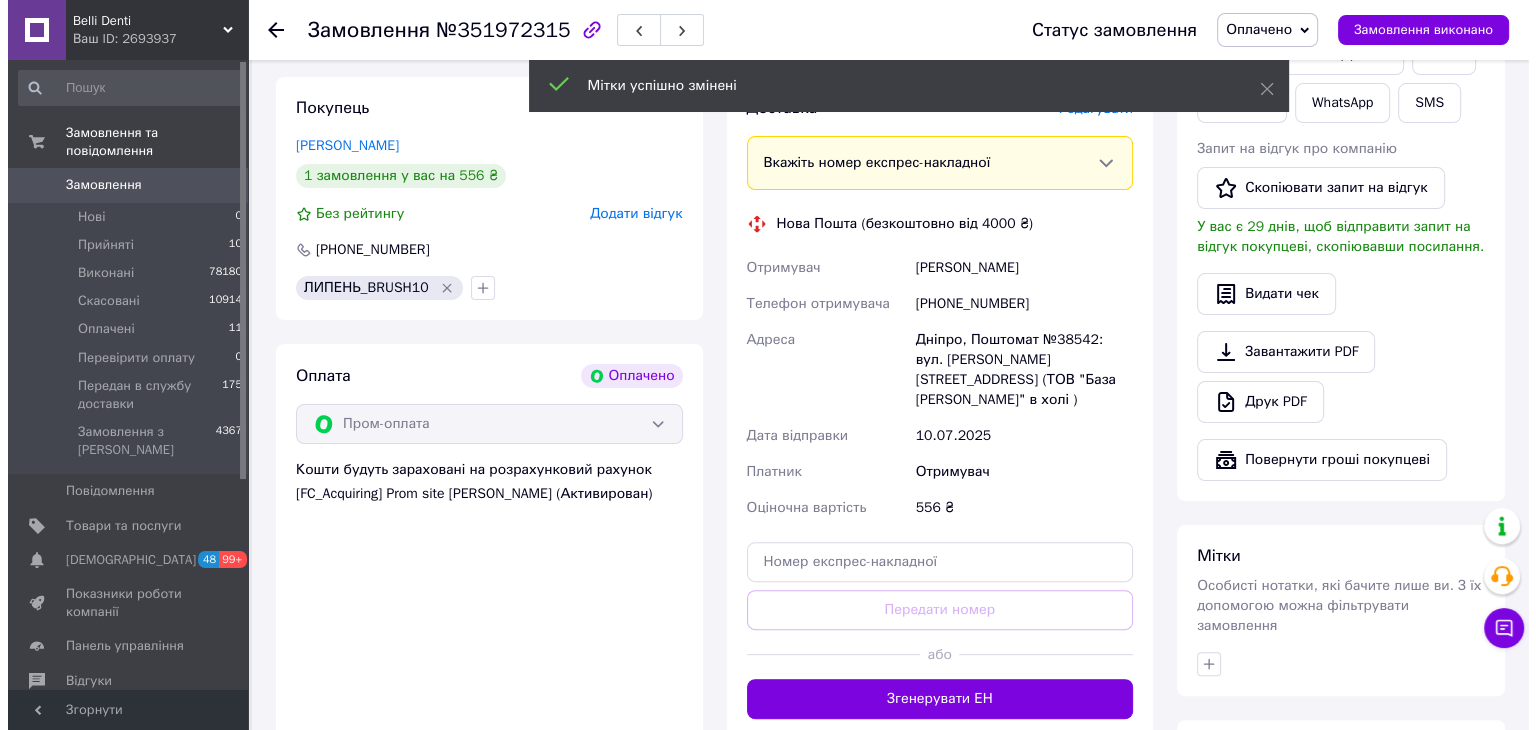 scroll, scrollTop: 312, scrollLeft: 0, axis: vertical 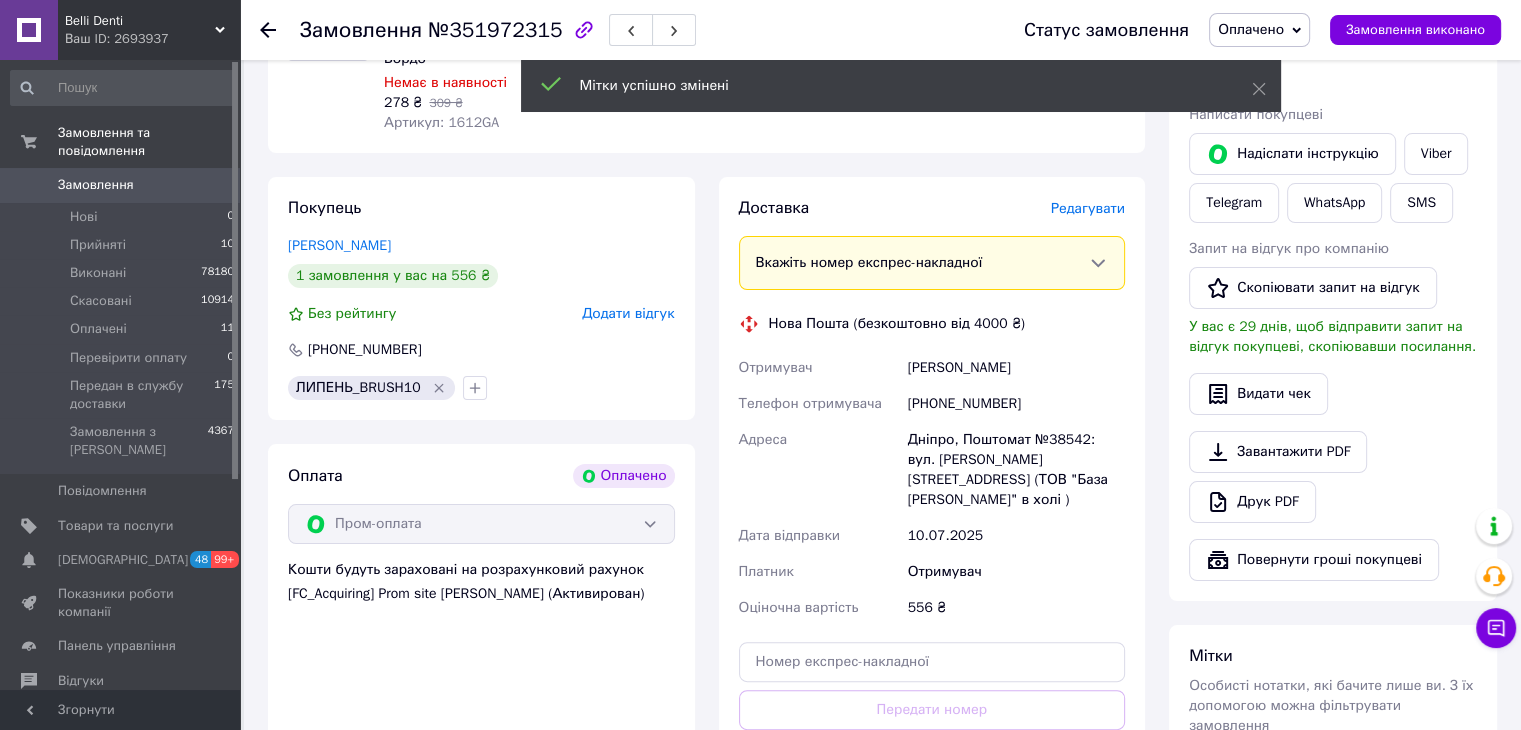click on "Редагувати" at bounding box center [1088, 208] 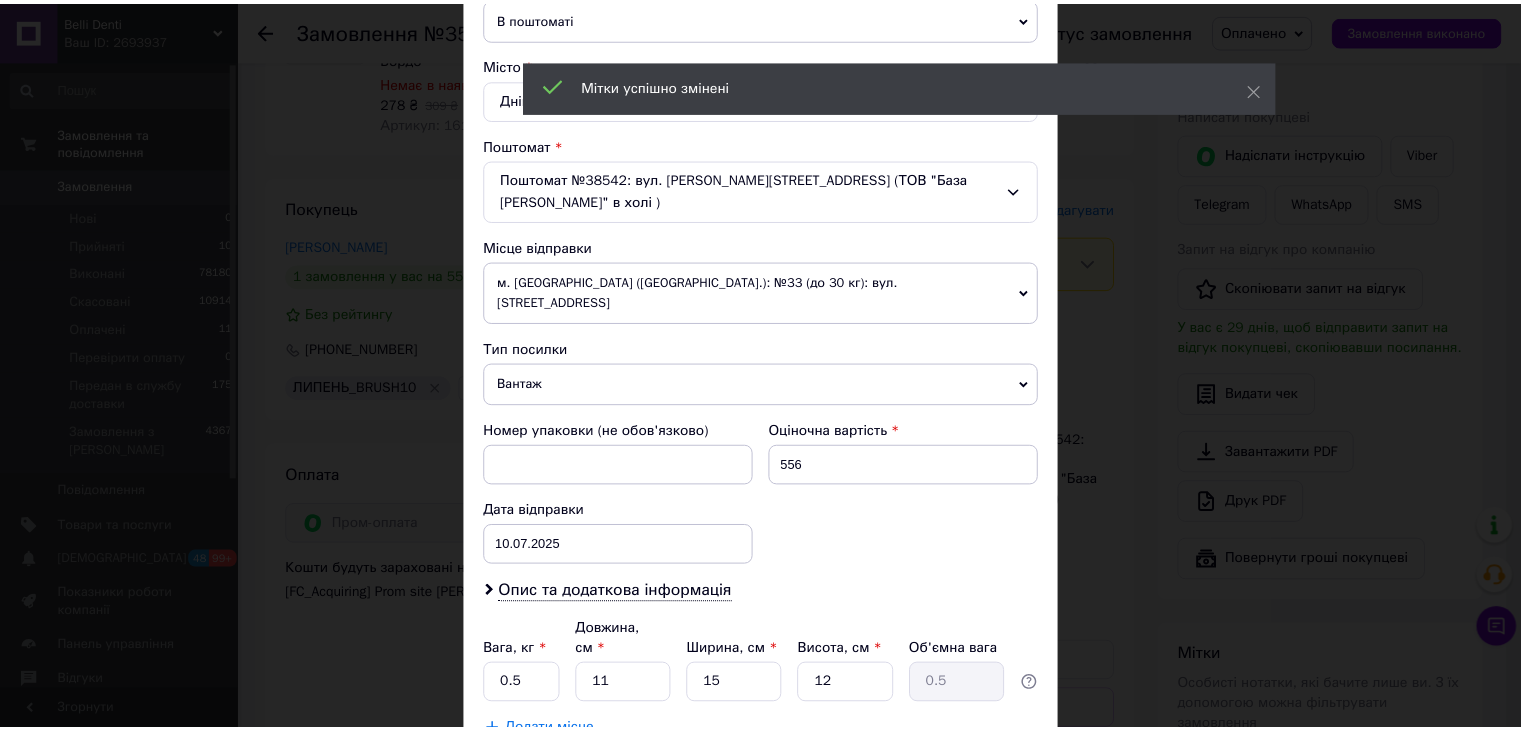 scroll, scrollTop: 592, scrollLeft: 0, axis: vertical 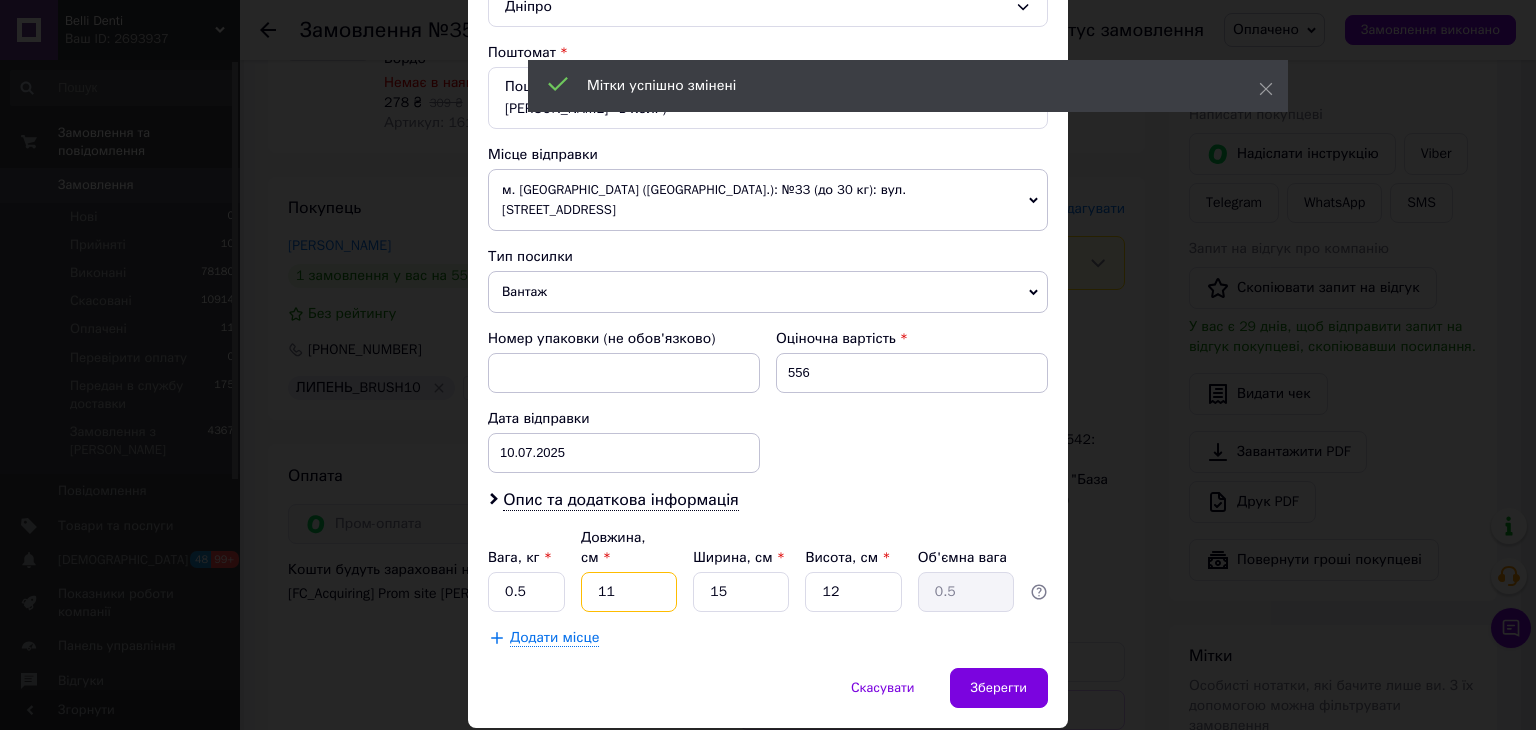 drag, startPoint x: 634, startPoint y: 517, endPoint x: 553, endPoint y: 549, distance: 87.0919 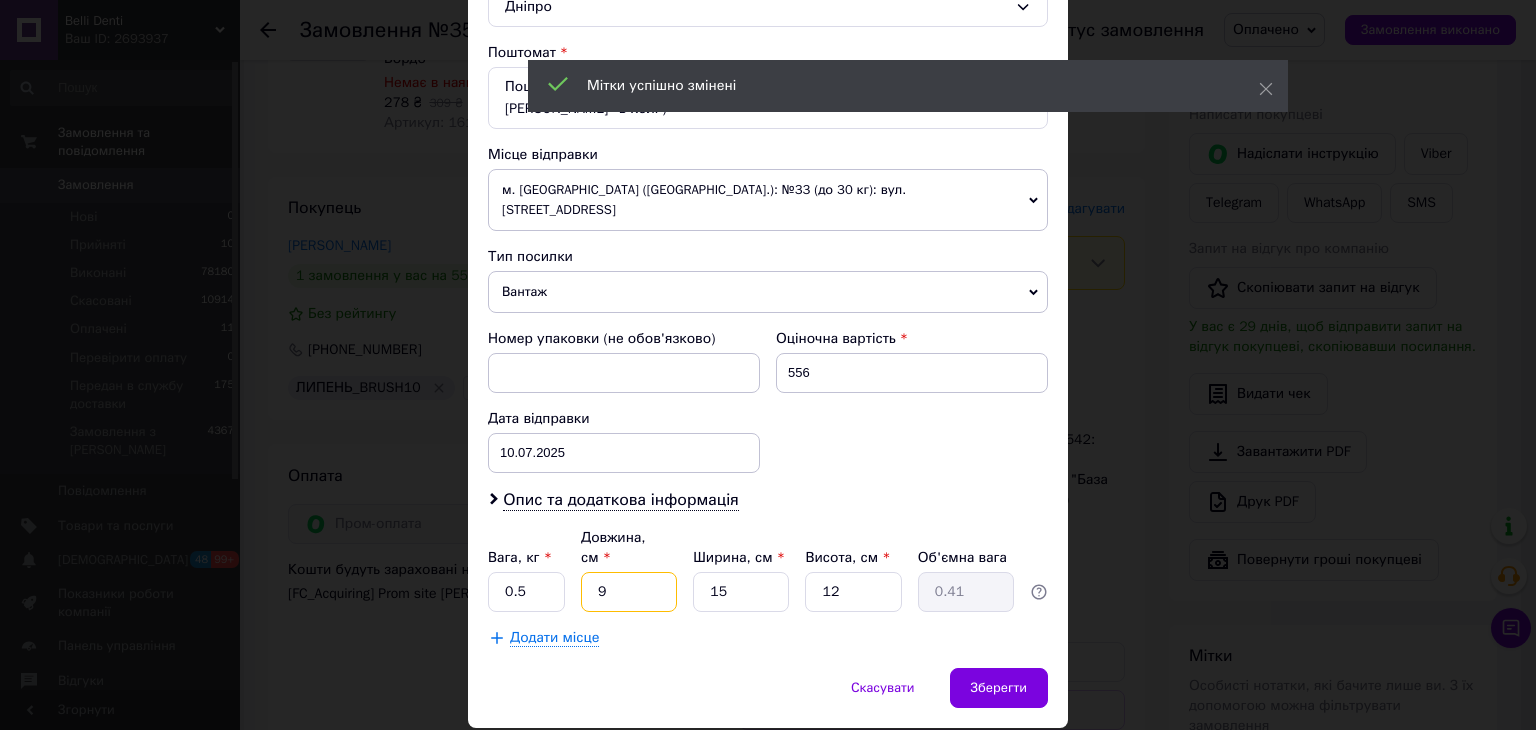 type on "9" 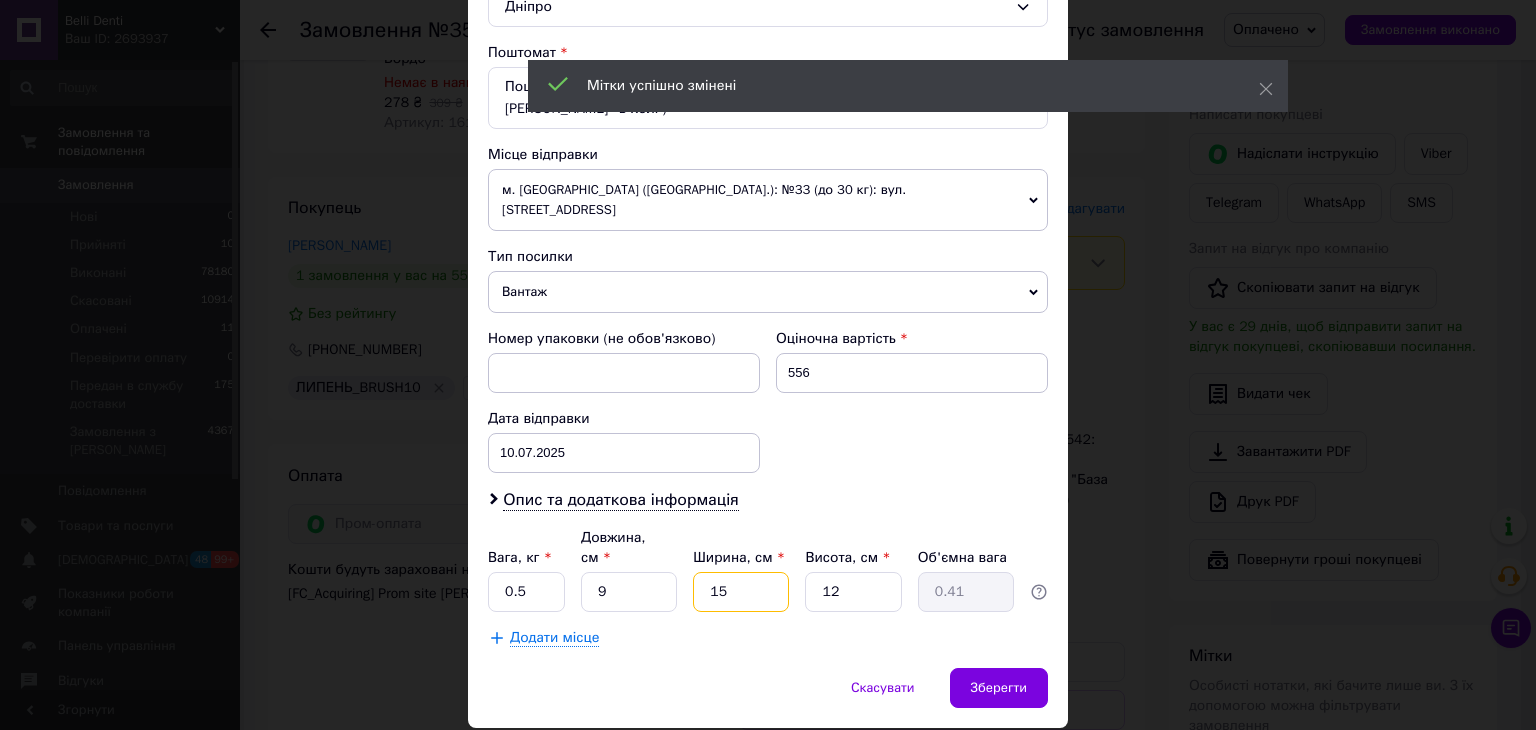 drag, startPoint x: 680, startPoint y: 562, endPoint x: 833, endPoint y: 526, distance: 157.17824 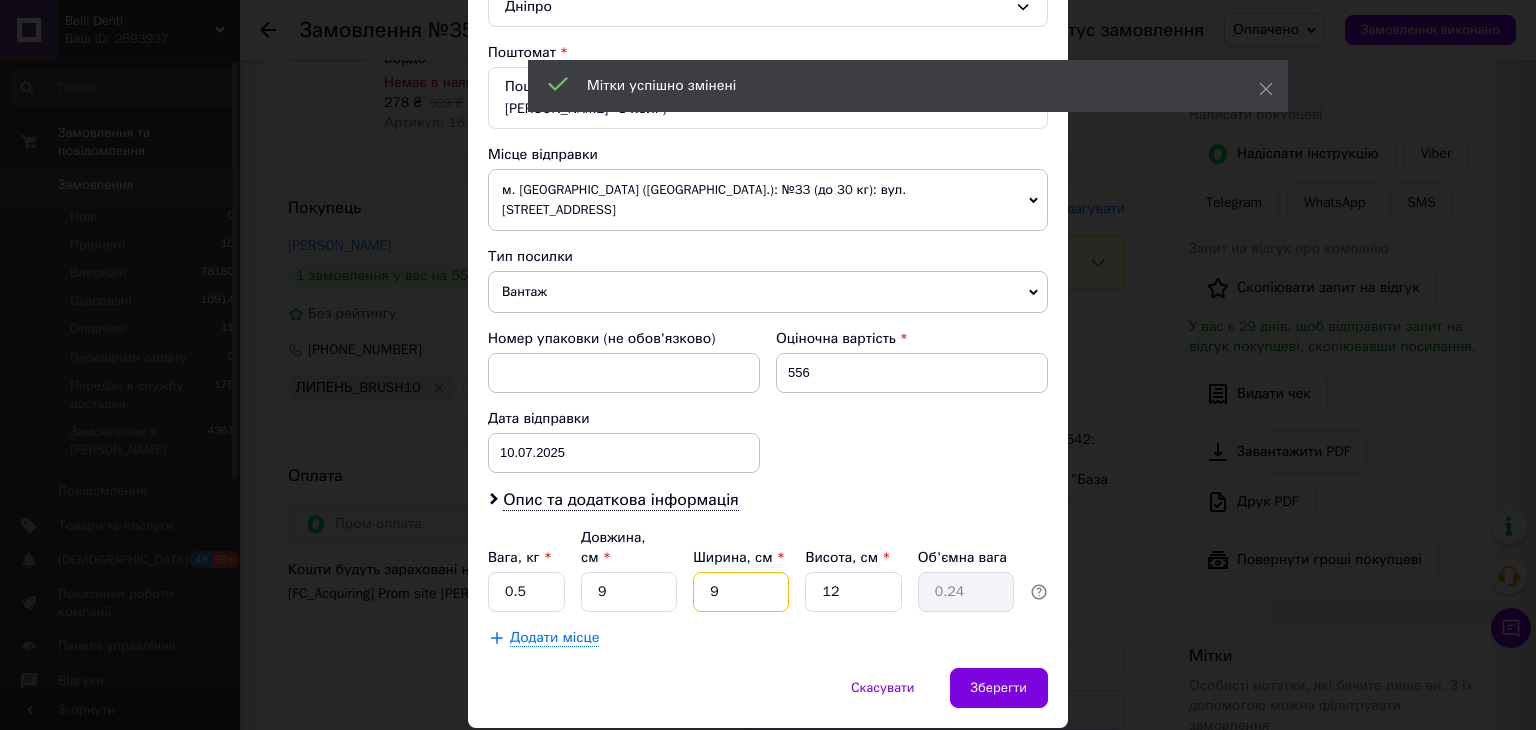 type on "9" 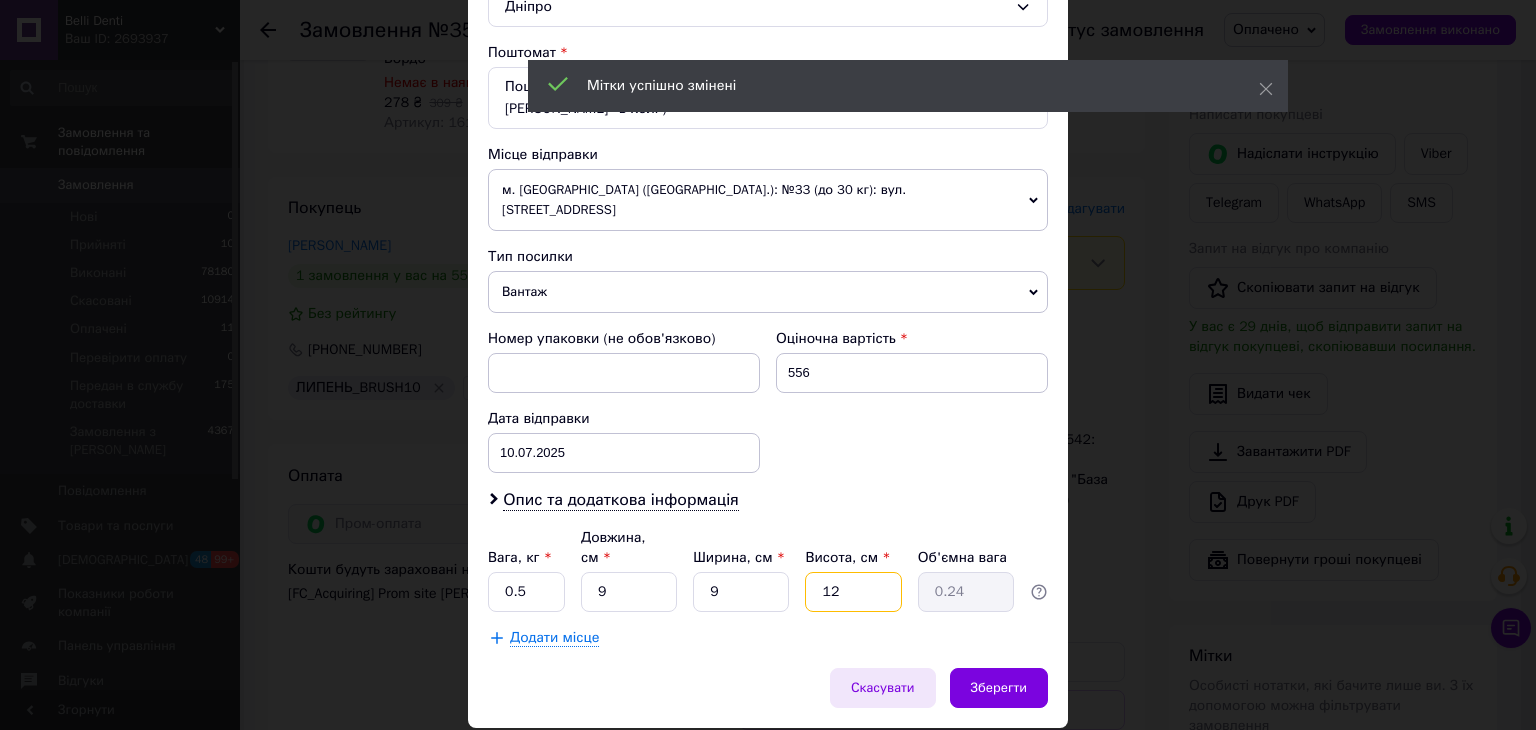 drag, startPoint x: 781, startPoint y: 565, endPoint x: 887, endPoint y: 638, distance: 128.7051 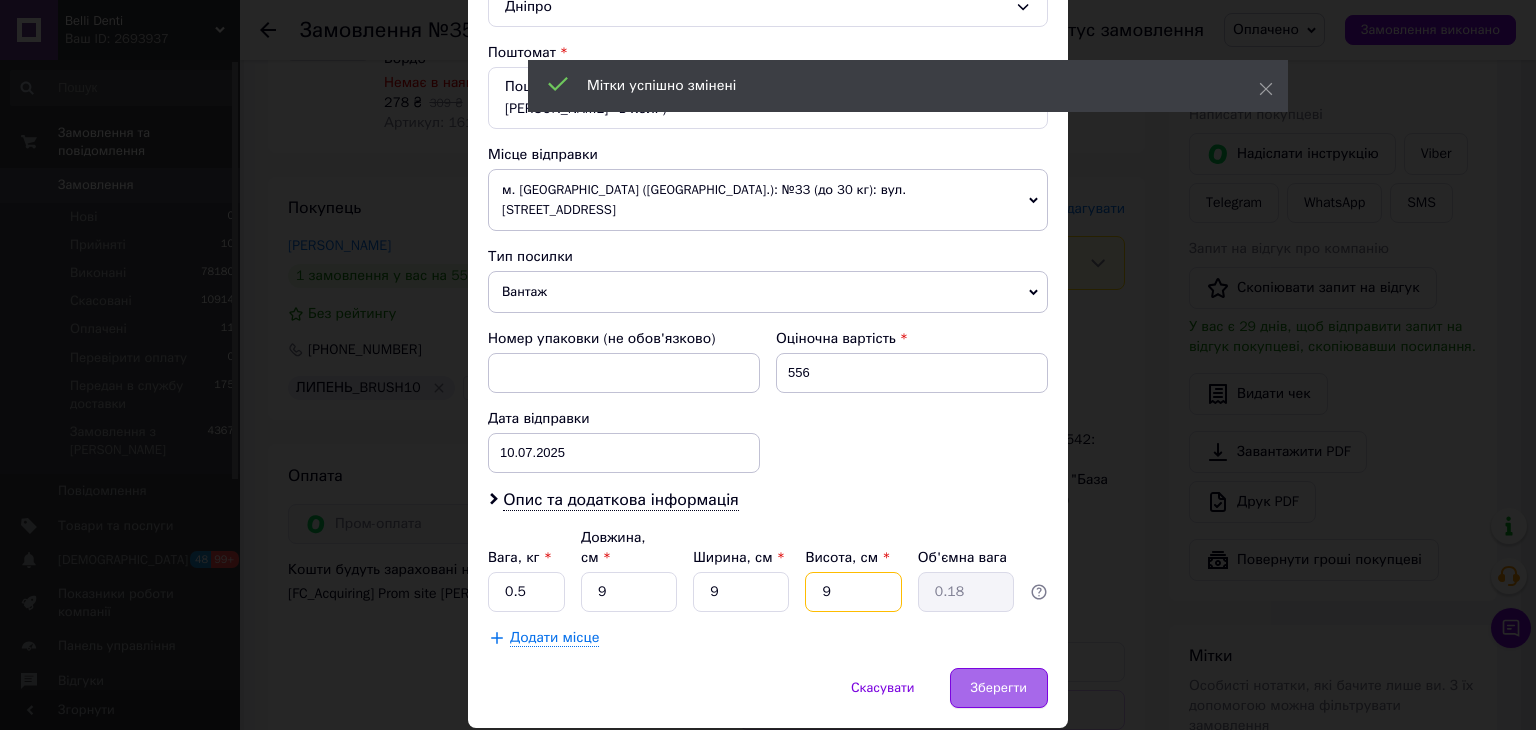 type on "9" 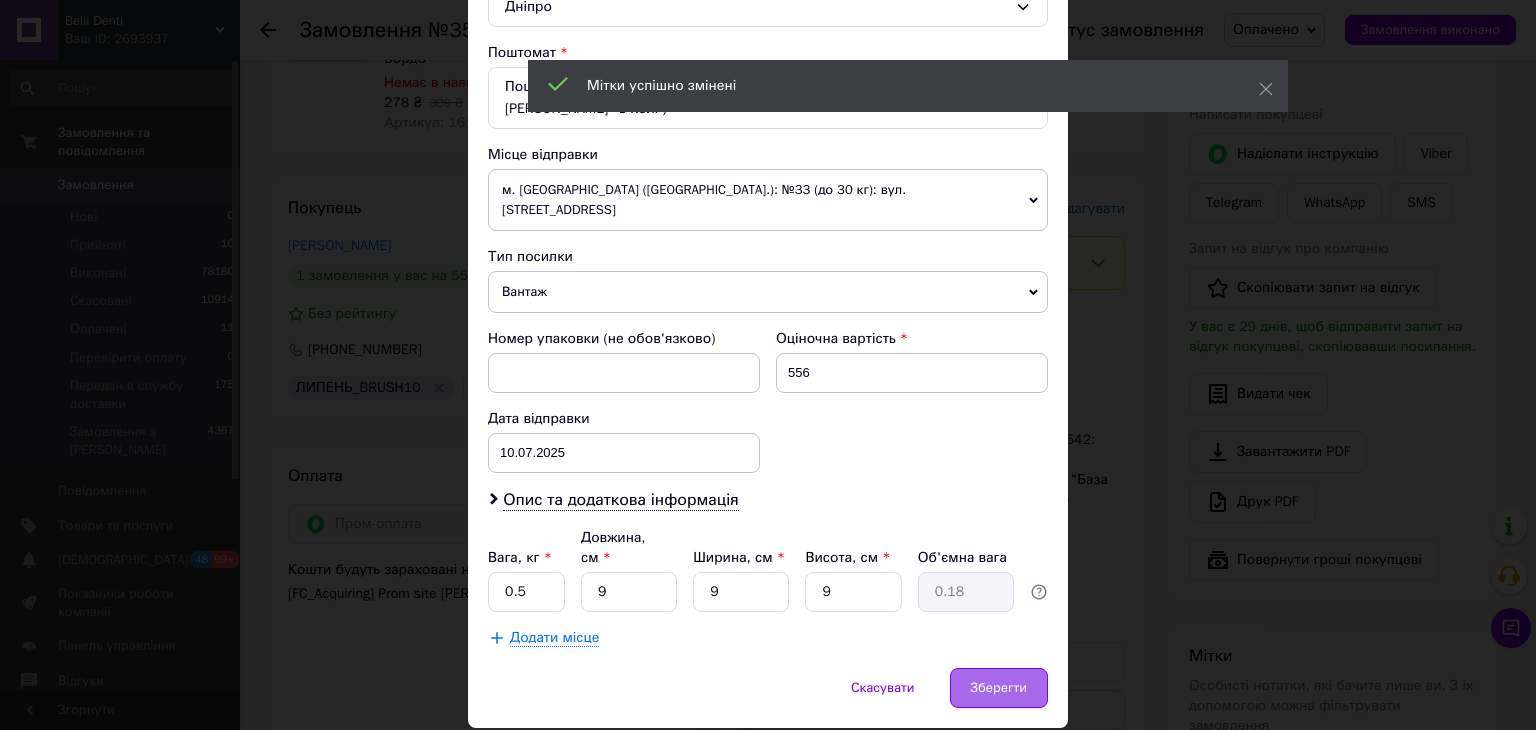 click on "Зберегти" at bounding box center (999, 688) 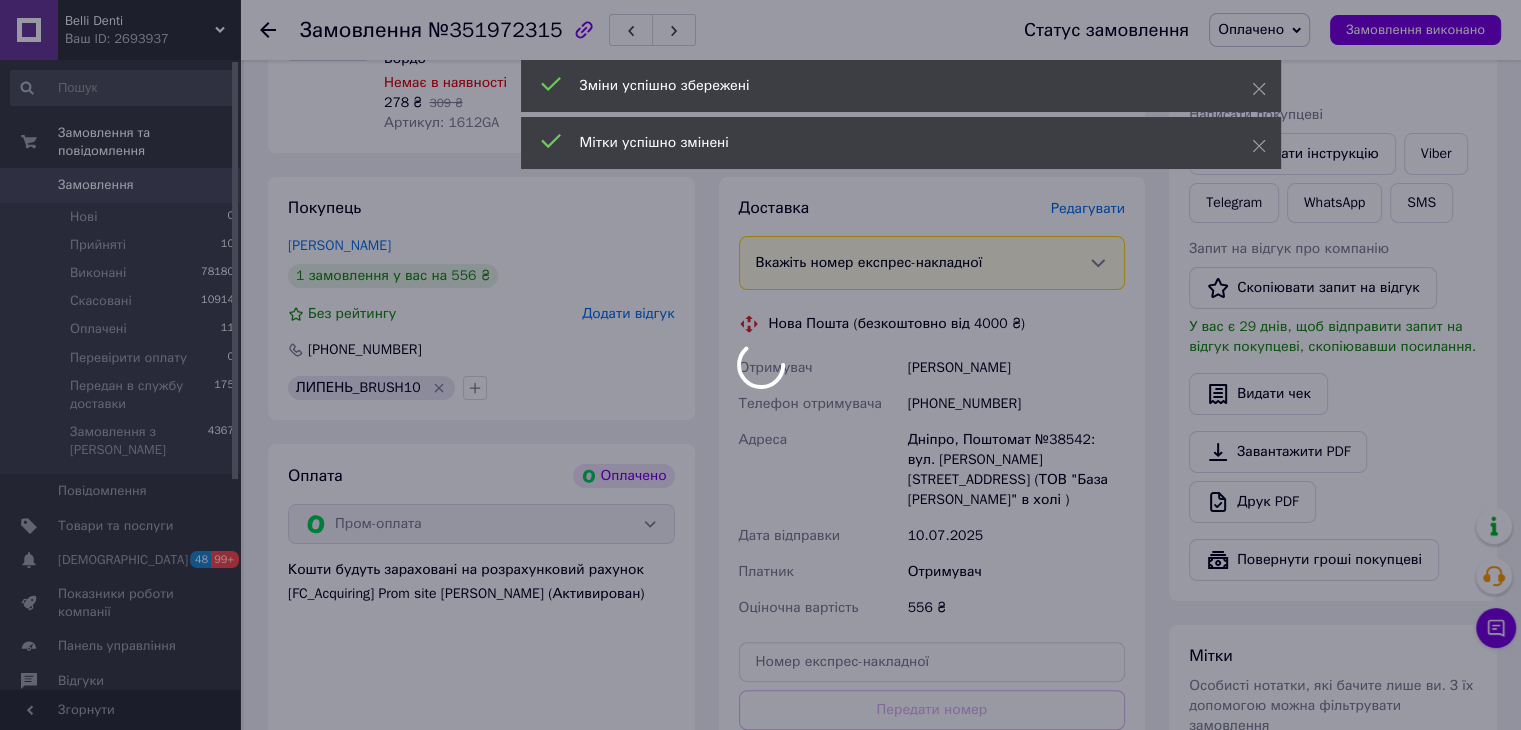 scroll, scrollTop: 412, scrollLeft: 0, axis: vertical 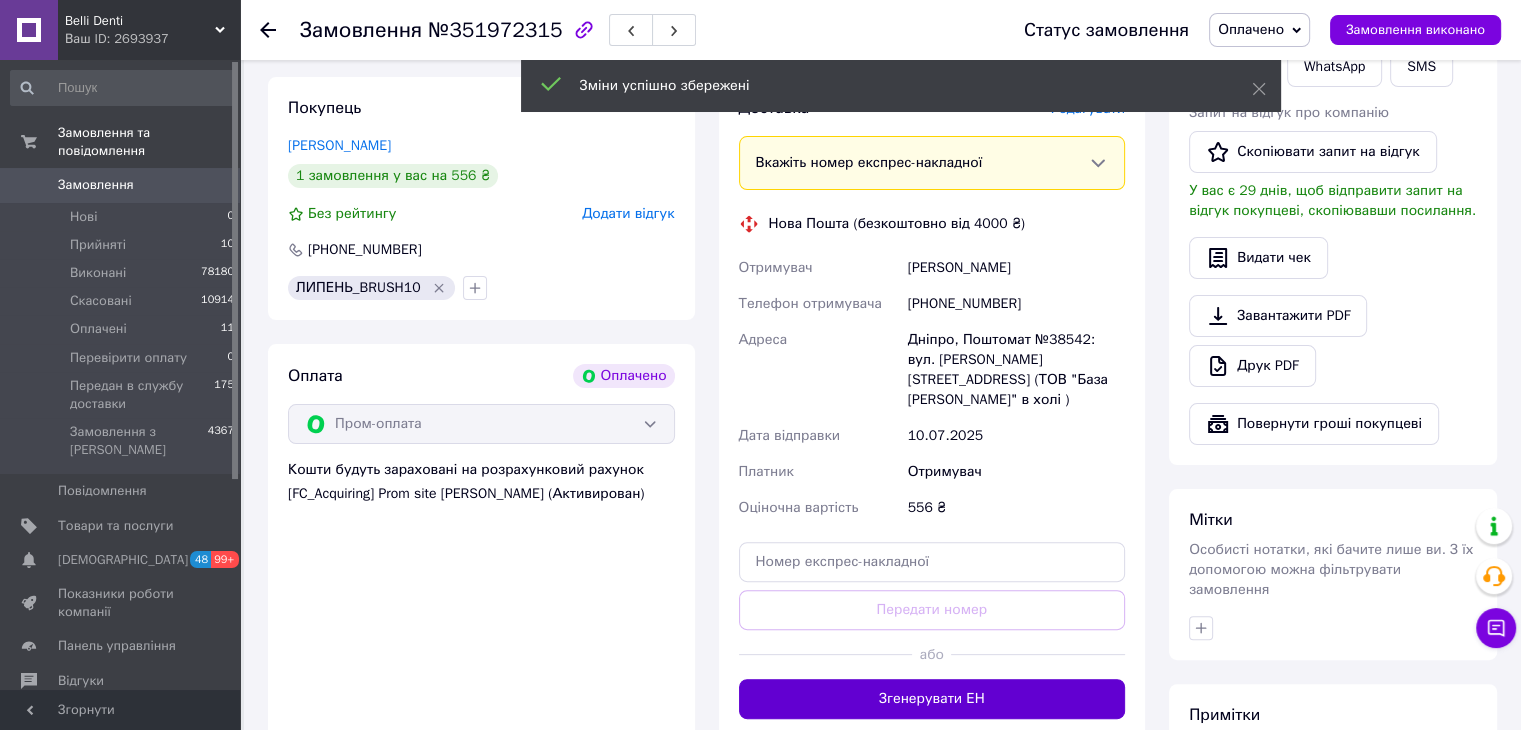 click on "Згенерувати ЕН" at bounding box center (932, 699) 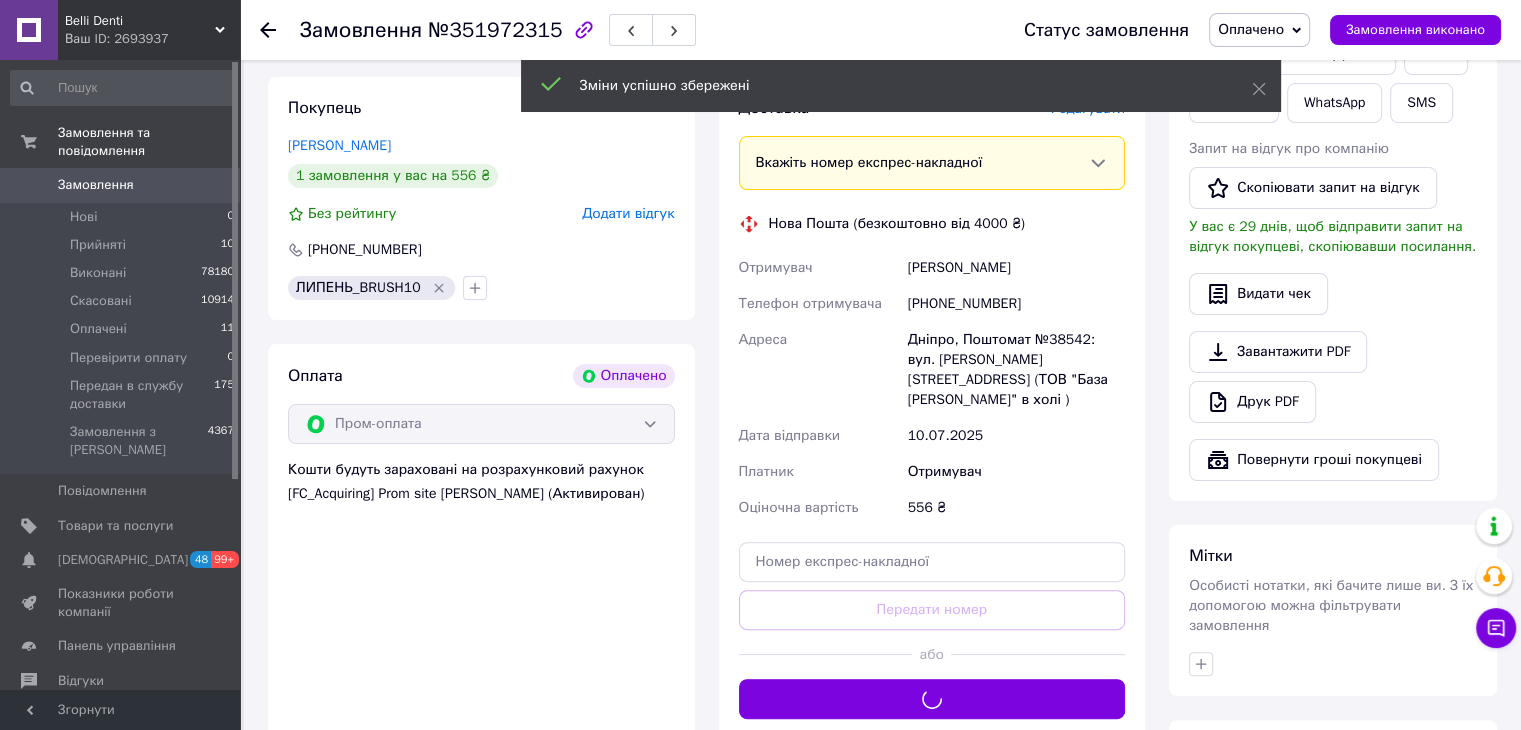 click on "Оплачено" at bounding box center [1251, 29] 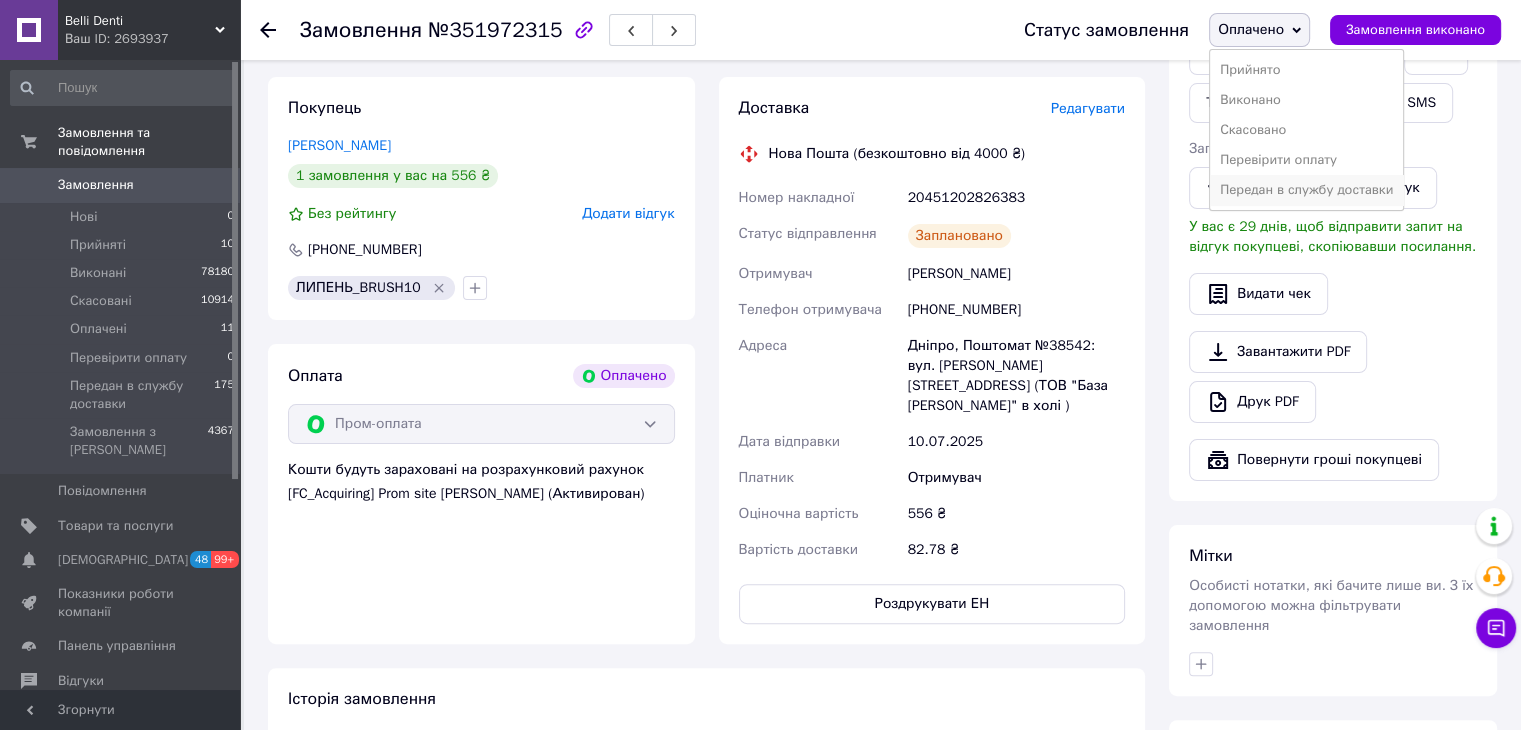 click on "Передан в службу доставки" at bounding box center (1306, 190) 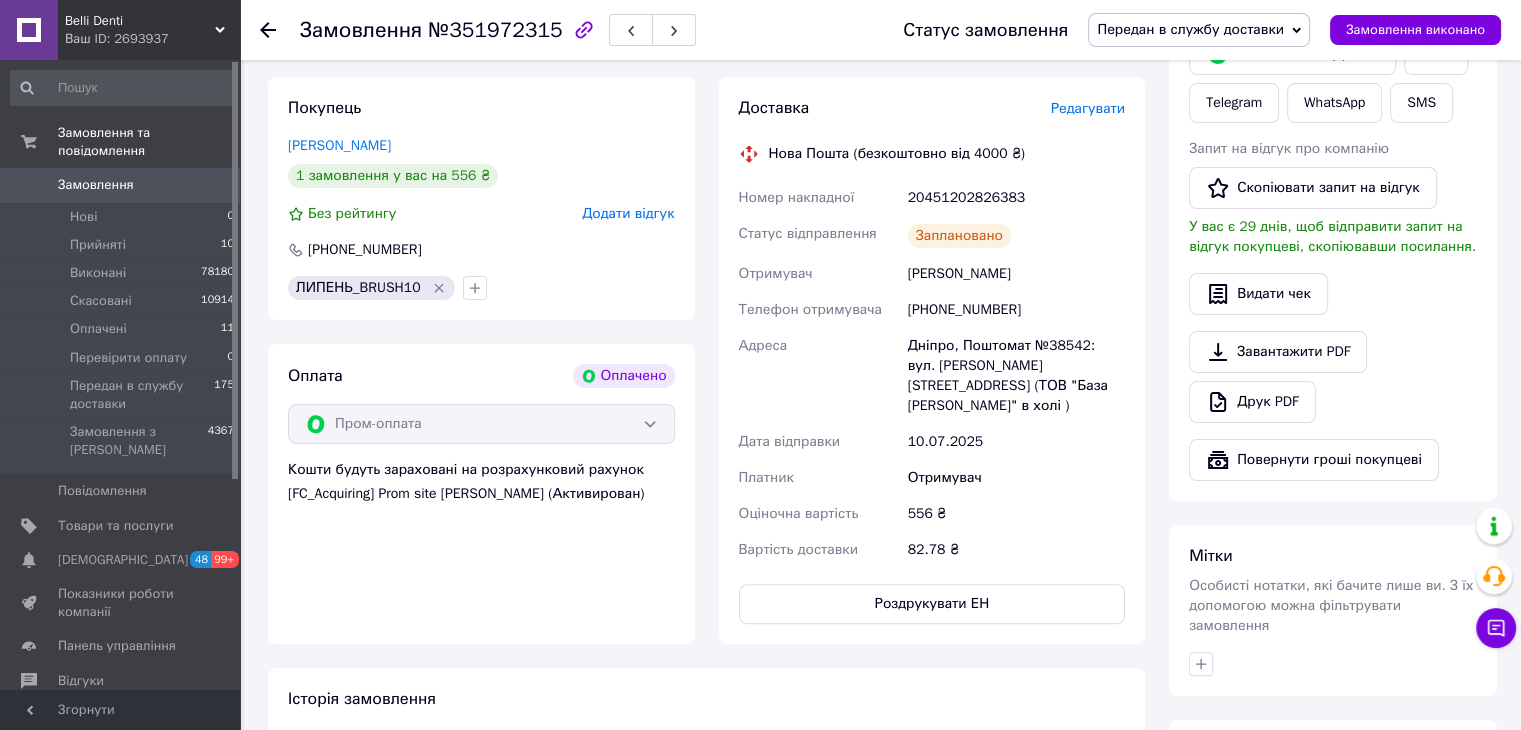 click 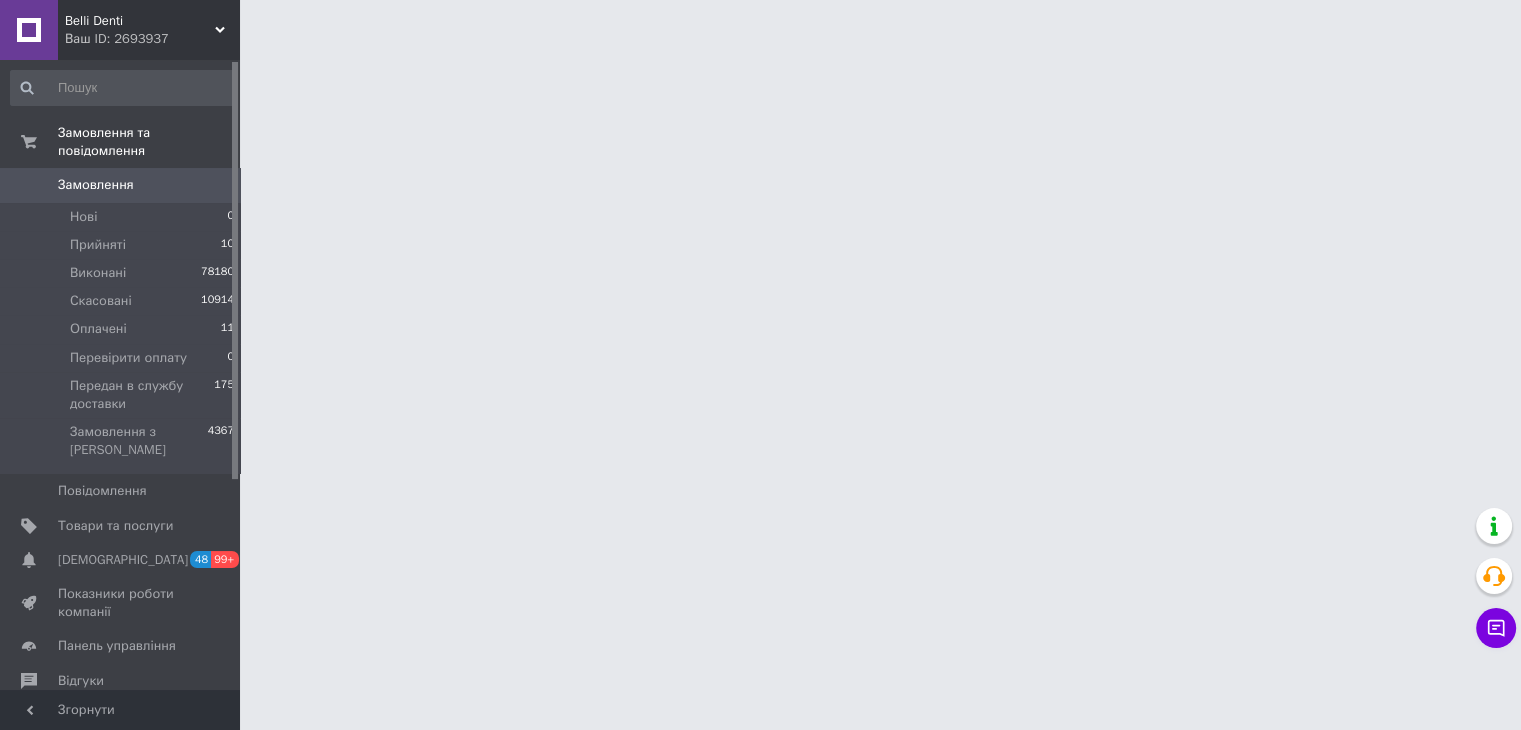 scroll, scrollTop: 0, scrollLeft: 0, axis: both 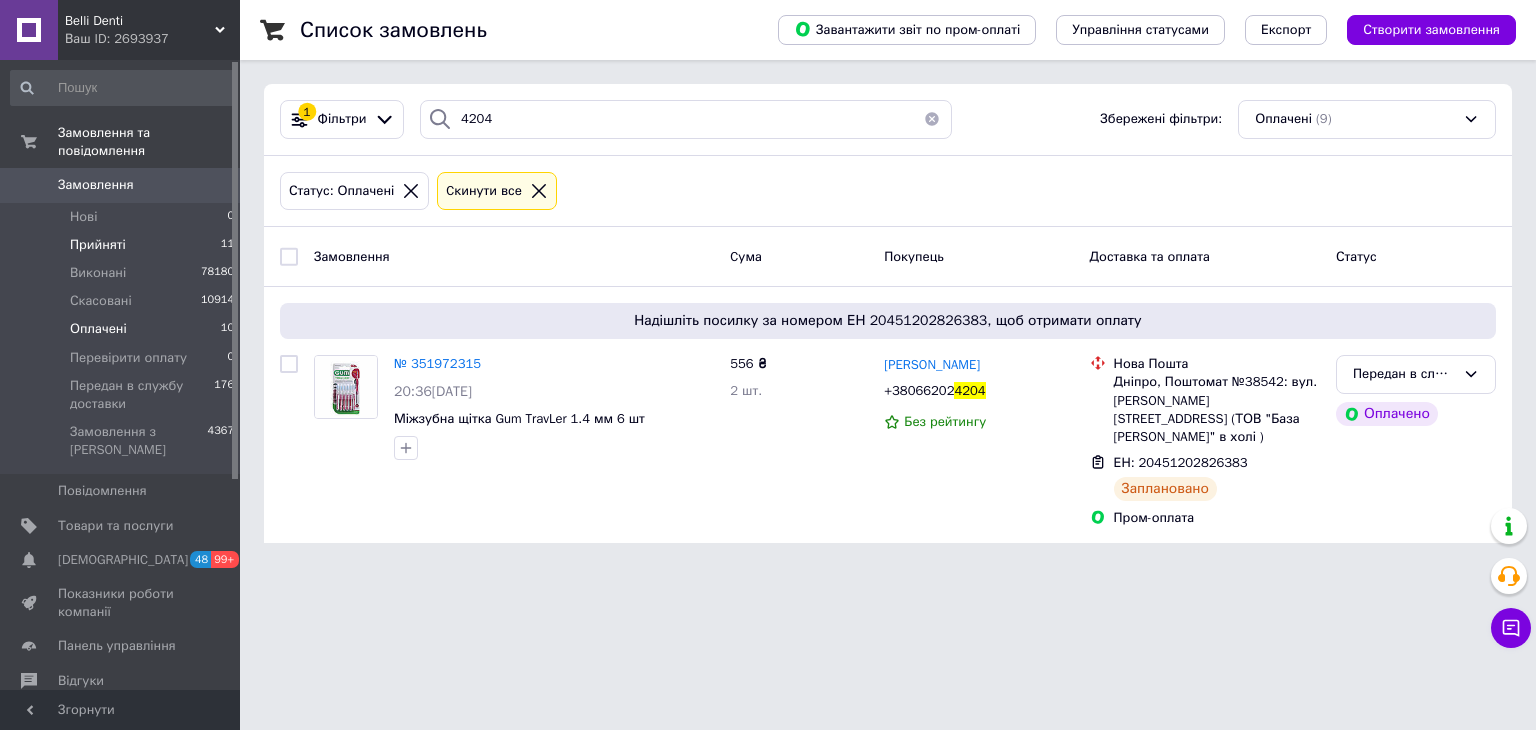 click on "Прийняті 11" at bounding box center (123, 245) 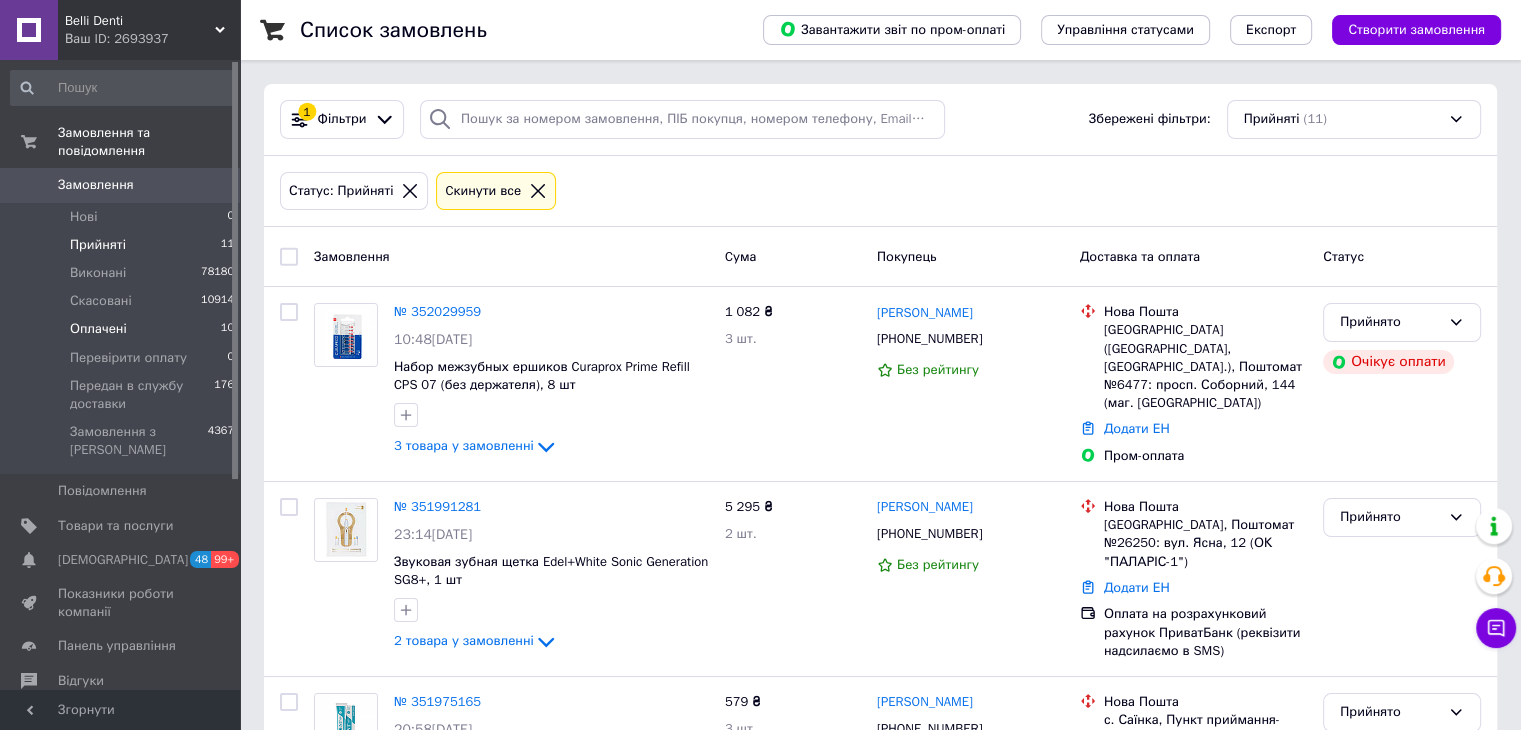 click on "Оплачені 10" at bounding box center [123, 329] 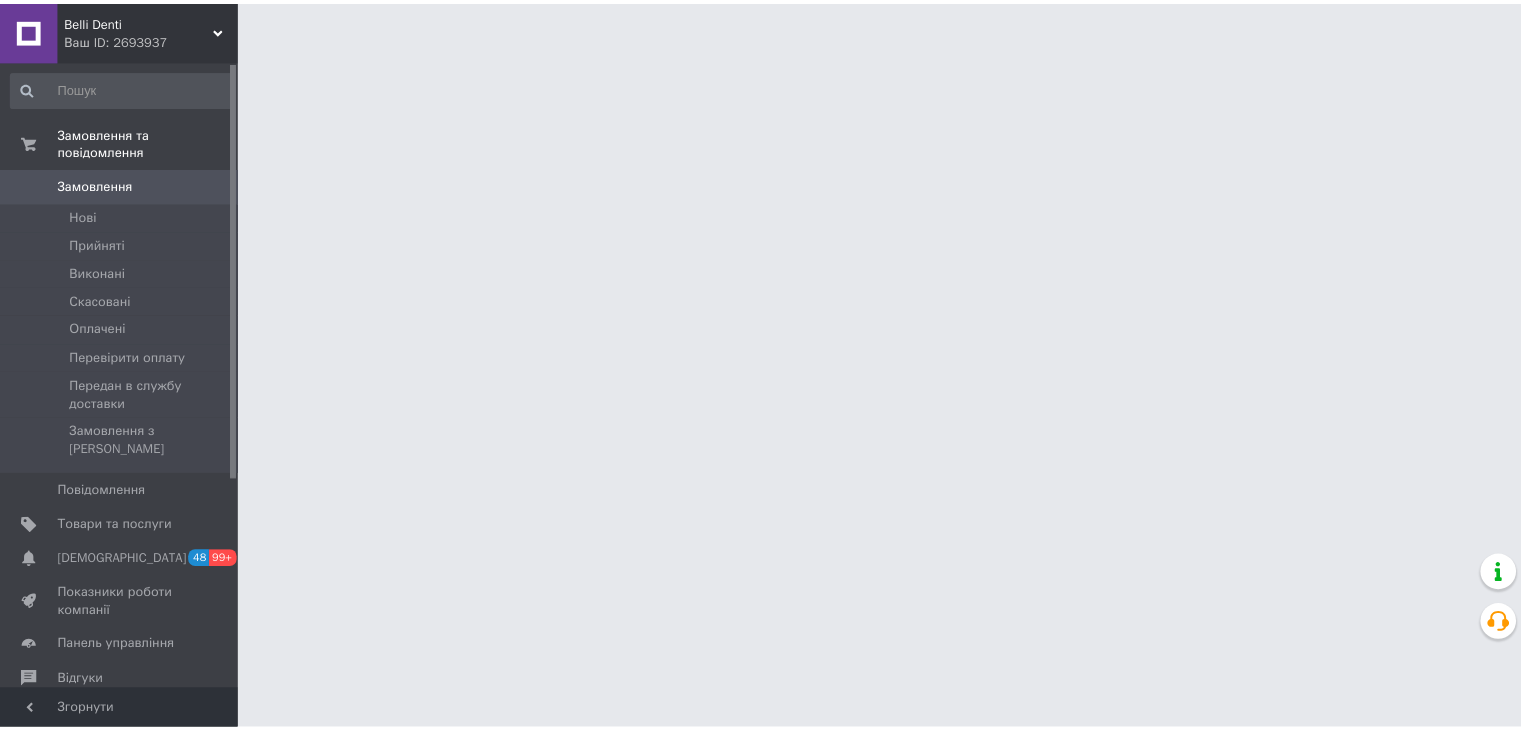 scroll, scrollTop: 0, scrollLeft: 0, axis: both 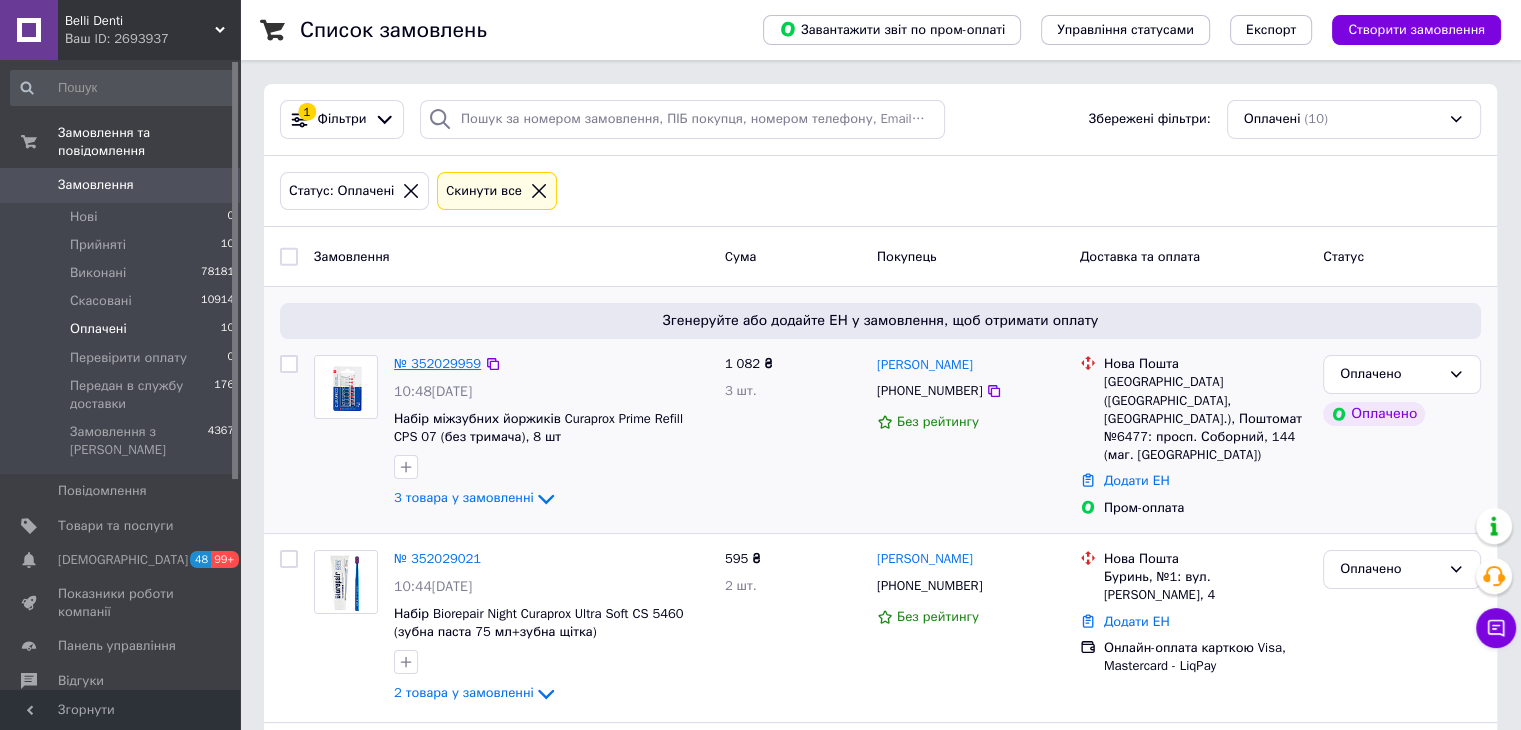click on "№ 352029959" at bounding box center (437, 363) 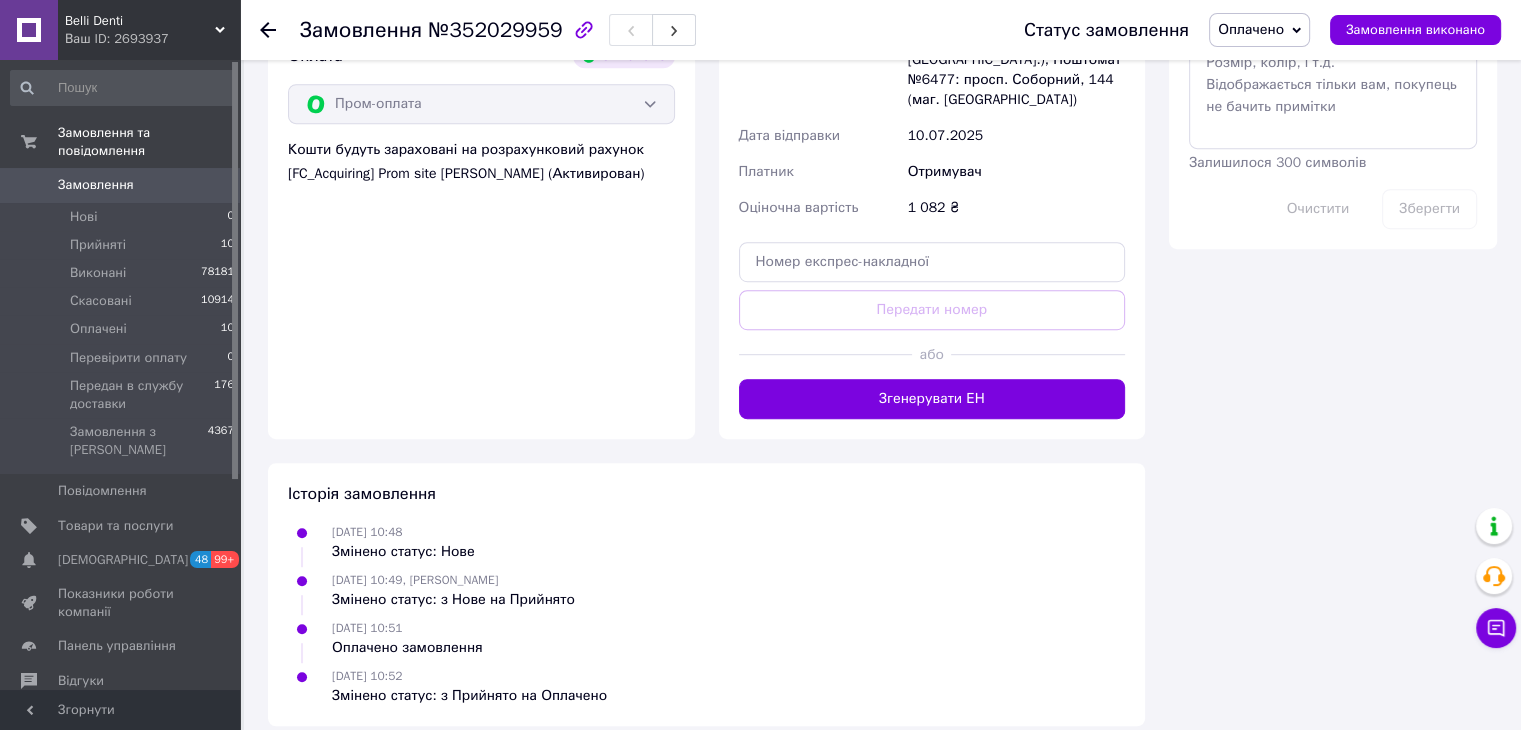 scroll, scrollTop: 948, scrollLeft: 0, axis: vertical 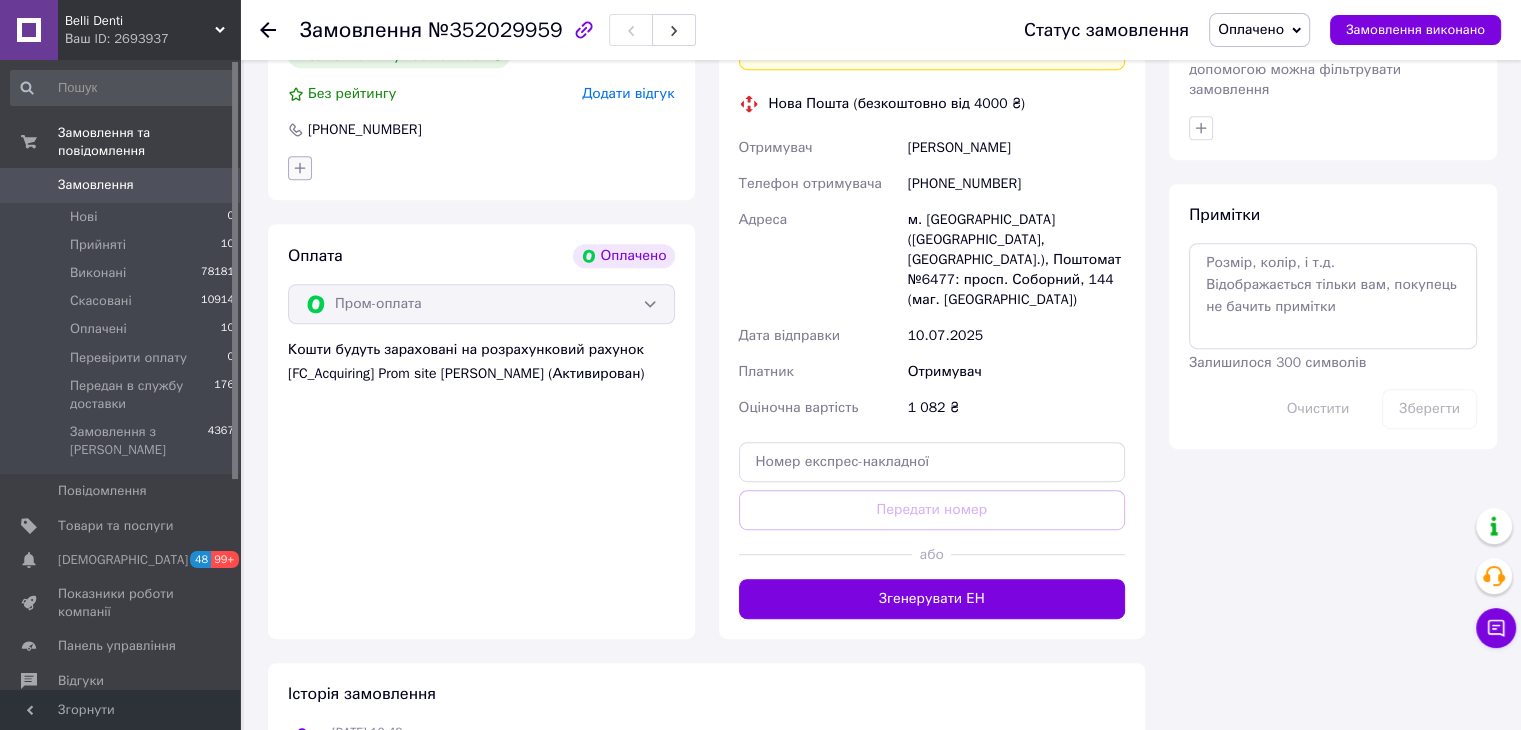 click 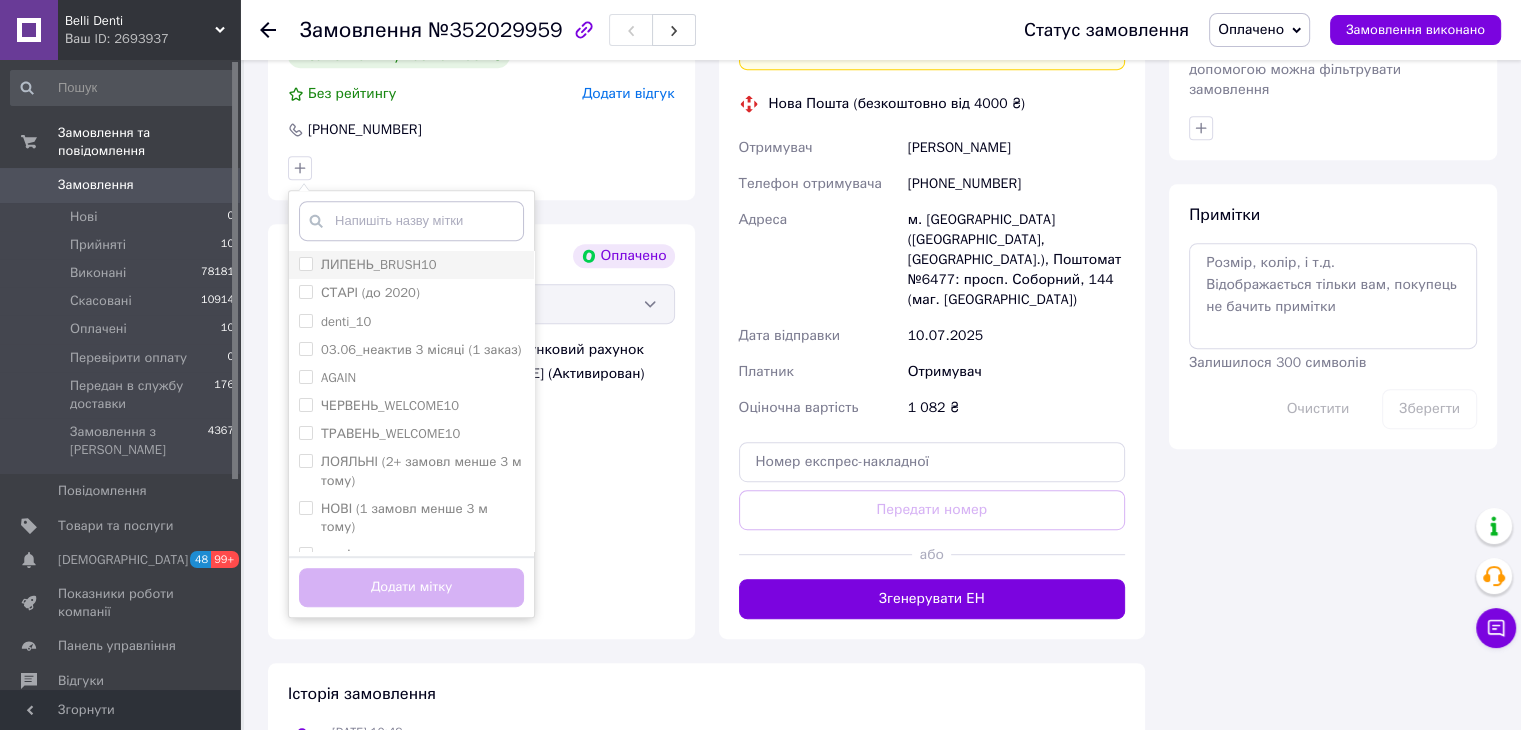 click on "ЛИПЕНЬ_BRUSH10" at bounding box center (379, 264) 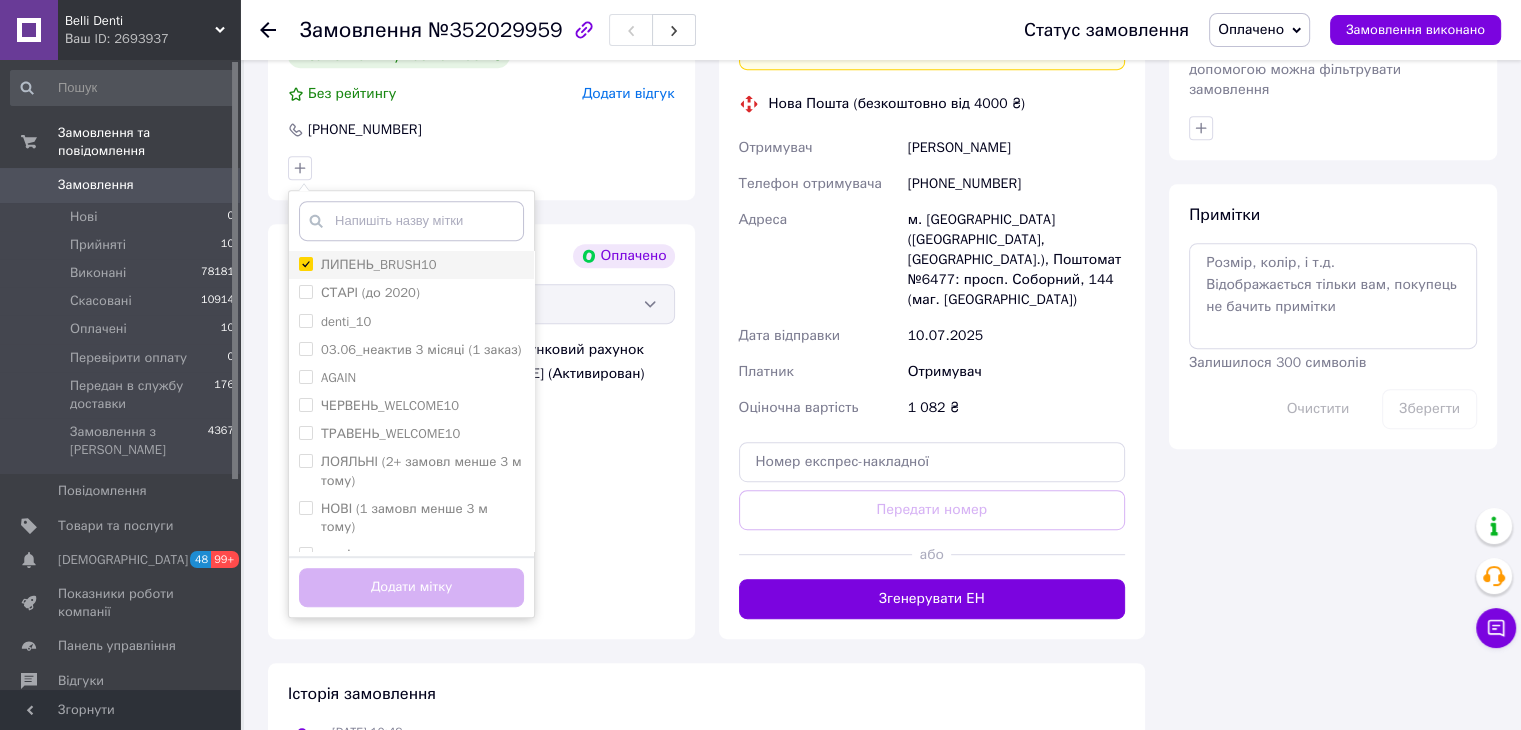 checkbox on "true" 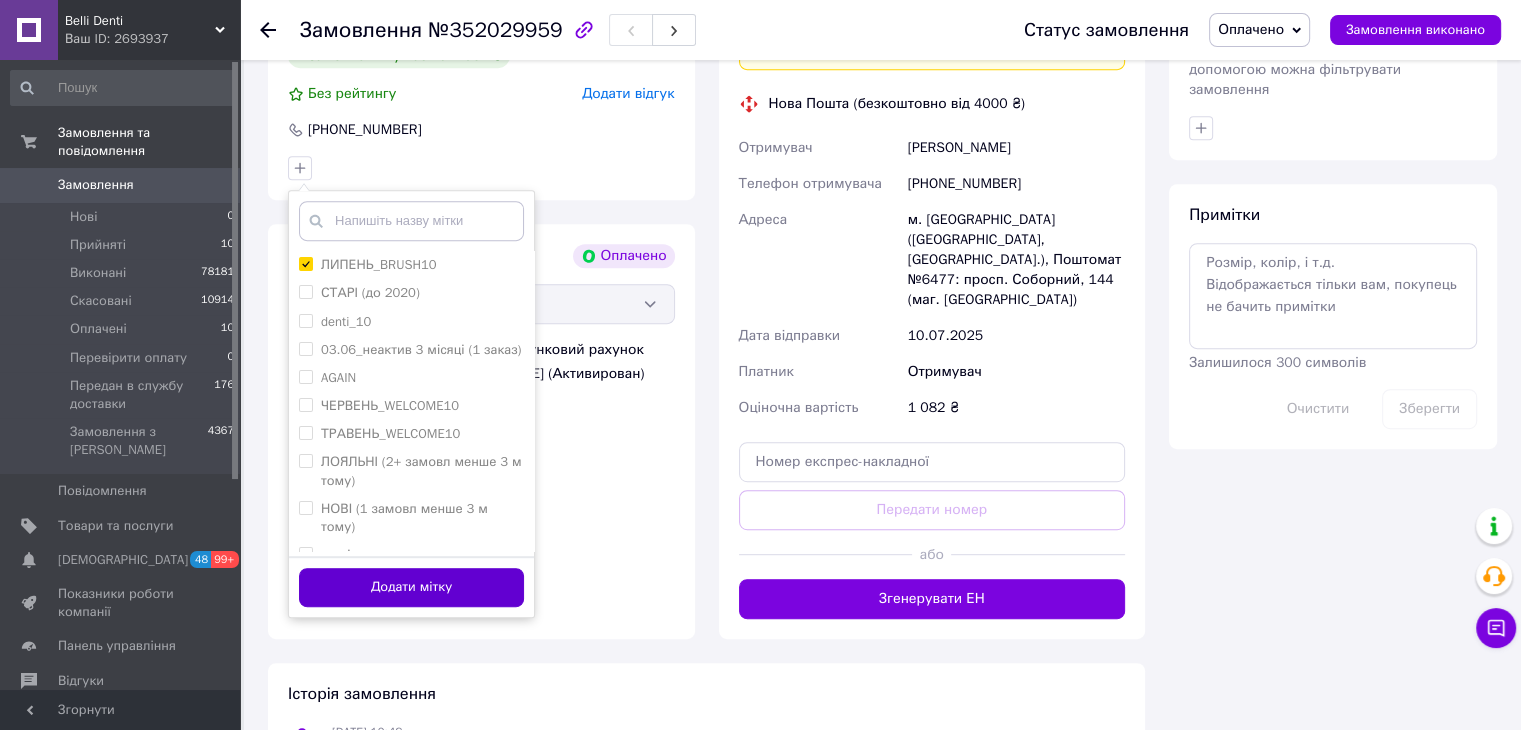 click on "Додати мітку" at bounding box center [411, 587] 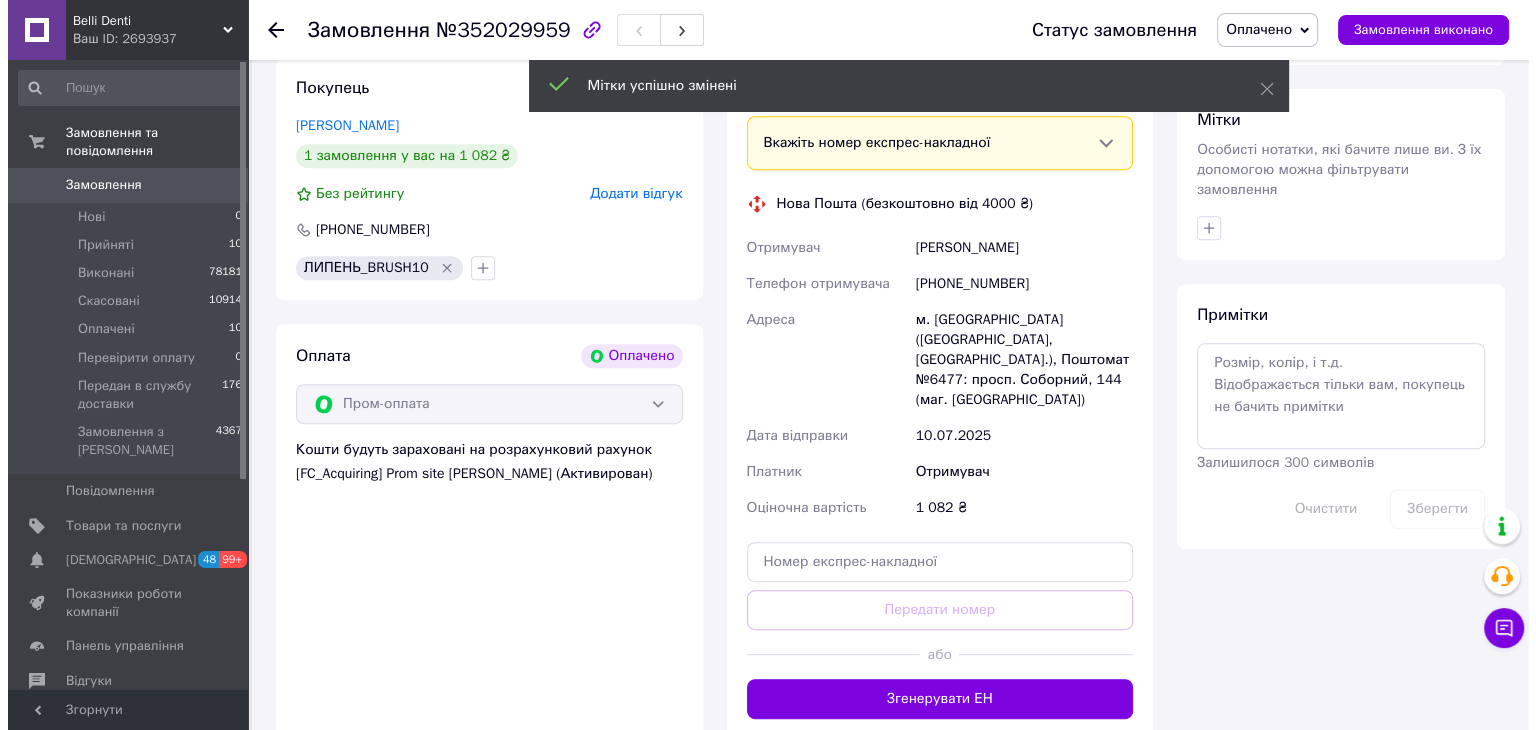 scroll, scrollTop: 748, scrollLeft: 0, axis: vertical 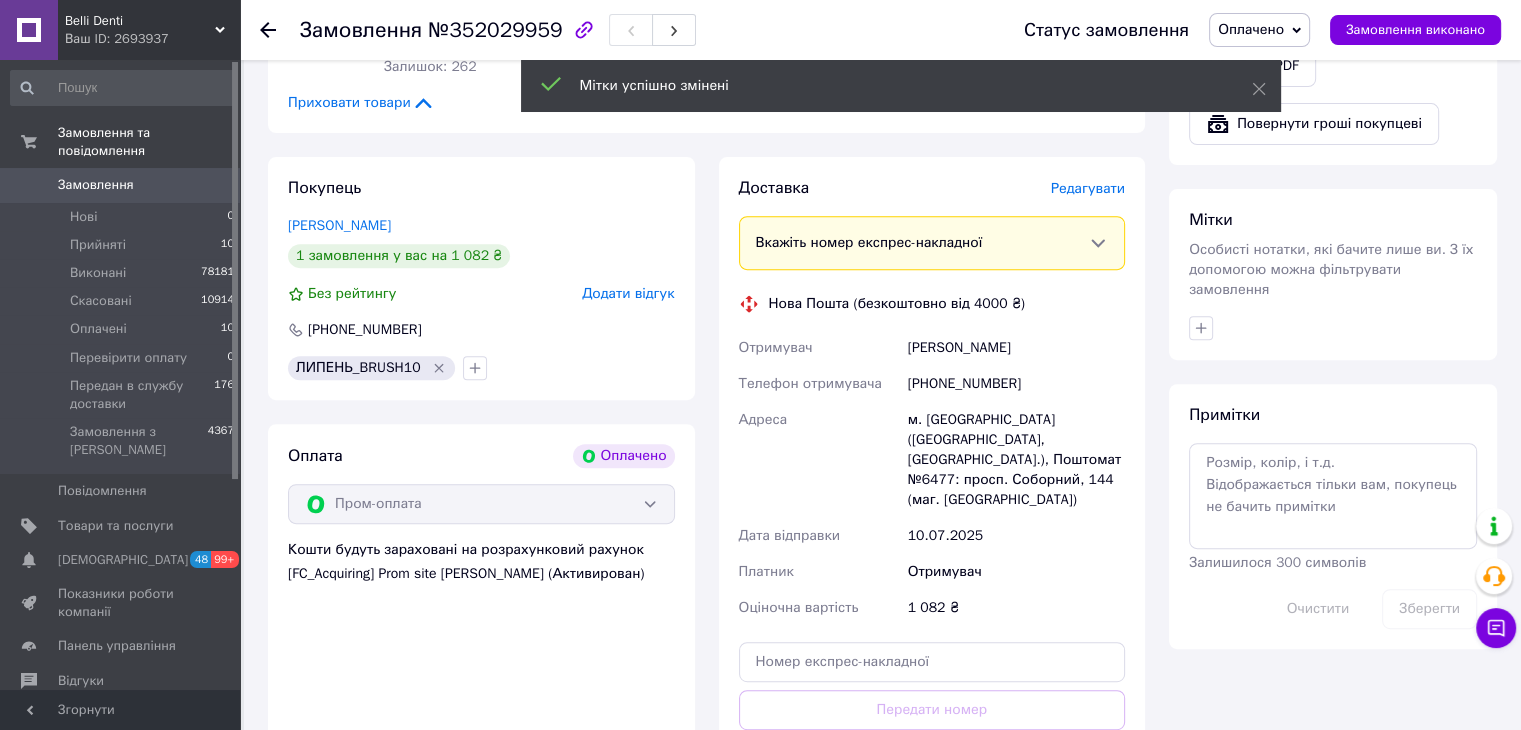 click on "Редагувати" at bounding box center (1088, 188) 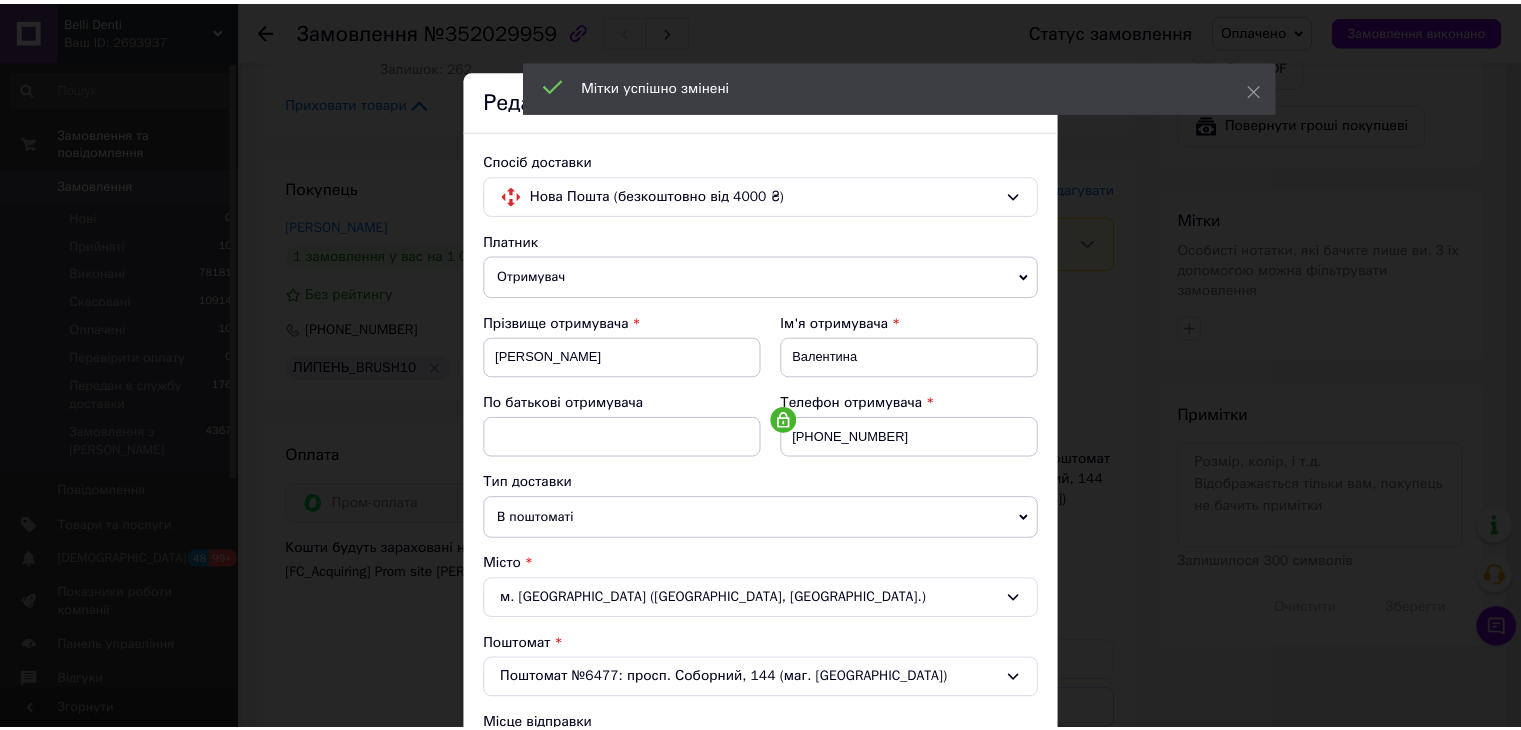 scroll, scrollTop: 592, scrollLeft: 0, axis: vertical 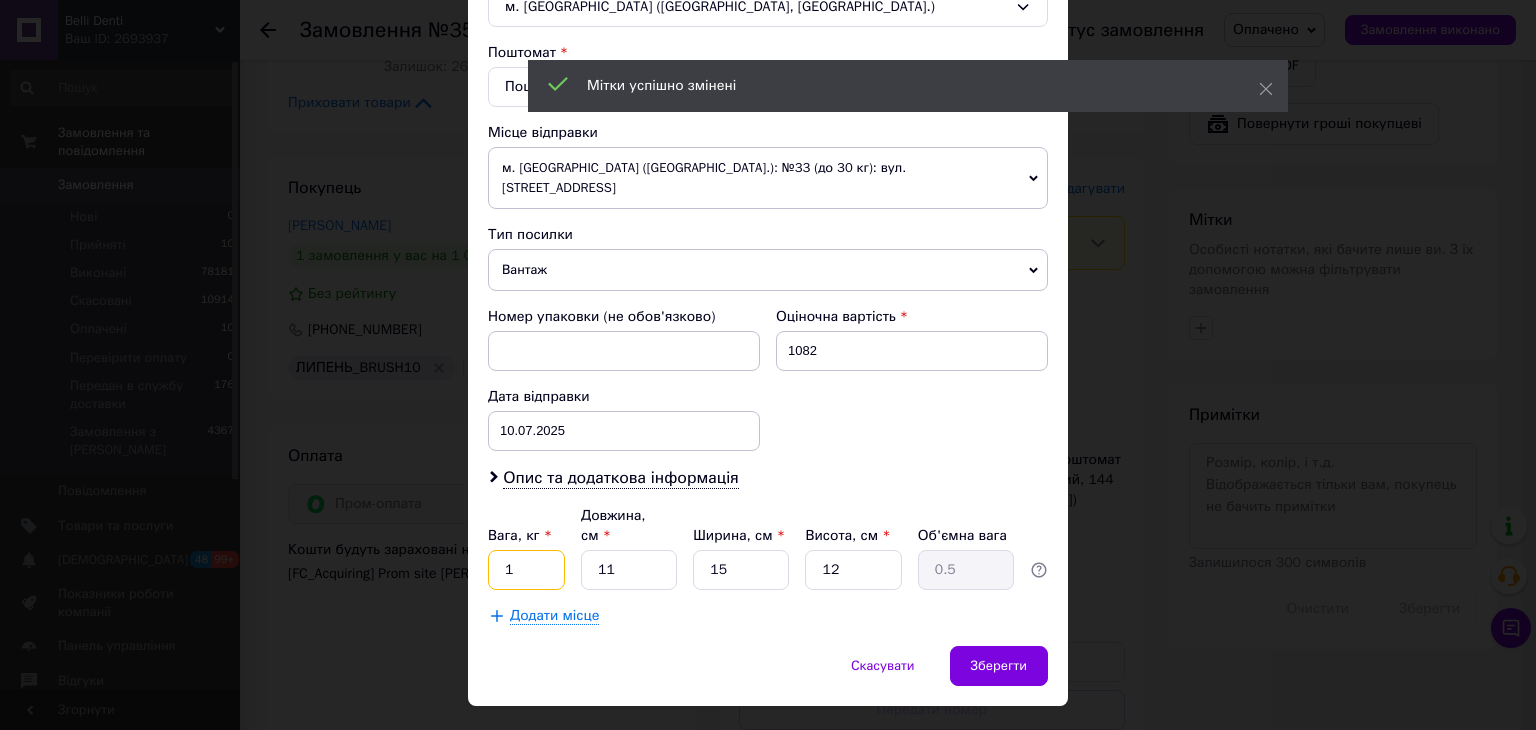 click on "1" at bounding box center [526, 570] 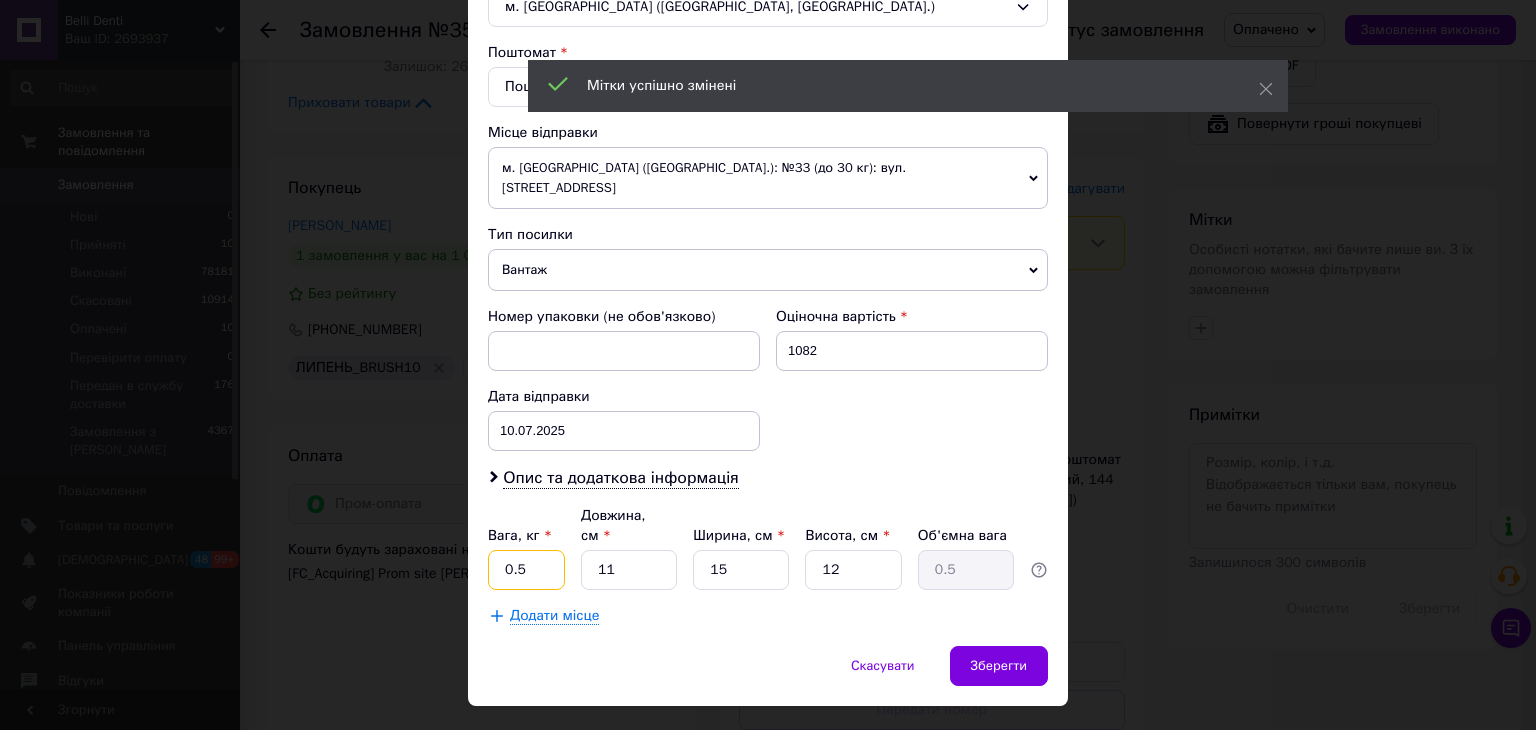 type on "0.5" 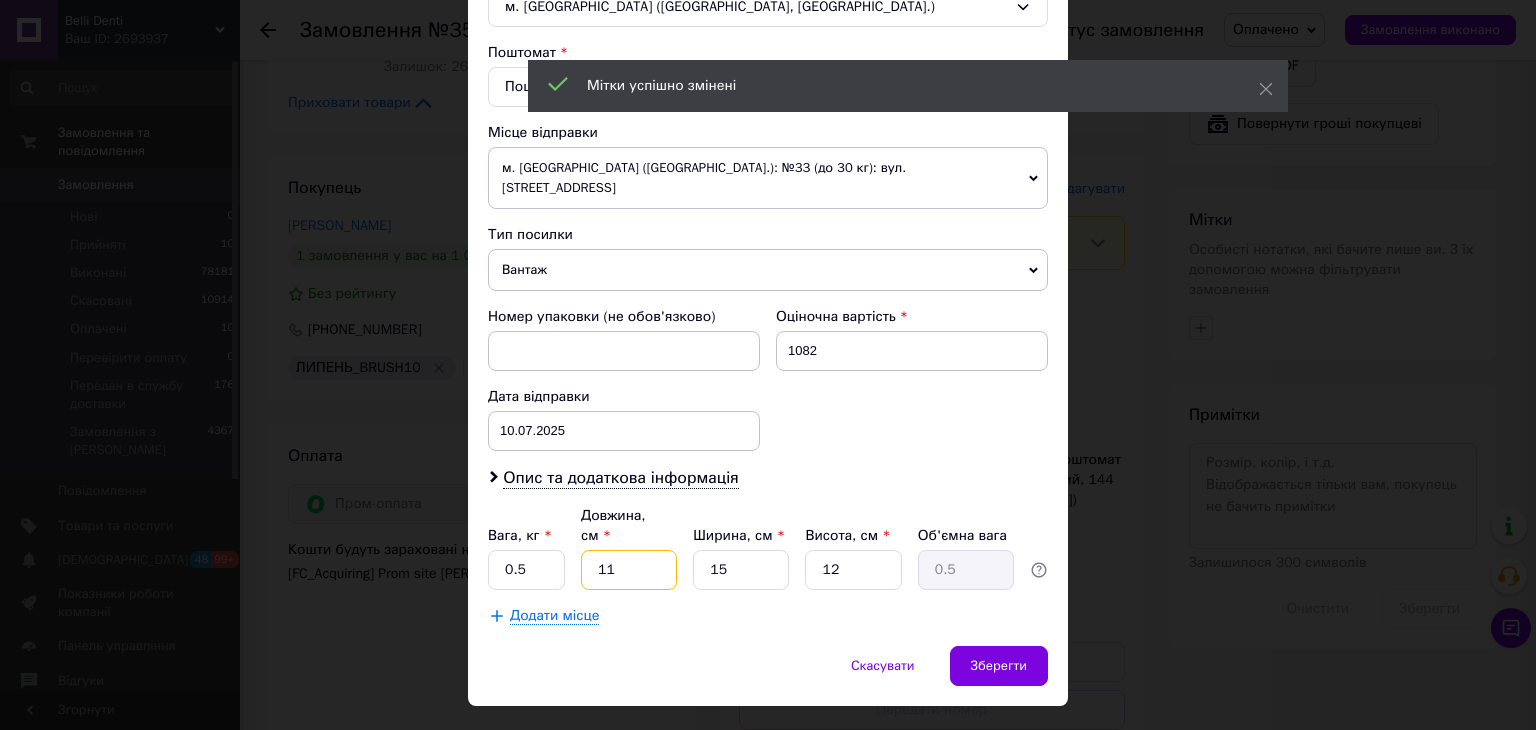 drag, startPoint x: 556, startPoint y: 555, endPoint x: 535, endPoint y: 574, distance: 28.319605 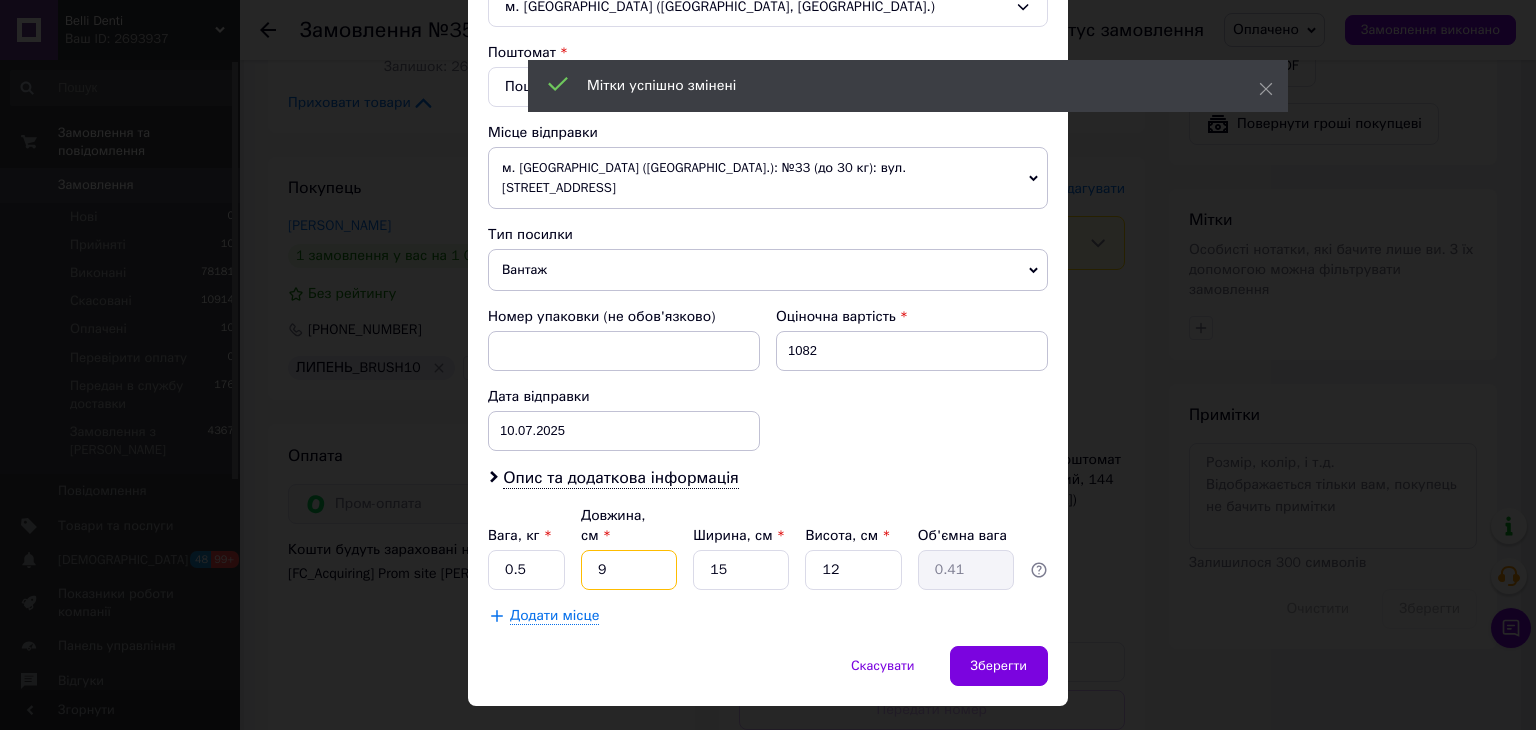 type on "9" 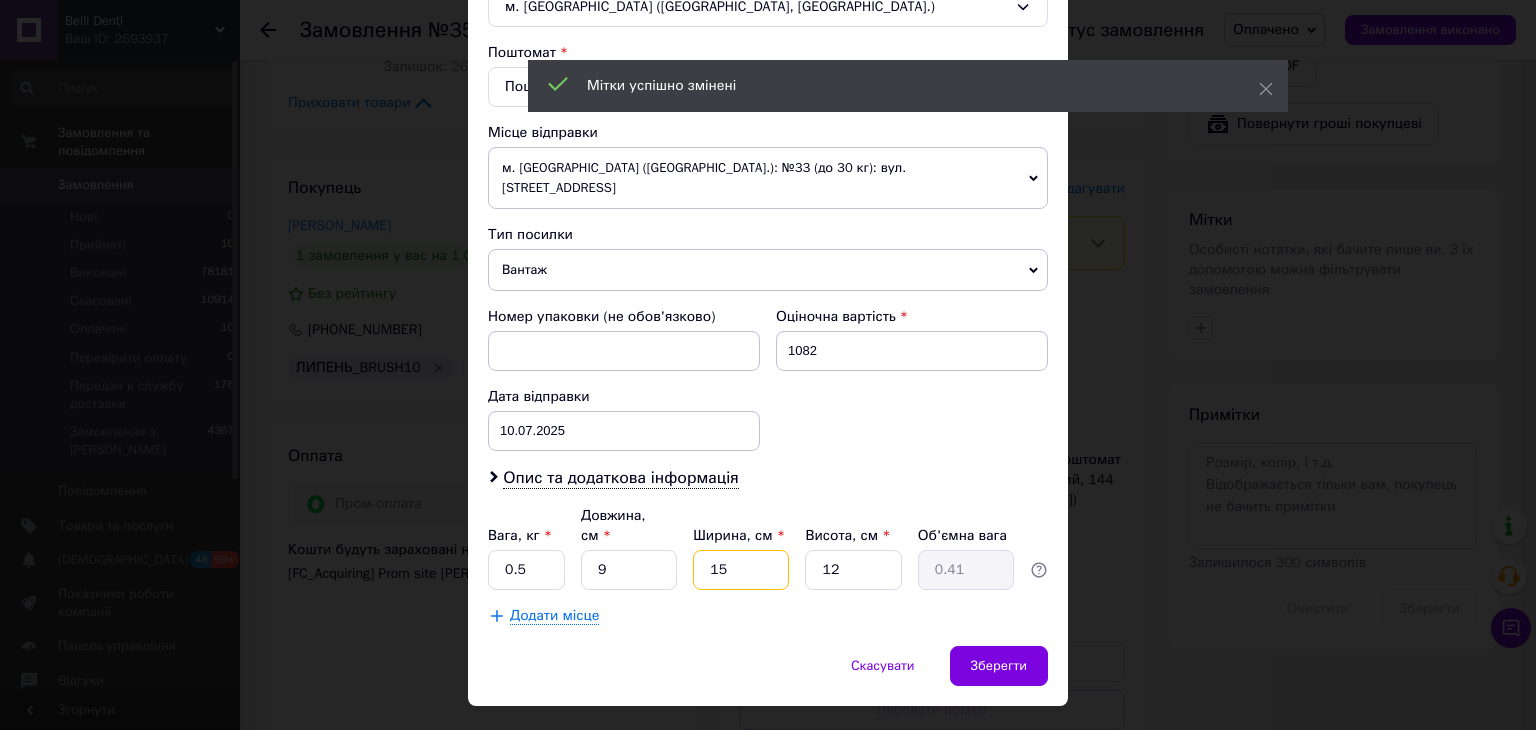 drag, startPoint x: 724, startPoint y: 525, endPoint x: 809, endPoint y: 551, distance: 88.88757 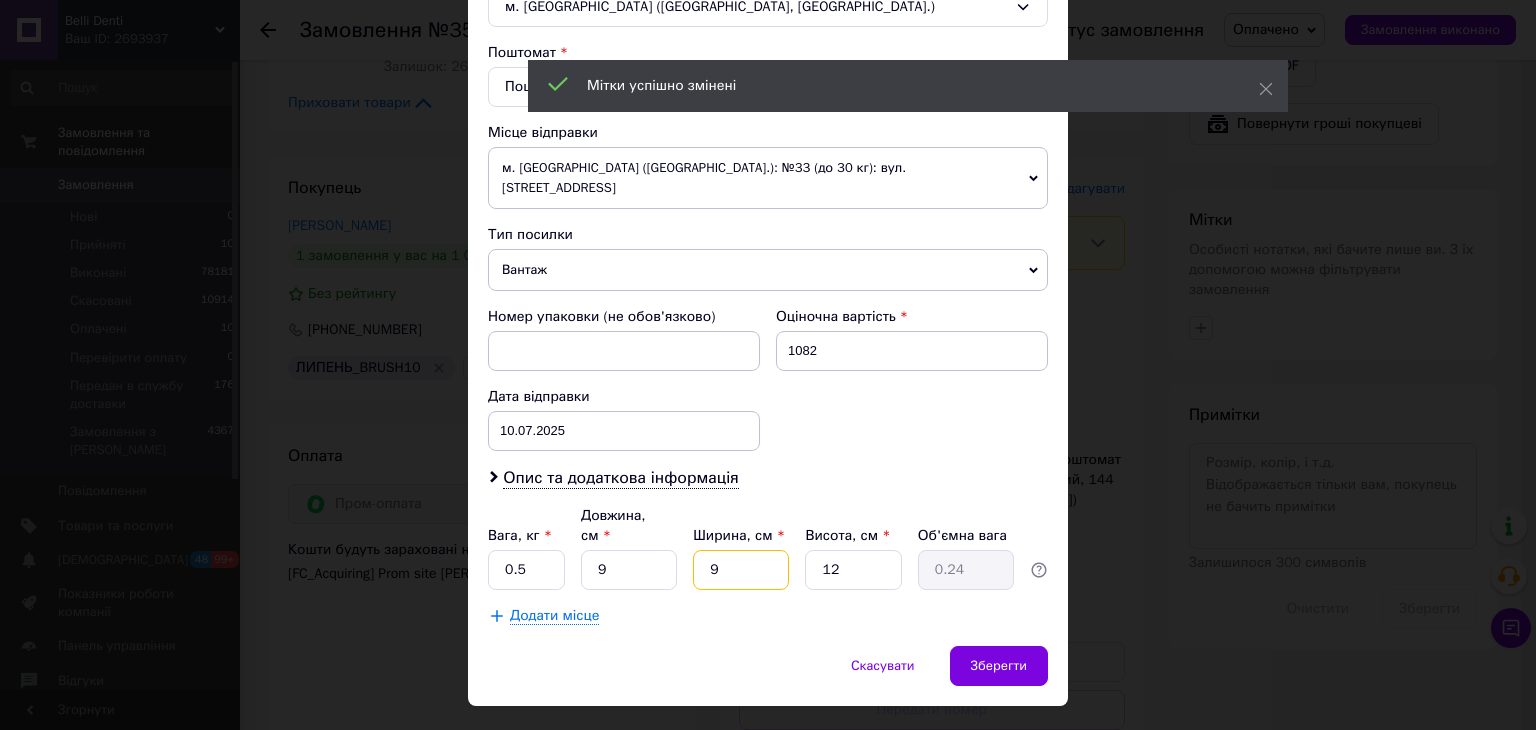 type on "9" 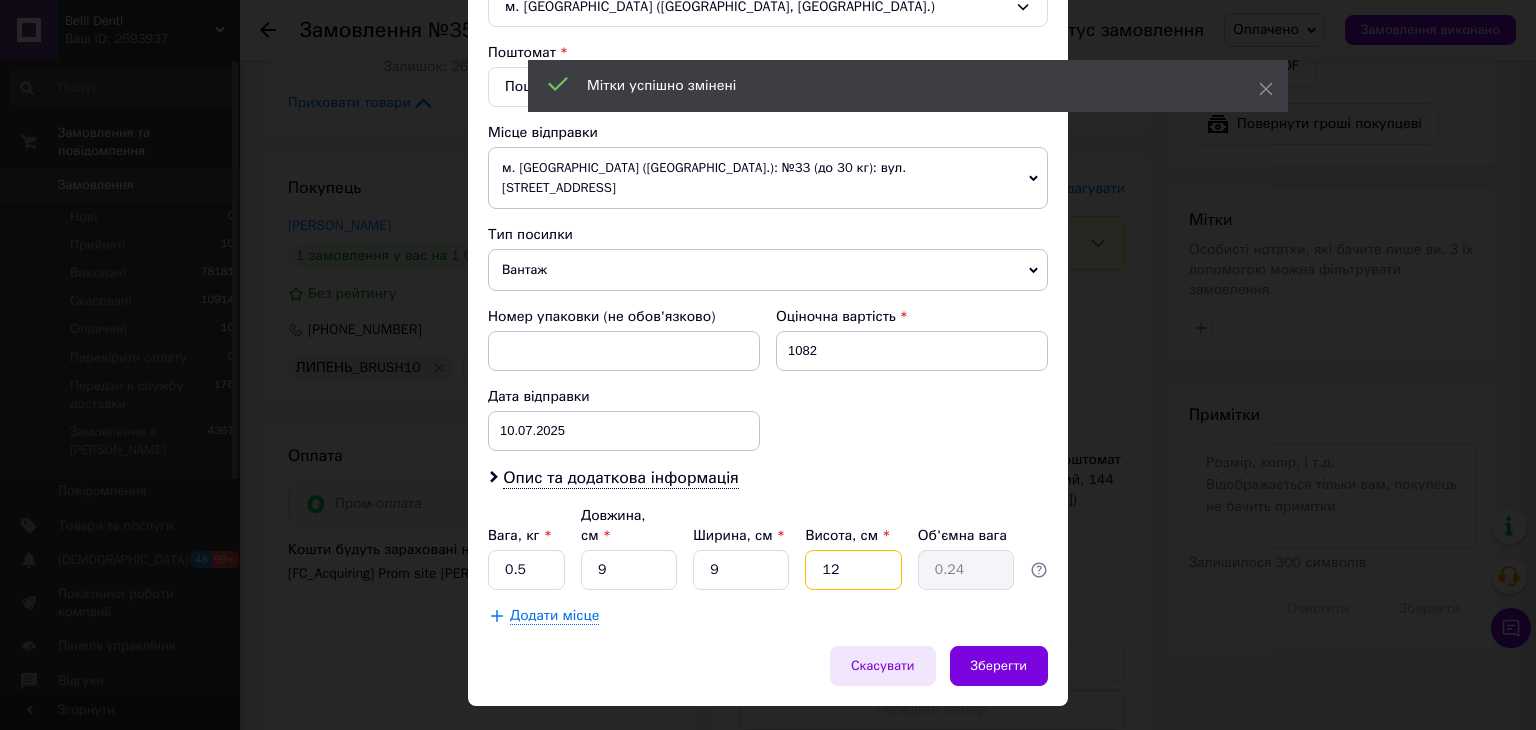 drag, startPoint x: 827, startPoint y: 531, endPoint x: 916, endPoint y: 613, distance: 121.016525 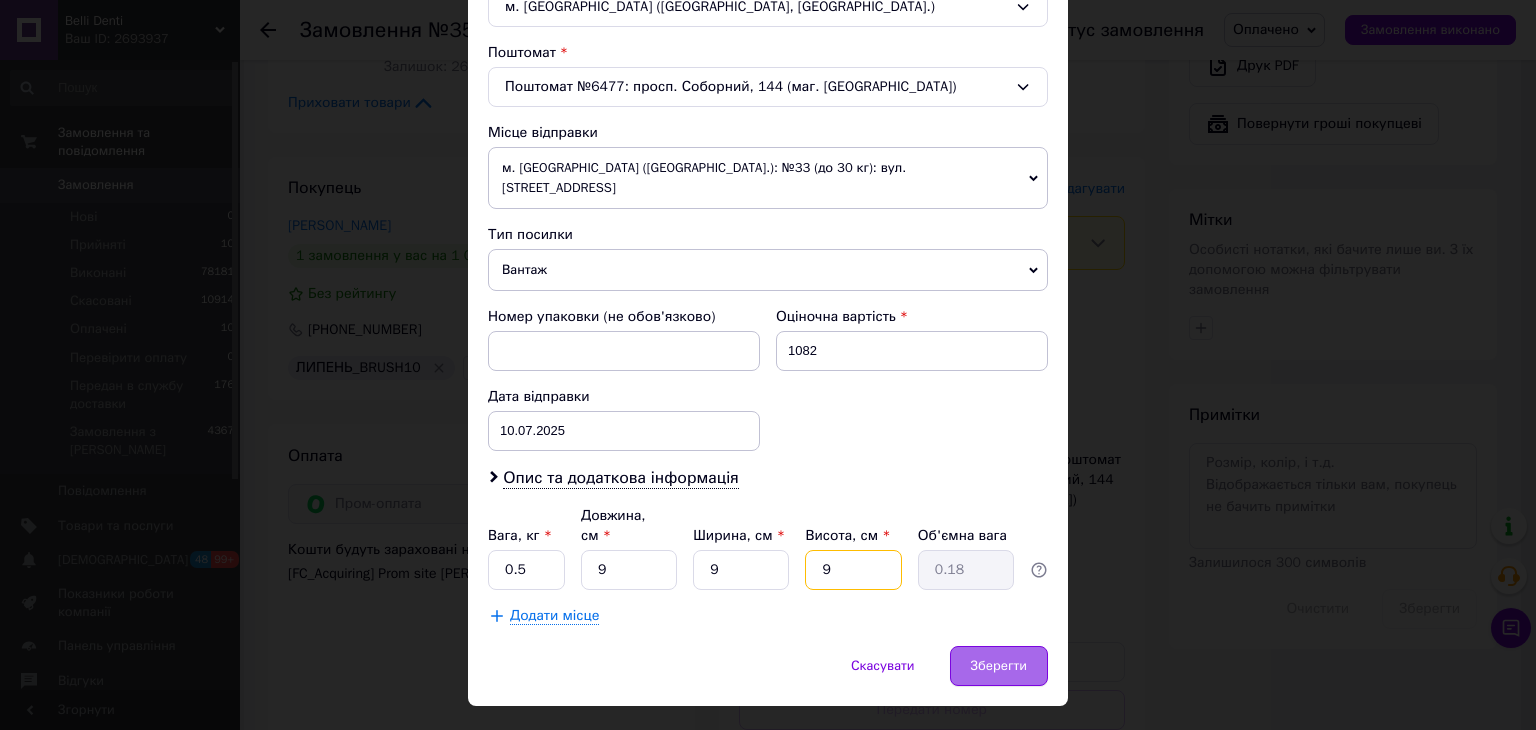 type on "9" 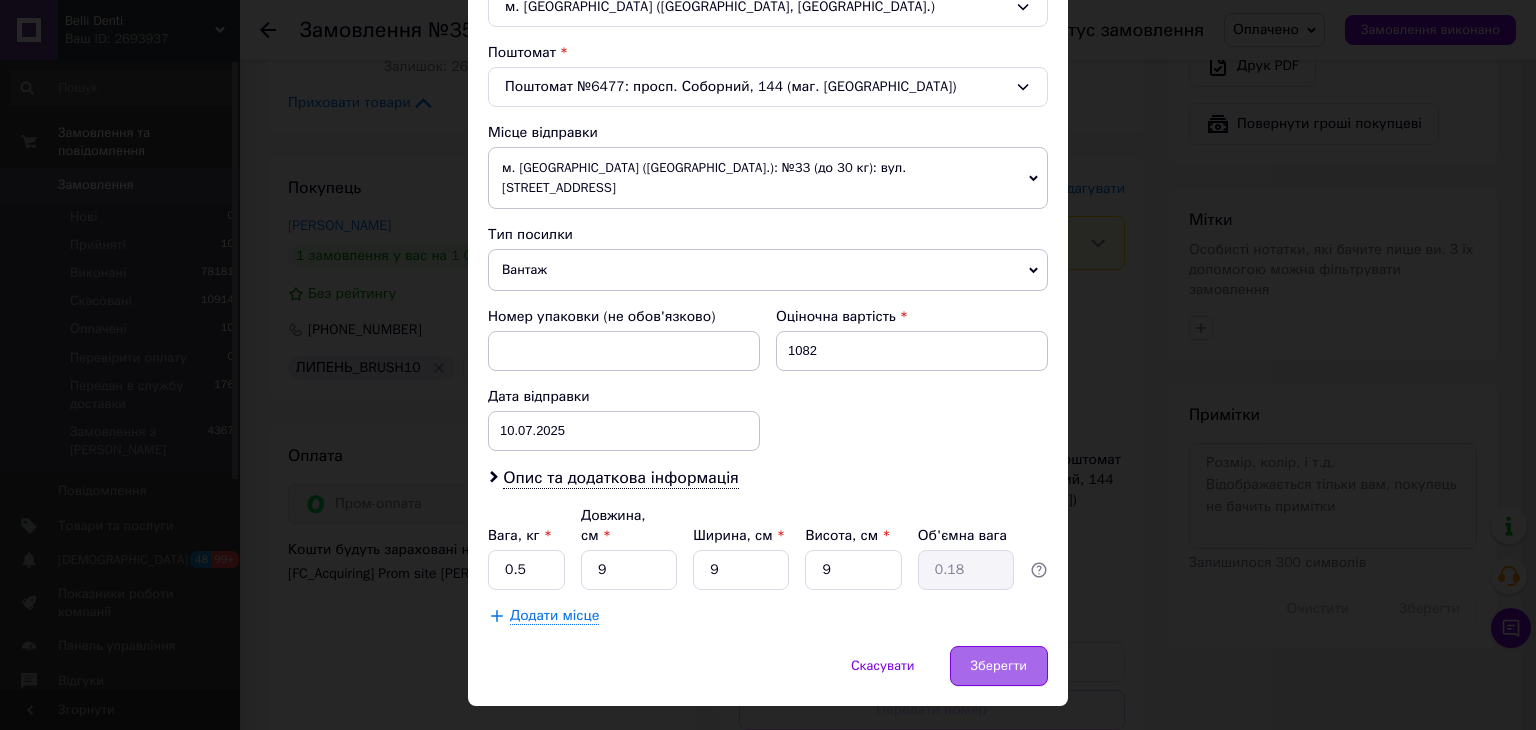 click on "Зберегти" at bounding box center (999, 666) 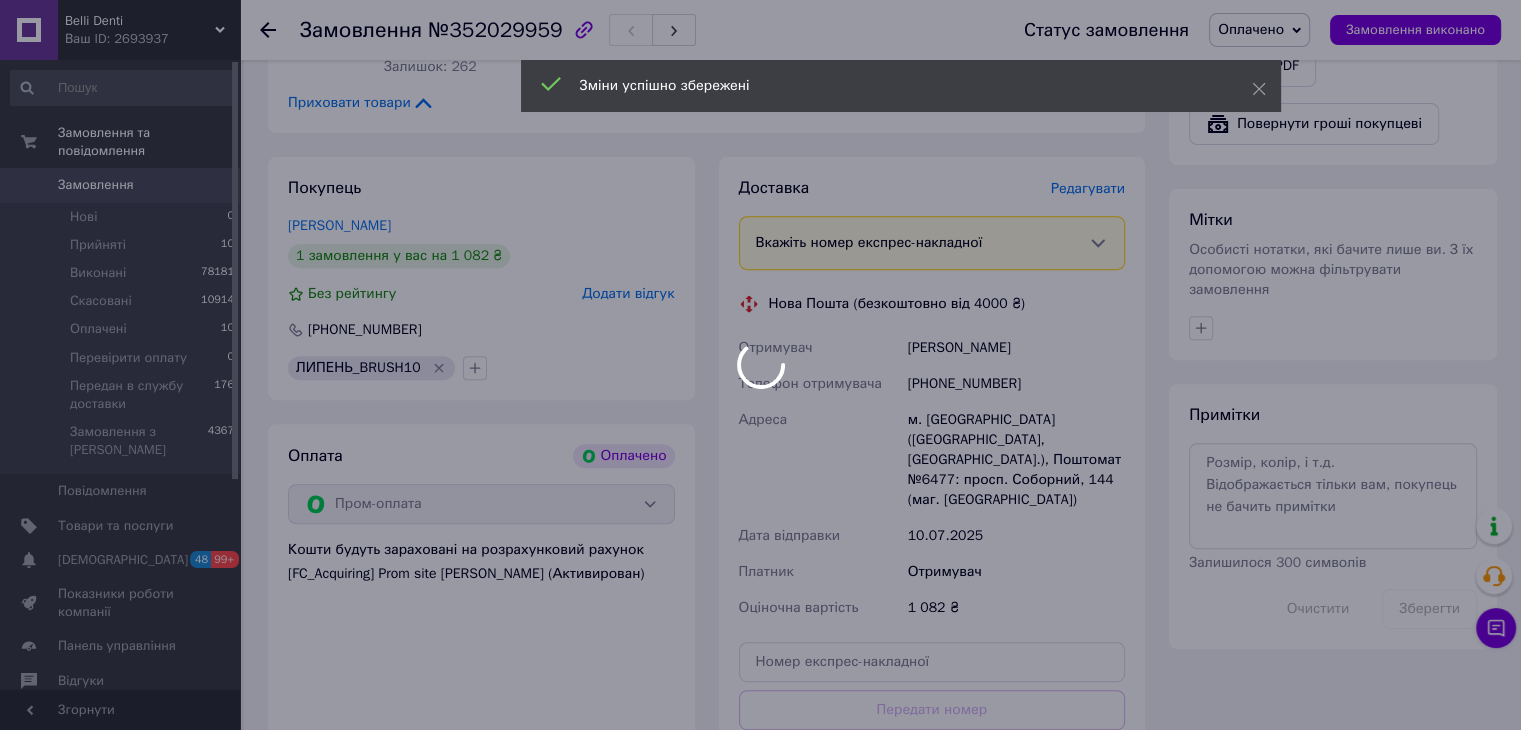 scroll, scrollTop: 848, scrollLeft: 0, axis: vertical 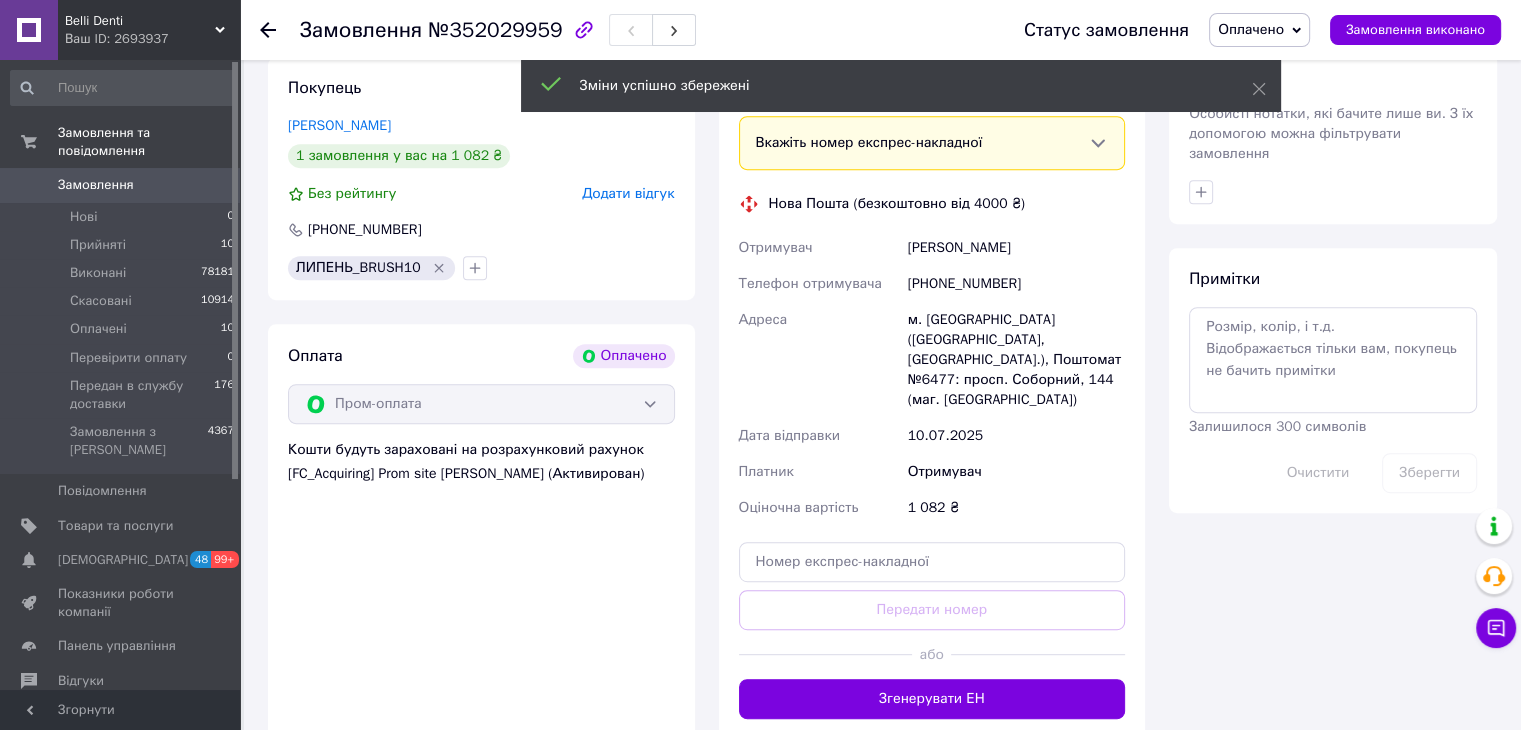 click on "Згенерувати ЕН" at bounding box center (932, 699) 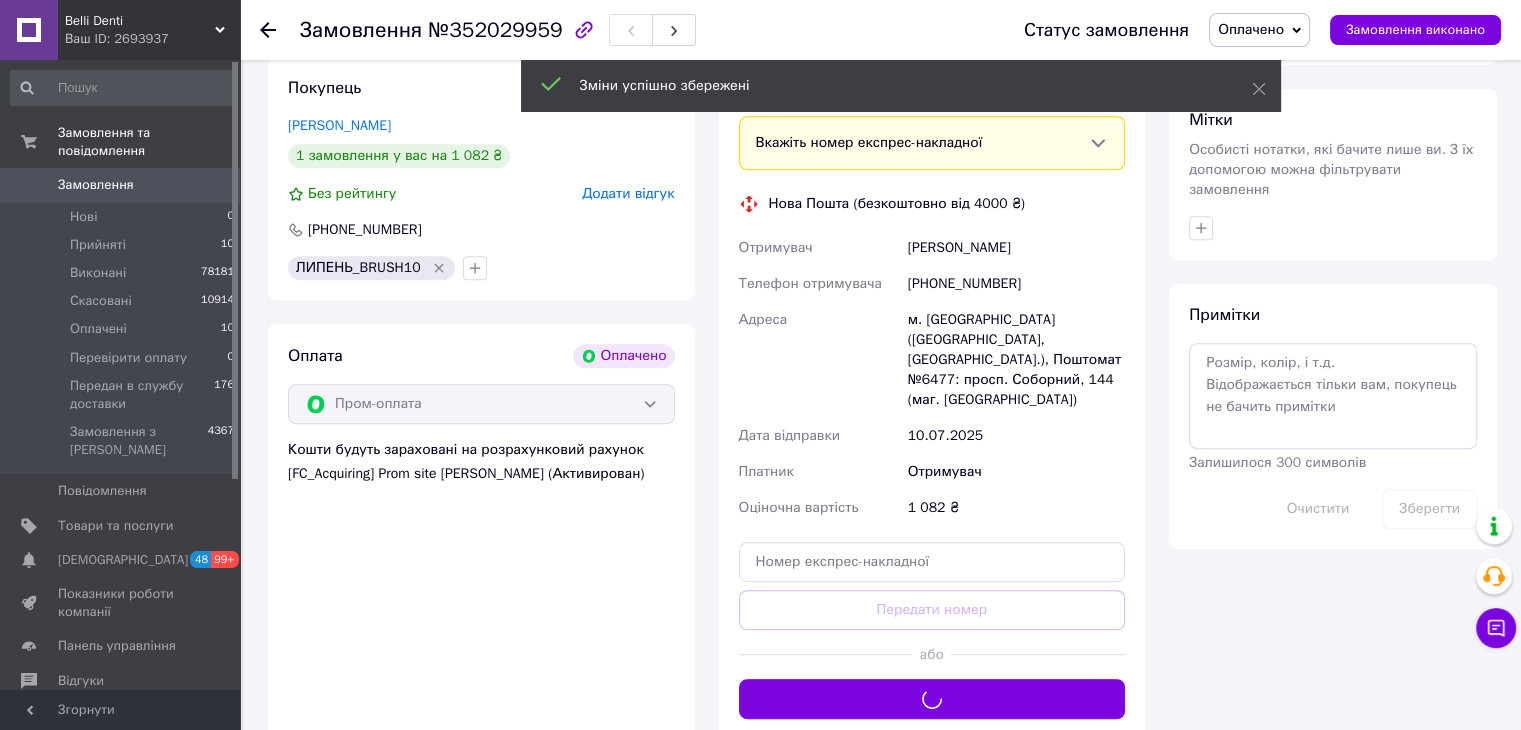 click on "Оплачено" at bounding box center [1259, 30] 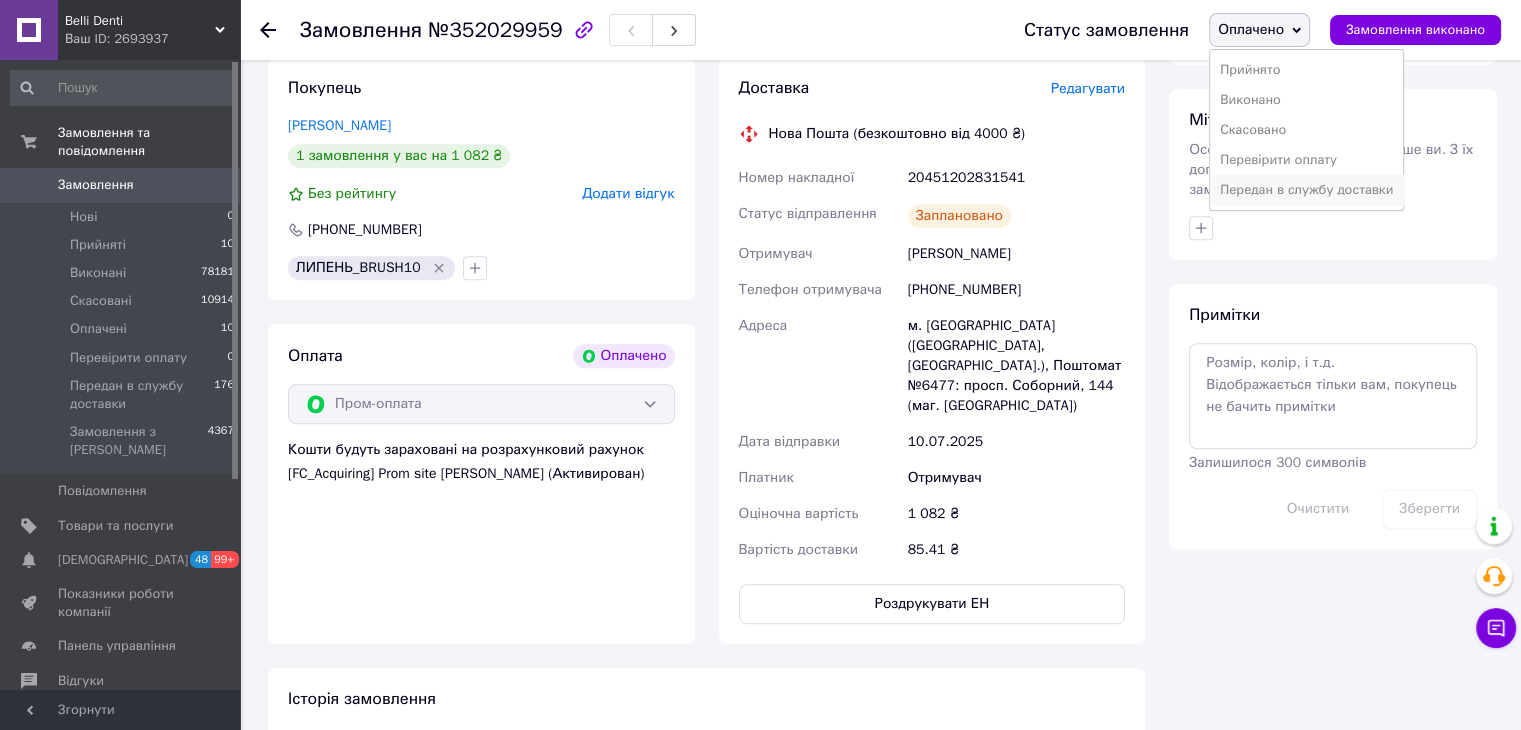 click on "Передан в службу доставки" at bounding box center [1306, 190] 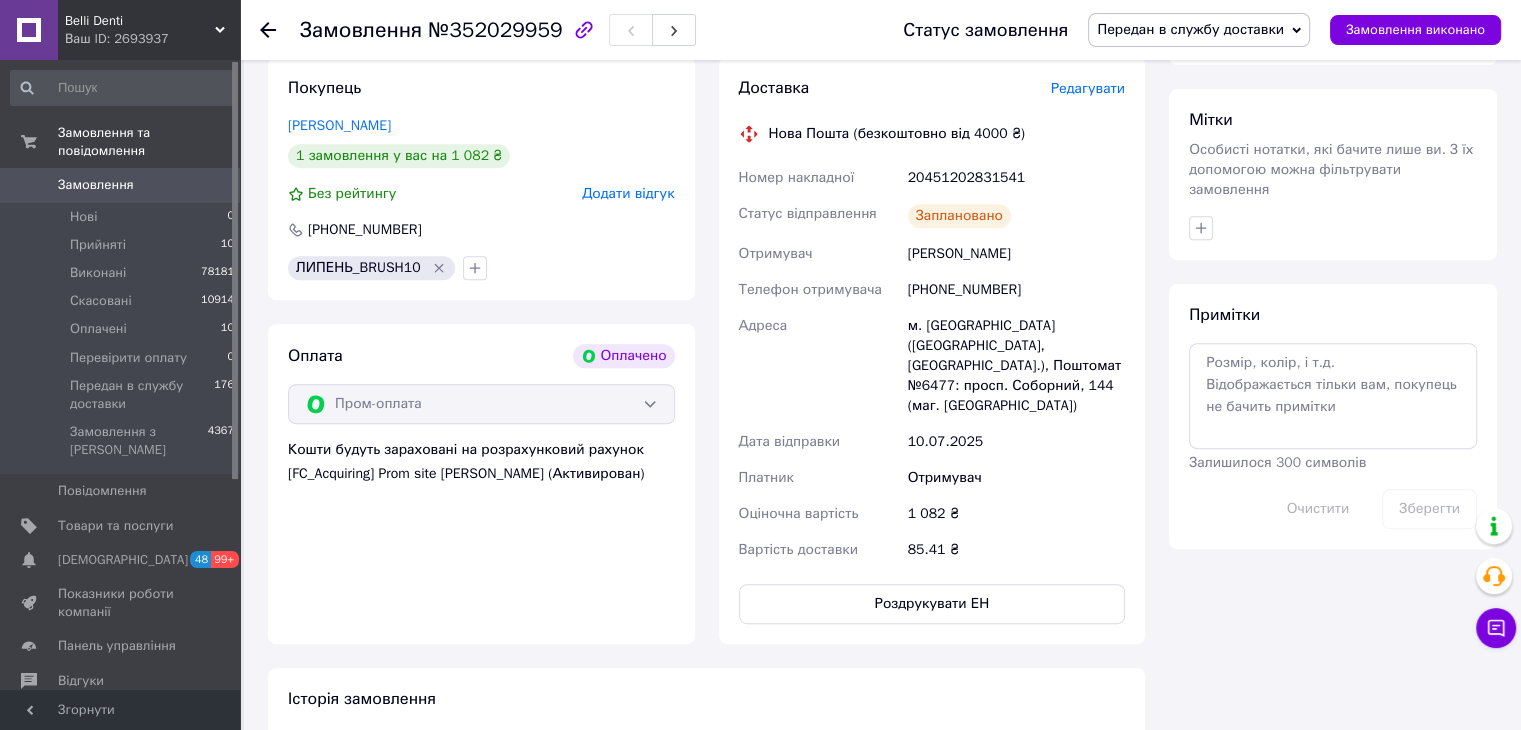 click 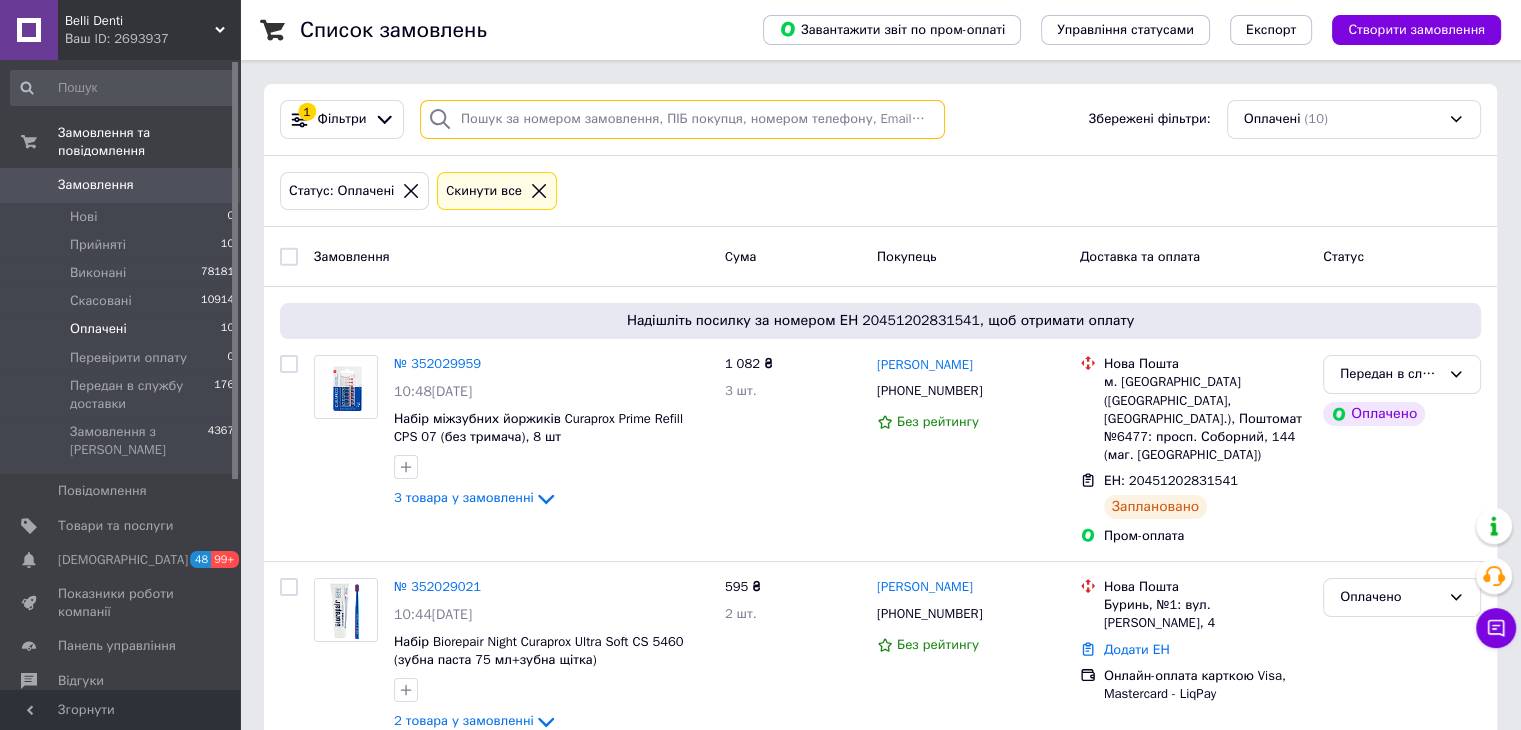 click at bounding box center [682, 119] 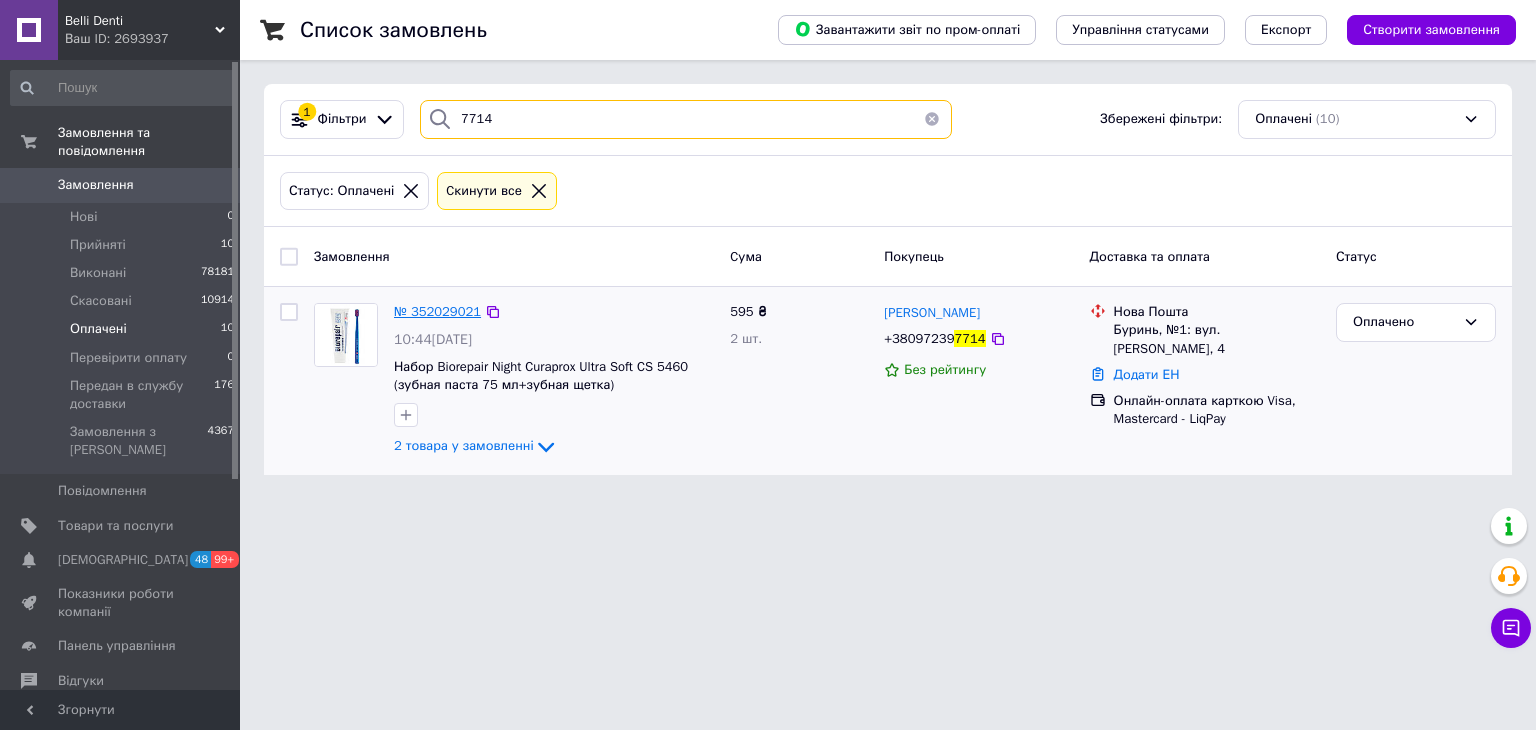 type on "7714" 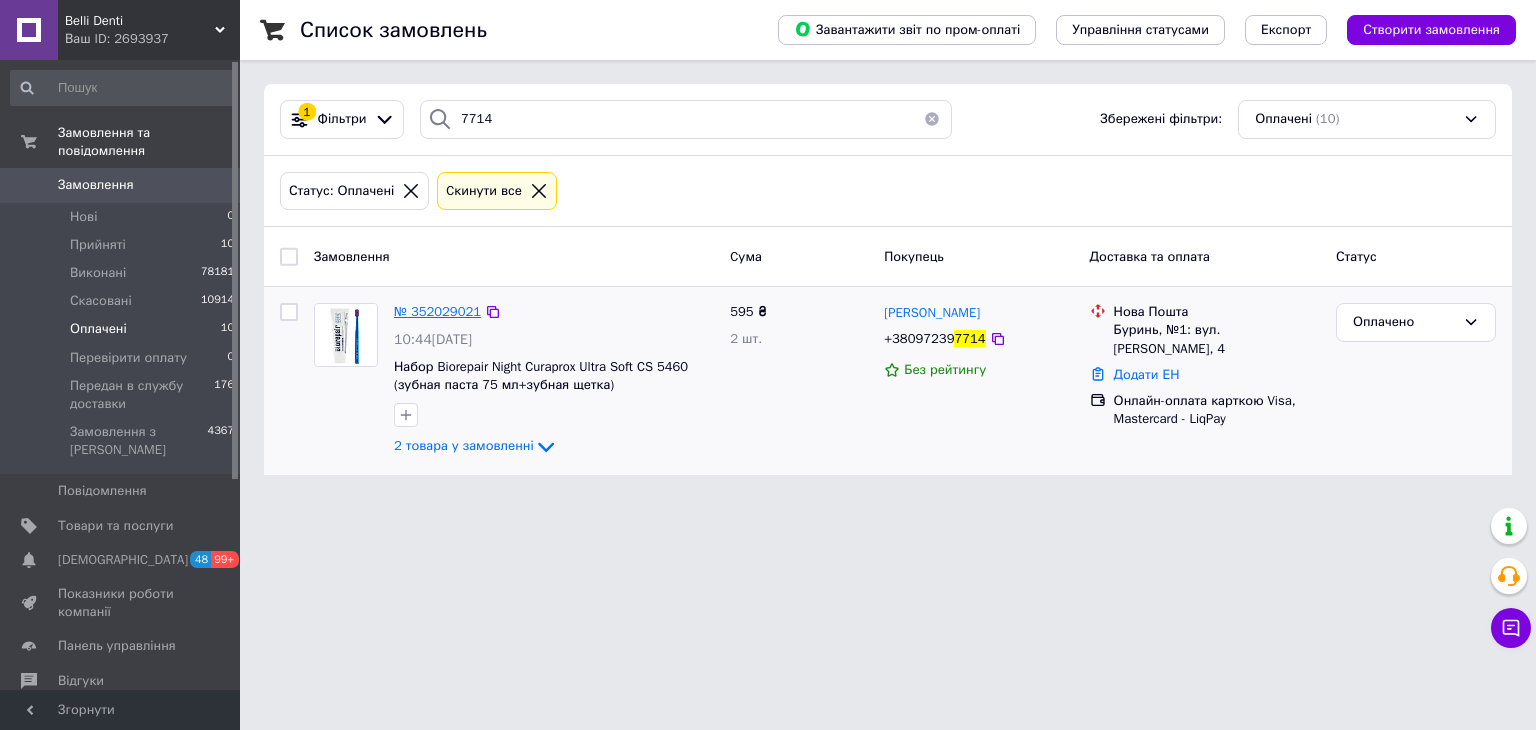click on "№ 352029021" at bounding box center [437, 311] 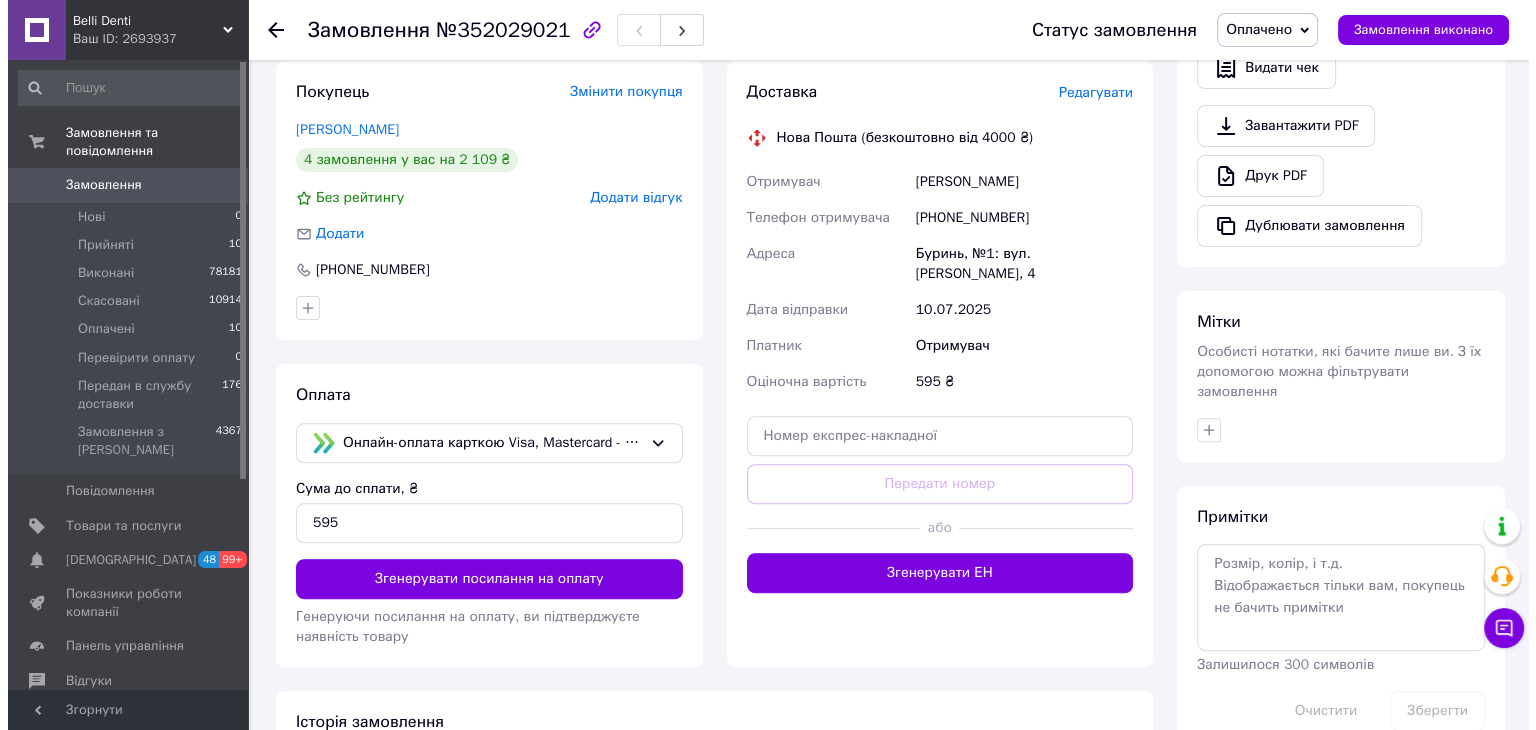 scroll, scrollTop: 510, scrollLeft: 0, axis: vertical 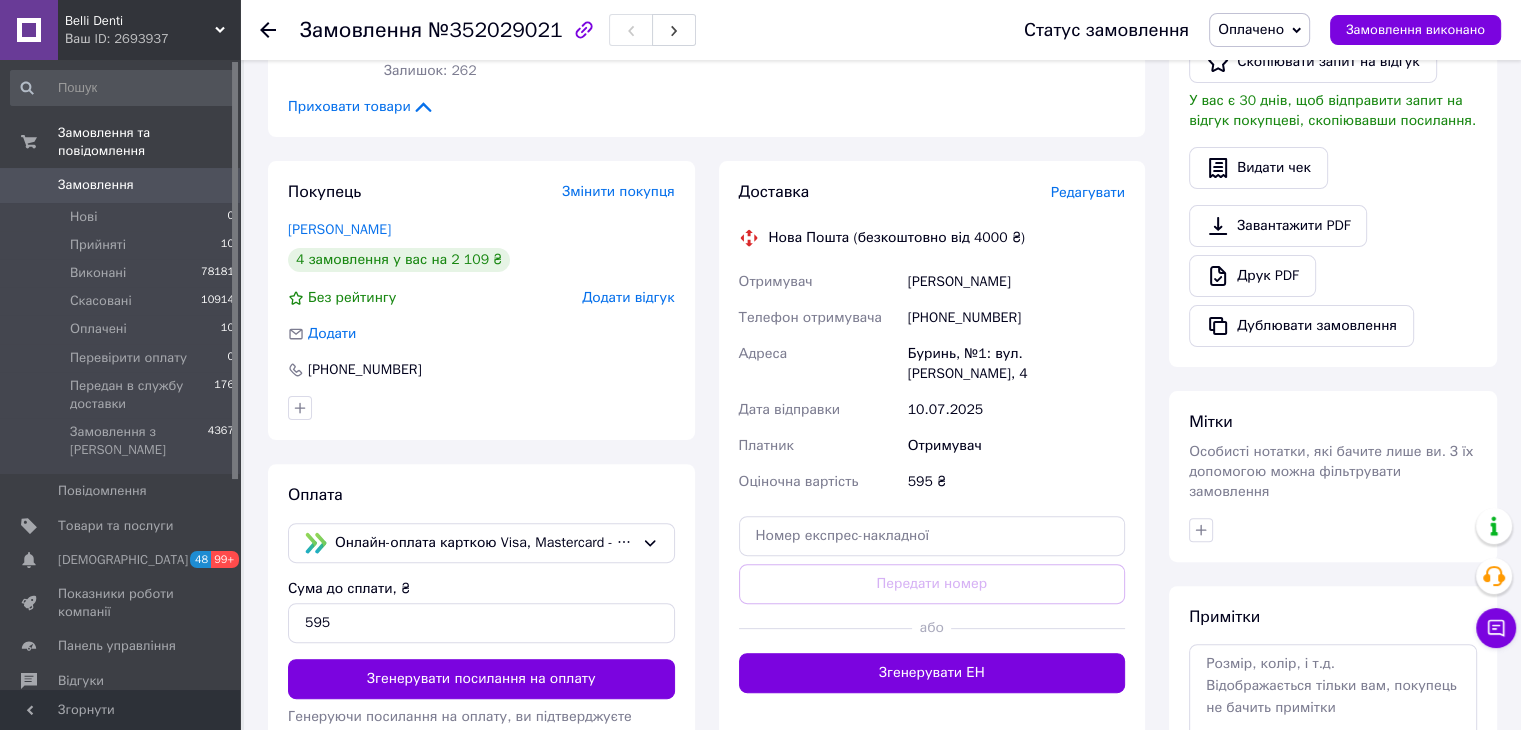 click on "Редагувати" at bounding box center (1088, 192) 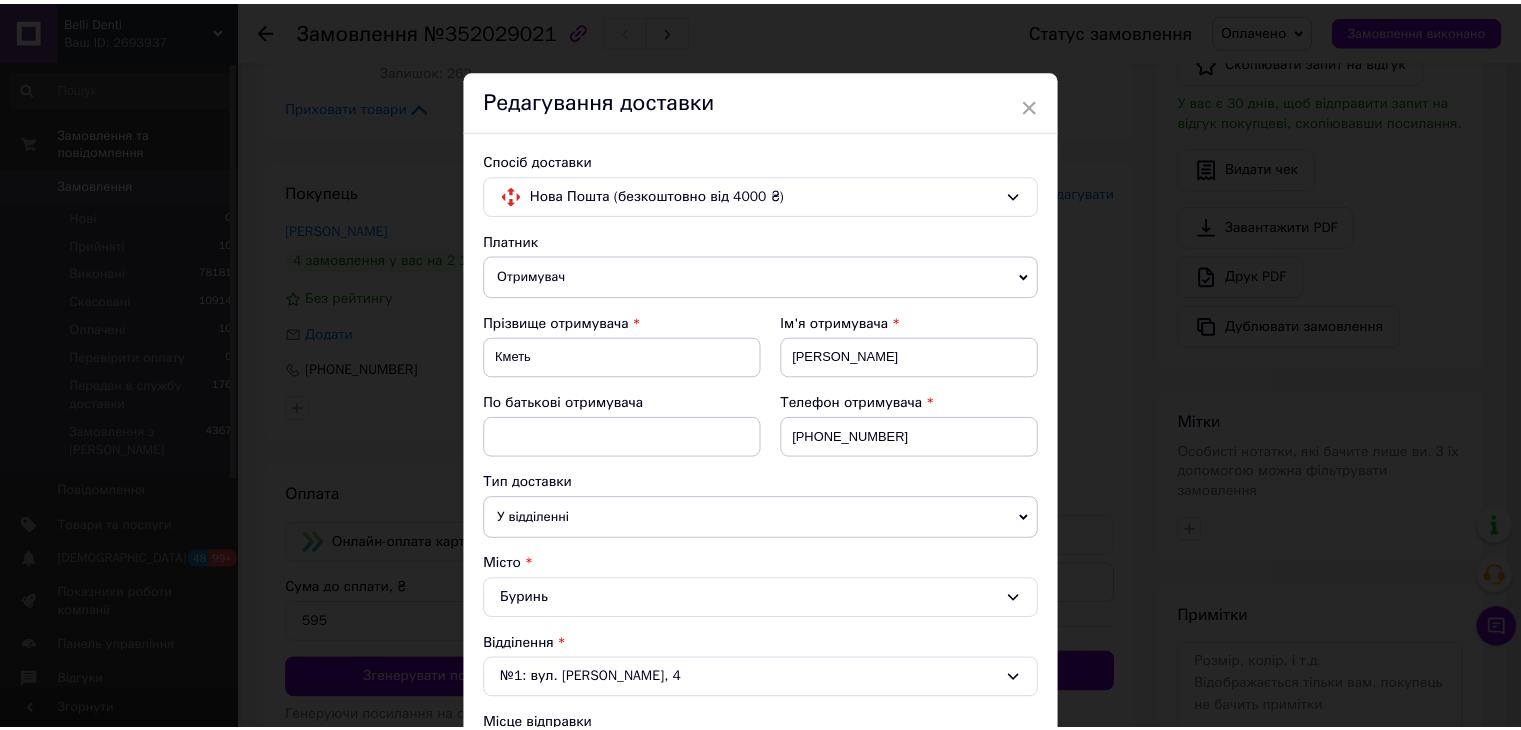 scroll, scrollTop: 628, scrollLeft: 0, axis: vertical 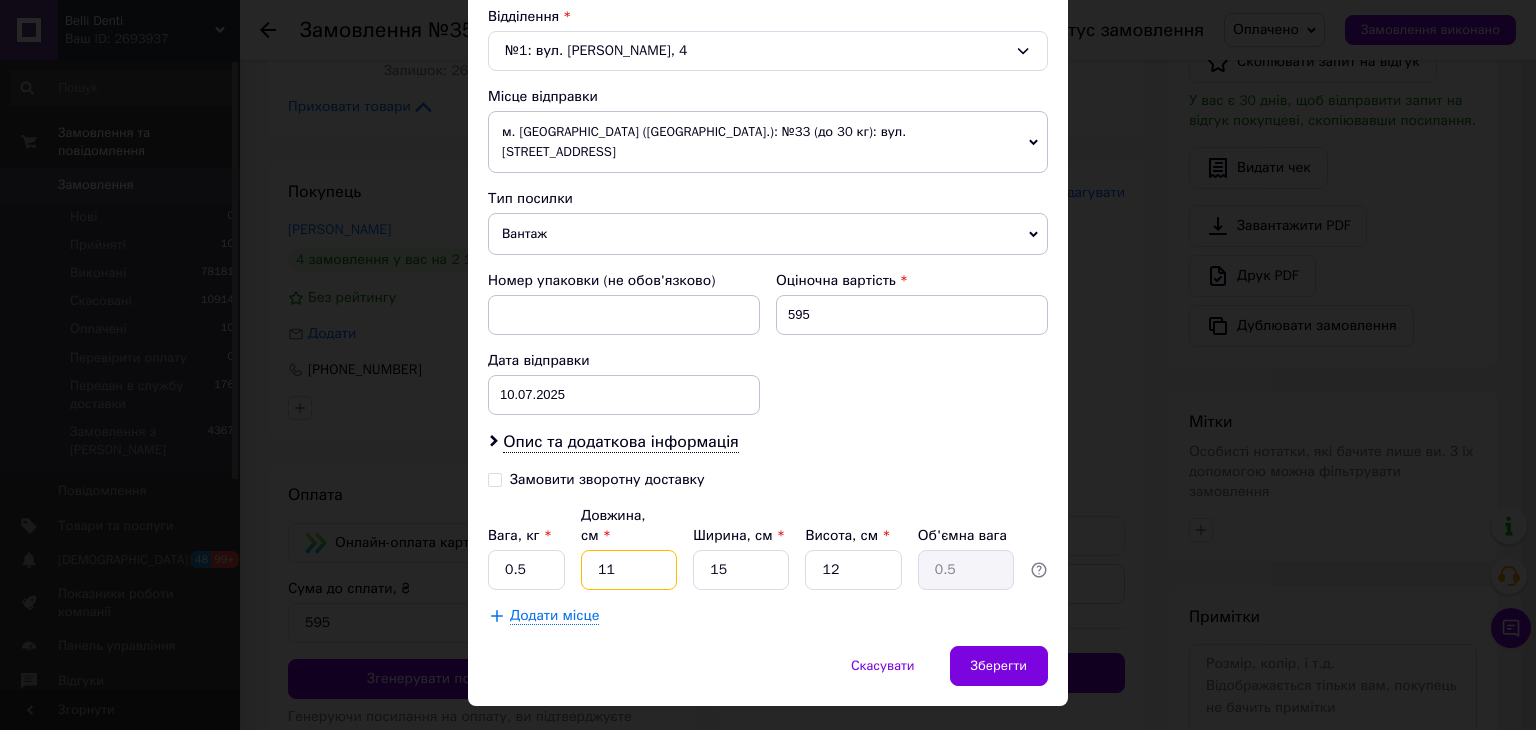 click on "Платник Отримувач Відправник Прізвище отримувача Кметь Ім'я отримувача Максим По батькові отримувача Телефон отримувача +380972397714 Тип доставки У відділенні Кур'єром В поштоматі Місто Буринь Відділення №1: вул. Дем`яна Бєдного, 4 Місце відправки м. Львів (Львівська обл.): №33 (до 30 кг): вул. Кульпарківська, 59 Немає збігів. Спробуйте змінити умови пошуку Додати ще місце відправки Тип посилки Вантаж Документи Номер упаковки (не обов'язково) Оціночна вартість 595 Дата відправки 10.07.2025 < 2025 > < Июль > Пн Вт Ср Чт Пт Сб Вс 30 1 2 3 4 5 6 7 8 9 10 11 12 13 14 15 16 17 18 19 20 21 22 23 24 25 26 27 28 29 30 31 1 2 3 4" at bounding box center [768, 114] 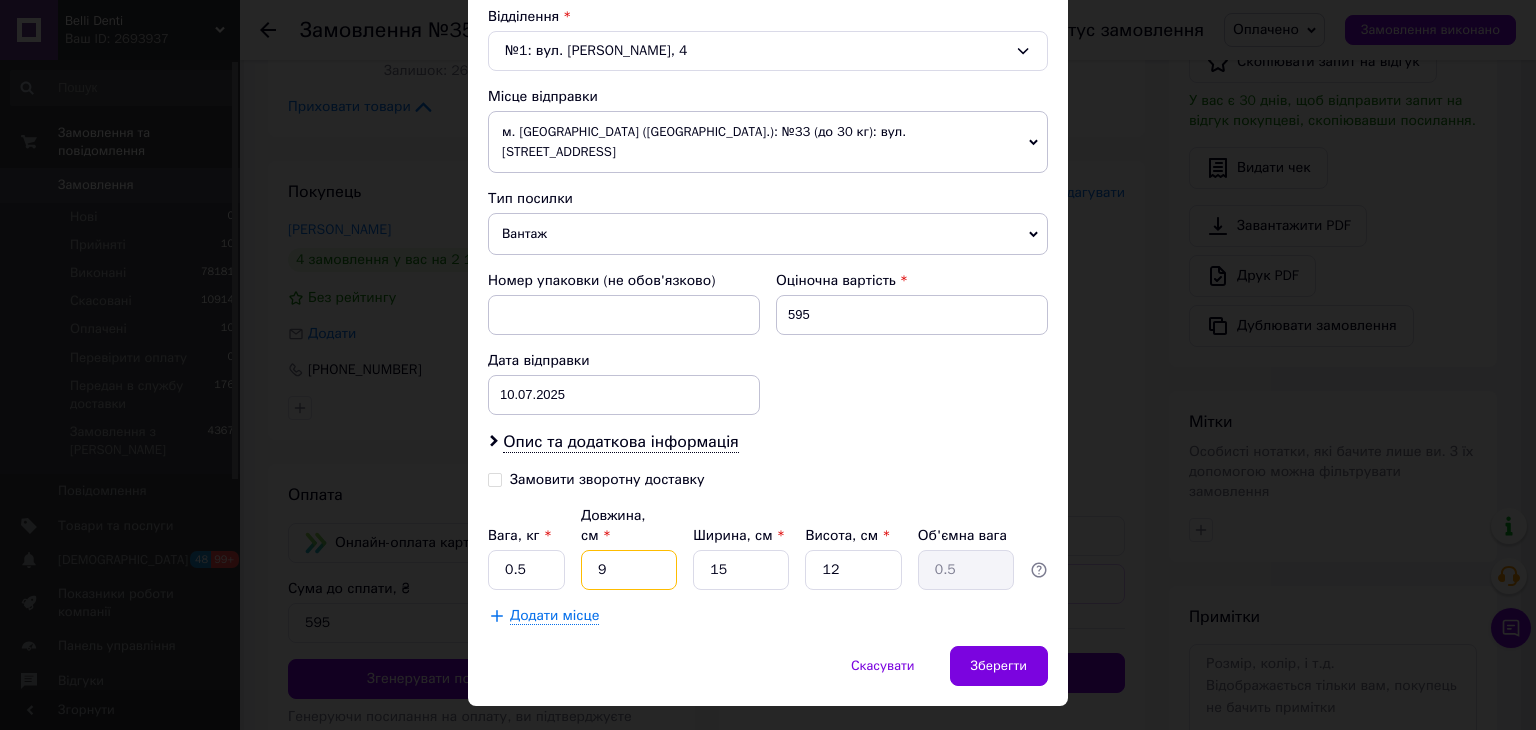type on "0.41" 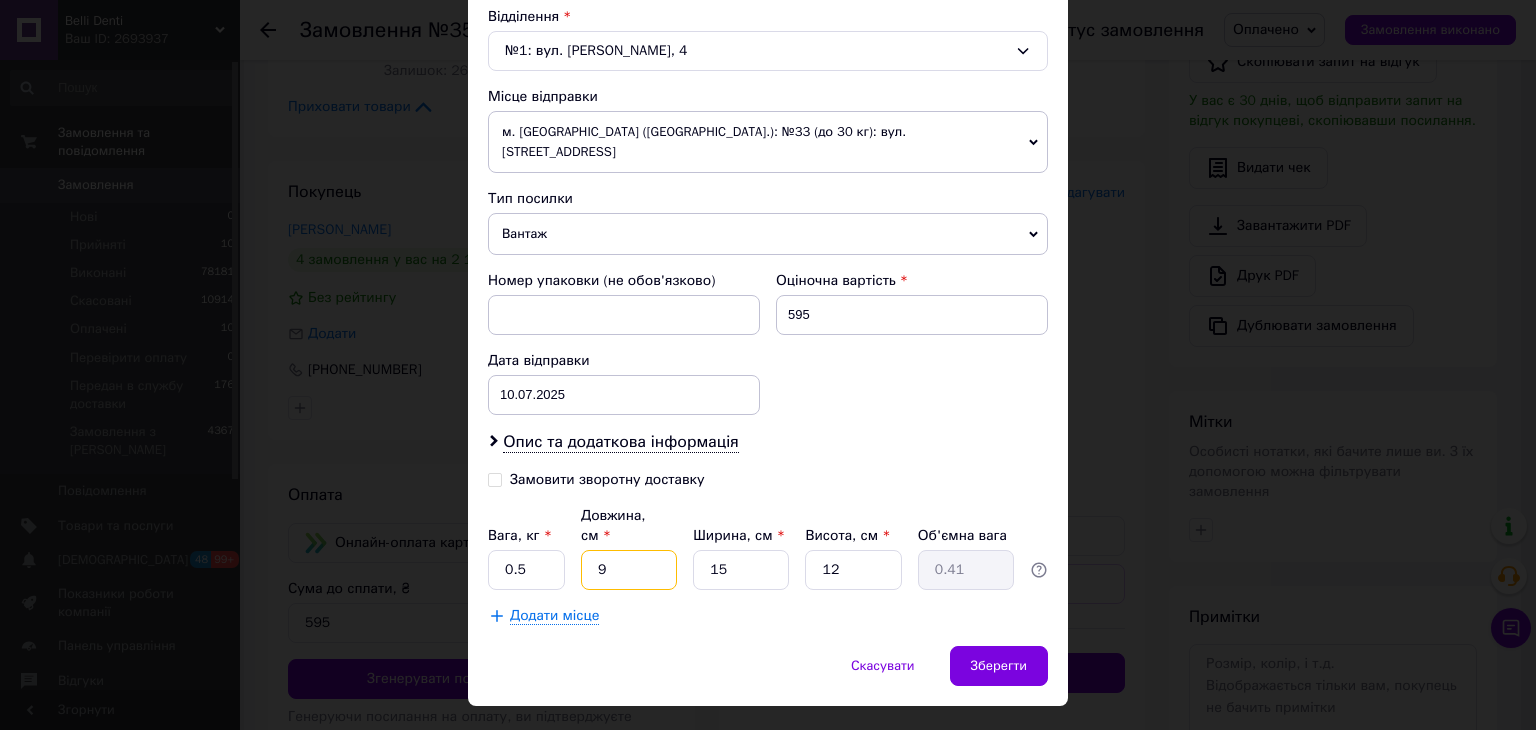type on "9" 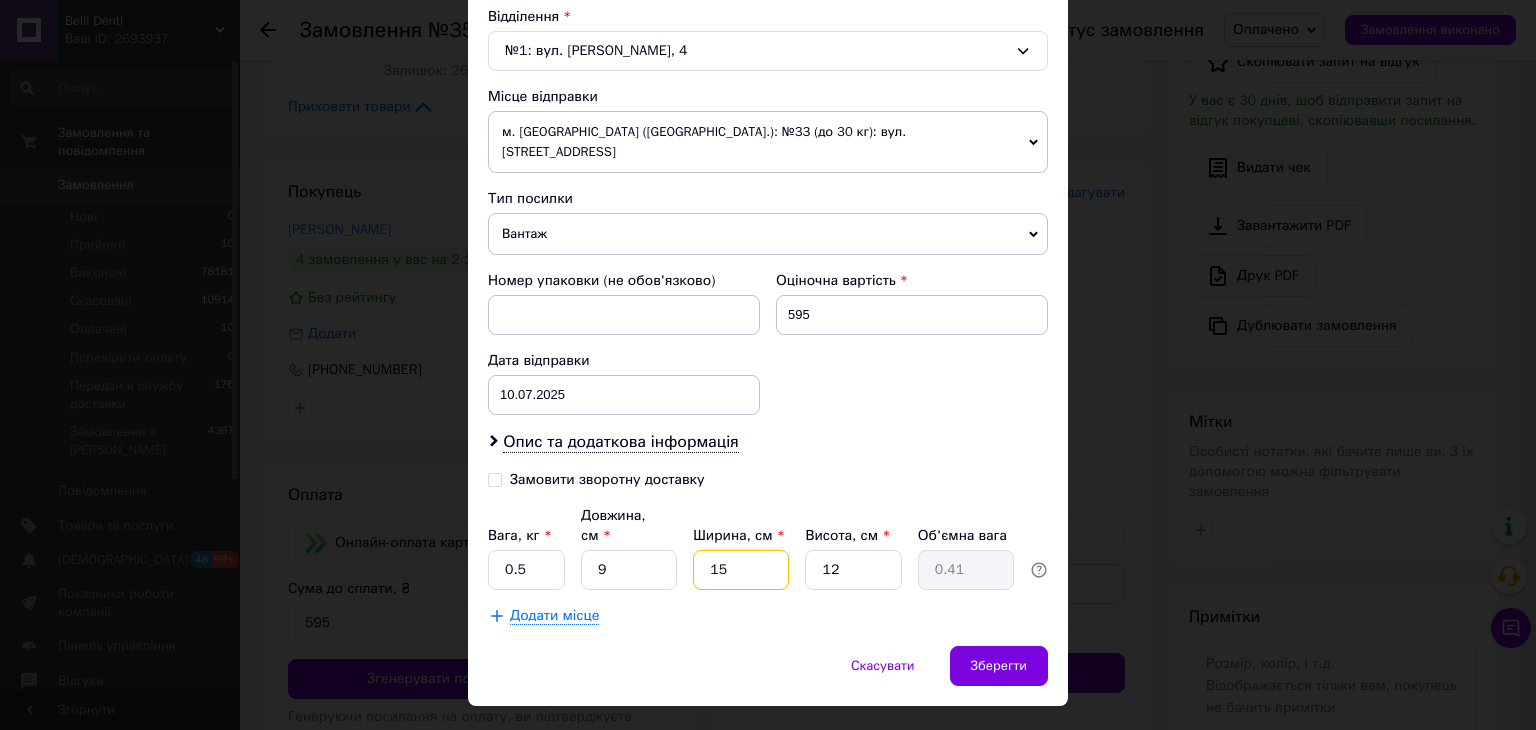 drag, startPoint x: 728, startPoint y: 526, endPoint x: 704, endPoint y: 551, distance: 34.655445 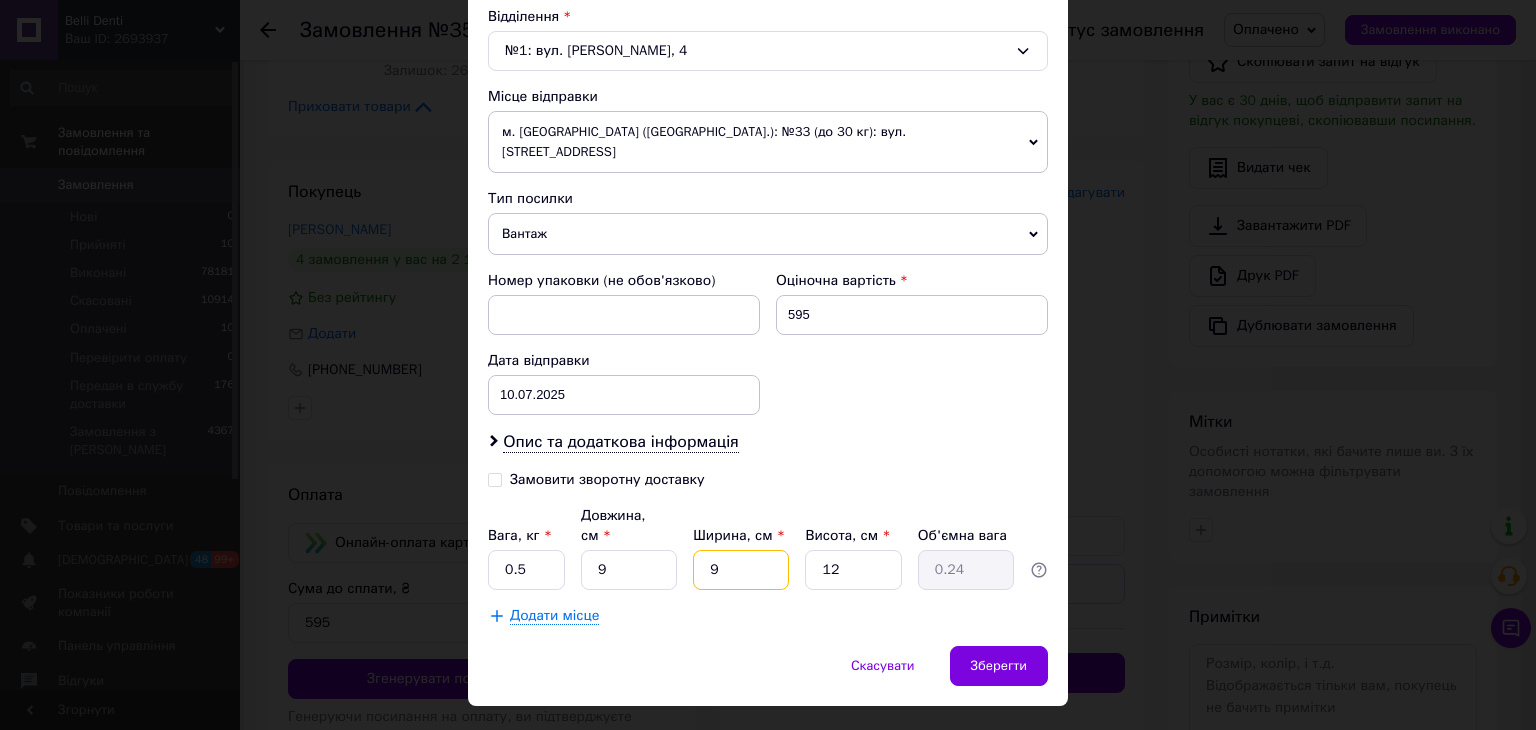 type on "9" 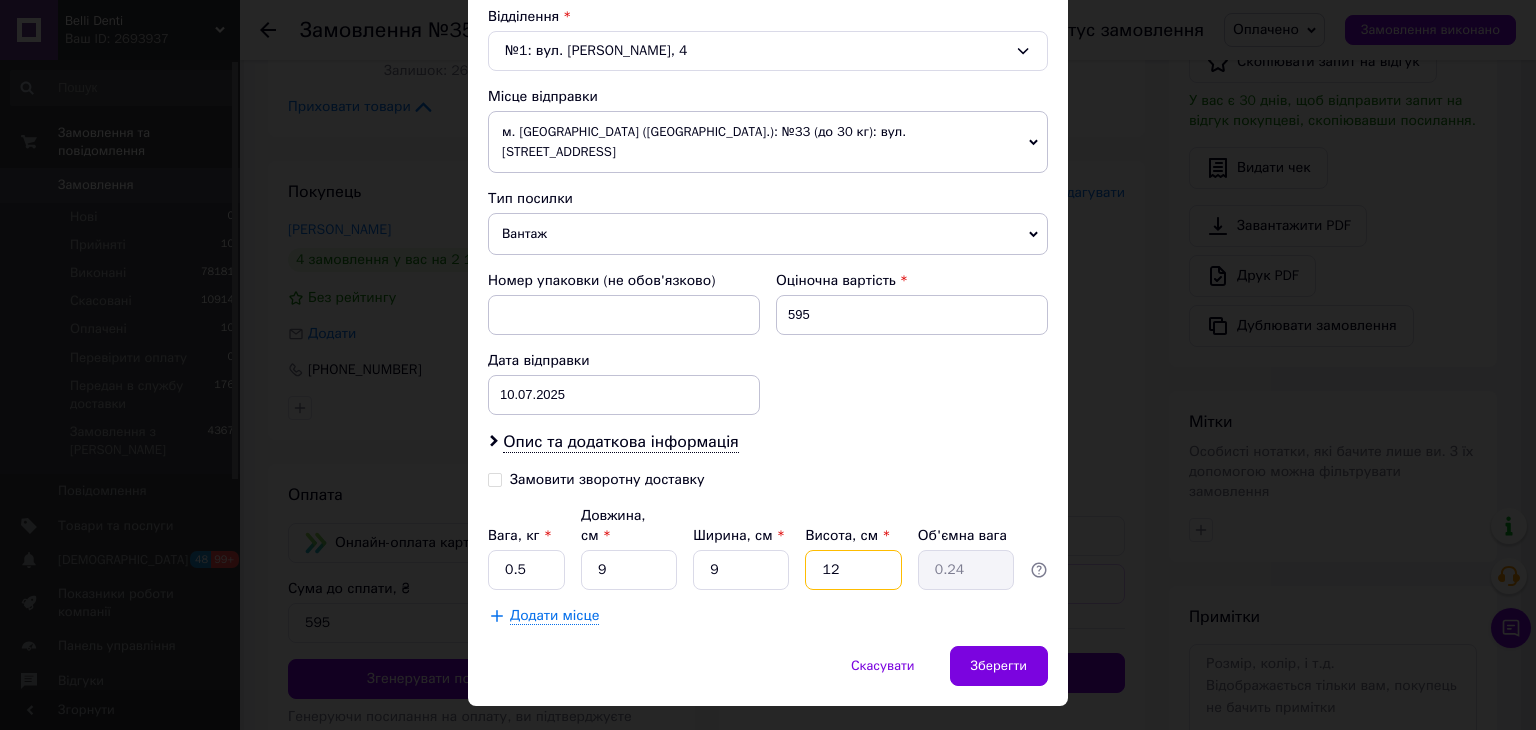 drag, startPoint x: 836, startPoint y: 519, endPoint x: 854, endPoint y: 568, distance: 52.201534 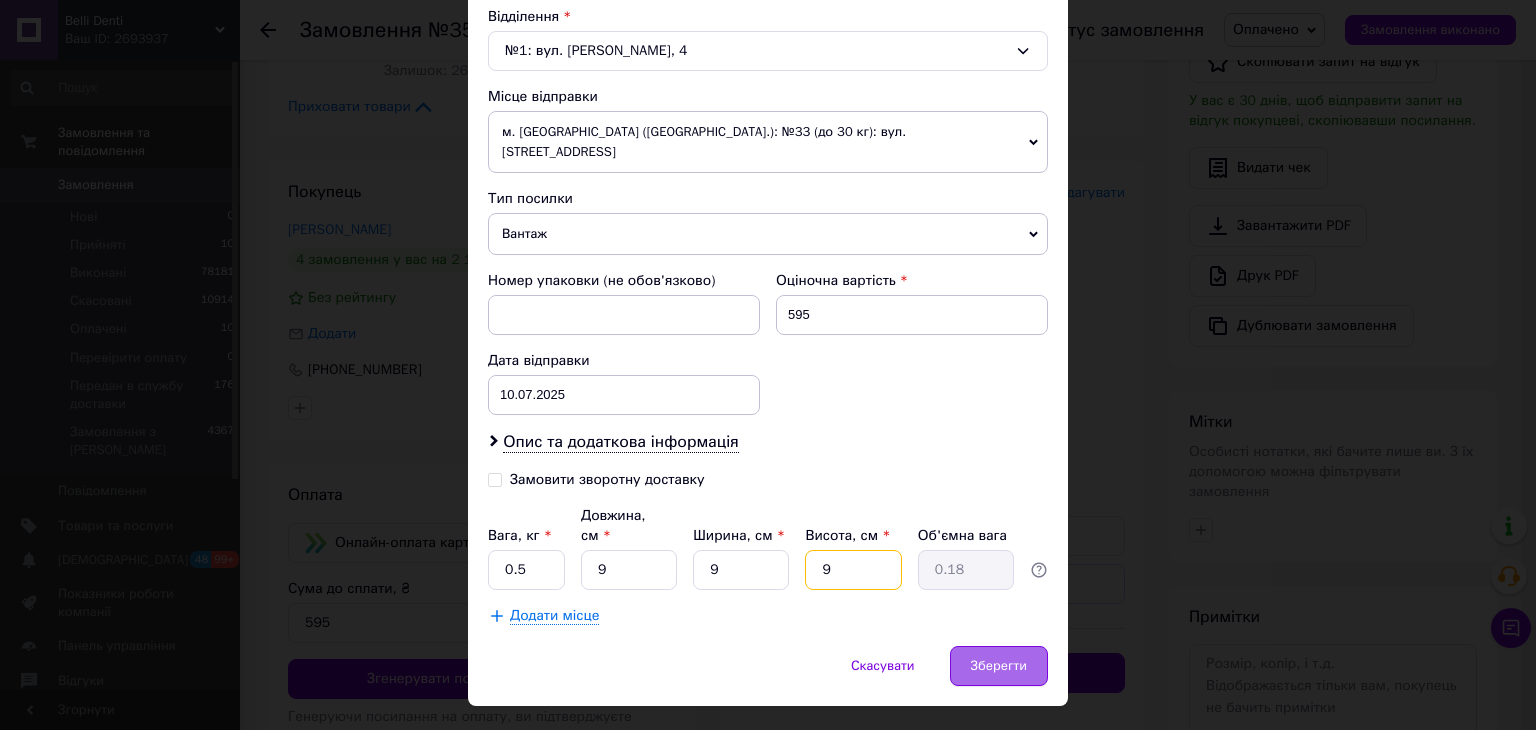 type on "9" 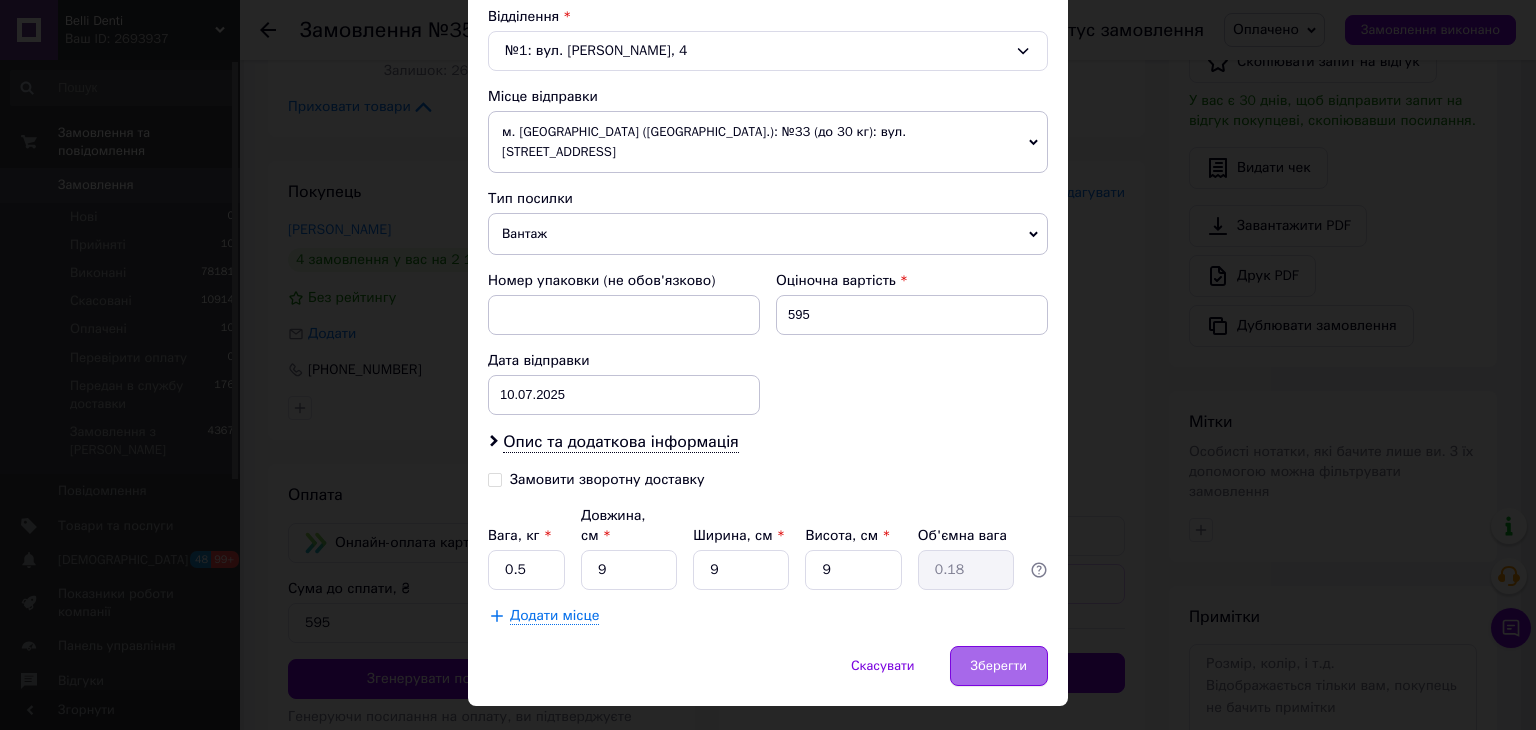 click on "Зберегти" at bounding box center (999, 666) 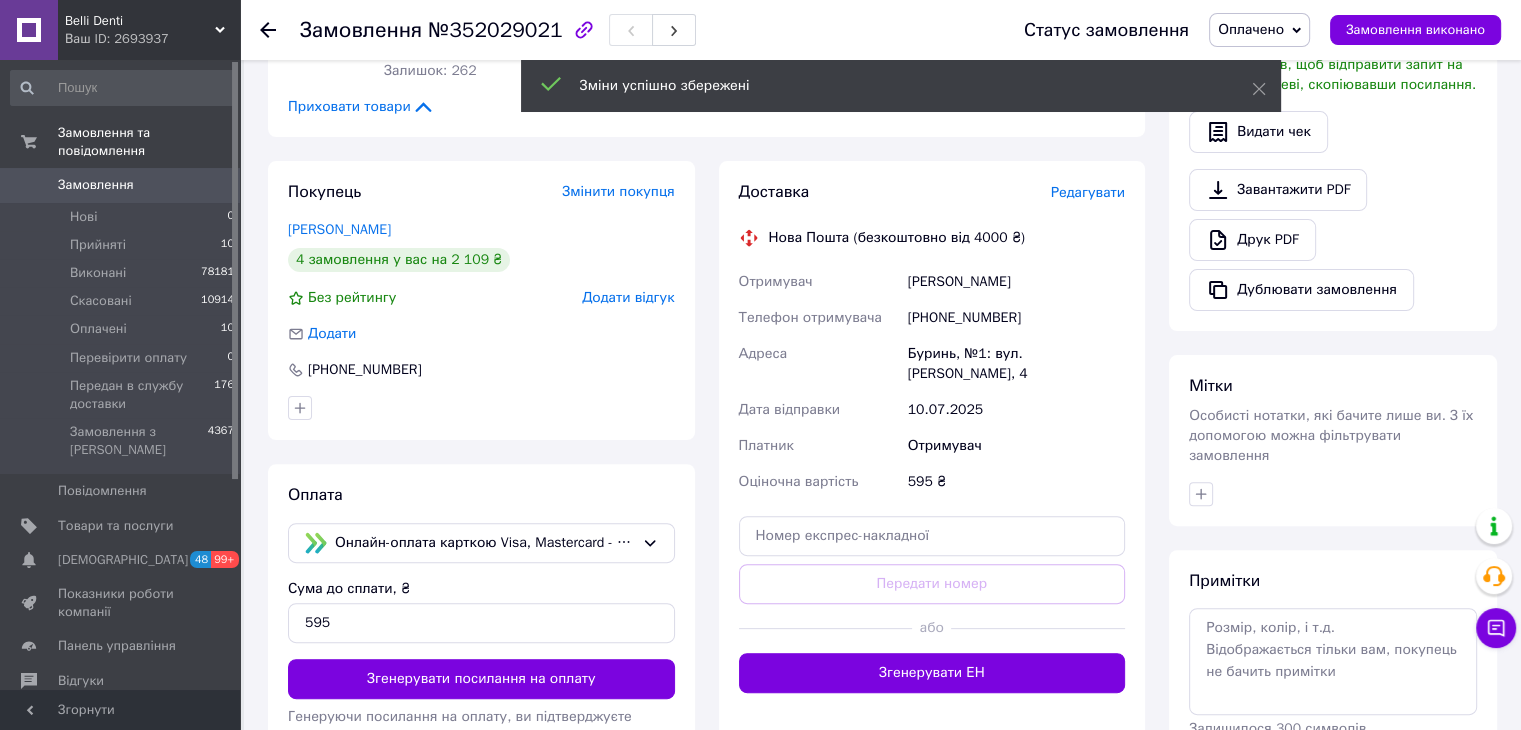 drag, startPoint x: 996, startPoint y: 665, endPoint x: 1120, endPoint y: 479, distance: 223.54417 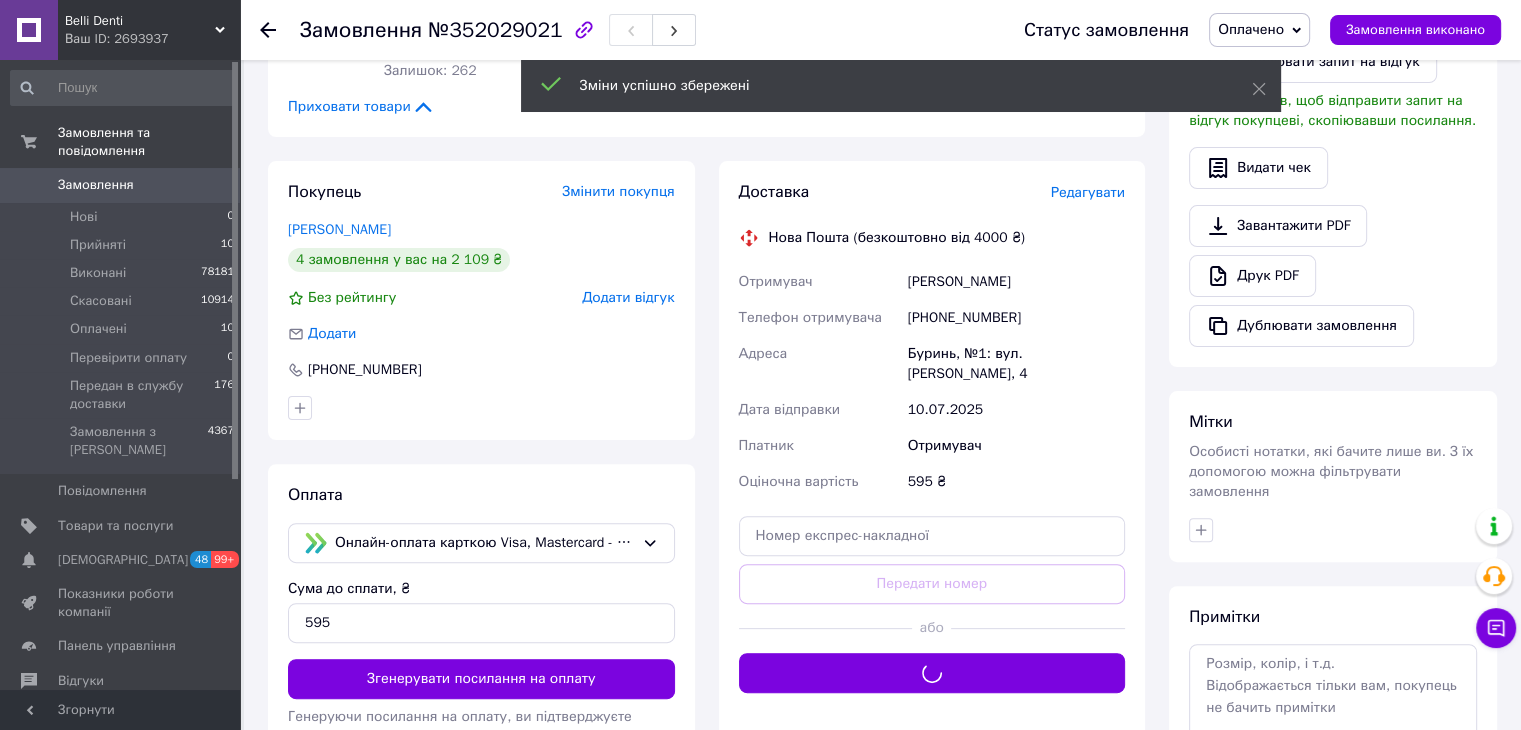 drag, startPoint x: 1316, startPoint y: 33, endPoint x: 1317, endPoint y: 48, distance: 15.033297 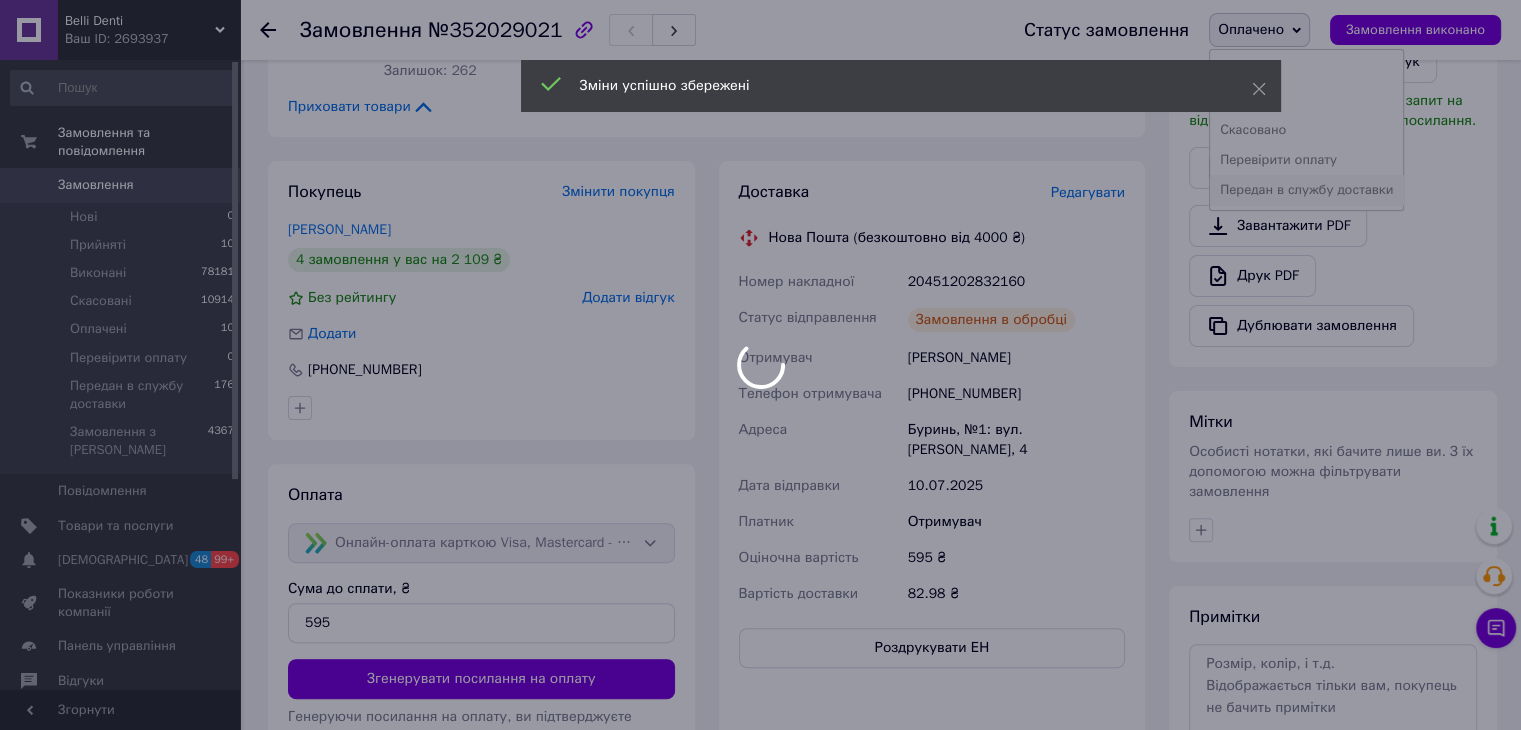 click at bounding box center (760, 365) 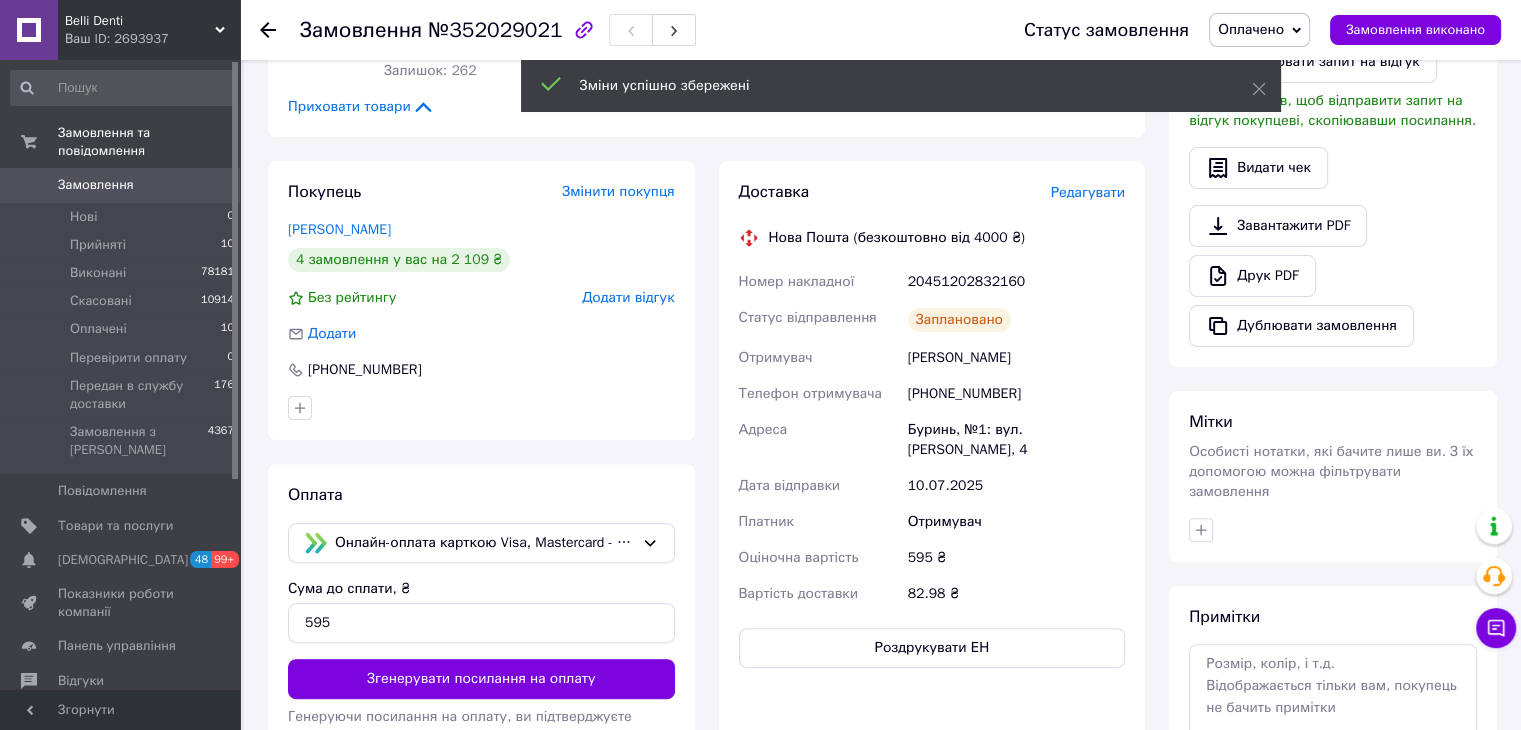click on "Оплачено" at bounding box center (1251, 29) 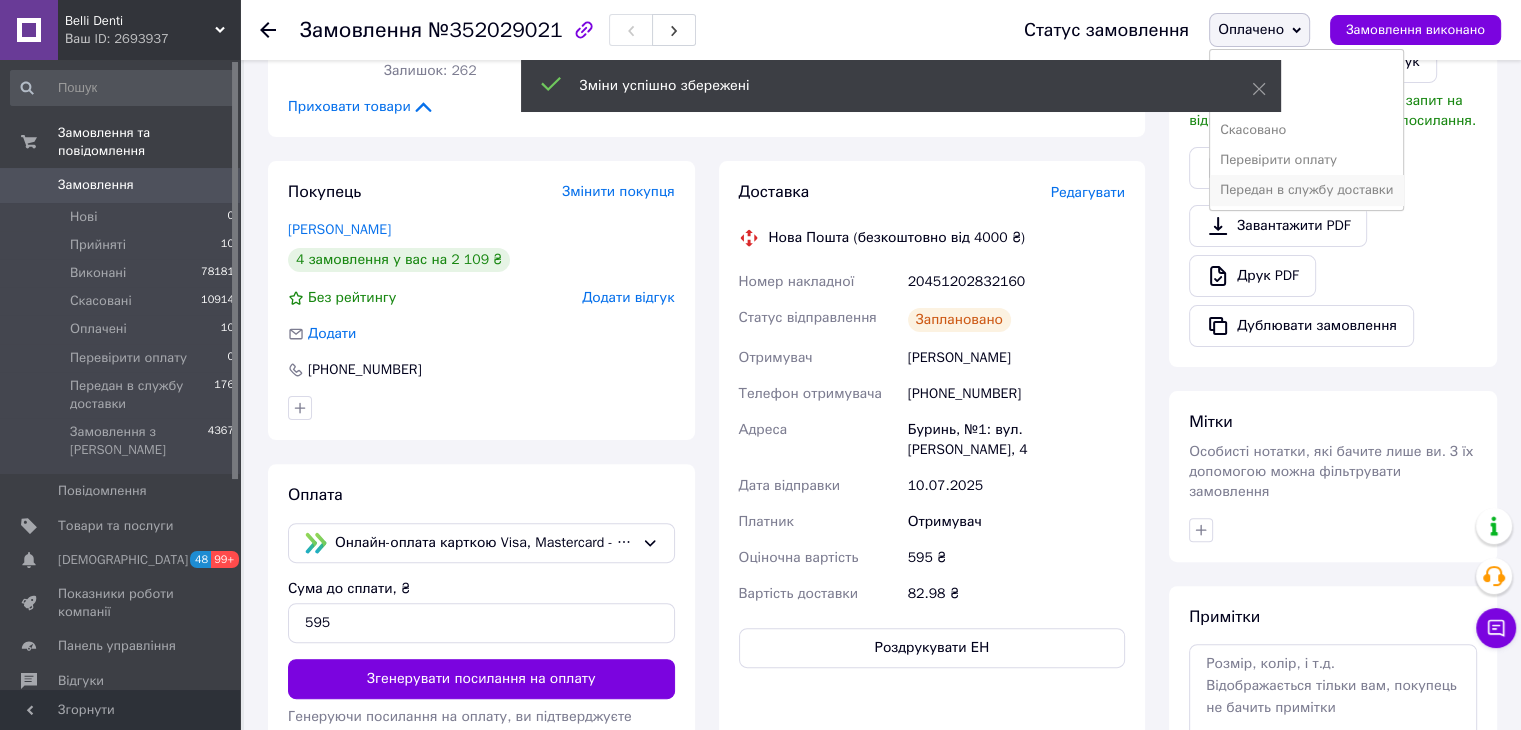 click on "Передан в службу доставки" at bounding box center (1306, 190) 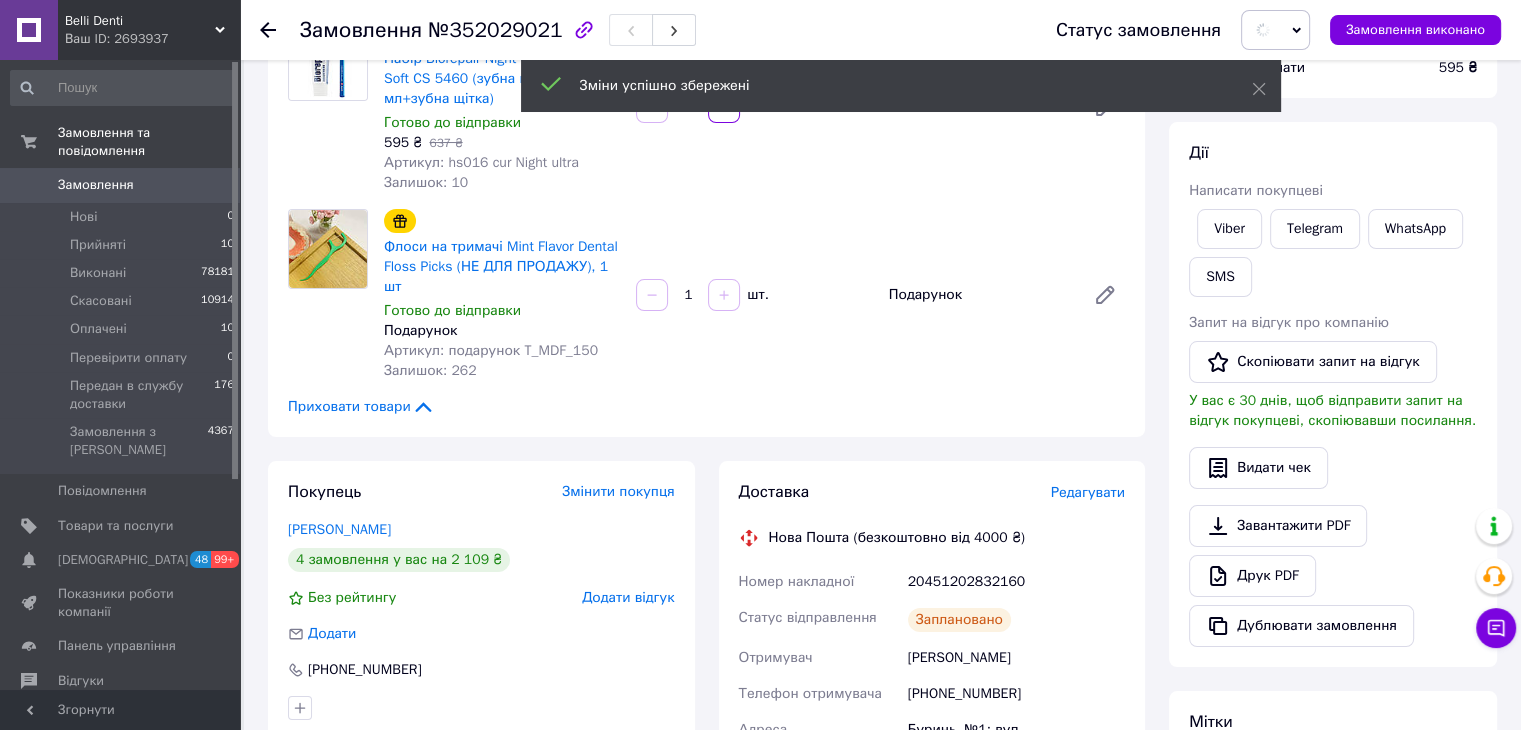 scroll, scrollTop: 0, scrollLeft: 0, axis: both 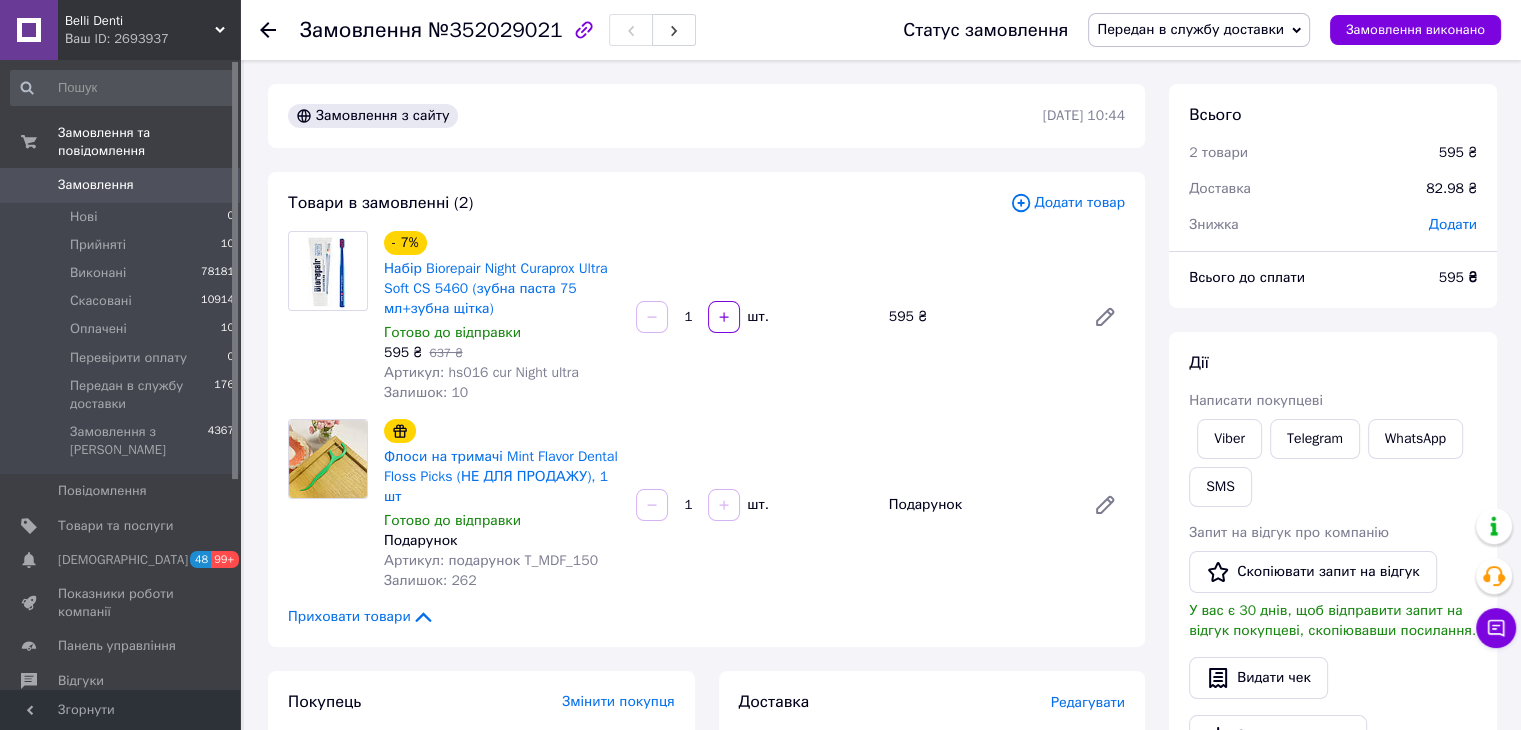 click 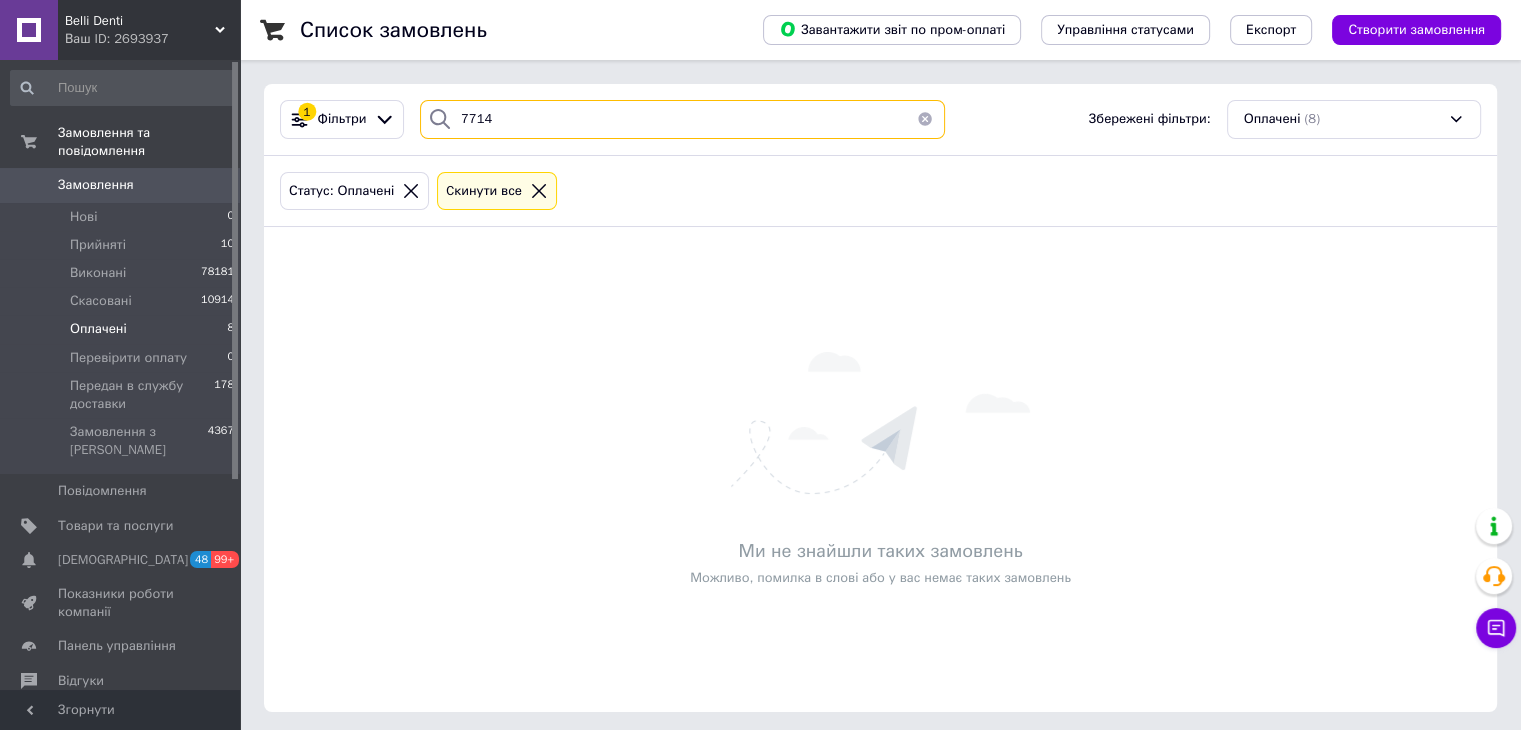 drag, startPoint x: 420, startPoint y: 148, endPoint x: 387, endPoint y: 165, distance: 37.12142 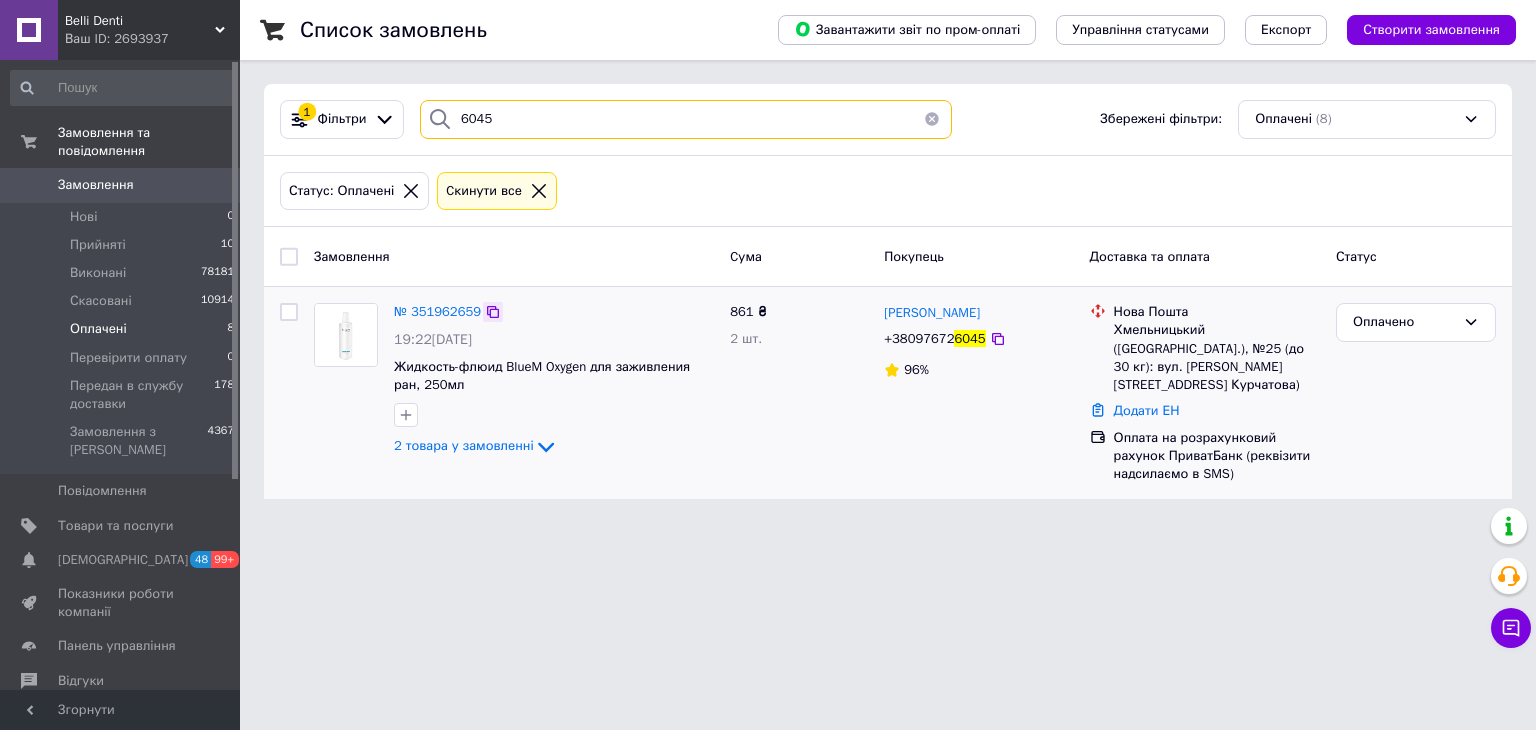 type on "6045" 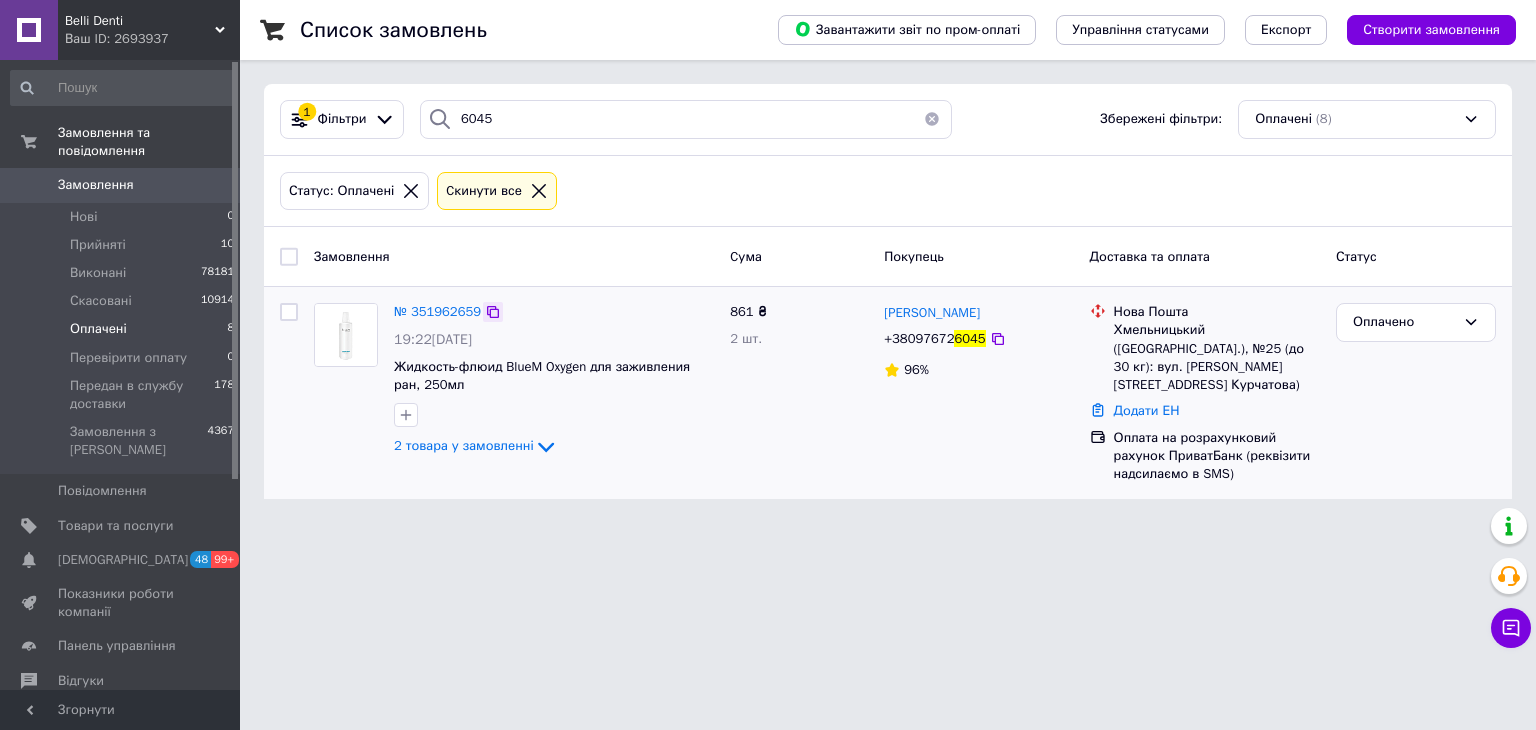 click 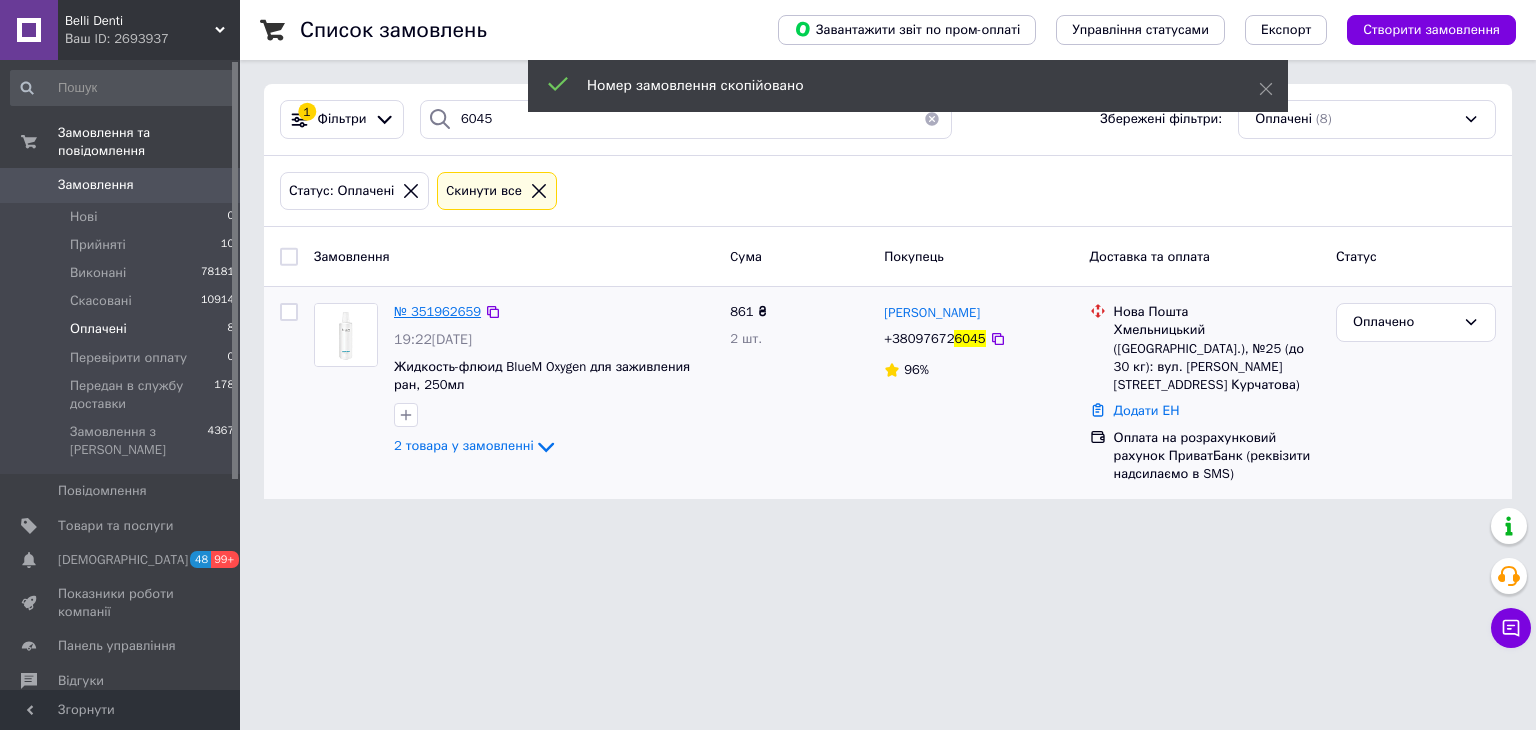 click on "№ 351962659" at bounding box center (437, 311) 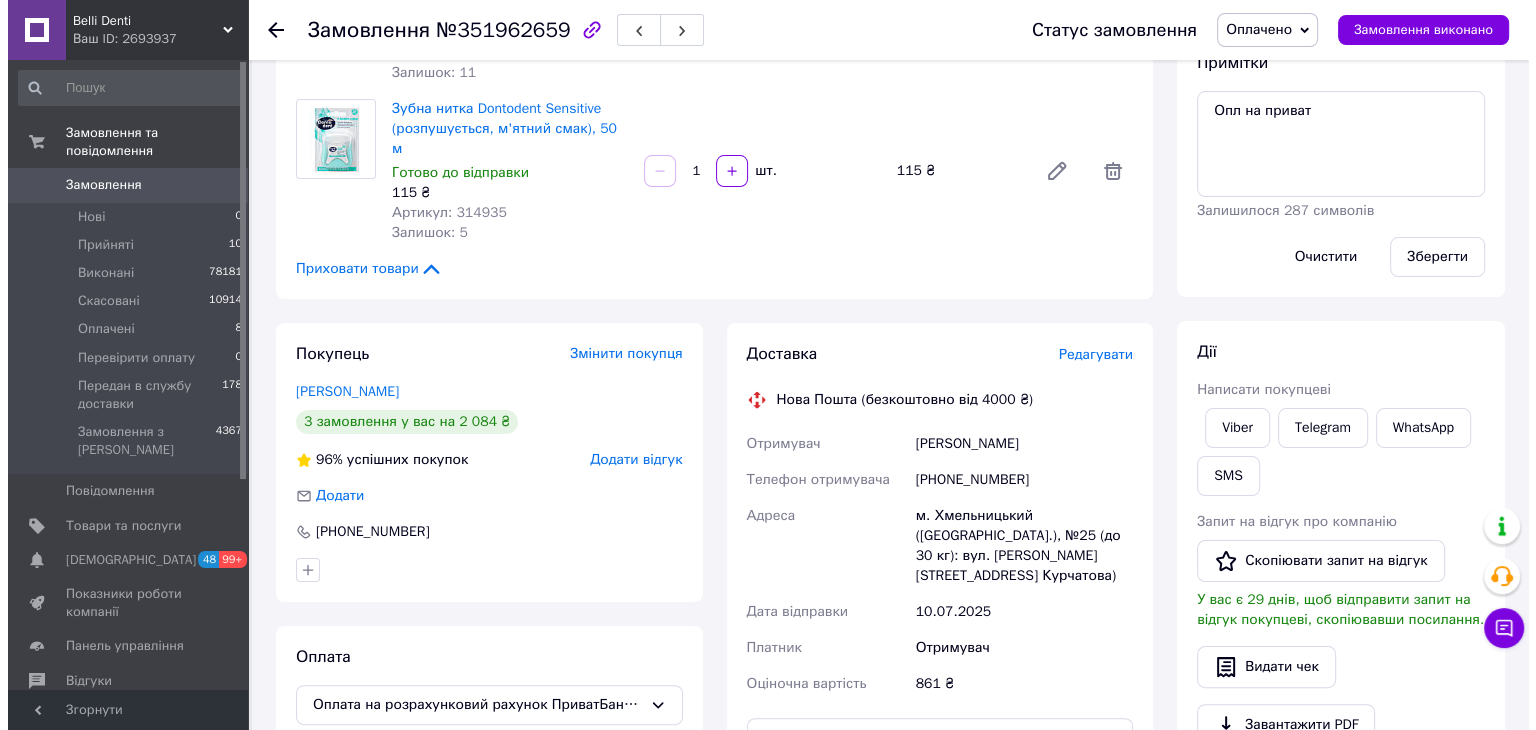 scroll, scrollTop: 500, scrollLeft: 0, axis: vertical 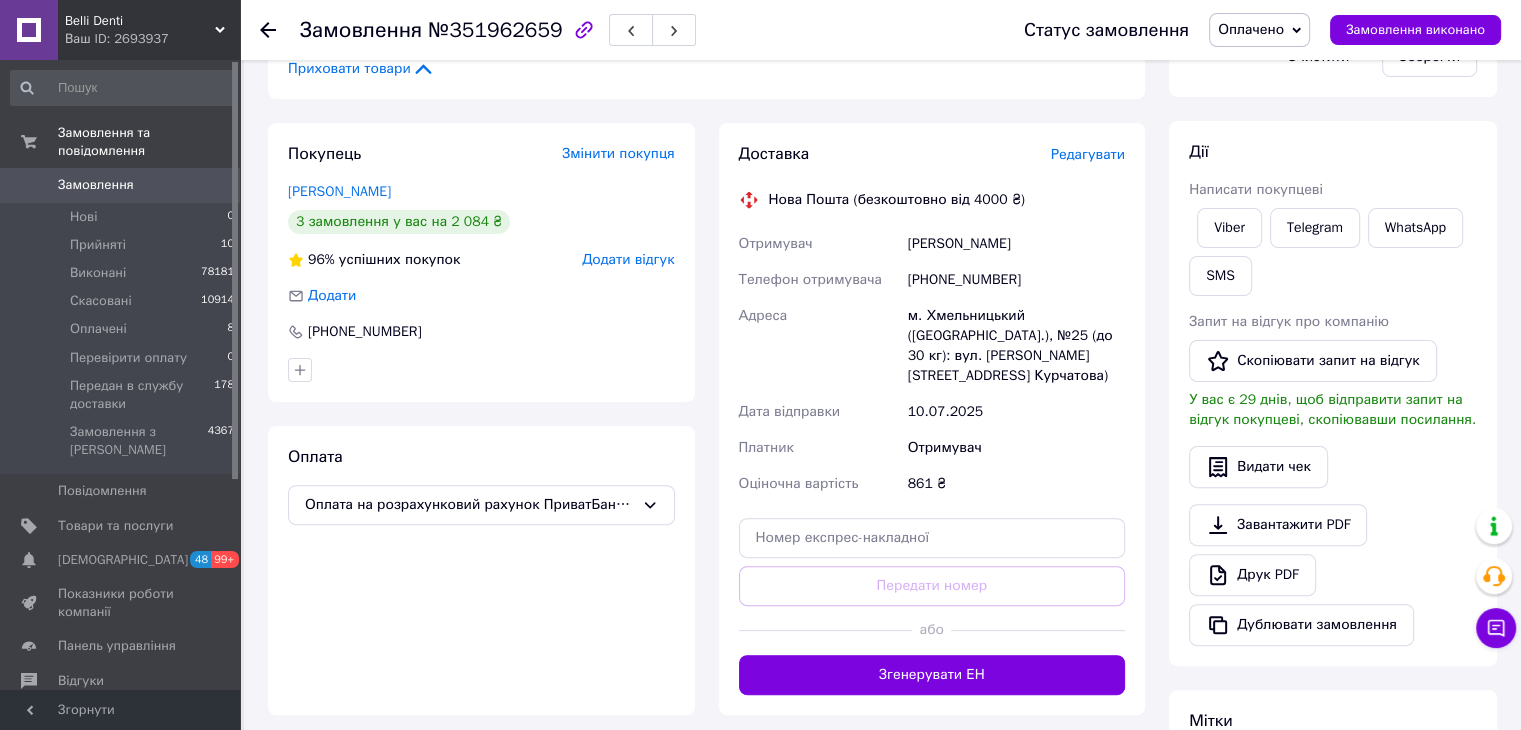 click on "Редагувати" at bounding box center (1088, 154) 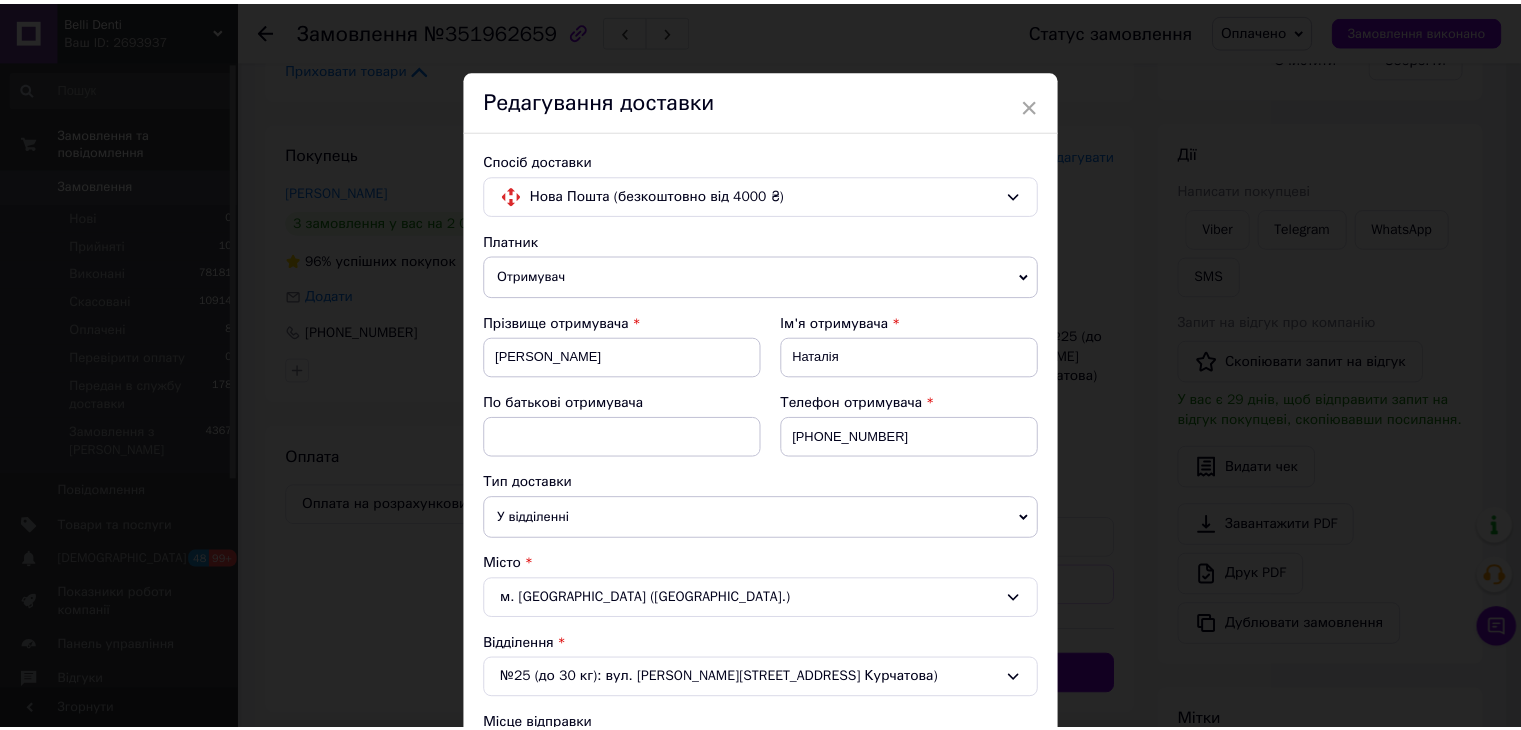 scroll, scrollTop: 628, scrollLeft: 0, axis: vertical 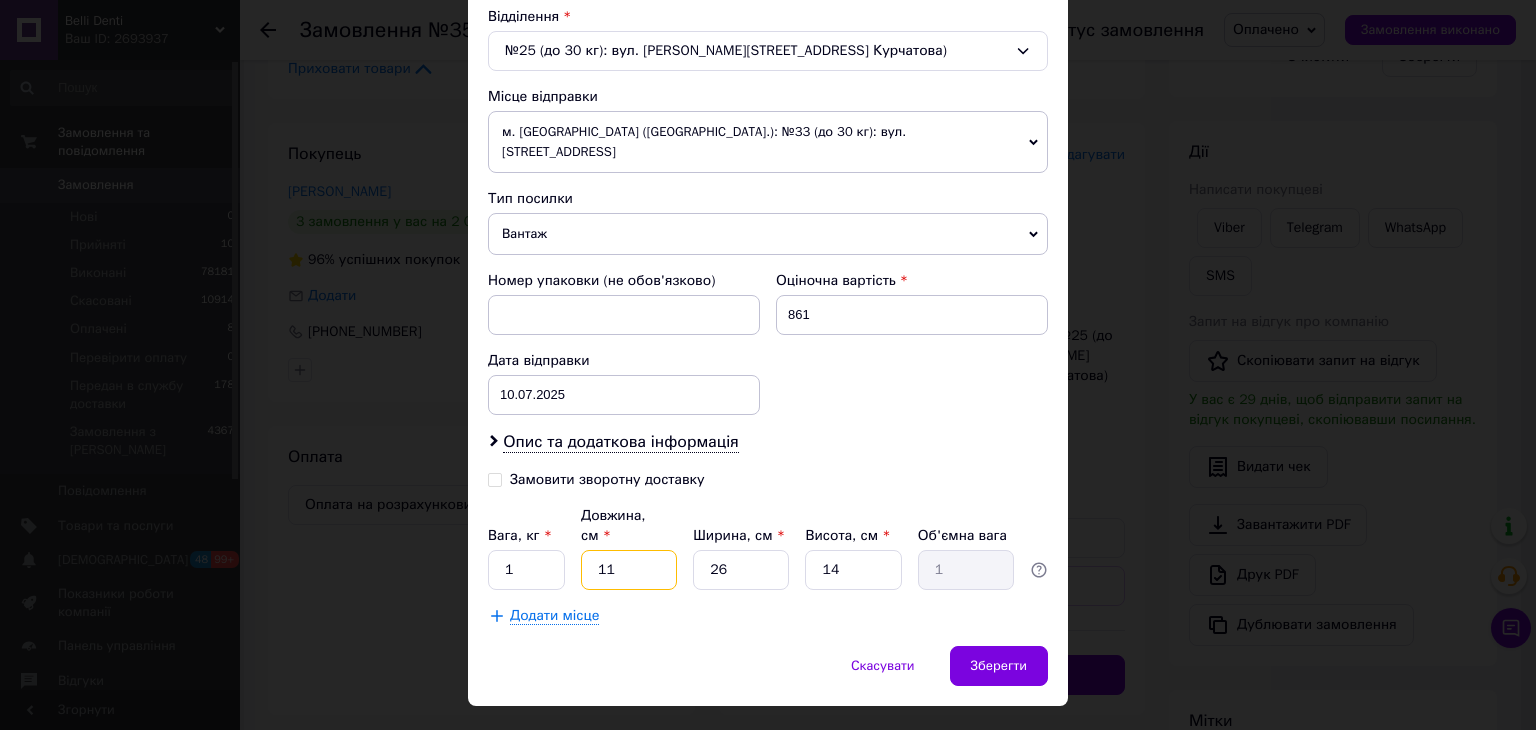 drag, startPoint x: 620, startPoint y: 525, endPoint x: 568, endPoint y: 553, distance: 59.05929 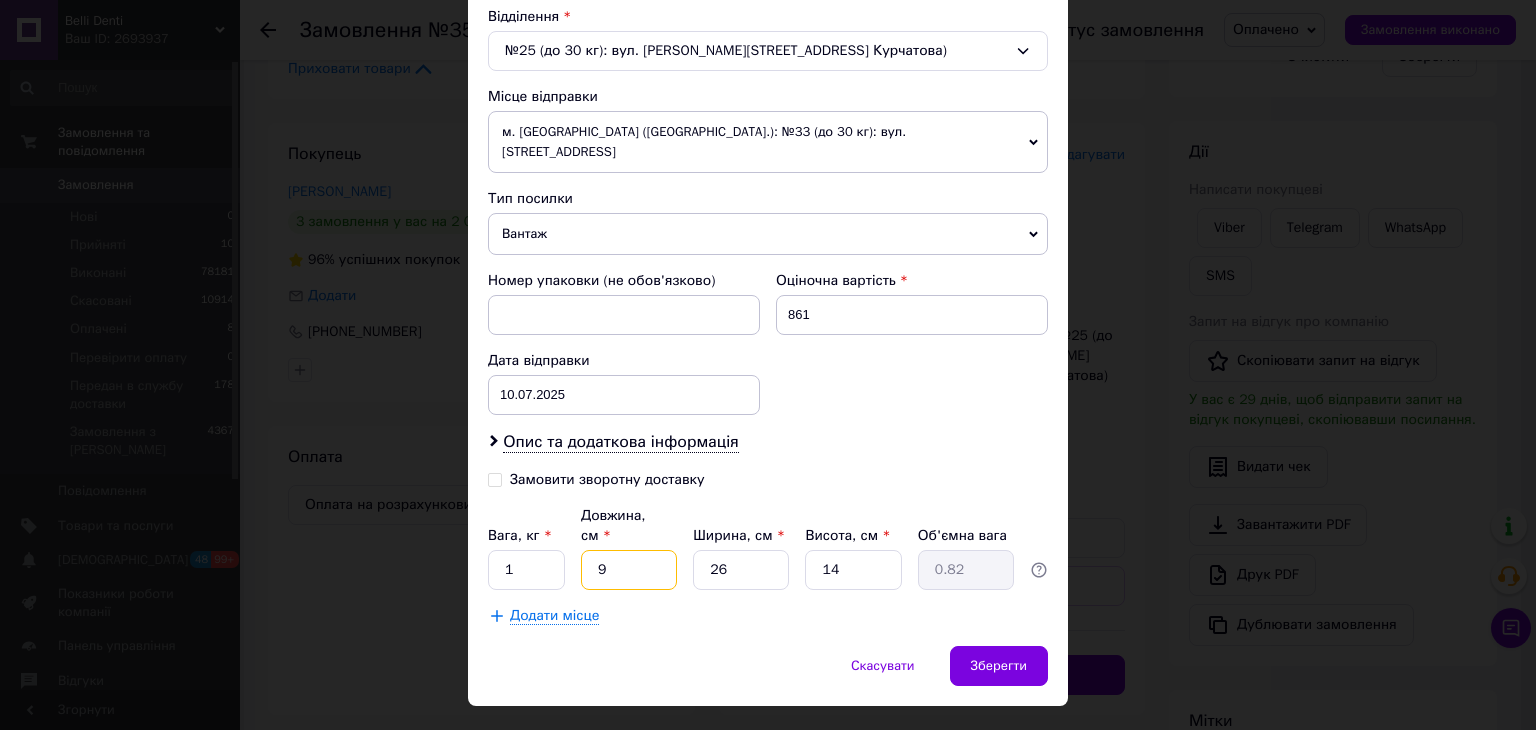 type on "9" 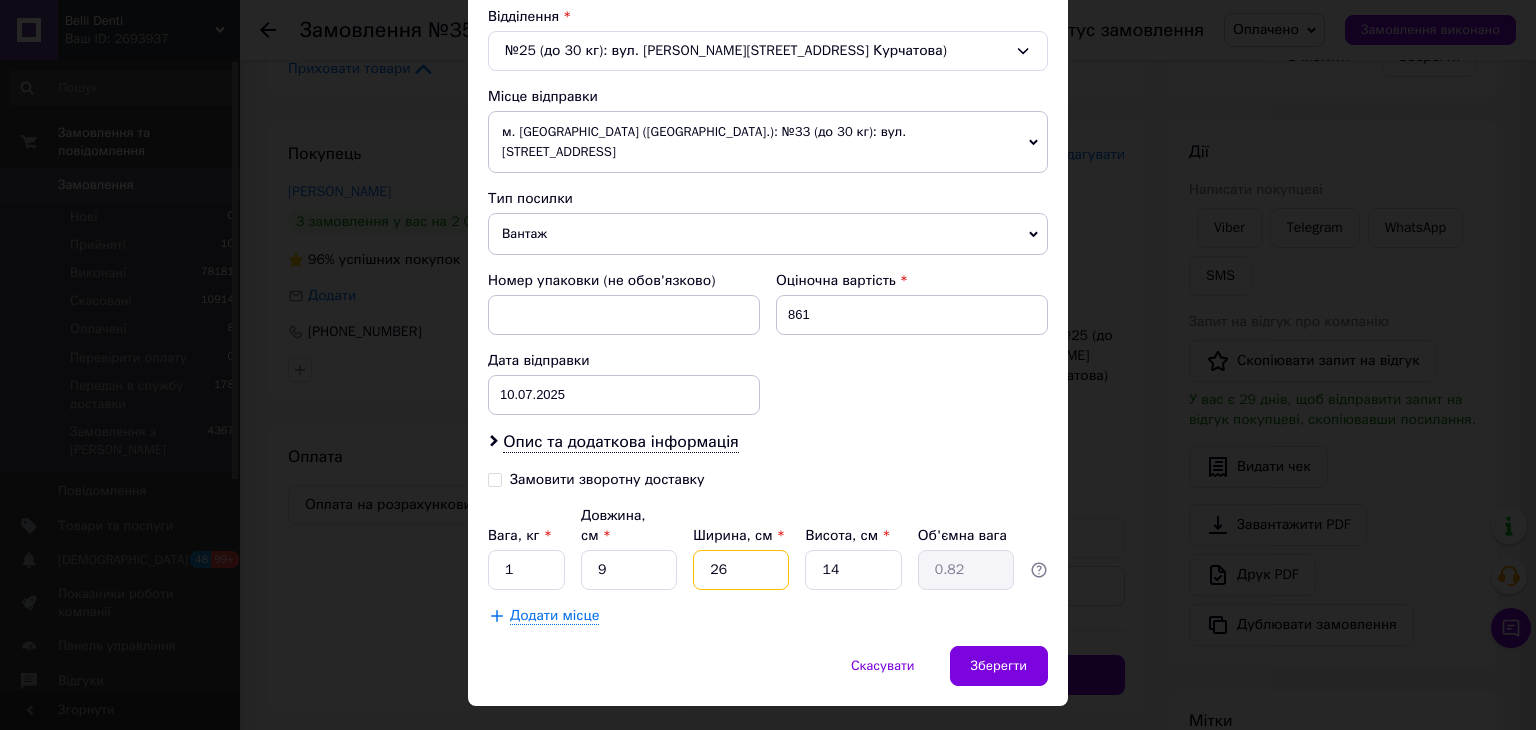 drag, startPoint x: 712, startPoint y: 529, endPoint x: 732, endPoint y: 555, distance: 32.80244 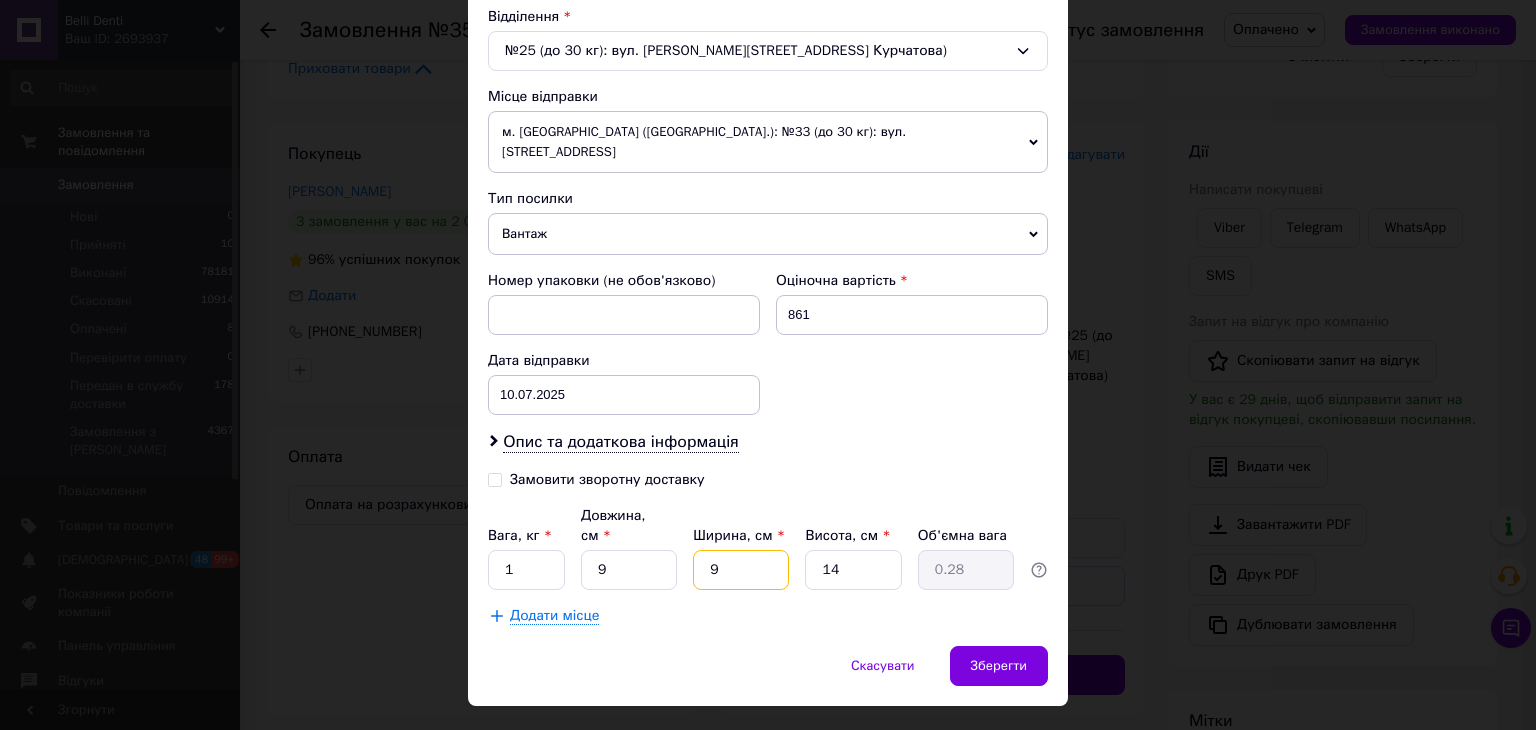 type on "9" 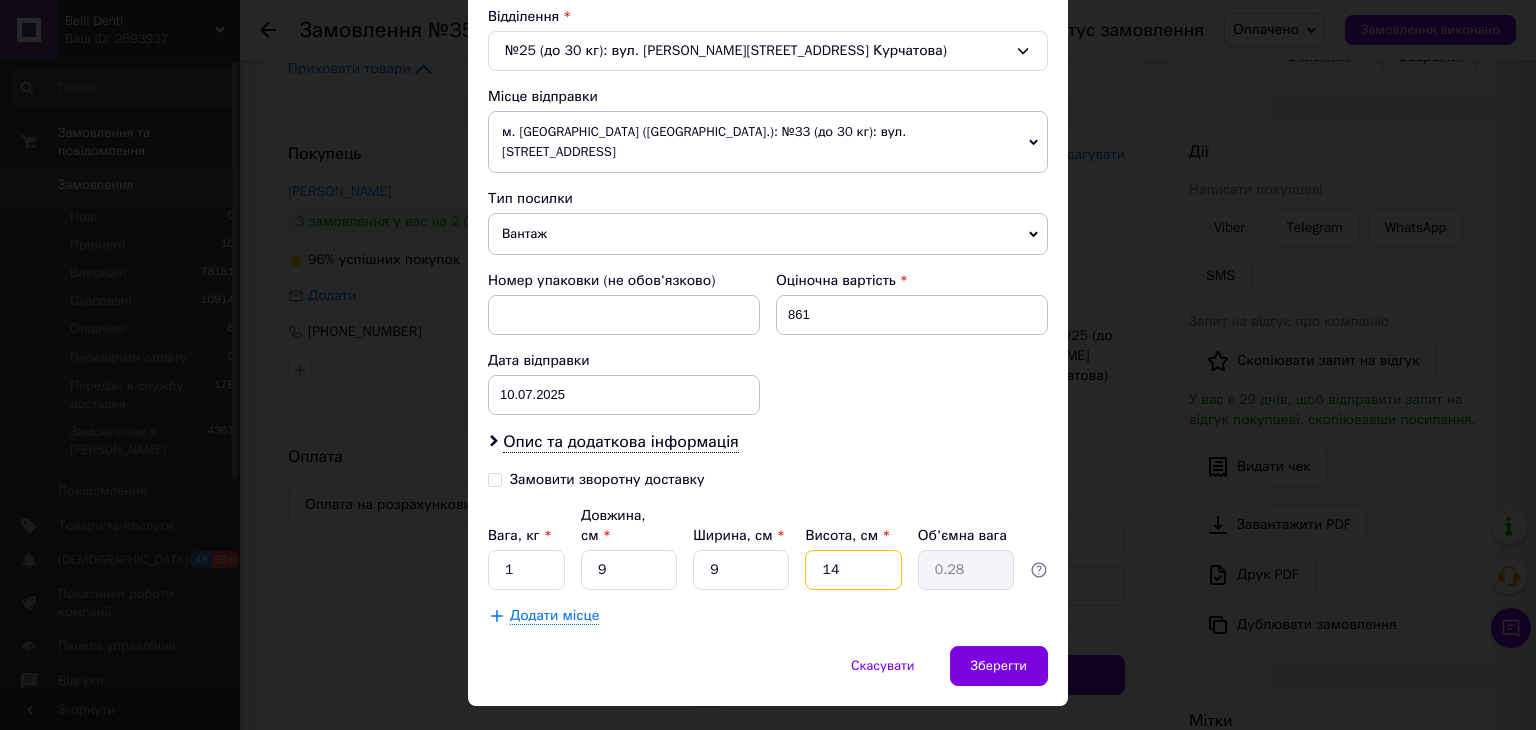drag, startPoint x: 836, startPoint y: 533, endPoint x: 798, endPoint y: 566, distance: 50.32892 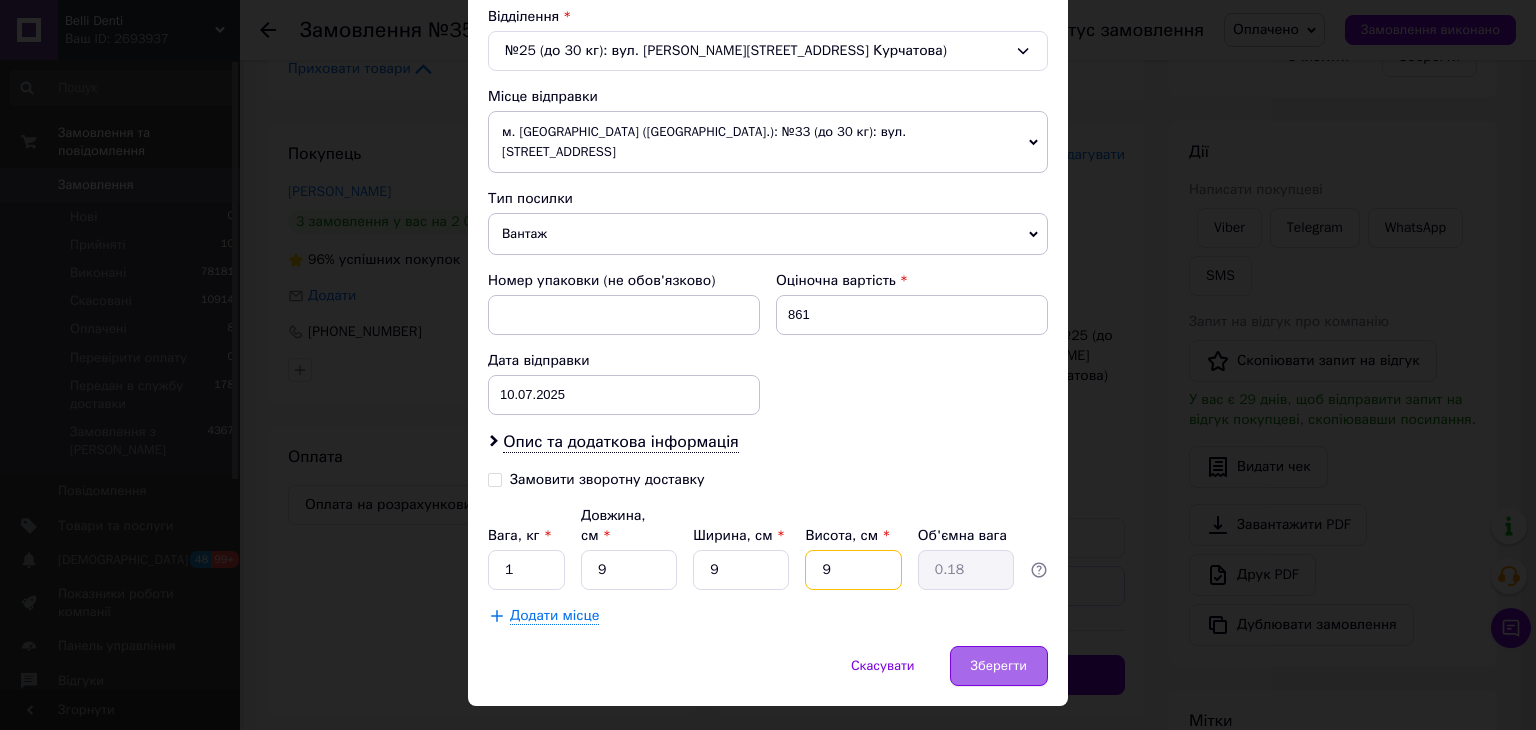 type on "9" 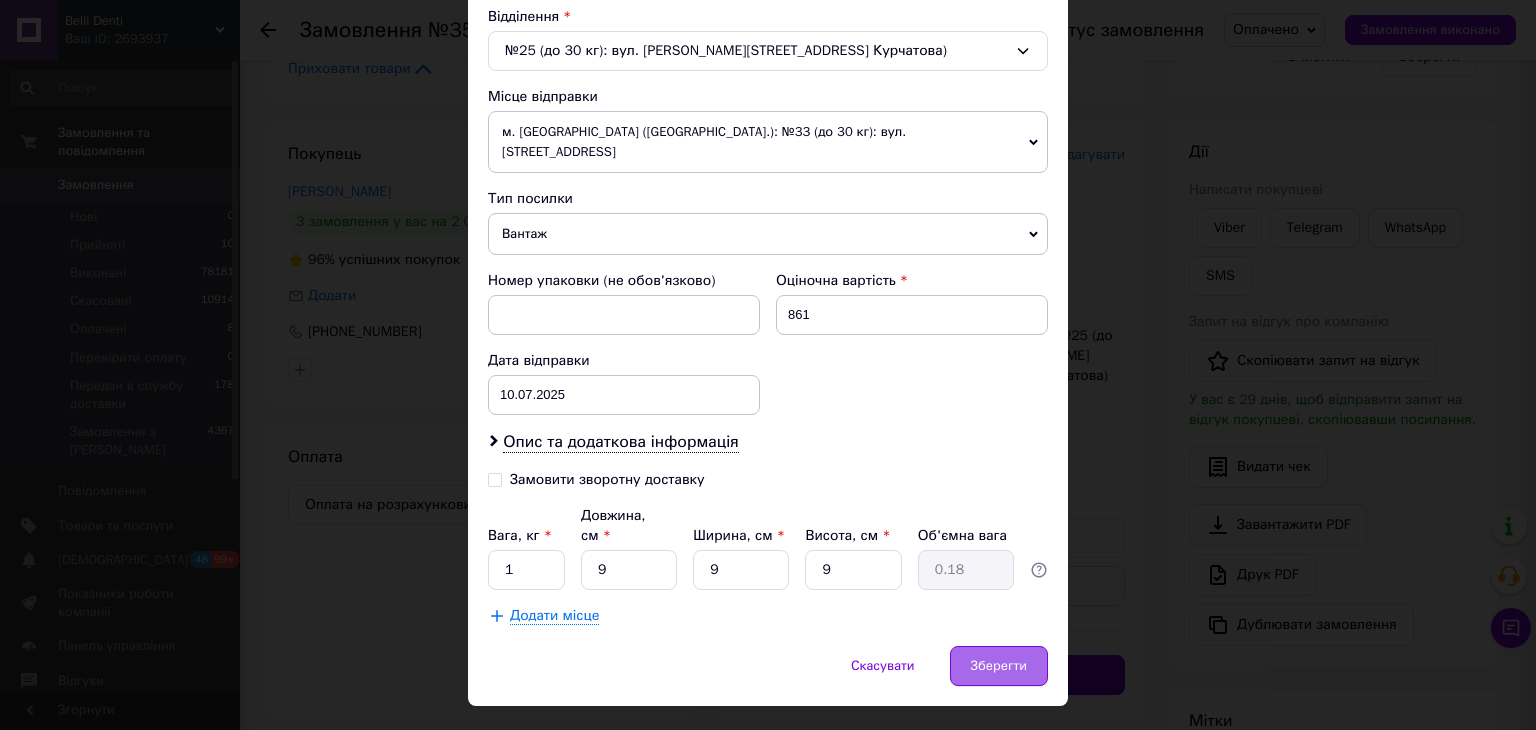 click on "Зберегти" at bounding box center (999, 666) 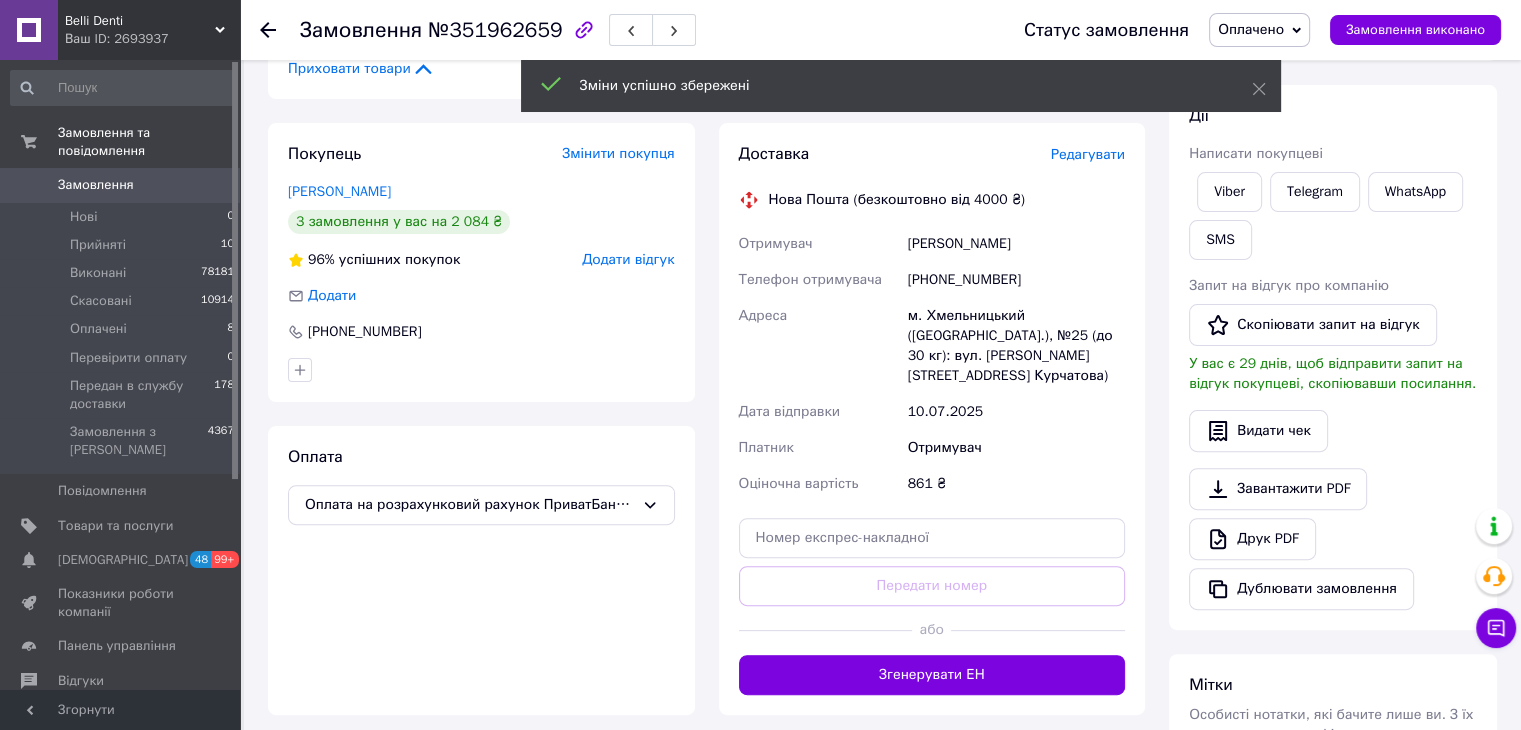 click on "Згенерувати ЕН" at bounding box center [932, 675] 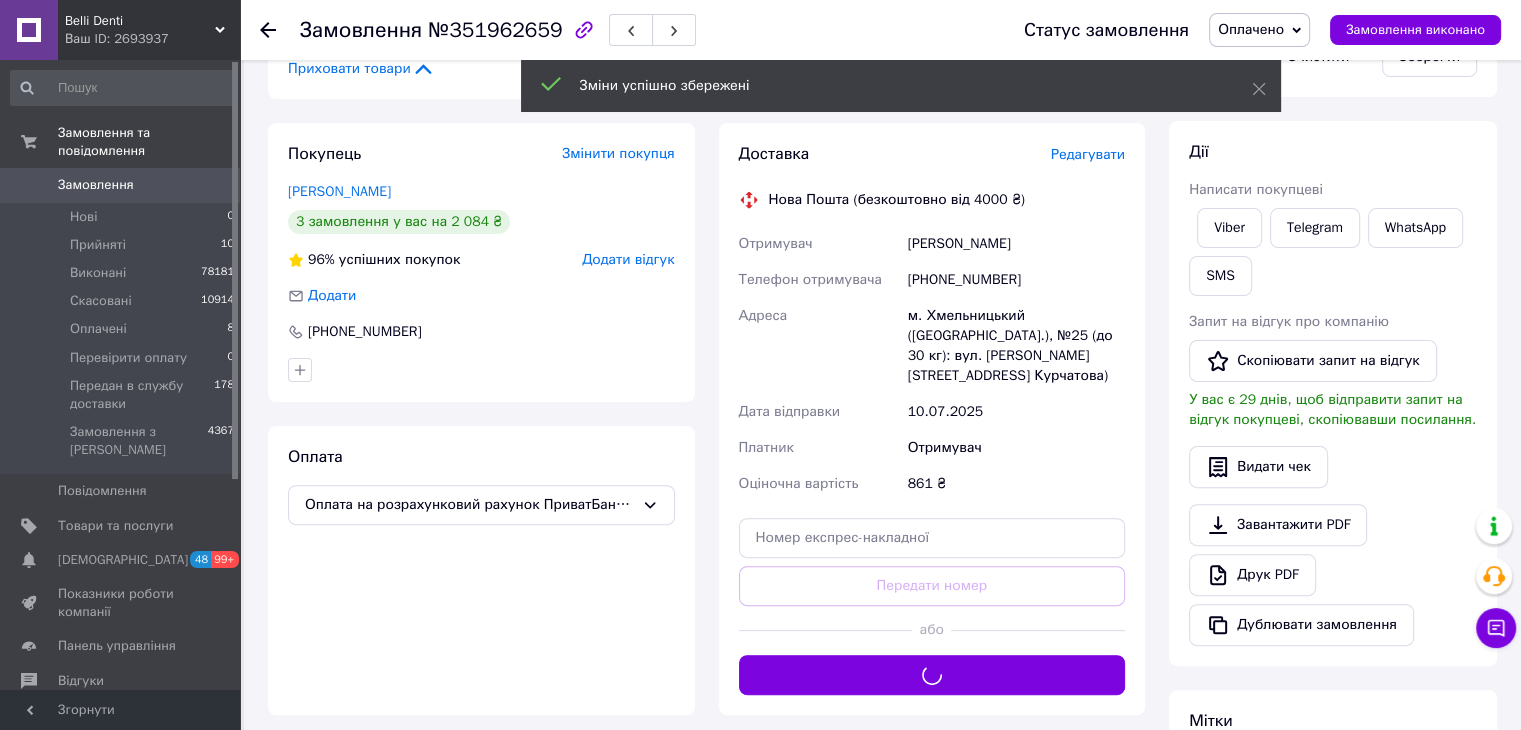 click on "Оплачено" at bounding box center [1251, 29] 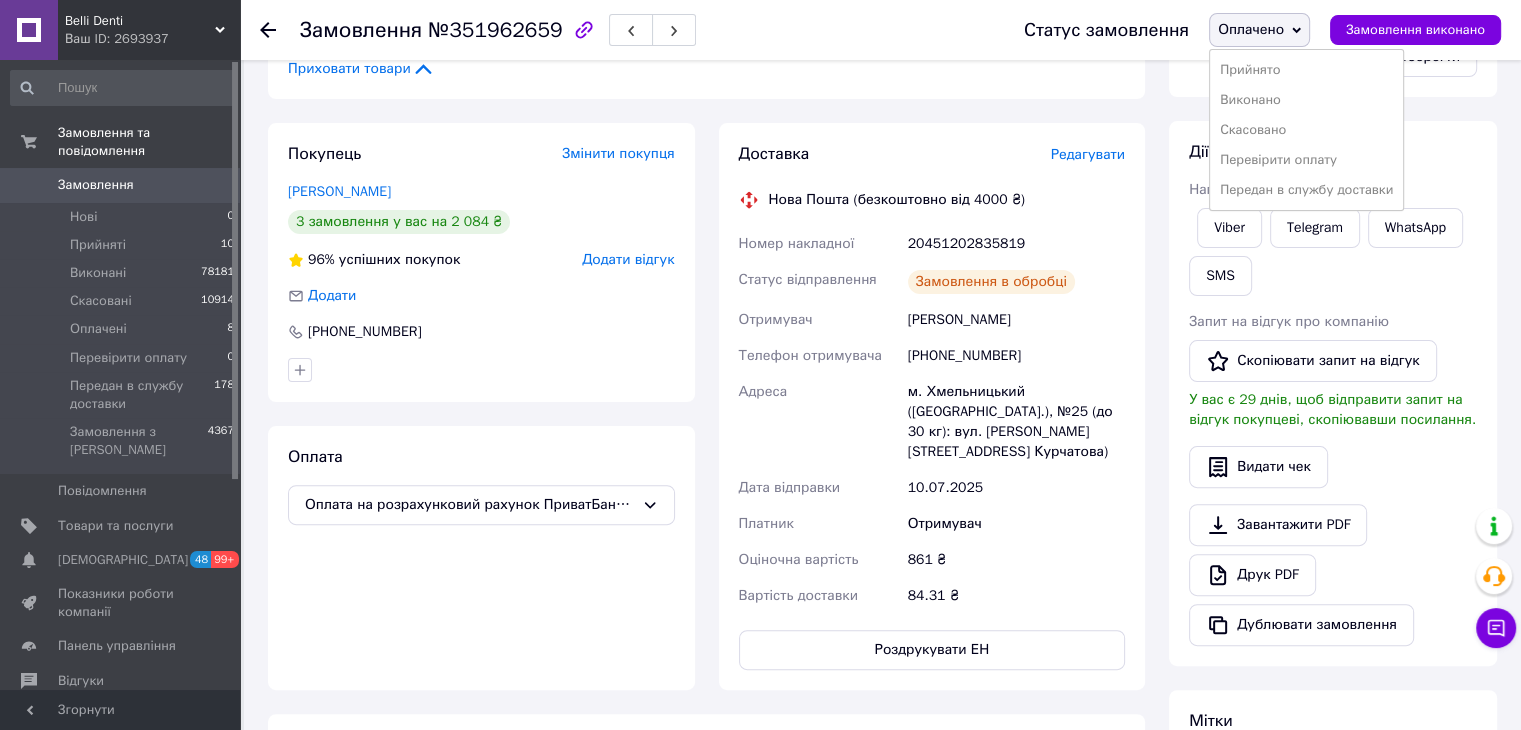 click on "Передан в службу доставки" at bounding box center (1306, 190) 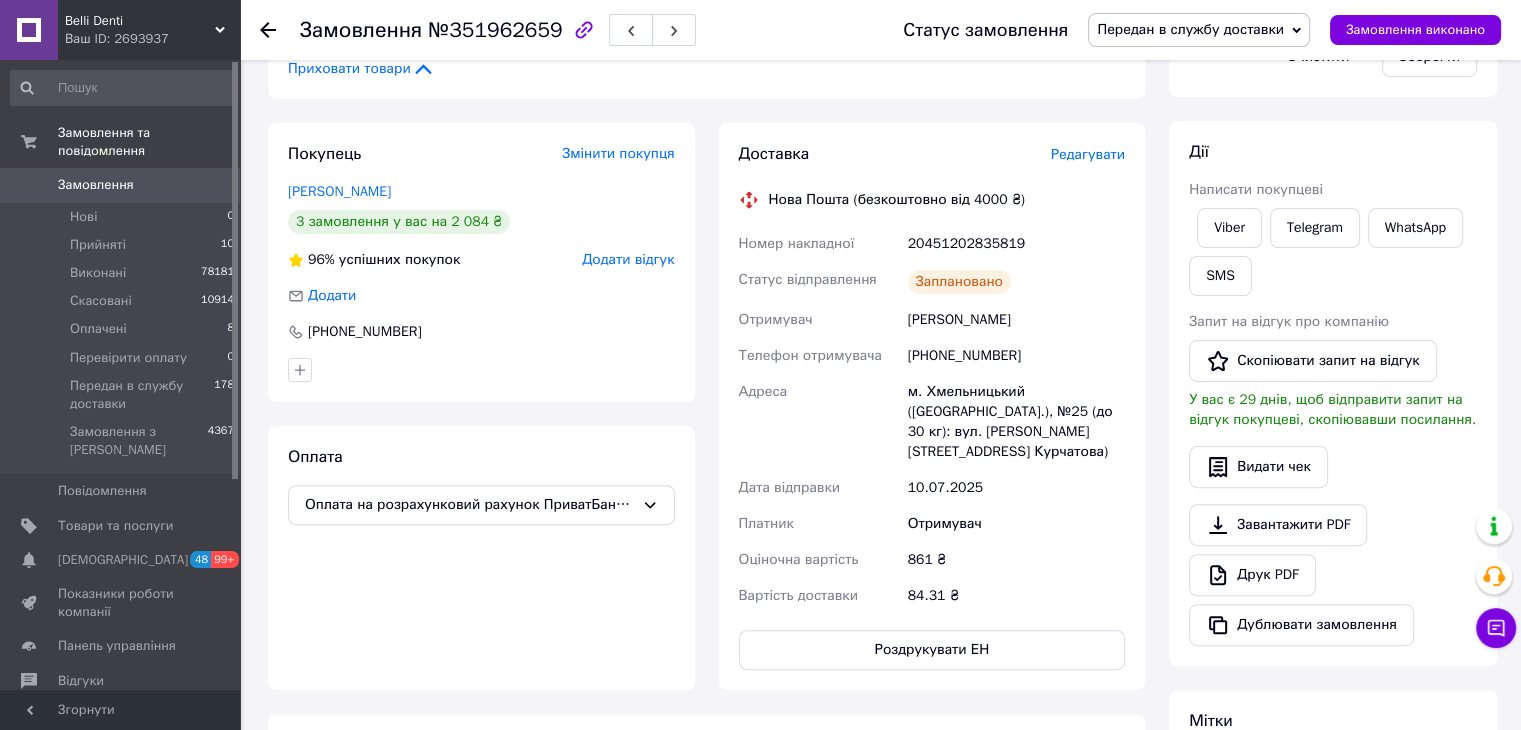 click 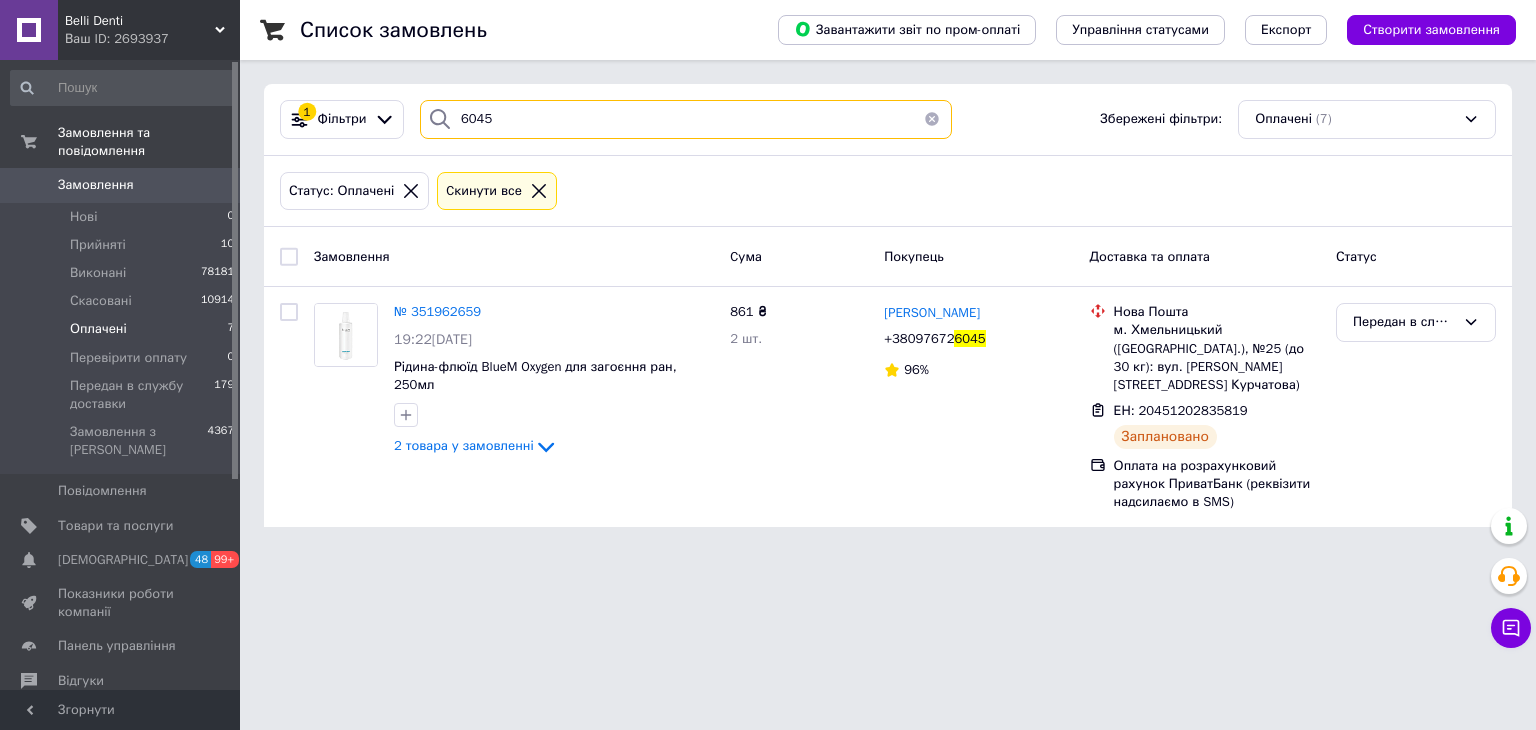 drag, startPoint x: 514, startPoint y: 133, endPoint x: 368, endPoint y: 170, distance: 150.6154 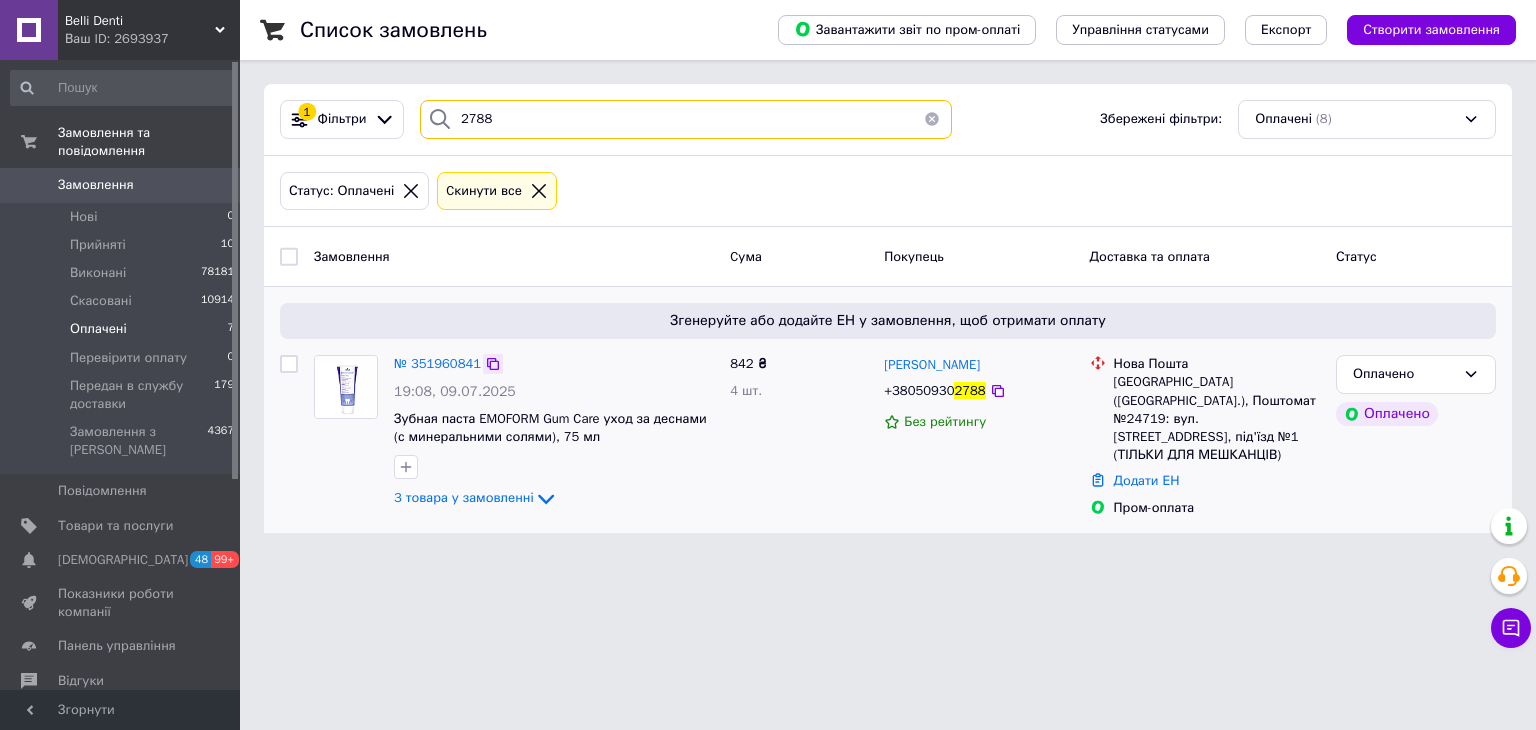 type on "2788" 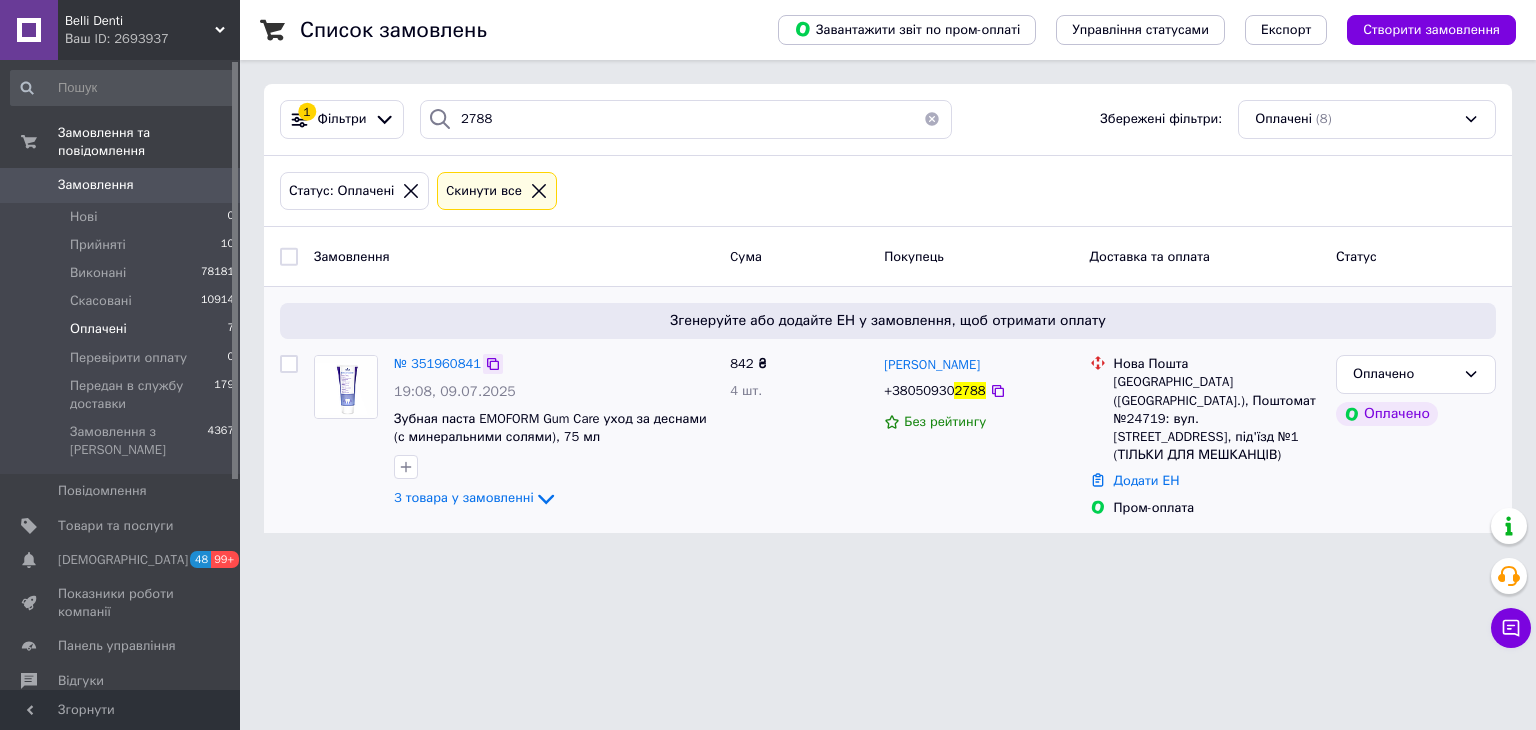 drag, startPoint x: 490, startPoint y: 365, endPoint x: 470, endPoint y: 369, distance: 20.396078 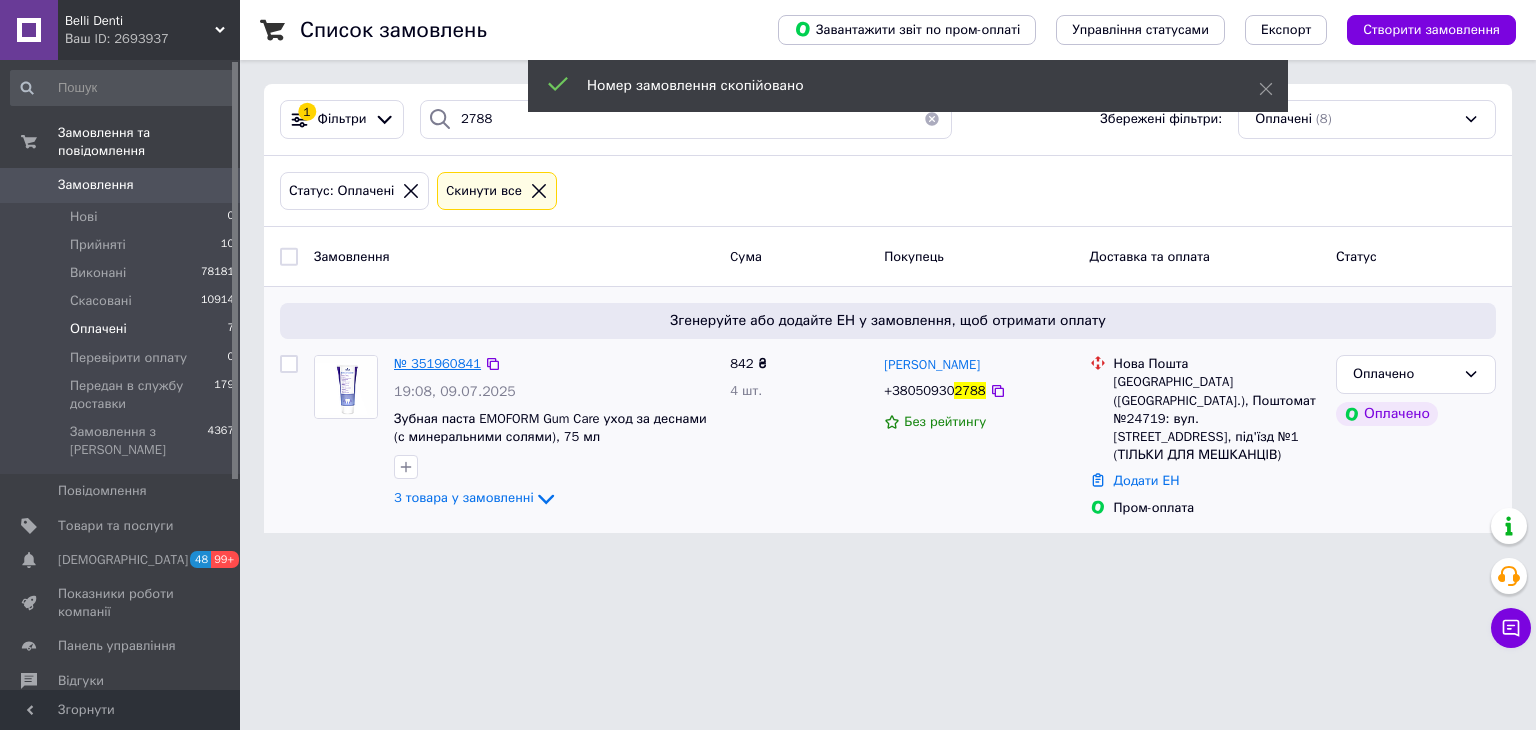 click on "№ 351960841" at bounding box center [437, 363] 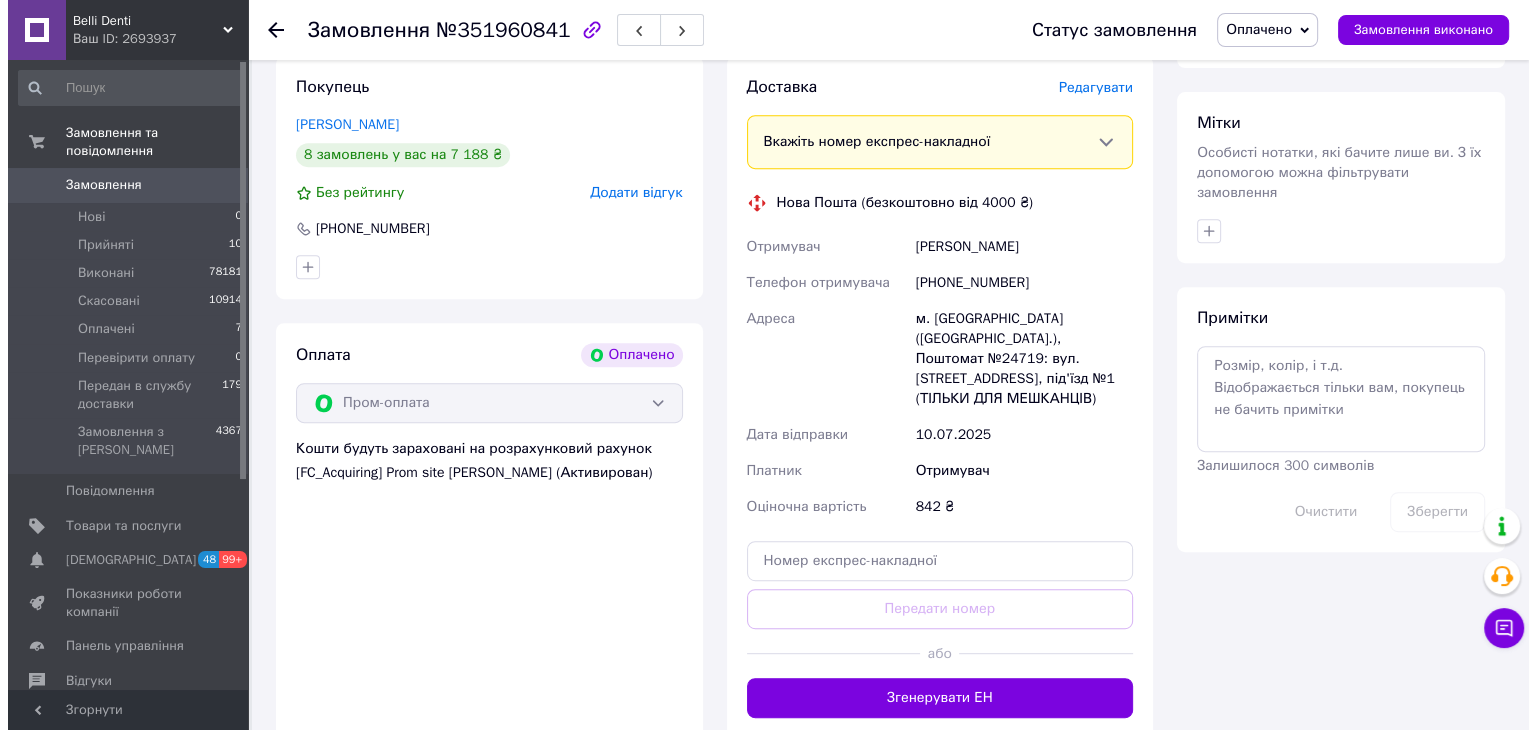 scroll, scrollTop: 745, scrollLeft: 0, axis: vertical 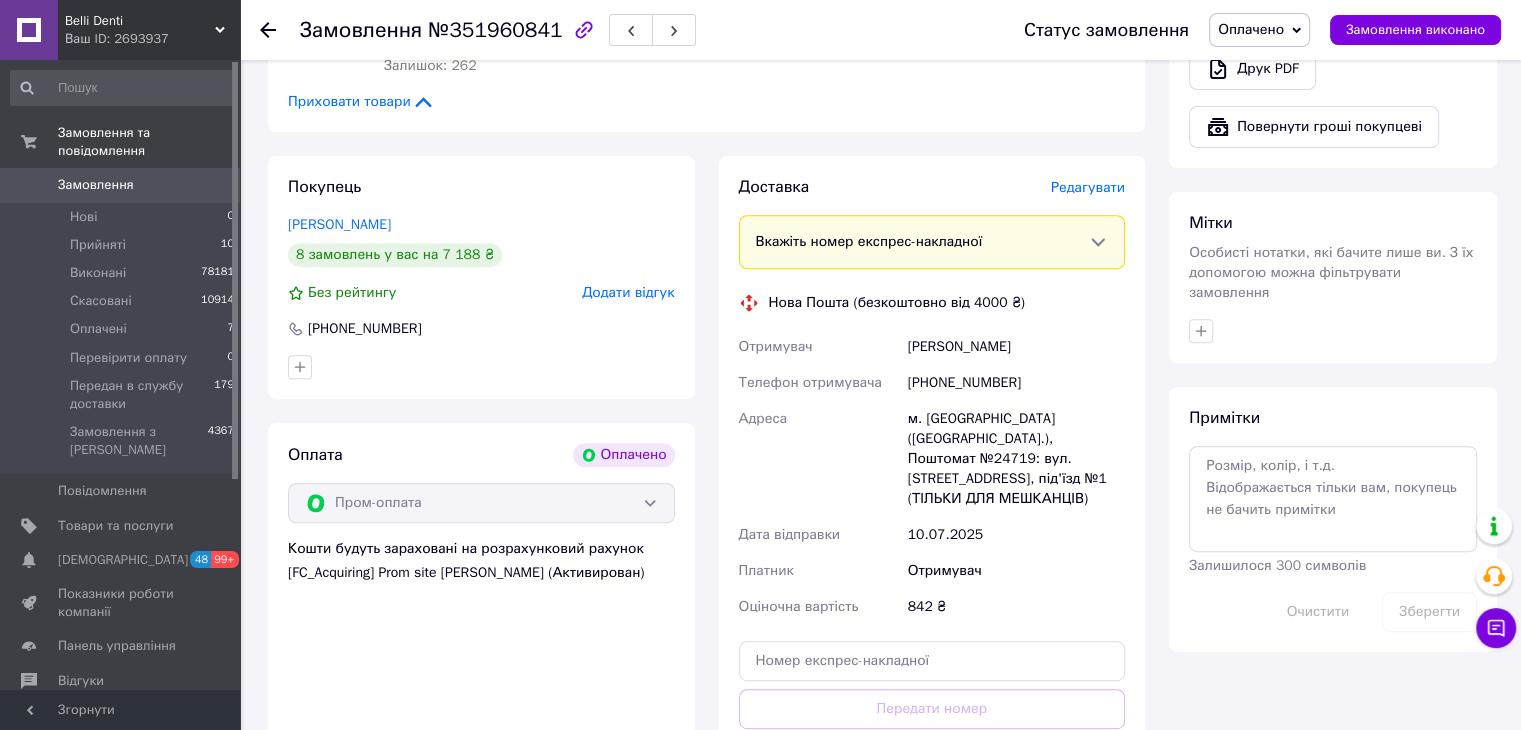 click on "Редагувати" at bounding box center (1088, 187) 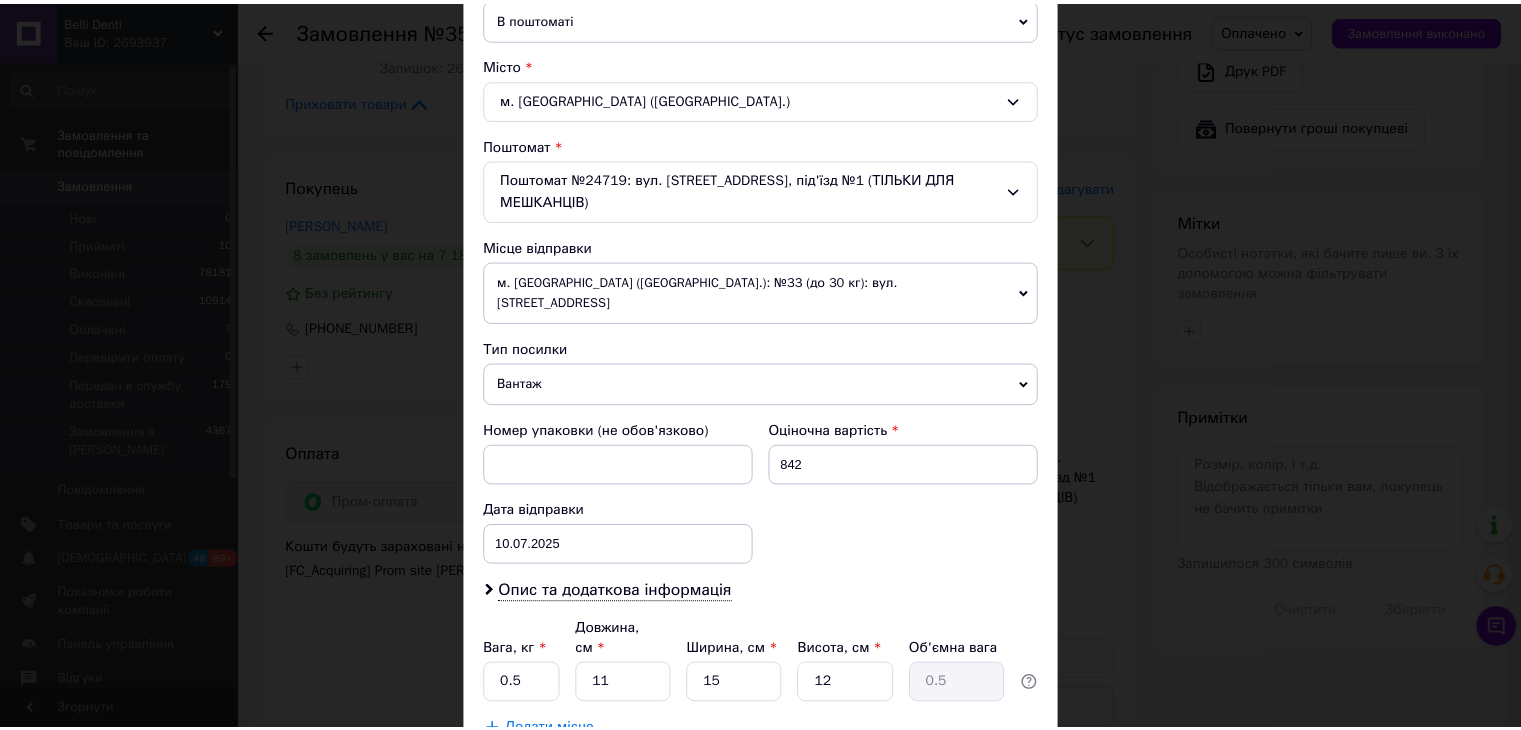scroll, scrollTop: 615, scrollLeft: 0, axis: vertical 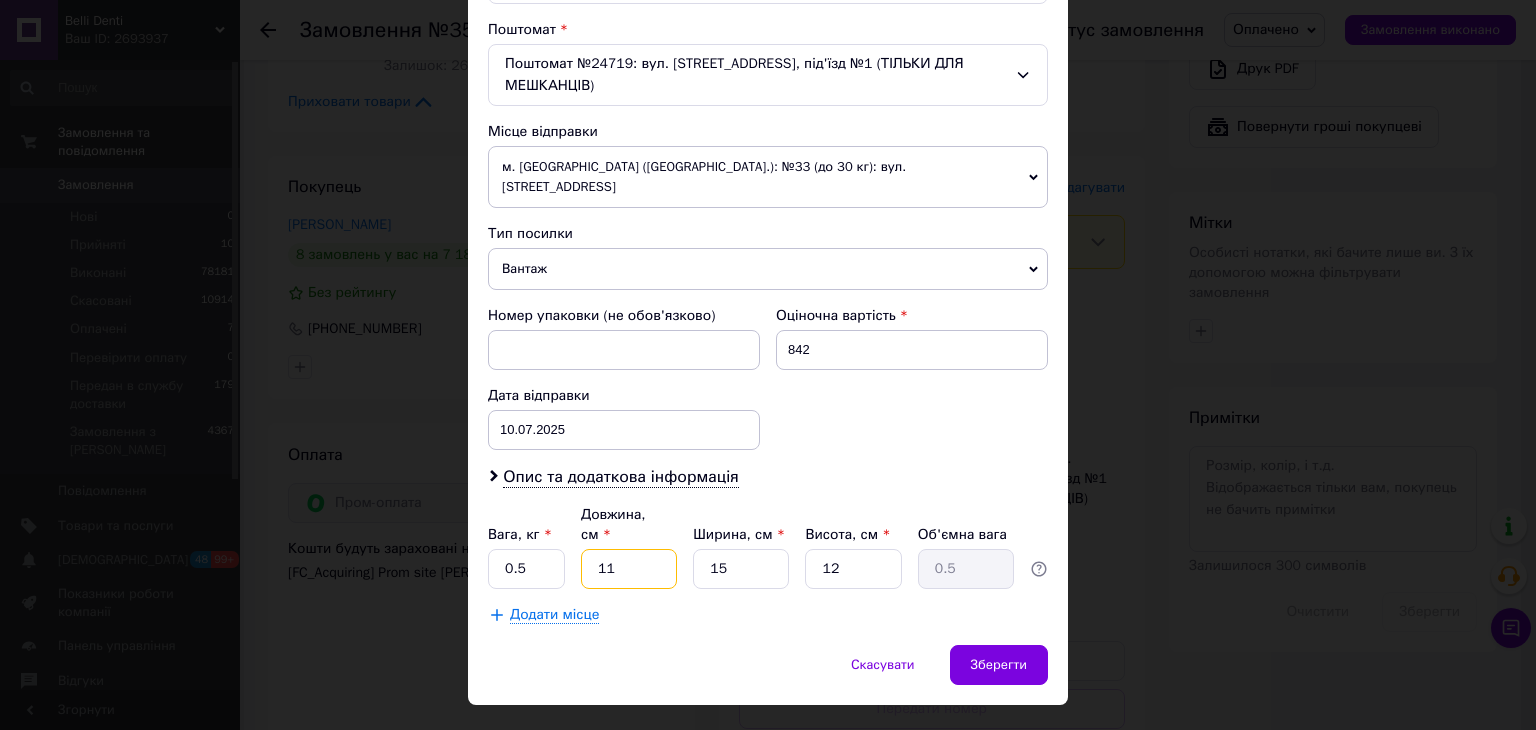 drag, startPoint x: 616, startPoint y: 527, endPoint x: 531, endPoint y: 569, distance: 94.81033 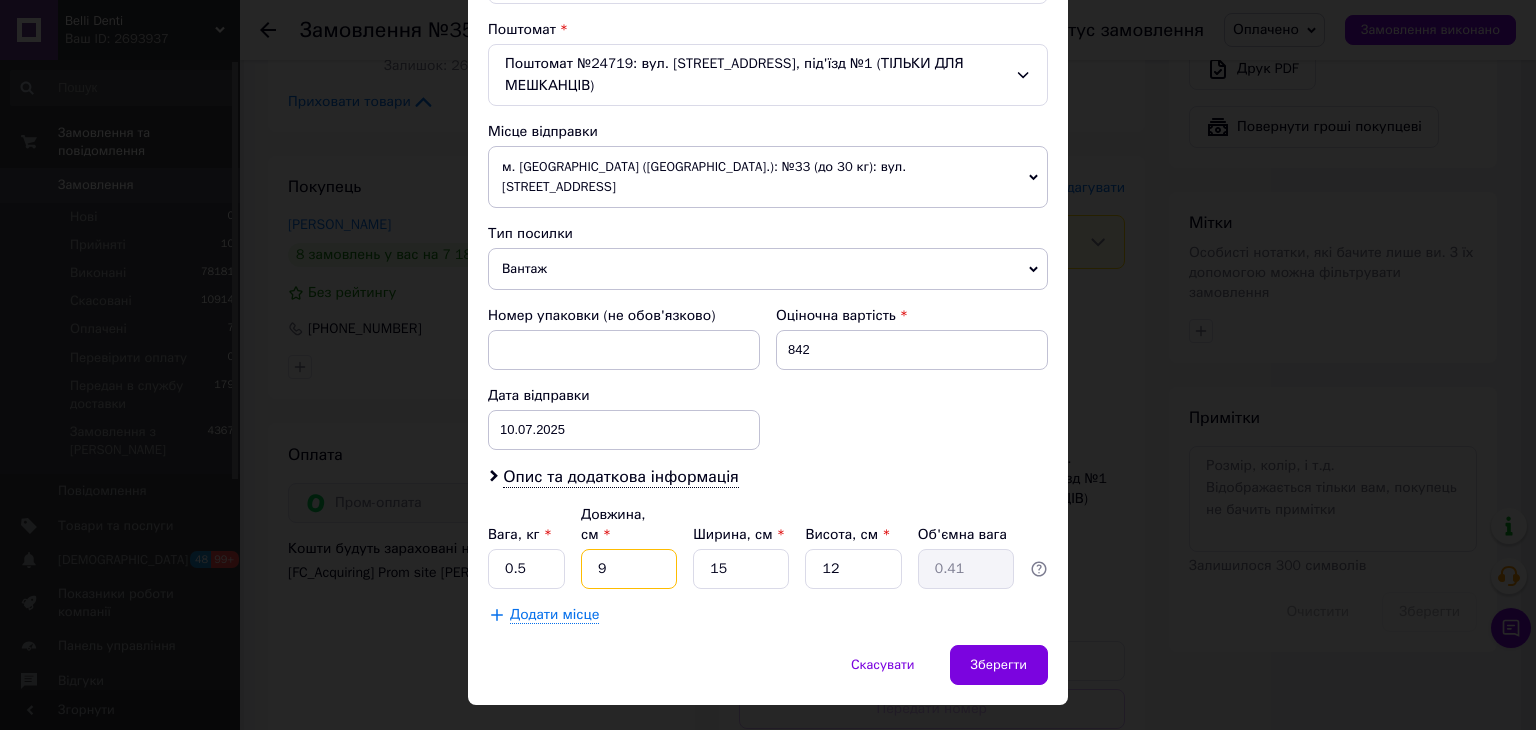 type on "9" 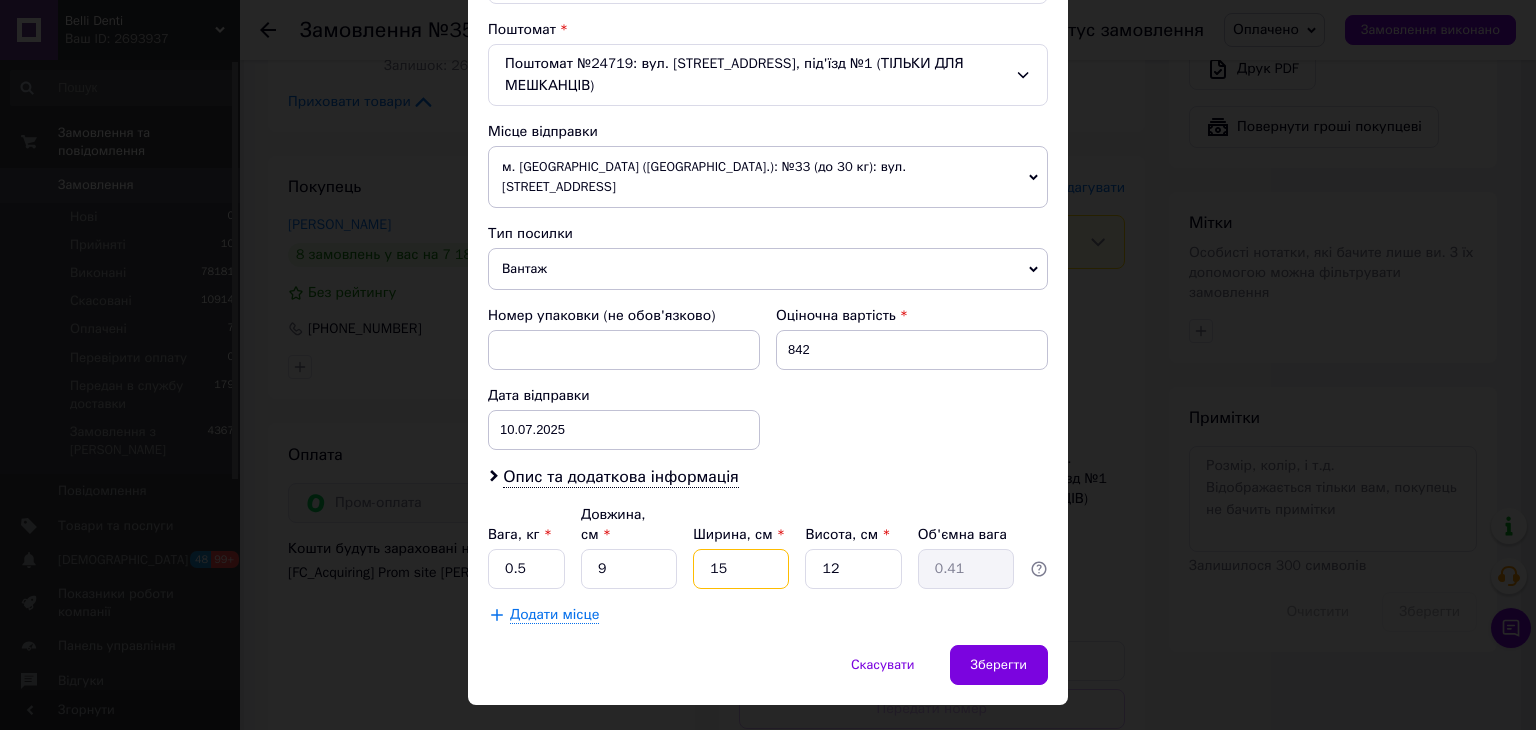 click on "Платник Отримувач Відправник Прізвище отримувача Царьова Ім'я отримувача Катерина По батькові отримувача Телефон отримувача +380509302788 Тип доставки В поштоматі У відділенні Кур'єром Місто м. Київ (Київська обл.) Поштомат Поштомат №24719: вул. Краківська, 13а, під'їзд №1 (ТІЛЬКИ ДЛЯ МЕШКАНЦІВ) Місце відправки м. Львів (Львівська обл.): №33 (до 30 кг): вул. Кульпарківська, 59 Немає збігів. Спробуйте змінити умови пошуку Додати ще місце відправки Тип посилки Вантаж Документи Номер упаковки (не обов'язково) Оціночна вартість 842 Дата відправки 10.07.2025 < 2025 > < Июль > Пн Вт Ср Чт 1" at bounding box center (768, 120) 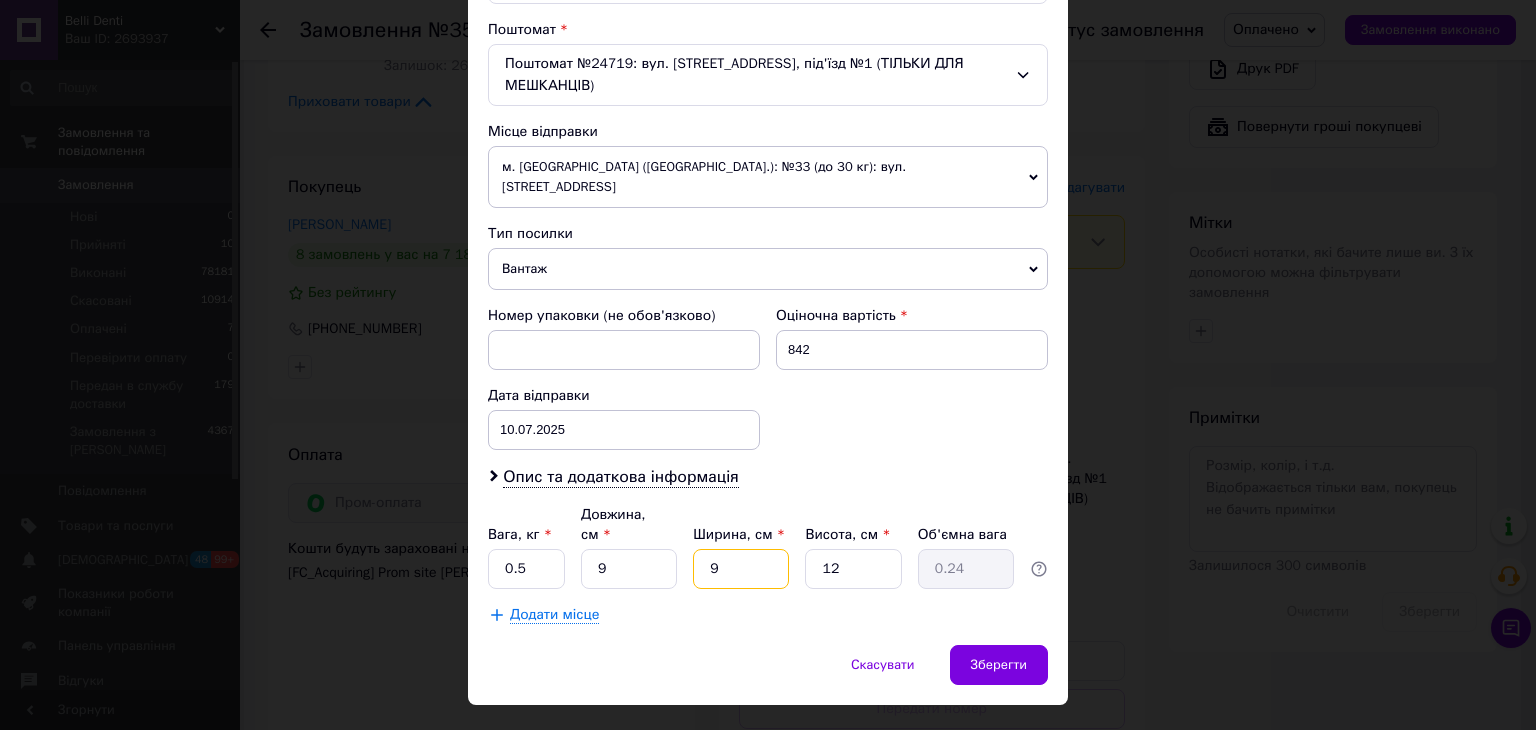 type on "9" 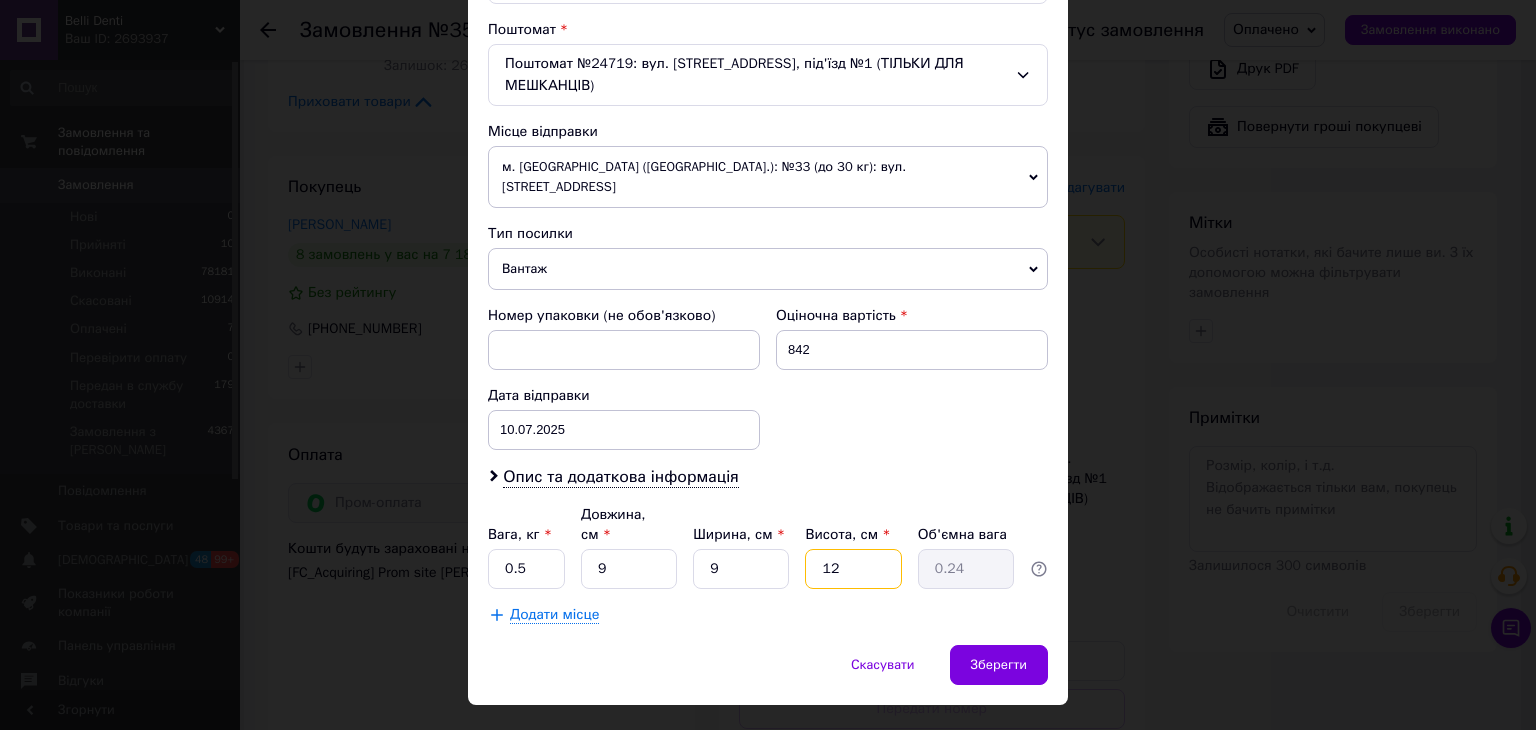 drag, startPoint x: 816, startPoint y: 540, endPoint x: 786, endPoint y: 564, distance: 38.418747 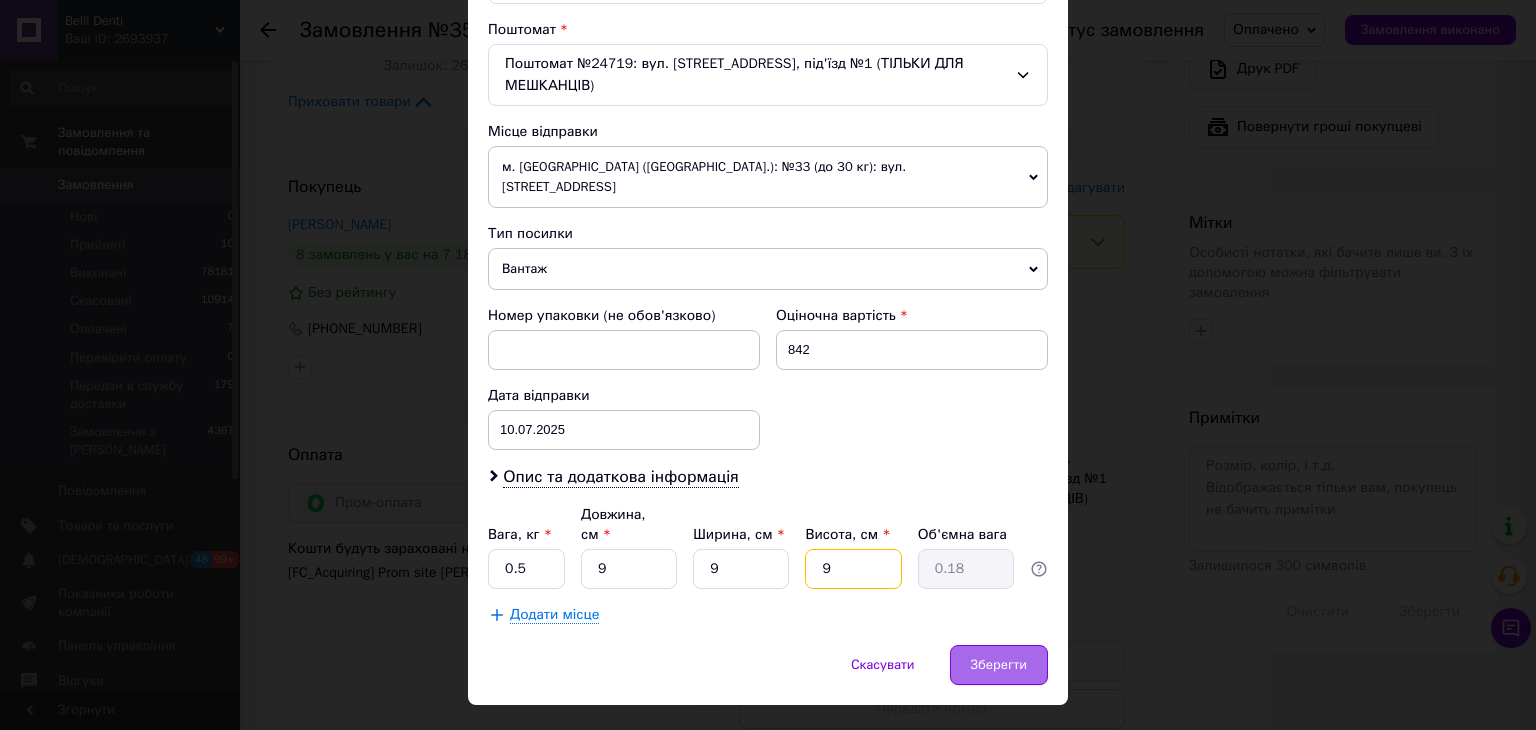 type on "9" 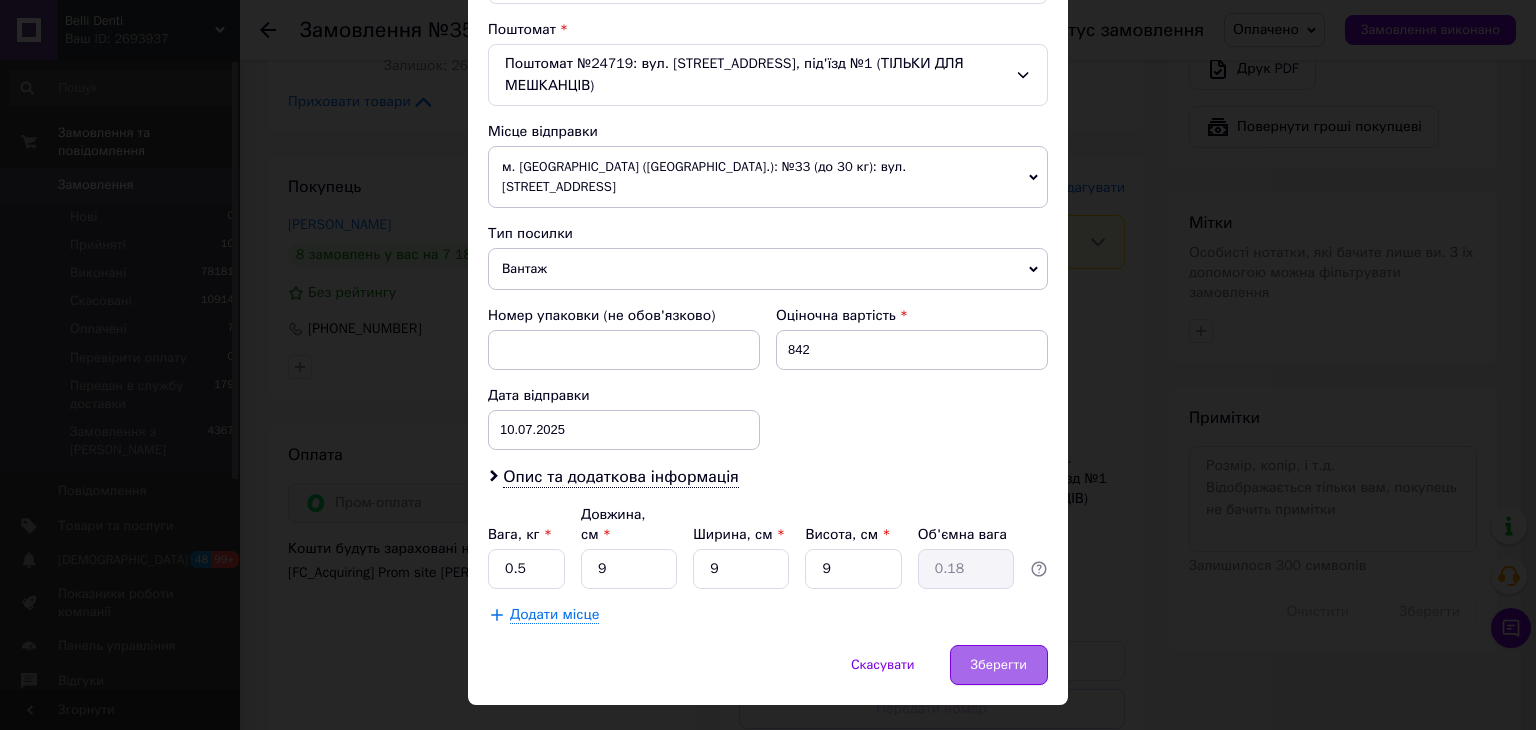 click on "Зберегти" at bounding box center [999, 665] 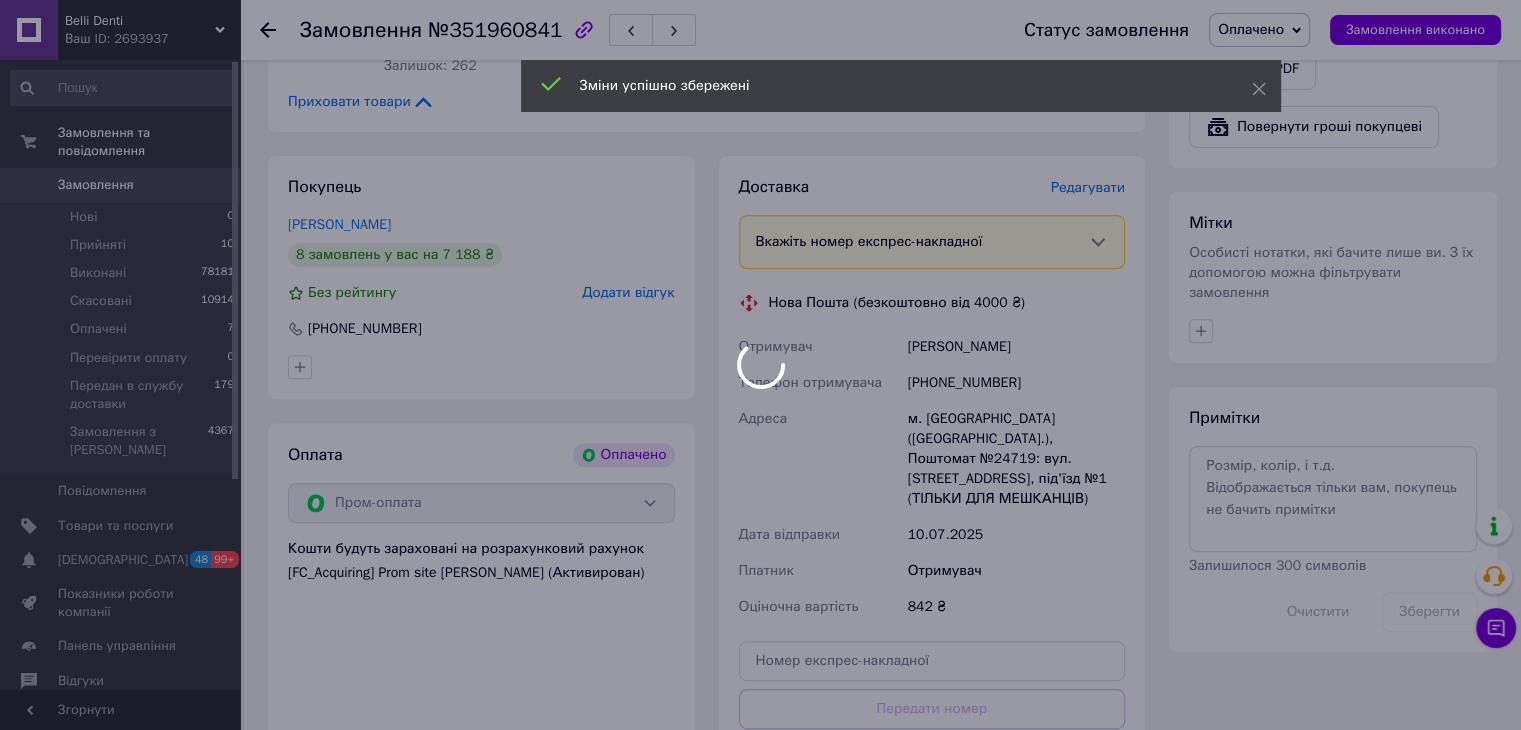 scroll, scrollTop: 845, scrollLeft: 0, axis: vertical 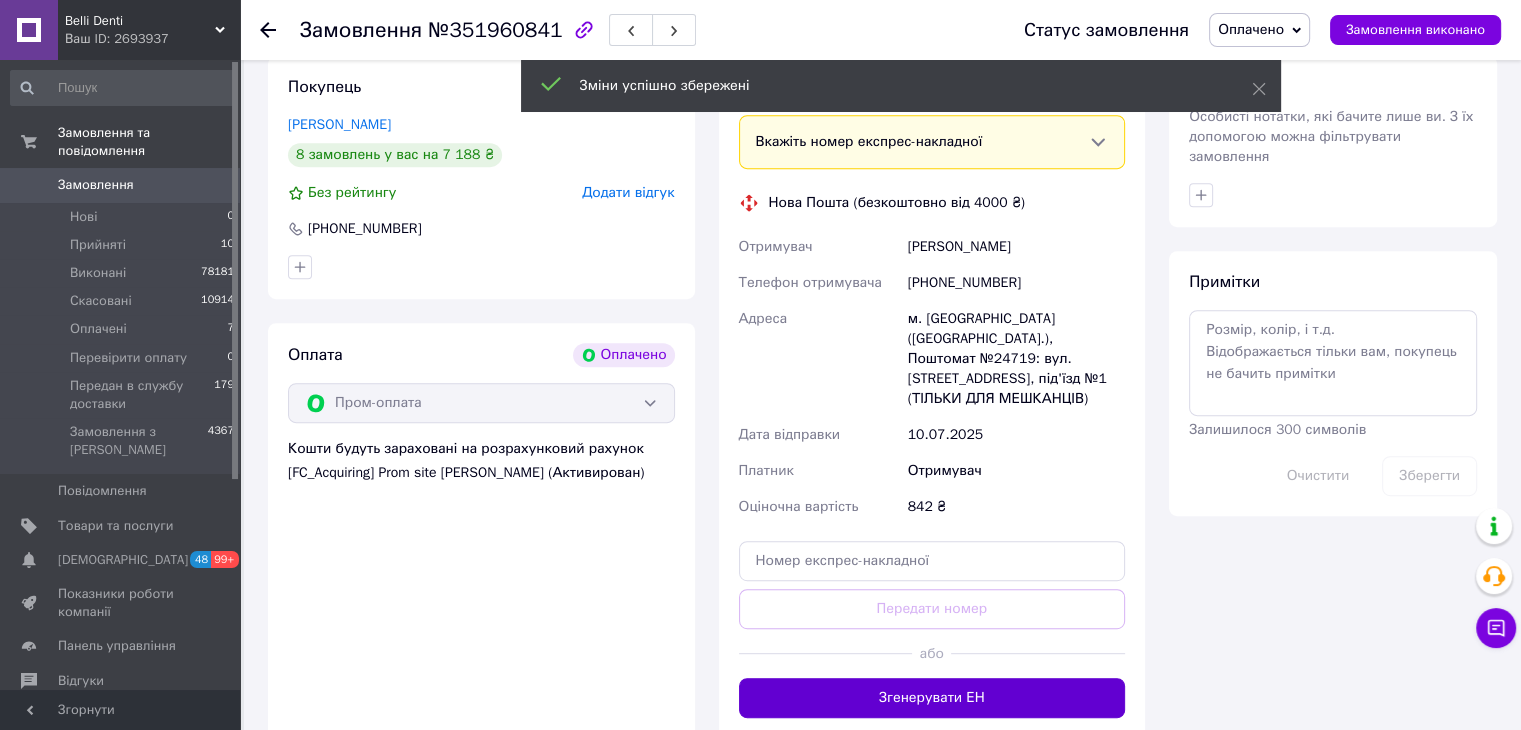 click on "Згенерувати ЕН" at bounding box center [932, 698] 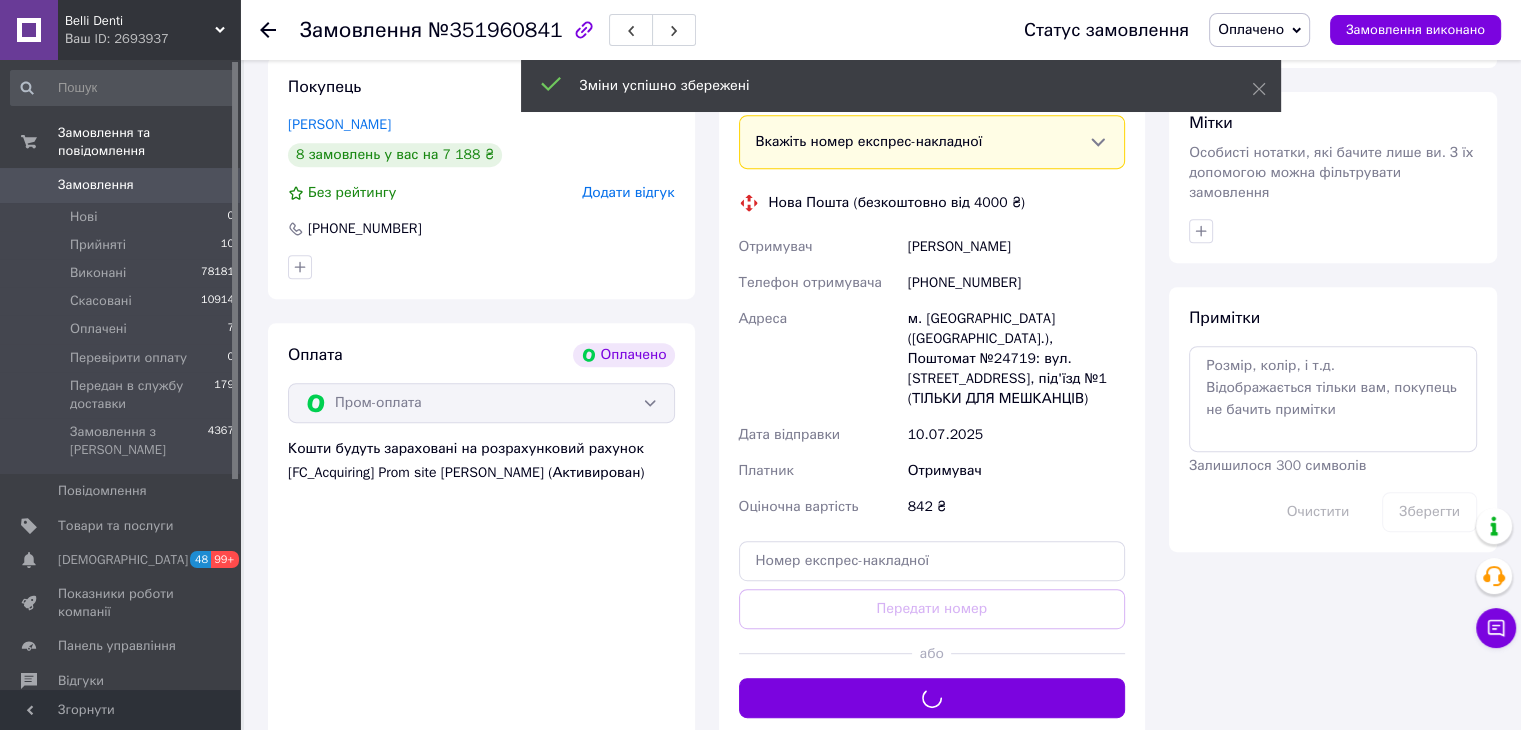 click on "Оплачено" at bounding box center (1259, 30) 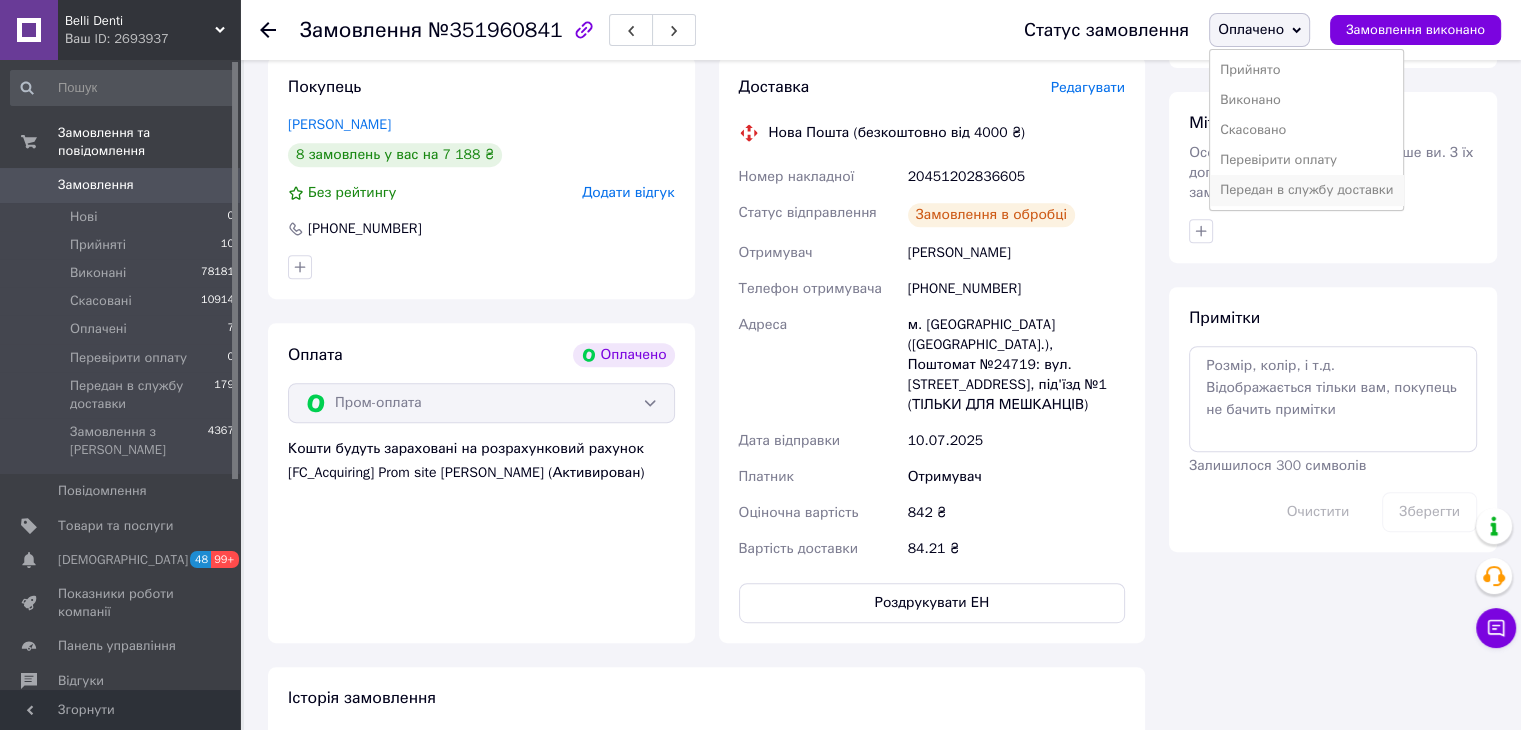 click on "Передан в службу доставки" at bounding box center (1306, 190) 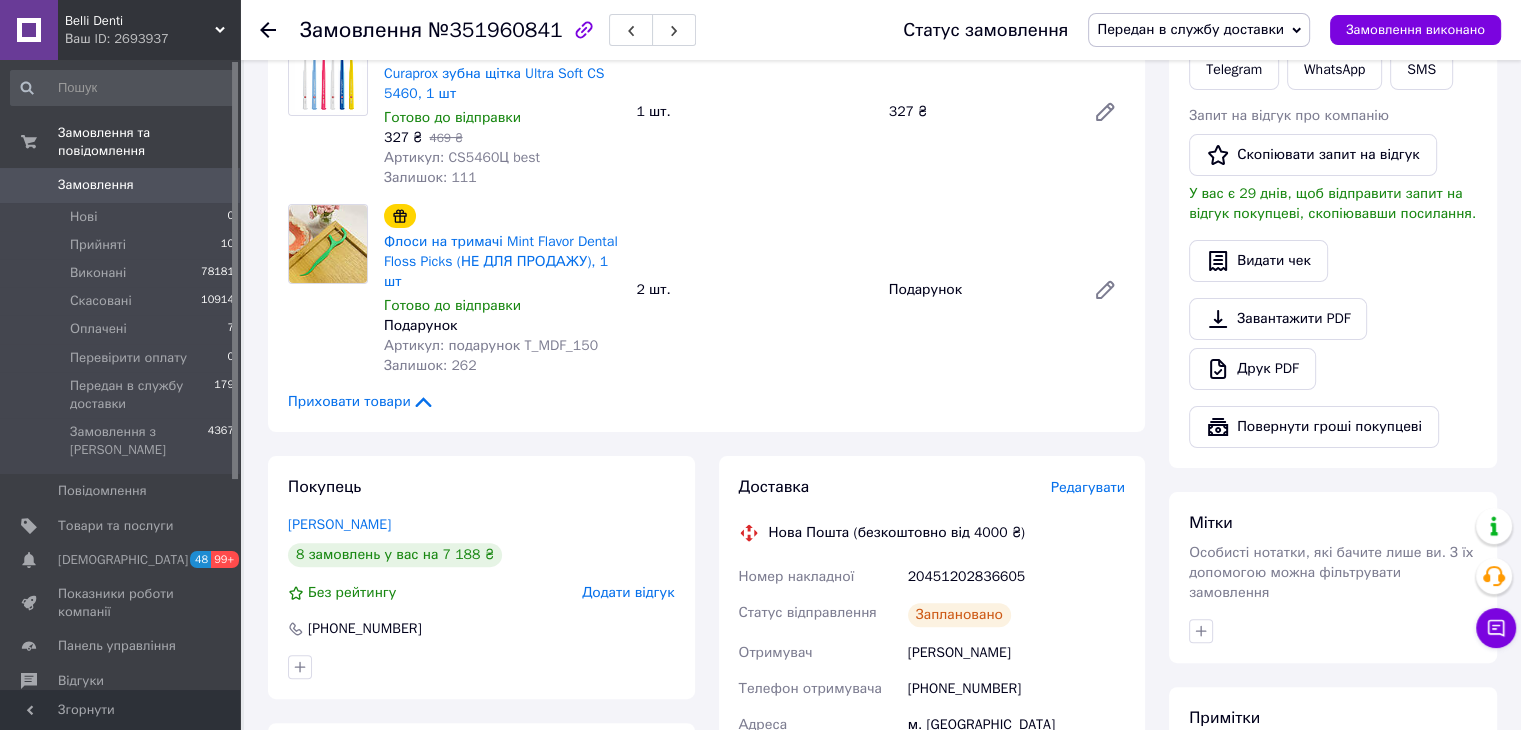 scroll, scrollTop: 0, scrollLeft: 0, axis: both 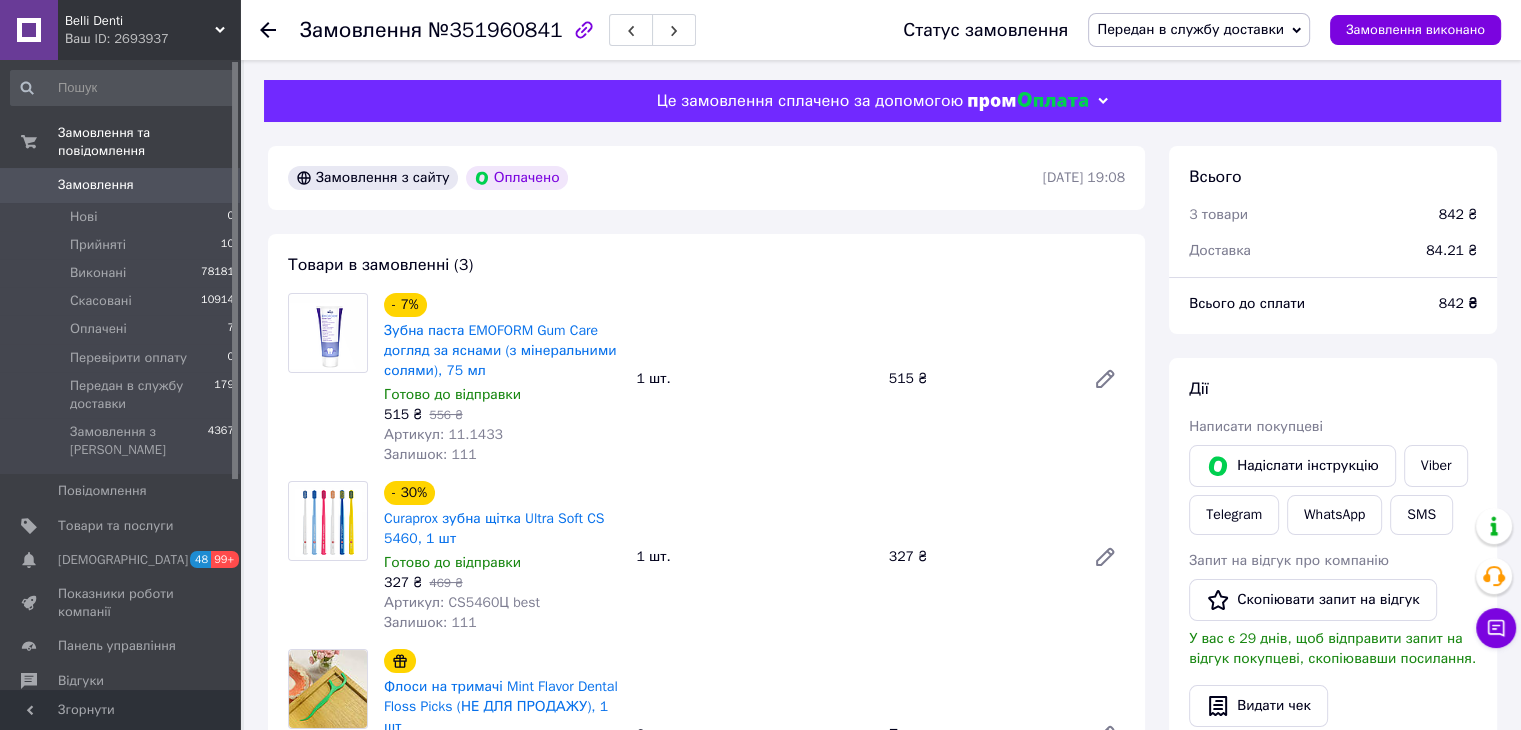 click 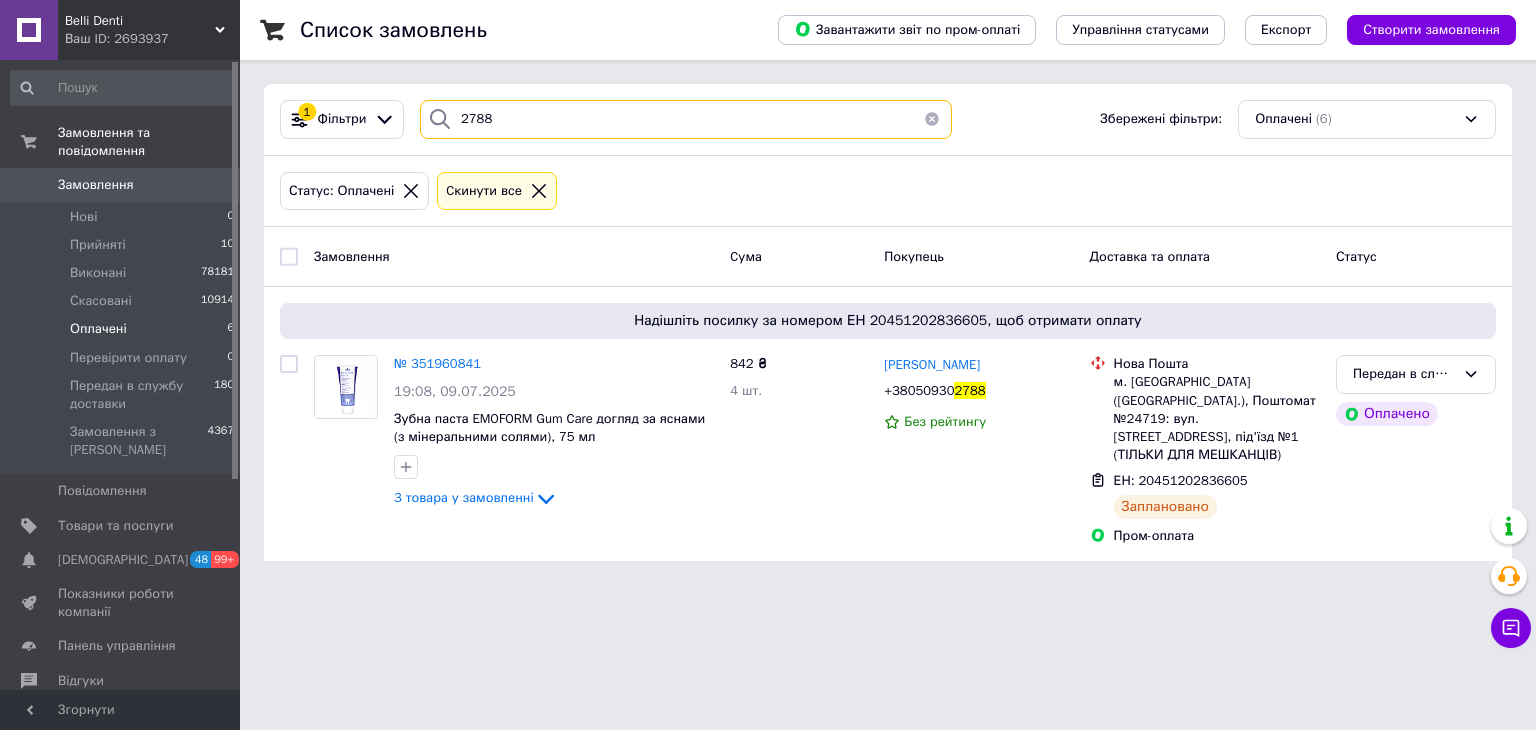 drag, startPoint x: 454, startPoint y: 137, endPoint x: 438, endPoint y: 146, distance: 18.35756 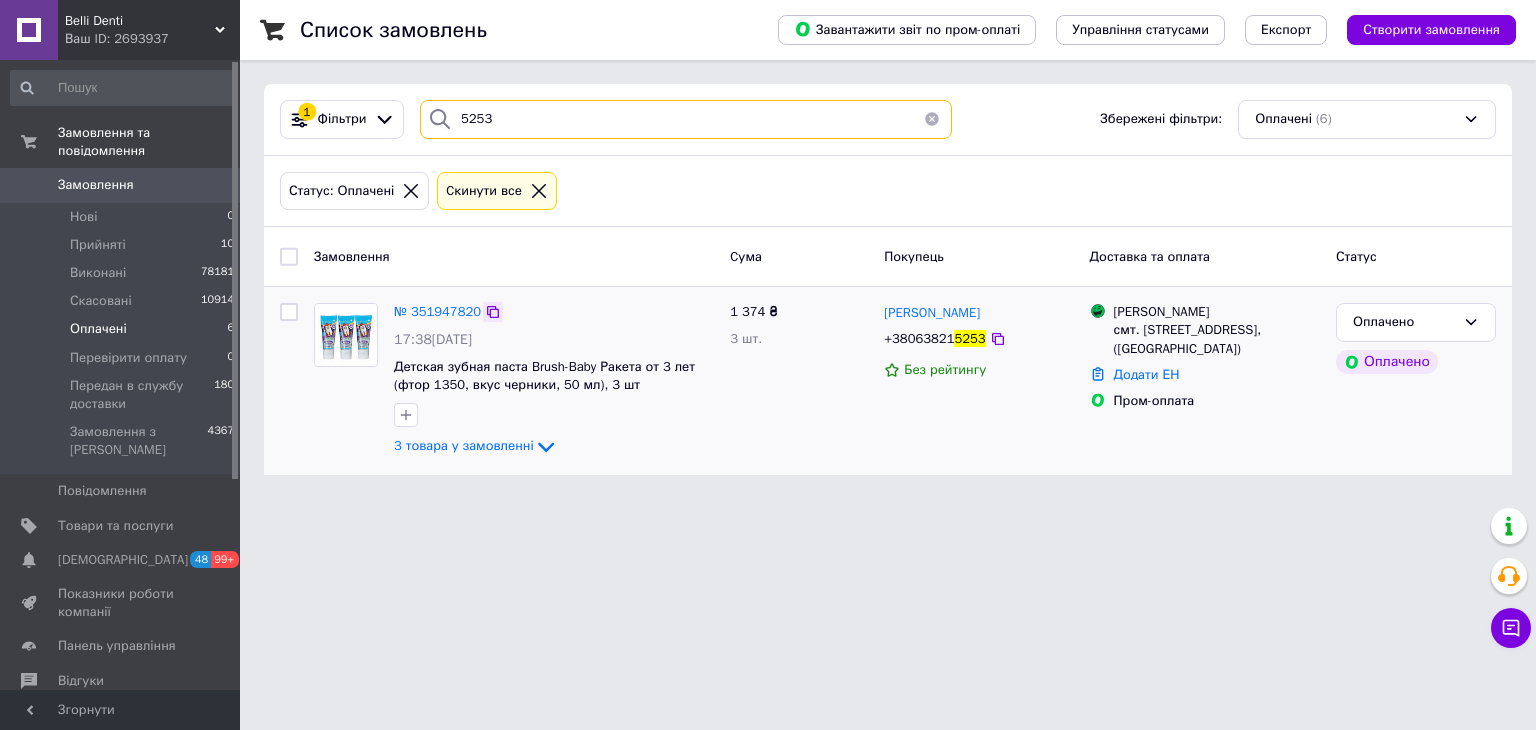 type on "5253" 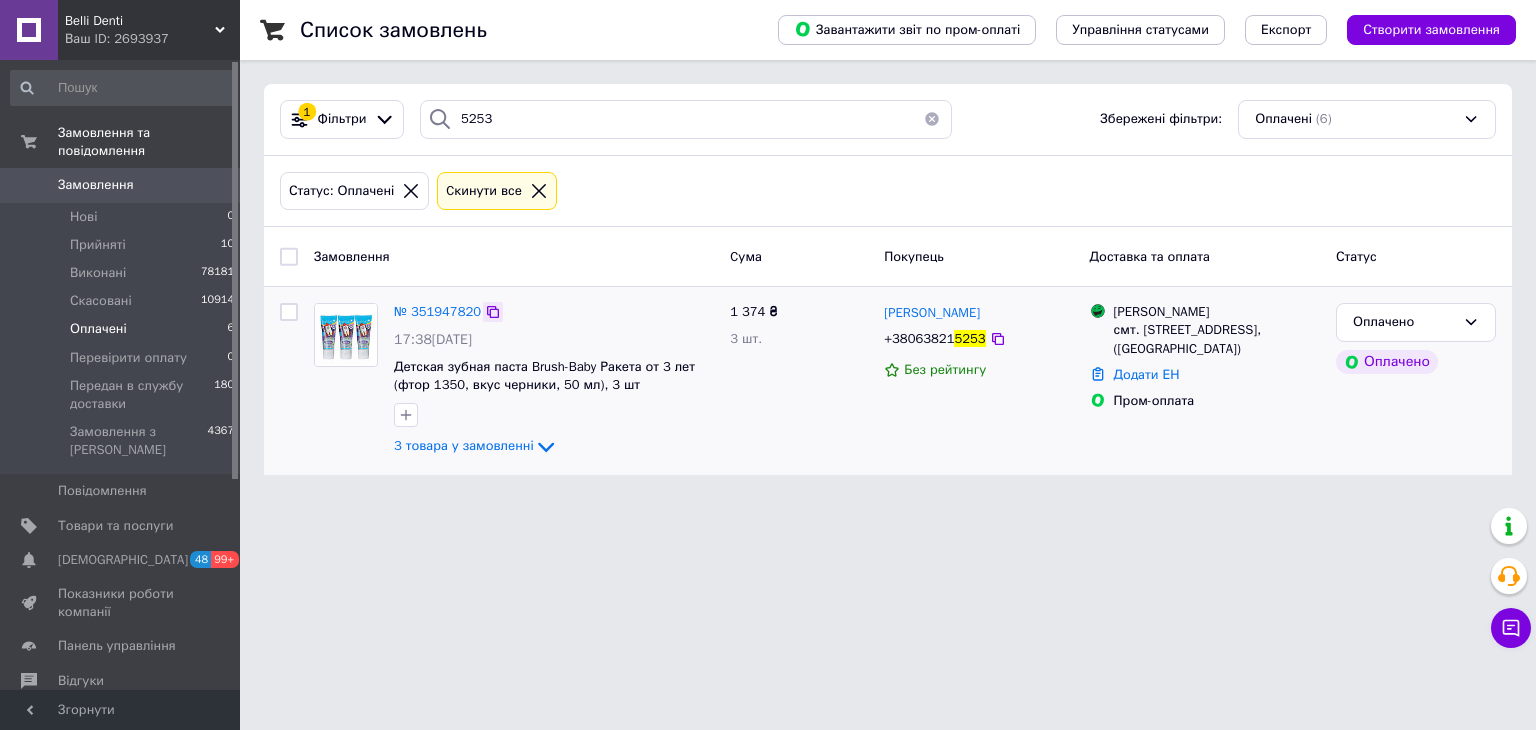 drag, startPoint x: 486, startPoint y: 312, endPoint x: 444, endPoint y: 315, distance: 42.107006 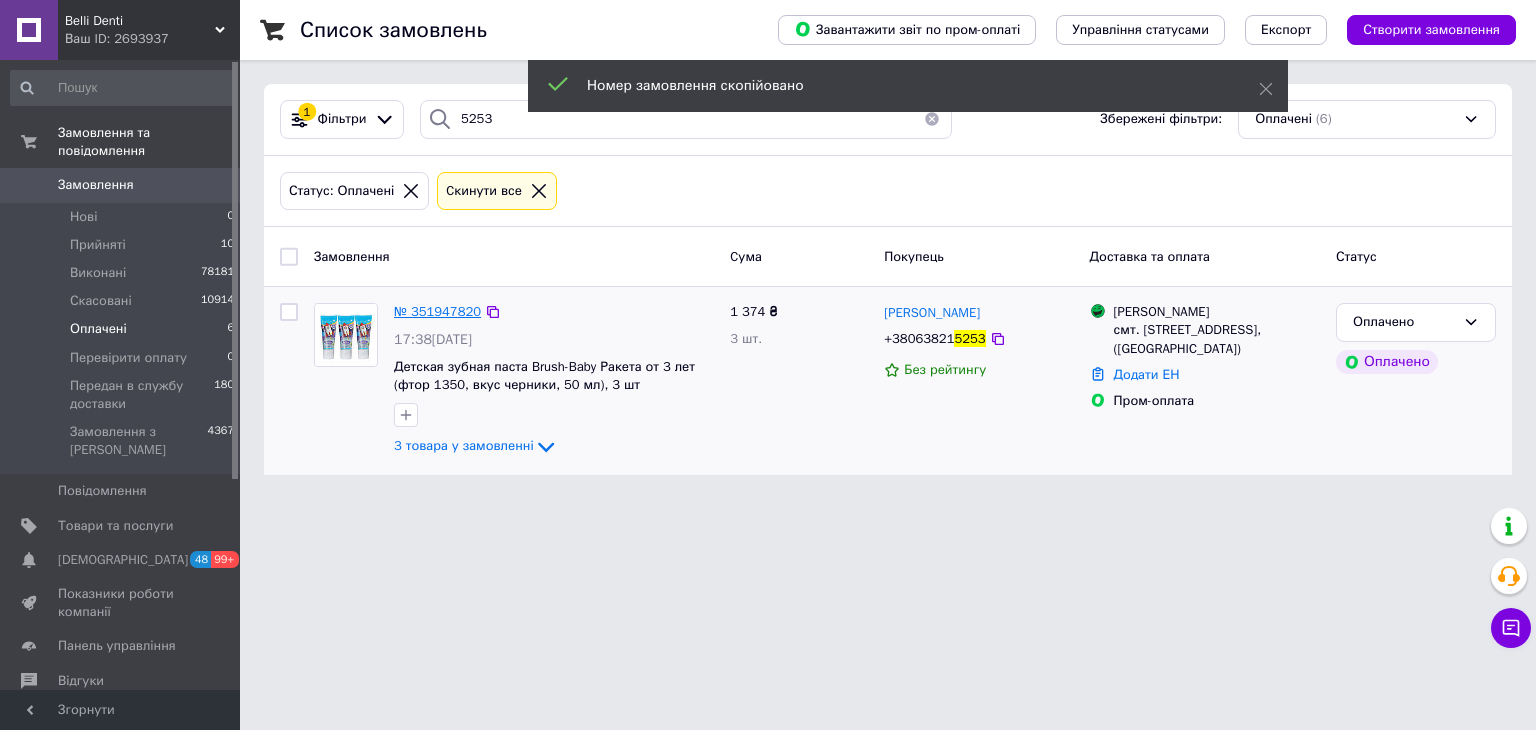 click on "№ 351947820" at bounding box center [437, 311] 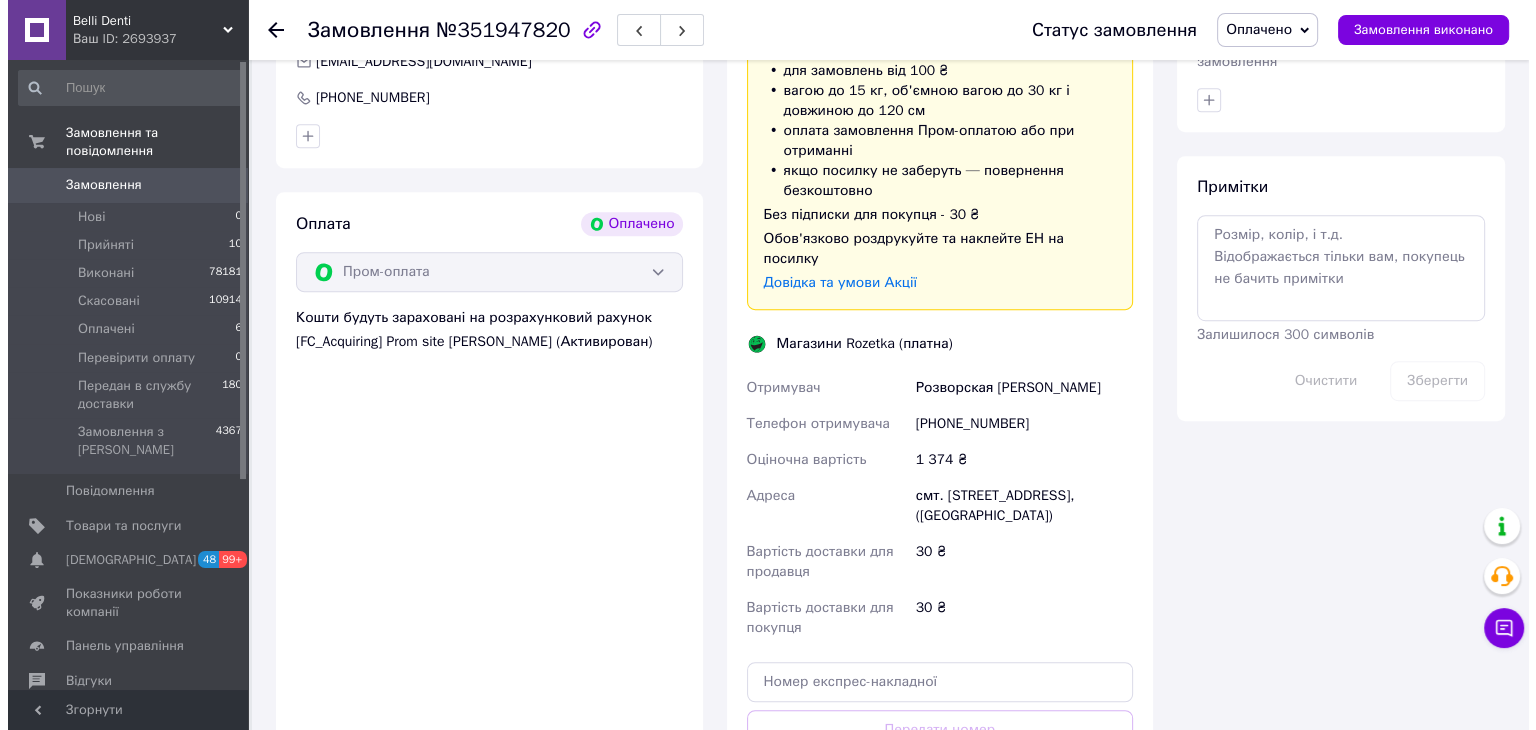 scroll, scrollTop: 824, scrollLeft: 0, axis: vertical 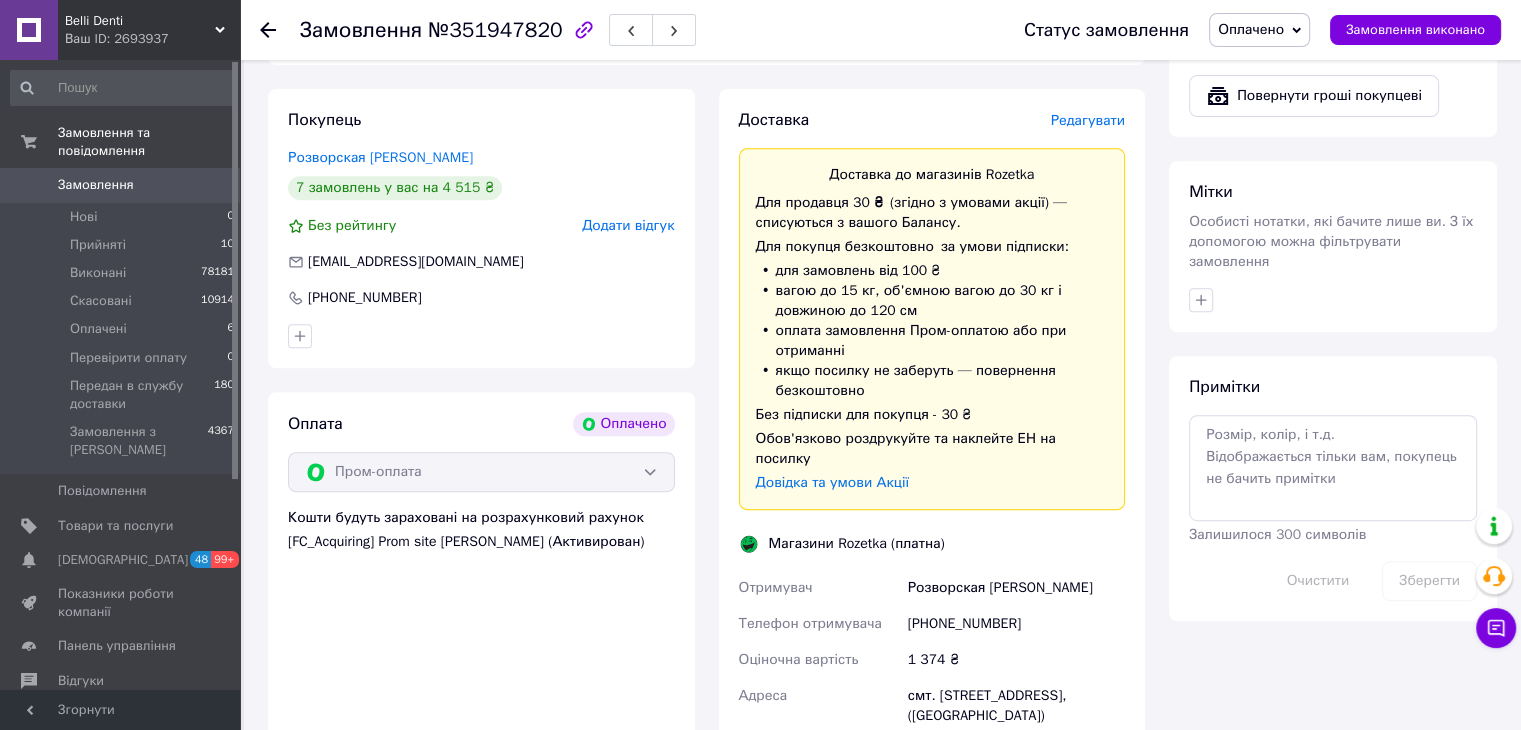 click on "Редагувати" at bounding box center [1088, 120] 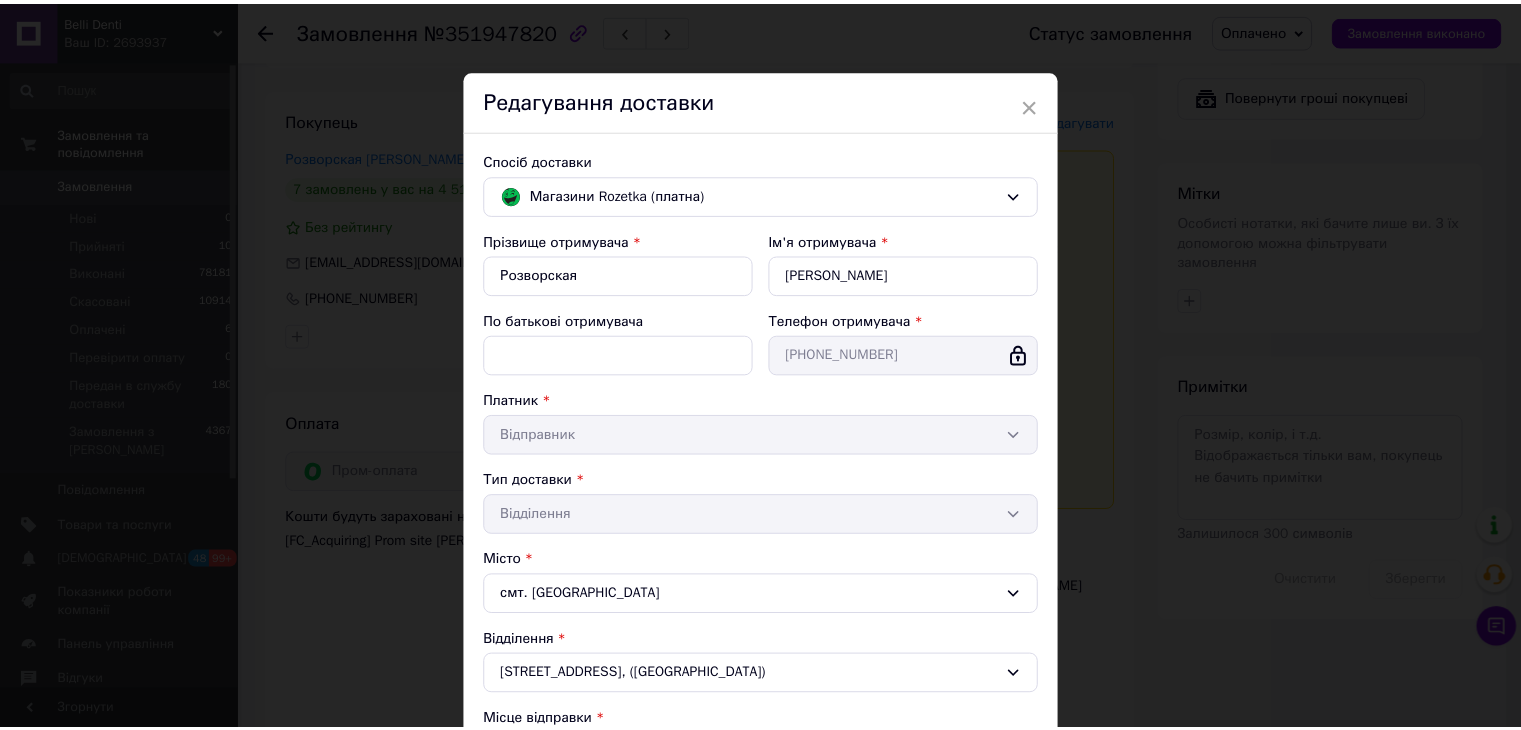 scroll, scrollTop: 389, scrollLeft: 0, axis: vertical 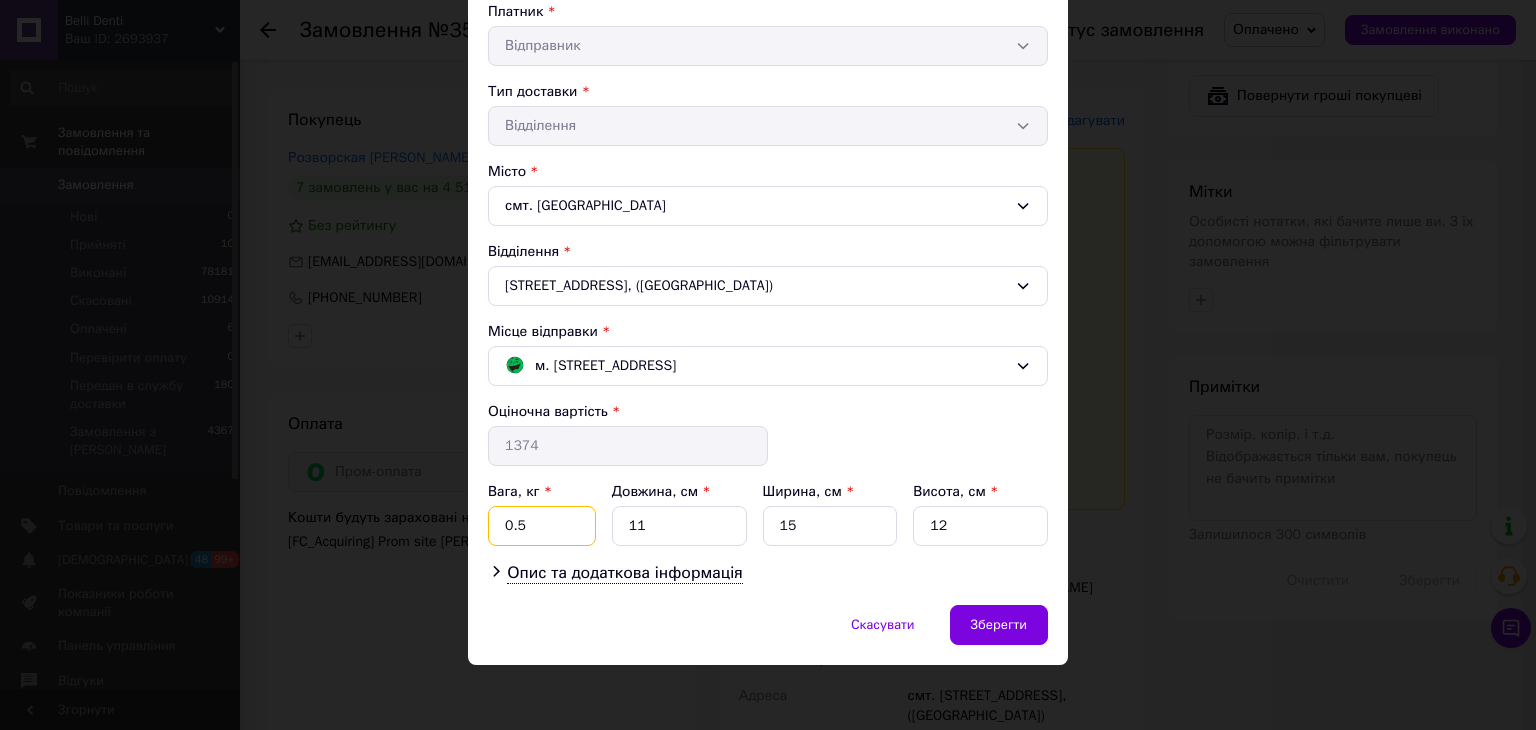 drag, startPoint x: 545, startPoint y: 525, endPoint x: 525, endPoint y: 515, distance: 22.36068 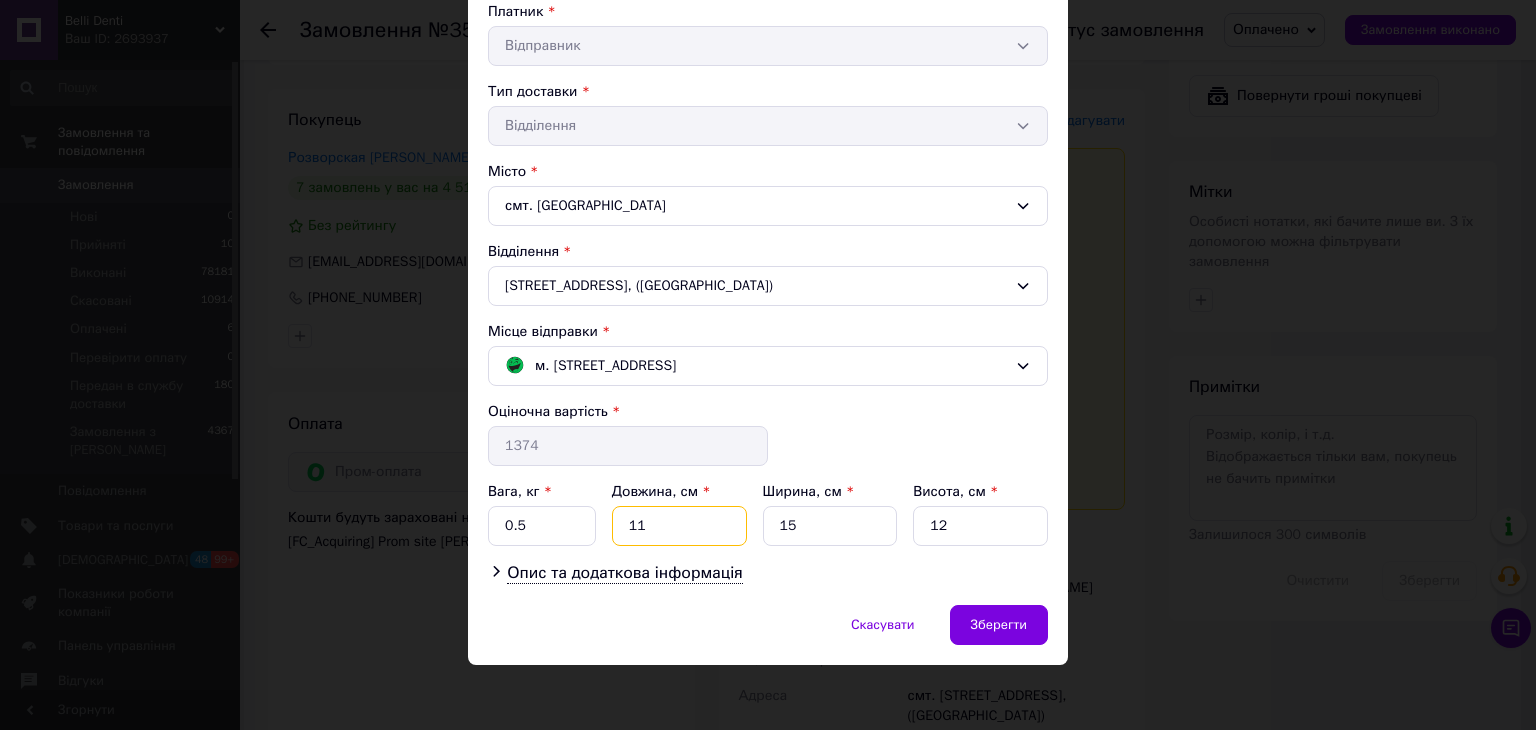 drag, startPoint x: 613, startPoint y: 548, endPoint x: 604, endPoint y: 553, distance: 10.29563 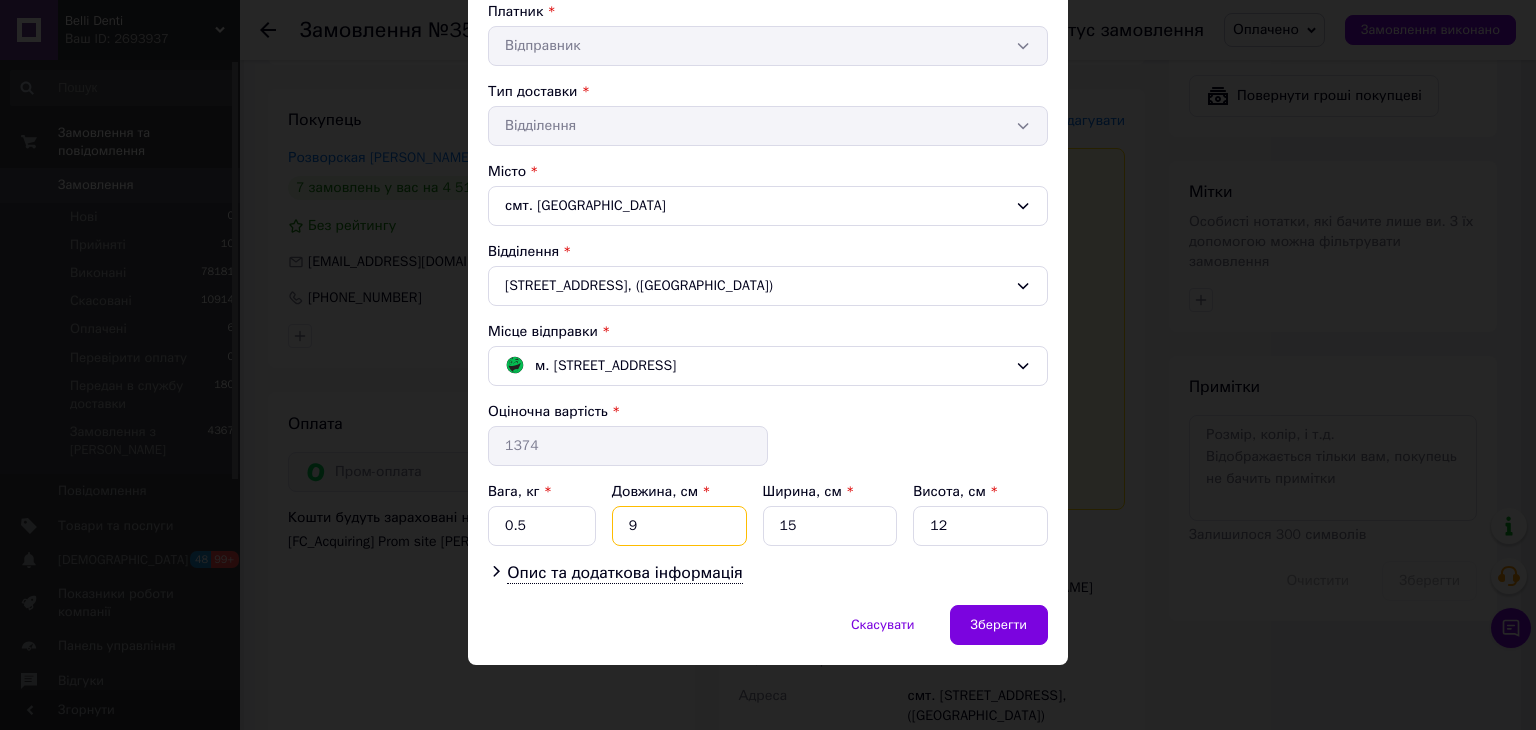 type on "9" 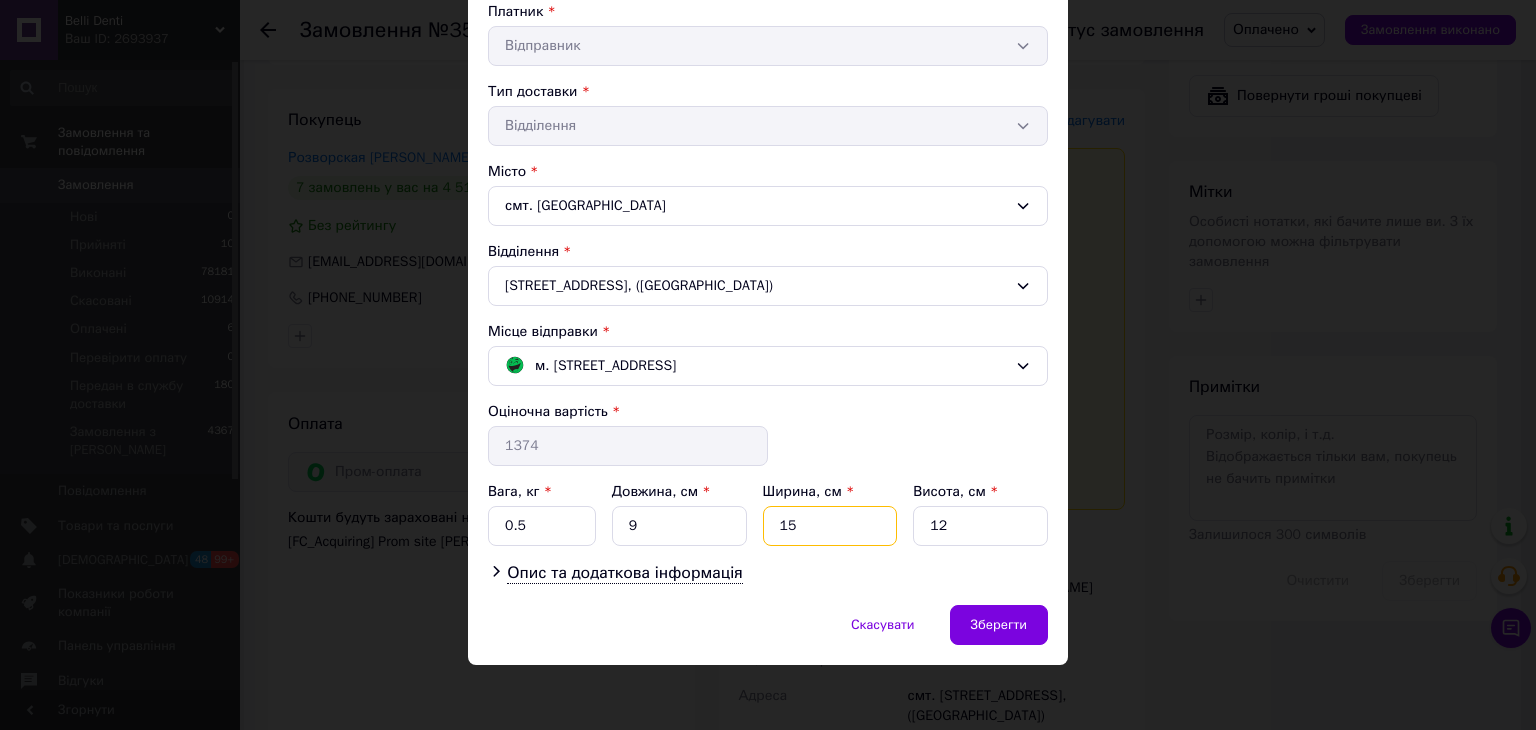 drag, startPoint x: 776, startPoint y: 538, endPoint x: 932, endPoint y: 530, distance: 156.20499 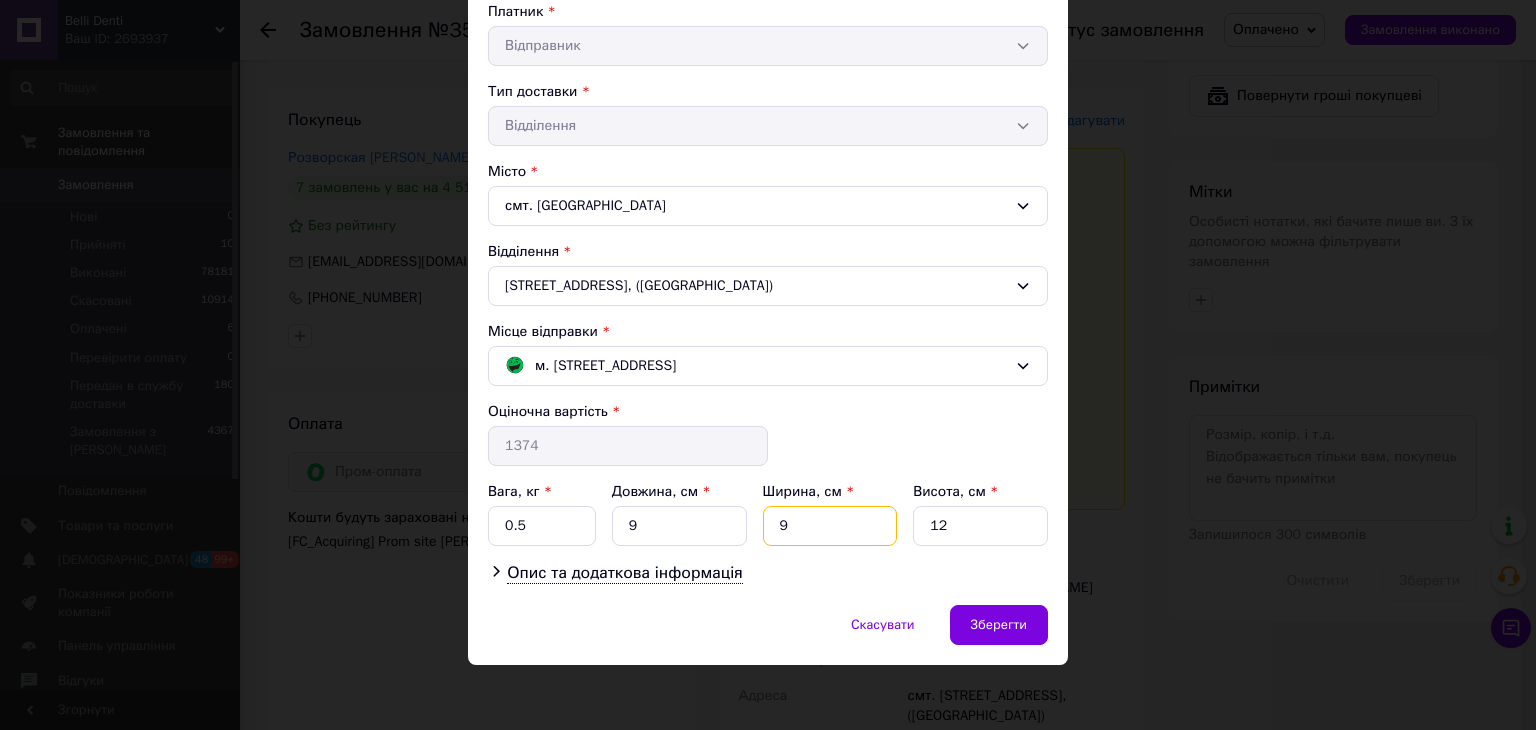 type on "9" 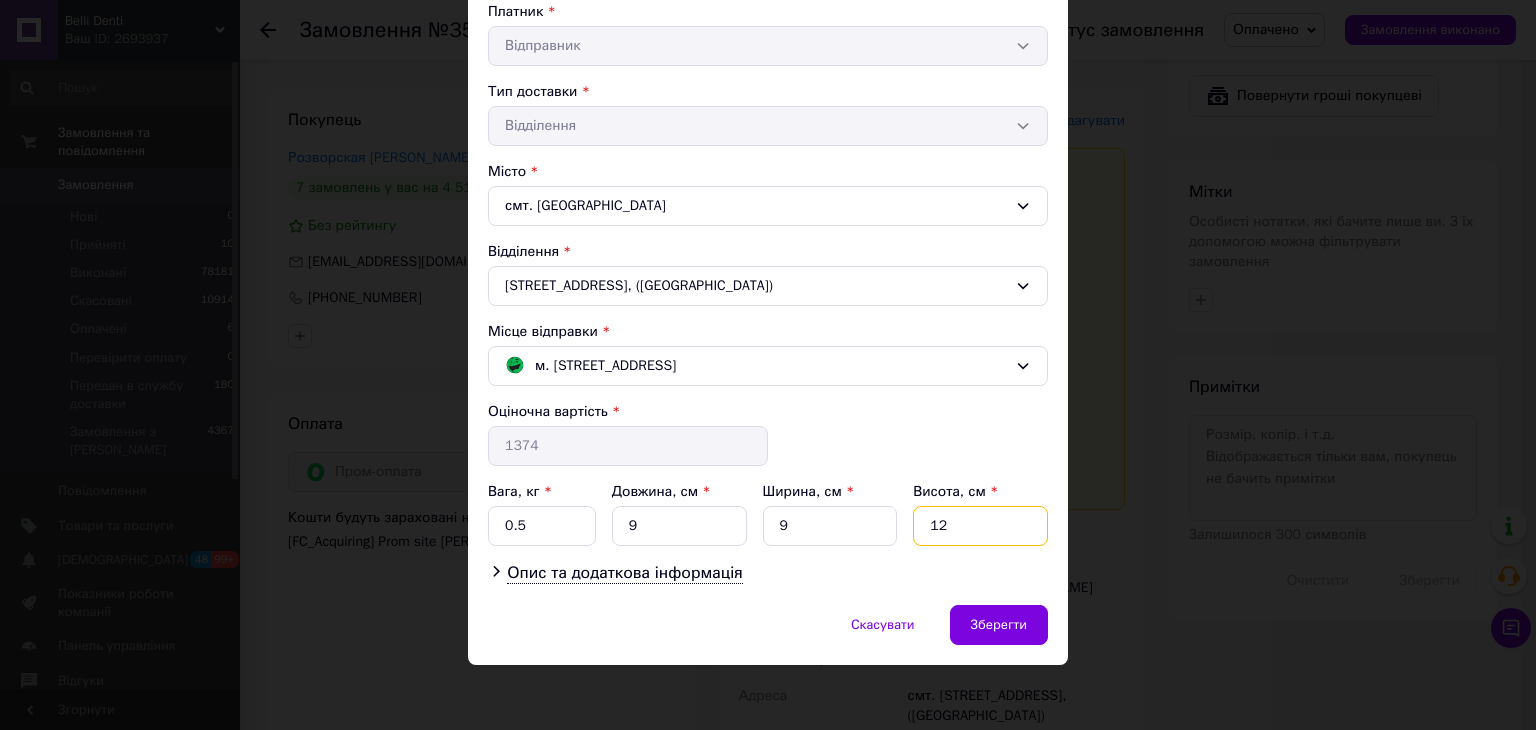 drag, startPoint x: 903, startPoint y: 533, endPoint x: 856, endPoint y: 554, distance: 51.47815 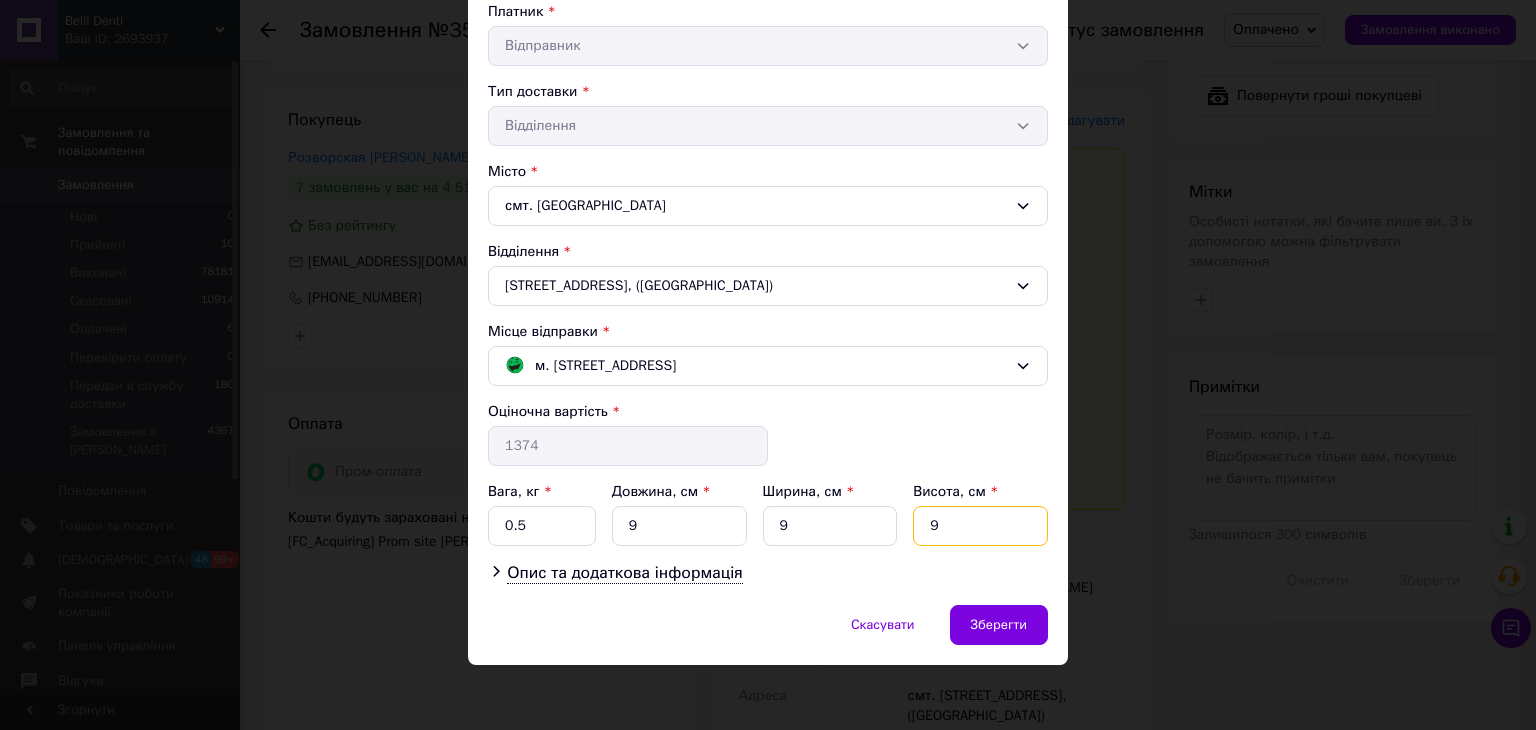 type on "9" 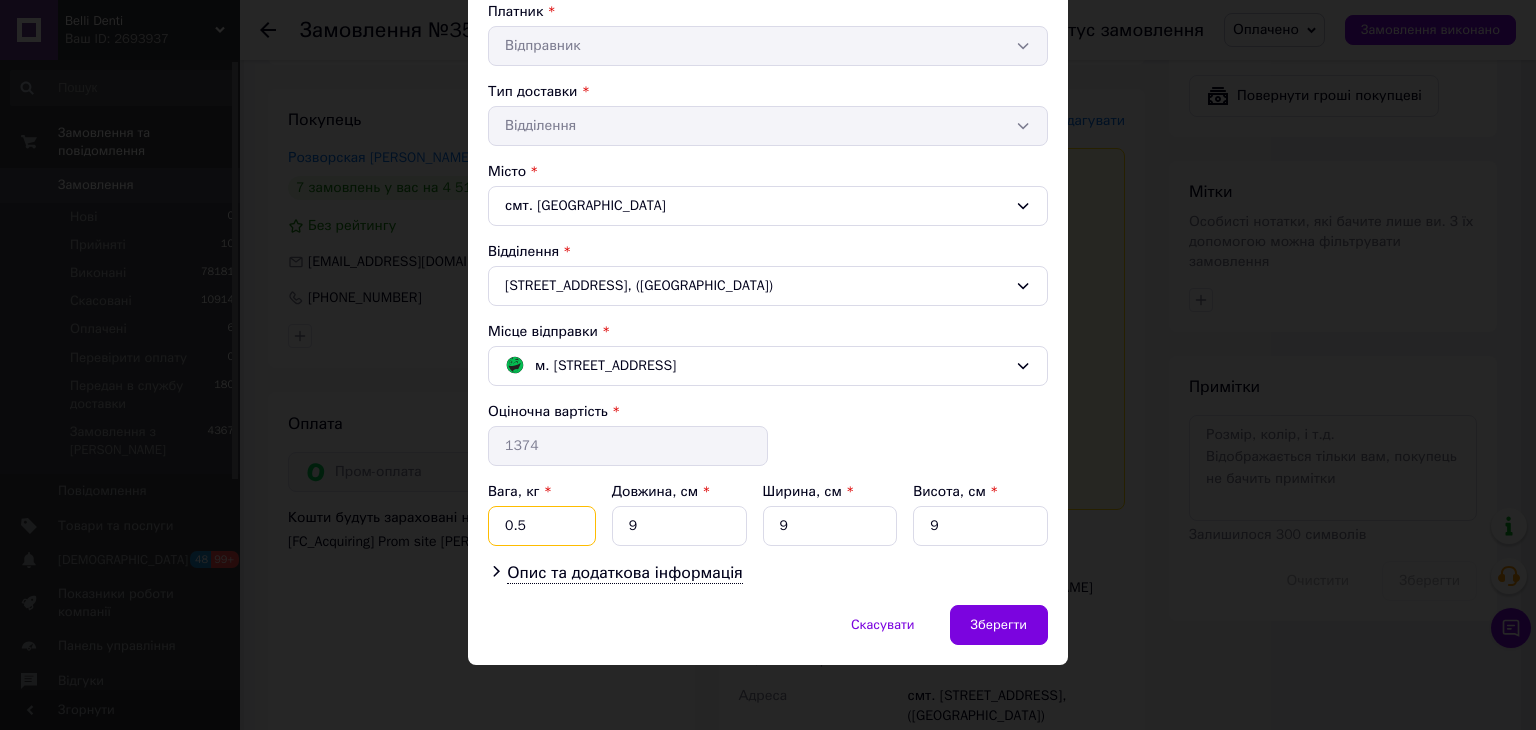 click on "0.5" at bounding box center (542, 526) 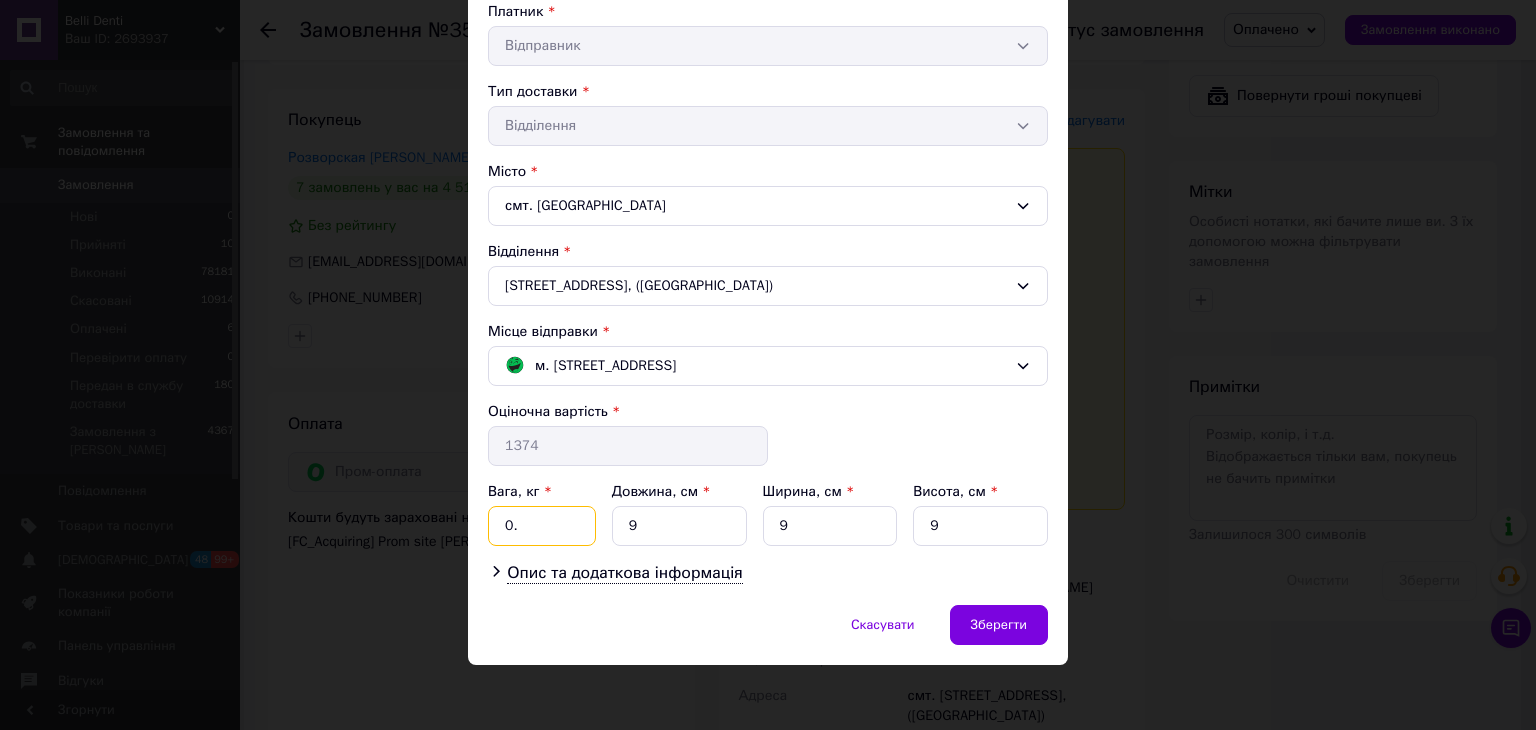 type on "0" 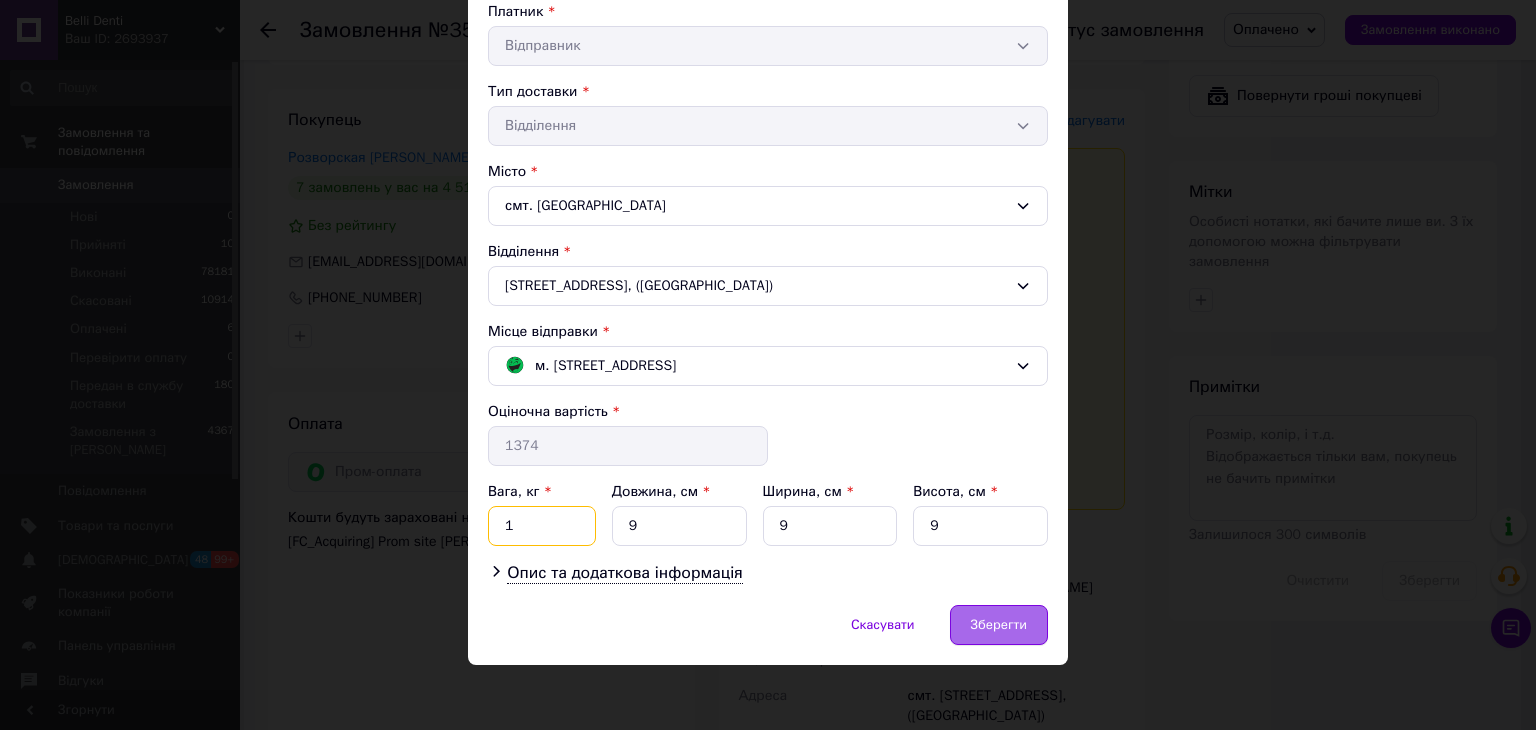 type on "1" 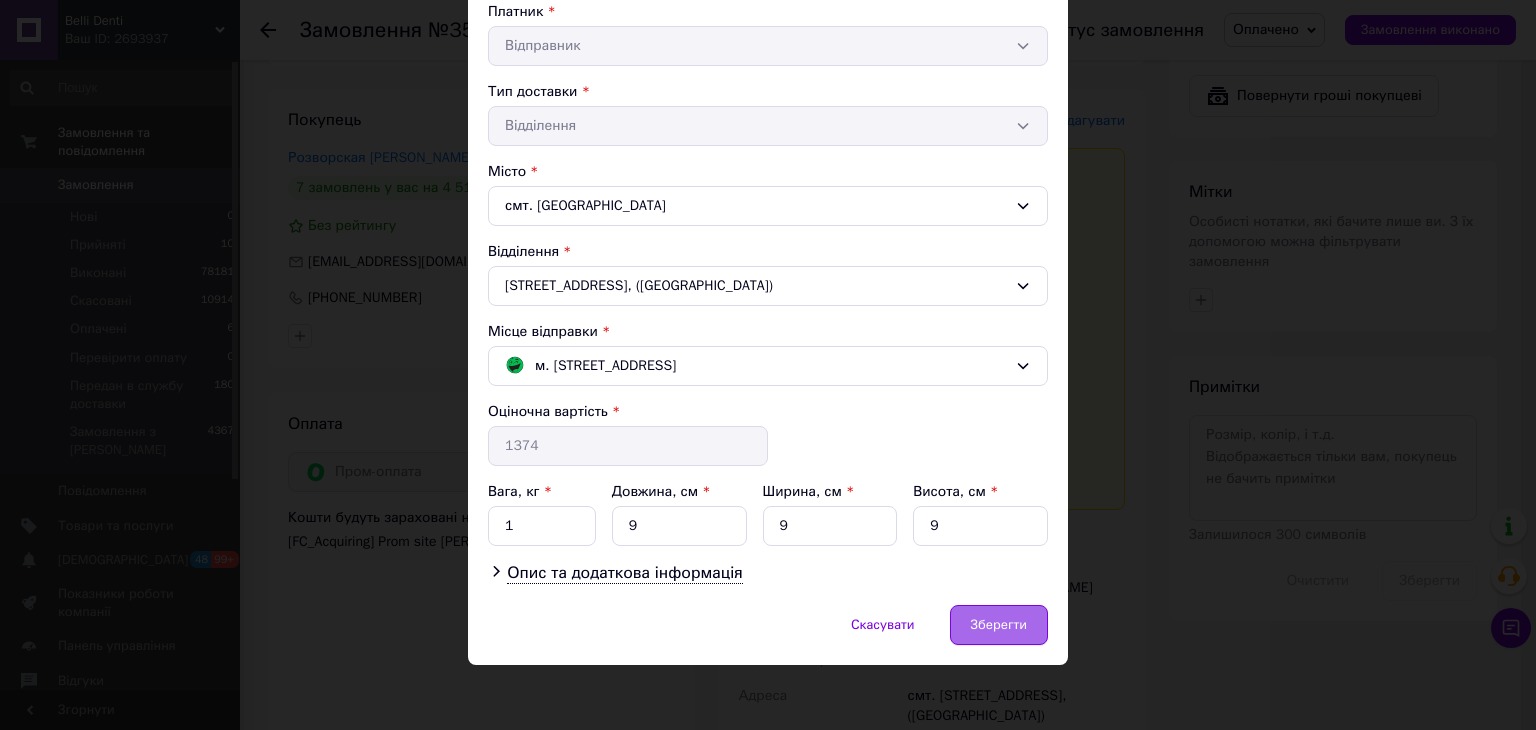 click on "Зберегти" at bounding box center [999, 625] 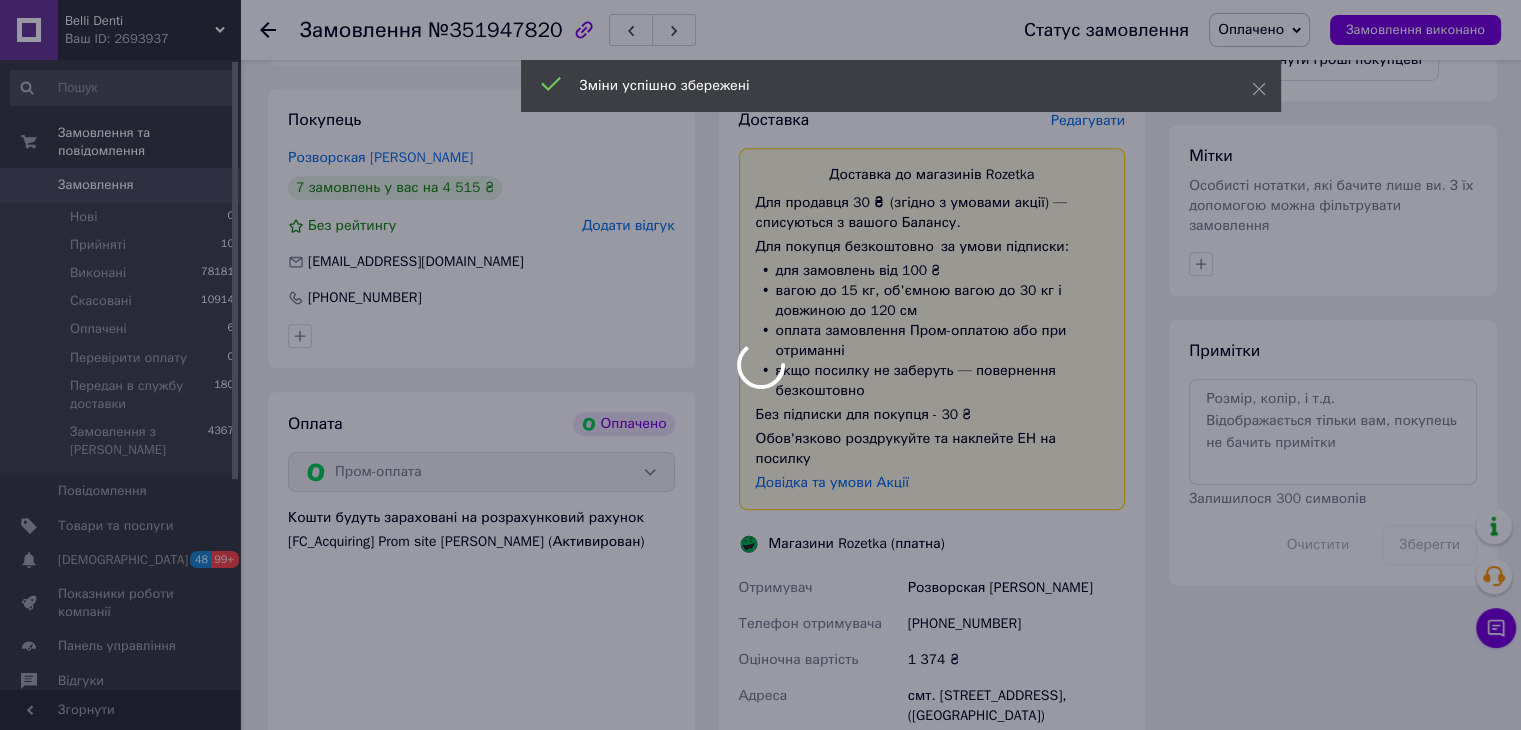 scroll, scrollTop: 1124, scrollLeft: 0, axis: vertical 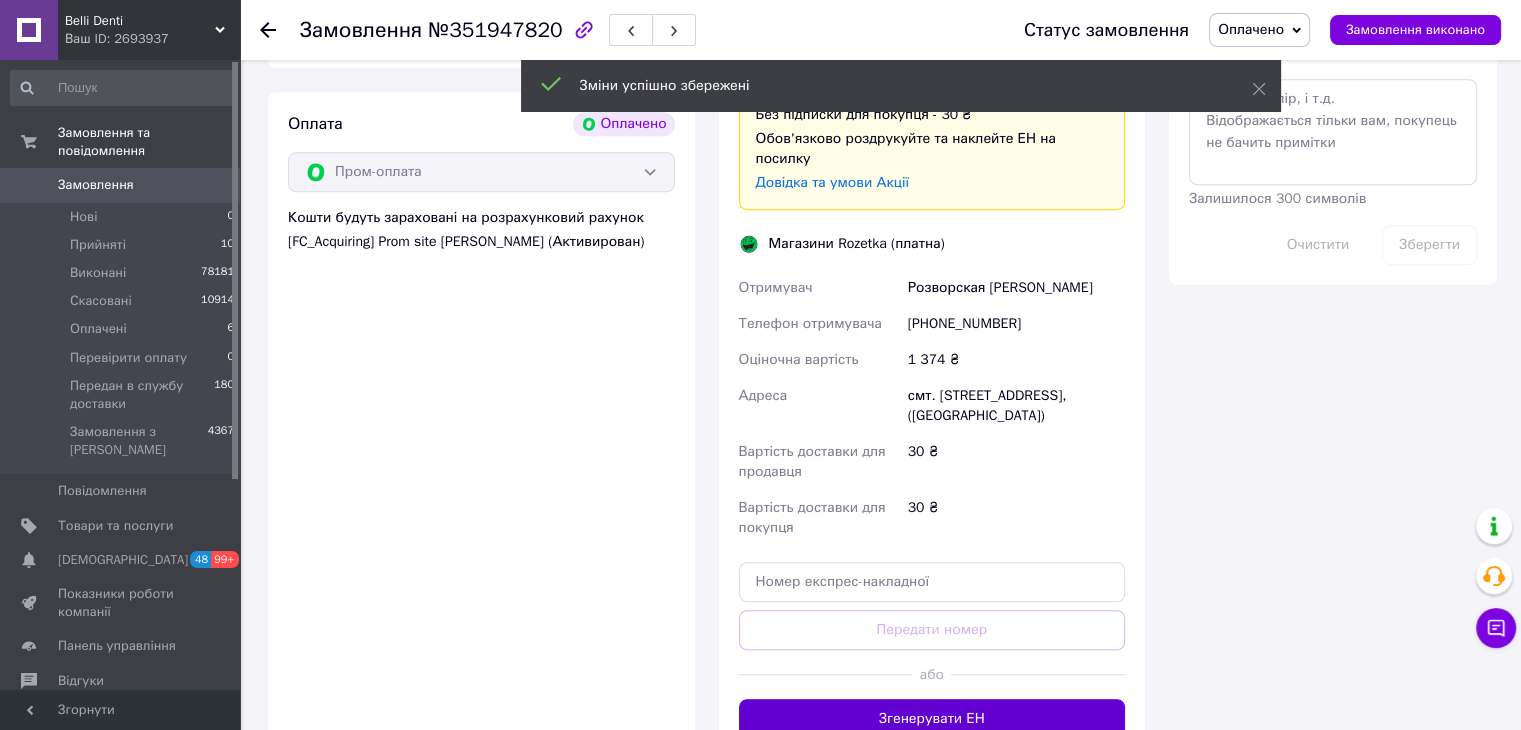 click on "Згенерувати ЕН" at bounding box center [932, 719] 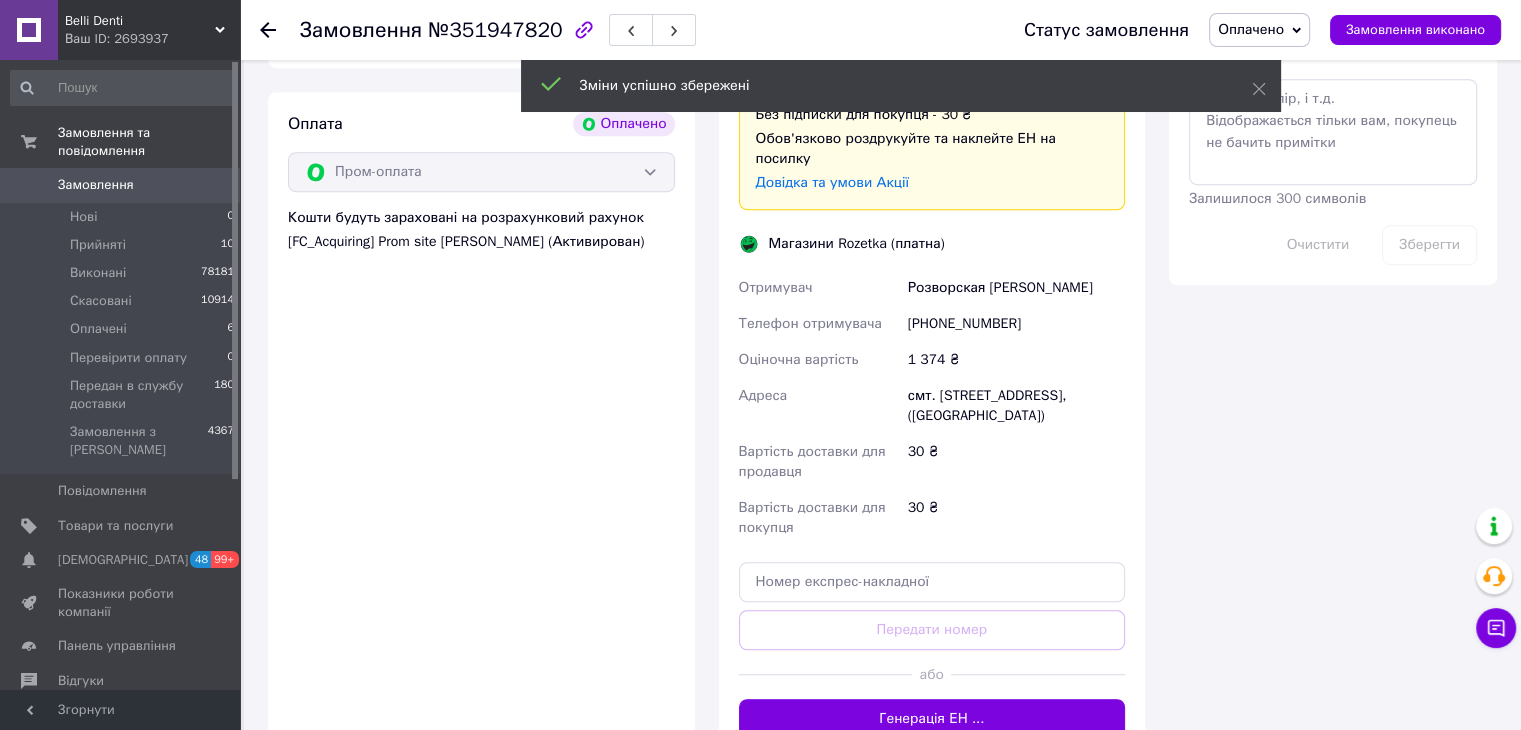 click on "Оплачено" at bounding box center (1251, 29) 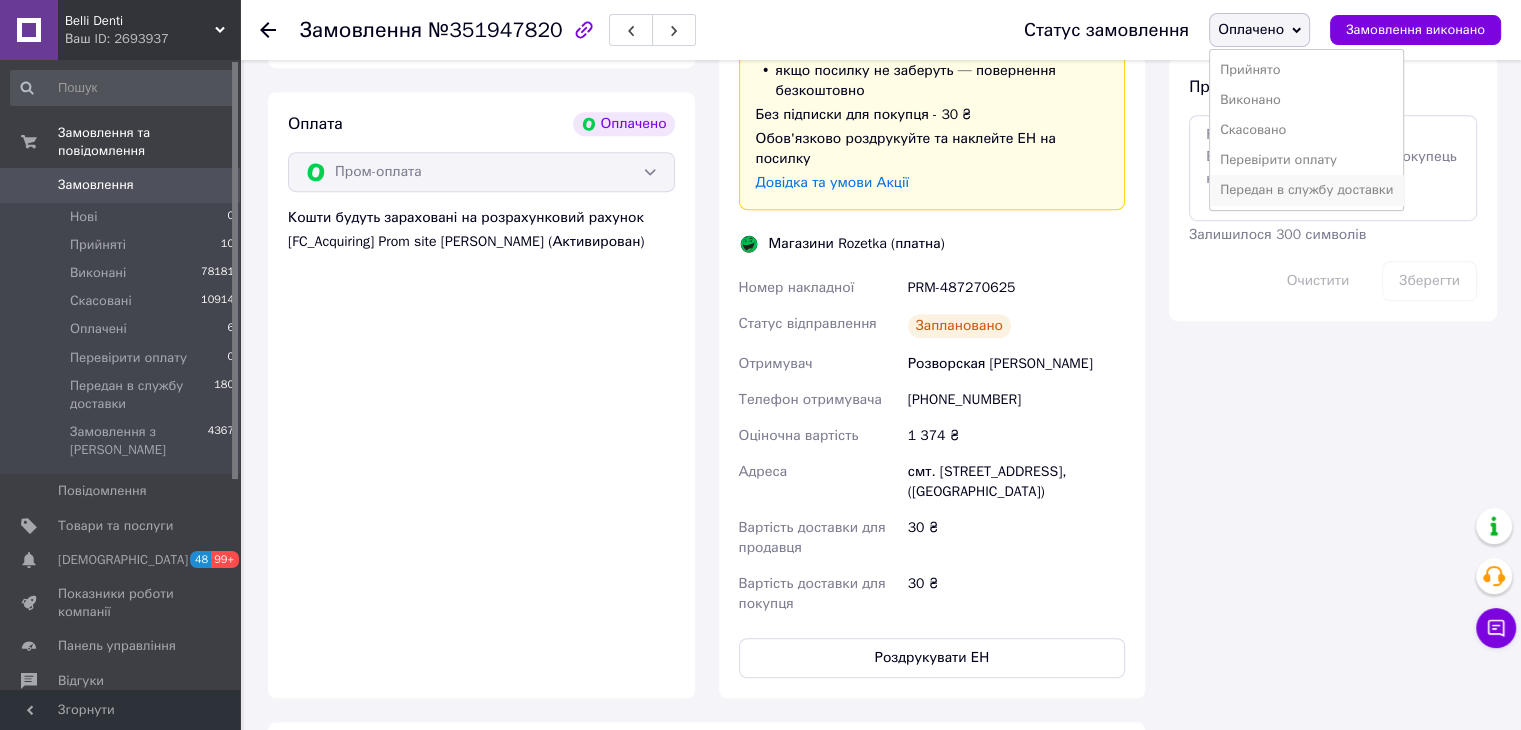 click on "Передан в службу доставки" at bounding box center (1306, 190) 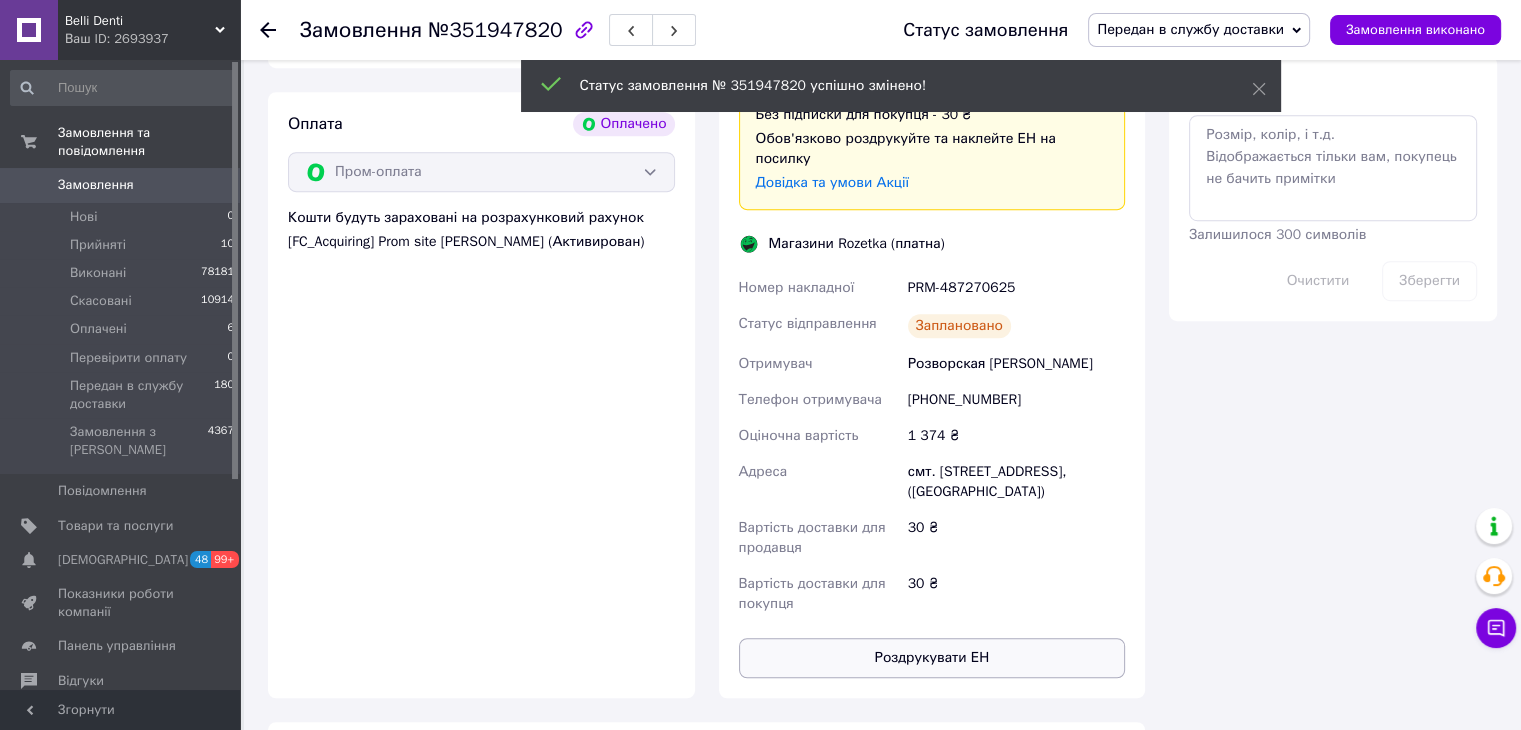 click on "Роздрукувати ЕН" at bounding box center (932, 658) 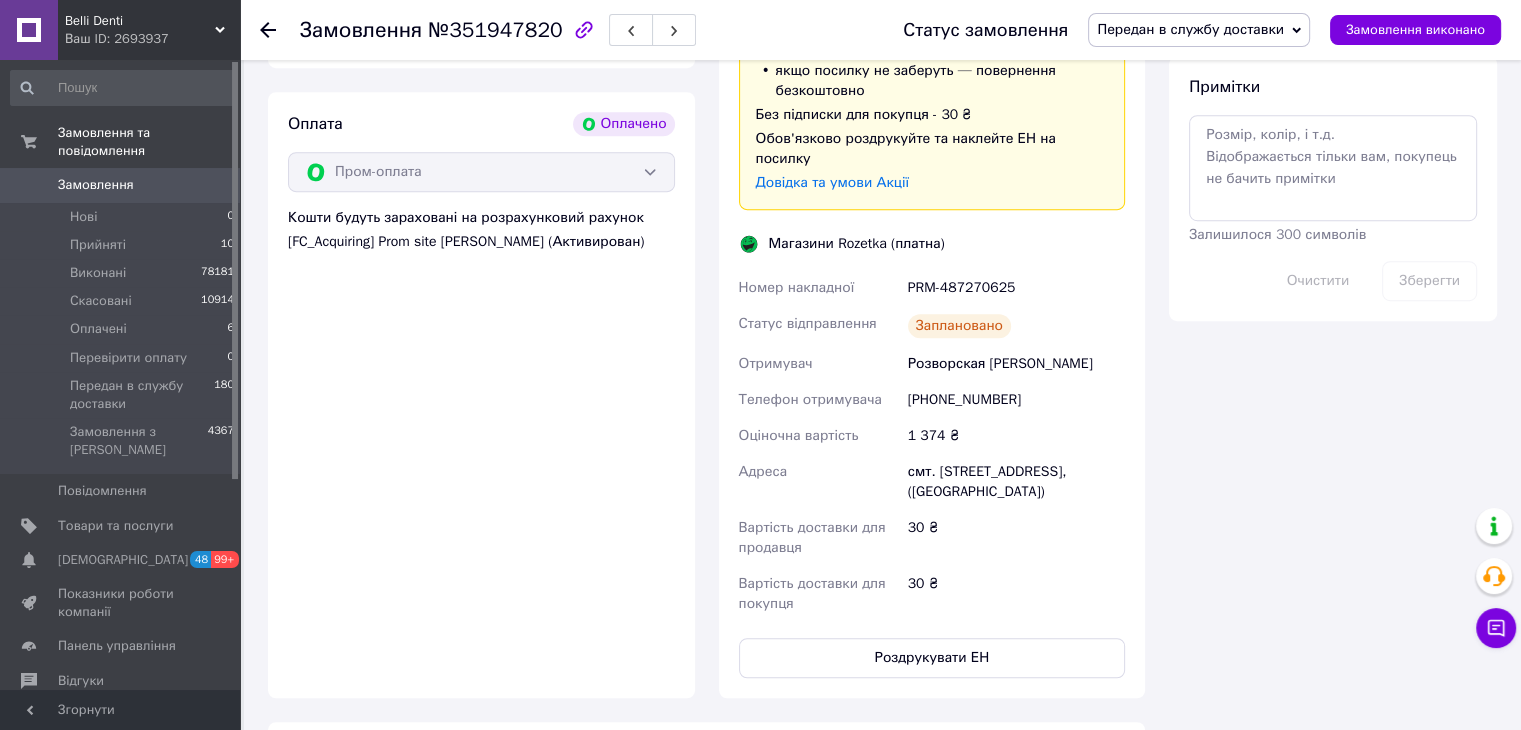 click 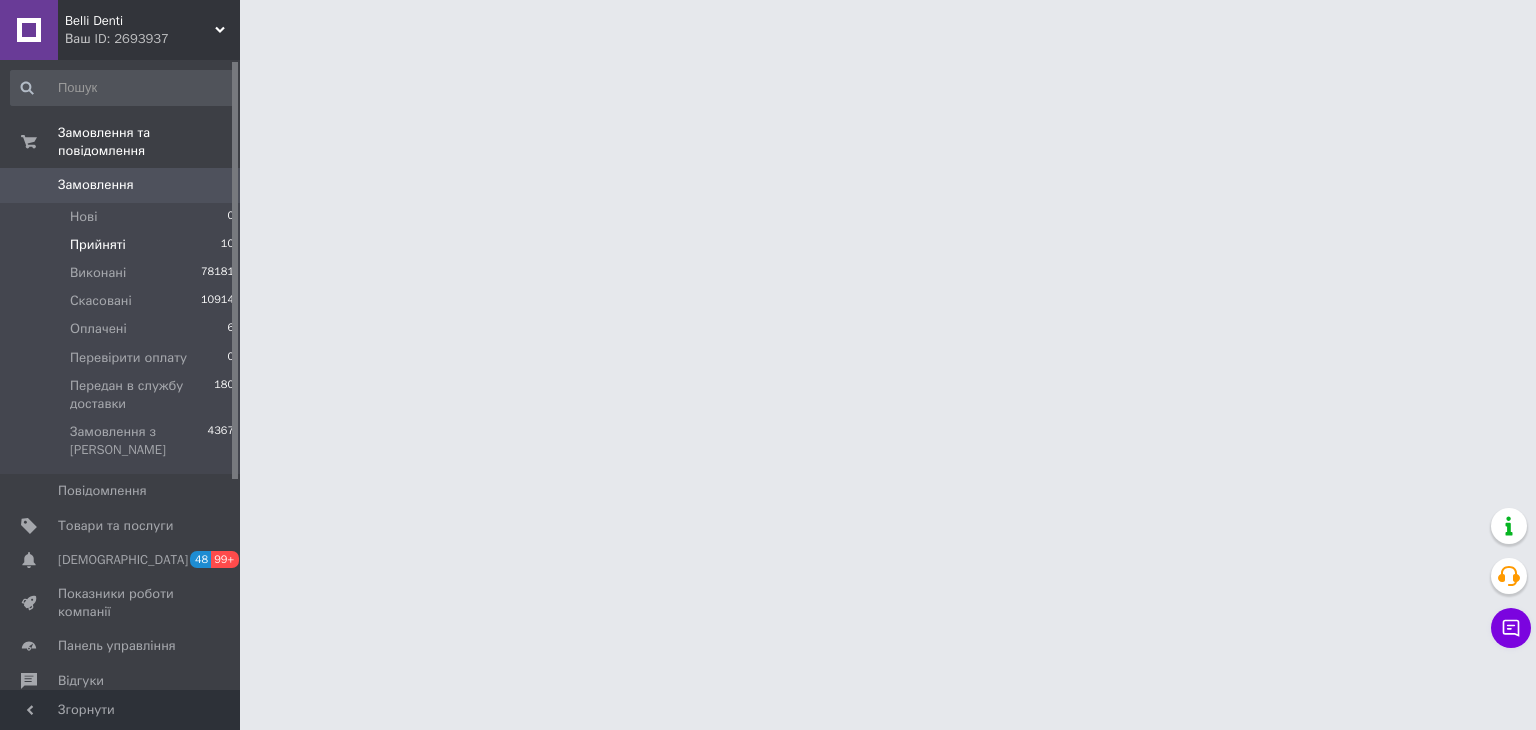 click on "Прийняті 10" at bounding box center [123, 245] 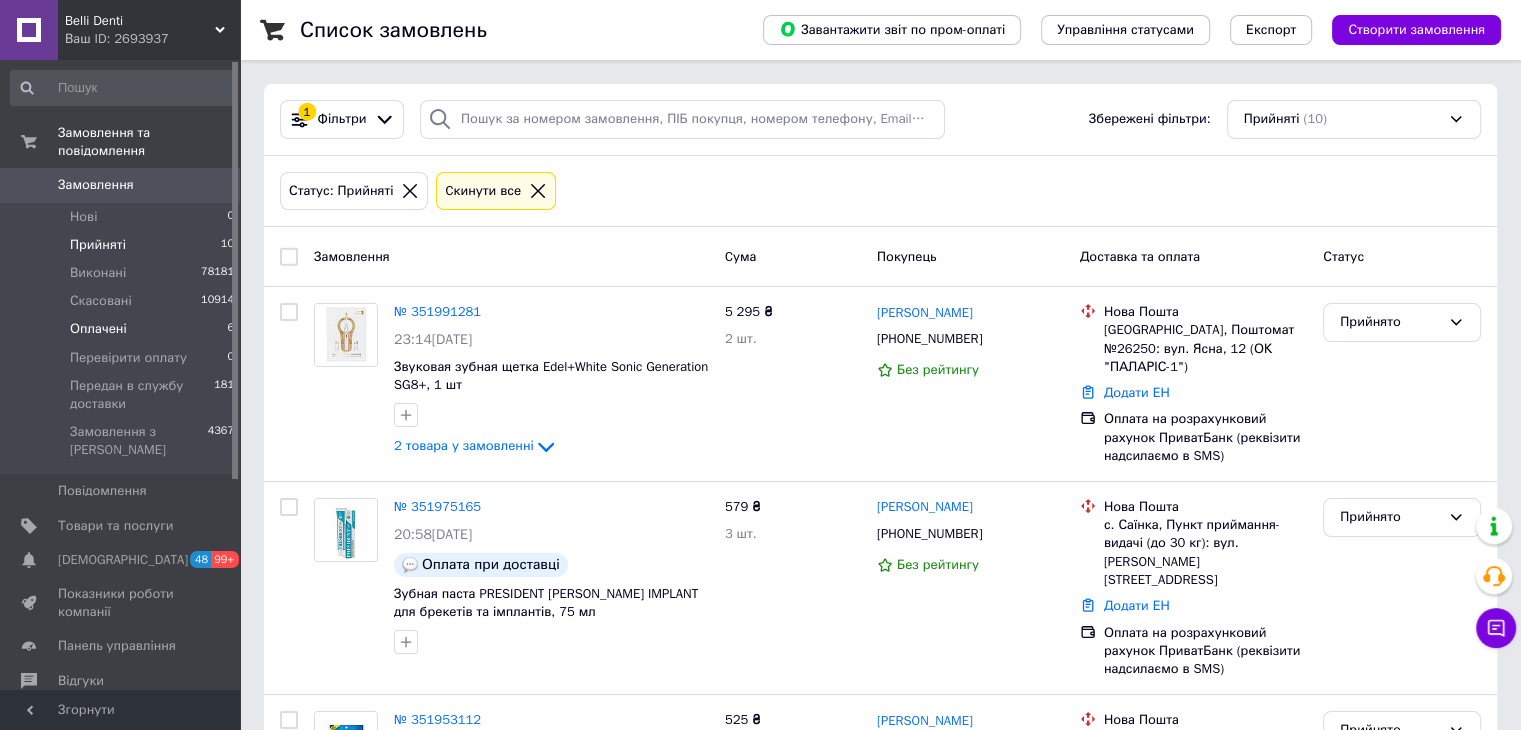 click on "Оплачені 6" at bounding box center [123, 329] 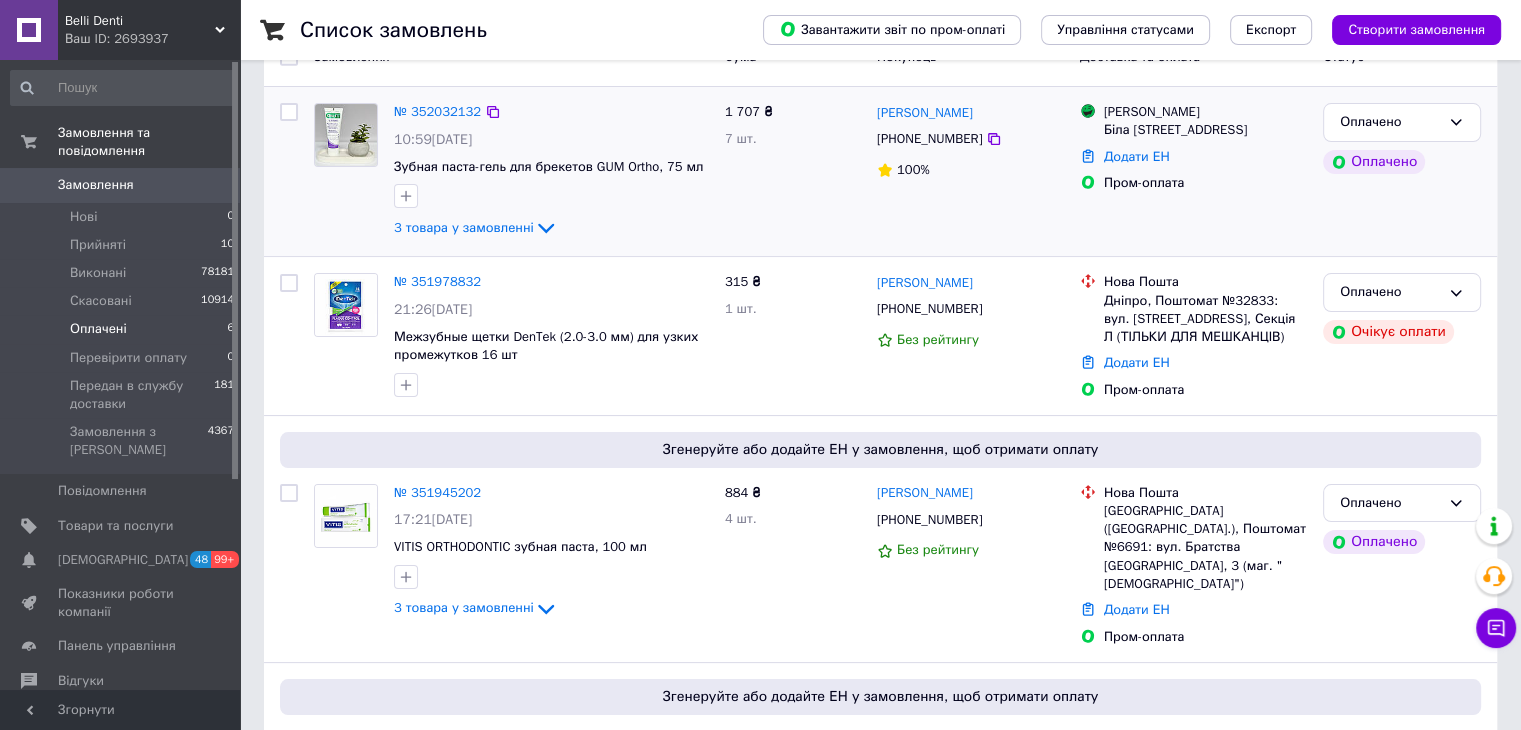 scroll, scrollTop: 0, scrollLeft: 0, axis: both 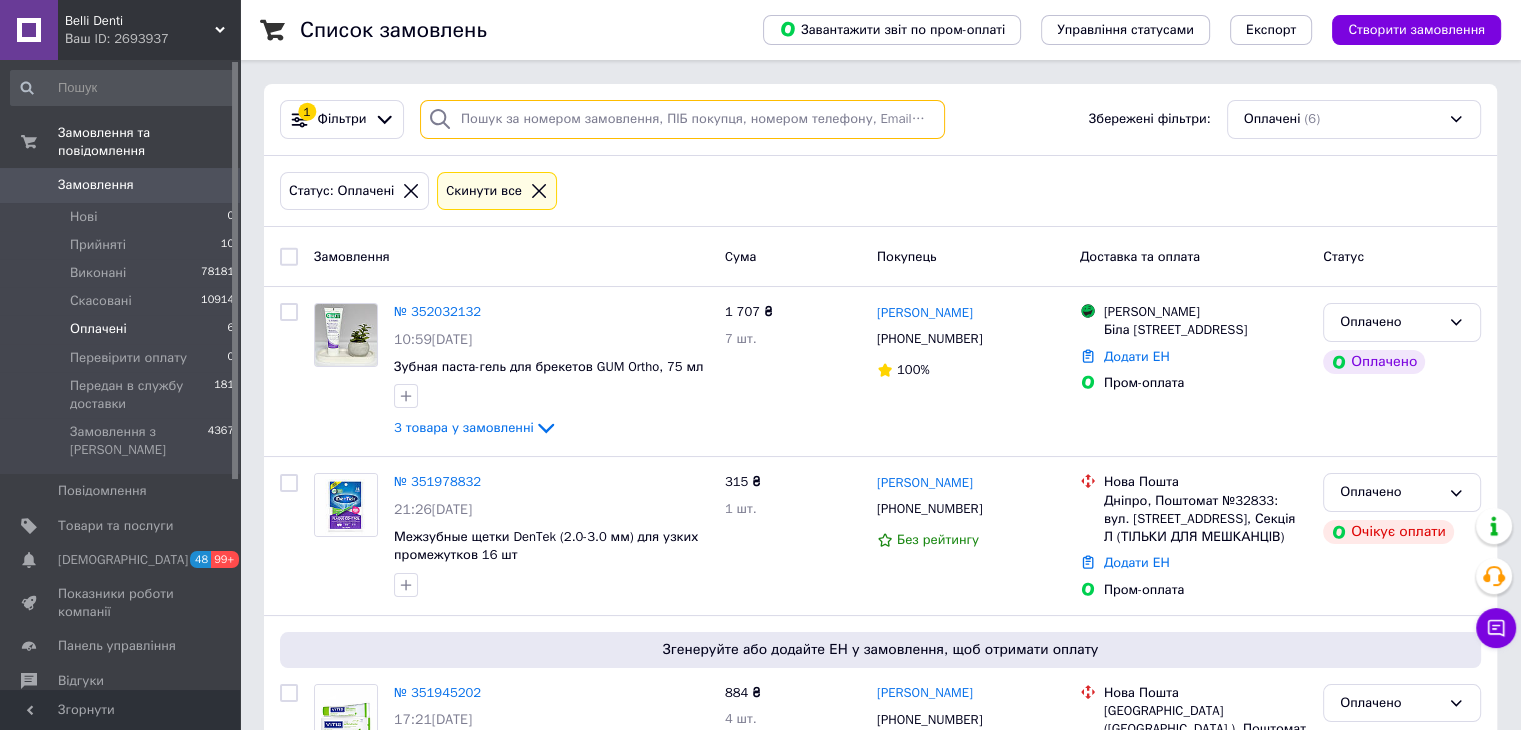 click at bounding box center (682, 119) 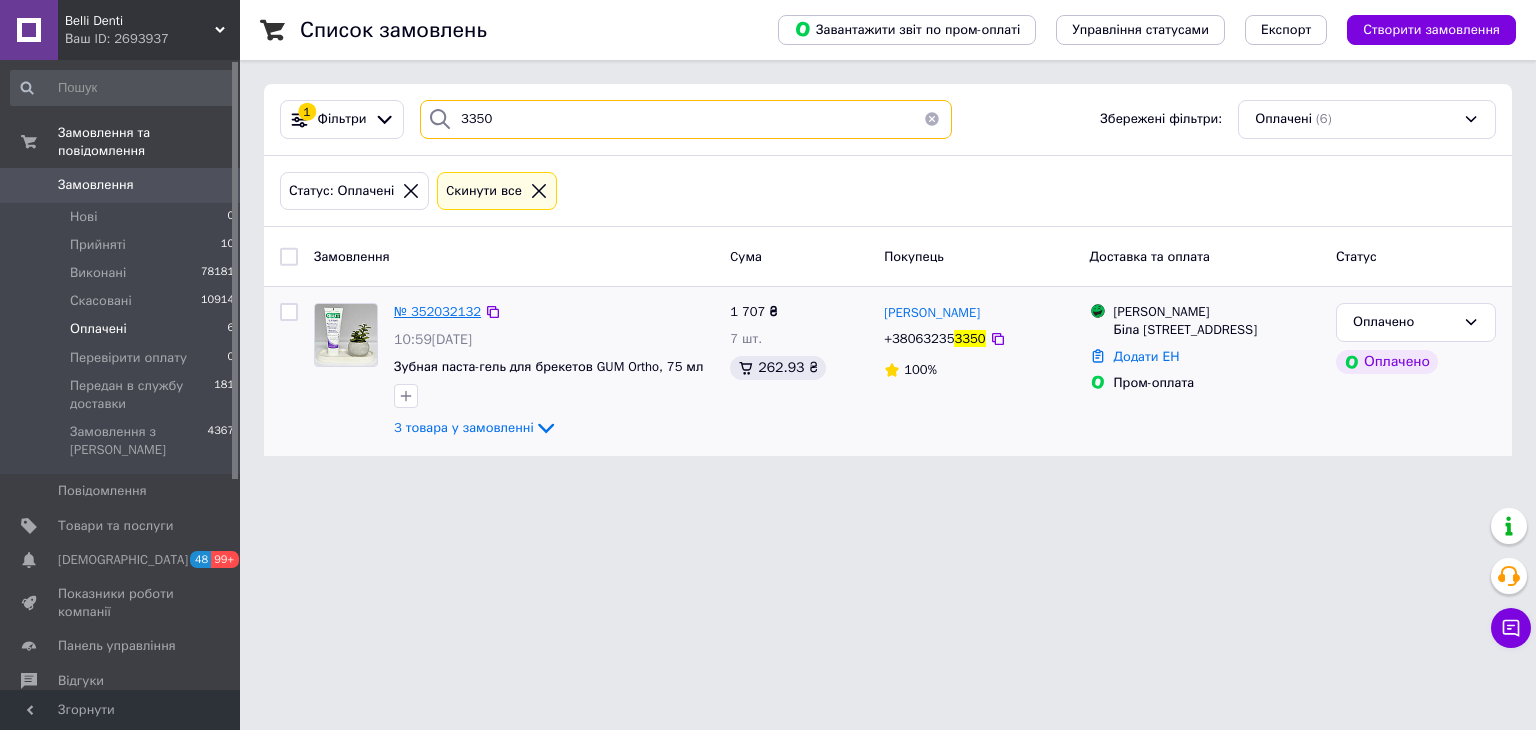 type on "3350" 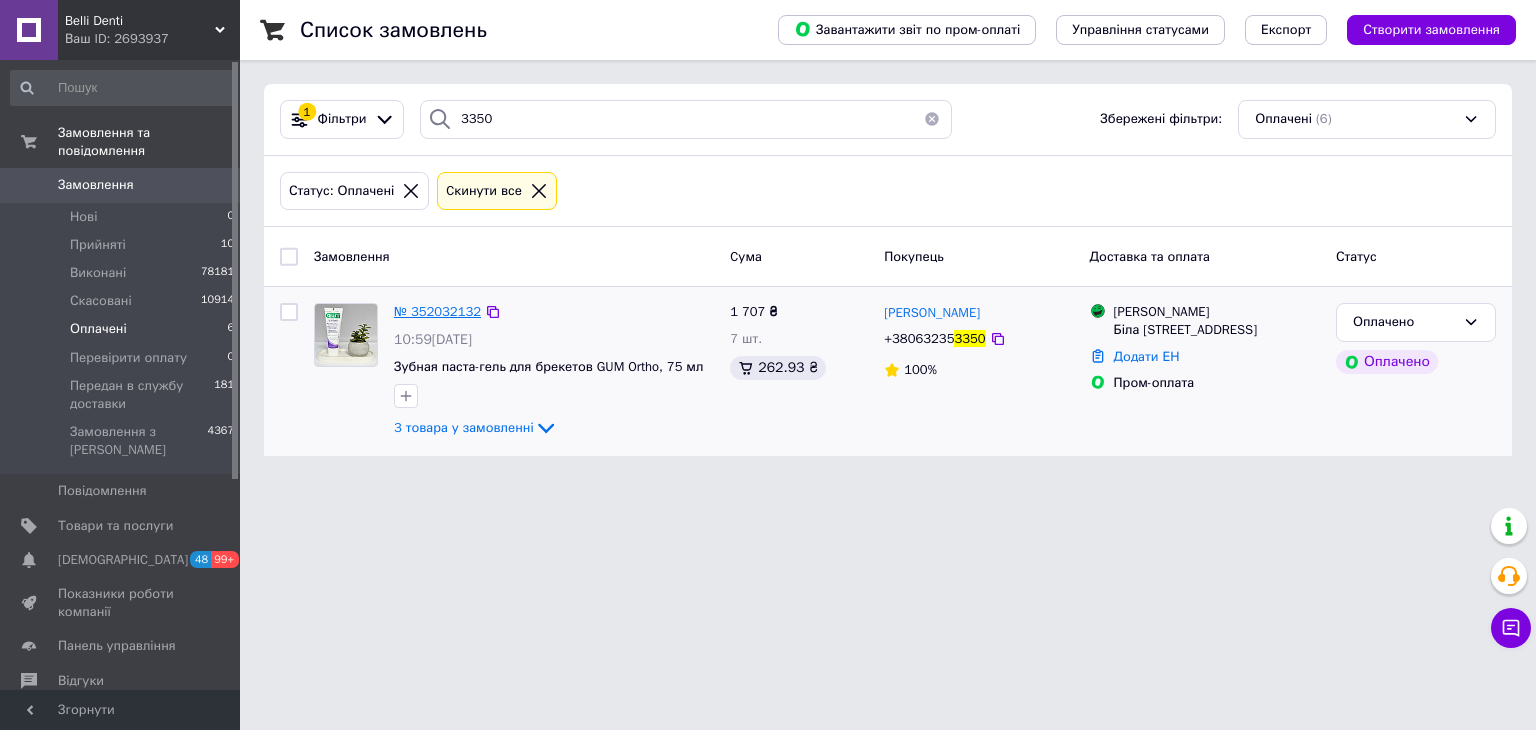 click on "№ 352032132" at bounding box center (437, 311) 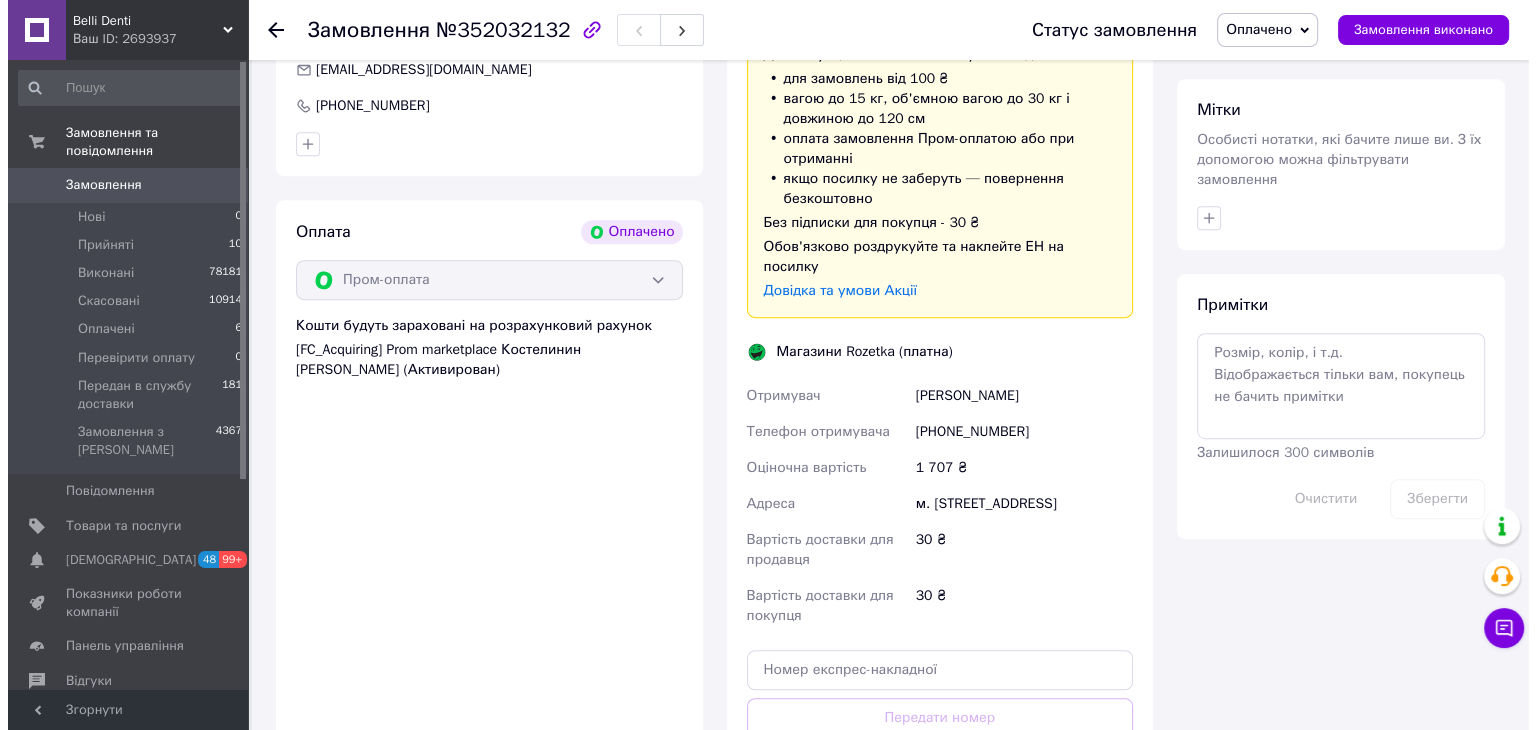 scroll, scrollTop: 676, scrollLeft: 0, axis: vertical 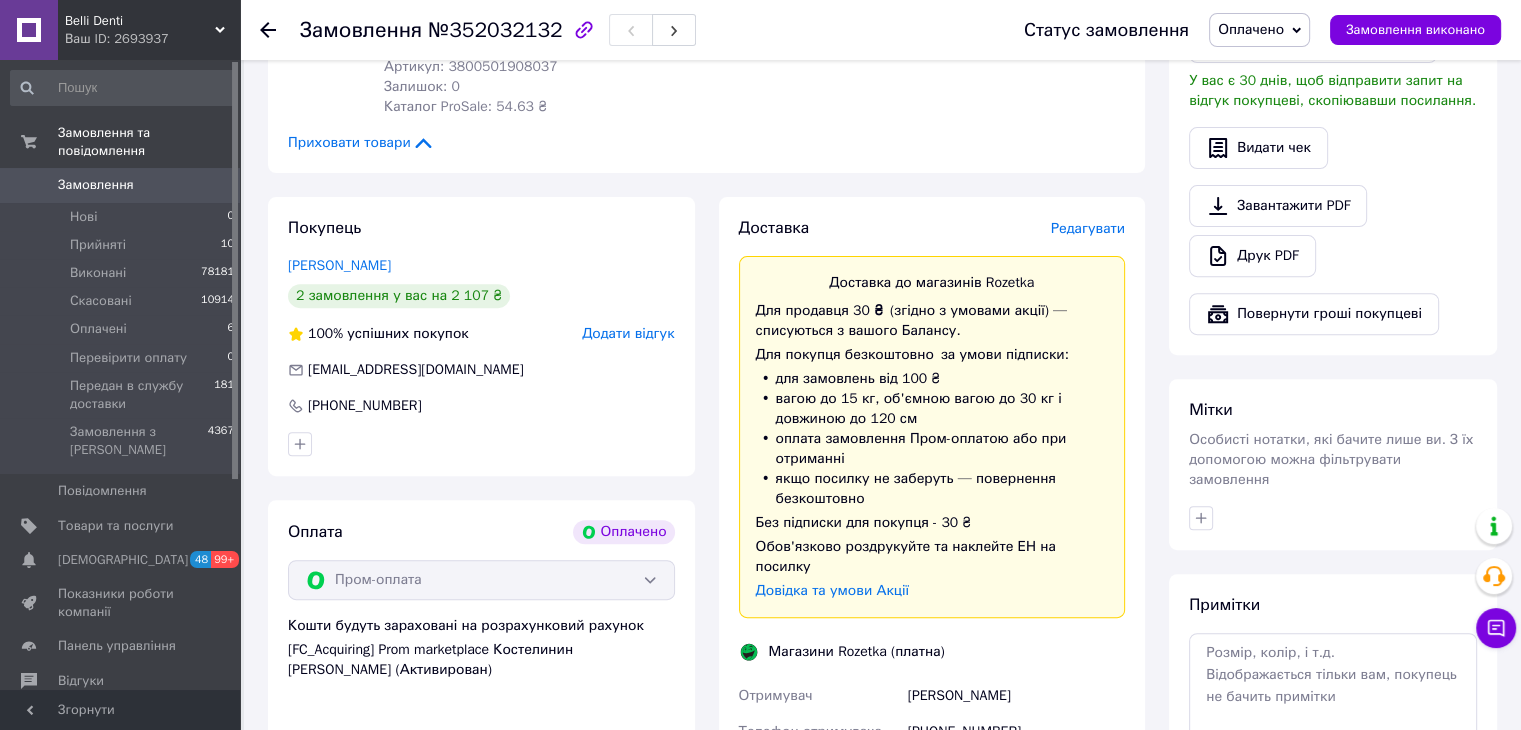 click on "Редагувати" at bounding box center (1088, 228) 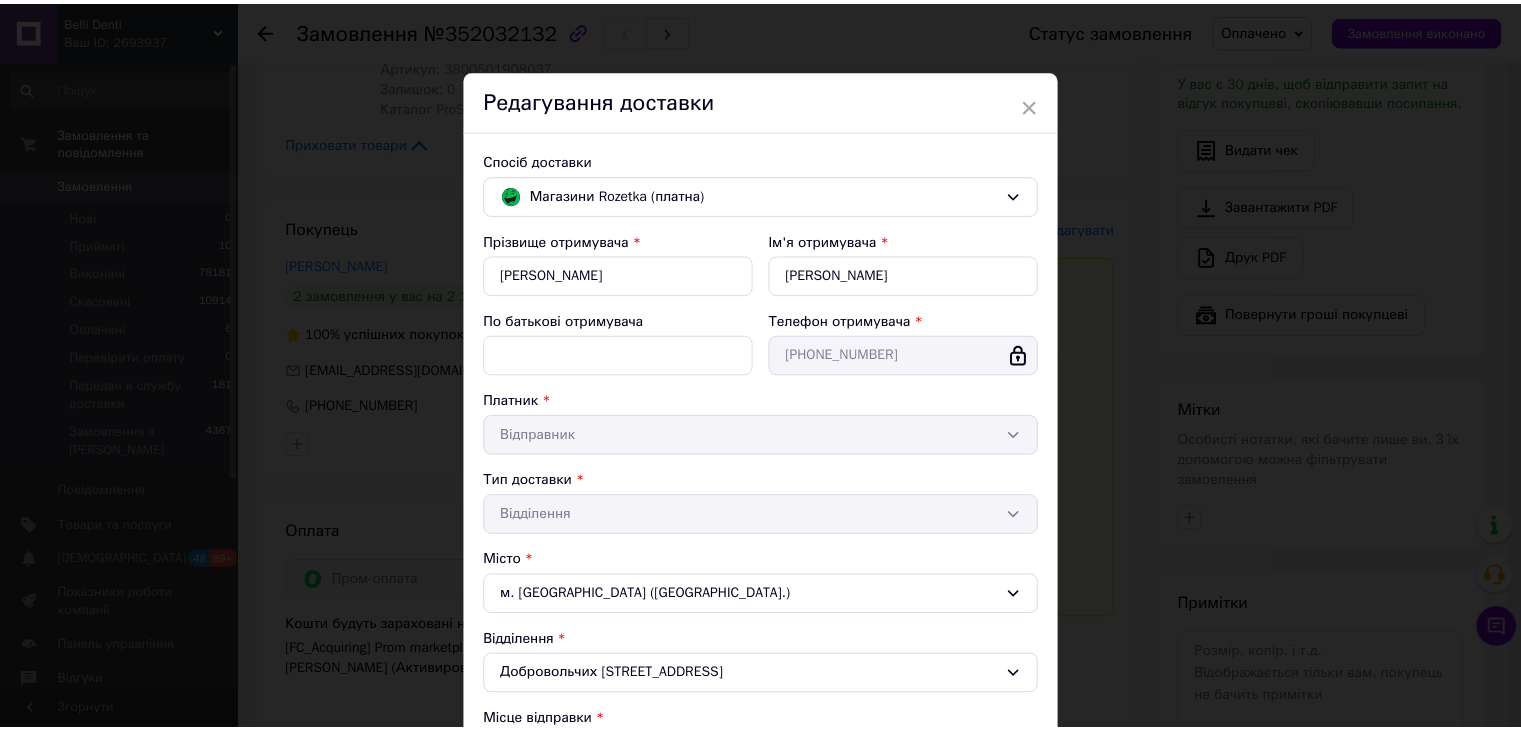 scroll, scrollTop: 389, scrollLeft: 0, axis: vertical 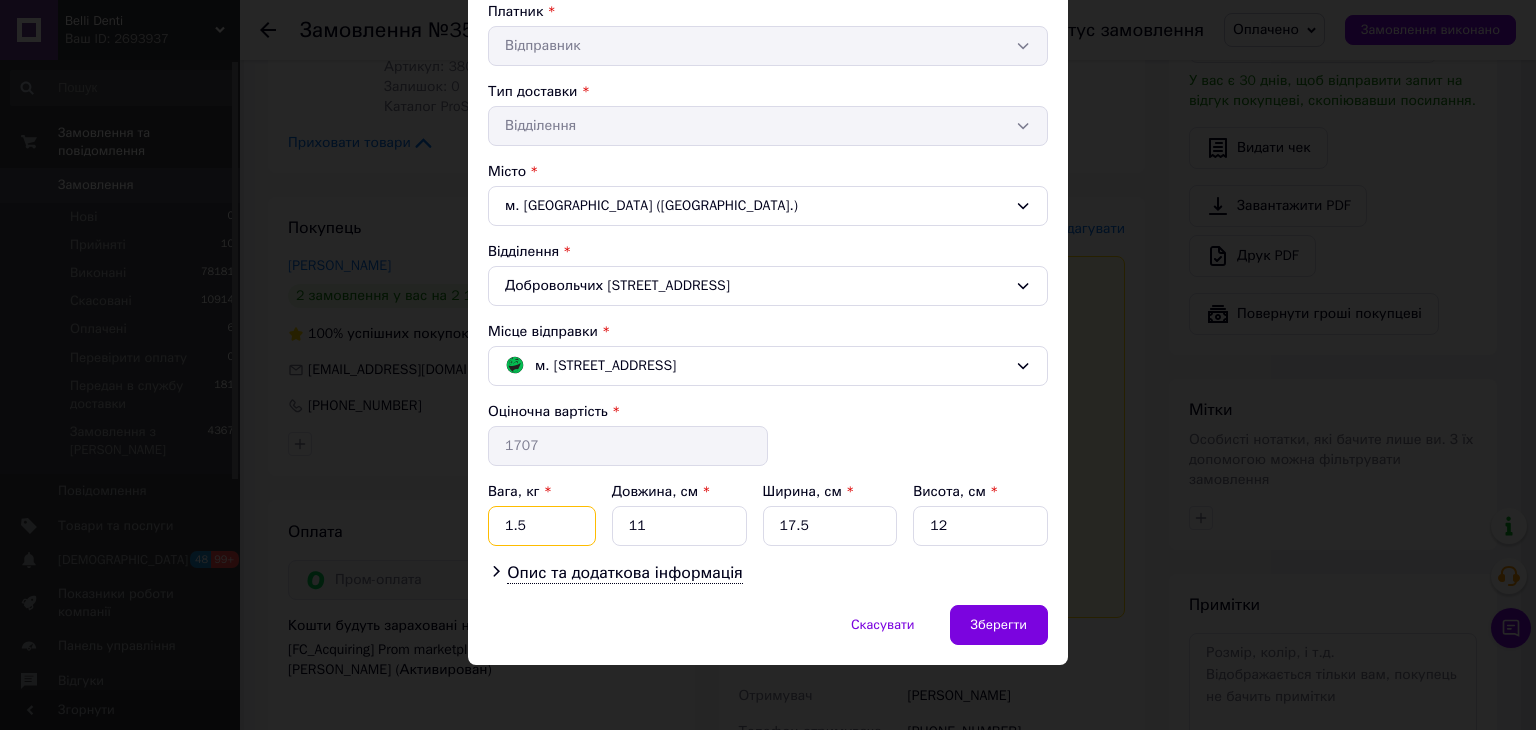 click on "1.5" at bounding box center (542, 526) 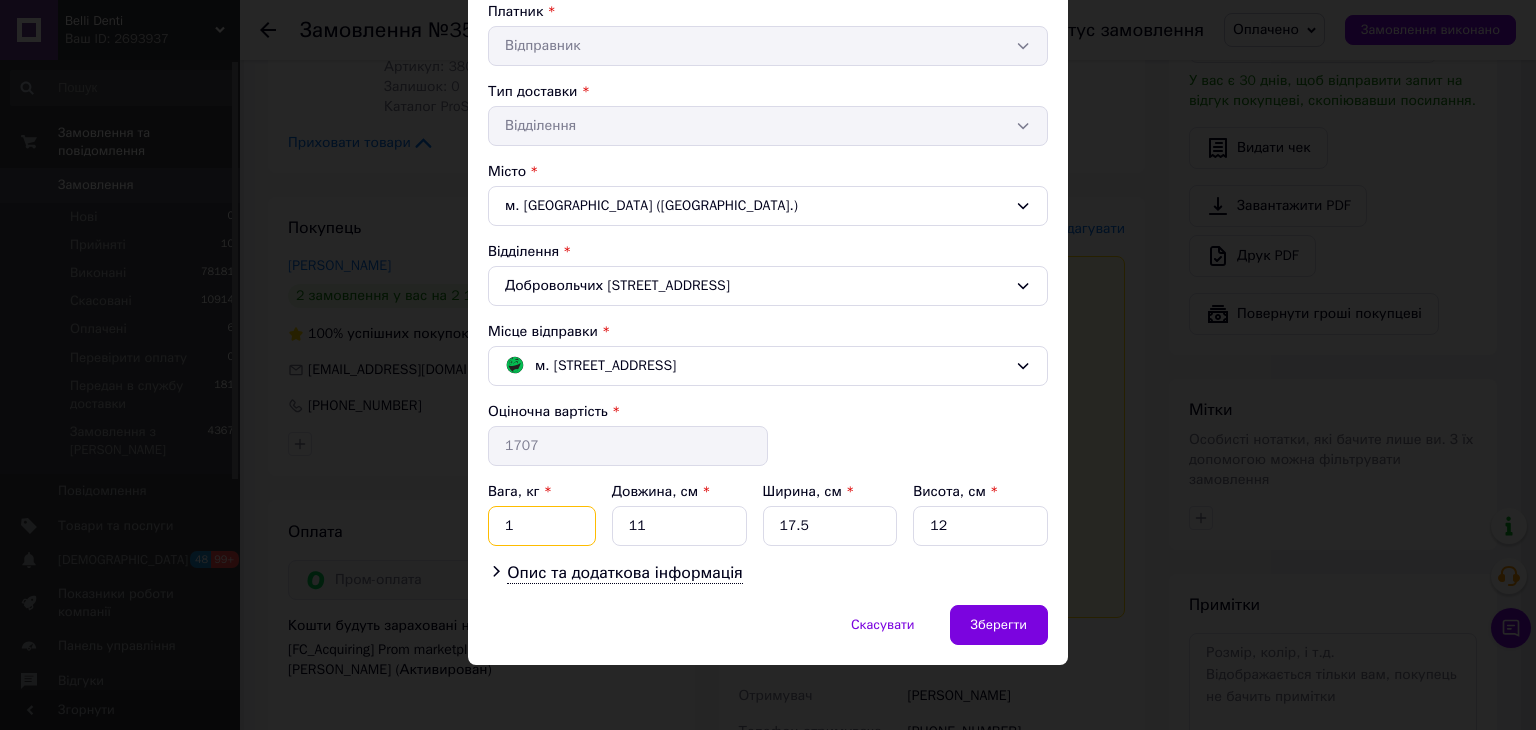 type on "1" 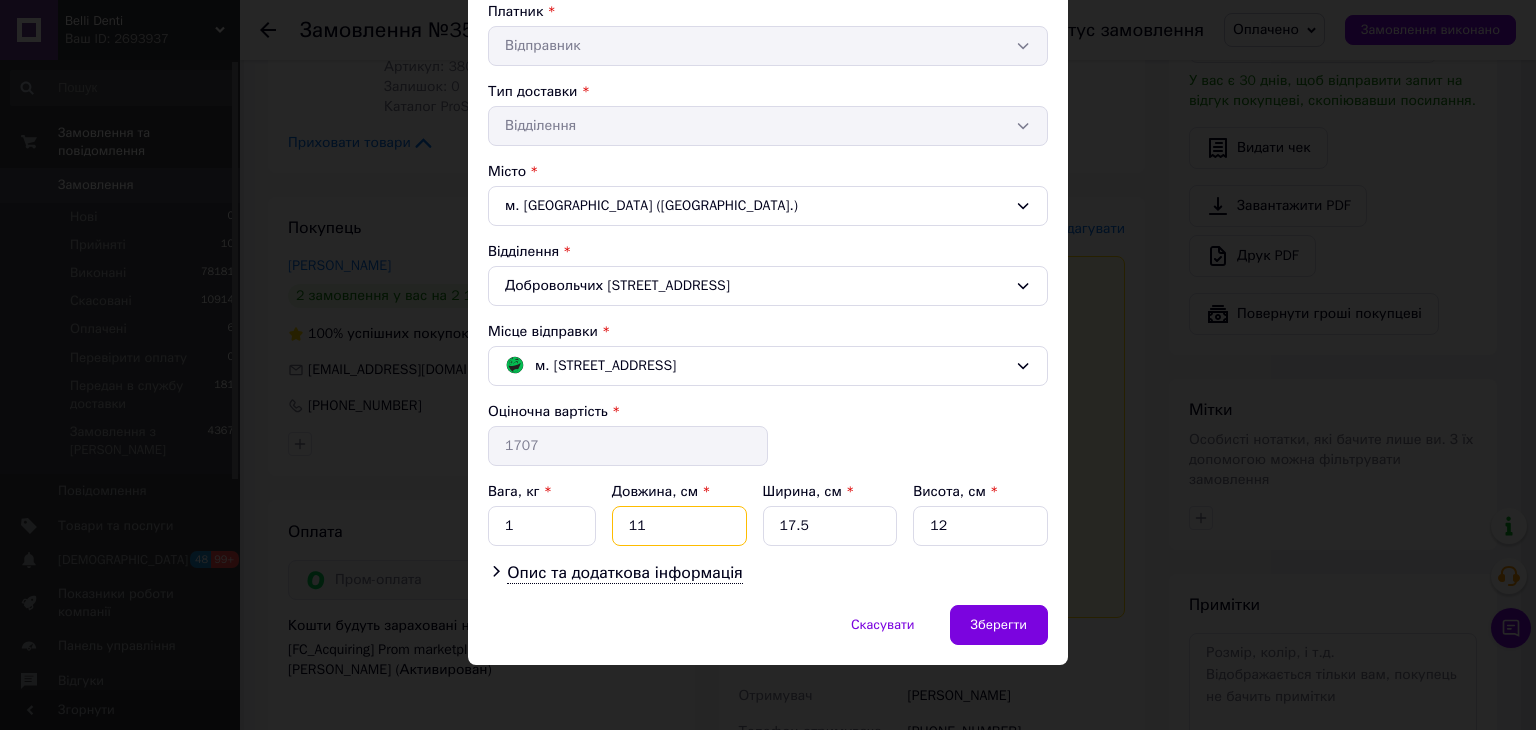 drag, startPoint x: 644, startPoint y: 530, endPoint x: 570, endPoint y: 554, distance: 77.7946 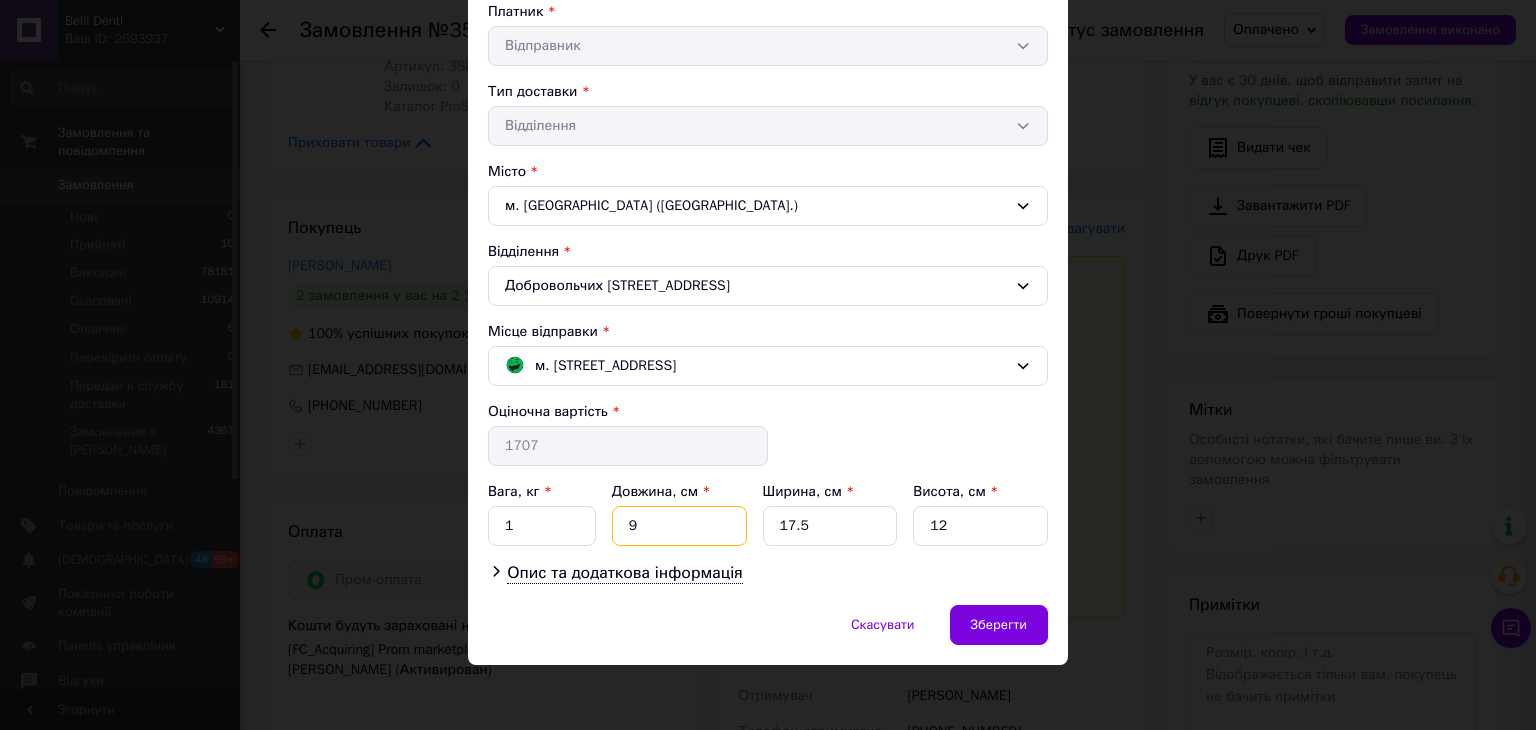 type on "9" 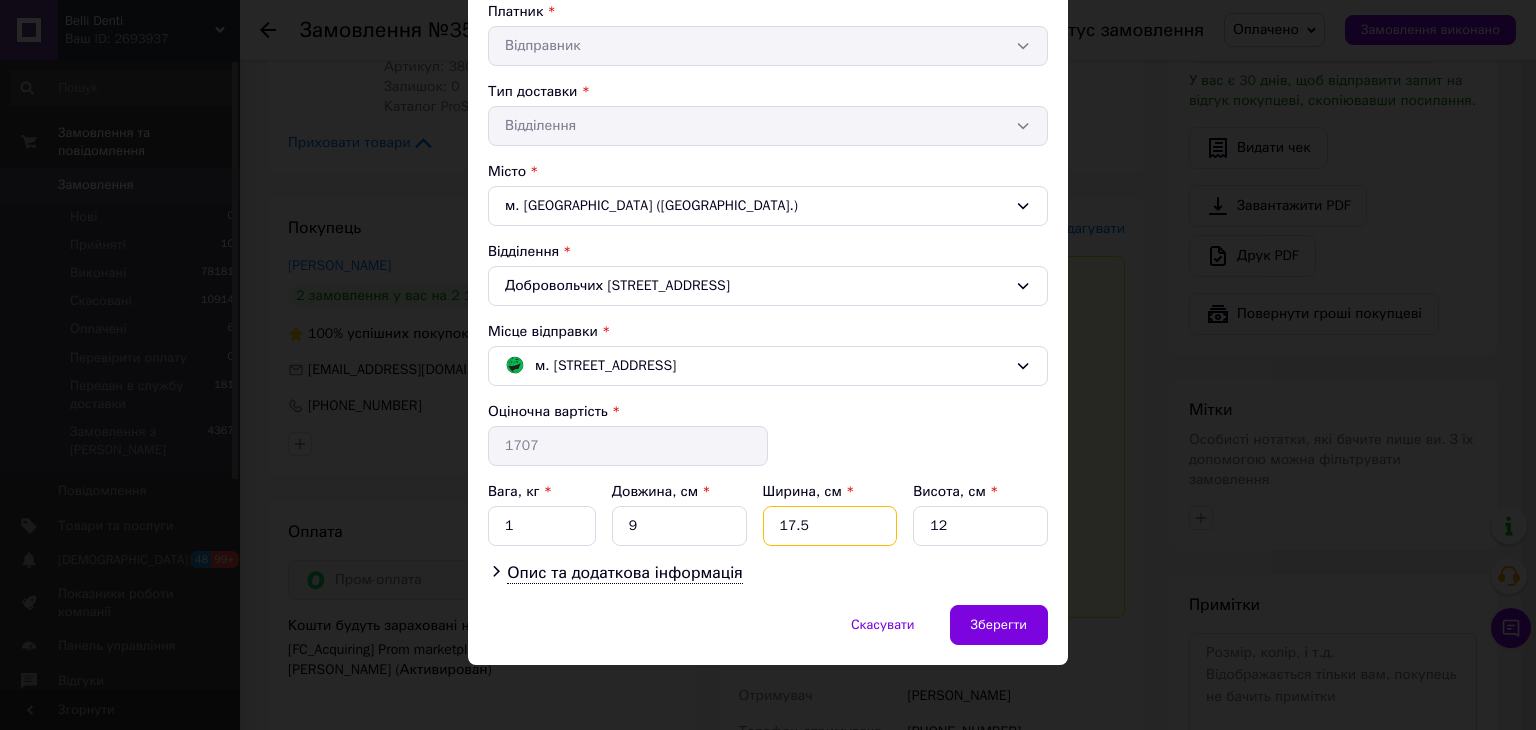 click on "Прізвище отримувача   * Кравченко Ім'я отримувача   * Екатерина По батькові отримувача Телефон отримувача   * +380632353350 Платник   * Відправник Тип доставки   * Відділення Місто м. Біла Церква (Київська обл.) Відділення Добровольчих батальйонів вул., 3 Місце відправки   * м. Львів (Львівська обл.); Героїв УПА вул., 76 Оціночна вартість   * 1707 Вага, кг   * 1 Довжина, см   * 9 Ширина, см   * 17.5 Висота, см   * 12   Опис та додаткова інформація" at bounding box center [768, 213] 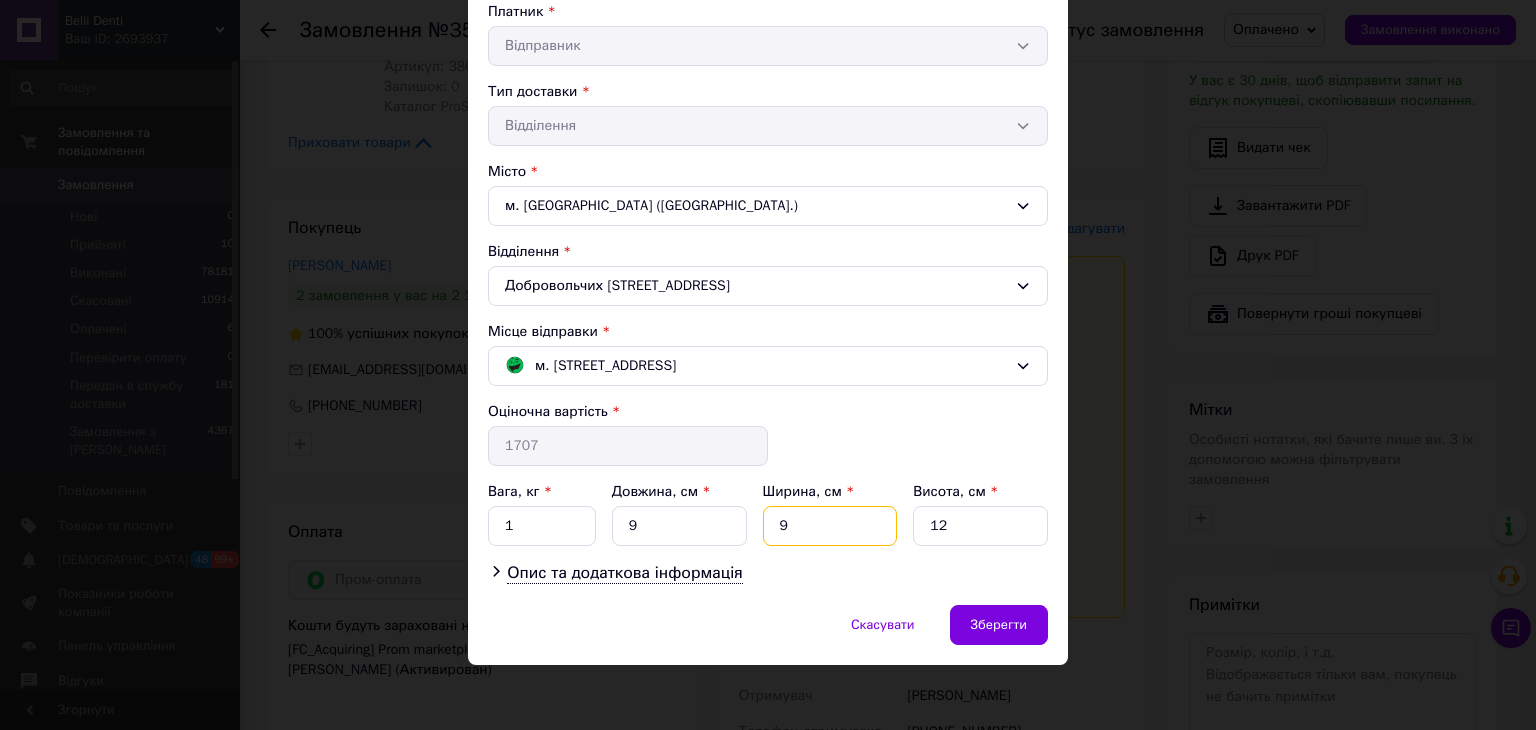 type on "9" 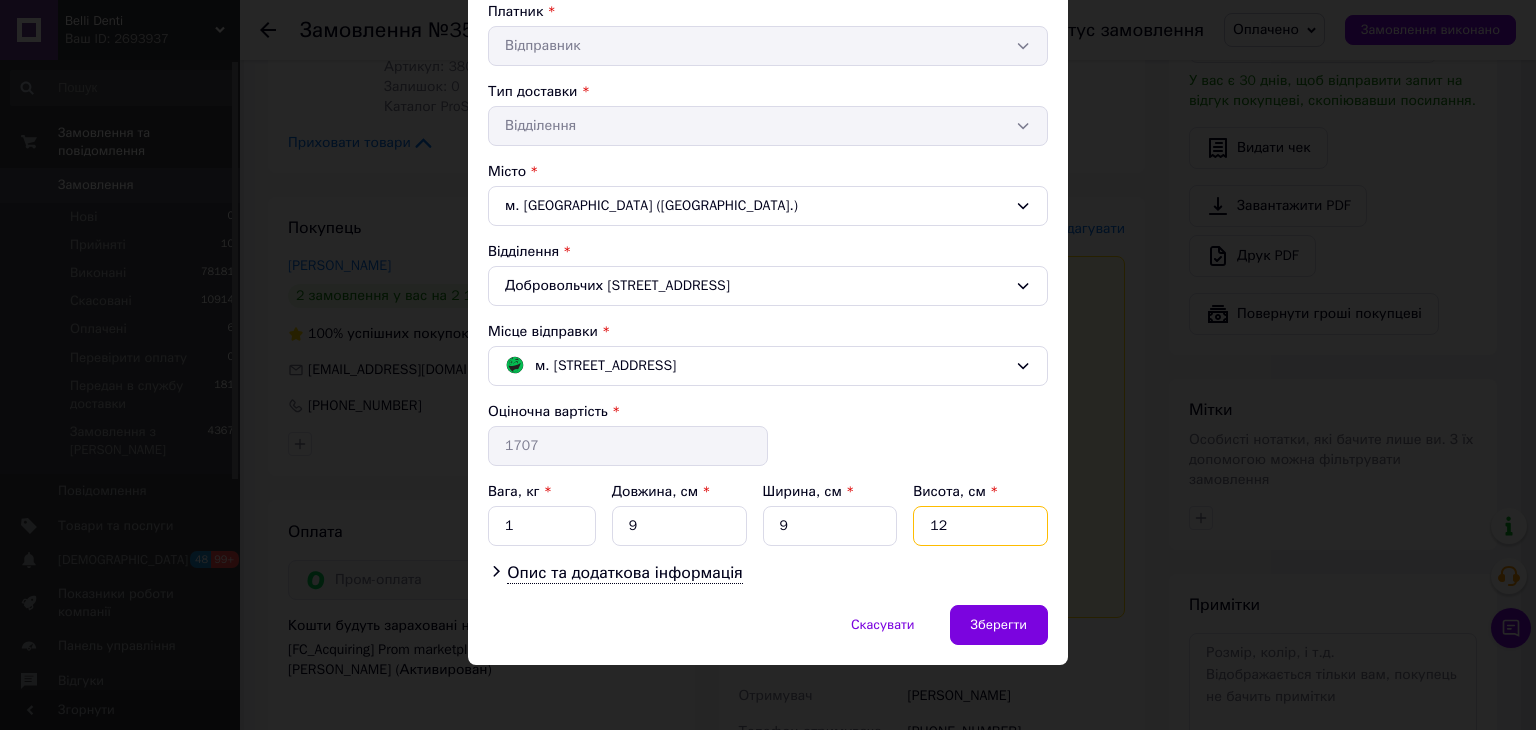 drag, startPoint x: 956, startPoint y: 527, endPoint x: 896, endPoint y: 563, distance: 69.97142 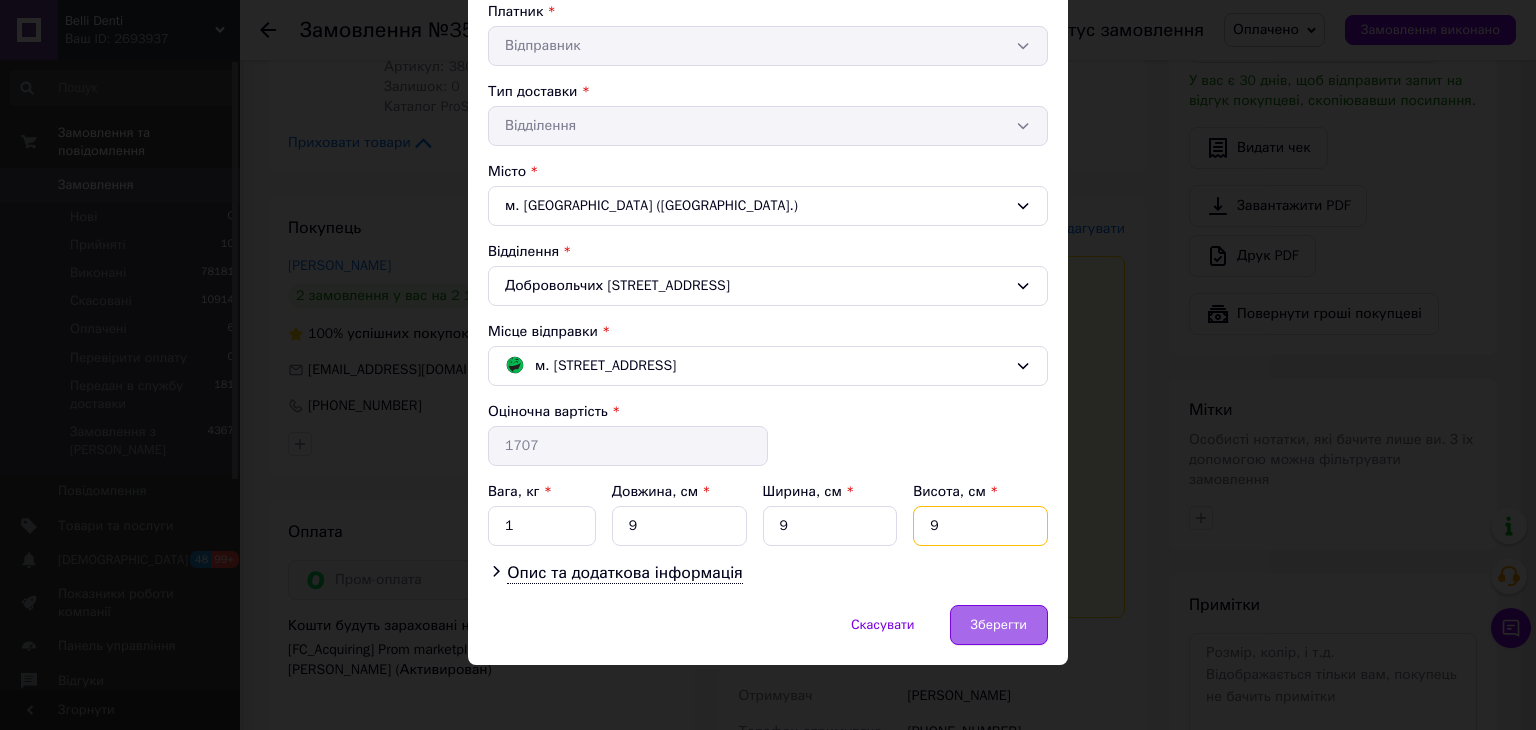 type on "9" 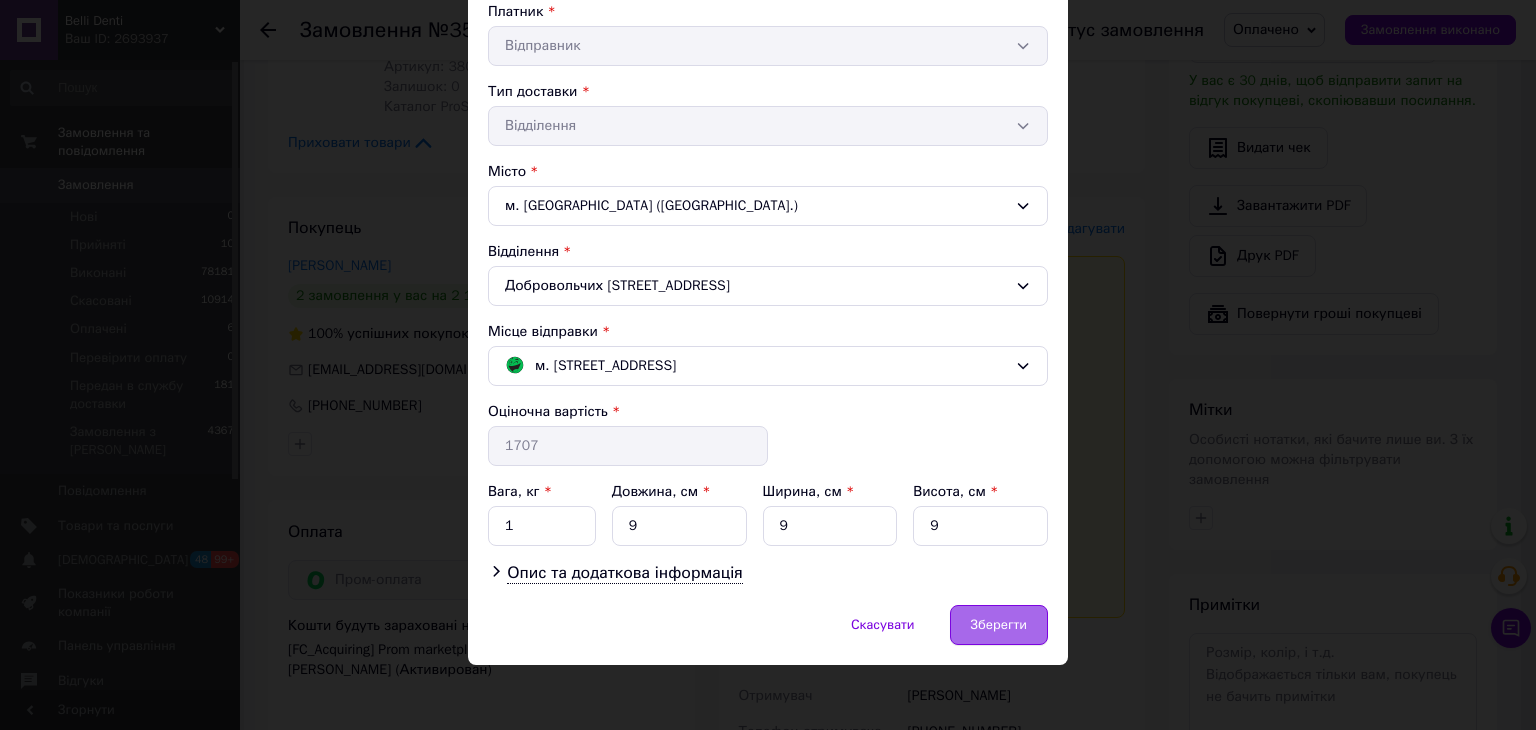 click on "Зберегти" at bounding box center (999, 625) 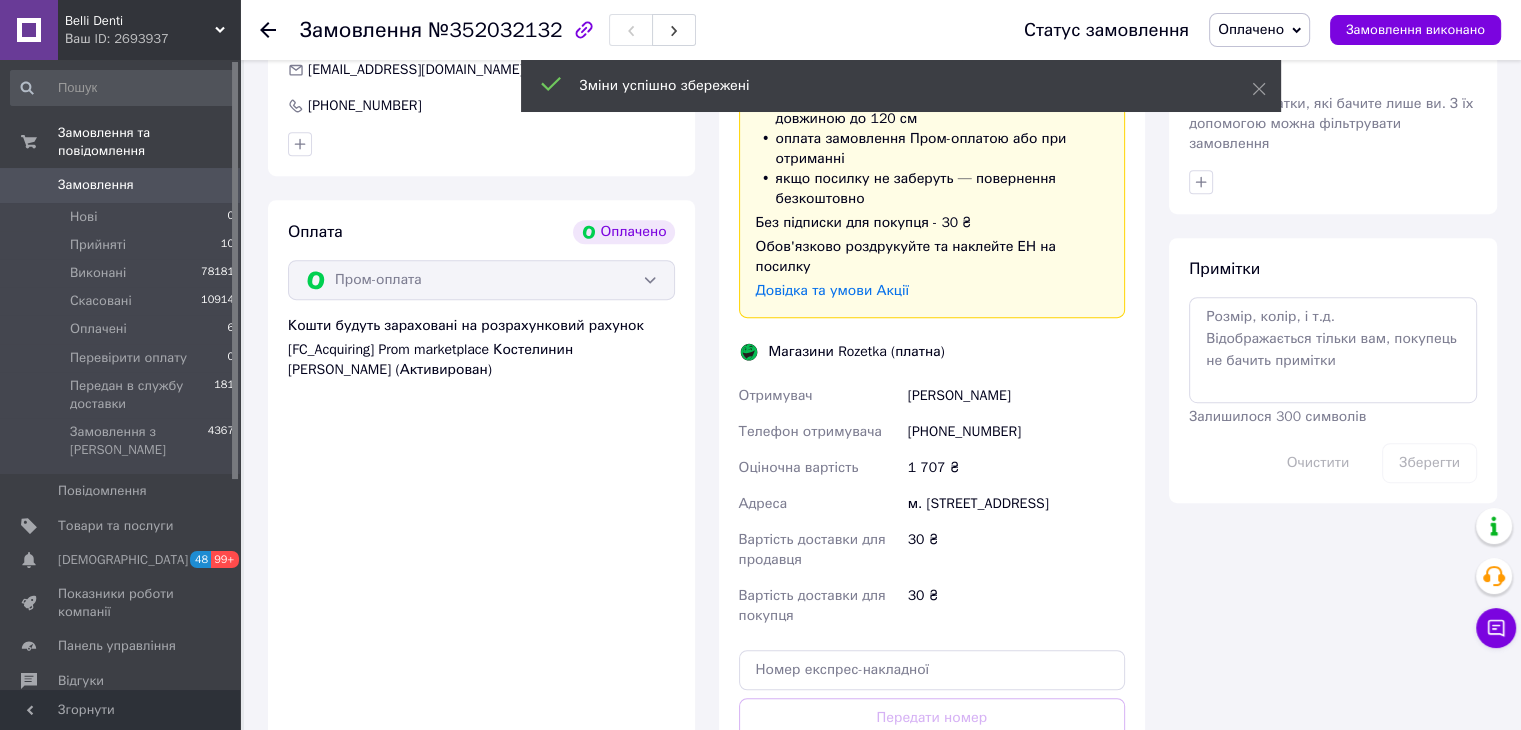 scroll, scrollTop: 1076, scrollLeft: 0, axis: vertical 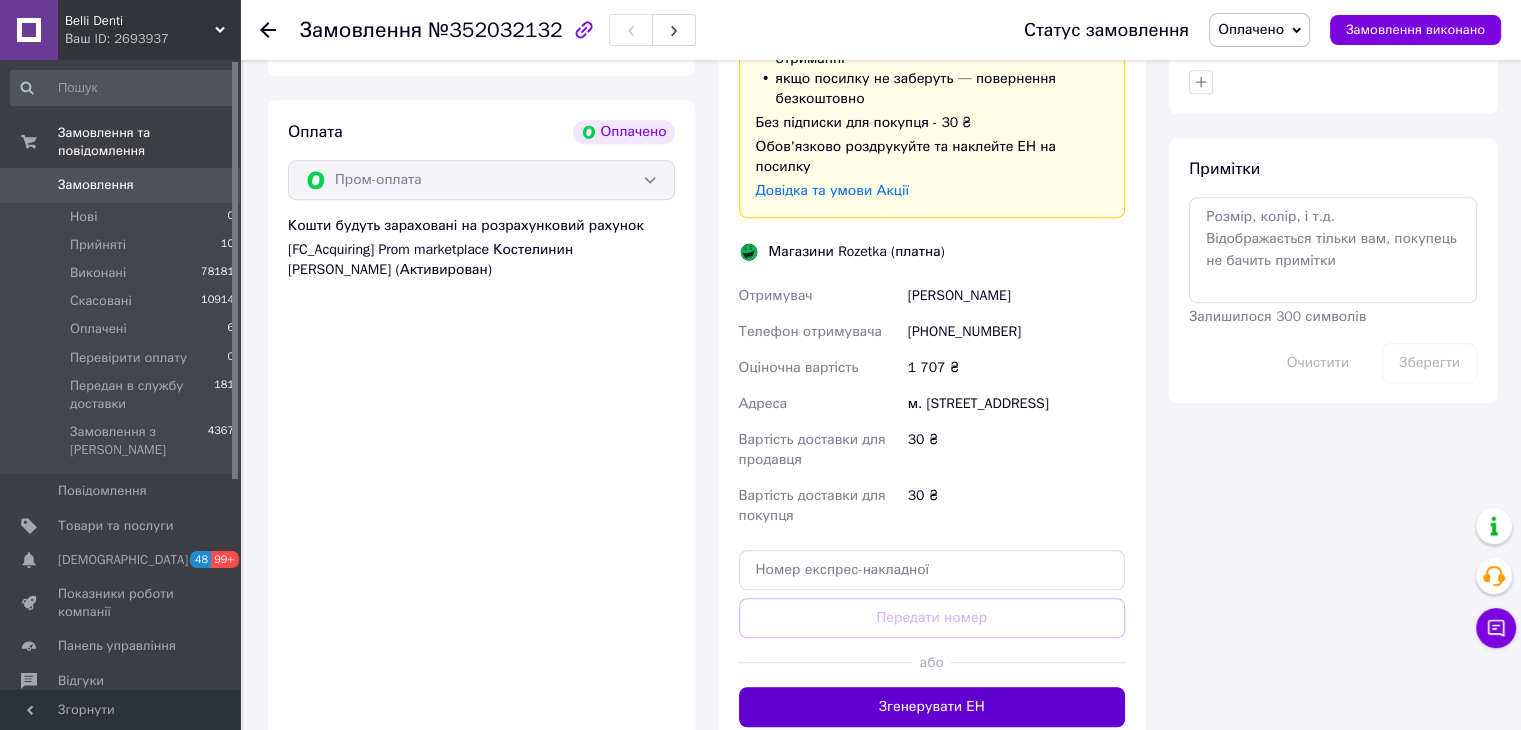 click on "Згенерувати ЕН" at bounding box center [932, 707] 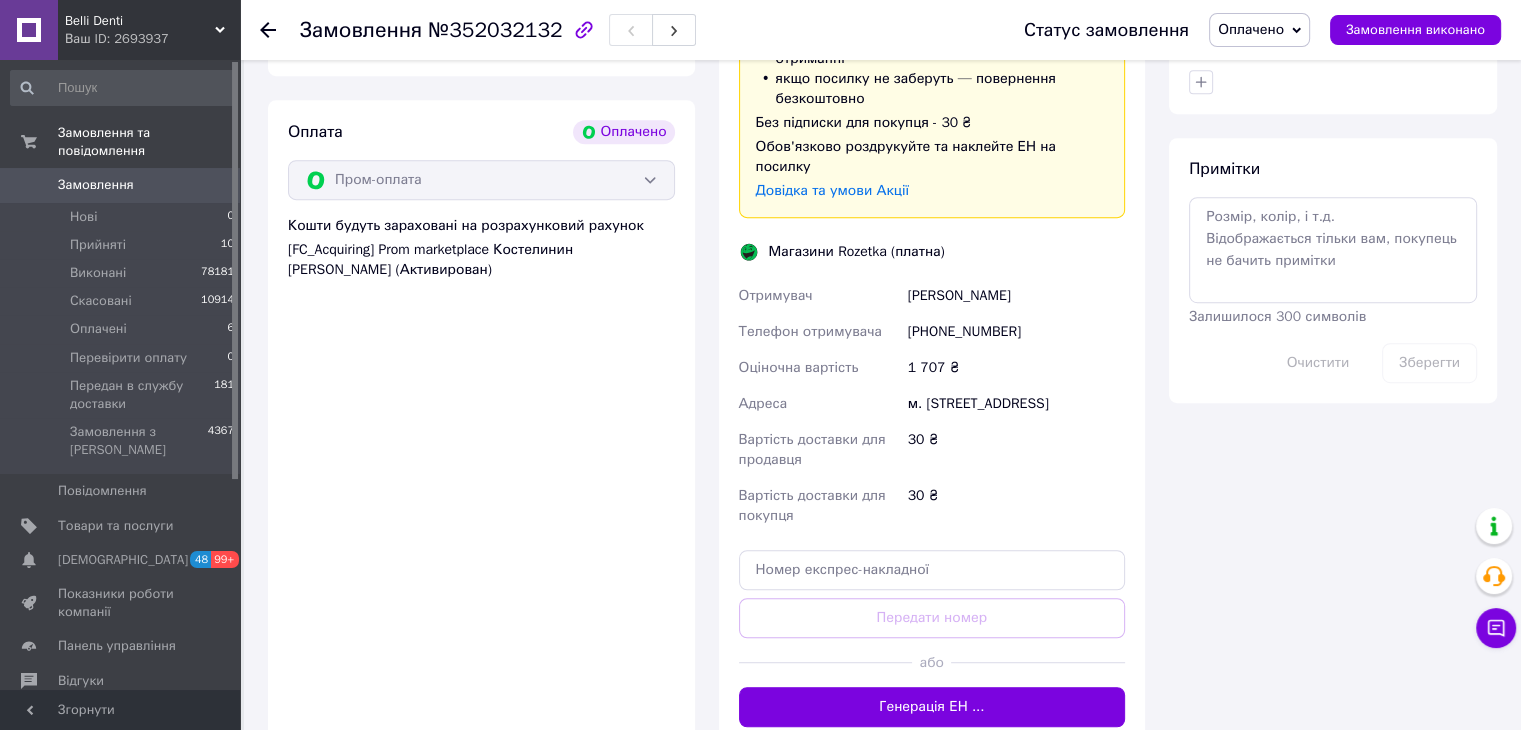 click 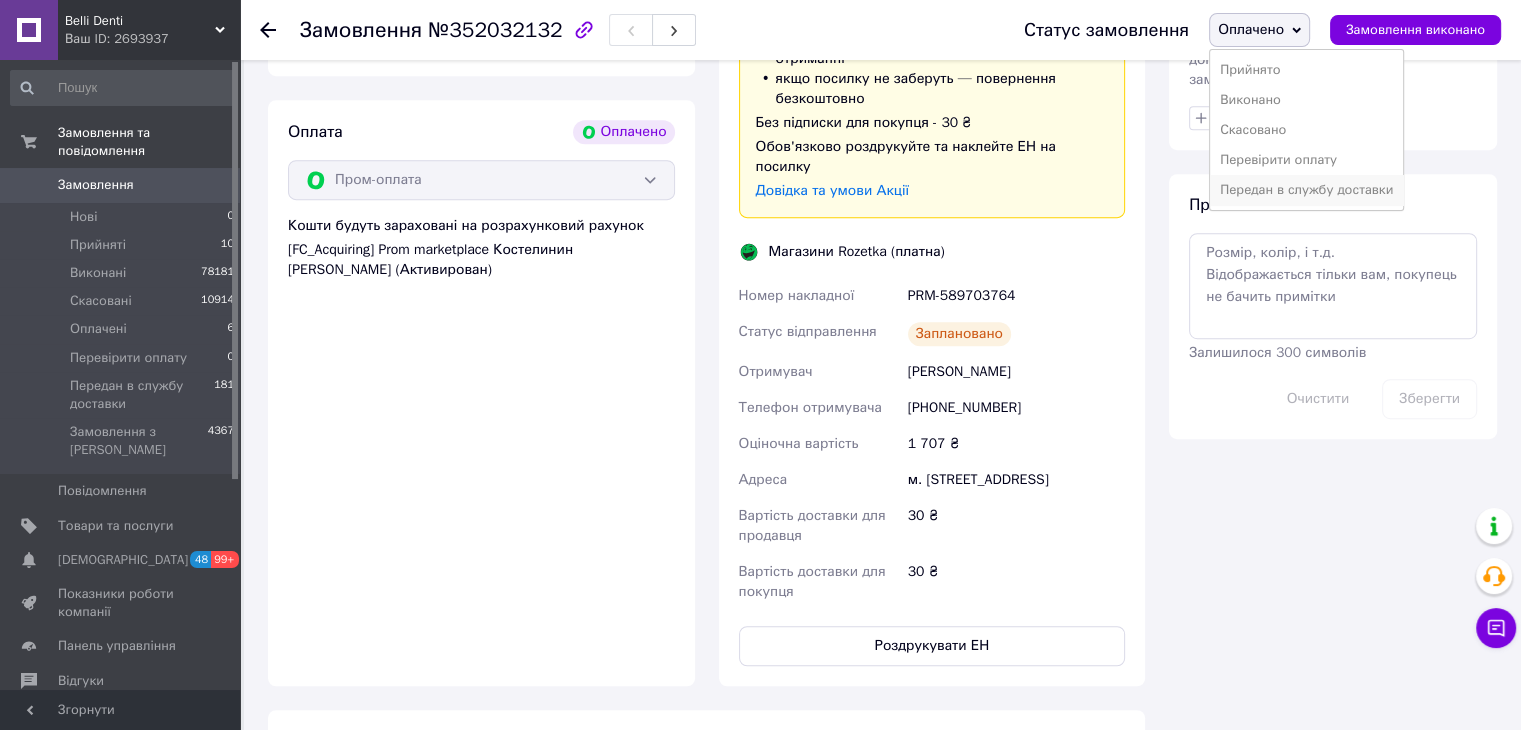 click on "Передан в службу доставки" at bounding box center [1306, 190] 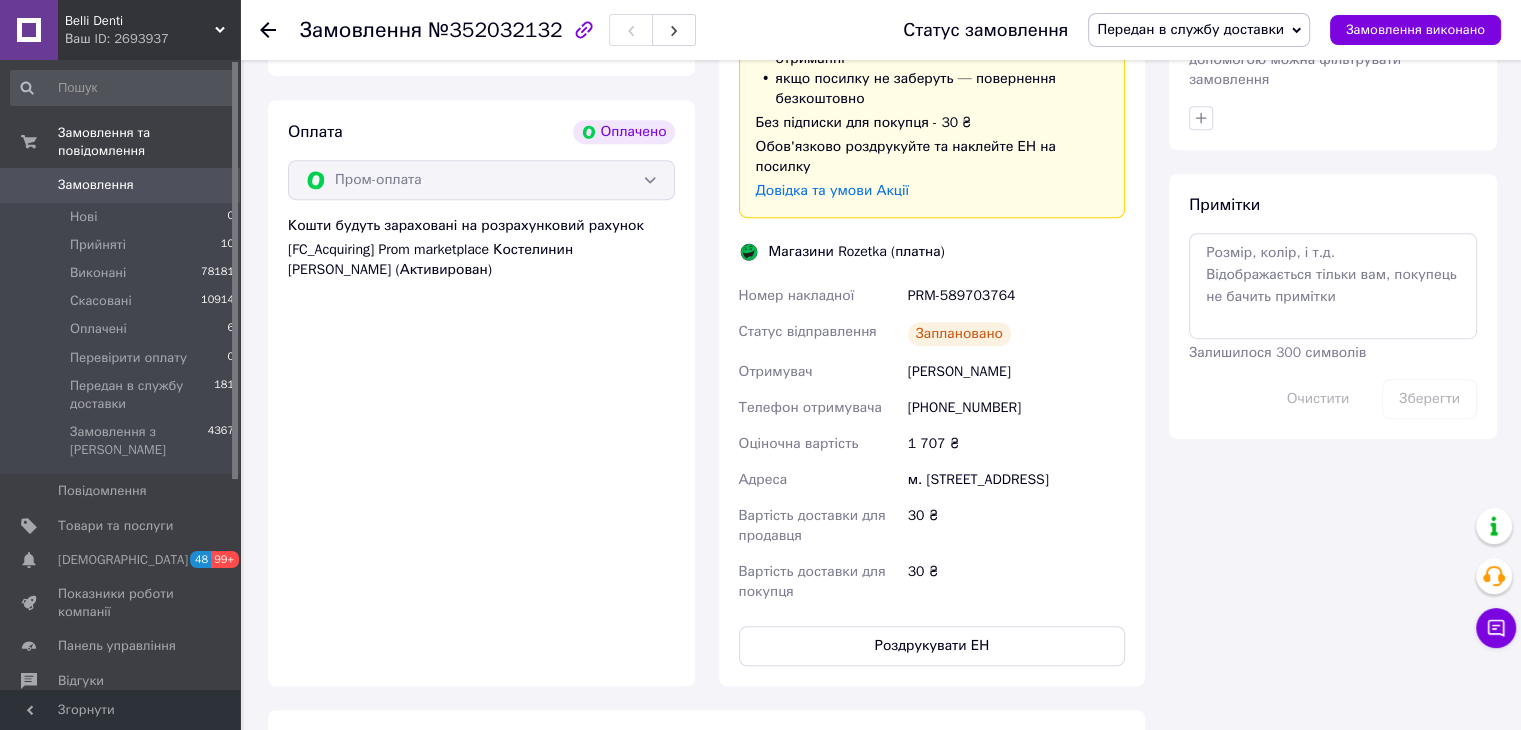 scroll, scrollTop: 1276, scrollLeft: 0, axis: vertical 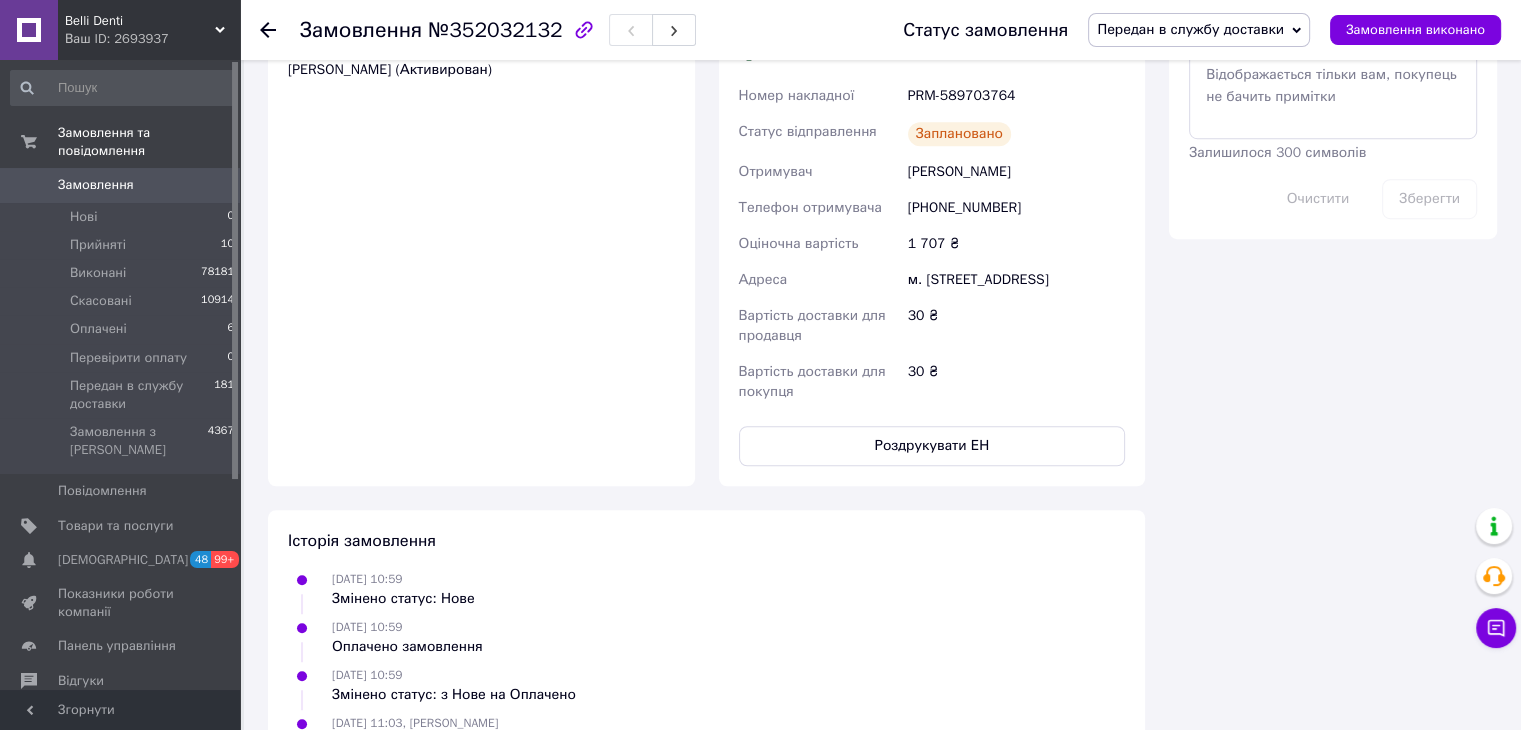 click on "Доставка Редагувати Доставка до магазинів Rozetka Для продавця 30 ₴   (згідно з умовами акції) — списуються з вашого Балансу. Для покупця безкоштовно   за умови підписки: для замовлень від 100 ₴ вагою до 15 кг,
об'ємною вагою до 30 кг
і довжиною до 120 см оплата замовлення Пром-оплатою або при отриманні якщо посилку не заберуть — повернення безкоштовно Без підписки для покупця - 30 ₴ Обов'язково роздрукуйте та наклейте ЕН на посилку Довідка та умови Акції Магазини Rozetka (платна) Номер накладної PRM-589703764 Статус відправлення Заплановано Отримувач Телефон отримувача" at bounding box center [932, 41] 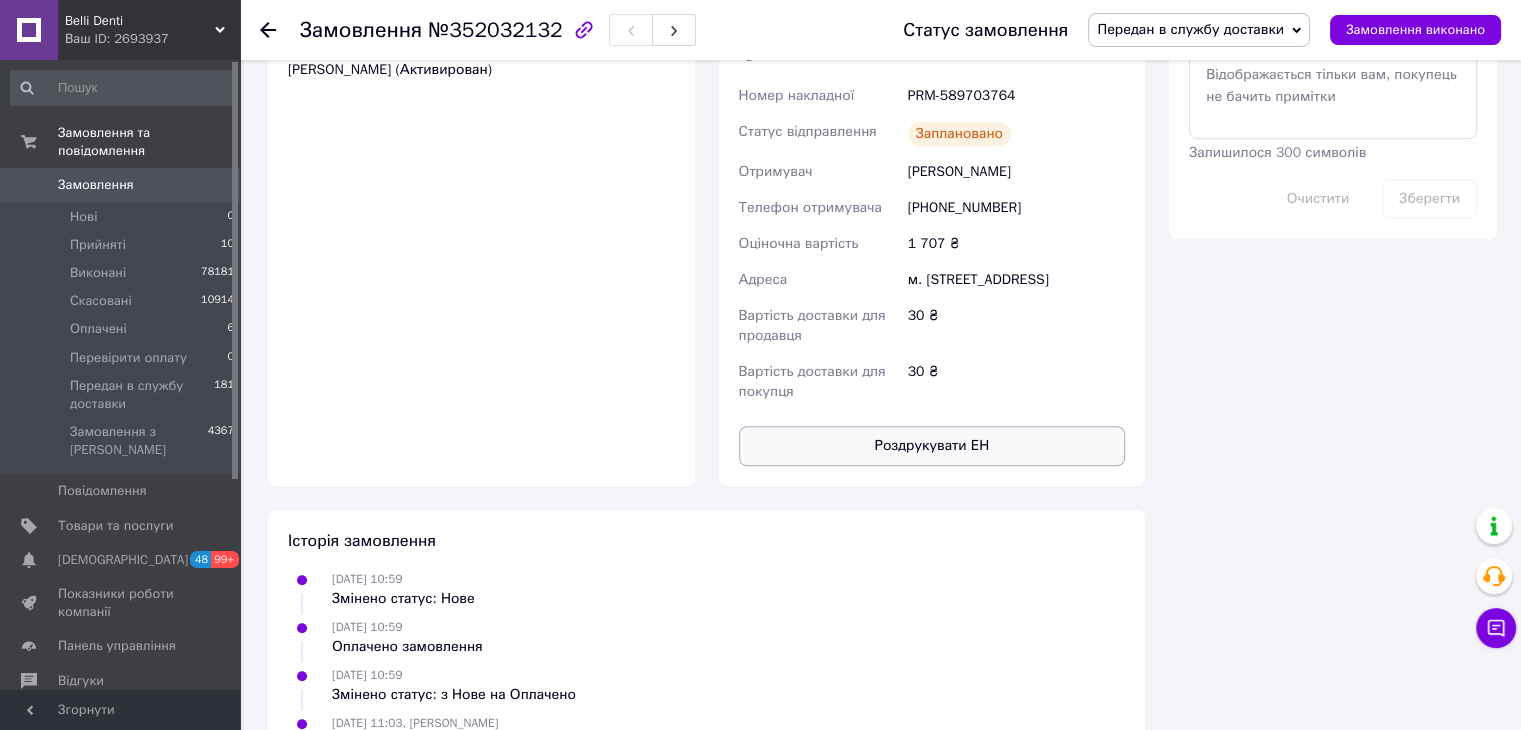 click on "Роздрукувати ЕН" at bounding box center [932, 446] 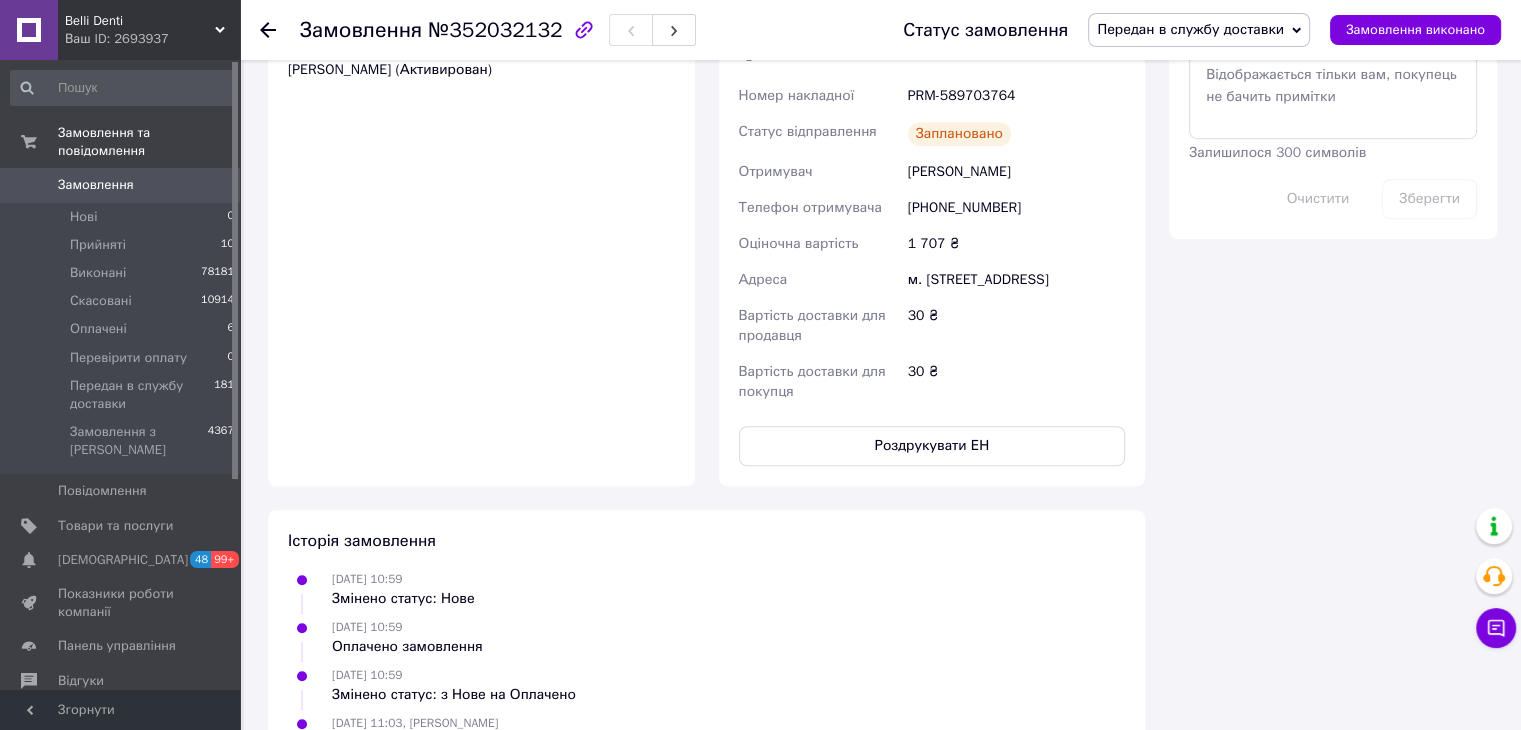 click 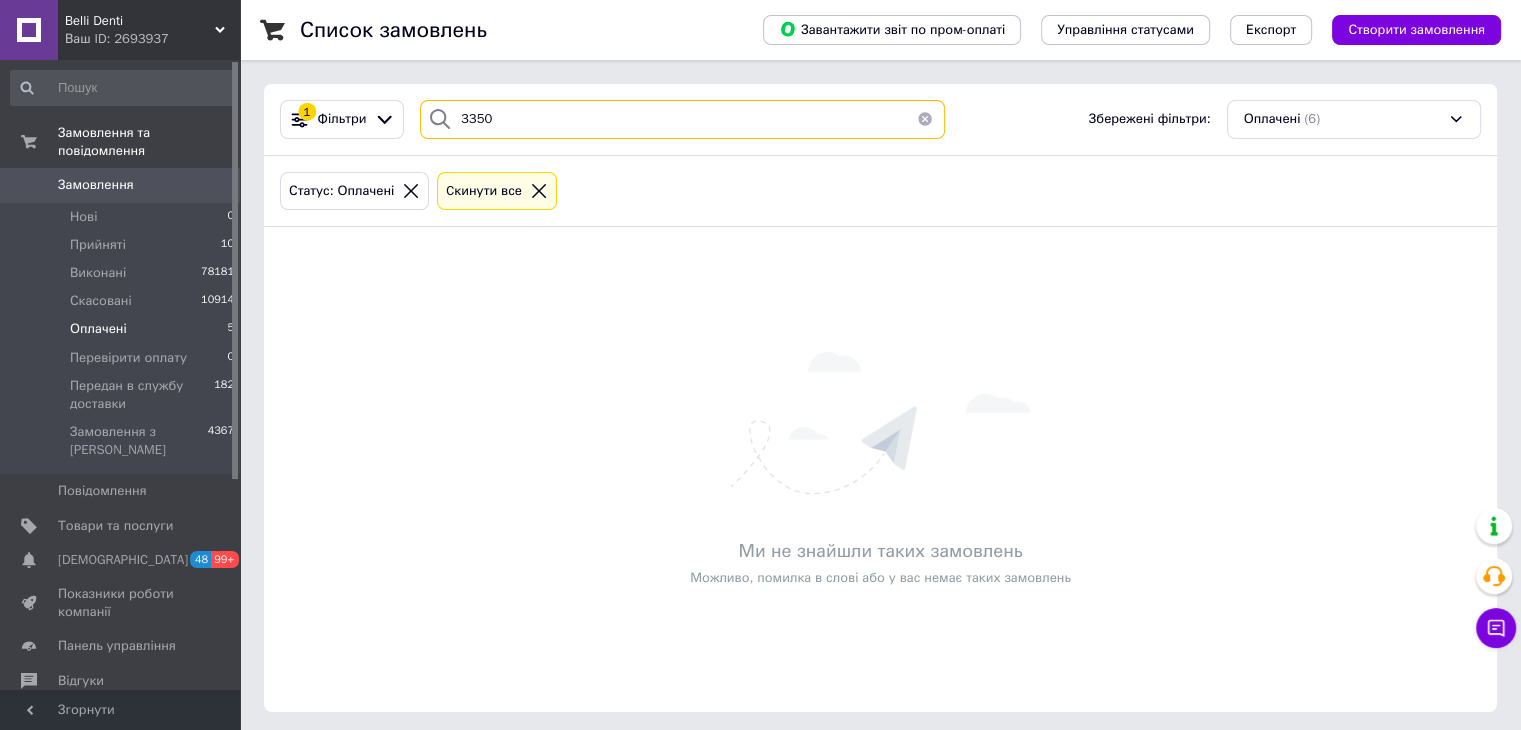 click on "1 Фільтри 3350 Збережені фільтри: Оплачені (6) Статус: Оплачені Cкинути все Ми не знайшли таких замовлень Можливо, помилка в слові або у вас немає таких замовлень" at bounding box center (880, 398) 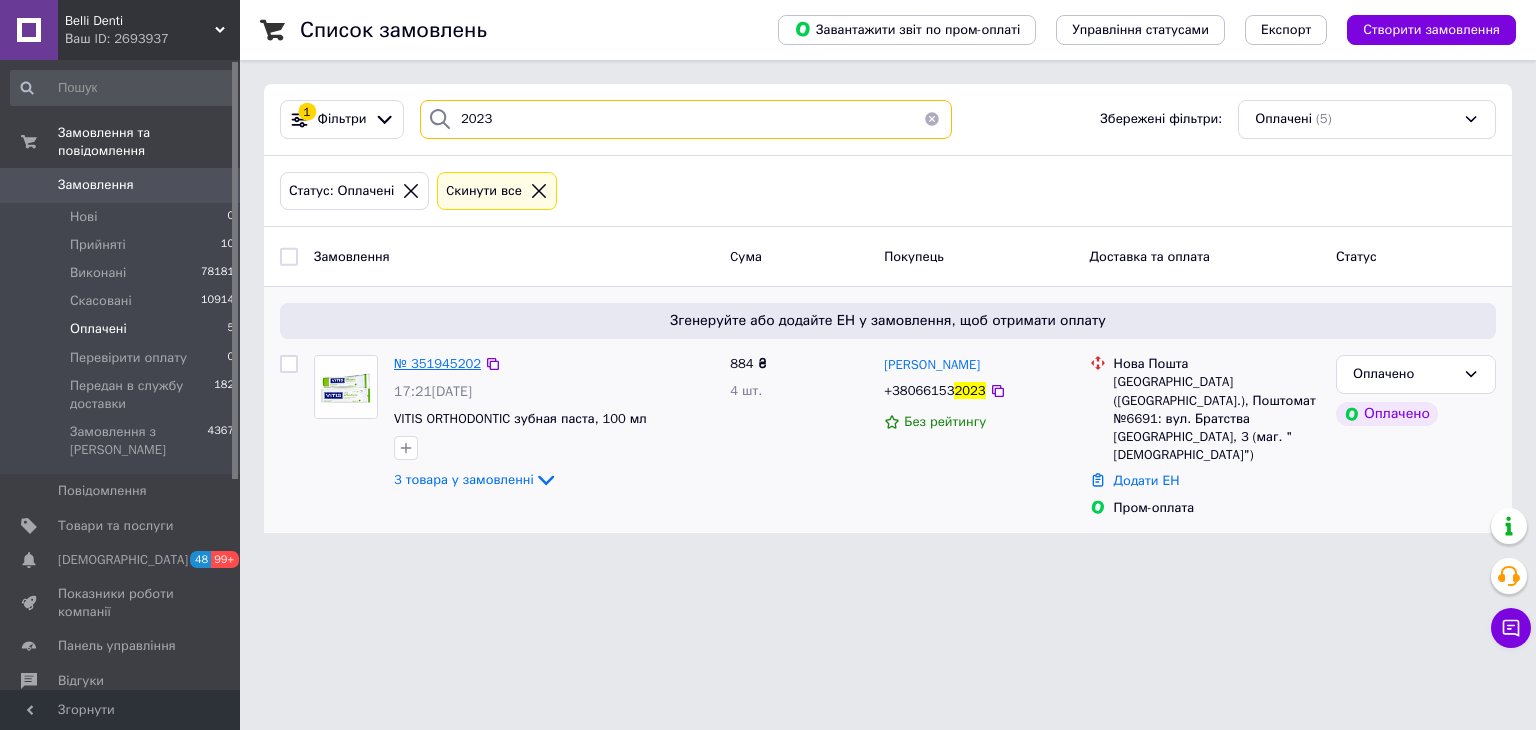 type on "2023" 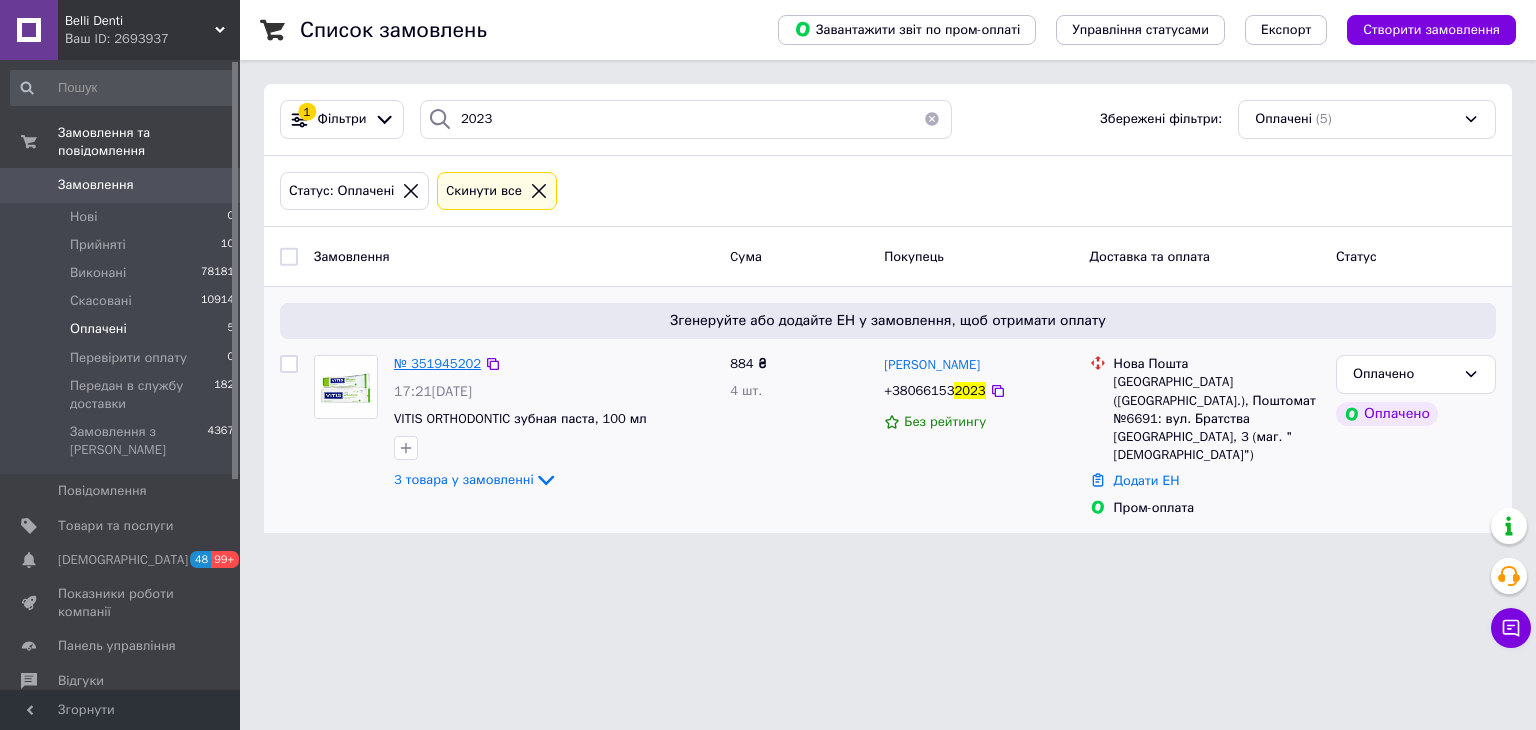 click on "№ 351945202" at bounding box center (437, 363) 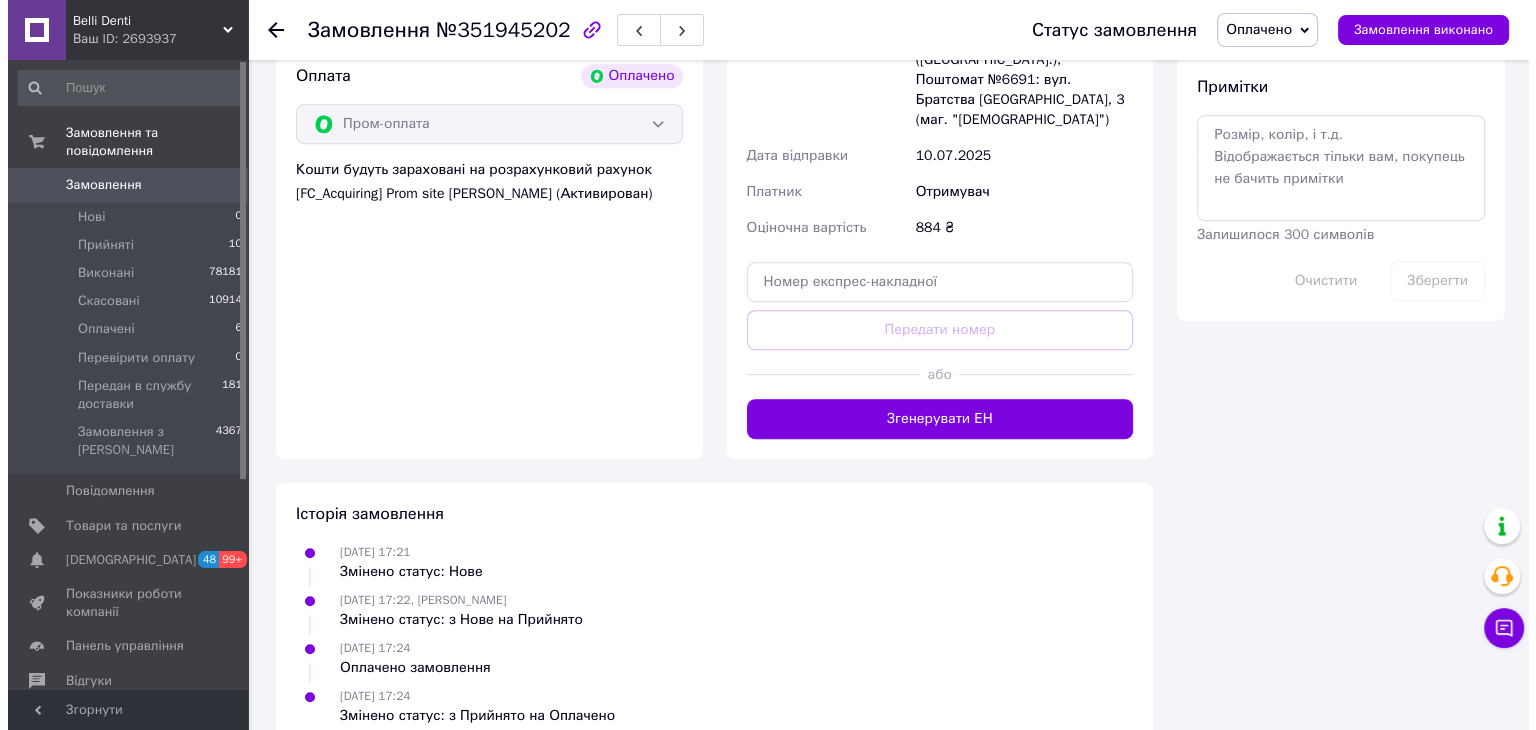 scroll, scrollTop: 676, scrollLeft: 0, axis: vertical 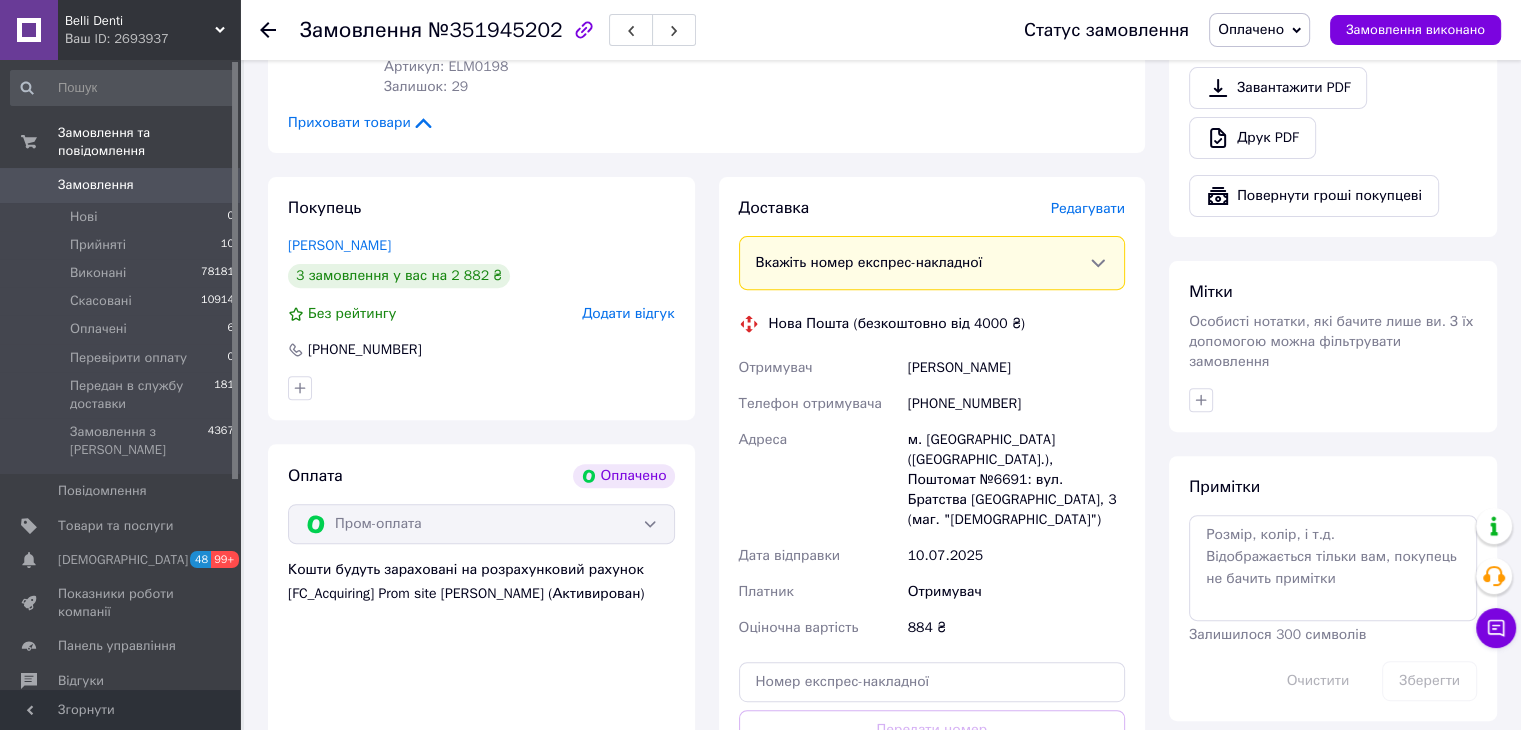 click on "Редагувати" at bounding box center [1088, 208] 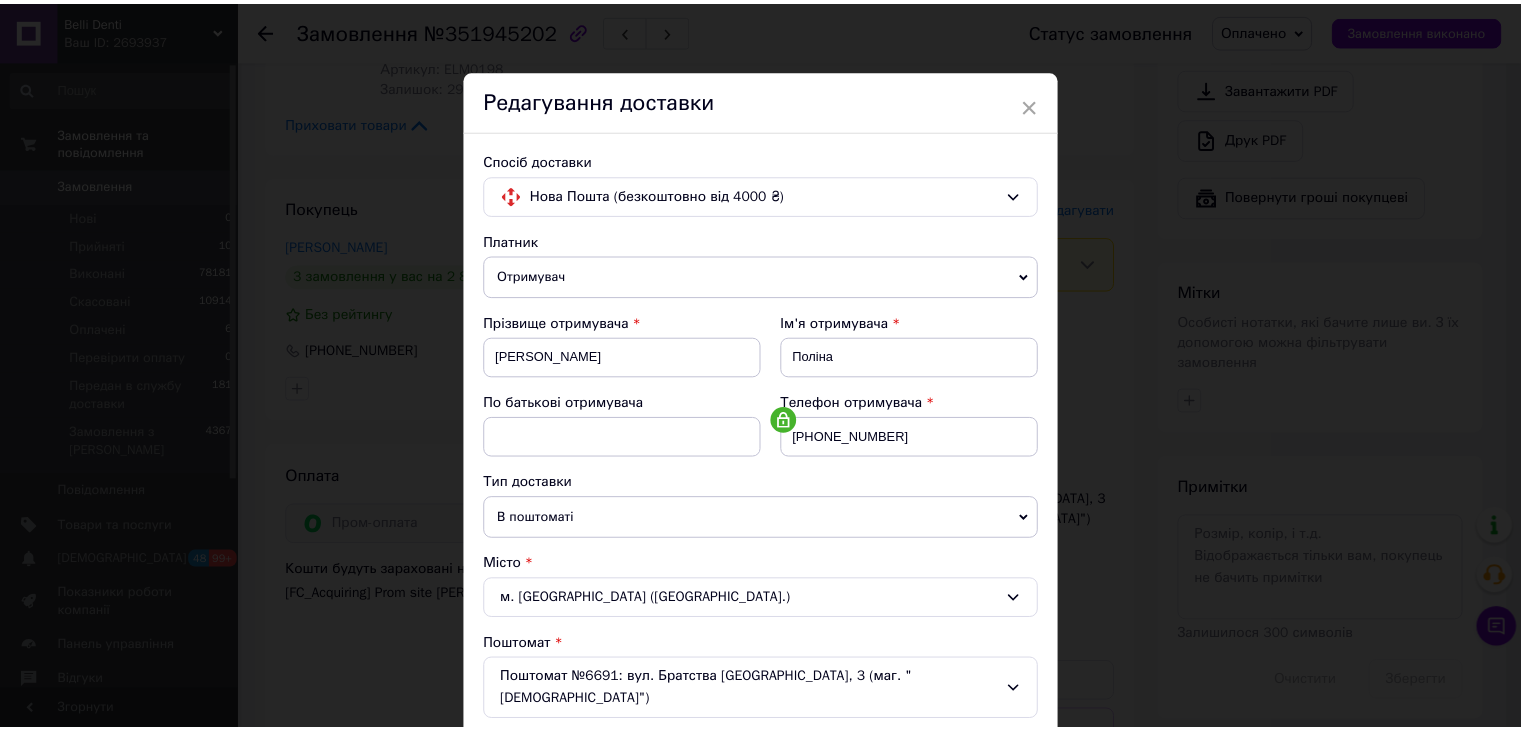 scroll, scrollTop: 592, scrollLeft: 0, axis: vertical 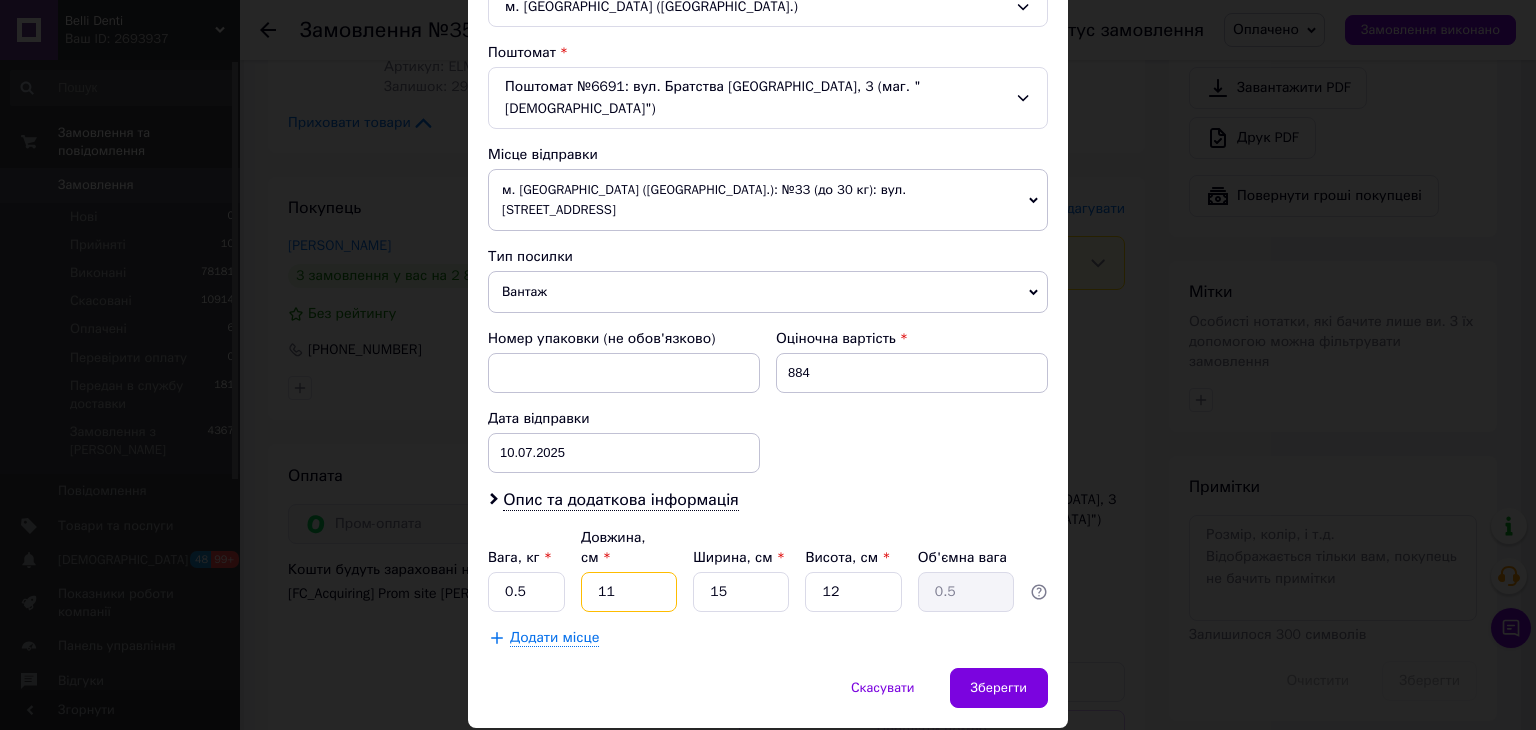 click on "Платник Отримувач Відправник Прізвище отримувача Колот Ім'я отримувача Поліна По батькові отримувача Телефон отримувача +380661532023 Тип доставки В поштоматі У відділенні Кур'єром Місто м. Київ (Київська обл.) Поштомат Поштомат №6691: вул. Братства Тарасівців, 3 (маг. "Фора") Місце відправки м. Львів (Львівська обл.): №33 (до 30 кг): вул. Кульпарківська, 59 Немає збігів. Спробуйте змінити умови пошуку Додати ще місце відправки Тип посилки Вантаж Документи Номер упаковки (не обов'язково) Оціночна вартість 884 Дата відправки 10.07.2025 < 2025 > < Июль > Пн Вт Ср Чт Пт Сб Вс 30 1 2 3 4 5 6 7 8 9" at bounding box center [768, 143] 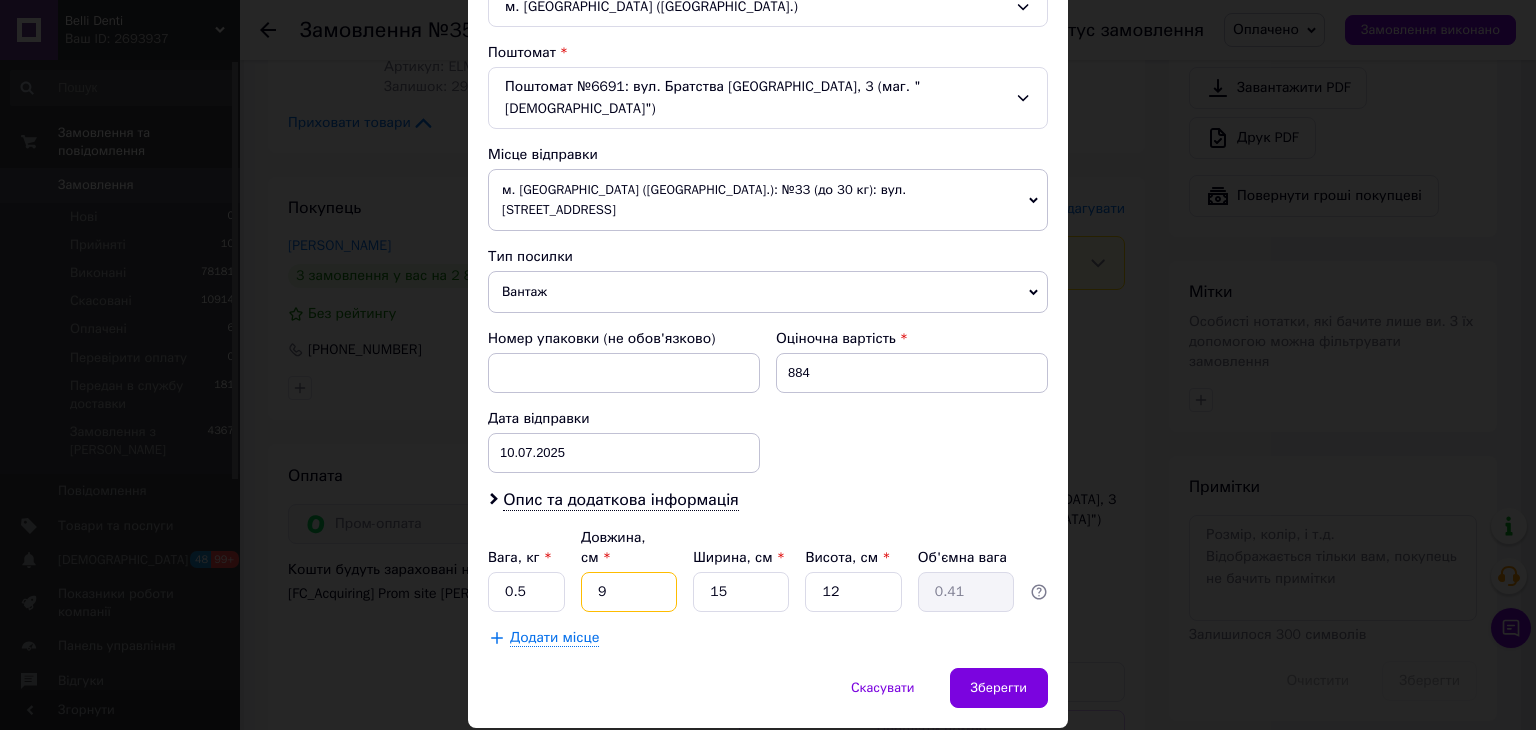 type on "9" 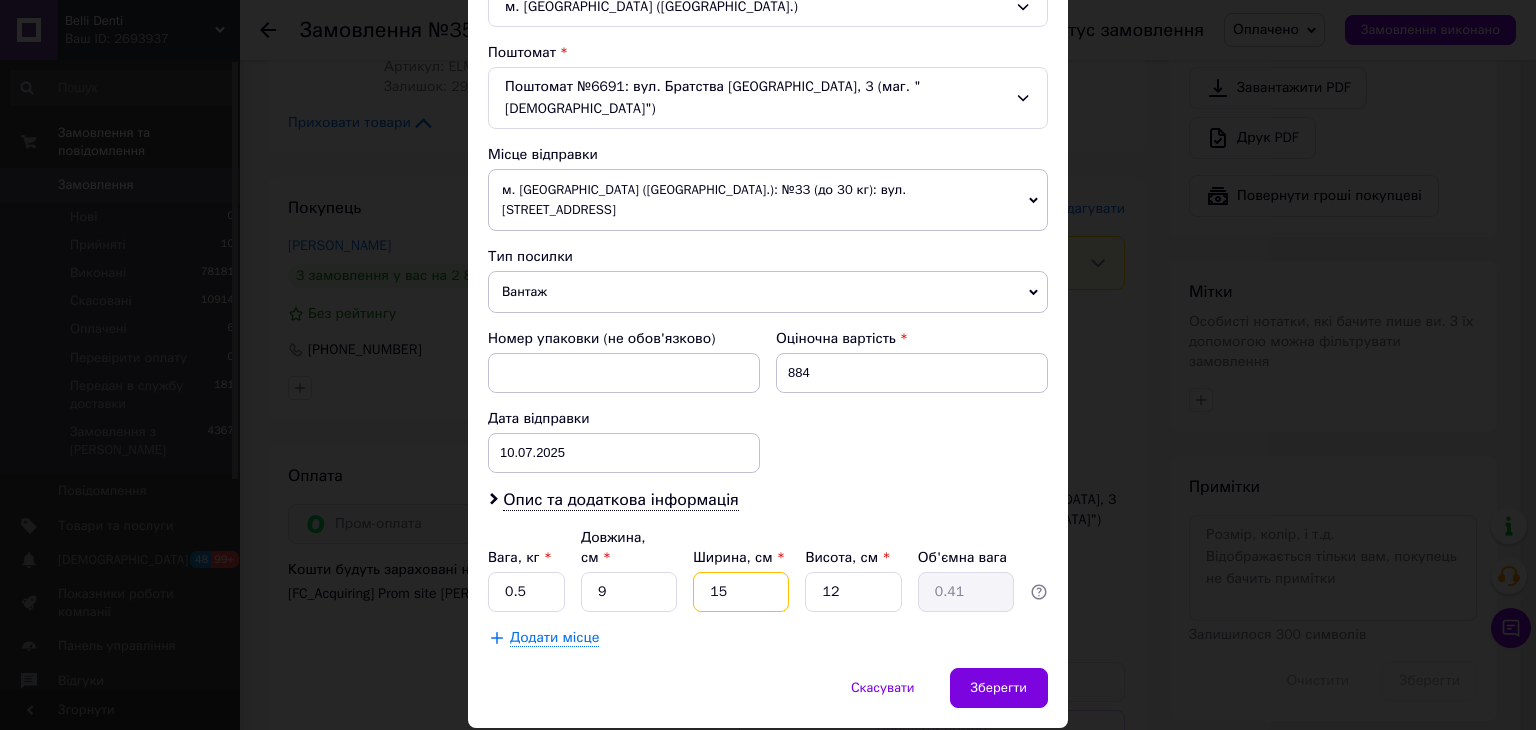 drag, startPoint x: 656, startPoint y: 557, endPoint x: 648, endPoint y: 566, distance: 12.0415945 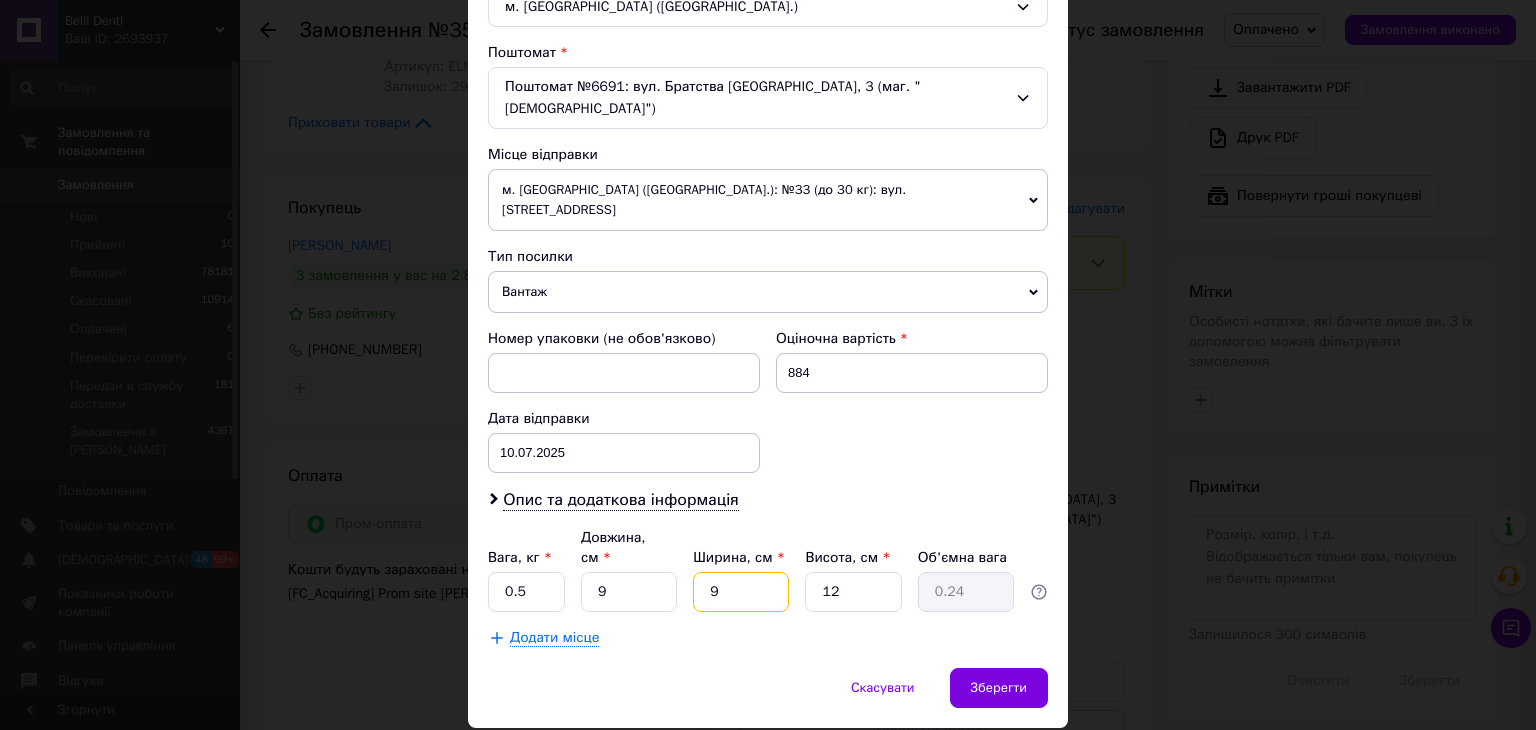 type on "9" 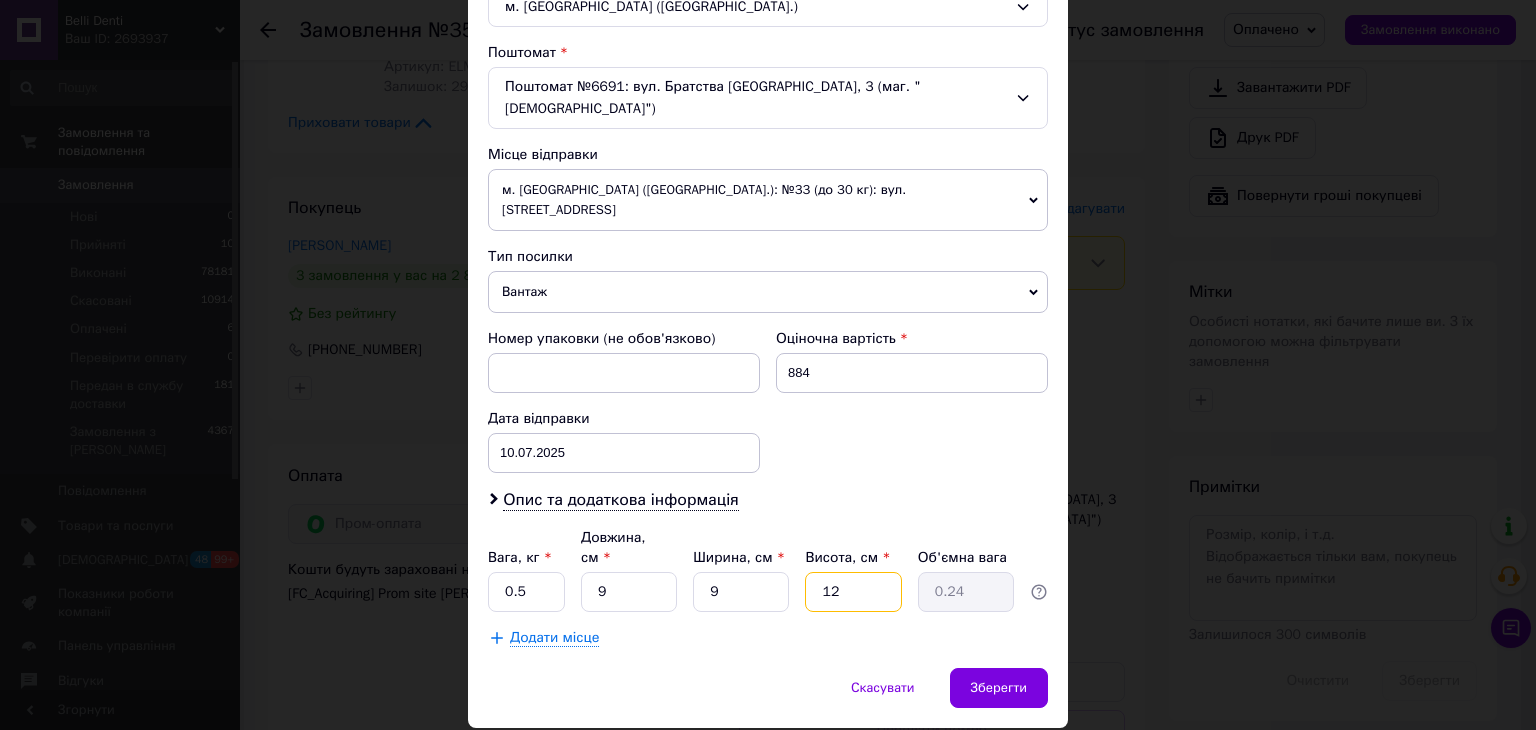drag, startPoint x: 839, startPoint y: 521, endPoint x: 808, endPoint y: 545, distance: 39.20459 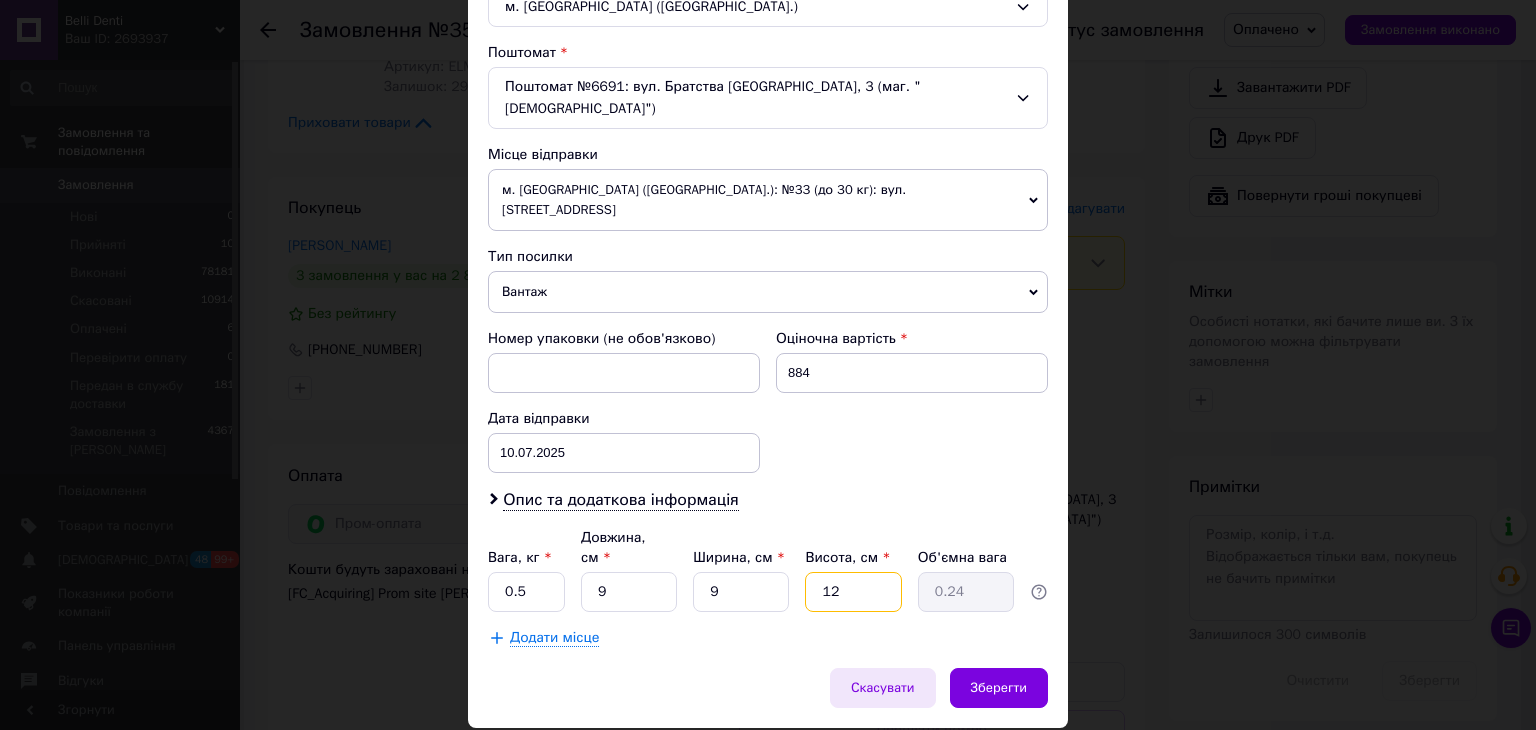 type on "9" 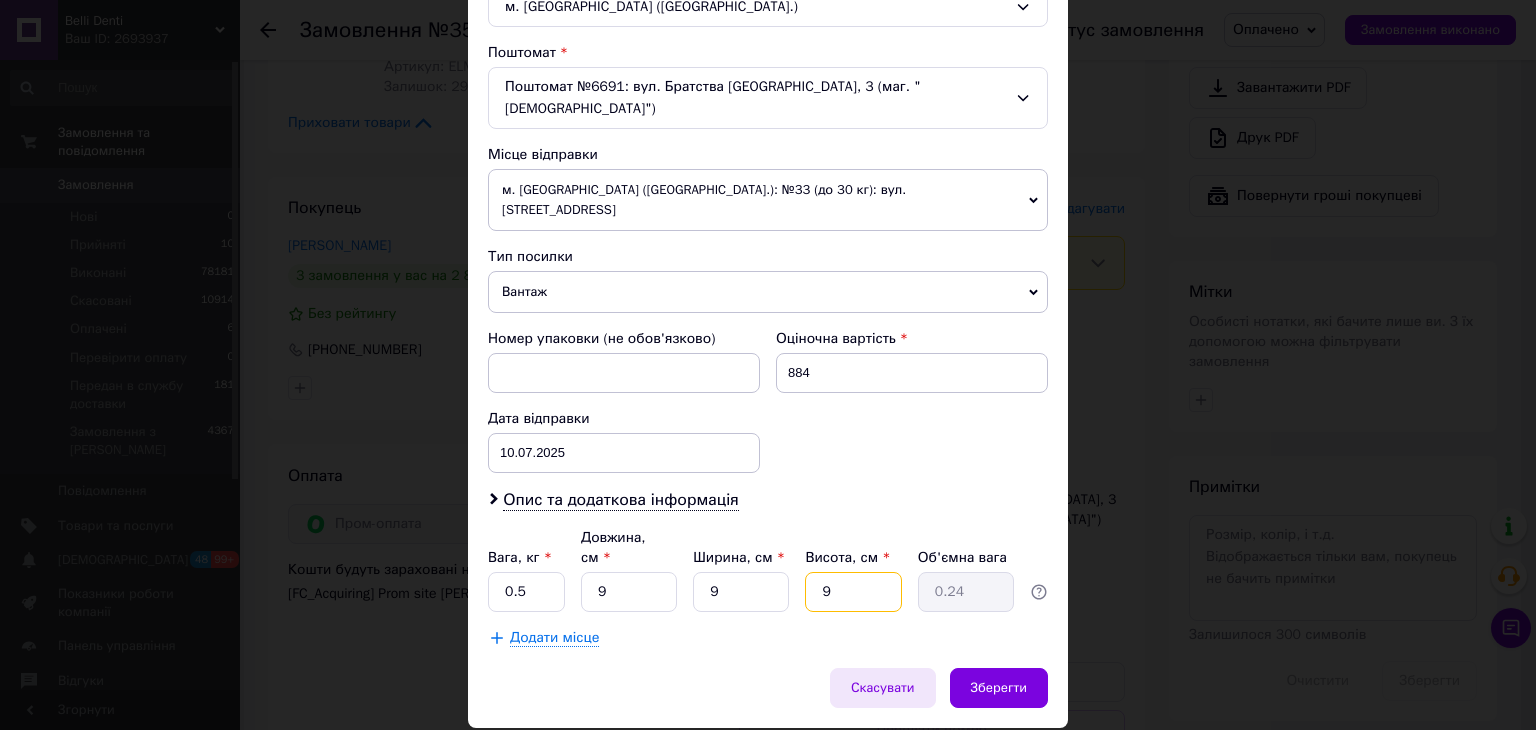 type on "0.18" 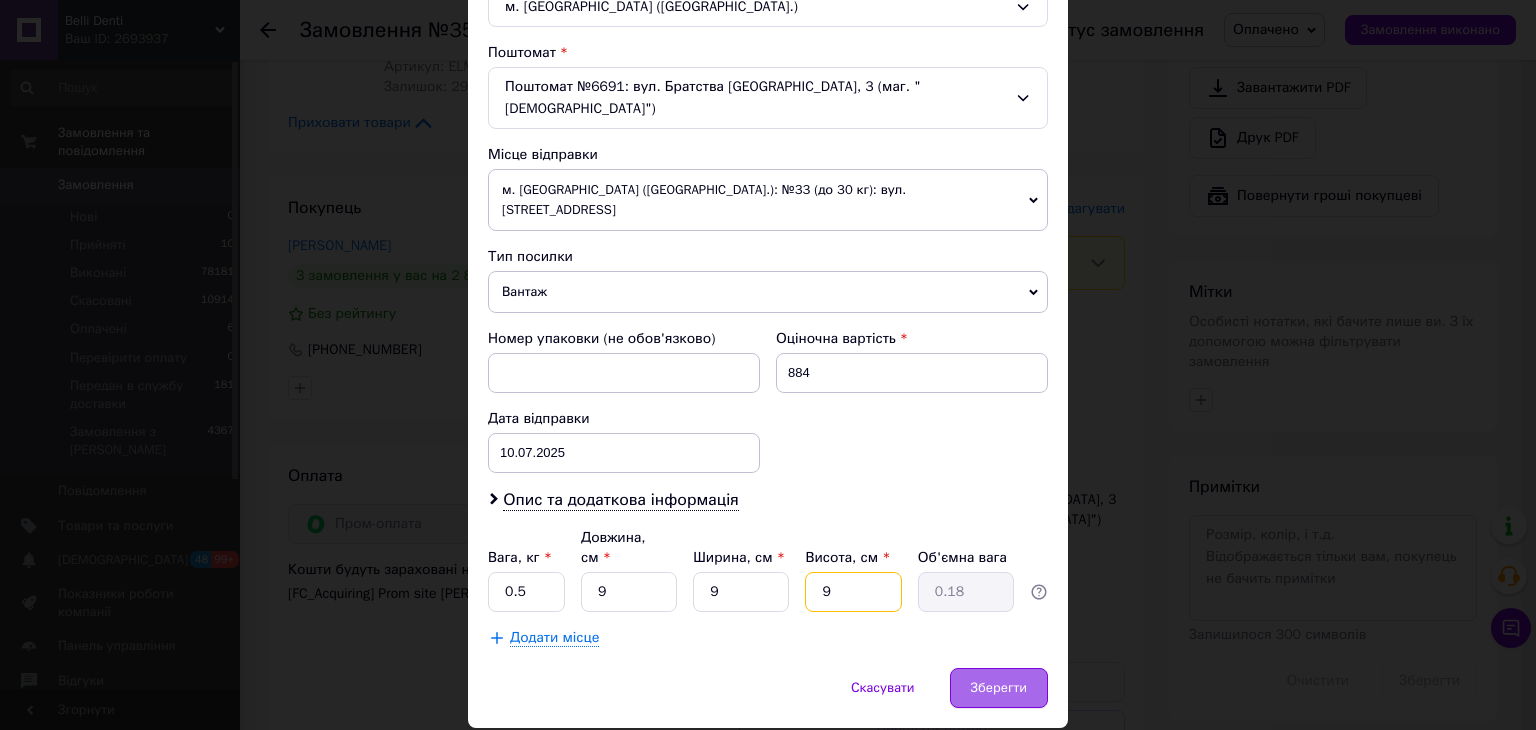 type on "9" 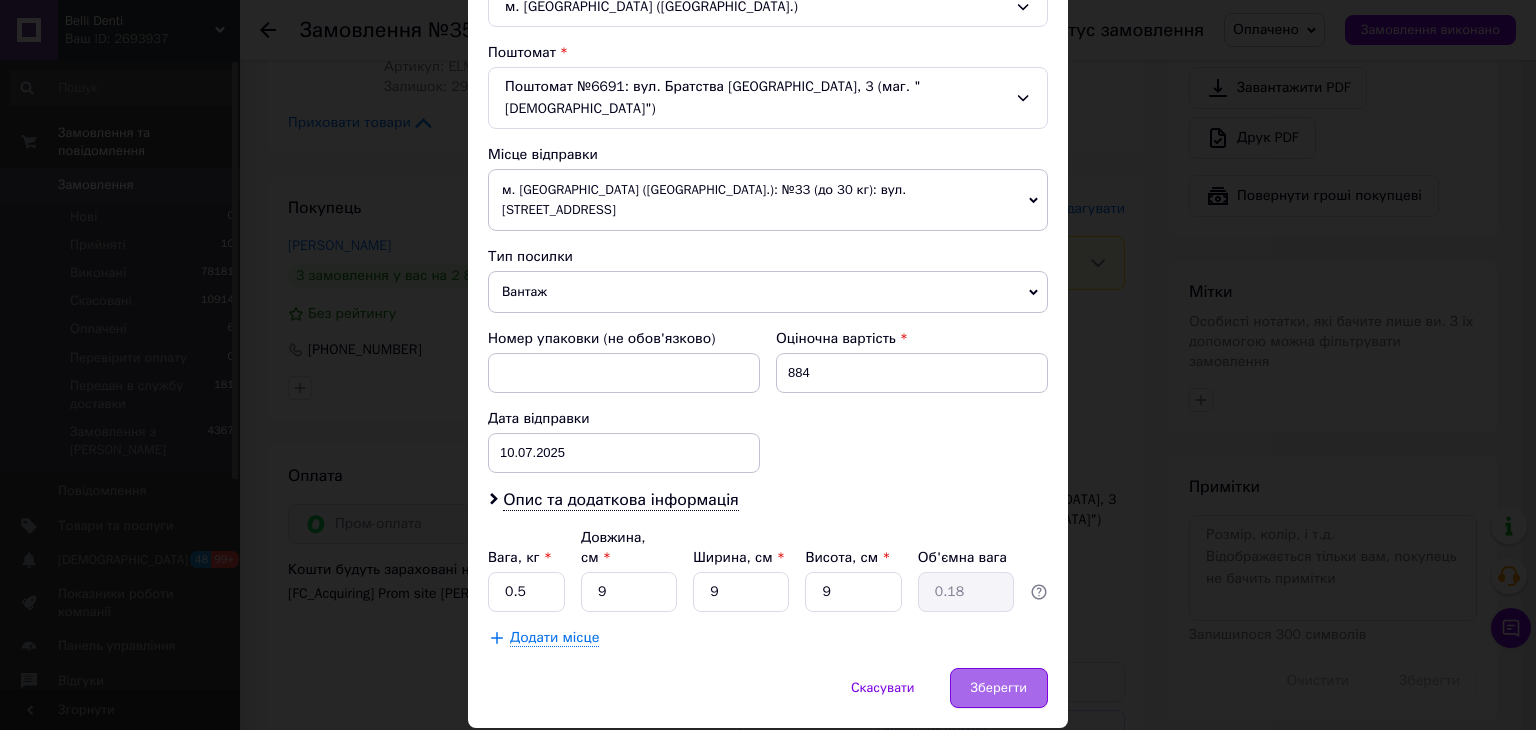 click on "Зберегти" at bounding box center [999, 688] 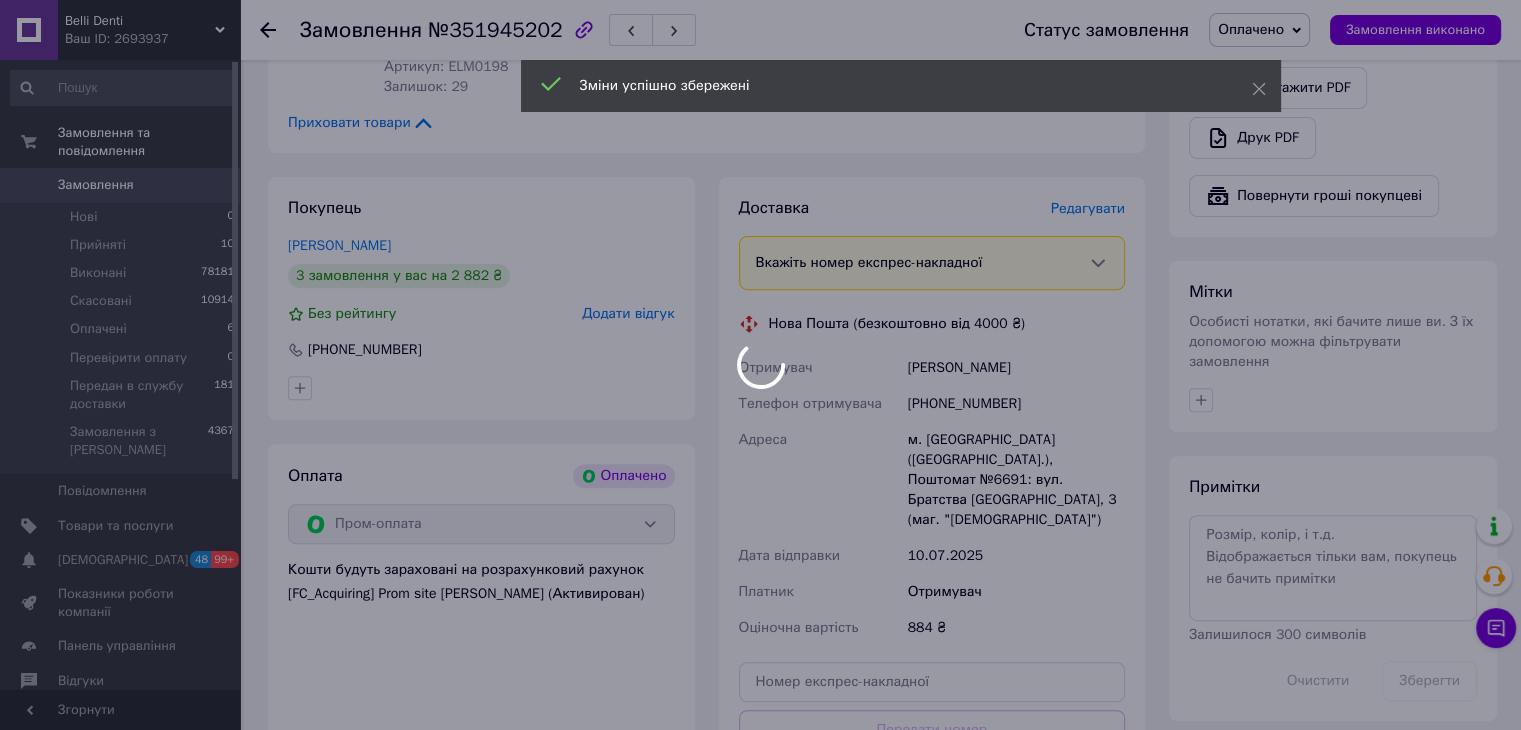 scroll, scrollTop: 776, scrollLeft: 0, axis: vertical 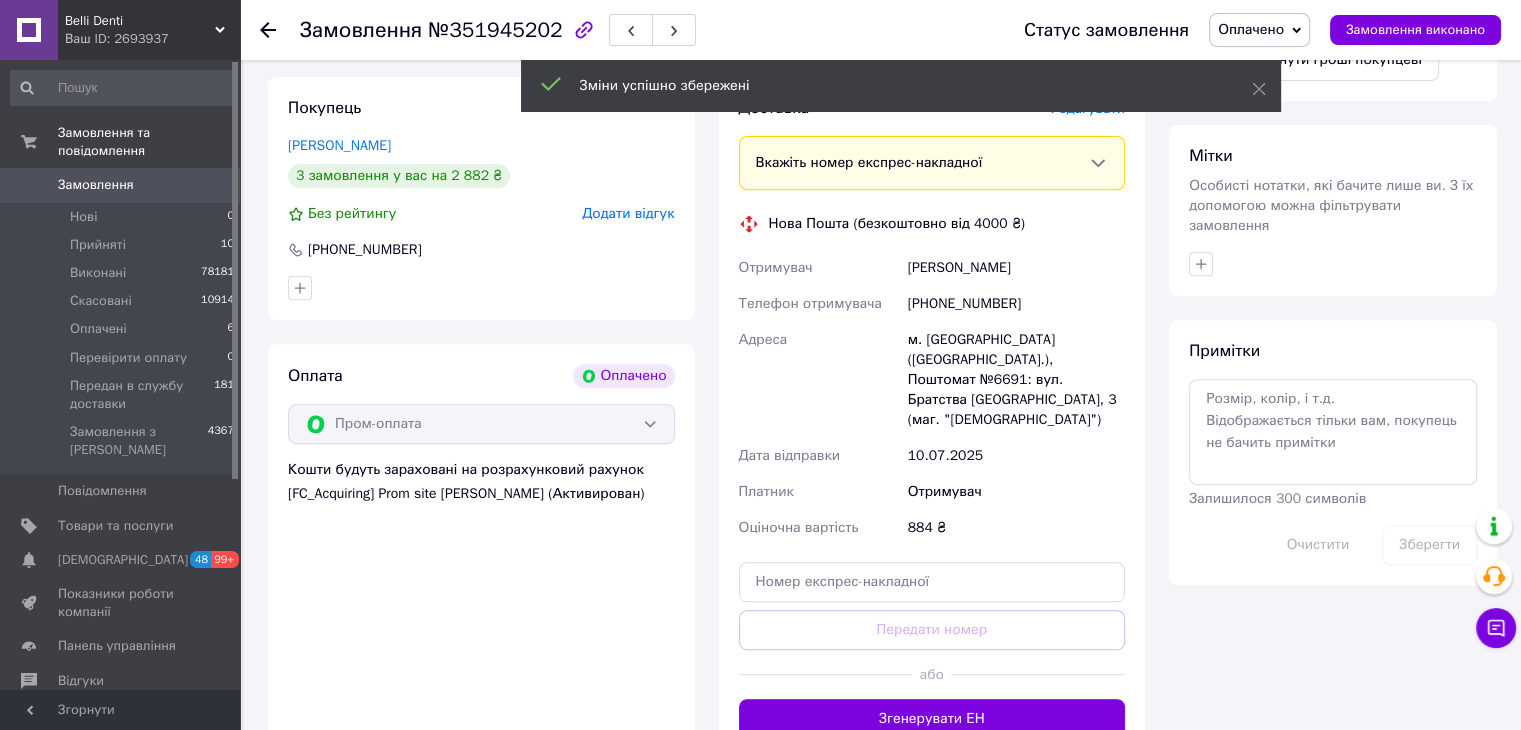 click on "Згенерувати ЕН" at bounding box center (932, 719) 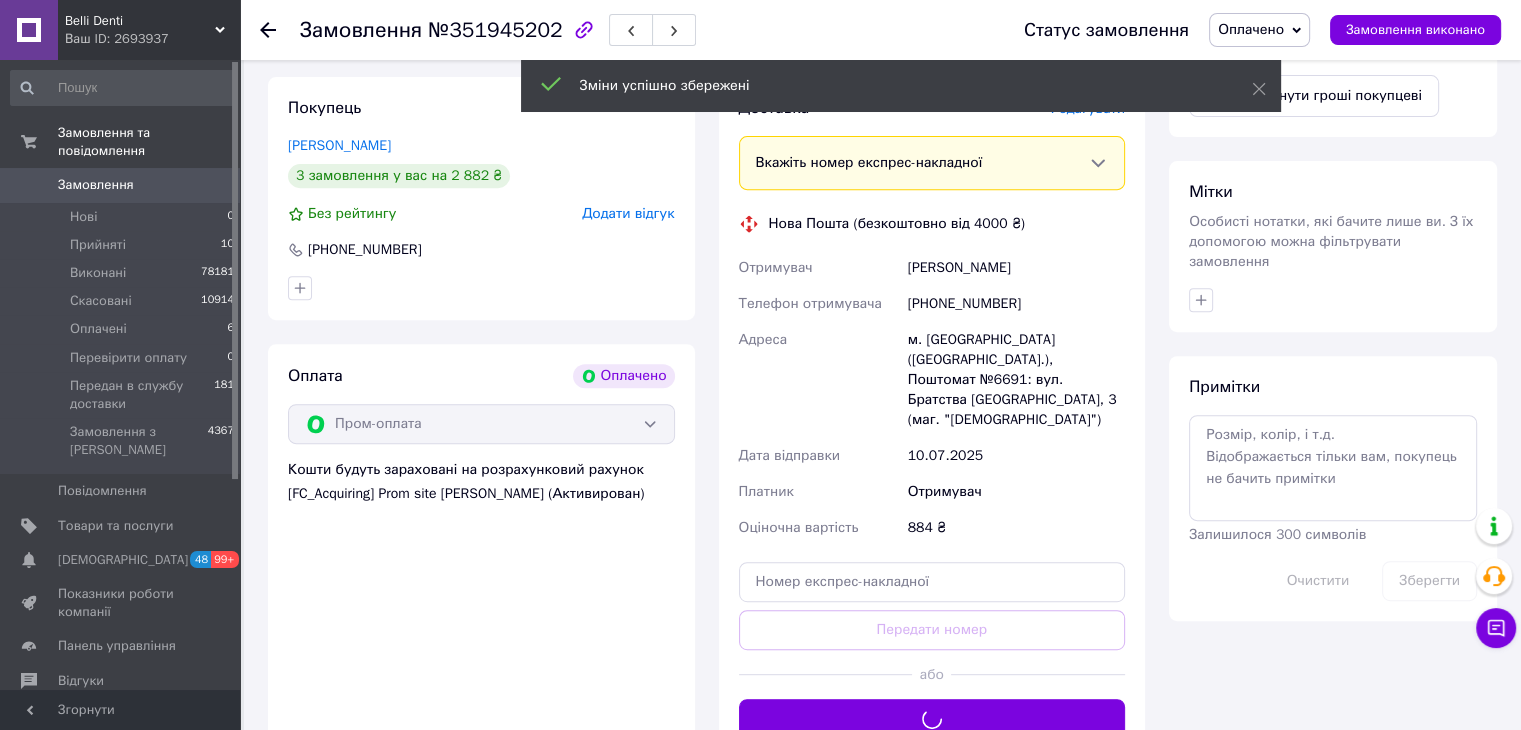 click on "Оплачено" at bounding box center (1259, 30) 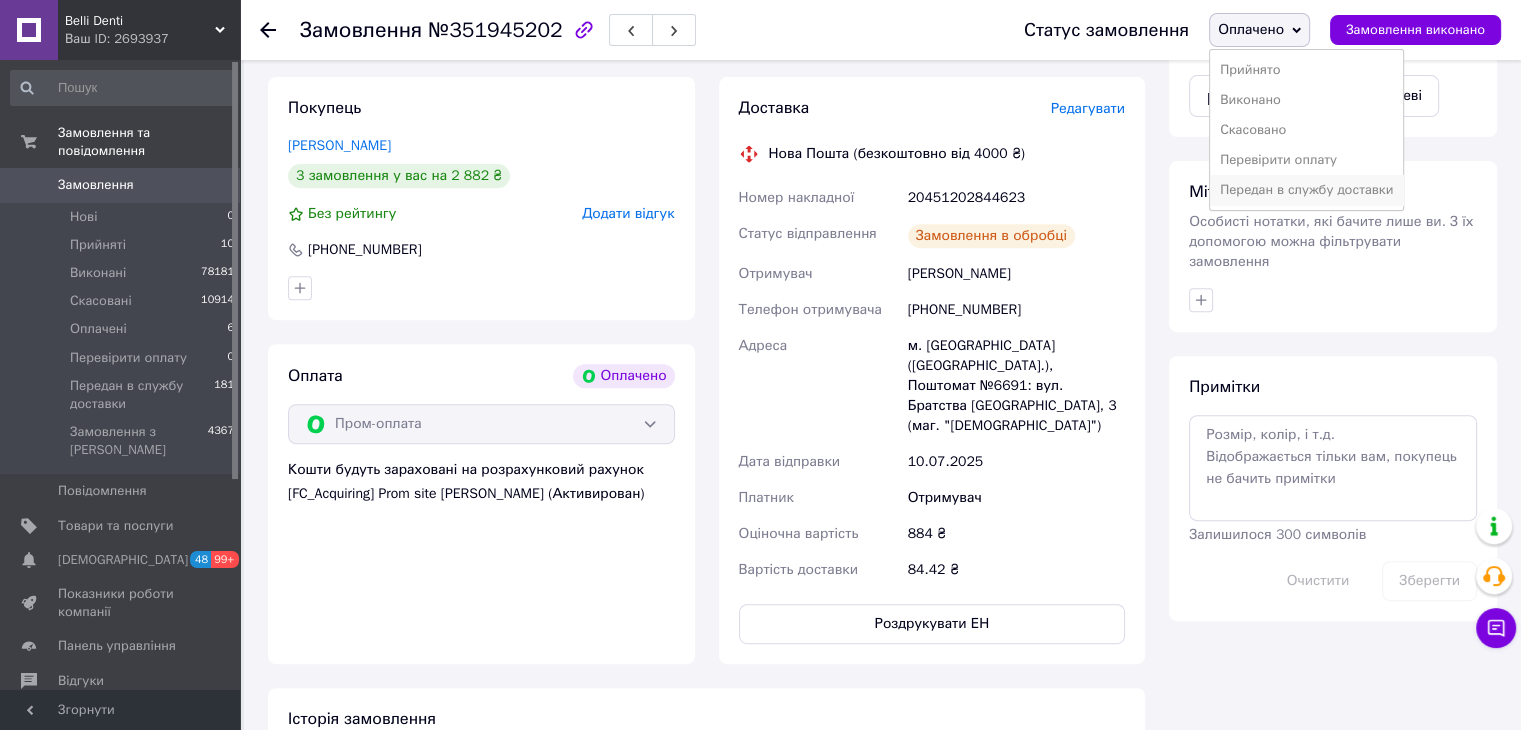 click on "Передан в службу доставки" at bounding box center [1306, 190] 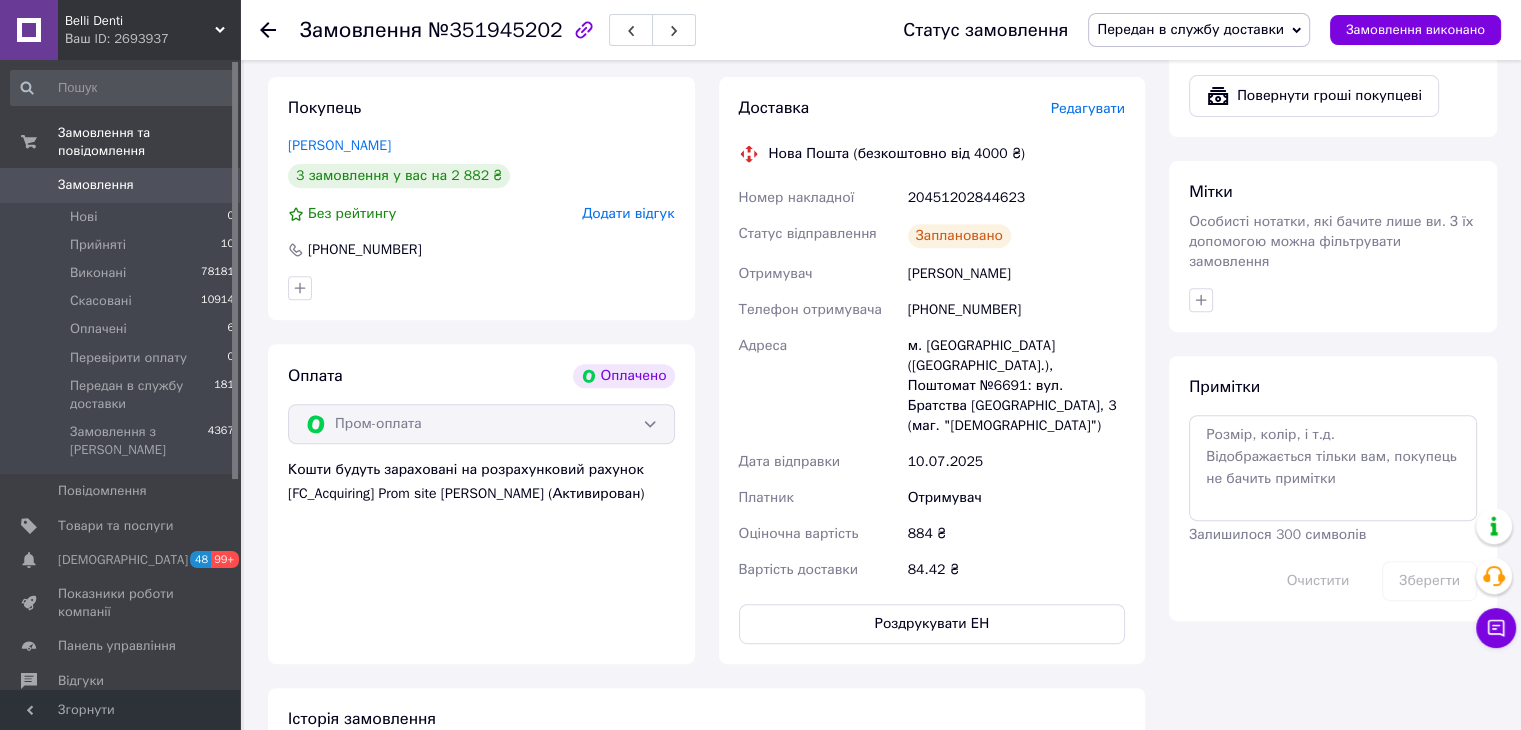 click 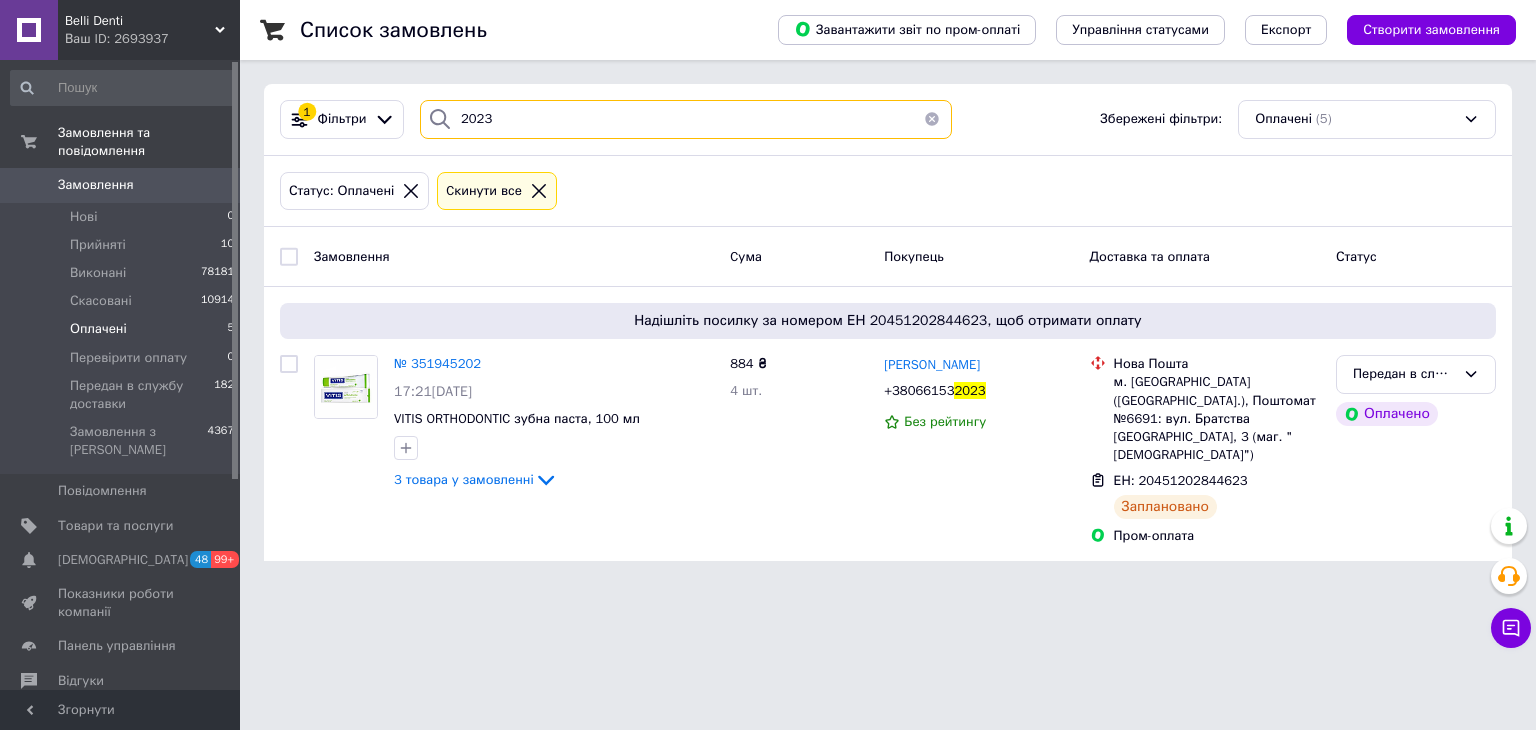 click on "1 Фільтри 2023 Збережені фільтри: Оплачені (5) Статус: Оплачені Cкинути все Замовлення Cума Покупець Доставка та оплата Статус Надішліть посилку за номером ЕН 20451202844623, щоб отримати оплату № 351945202 17:21, 09.07.2025 VITIS ORTHODONTIC зубна паста, 100 мл 3 товара у замовленні 884 ₴ 4 шт. Поліна Колот +38066153 2023 Без рейтингу Нова Пошта м. Київ (Київська обл.), Поштомат №6691: вул. Братства Тарасівців, 3 (маг. "Фора") ЕН: 20451202844623 Заплановано Пром-оплата Передан в службу доставки Оплачено" at bounding box center [888, 322] 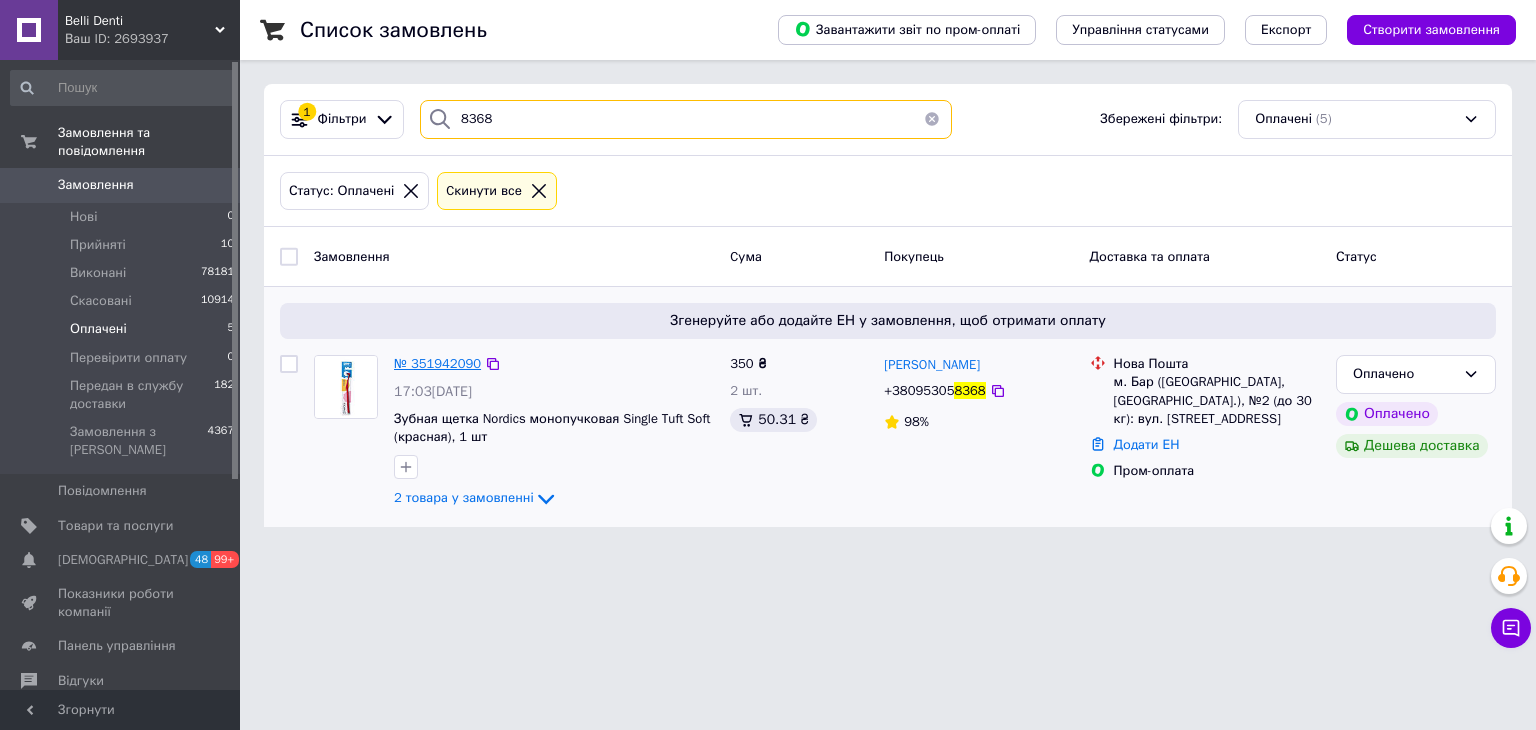 type on "8368" 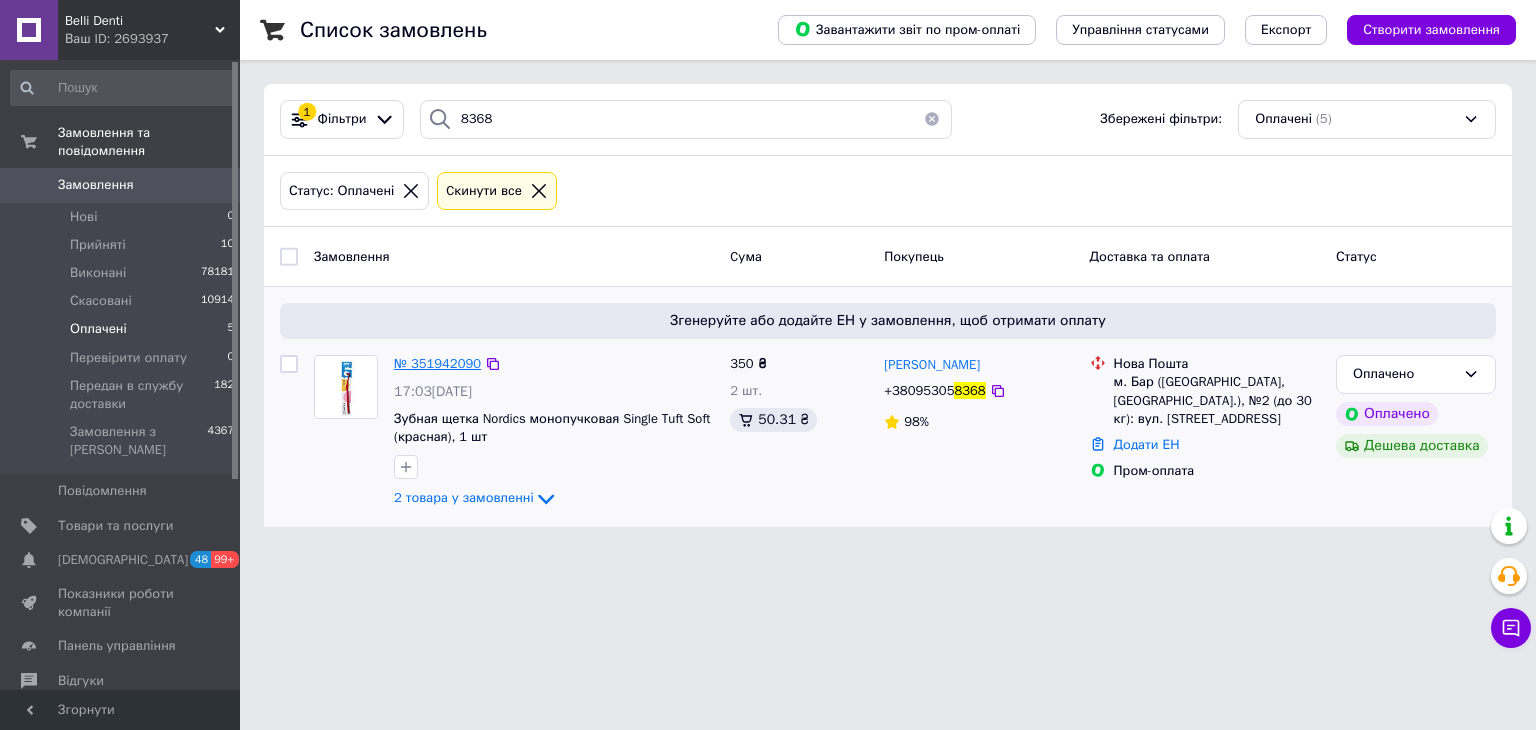 click on "№ 351942090" at bounding box center [437, 363] 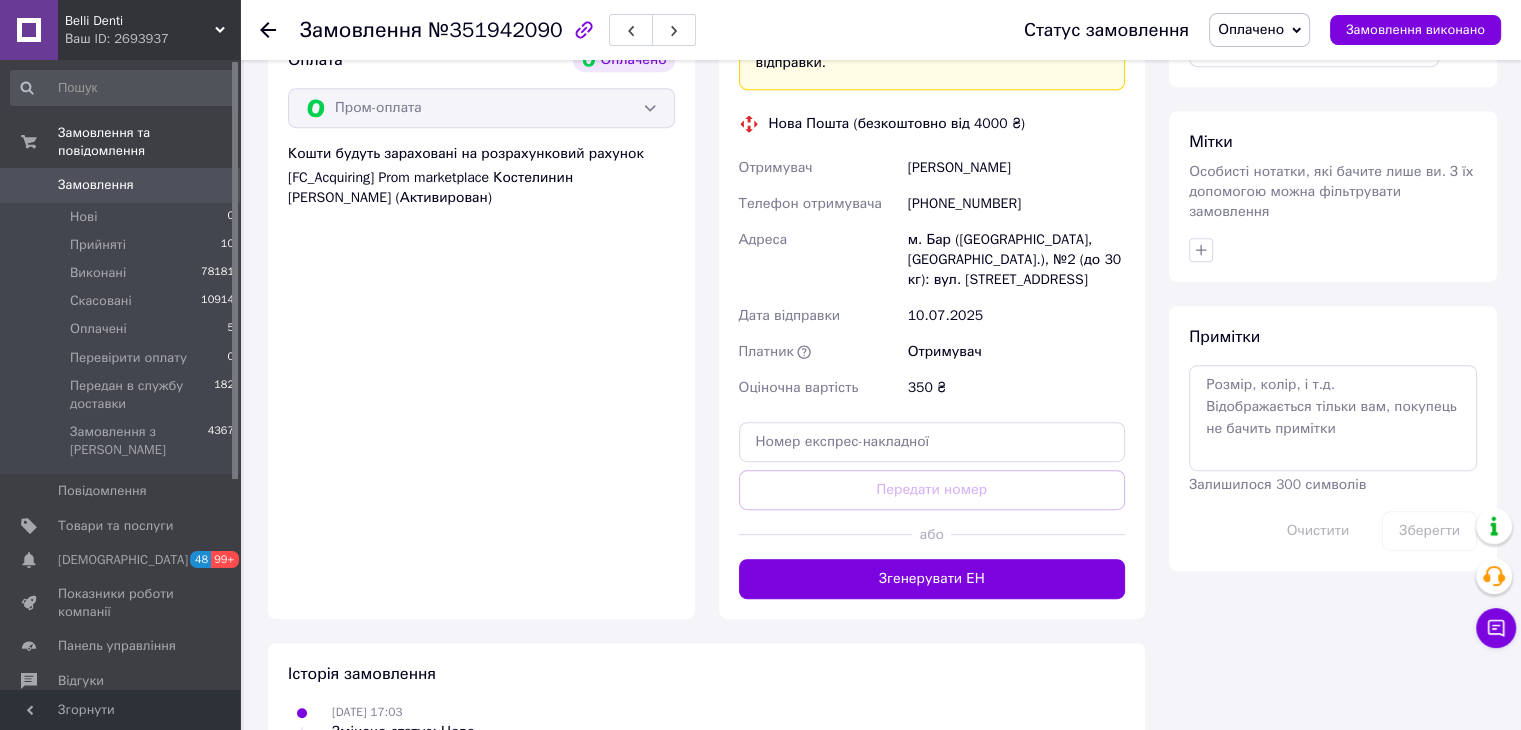 scroll, scrollTop: 844, scrollLeft: 0, axis: vertical 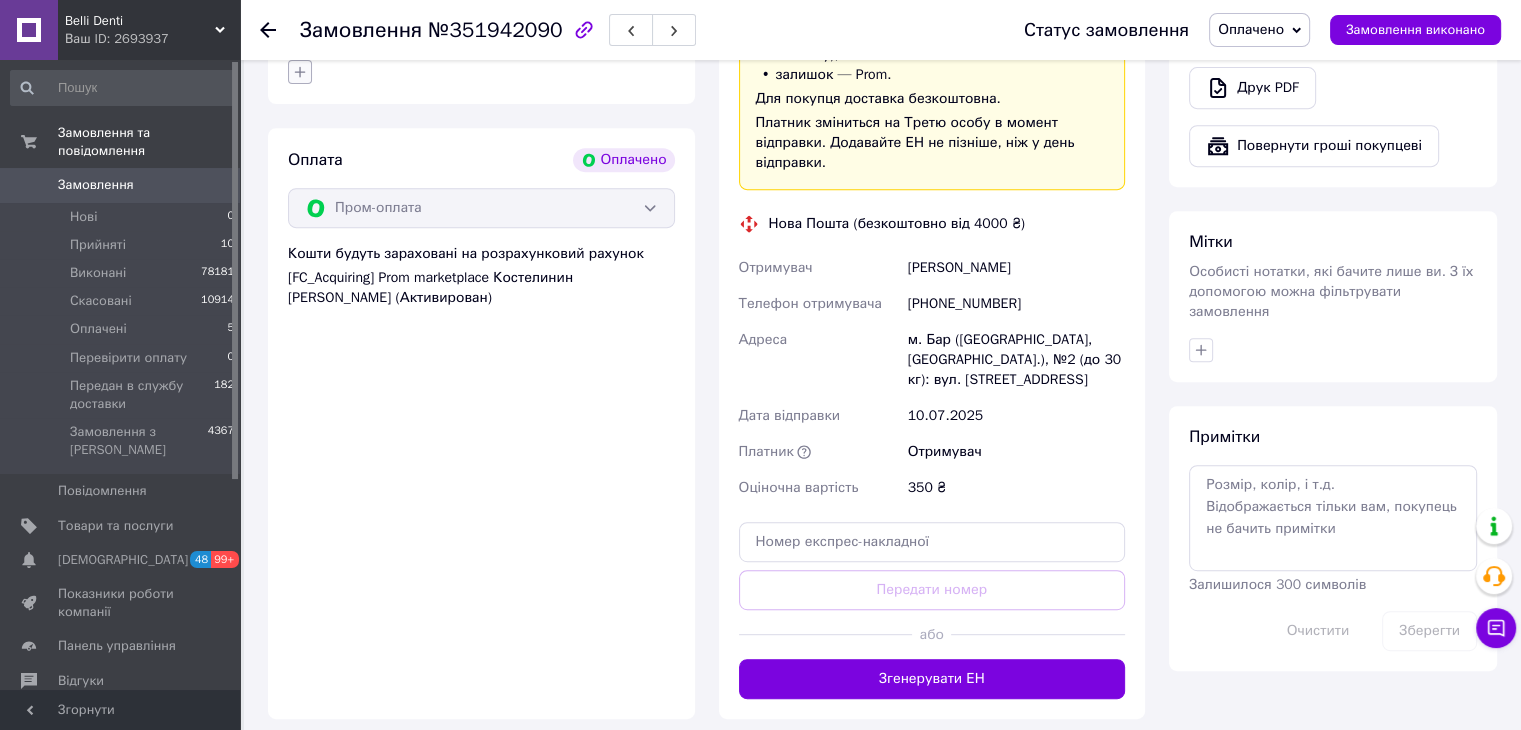 click 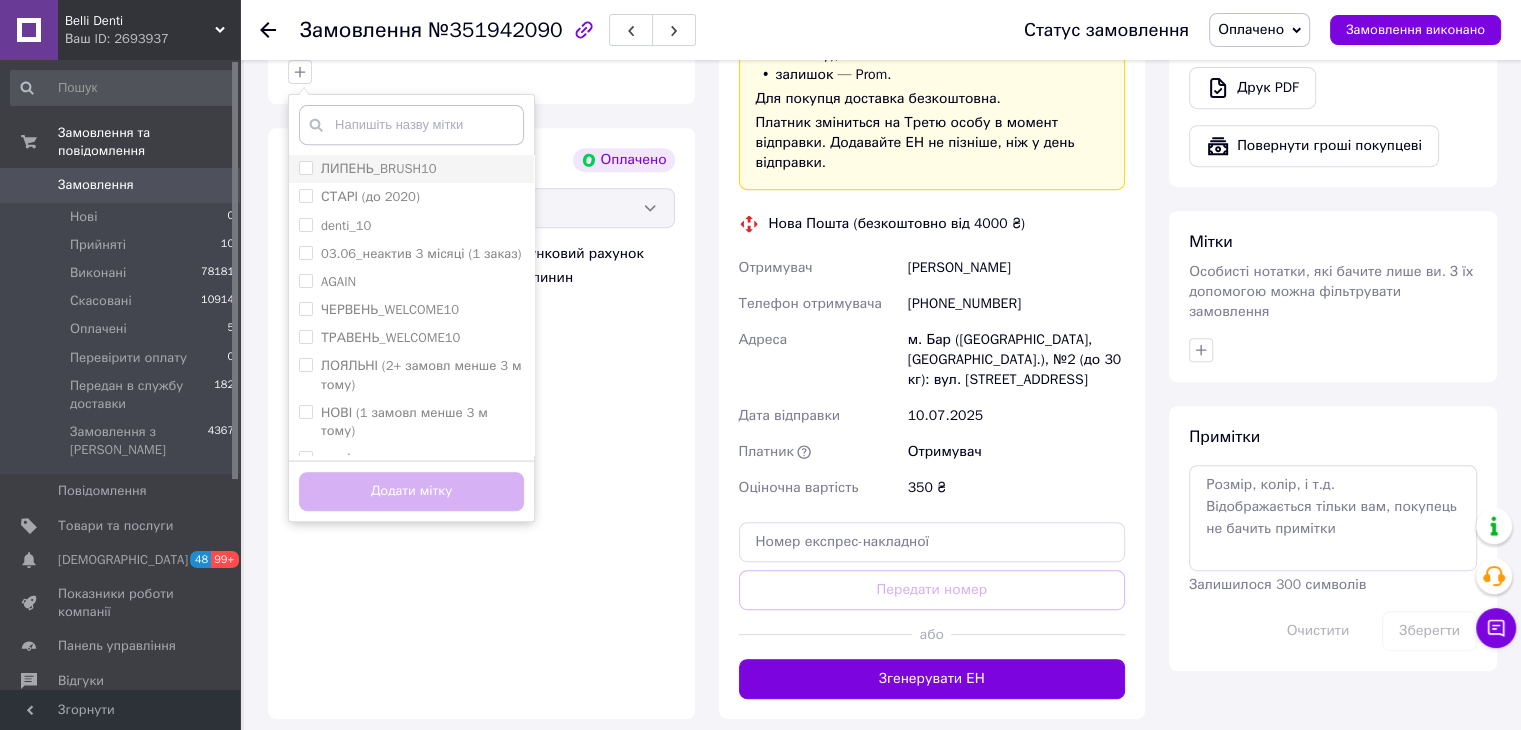 click on "ЛИПЕНЬ_BRUSH10" at bounding box center (379, 168) 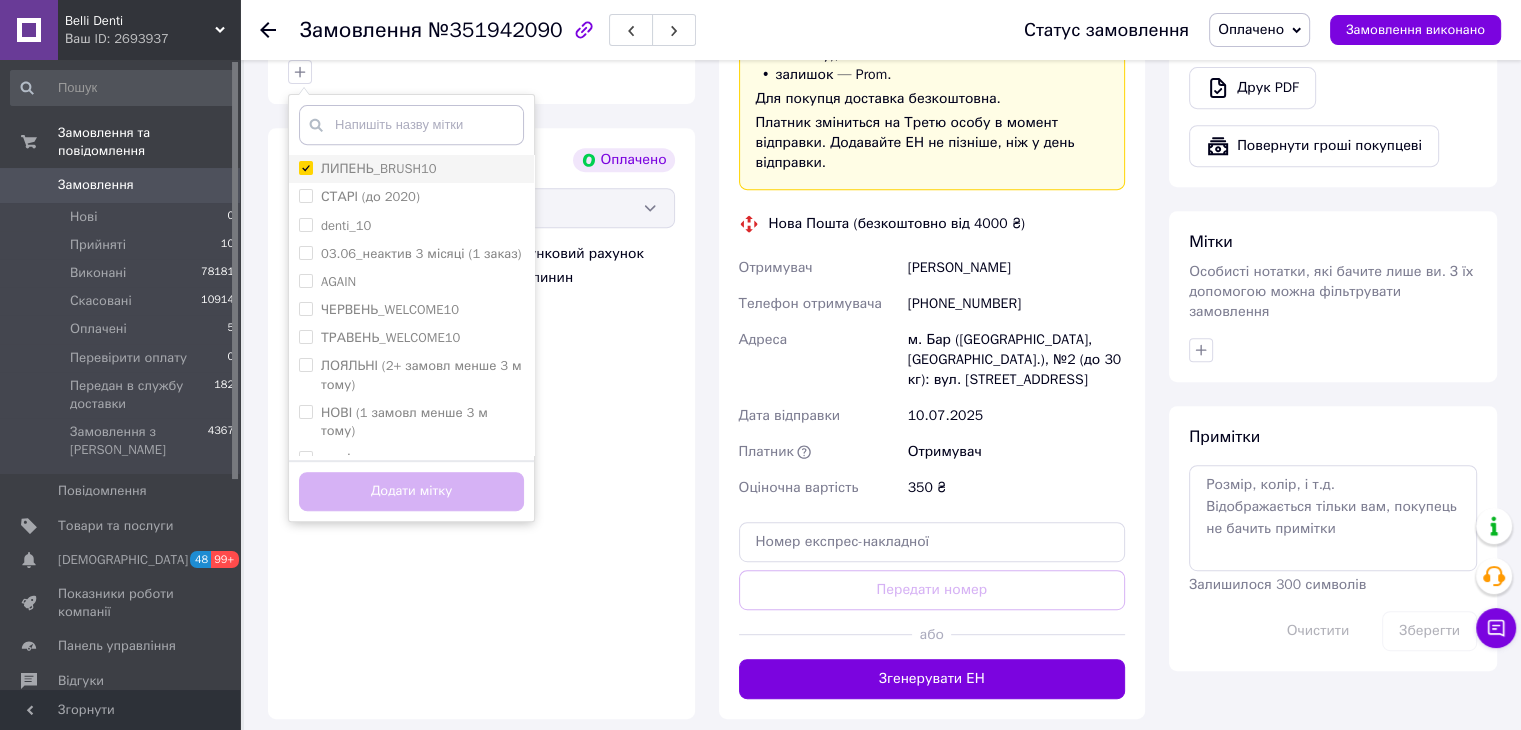 checkbox on "true" 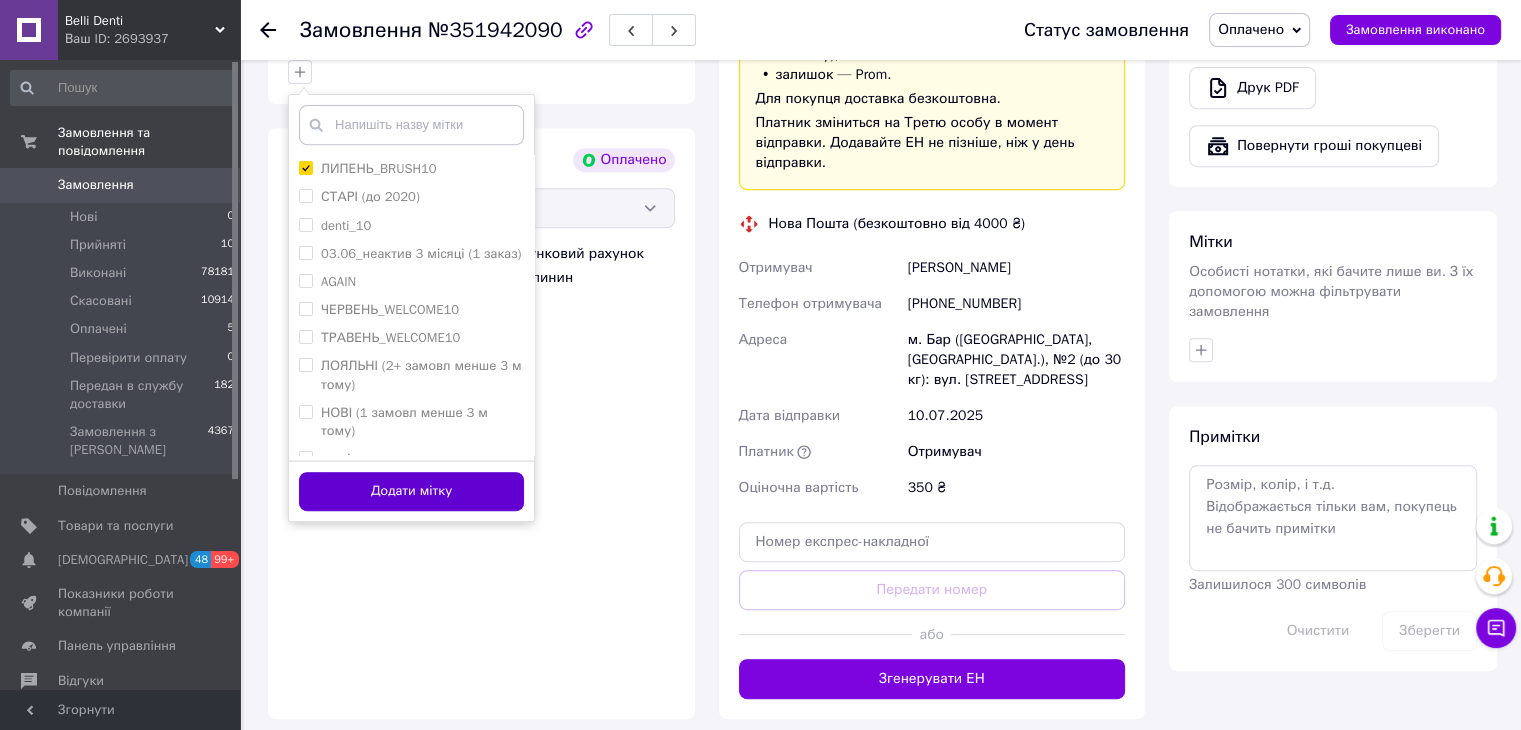 click on "Додати мітку" at bounding box center [411, 491] 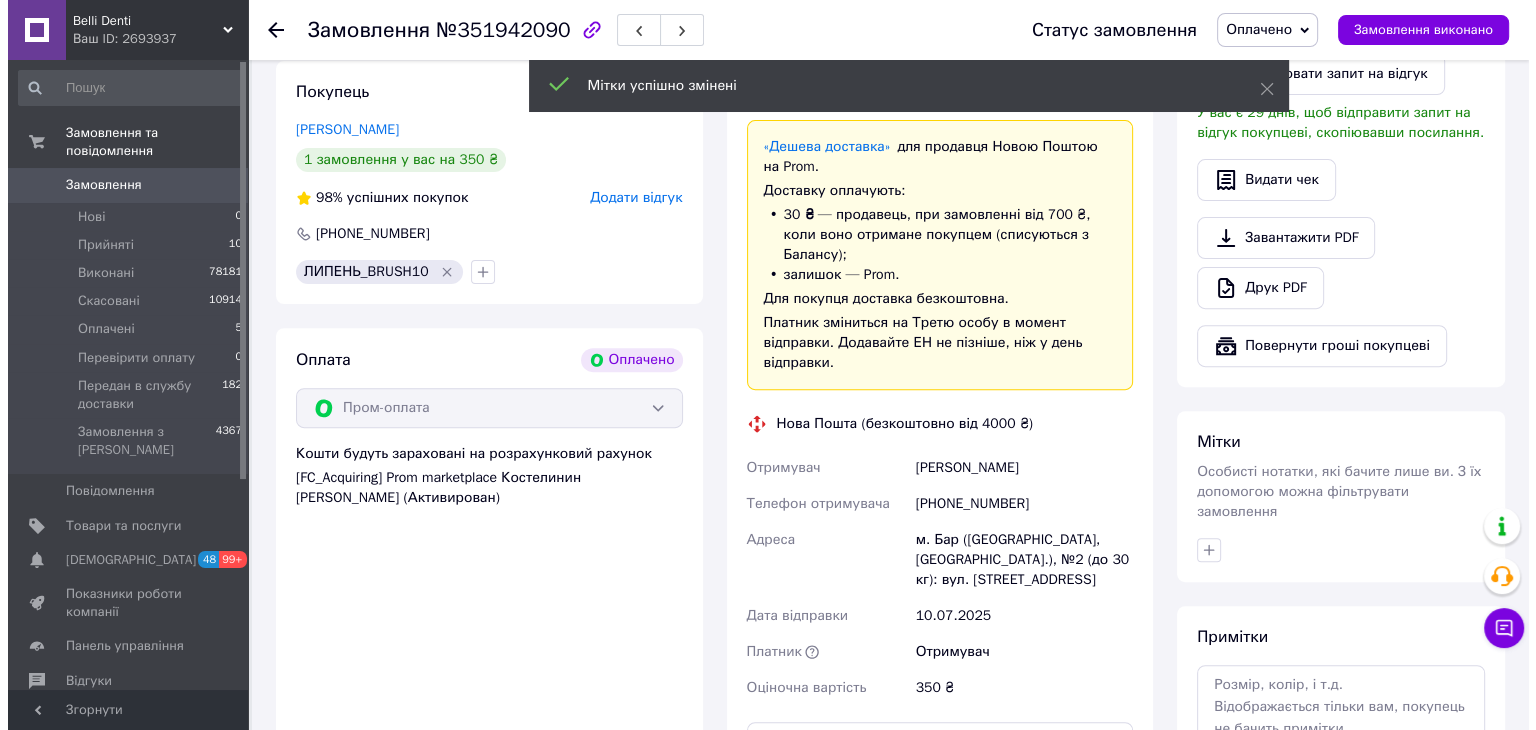 scroll, scrollTop: 544, scrollLeft: 0, axis: vertical 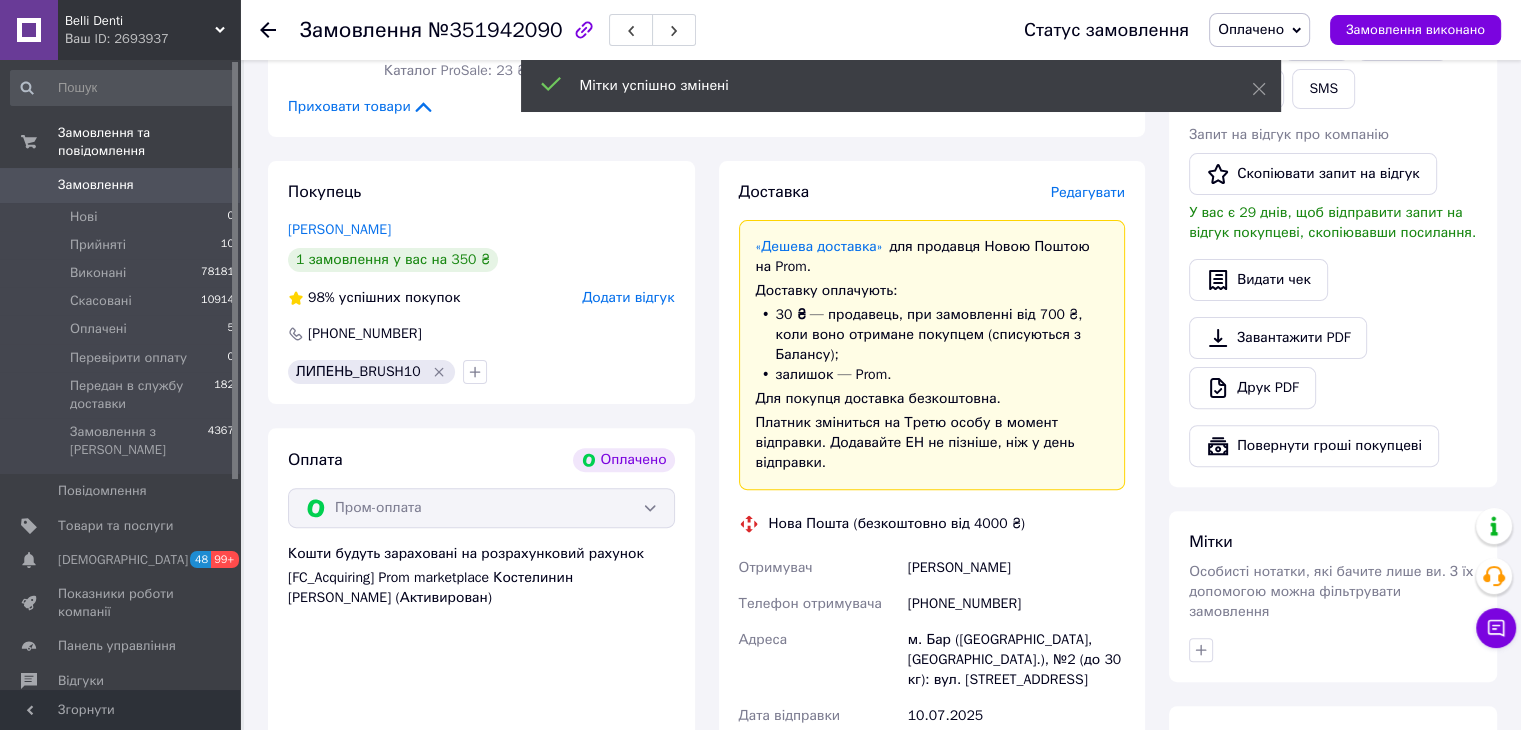 click on "Редагувати" at bounding box center (1088, 192) 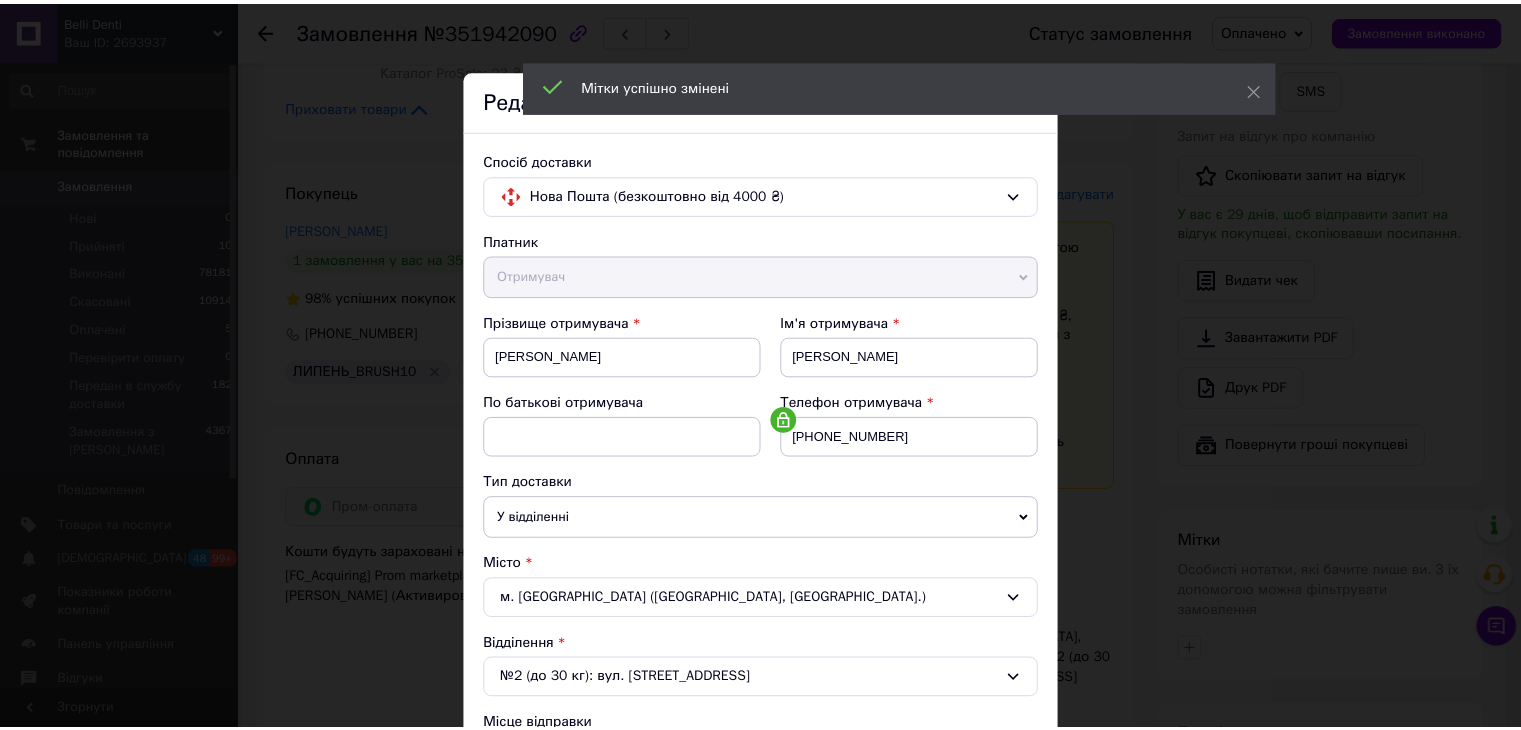scroll, scrollTop: 592, scrollLeft: 0, axis: vertical 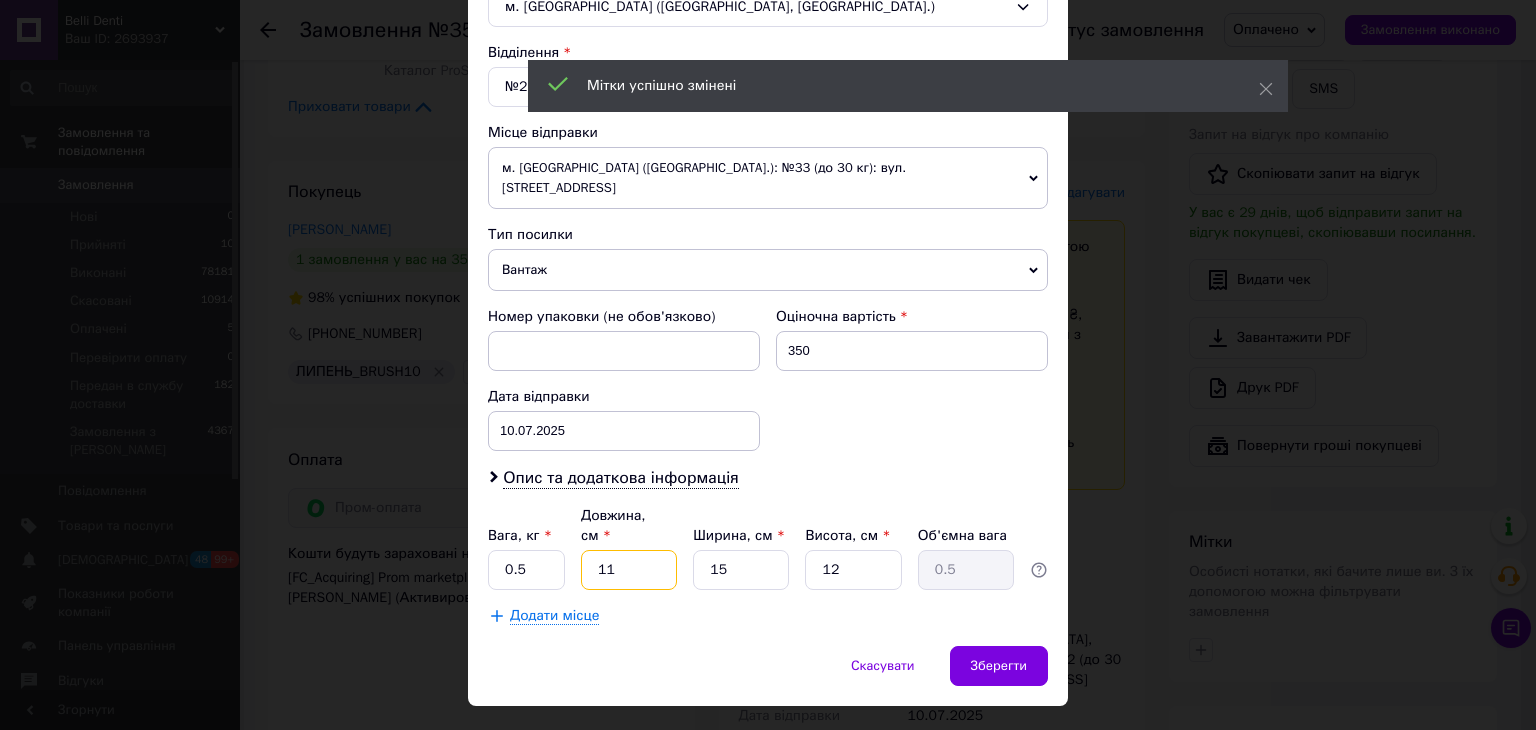click on "Платник Отримувач Відправник Прізвище отримувача Анна Ім'я отримувача Мироненко По батькові отримувача Телефон отримувача +380953058368 Тип доставки У відділенні Кур'єром В поштоматі Місто м. Бар (Вінницька обл., Жмеринський р-н.) Відділення №2 (до 30 кг): вул. Соборна, 15 Місце відправки м. Львів (Львівська обл.): №33 (до 30 кг): вул. Кульпарківська, 59 Немає збігів. Спробуйте змінити умови пошуку Додати ще місце відправки Тип посилки Вантаж Документи Номер упаковки (не обов'язково) Оціночна вартість 350 Дата відправки 10.07.2025 < 2025 > < Июль > Пн Вт Ср Чт Пт Сб Вс 30 1 2 3 4 5 6 7 8 9 10 11 12" at bounding box center (768, 132) 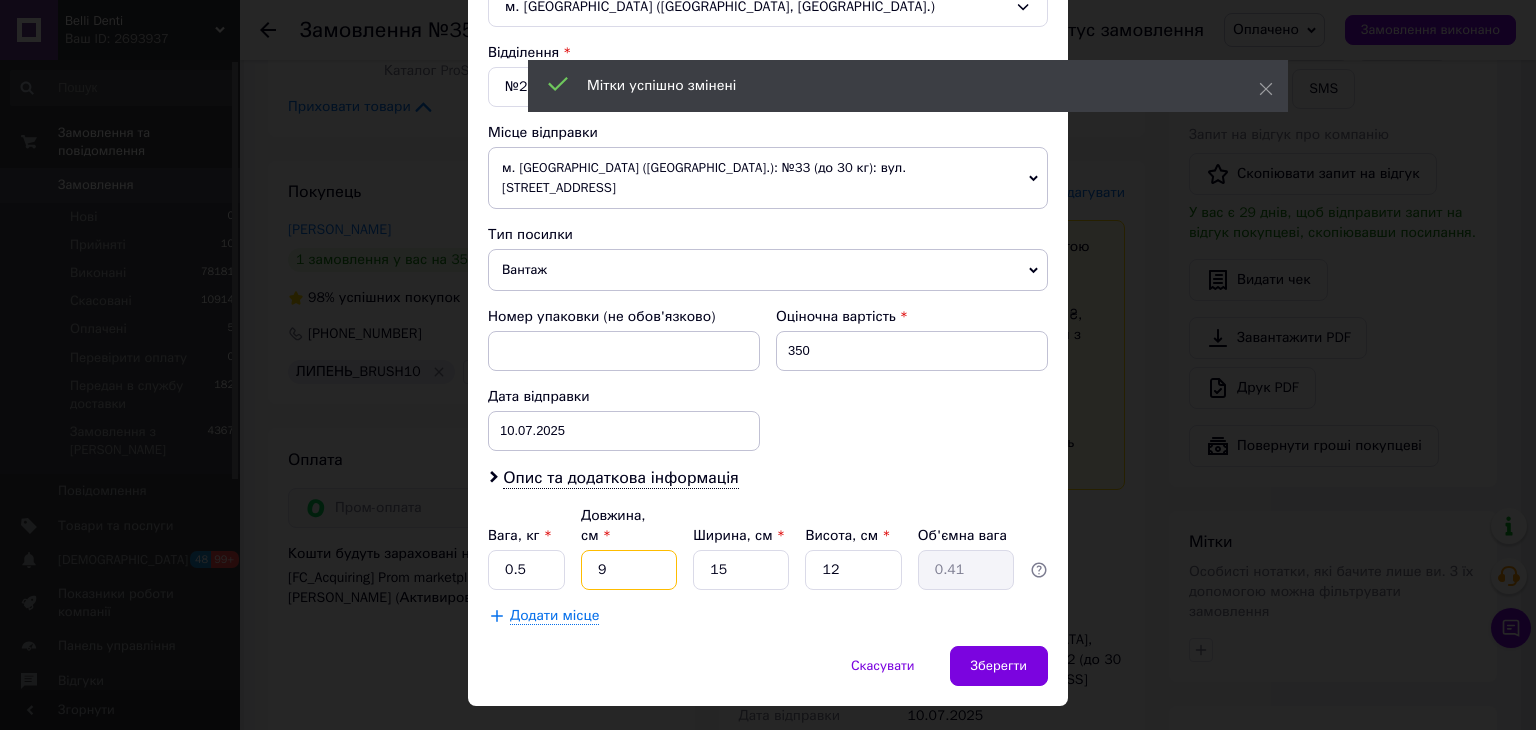 type on "9" 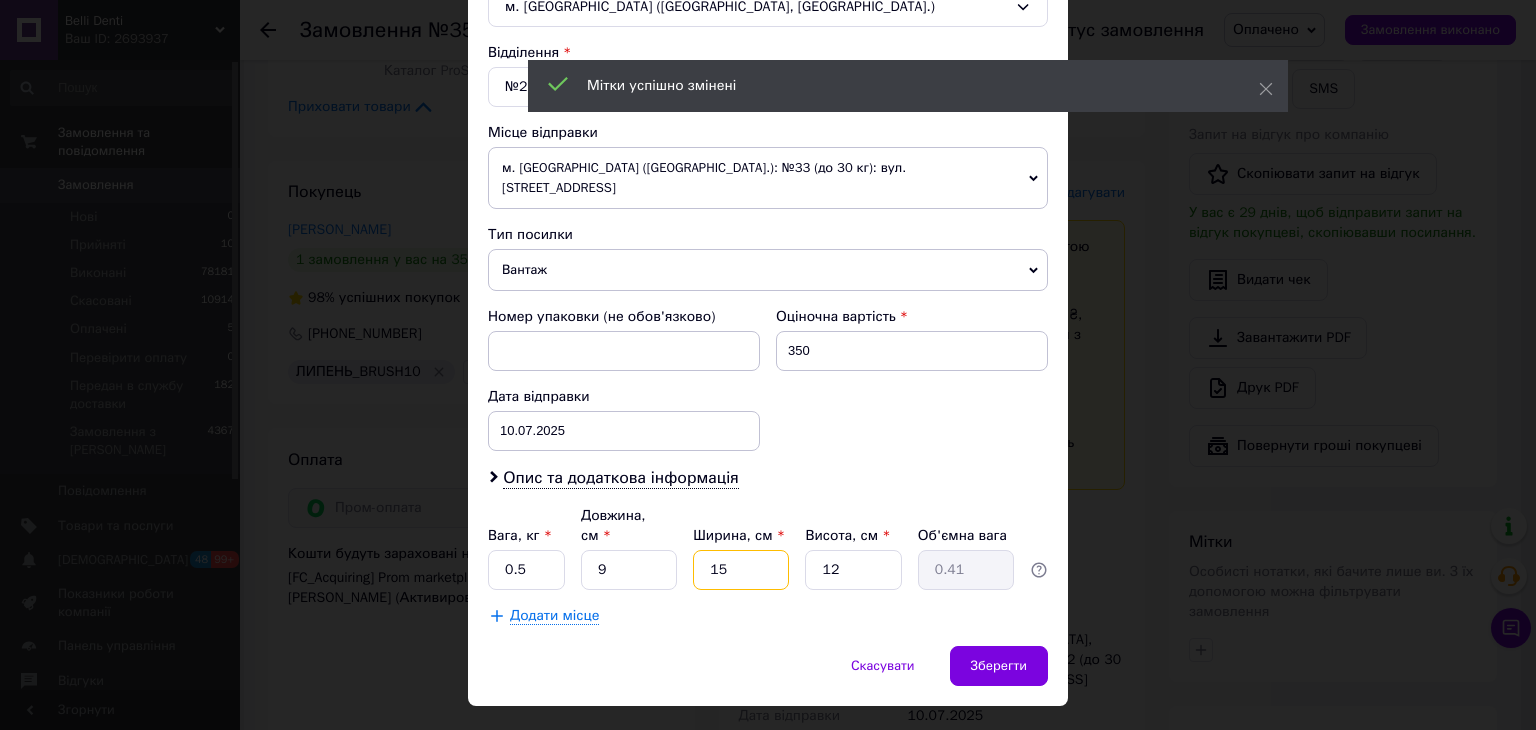 drag, startPoint x: 701, startPoint y: 544, endPoint x: 789, endPoint y: 540, distance: 88.09086 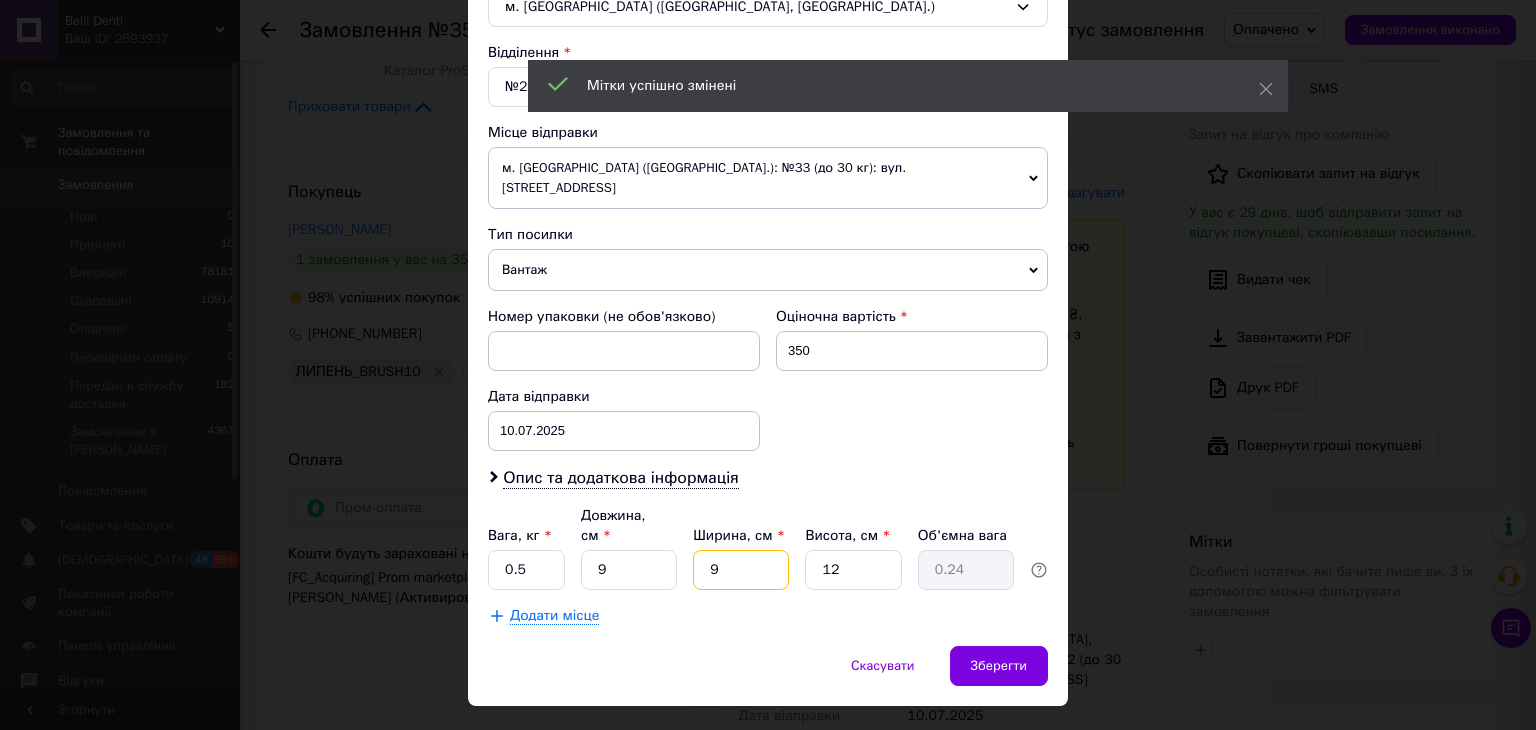 type on "9" 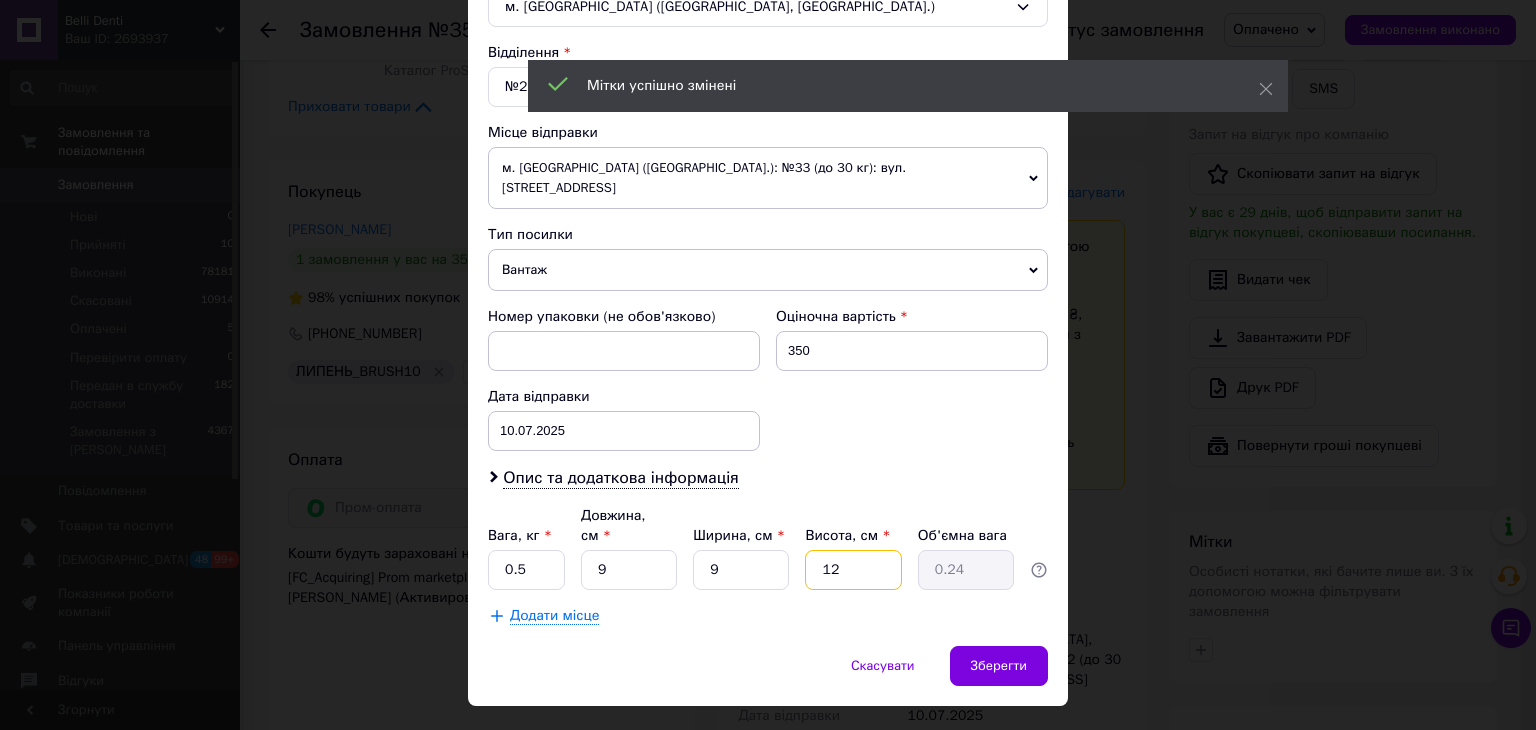 drag, startPoint x: 828, startPoint y: 527, endPoint x: 823, endPoint y: 570, distance: 43.289722 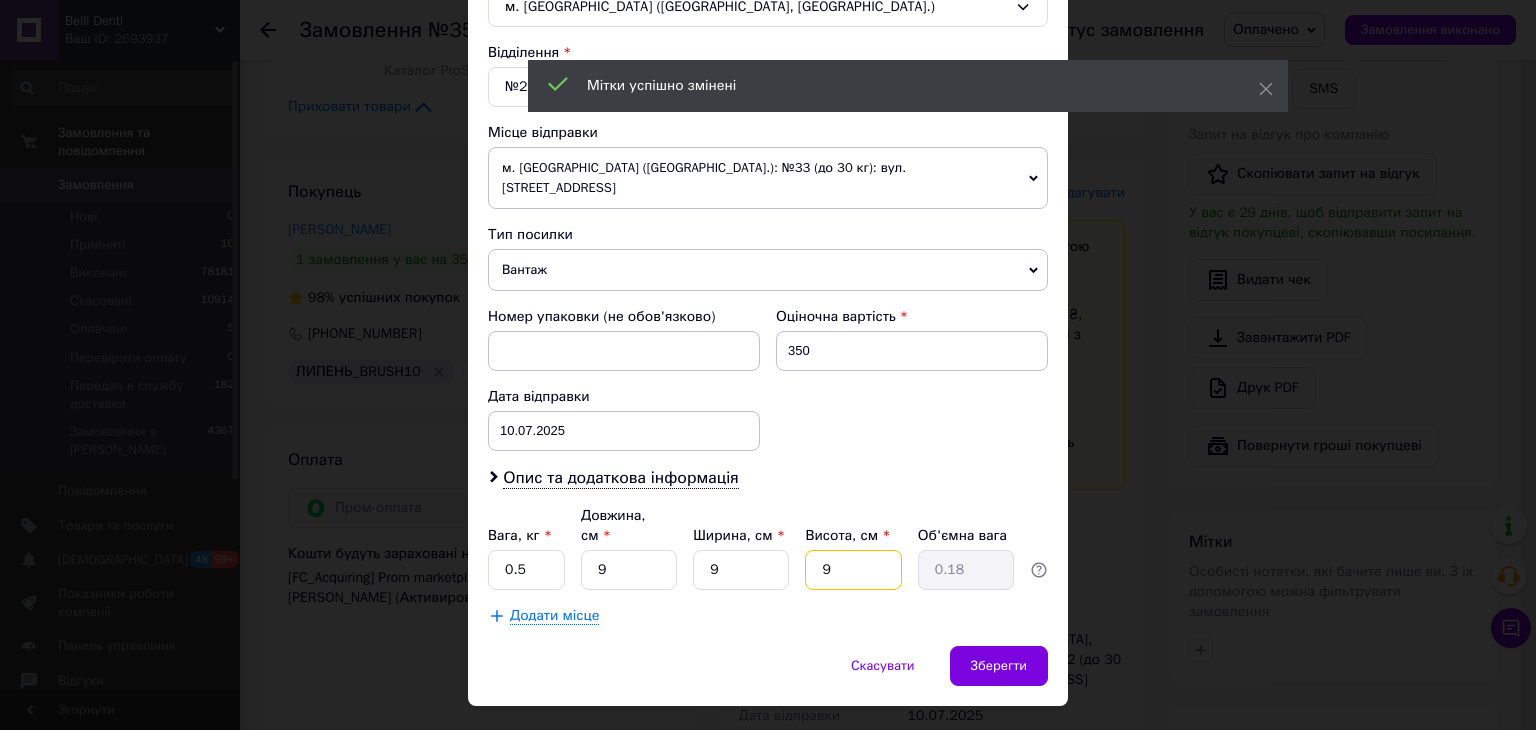 type on "9" 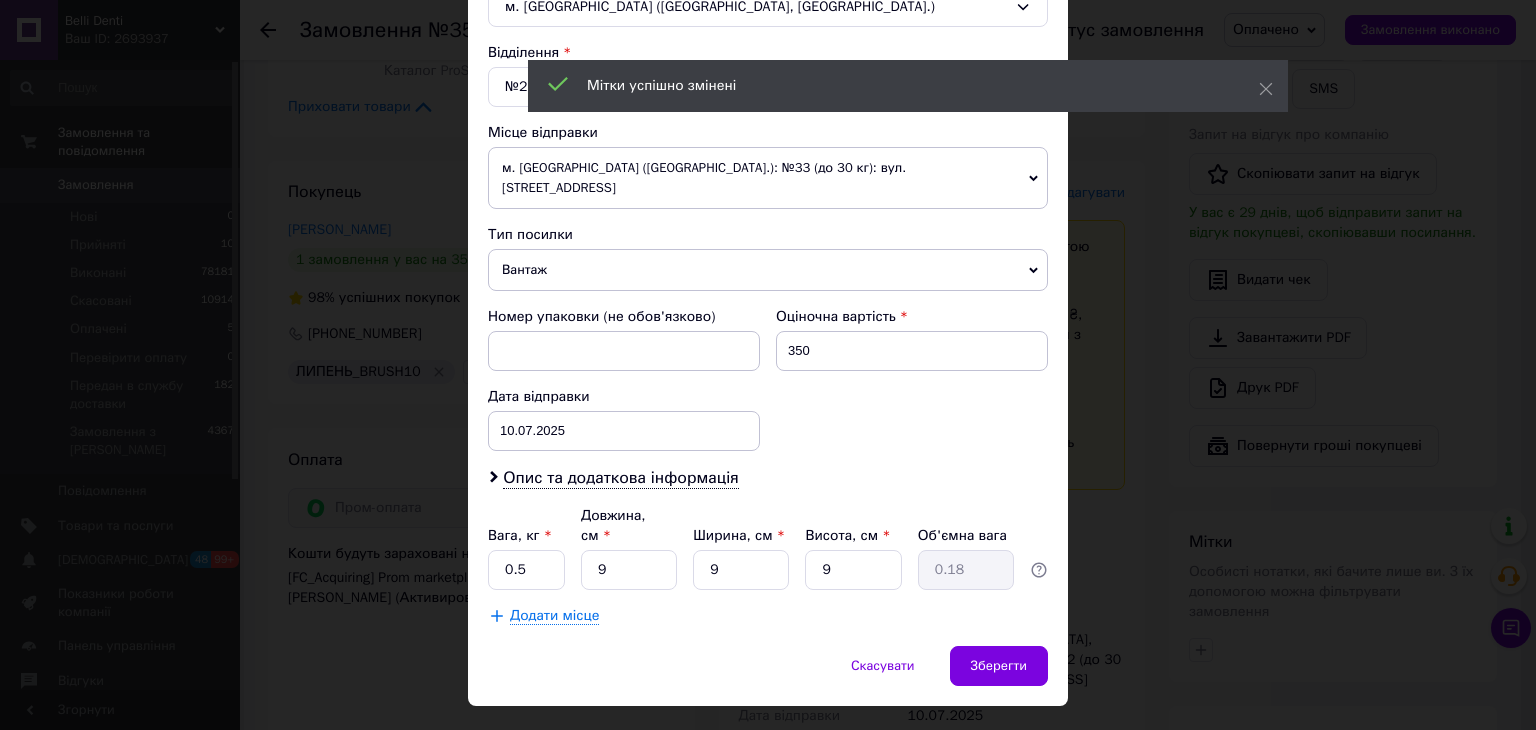click on "Спосіб доставки Нова Пошта (безкоштовно від 4000 ₴) Платник Отримувач Відправник Прізвище отримувача Анна Ім'я отримувача Мироненко По батькові отримувача Телефон отримувача +380953058368 Тип доставки У відділенні Кур'єром В поштоматі Місто м. Бар (Вінницька обл., Жмеринський р-н.) Відділення №2 (до 30 кг): вул. Соборна, 15 Місце відправки м. Львів (Львівська обл.): №33 (до 30 кг): вул. Кульпарківська, 59 Немає збігів. Спробуйте змінити умови пошуку Додати ще місце відправки Тип посилки Вантаж Документи Номер упаковки (не обов'язково) Оціночна вартість 350 Дата відправки < 2025" at bounding box center (768, 92) 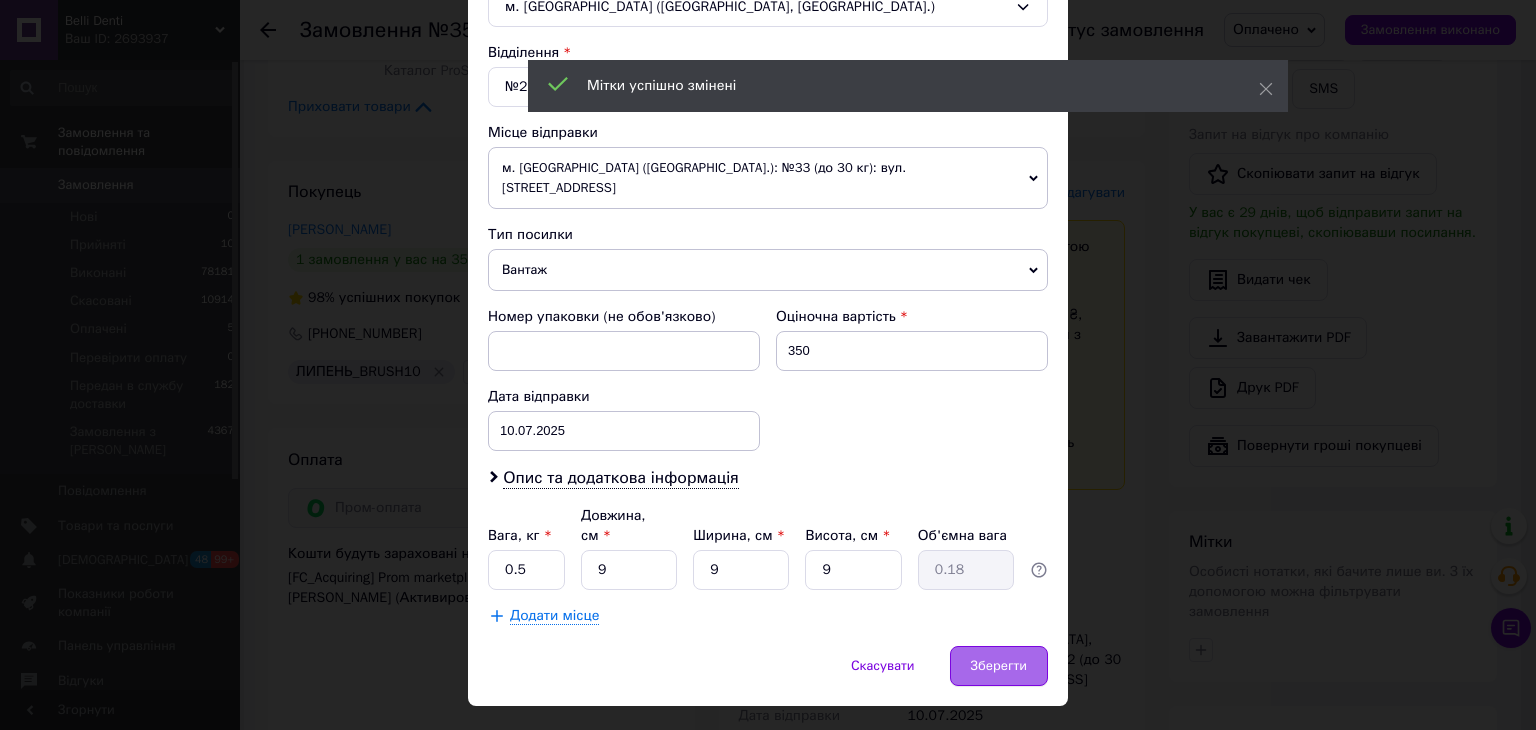 click on "Зберегти" at bounding box center [999, 666] 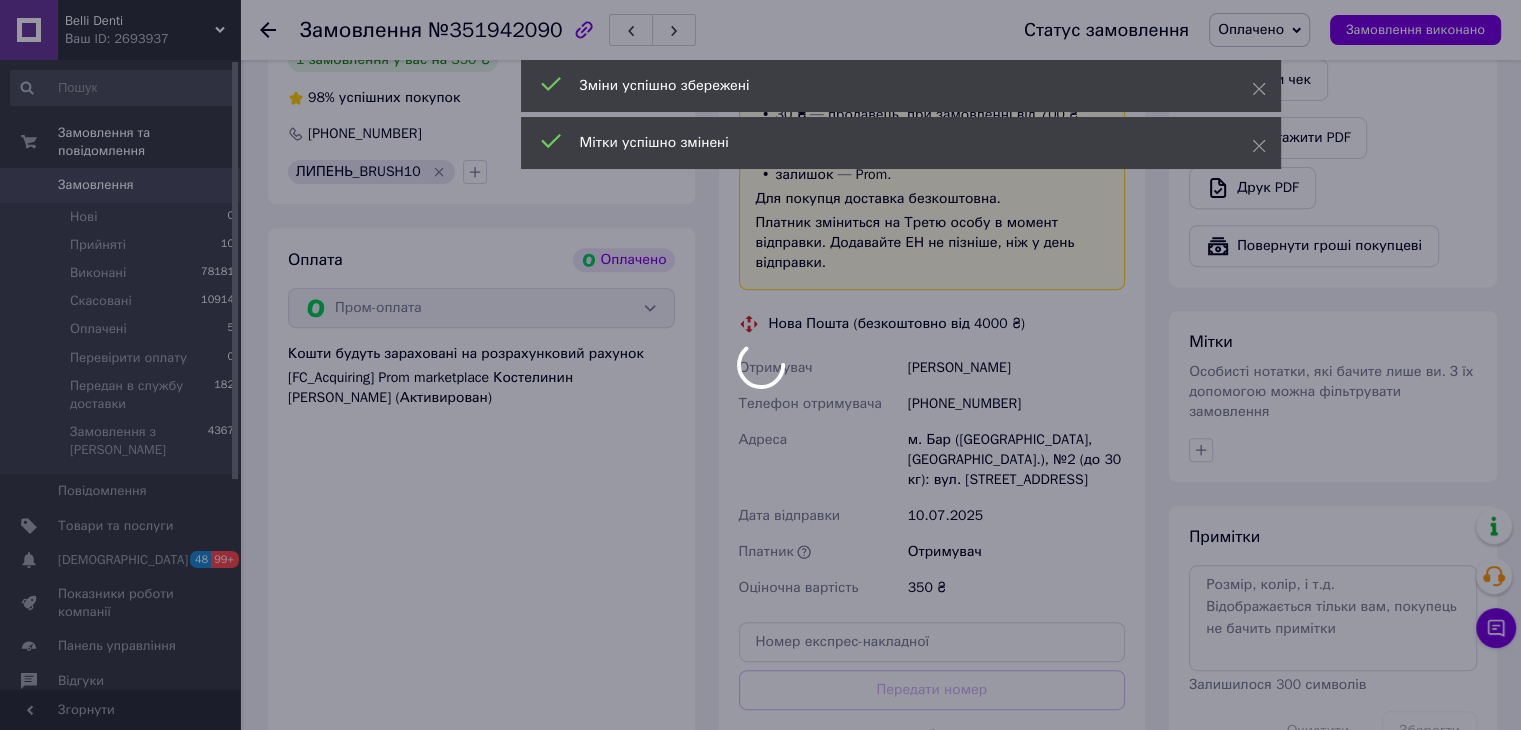 scroll, scrollTop: 844, scrollLeft: 0, axis: vertical 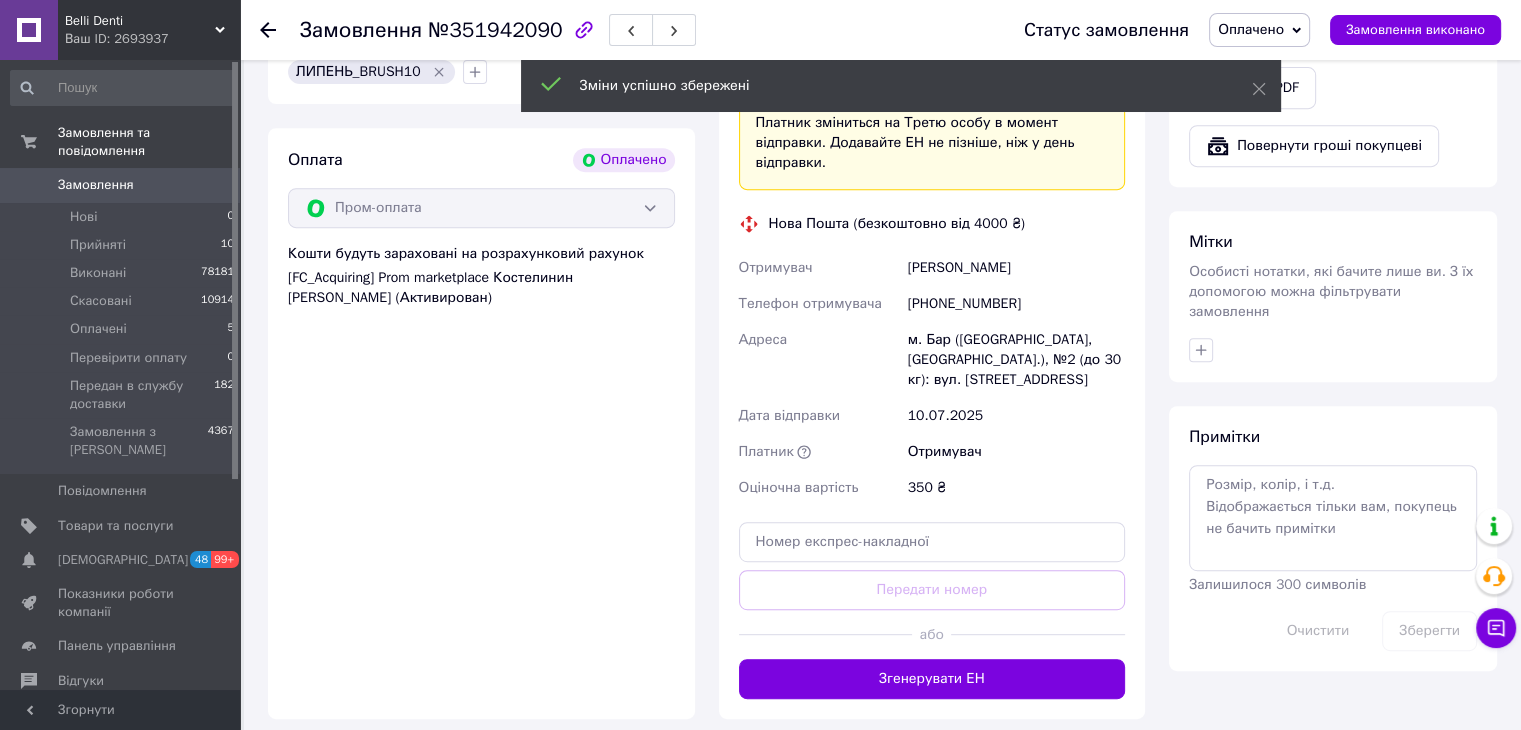 click on "Згенерувати ЕН" at bounding box center (932, 679) 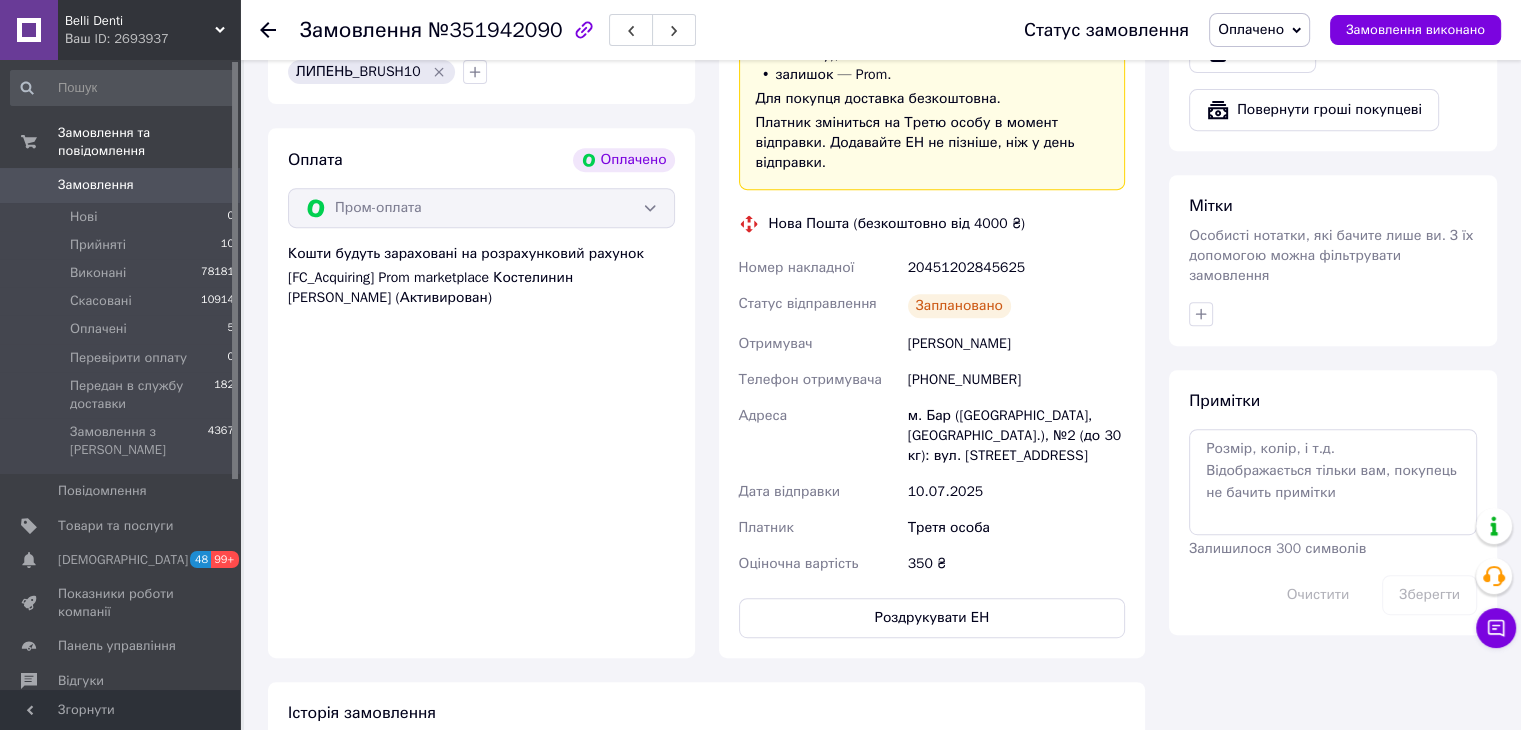 click on "Оплачено" at bounding box center (1259, 30) 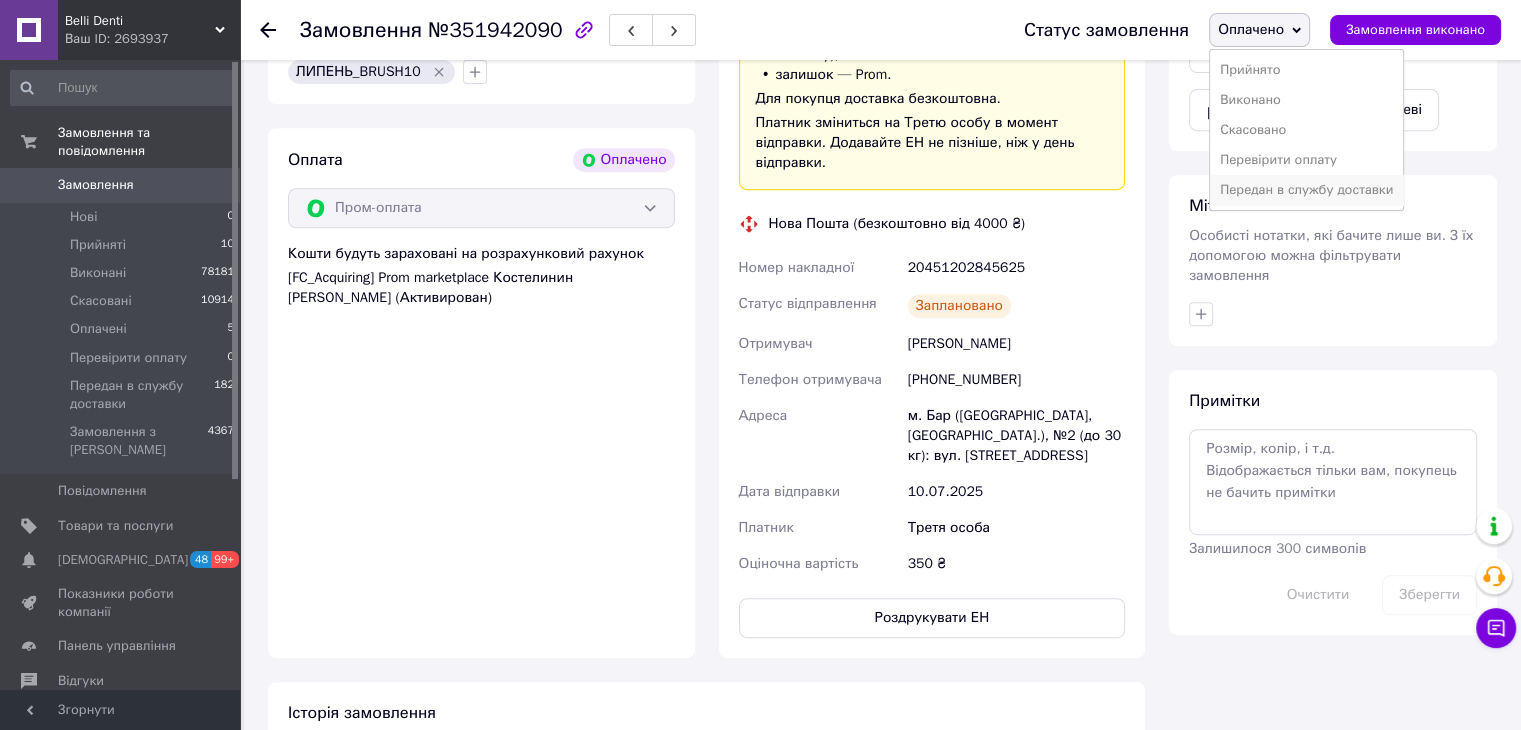 drag, startPoint x: 1284, startPoint y: 181, endPoint x: 780, endPoint y: 572, distance: 637.88477 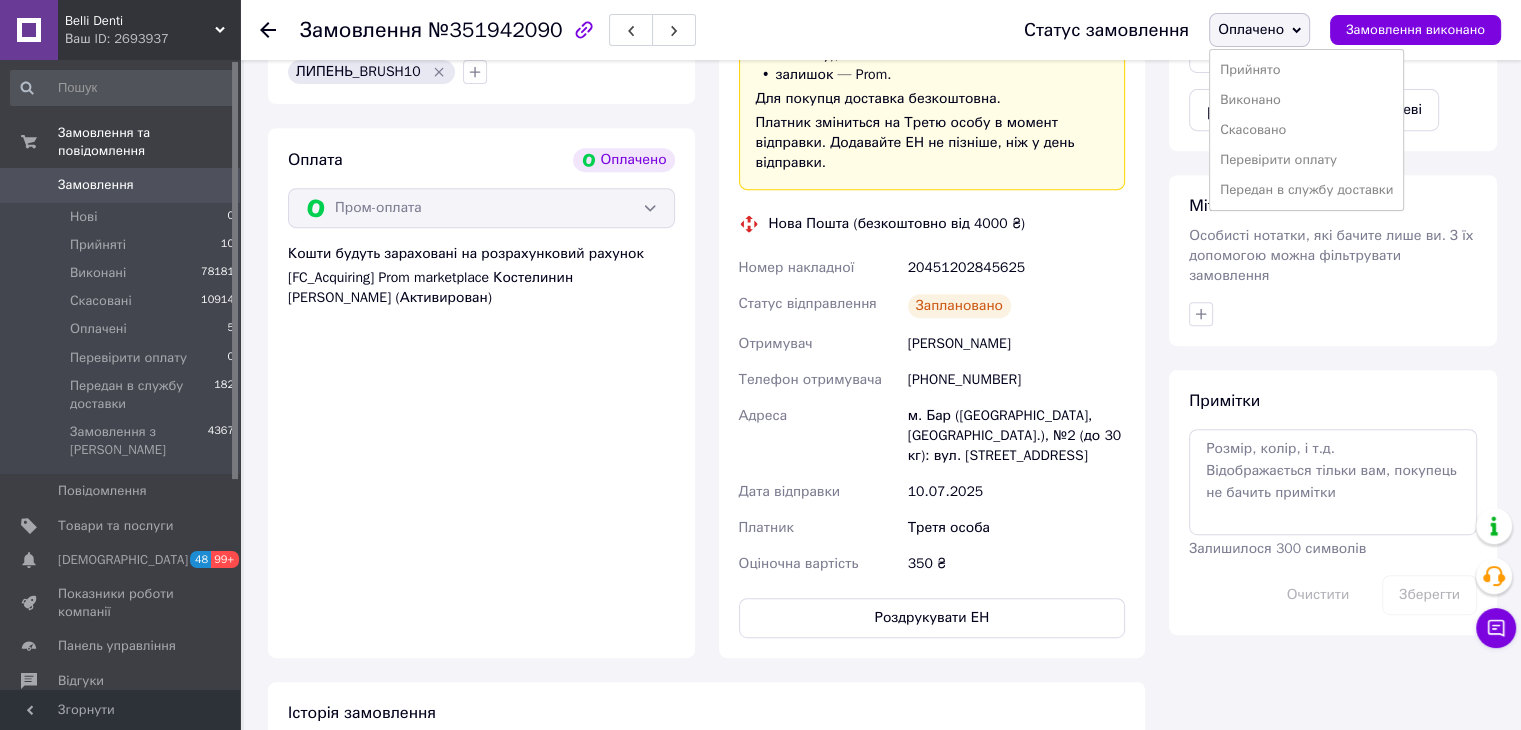 click on "Передан в службу доставки" at bounding box center [1306, 190] 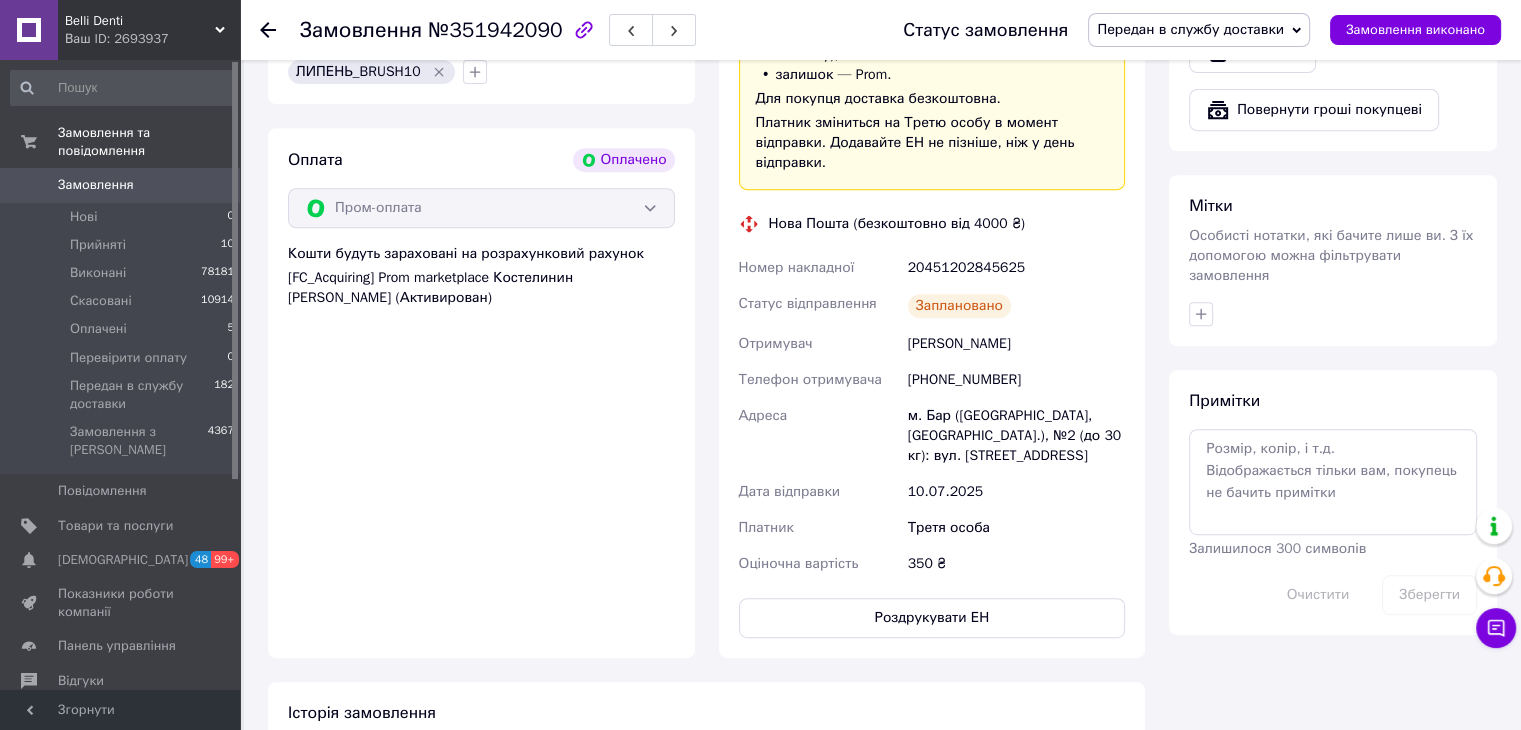 click 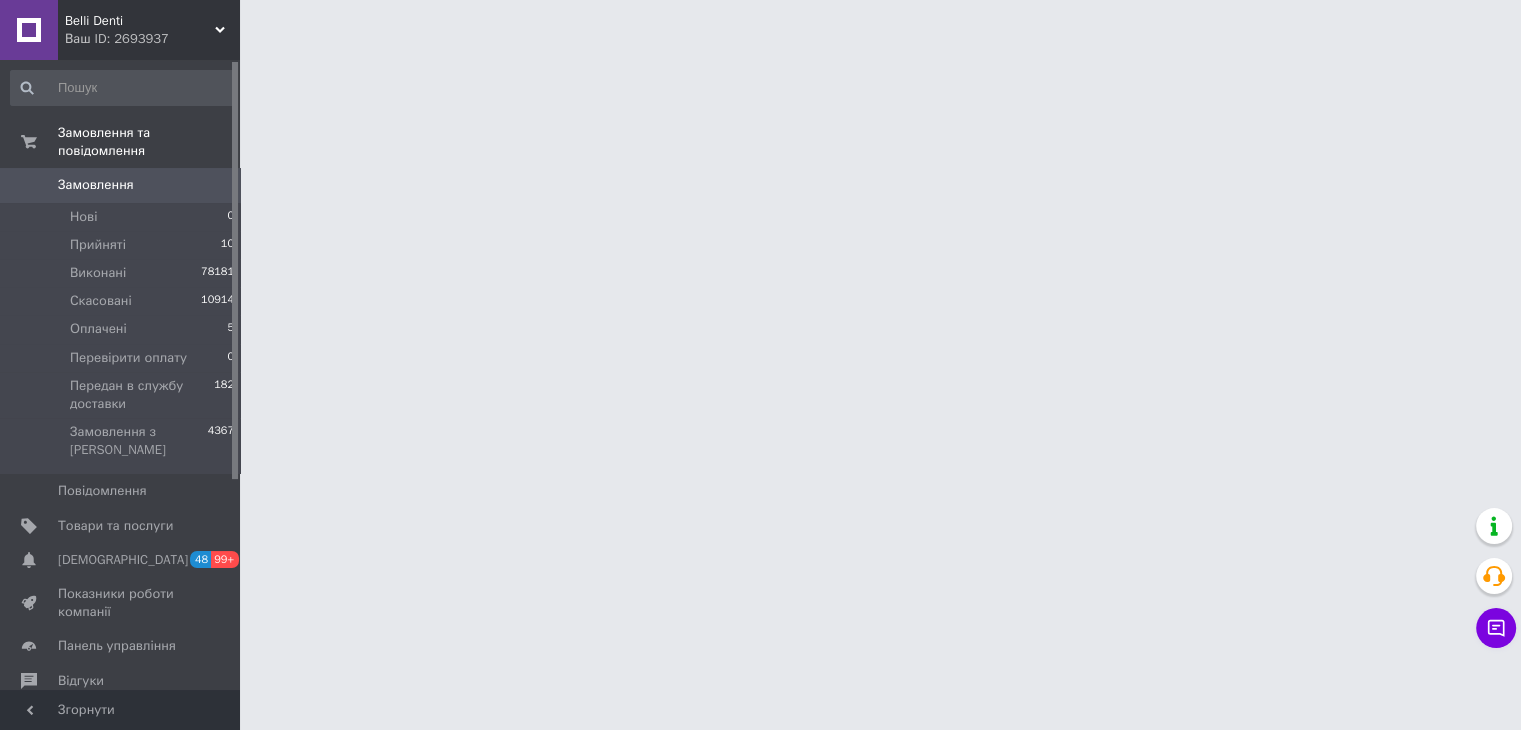 scroll, scrollTop: 0, scrollLeft: 0, axis: both 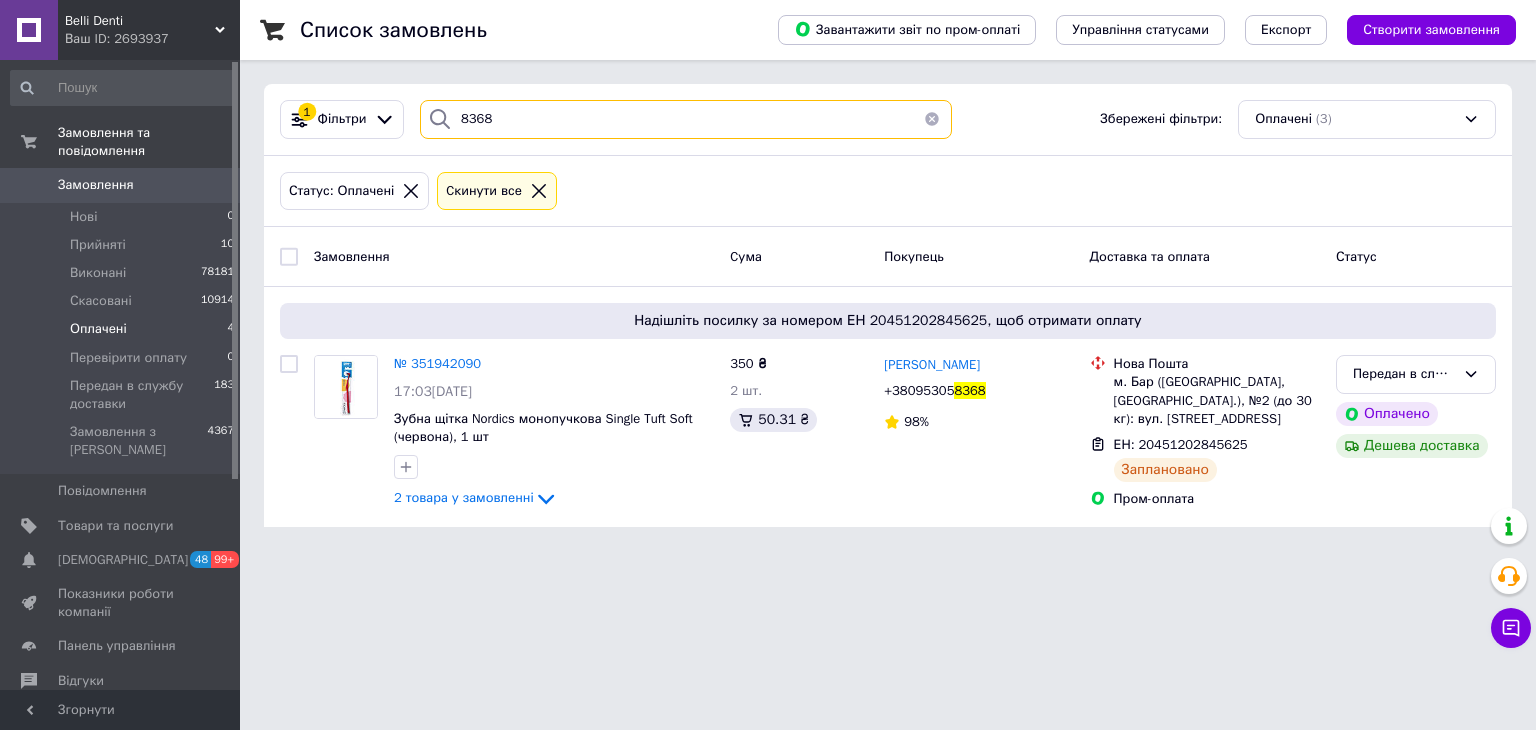 drag, startPoint x: 531, startPoint y: 124, endPoint x: 375, endPoint y: 157, distance: 159.4522 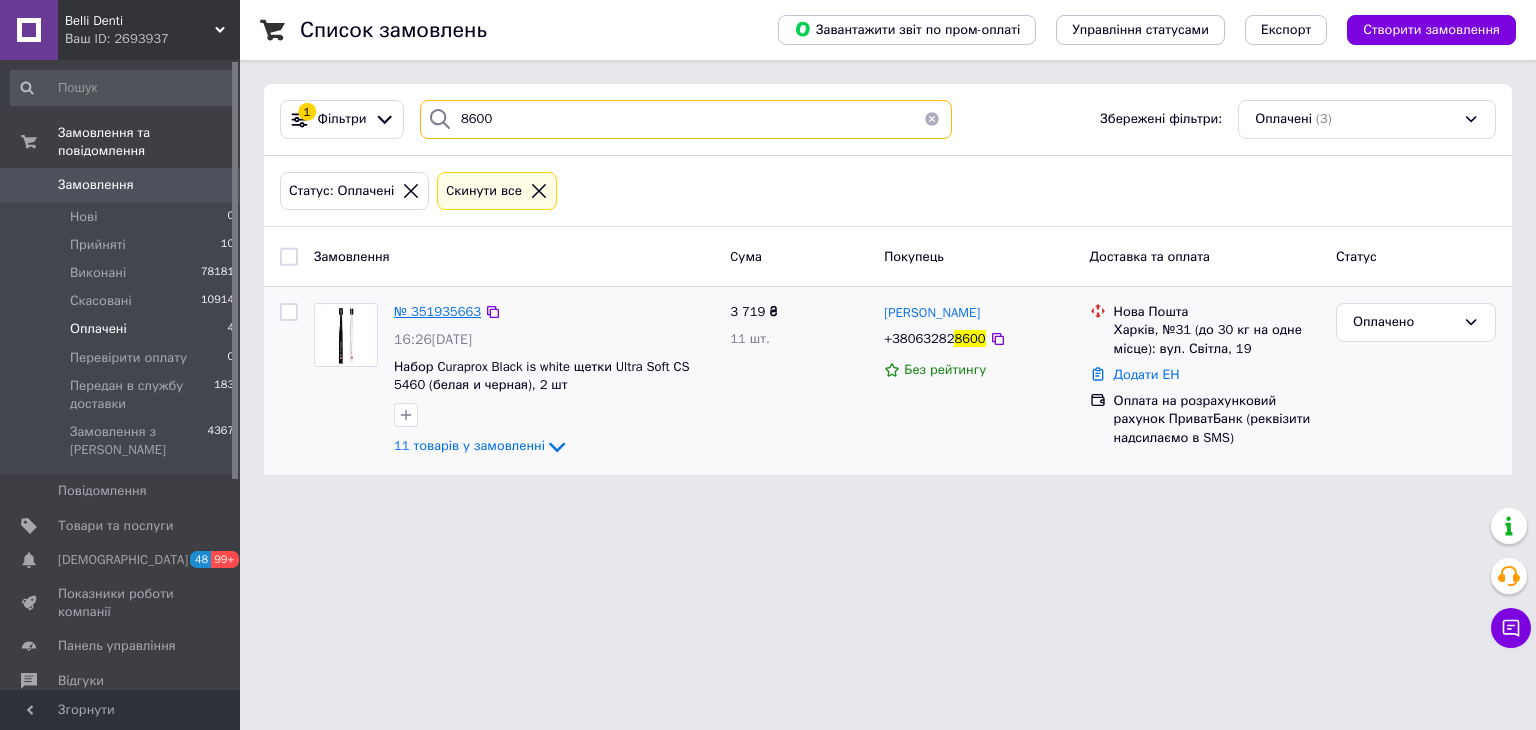 type on "8600" 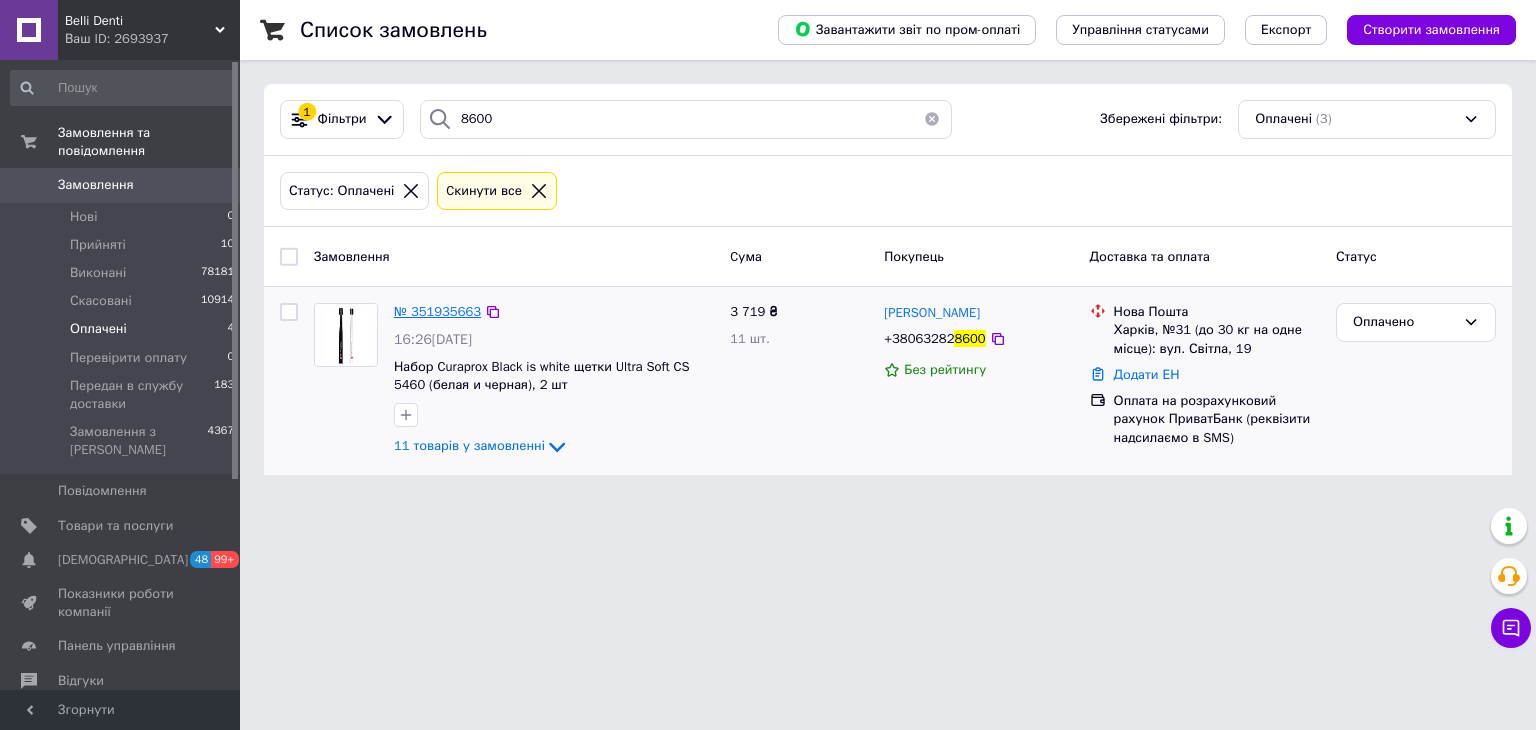 click on "№ 351935663" at bounding box center (437, 311) 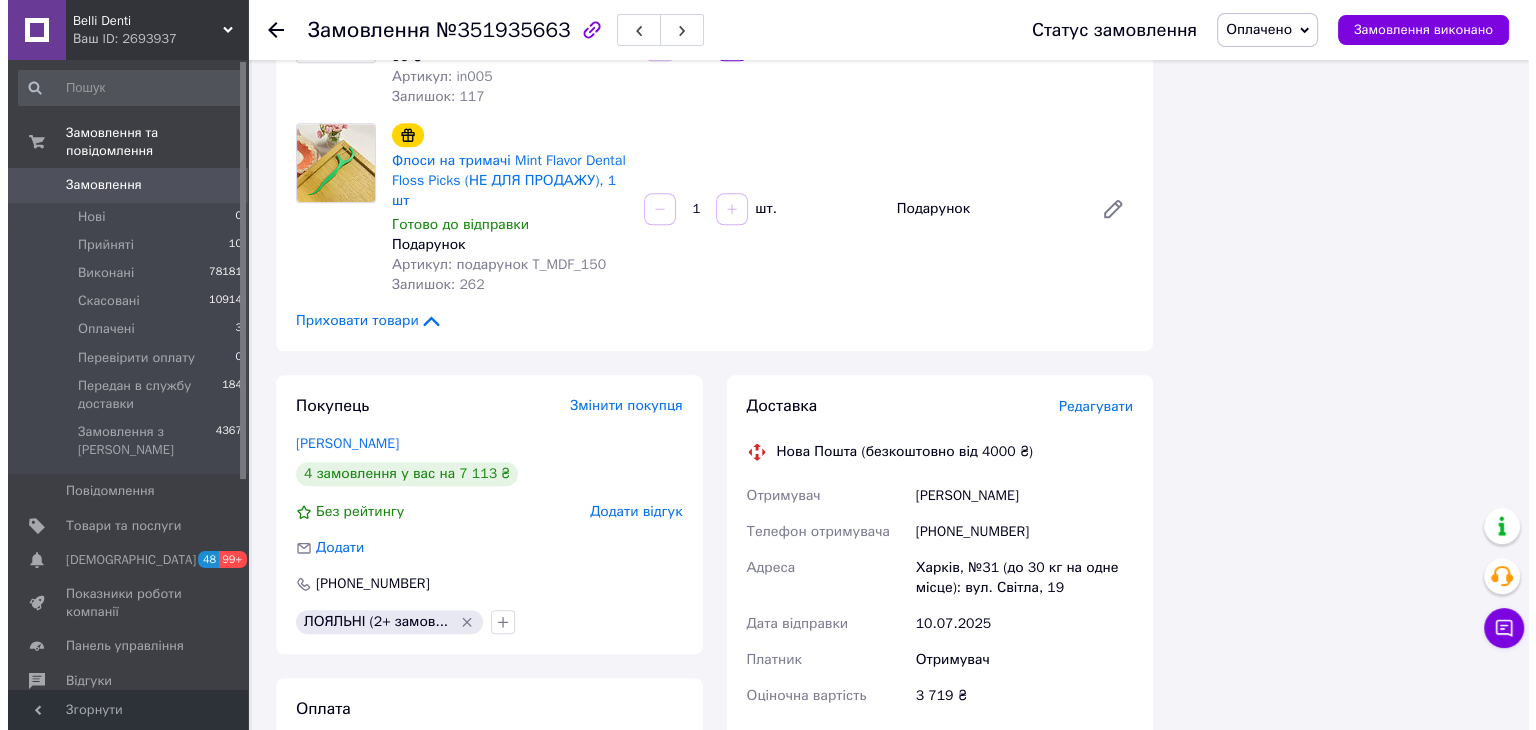 scroll, scrollTop: 2000, scrollLeft: 0, axis: vertical 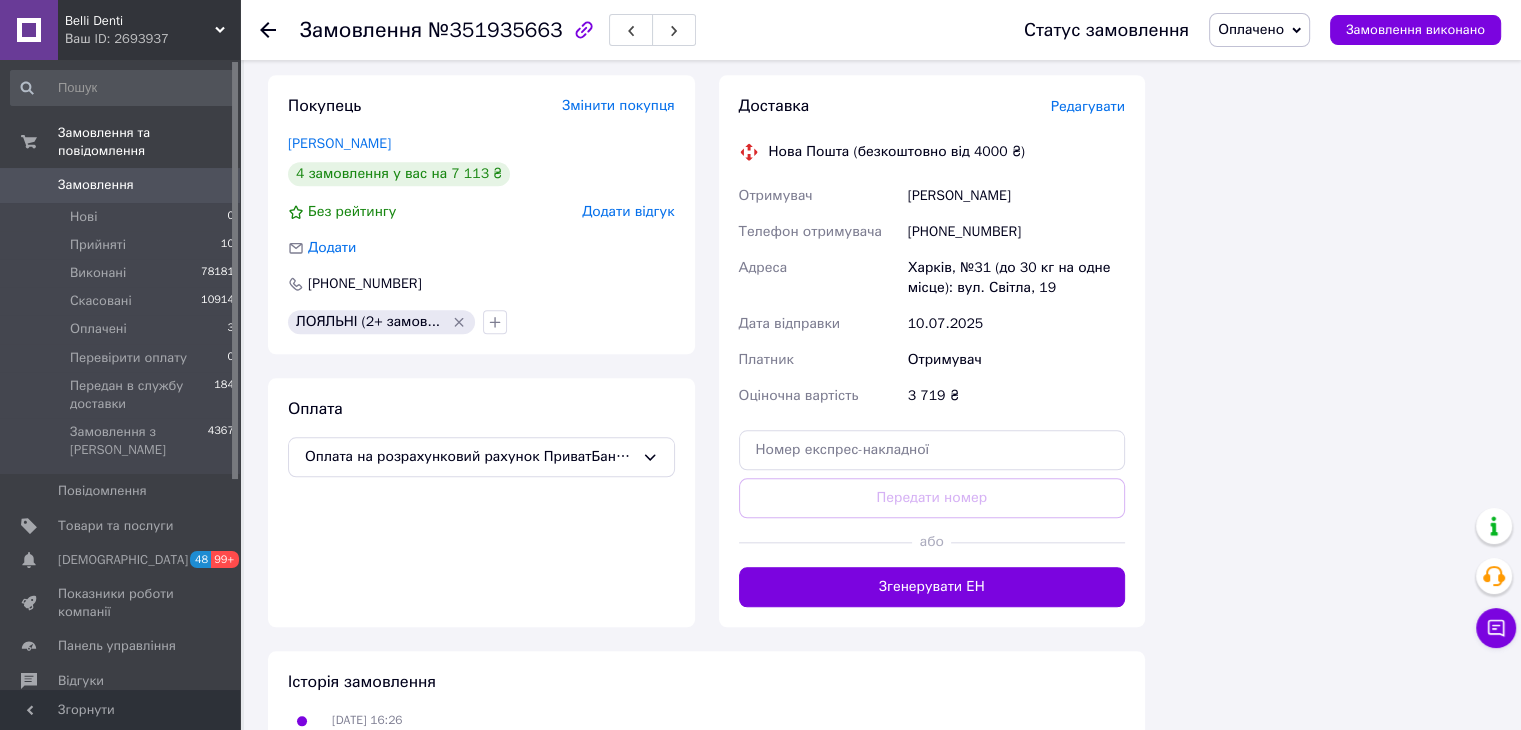 click on "Редагувати" at bounding box center (1088, 106) 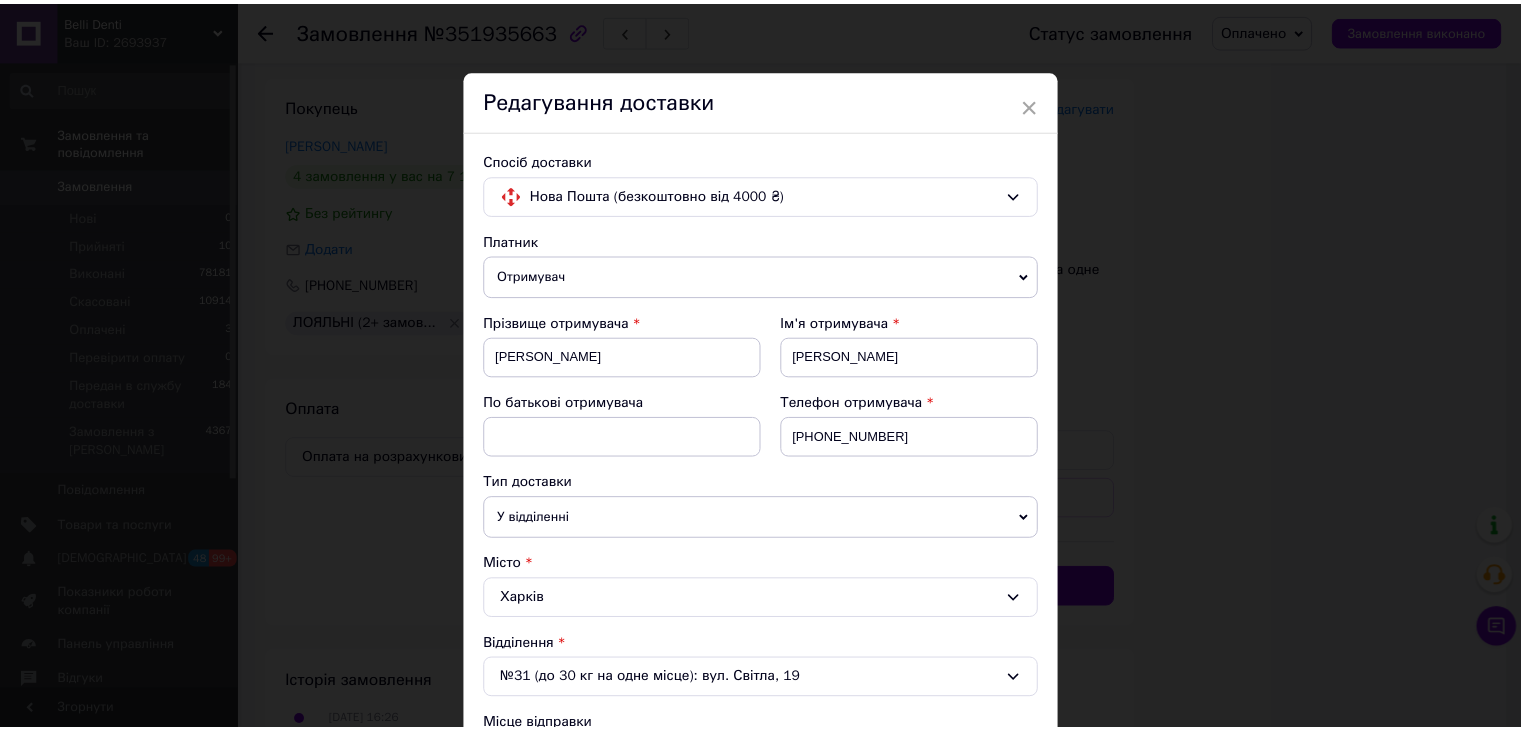 scroll, scrollTop: 628, scrollLeft: 0, axis: vertical 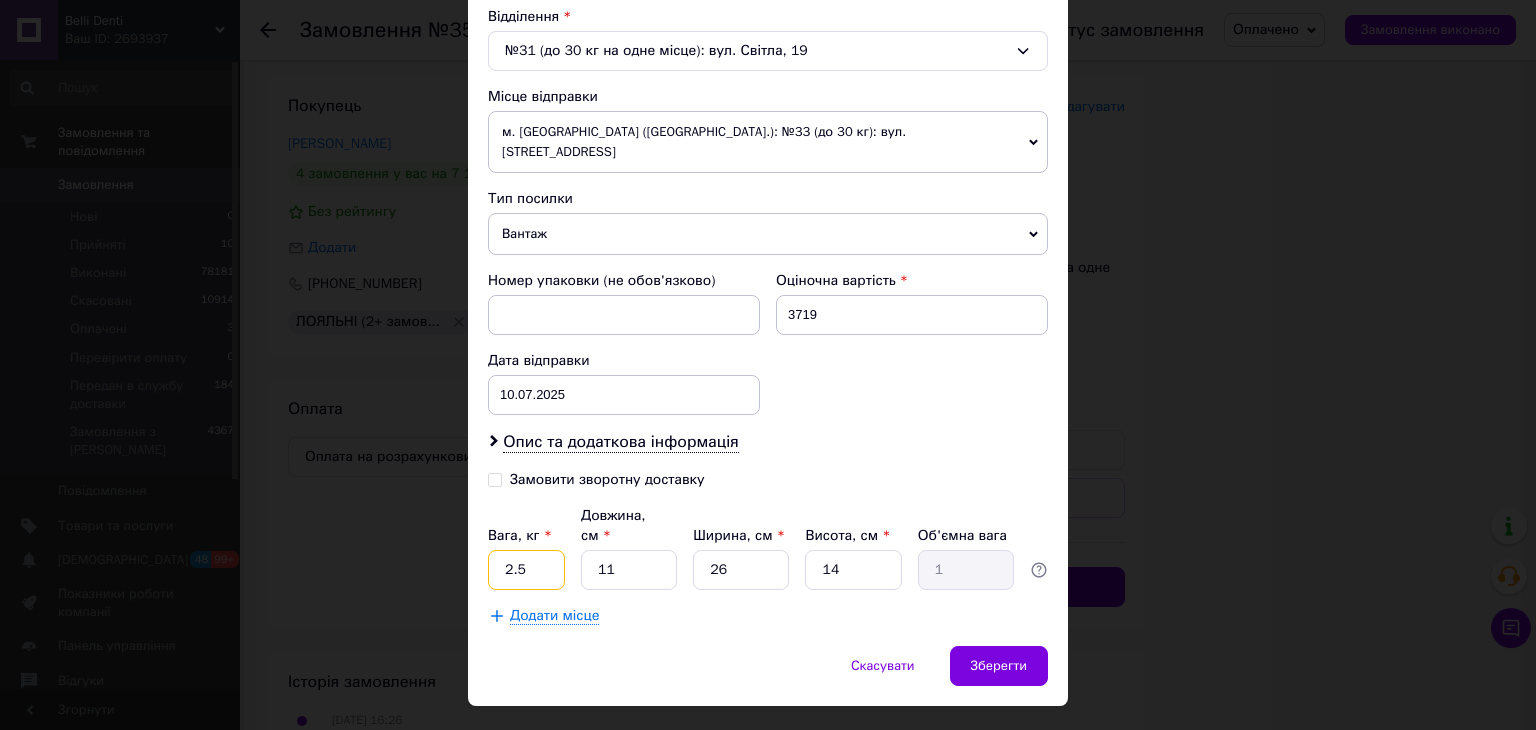 click on "2.5" at bounding box center (526, 570) 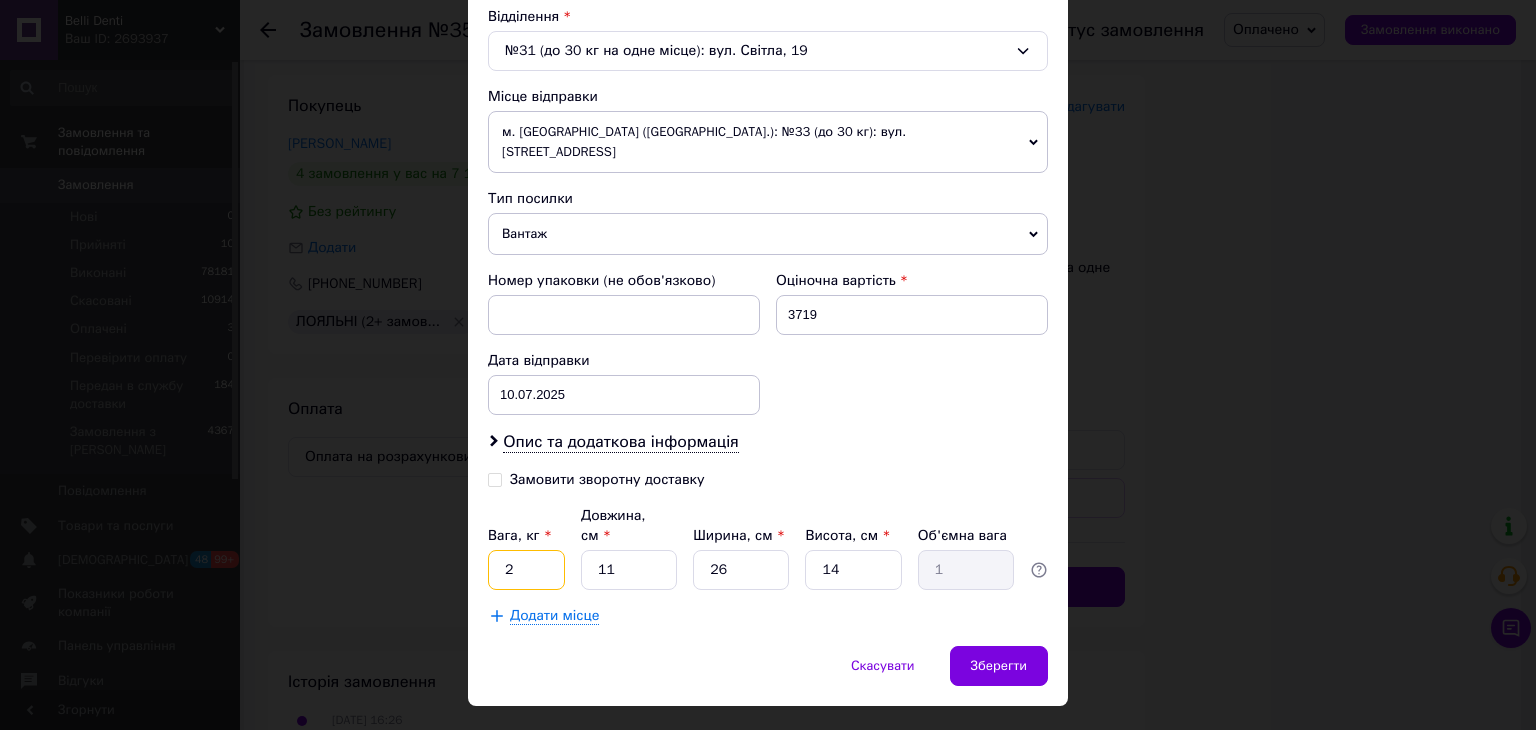 type on "2" 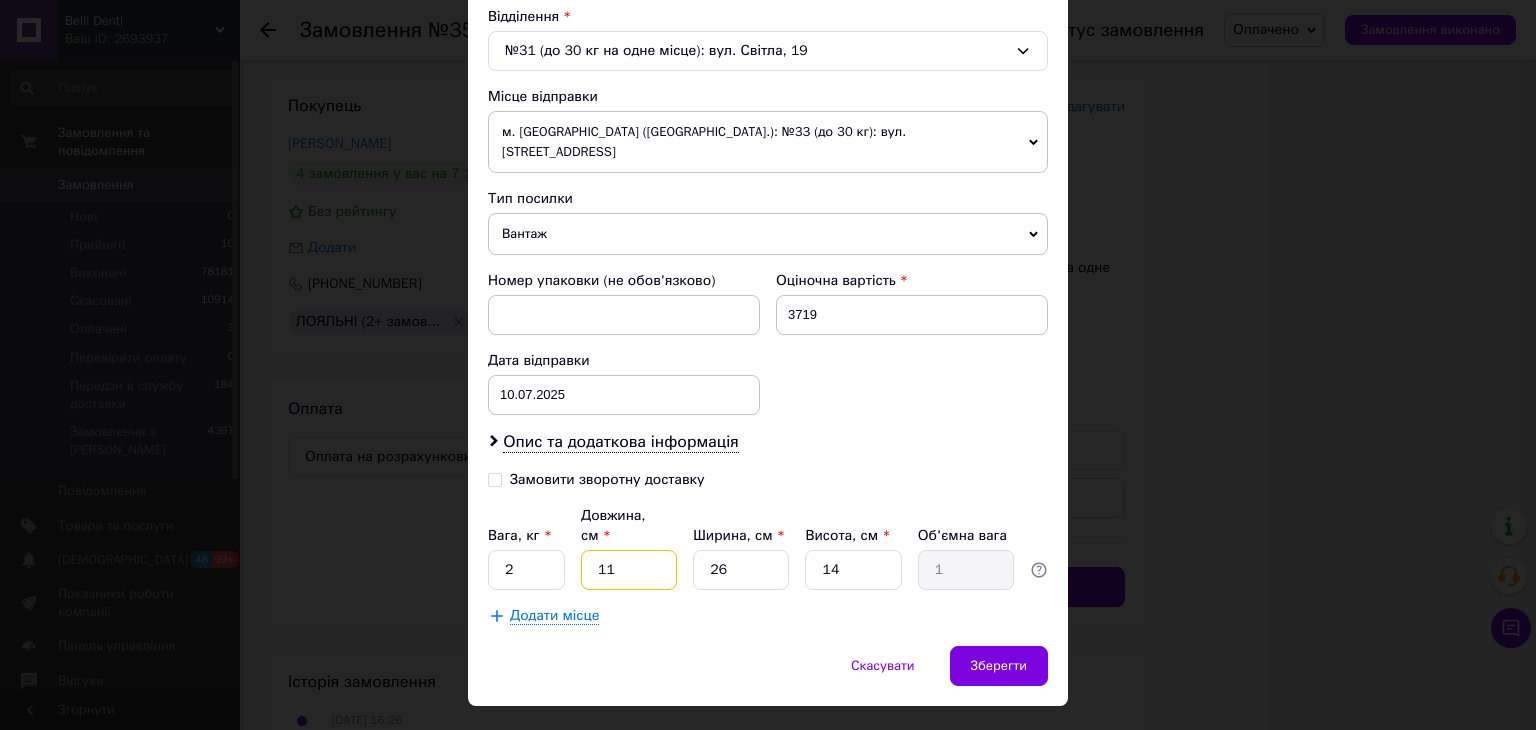 drag, startPoint x: 609, startPoint y: 531, endPoint x: 567, endPoint y: 564, distance: 53.413483 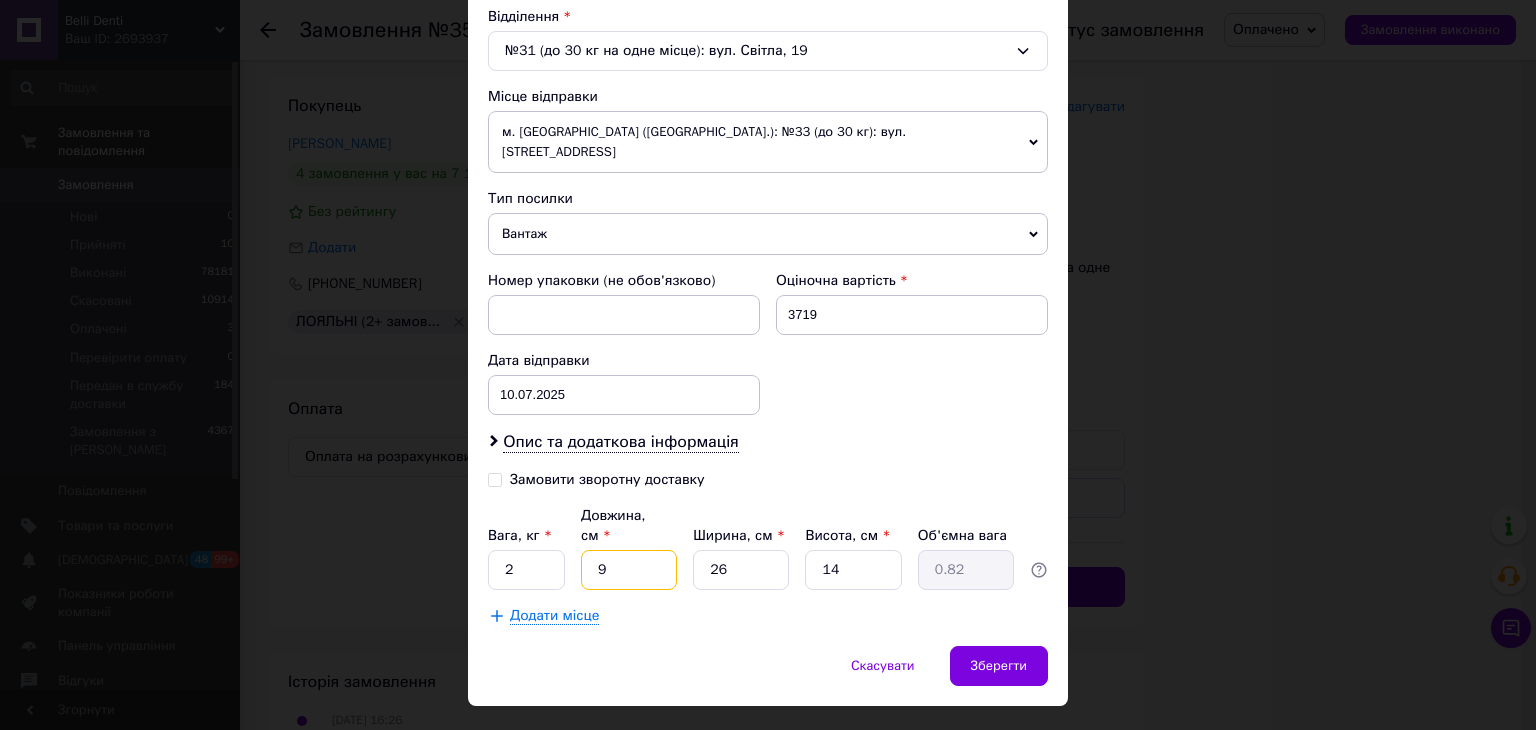 type on "9" 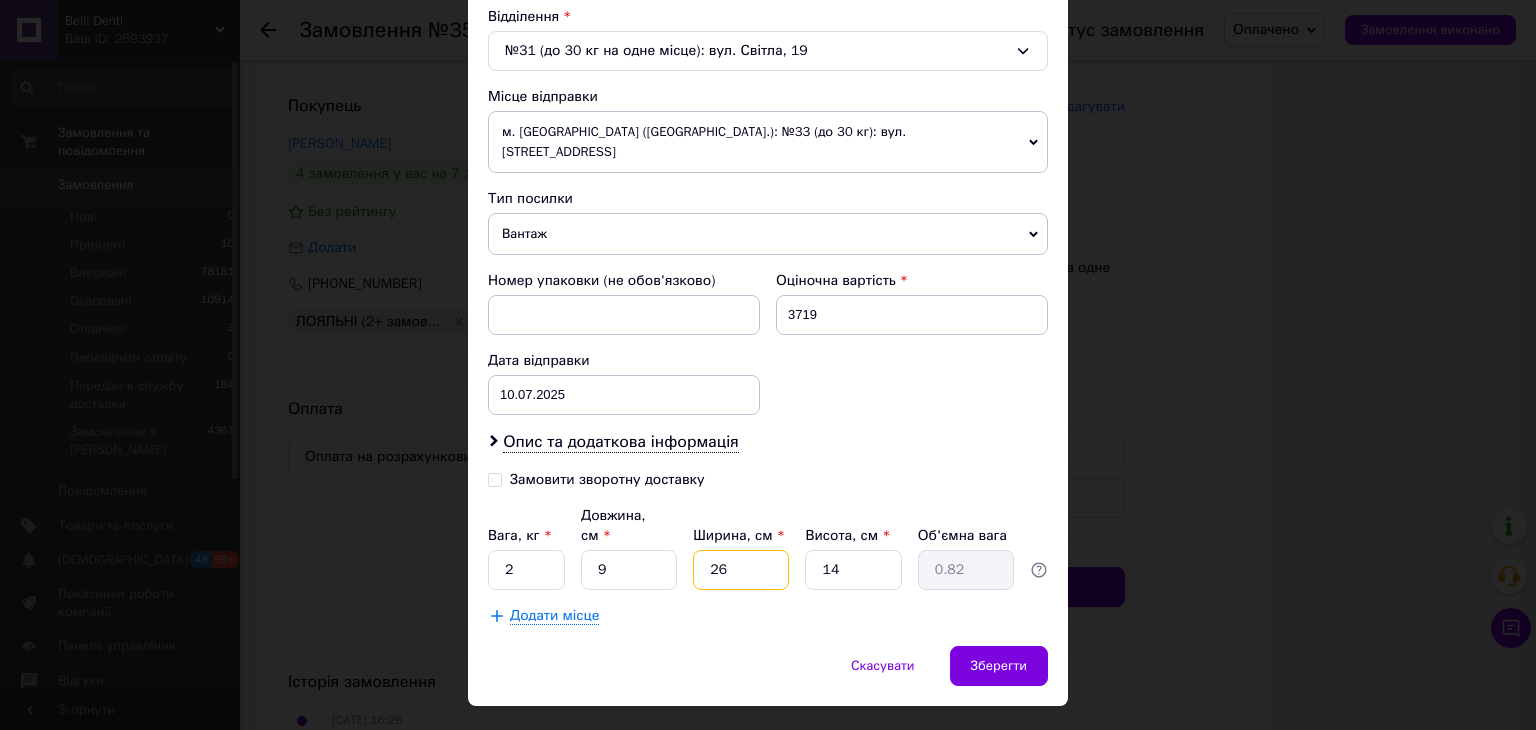 drag, startPoint x: 713, startPoint y: 531, endPoint x: 693, endPoint y: 553, distance: 29.732138 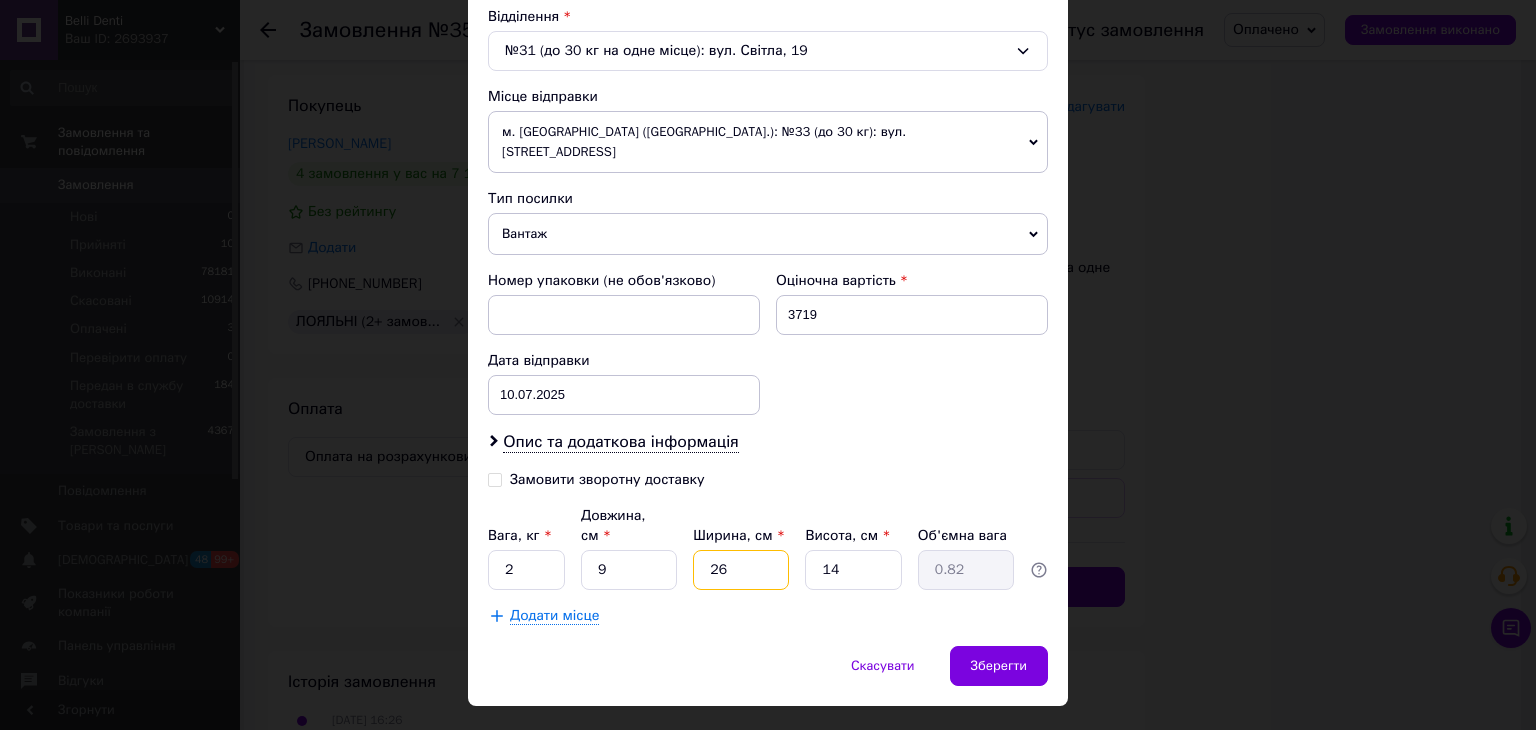 click on "Платник Отримувач Відправник Прізвище отримувача Чаговець Ім'я отримувача Анна По батькові отримувача Телефон отримувача +380632828600 Тип доставки У відділенні Кур'єром В поштоматі Місто Харків Відділення №31 (до 30 кг на одне місце): вул. Світла, 19 Місце відправки м. Львів (Львівська обл.): №33 (до 30 кг): вул. Кульпарківська, 59 Немає збігів. Спробуйте змінити умови пошуку Додати ще місце відправки Тип посилки Вантаж Документи Номер упаковки (не обов'язково) Оціночна вартість 3719 Дата відправки 10.07.2025 < 2025 > < Июль > Пн Вт Ср Чт Пт Сб Вс 30 1 2 3 4 5 6 7 8 9 10 11 12 13 14 15 16 17 18 19 20 21 22 23 24" at bounding box center [768, 114] 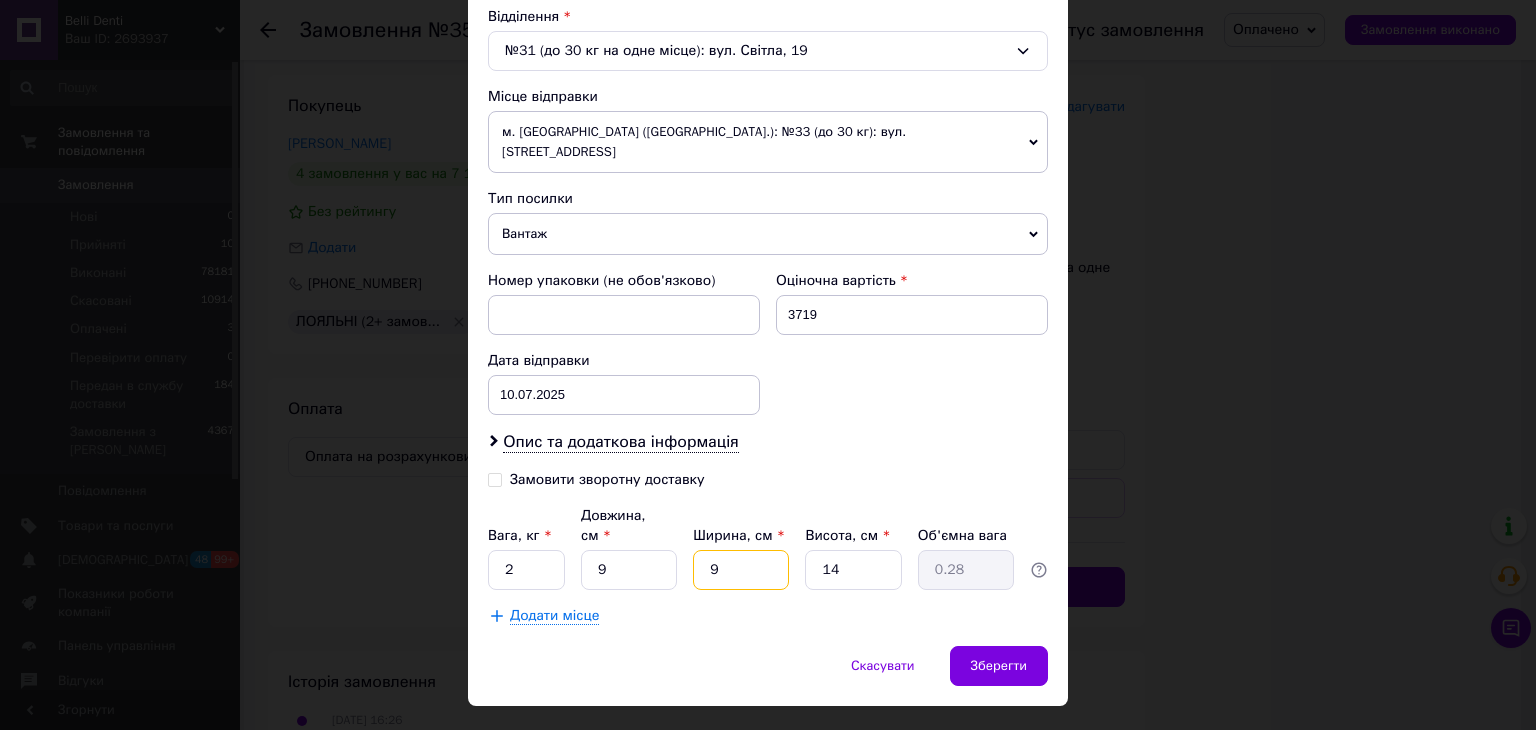 type on "9" 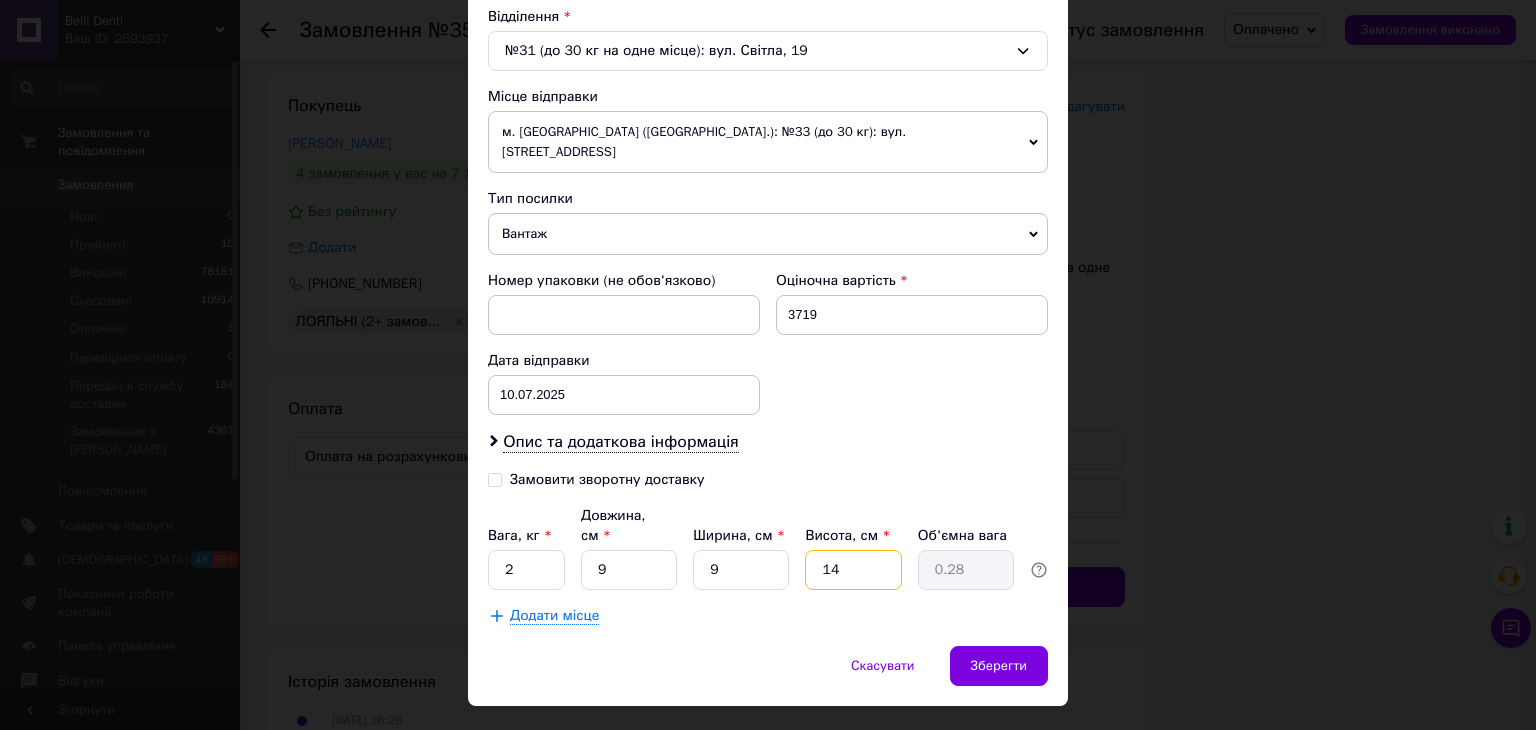 drag, startPoint x: 782, startPoint y: 549, endPoint x: 790, endPoint y: 561, distance: 14.422205 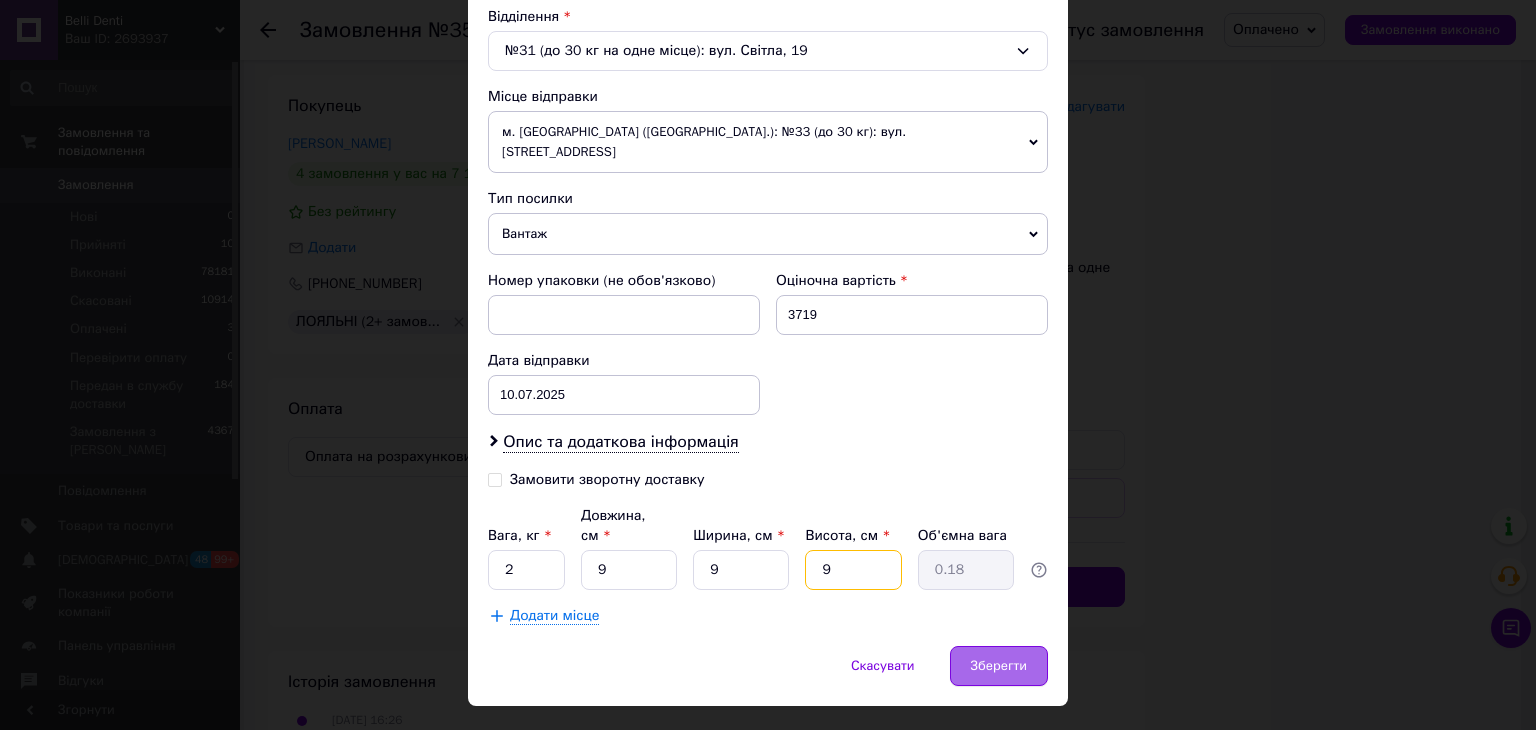 type on "9" 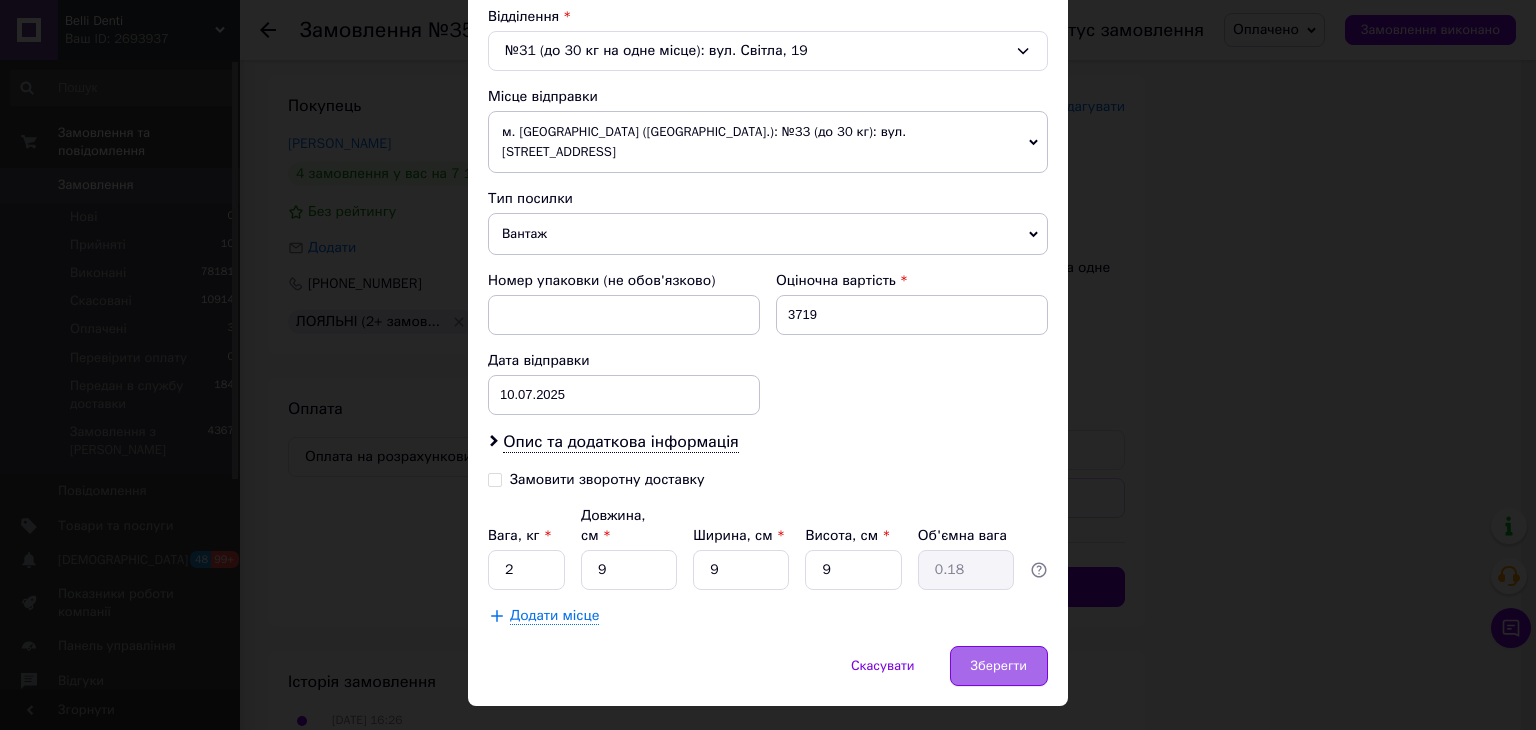 click on "Зберегти" at bounding box center (999, 666) 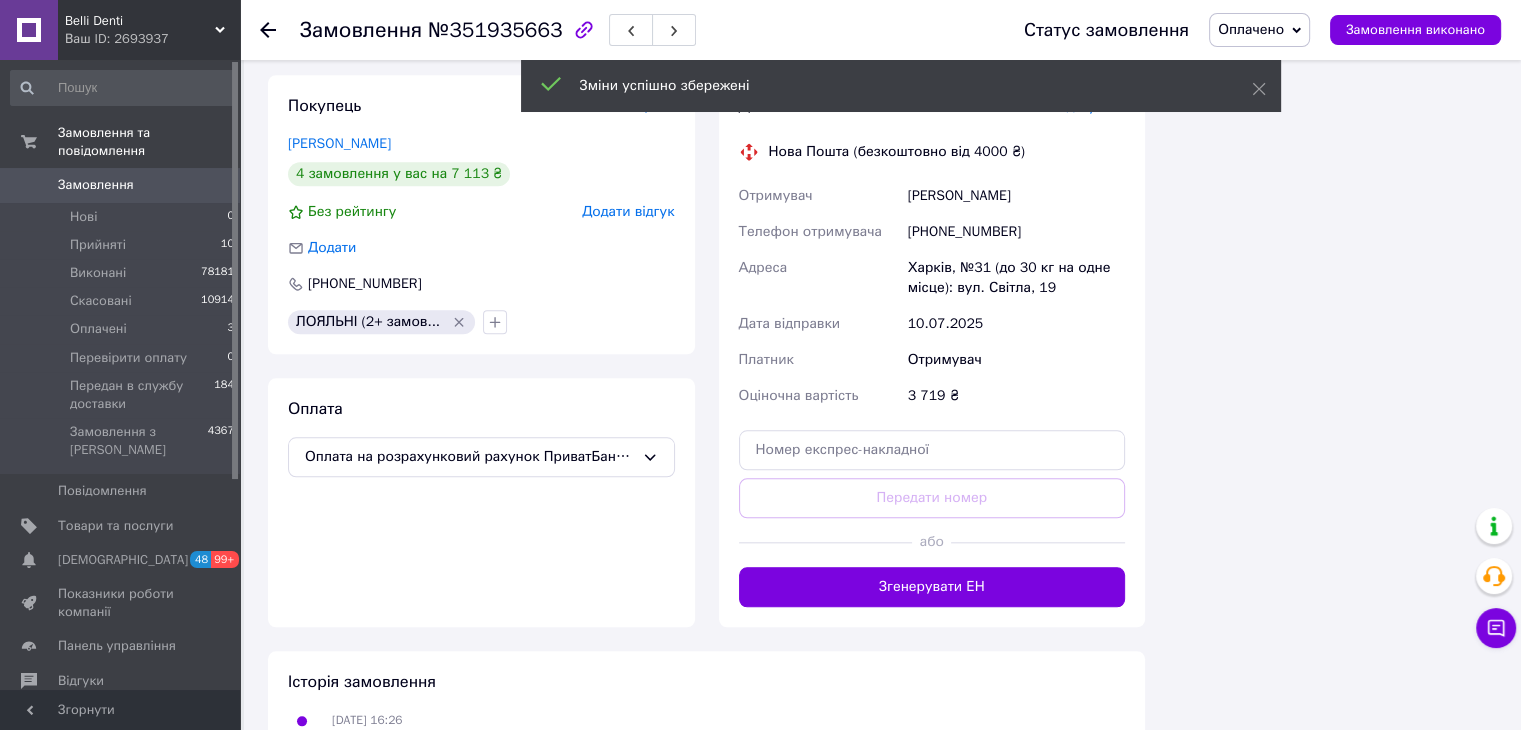 click on "Згенерувати ЕН" at bounding box center [932, 587] 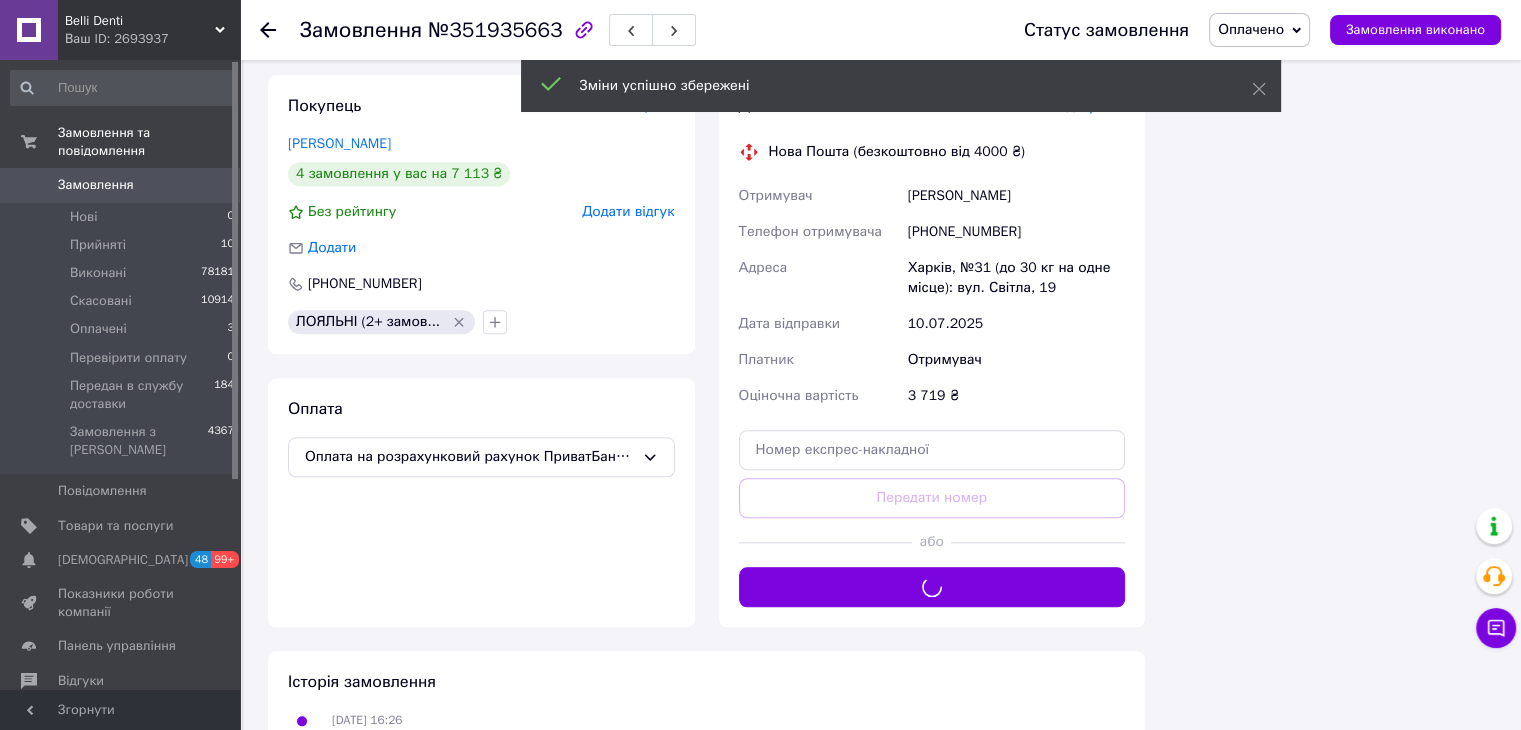 click on "Оплачено" at bounding box center (1251, 29) 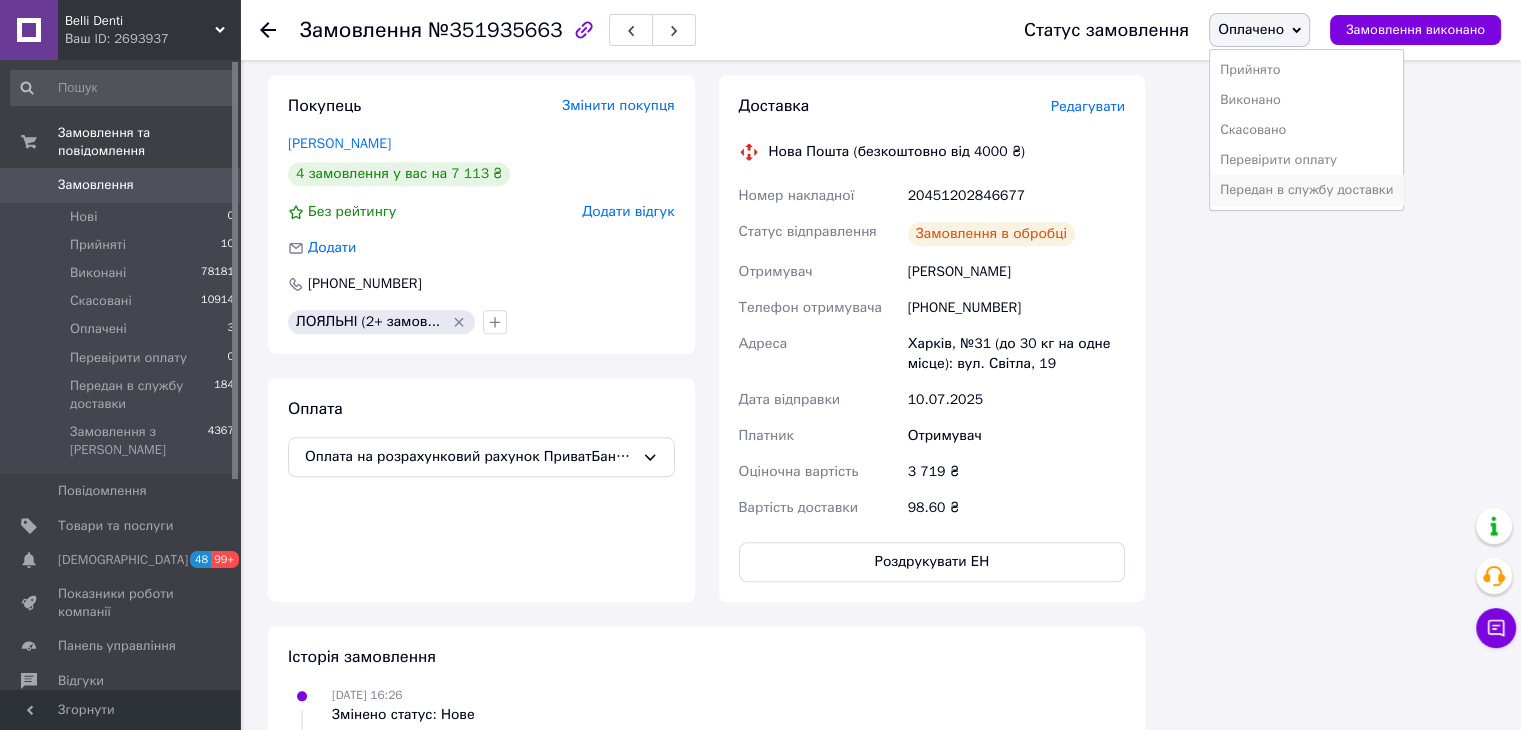 click on "Передан в службу доставки" at bounding box center (1306, 190) 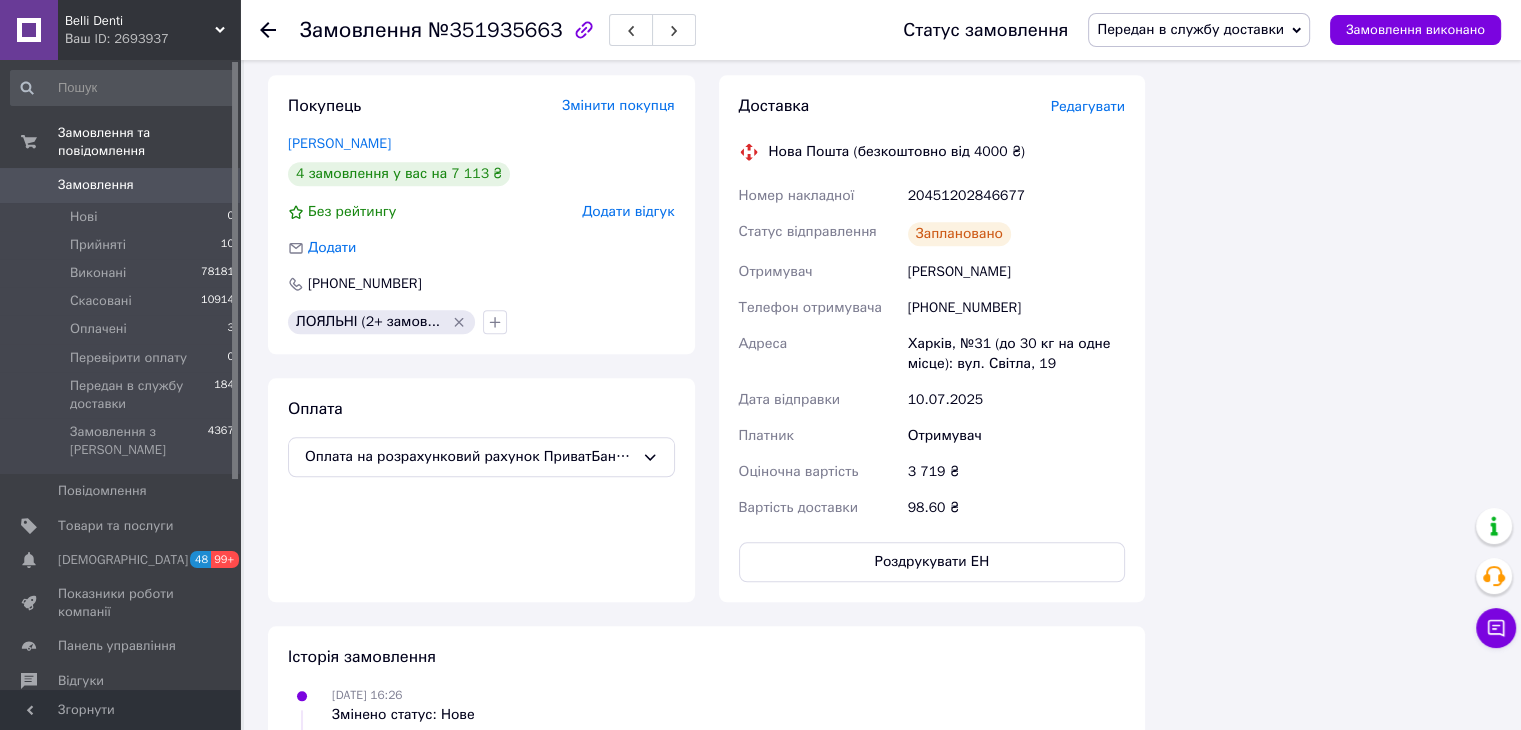 click at bounding box center [280, 30] 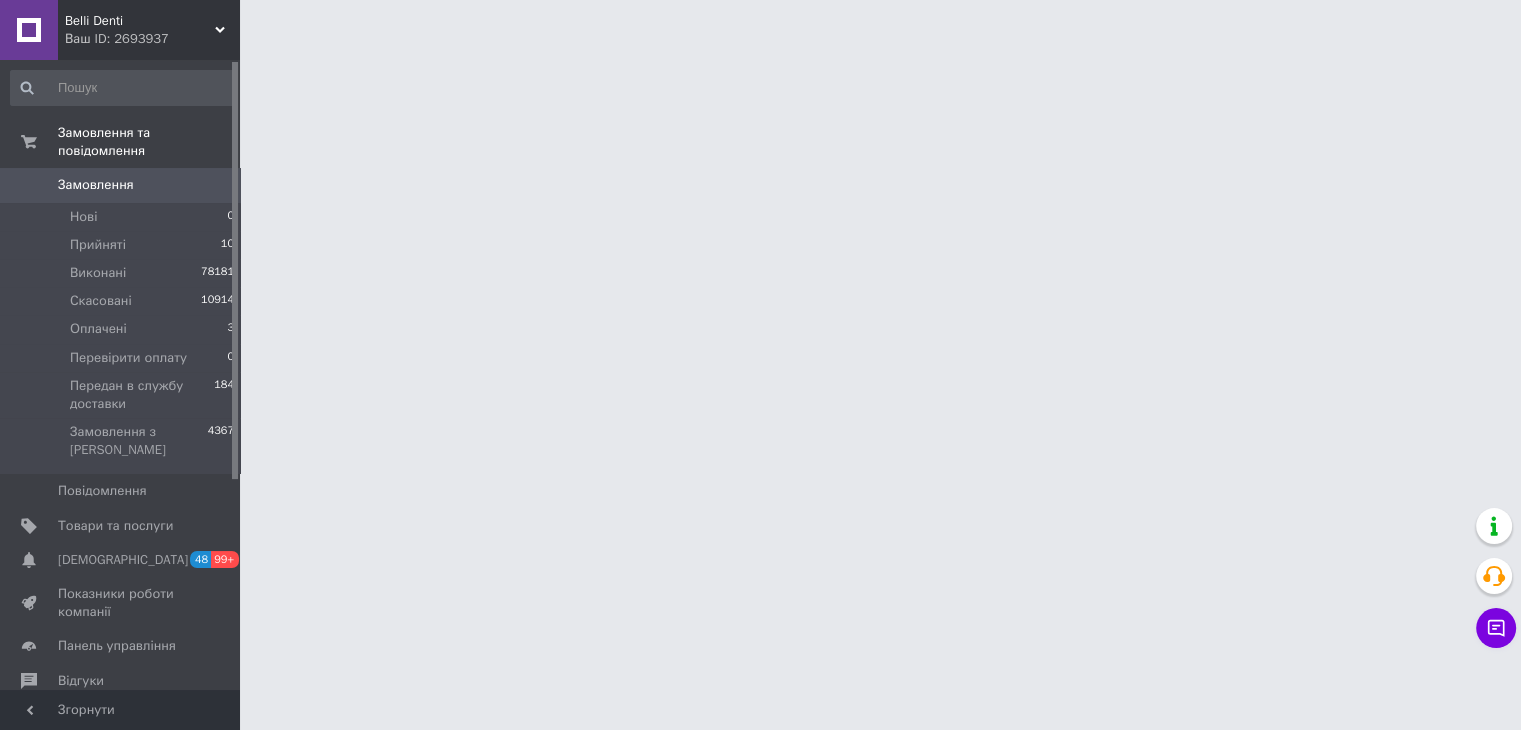 scroll, scrollTop: 0, scrollLeft: 0, axis: both 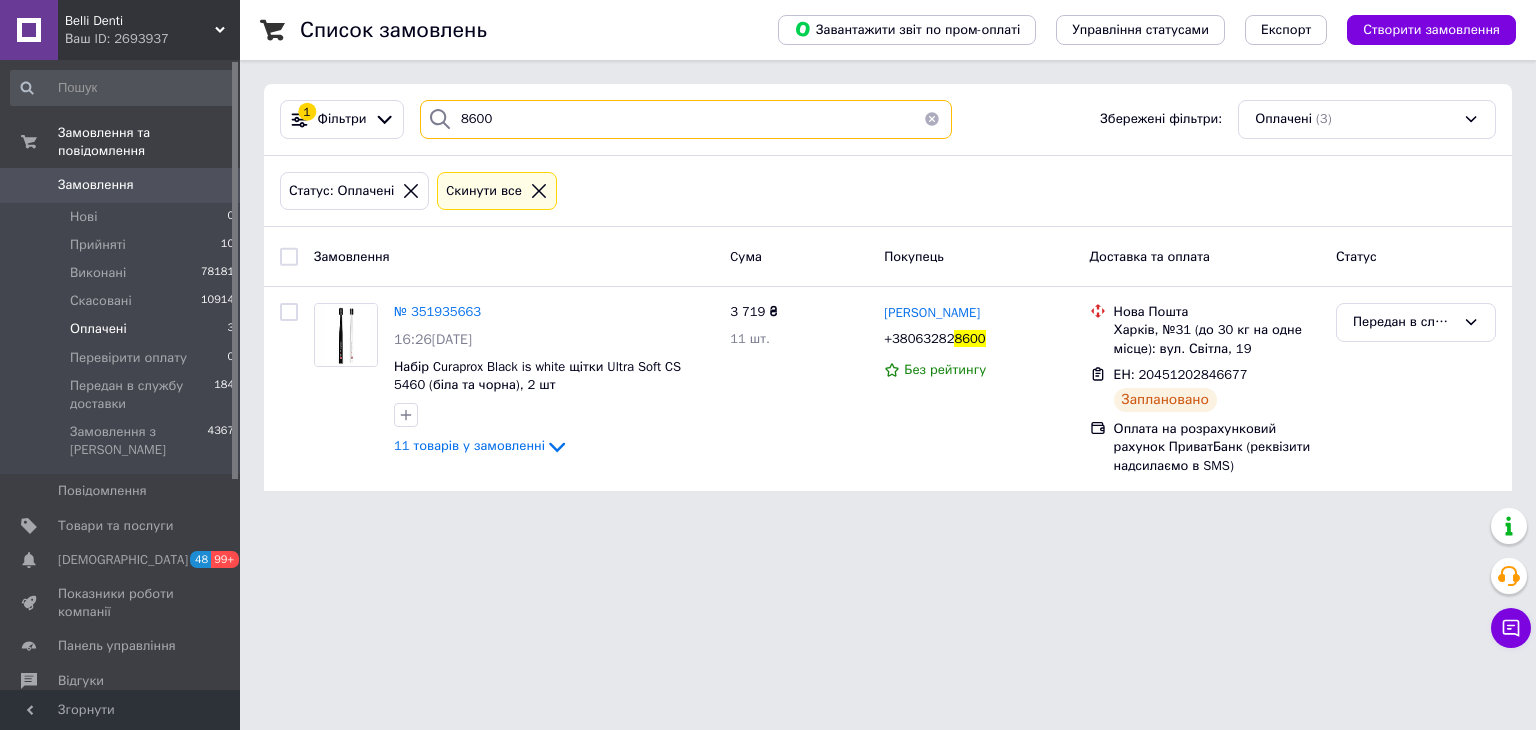 drag, startPoint x: 502, startPoint y: 128, endPoint x: 342, endPoint y: 169, distance: 165.16962 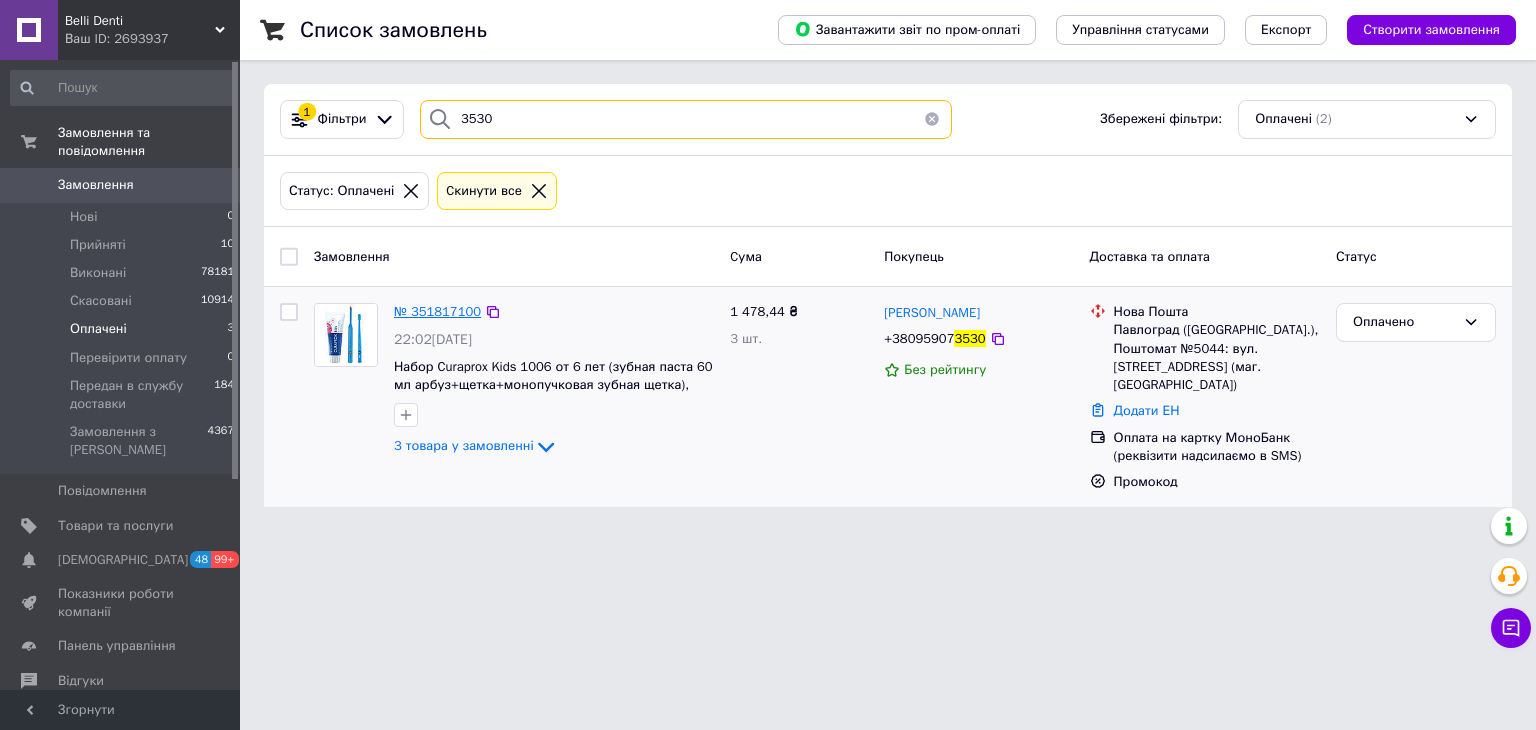 type on "3530" 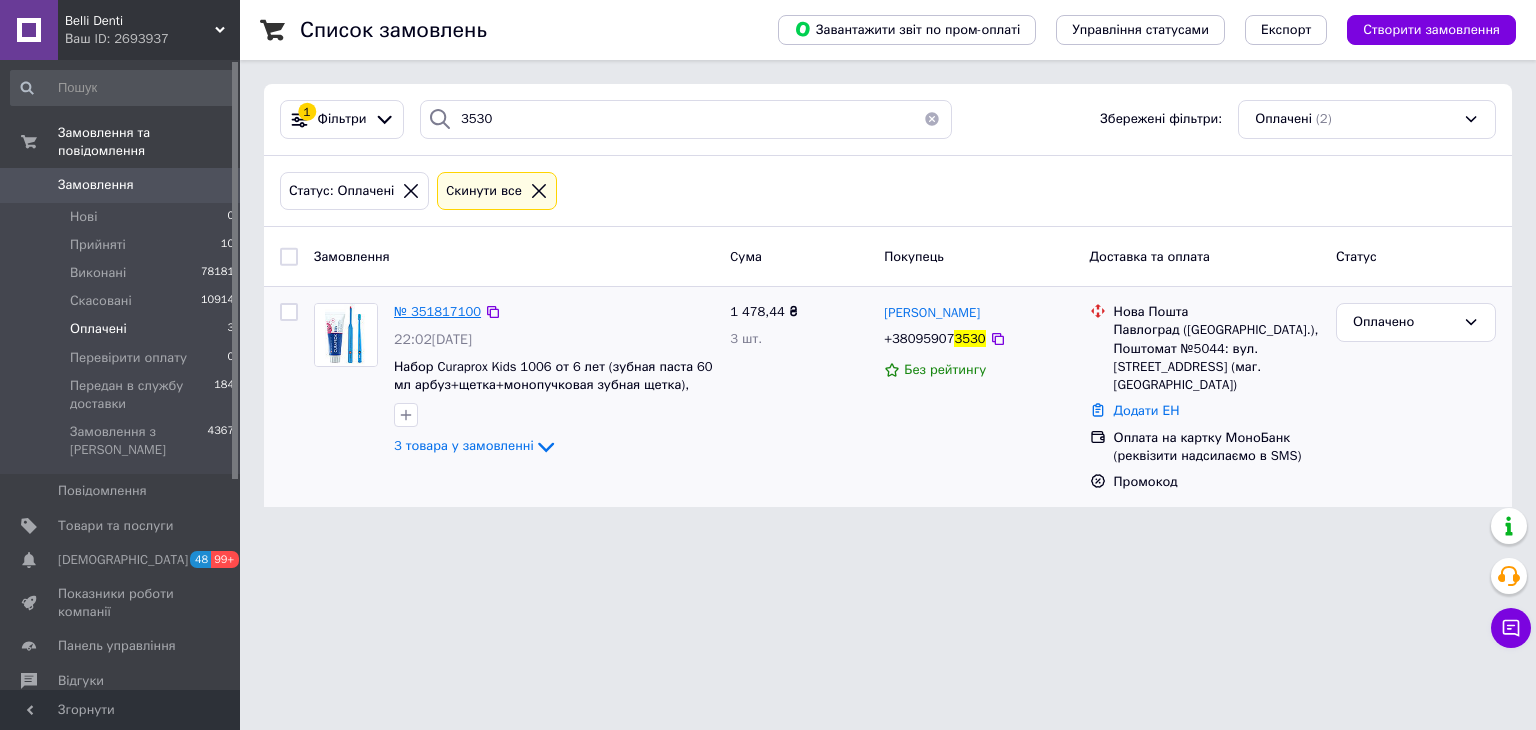 click on "№ 351817100" at bounding box center (437, 311) 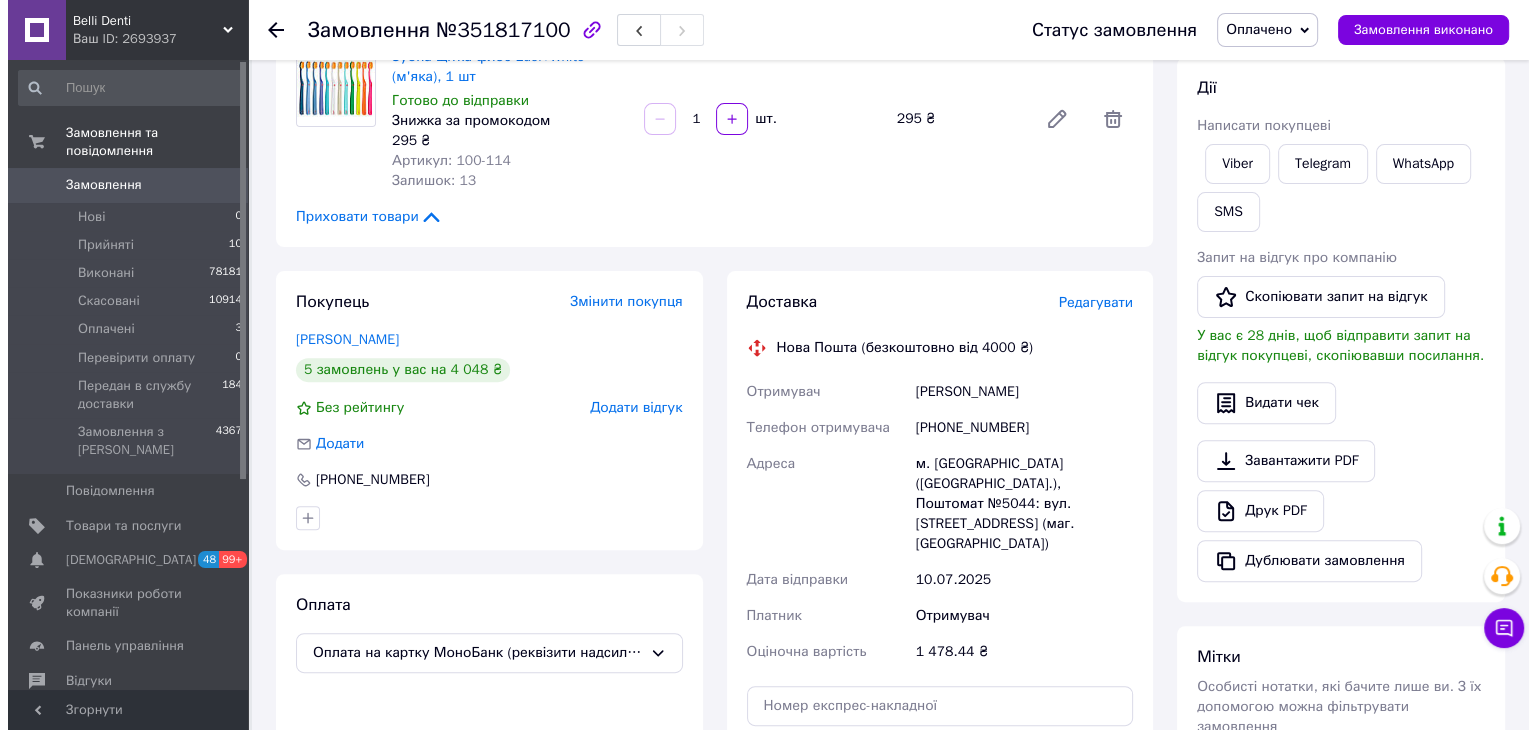 scroll, scrollTop: 800, scrollLeft: 0, axis: vertical 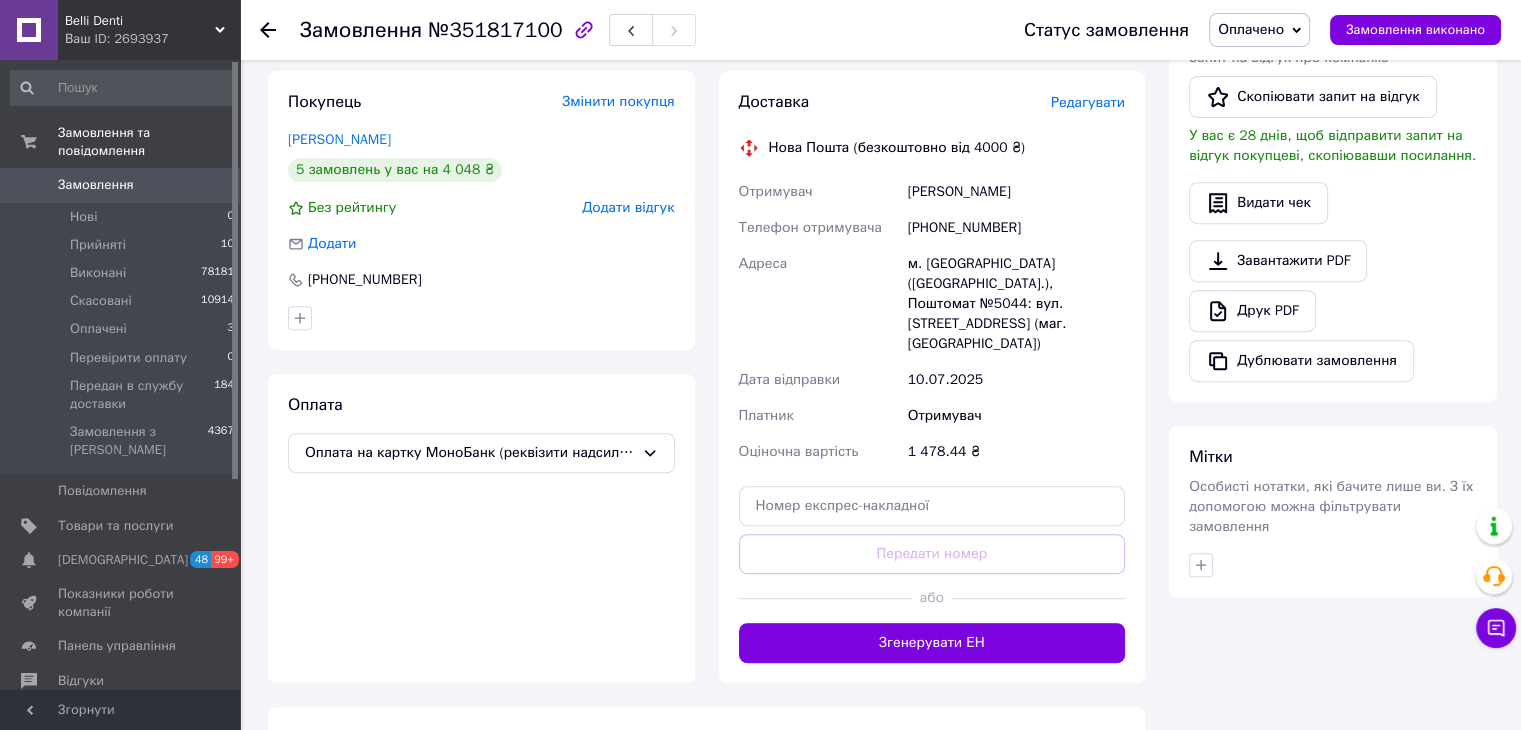click on "Редагувати" at bounding box center (1088, 102) 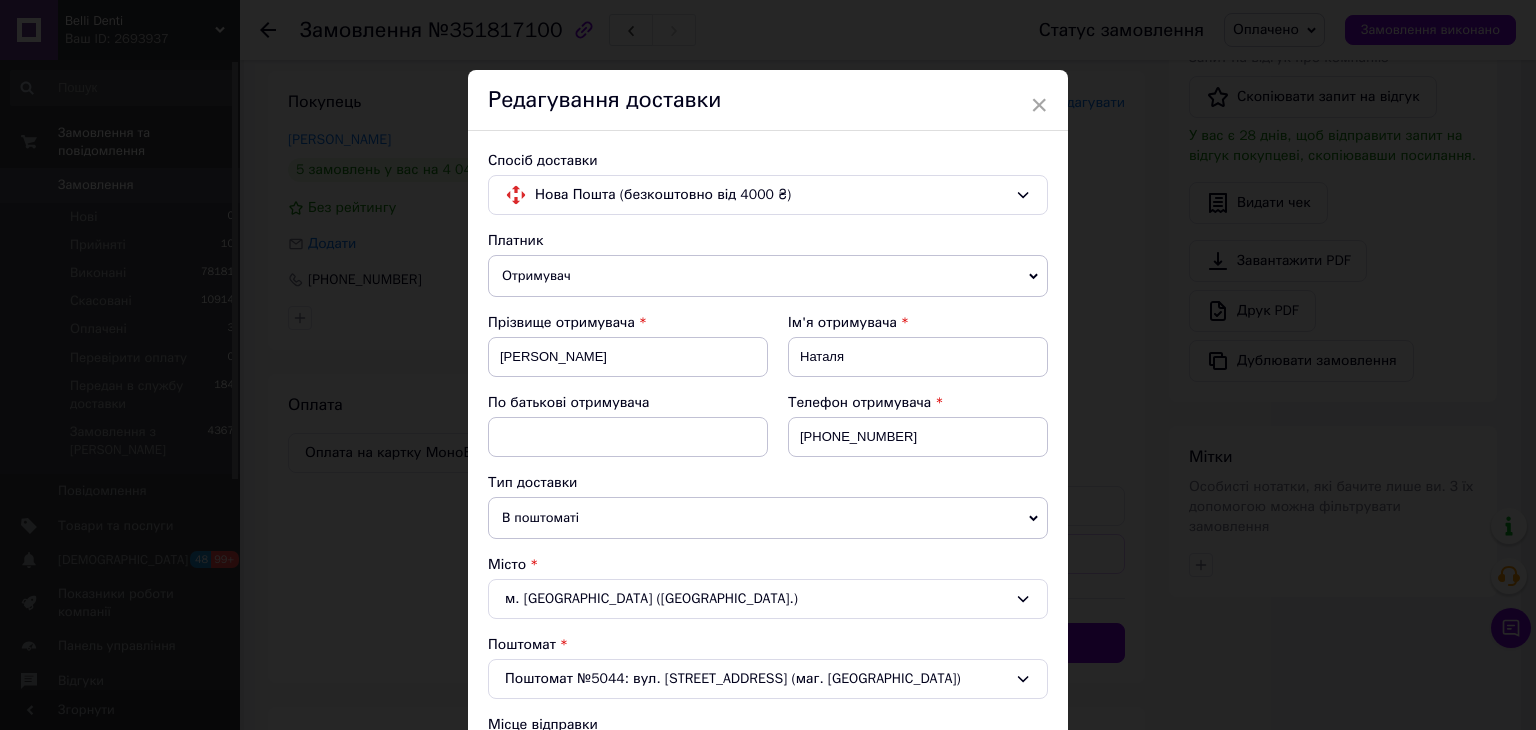 click on "× Редагування доставки Спосіб доставки Нова Пошта (безкоштовно від 4000 ₴) Платник Отримувач Відправник Прізвище отримувача Єрємєєва Ім'я отримувача Наталя По батькові отримувача Телефон отримувача +380959073530 Тип доставки В поштоматі У відділенні Кур'єром Місто м. Павлоград (Дніпропетровська обл.) Поштомат Поштомат №5044: вул. Підгірна, 6а (маг. АТБ) Місце відправки м. Львів (Львівська обл.): №33 (до 30 кг): вул. Кульпарківська, 59 Немає збігів. Спробуйте змінити умови пошуку Додати ще місце відправки Тип посилки Вантаж Документи Номер упаковки (не обов'язково) 1478.44 < >" at bounding box center [768, 365] 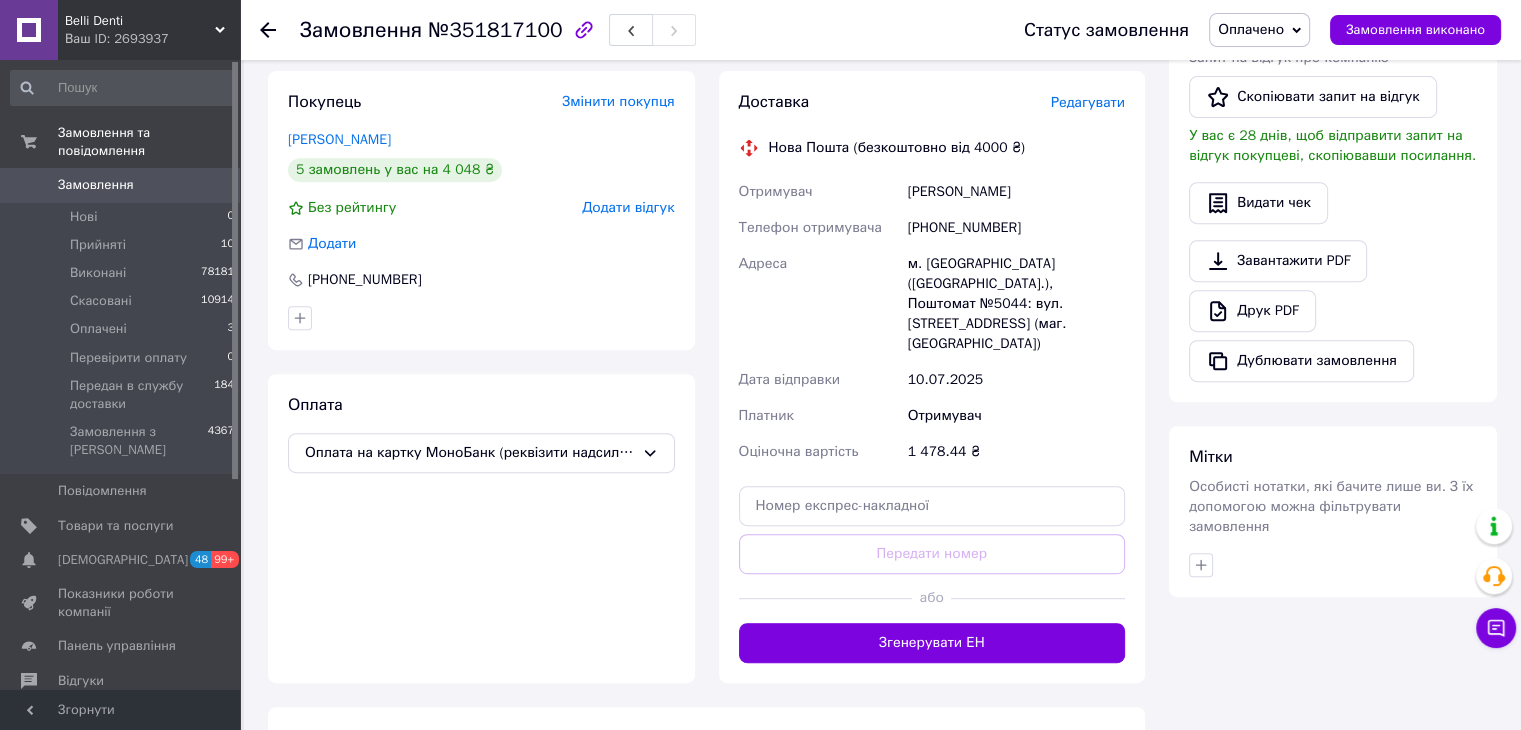 click on "Редагувати" at bounding box center [1088, 102] 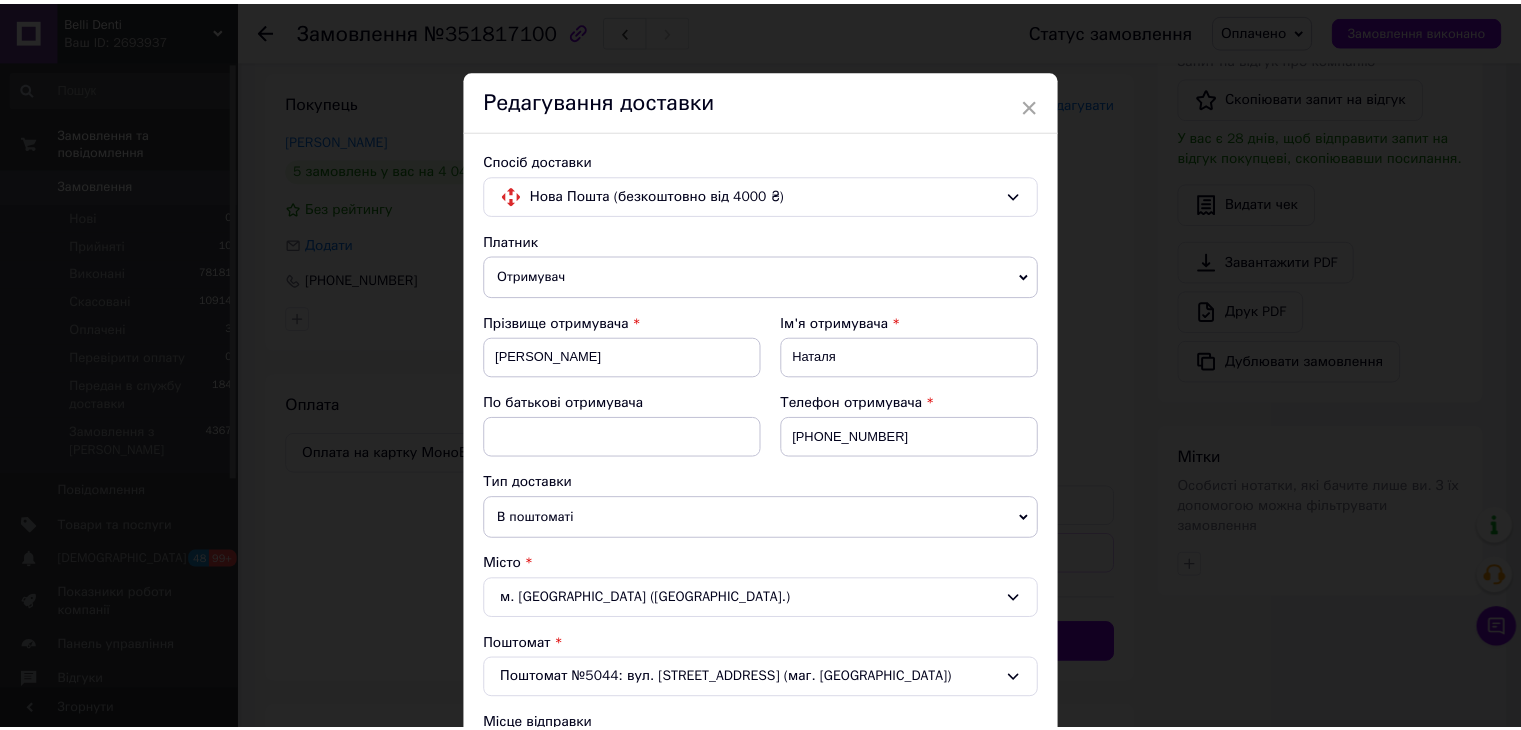 scroll, scrollTop: 628, scrollLeft: 0, axis: vertical 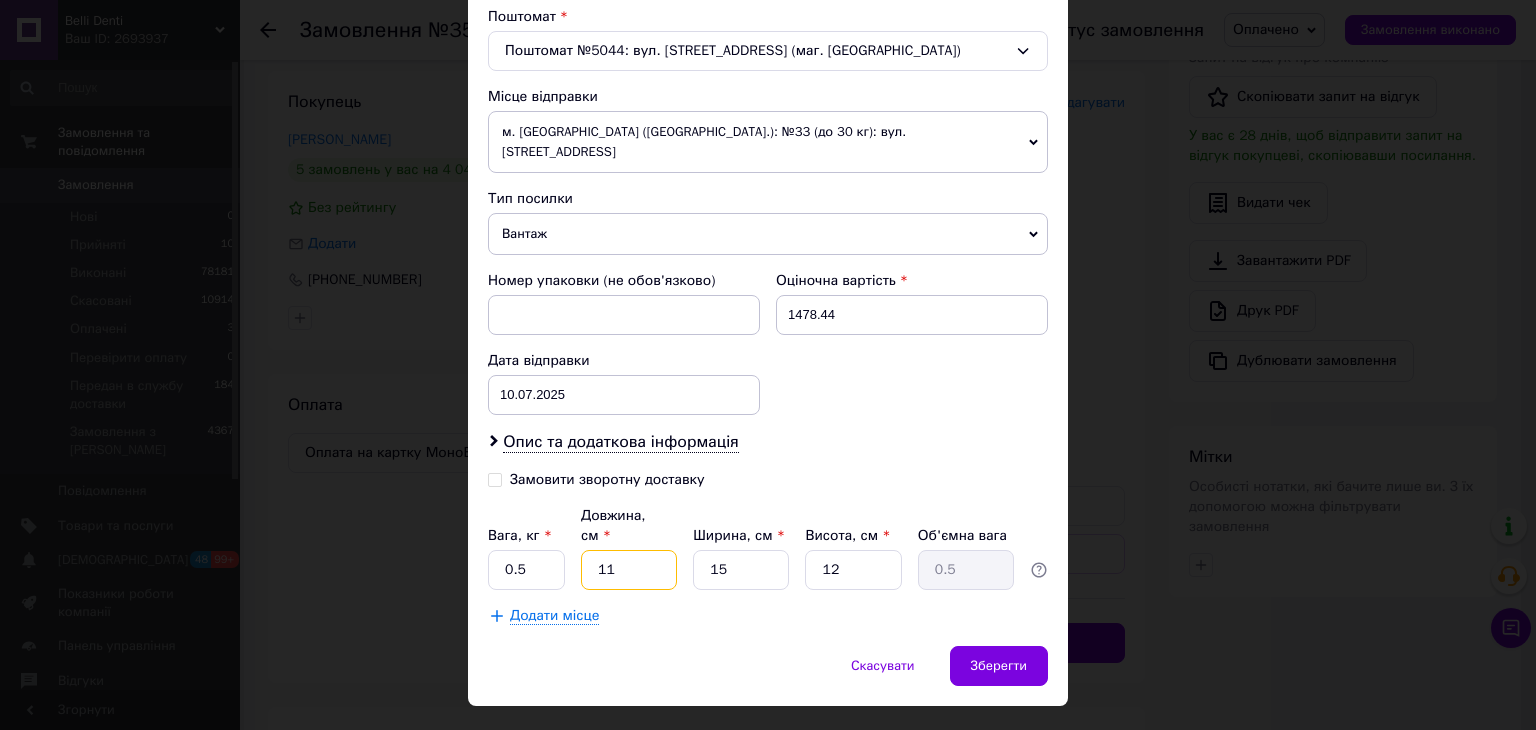 click on "11" at bounding box center (629, 570) 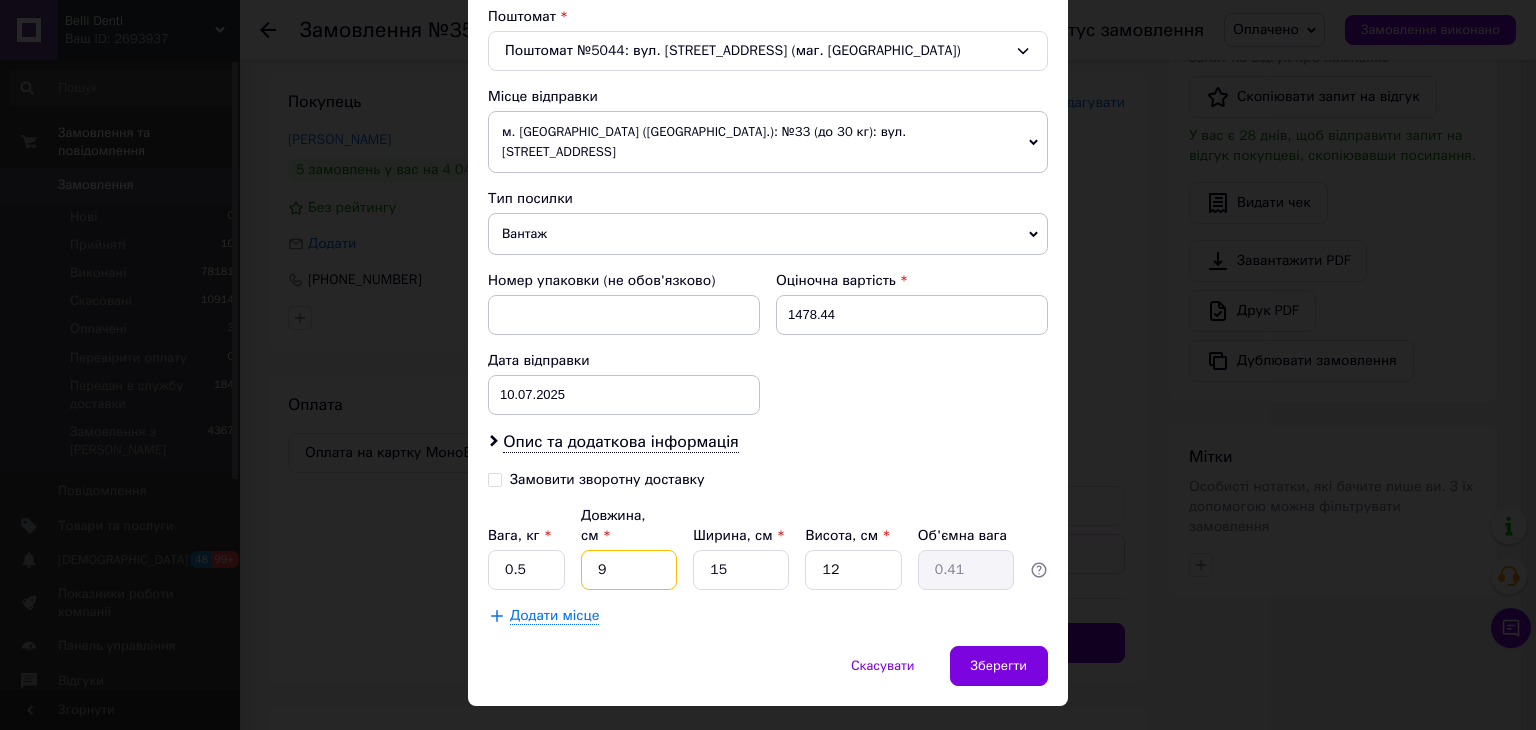 type on "9" 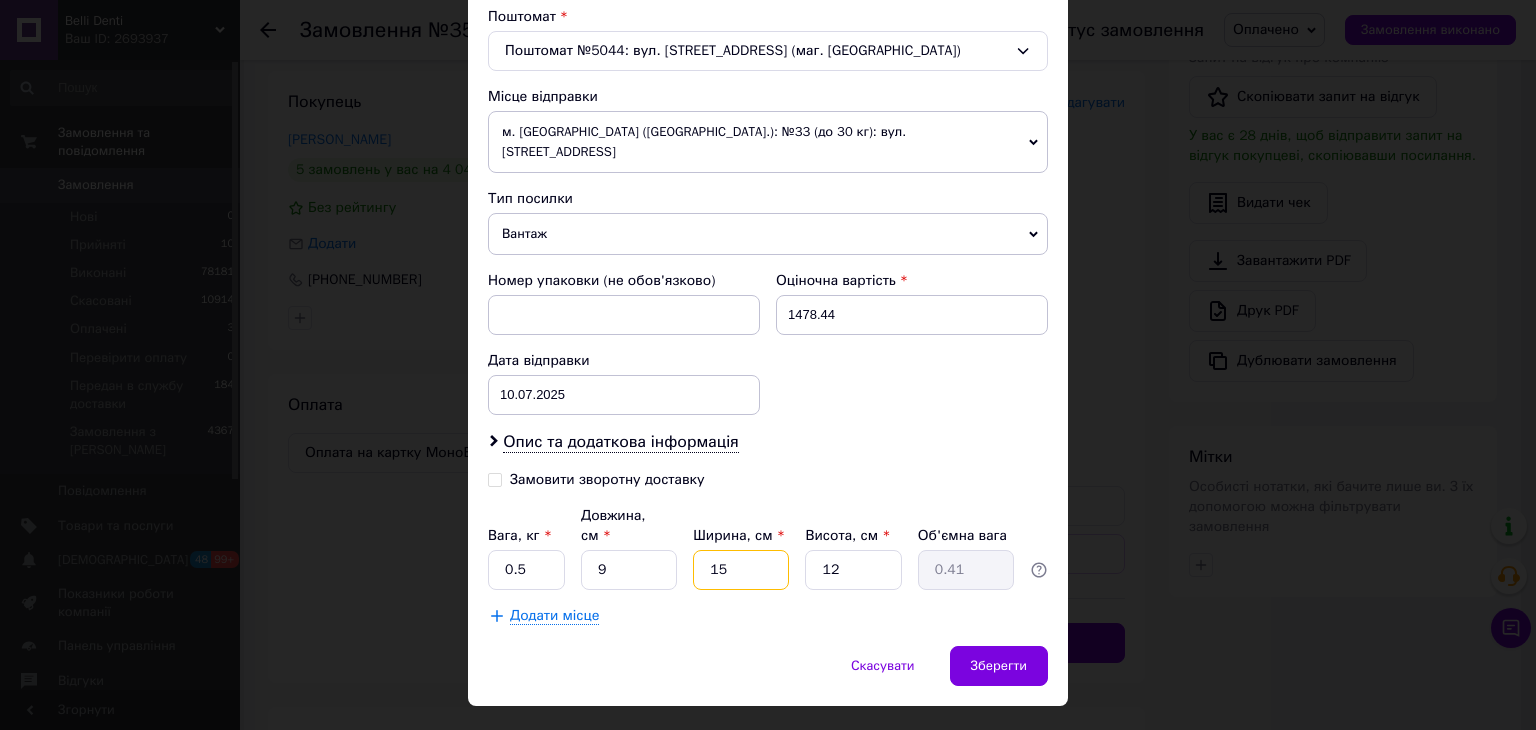 drag, startPoint x: 736, startPoint y: 523, endPoint x: 692, endPoint y: 562, distance: 58.796257 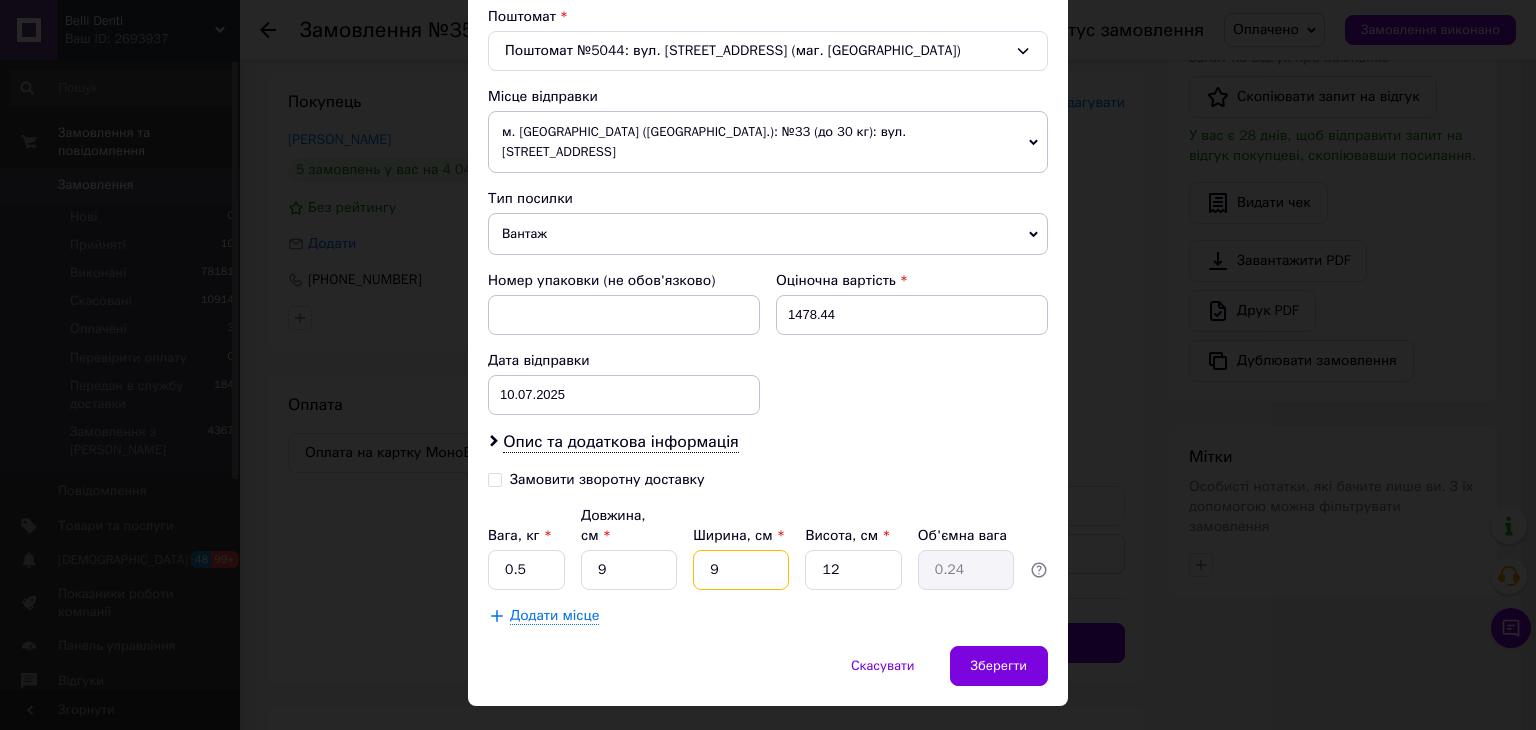 type on "9" 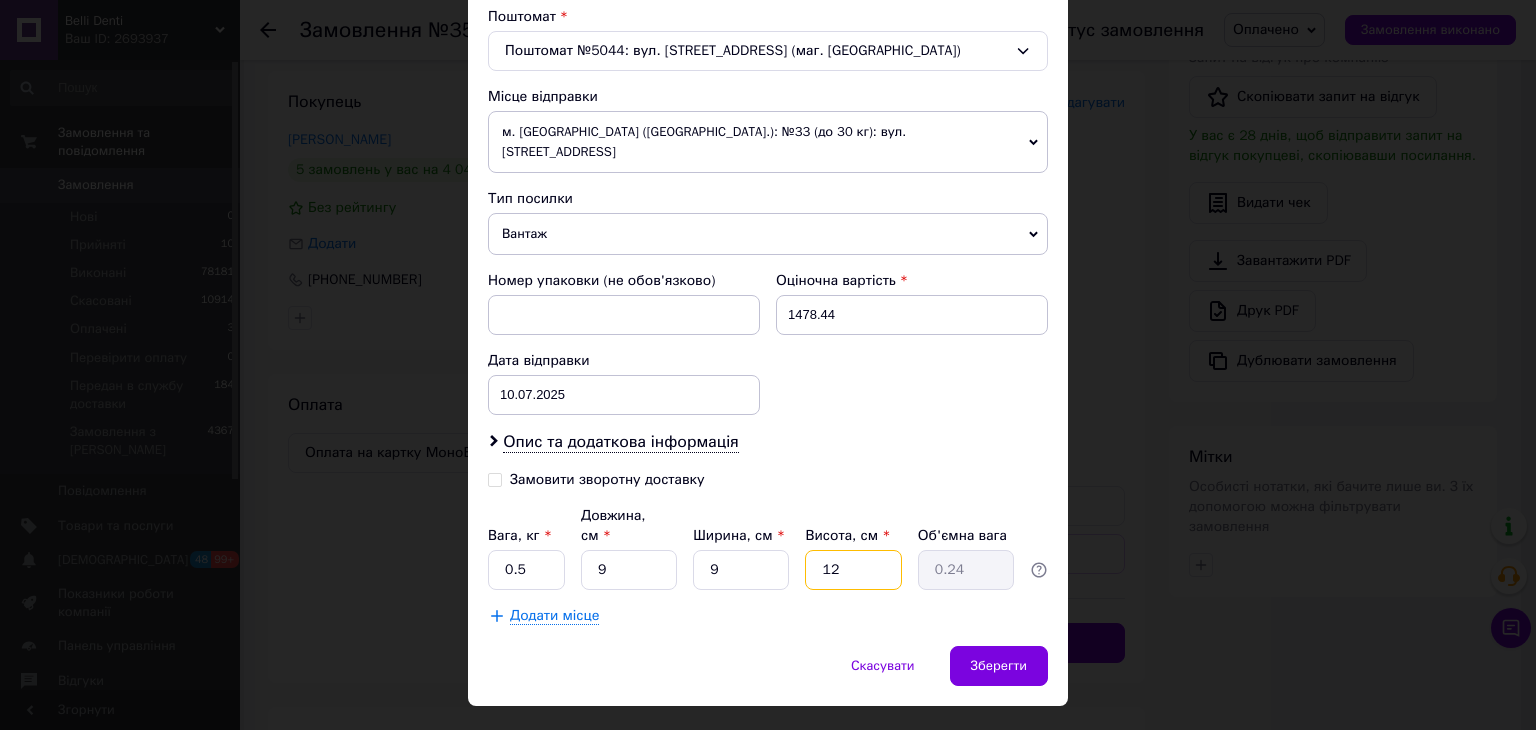 drag, startPoint x: 853, startPoint y: 520, endPoint x: 801, endPoint y: 568, distance: 70.76723 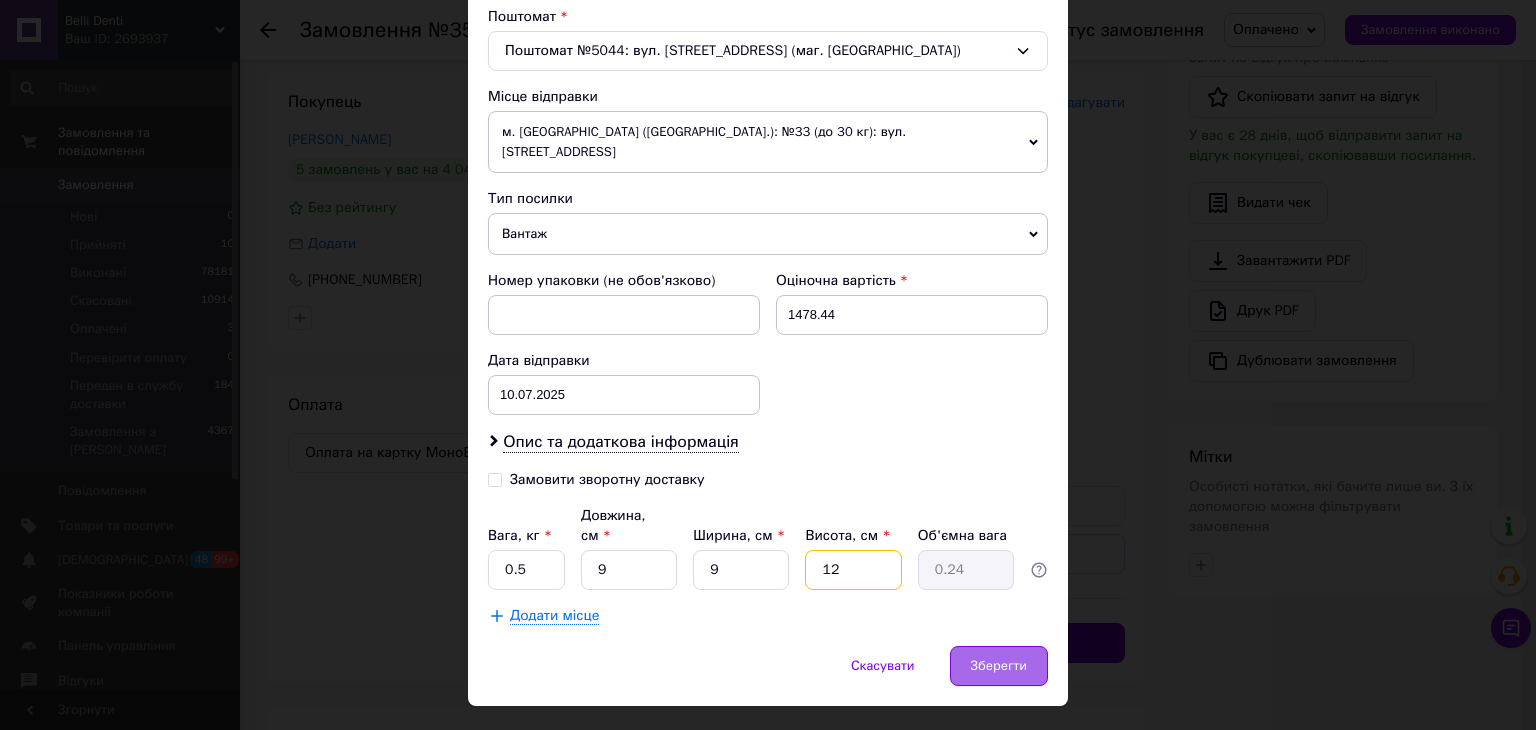 type on "9" 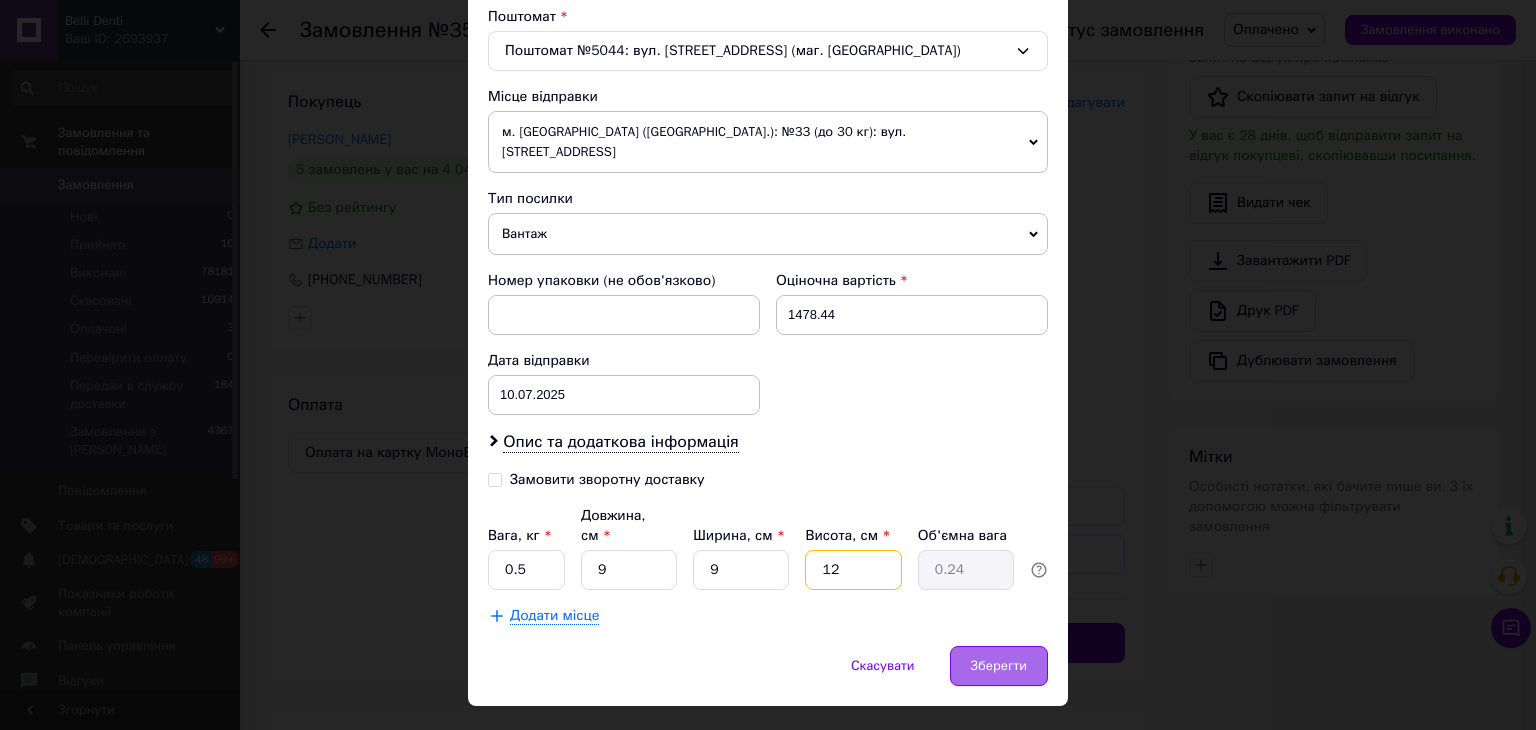 type on "0.18" 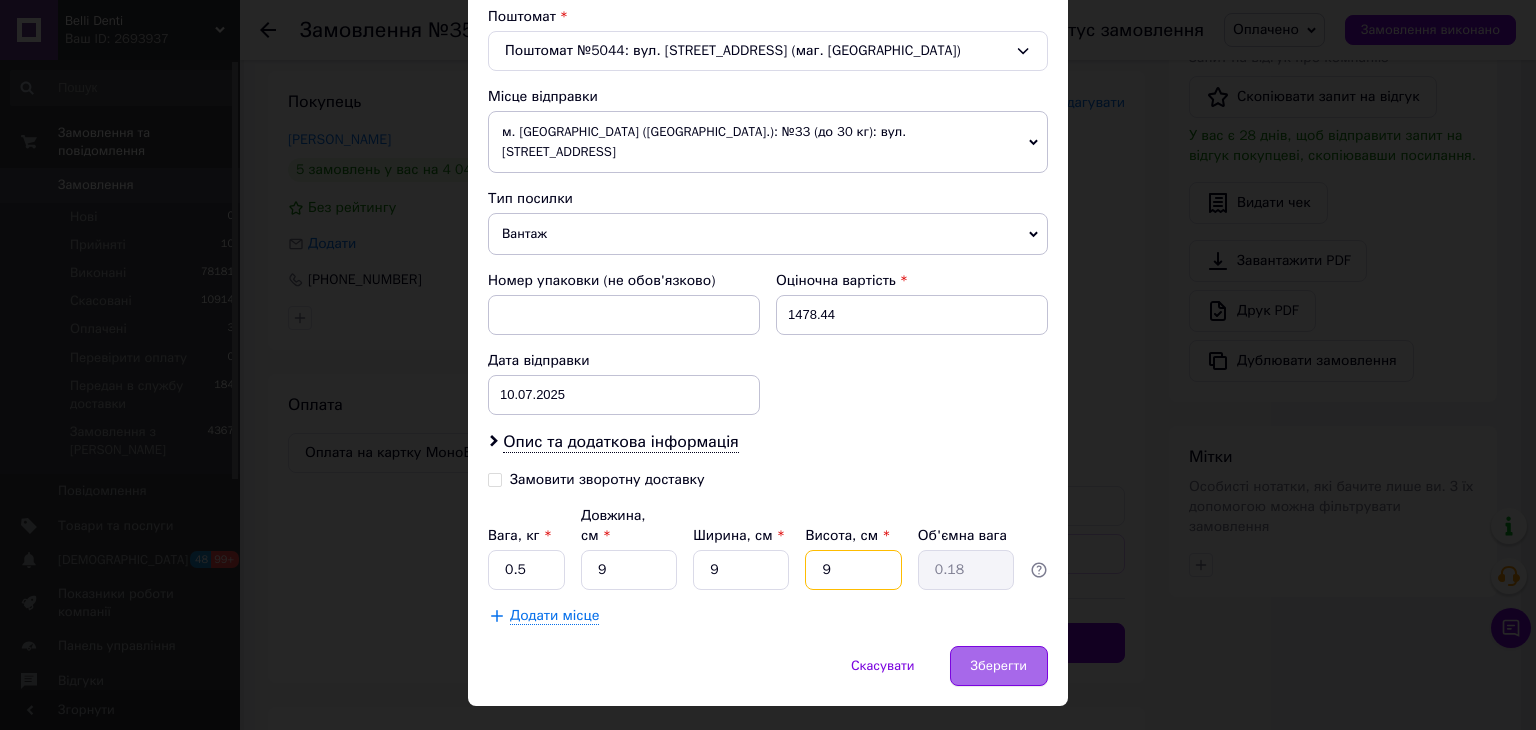 type on "9" 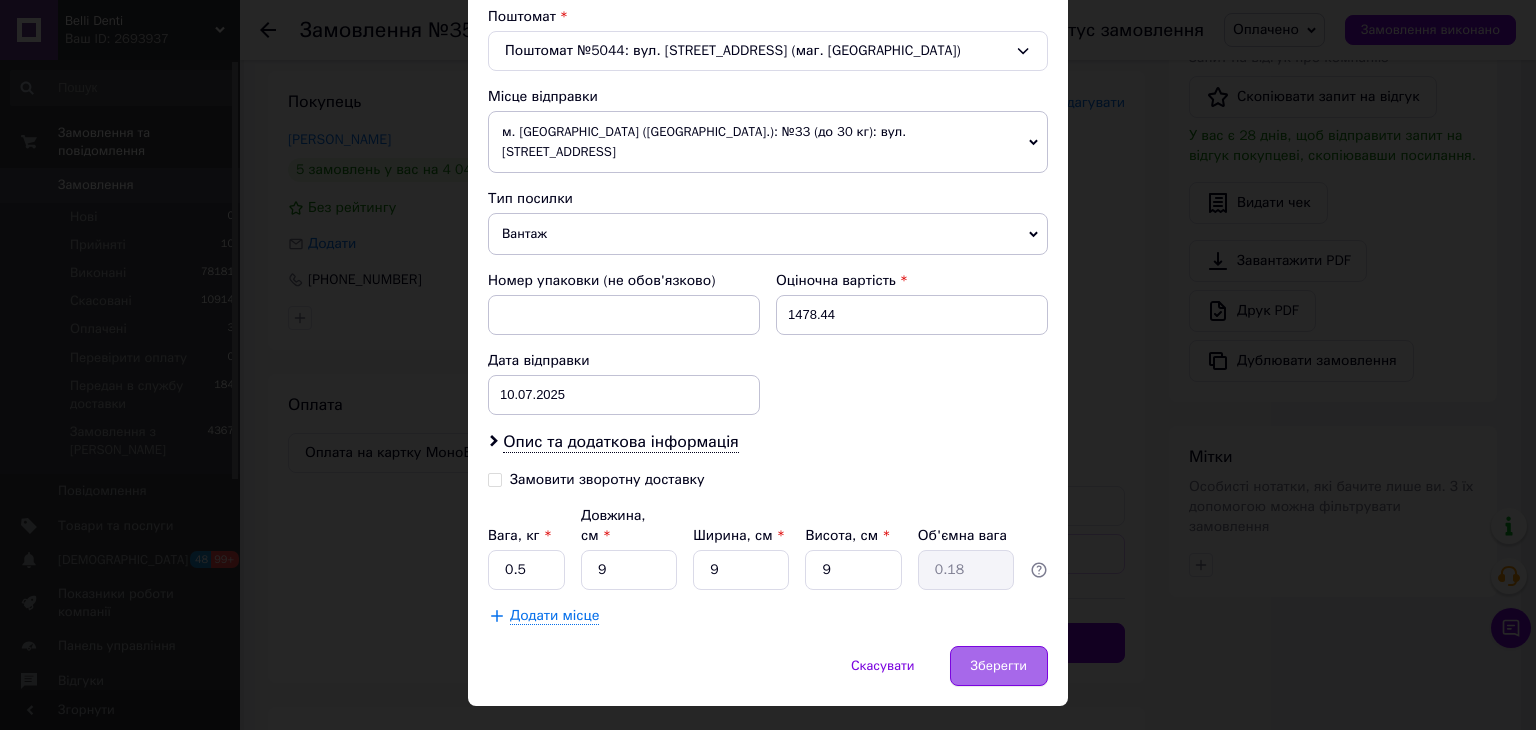 click on "Зберегти" at bounding box center (999, 666) 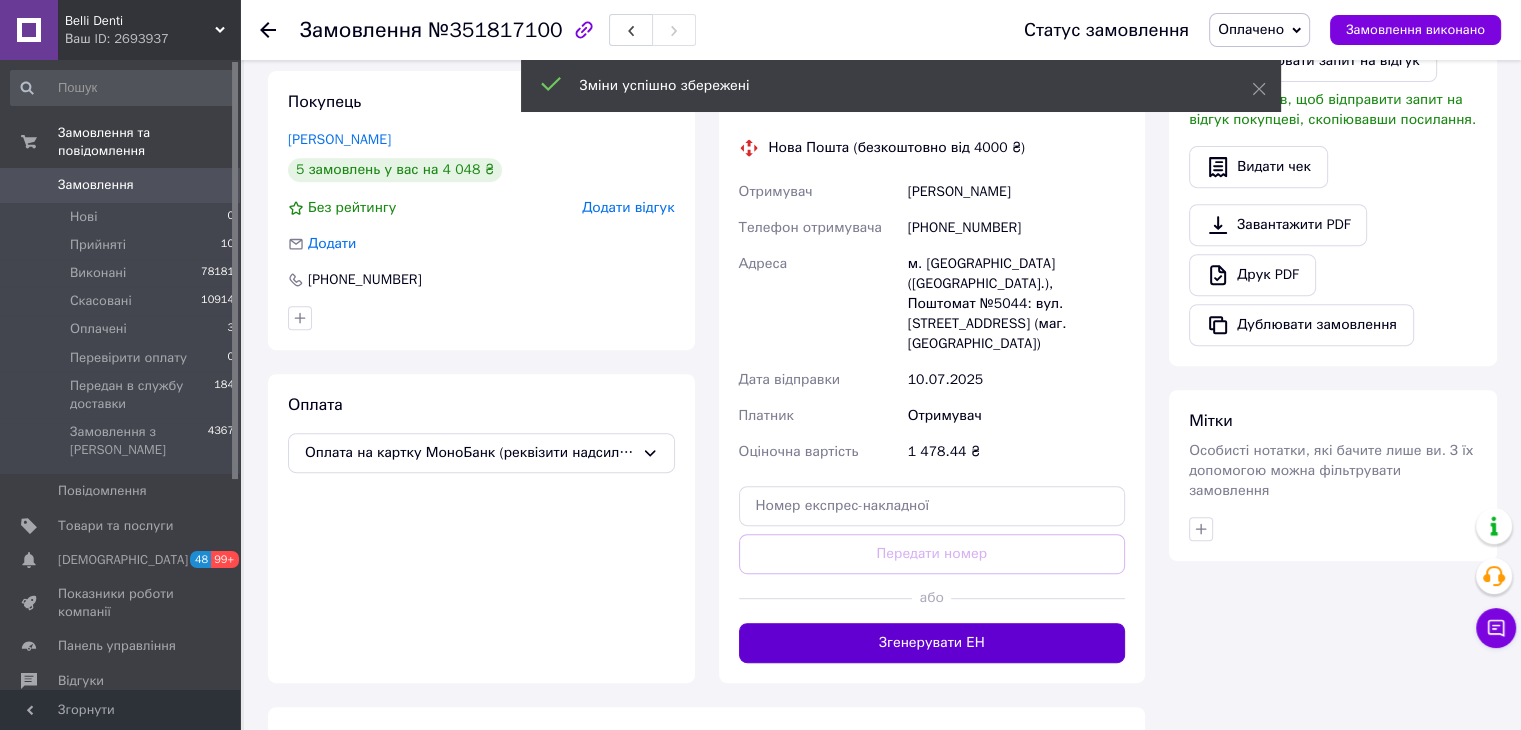 click on "Згенерувати ЕН" at bounding box center (932, 643) 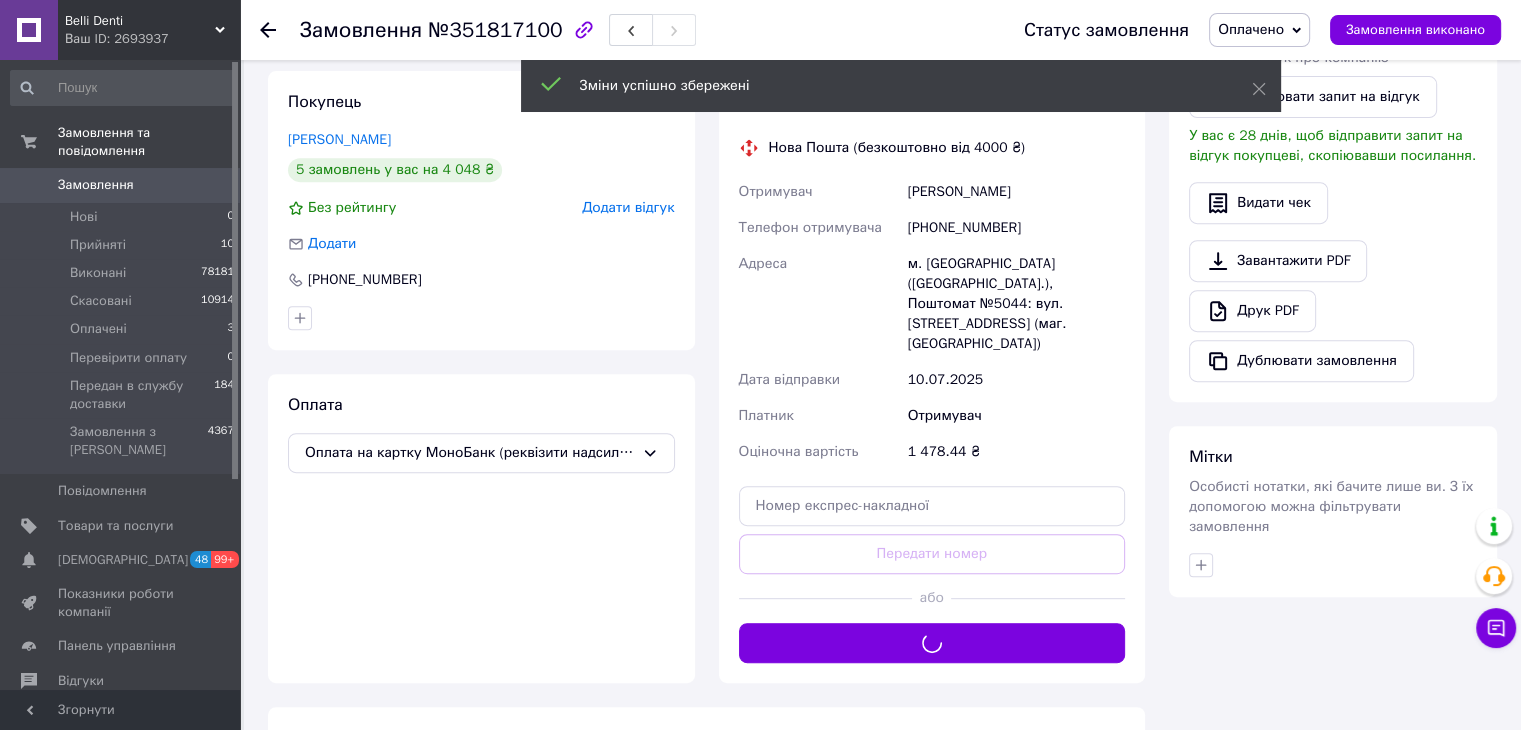 click on "Оплачено" at bounding box center [1259, 30] 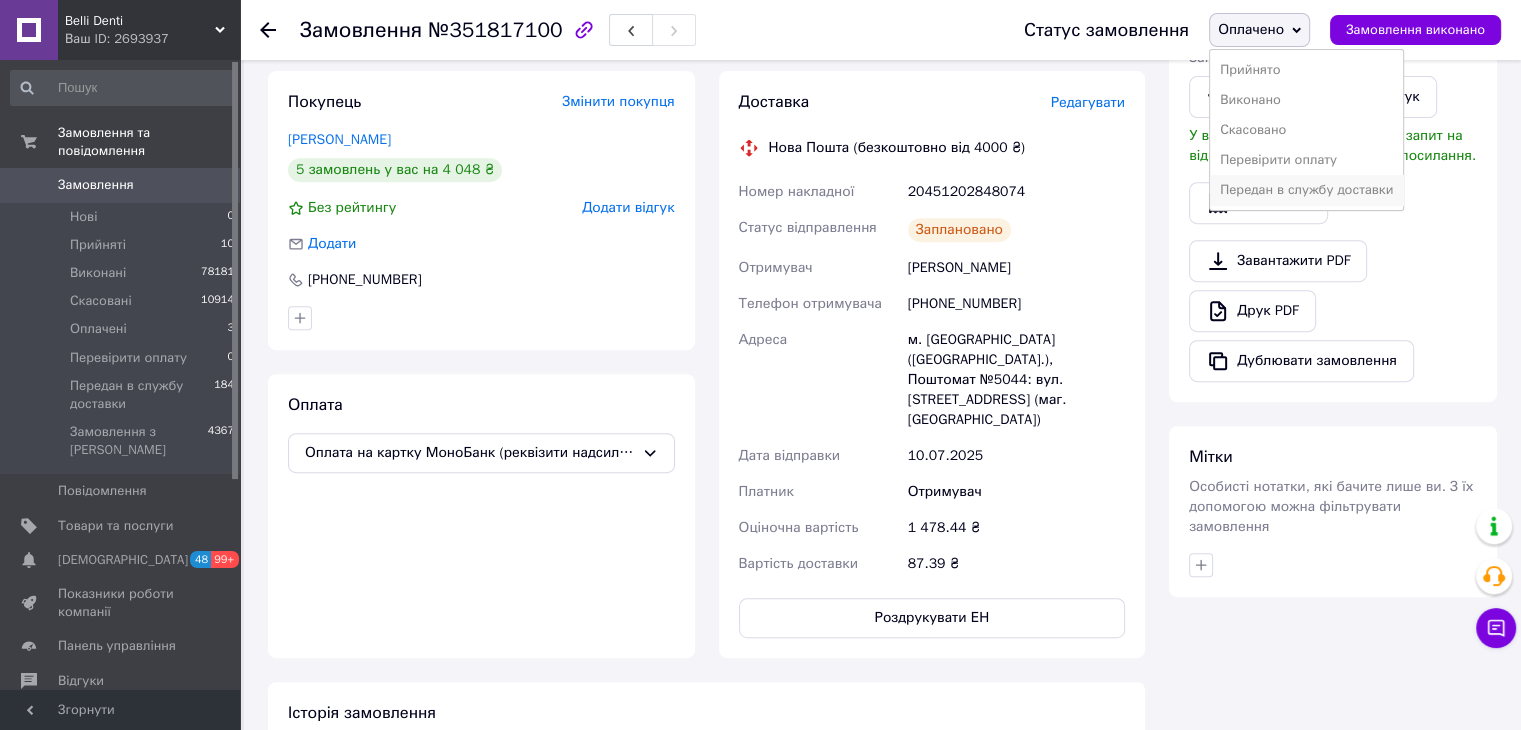 click on "Передан в службу доставки" at bounding box center [1306, 190] 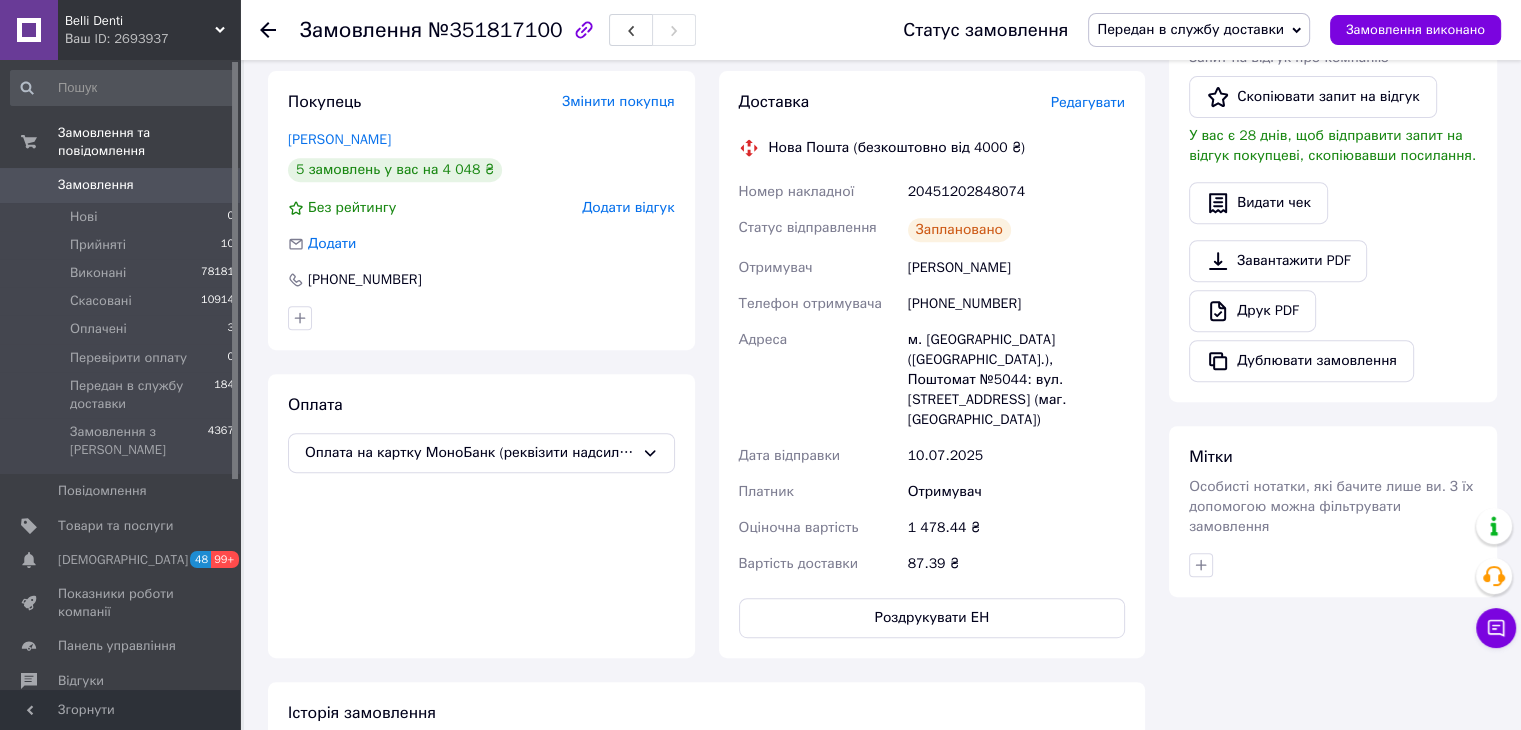 click at bounding box center [280, 30] 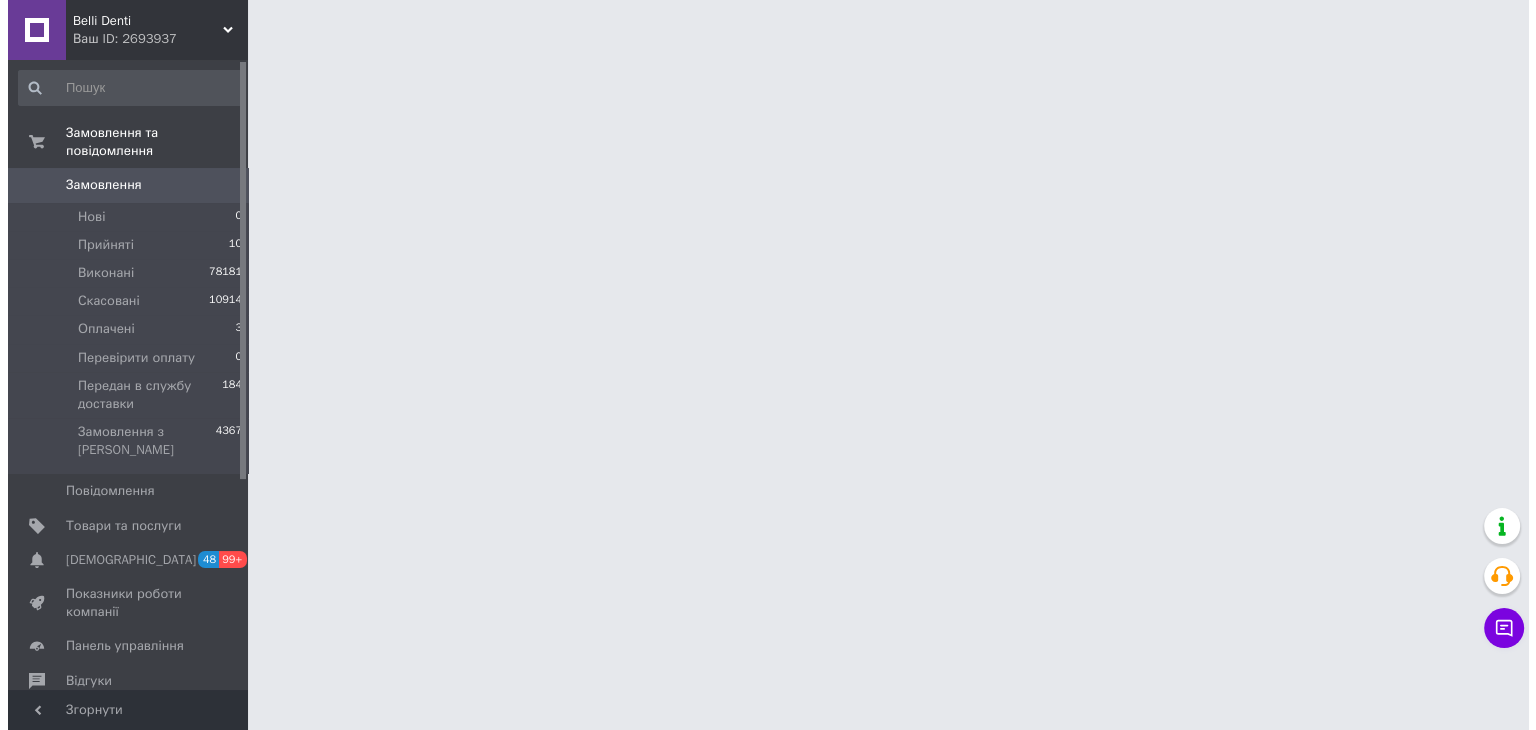 scroll, scrollTop: 0, scrollLeft: 0, axis: both 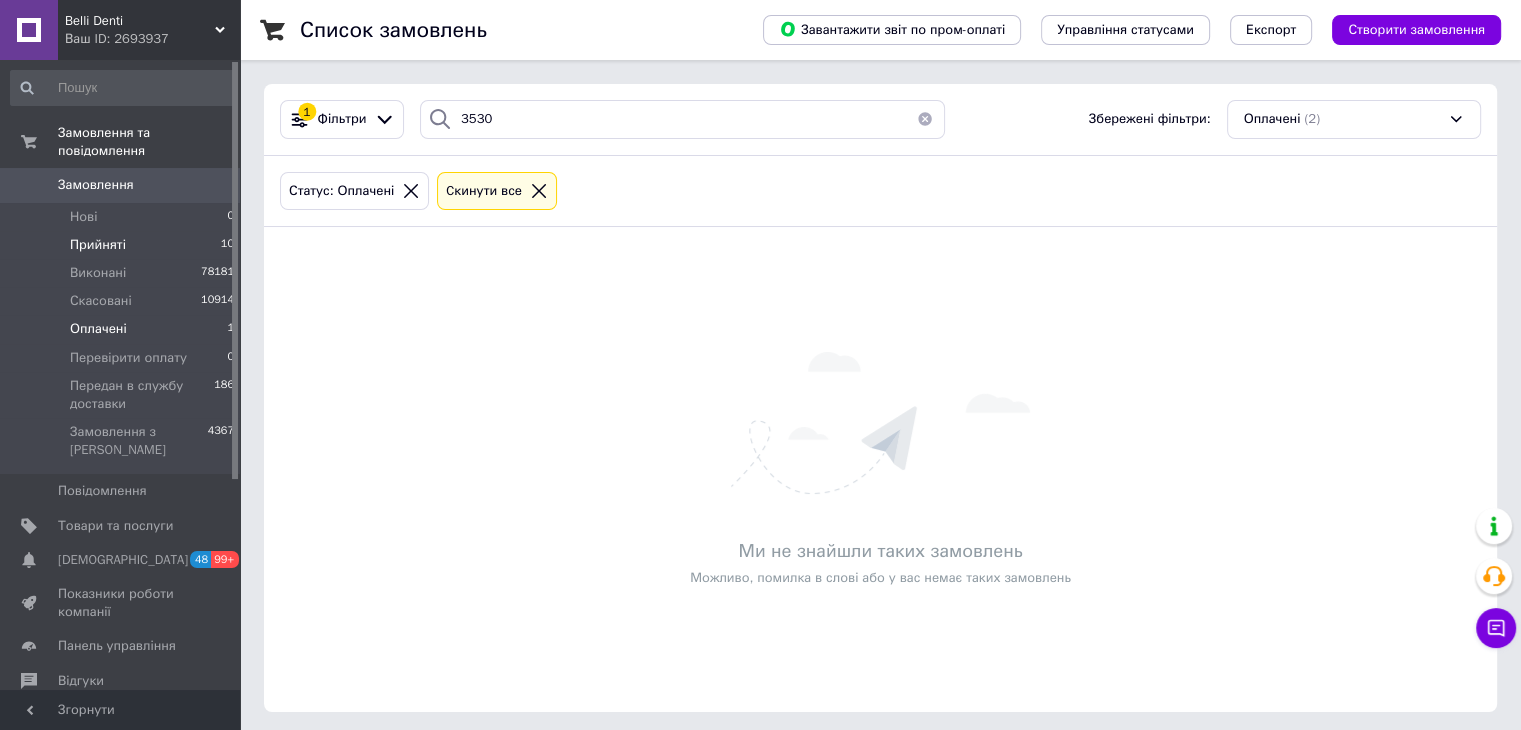 click on "Прийняті 10" at bounding box center [123, 245] 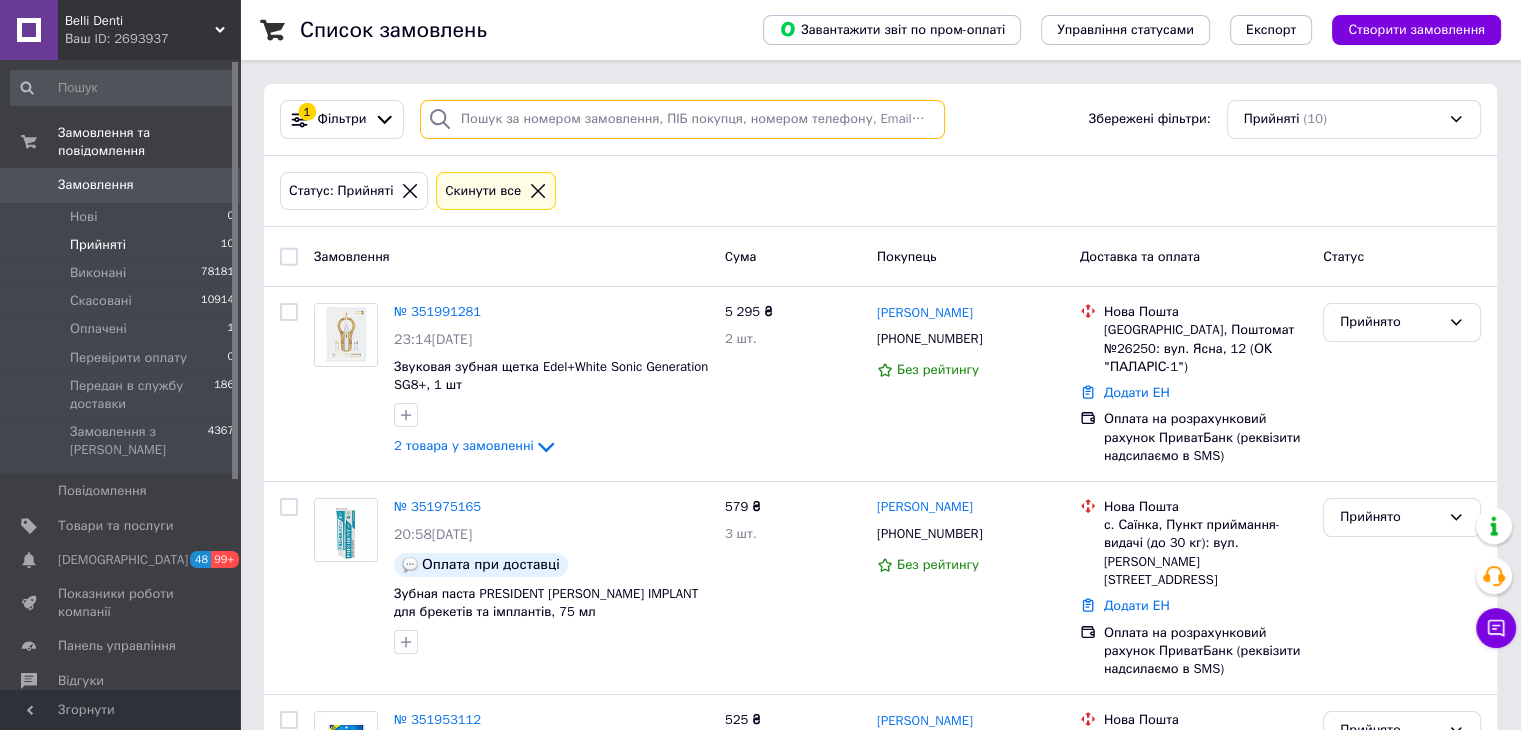 click at bounding box center (682, 119) 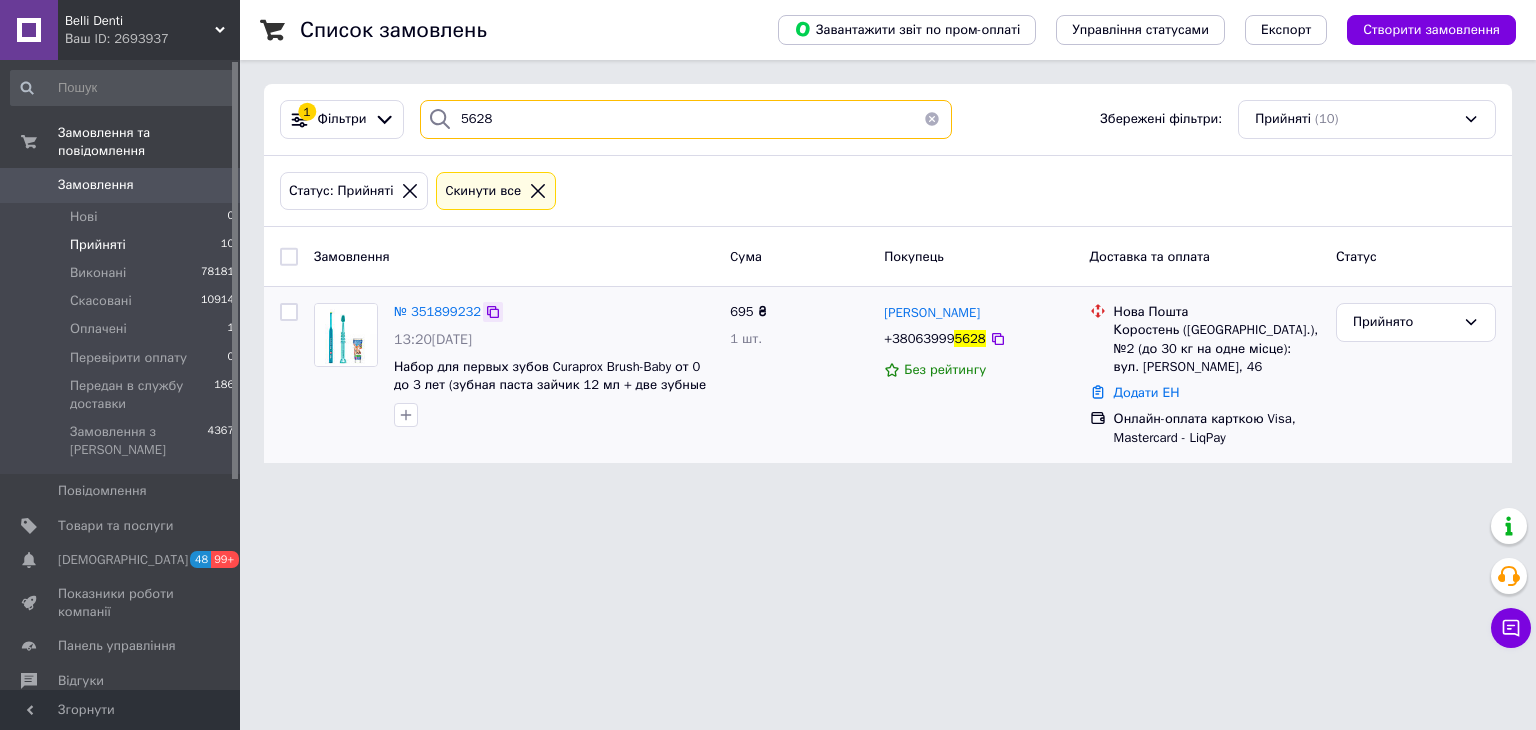 type on "5628" 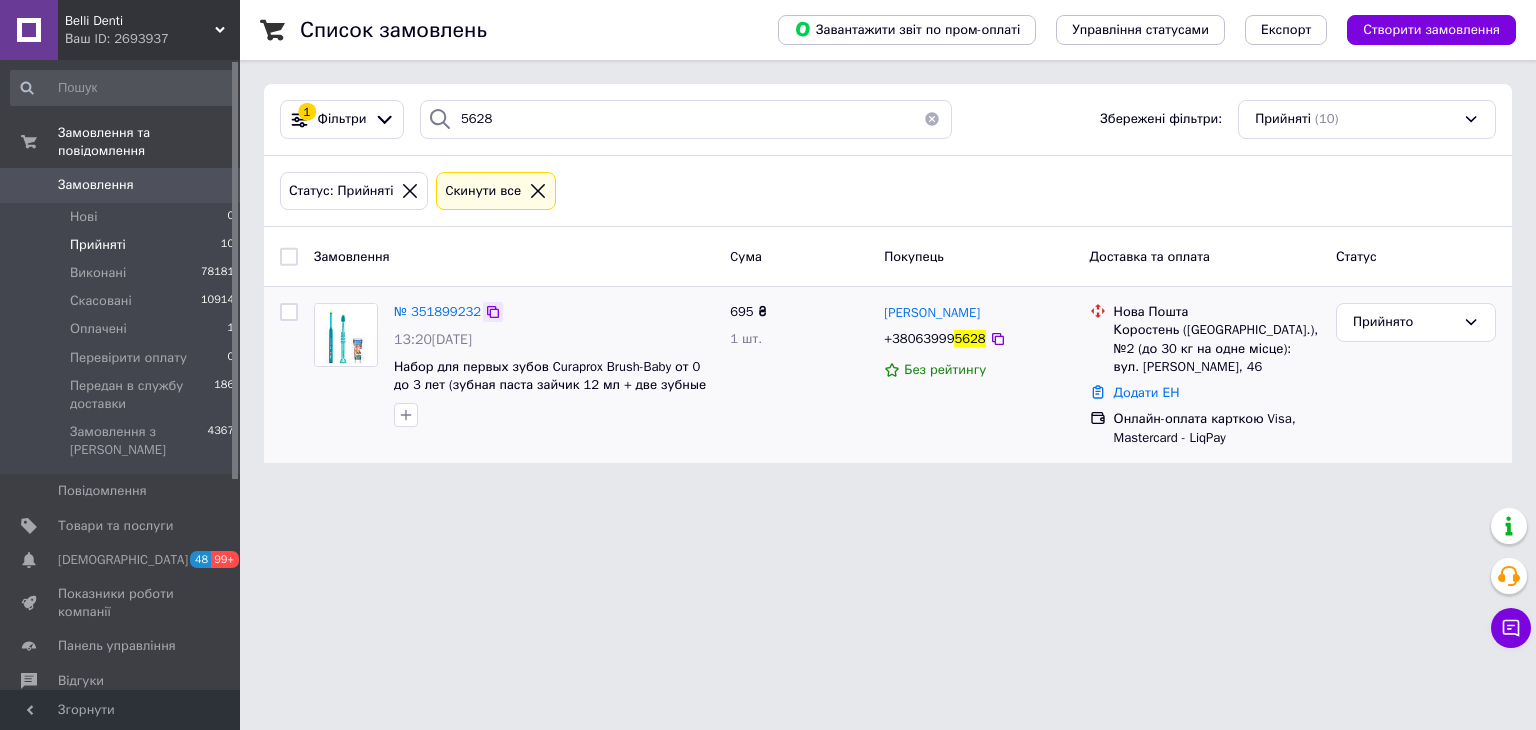 drag, startPoint x: 491, startPoint y: 312, endPoint x: 469, endPoint y: 315, distance: 22.203604 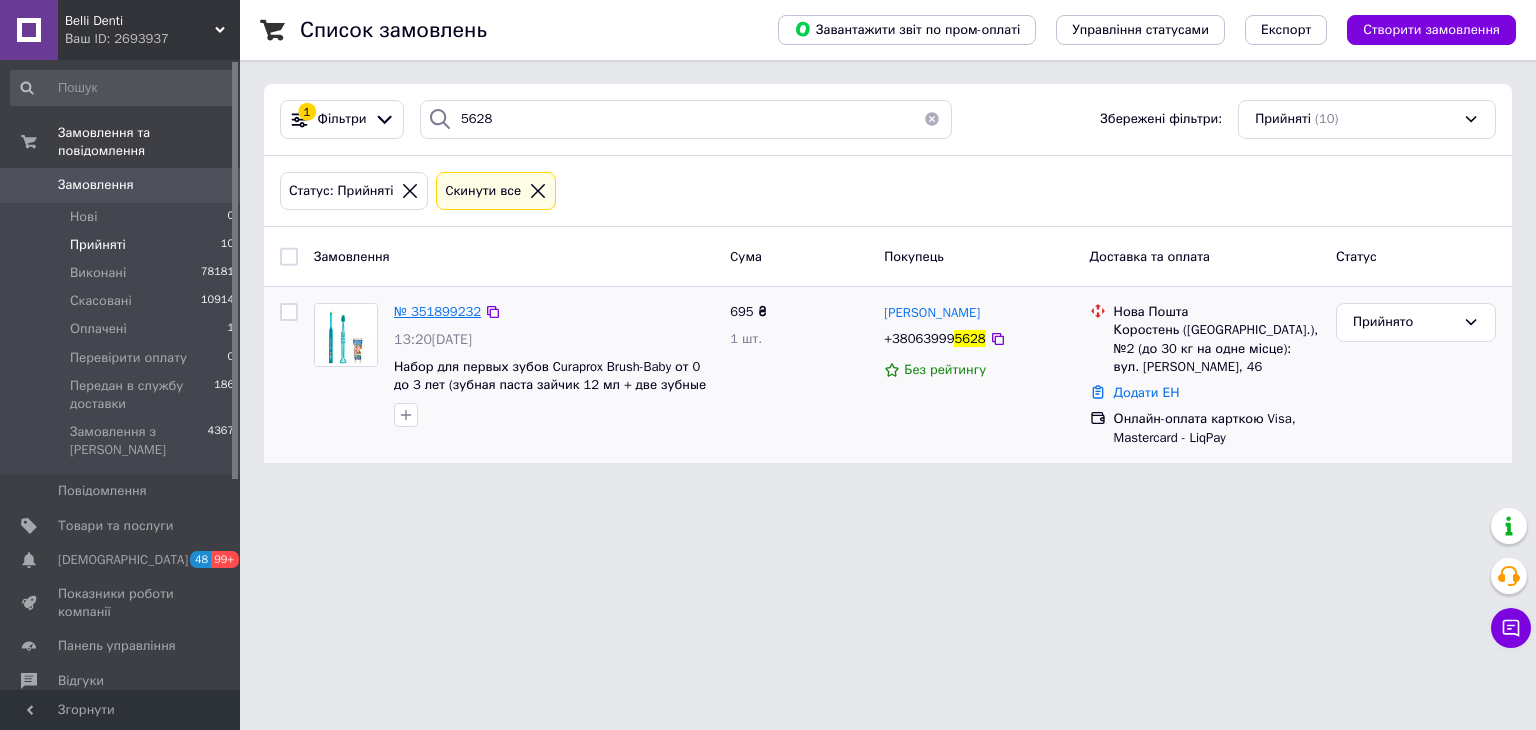 click 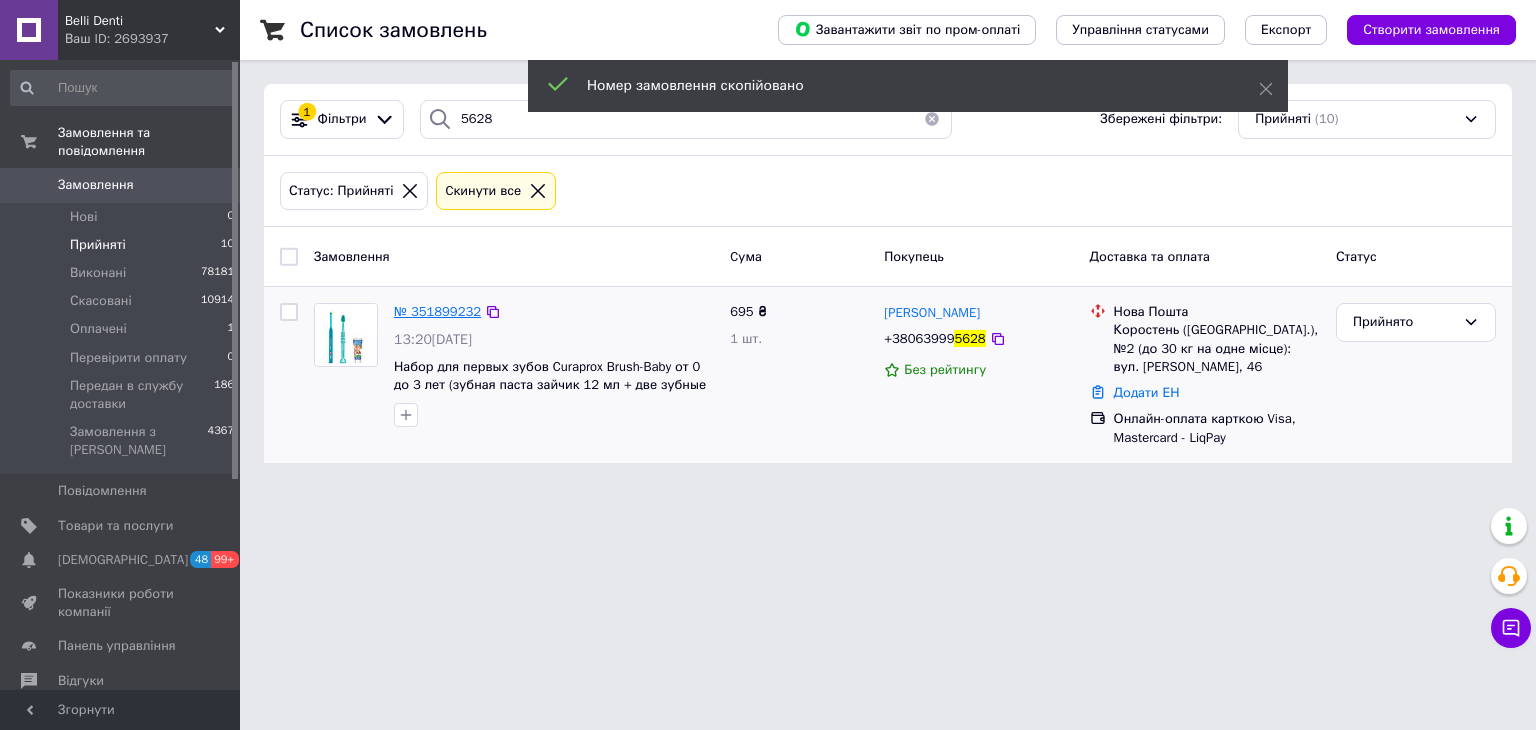 click on "№ 351899232" at bounding box center (437, 311) 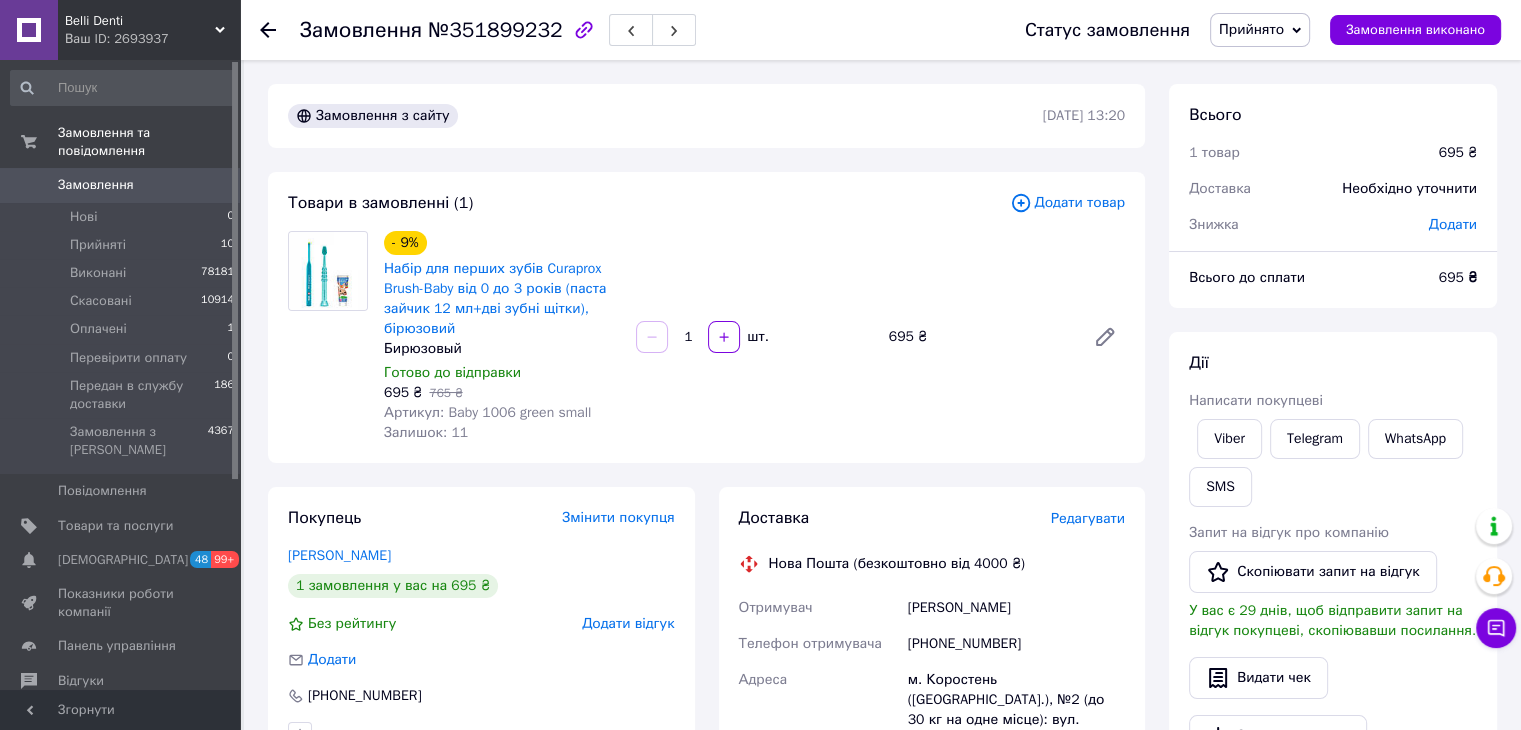 drag, startPoint x: 1252, startPoint y: 29, endPoint x: 1280, endPoint y: 70, distance: 49.648766 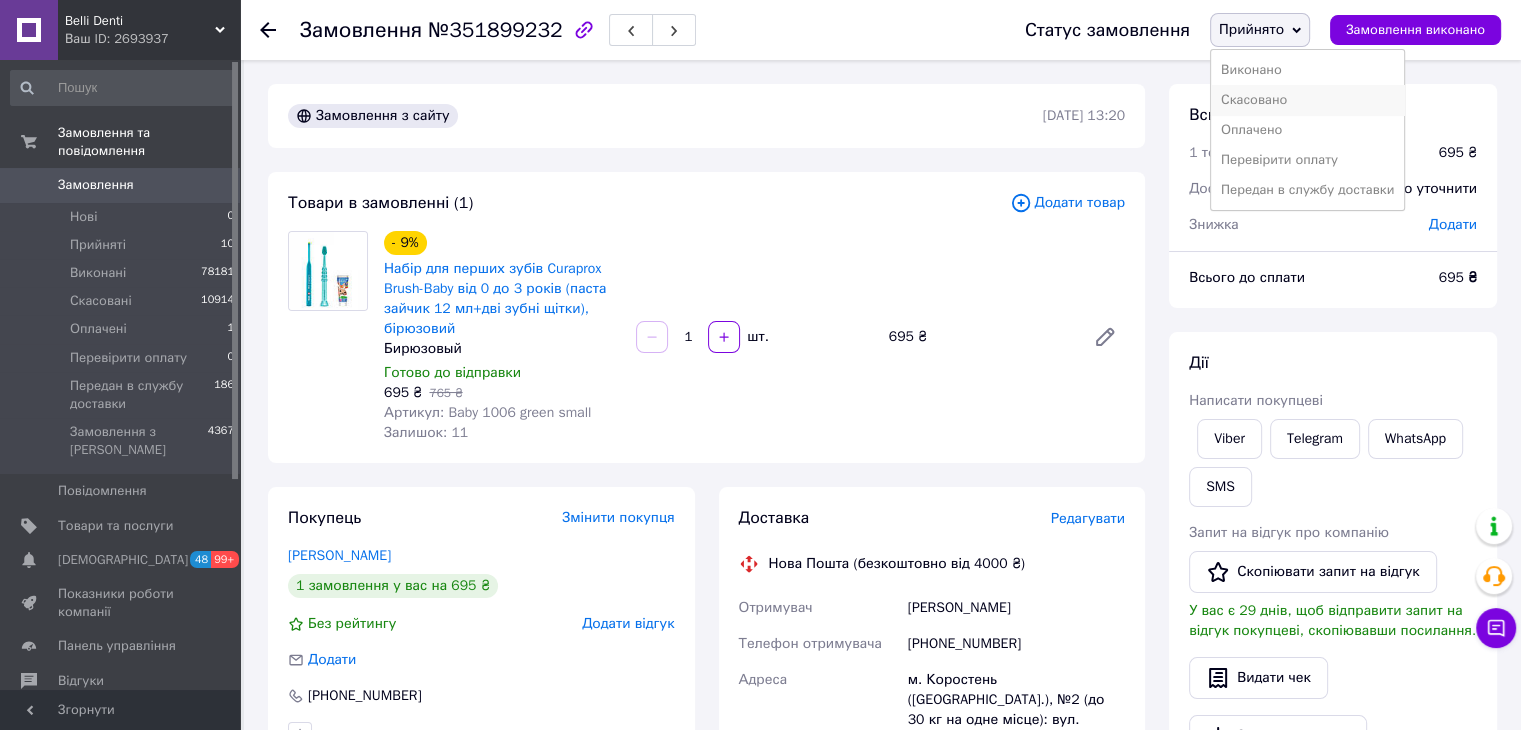 click on "Скасовано" at bounding box center [1307, 100] 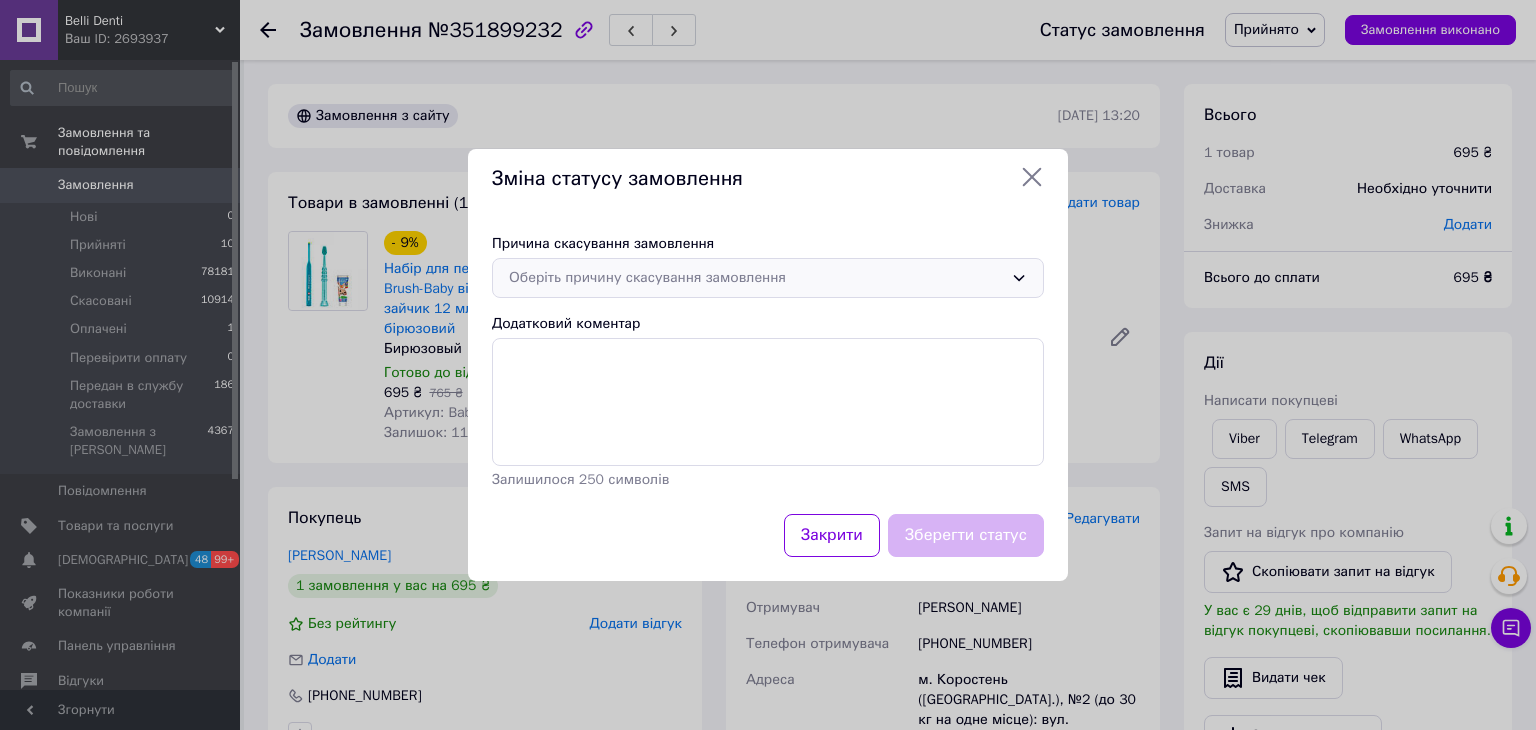 click on "Оберіть причину скасування замовлення" at bounding box center (756, 278) 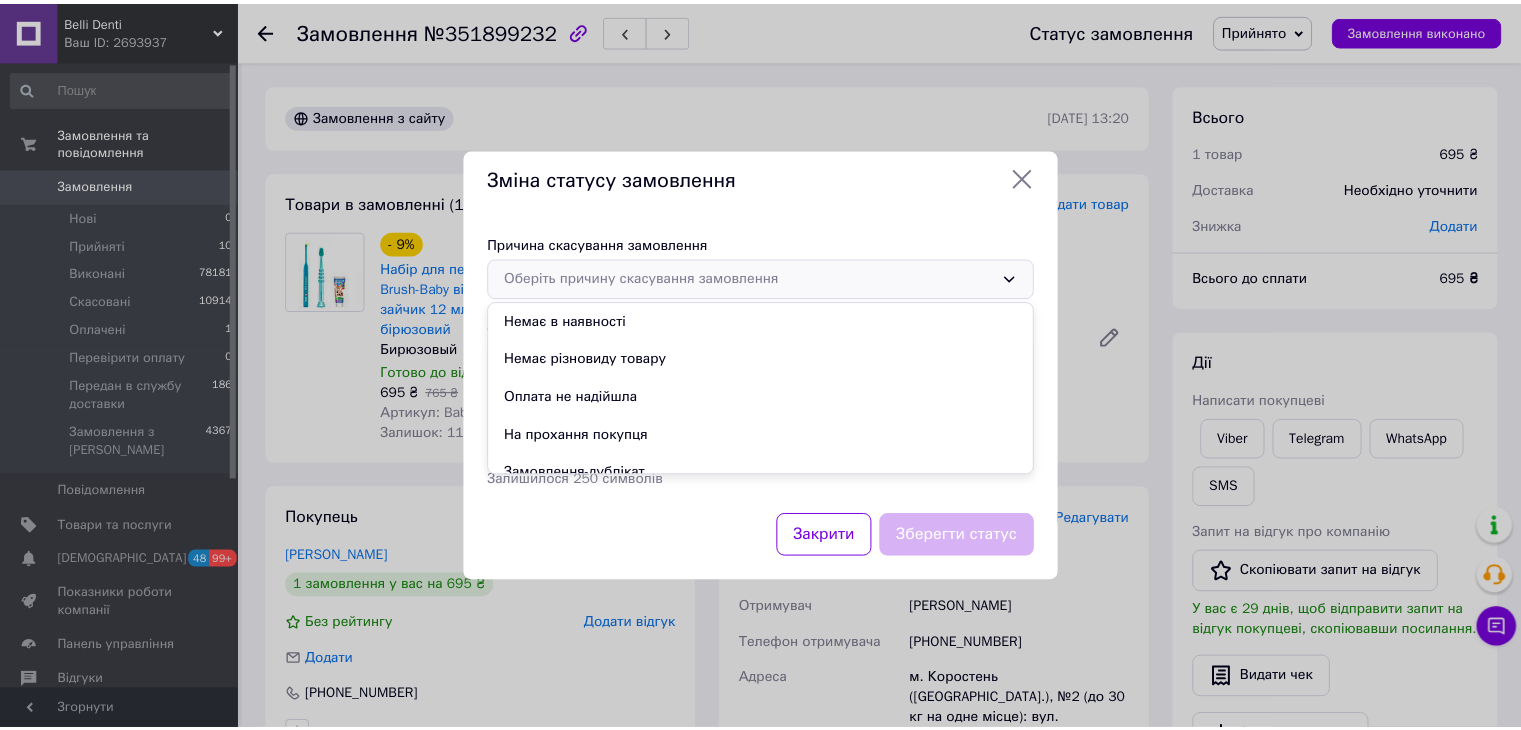 scroll, scrollTop: 93, scrollLeft: 0, axis: vertical 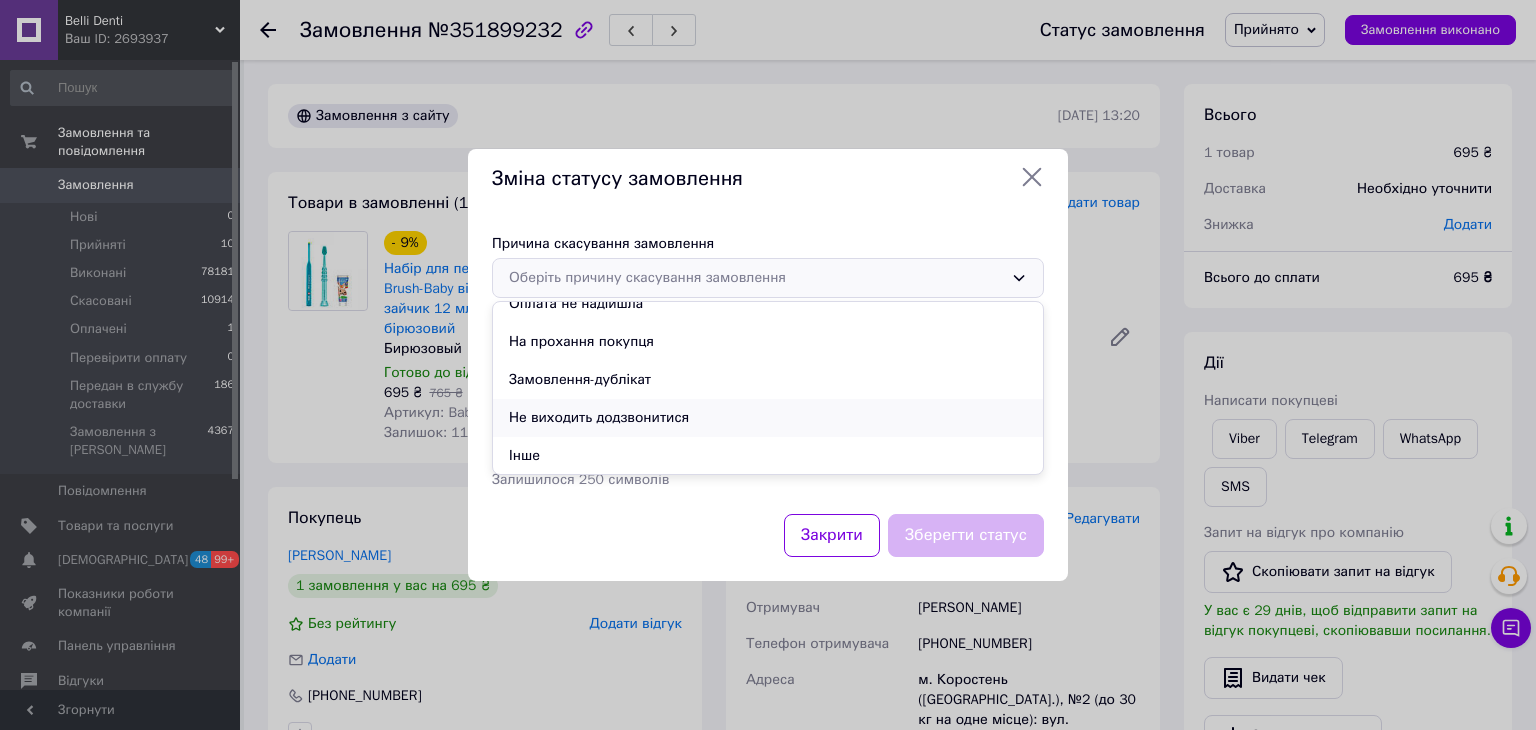 click on "Не виходить додзвонитися" at bounding box center (768, 418) 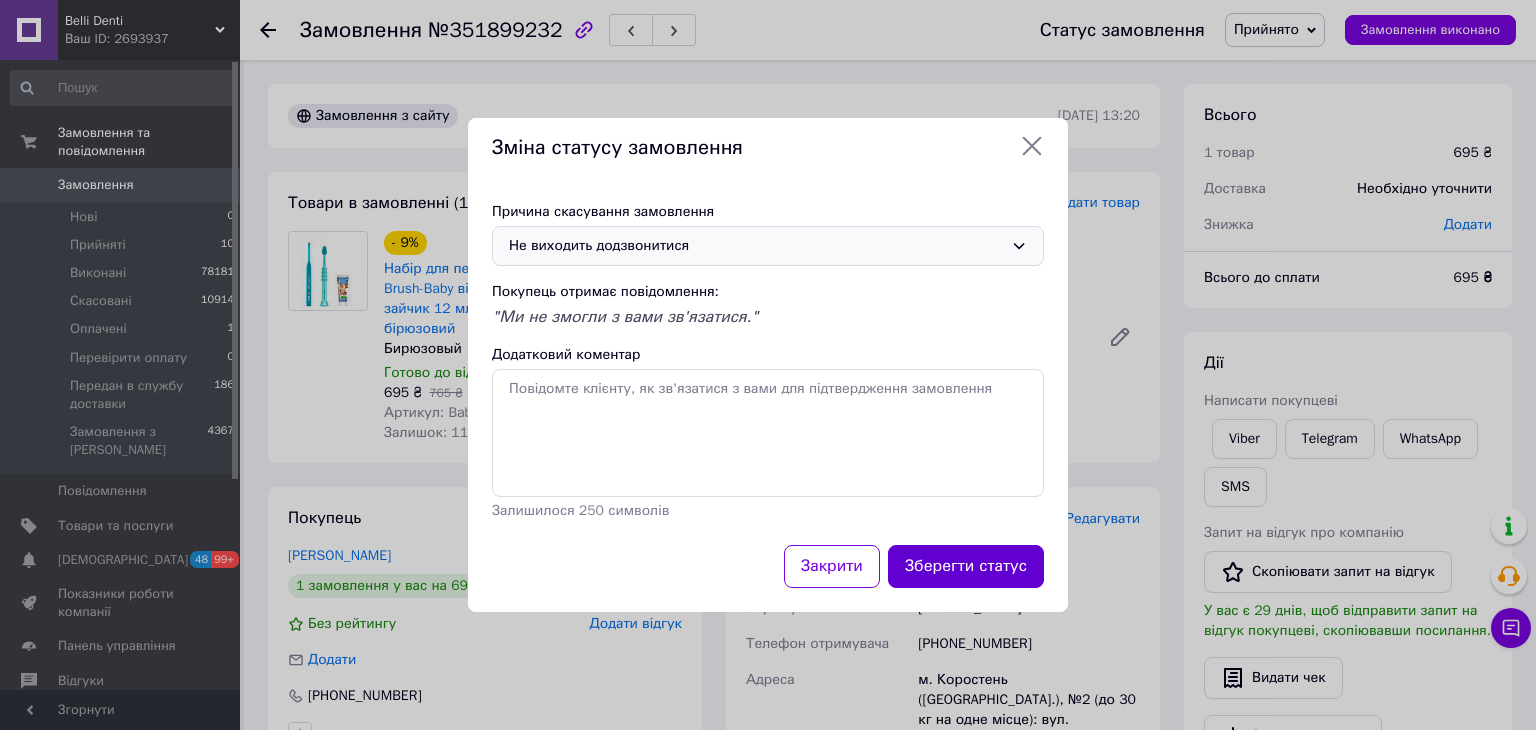 click on "Зберегти статус" at bounding box center [966, 566] 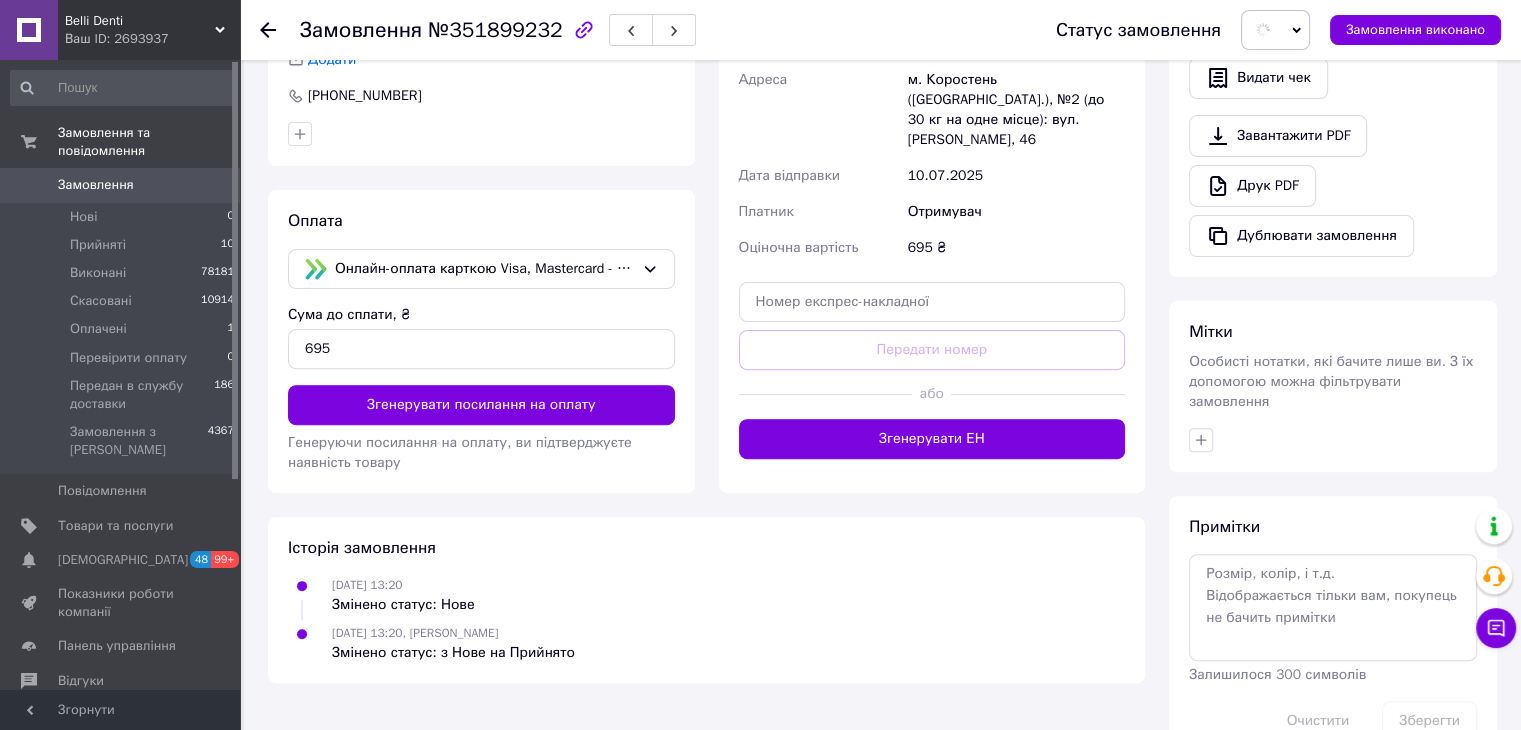 scroll, scrollTop: 652, scrollLeft: 0, axis: vertical 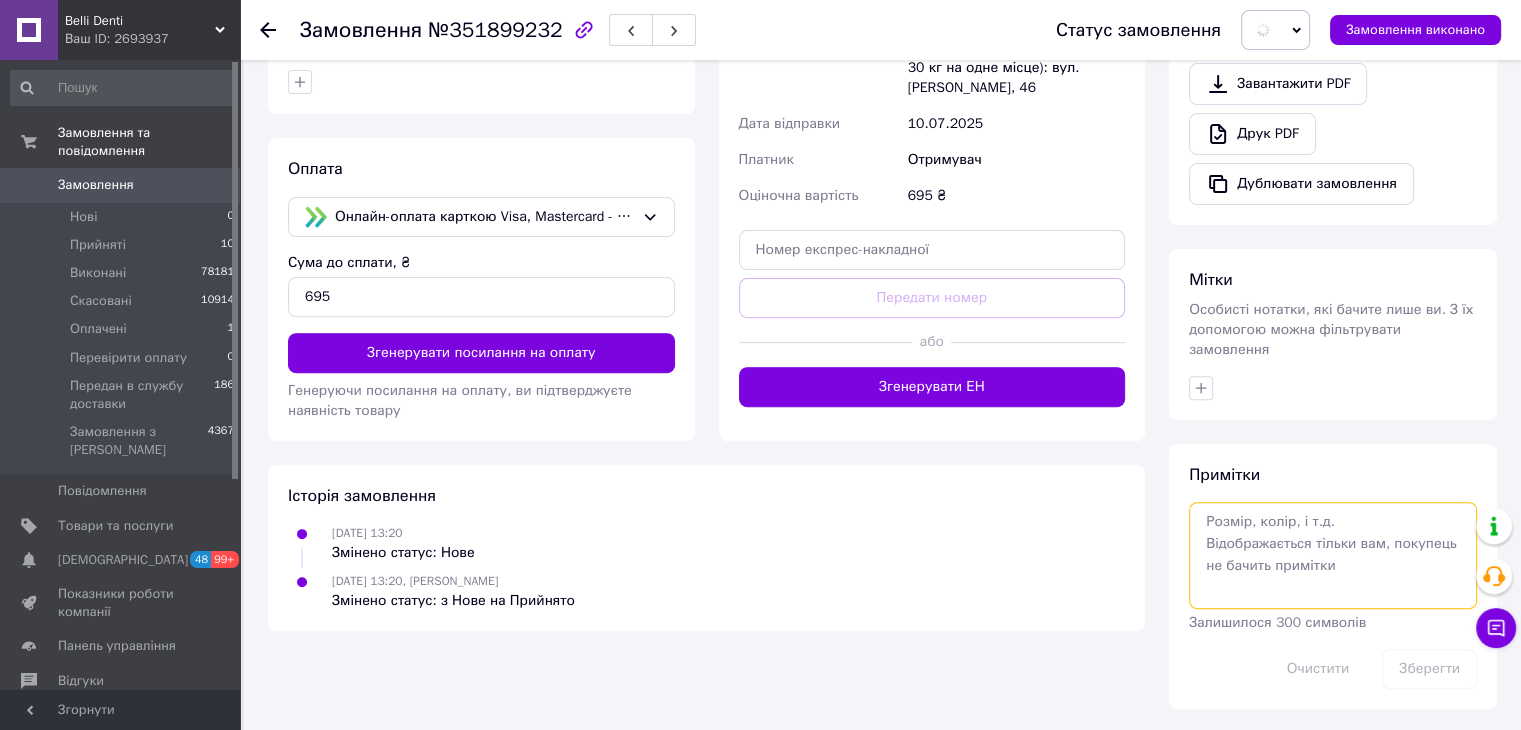 click at bounding box center [1333, 555] 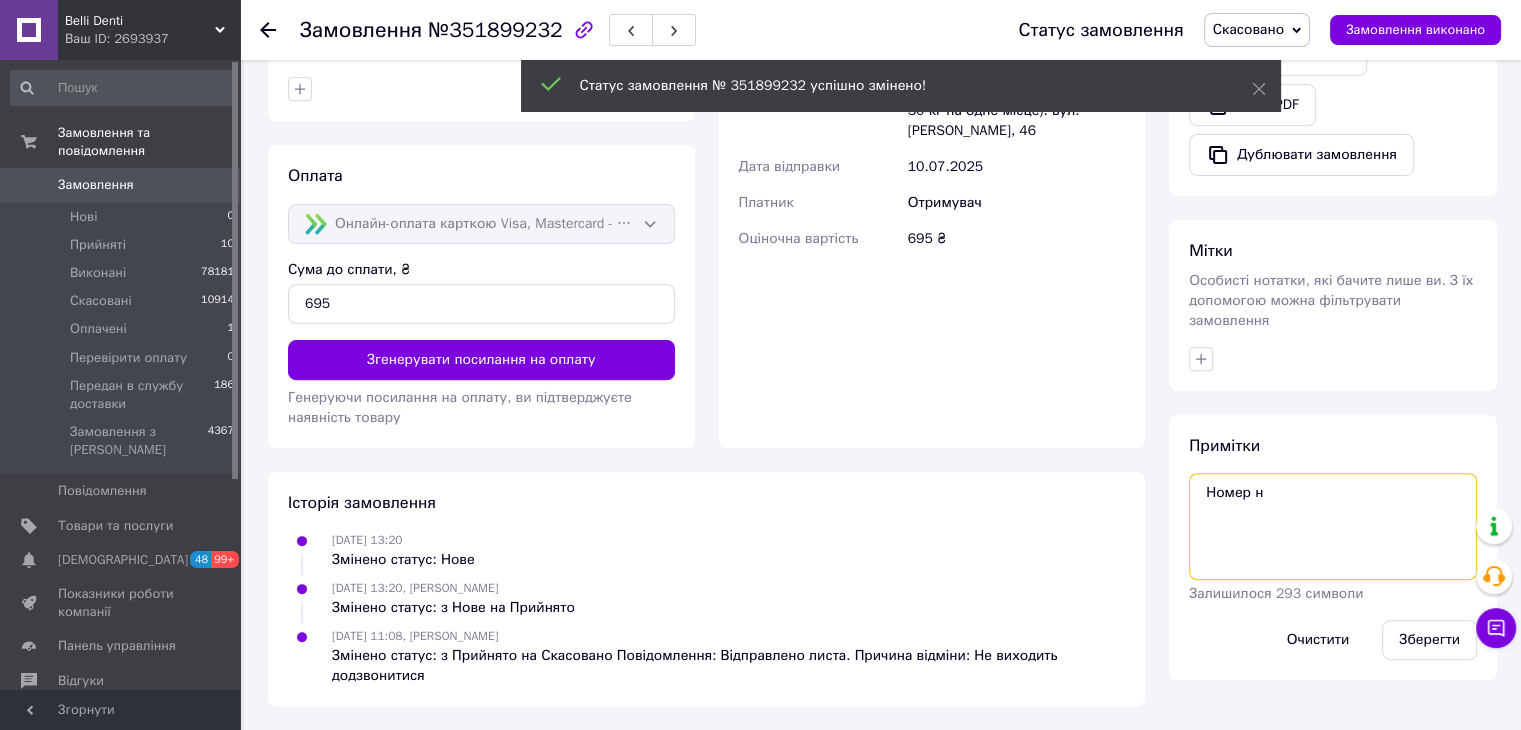 scroll, scrollTop: 616, scrollLeft: 0, axis: vertical 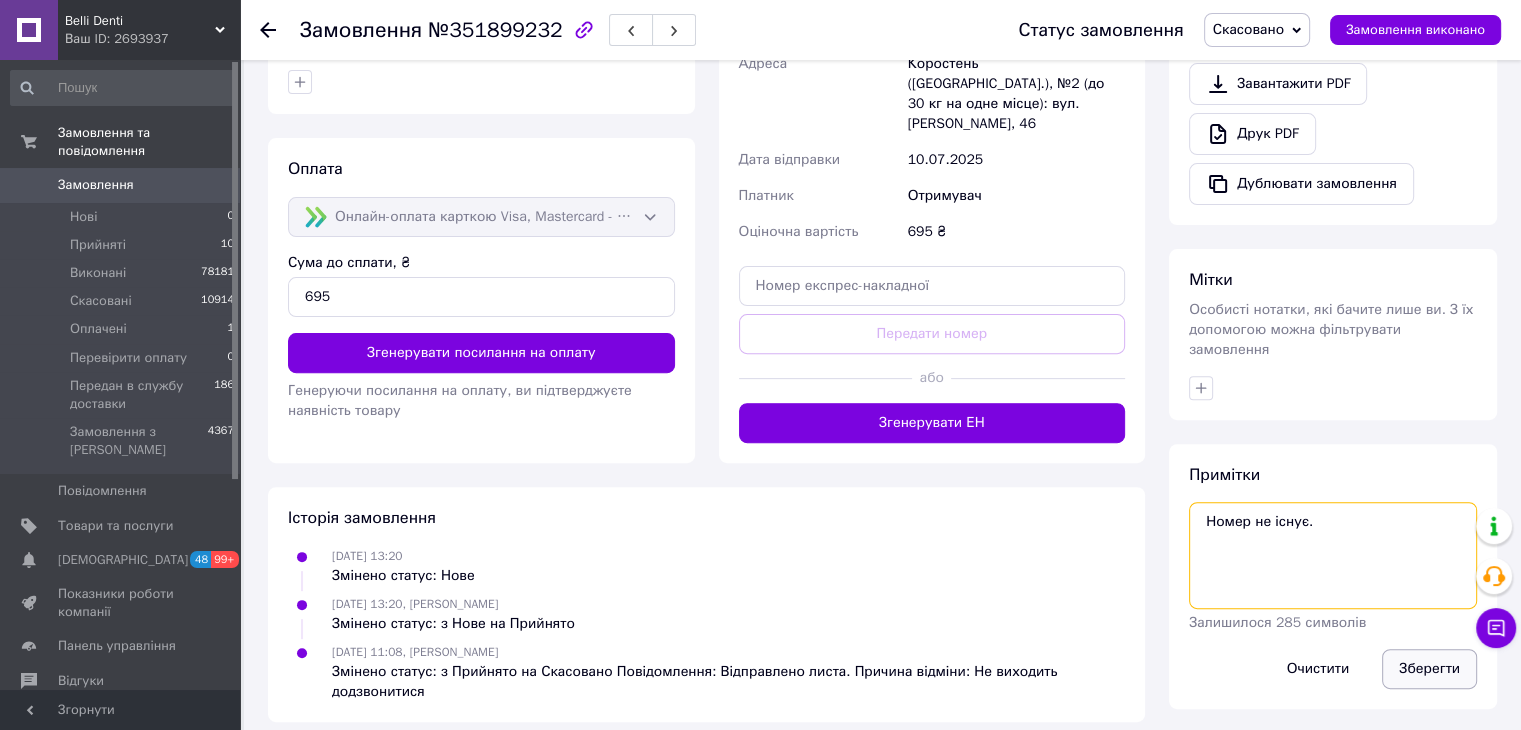 type on "Номер не існує." 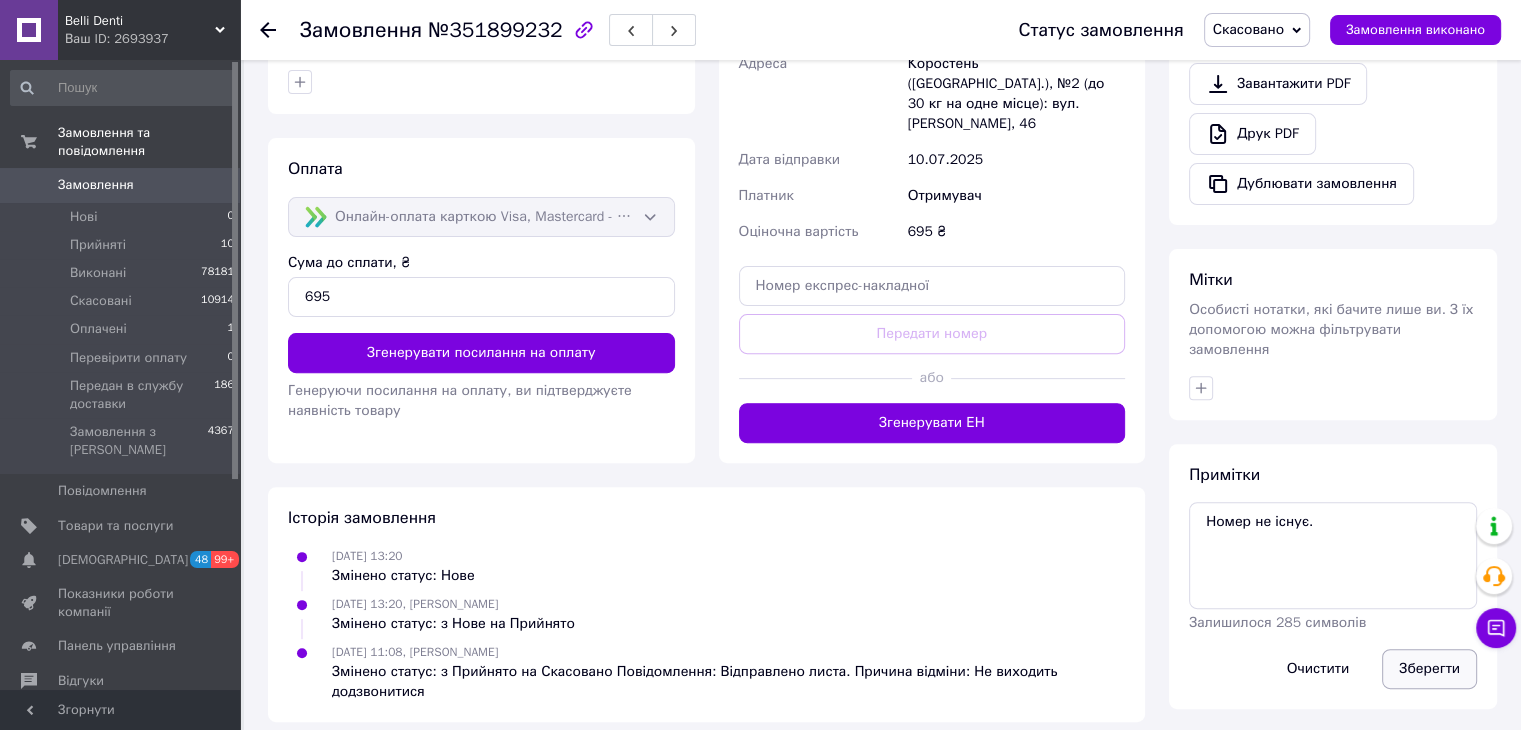 click on "Зберегти" at bounding box center (1429, 669) 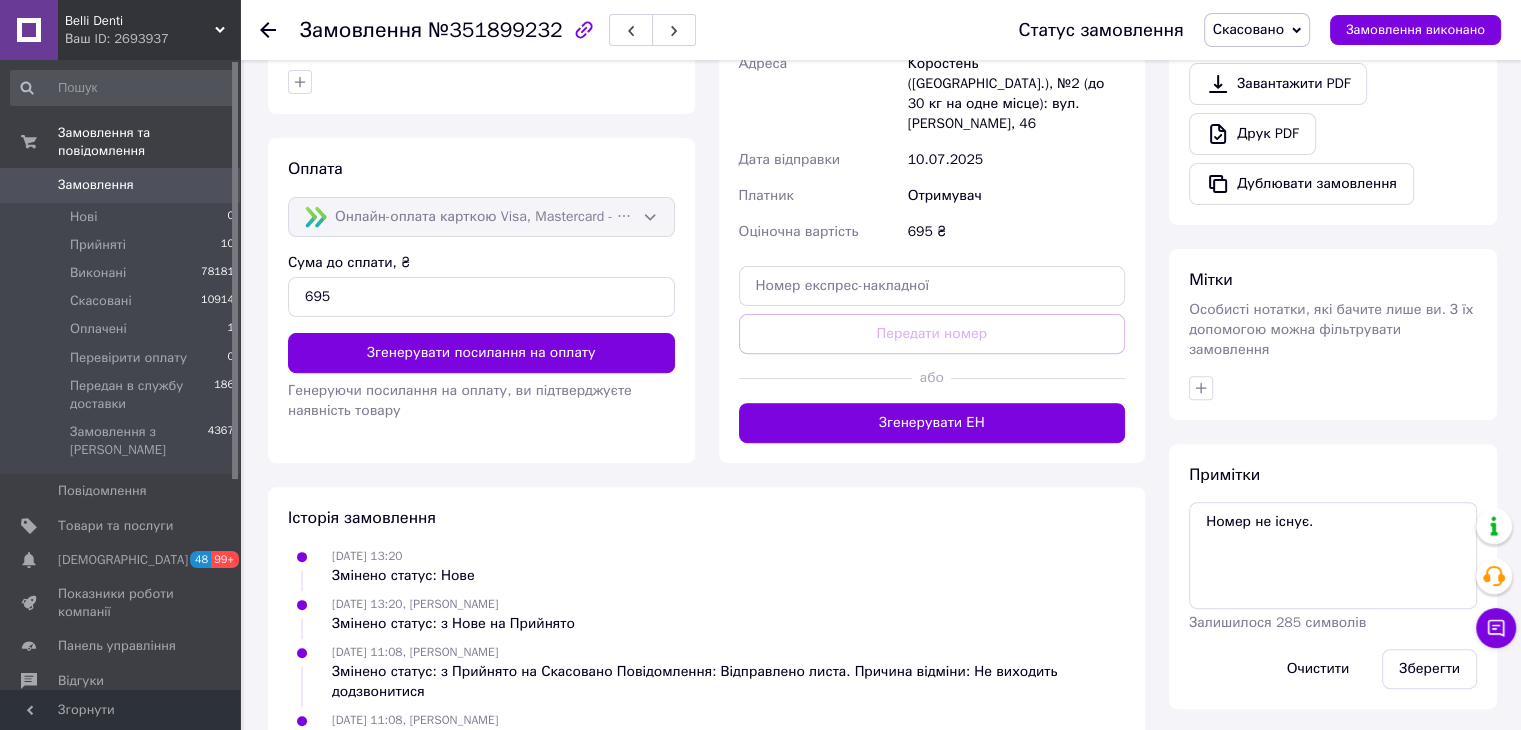 click 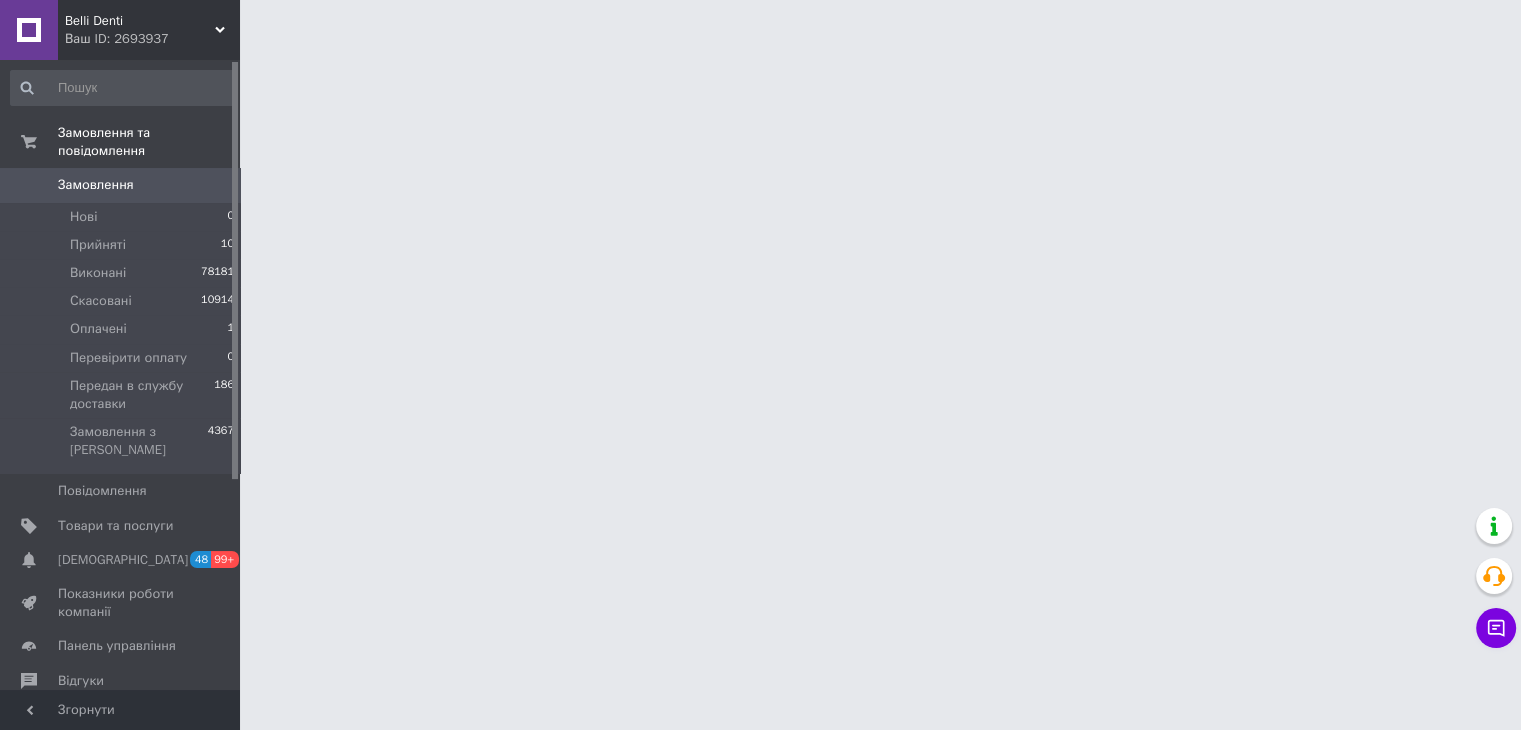 scroll, scrollTop: 0, scrollLeft: 0, axis: both 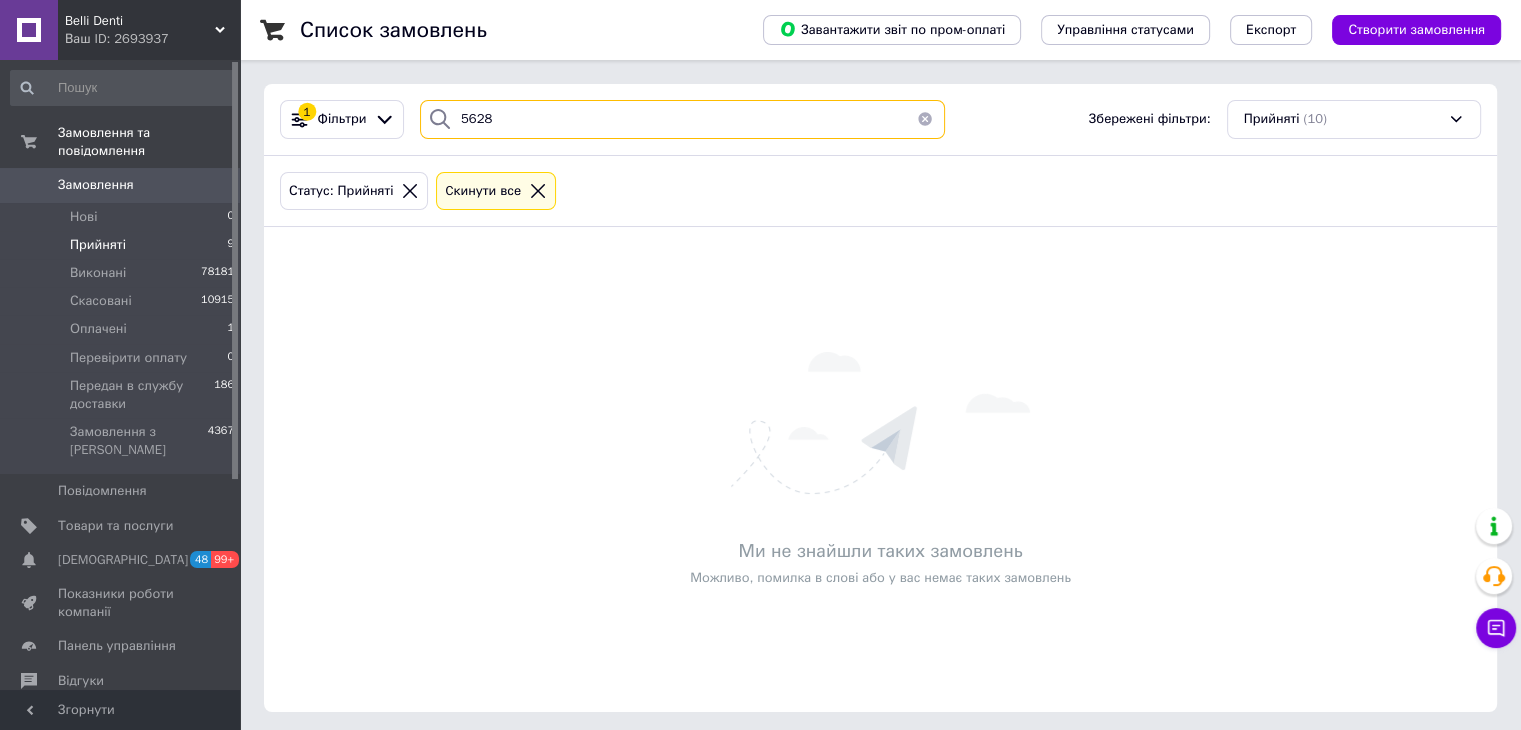 drag, startPoint x: 433, startPoint y: 158, endPoint x: 392, endPoint y: 182, distance: 47.507893 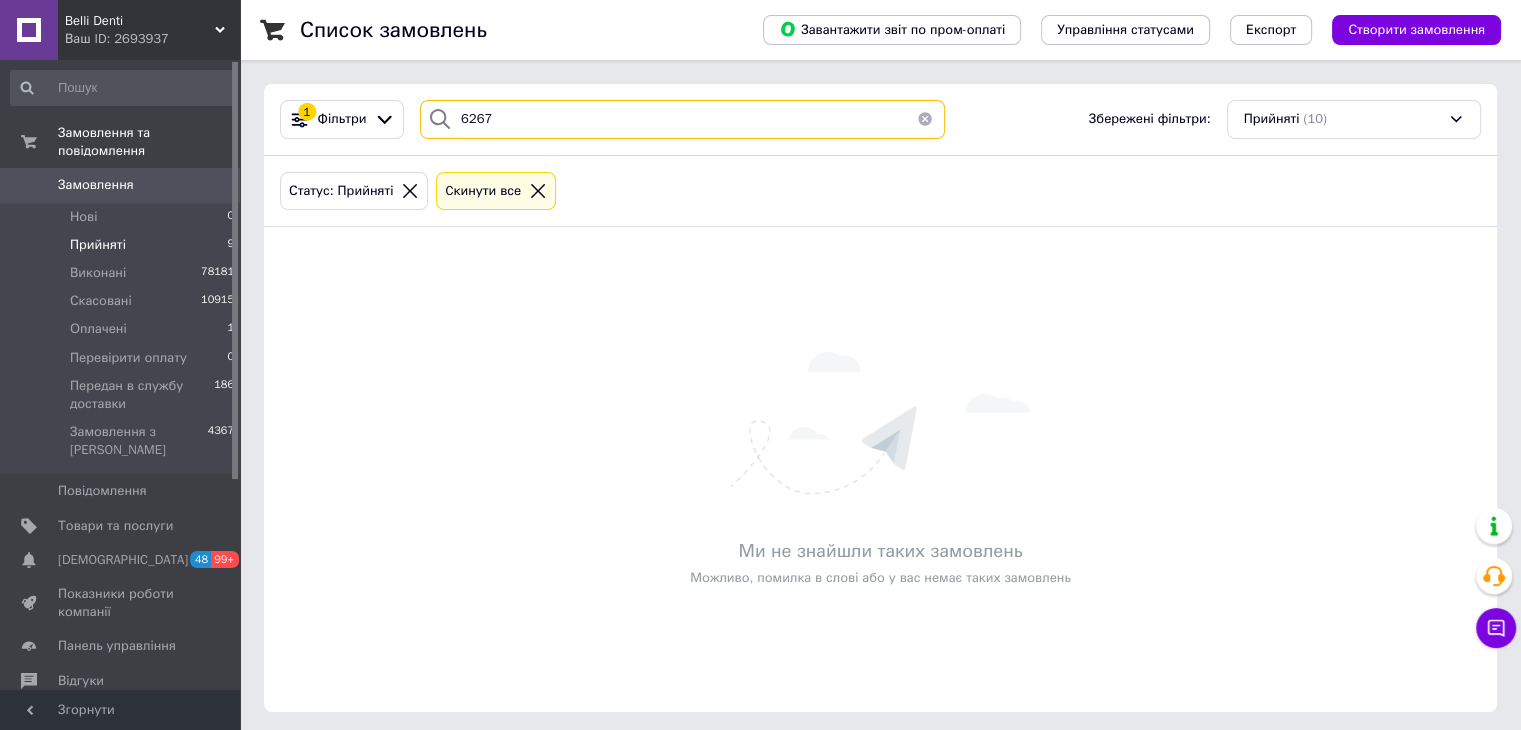 type on "6267" 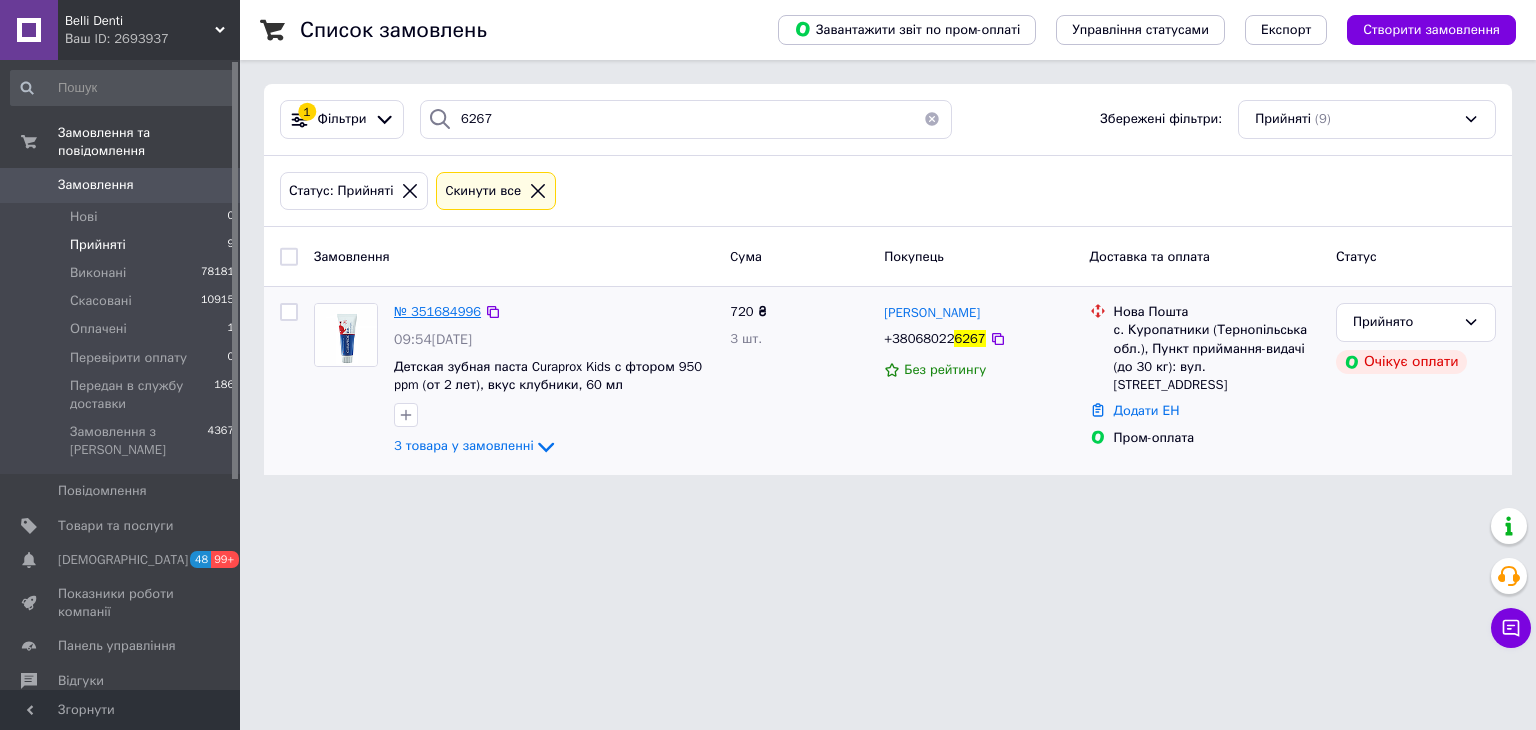 click on "№ 351684996" at bounding box center [437, 311] 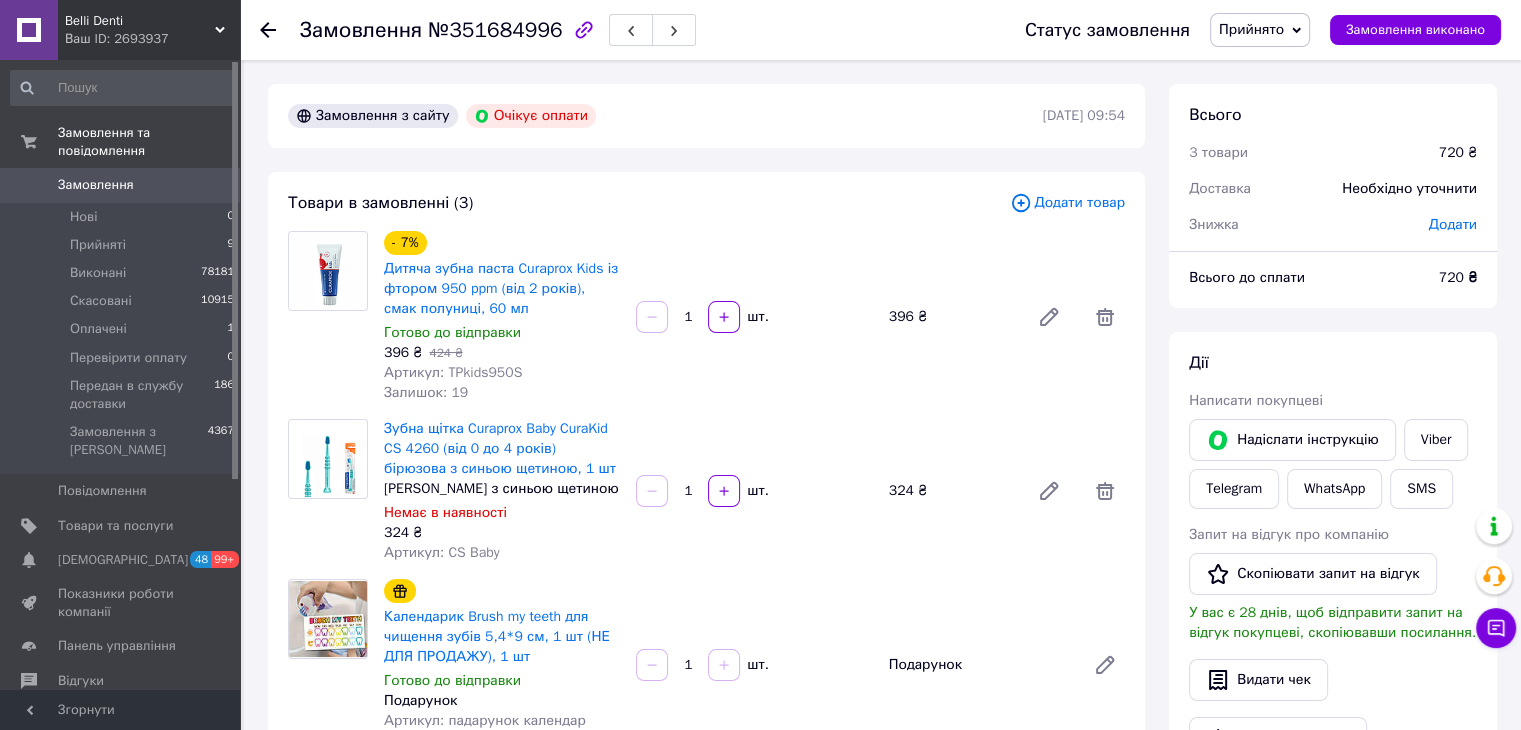 click on "Прийнято" at bounding box center (1251, 29) 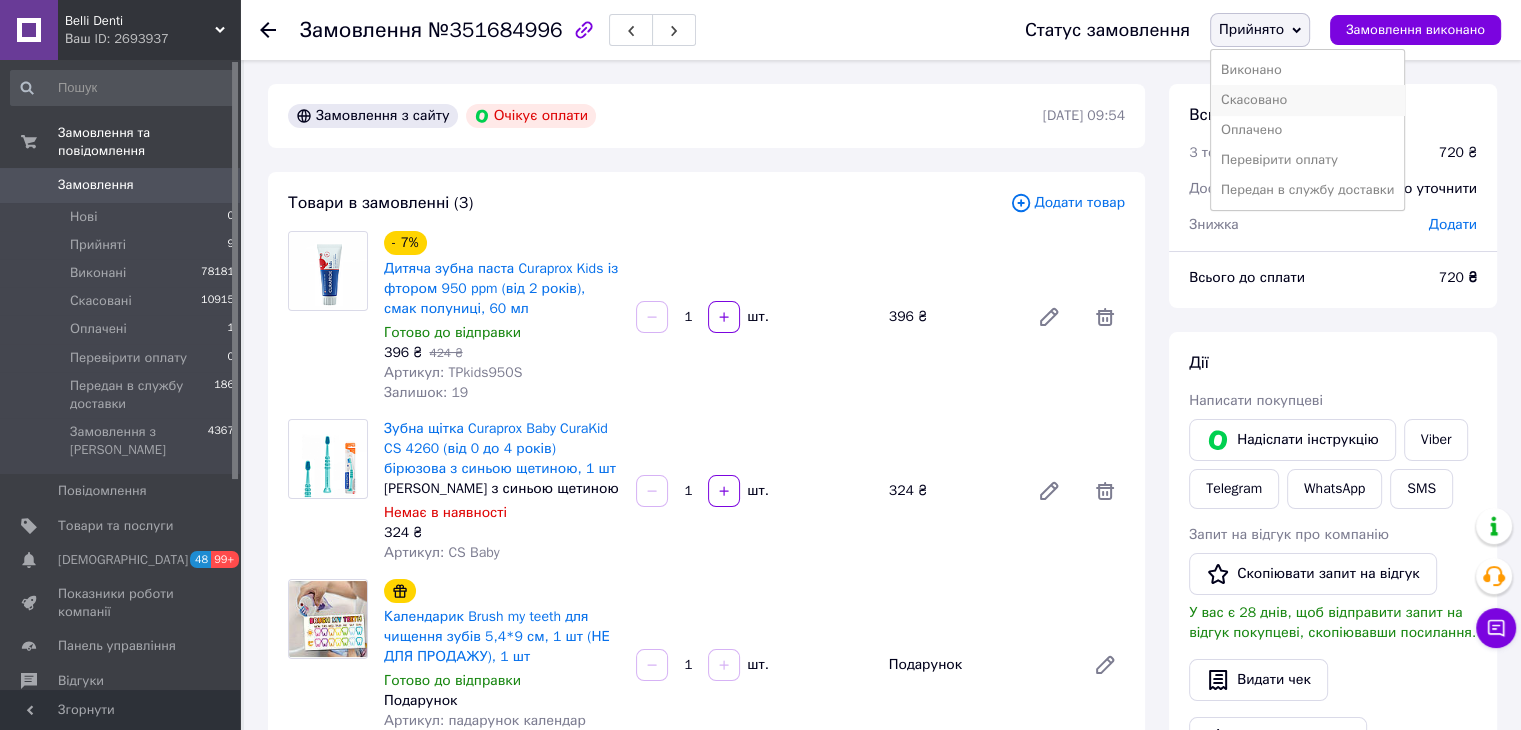 click on "Скасовано" at bounding box center (1307, 100) 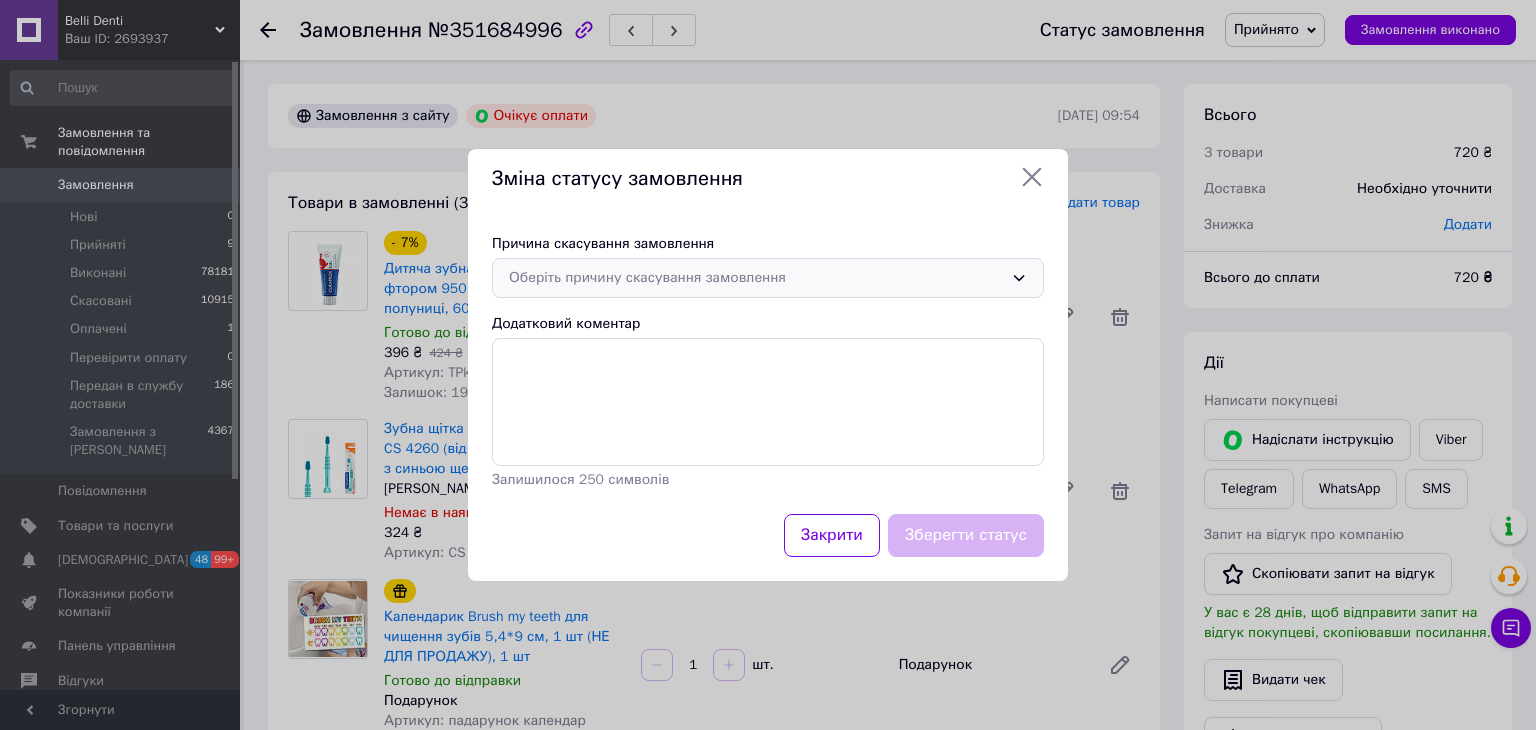 click on "Оберіть причину скасування замовлення" at bounding box center [768, 278] 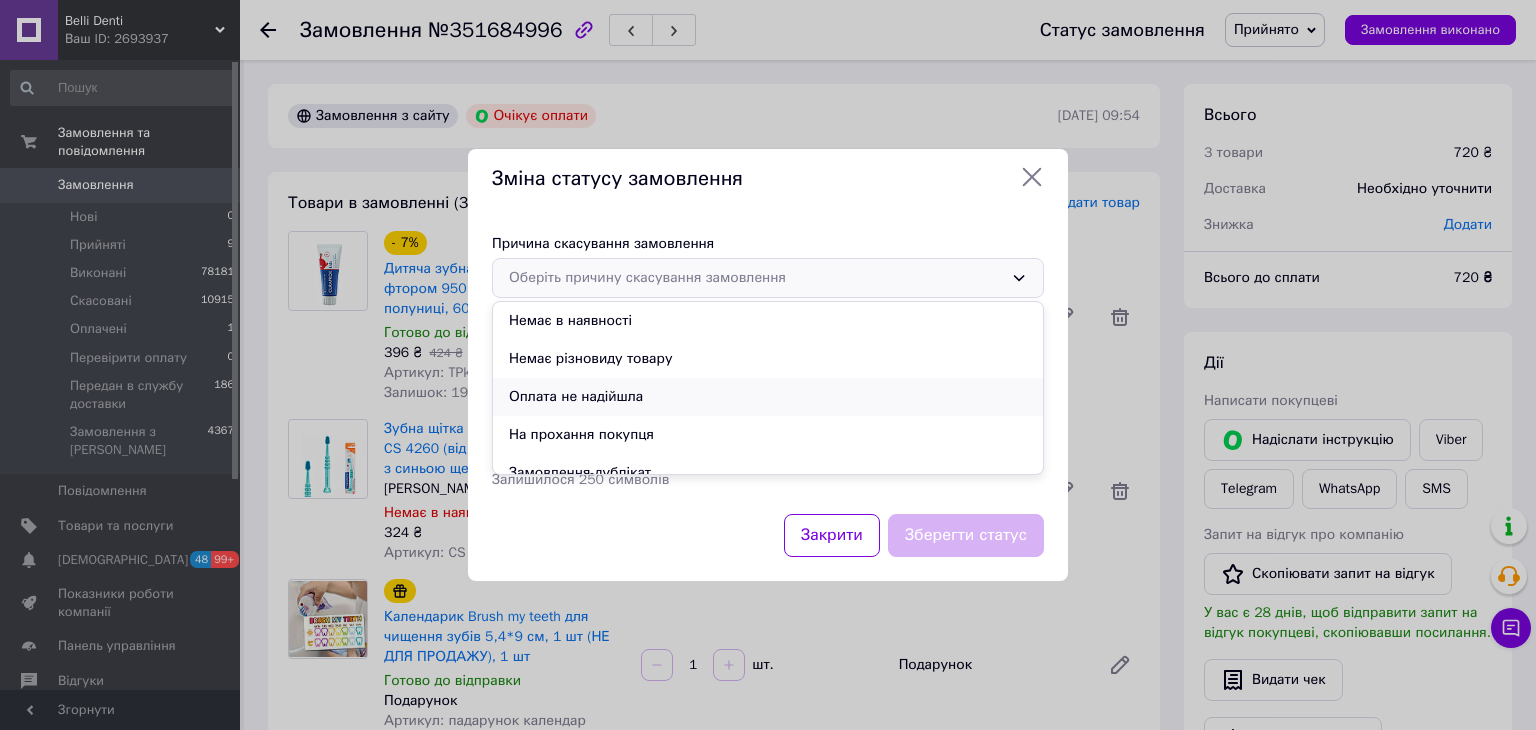 click on "Оплата не надійшла" at bounding box center [768, 397] 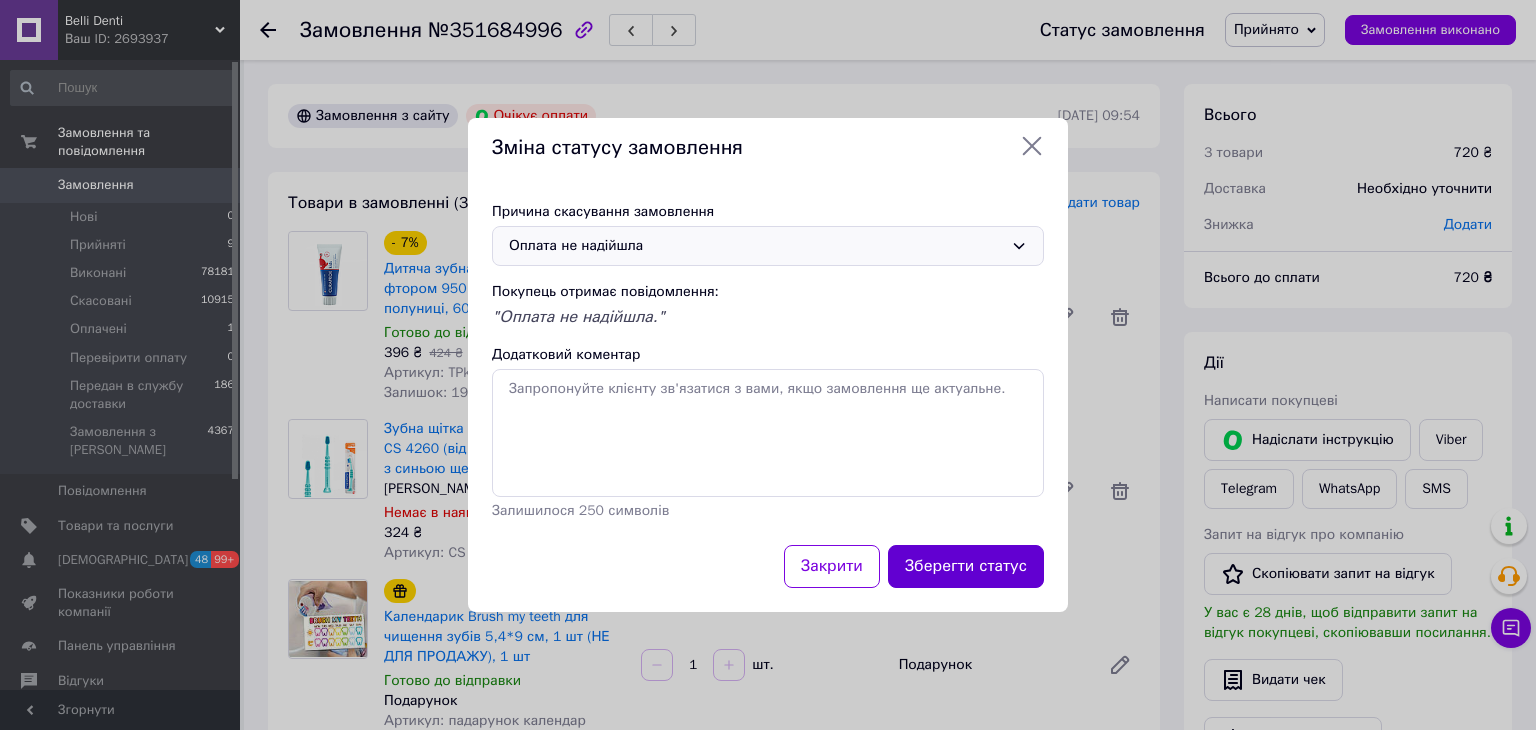 click on "Зберегти статус" at bounding box center (966, 566) 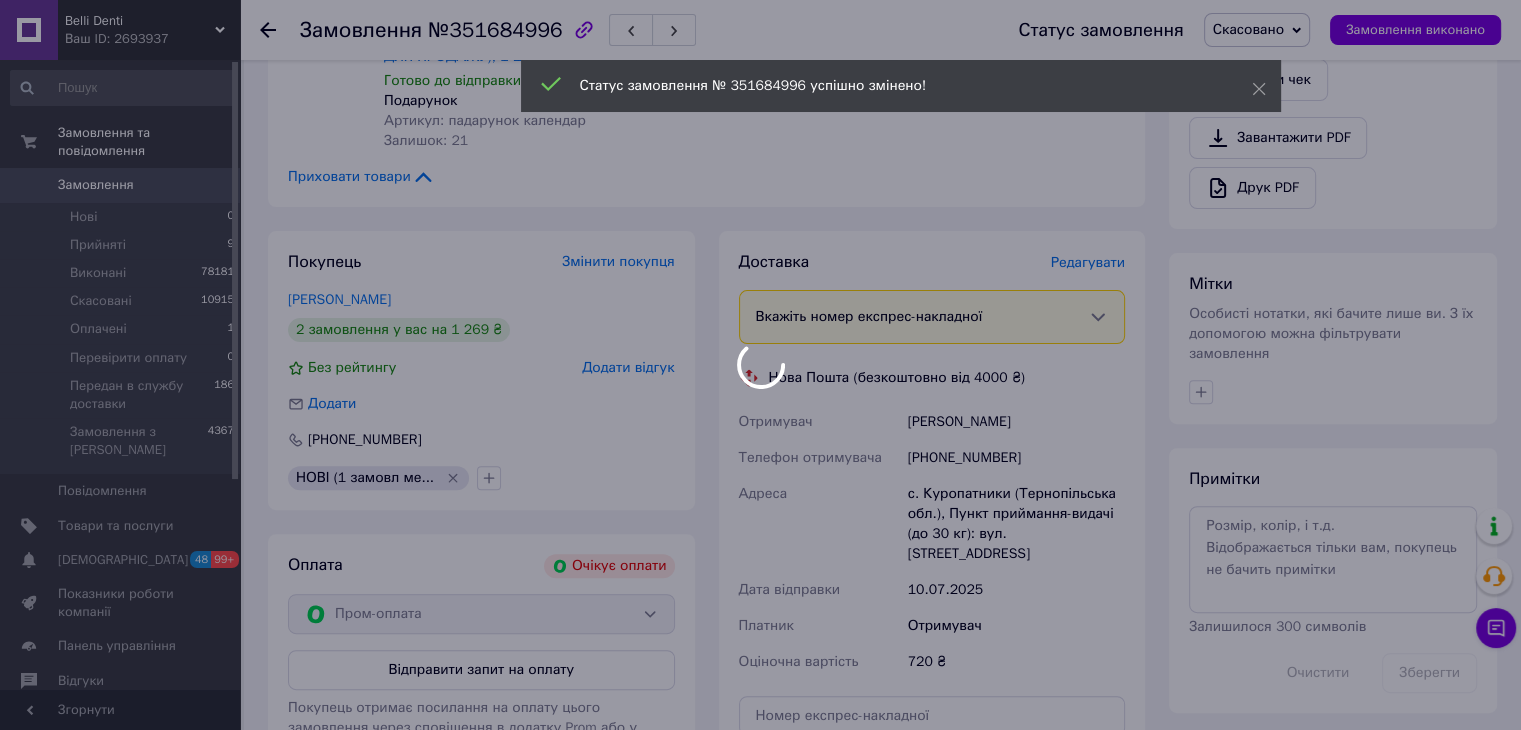scroll, scrollTop: 700, scrollLeft: 0, axis: vertical 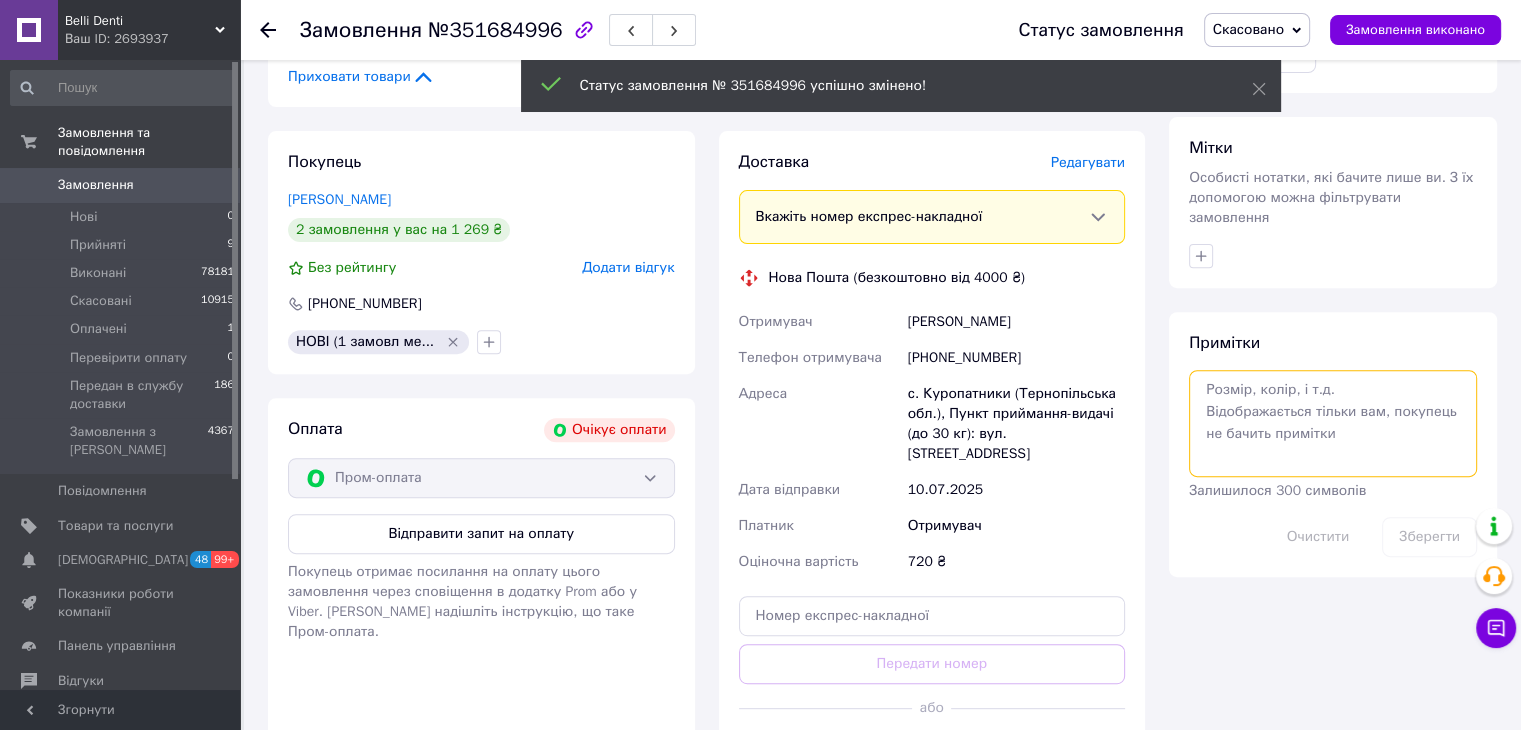 click at bounding box center (1333, 423) 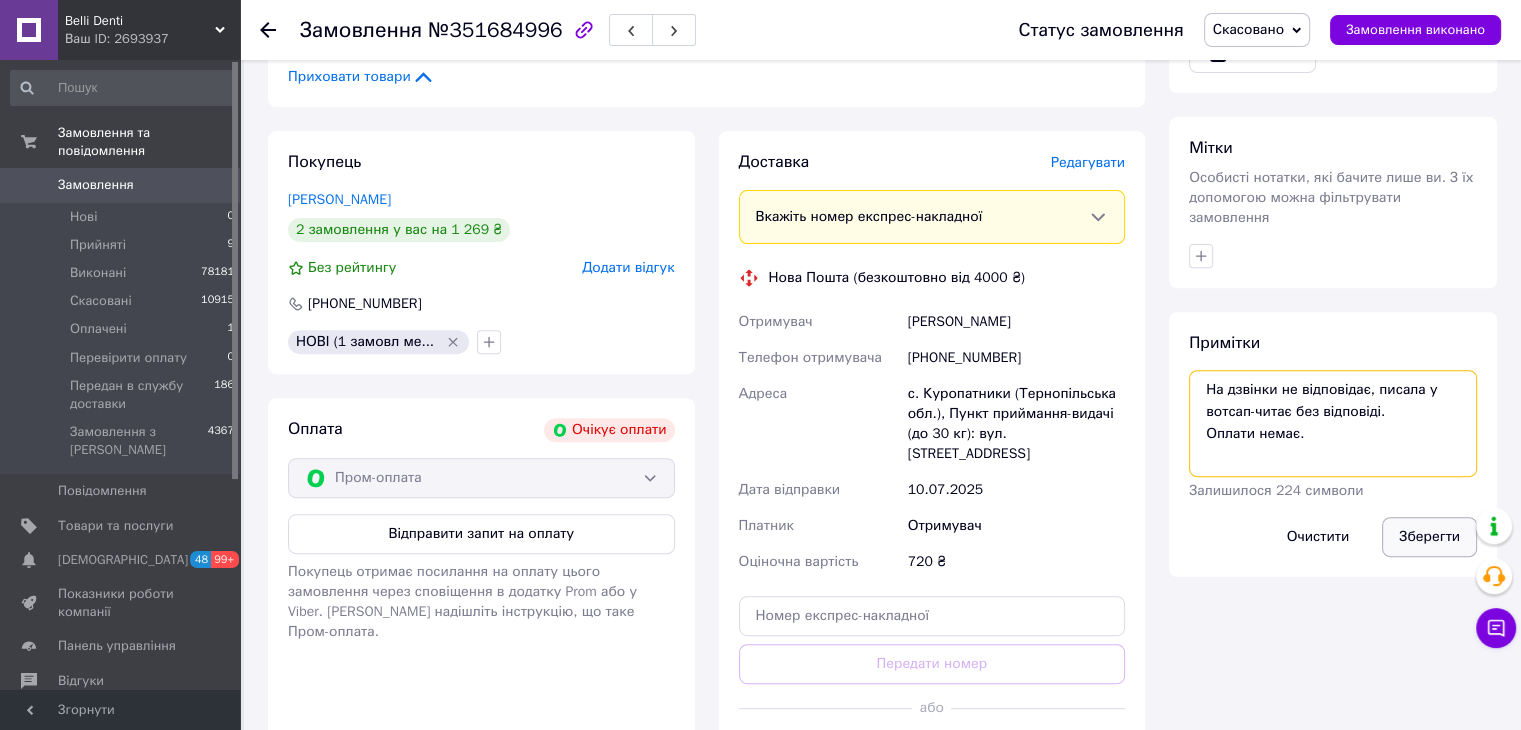 type on "На дзвінки не відповідає, писала у вотсап-читає без відповіді.
Оплати немає." 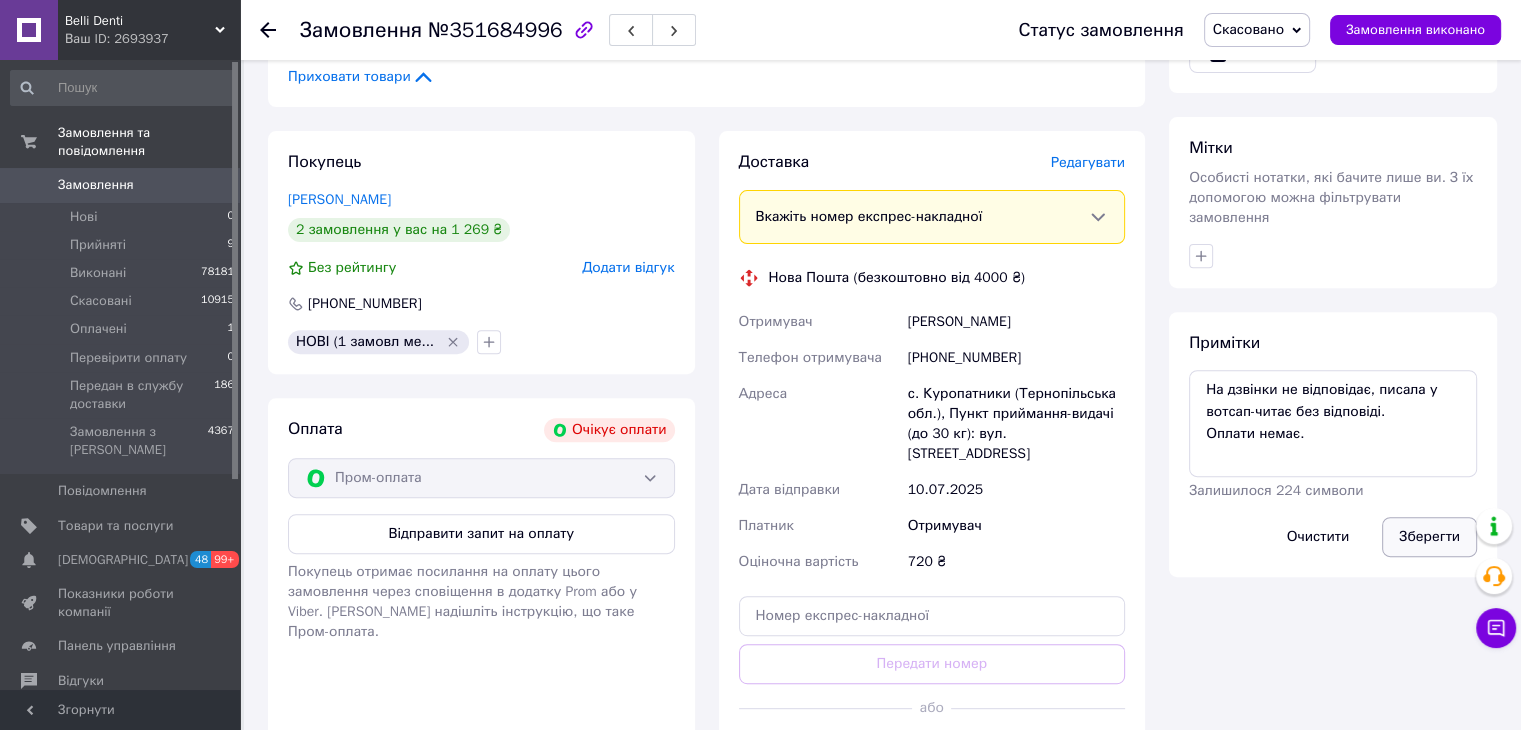 click on "Зберегти" at bounding box center (1429, 537) 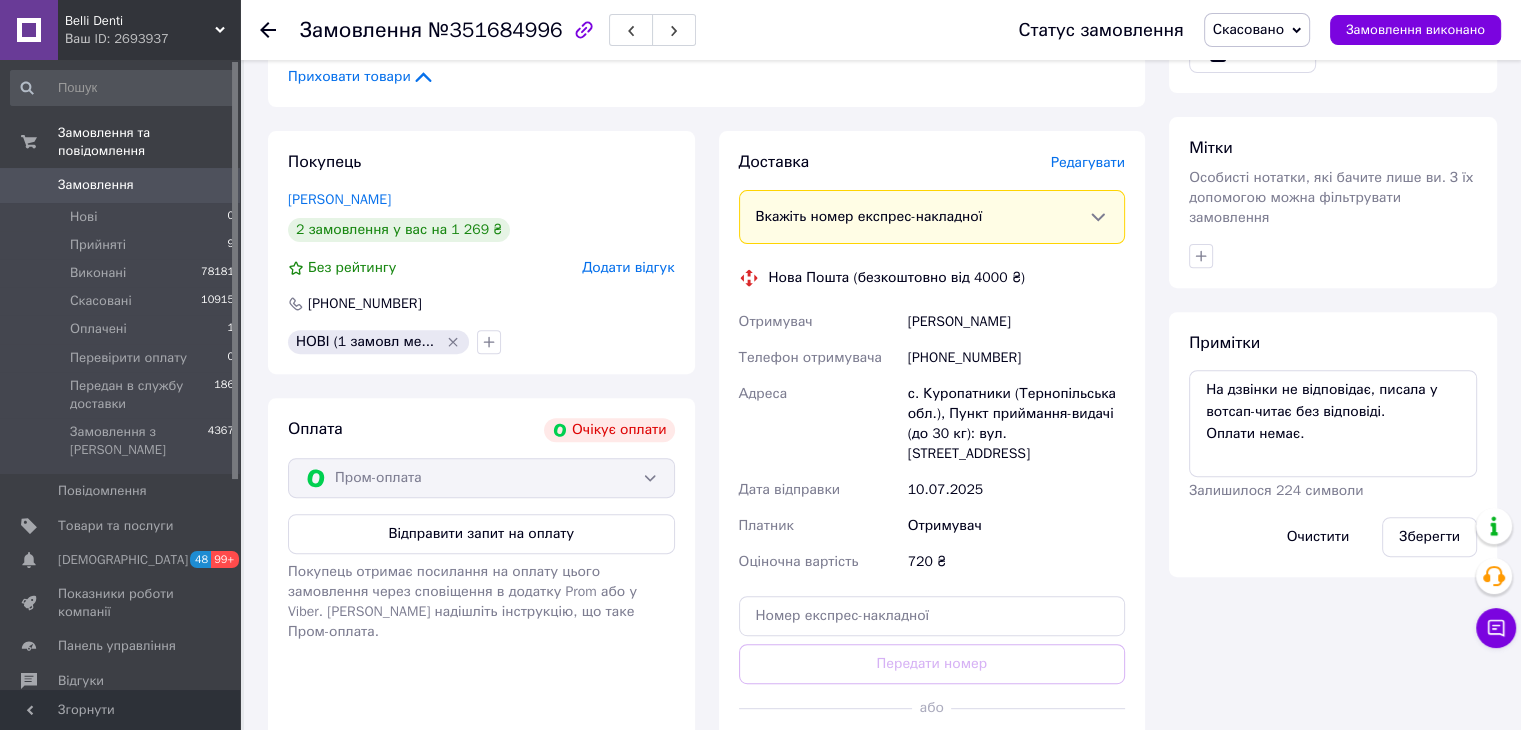 click 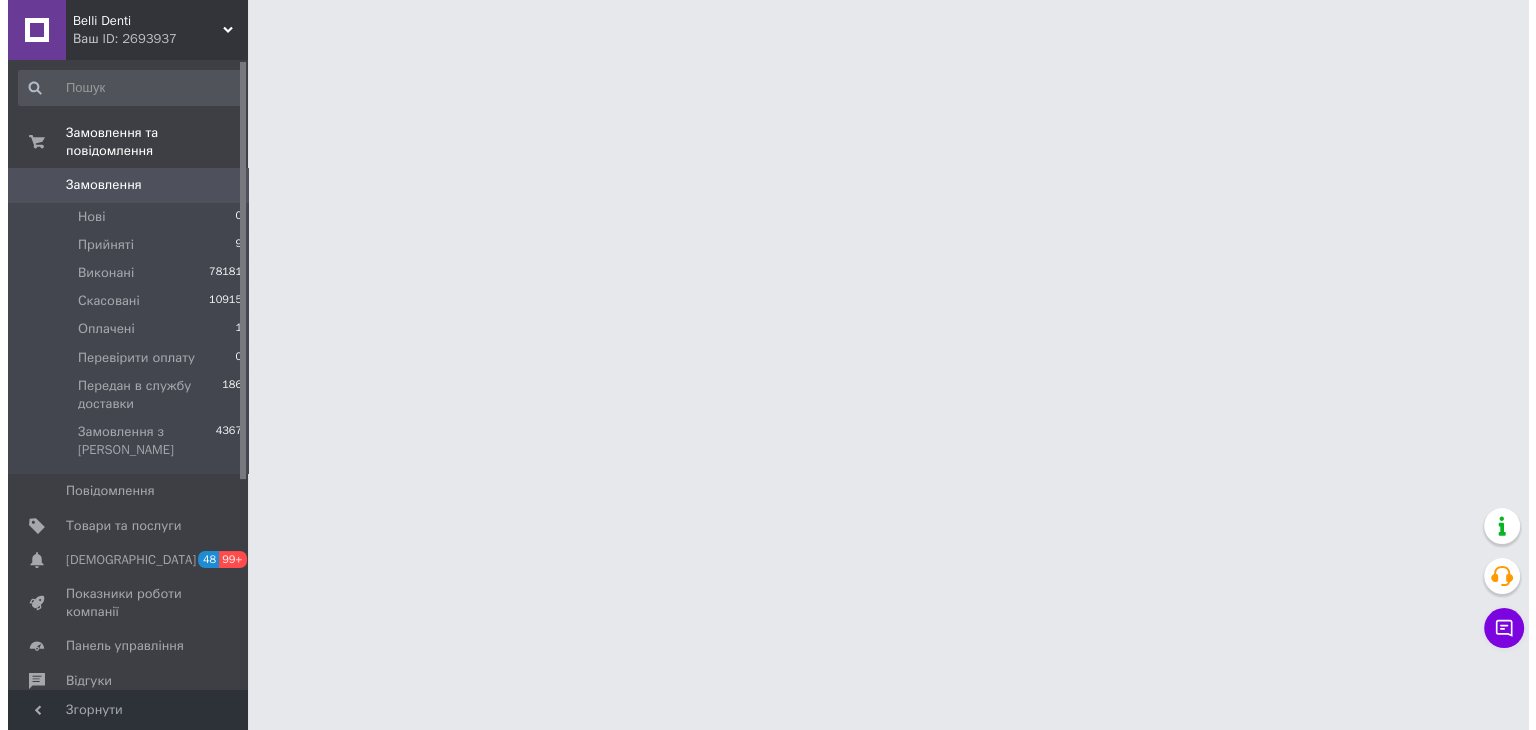 scroll, scrollTop: 0, scrollLeft: 0, axis: both 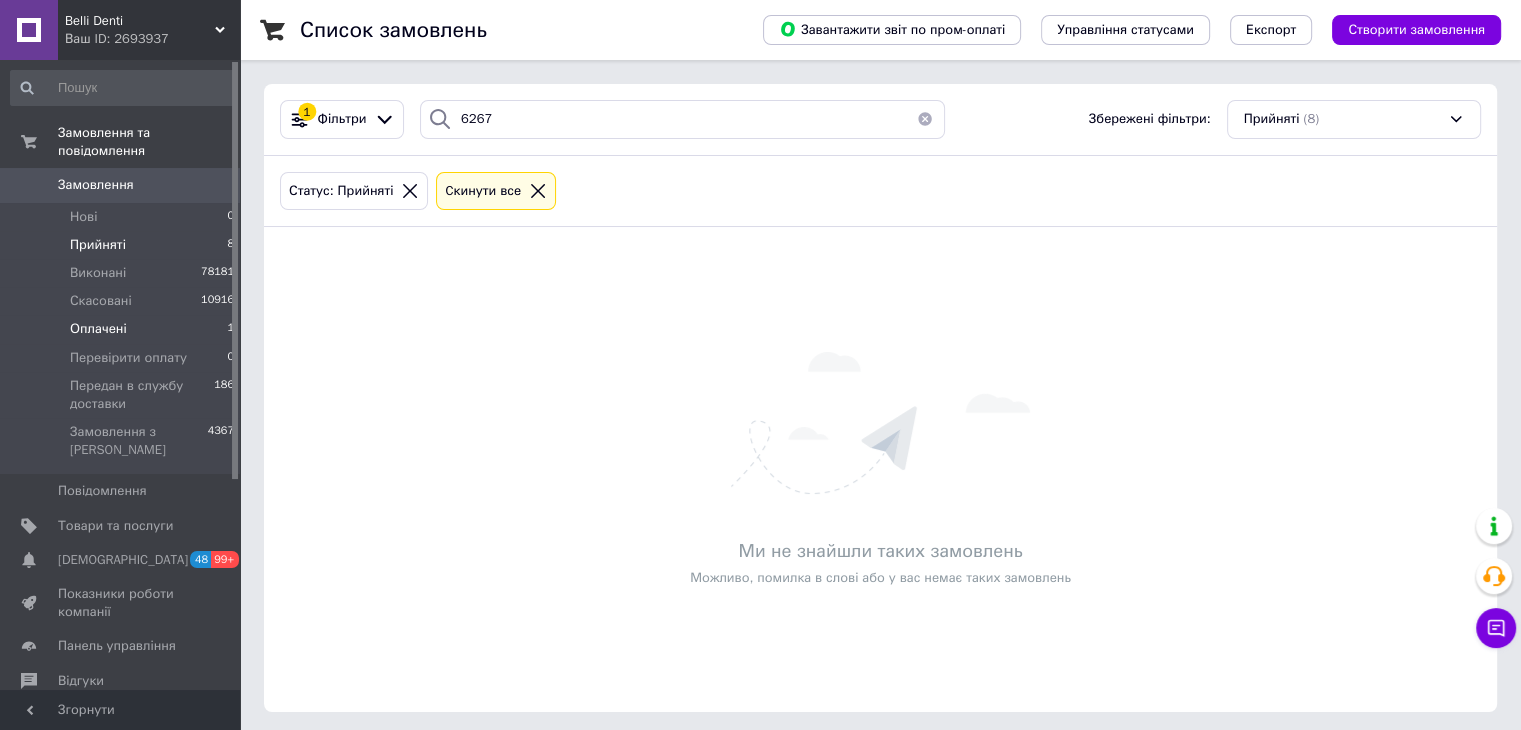 click on "Оплачені 1" at bounding box center [123, 329] 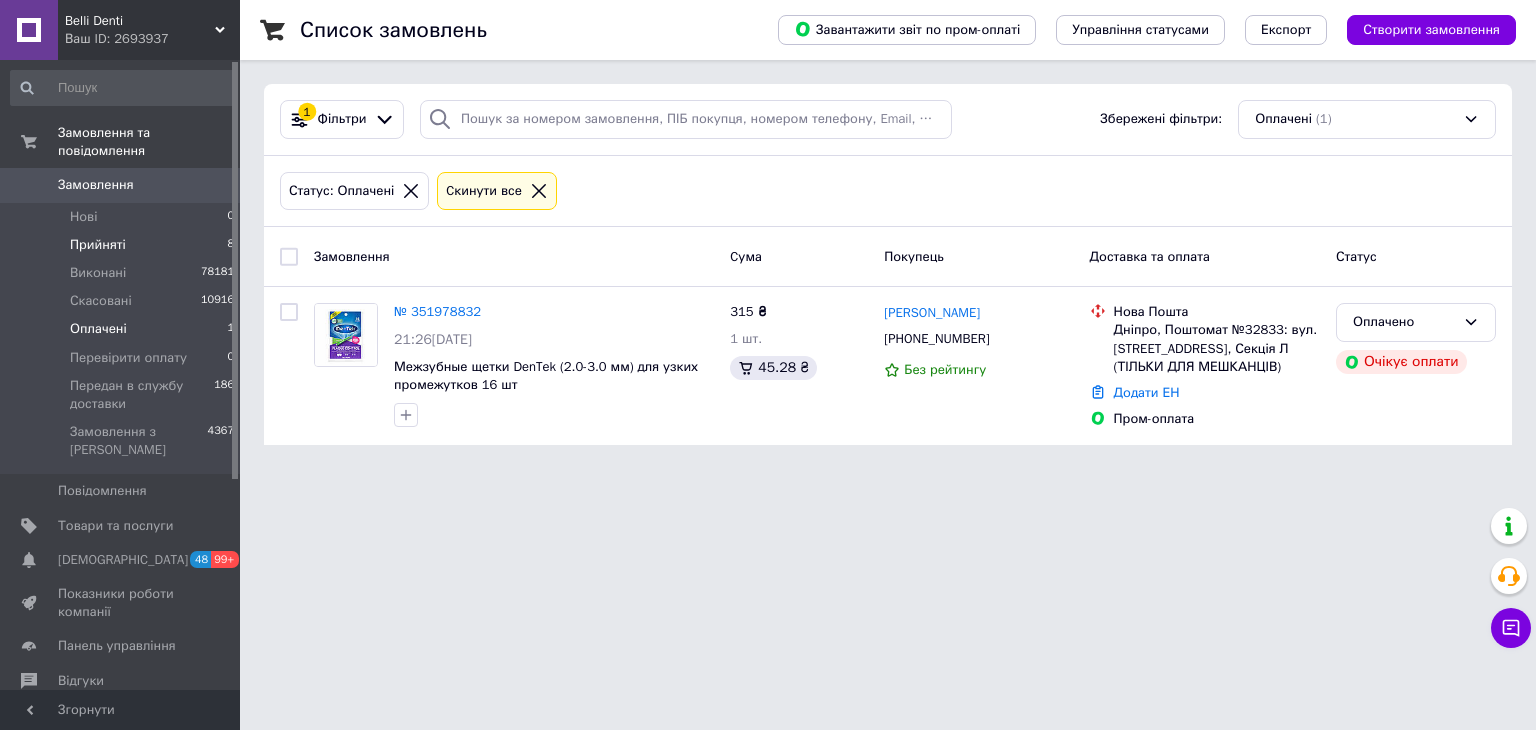 click on "Прийняті 8" at bounding box center (123, 245) 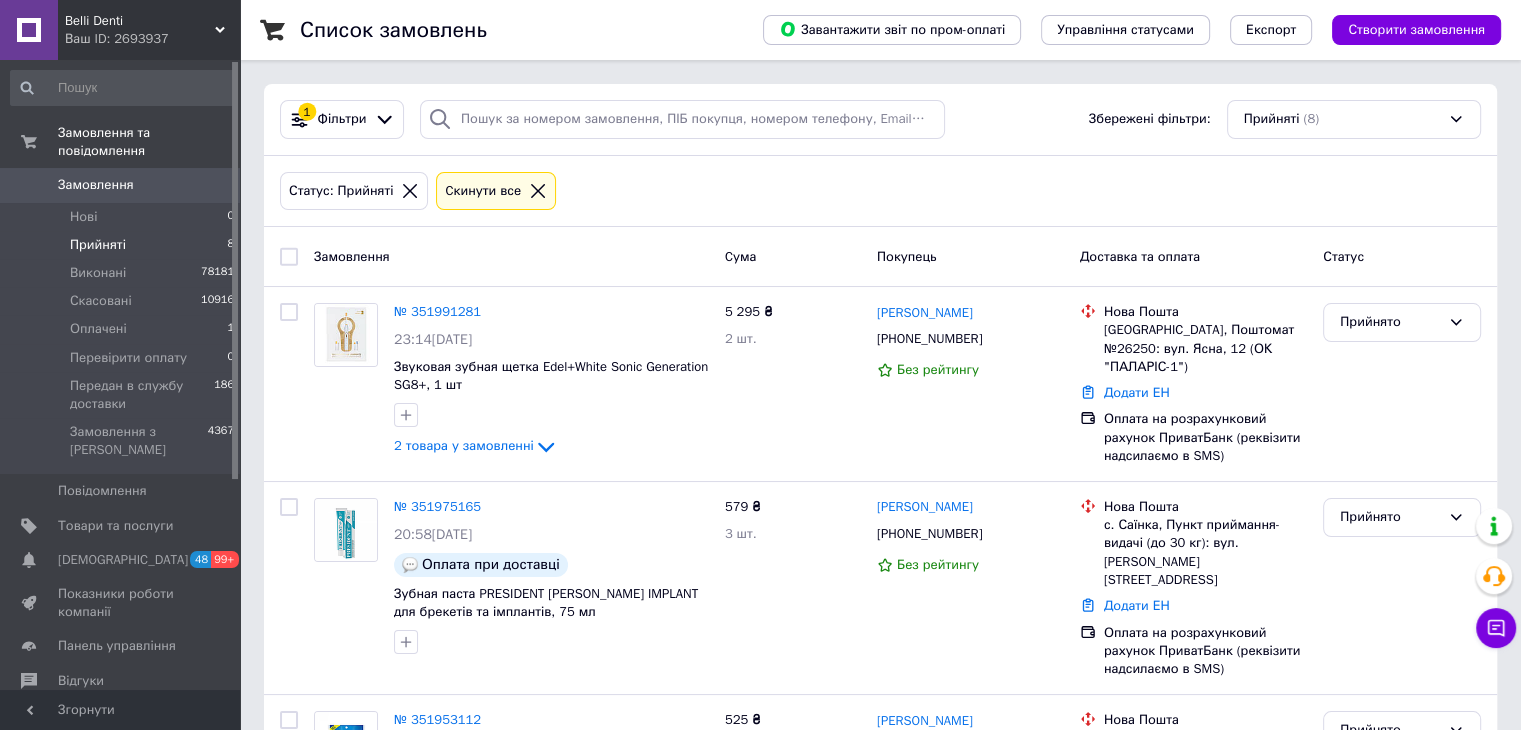 click 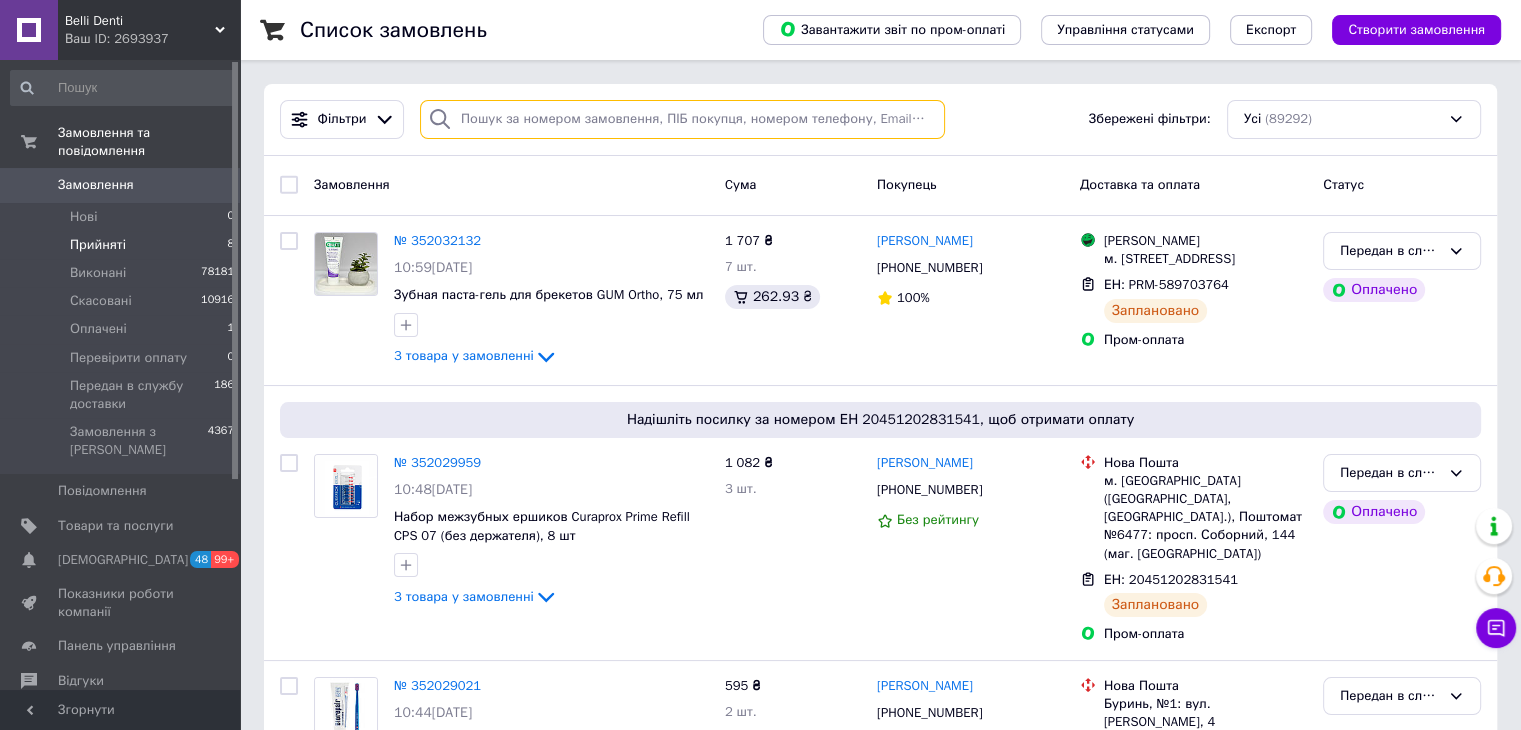 click at bounding box center [682, 119] 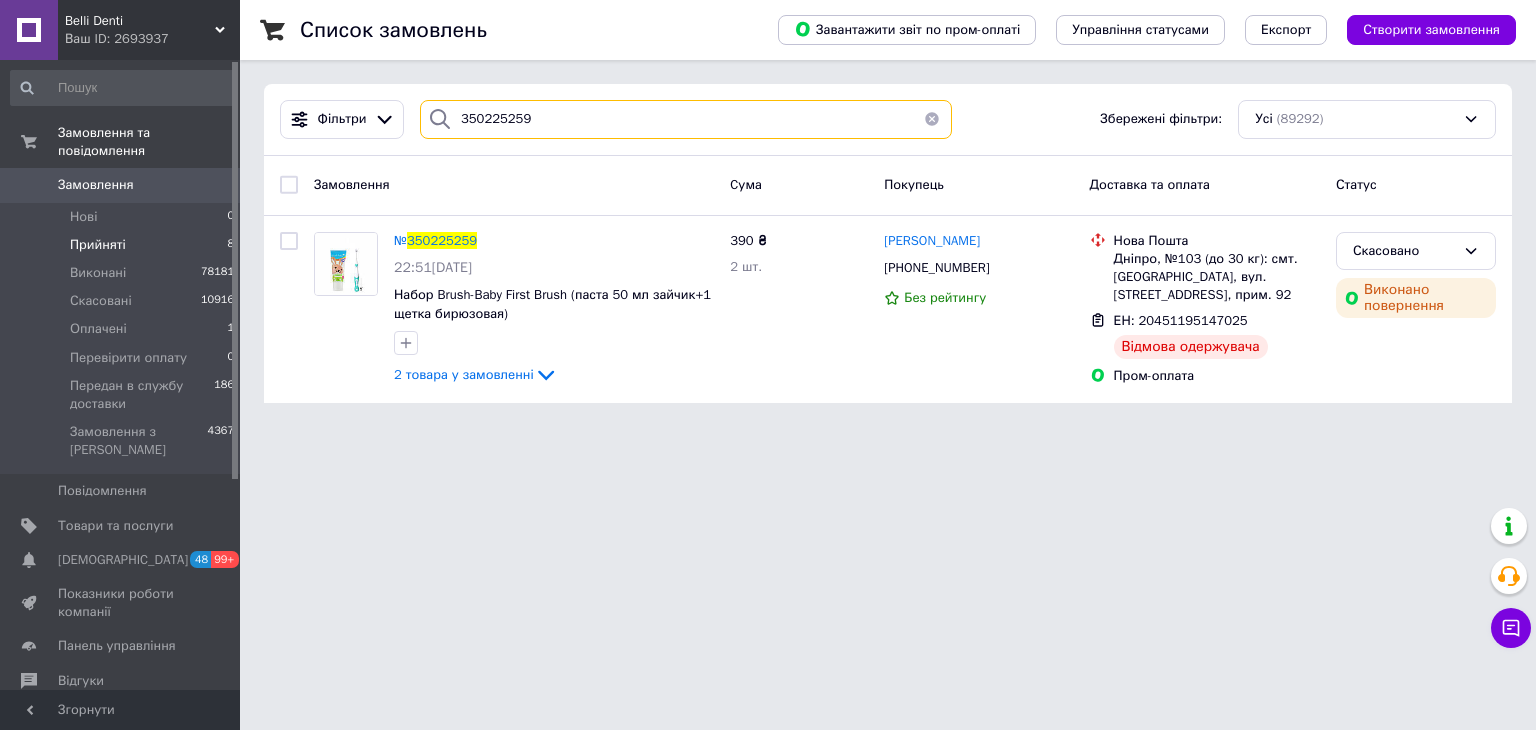 drag, startPoint x: 443, startPoint y: 164, endPoint x: 342, endPoint y: 150, distance: 101.96568 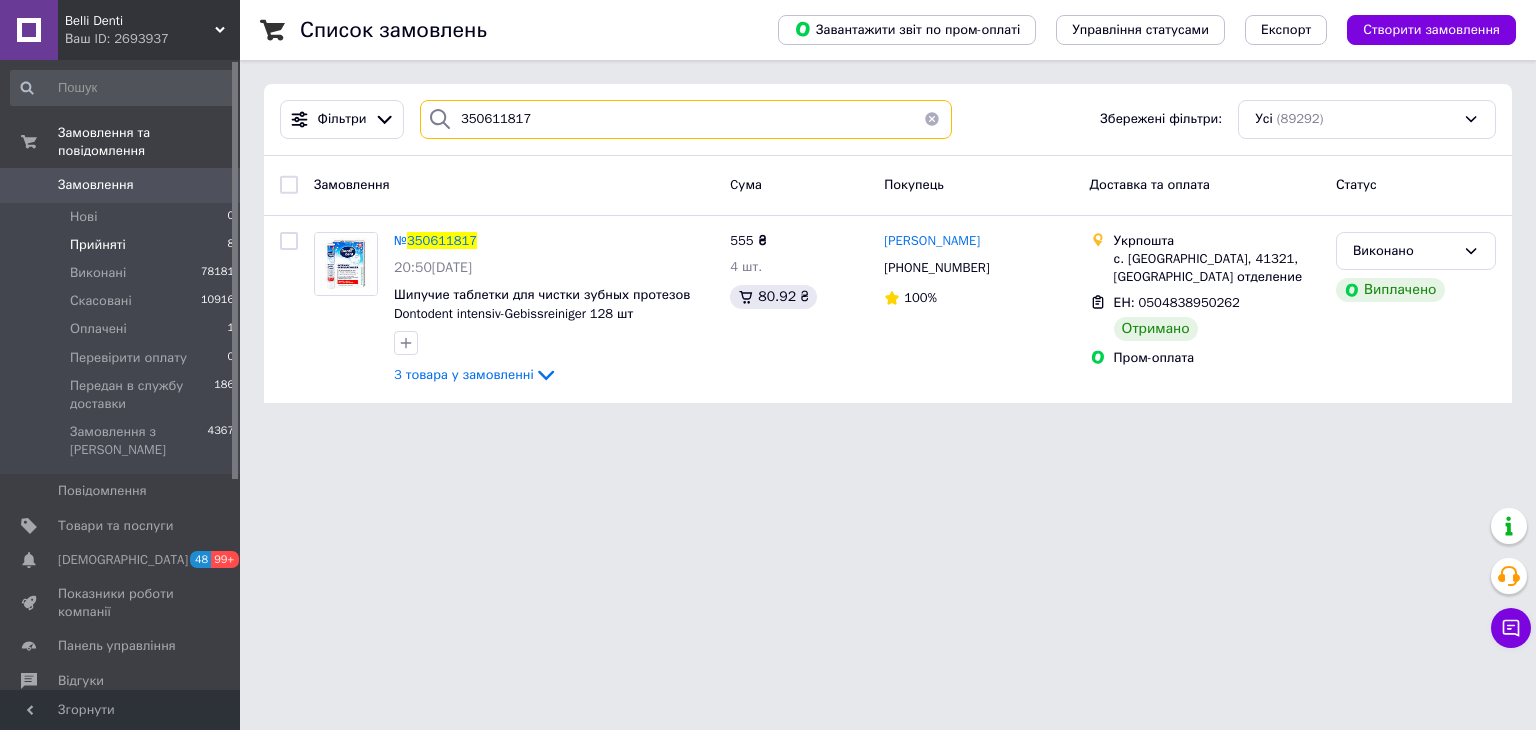 drag, startPoint x: 556, startPoint y: 121, endPoint x: 285, endPoint y: 171, distance: 275.57394 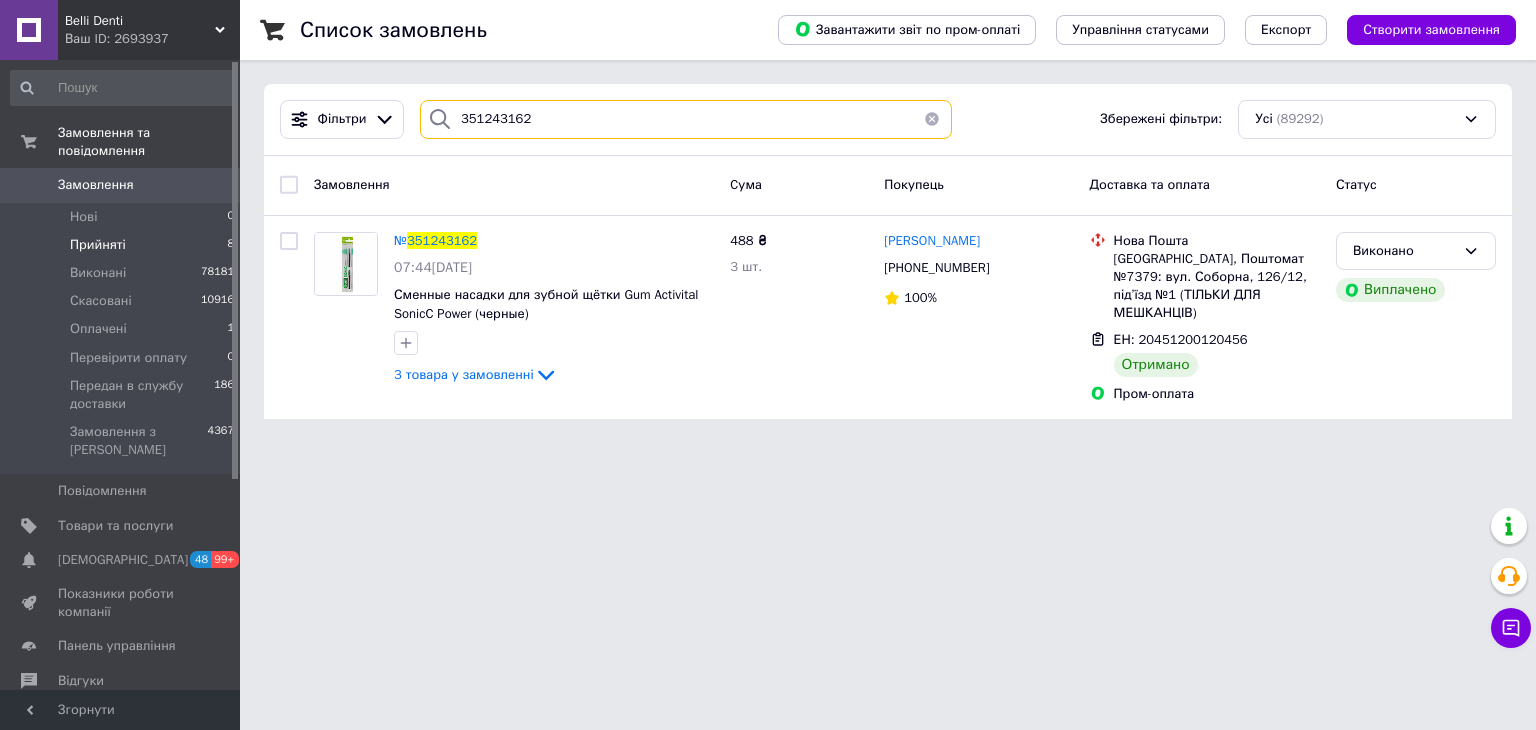 drag, startPoint x: 556, startPoint y: 126, endPoint x: 328, endPoint y: 176, distance: 233.41808 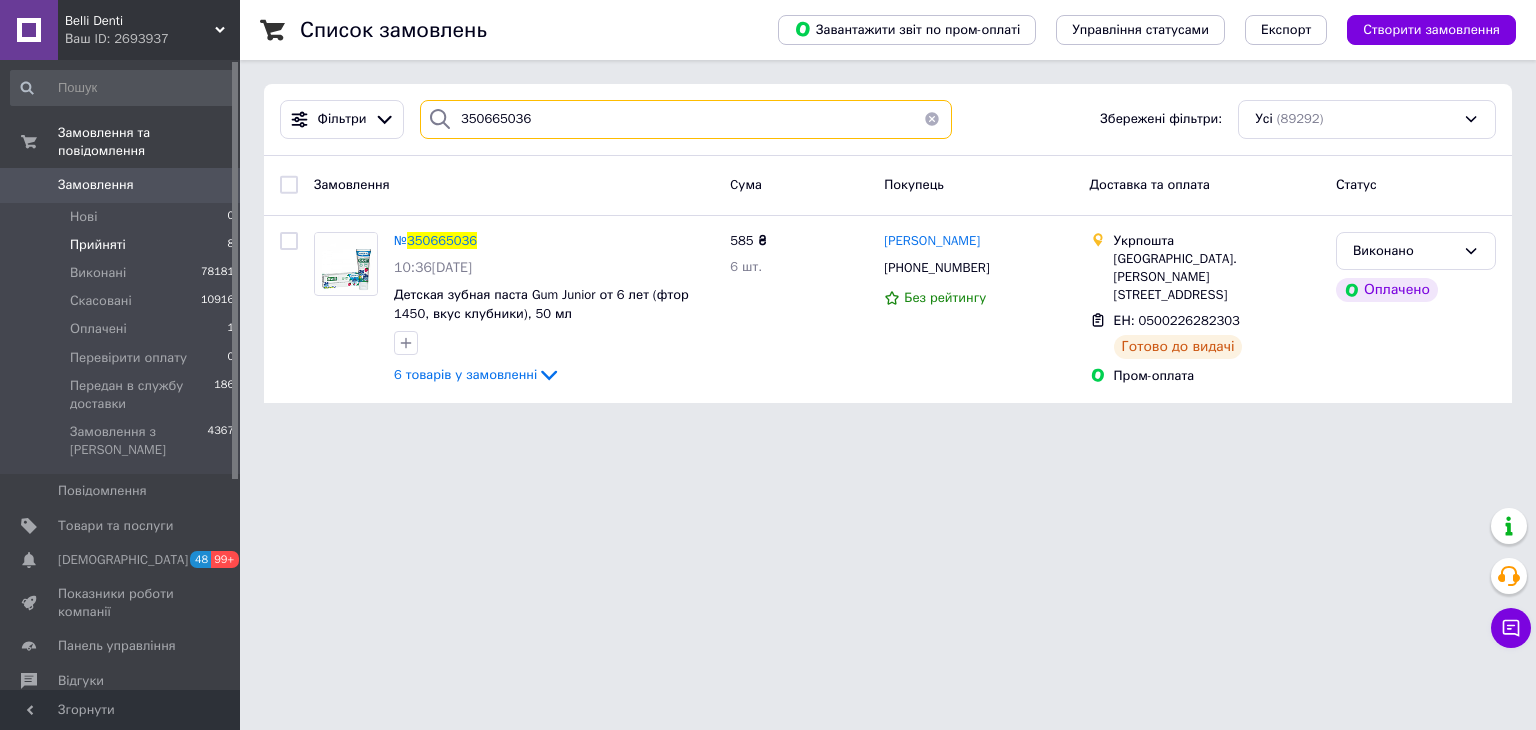 drag, startPoint x: 456, startPoint y: 161, endPoint x: 242, endPoint y: 227, distance: 223.94643 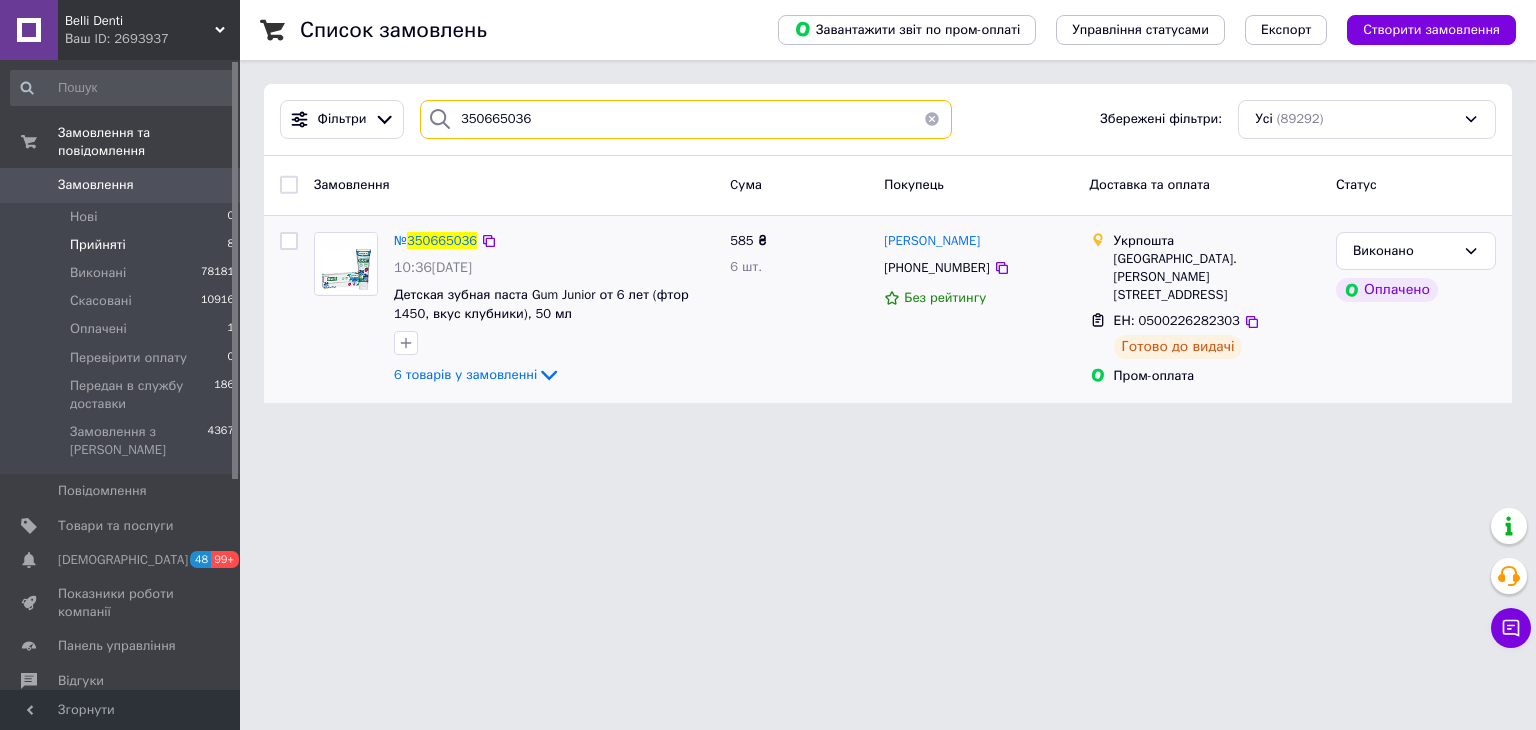 paste on "878014" 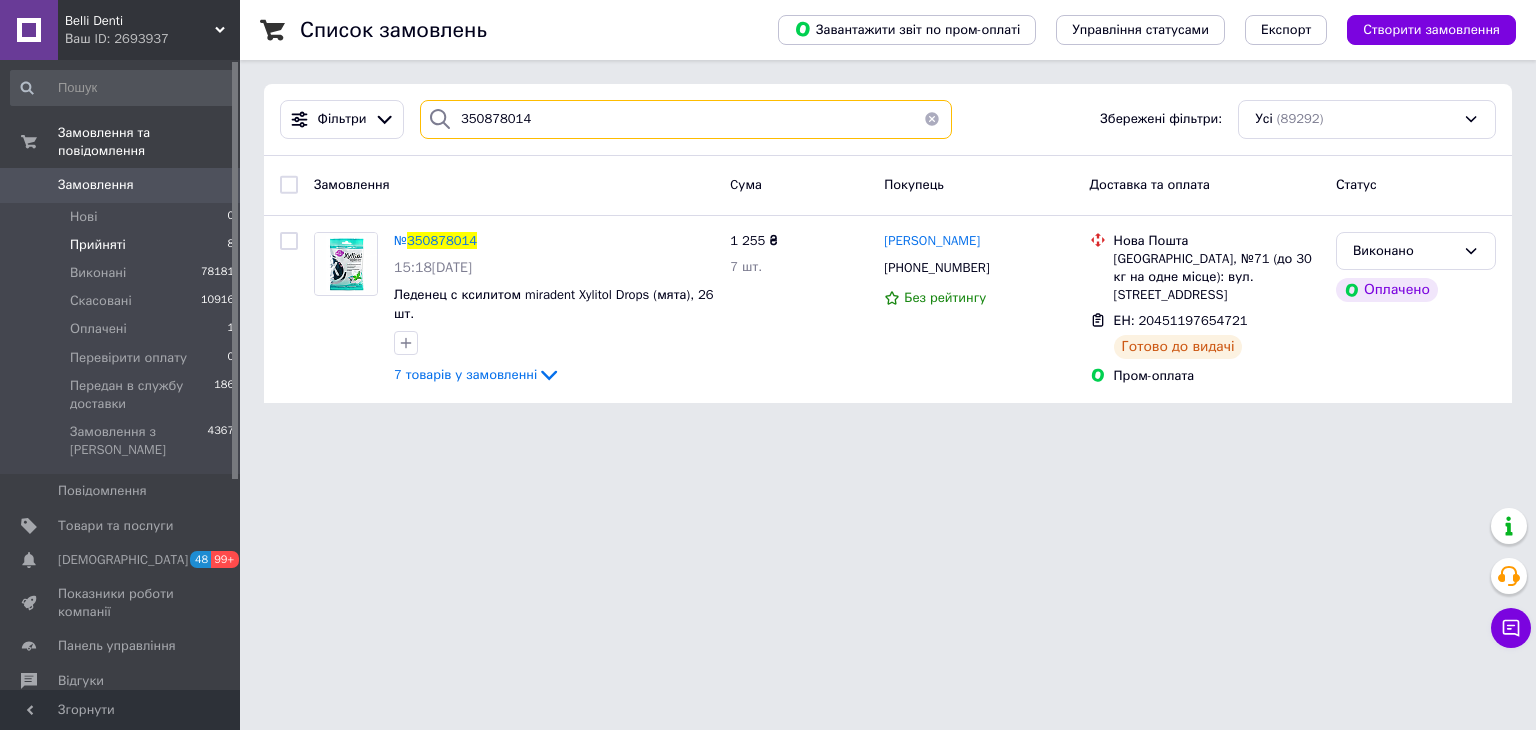 click on "Список замовлень   Завантажити звіт по пром-оплаті Управління статусами Експорт Створити замовлення Фільтри 350878014 Збережені фільтри: Усі (89292) Замовлення Cума Покупець Доставка та оплата Статус №  350878014 15:18, 02.07.2025 Леденец с ксилитом miradent Xylitol Drops (мята), 26 шт. 7 товарів у замовленні 1 255 ₴ 7 шт. Ганна Никитюк +380958532788 Без рейтингу Нова Пошта Одеса, №71 (до 30 кг на одне місце): вул. Варненська, 15 ЕН: 20451197654721 Готово до видачі Пром-оплата Виконано Оплачено" at bounding box center [888, 213] 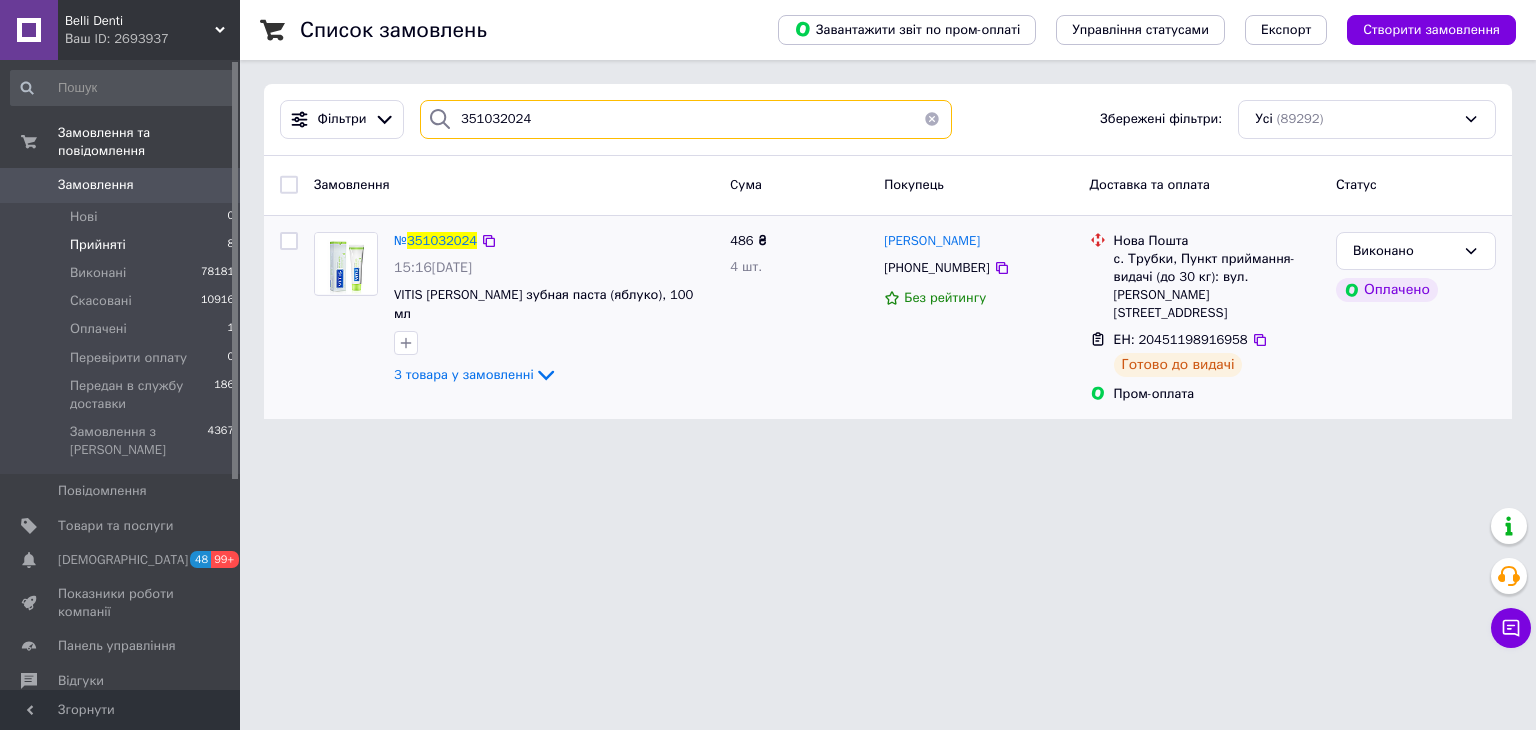 drag, startPoint x: 580, startPoint y: 126, endPoint x: 281, endPoint y: 230, distance: 316.57068 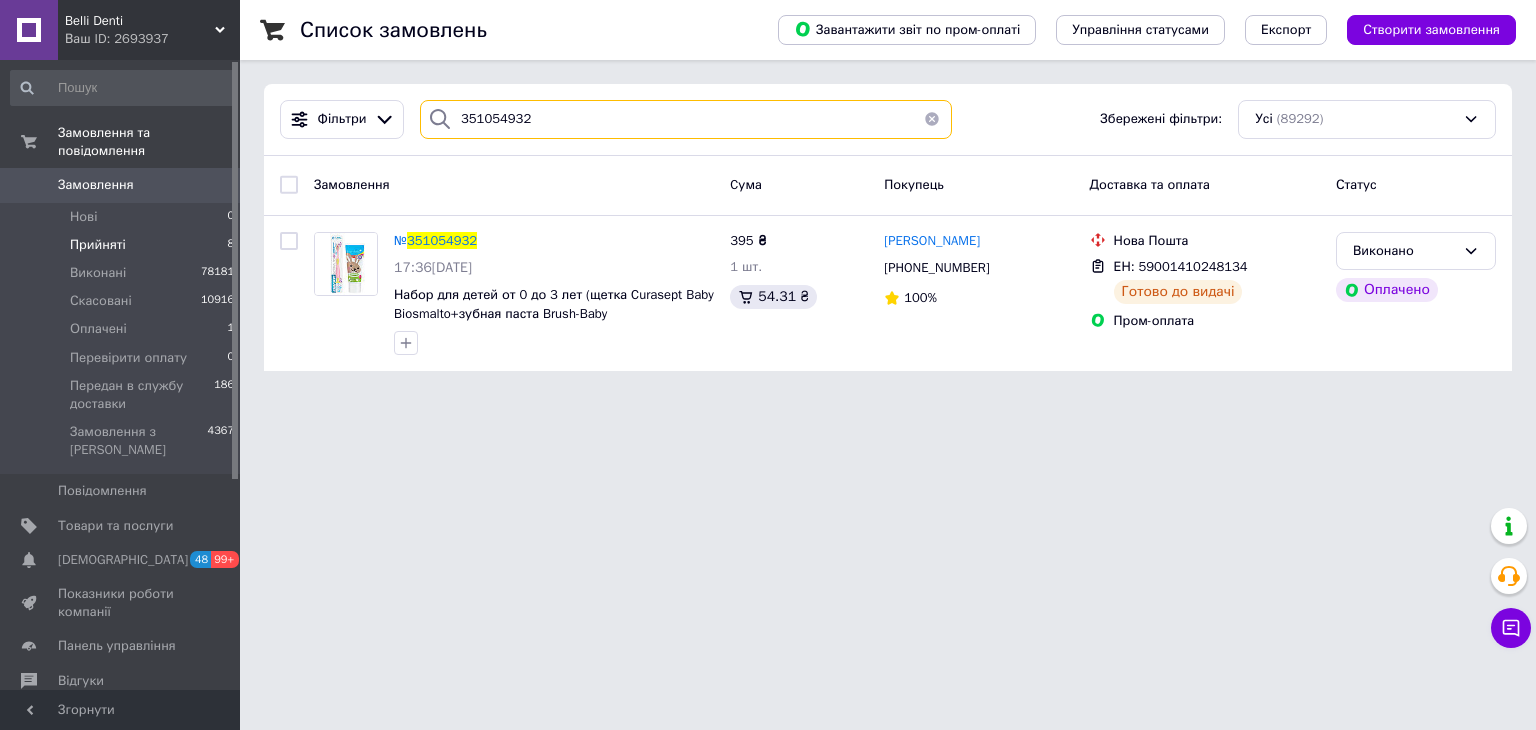 drag, startPoint x: 582, startPoint y: 111, endPoint x: 262, endPoint y: 246, distance: 347.3111 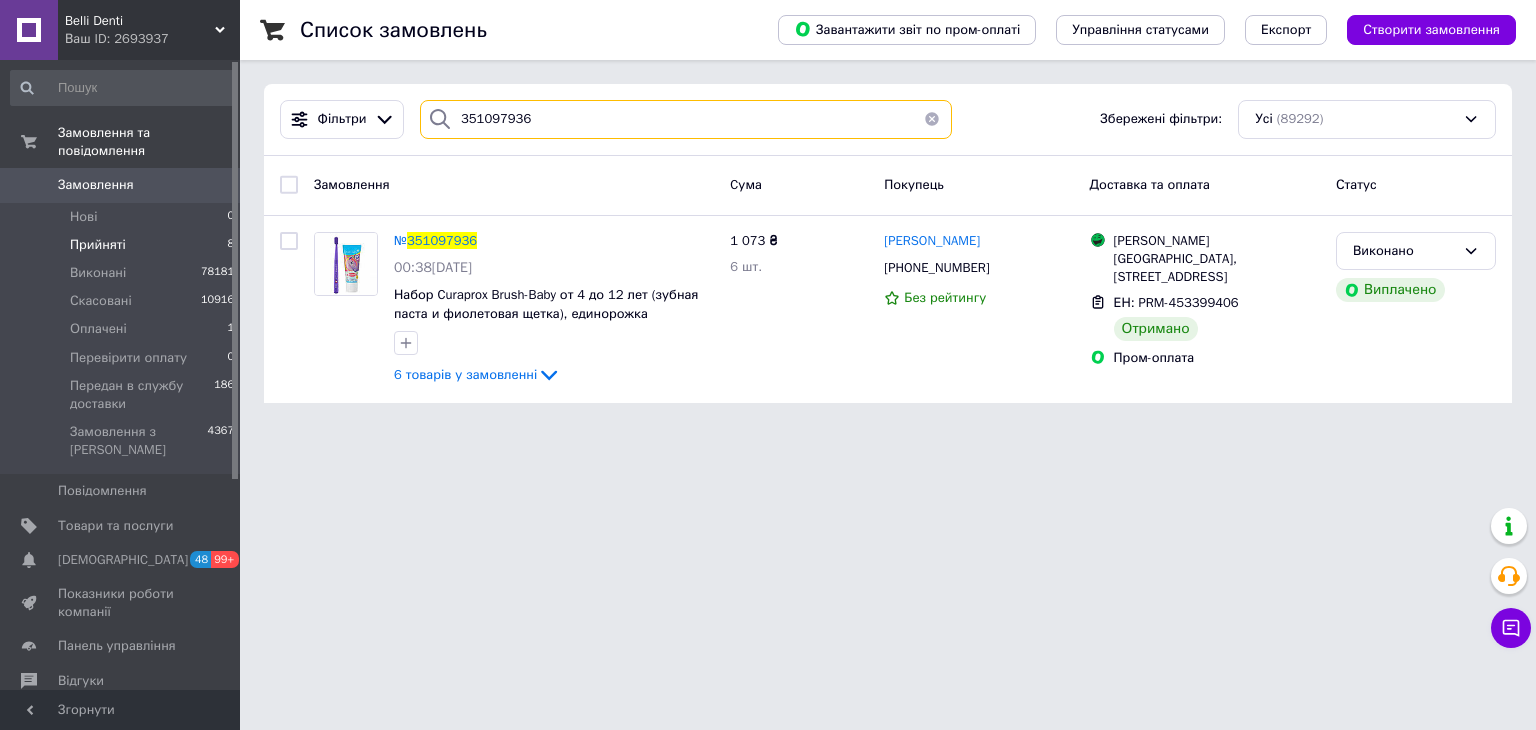 drag, startPoint x: 524, startPoint y: 127, endPoint x: 314, endPoint y: 185, distance: 217.86234 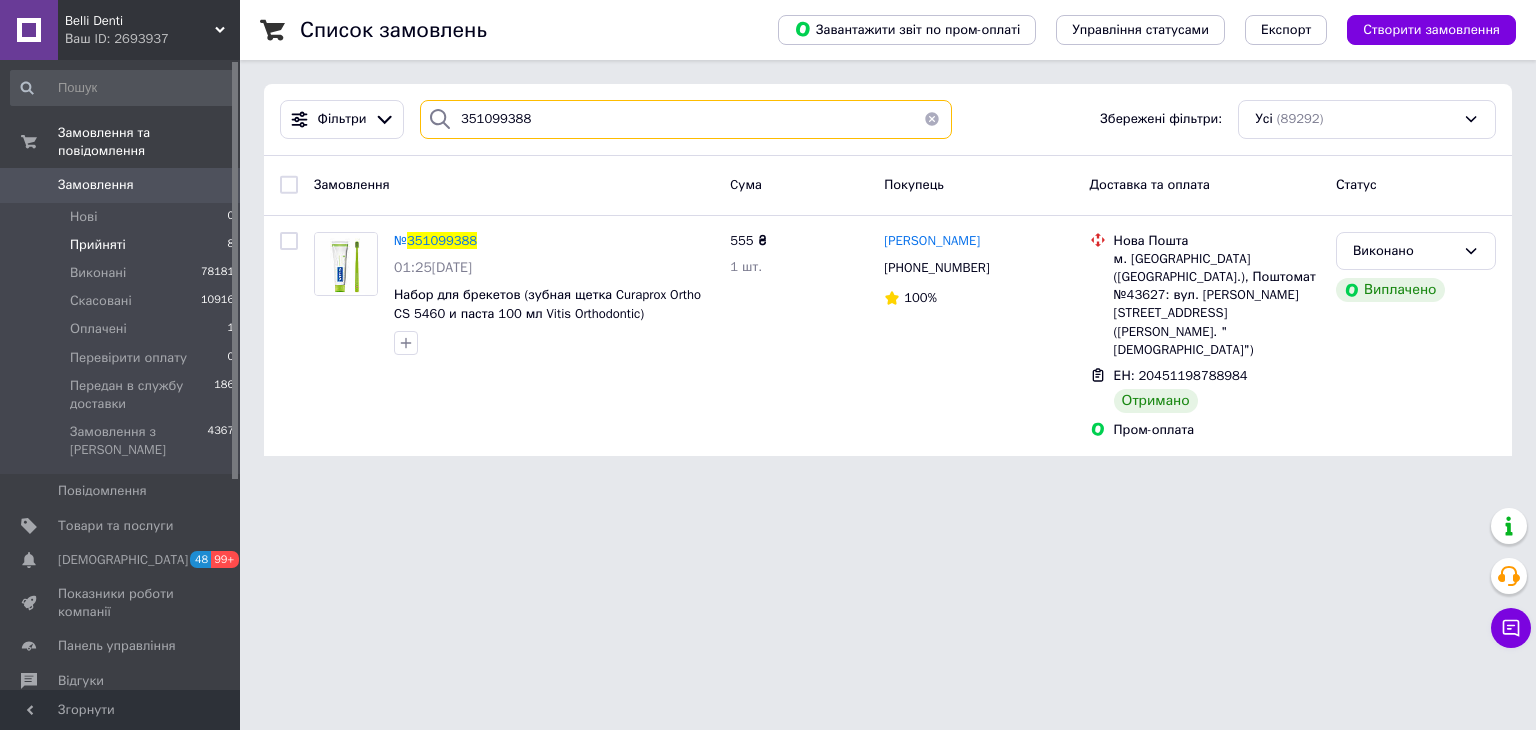 drag, startPoint x: 426, startPoint y: 129, endPoint x: 277, endPoint y: 168, distance: 154.01949 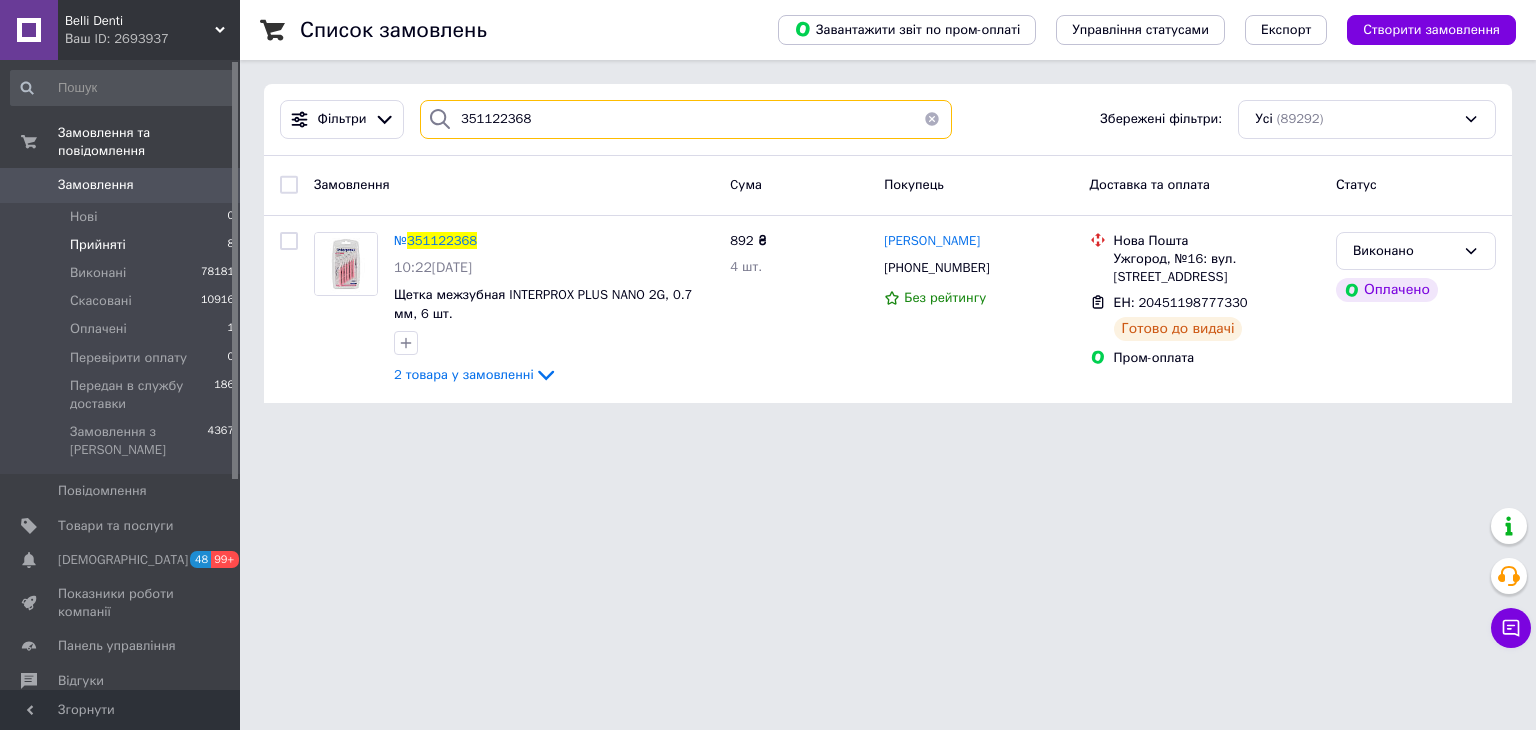 drag, startPoint x: 439, startPoint y: 148, endPoint x: 260, endPoint y: 173, distance: 180.73738 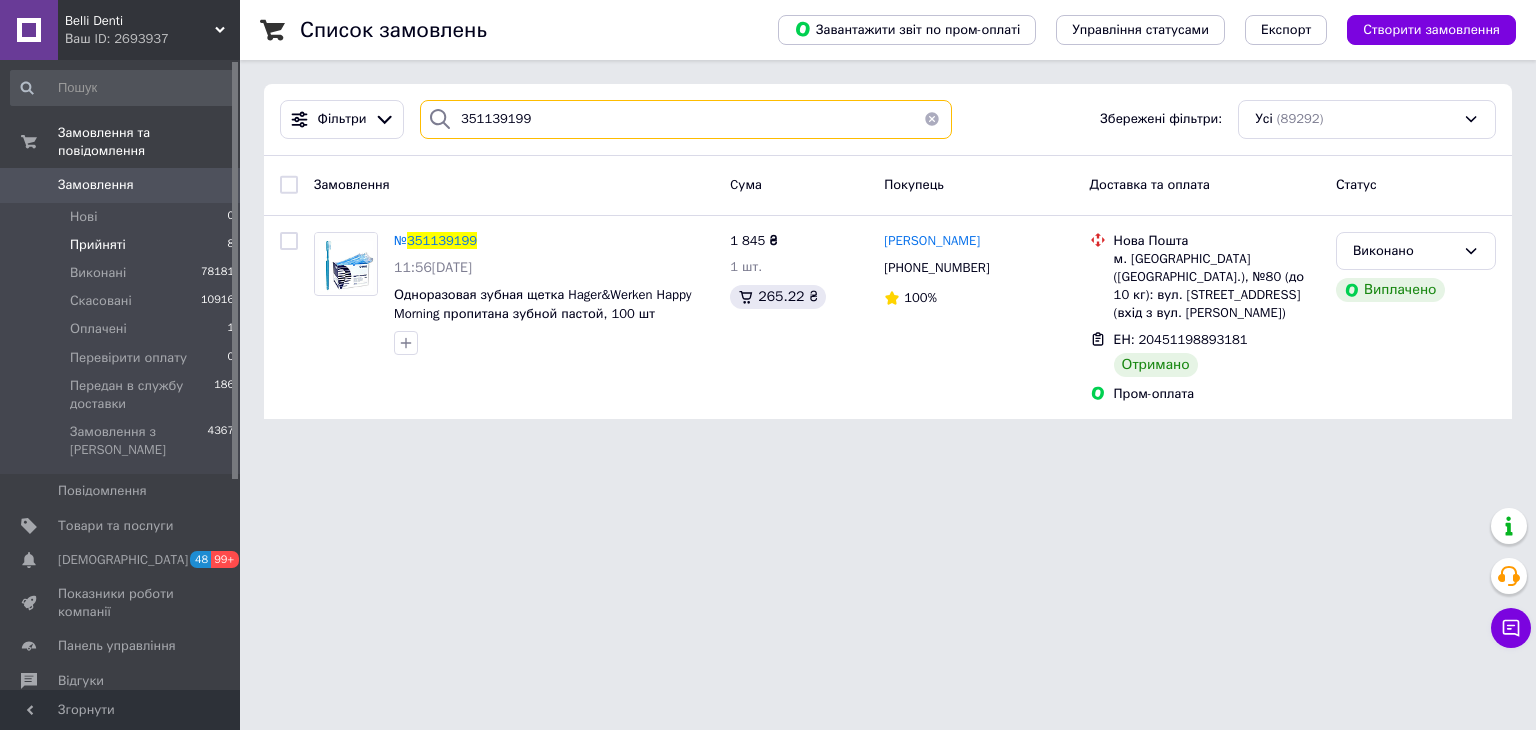drag, startPoint x: 316, startPoint y: 176, endPoint x: 220, endPoint y: 176, distance: 96 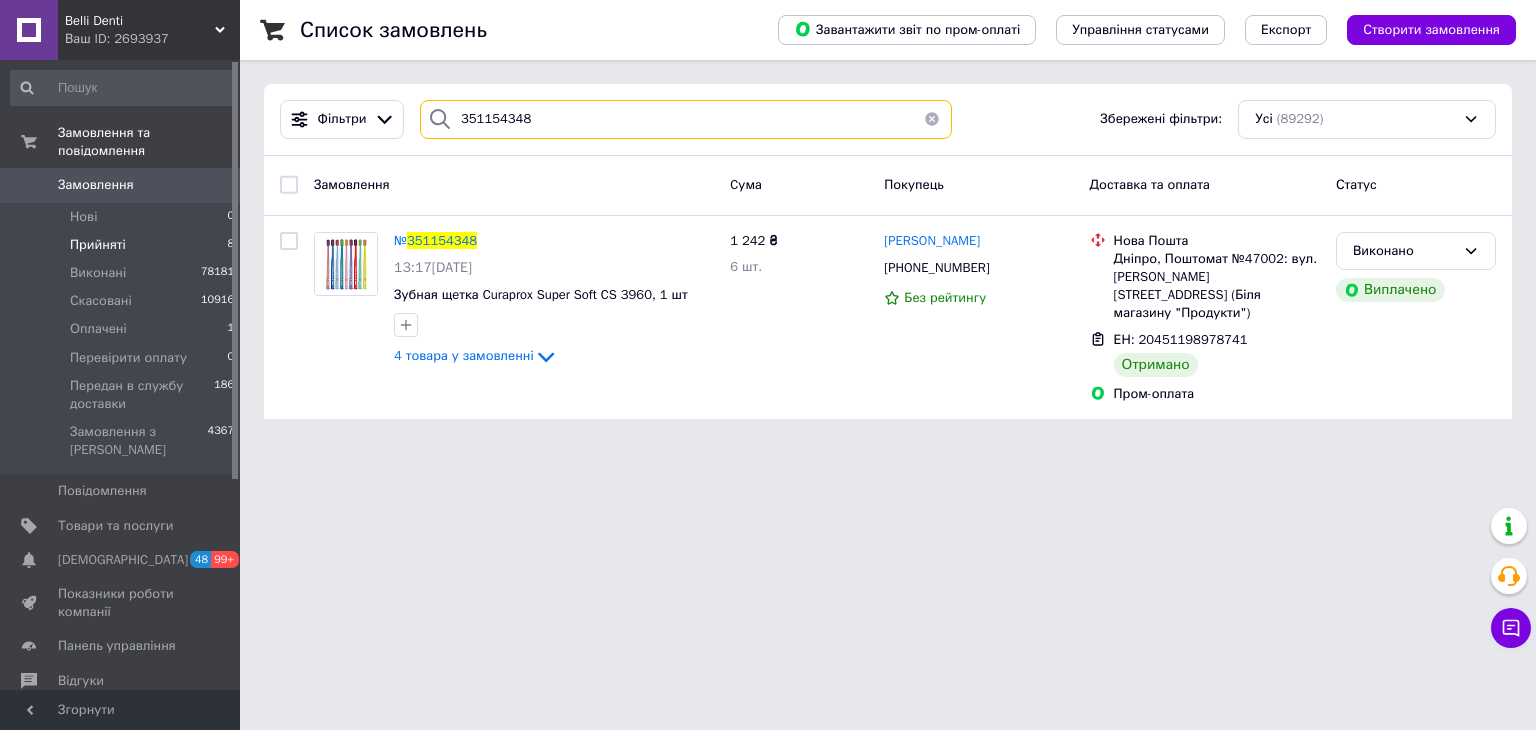 drag, startPoint x: 490, startPoint y: 141, endPoint x: 326, endPoint y: 202, distance: 174.97714 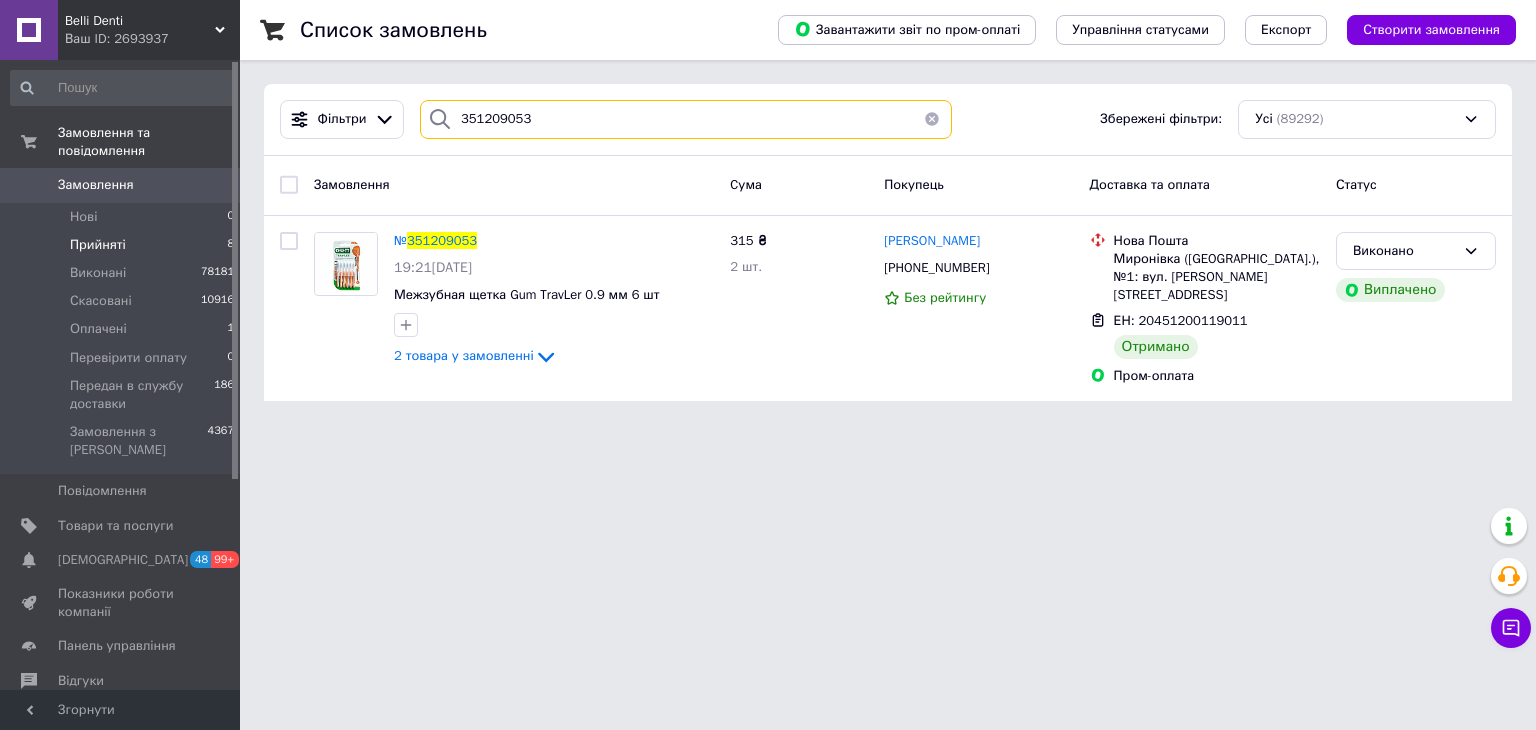 click on "Фільтри 351209053 Збережені фільтри: Усі (89292) Замовлення Cума Покупець Доставка та оплата Статус №  351209053 19:21, 04.07.2025 Межзубная щетка Gum TravLer 0.9 мм 6 шт 2 товара у замовленні 315 ₴ 2 шт. Олена Пацалюк +380989582153 Без рейтингу Нова Пошта Миронівка (Київська обл.), №1: вул. Захарченка, 56А ЕН: 20451200119011 Отримано Пром-оплата Виконано Виплачено" at bounding box center [888, 242] 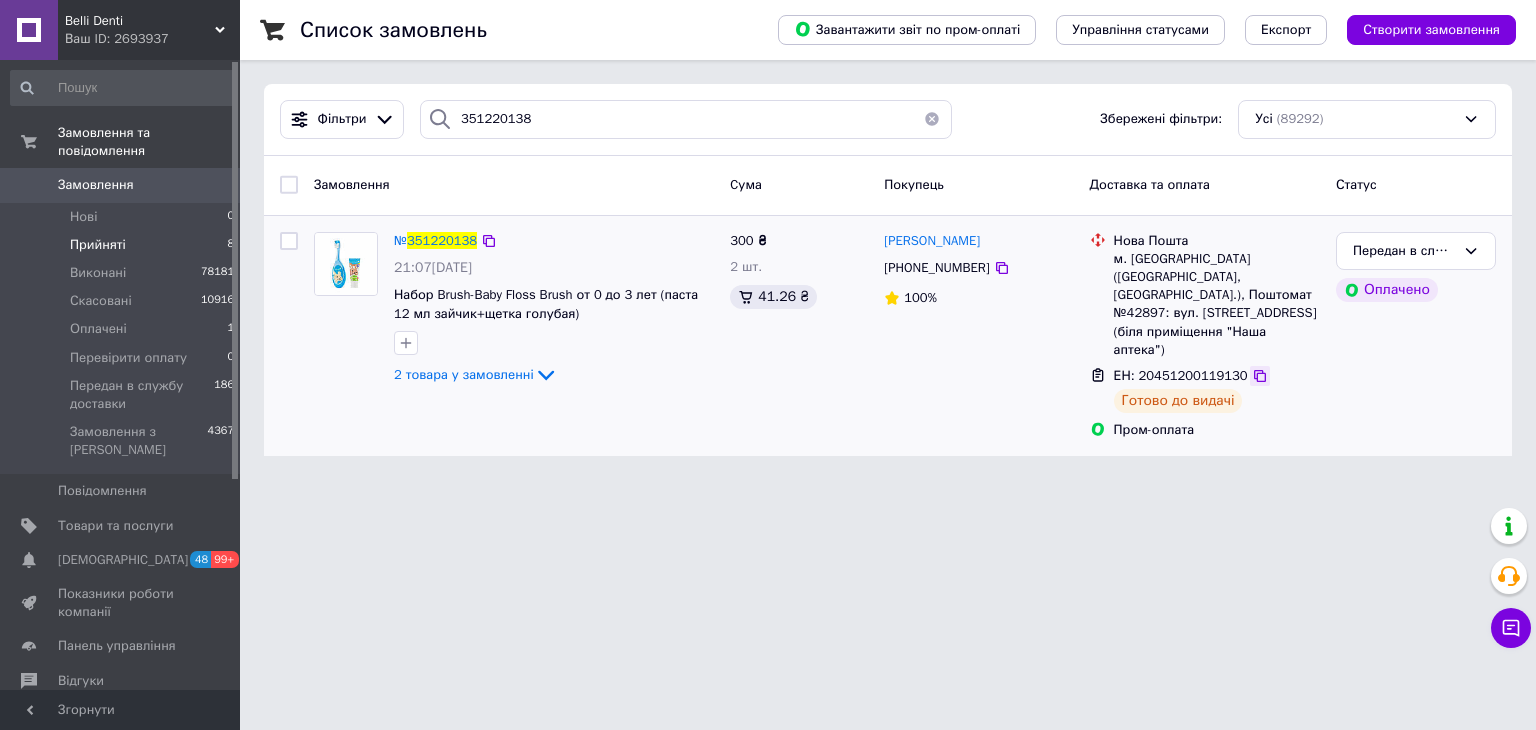 click 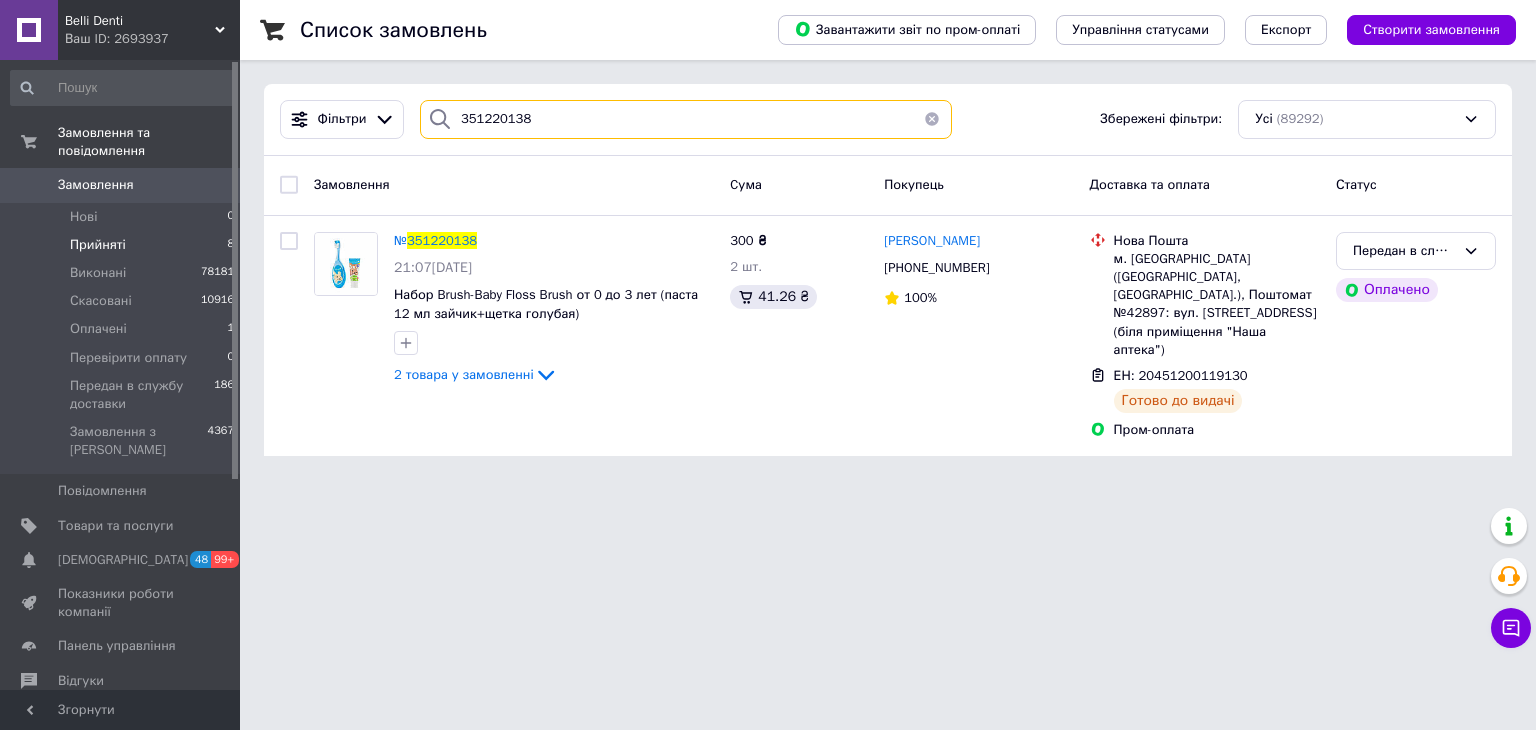 drag, startPoint x: 449, startPoint y: 148, endPoint x: 332, endPoint y: 173, distance: 119.64113 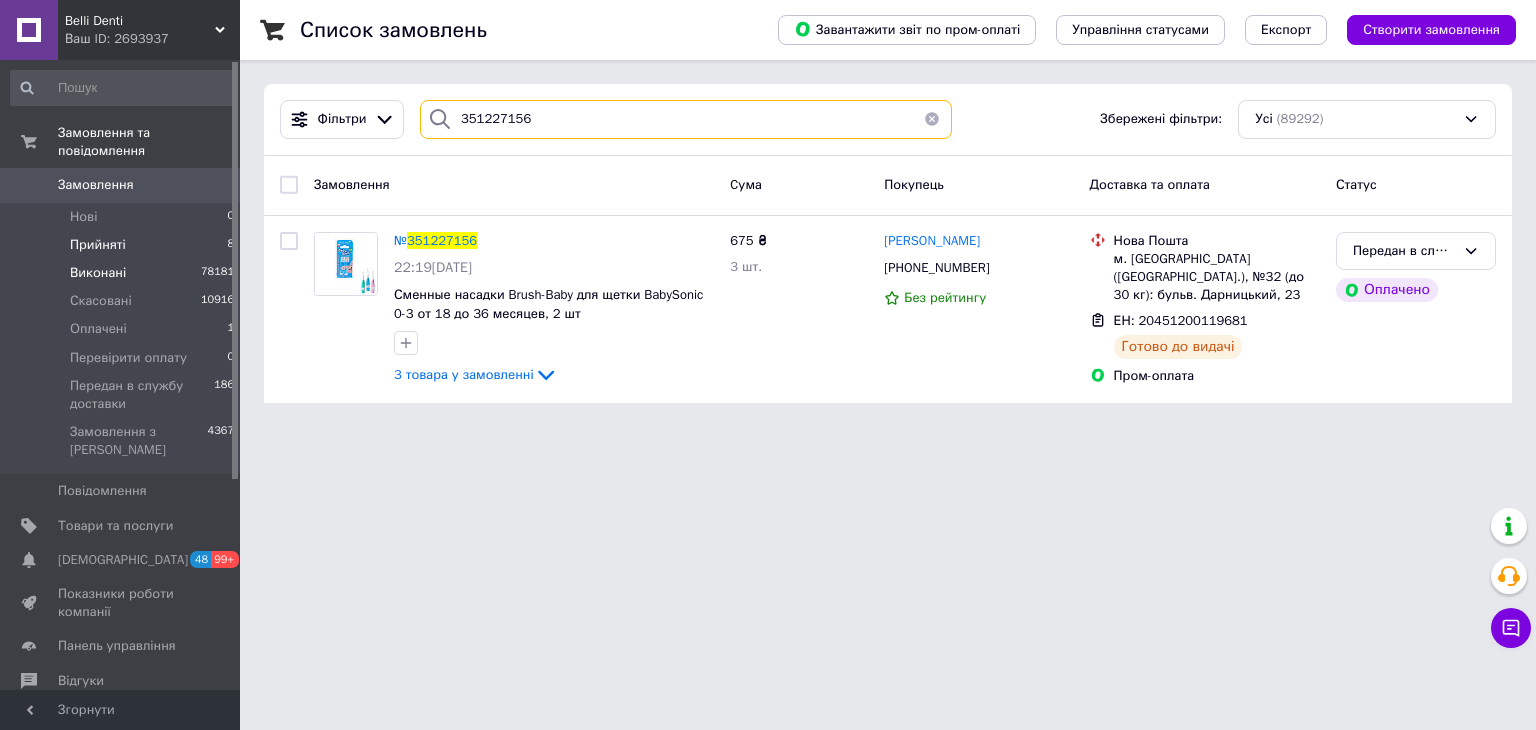 drag, startPoint x: 544, startPoint y: 118, endPoint x: 227, endPoint y: 267, distance: 350.27133 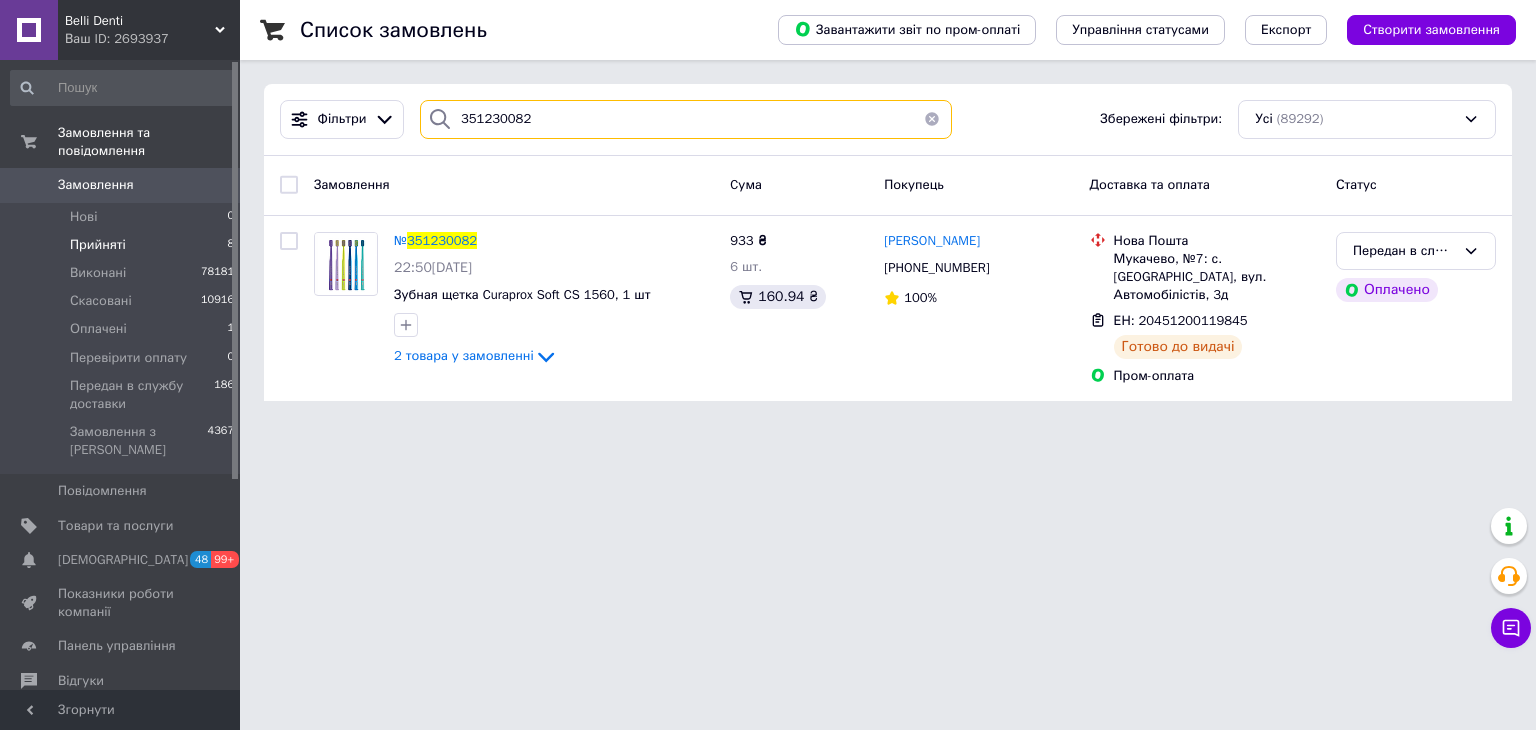 drag, startPoint x: 553, startPoint y: 119, endPoint x: 320, endPoint y: 190, distance: 243.5775 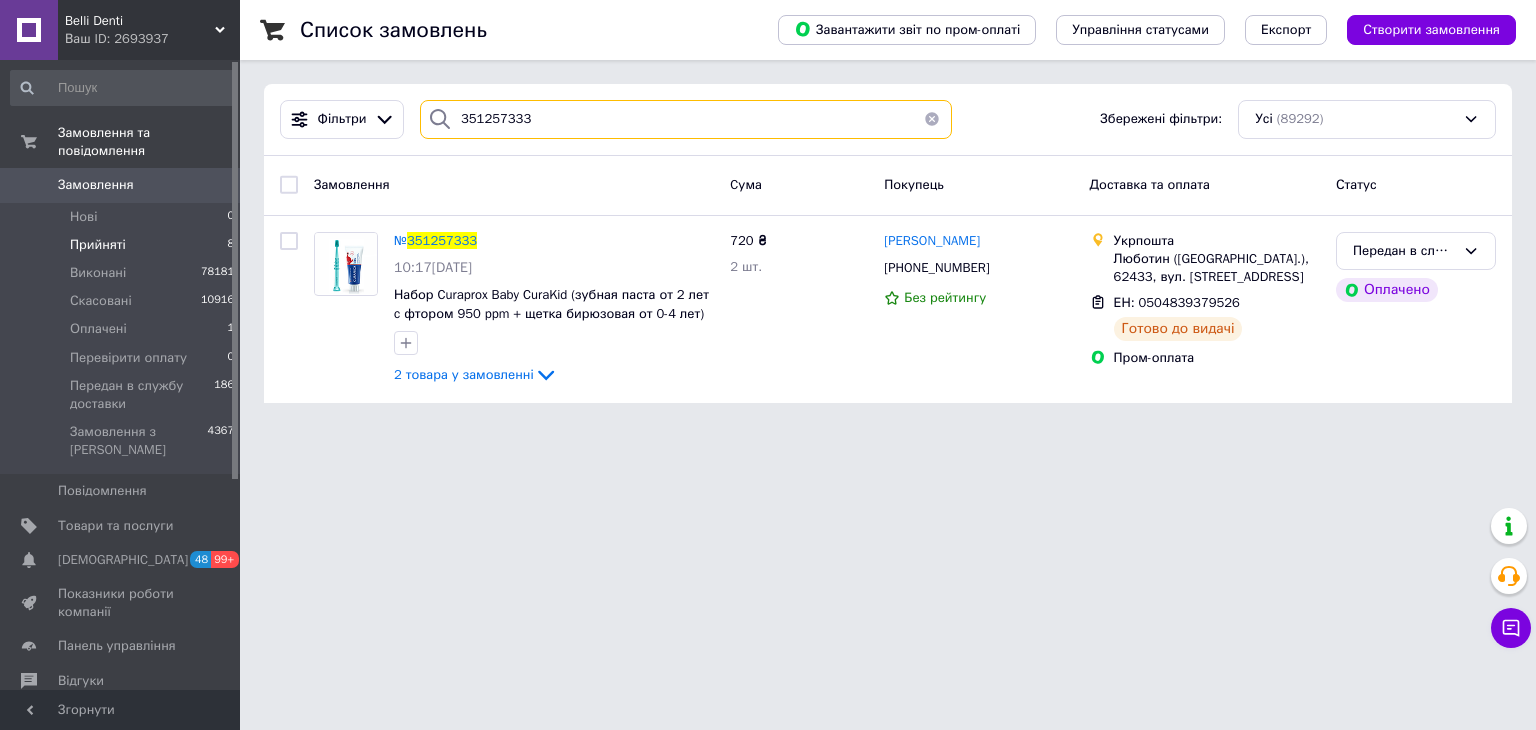 drag, startPoint x: 478, startPoint y: 154, endPoint x: 345, endPoint y: 193, distance: 138.60014 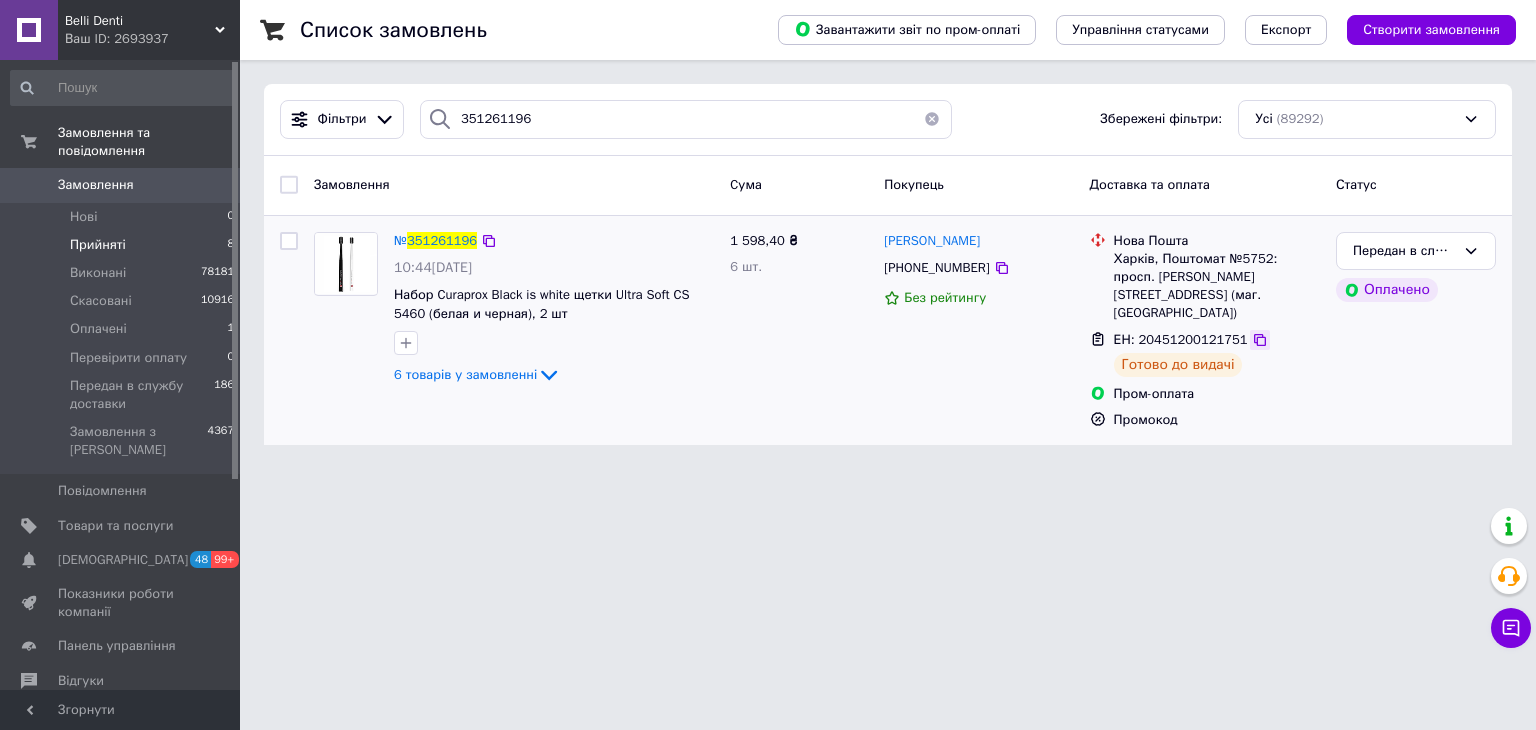 click 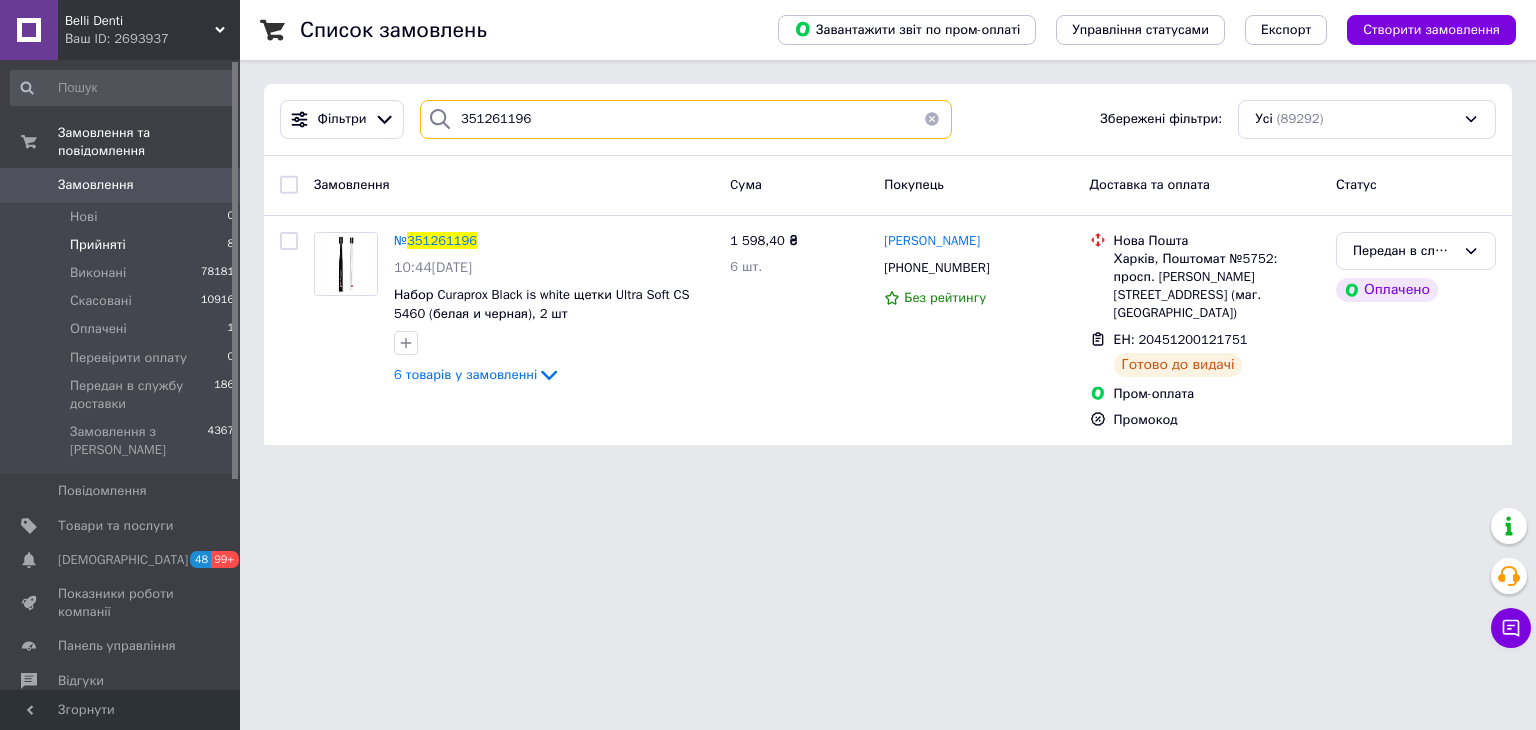 drag, startPoint x: 481, startPoint y: 157, endPoint x: 256, endPoint y: 206, distance: 230.27374 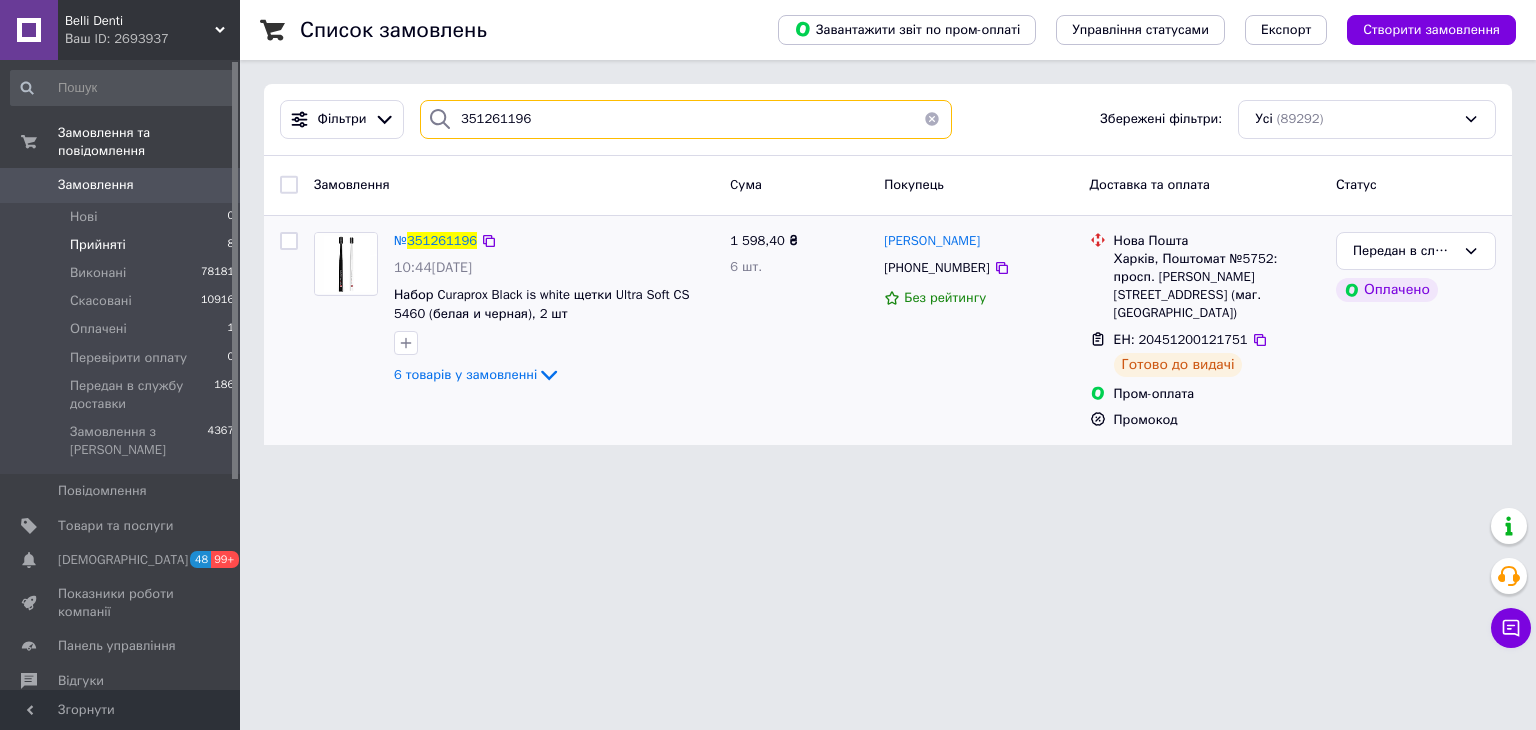 paste on "82952" 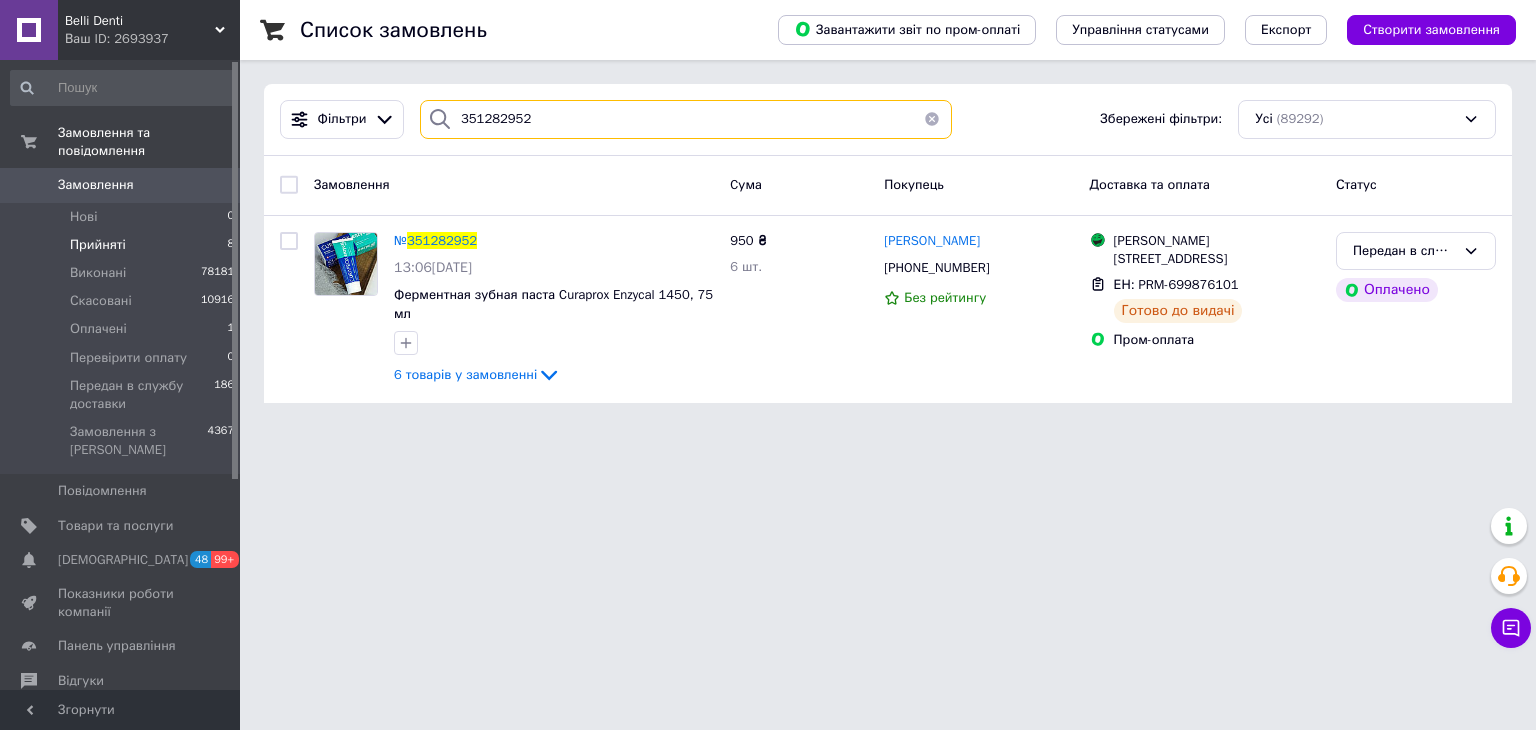 drag, startPoint x: 551, startPoint y: 130, endPoint x: 356, endPoint y: 171, distance: 199.26364 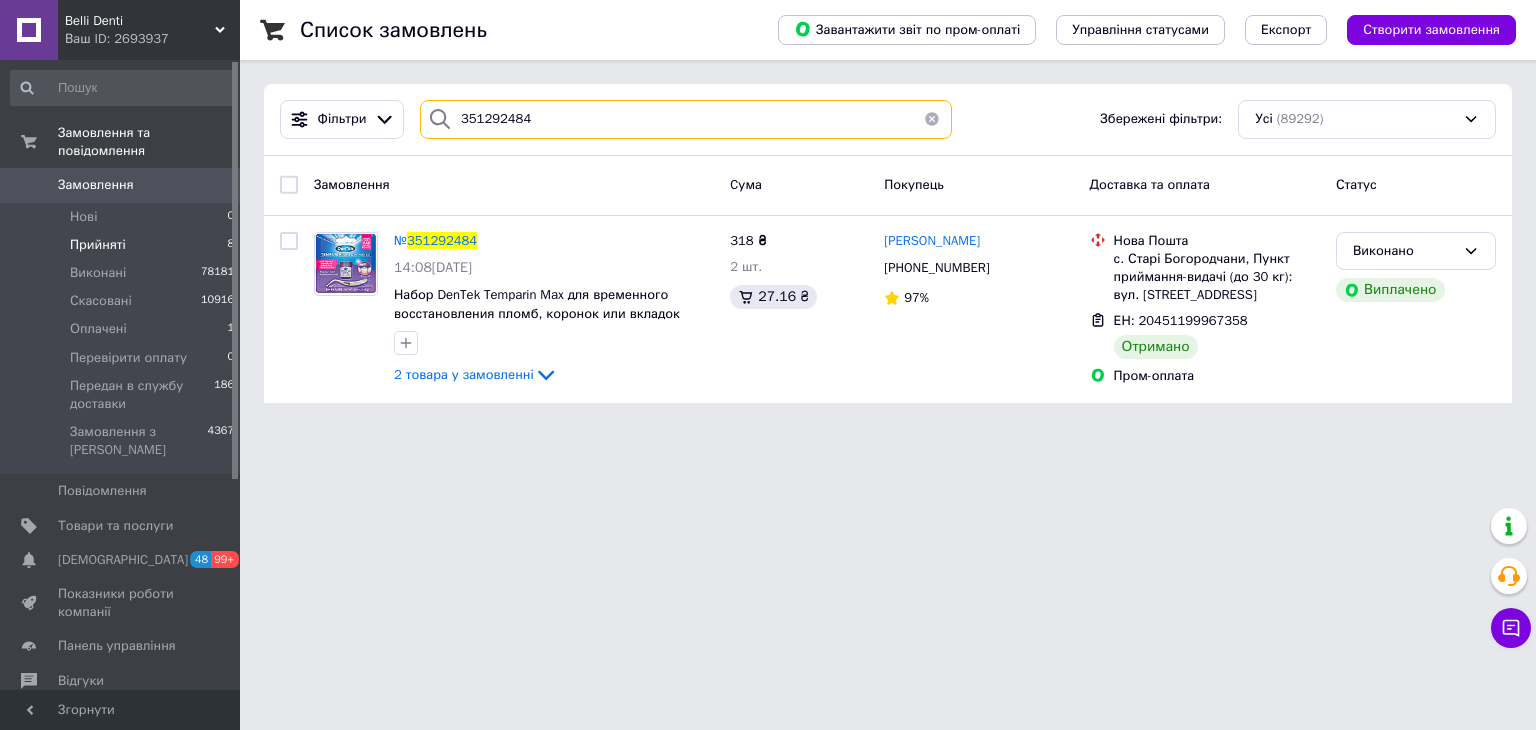 drag, startPoint x: 420, startPoint y: 134, endPoint x: 298, endPoint y: 155, distance: 123.79418 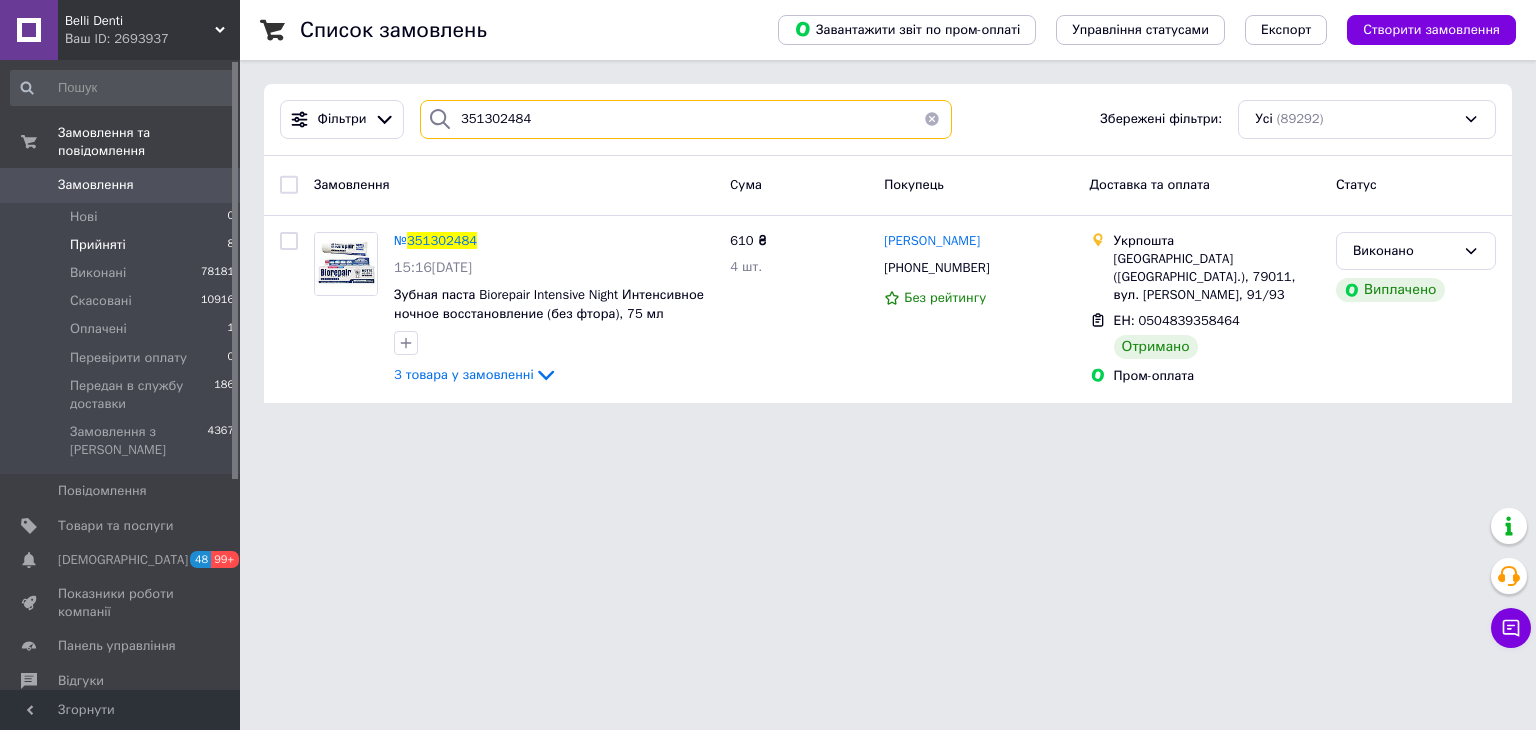 drag, startPoint x: 436, startPoint y: 143, endPoint x: 317, endPoint y: 166, distance: 121.20231 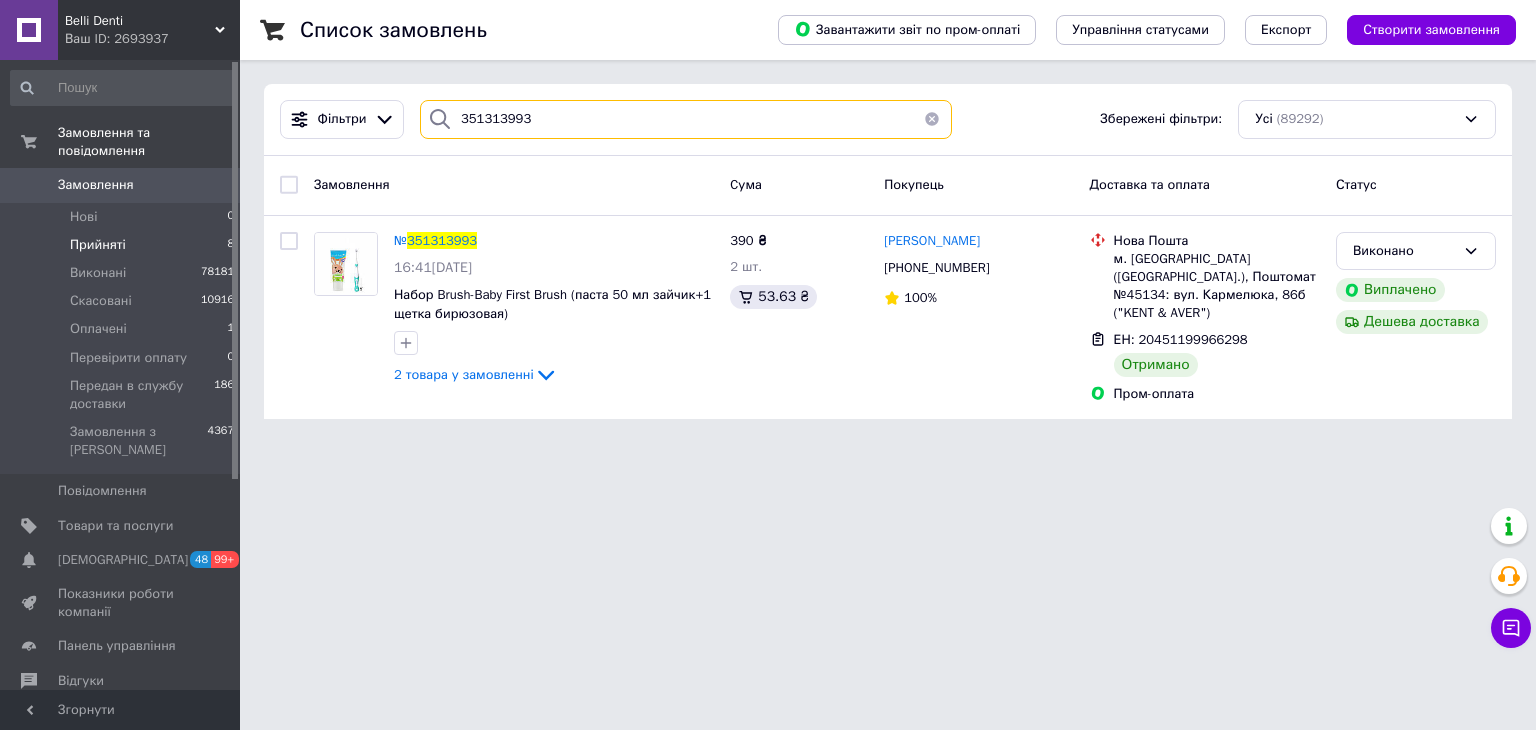 drag, startPoint x: 531, startPoint y: 117, endPoint x: 408, endPoint y: 153, distance: 128.16005 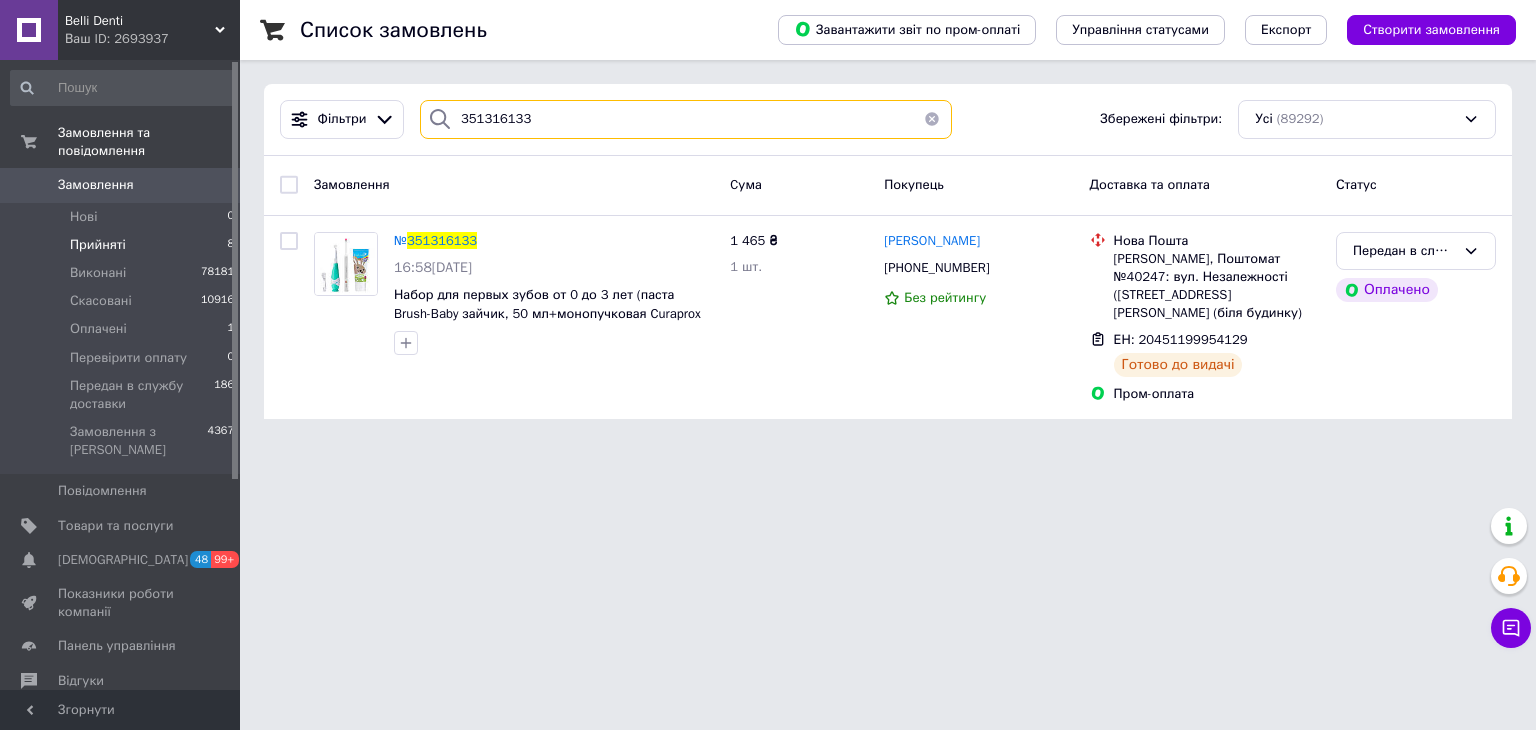 drag, startPoint x: 553, startPoint y: 116, endPoint x: 283, endPoint y: 171, distance: 275.54492 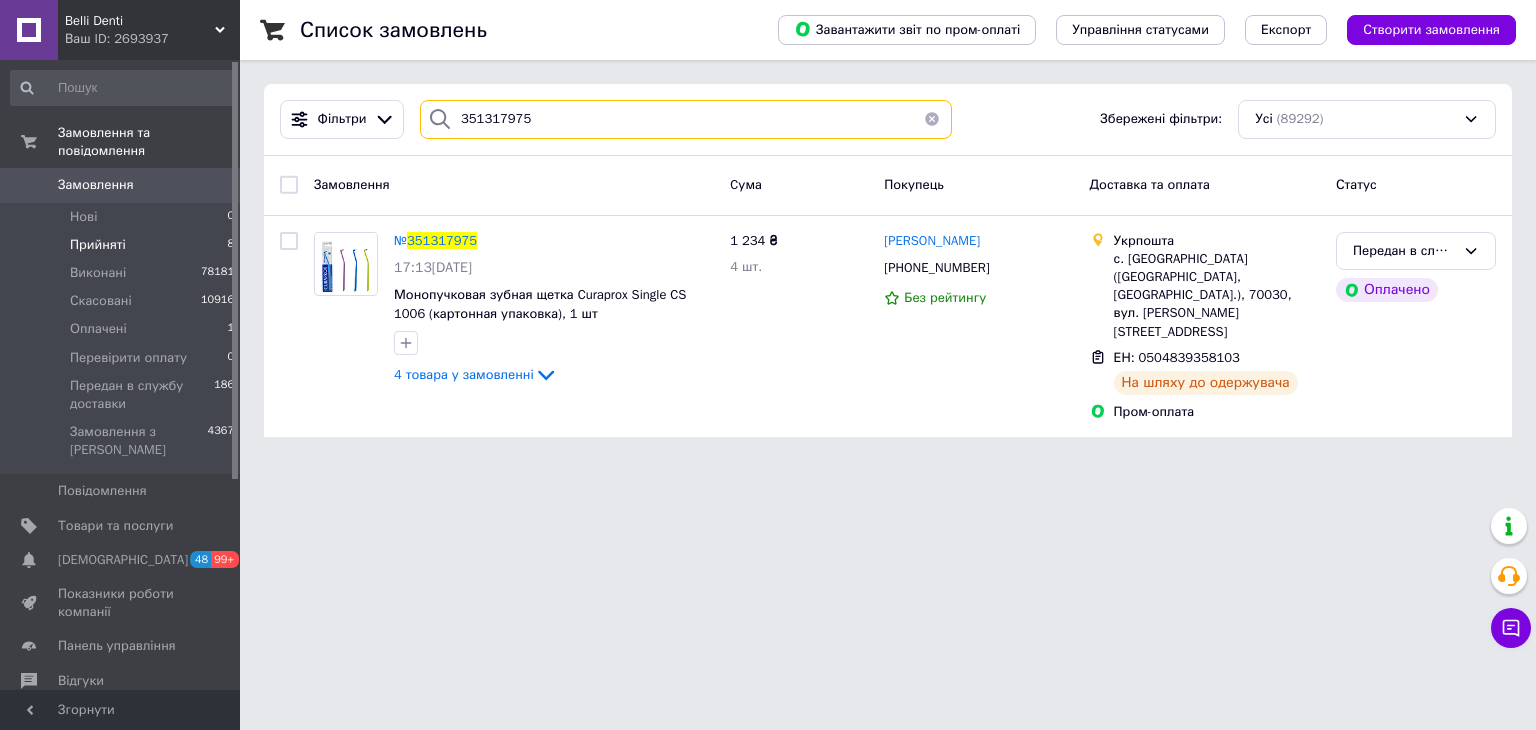 drag, startPoint x: 559, startPoint y: 120, endPoint x: 312, endPoint y: 155, distance: 249.46744 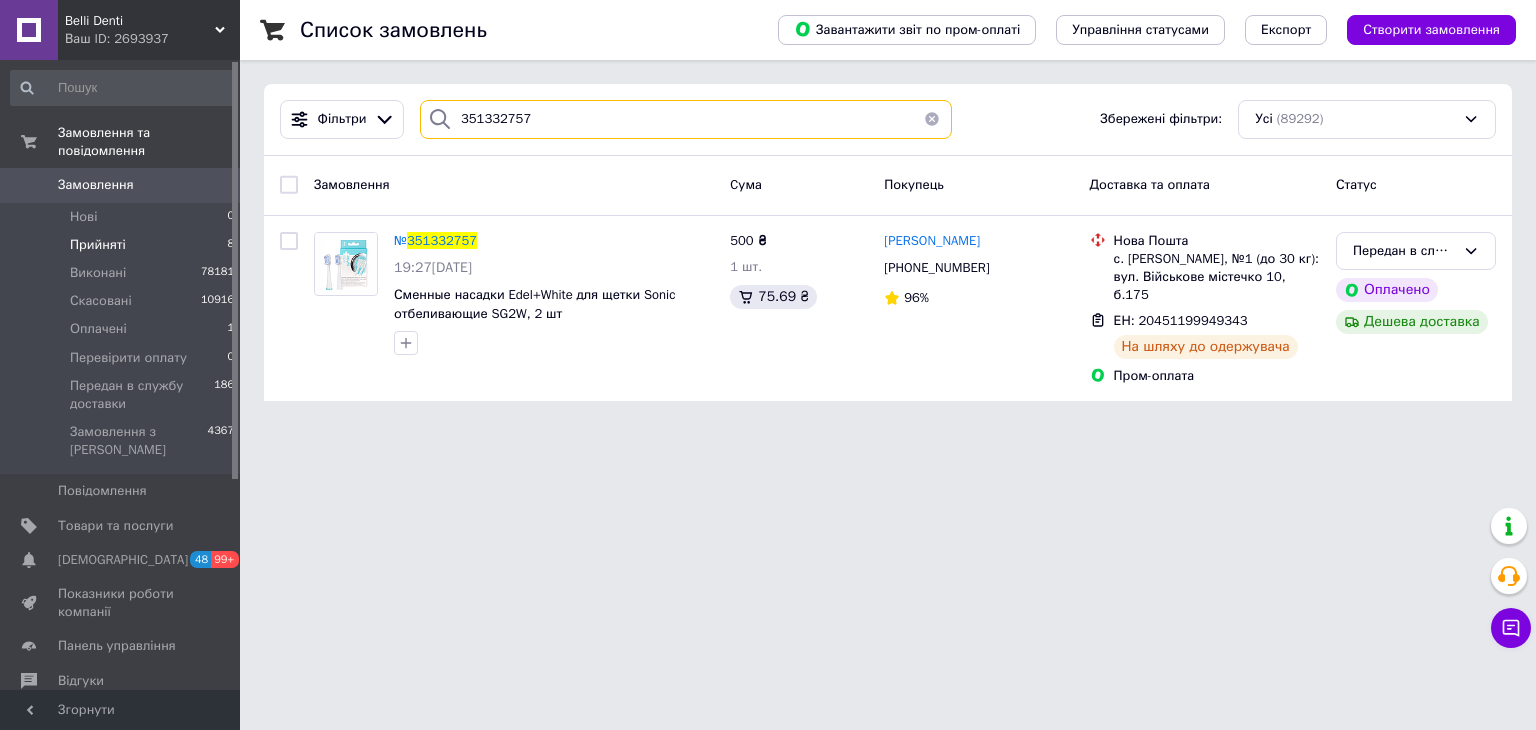 drag, startPoint x: 551, startPoint y: 116, endPoint x: 408, endPoint y: 169, distance: 152.50574 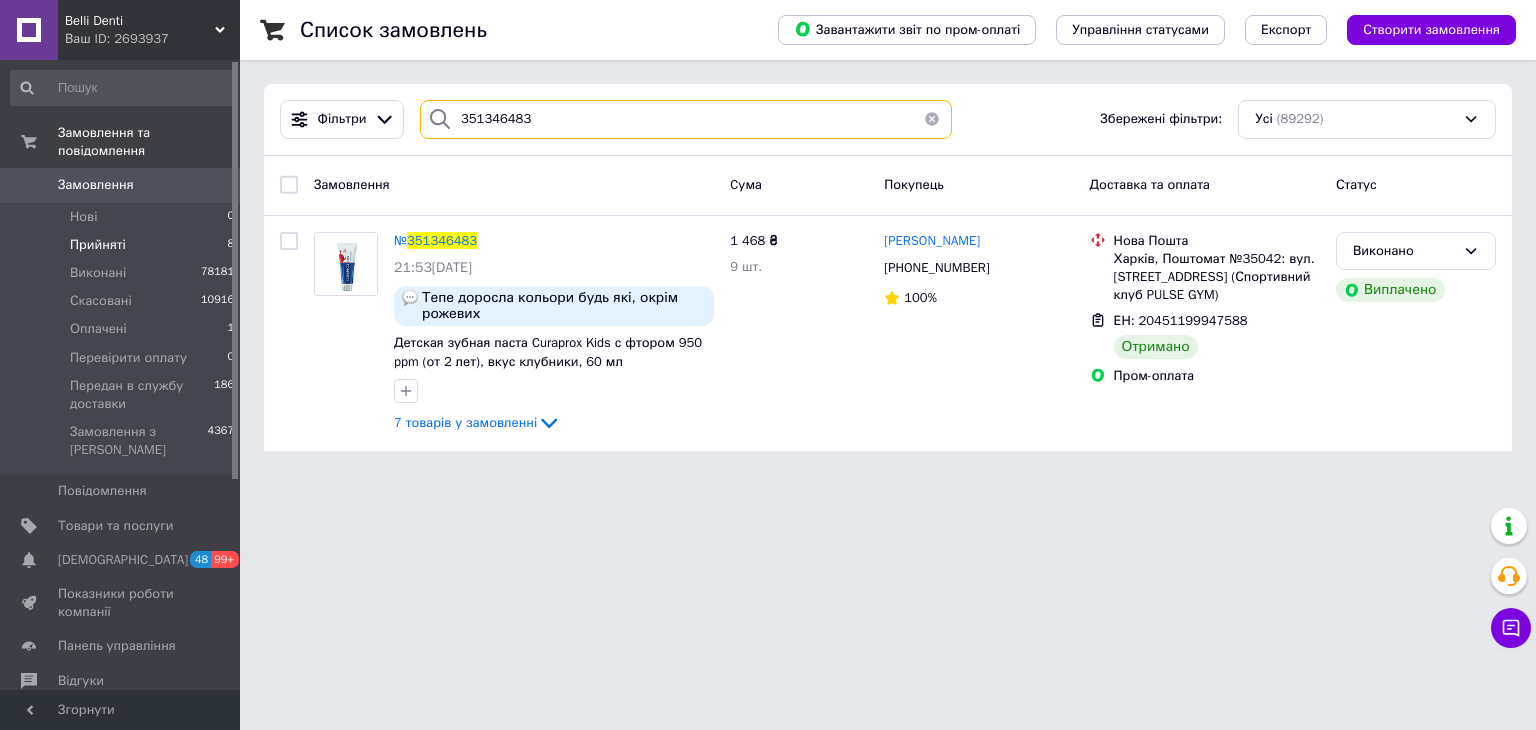 drag, startPoint x: 358, startPoint y: 170, endPoint x: 383, endPoint y: 178, distance: 26.24881 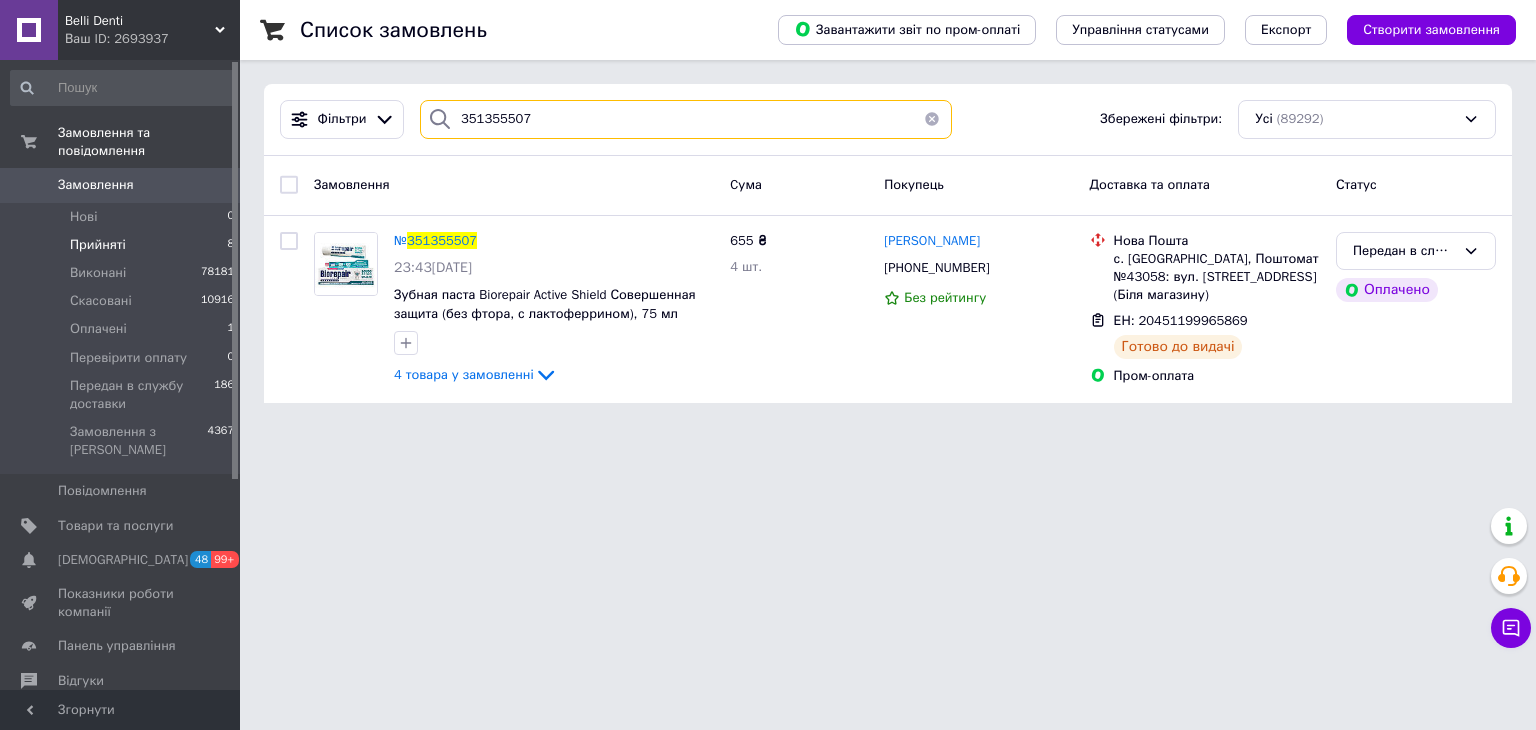 type on "351355507" 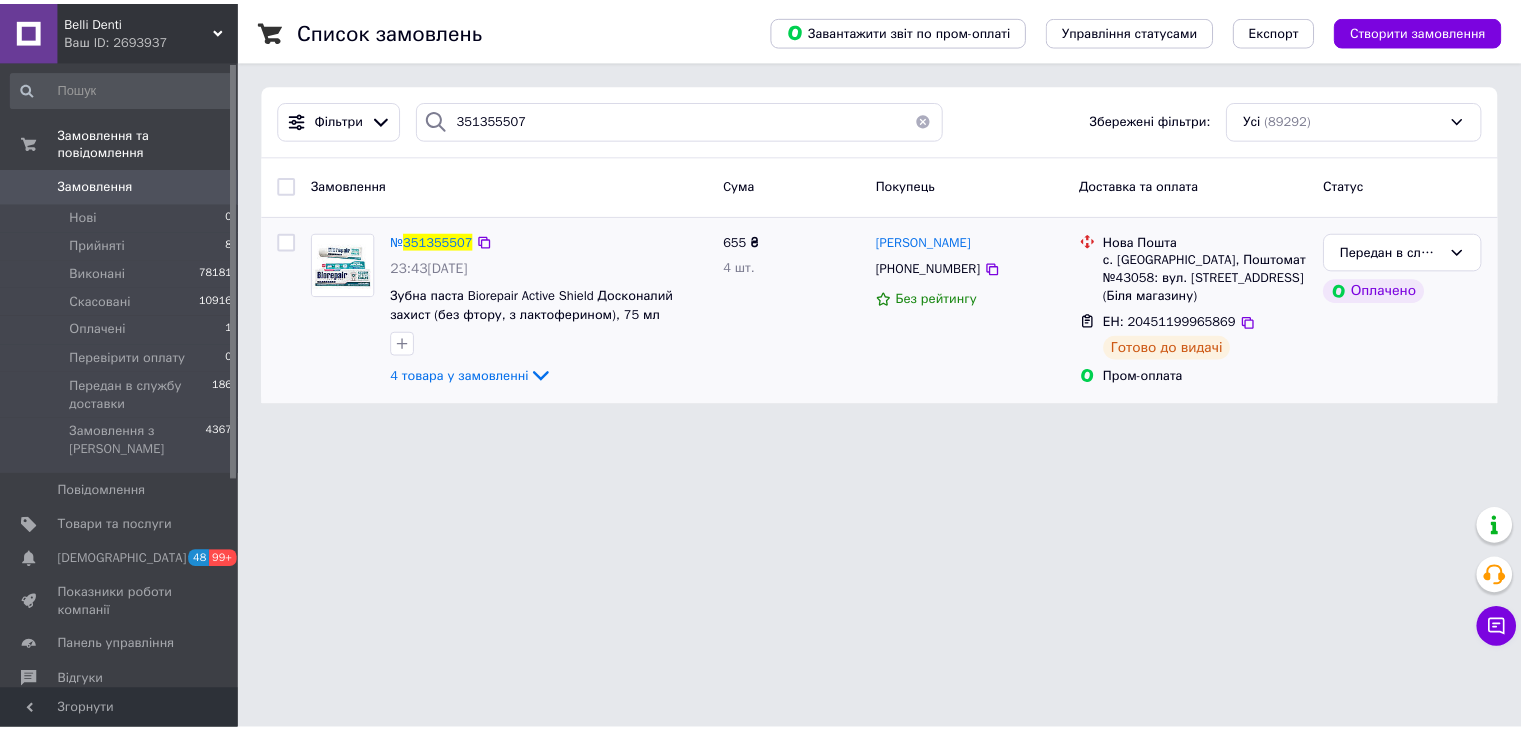 scroll, scrollTop: 0, scrollLeft: 0, axis: both 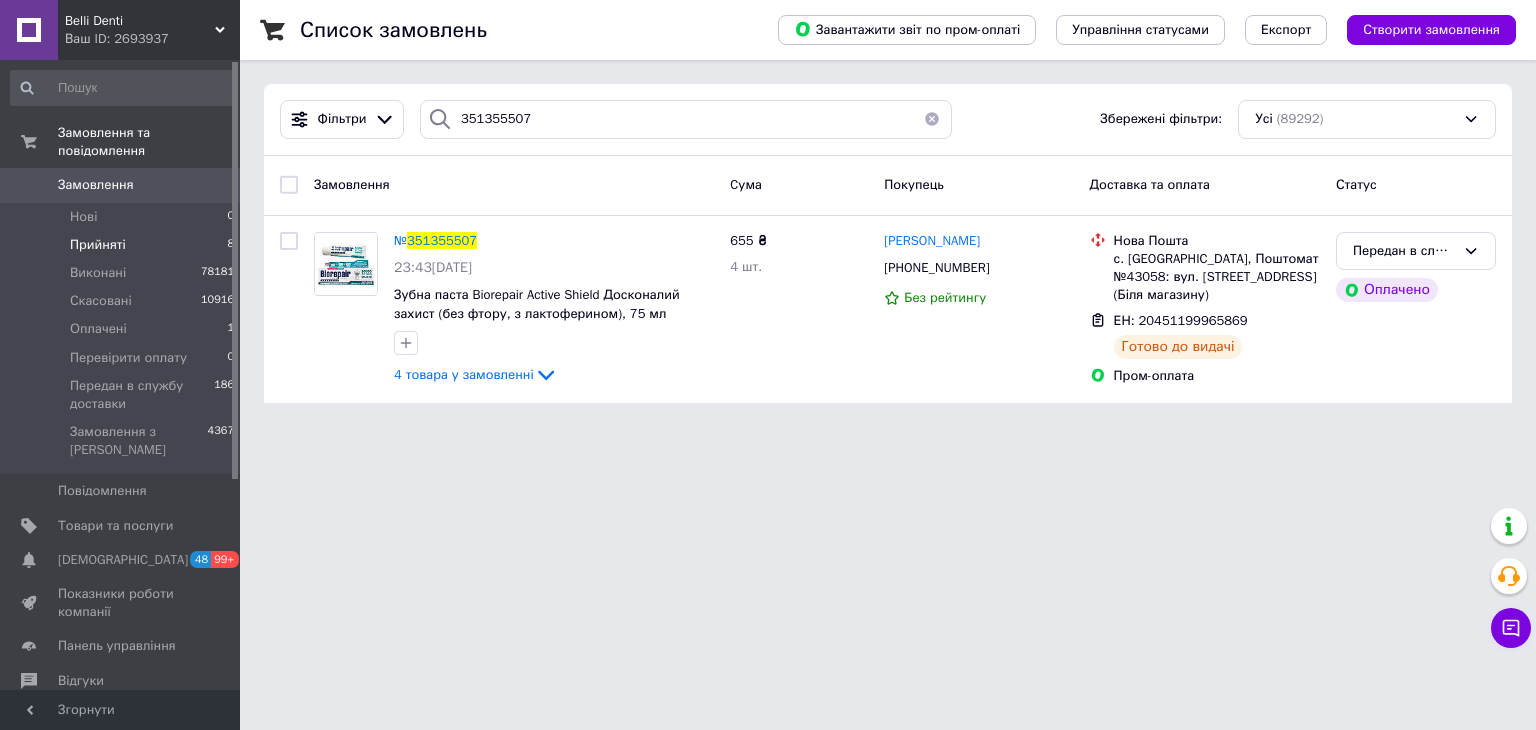 click on "Прийняті 8" at bounding box center (123, 245) 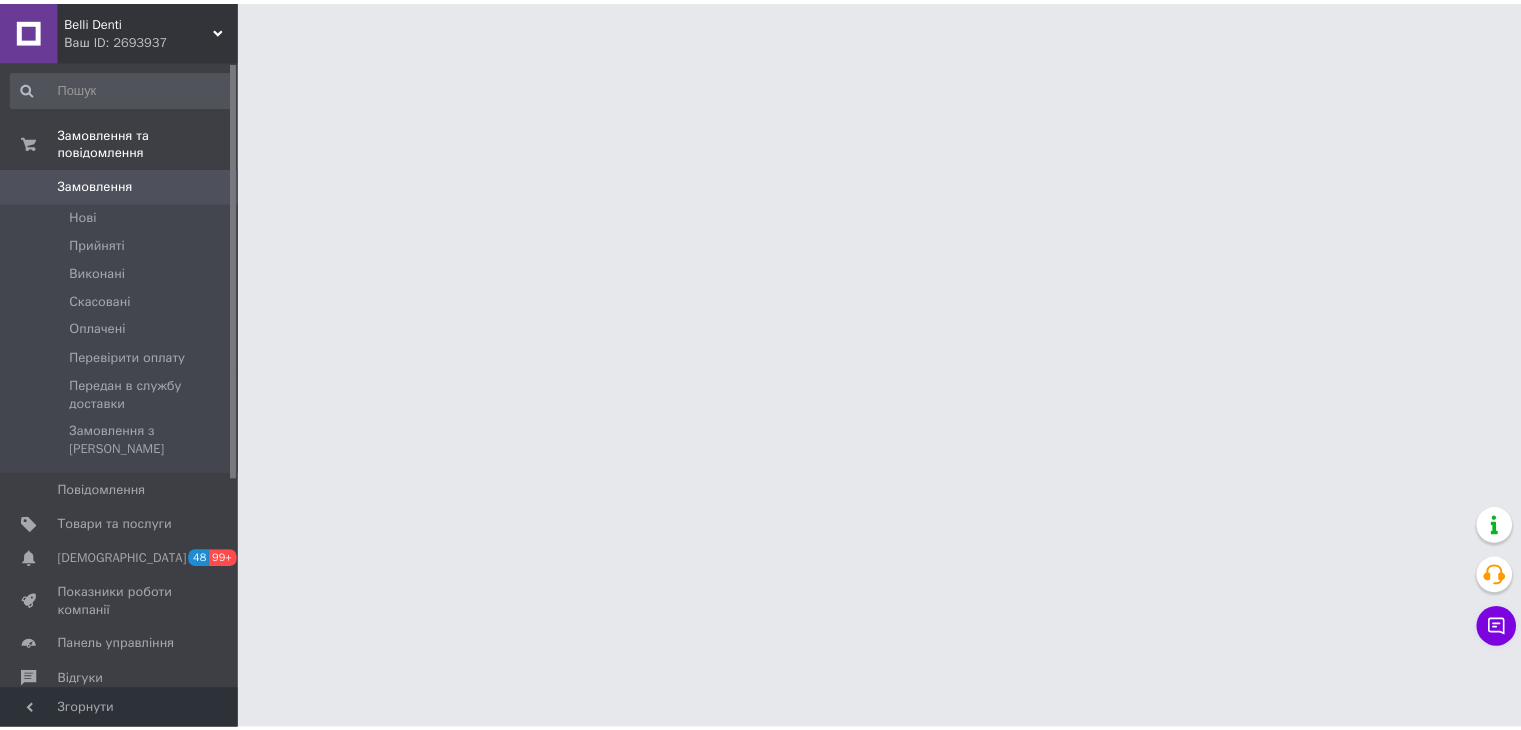 scroll, scrollTop: 0, scrollLeft: 0, axis: both 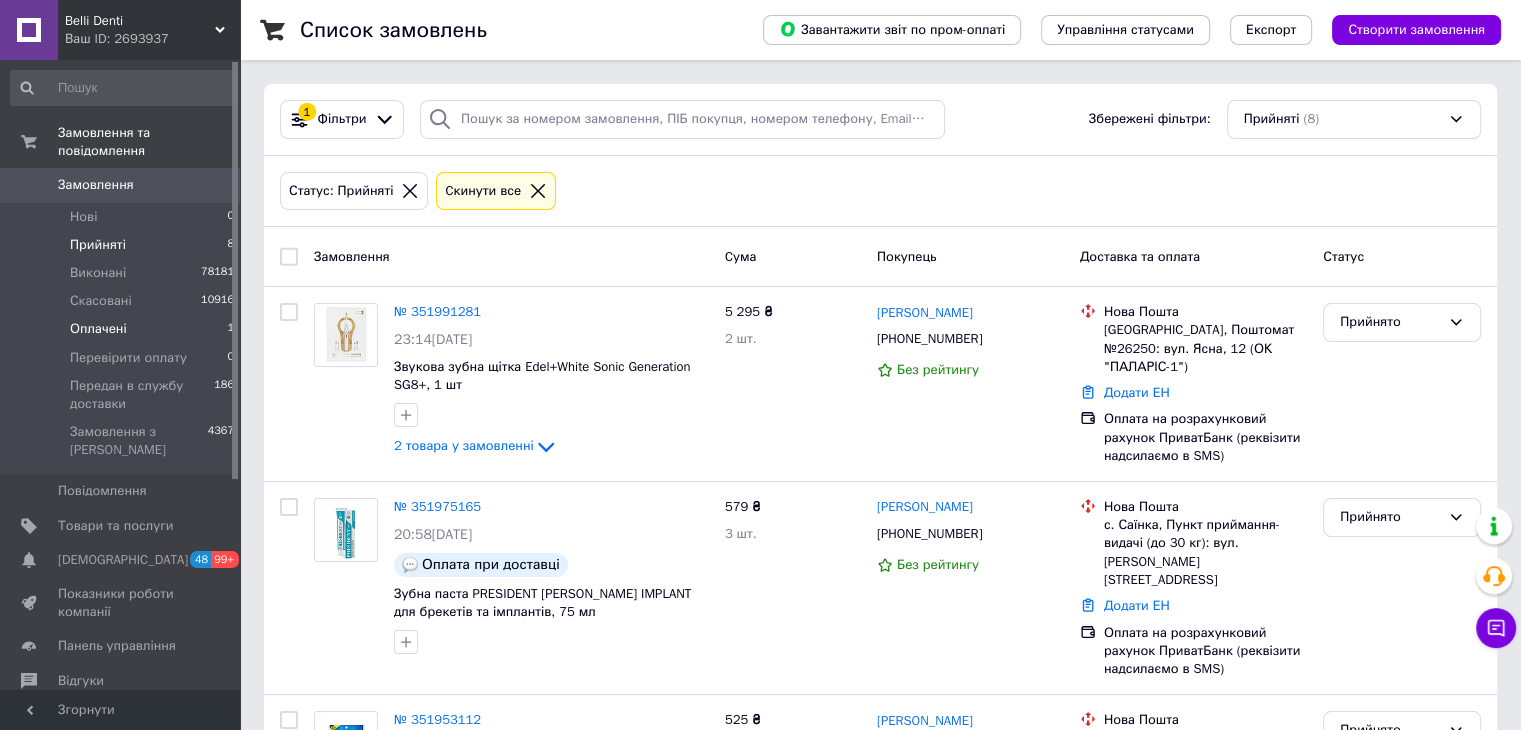 click on "Оплачені 1" at bounding box center [123, 329] 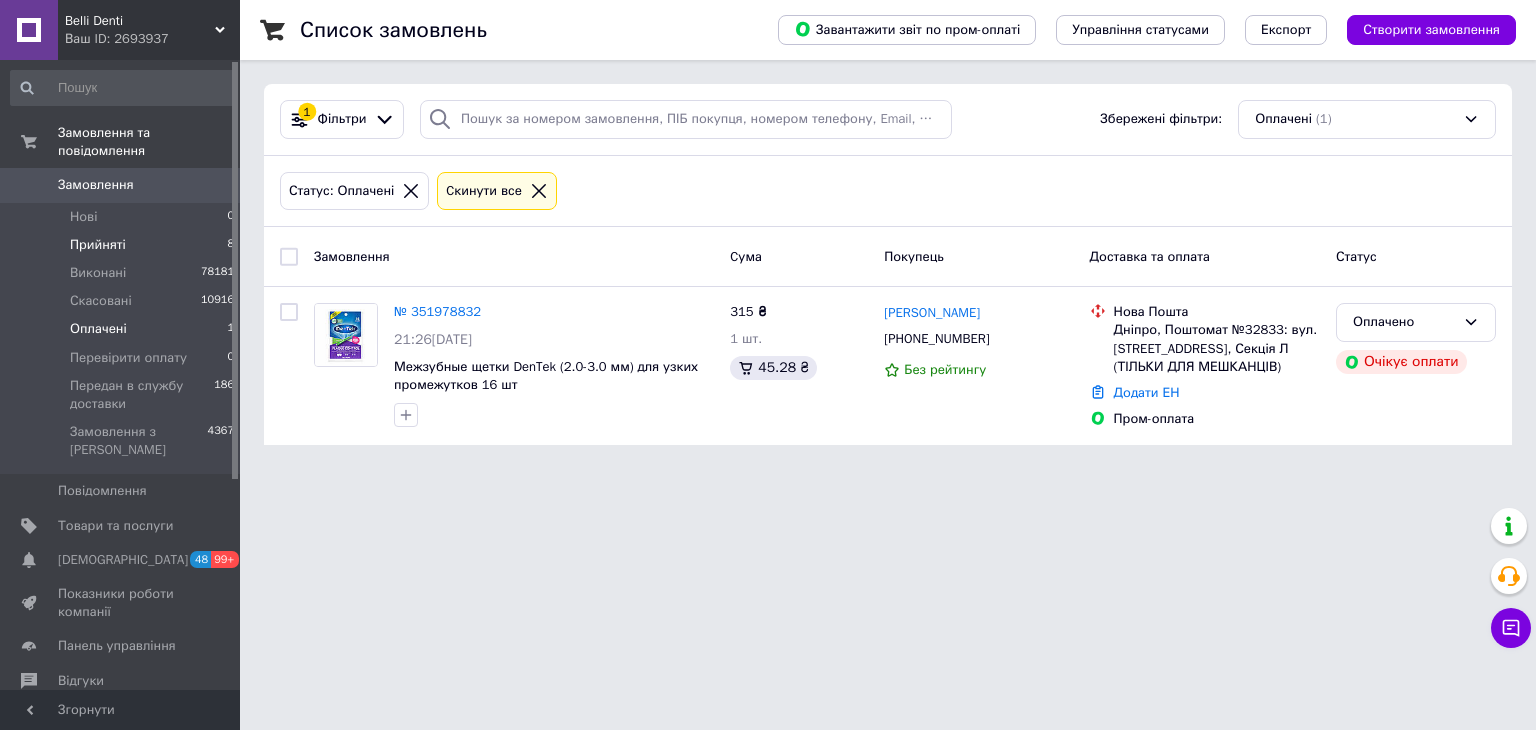 click on "Прийняті" at bounding box center [98, 245] 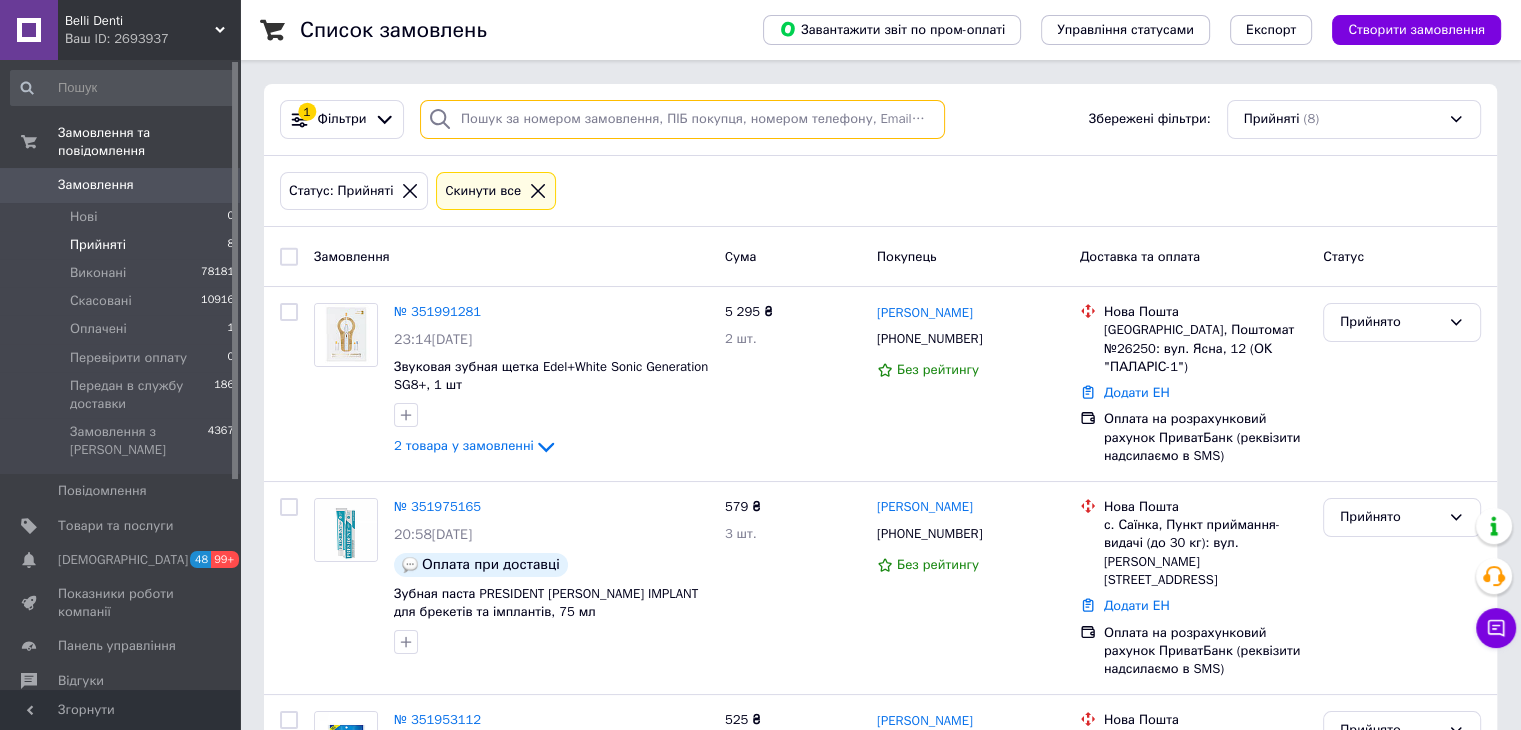 click at bounding box center (682, 119) 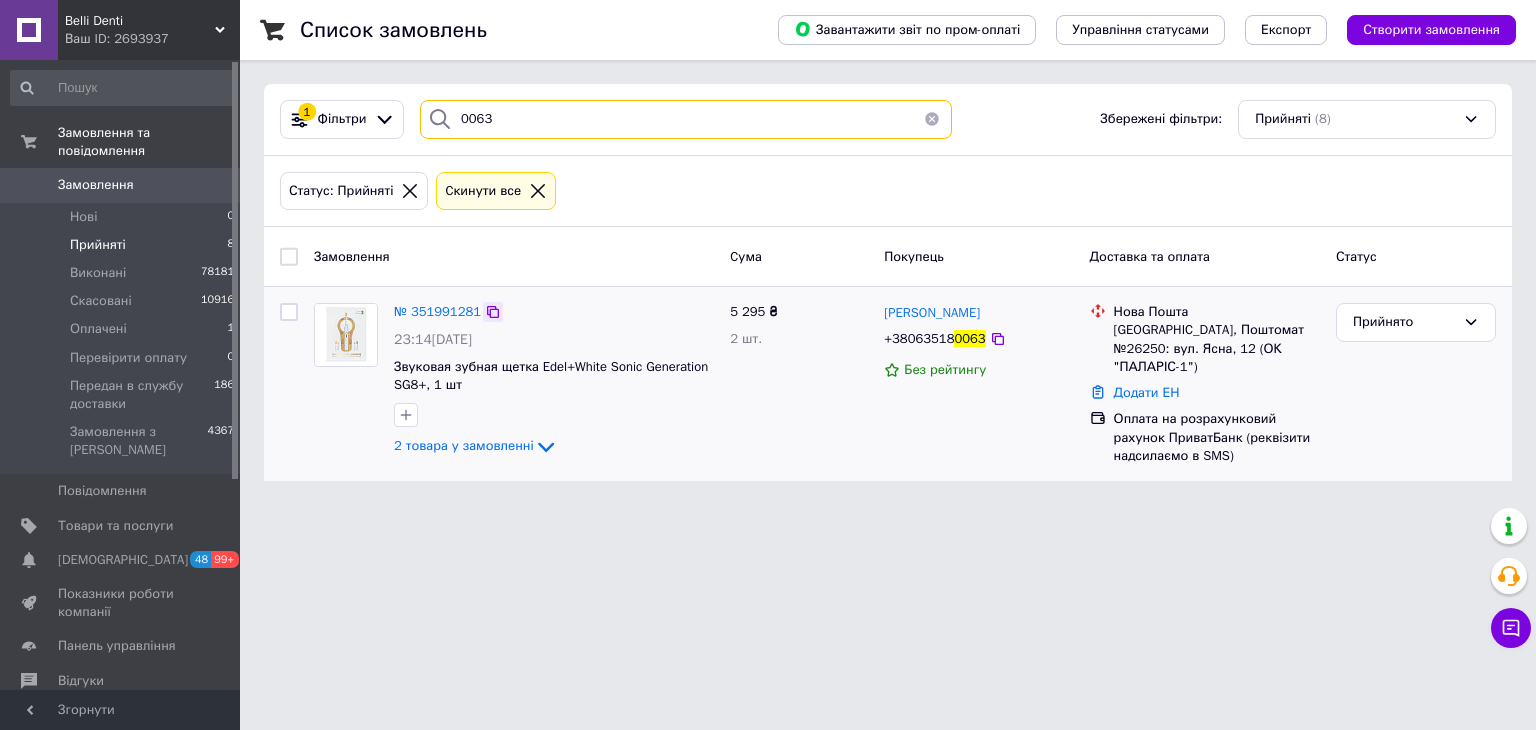 type on "0063" 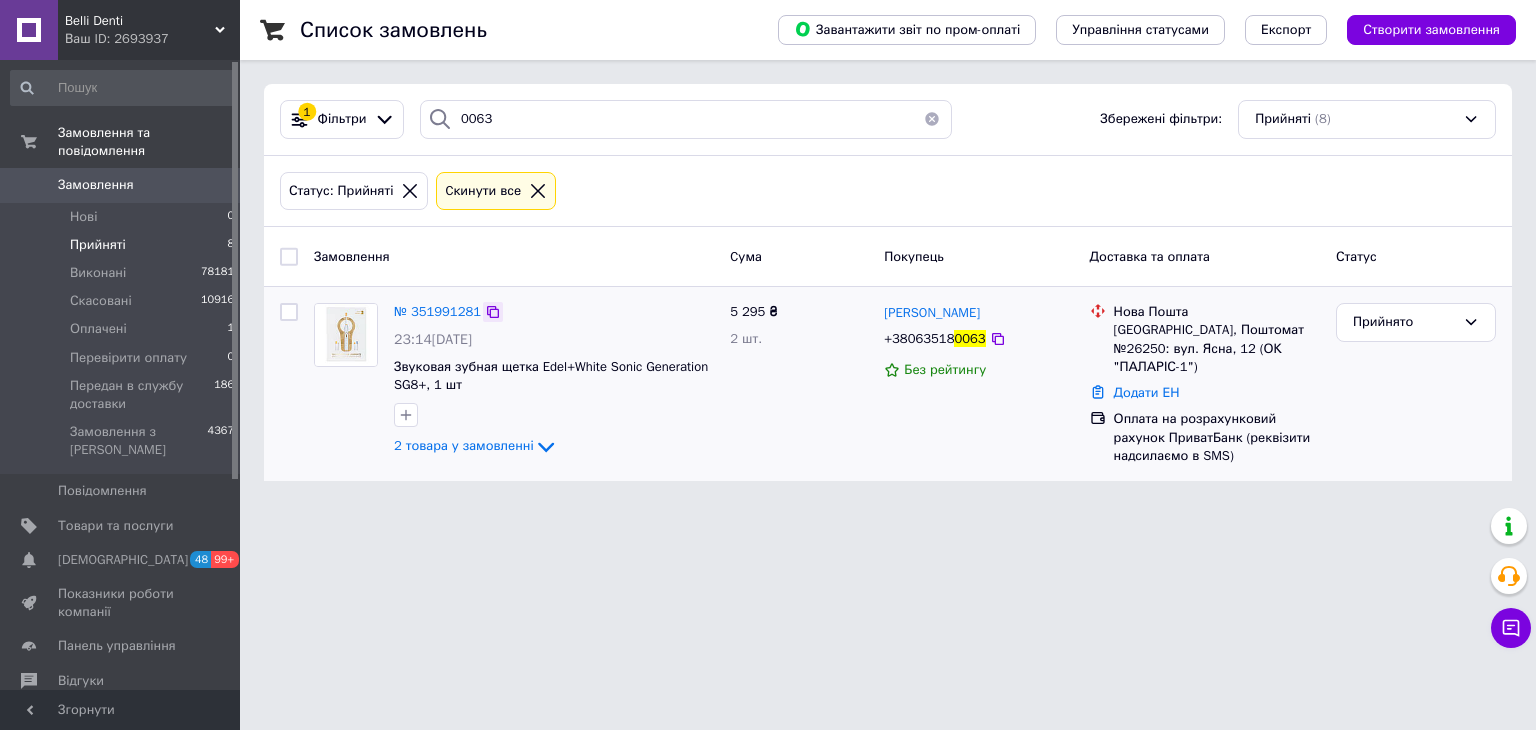click 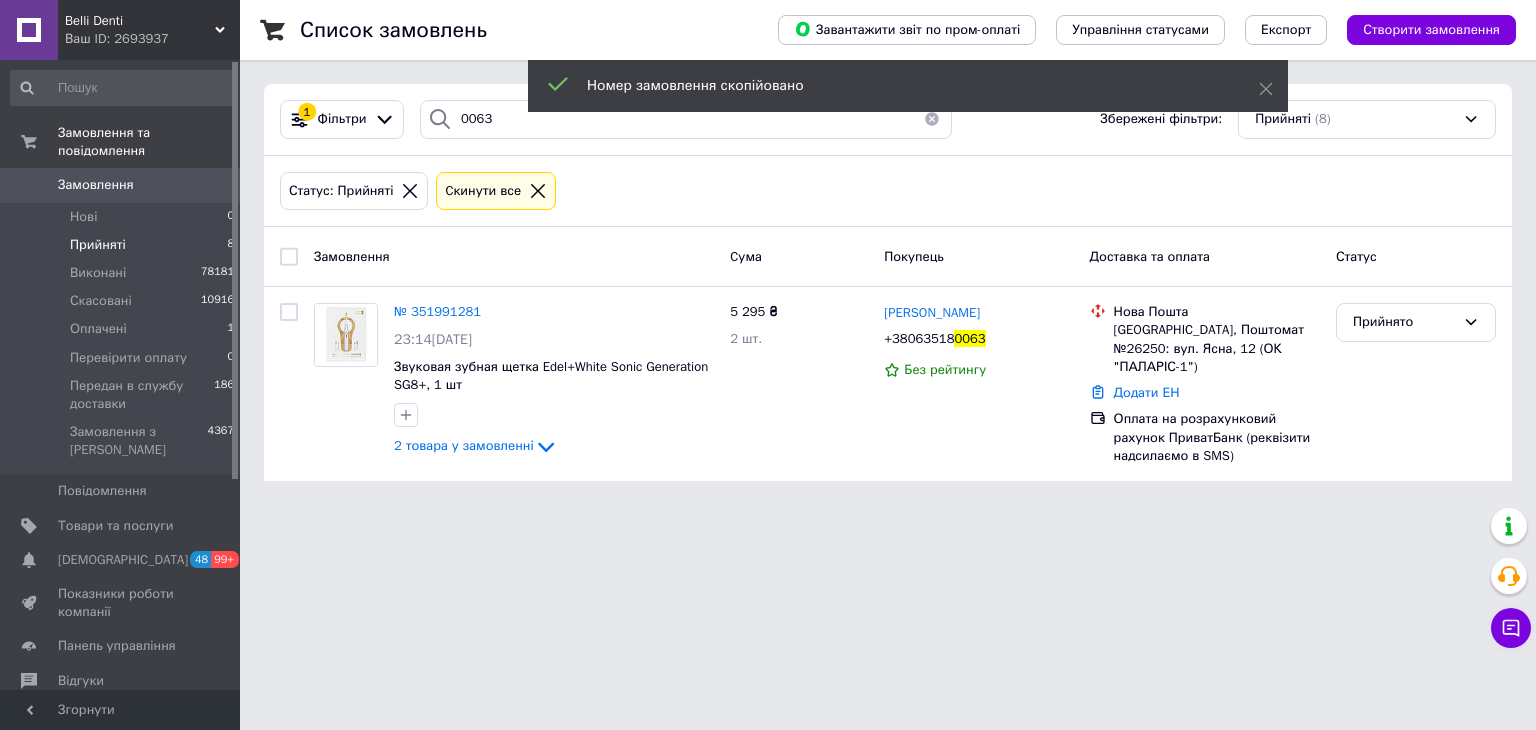 click on "№ 351991281" at bounding box center [437, 311] 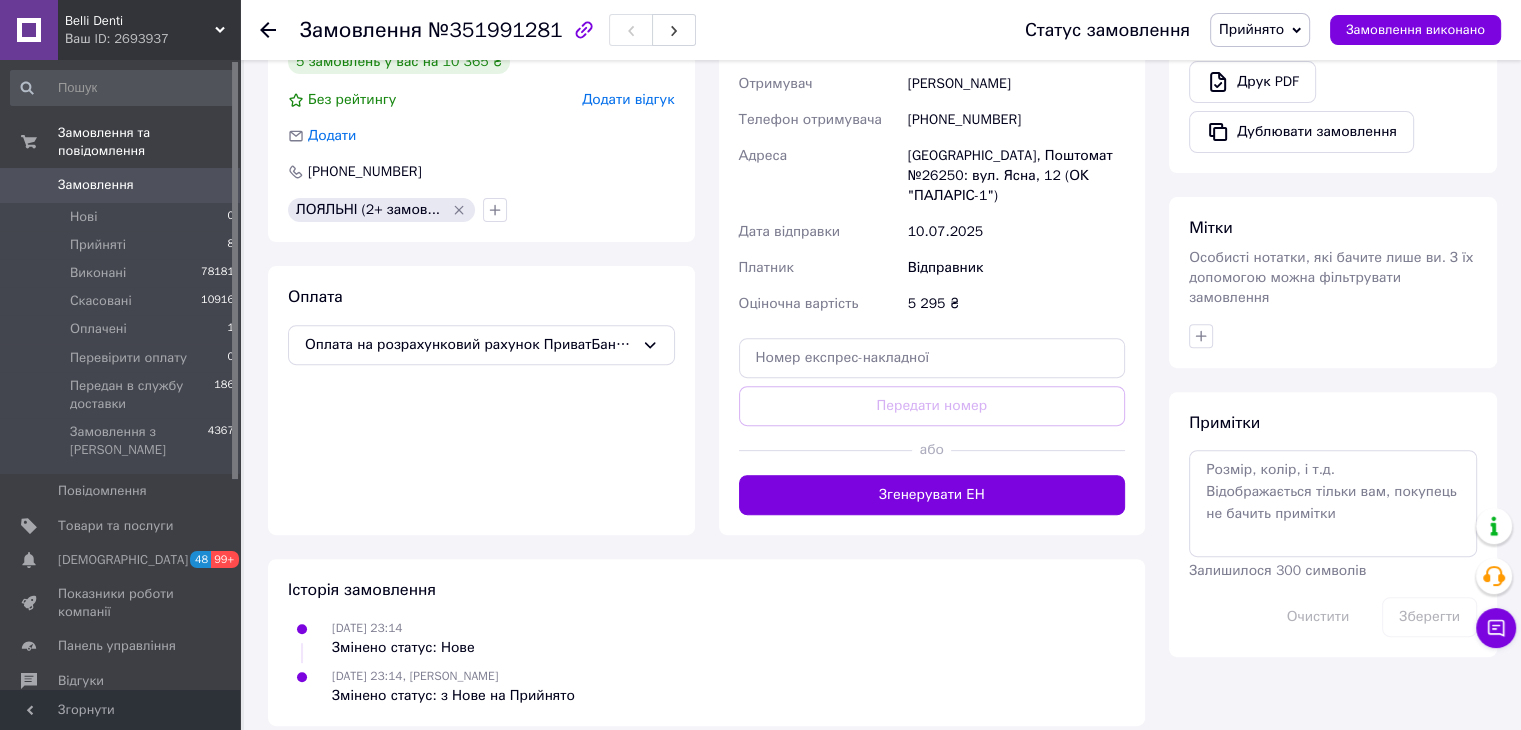 scroll, scrollTop: 568, scrollLeft: 0, axis: vertical 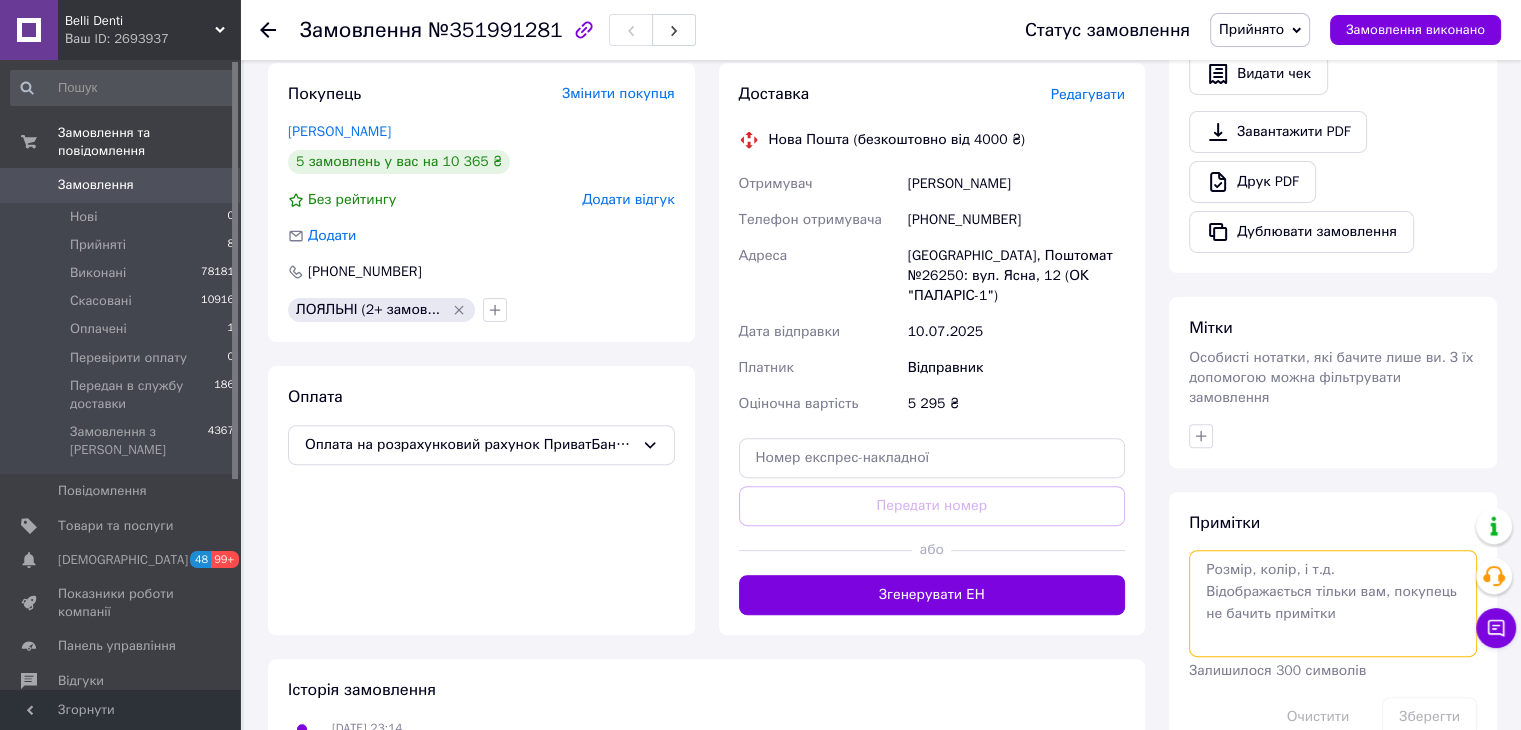 click at bounding box center (1333, 603) 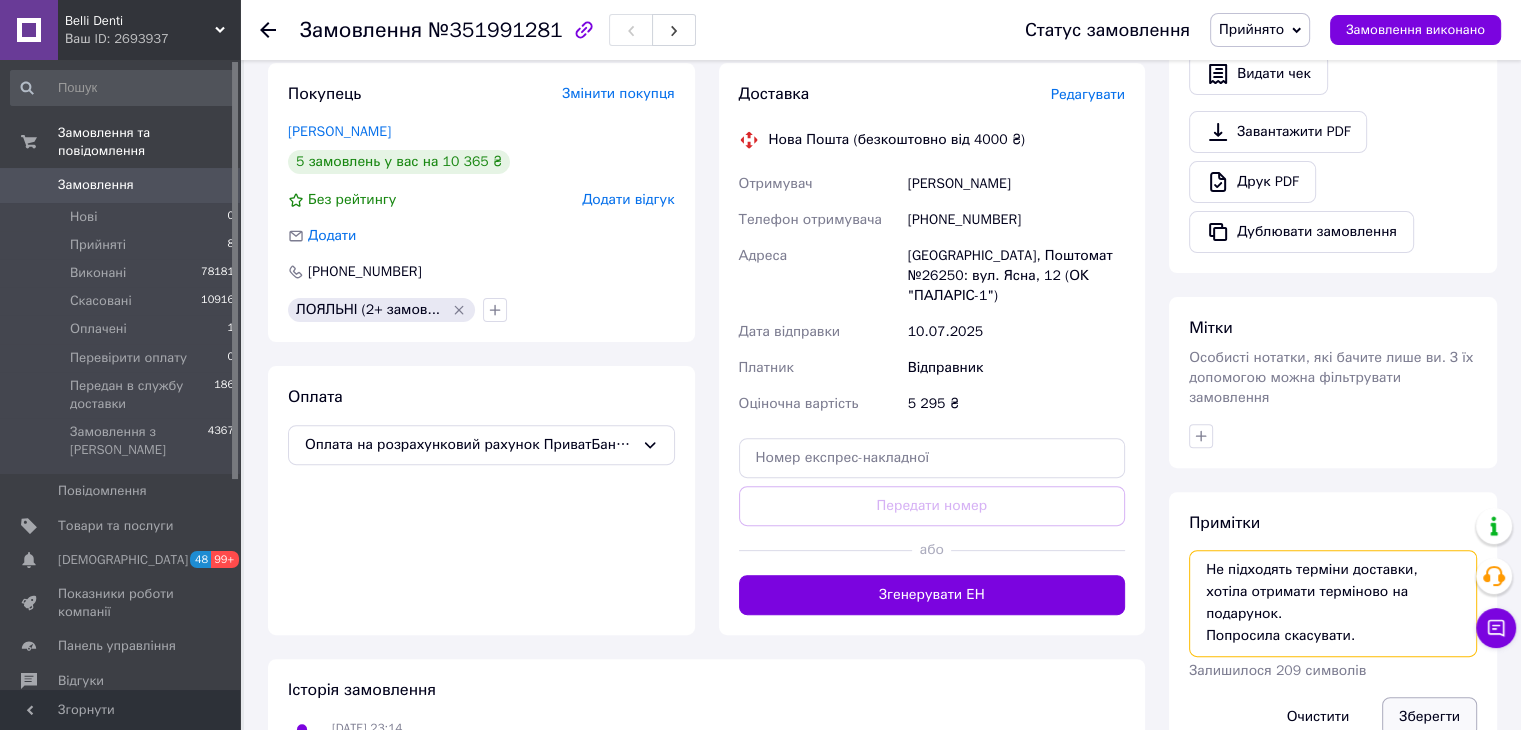 type on "Не підходять терміни доставки, хотіла отримати терміново на подарунок.
Попросила скасувати." 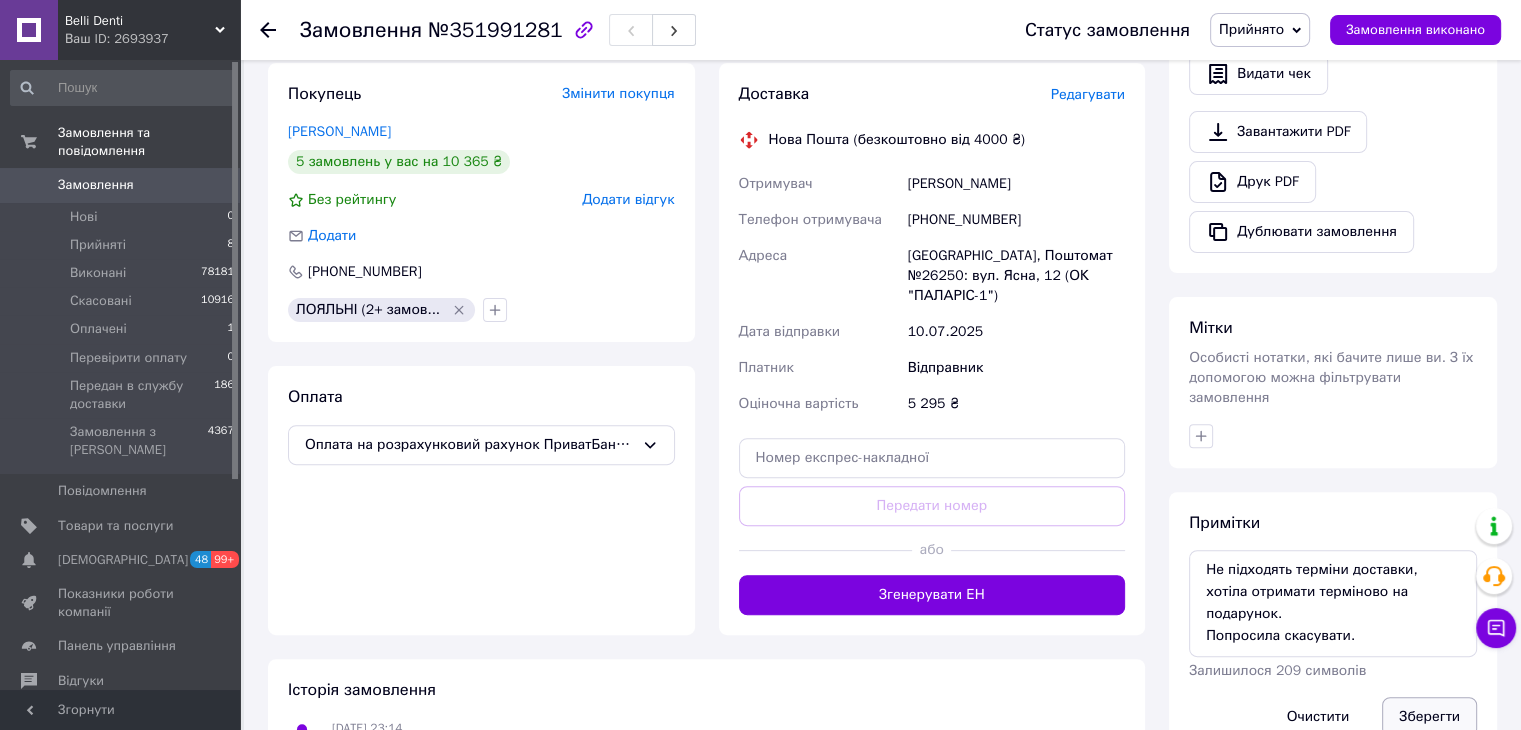 click on "Зберегти" at bounding box center [1429, 717] 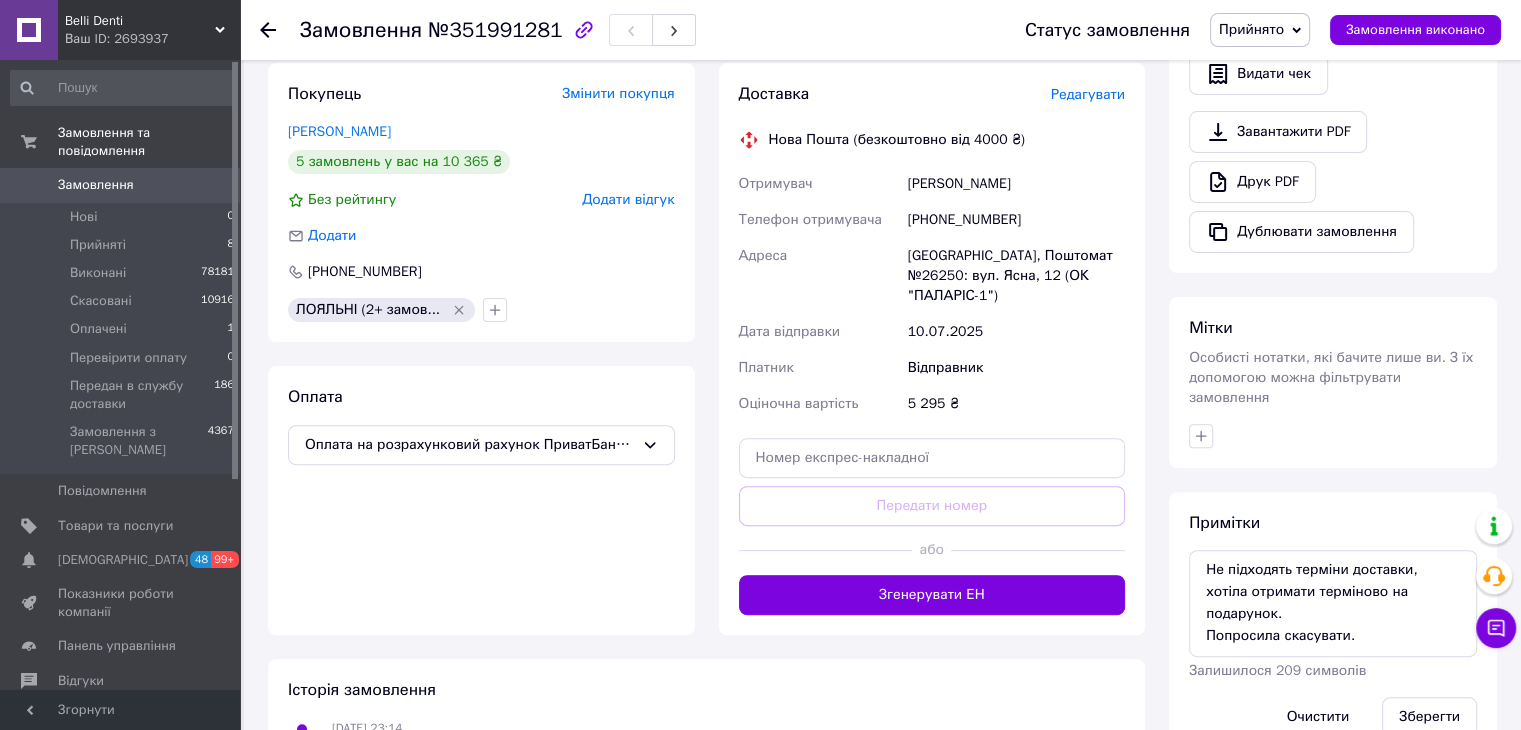 click at bounding box center [280, 30] 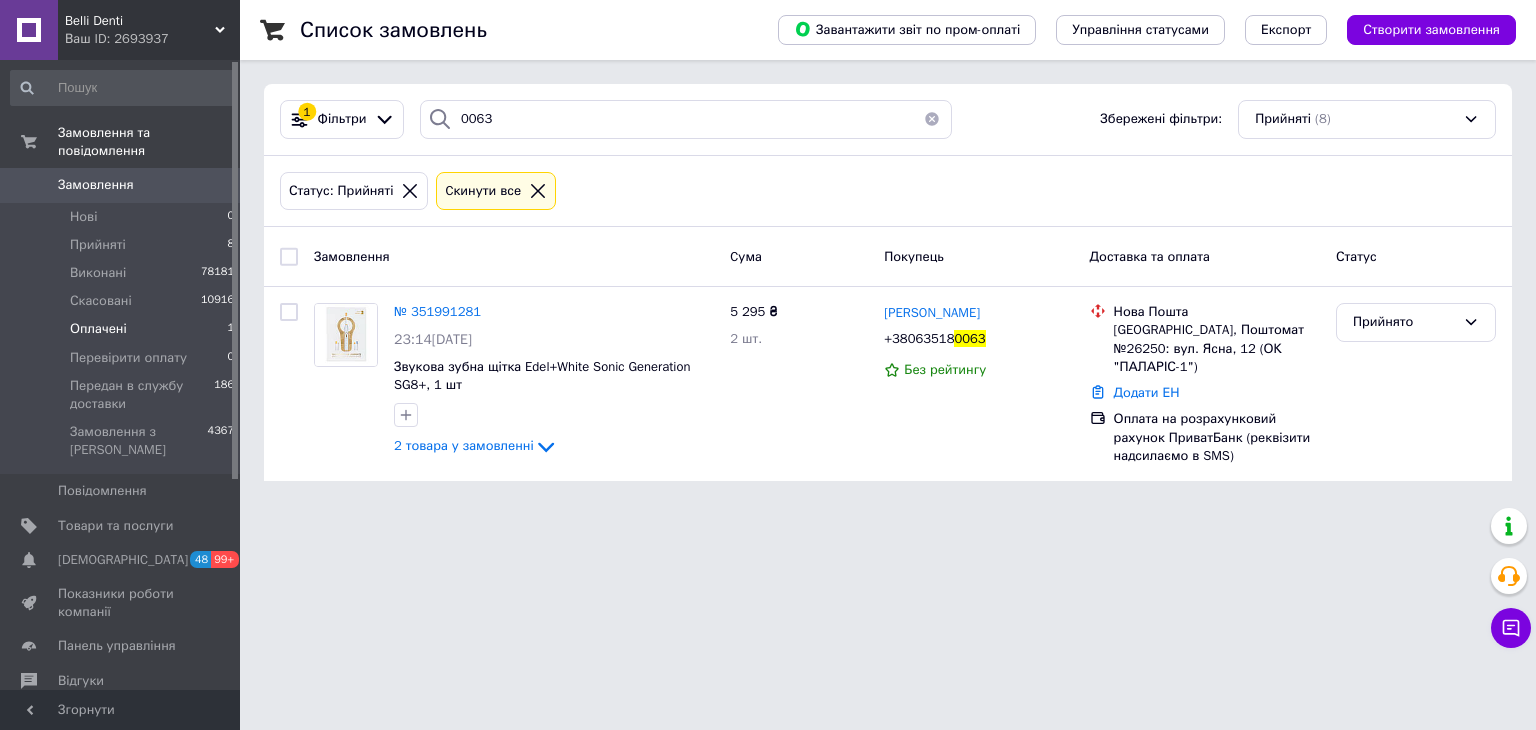 click on "Оплачені 1" at bounding box center [123, 329] 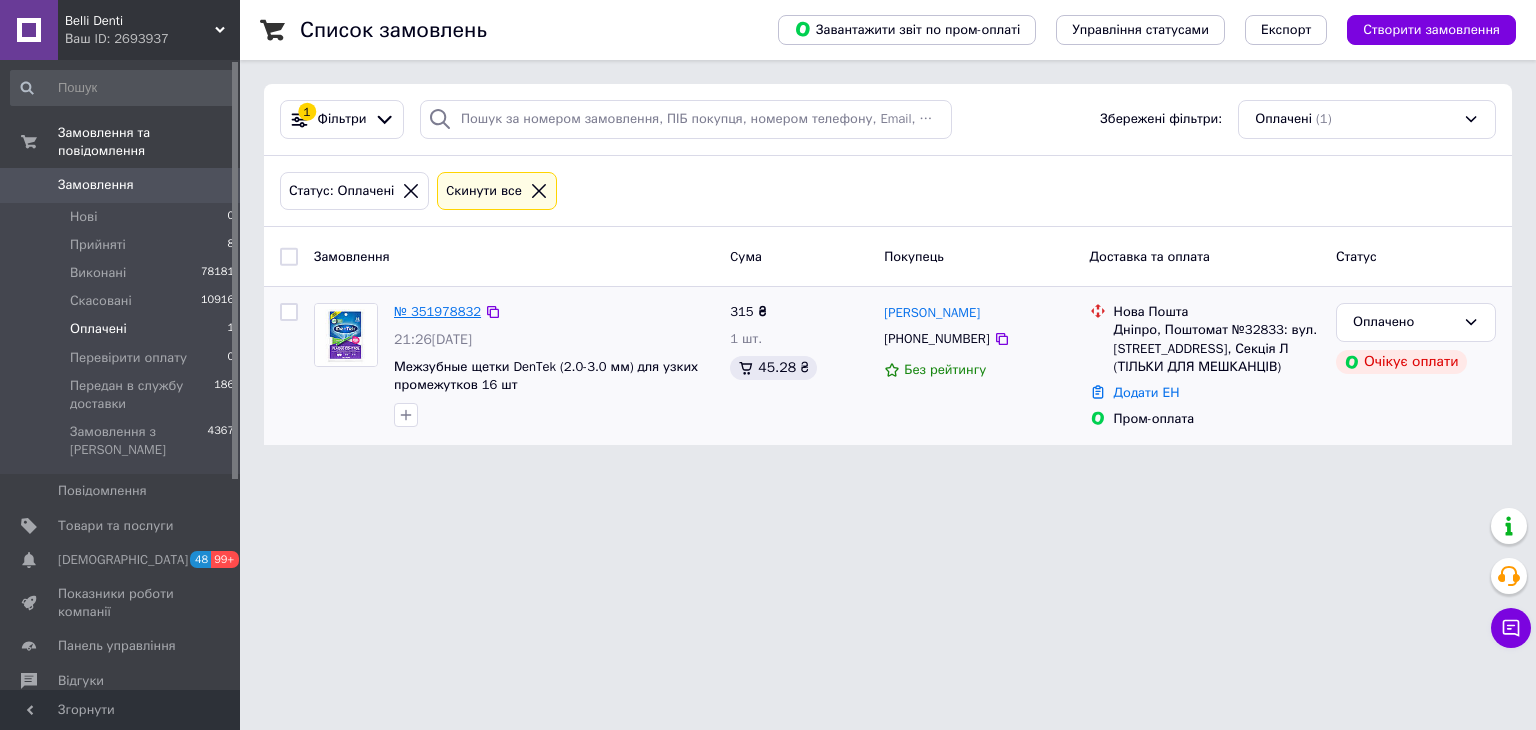 click on "№ 351978832" at bounding box center (437, 311) 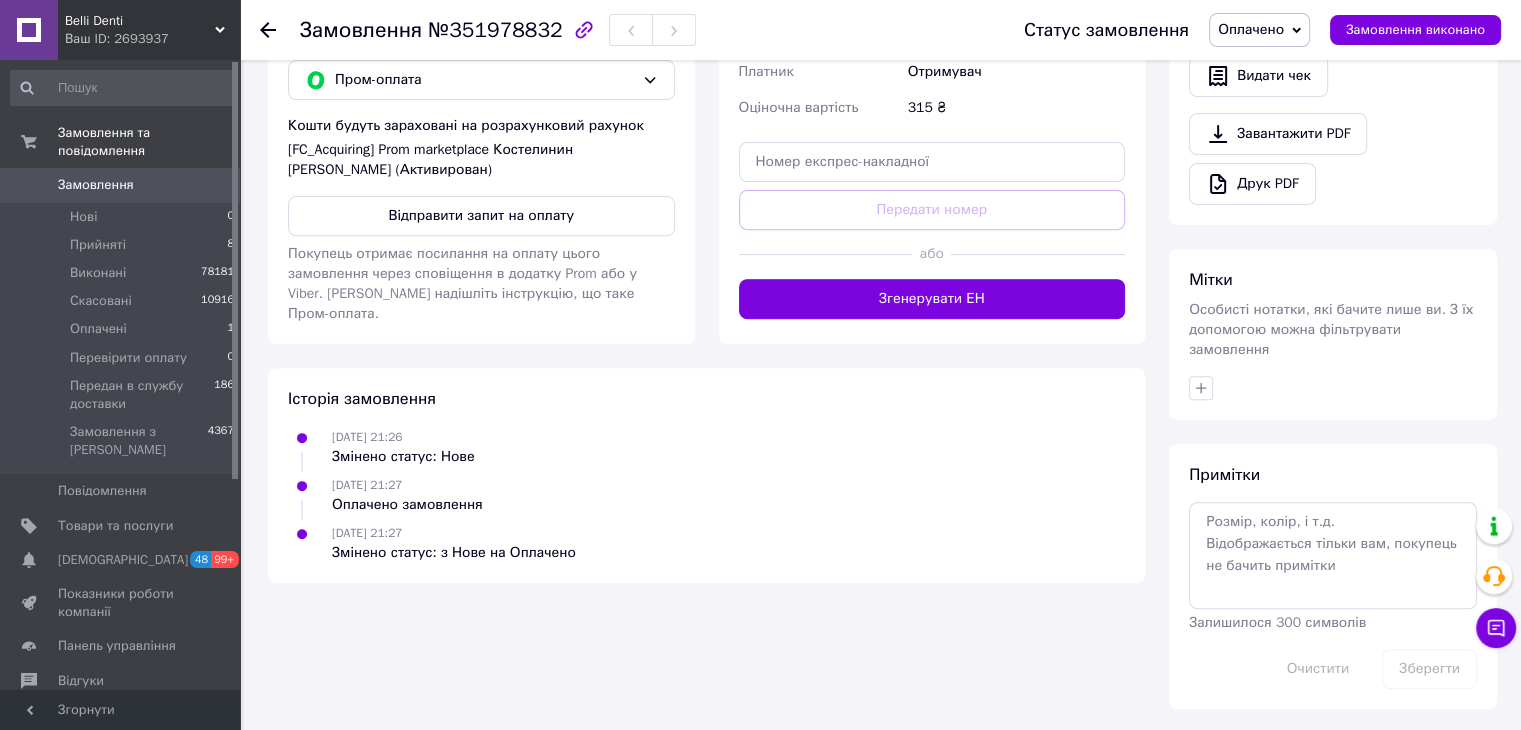 scroll, scrollTop: 22, scrollLeft: 0, axis: vertical 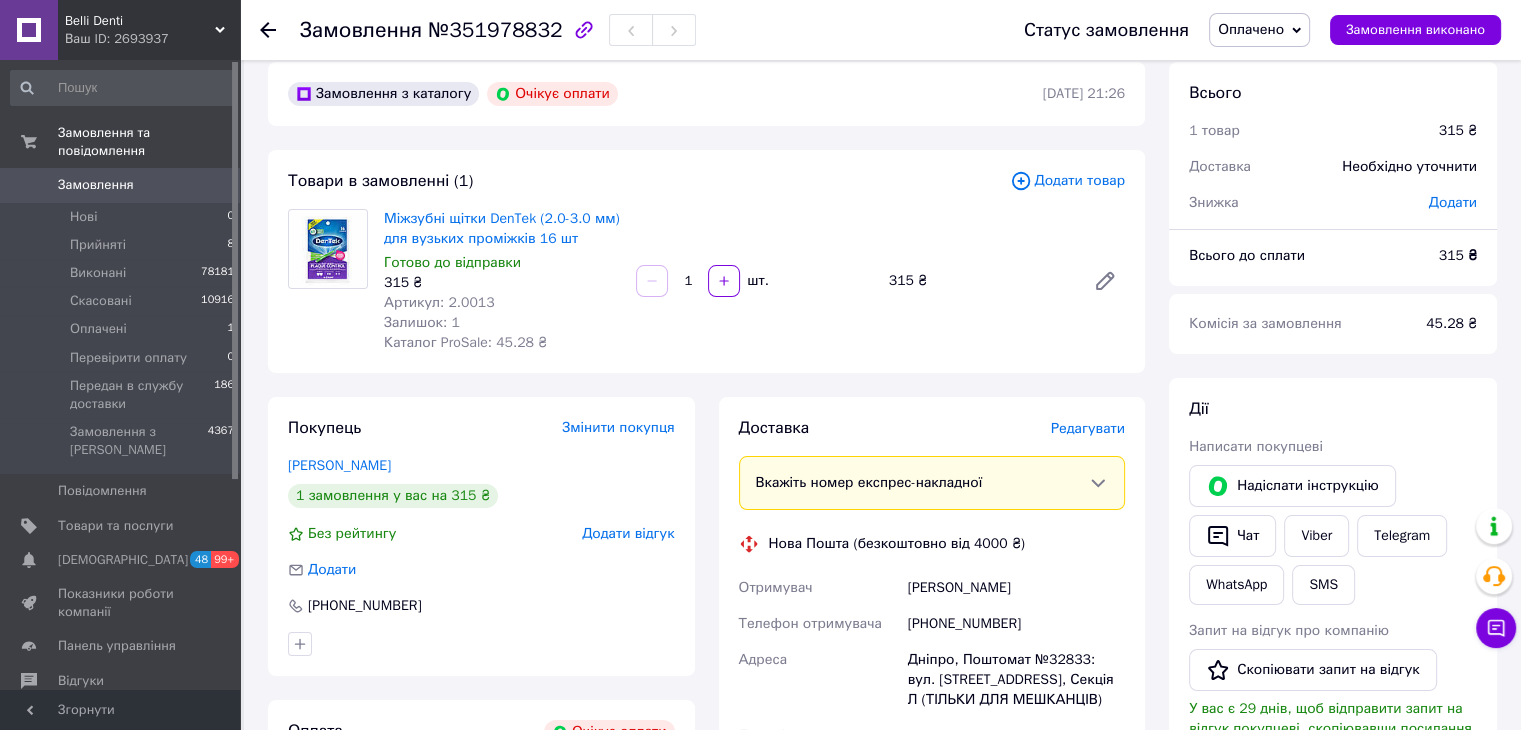 click on "№351978832" at bounding box center (495, 30) 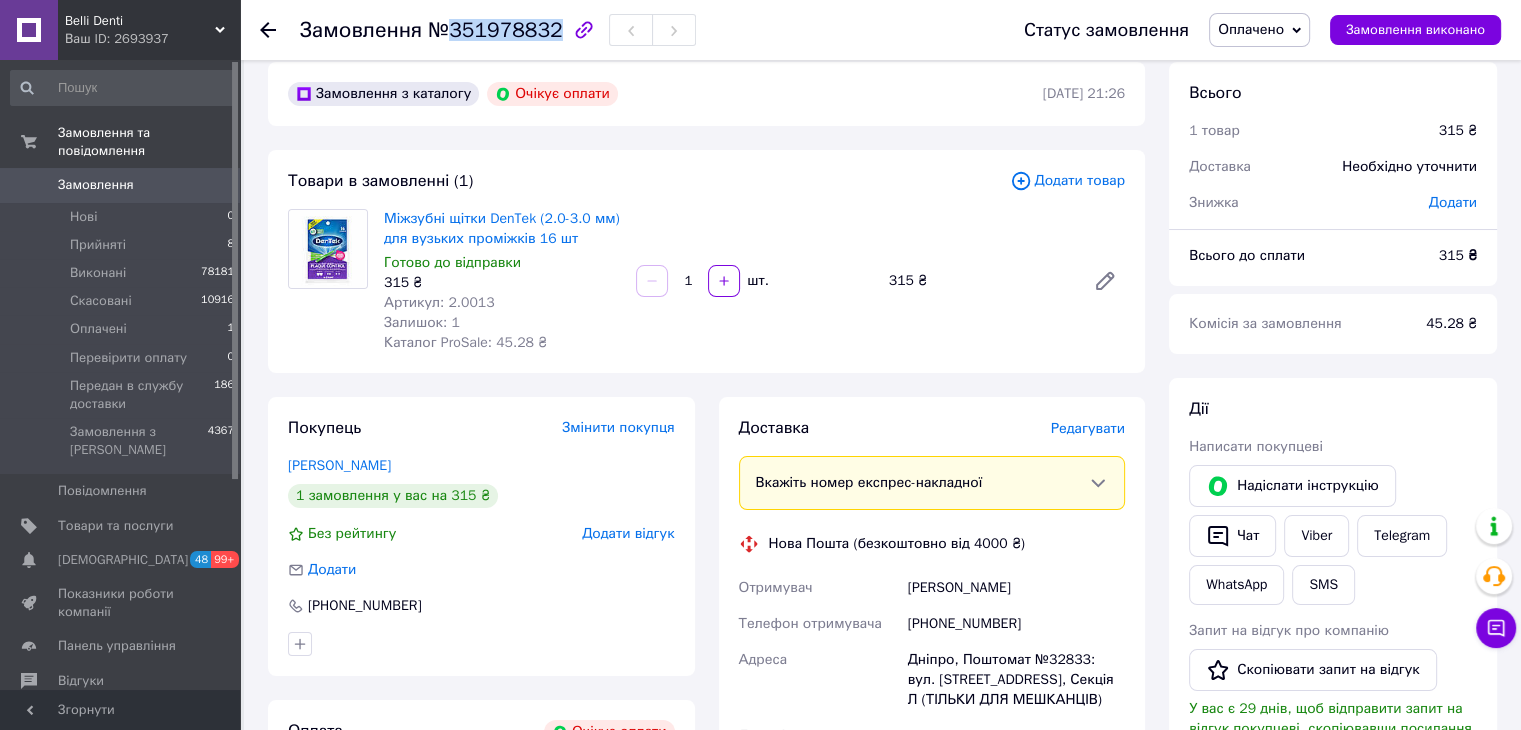 click on "№351978832" at bounding box center [495, 30] 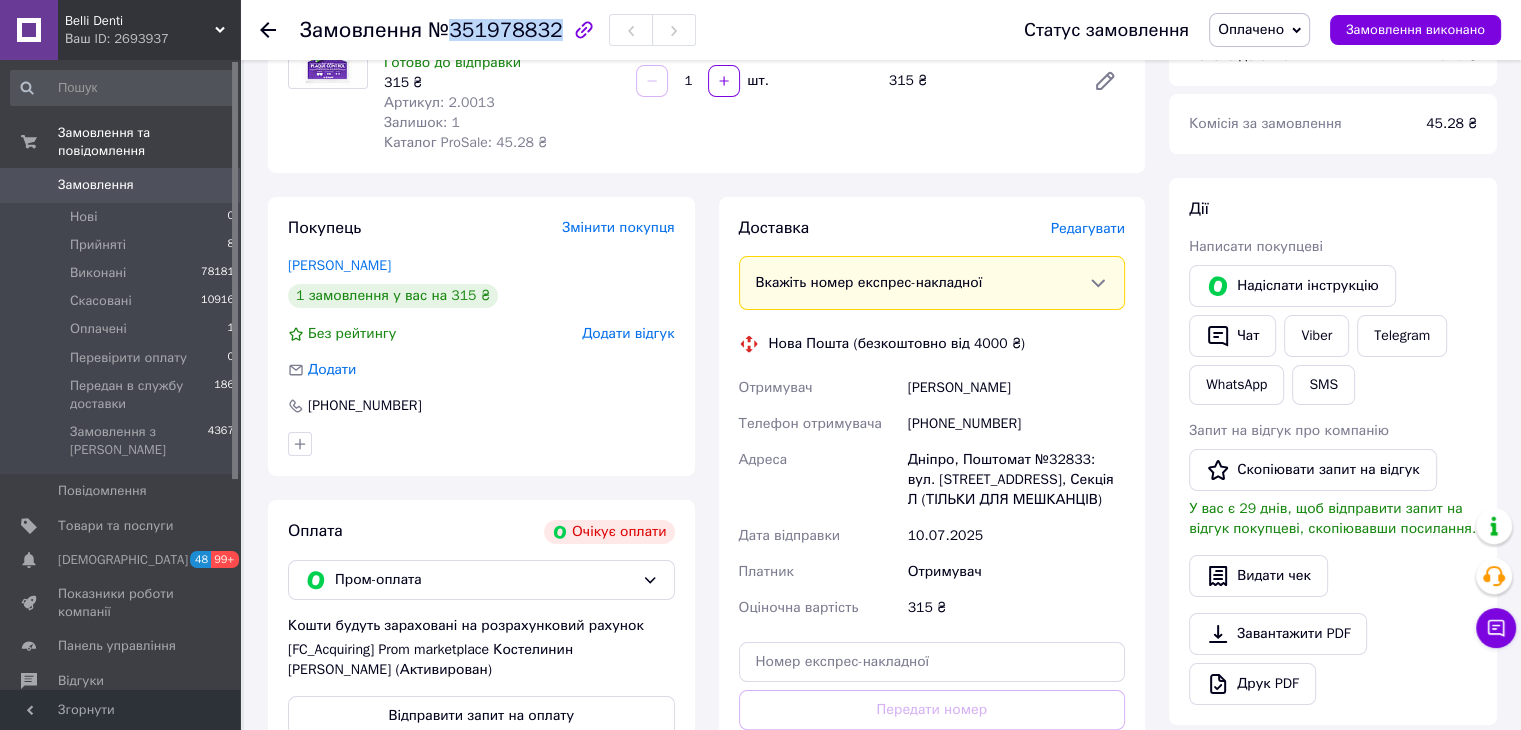 scroll, scrollTop: 0, scrollLeft: 0, axis: both 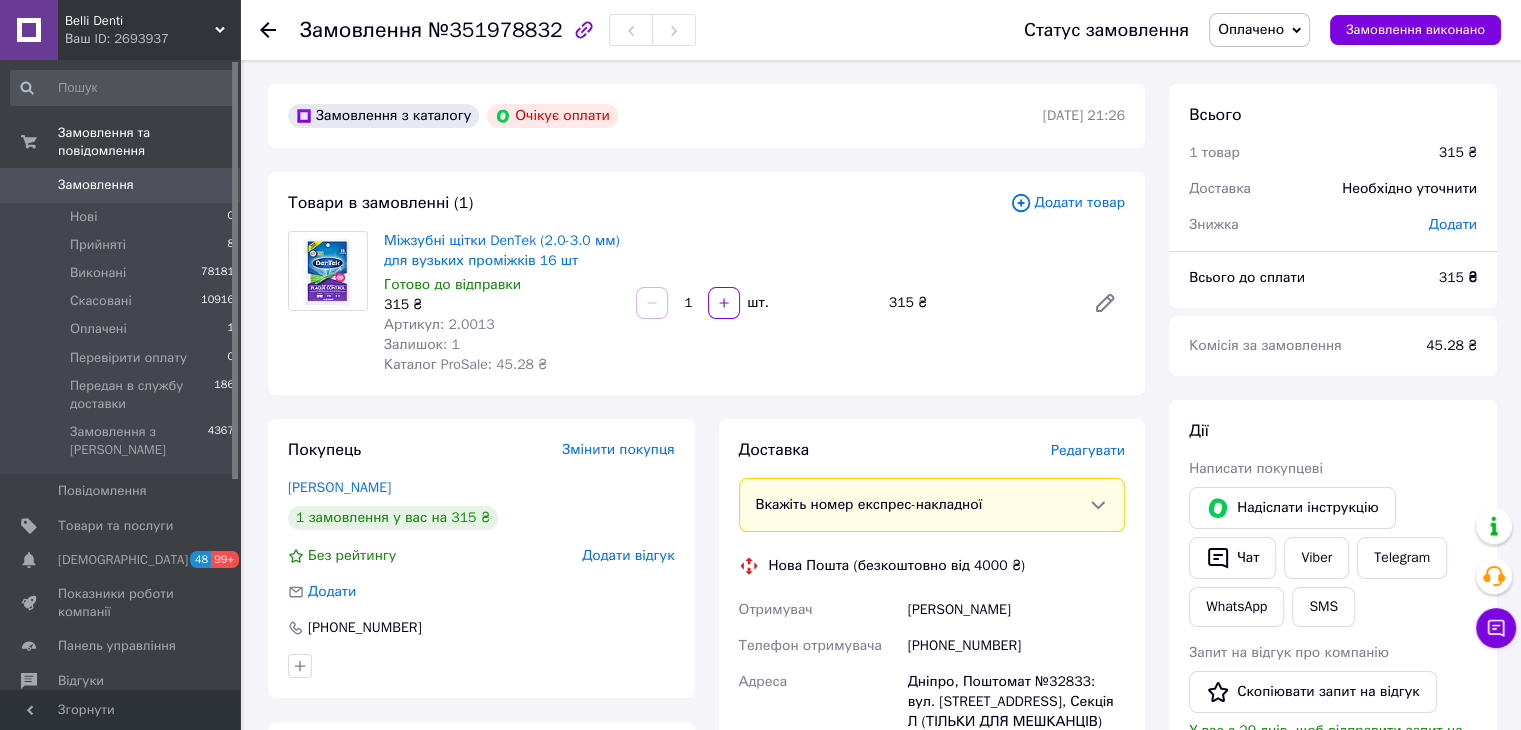 click 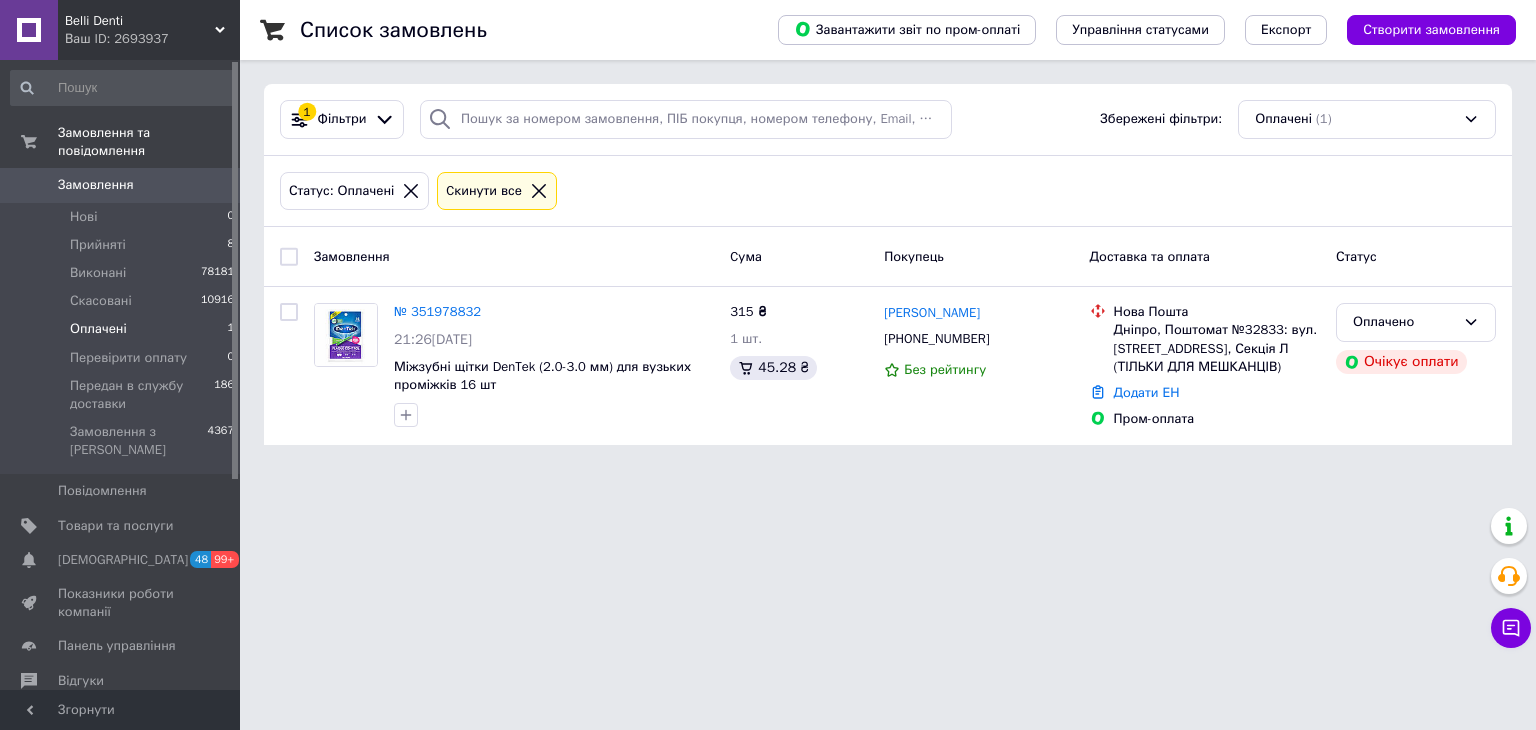 click on "Оплачені 1" at bounding box center (123, 329) 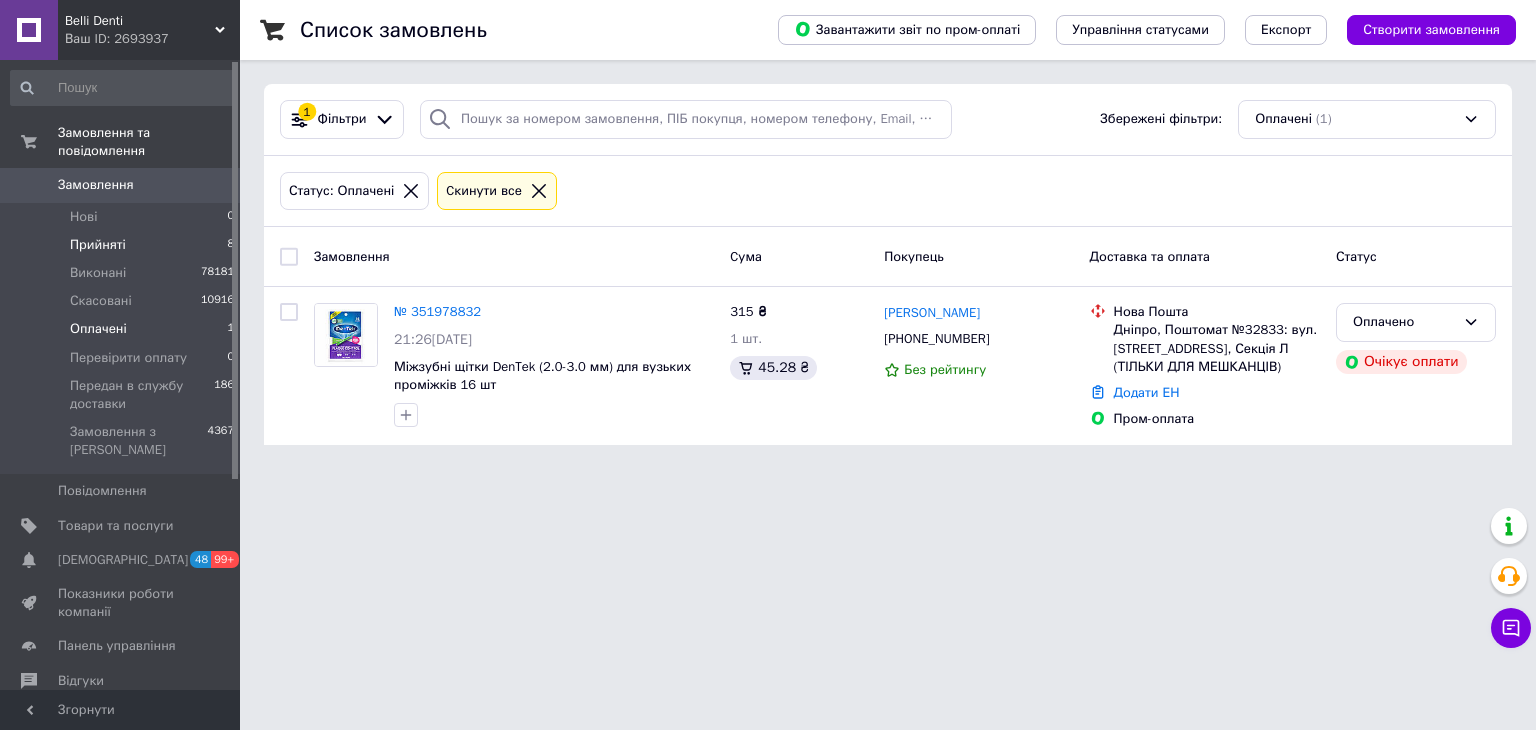 click on "Прийняті 8" at bounding box center (123, 245) 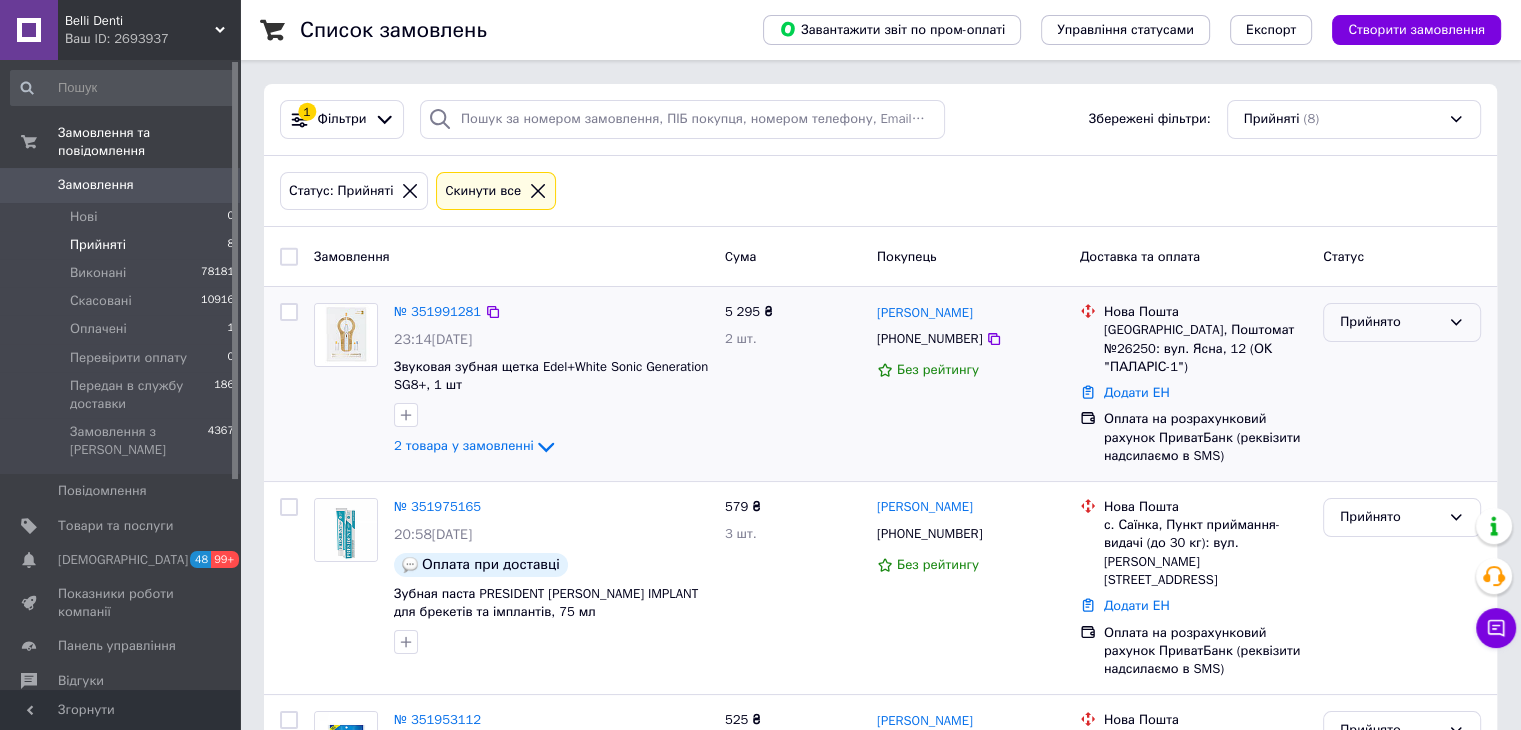 click on "Прийнято" at bounding box center [1402, 322] 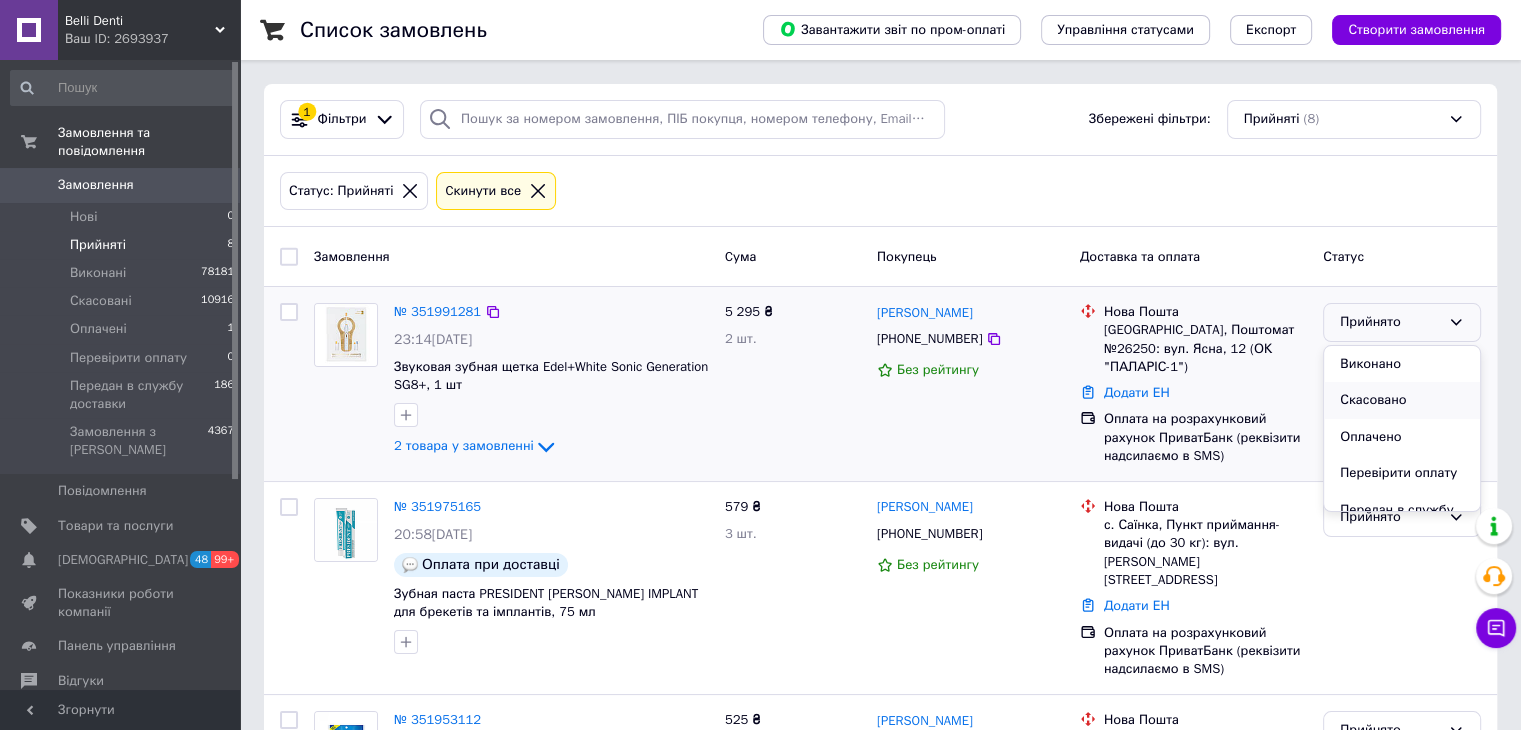 click on "Скасовано" at bounding box center (1402, 400) 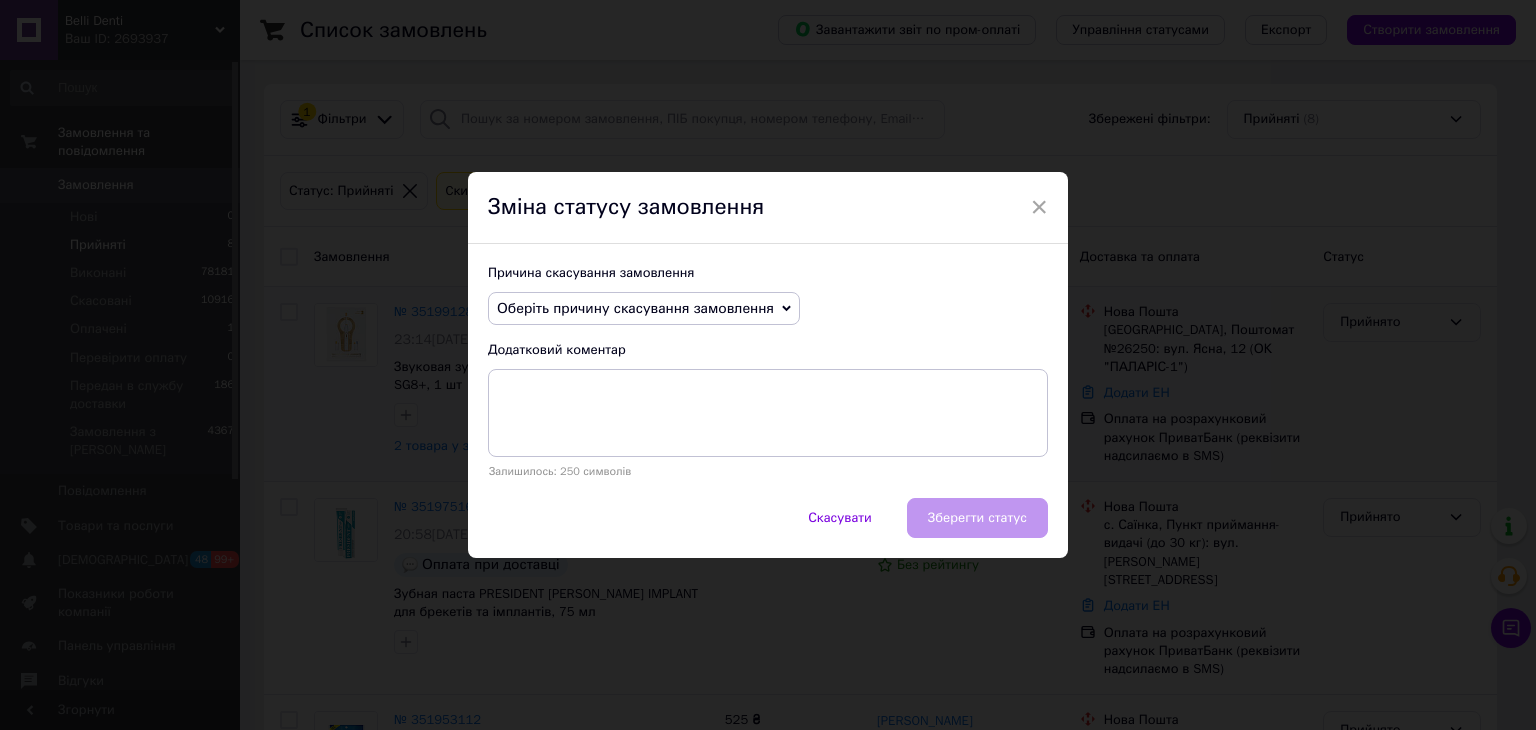 click on "Оберіть причину скасування замовлення" at bounding box center [635, 308] 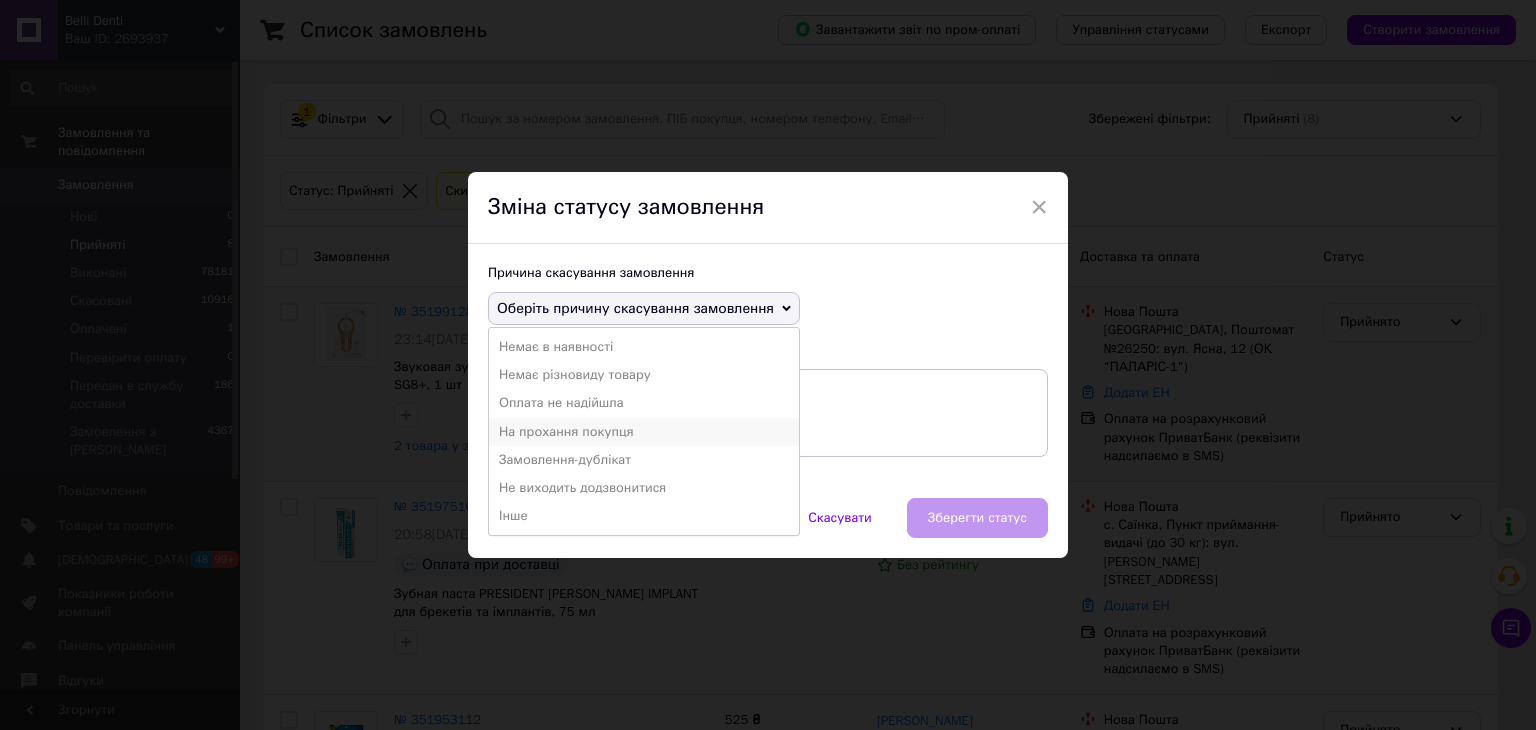 click on "На прохання покупця" at bounding box center (644, 432) 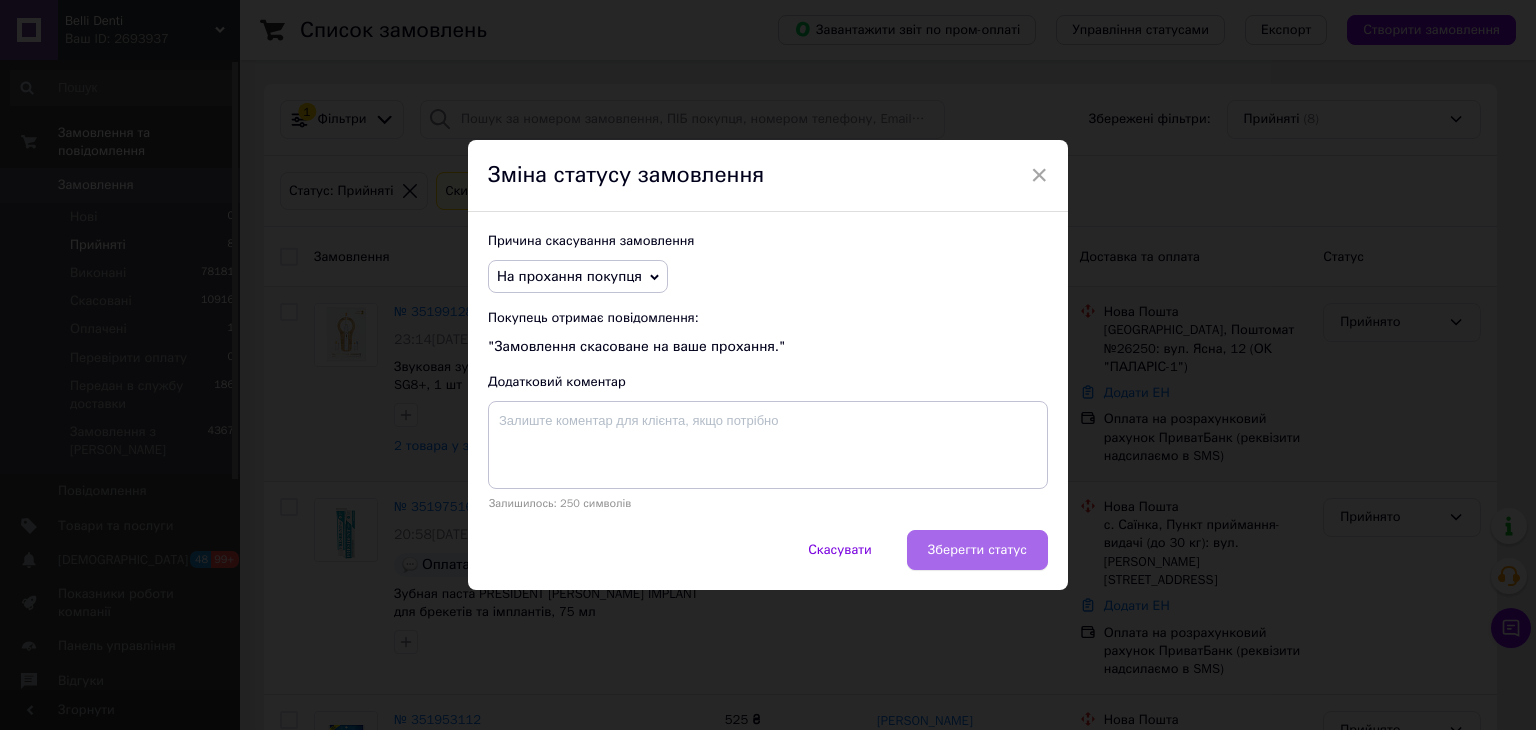 click on "Зберегти статус" at bounding box center [977, 550] 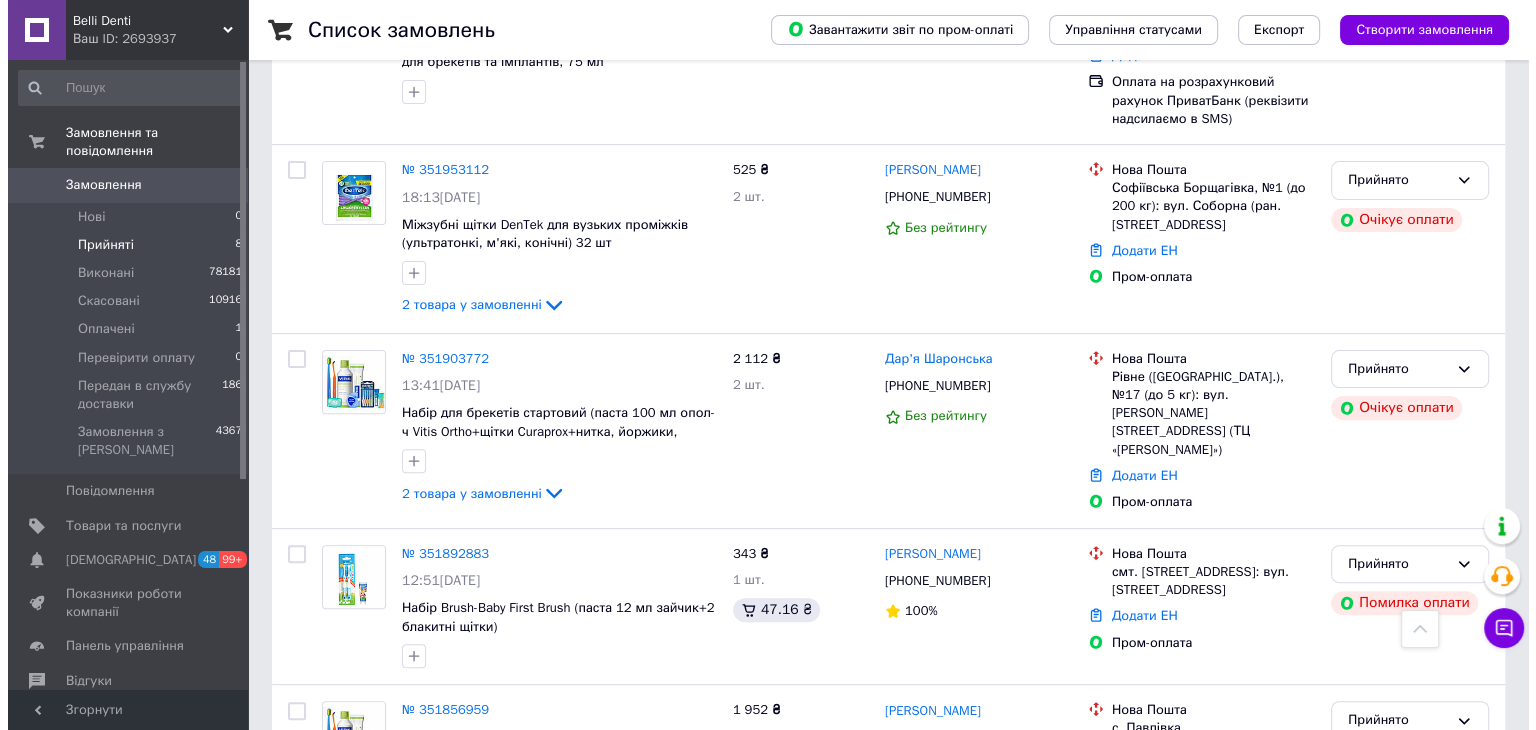 scroll, scrollTop: 0, scrollLeft: 0, axis: both 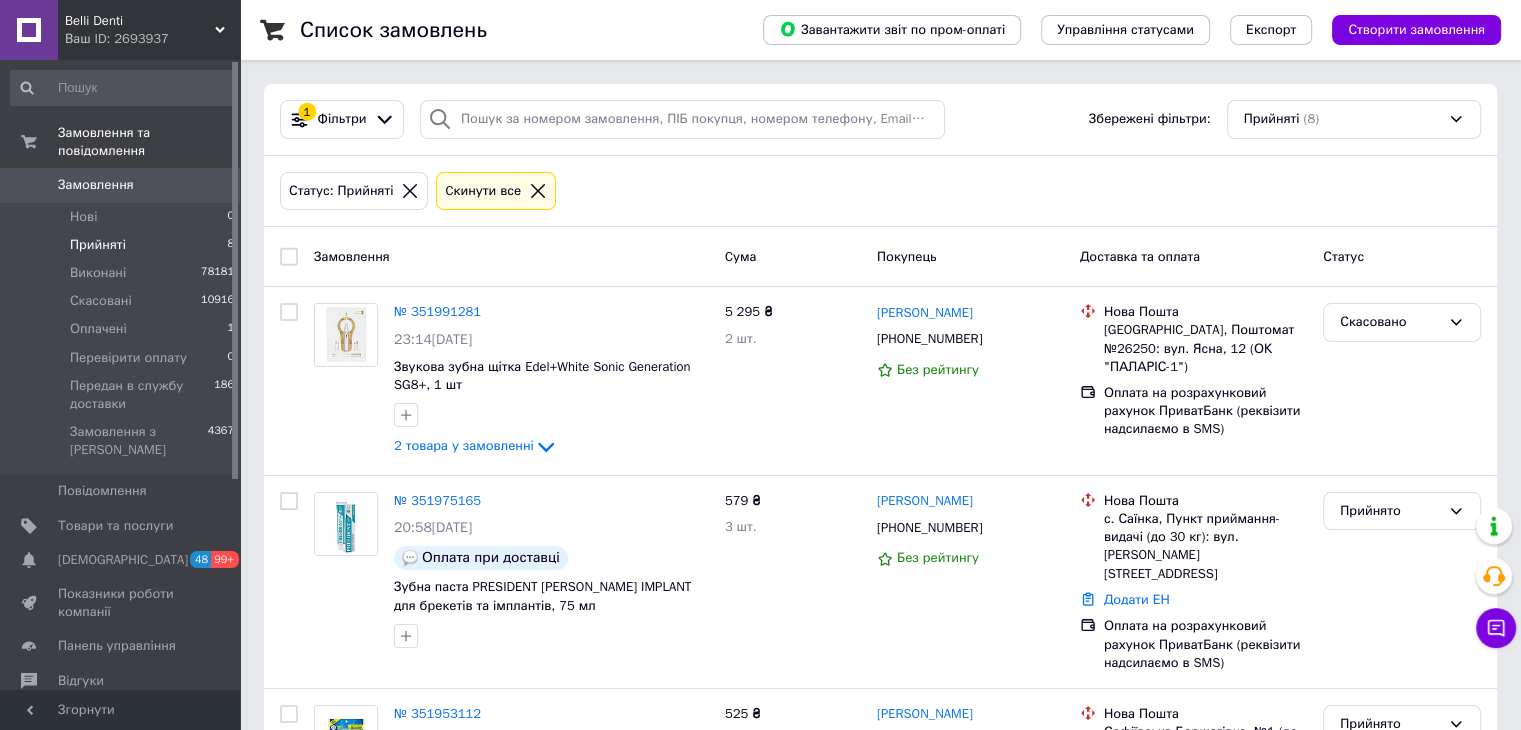 click 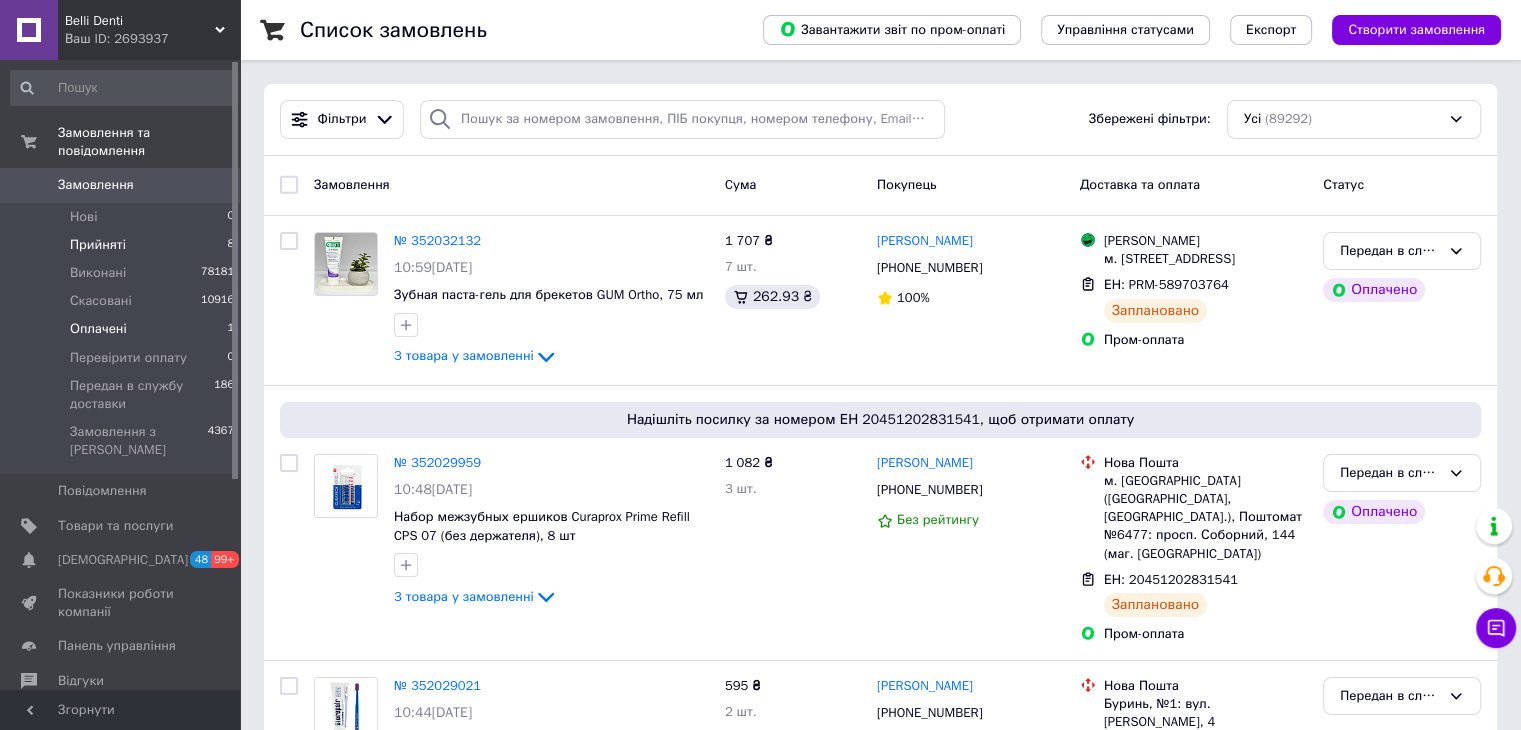 click on "Оплачені 1" at bounding box center (123, 329) 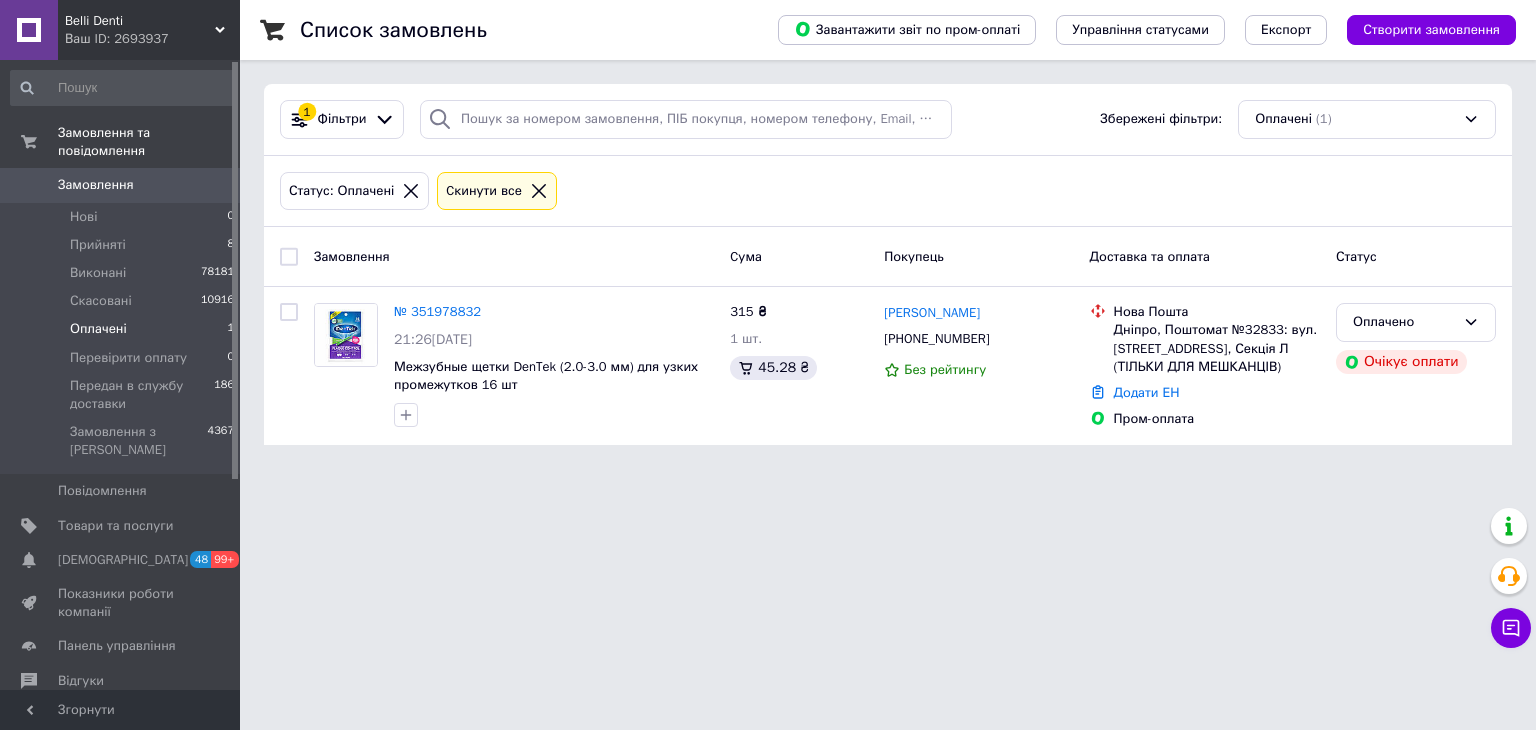 click on "Ваш ID: 2693937" at bounding box center (152, 39) 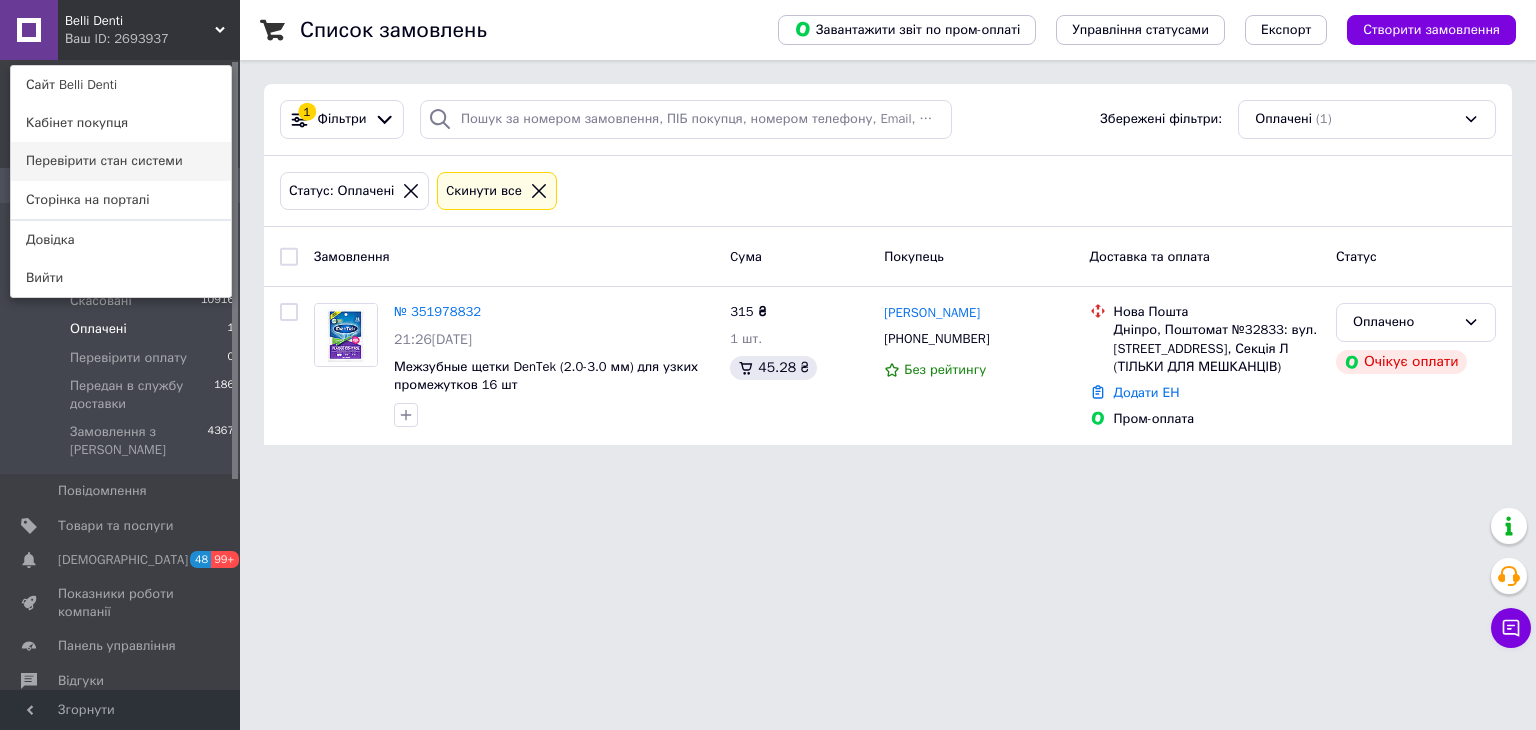 click on "Перевірити стан системи" at bounding box center [121, 161] 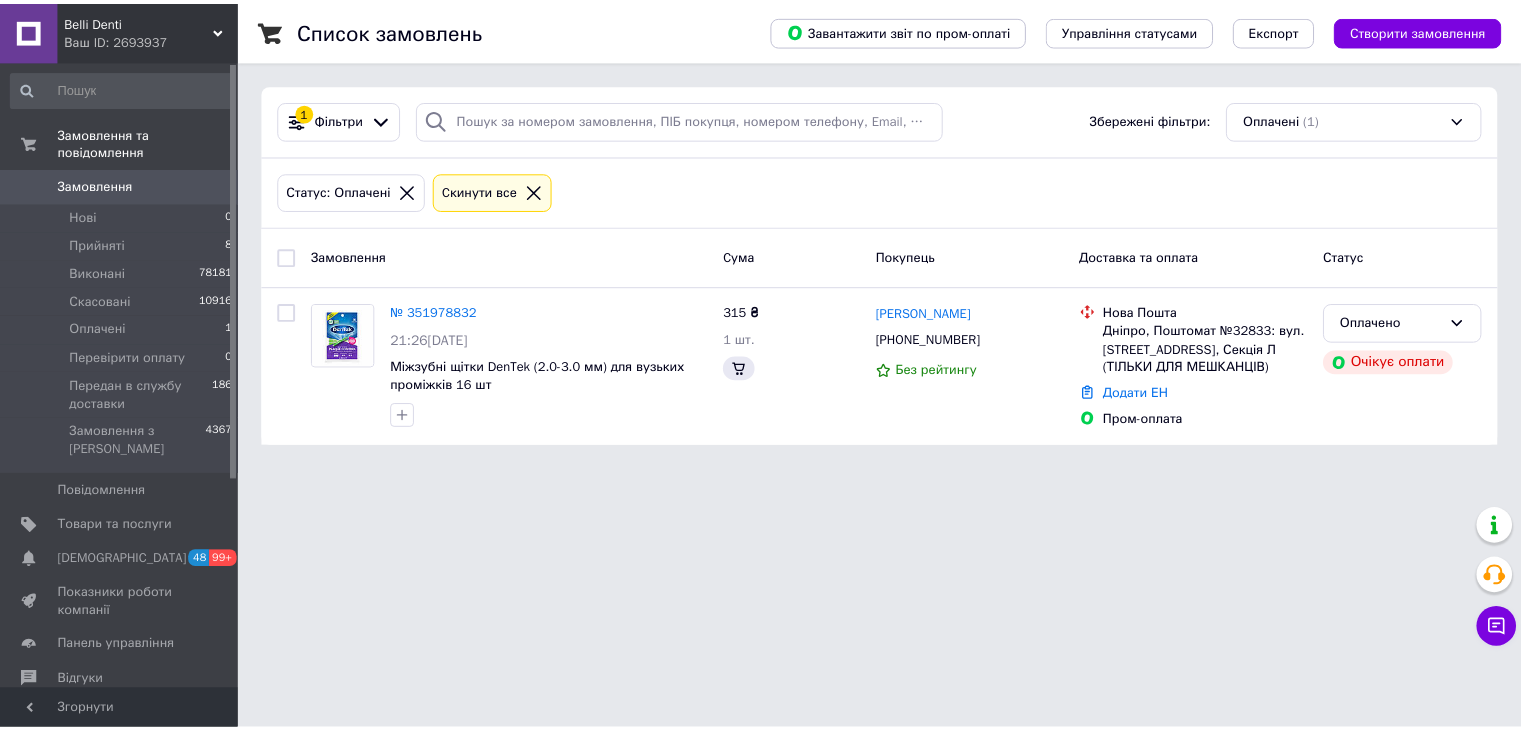 scroll, scrollTop: 0, scrollLeft: 0, axis: both 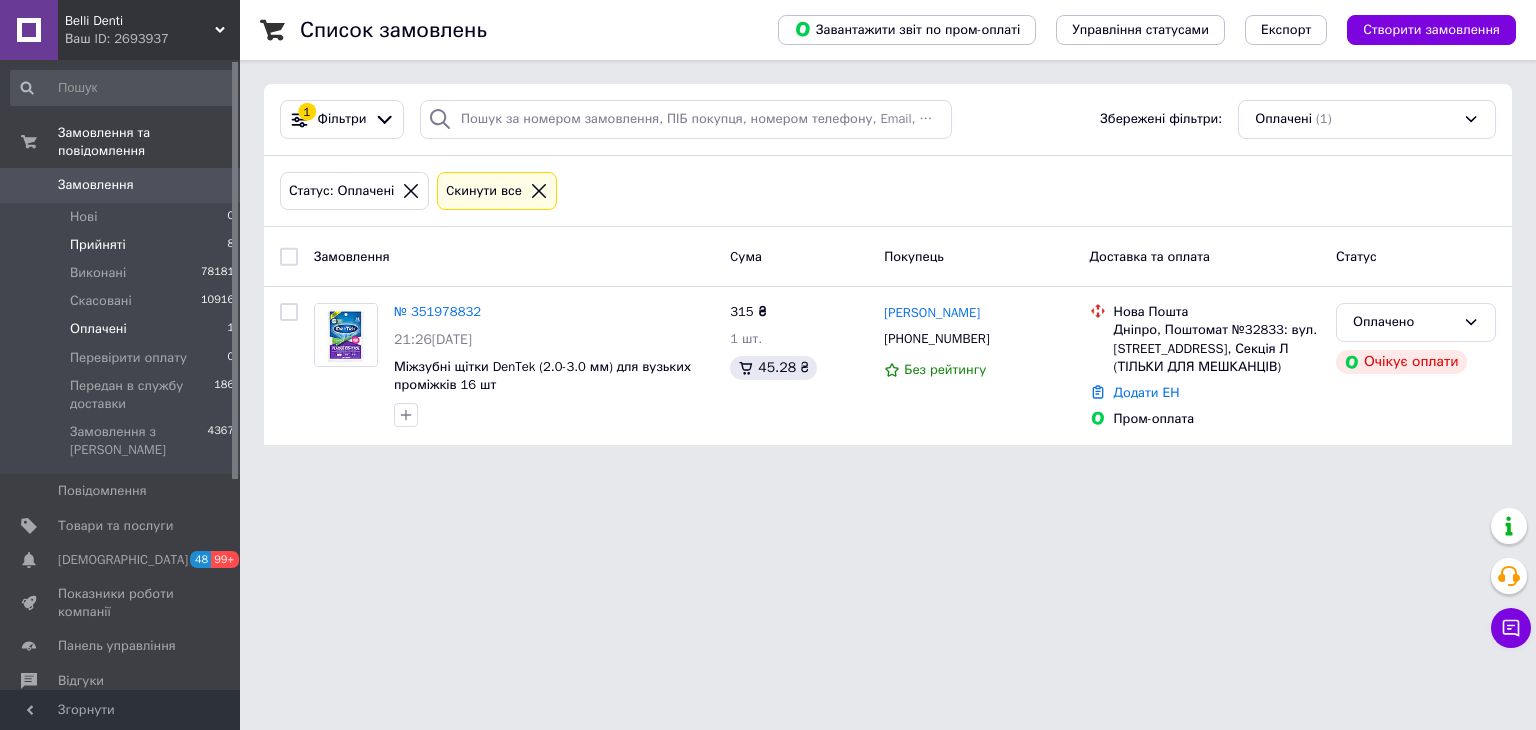 click on "Прийняті 8" at bounding box center (123, 245) 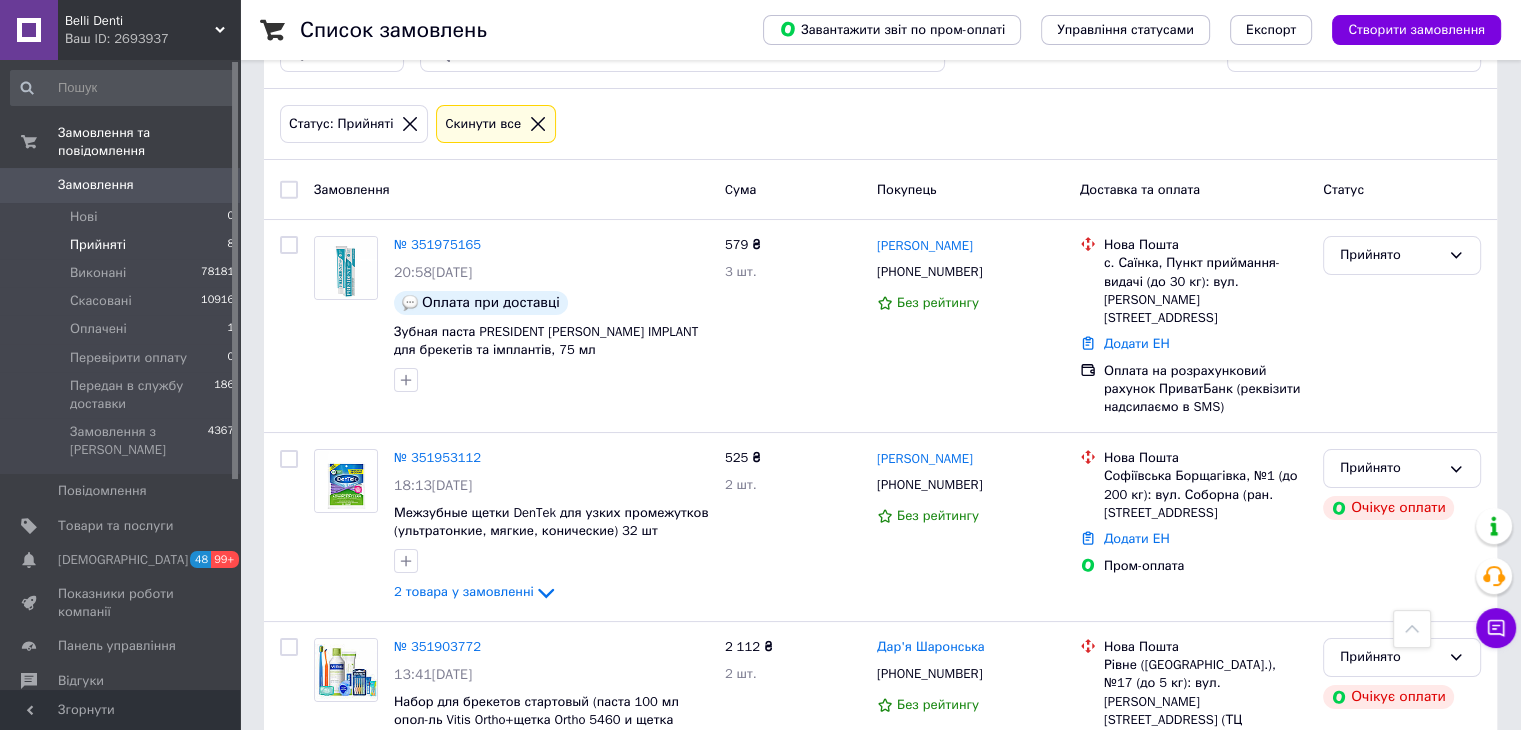 scroll, scrollTop: 0, scrollLeft: 0, axis: both 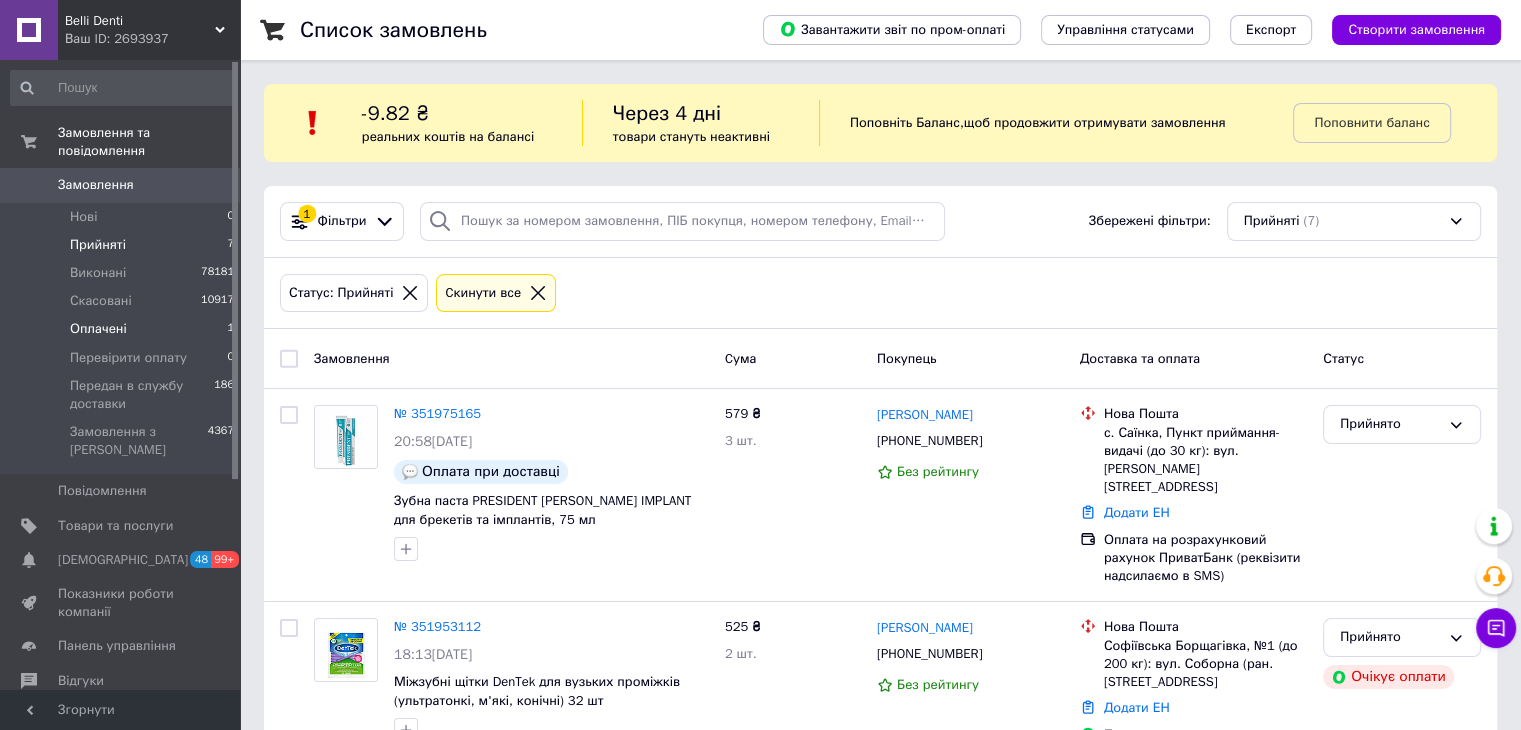 click on "Оплачені 1" at bounding box center [123, 329] 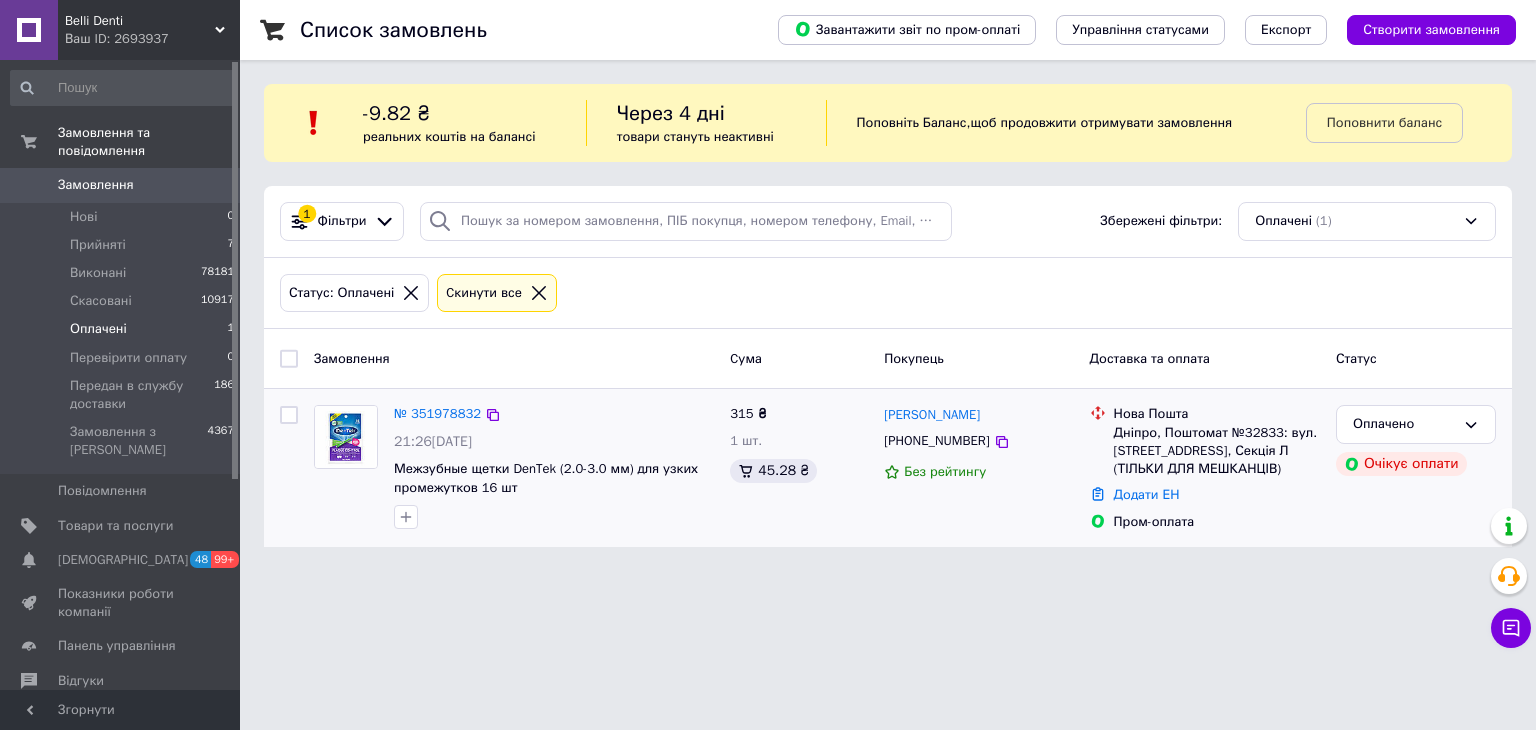 click on "№ 351978832" at bounding box center (554, 414) 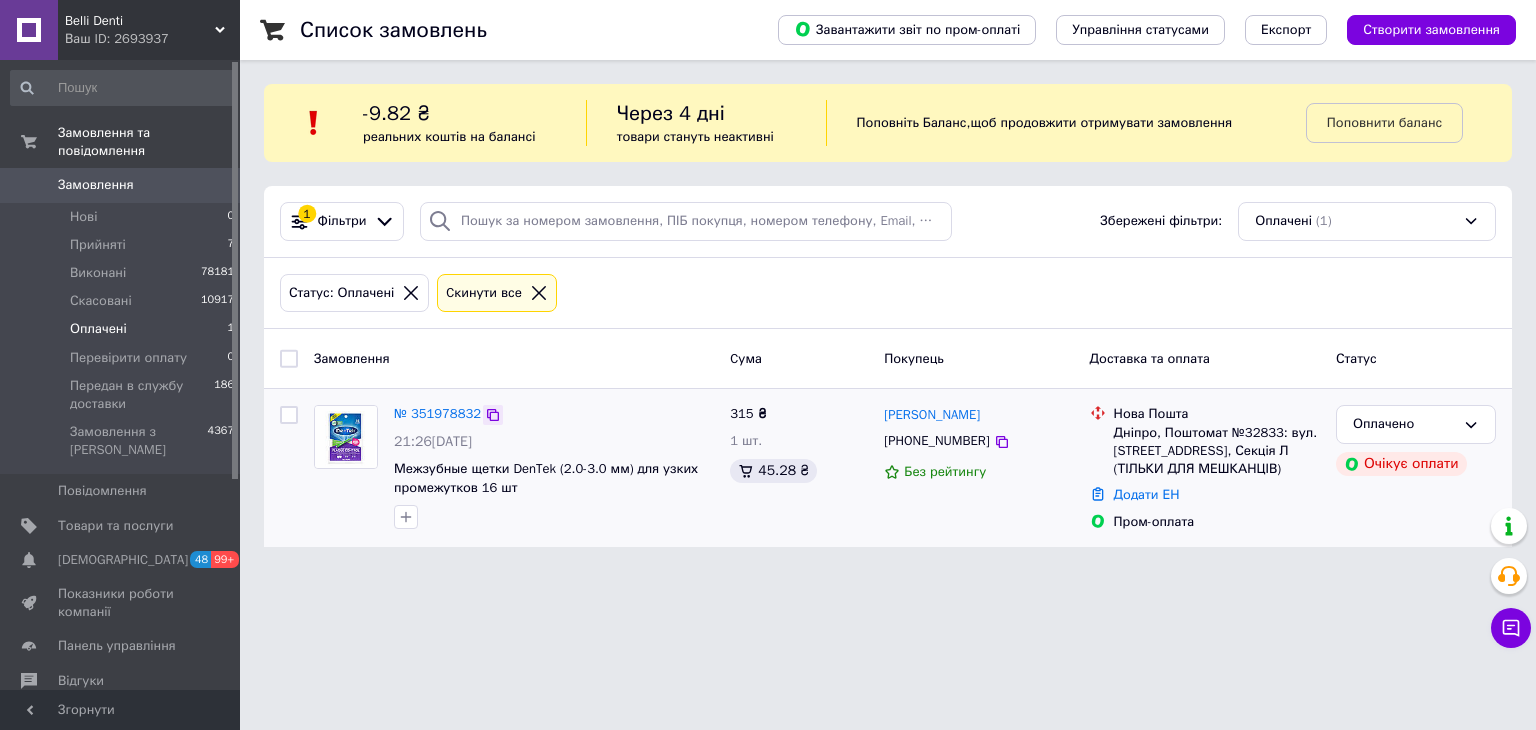click 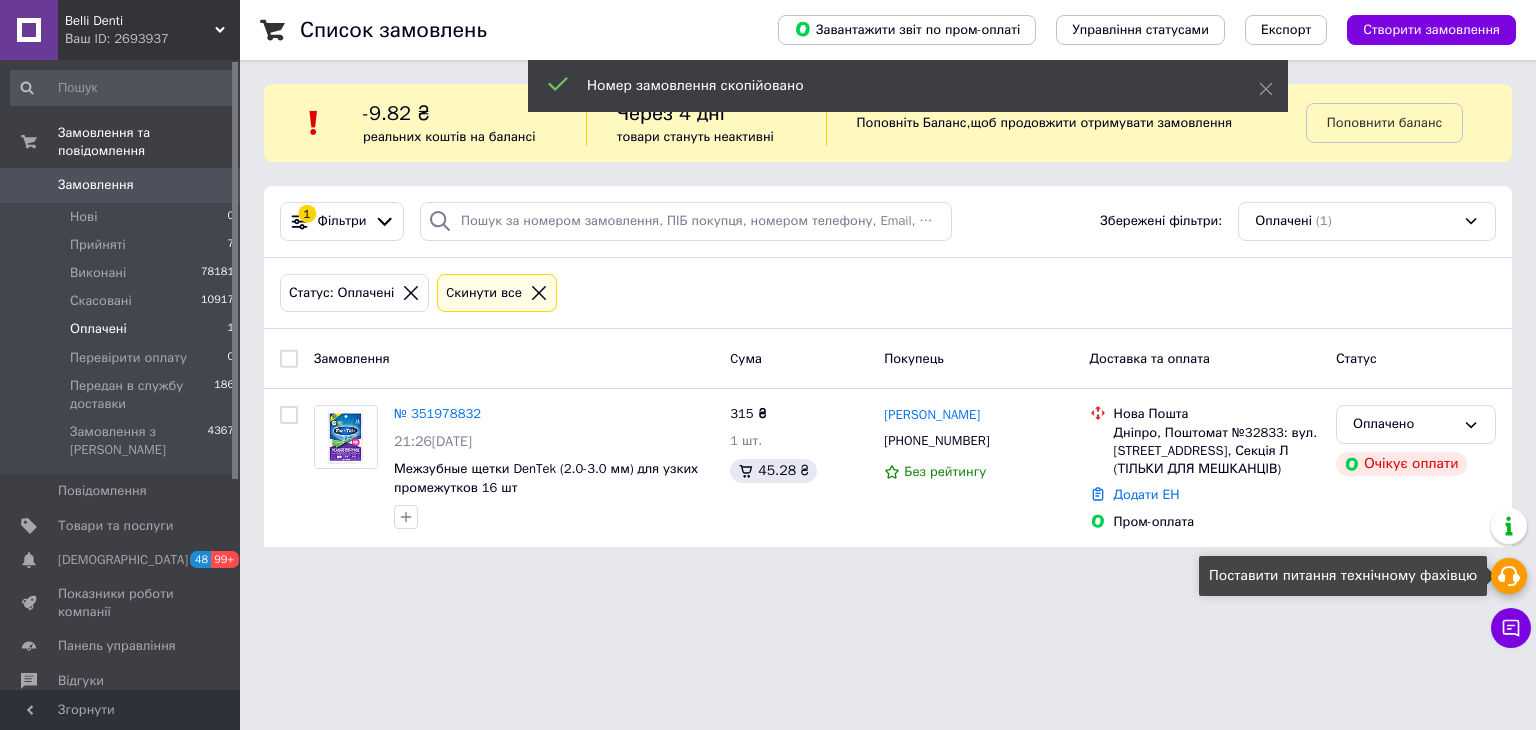 click 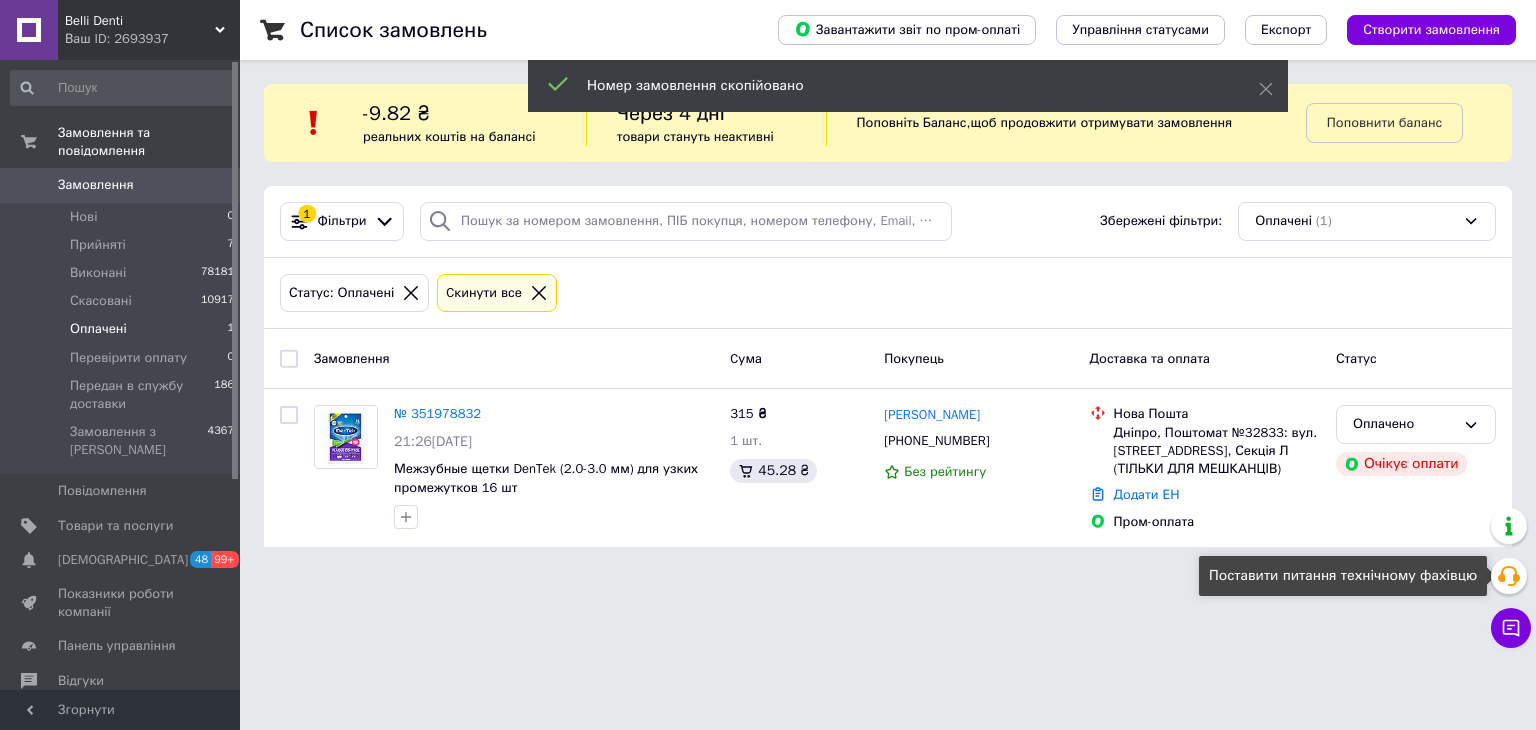 click on "Список замовлень   Завантажити звіт по пром-оплаті Управління статусами Експорт Створити замовлення -9.82 ₴ реальних коштів на балансі Через 4 дні товари стануть неактивні Поповніть Баланс ,  щоб продовжити отримувати замовлення Поповнити баланс 1 Фільтри Збережені фільтри: Оплачені (1) Статус: Оплачені Cкинути все Замовлення Cума Покупець Доставка та оплата Статус № 351978832 21:26[DATE] Межзубные щетки DenTek (2.0-3.0 мм) для узких промежутков 16 шт 315 ₴ 1 шт. 45.28 ₴ [PERSON_NAME] [PHONE_NUMBER] Без рейтингу Нова Пошта Додати ЕН Пром-оплата Оплачено Очікує оплати" at bounding box center [888, 285] 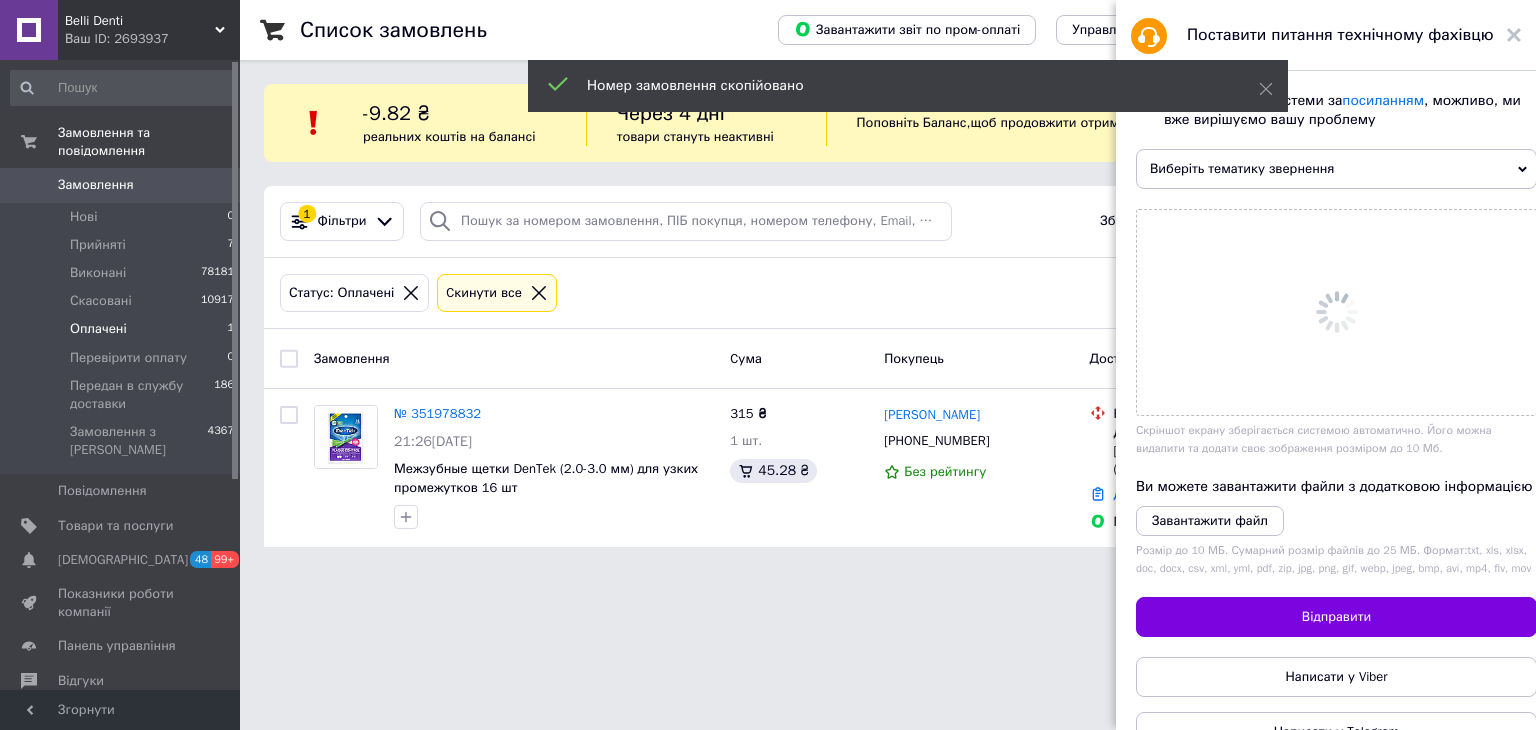 click on "Виберіть тематику звернення" at bounding box center [1336, 169] 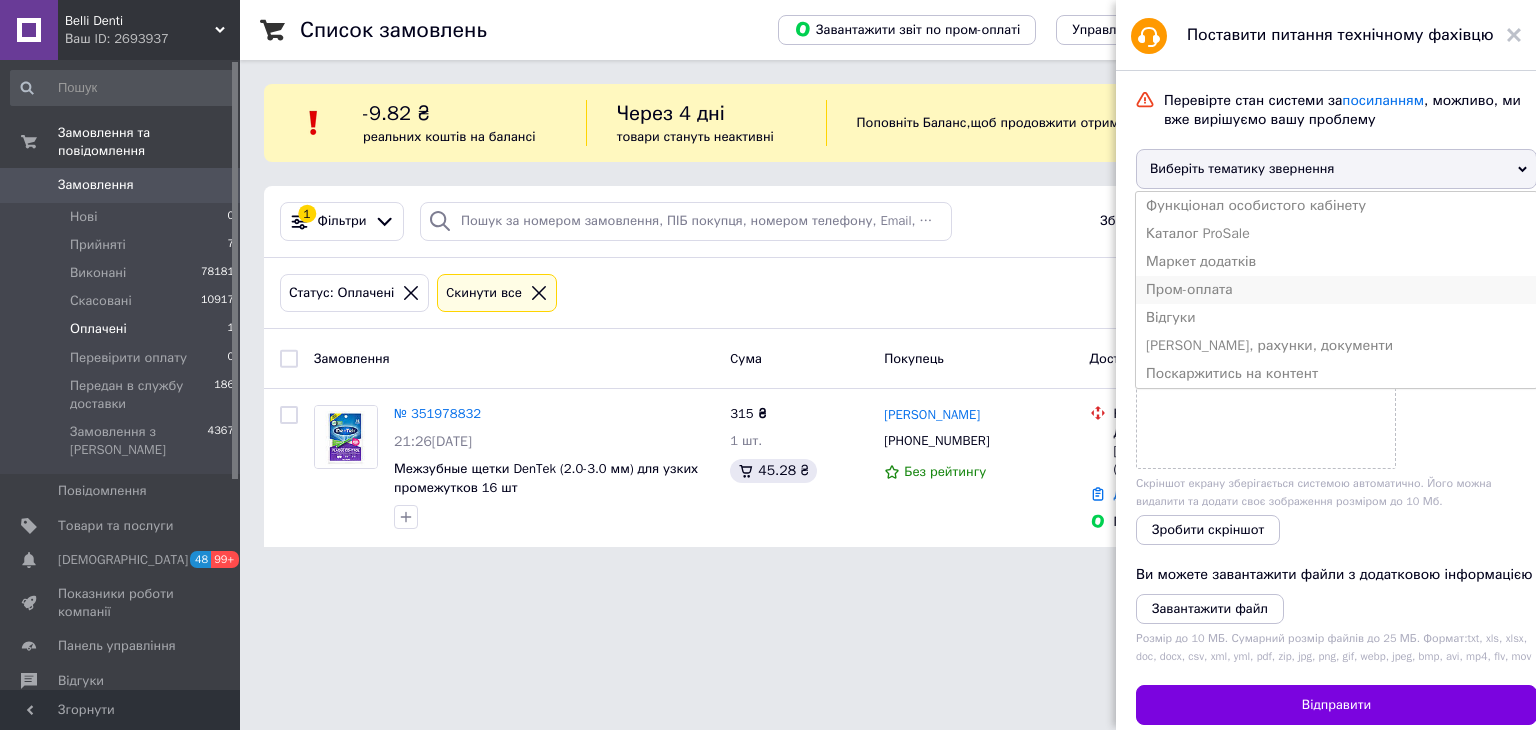 click on "Пром-оплата" at bounding box center (1336, 290) 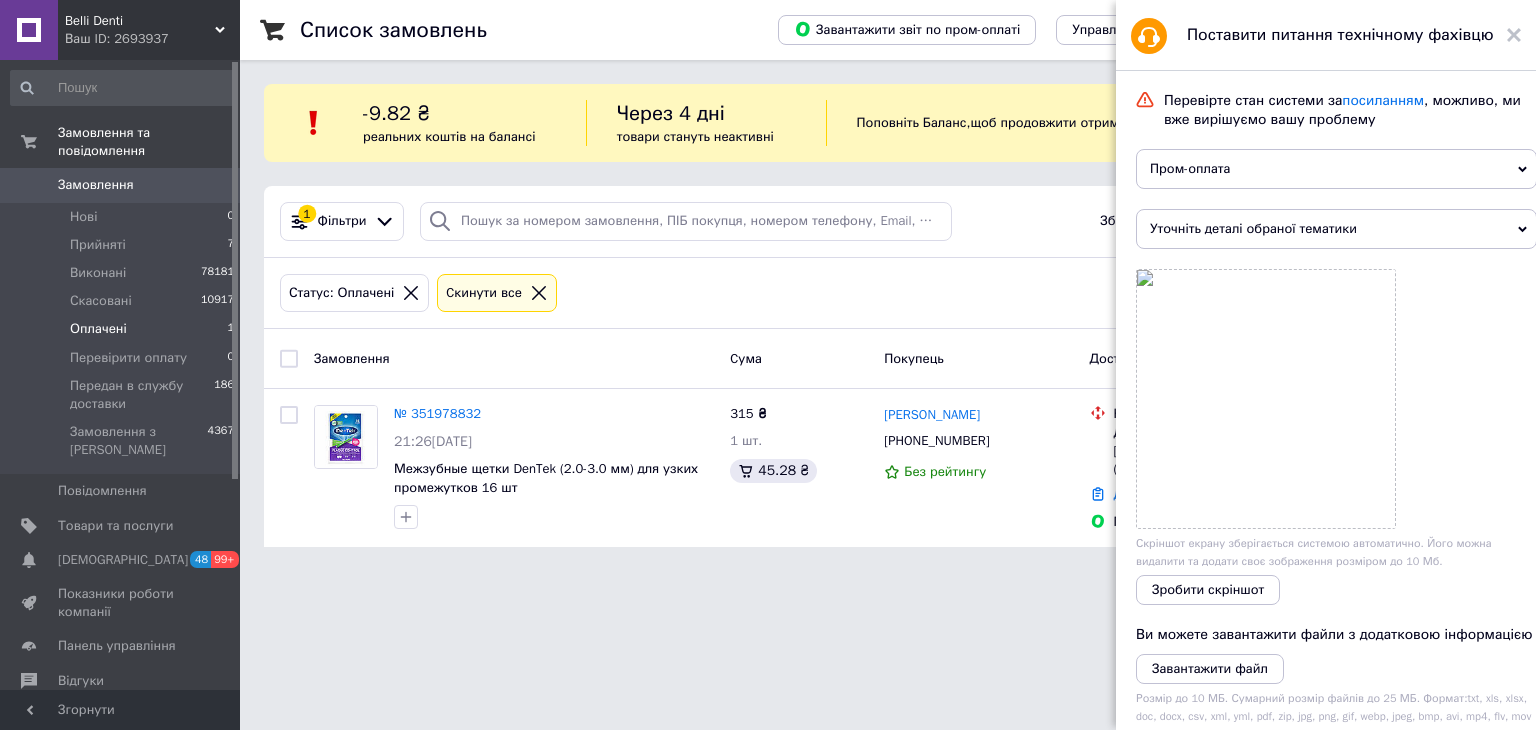 click on "Уточніть деталі обраної тематики" at bounding box center [1336, 229] 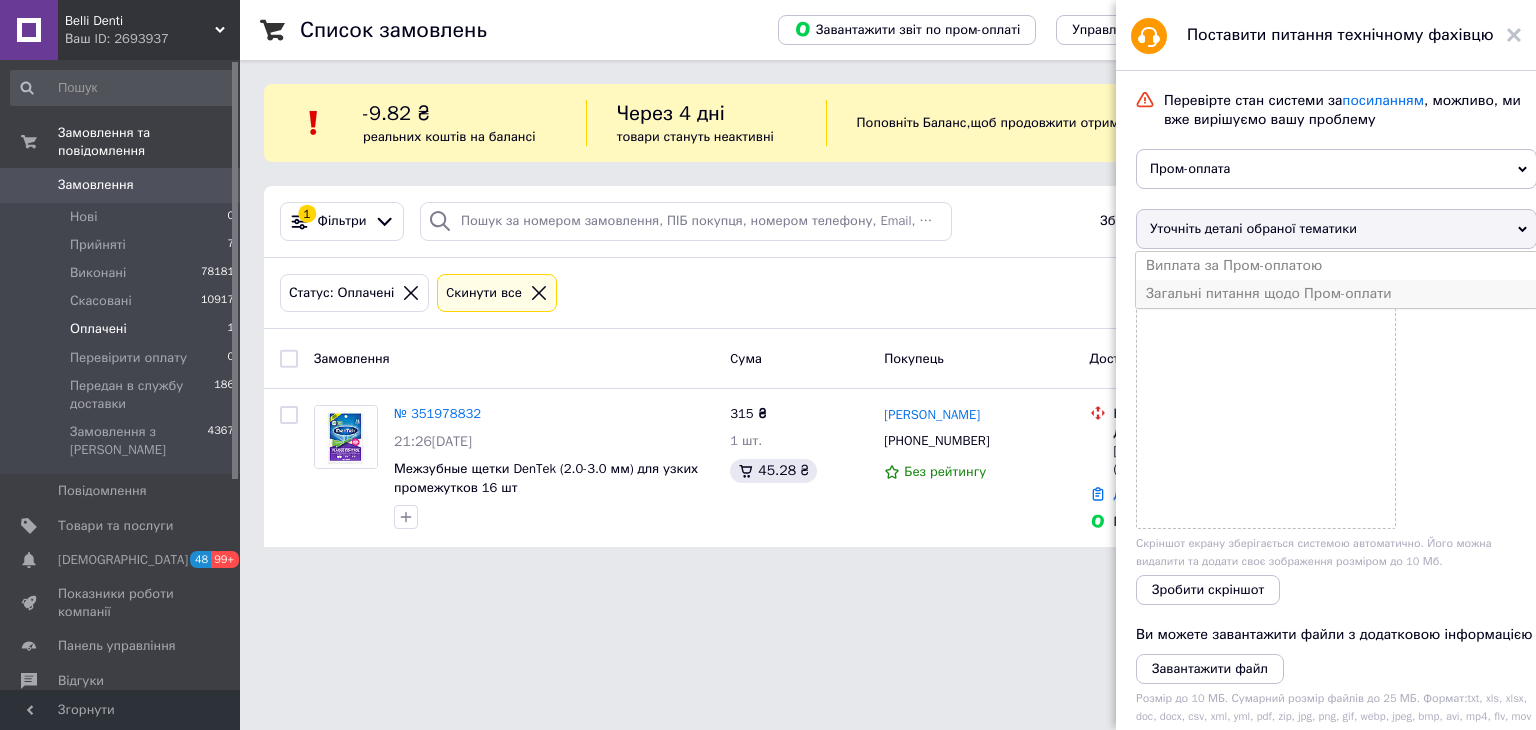 click on "Загальні питання щодо Пром-оплати" at bounding box center [1336, 294] 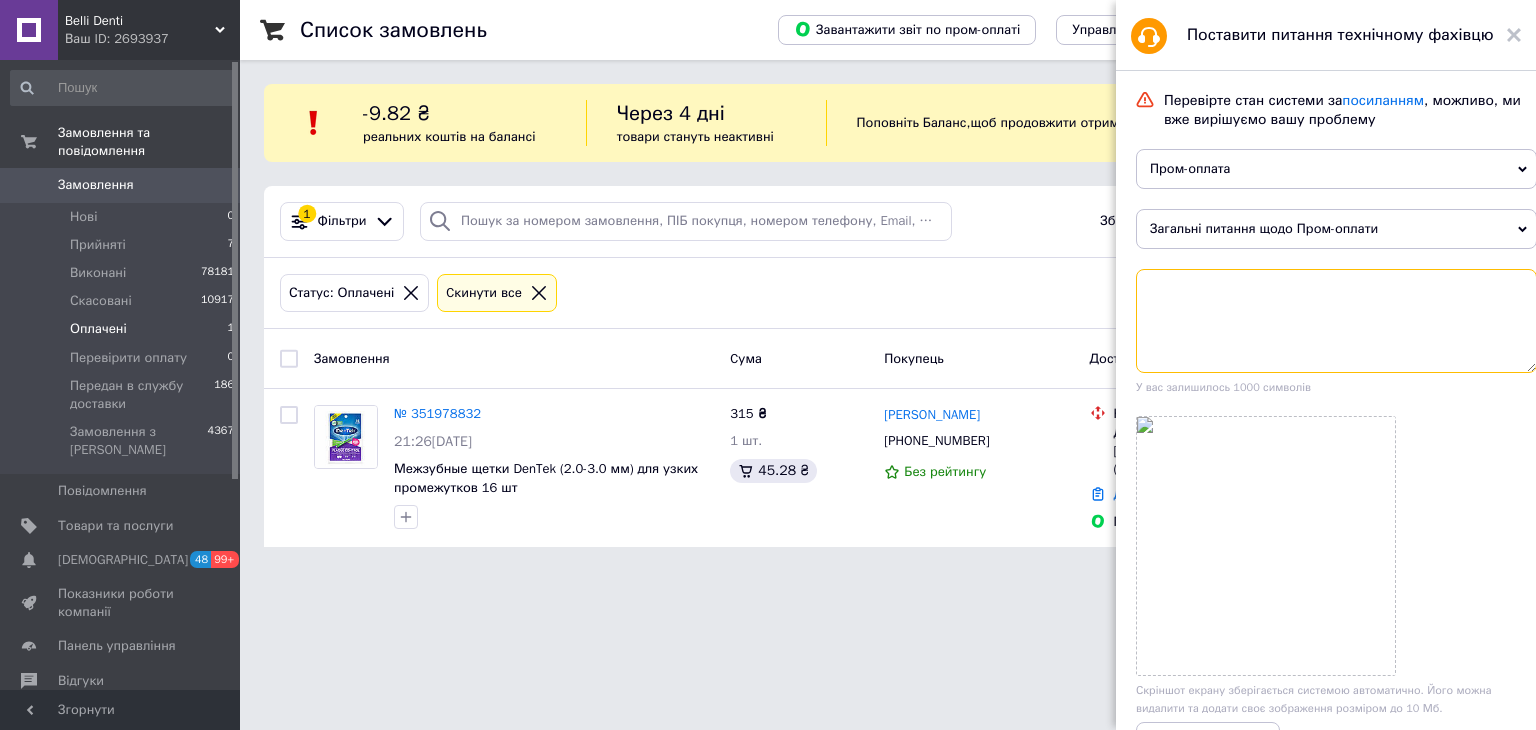 drag, startPoint x: 1231, startPoint y: 289, endPoint x: 1220, endPoint y: 288, distance: 11.045361 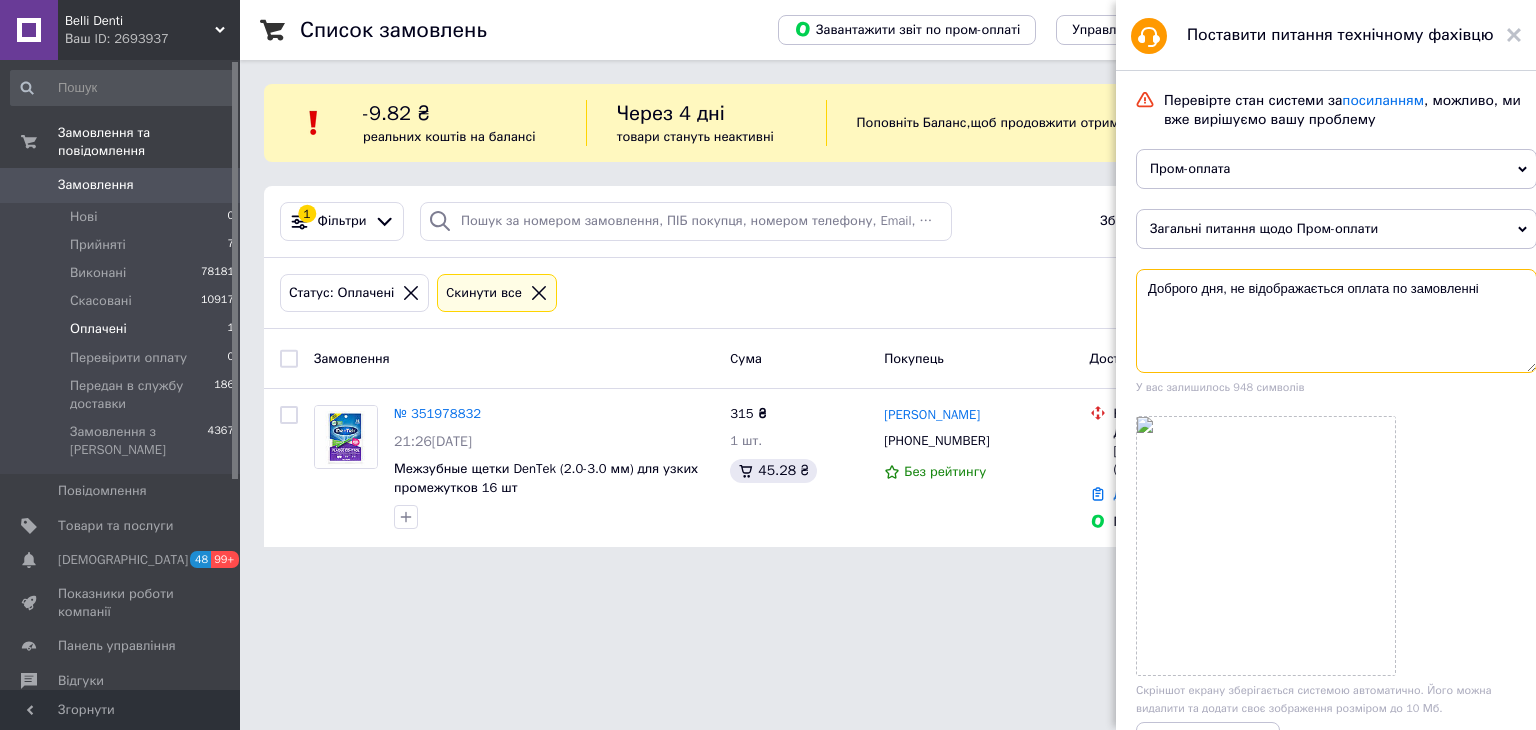 paste on "351978832" 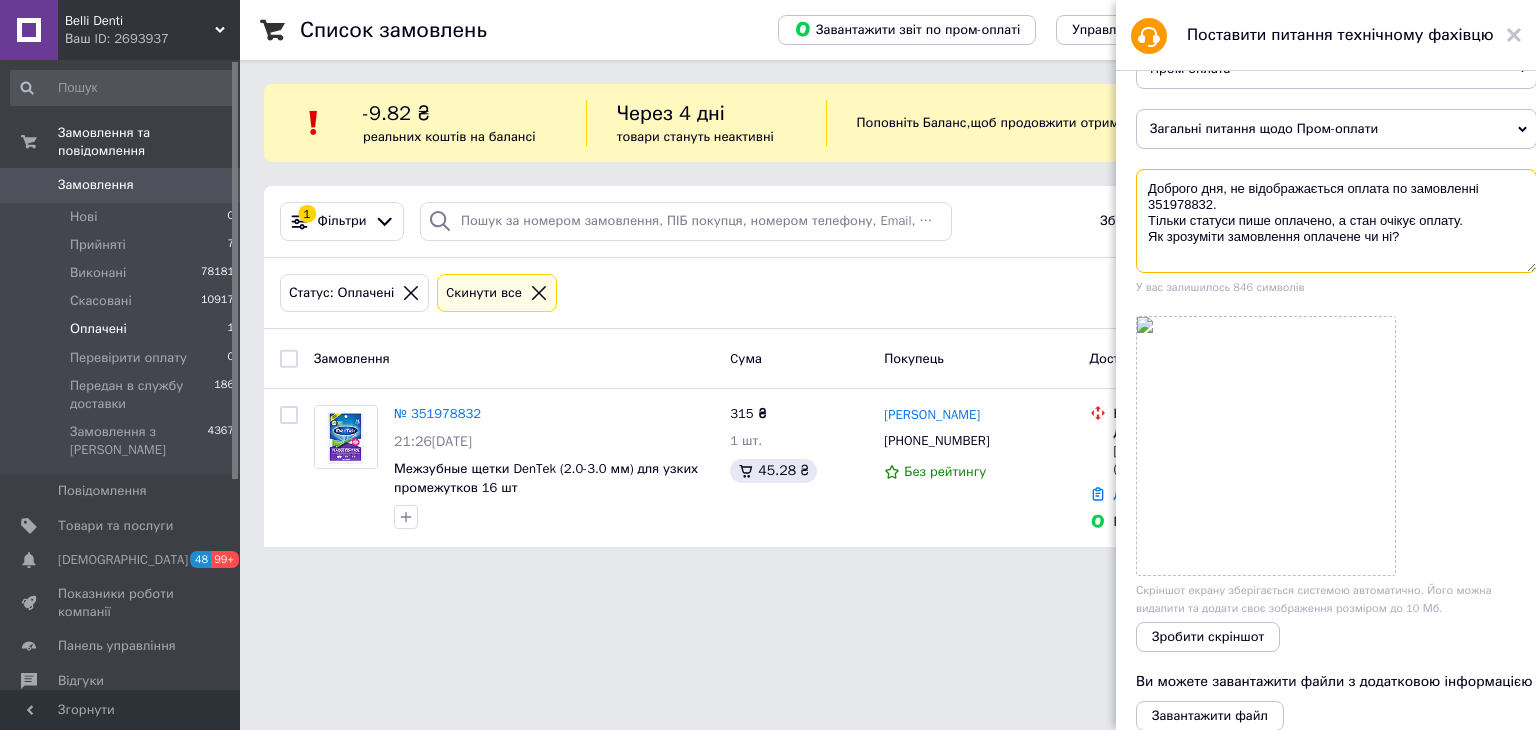 scroll, scrollTop: 300, scrollLeft: 0, axis: vertical 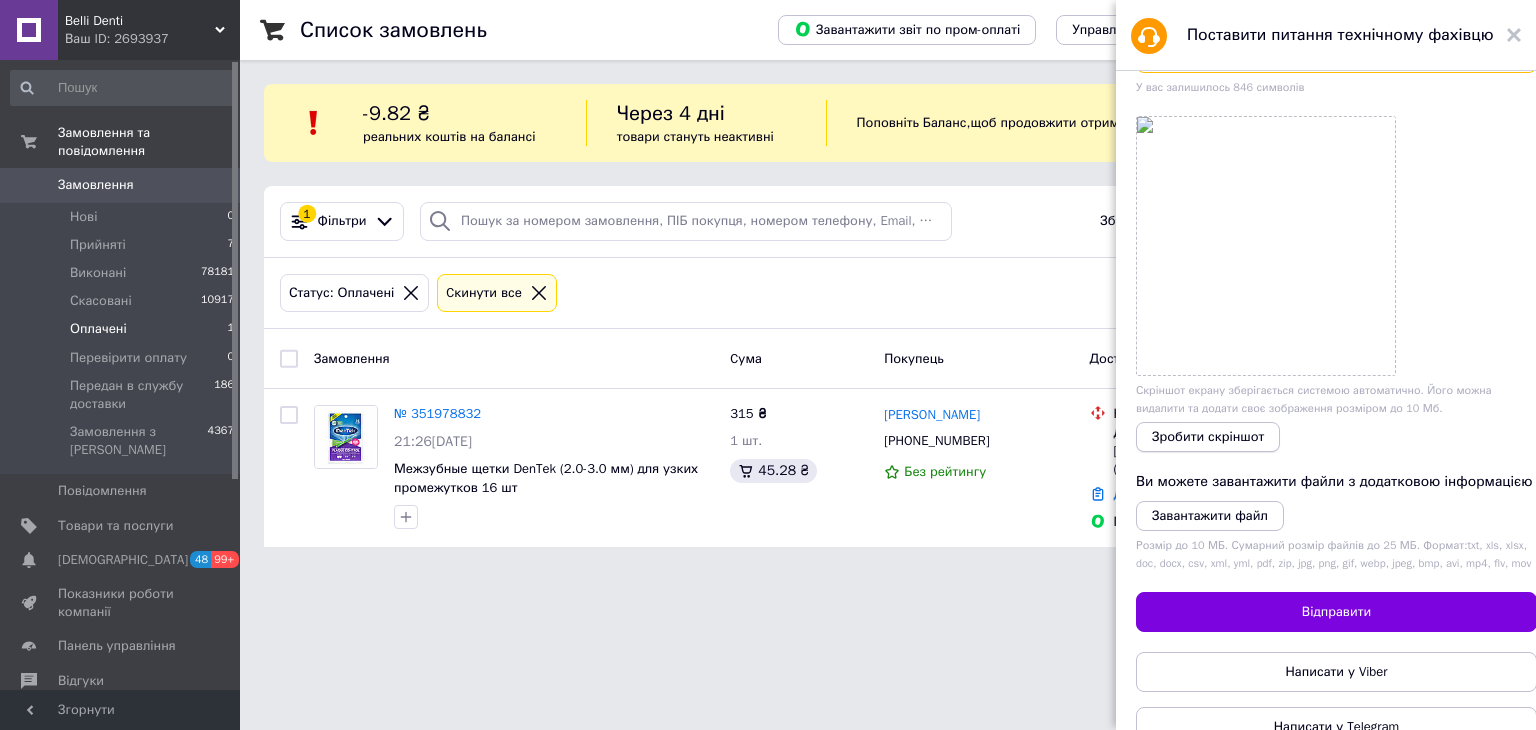 type on "Доброго дня, не відображається оплата по замовленні 351978832.
Тільки статуси пише оплачено, а стан очікує оплату.
Як зрозуміти замовлення оплачене чи ні?" 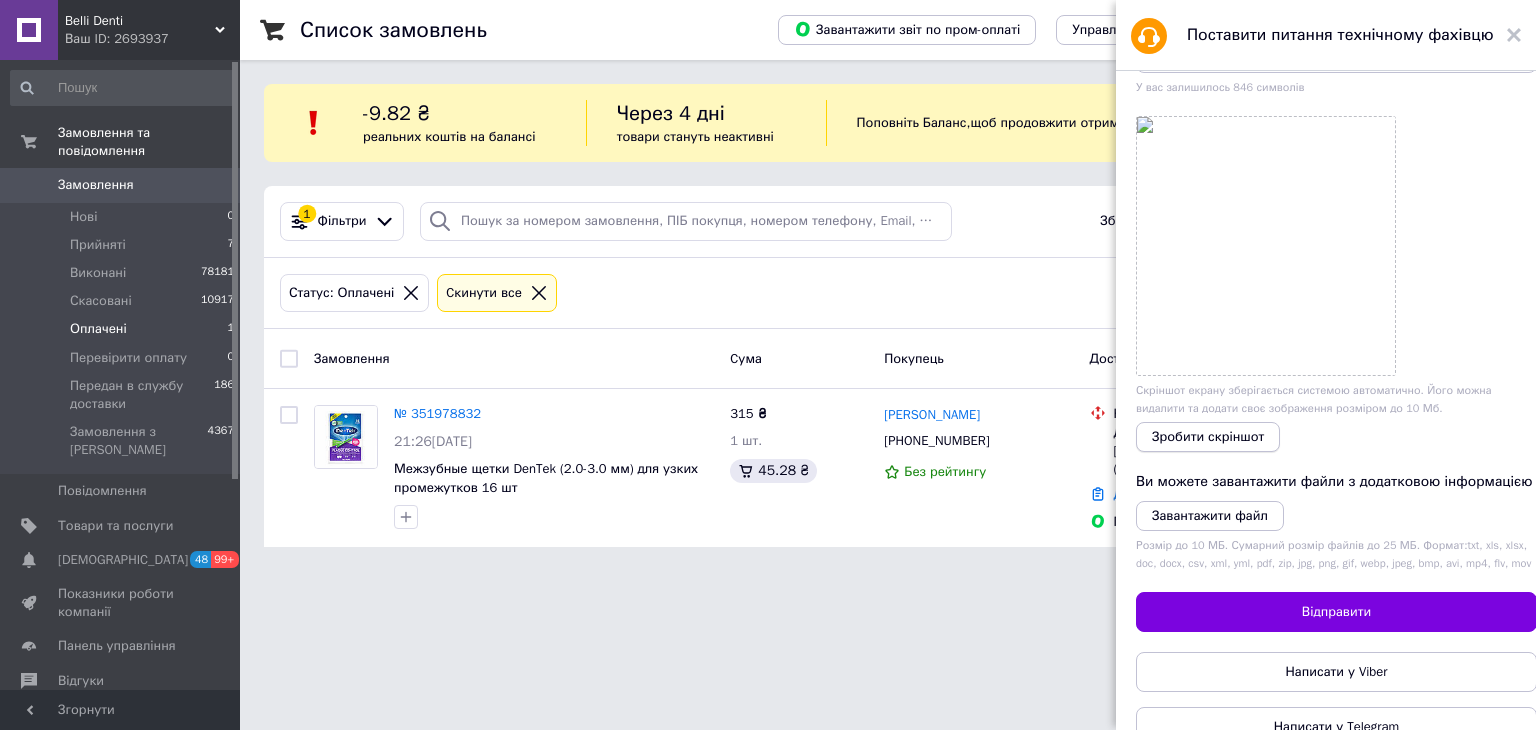 click on "Зробити скріншот" at bounding box center (1208, 437) 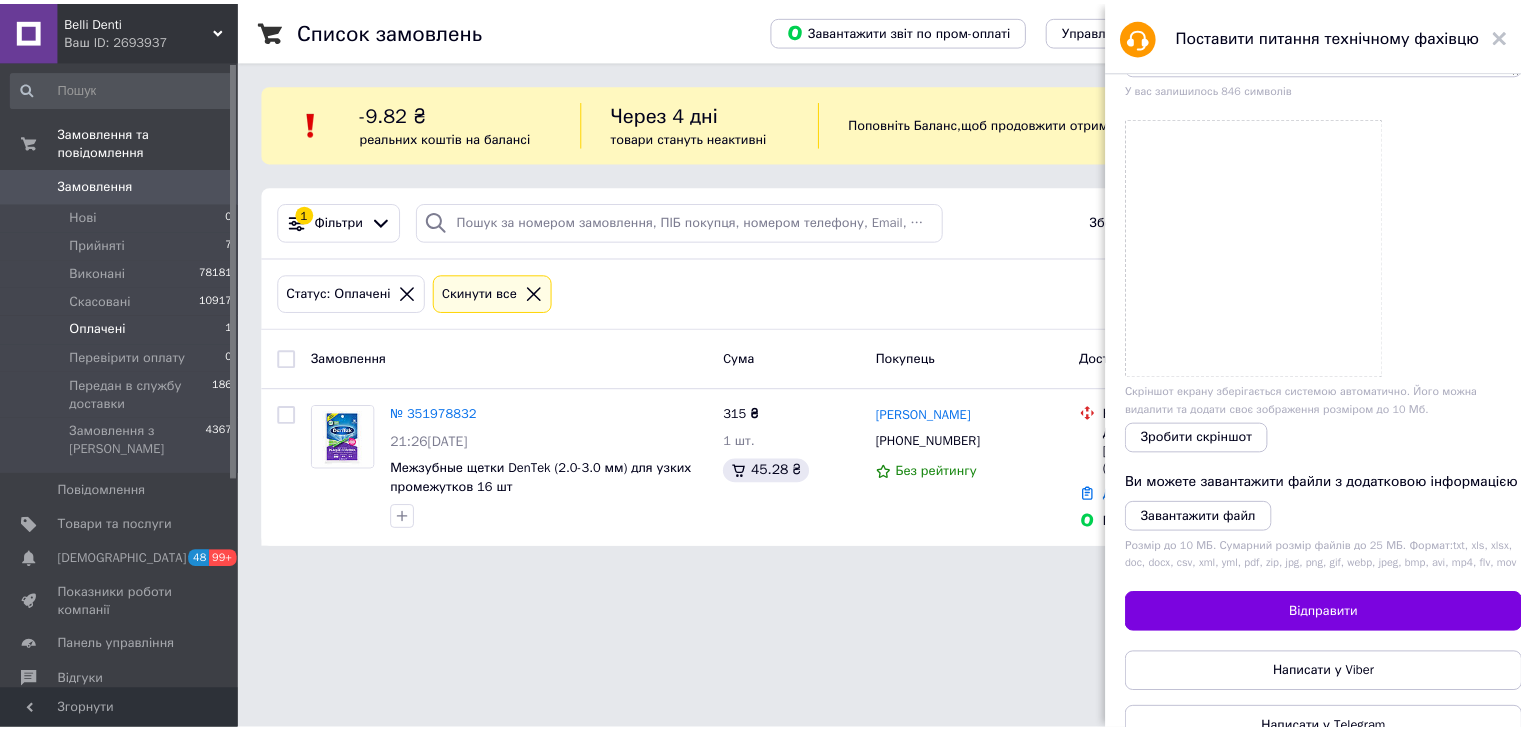 scroll, scrollTop: 300, scrollLeft: 0, axis: vertical 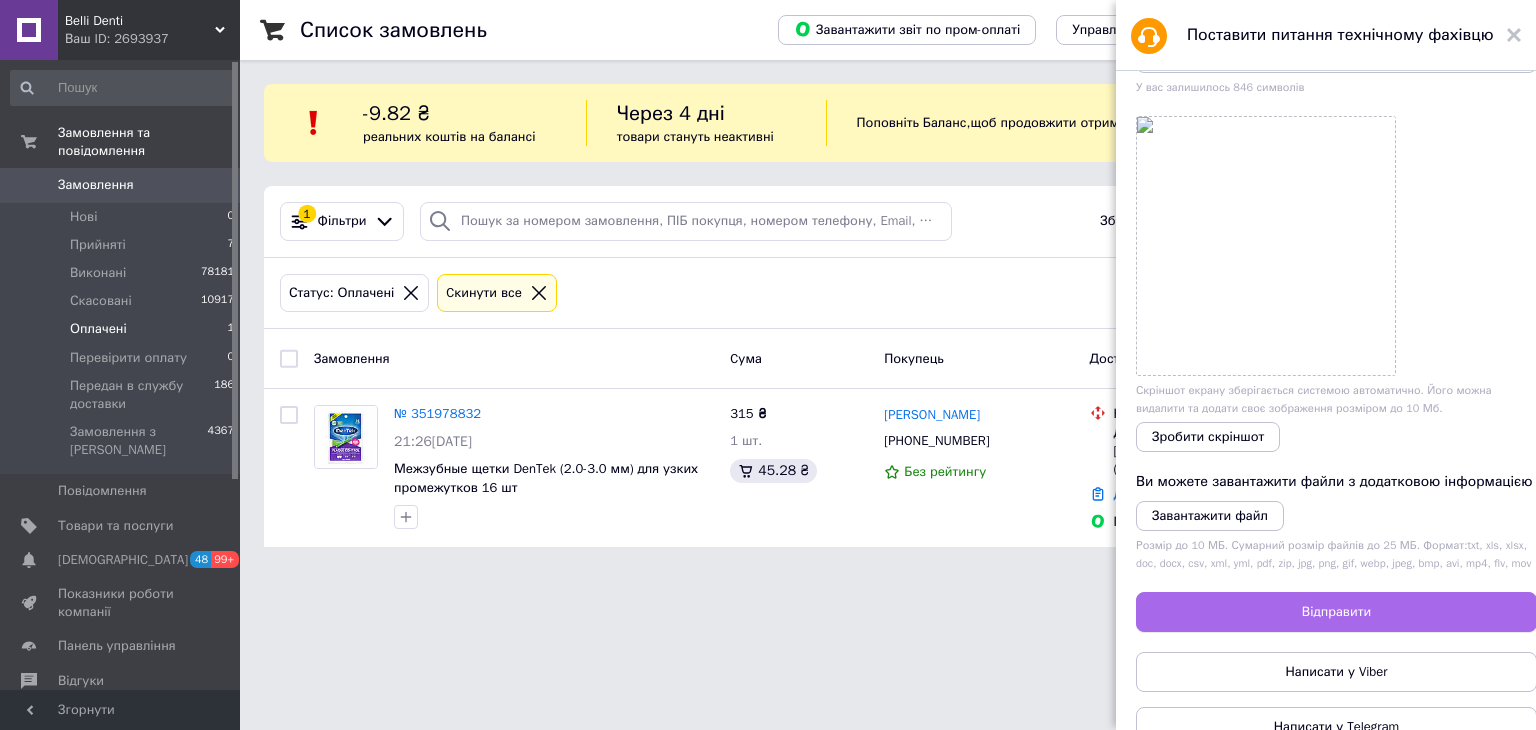click on "Відправити" at bounding box center [1336, 612] 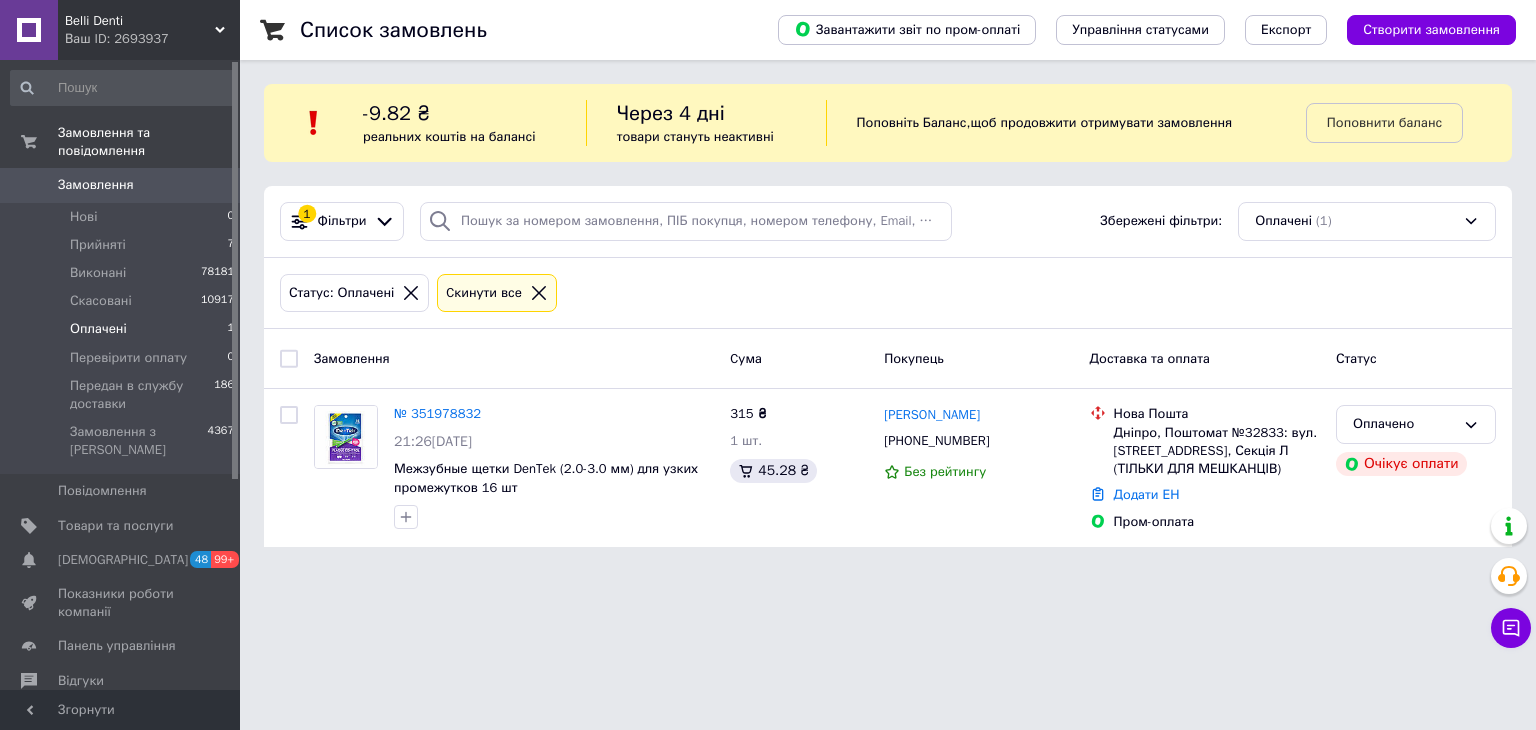 click 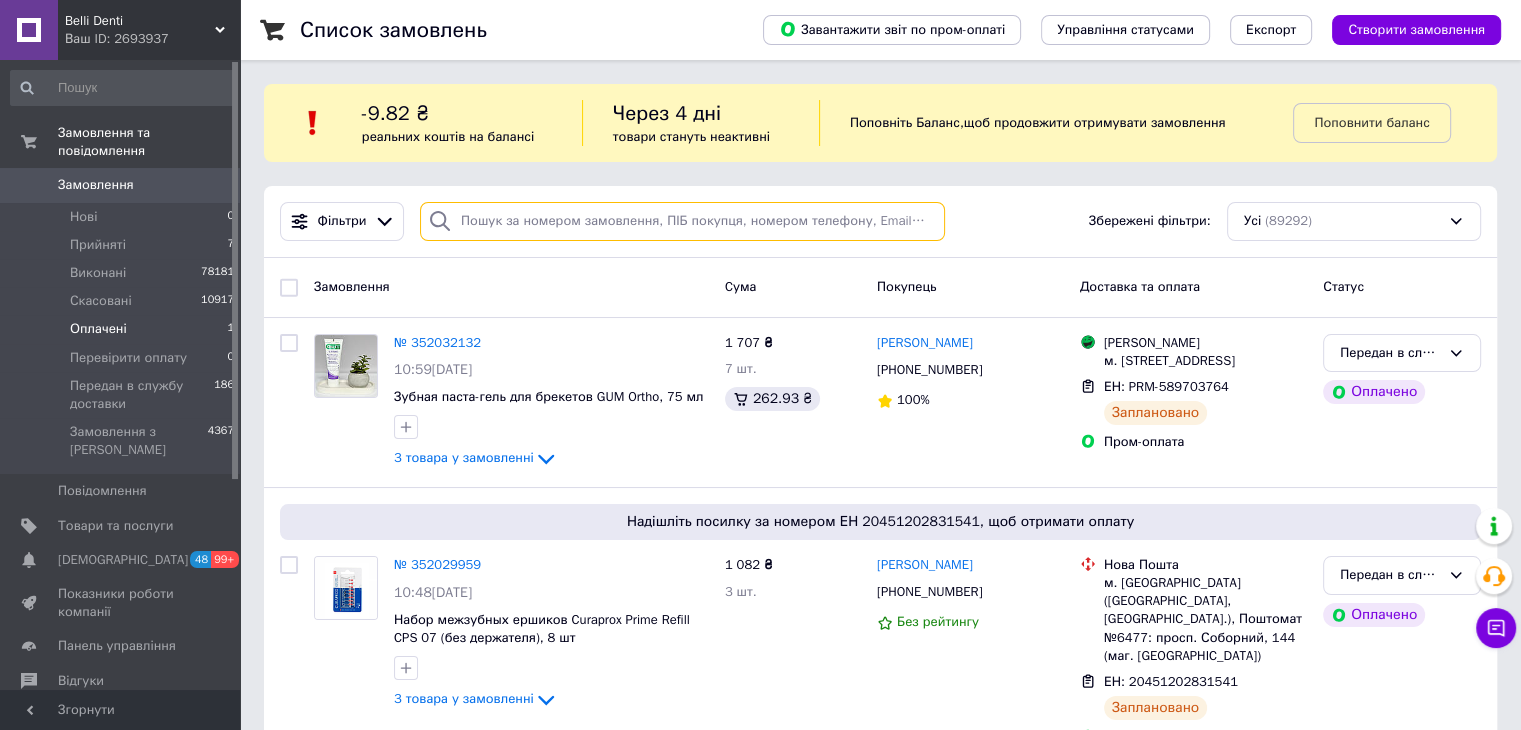 click at bounding box center (682, 221) 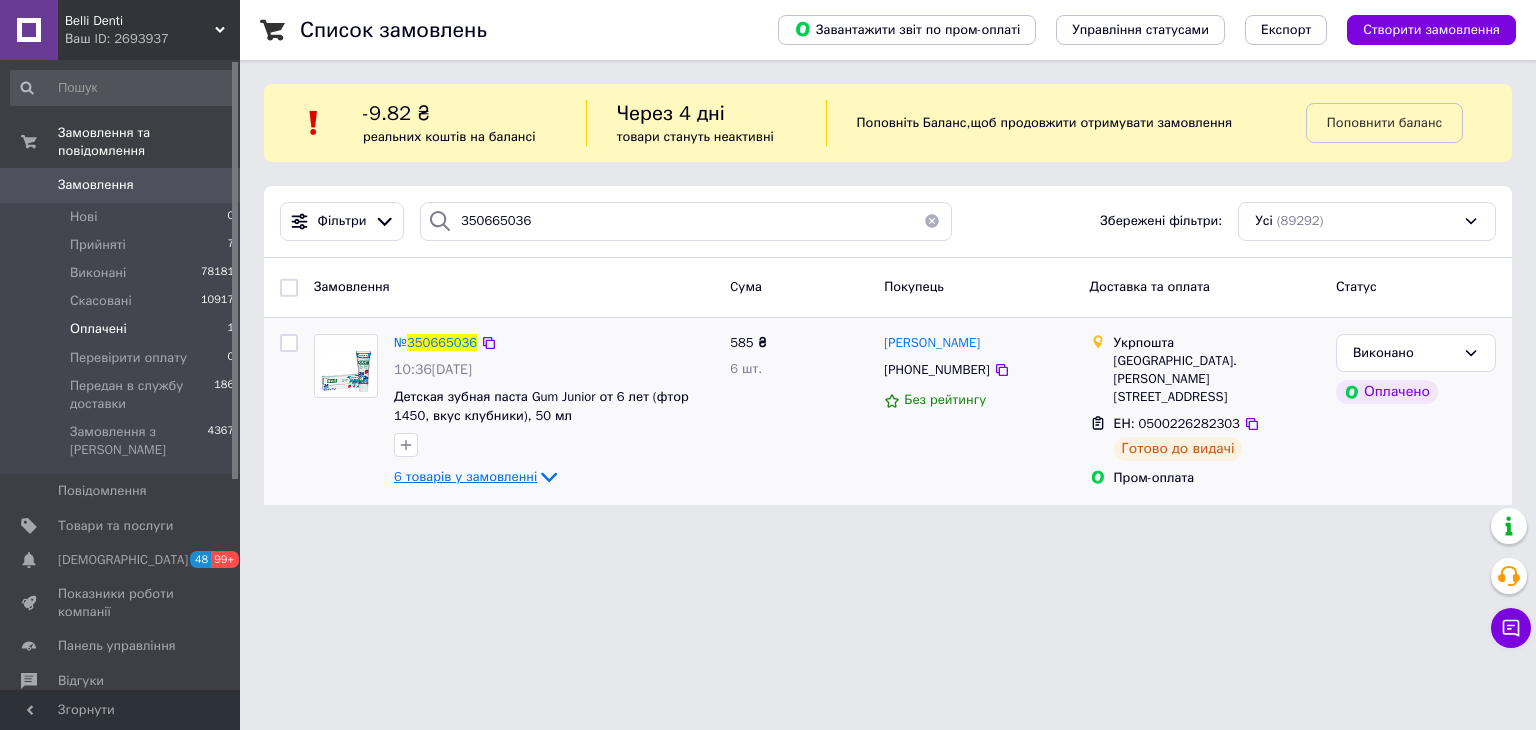 click on "6 товарів у замовленні" at bounding box center (465, 476) 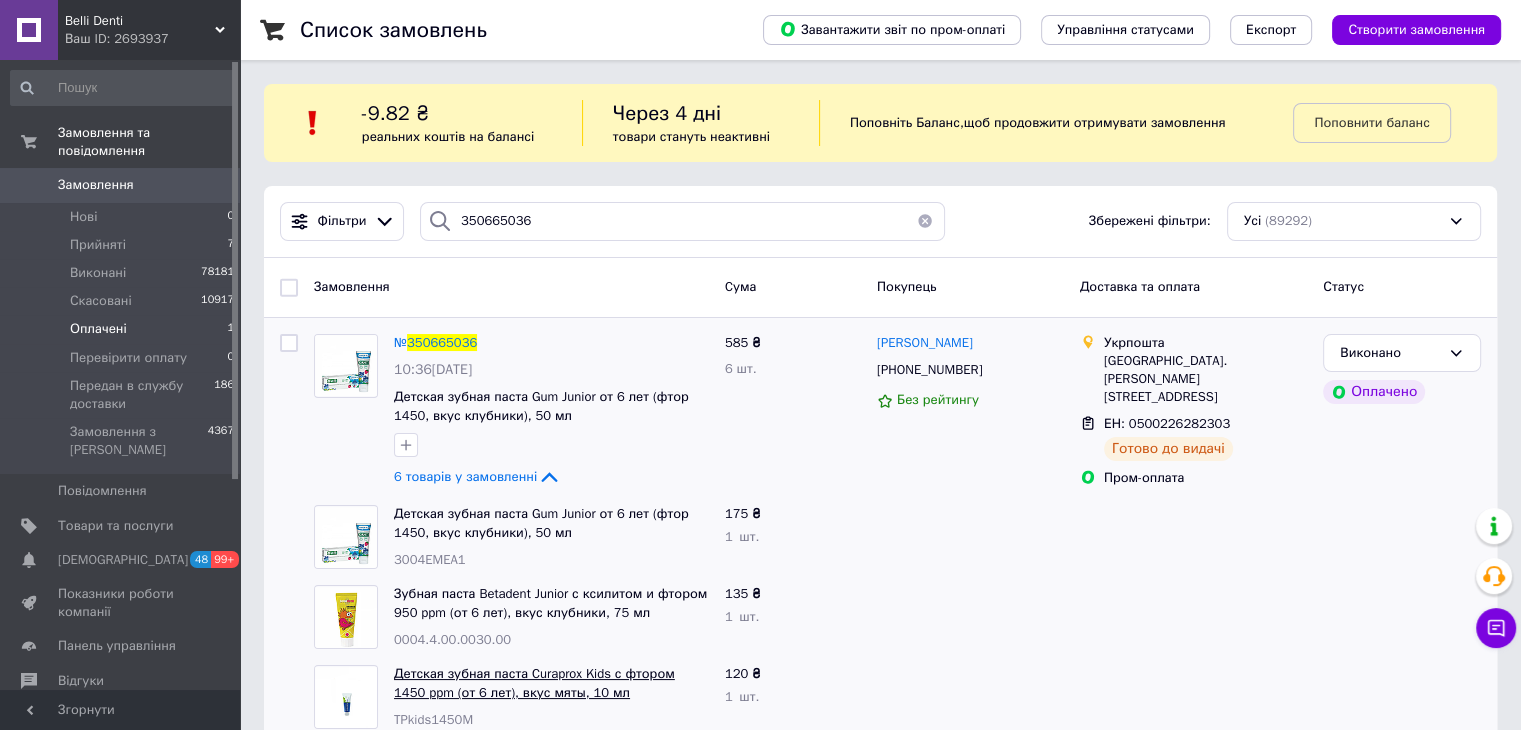 scroll, scrollTop: 200, scrollLeft: 0, axis: vertical 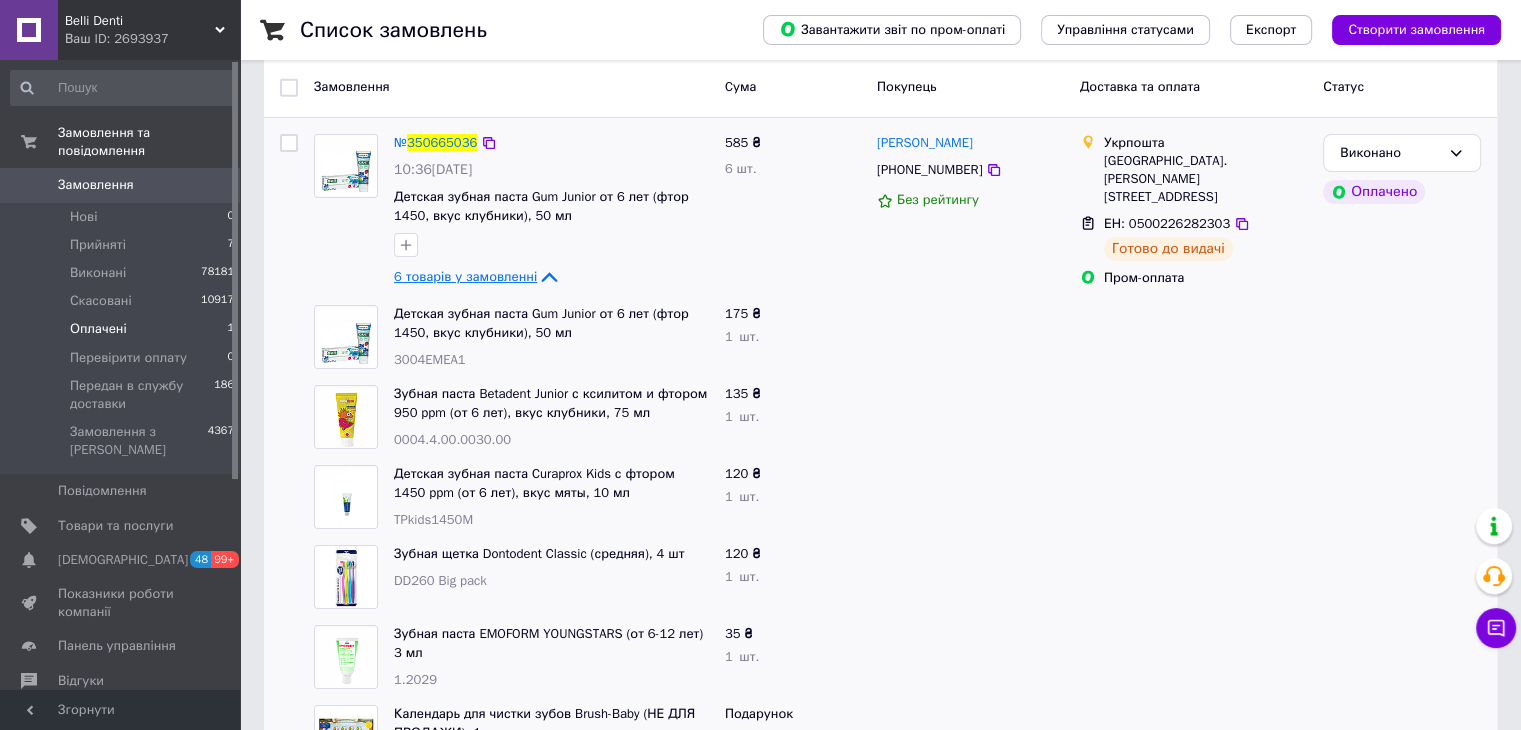 click on "6 товарів у замовленні" at bounding box center (465, 276) 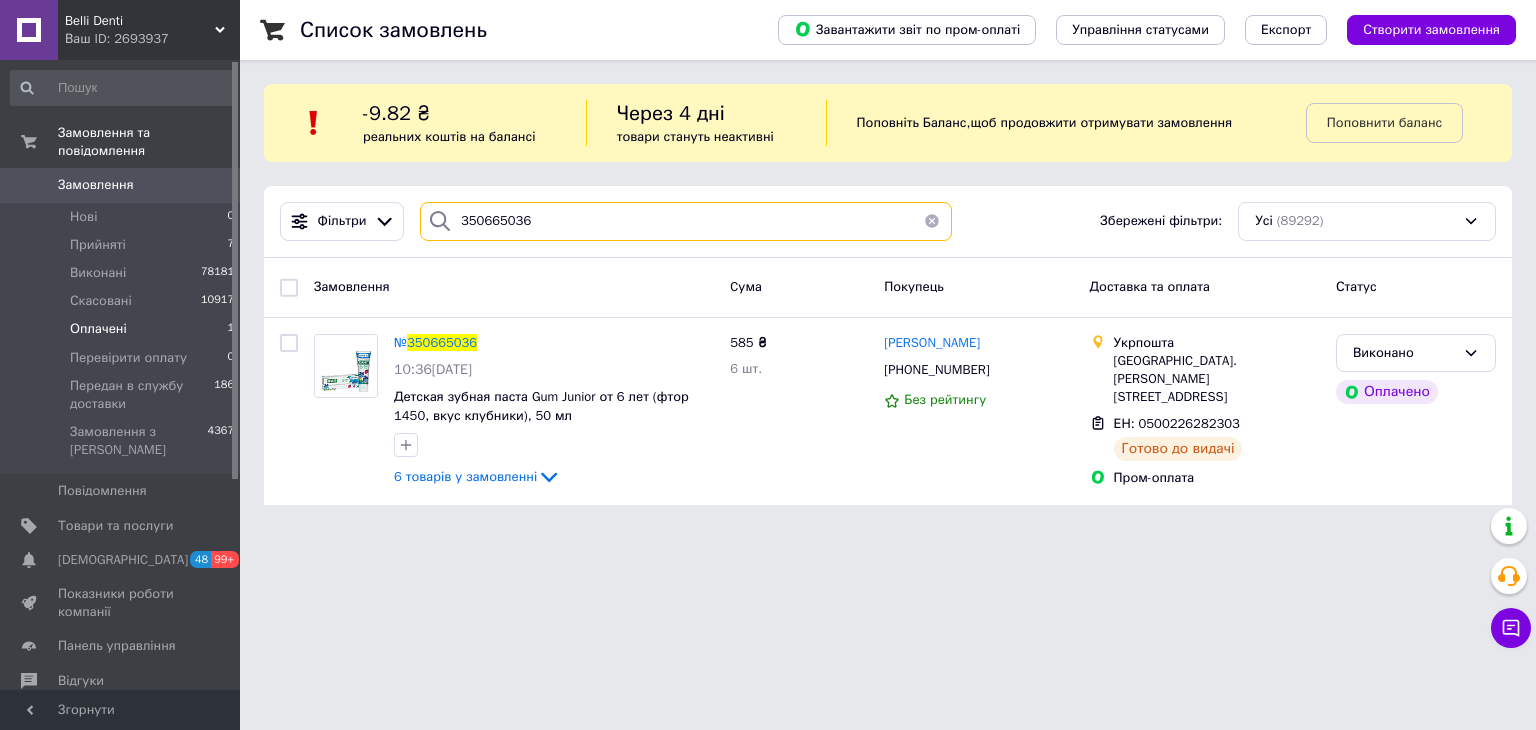 drag, startPoint x: 555, startPoint y: 228, endPoint x: 380, endPoint y: 245, distance: 175.82378 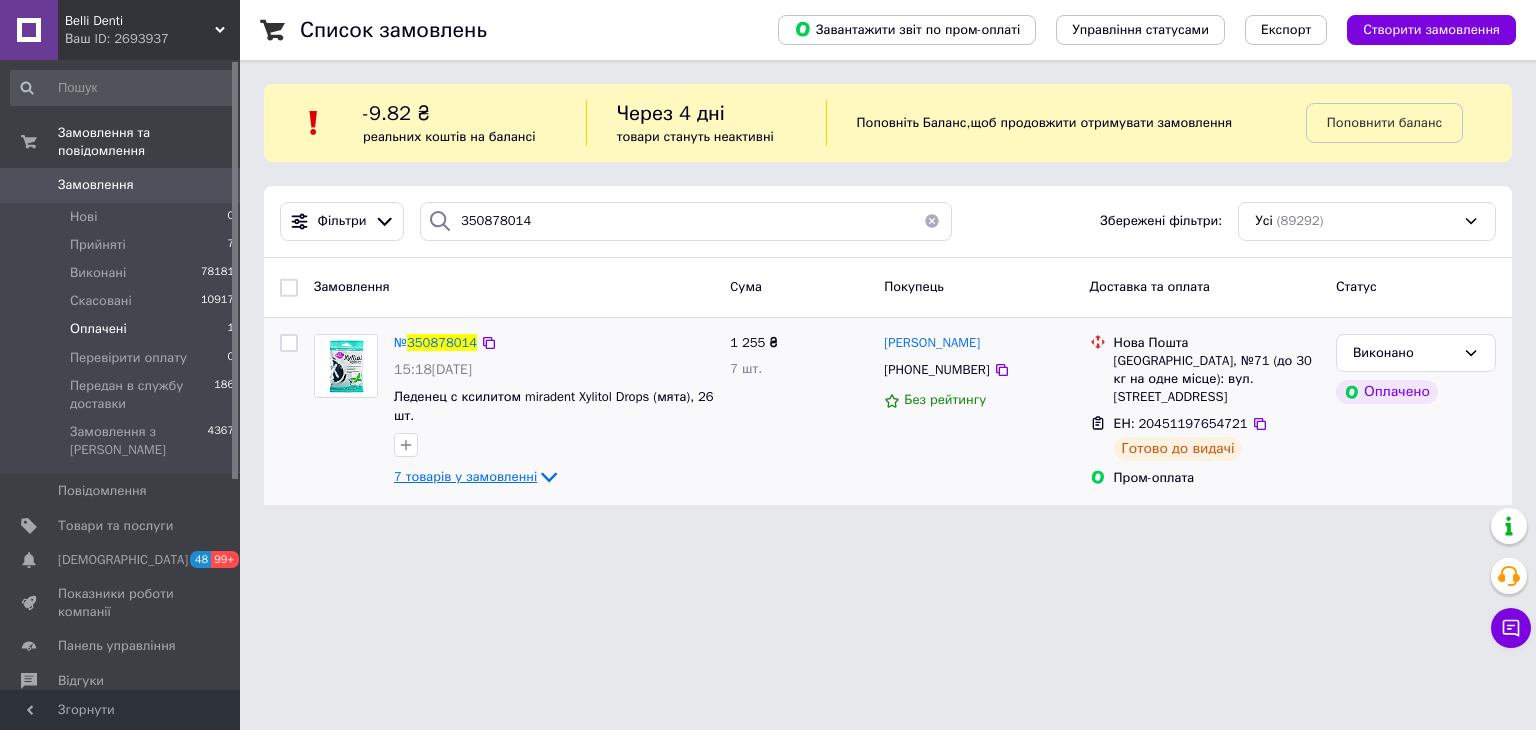 click on "7 товарів у замовленні" at bounding box center [465, 476] 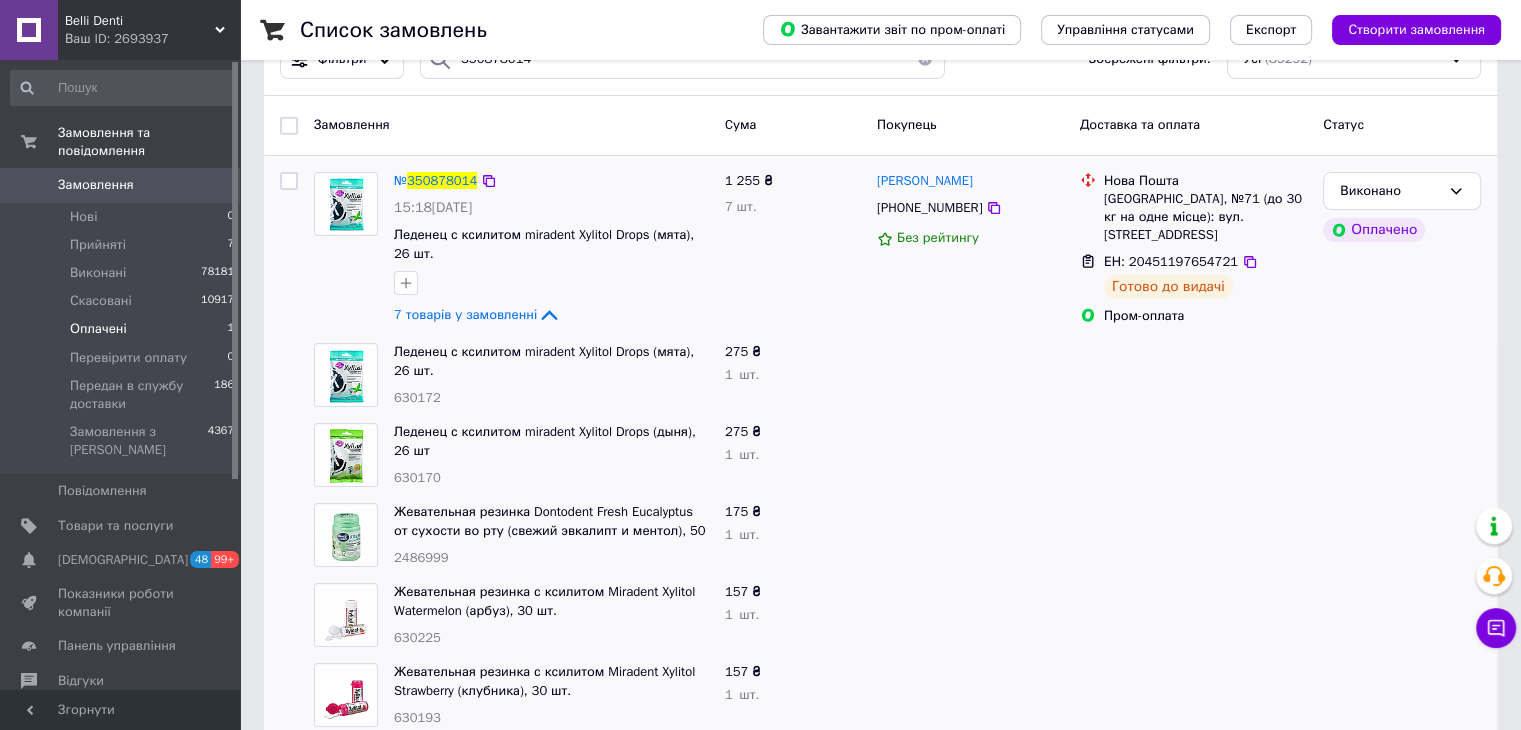 scroll, scrollTop: 62, scrollLeft: 0, axis: vertical 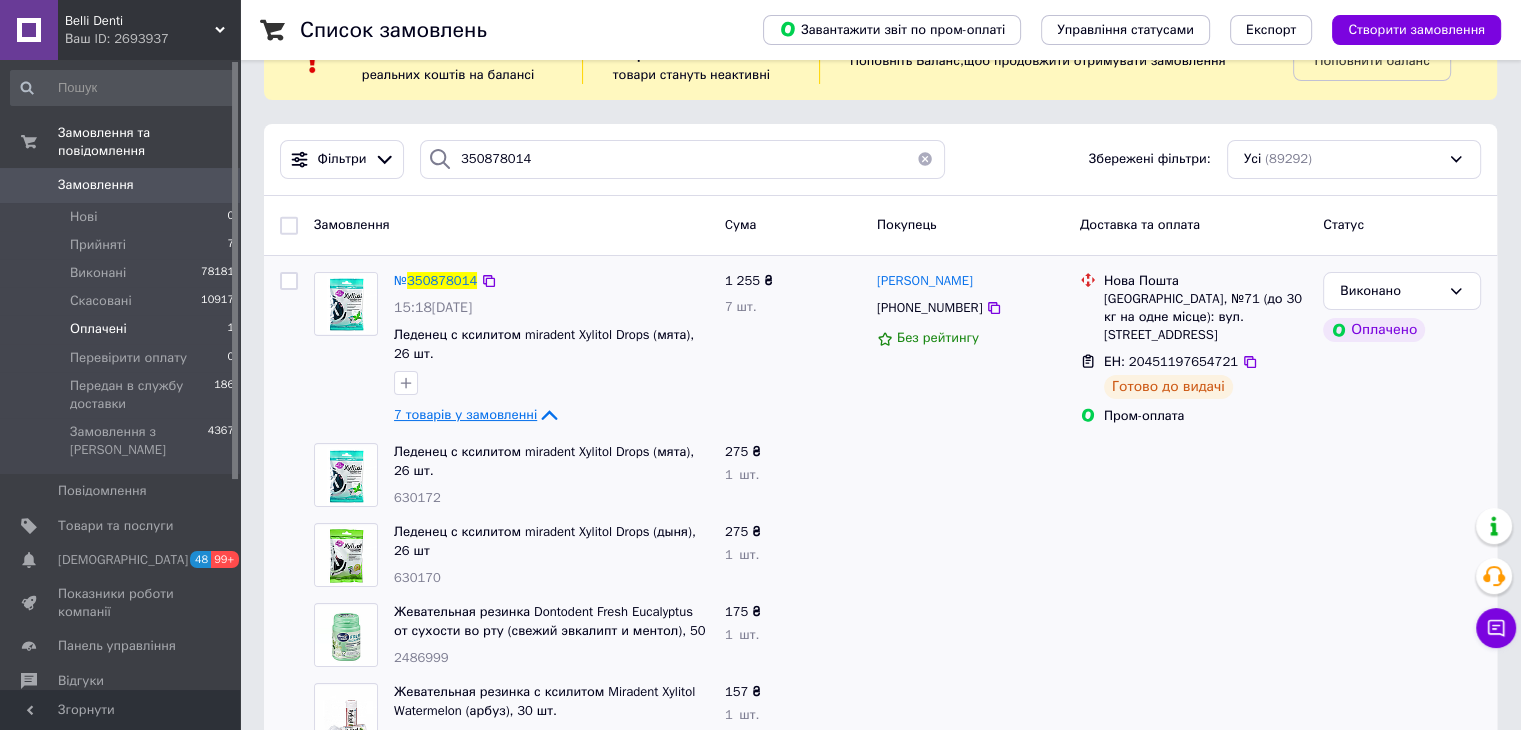 click on "7 товарів у замовленні" at bounding box center (465, 414) 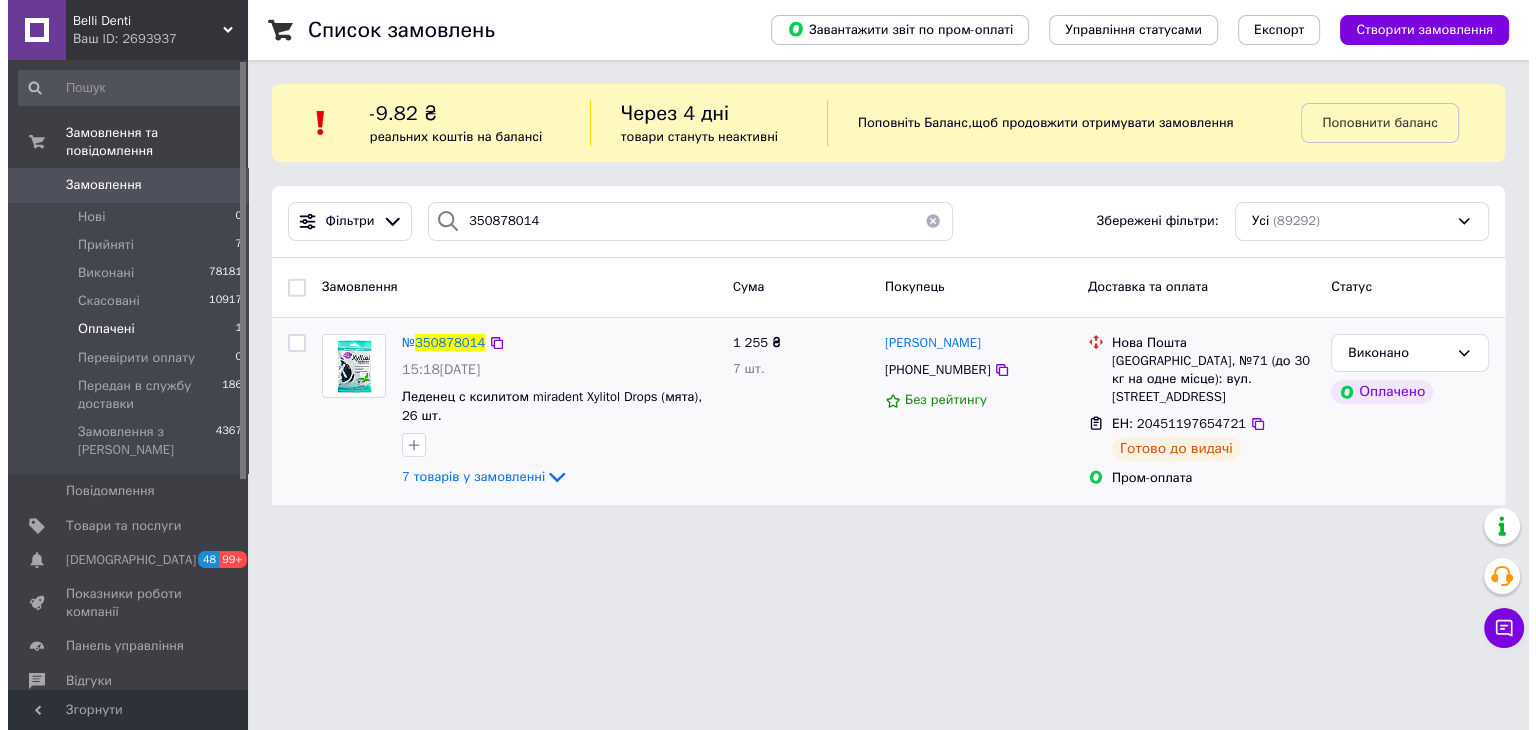 scroll, scrollTop: 0, scrollLeft: 0, axis: both 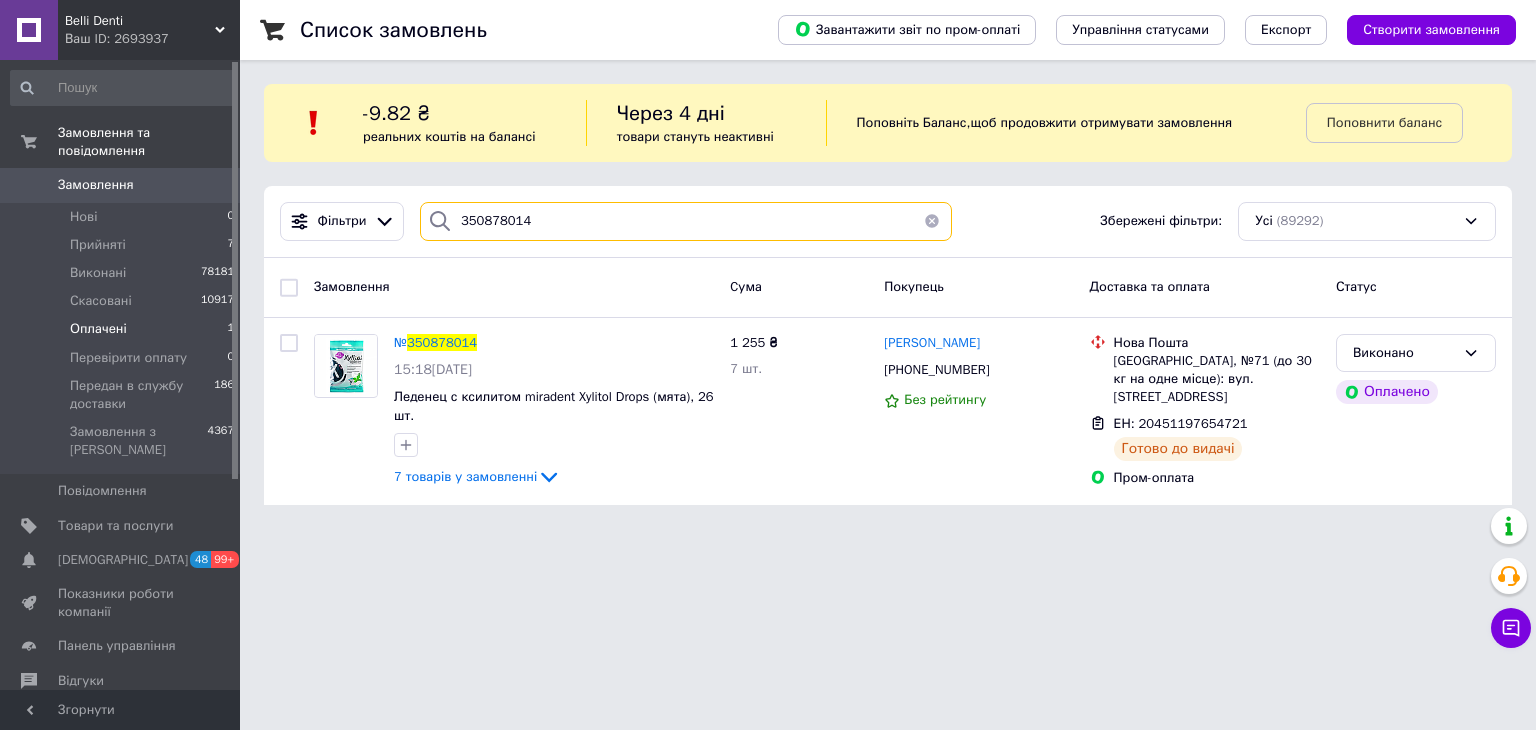 drag, startPoint x: 507, startPoint y: 227, endPoint x: 390, endPoint y: 277, distance: 127.236 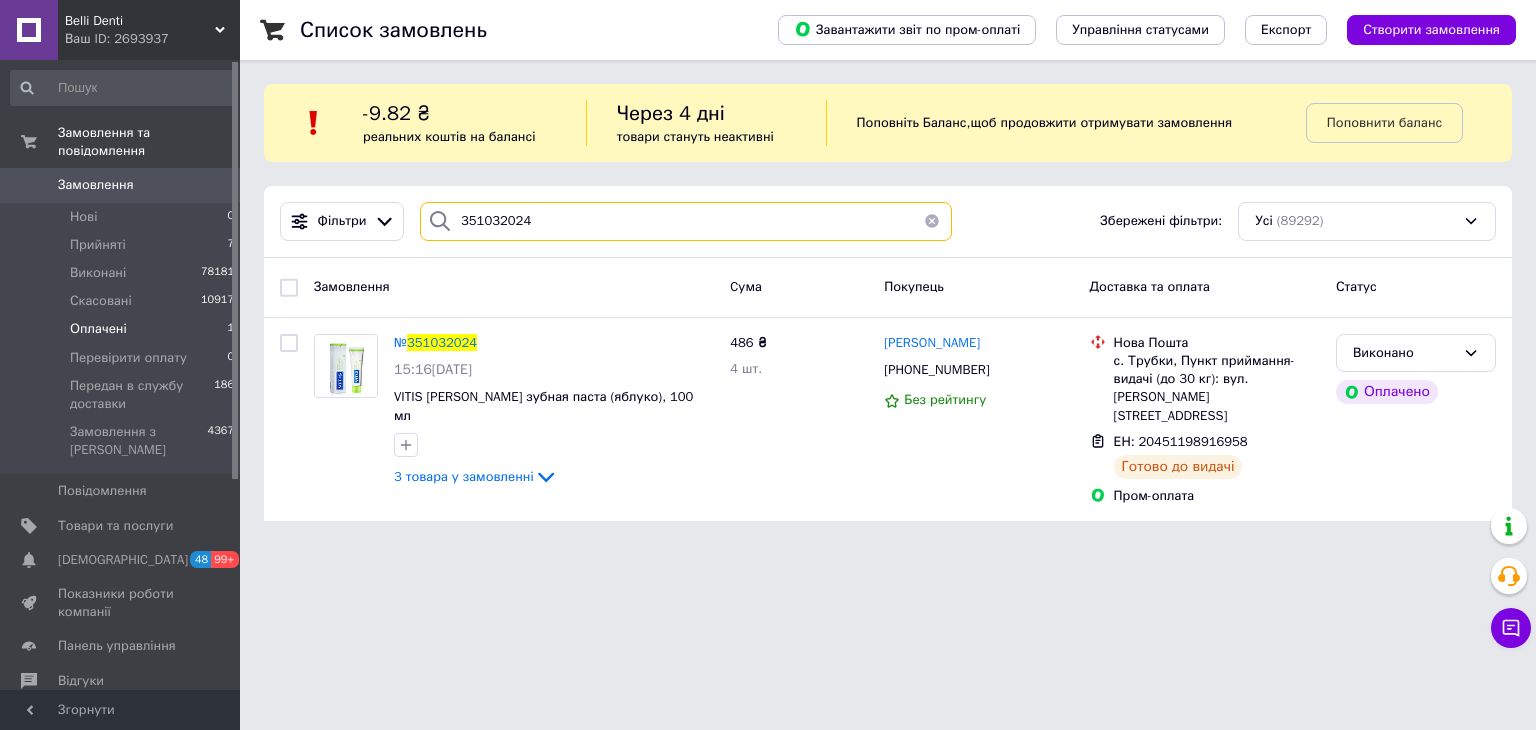 drag, startPoint x: 543, startPoint y: 217, endPoint x: 330, endPoint y: 281, distance: 222.40729 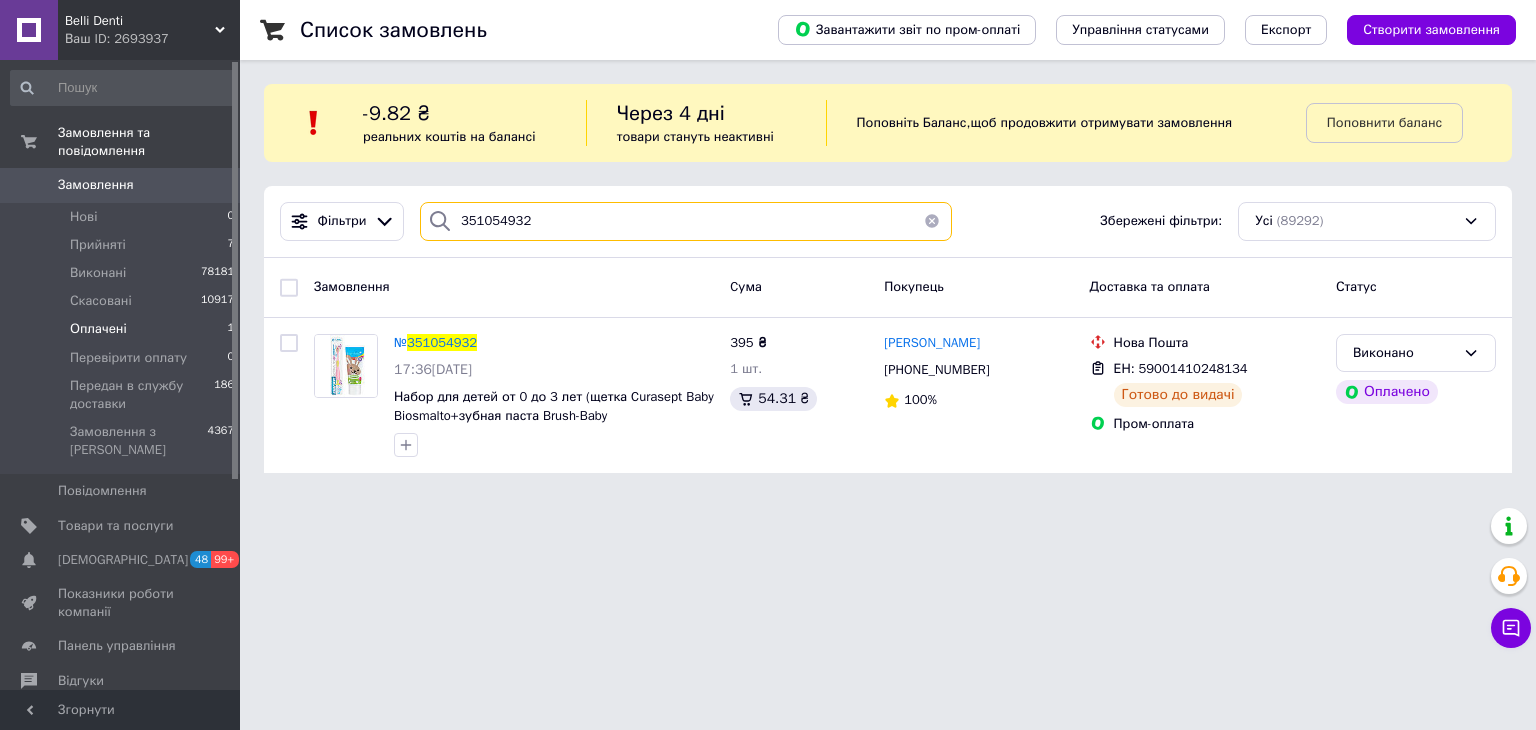 drag, startPoint x: 544, startPoint y: 213, endPoint x: 288, endPoint y: 293, distance: 268.20886 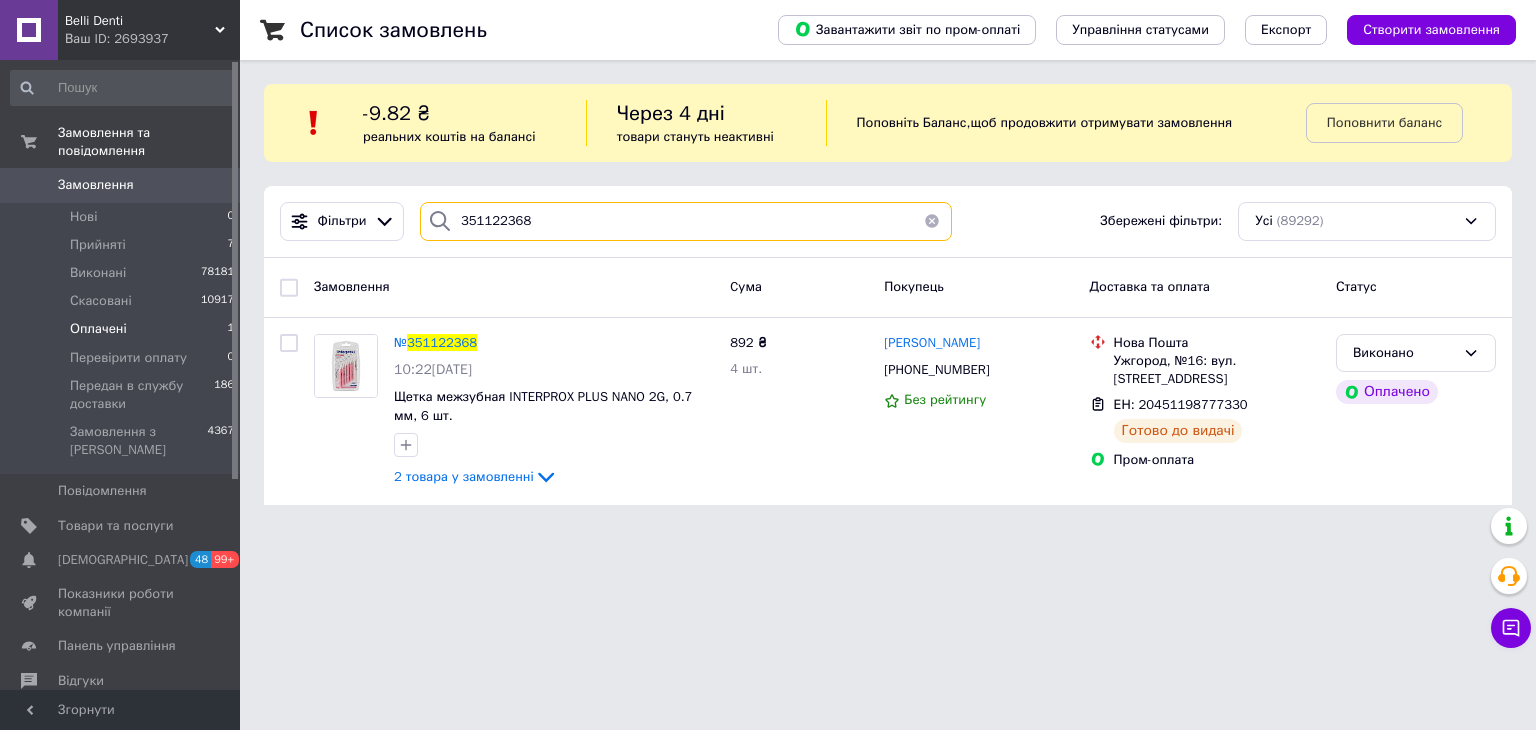 drag, startPoint x: 559, startPoint y: 212, endPoint x: 405, endPoint y: 224, distance: 154.46683 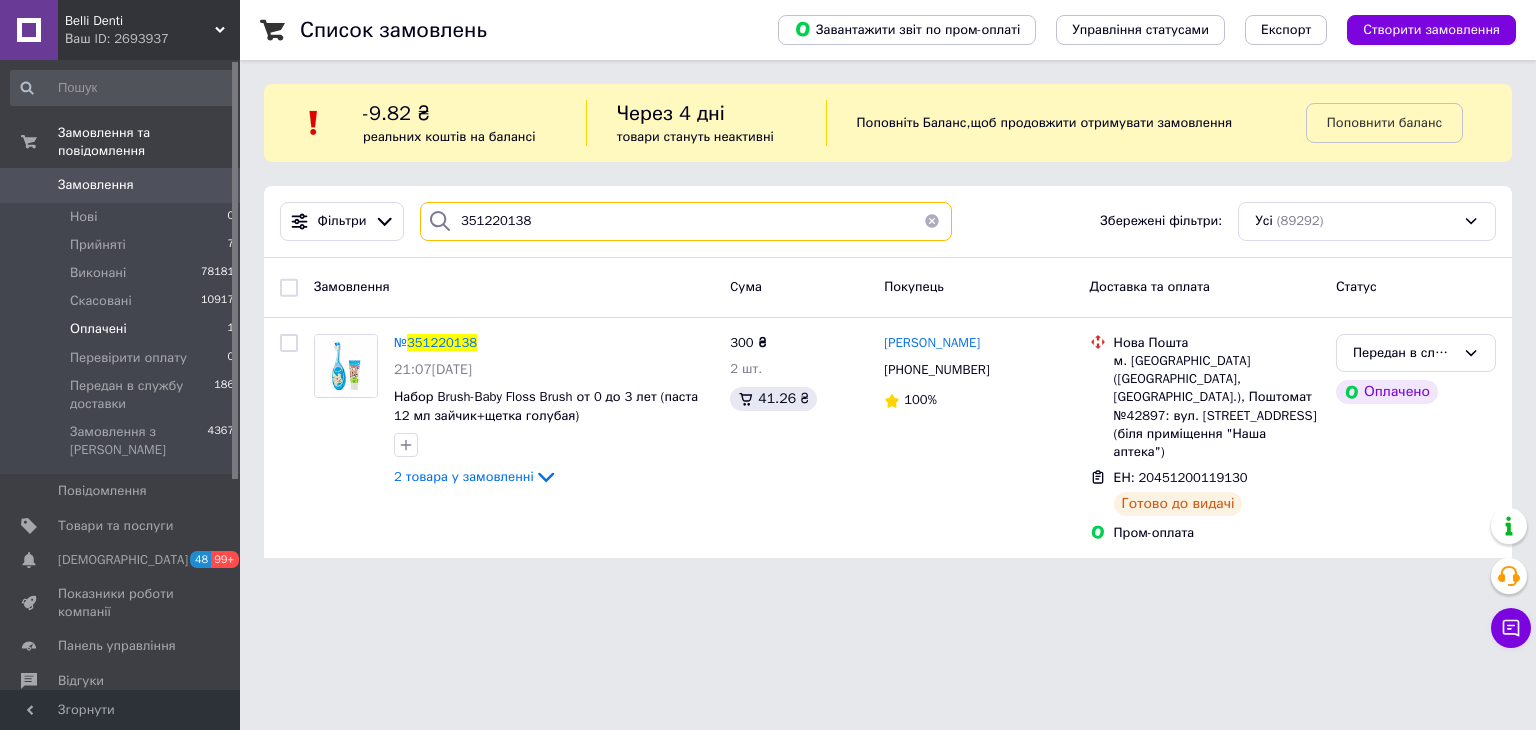drag, startPoint x: 559, startPoint y: 188, endPoint x: 284, endPoint y: 195, distance: 275.08908 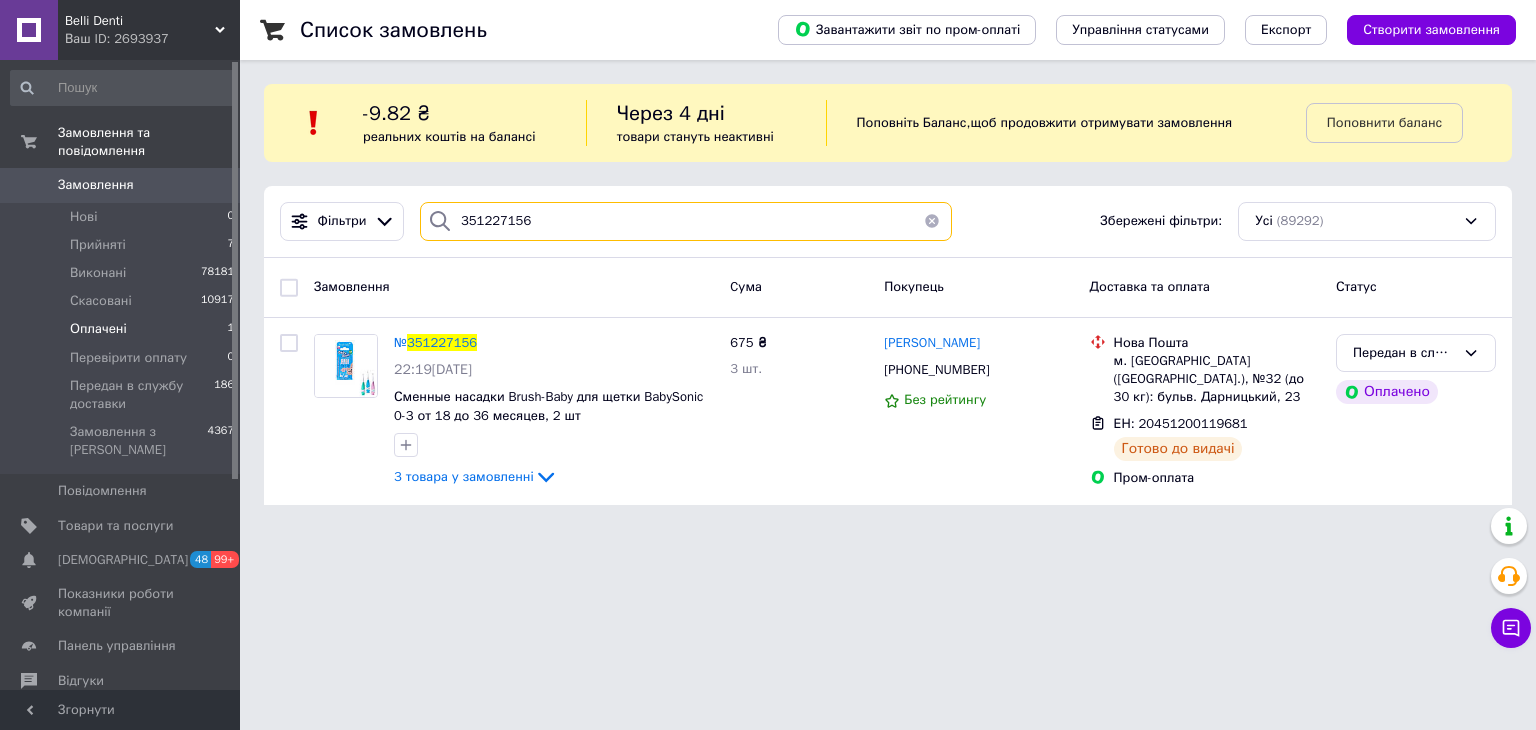 drag, startPoint x: 543, startPoint y: 244, endPoint x: 412, endPoint y: 12, distance: 266.4301 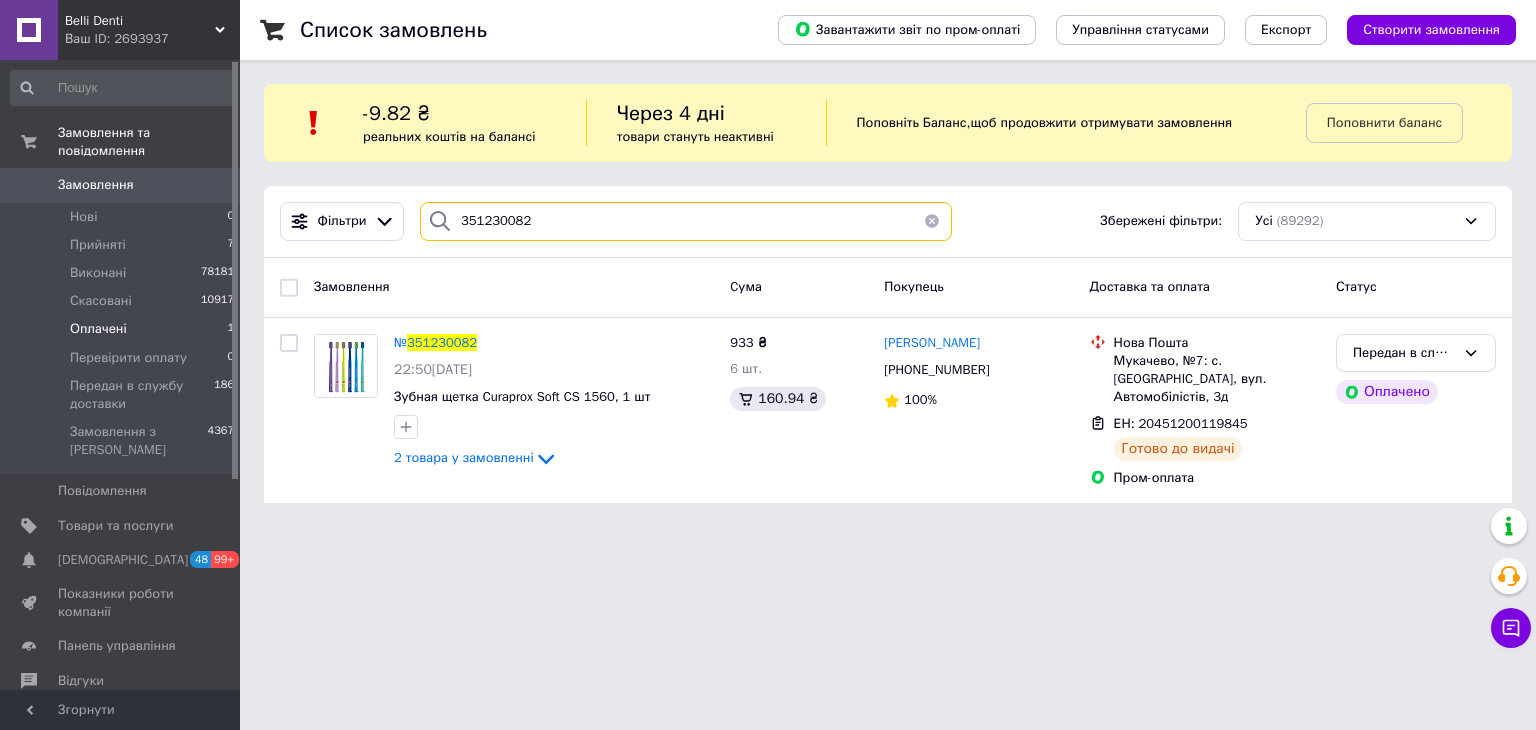 drag, startPoint x: 548, startPoint y: 210, endPoint x: 328, endPoint y: 264, distance: 226.53035 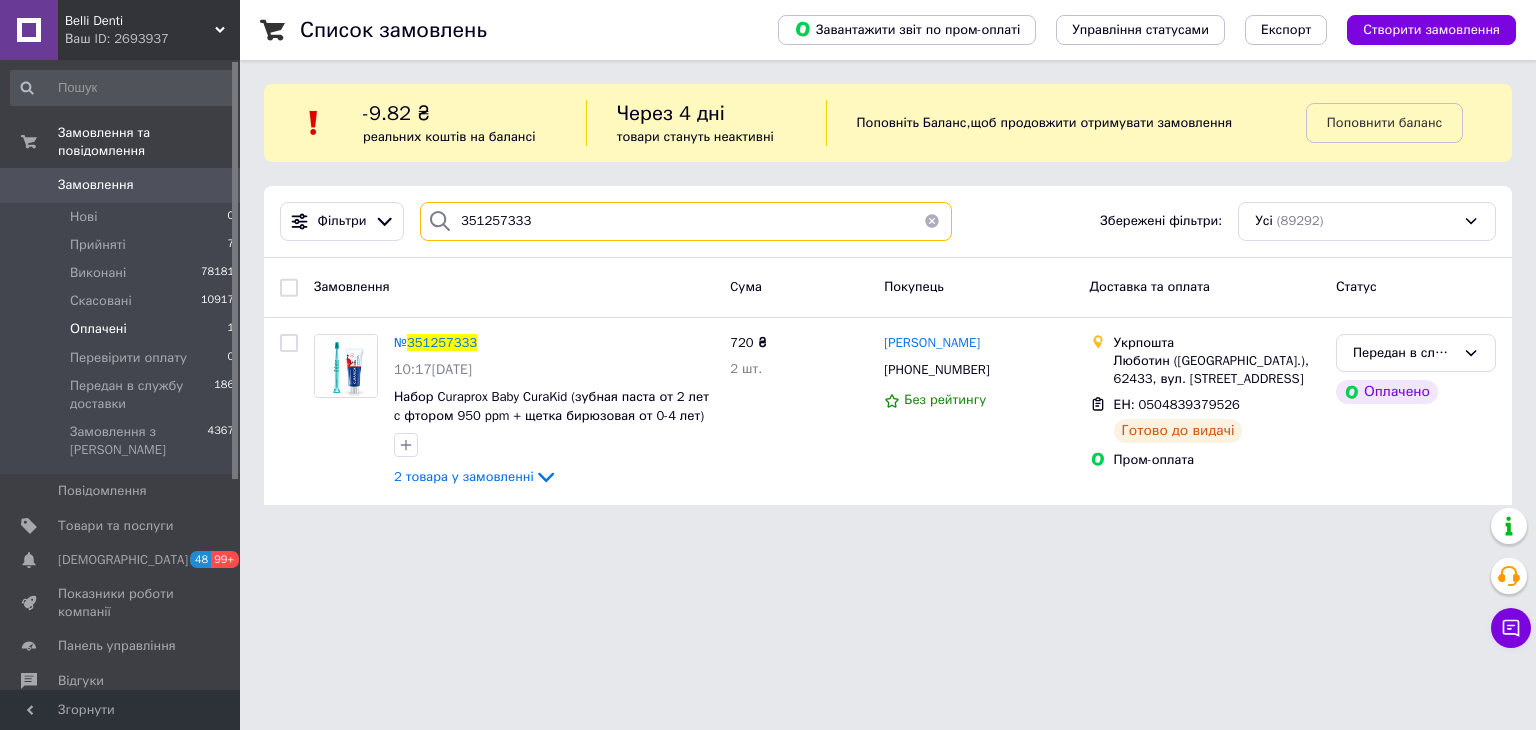 drag, startPoint x: 463, startPoint y: 245, endPoint x: 364, endPoint y: 271, distance: 102.357216 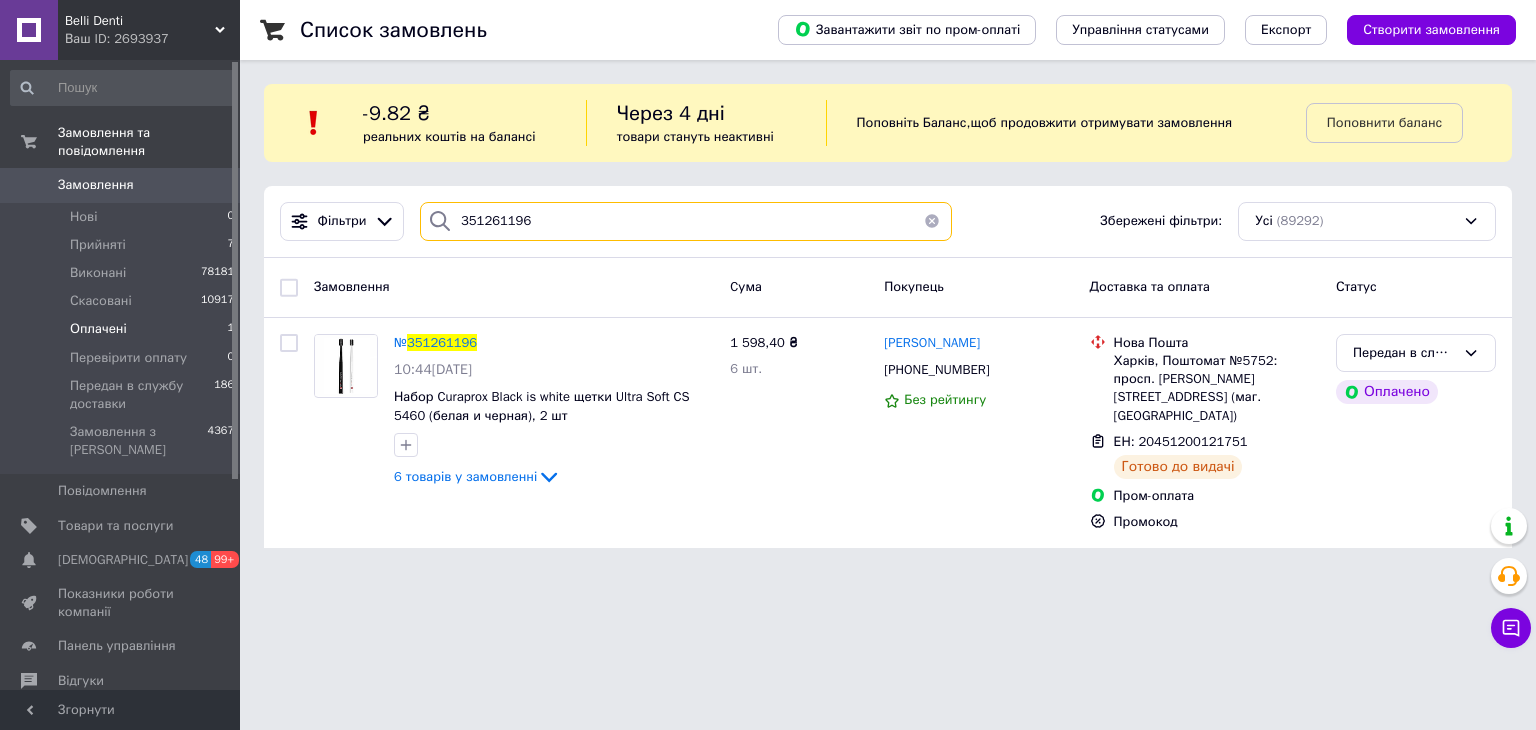 paste on "82952" 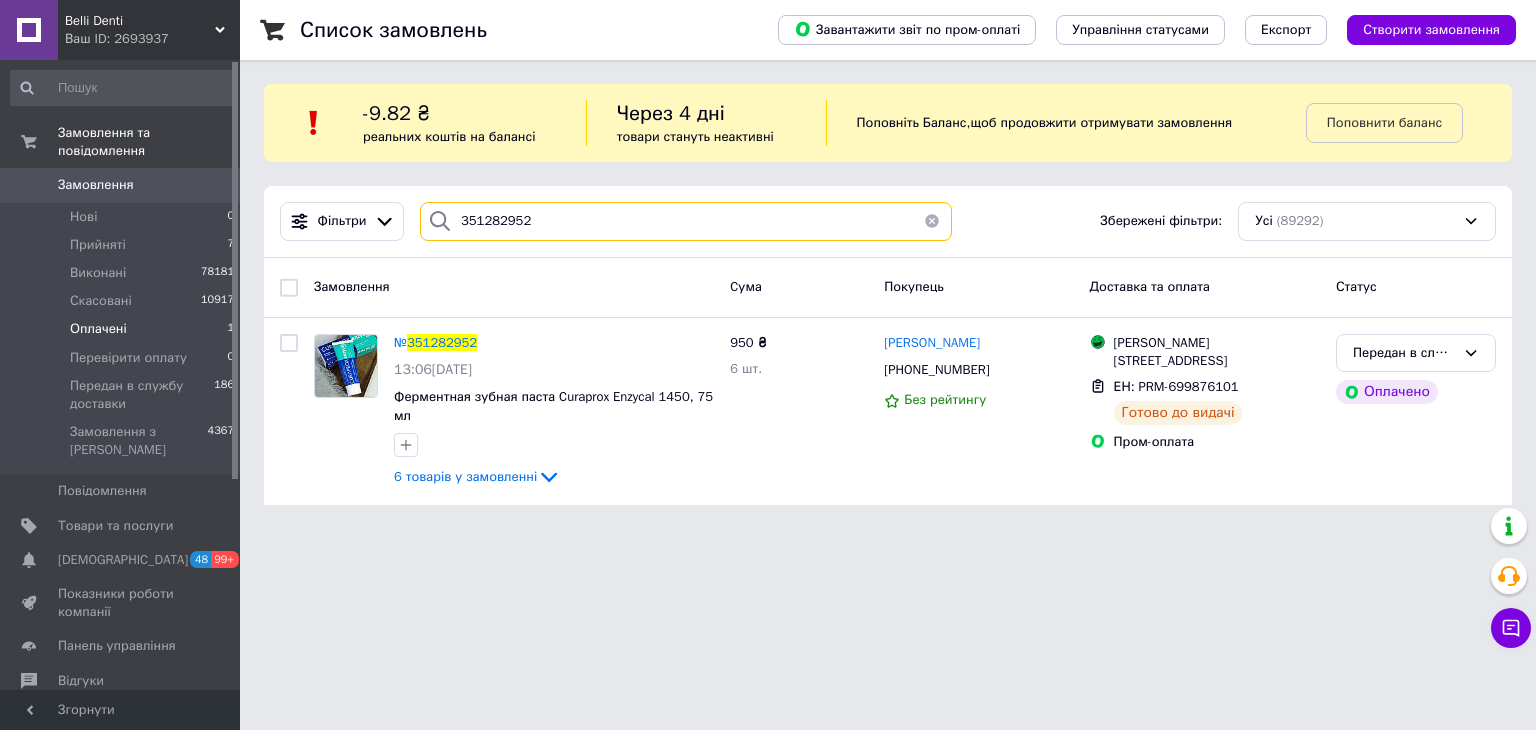 drag, startPoint x: 460, startPoint y: 226, endPoint x: 363, endPoint y: 248, distance: 99.46356 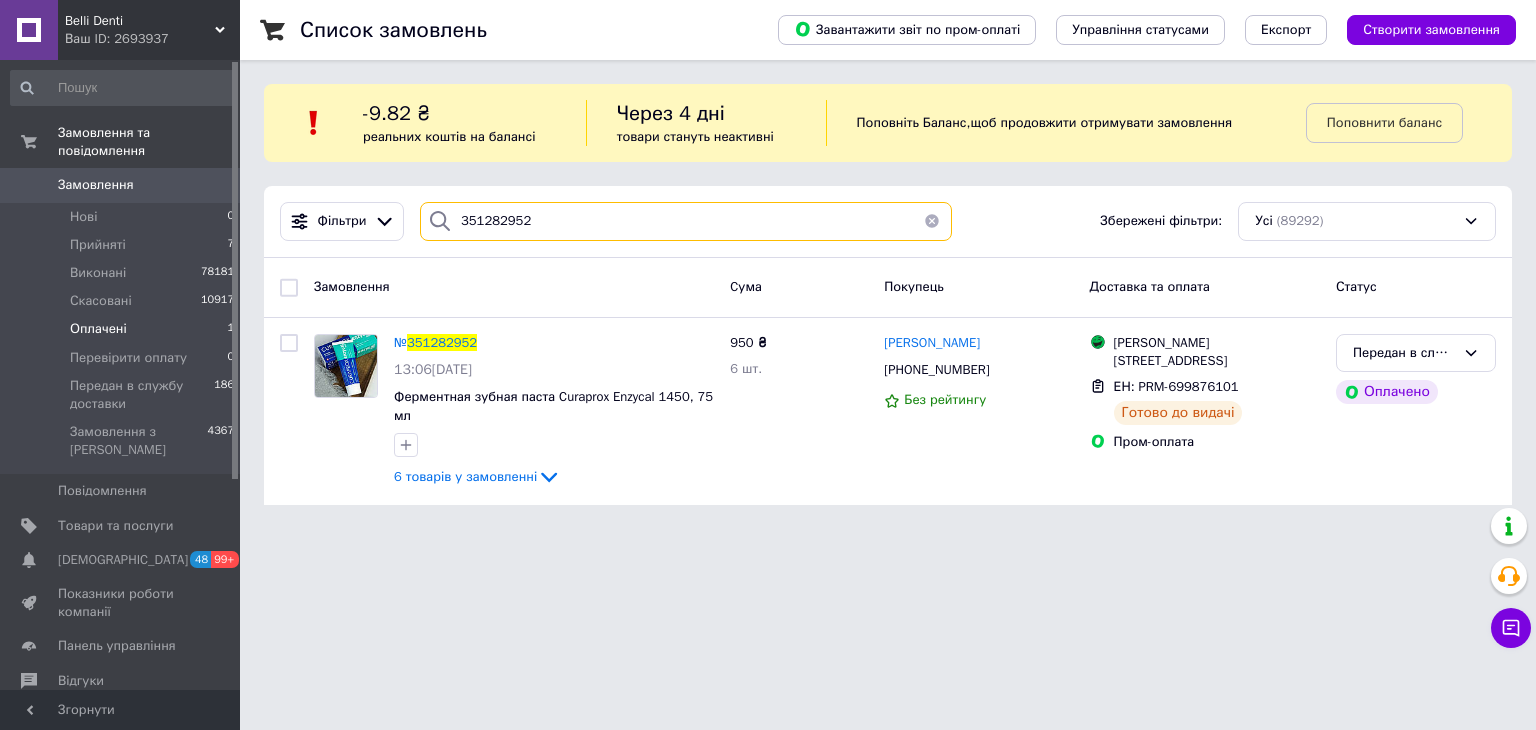 click on "Фільтри 351282952 Збережені фільтри: Усі (89292)" at bounding box center [888, 222] 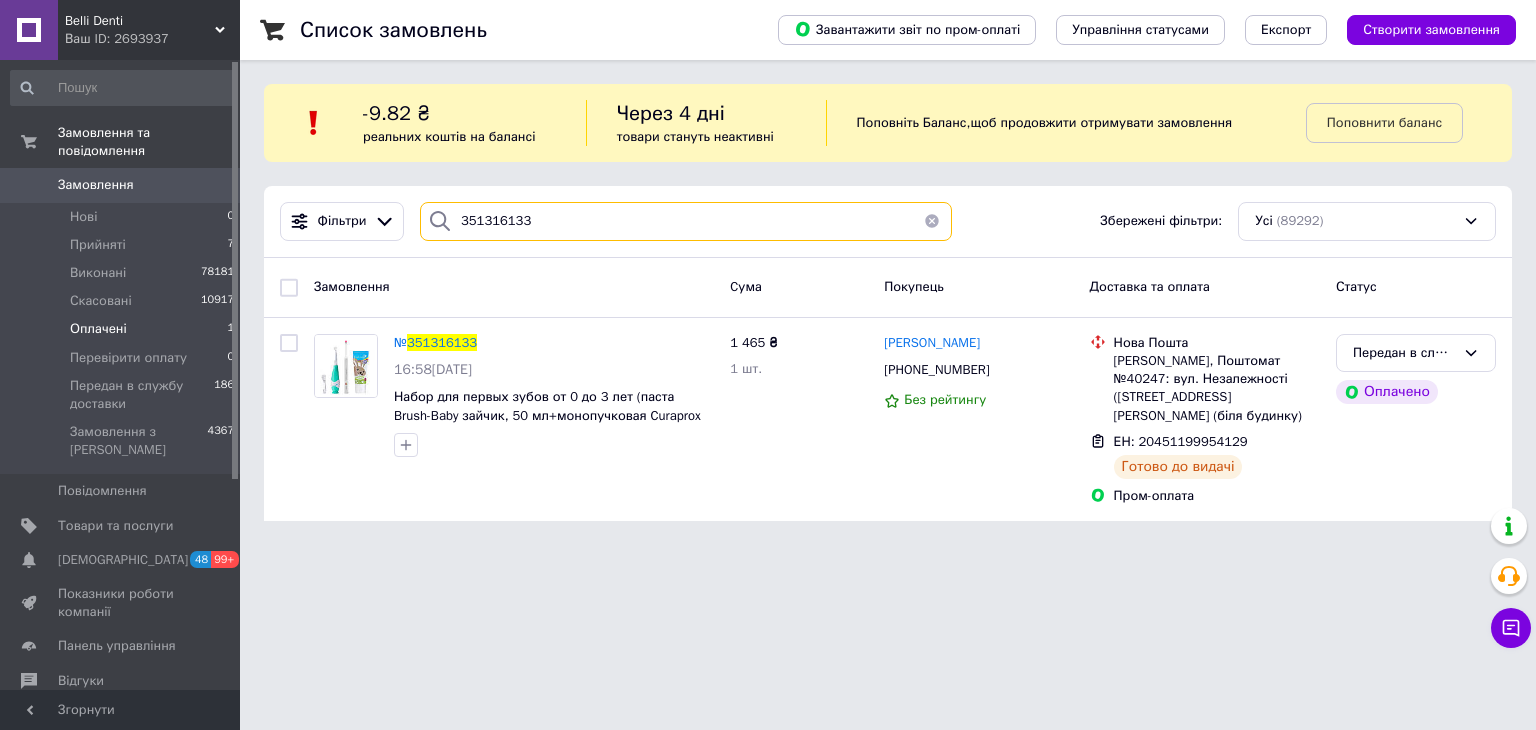 drag, startPoint x: 541, startPoint y: 226, endPoint x: 292, endPoint y: 316, distance: 264.76593 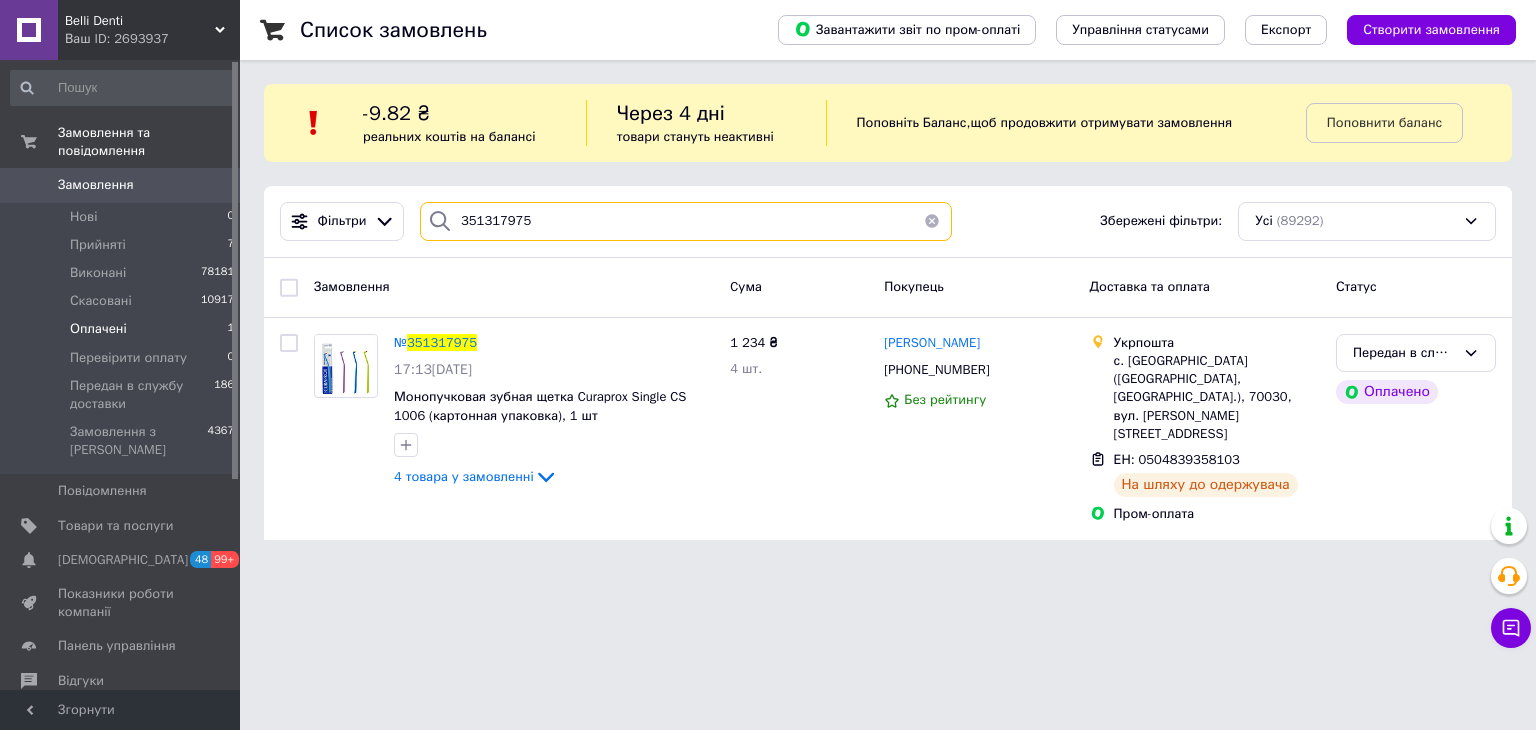 drag, startPoint x: 439, startPoint y: 258, endPoint x: 352, endPoint y: 126, distance: 158.09175 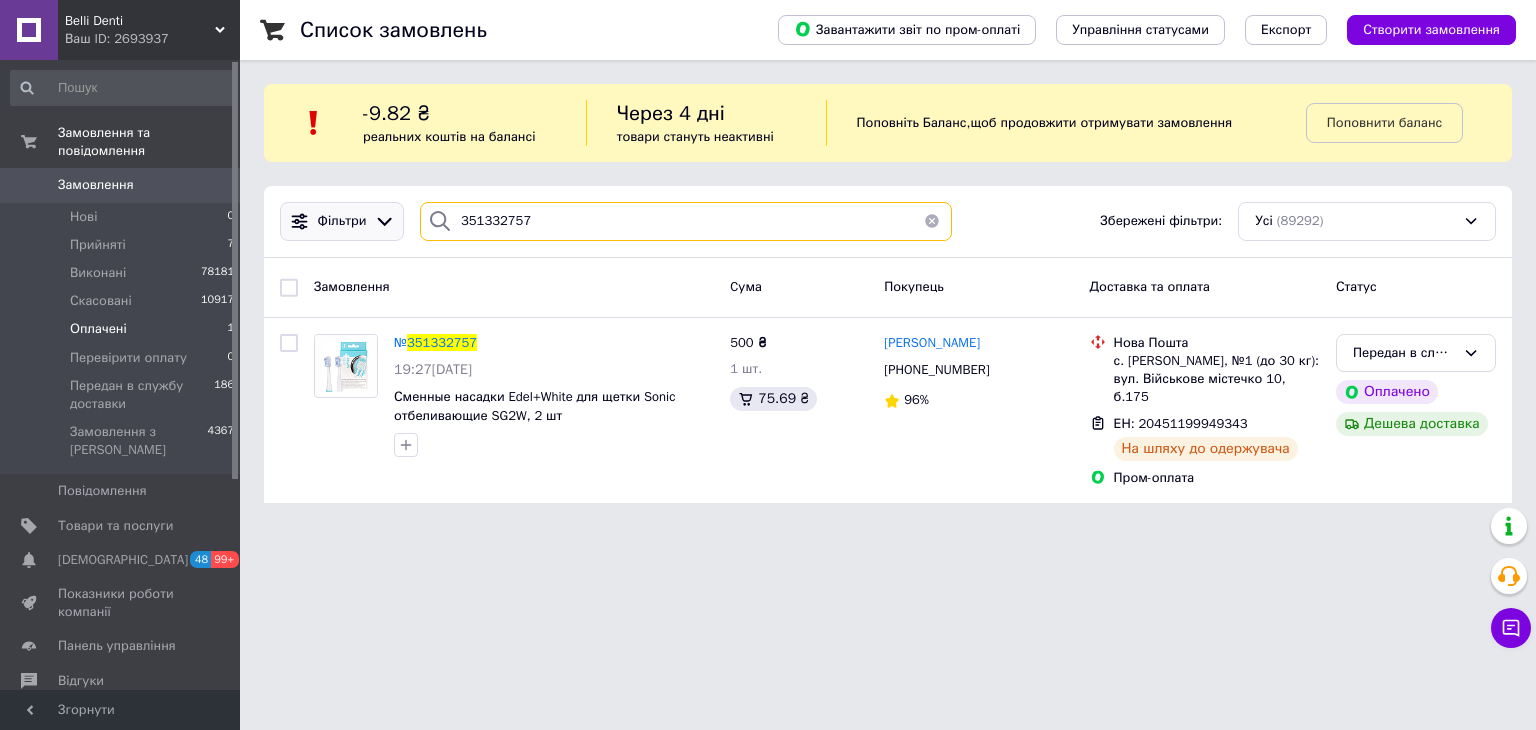 drag, startPoint x: 552, startPoint y: 217, endPoint x: 312, endPoint y: 232, distance: 240.46829 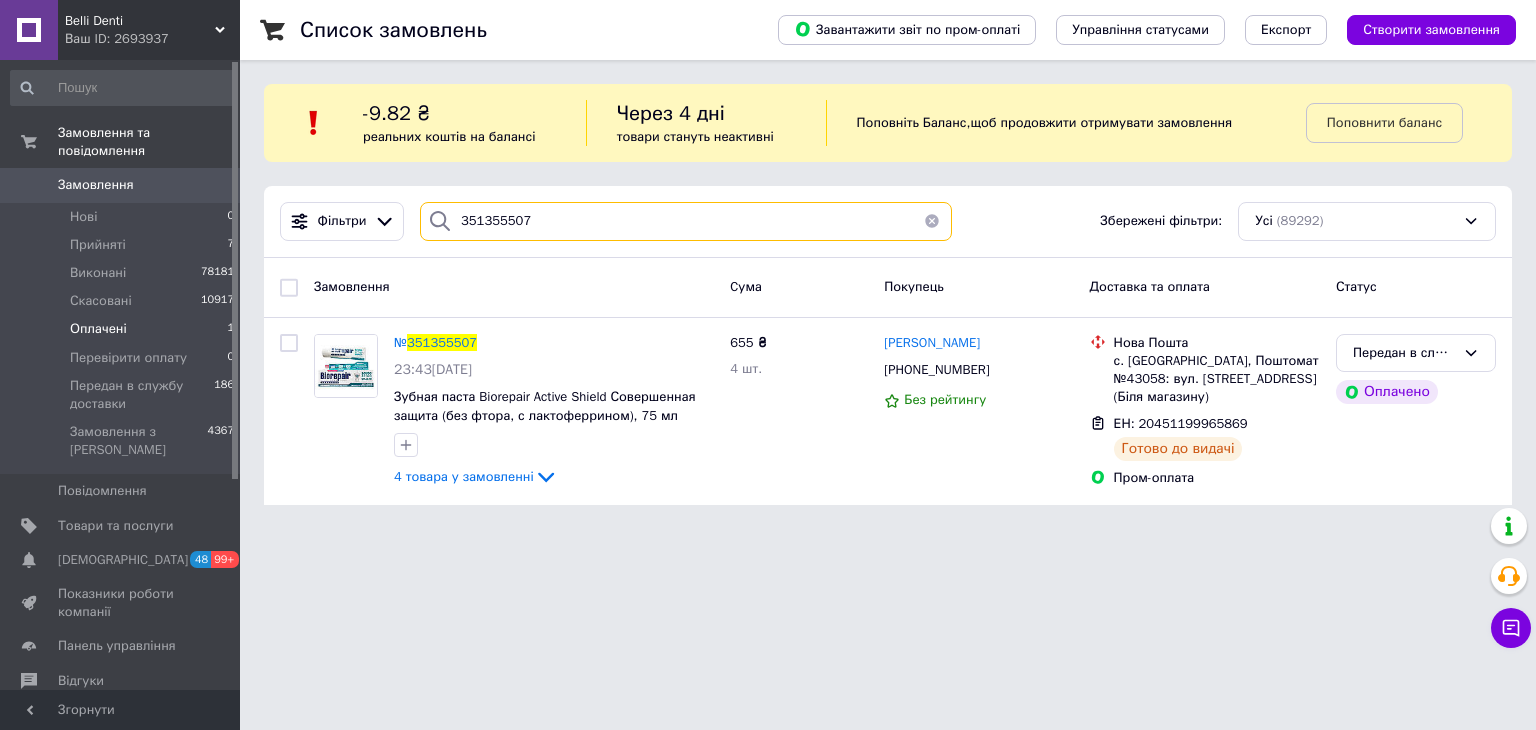type on "351355507" 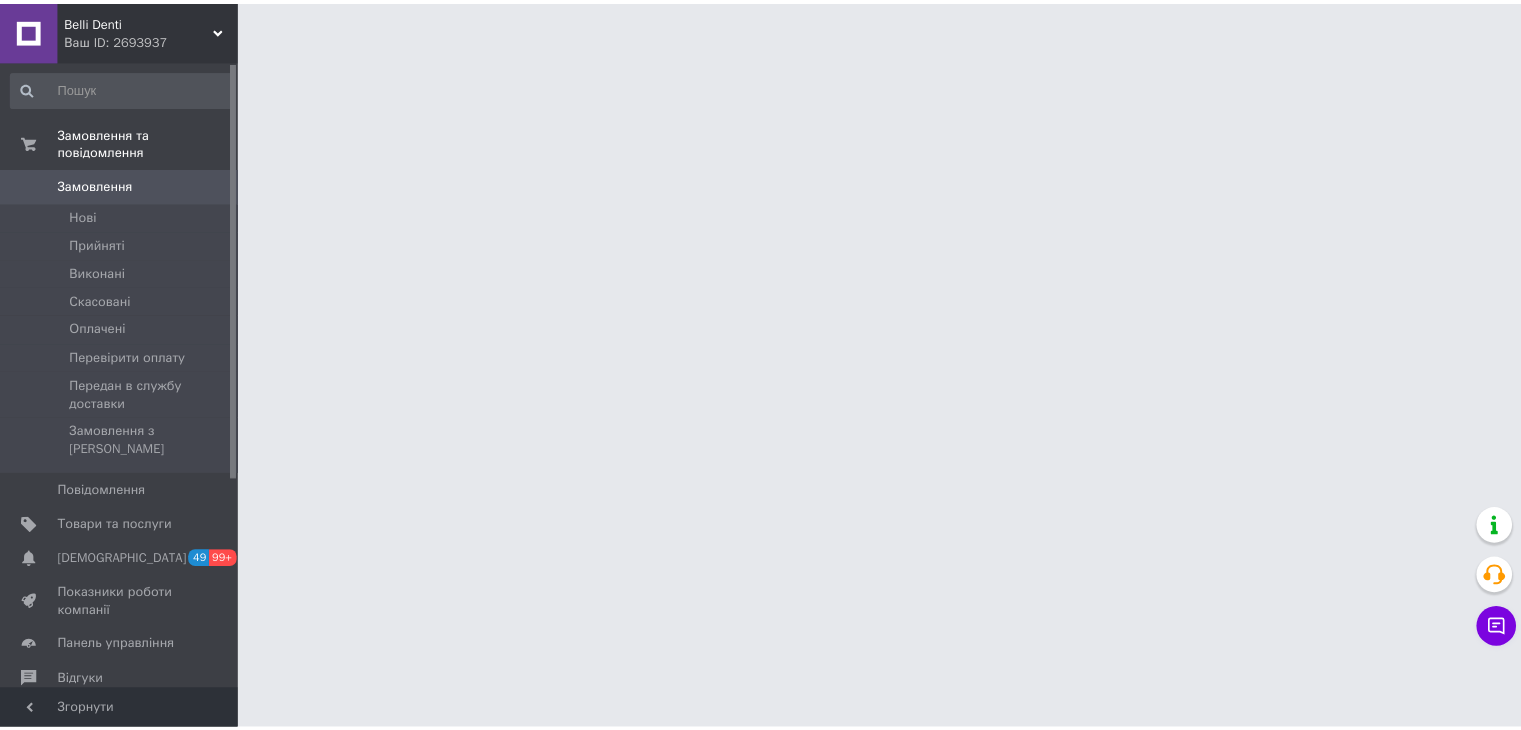 scroll, scrollTop: 0, scrollLeft: 0, axis: both 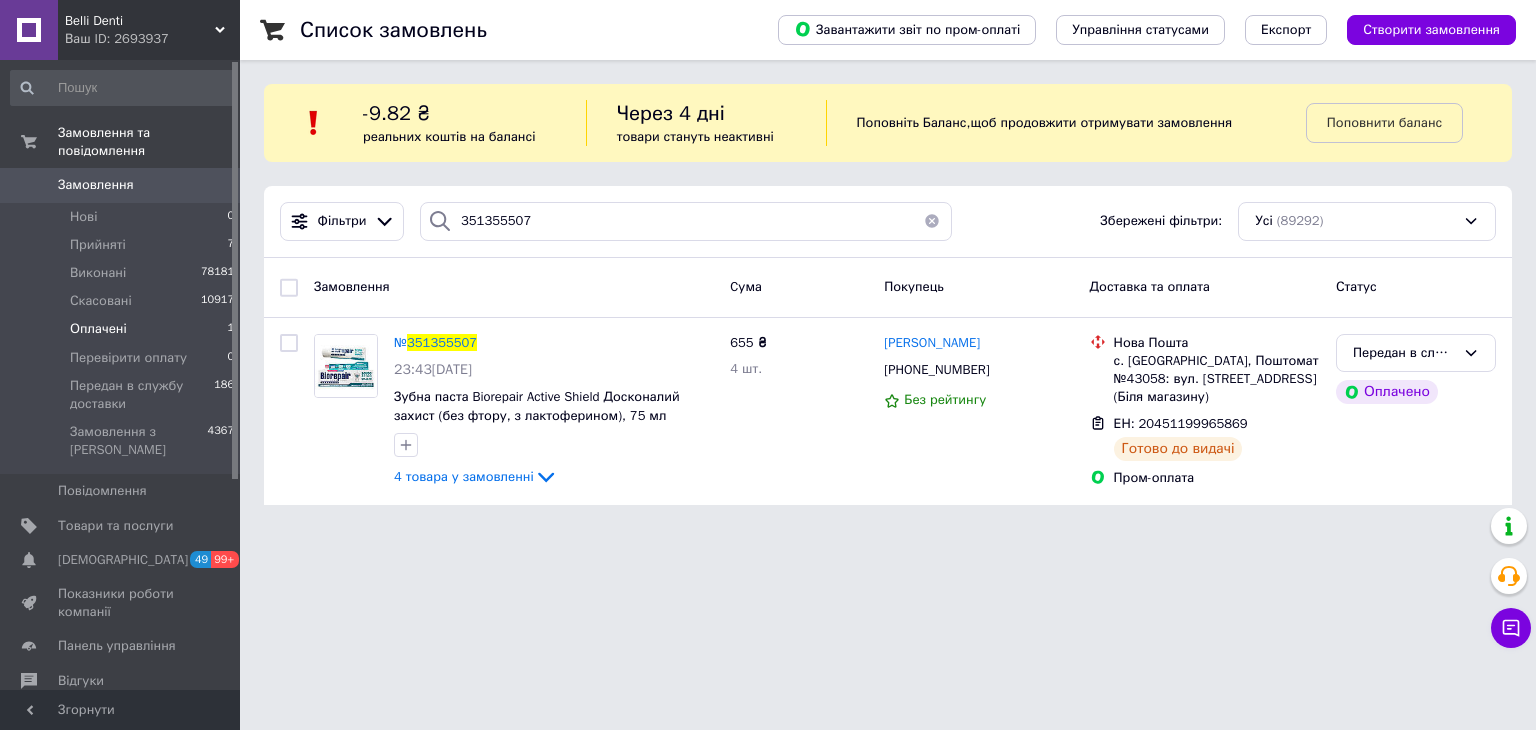 click on "Оплачені 1" at bounding box center [123, 329] 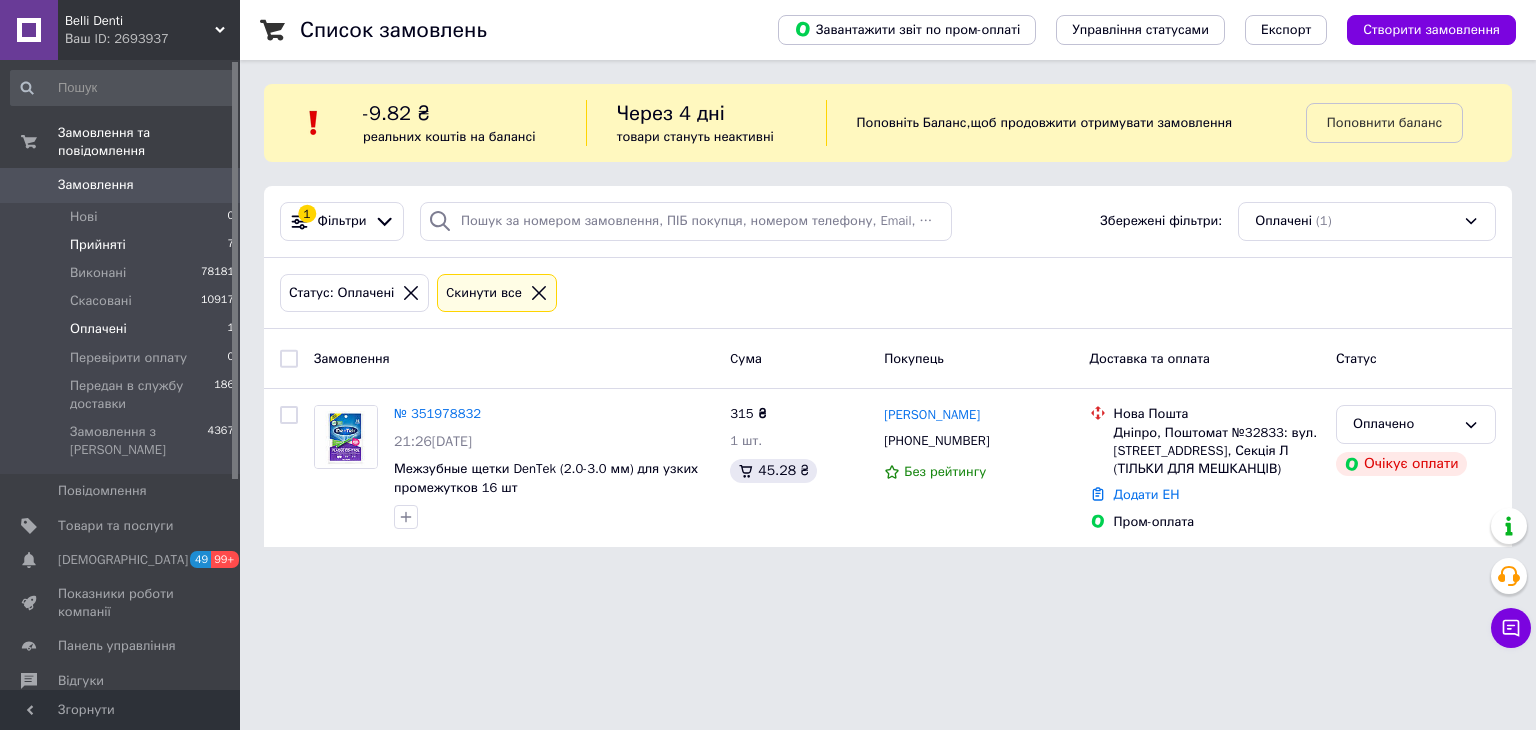 click on "Прийняті 7" at bounding box center (123, 245) 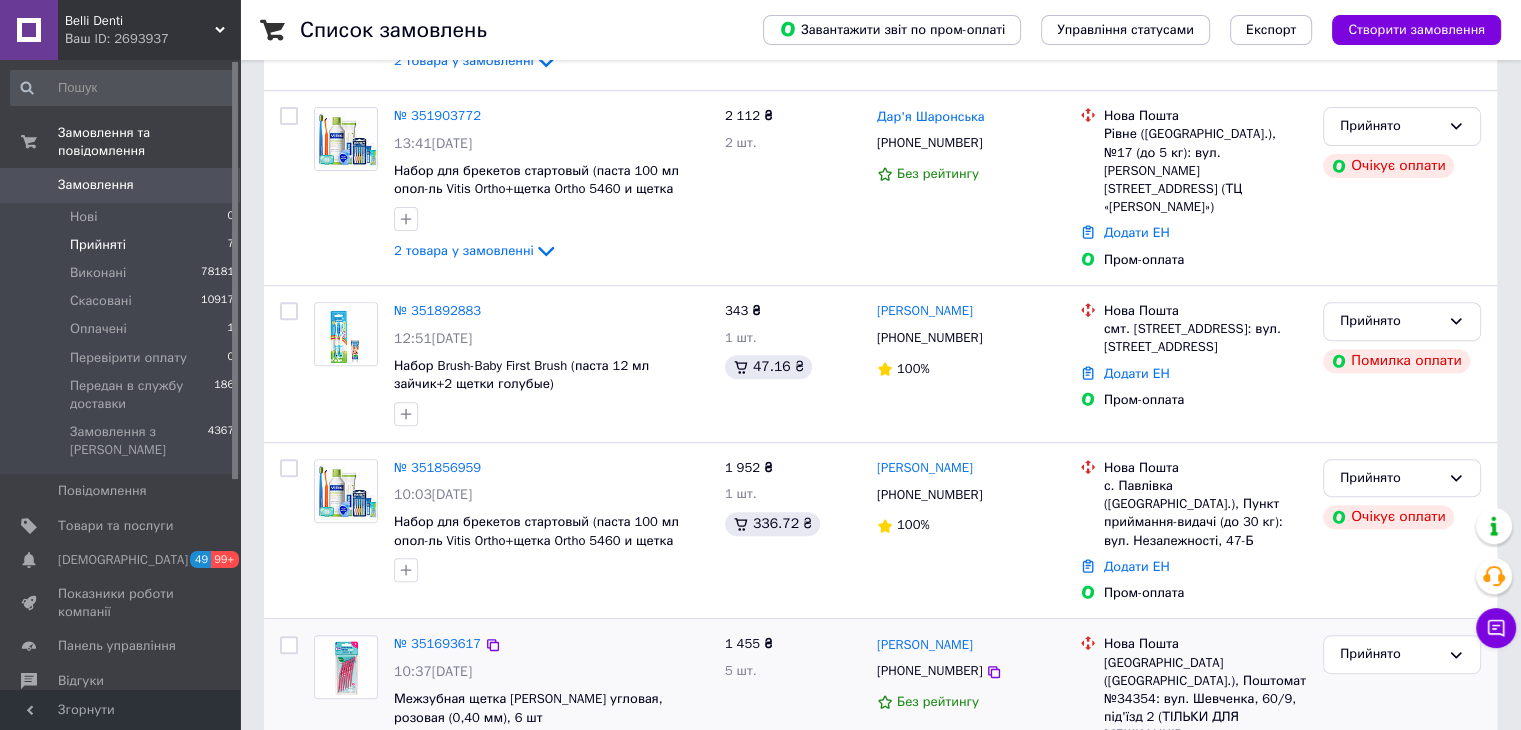 scroll, scrollTop: 969, scrollLeft: 0, axis: vertical 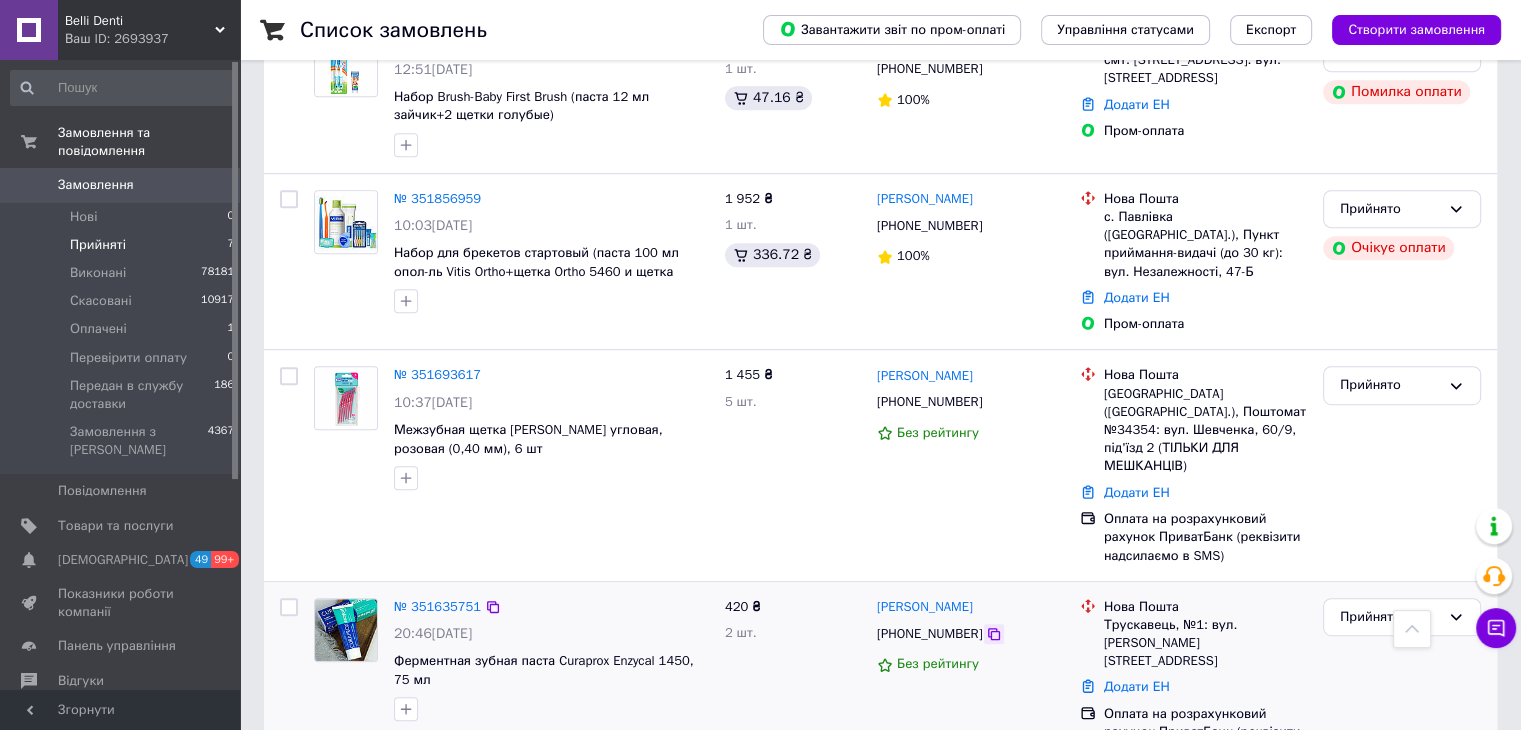 click 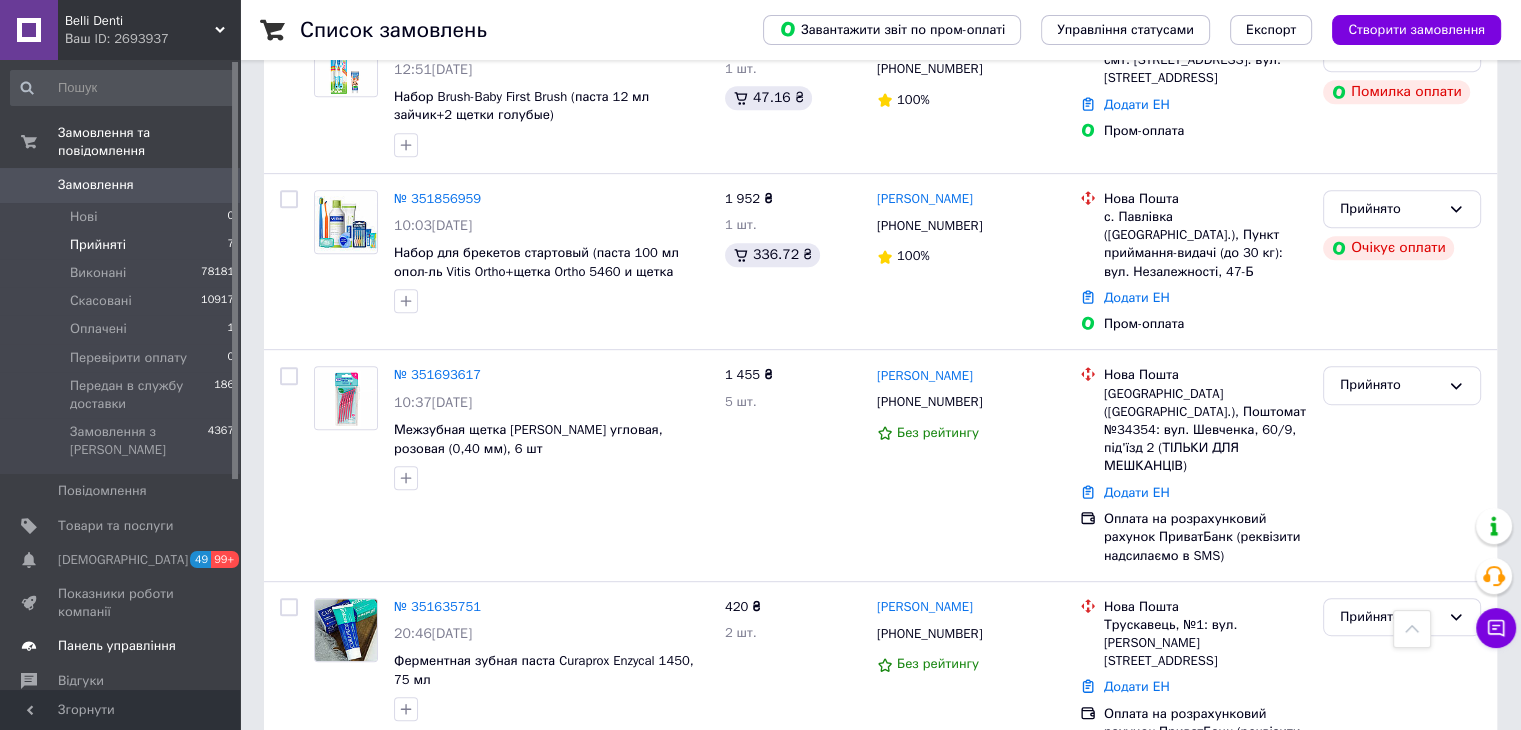 click on "Панель управління" at bounding box center [117, 646] 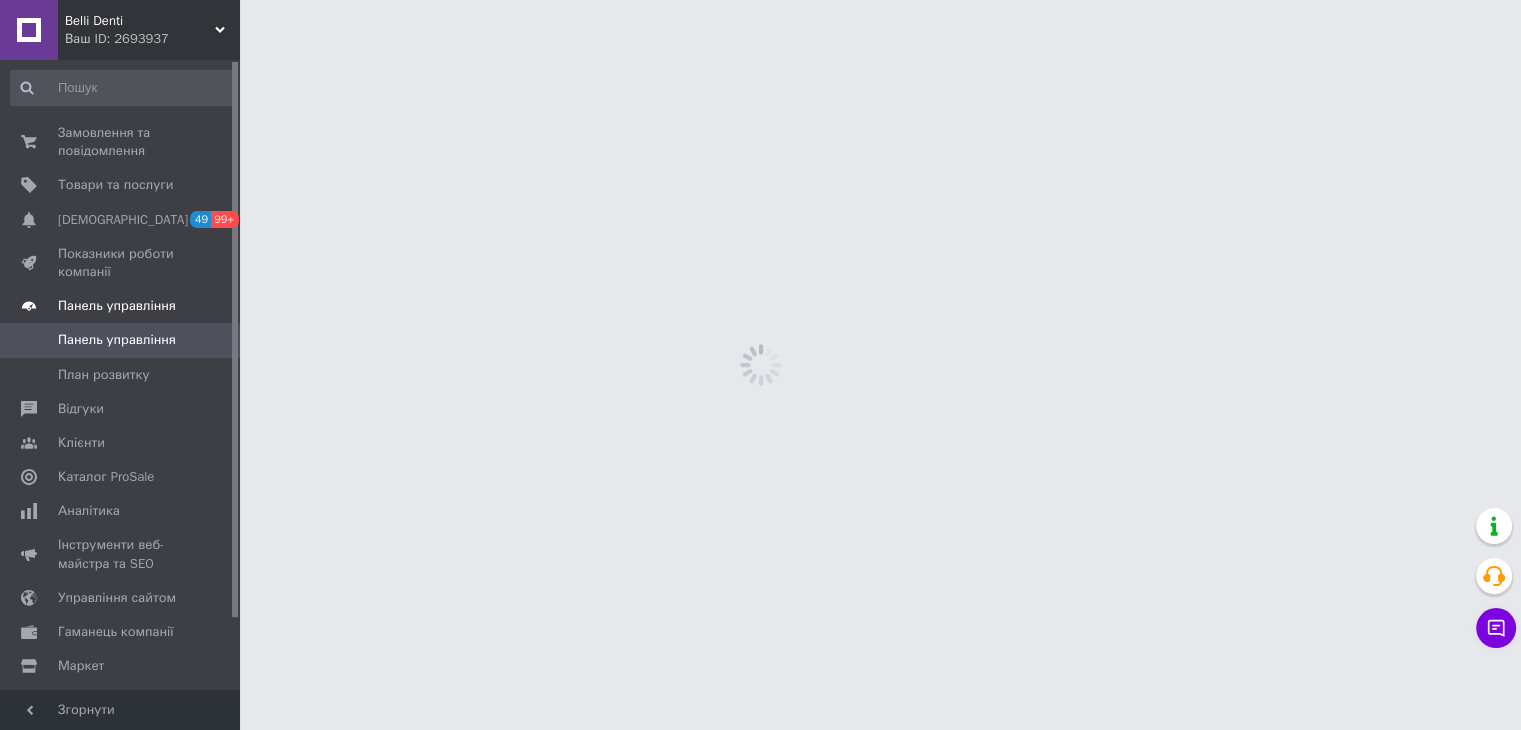 scroll, scrollTop: 0, scrollLeft: 0, axis: both 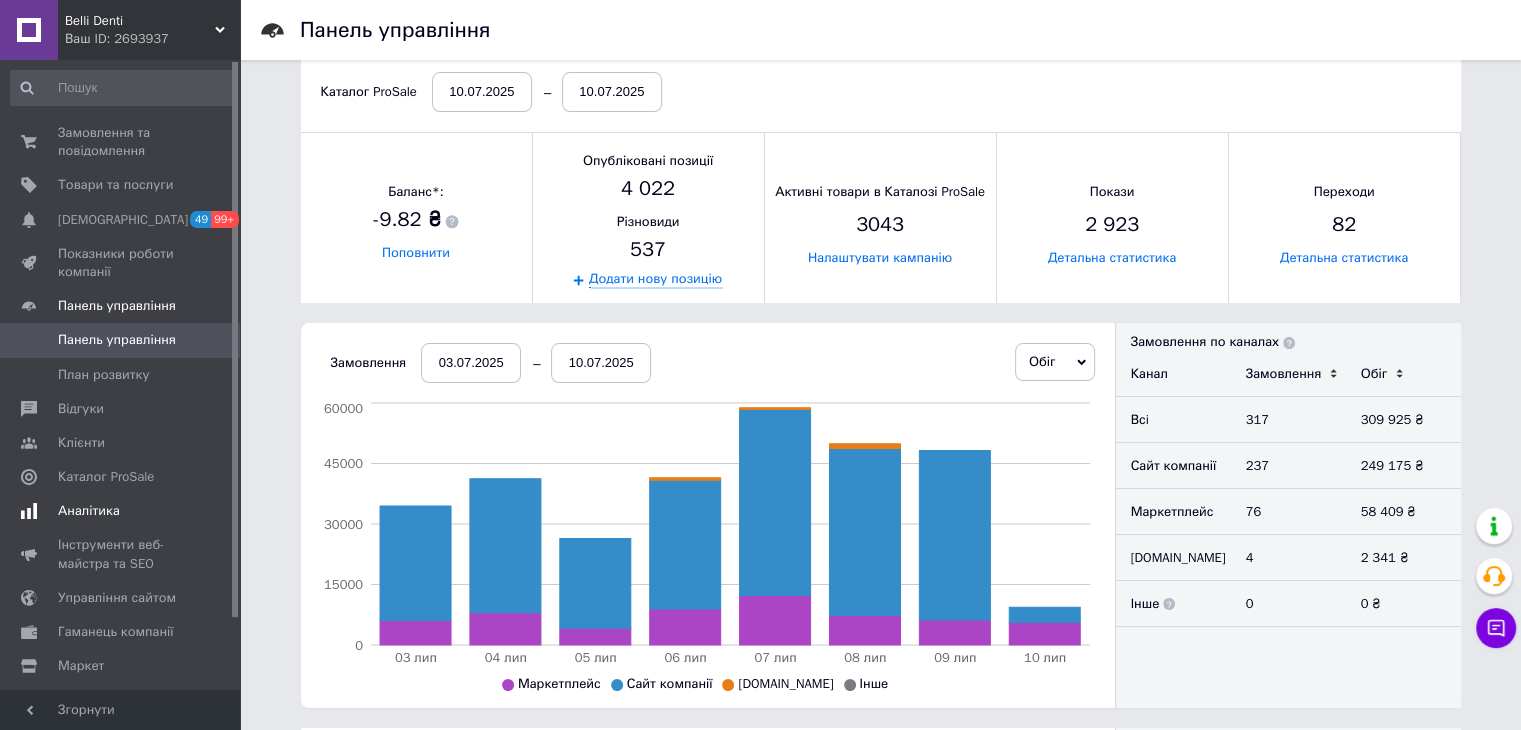click on "Аналітика" at bounding box center [121, 511] 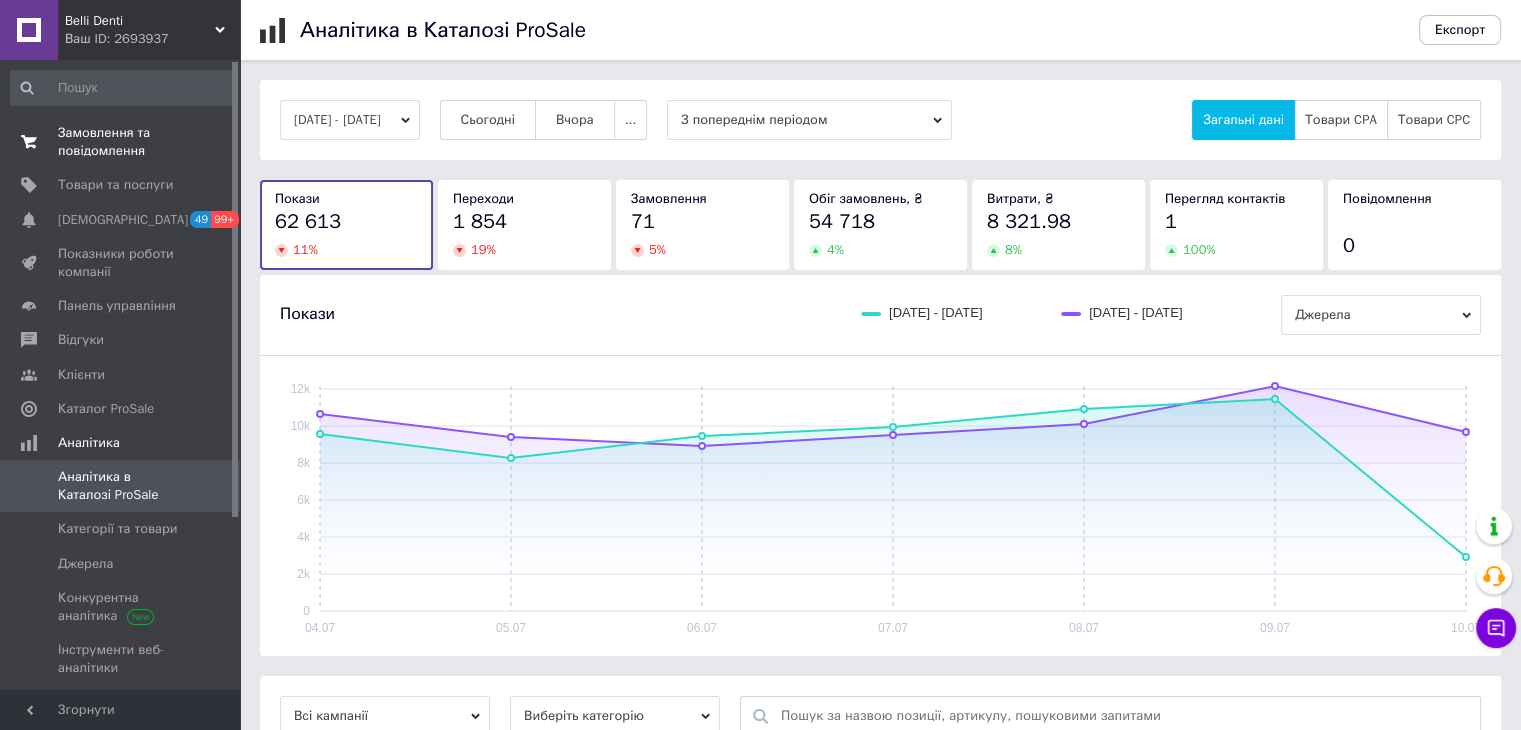 click on "Замовлення та повідомлення 0 0" at bounding box center [123, 142] 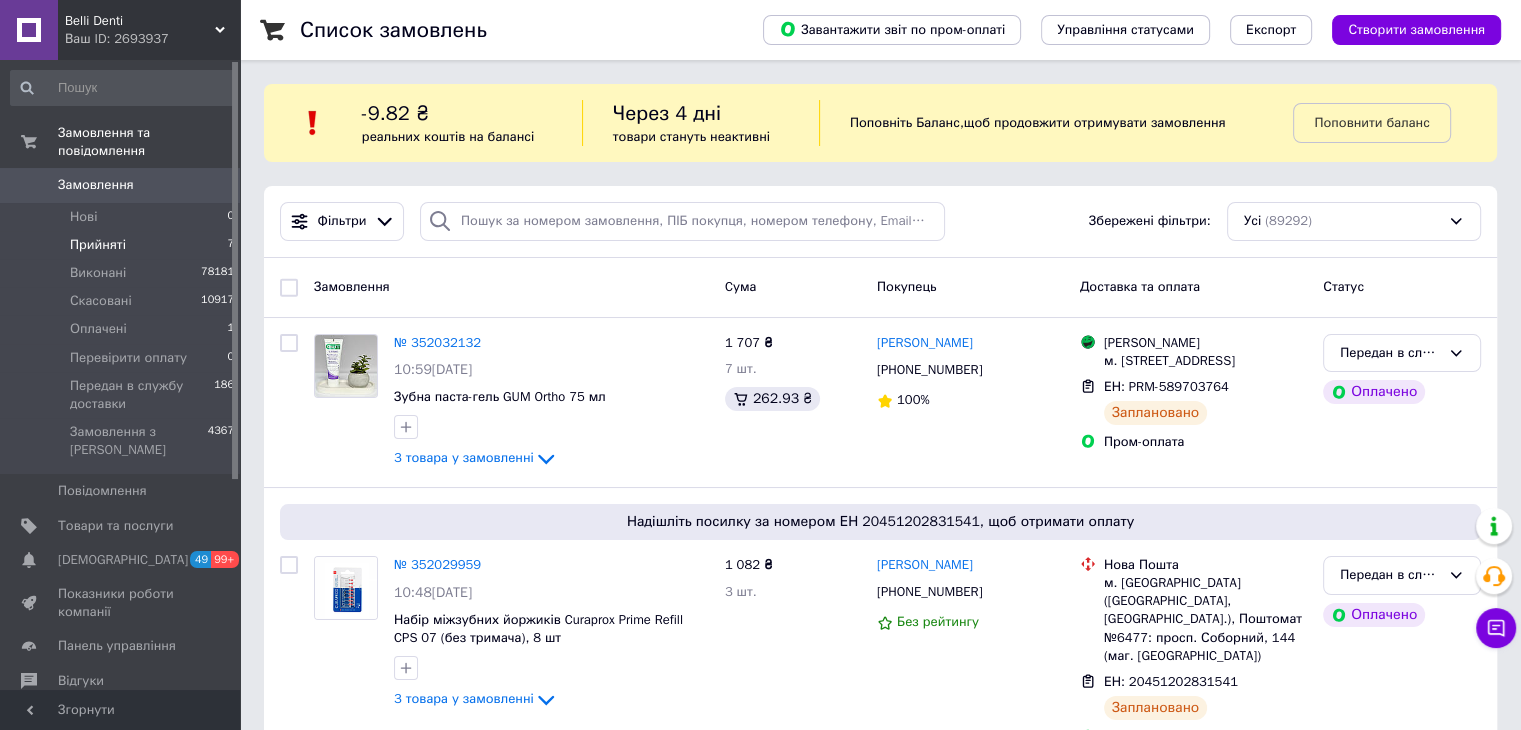 click on "Прийняті 7" at bounding box center [123, 245] 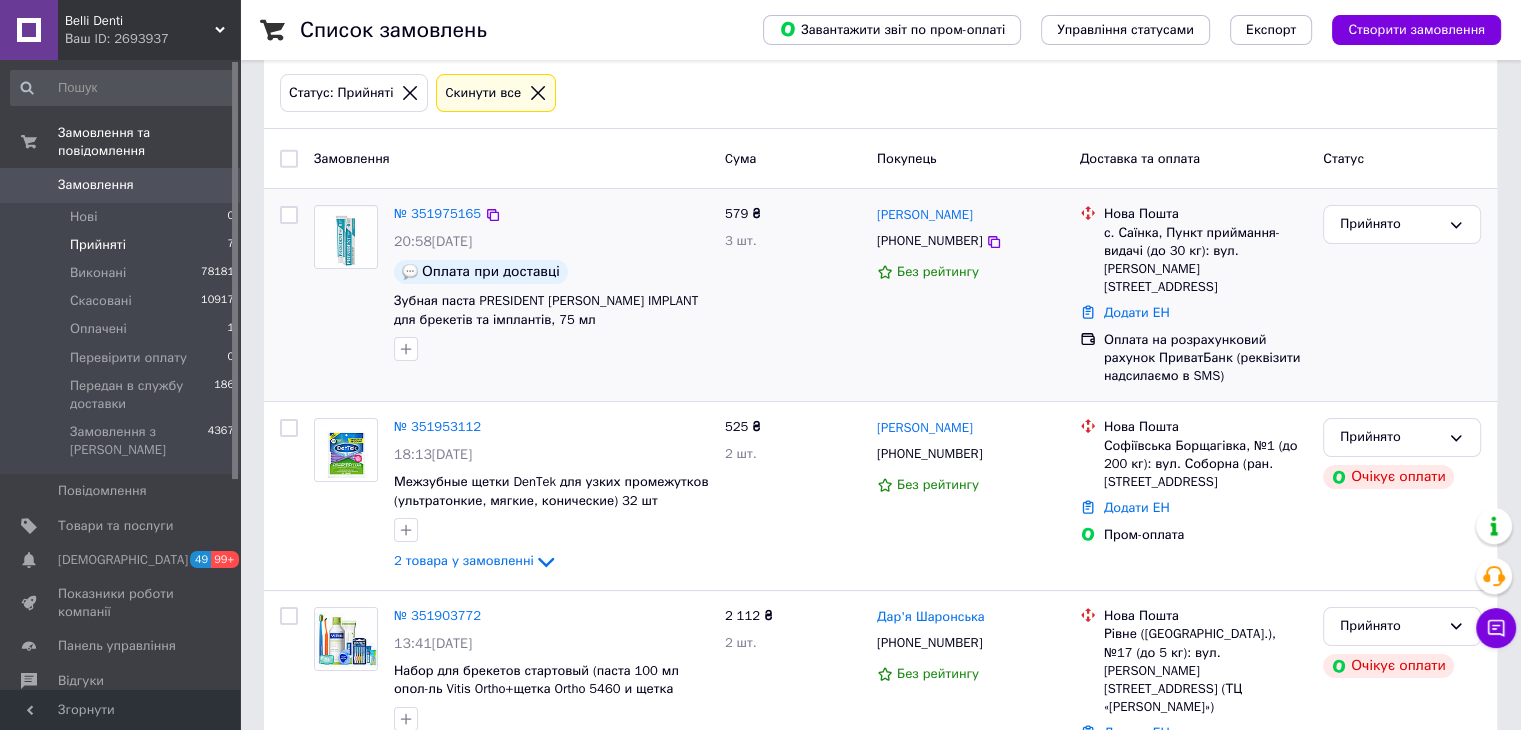 scroll, scrollTop: 0, scrollLeft: 0, axis: both 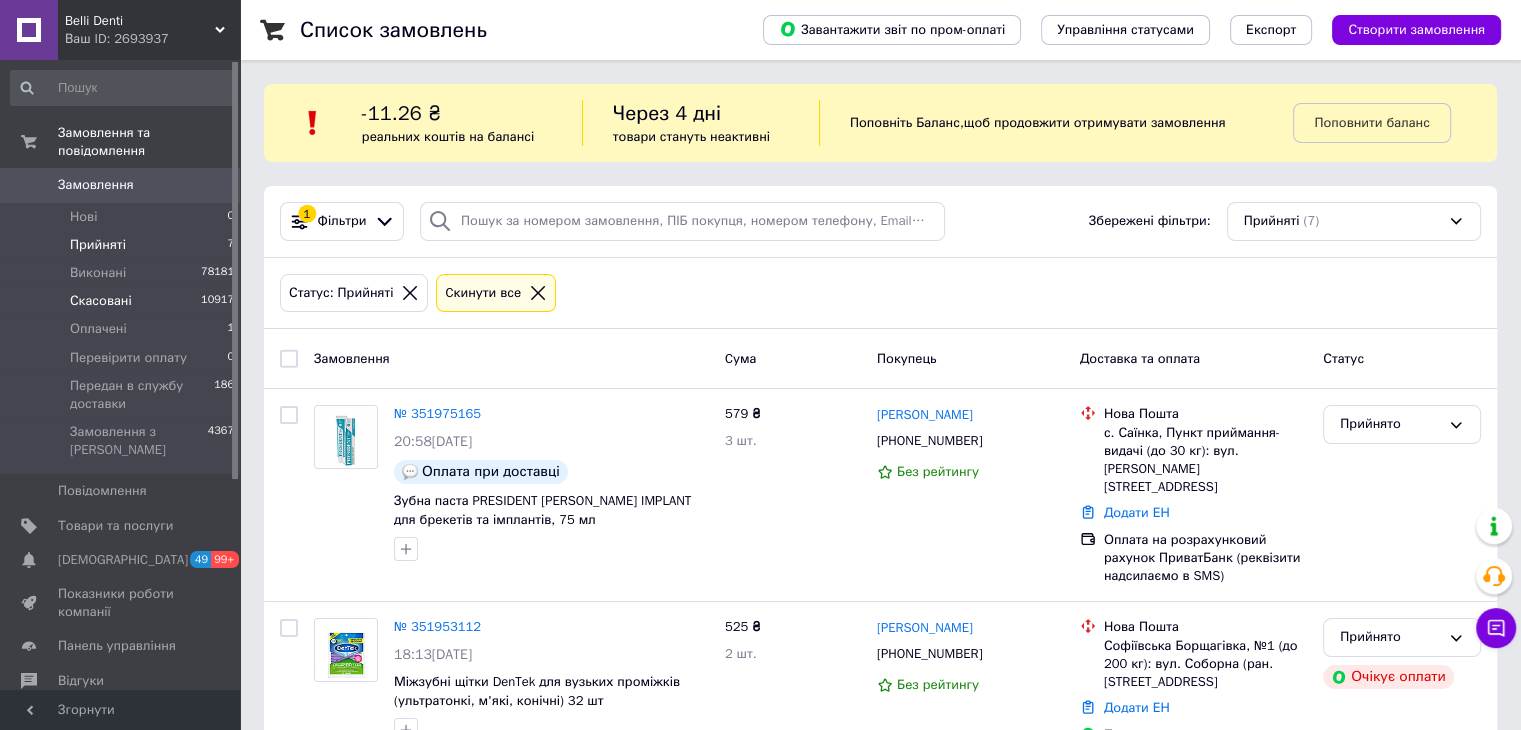 click on "Скасовані 10917" at bounding box center (123, 301) 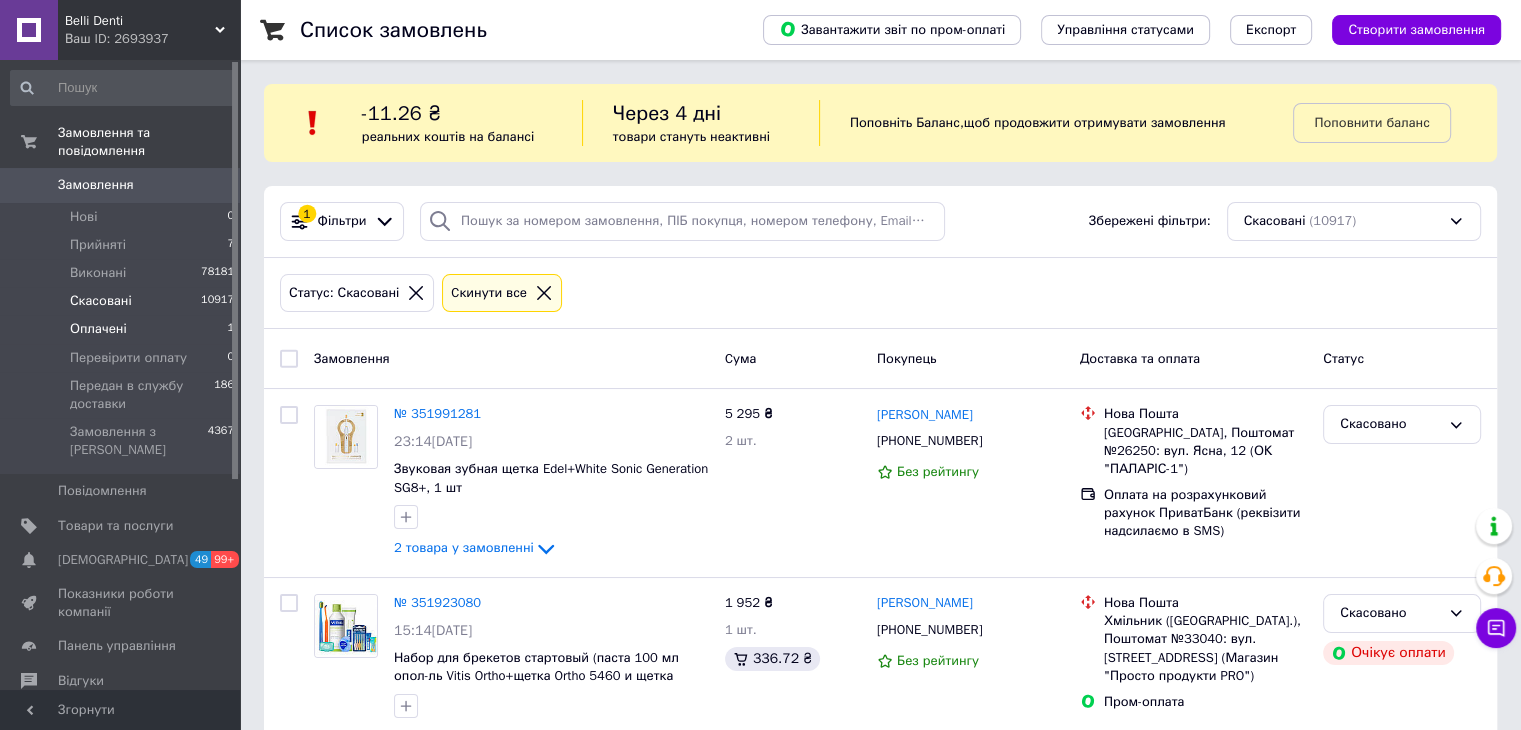 click on "Оплачені 1" at bounding box center [123, 329] 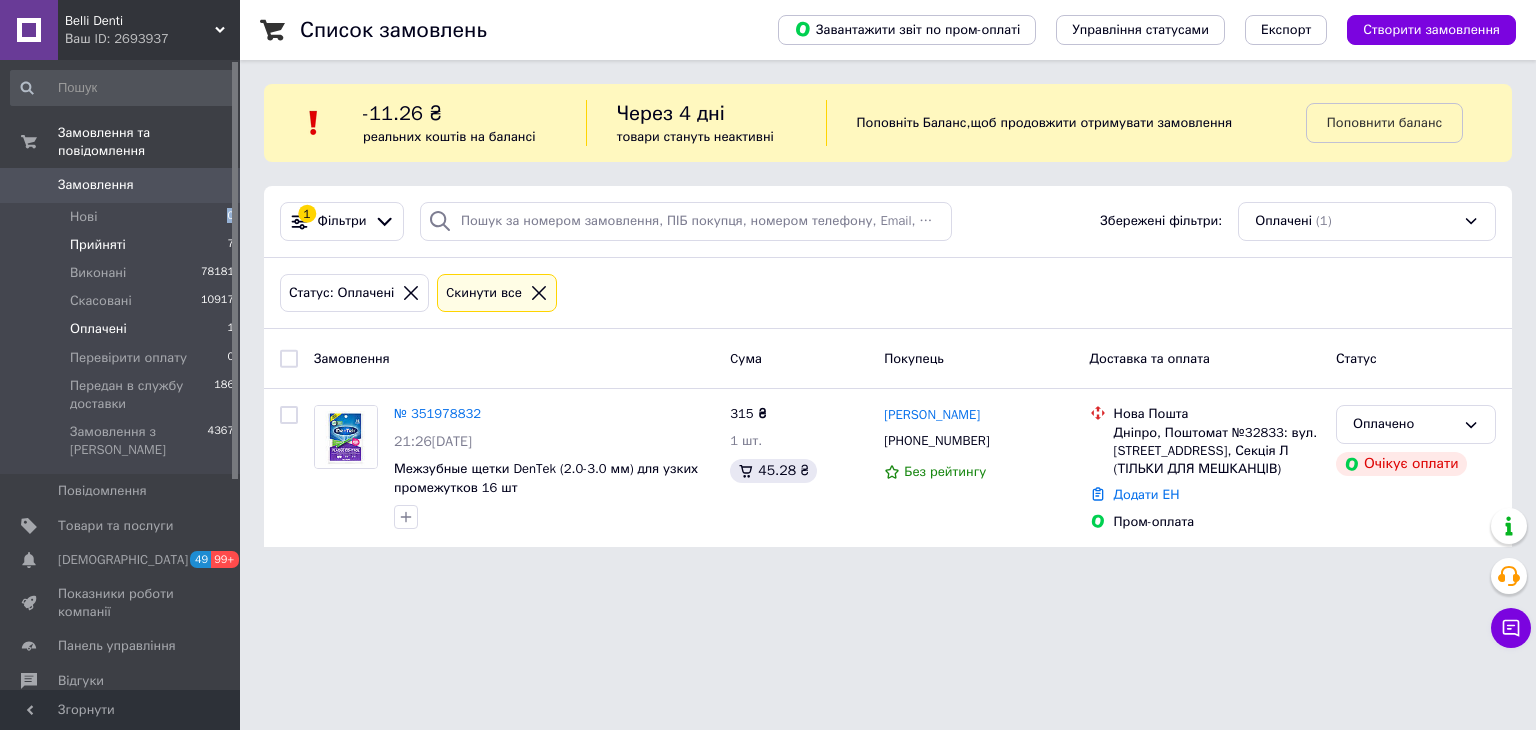 drag, startPoint x: 163, startPoint y: 209, endPoint x: 47, endPoint y: 234, distance: 118.66339 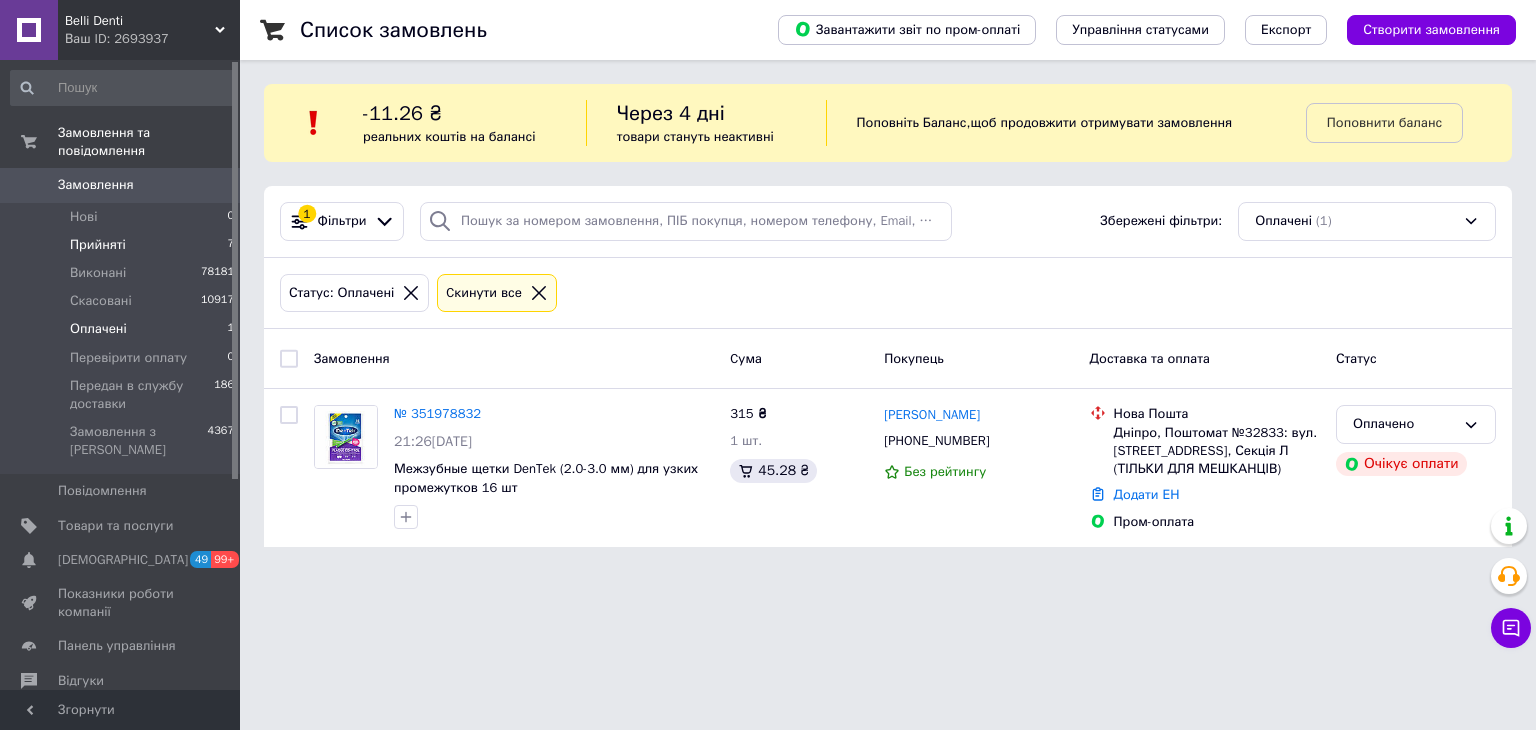 click on "Прийняті" at bounding box center [98, 245] 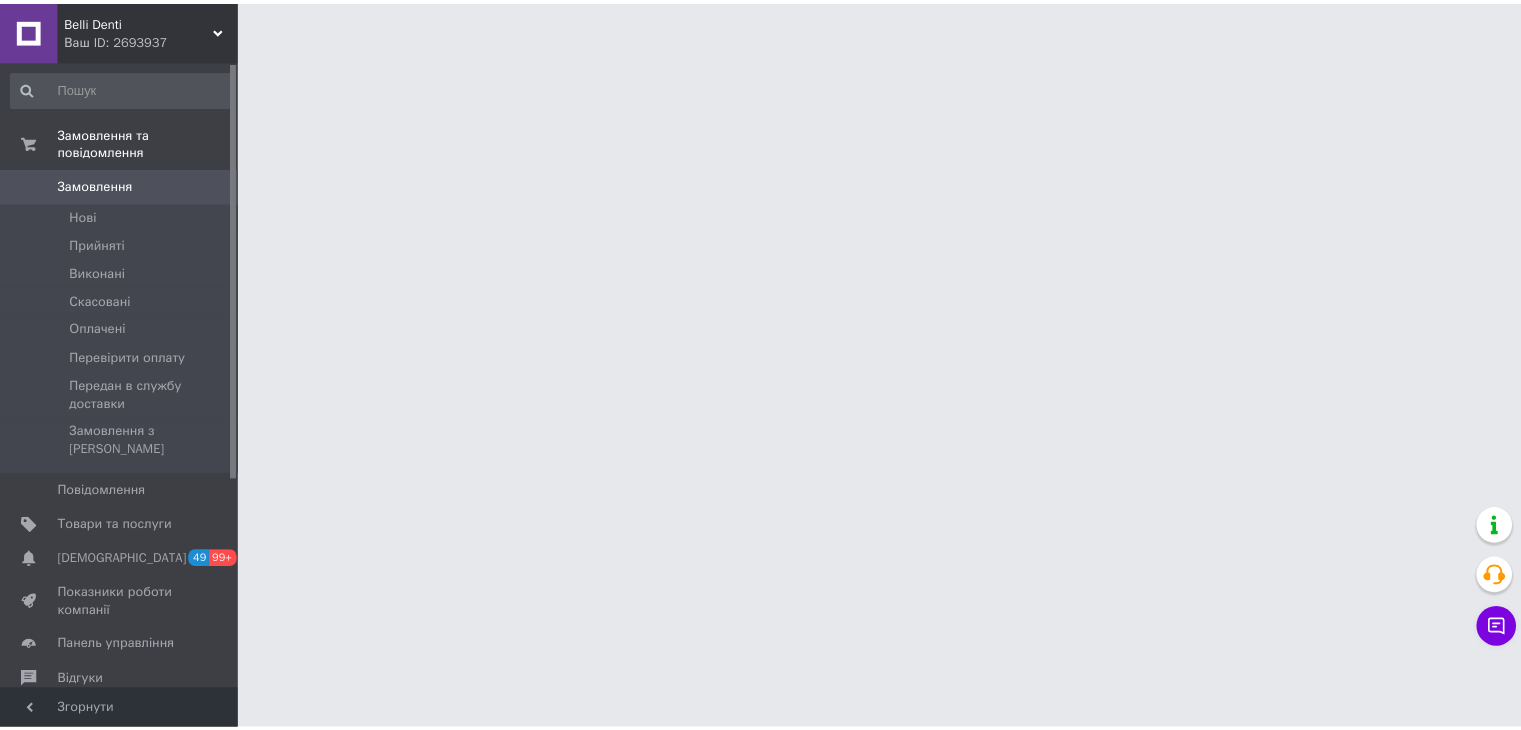 scroll, scrollTop: 0, scrollLeft: 0, axis: both 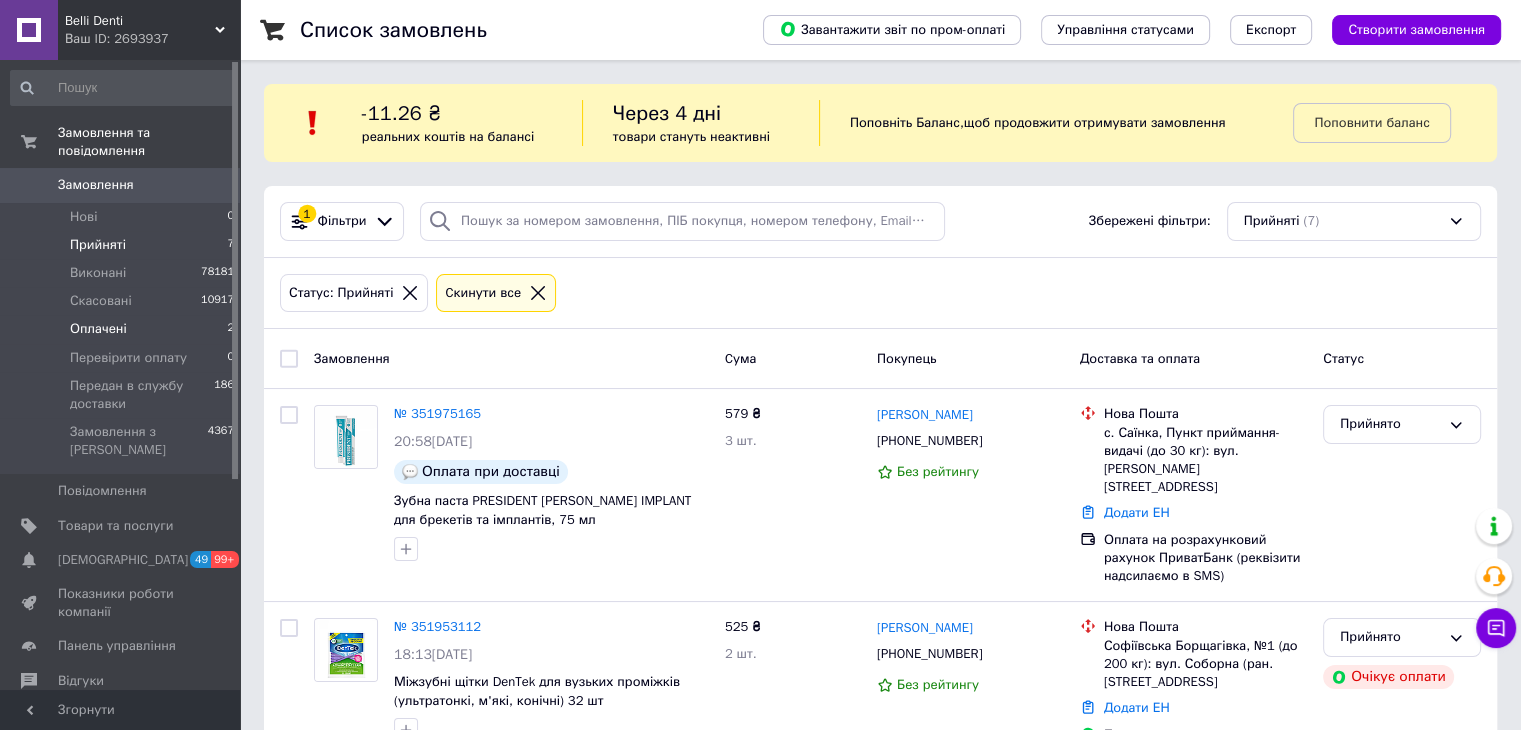 click on "Оплачені 2" at bounding box center [123, 329] 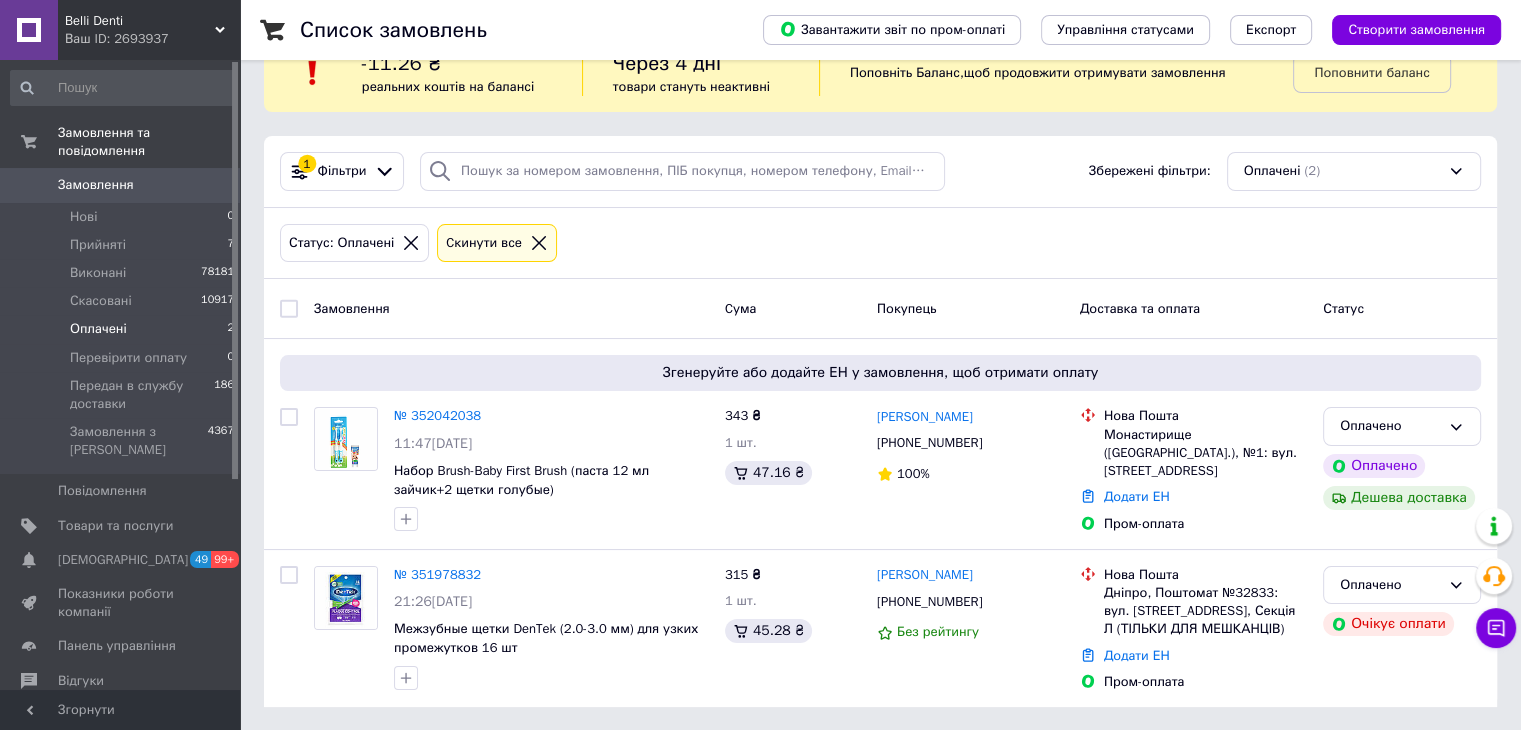scroll, scrollTop: 0, scrollLeft: 0, axis: both 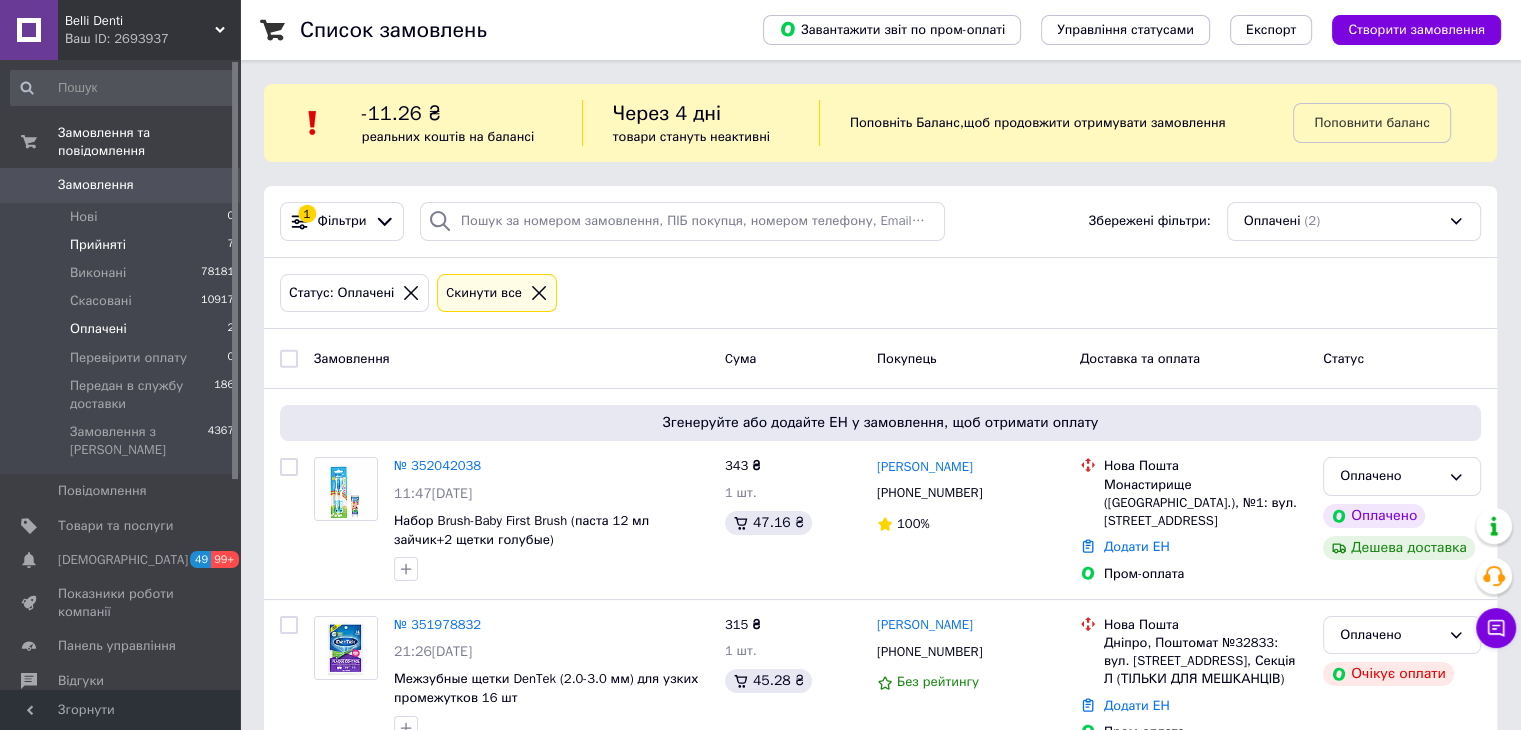click on "Прийняті 7" at bounding box center [123, 245] 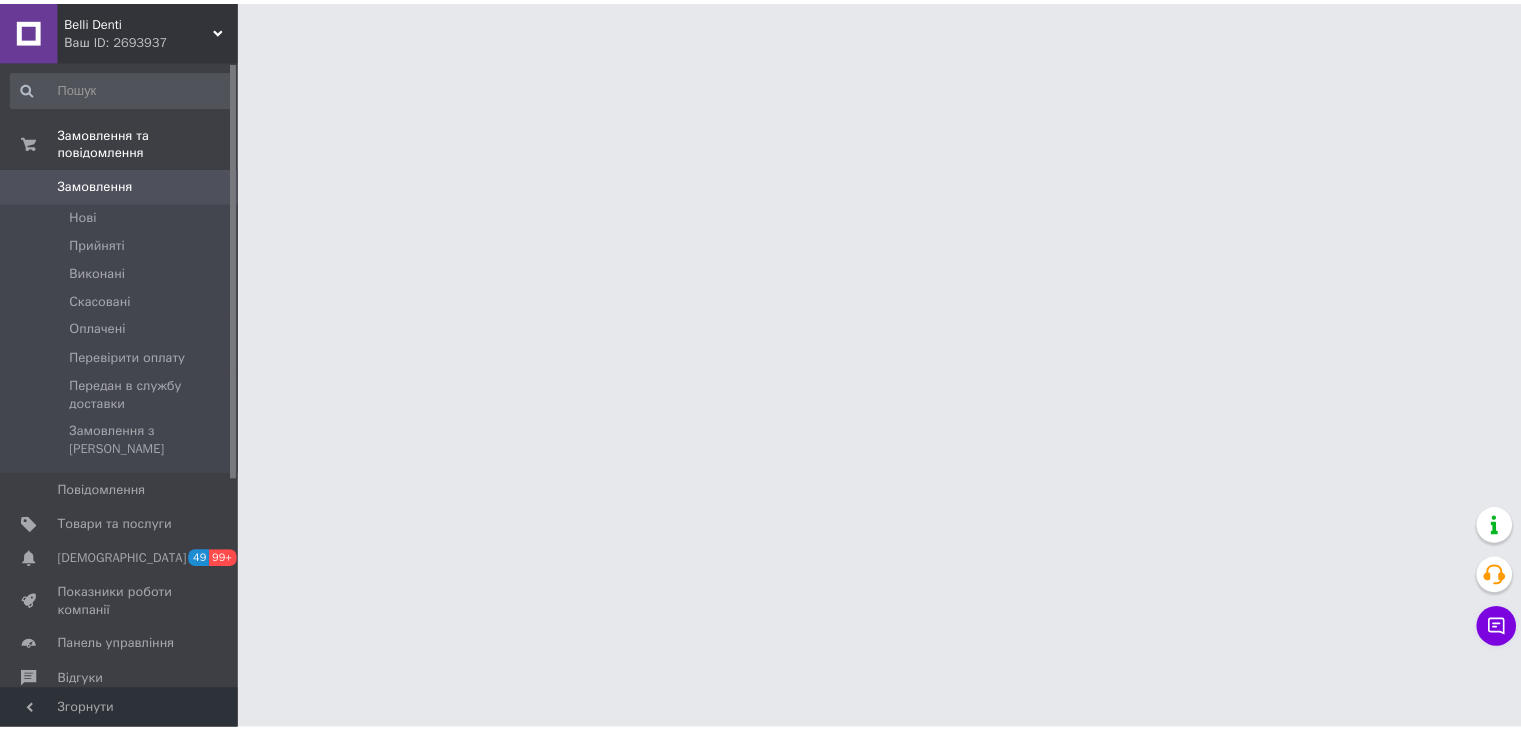 scroll, scrollTop: 0, scrollLeft: 0, axis: both 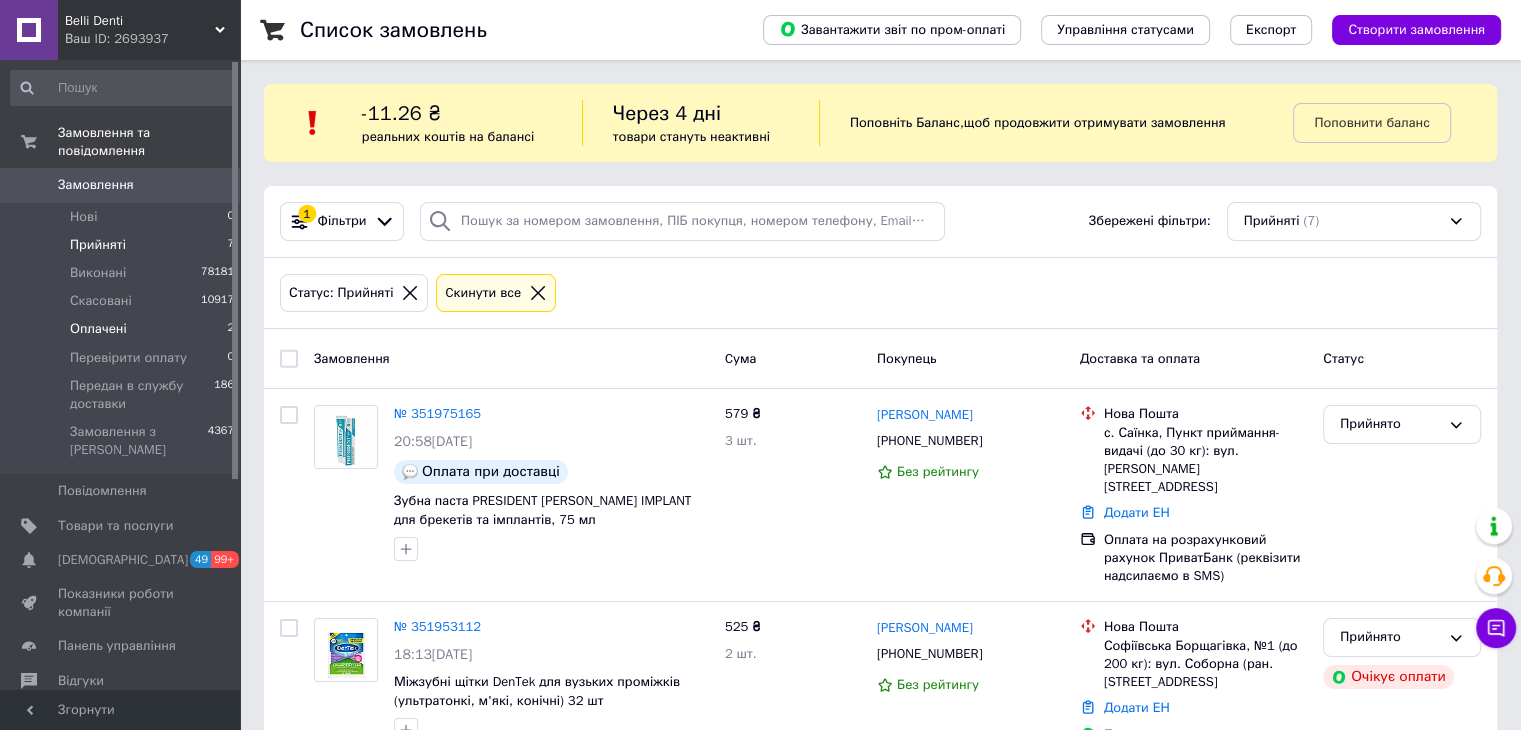 click on "Оплачені 2" at bounding box center (123, 329) 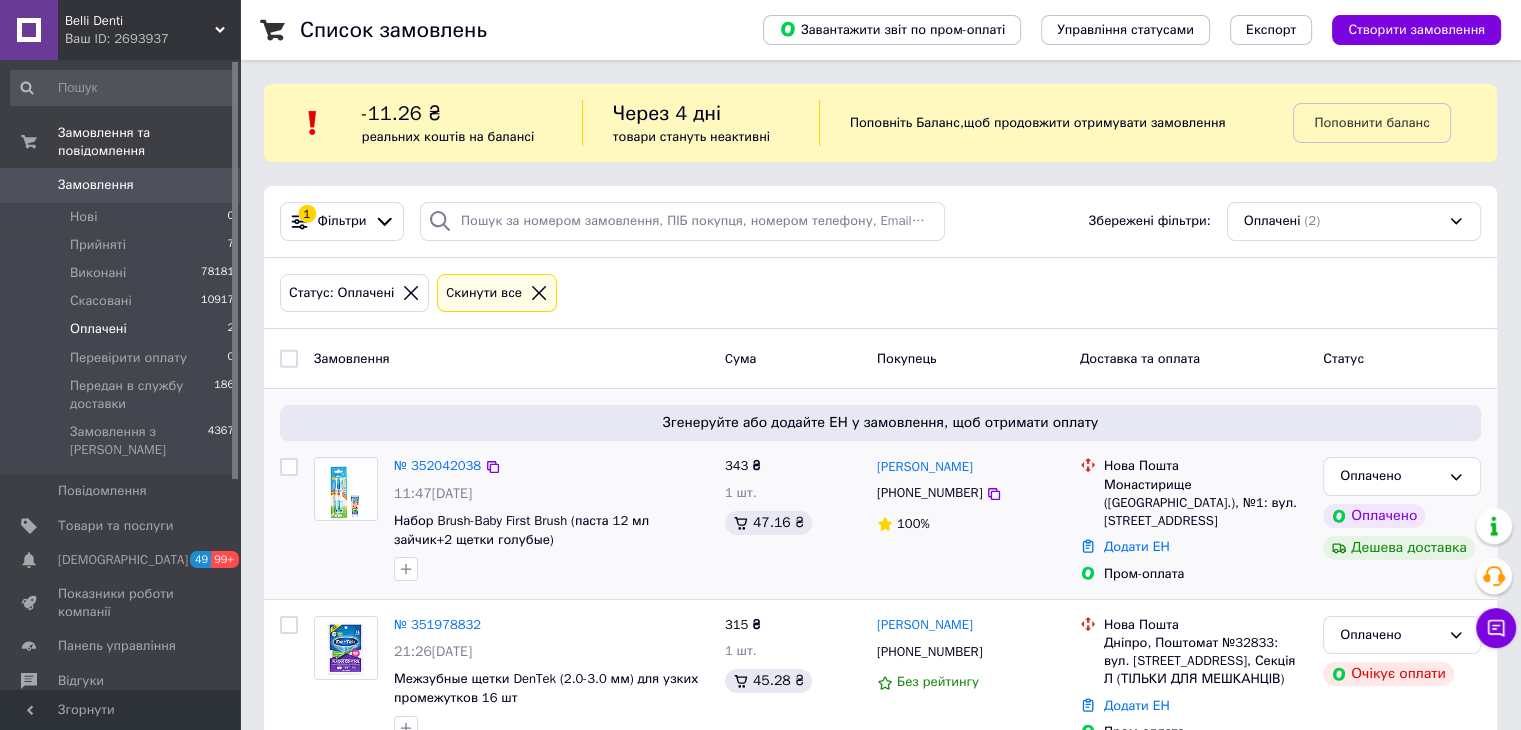 scroll, scrollTop: 50, scrollLeft: 0, axis: vertical 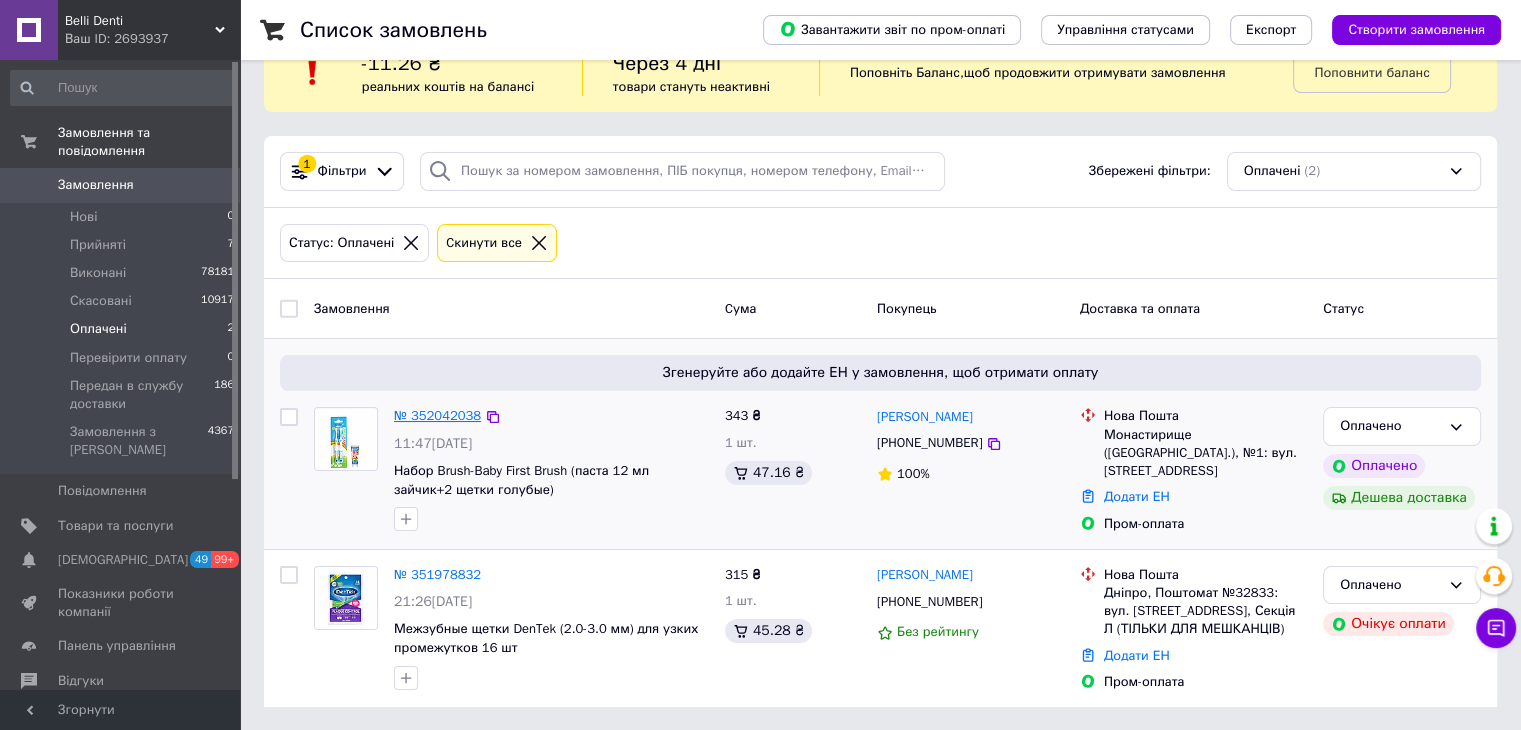 click on "№ 352042038" at bounding box center [437, 415] 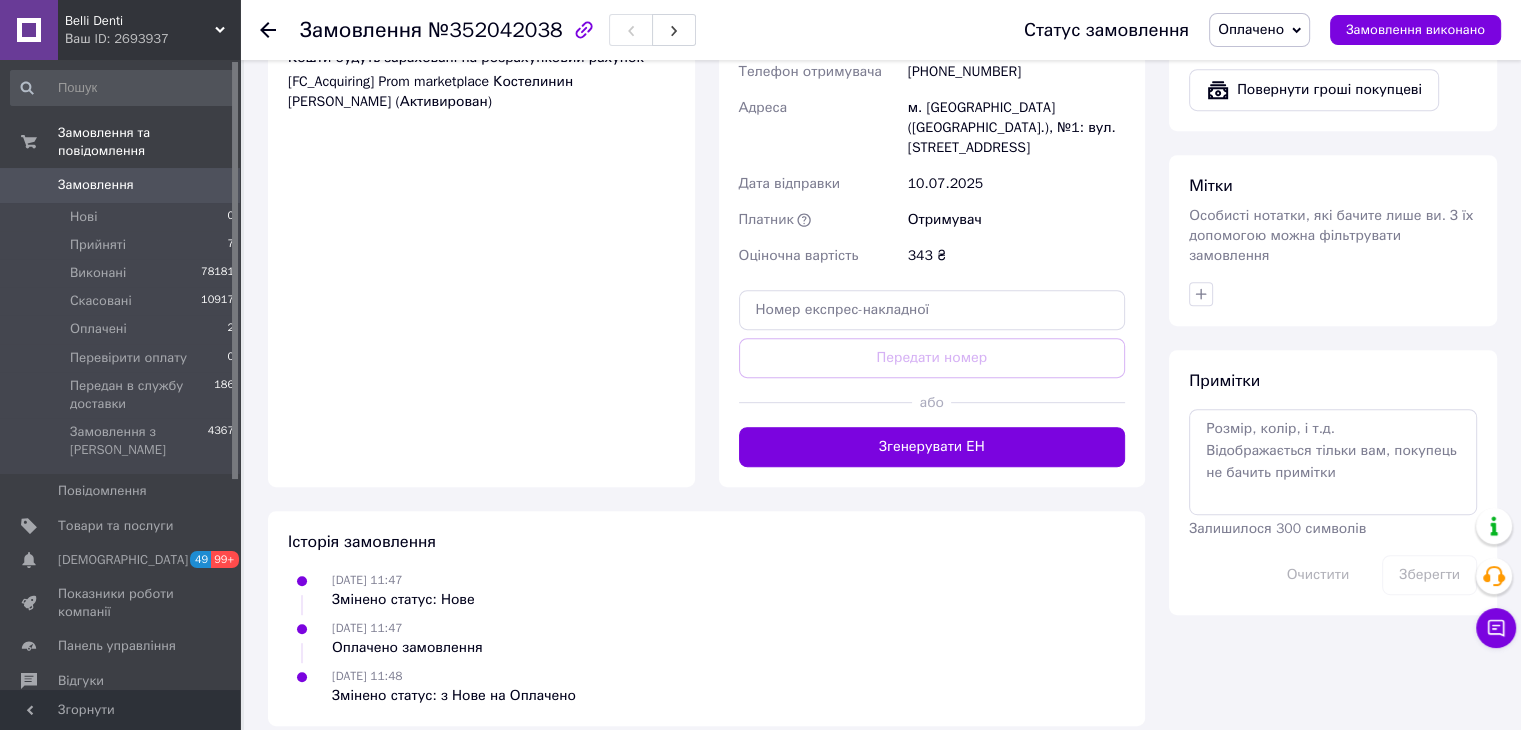 scroll, scrollTop: 600, scrollLeft: 0, axis: vertical 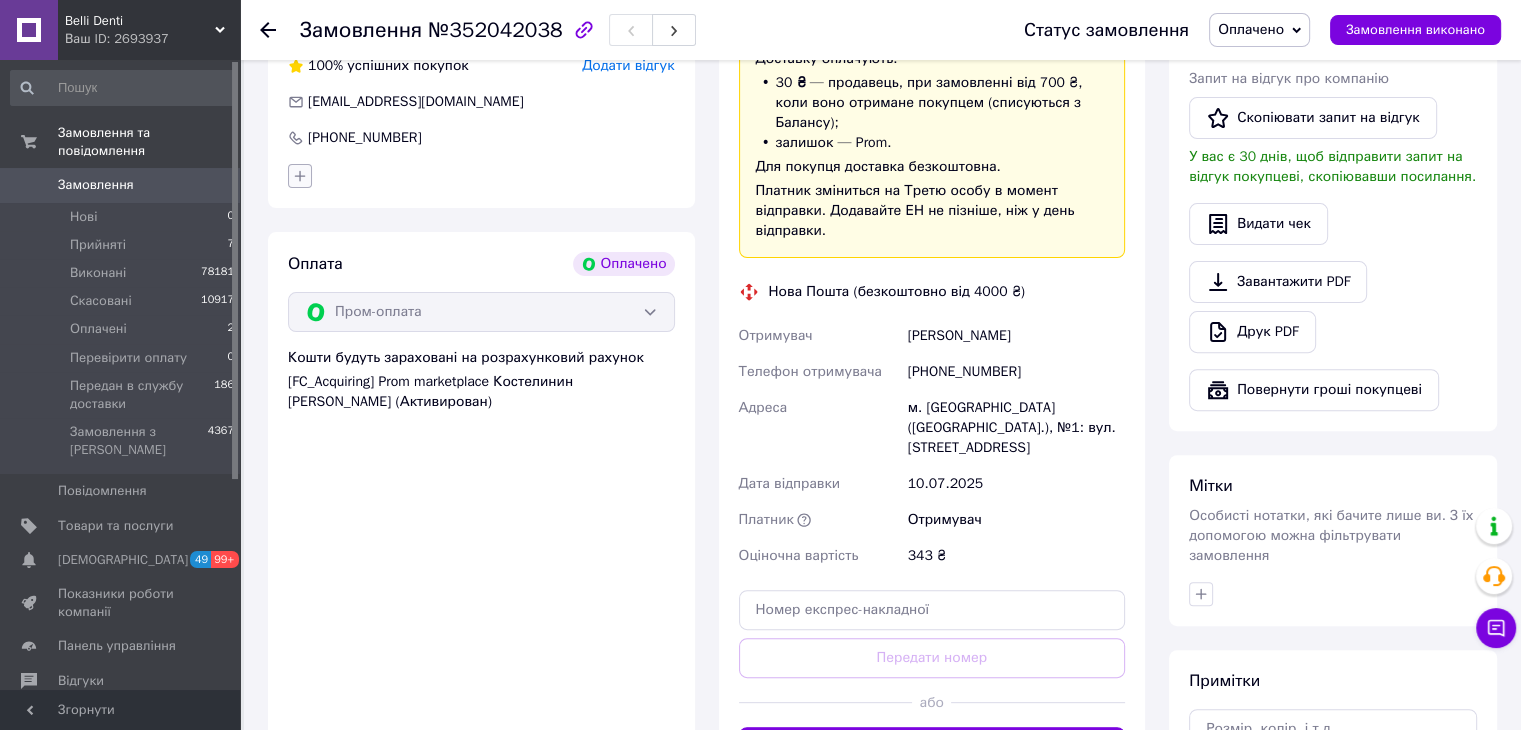 click 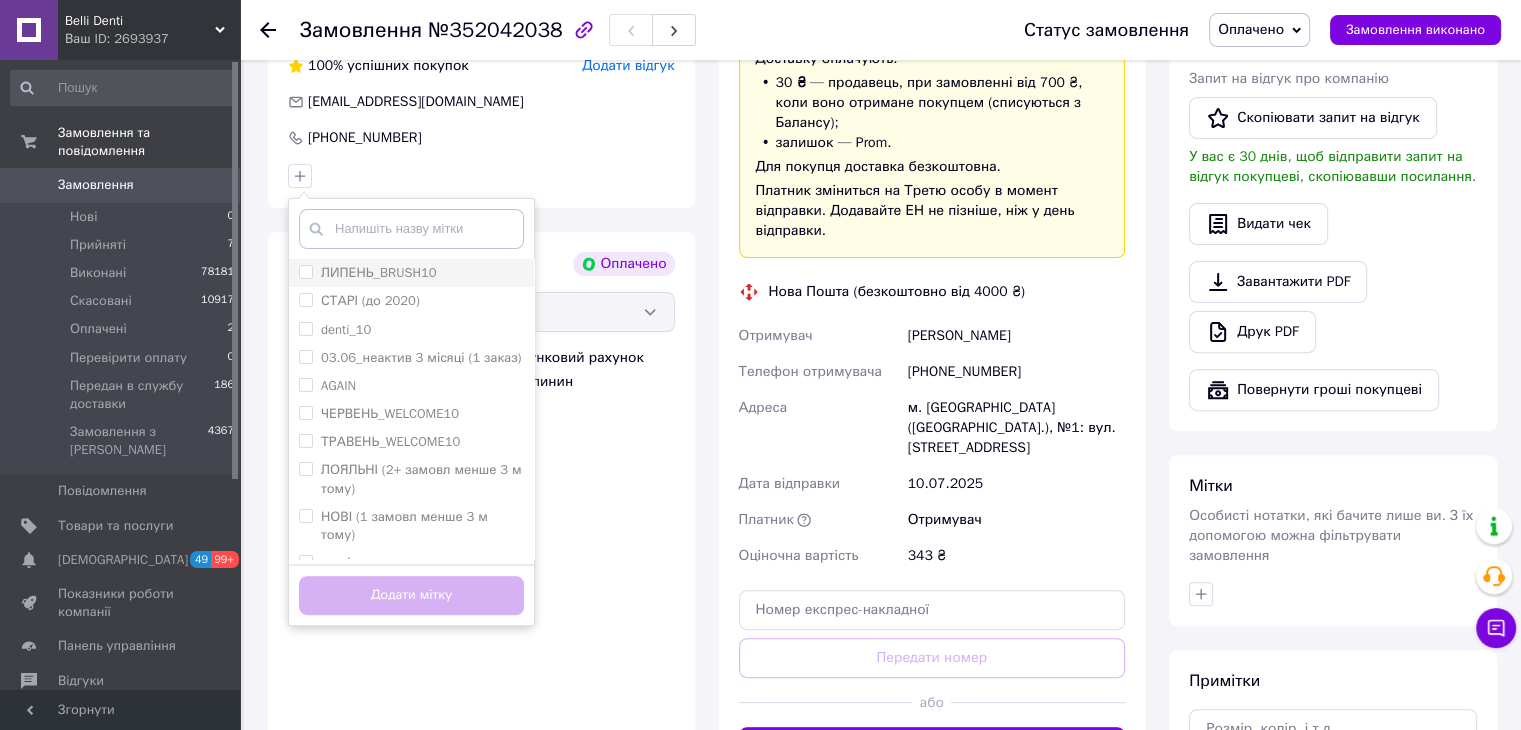 click on "ЛИПЕНЬ_BRUSH10" at bounding box center [379, 272] 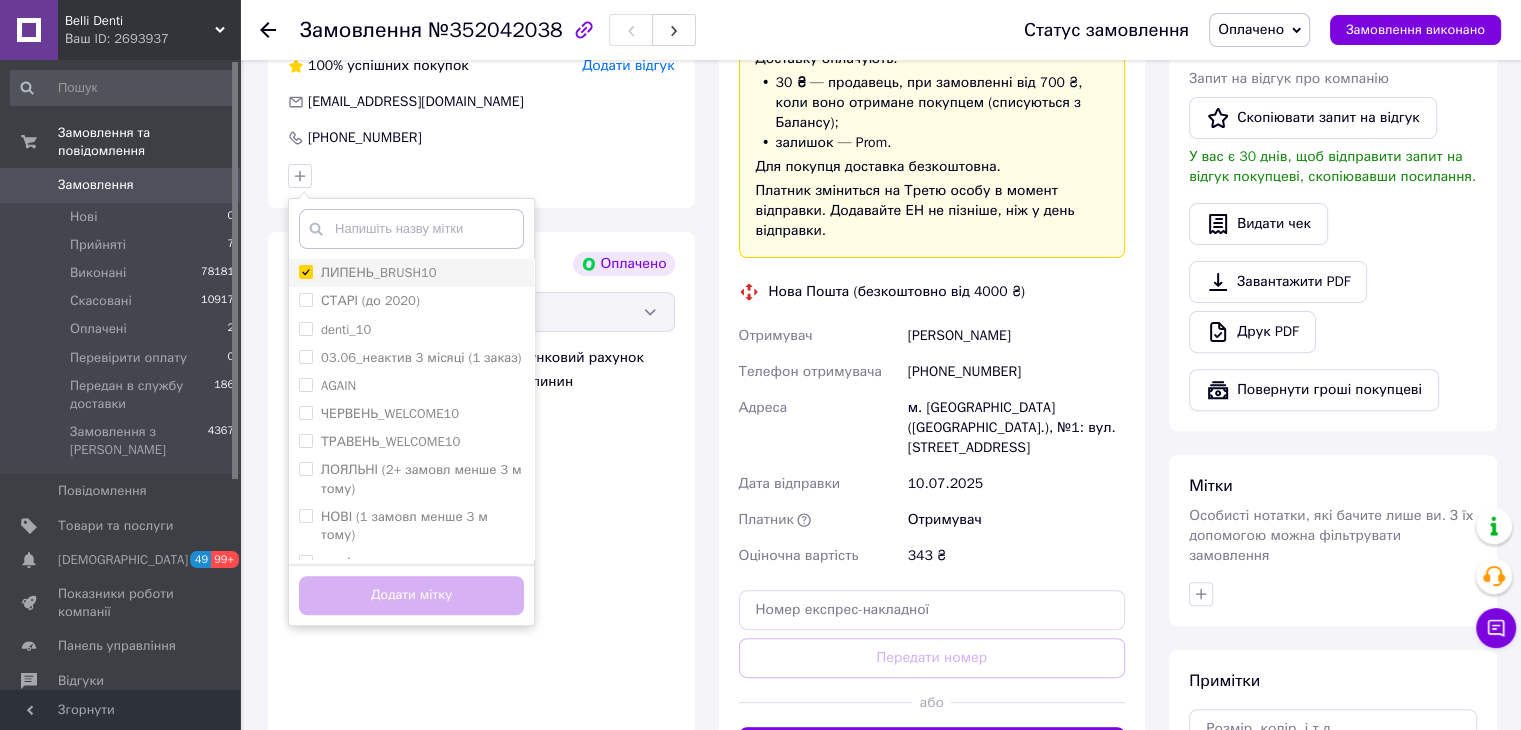 checkbox on "true" 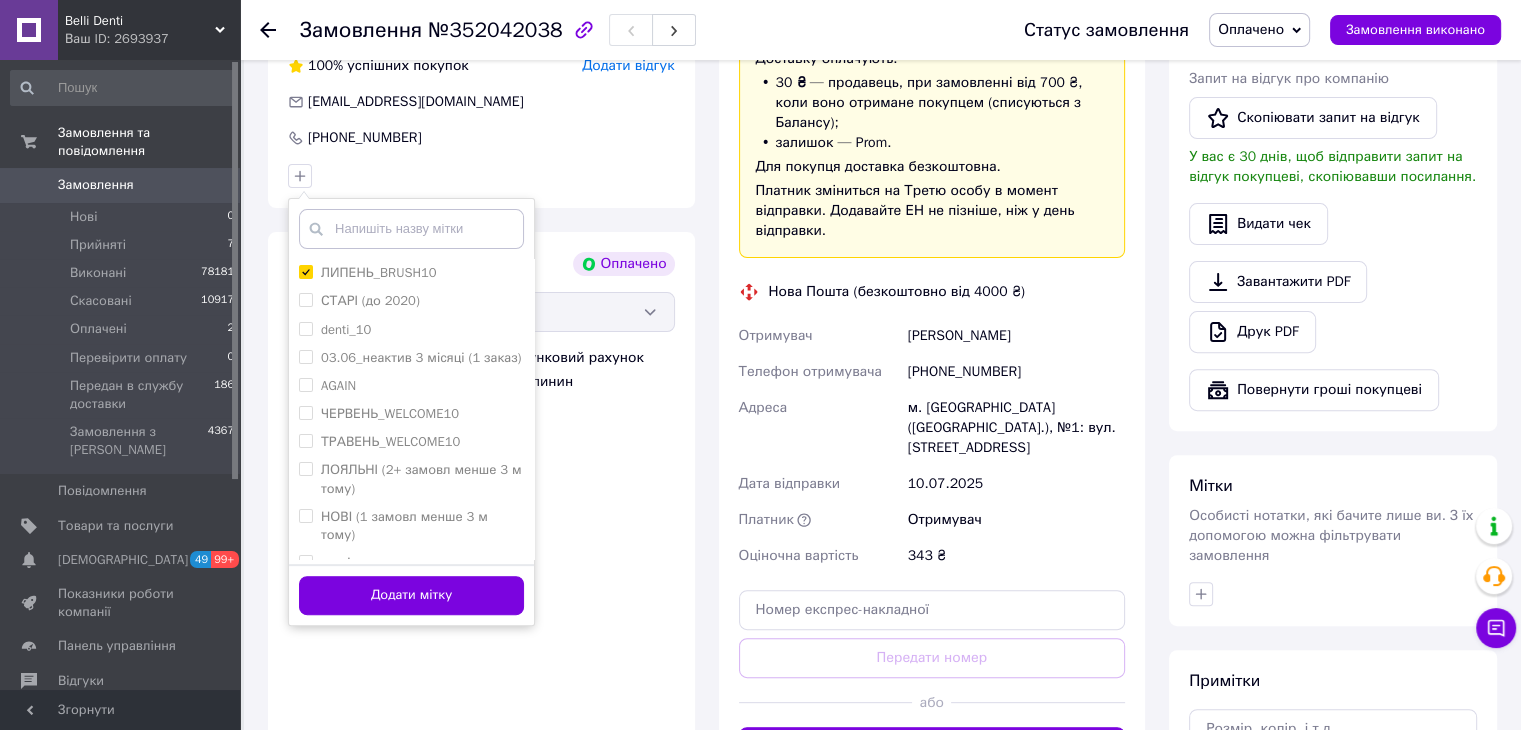 drag, startPoint x: 466, startPoint y: 597, endPoint x: 698, endPoint y: 495, distance: 253.43243 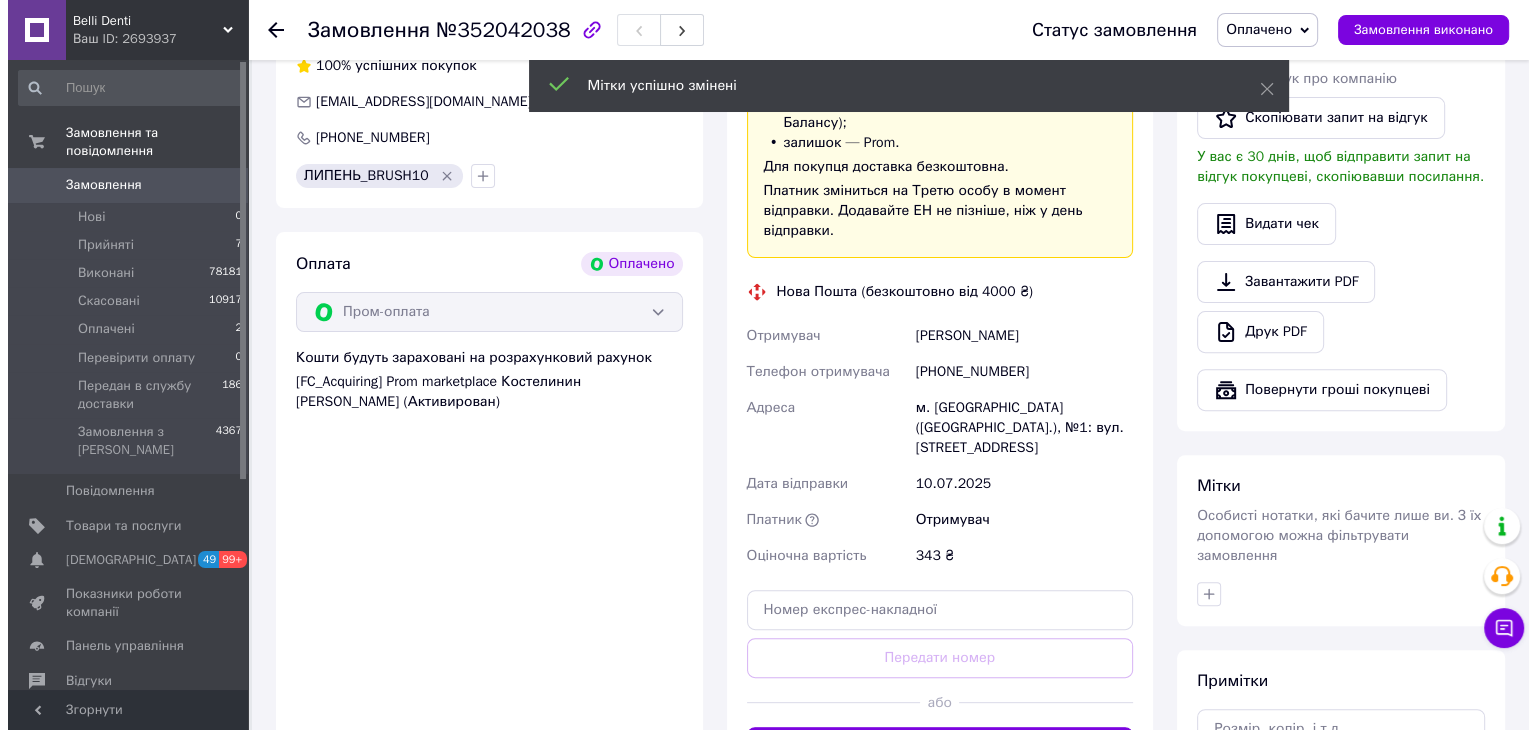 scroll, scrollTop: 400, scrollLeft: 0, axis: vertical 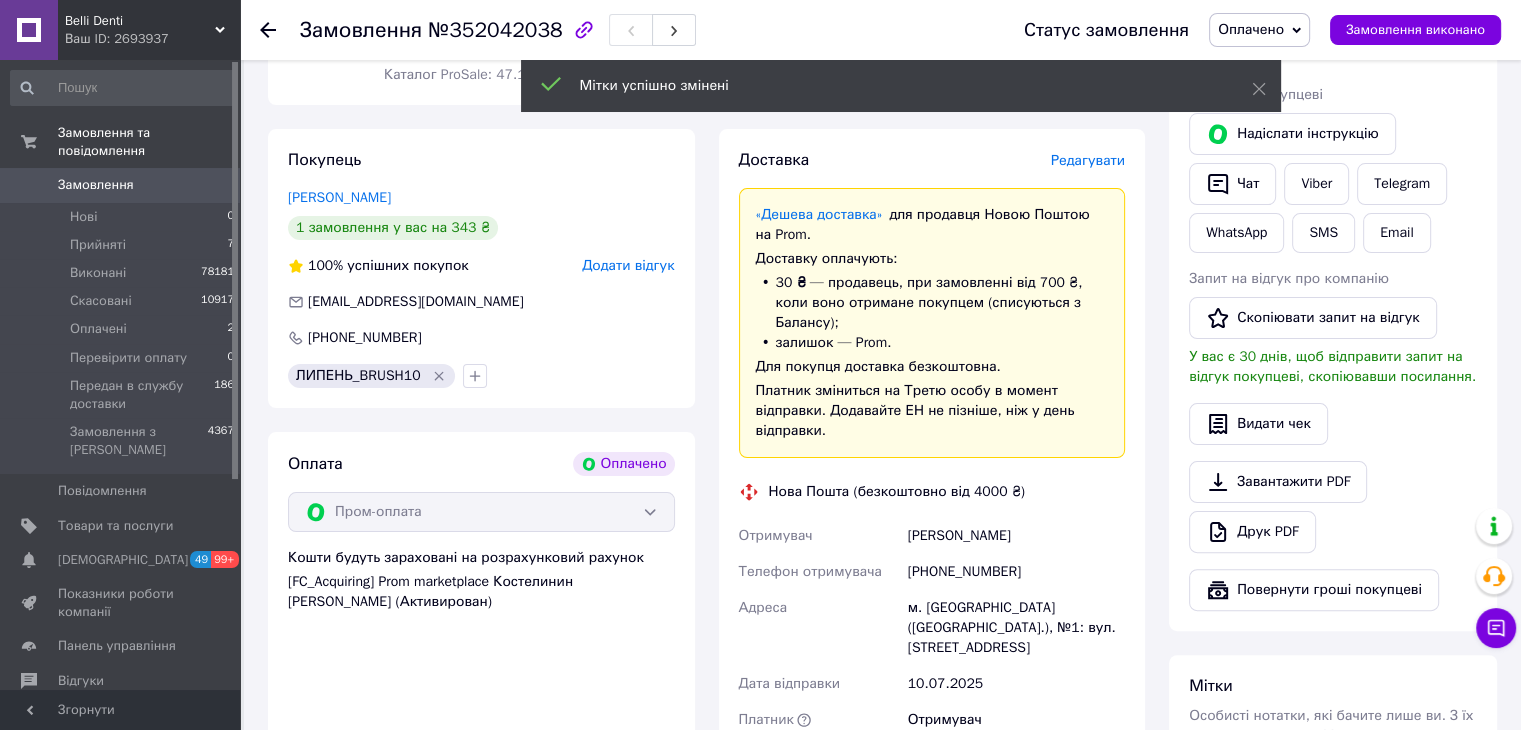 click on "Редагувати" at bounding box center (1088, 160) 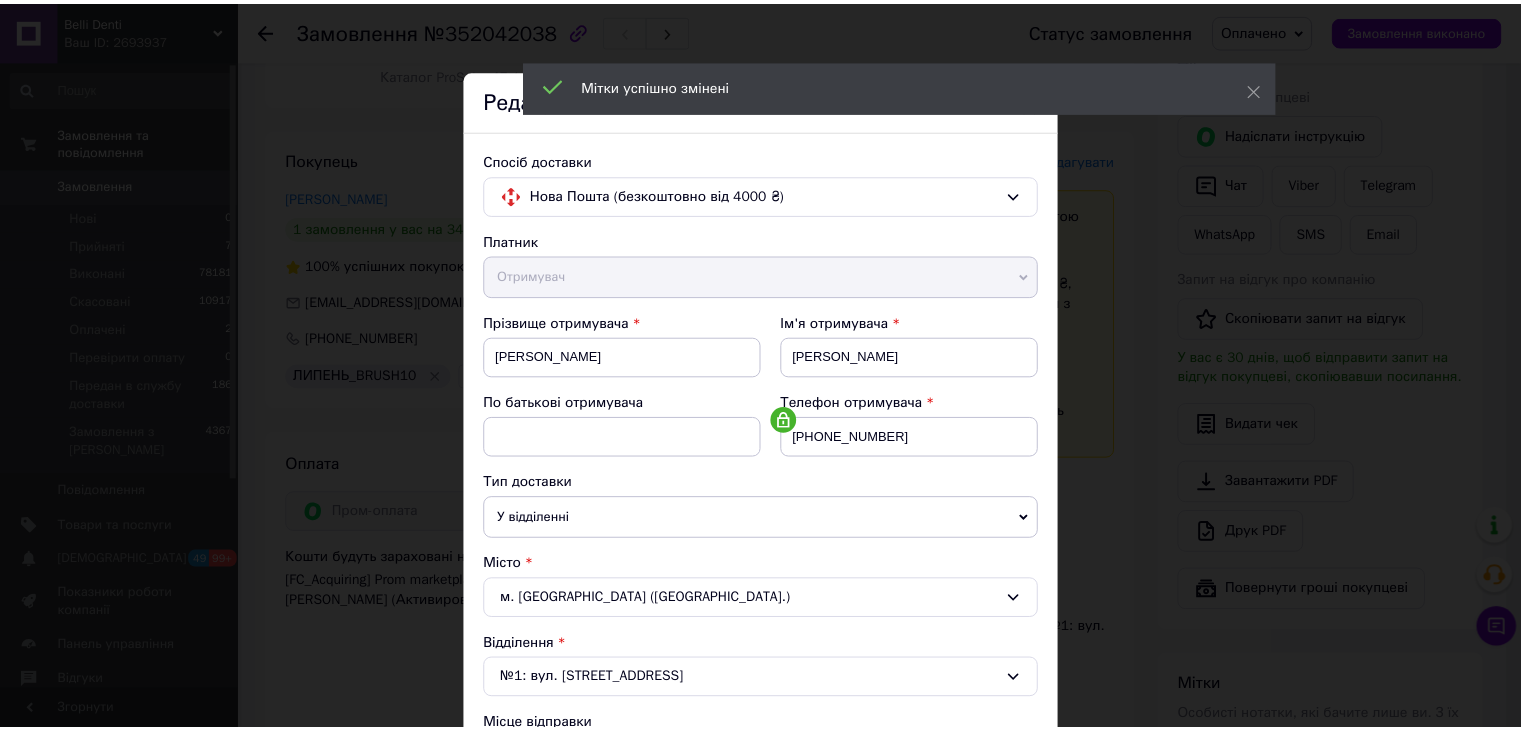 scroll, scrollTop: 592, scrollLeft: 0, axis: vertical 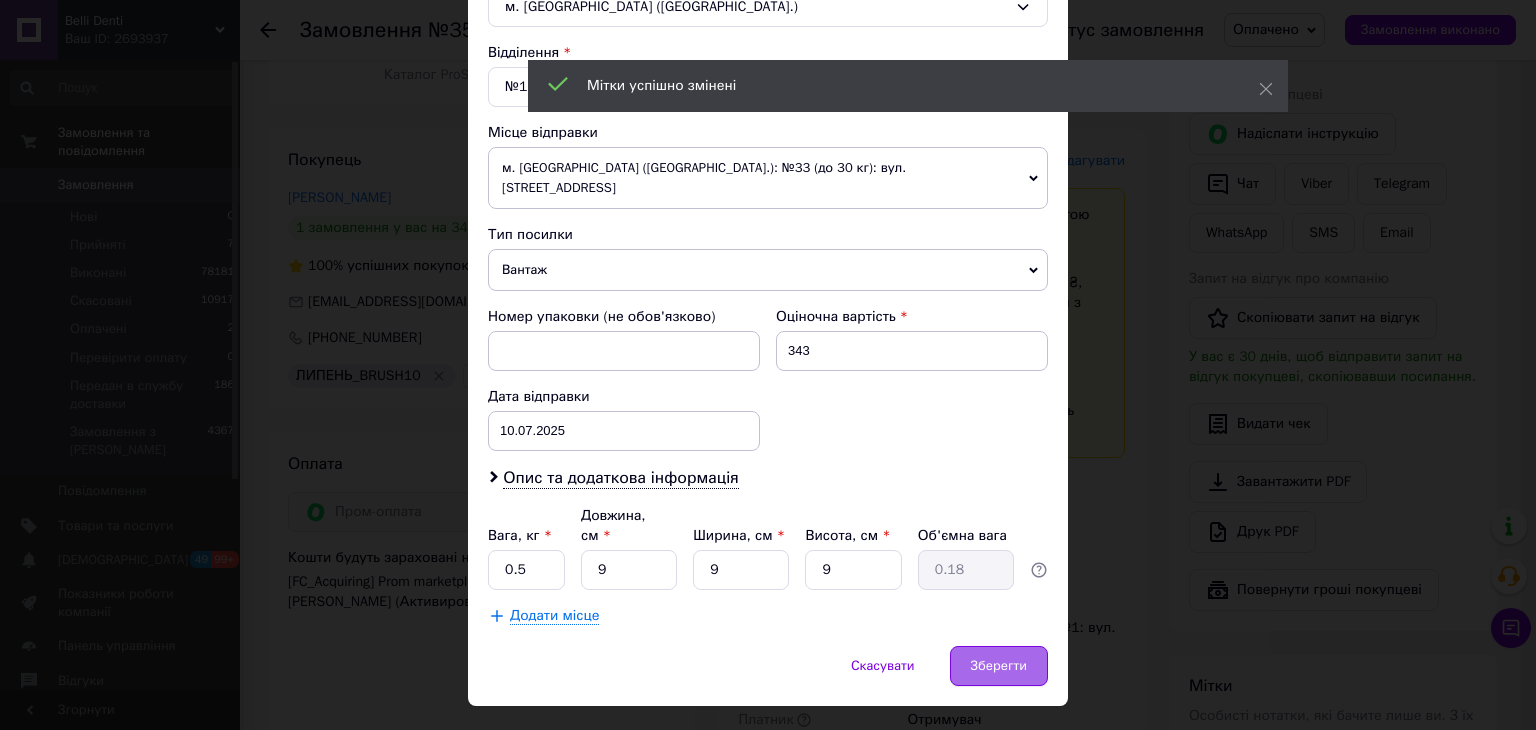 click on "Зберегти" at bounding box center (999, 666) 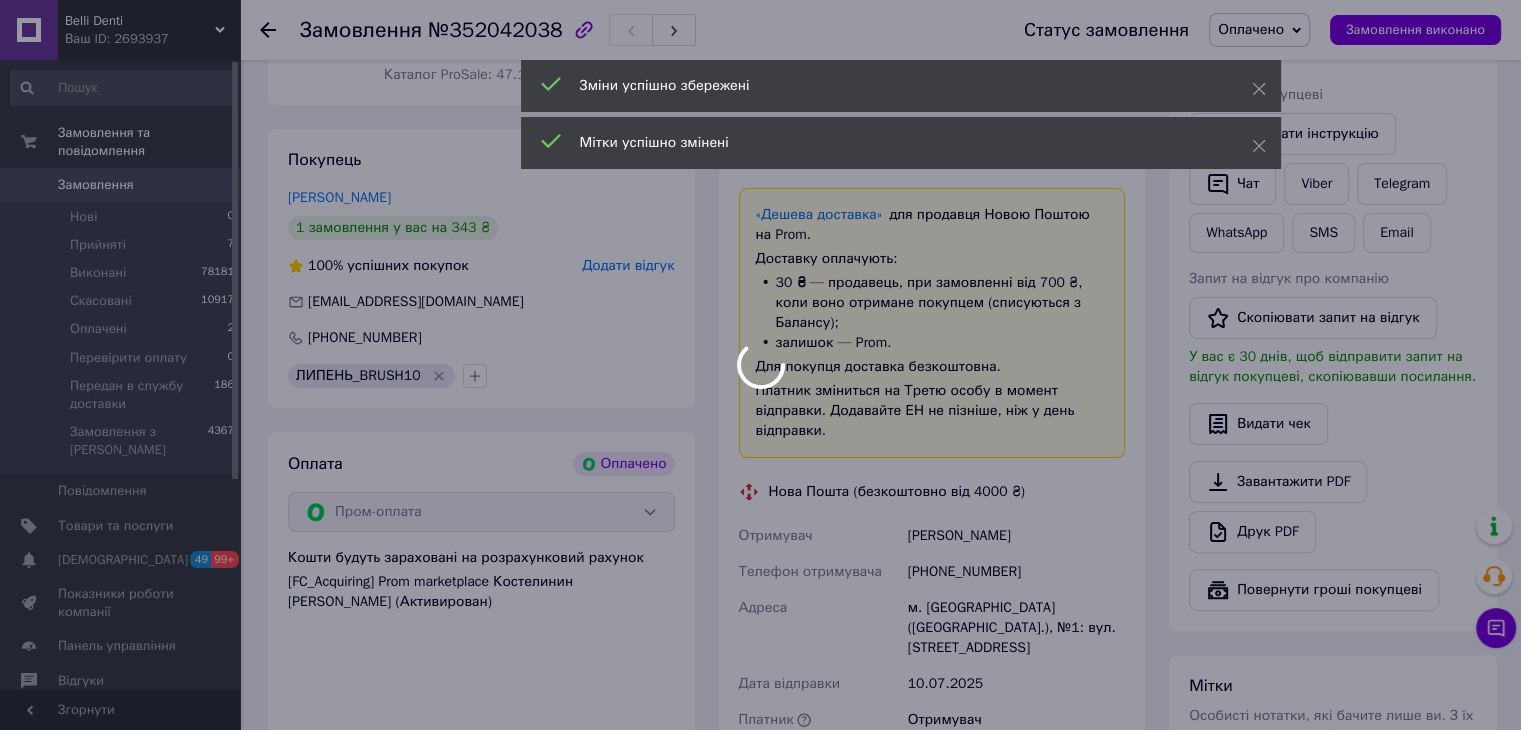 scroll, scrollTop: 600, scrollLeft: 0, axis: vertical 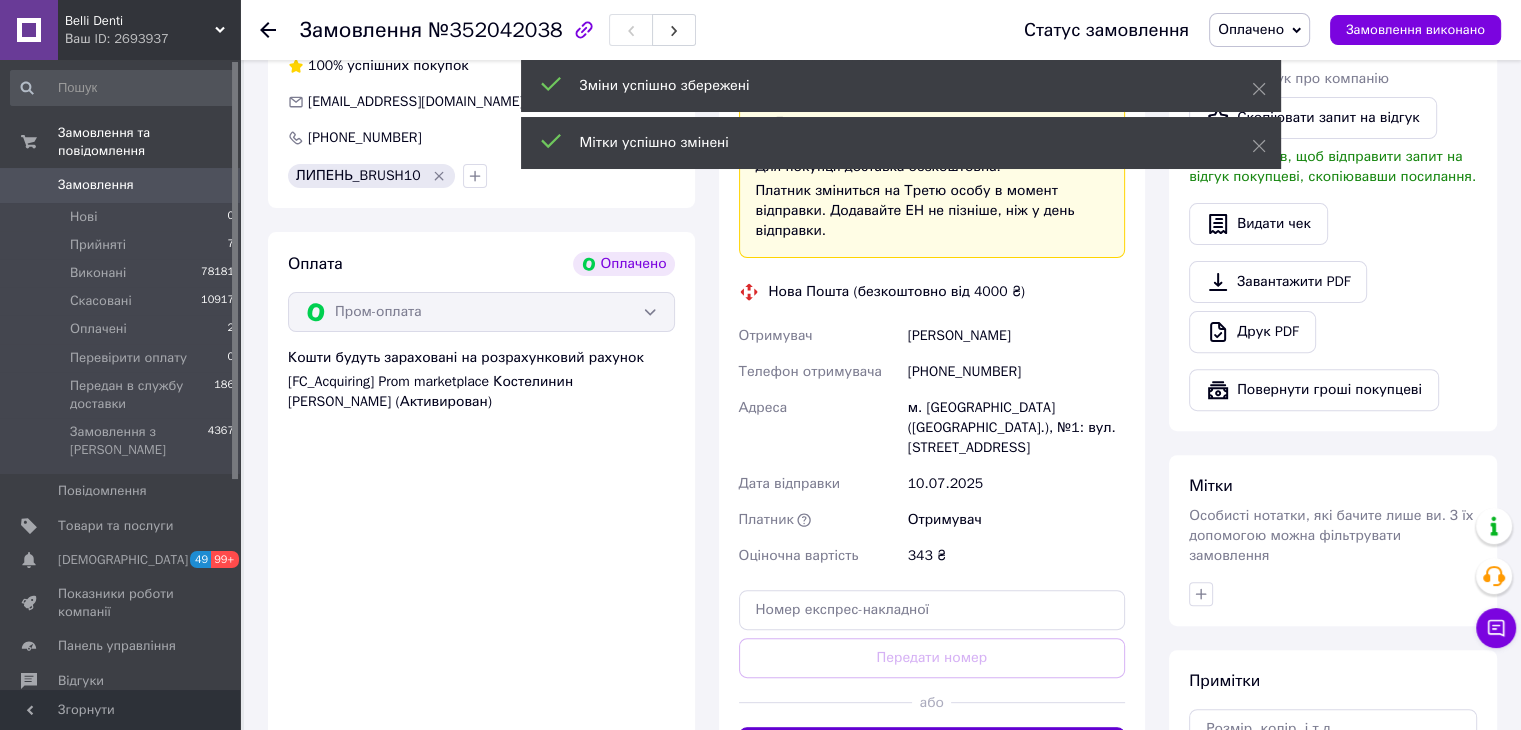 click on "Згенерувати ЕН" at bounding box center [932, 747] 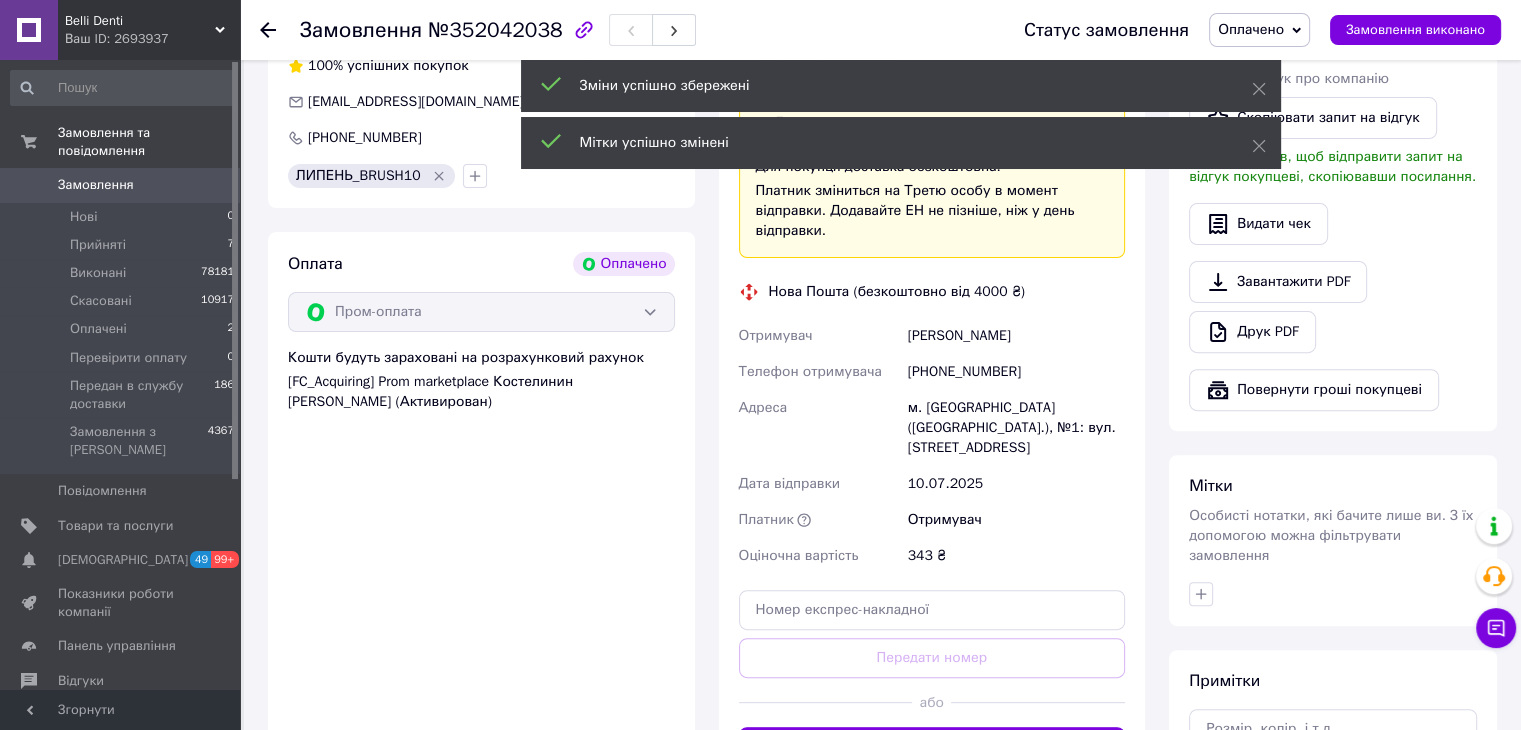 click on "Оплачено" at bounding box center (1251, 29) 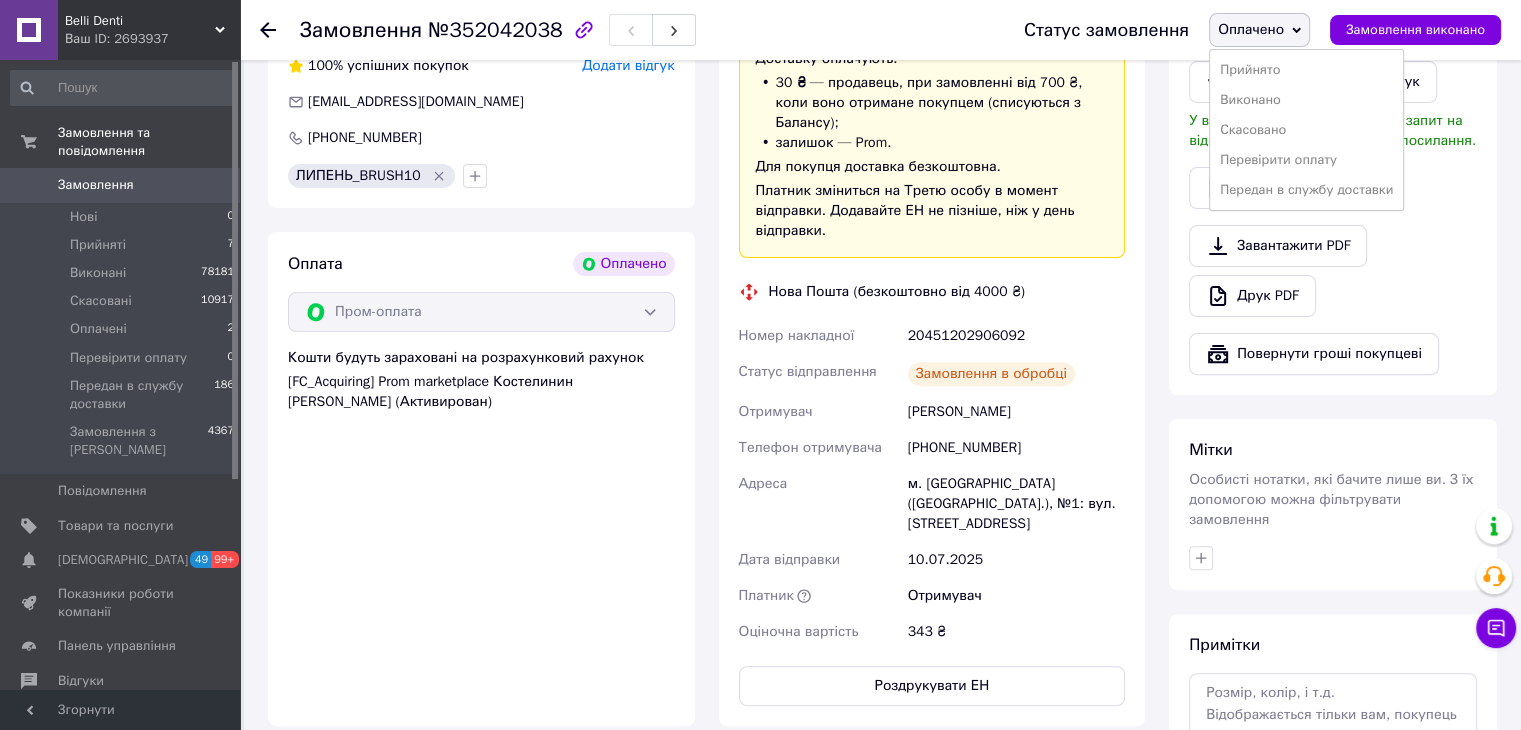 click on "Передан в службу доставки" at bounding box center [1306, 190] 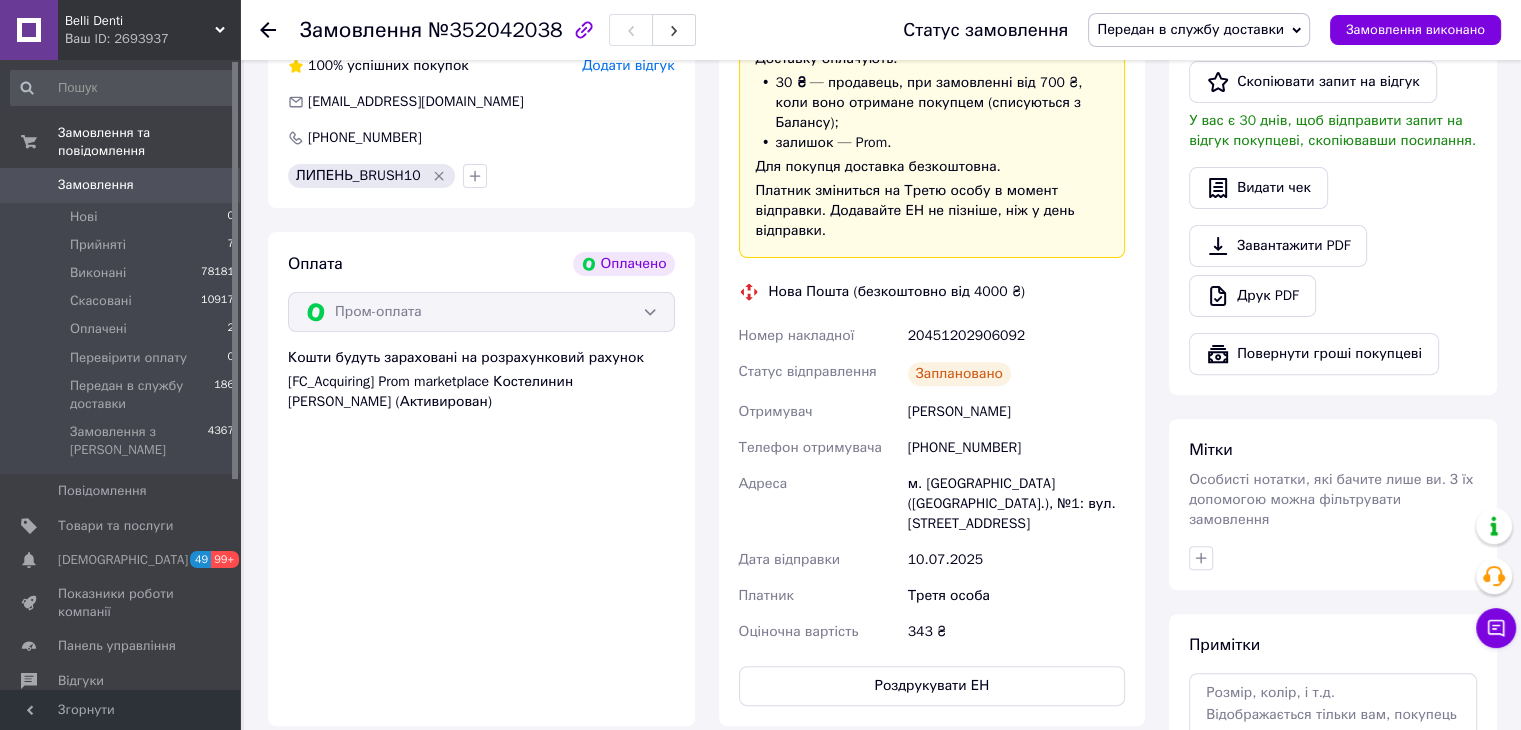 click 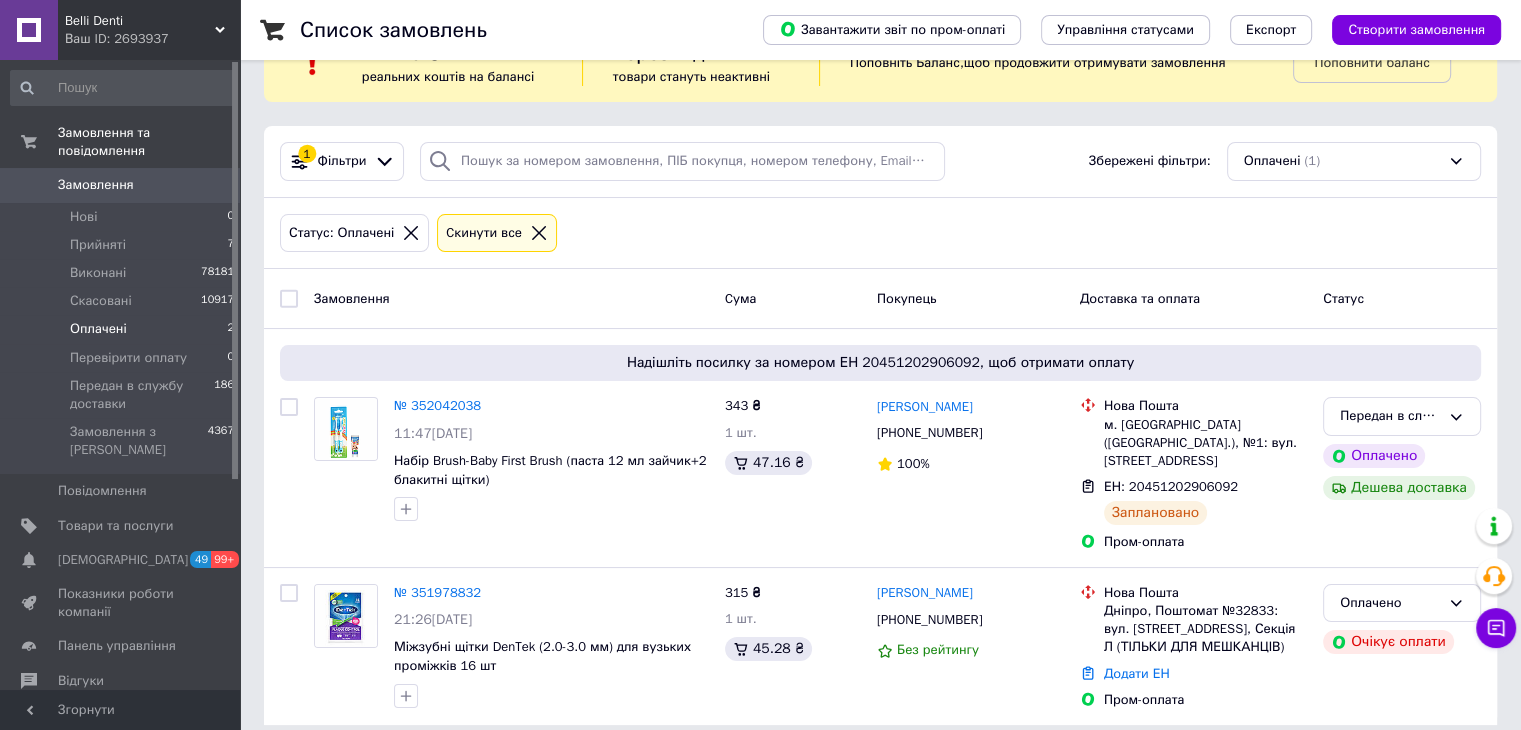 scroll, scrollTop: 0, scrollLeft: 0, axis: both 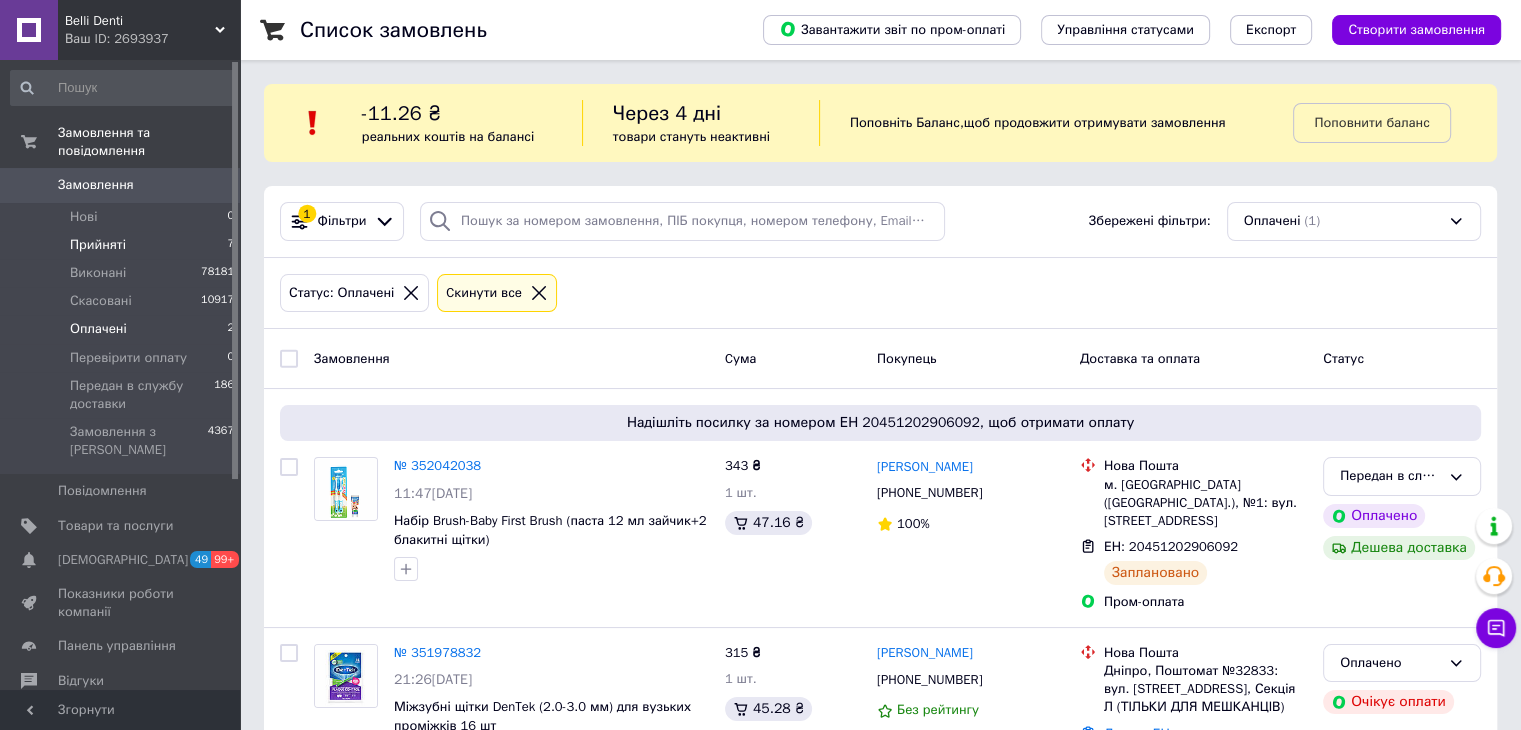 click on "Прийняті 7" at bounding box center [123, 245] 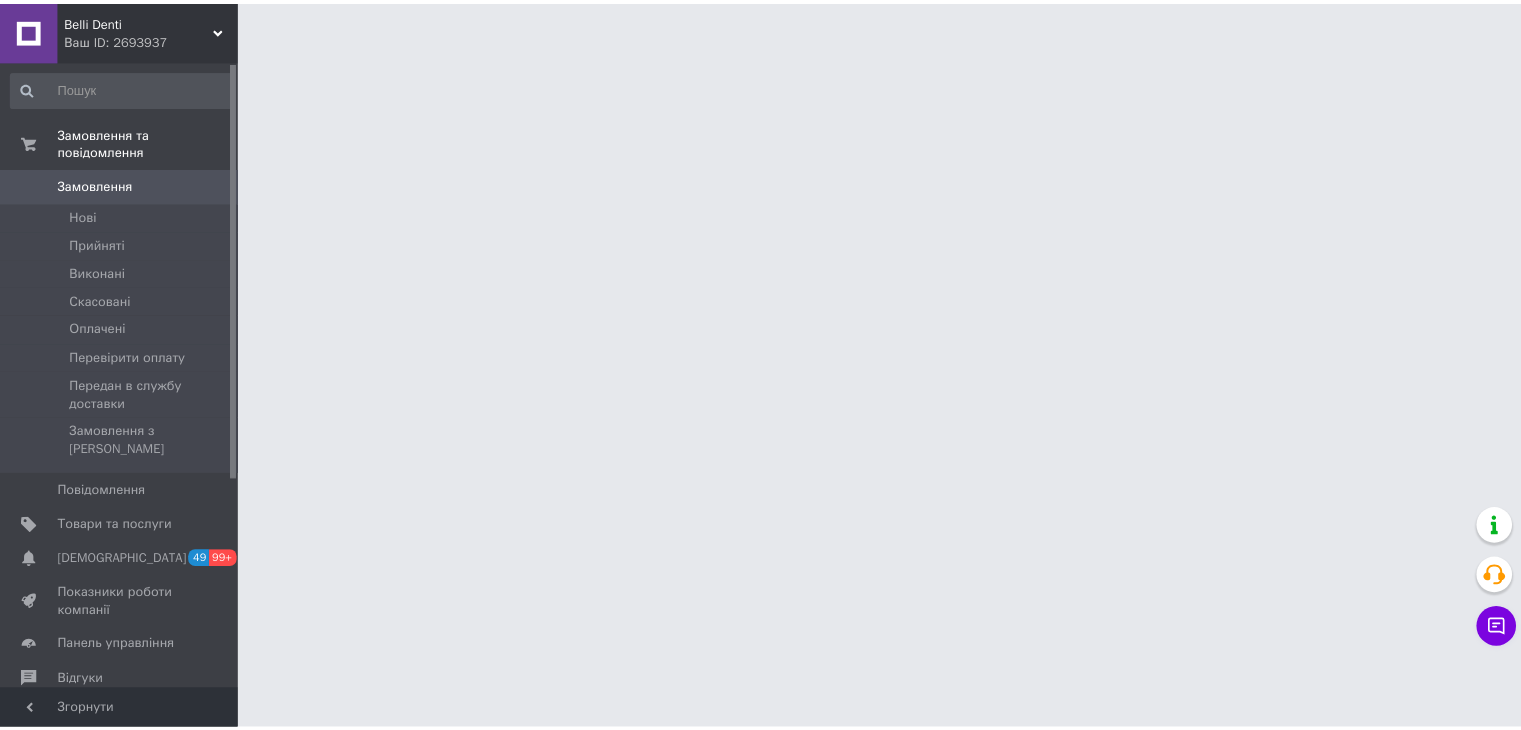 scroll, scrollTop: 0, scrollLeft: 0, axis: both 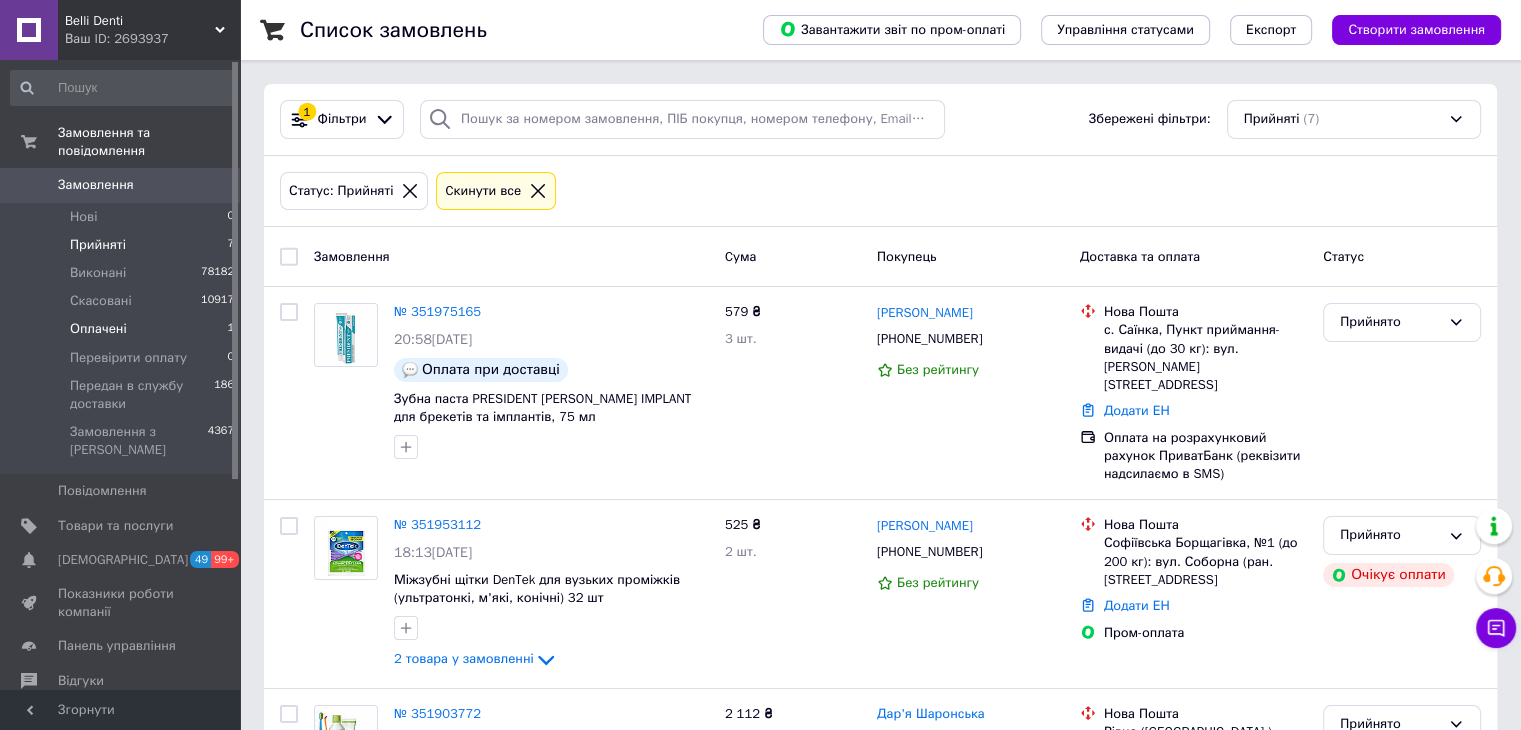 click on "Оплачені 1" at bounding box center (123, 329) 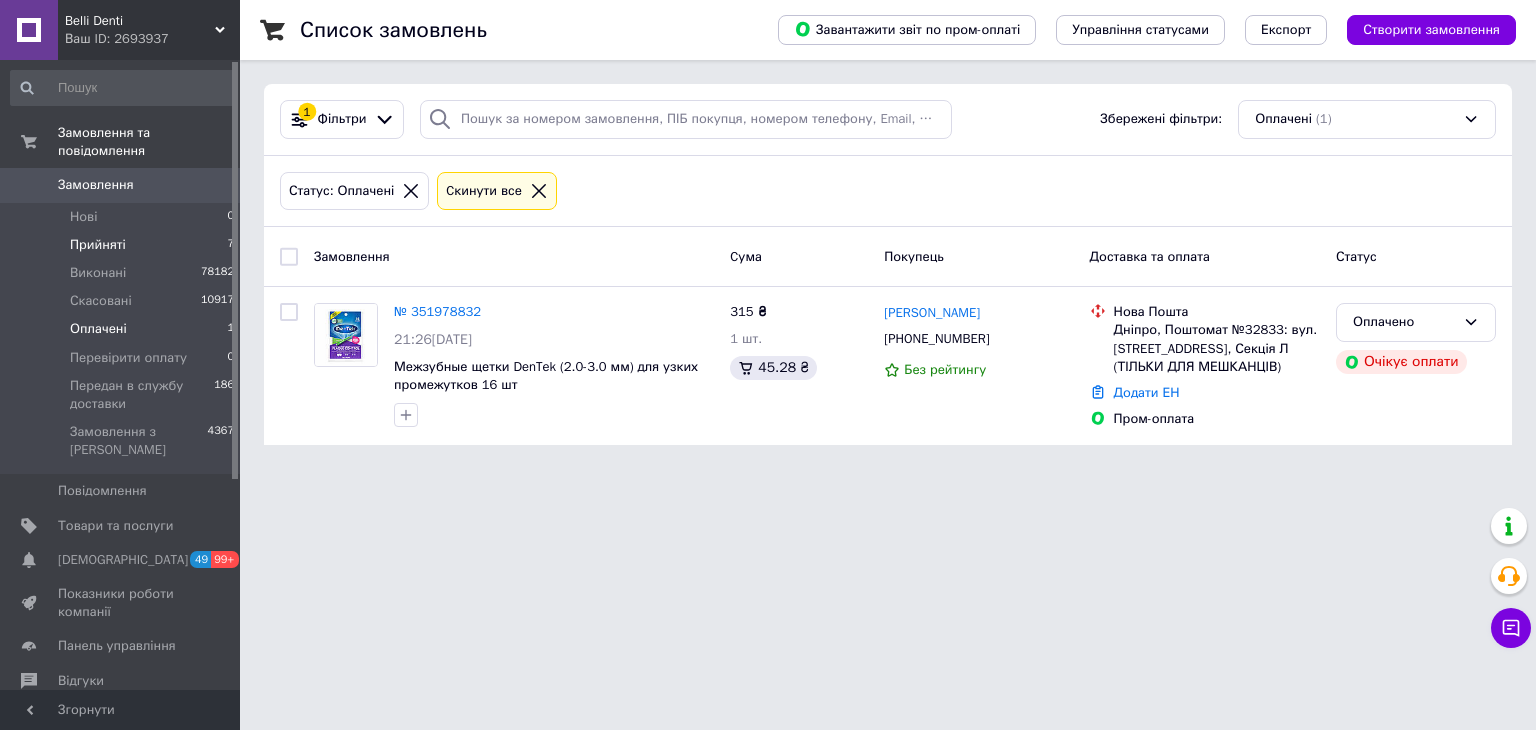 click on "Прийняті" at bounding box center [98, 245] 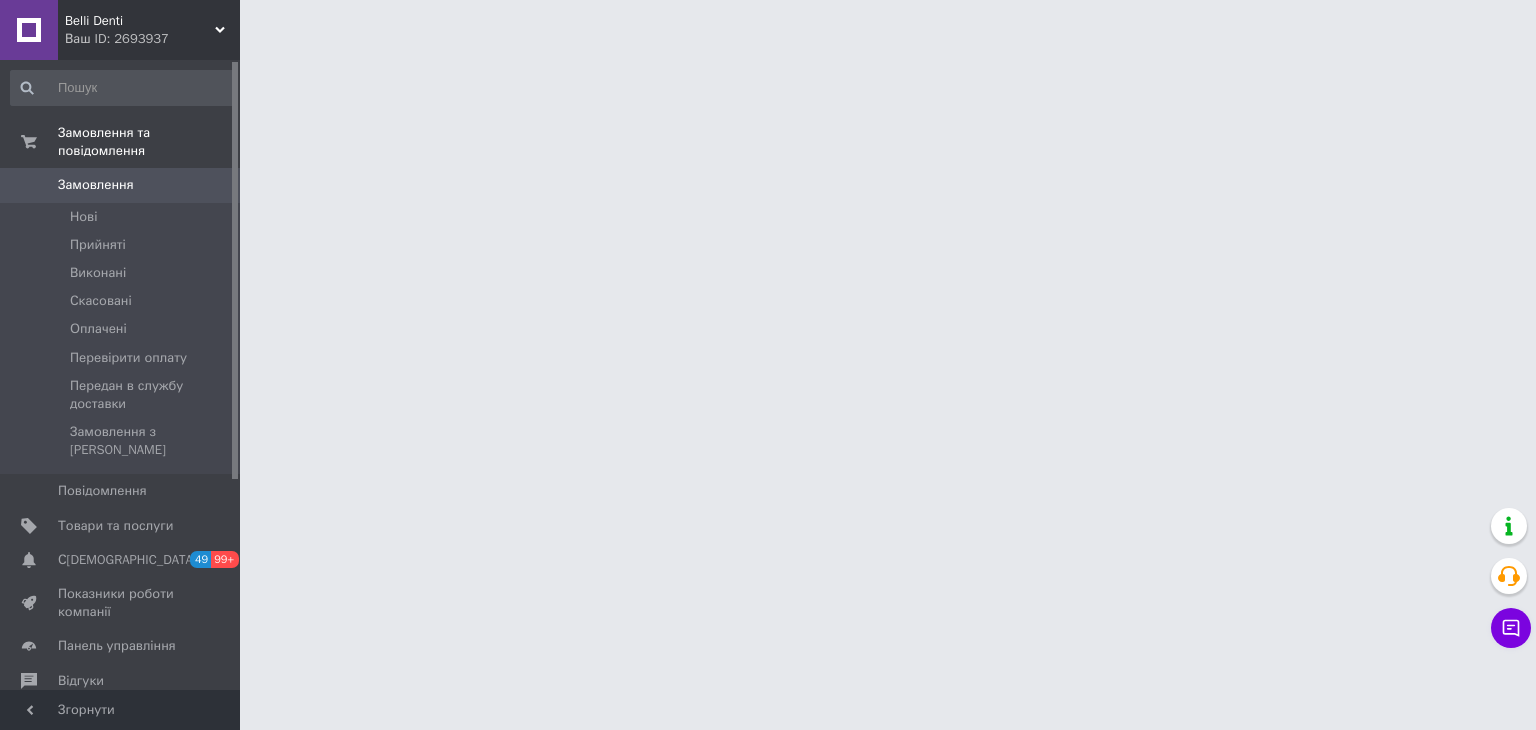 scroll, scrollTop: 0, scrollLeft: 0, axis: both 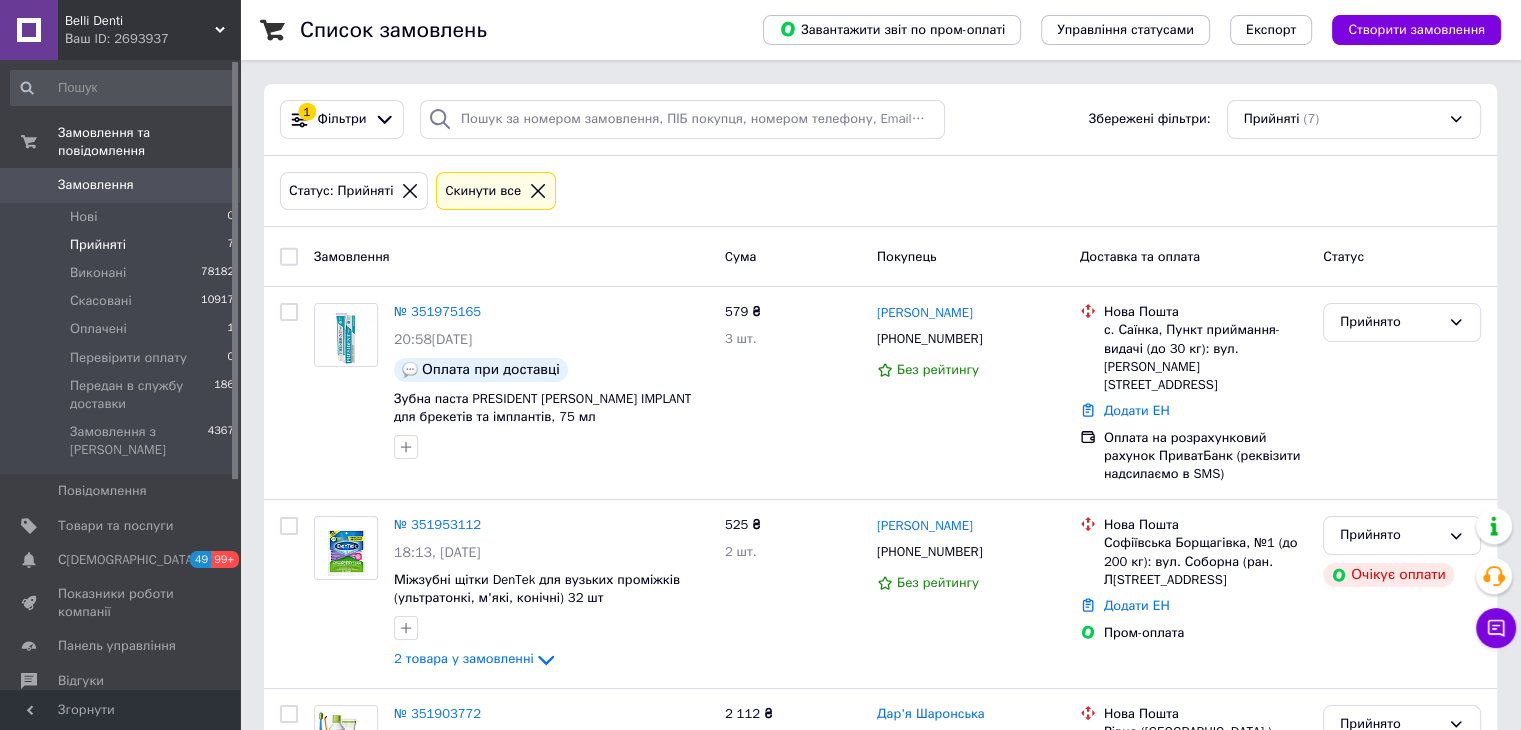 click 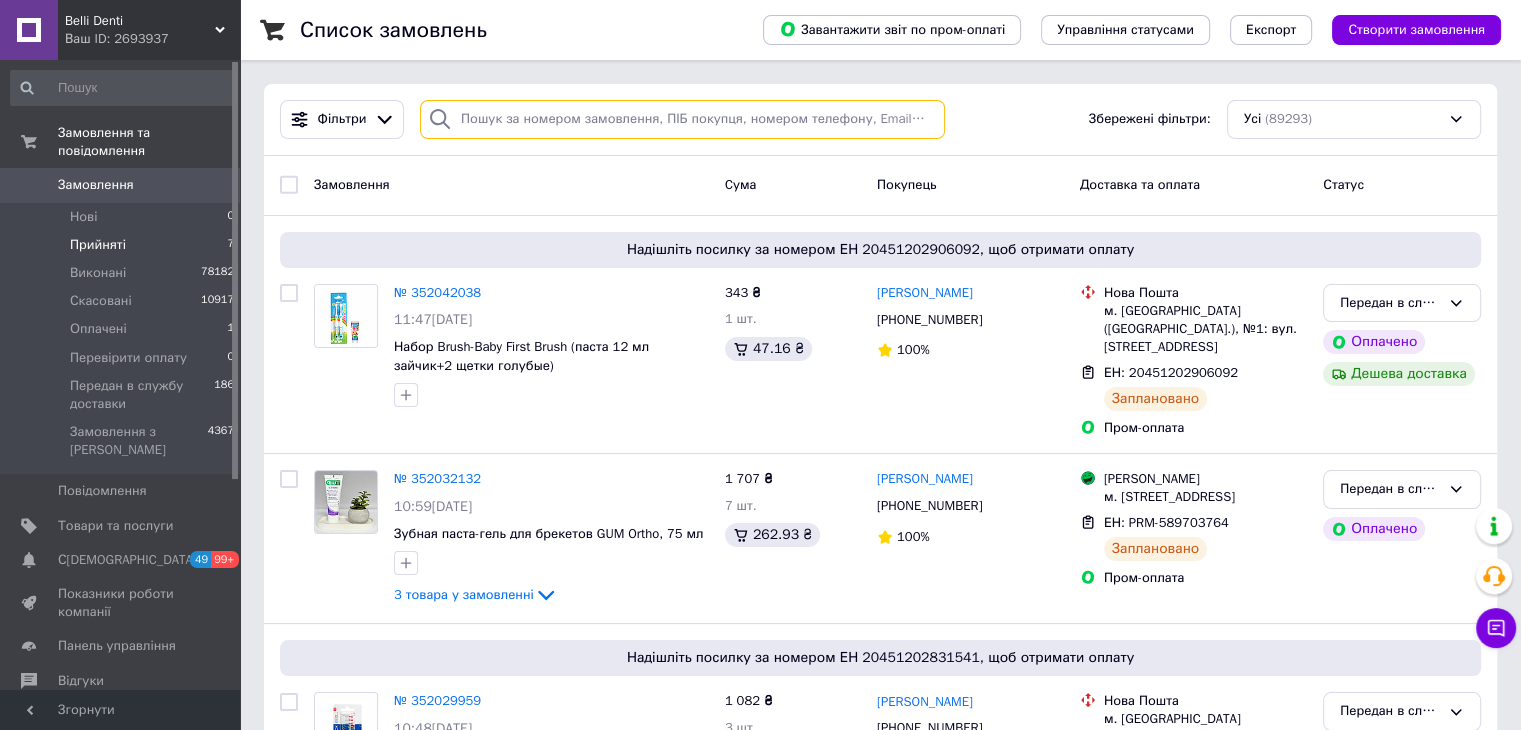 click at bounding box center [682, 119] 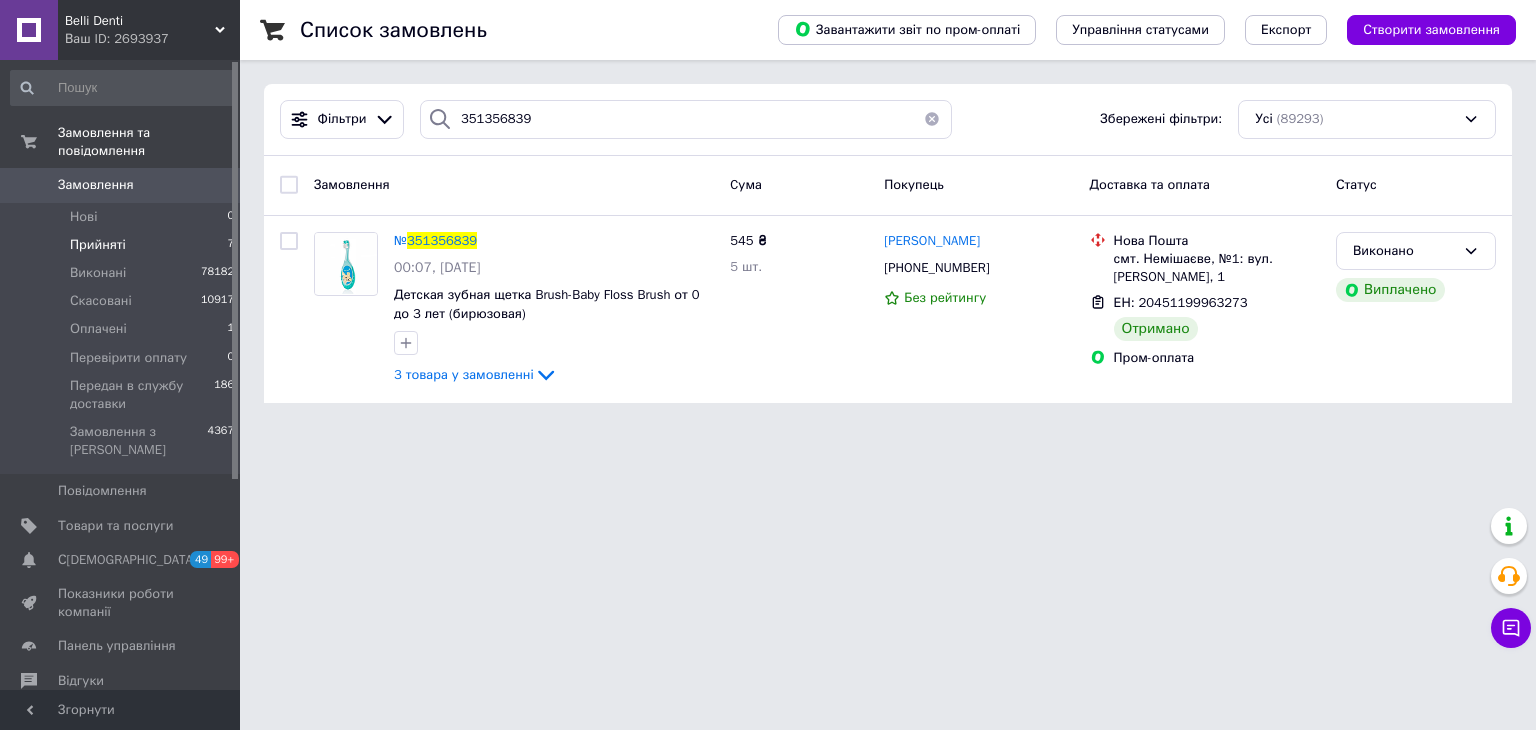 drag, startPoint x: 493, startPoint y: 140, endPoint x: 454, endPoint y: 146, distance: 39.45884 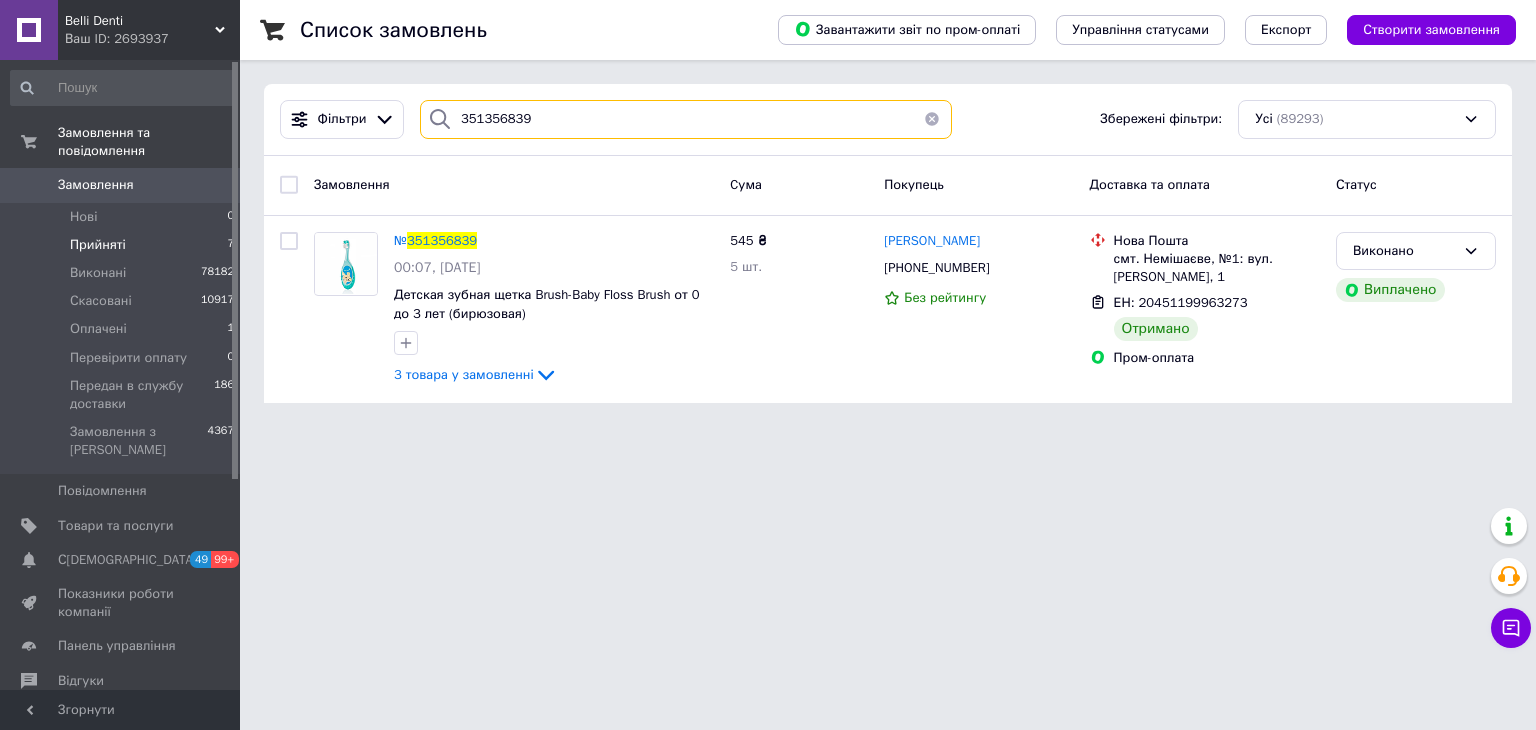 drag, startPoint x: 382, startPoint y: 148, endPoint x: 356, endPoint y: 152, distance: 26.305893 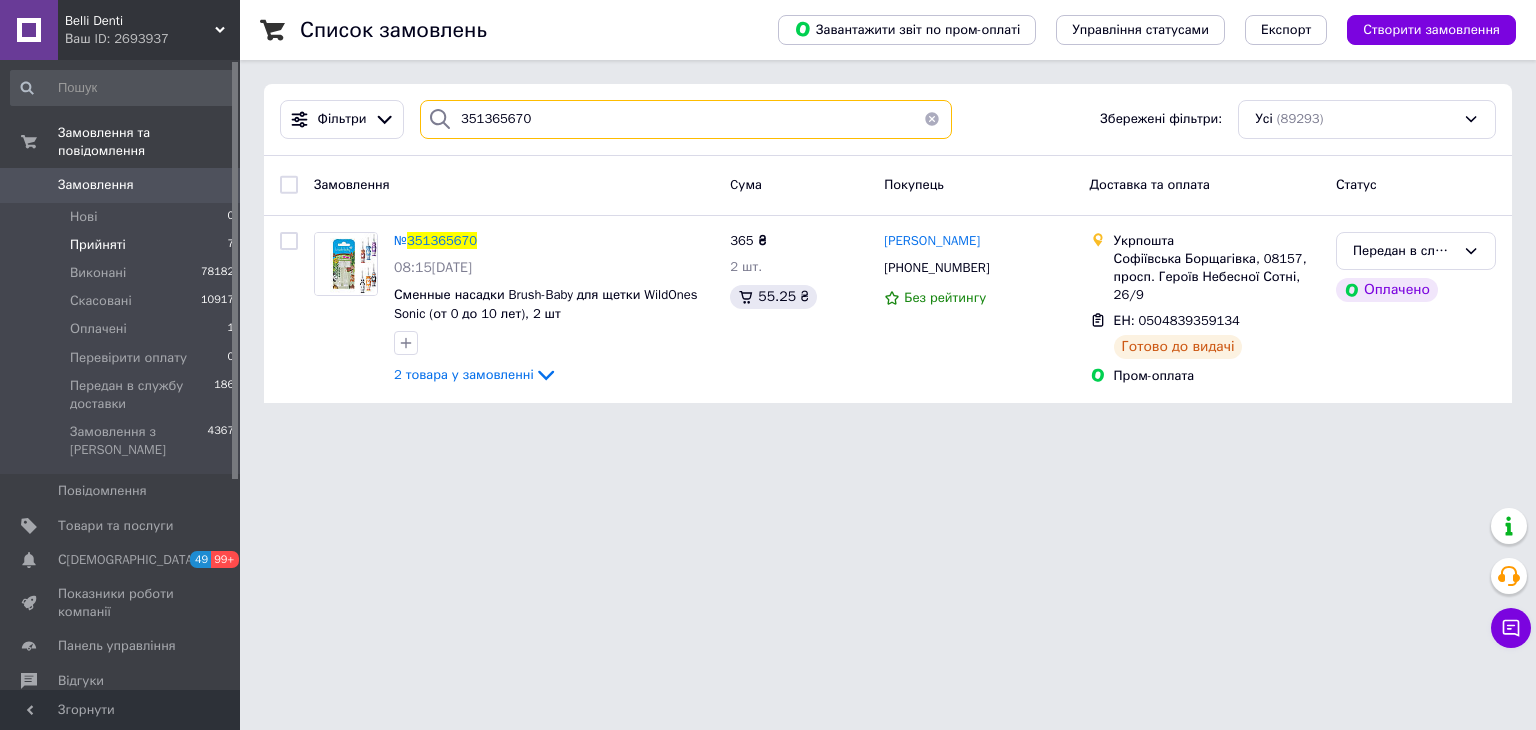 drag, startPoint x: 596, startPoint y: 109, endPoint x: 260, endPoint y: 185, distance: 344.48804 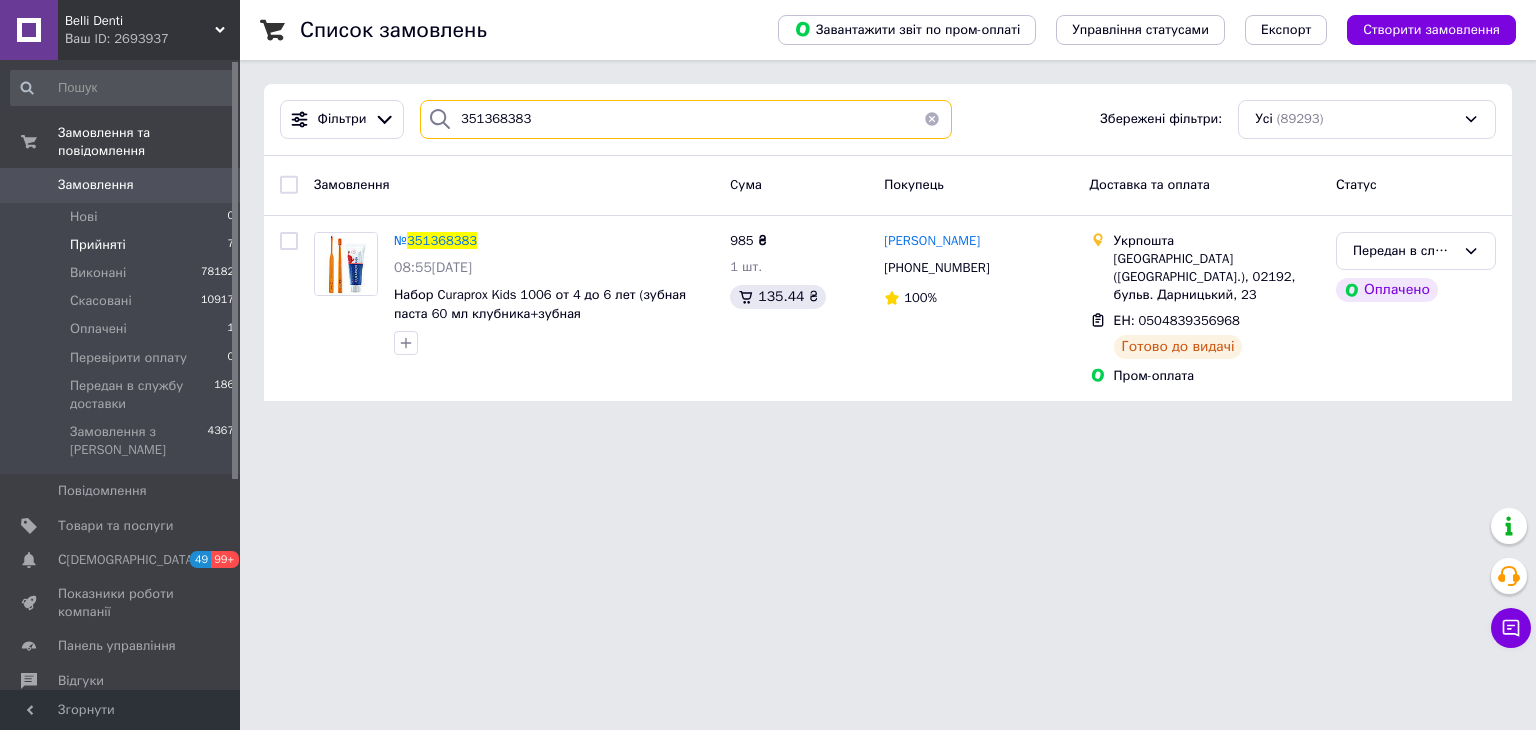 drag, startPoint x: 622, startPoint y: 130, endPoint x: 383, endPoint y: 148, distance: 239.67686 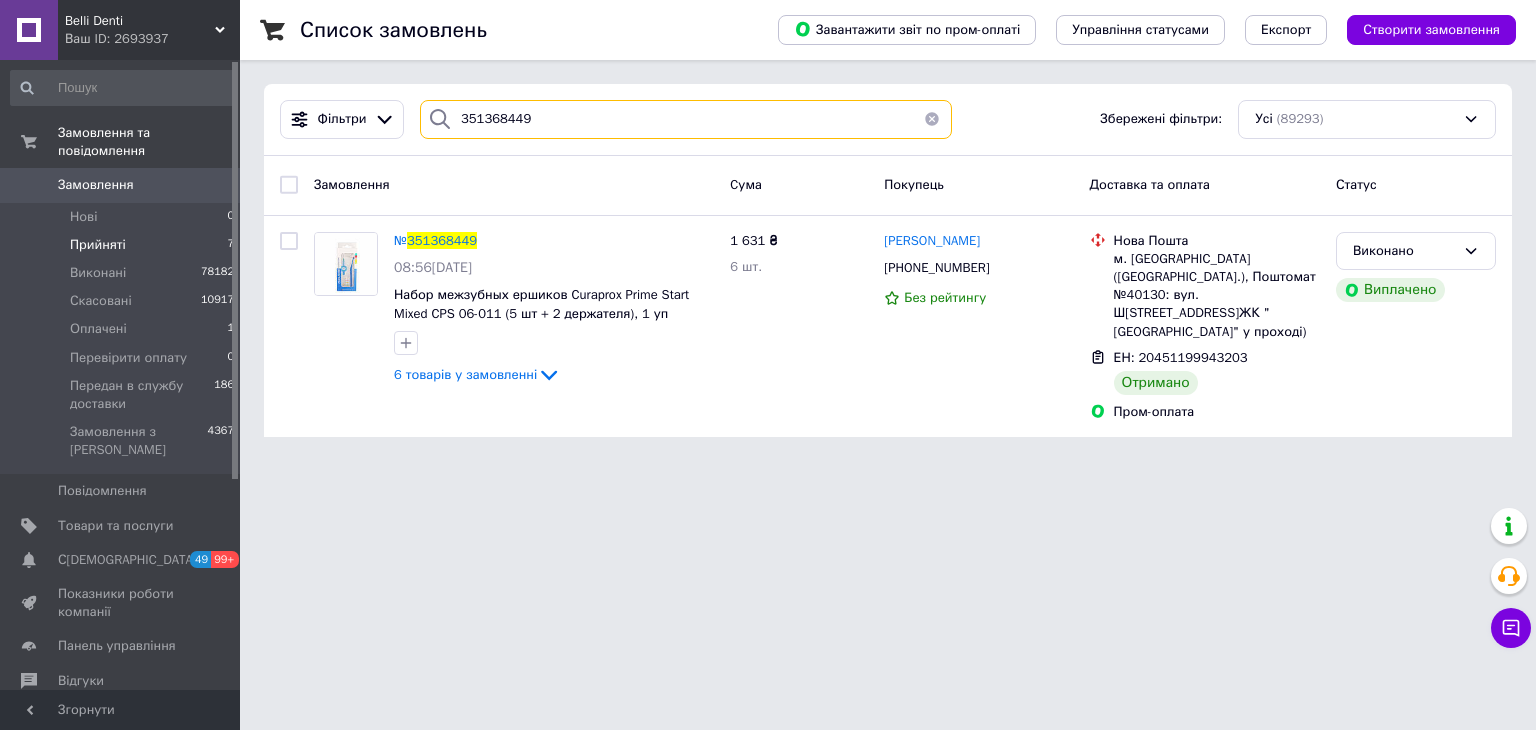 drag, startPoint x: 530, startPoint y: 105, endPoint x: 273, endPoint y: 145, distance: 260.0942 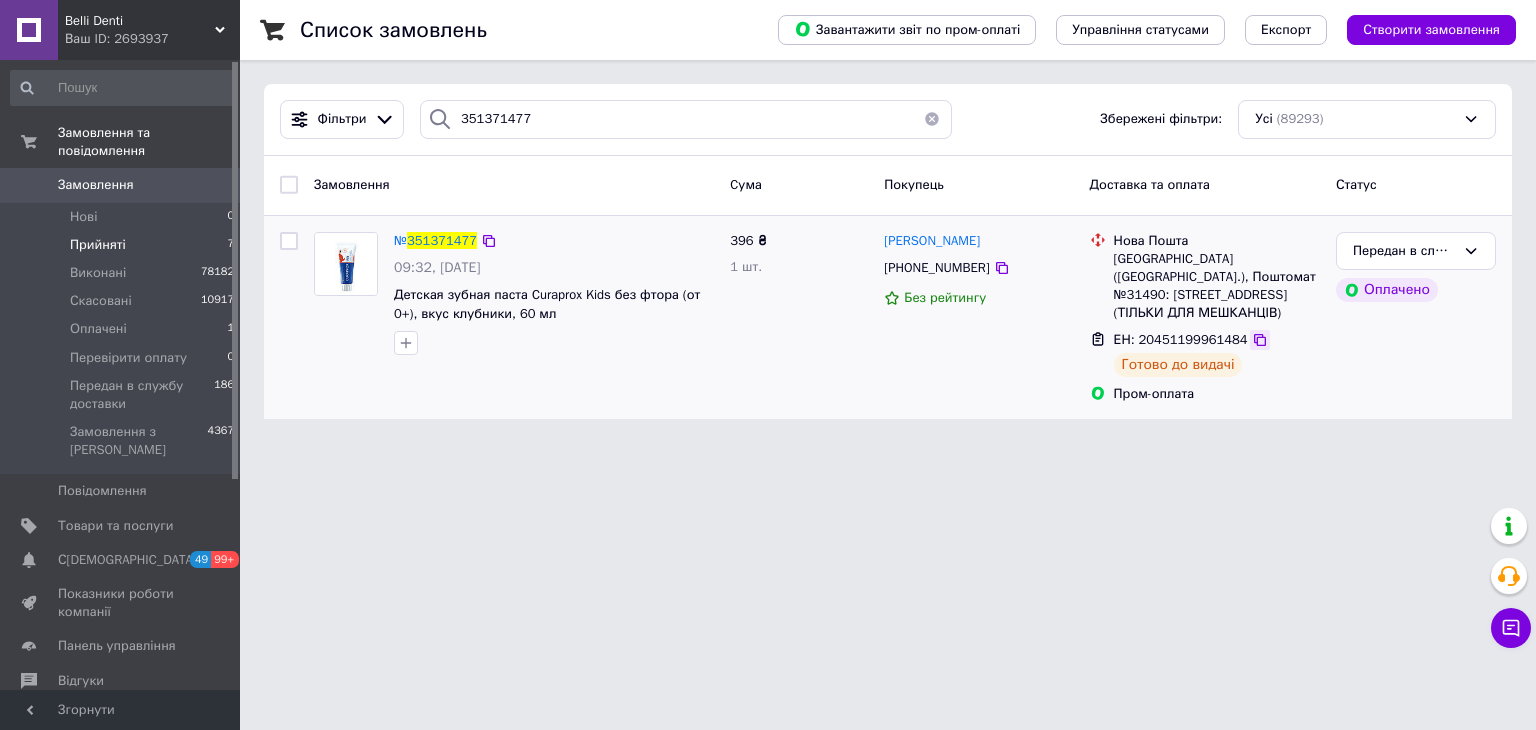 click 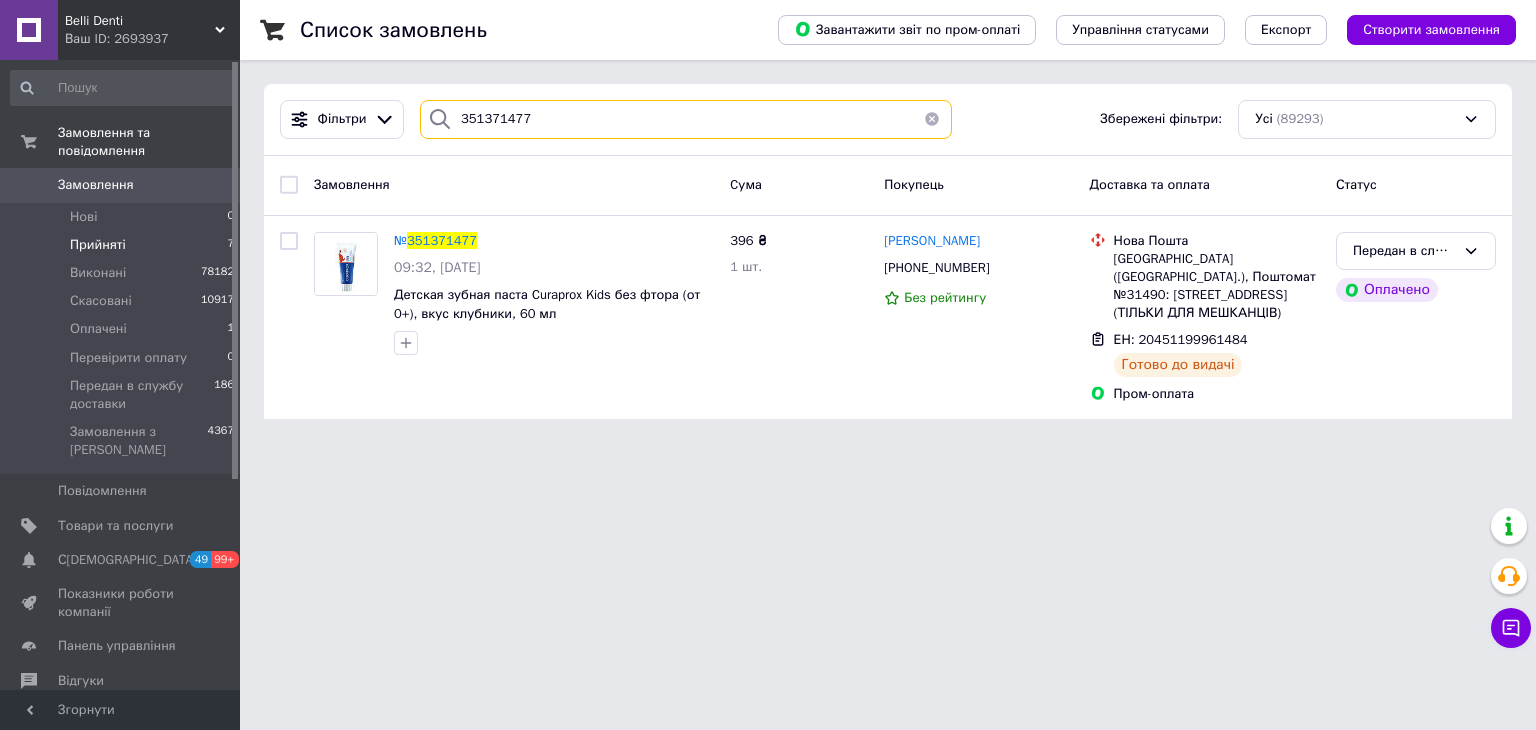 drag, startPoint x: 521, startPoint y: 121, endPoint x: 335, endPoint y: 154, distance: 188.90474 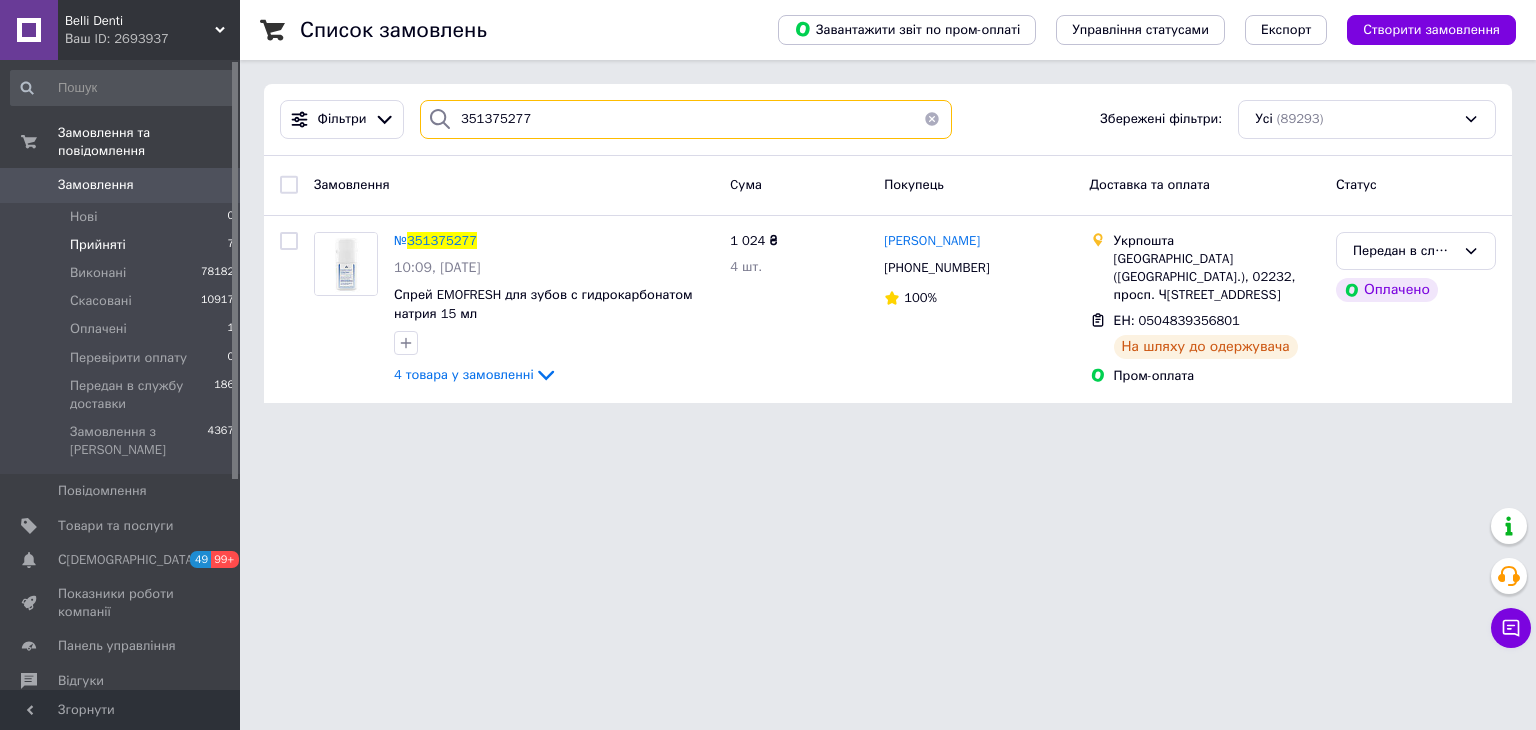drag, startPoint x: 432, startPoint y: 141, endPoint x: 371, endPoint y: 149, distance: 61.522354 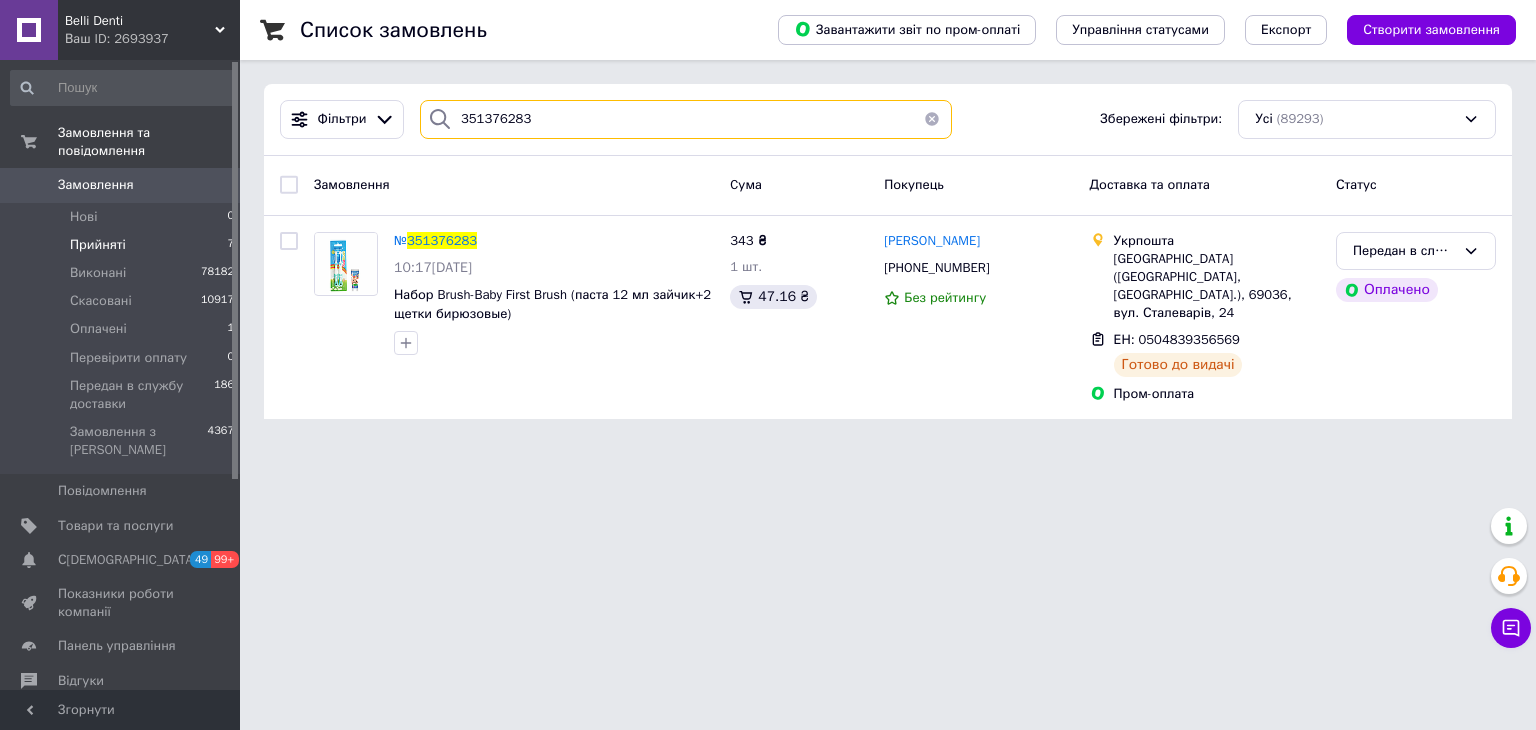 drag, startPoint x: 552, startPoint y: 119, endPoint x: 469, endPoint y: 169, distance: 96.89685 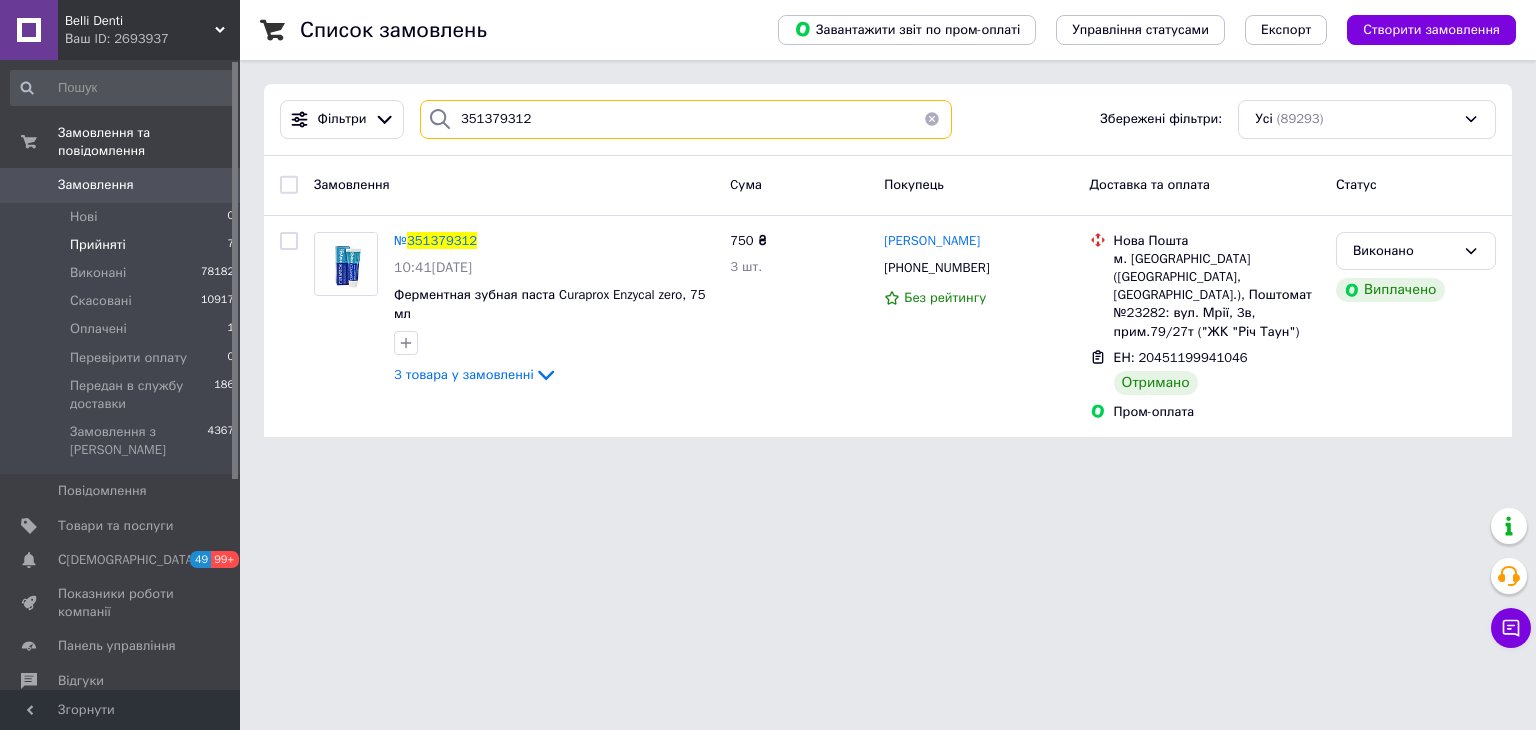 drag, startPoint x: 647, startPoint y: 93, endPoint x: 244, endPoint y: 189, distance: 414.2765 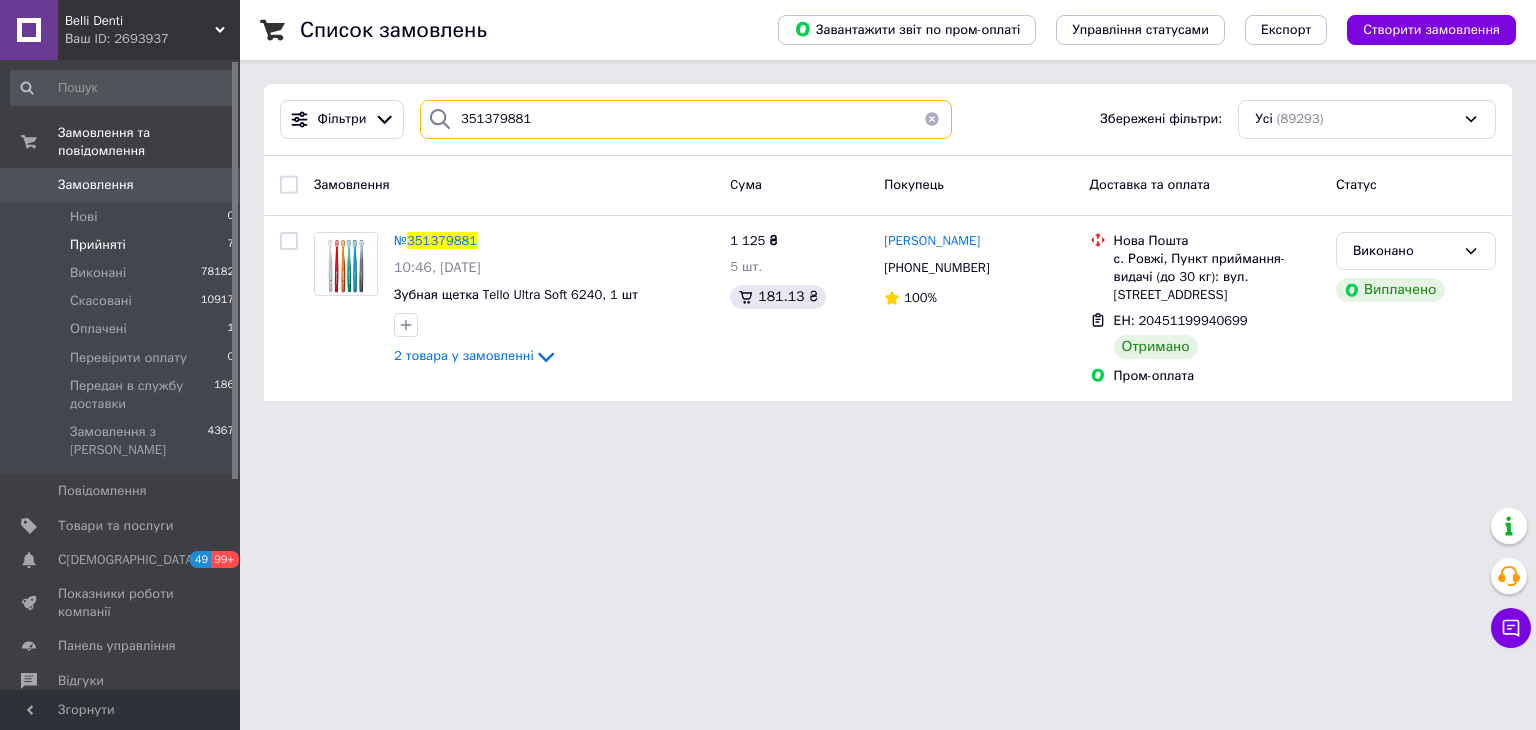 drag, startPoint x: 594, startPoint y: 105, endPoint x: 319, endPoint y: 182, distance: 285.5766 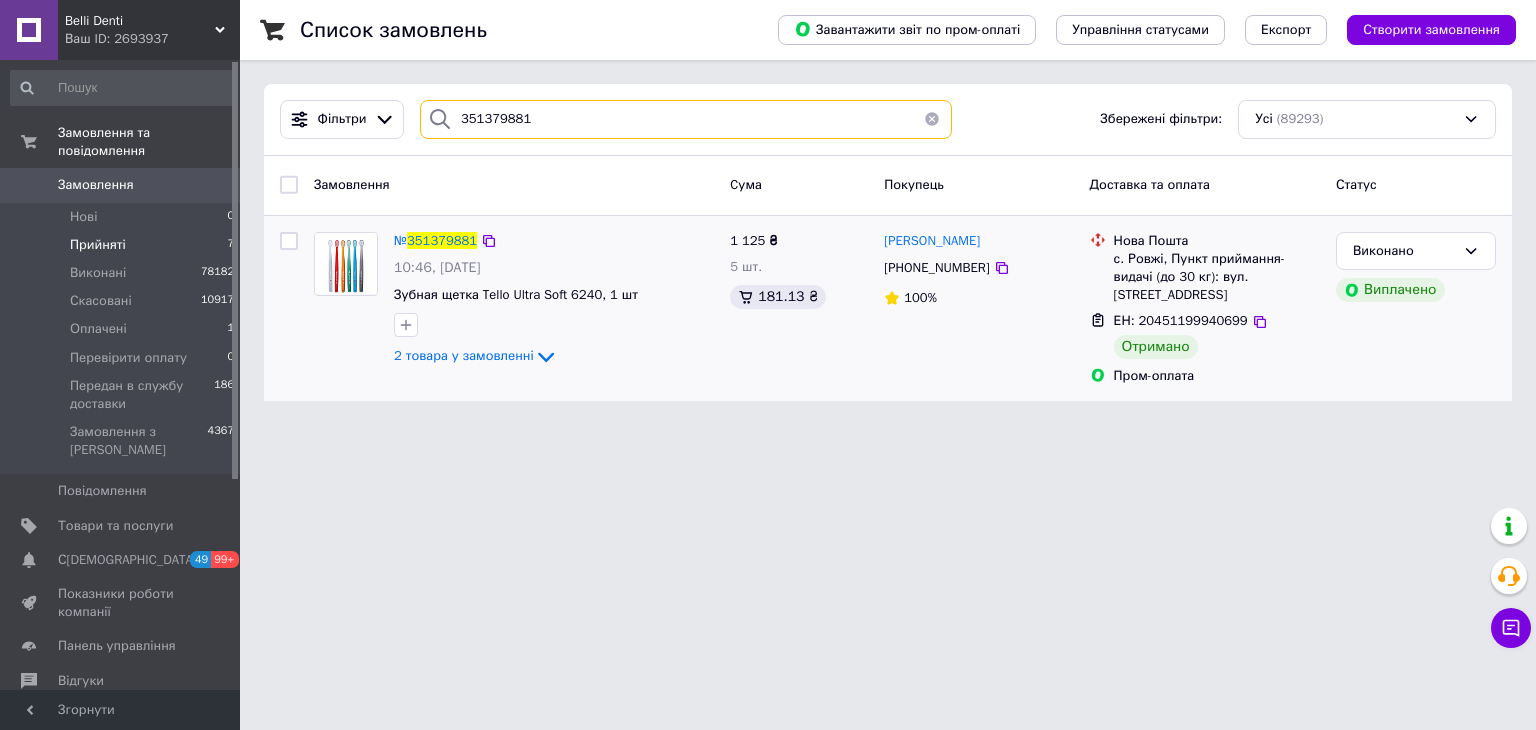 paste on "82334" 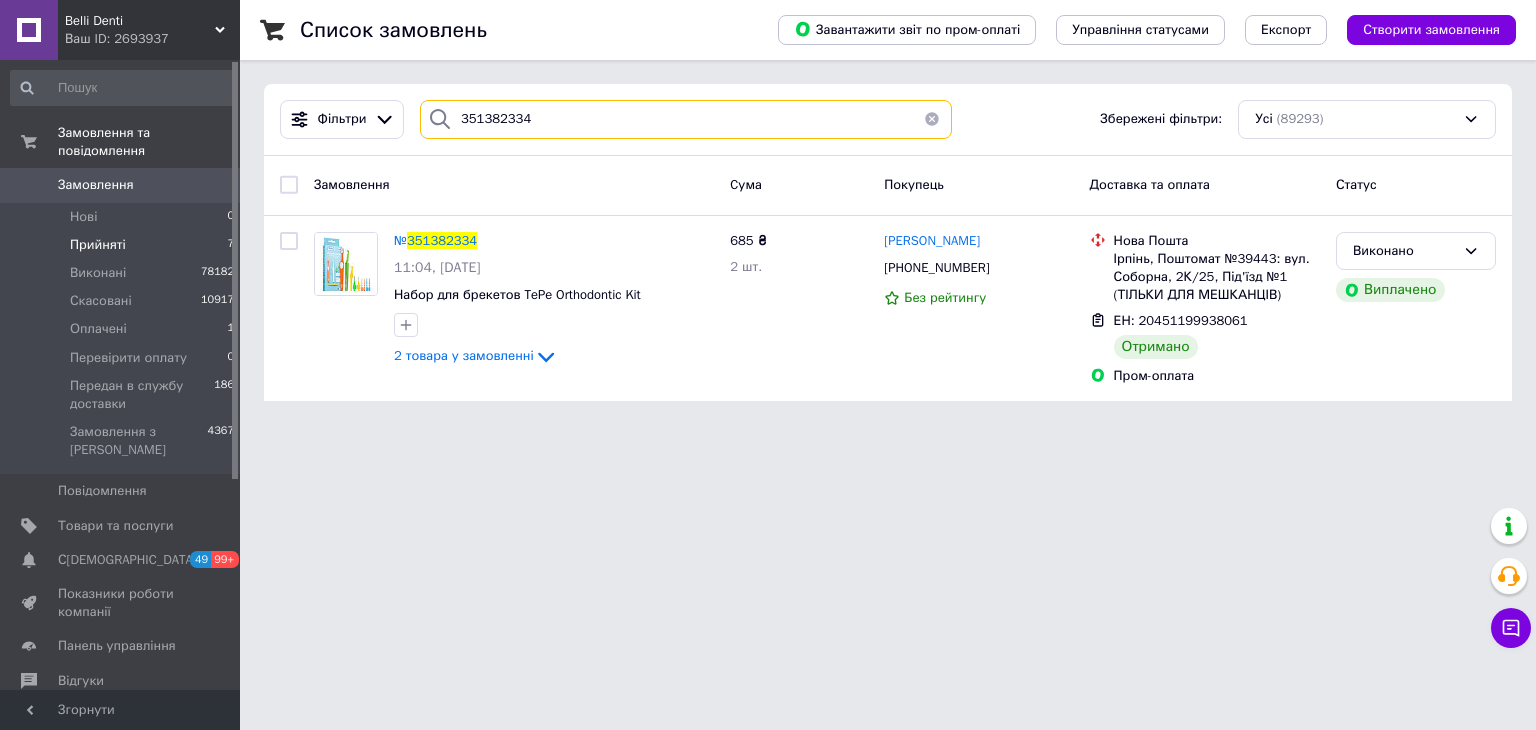 drag, startPoint x: 616, startPoint y: 93, endPoint x: 370, endPoint y: 161, distance: 255.22539 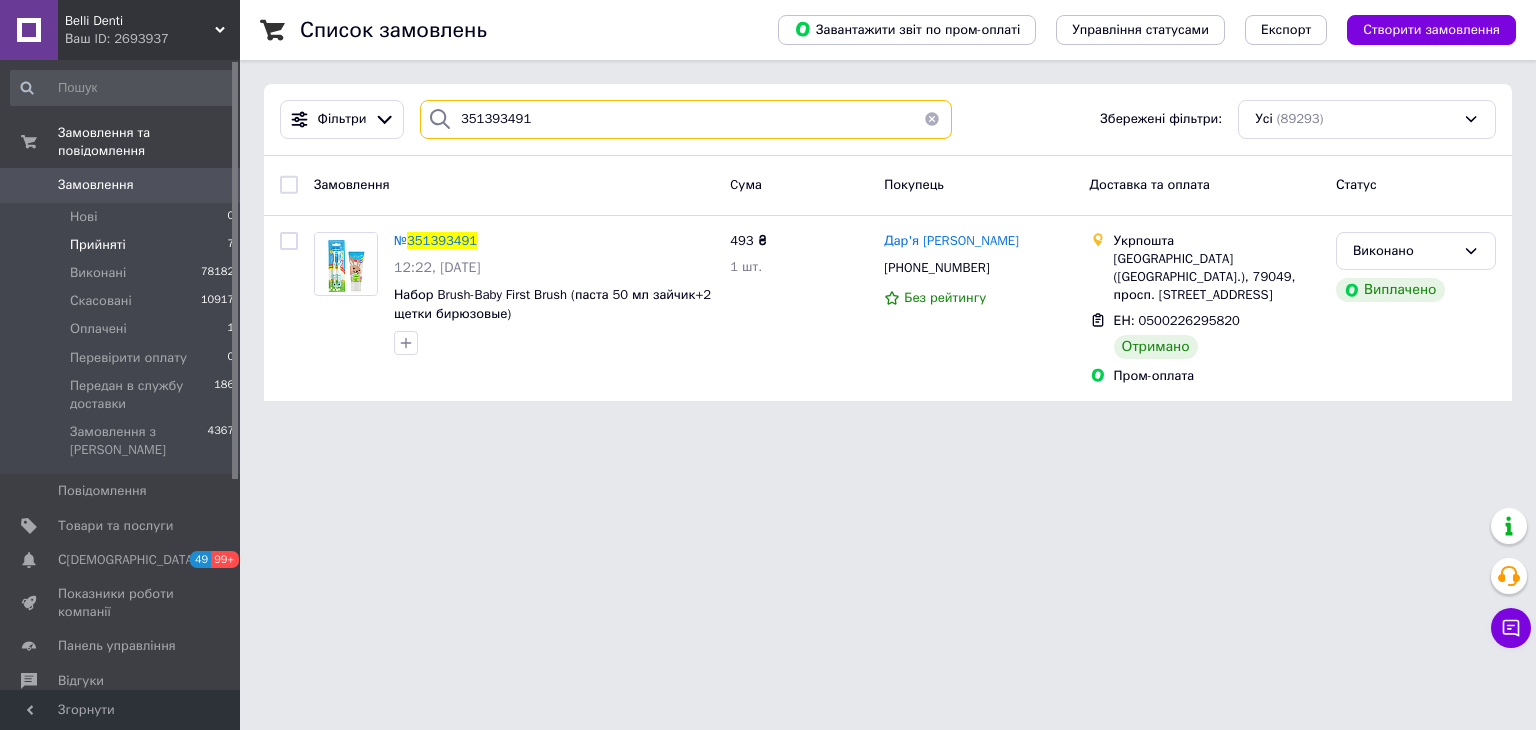 drag, startPoint x: 414, startPoint y: 156, endPoint x: 400, endPoint y: 158, distance: 14.142136 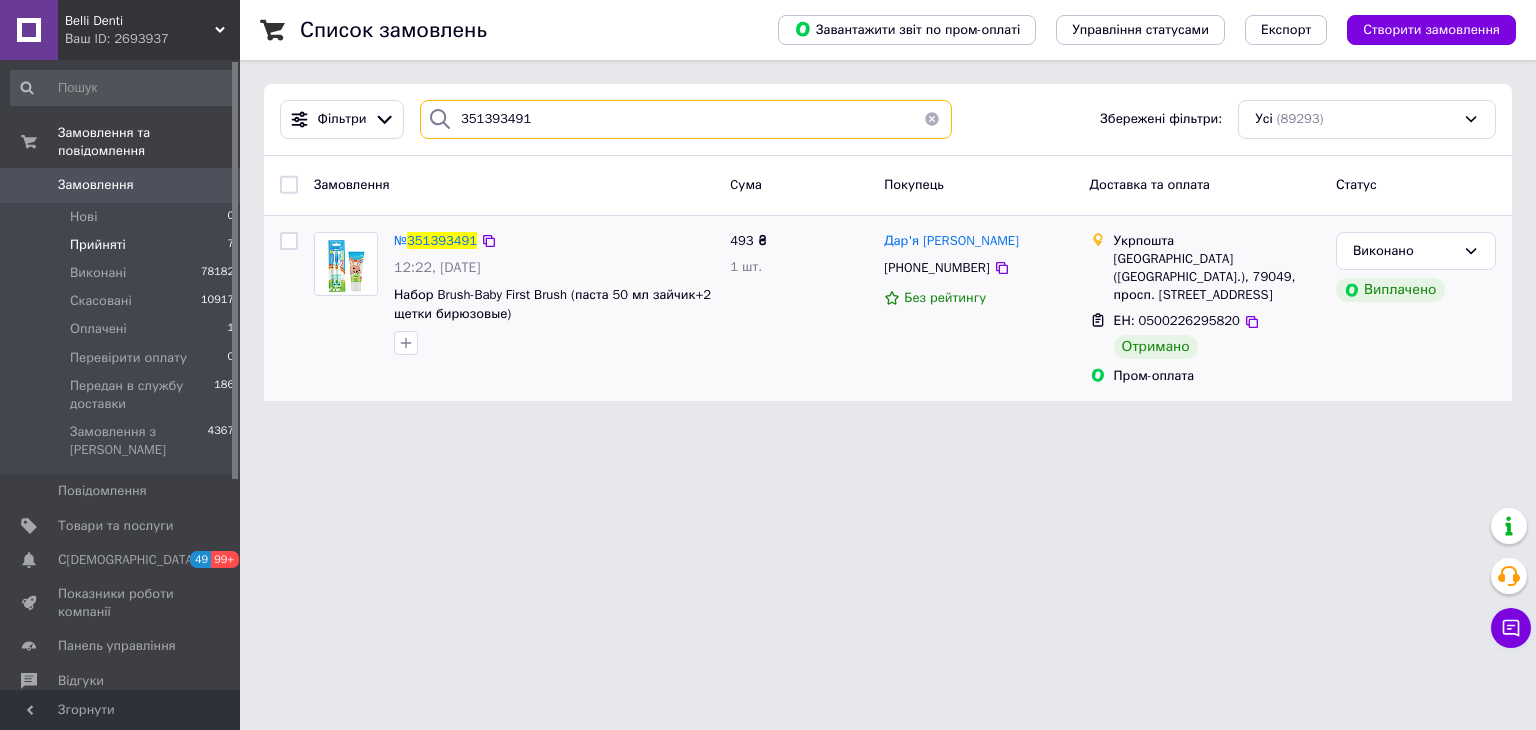 paste on "815" 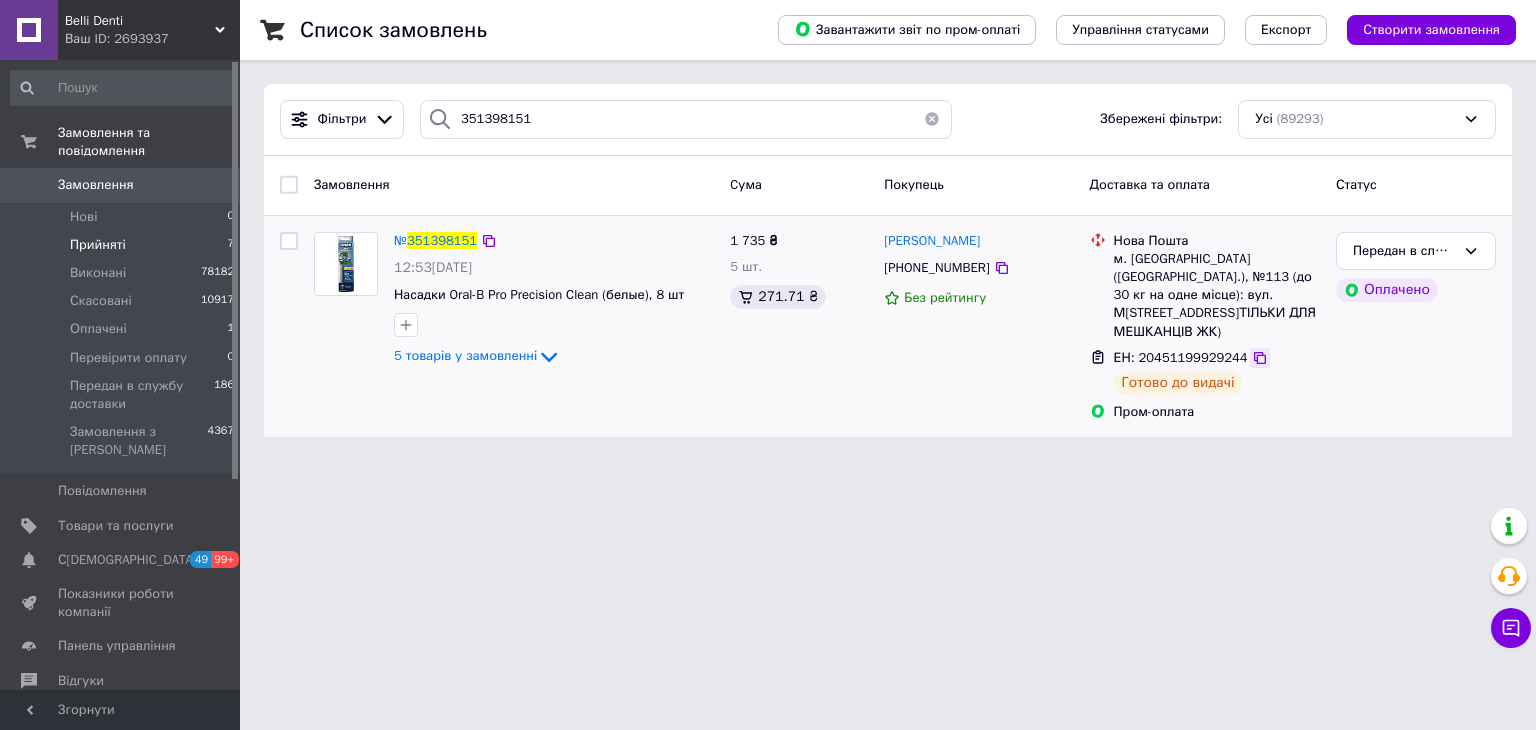 click 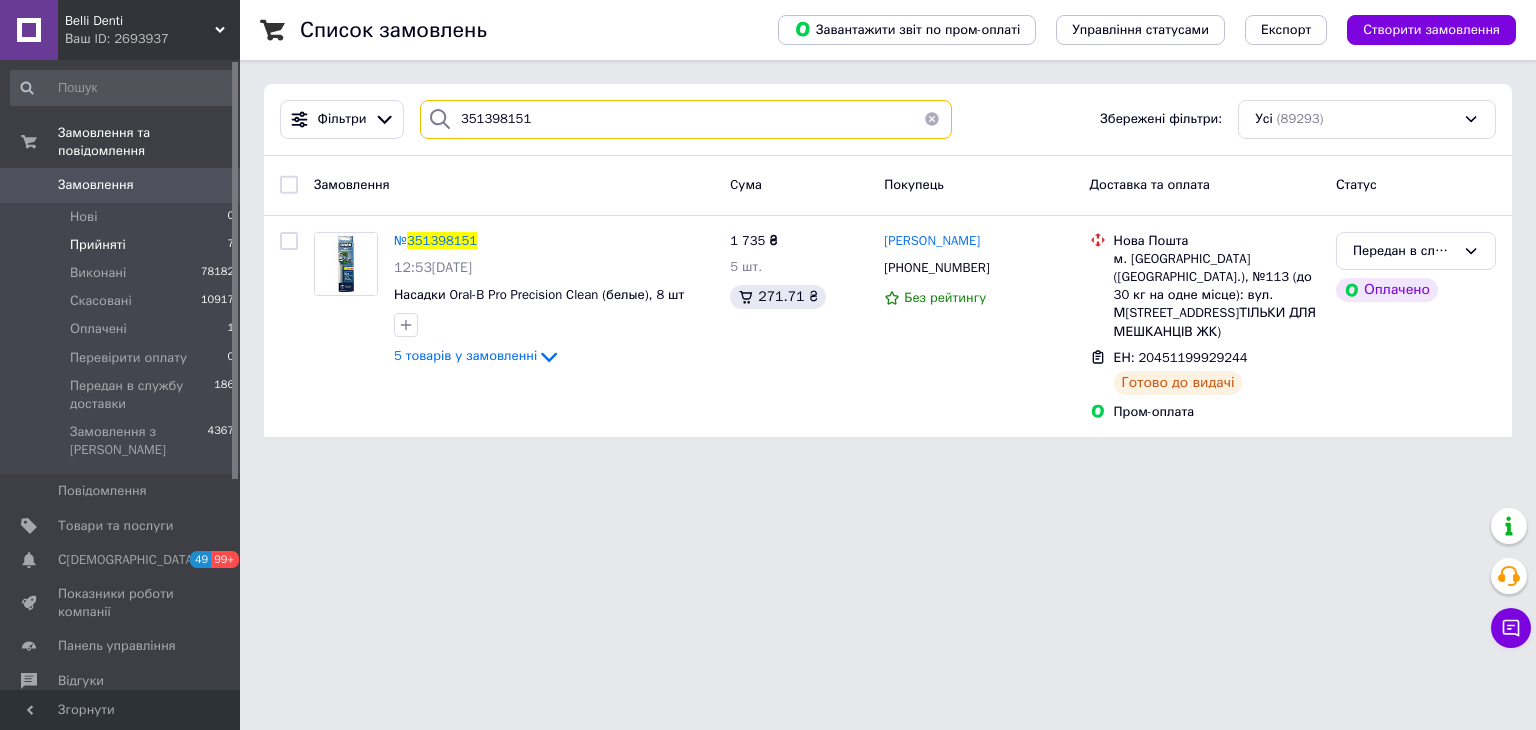 drag, startPoint x: 441, startPoint y: 138, endPoint x: 327, endPoint y: 160, distance: 116.1034 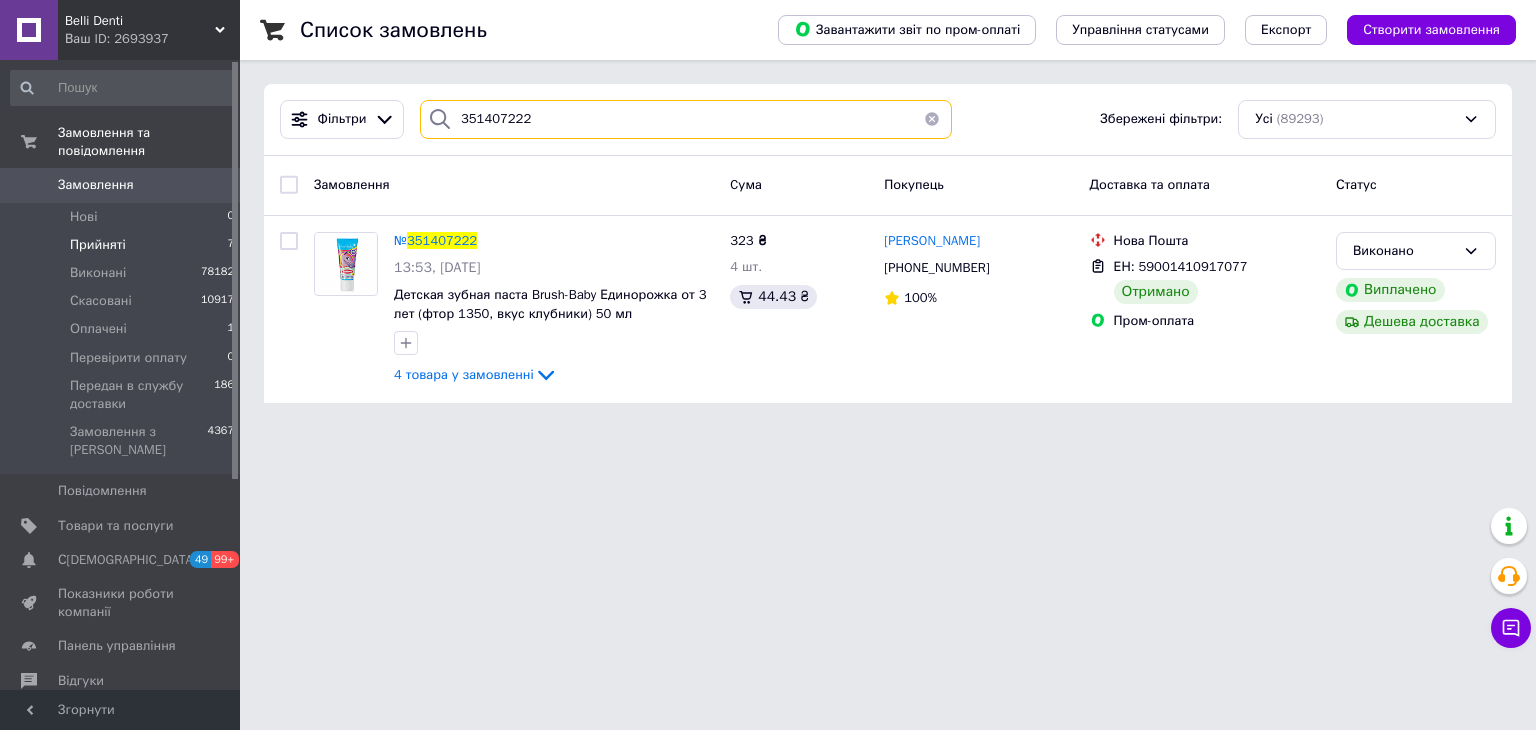 drag, startPoint x: 425, startPoint y: 162, endPoint x: 414, endPoint y: 165, distance: 11.401754 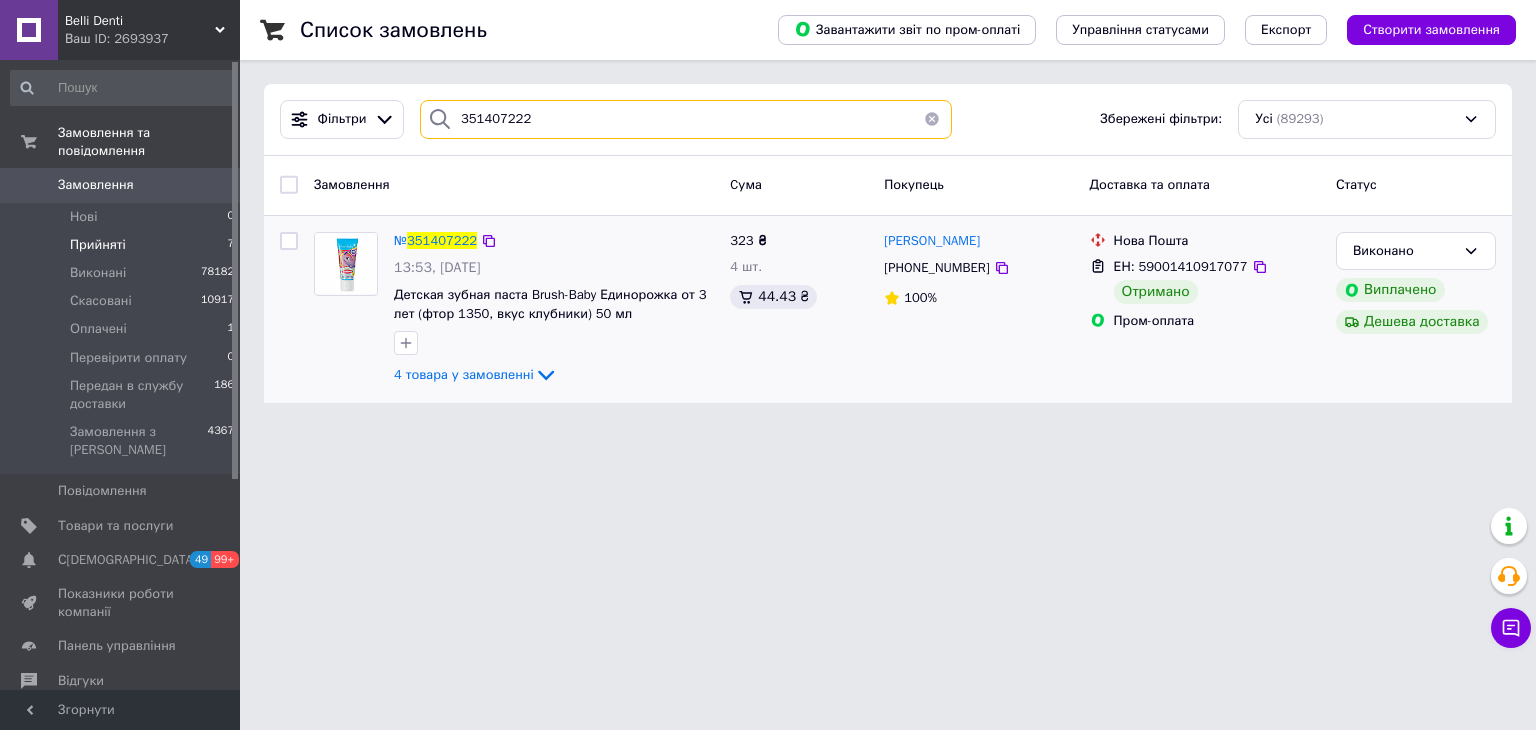 paste on "13248" 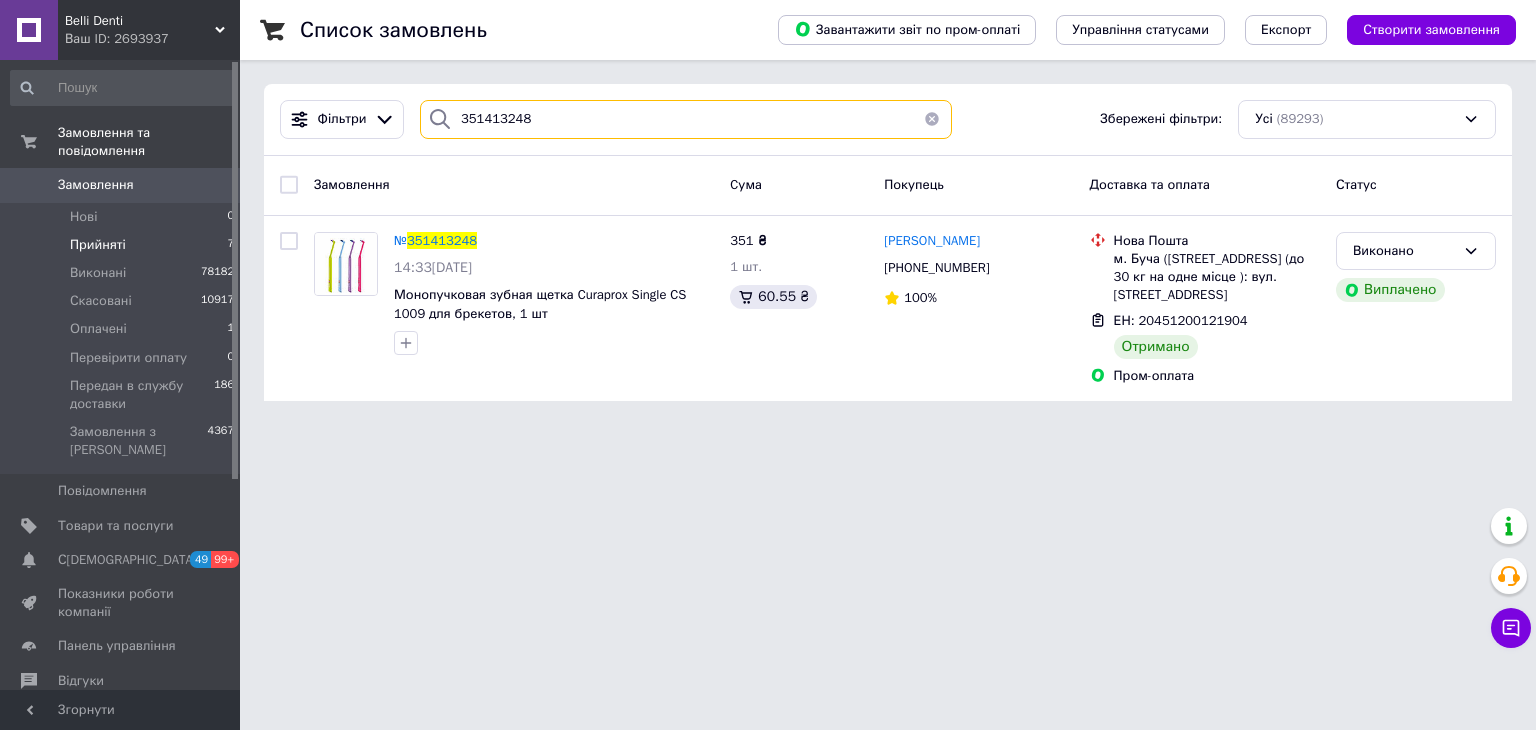 drag, startPoint x: 560, startPoint y: 103, endPoint x: 370, endPoint y: 205, distance: 215.64786 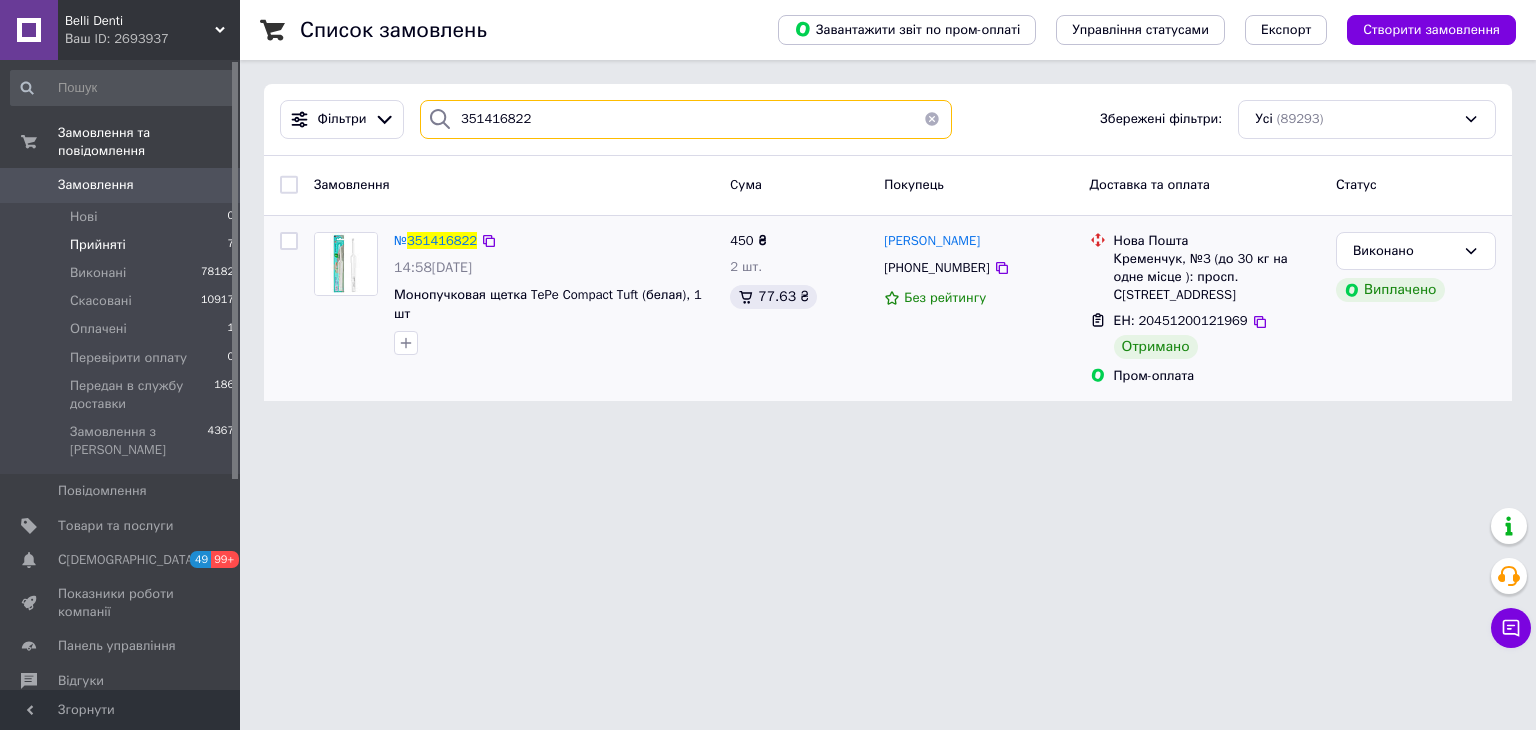 drag, startPoint x: 462, startPoint y: 139, endPoint x: 445, endPoint y: 226, distance: 88.64536 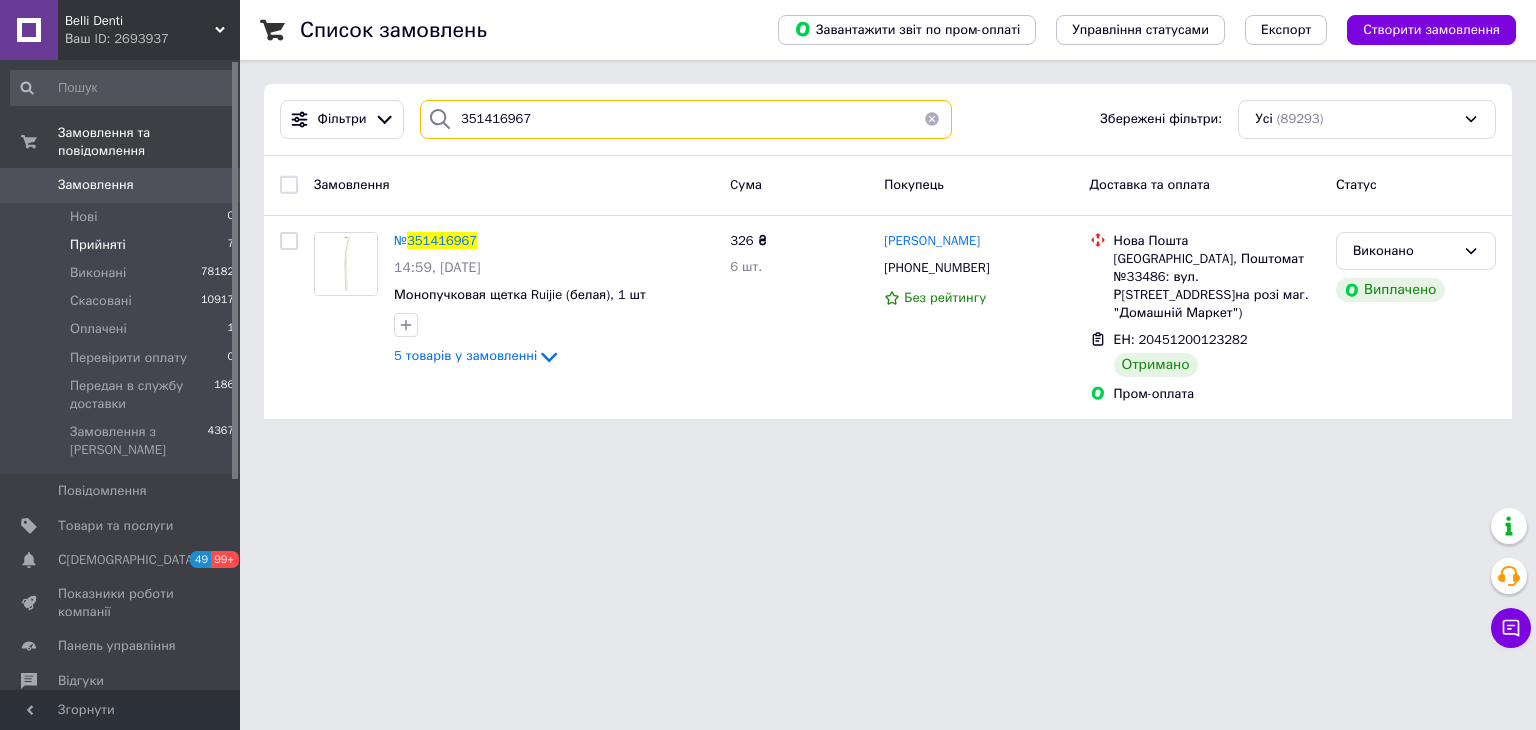 drag, startPoint x: 594, startPoint y: 113, endPoint x: 353, endPoint y: 176, distance: 249.09837 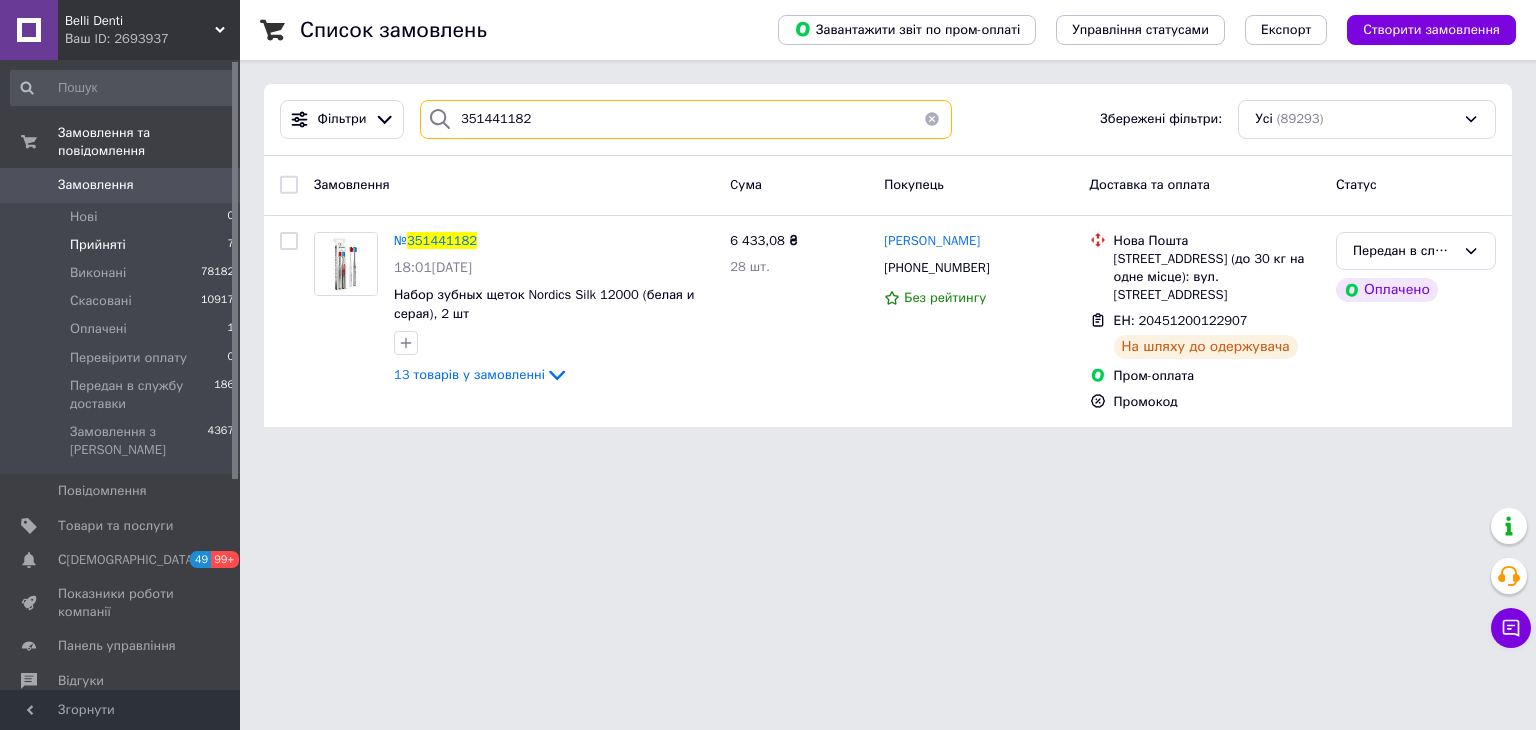 drag, startPoint x: 384, startPoint y: 171, endPoint x: 304, endPoint y: 211, distance: 89.44272 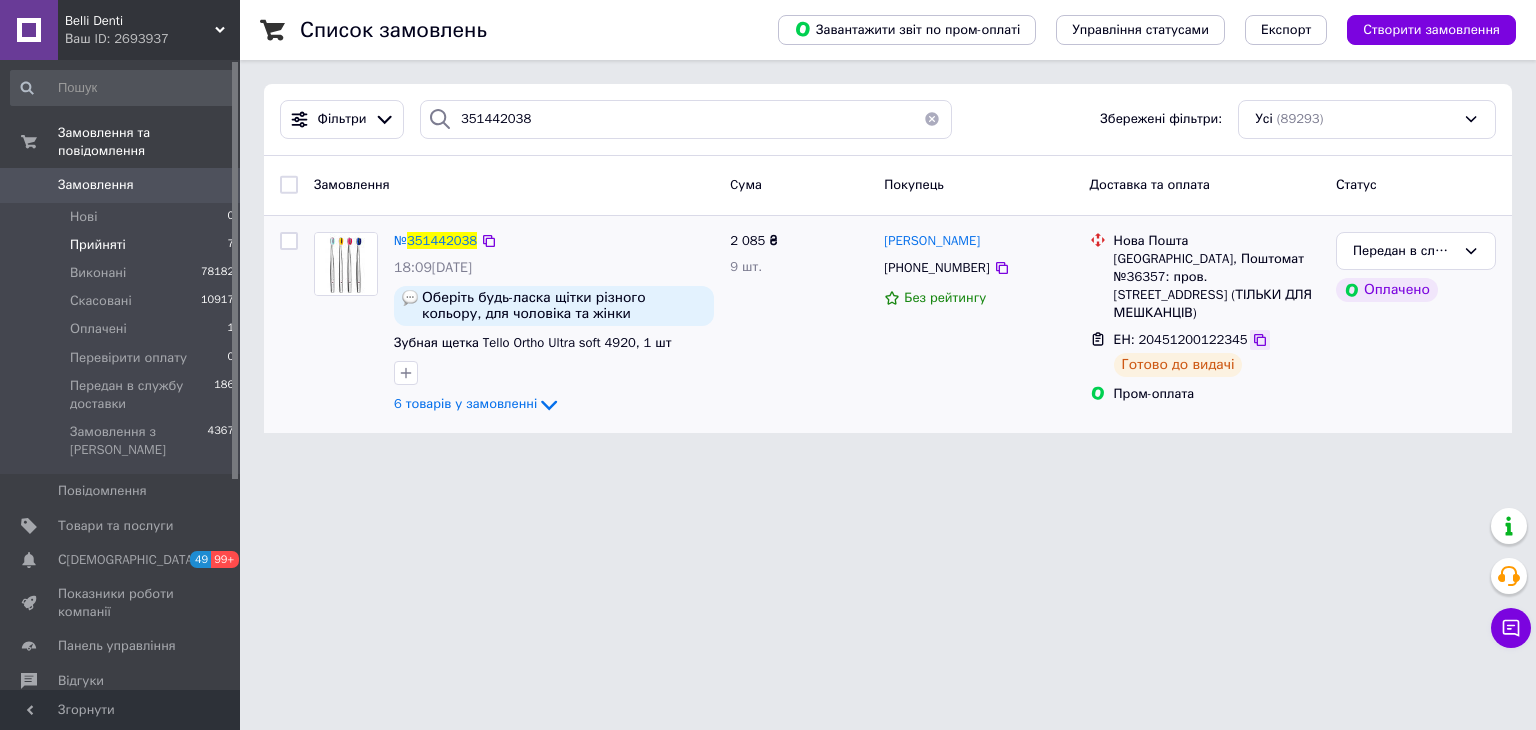 click 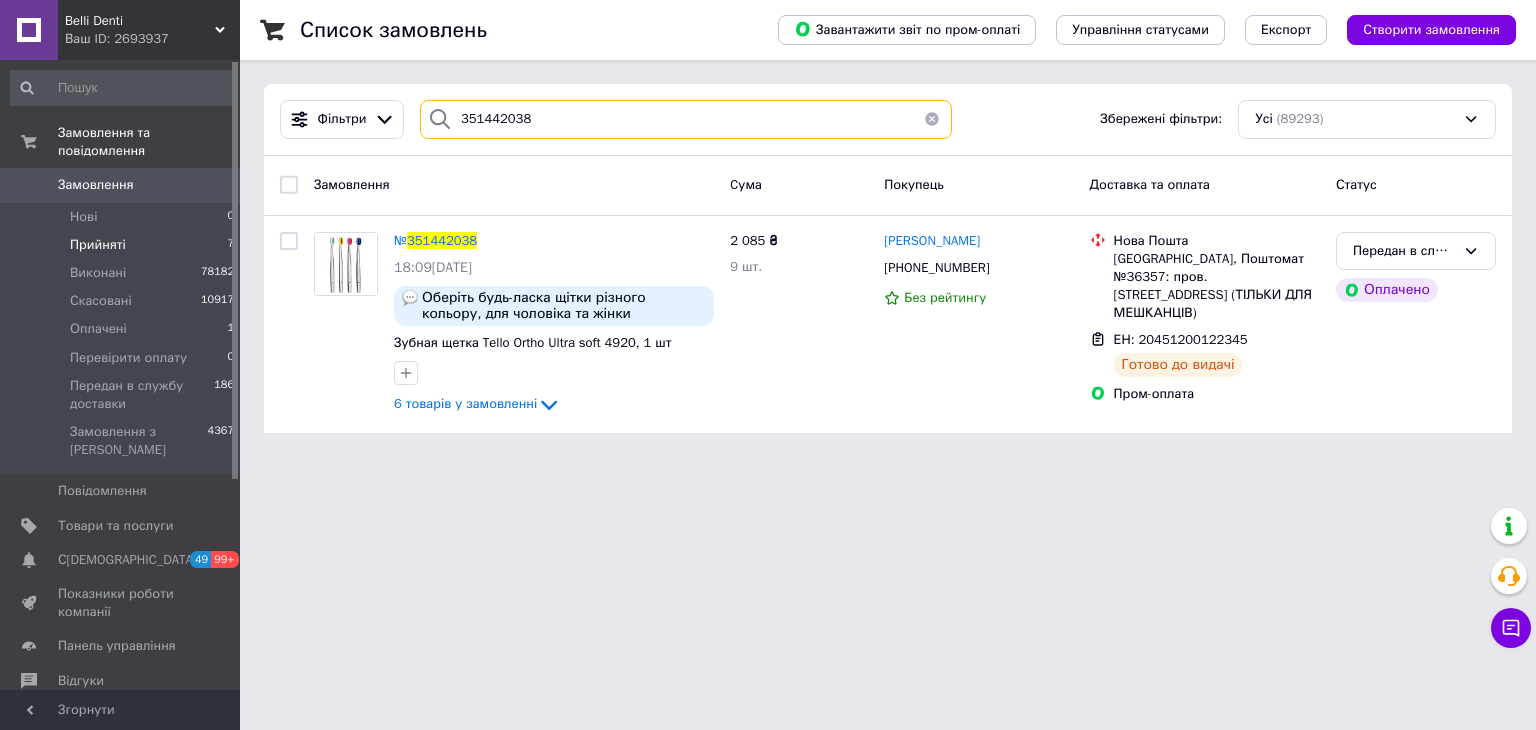 drag, startPoint x: 535, startPoint y: 129, endPoint x: 327, endPoint y: 159, distance: 210.15233 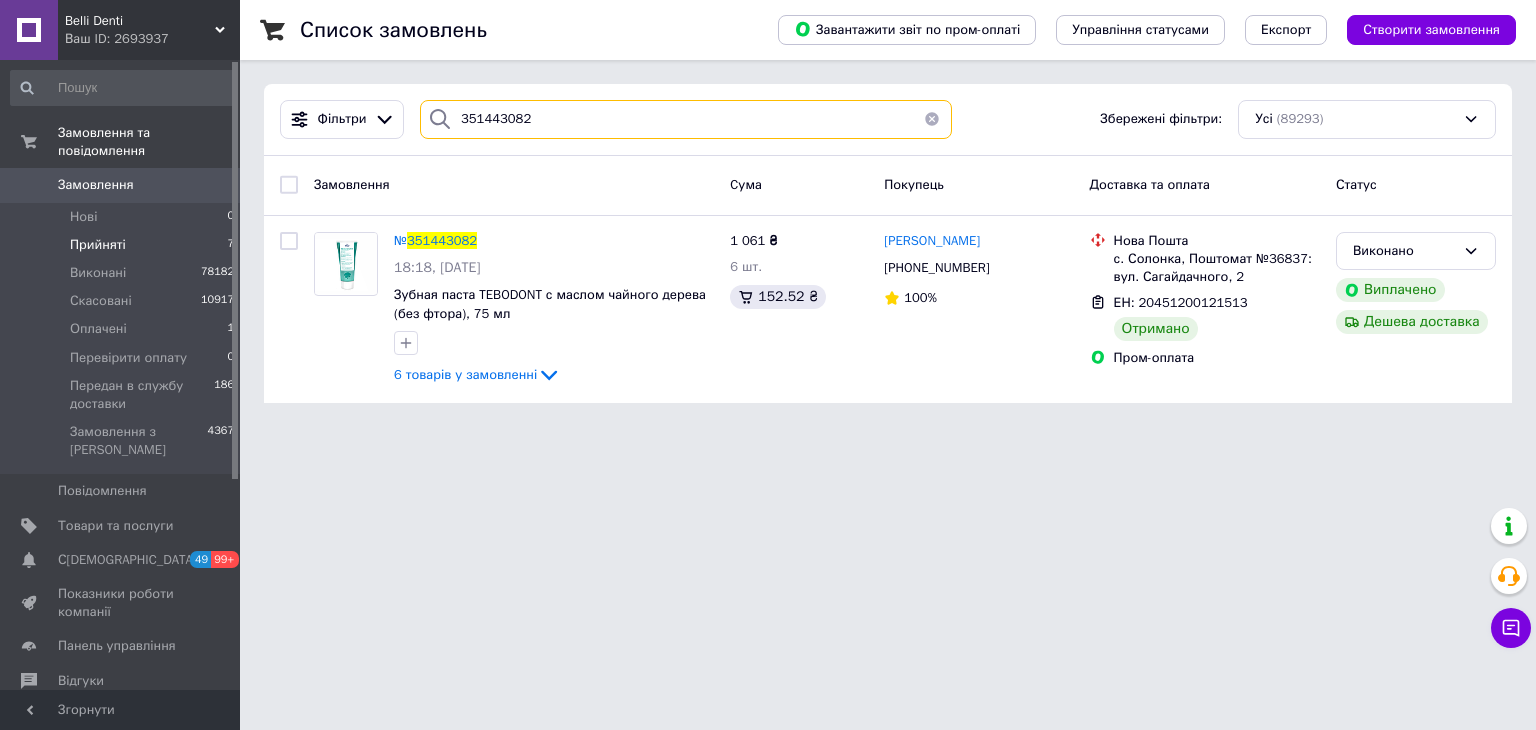 drag, startPoint x: 564, startPoint y: 94, endPoint x: 424, endPoint y: 211, distance: 182.45273 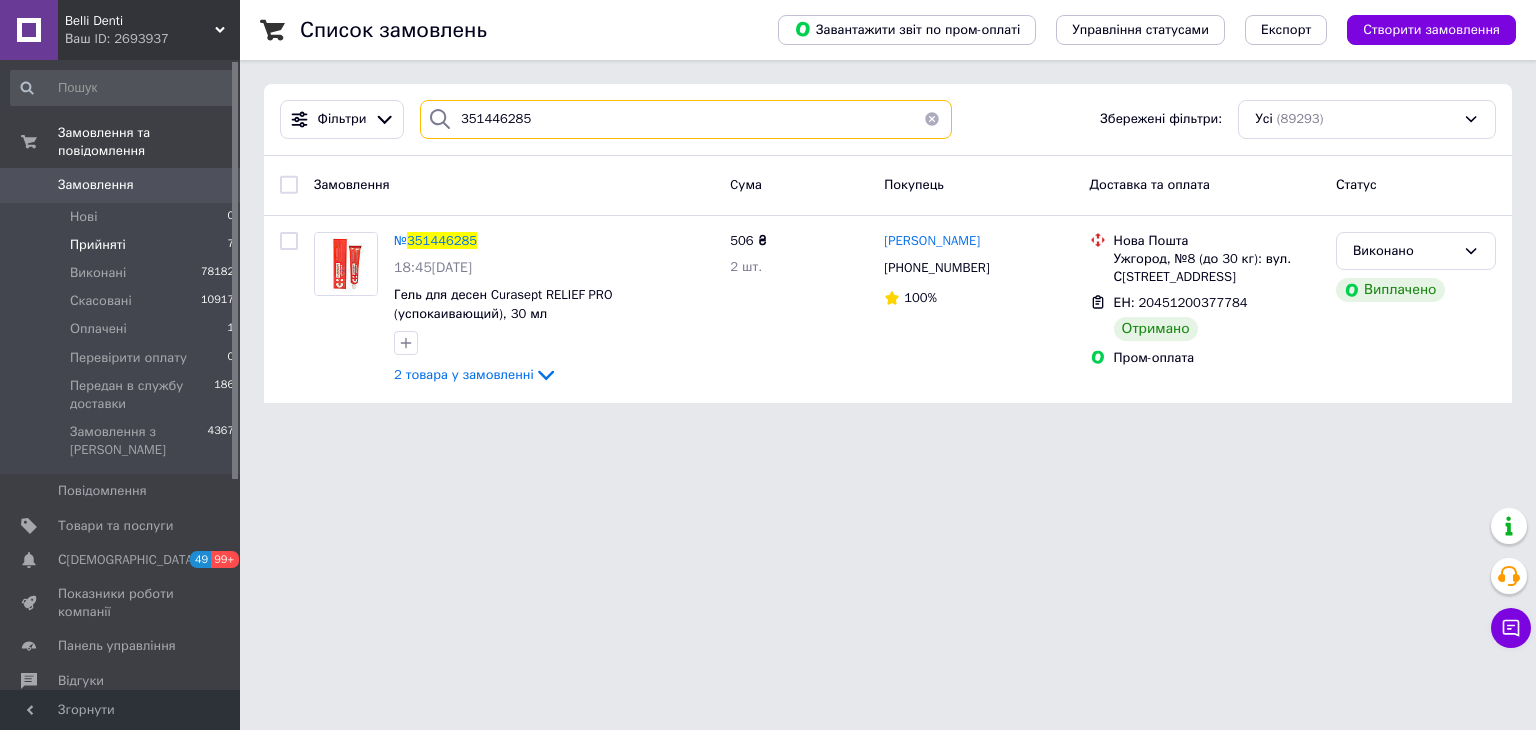 drag, startPoint x: 436, startPoint y: 149, endPoint x: 290, endPoint y: 200, distance: 154.65121 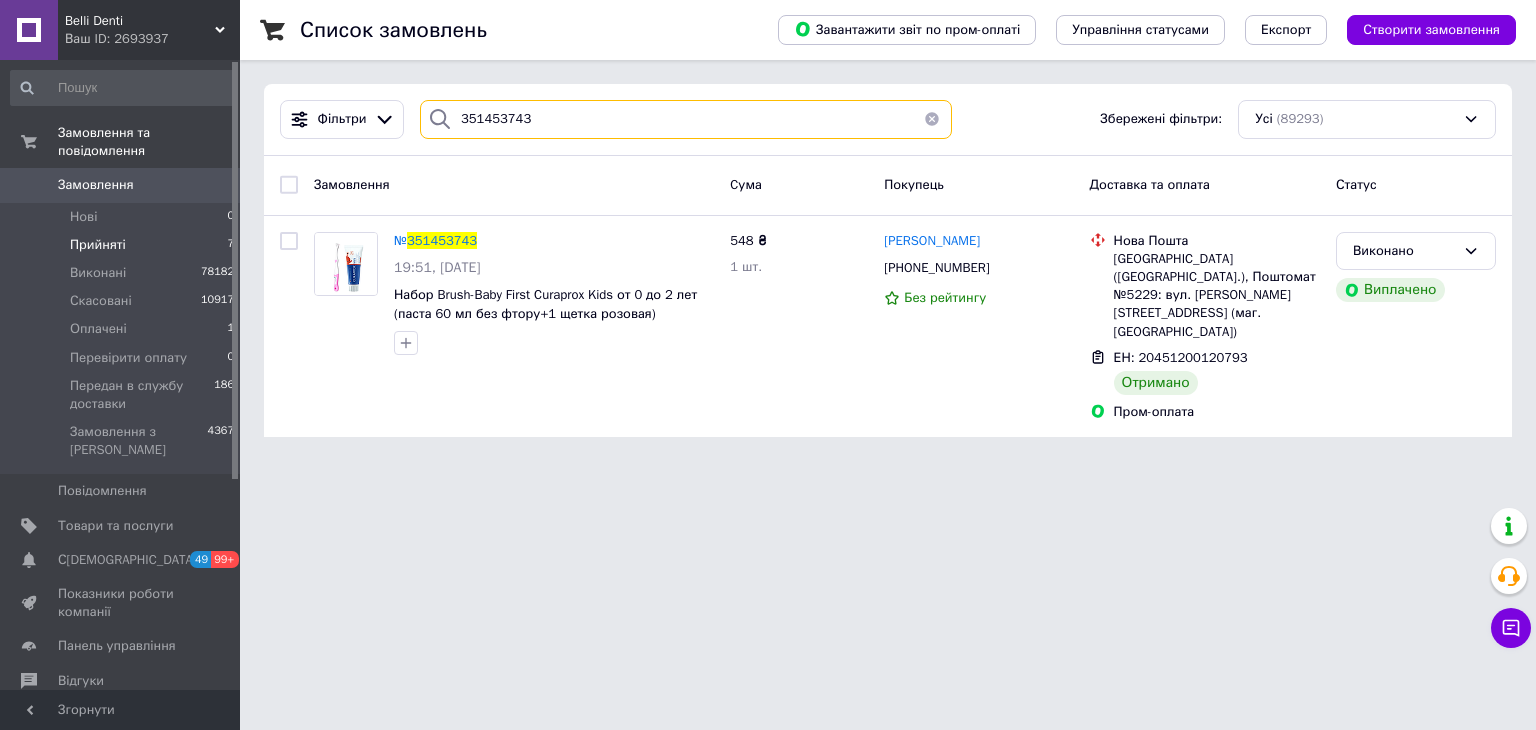 drag, startPoint x: 502, startPoint y: 142, endPoint x: 296, endPoint y: 210, distance: 216.93317 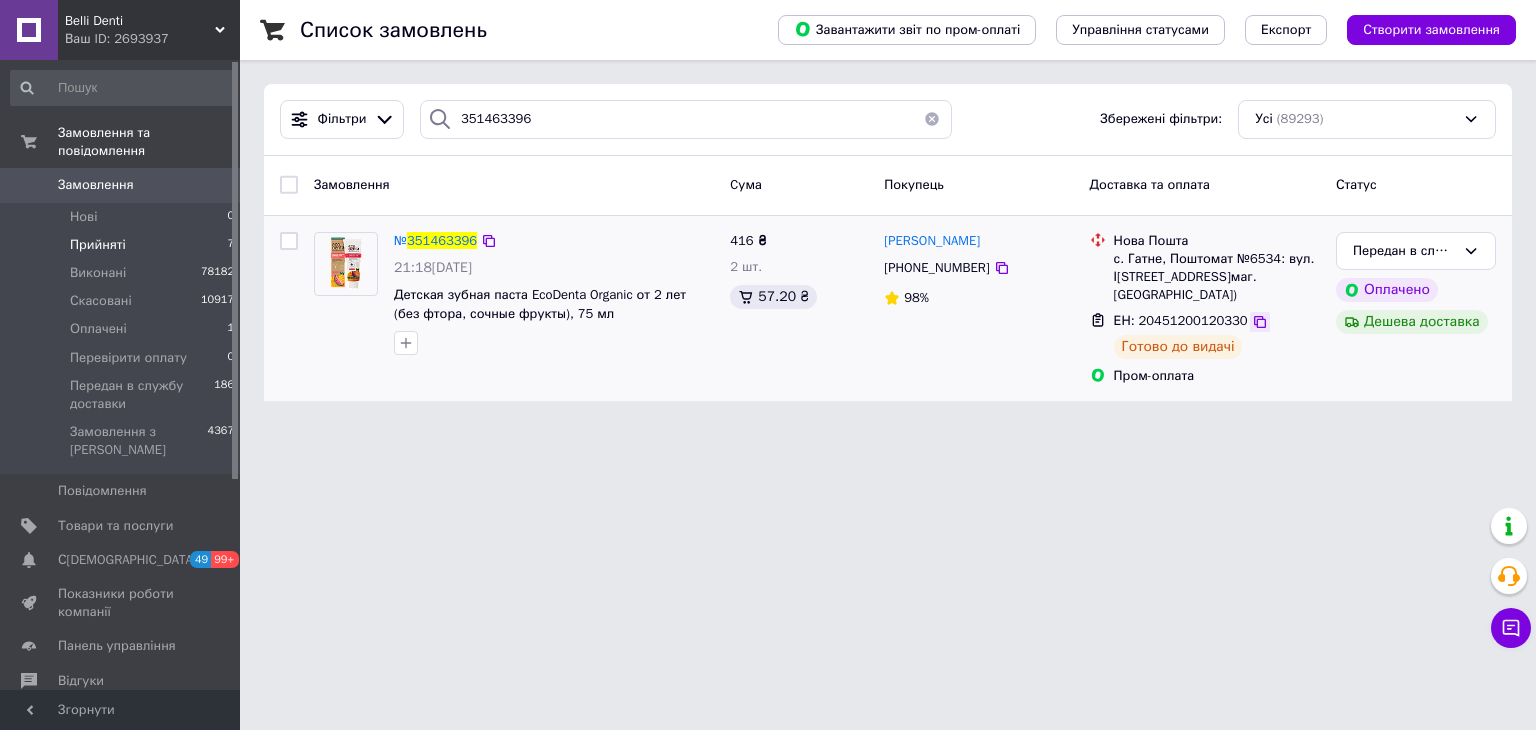 click 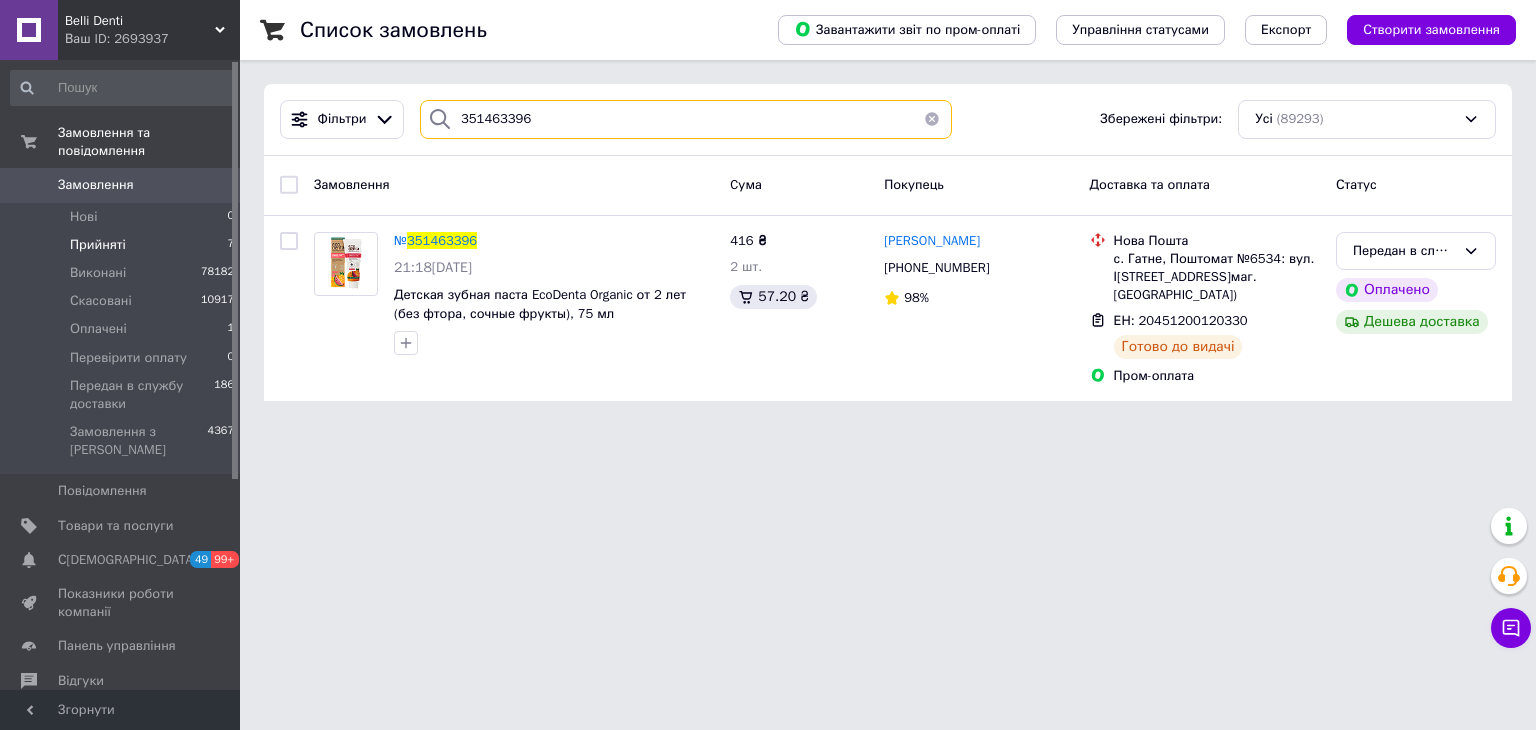drag, startPoint x: 425, startPoint y: 141, endPoint x: 312, endPoint y: 179, distance: 119.218285 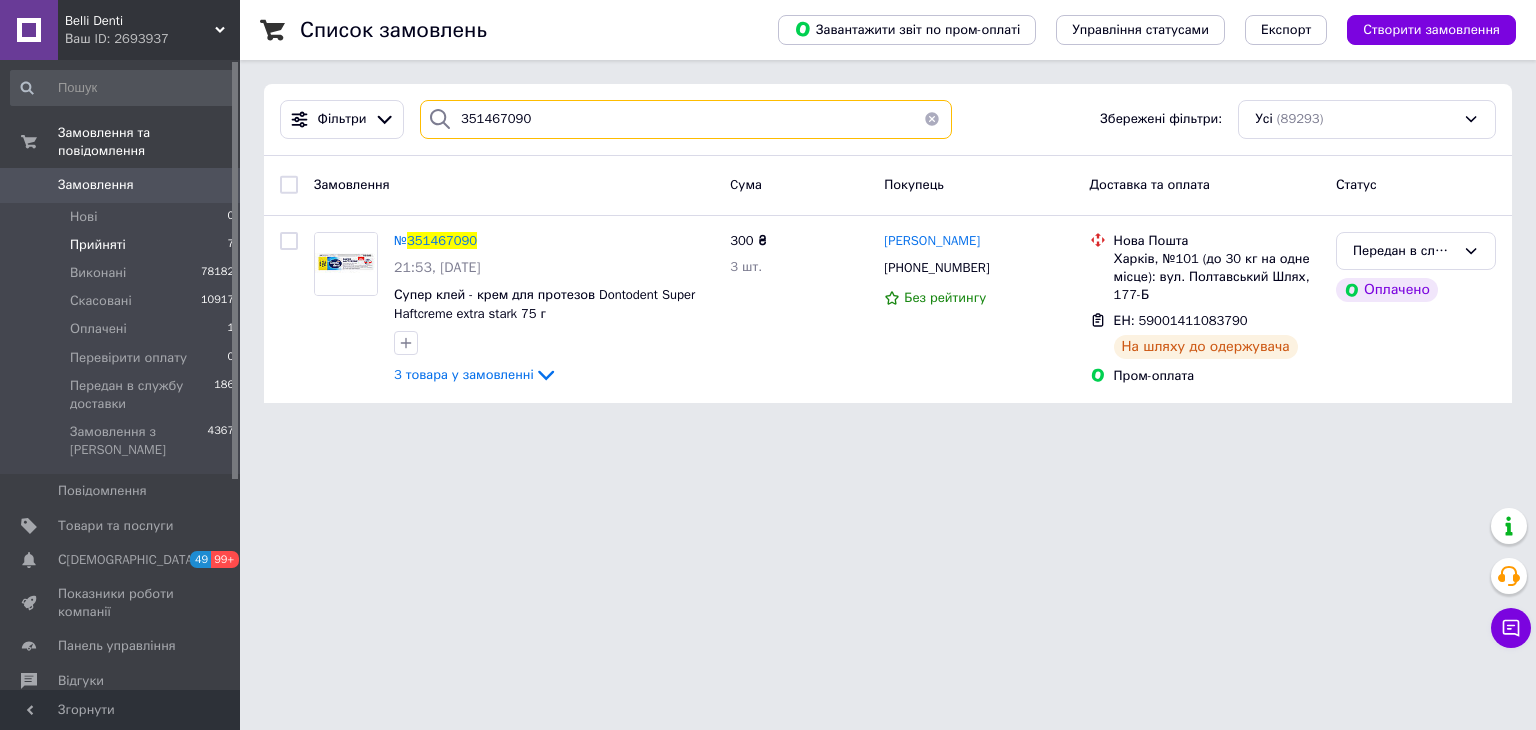 drag, startPoint x: 392, startPoint y: 169, endPoint x: 373, endPoint y: 183, distance: 23.600847 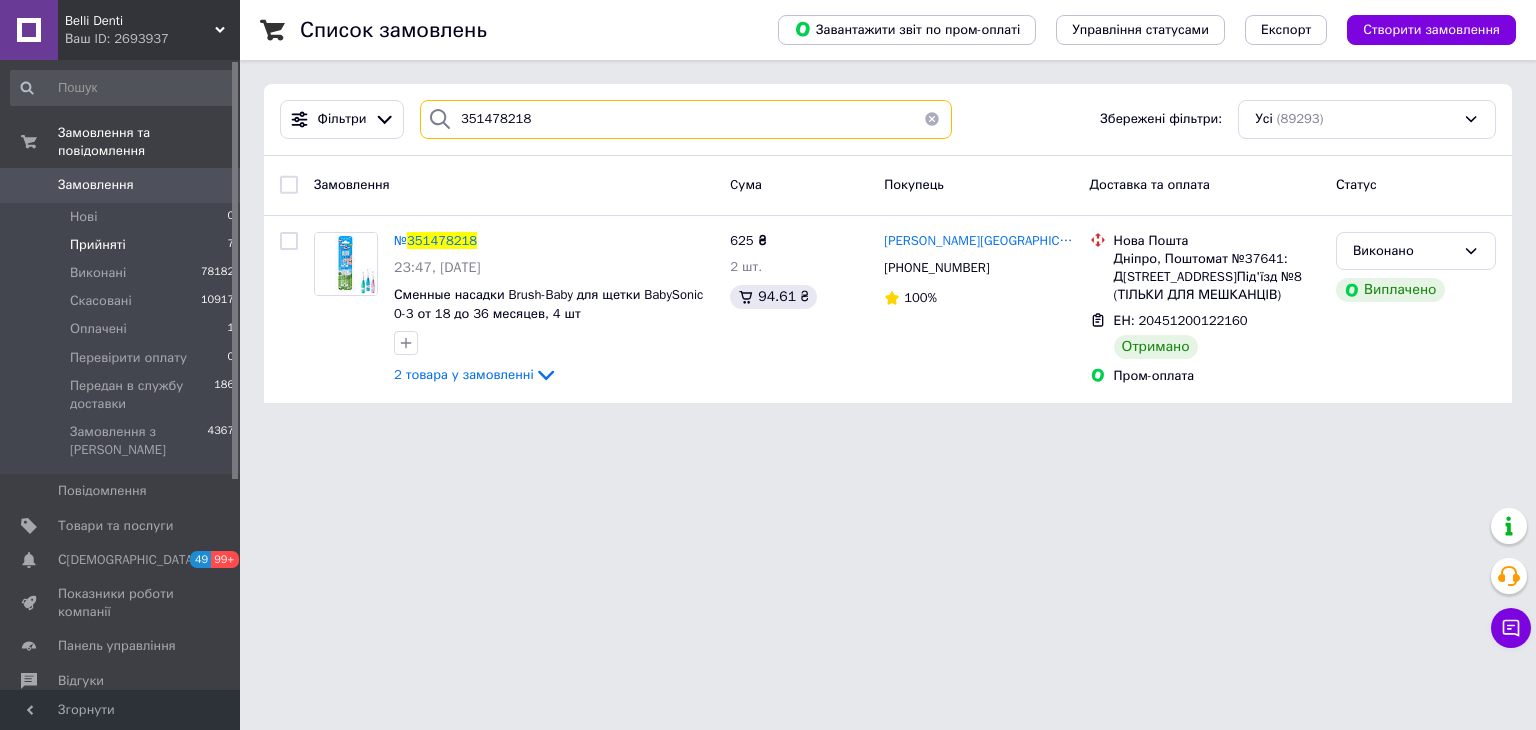 drag, startPoint x: 538, startPoint y: 125, endPoint x: 438, endPoint y: 175, distance: 111.8034 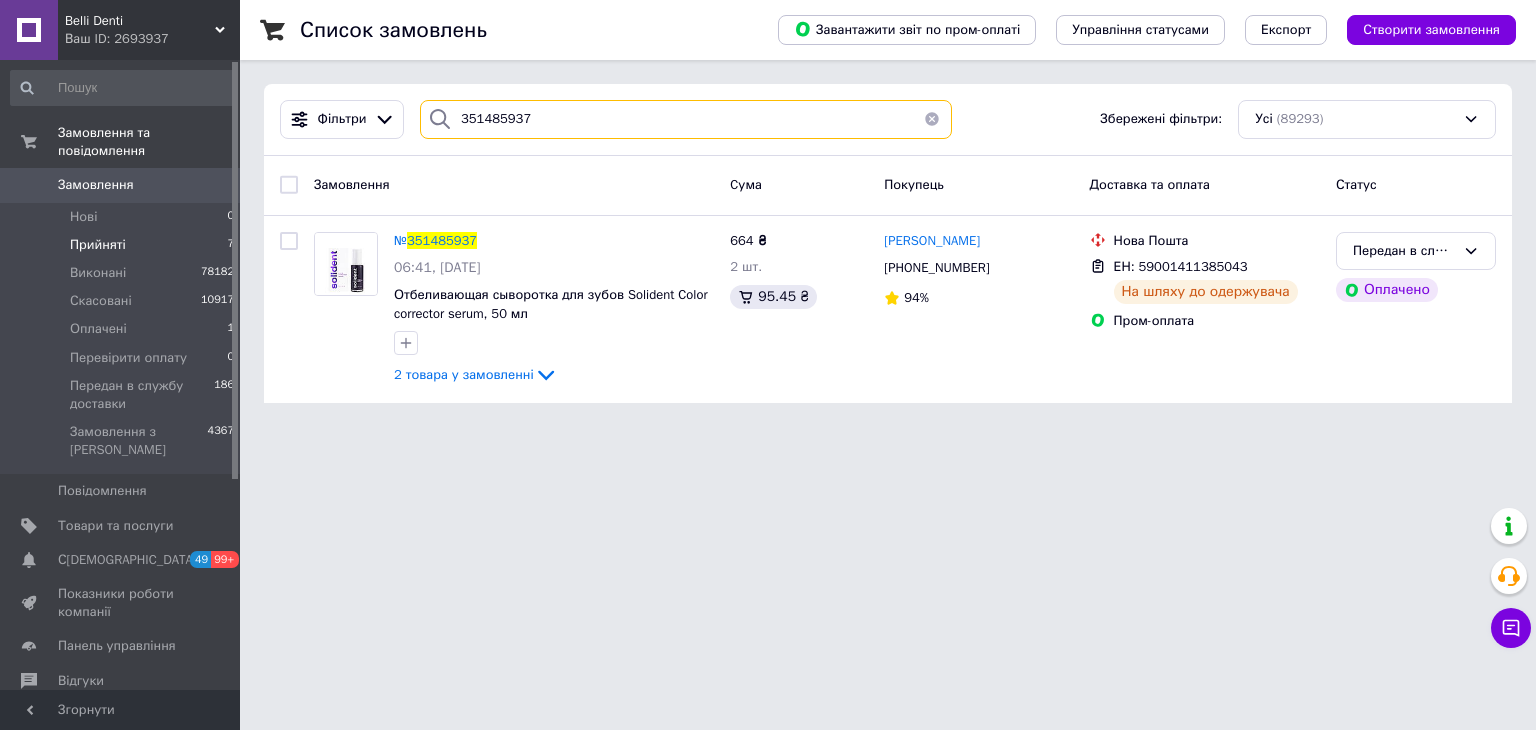 drag, startPoint x: 572, startPoint y: 135, endPoint x: 330, endPoint y: 178, distance: 245.79056 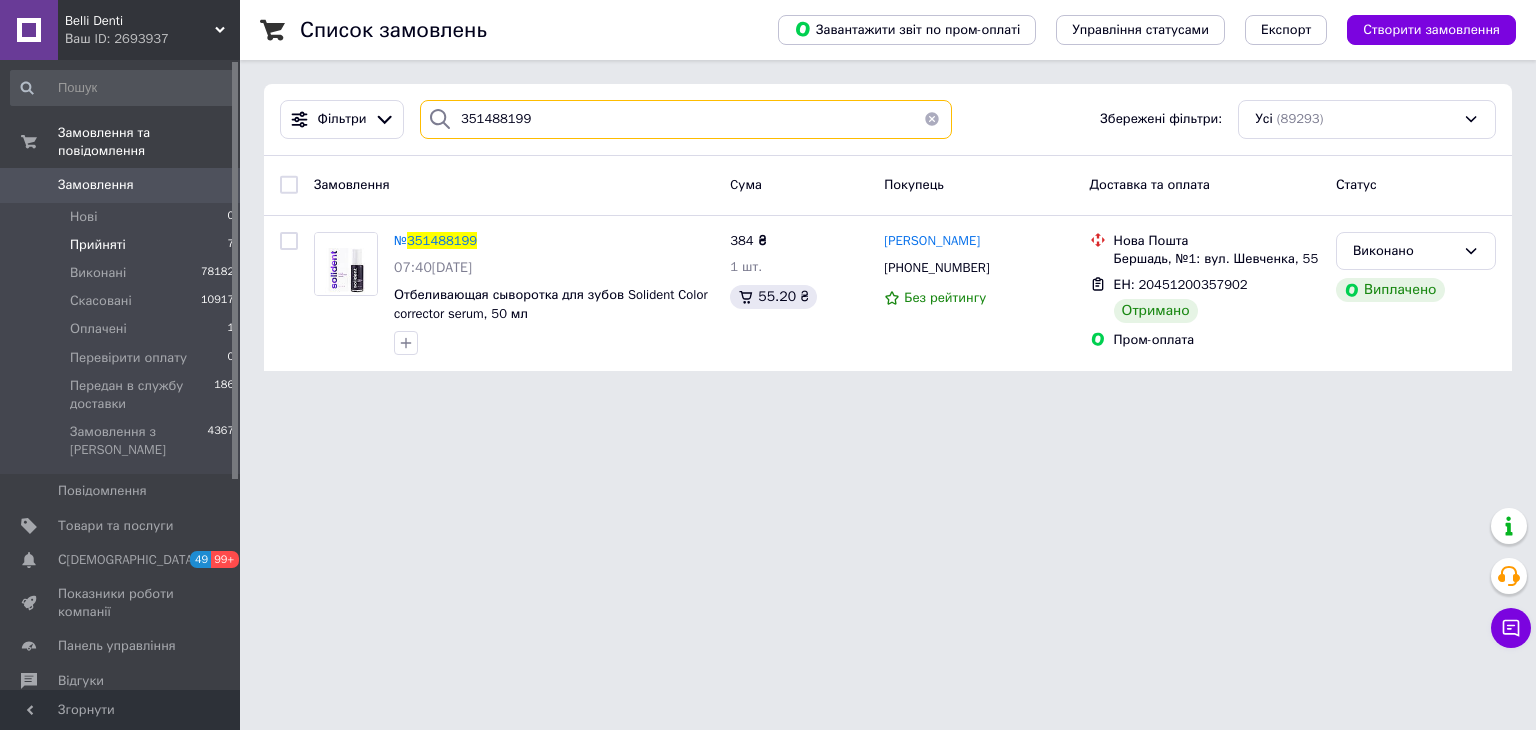 drag, startPoint x: 456, startPoint y: 135, endPoint x: 372, endPoint y: 147, distance: 84.85281 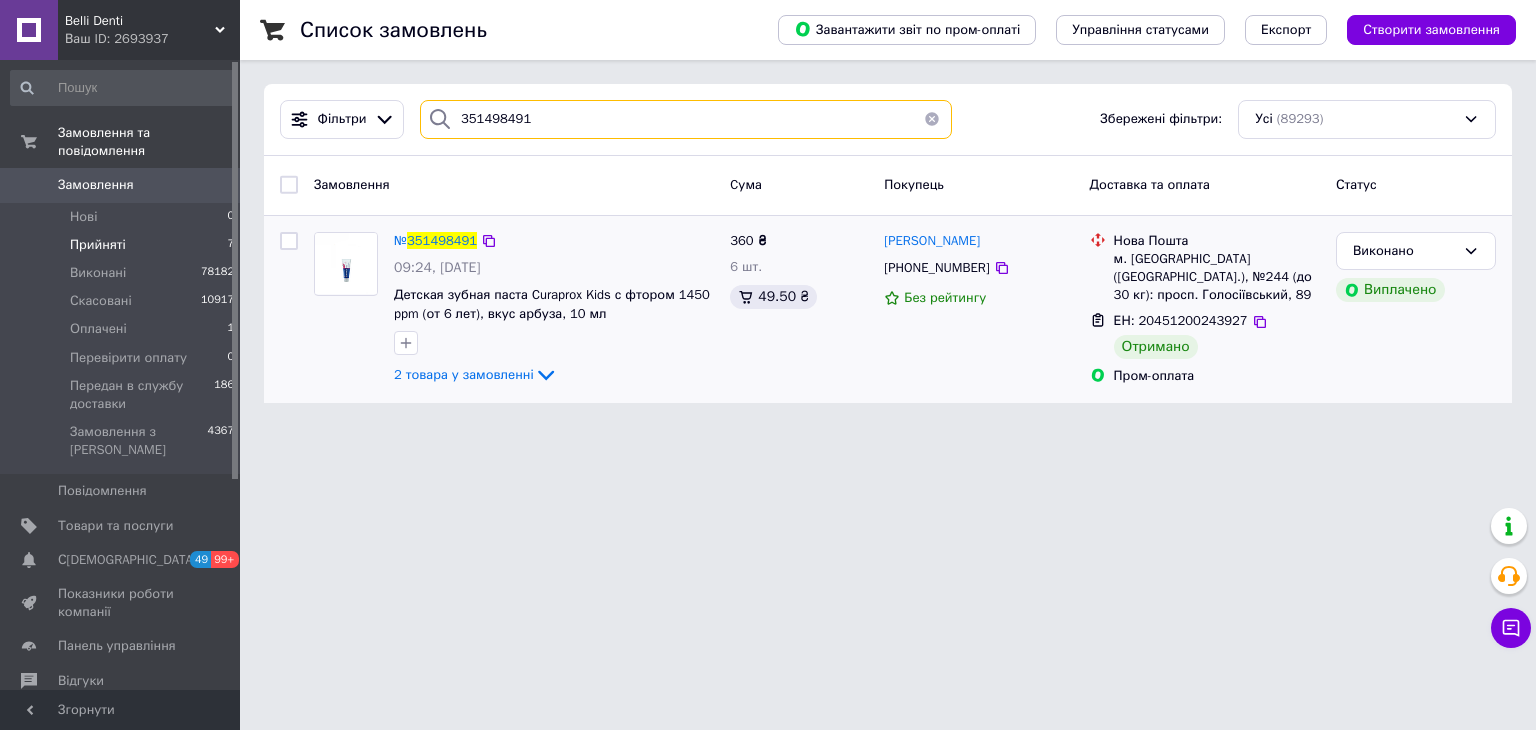 drag, startPoint x: 526, startPoint y: 114, endPoint x: 454, endPoint y: 230, distance: 136.52838 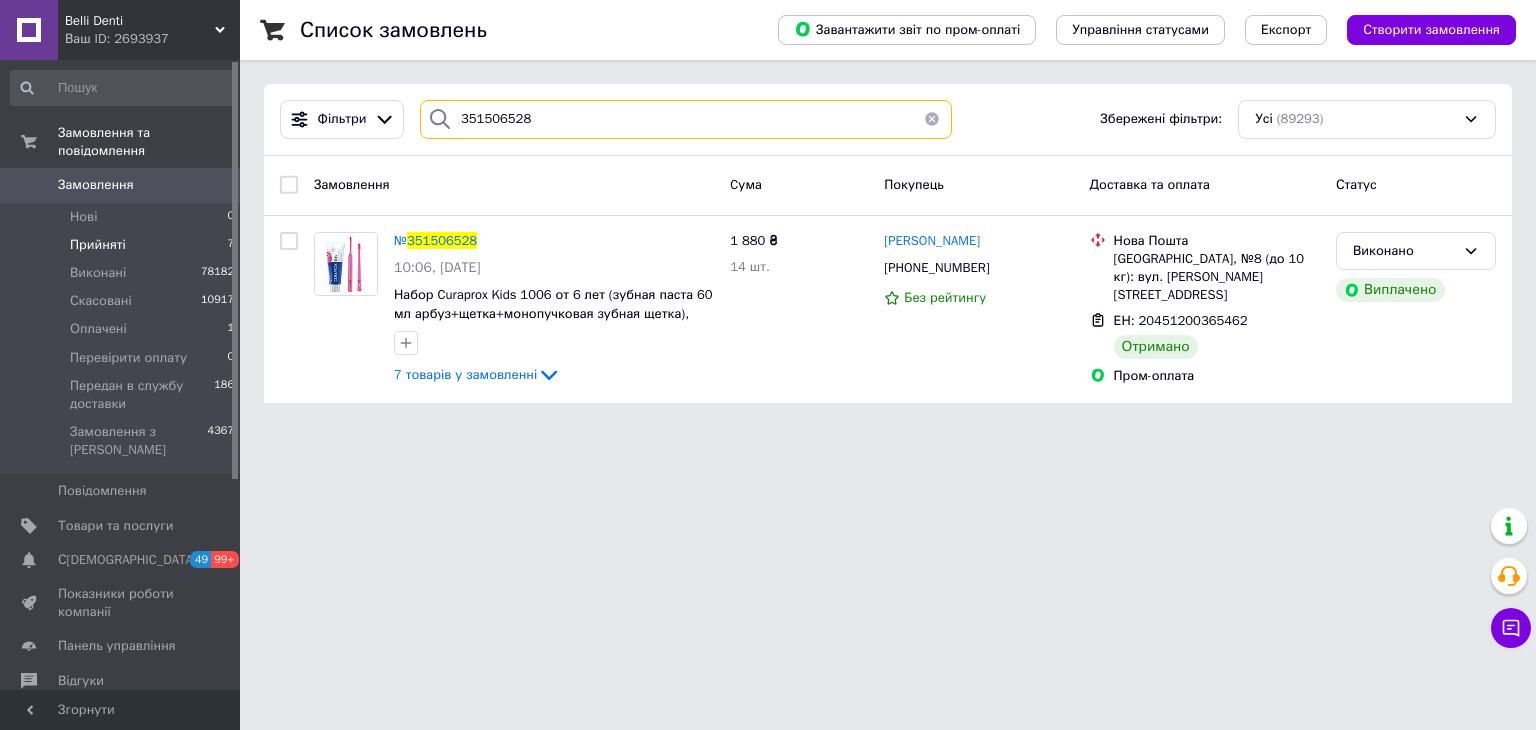 drag, startPoint x: 522, startPoint y: 135, endPoint x: 354, endPoint y: 173, distance: 172.24402 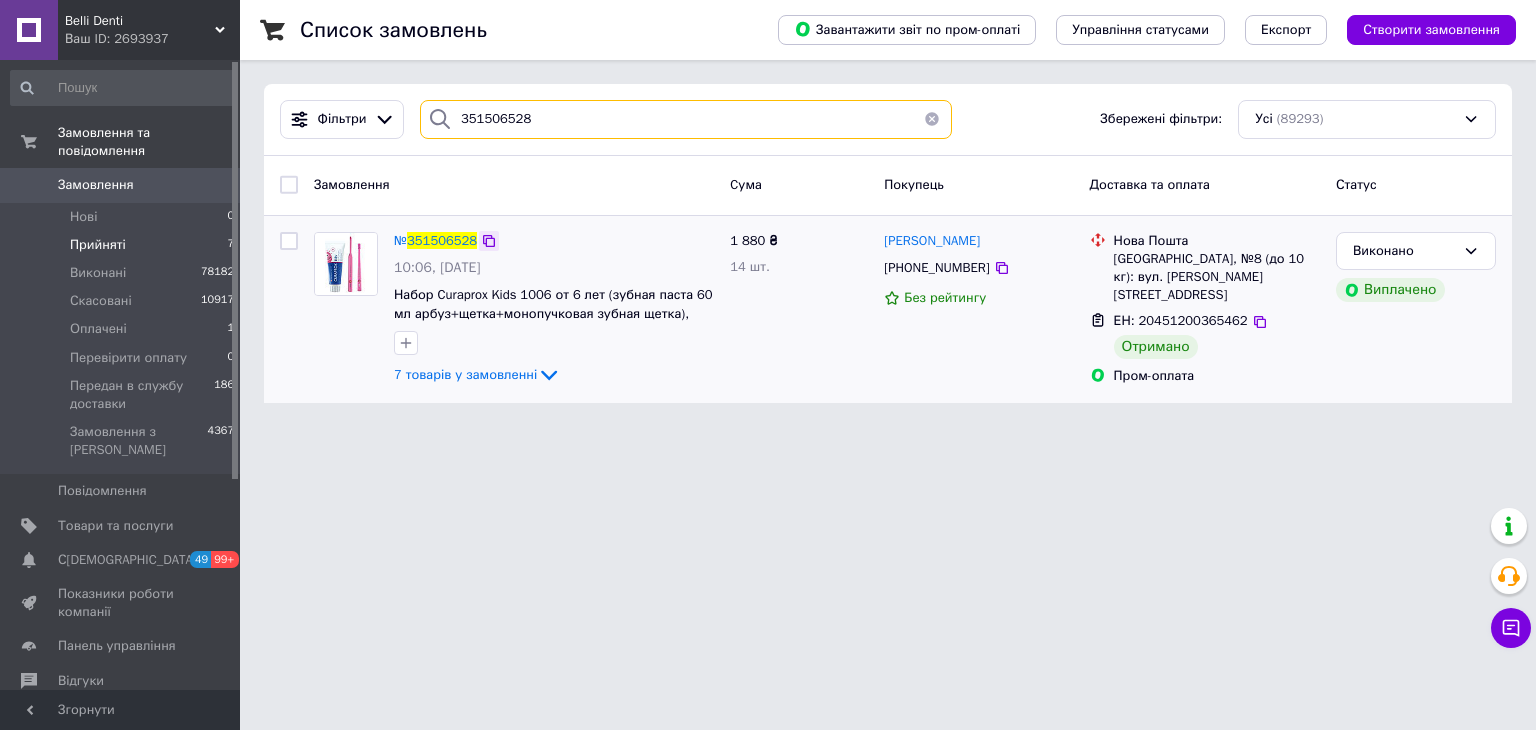 paste on "10072" 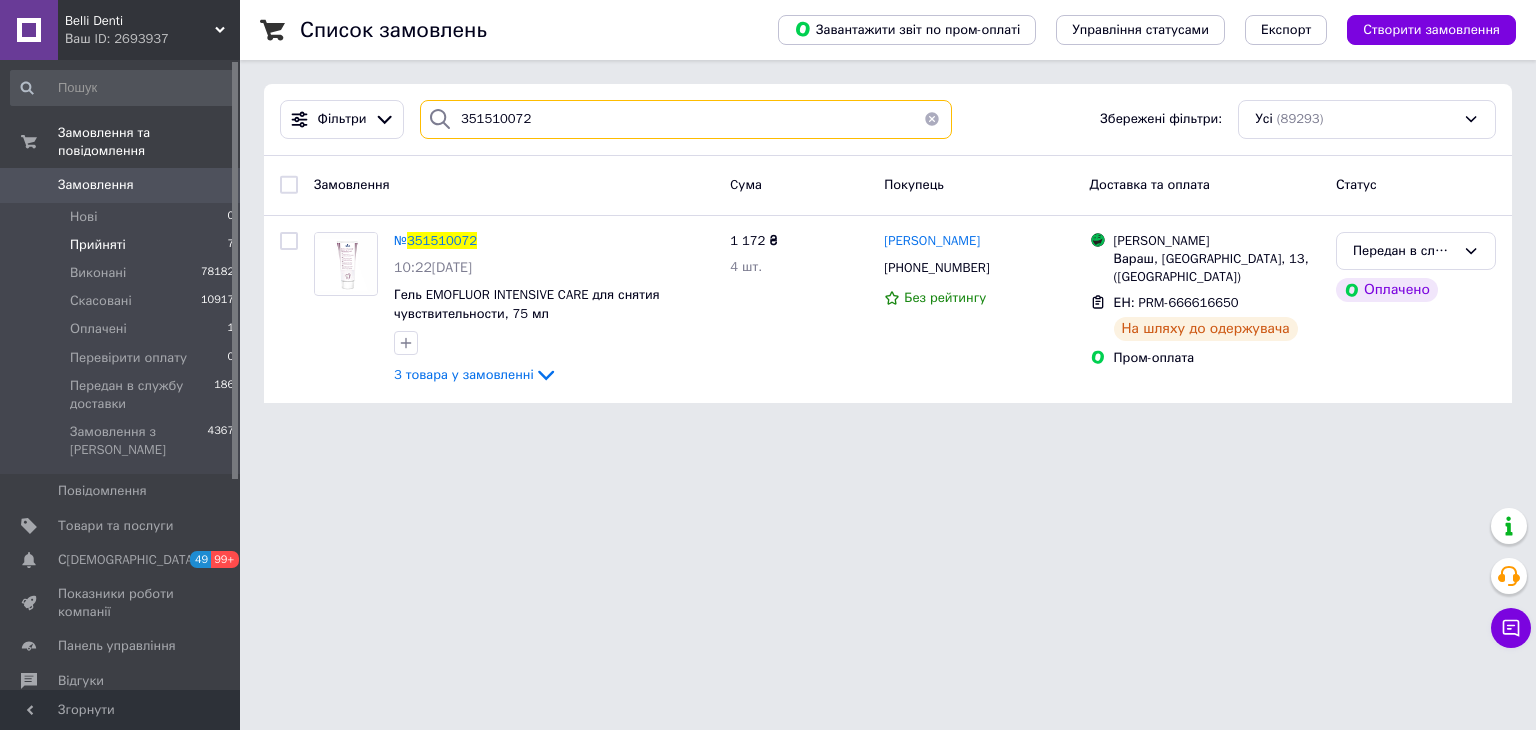 drag, startPoint x: 660, startPoint y: 103, endPoint x: 315, endPoint y: 173, distance: 352.02982 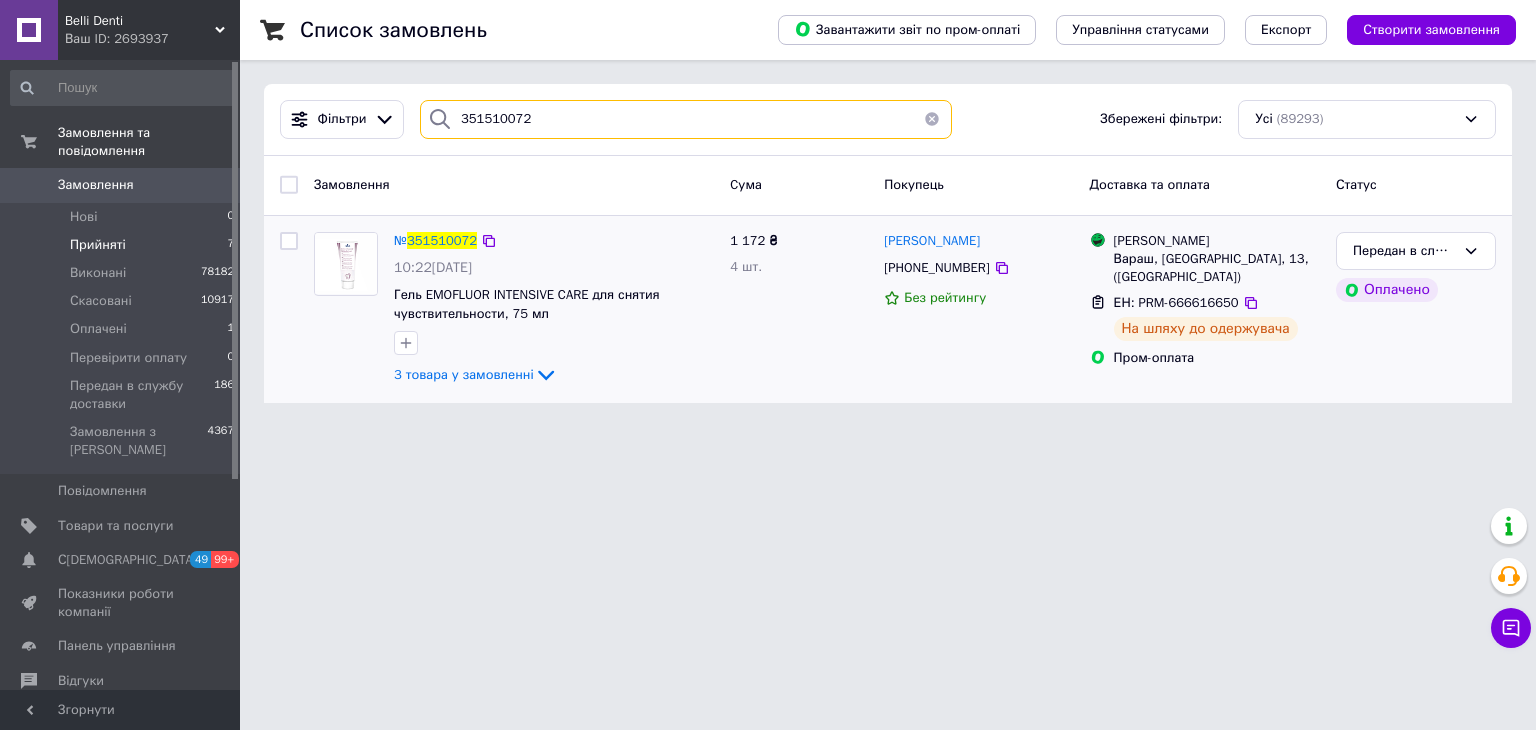 paste on "4796" 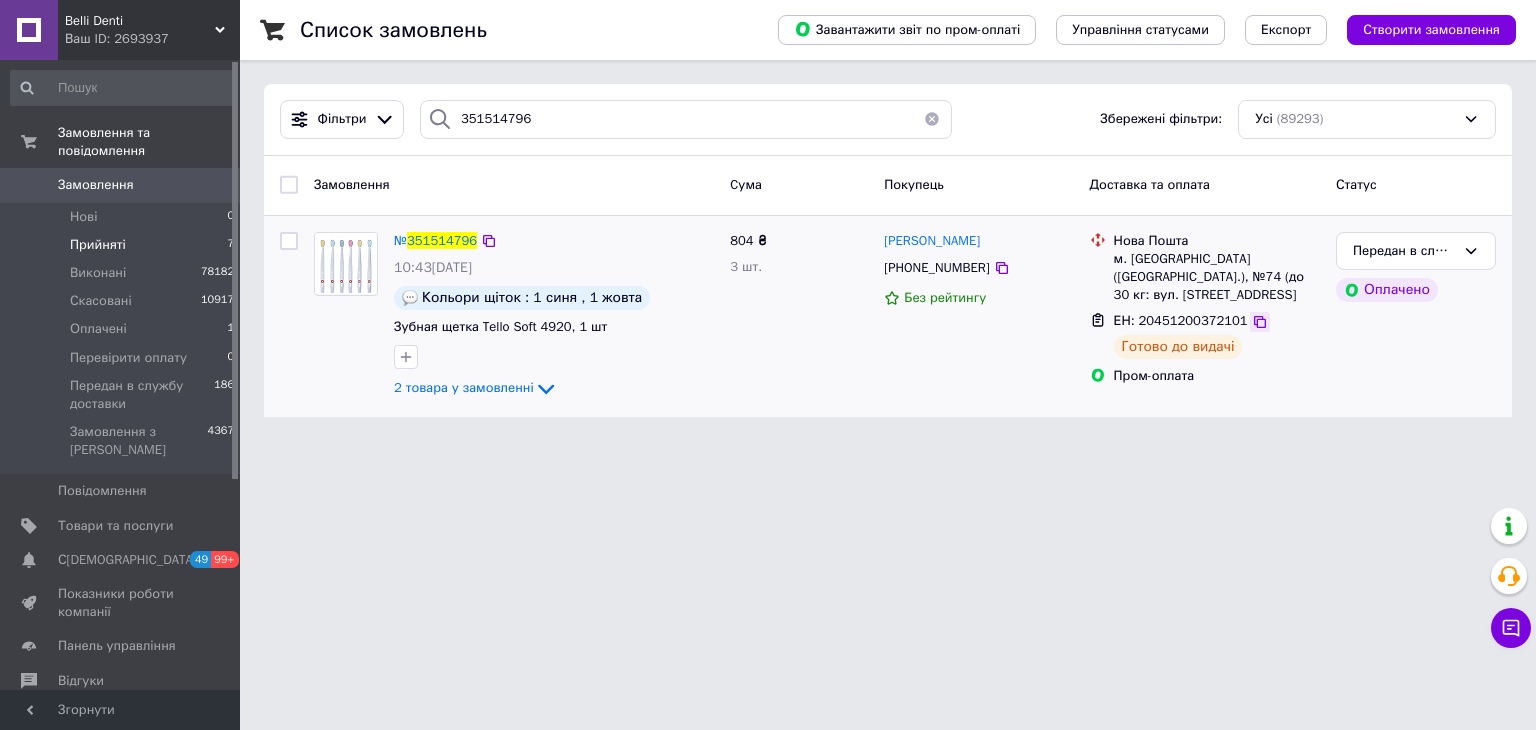 click 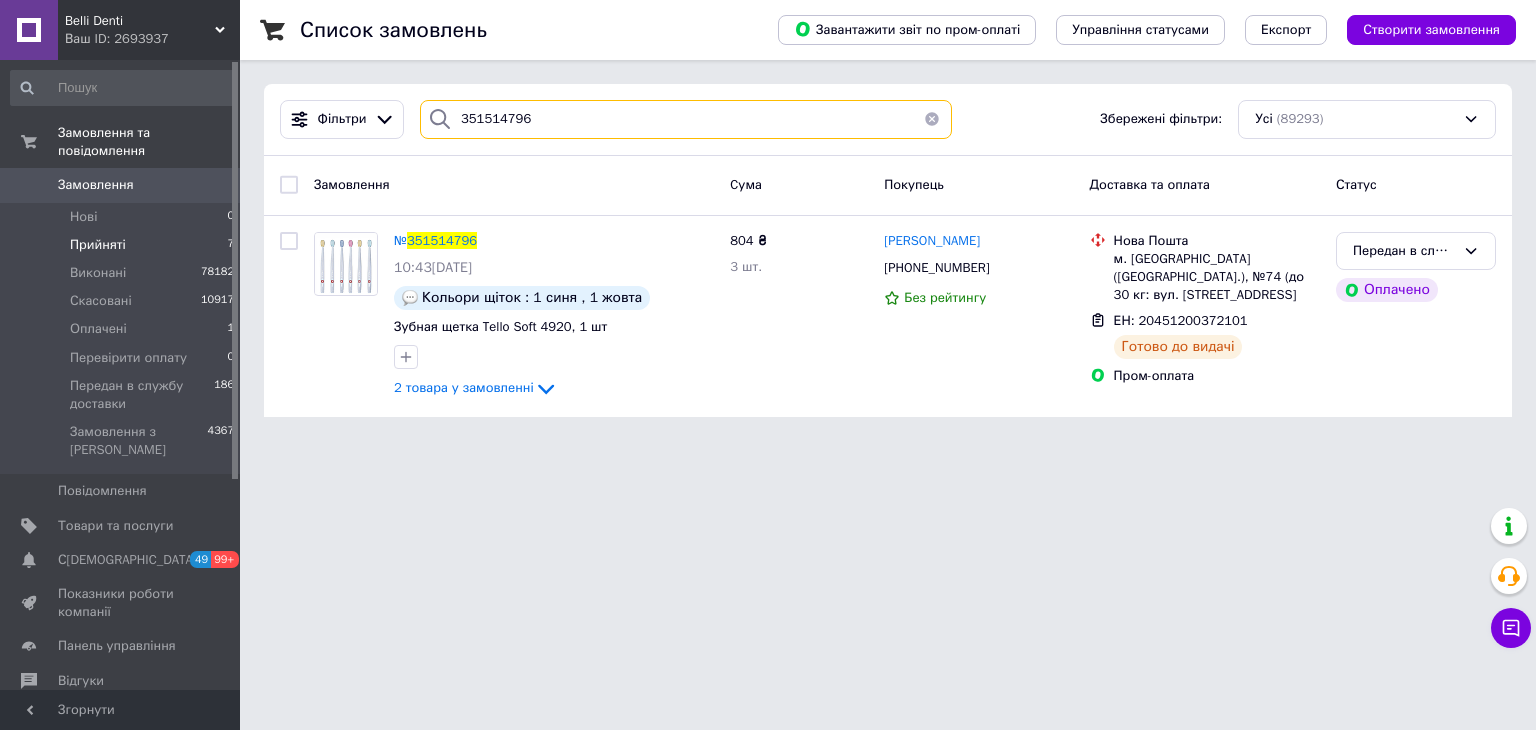 drag, startPoint x: 533, startPoint y: 130, endPoint x: 312, endPoint y: 188, distance: 228.48413 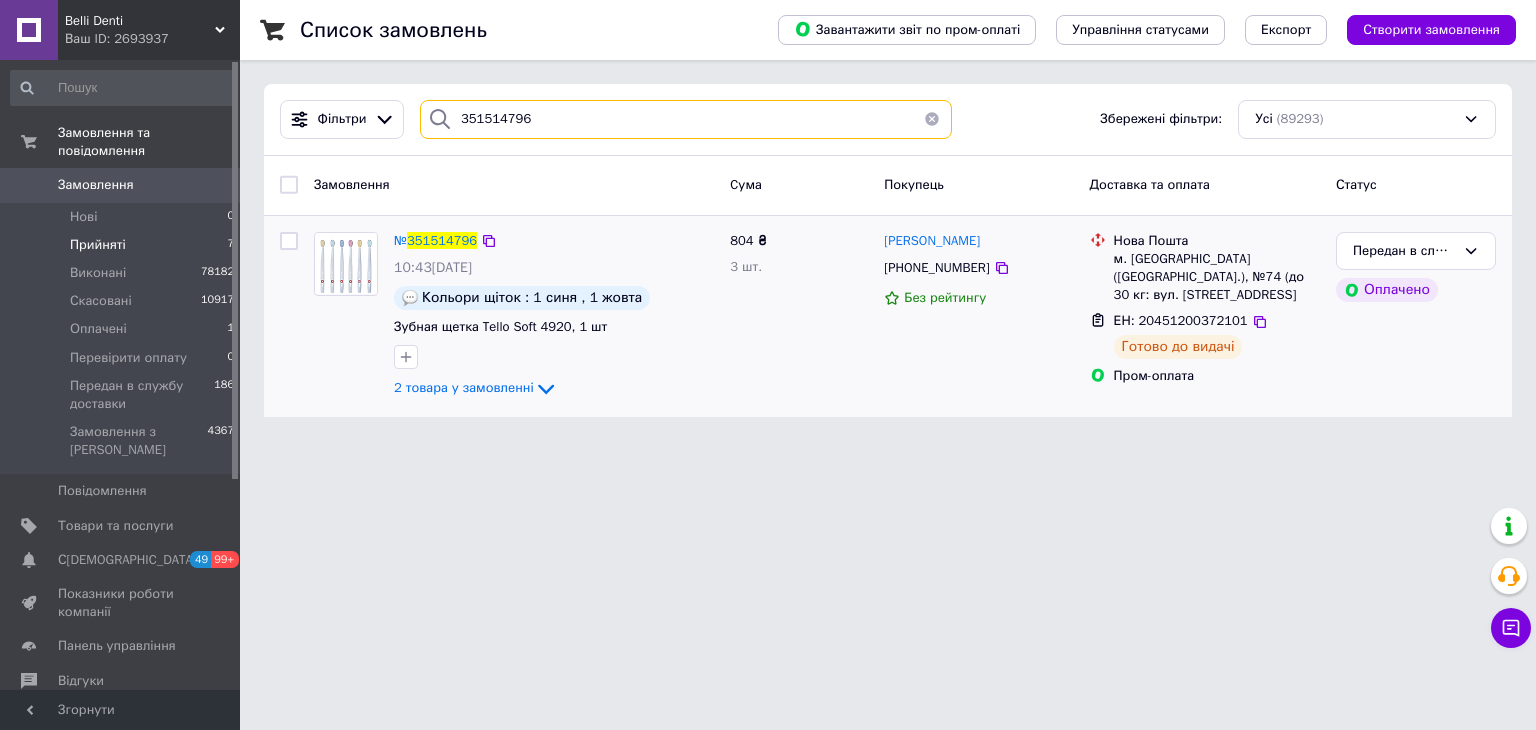 paste on "888" 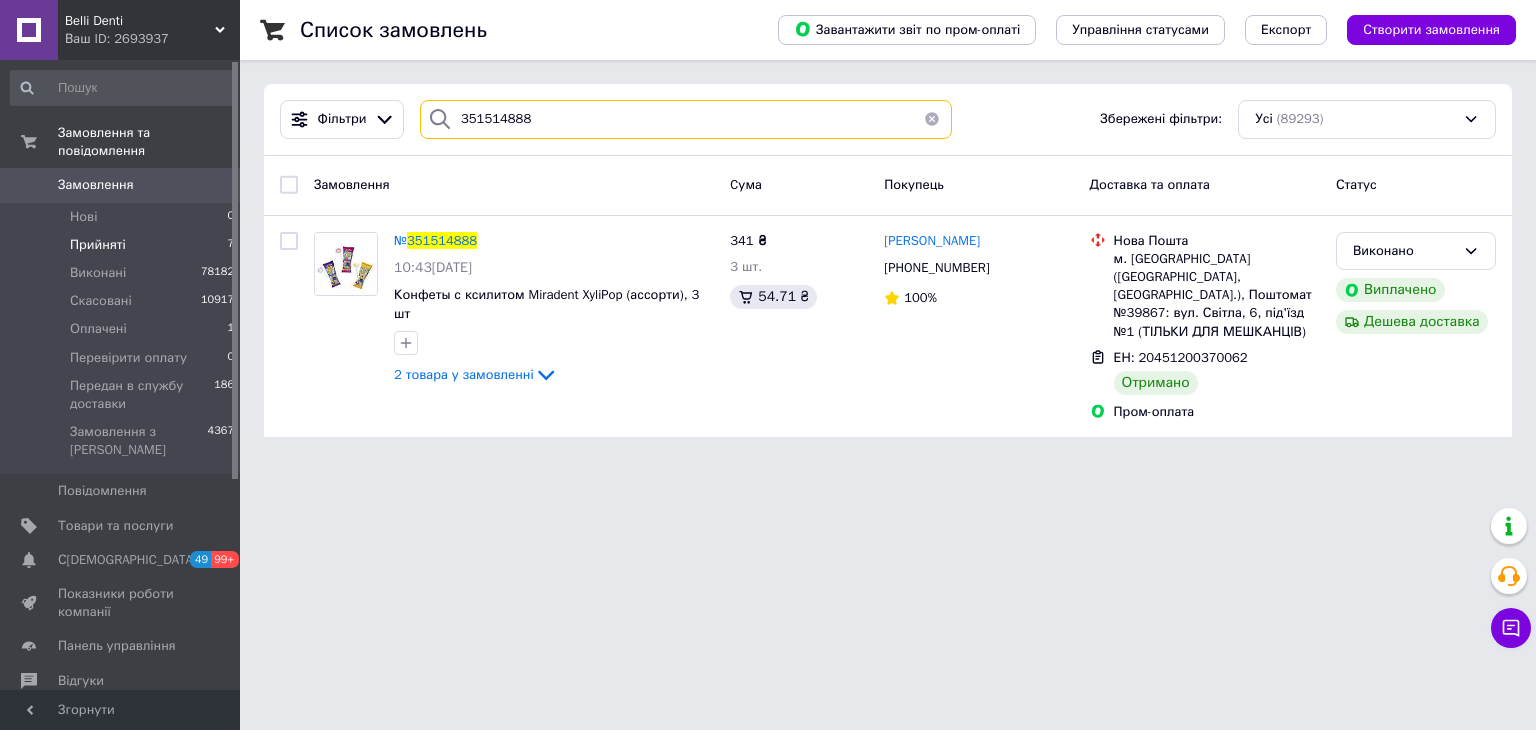 click on "Фільтри 351514888 Збережені фільтри: Усі (89293) Замовлення Cума Покупець Доставка та оплата Статус №  351514888 10:43, 07.07.2025 Конфеты с ксилитом Miradent XyliPop (ассорти), 3 шт 2 товара у замовленні 341 ₴ 3 шт. 54.71 ₴ анна антонова +380930749025 100% Нова Пошта м. Запоріжжя (Запорізька обл., Запорізький р-н.), Поштомат №39867: вул. Світла, 6, під'їзд №1 (ТІЛЬКИ ДЛЯ МЕШКАНЦІВ) ЕН: 20451200370062 Отримано Пром-оплата Виконано Виплачено Дешева доставка" at bounding box center (888, 260) 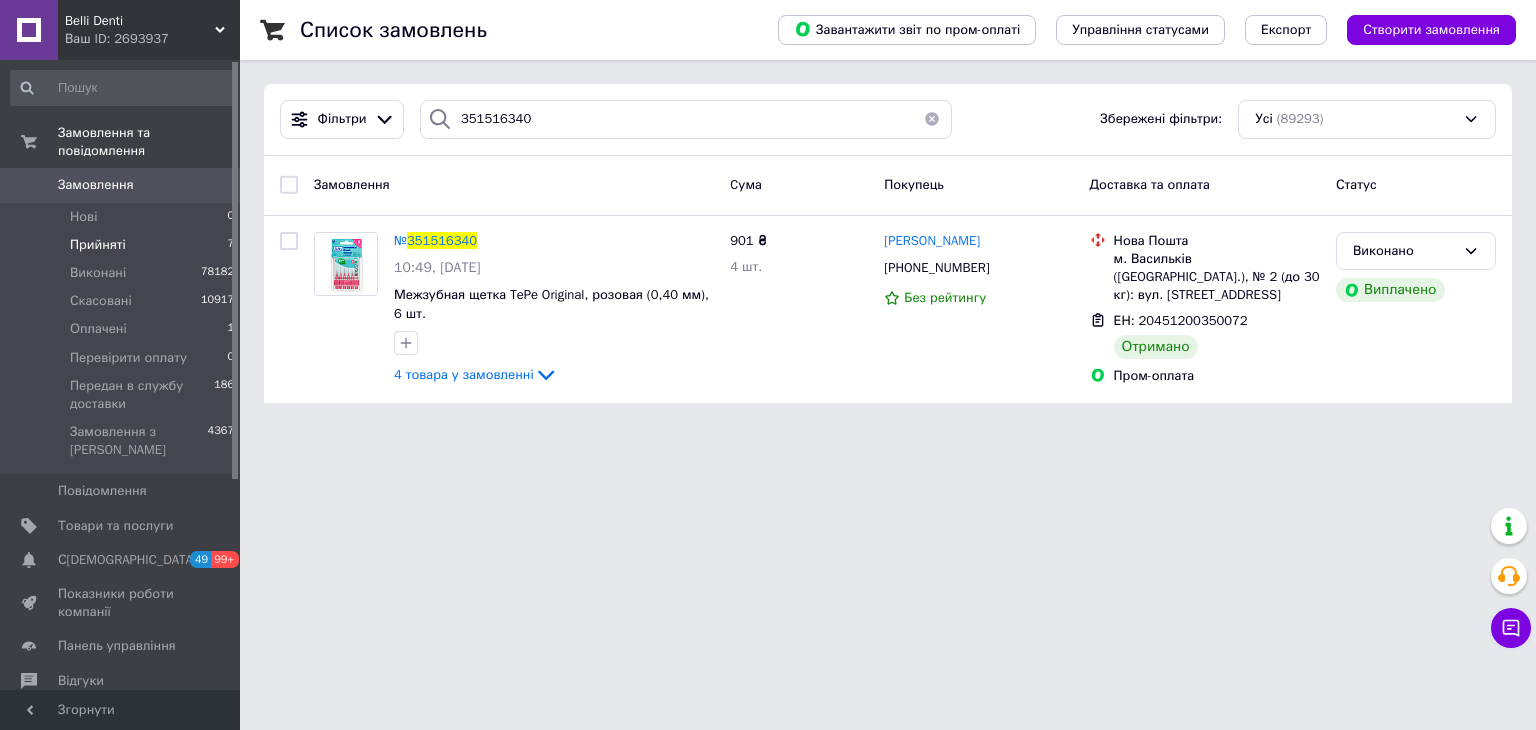 click on "Список замовлень   Завантажити звіт по пром-оплаті Управління статусами Експорт Створити замовлення Фільтри 351516340 Збережені фільтри: Усі (89293) Замовлення Cума Покупець Доставка та оплата Статус №  351516340 10:49, 07.07.2025 Межзубная щетка TePe Original, розовая (0,40 мм), 6 шт. 4 товара у замовленні 901 ₴ 4 шт. Анастасія Решетнікова +380992683426 Без рейтингу Нова Пошта м. Васильків (Київська обл.), № 2 (до 30 кг): вул. Гоголя, 5 ЕН: 20451200350072 Отримано Пром-оплата Виконано Виплачено" at bounding box center (888, 213) 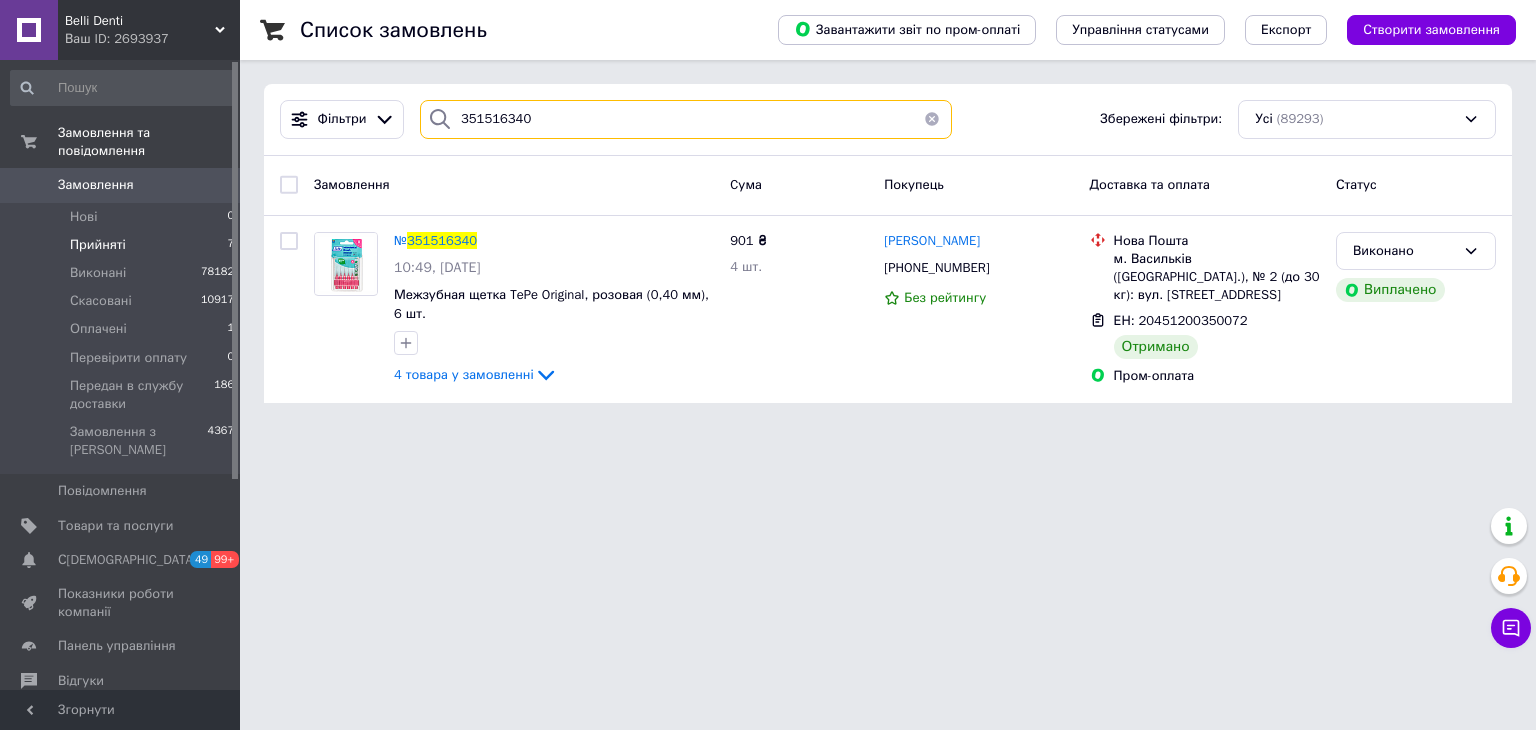 drag, startPoint x: 336, startPoint y: 195, endPoint x: 320, endPoint y: 200, distance: 16.763054 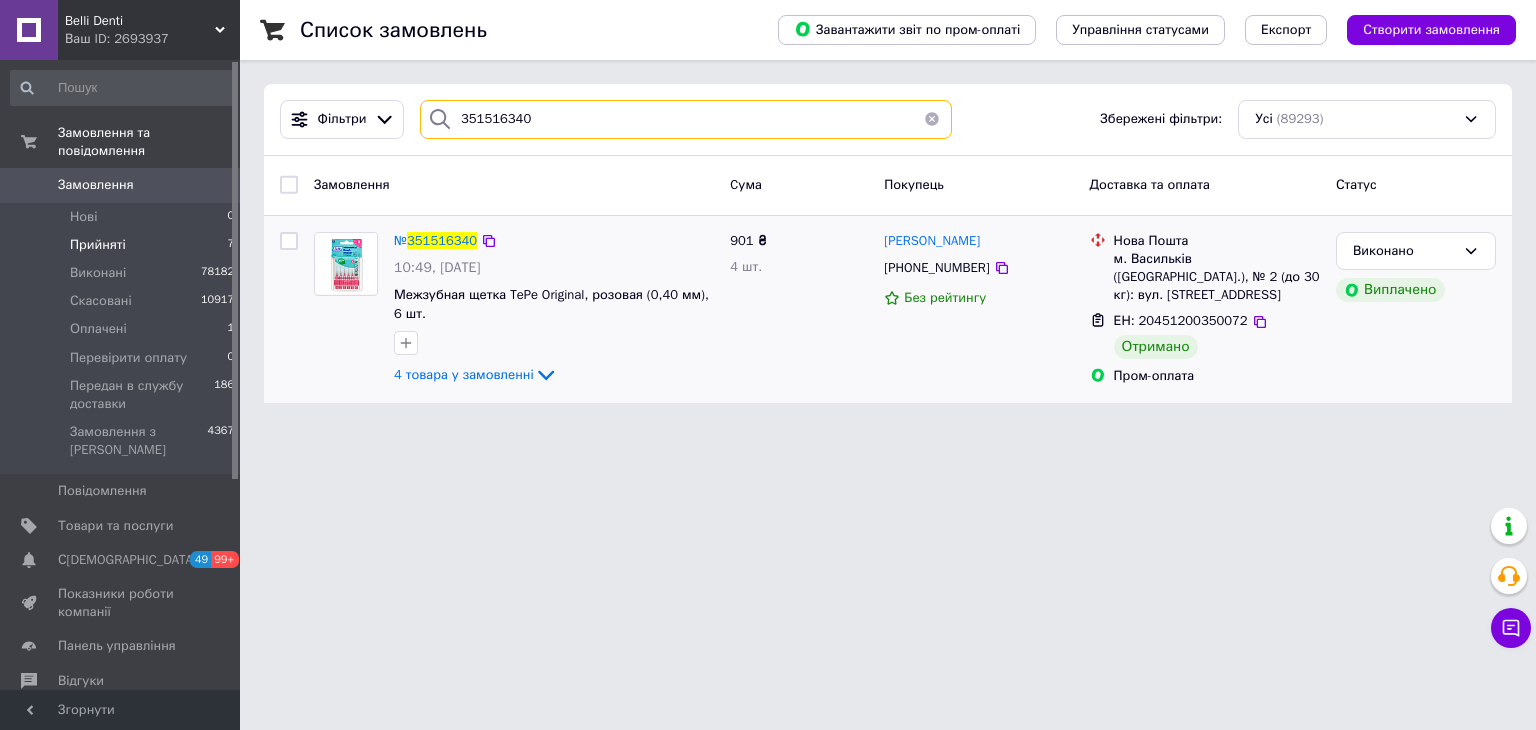 paste on "9836" 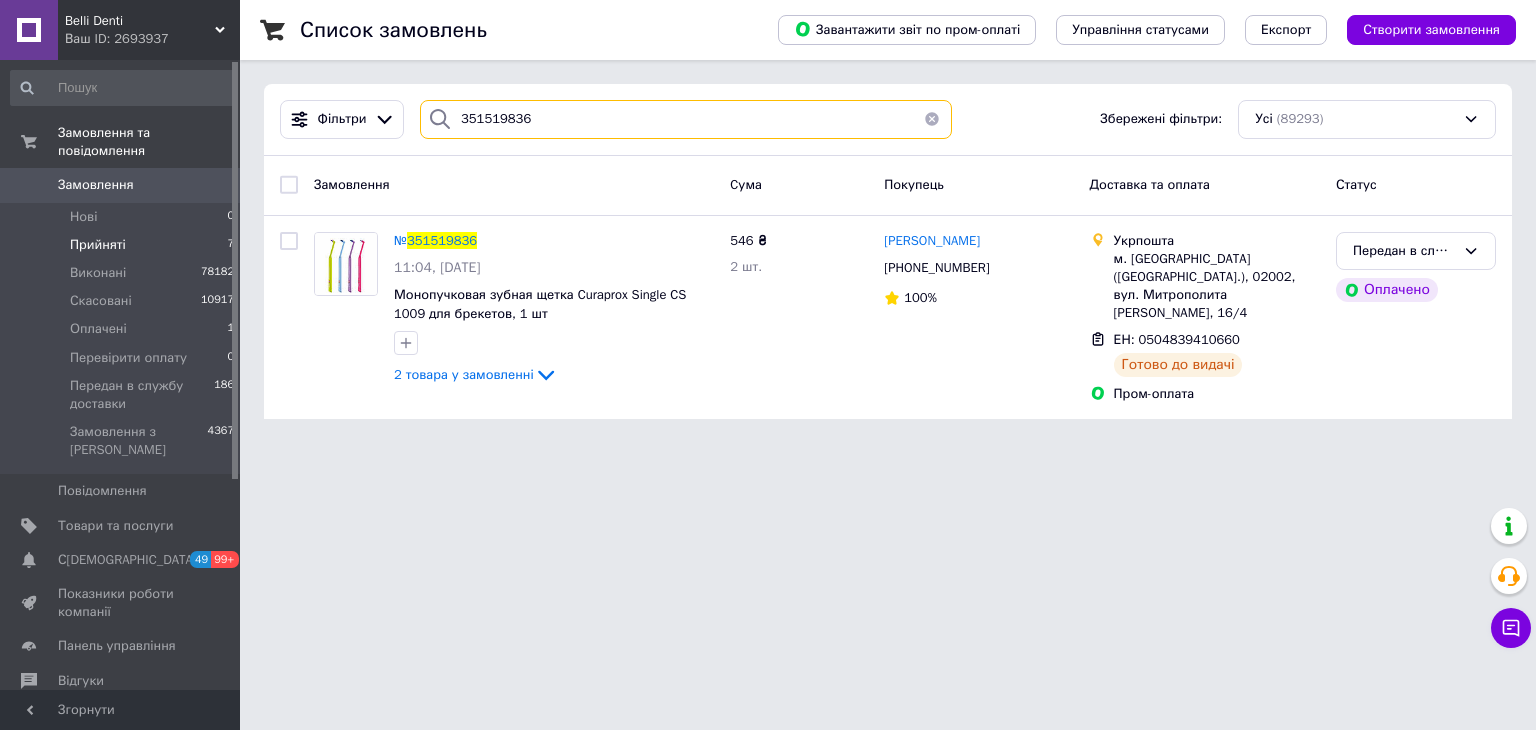 click on "Список замовлень   Завантажити звіт по пром-оплаті Управління статусами Експорт Створити замовлення Фільтри 351519836 Збережені фільтри: Усі (89293) Замовлення Cума Покупець Доставка та оплата Статус №  351519836 11:04, 07.07.2025 Монопучковая зубная щетка Curaprox Single CS 1009 для брекетов, 1 шт 2 товара у замовленні 546 ₴ 2 шт. Олена Олефір  +380962371047 100% Укрпошта м. Київ (Київська обл.), 02002, вул. Митрополита Андрея Шептицького, 16/4 ЕН: 0504839410660 Готово до видачі Пром-оплата Передан в службу доставки Оплачено" at bounding box center [888, 221] 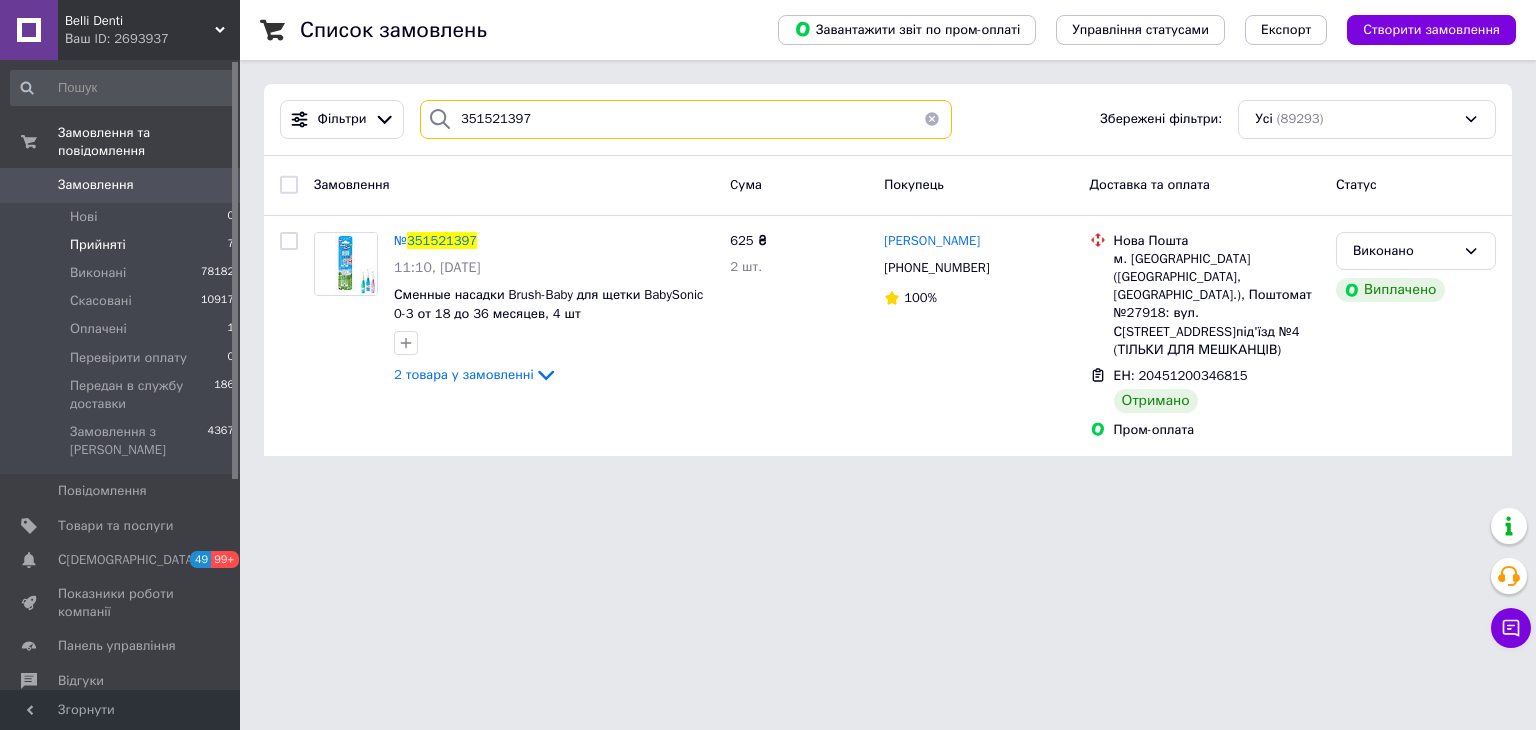drag, startPoint x: 482, startPoint y: 137, endPoint x: 295, endPoint y: 172, distance: 190.24721 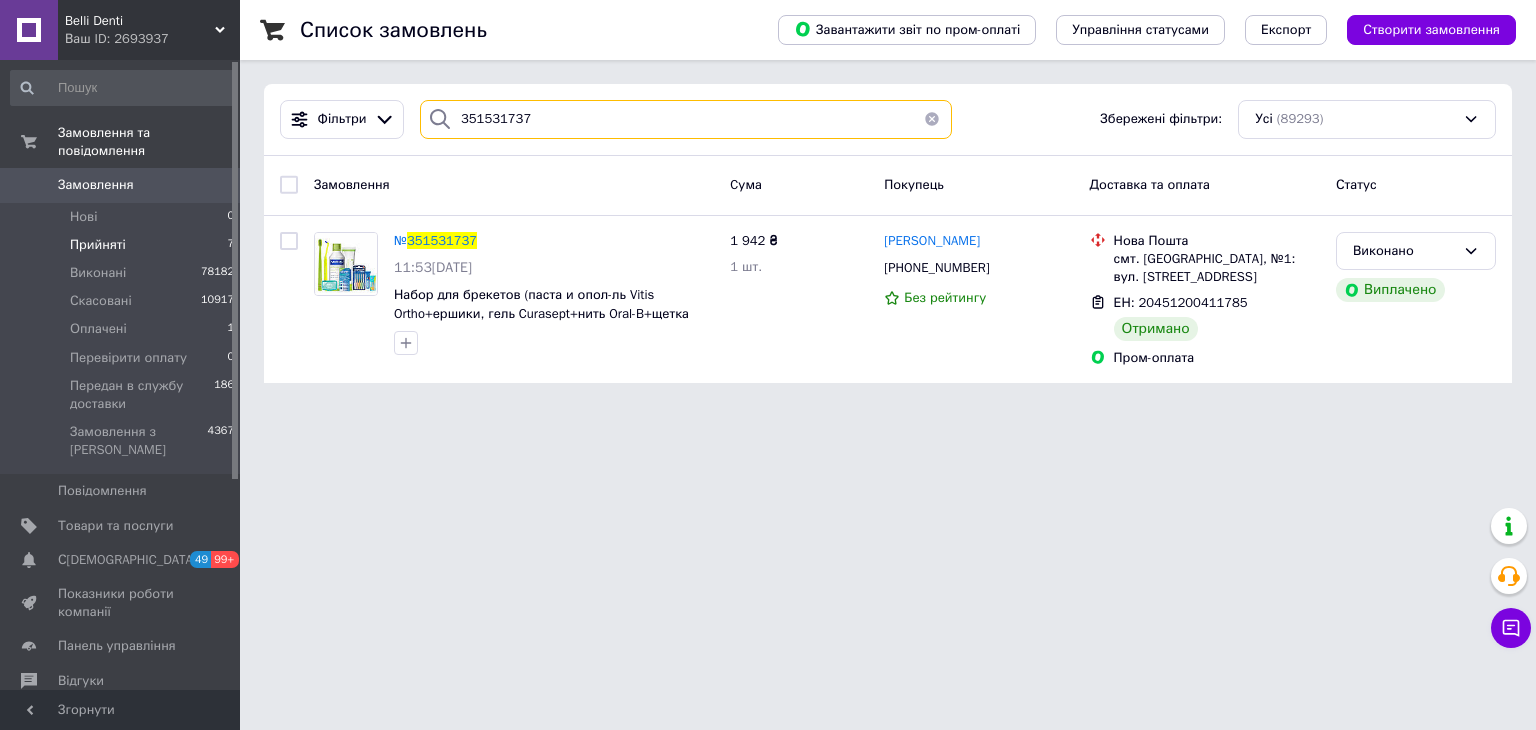 drag, startPoint x: 552, startPoint y: 122, endPoint x: 279, endPoint y: 188, distance: 280.86475 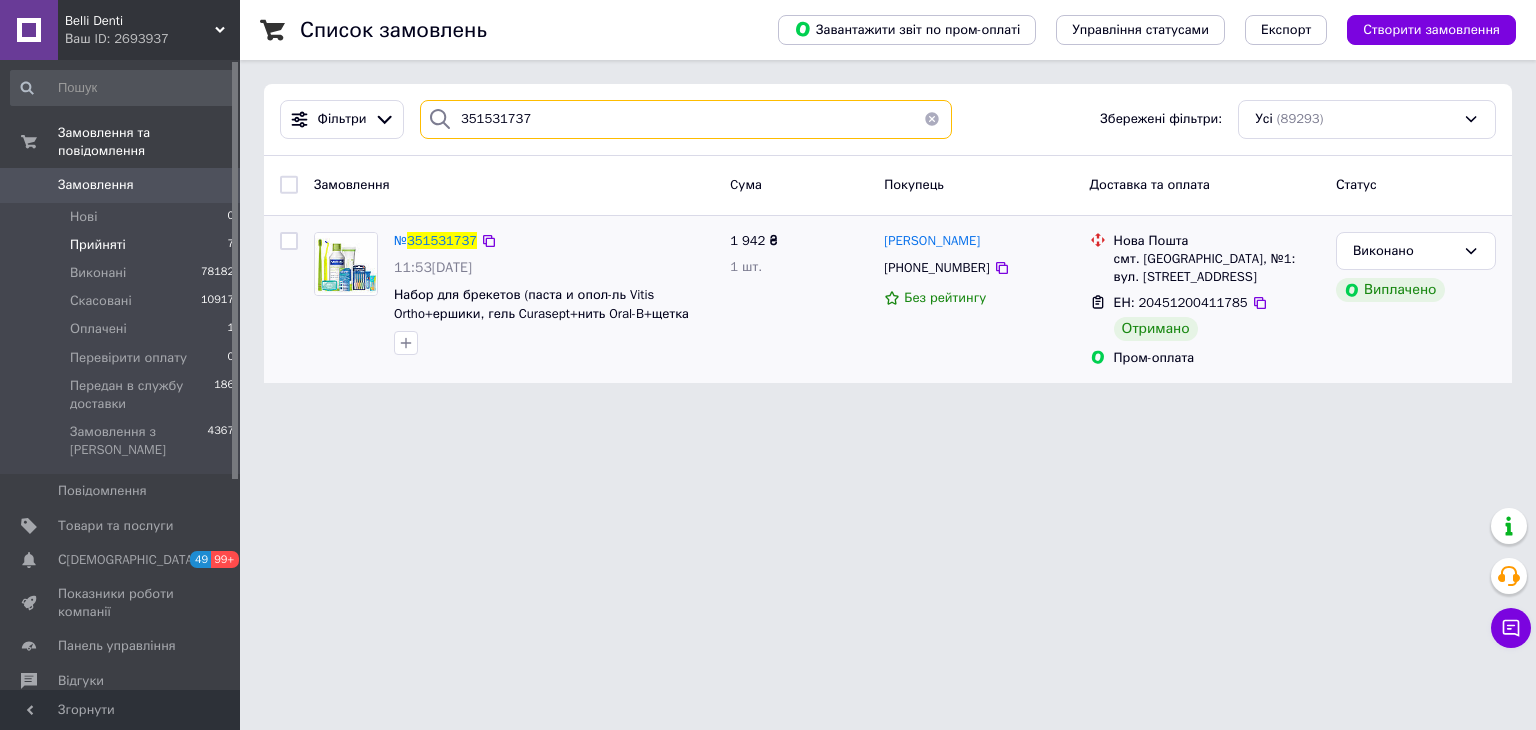 paste on "2980" 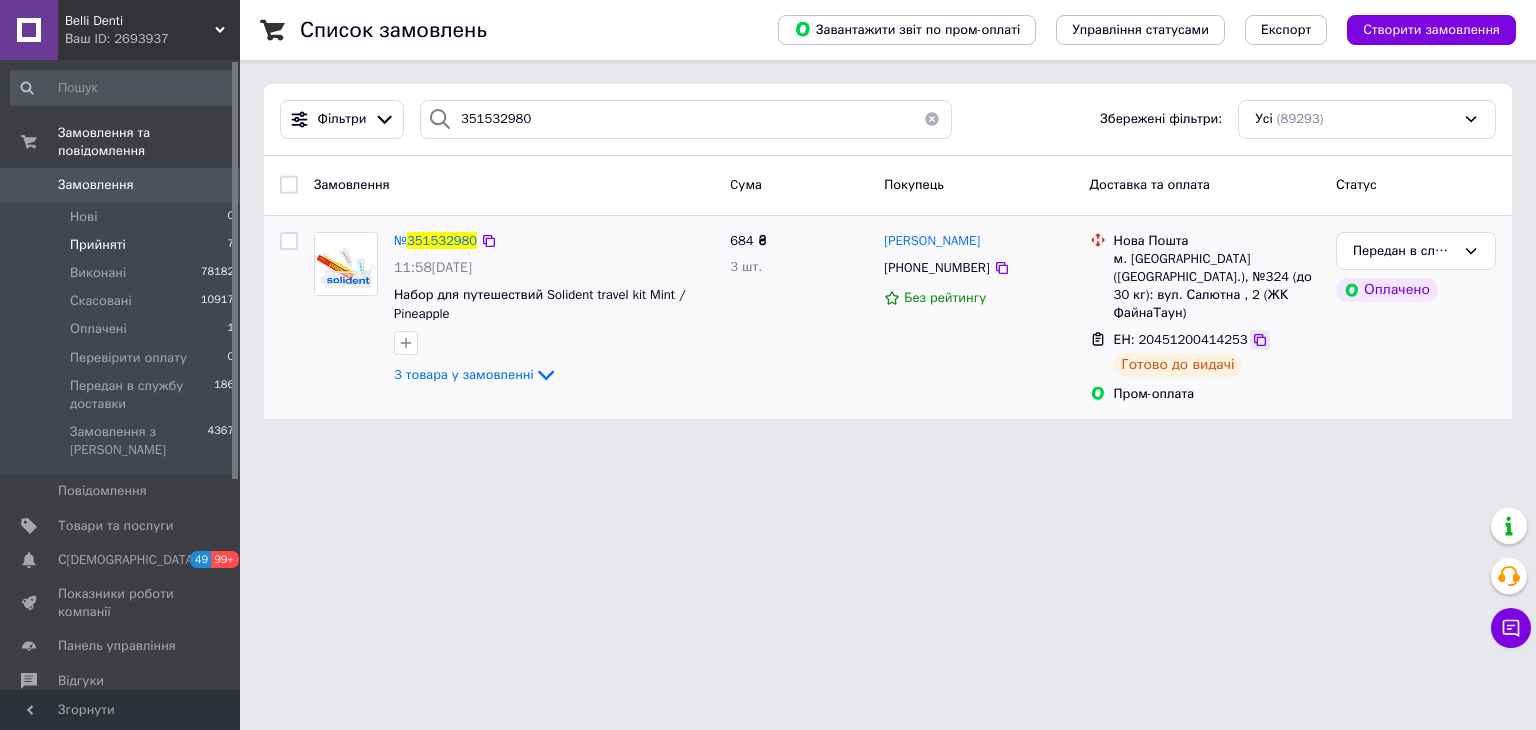 click 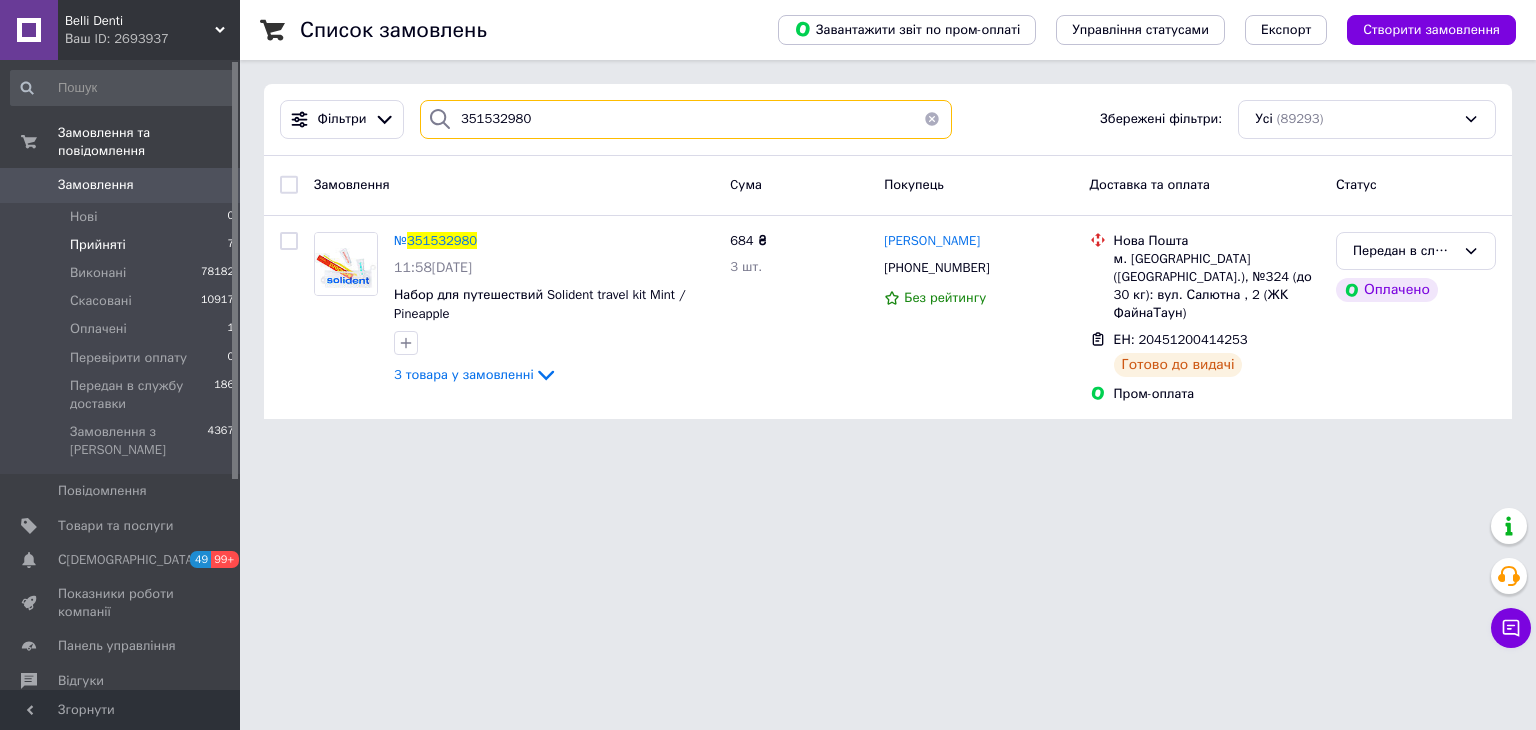 drag, startPoint x: 402, startPoint y: 145, endPoint x: 335, endPoint y: 148, distance: 67.06713 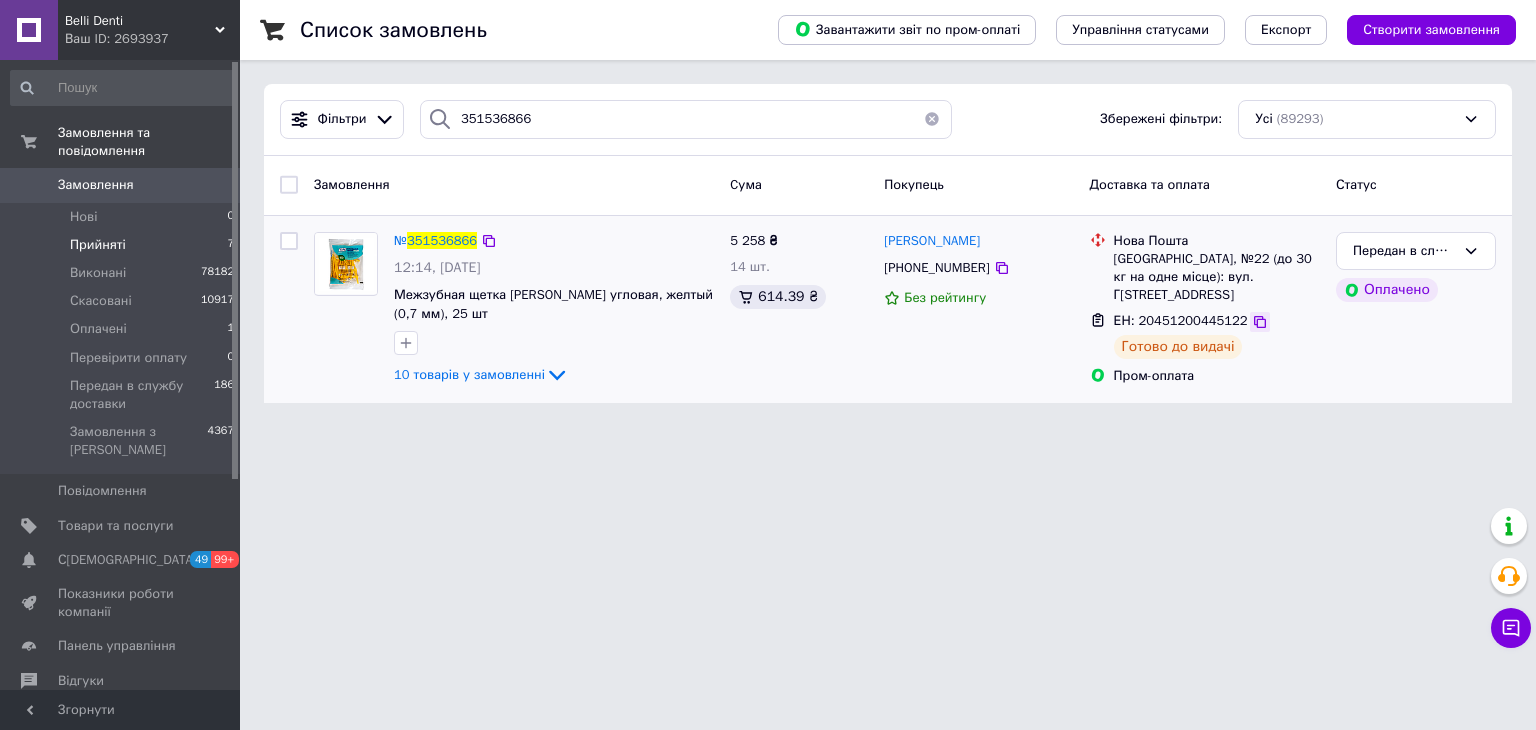 click 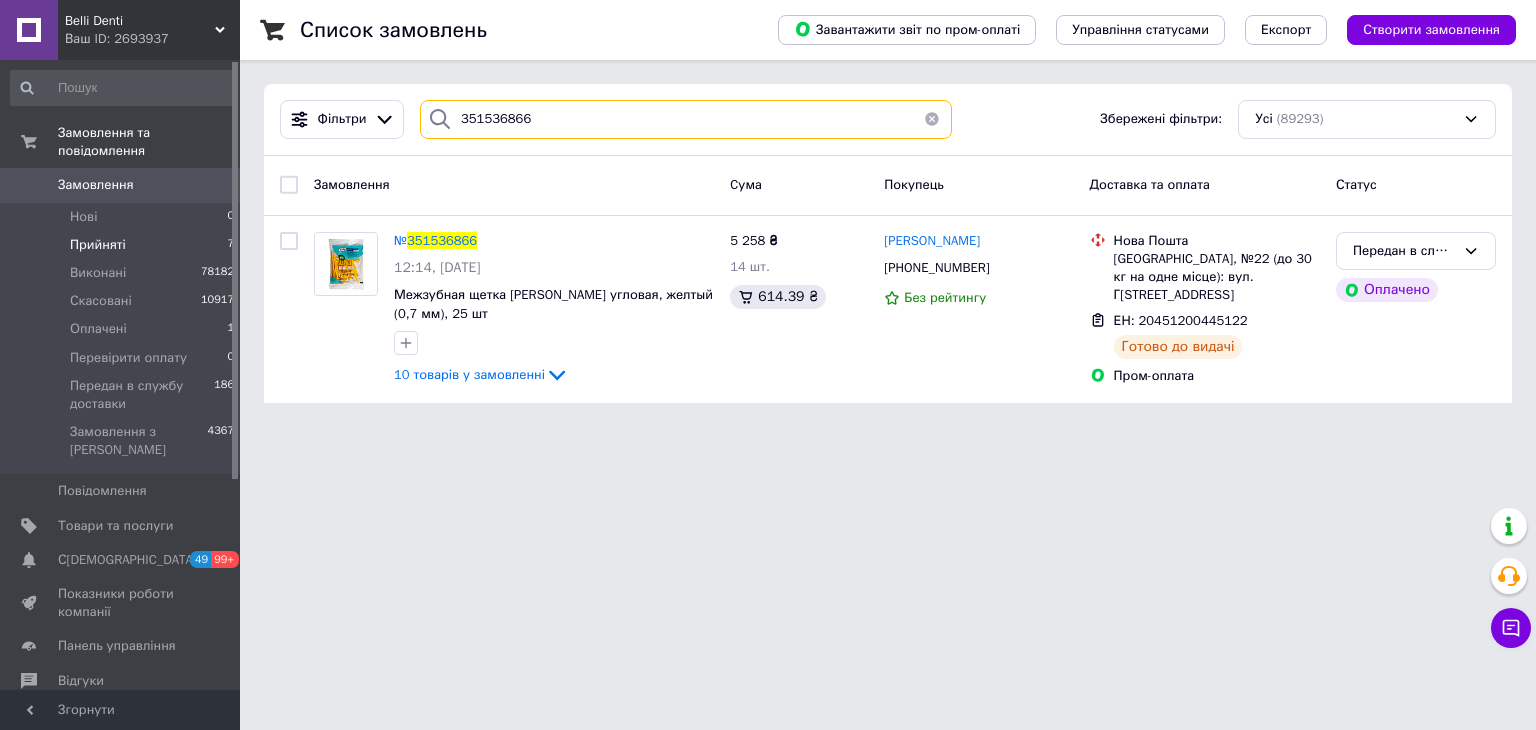 drag, startPoint x: 316, startPoint y: 202, endPoint x: 253, endPoint y: 215, distance: 64.327286 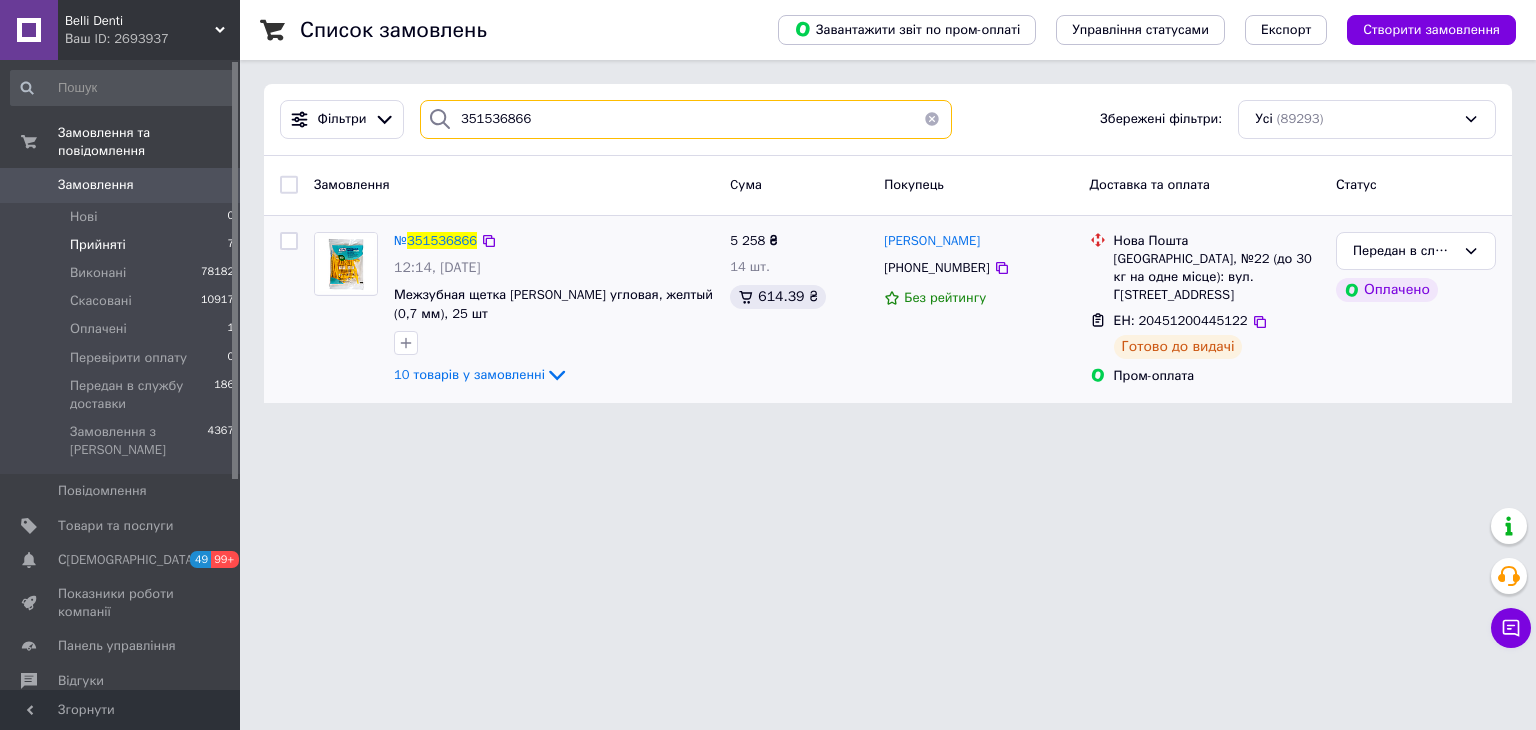 paste on "8260" 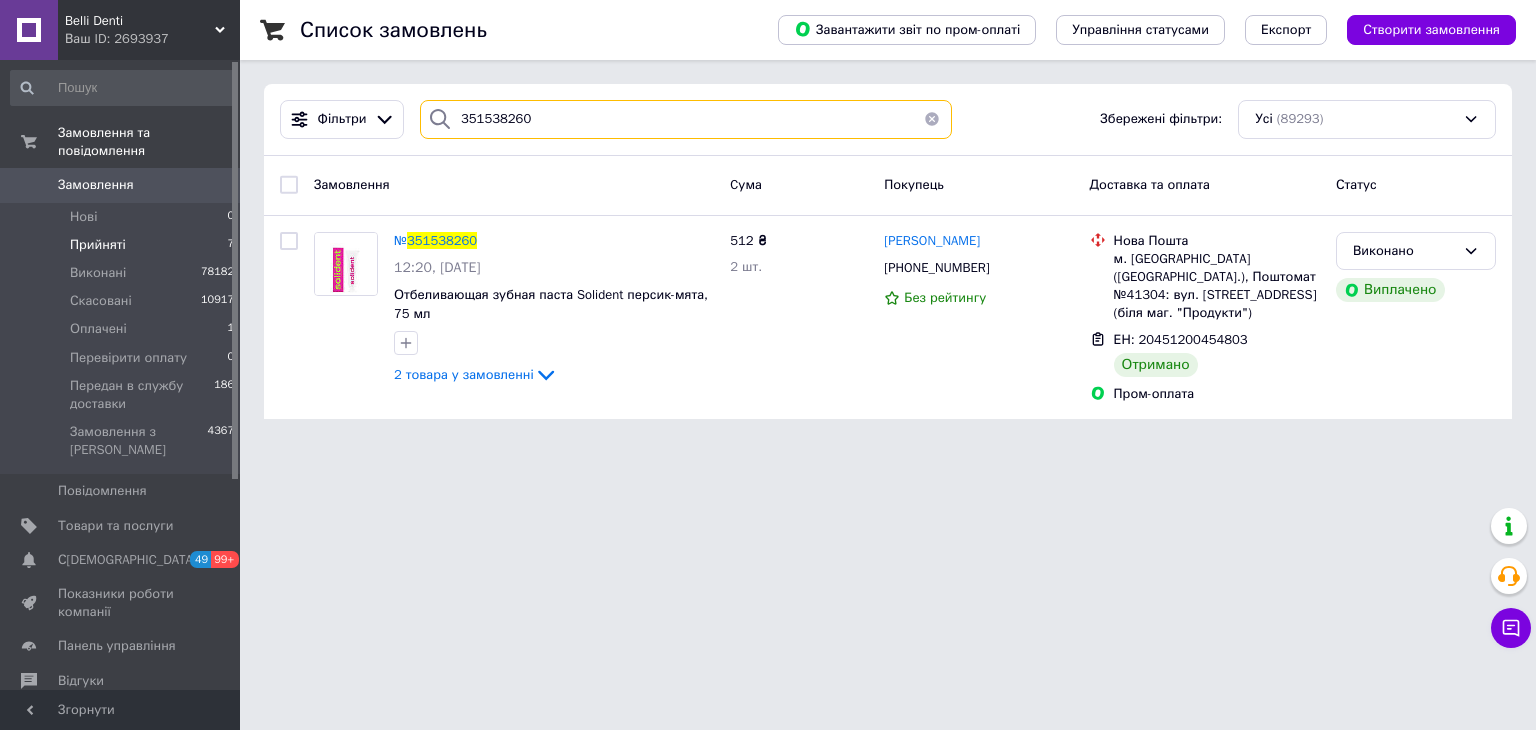 drag, startPoint x: 607, startPoint y: 101, endPoint x: 324, endPoint y: 175, distance: 292.51495 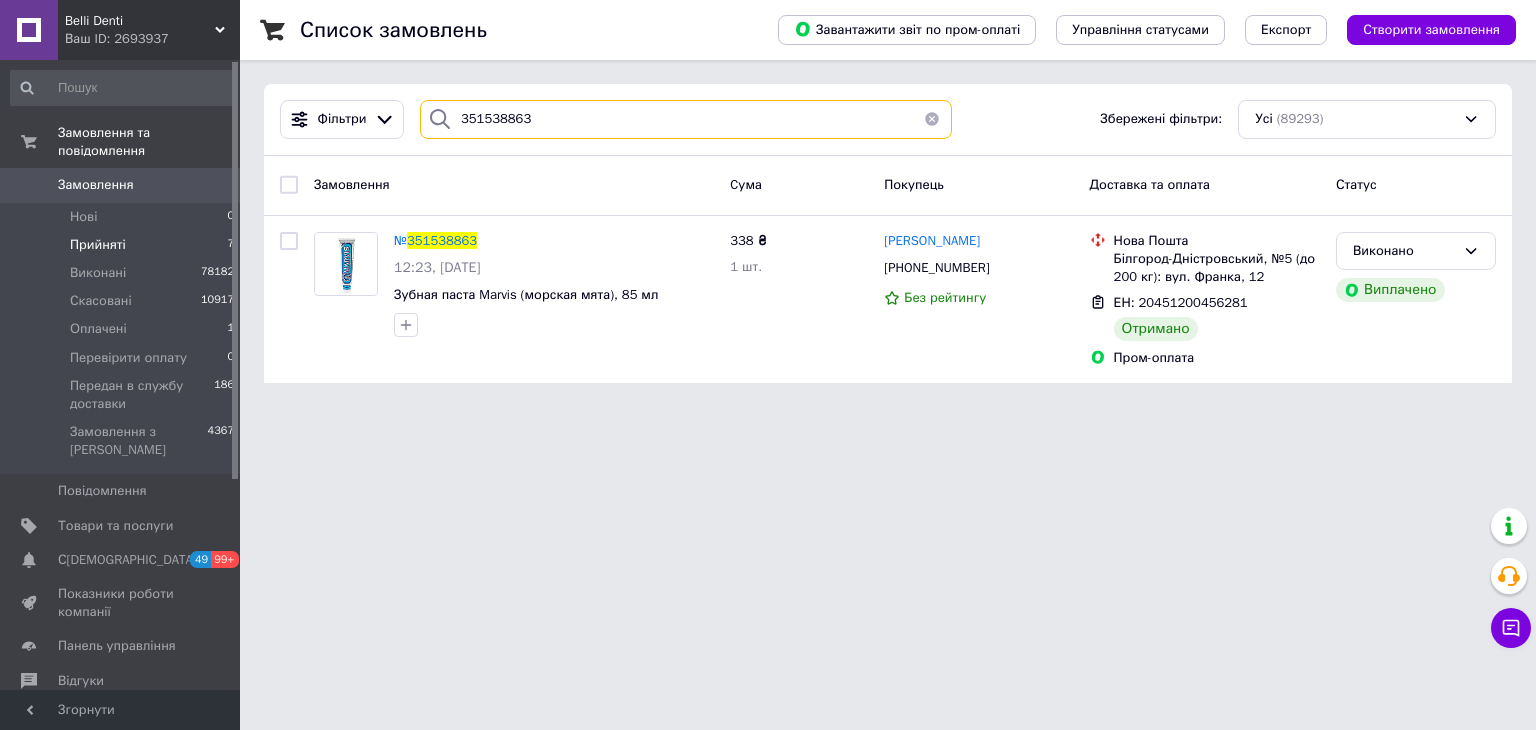 drag, startPoint x: 338, startPoint y: 159, endPoint x: 324, endPoint y: 160, distance: 14.035668 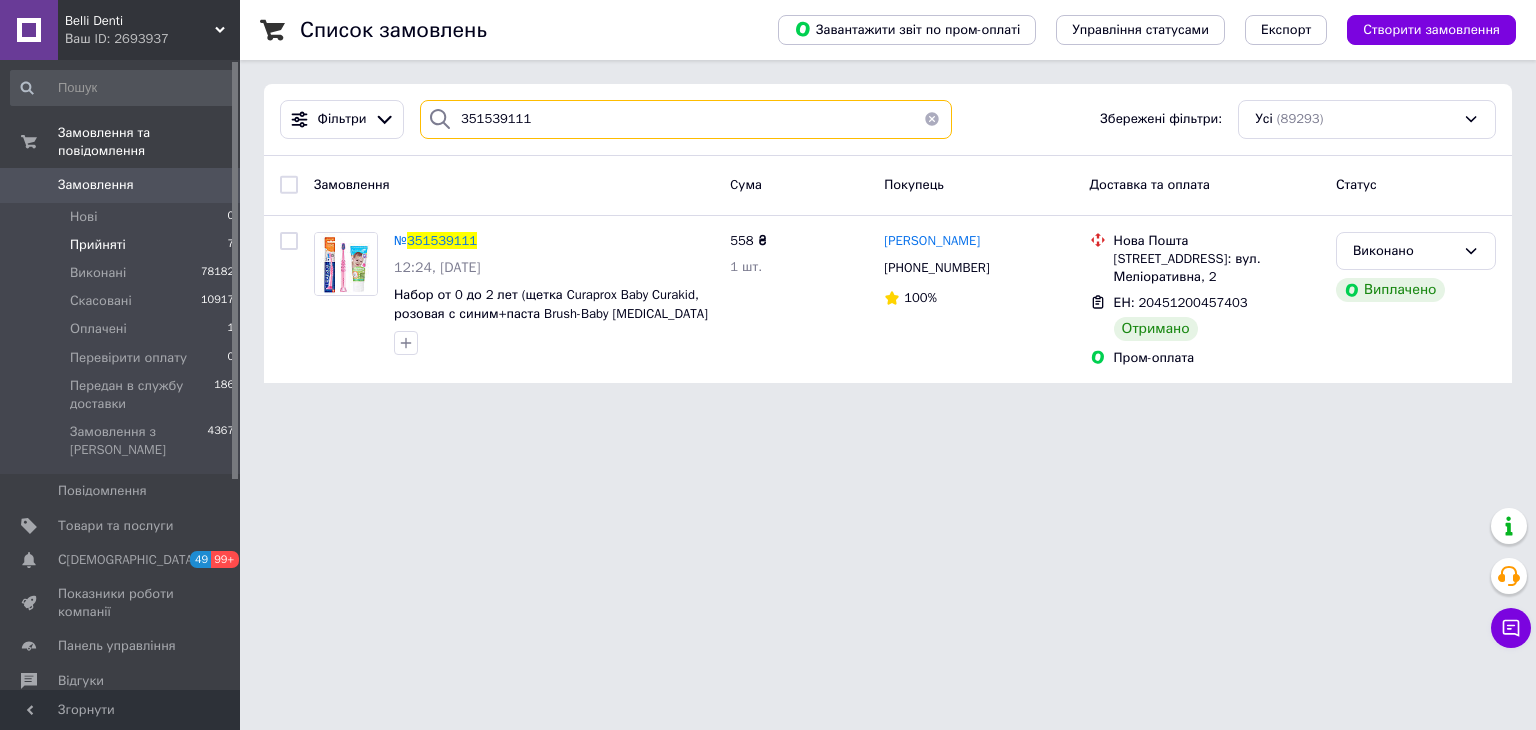 drag, startPoint x: 456, startPoint y: 156, endPoint x: 440, endPoint y: 168, distance: 20 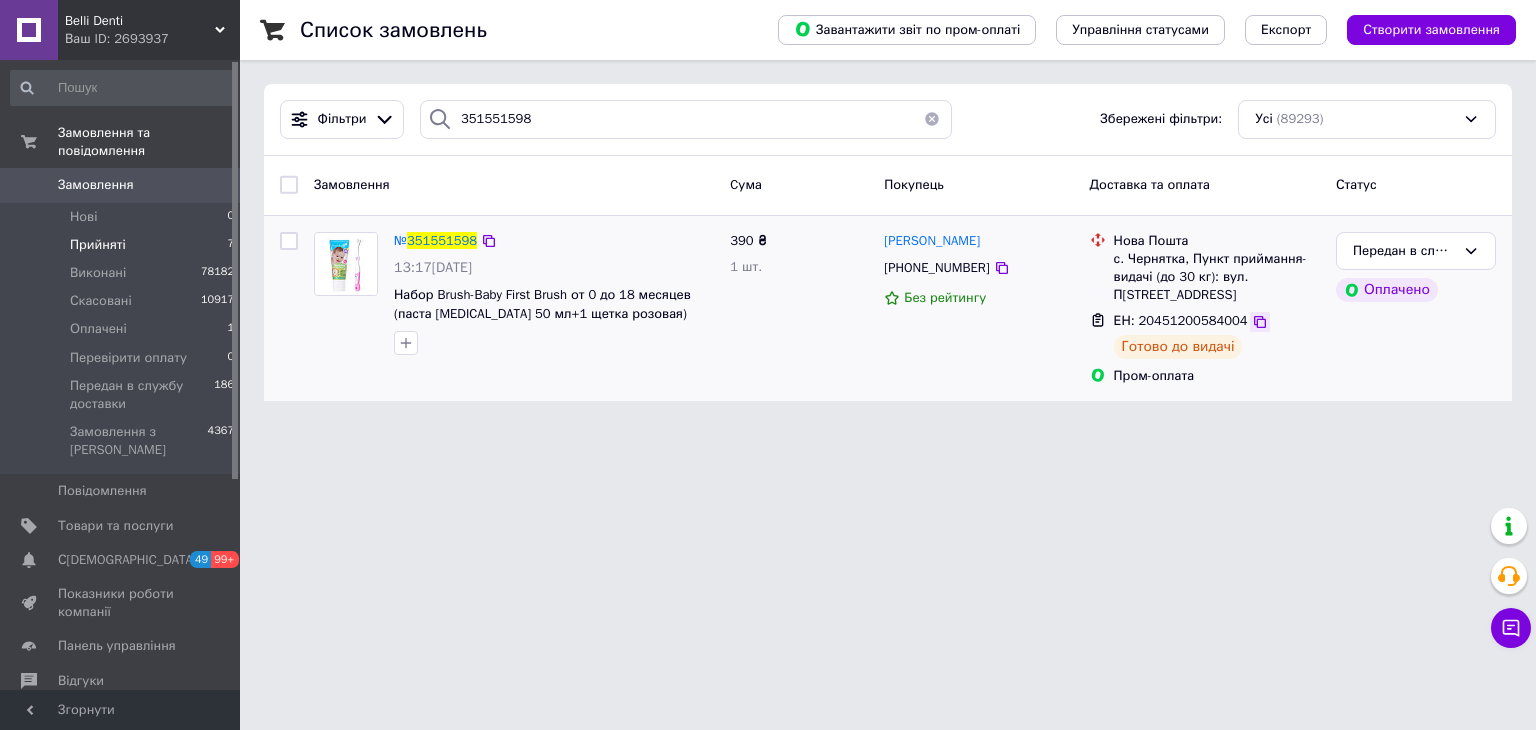 click 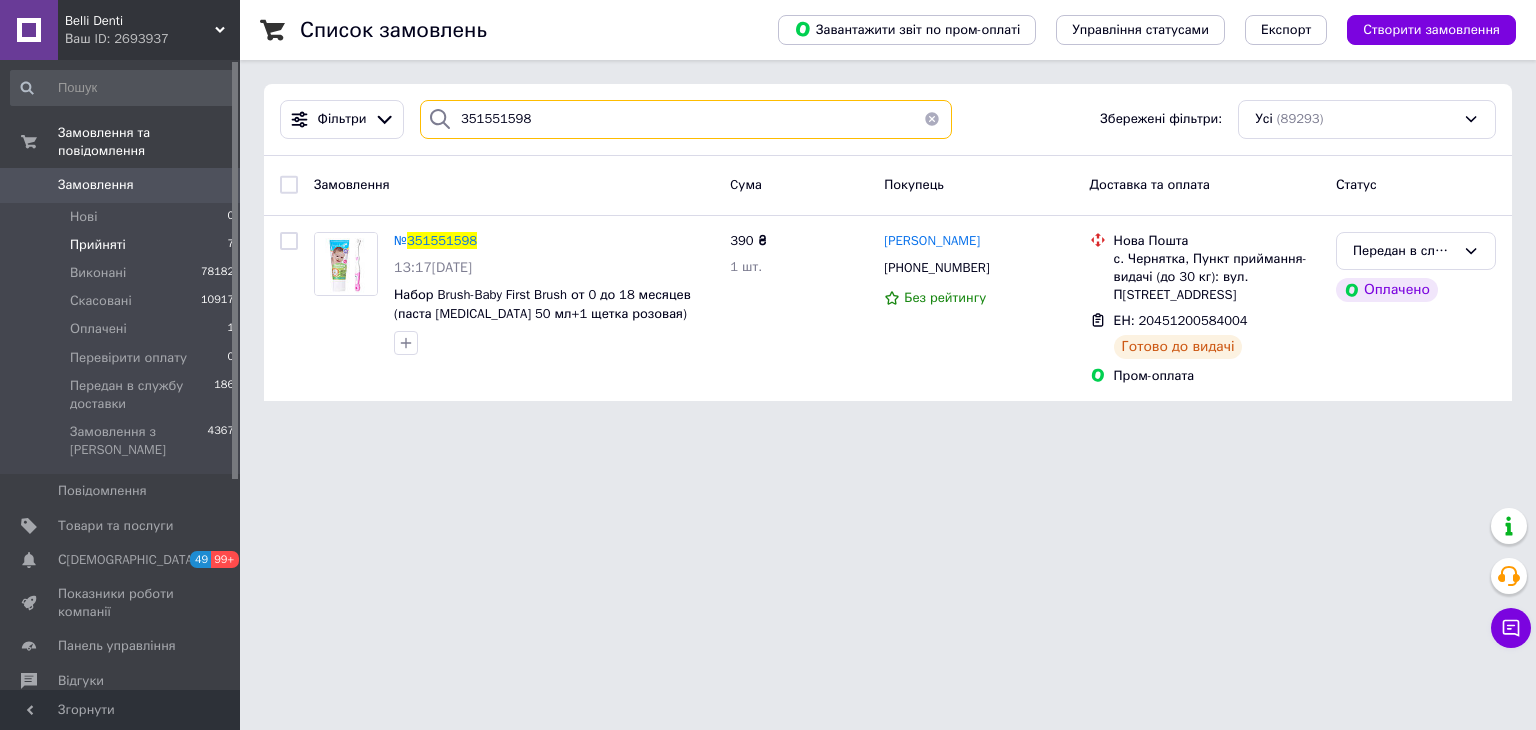 drag, startPoint x: 586, startPoint y: 116, endPoint x: 335, endPoint y: 206, distance: 266.6477 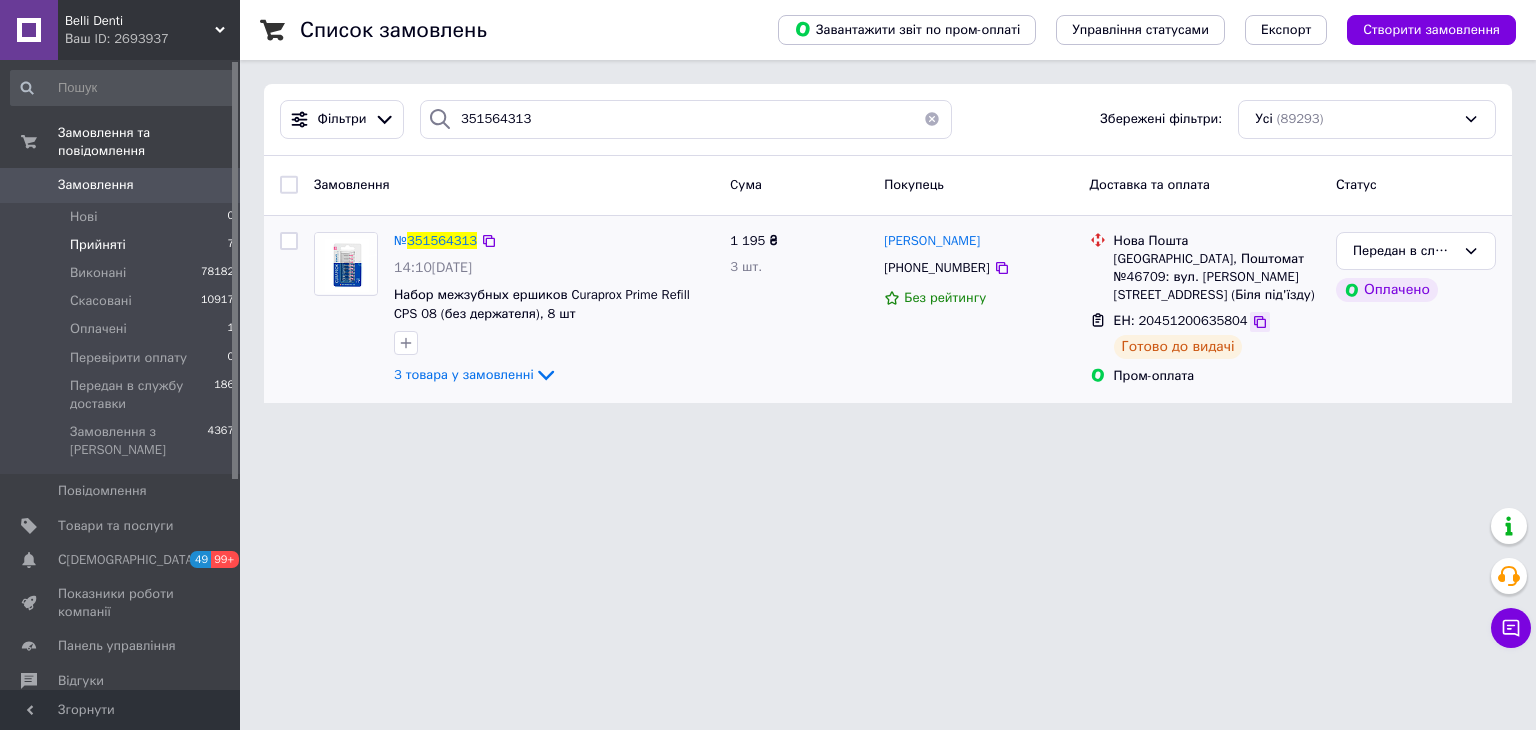 click 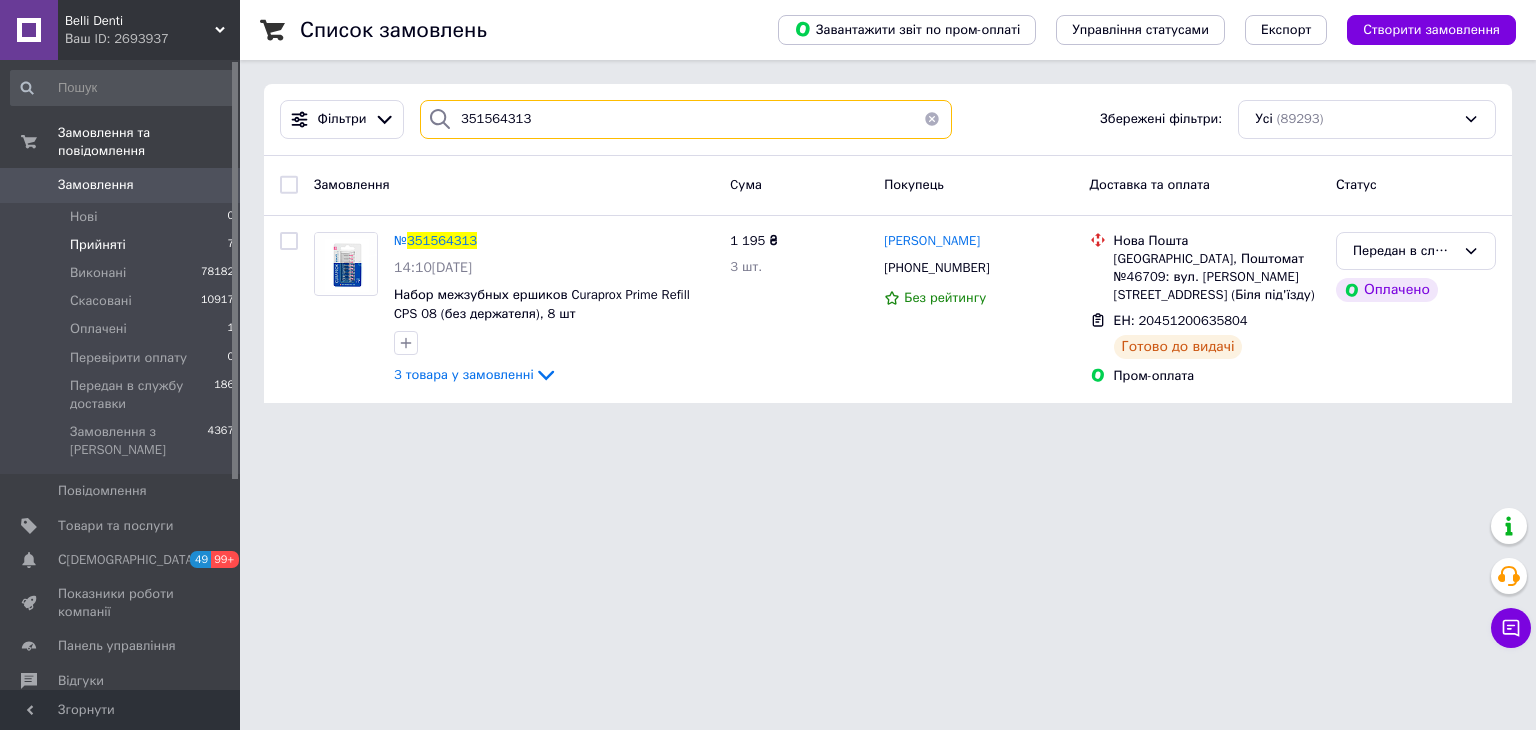 drag, startPoint x: 592, startPoint y: 113, endPoint x: 356, endPoint y: 181, distance: 245.6013 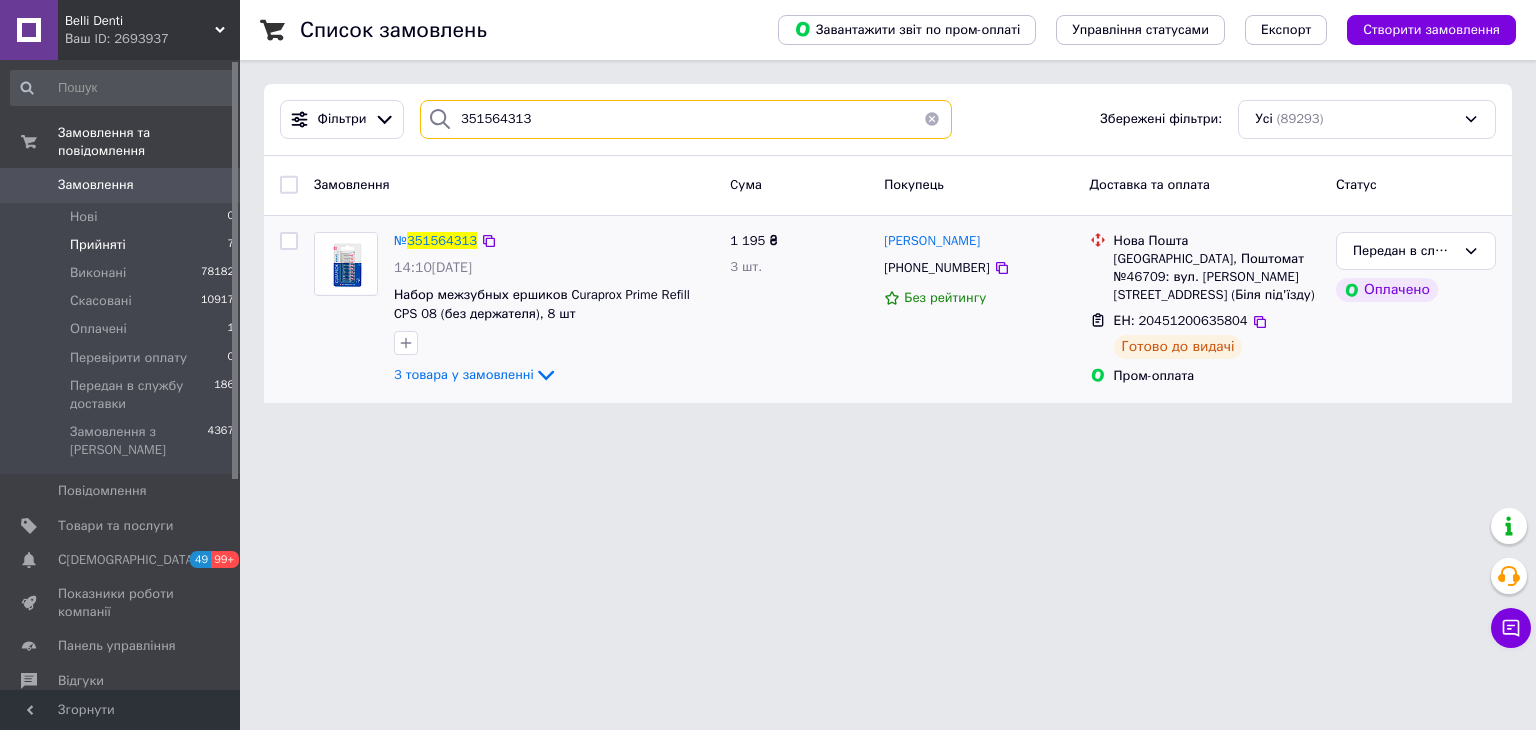 paste on "670" 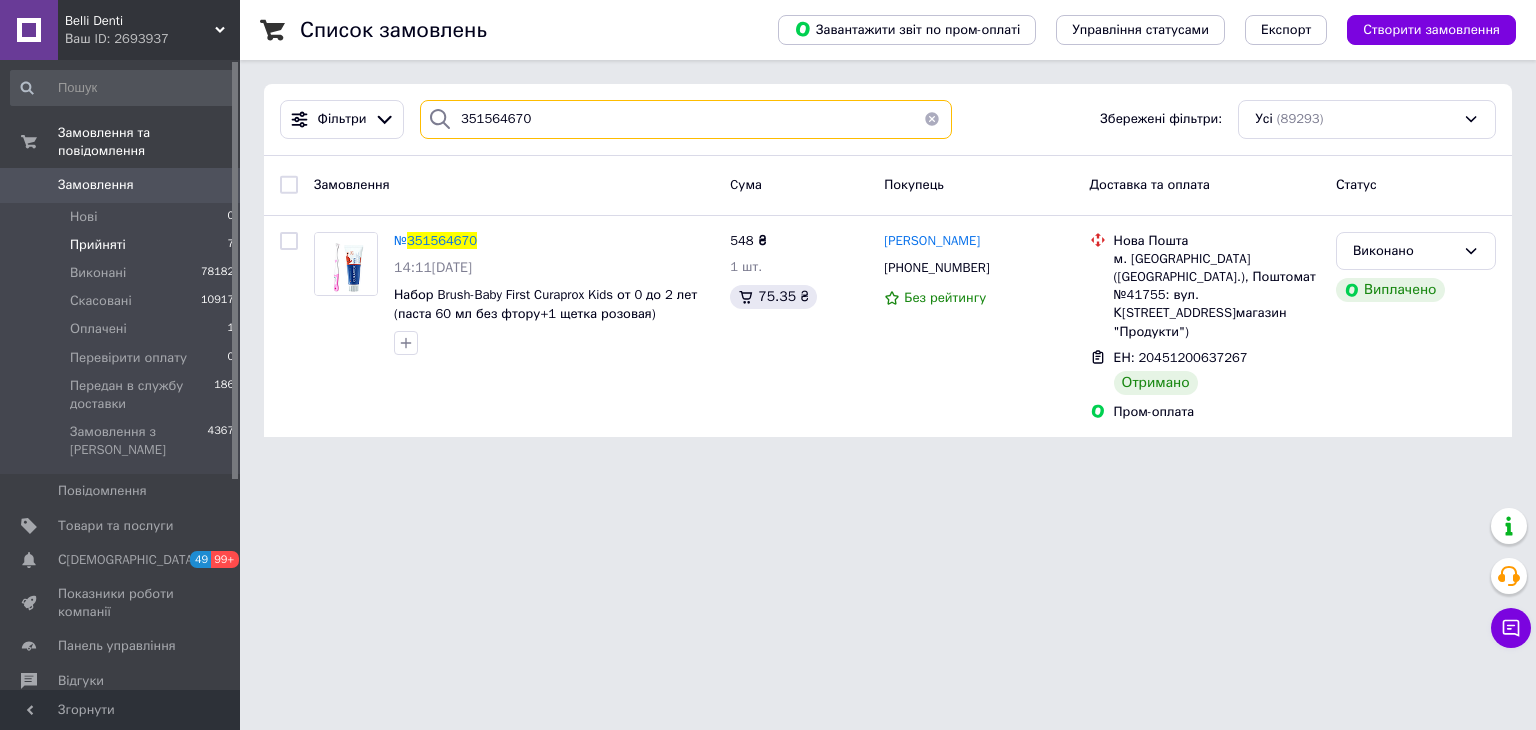 drag, startPoint x: 556, startPoint y: 95, endPoint x: 318, endPoint y: 186, distance: 254.80385 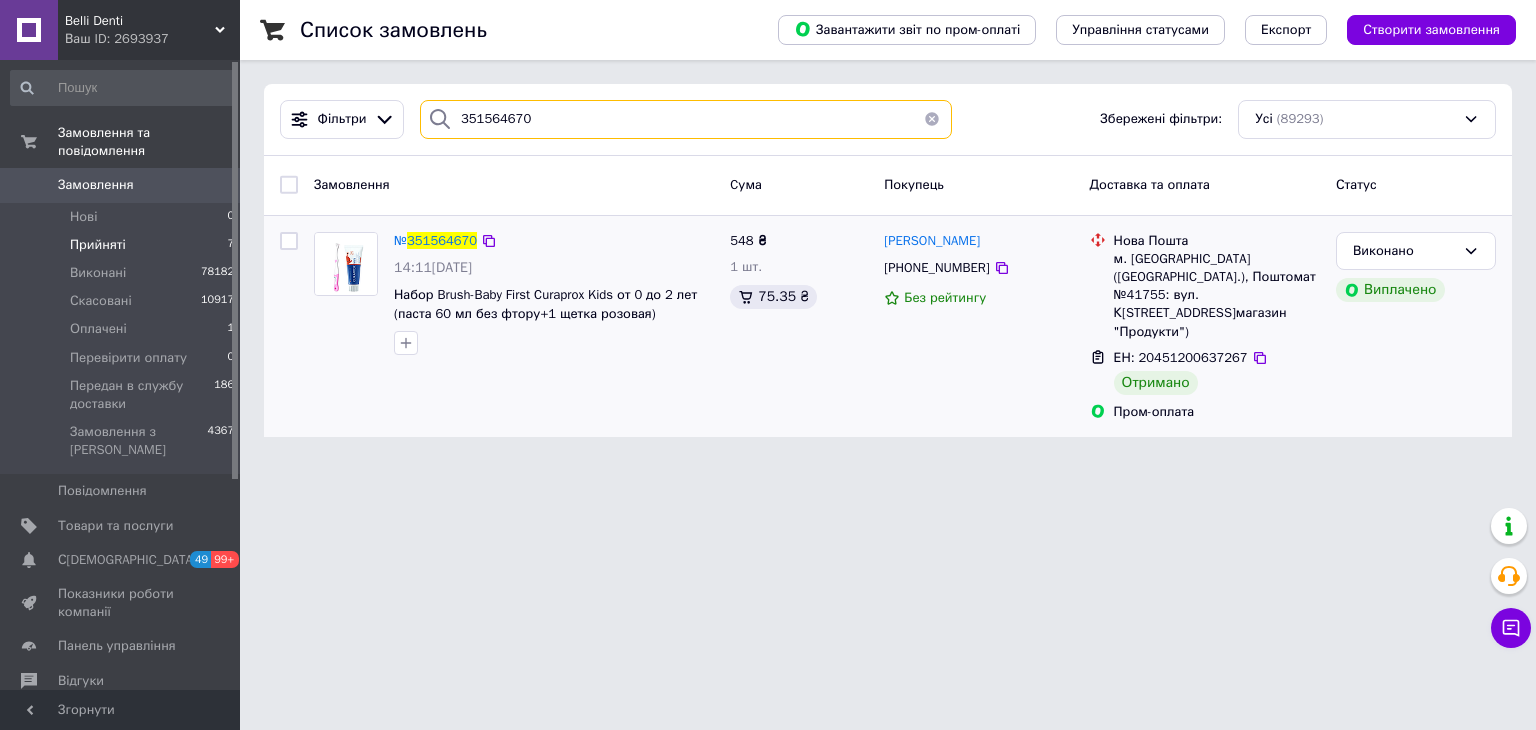paste on "70596" 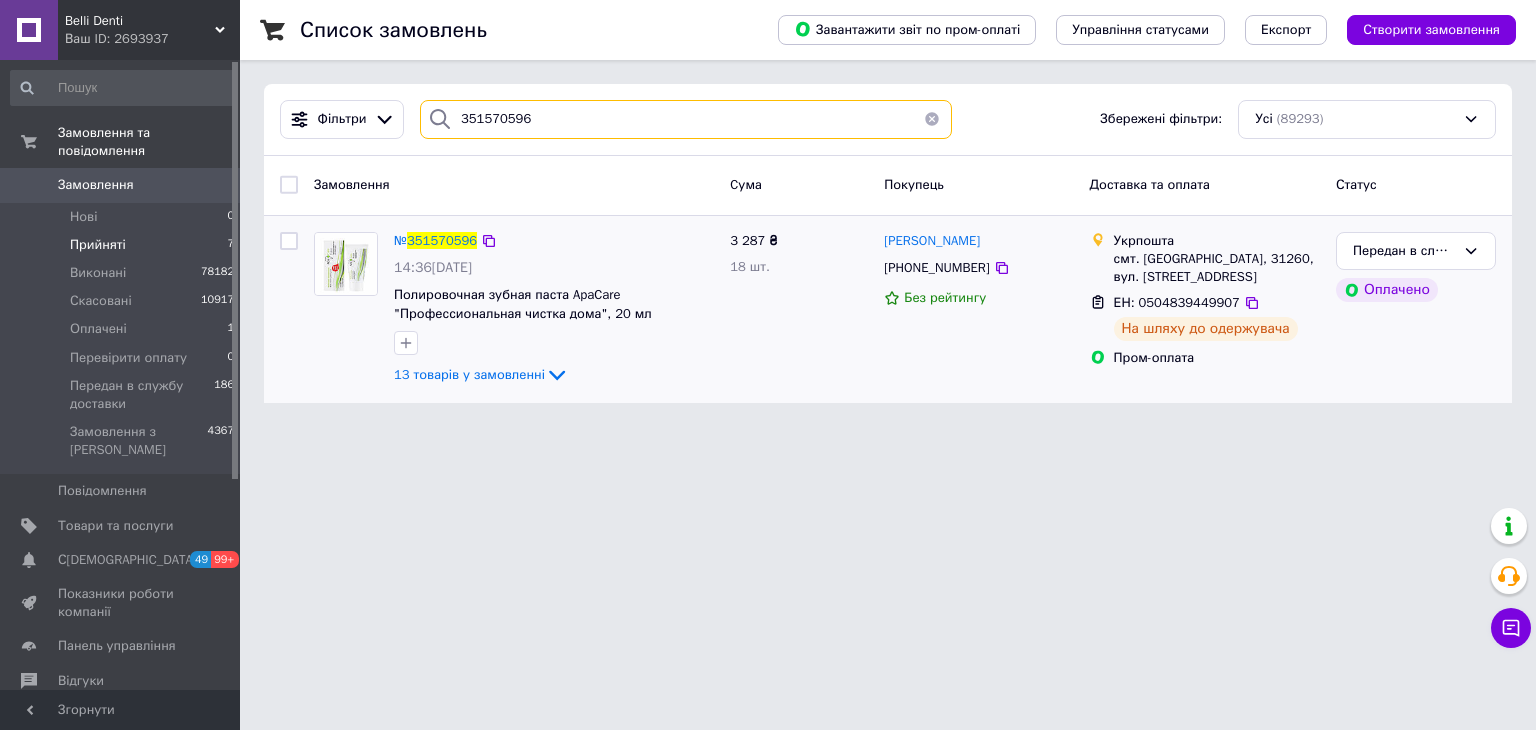 drag, startPoint x: 380, startPoint y: 189, endPoint x: 357, endPoint y: 225, distance: 42.72002 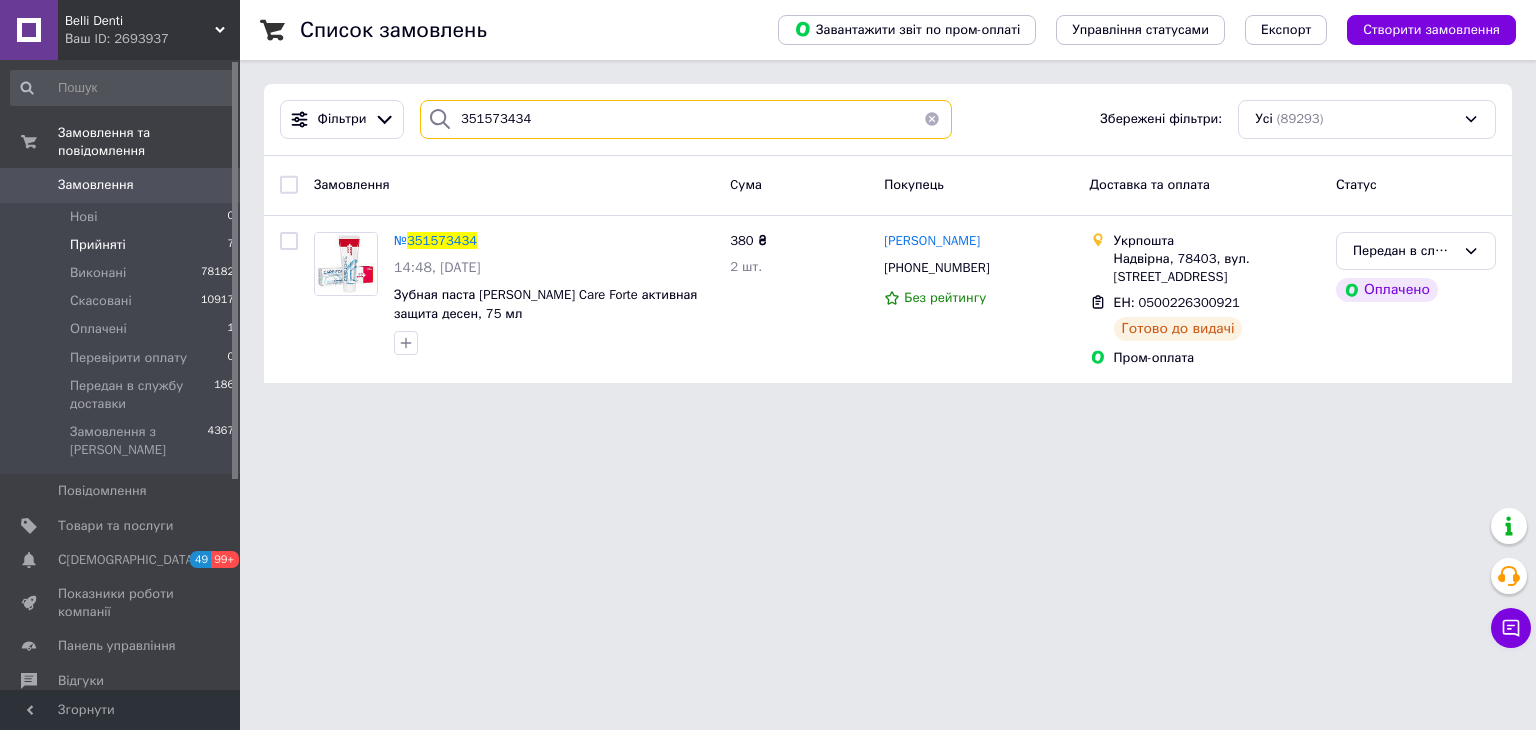 drag, startPoint x: 579, startPoint y: 114, endPoint x: 351, endPoint y: 193, distance: 241.29857 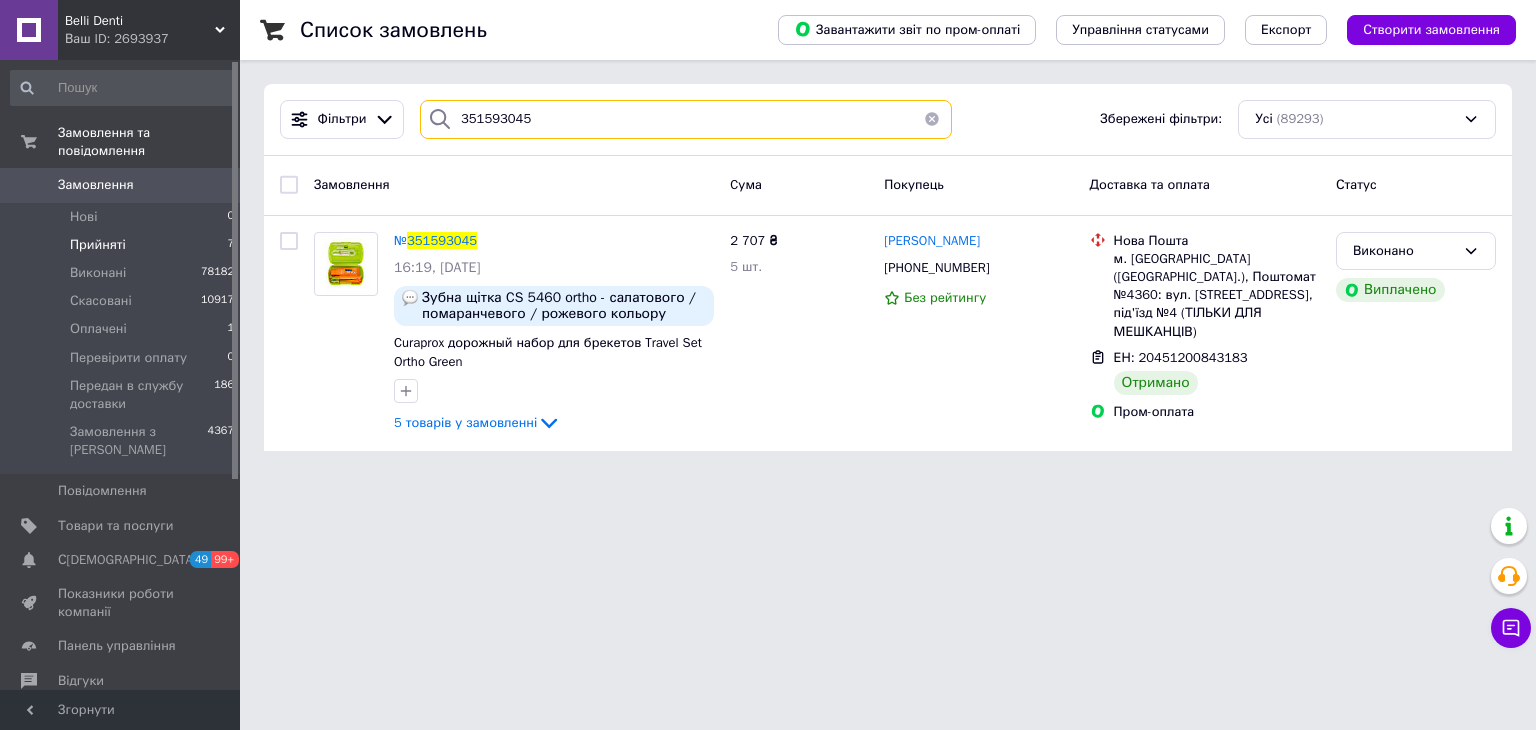 drag, startPoint x: 401, startPoint y: 163, endPoint x: 448, endPoint y: 197, distance: 58.00862 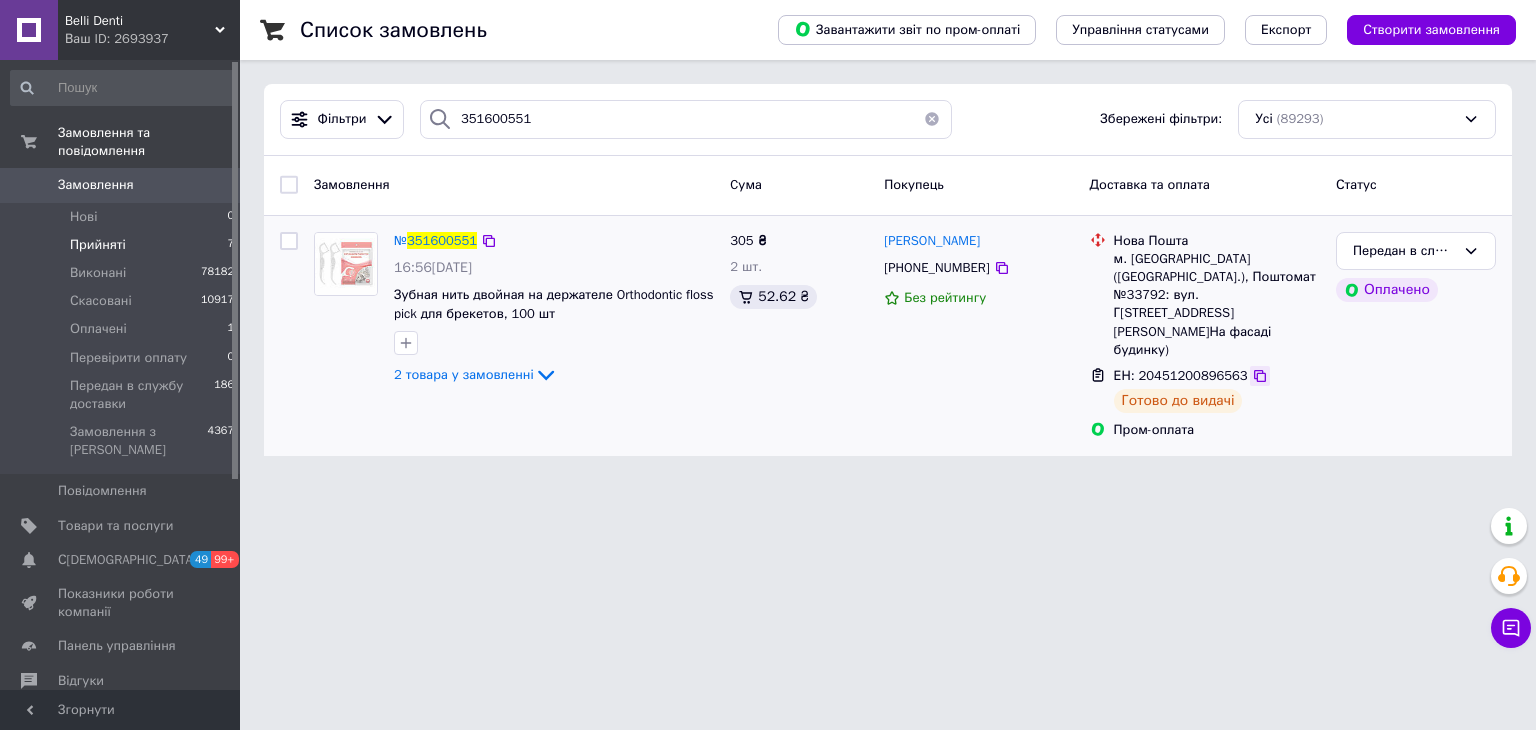 click 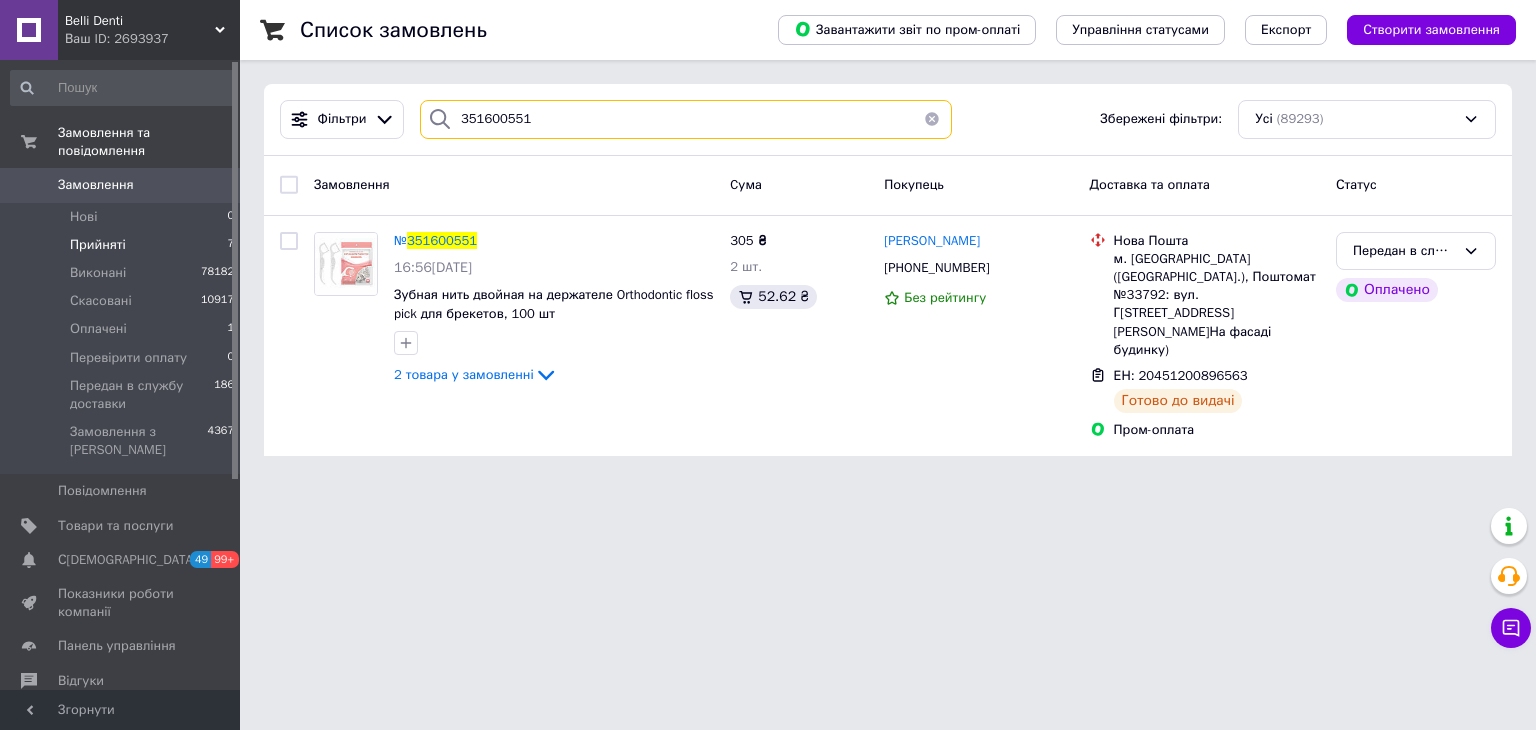 drag, startPoint x: 380, startPoint y: 157, endPoint x: 359, endPoint y: 195, distance: 43.416588 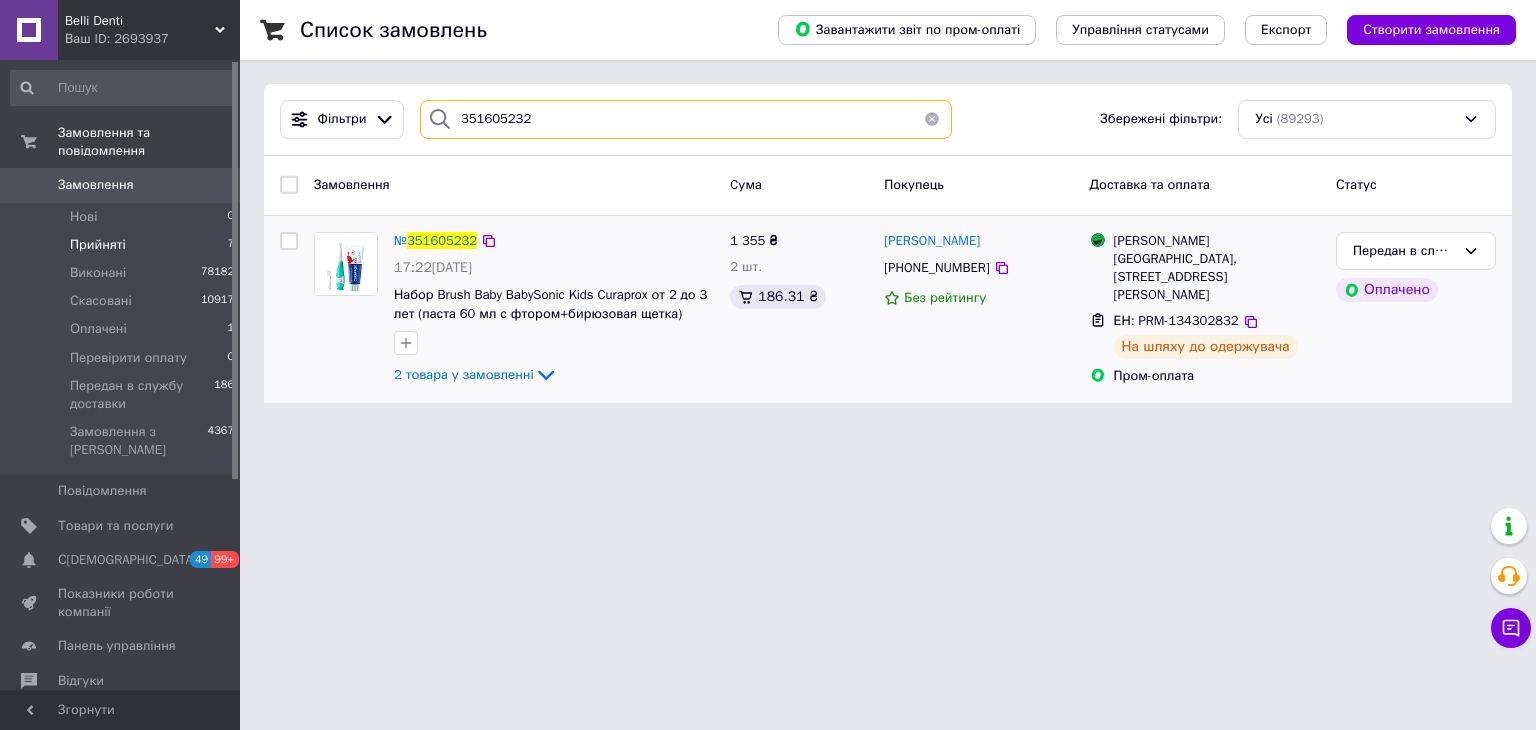 drag, startPoint x: 304, startPoint y: 181, endPoint x: 367, endPoint y: 221, distance: 74.62573 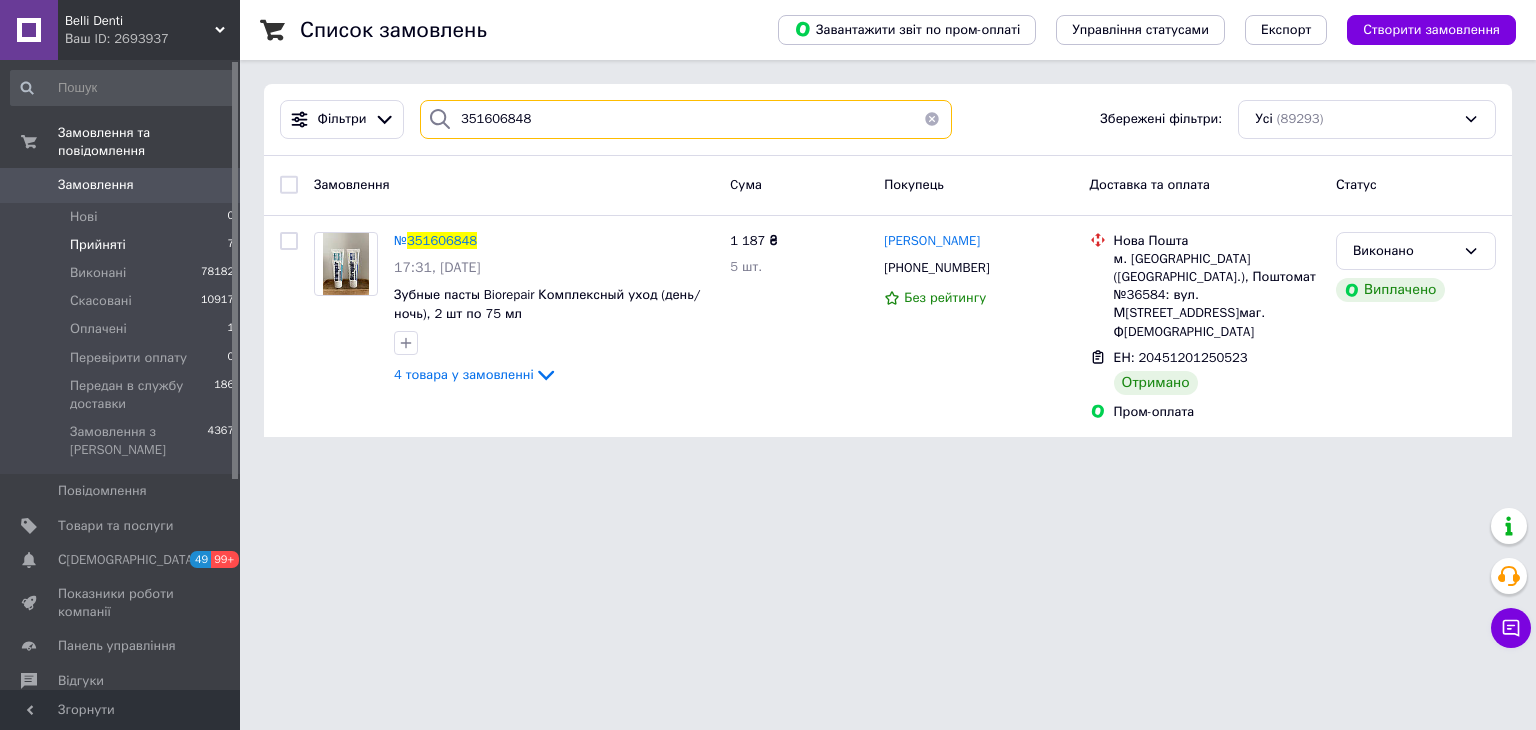 drag, startPoint x: 584, startPoint y: 109, endPoint x: 266, endPoint y: 186, distance: 327.18954 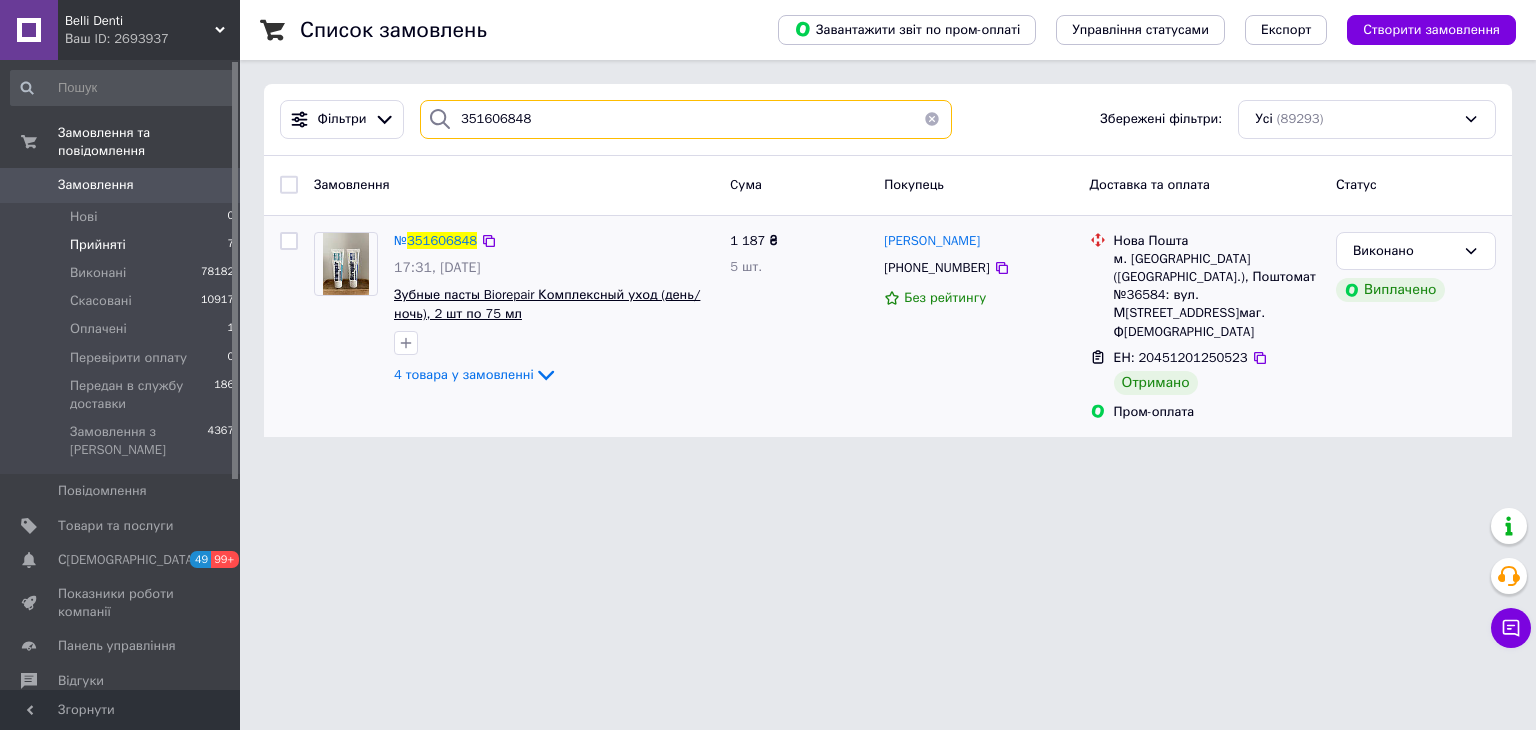paste on "19021" 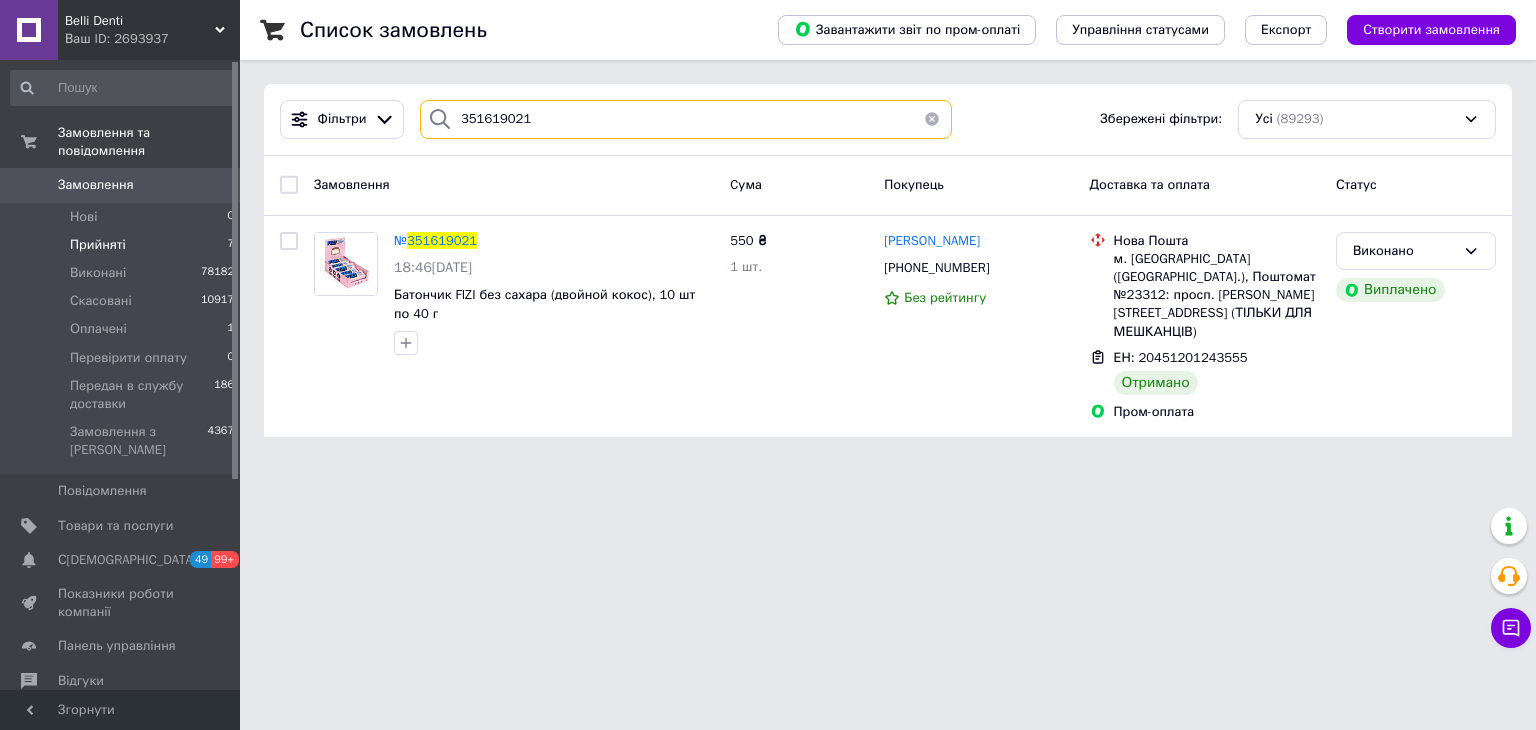 drag, startPoint x: 563, startPoint y: 119, endPoint x: 412, endPoint y: 146, distance: 153.39491 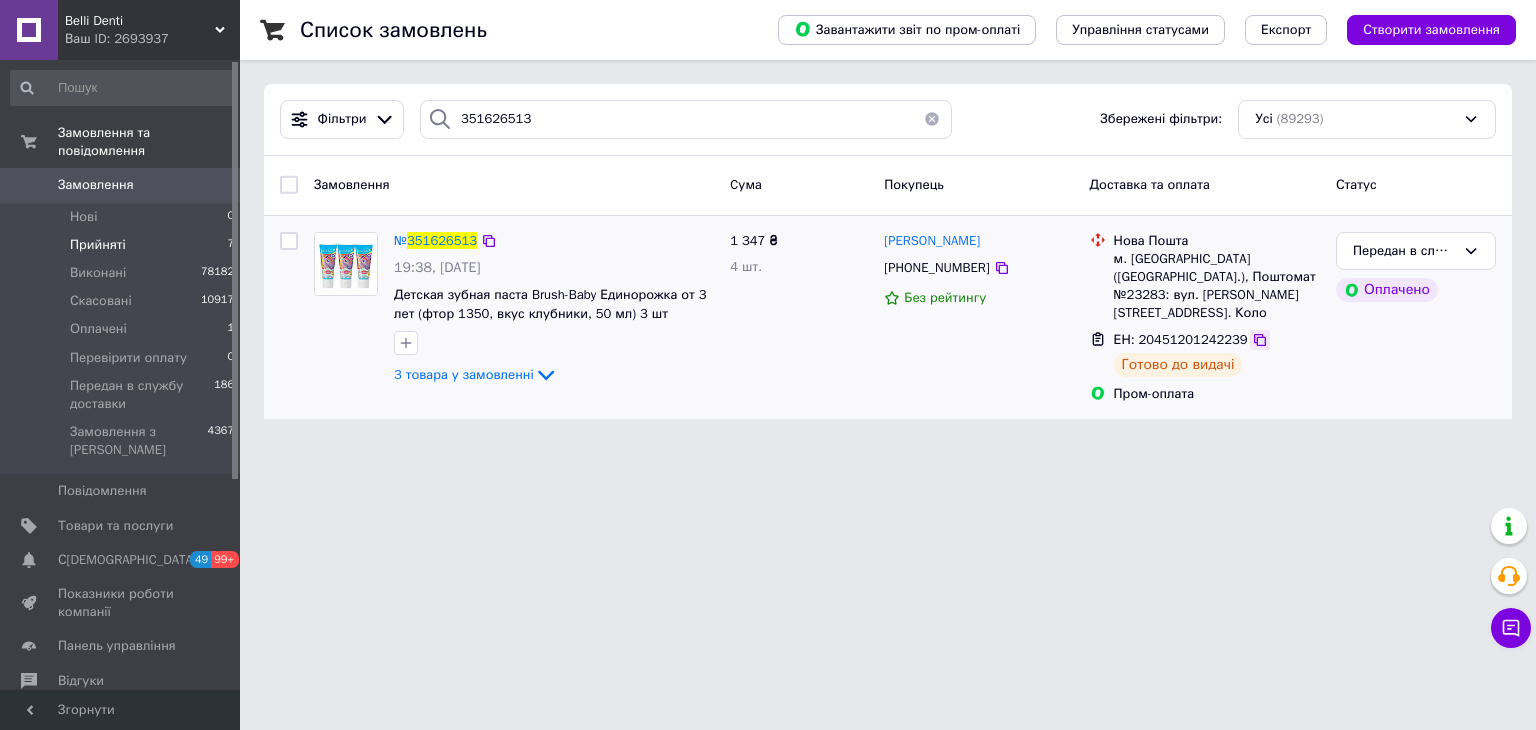 click 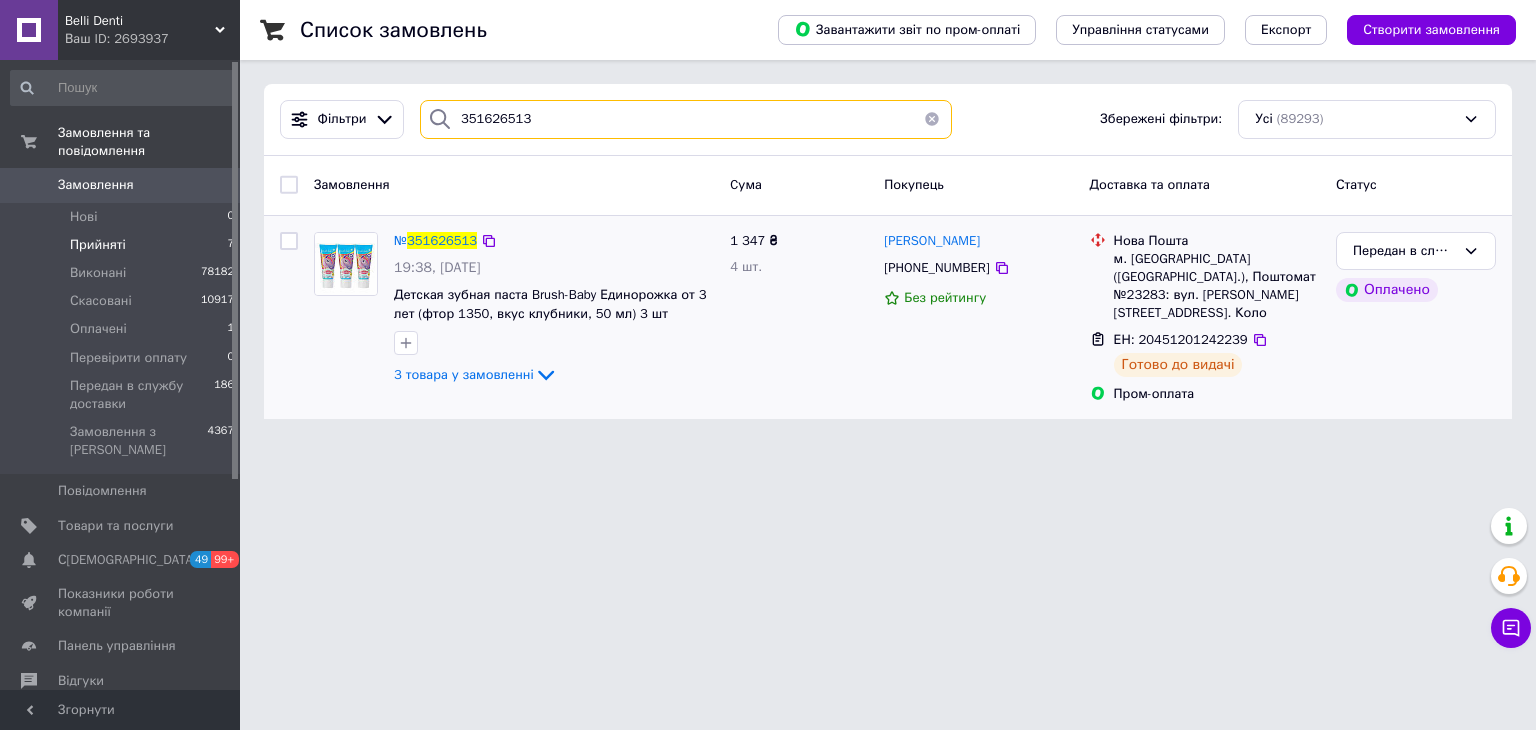 drag, startPoint x: 356, startPoint y: 171, endPoint x: 328, endPoint y: 221, distance: 57.306194 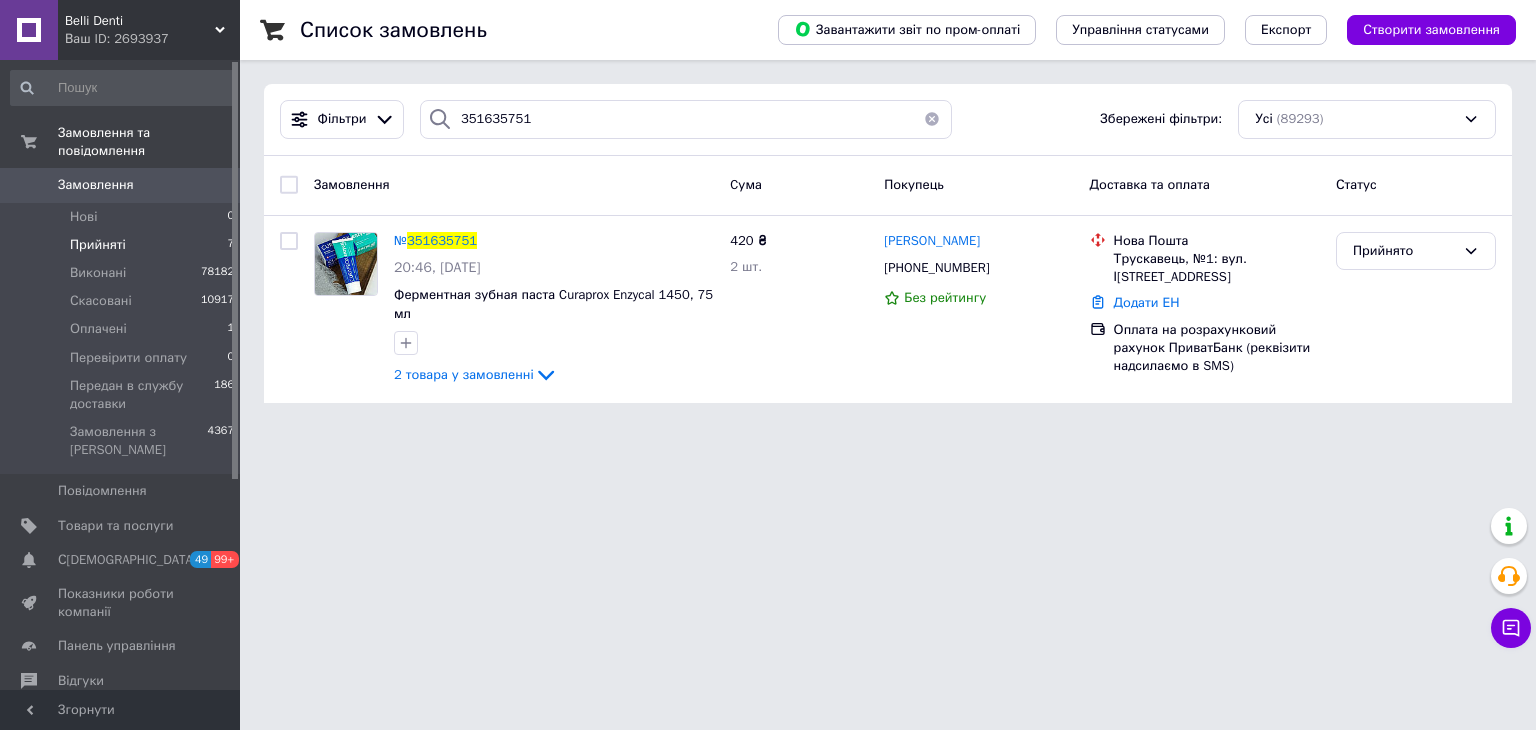 drag, startPoint x: 465, startPoint y: 145, endPoint x: 432, endPoint y: 153, distance: 33.955853 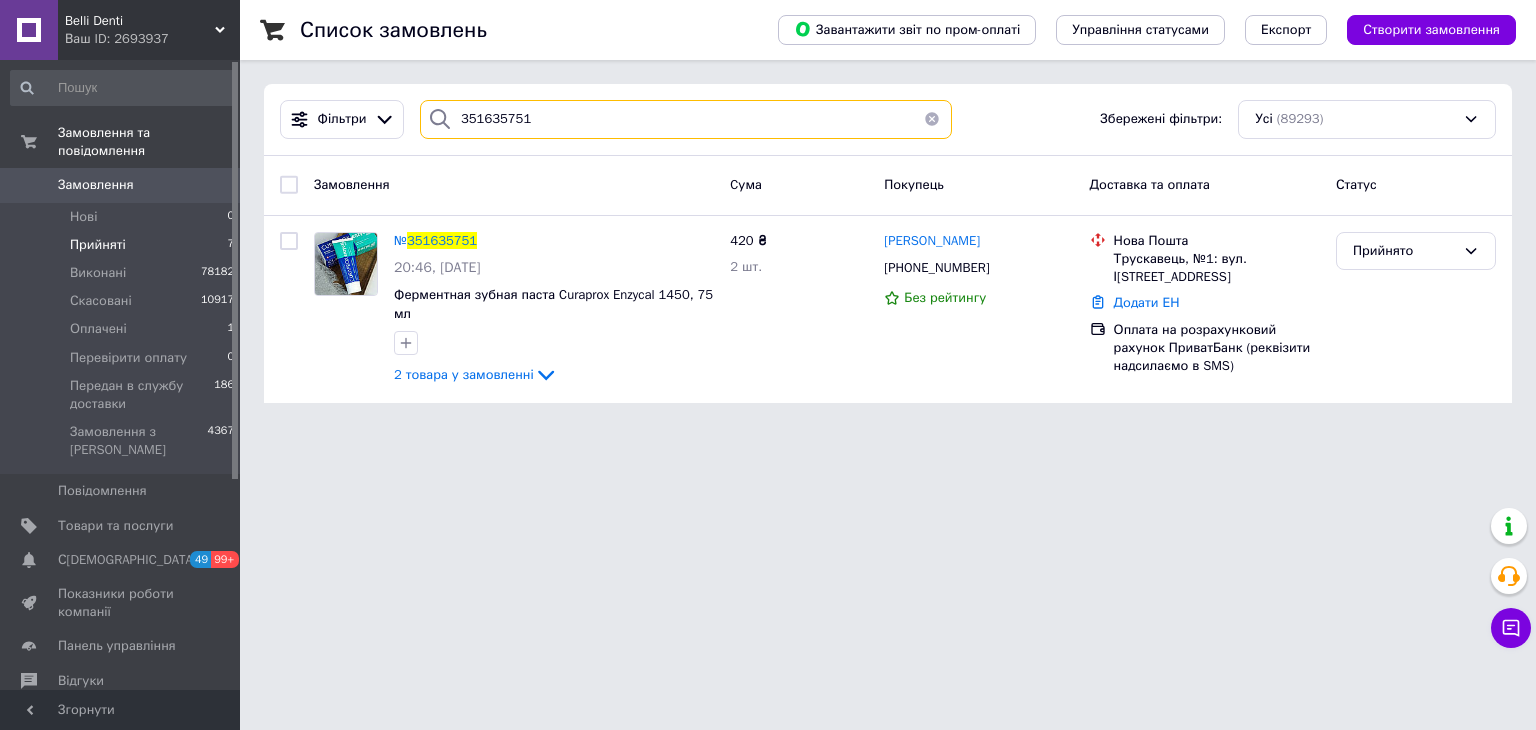drag, startPoint x: 352, startPoint y: 177, endPoint x: 267, endPoint y: 193, distance: 86.492775 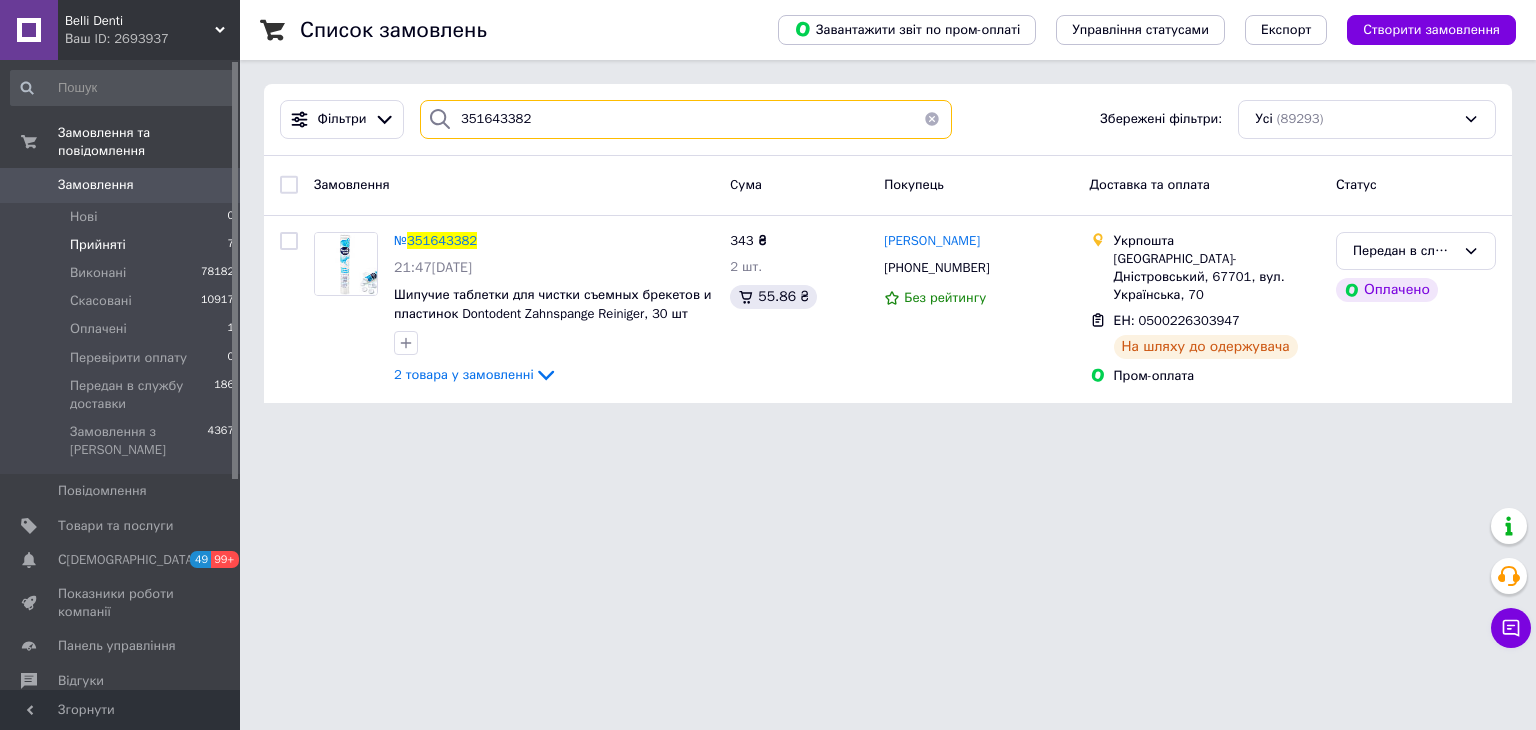drag, startPoint x: 602, startPoint y: 105, endPoint x: 367, endPoint y: 173, distance: 244.64055 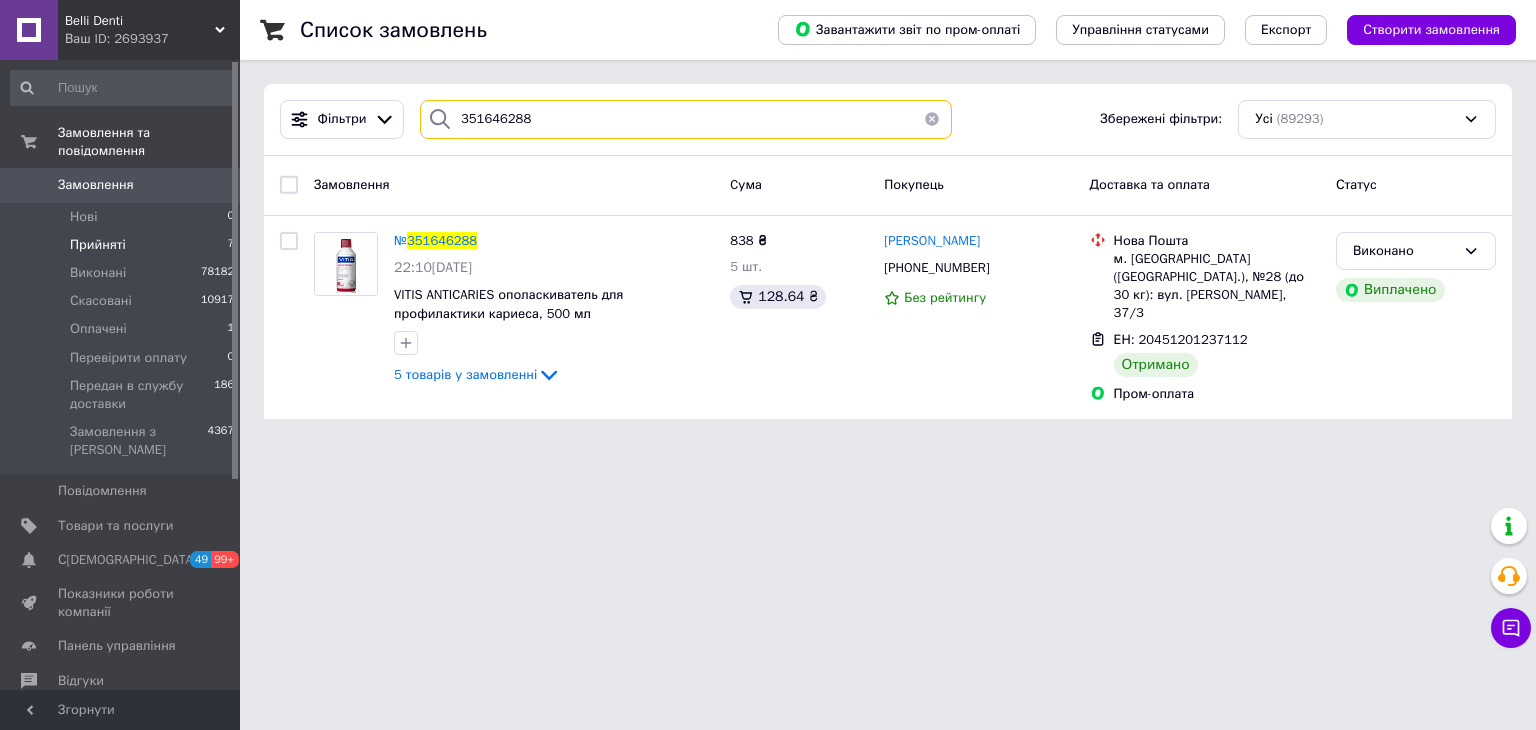 drag, startPoint x: 581, startPoint y: 110, endPoint x: 302, endPoint y: 193, distance: 291.08417 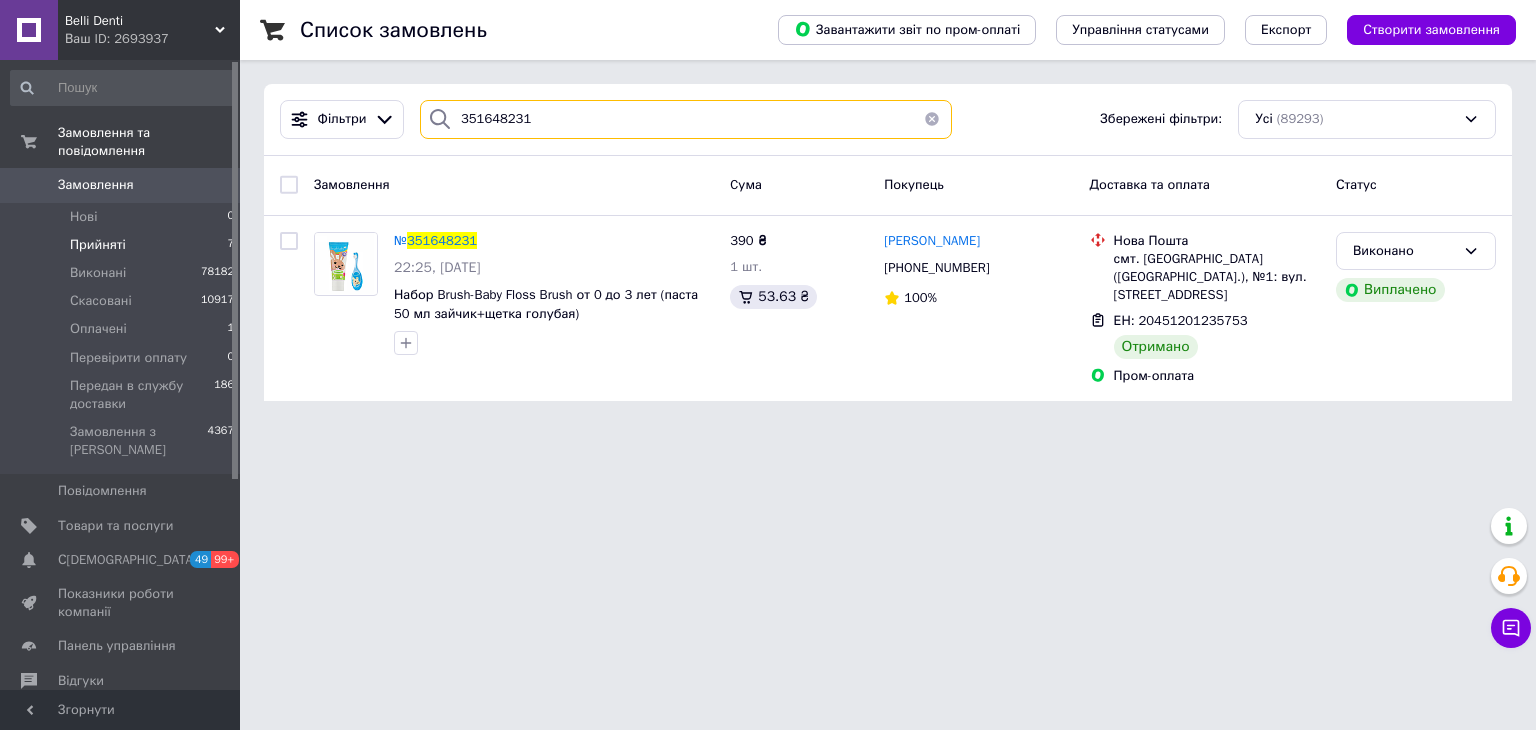 drag, startPoint x: 568, startPoint y: 134, endPoint x: 267, endPoint y: 206, distance: 309.49152 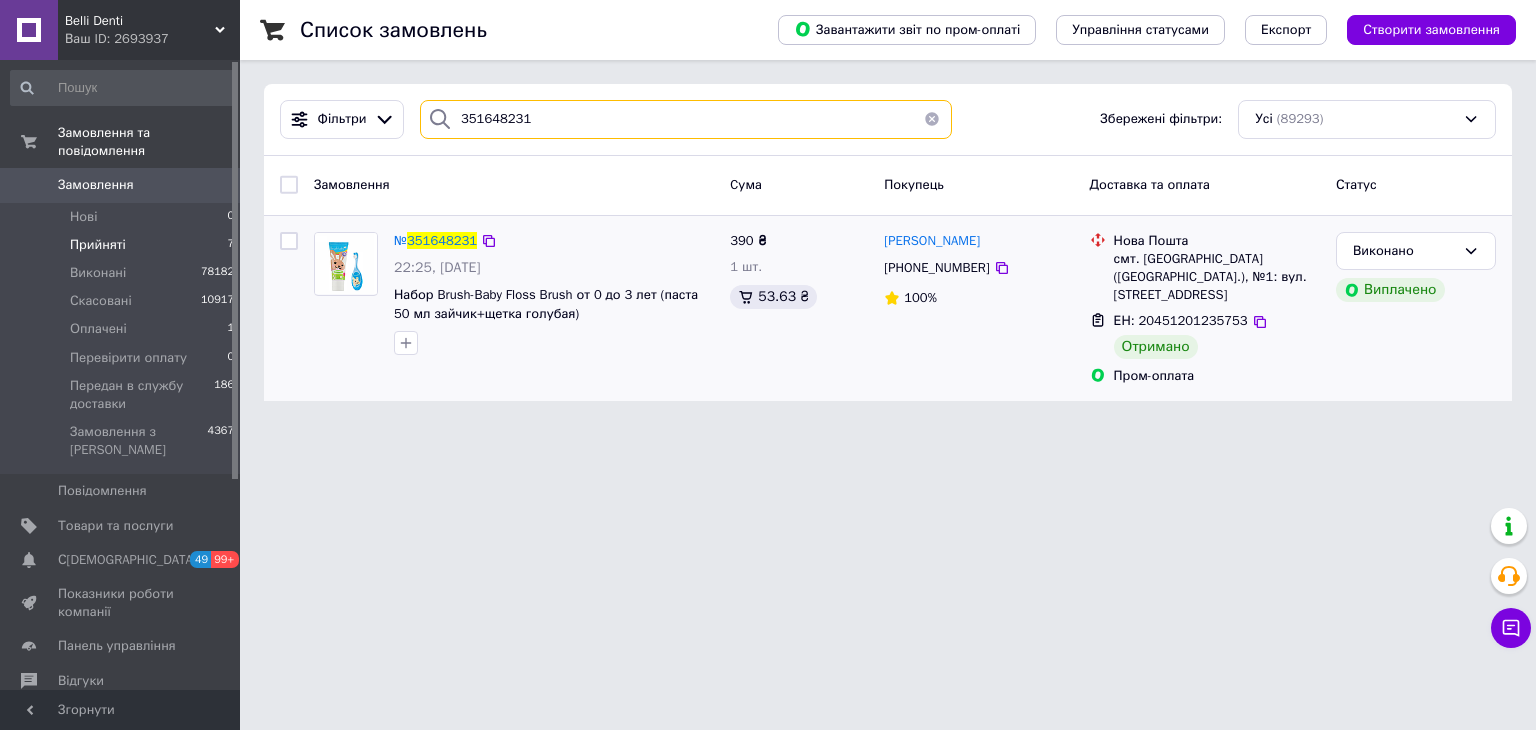 paste on "52205" 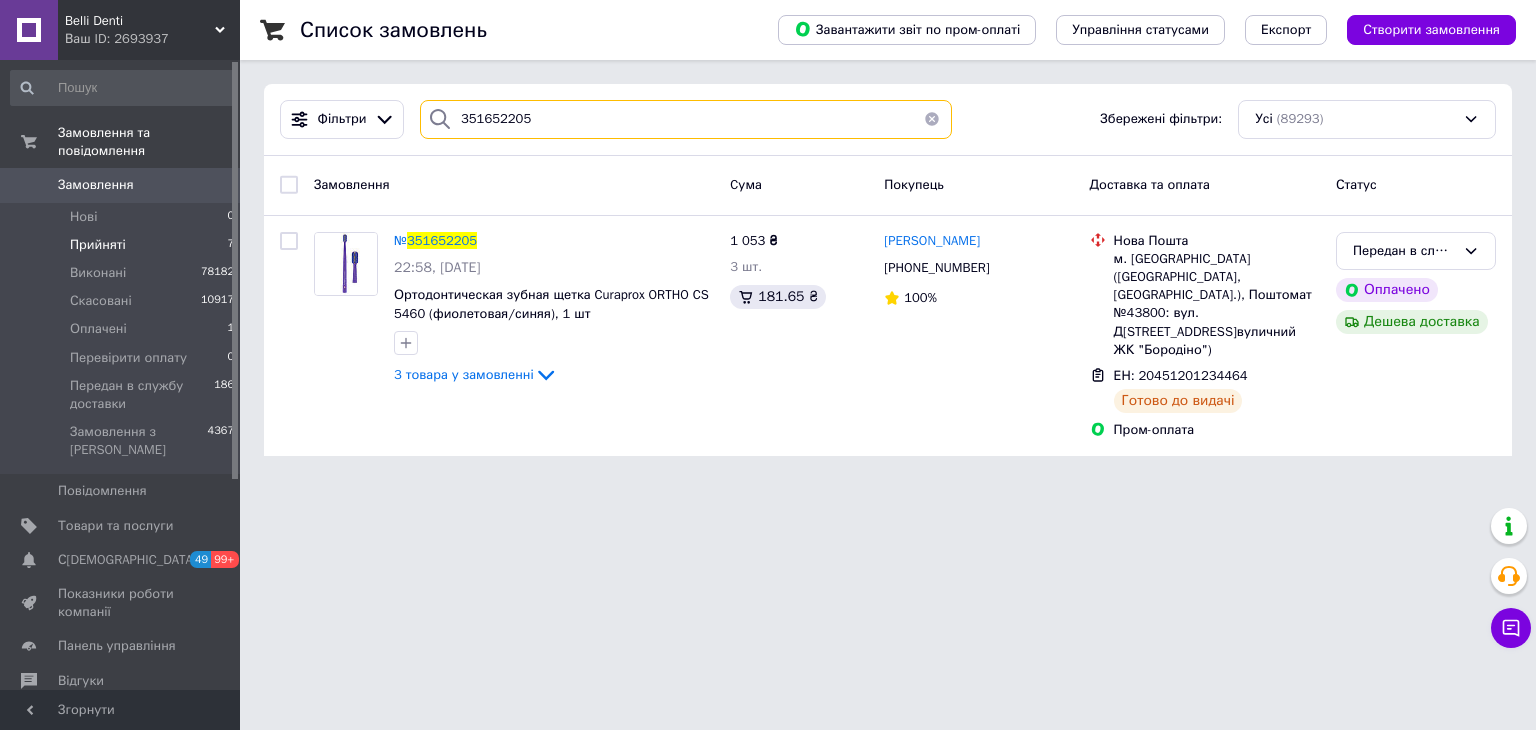 type on "351652205" 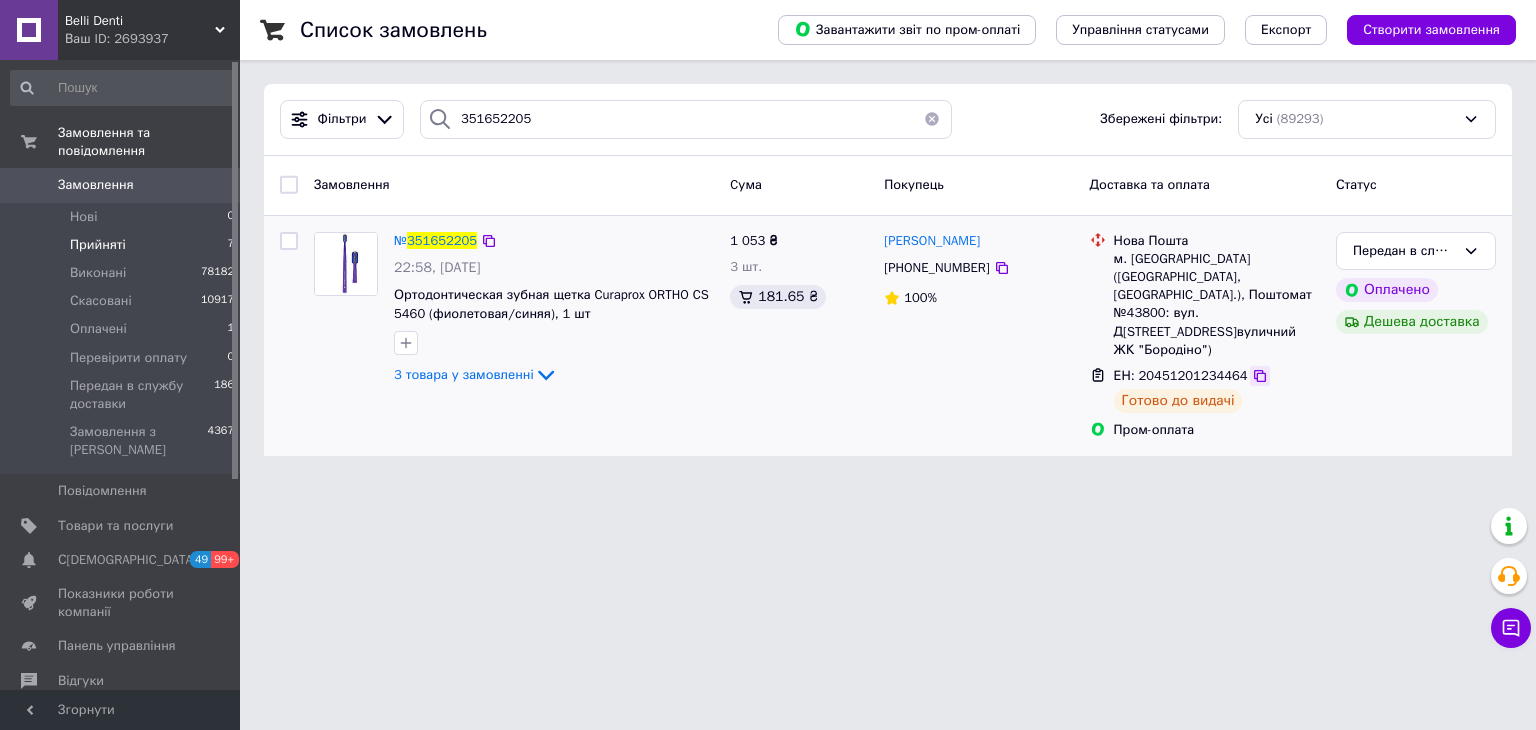 click 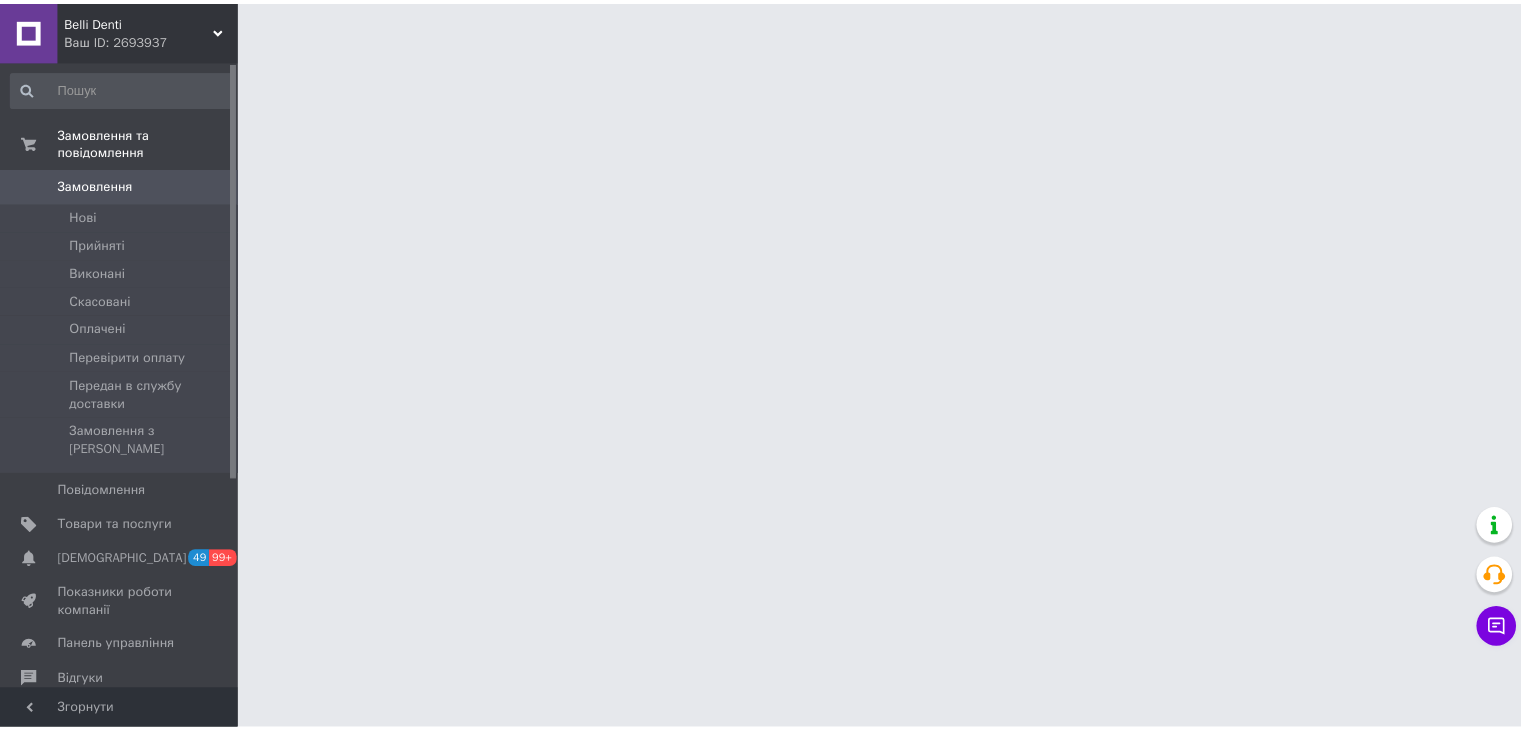 scroll, scrollTop: 0, scrollLeft: 0, axis: both 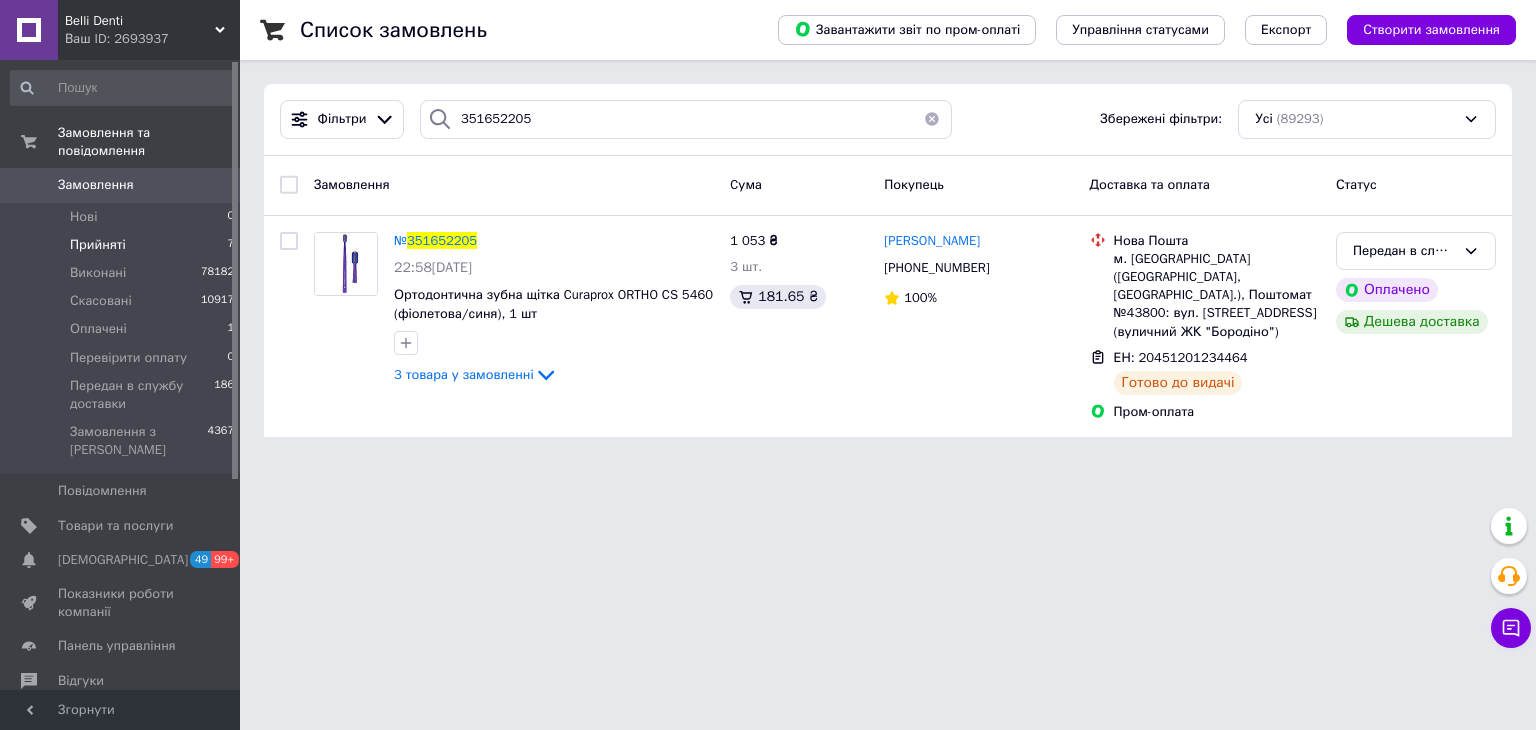 click on "Прийняті" at bounding box center [98, 245] 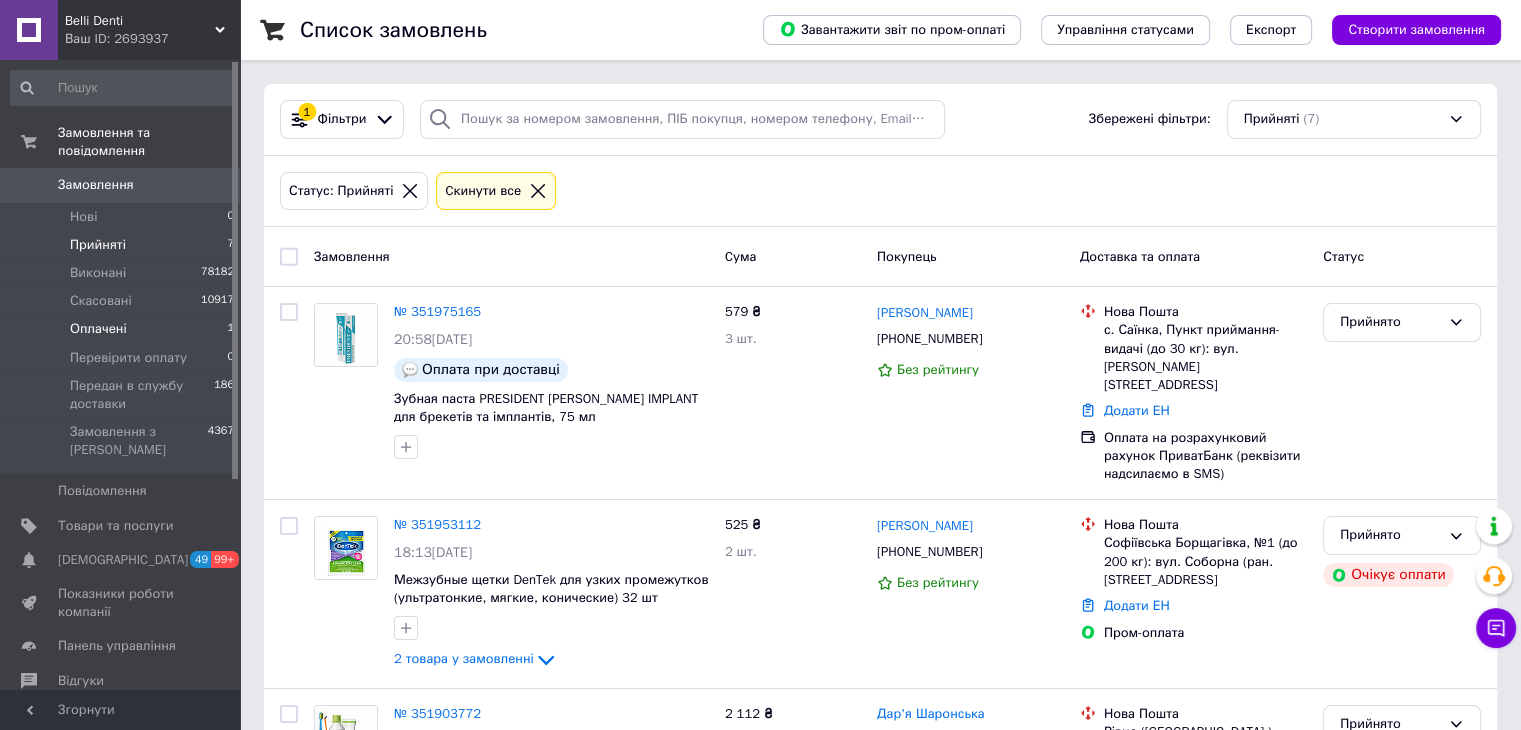 click on "Оплачені 1" at bounding box center [123, 329] 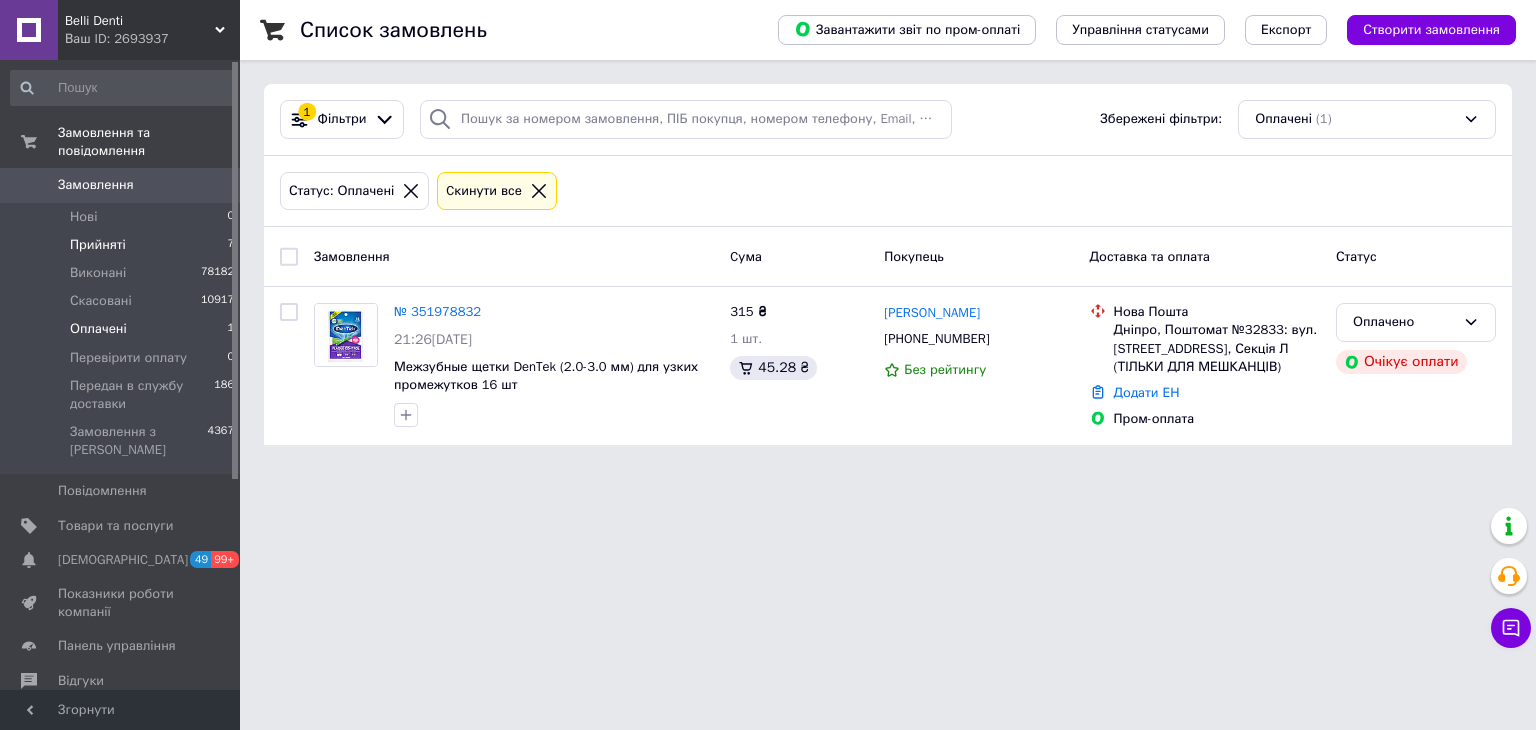 click on "Прийняті 7" at bounding box center [123, 245] 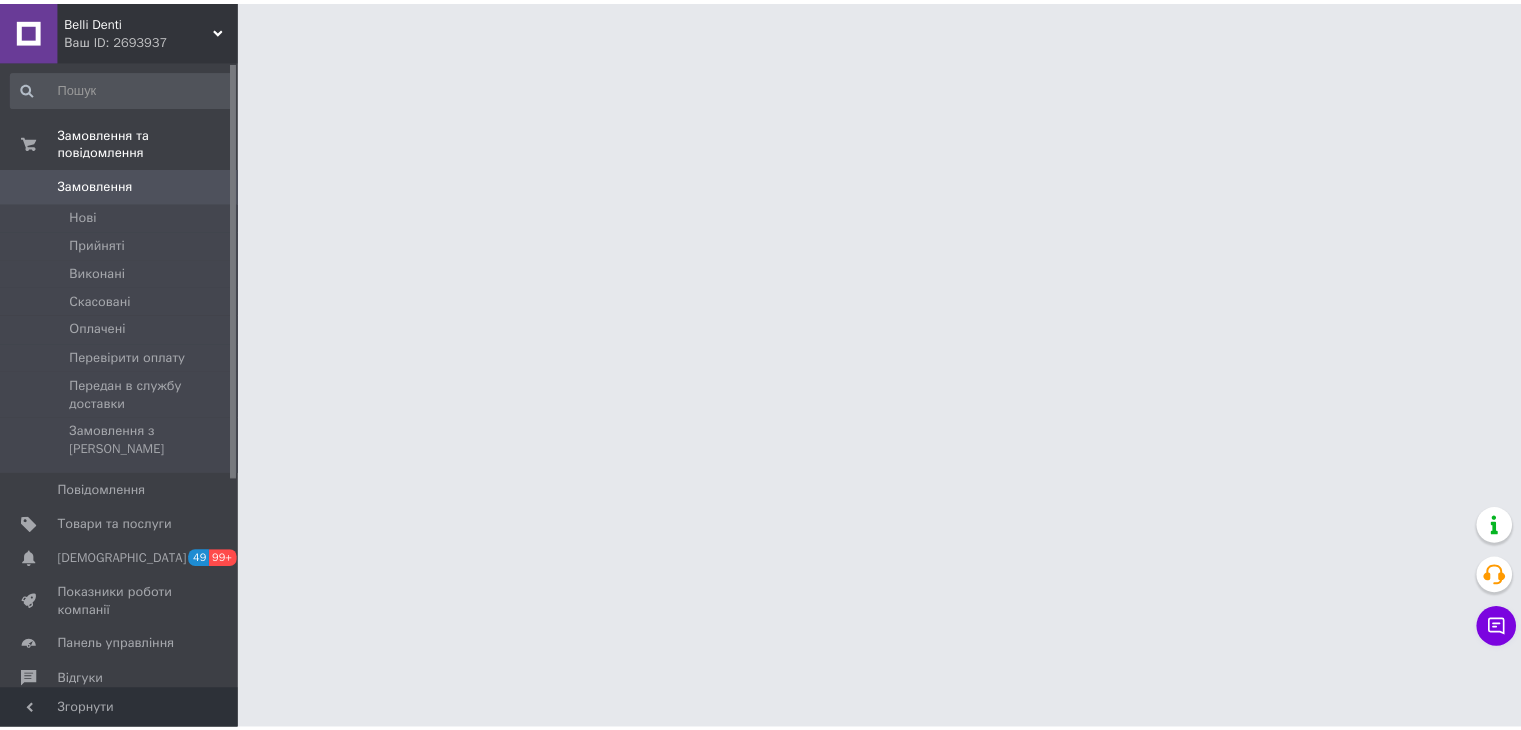 scroll, scrollTop: 0, scrollLeft: 0, axis: both 